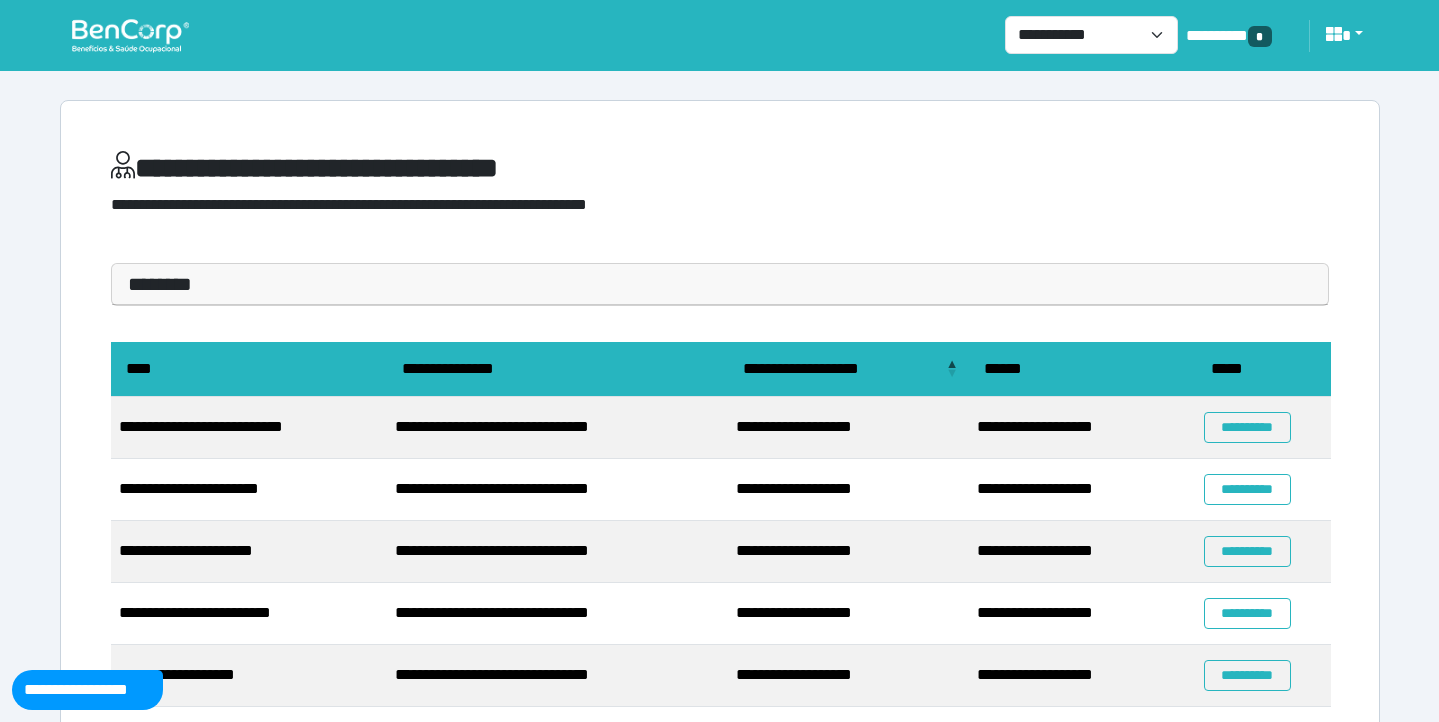 scroll, scrollTop: 0, scrollLeft: 0, axis: both 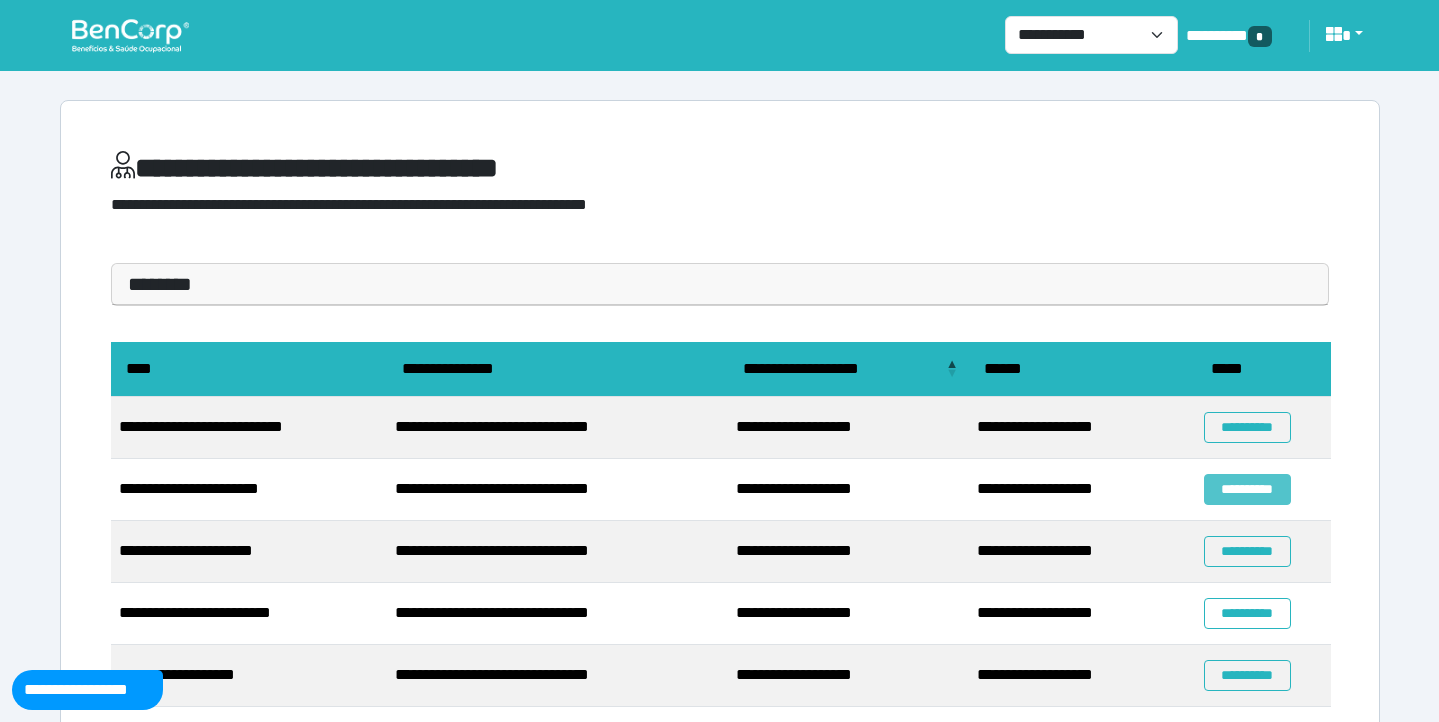 click on "**********" at bounding box center [1247, 489] 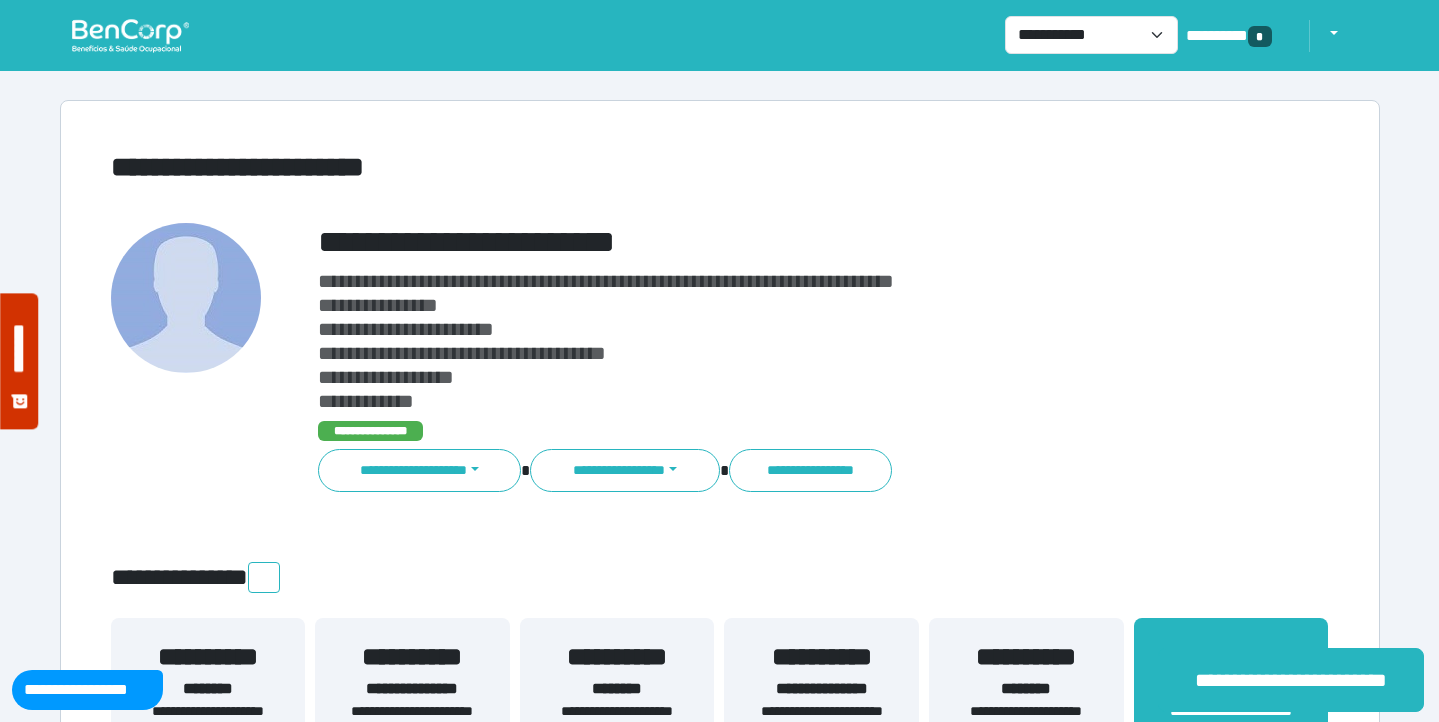 scroll, scrollTop: 0, scrollLeft: 0, axis: both 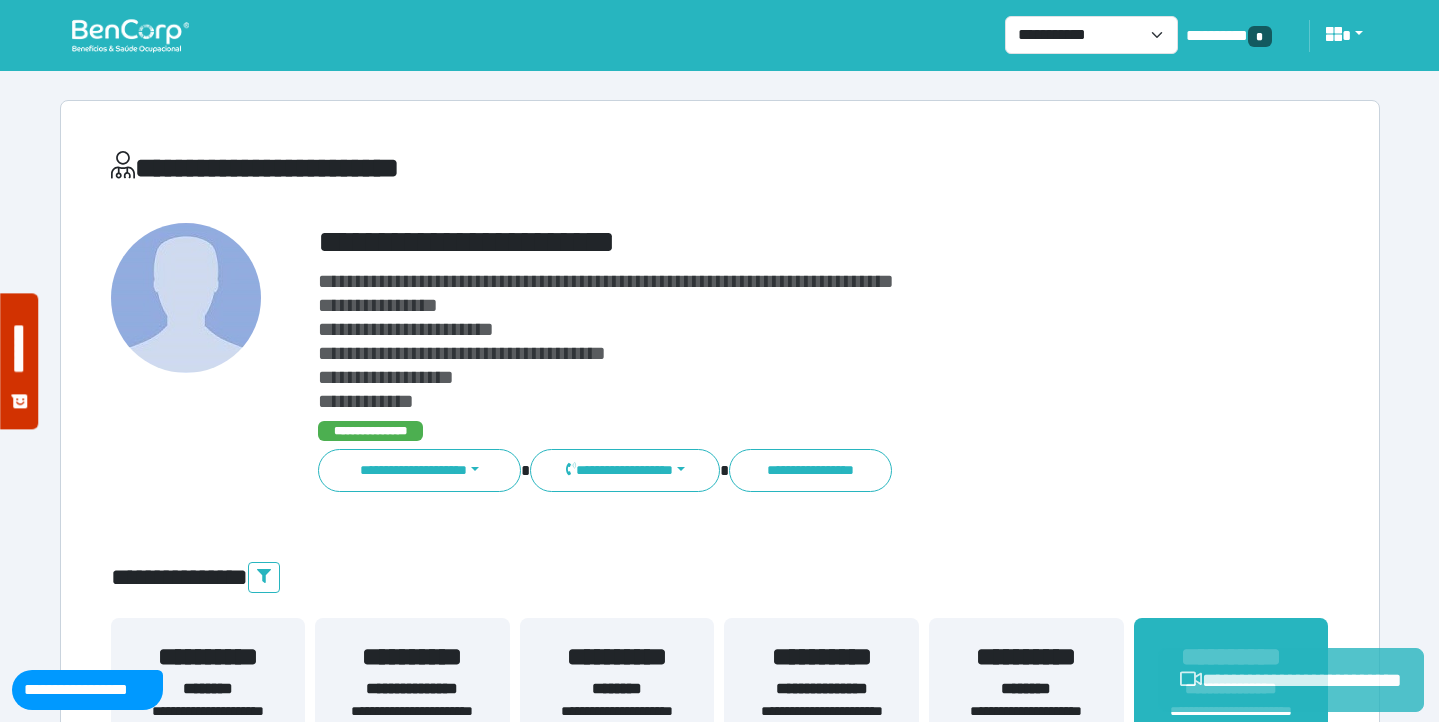 click on "**********" at bounding box center [1291, 680] 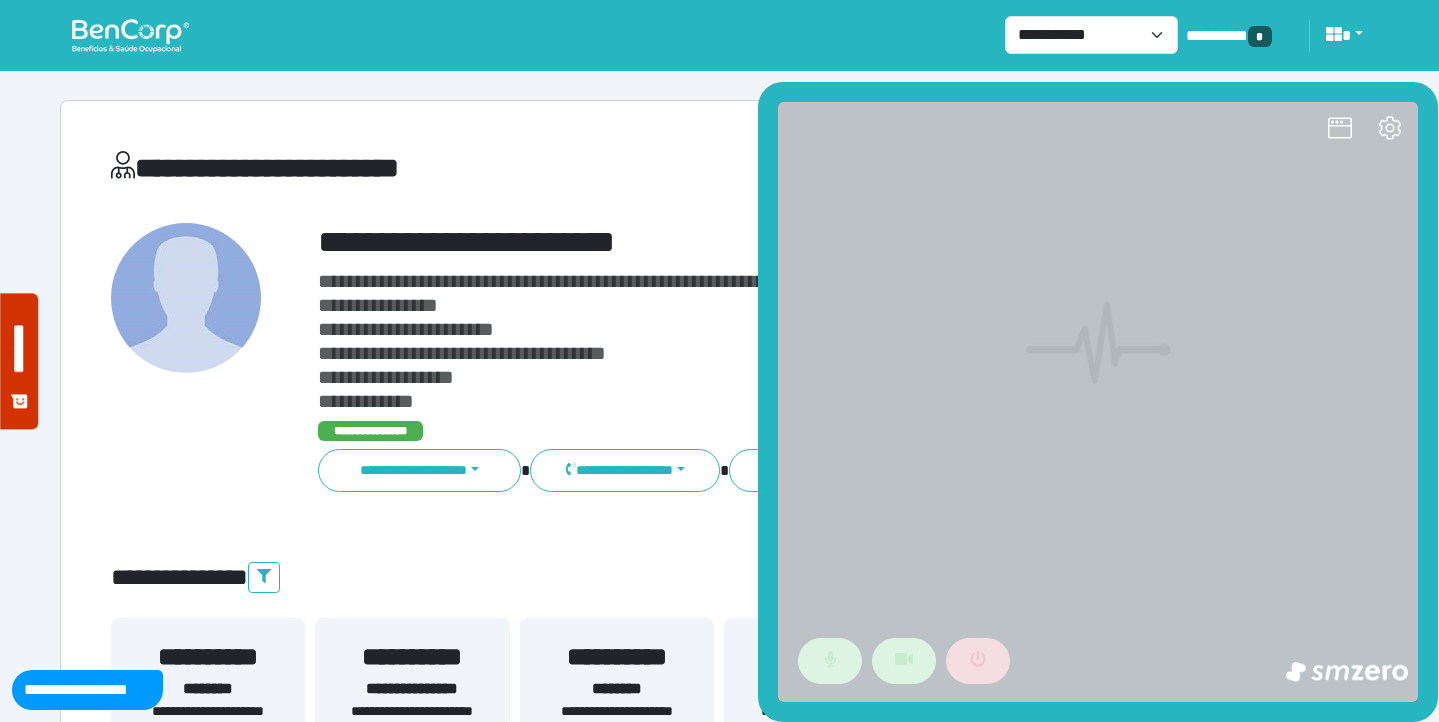 scroll, scrollTop: 0, scrollLeft: 0, axis: both 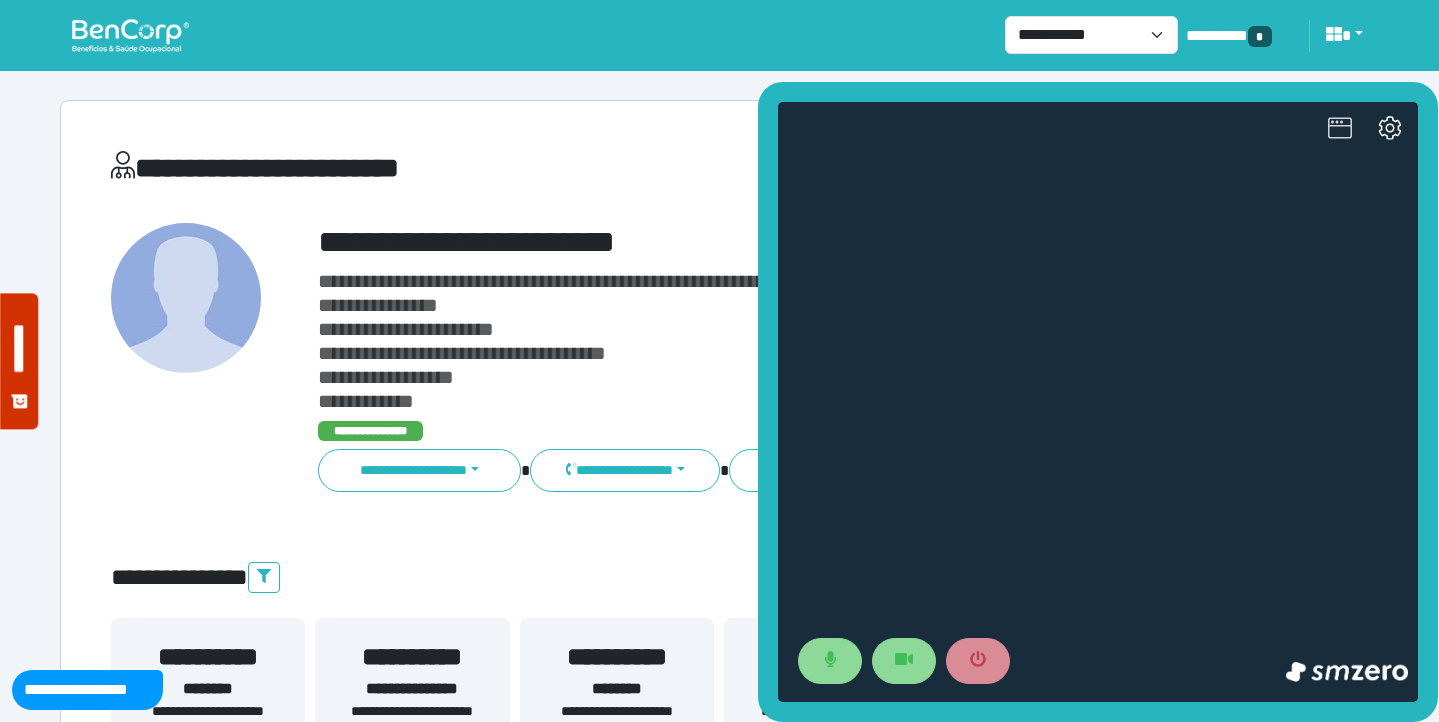 click 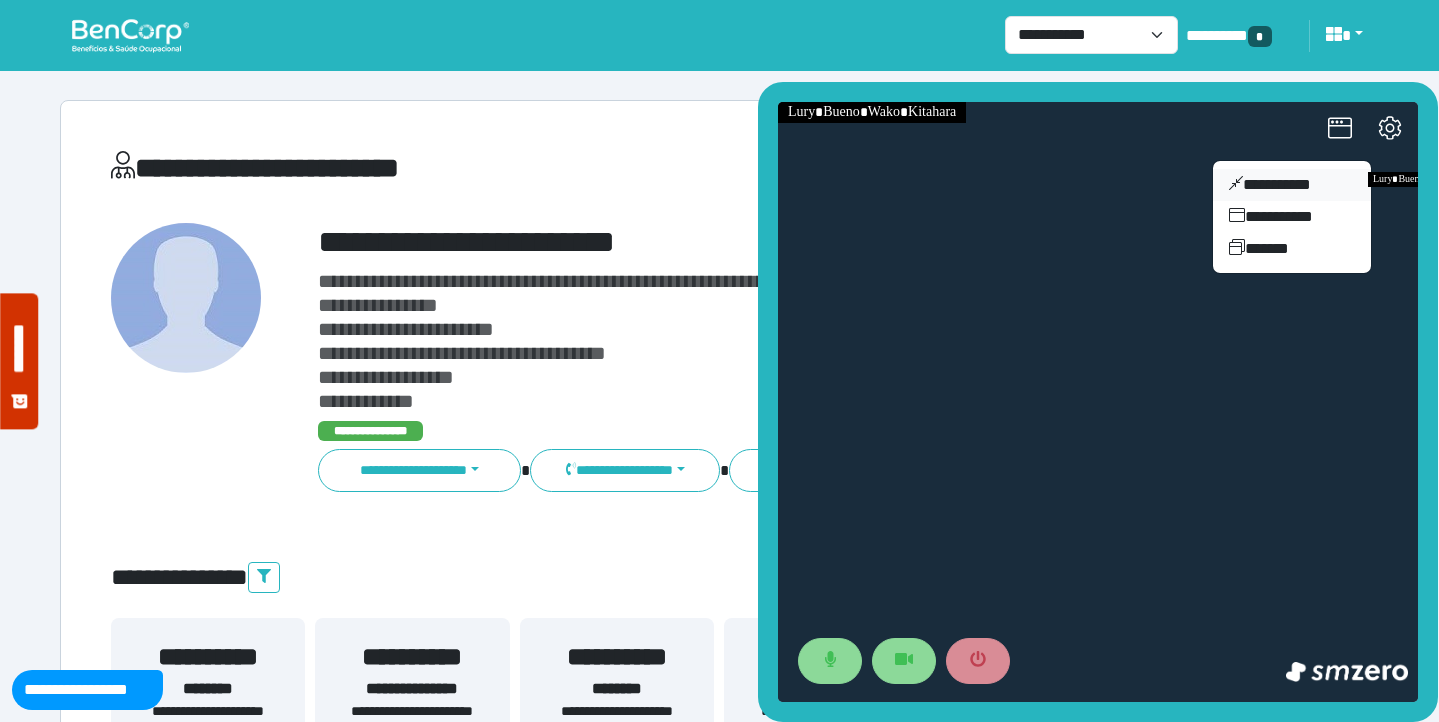 click on "**********" at bounding box center [1292, 185] 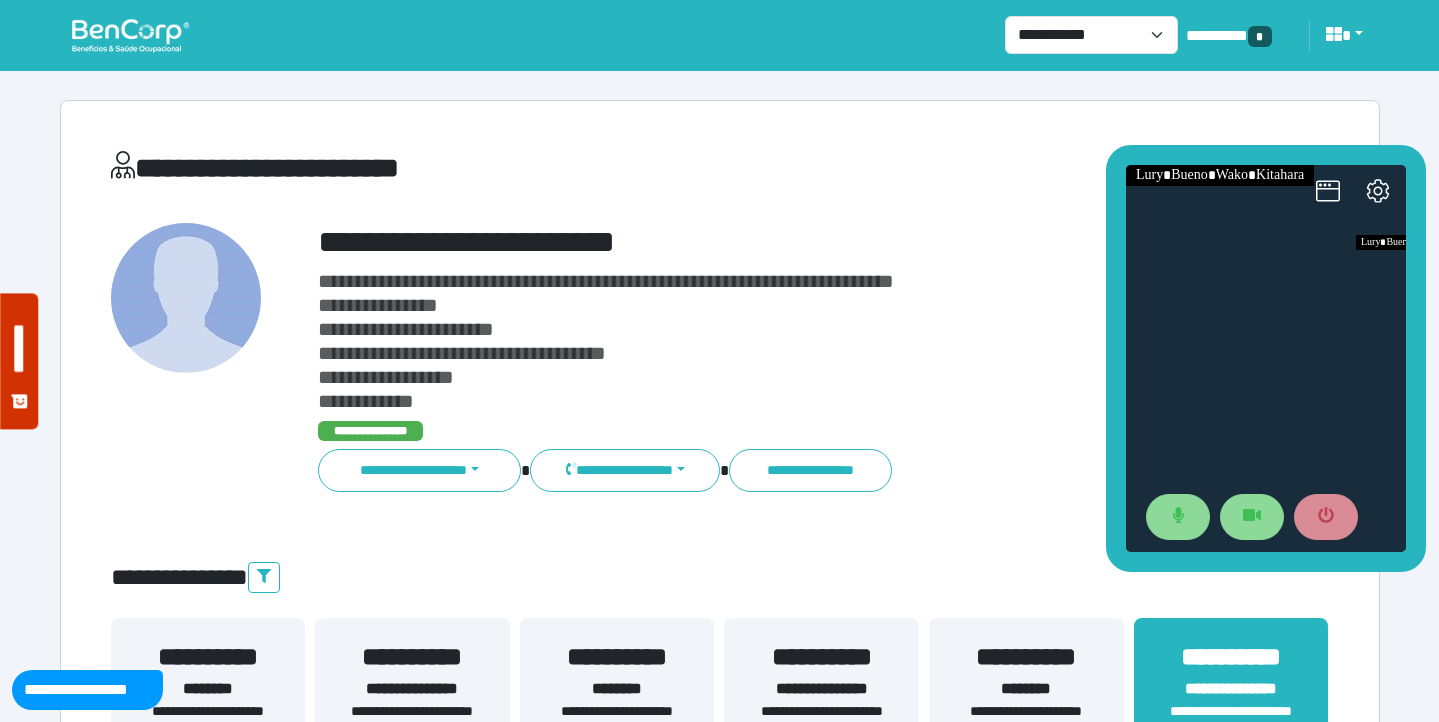 drag, startPoint x: 1287, startPoint y: 299, endPoint x: 1252, endPoint y: 56, distance: 245.50764 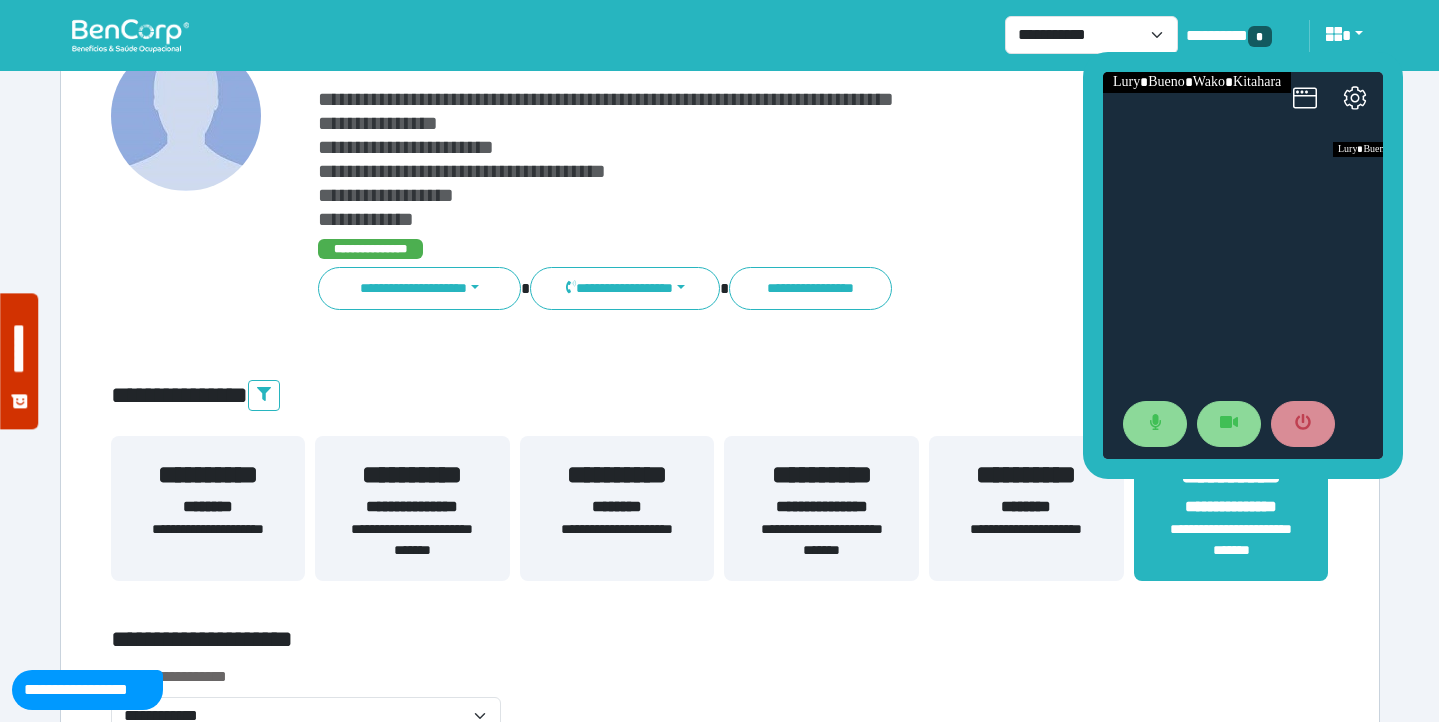 scroll, scrollTop: 185, scrollLeft: 0, axis: vertical 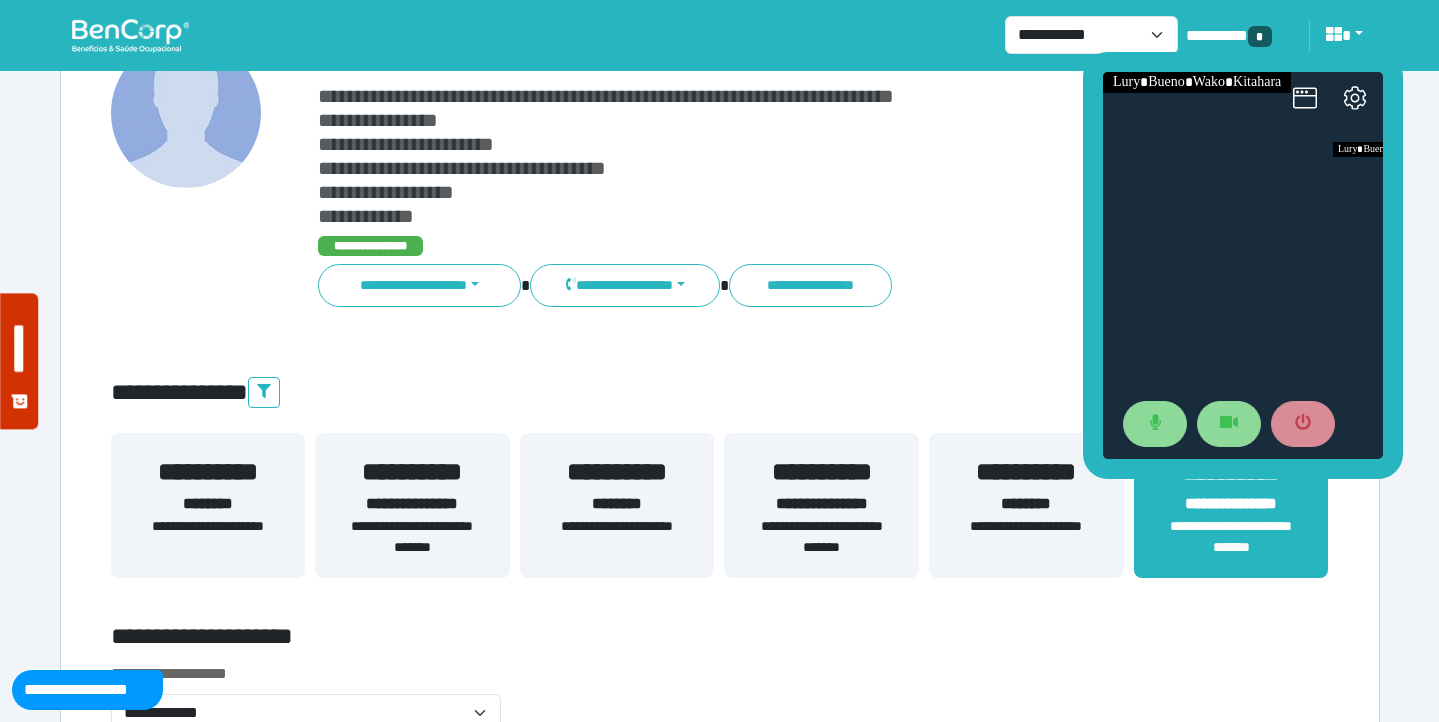 click on "**********" at bounding box center (412, 537) 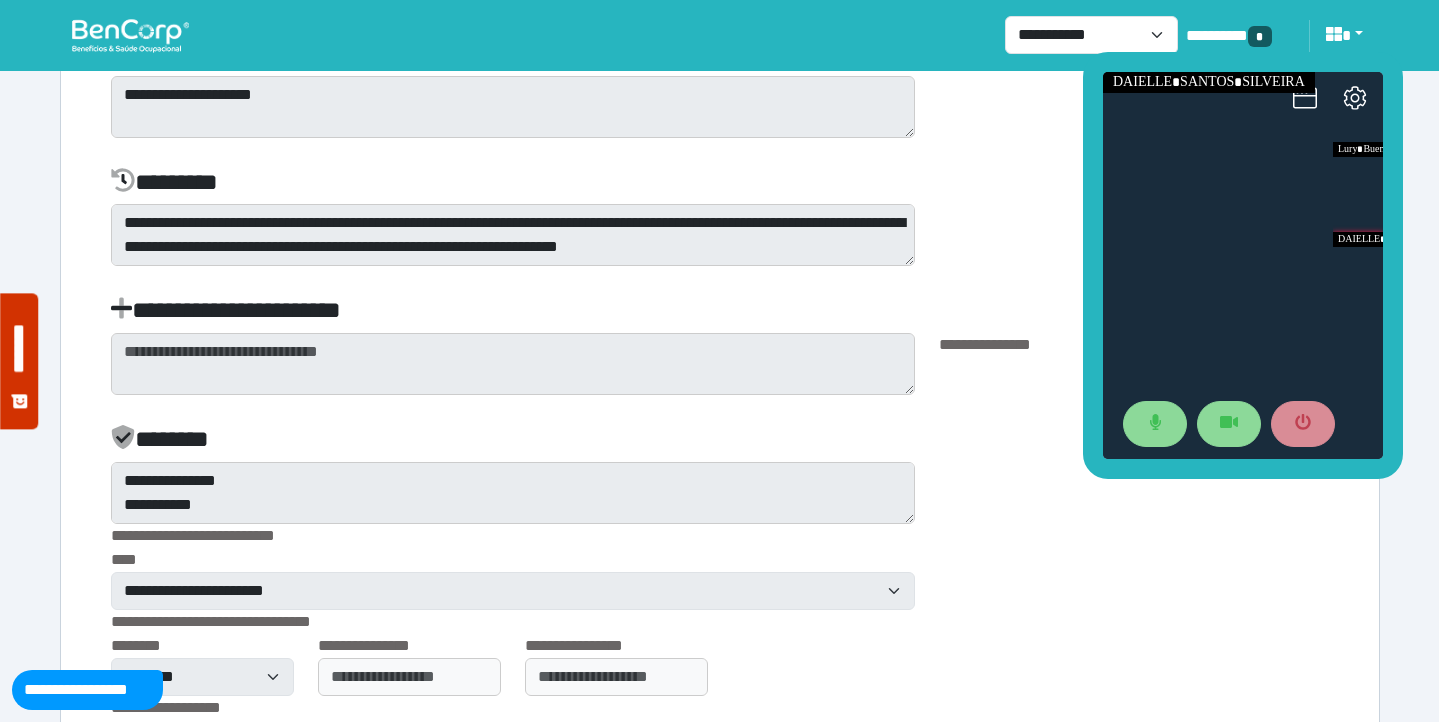 scroll, scrollTop: 4592, scrollLeft: 0, axis: vertical 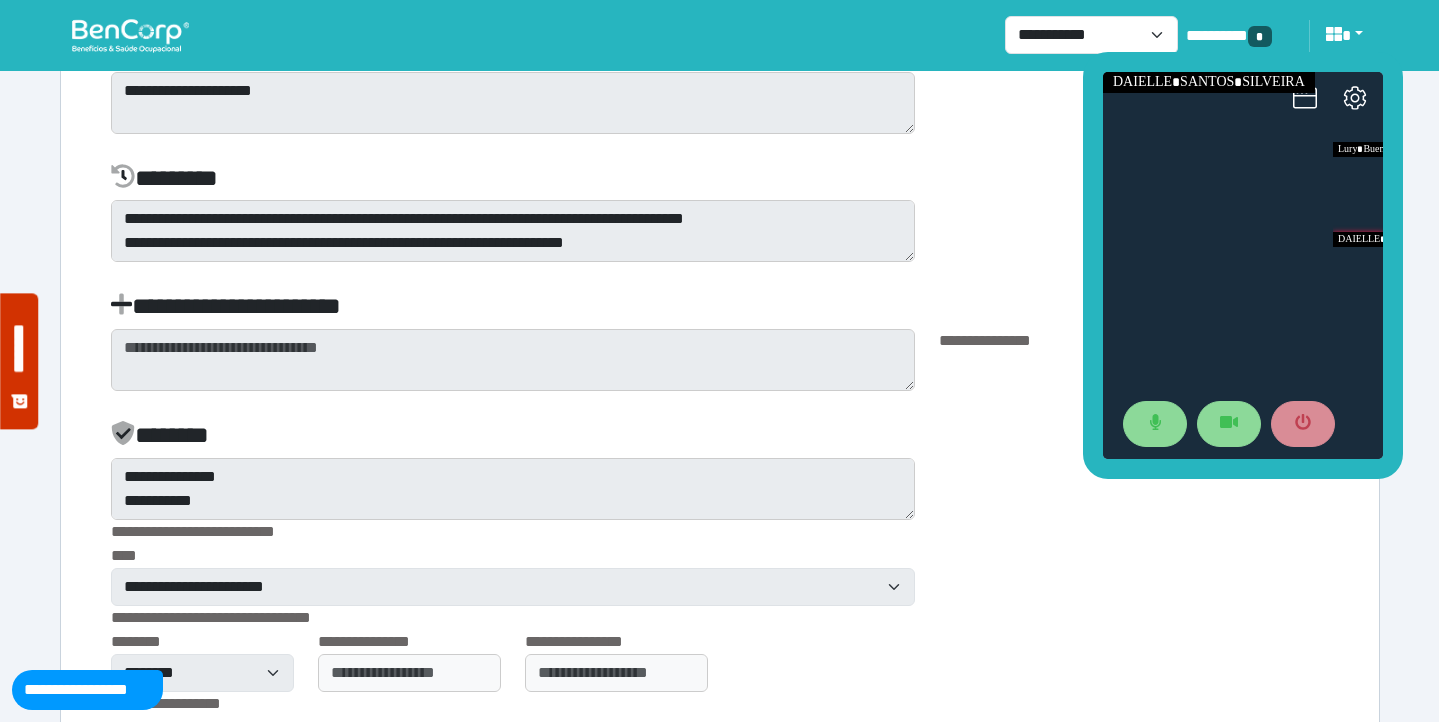 click on "**********" at bounding box center [720, -751] 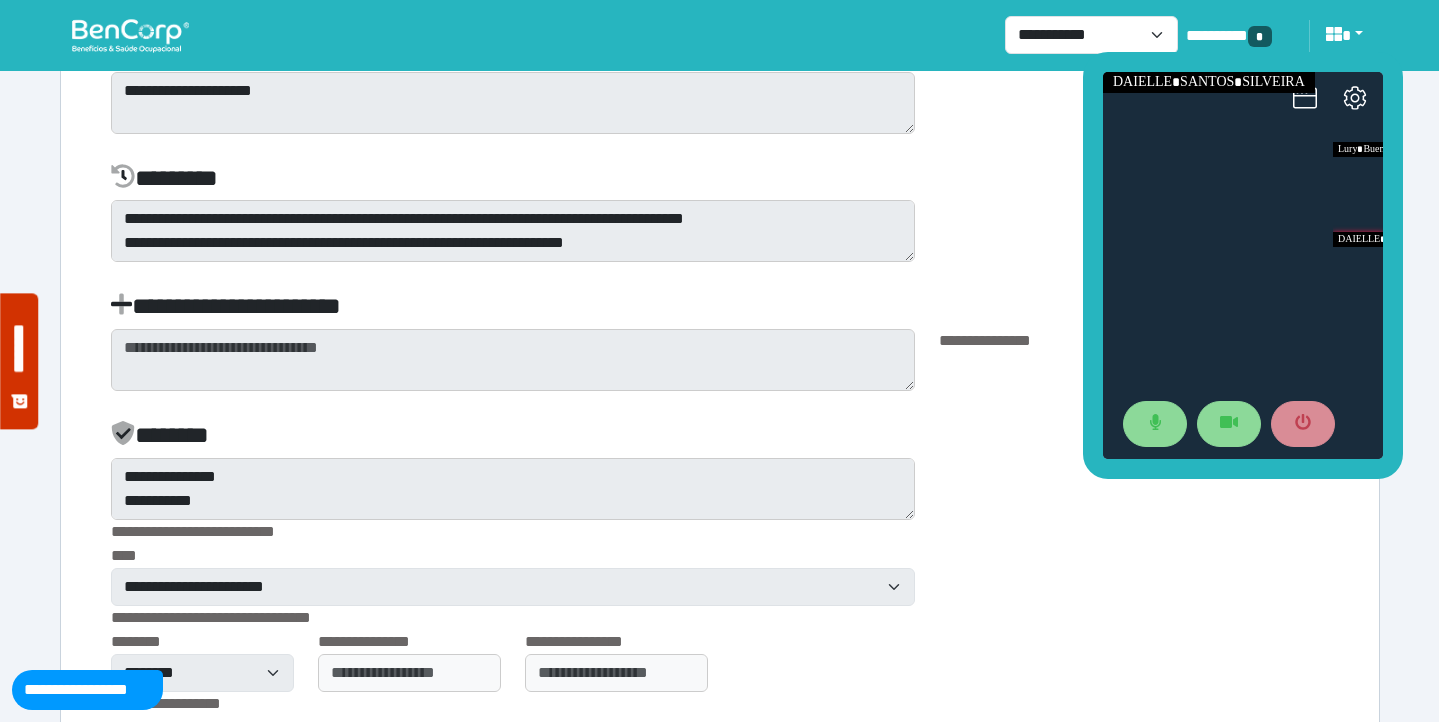click at bounding box center [720, 231] 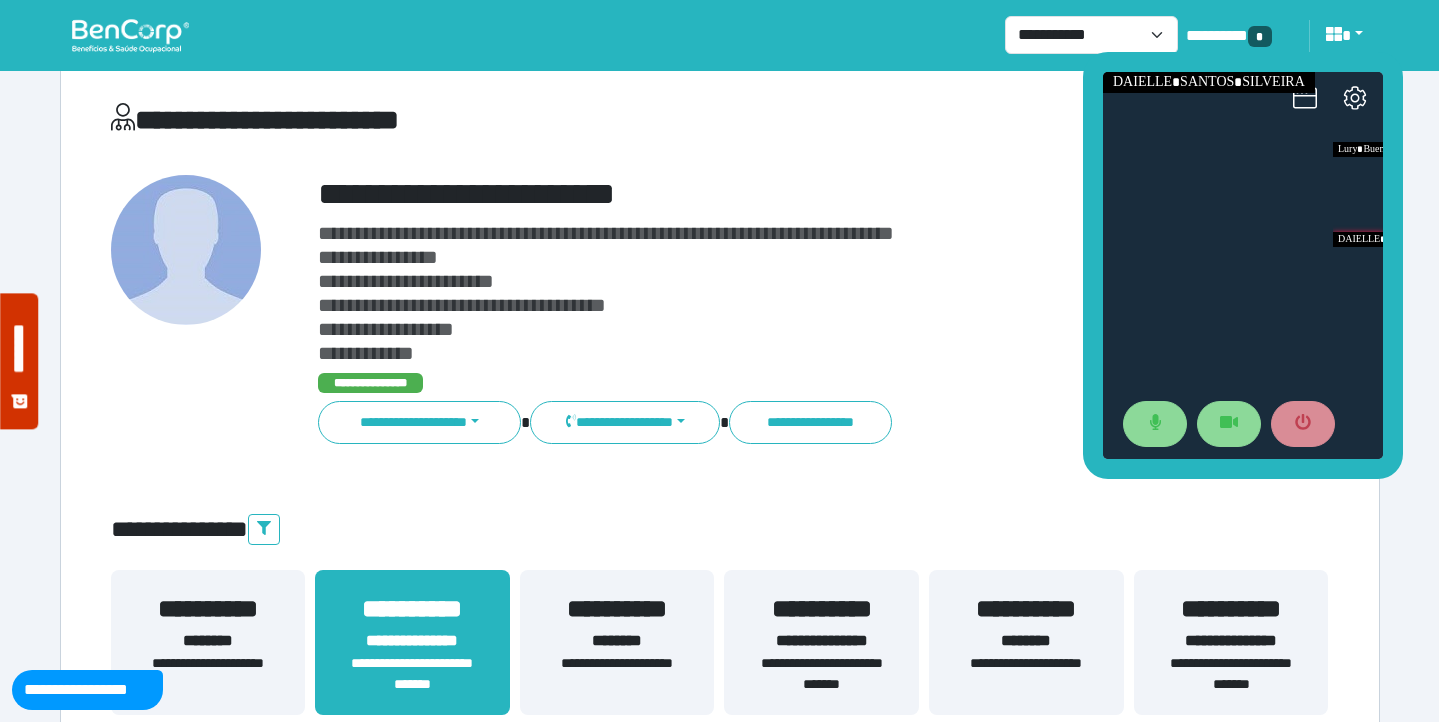 scroll, scrollTop: 77, scrollLeft: 0, axis: vertical 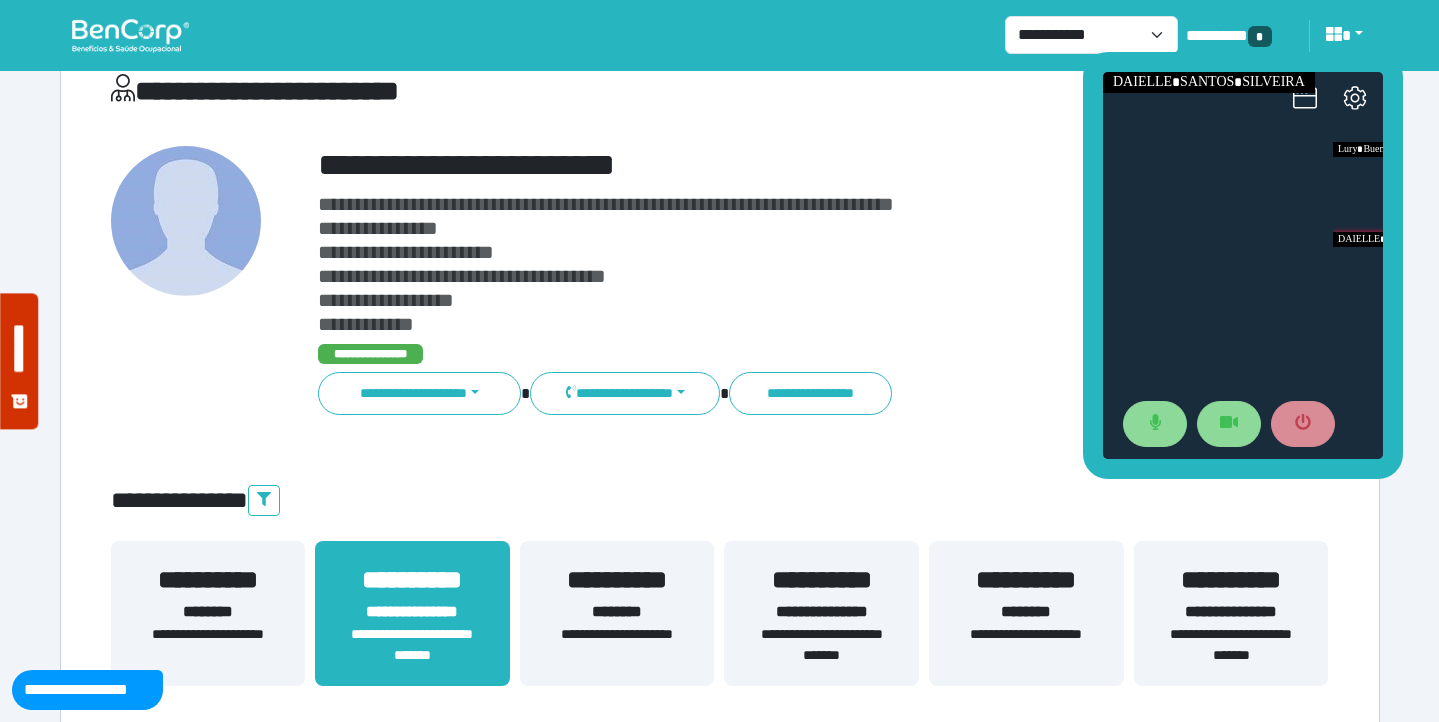 click on "**********" at bounding box center [1231, 645] 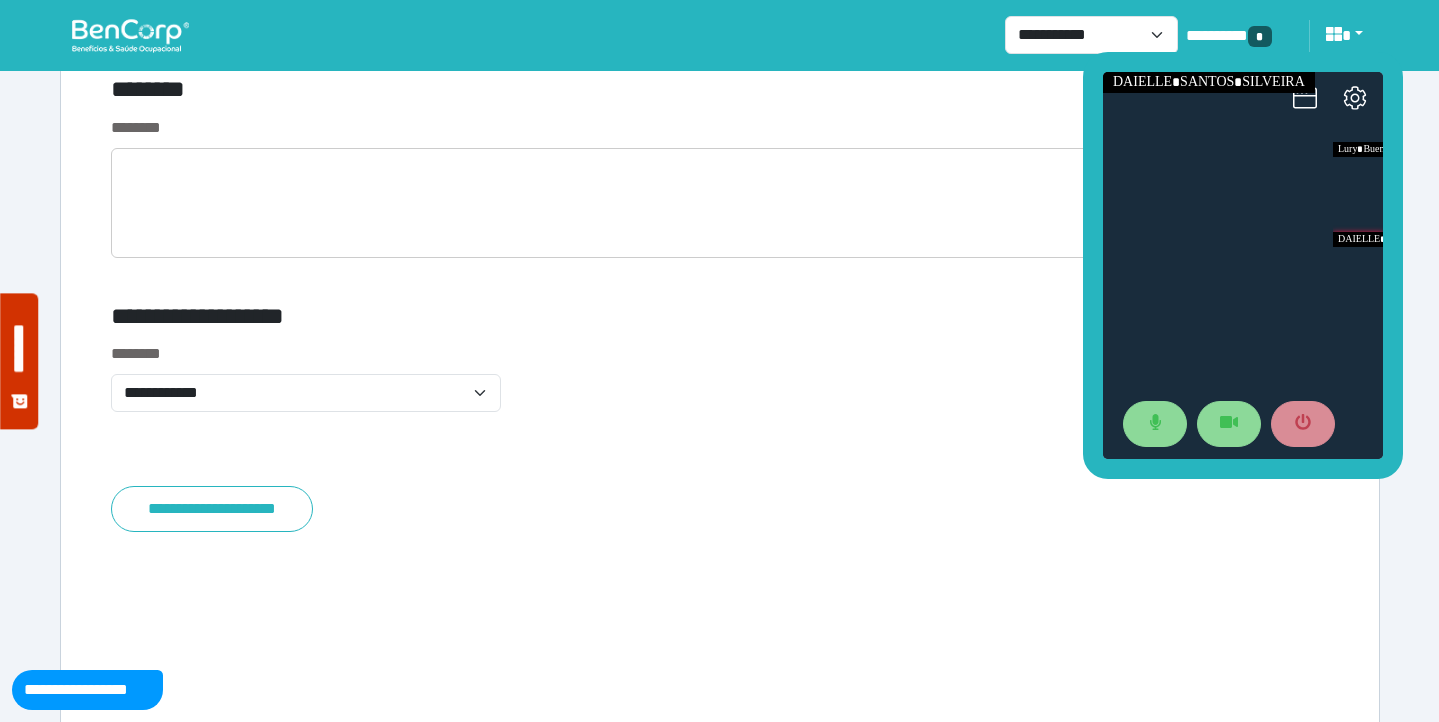 scroll, scrollTop: 7888, scrollLeft: 0, axis: vertical 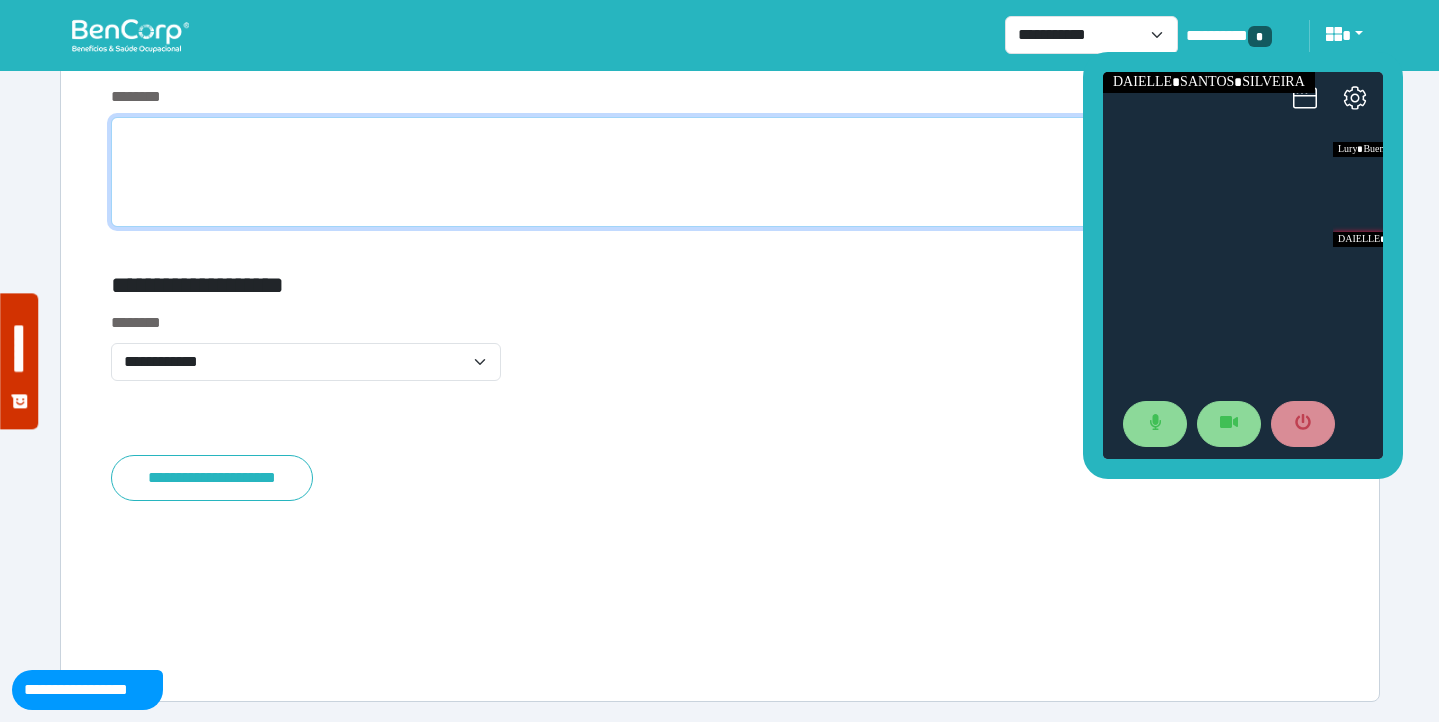 click at bounding box center (720, 172) 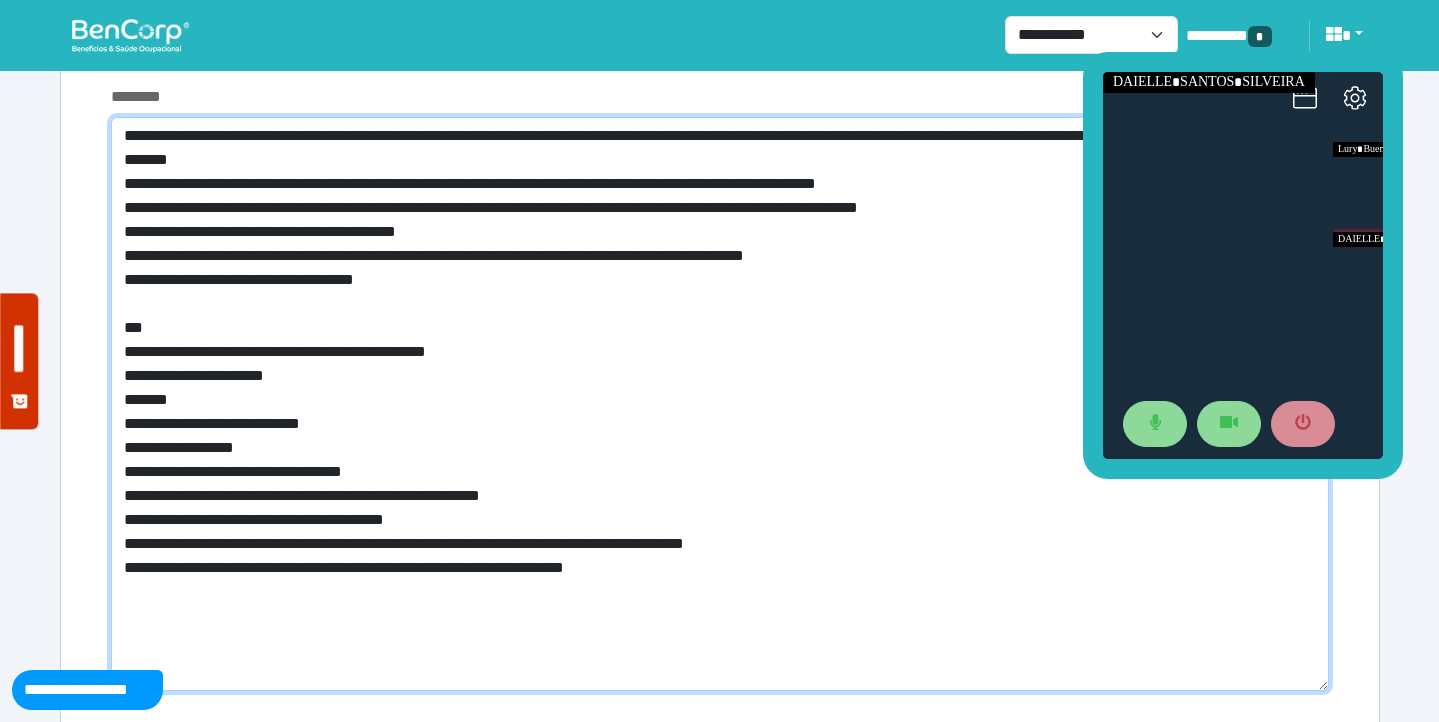 scroll, scrollTop: 0, scrollLeft: 0, axis: both 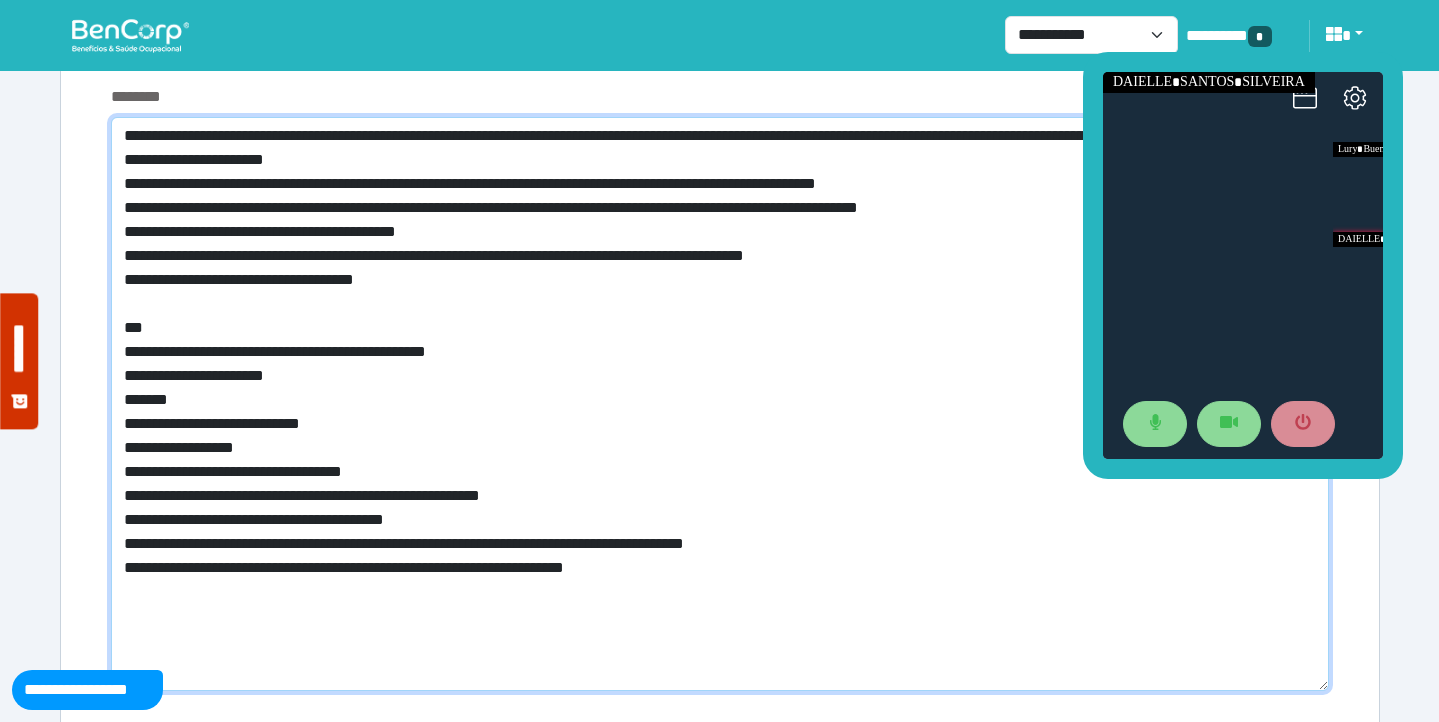 click at bounding box center [720, 404] 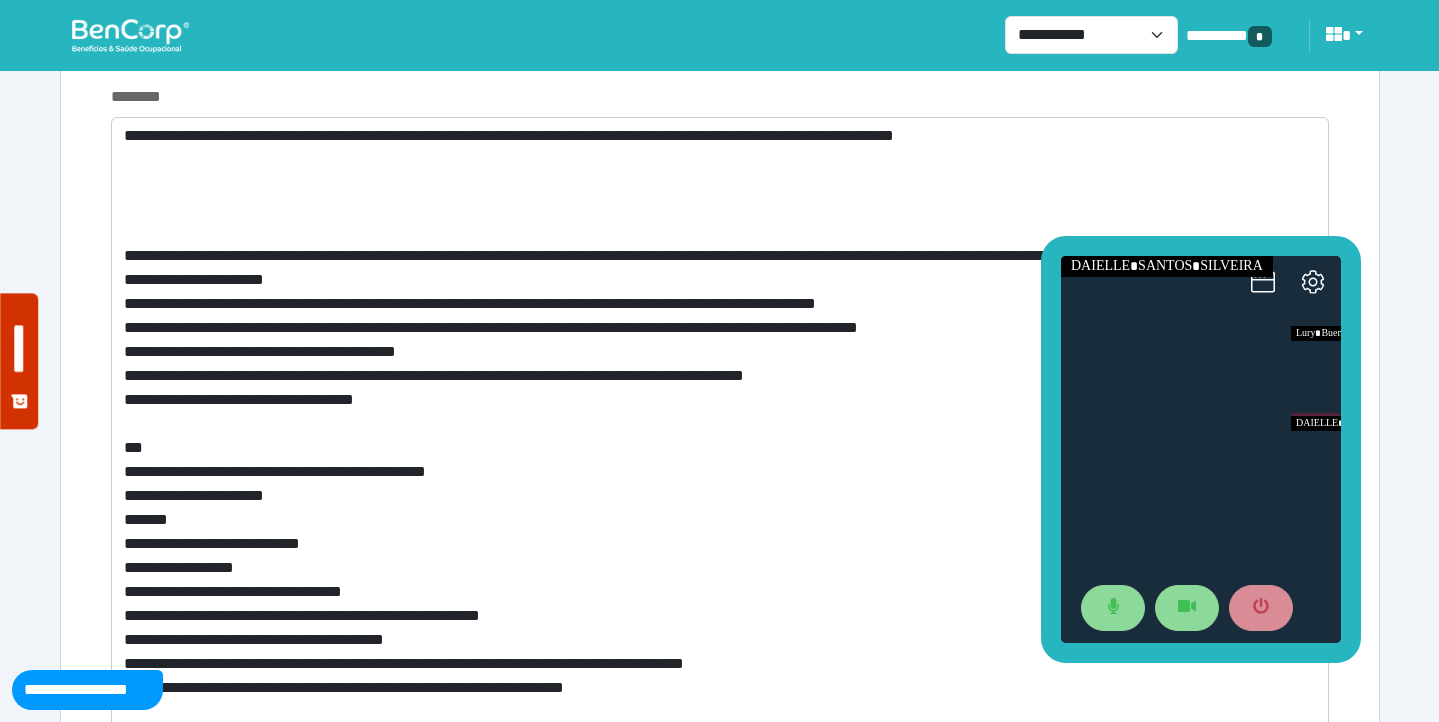 drag, startPoint x: 1092, startPoint y: 205, endPoint x: 1048, endPoint y: 391, distance: 191.13347 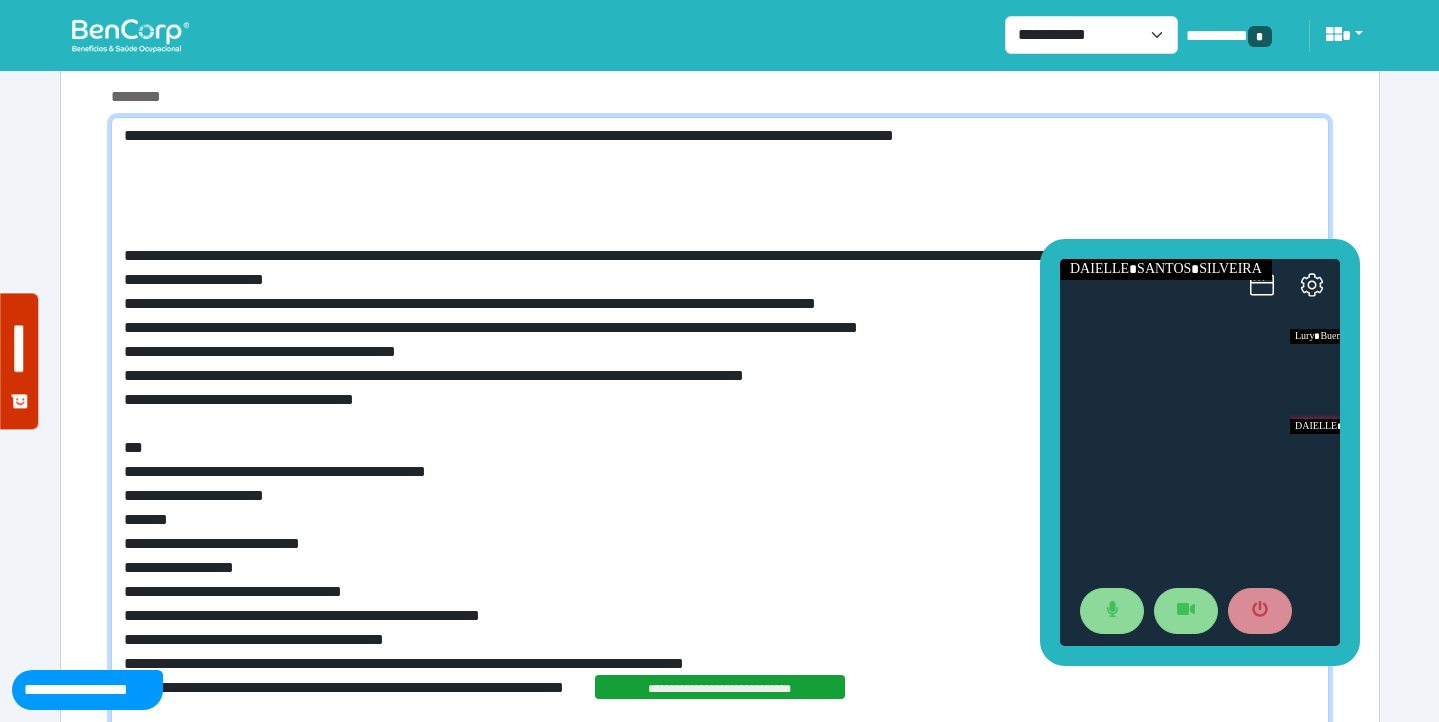 click at bounding box center (720, 464) 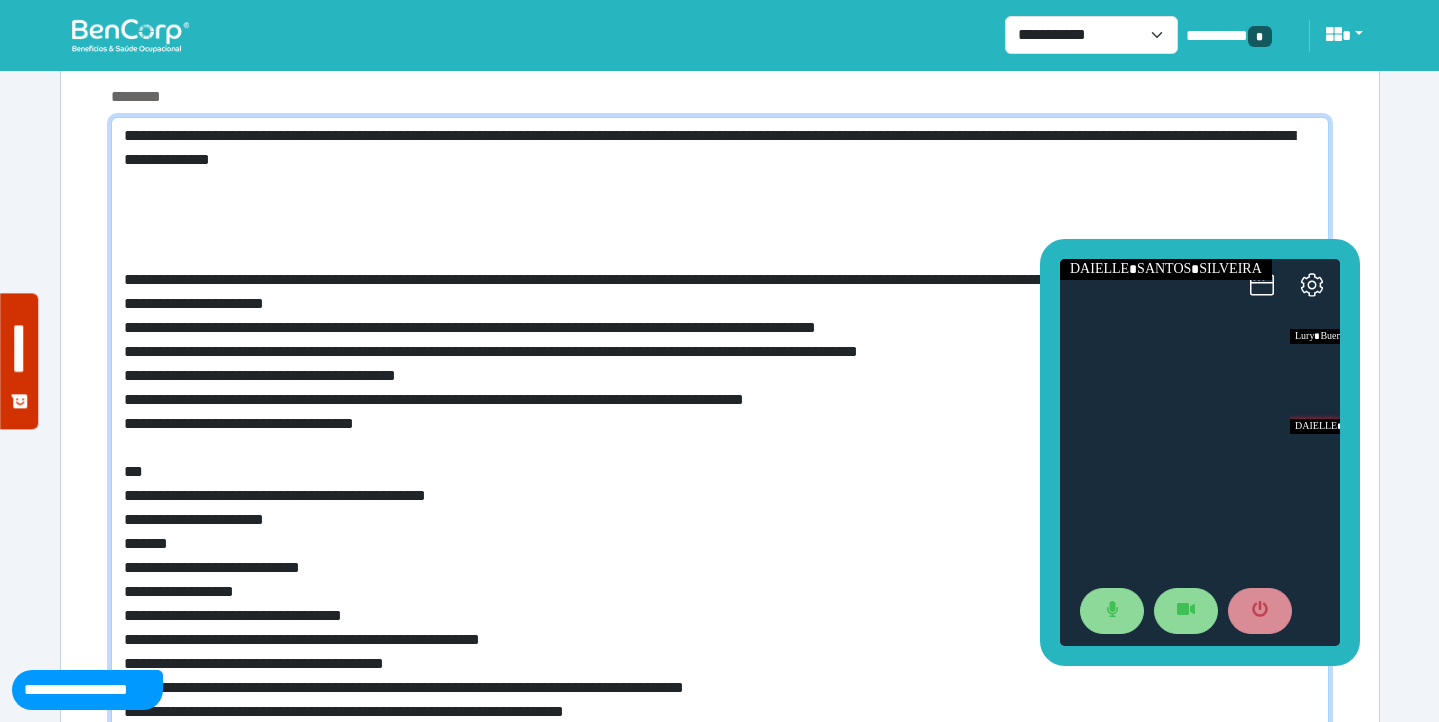 click at bounding box center (720, 476) 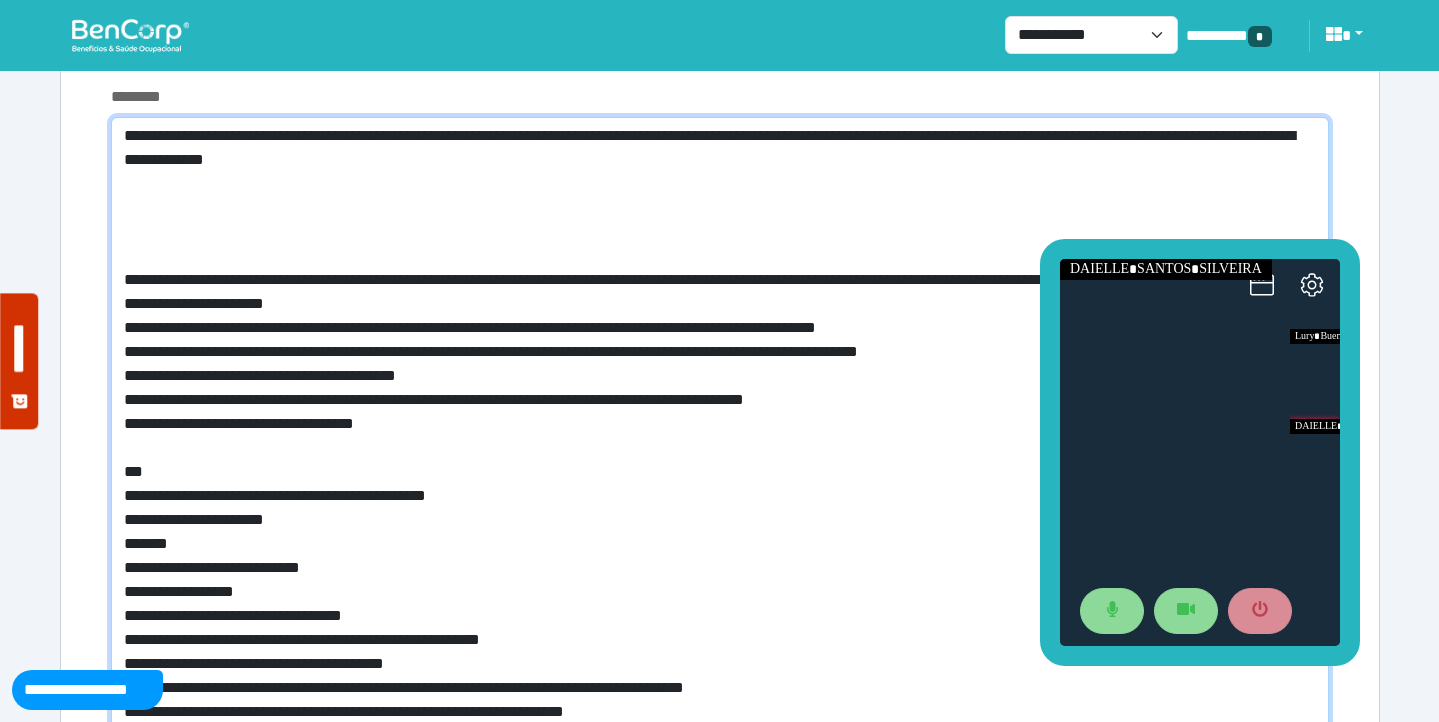 click at bounding box center [720, 476] 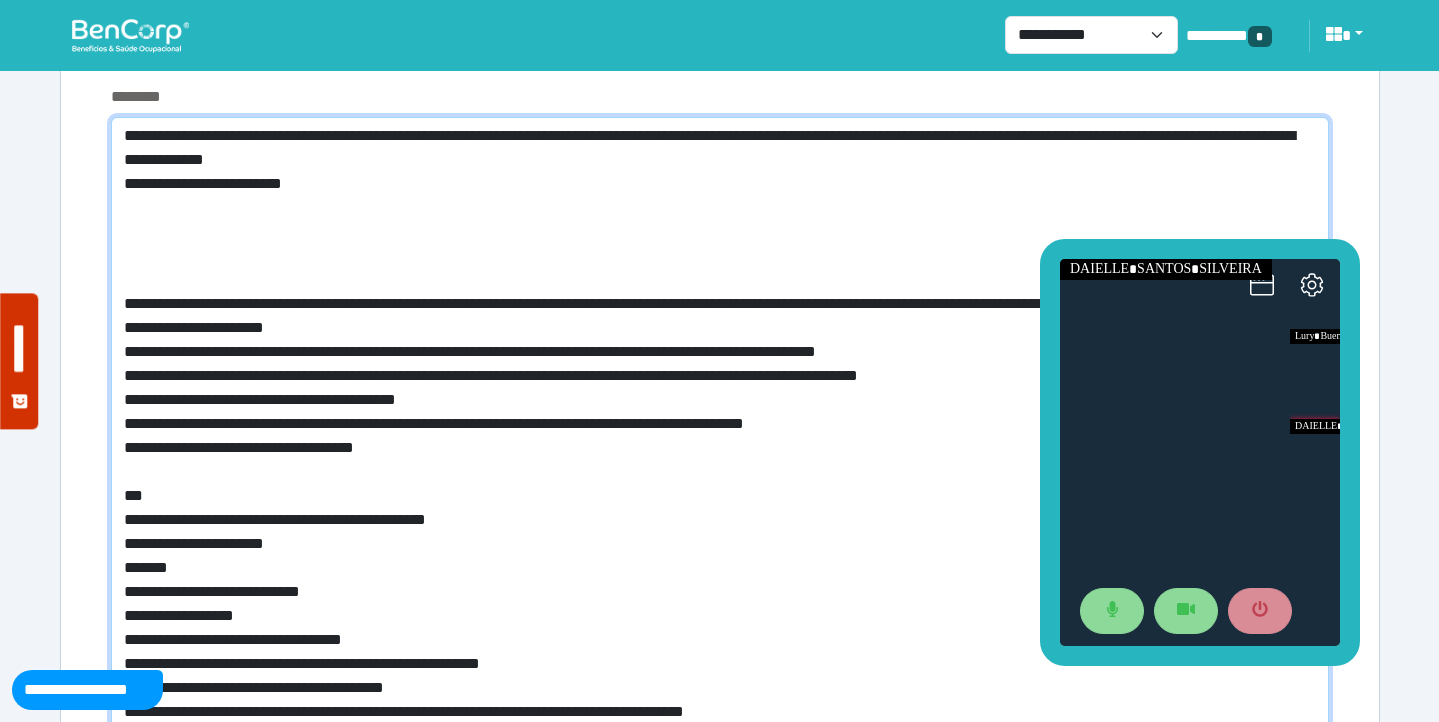 click at bounding box center [720, 488] 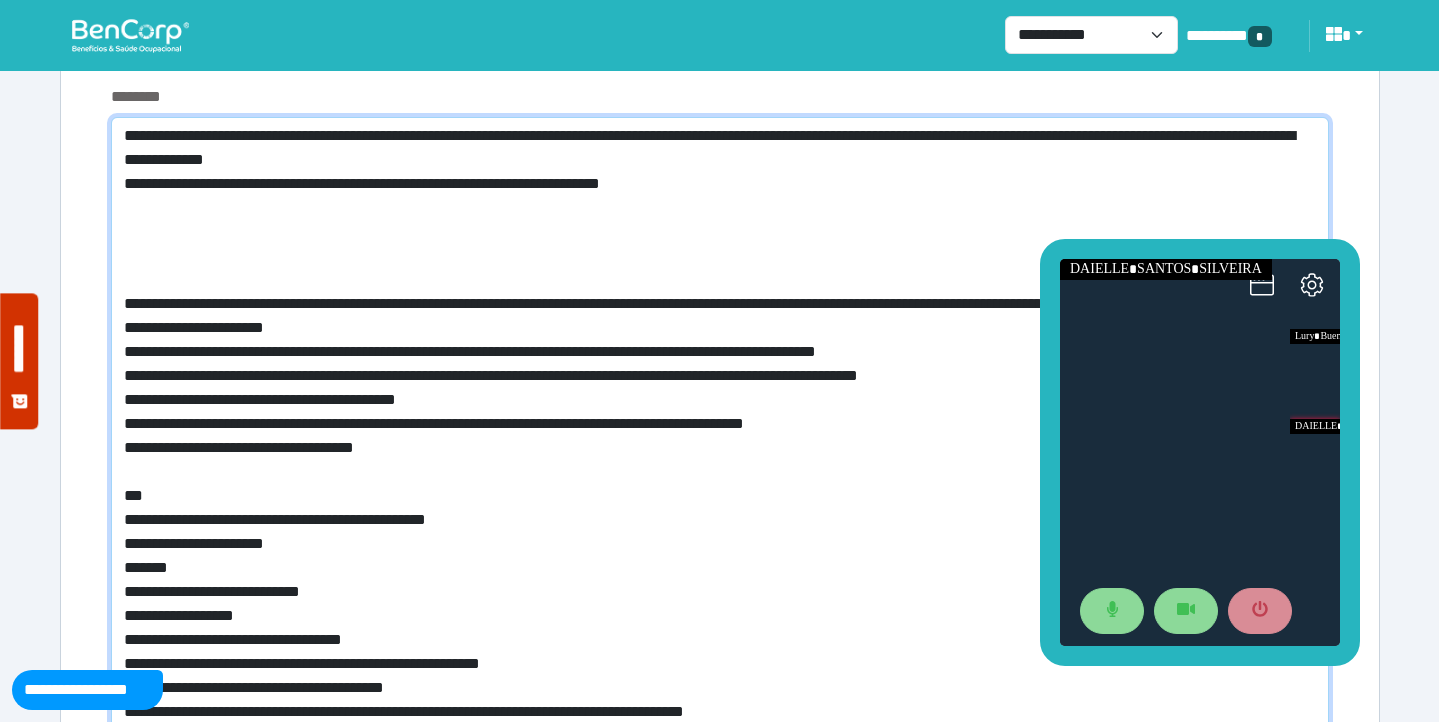 click at bounding box center (720, 488) 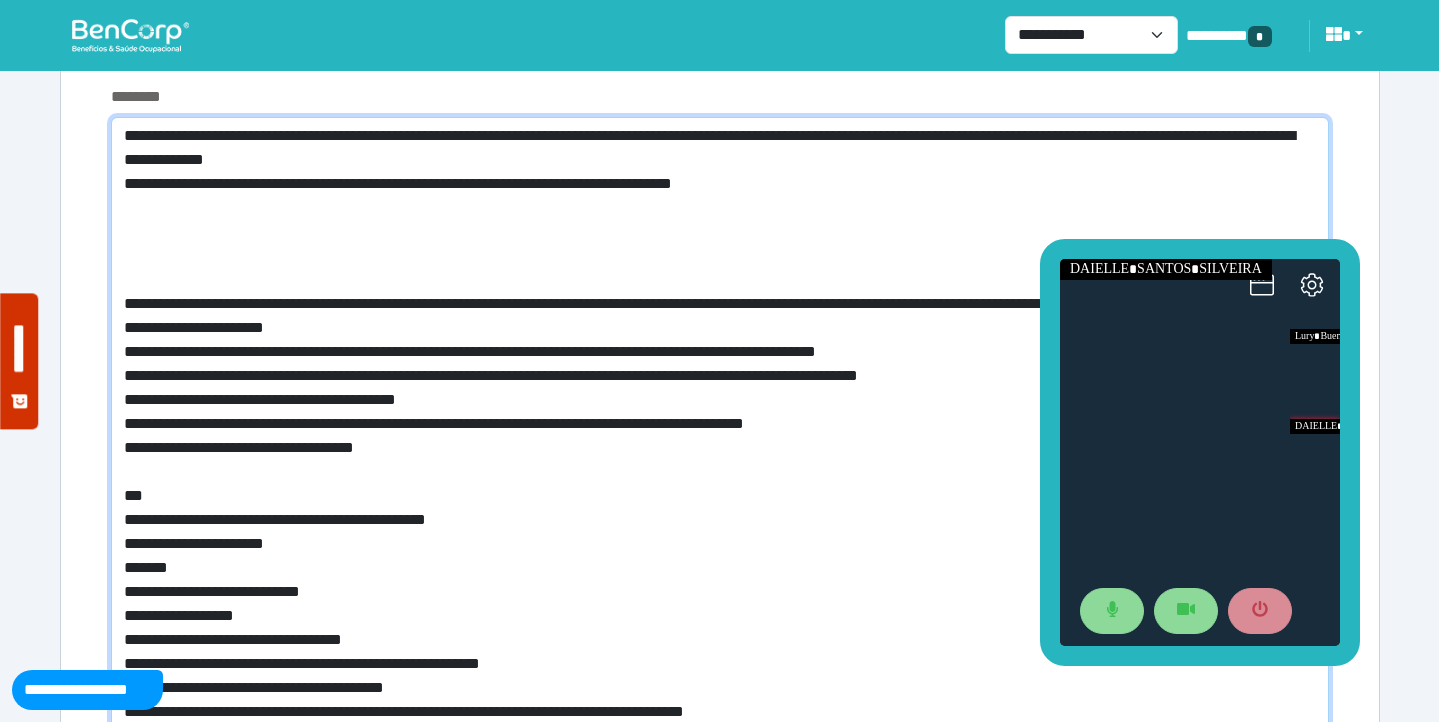 click at bounding box center (720, 488) 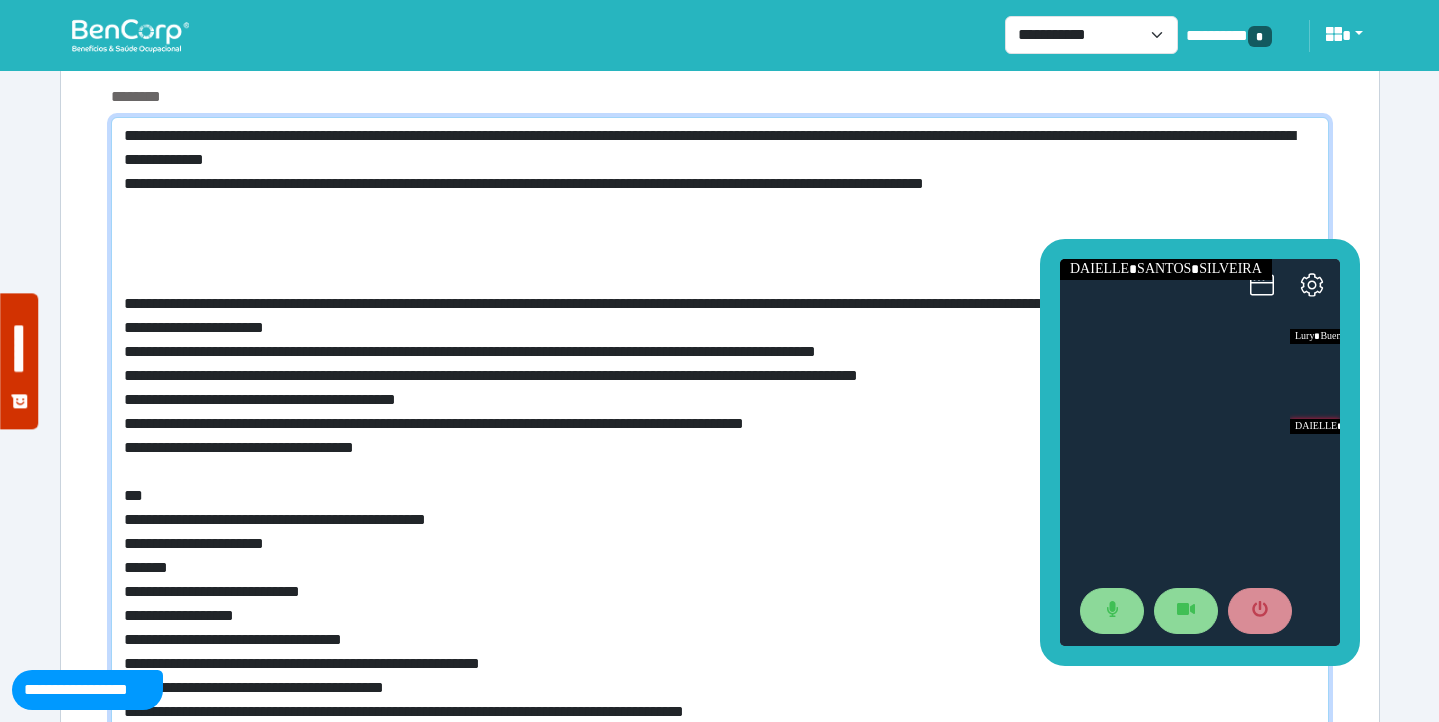 click at bounding box center (720, 488) 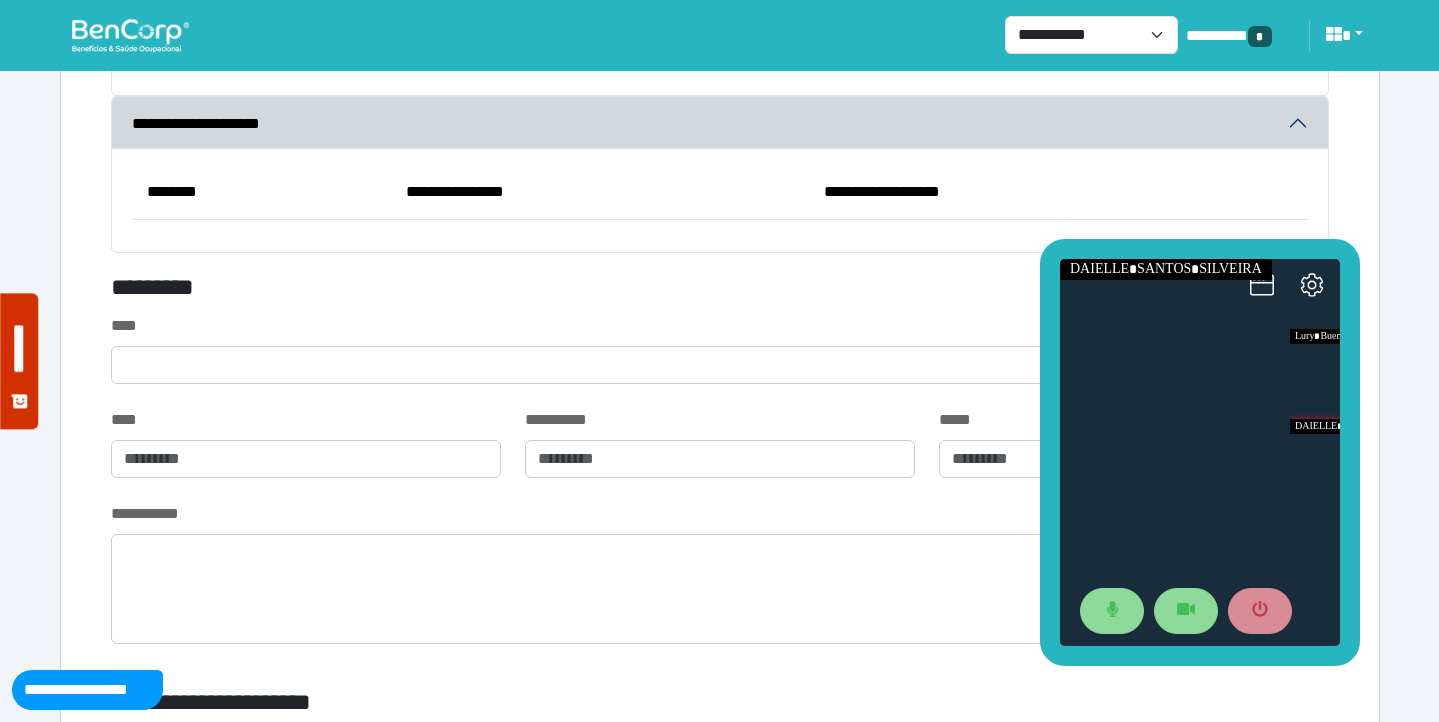 scroll, scrollTop: 6226, scrollLeft: 0, axis: vertical 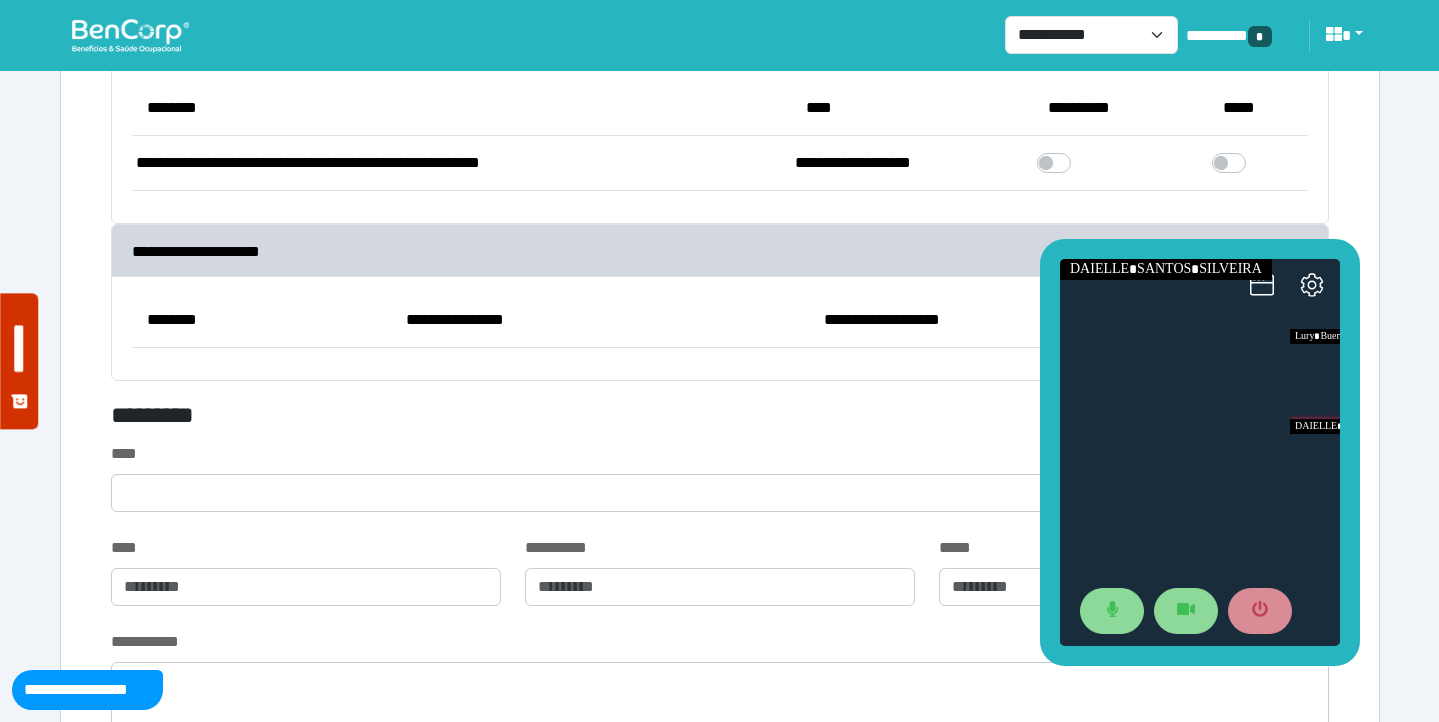 type on "**********" 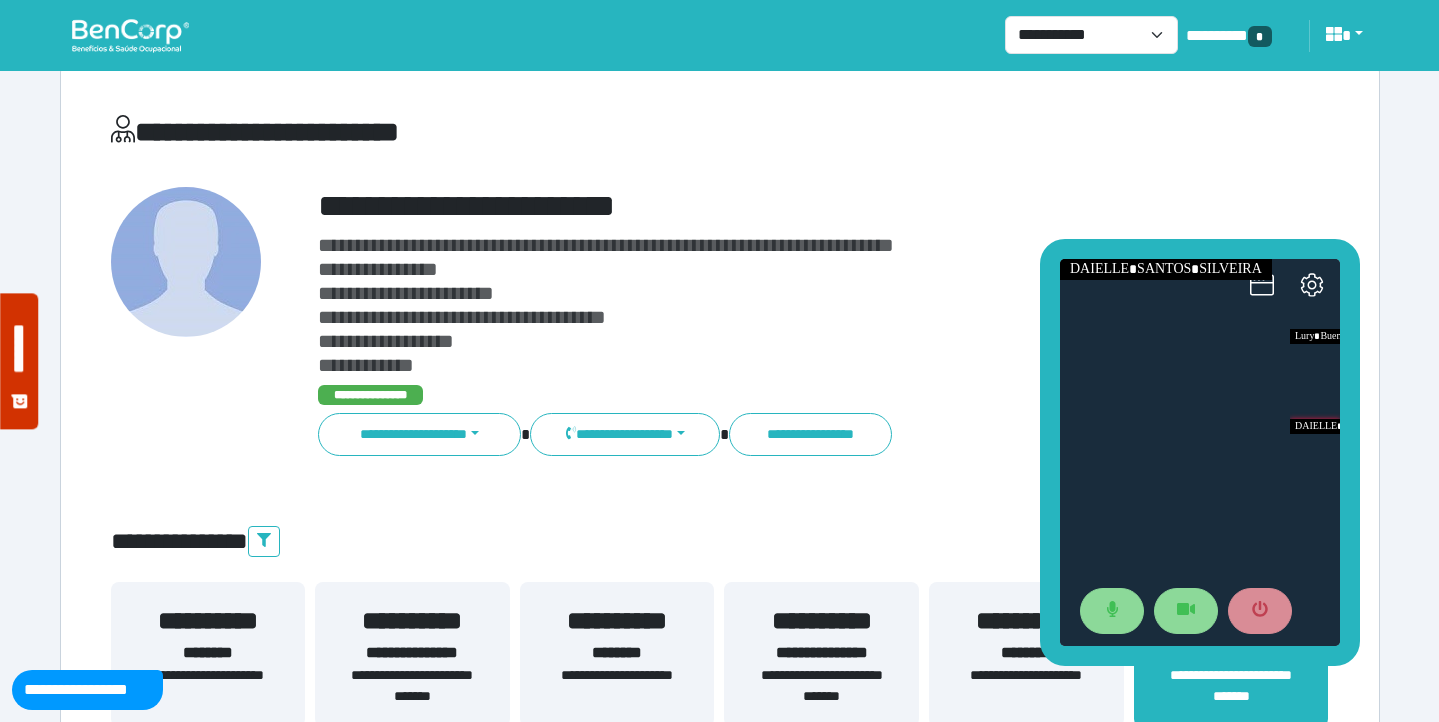 scroll, scrollTop: 18, scrollLeft: 0, axis: vertical 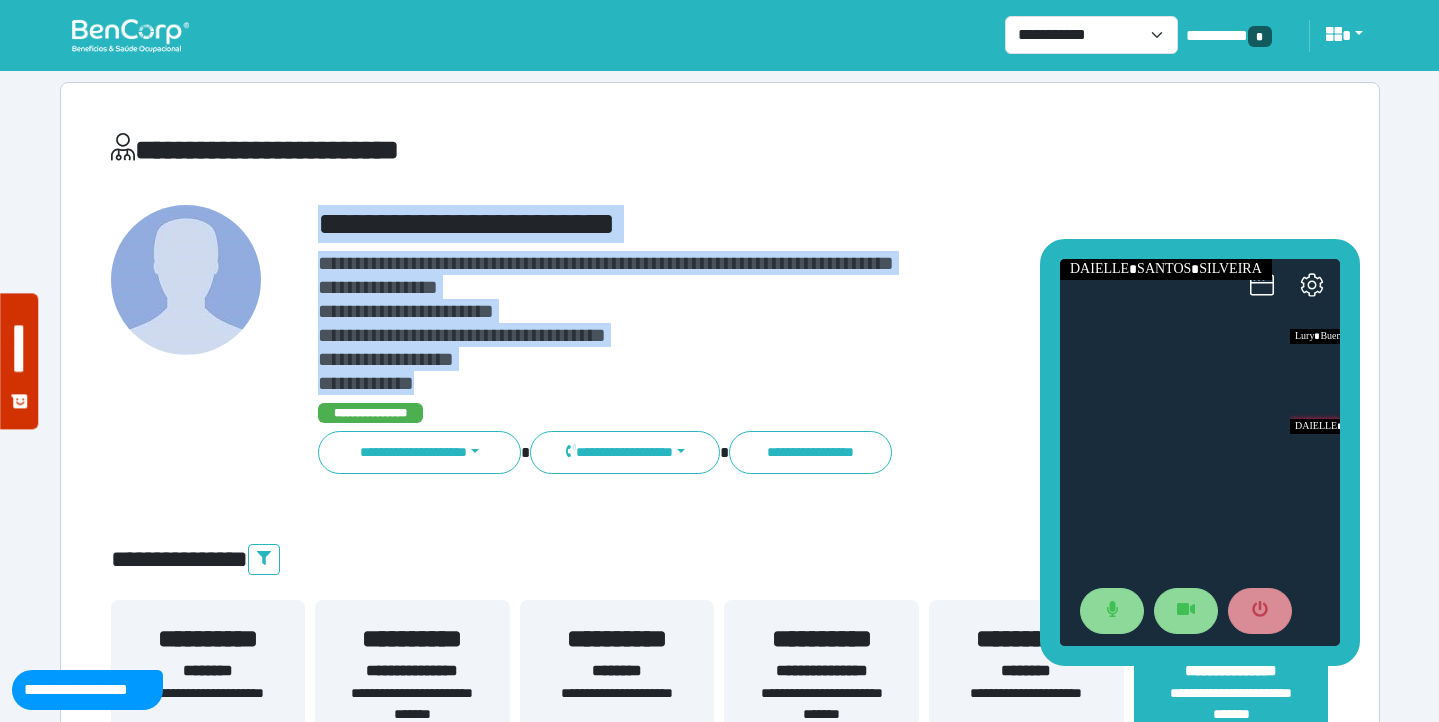 drag, startPoint x: 444, startPoint y: 386, endPoint x: 292, endPoint y: 216, distance: 228.04385 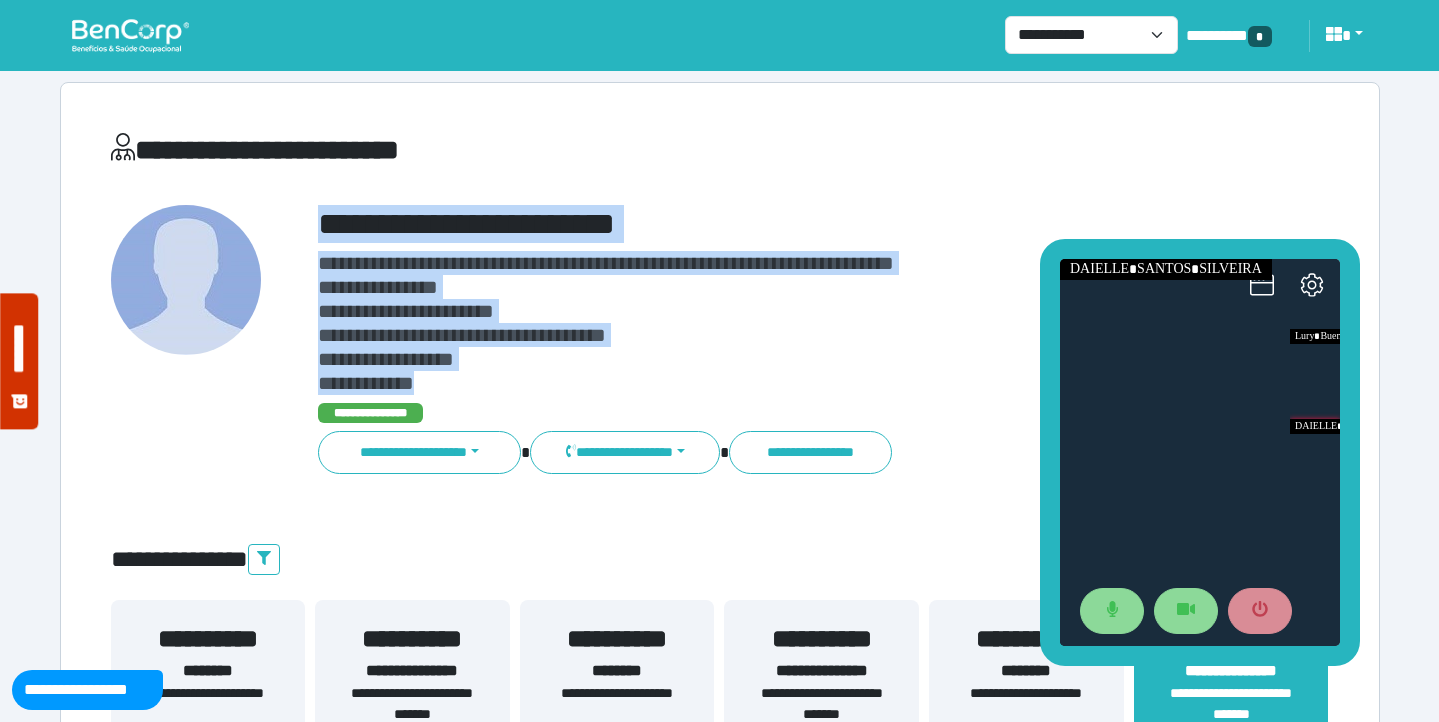 click on "**********" at bounding box center [772, 323] 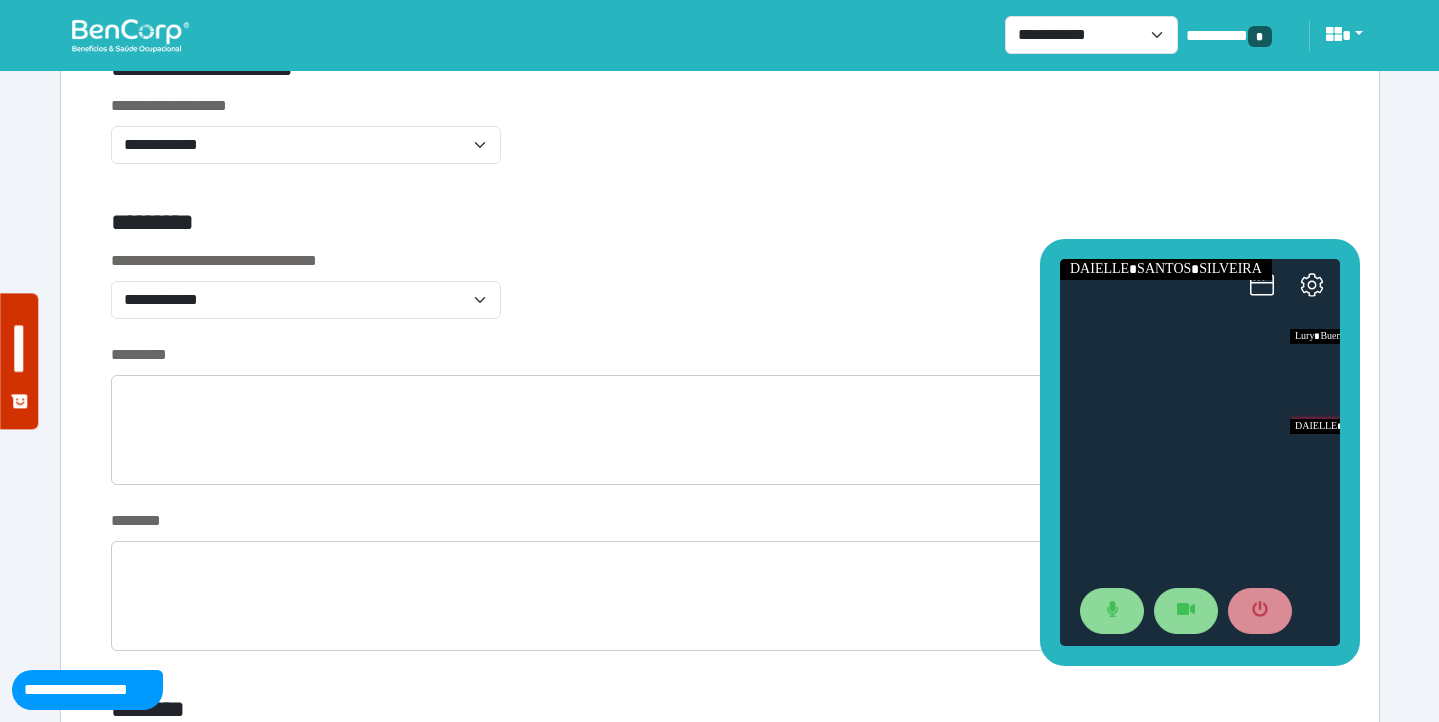 scroll, scrollTop: 759, scrollLeft: 0, axis: vertical 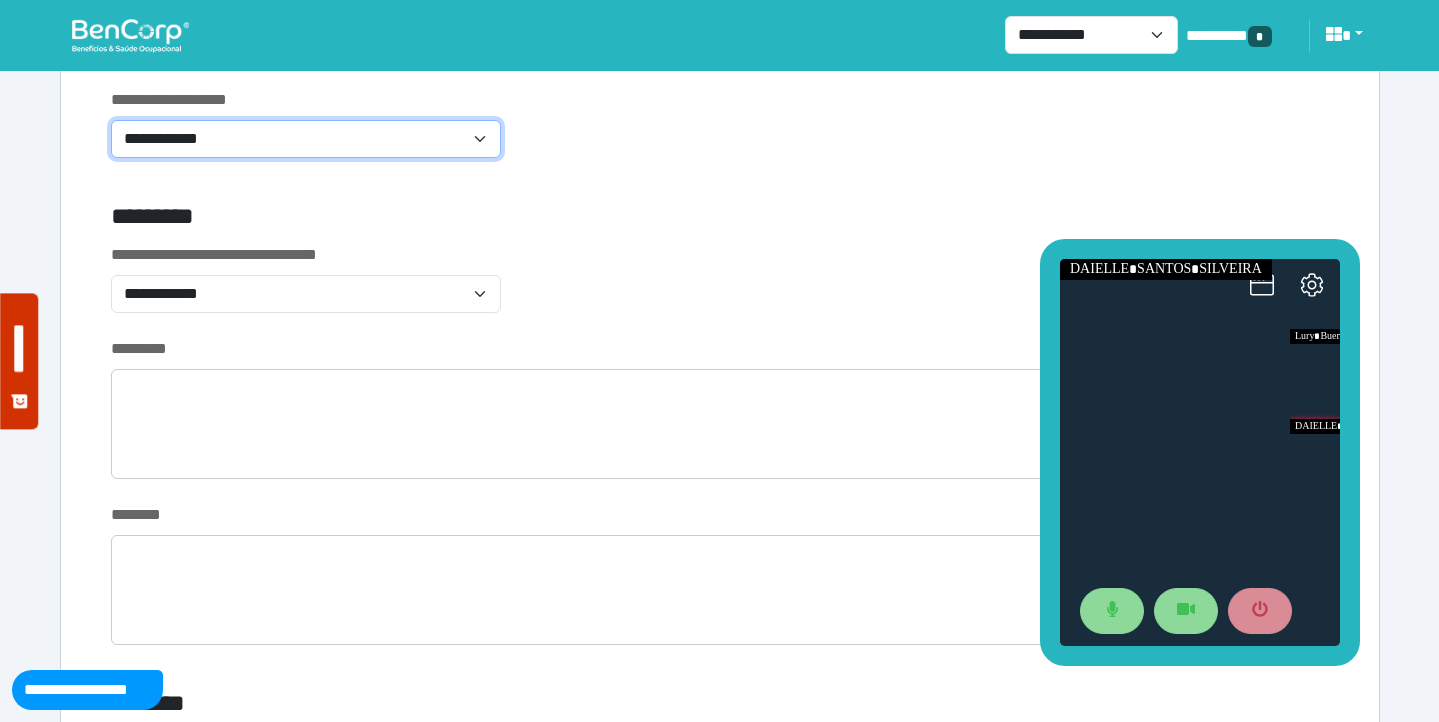 click on "**********" at bounding box center [306, 139] 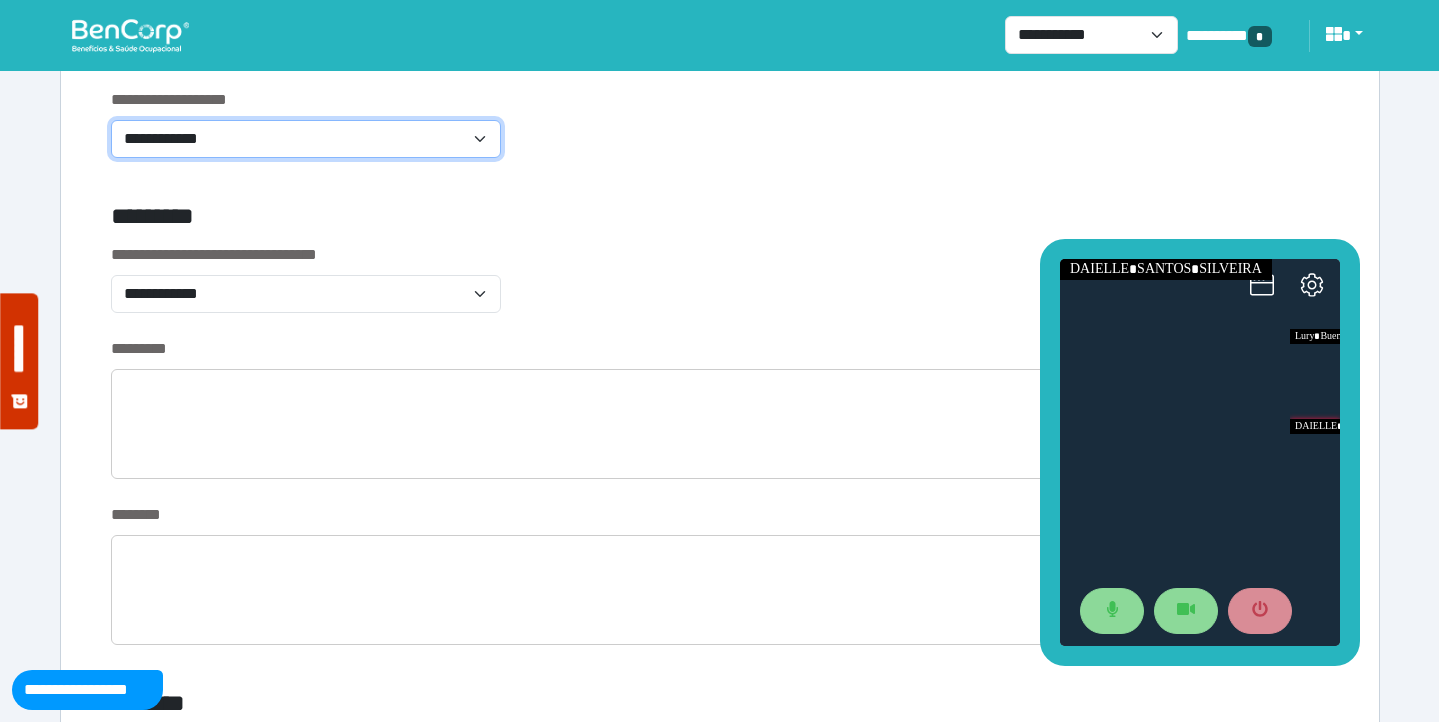 select on "**********" 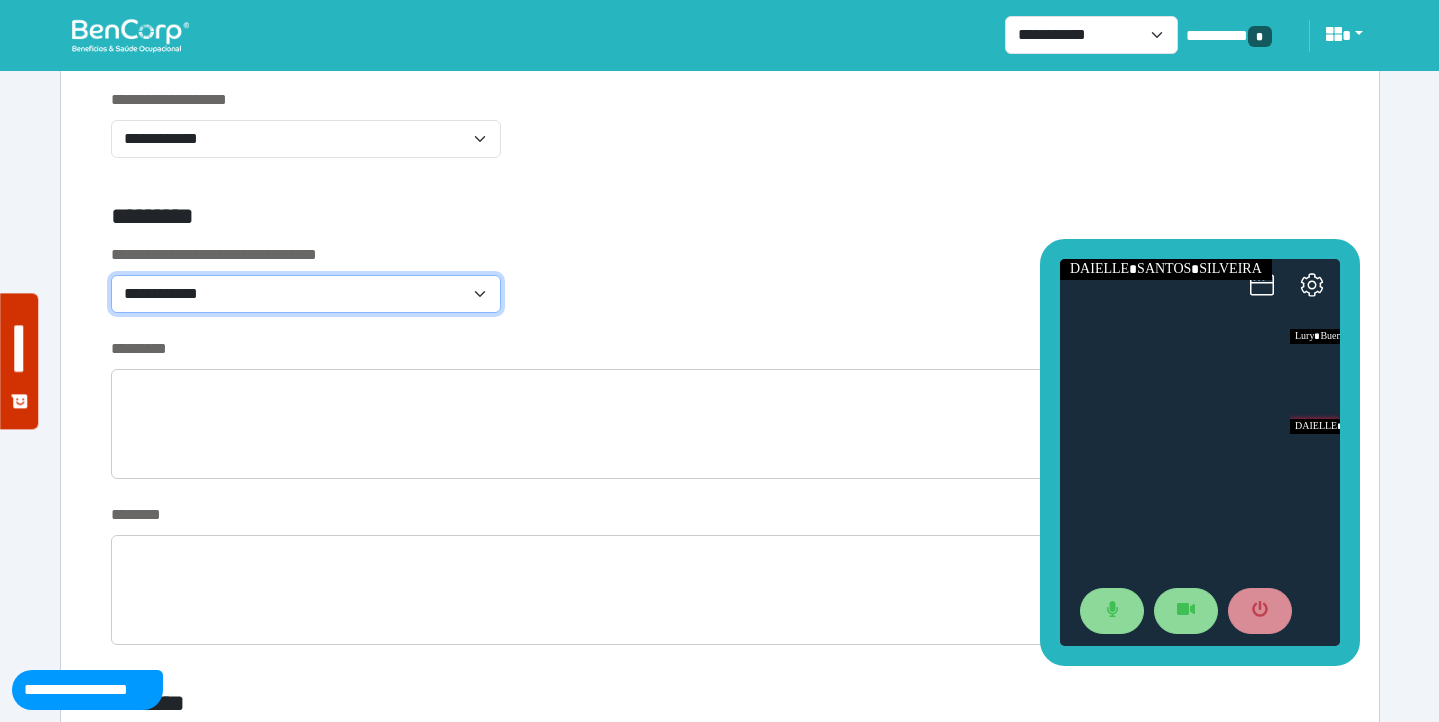 click on "**********" at bounding box center [306, 294] 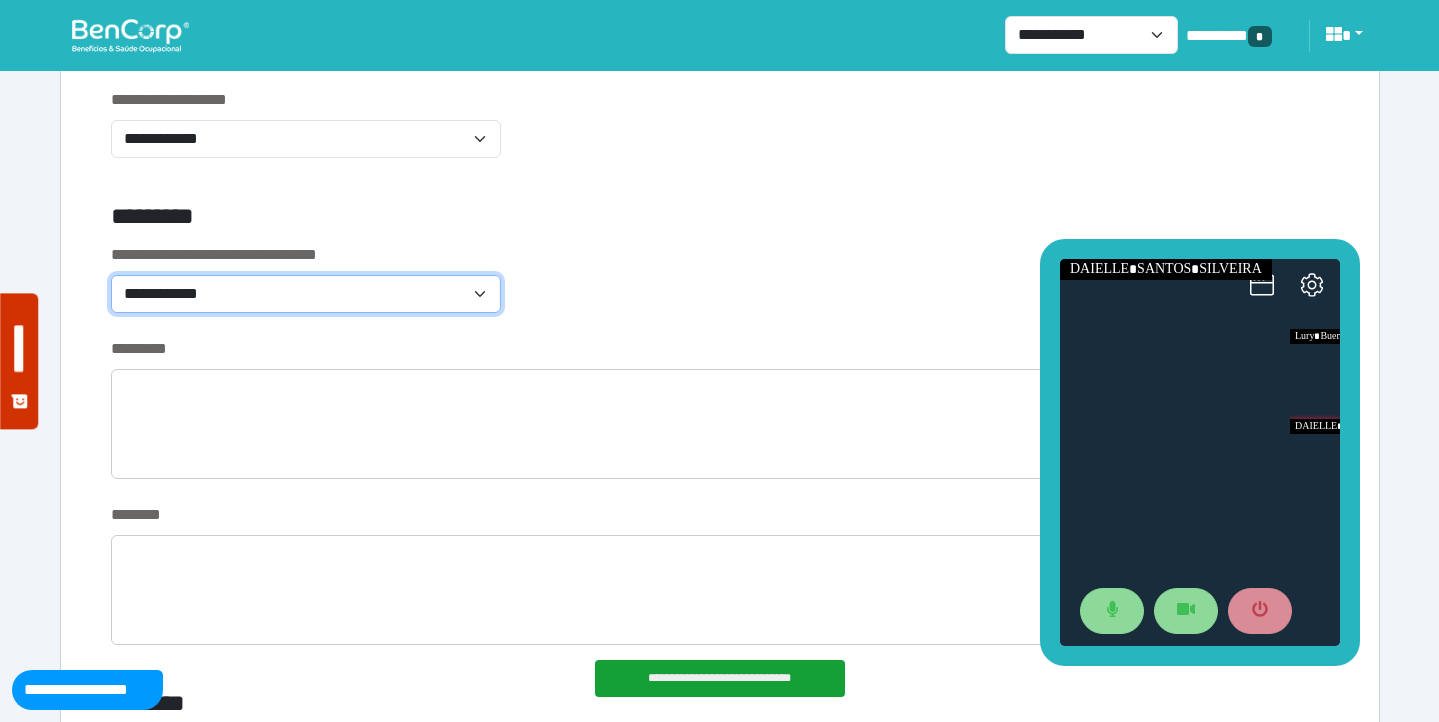 select on "*******" 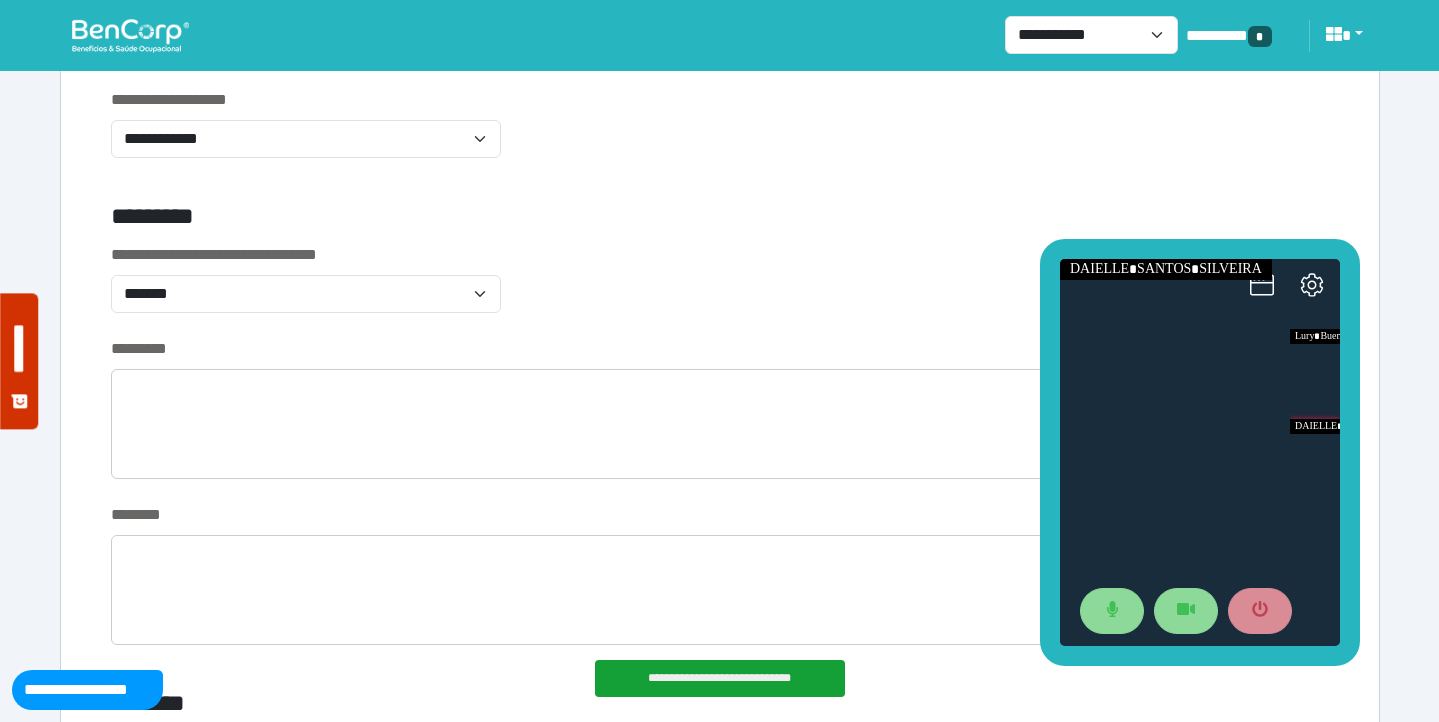 click on "**********" at bounding box center [720, 290] 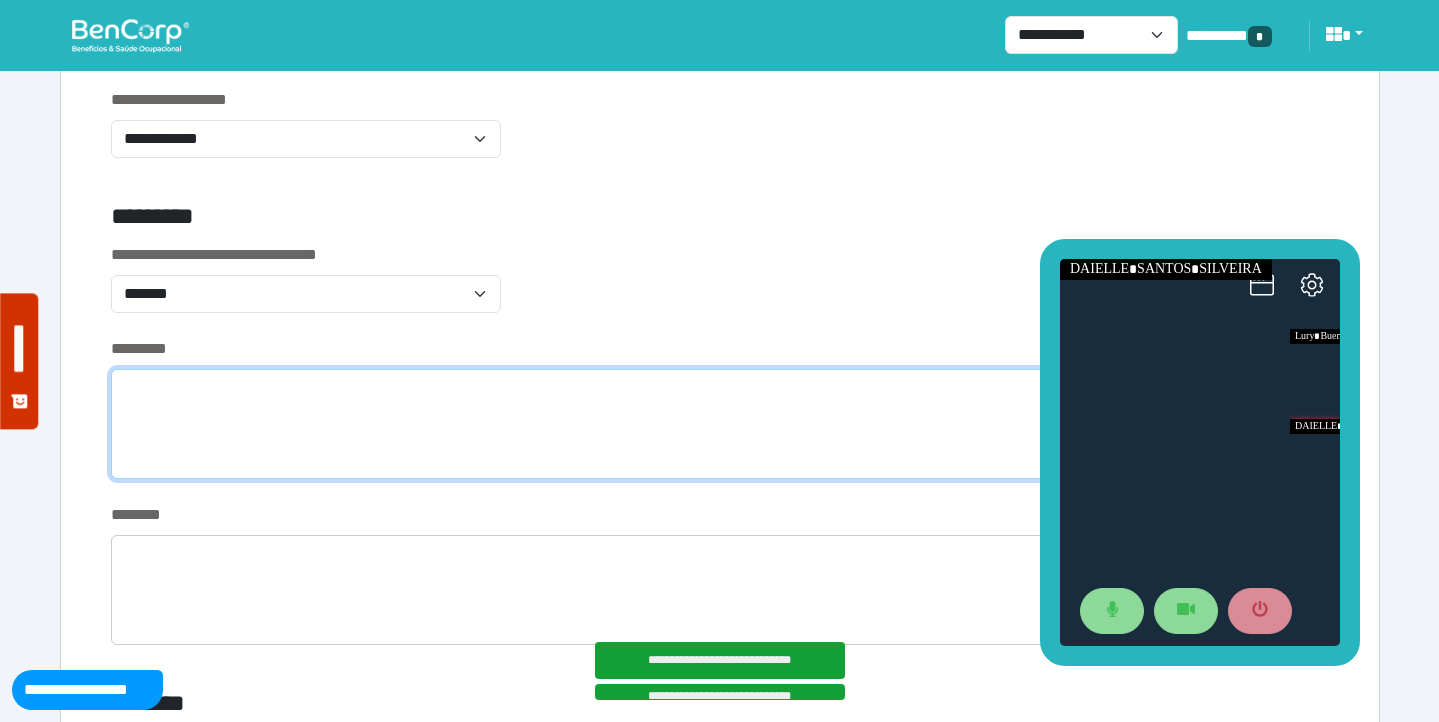 click at bounding box center (720, 424) 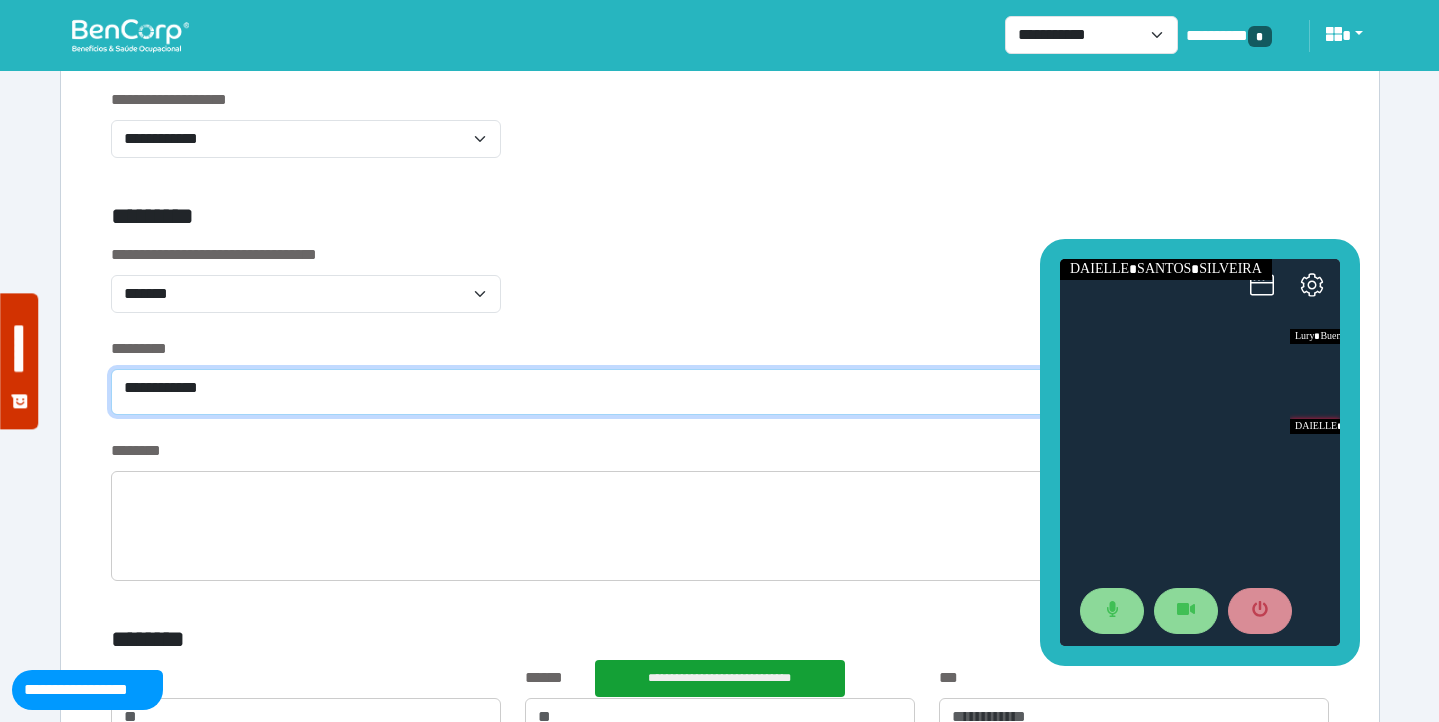 type on "**********" 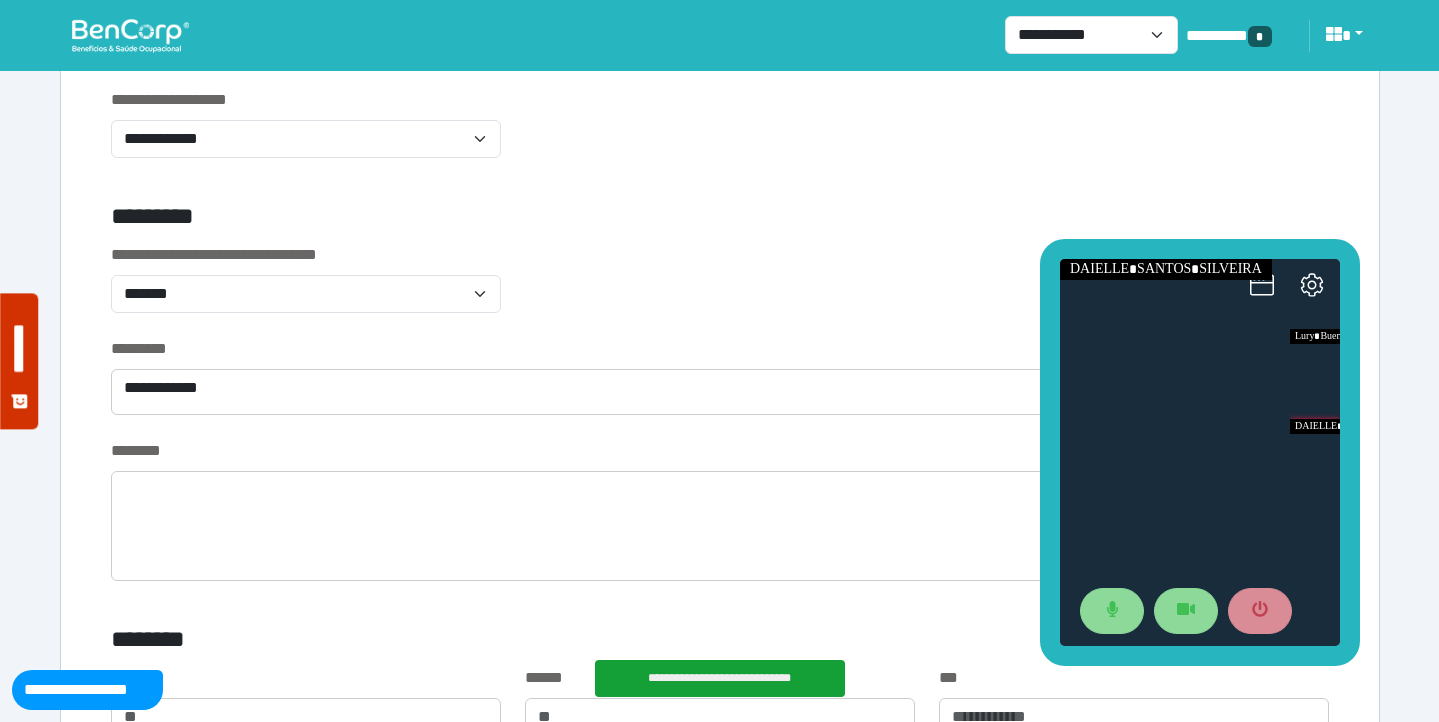 click on "**********" at bounding box center [720, 290] 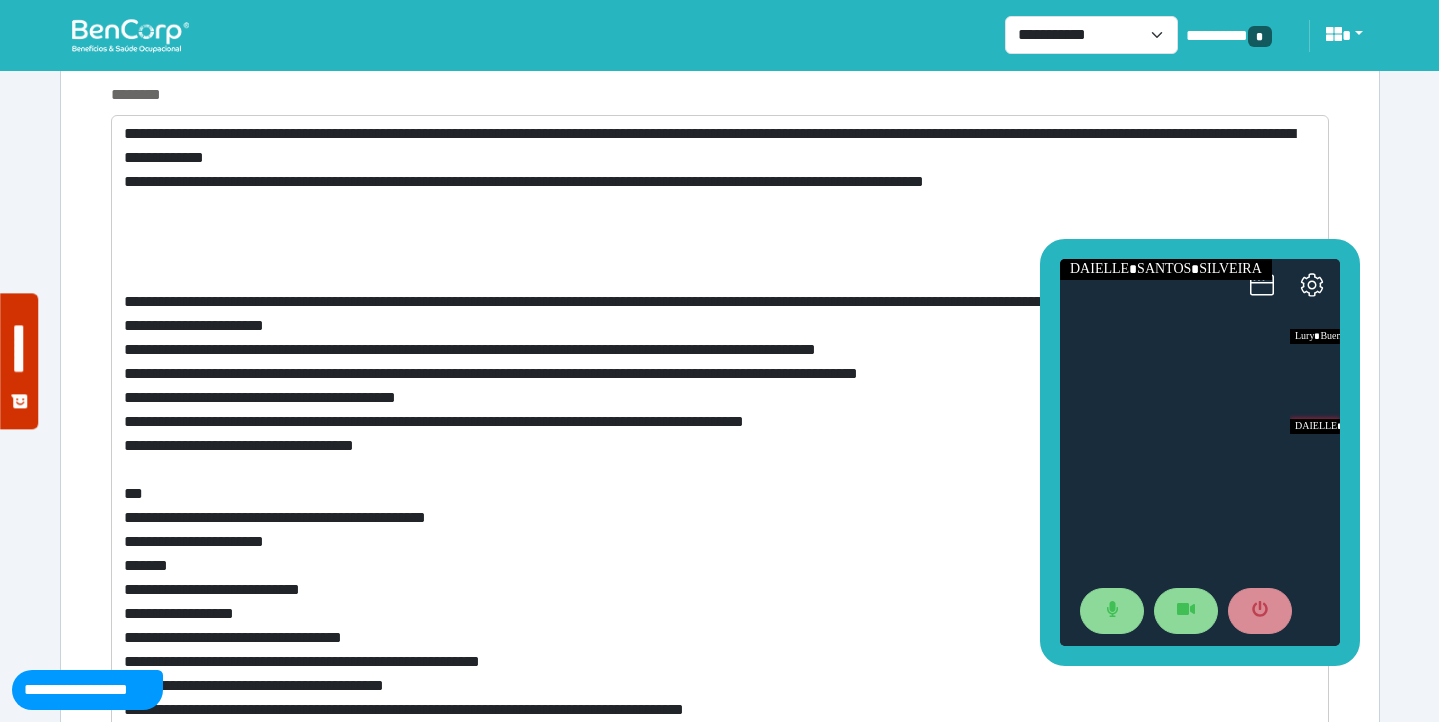 scroll, scrollTop: 7807, scrollLeft: 0, axis: vertical 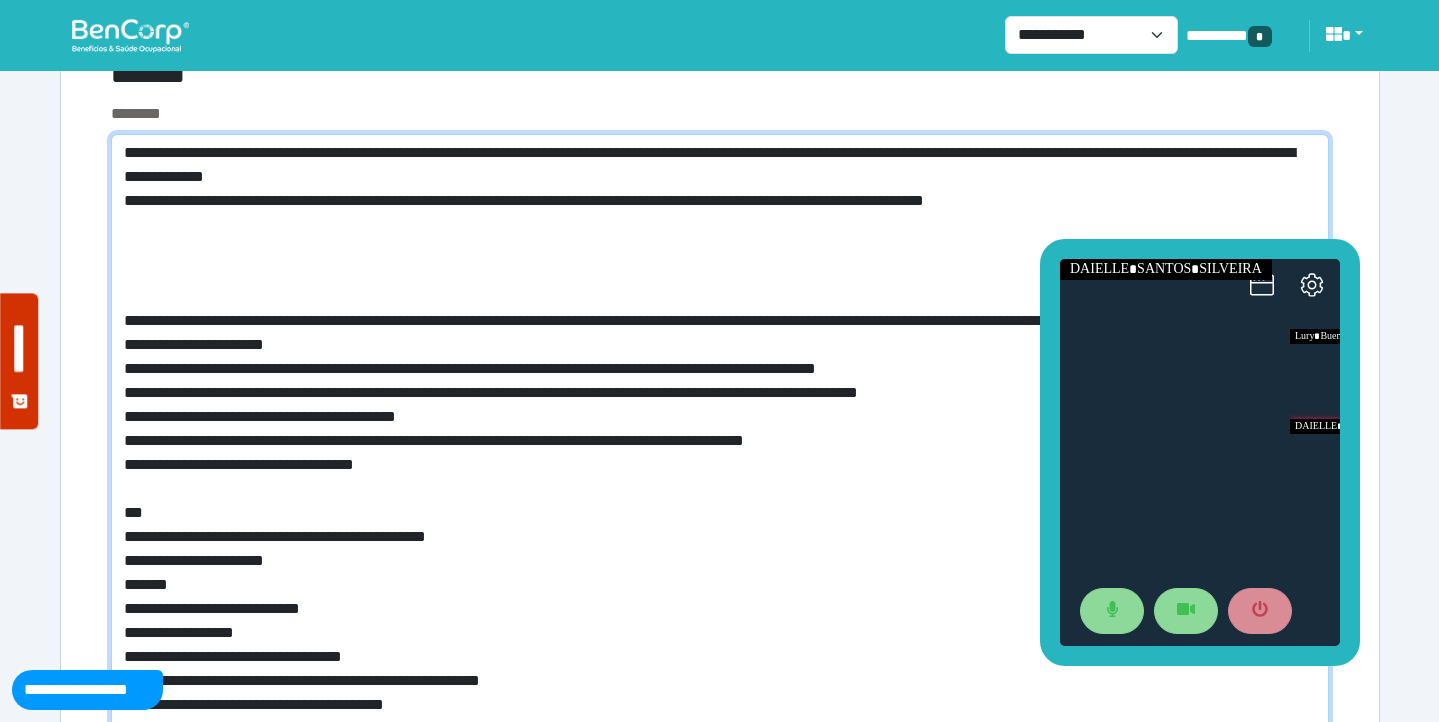 click at bounding box center (720, 505) 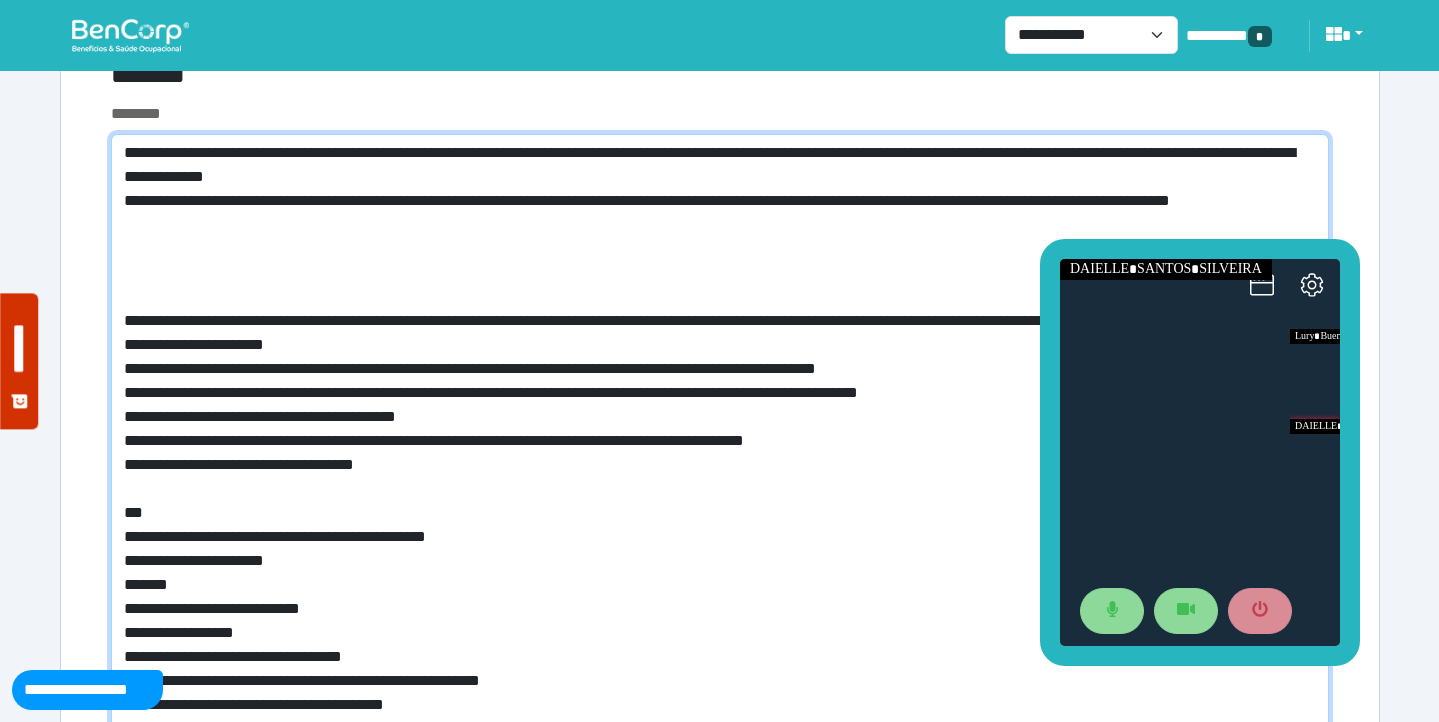 click at bounding box center (720, 517) 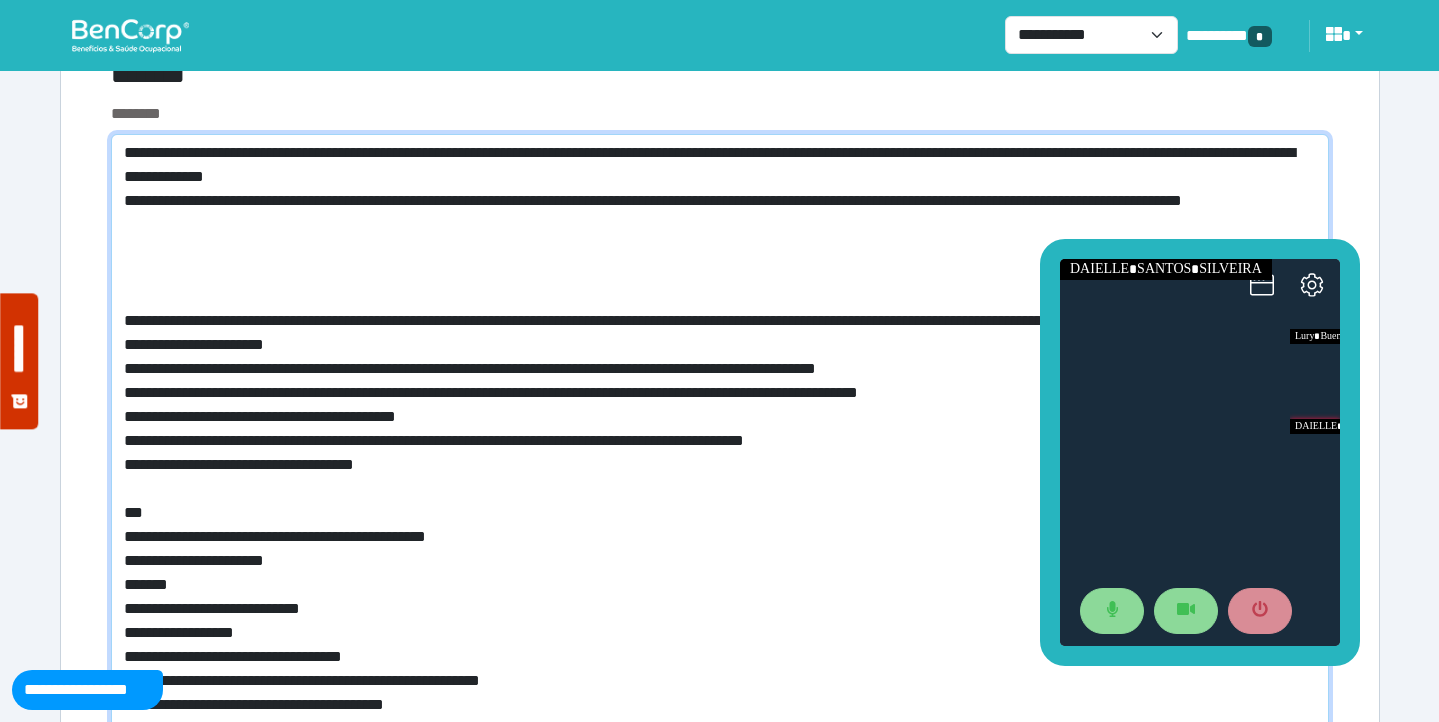 click at bounding box center (720, 517) 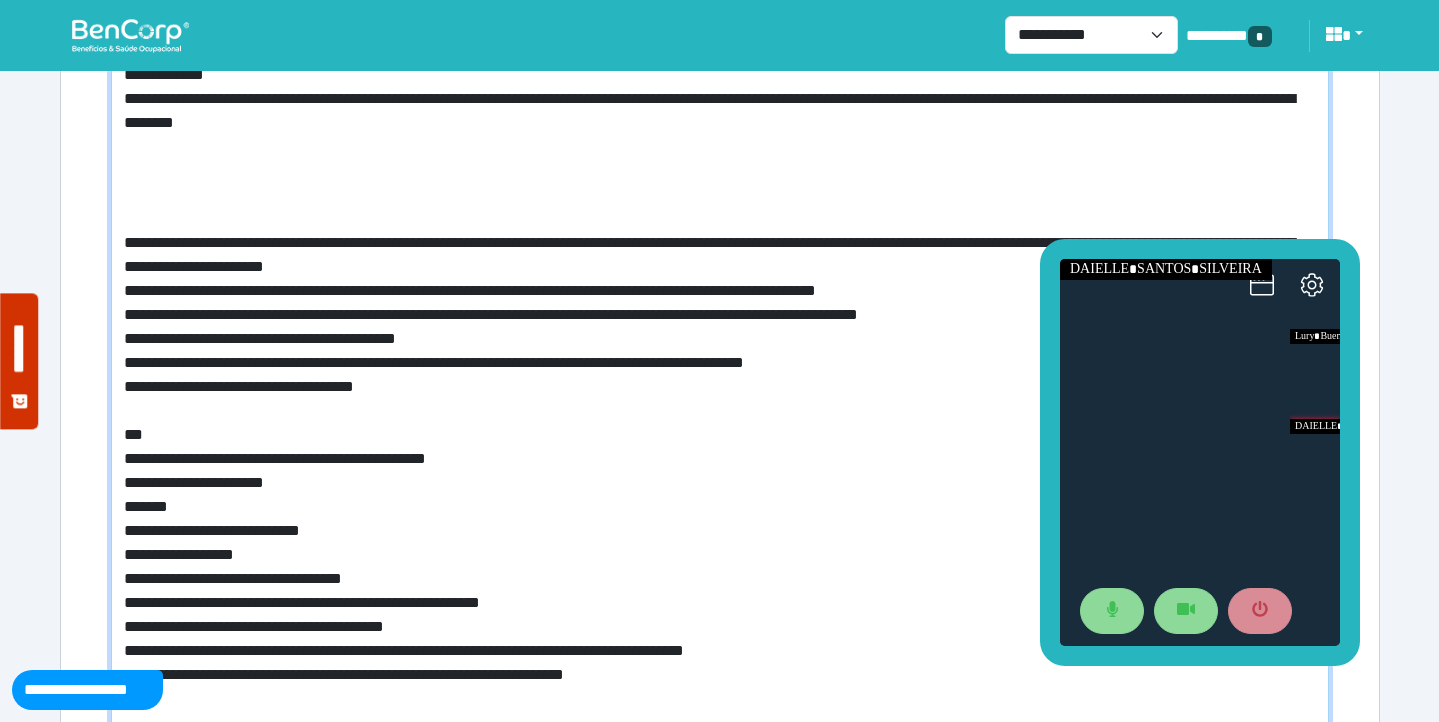 scroll, scrollTop: 7914, scrollLeft: 0, axis: vertical 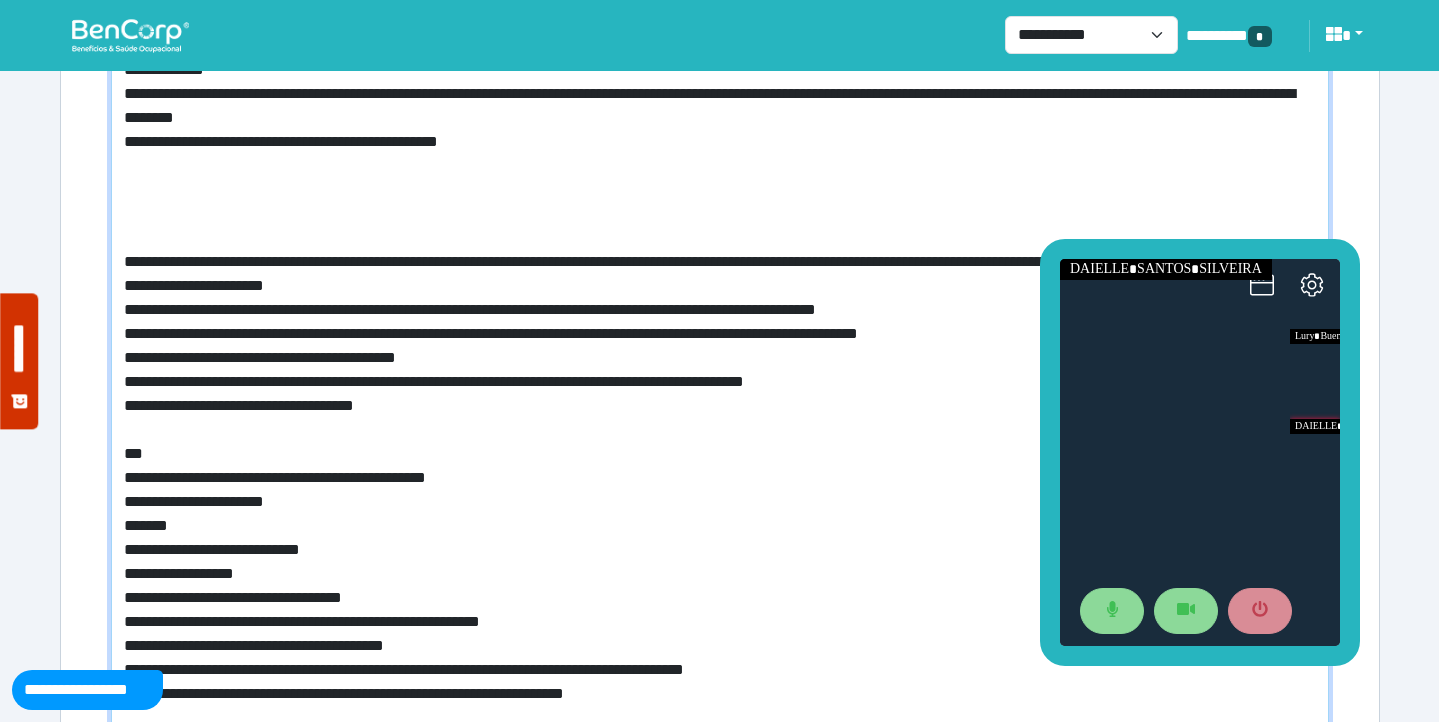 click at bounding box center [720, 422] 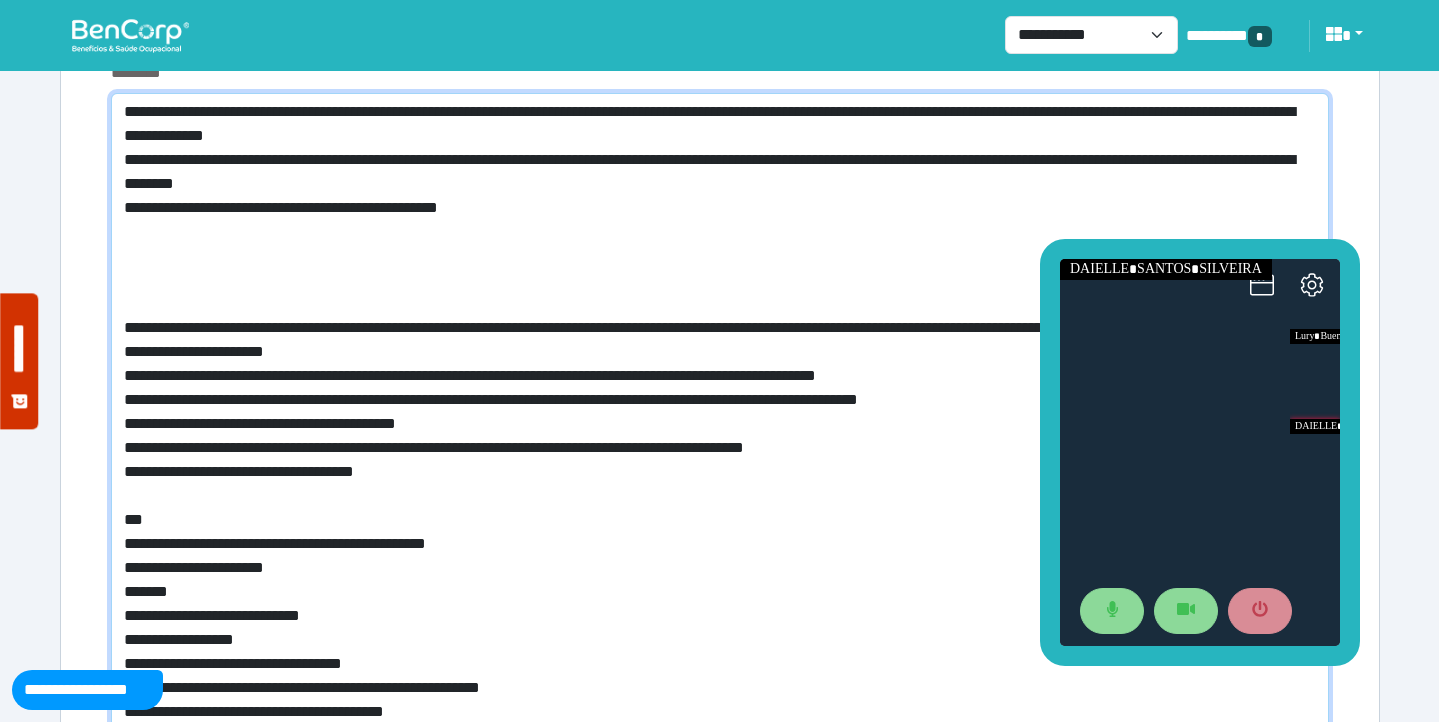 scroll, scrollTop: 7840, scrollLeft: 0, axis: vertical 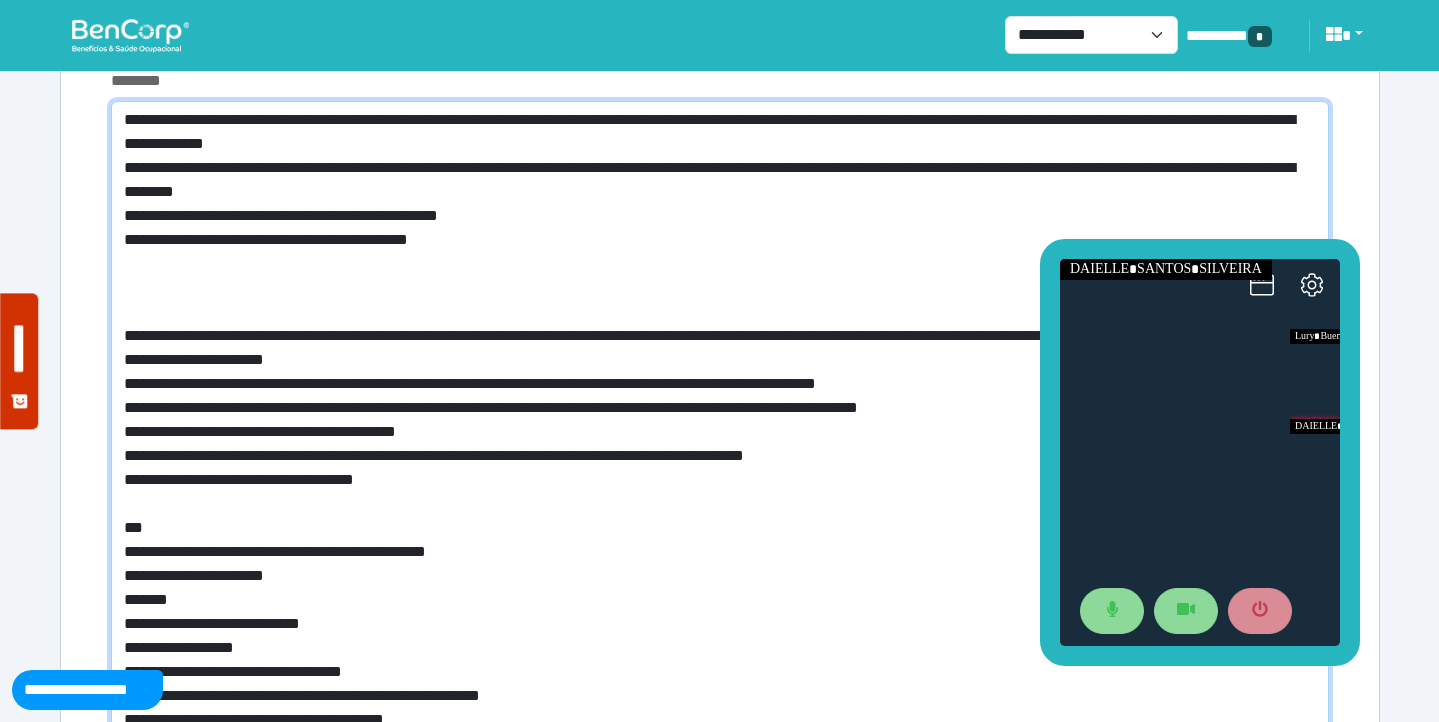 click at bounding box center (720, 496) 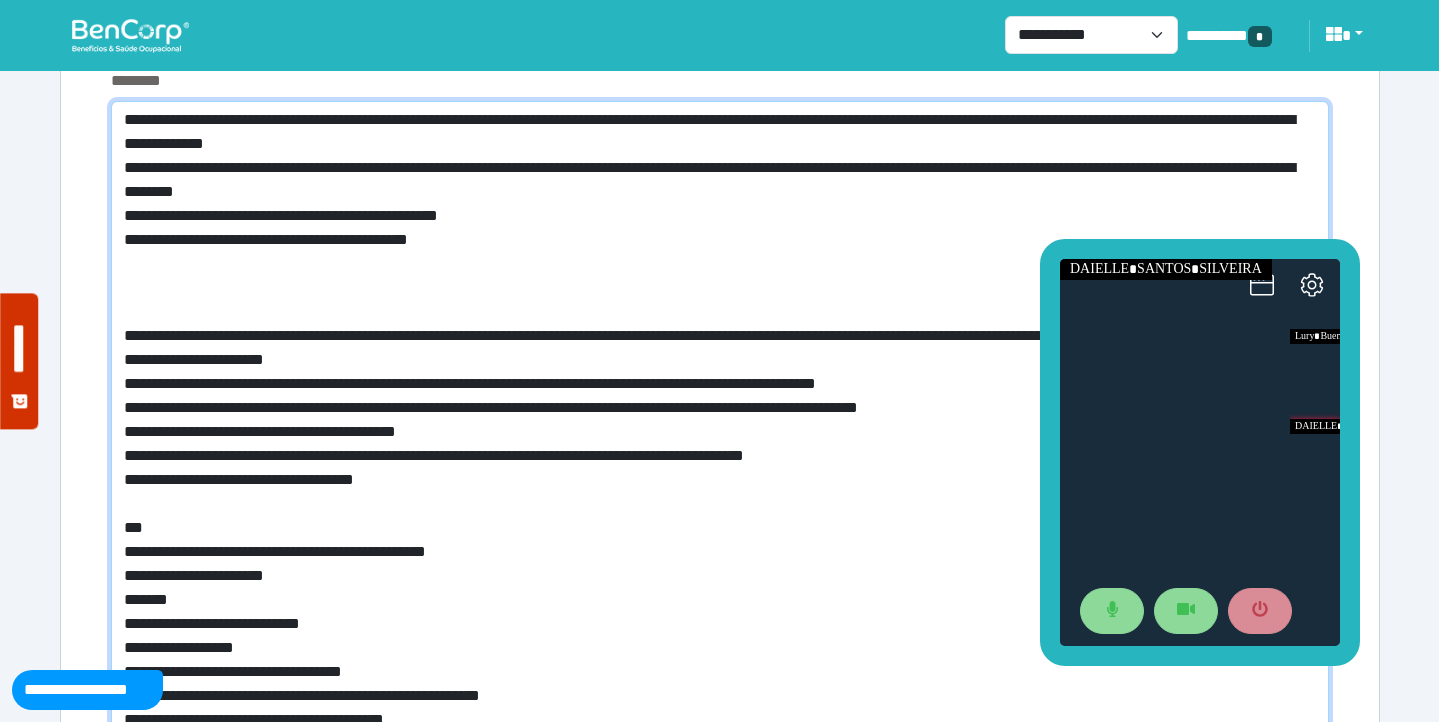 click at bounding box center [720, 496] 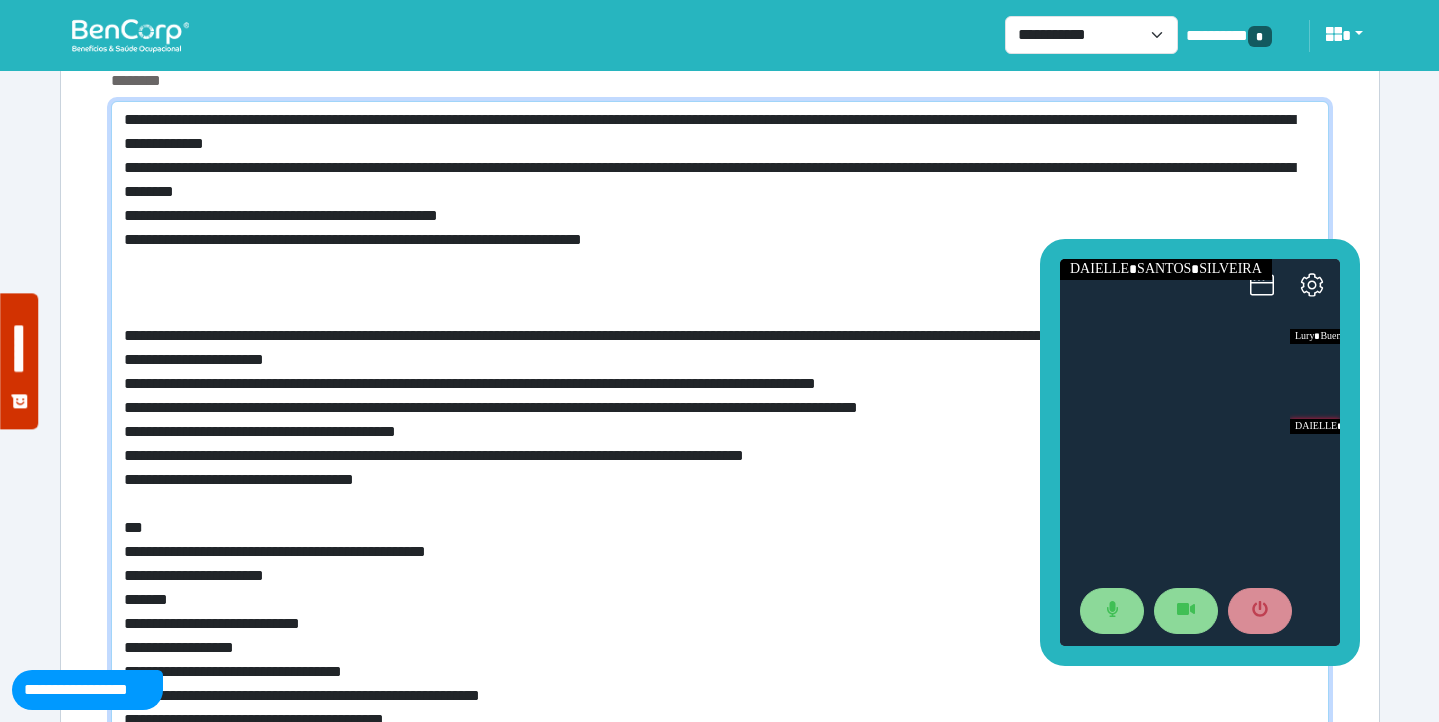 click at bounding box center [720, 496] 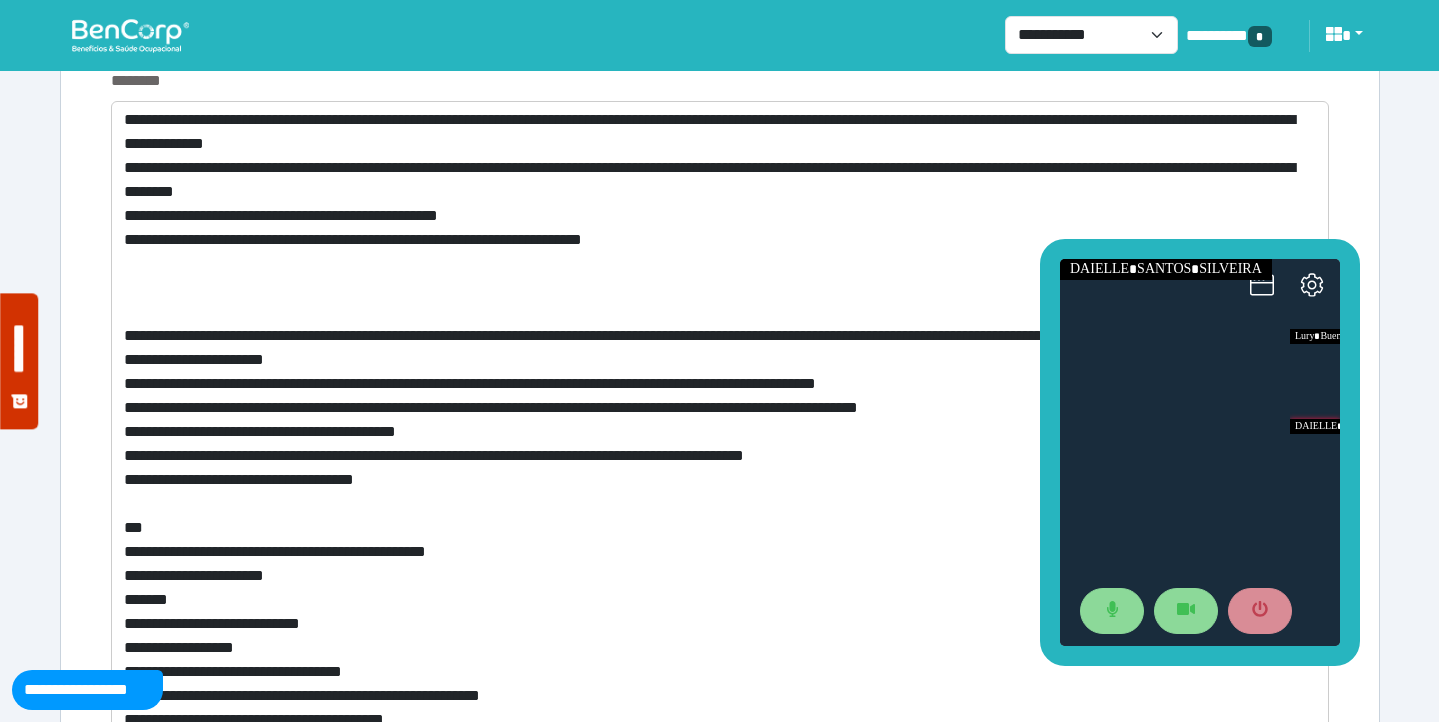 click on "********" at bounding box center [720, 81] 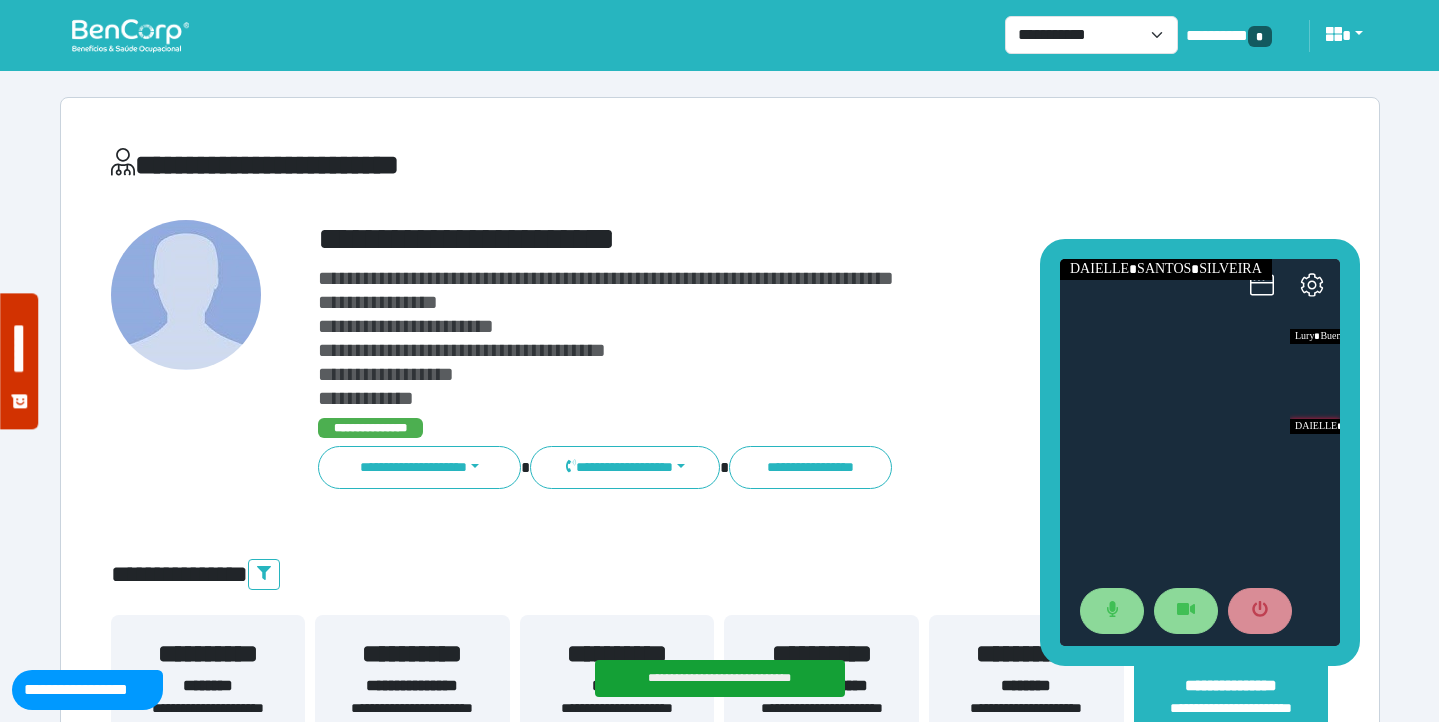 scroll, scrollTop: 0, scrollLeft: 0, axis: both 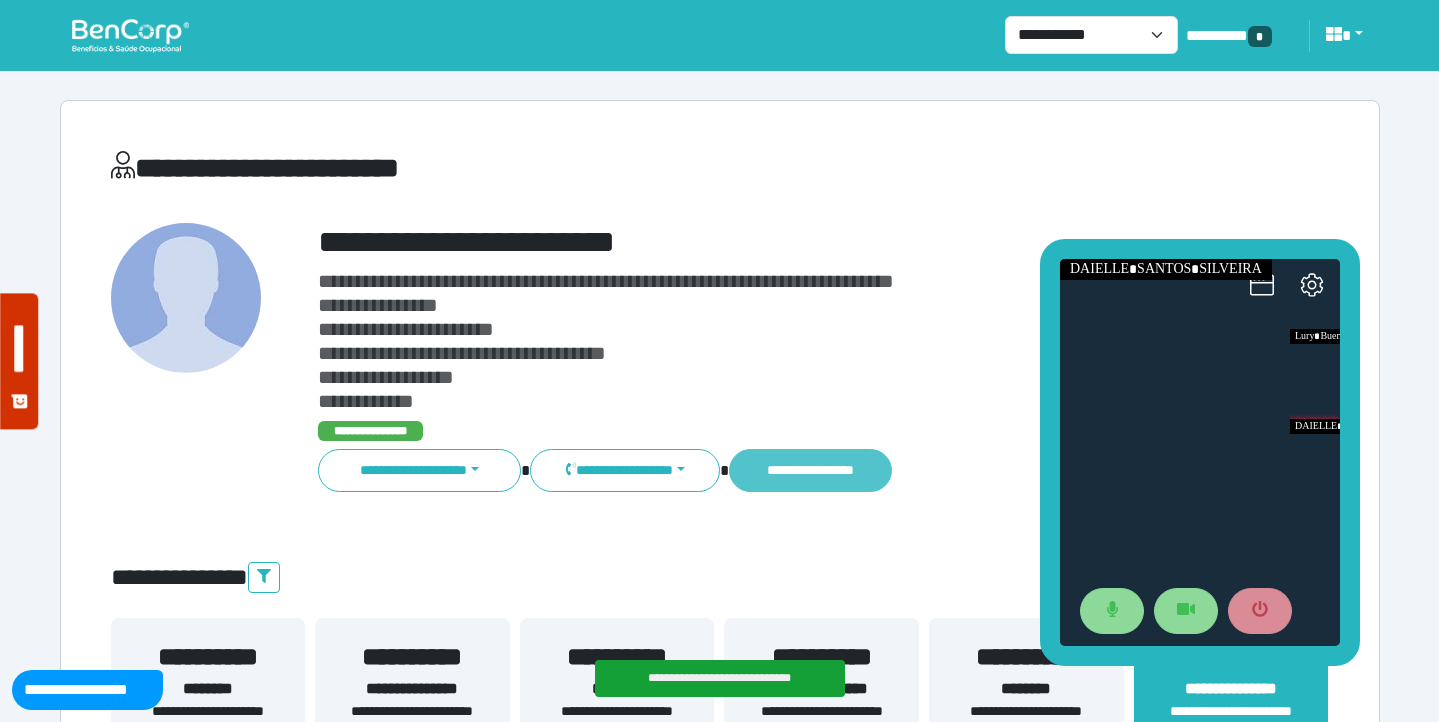 click on "**********" at bounding box center (810, 470) 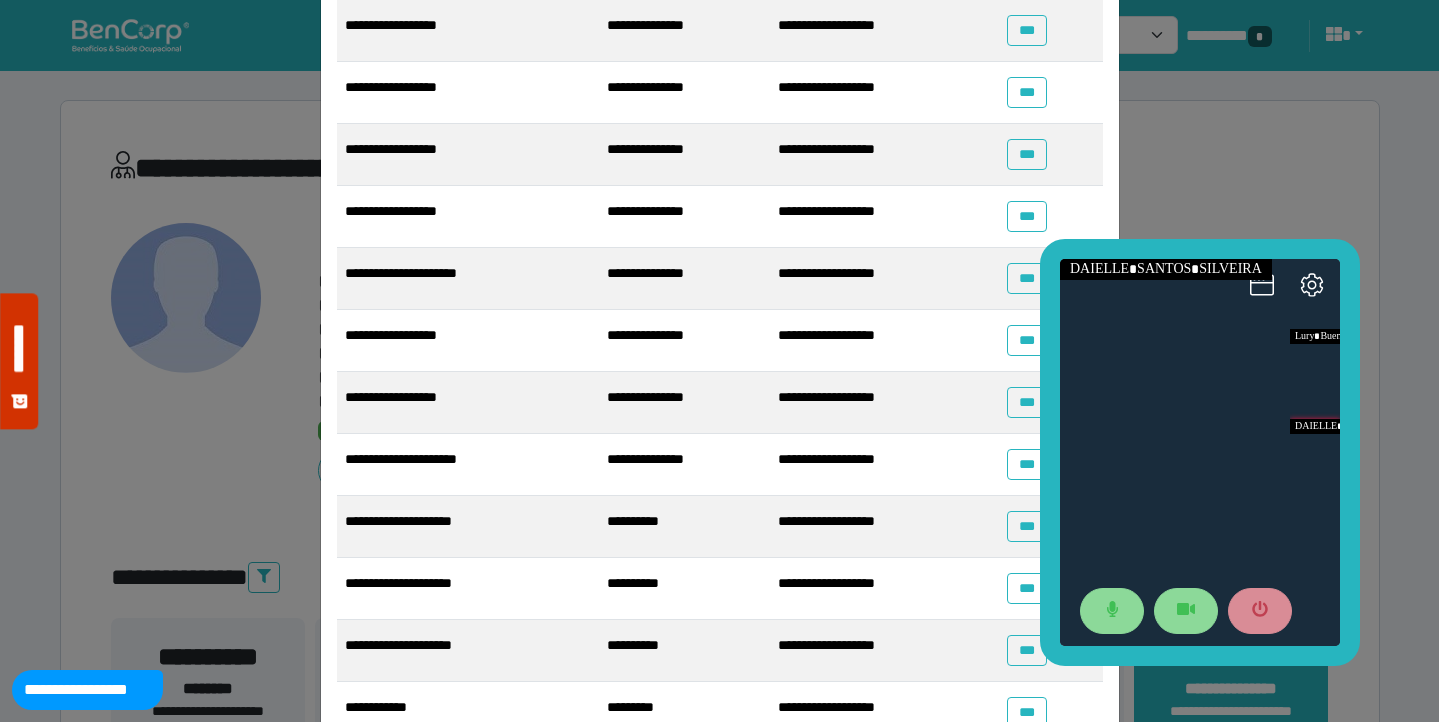 scroll, scrollTop: 635, scrollLeft: 0, axis: vertical 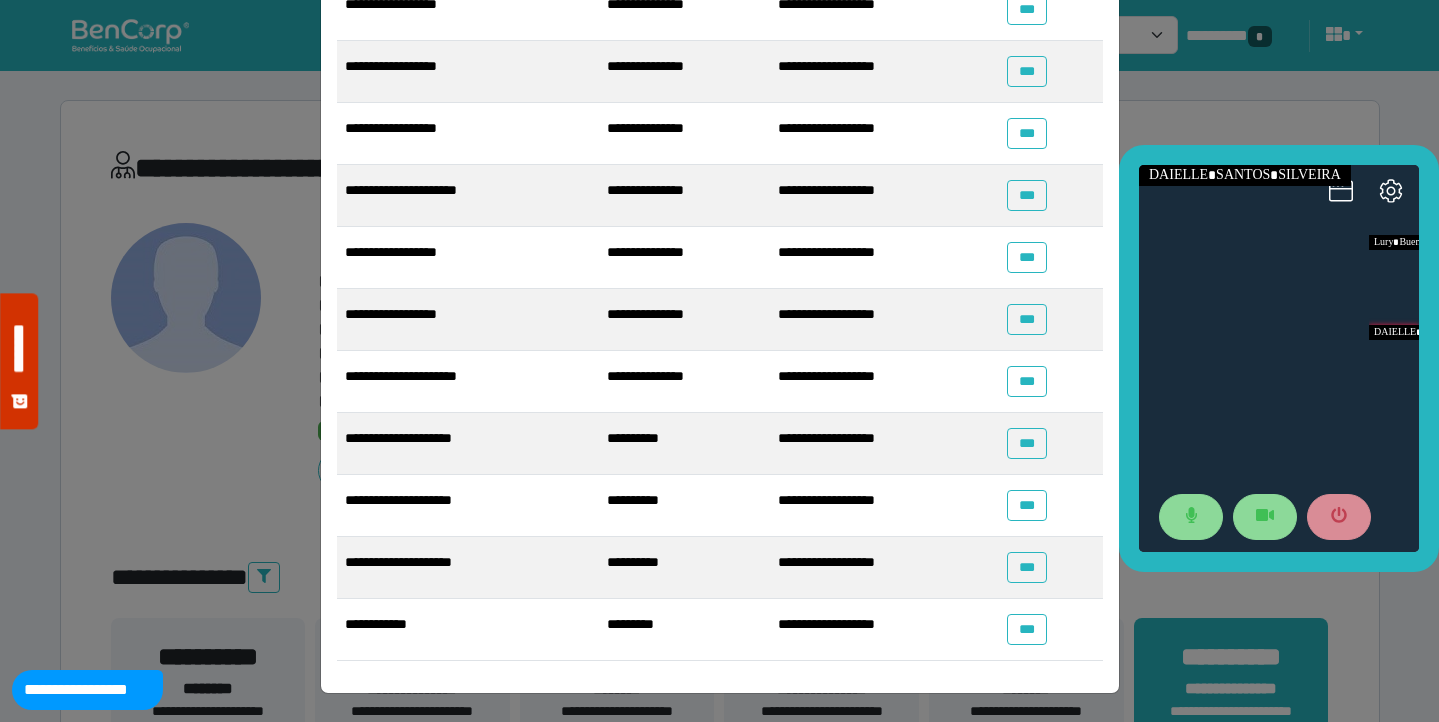drag, startPoint x: 1049, startPoint y: 360, endPoint x: 1133, endPoint y: 258, distance: 132.13629 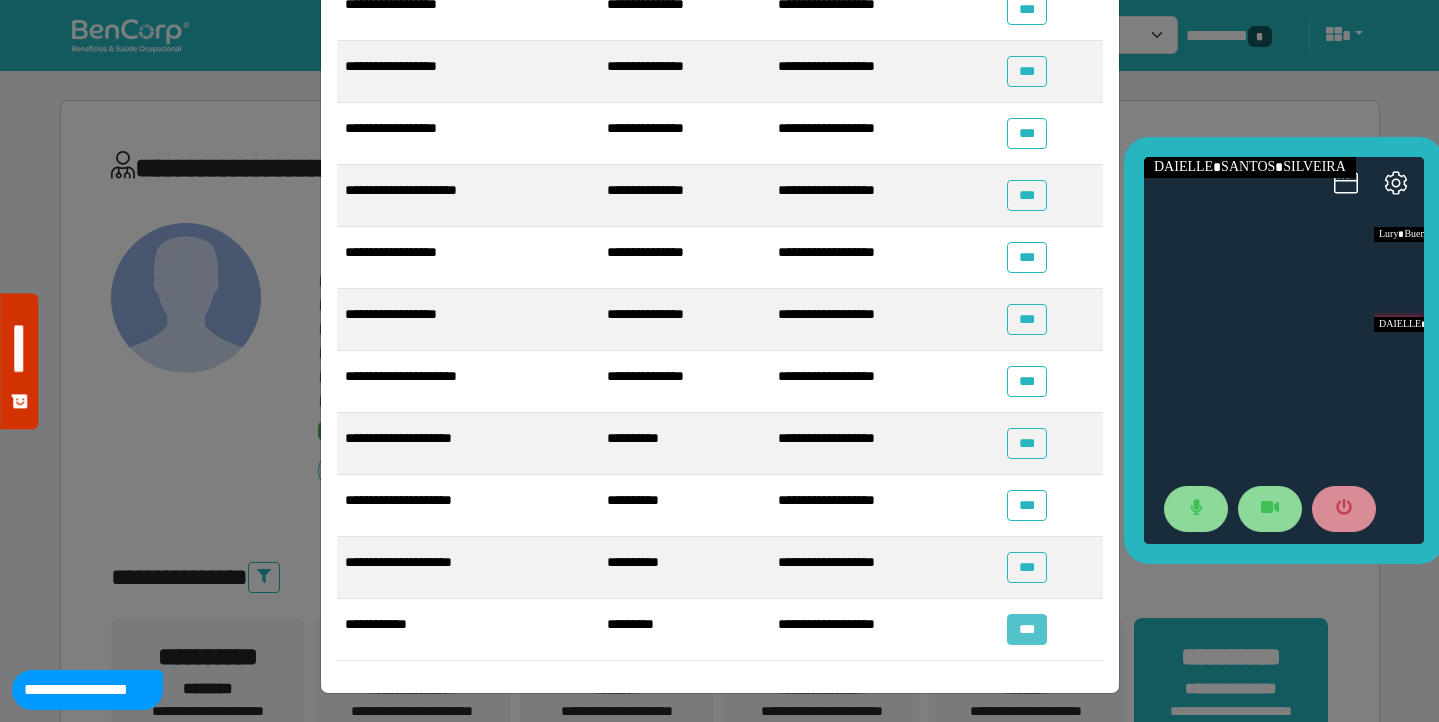 click on "***" at bounding box center (1026, 629) 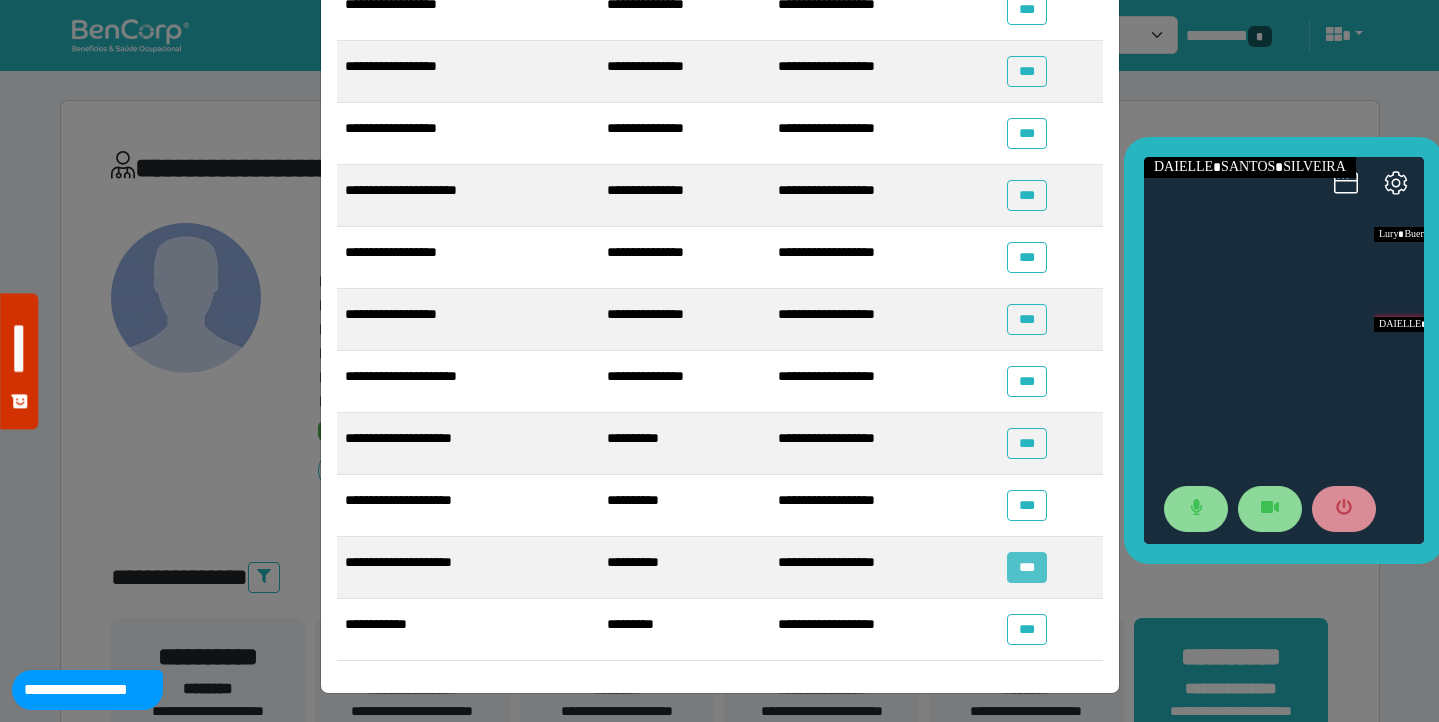 click on "***" at bounding box center [1026, 567] 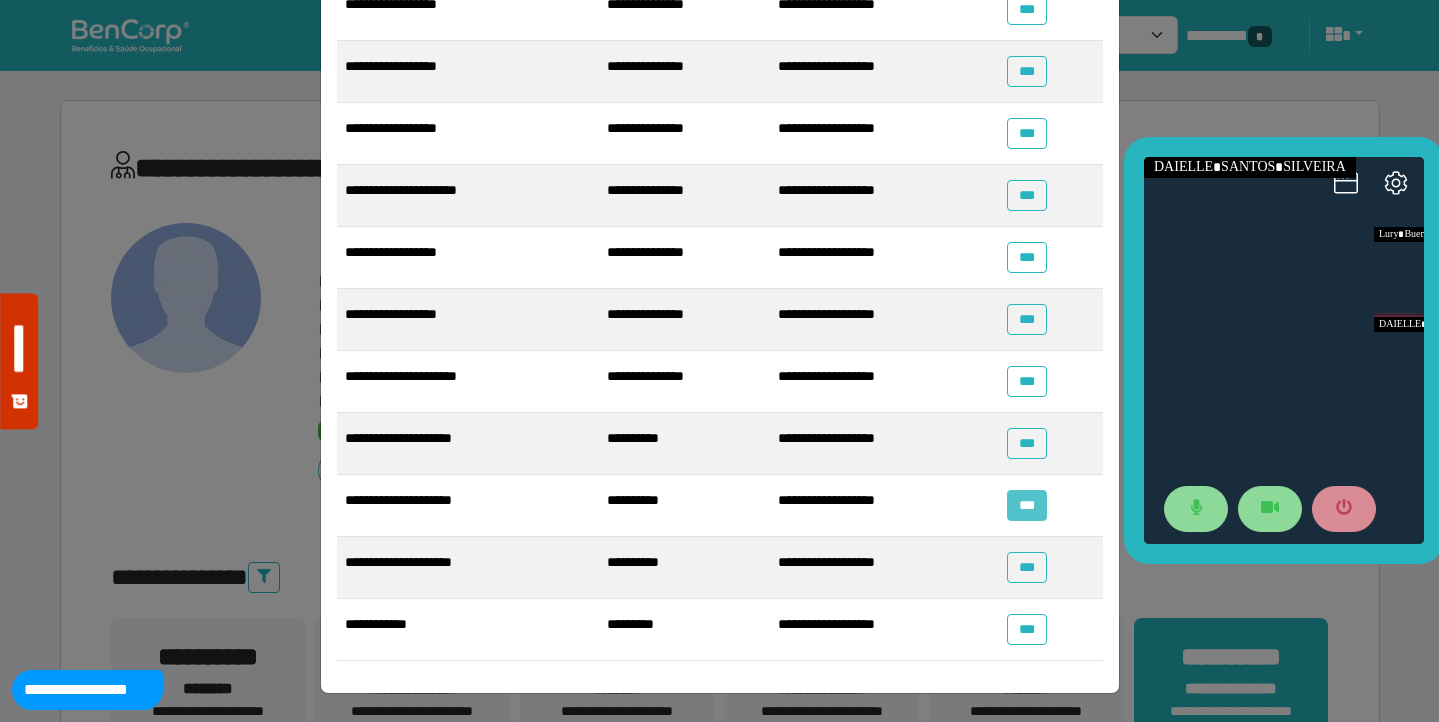 click on "***" at bounding box center [1026, 505] 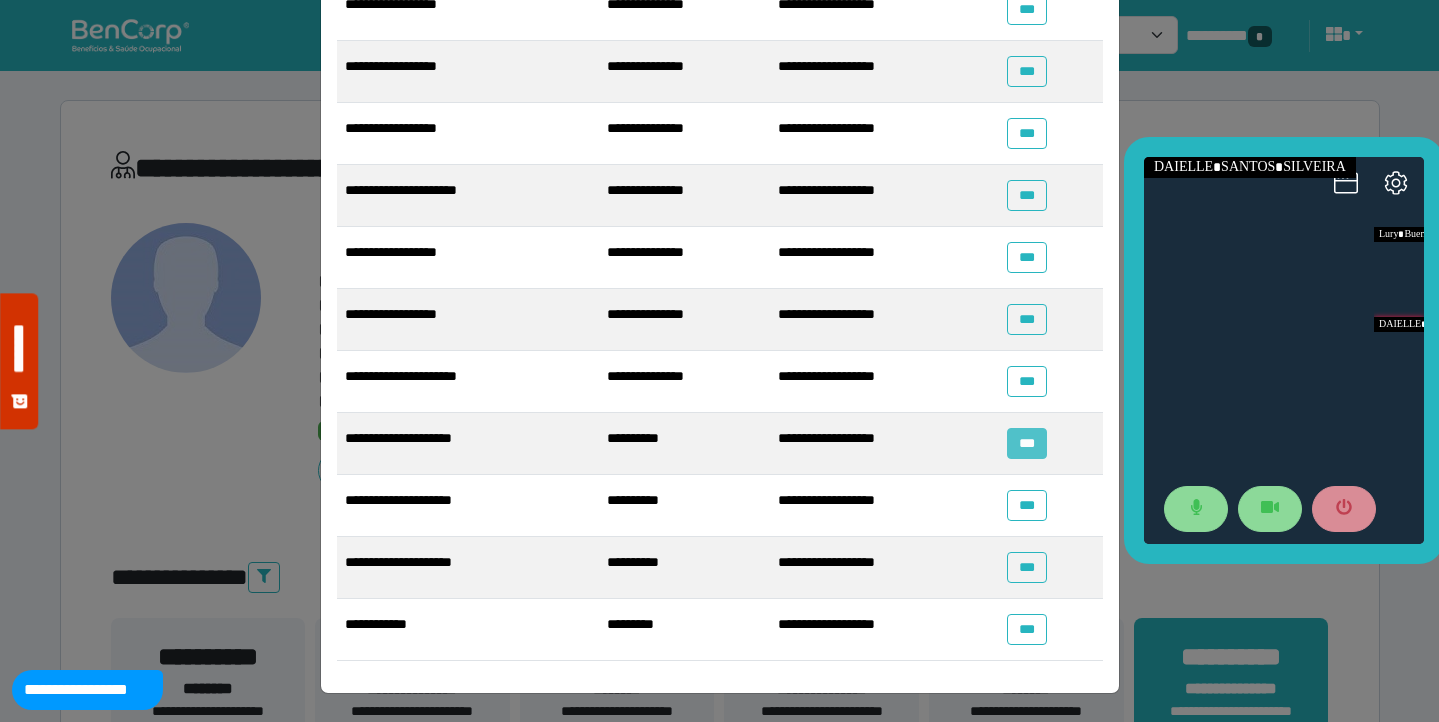 click on "***" at bounding box center (1026, 443) 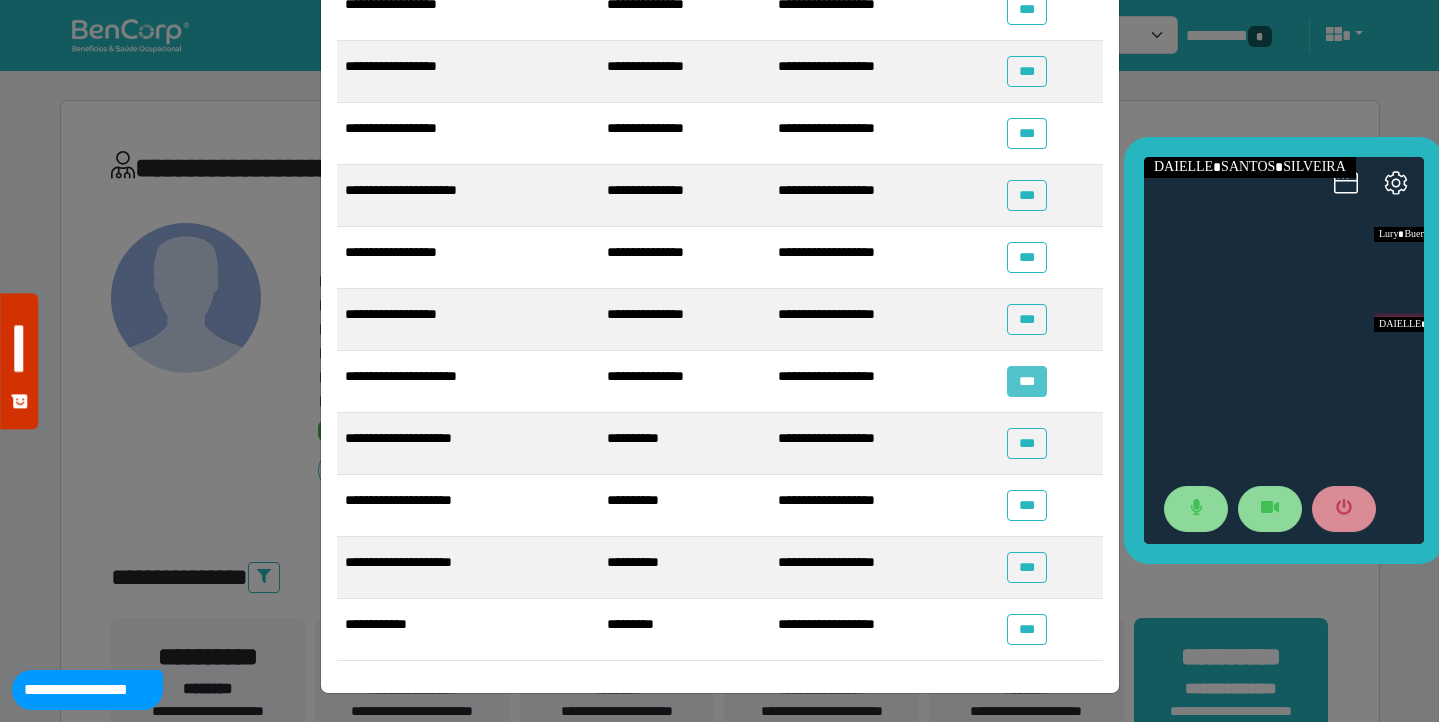 click on "***" at bounding box center (1026, 381) 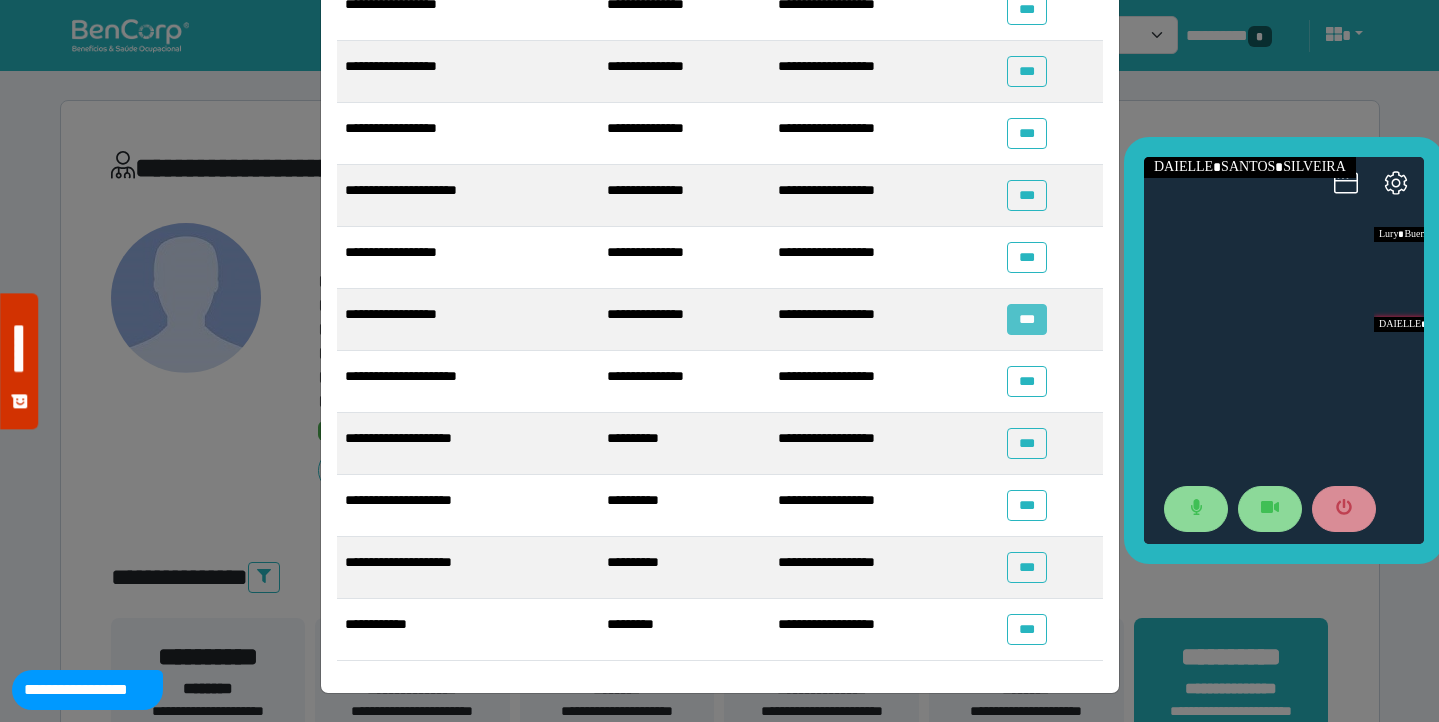 click on "***" at bounding box center [1026, 319] 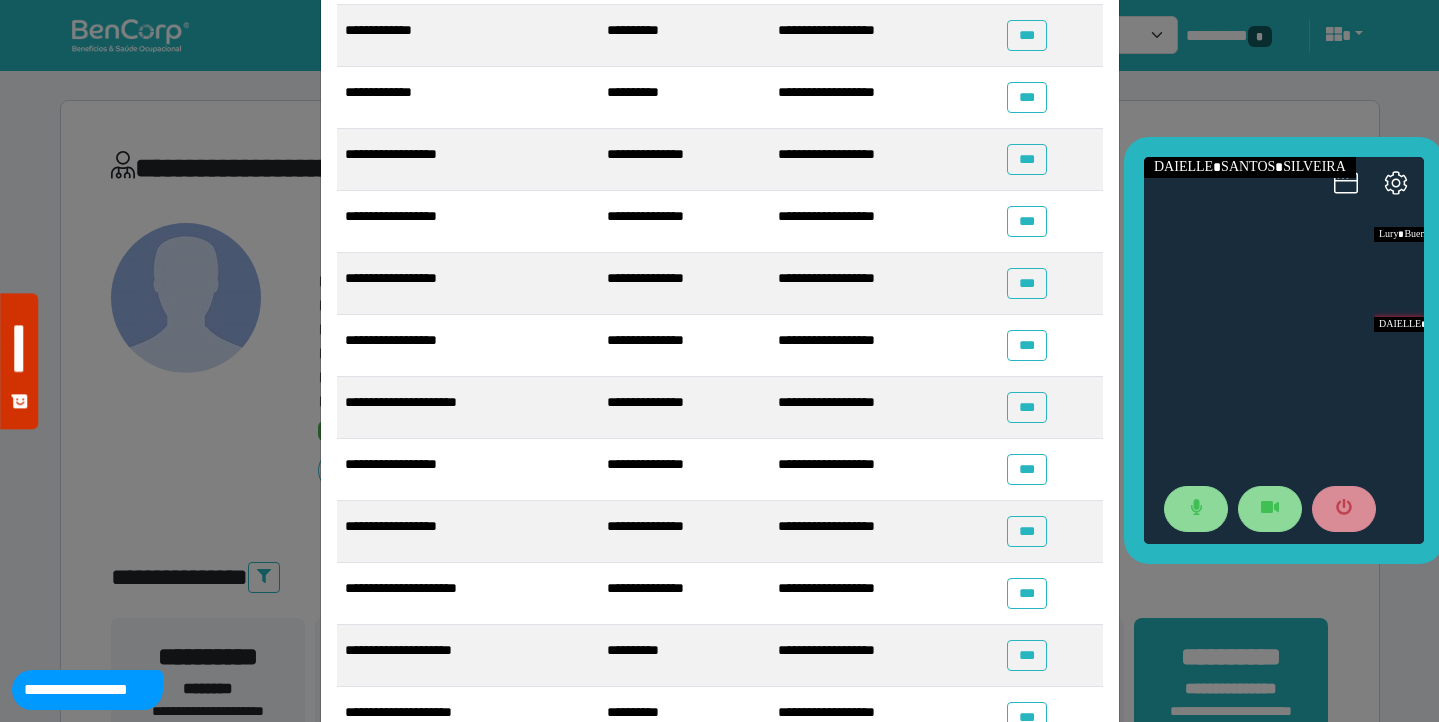 scroll, scrollTop: 0, scrollLeft: 0, axis: both 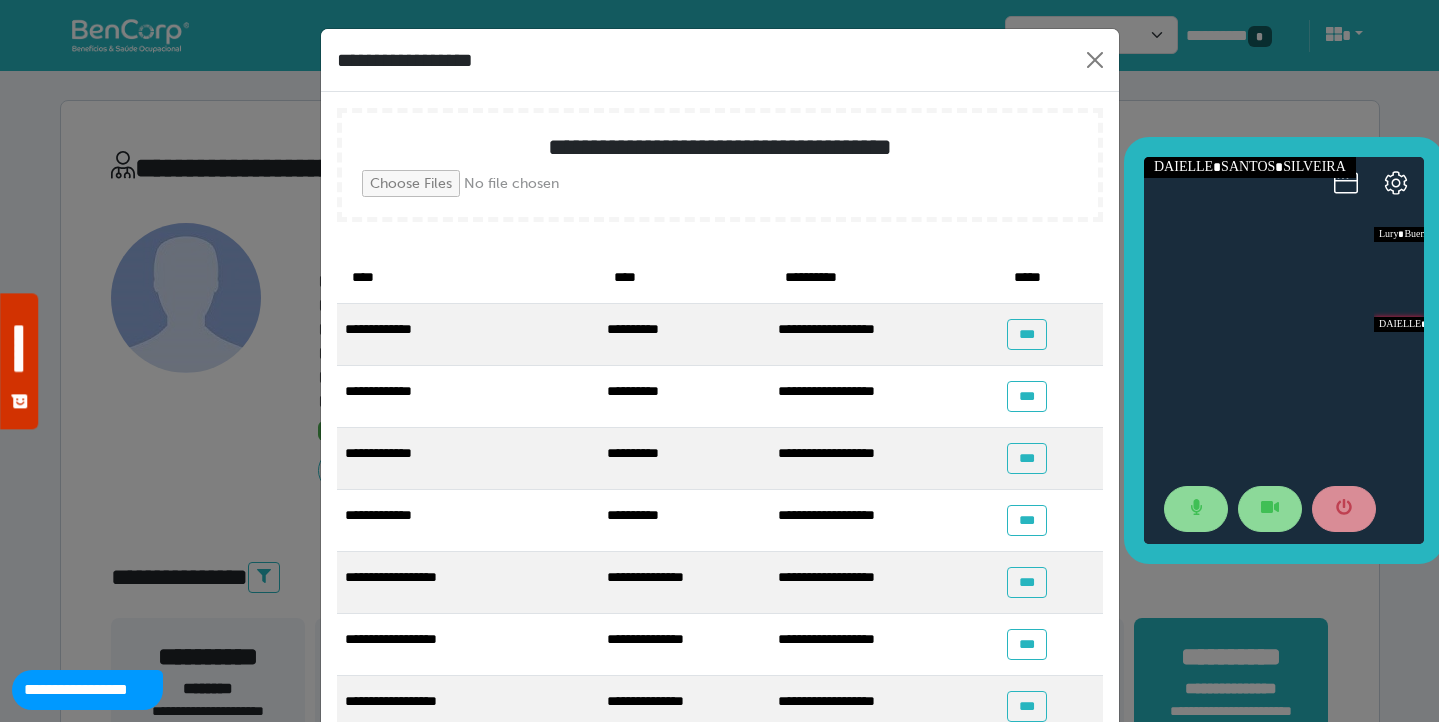 click on "***" at bounding box center [1050, 334] 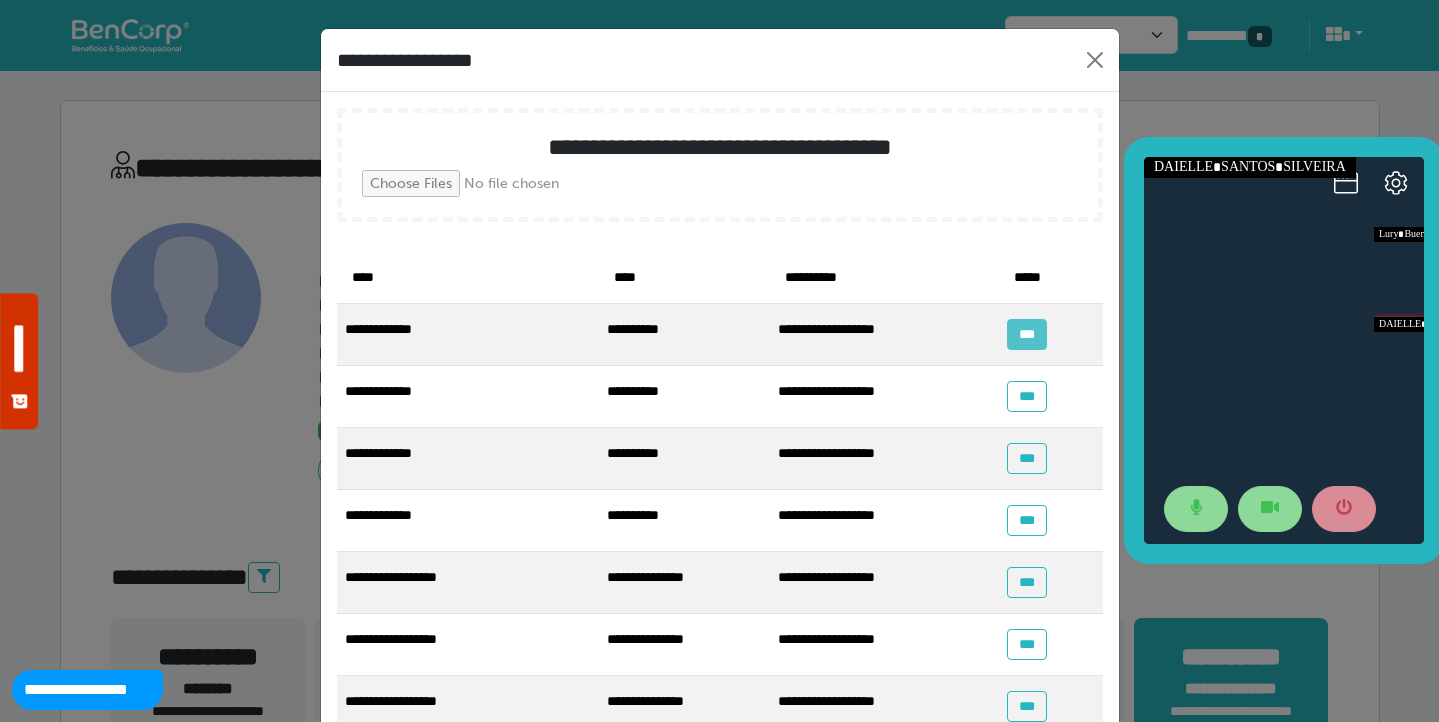 click on "***" at bounding box center (1026, 334) 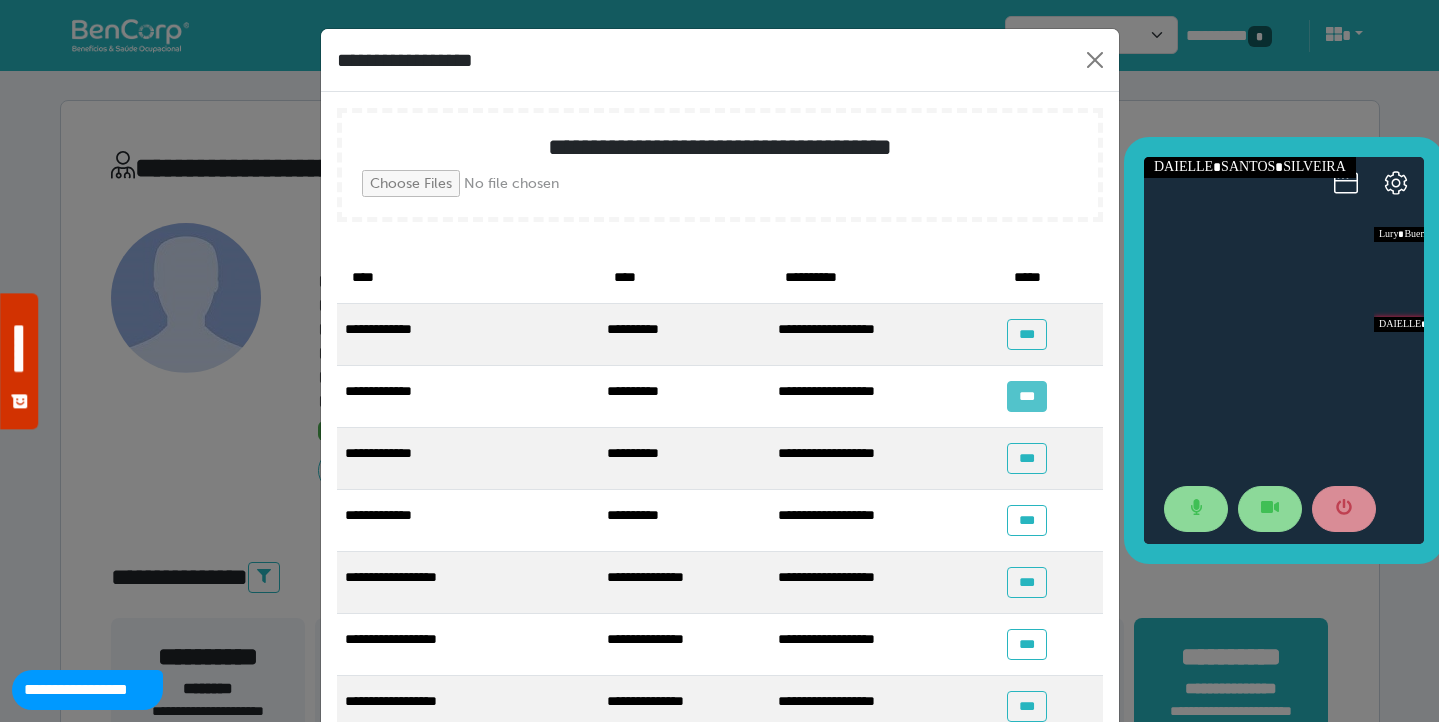 click on "***" at bounding box center (1026, 396) 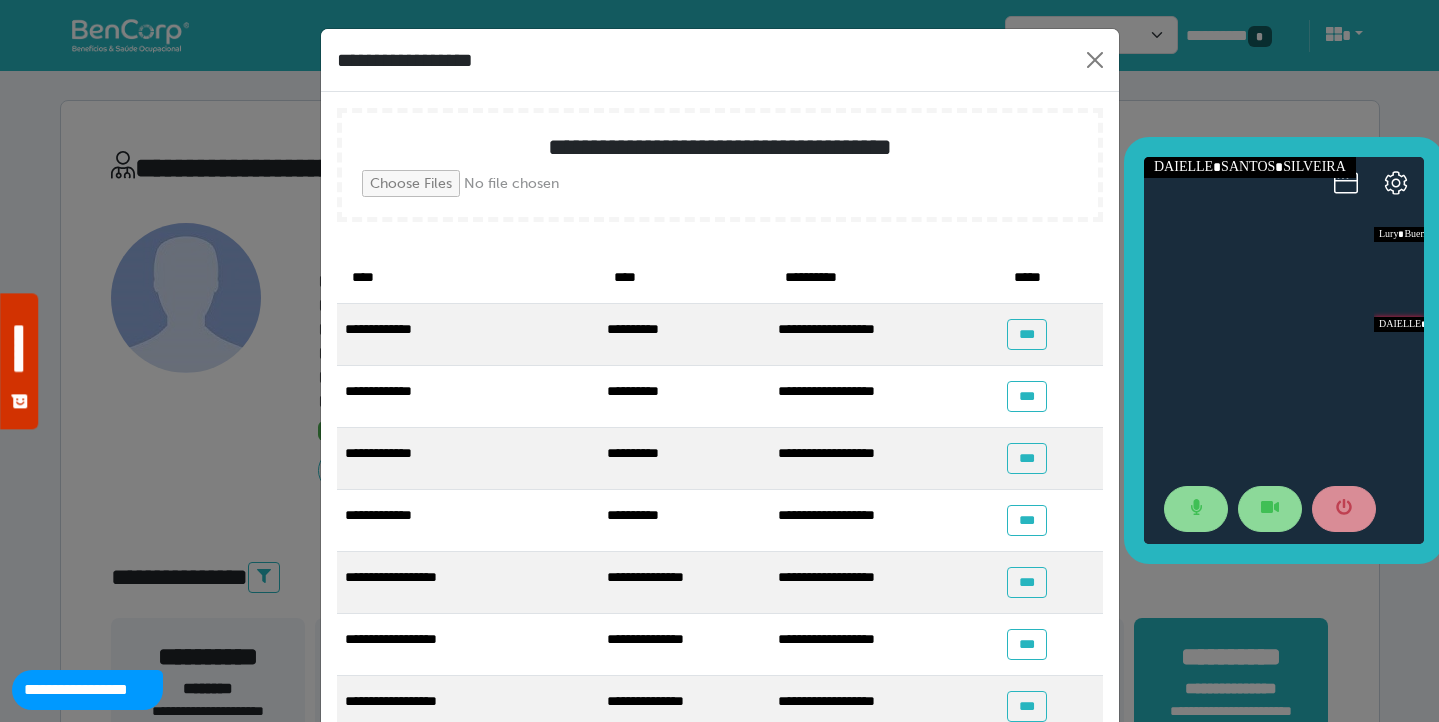 click on "***" at bounding box center [1050, 458] 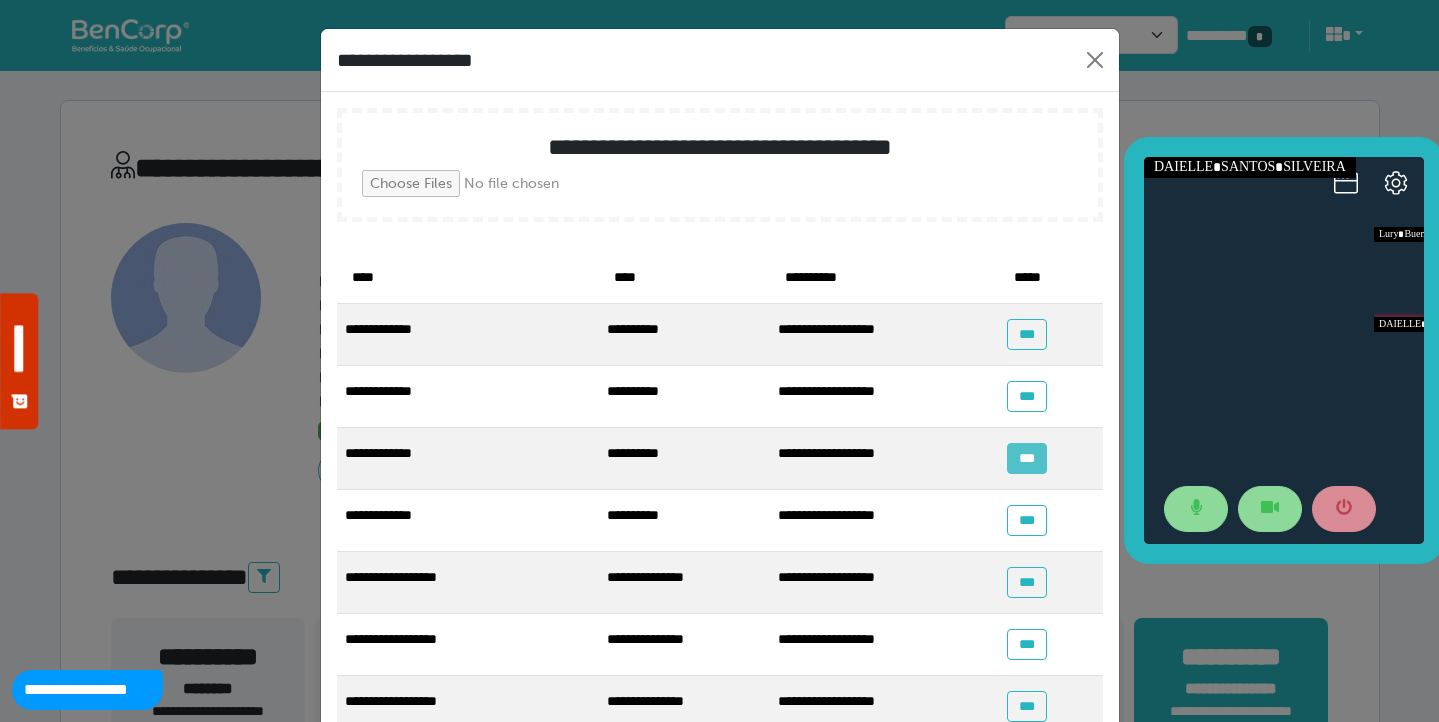 click on "***" at bounding box center [1026, 458] 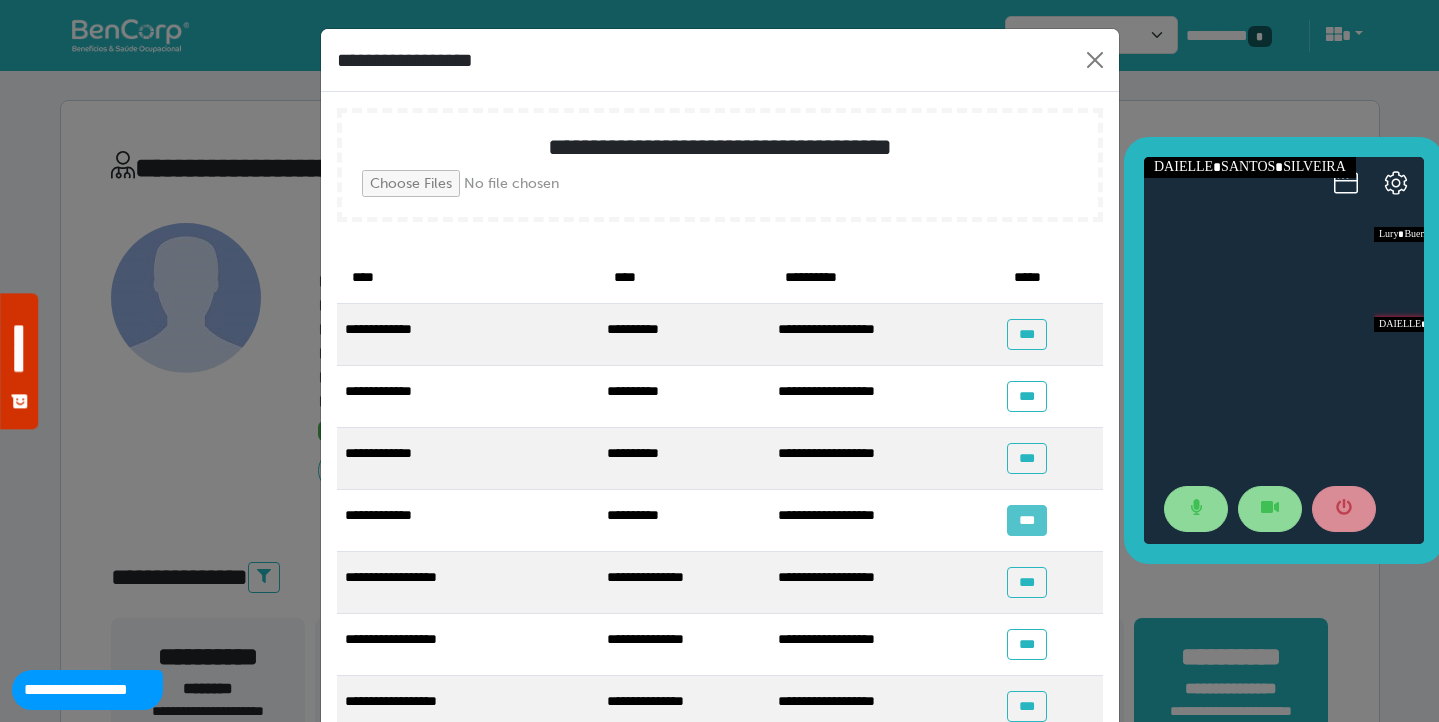 click on "***" at bounding box center (1026, 520) 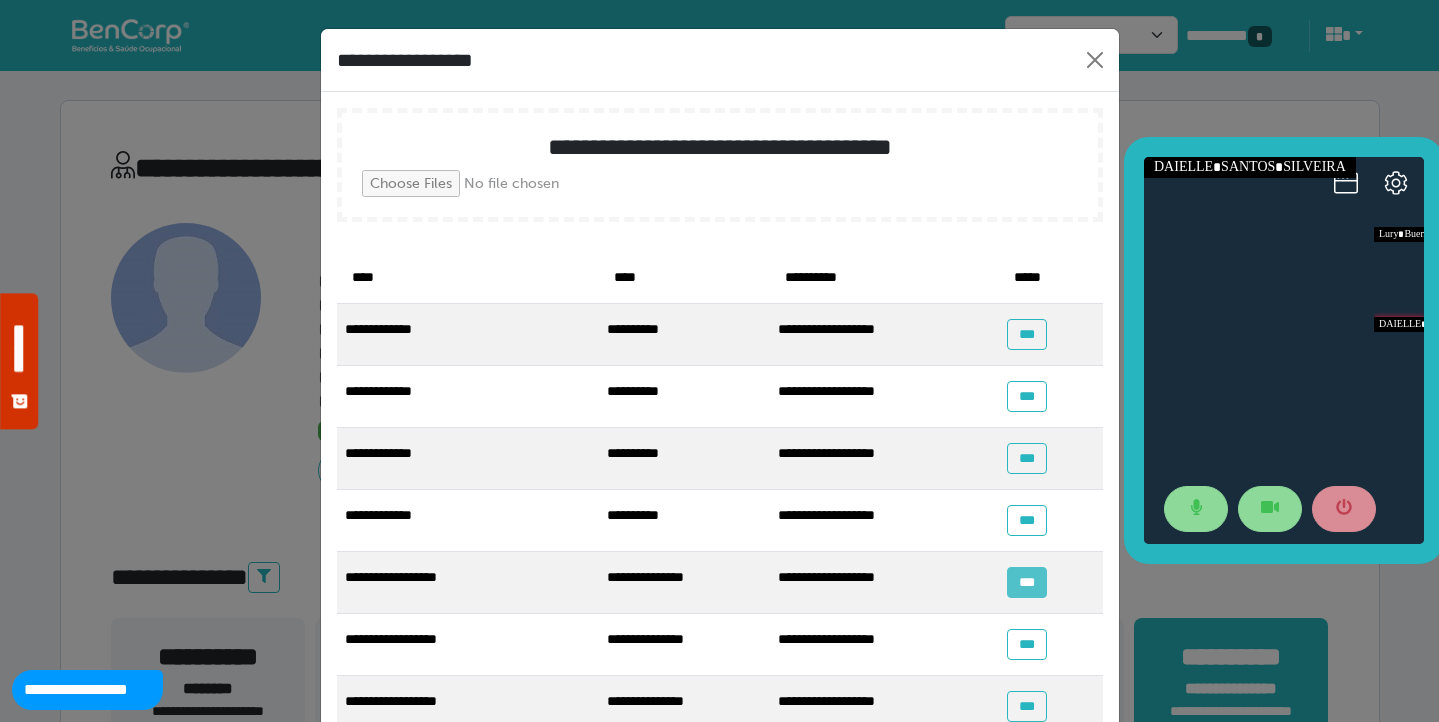 click on "***" at bounding box center (1026, 582) 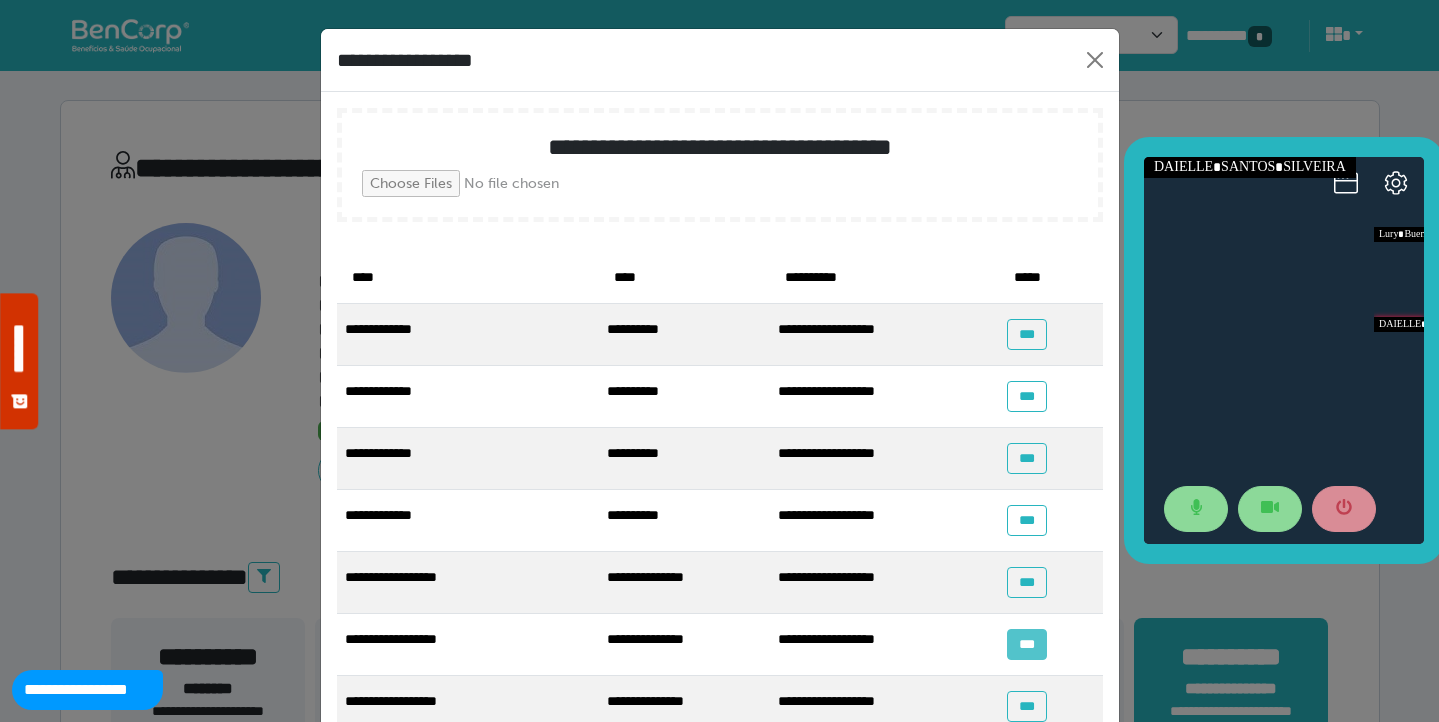 click on "***" at bounding box center [1026, 644] 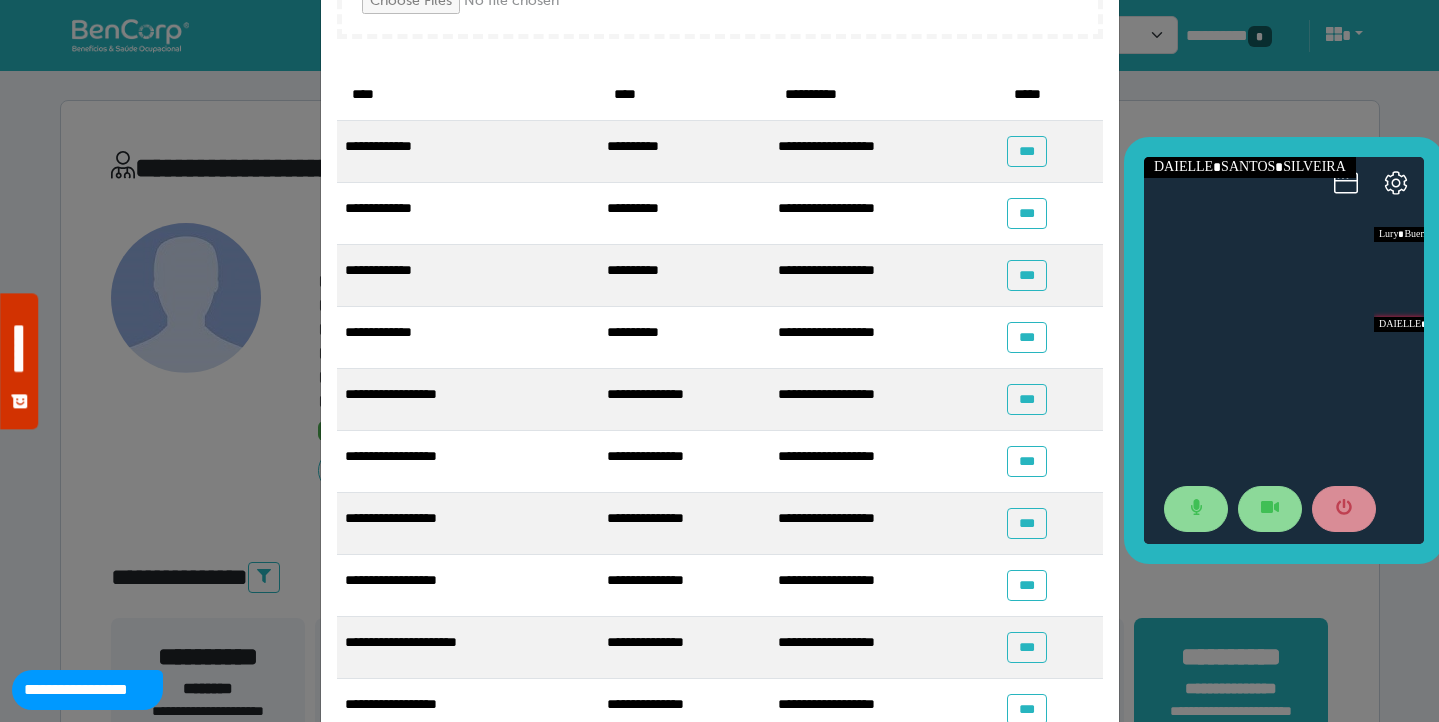 scroll, scrollTop: 259, scrollLeft: 0, axis: vertical 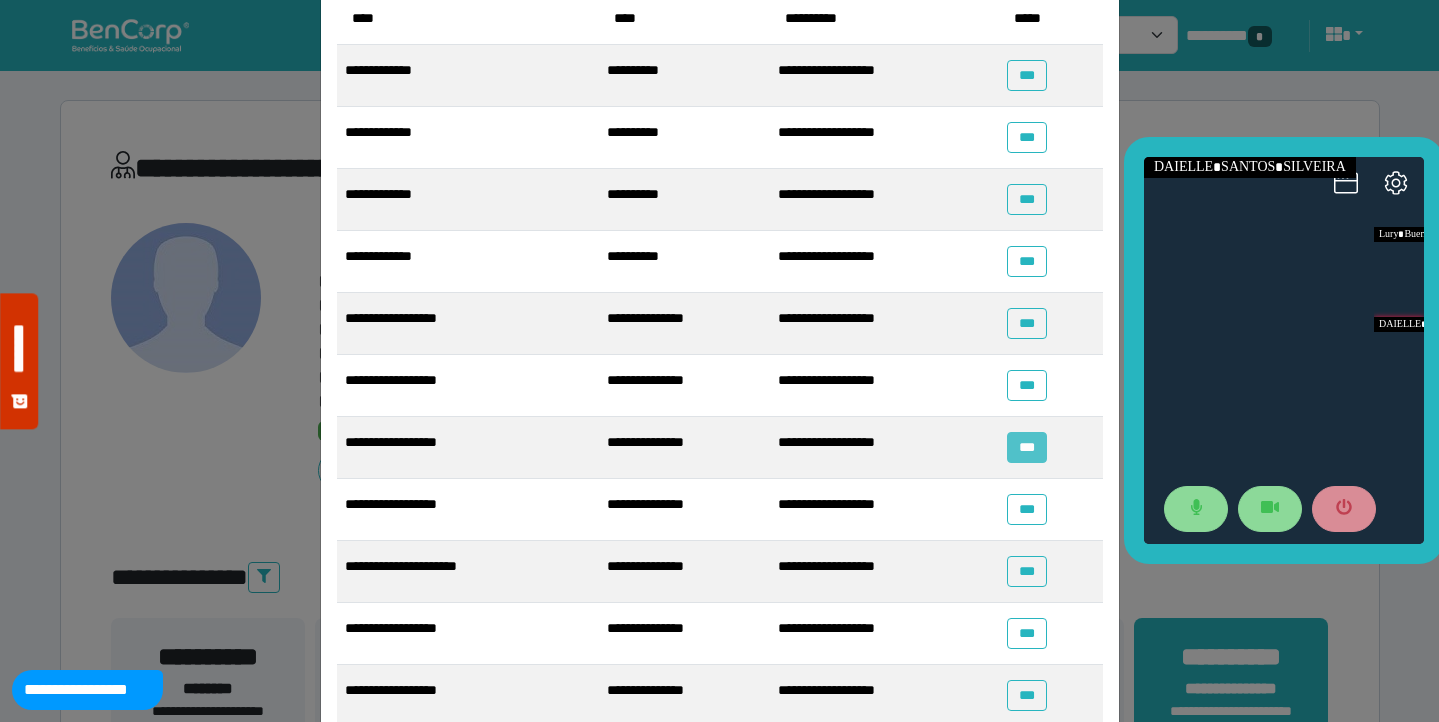 click on "***" at bounding box center (1026, 447) 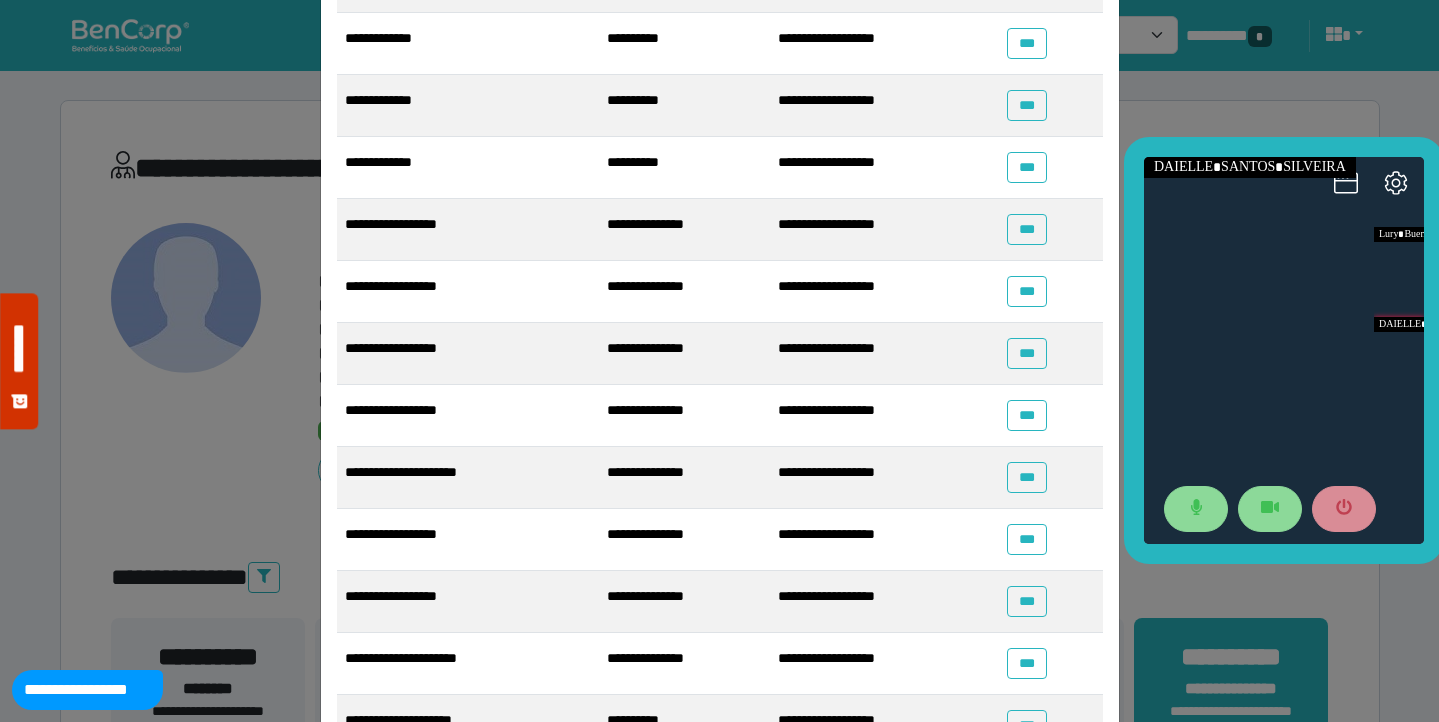 scroll, scrollTop: 431, scrollLeft: 0, axis: vertical 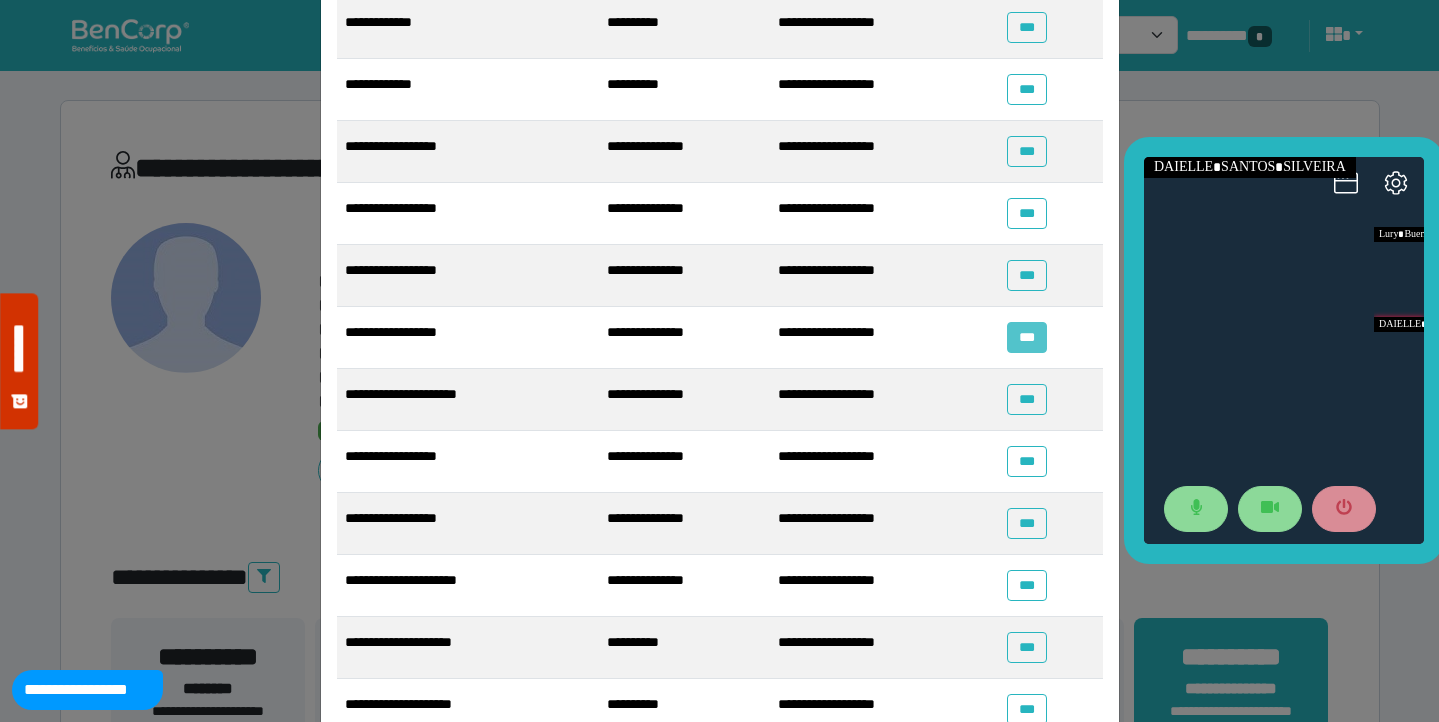 click on "***" at bounding box center (1026, 337) 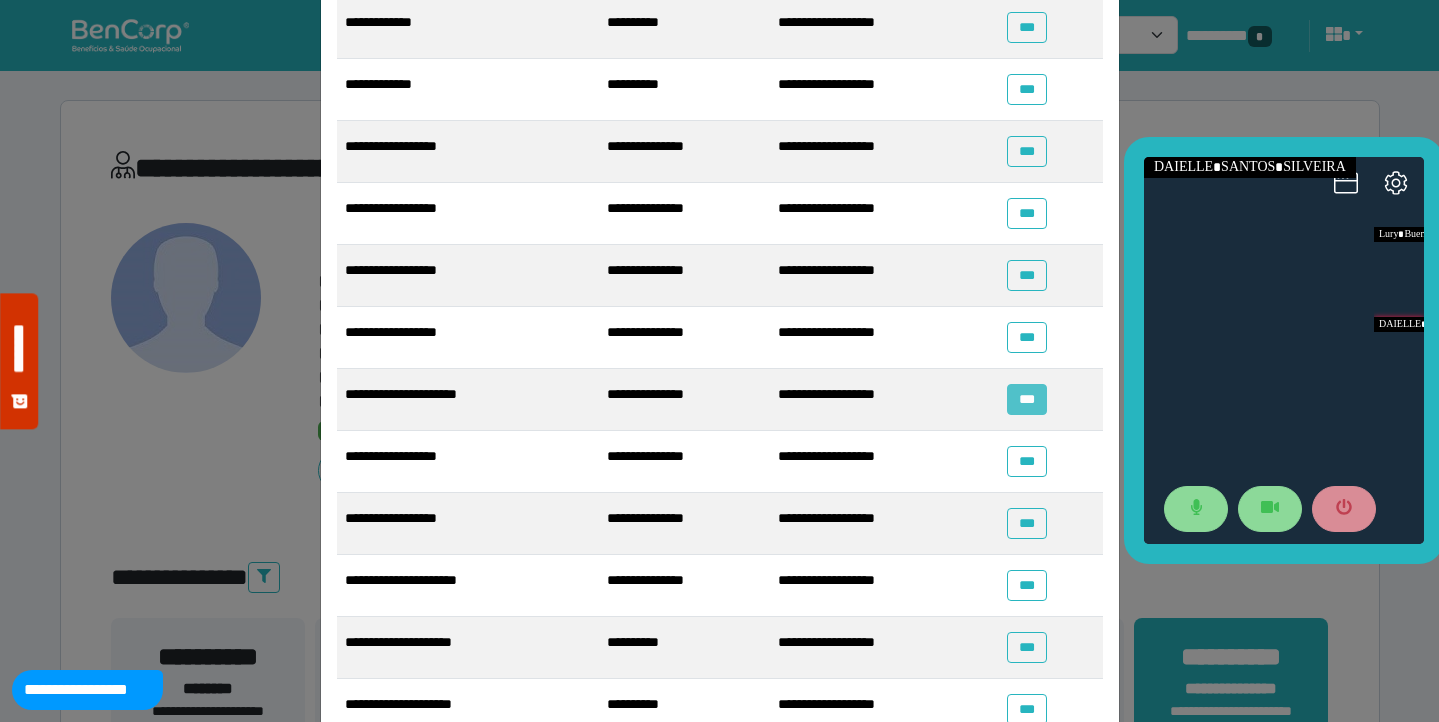 click on "***" at bounding box center [1026, 399] 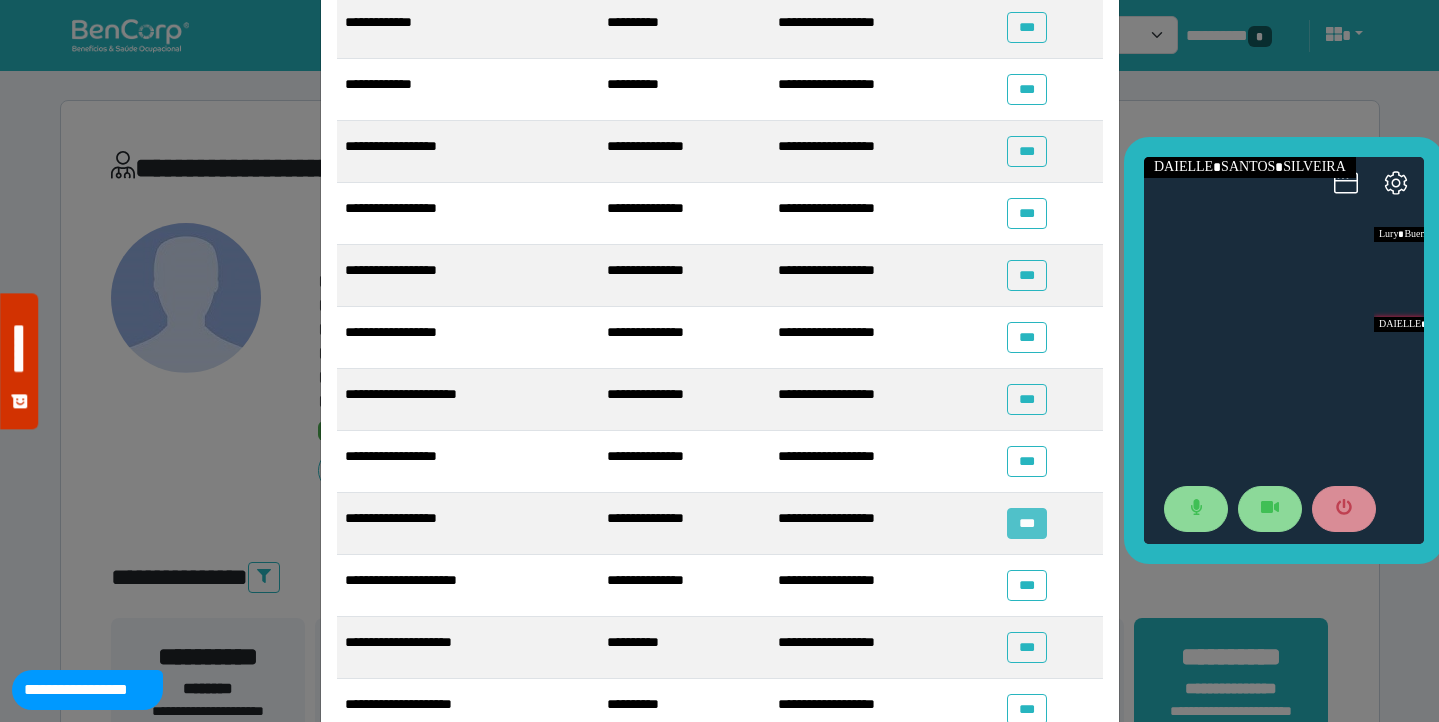 click on "***" at bounding box center [1026, 523] 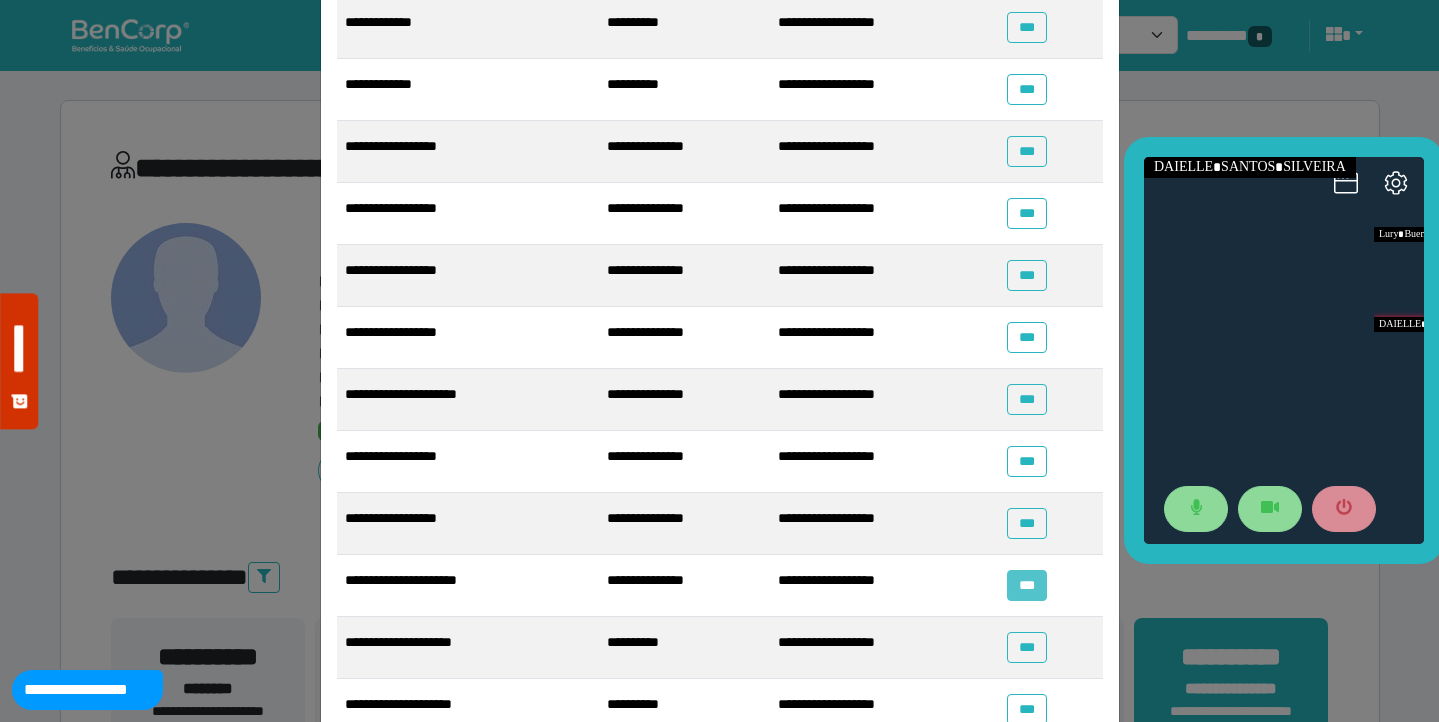 click on "***" at bounding box center (1026, 585) 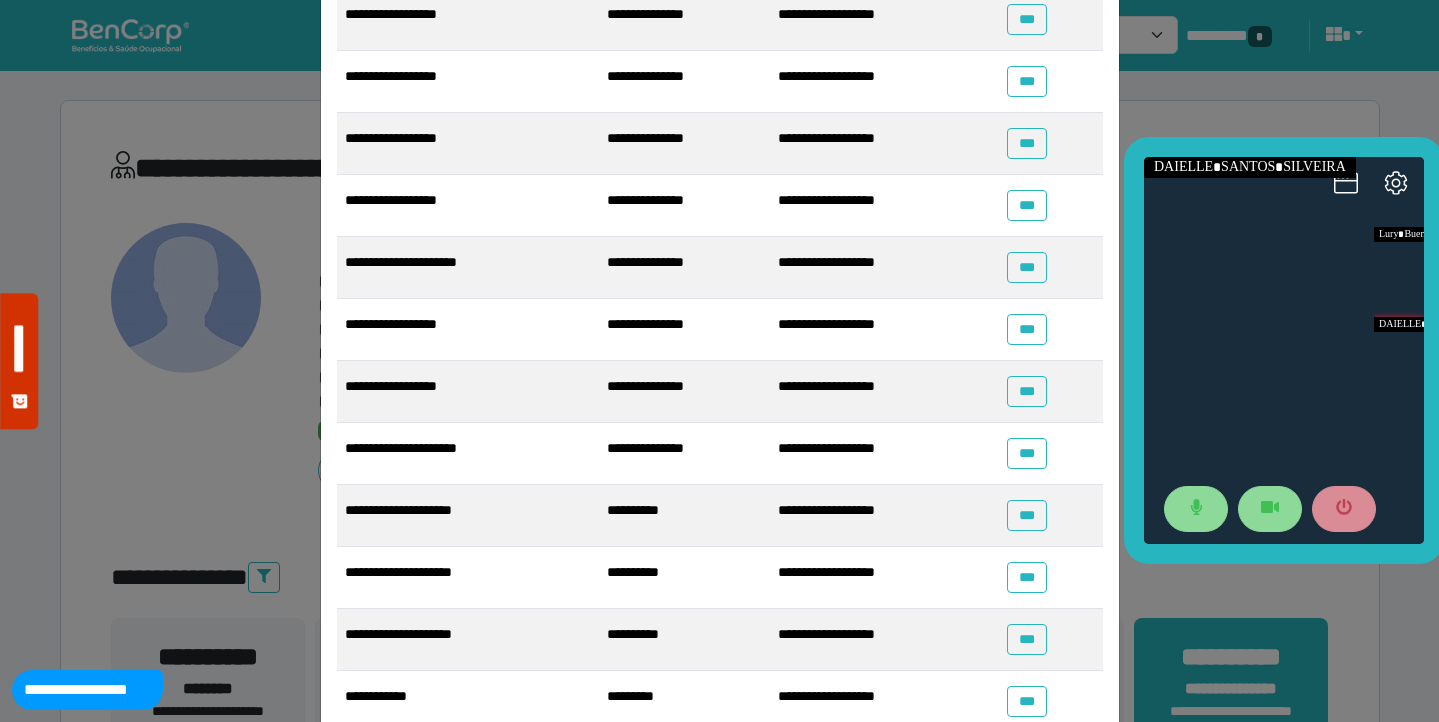 scroll, scrollTop: 594, scrollLeft: 0, axis: vertical 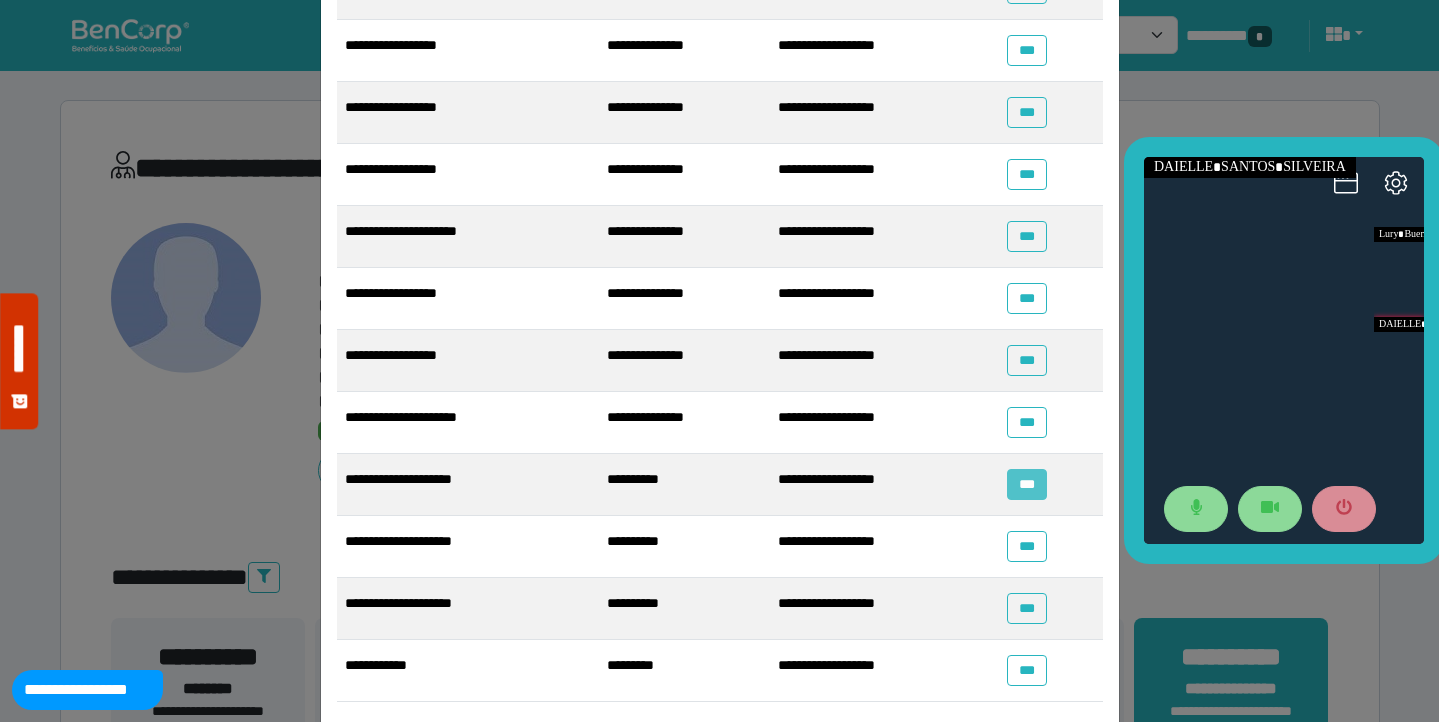 click on "***" at bounding box center (1026, 484) 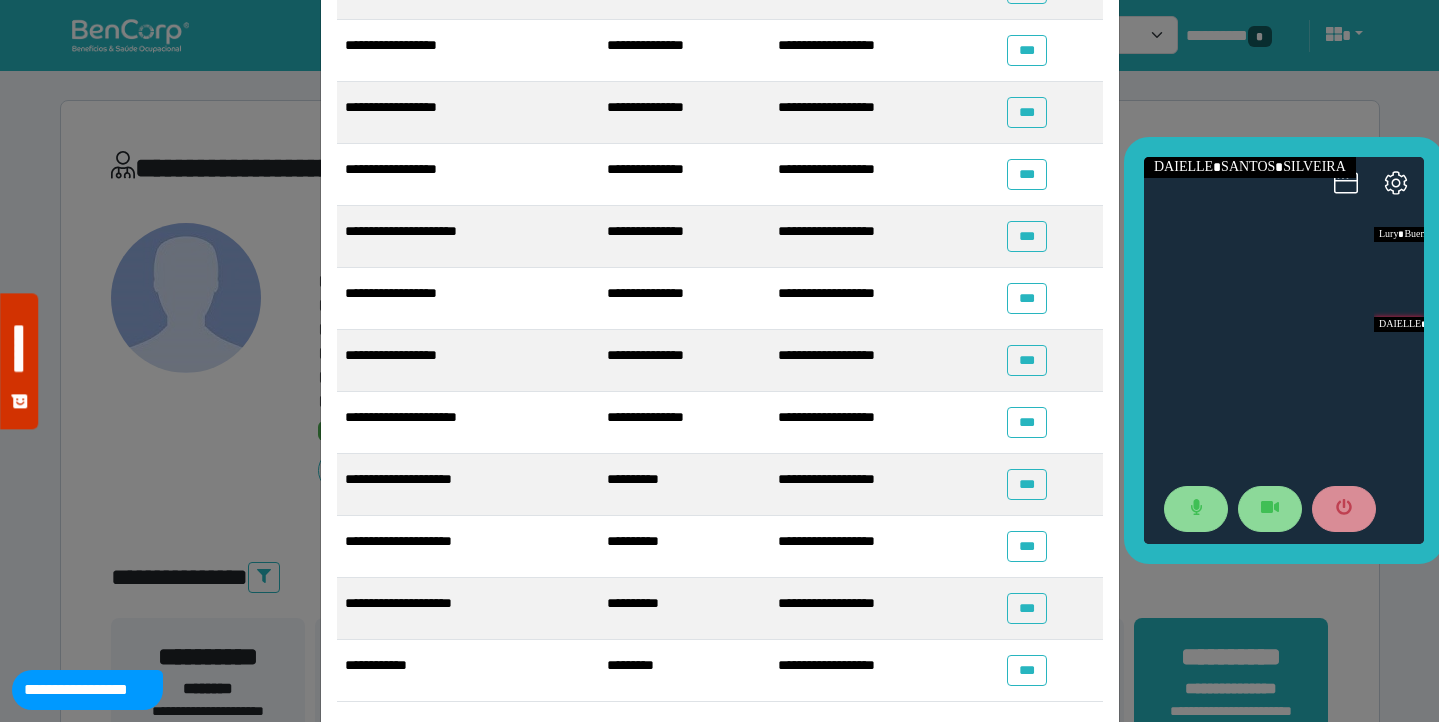scroll, scrollTop: 635, scrollLeft: 0, axis: vertical 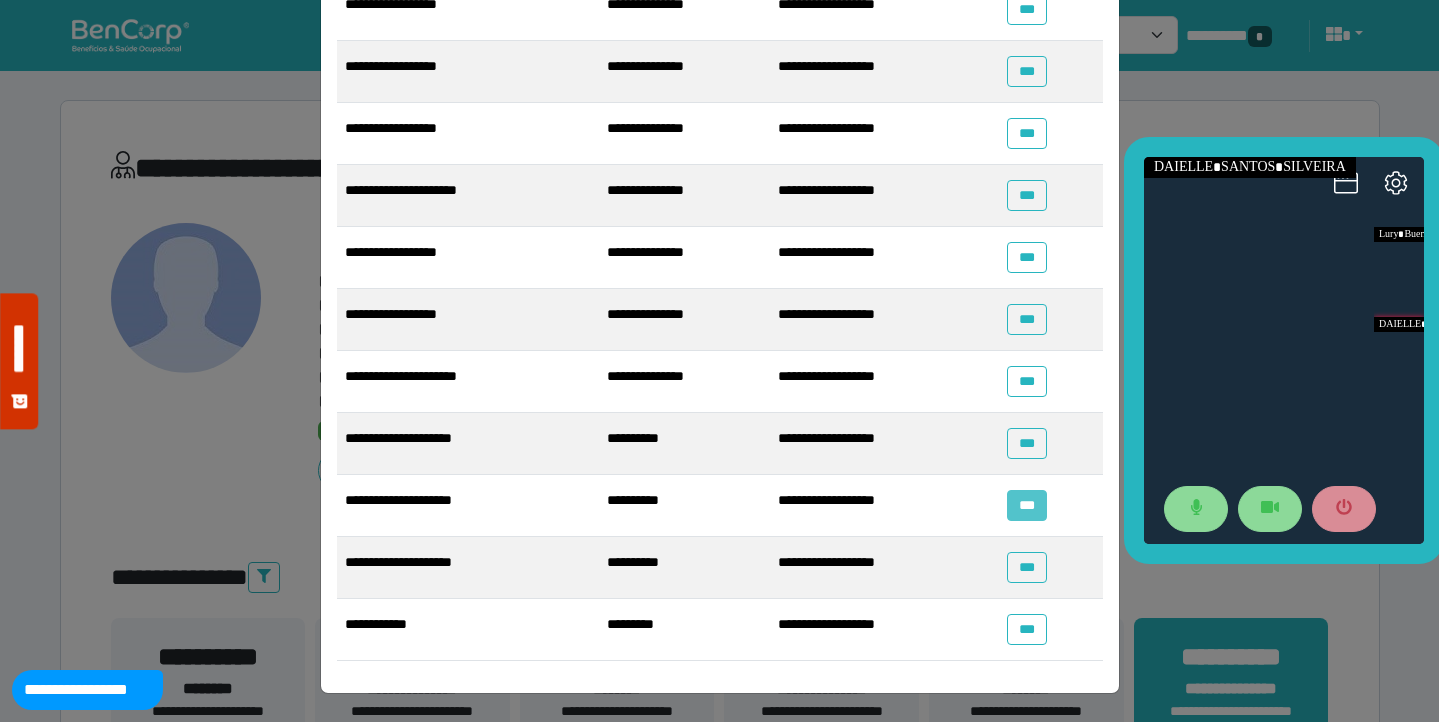 click on "***" at bounding box center [1026, 505] 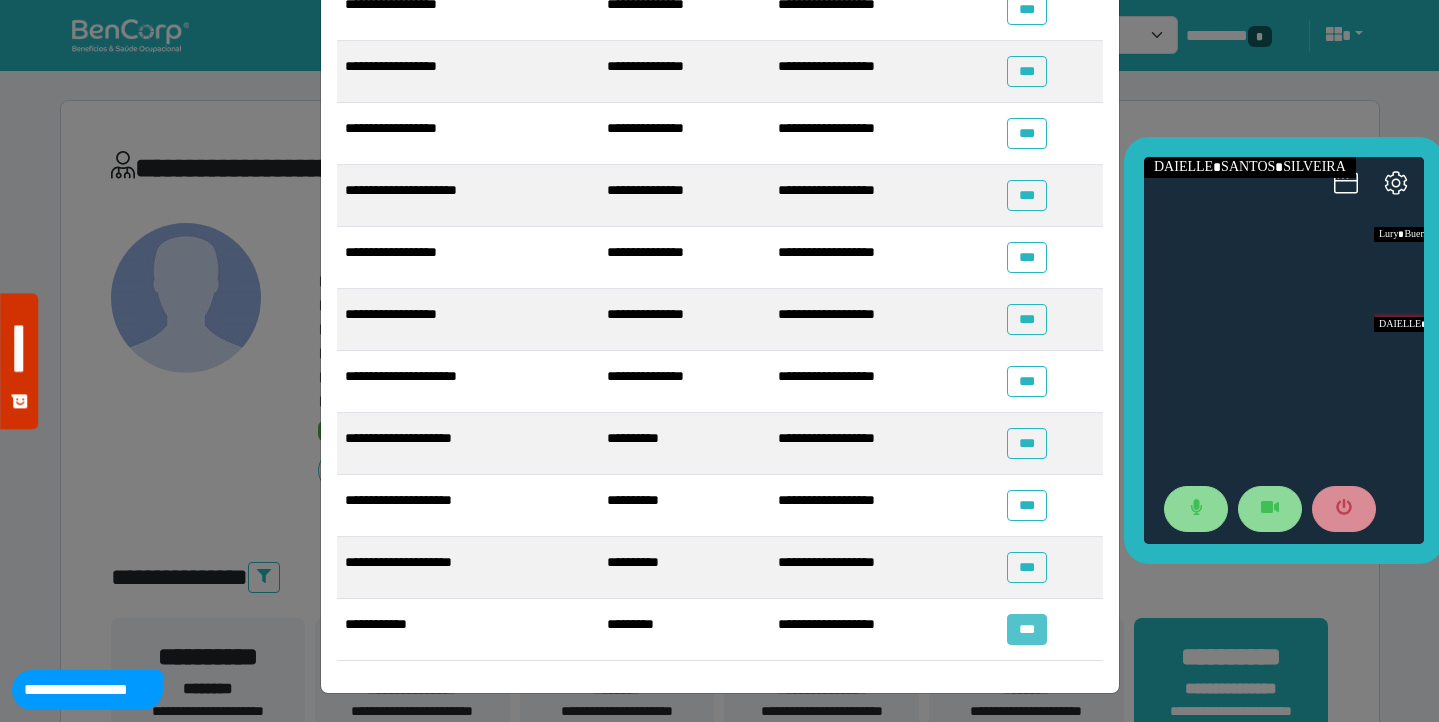click on "***" at bounding box center [1026, 629] 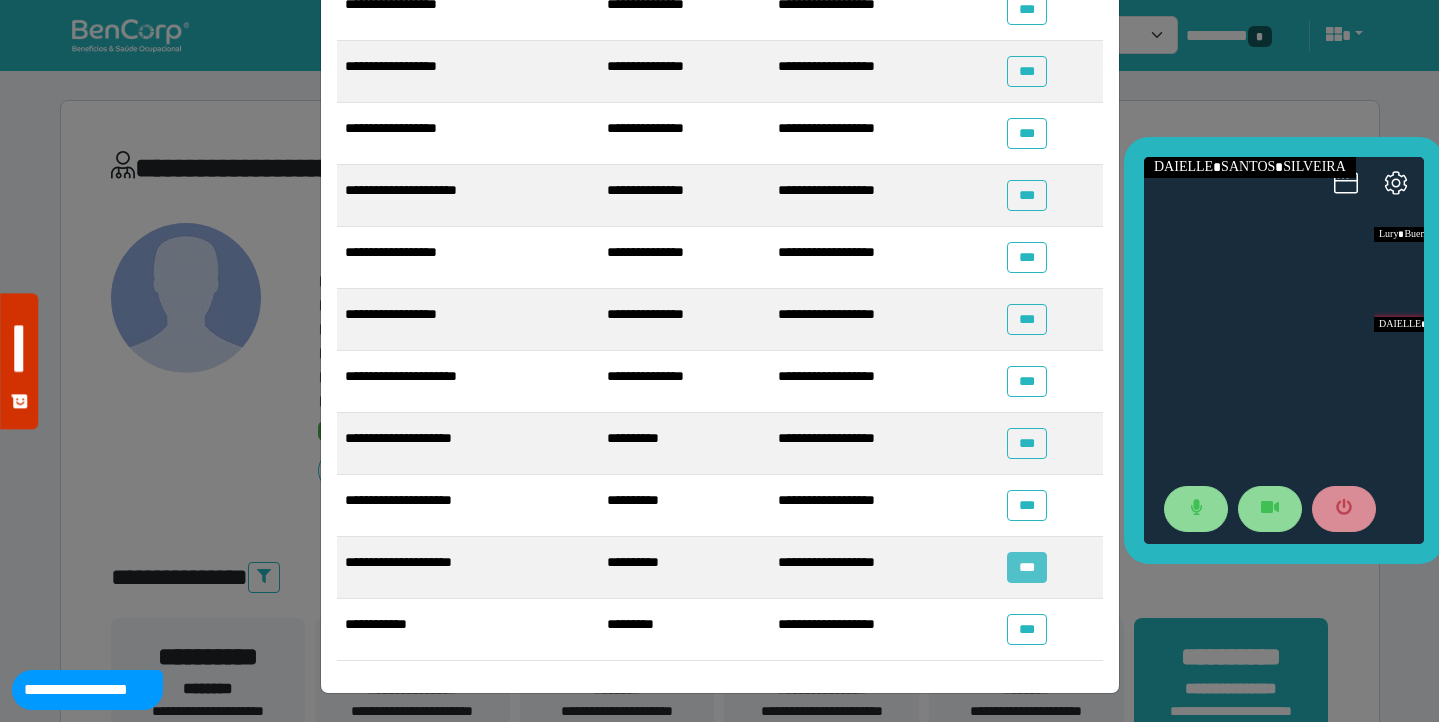 click on "***" at bounding box center (1026, 567) 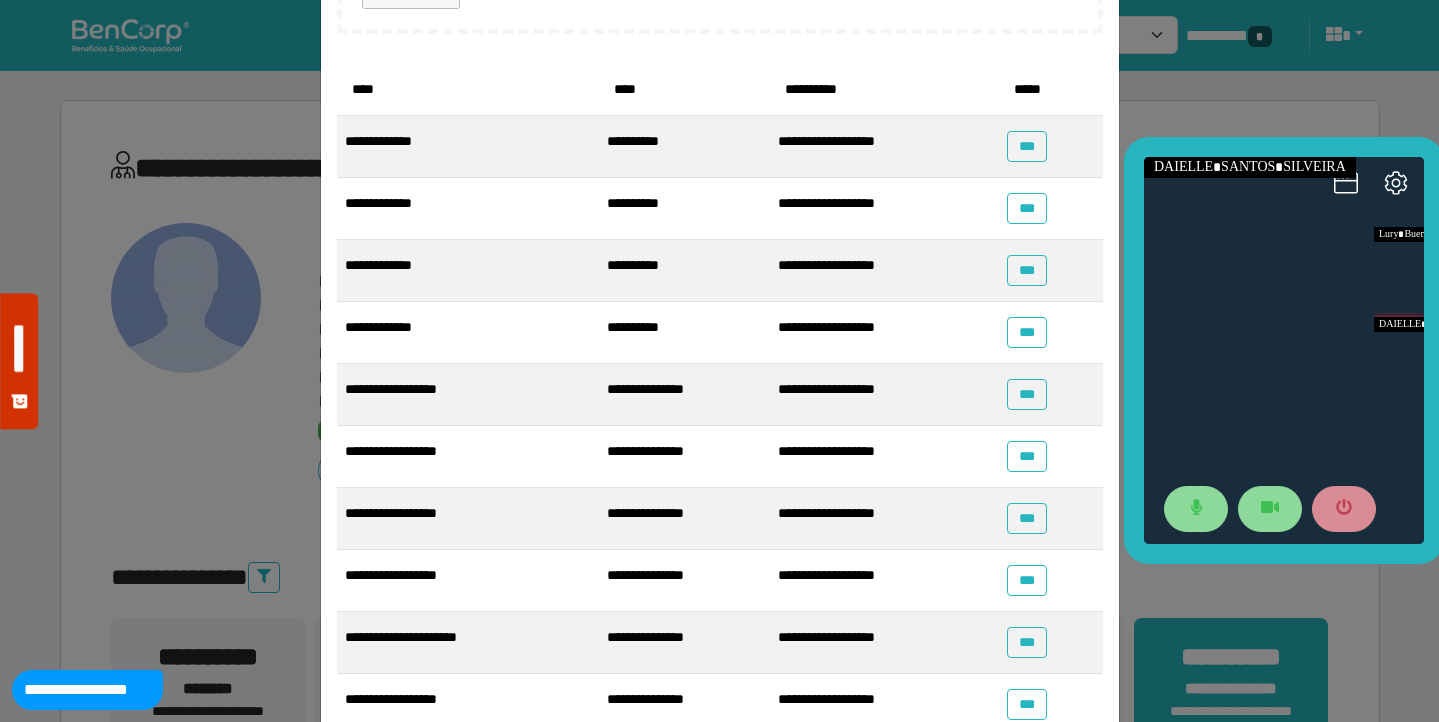 scroll, scrollTop: 0, scrollLeft: 0, axis: both 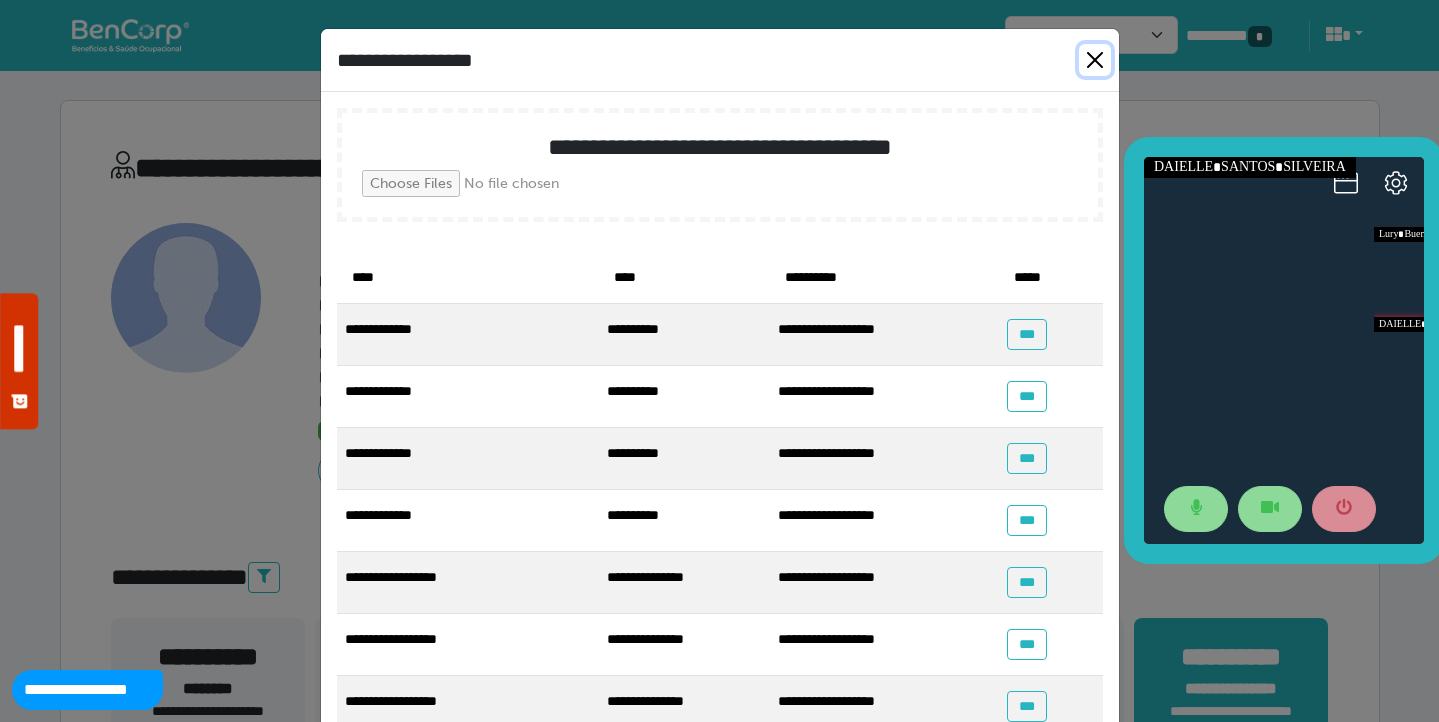 click at bounding box center [1095, 60] 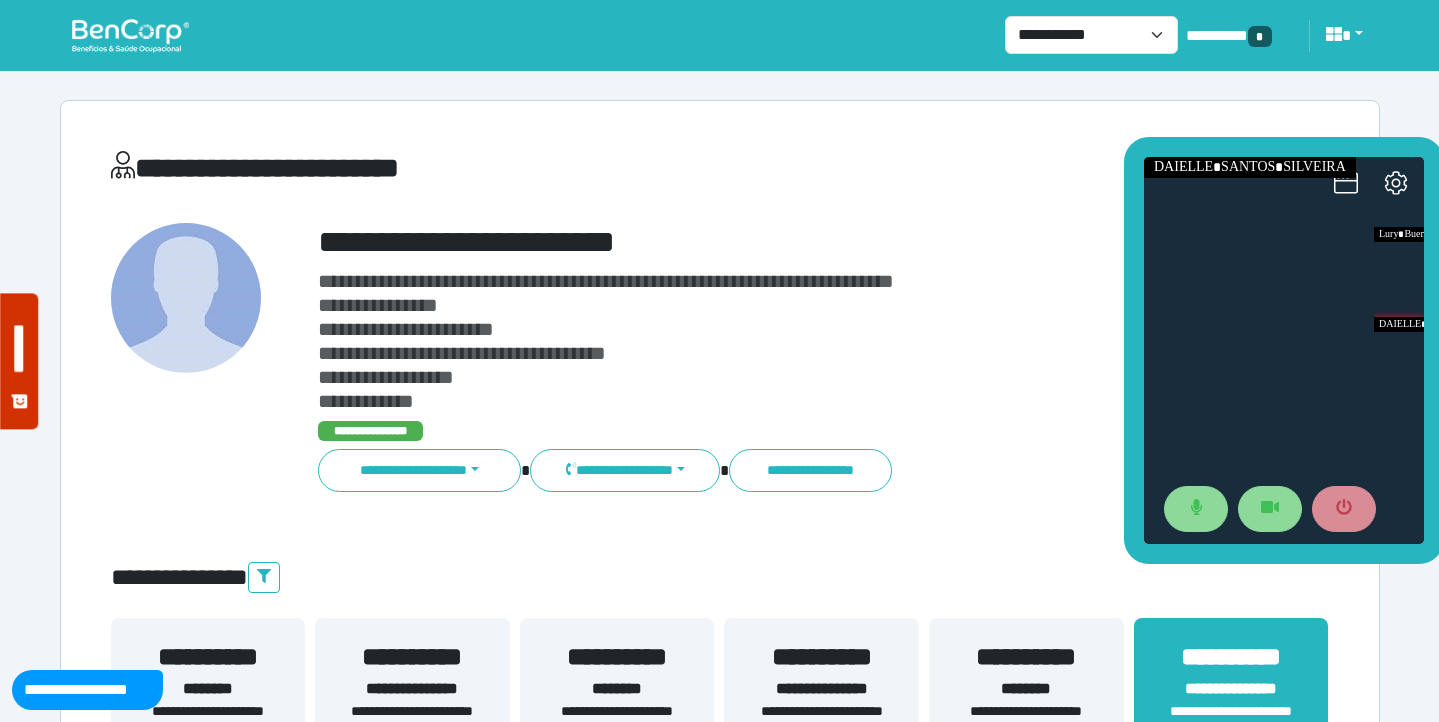 click on "**********" at bounding box center [772, 341] 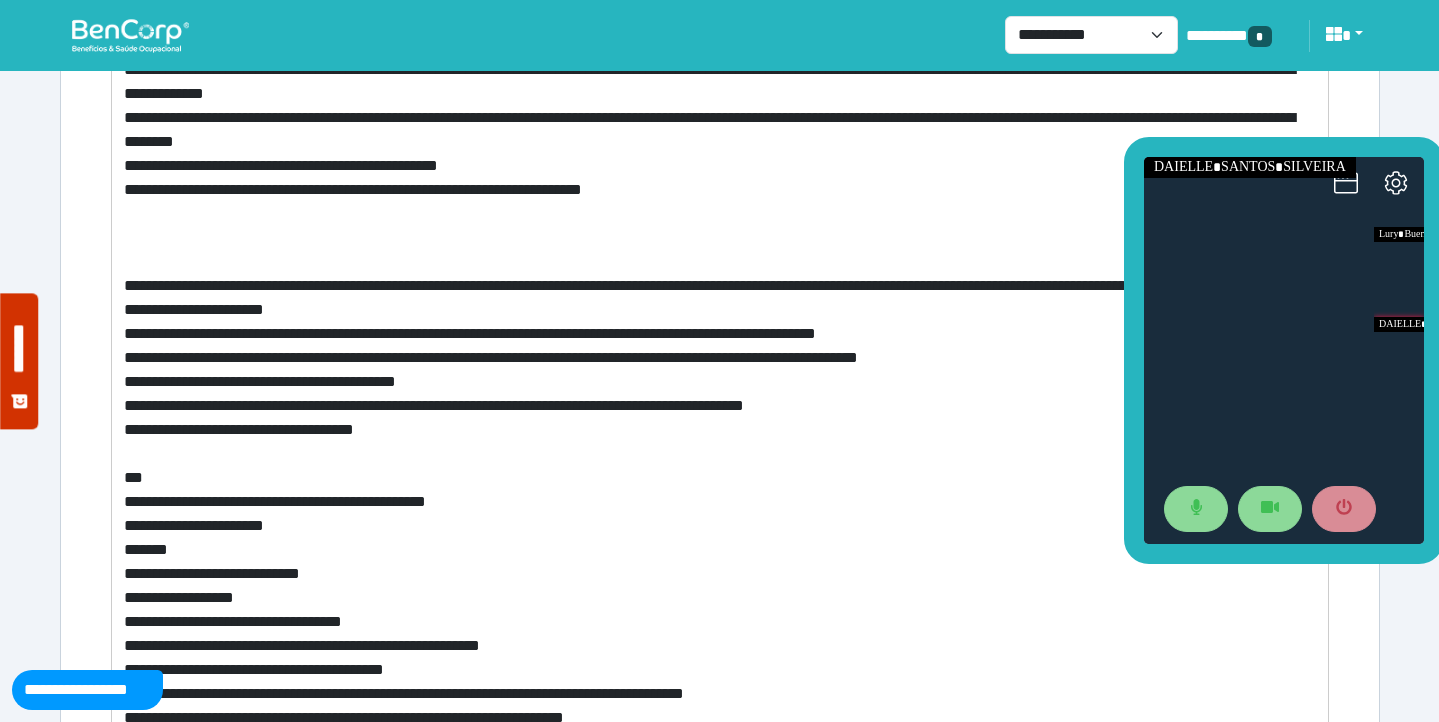 scroll, scrollTop: 7713, scrollLeft: 0, axis: vertical 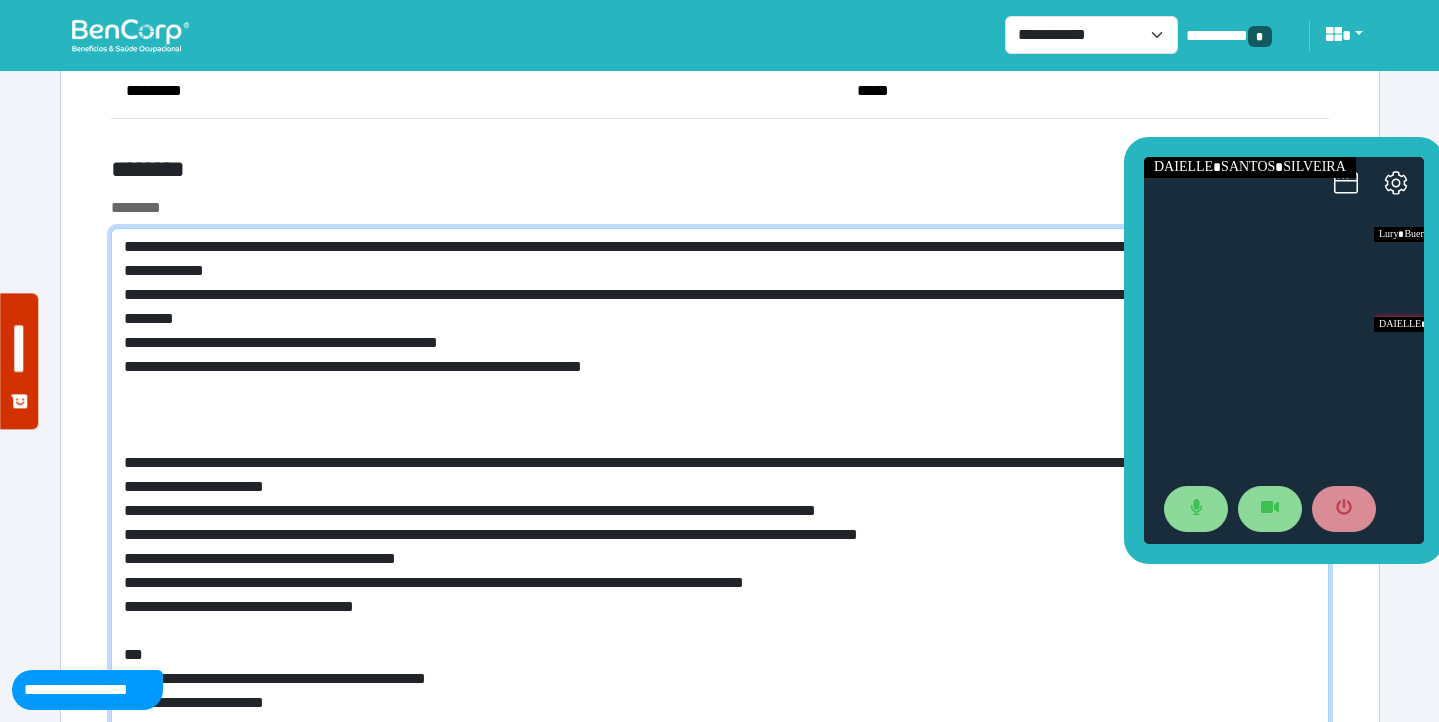 click at bounding box center [720, 623] 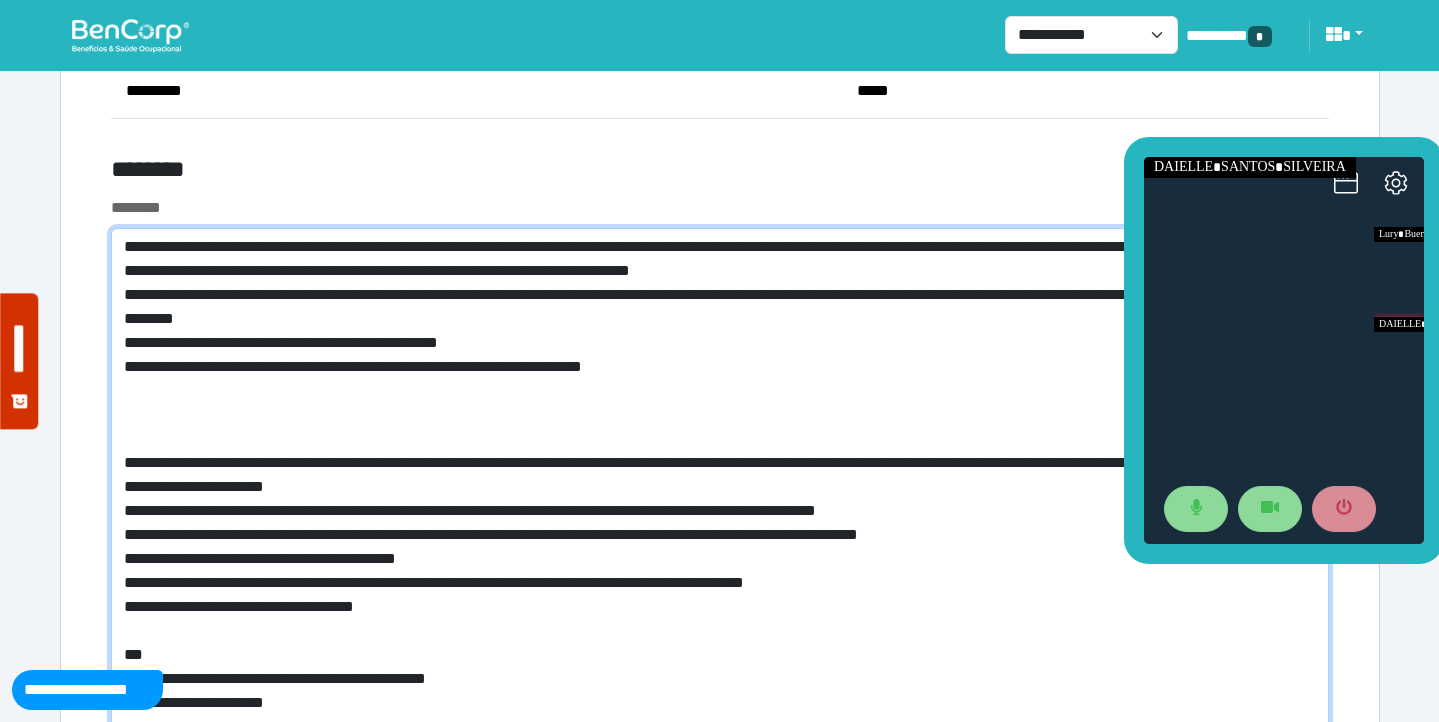 type on "**********" 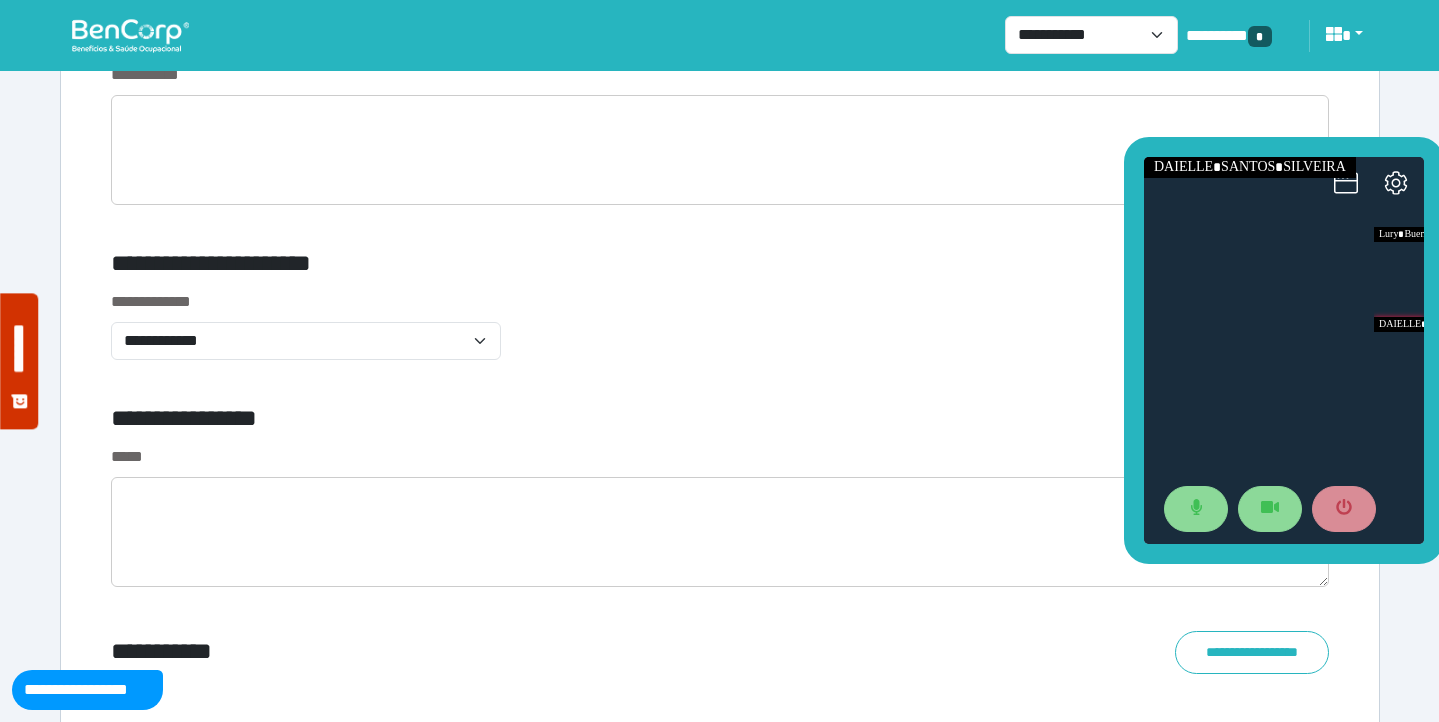 scroll, scrollTop: 6693, scrollLeft: 0, axis: vertical 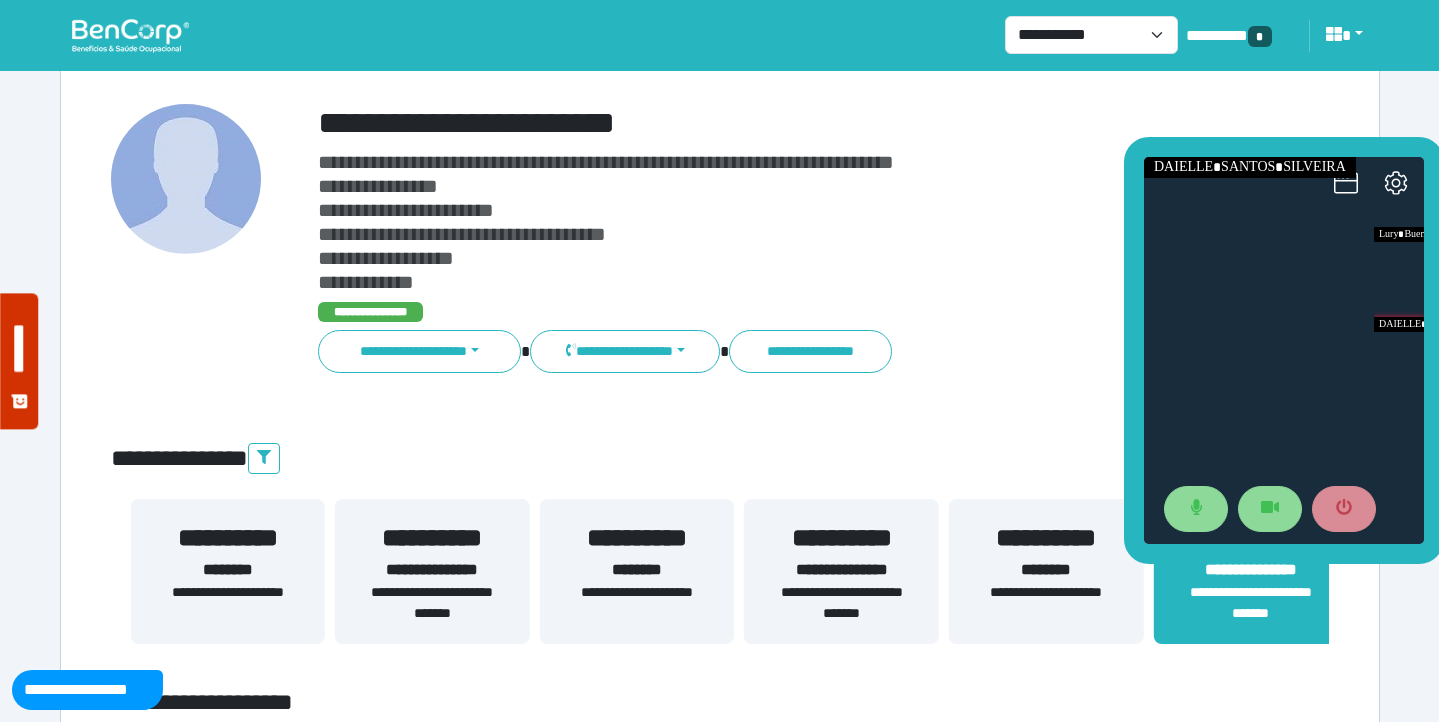 drag, startPoint x: 426, startPoint y: 569, endPoint x: 540, endPoint y: 569, distance: 114 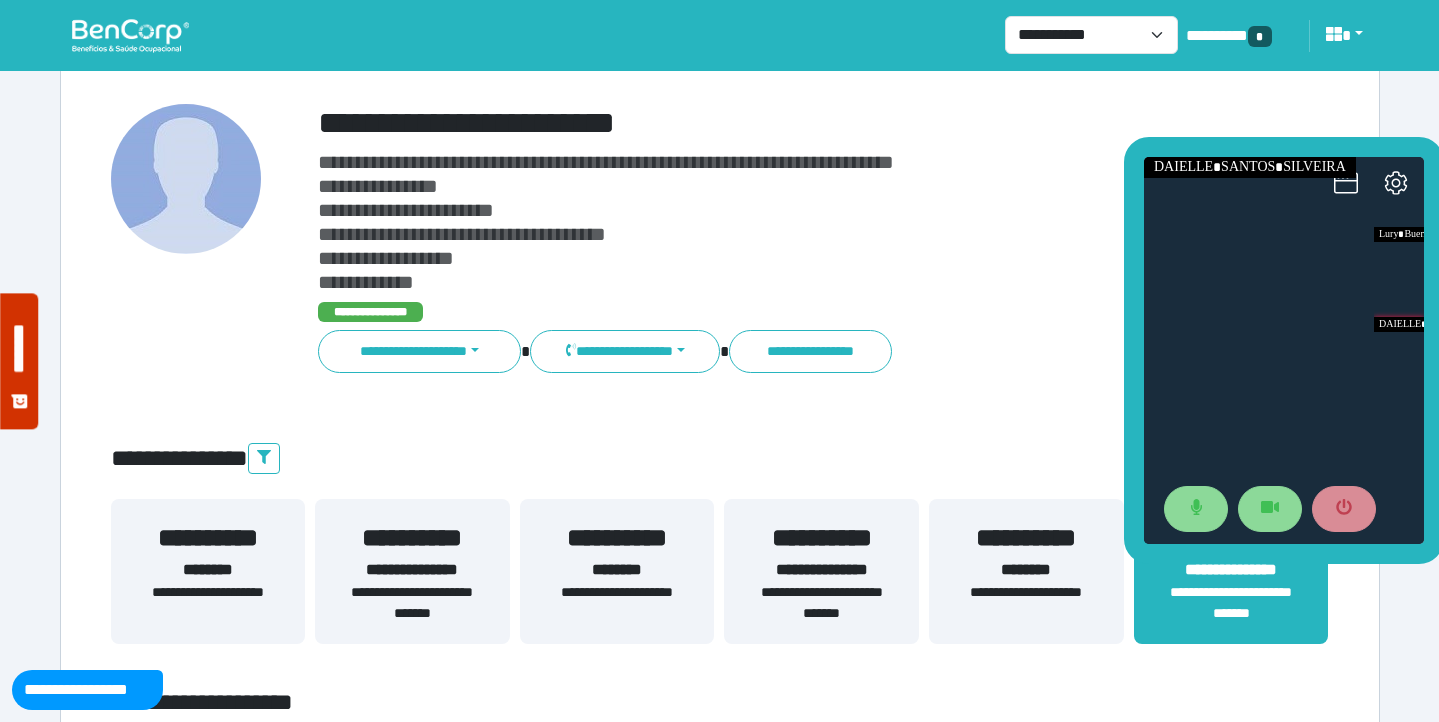 click on "**********" at bounding box center [772, 123] 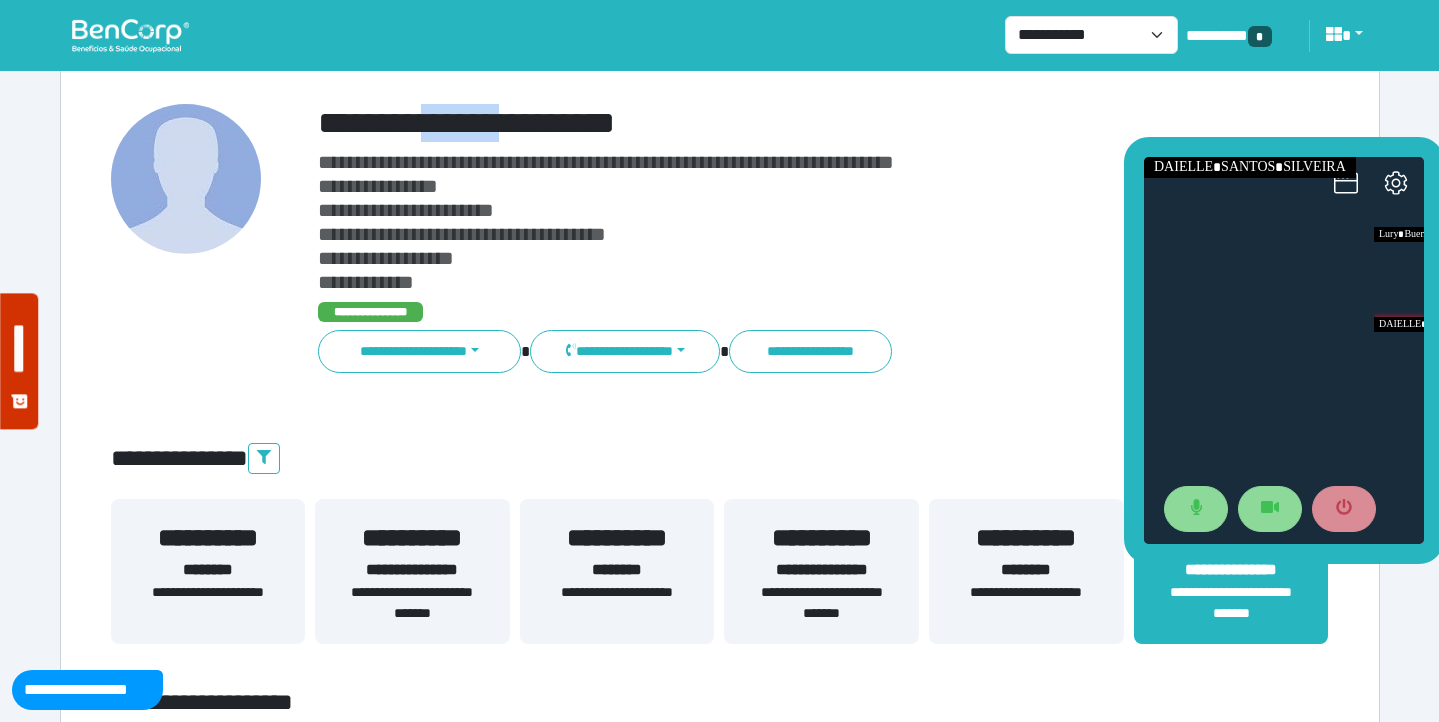 click on "**********" at bounding box center (772, 123) 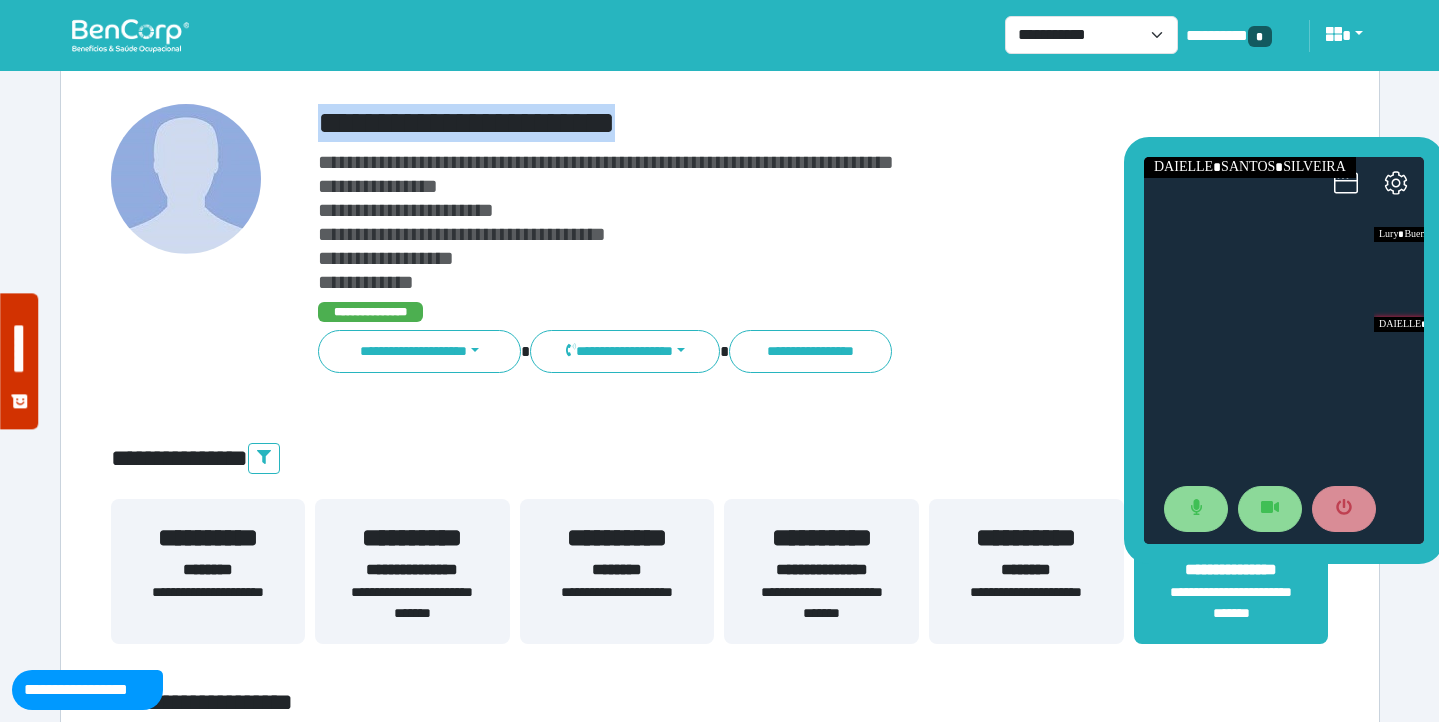 click on "**********" at bounding box center [772, 123] 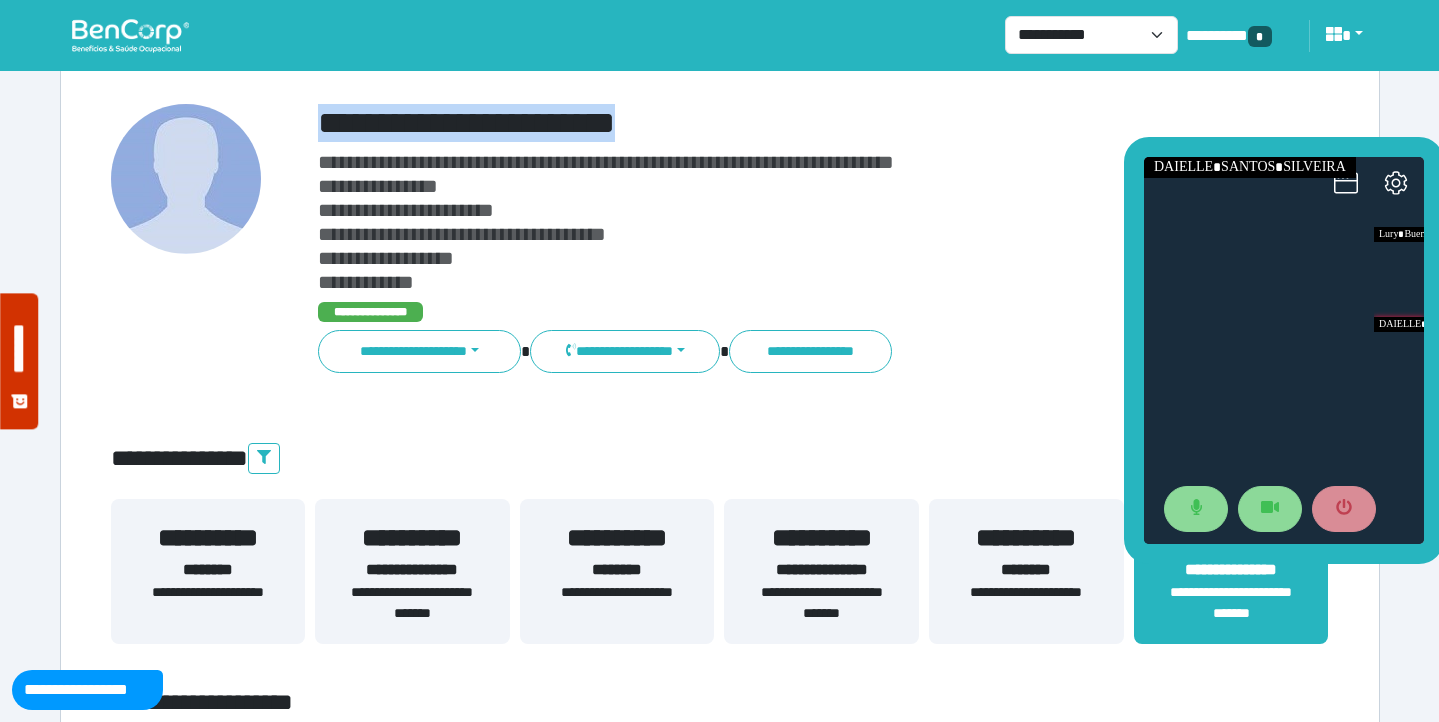 copy on "**********" 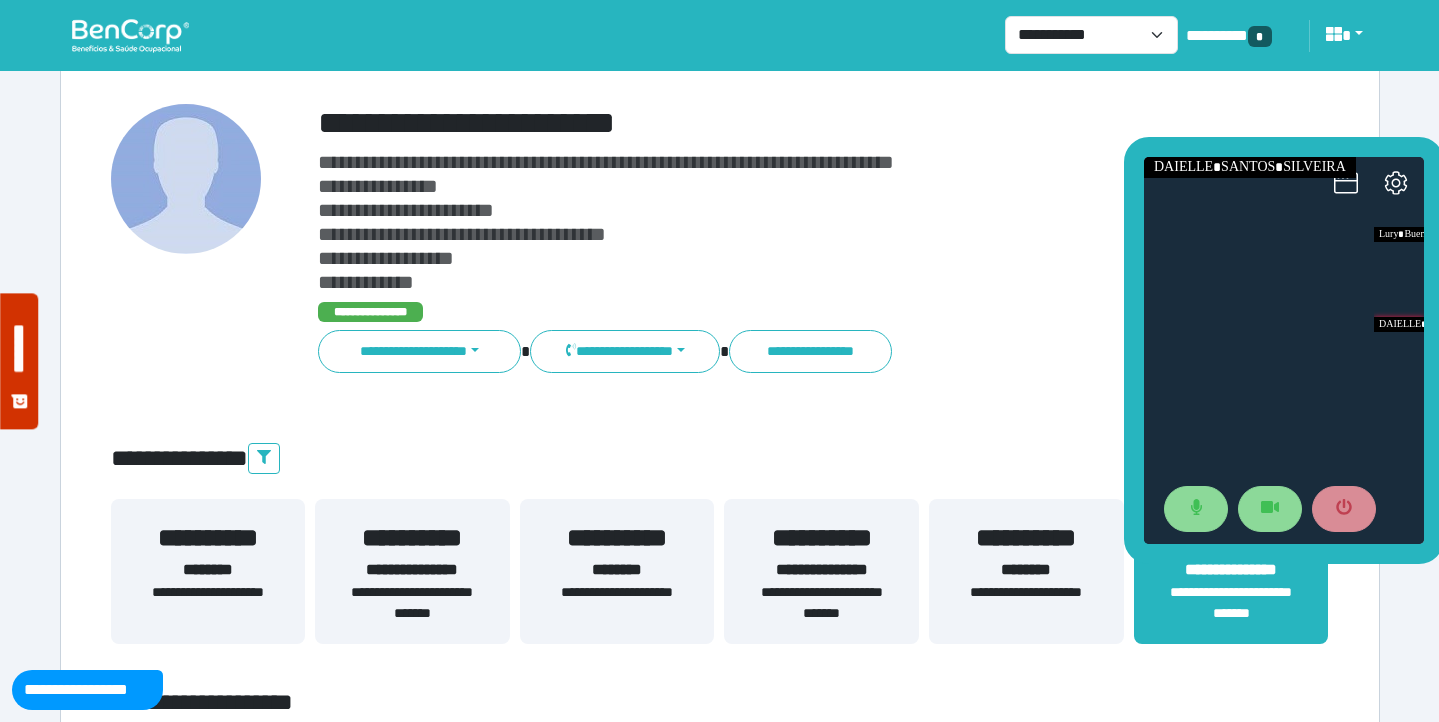 click on "**********" at bounding box center [772, 222] 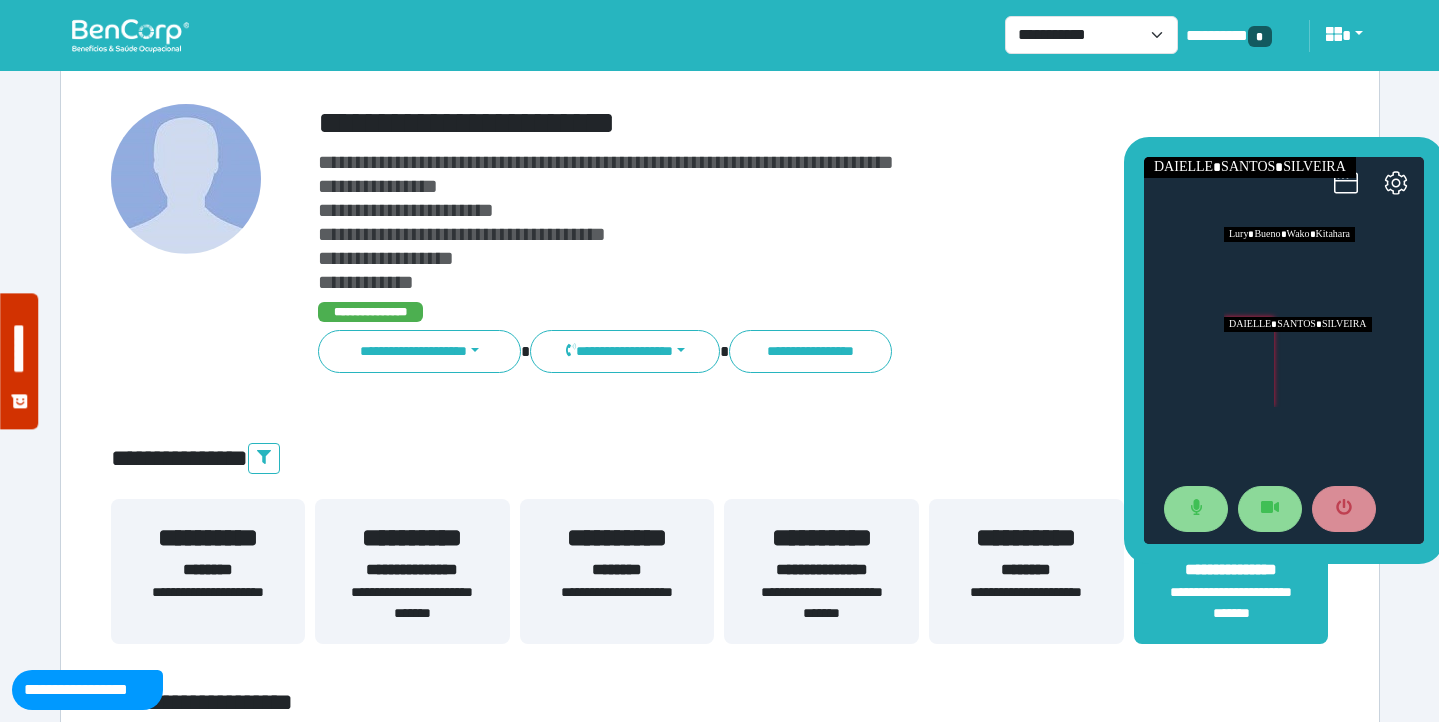 click at bounding box center [1324, 362] 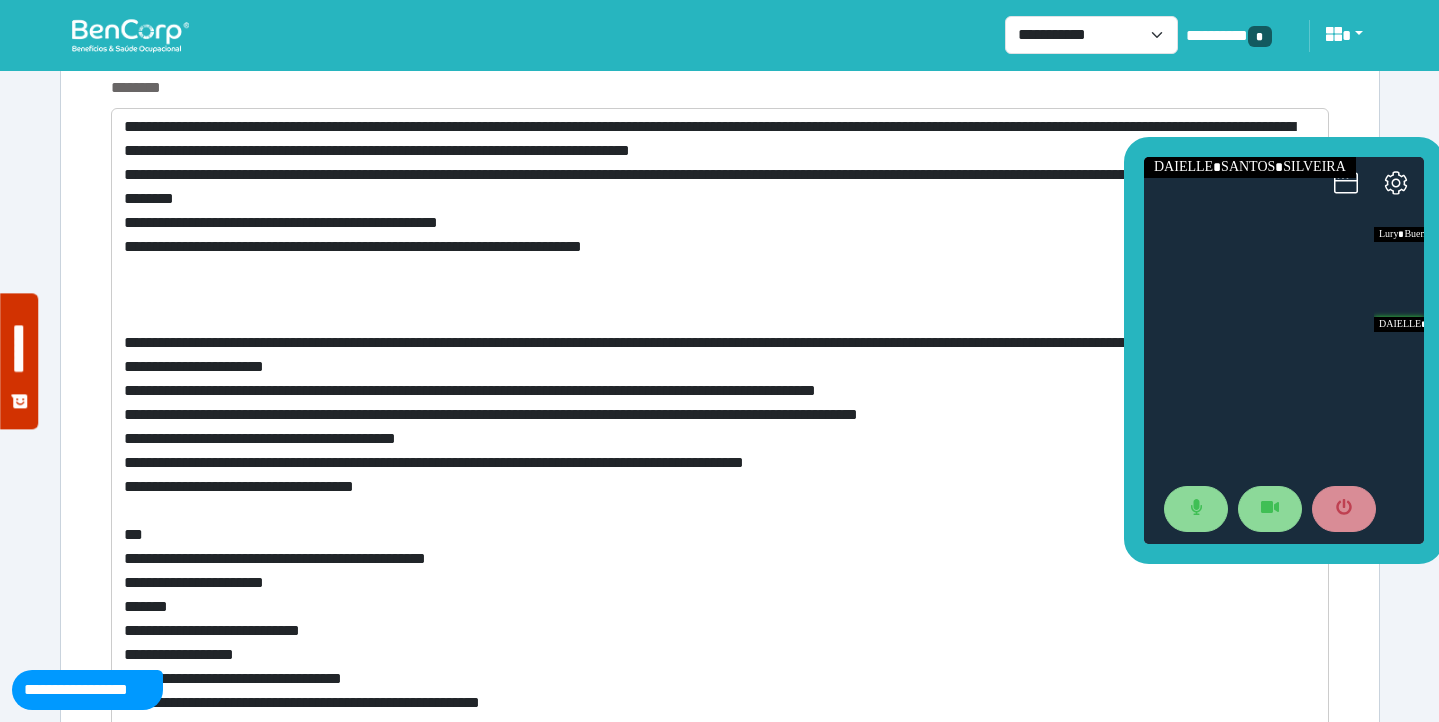 scroll, scrollTop: 7831, scrollLeft: 0, axis: vertical 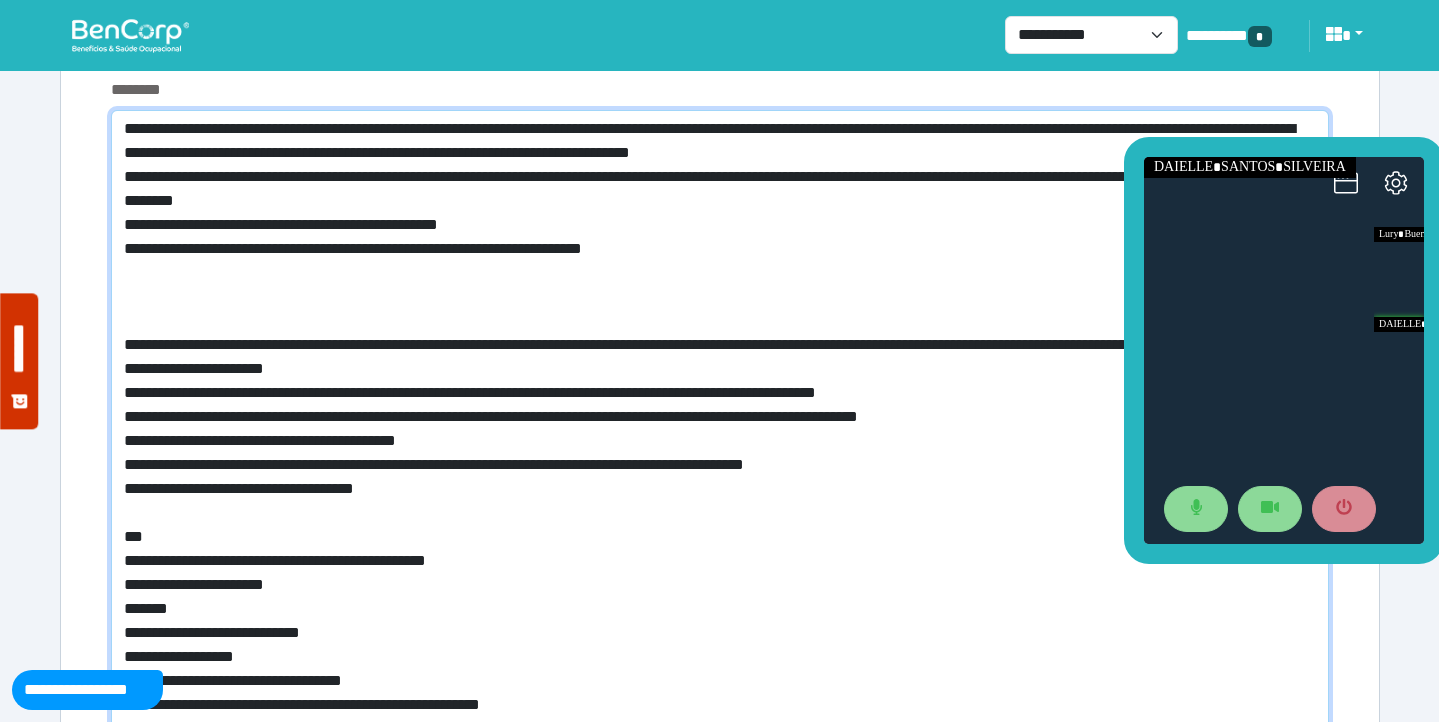 click at bounding box center [720, 505] 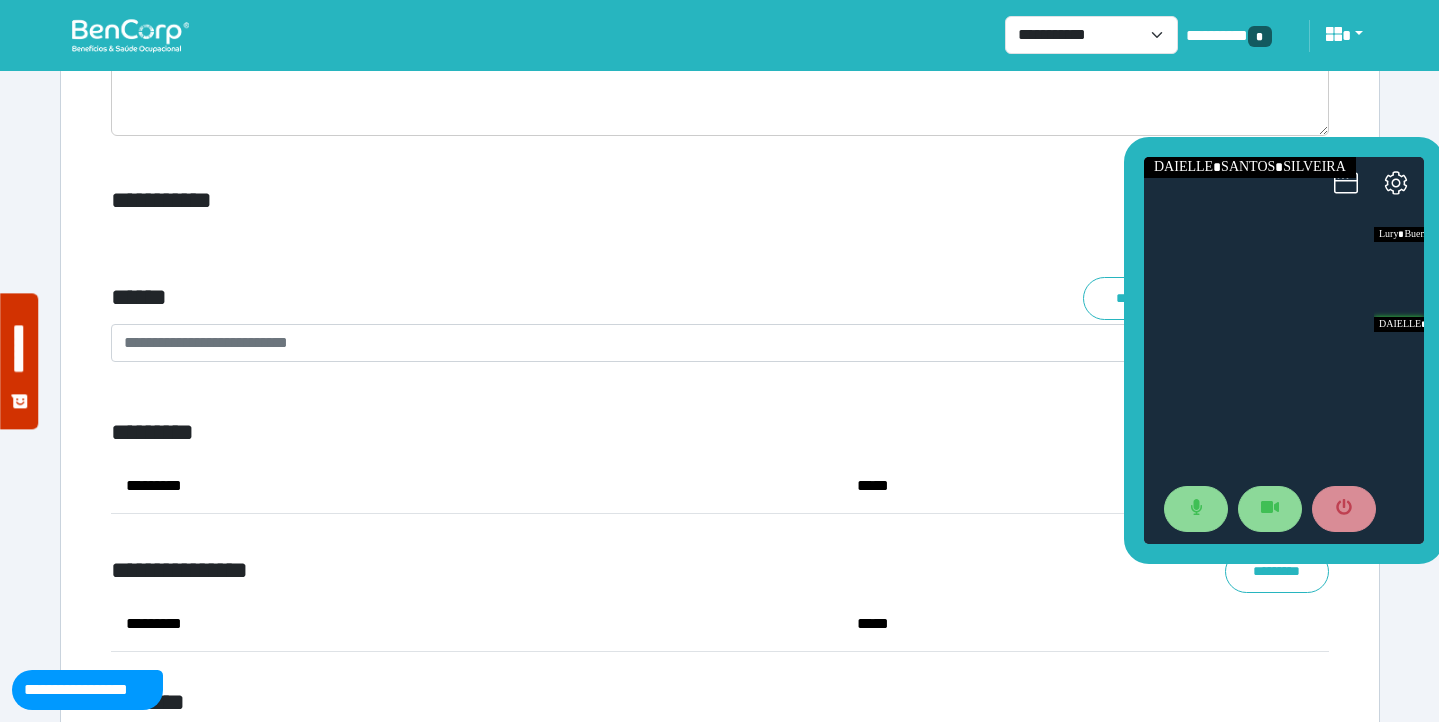 scroll, scrollTop: 7181, scrollLeft: 0, axis: vertical 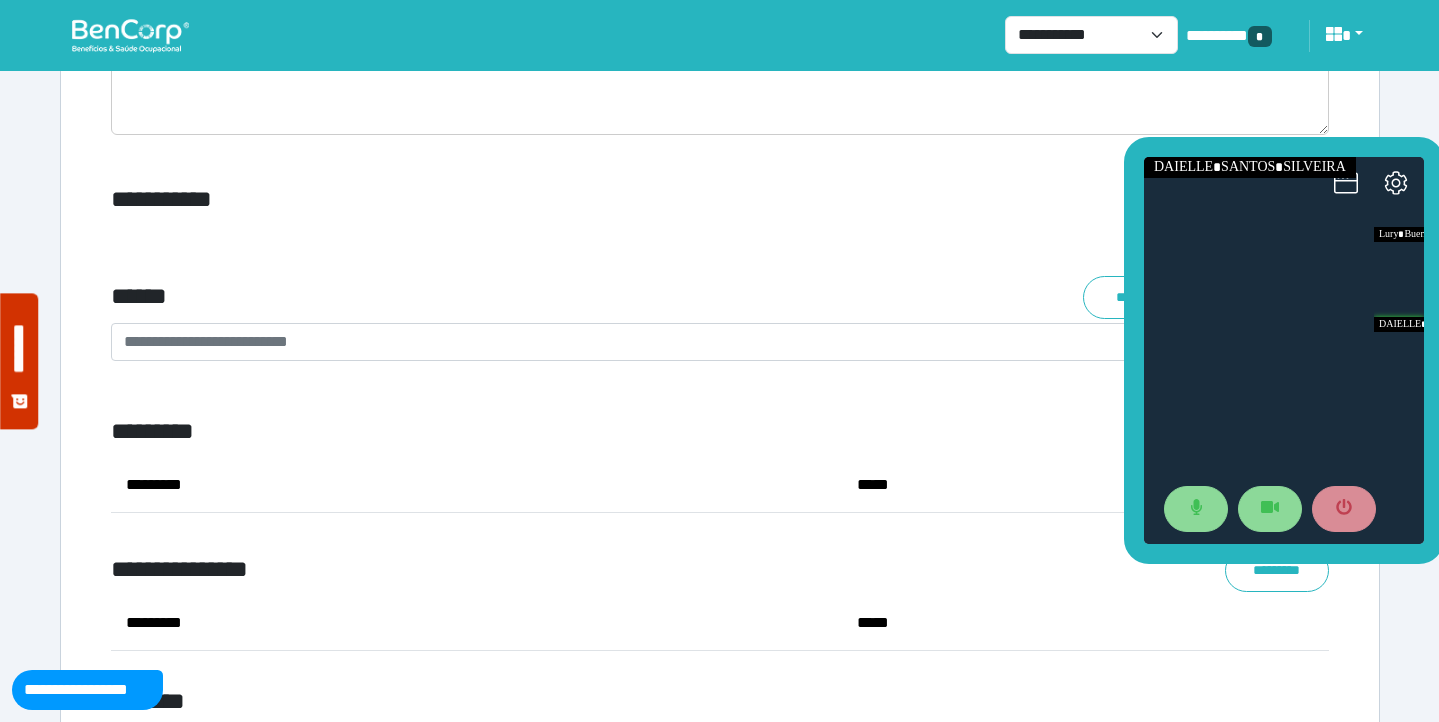 click on "**********" at bounding box center [708, 342] 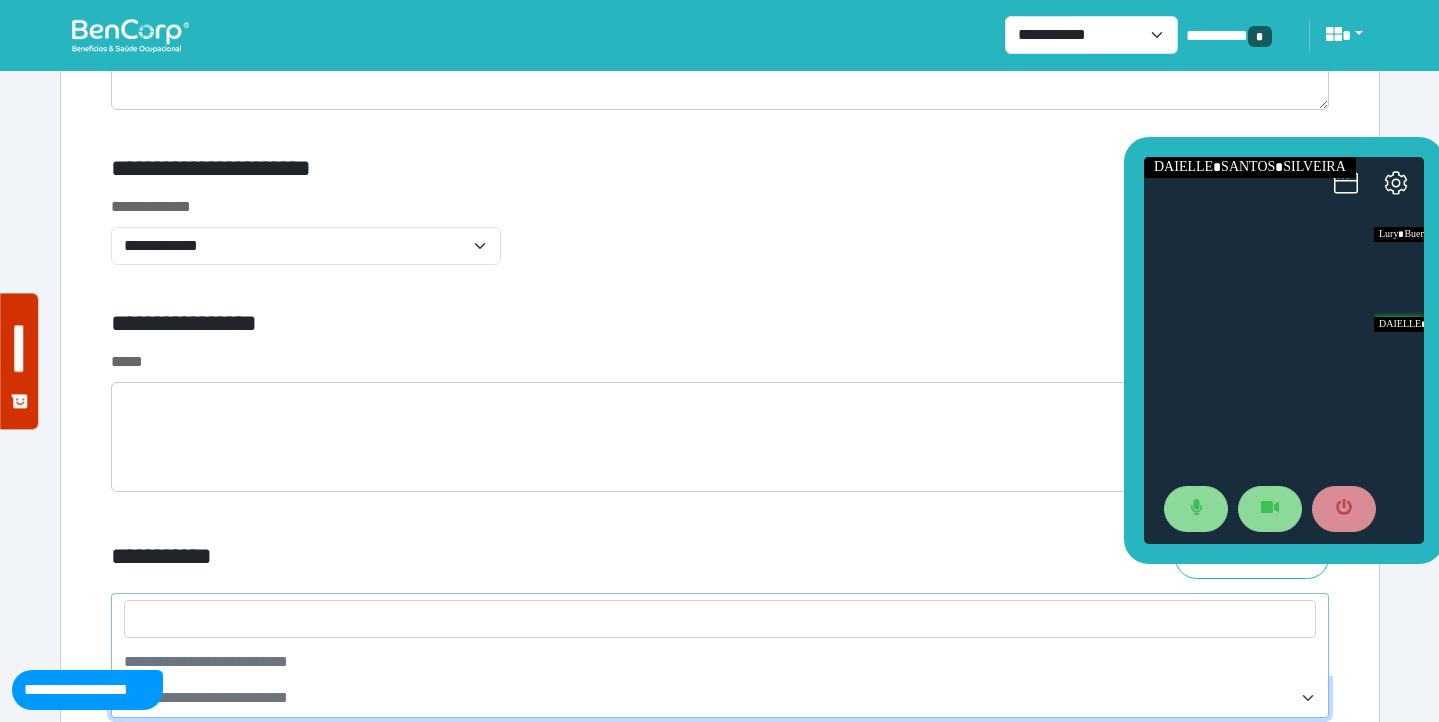 scroll, scrollTop: 6823, scrollLeft: 0, axis: vertical 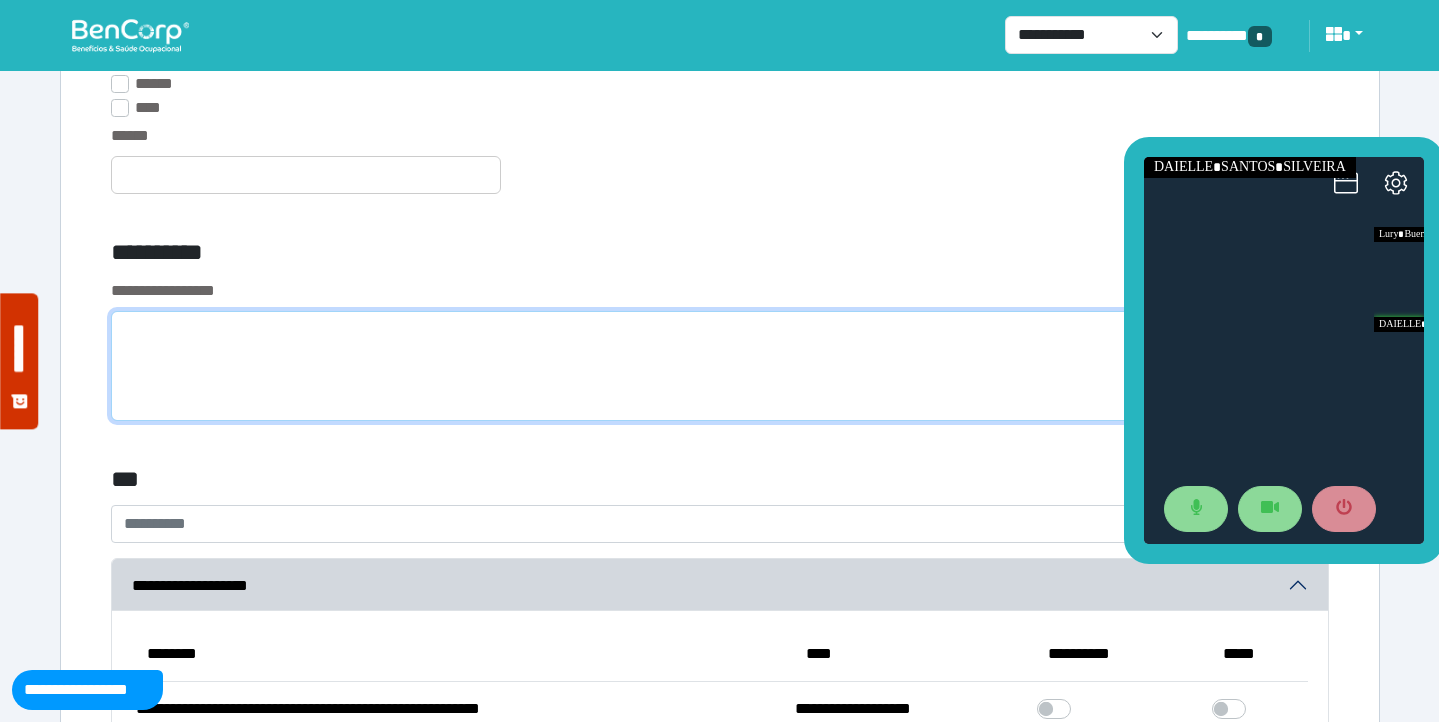 click on "**********" at bounding box center (720, 362) 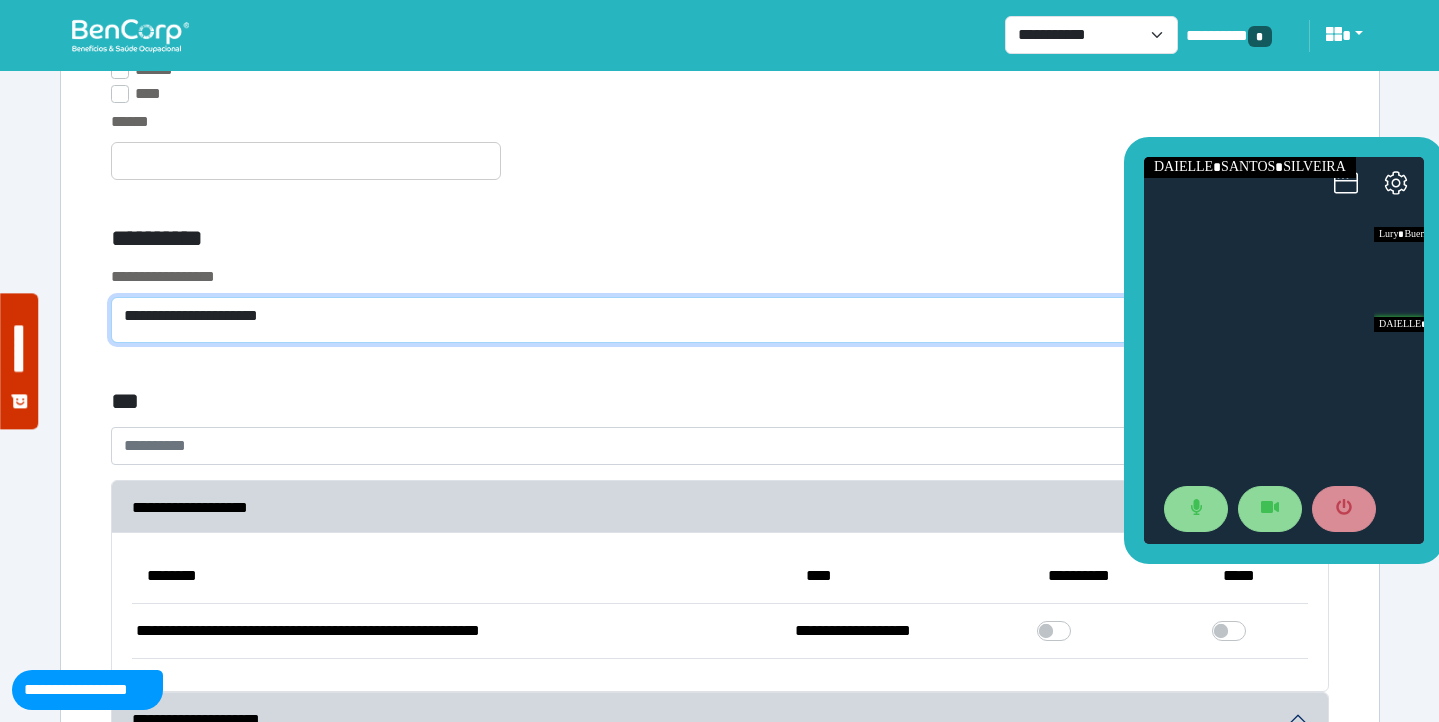 scroll, scrollTop: 5529, scrollLeft: 0, axis: vertical 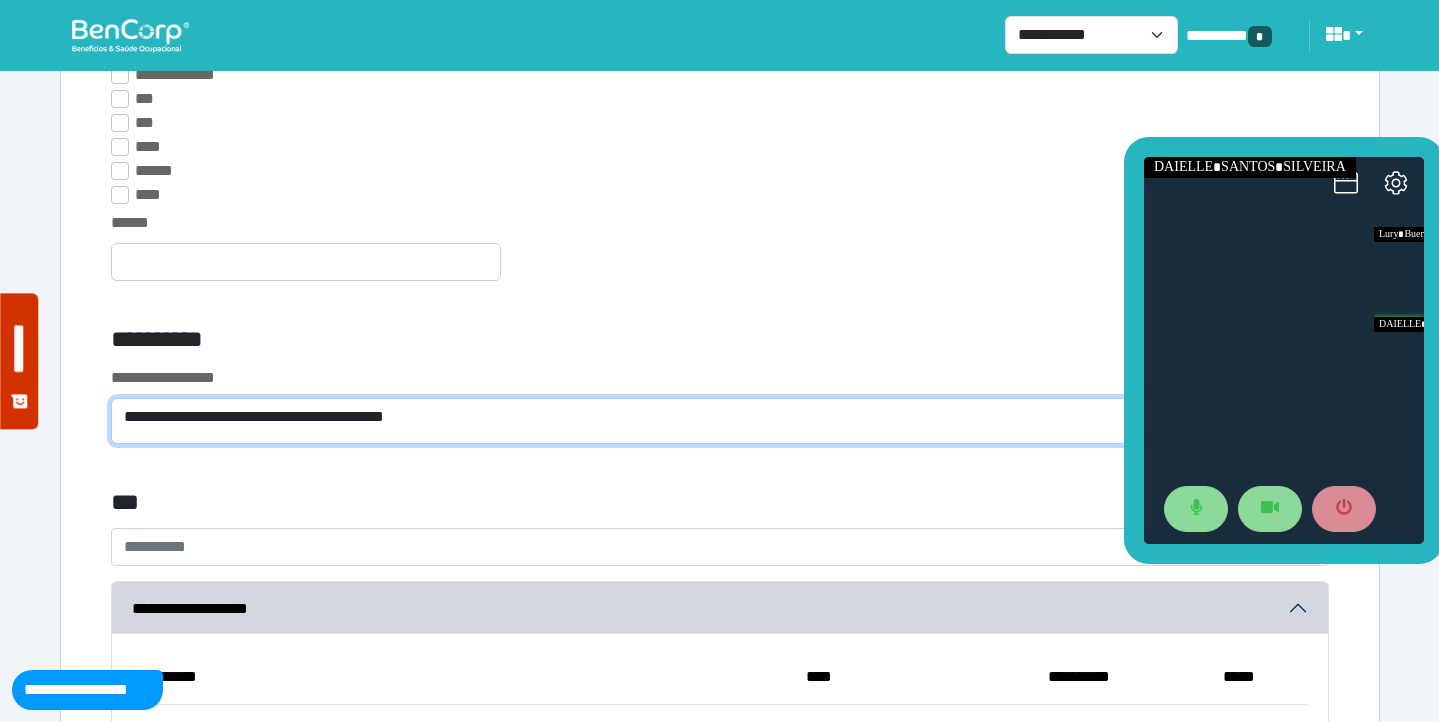 click on "**********" at bounding box center (720, 421) 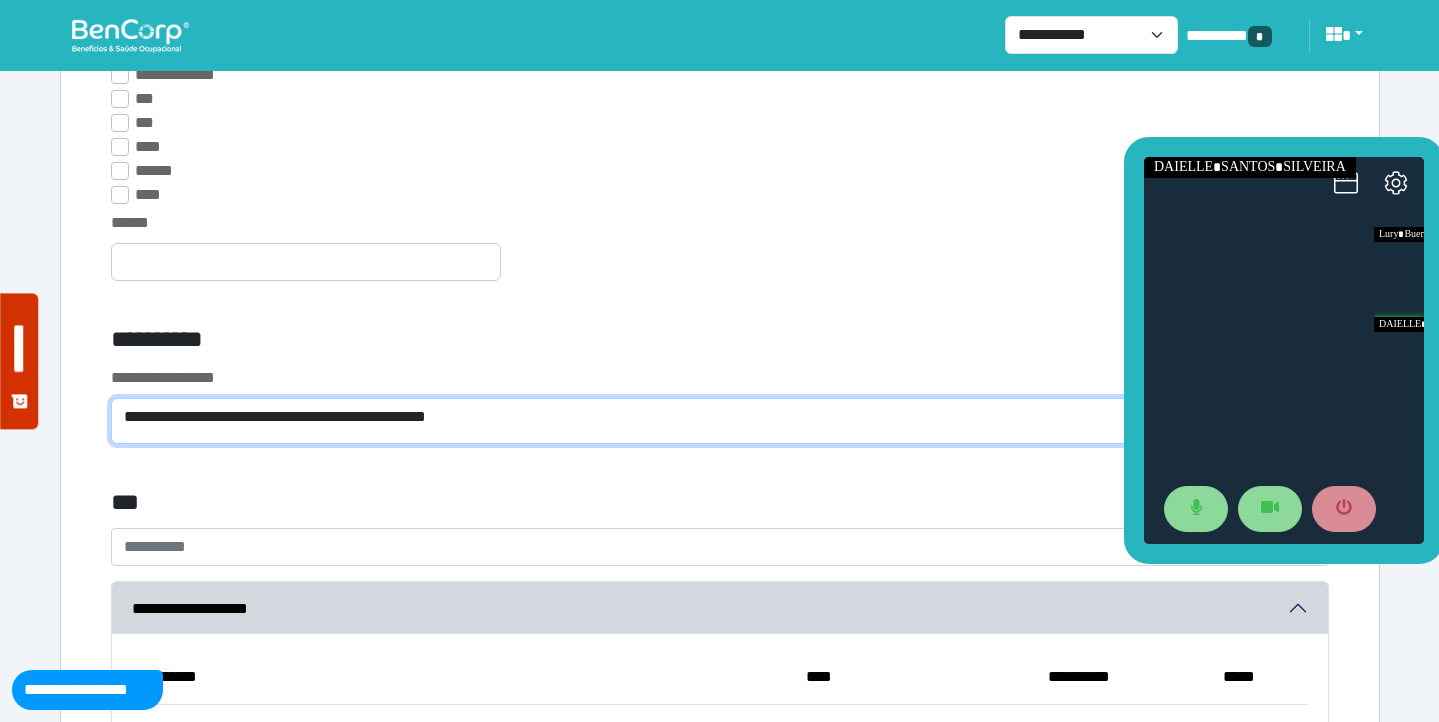 click on "**********" at bounding box center [720, 421] 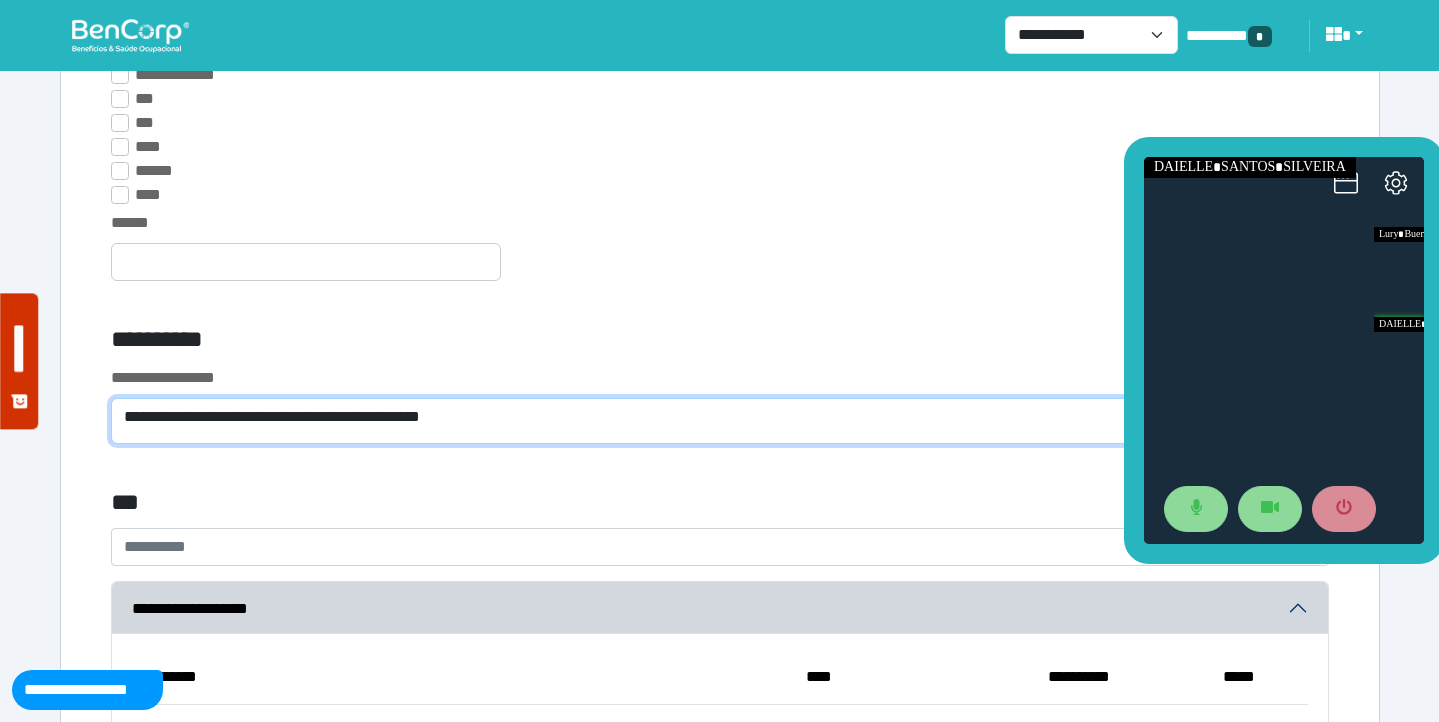 click on "**********" at bounding box center (720, 421) 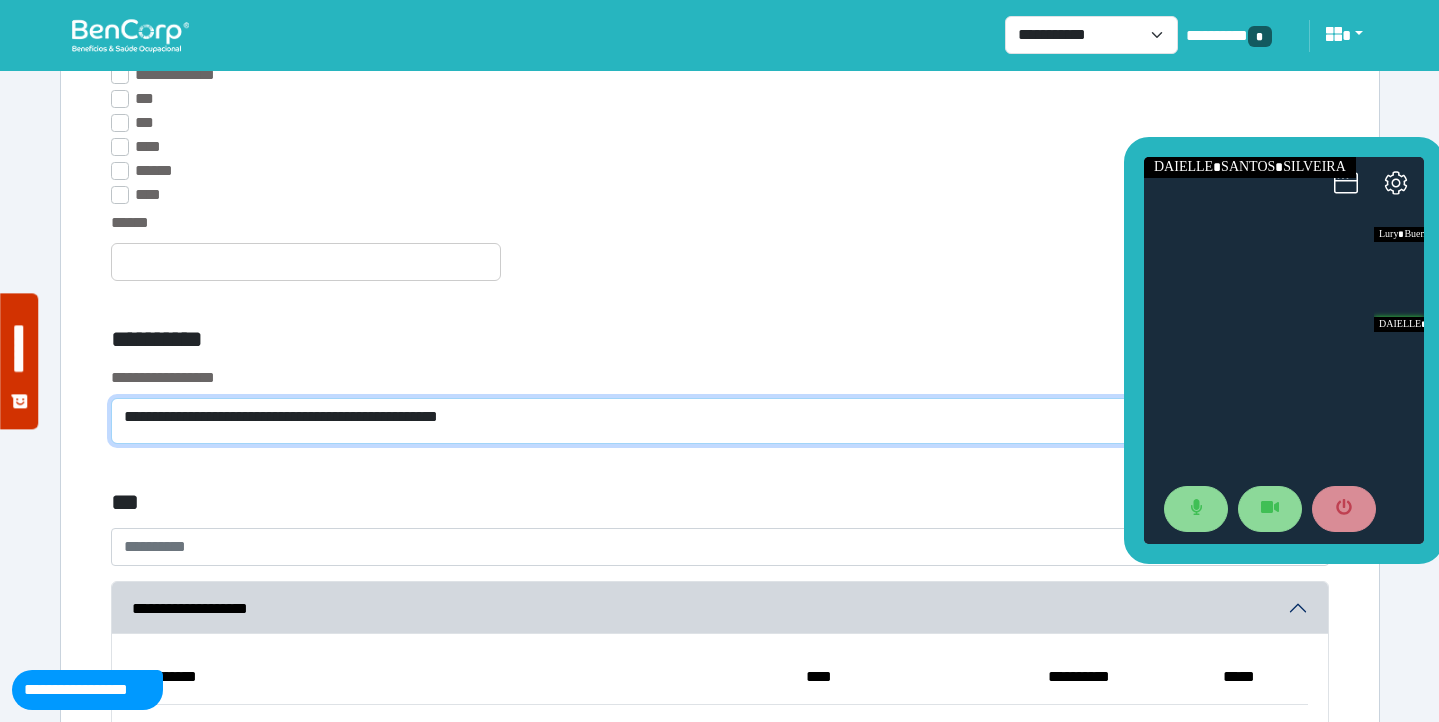 type on "**********" 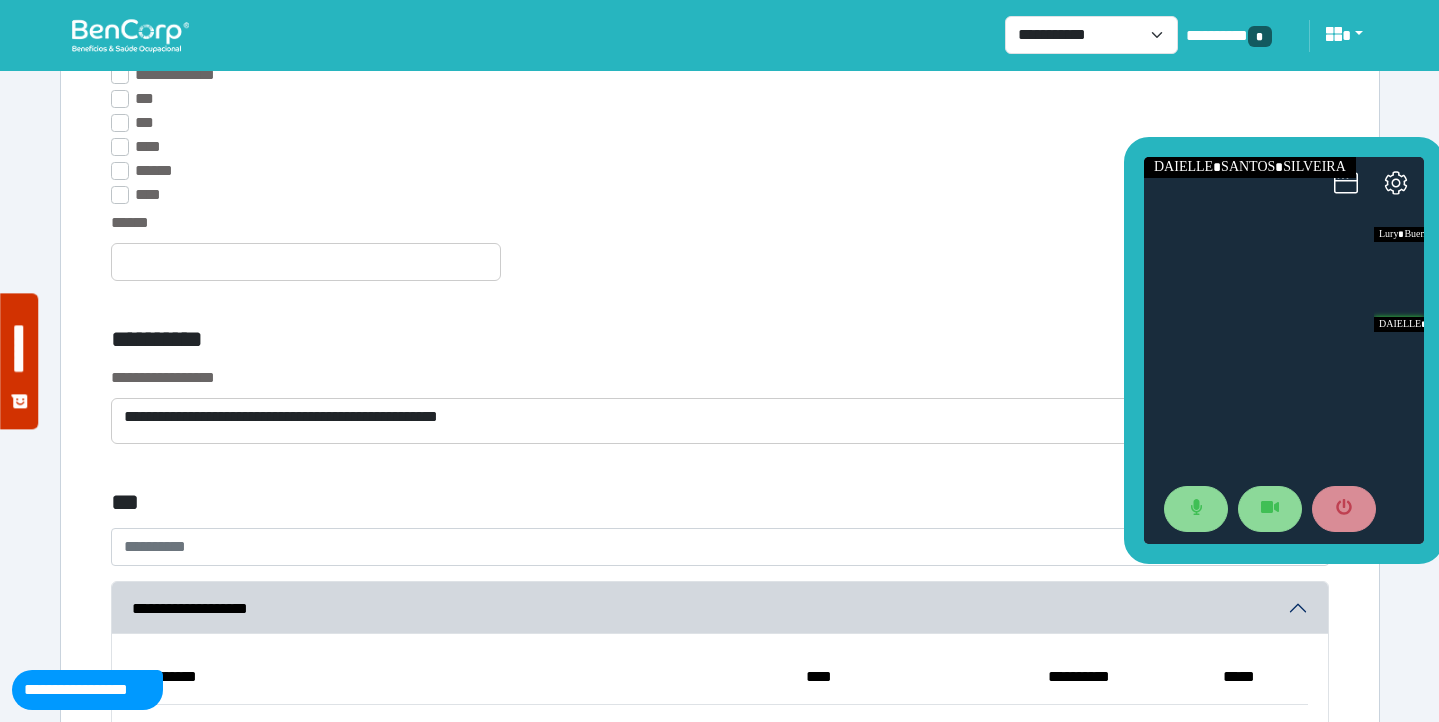 click on "**********" at bounding box center (513, 343) 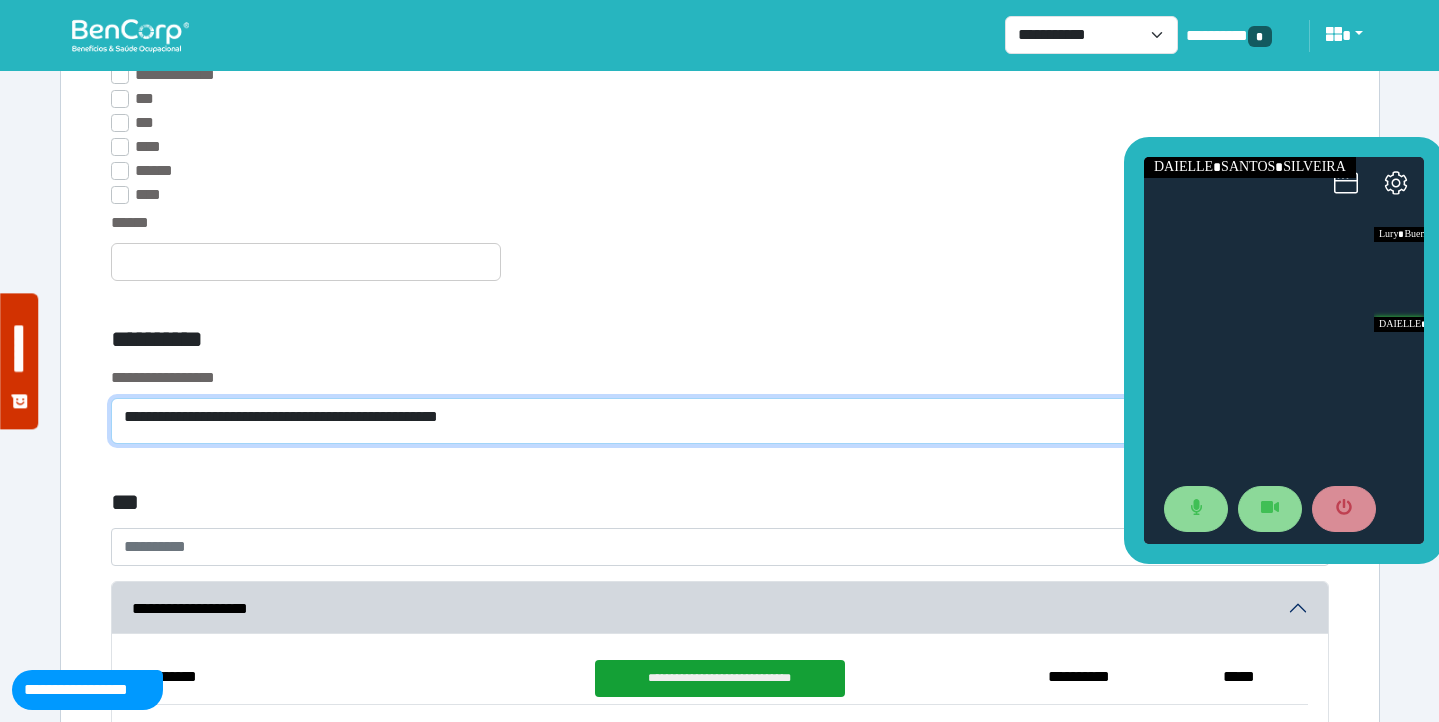 click on "**********" at bounding box center (720, 421) 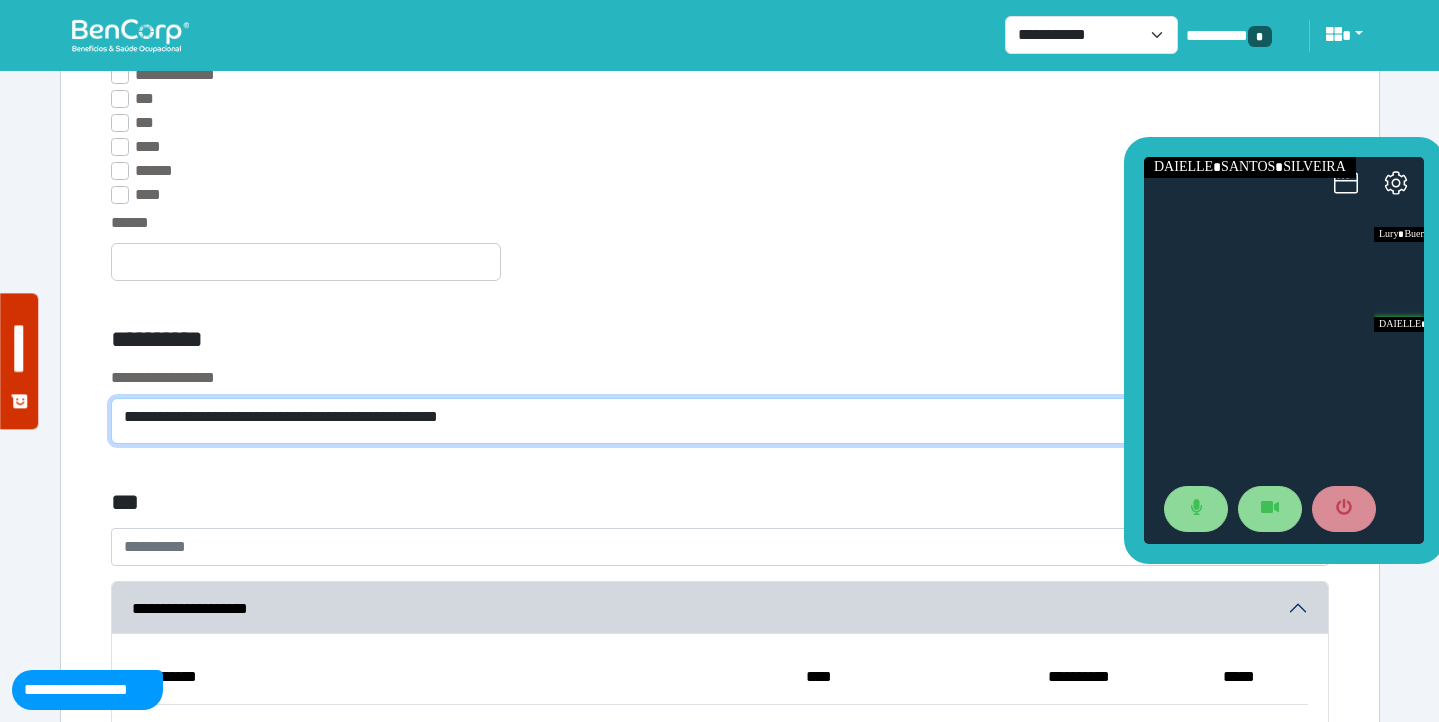 click on "**********" at bounding box center [720, 421] 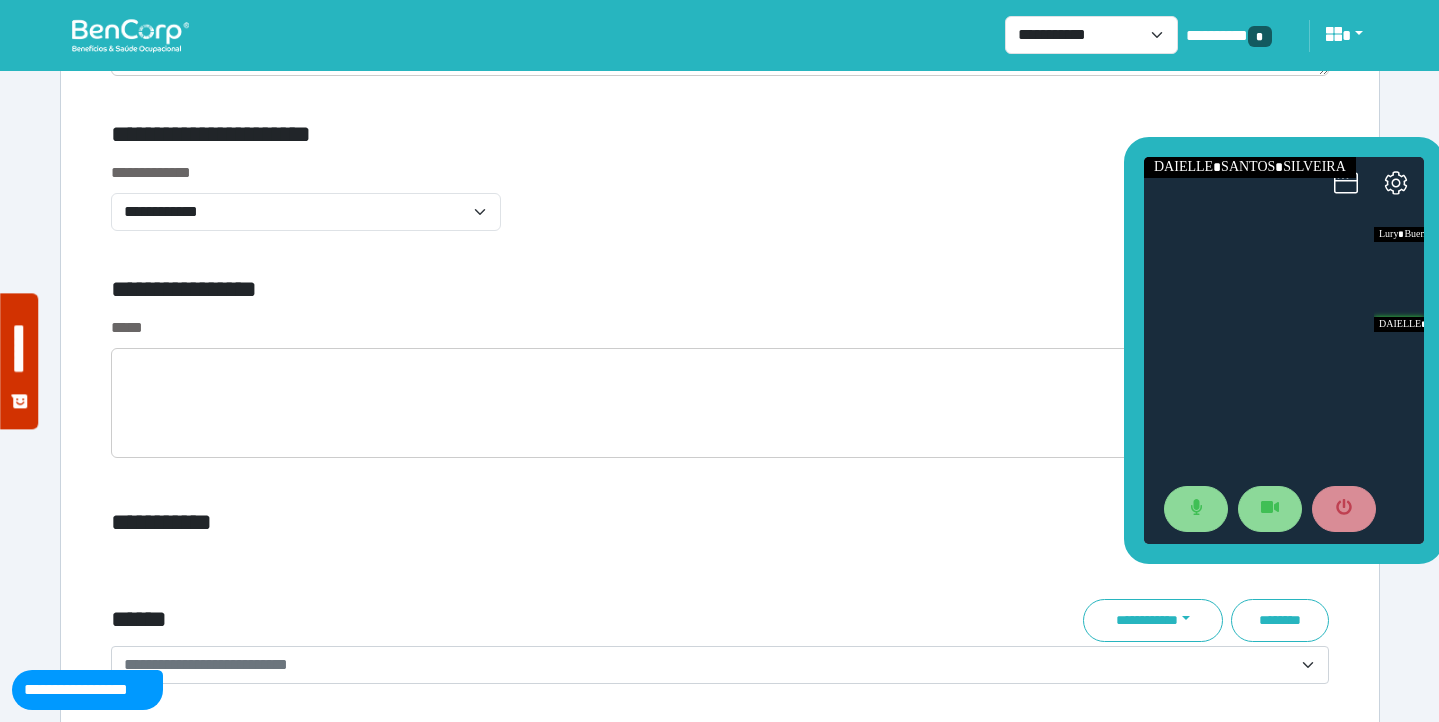 scroll, scrollTop: 6743, scrollLeft: 0, axis: vertical 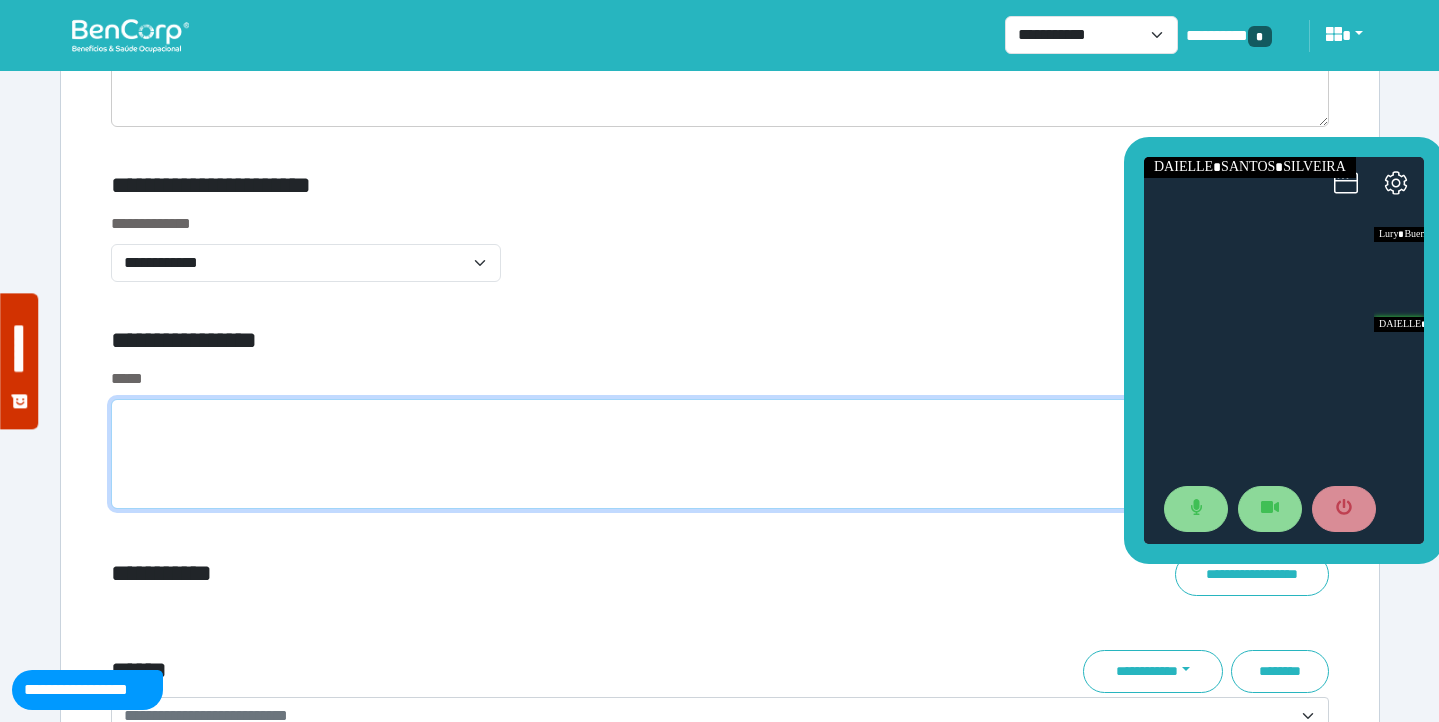 click at bounding box center [720, 454] 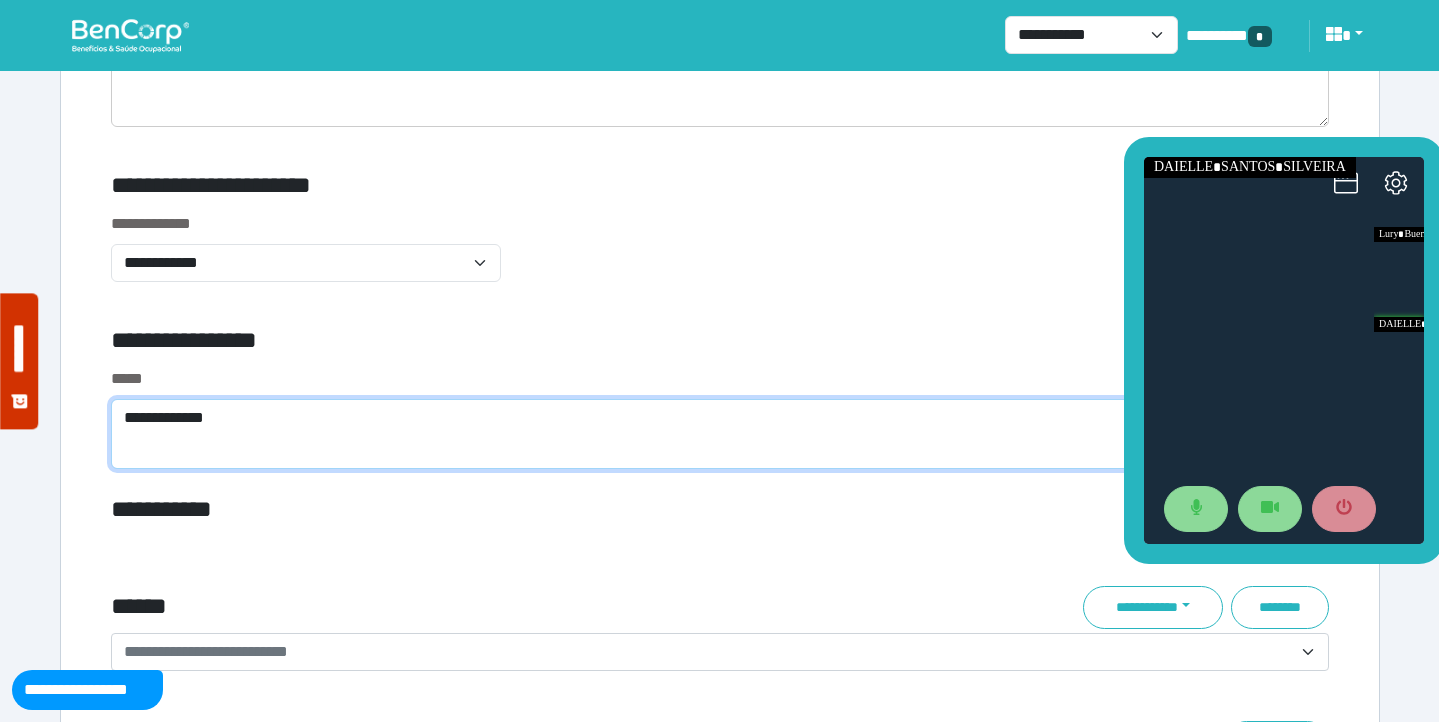 scroll, scrollTop: 0, scrollLeft: 0, axis: both 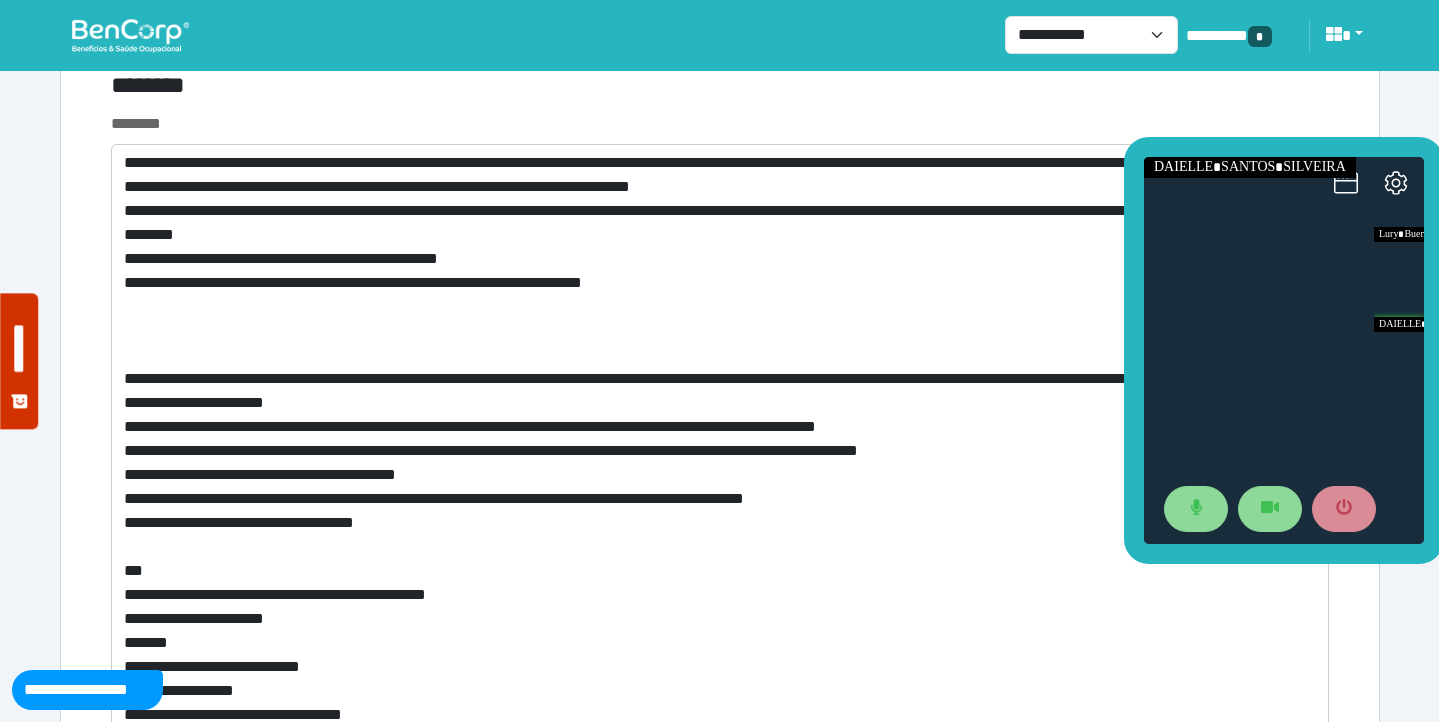 type on "**********" 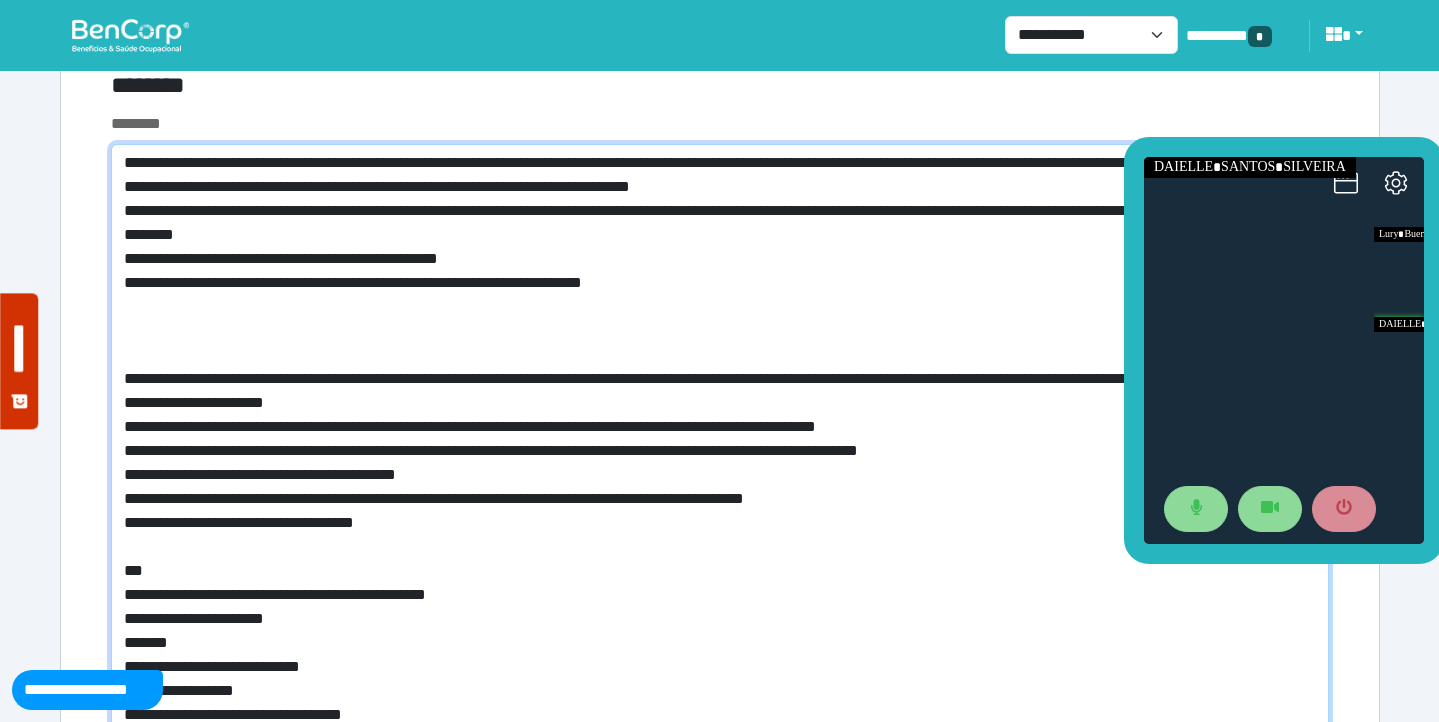 click at bounding box center [720, 539] 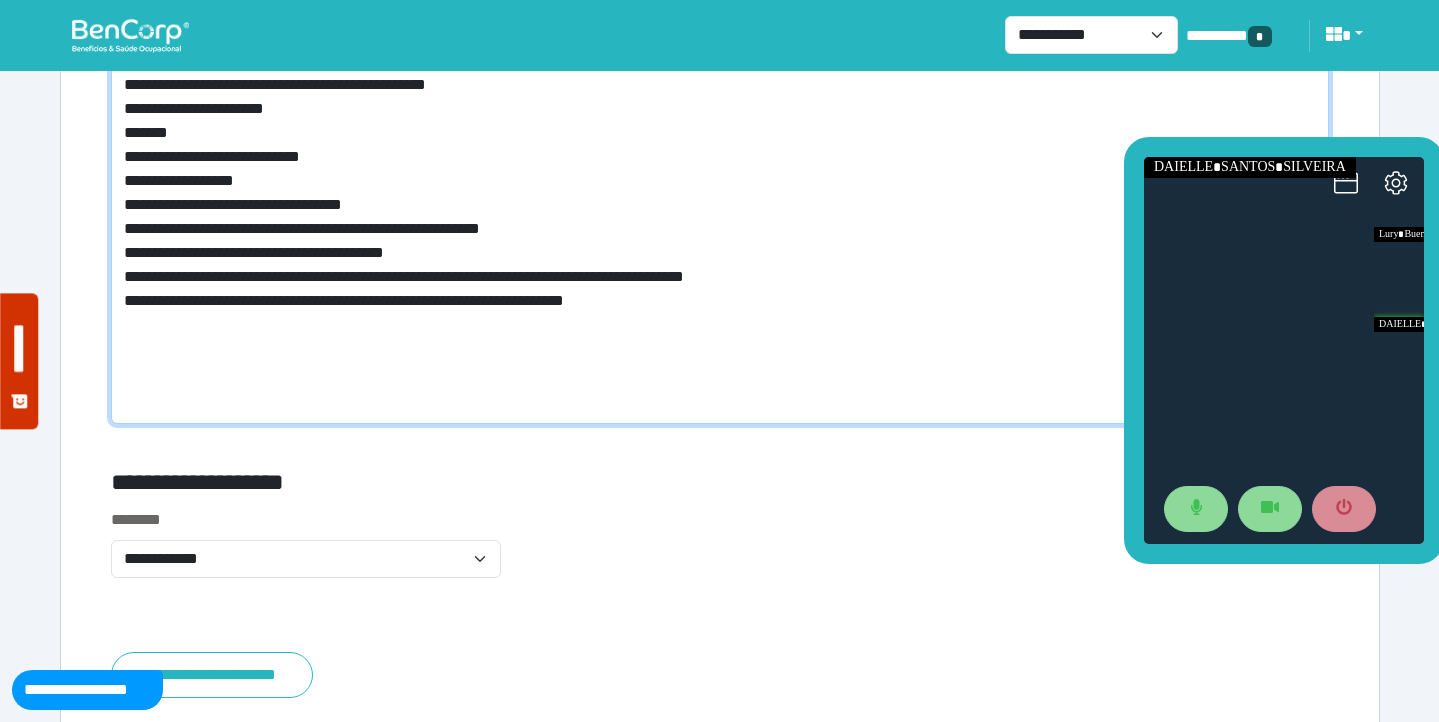 scroll, scrollTop: 8201, scrollLeft: 0, axis: vertical 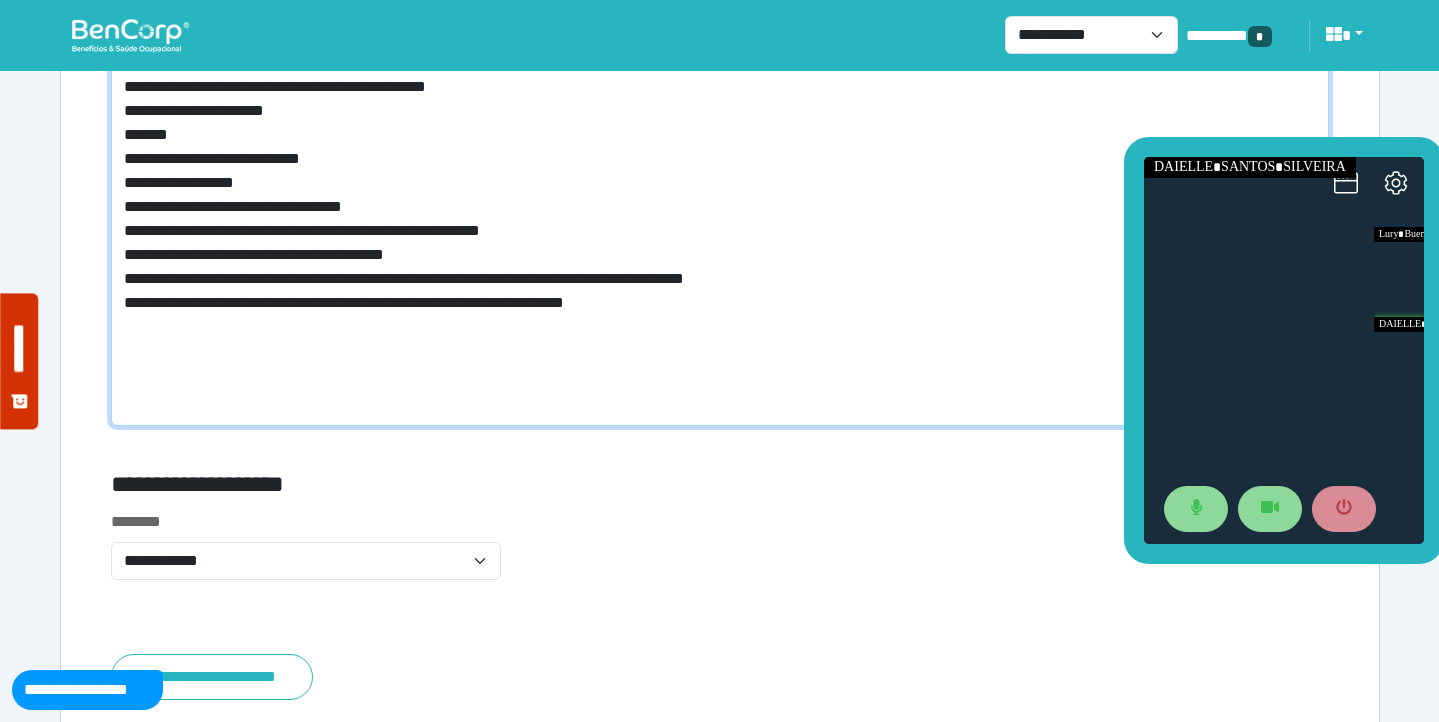 click at bounding box center (720, 31) 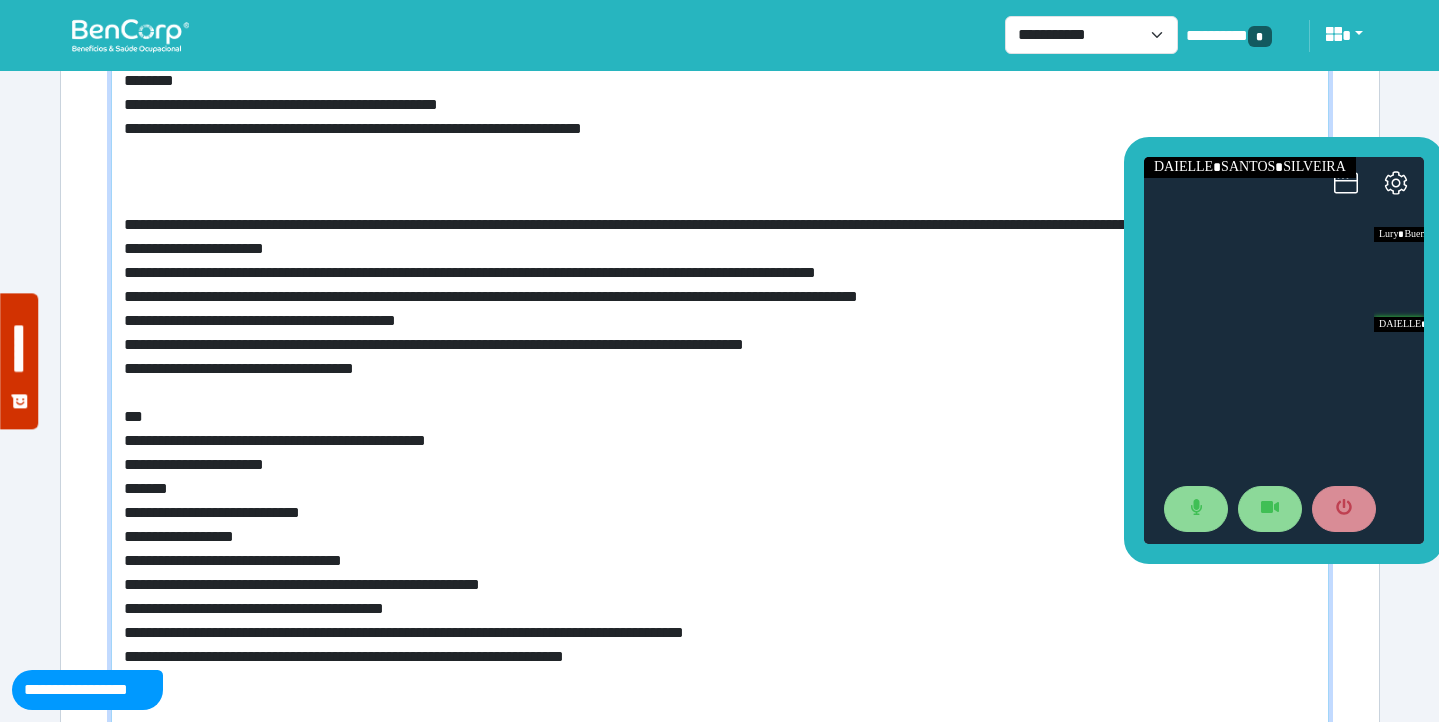 scroll, scrollTop: 7839, scrollLeft: 0, axis: vertical 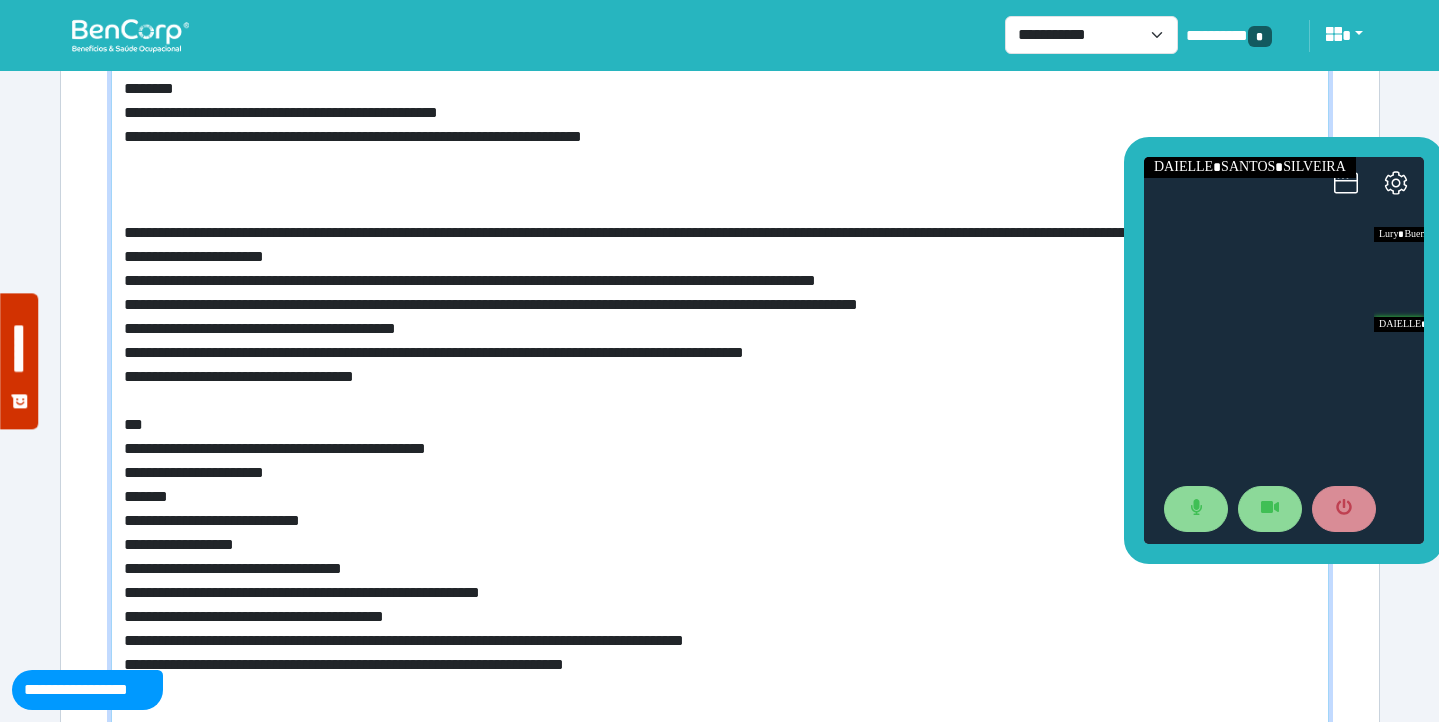 click at bounding box center (720, 393) 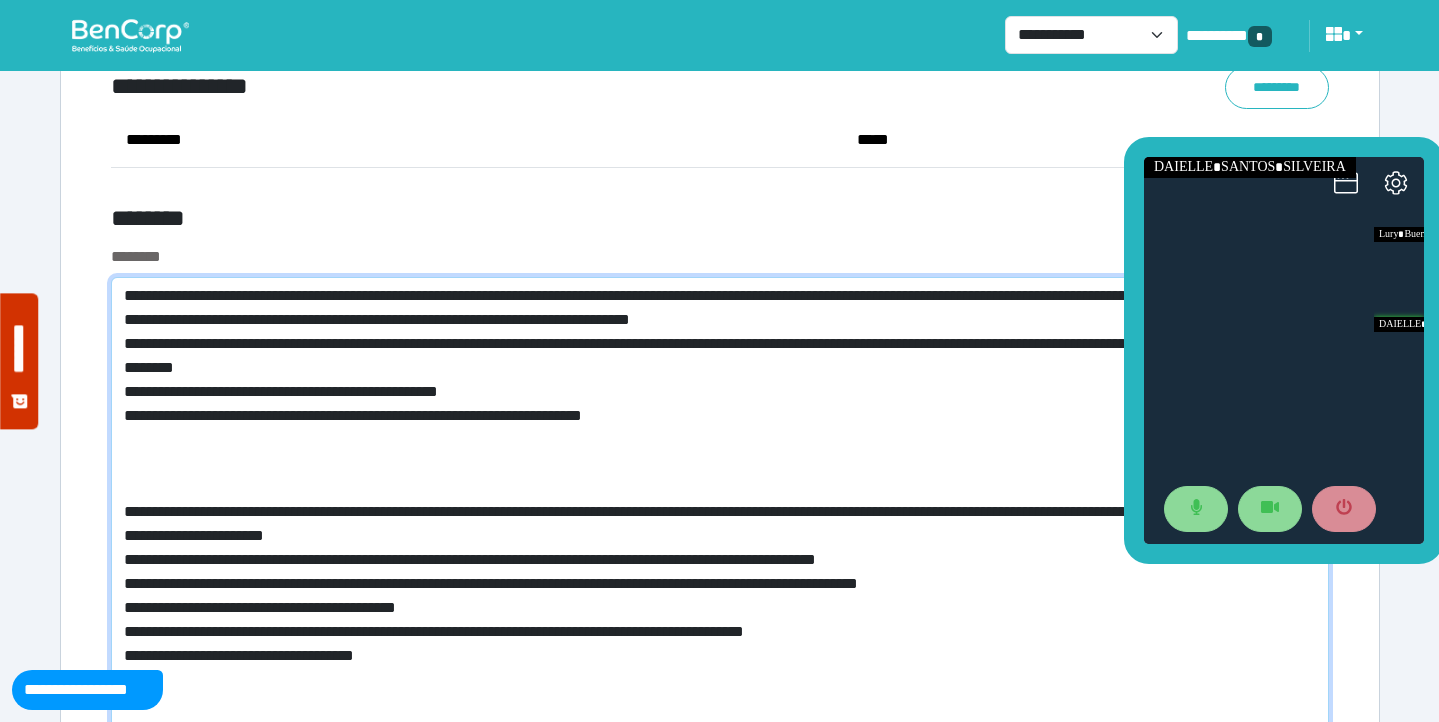 click at bounding box center [720, 672] 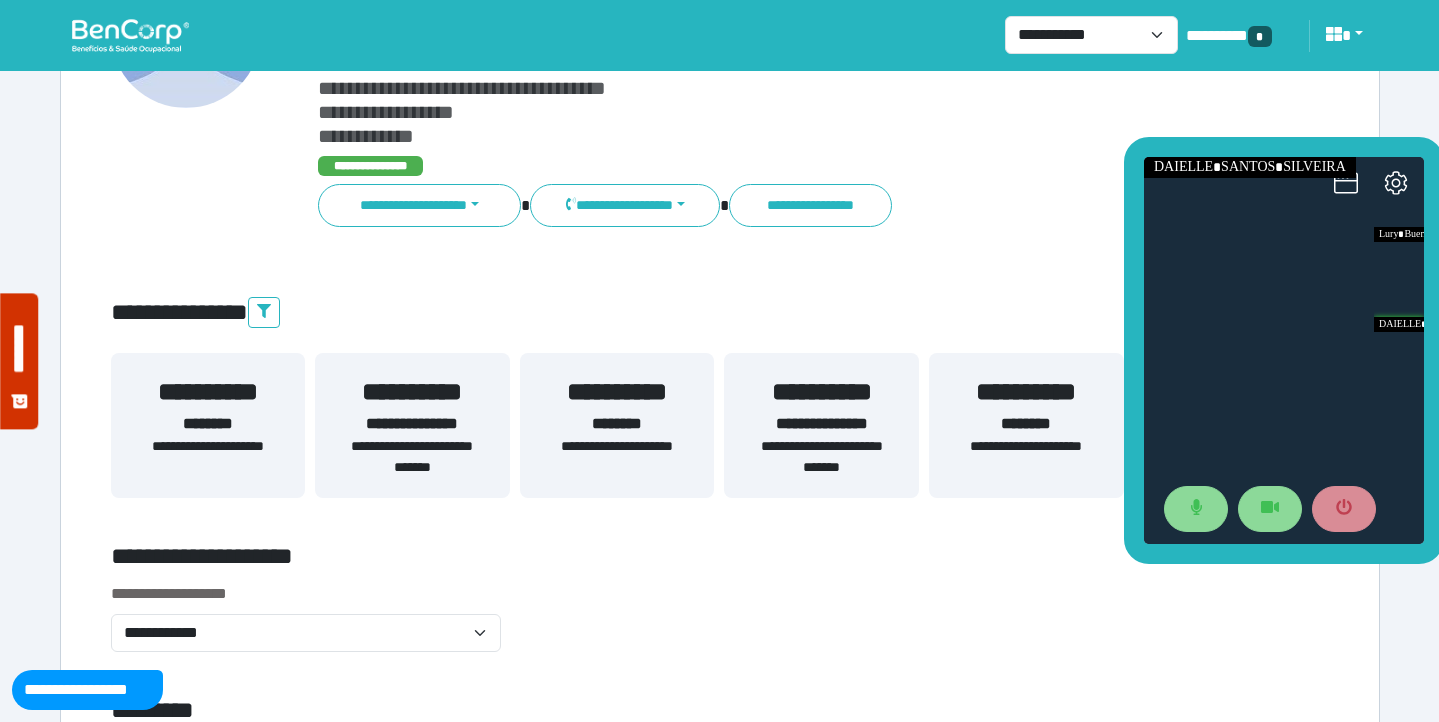 scroll, scrollTop: 0, scrollLeft: 0, axis: both 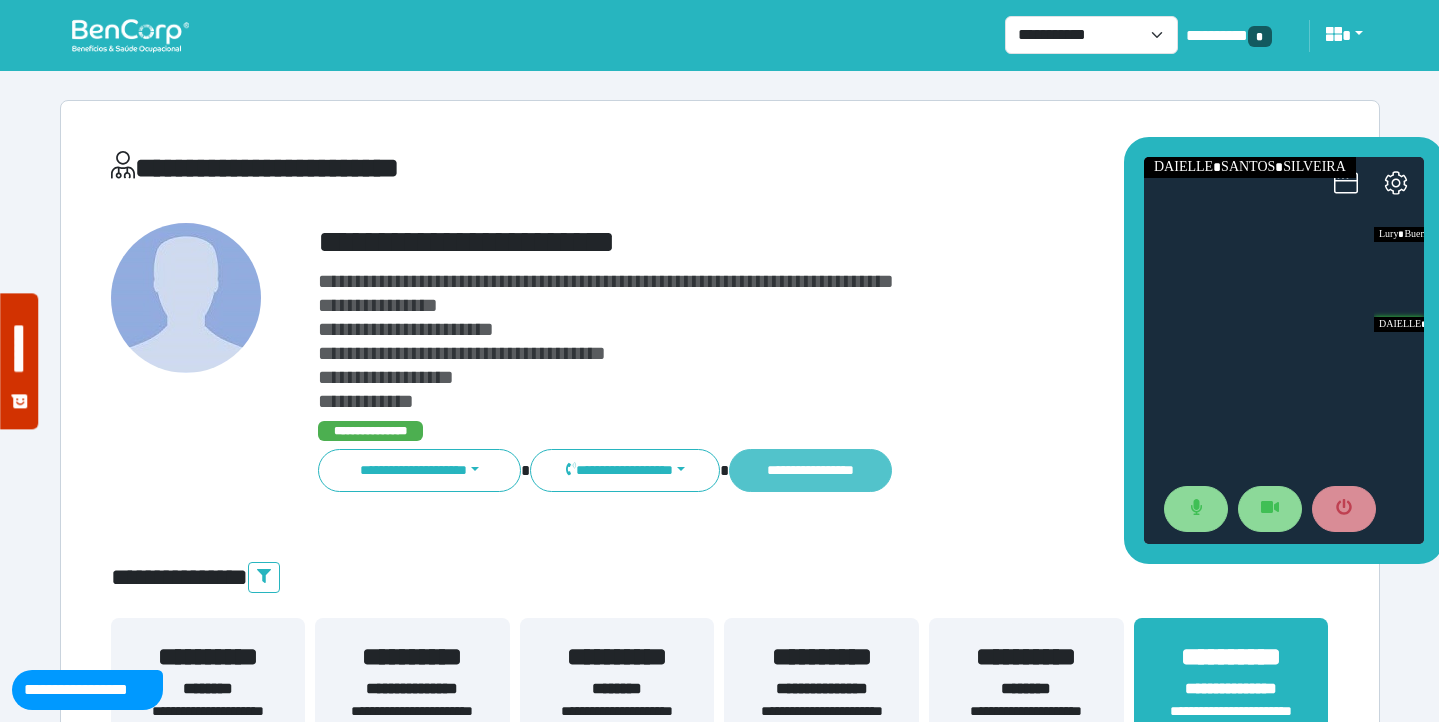 click on "**********" at bounding box center (810, 470) 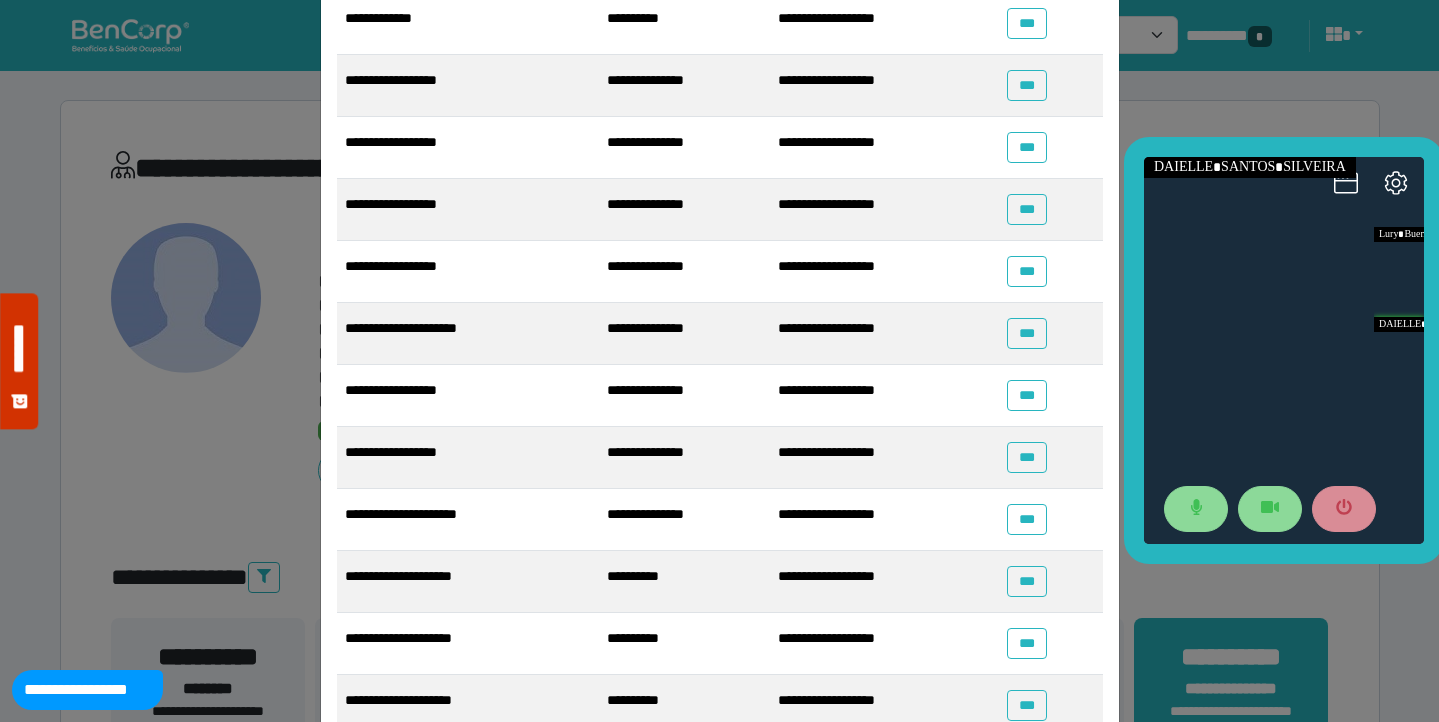 scroll, scrollTop: 635, scrollLeft: 0, axis: vertical 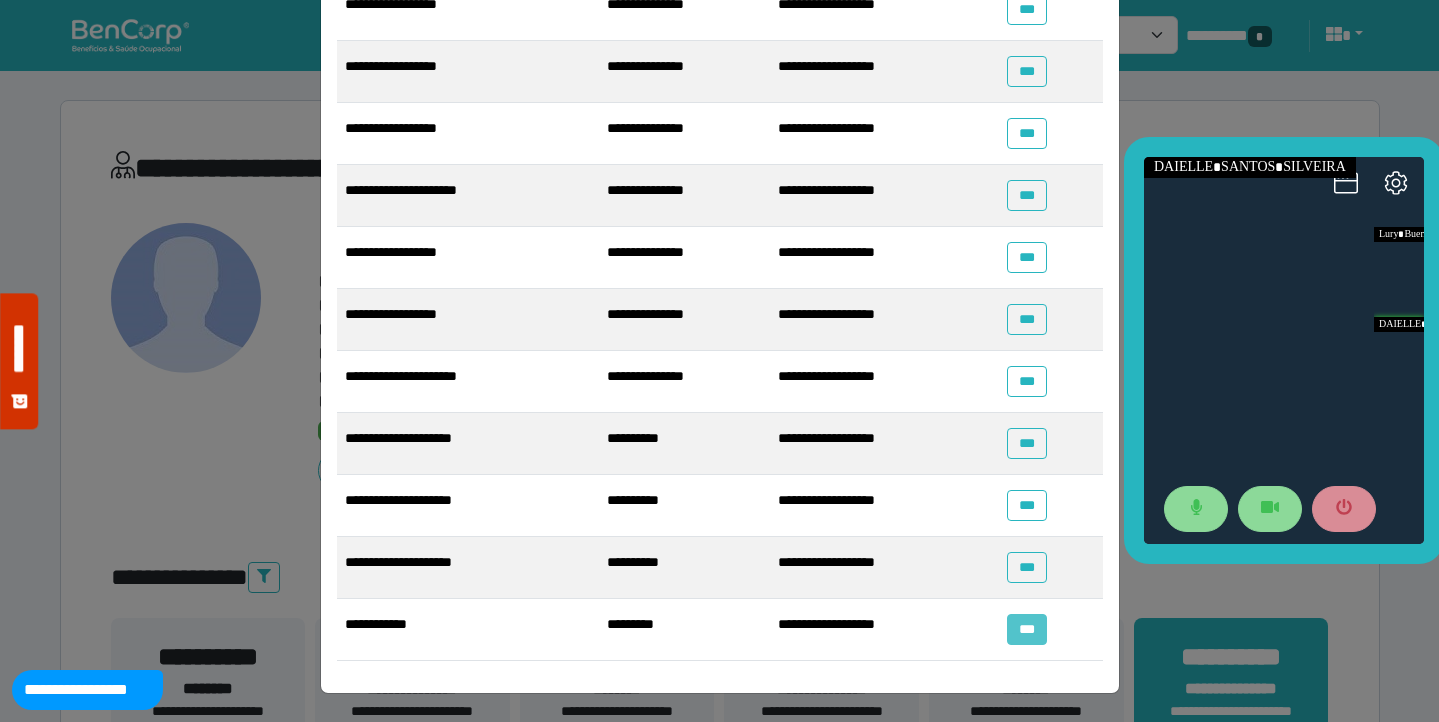 click on "***" at bounding box center [1026, 629] 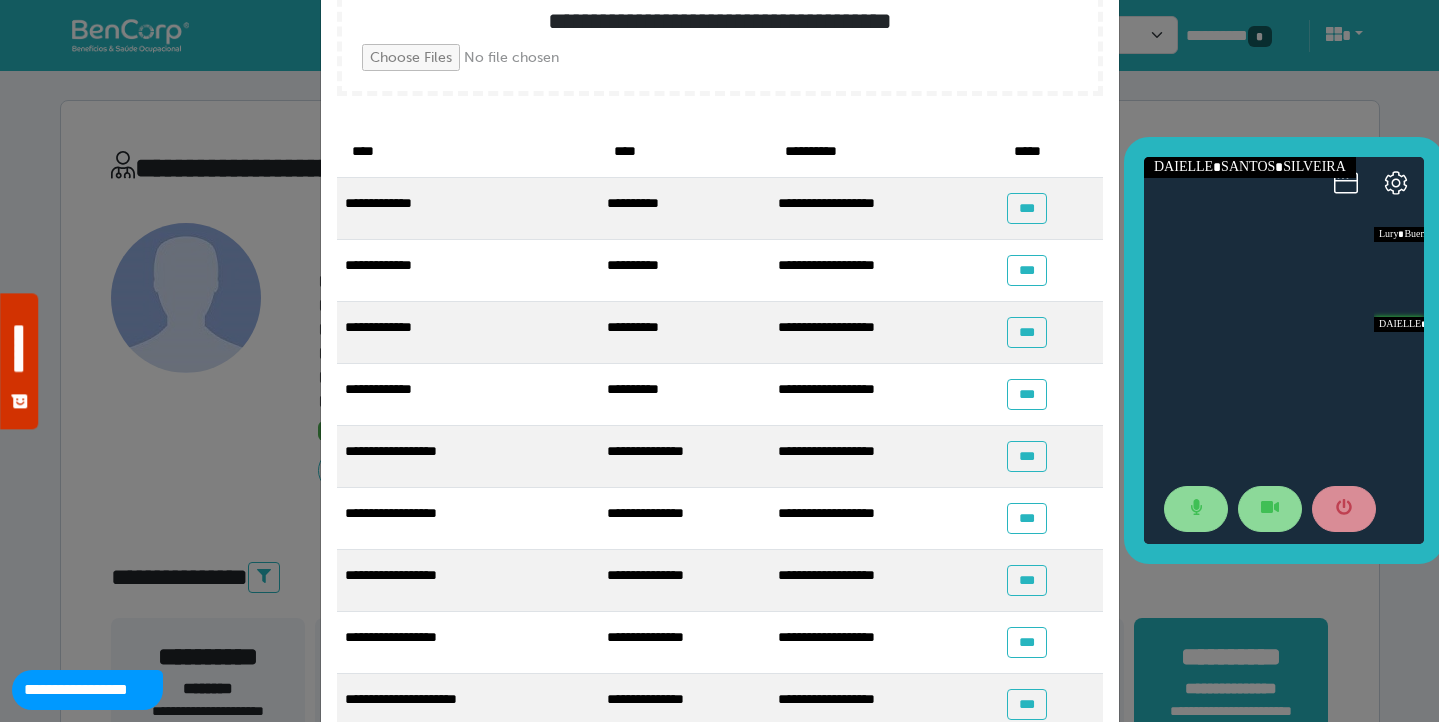 scroll, scrollTop: 0, scrollLeft: 0, axis: both 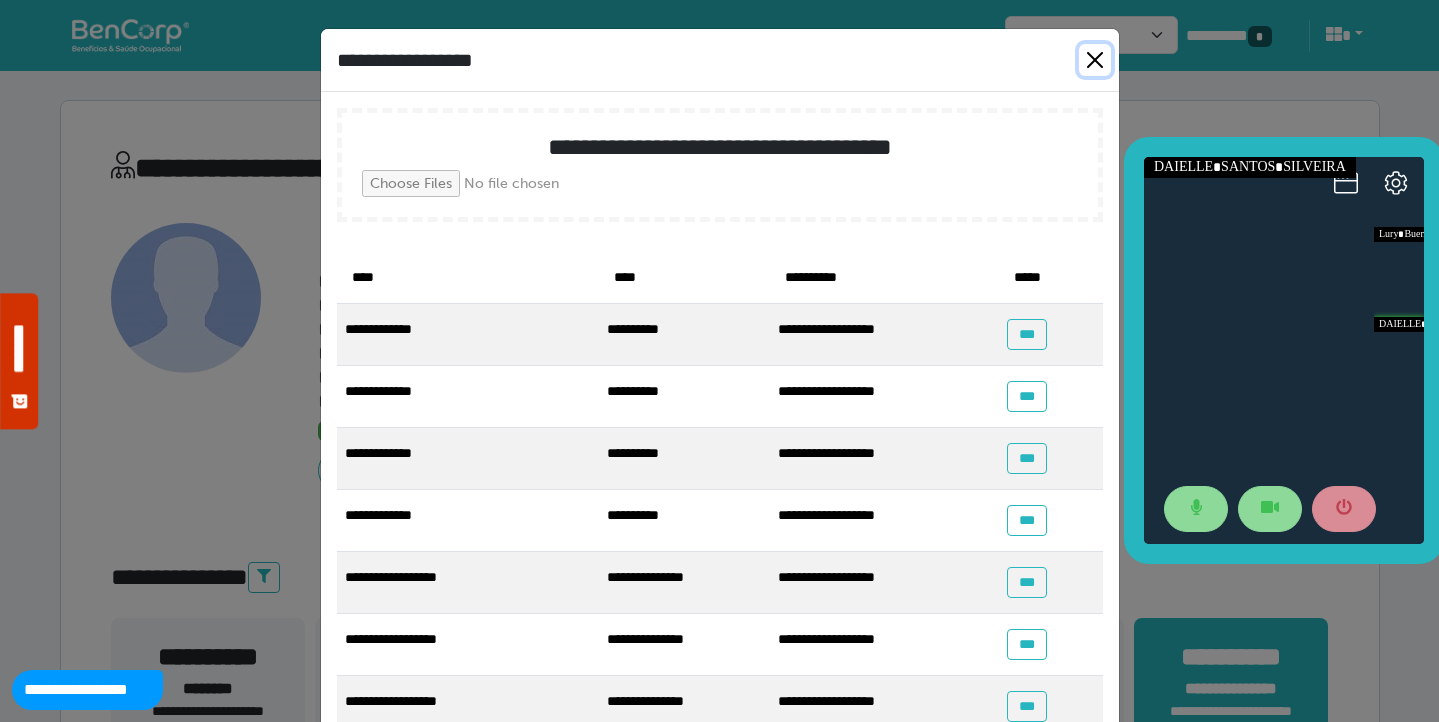 click at bounding box center [1095, 60] 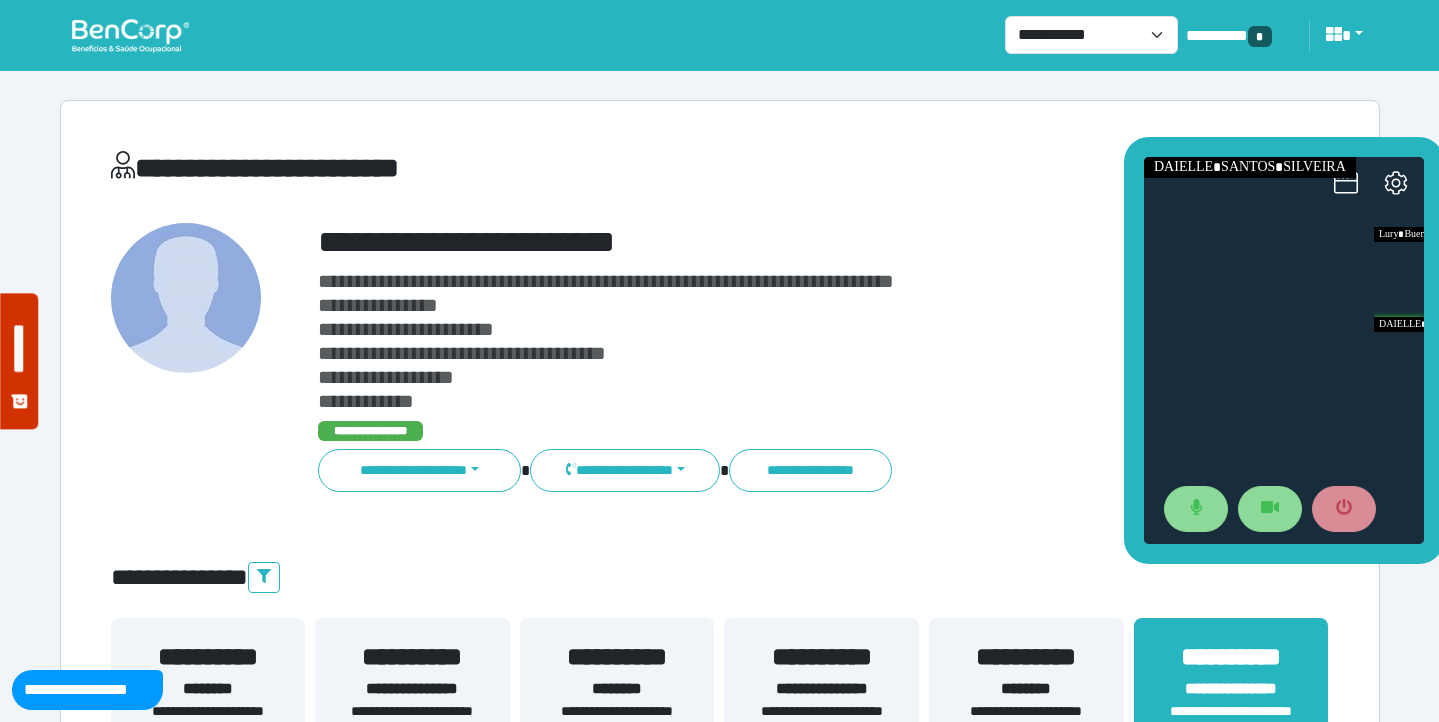 click on "**********" at bounding box center (772, 358) 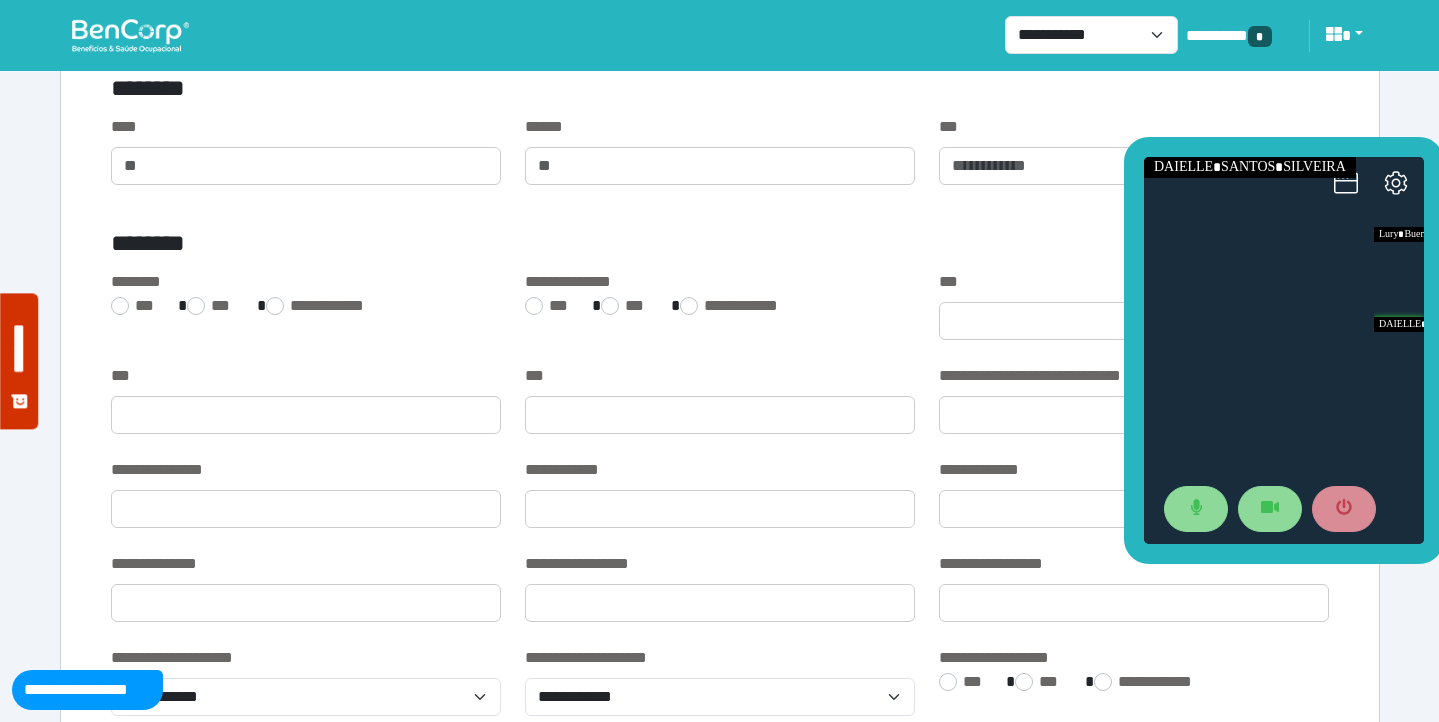 scroll, scrollTop: 1322, scrollLeft: 0, axis: vertical 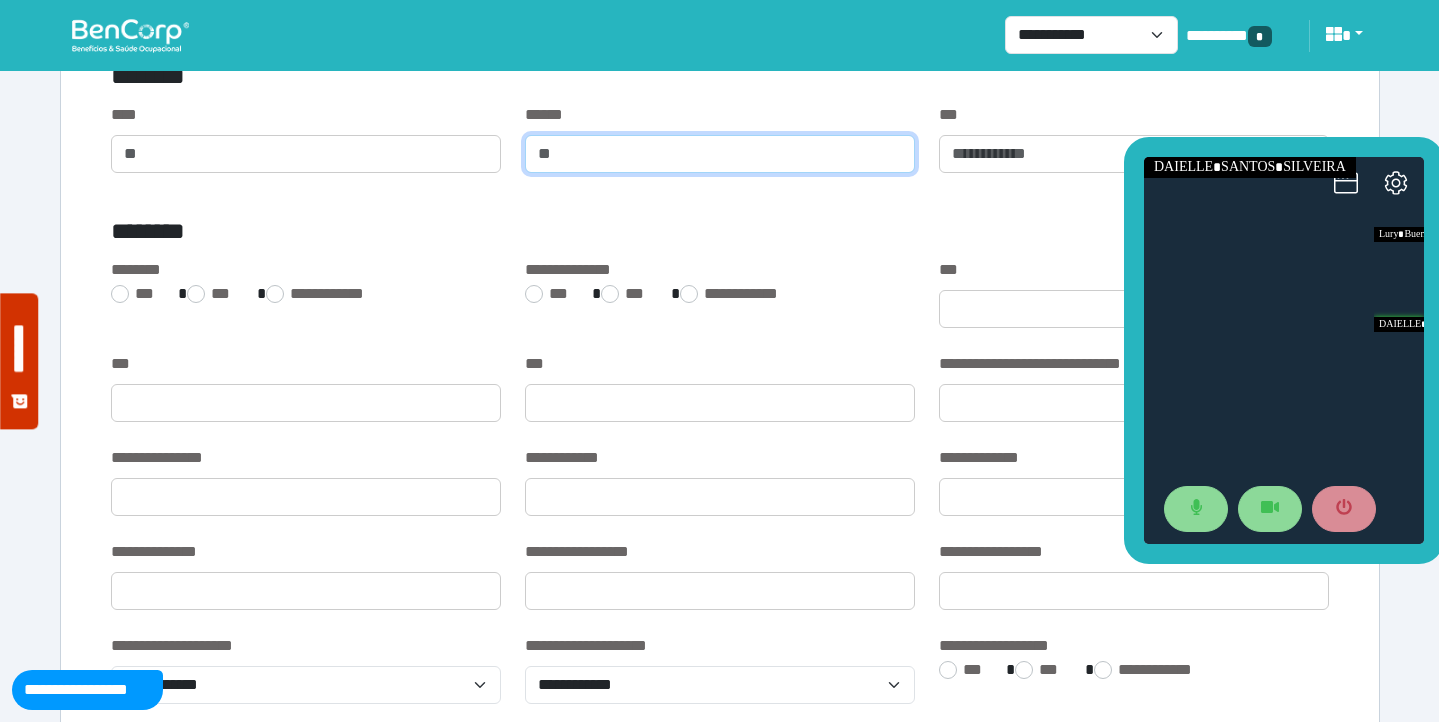 click at bounding box center (720, 154) 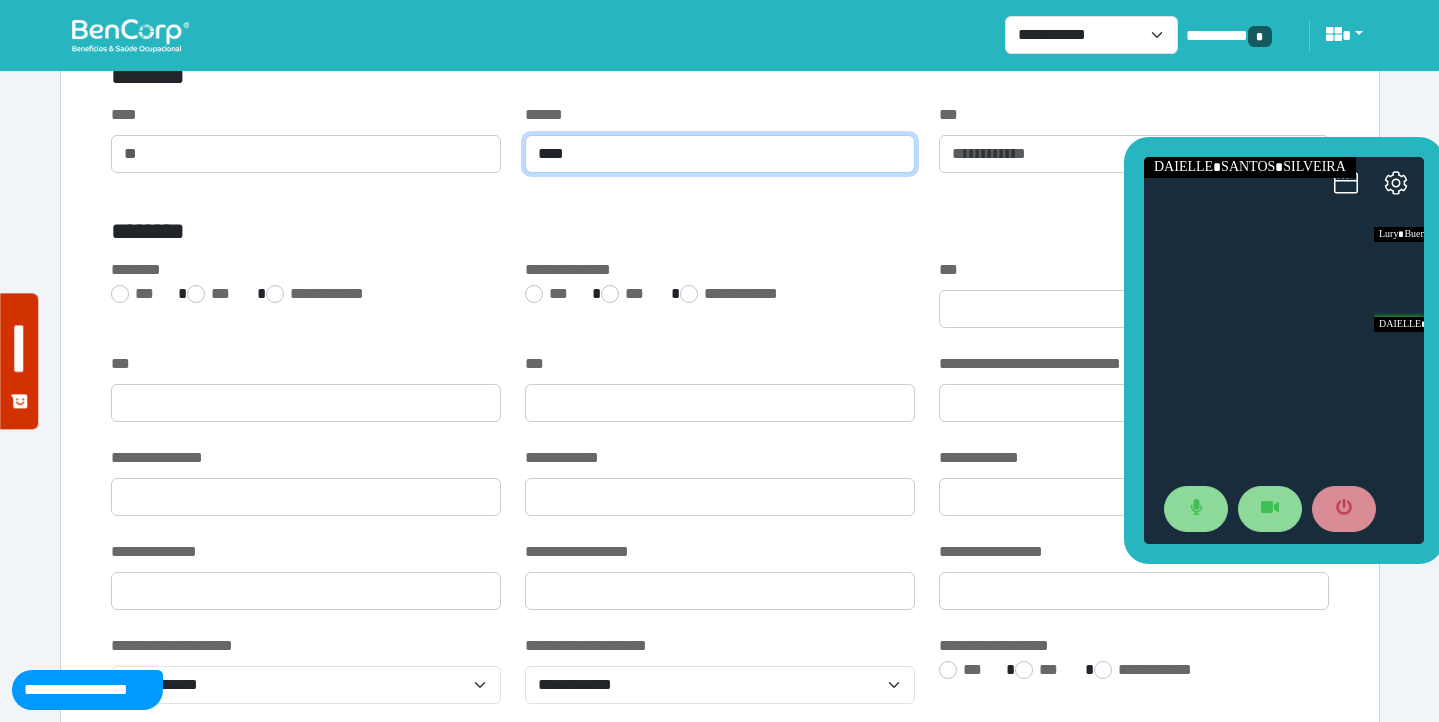 type on "****" 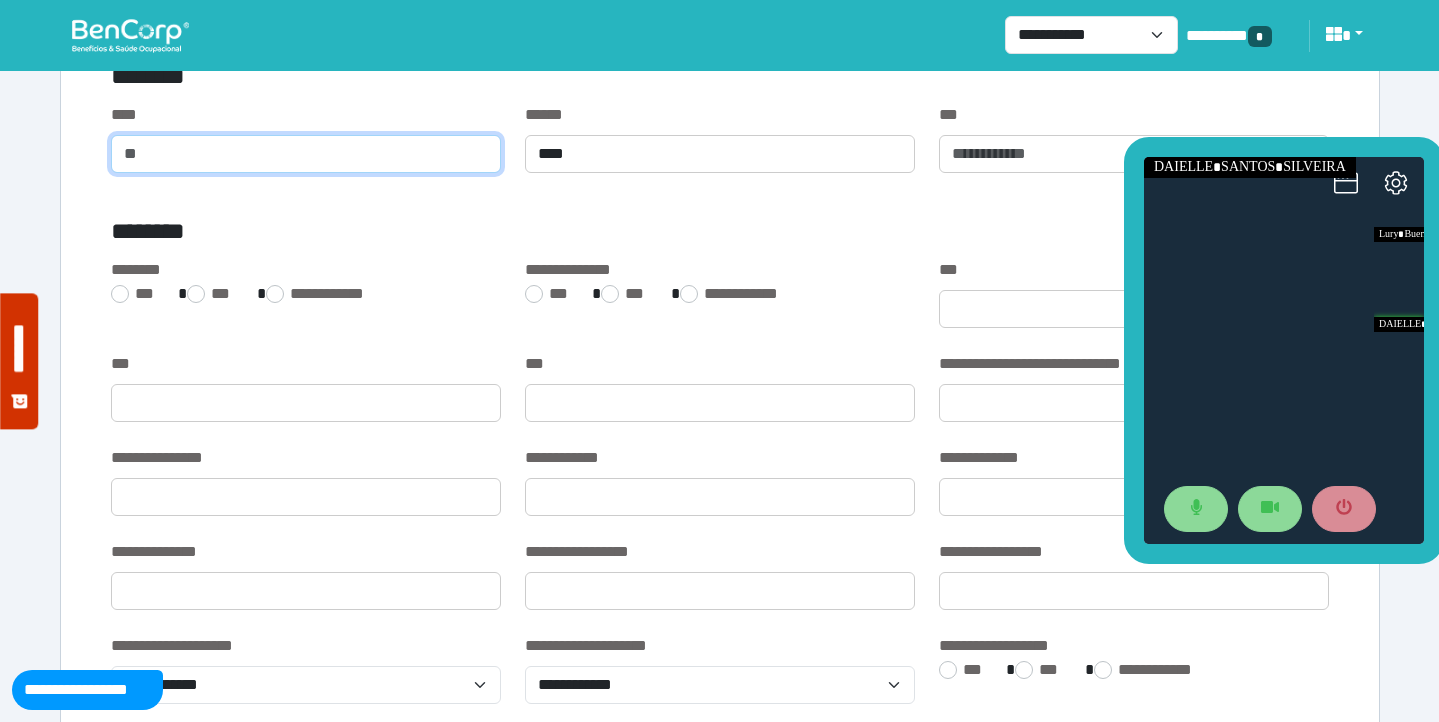 click at bounding box center (306, 154) 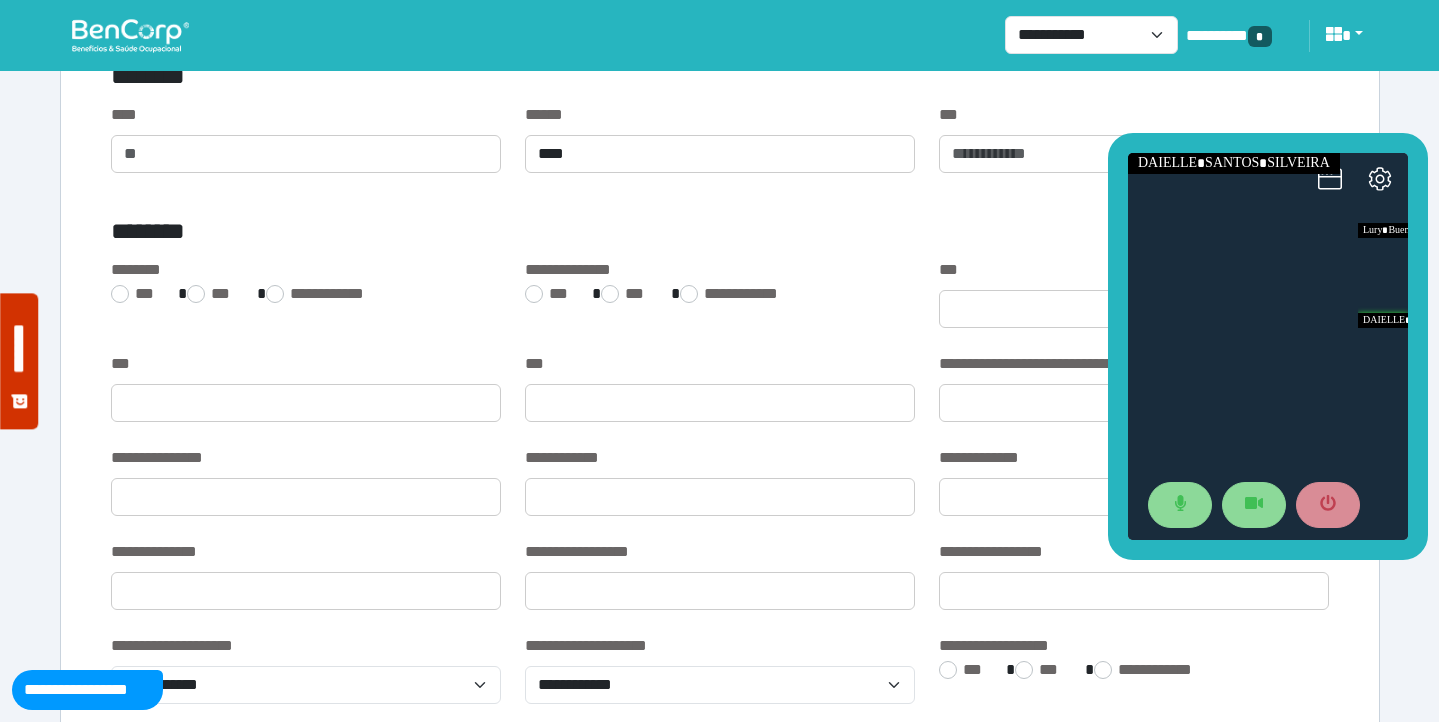 drag, startPoint x: 1140, startPoint y: 223, endPoint x: 1071, endPoint y: 176, distance: 83.48653 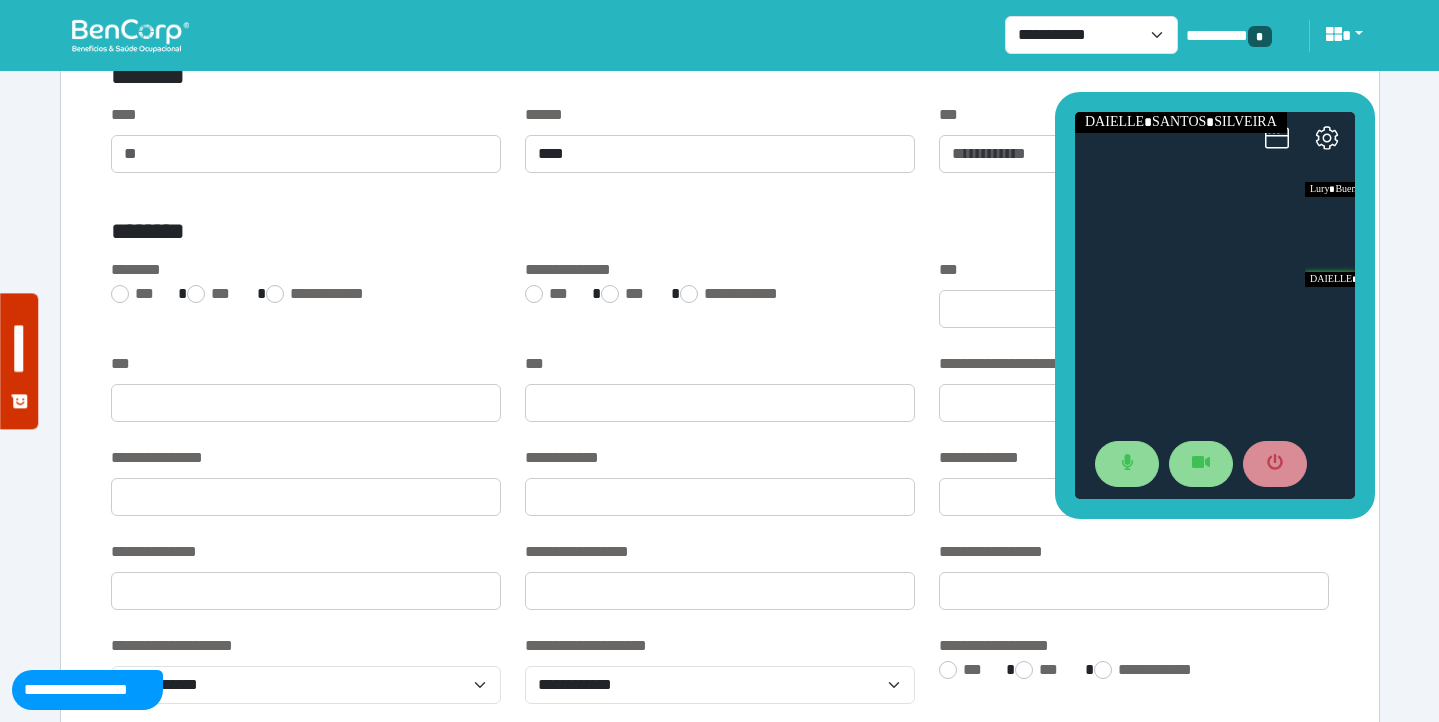click on "**********" at bounding box center [720, 3532] 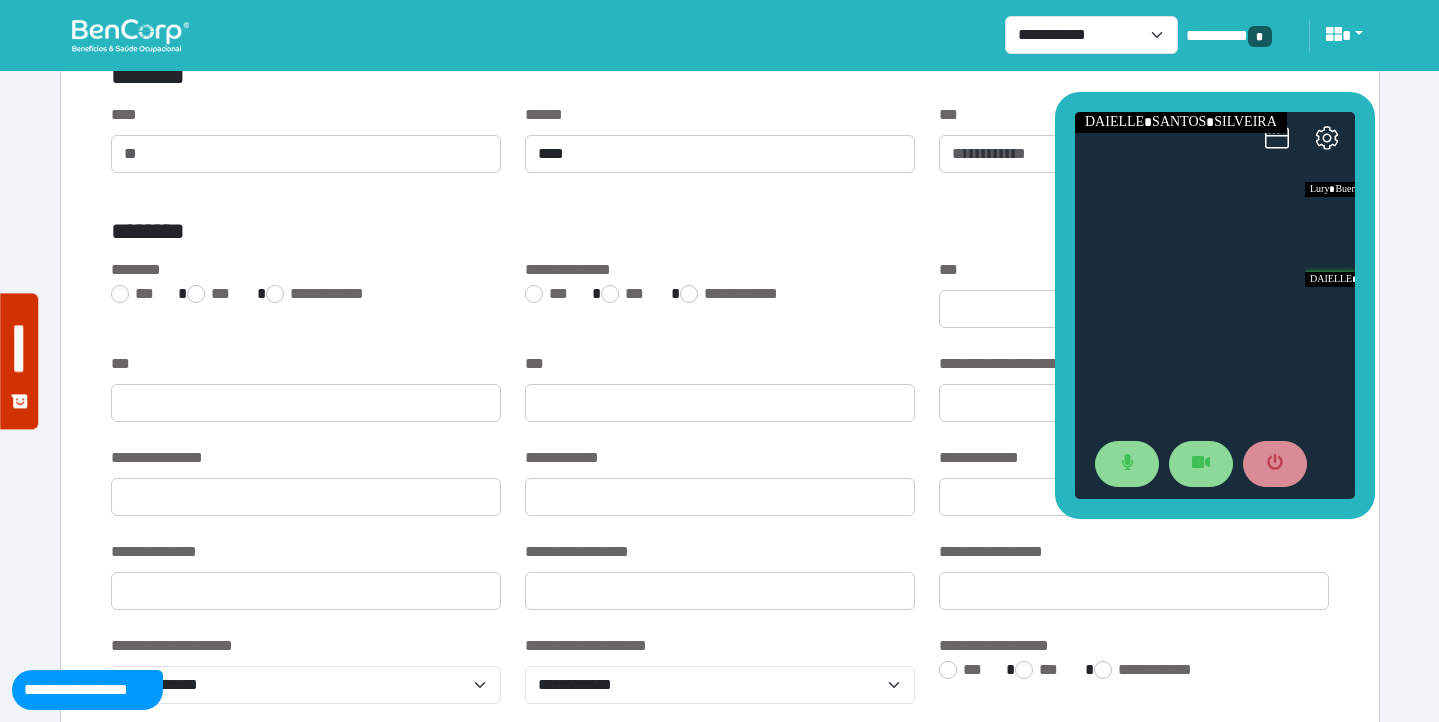click at bounding box center (1215, 305) 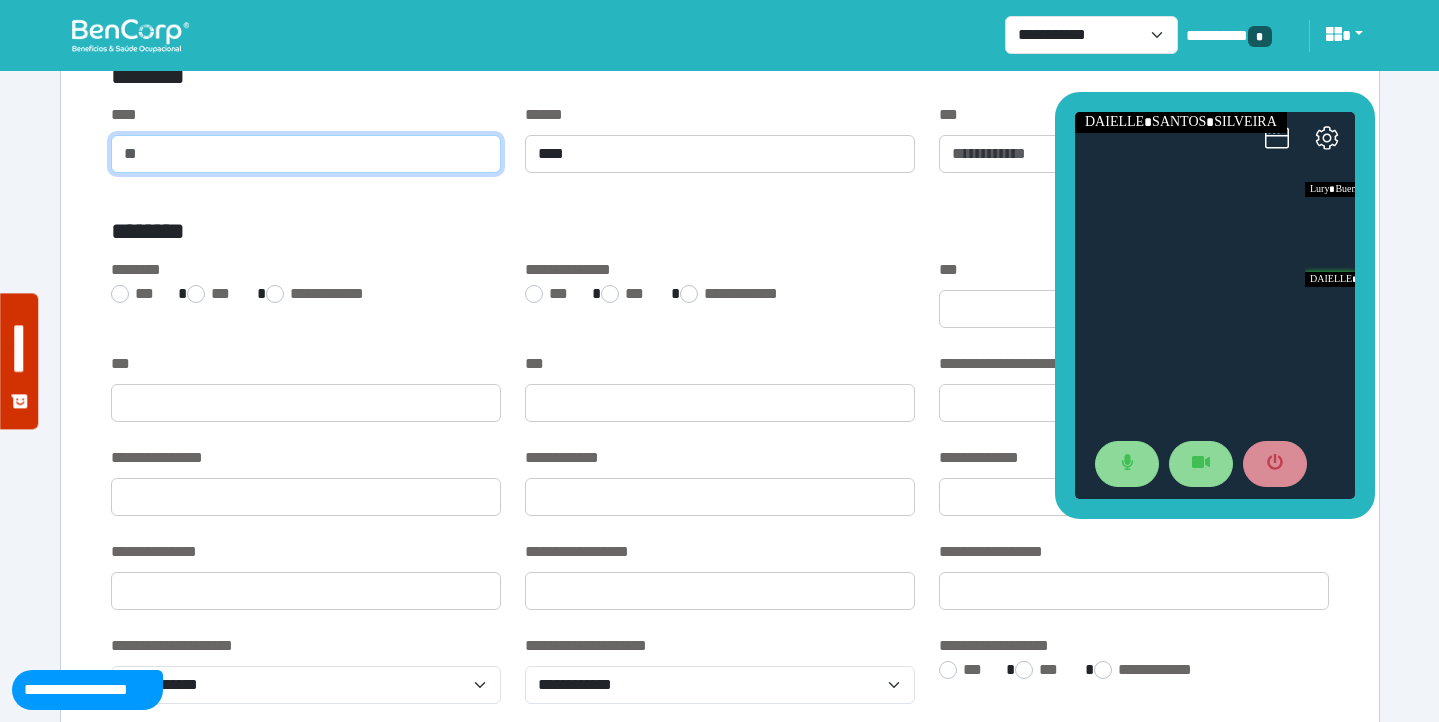 click at bounding box center (306, 154) 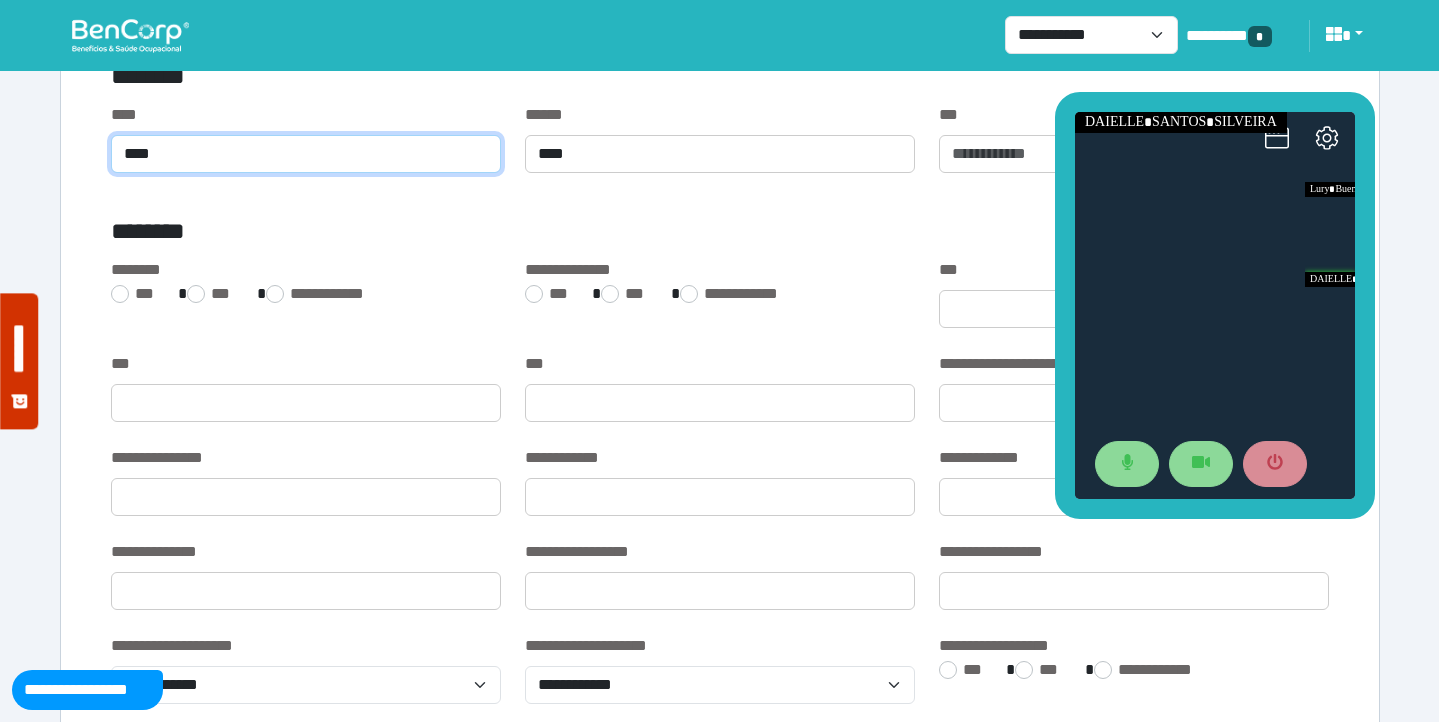type on "****" 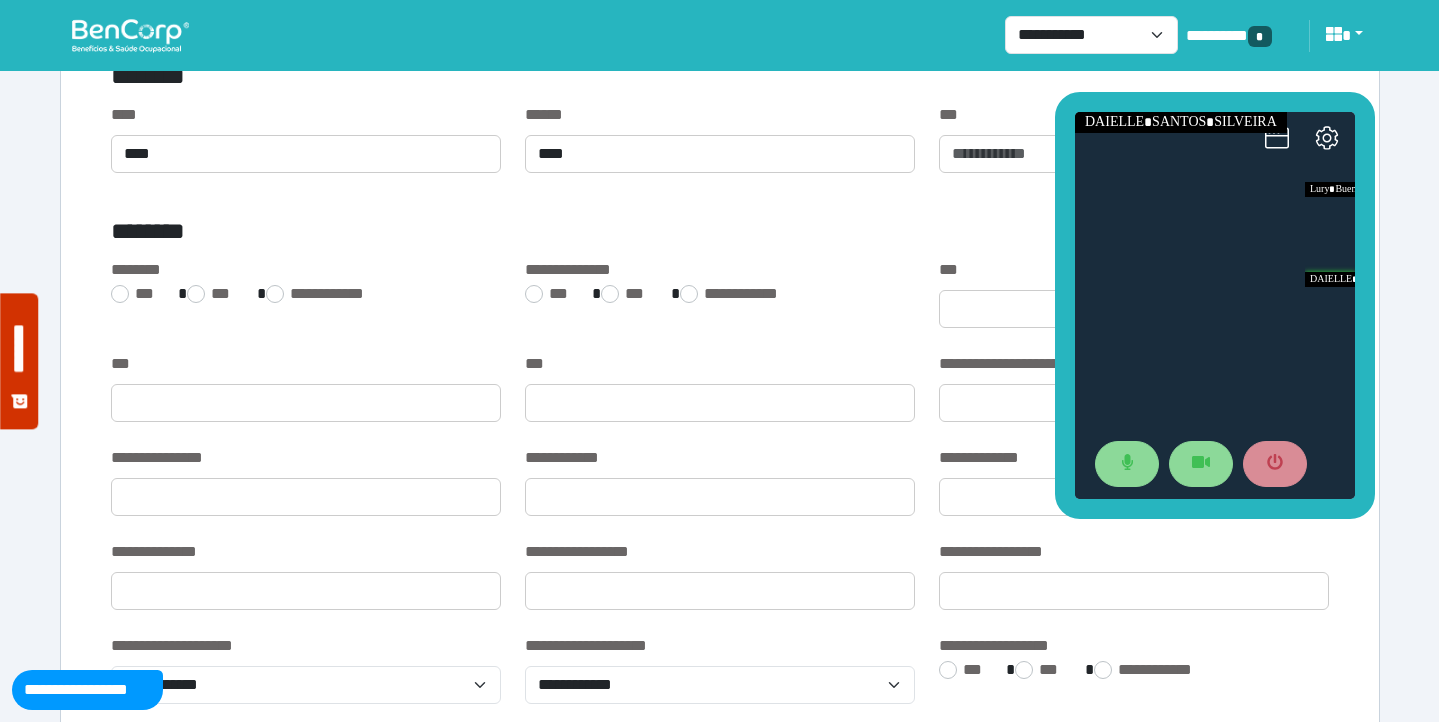 click on "****" at bounding box center (306, 115) 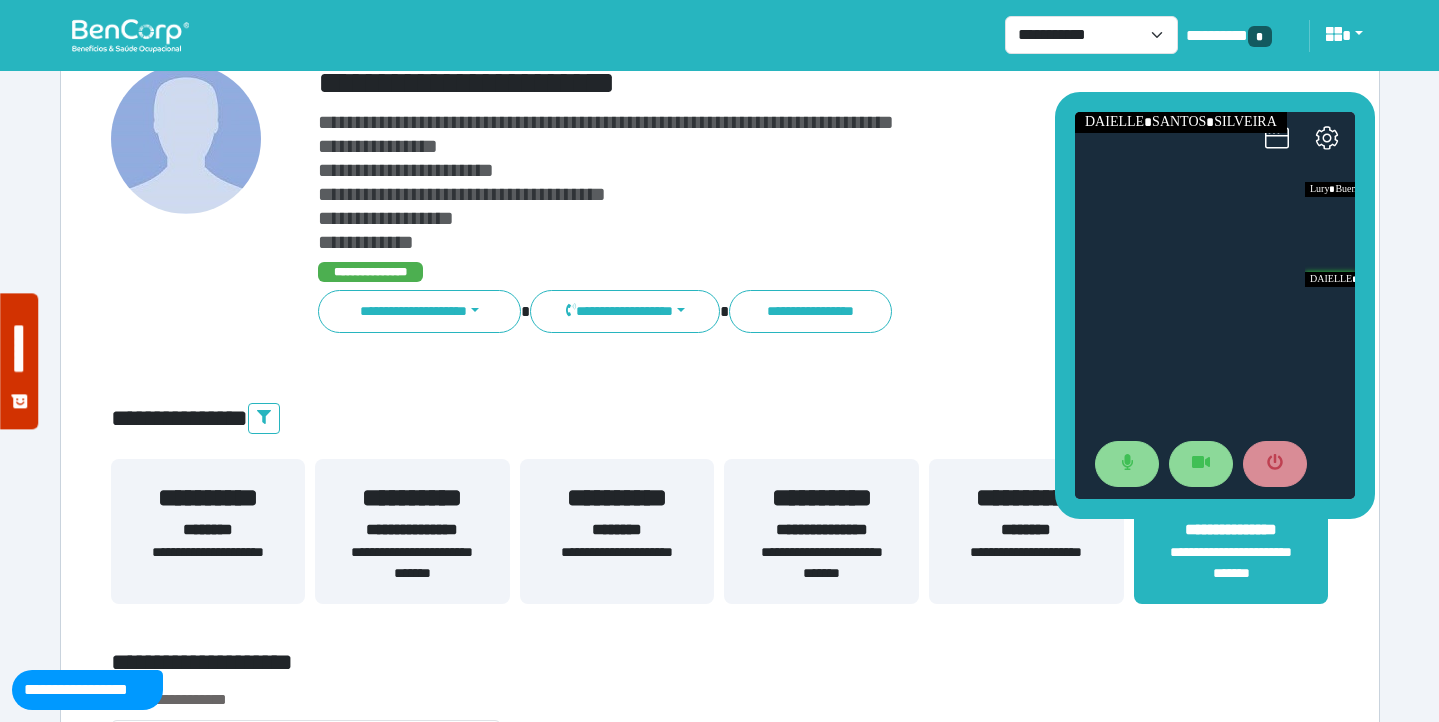 scroll, scrollTop: 0, scrollLeft: 0, axis: both 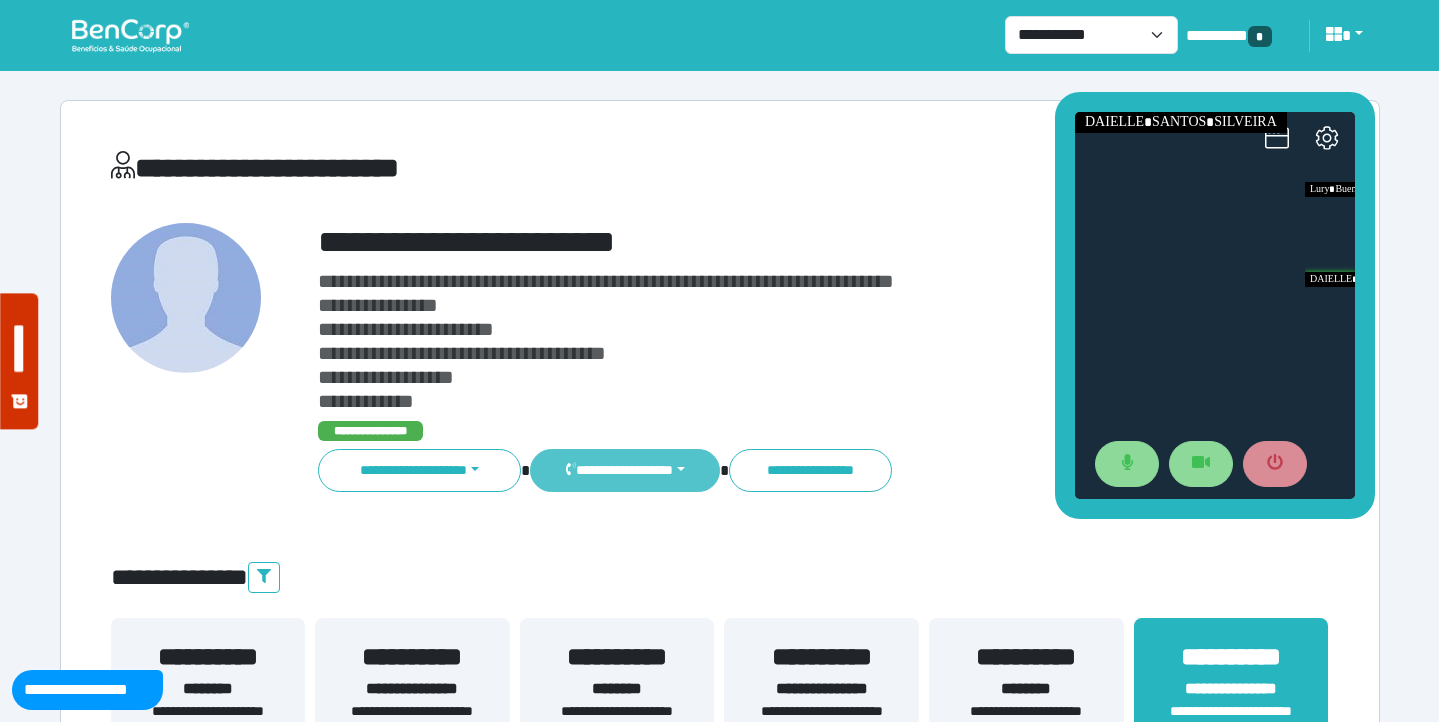 click on "**********" at bounding box center (624, 470) 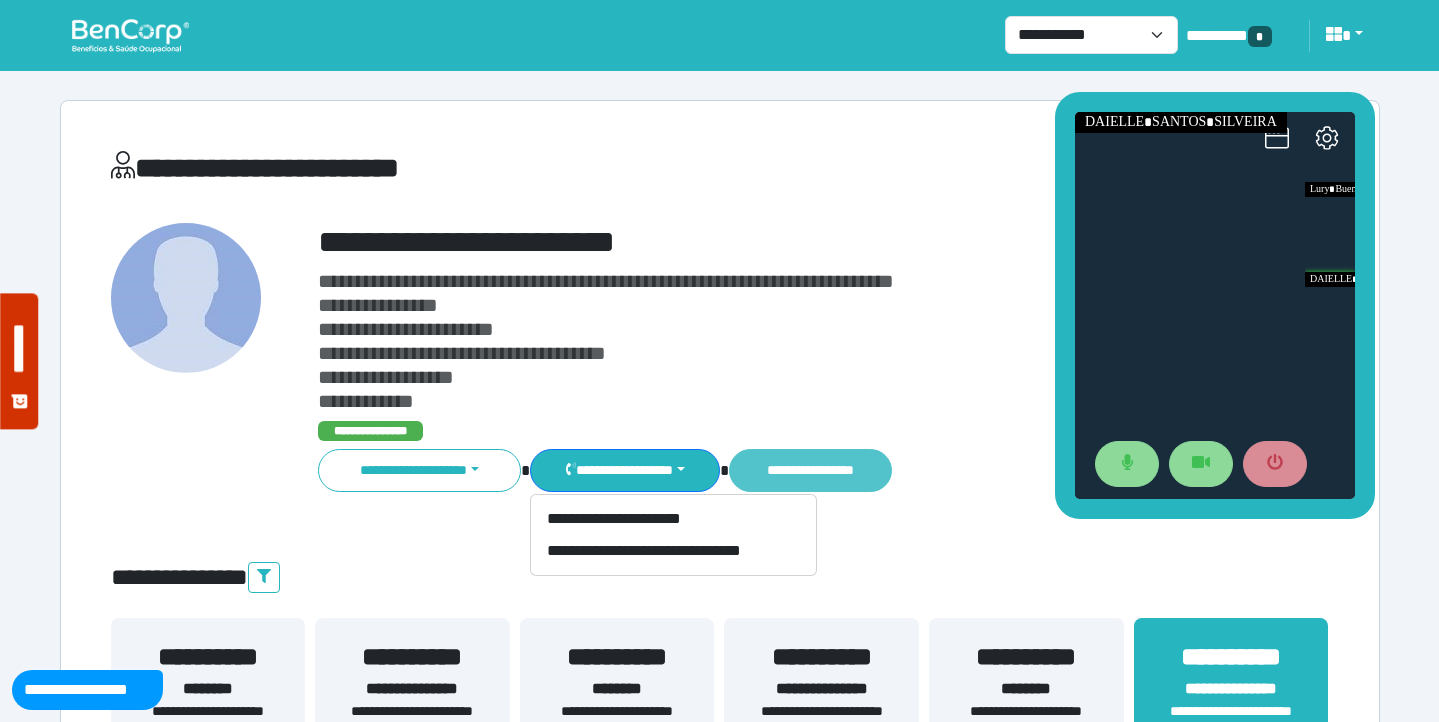 click on "**********" at bounding box center (810, 470) 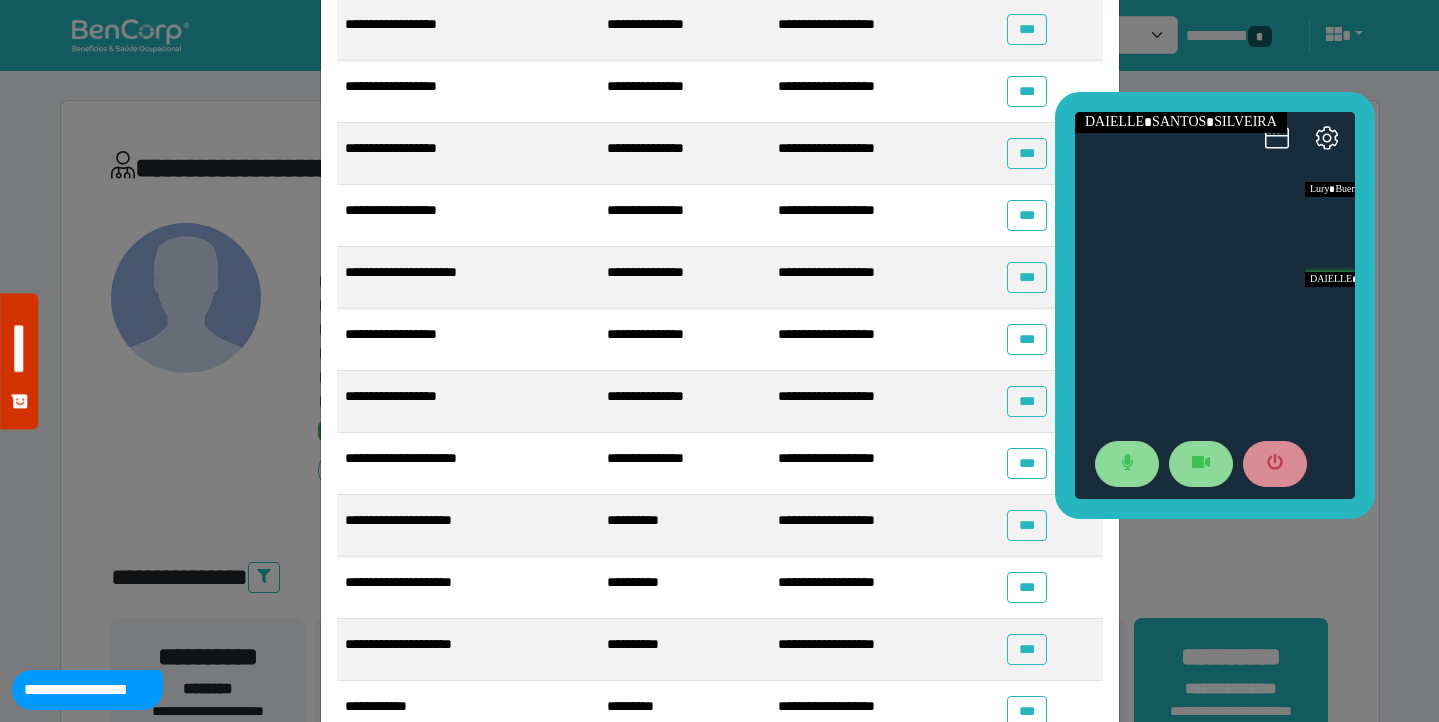 scroll, scrollTop: 635, scrollLeft: 0, axis: vertical 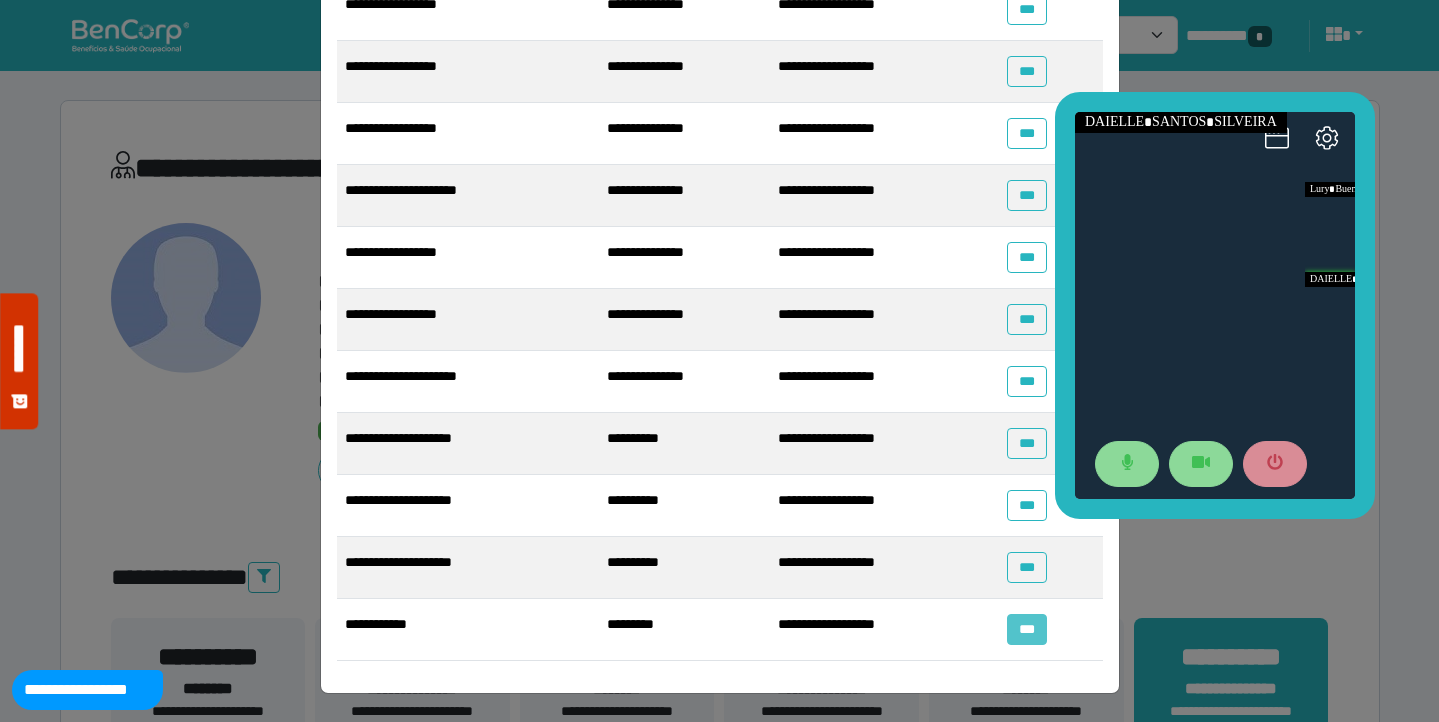 click on "***" at bounding box center [1026, 629] 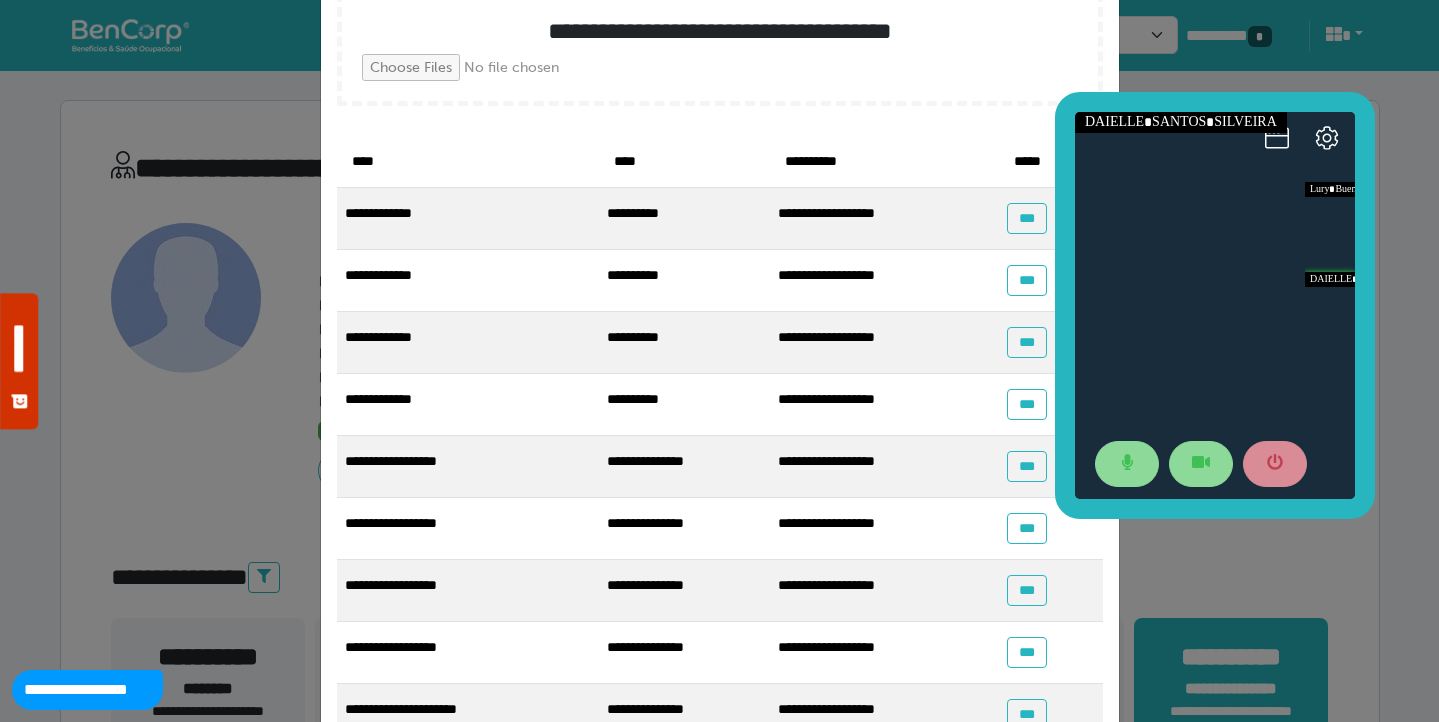 scroll, scrollTop: 0, scrollLeft: 0, axis: both 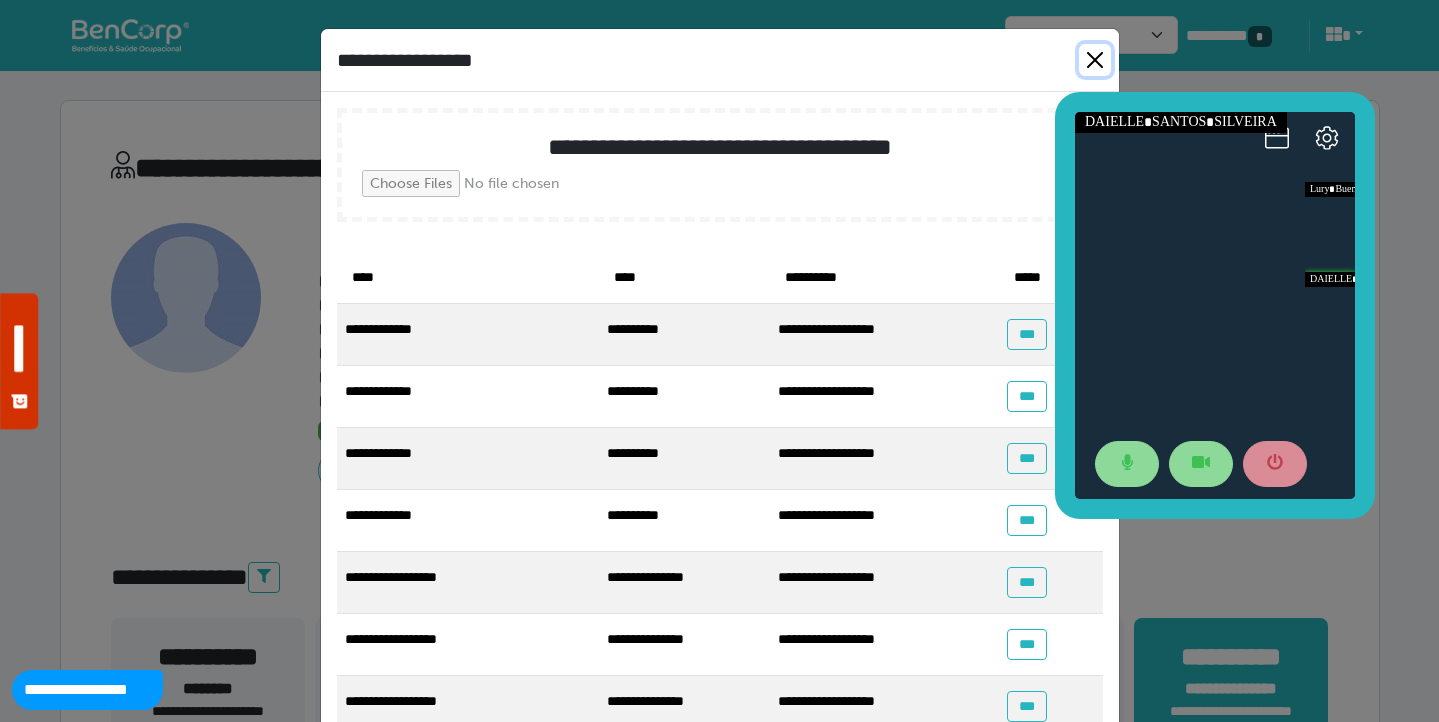 click at bounding box center [1095, 60] 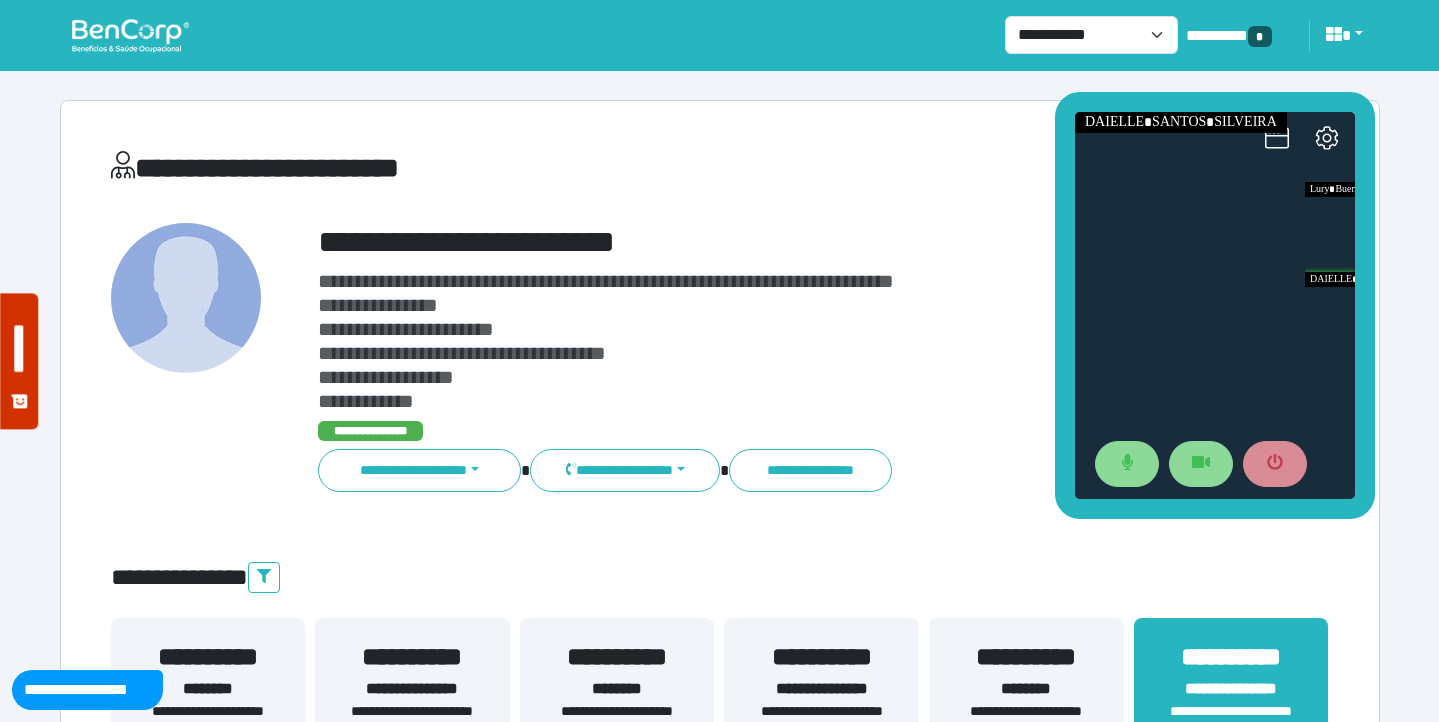 click on "**********" at bounding box center (720, 4601) 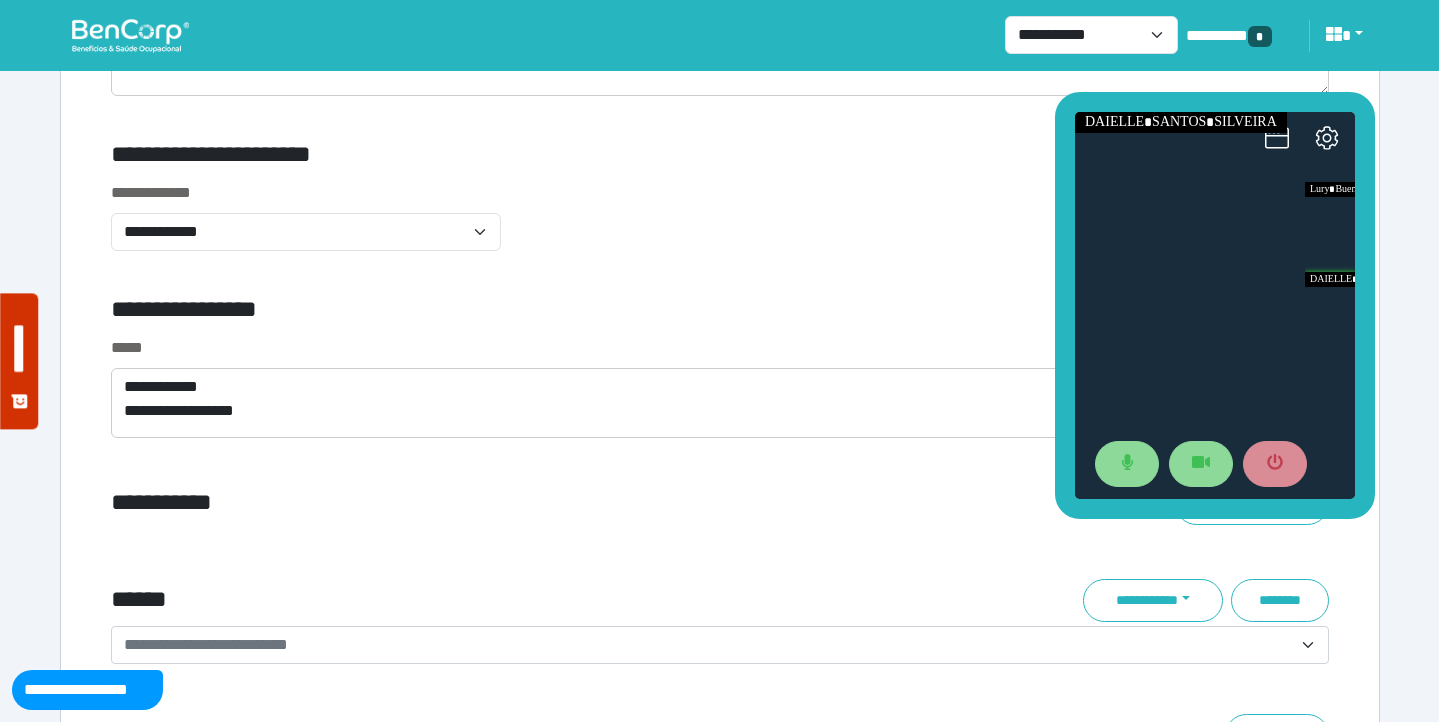 scroll, scrollTop: 6696, scrollLeft: 0, axis: vertical 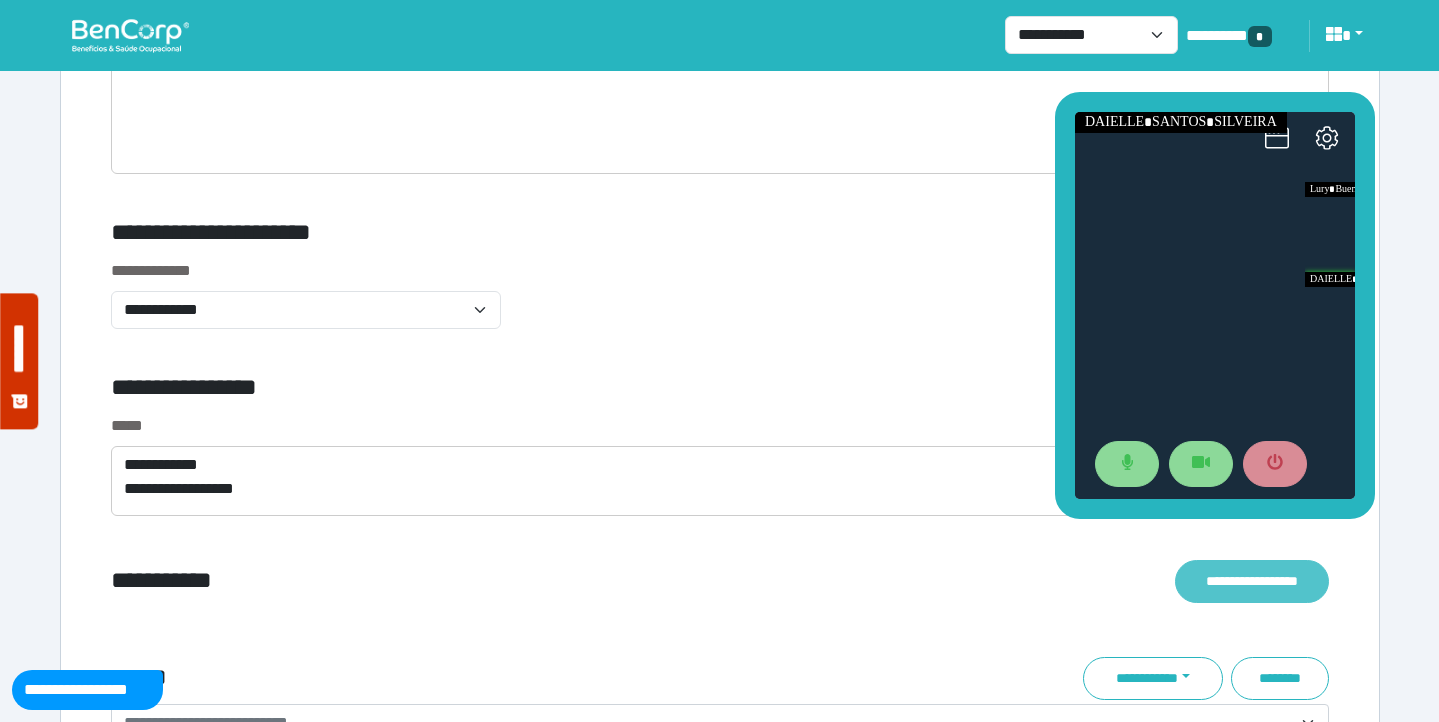 click on "**********" at bounding box center [1251, 581] 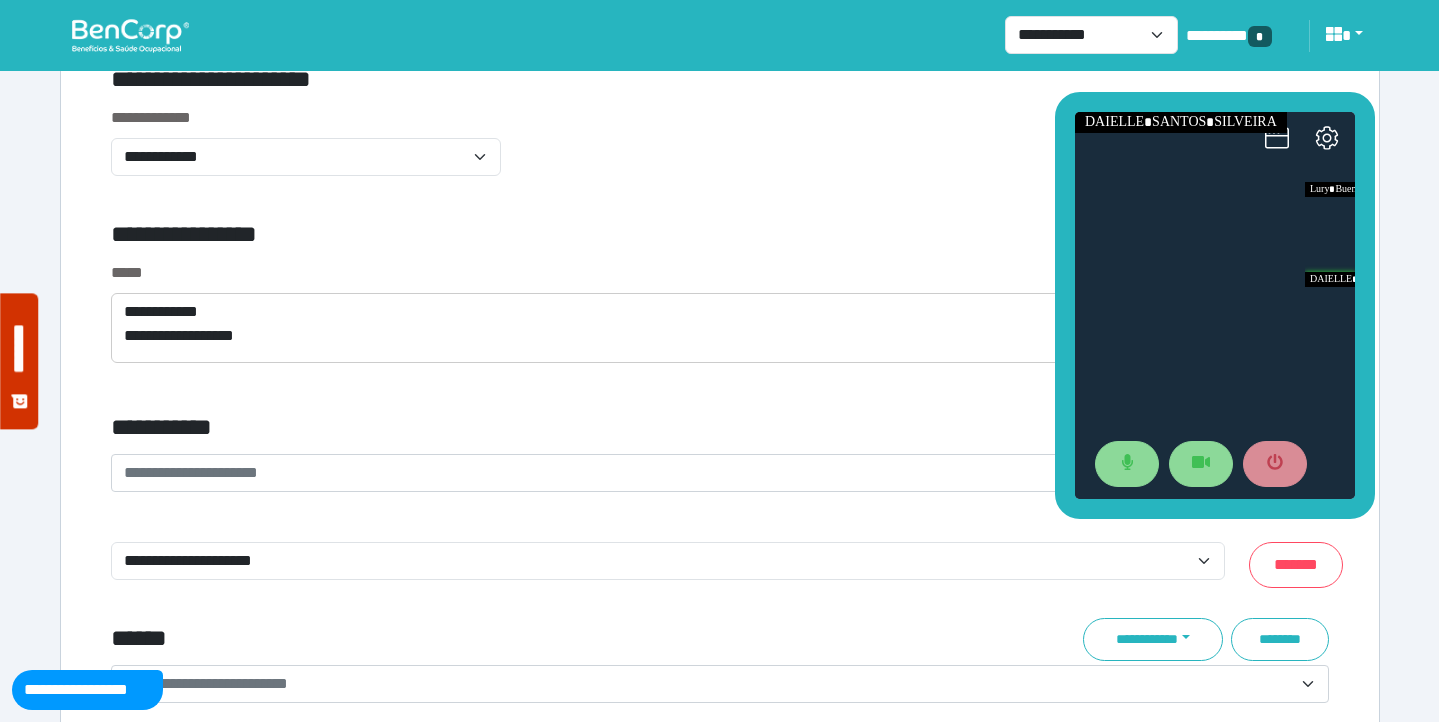 scroll, scrollTop: 6919, scrollLeft: 0, axis: vertical 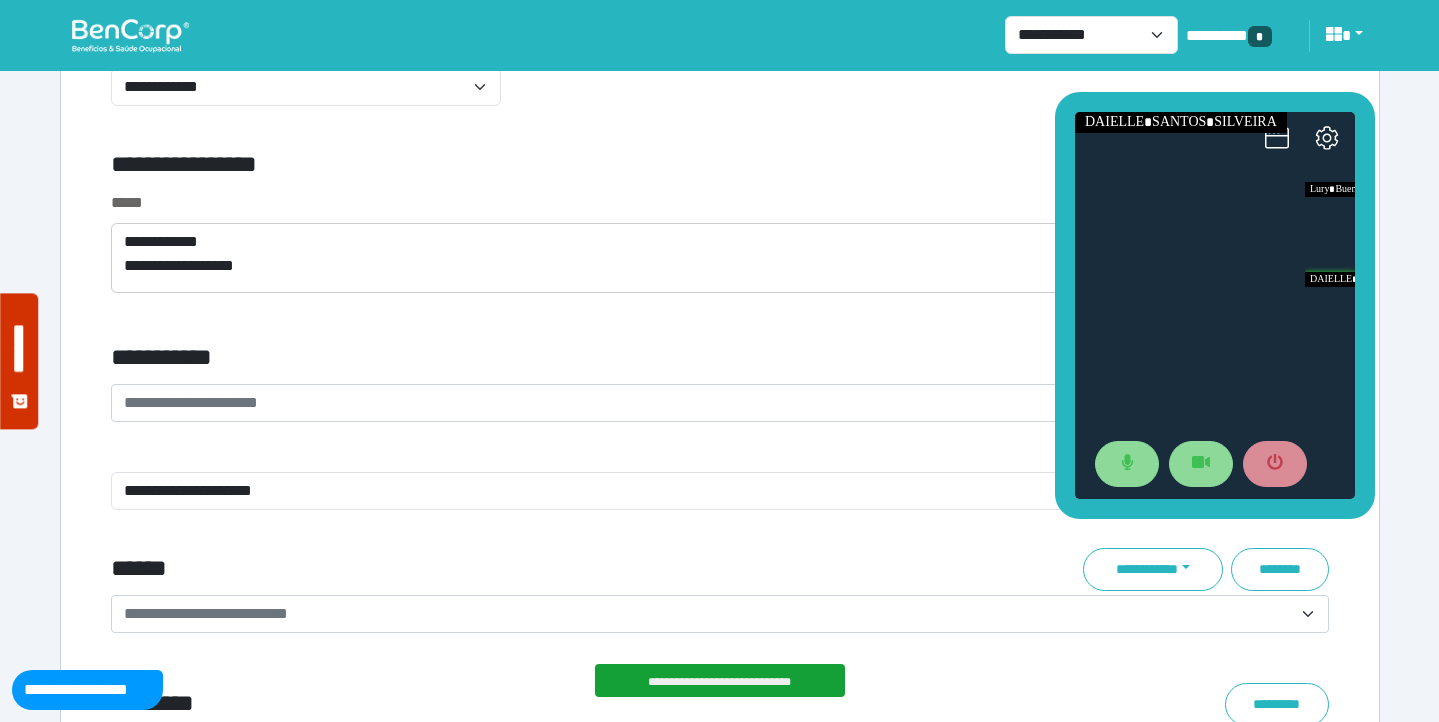 click on "**********" at bounding box center [720, 403] 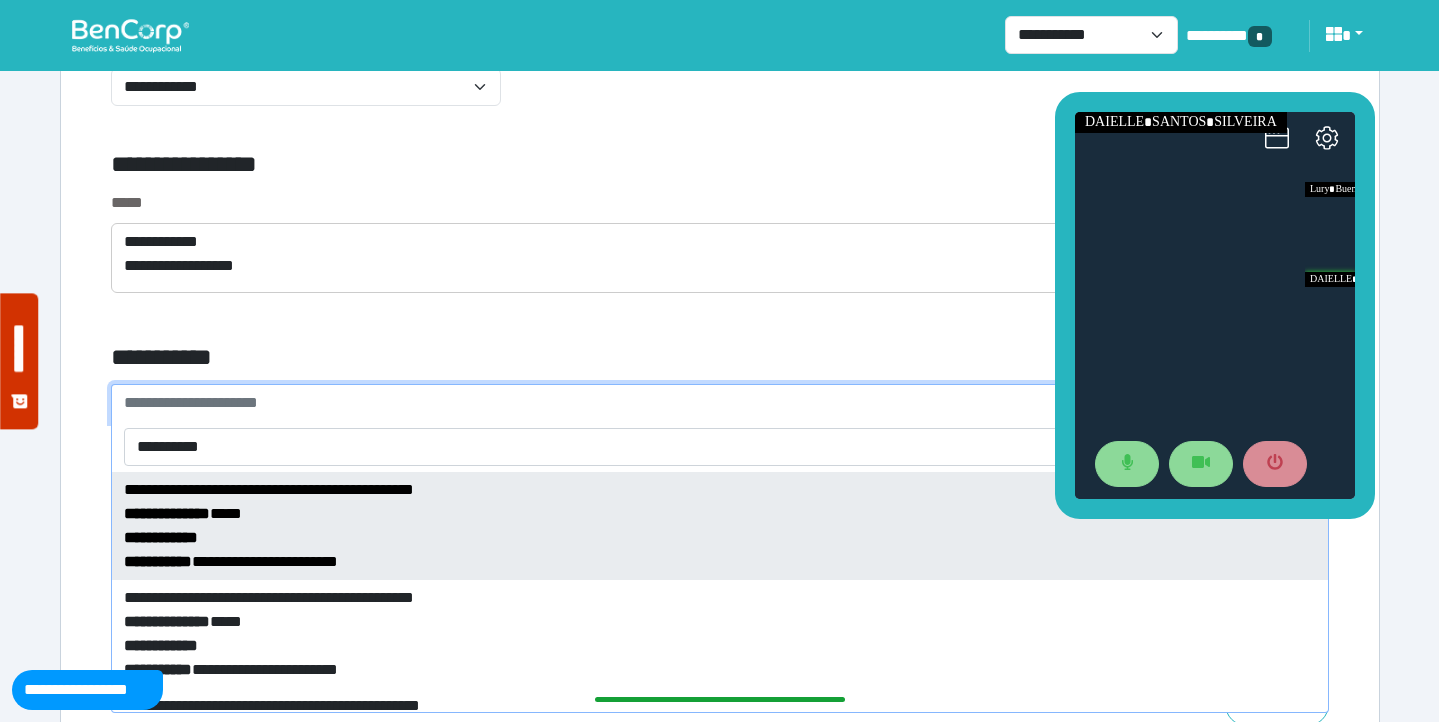 type on "*********" 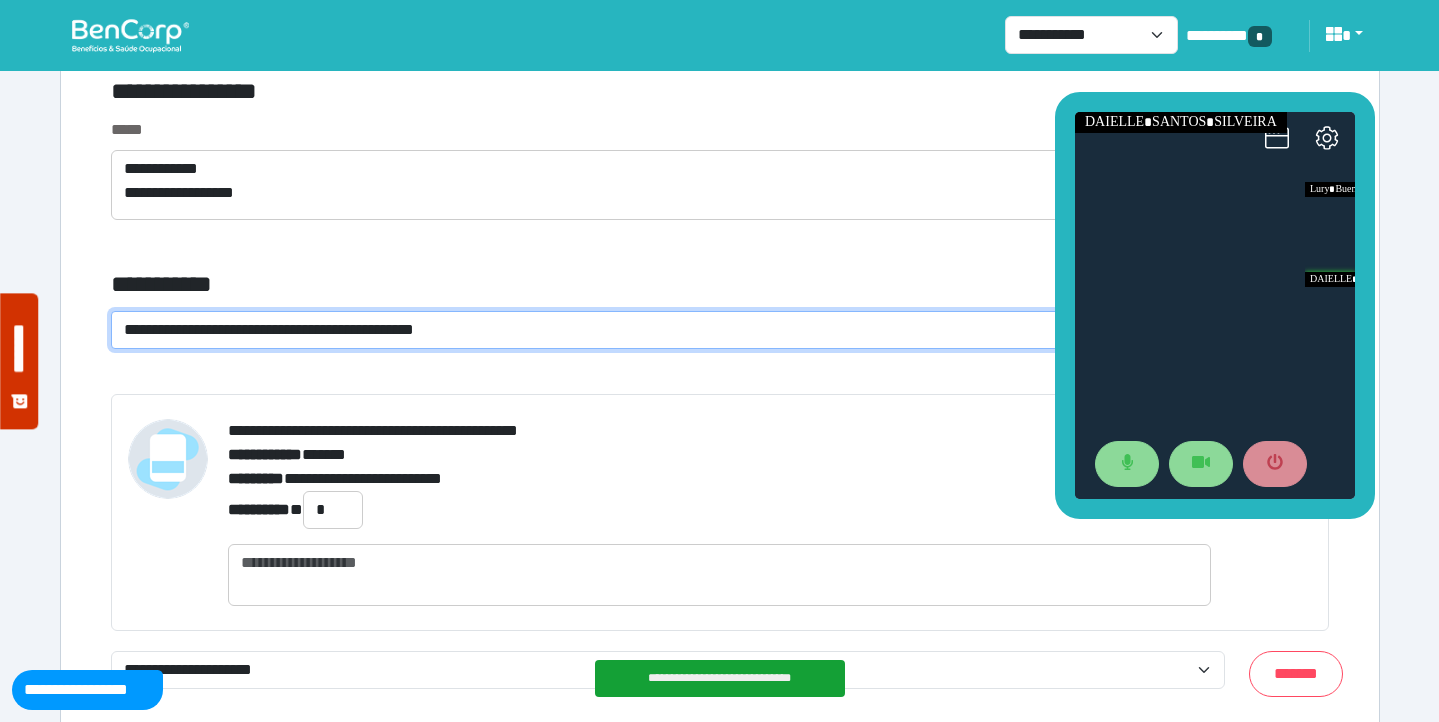 scroll, scrollTop: 7037, scrollLeft: 0, axis: vertical 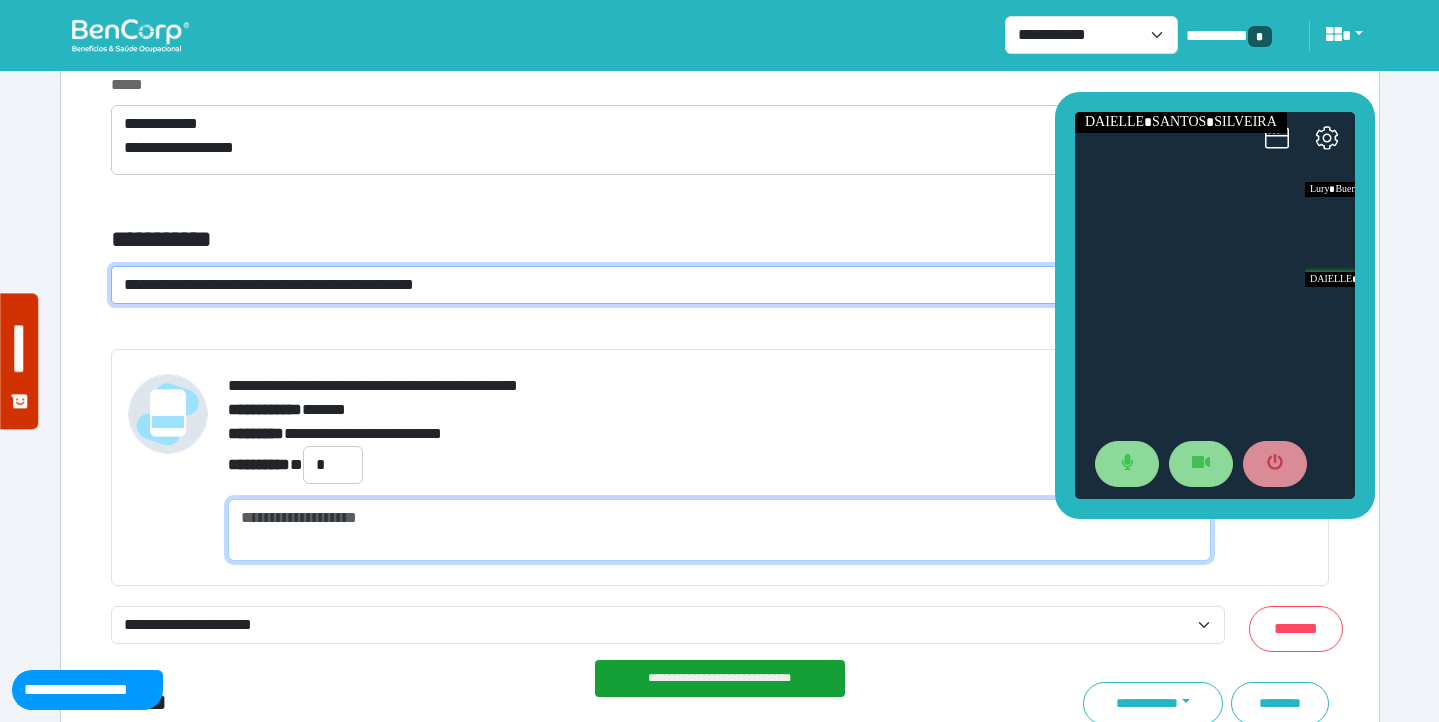 click at bounding box center (719, 530) 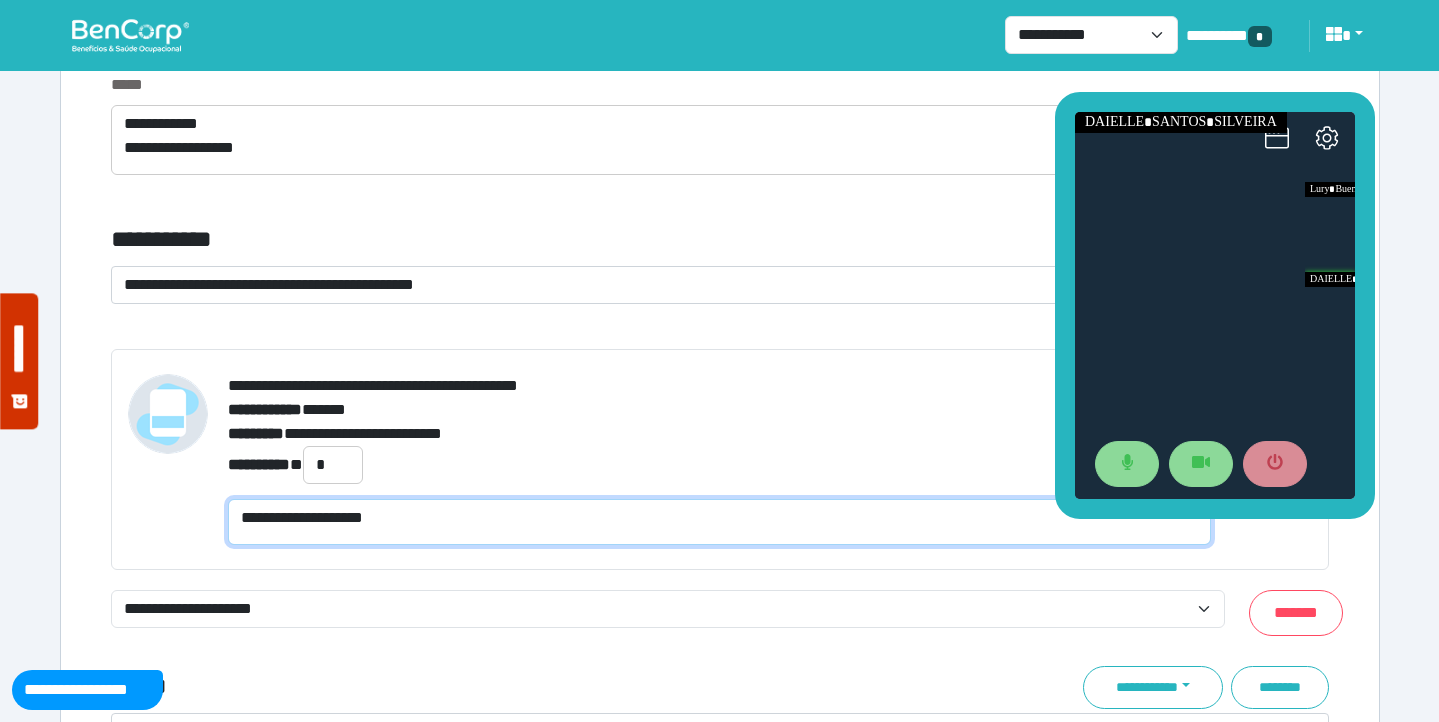 scroll, scrollTop: 0, scrollLeft: 0, axis: both 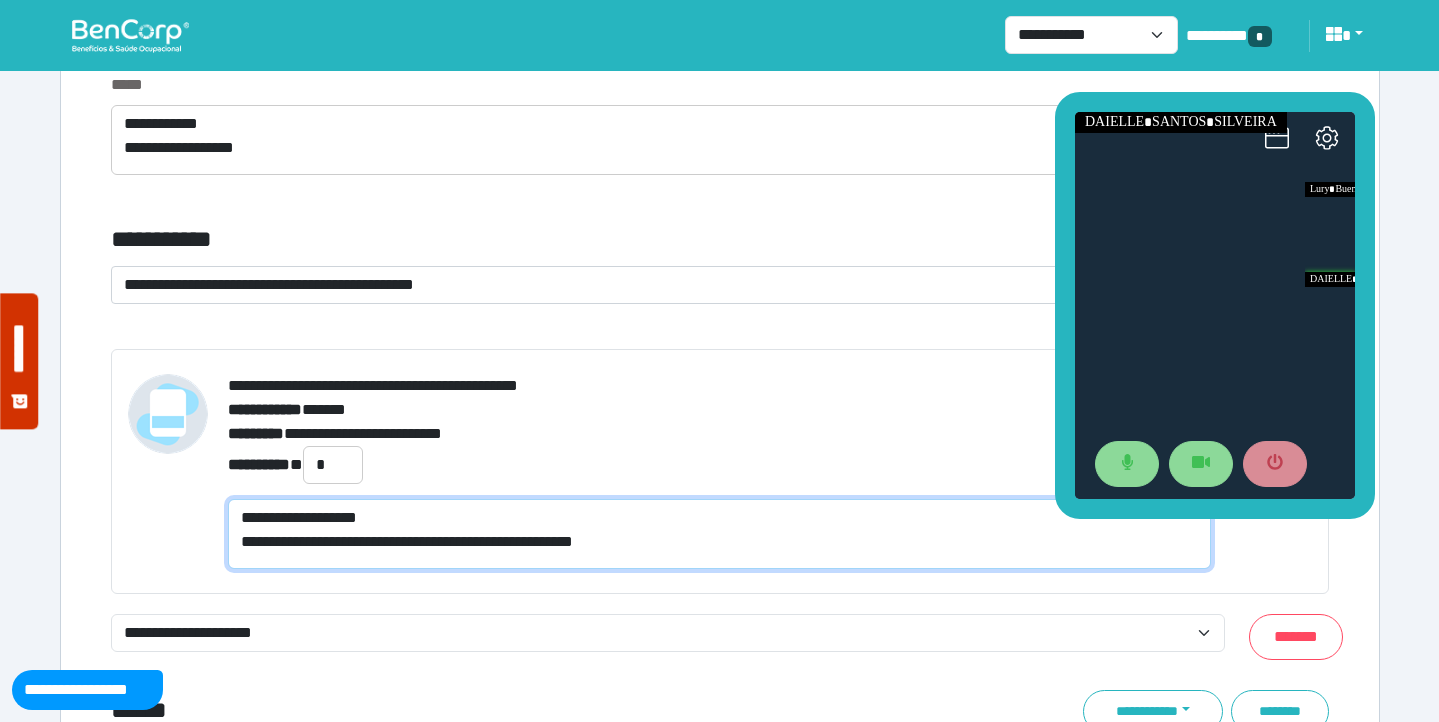 click on "**********" at bounding box center [719, 534] 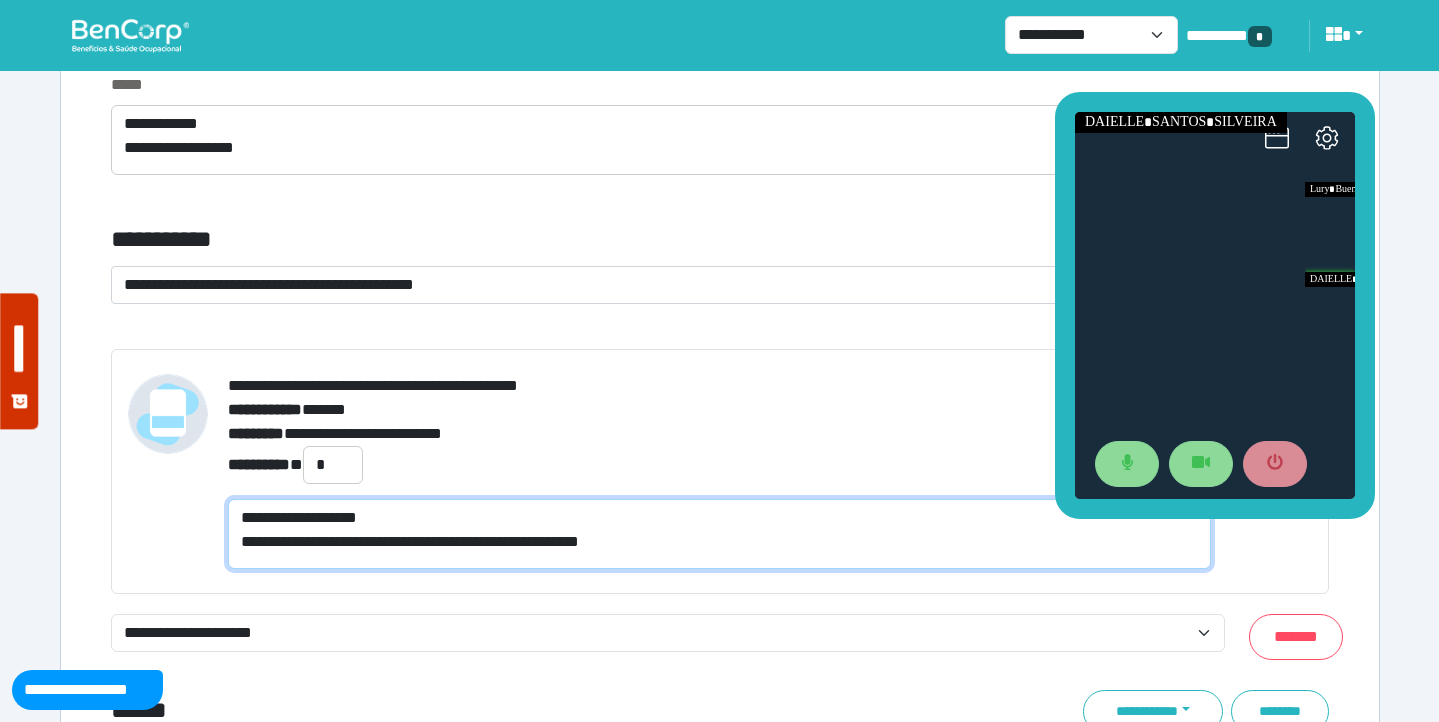 type on "**********" 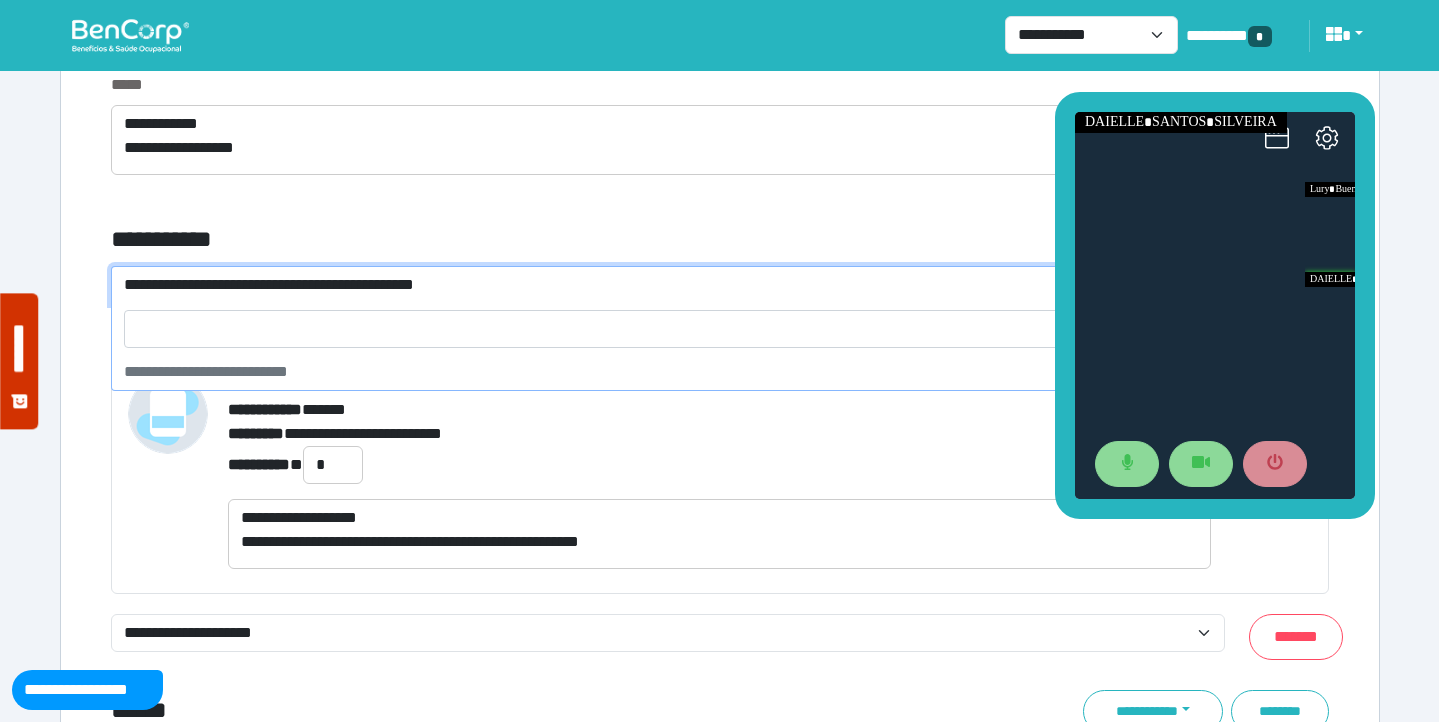 click on "**********" at bounding box center (708, 285) 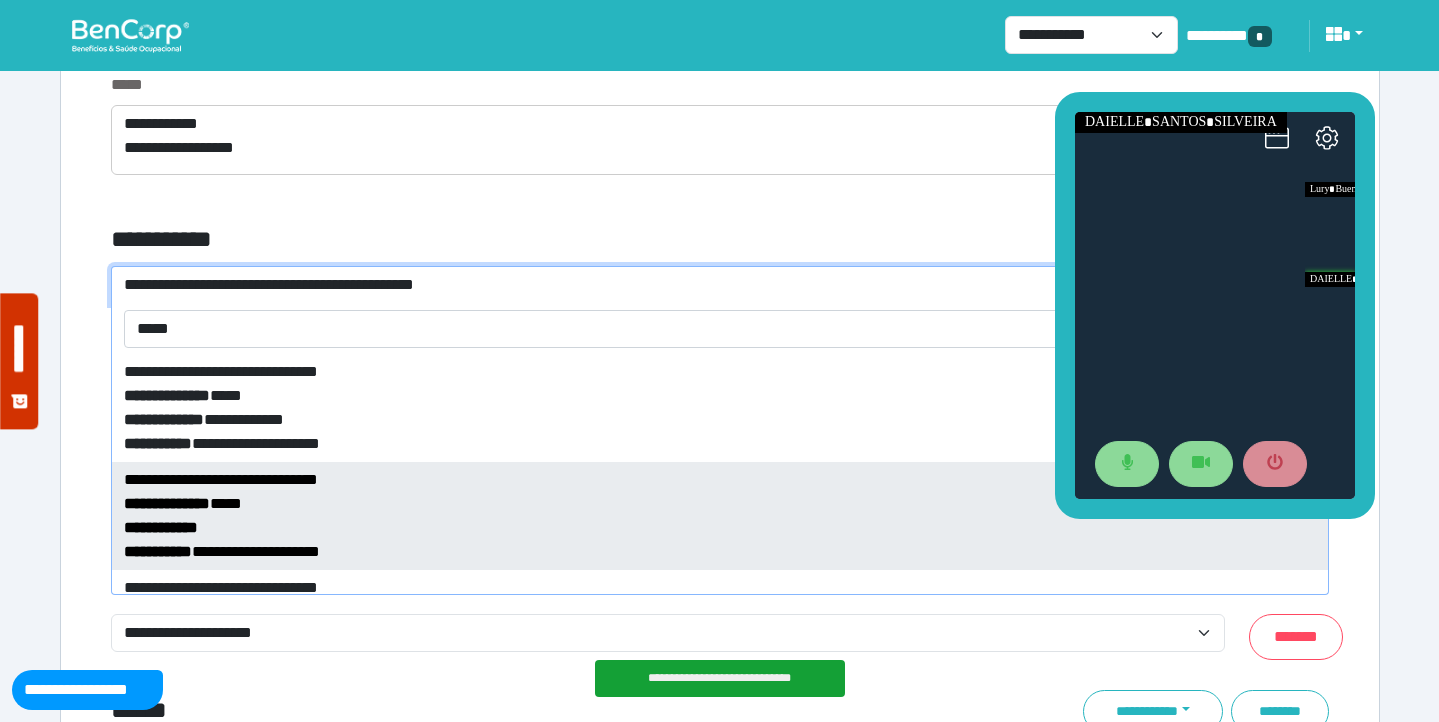 type on "*****" 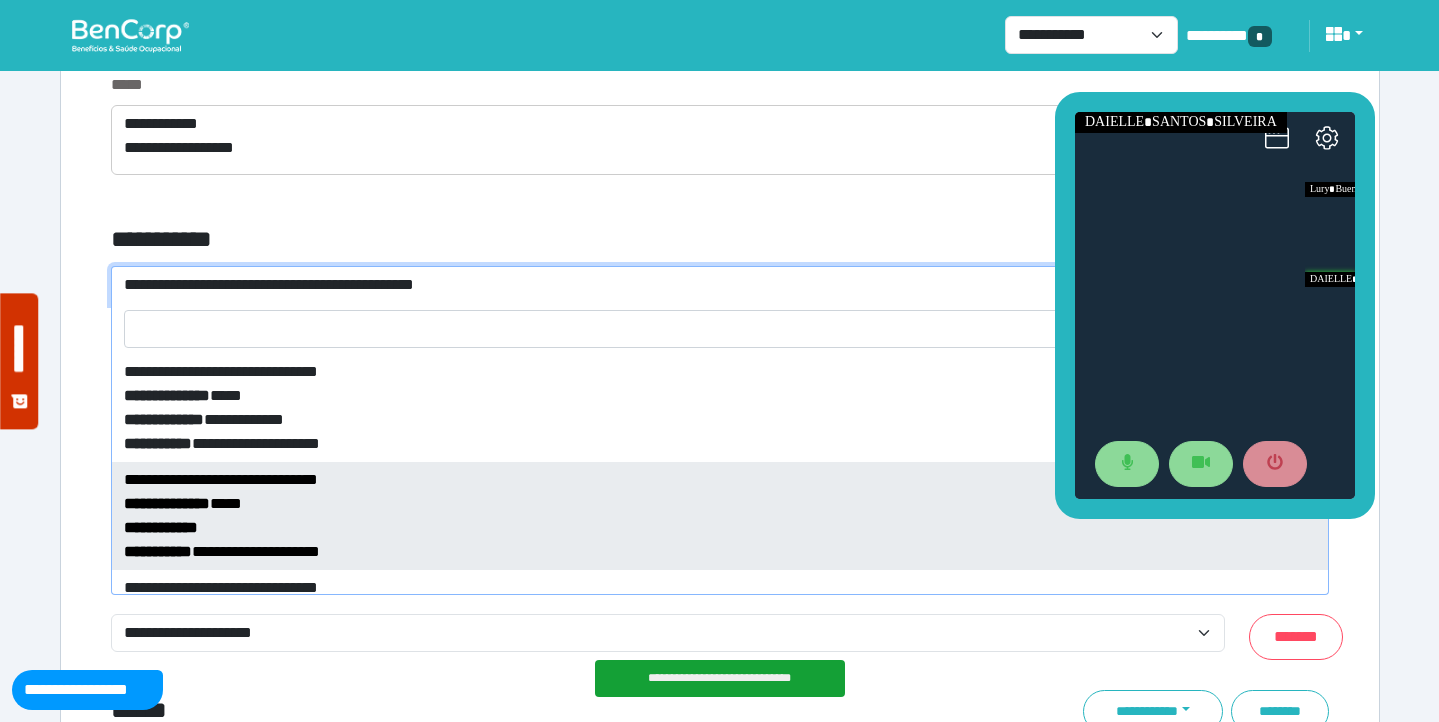 select on "*****" 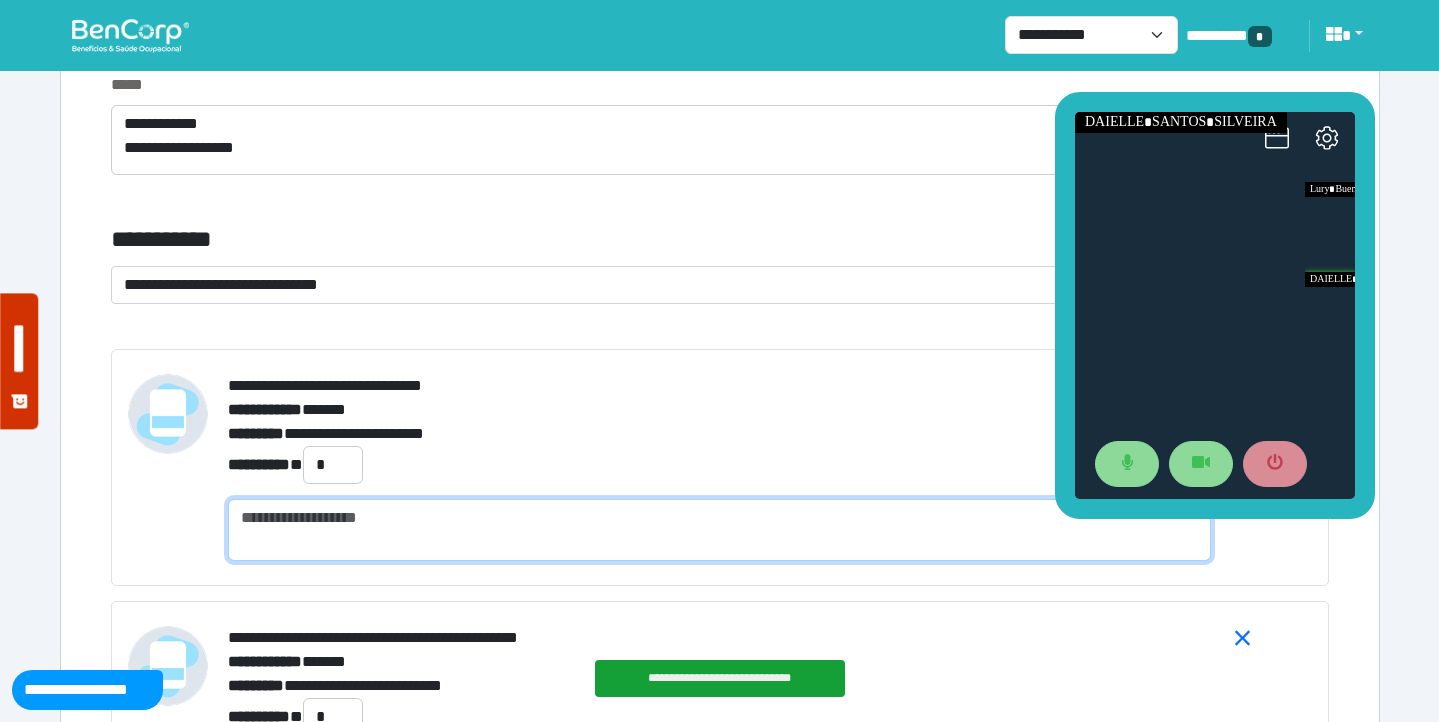 click at bounding box center [719, 530] 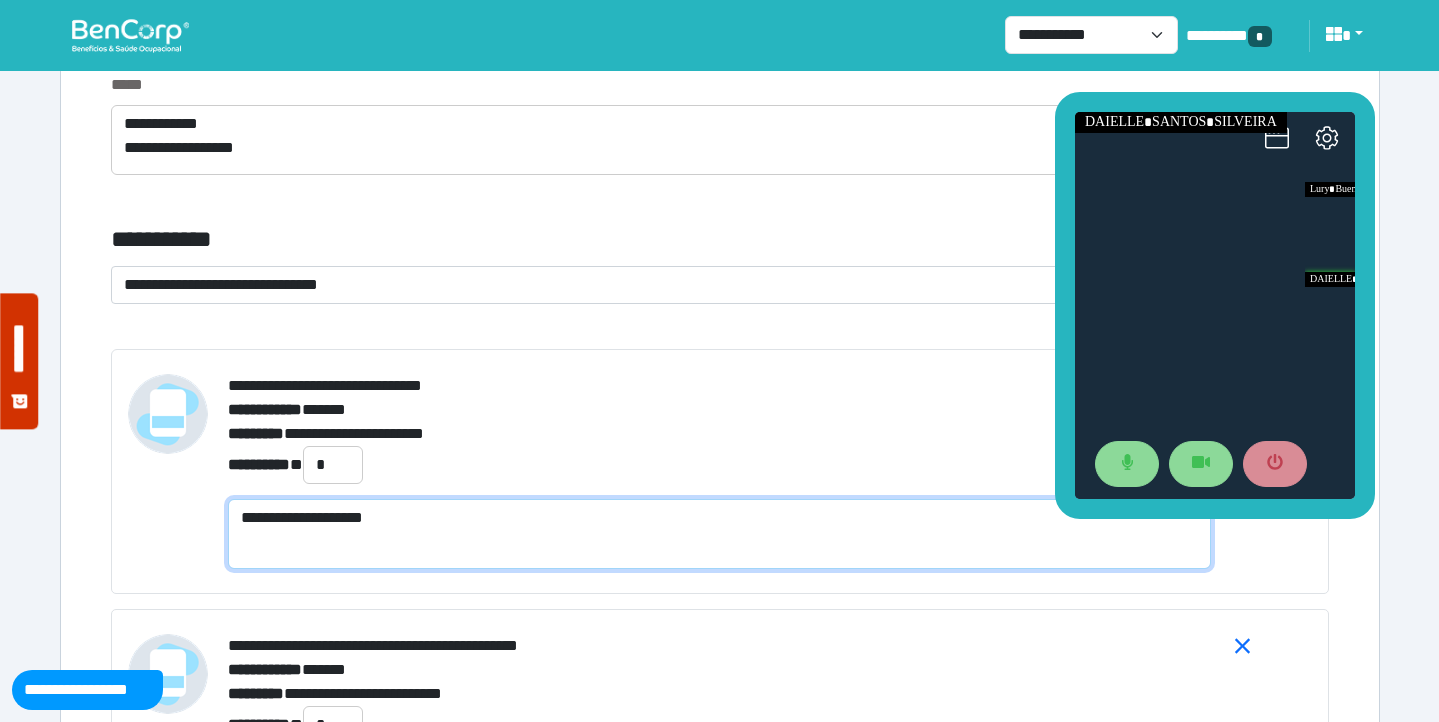 scroll, scrollTop: 0, scrollLeft: 0, axis: both 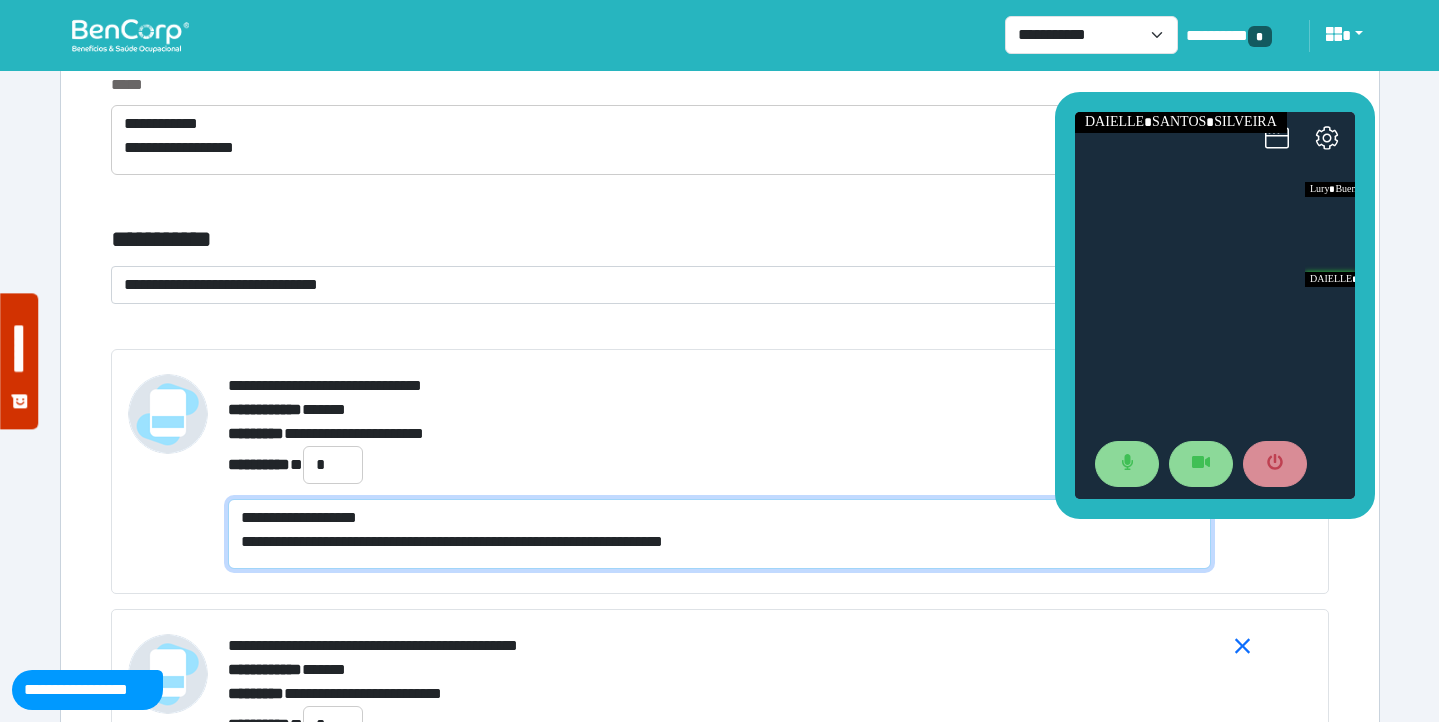 type on "**********" 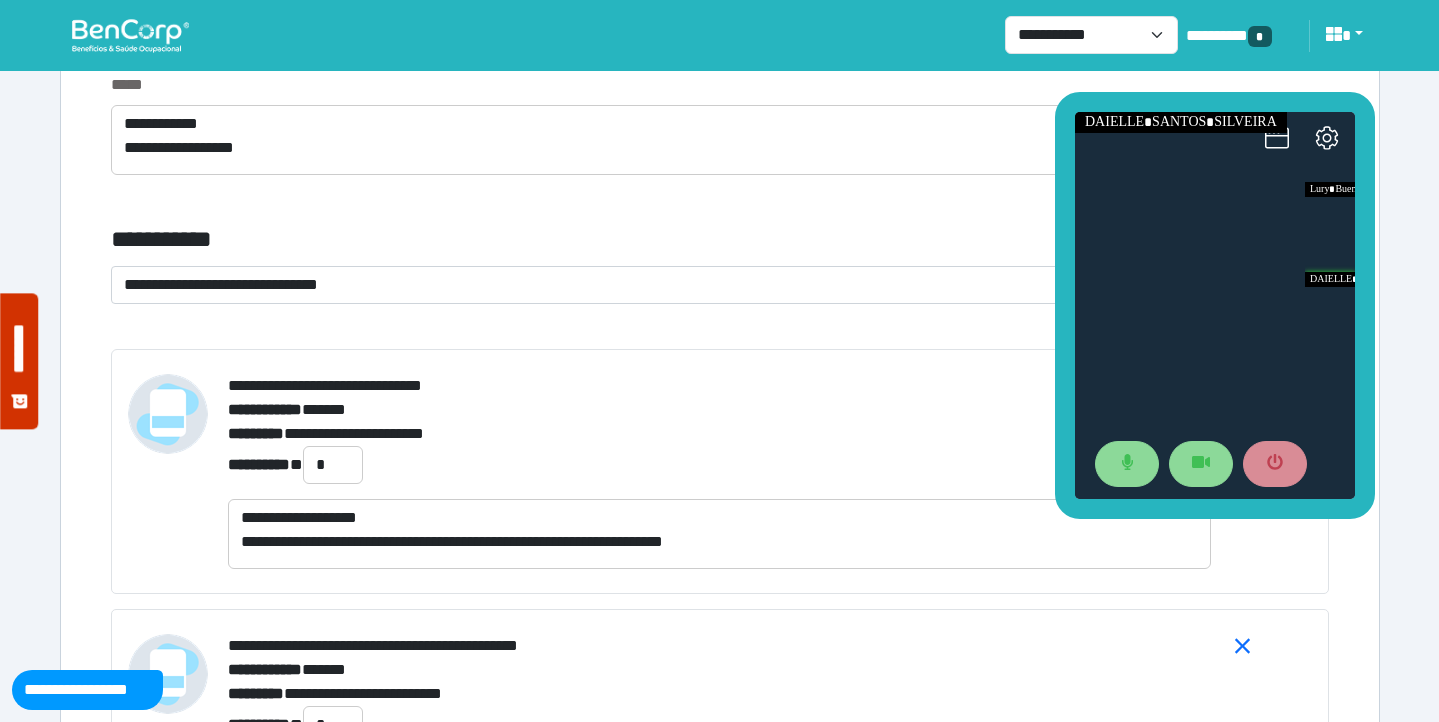 click on "**********" at bounding box center [719, 465] 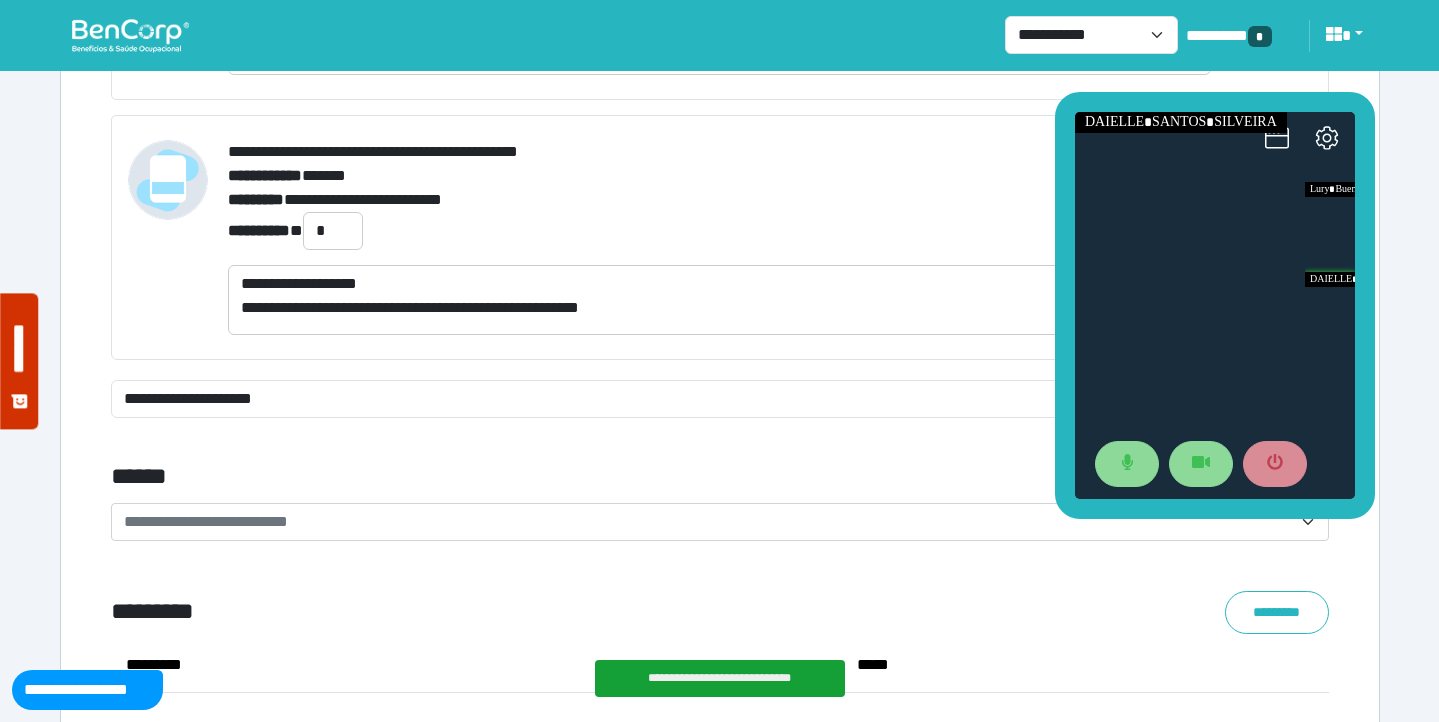 scroll, scrollTop: 7492, scrollLeft: 0, axis: vertical 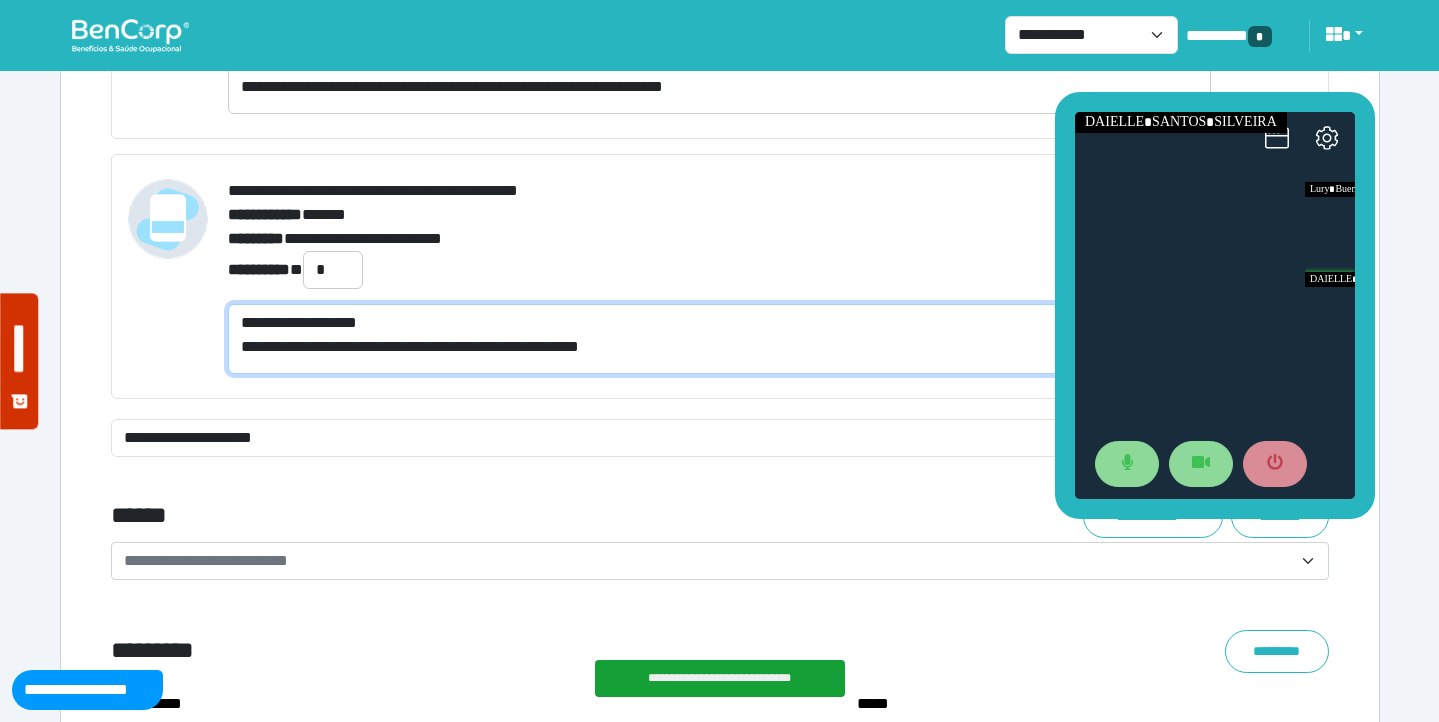 click on "**********" at bounding box center (719, 339) 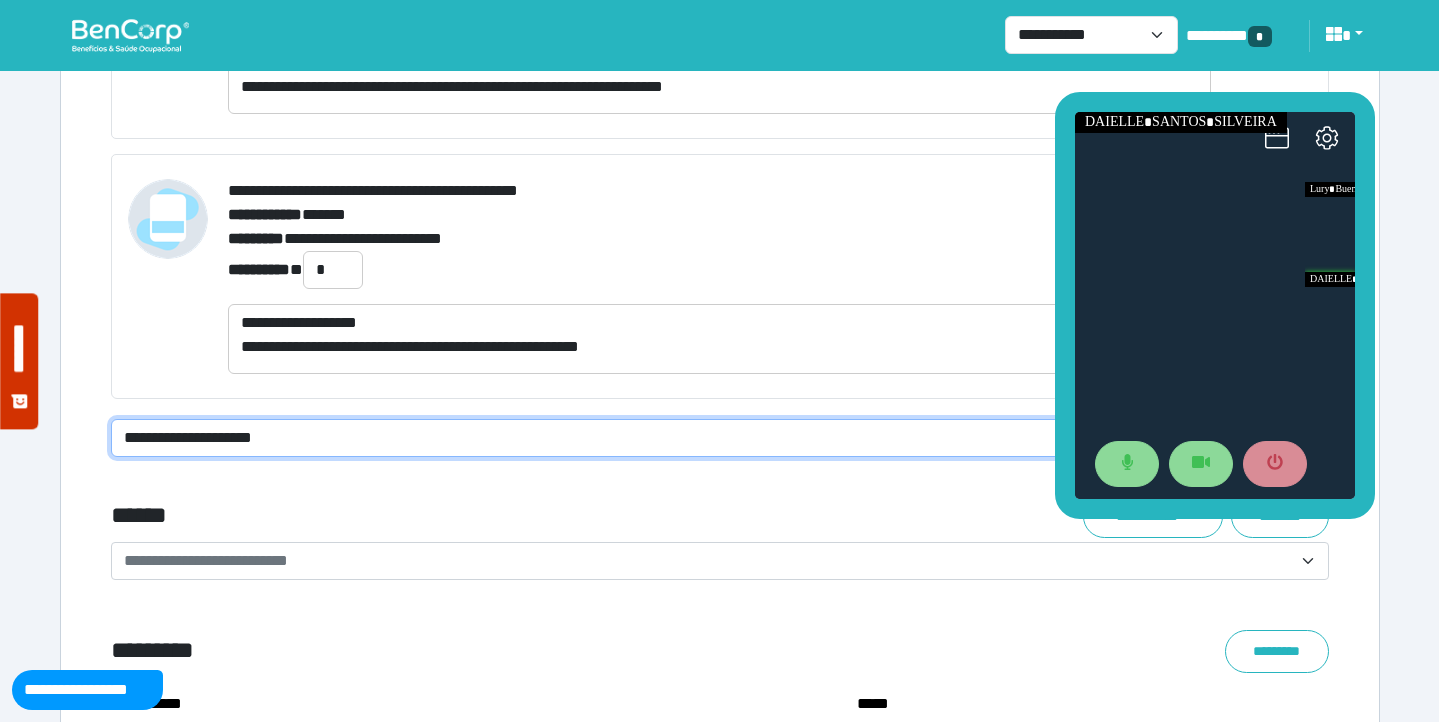 click on "**********" at bounding box center (668, 438) 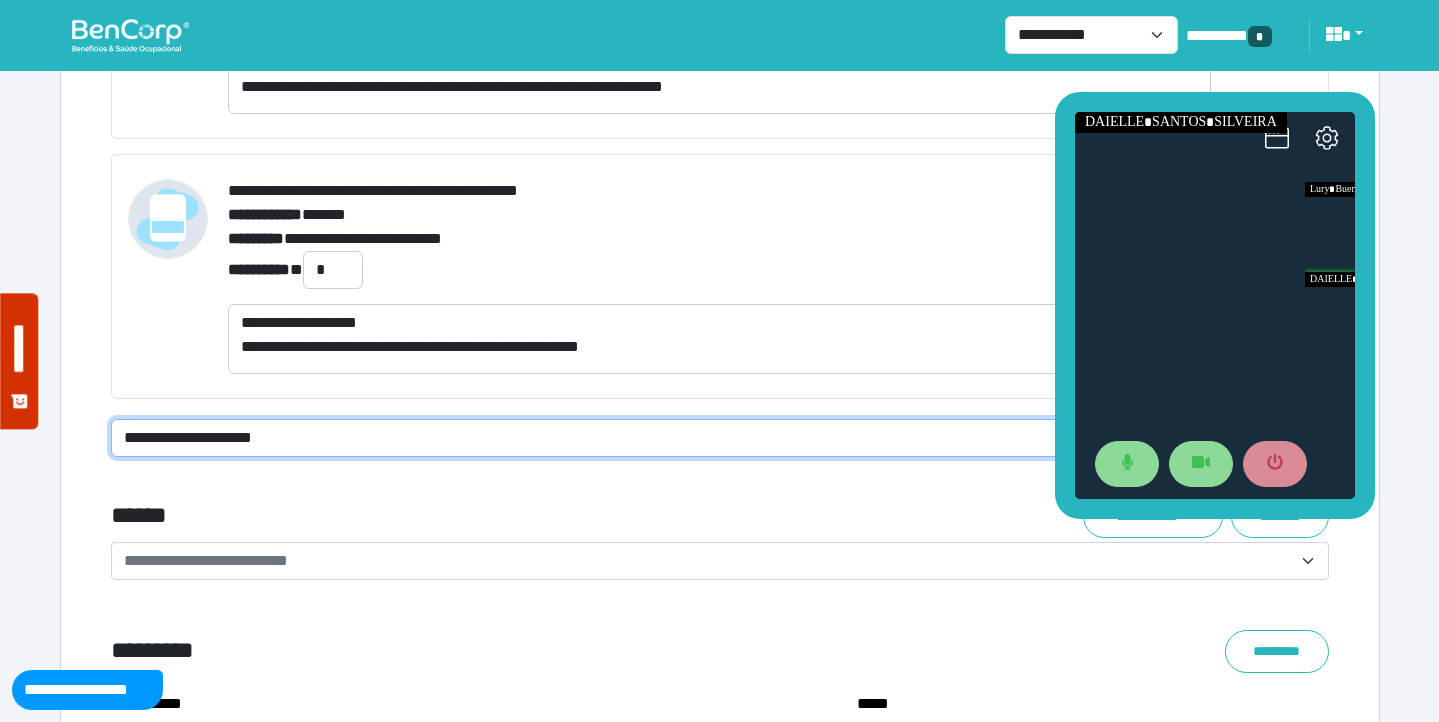 select on "**********" 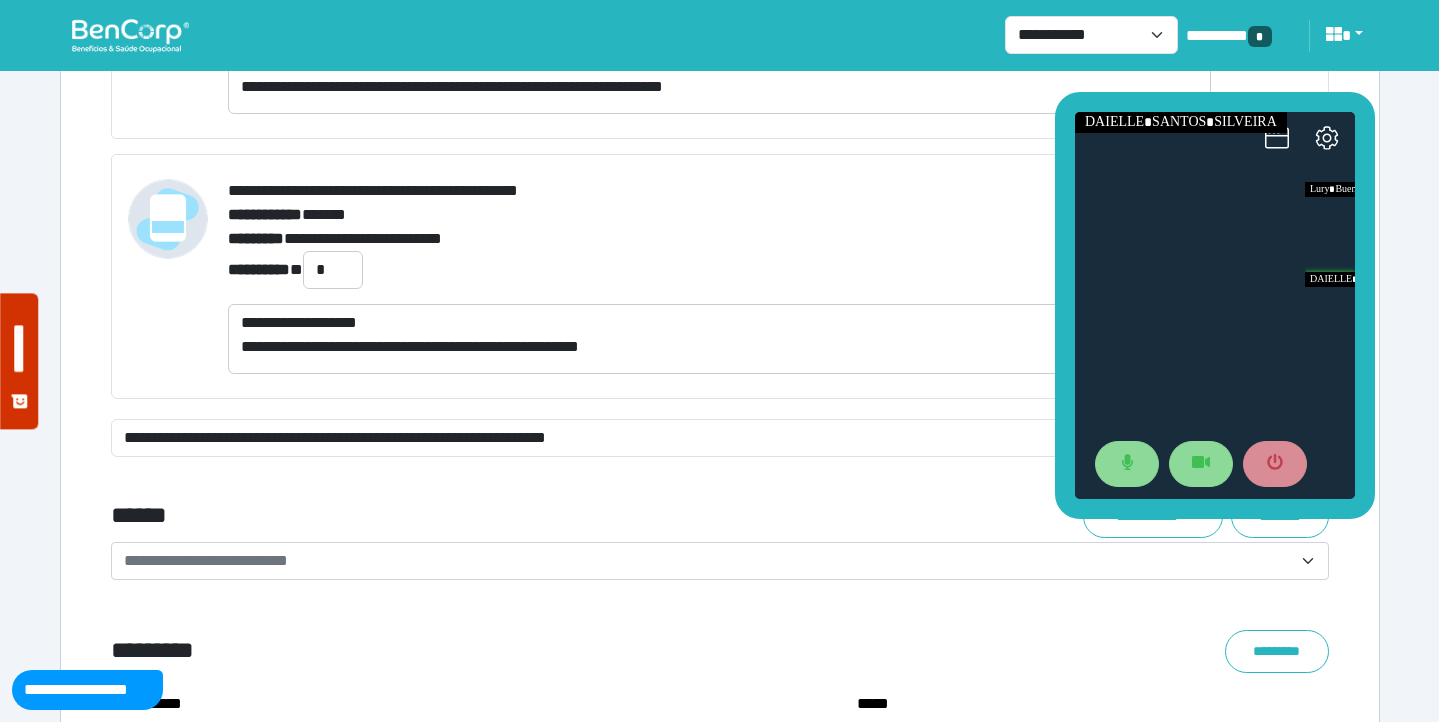 click on "******" at bounding box center (513, 516) 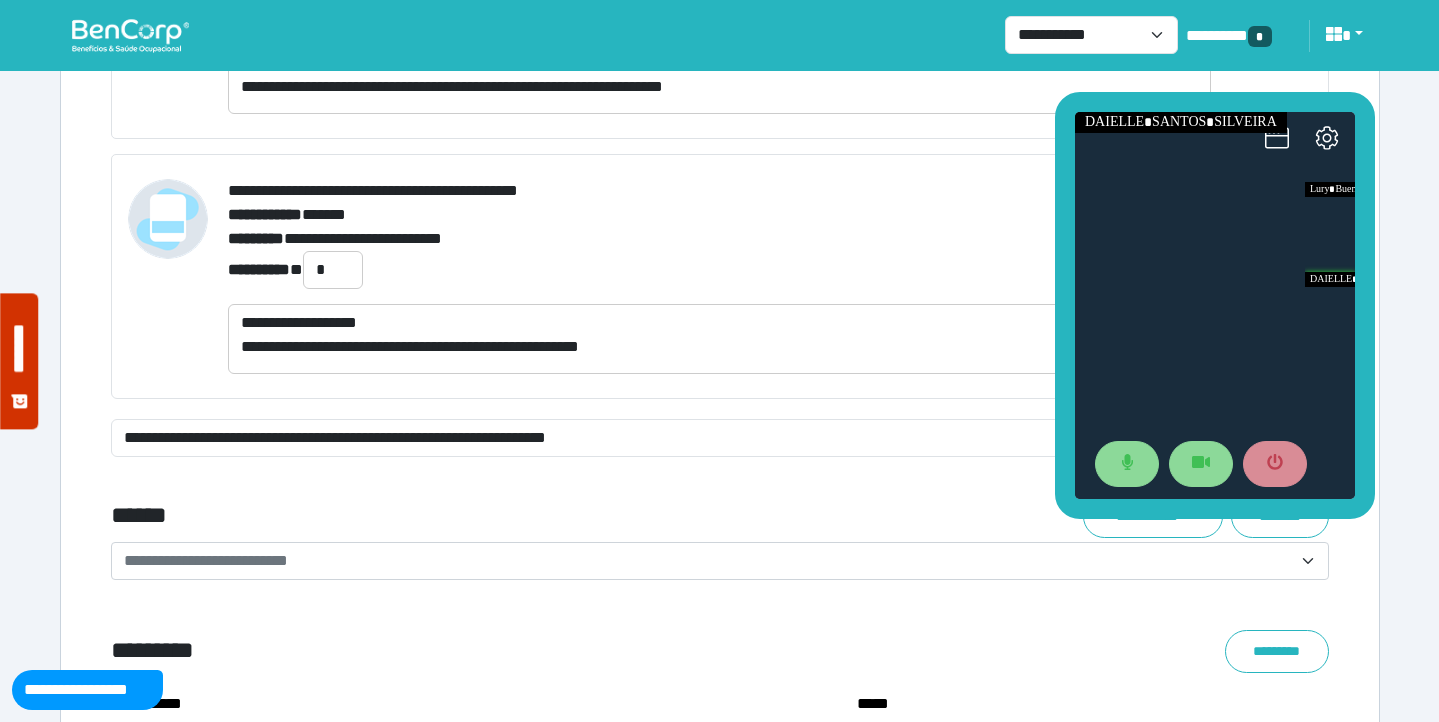 click on "******" at bounding box center [513, 516] 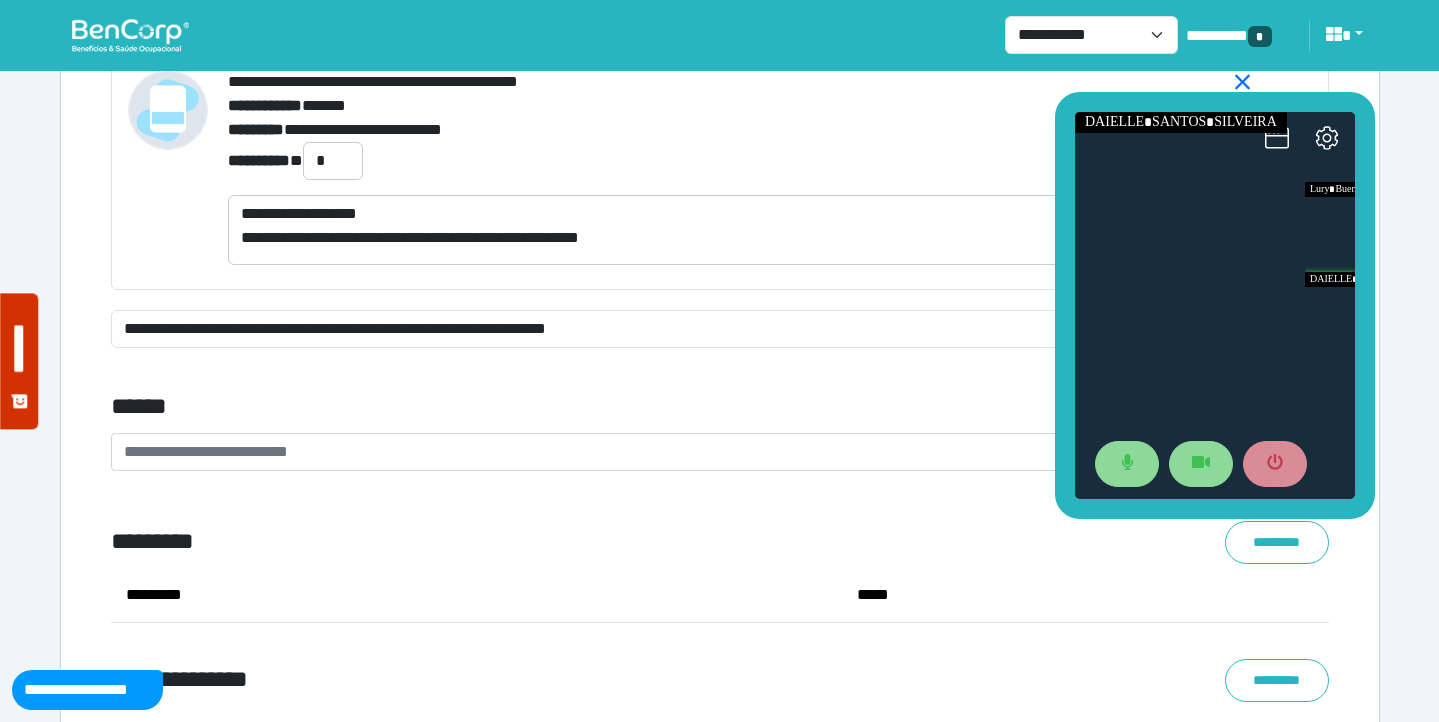 scroll, scrollTop: 7606, scrollLeft: 0, axis: vertical 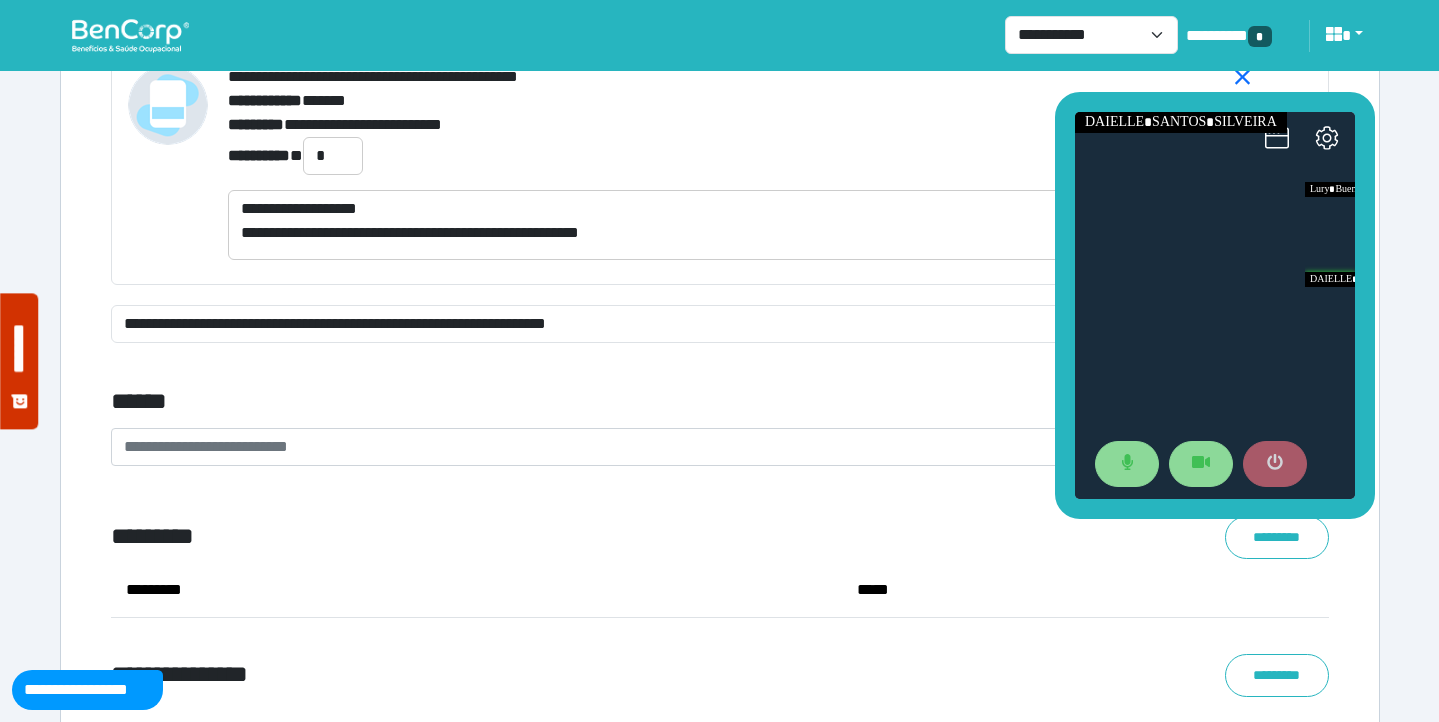 click at bounding box center (1275, 464) 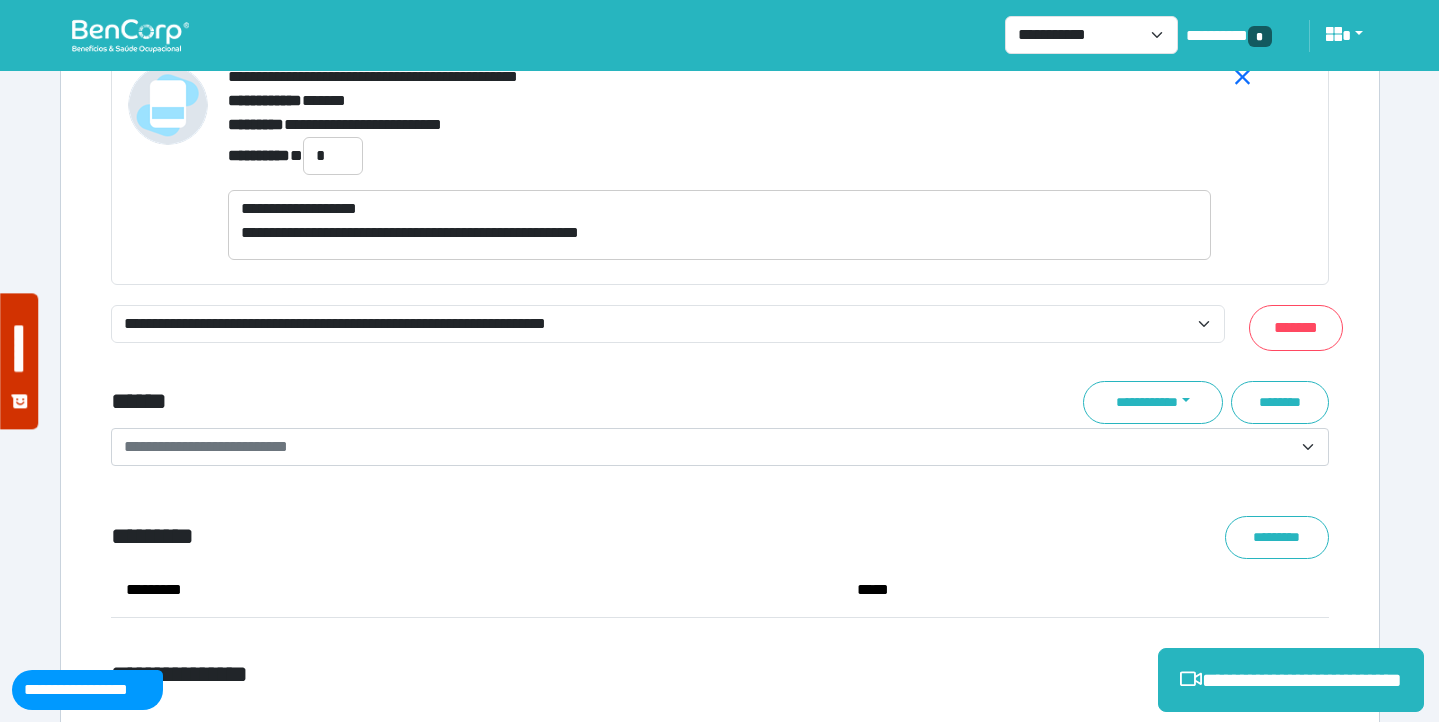 click on "******" at bounding box center [513, 402] 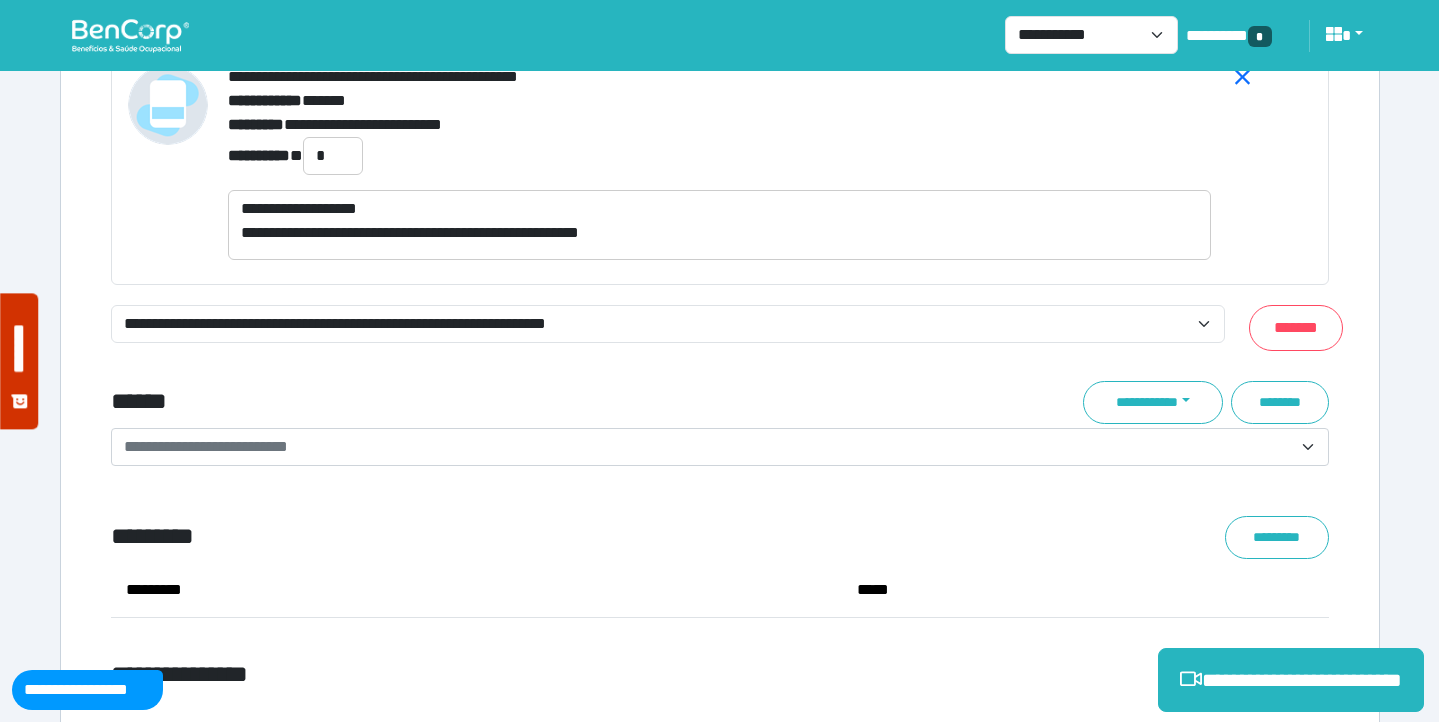 click at bounding box center [130, 35] 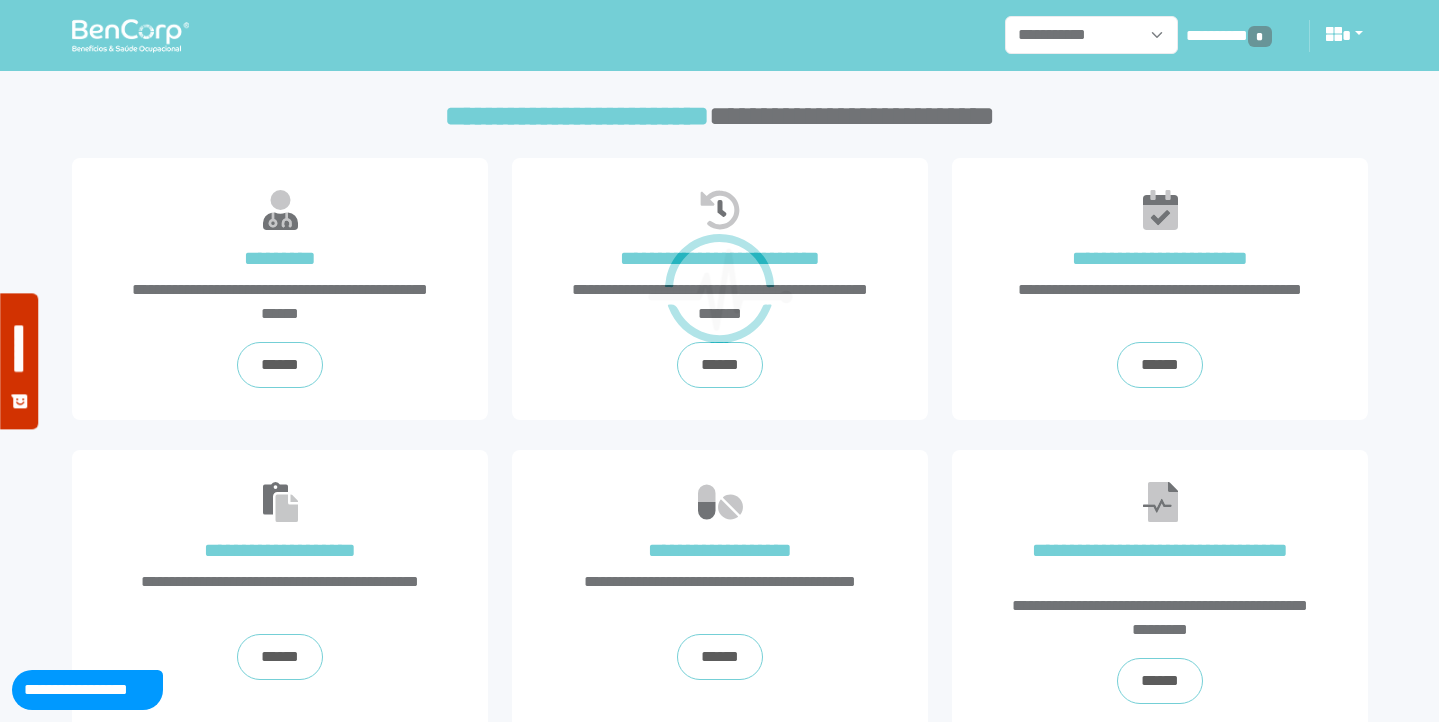 scroll, scrollTop: 0, scrollLeft: 0, axis: both 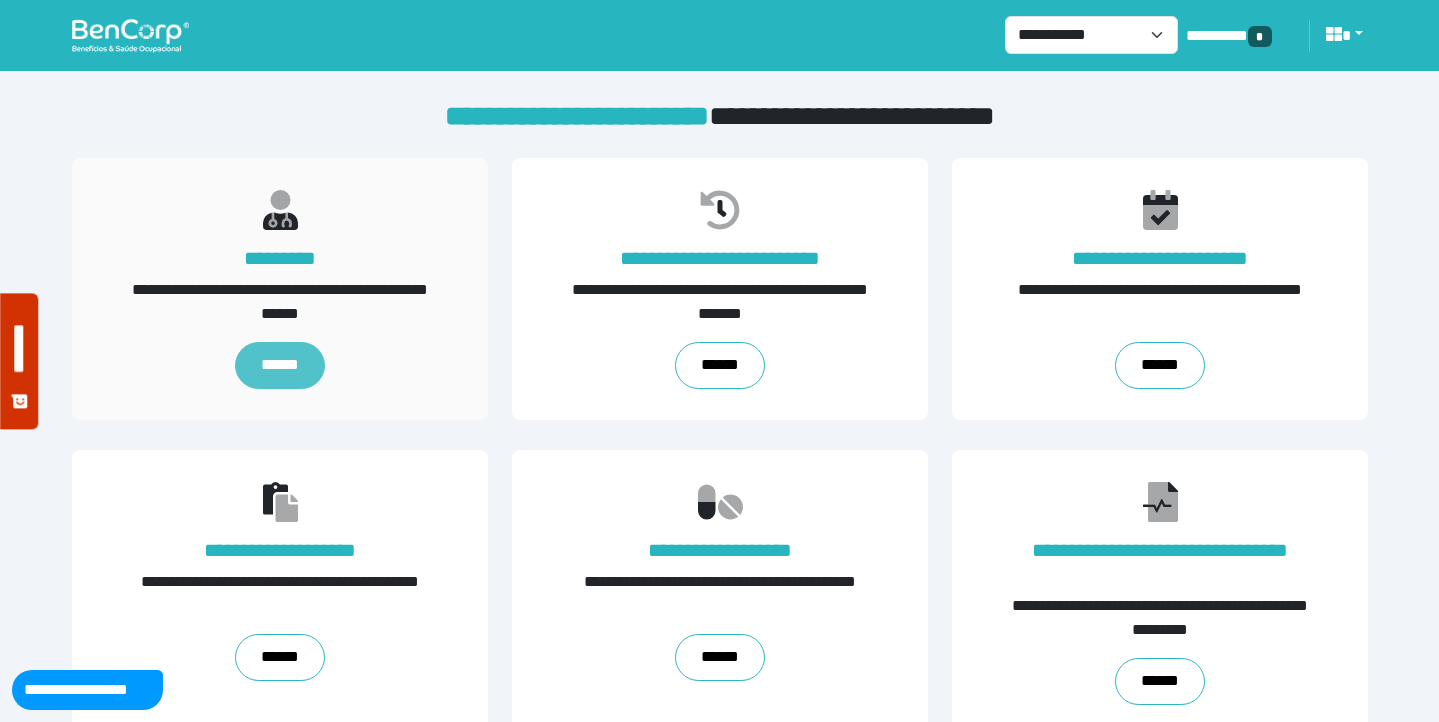 click on "******" at bounding box center [280, 365] 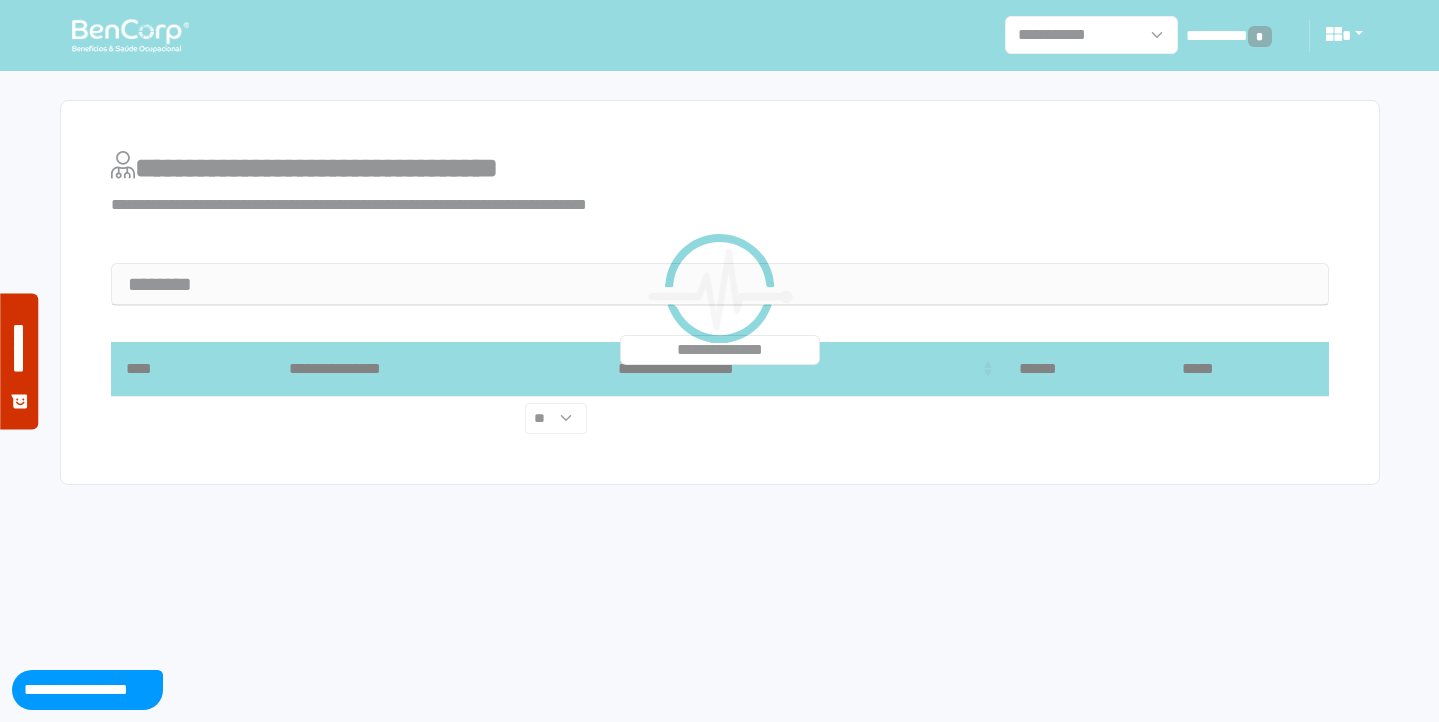 scroll, scrollTop: 0, scrollLeft: 0, axis: both 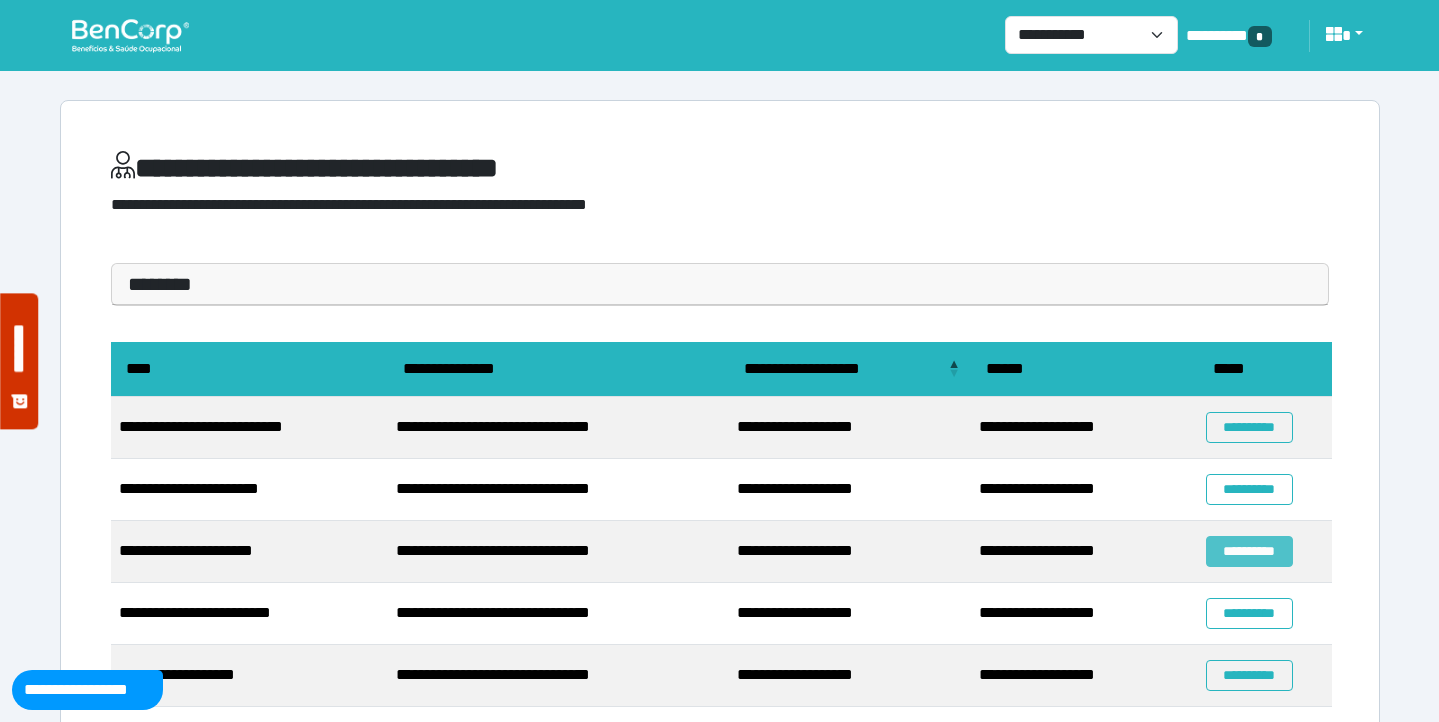 click on "**********" at bounding box center (1249, 551) 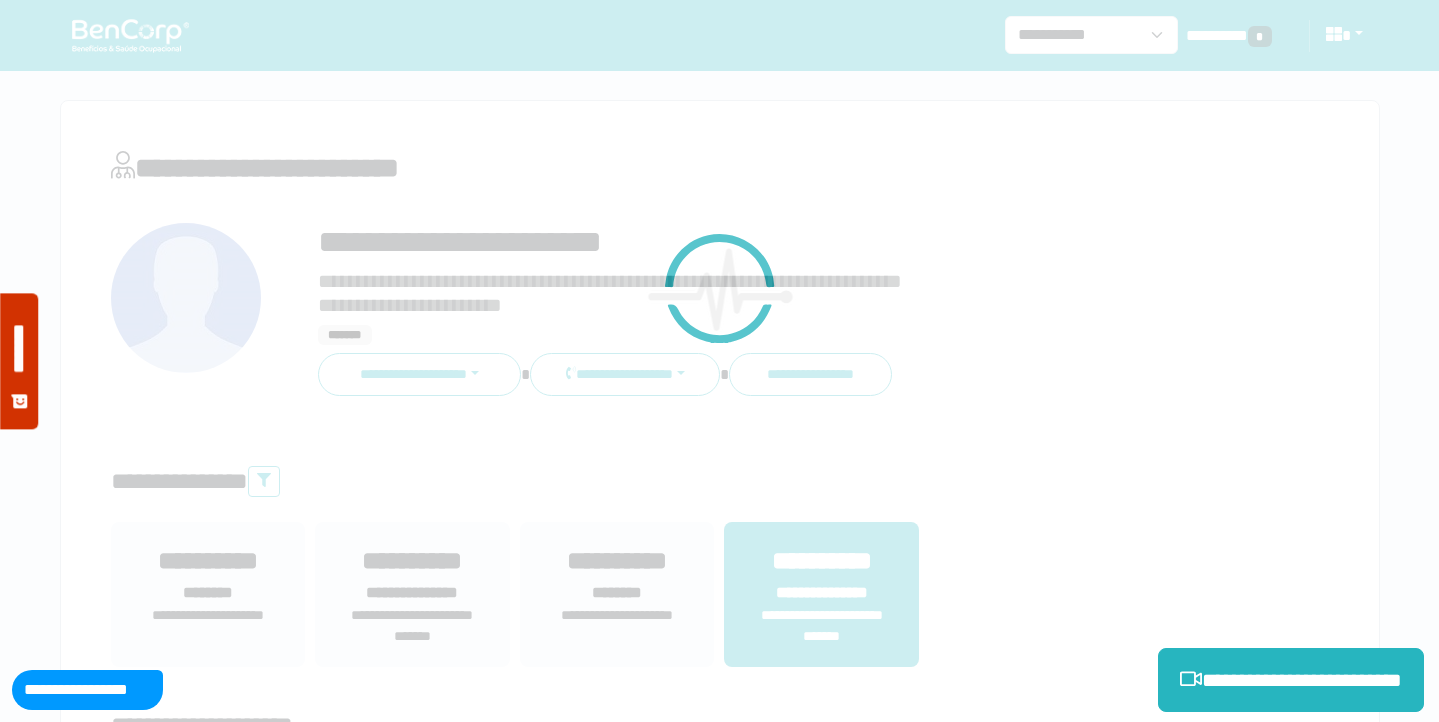 scroll, scrollTop: 0, scrollLeft: 0, axis: both 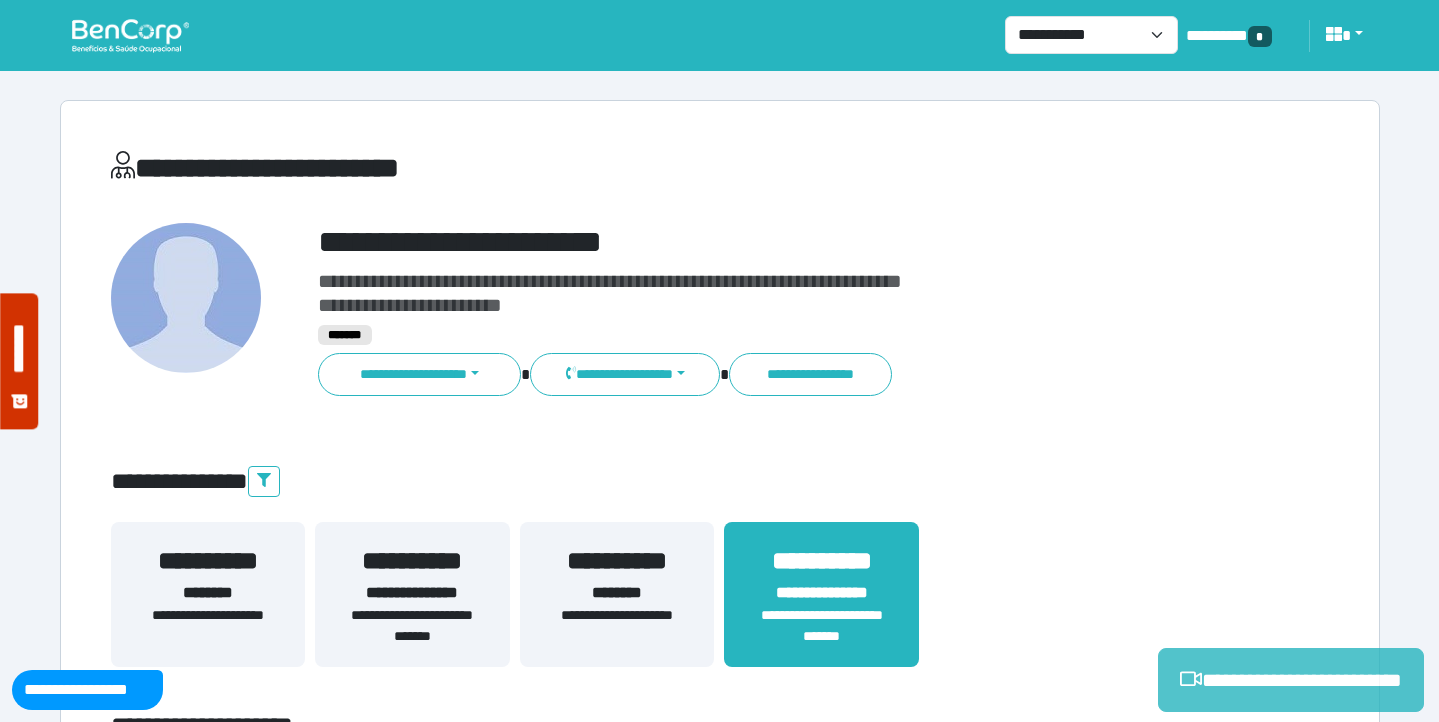 click on "**********" at bounding box center [1291, 680] 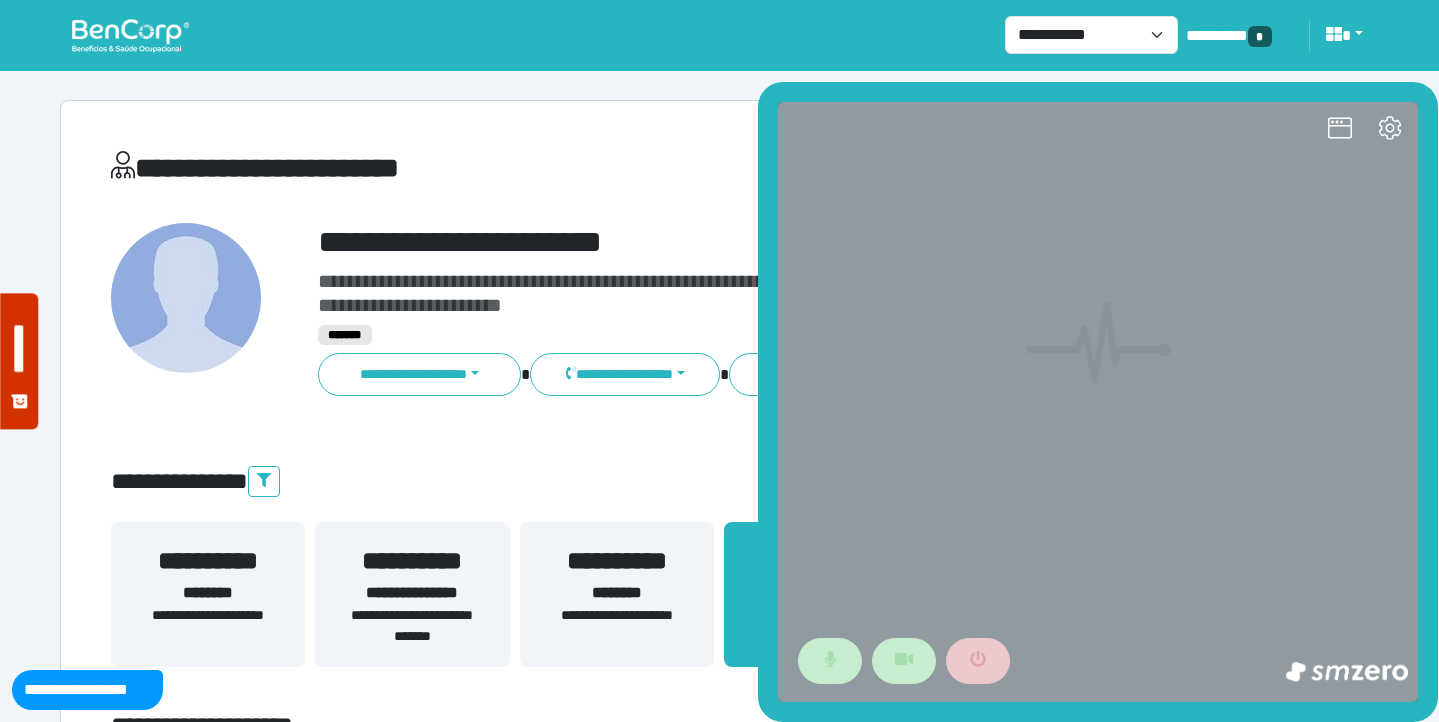 scroll, scrollTop: 0, scrollLeft: 0, axis: both 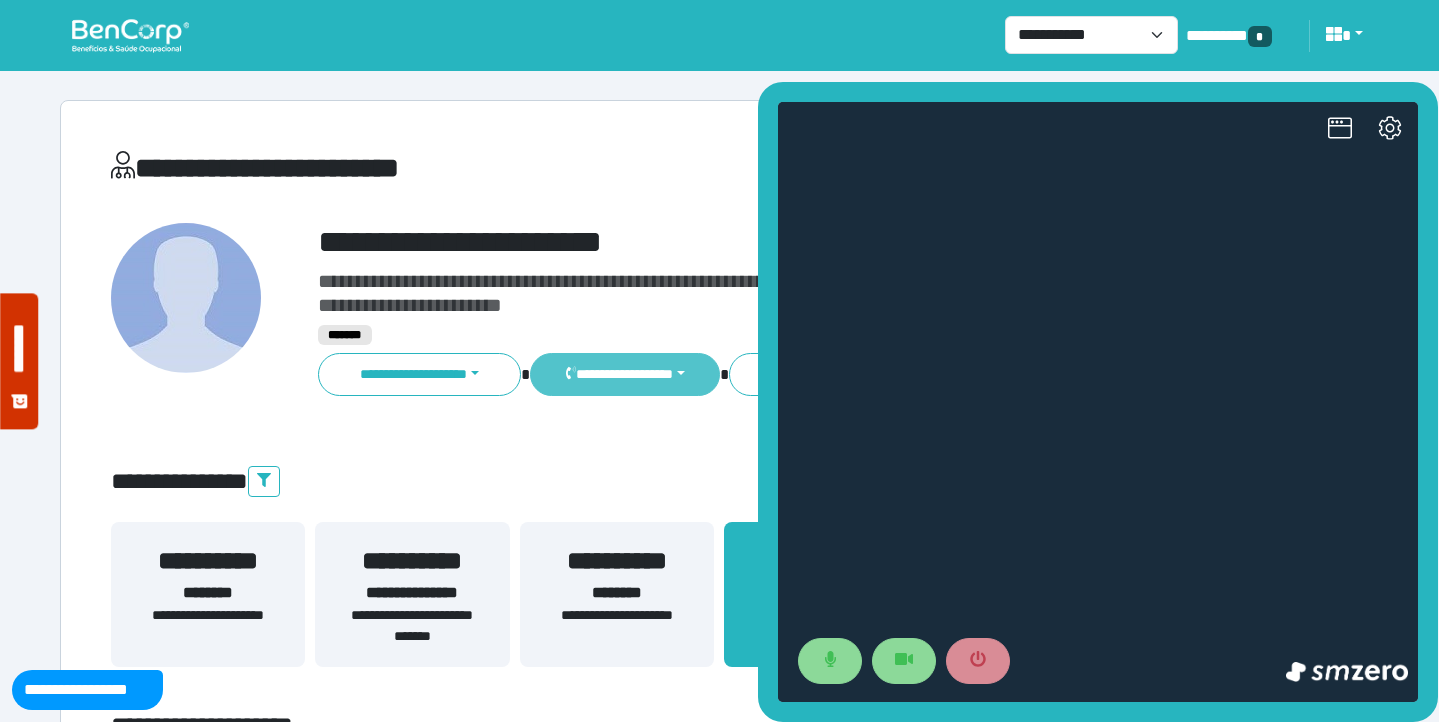 click on "**********" at bounding box center (624, 374) 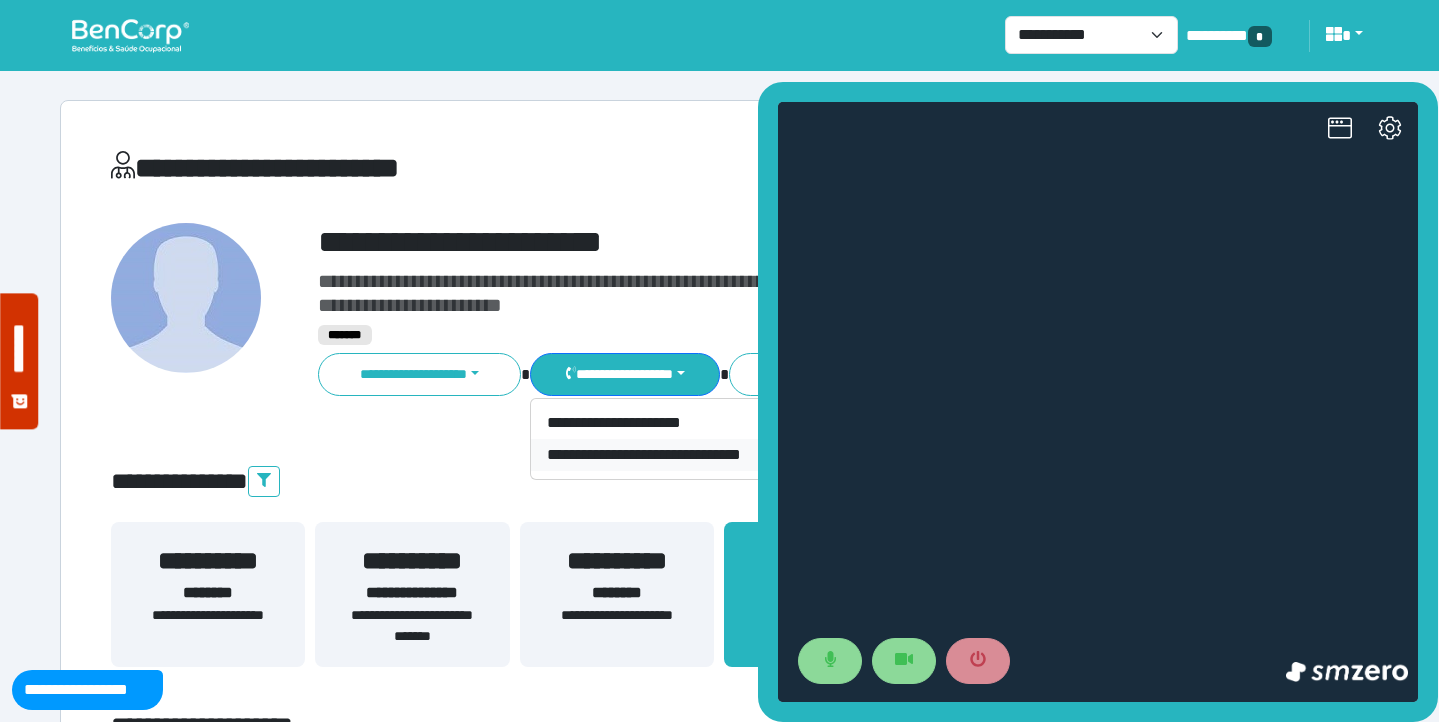 click on "**********" at bounding box center (674, 455) 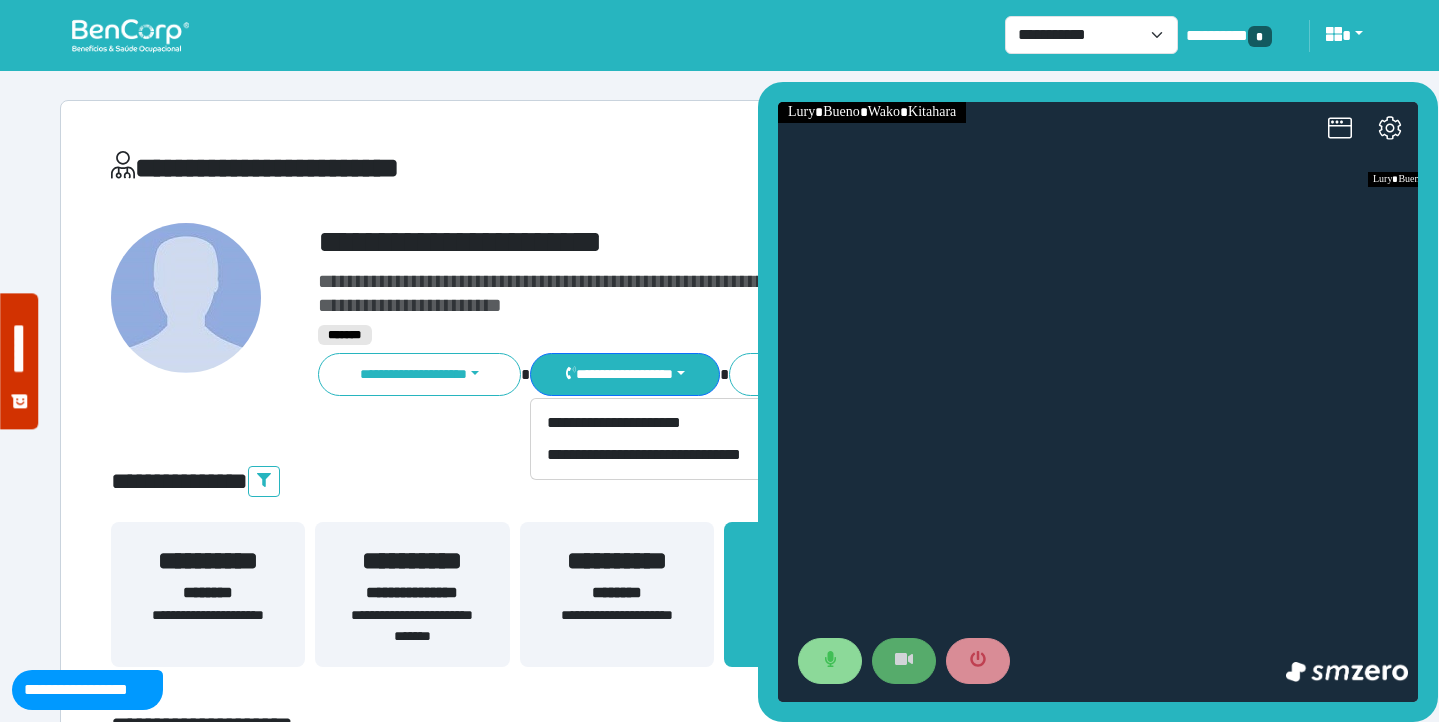 click 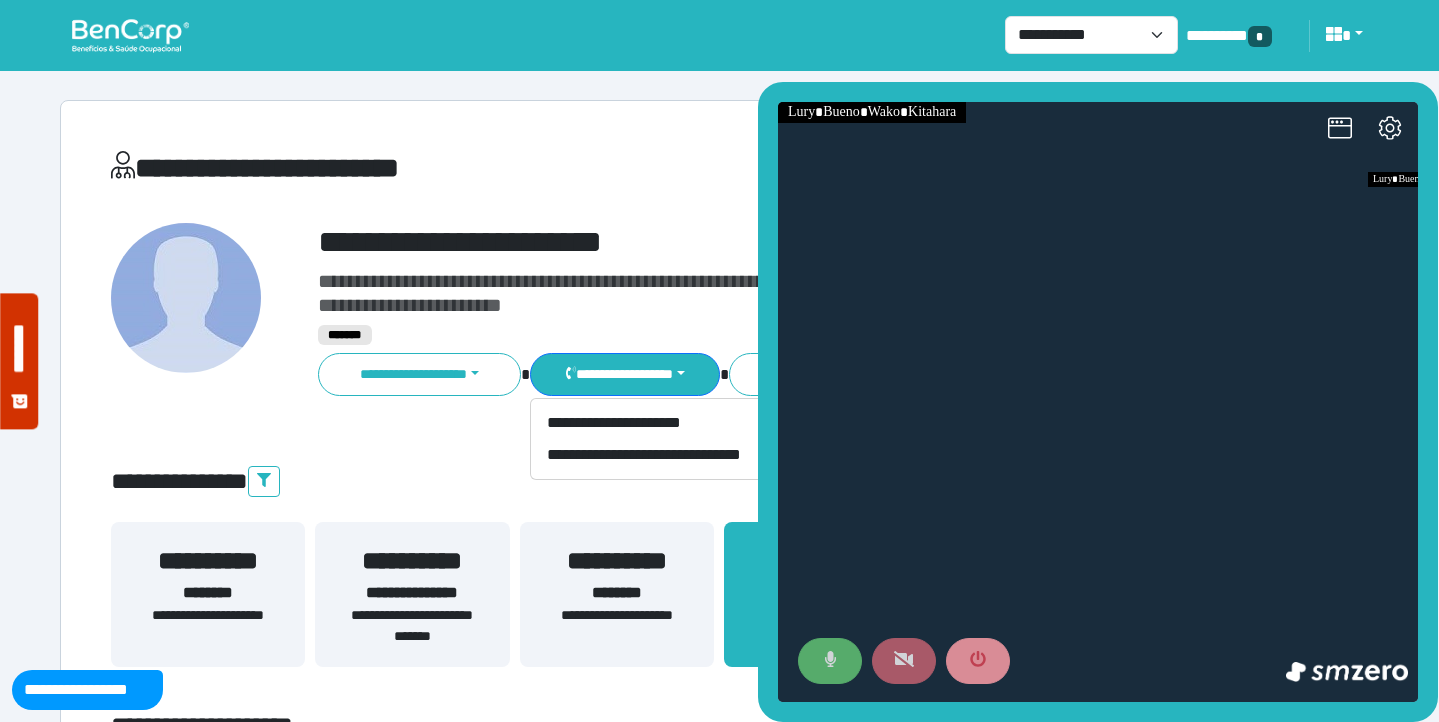 click at bounding box center (830, 661) 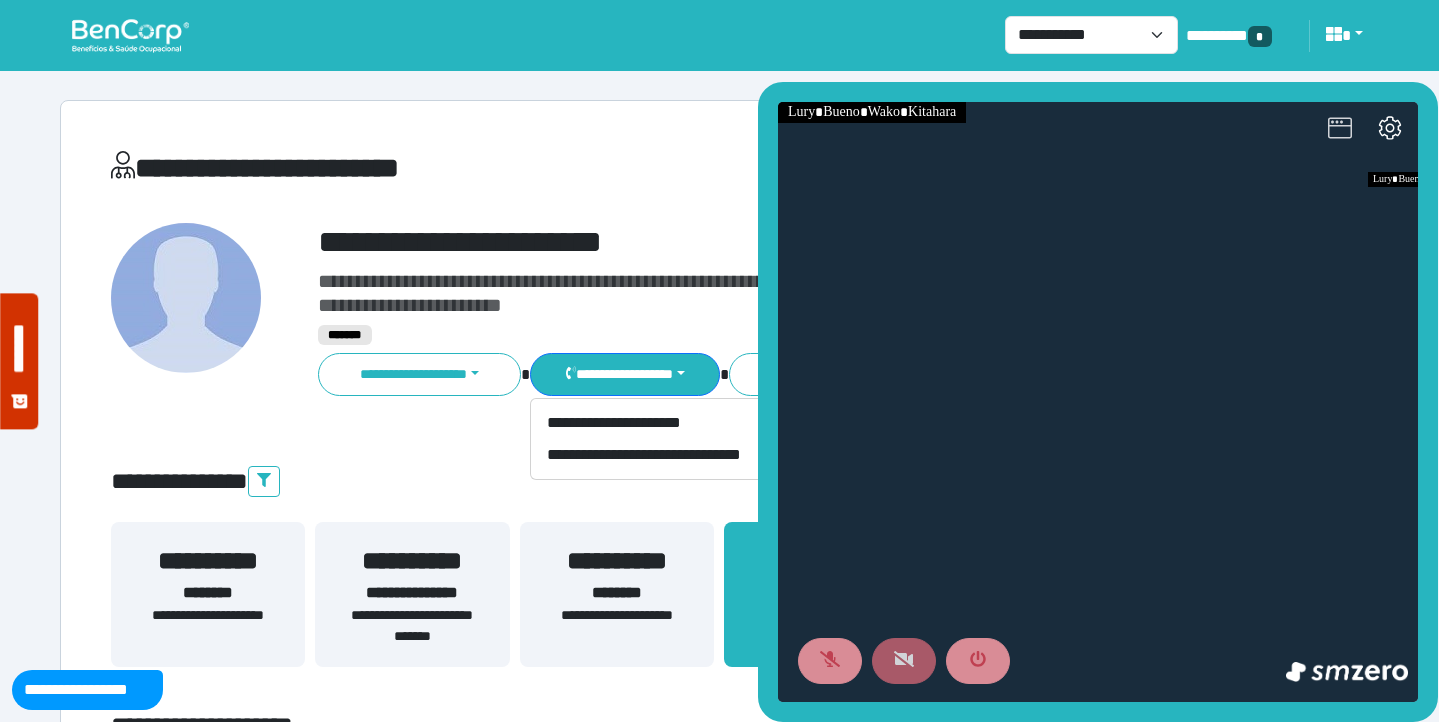 click 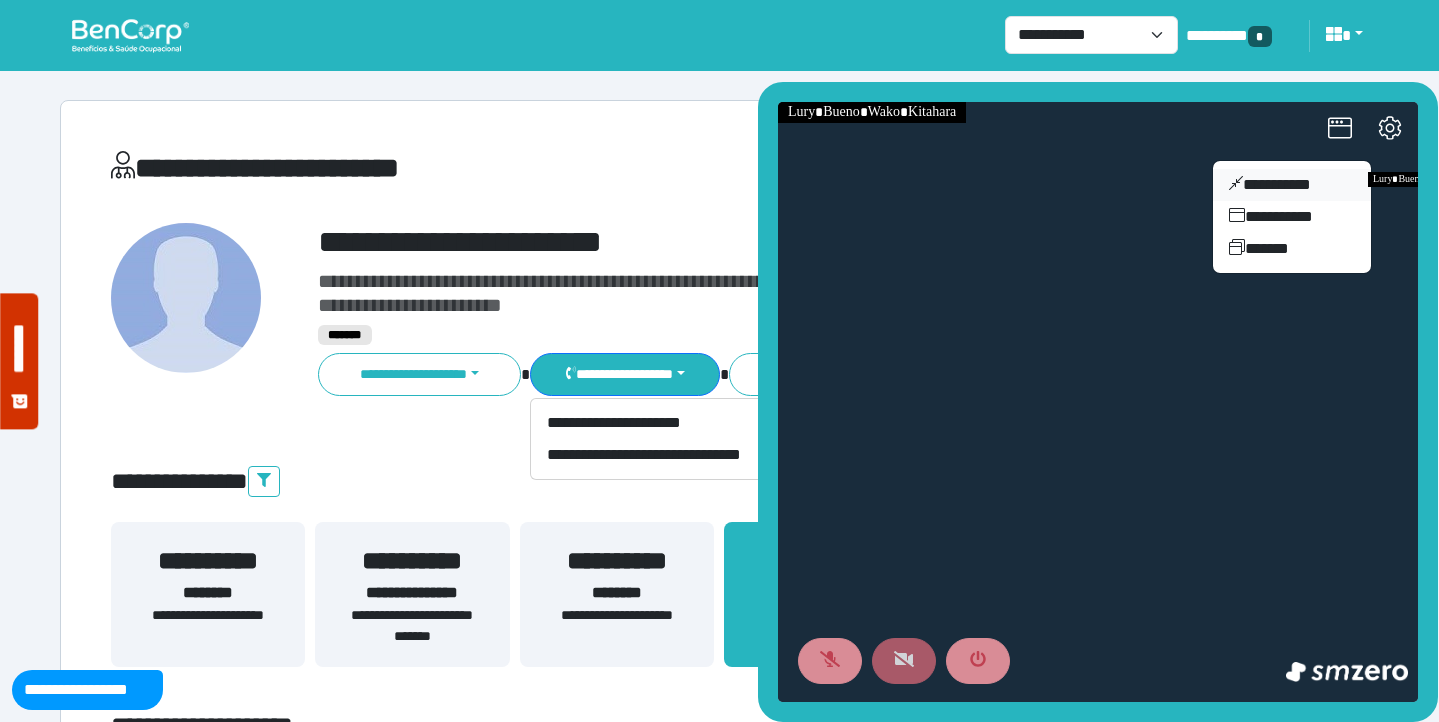 click on "**********" at bounding box center [1292, 185] 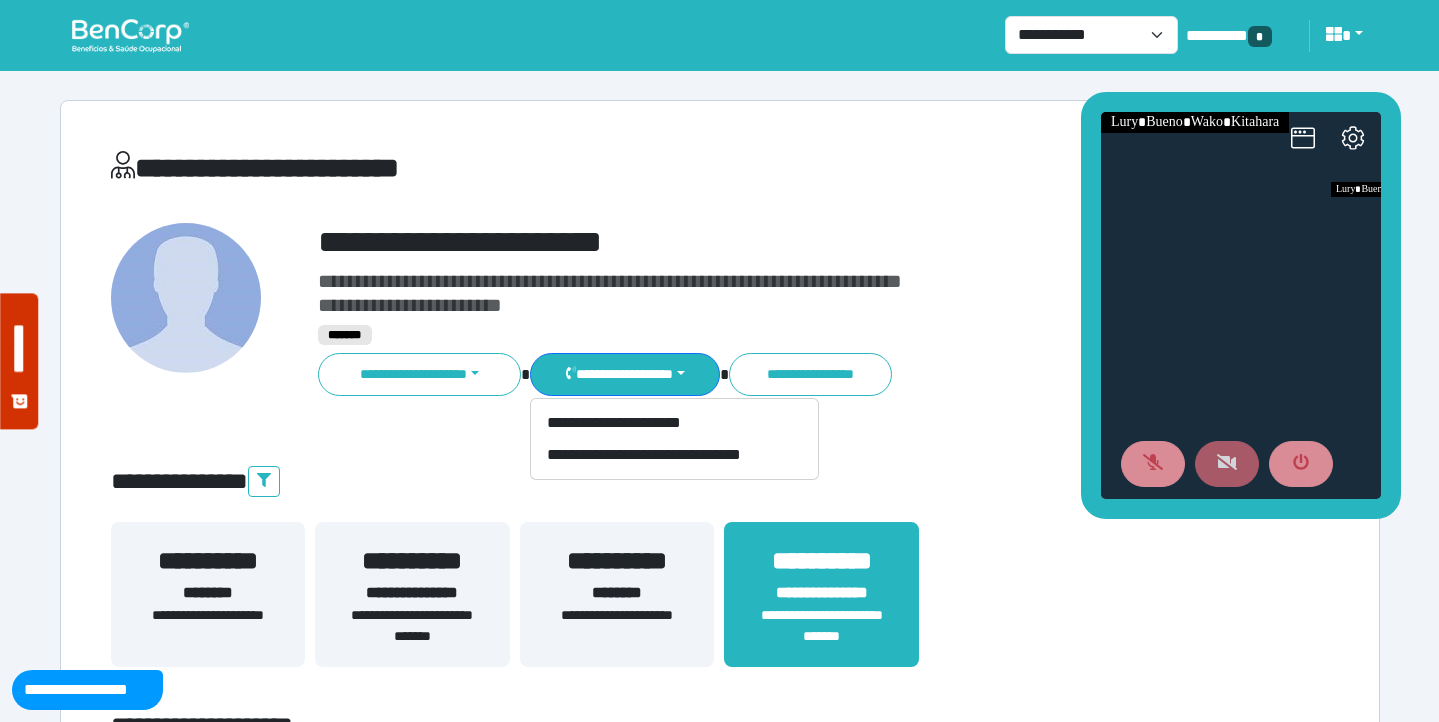 drag, startPoint x: 1190, startPoint y: 303, endPoint x: 1153, endPoint y: 100, distance: 206.34438 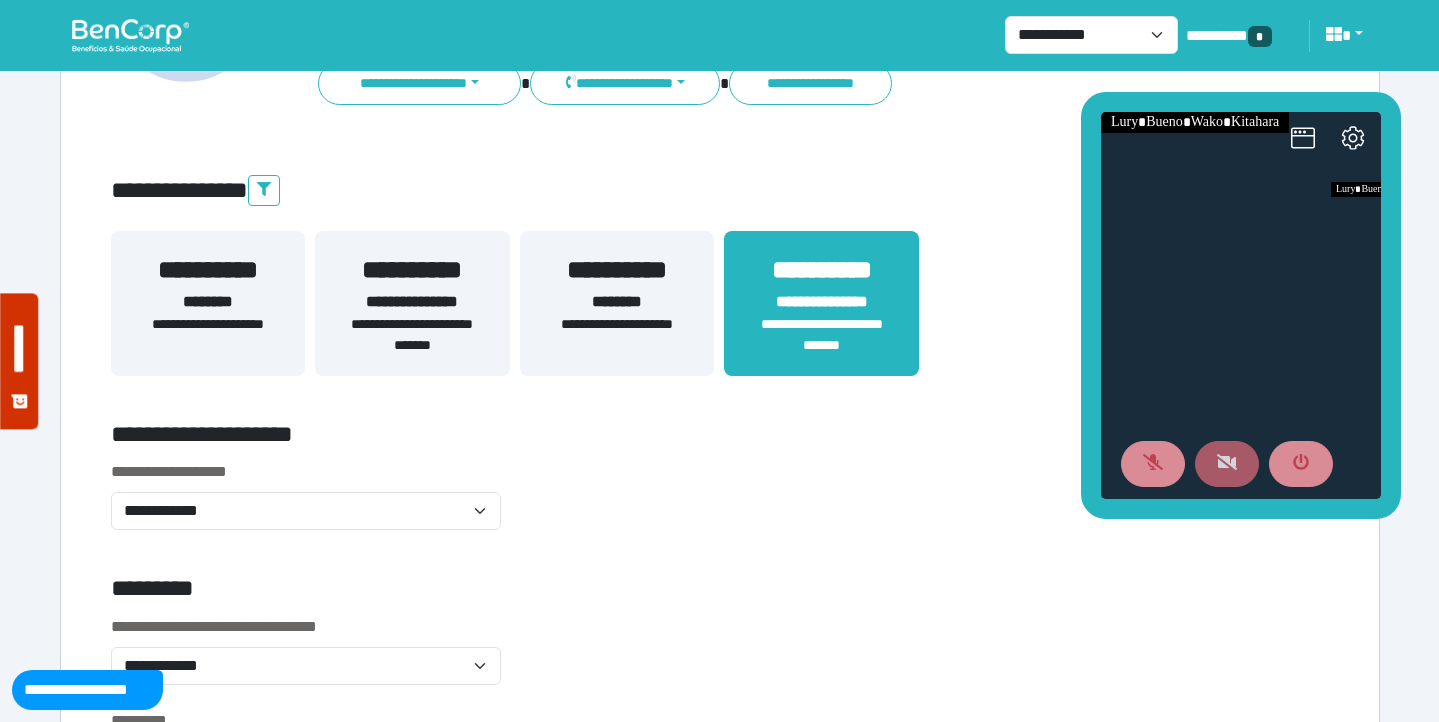 scroll, scrollTop: 325, scrollLeft: 0, axis: vertical 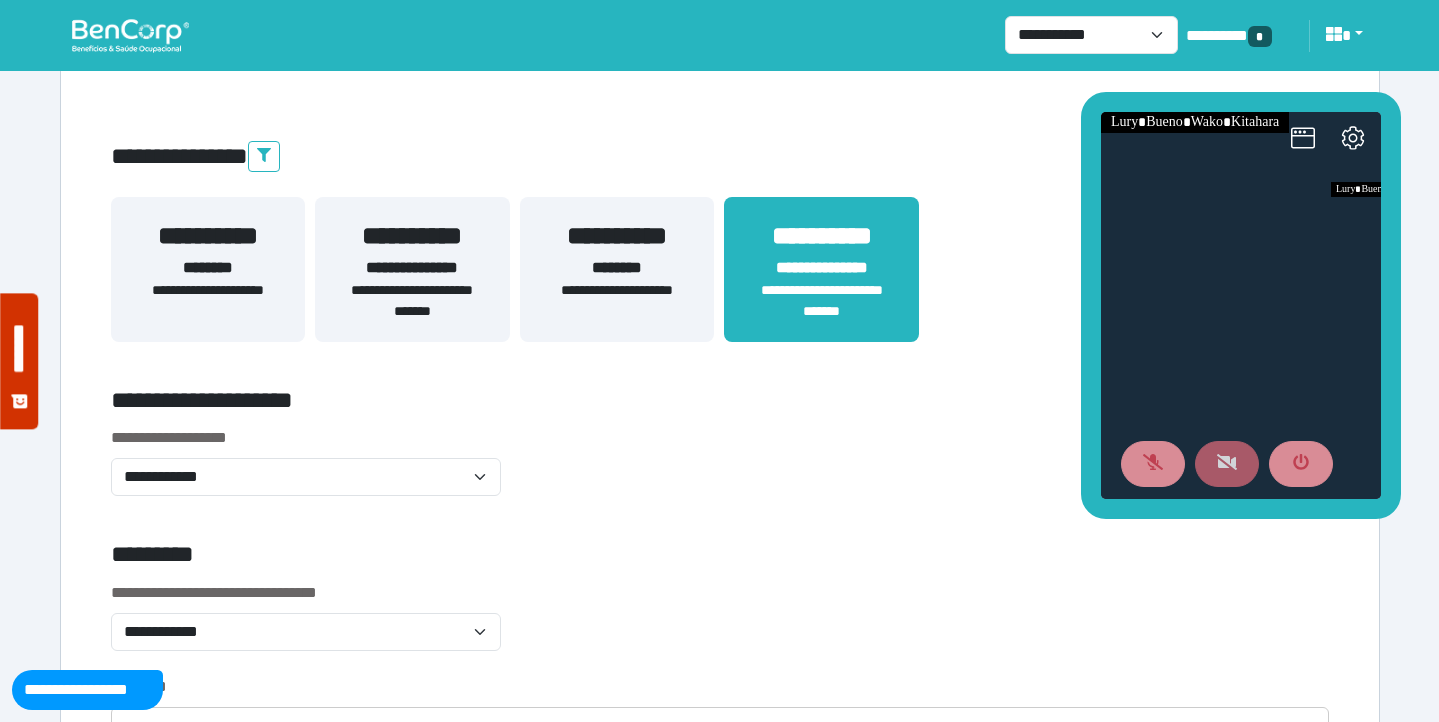 click on "**********" at bounding box center [412, 301] 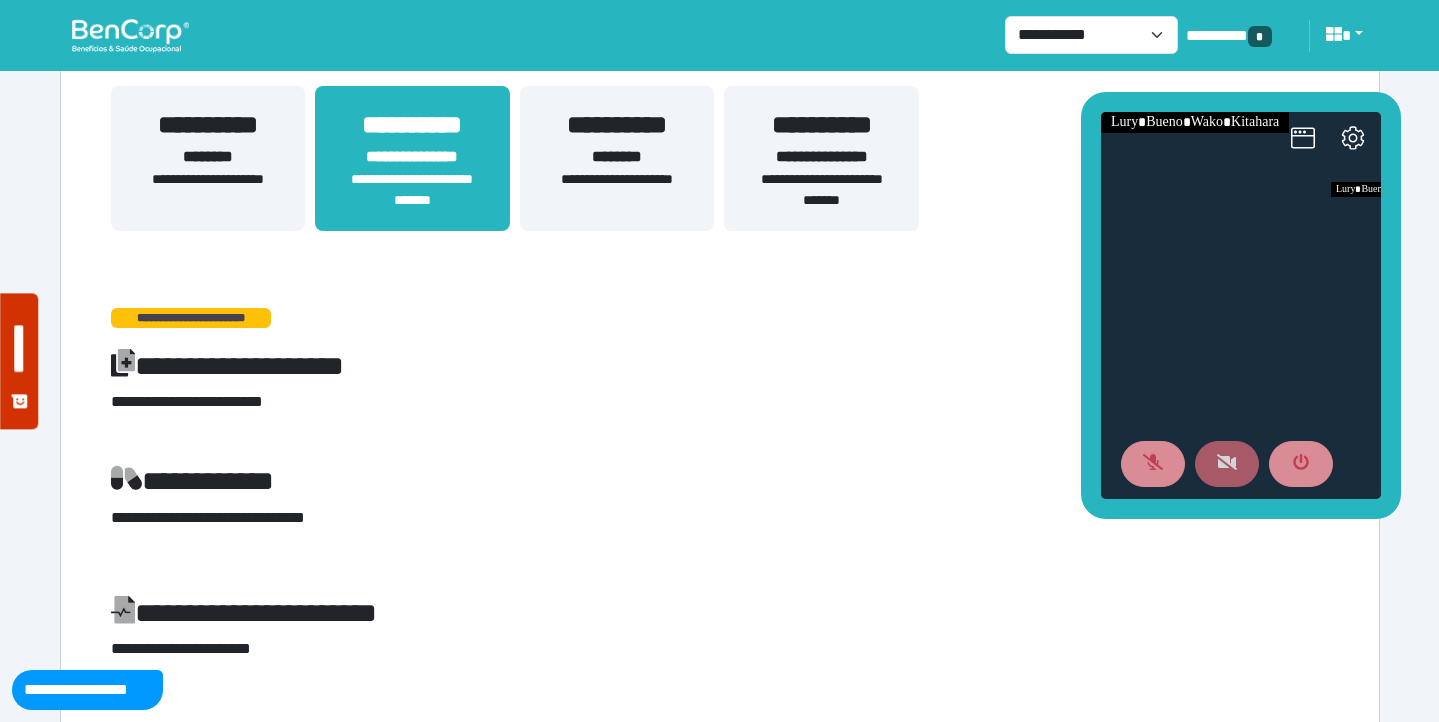 scroll, scrollTop: 127, scrollLeft: 0, axis: vertical 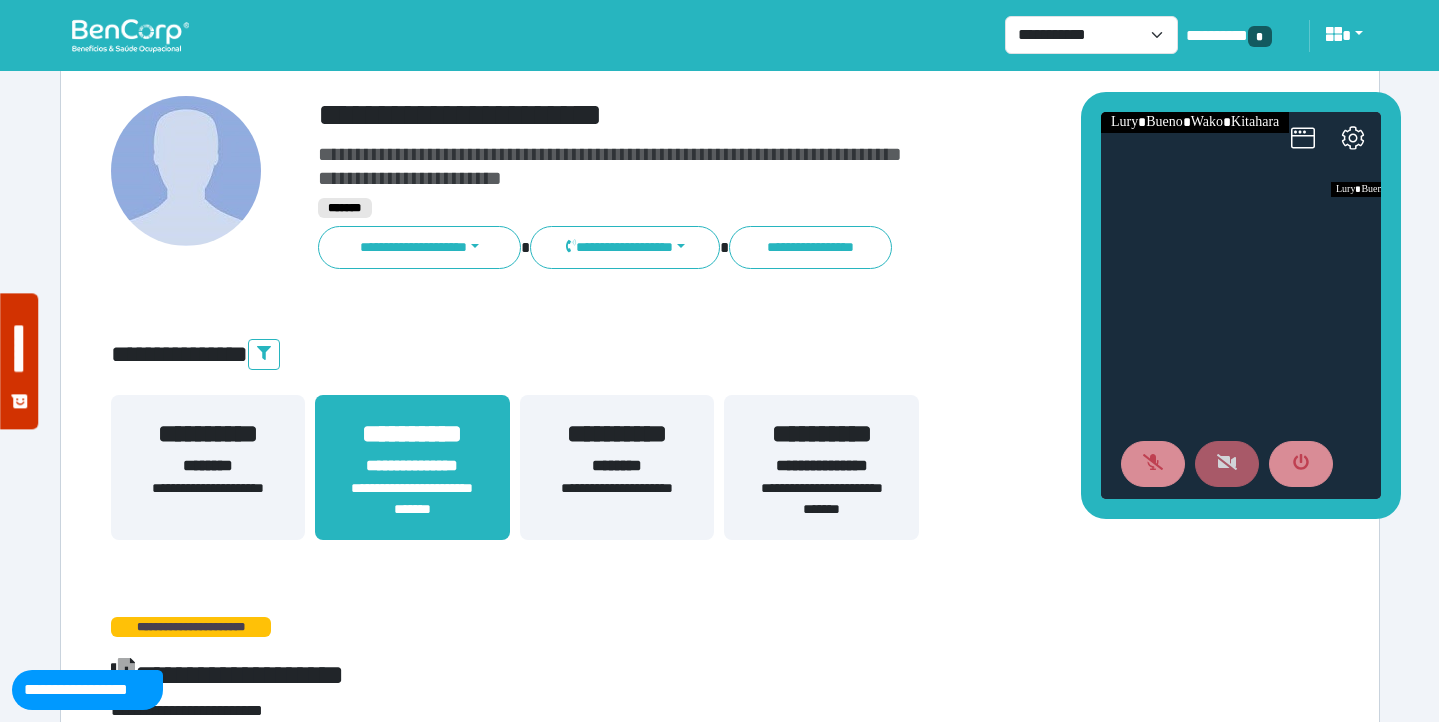 click on "**********" at bounding box center (208, 467) 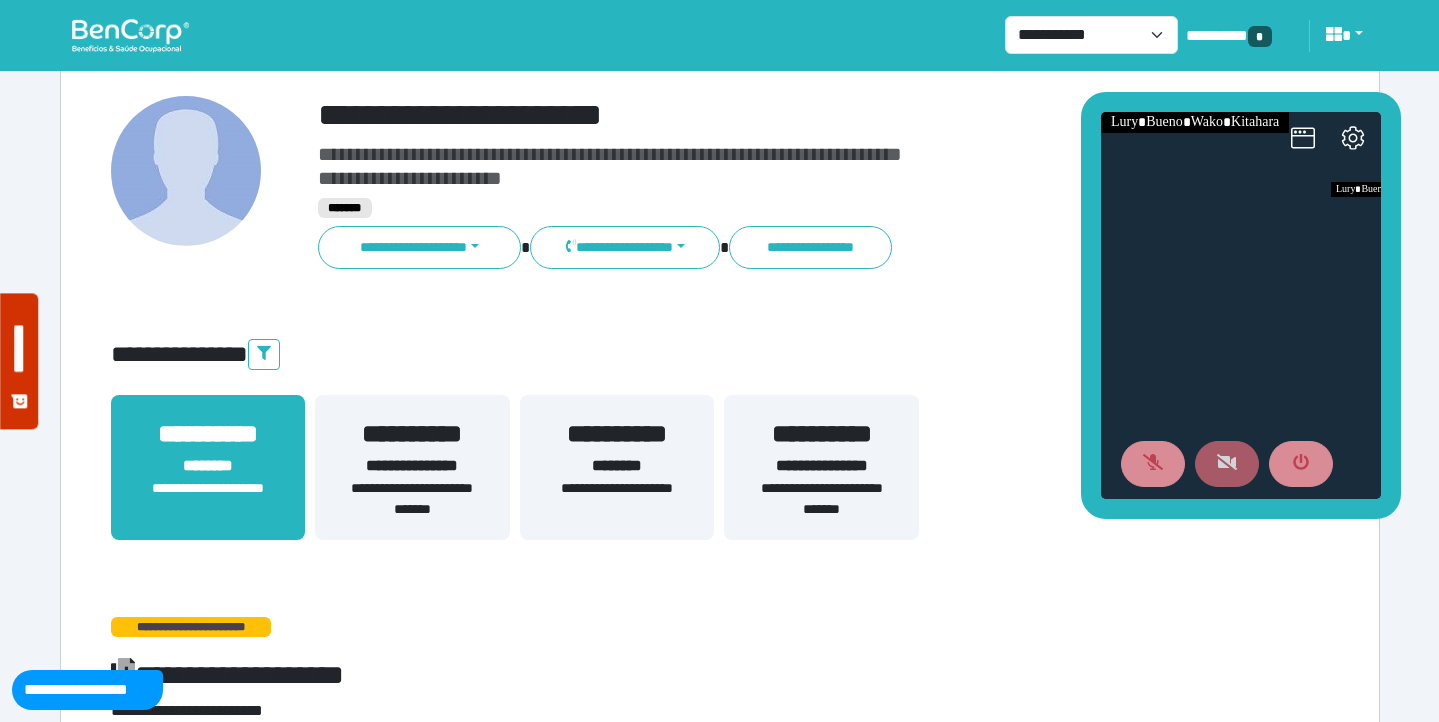 click on "**********" at bounding box center [617, 499] 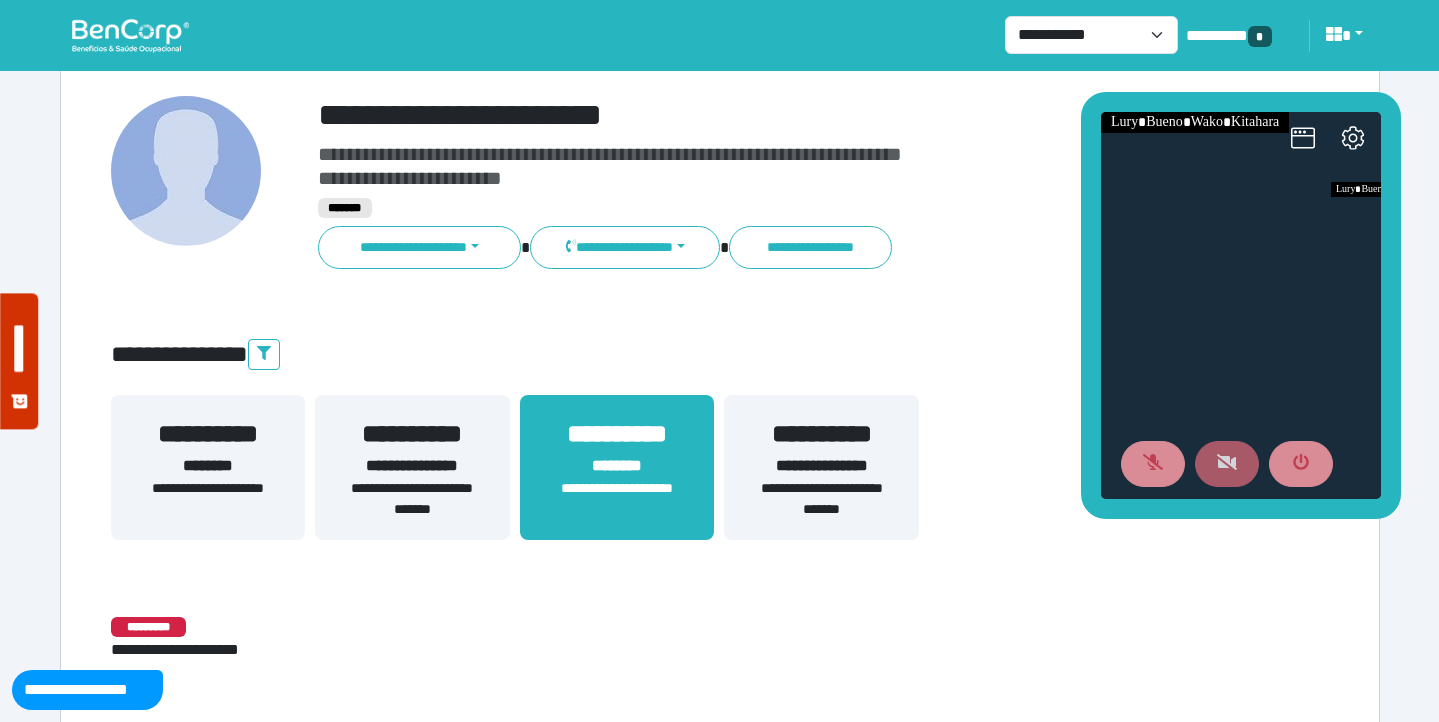 click on "**********" at bounding box center [821, 499] 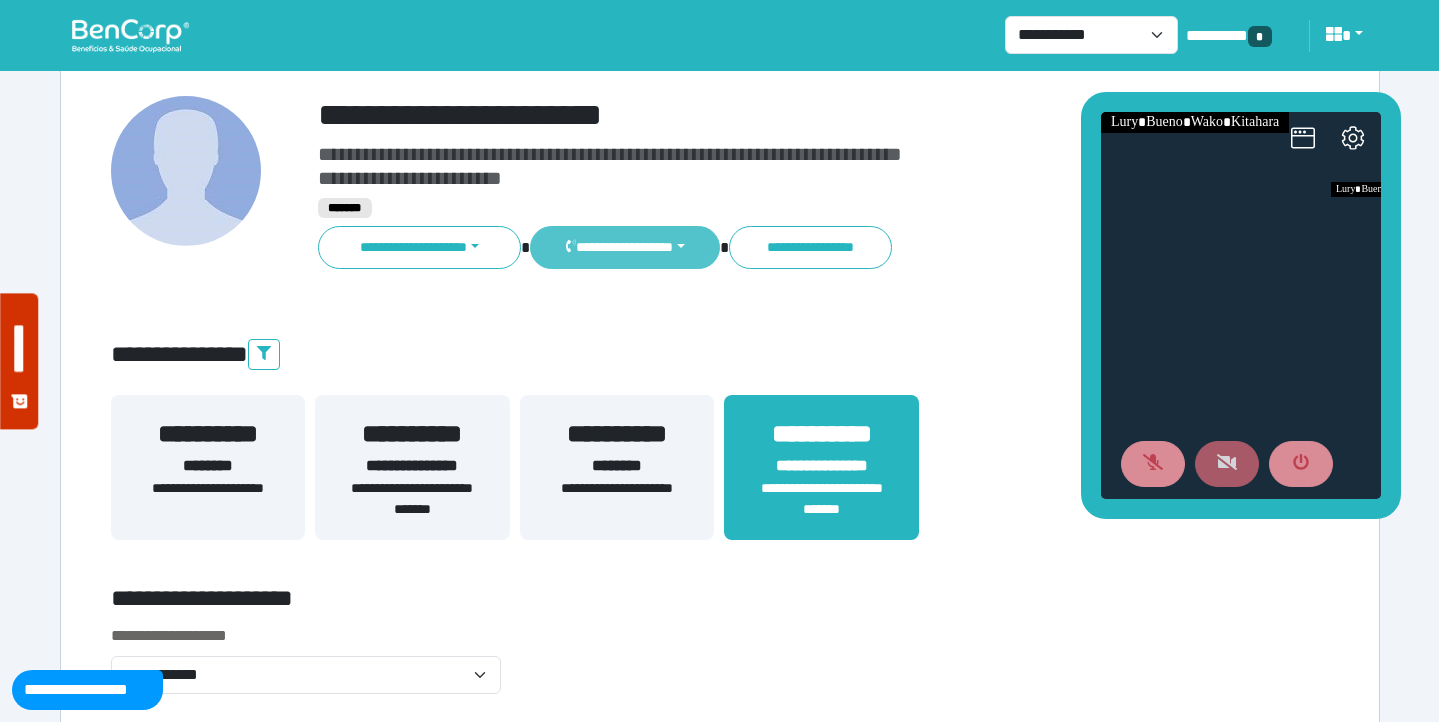 click on "**********" at bounding box center [624, 247] 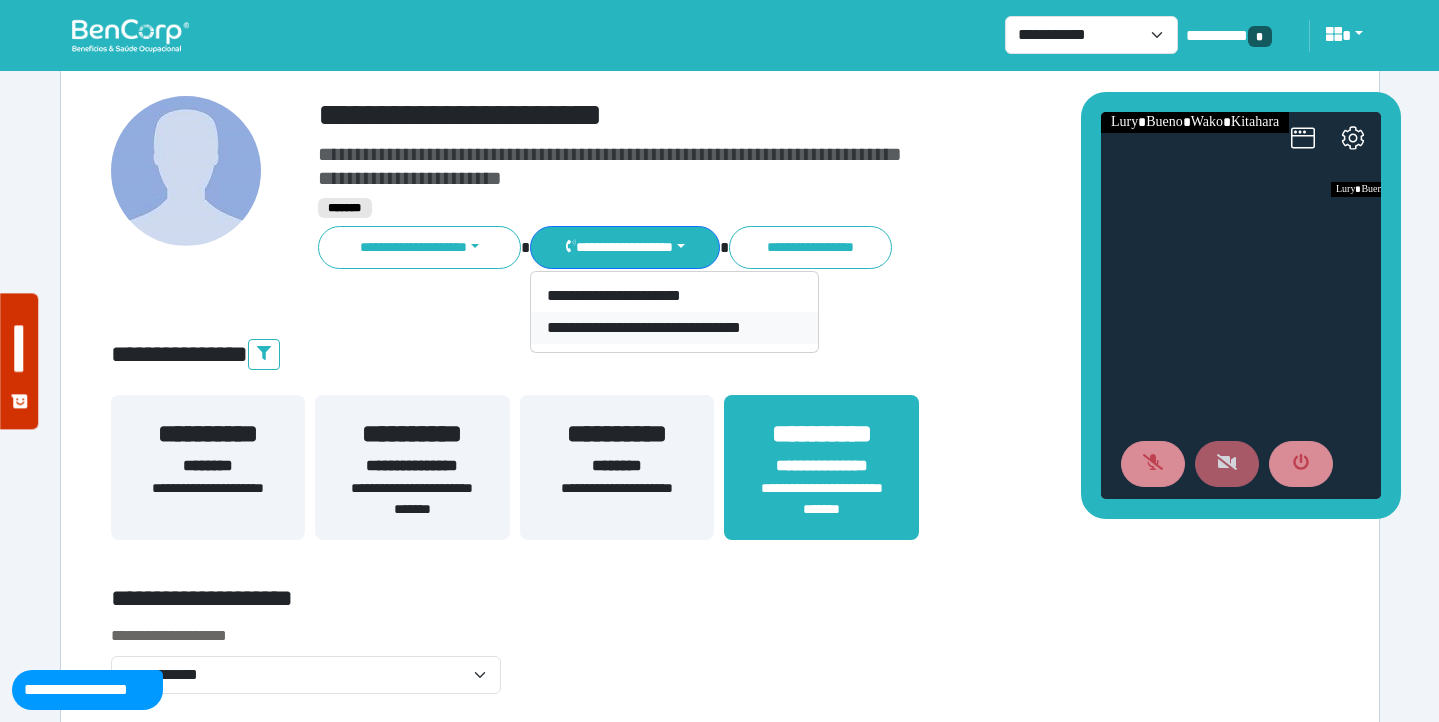 click on "**********" at bounding box center (674, 328) 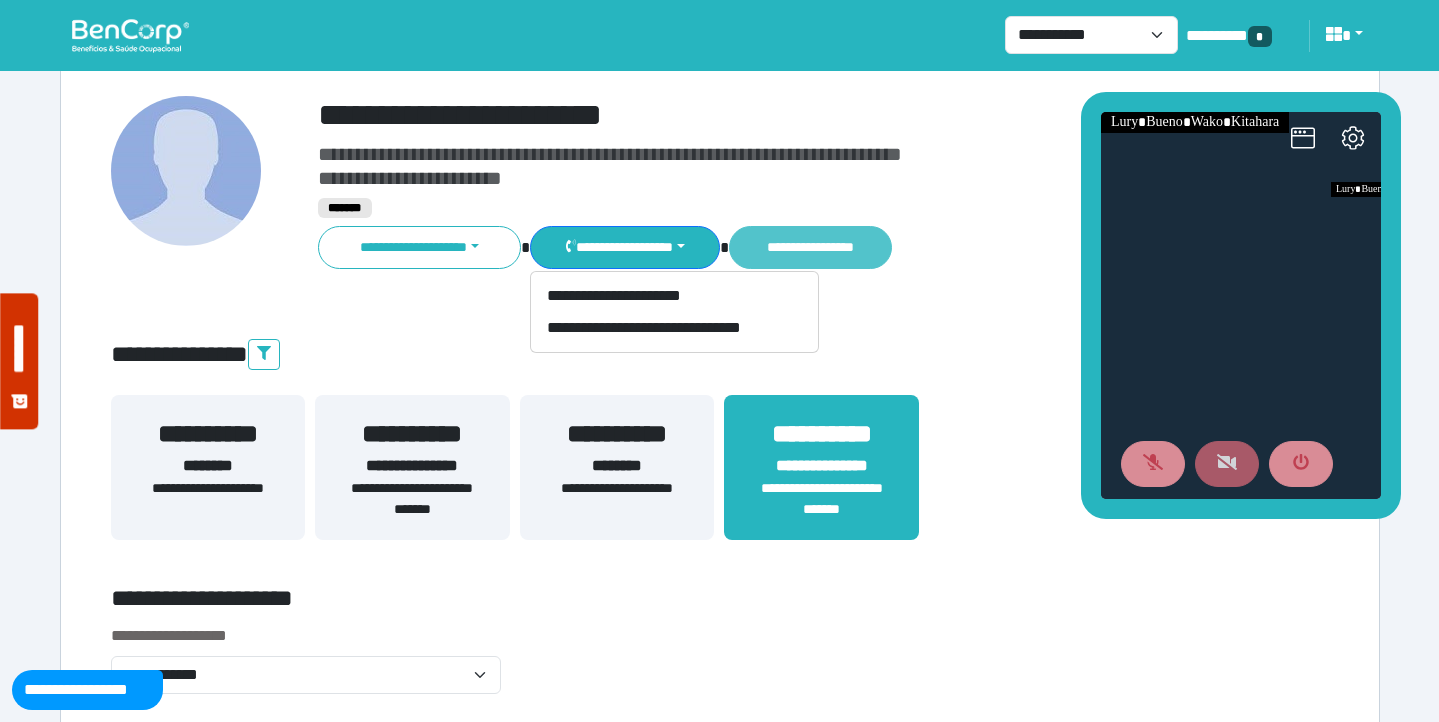 click on "**********" at bounding box center (810, 247) 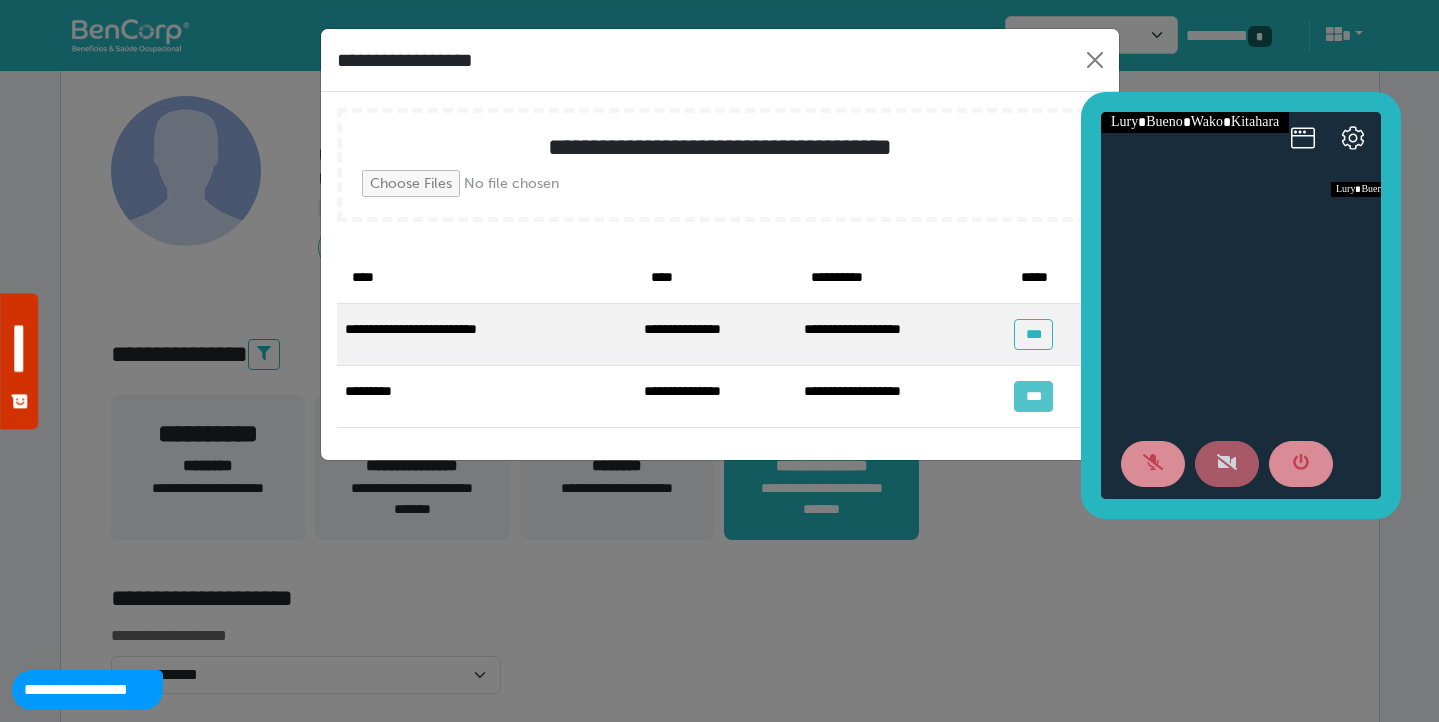 click on "***" at bounding box center (1033, 396) 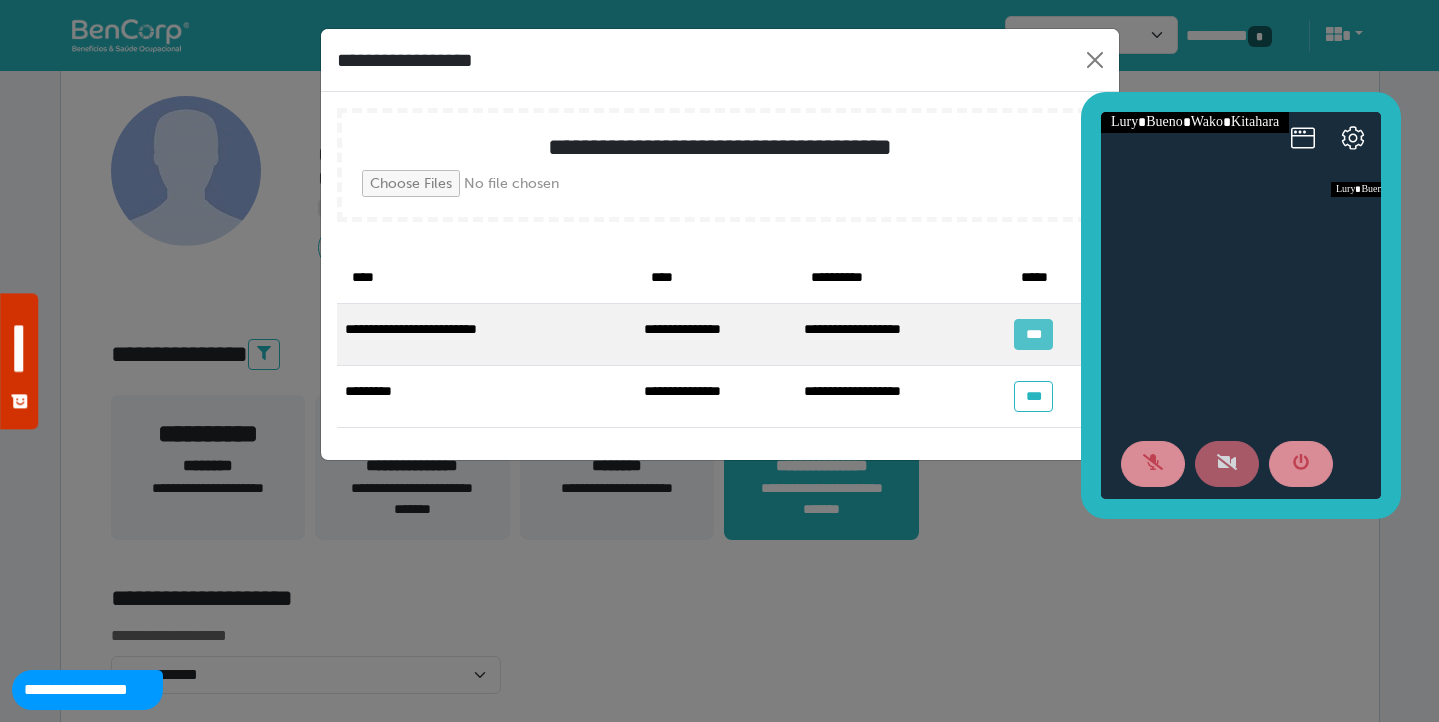 click on "***" at bounding box center [1033, 334] 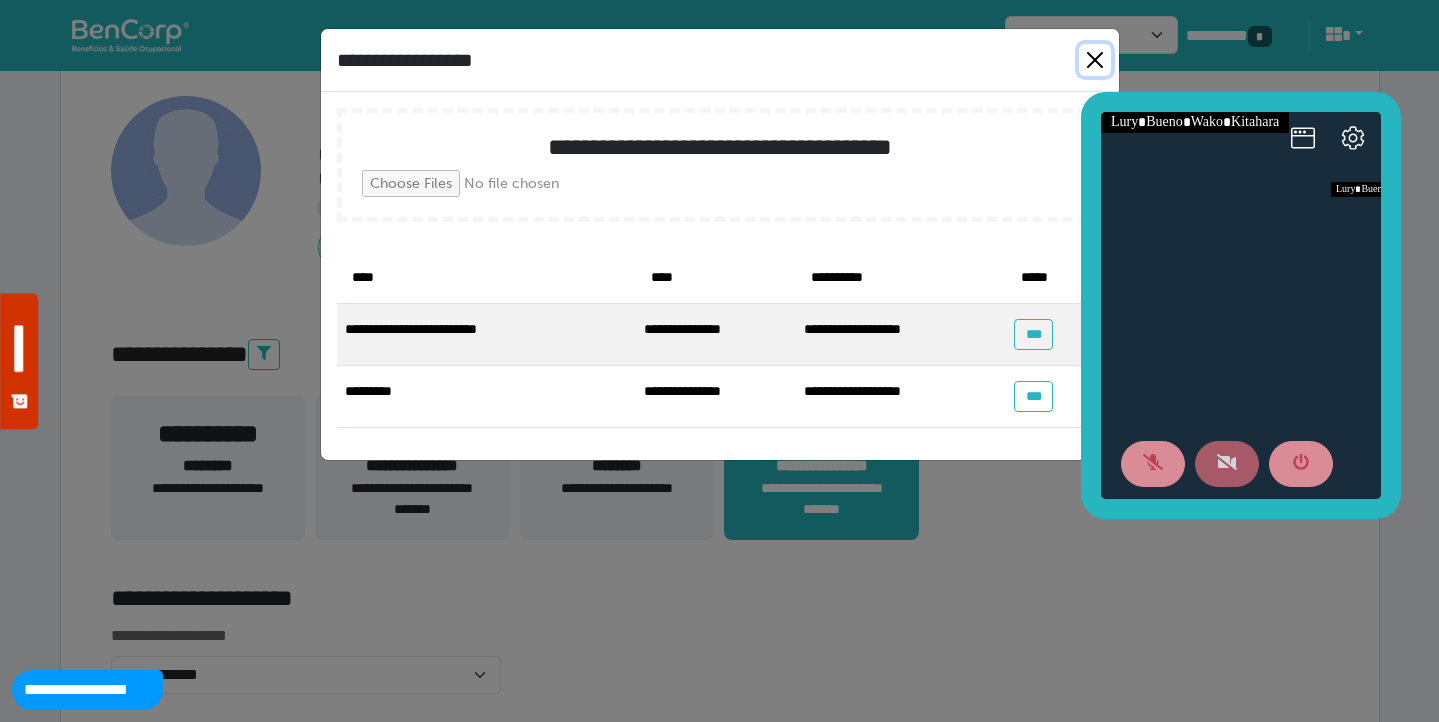 click at bounding box center (1095, 60) 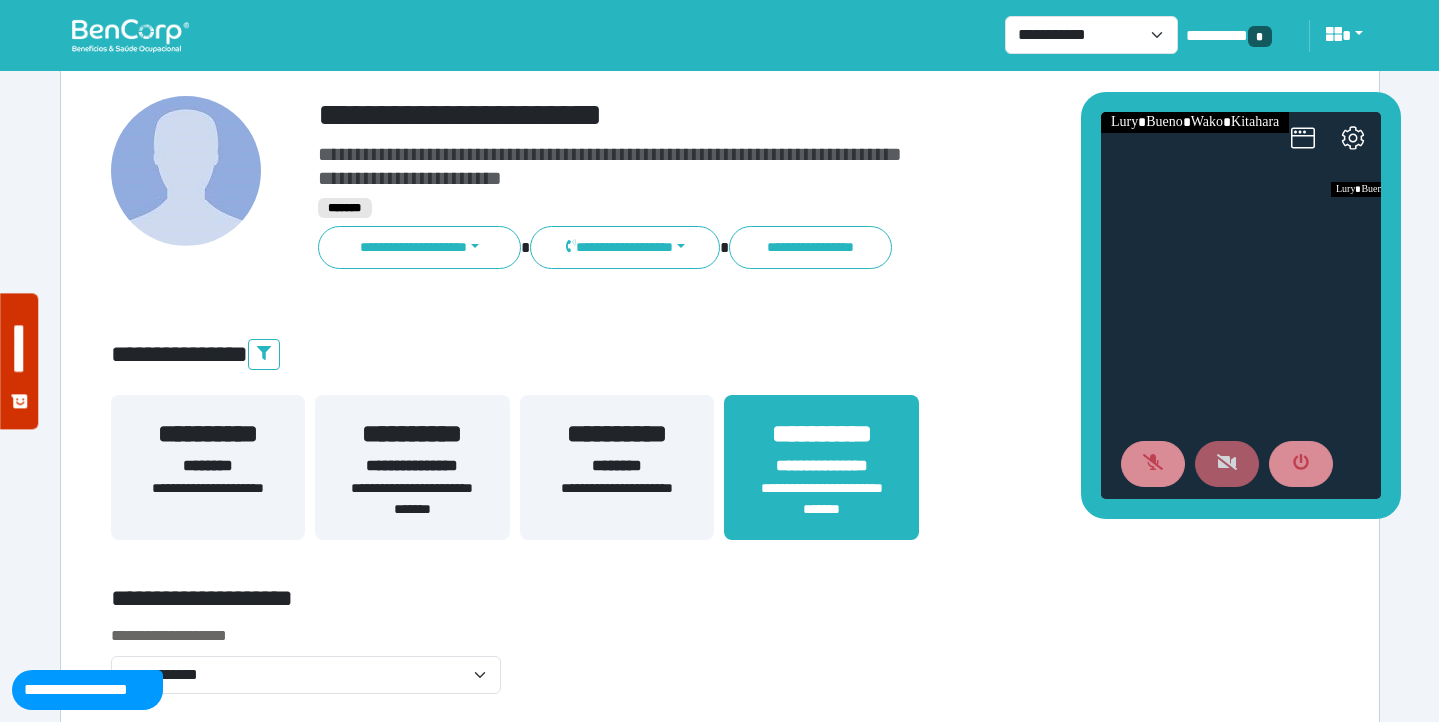 click at bounding box center [130, 35] 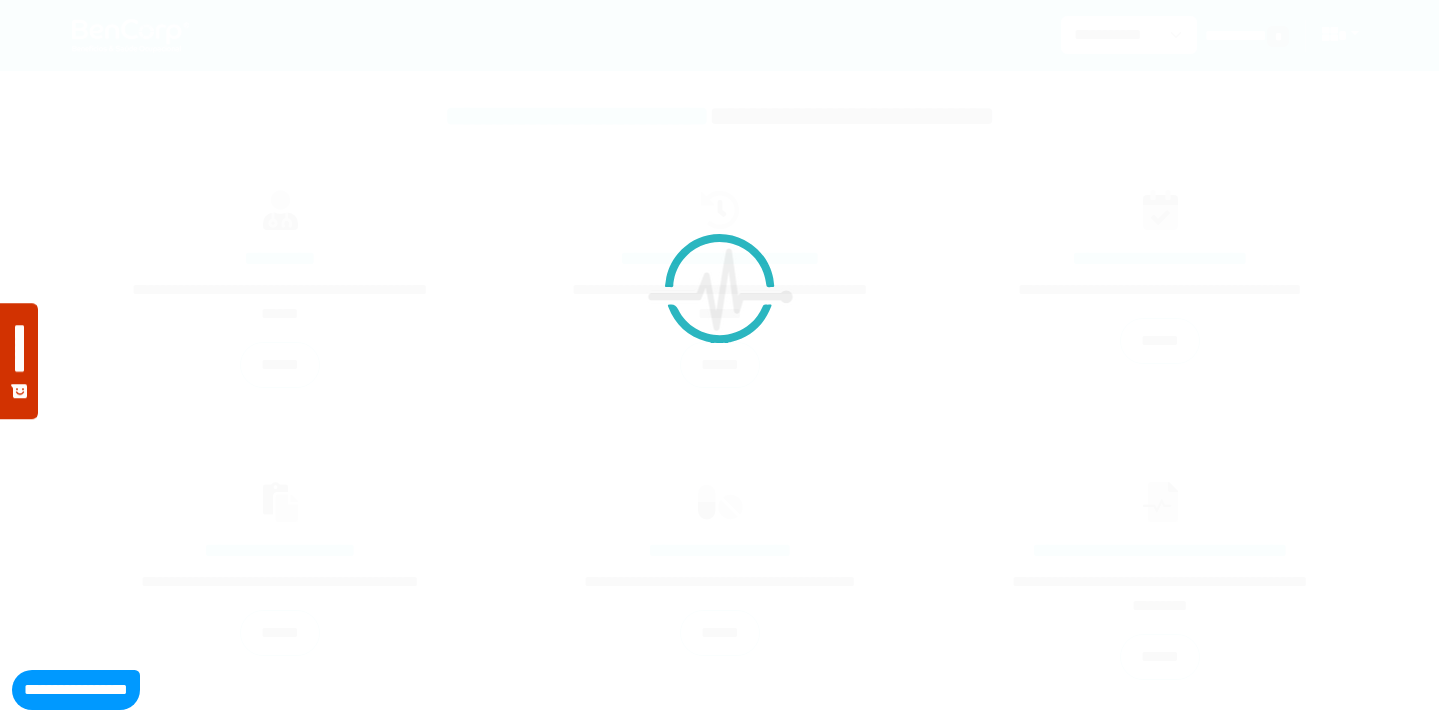 scroll, scrollTop: 0, scrollLeft: 0, axis: both 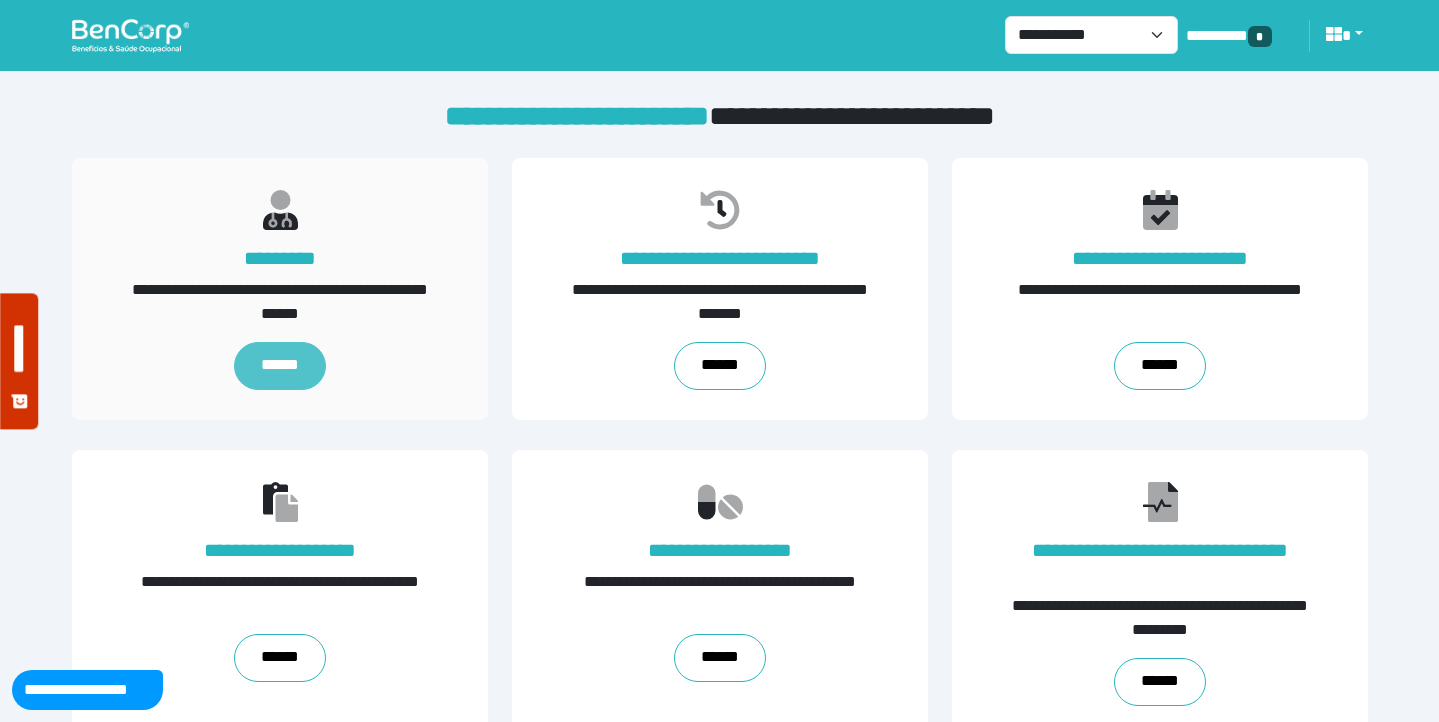 click on "******" at bounding box center (279, 366) 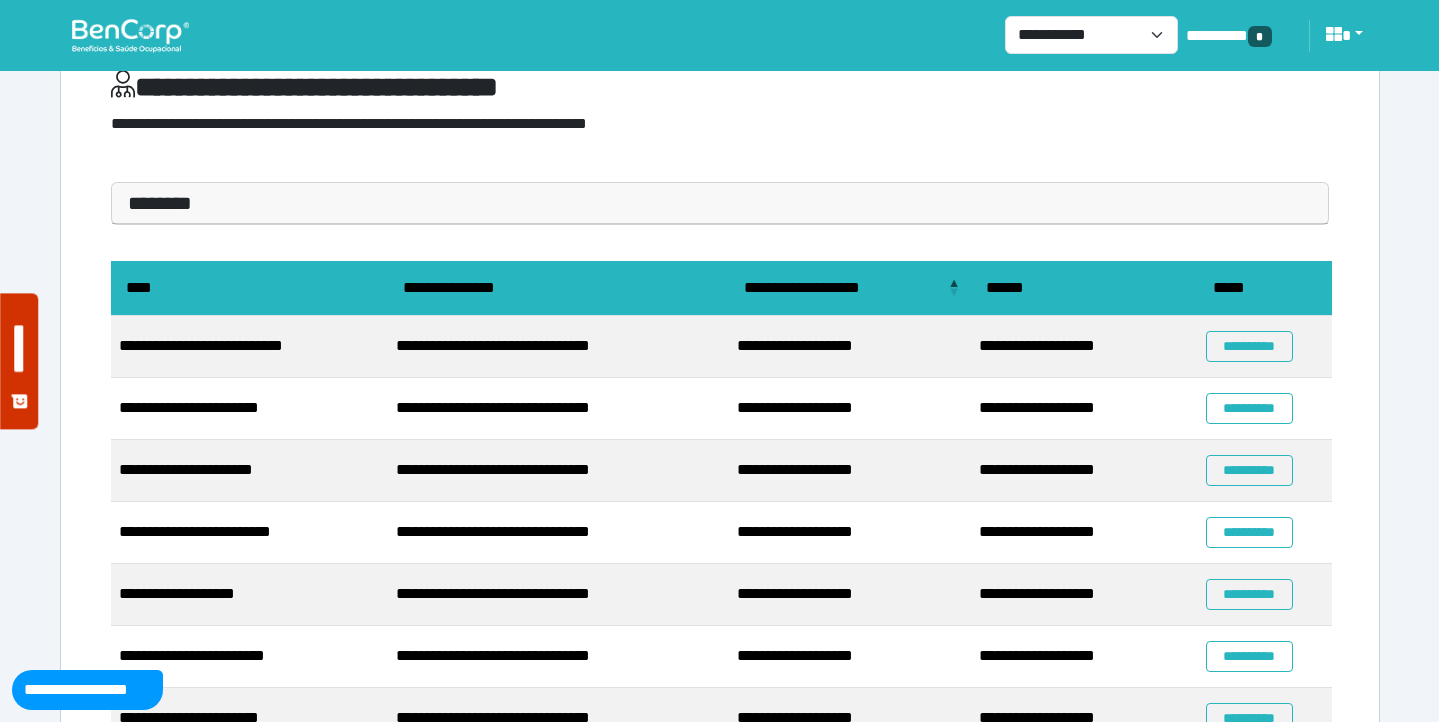 scroll, scrollTop: 83, scrollLeft: 0, axis: vertical 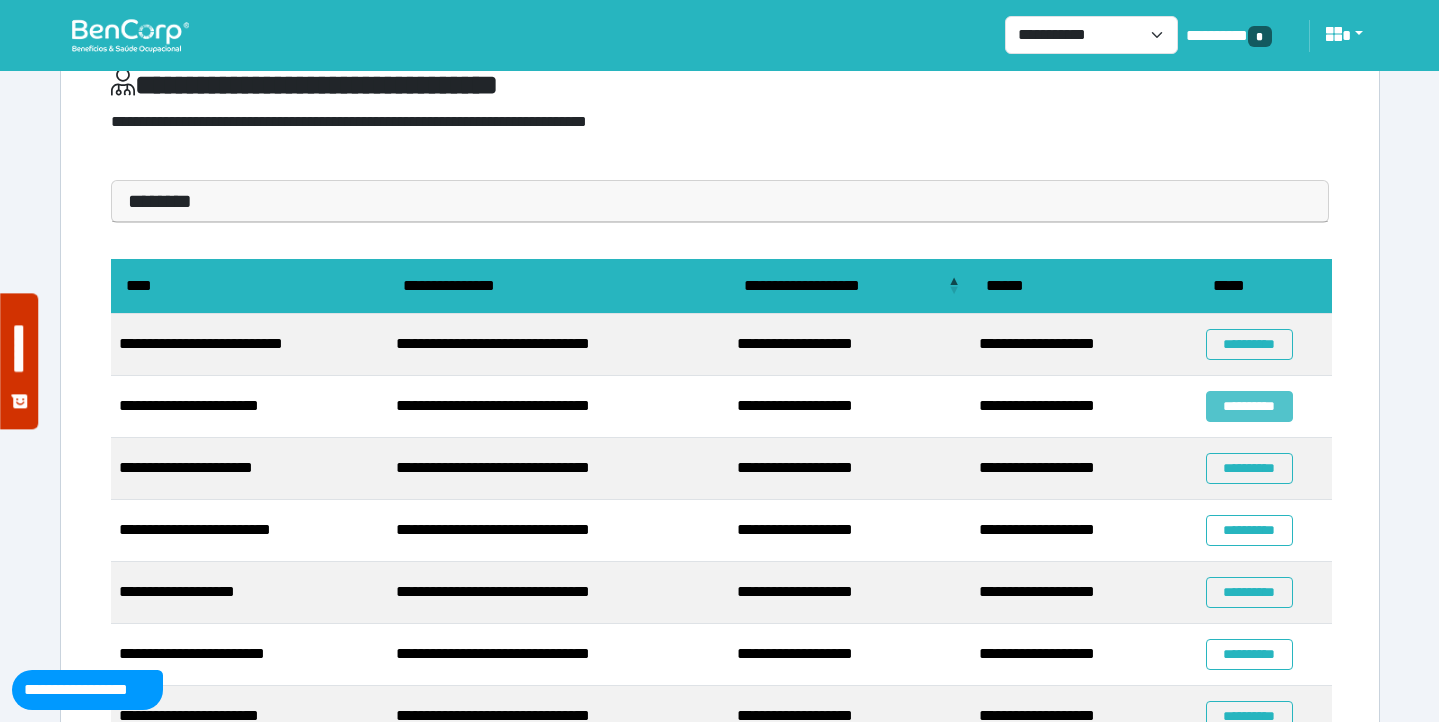 click on "**********" at bounding box center (1249, 406) 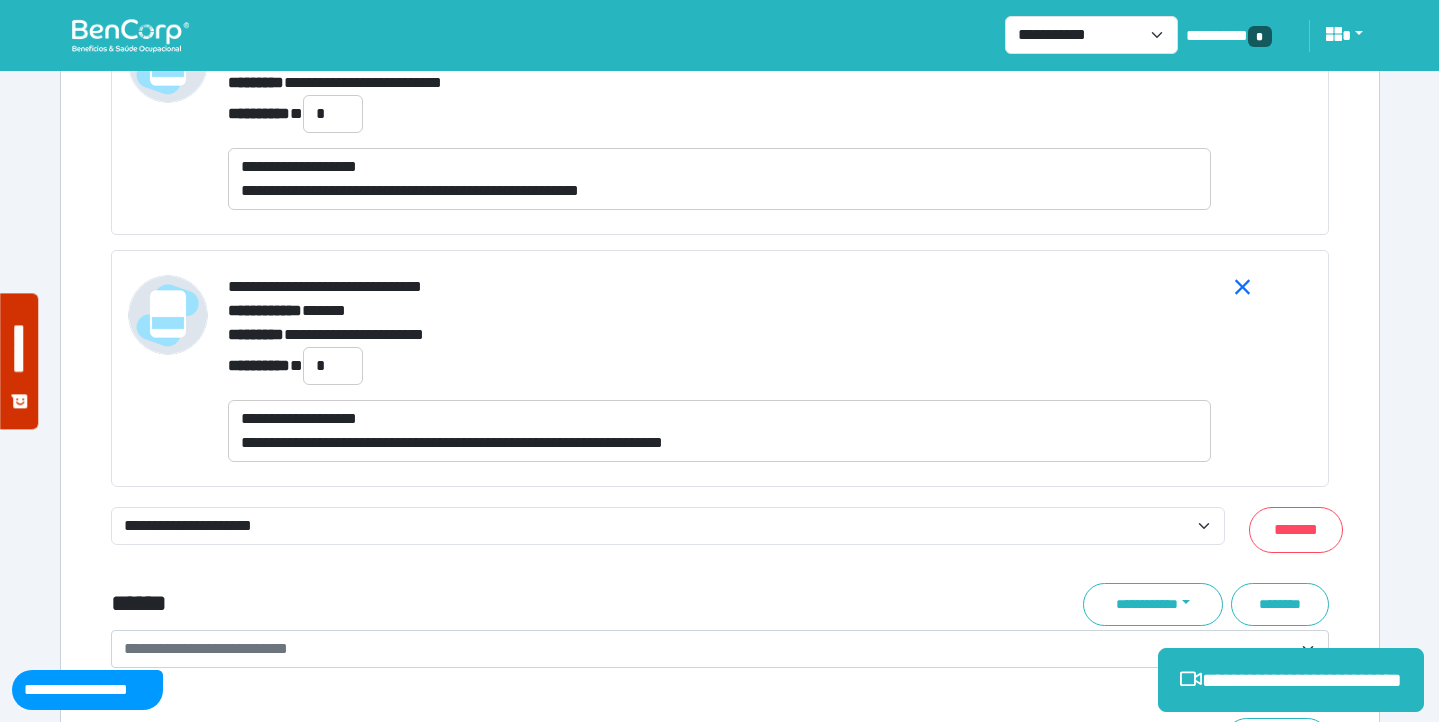 scroll, scrollTop: 7641, scrollLeft: 0, axis: vertical 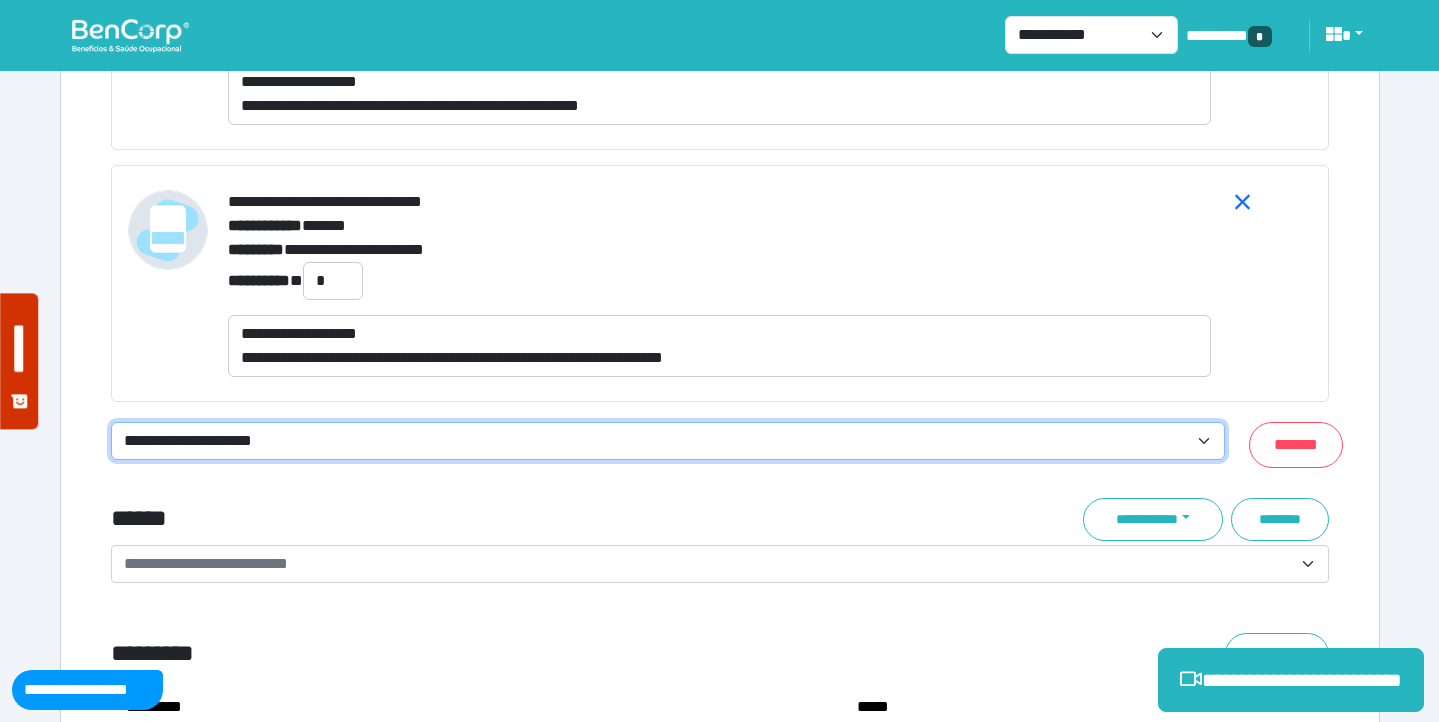 click on "**********" at bounding box center (668, 441) 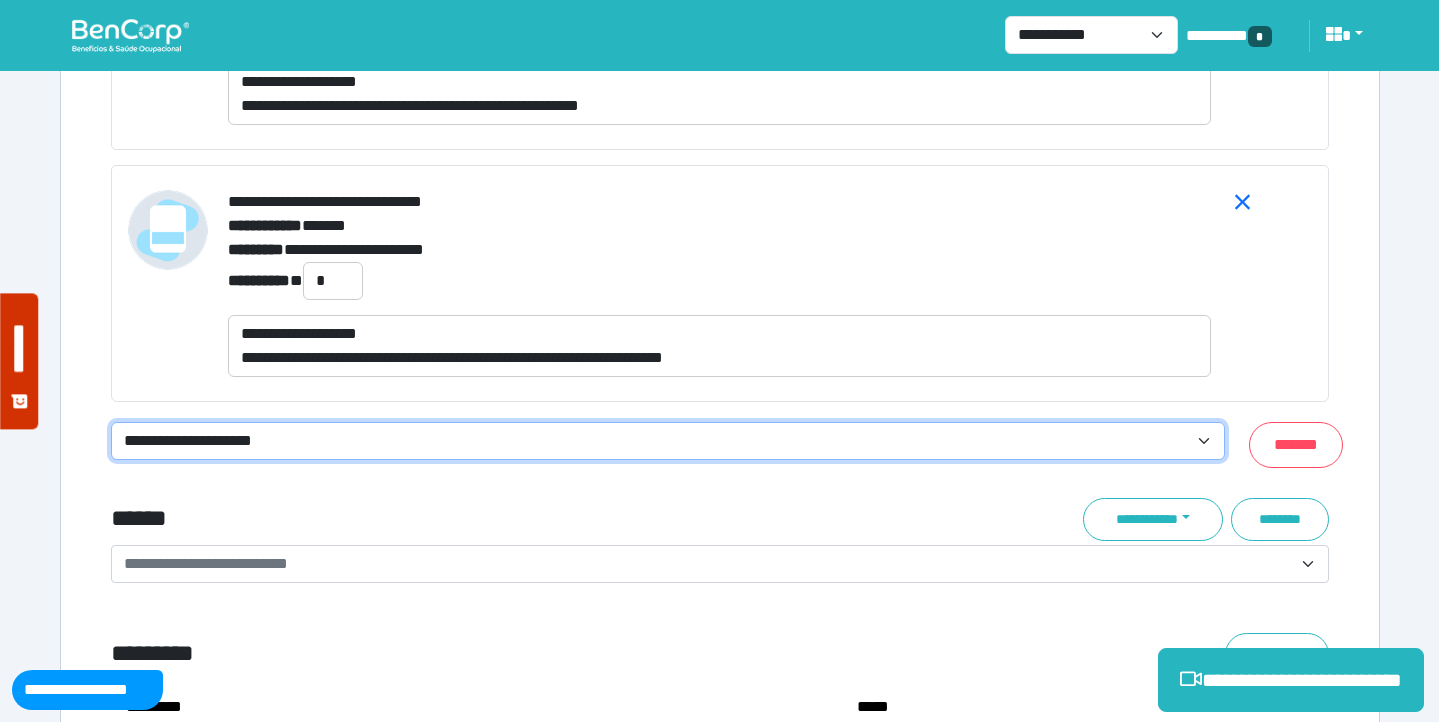 select on "**********" 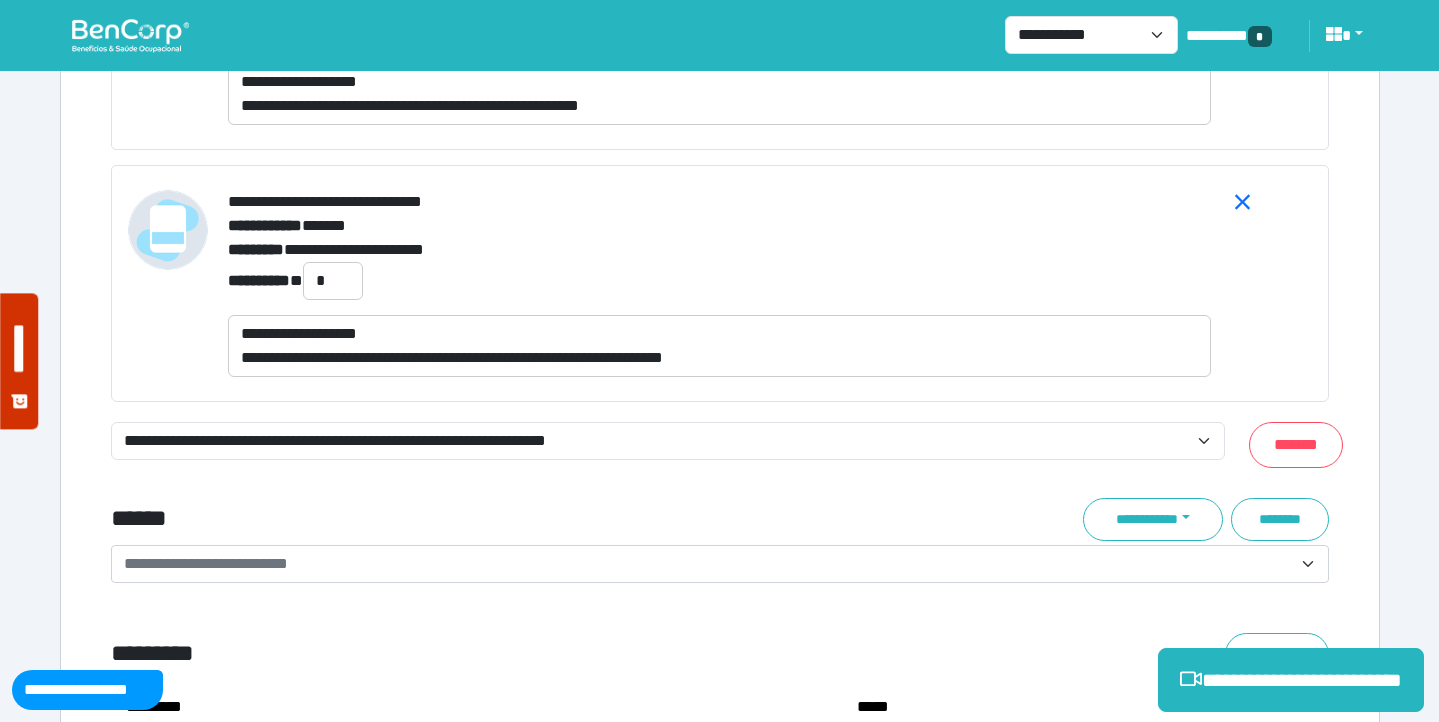 click on "******" at bounding box center [513, 519] 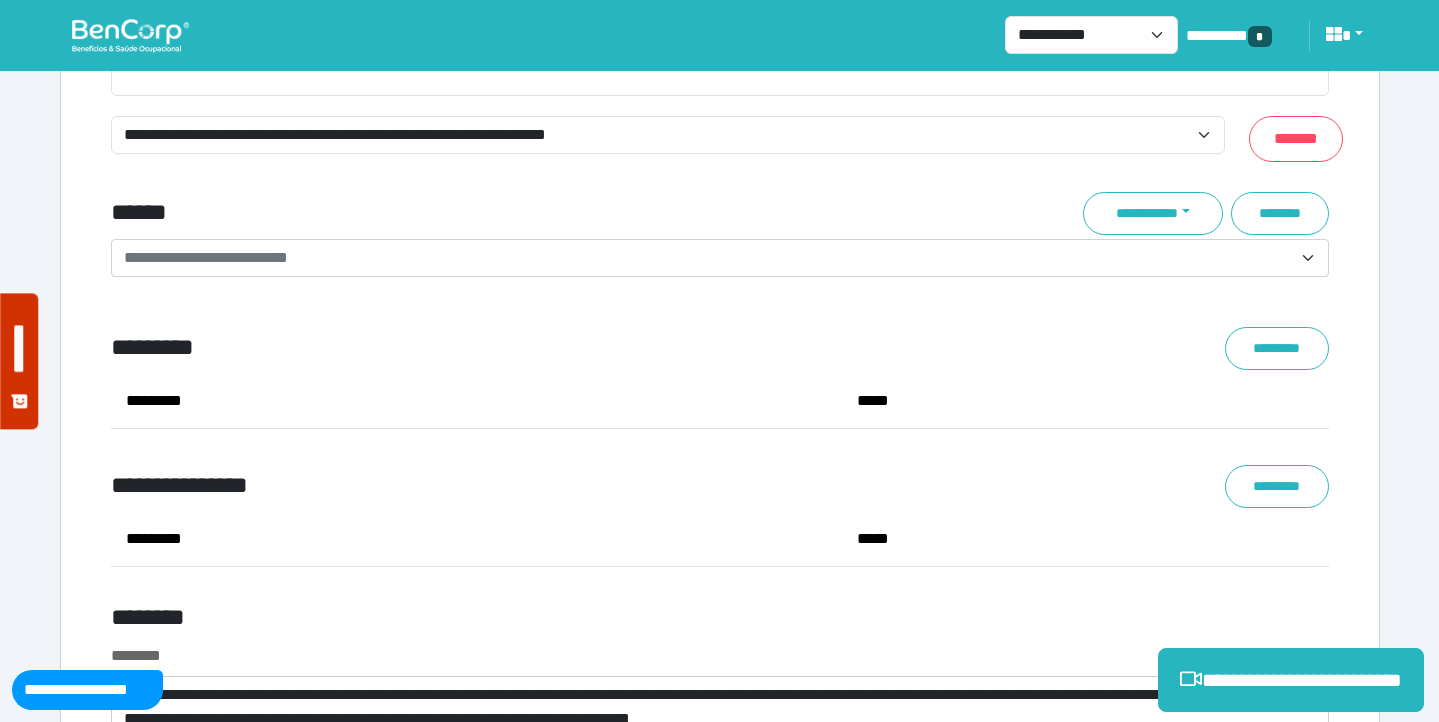 scroll, scrollTop: 7943, scrollLeft: 0, axis: vertical 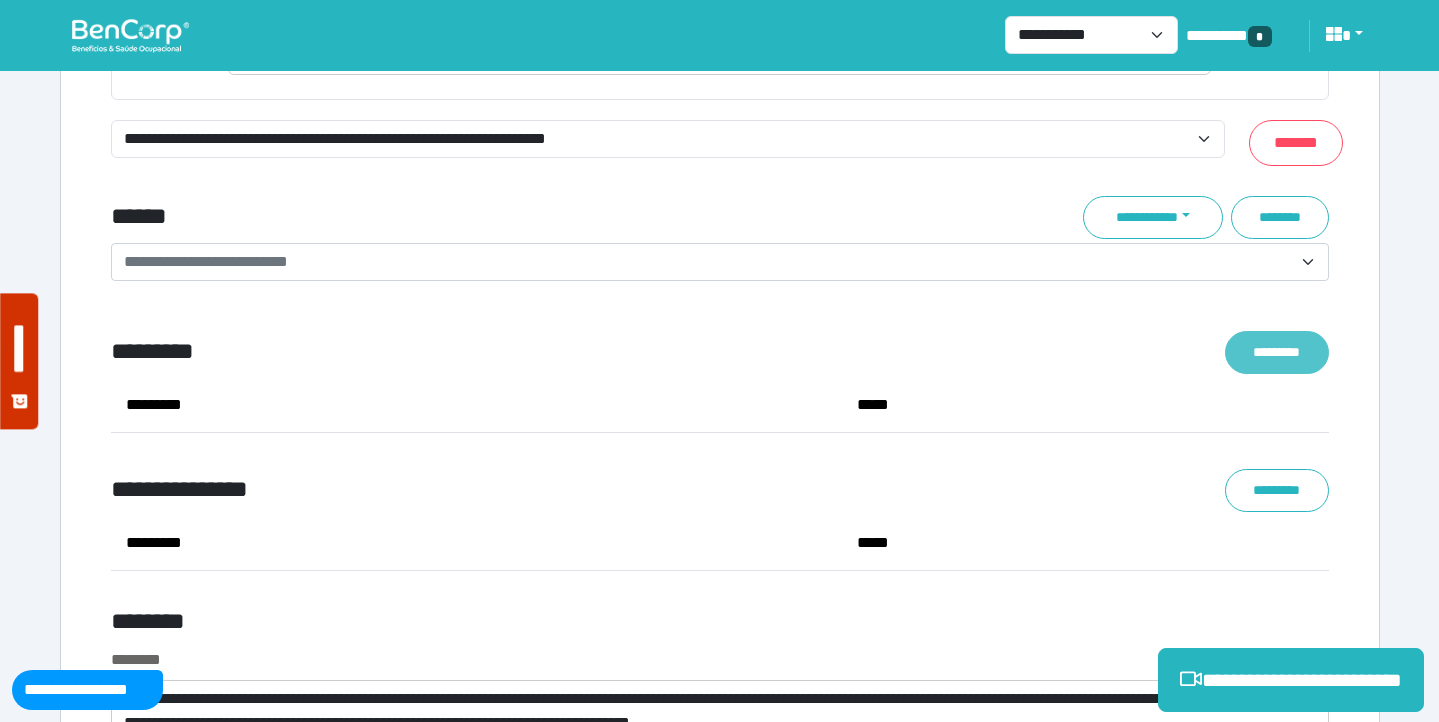 click on "*********" at bounding box center (1277, 352) 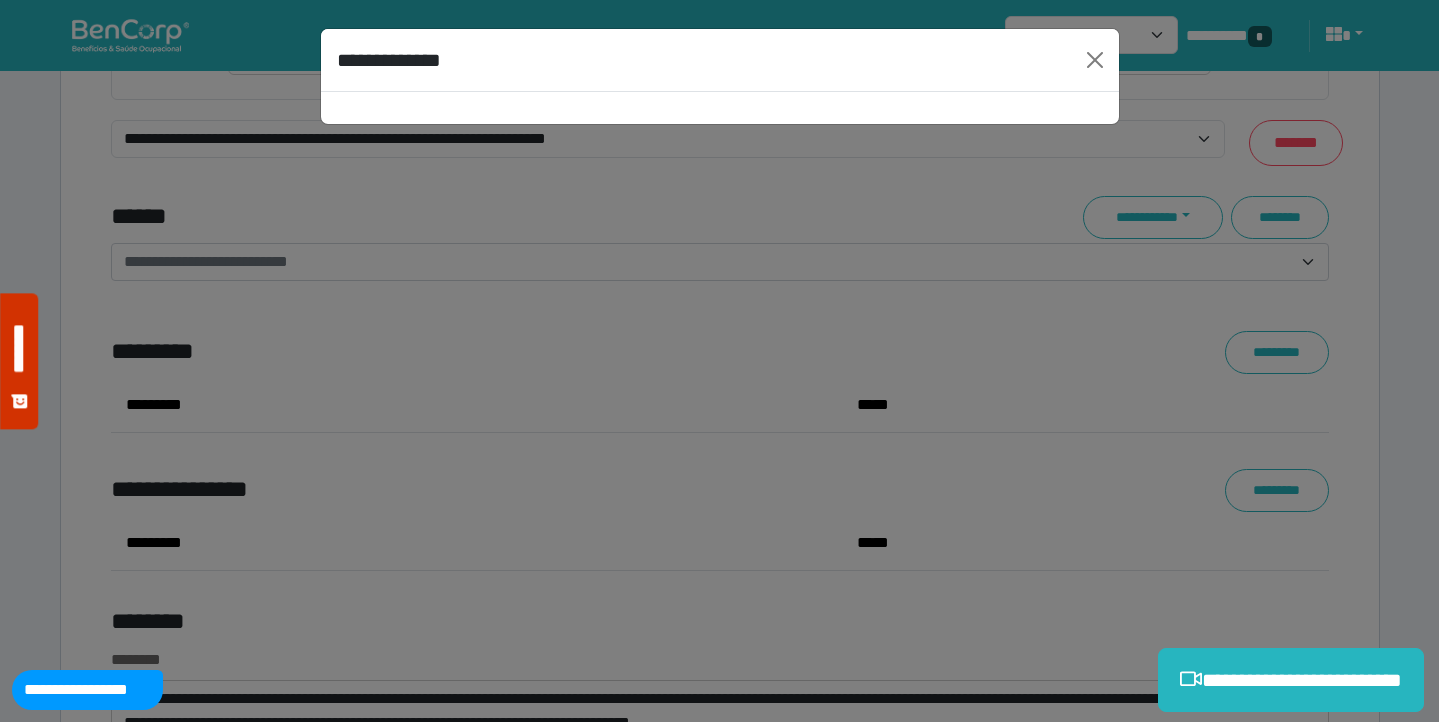 select on "****" 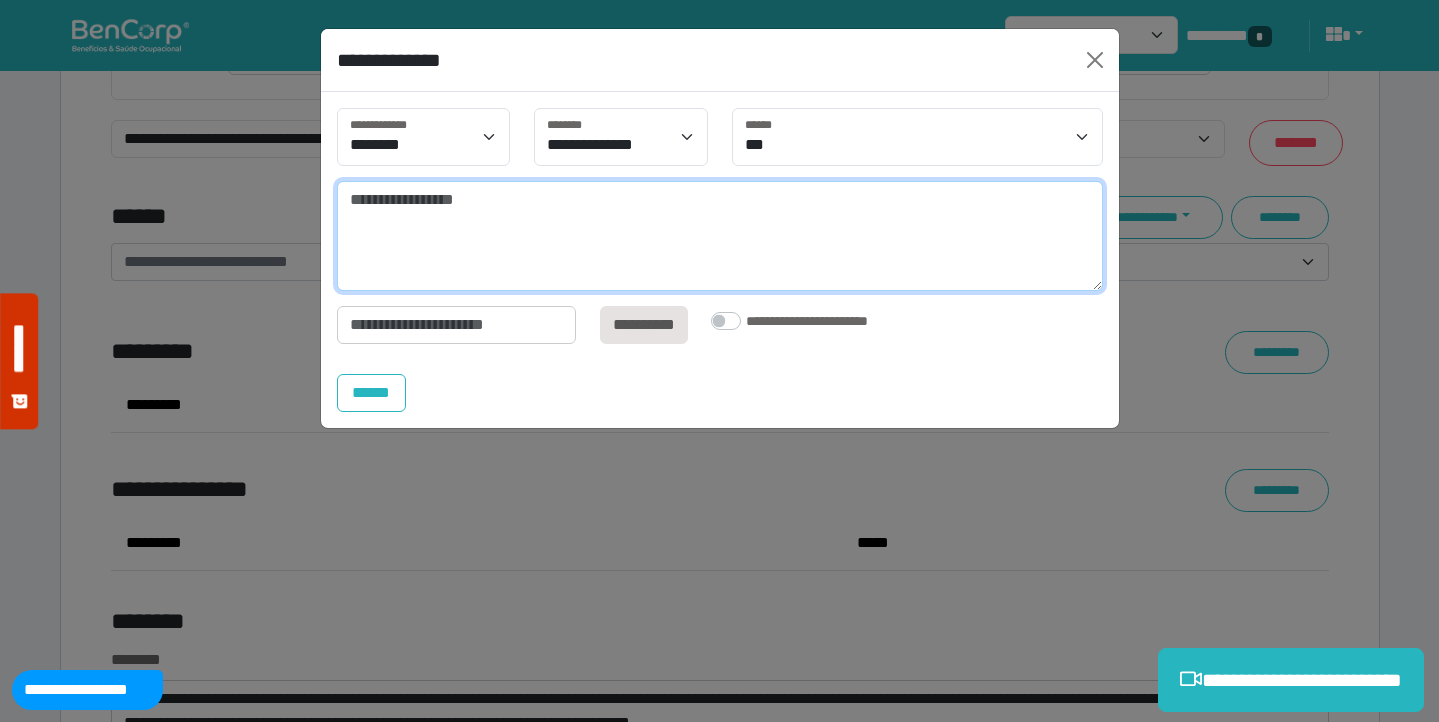 click at bounding box center (720, 236) 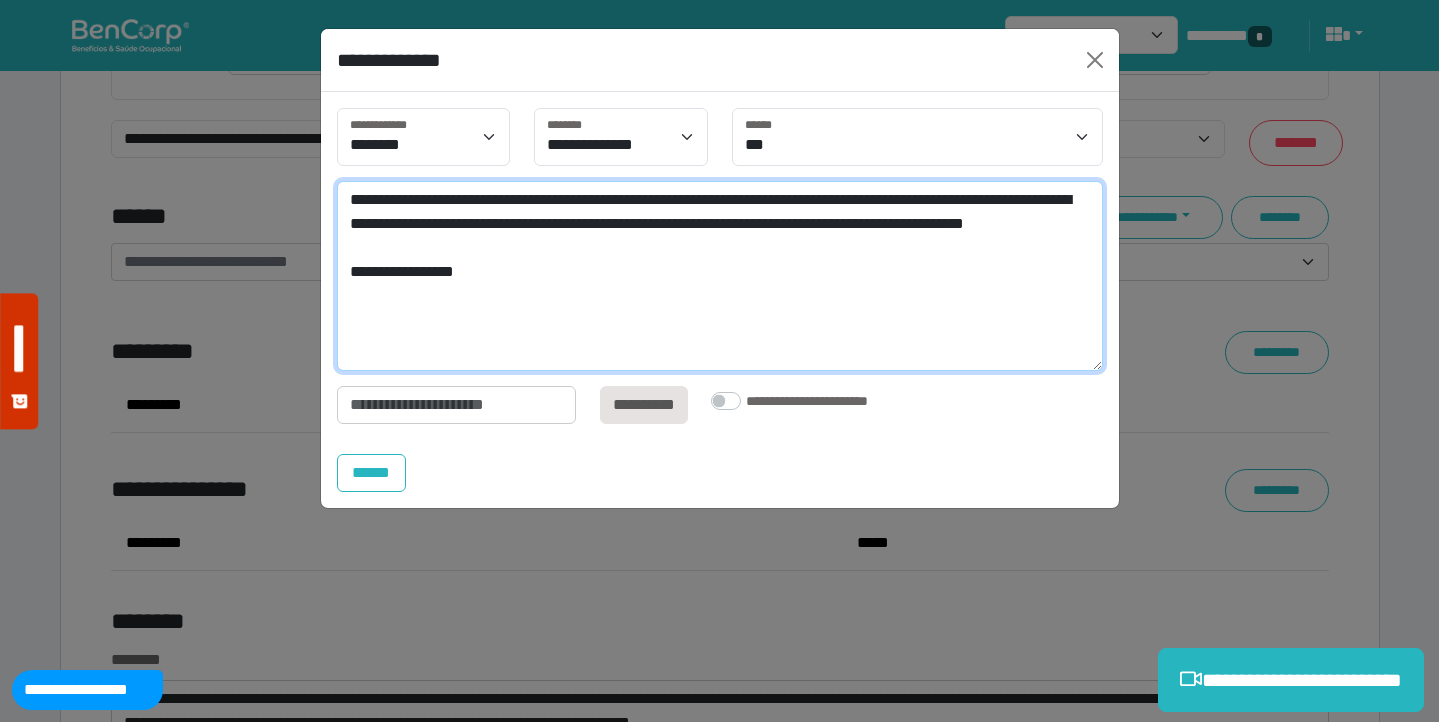 scroll, scrollTop: 0, scrollLeft: 0, axis: both 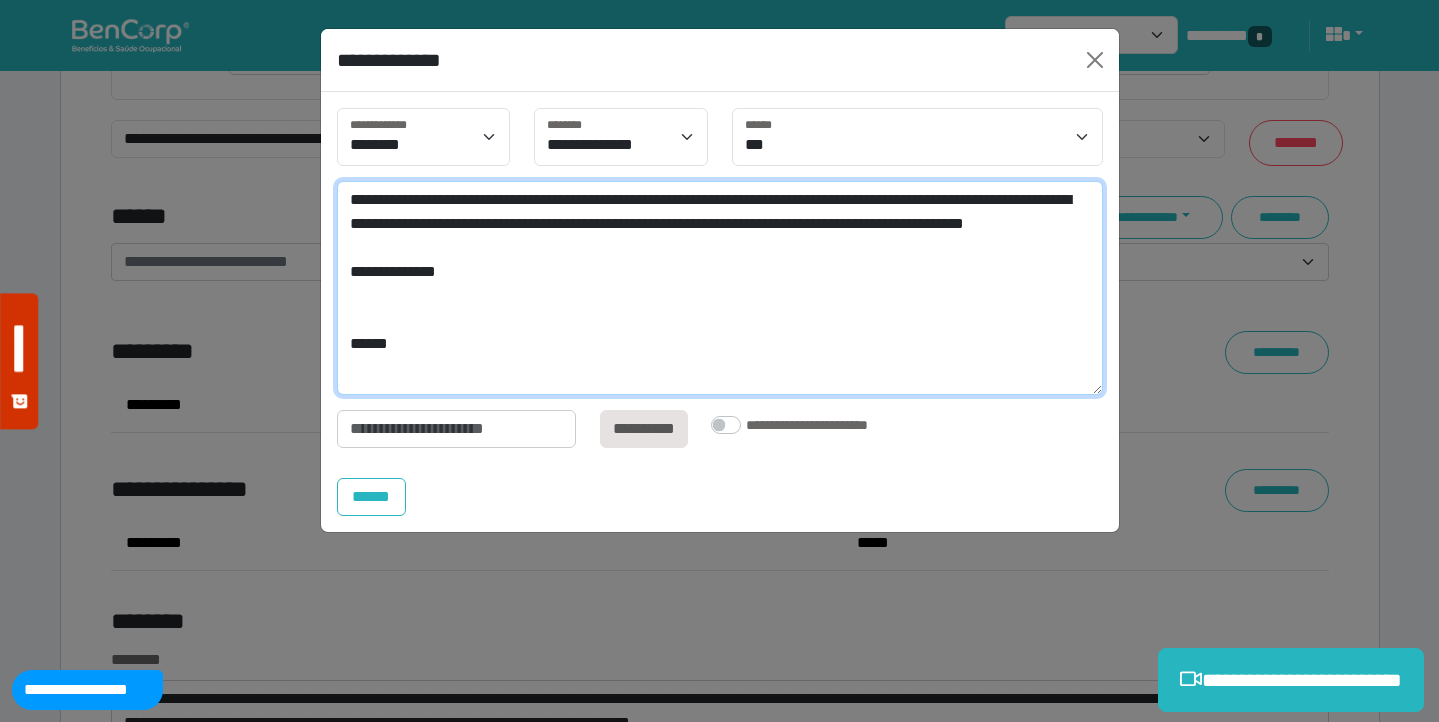 click on "**********" at bounding box center (720, 288) 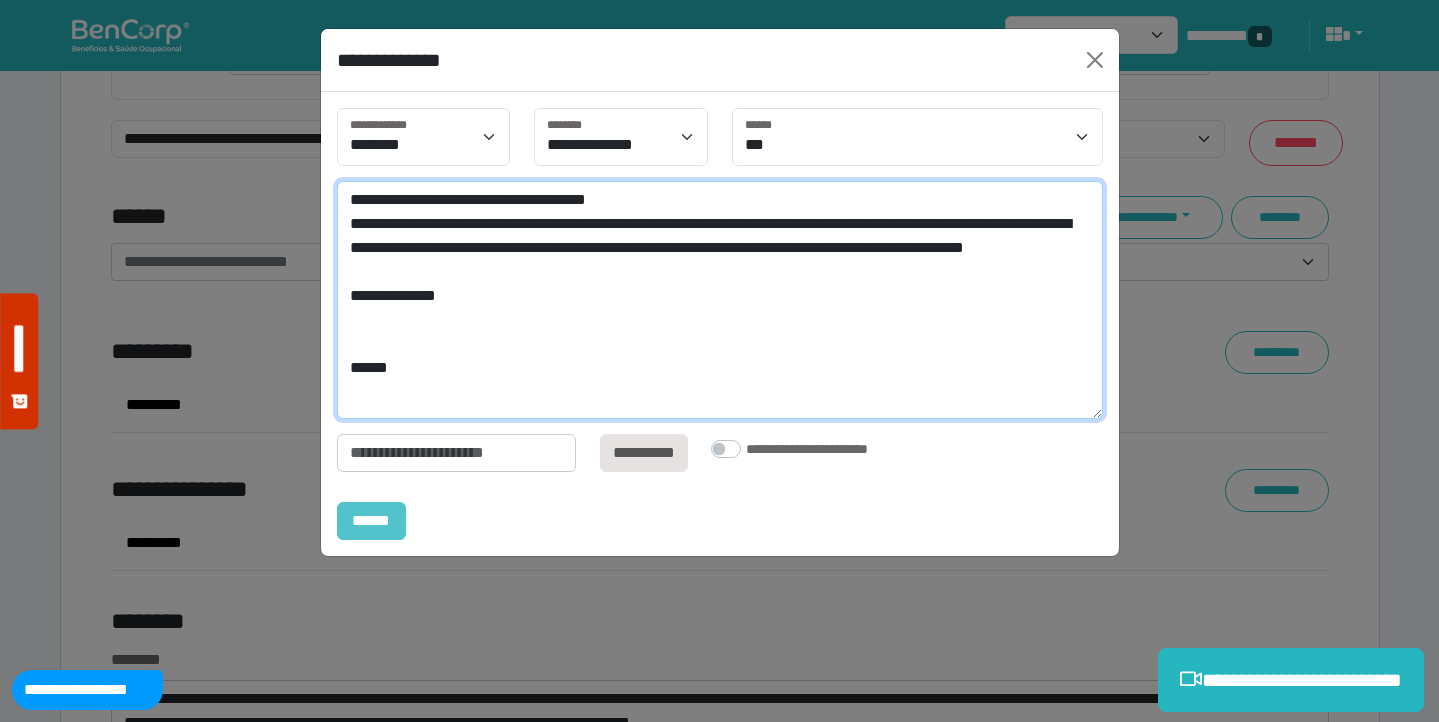 type on "**********" 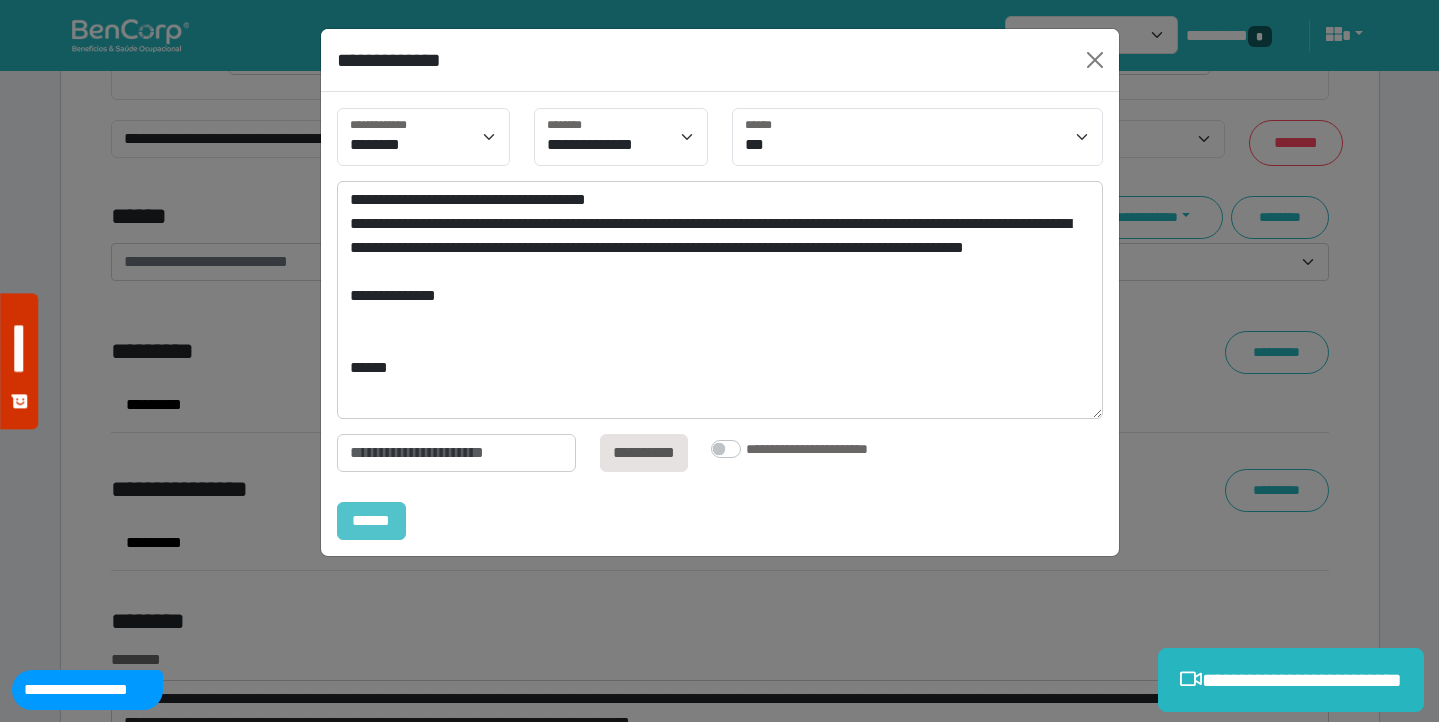 click on "******" at bounding box center (372, 521) 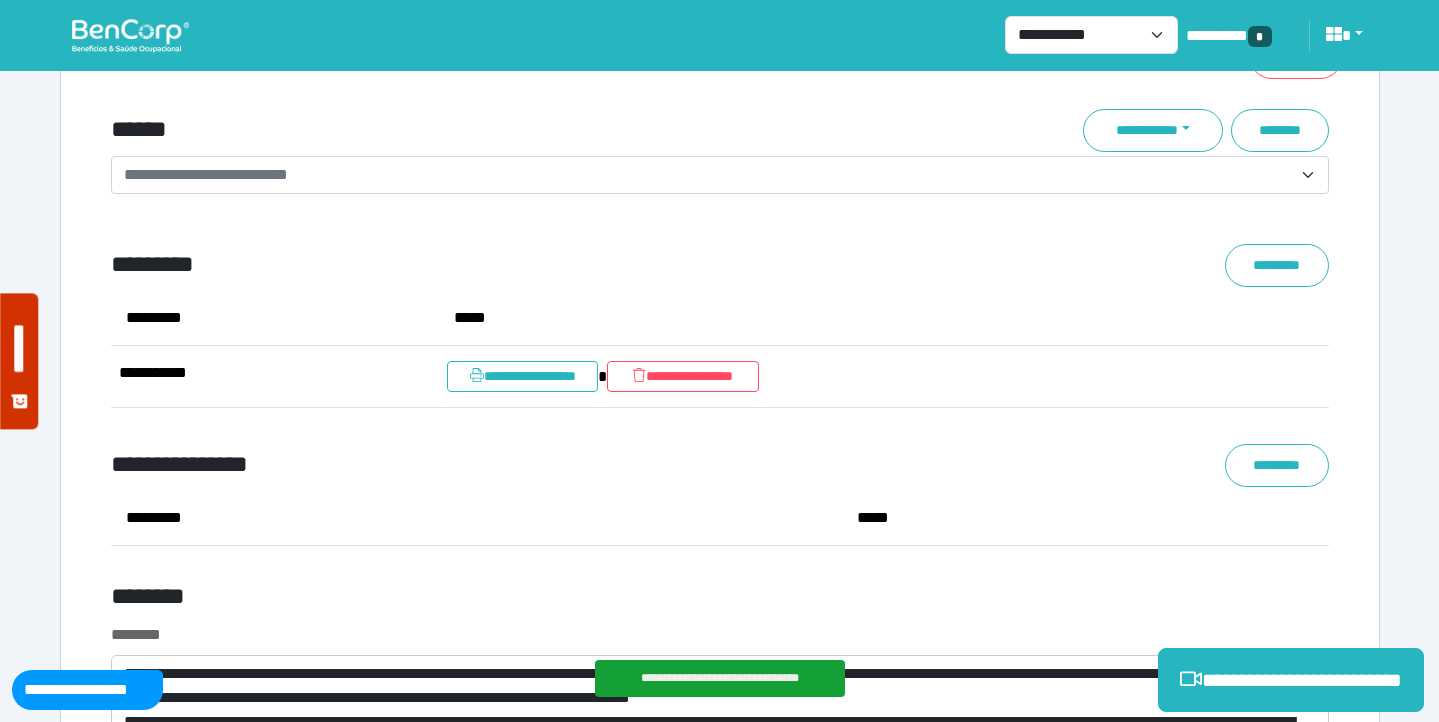 scroll, scrollTop: 8048, scrollLeft: 0, axis: vertical 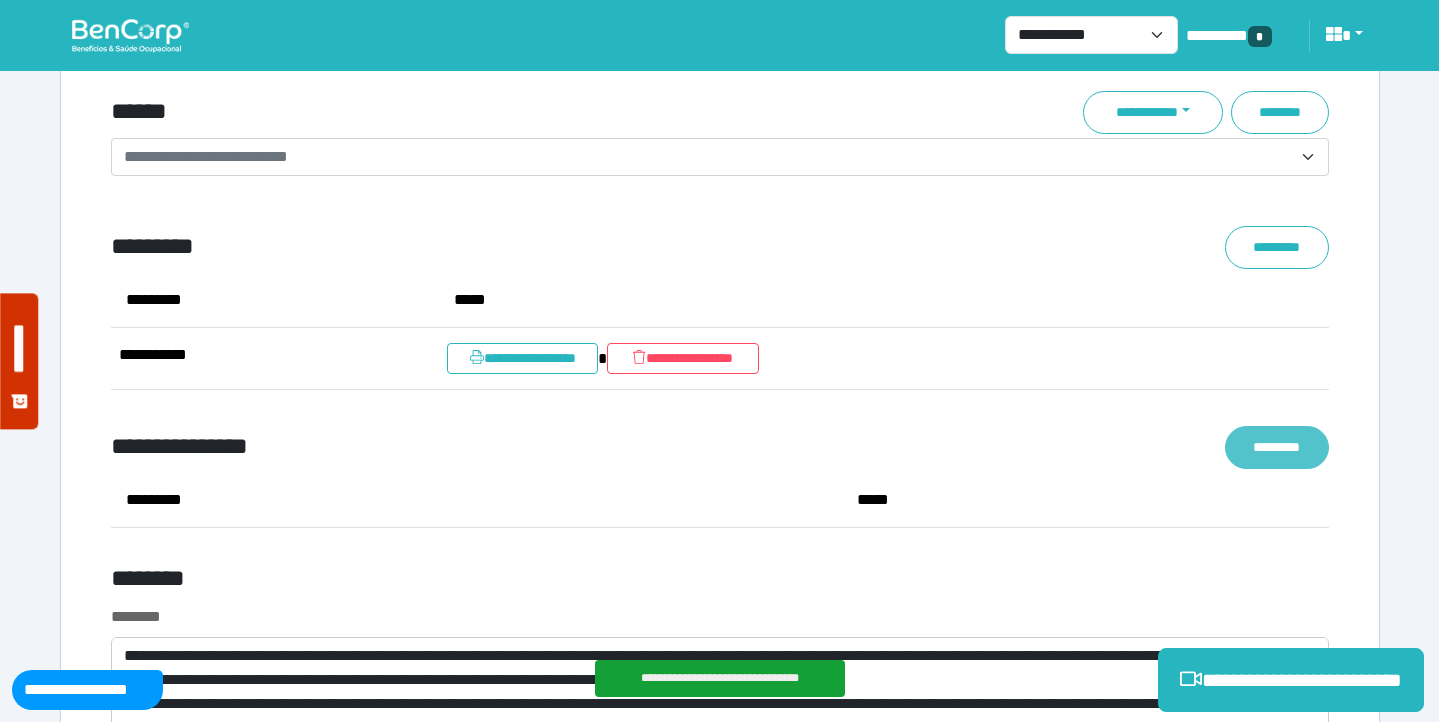 click on "*********" at bounding box center [1277, 447] 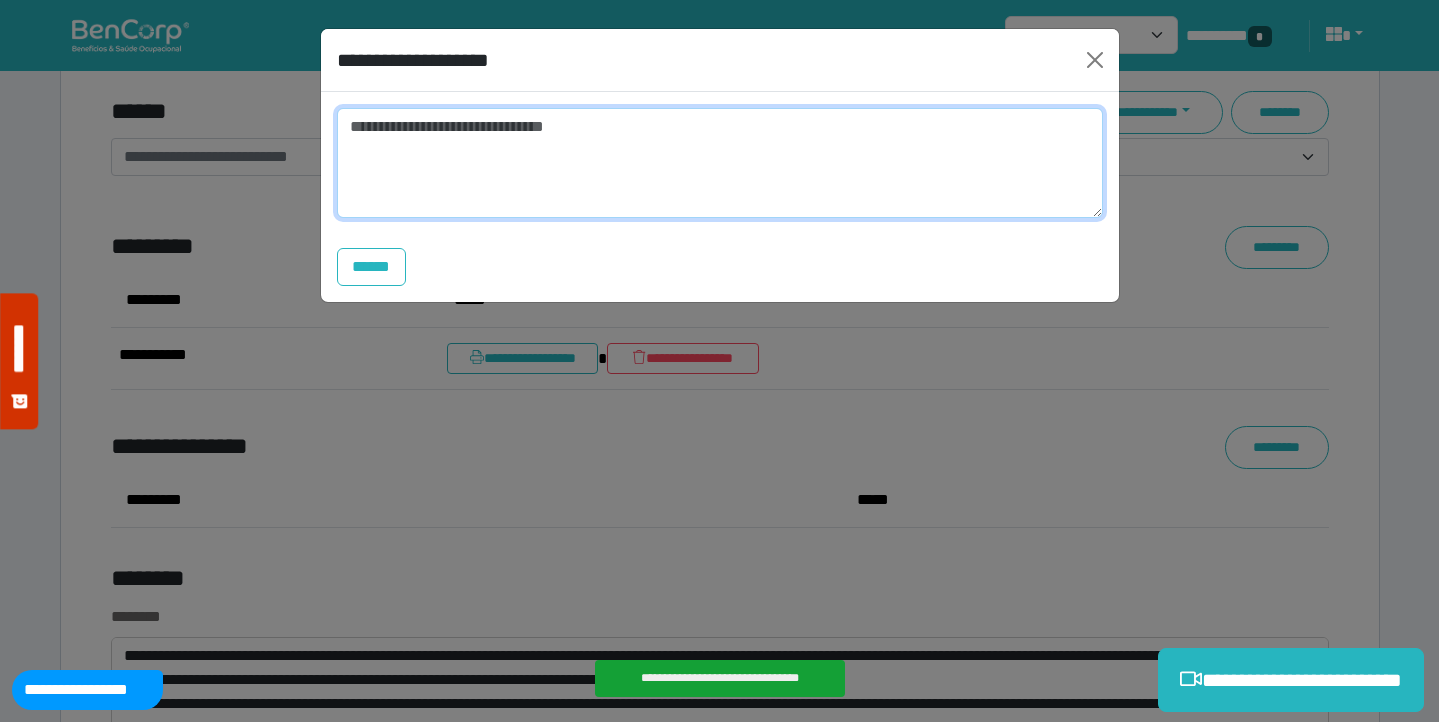 click at bounding box center [720, 163] 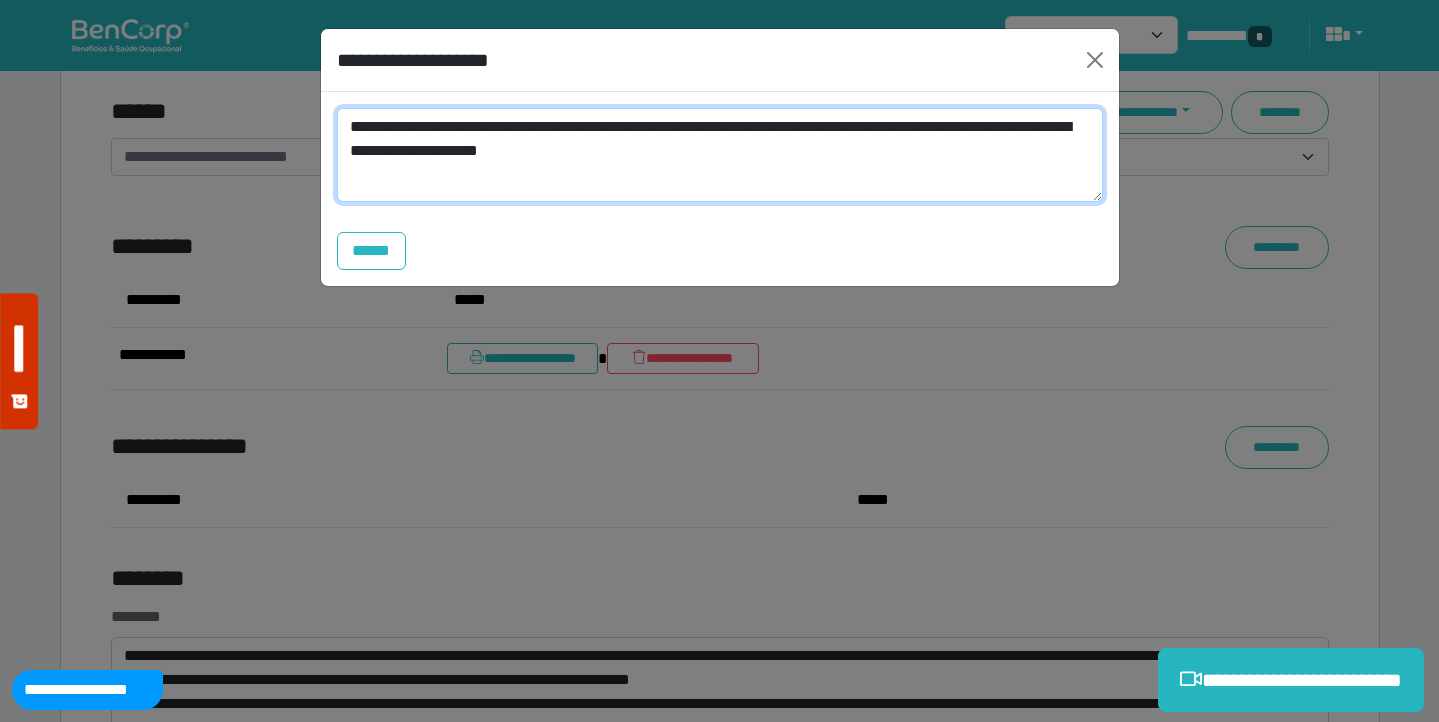 scroll, scrollTop: 0, scrollLeft: 0, axis: both 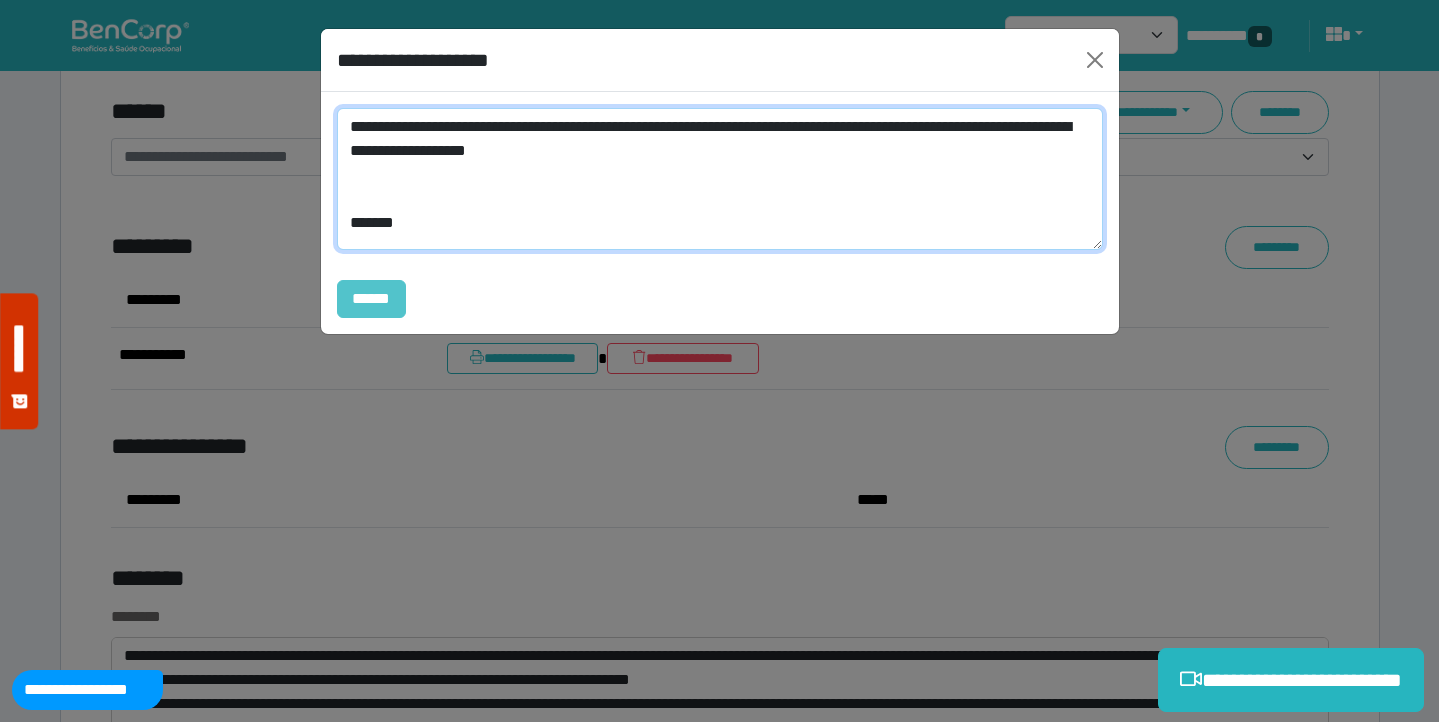 type on "**********" 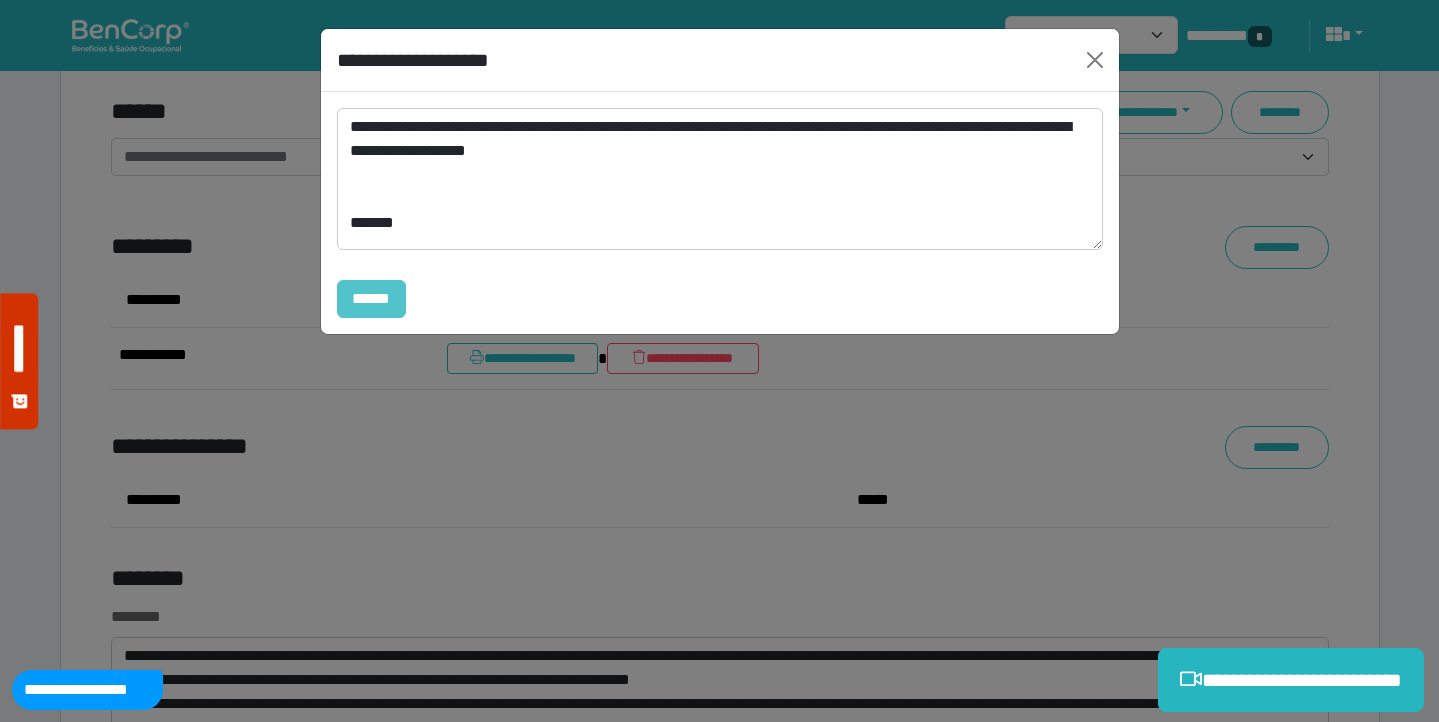 click on "******" at bounding box center (372, 299) 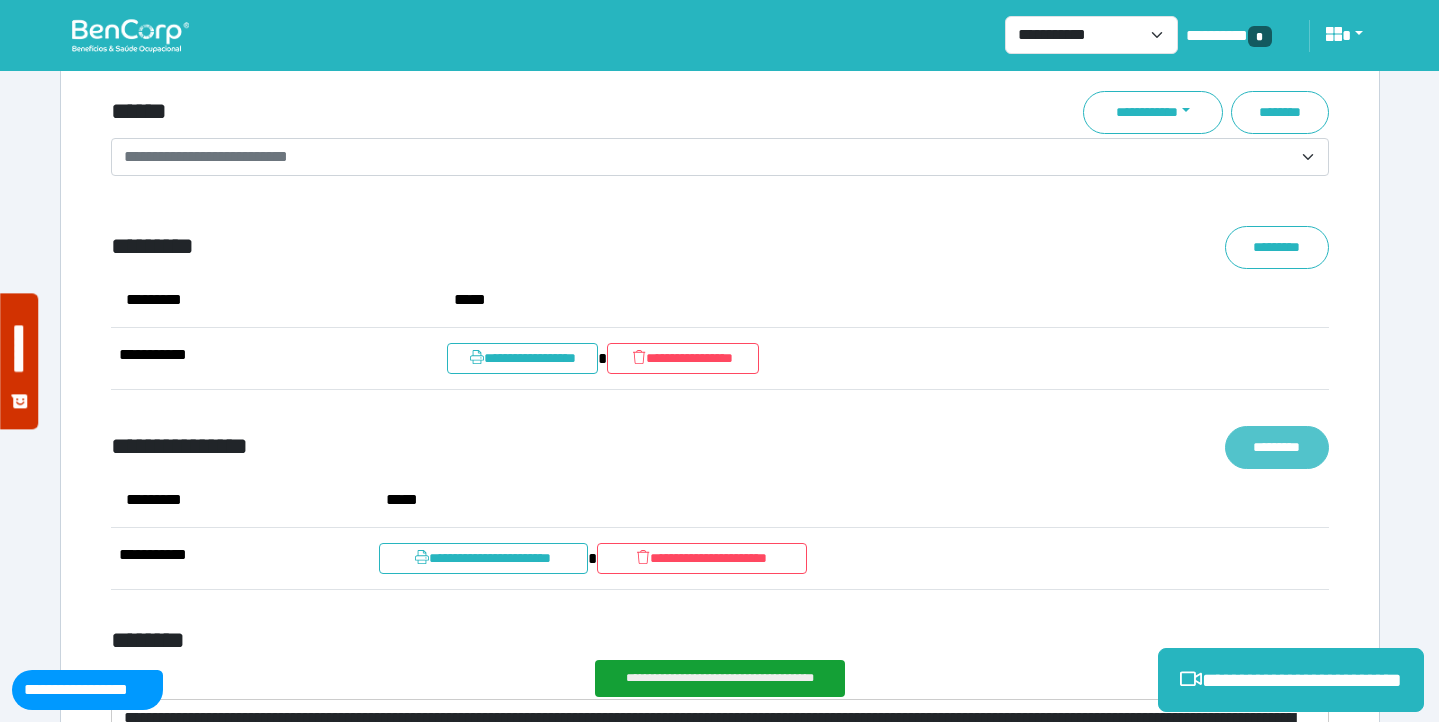 click on "*********" at bounding box center [1277, 447] 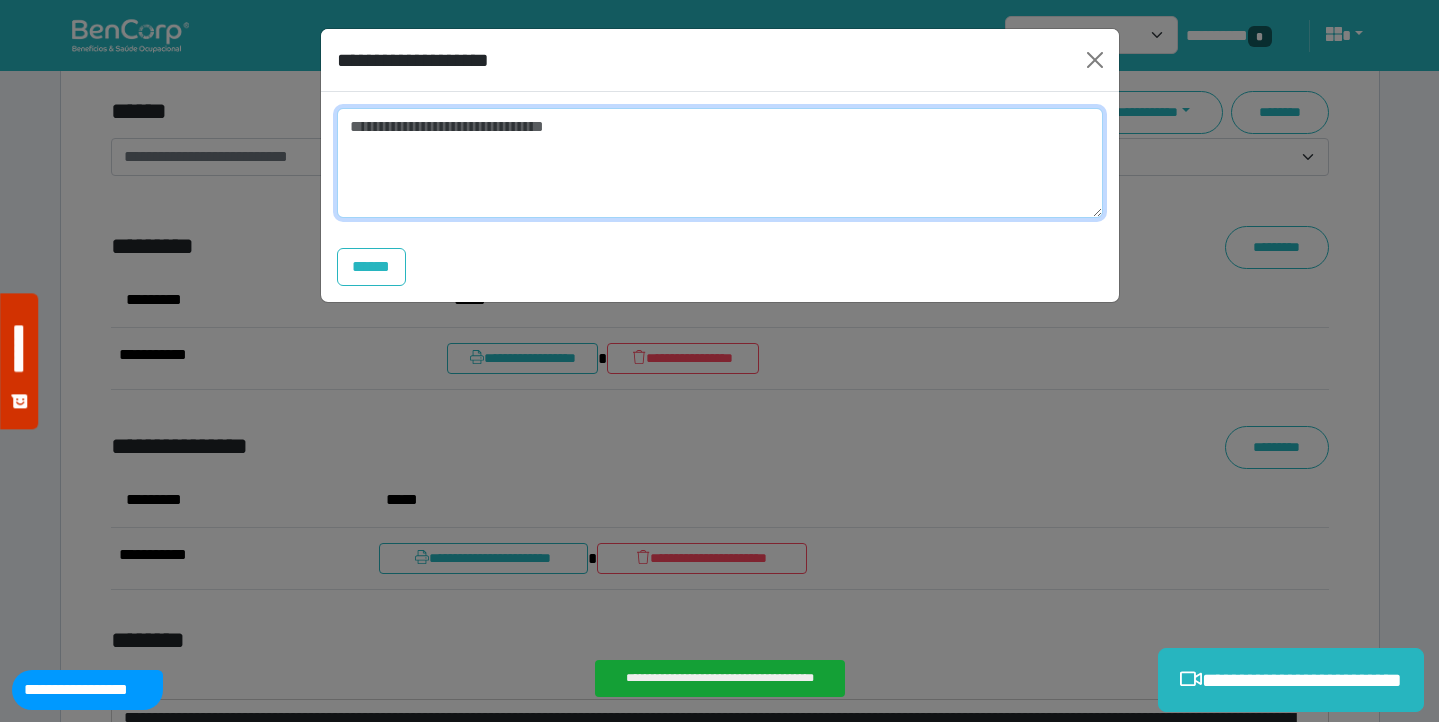 click at bounding box center [720, 163] 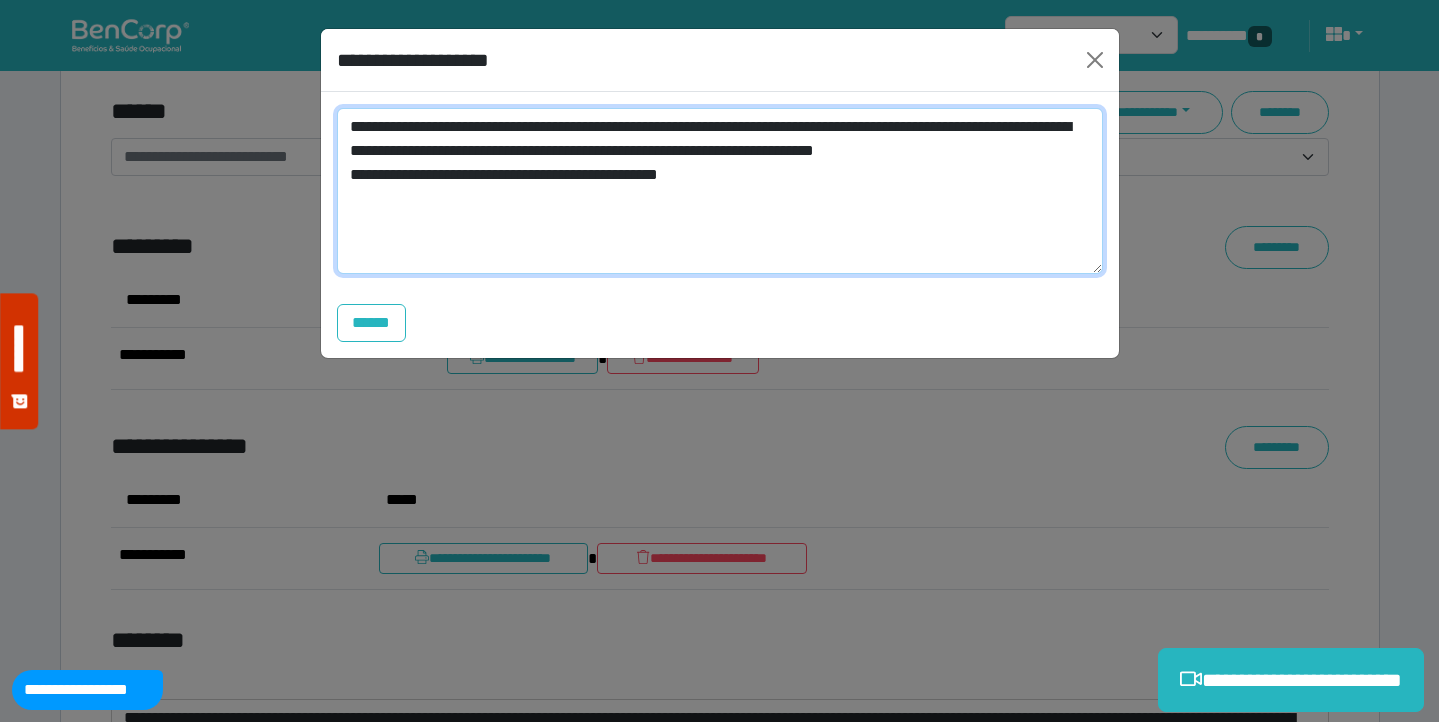 scroll, scrollTop: 0, scrollLeft: 0, axis: both 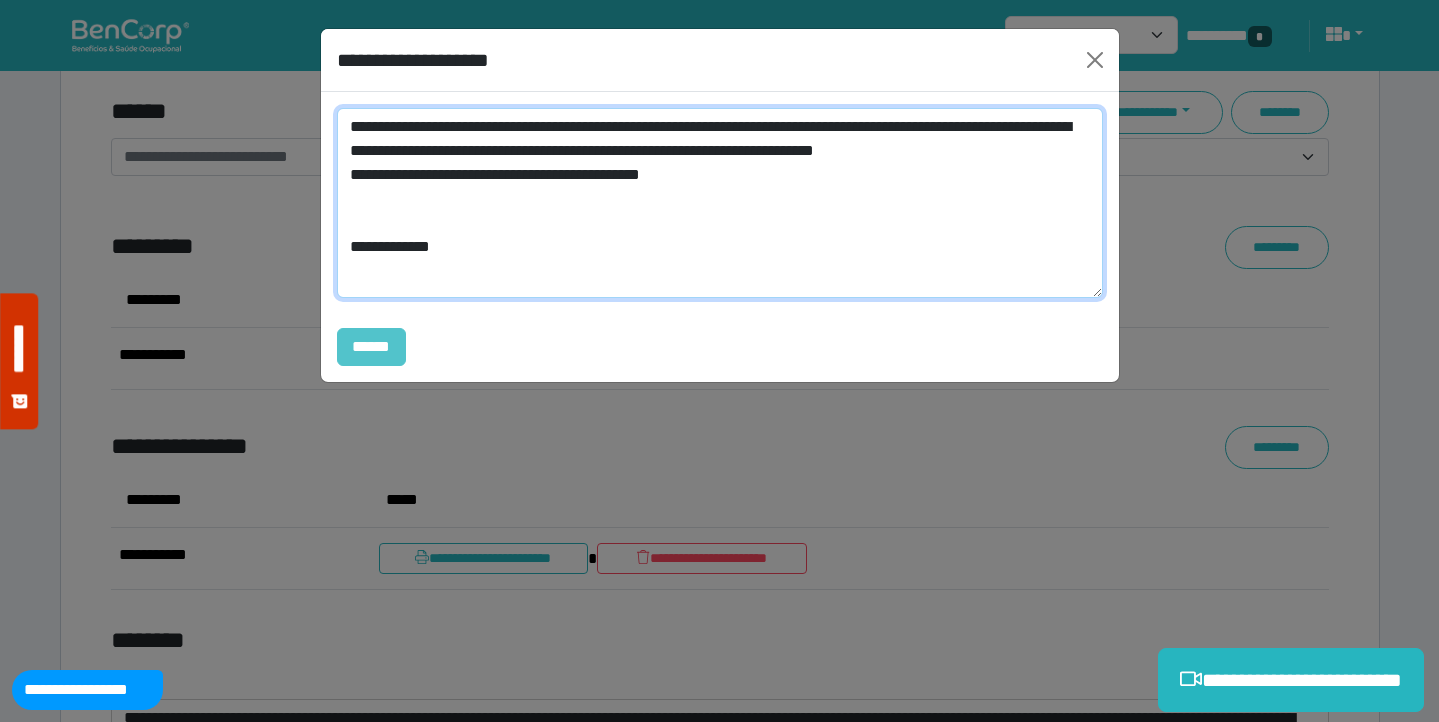 type on "**********" 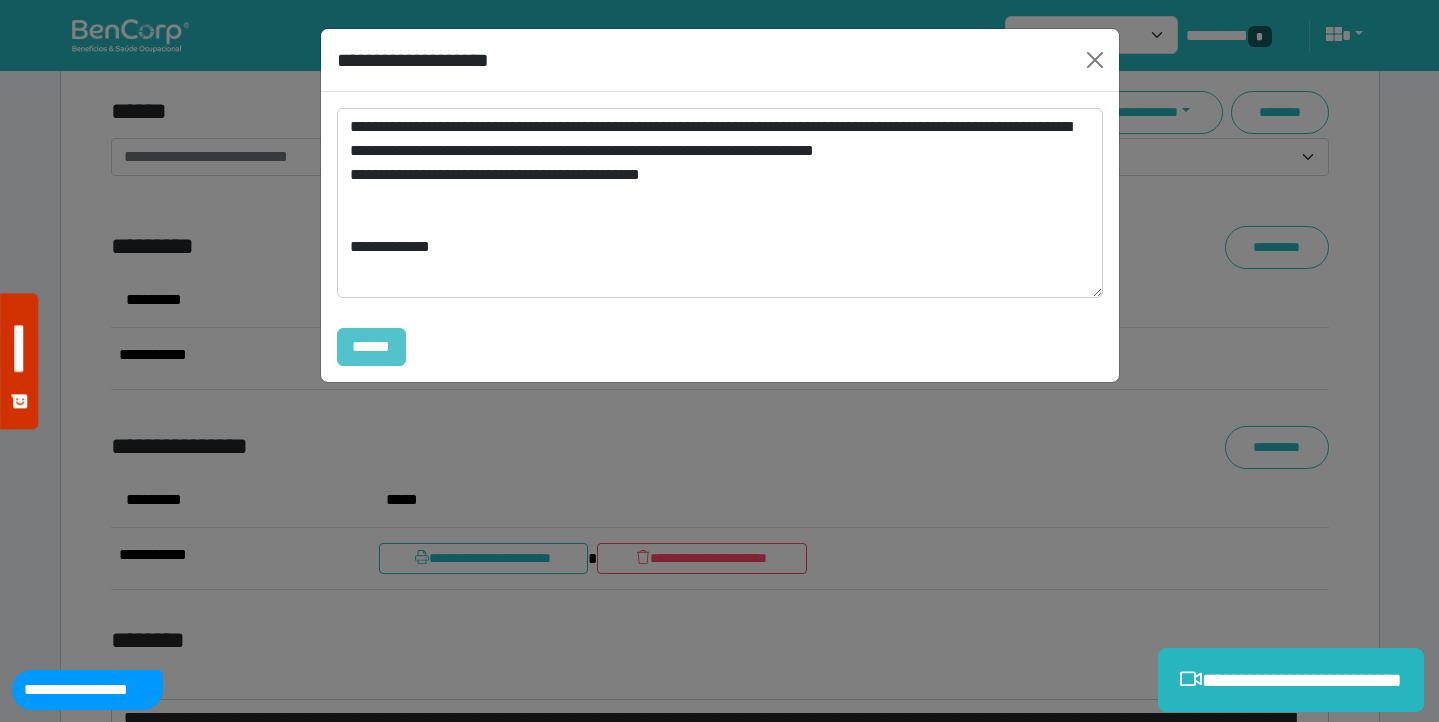 click on "******" at bounding box center [372, 347] 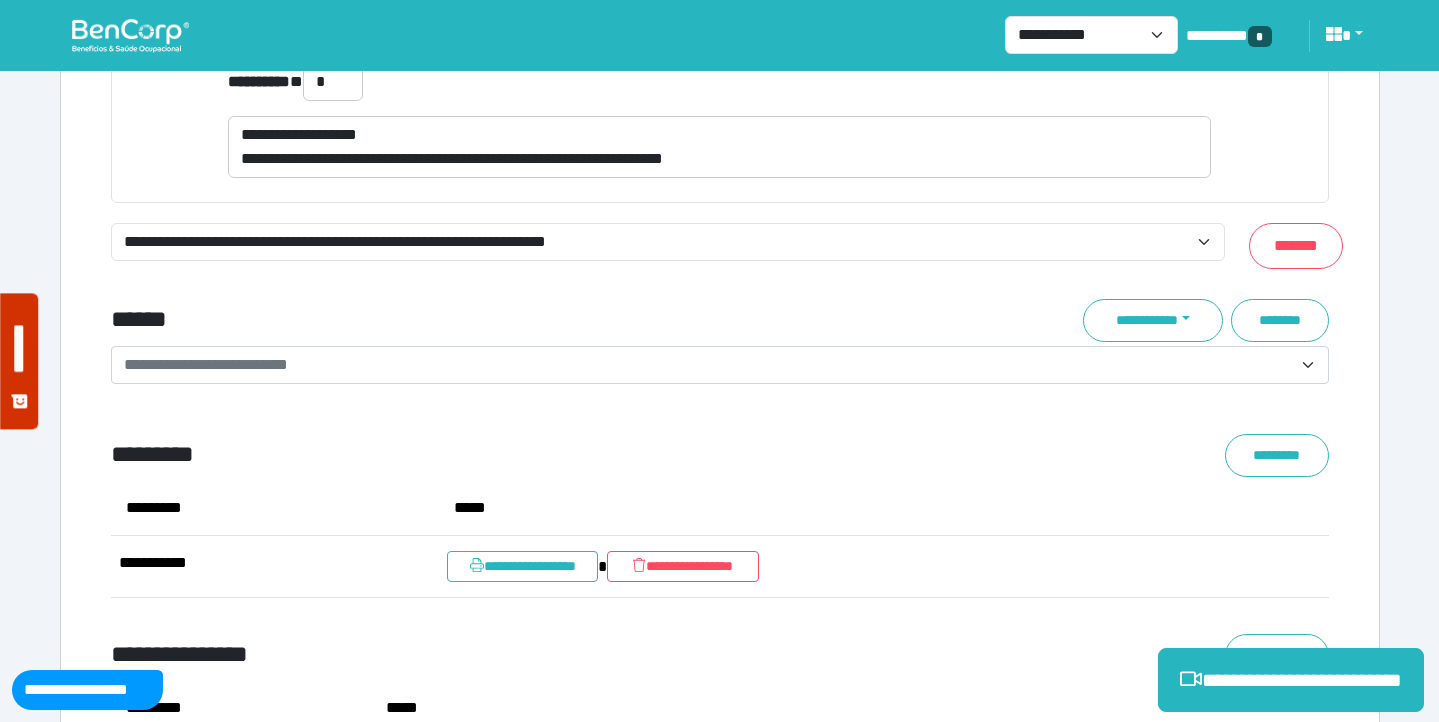 scroll, scrollTop: 7775, scrollLeft: 0, axis: vertical 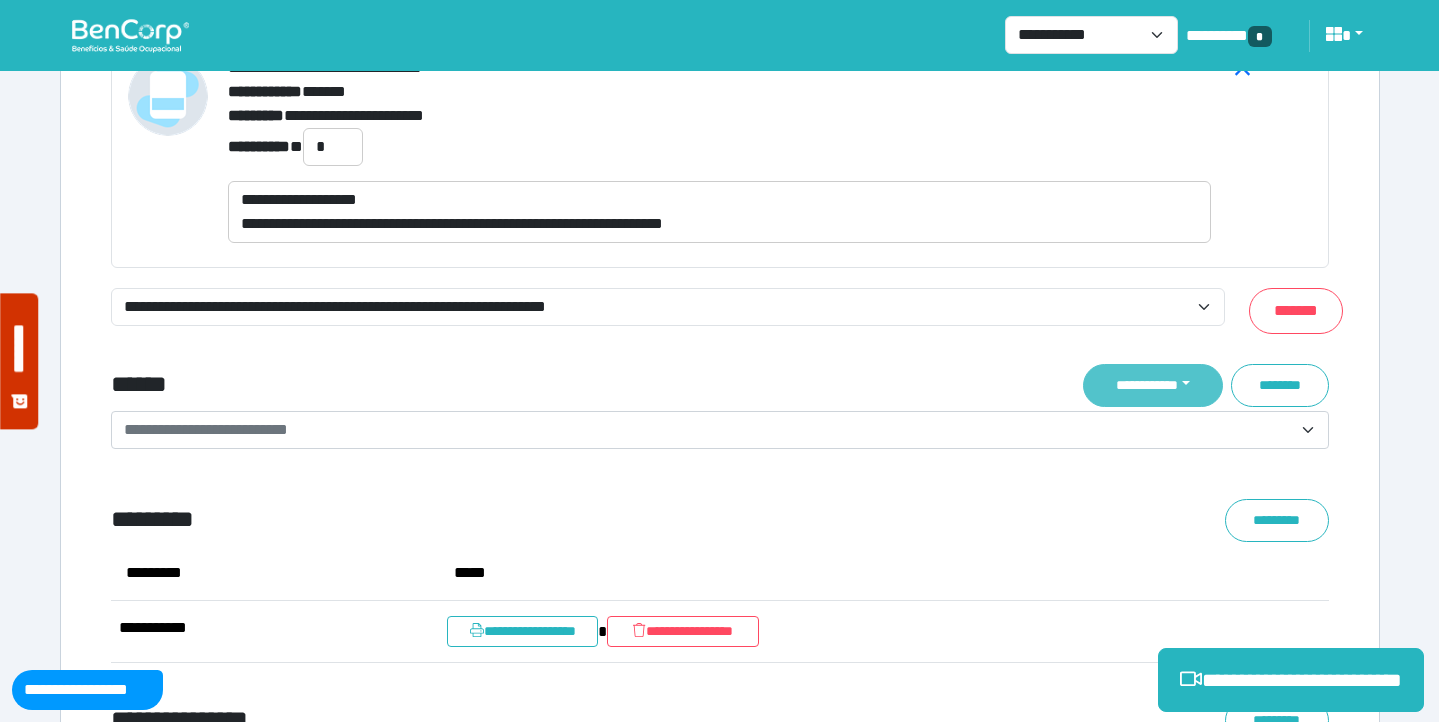 click on "**********" at bounding box center (1153, 385) 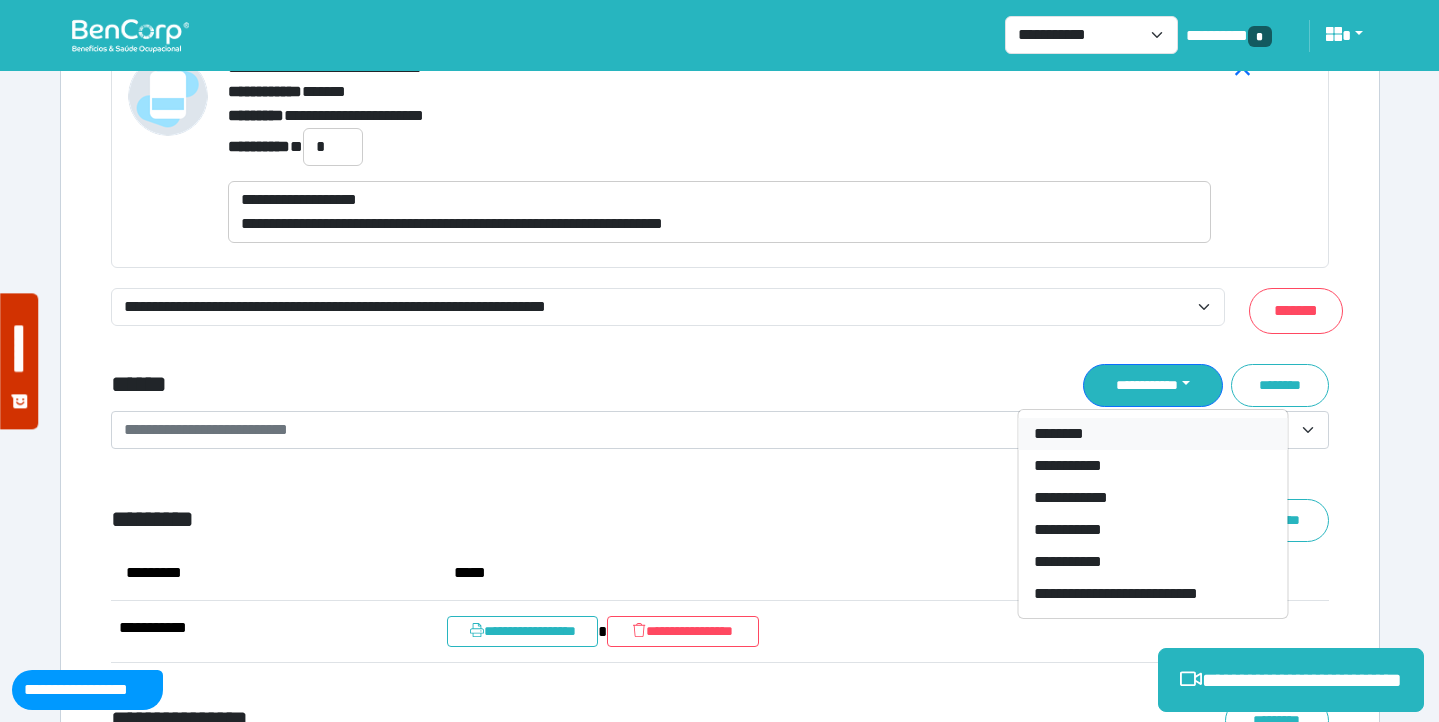 click on "********" at bounding box center (1152, 434) 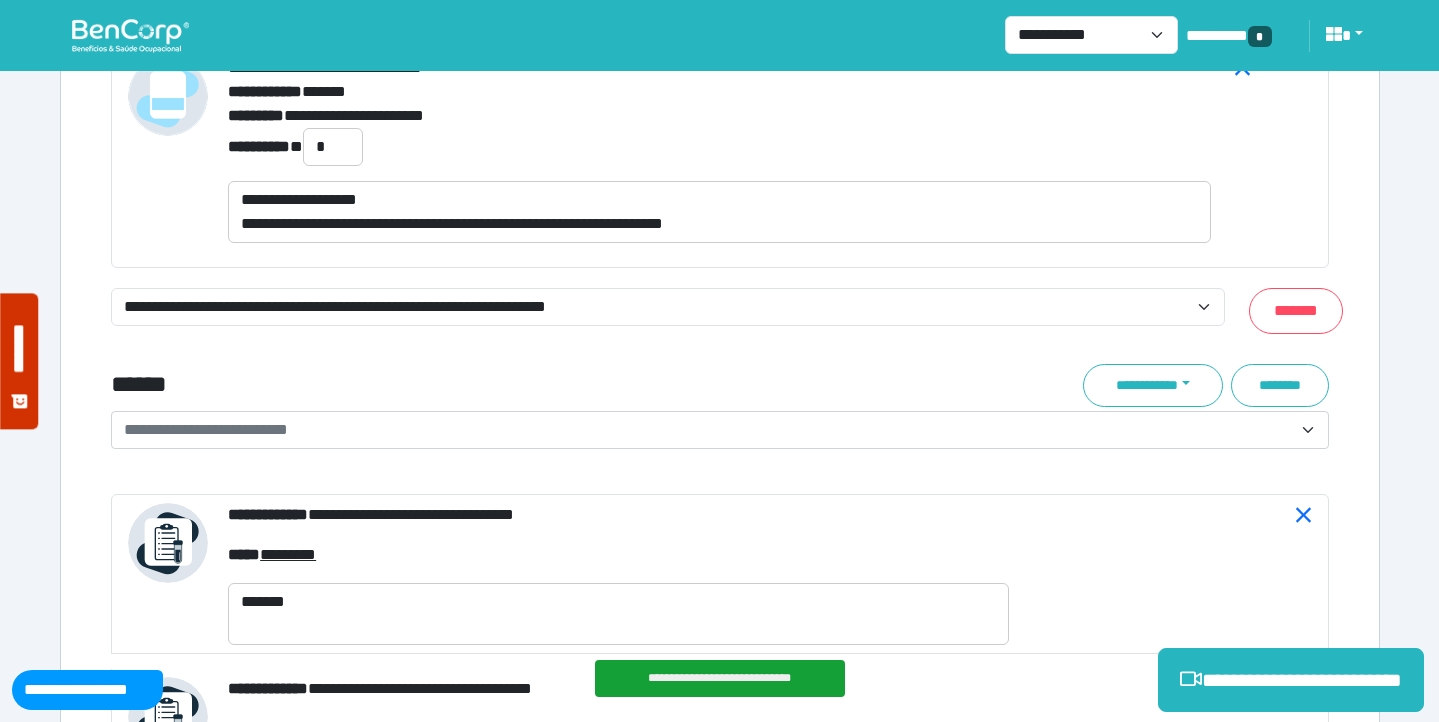 click on "******" at bounding box center [513, 385] 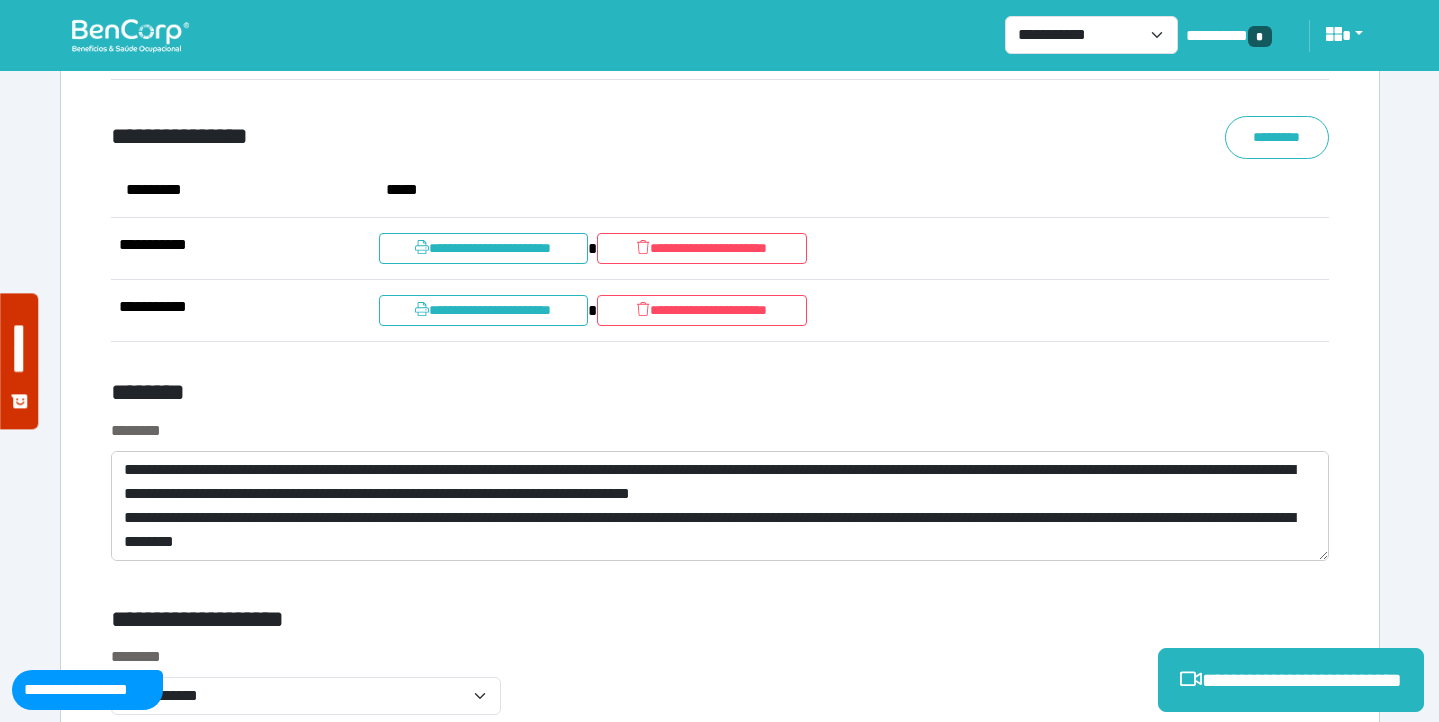 scroll, scrollTop: 11024, scrollLeft: 0, axis: vertical 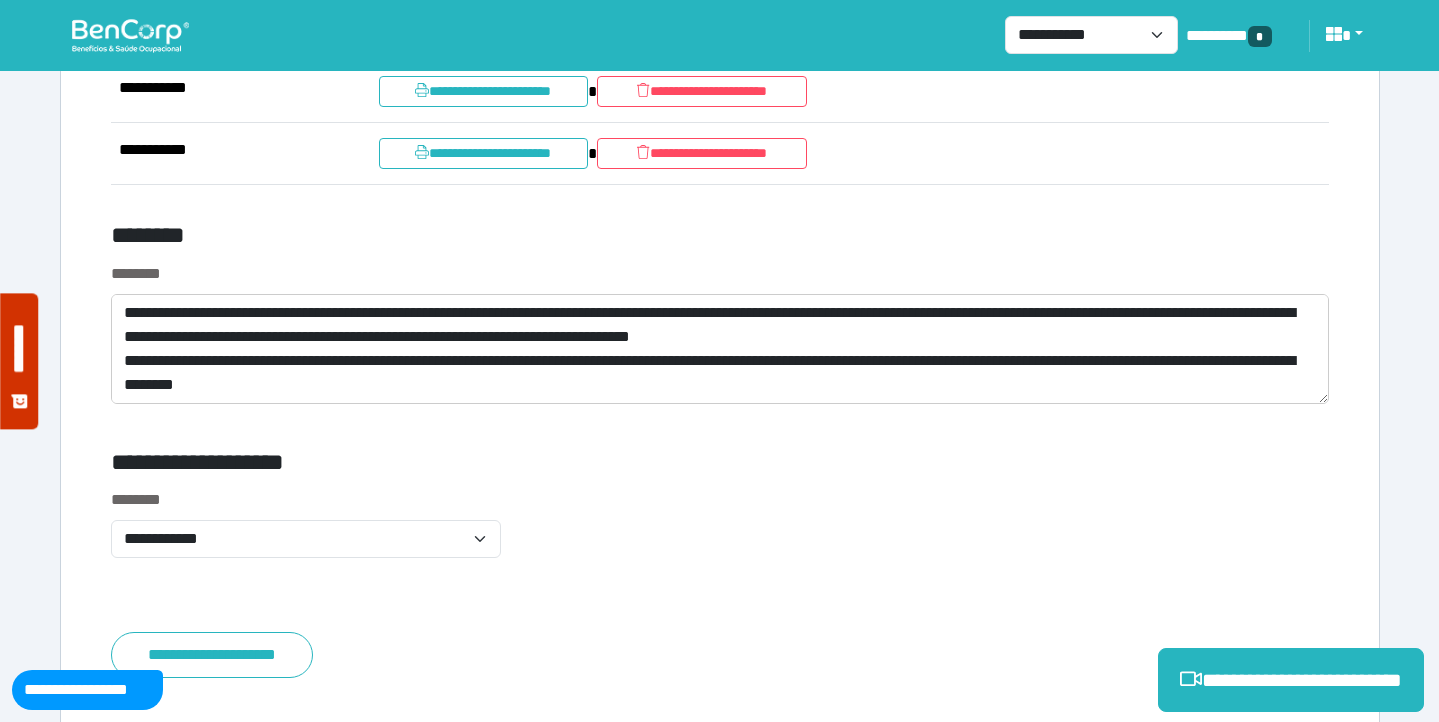 click on "**********" at bounding box center [513, 466] 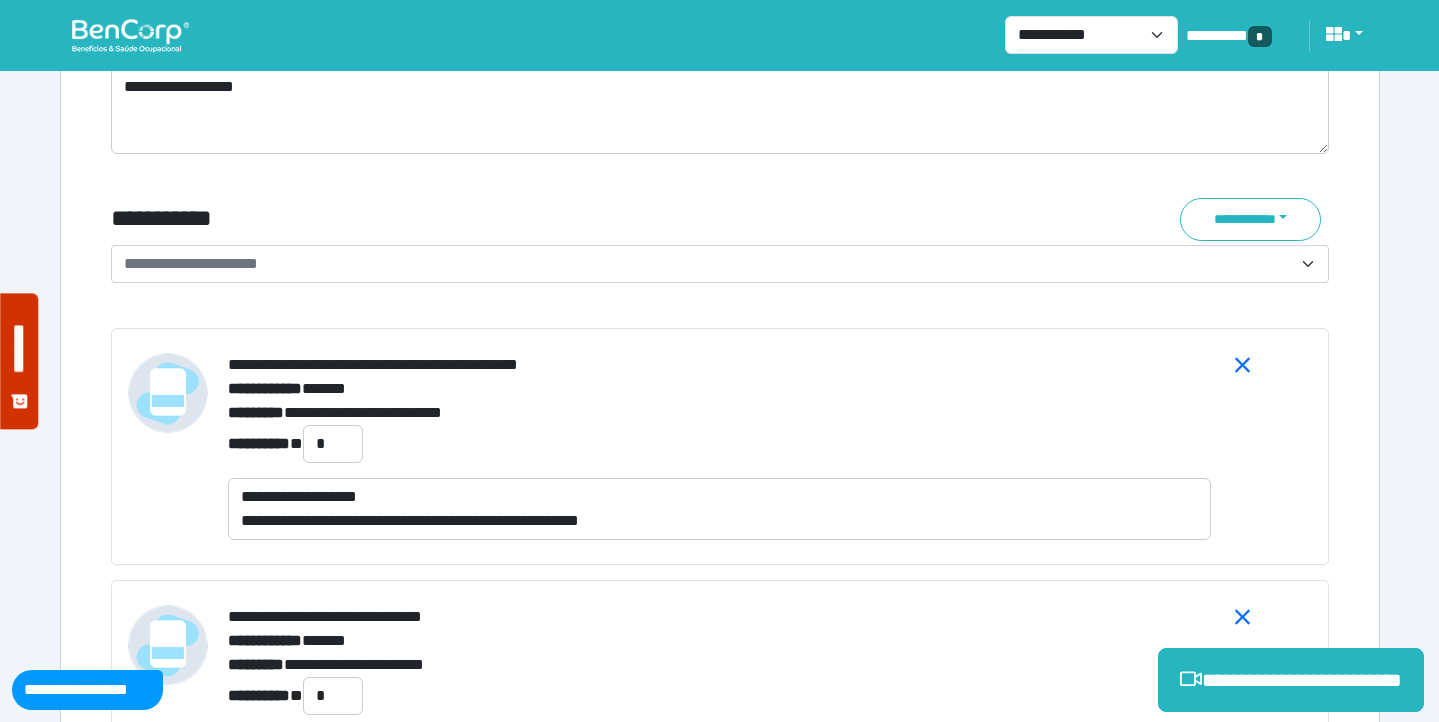scroll, scrollTop: 7221, scrollLeft: 0, axis: vertical 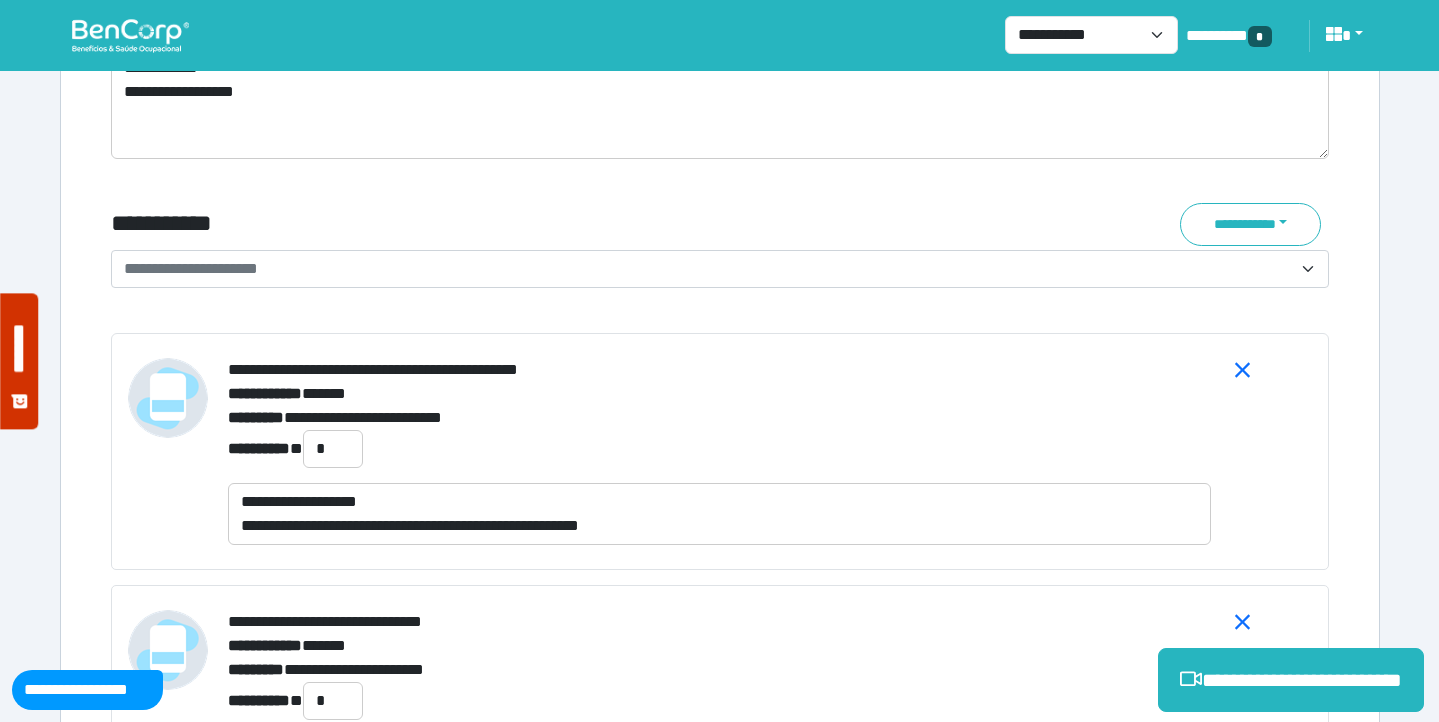 click on "**********" at bounding box center [708, 269] 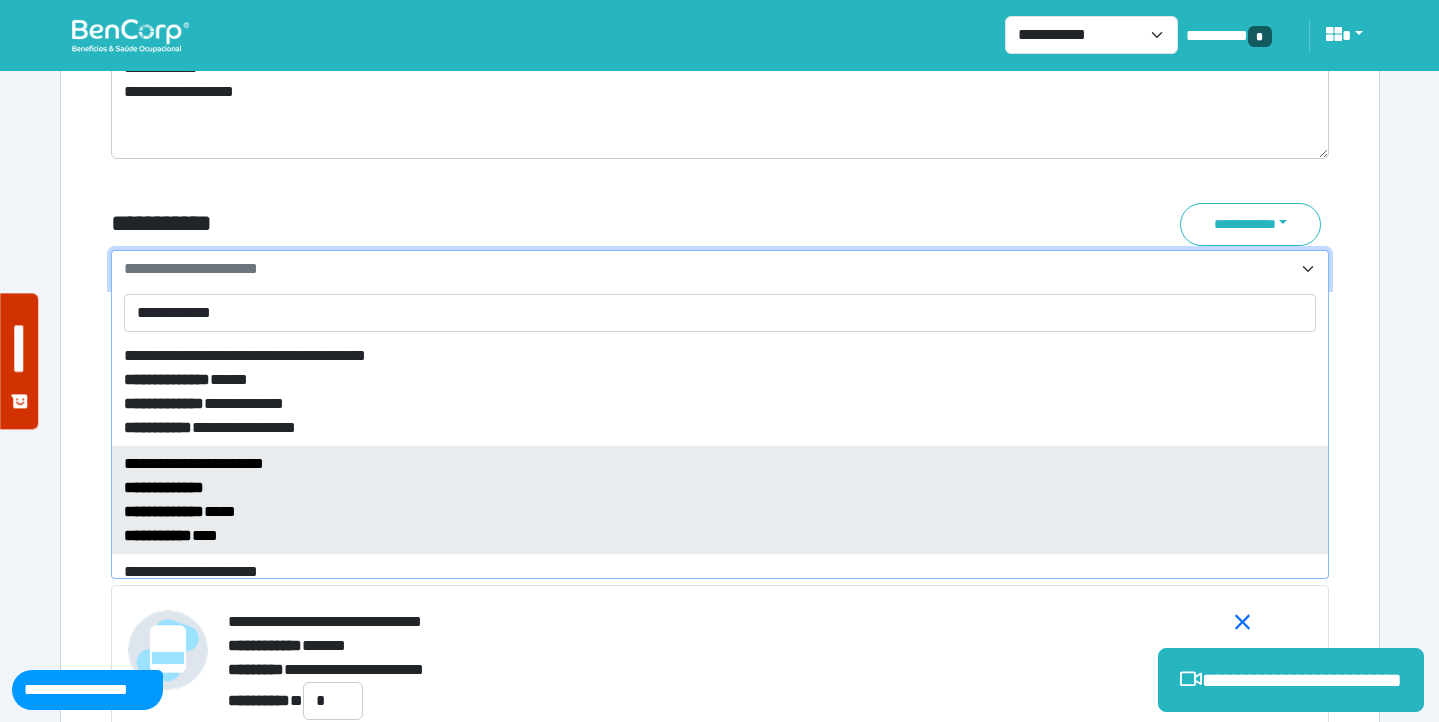 type on "**********" 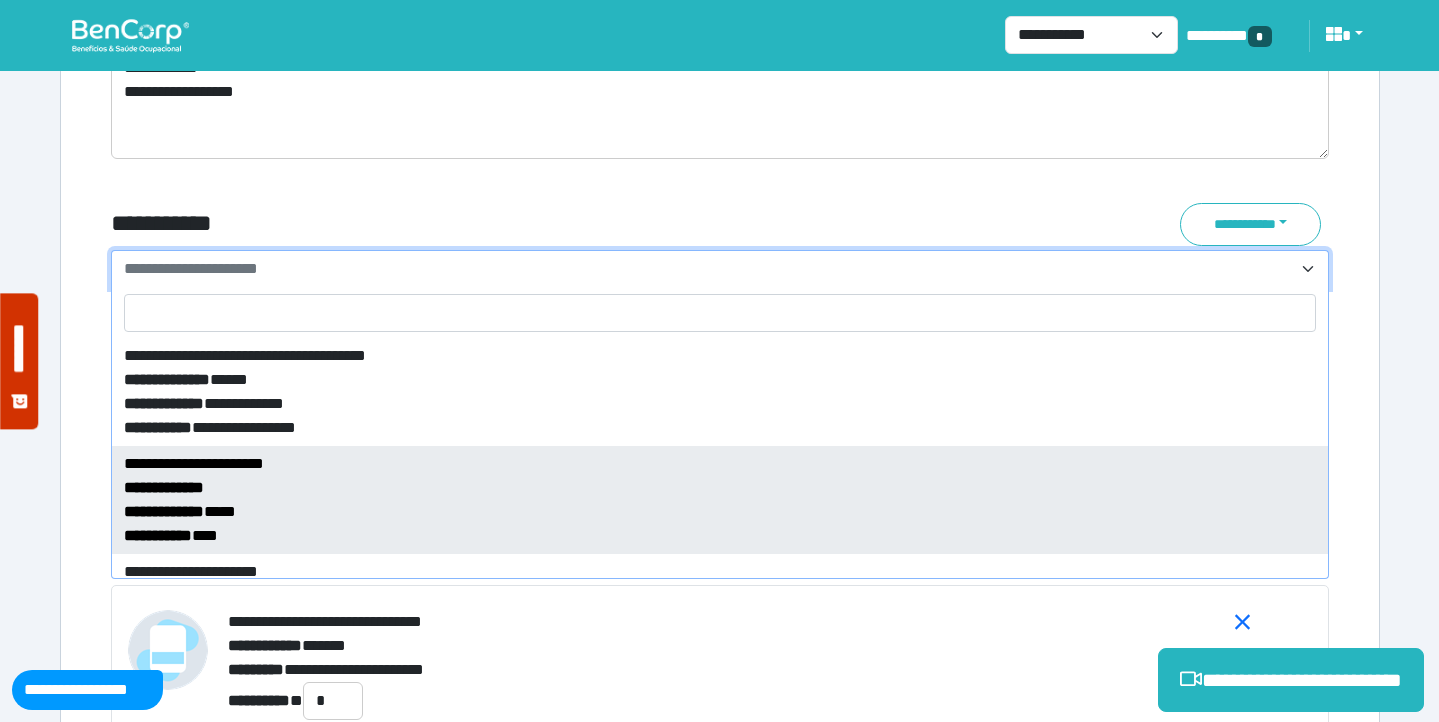 select on "*****" 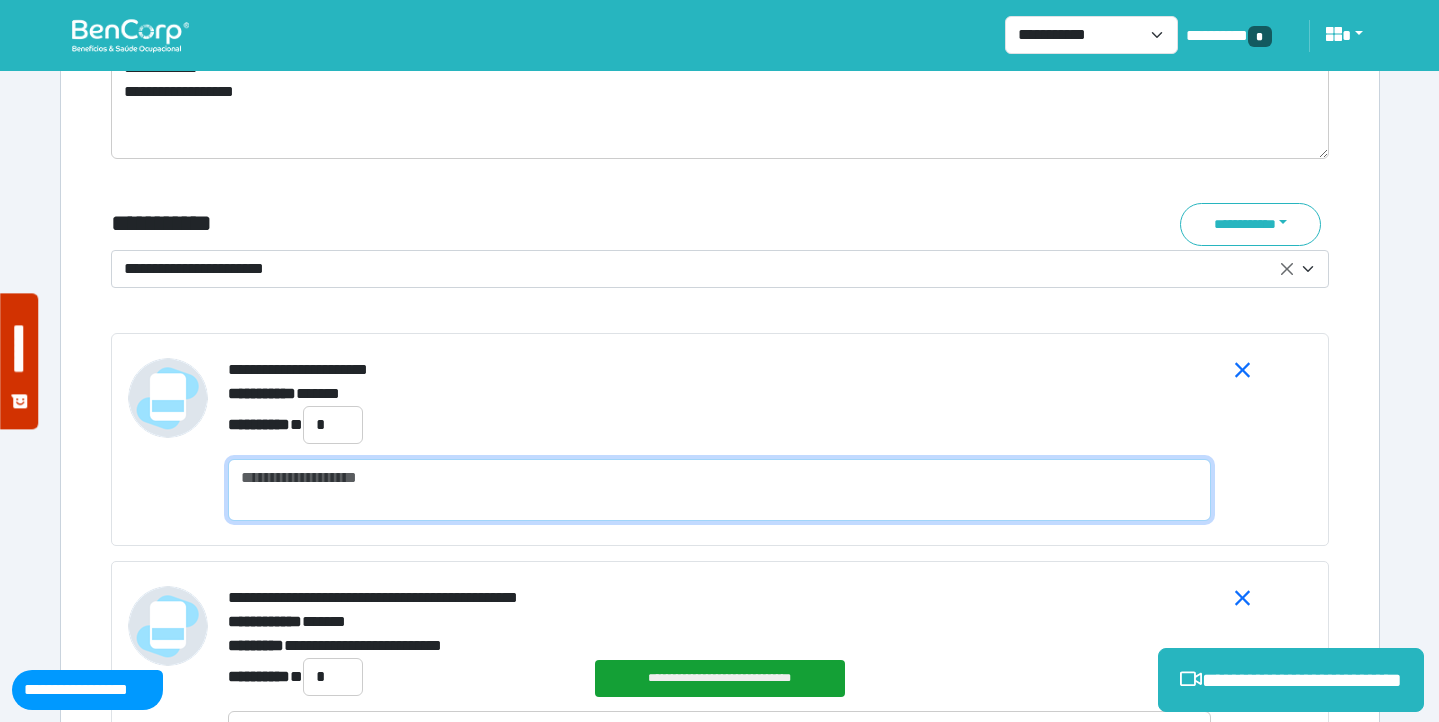 click at bounding box center [719, 490] 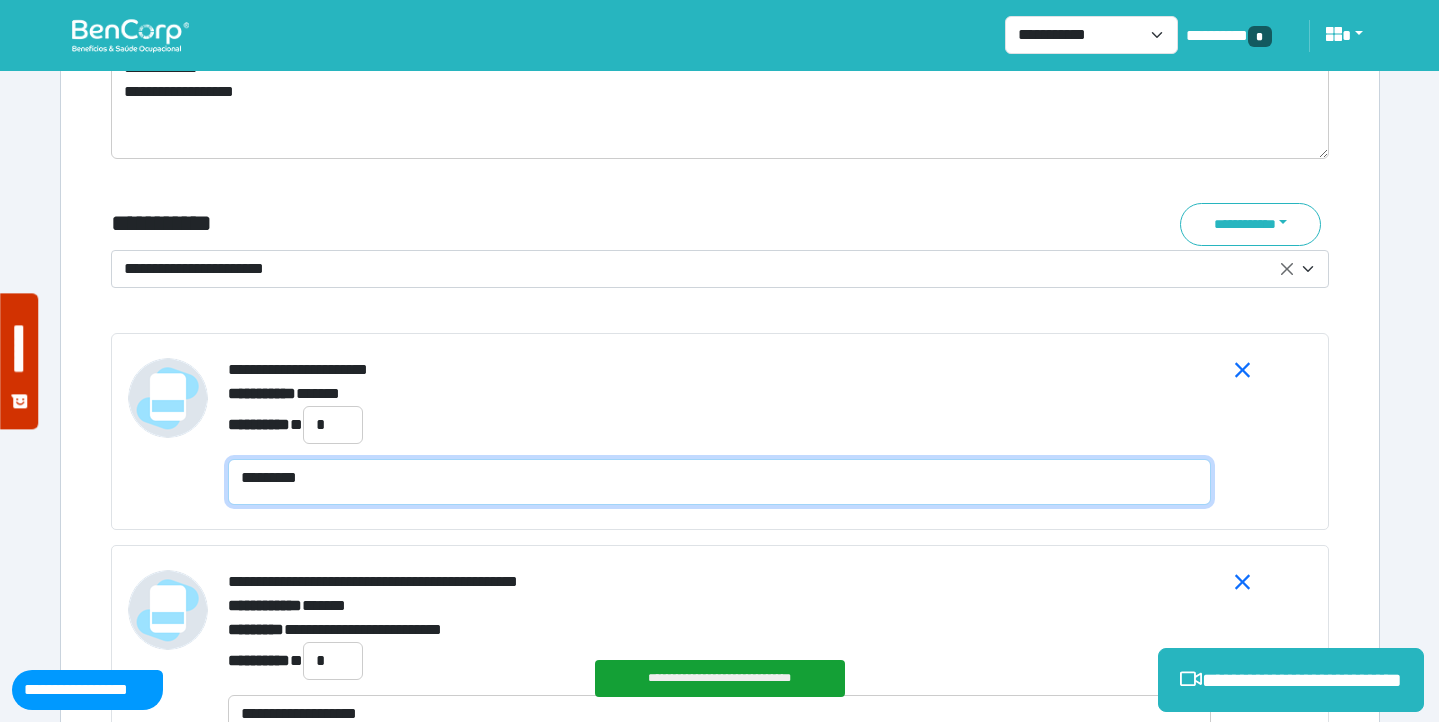 scroll, scrollTop: 0, scrollLeft: 0, axis: both 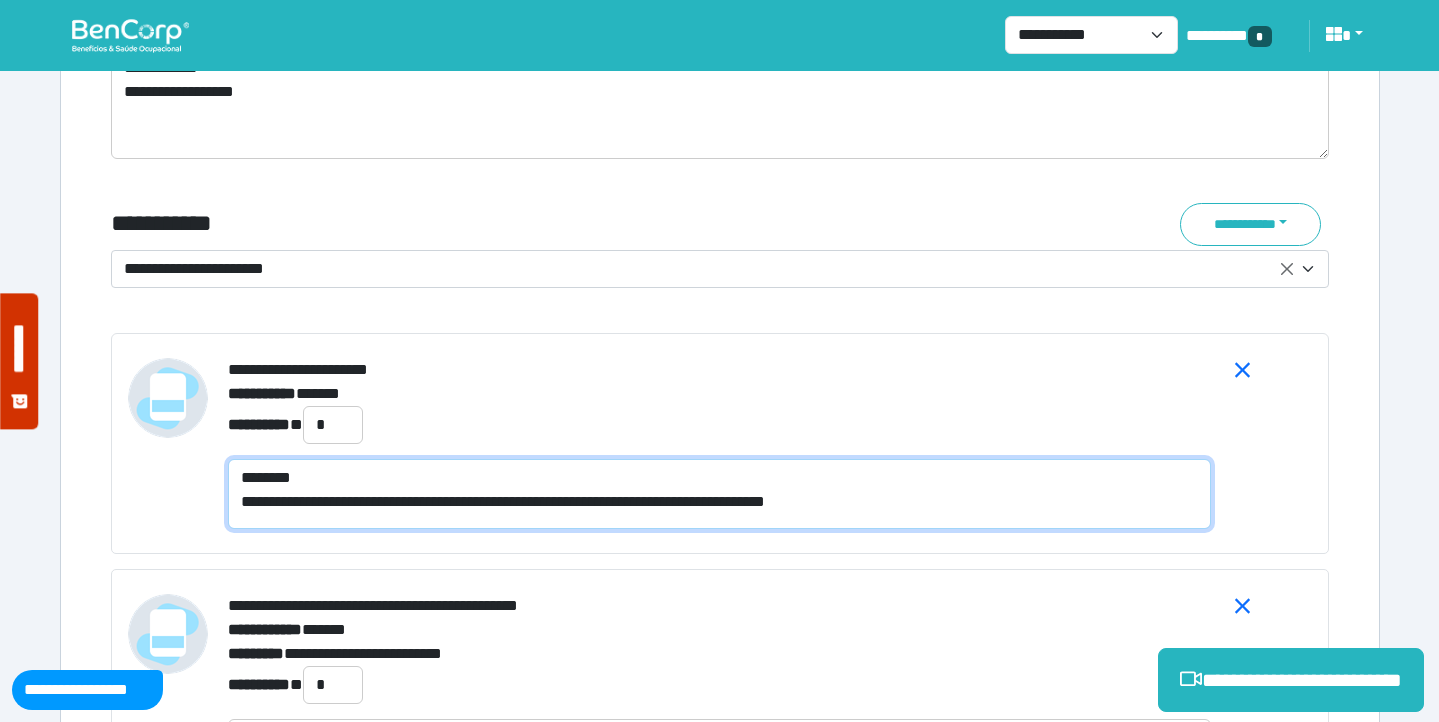 type on "**********" 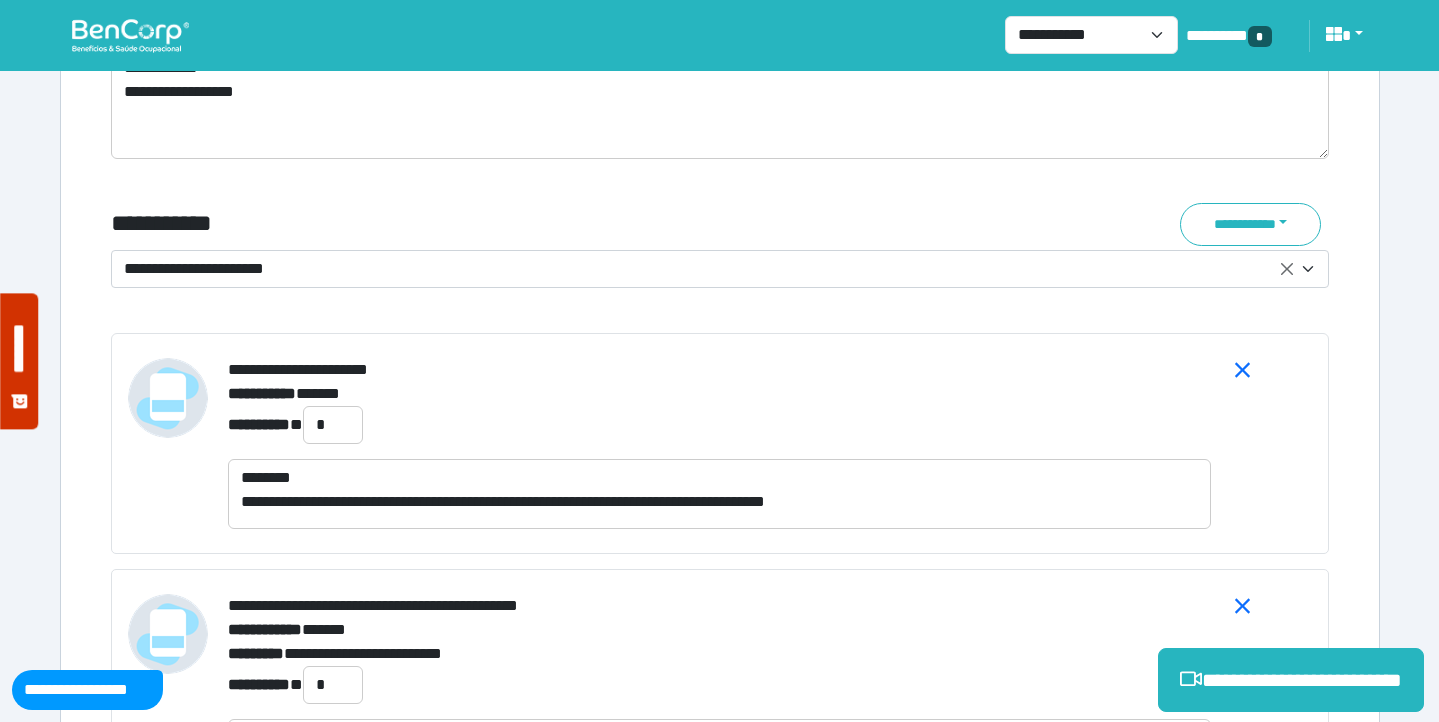 click on "**********" at bounding box center (720, 692) 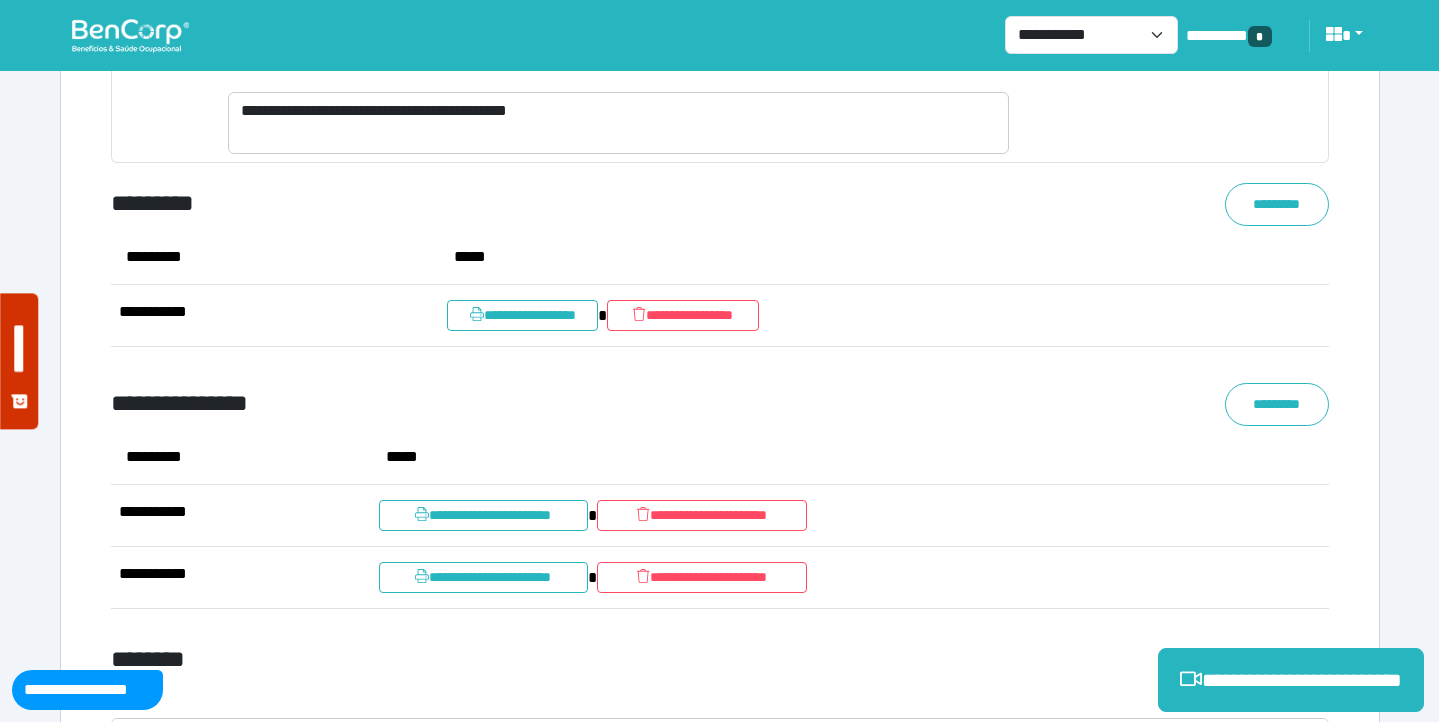 scroll, scrollTop: 10745, scrollLeft: 0, axis: vertical 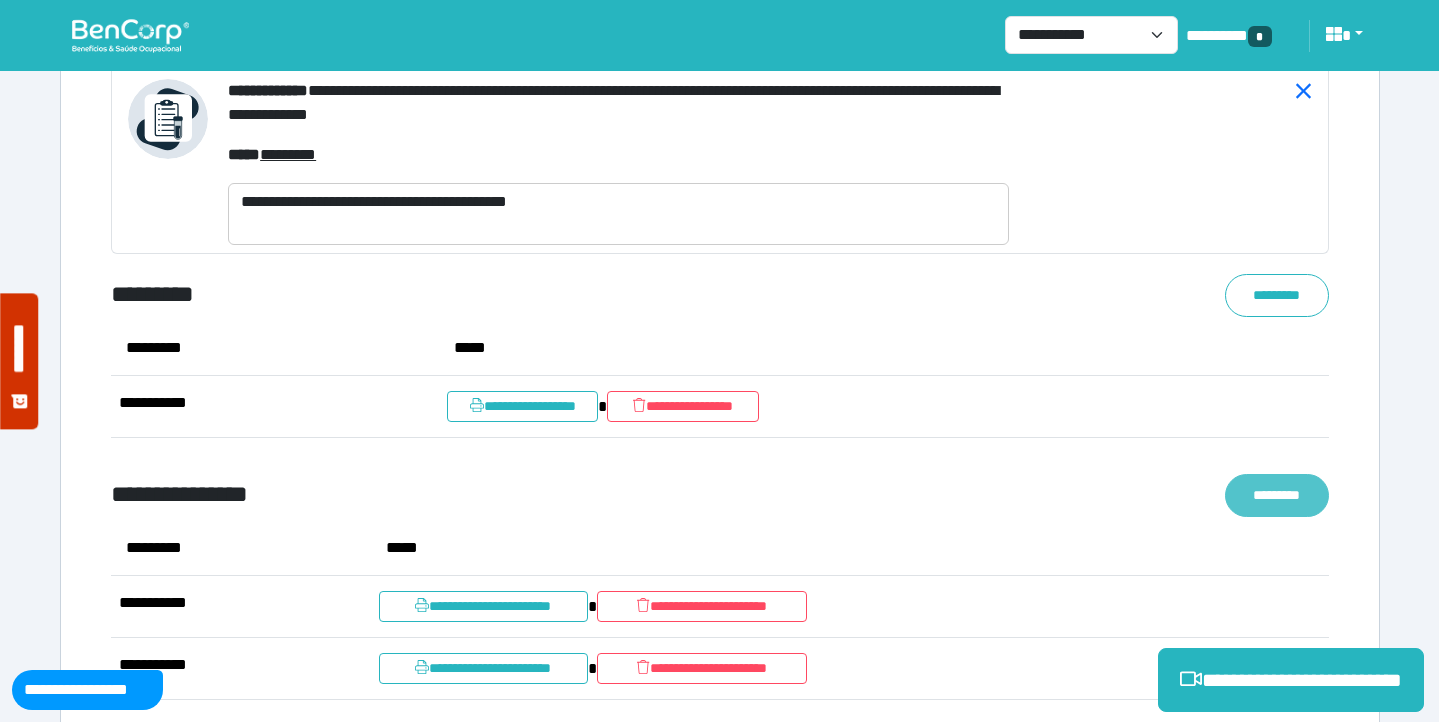 click on "*********" at bounding box center [1277, 495] 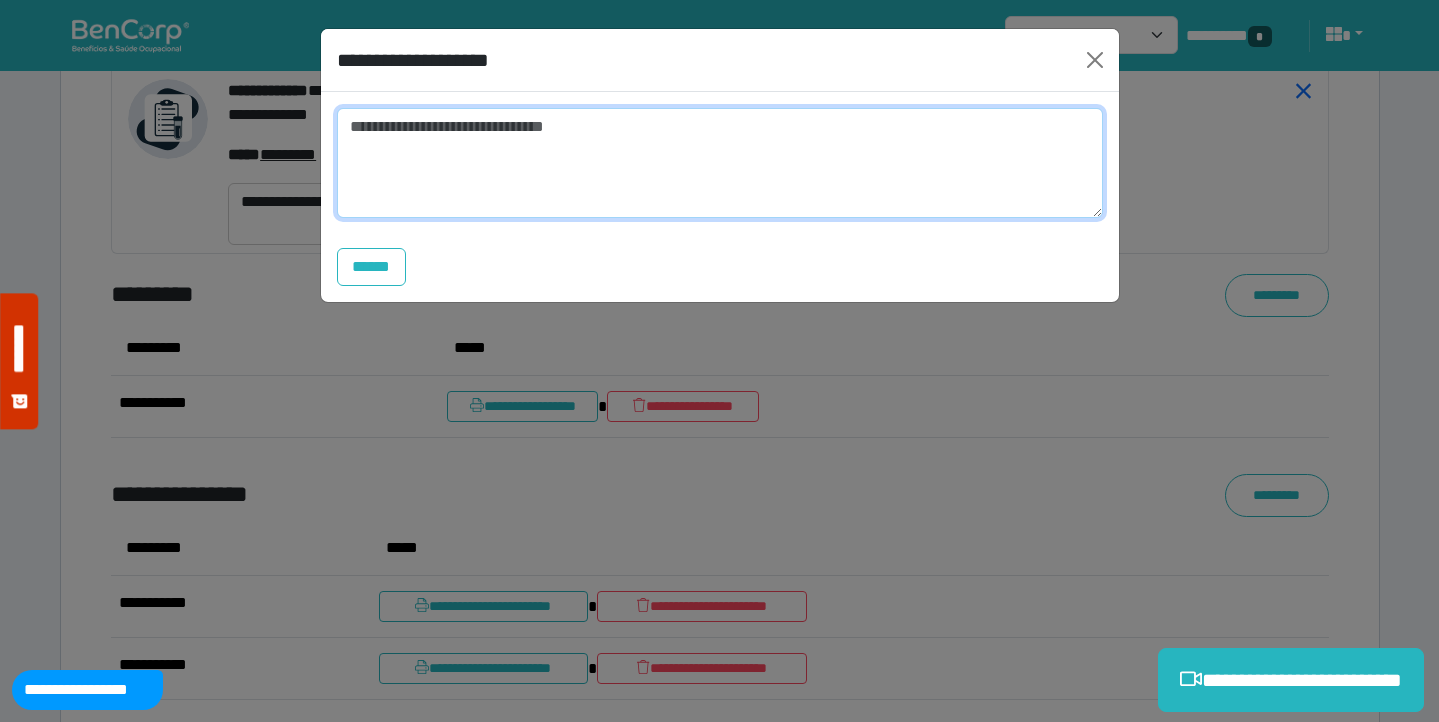 click at bounding box center (720, 163) 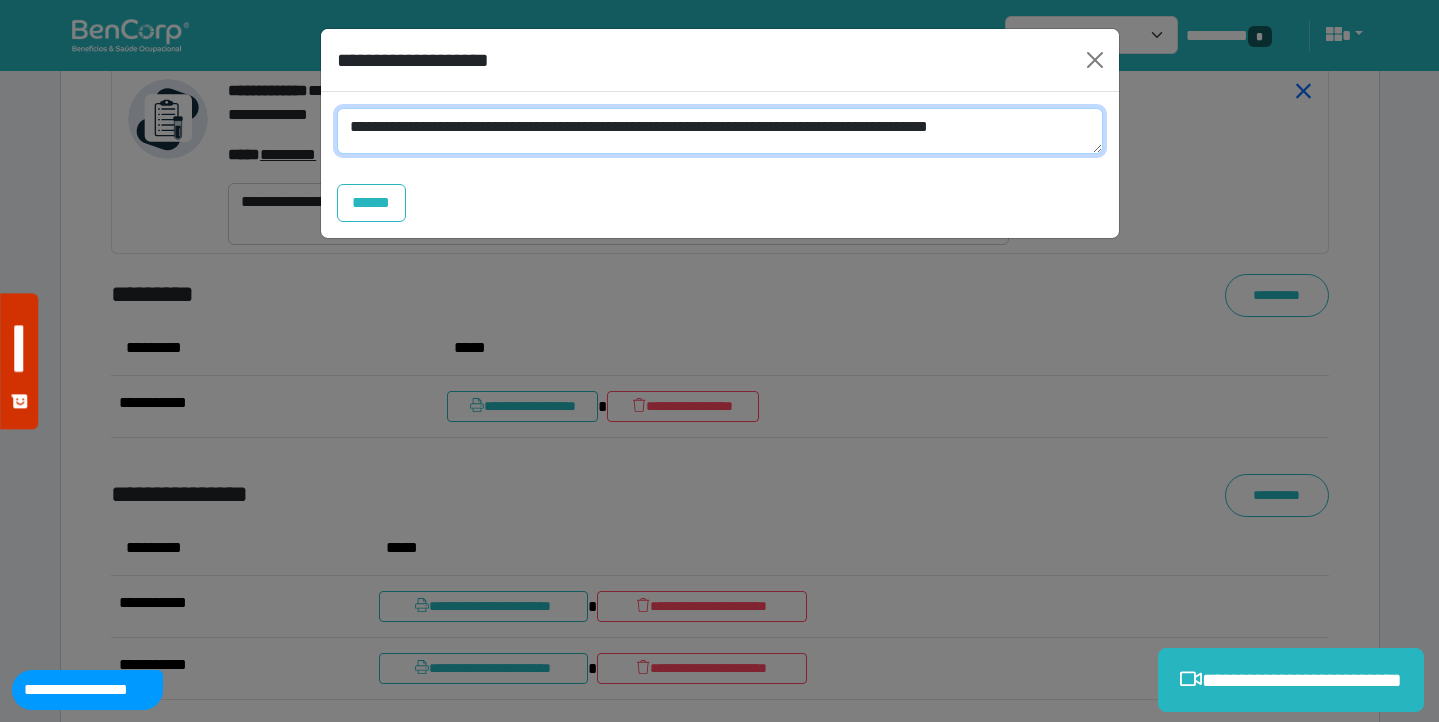 scroll, scrollTop: 0, scrollLeft: 0, axis: both 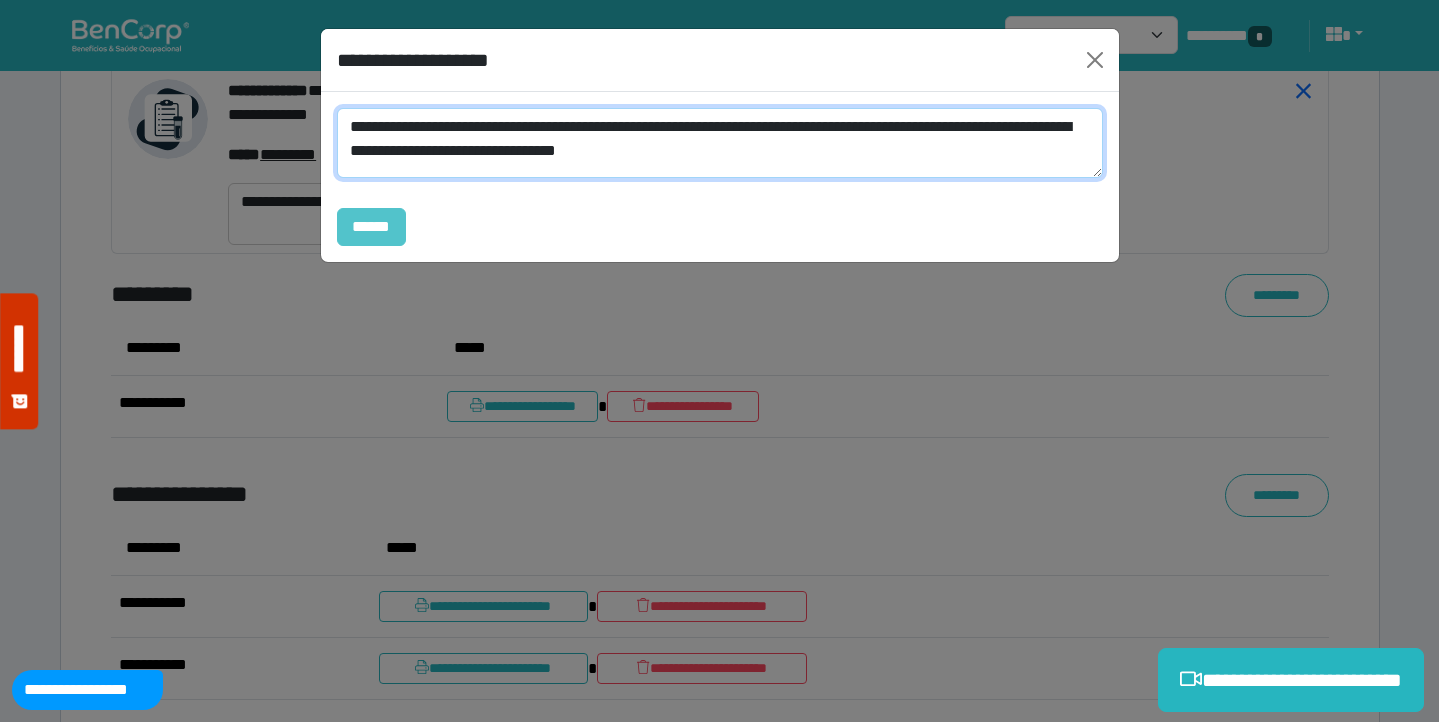 type on "**********" 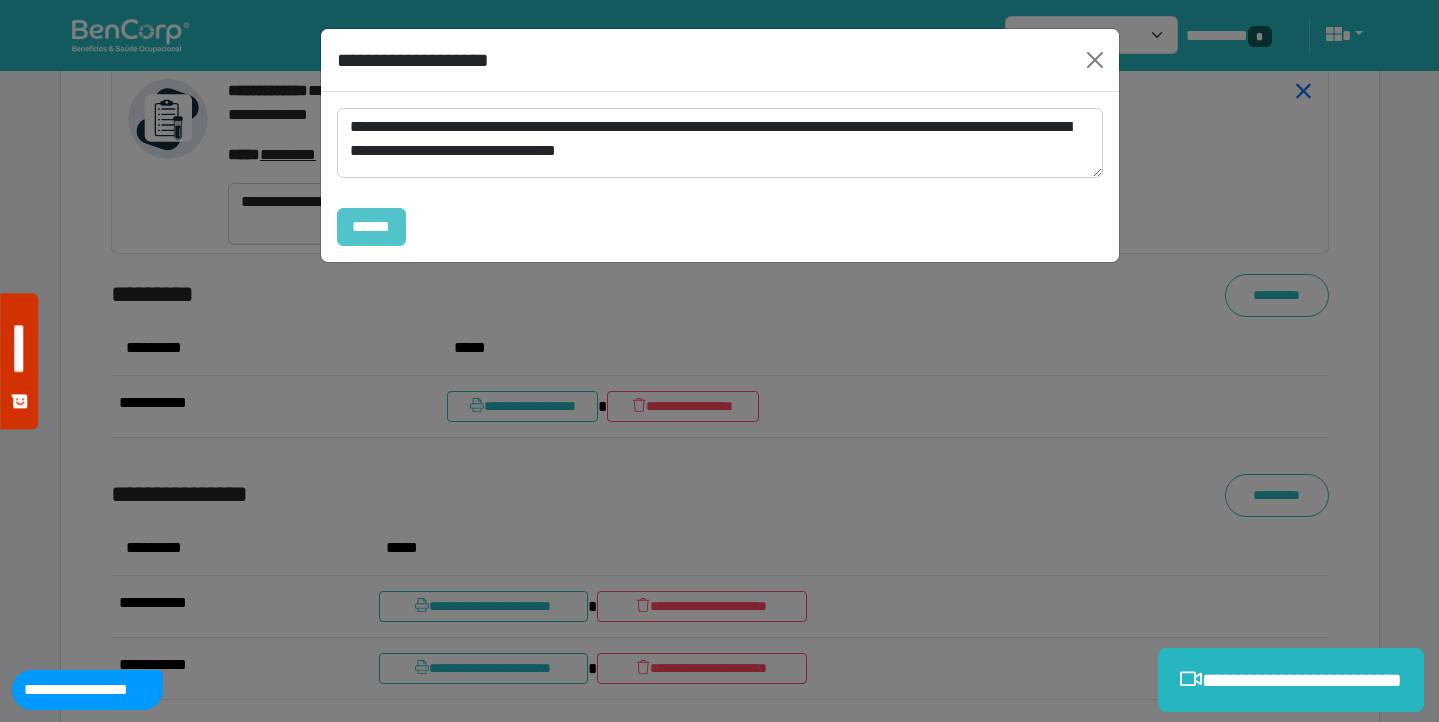 click on "******" at bounding box center [372, 227] 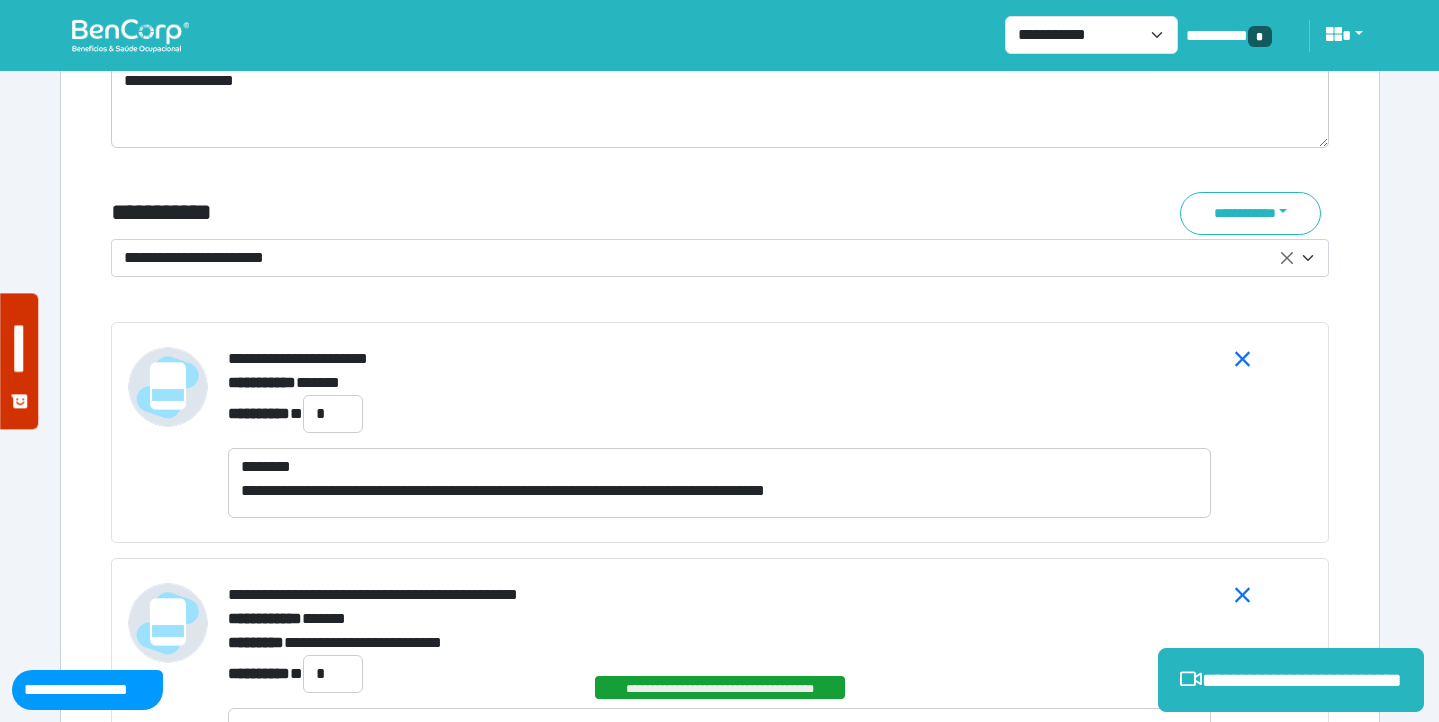 scroll, scrollTop: 6914, scrollLeft: 0, axis: vertical 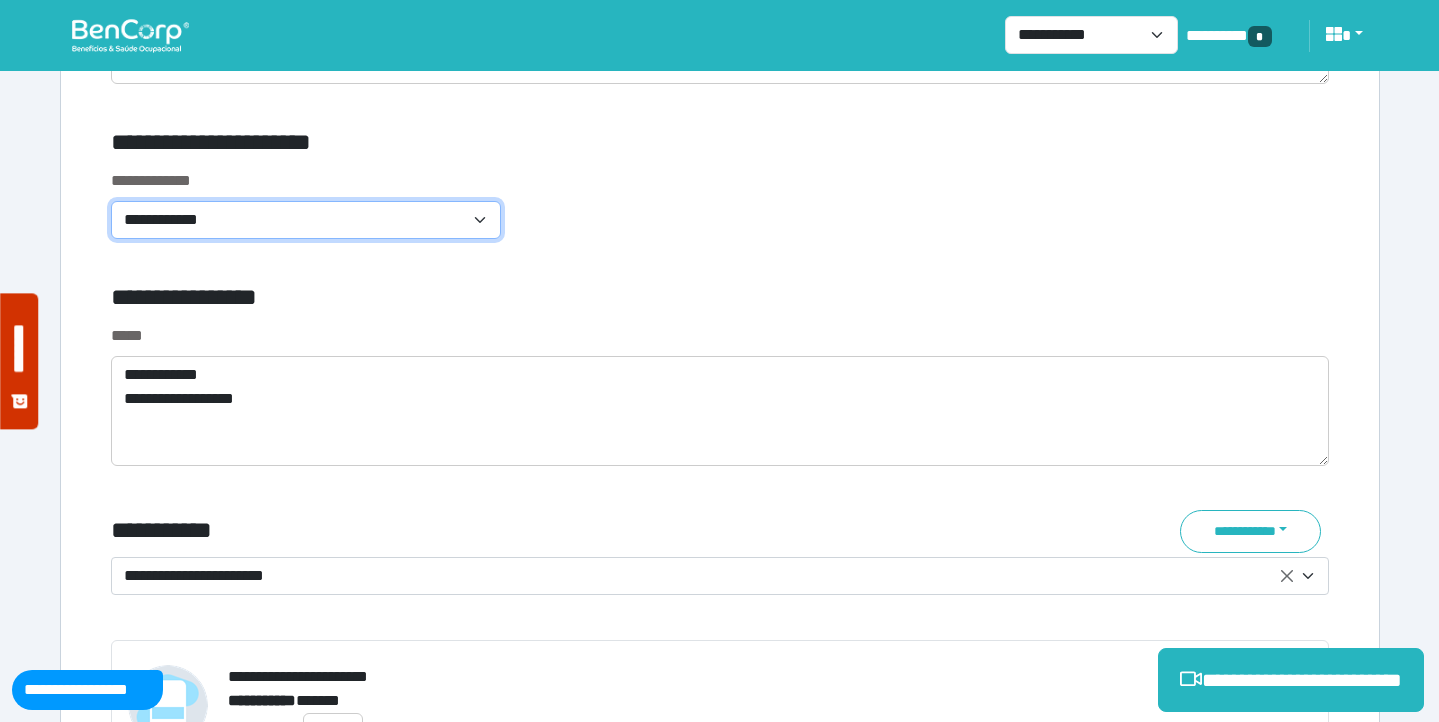 click on "**********" at bounding box center [306, 220] 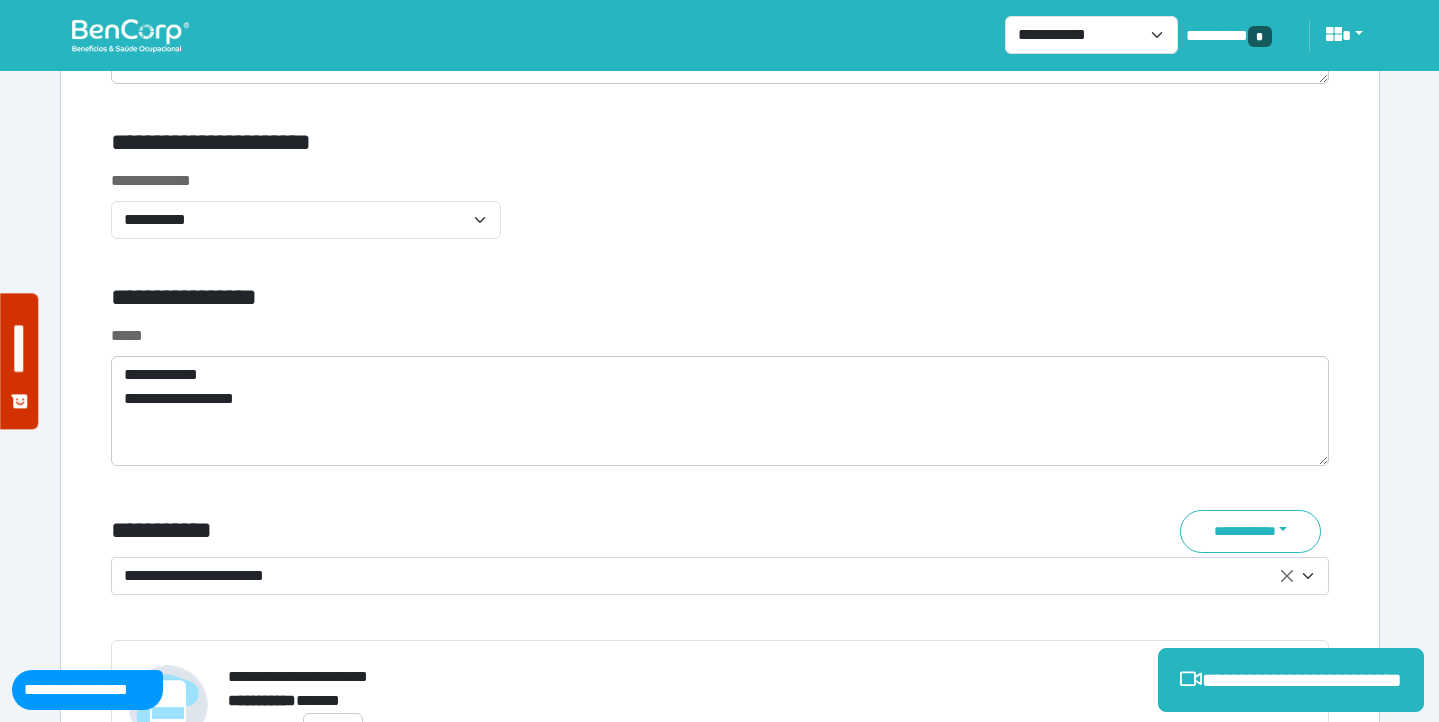 click on "**********" at bounding box center [720, 216] 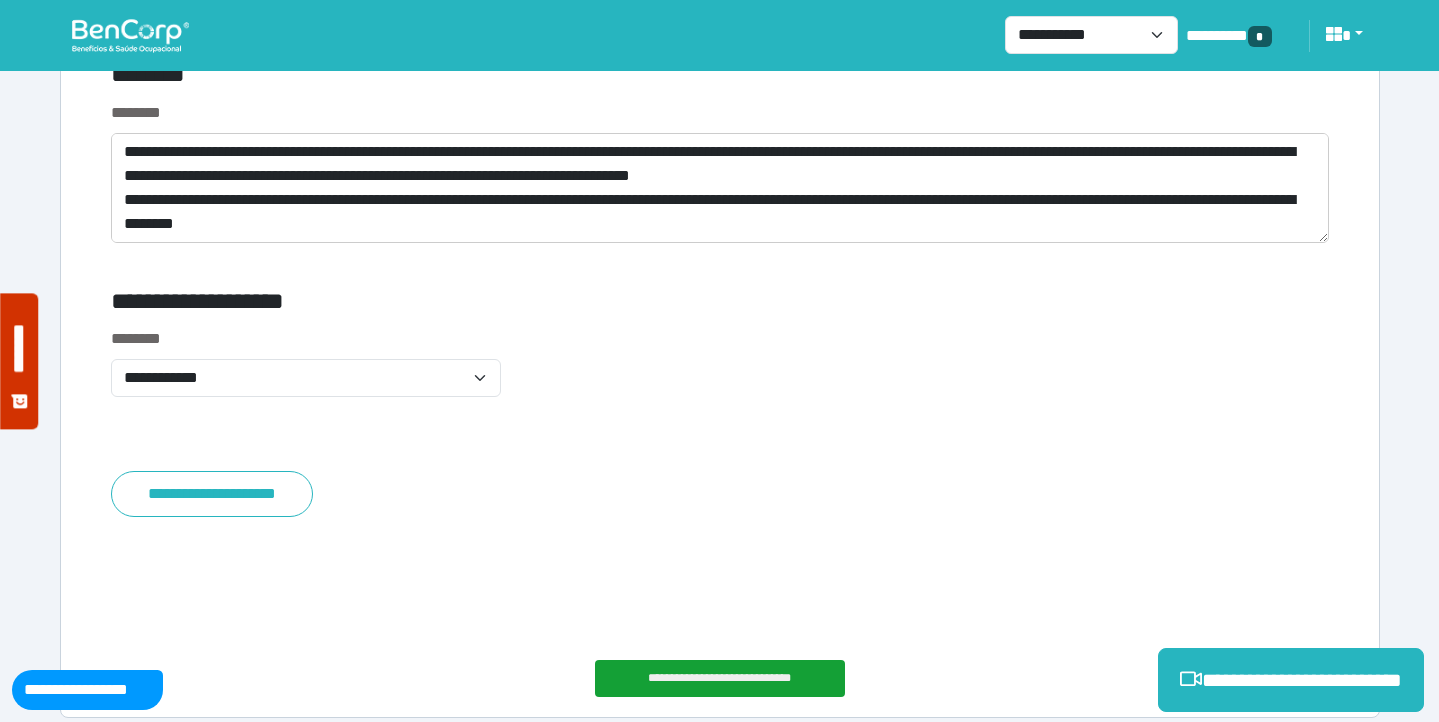 scroll, scrollTop: 11423, scrollLeft: 0, axis: vertical 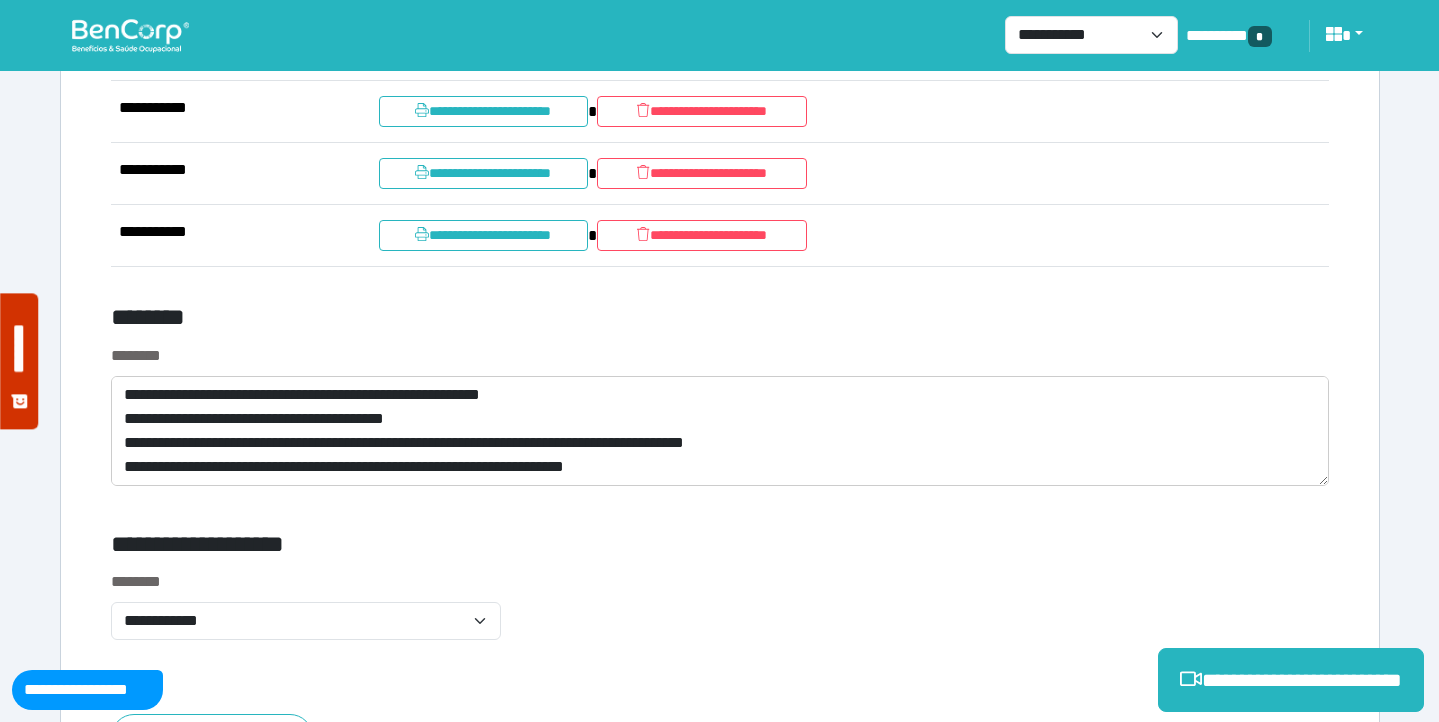 click on "********" at bounding box center [720, 356] 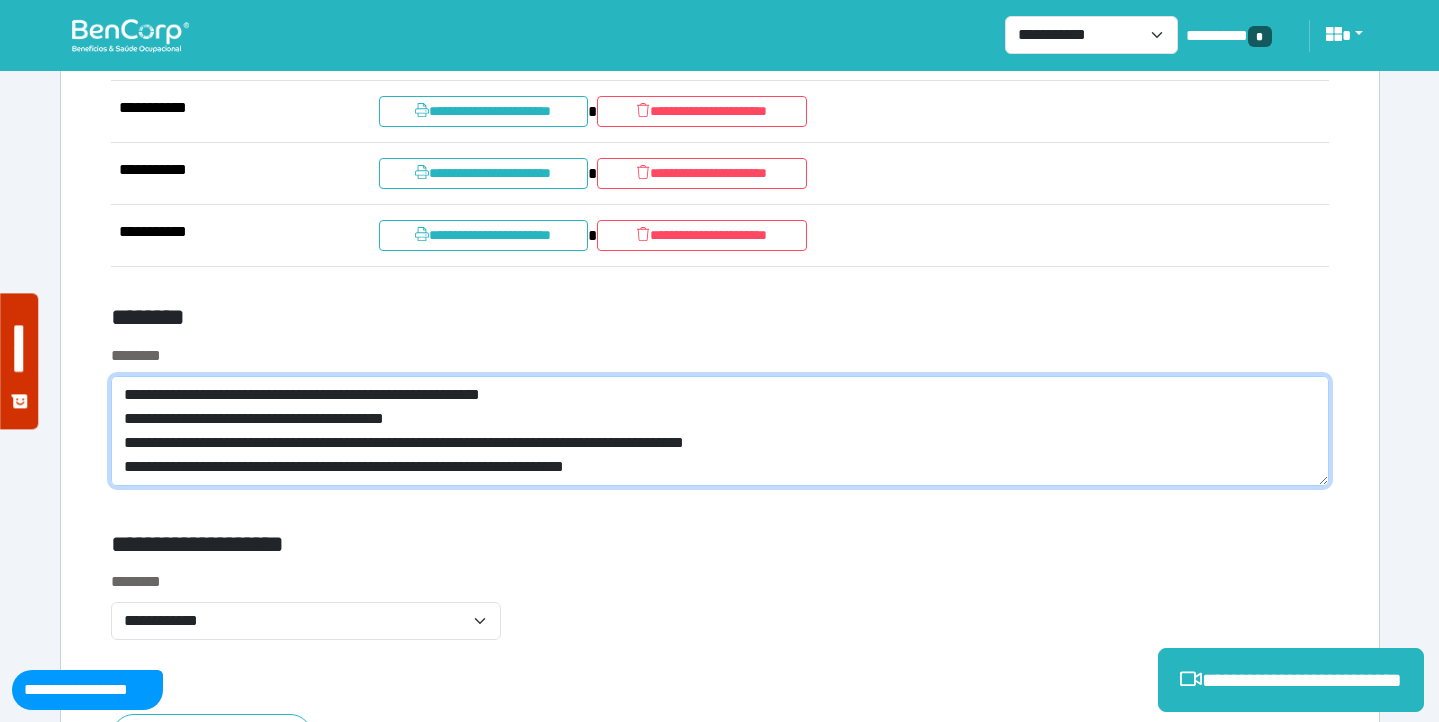 click at bounding box center [720, 431] 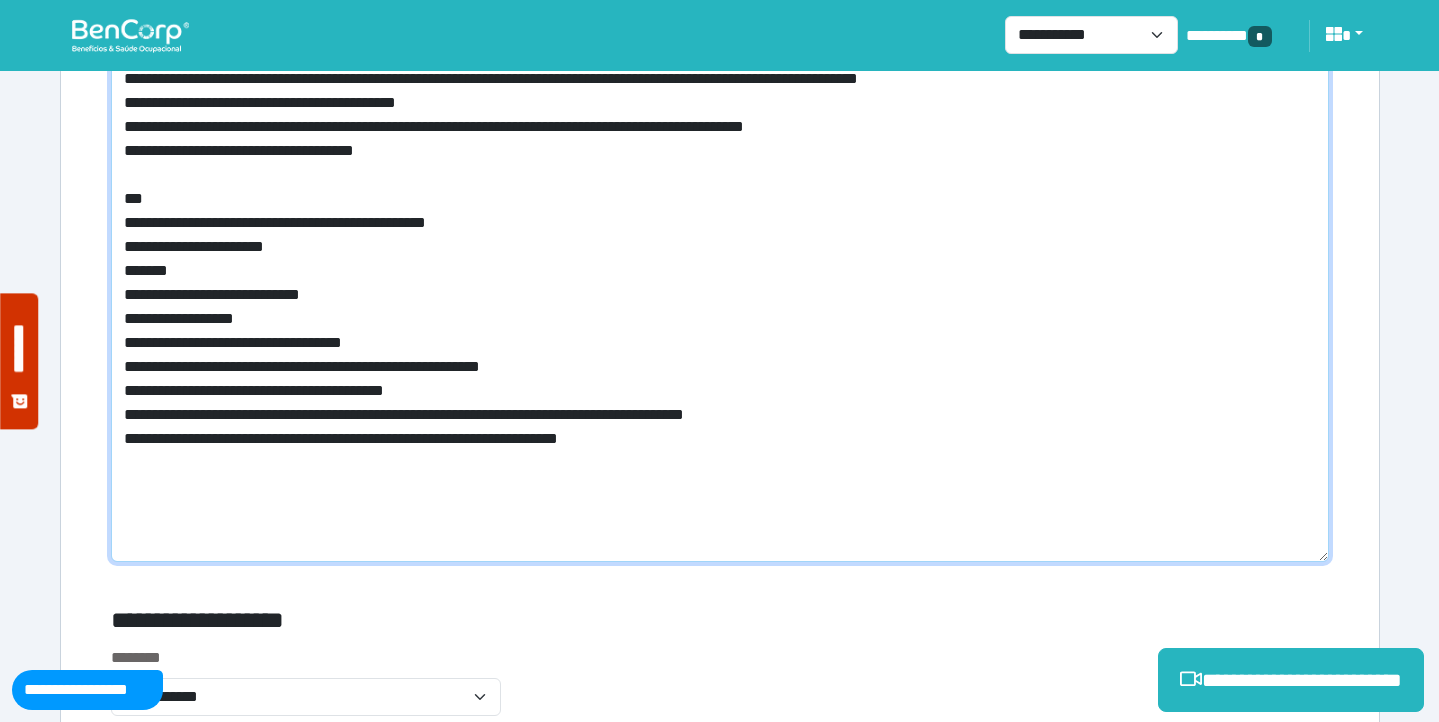 scroll, scrollTop: 11427, scrollLeft: 0, axis: vertical 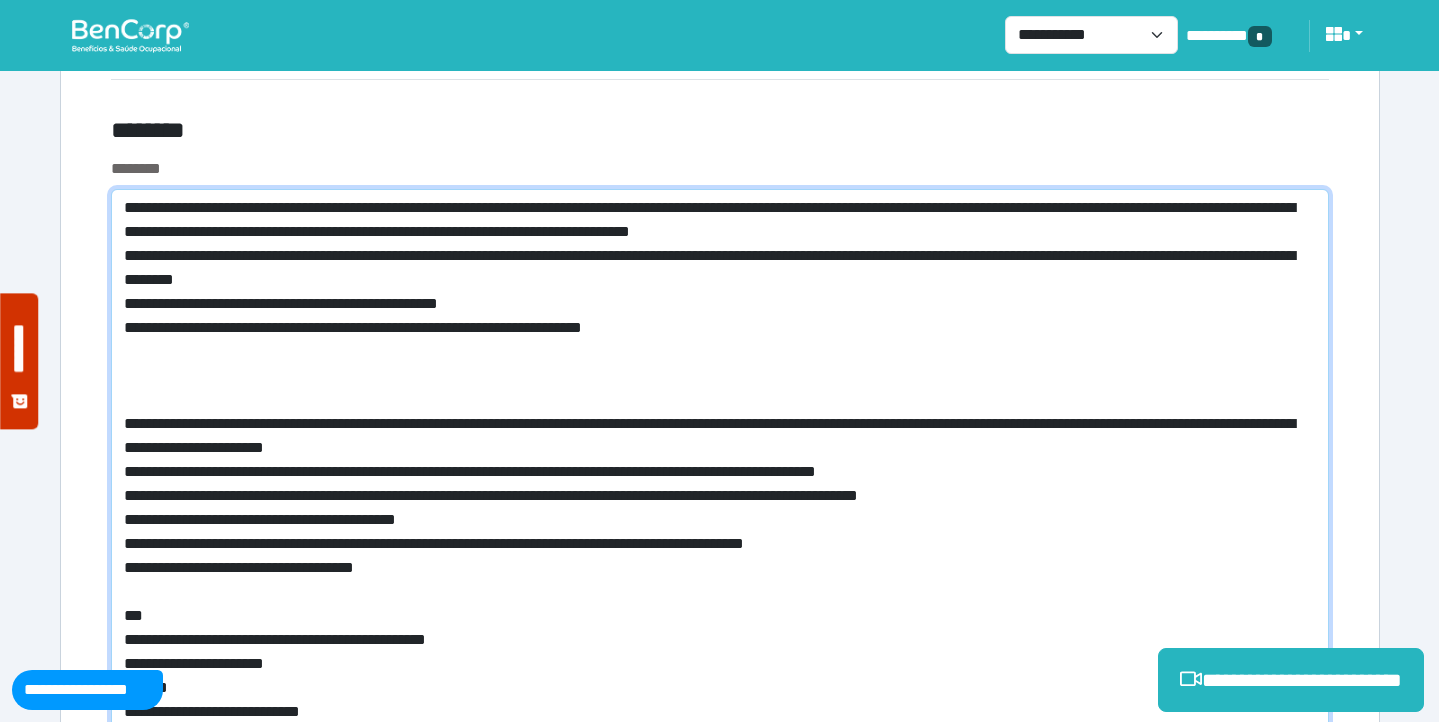 click at bounding box center [720, 572] 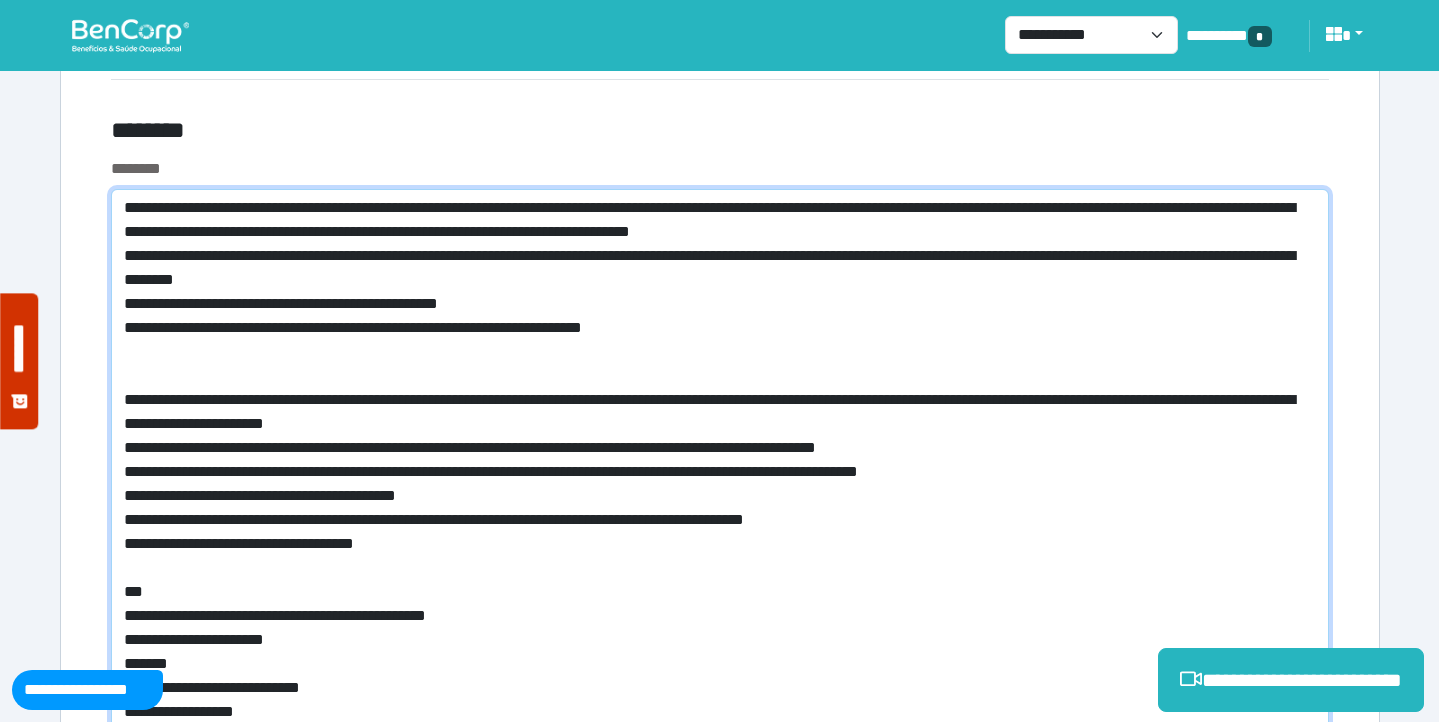 click at bounding box center [720, 560] 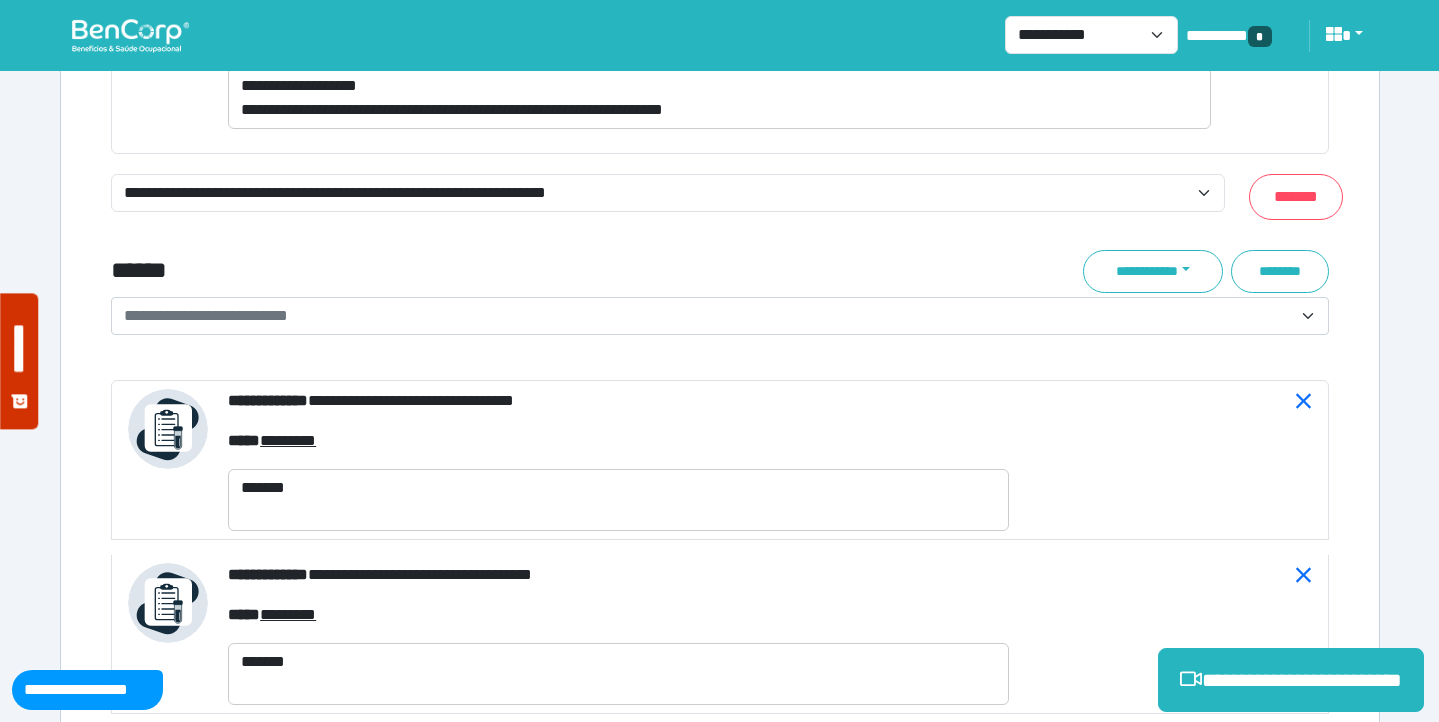 scroll, scrollTop: 8050, scrollLeft: 0, axis: vertical 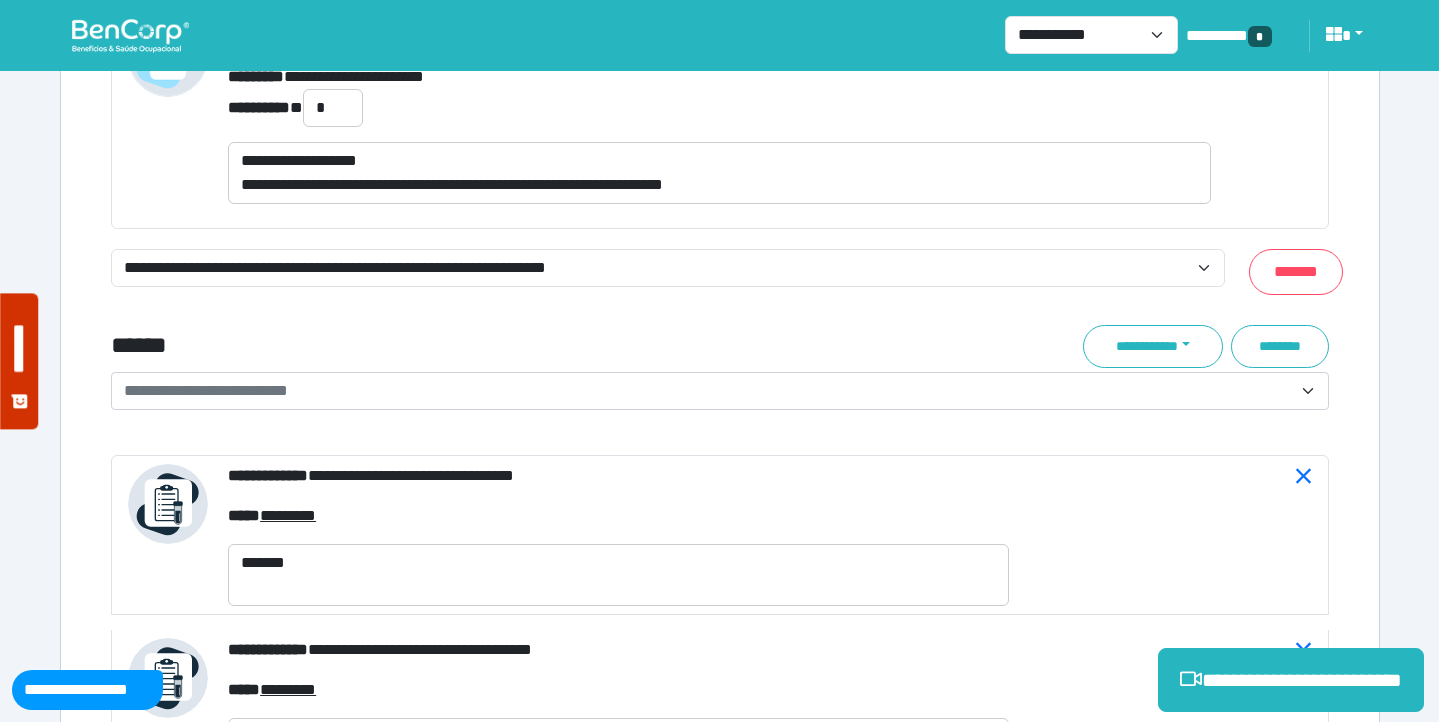 type on "**********" 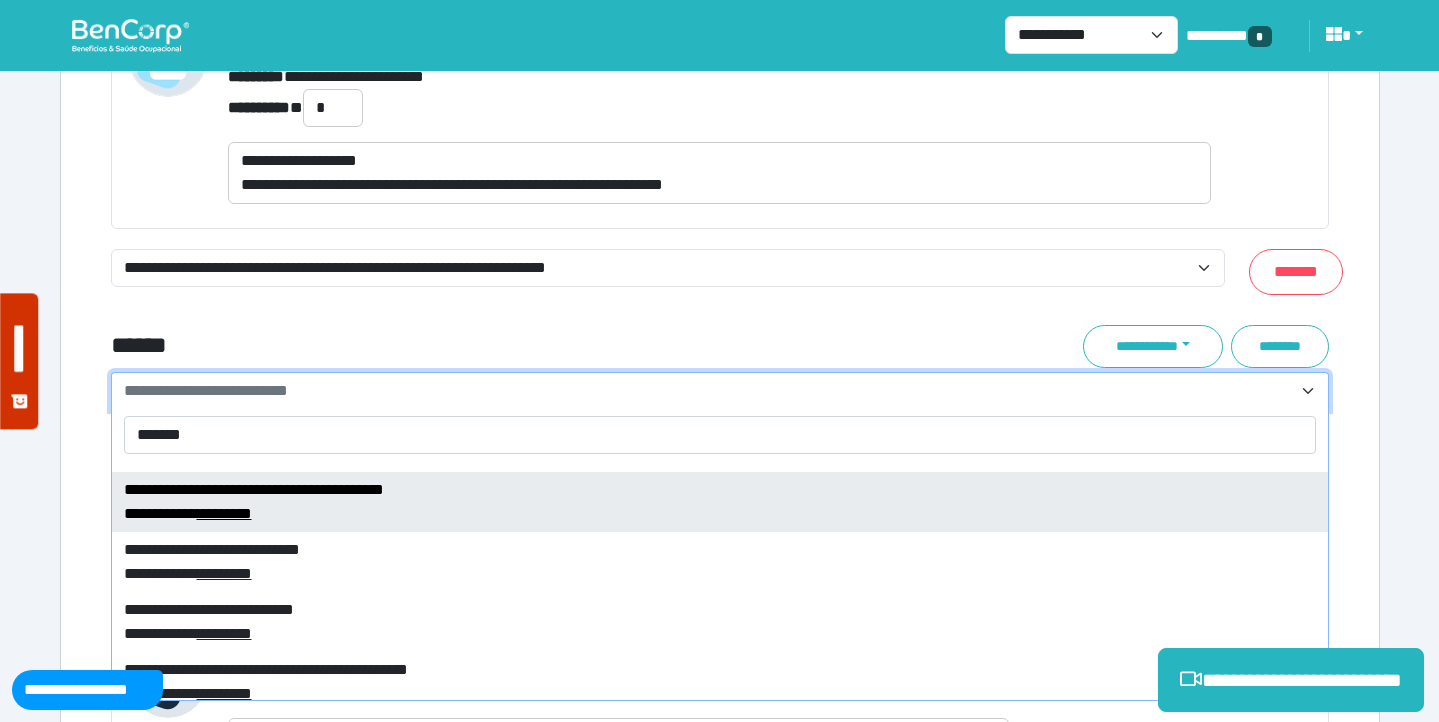 scroll, scrollTop: 69, scrollLeft: 0, axis: vertical 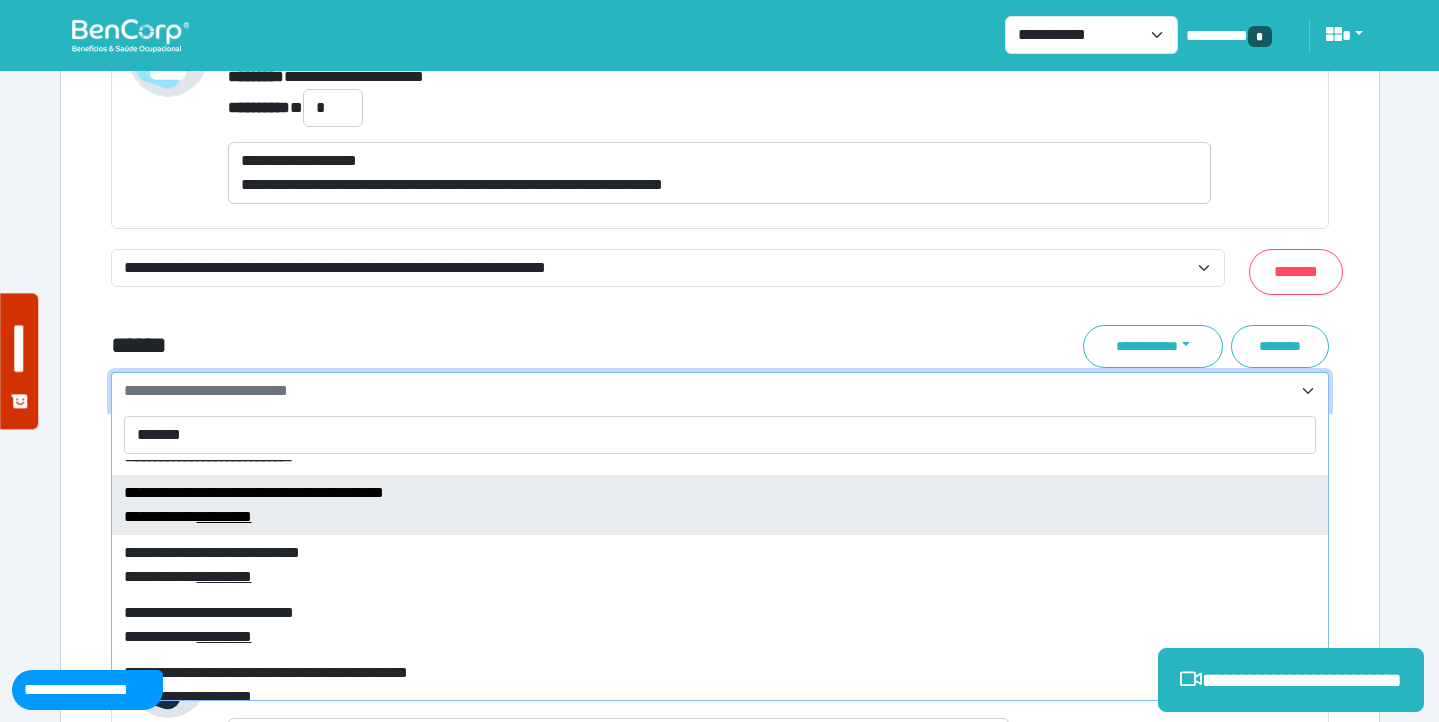 type on "*******" 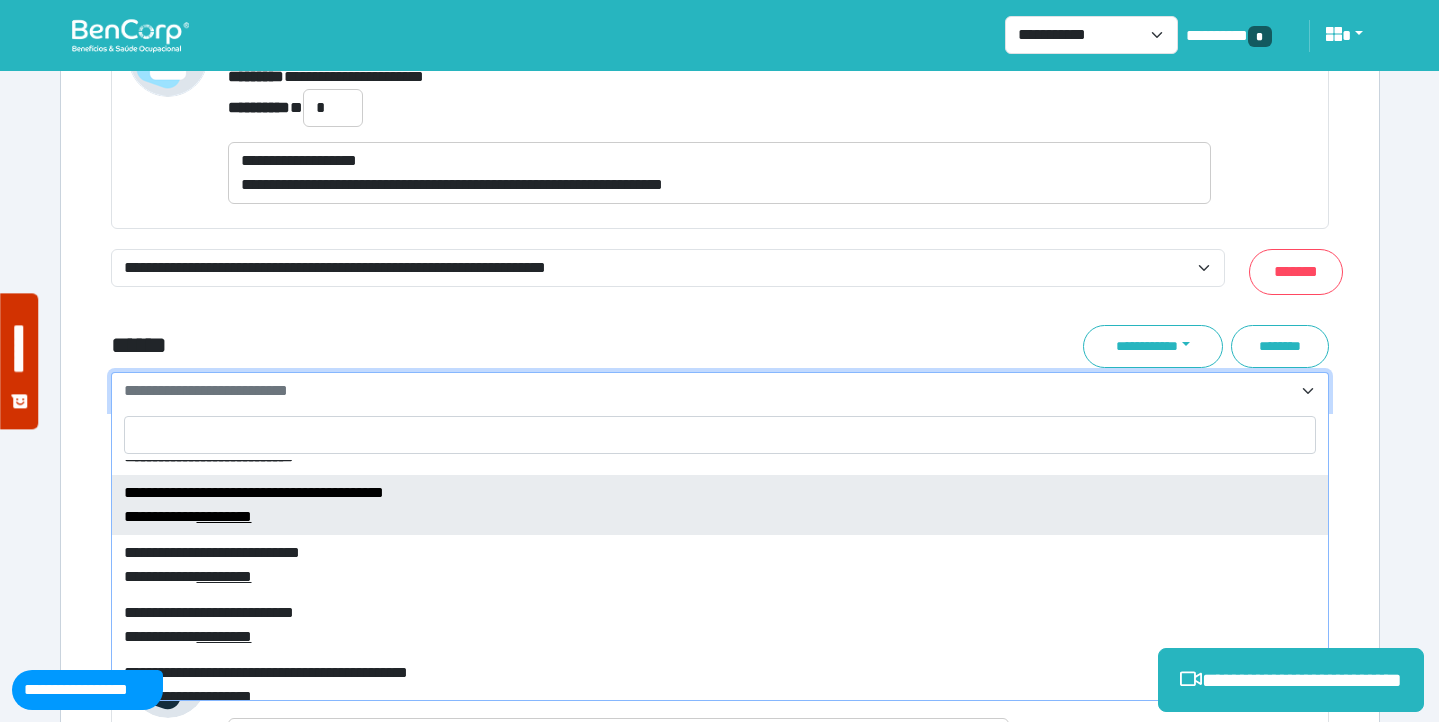 select on "****" 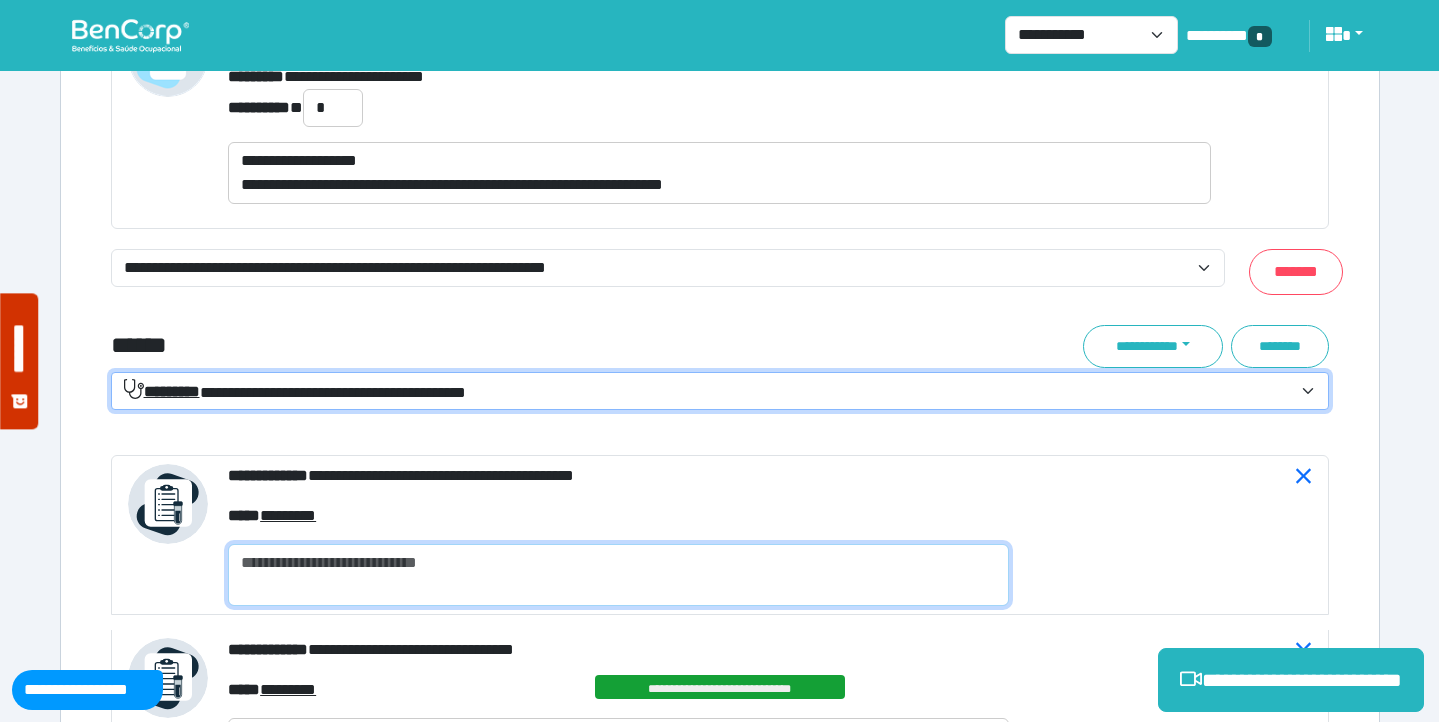 click at bounding box center (618, 575) 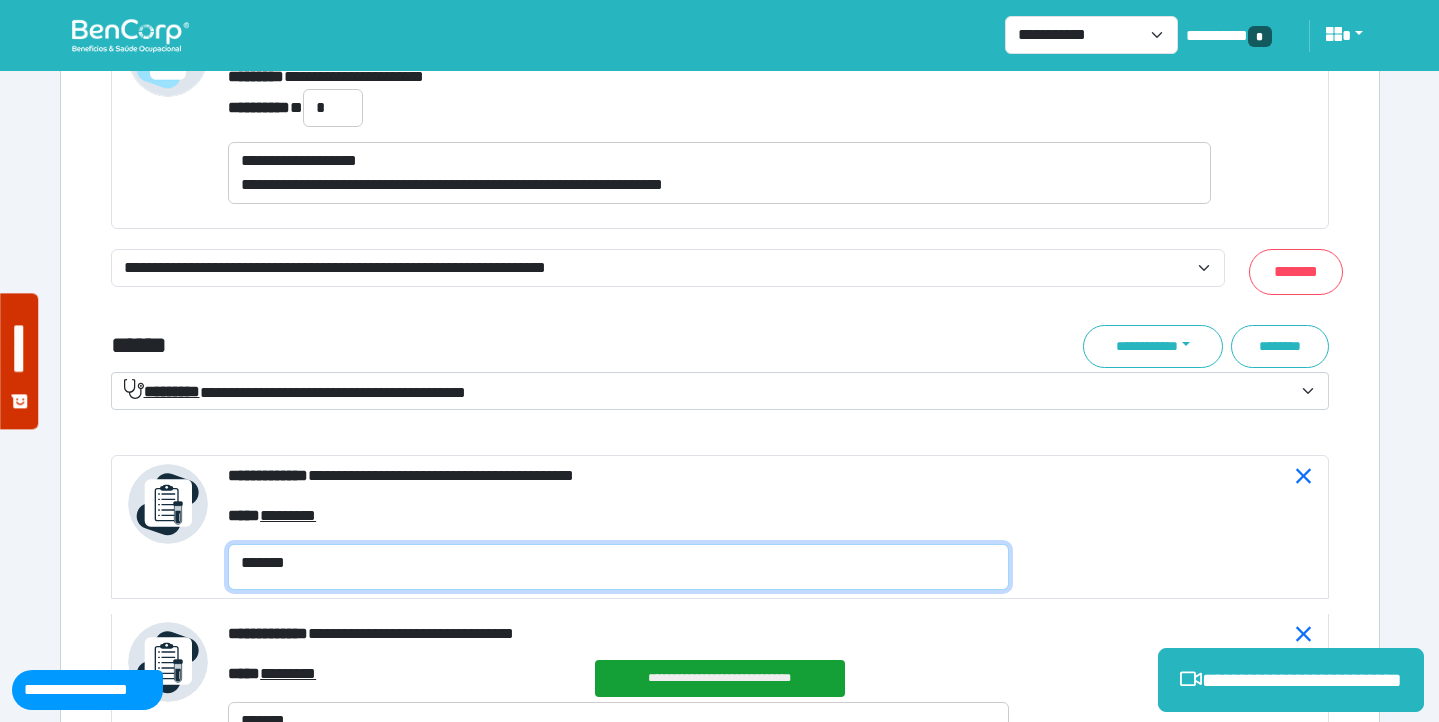 type on "*******" 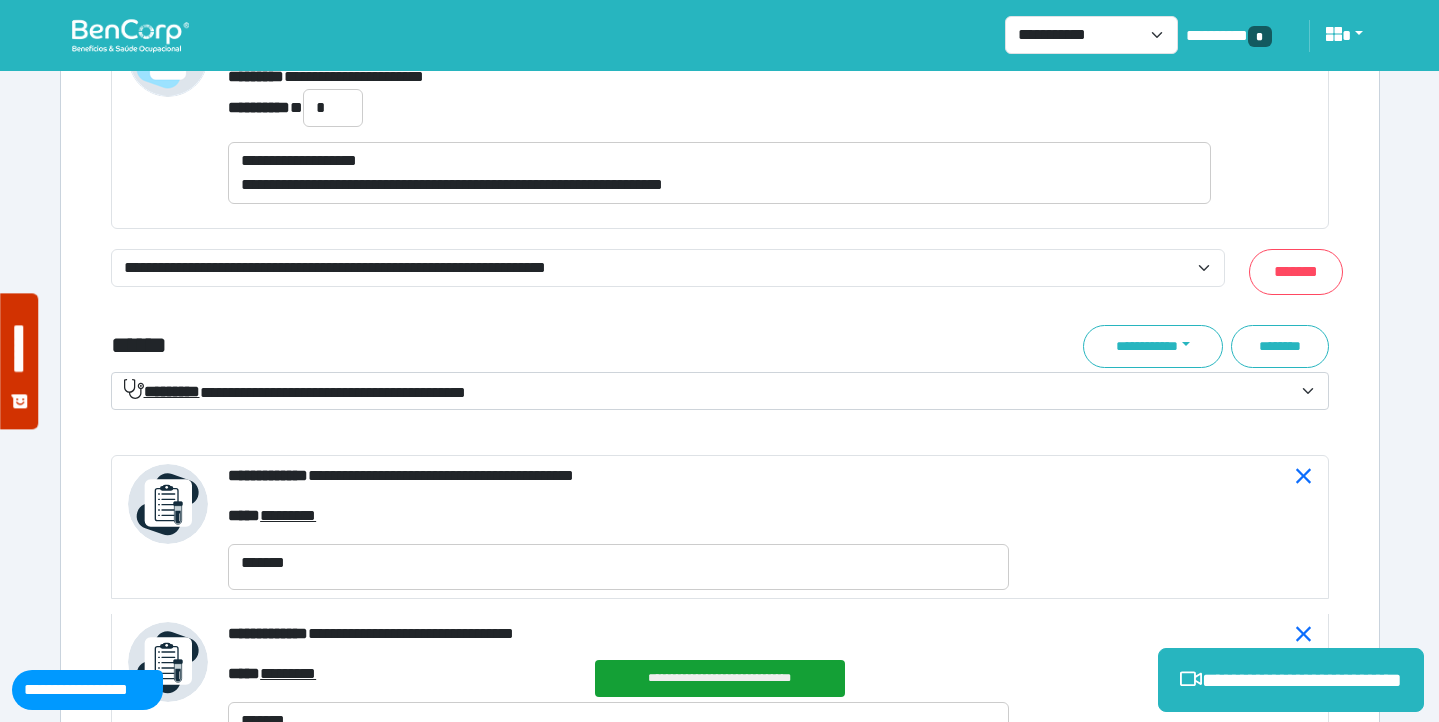 click on "******" at bounding box center (513, 346) 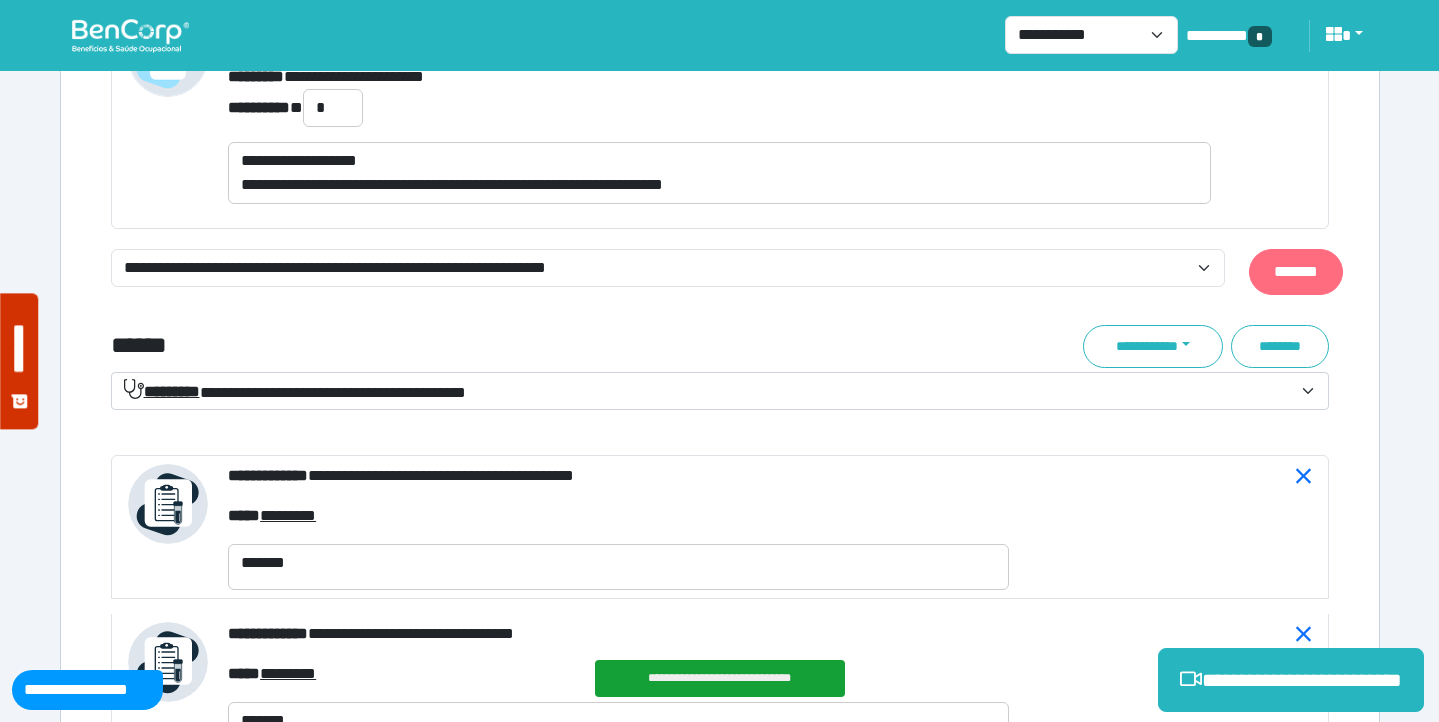 click on "*******" at bounding box center [1296, 272] 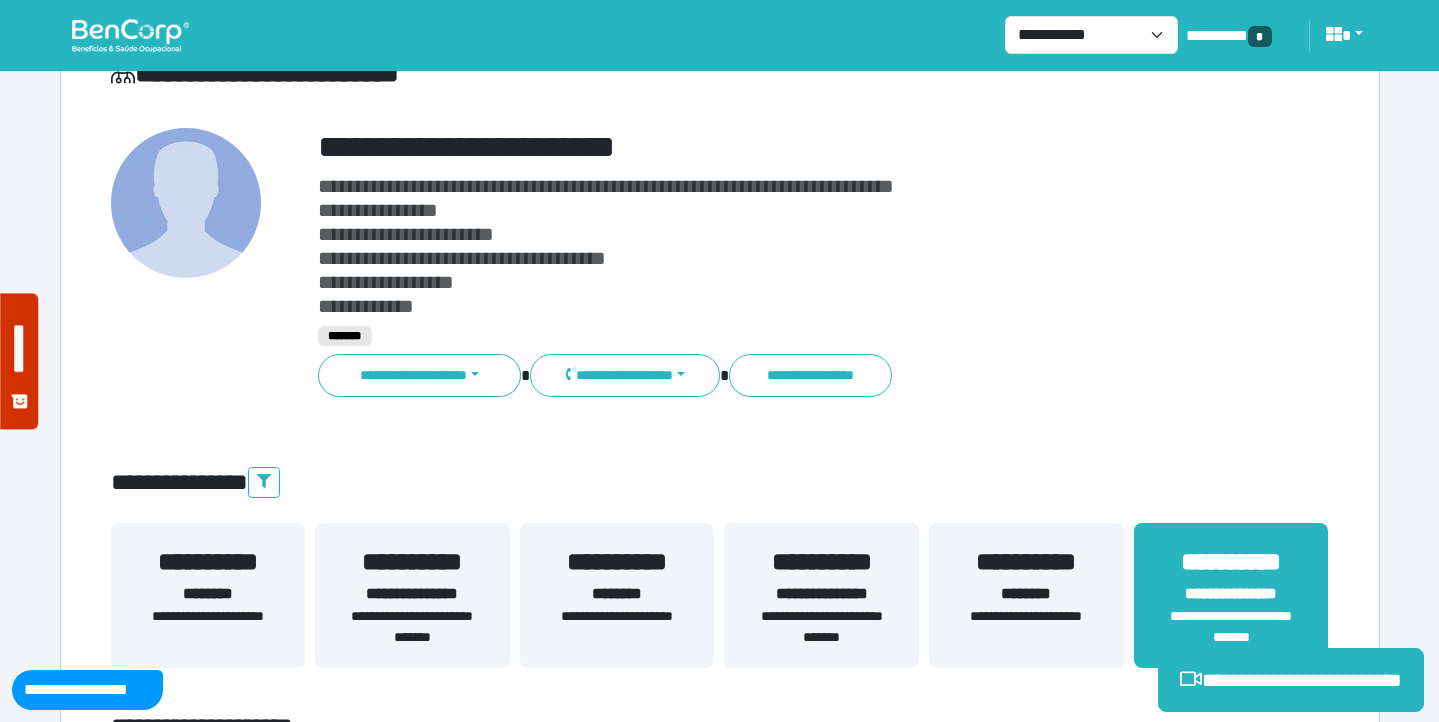 scroll, scrollTop: 0, scrollLeft: 0, axis: both 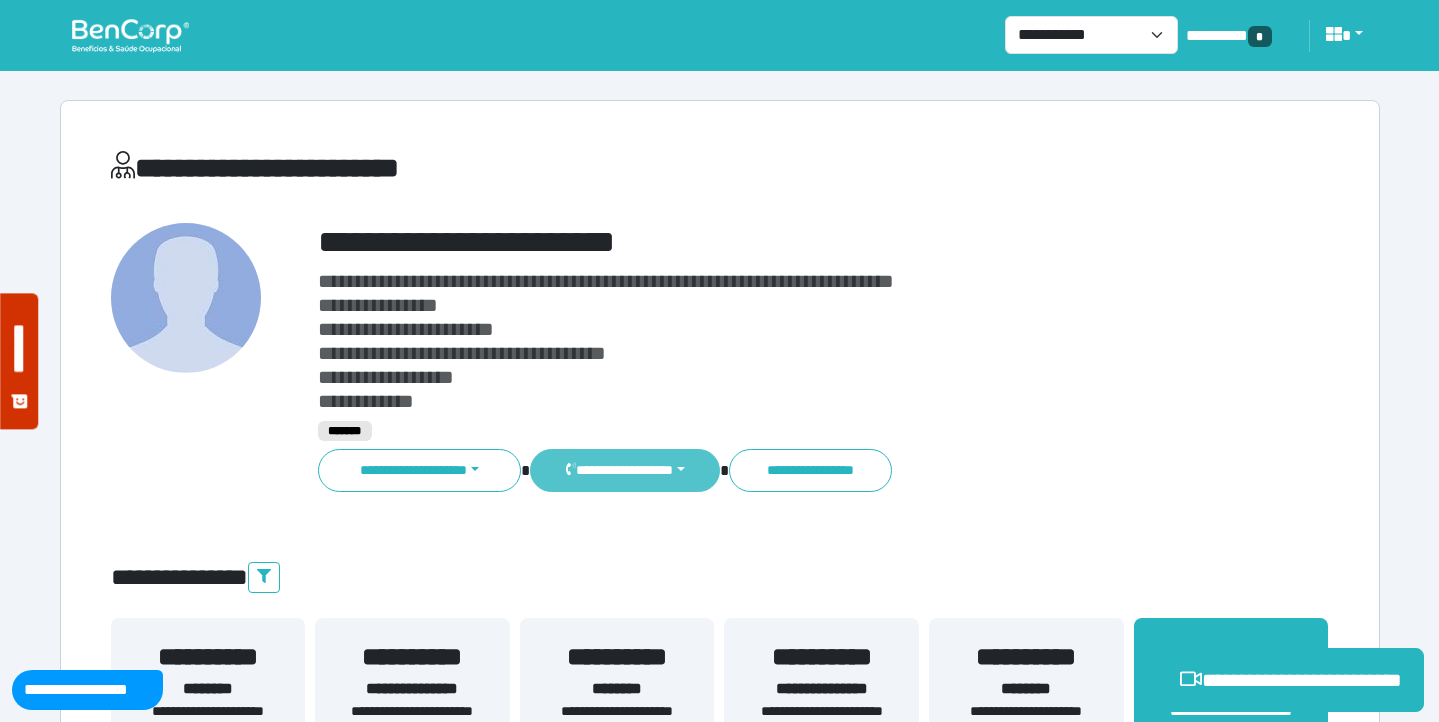 click on "**********" at bounding box center (624, 470) 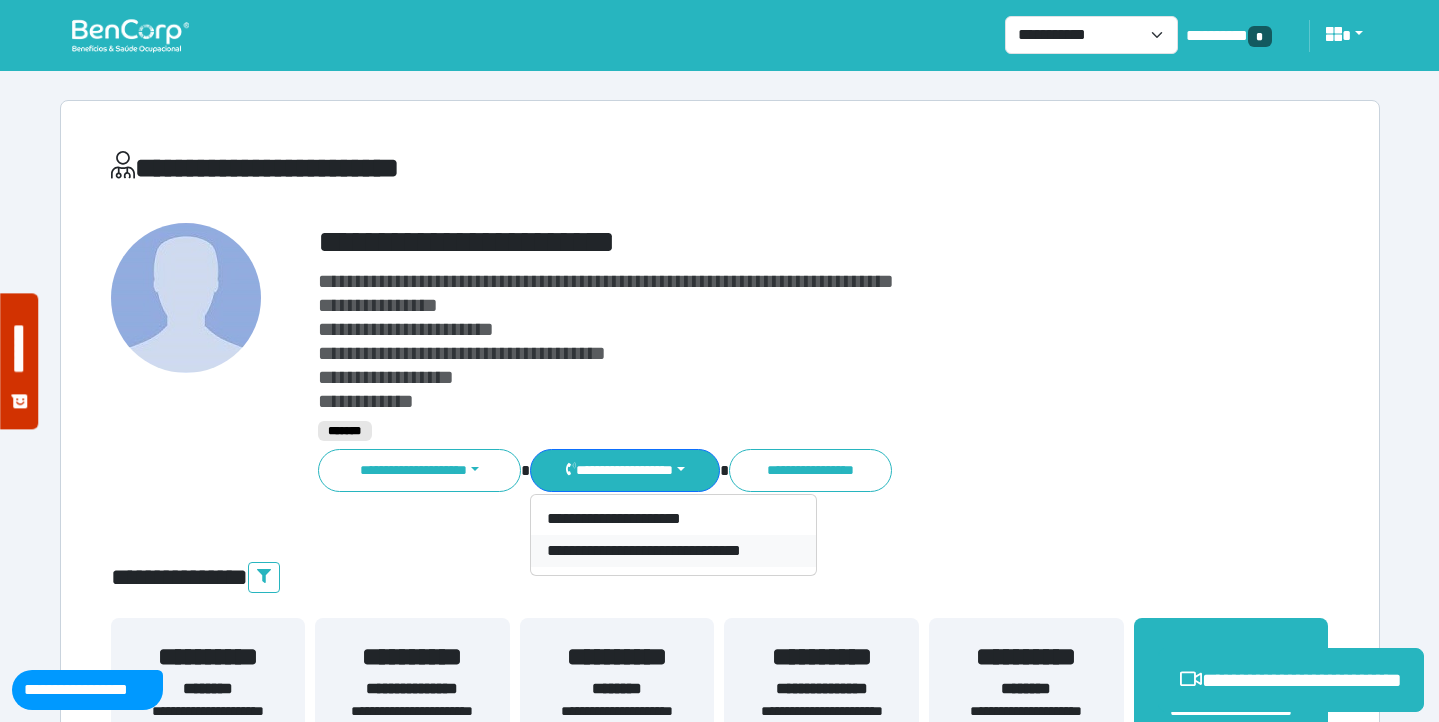 click on "**********" at bounding box center [673, 551] 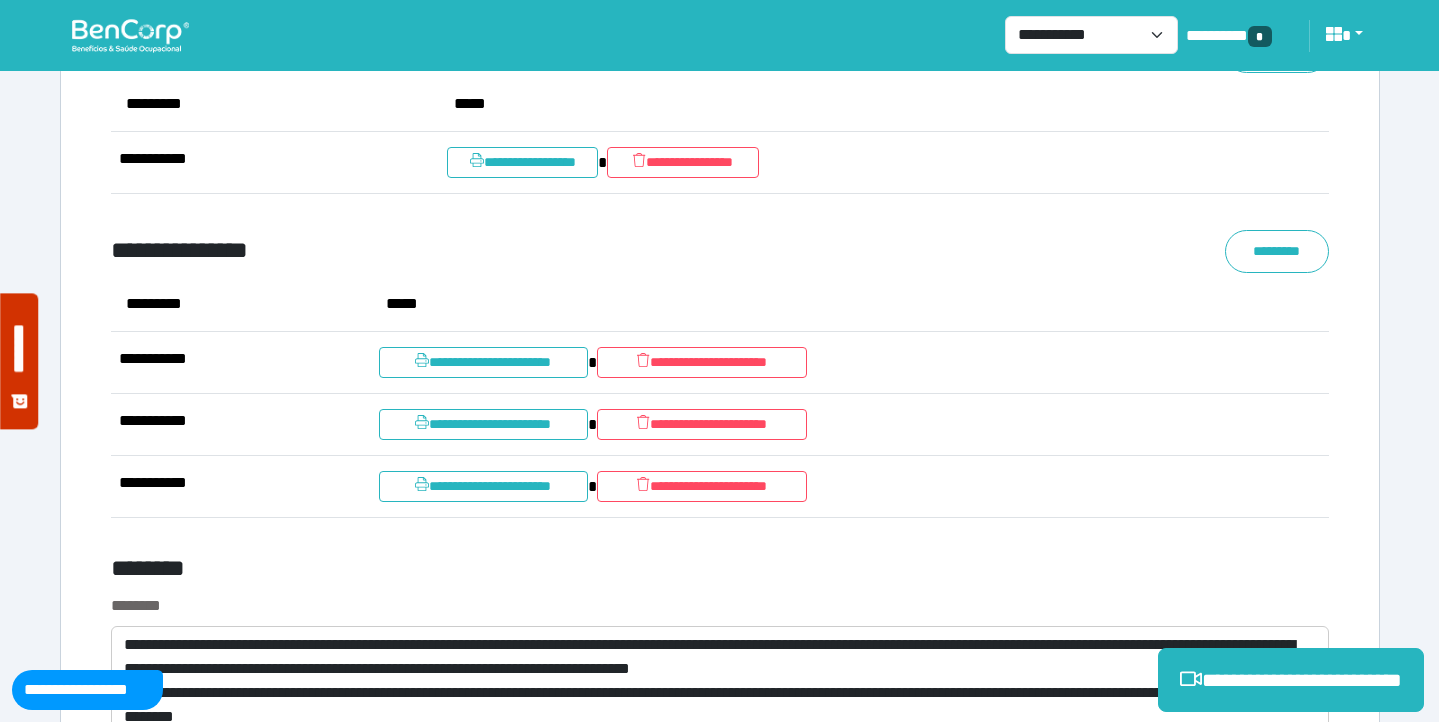 scroll, scrollTop: 11024, scrollLeft: 0, axis: vertical 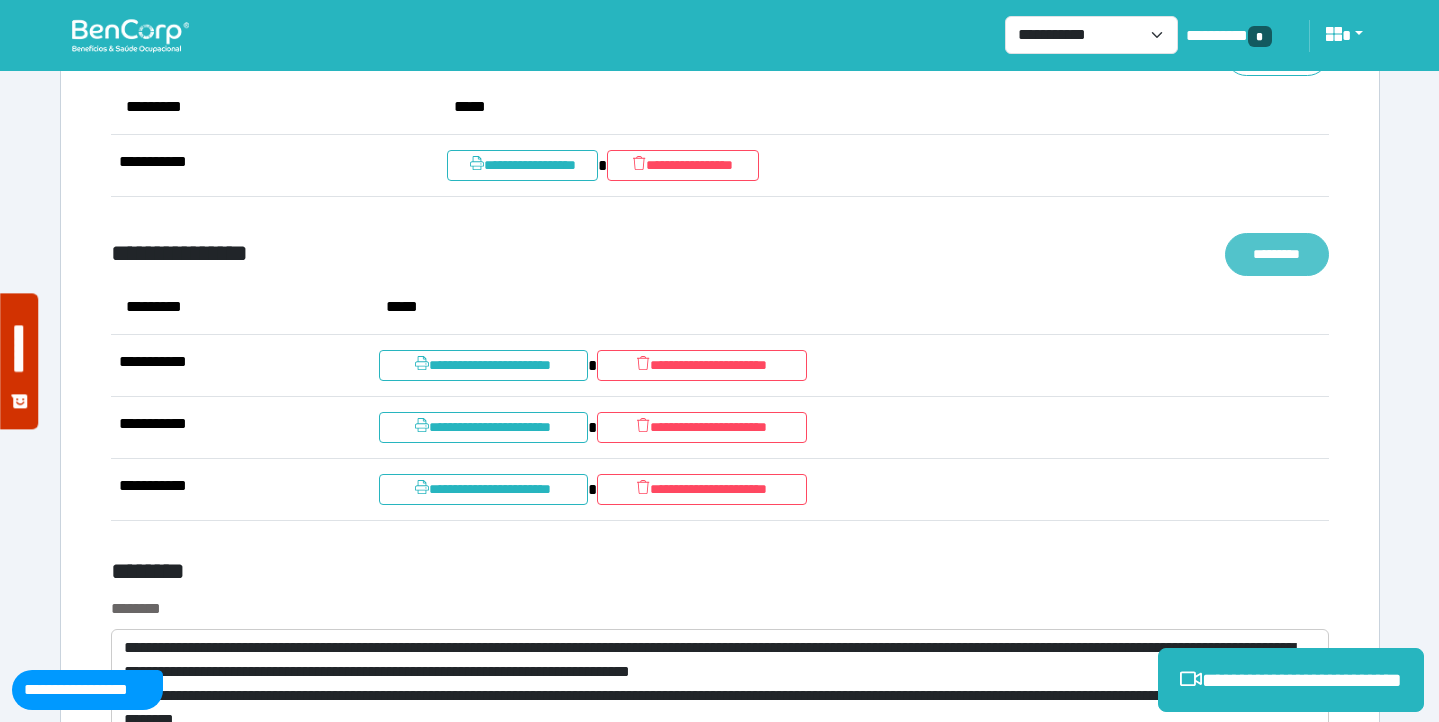 click on "*********" at bounding box center [1277, 254] 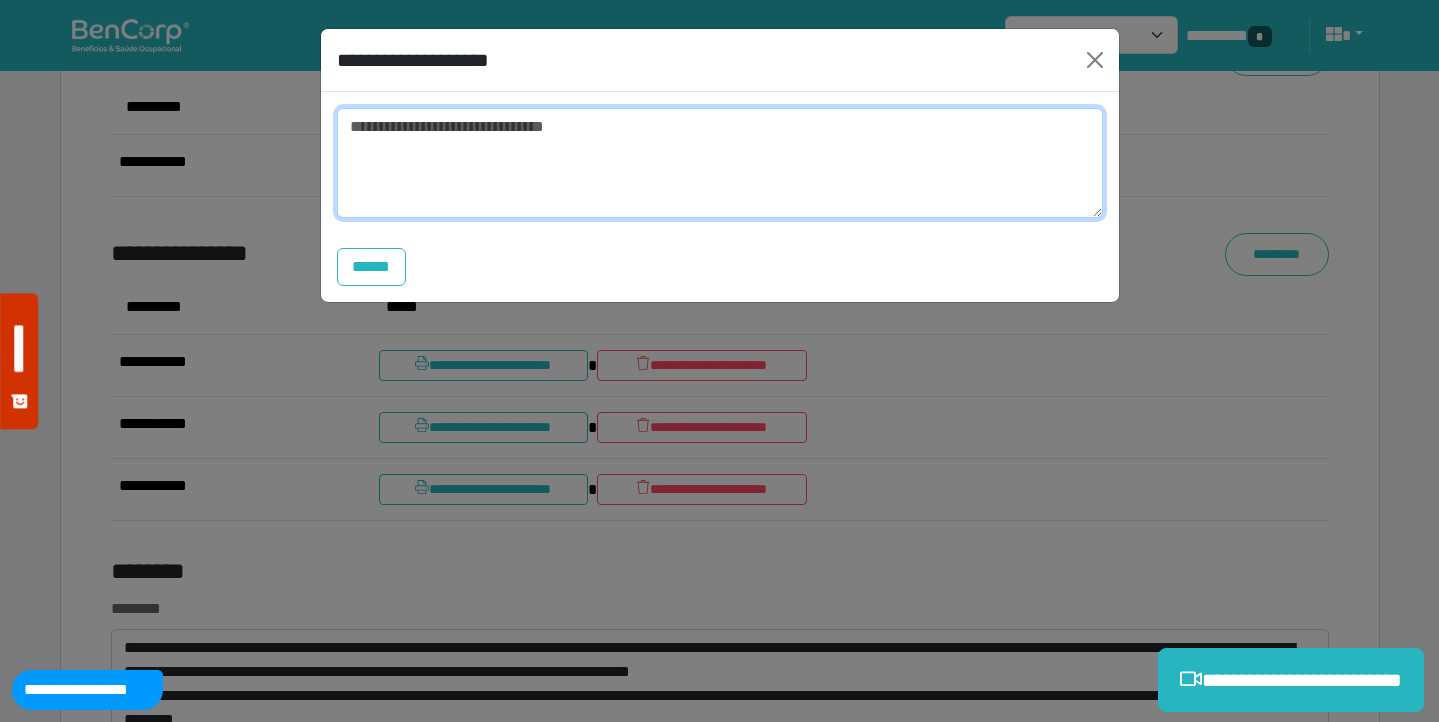 click at bounding box center [720, 163] 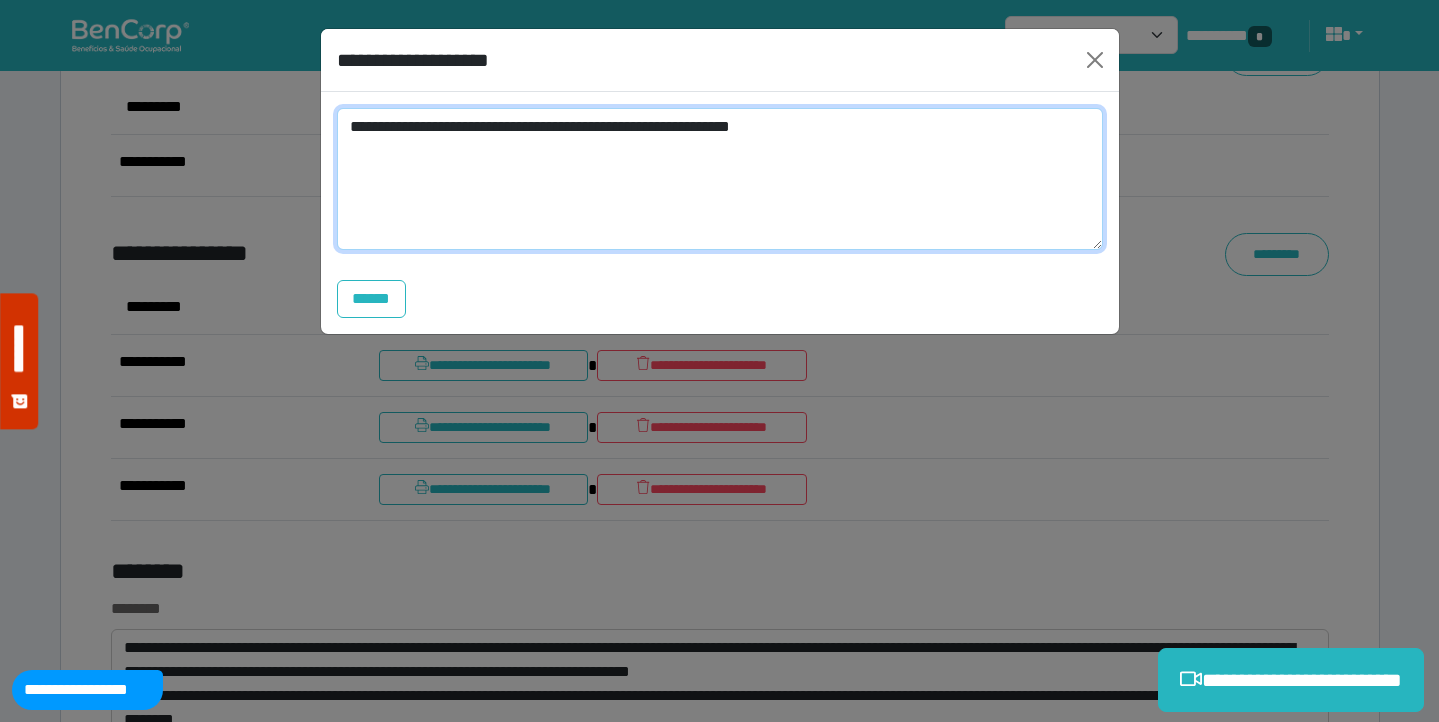 scroll, scrollTop: 0, scrollLeft: 0, axis: both 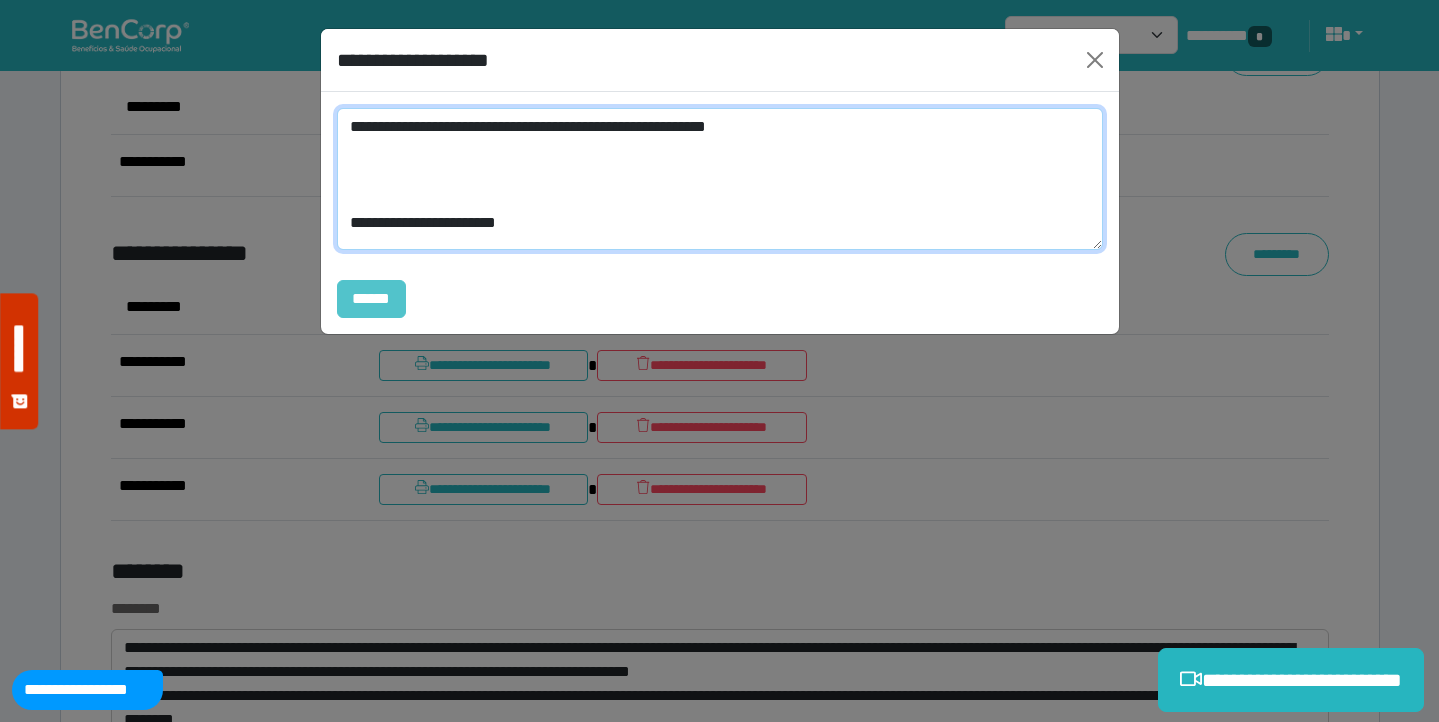 type on "**********" 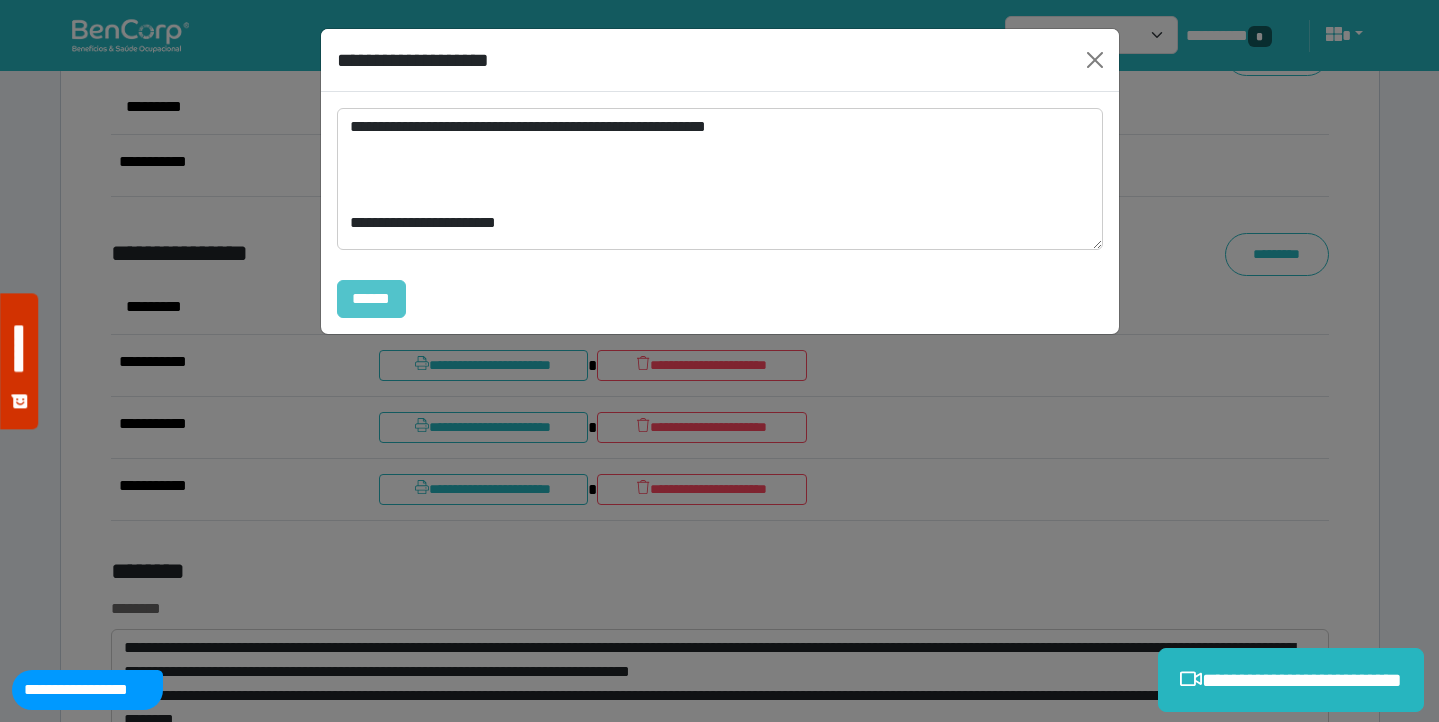 click on "******" at bounding box center [372, 299] 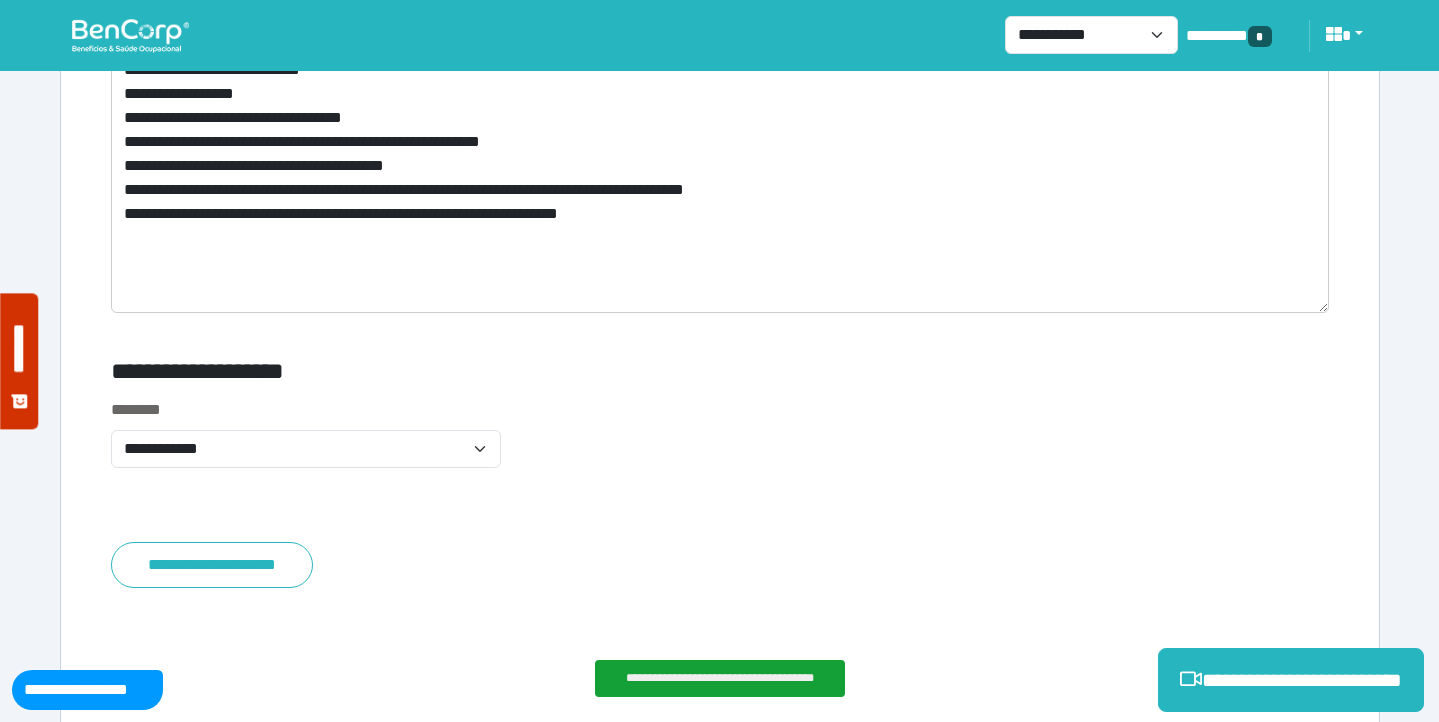 scroll, scrollTop: 12231, scrollLeft: 0, axis: vertical 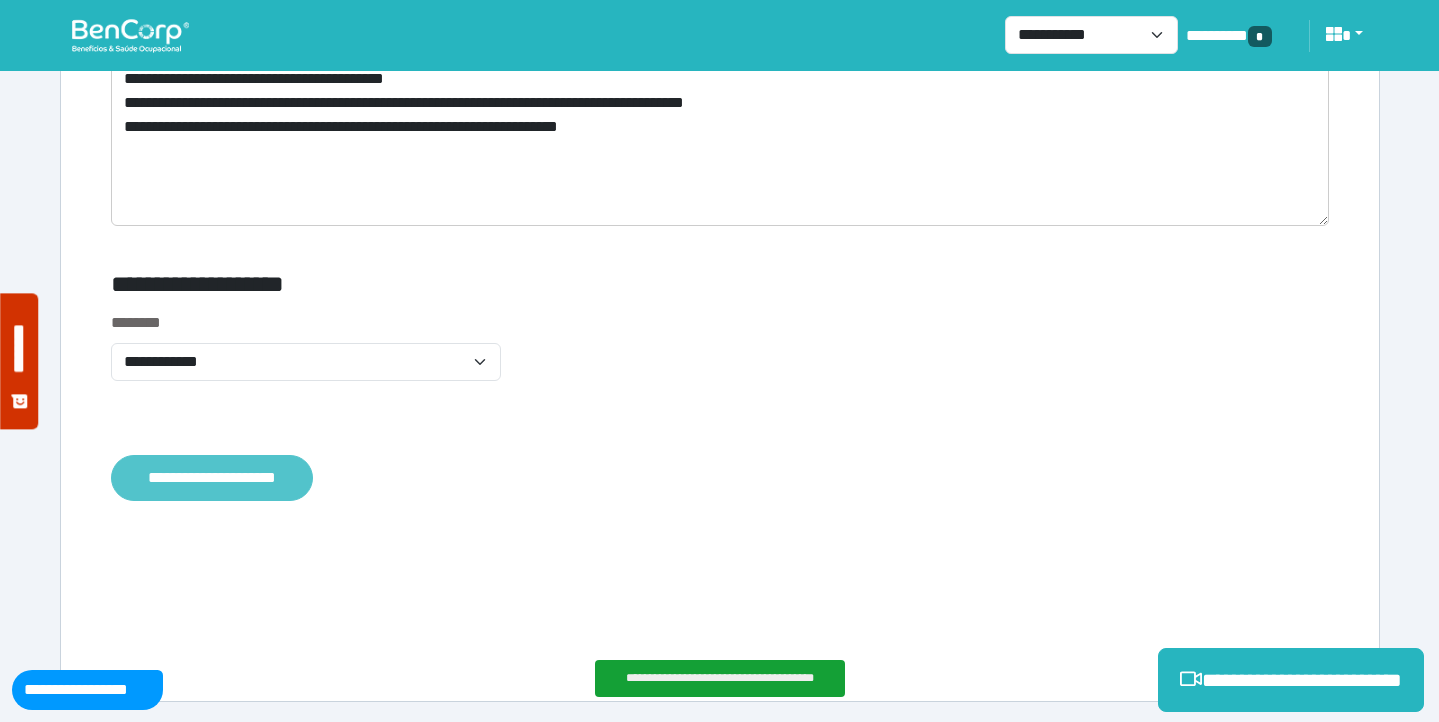 click on "**********" at bounding box center [212, 478] 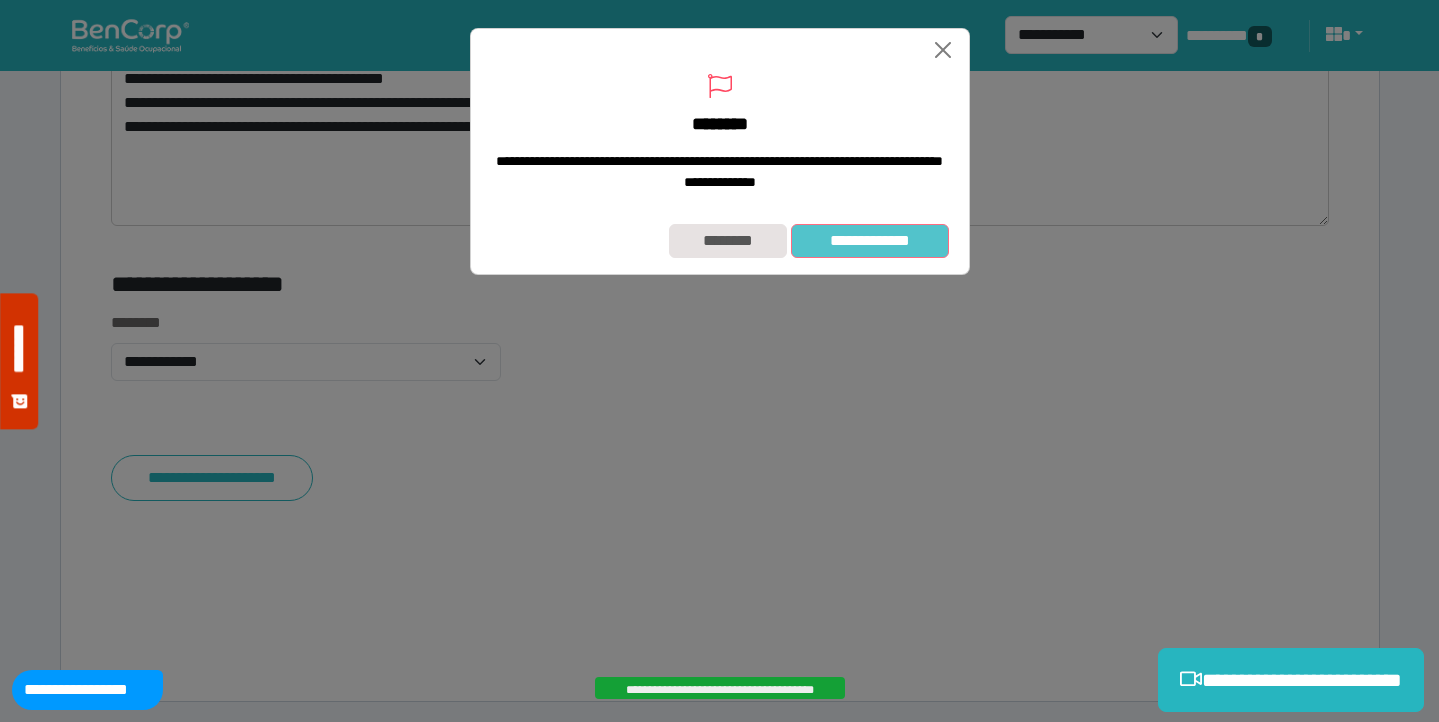click on "**********" at bounding box center [869, 241] 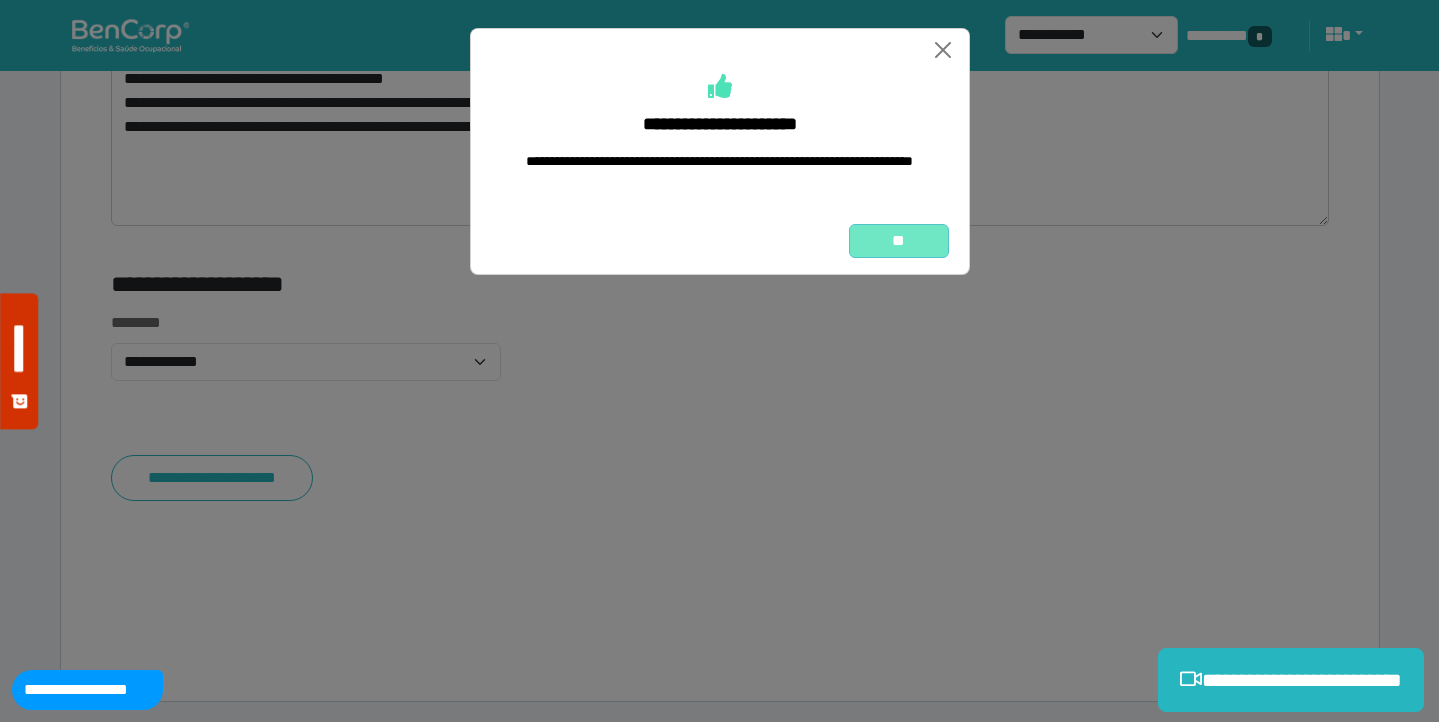 click on "**" at bounding box center (899, 241) 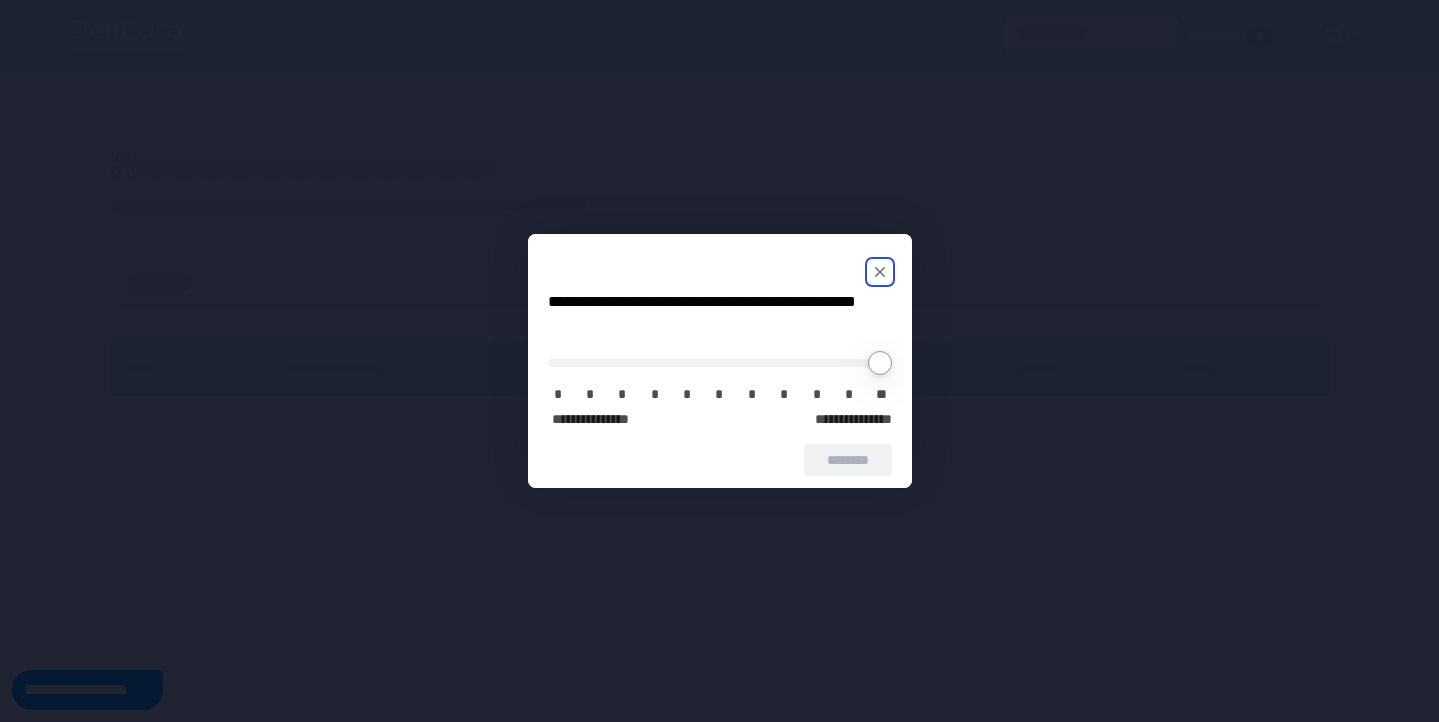 scroll, scrollTop: 0, scrollLeft: 0, axis: both 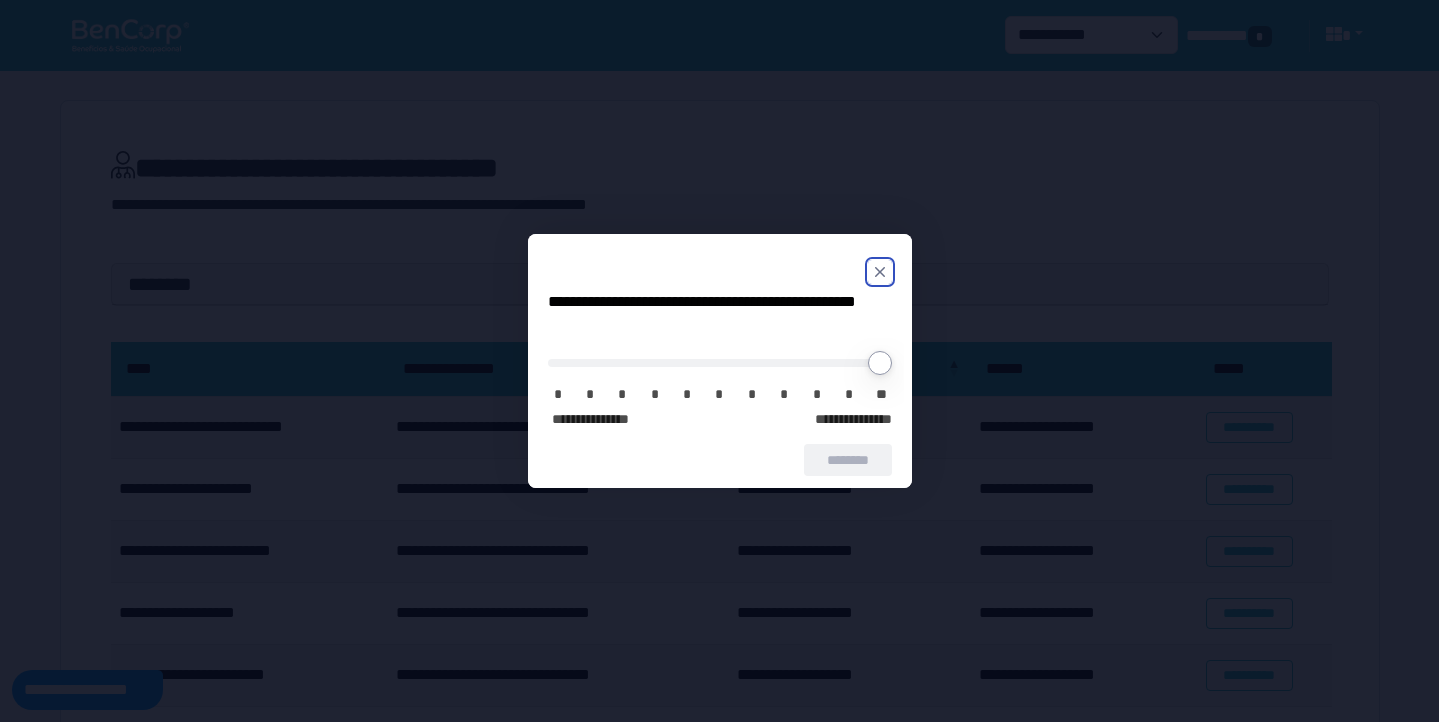 click on "**********" at bounding box center [720, 361] 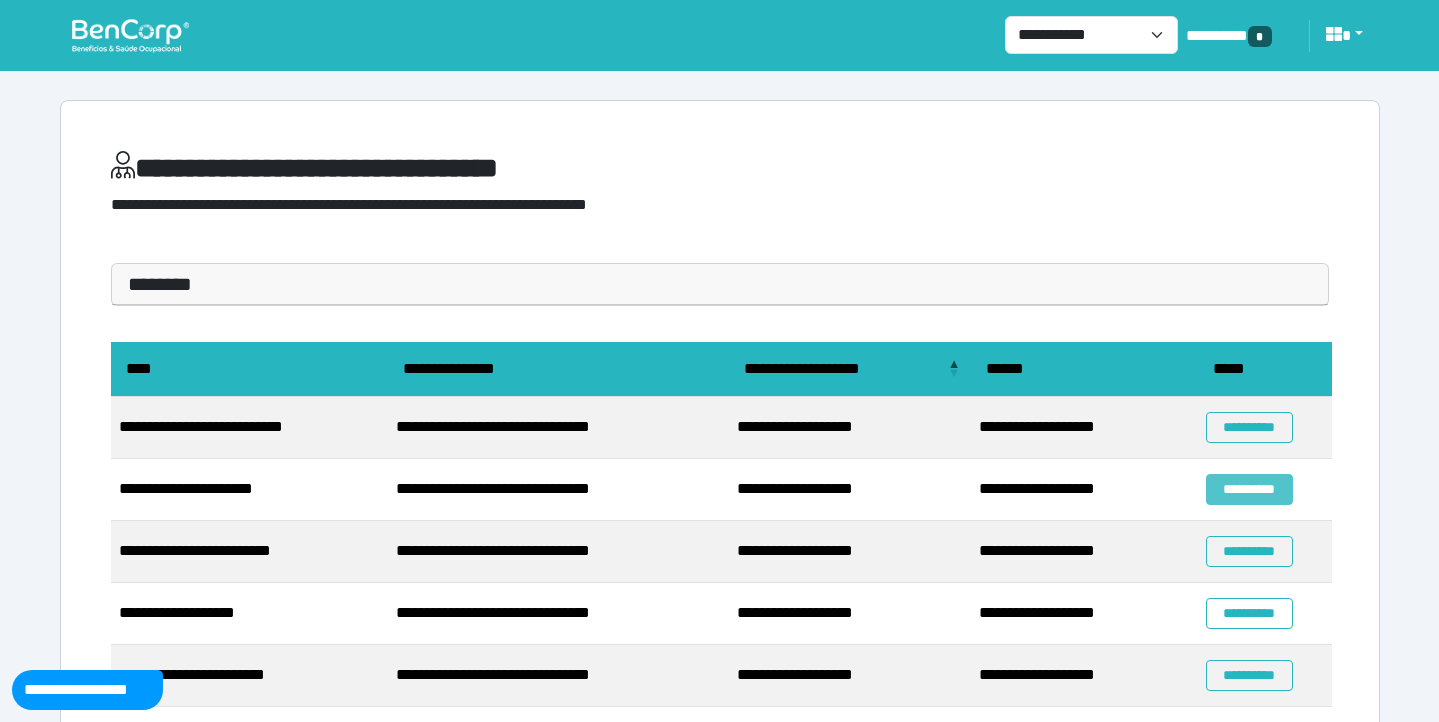 click on "**********" at bounding box center [1249, 489] 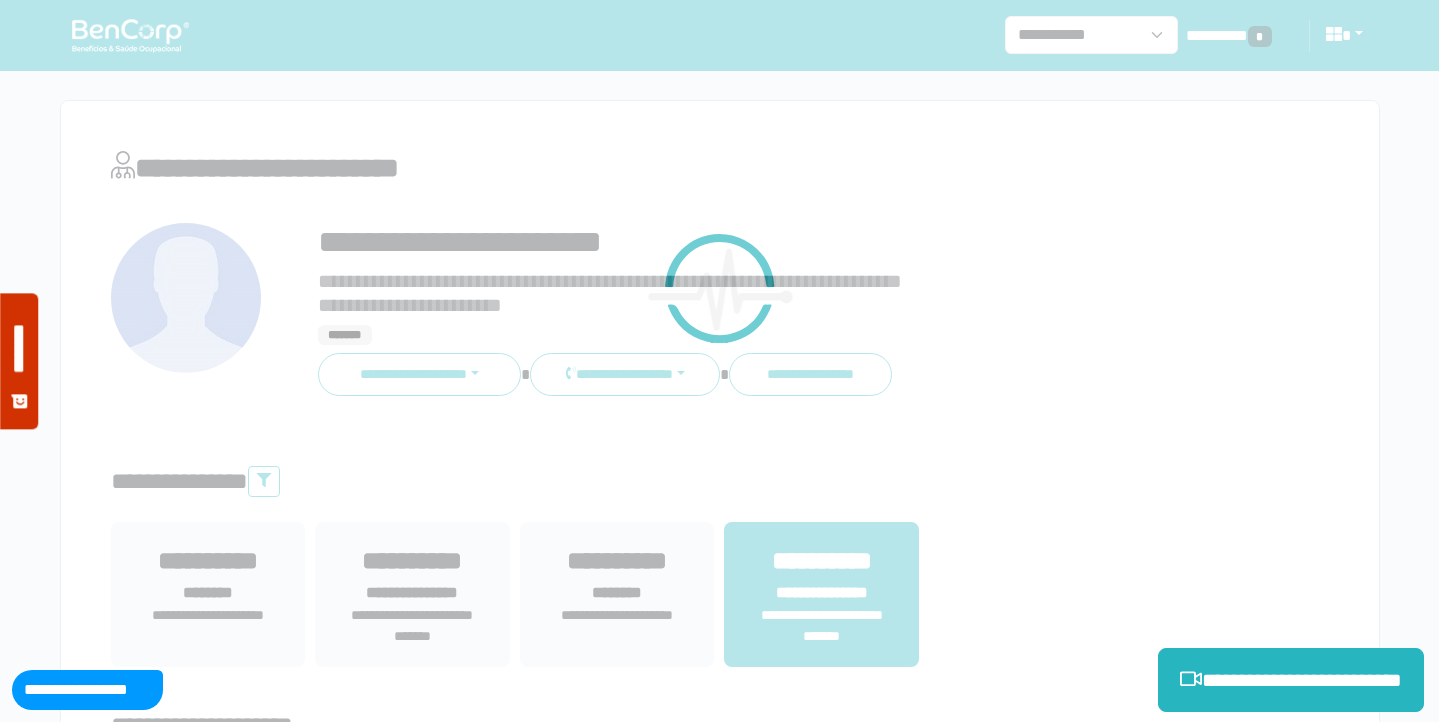 scroll, scrollTop: 0, scrollLeft: 0, axis: both 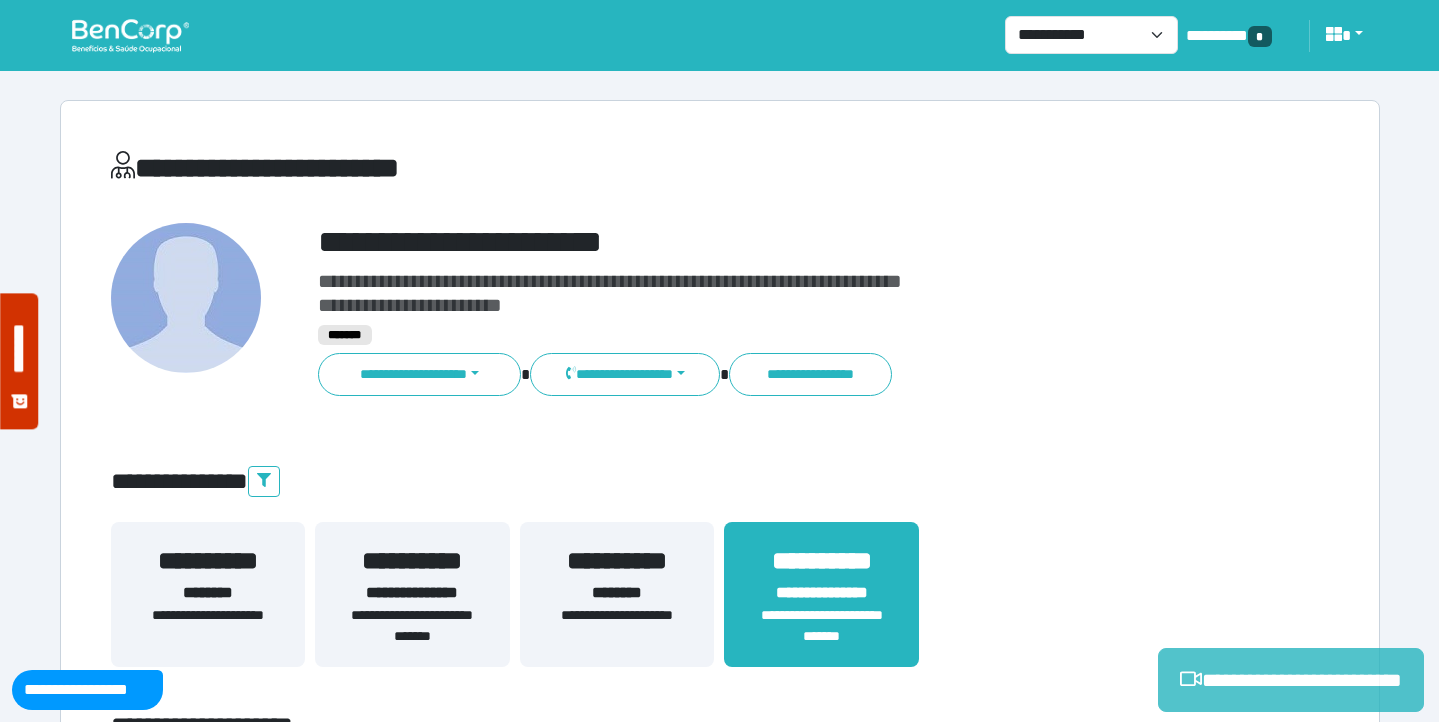 click on "**********" at bounding box center (1291, 680) 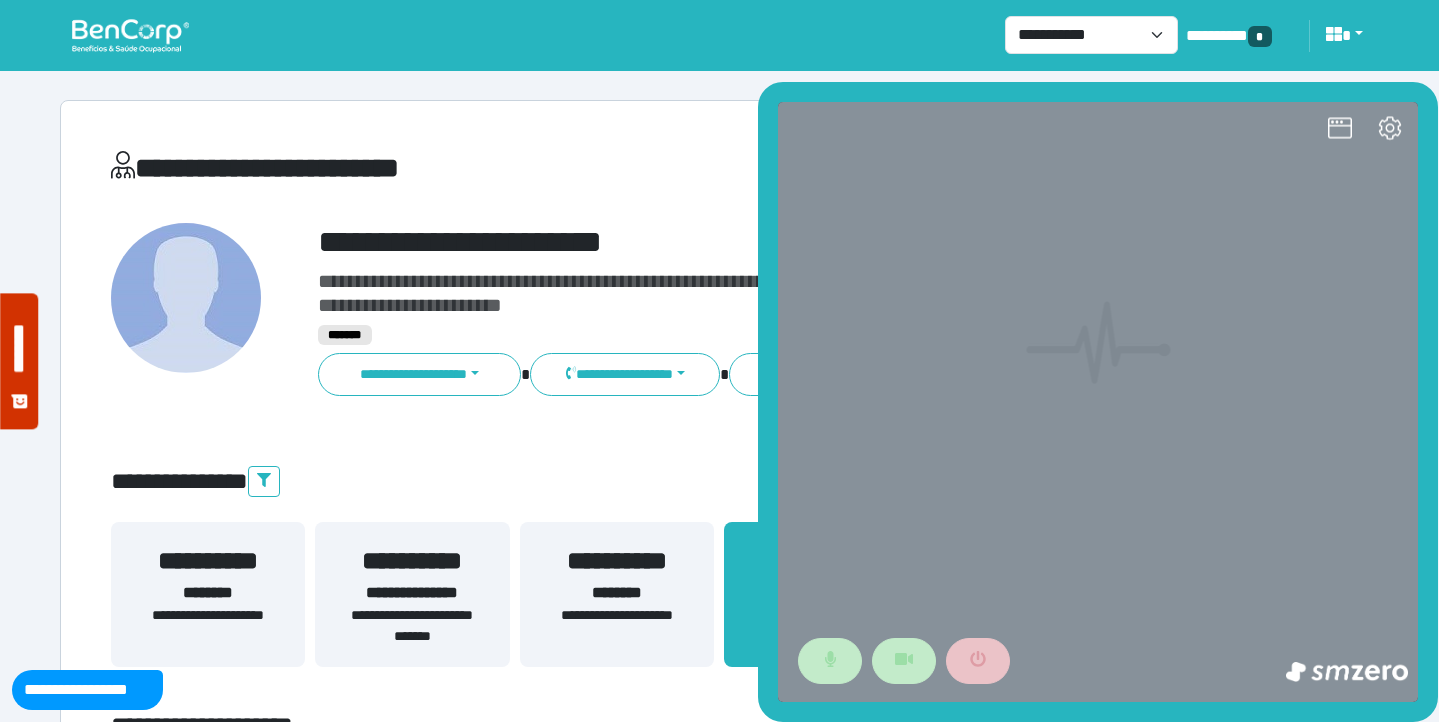 scroll, scrollTop: 0, scrollLeft: 0, axis: both 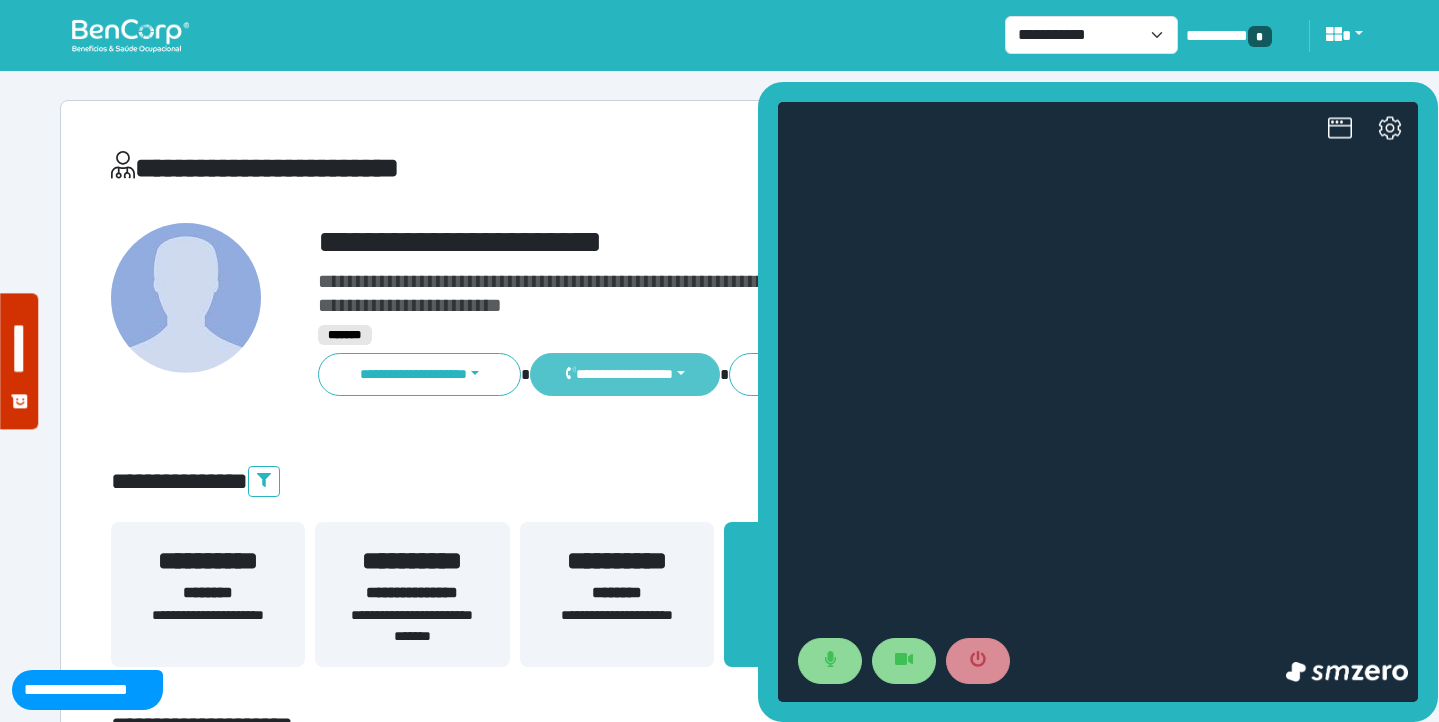 click on "**********" at bounding box center (624, 374) 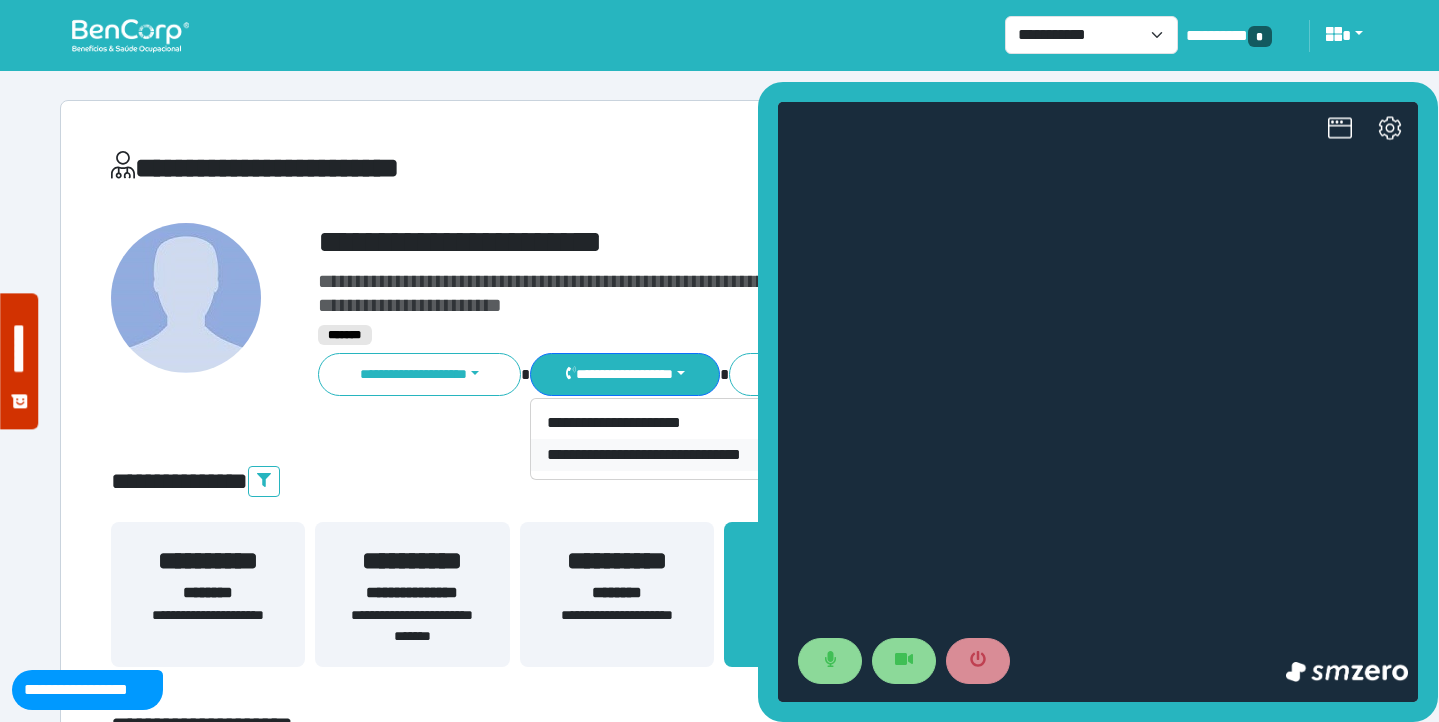 click on "**********" at bounding box center (674, 455) 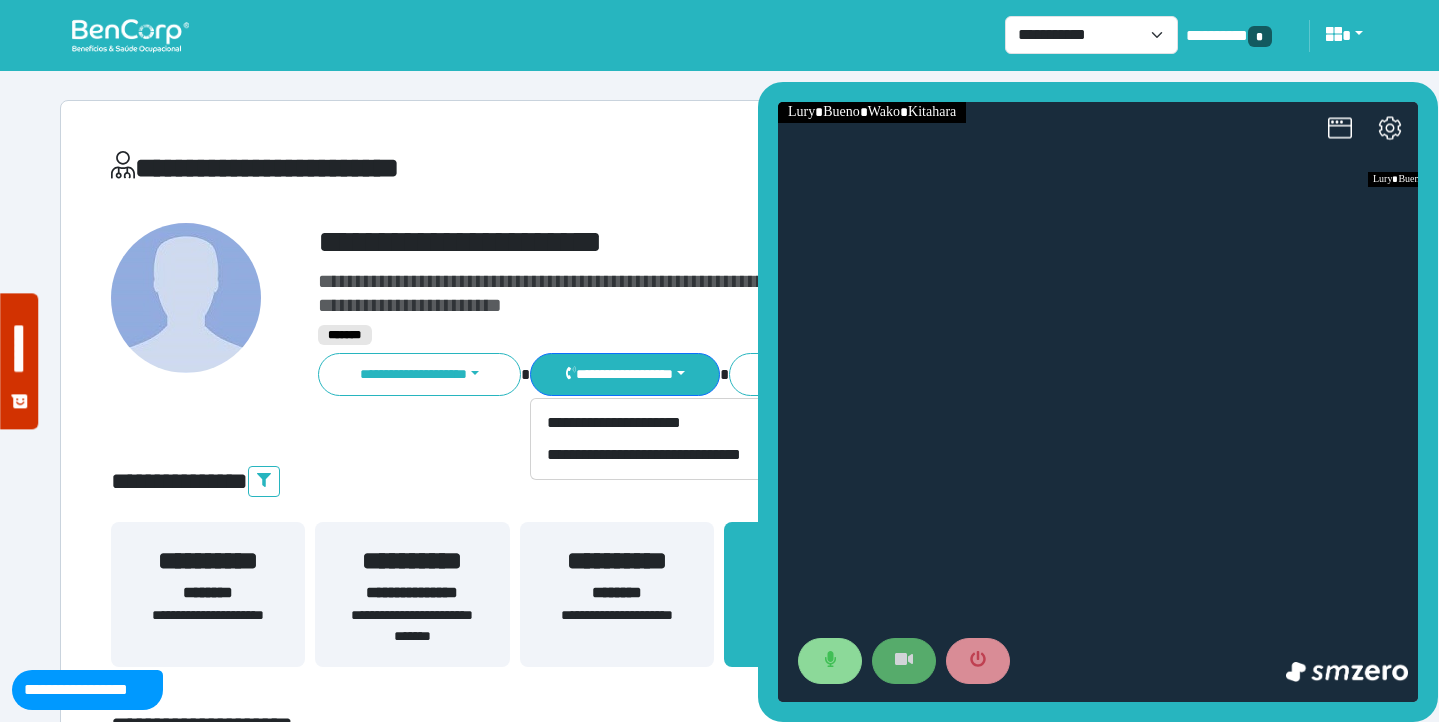 click 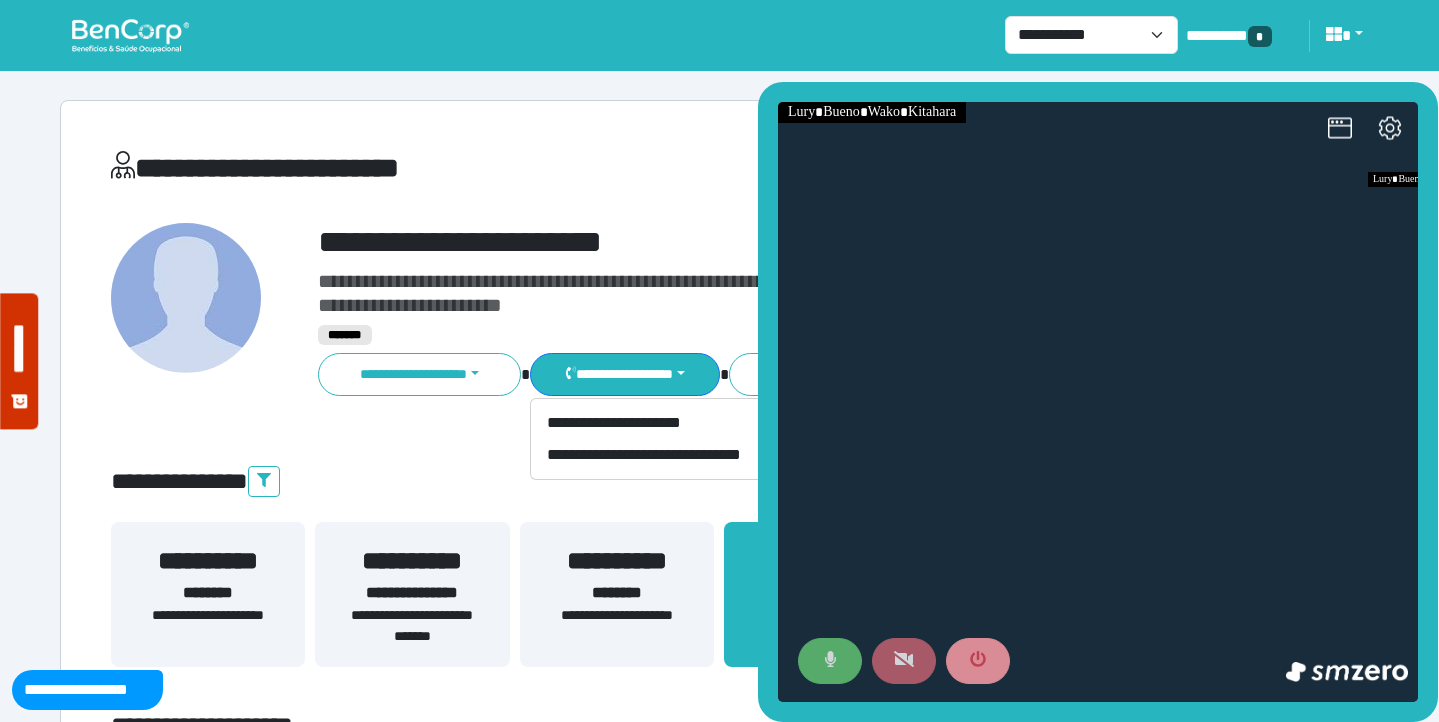 click at bounding box center [830, 661] 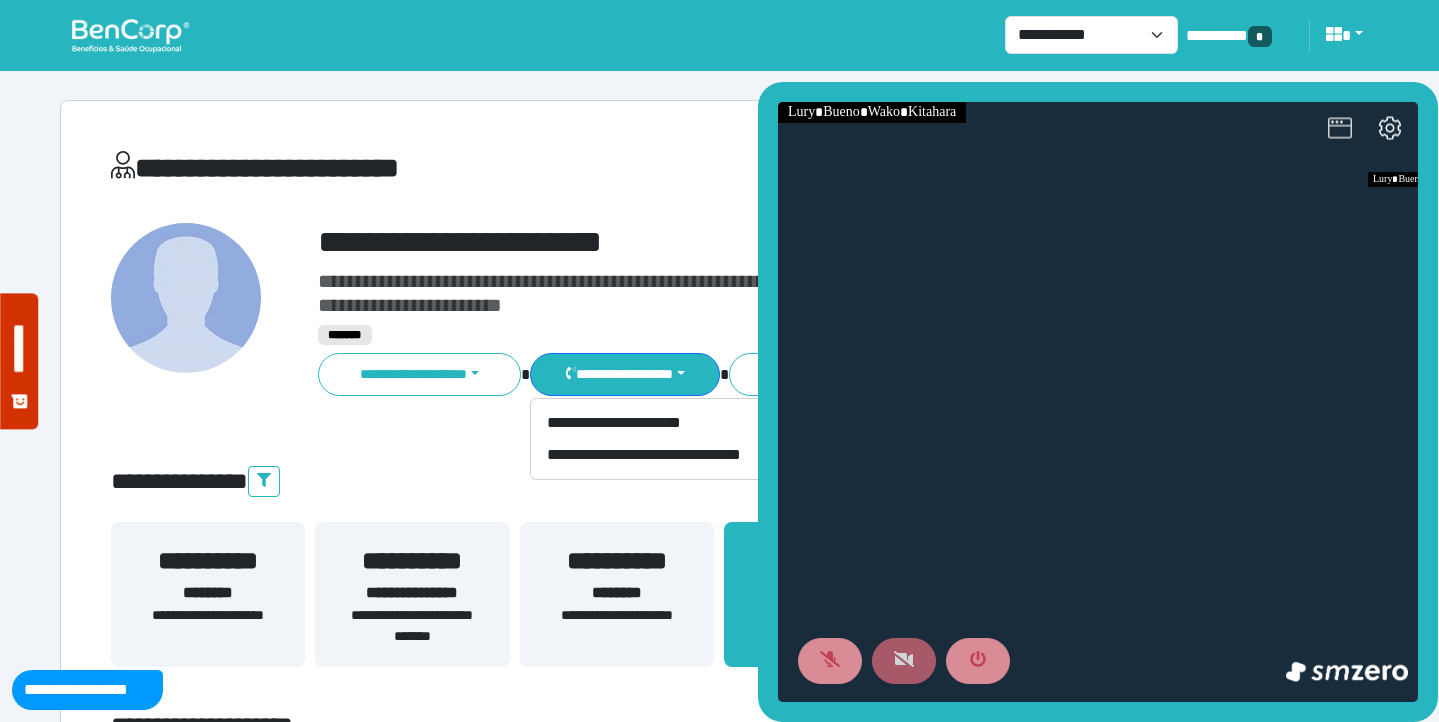 click 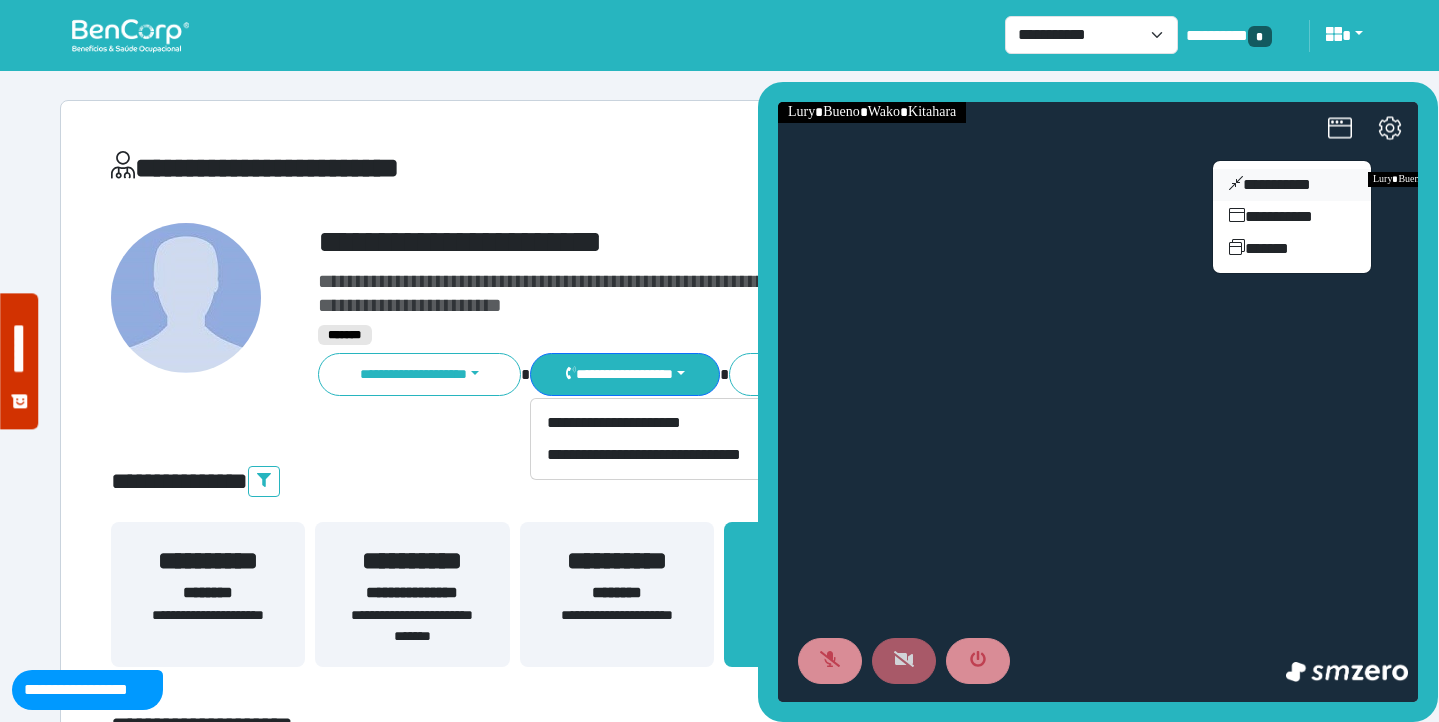 click on "**********" at bounding box center (1292, 185) 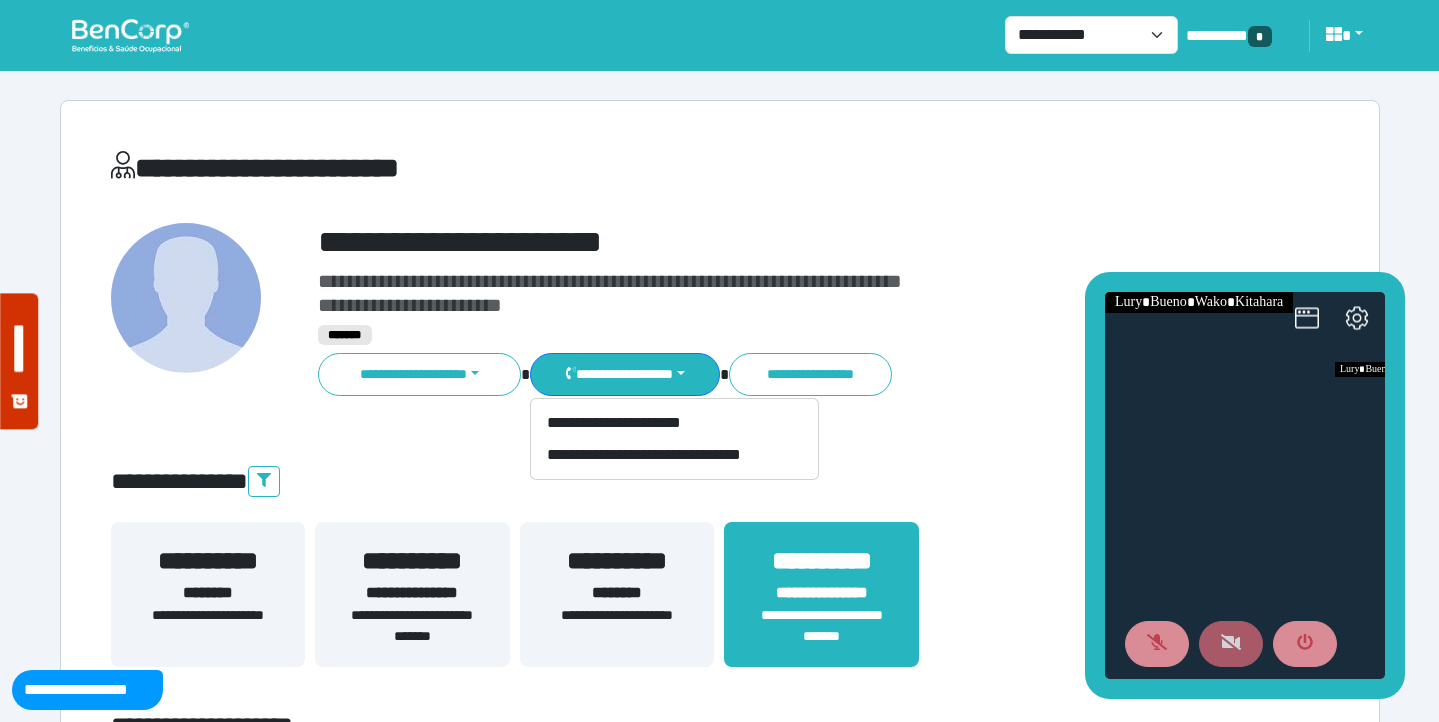 drag, startPoint x: 1258, startPoint y: 311, endPoint x: 1107, endPoint y: 161, distance: 212.84032 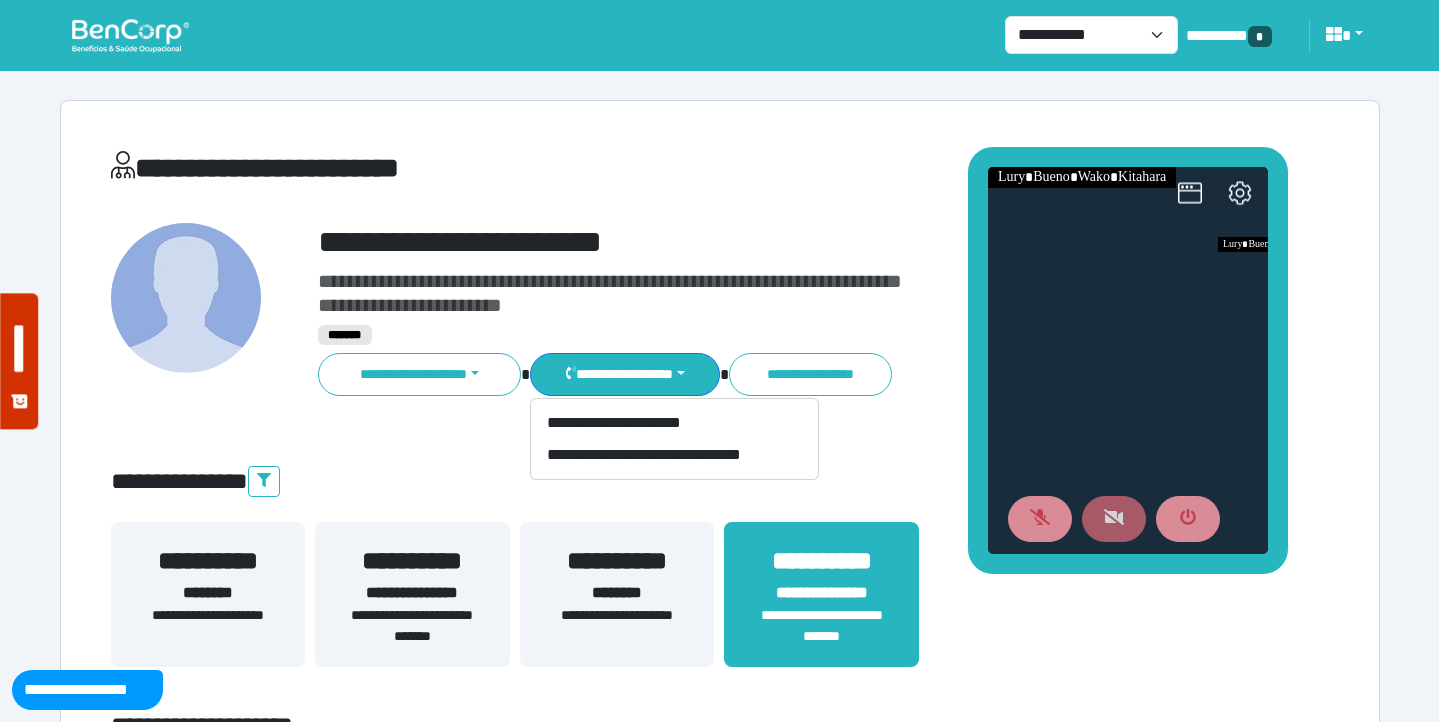 click at bounding box center (130, 35) 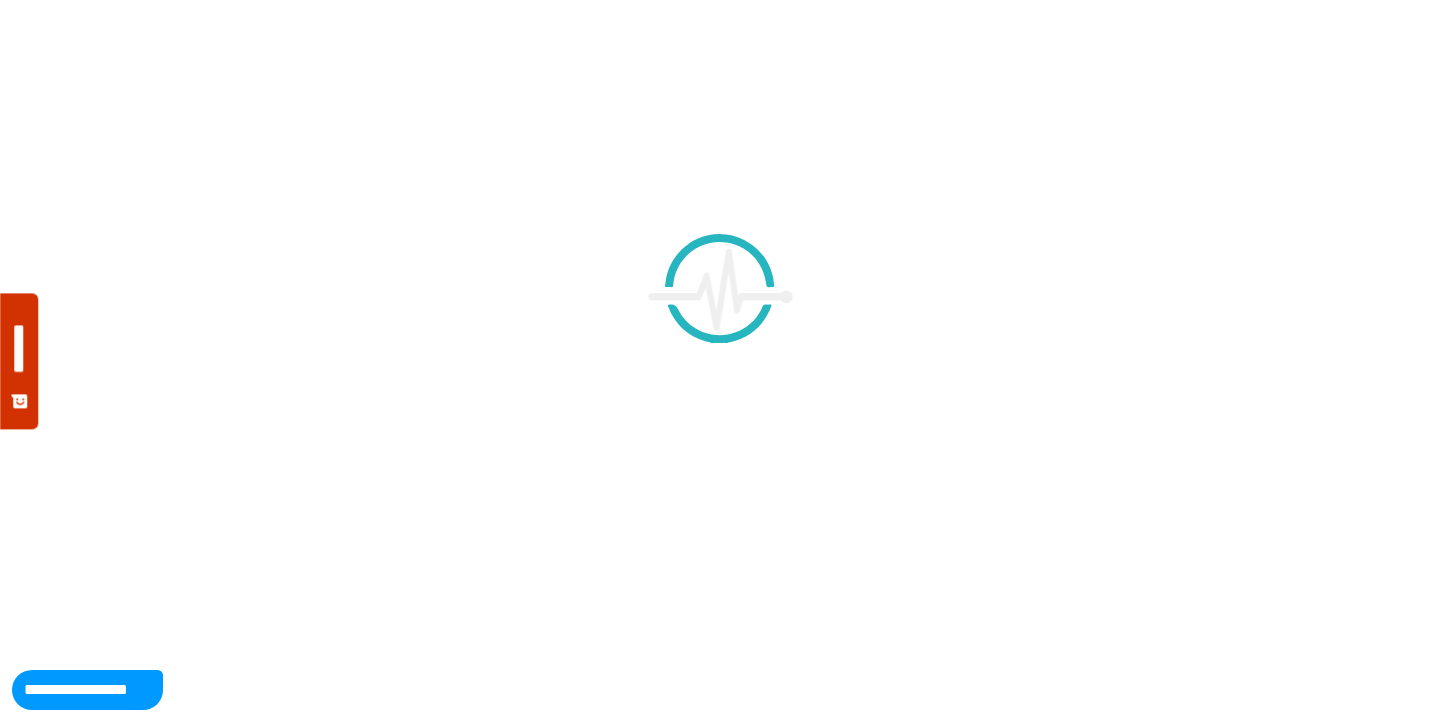 scroll, scrollTop: 0, scrollLeft: 0, axis: both 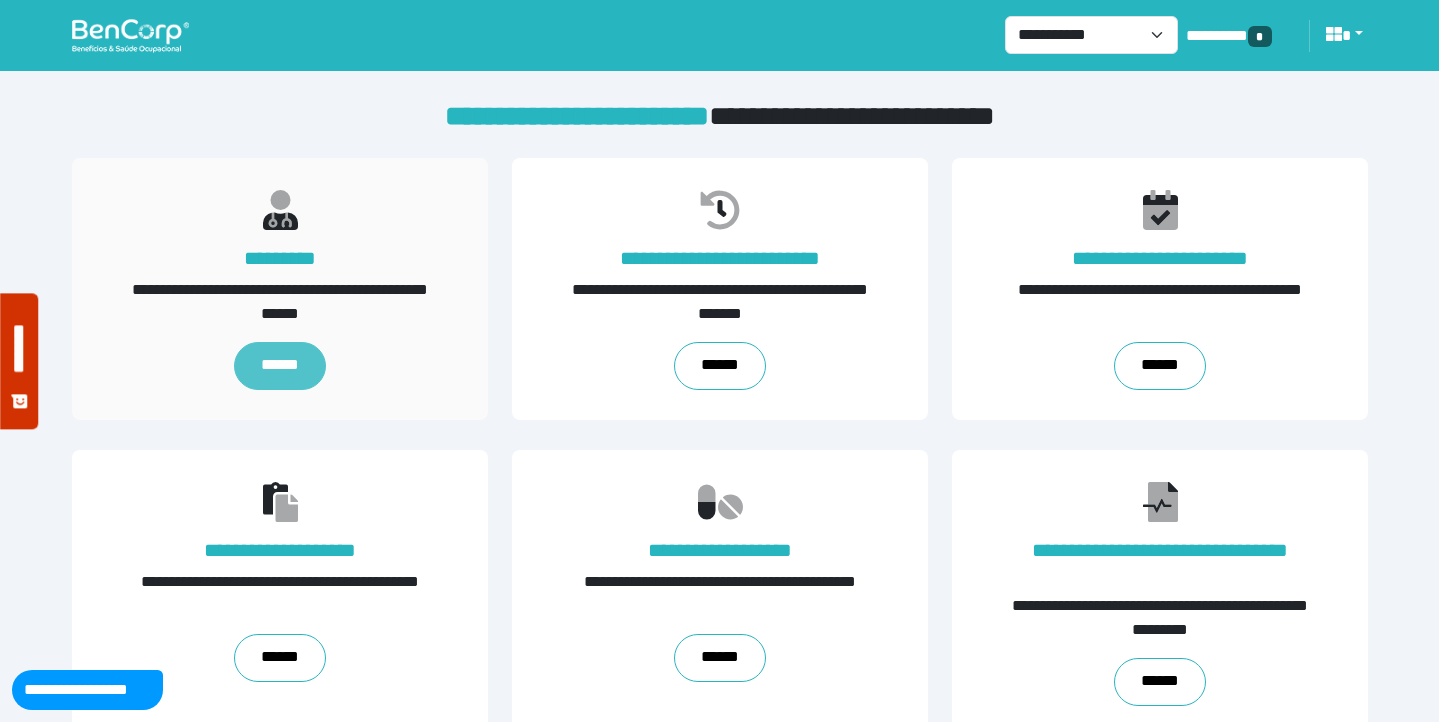 click on "******" at bounding box center (279, 366) 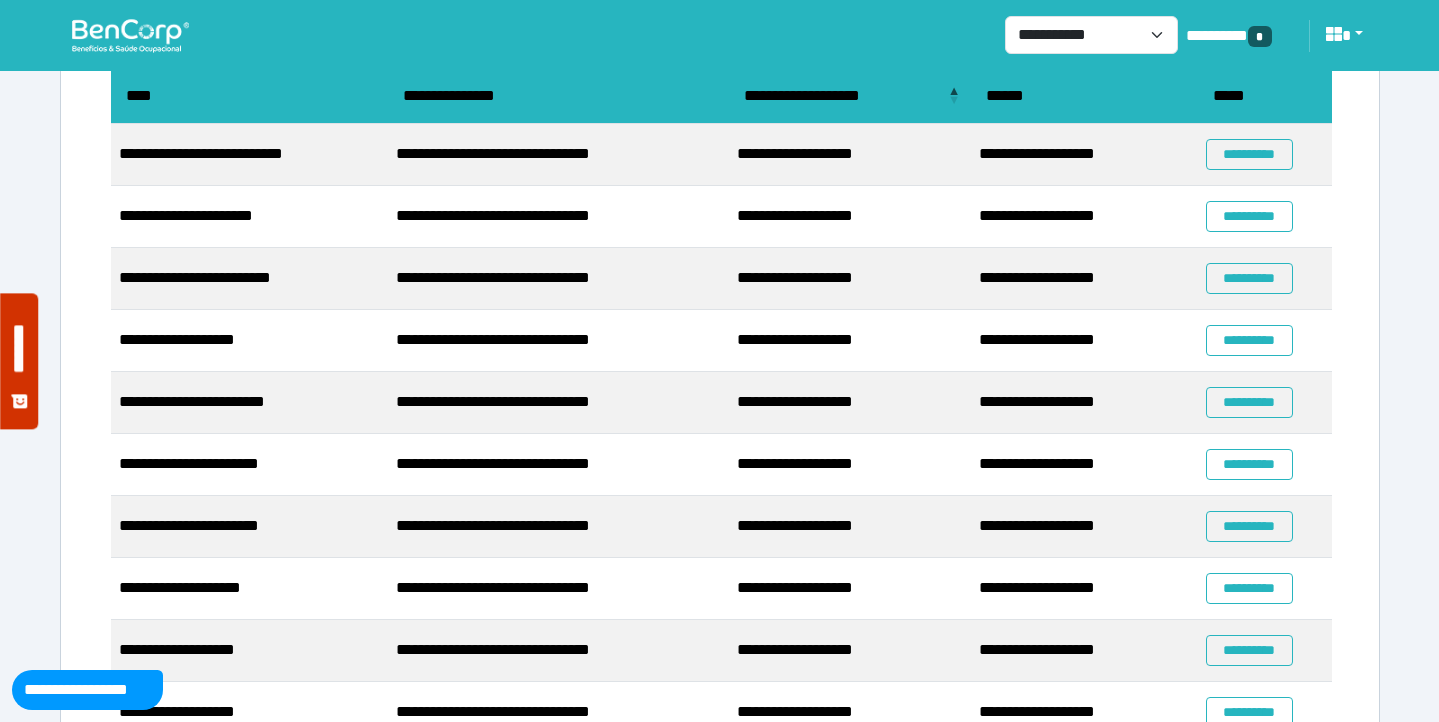 scroll, scrollTop: 277, scrollLeft: 0, axis: vertical 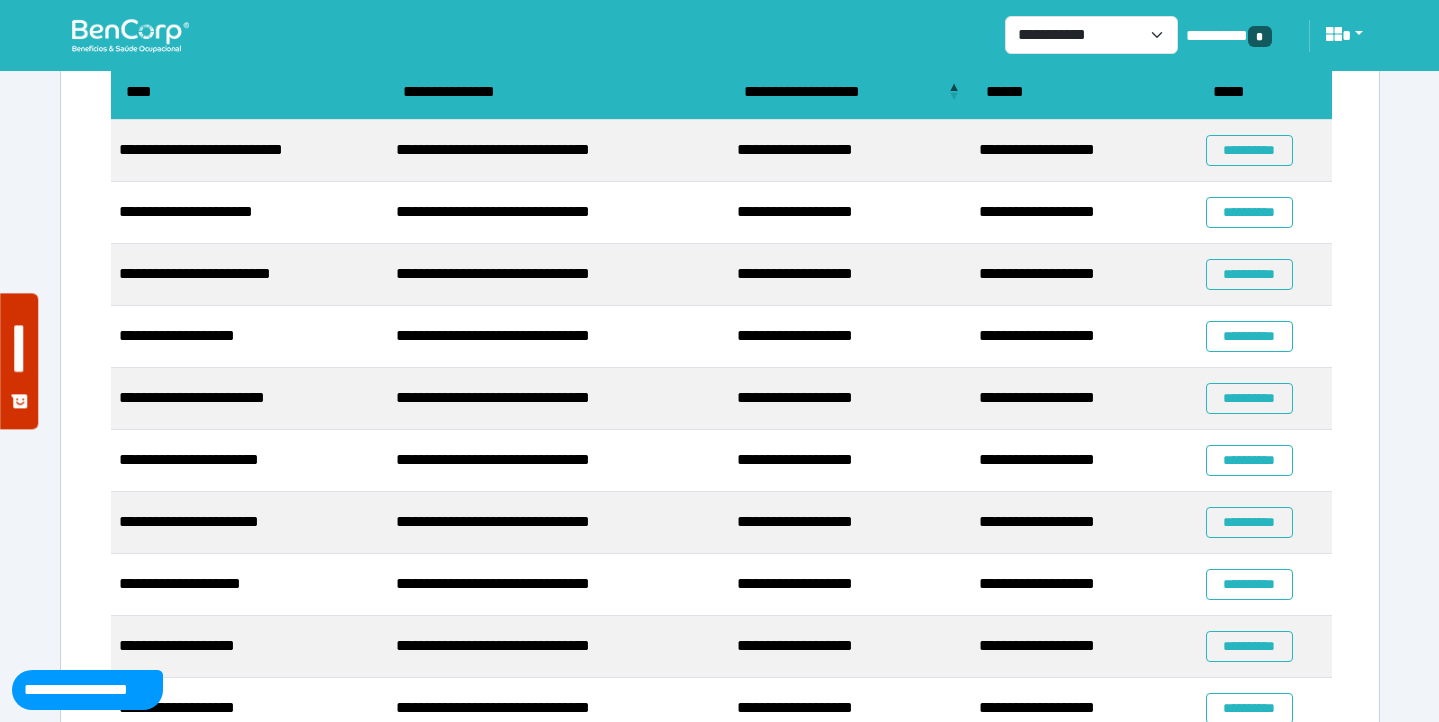 click on "**********" at bounding box center (719, 291) 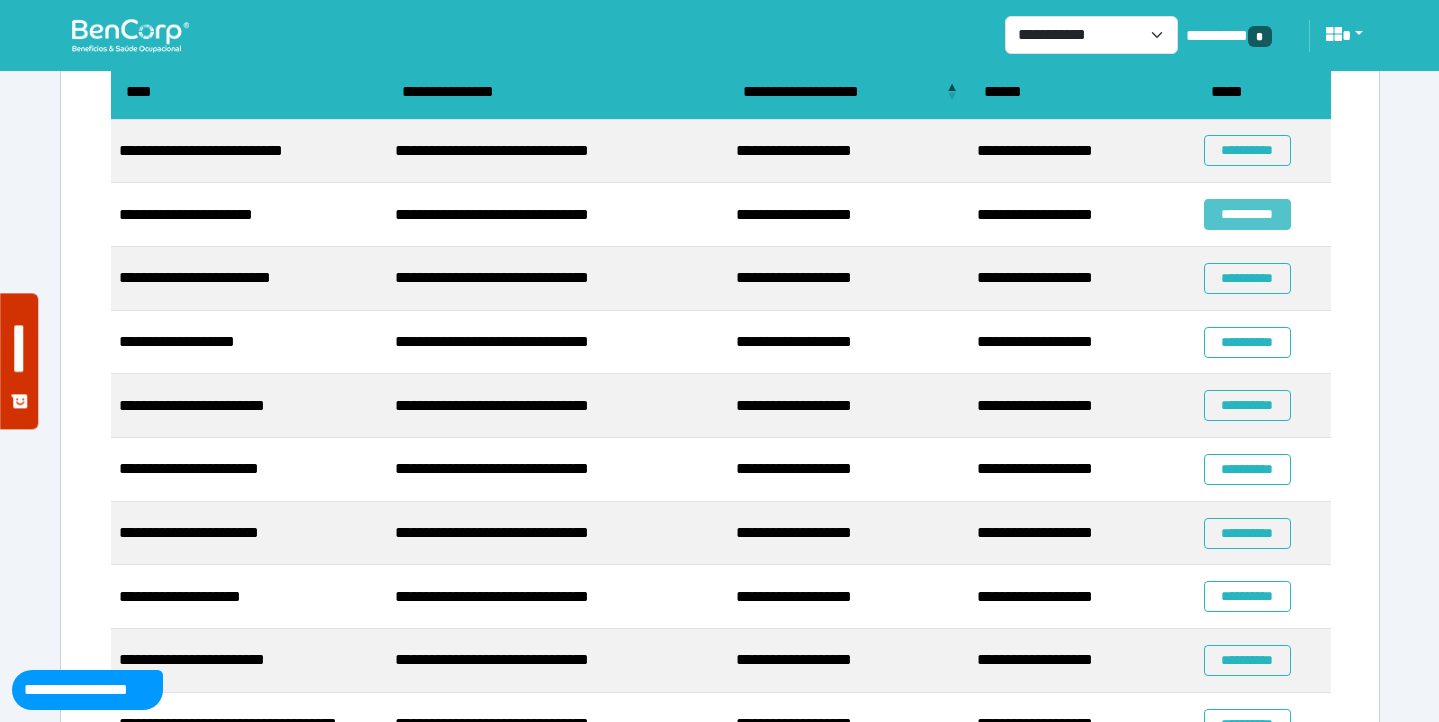 click on "**********" at bounding box center (1247, 214) 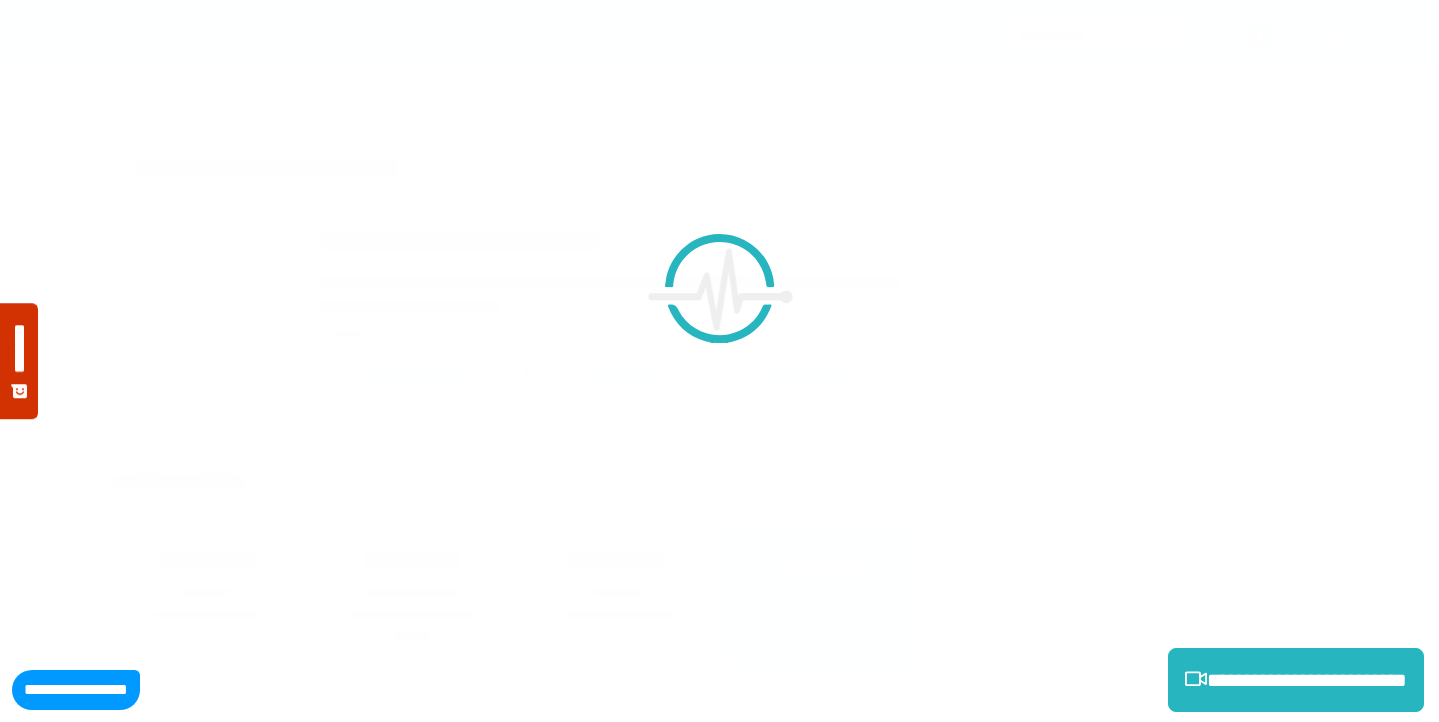 scroll, scrollTop: 0, scrollLeft: 0, axis: both 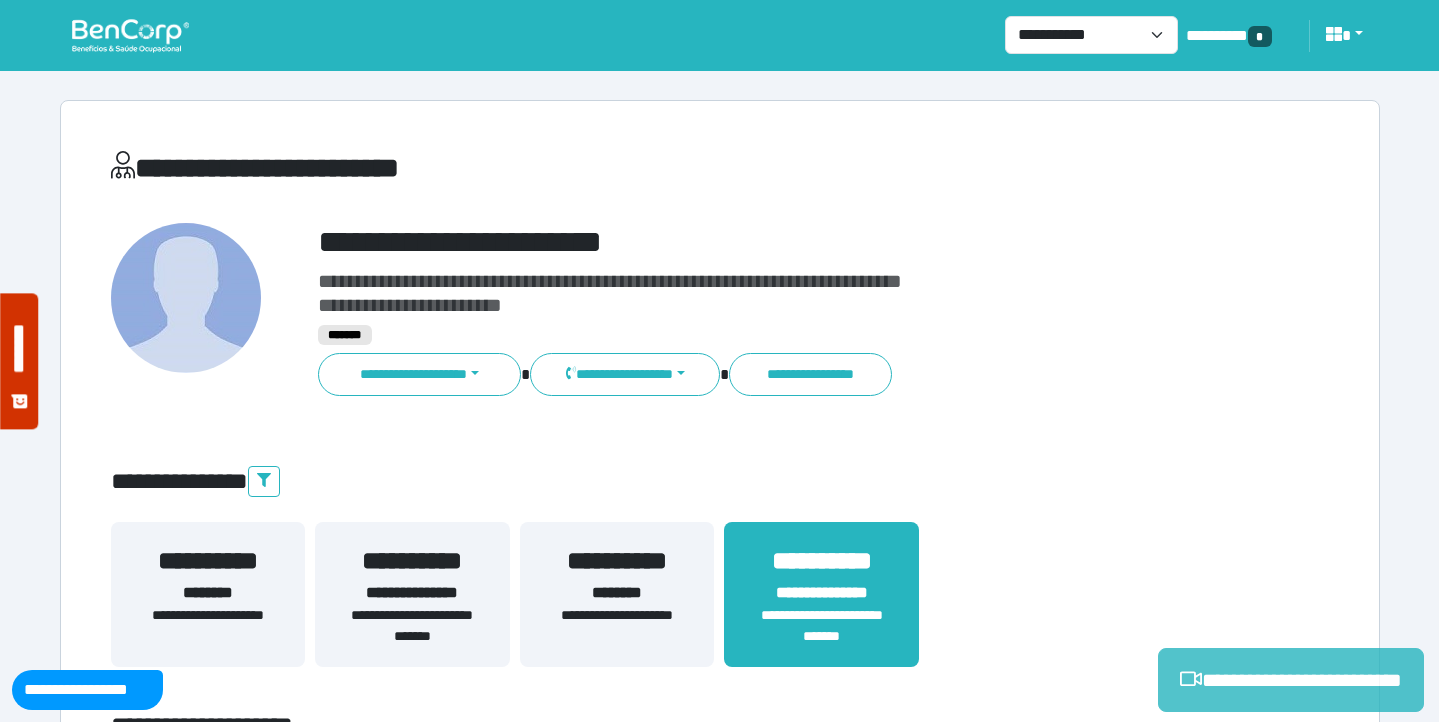 click on "**********" at bounding box center (1291, 680) 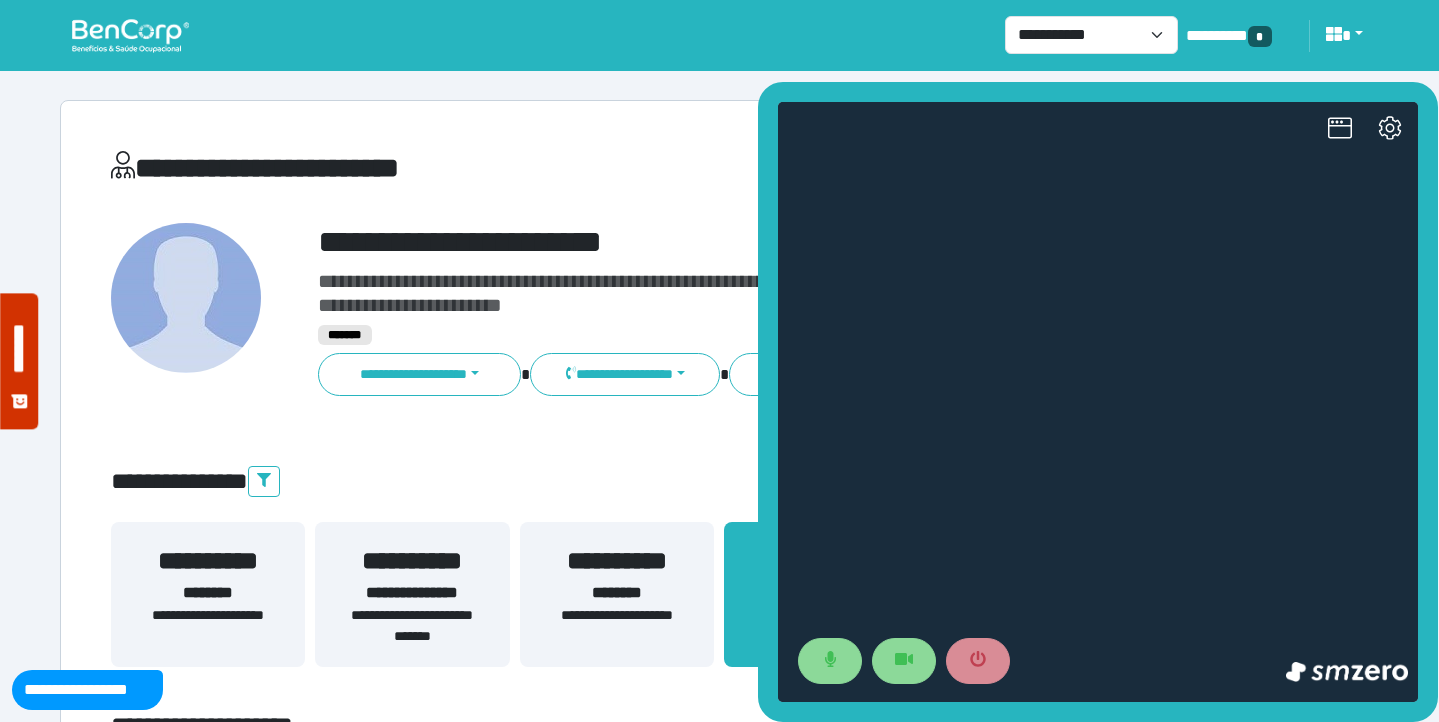 scroll, scrollTop: 0, scrollLeft: 0, axis: both 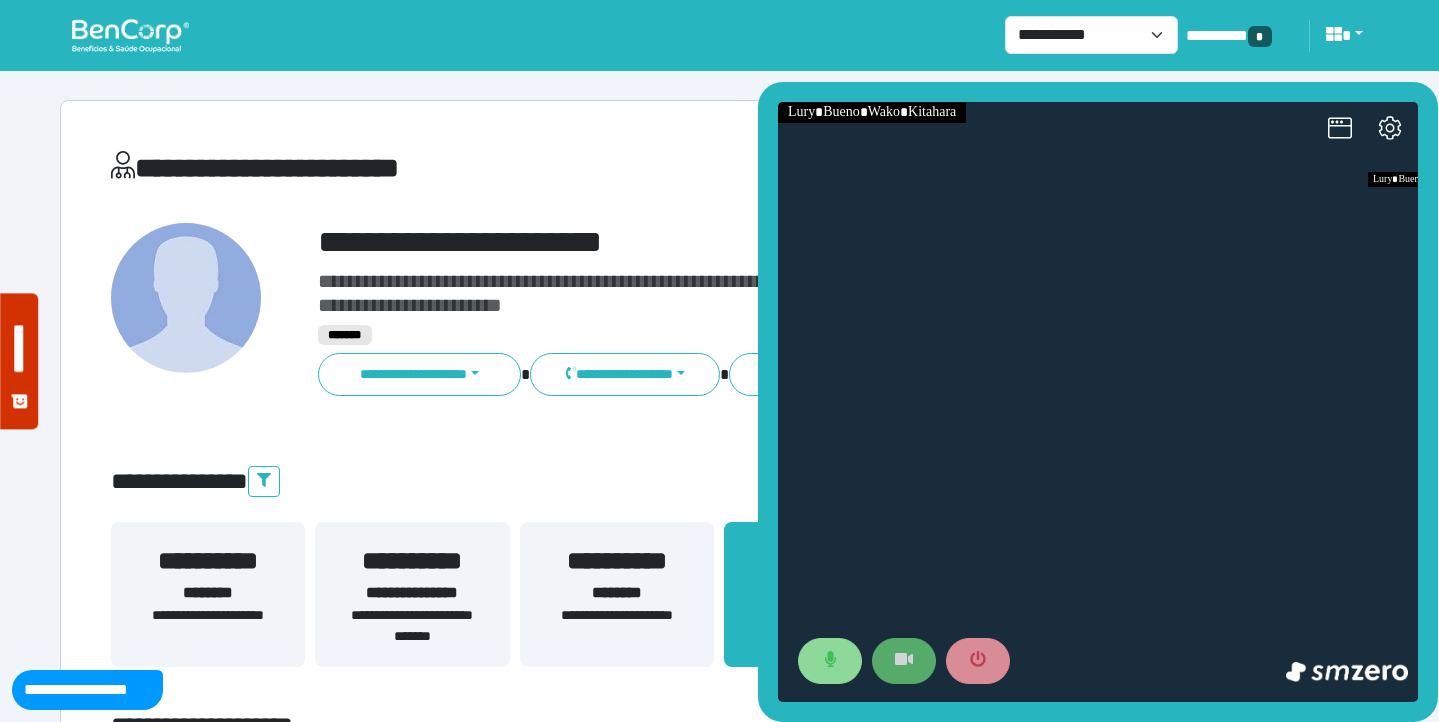 click at bounding box center (904, 661) 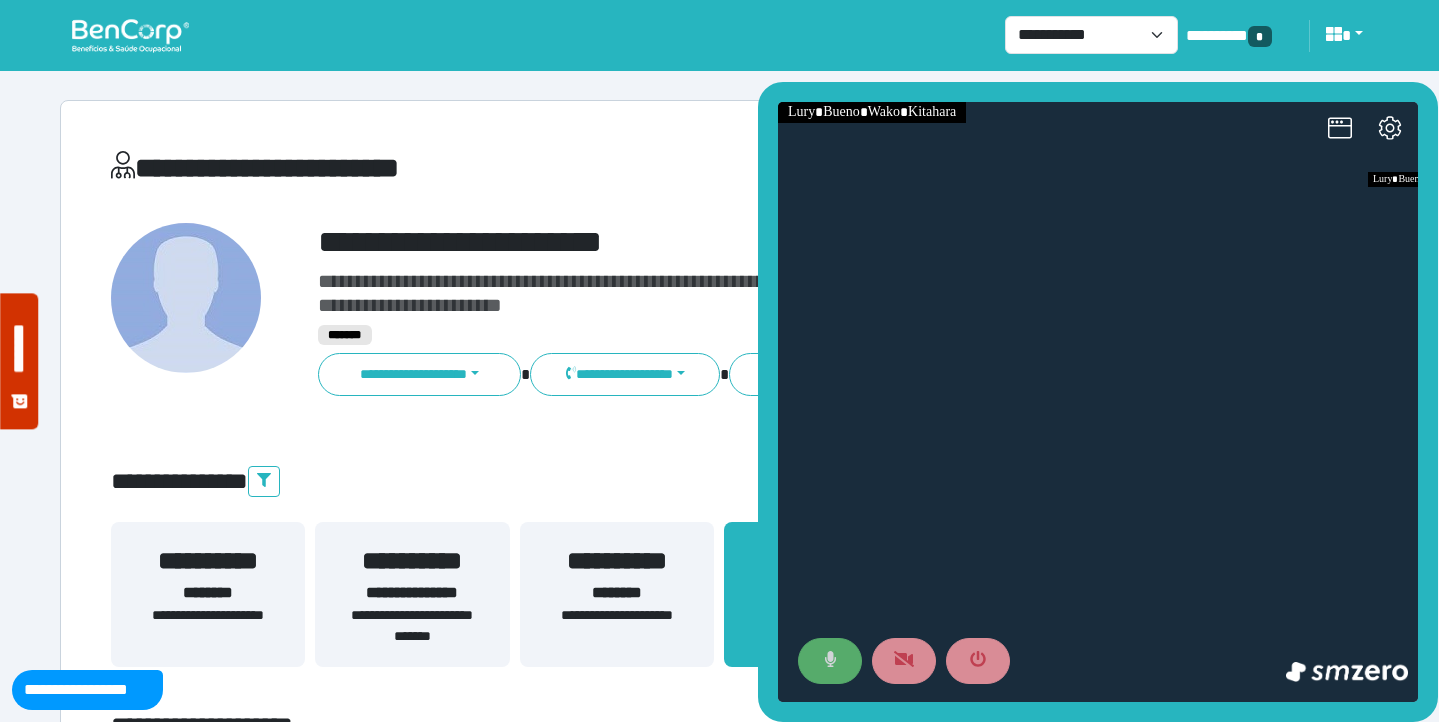 click at bounding box center (830, 661) 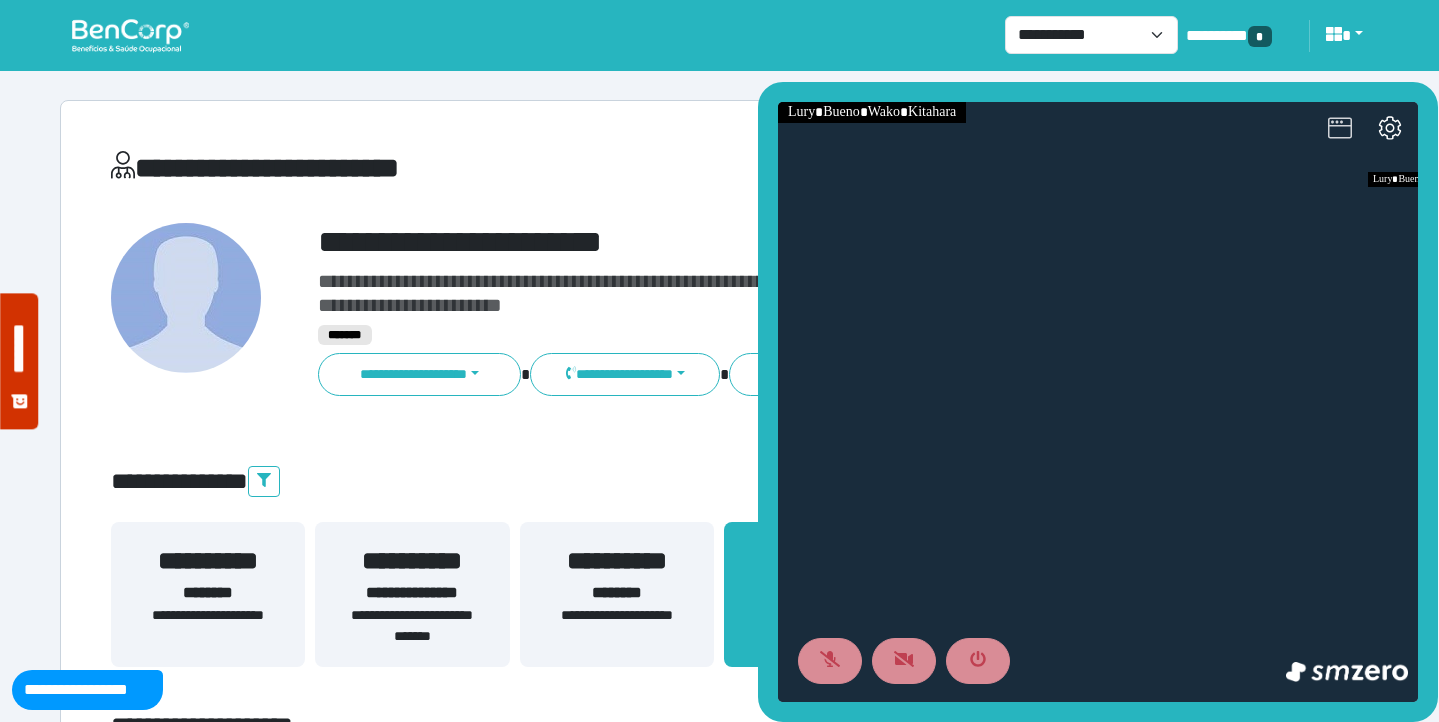 click 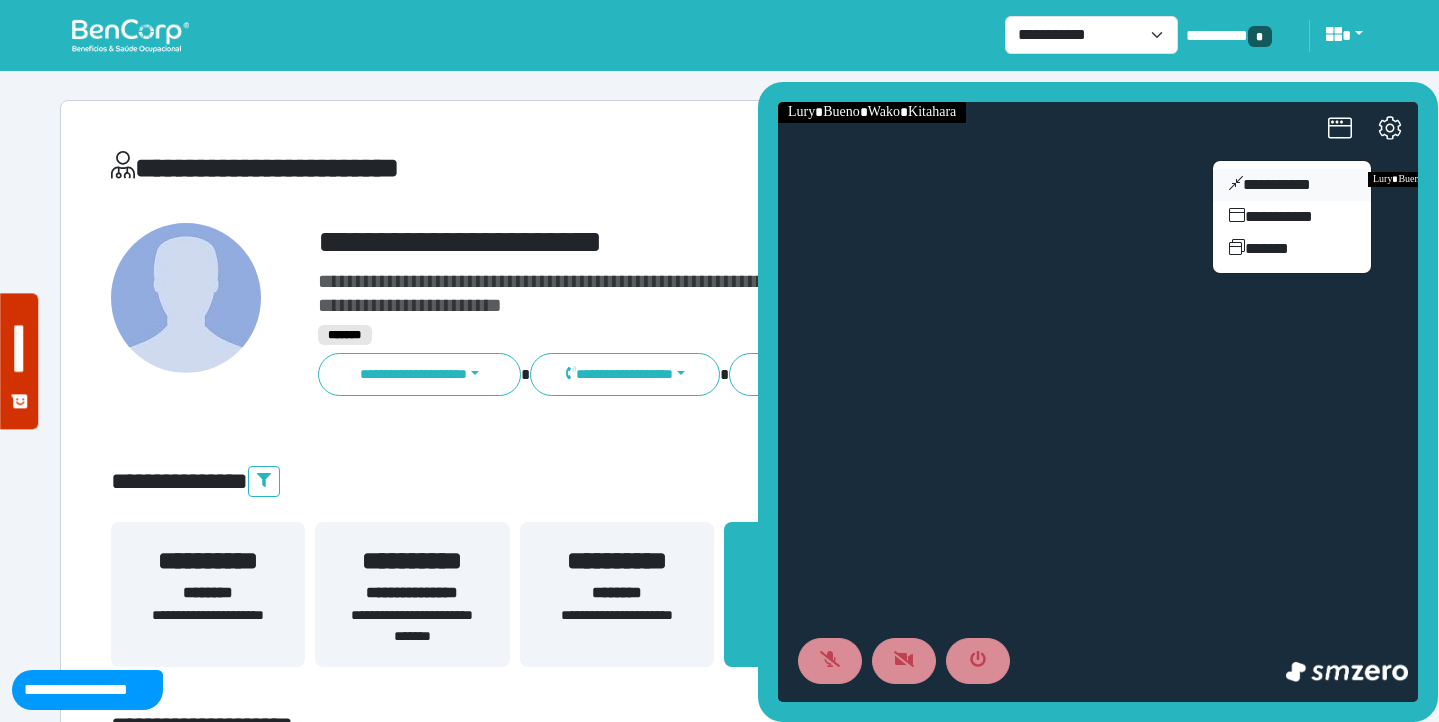 click on "**********" at bounding box center [1292, 185] 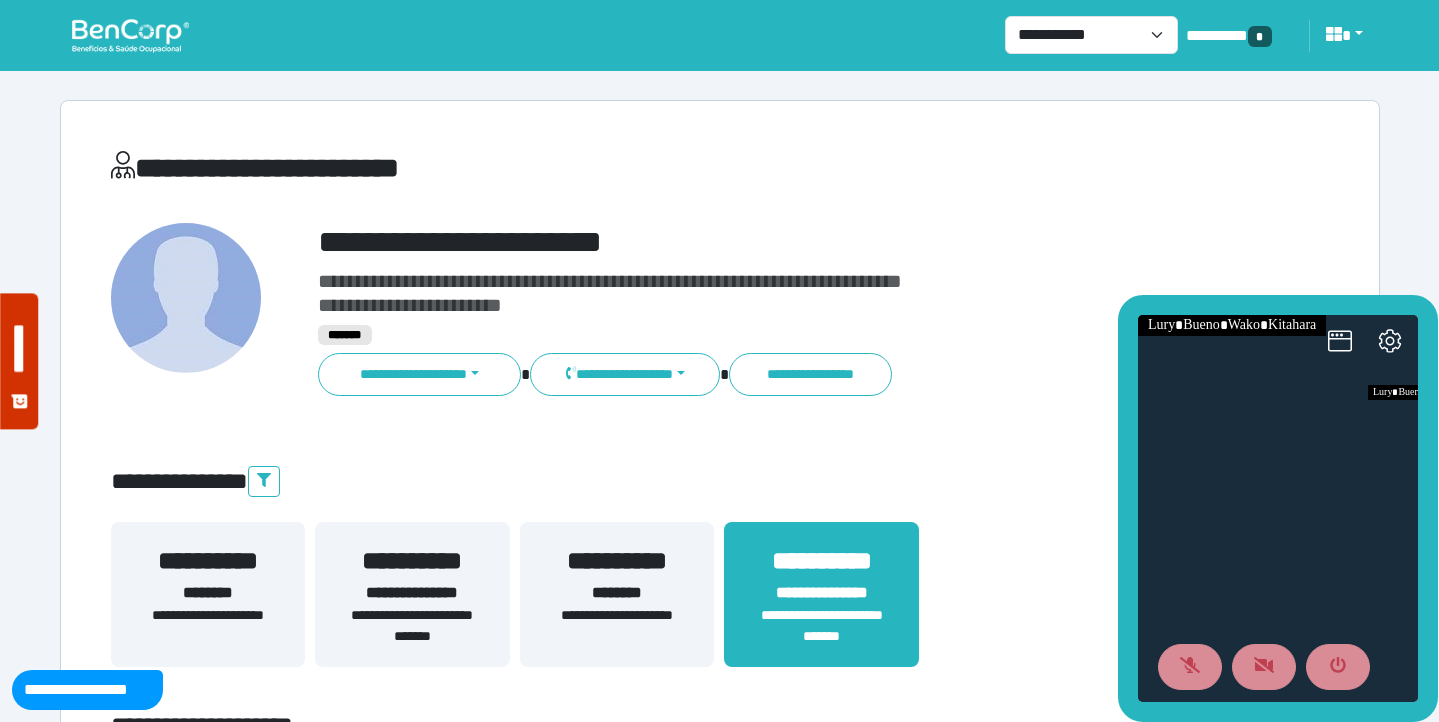 click on "**********" at bounding box center (720, 172) 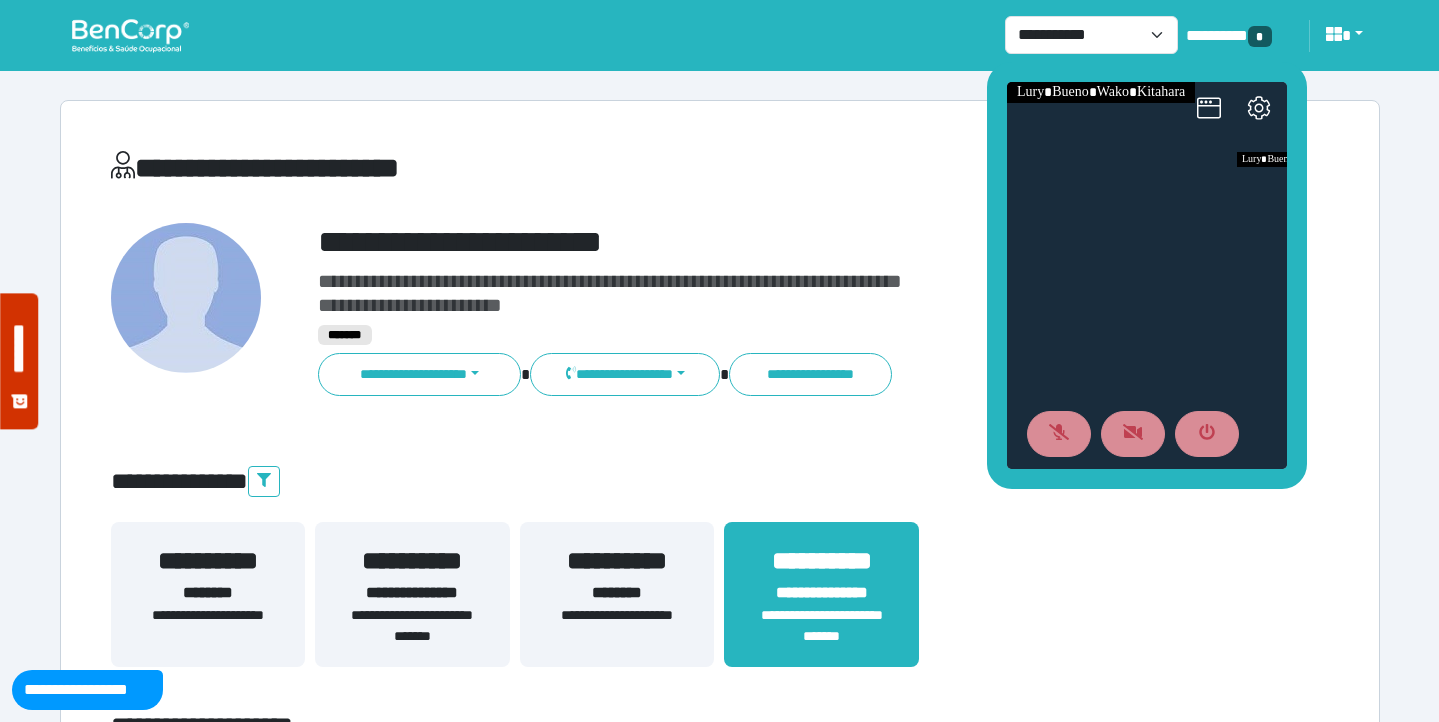 drag, startPoint x: 1185, startPoint y: 301, endPoint x: 1054, endPoint y: 68, distance: 267.30133 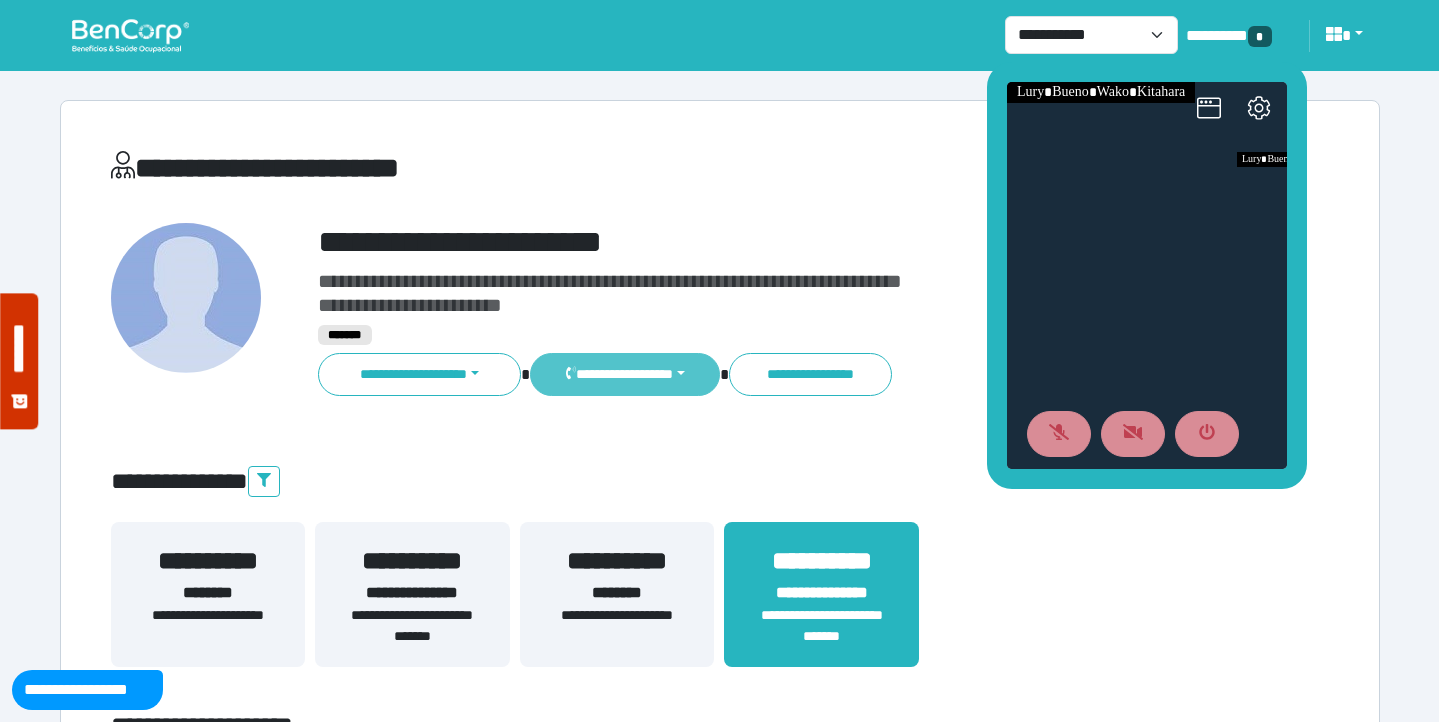 click on "**********" at bounding box center (624, 374) 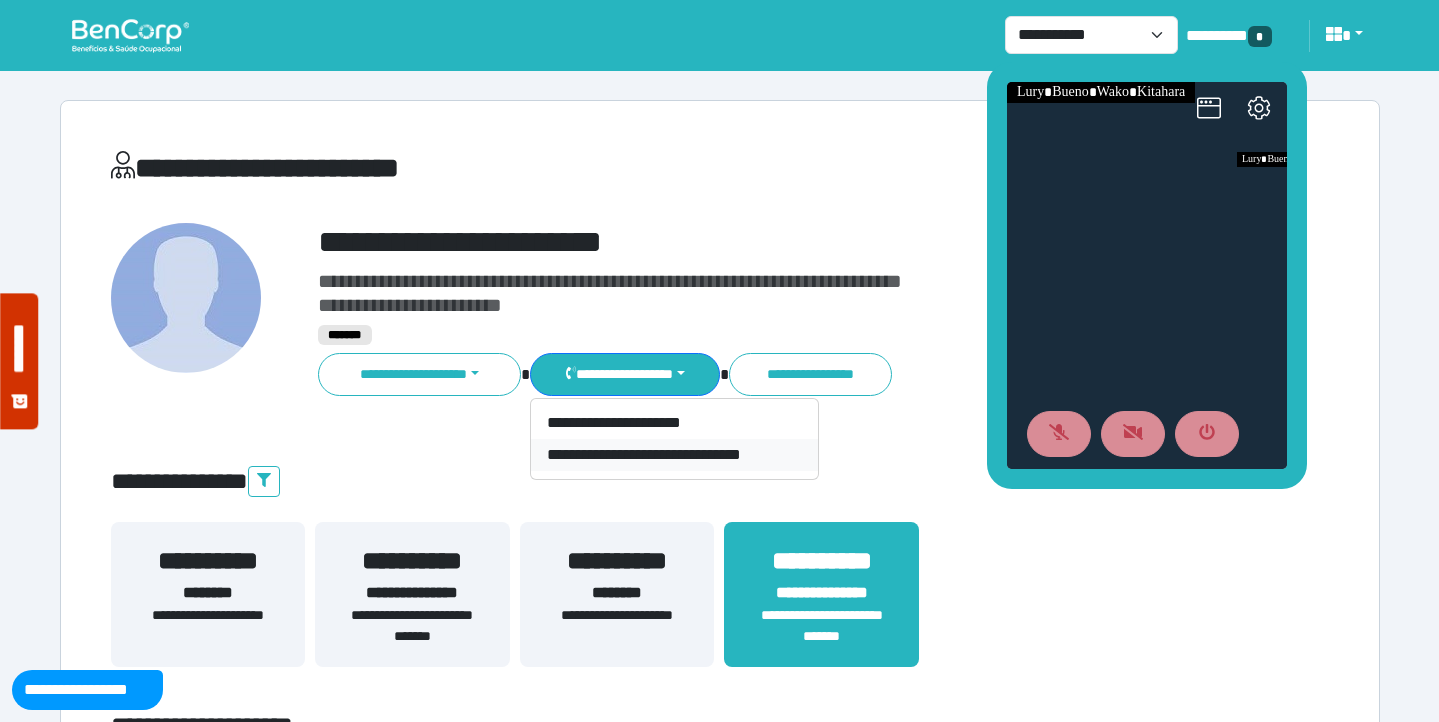 click on "**********" at bounding box center (674, 455) 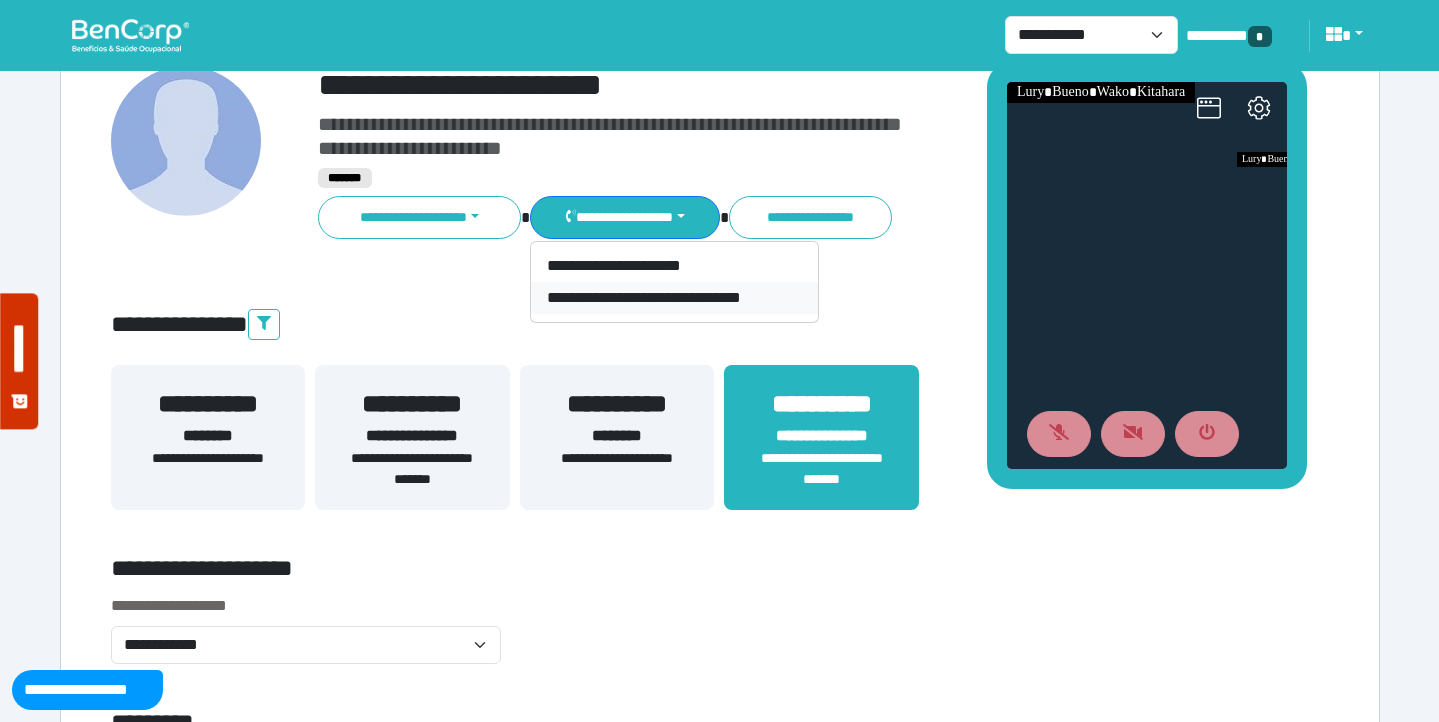 scroll, scrollTop: 176, scrollLeft: 0, axis: vertical 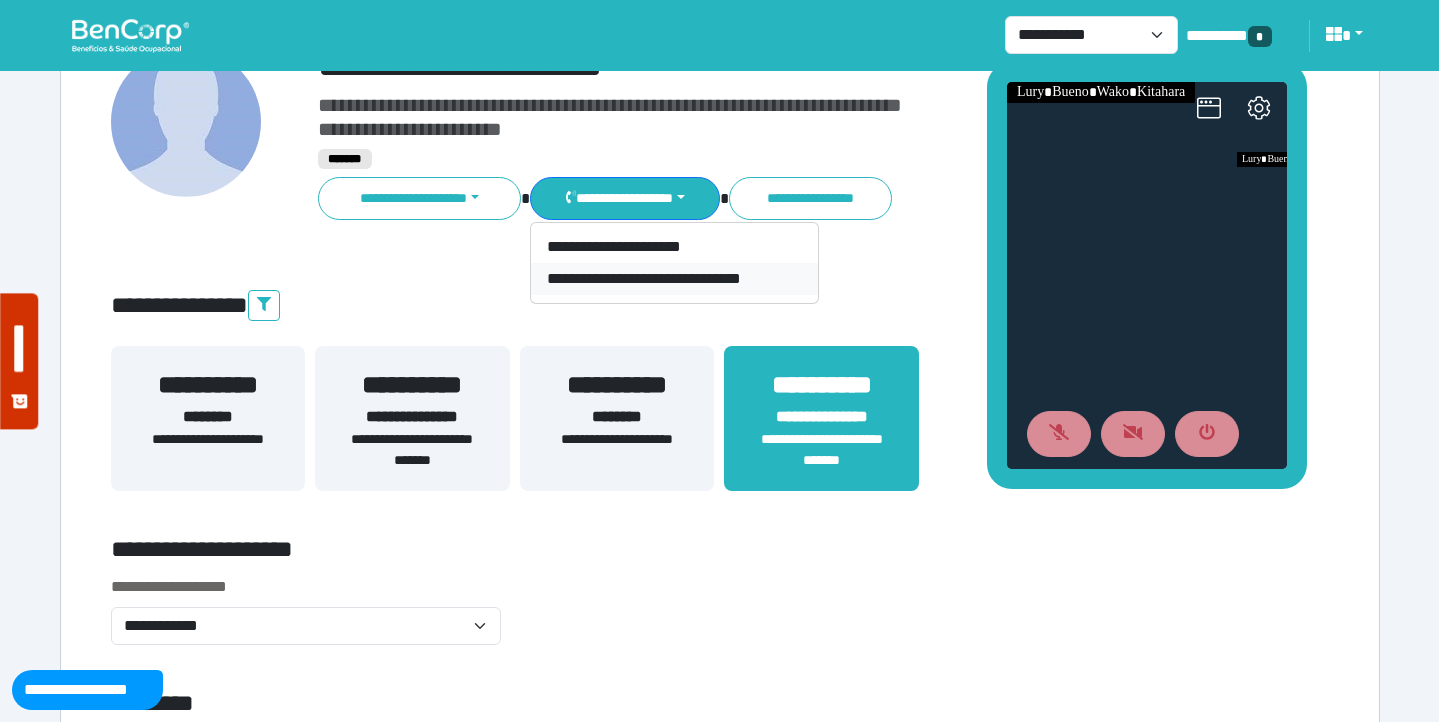 click on "**********" at bounding box center (412, 450) 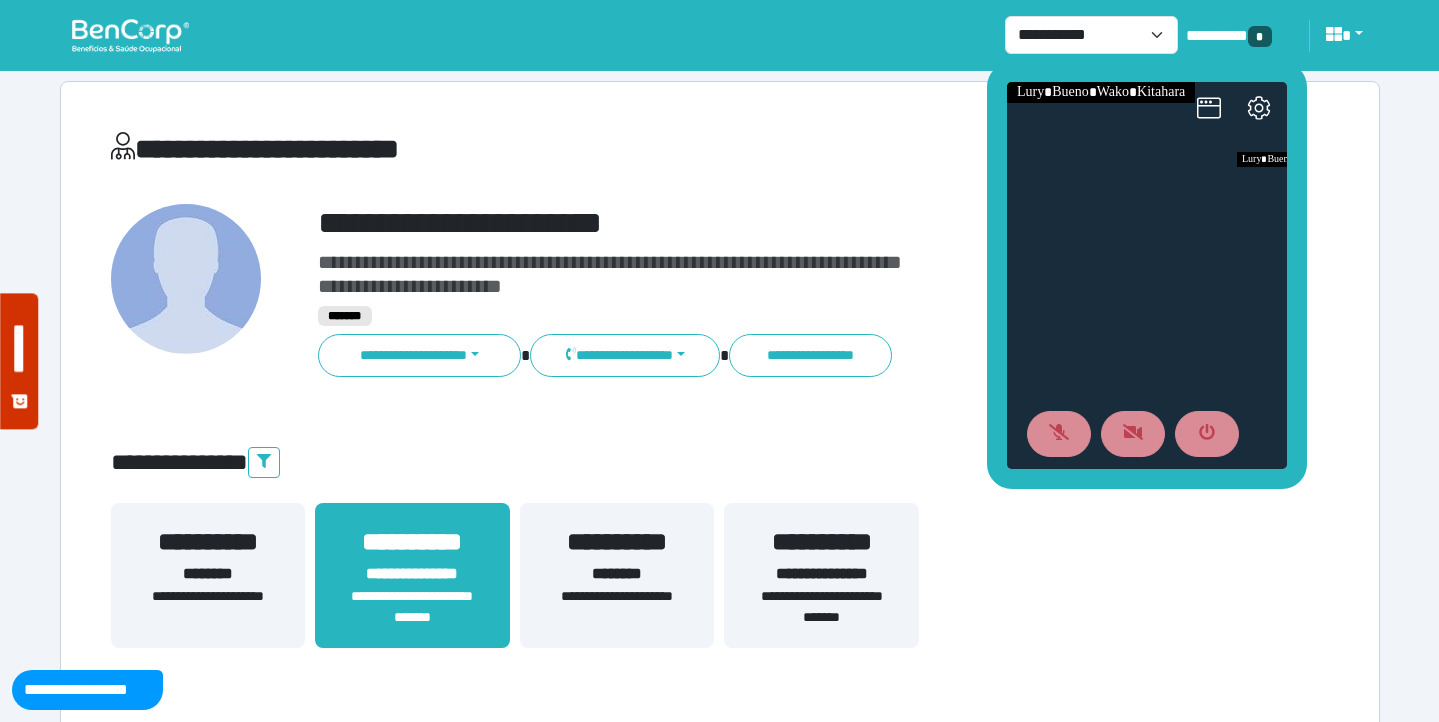 scroll, scrollTop: 0, scrollLeft: 0, axis: both 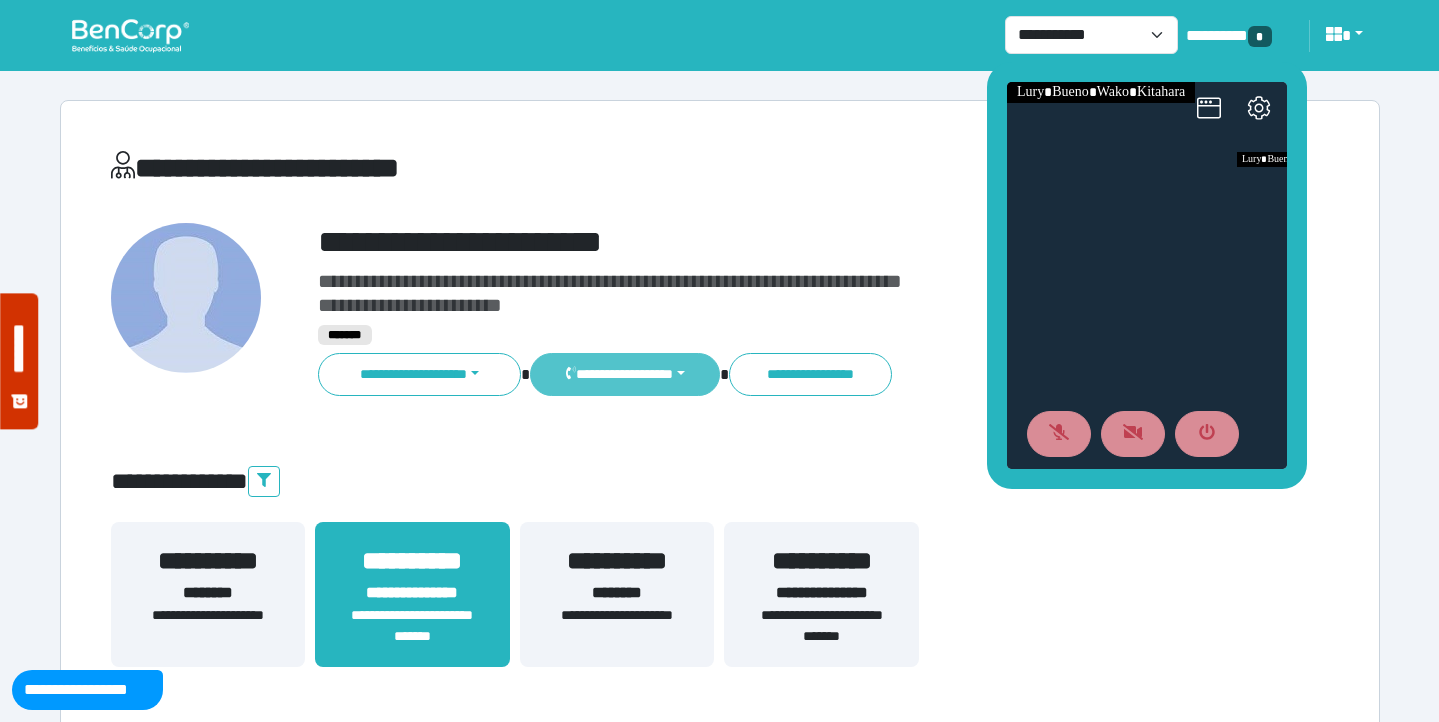 click on "**********" at bounding box center (624, 374) 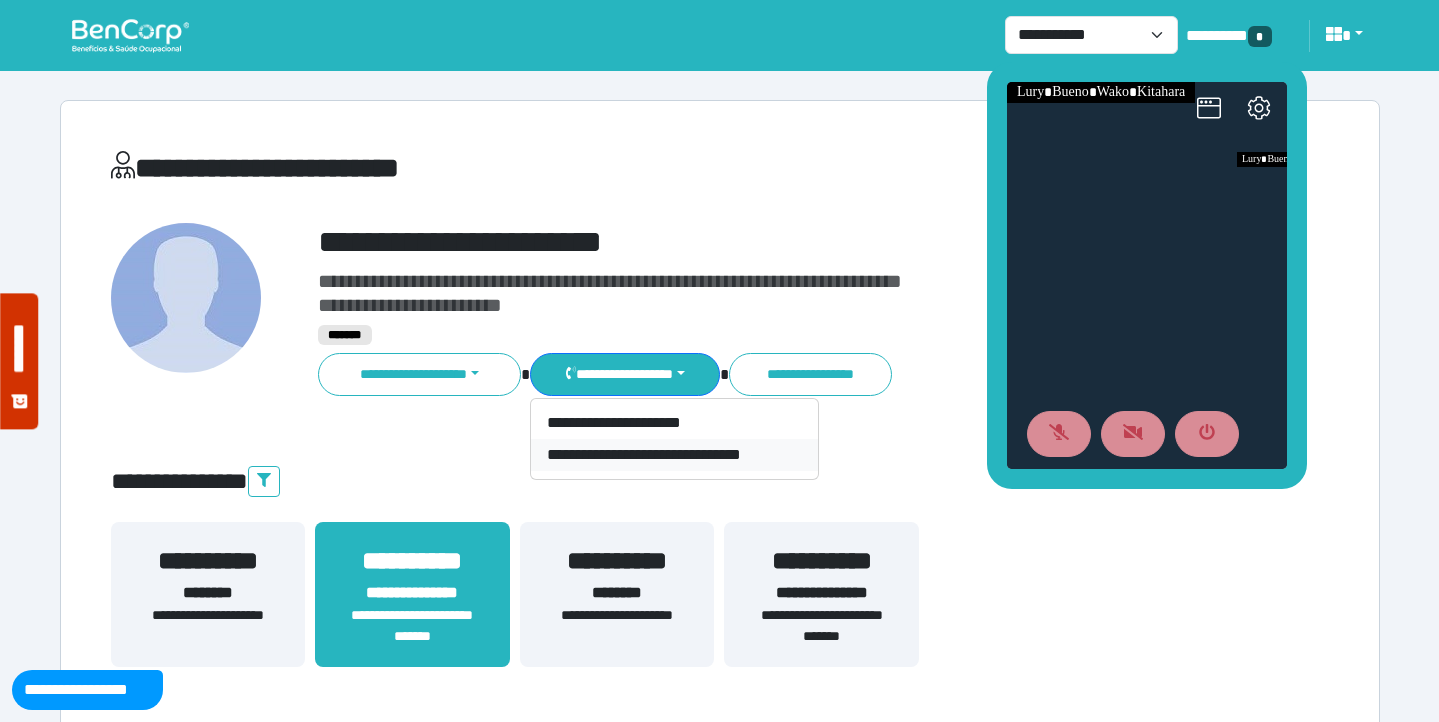 click on "**********" at bounding box center [674, 455] 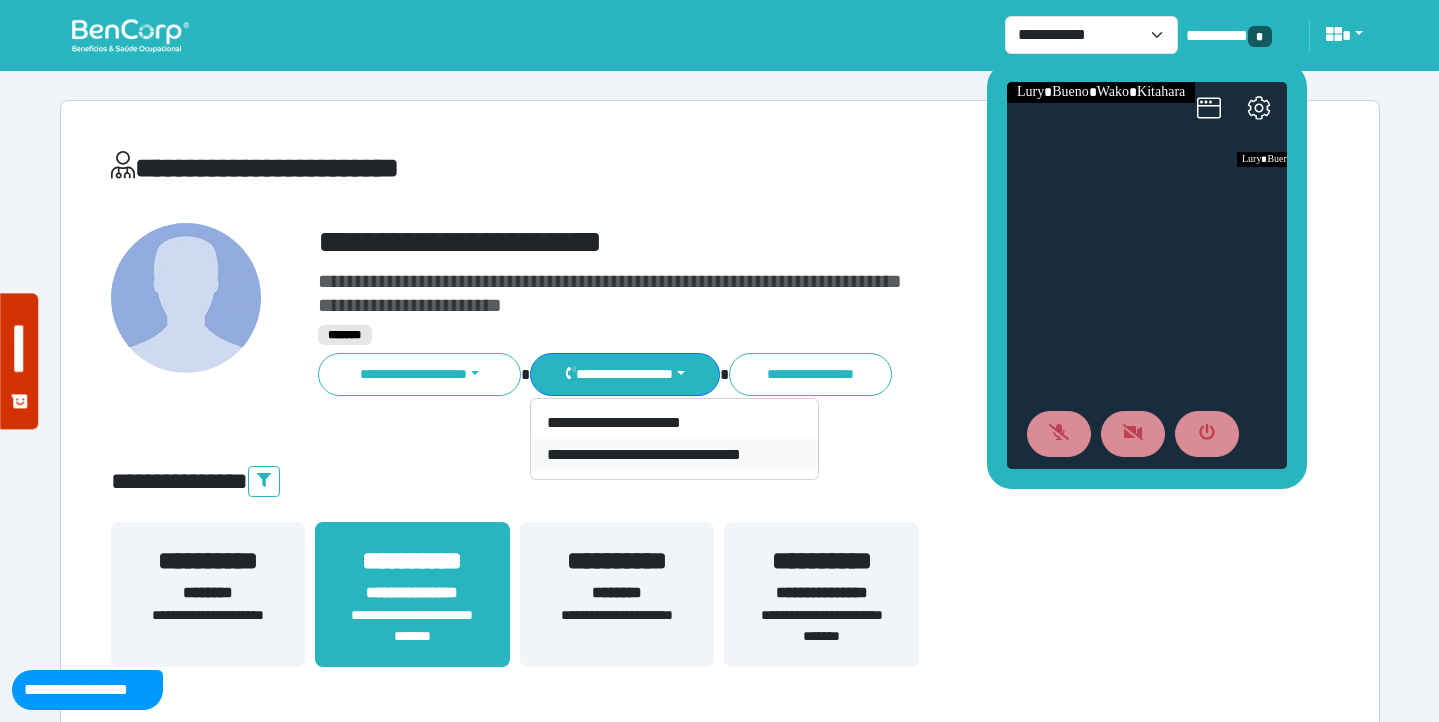 click on "**********" at bounding box center (674, 455) 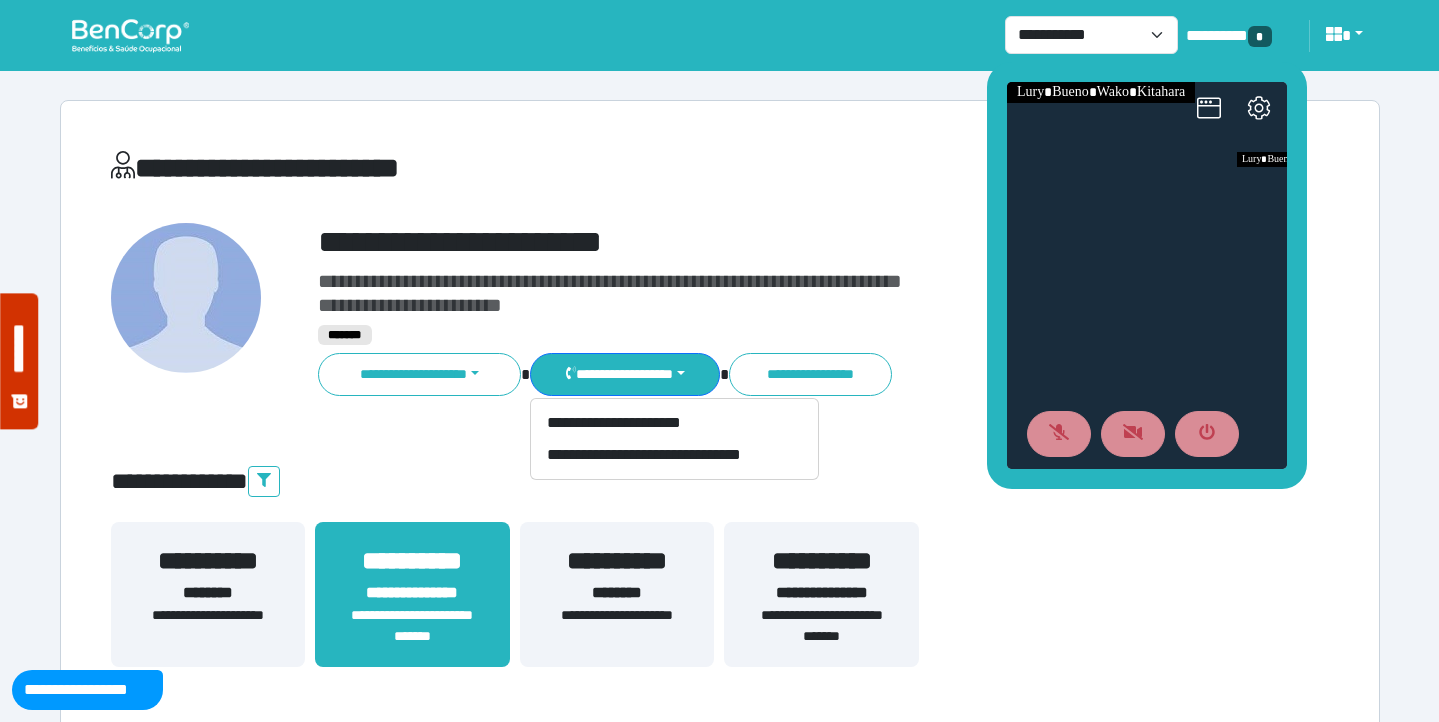 click on "**********" at bounding box center [720, 3440] 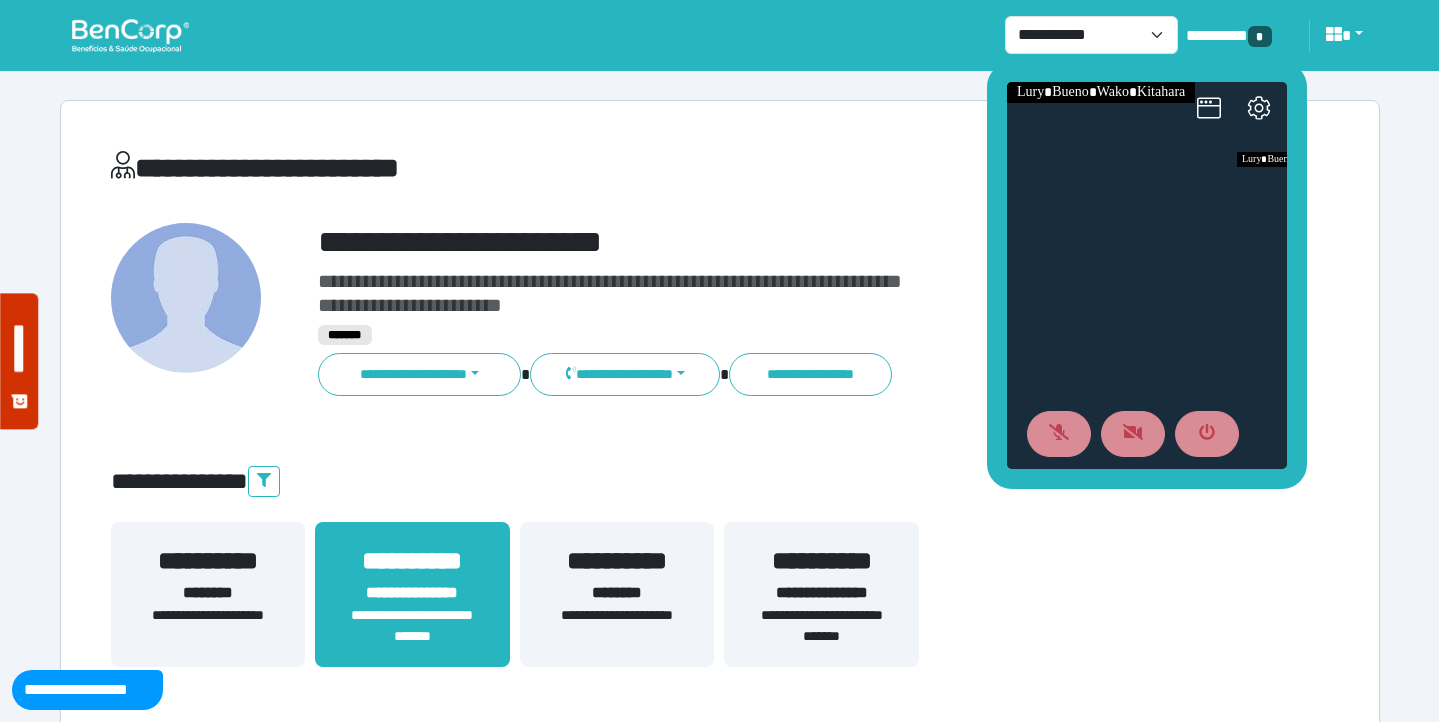 click on "**********" at bounding box center [821, 626] 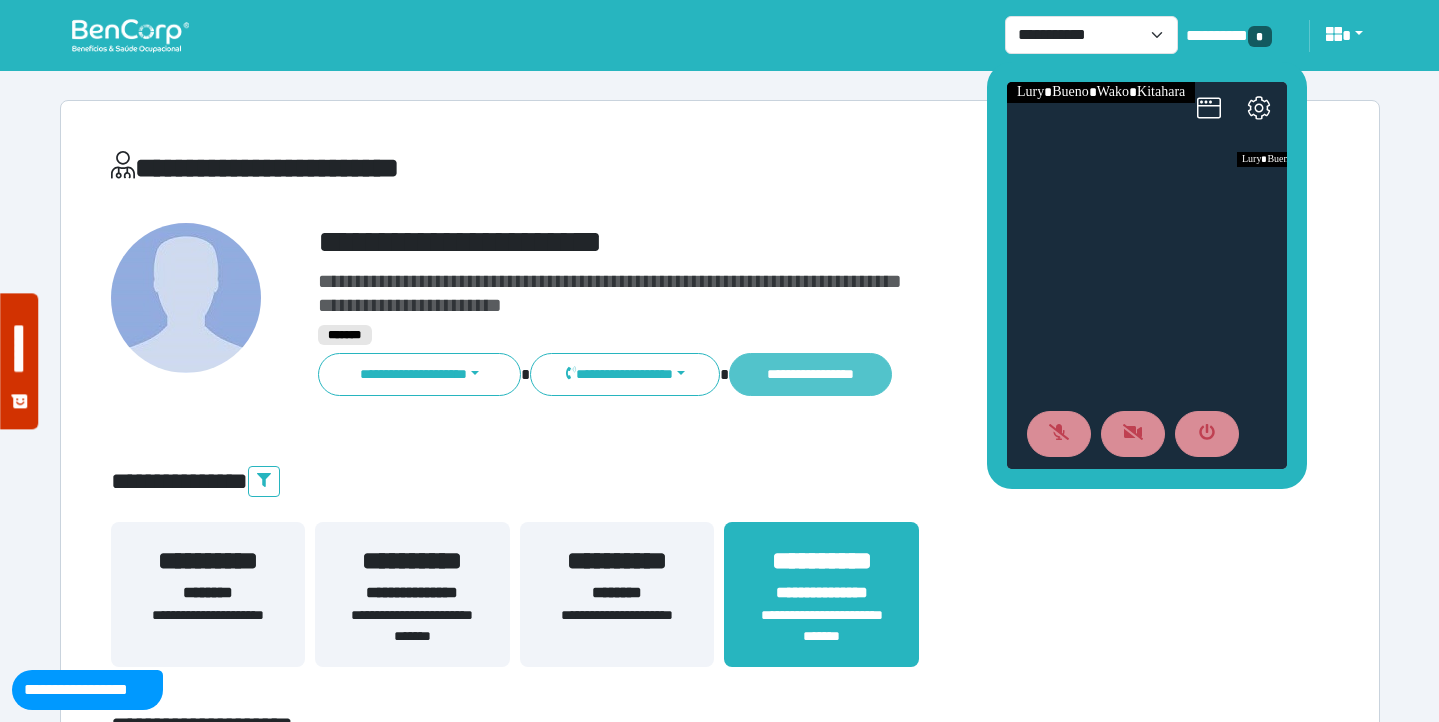 click on "**********" at bounding box center (810, 374) 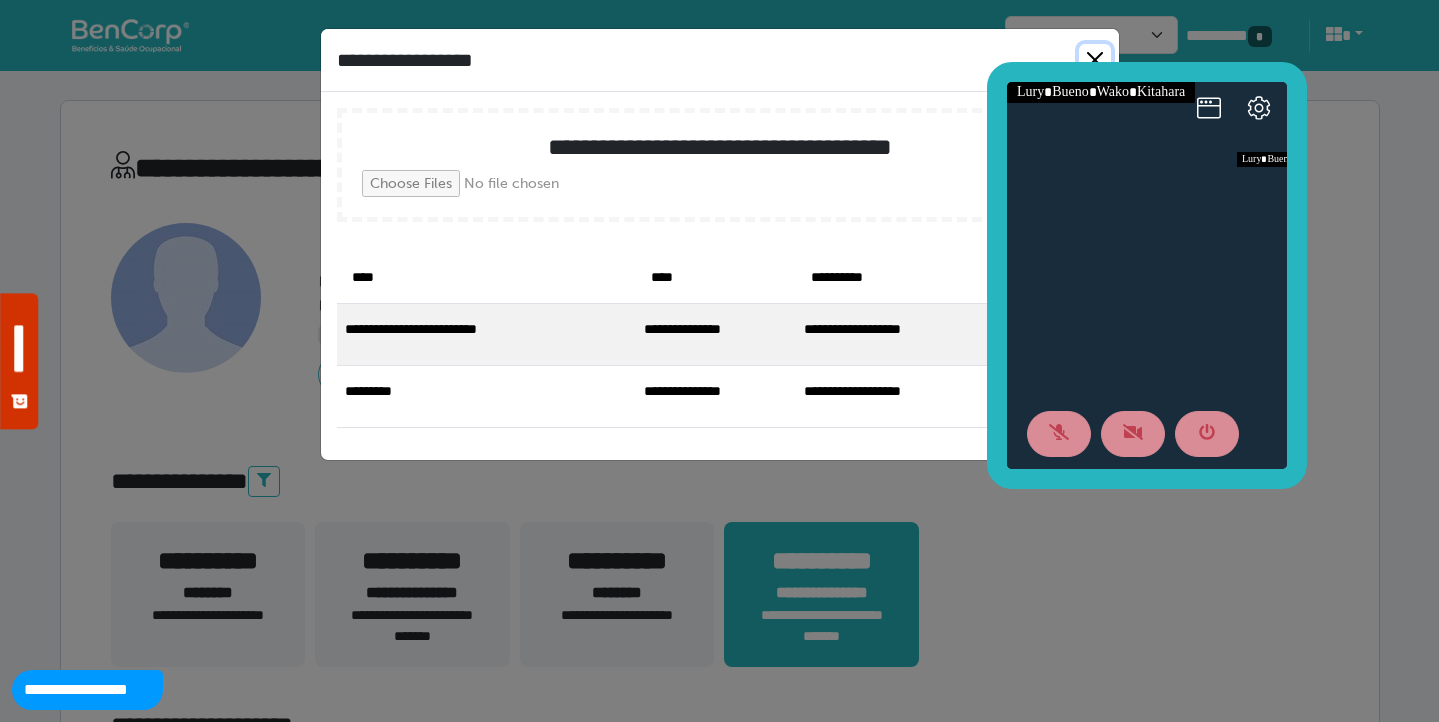 click at bounding box center (1095, 60) 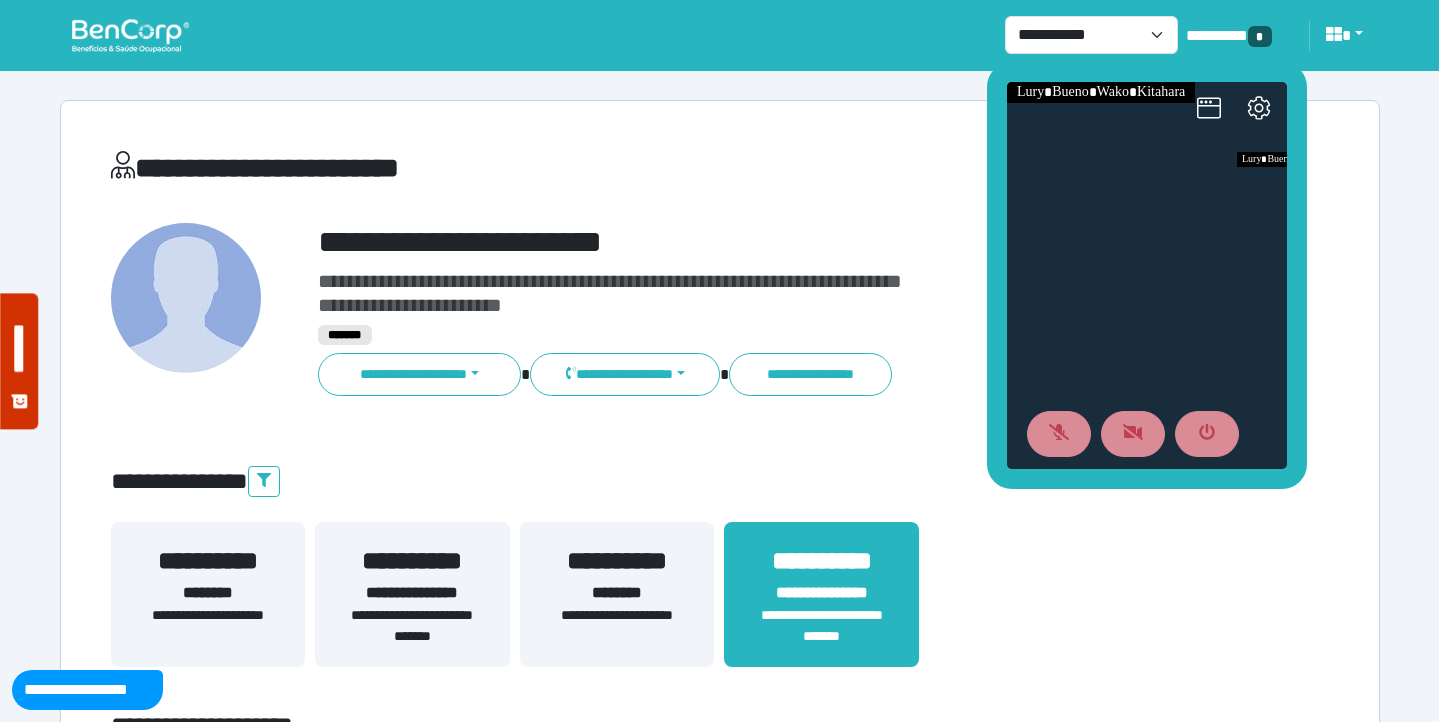 click on "**********" at bounding box center (720, 4544) 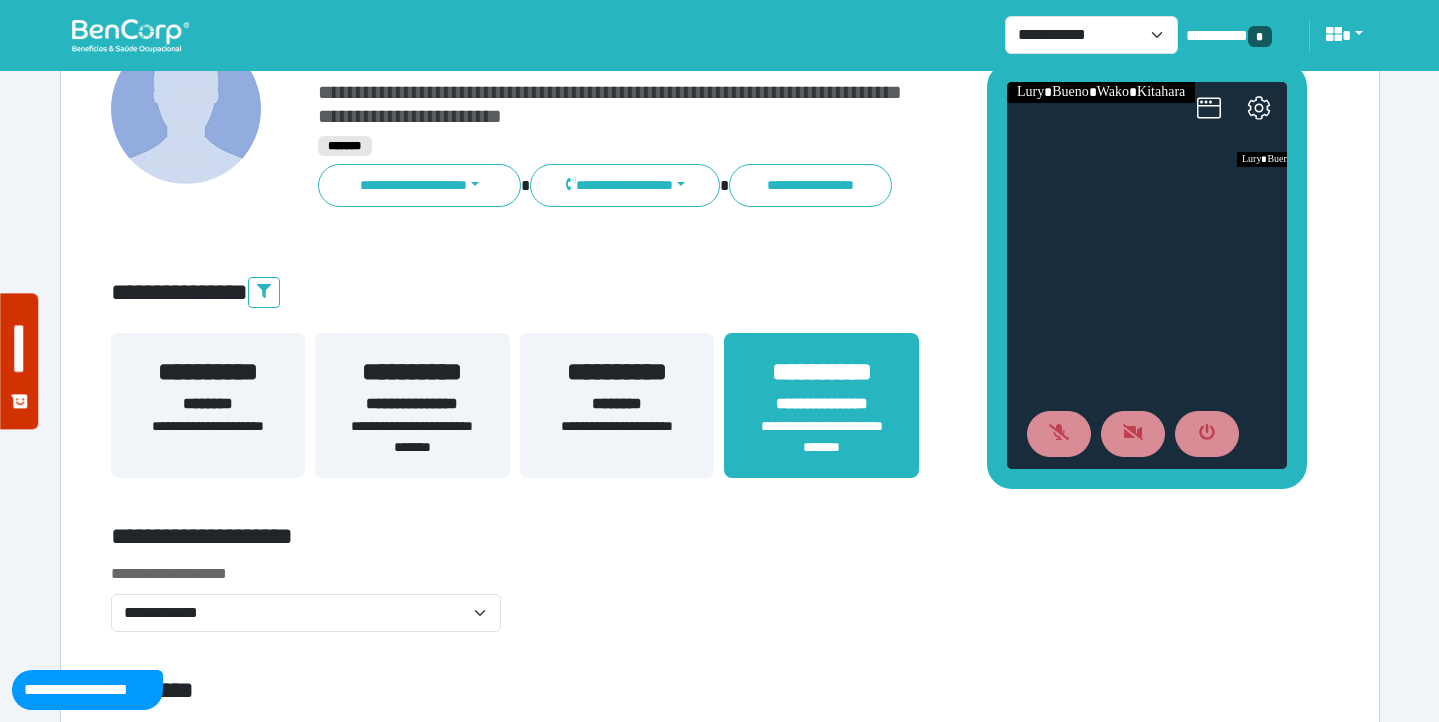 scroll, scrollTop: 191, scrollLeft: 0, axis: vertical 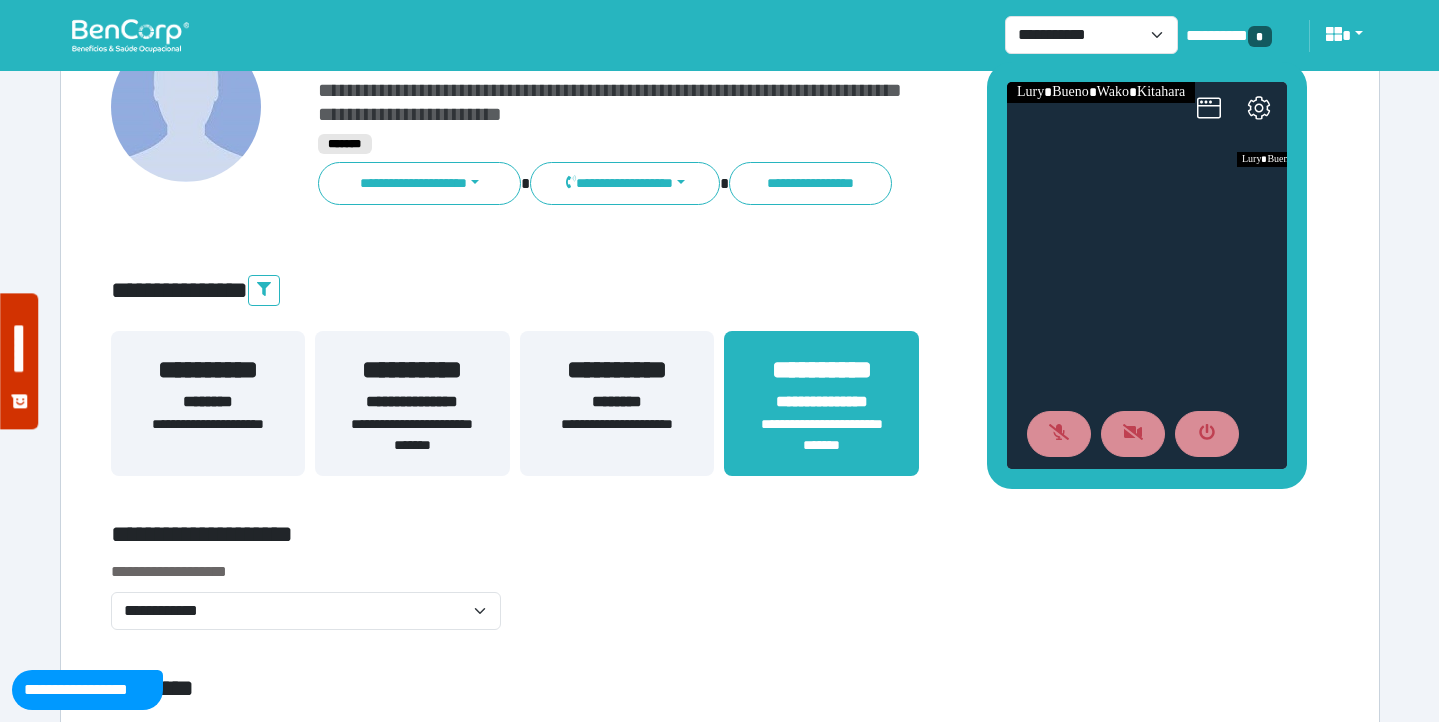 click on "**********" at bounding box center (412, 435) 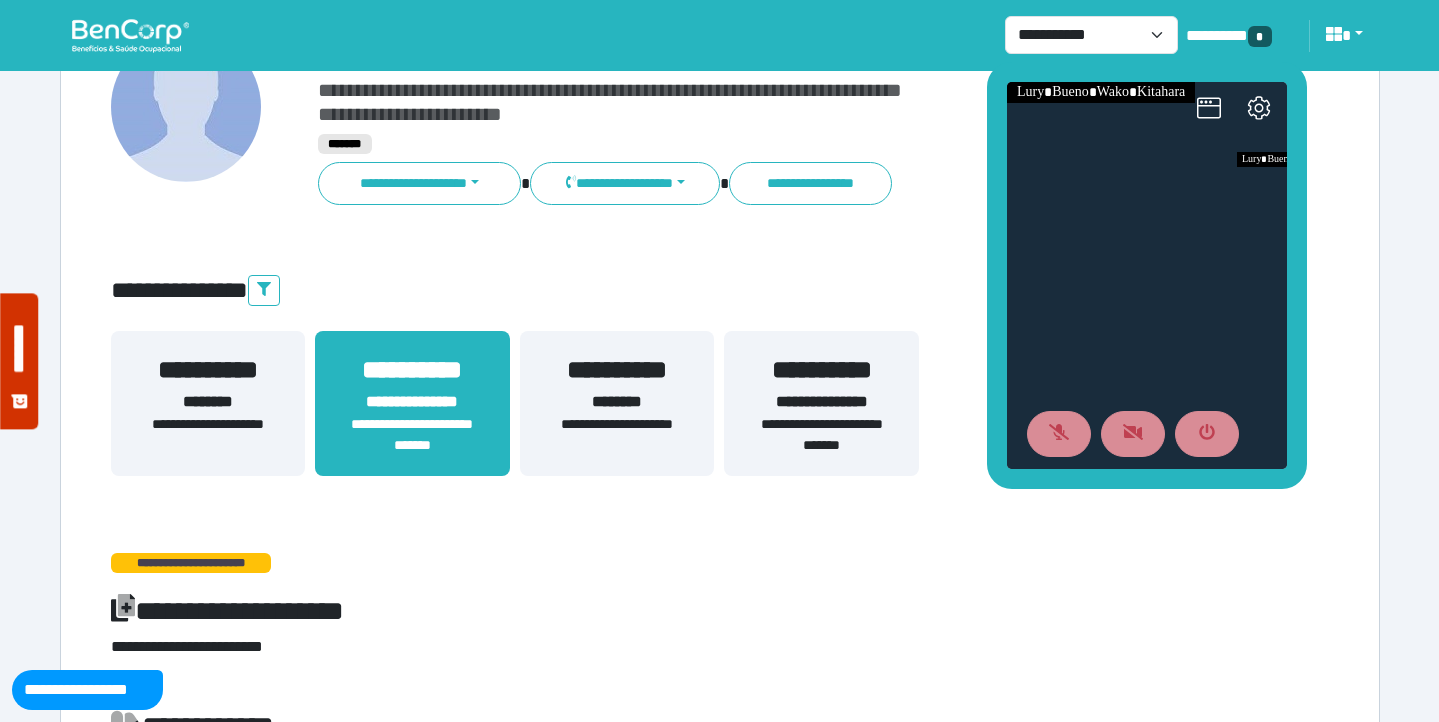 click on "**********" at bounding box center [617, 403] 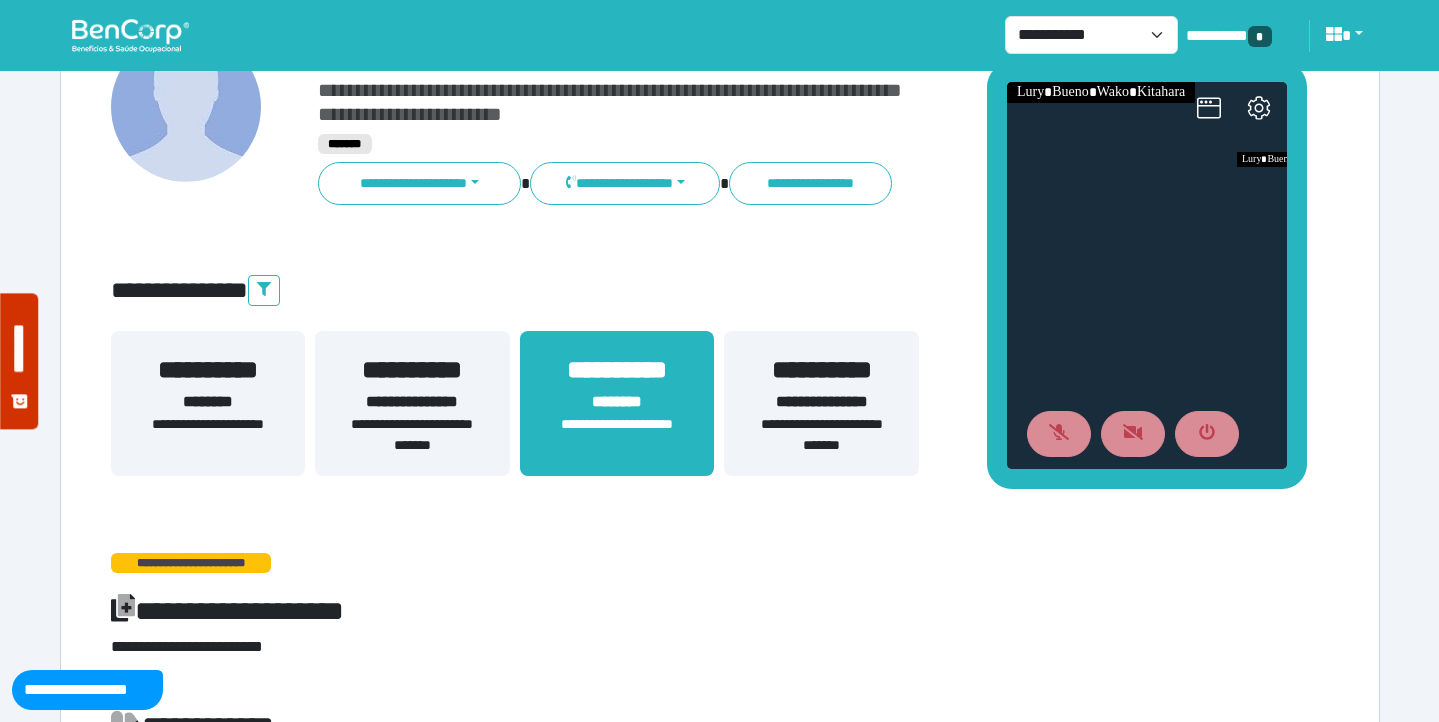 click on "**********" at bounding box center [821, 435] 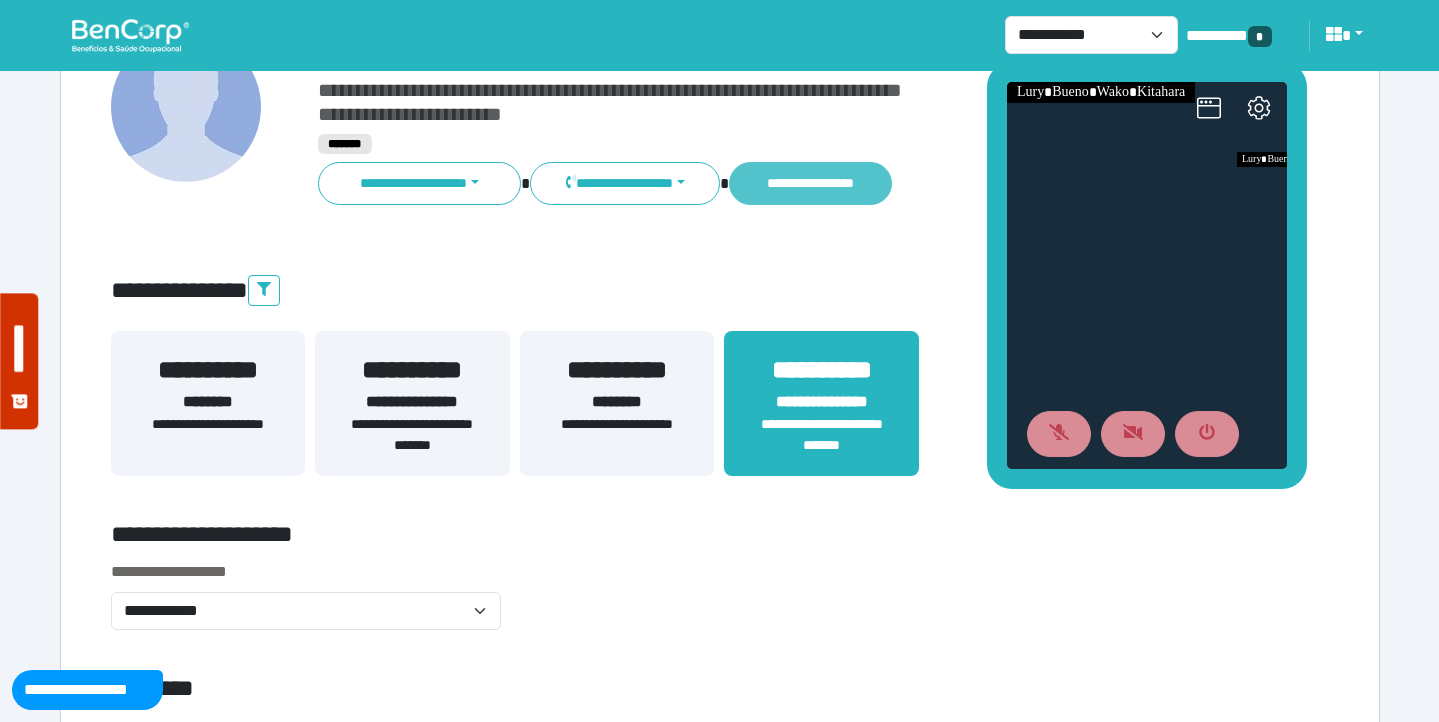 click on "**********" at bounding box center [810, 183] 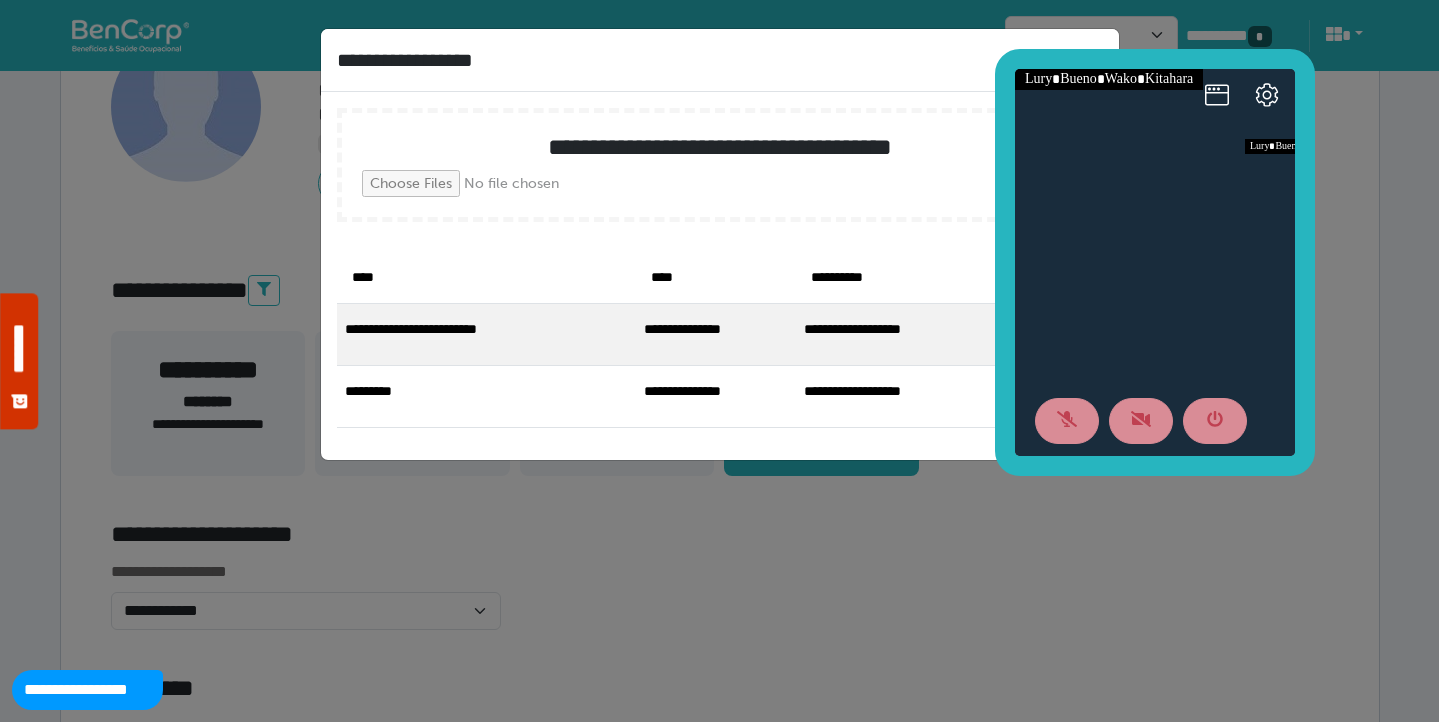 drag, startPoint x: 2013, startPoint y: 450, endPoint x: 1172, endPoint y: 378, distance: 844.0764 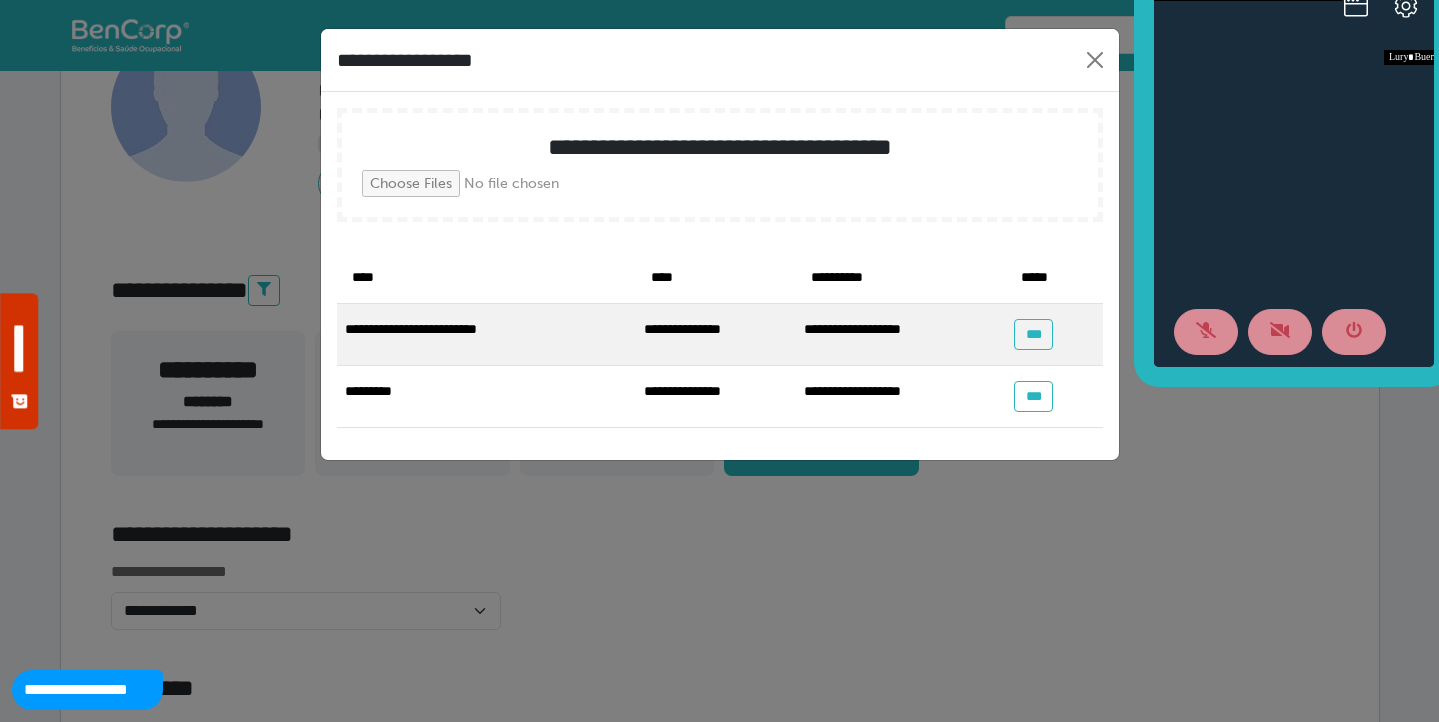 drag, startPoint x: 1011, startPoint y: 264, endPoint x: 1149, endPoint y: 173, distance: 165.30275 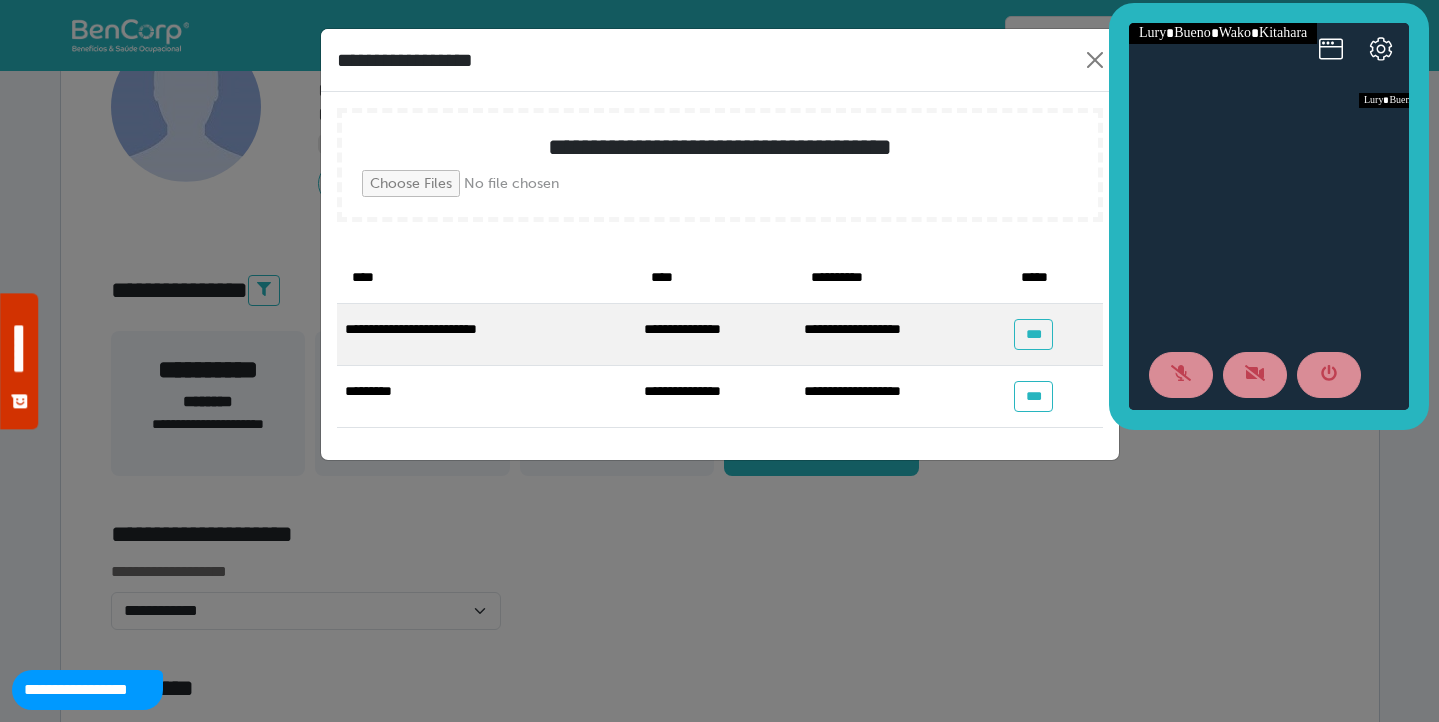 drag, startPoint x: 1145, startPoint y: 177, endPoint x: 1120, endPoint y: 219, distance: 48.8774 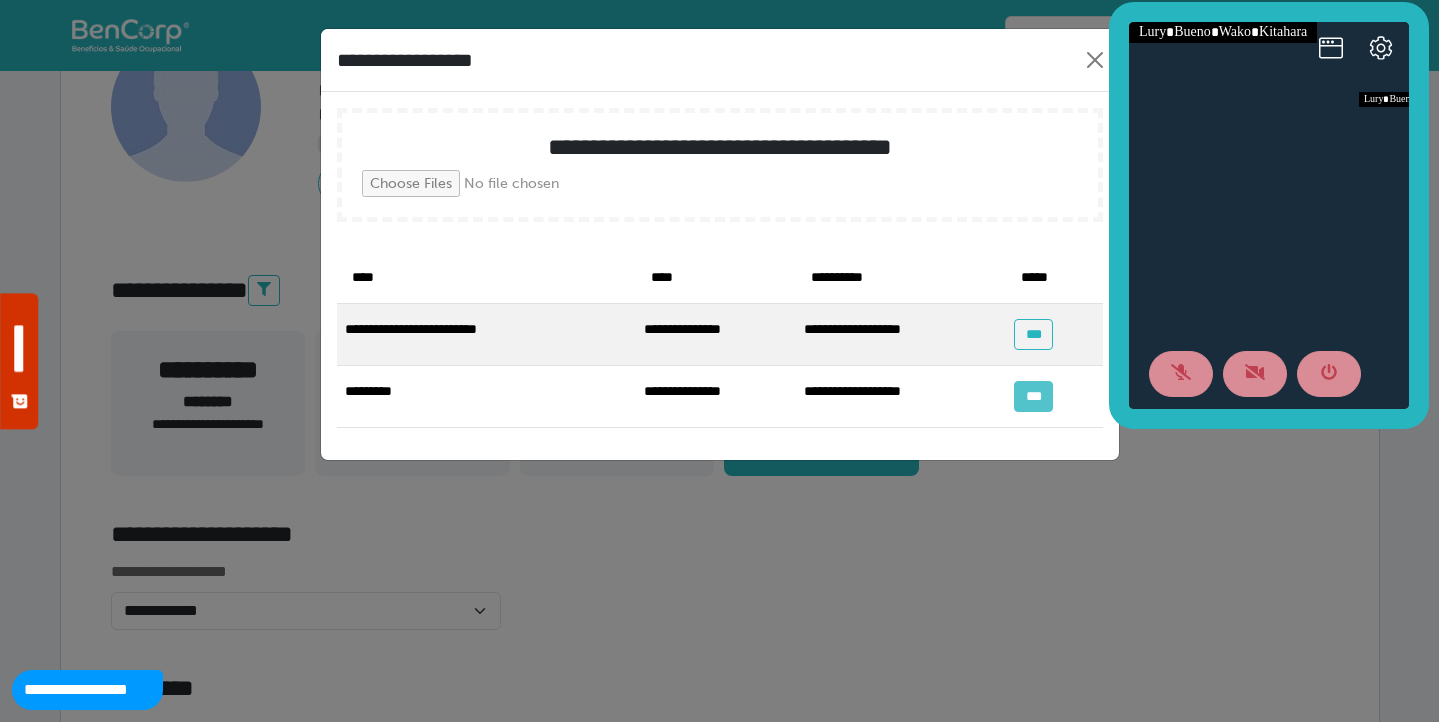 click on "***" at bounding box center [1033, 396] 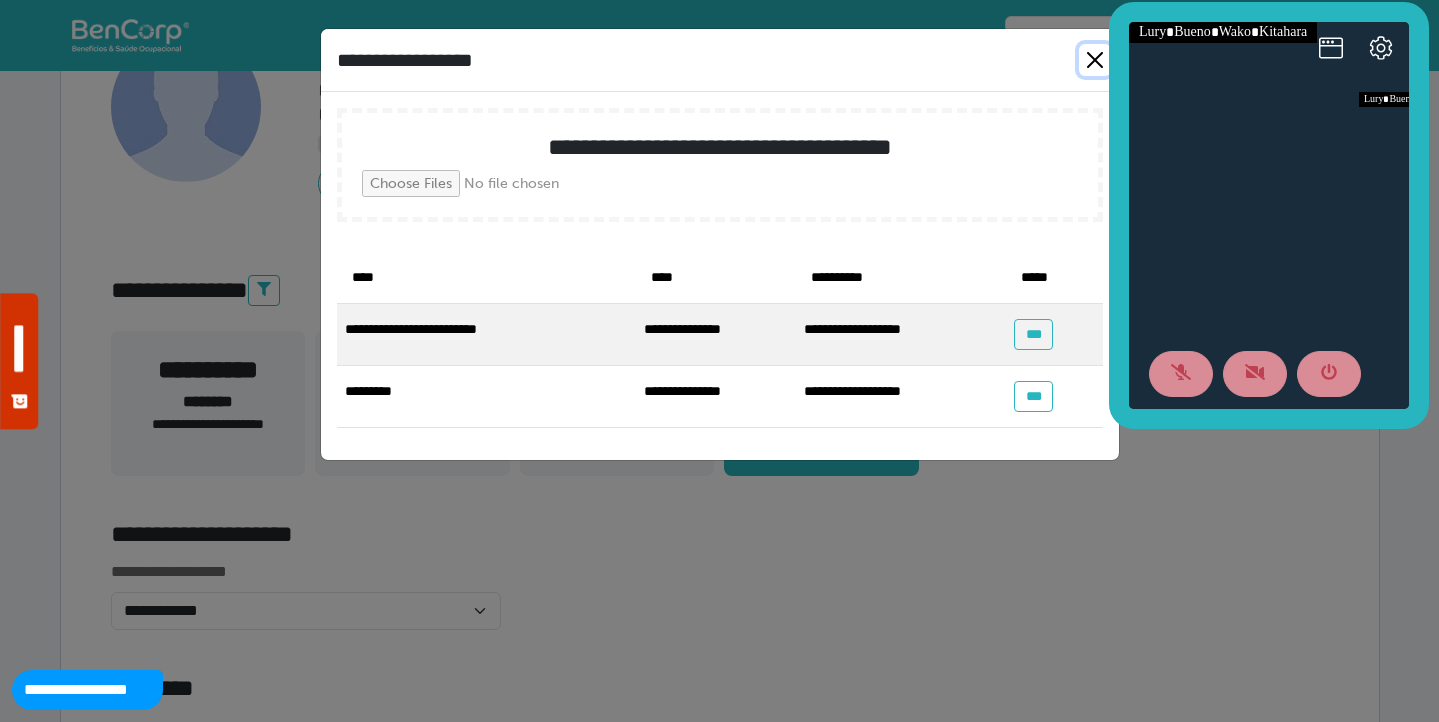 click at bounding box center [1095, 60] 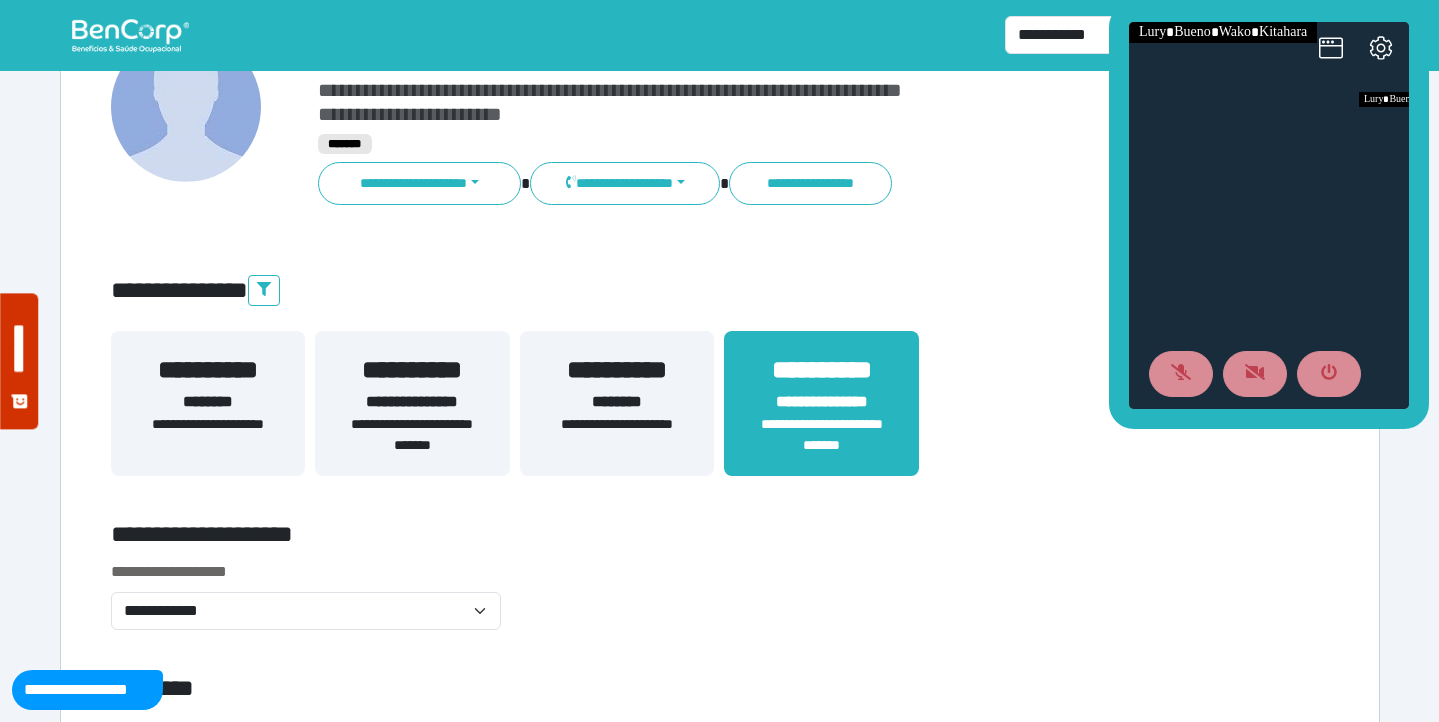 click on "**********" at bounding box center (720, 291) 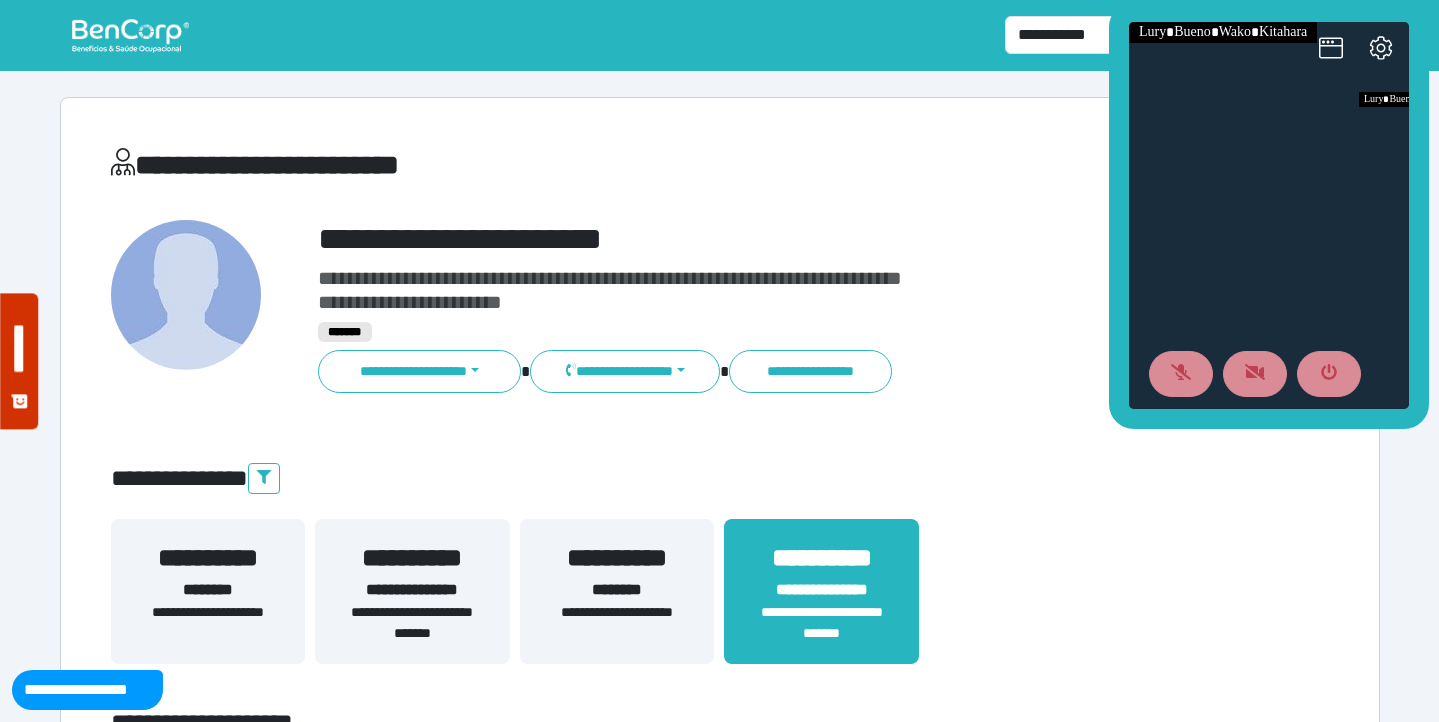 scroll, scrollTop: 0, scrollLeft: 0, axis: both 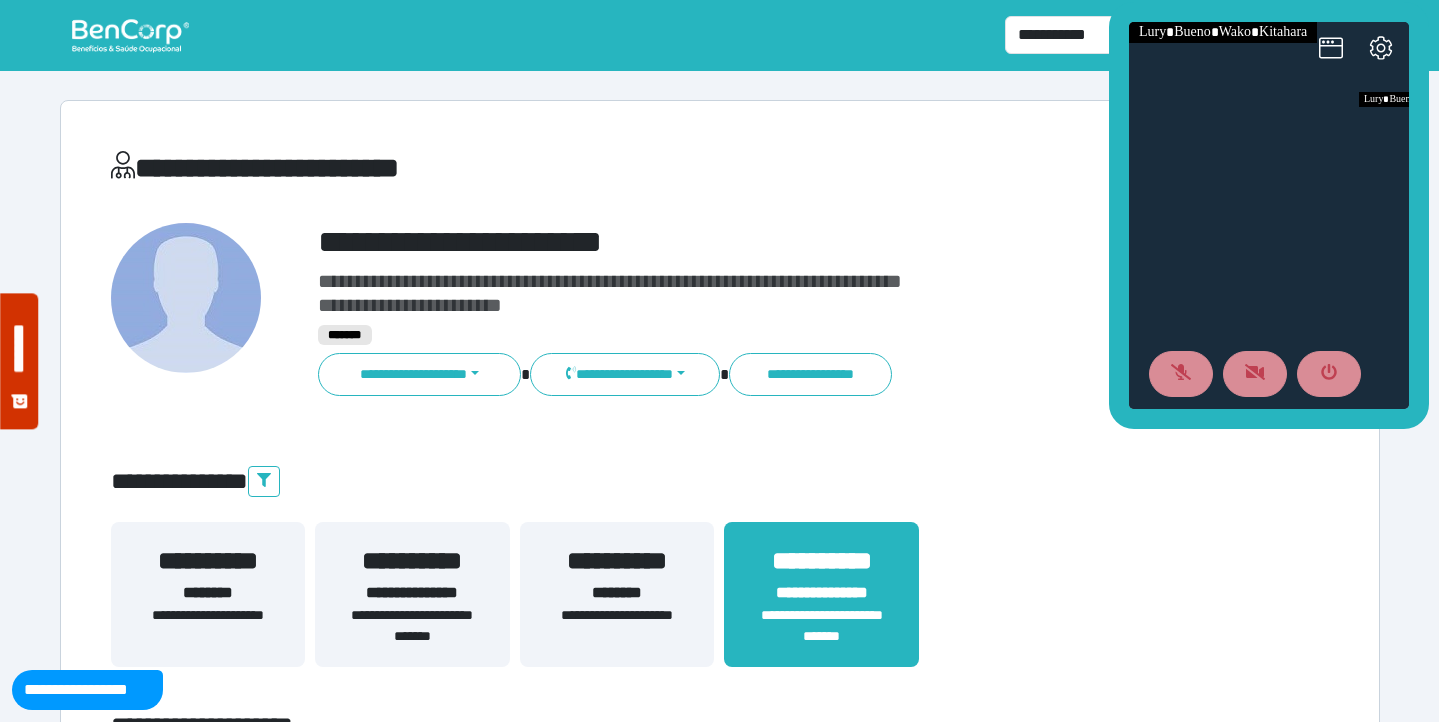 click on "**********" at bounding box center [610, 281] 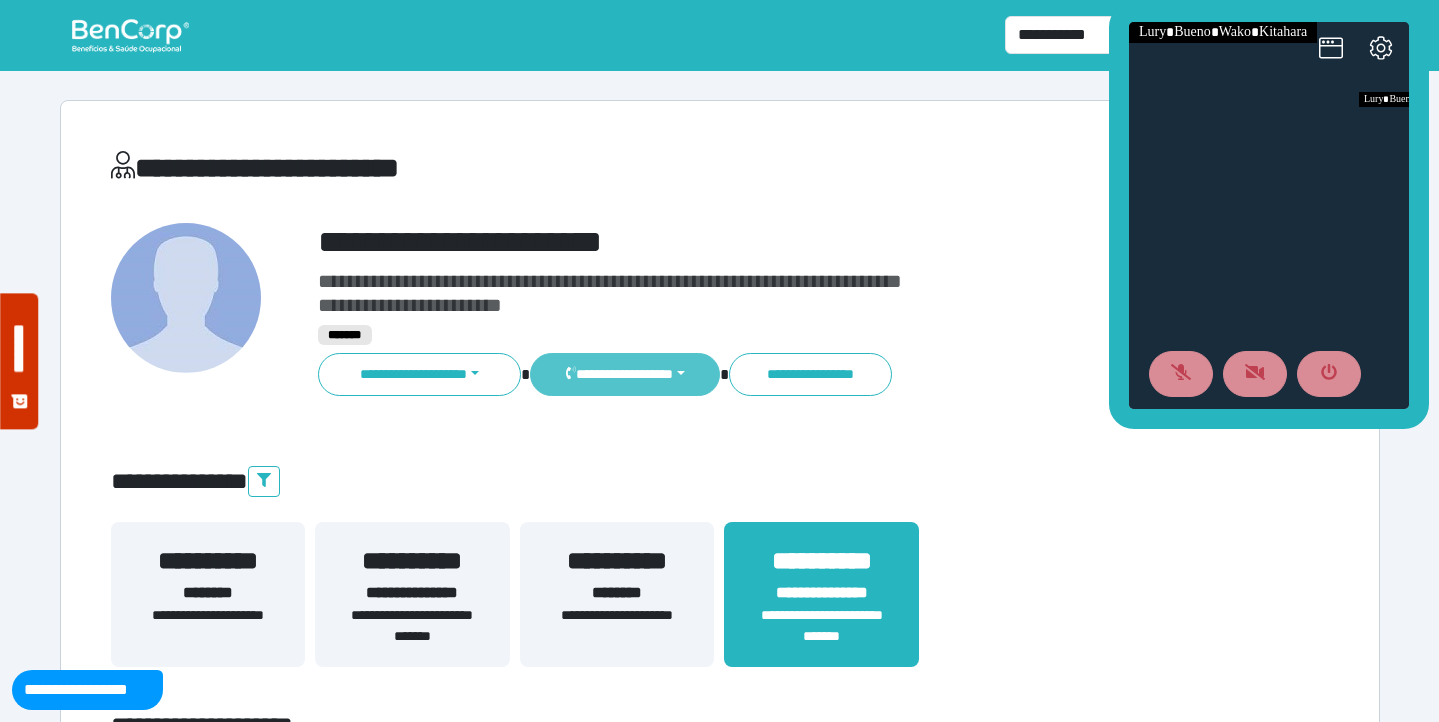 click on "**********" at bounding box center [624, 374] 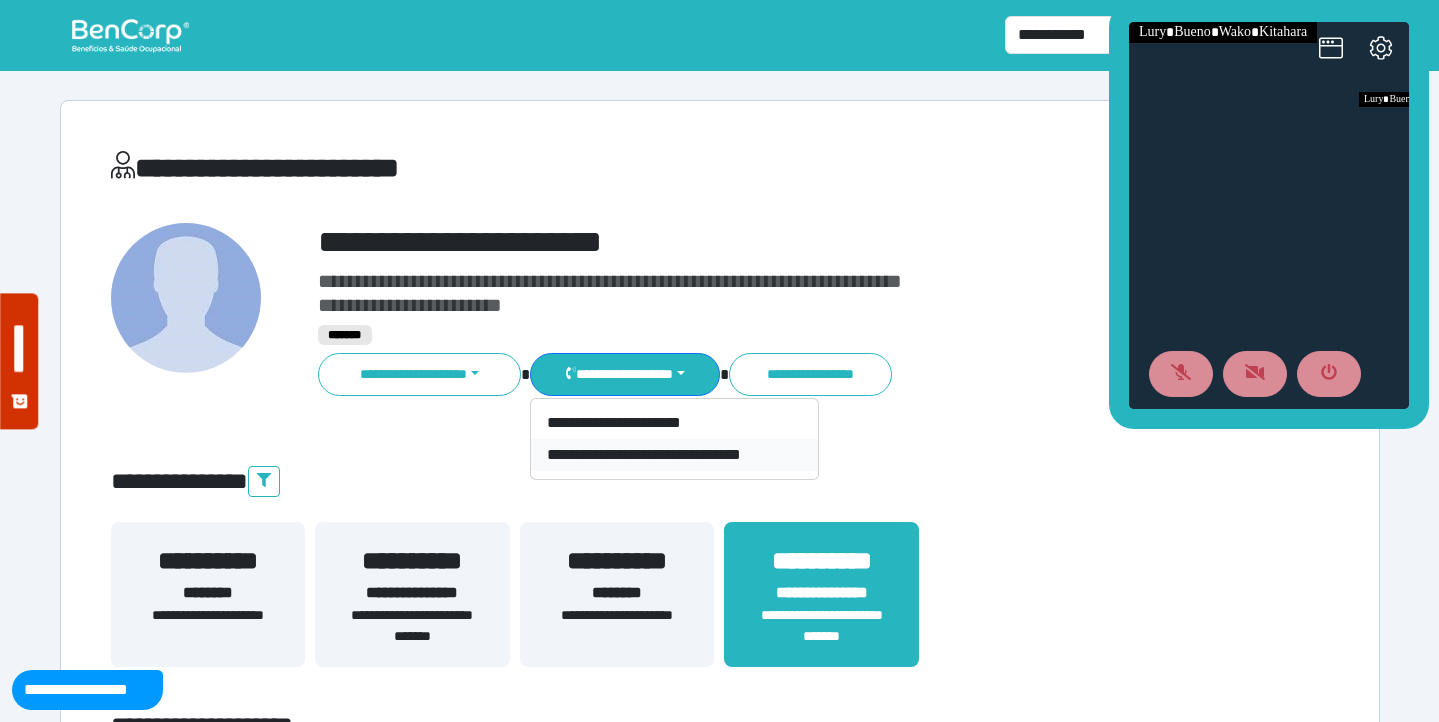 click on "**********" at bounding box center (674, 455) 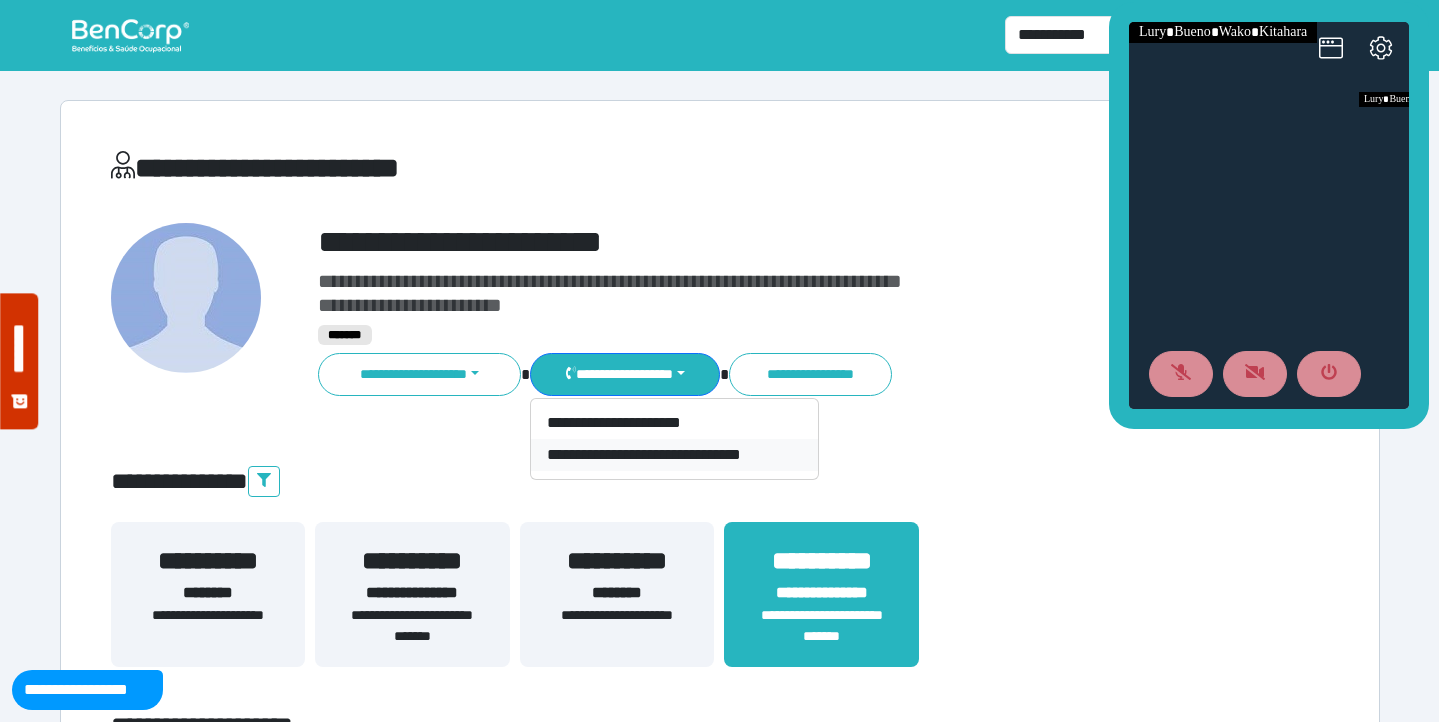 drag, startPoint x: 341, startPoint y: 617, endPoint x: 629, endPoint y: 621, distance: 288.02777 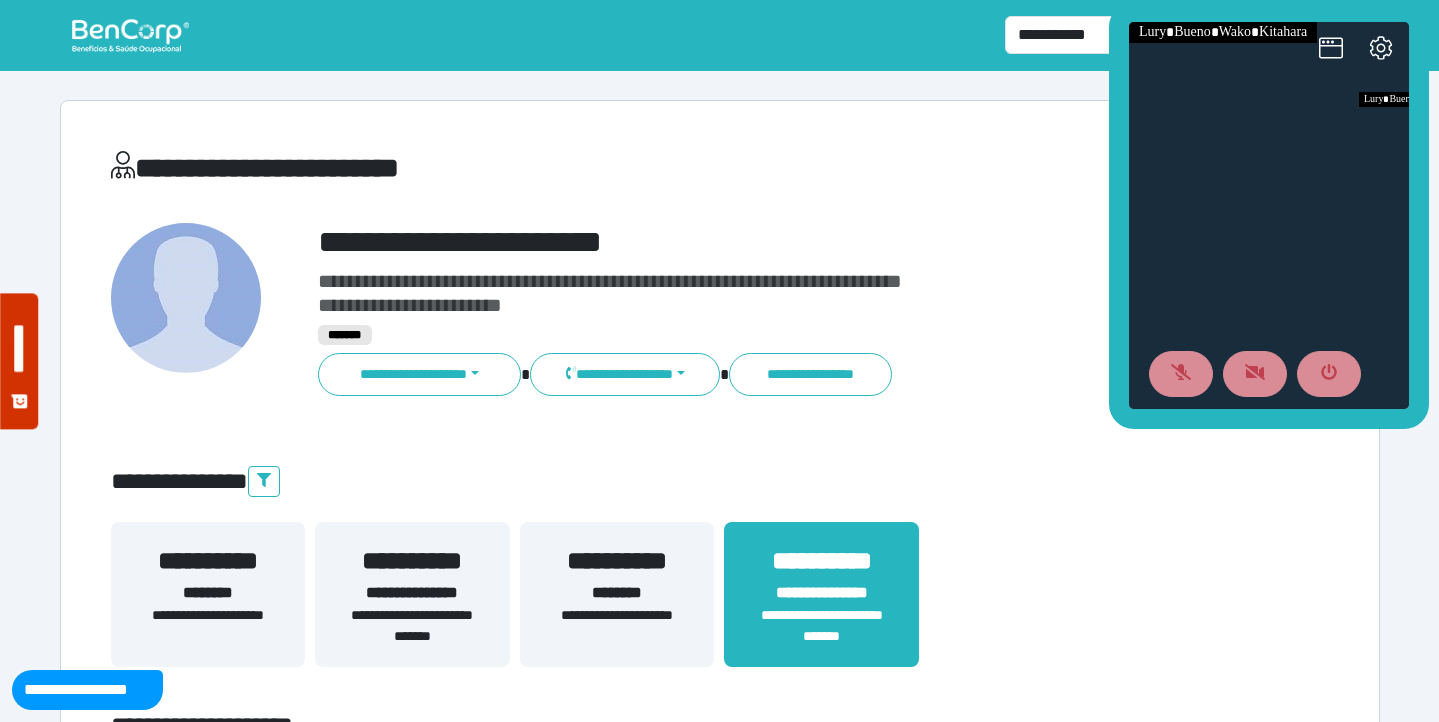 drag, startPoint x: 259, startPoint y: 639, endPoint x: 391, endPoint y: 637, distance: 132.01515 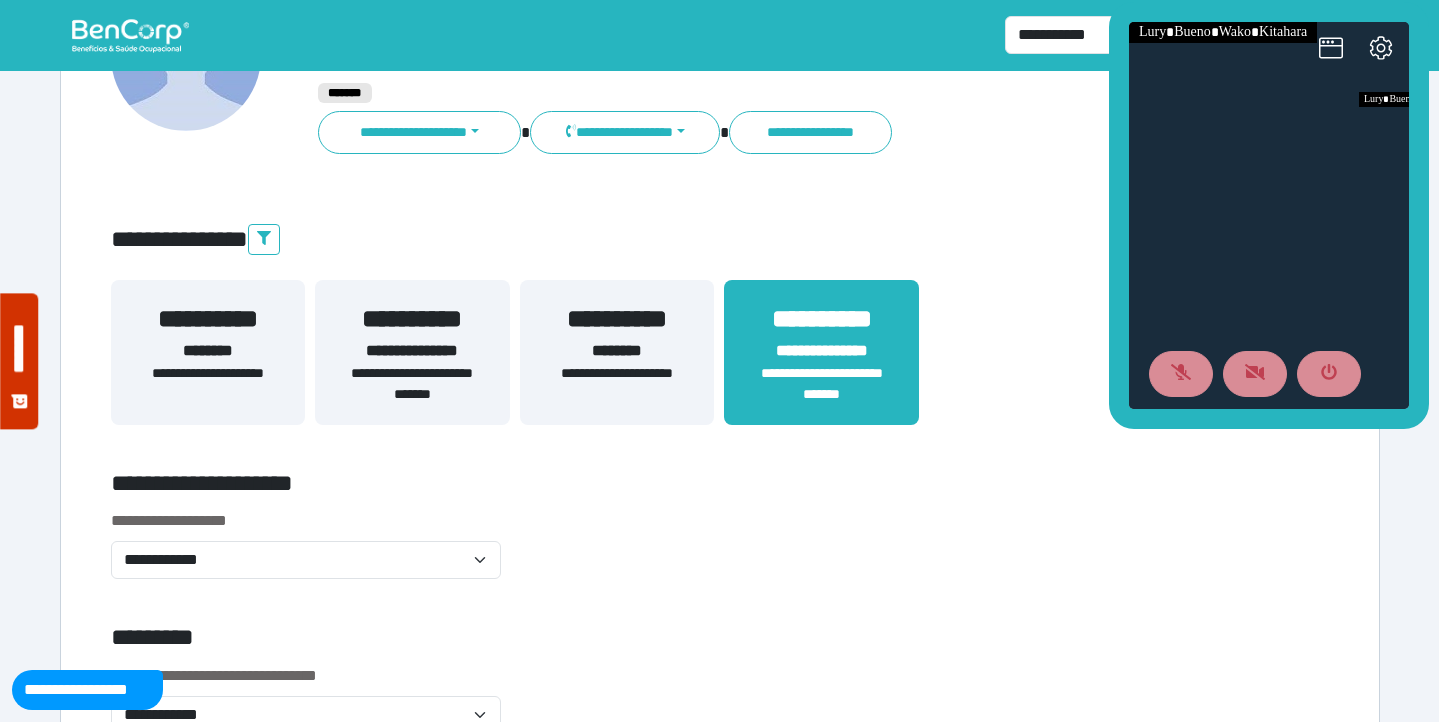 scroll, scrollTop: 264, scrollLeft: 0, axis: vertical 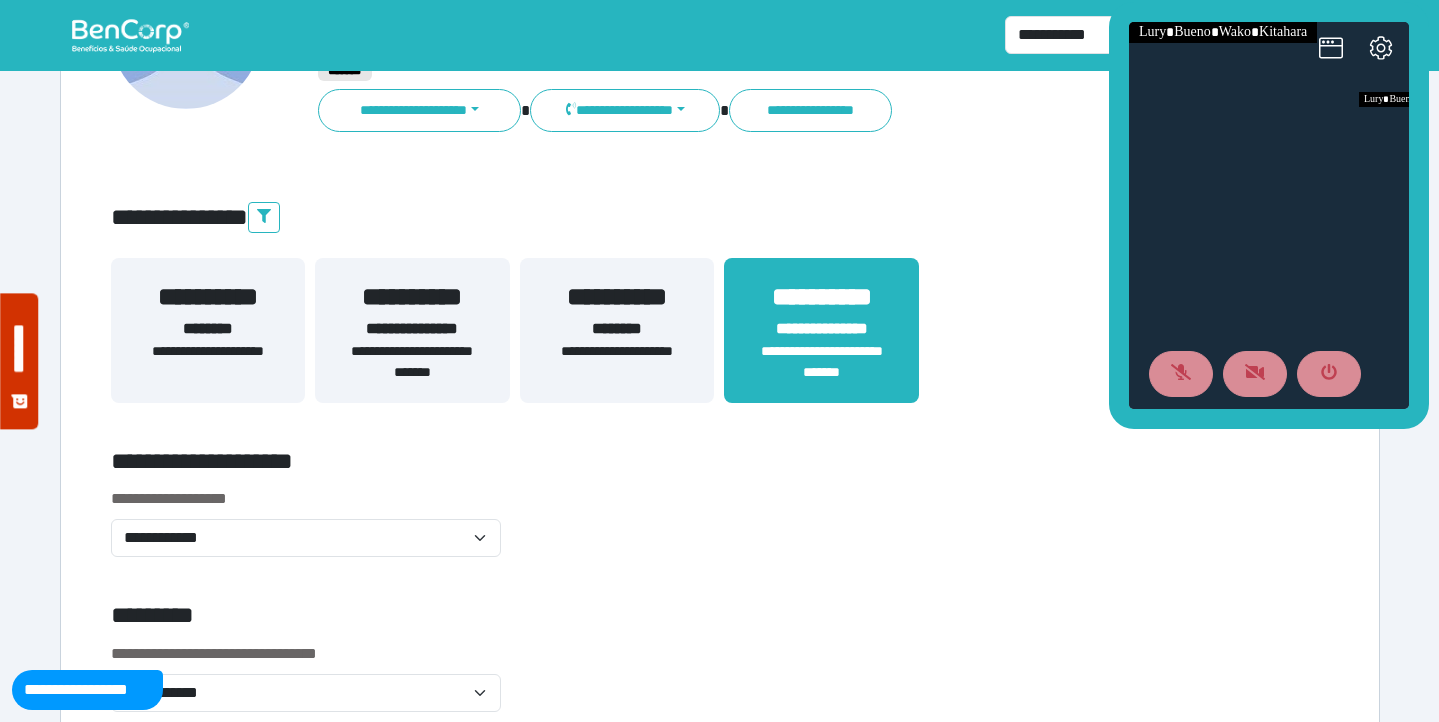 drag, startPoint x: 653, startPoint y: 314, endPoint x: 521, endPoint y: 313, distance: 132.00378 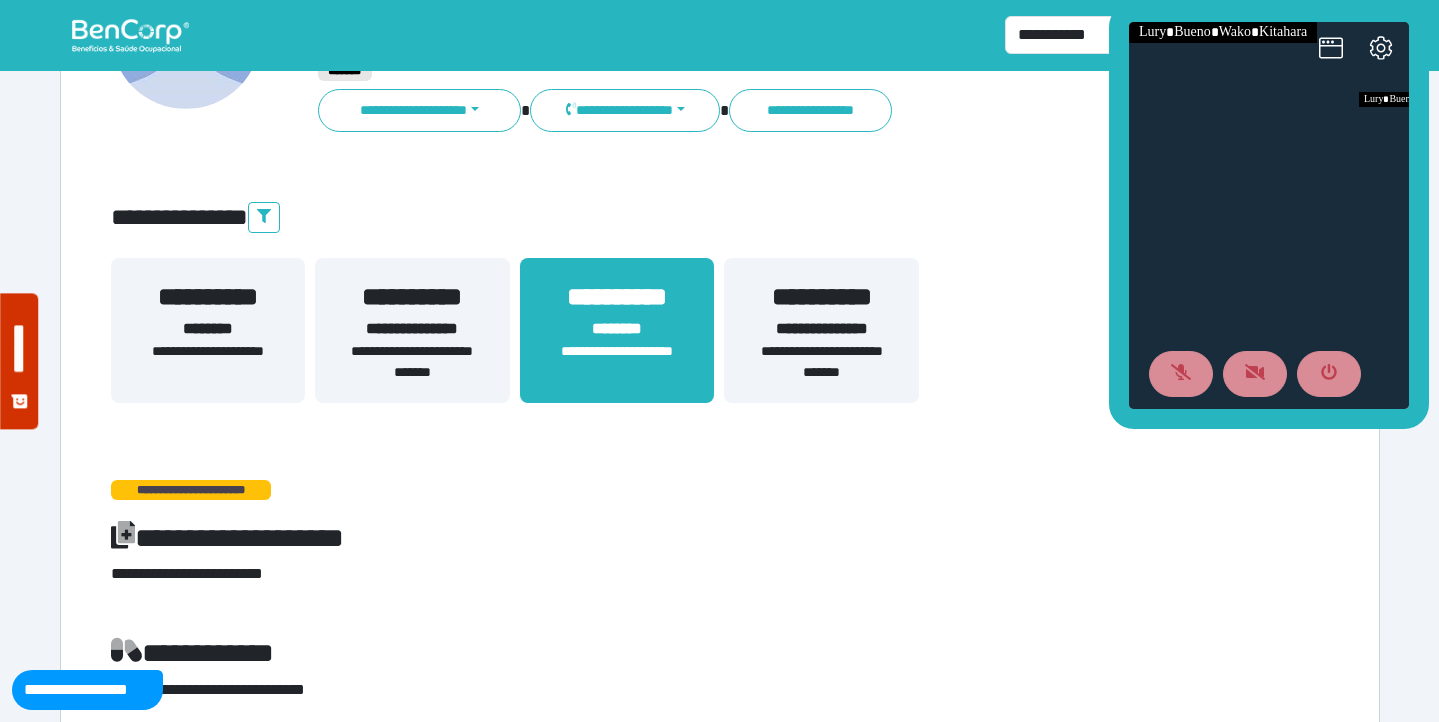 click on "**********" at bounding box center (617, 297) 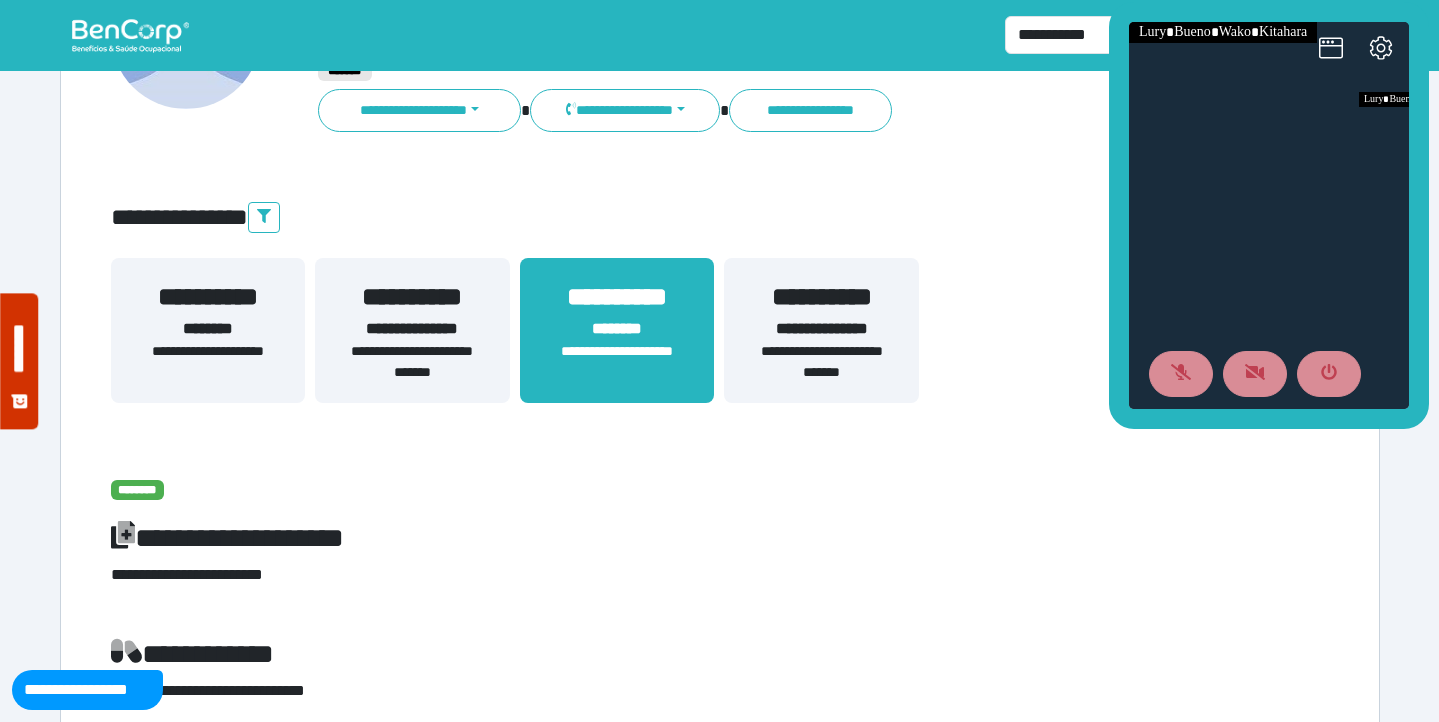 click on "**********" at bounding box center (821, 329) 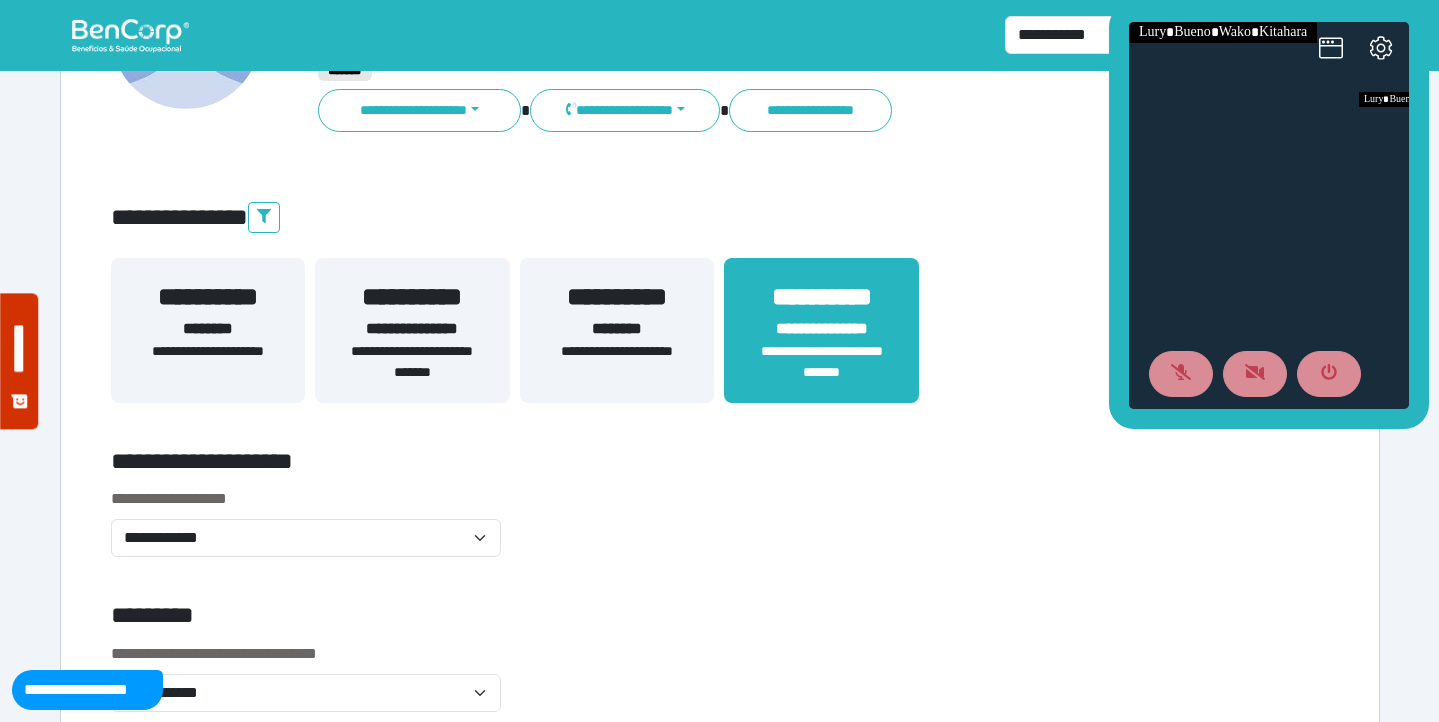 click on "**********" at bounding box center (617, 362) 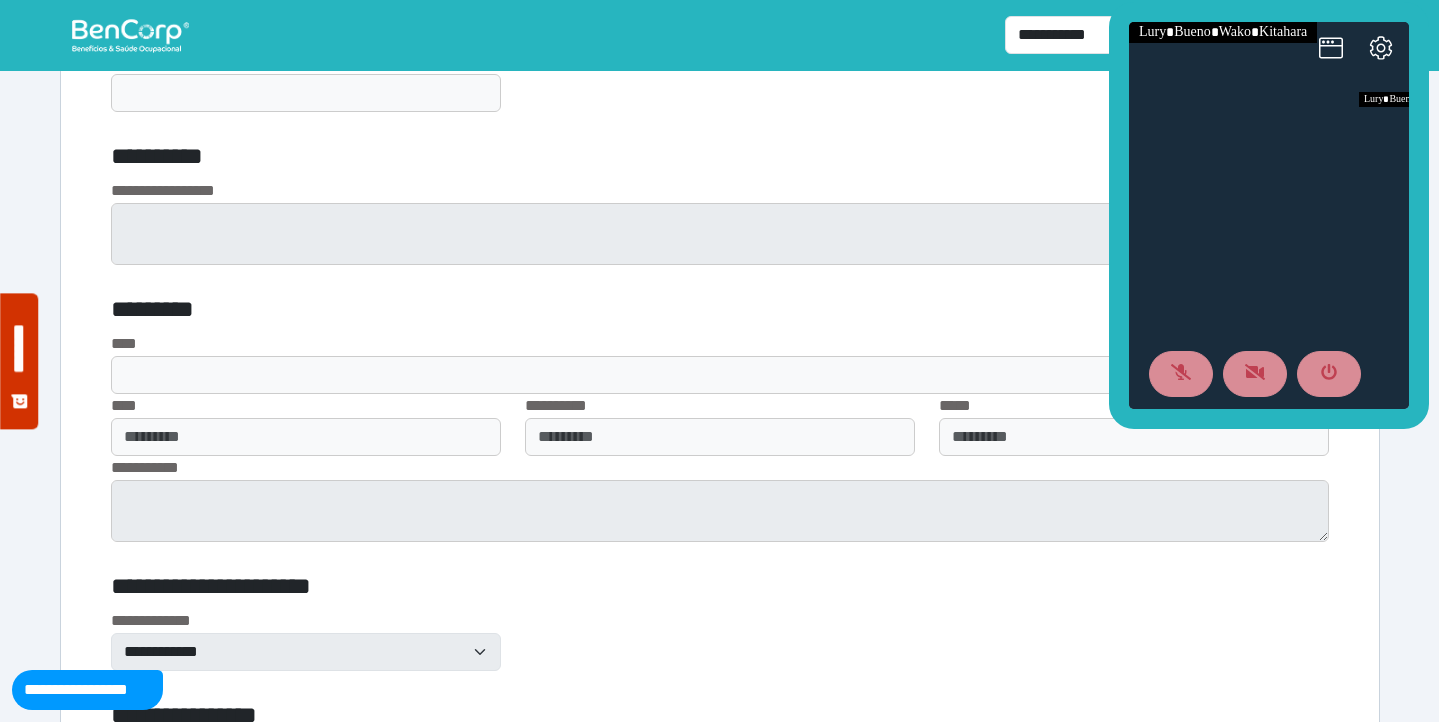 scroll, scrollTop: 6078, scrollLeft: 0, axis: vertical 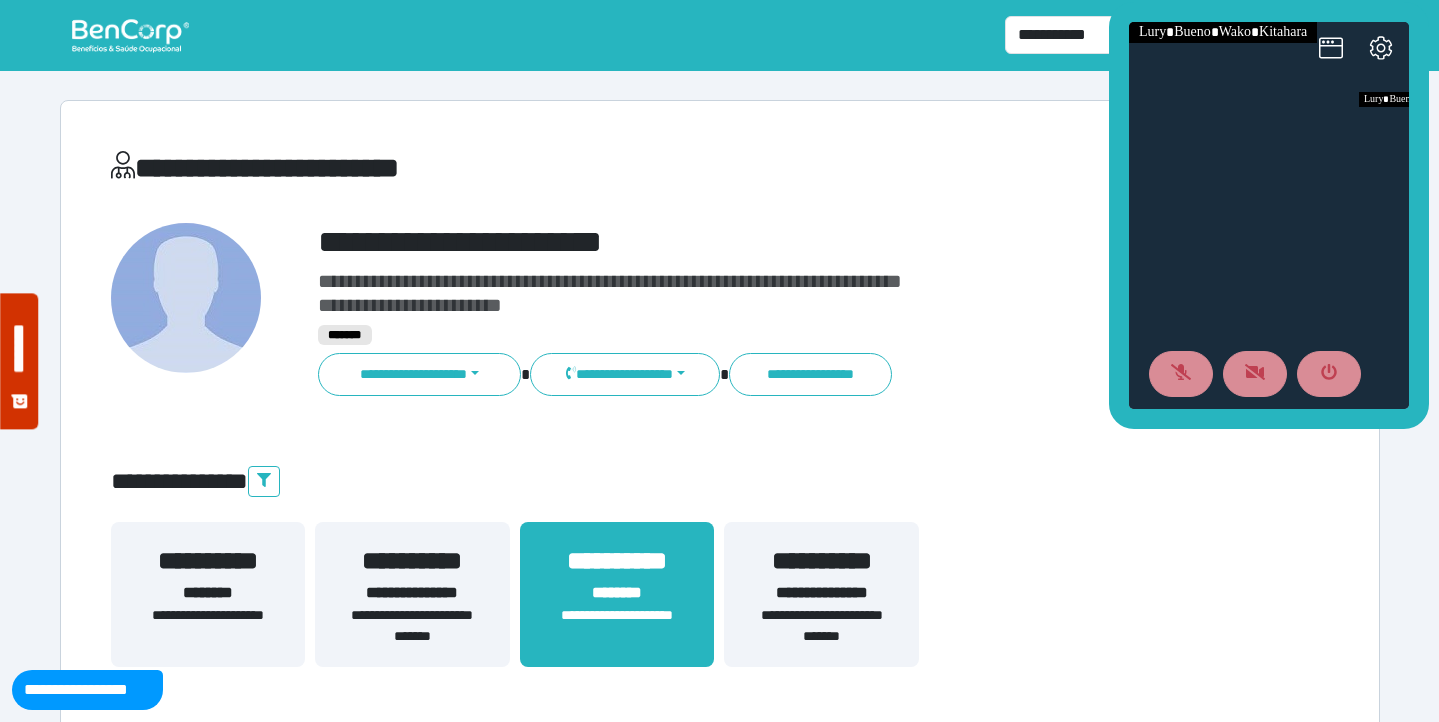 click on "**********" at bounding box center [821, 626] 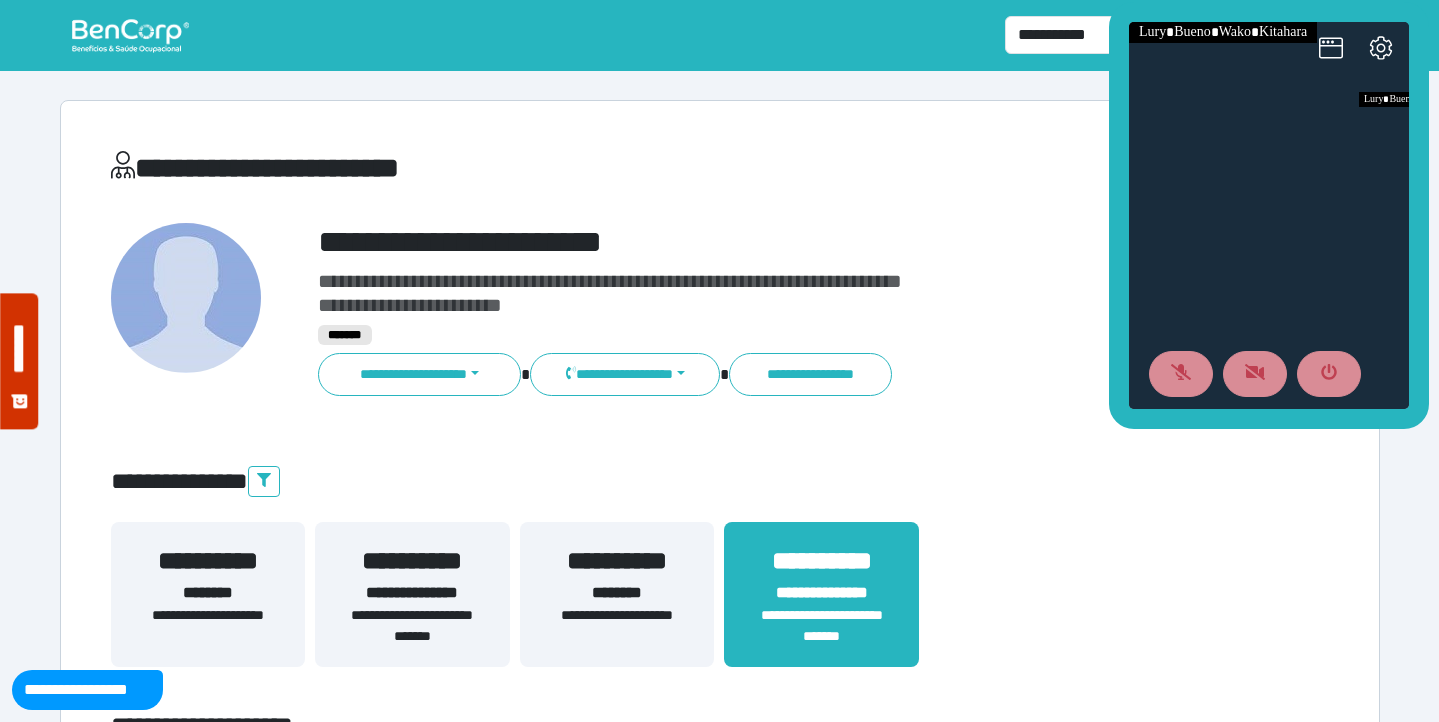 drag, startPoint x: 423, startPoint y: 573, endPoint x: 771, endPoint y: 579, distance: 348.05173 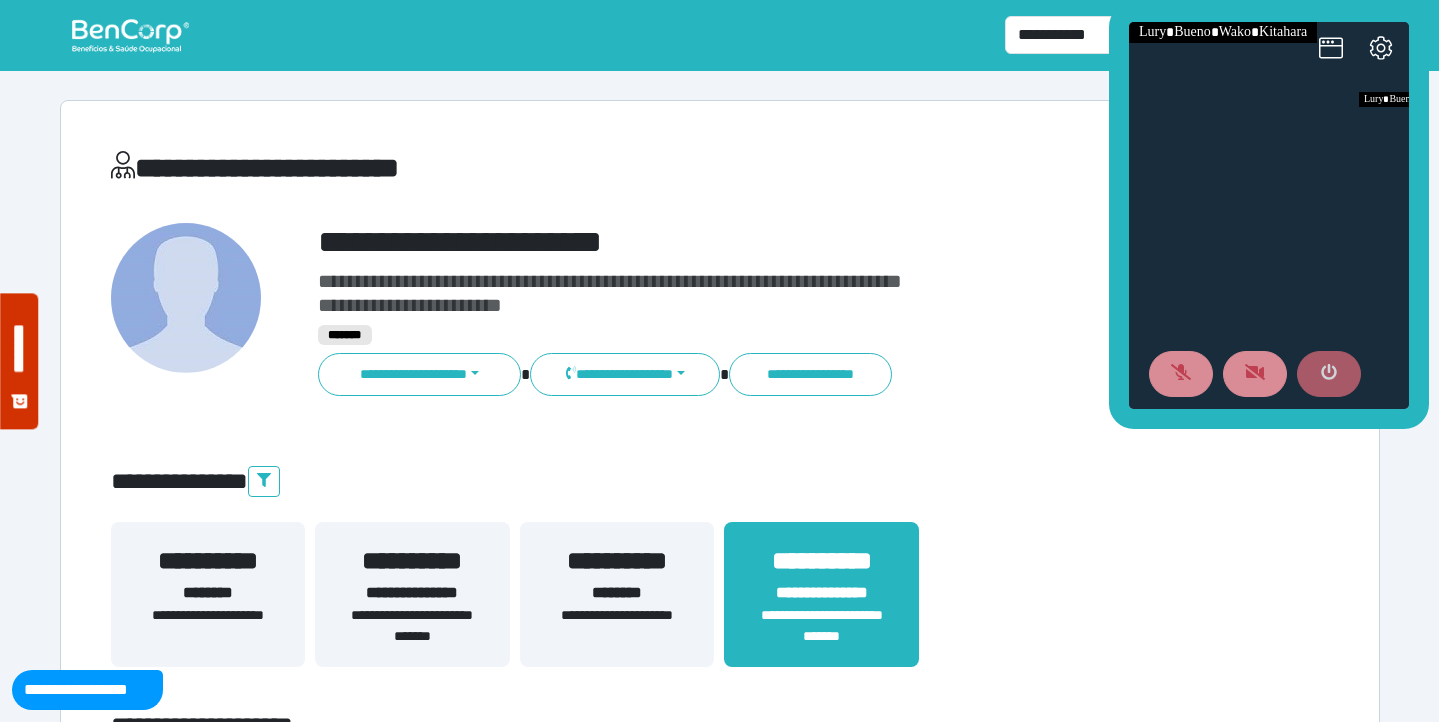 click at bounding box center (1329, 374) 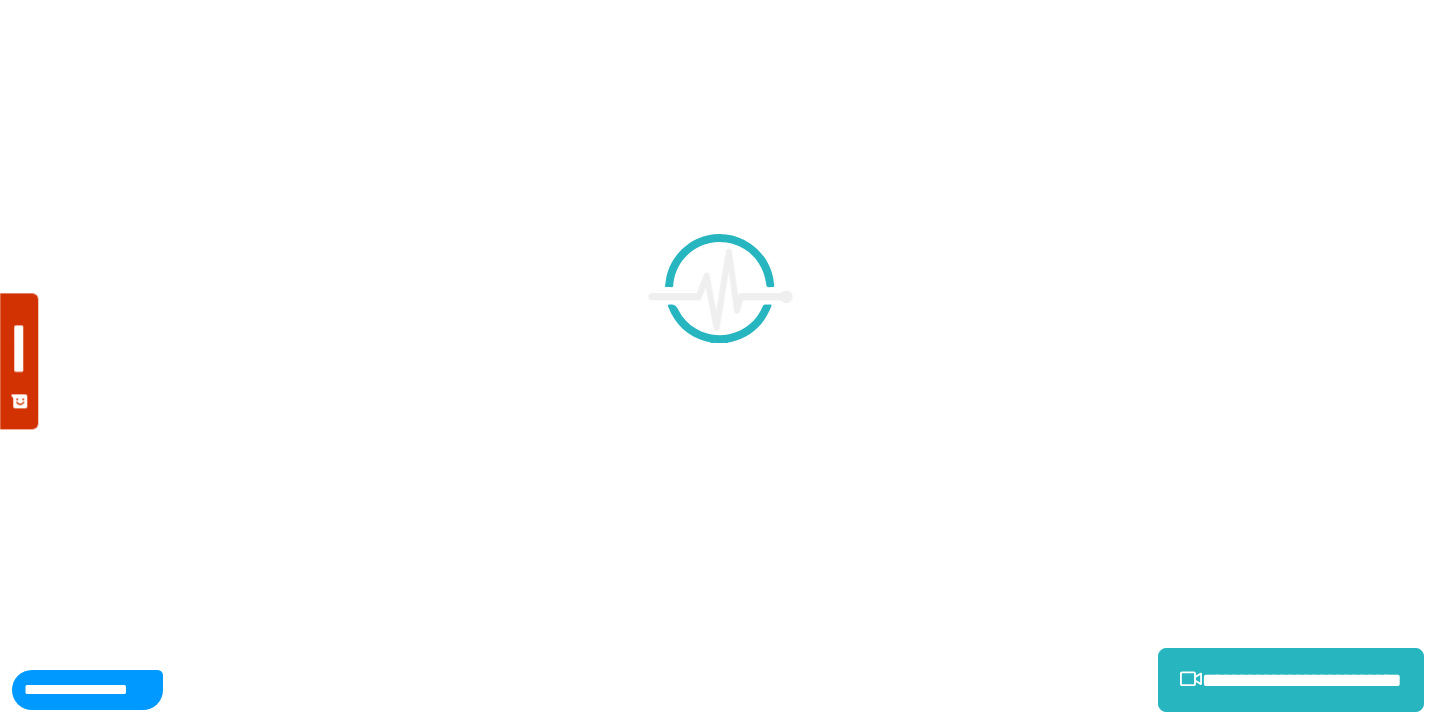 scroll, scrollTop: 0, scrollLeft: 0, axis: both 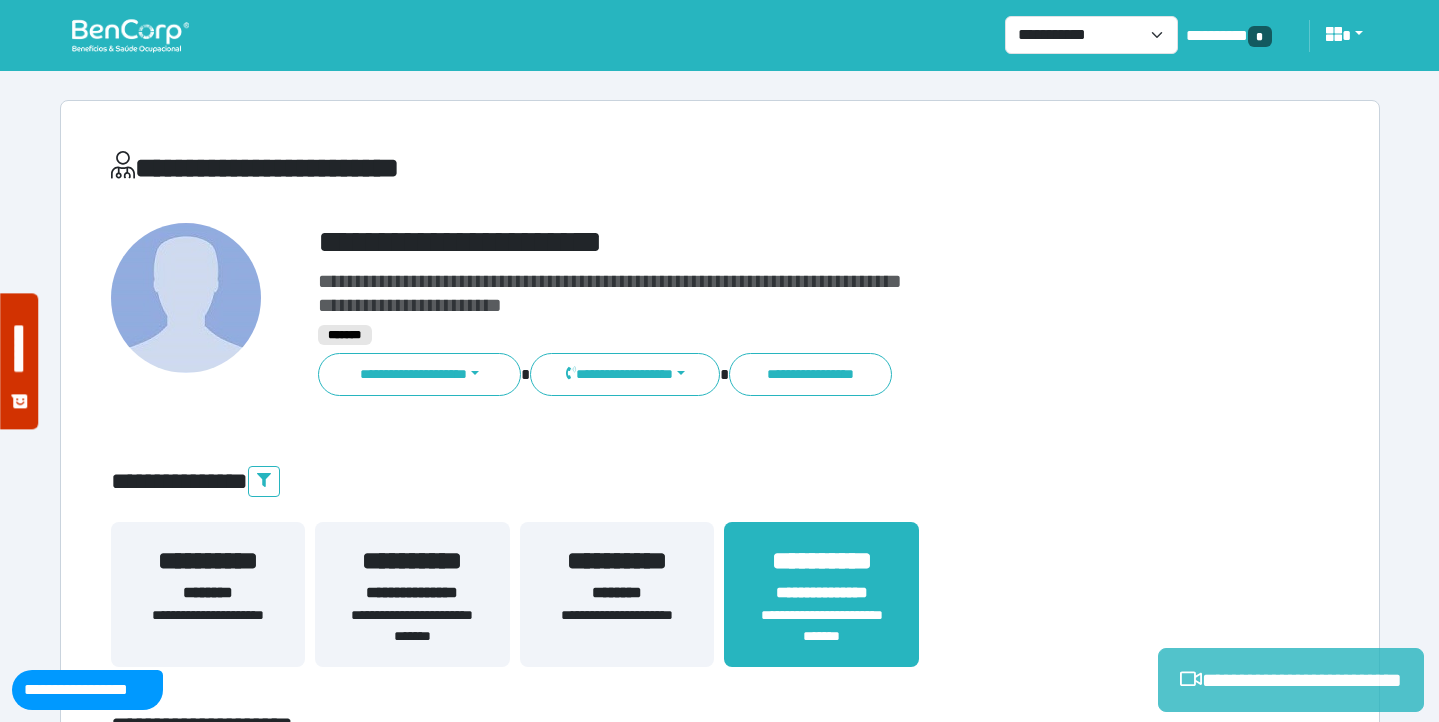 click on "**********" at bounding box center [1291, 680] 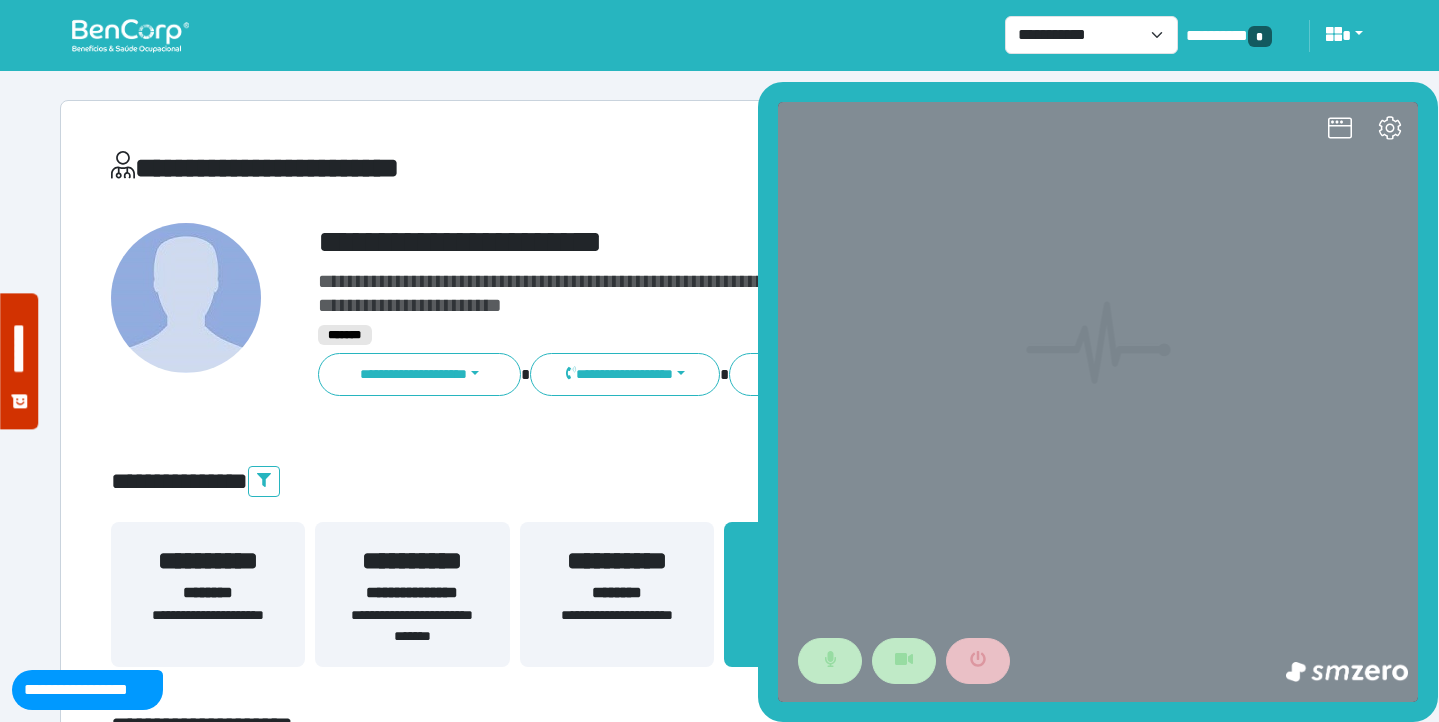 scroll, scrollTop: 0, scrollLeft: 0, axis: both 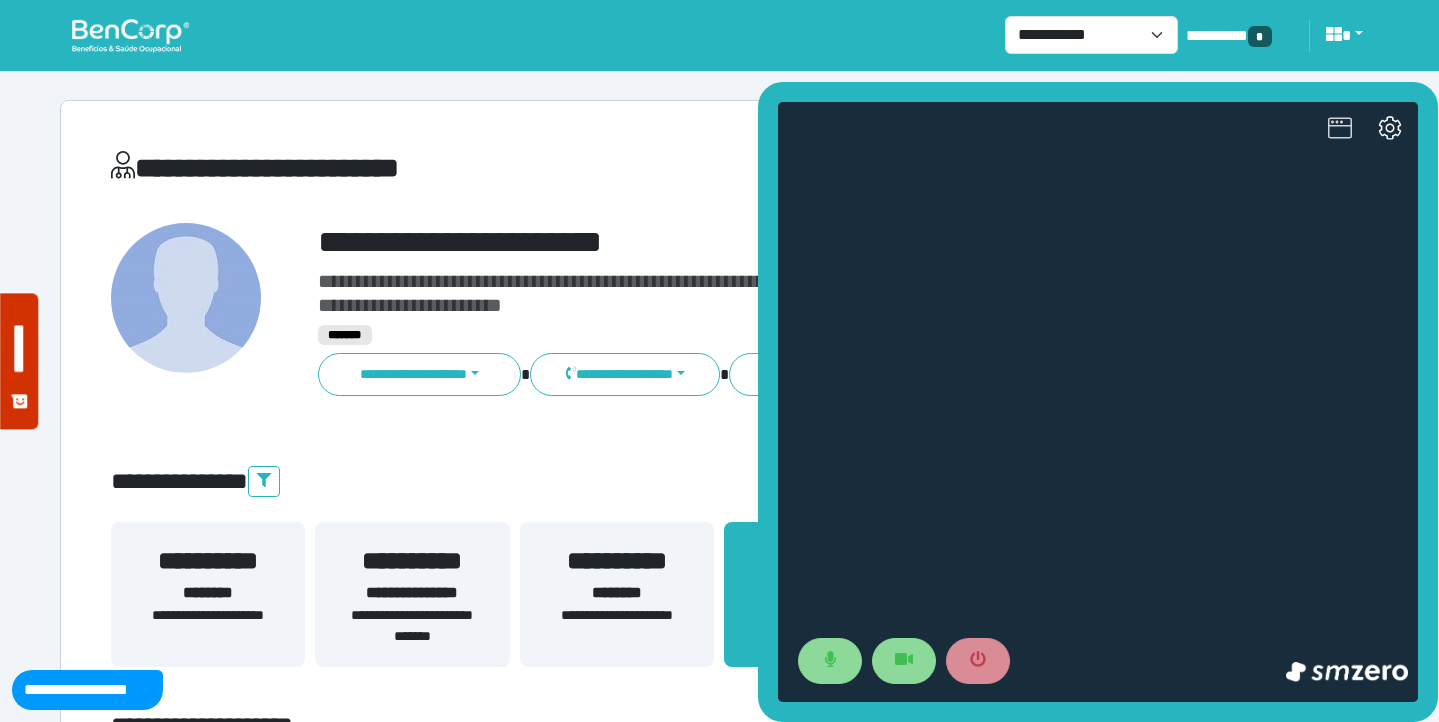 click 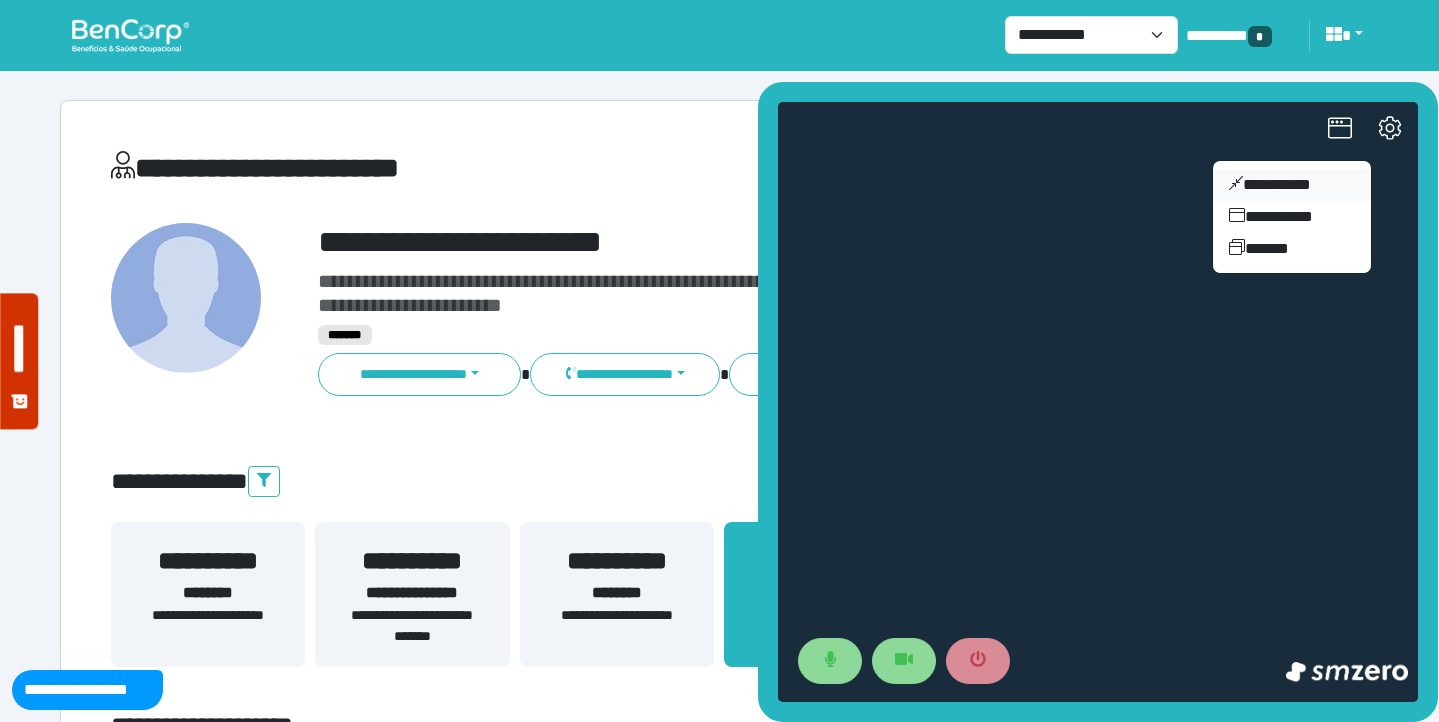 click on "**********" at bounding box center [1292, 185] 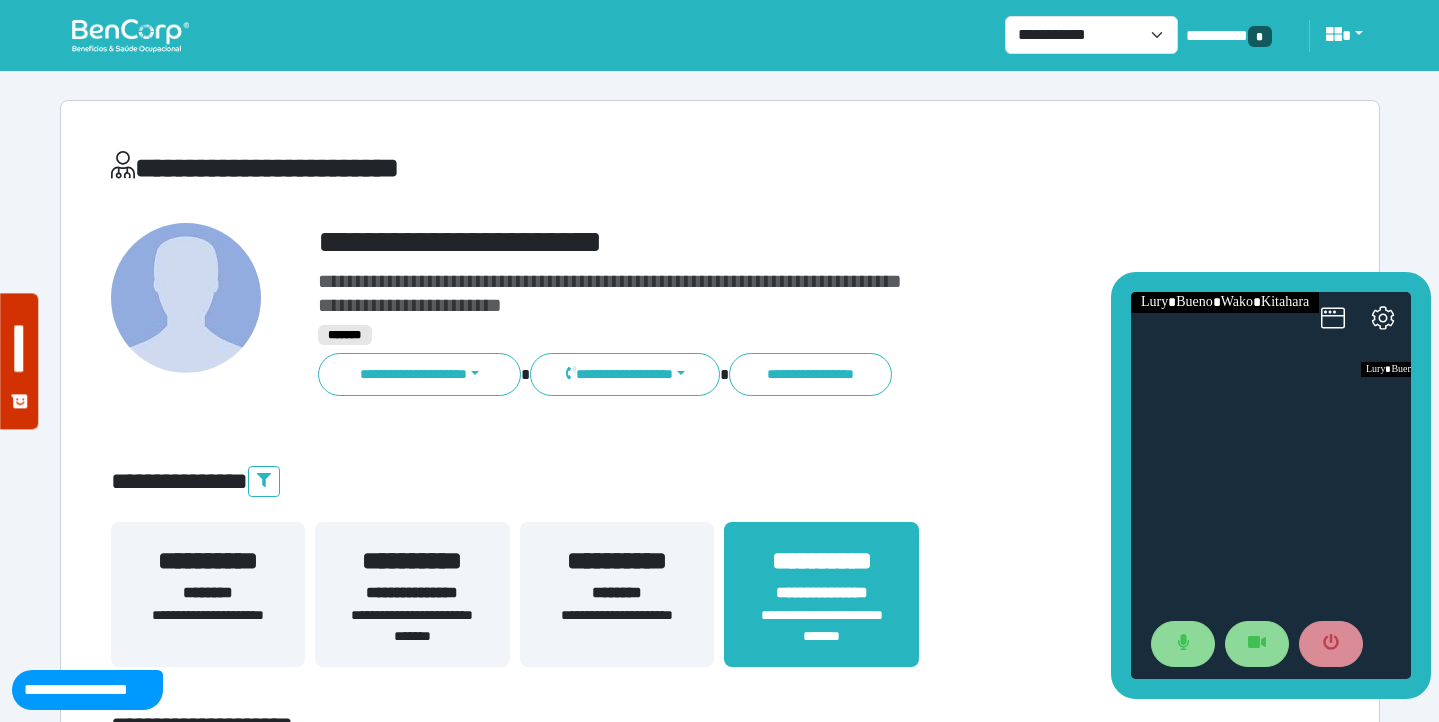 drag, startPoint x: 1216, startPoint y: 300, endPoint x: 1174, endPoint y: 120, distance: 184.83507 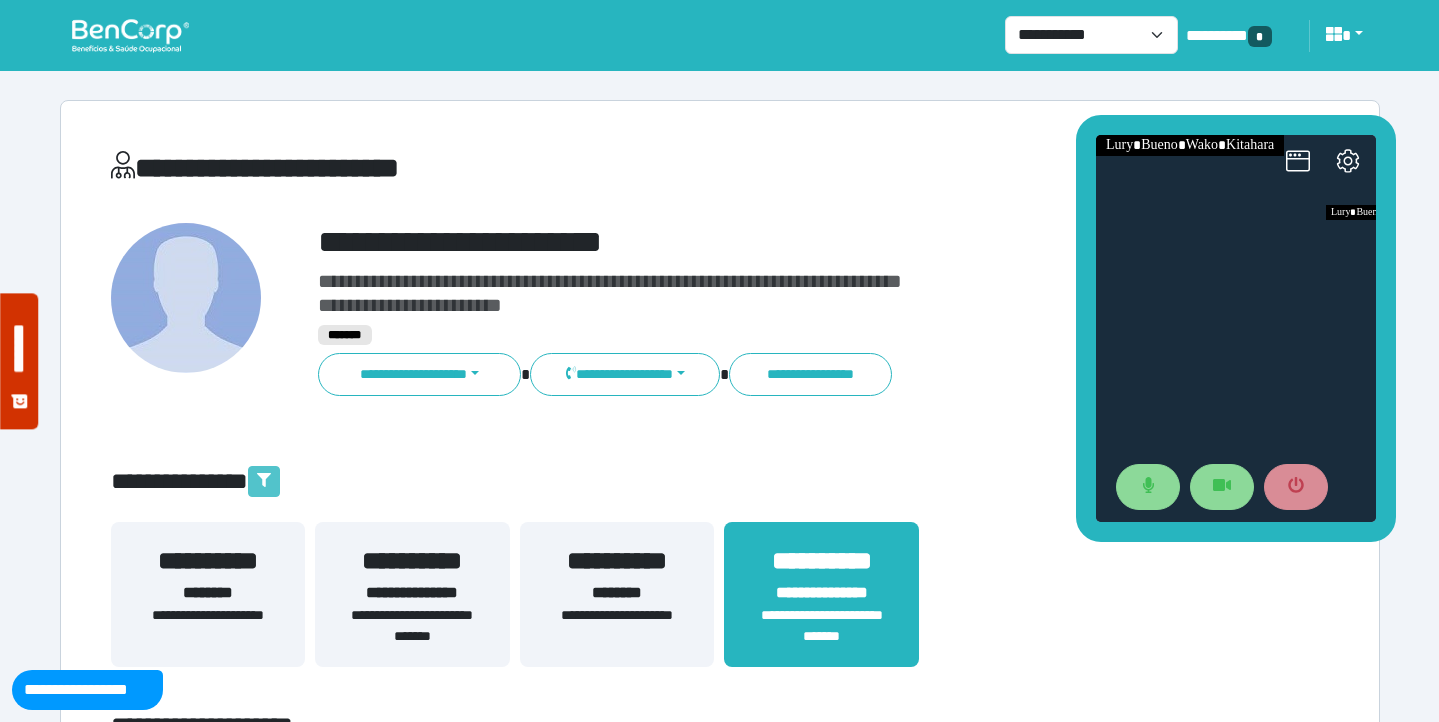 click 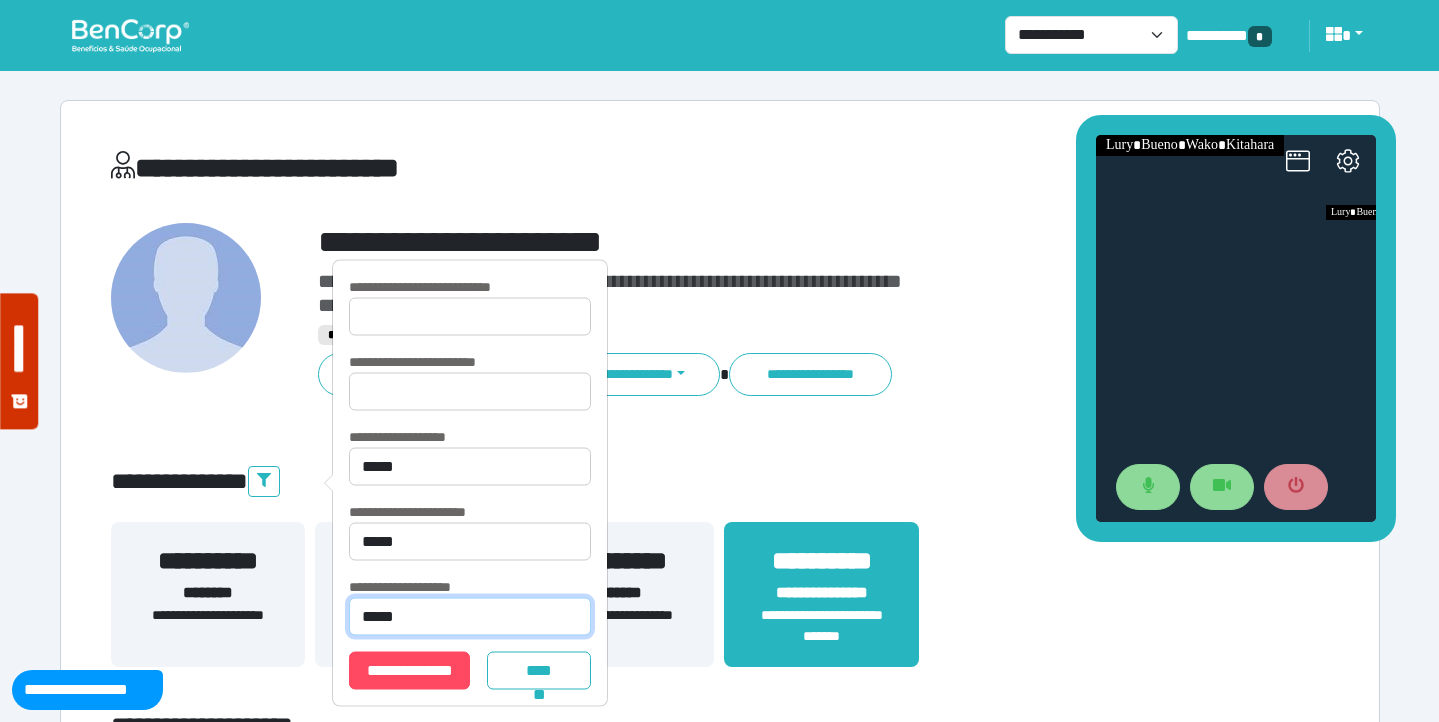 click on "**********" at bounding box center [470, 617] 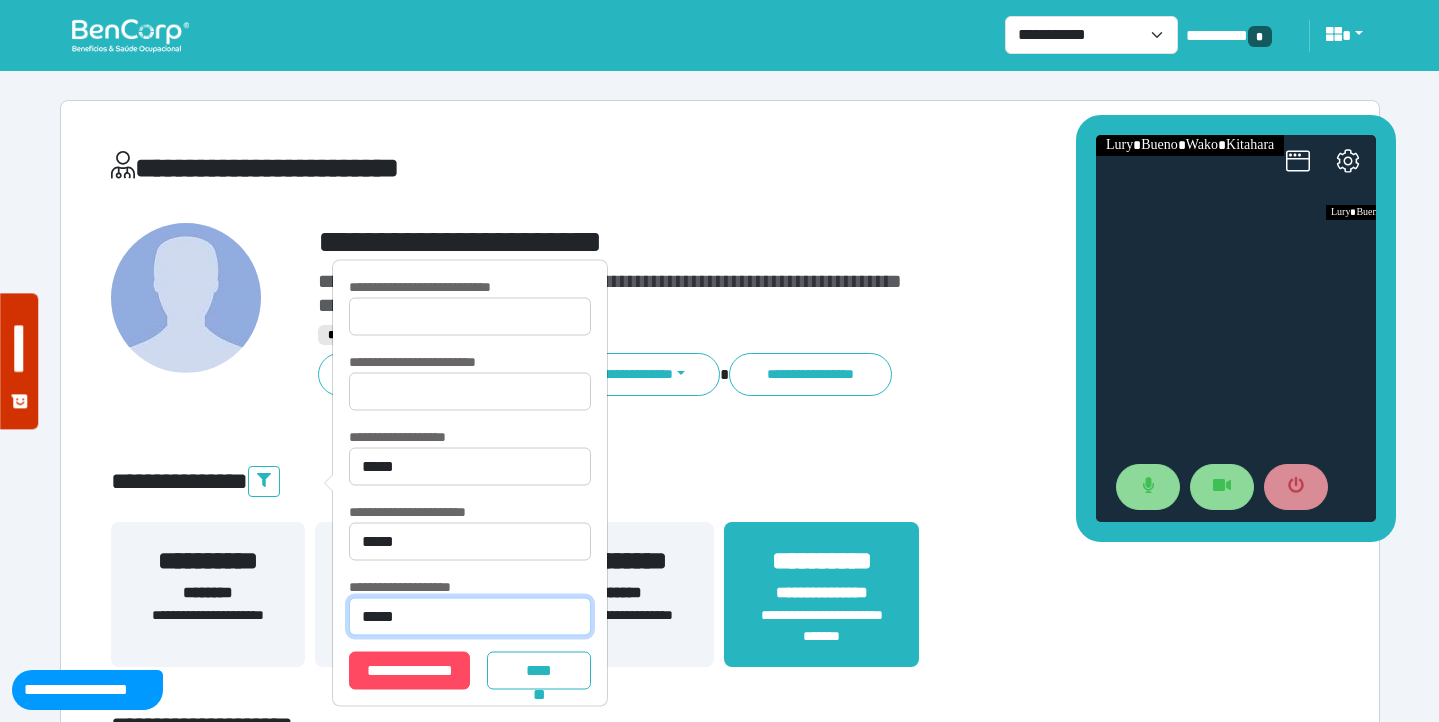 select on "****" 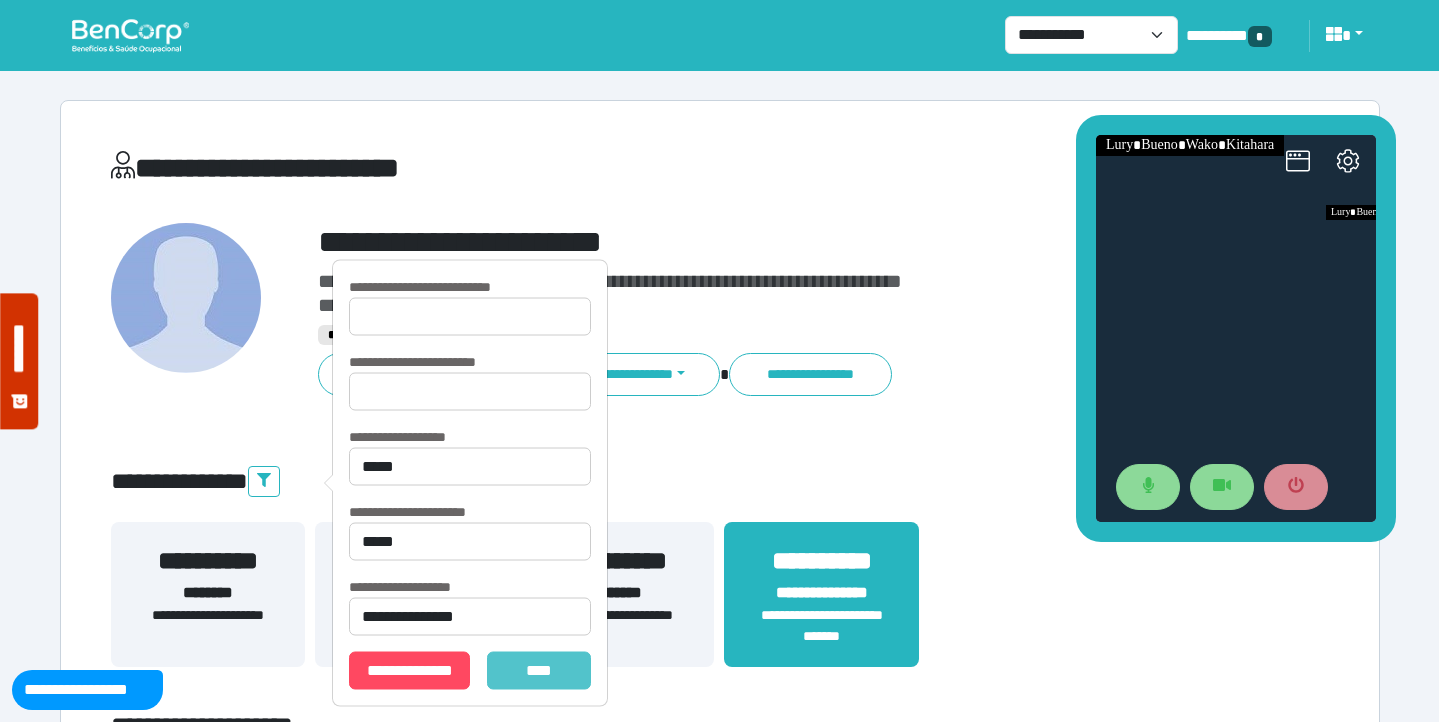 click on "*******" at bounding box center (539, 671) 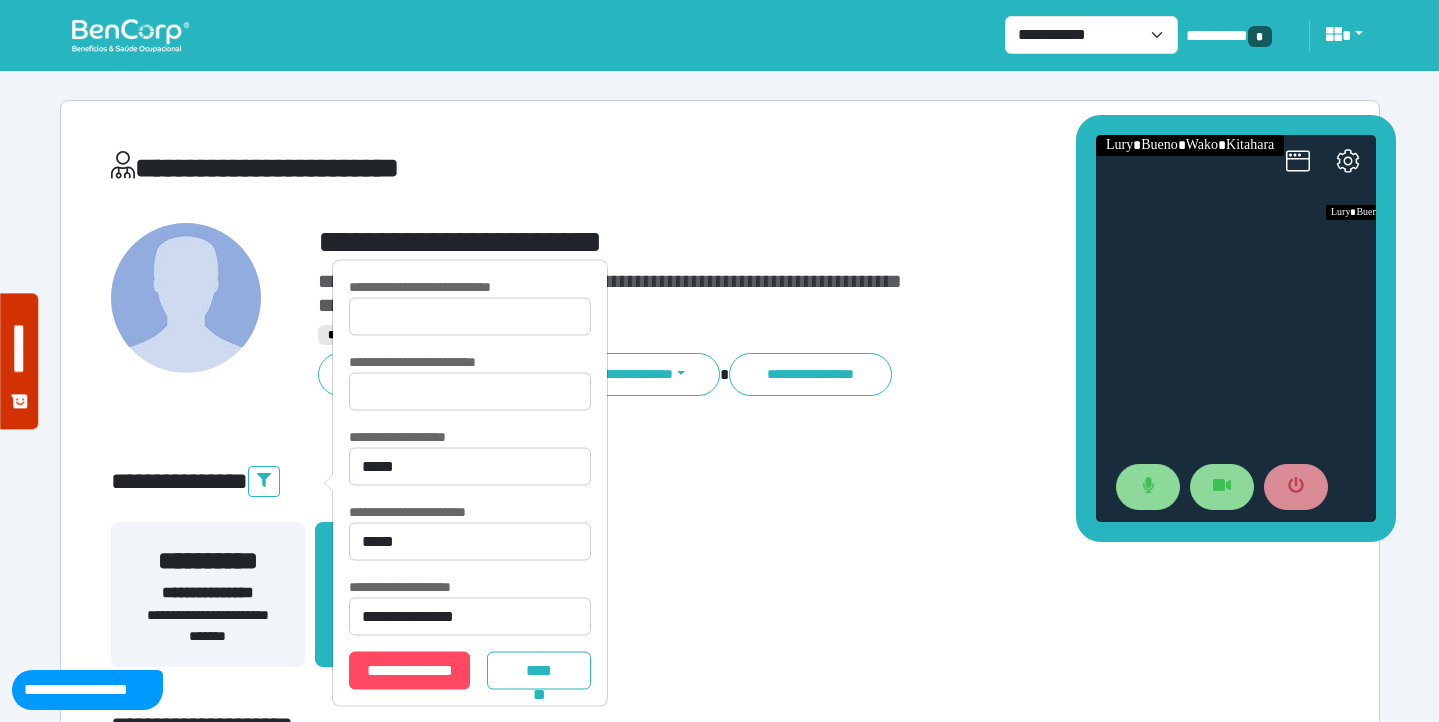 click on "**********" at bounding box center (720, 4544) 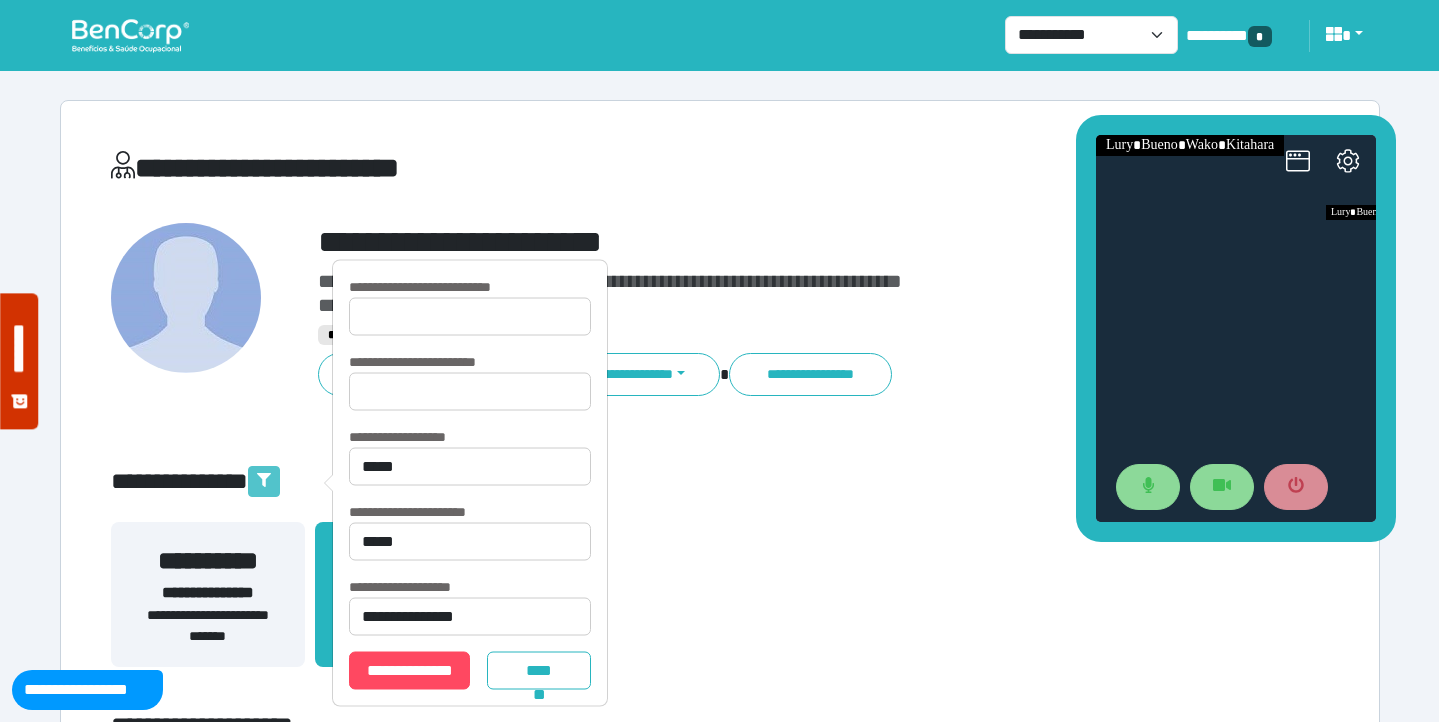 click 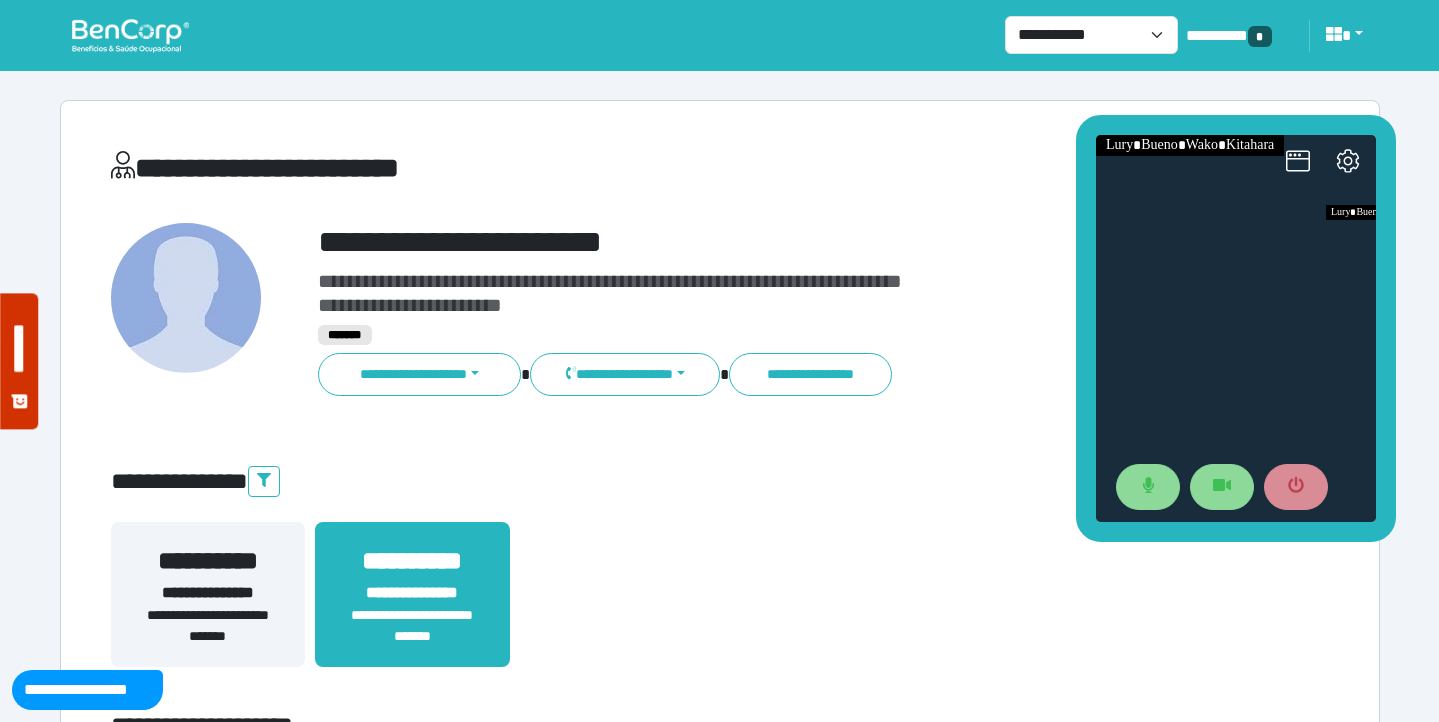 click on "**********" at bounding box center (208, 593) 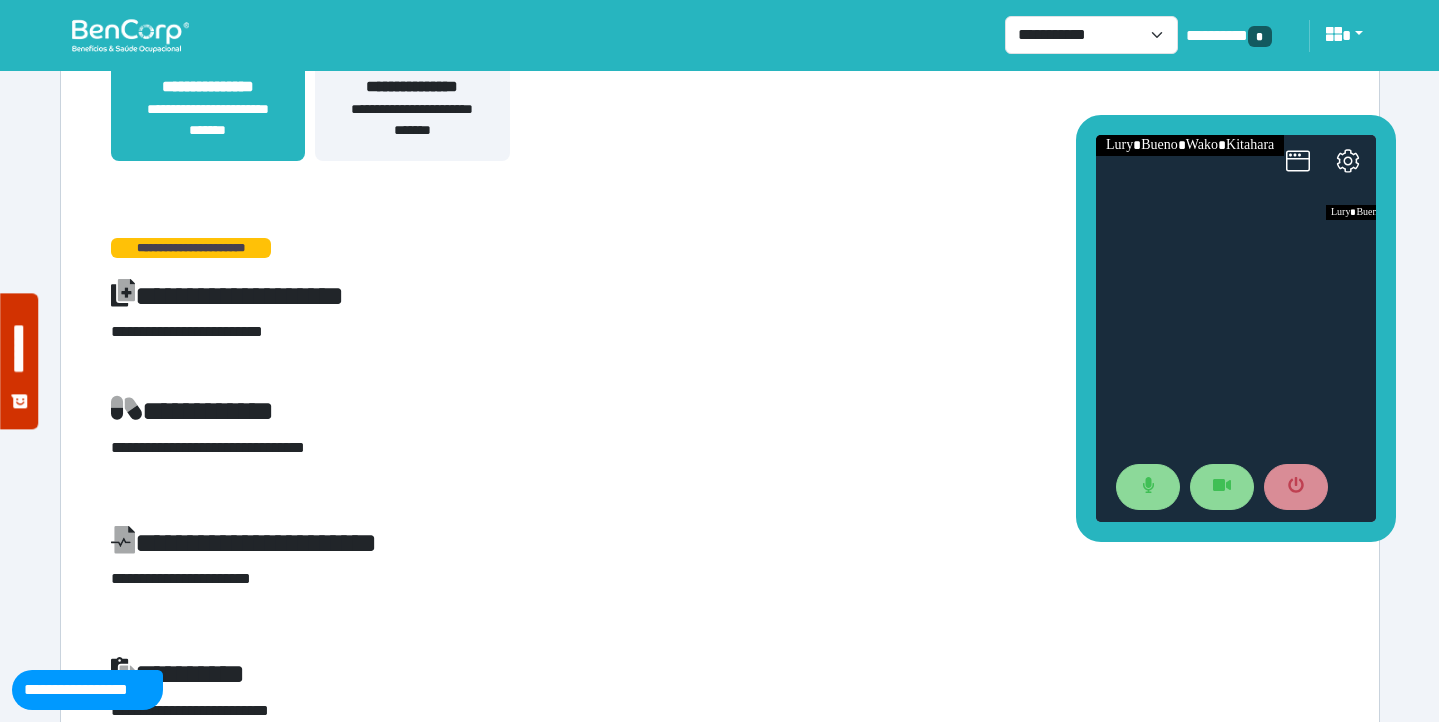 scroll, scrollTop: 507, scrollLeft: 0, axis: vertical 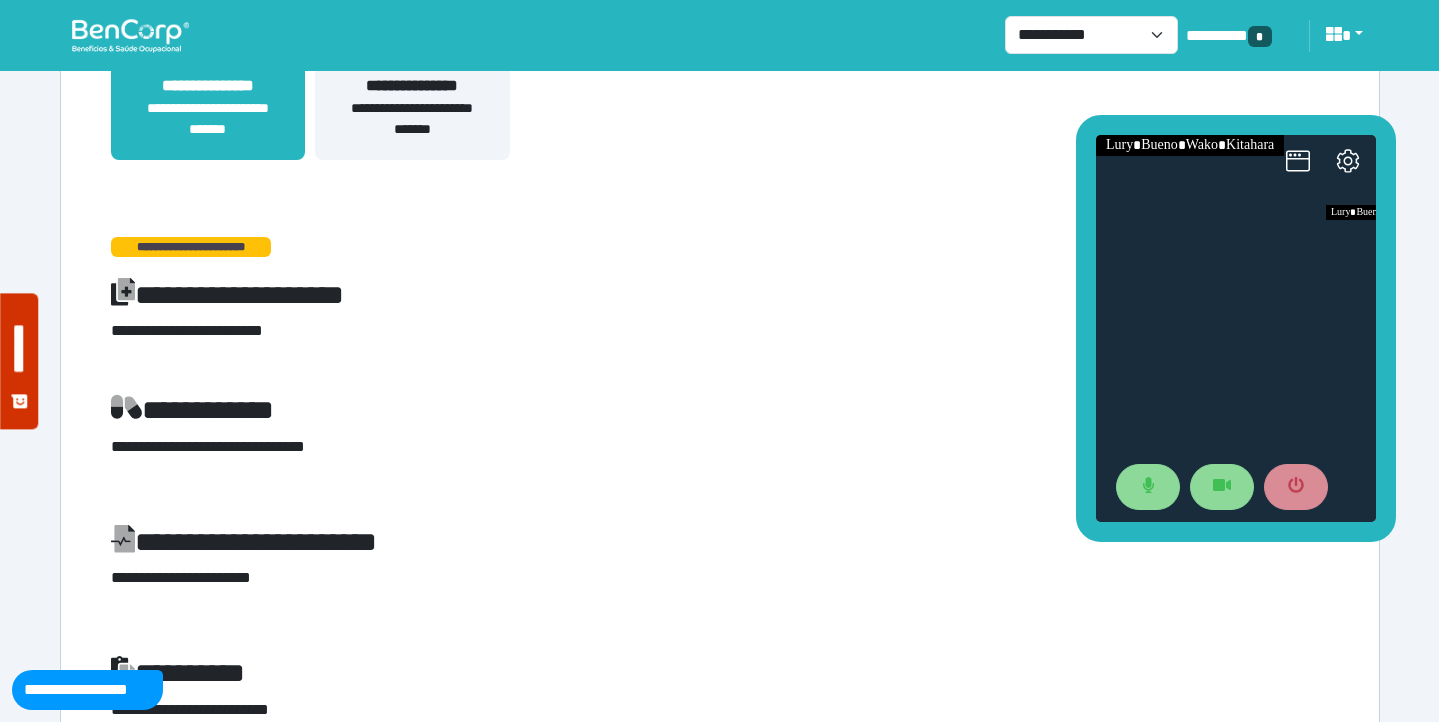 click on "**********" at bounding box center (412, 119) 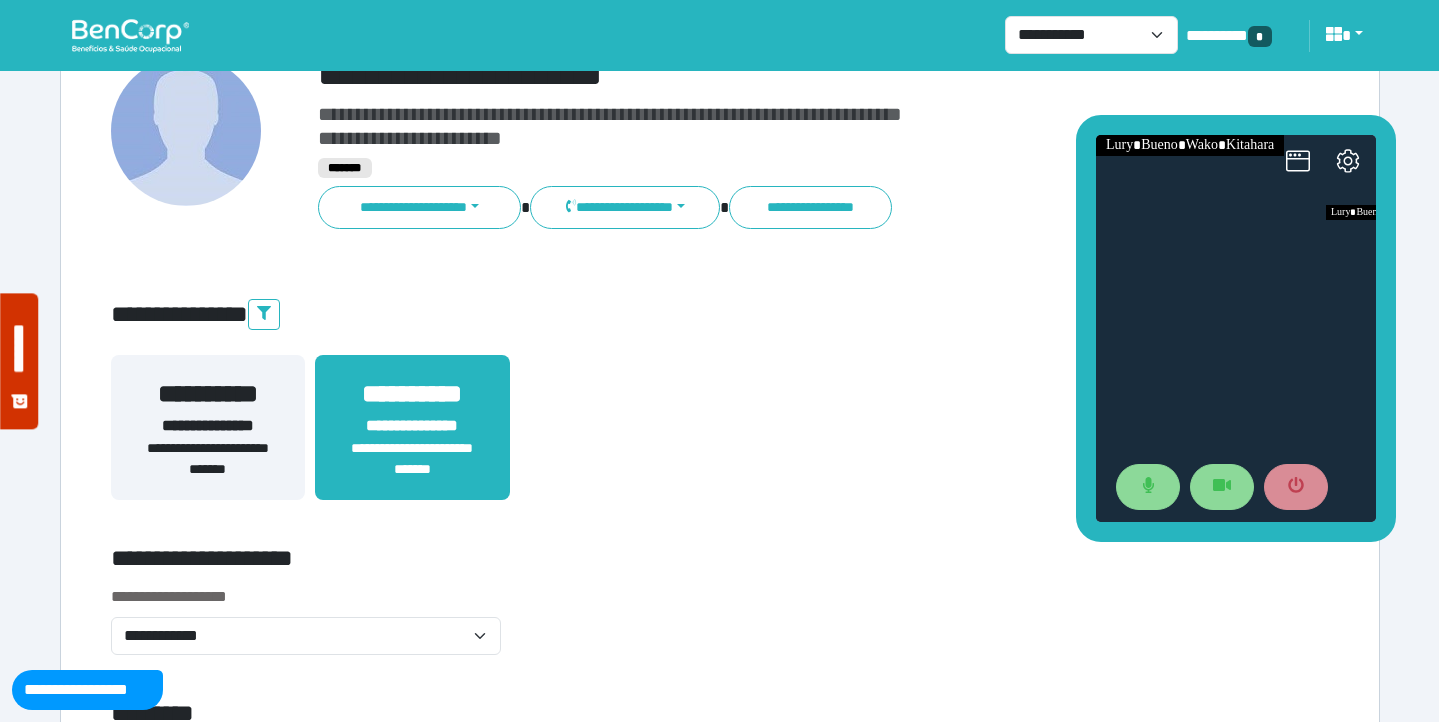 scroll, scrollTop: 0, scrollLeft: 0, axis: both 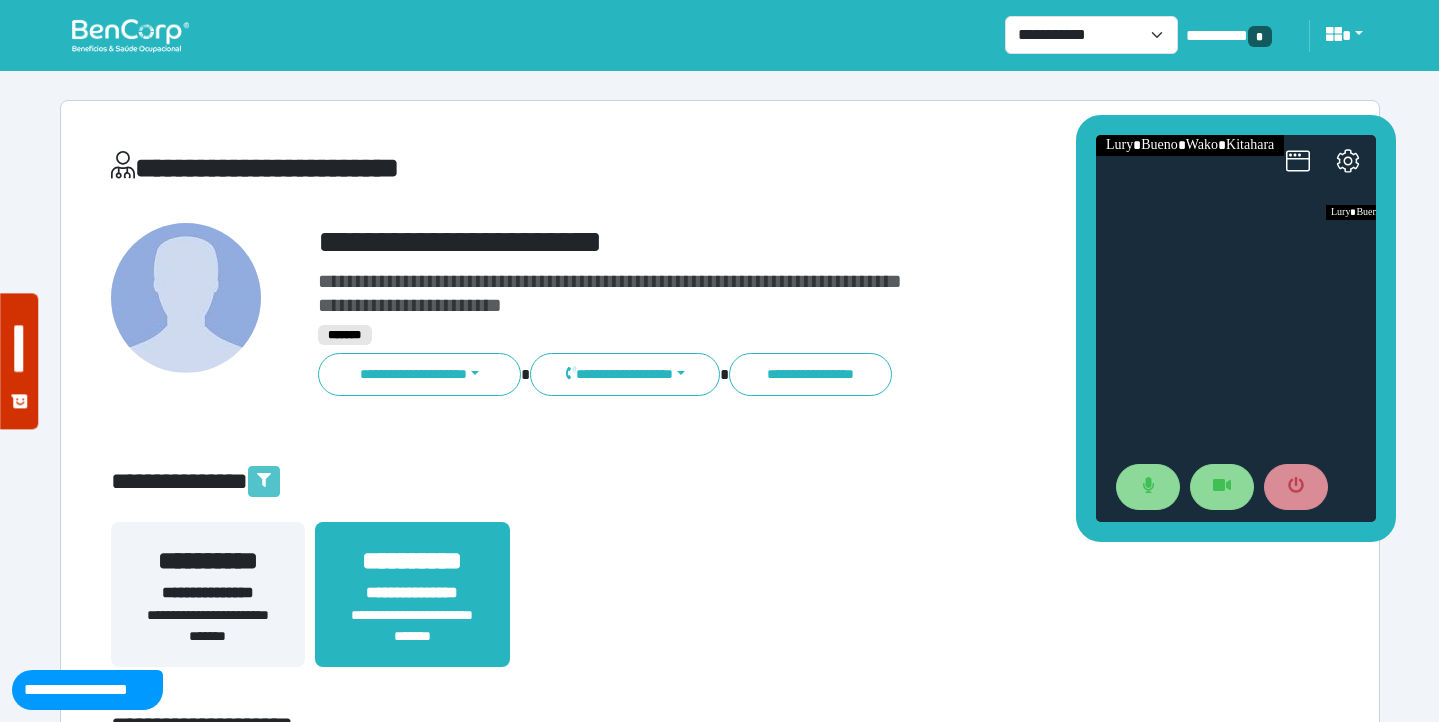 click 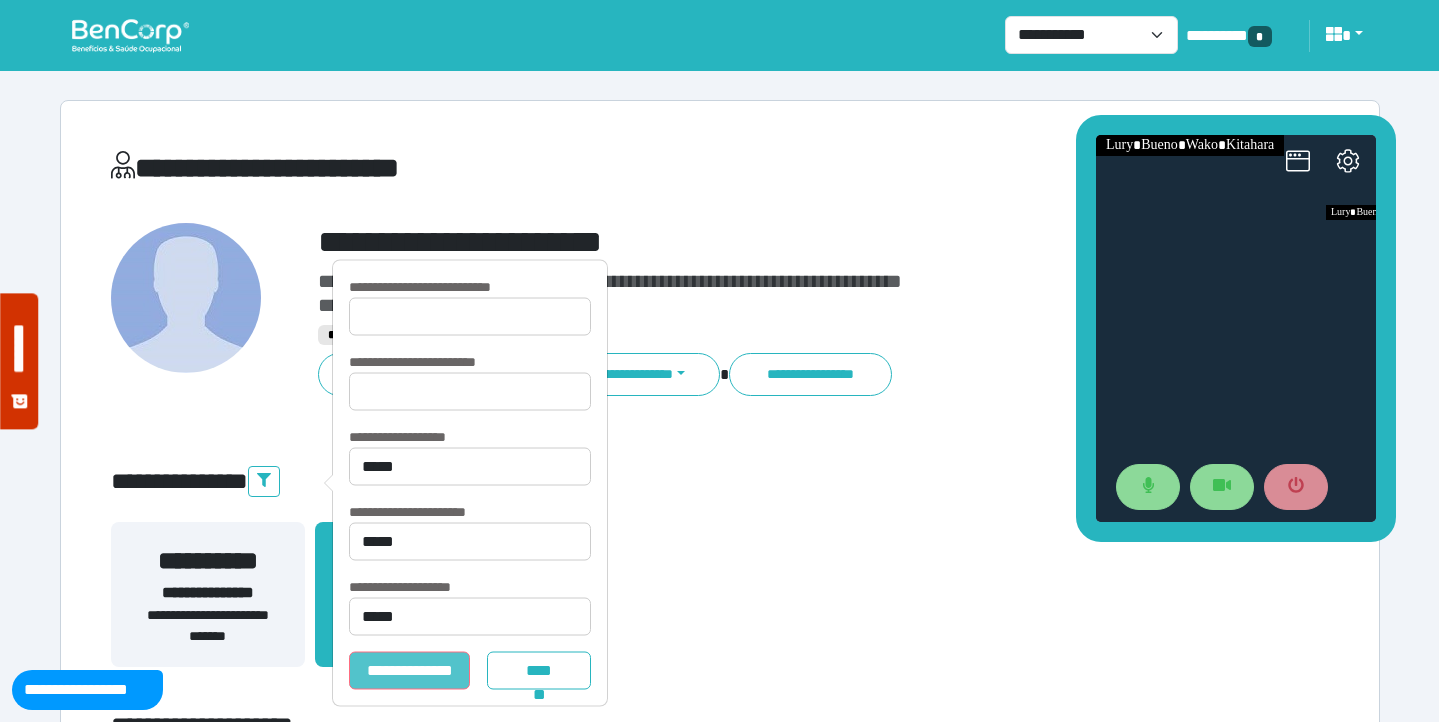 click on "**********" at bounding box center (409, 671) 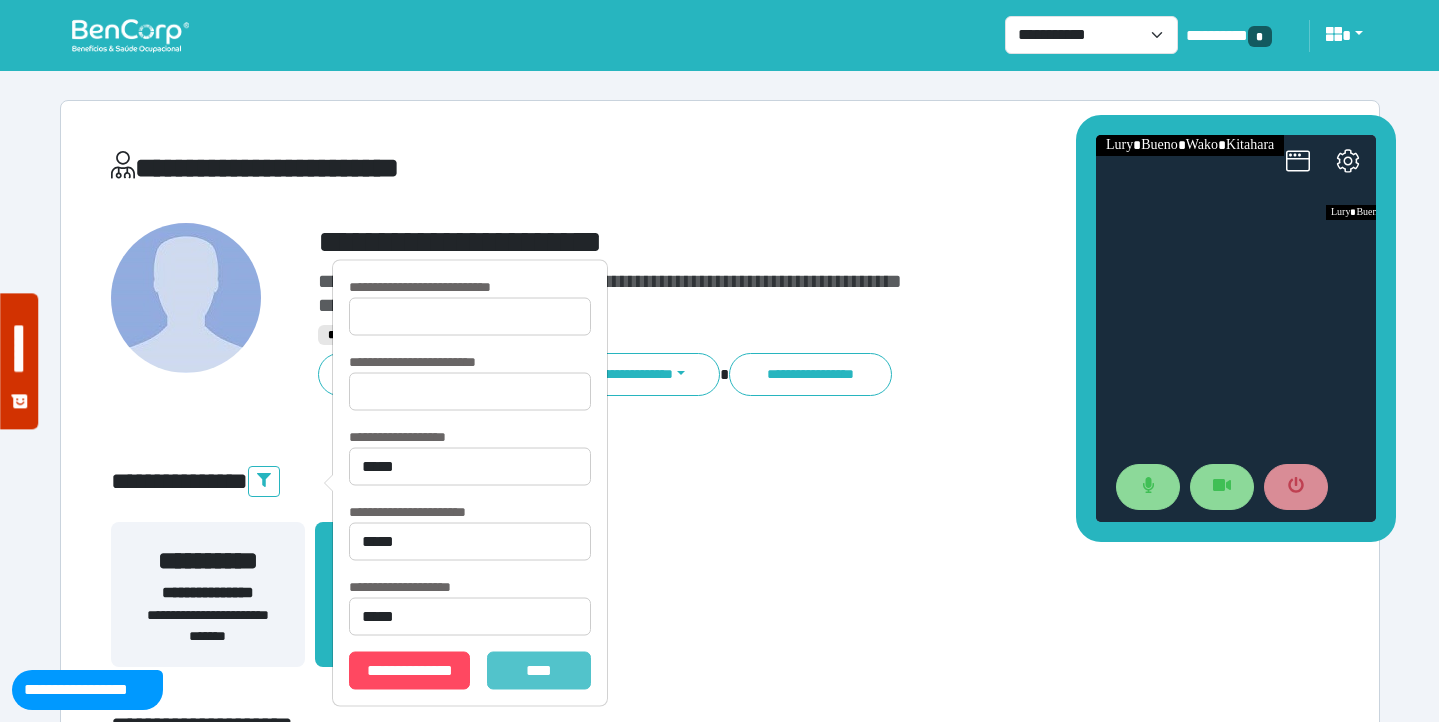 click on "*******" at bounding box center (539, 671) 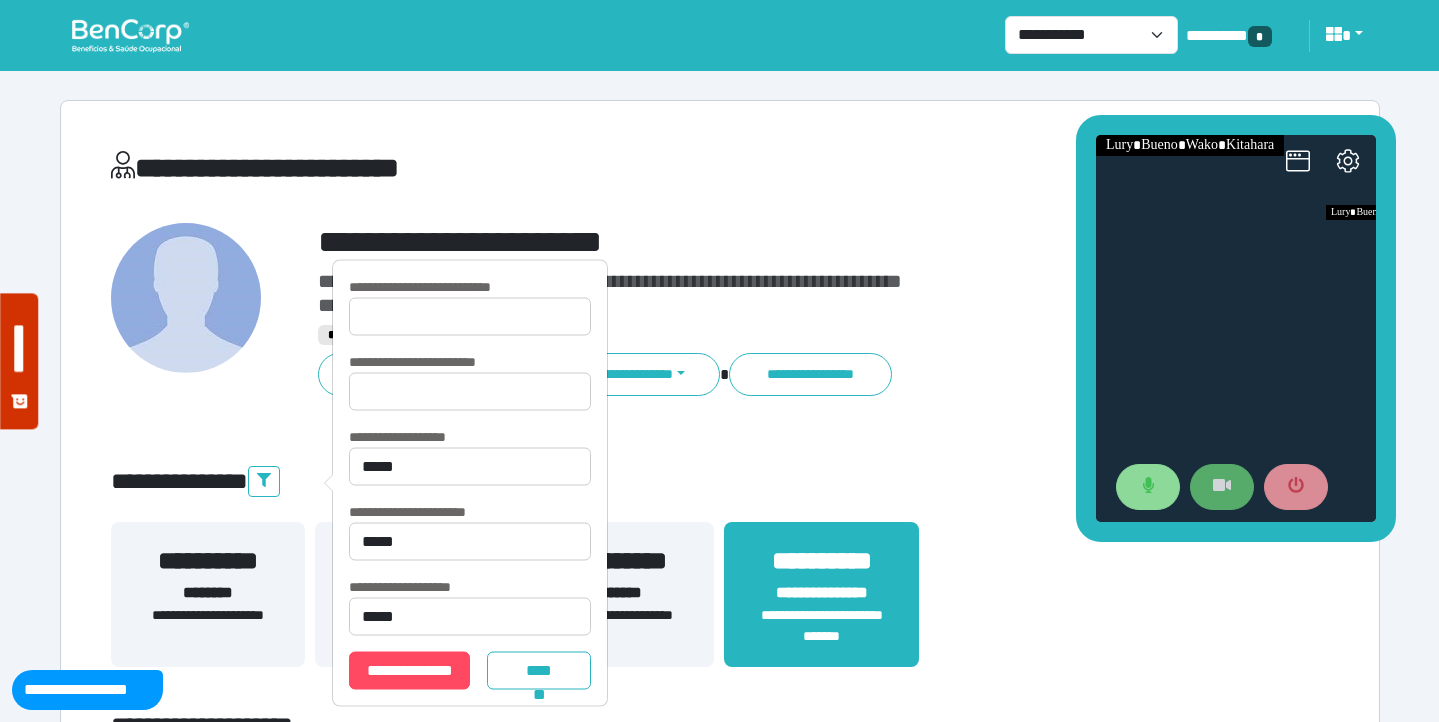 click 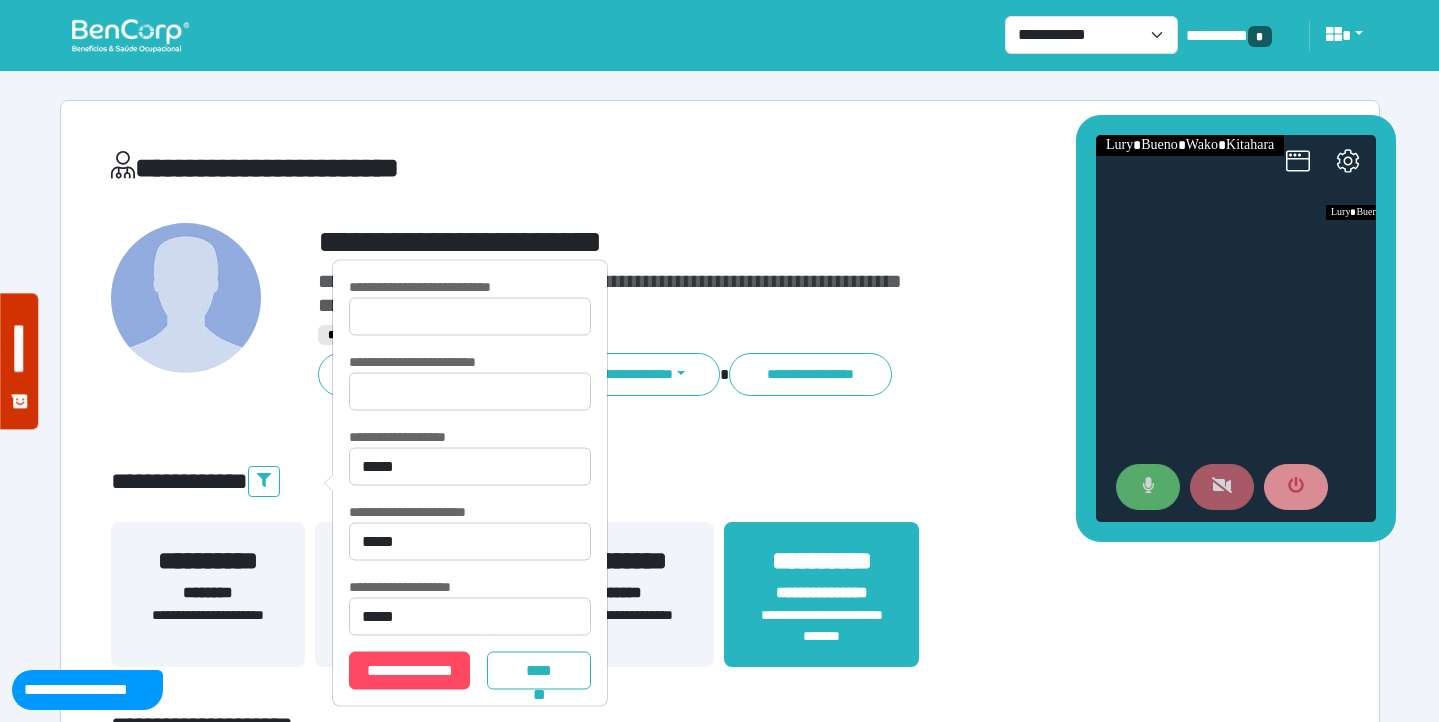 click 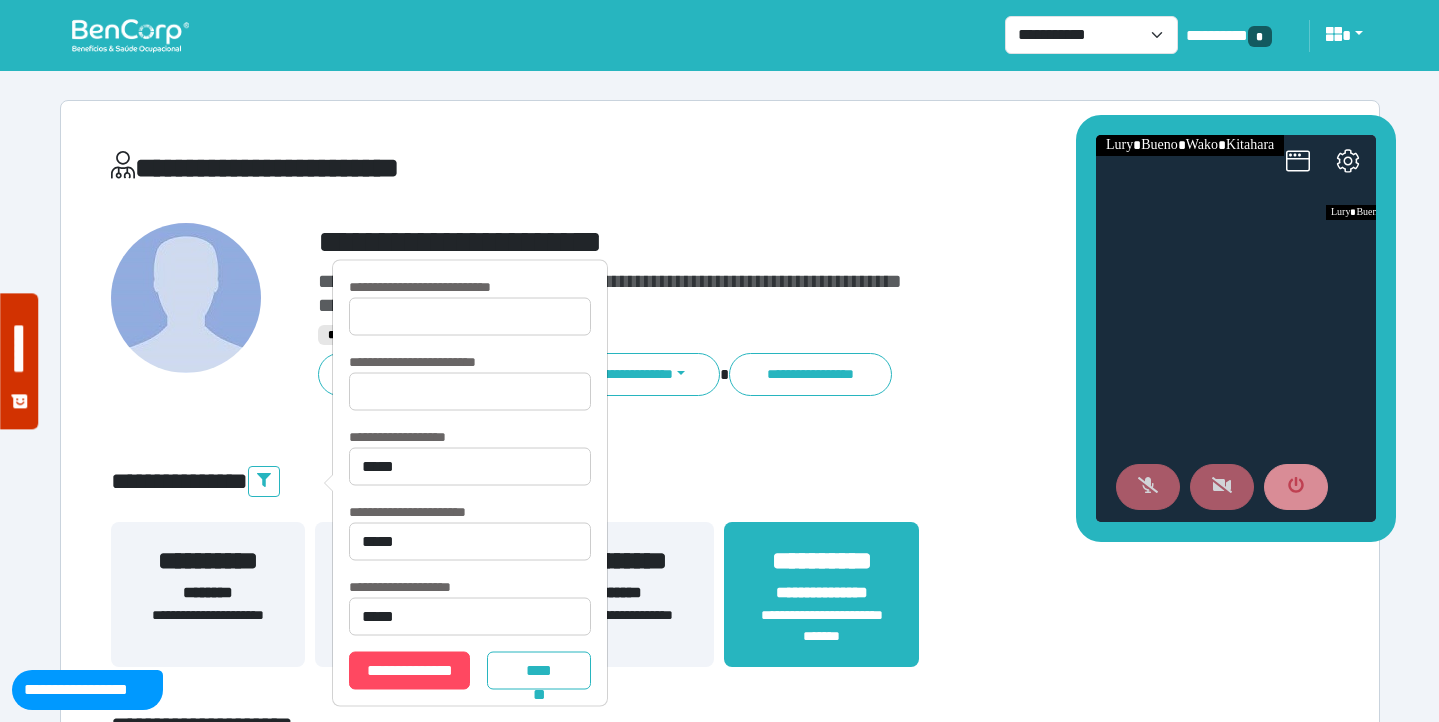 click on "**********" at bounding box center [720, 482] 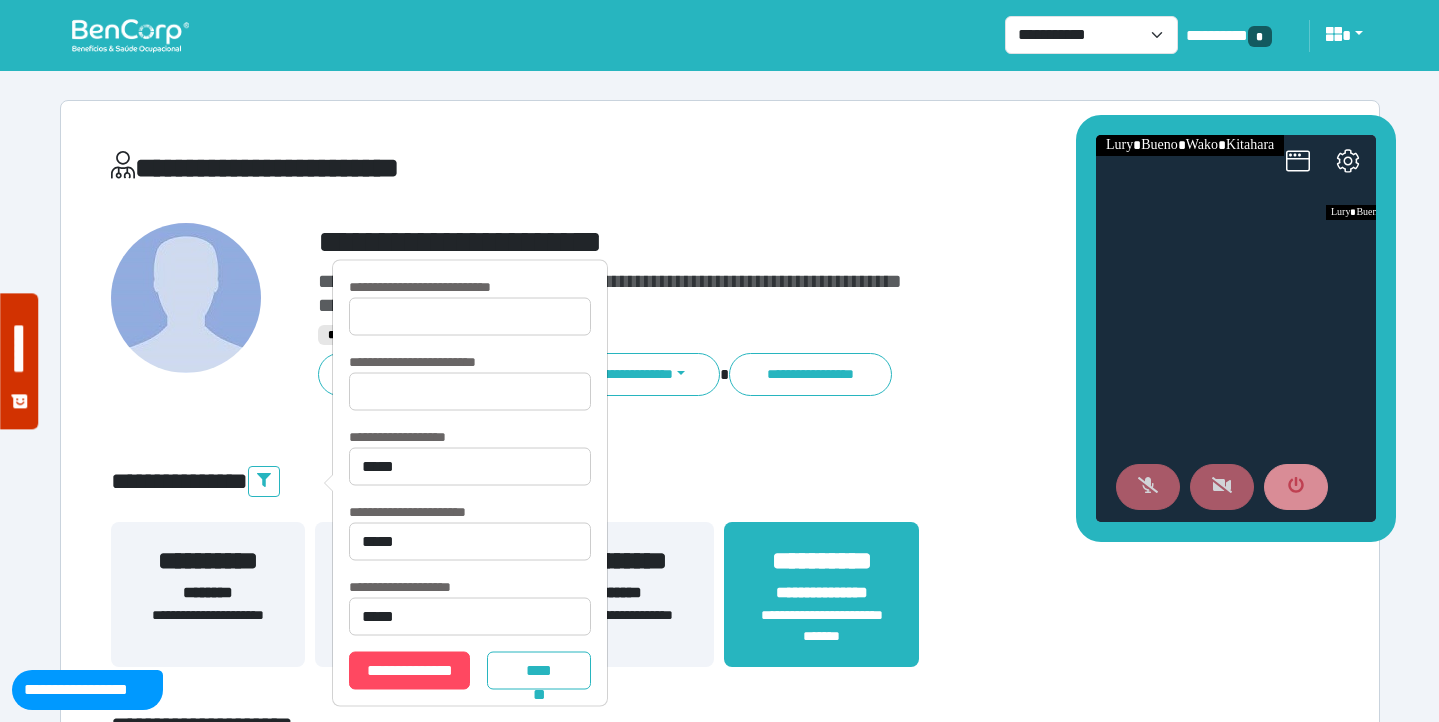 click on "**********" at bounding box center [513, 168] 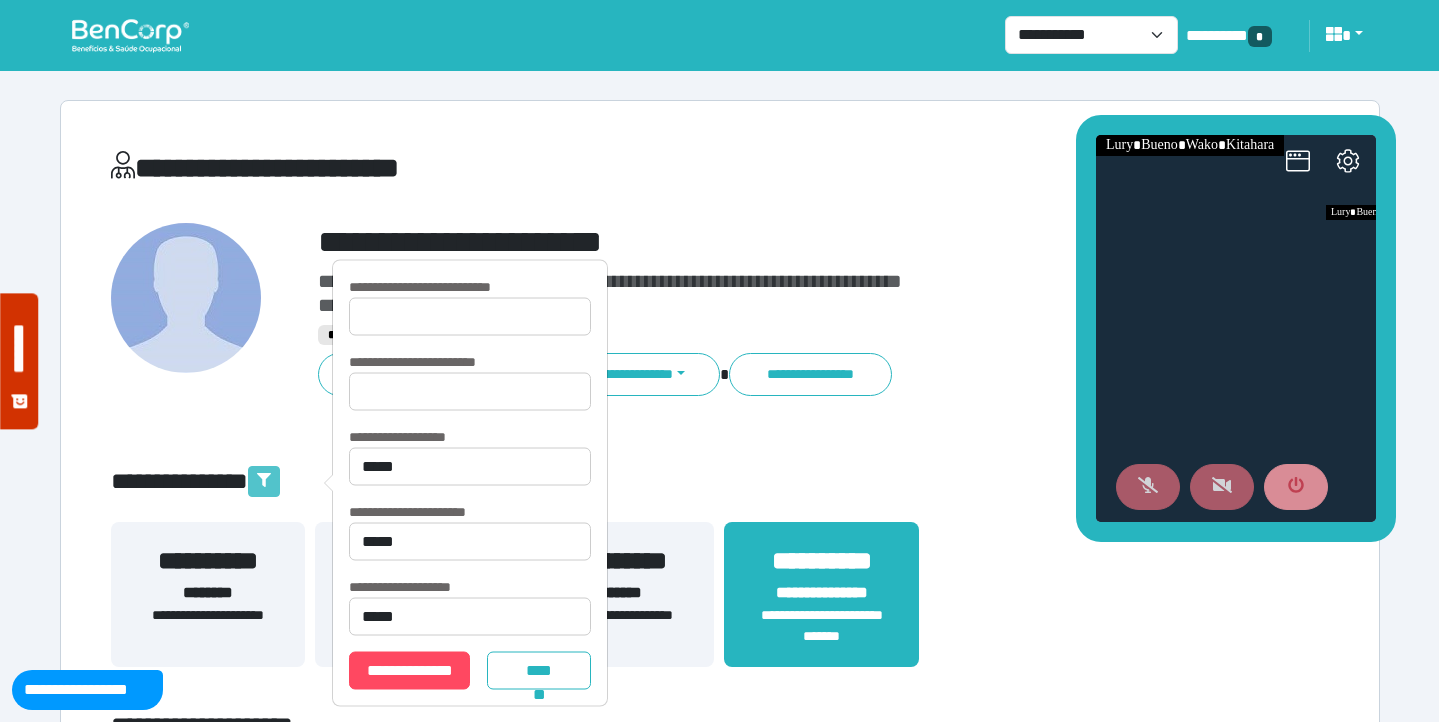 click 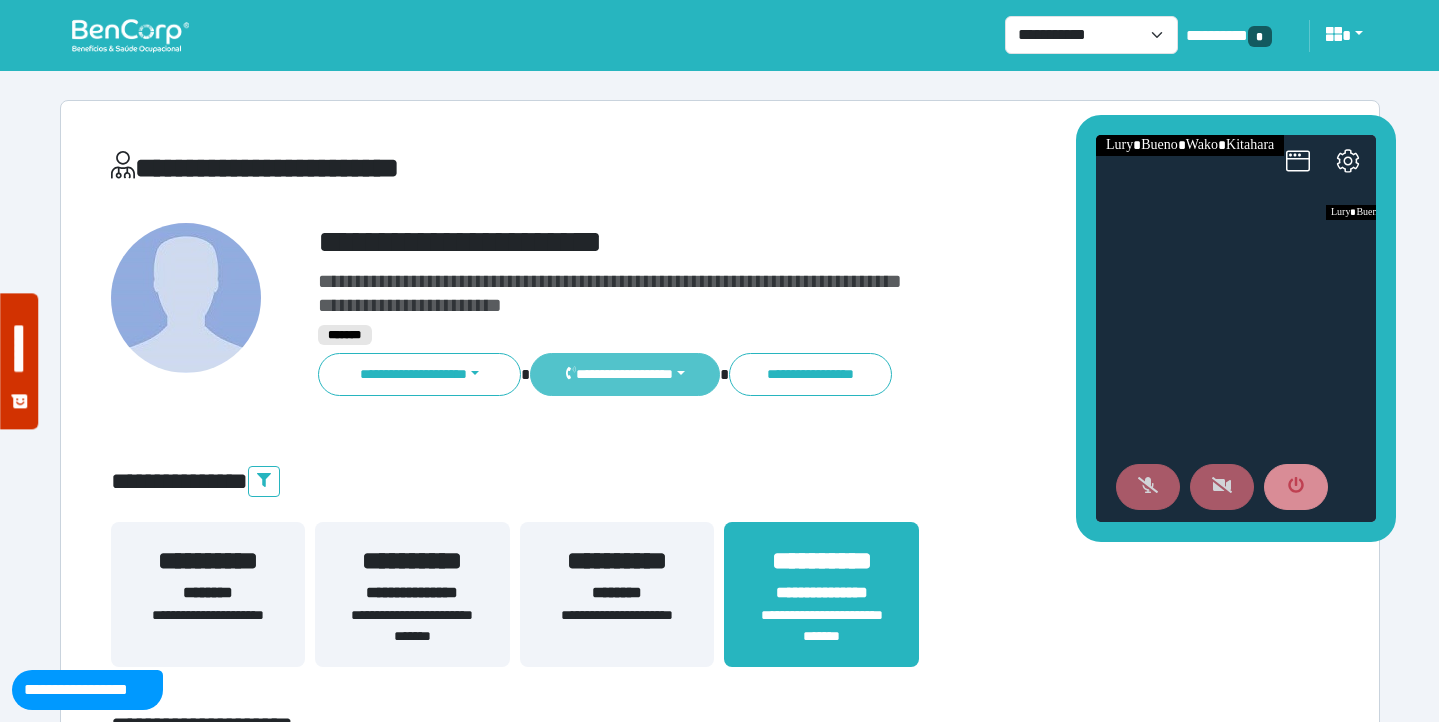 click on "**********" at bounding box center [624, 374] 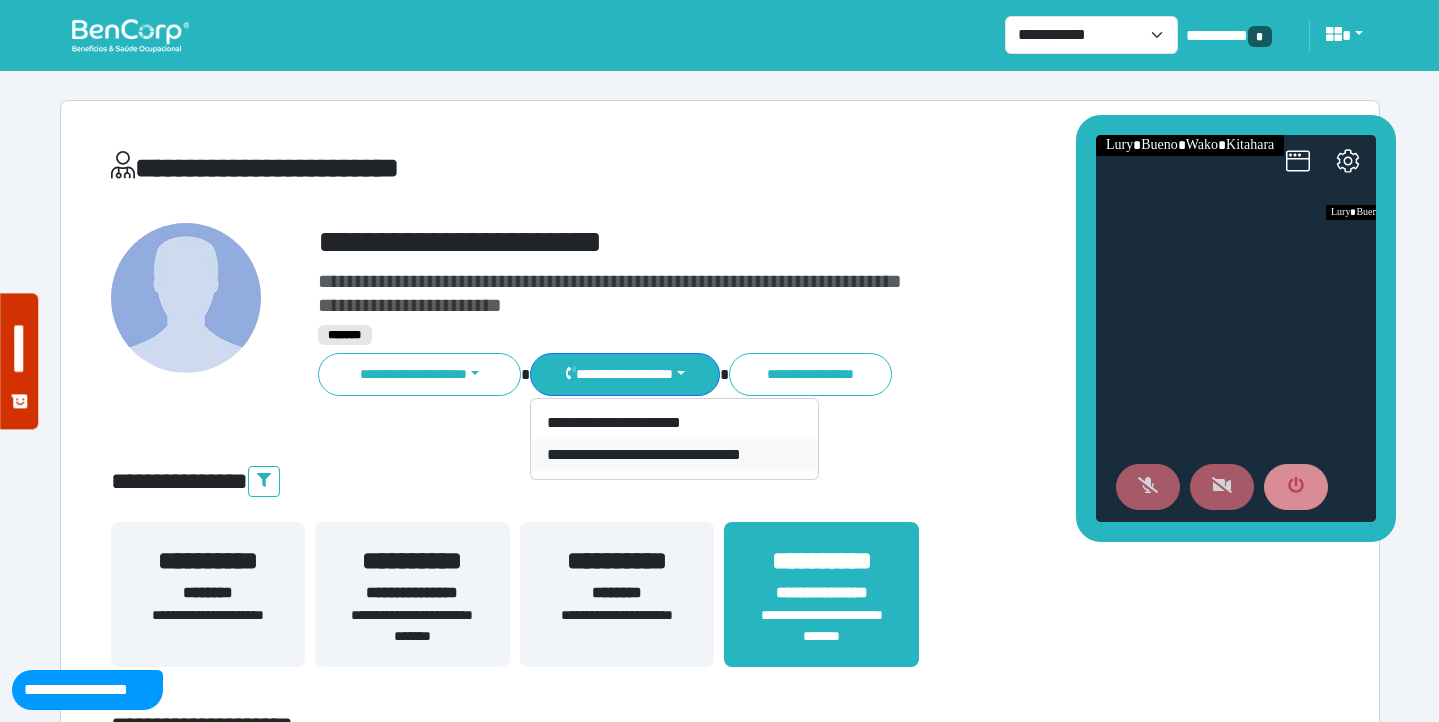 click on "**********" at bounding box center [674, 455] 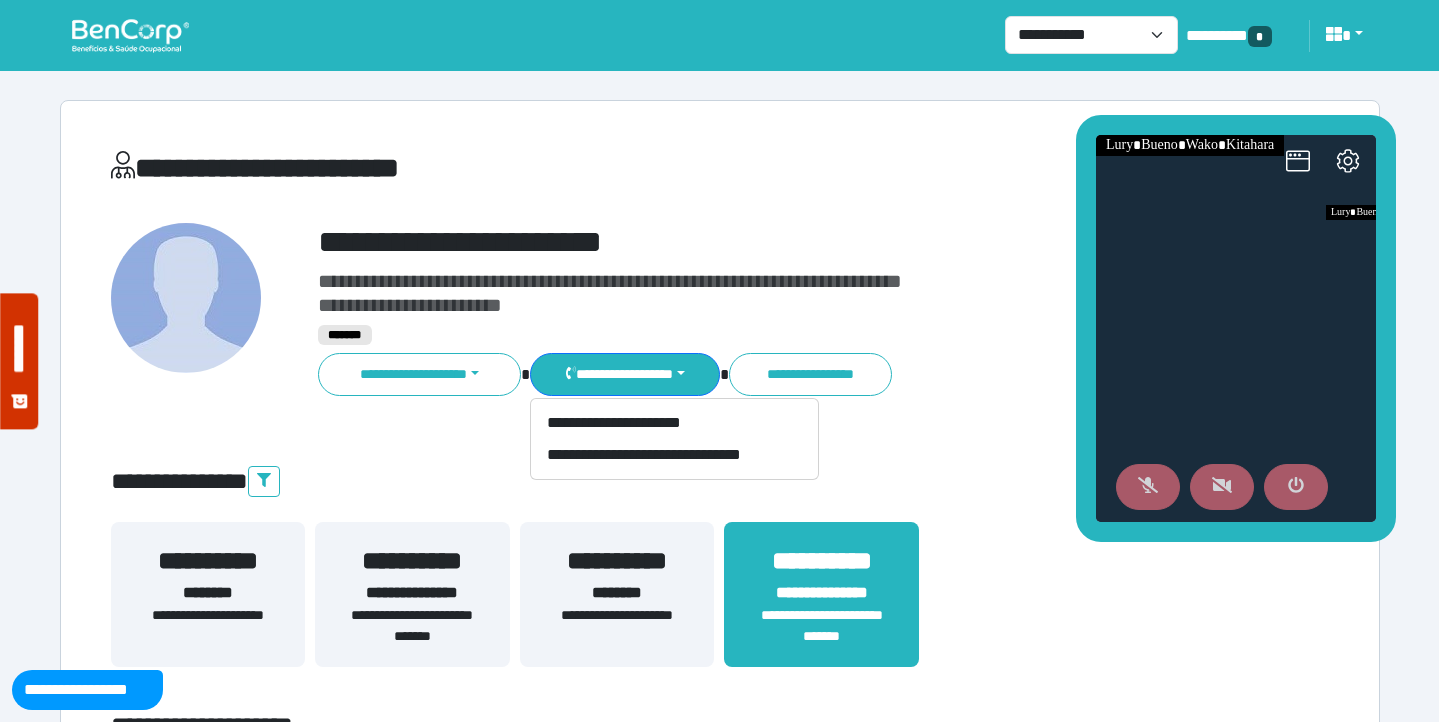 click 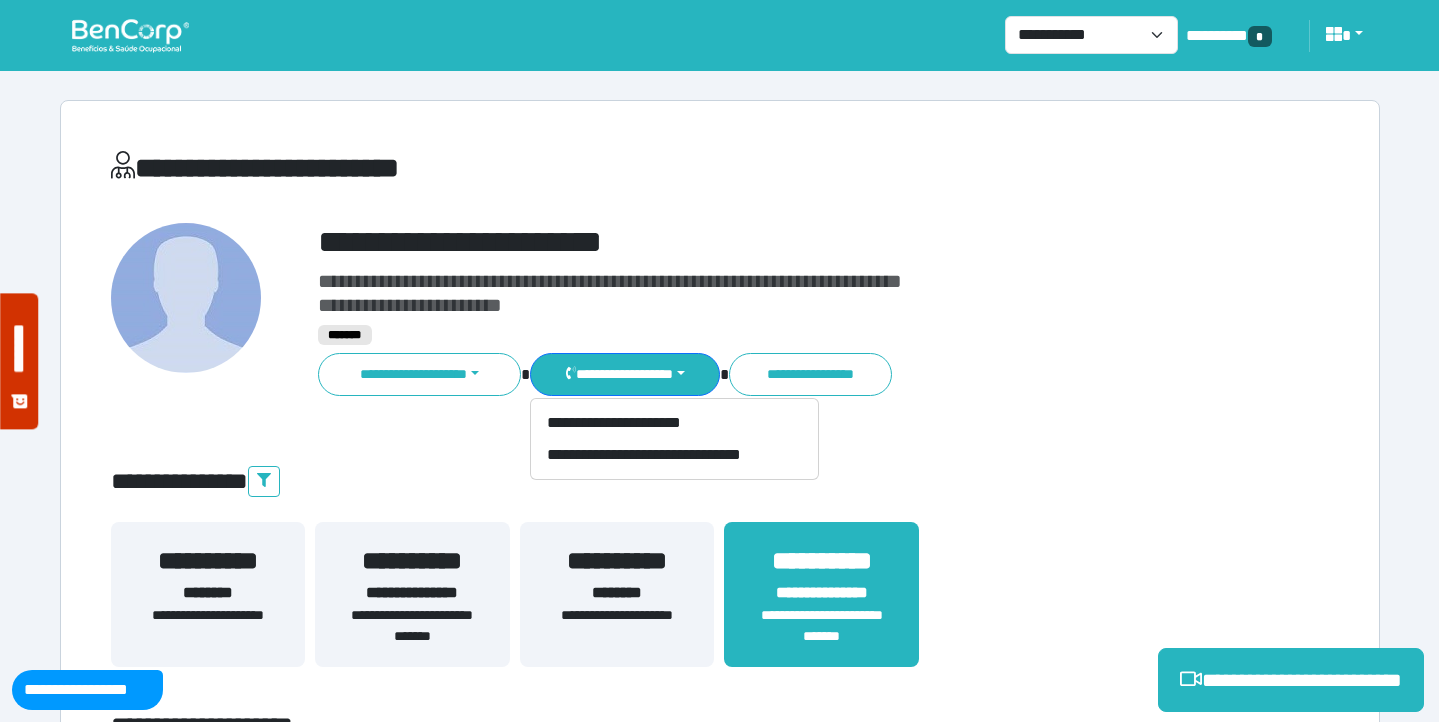 click on "**********" at bounding box center [513, 168] 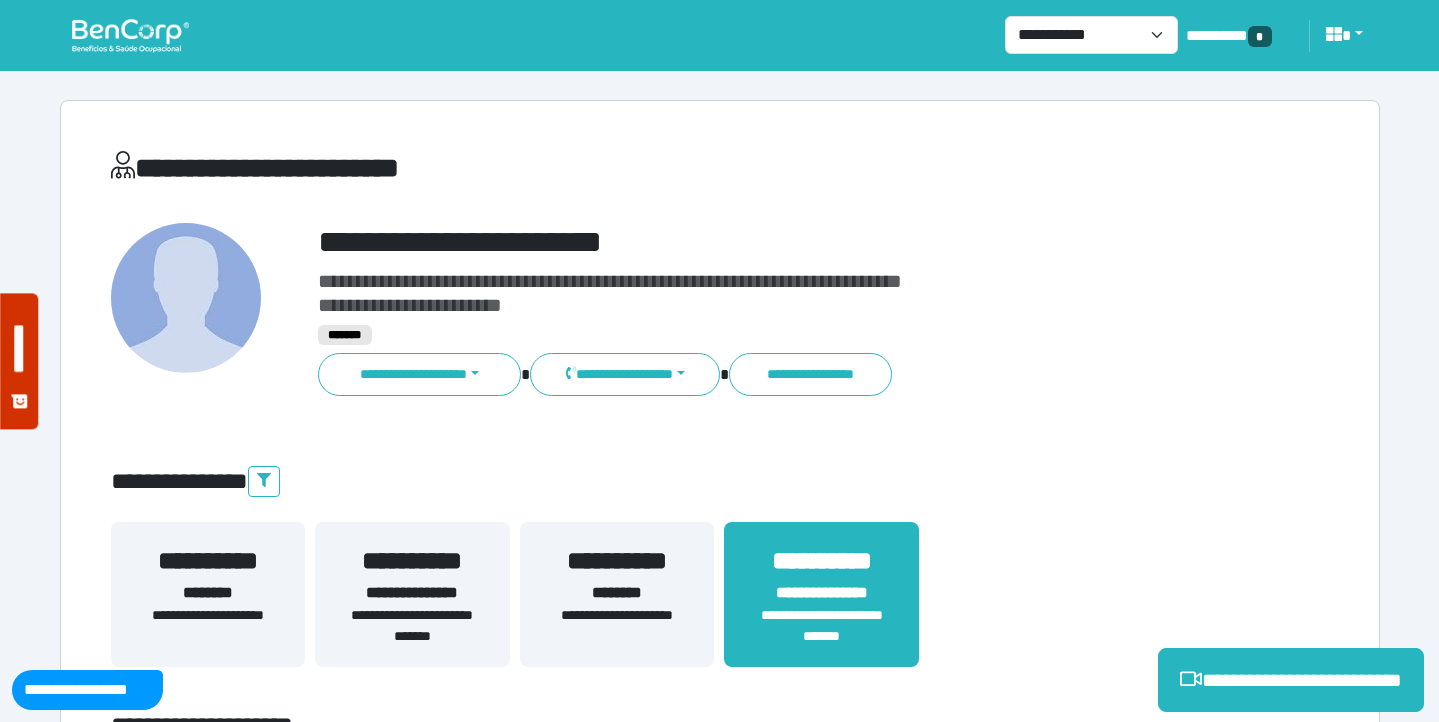 click on "**********" at bounding box center (772, 242) 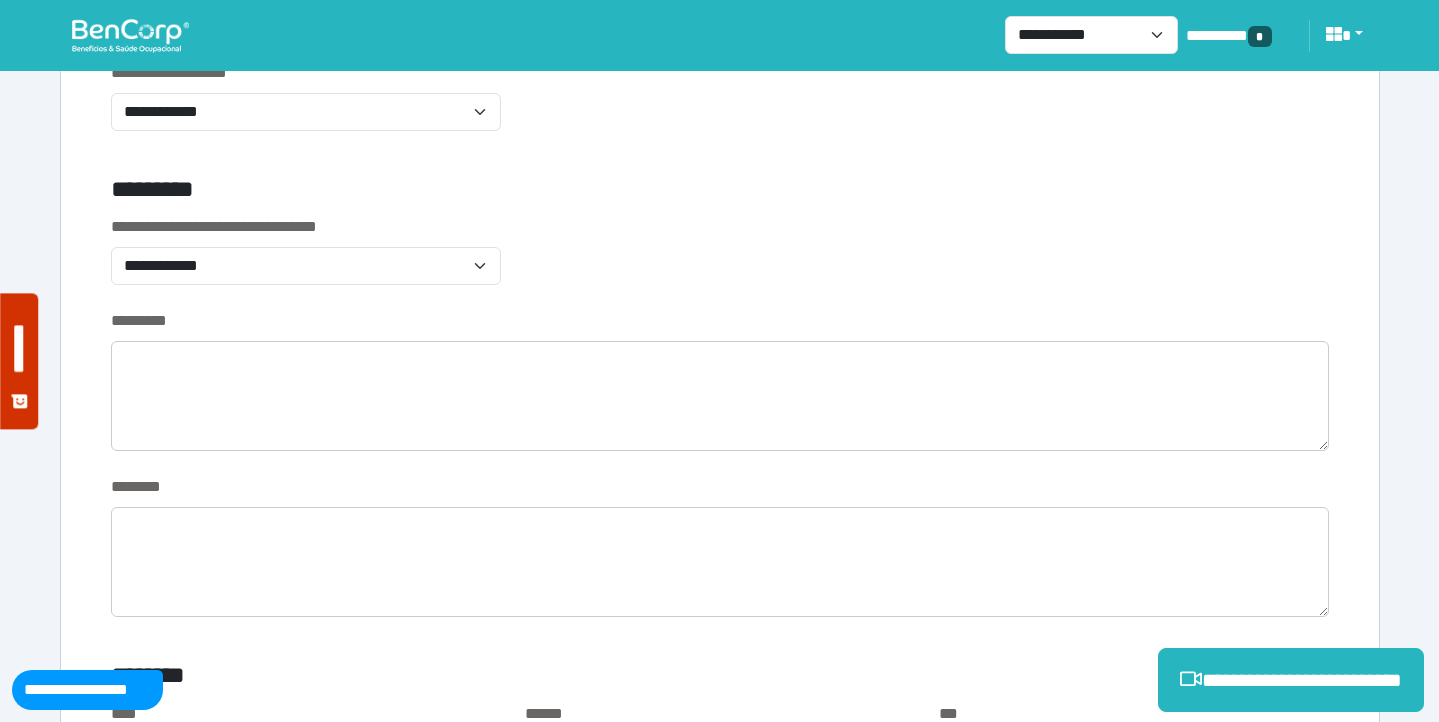 scroll, scrollTop: 600, scrollLeft: 0, axis: vertical 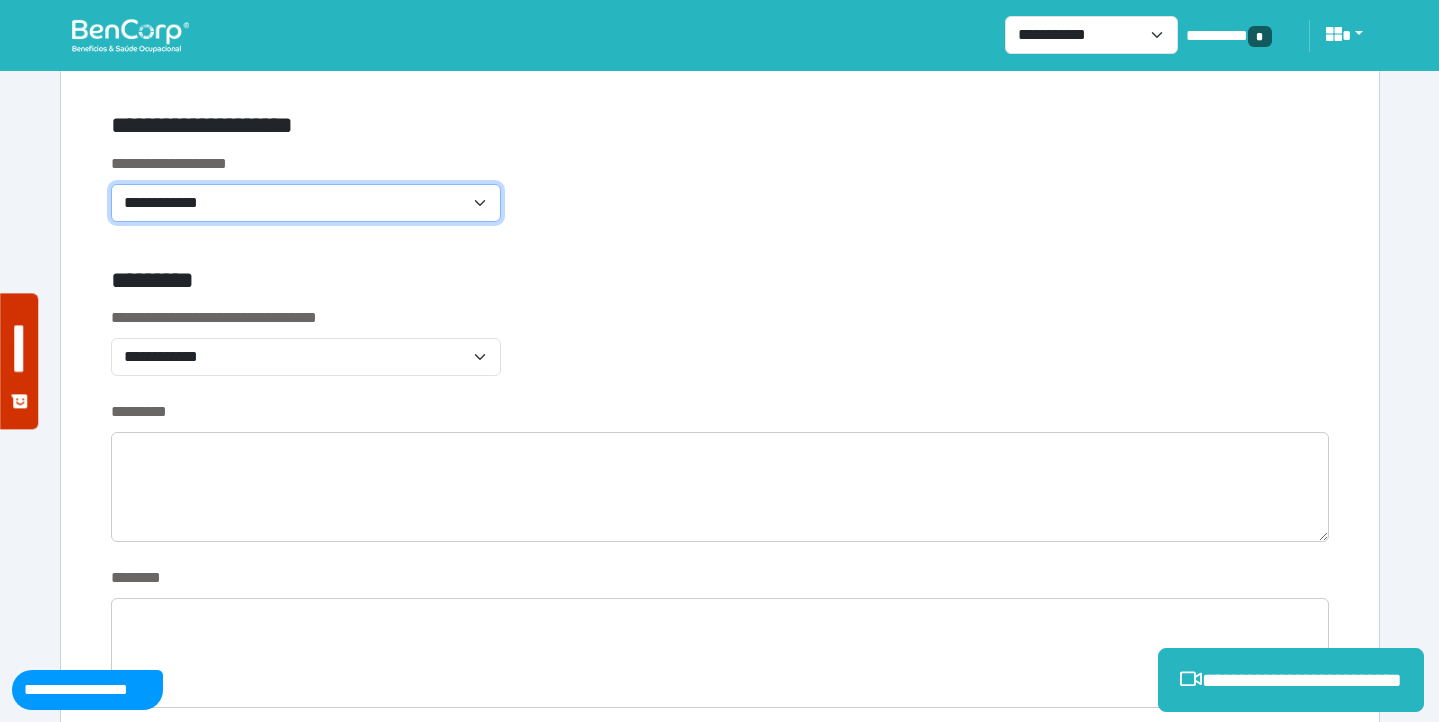 click on "**********" at bounding box center [306, 203] 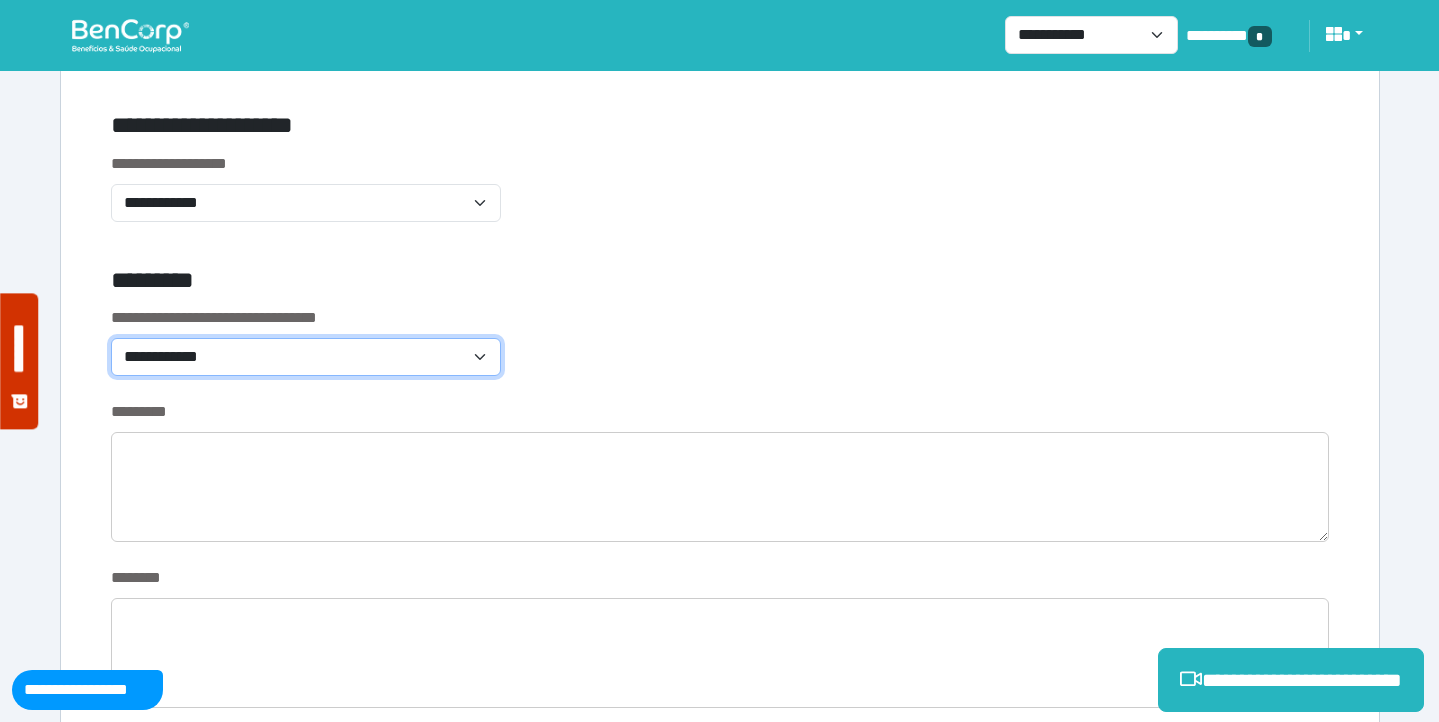click on "**********" at bounding box center (306, 357) 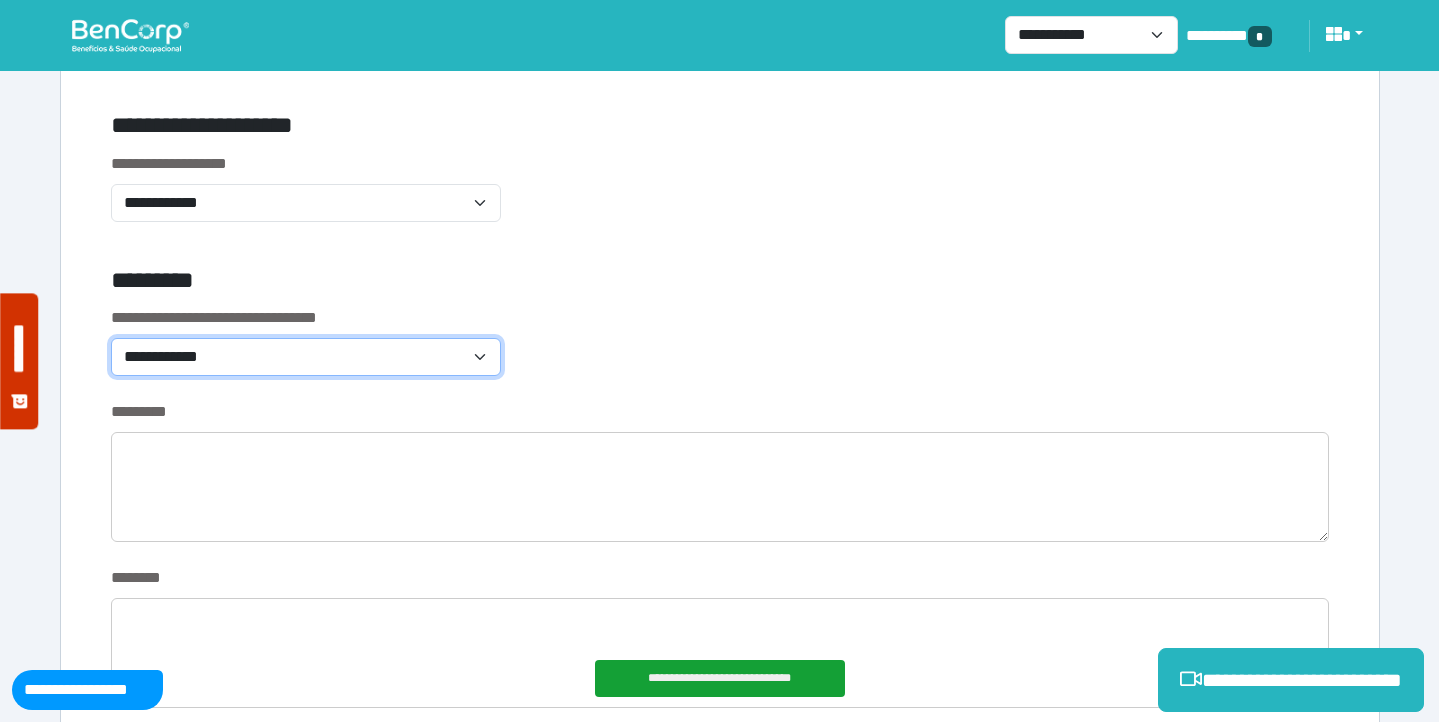 select on "*******" 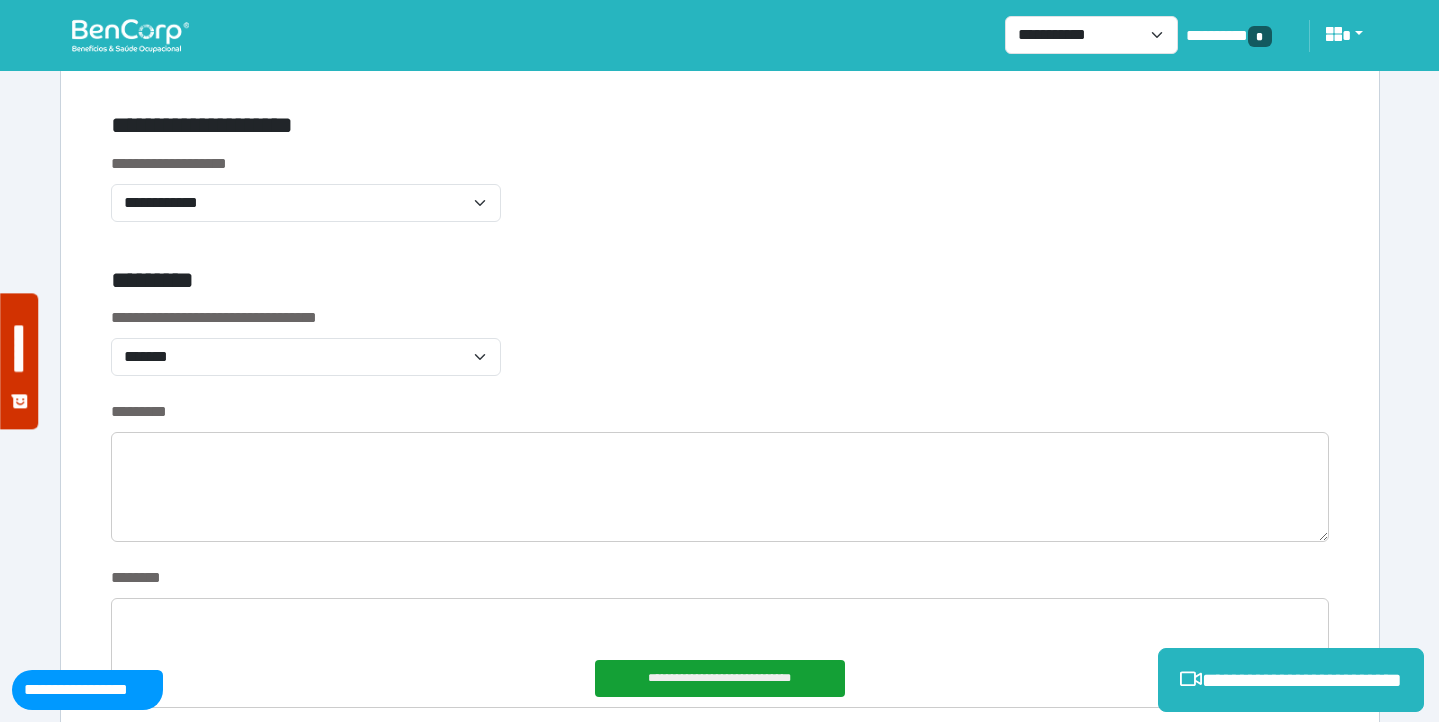 click on "**********" at bounding box center (720, 353) 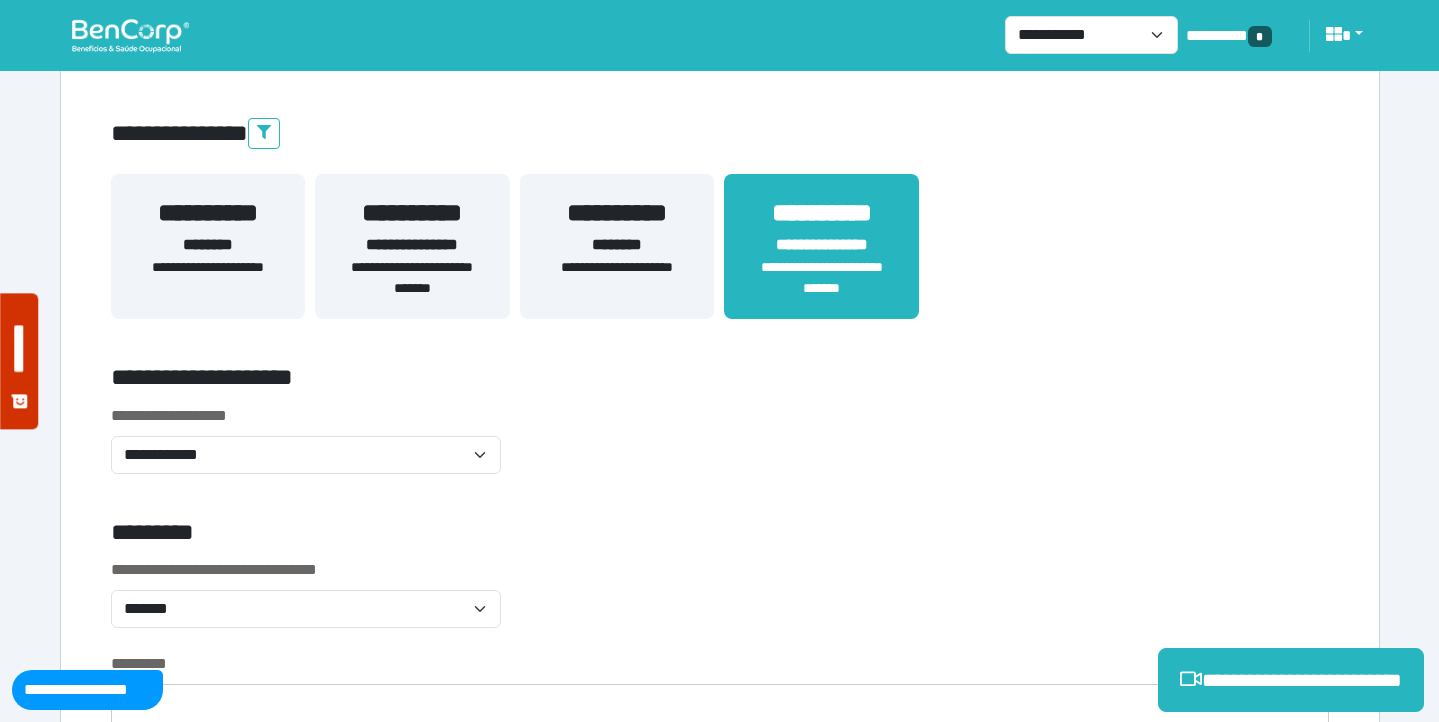 scroll, scrollTop: 0, scrollLeft: 0, axis: both 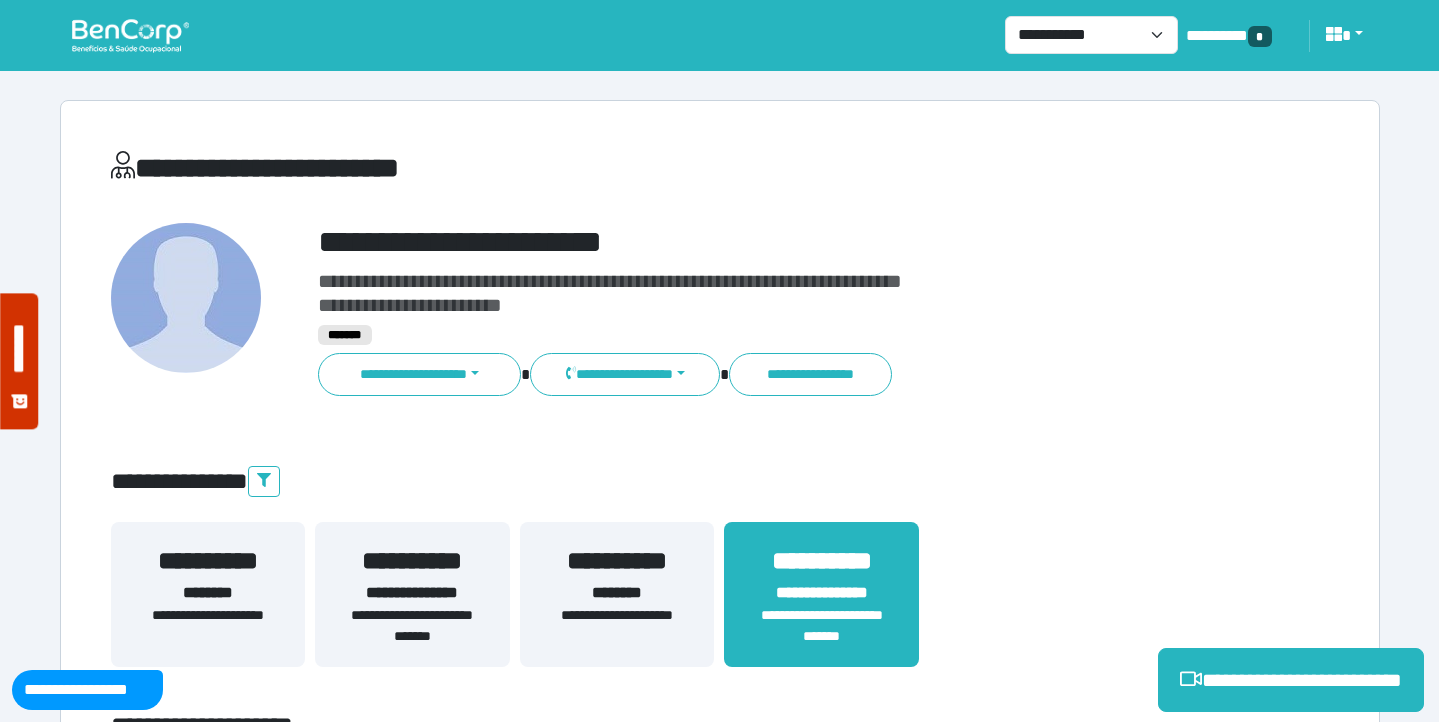 click on "**********" at bounding box center [772, 242] 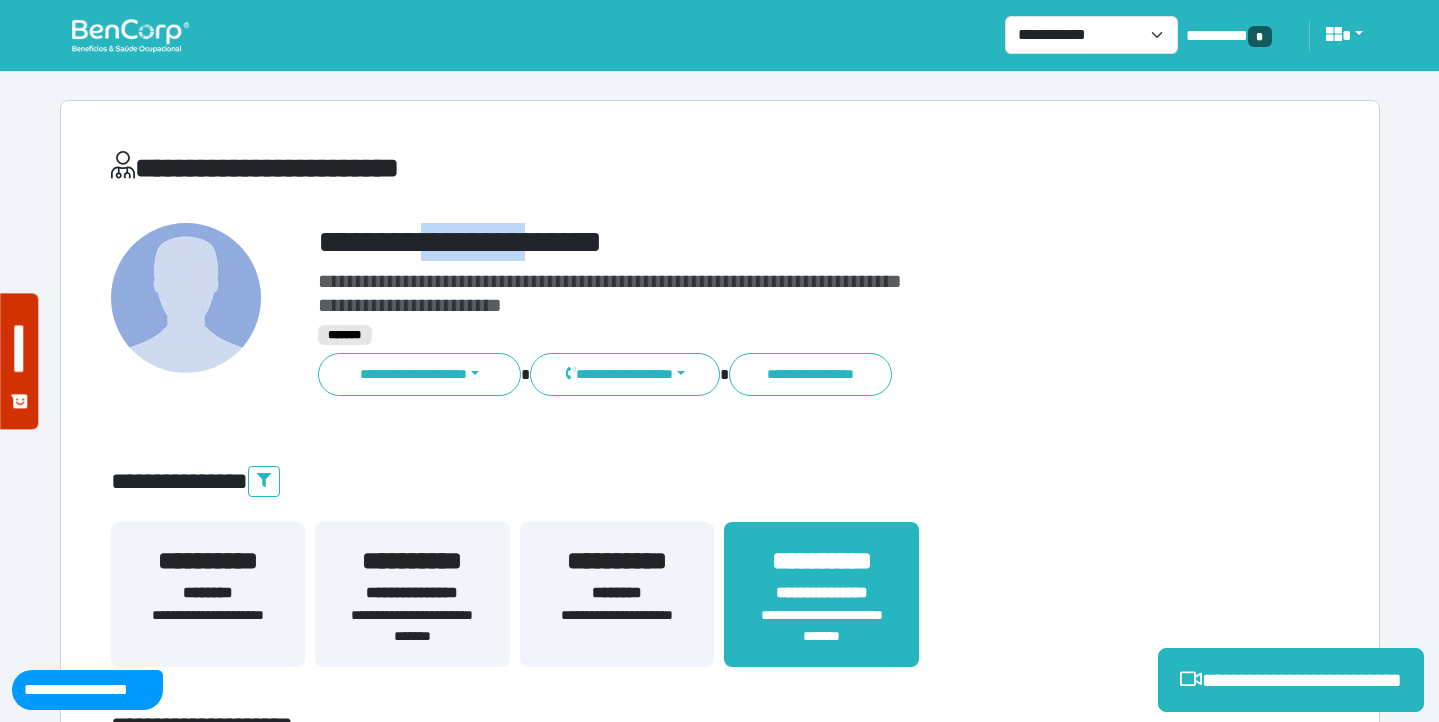 click on "**********" at bounding box center [772, 242] 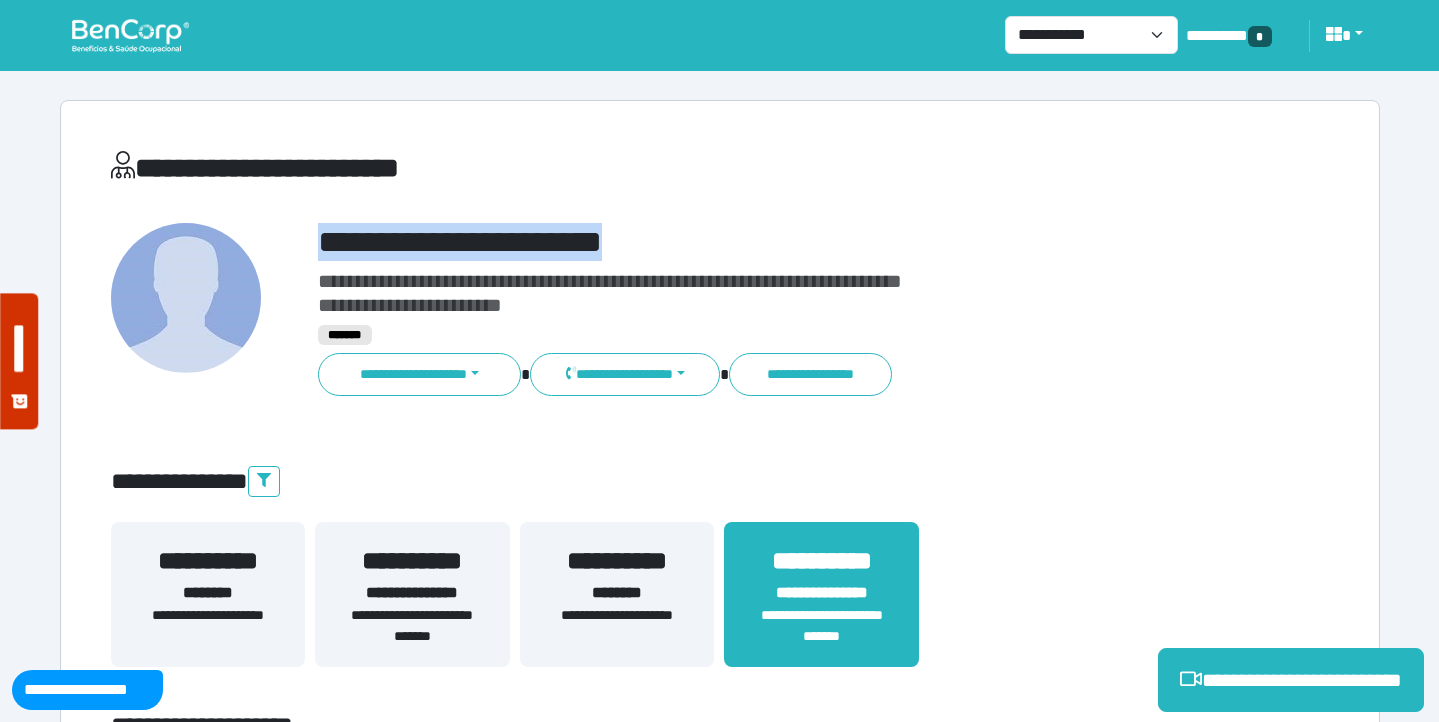 click on "**********" at bounding box center [772, 242] 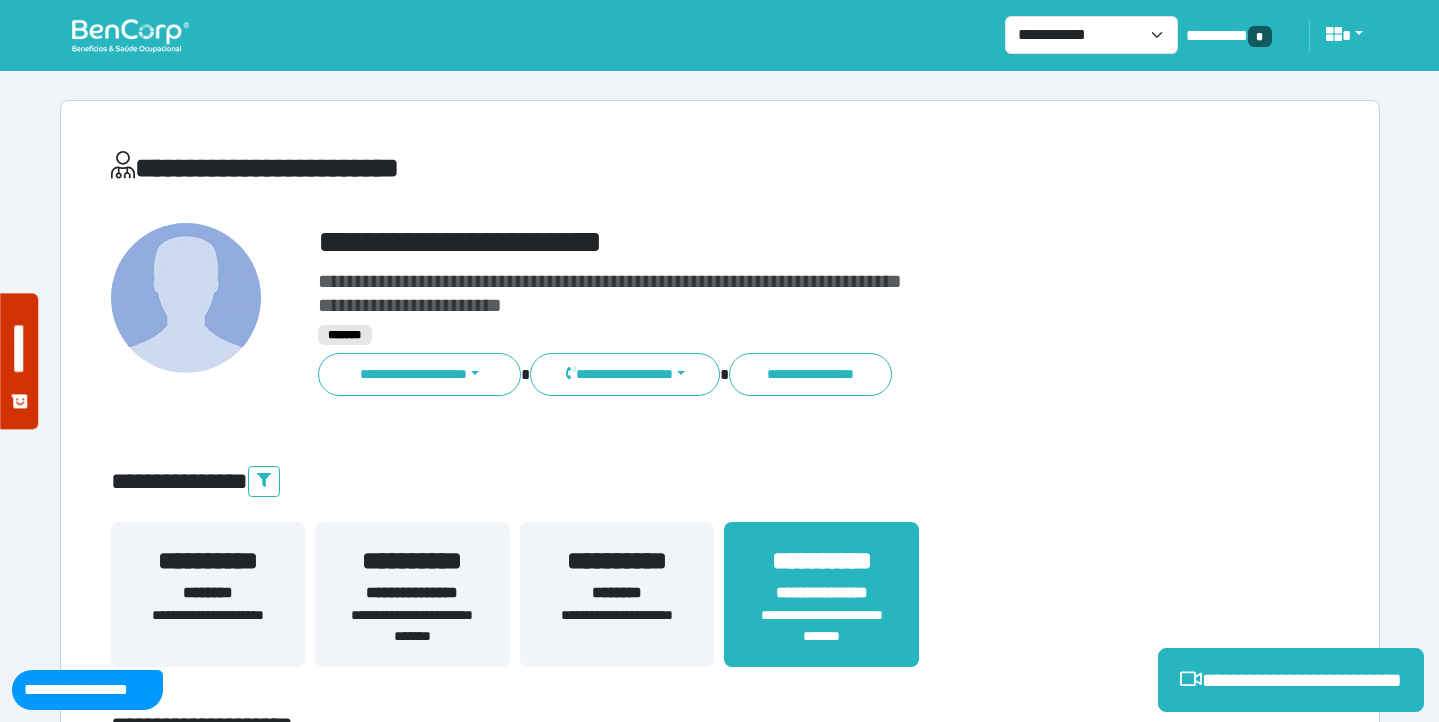 click on "**********" at bounding box center [720, 4544] 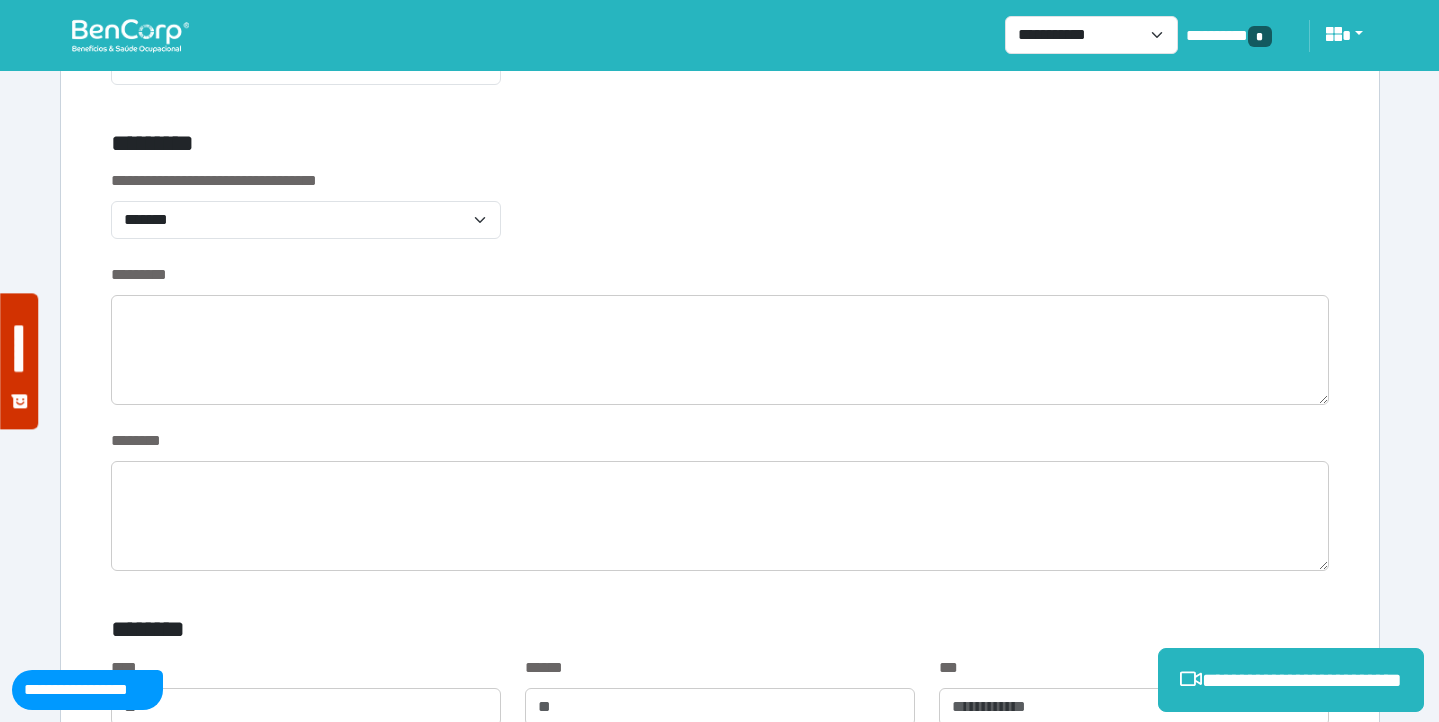 scroll, scrollTop: 770, scrollLeft: 0, axis: vertical 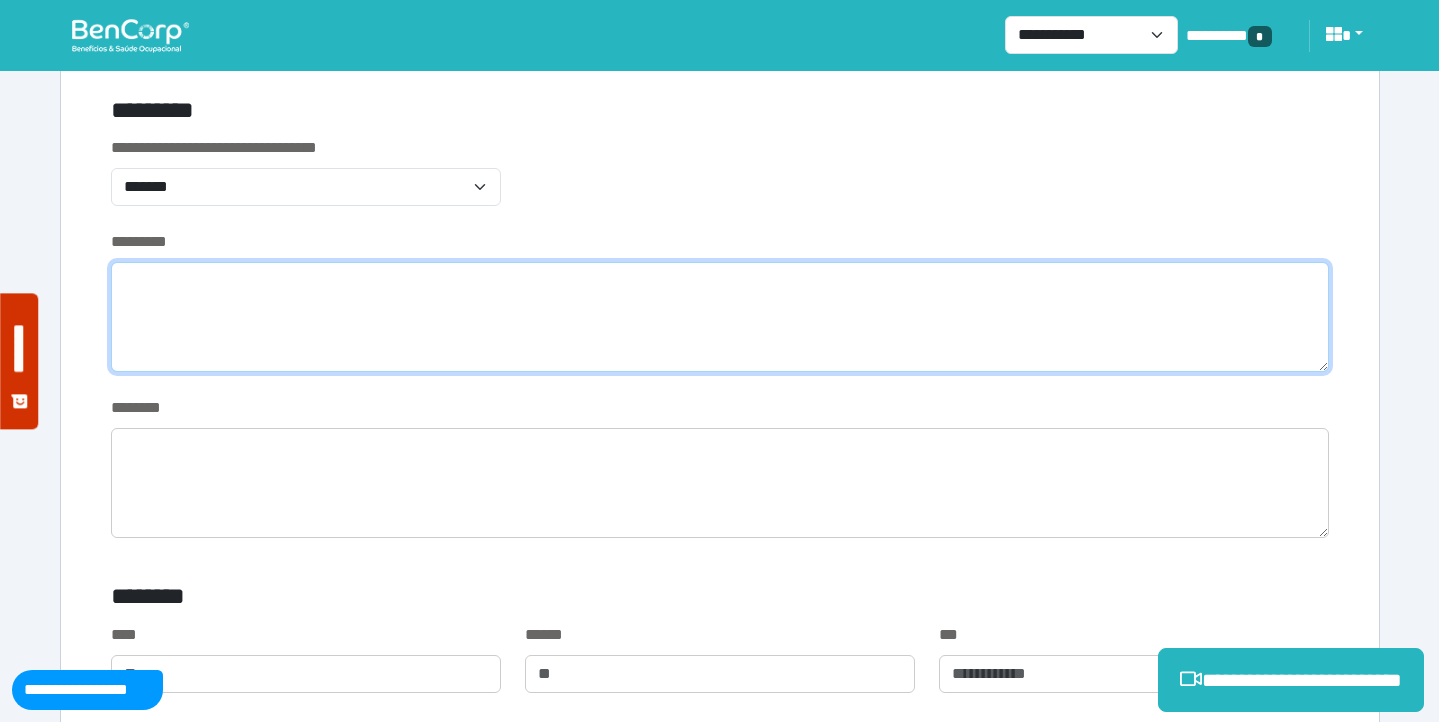 click at bounding box center (720, 317) 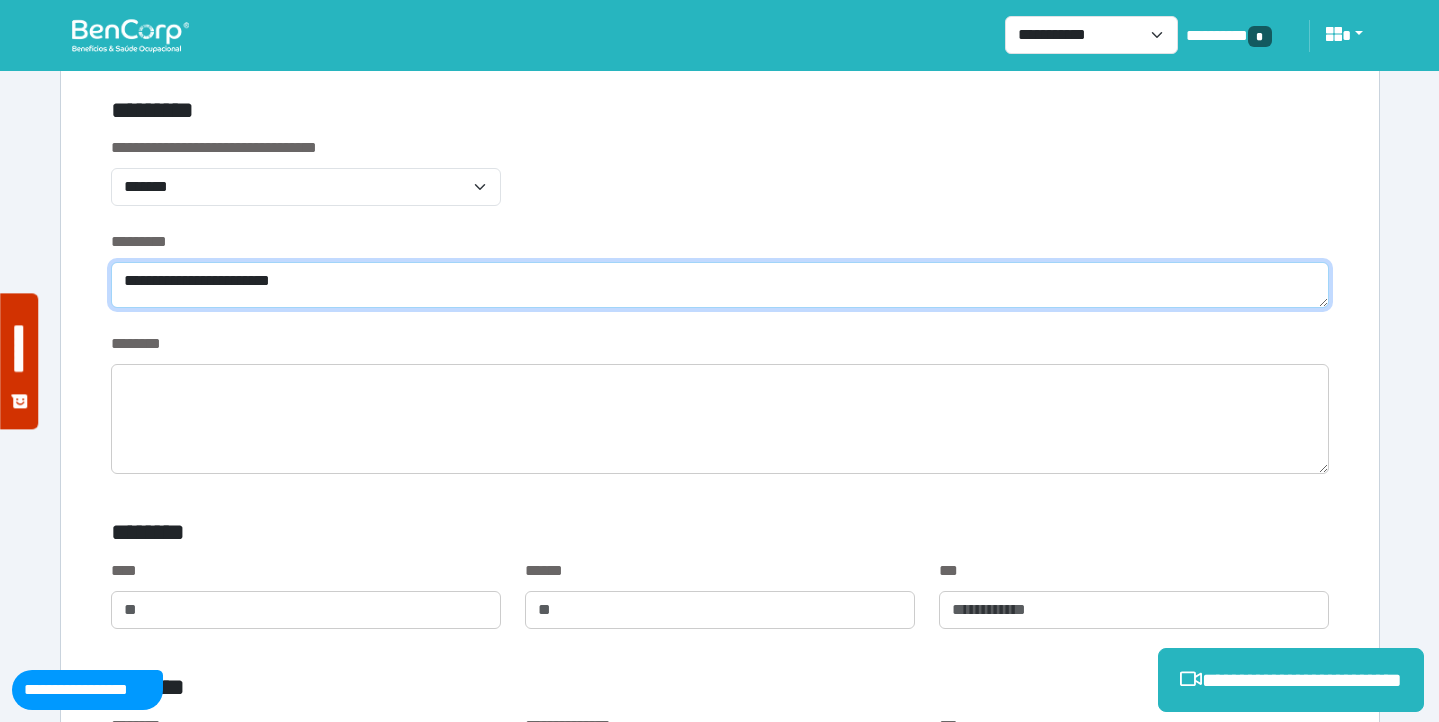 type on "**********" 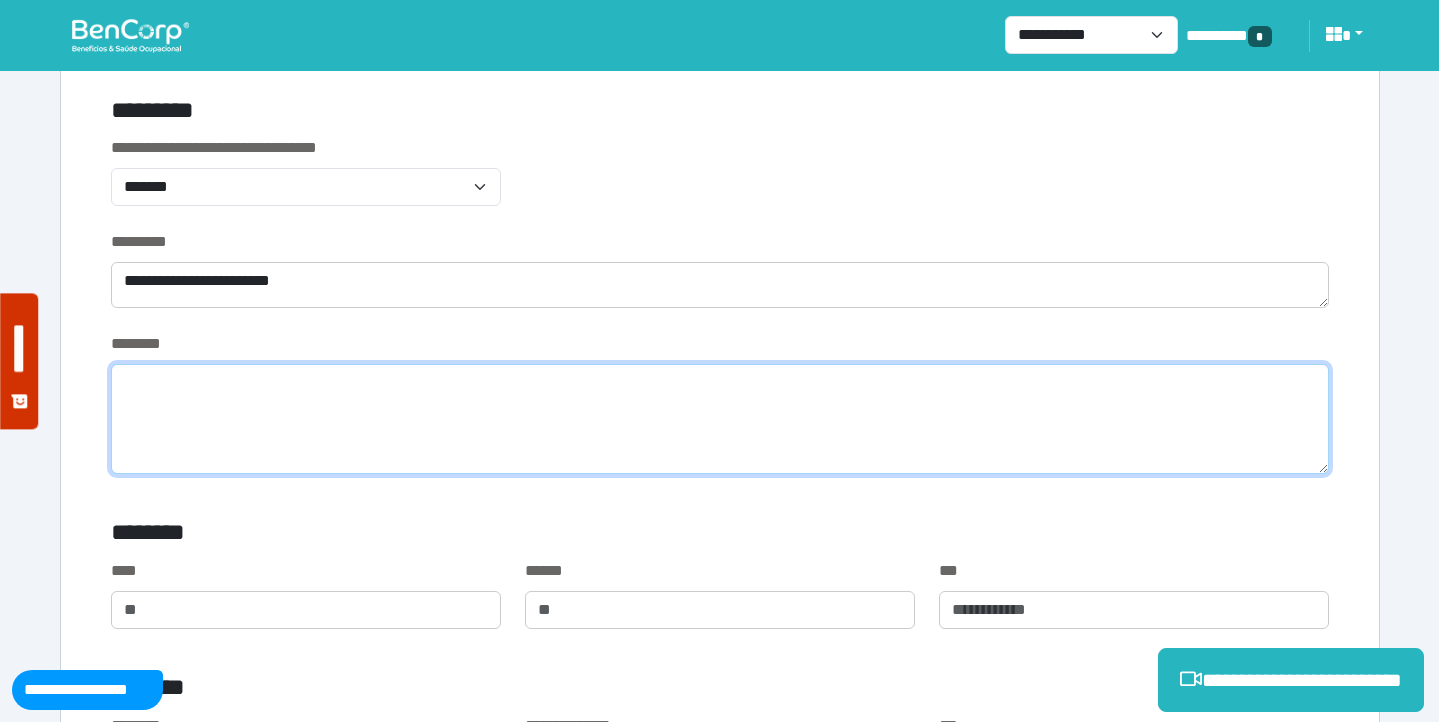 click at bounding box center (720, 419) 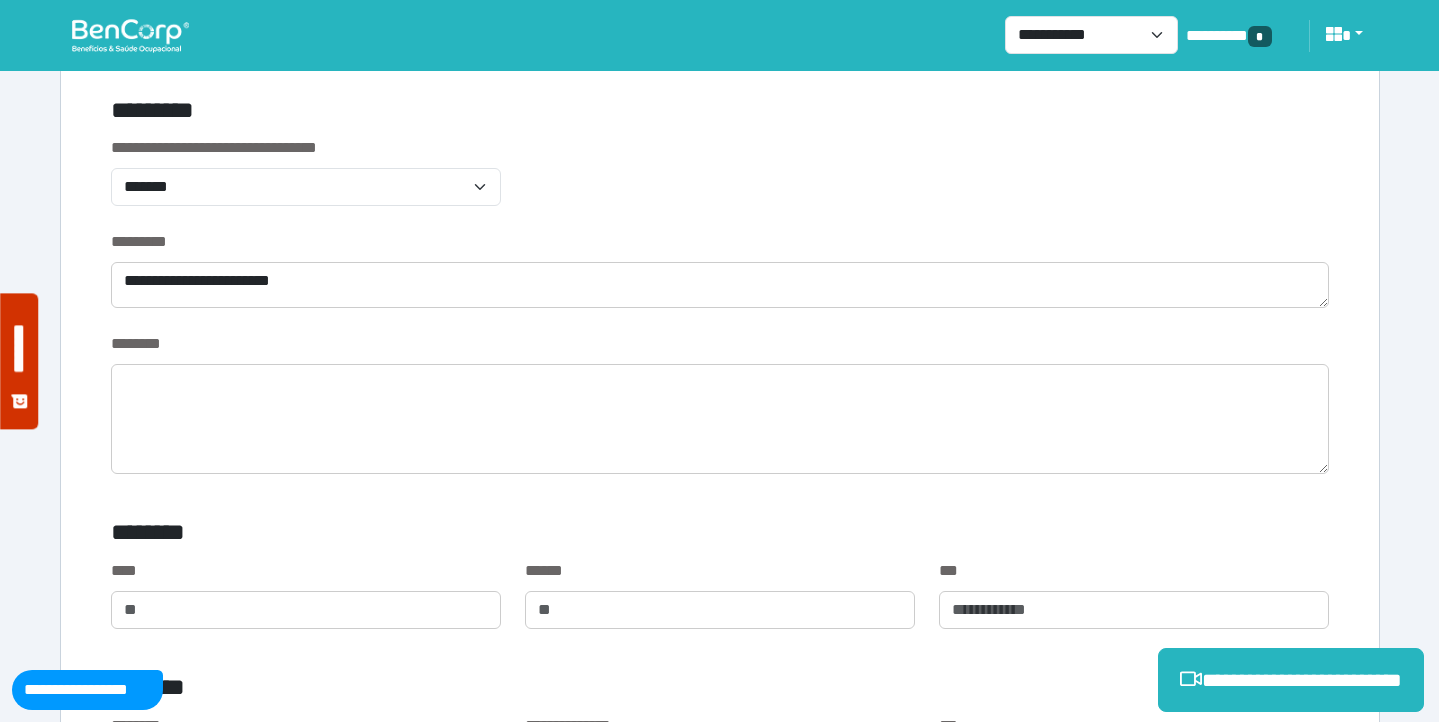 click on "**********" at bounding box center (720, 183) 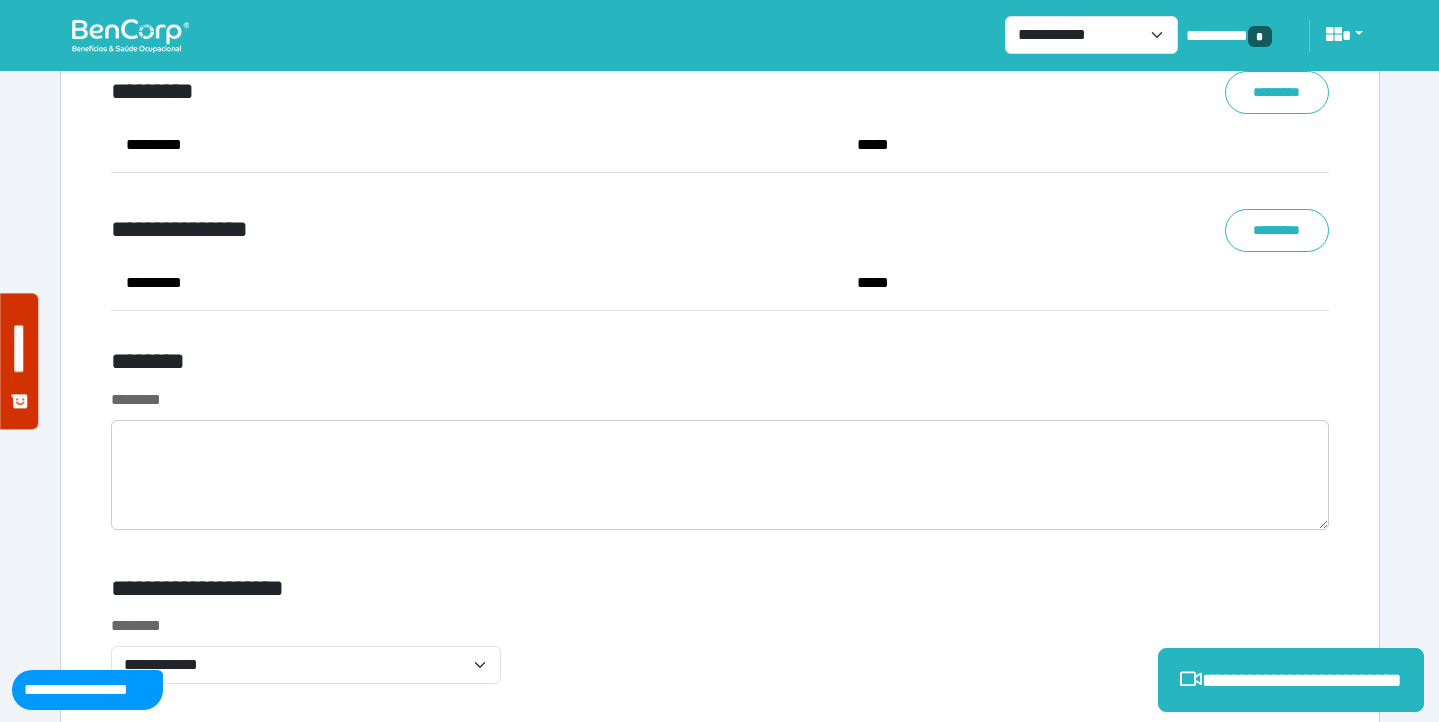 scroll, scrollTop: 7917, scrollLeft: 0, axis: vertical 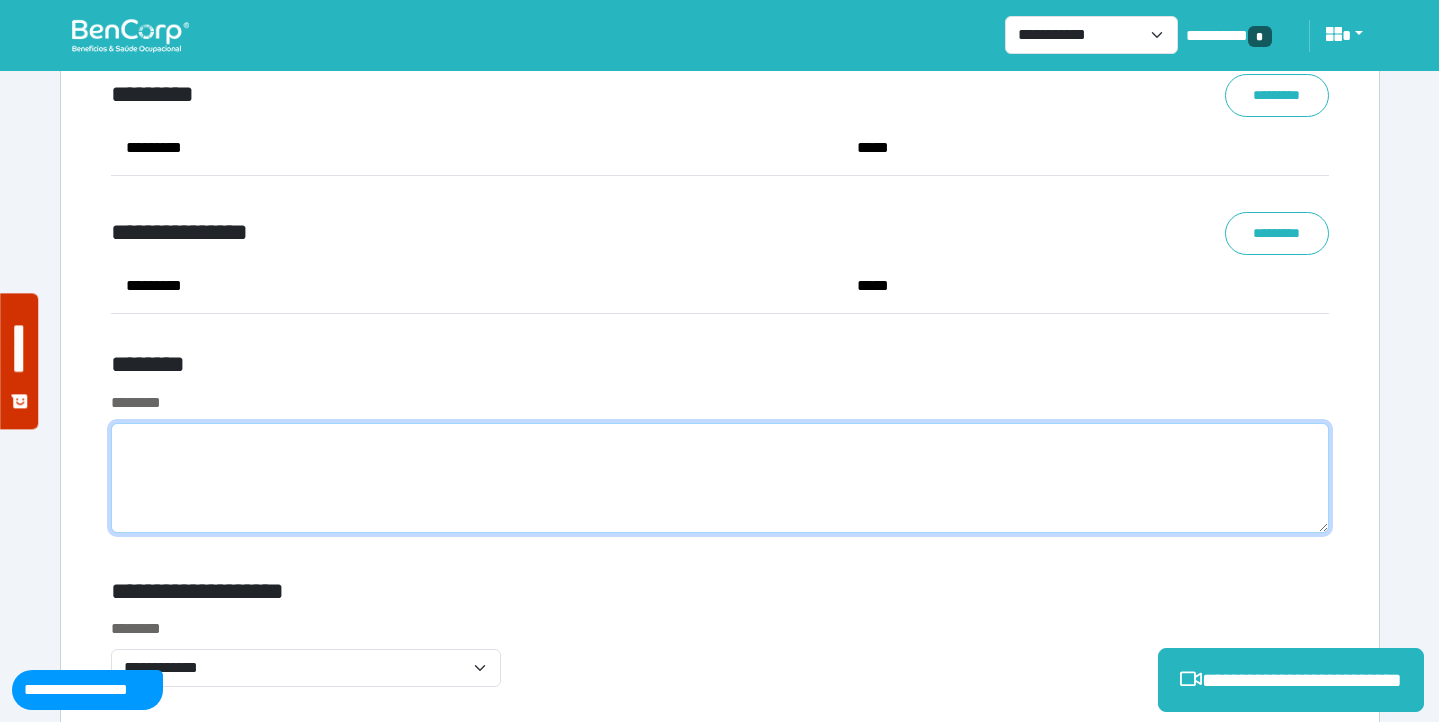 click at bounding box center (720, 478) 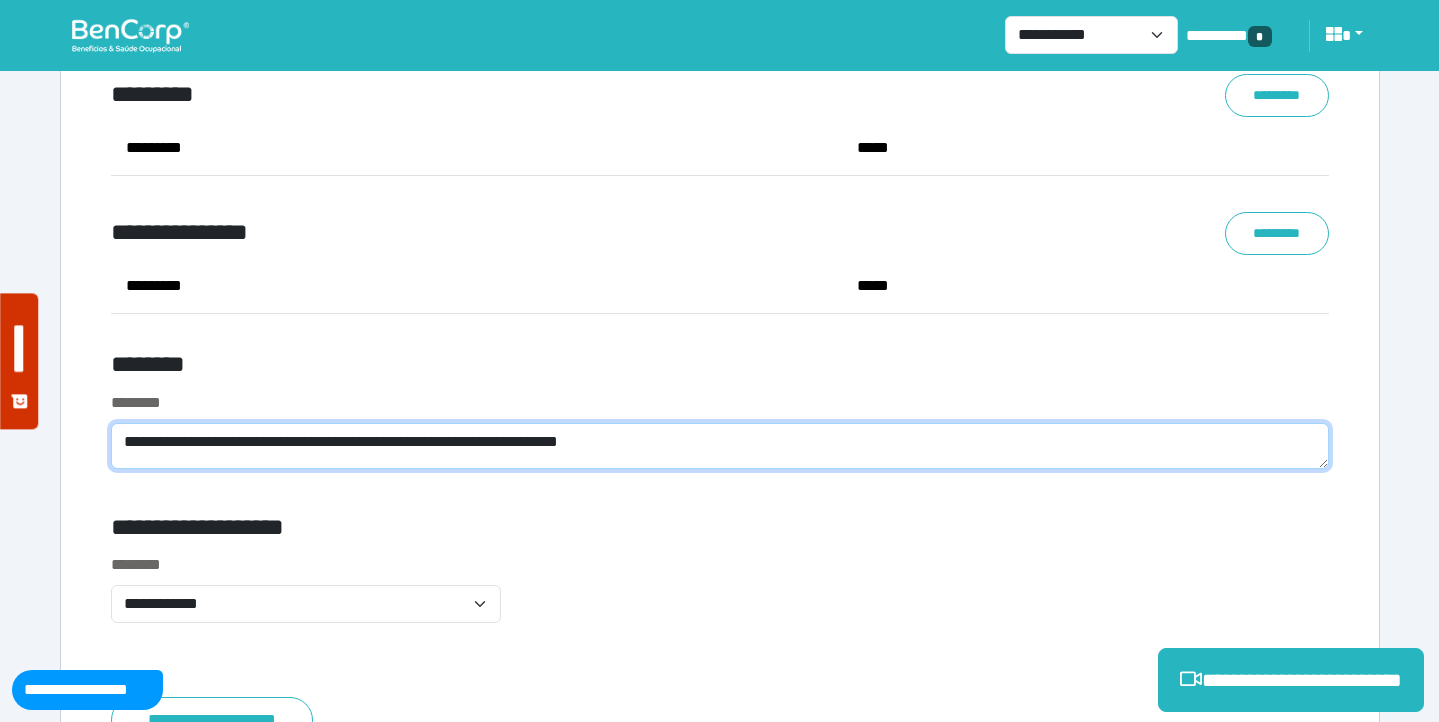scroll, scrollTop: 0, scrollLeft: 0, axis: both 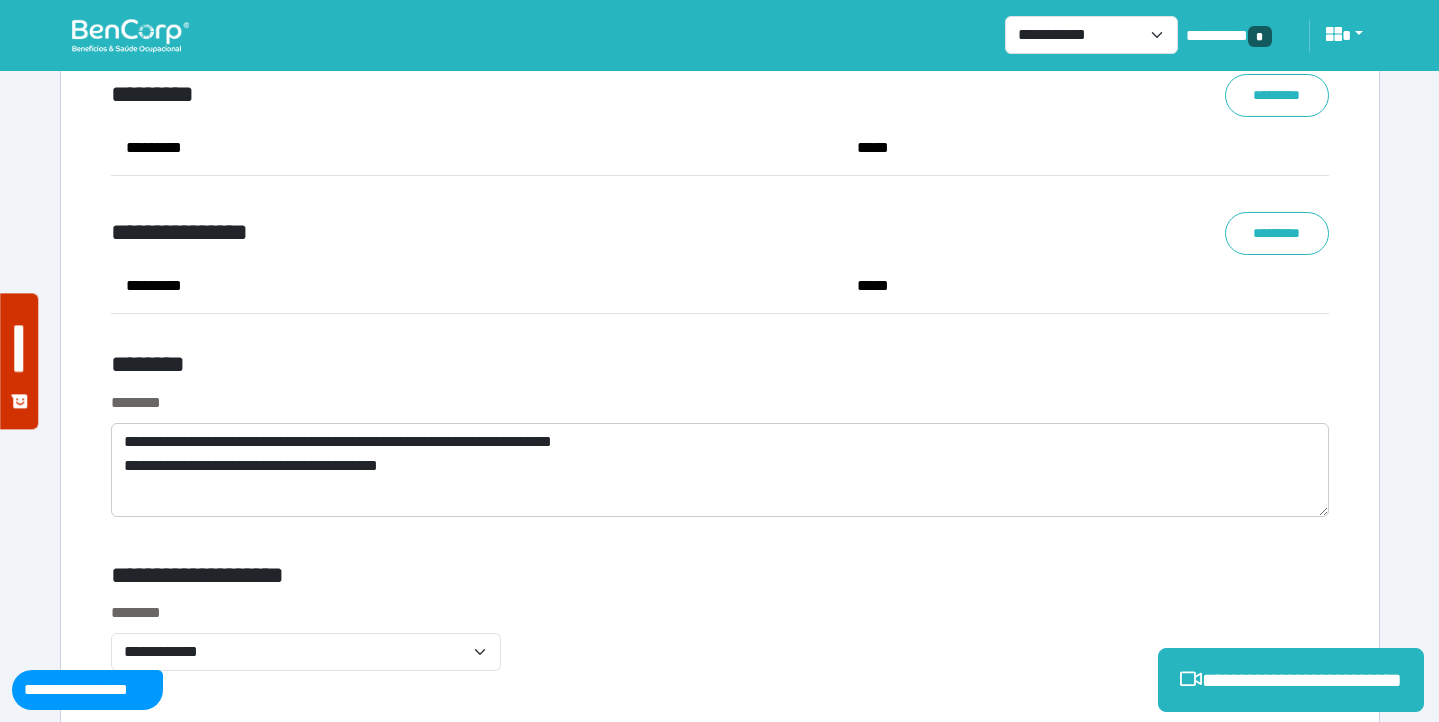 click on "**********" at bounding box center (513, 233) 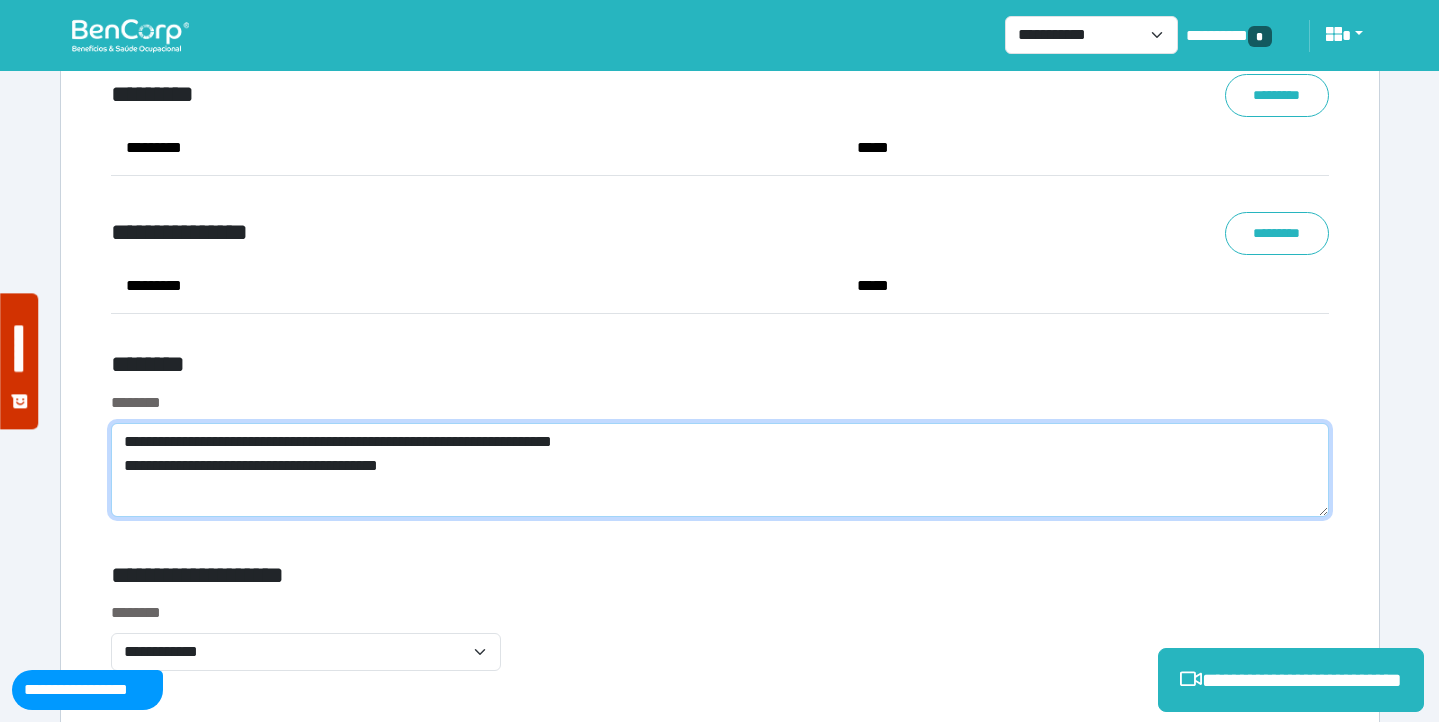 click on "**********" at bounding box center (720, 470) 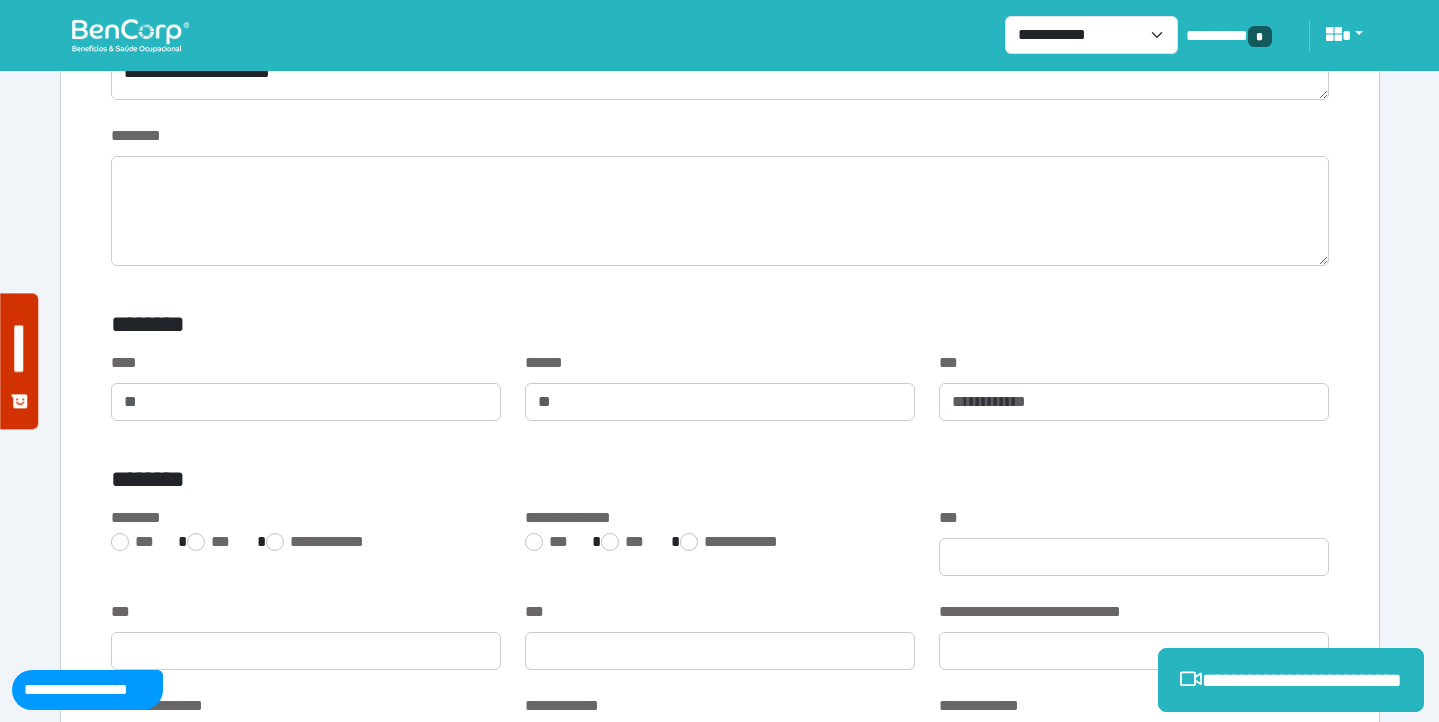 scroll, scrollTop: 964, scrollLeft: 0, axis: vertical 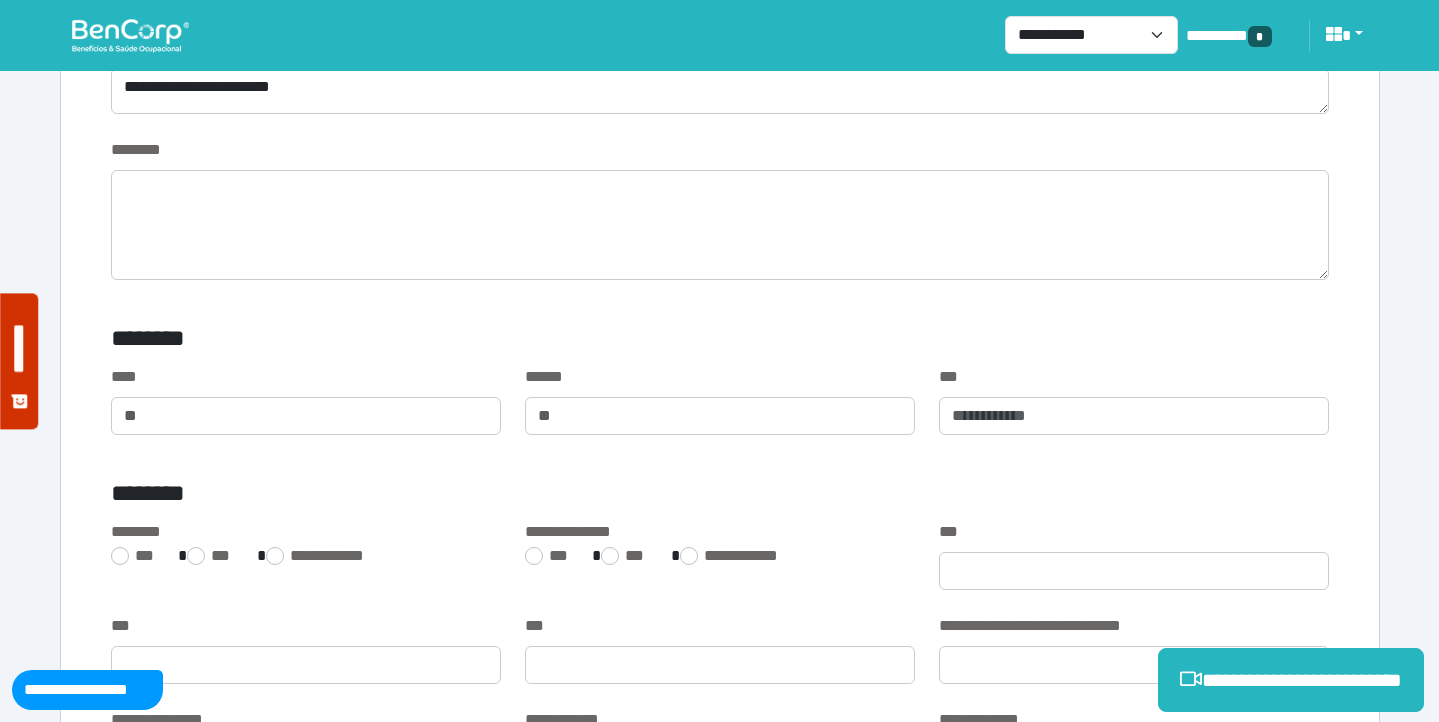 type on "**********" 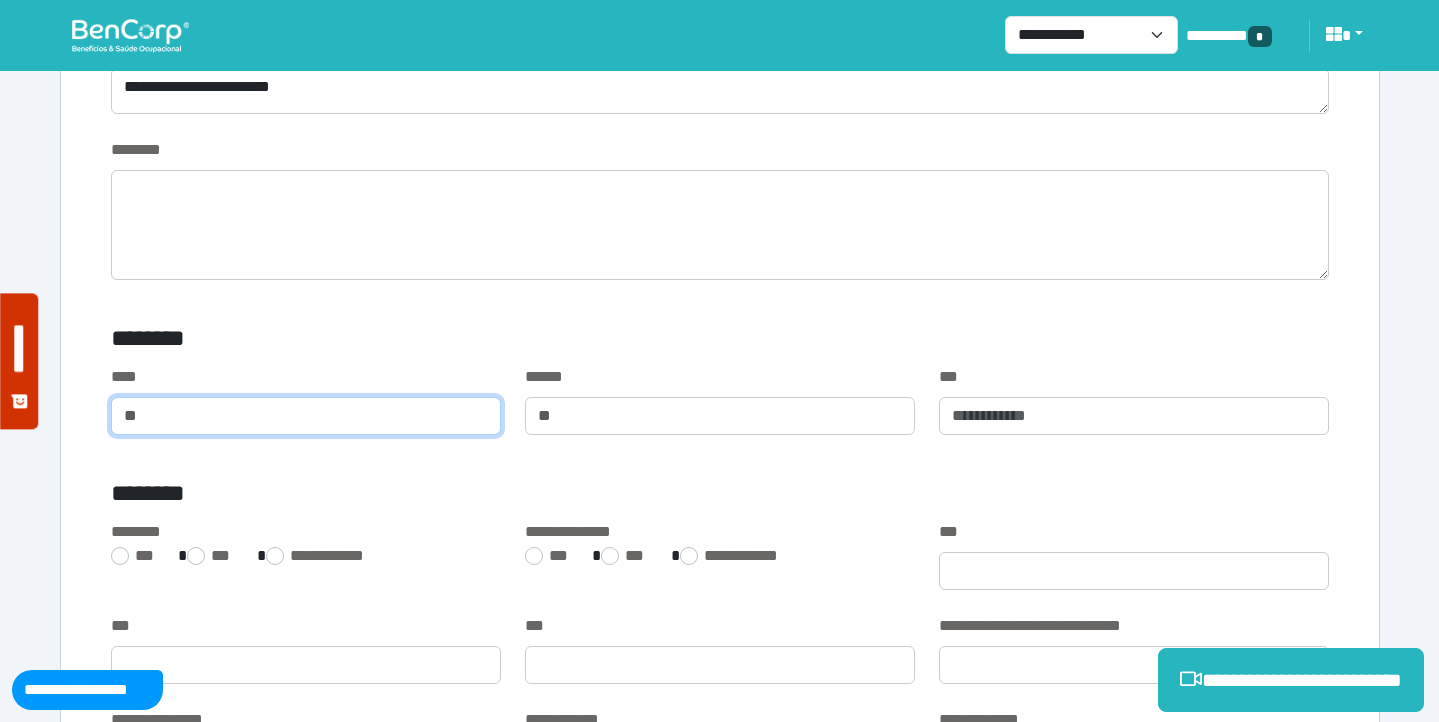 click at bounding box center (306, 416) 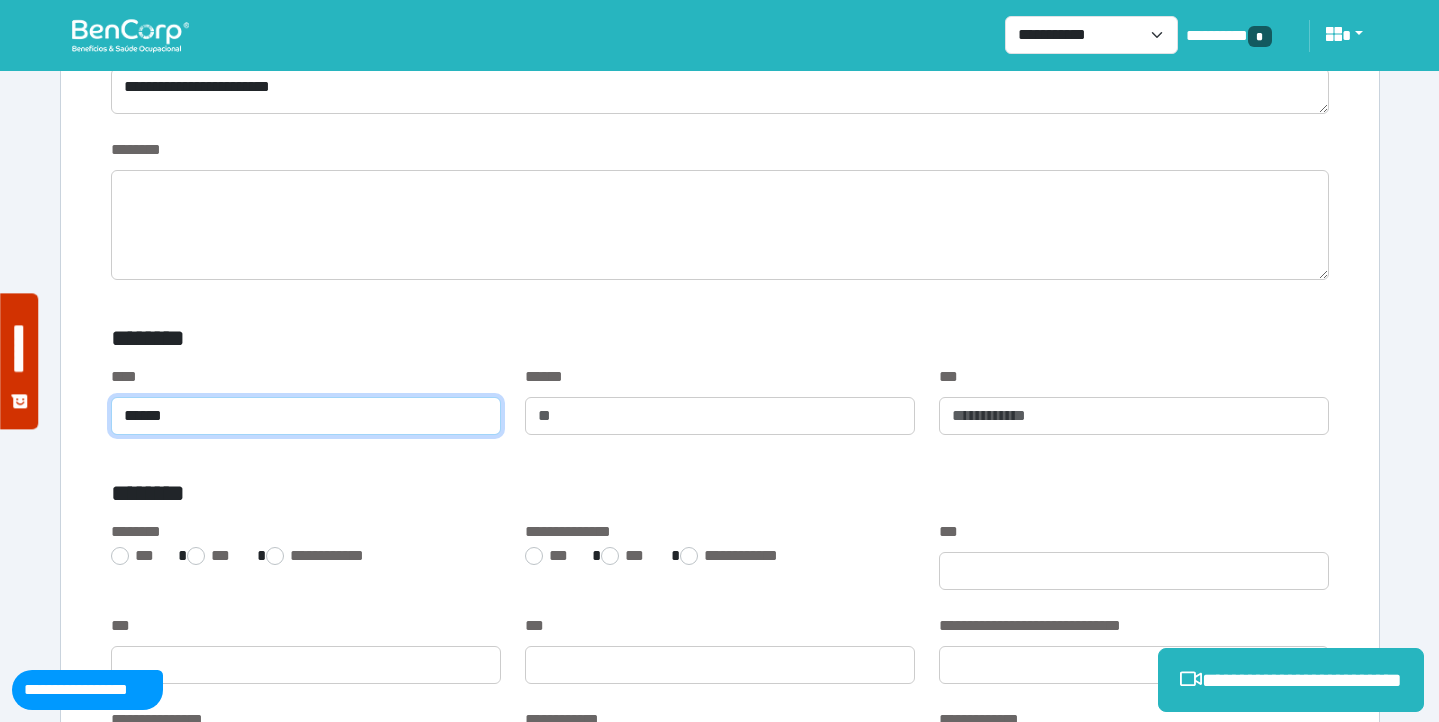 type on "*****" 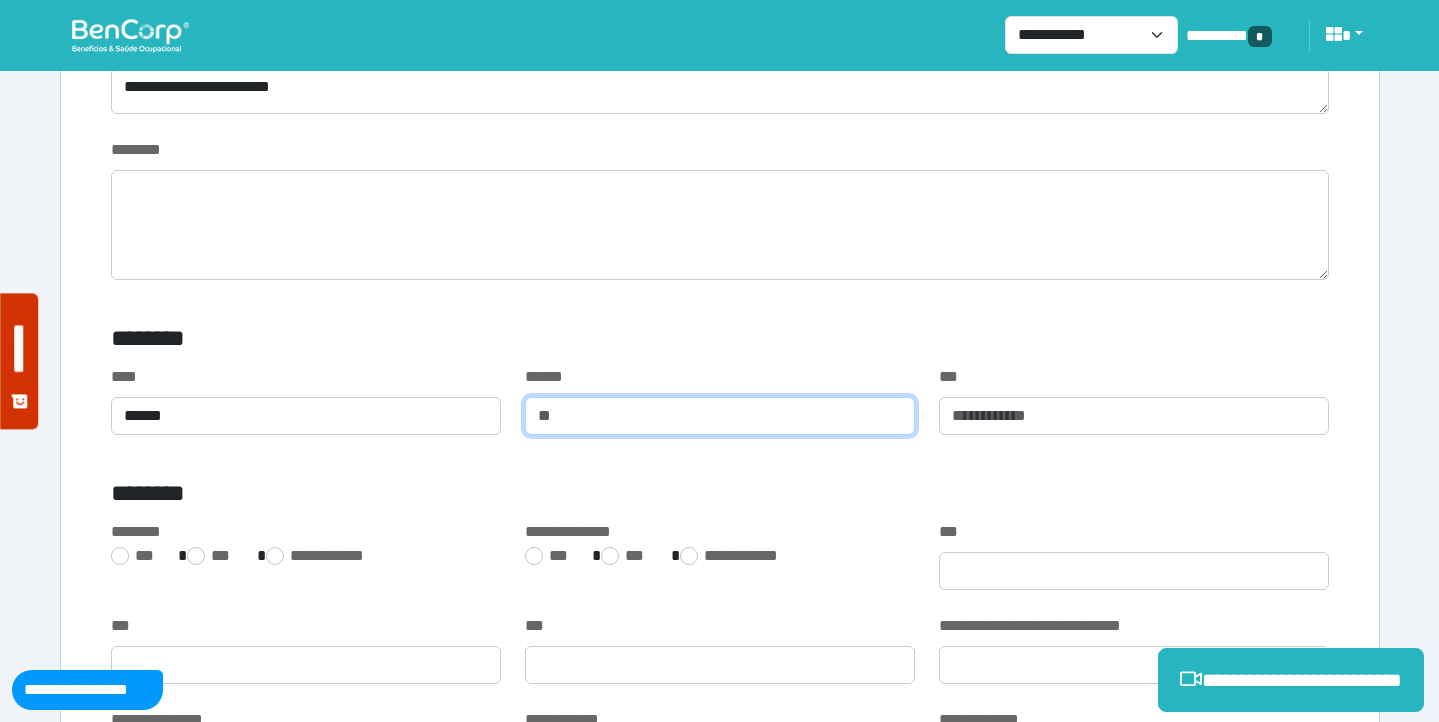click at bounding box center (720, 416) 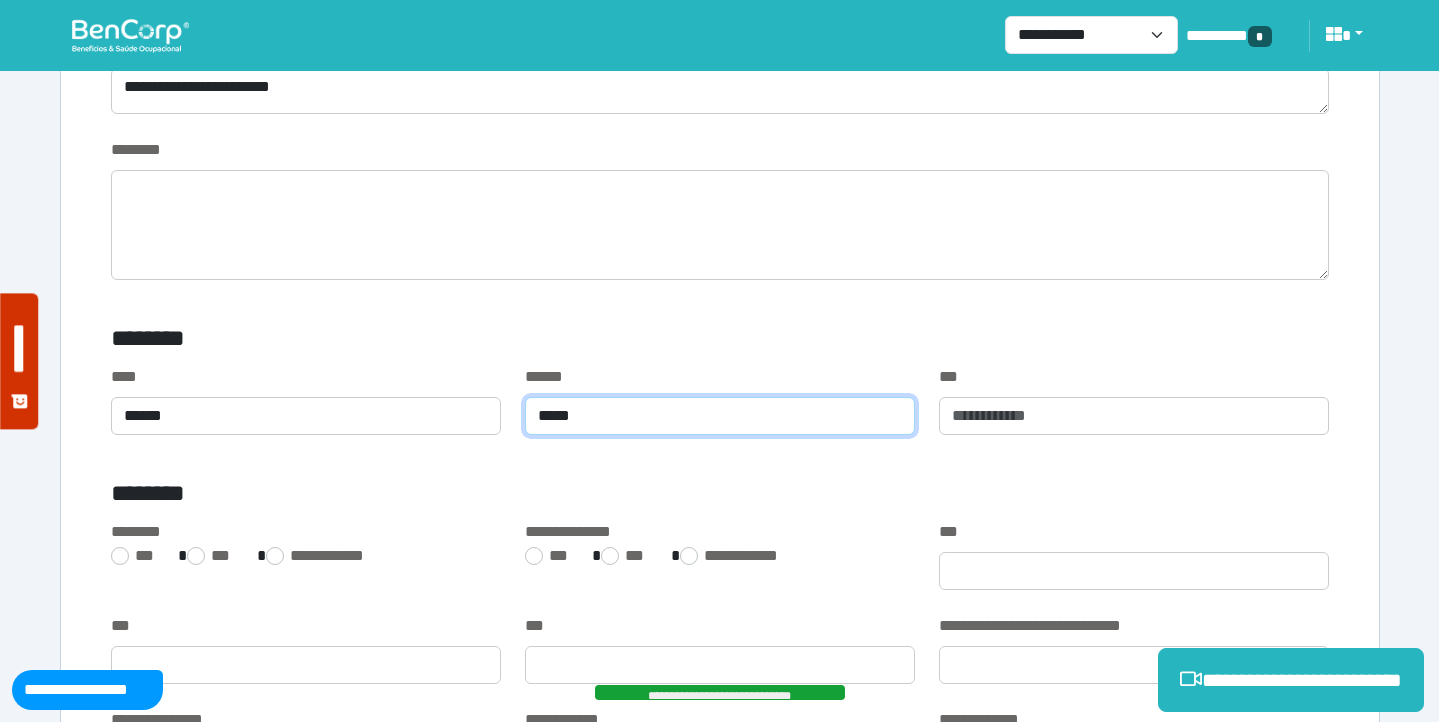 type on "*****" 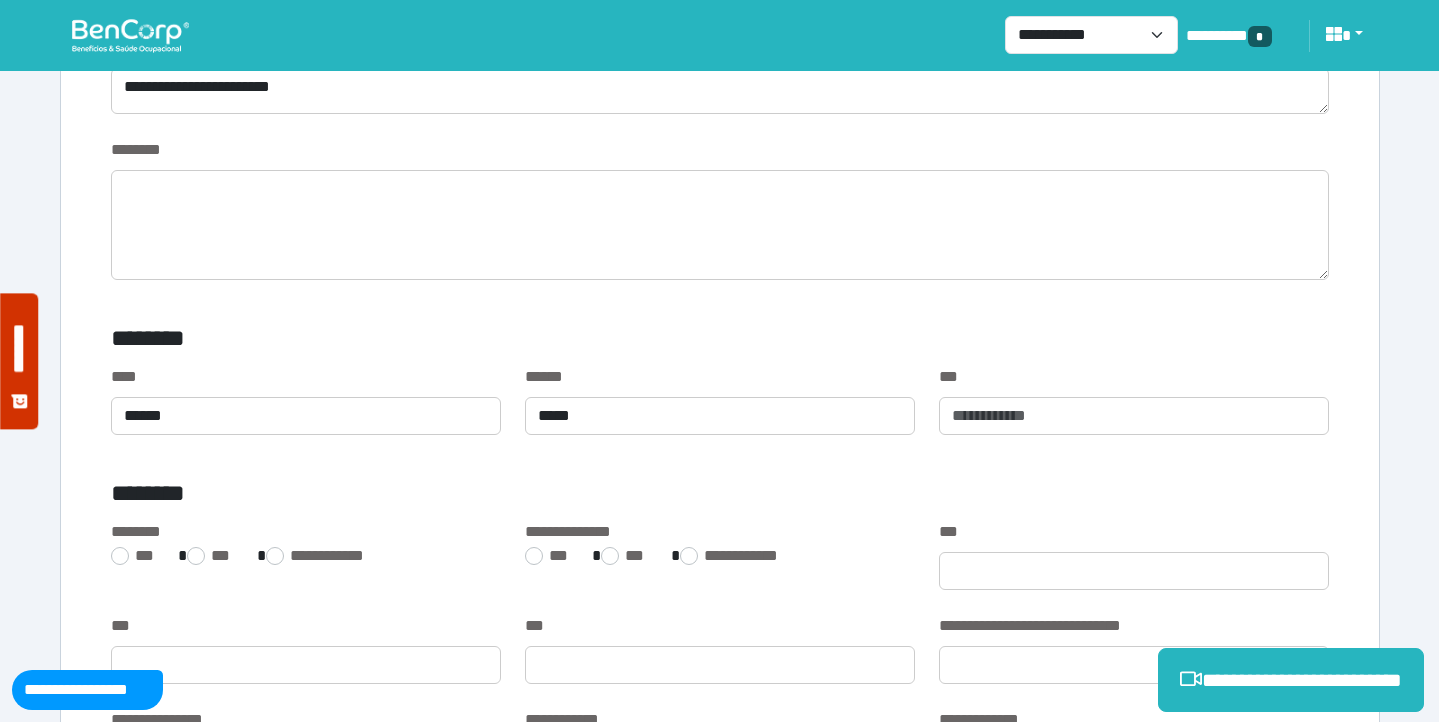 click on "********" at bounding box center (513, 342) 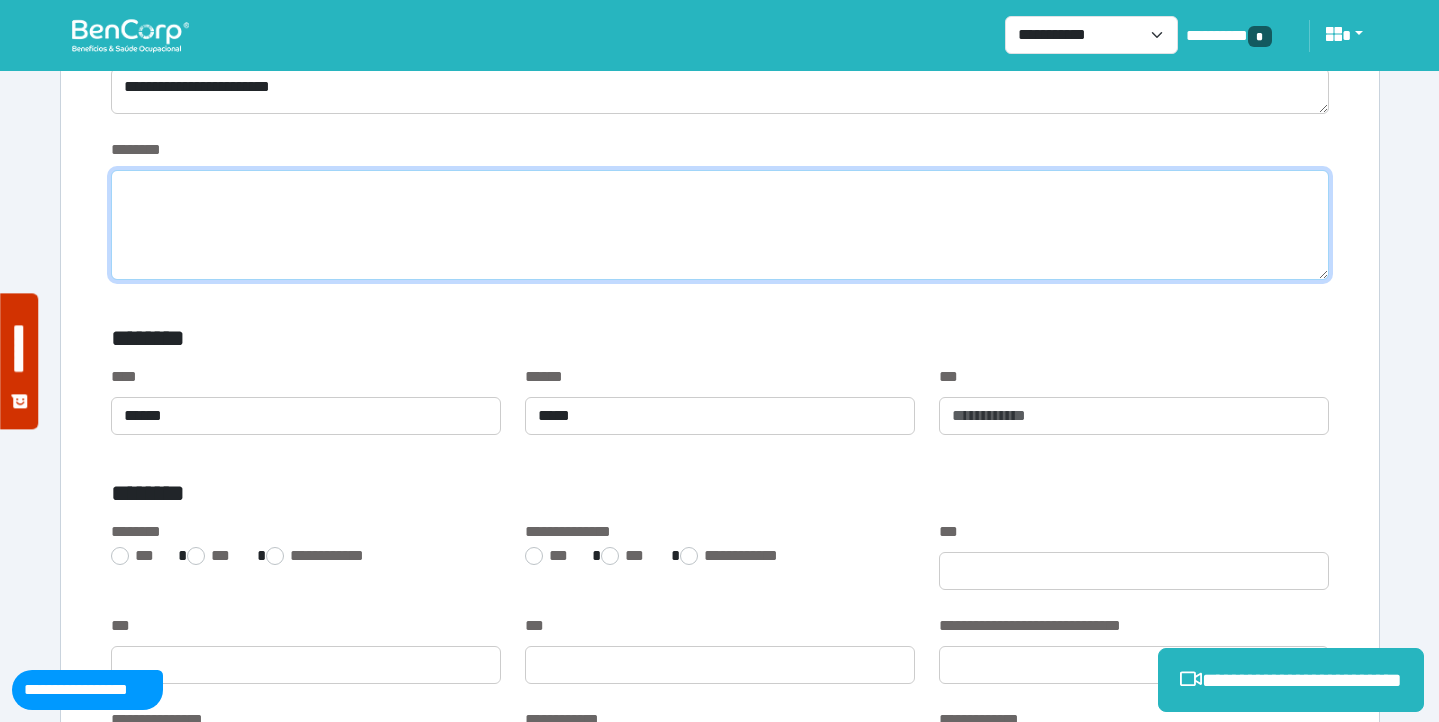 click at bounding box center (720, 225) 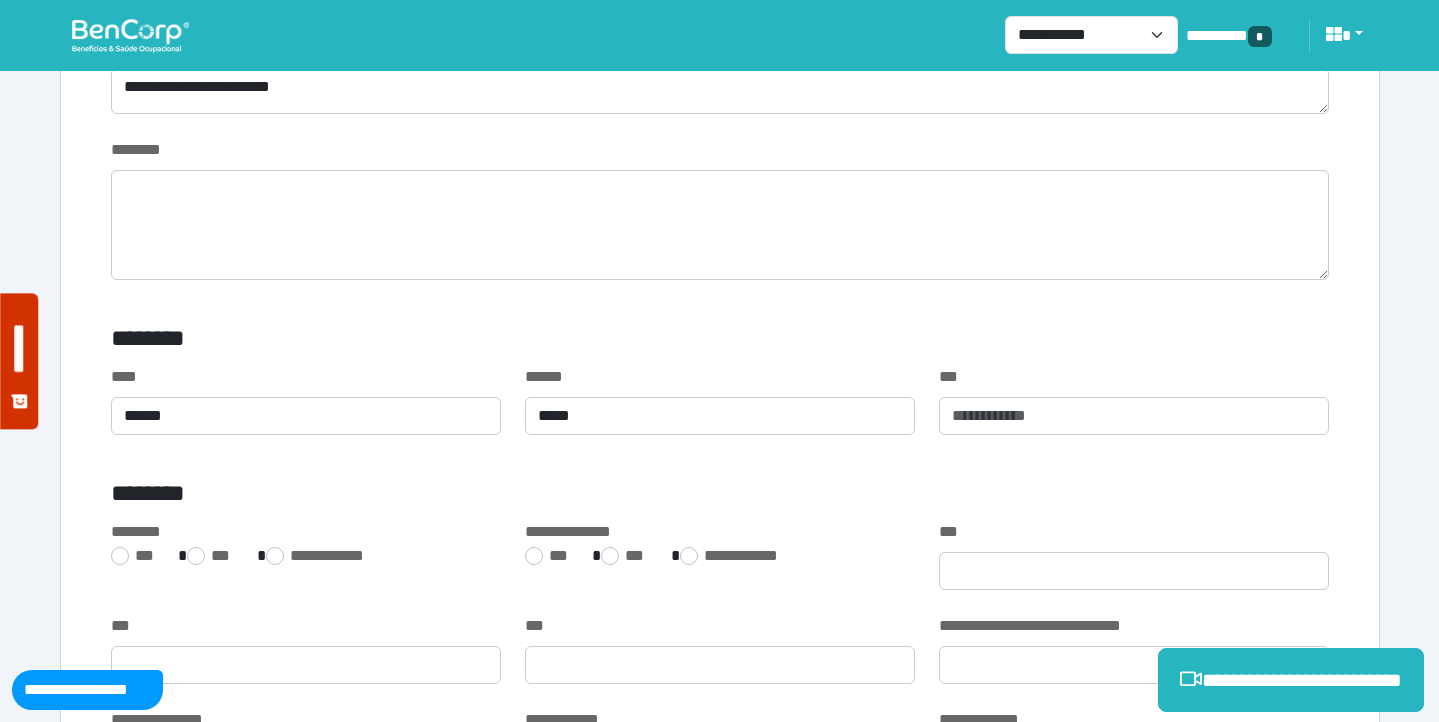 click on "**********" at bounding box center (720, 3770) 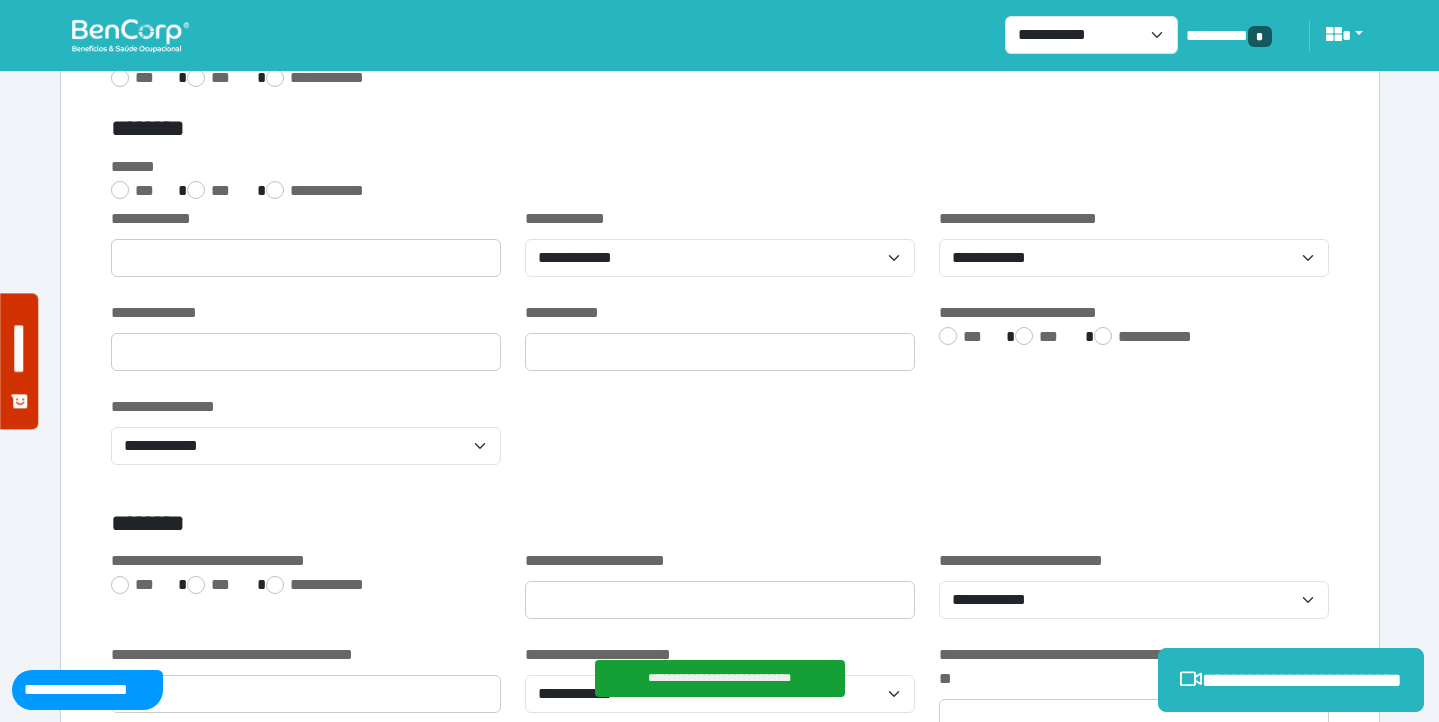 scroll, scrollTop: 1921, scrollLeft: 0, axis: vertical 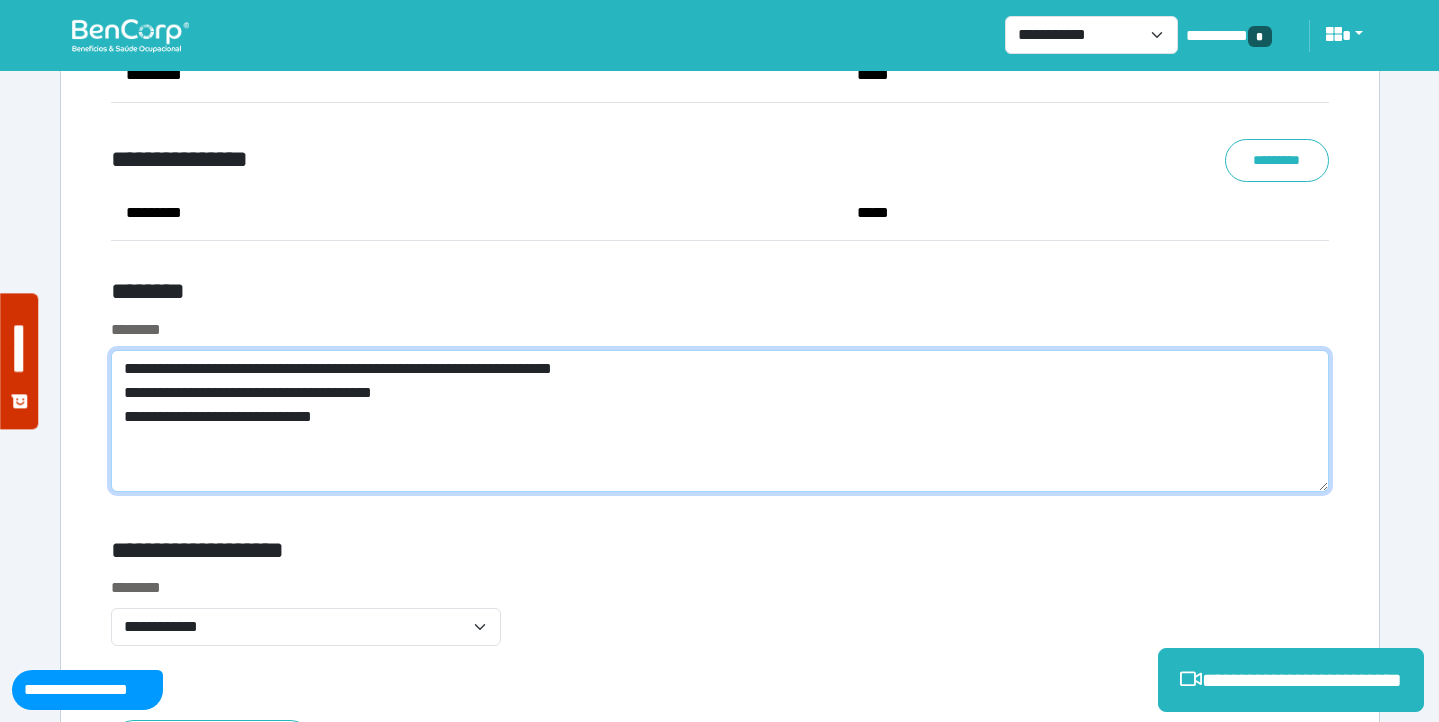 click on "**********" at bounding box center [720, 421] 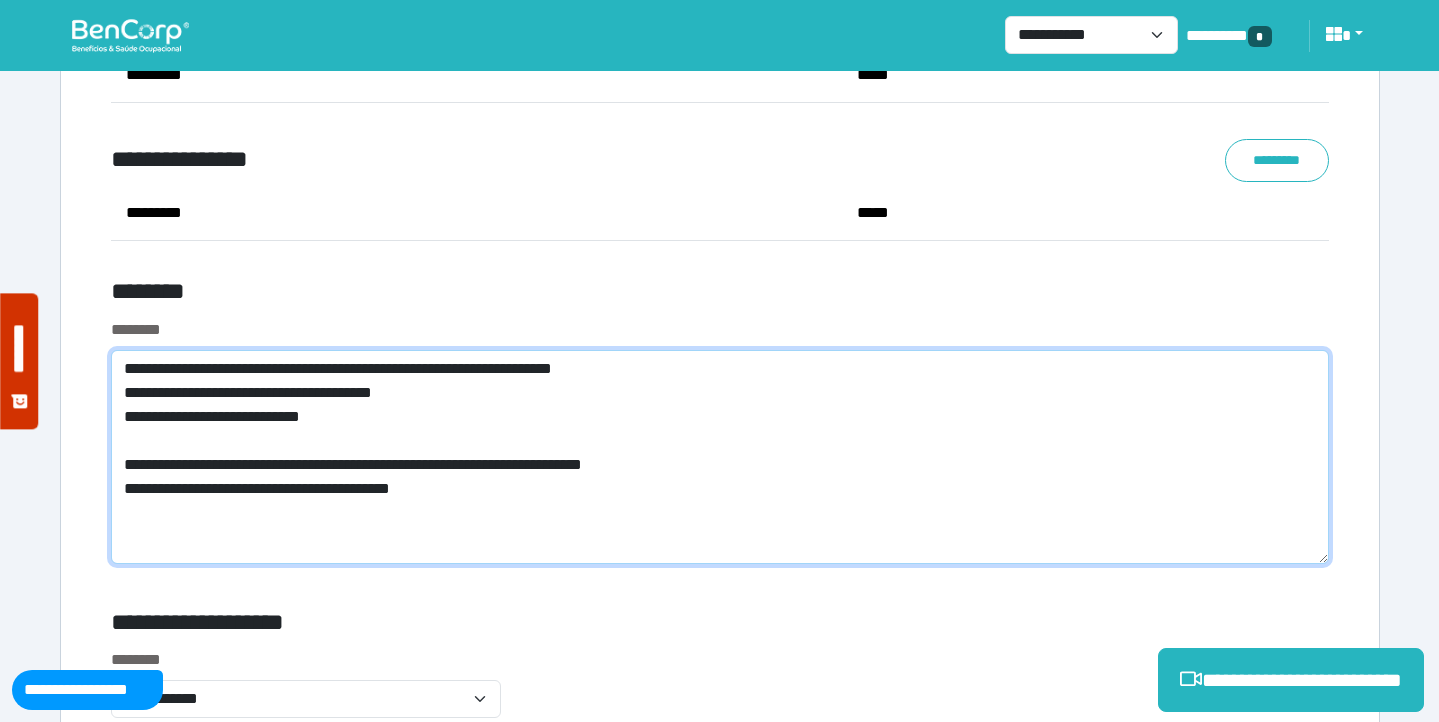 click on "**********" at bounding box center [720, 457] 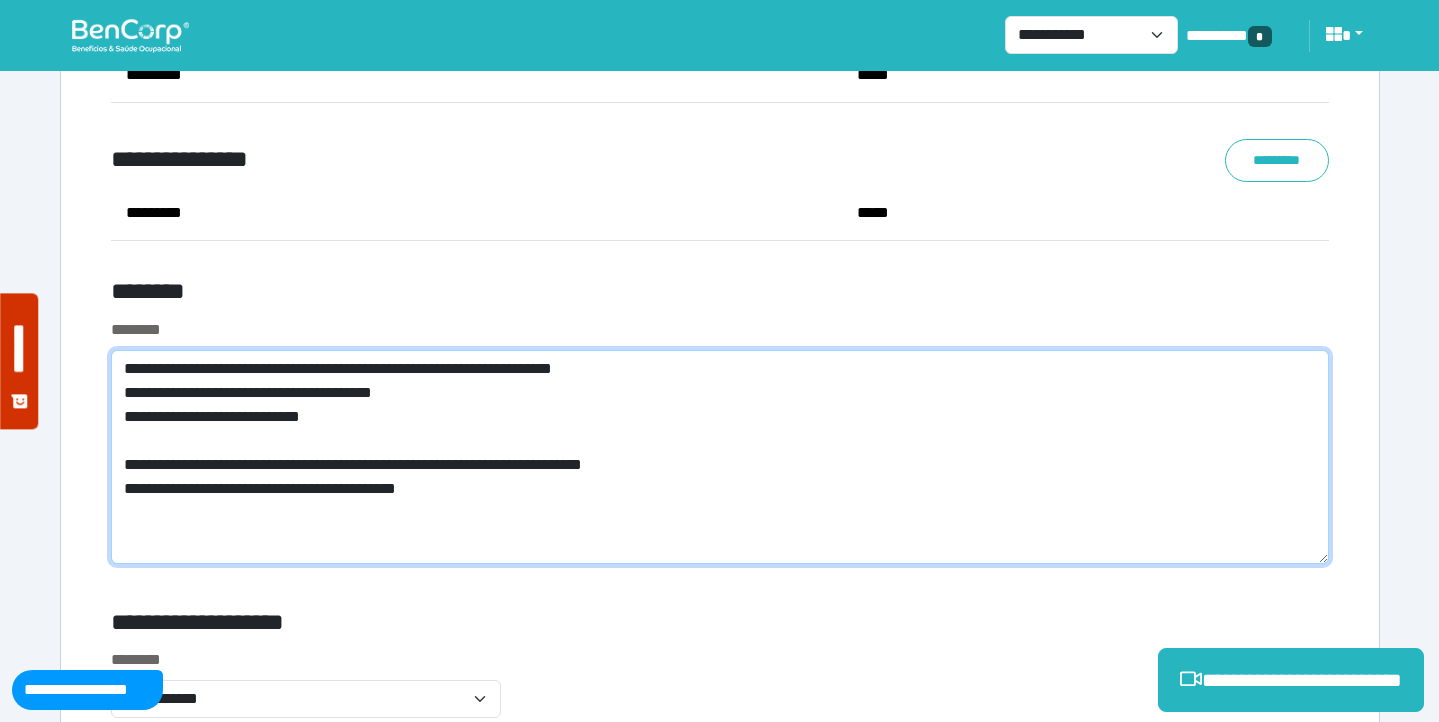 click on "**********" at bounding box center (720, 457) 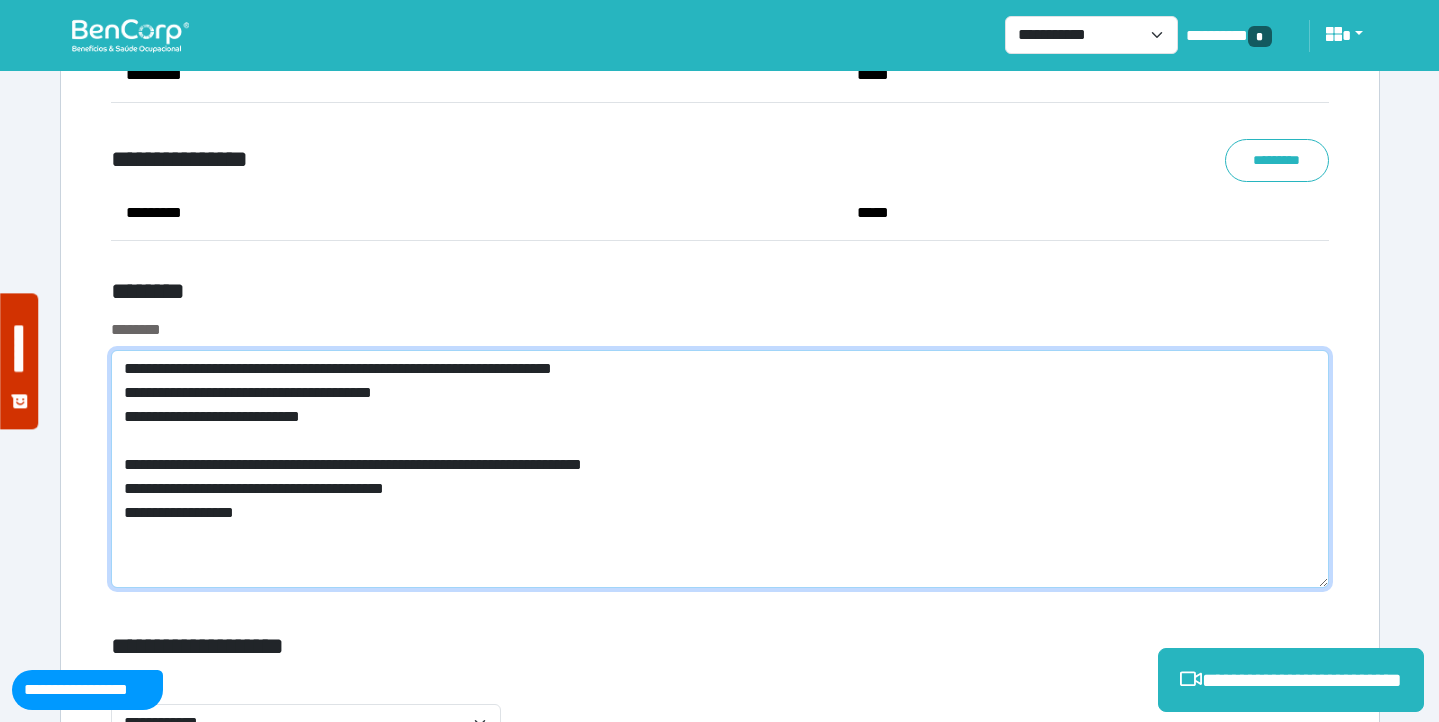 type on "**********" 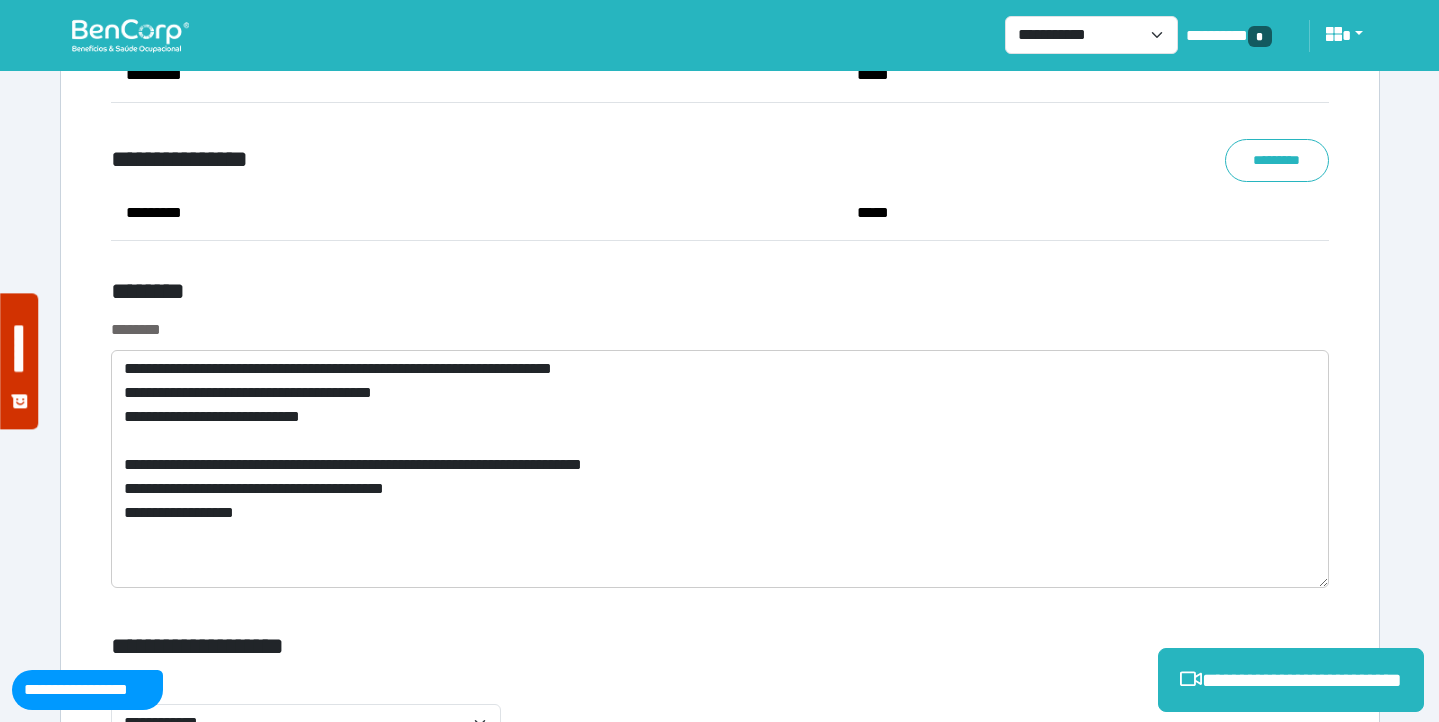 click on "*********" at bounding box center [477, 213] 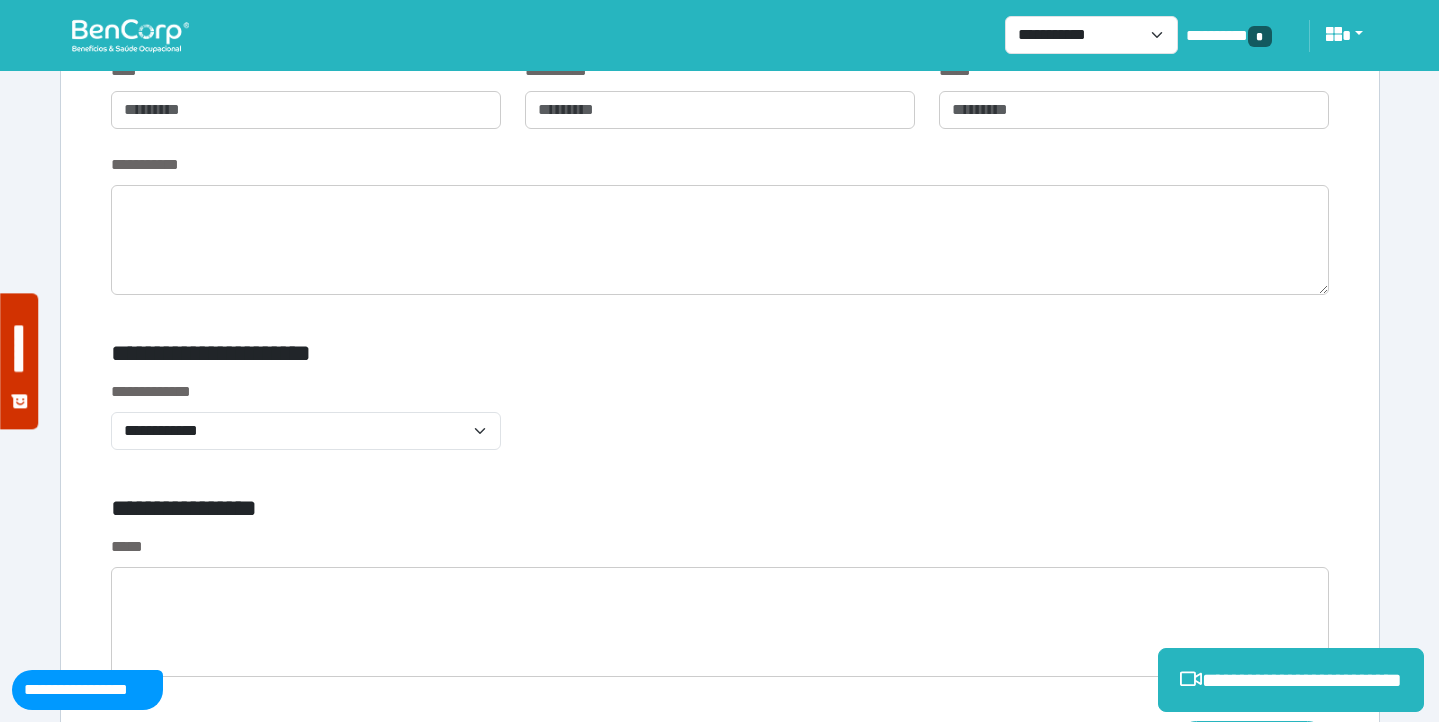 scroll, scrollTop: 7071, scrollLeft: 0, axis: vertical 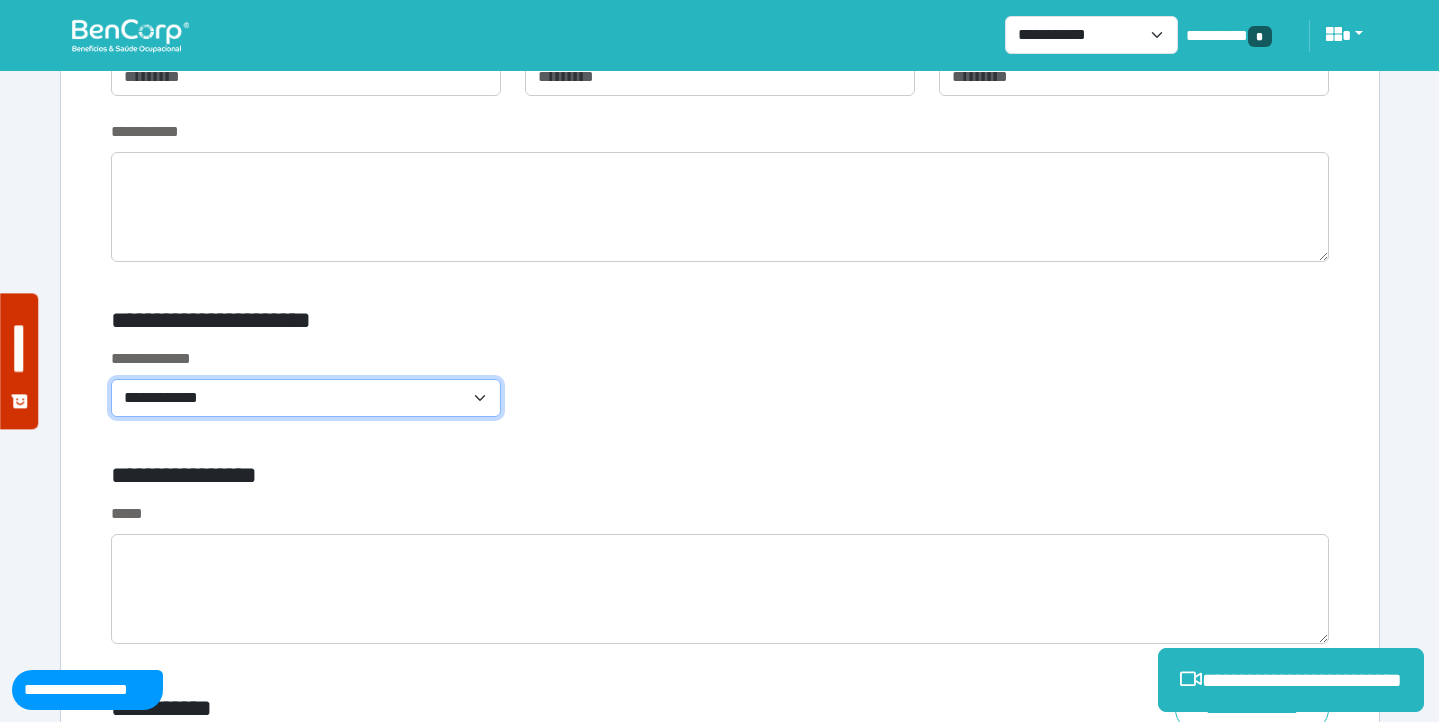 click on "**********" at bounding box center [306, 398] 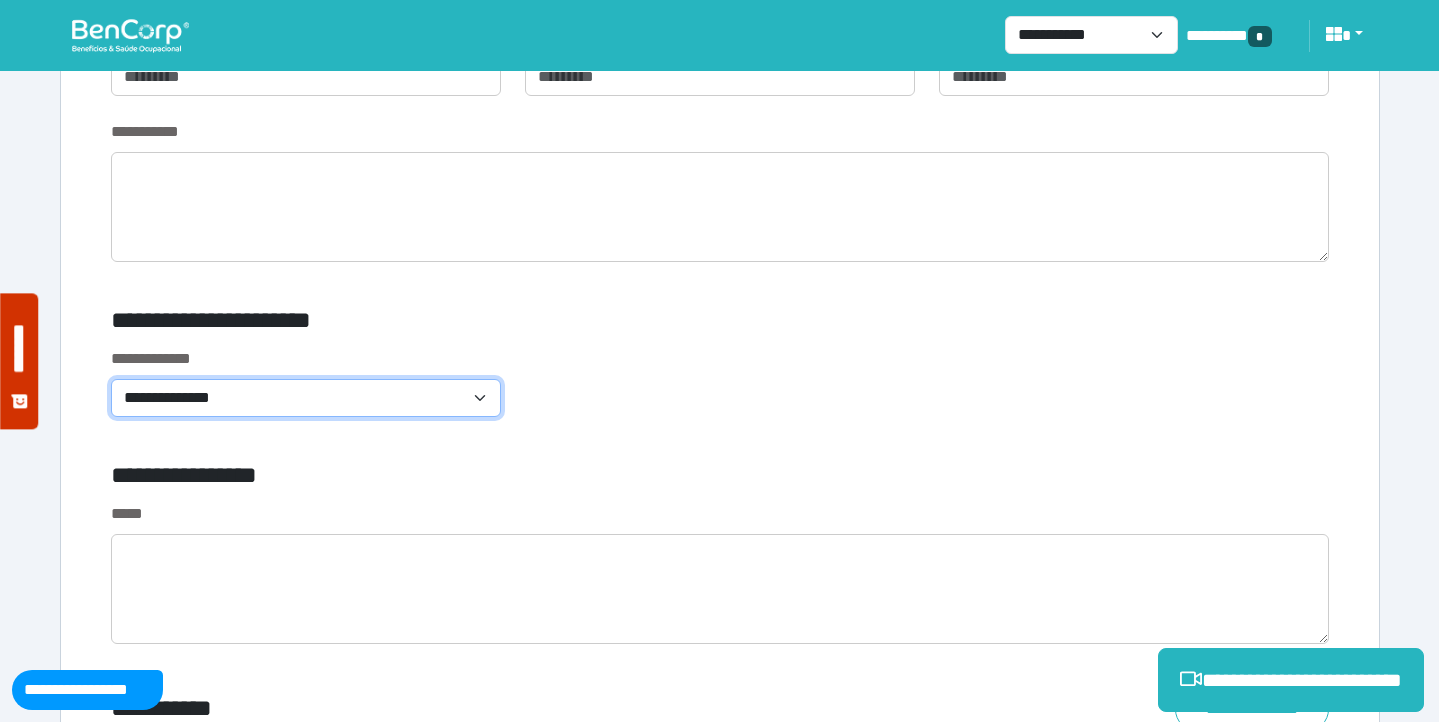 click on "**********" at bounding box center [306, 398] 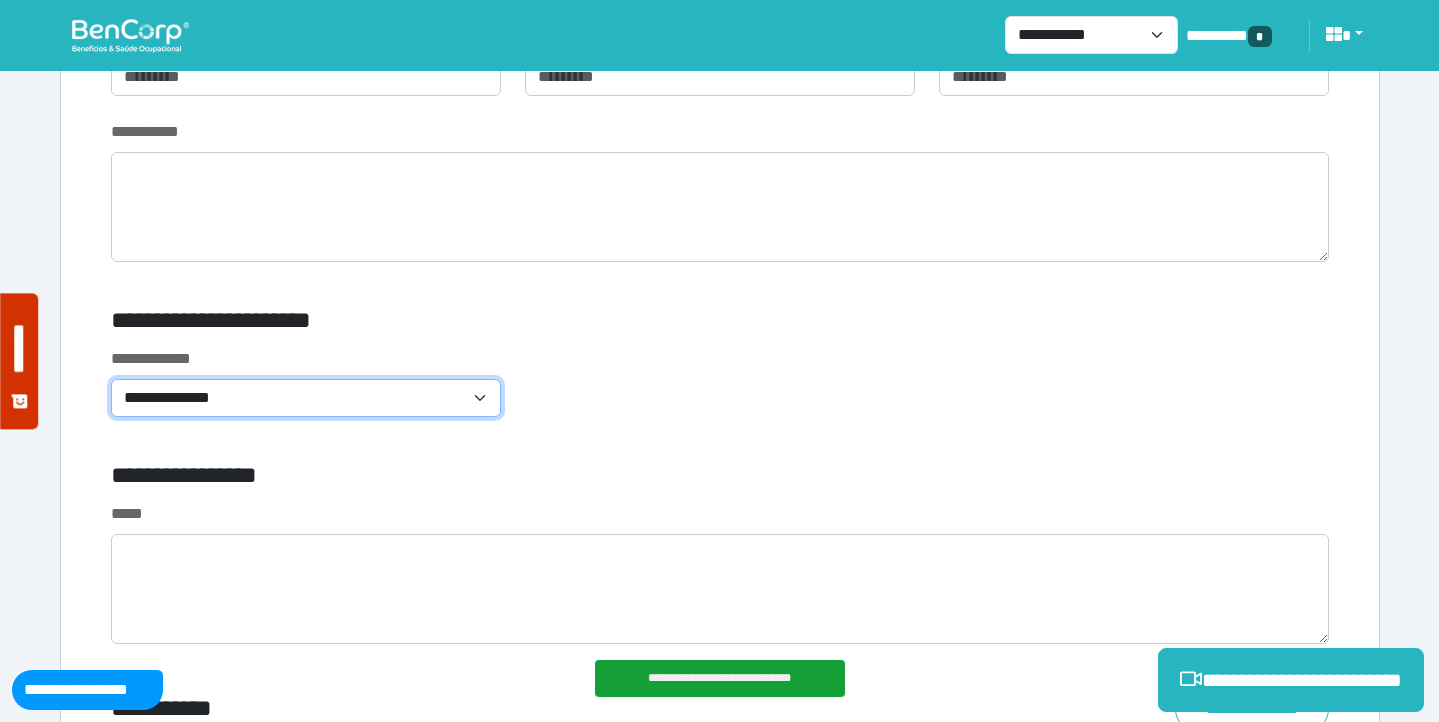 select on "**********" 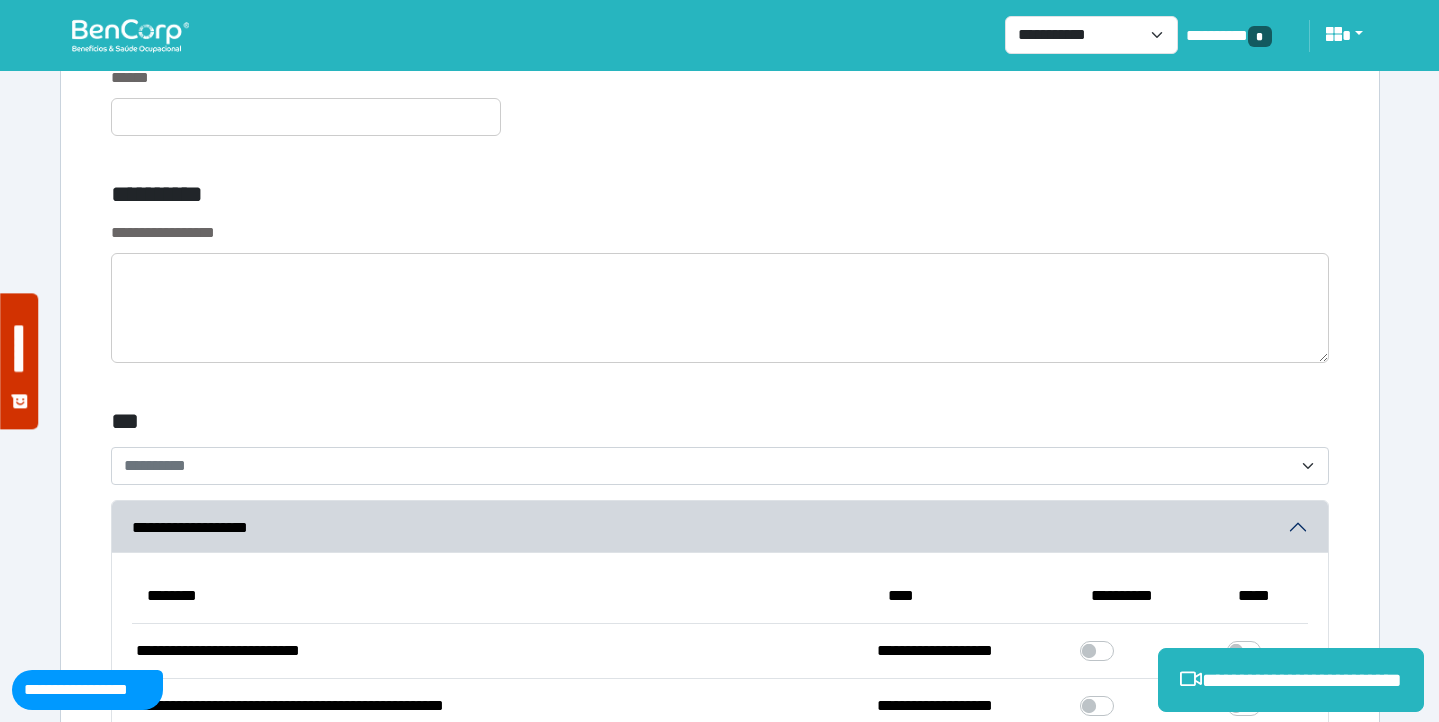 scroll, scrollTop: 5467, scrollLeft: 0, axis: vertical 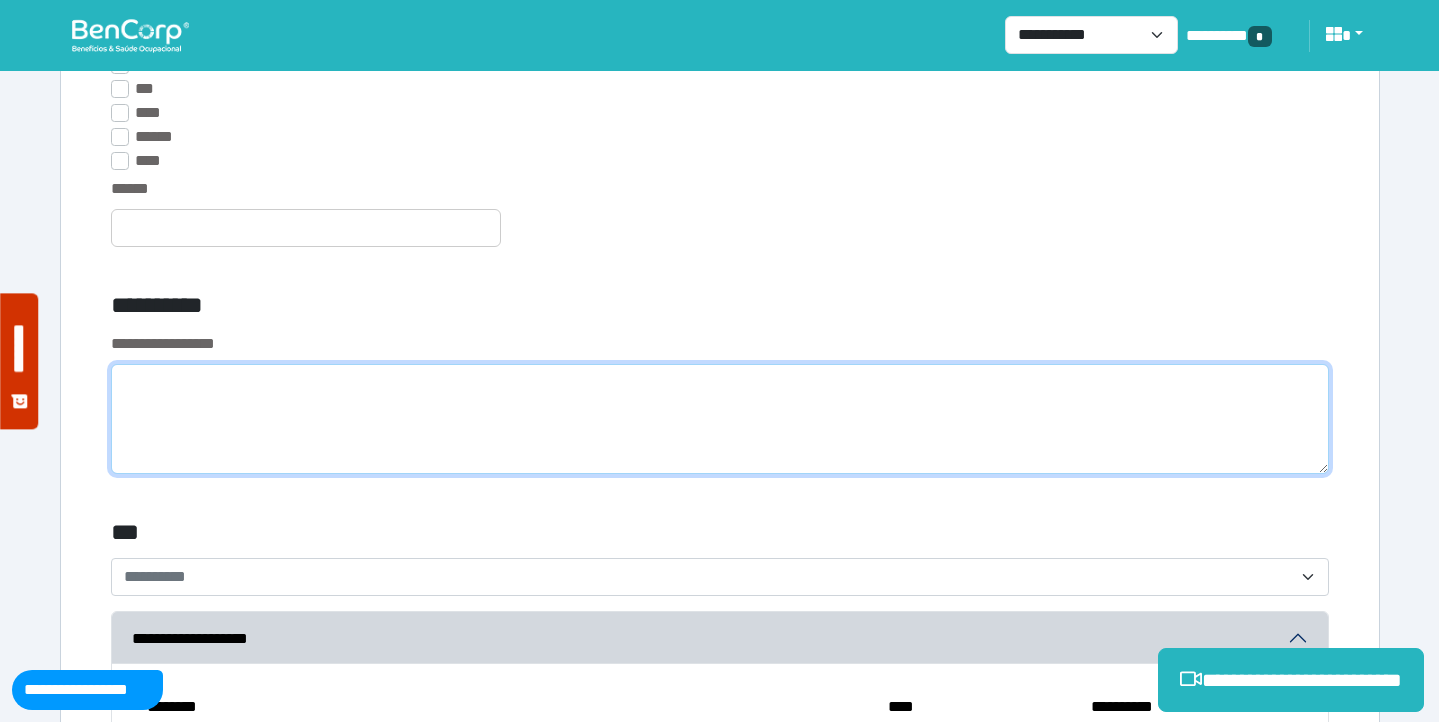 click at bounding box center [720, 419] 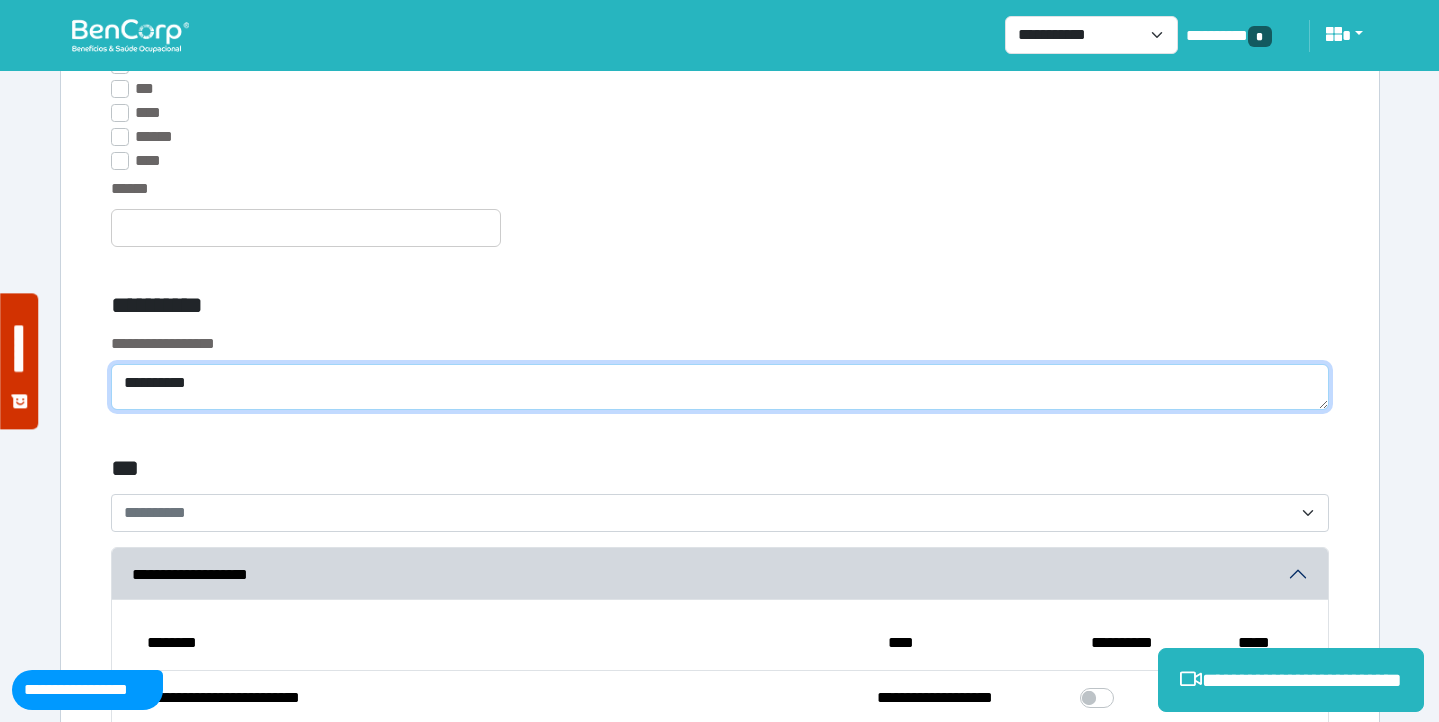 type on "*********" 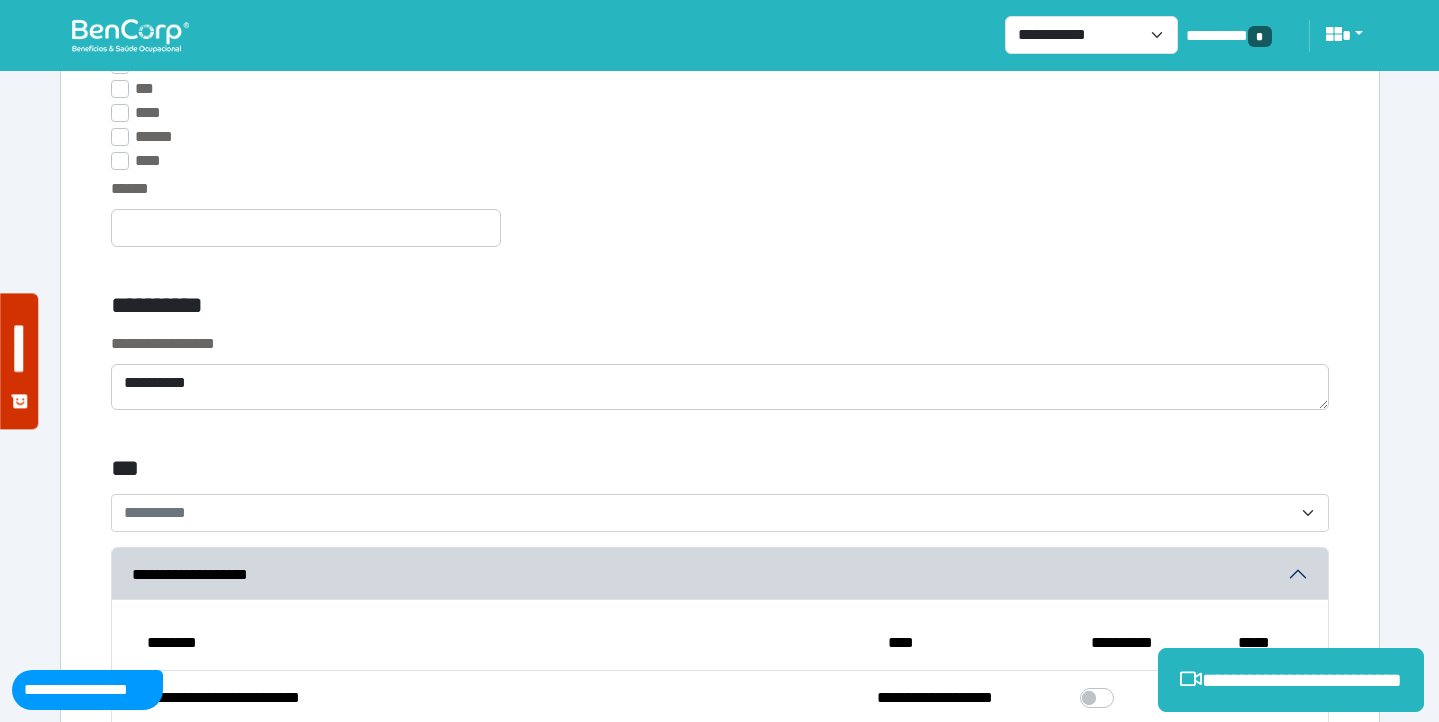 click on "**********" at bounding box center [513, 309] 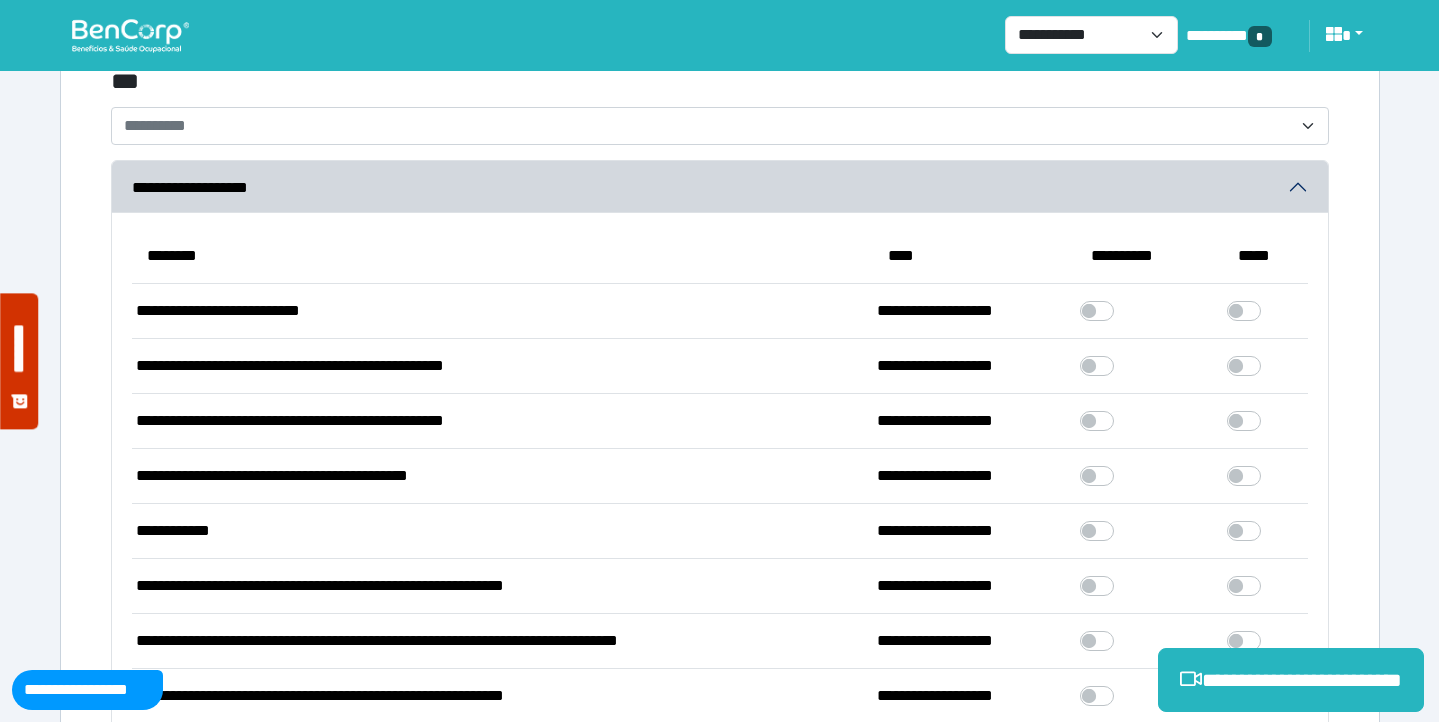 scroll, scrollTop: 5860, scrollLeft: 0, axis: vertical 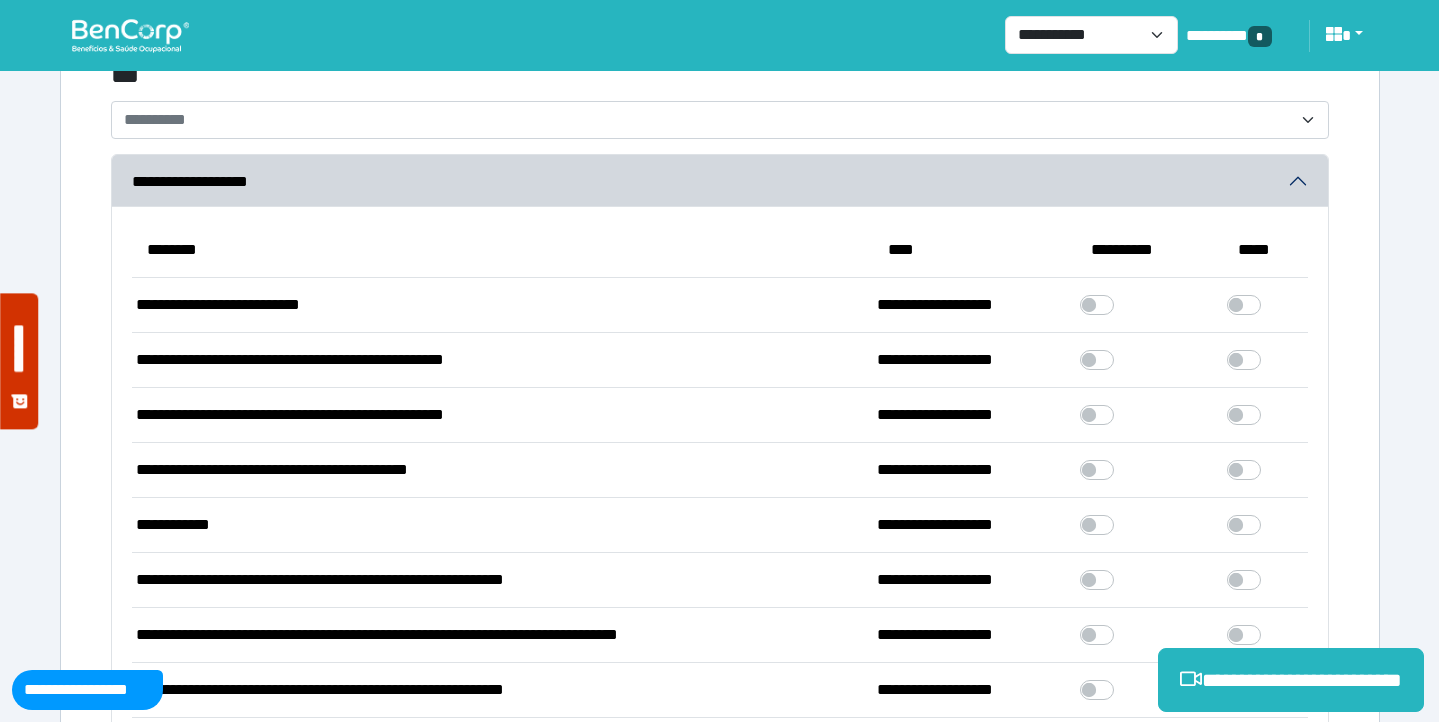 click on "**********" at bounding box center [720, 559] 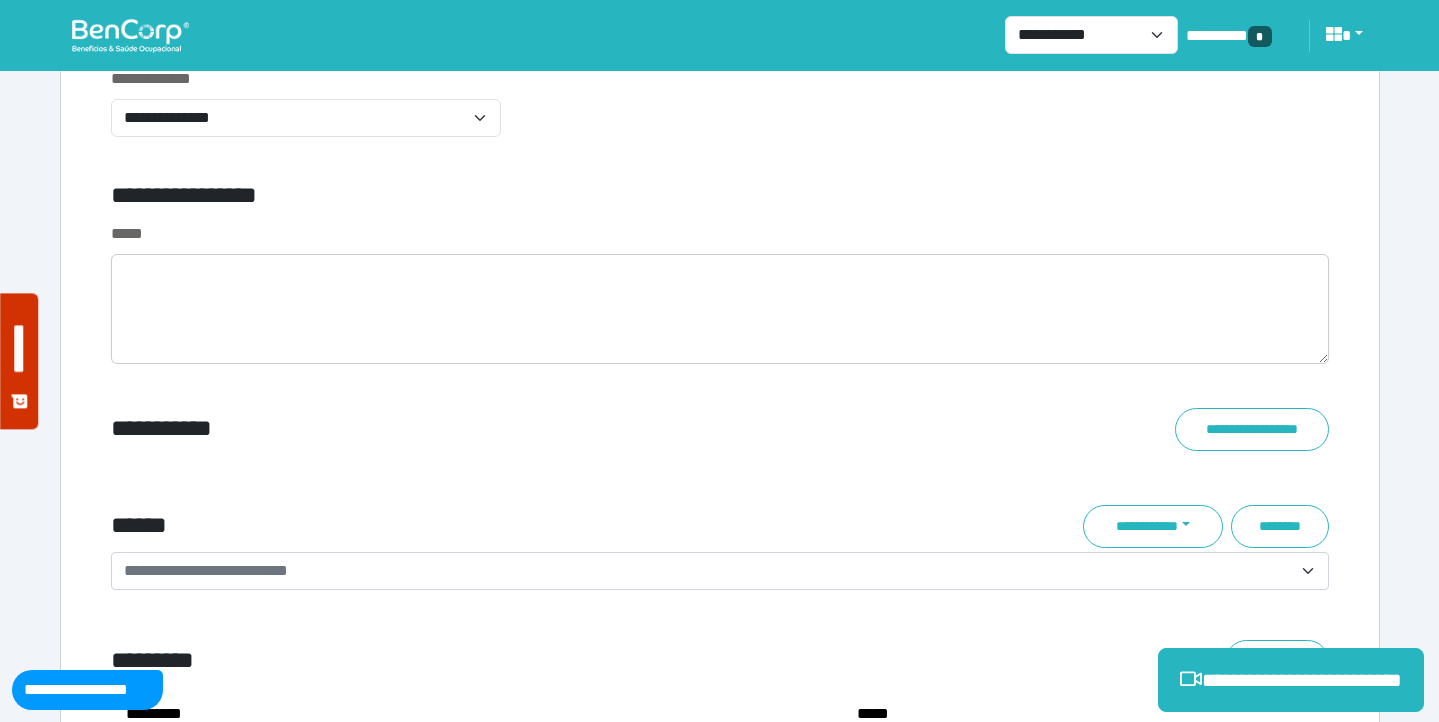 scroll, scrollTop: 7215, scrollLeft: 0, axis: vertical 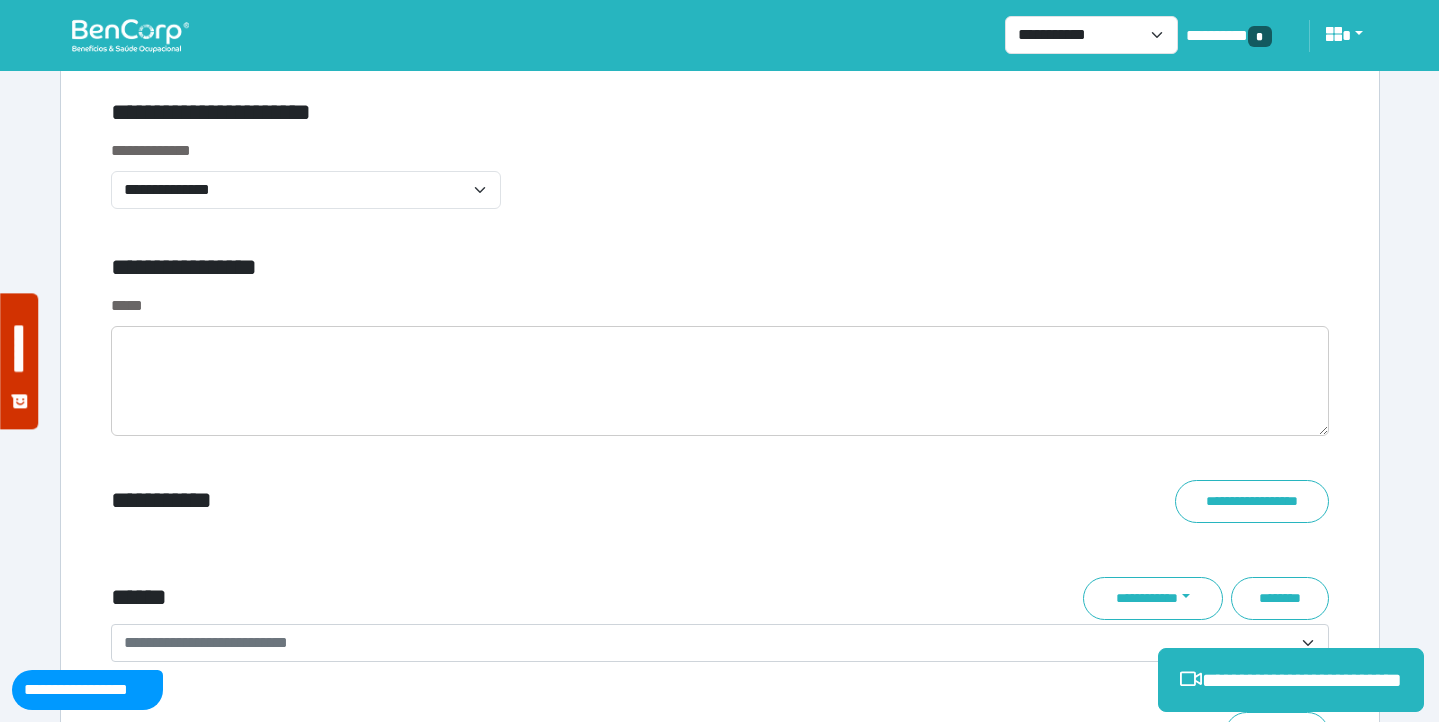 click on "*****" at bounding box center [720, 377] 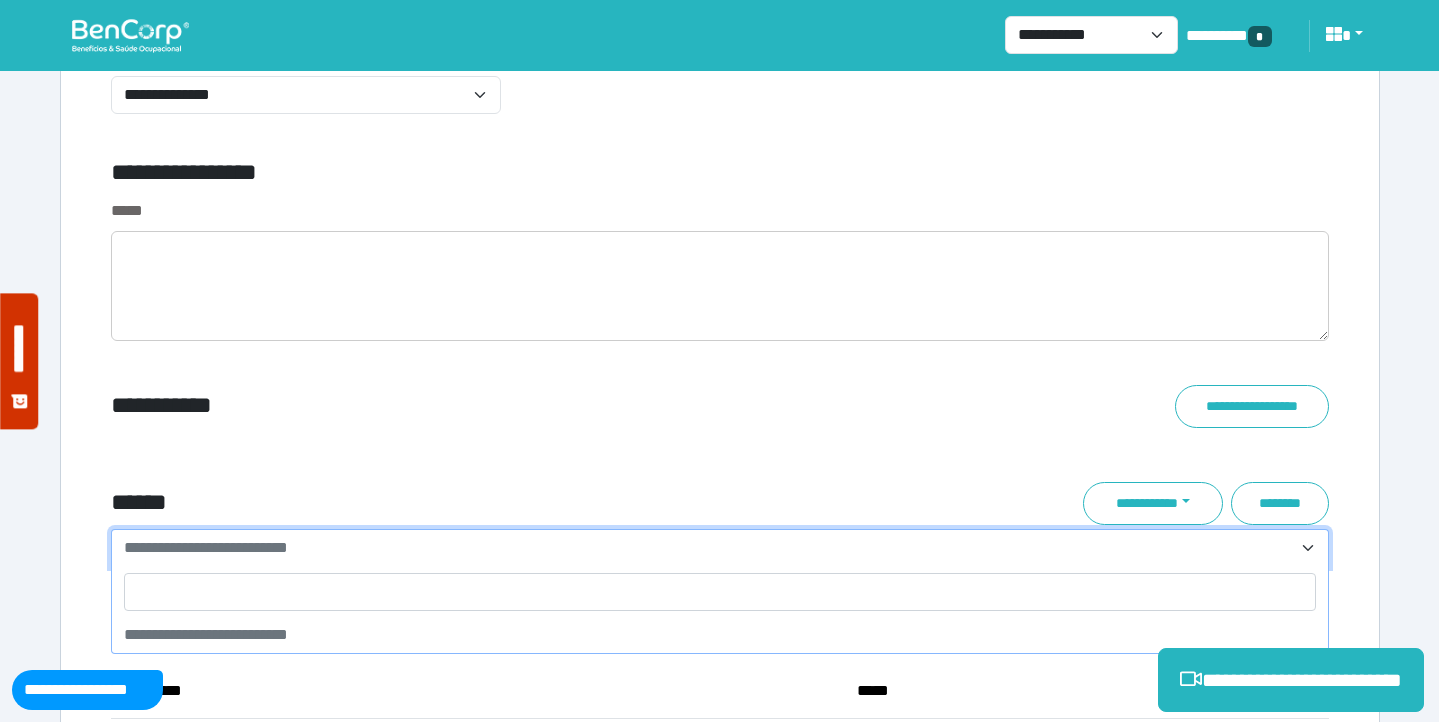 click on "**********" at bounding box center (708, 548) 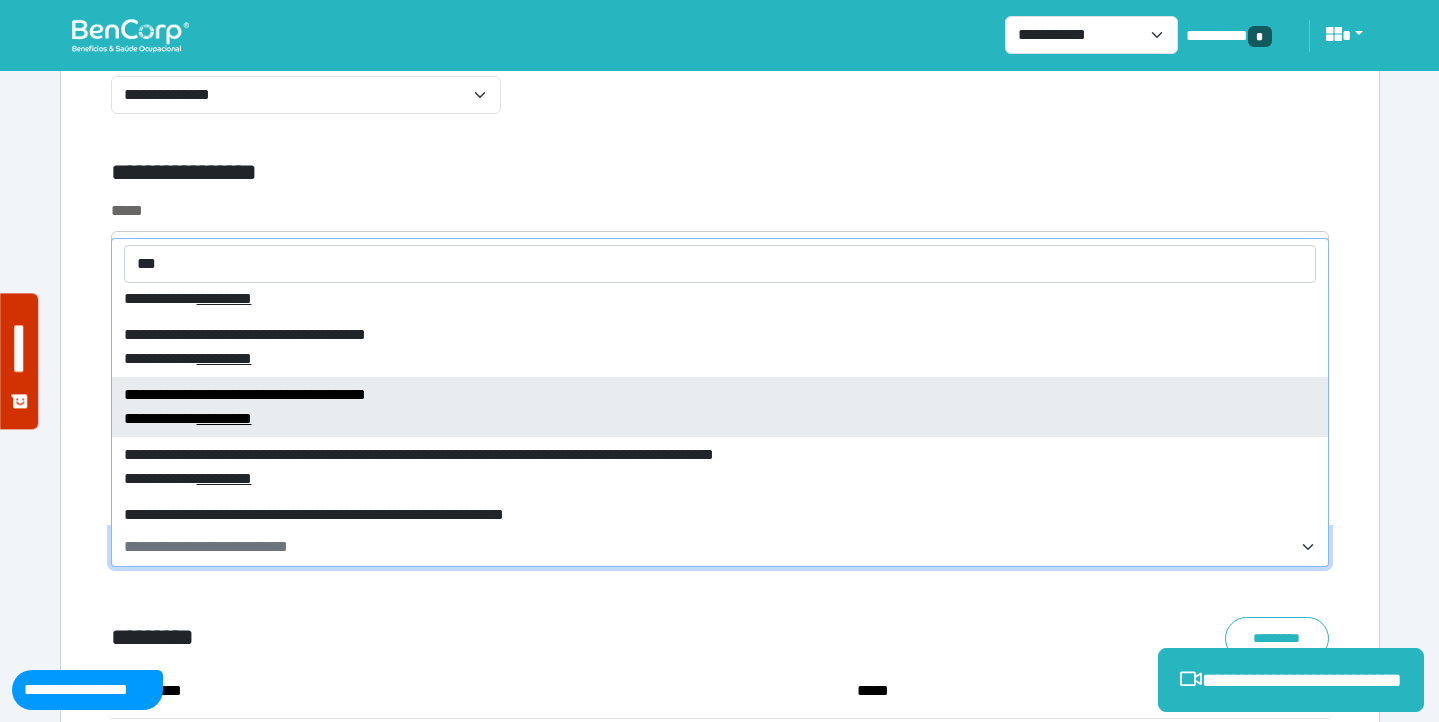 scroll, scrollTop: 1431, scrollLeft: 0, axis: vertical 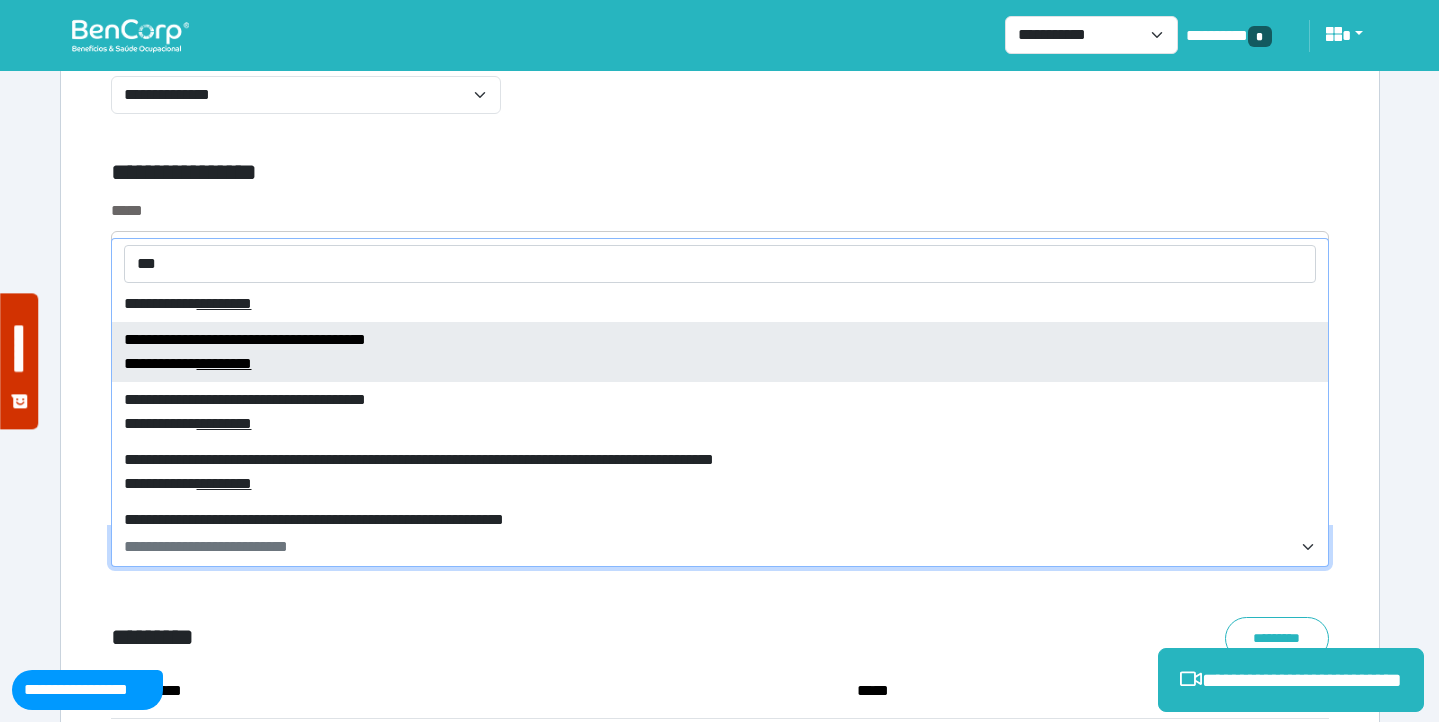 type on "**" 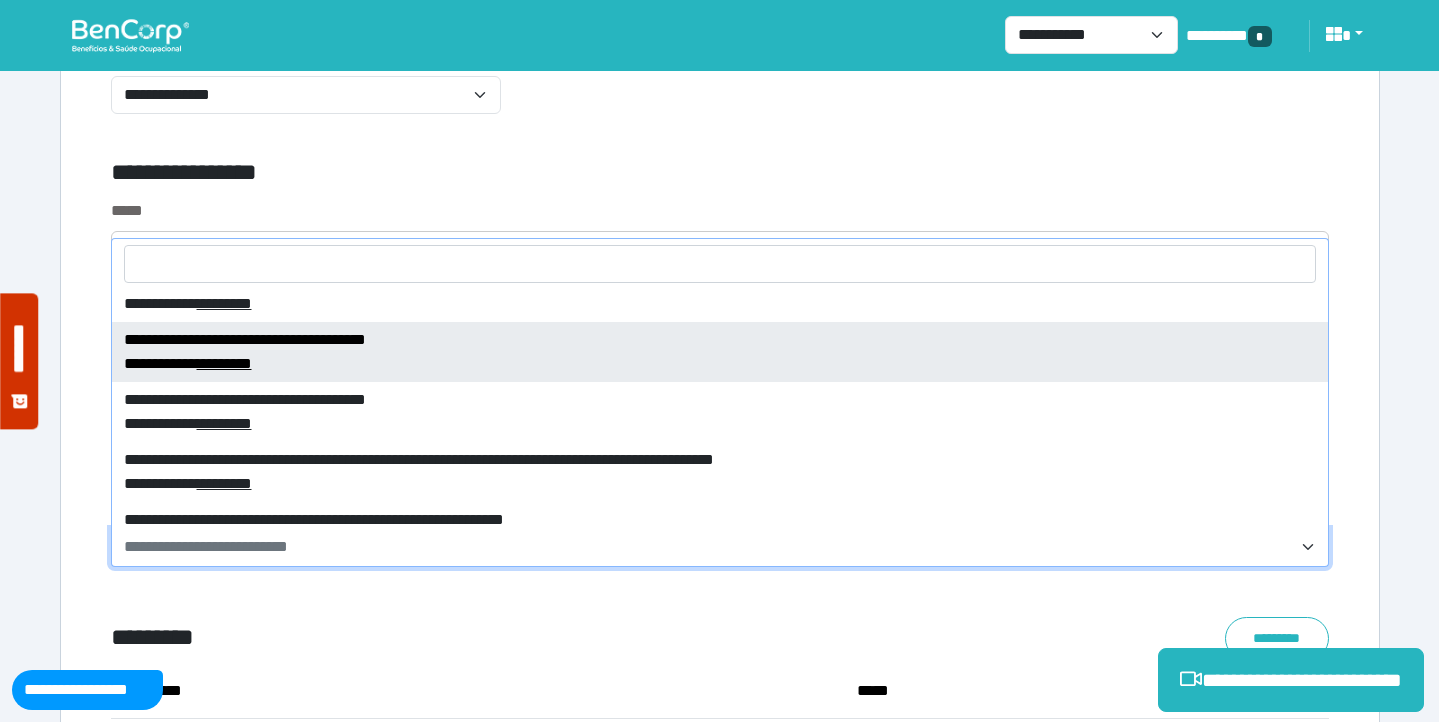 select on "****" 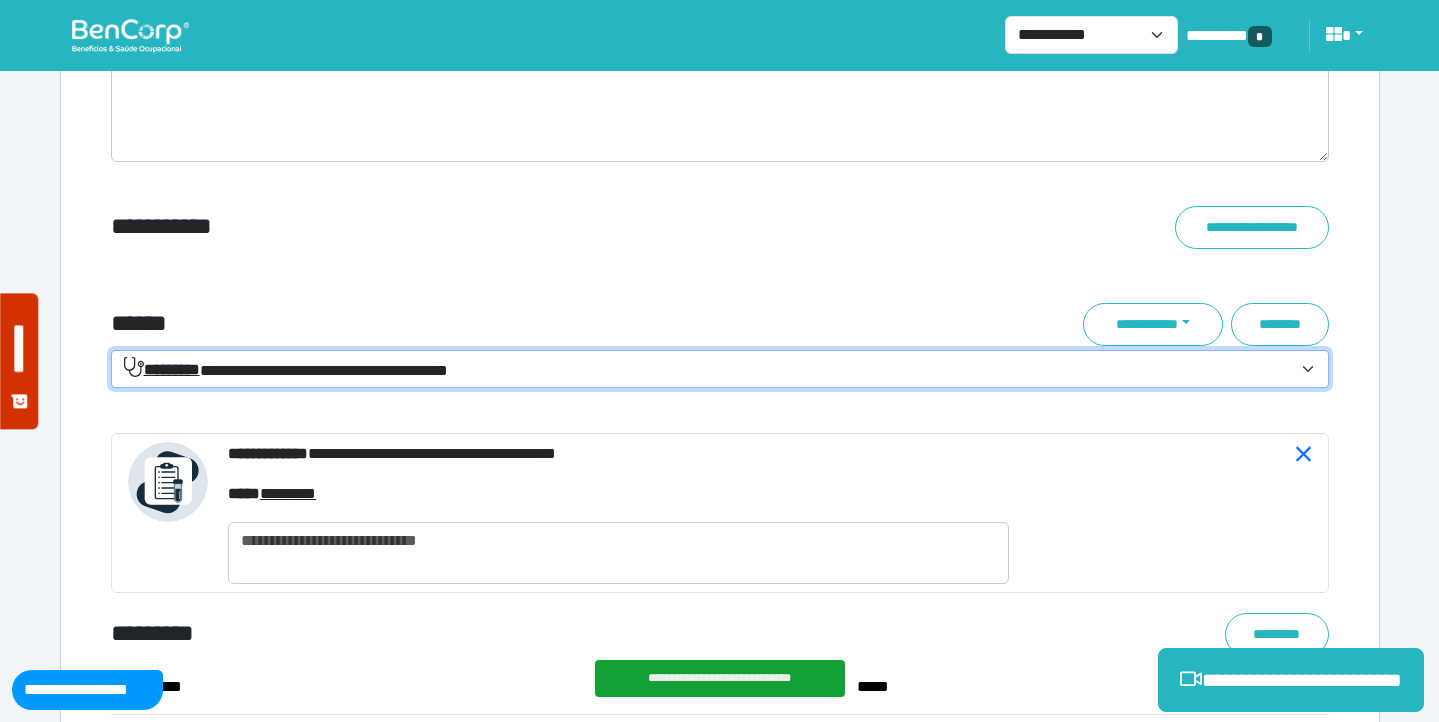 scroll, scrollTop: 7584, scrollLeft: 0, axis: vertical 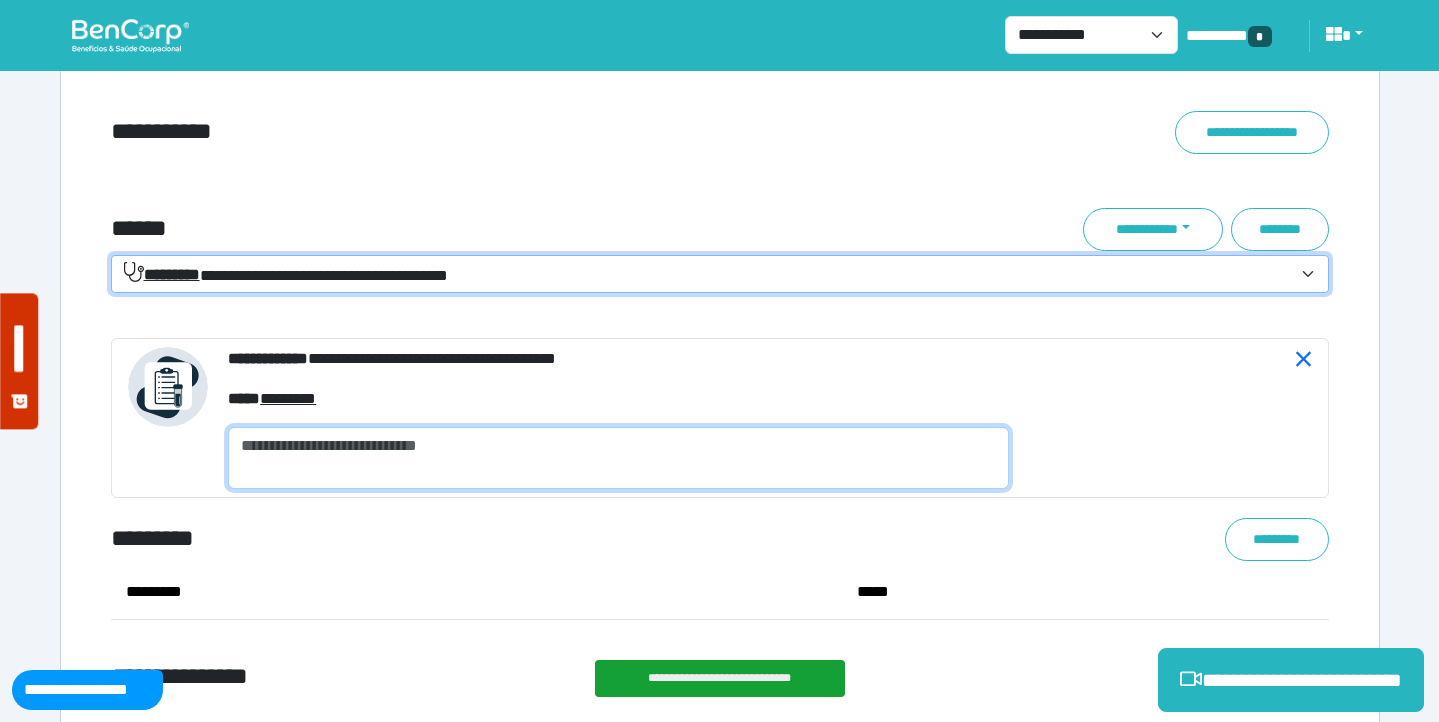 click at bounding box center [618, 458] 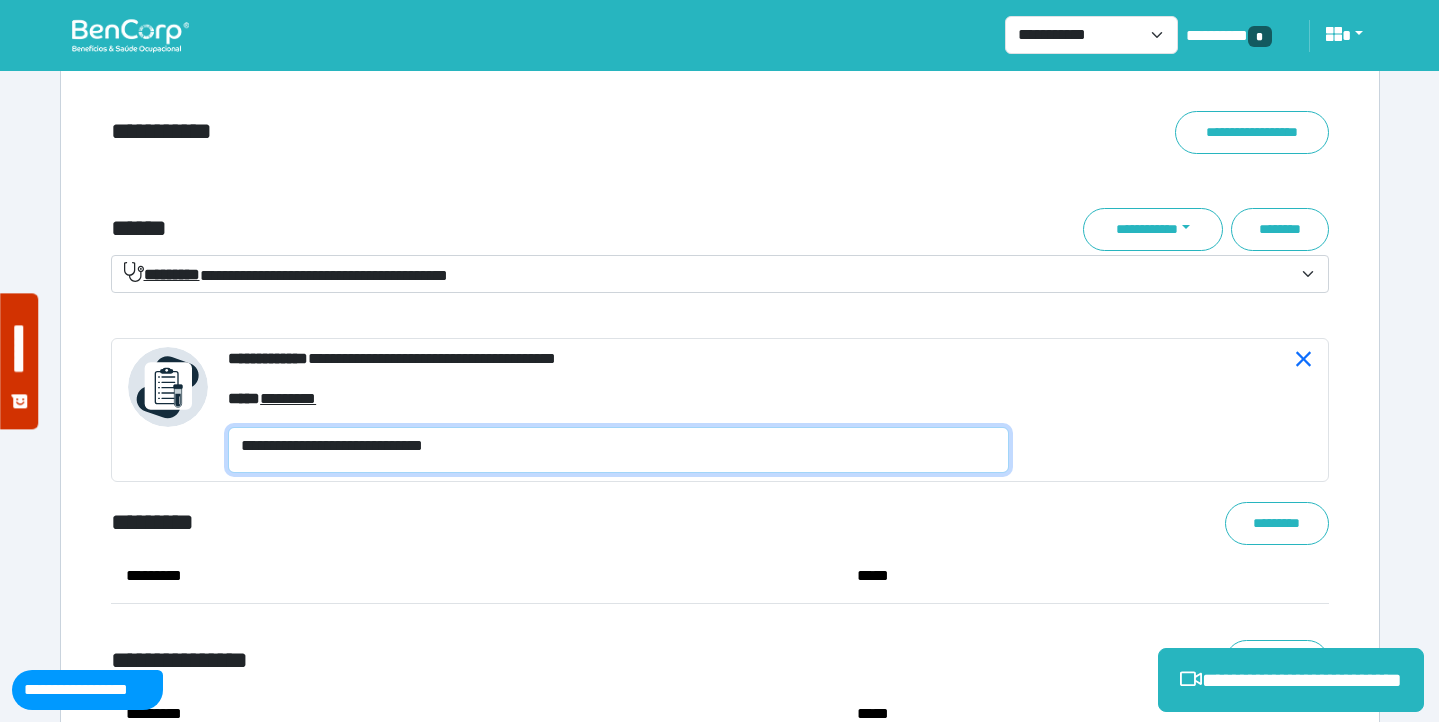 scroll, scrollTop: 0, scrollLeft: 0, axis: both 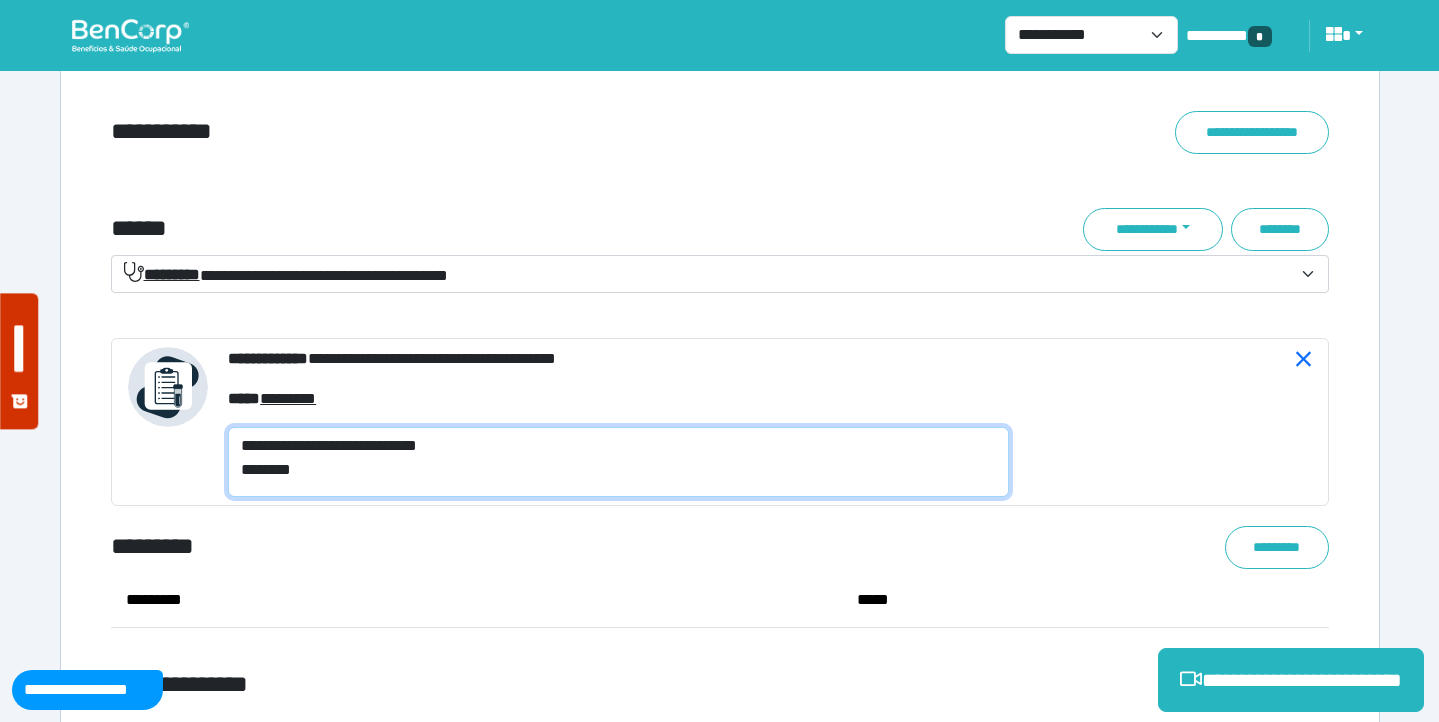 type on "**********" 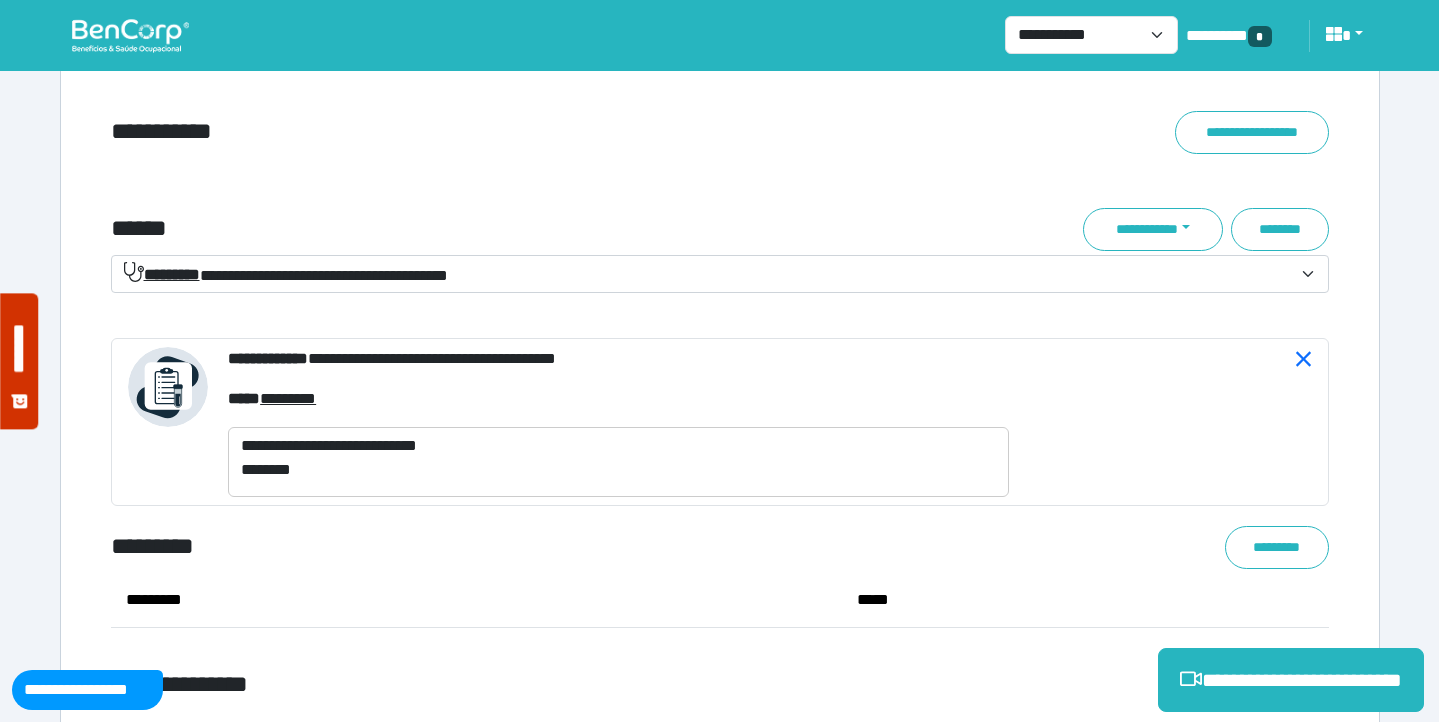 click on "**********" at bounding box center [720, -2743] 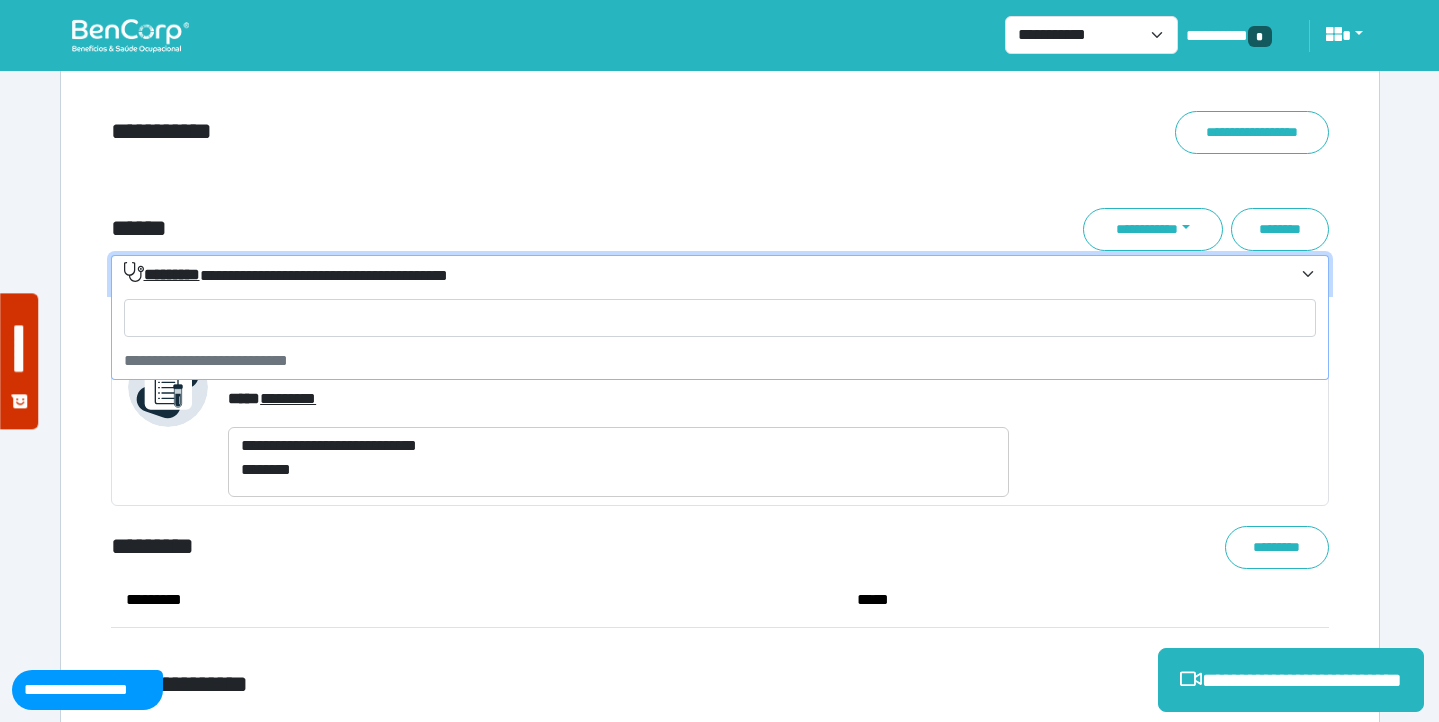 click on "**********" at bounding box center [286, 274] 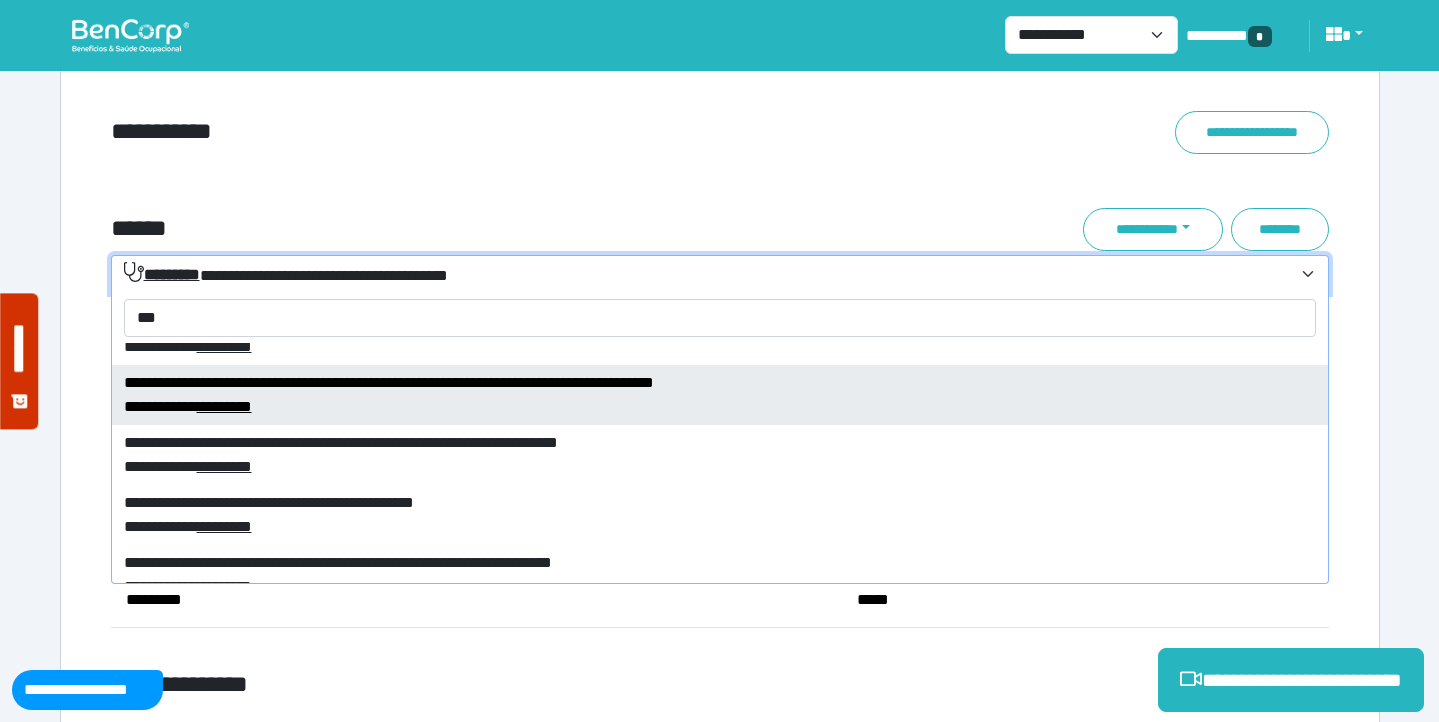 scroll, scrollTop: 366, scrollLeft: 0, axis: vertical 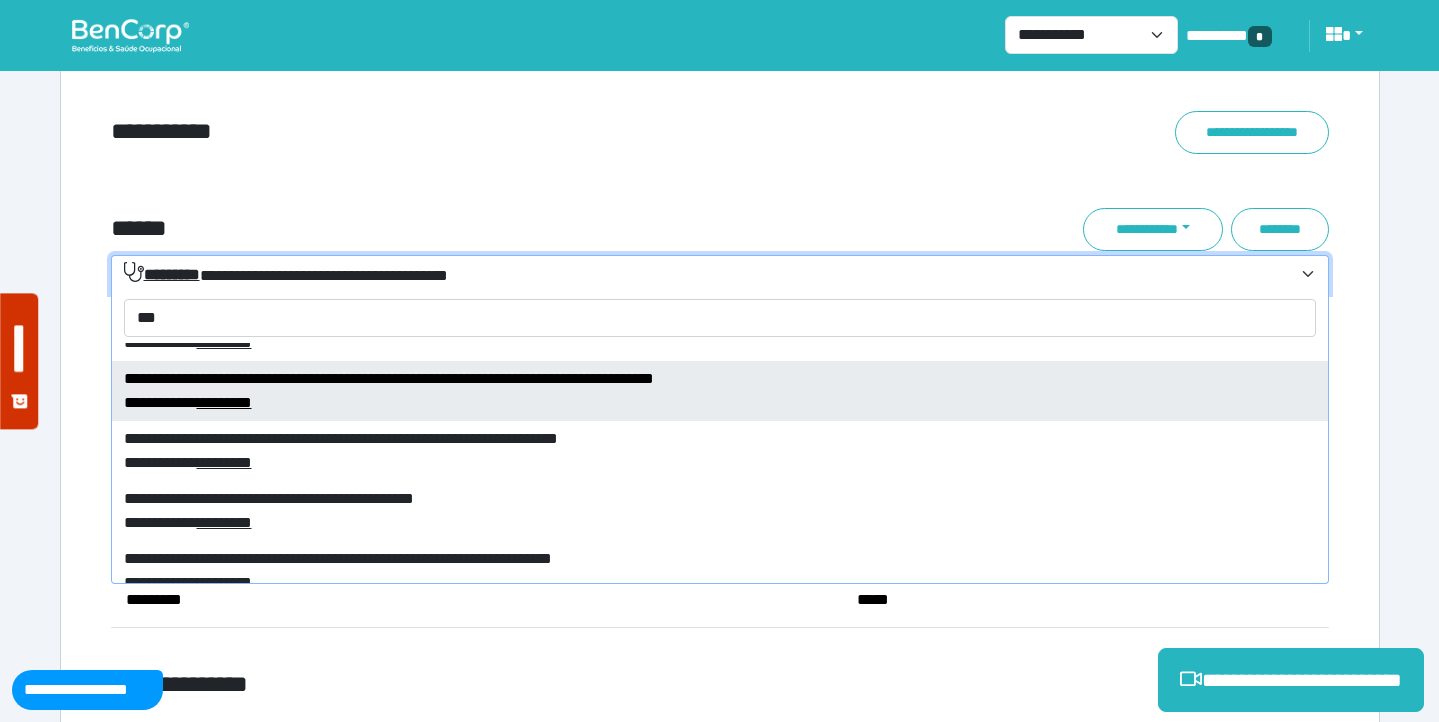 type on "***" 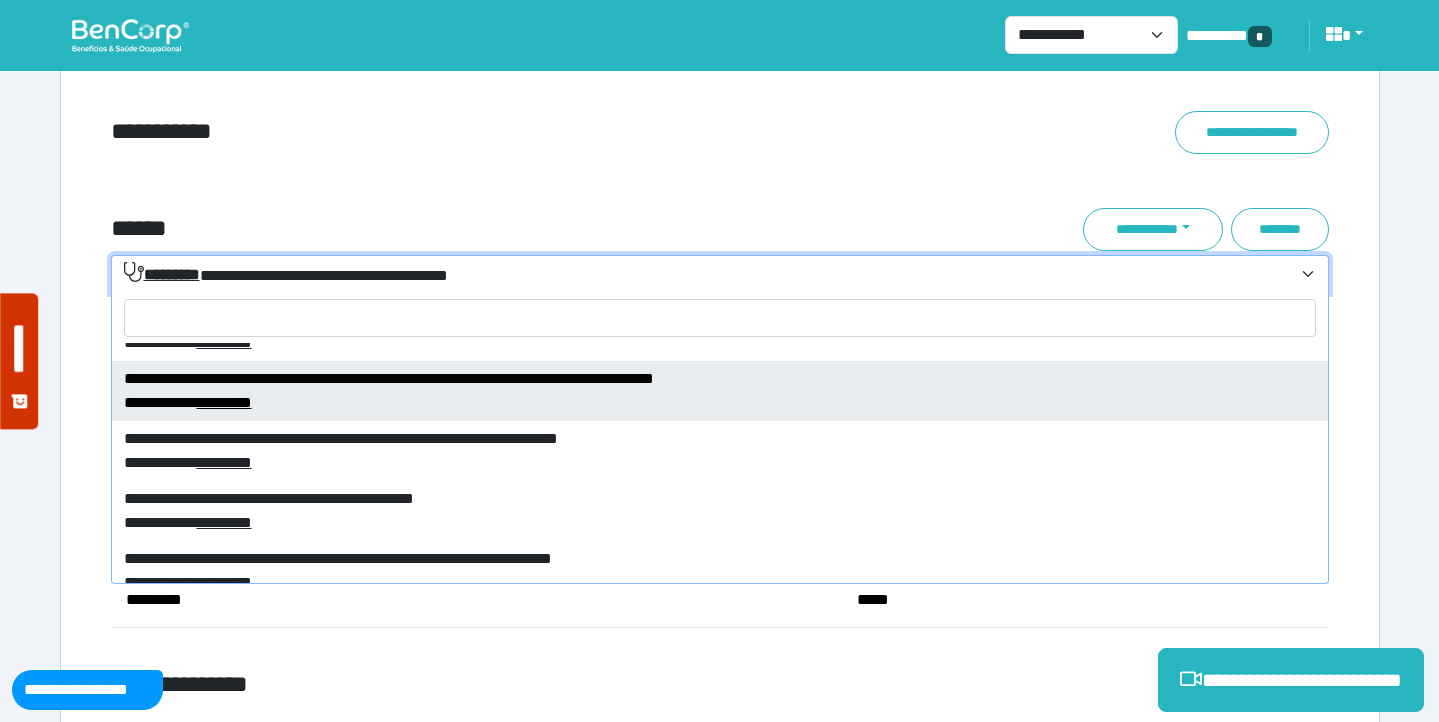 select on "****" 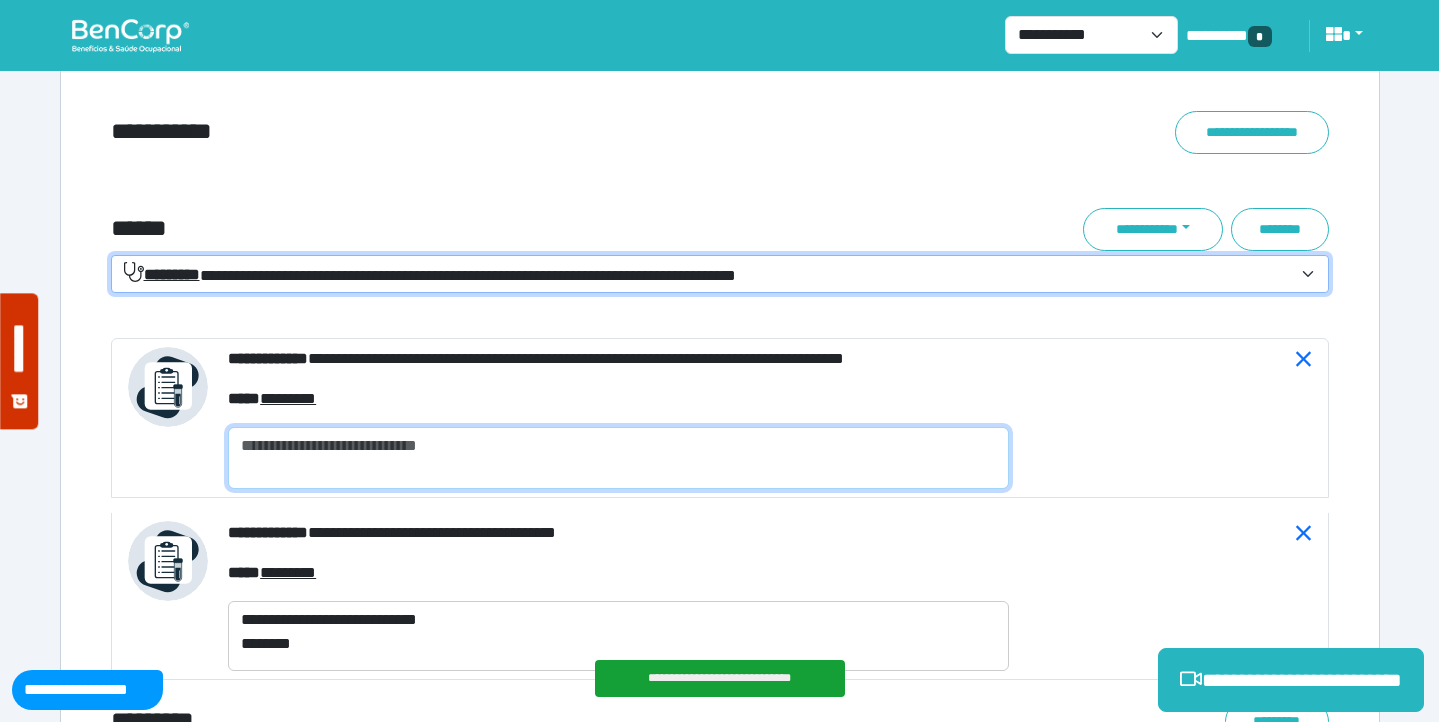 click at bounding box center [618, 458] 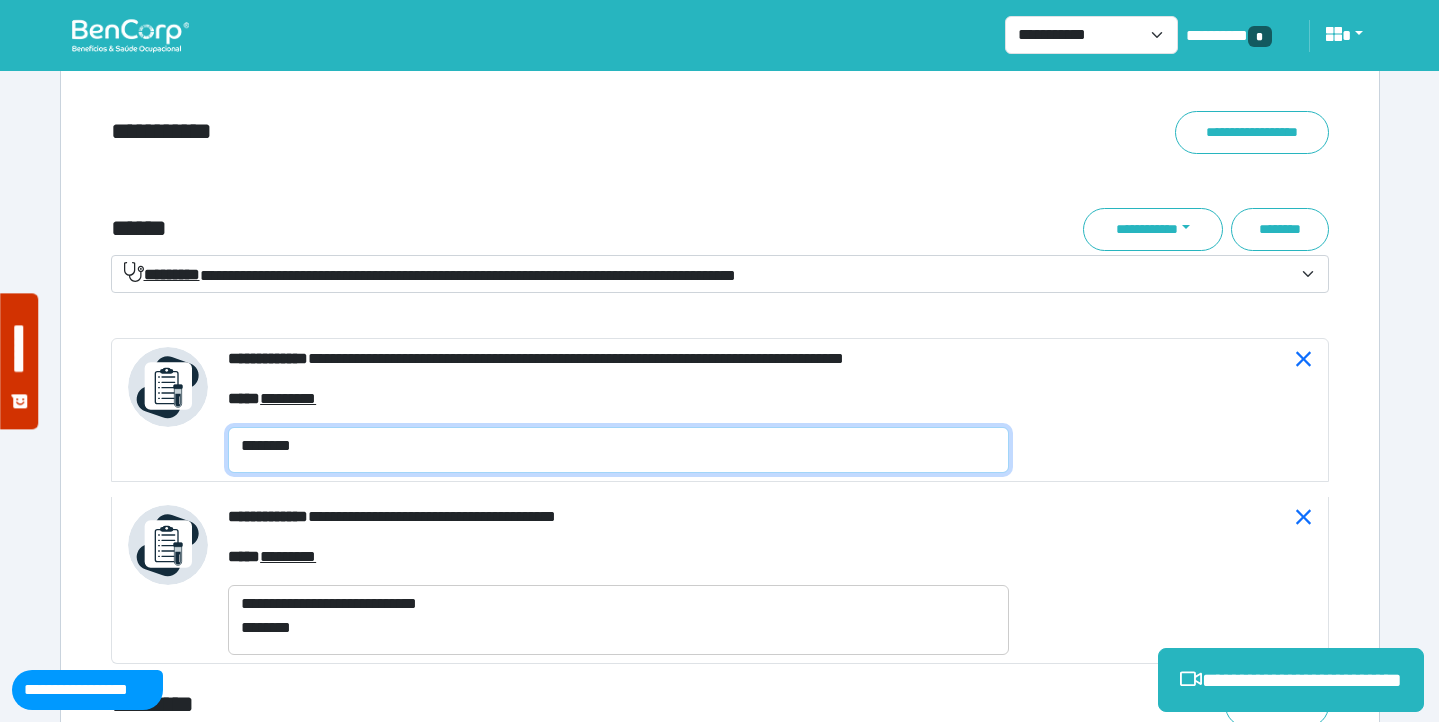 click on "********" at bounding box center [618, 450] 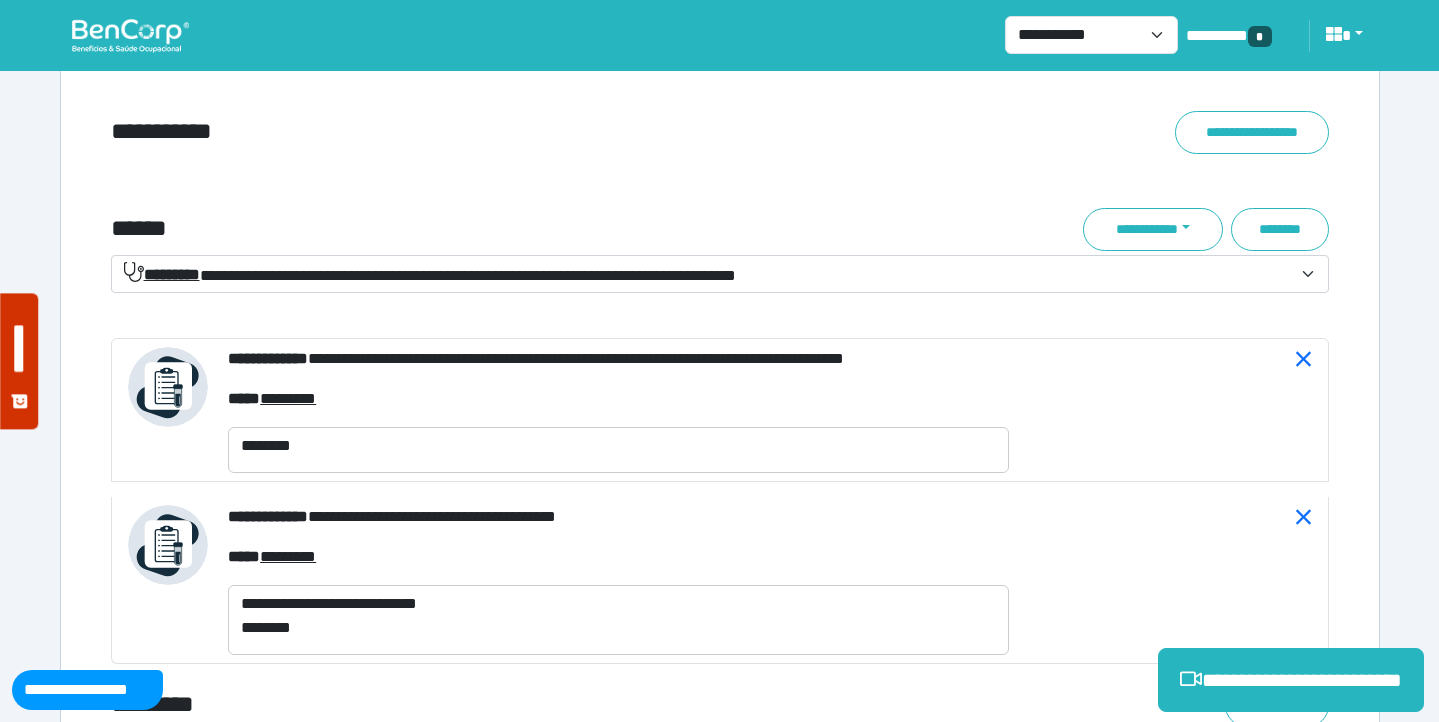click on "**********" at bounding box center (720, -2664) 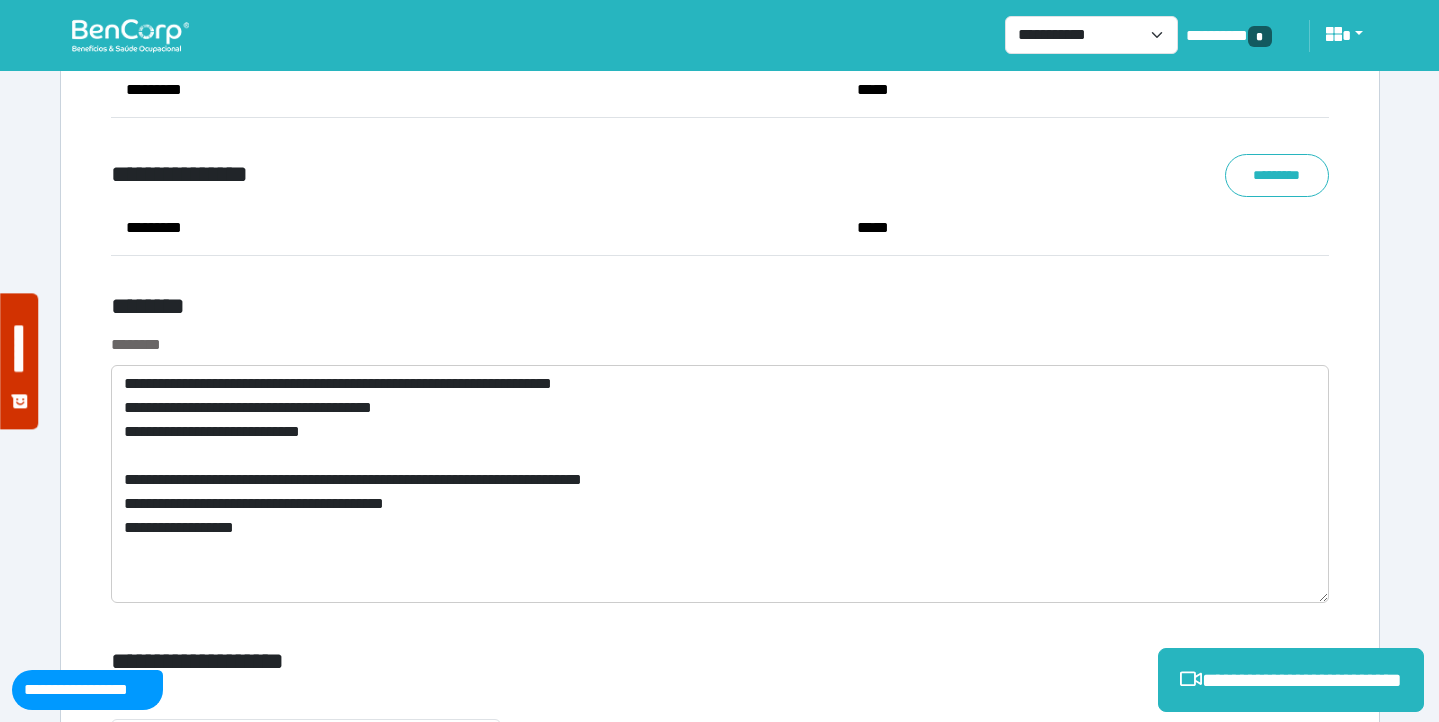 scroll, scrollTop: 8254, scrollLeft: 0, axis: vertical 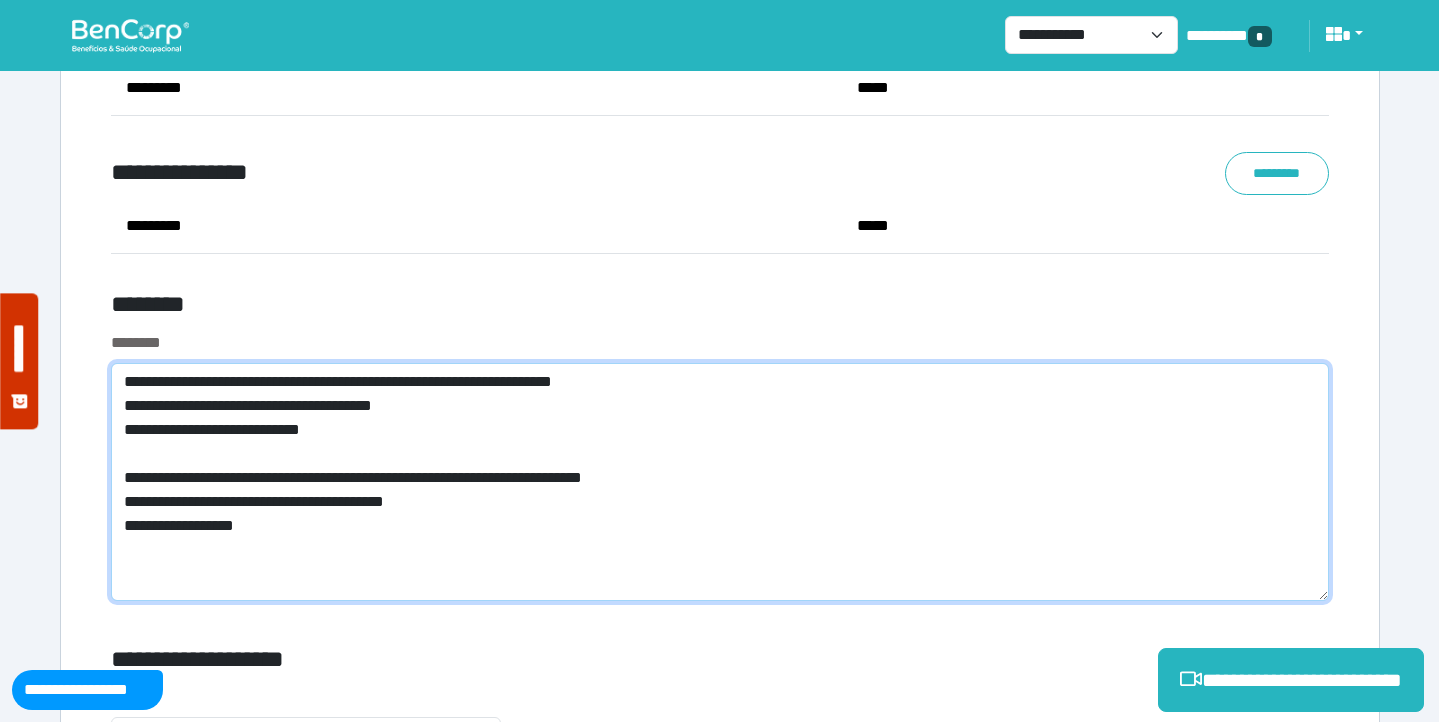 click on "**********" at bounding box center [720, 482] 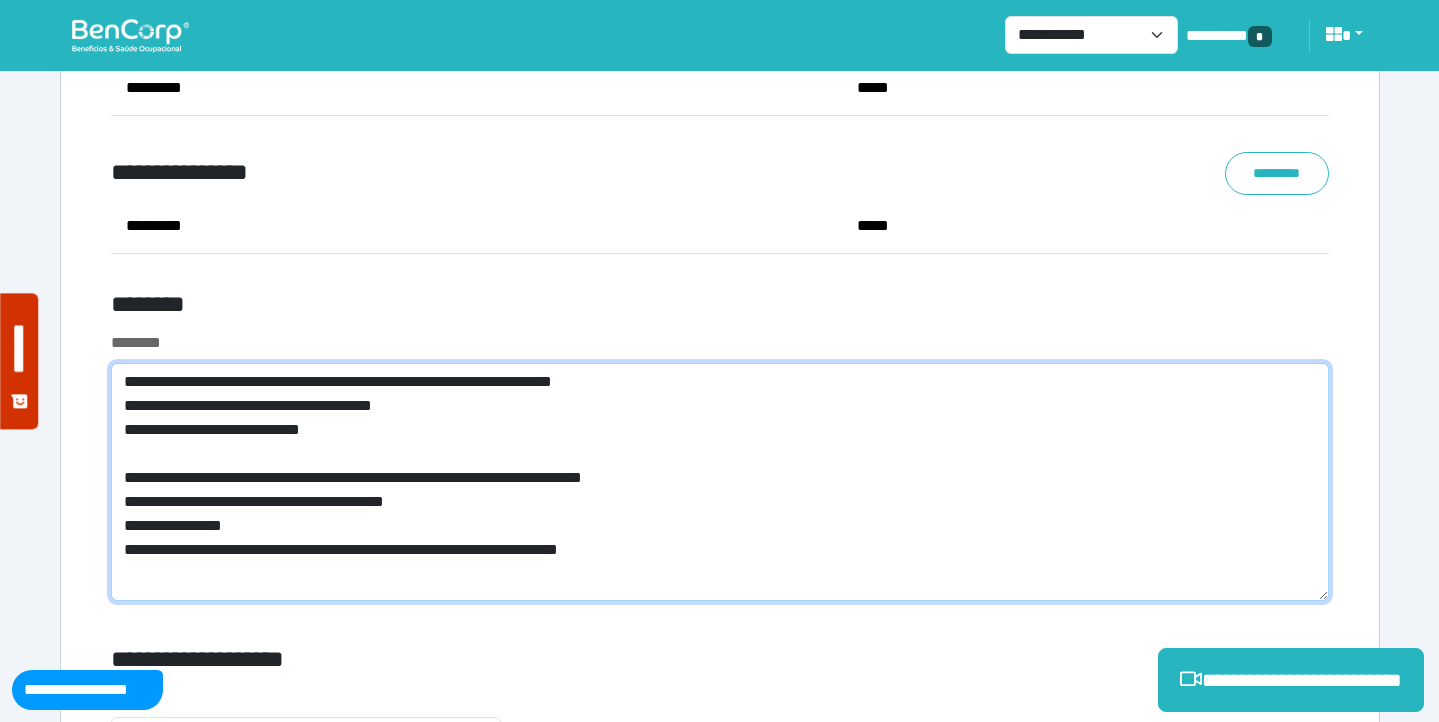 click on "**********" at bounding box center (720, 482) 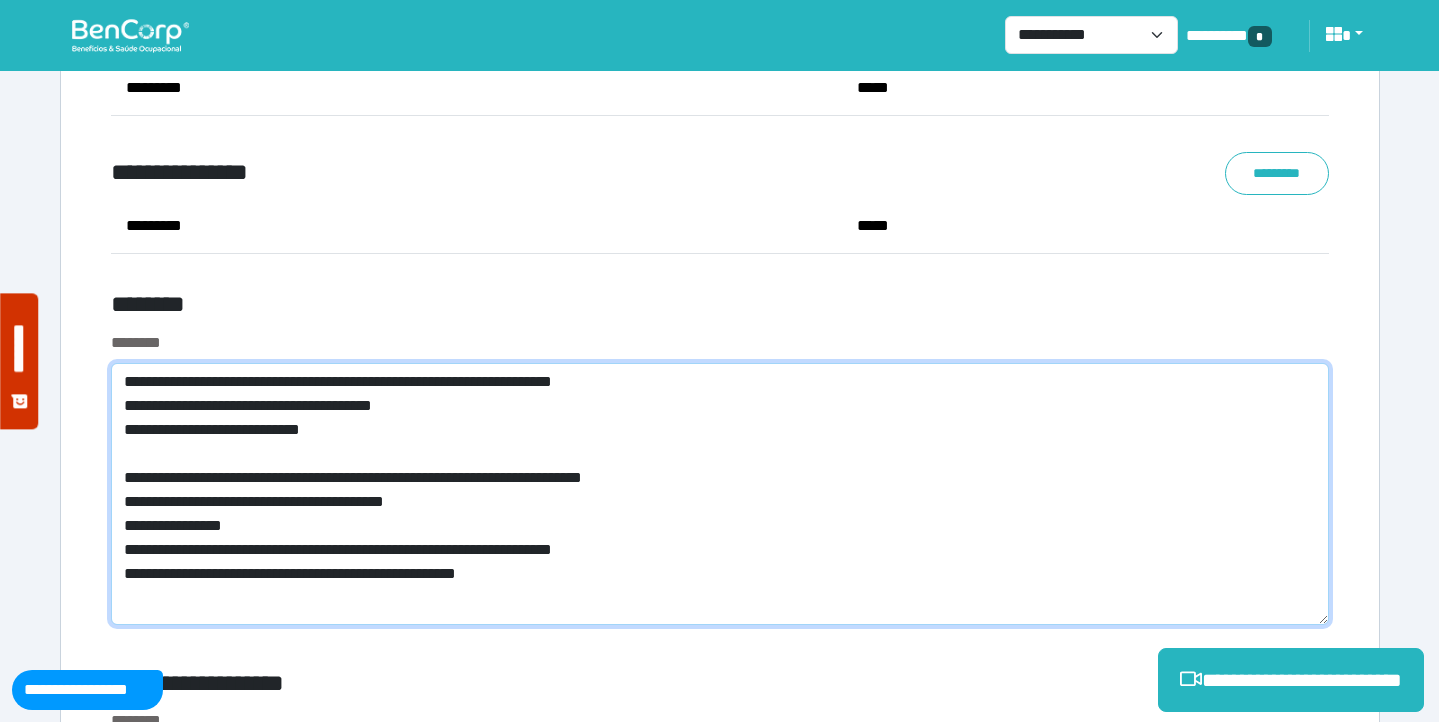 click on "**********" at bounding box center (720, 494) 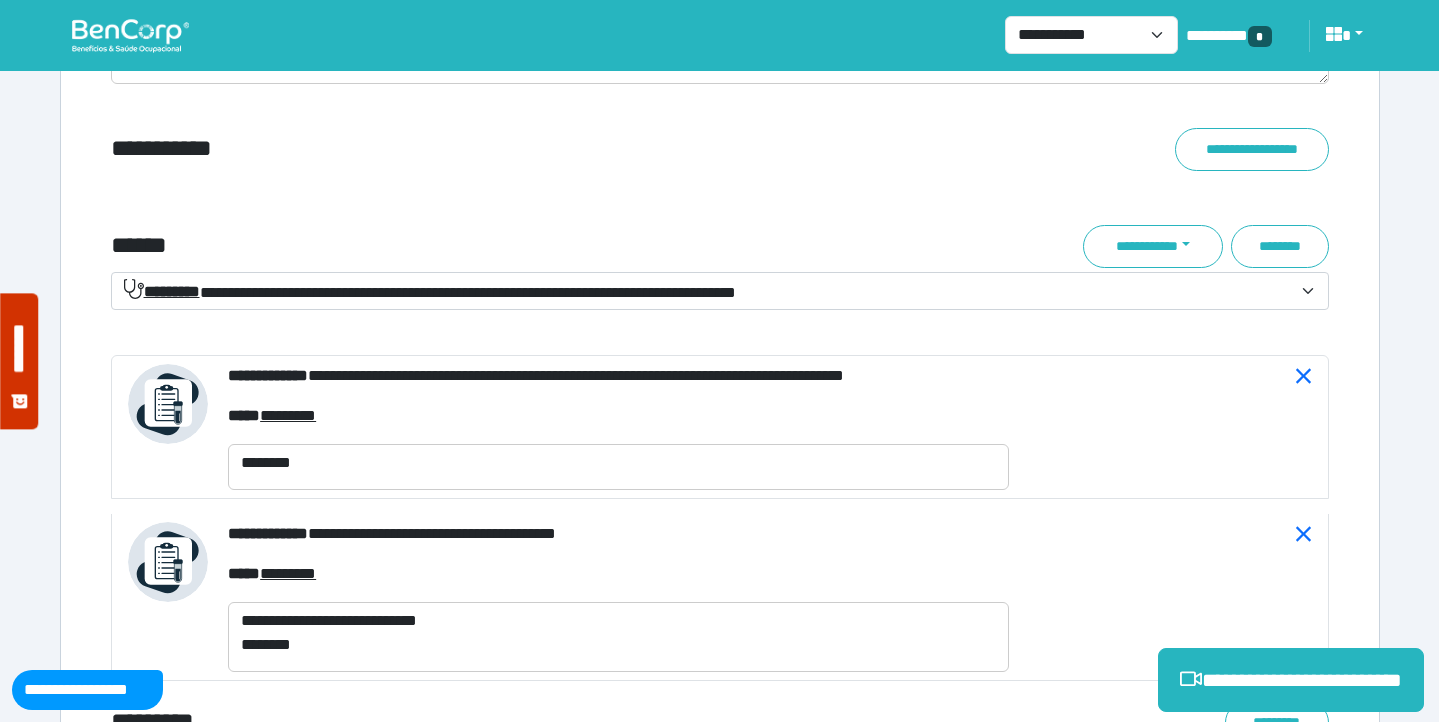 scroll, scrollTop: 7582, scrollLeft: 0, axis: vertical 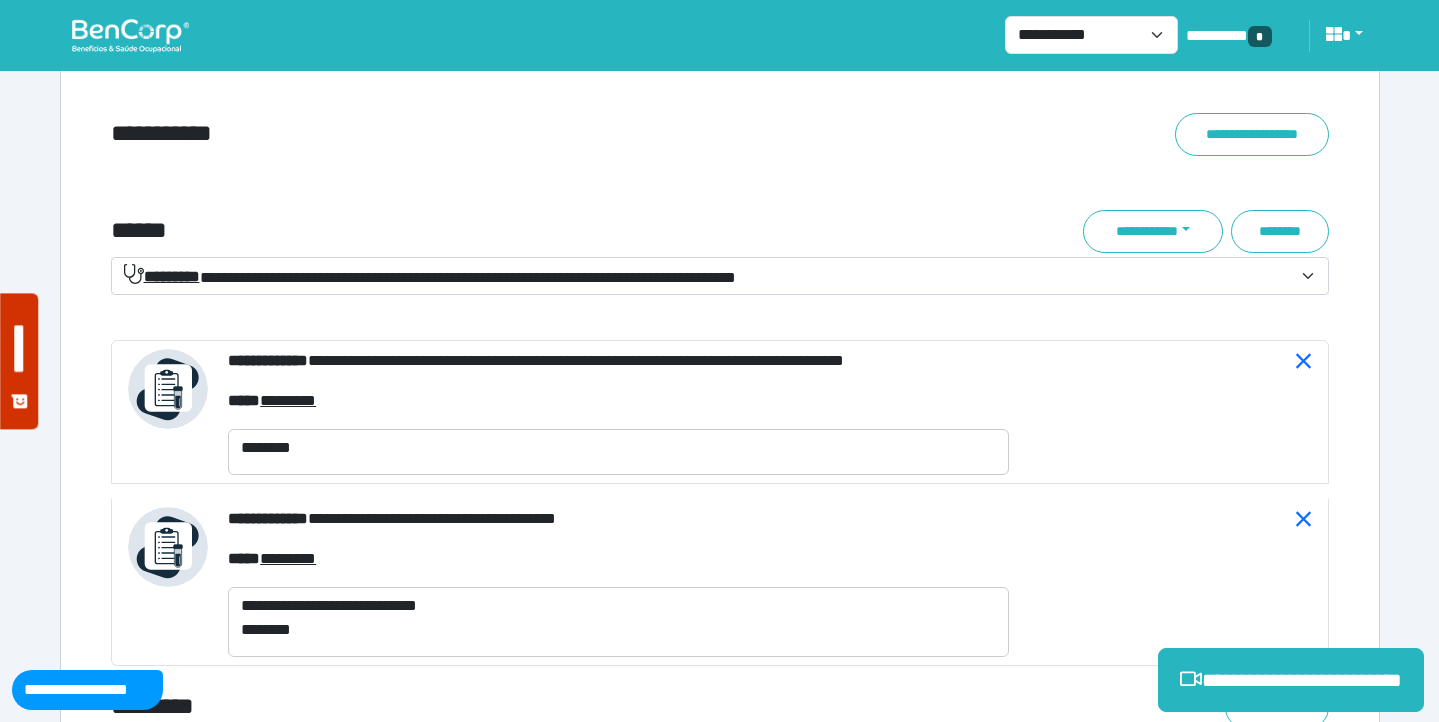 type on "**********" 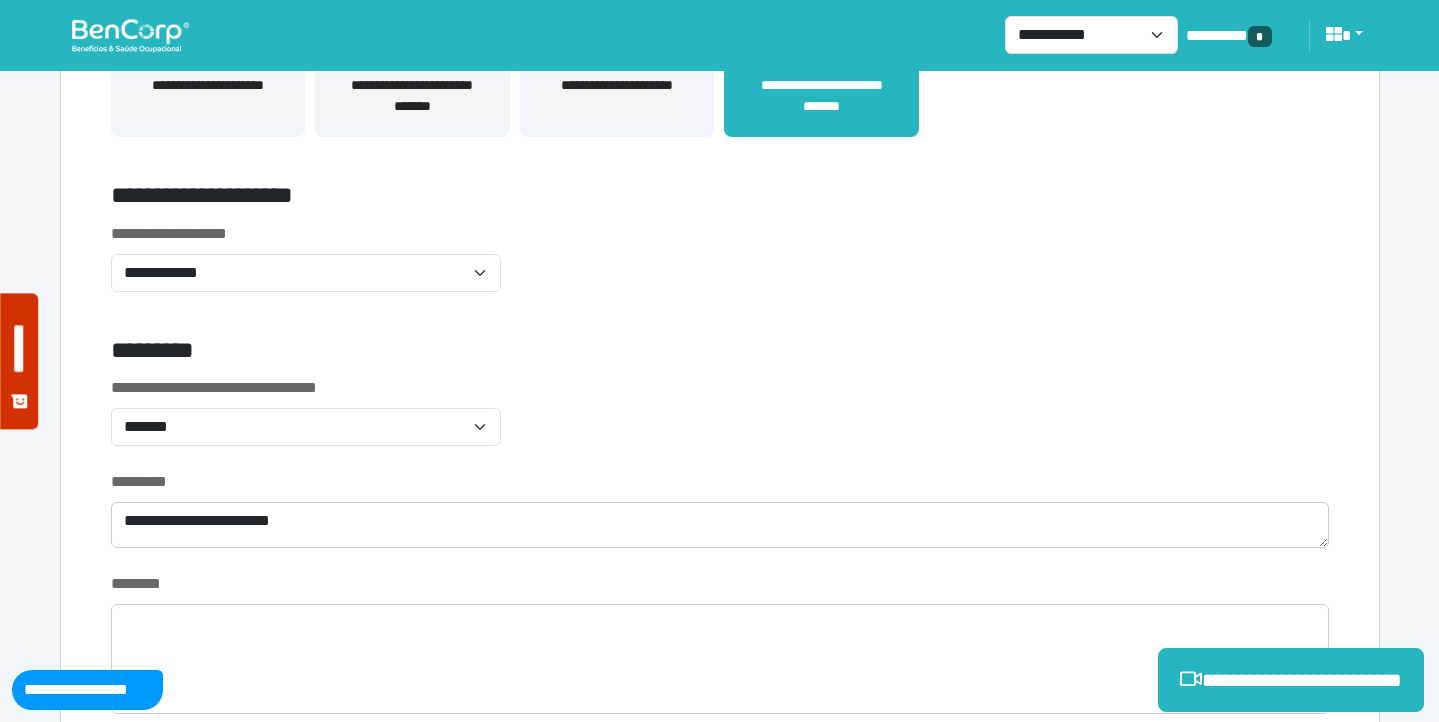 scroll, scrollTop: 0, scrollLeft: 0, axis: both 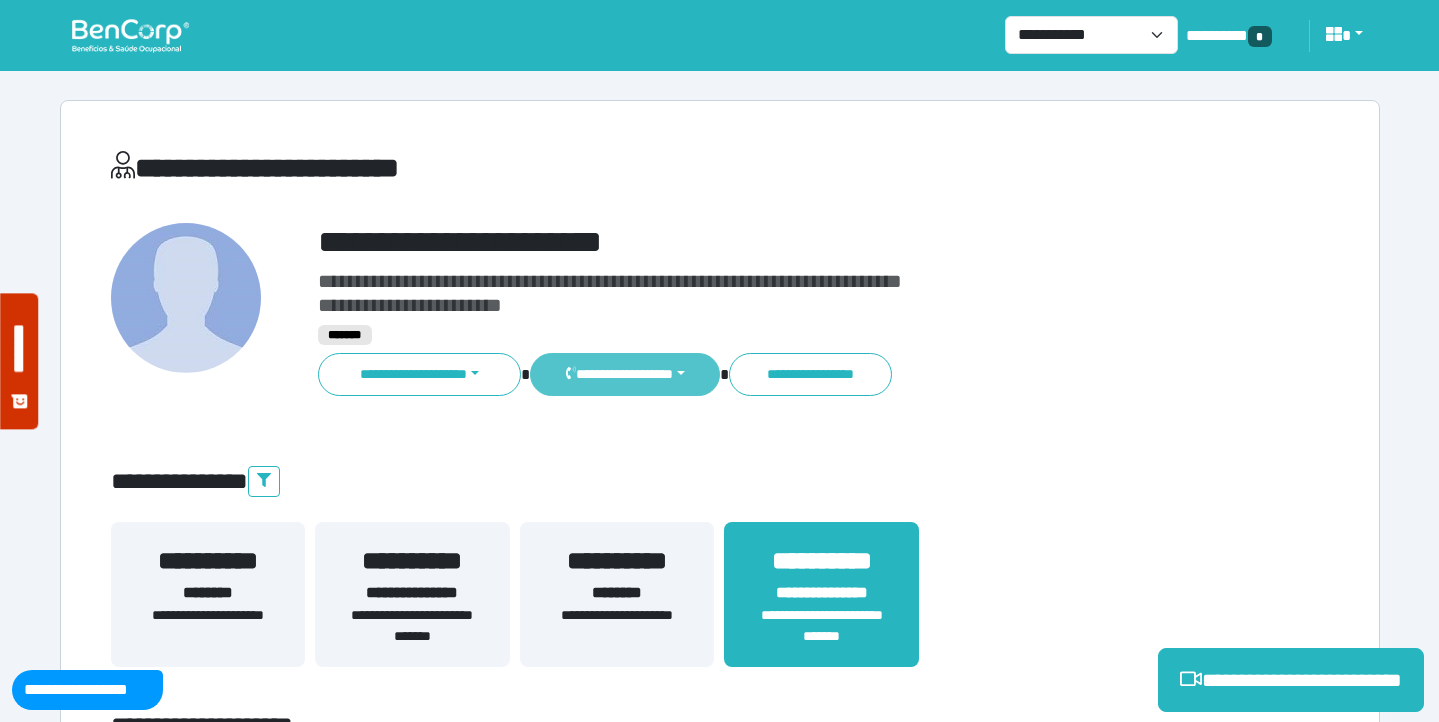 click on "**********" at bounding box center (624, 374) 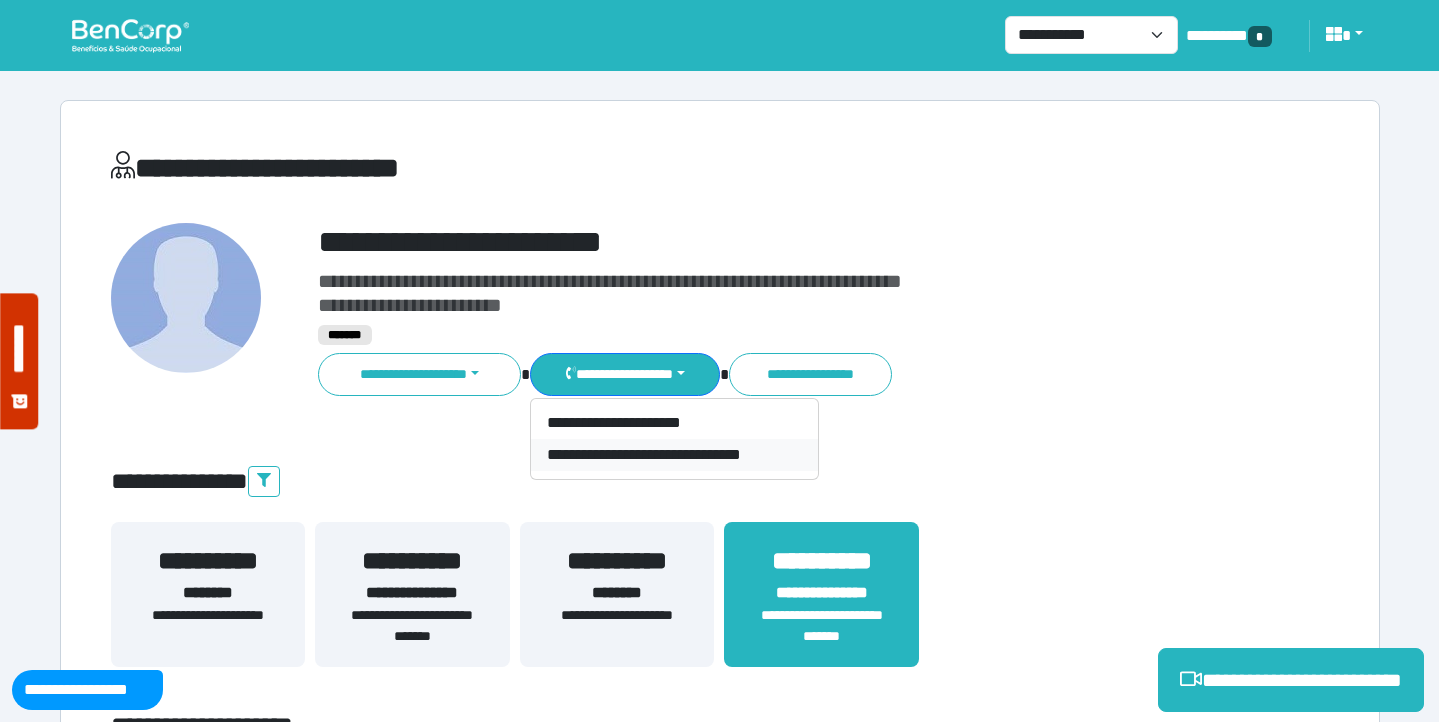 click on "**********" at bounding box center [674, 455] 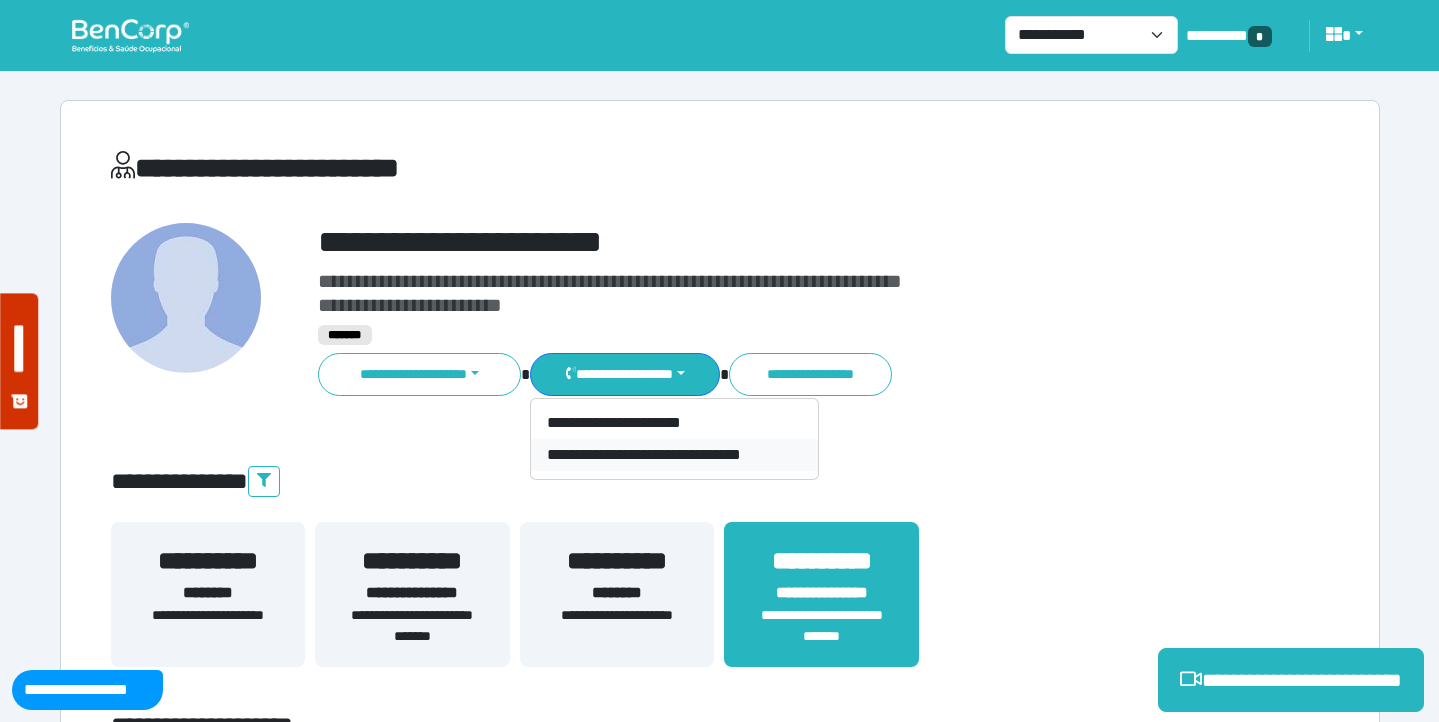 click on "**********" at bounding box center (674, 455) 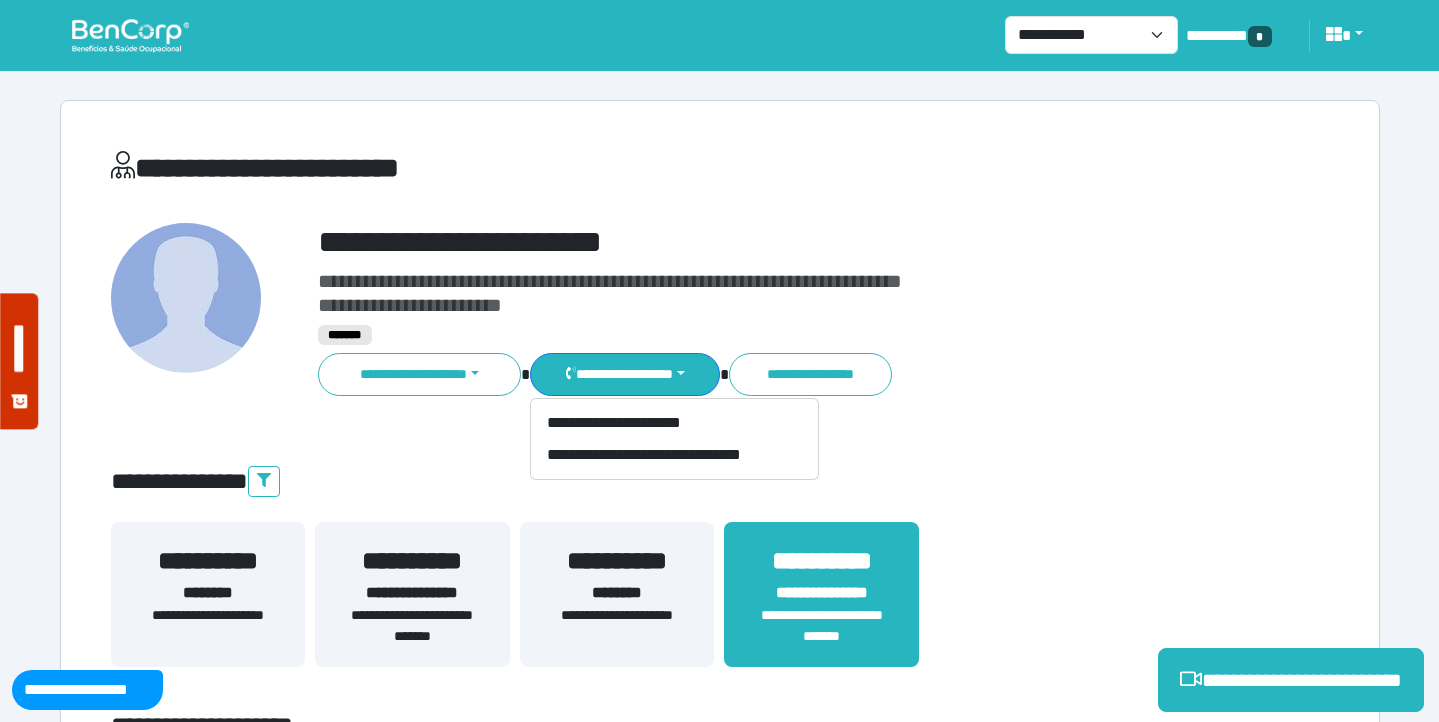 click on "**********" at bounding box center [772, 374] 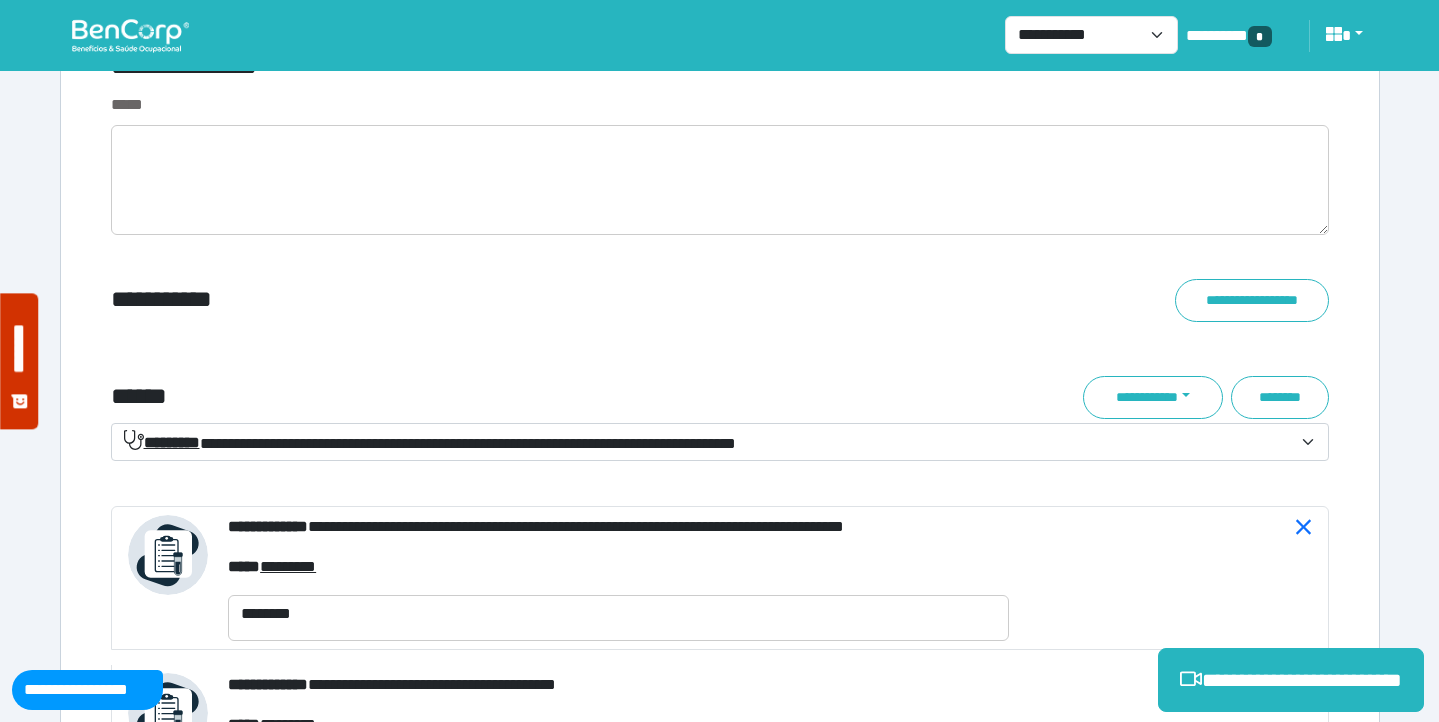 scroll, scrollTop: 7349, scrollLeft: 0, axis: vertical 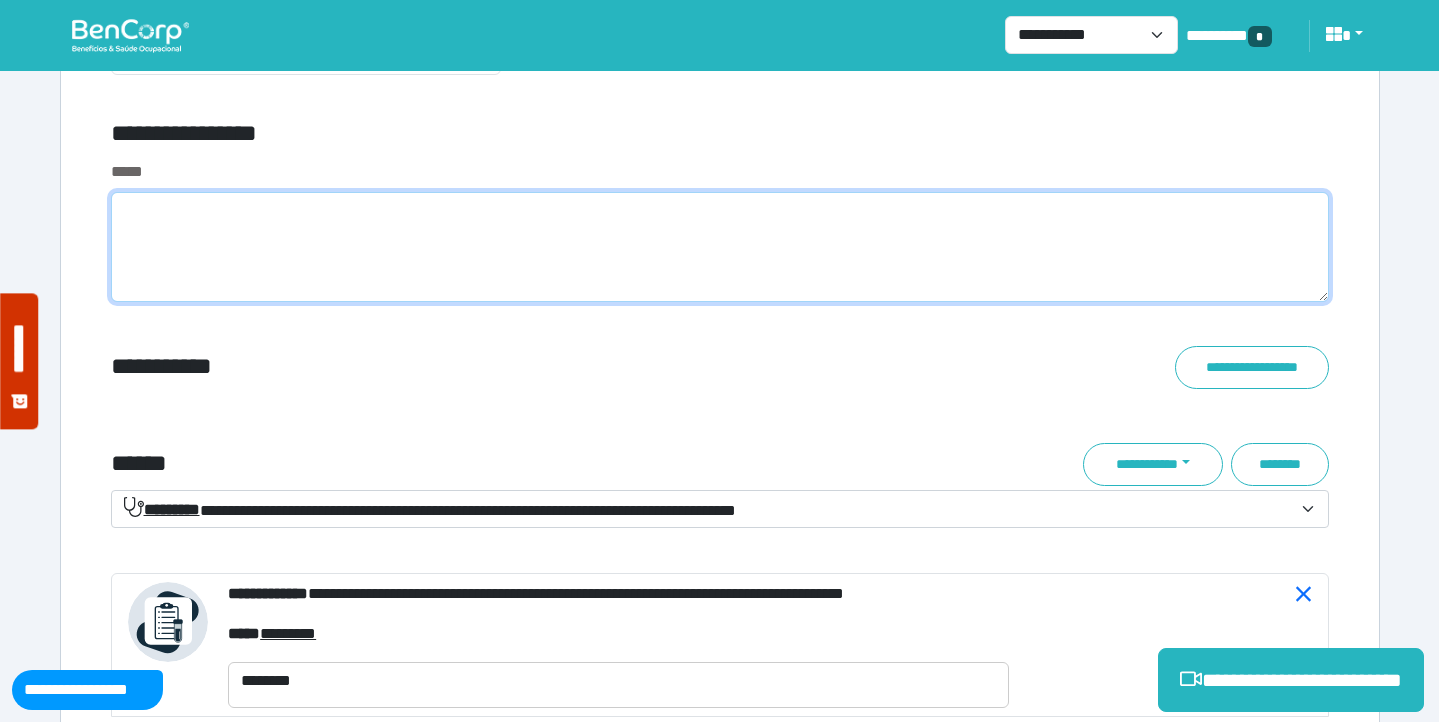 click at bounding box center (720, 247) 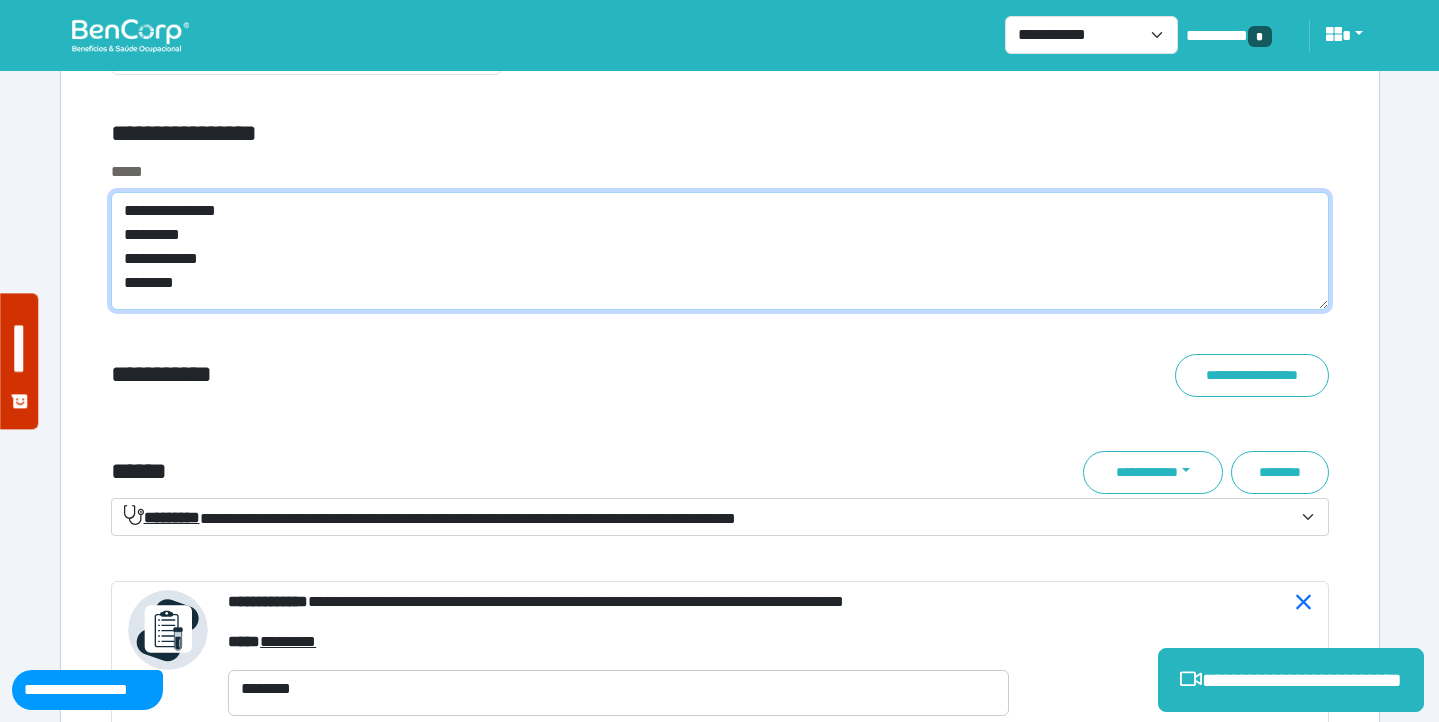 scroll, scrollTop: 0, scrollLeft: 0, axis: both 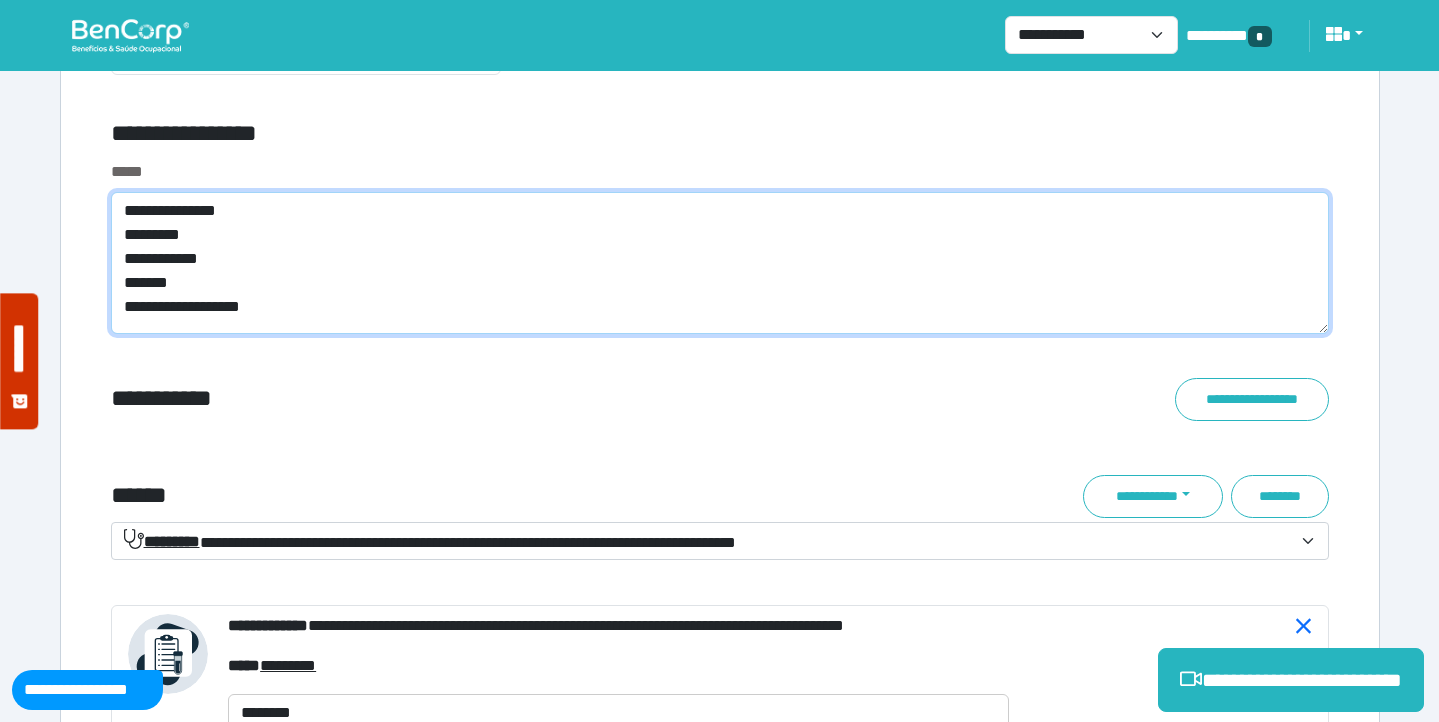 click on "**********" at bounding box center [720, 263] 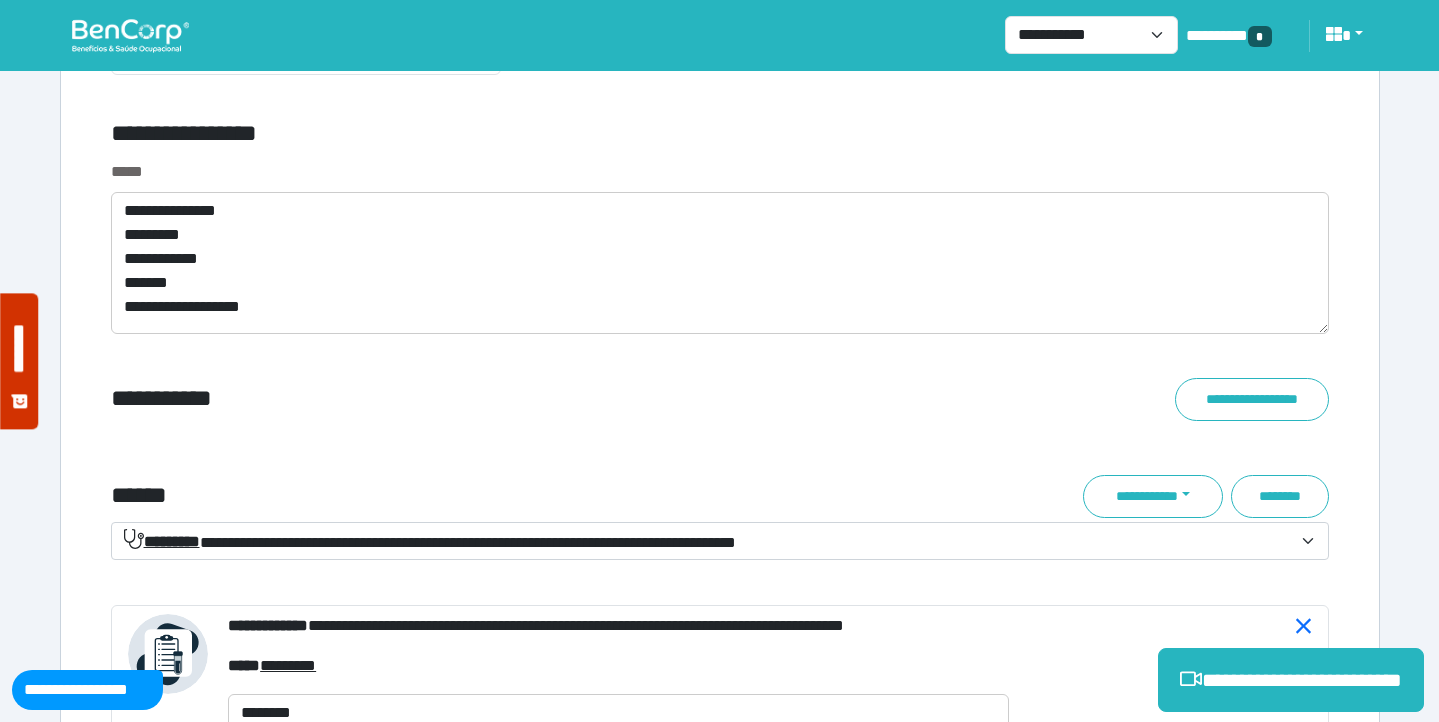 click on "**********" at bounding box center [720, 416] 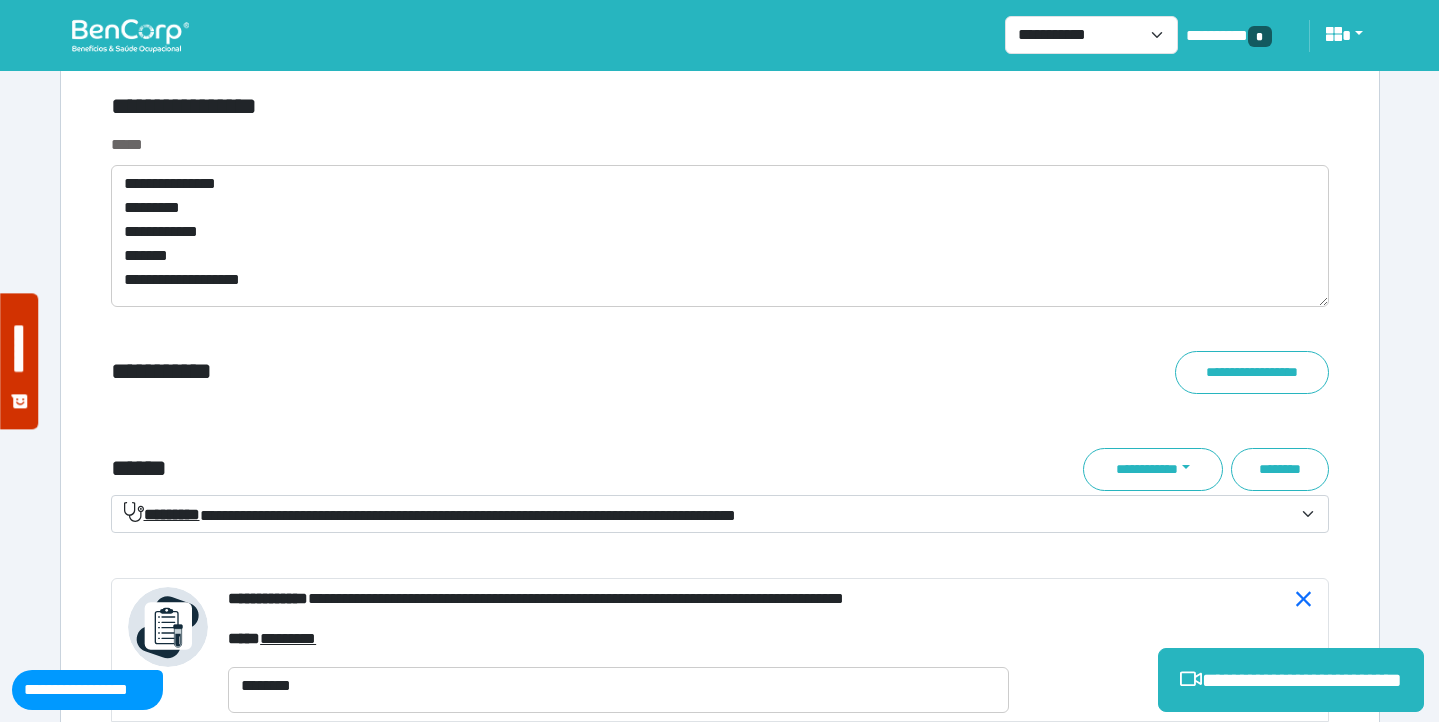 scroll, scrollTop: 7388, scrollLeft: 0, axis: vertical 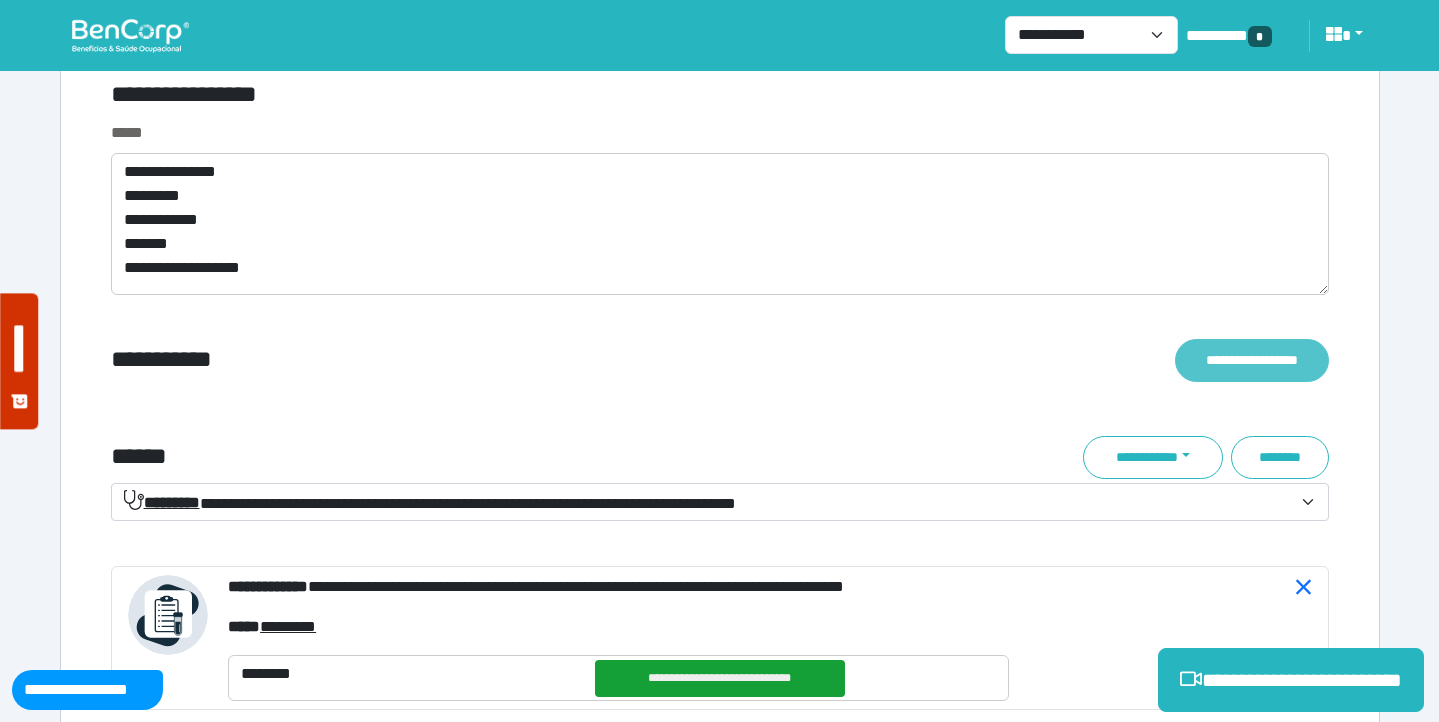 click on "**********" at bounding box center [1251, 360] 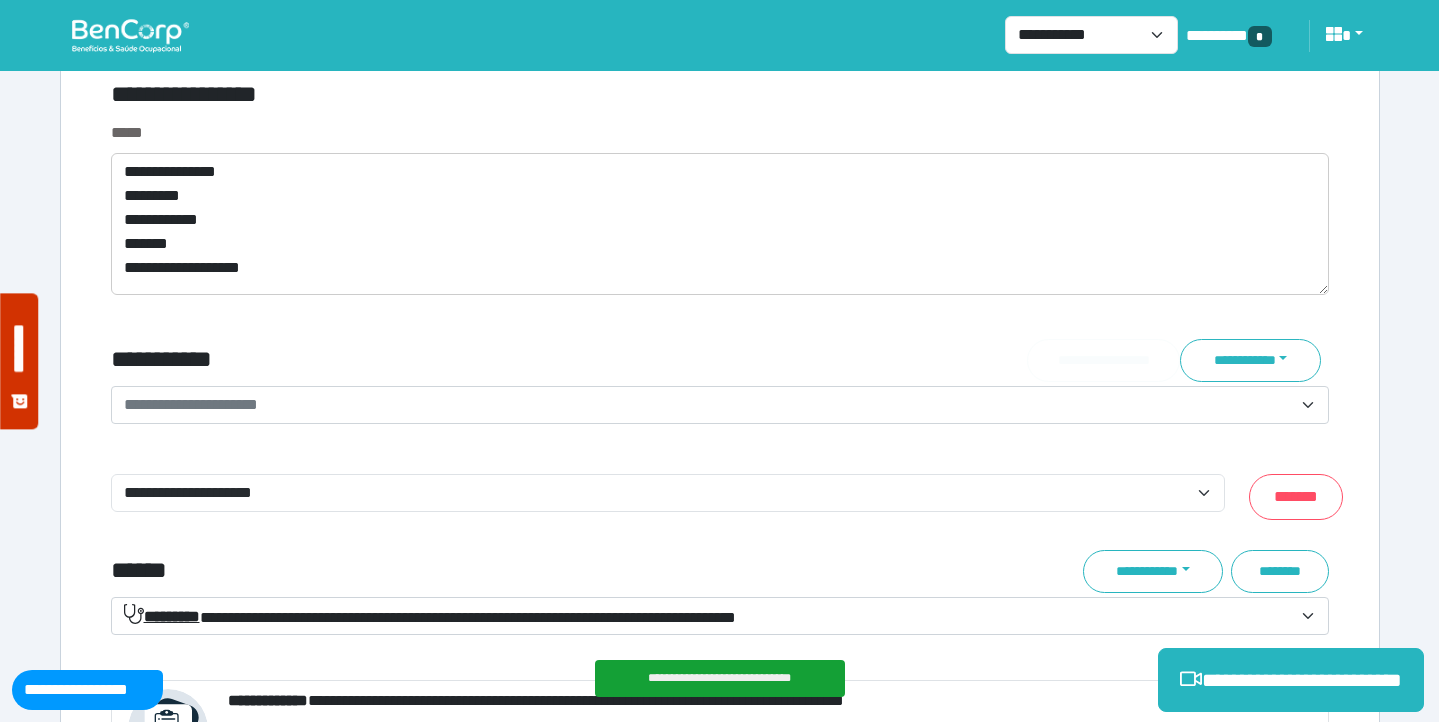 click on "**********" at bounding box center [191, 404] 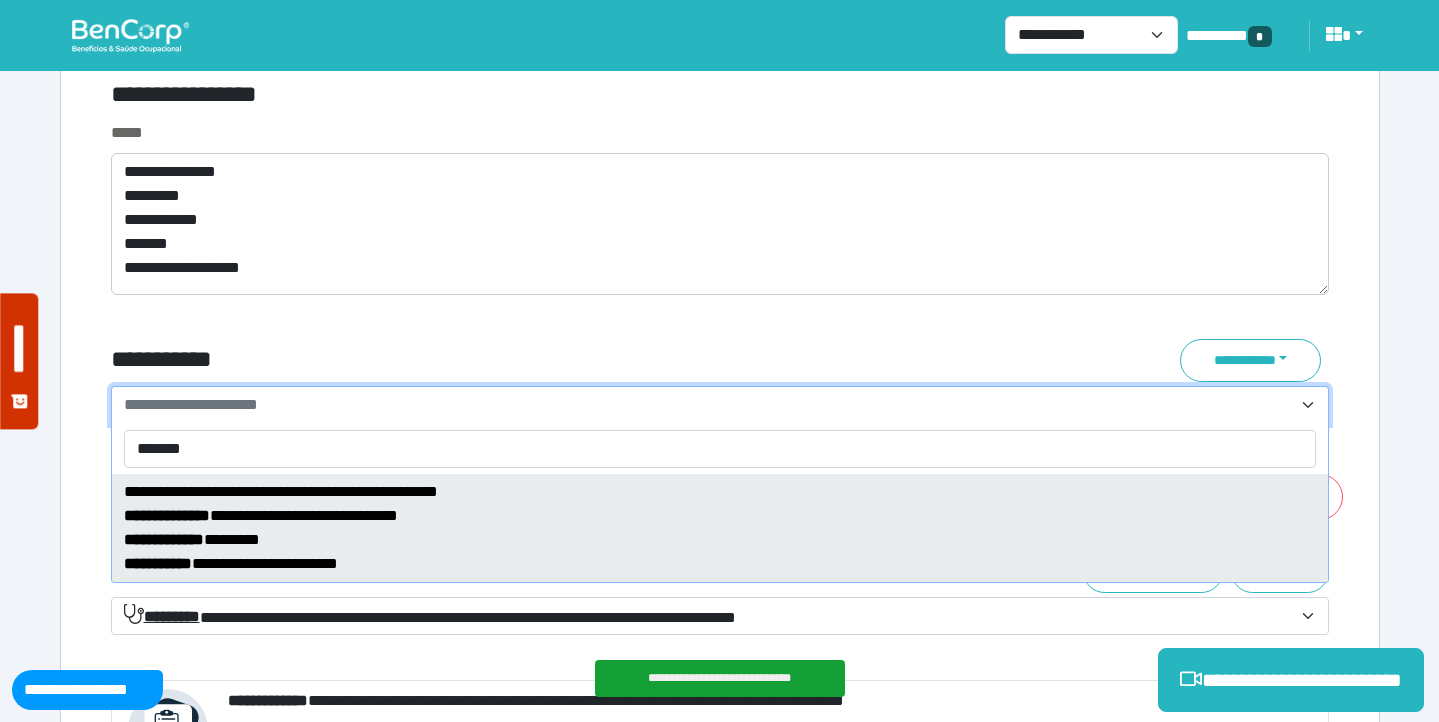 type on "*******" 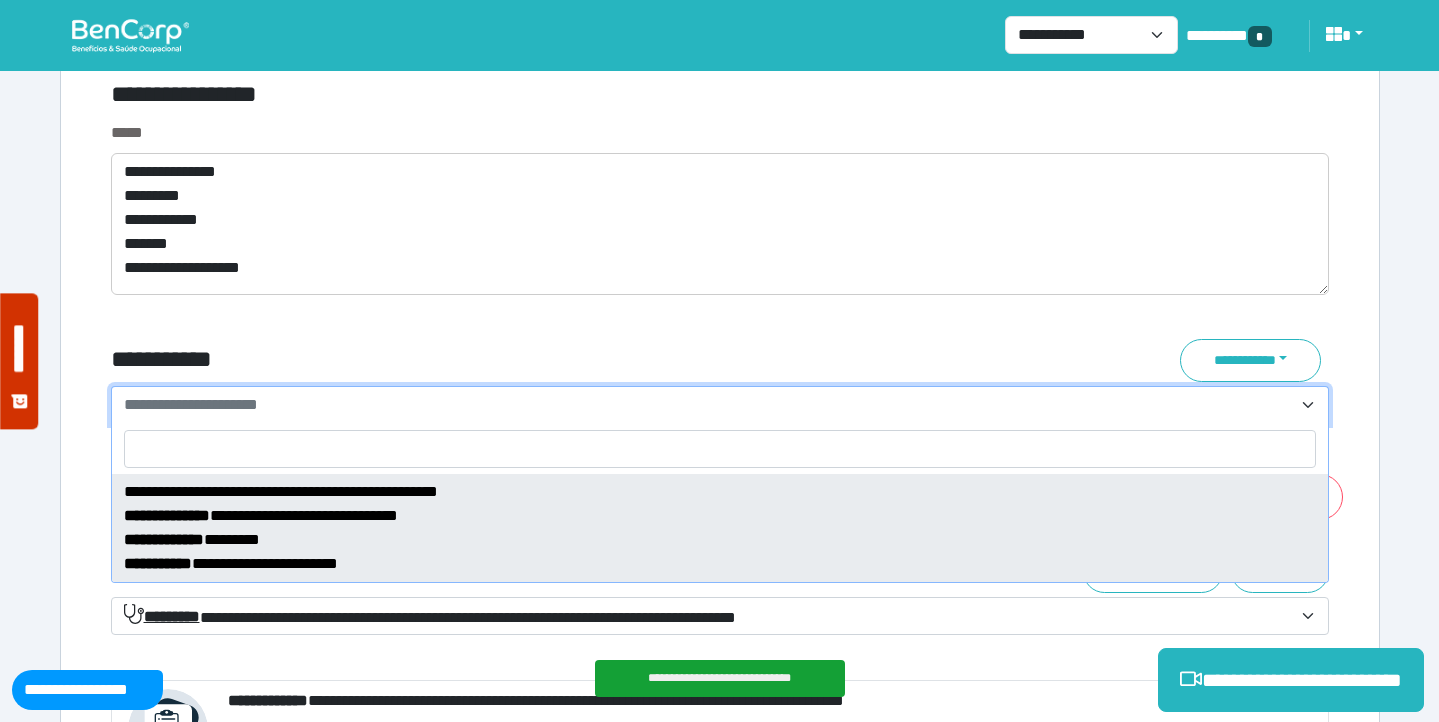 select on "*****" 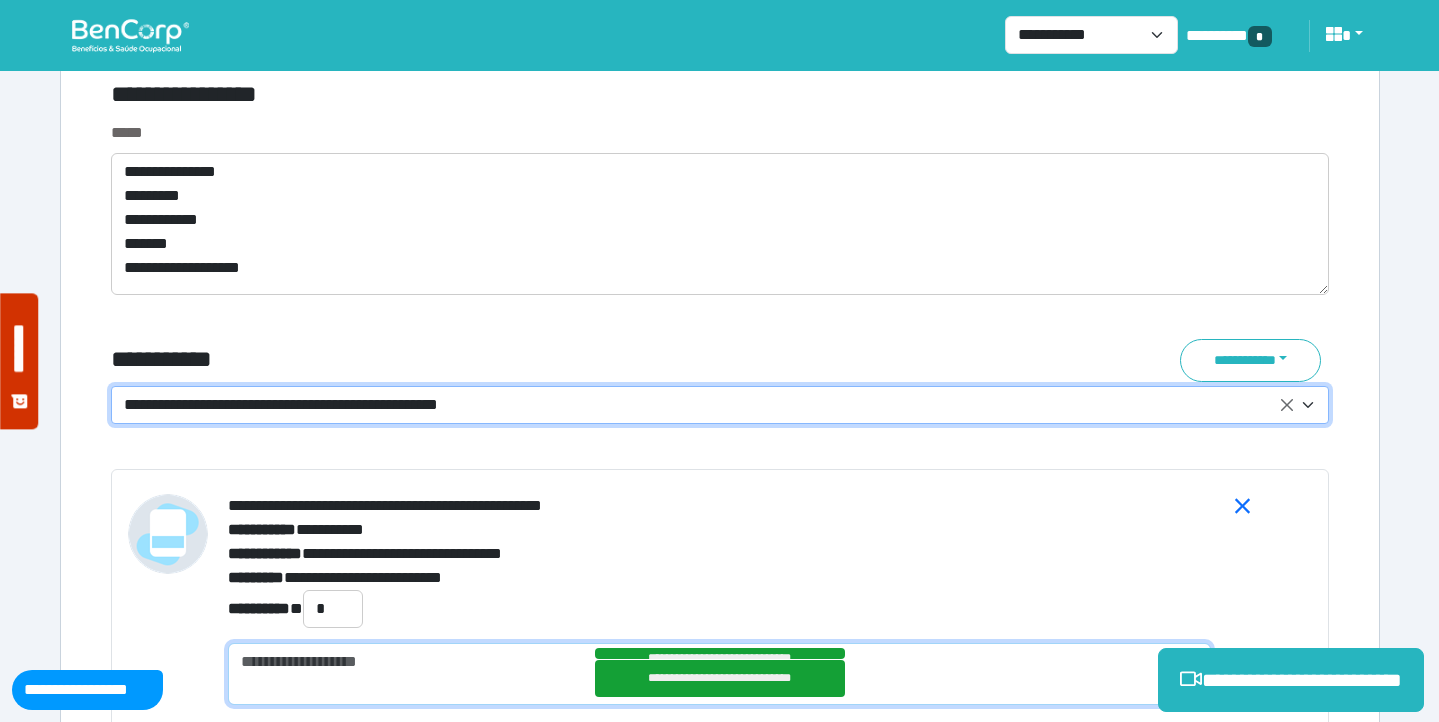 click at bounding box center [719, 674] 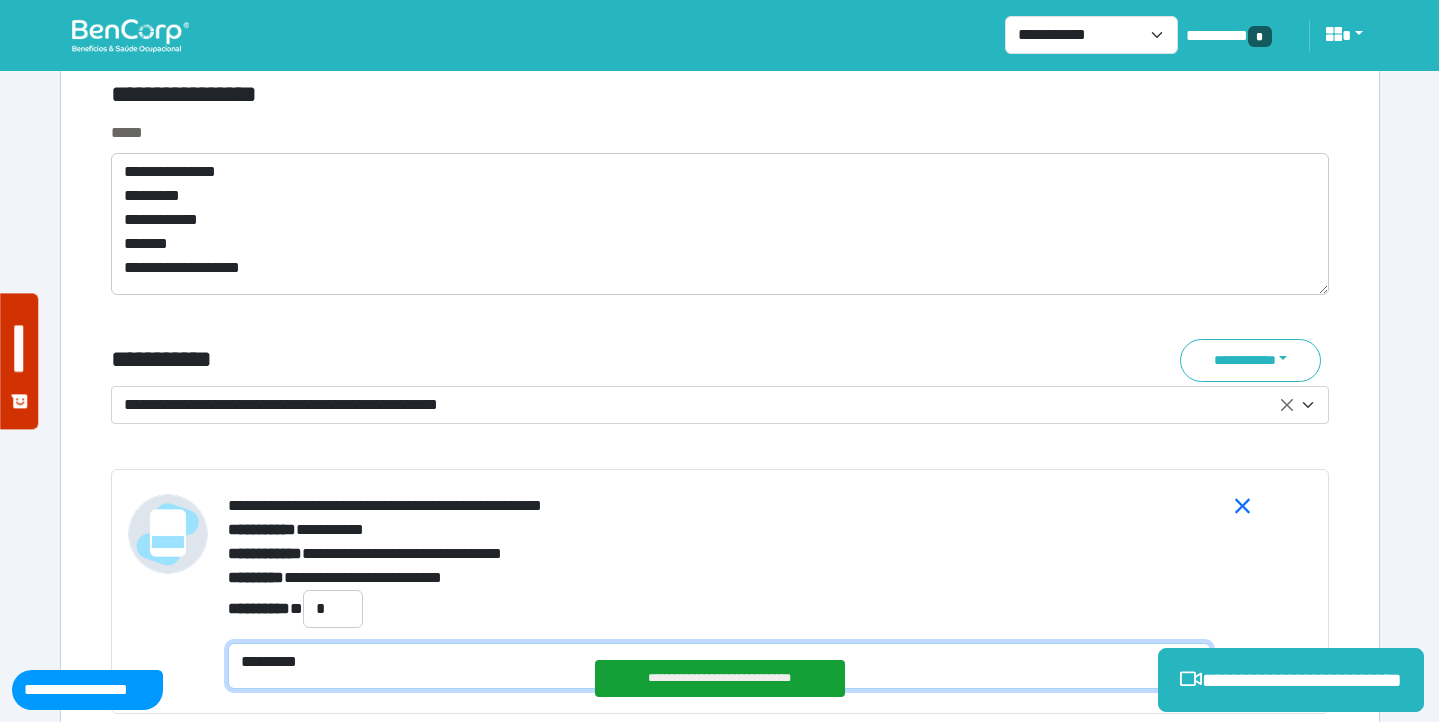scroll, scrollTop: 0, scrollLeft: 0, axis: both 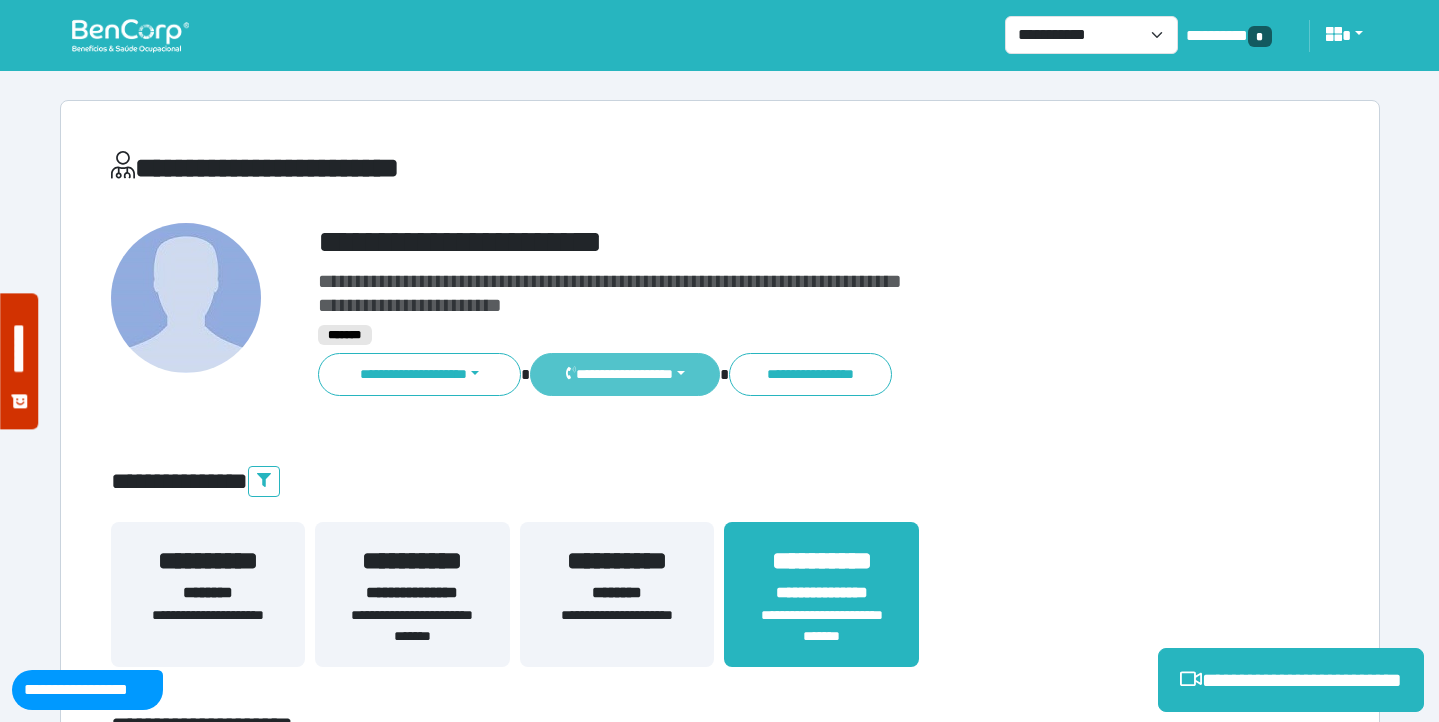 type on "**********" 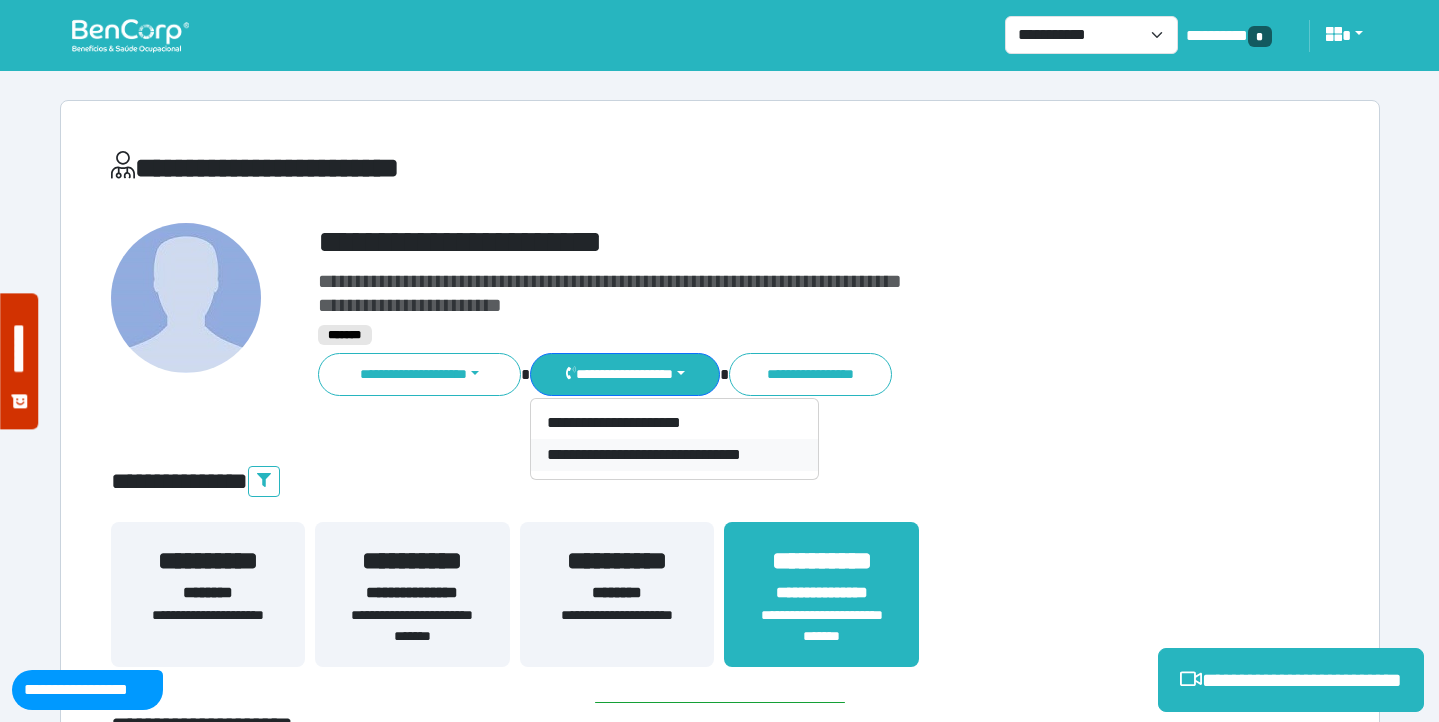 click on "**********" at bounding box center [674, 455] 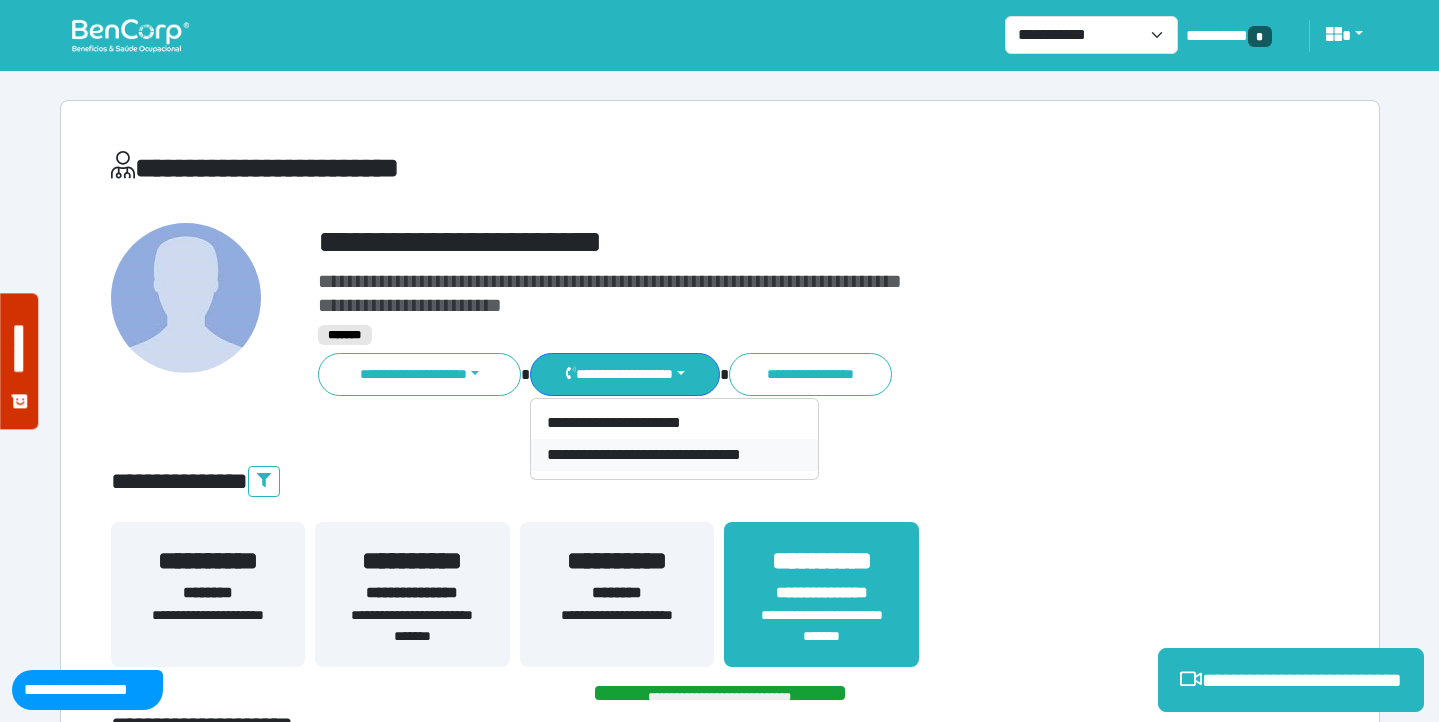 click on "**********" at bounding box center (720, 606) 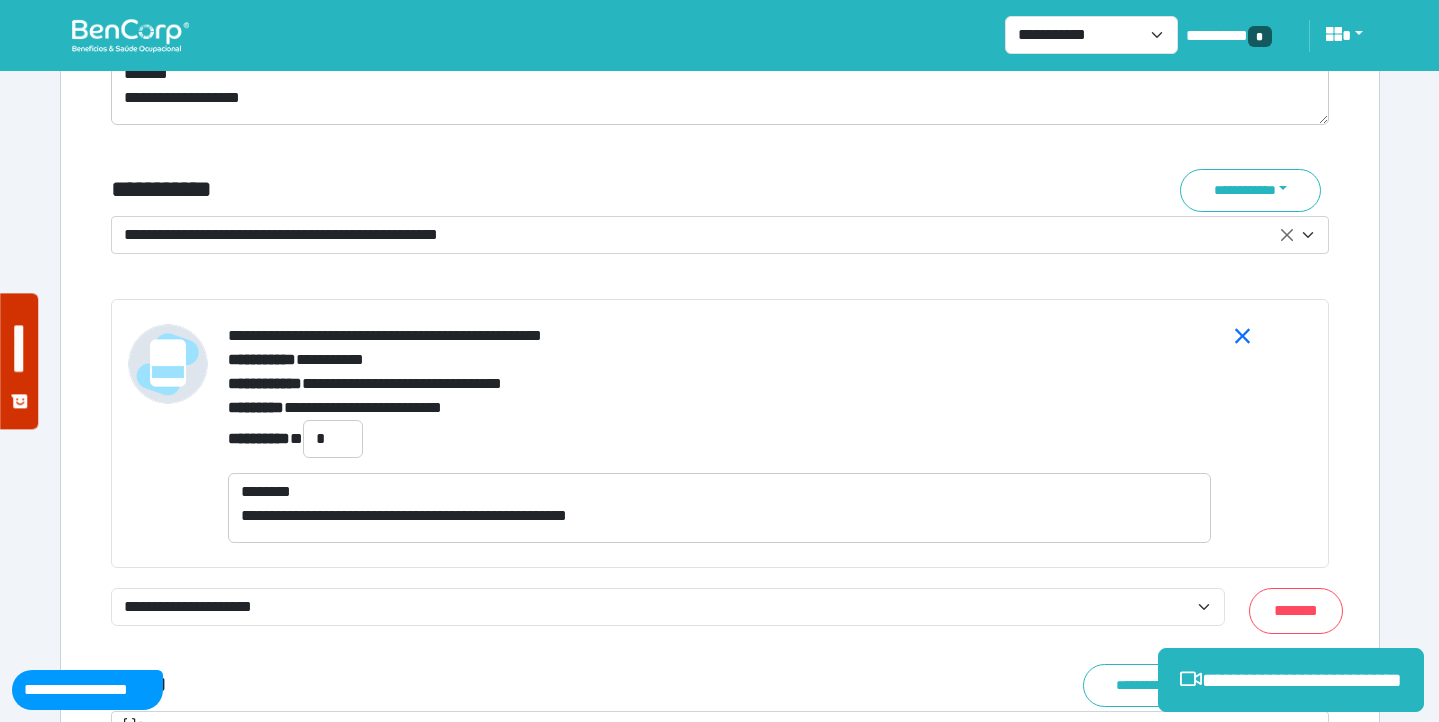 scroll, scrollTop: 7509, scrollLeft: 0, axis: vertical 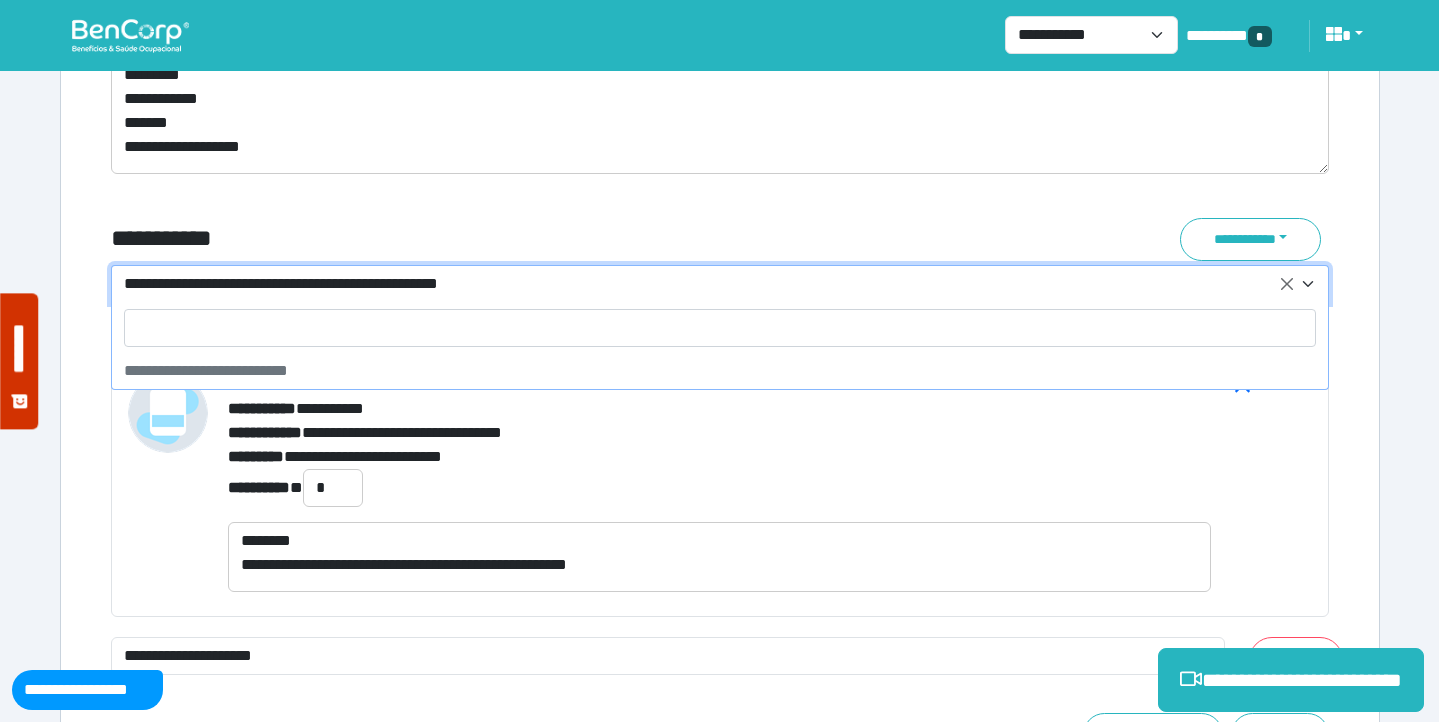 click on "**********" at bounding box center [708, 284] 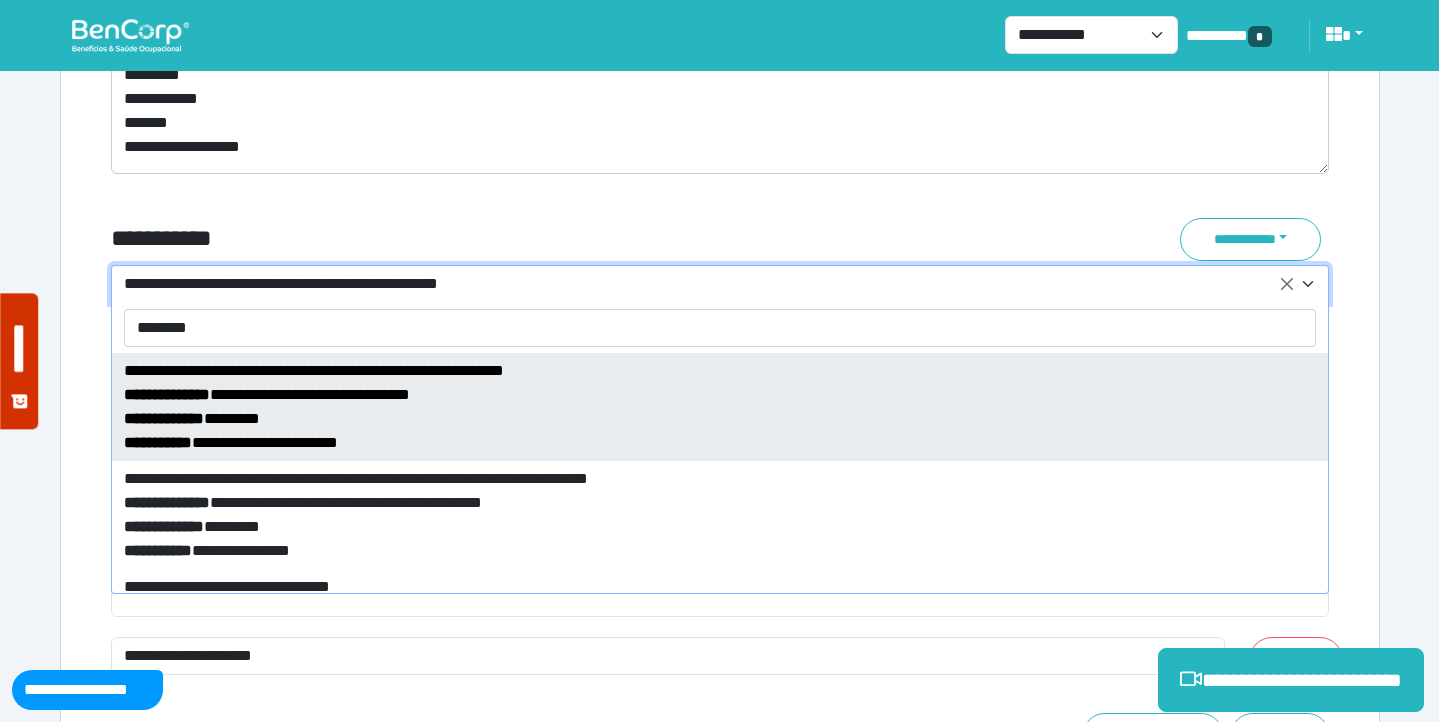 type on "********" 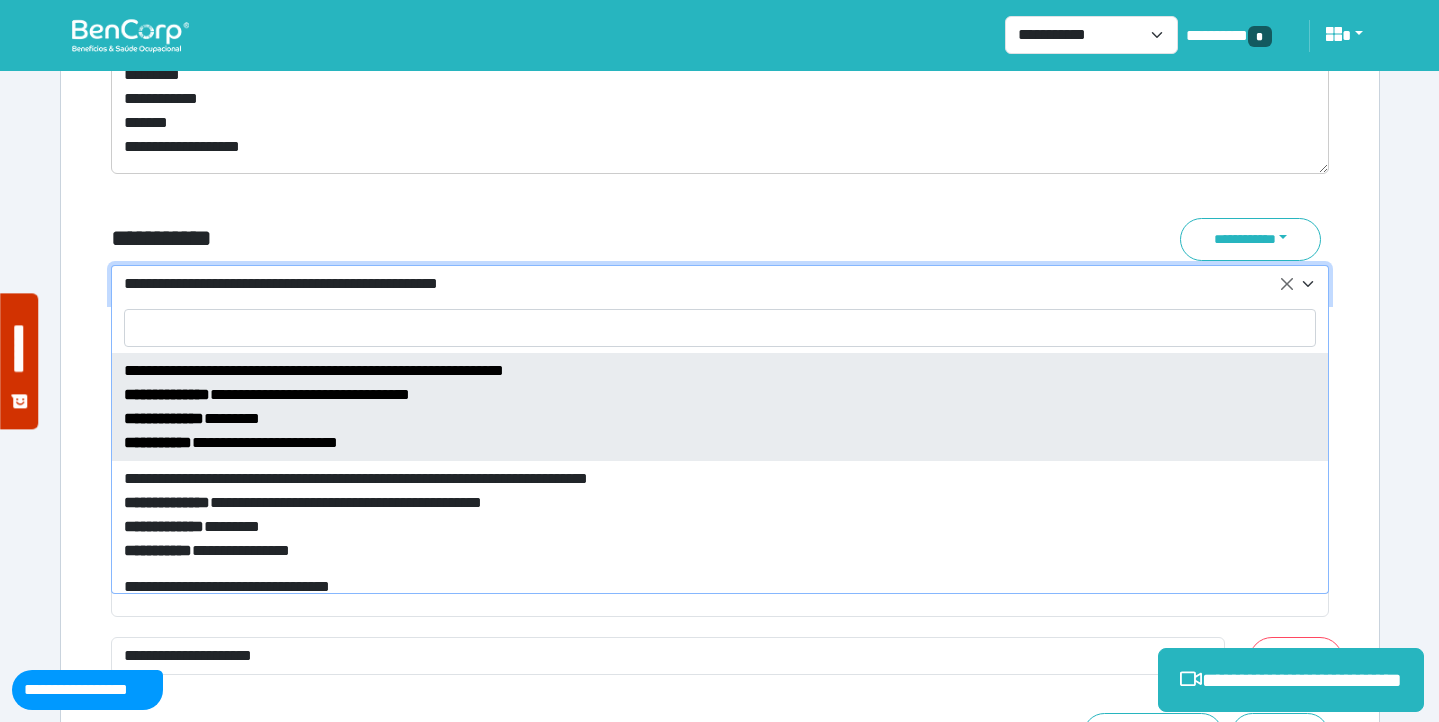 select on "*****" 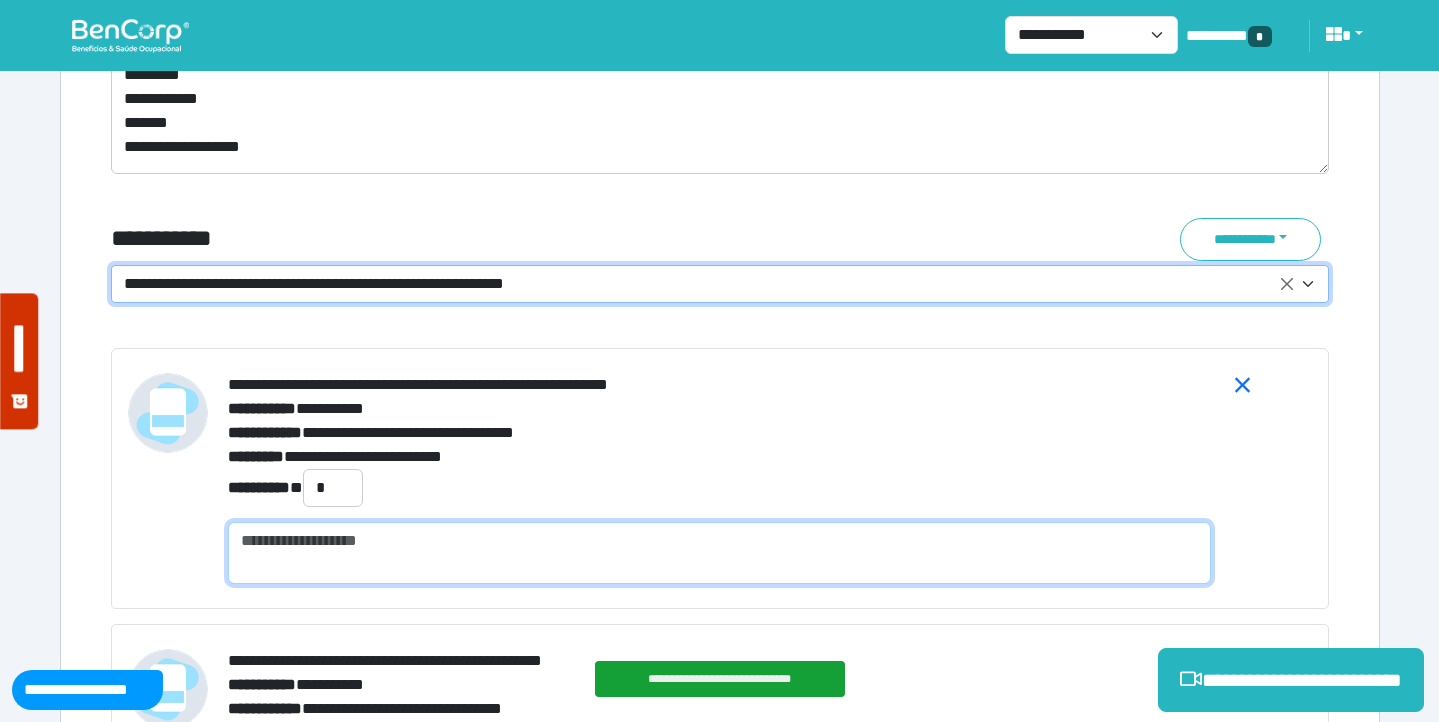 click at bounding box center (719, 553) 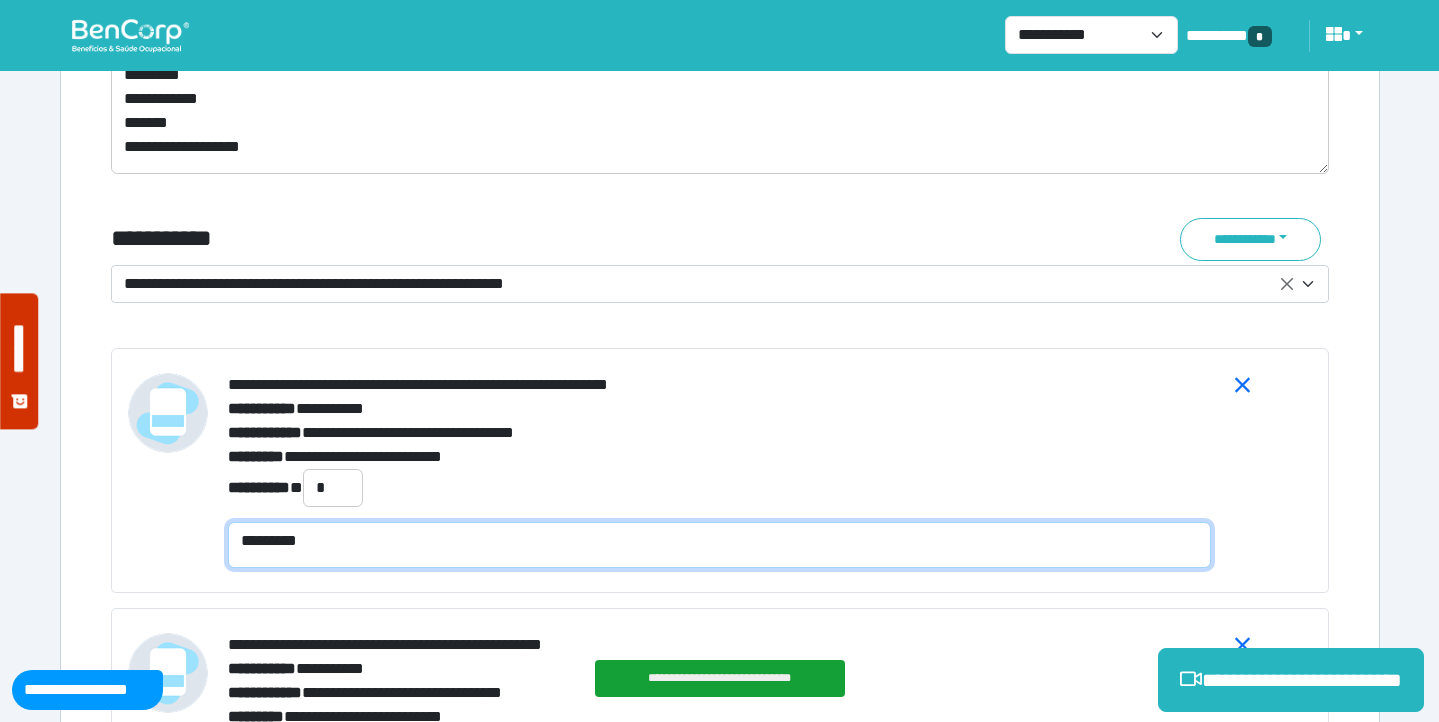 scroll, scrollTop: 0, scrollLeft: 0, axis: both 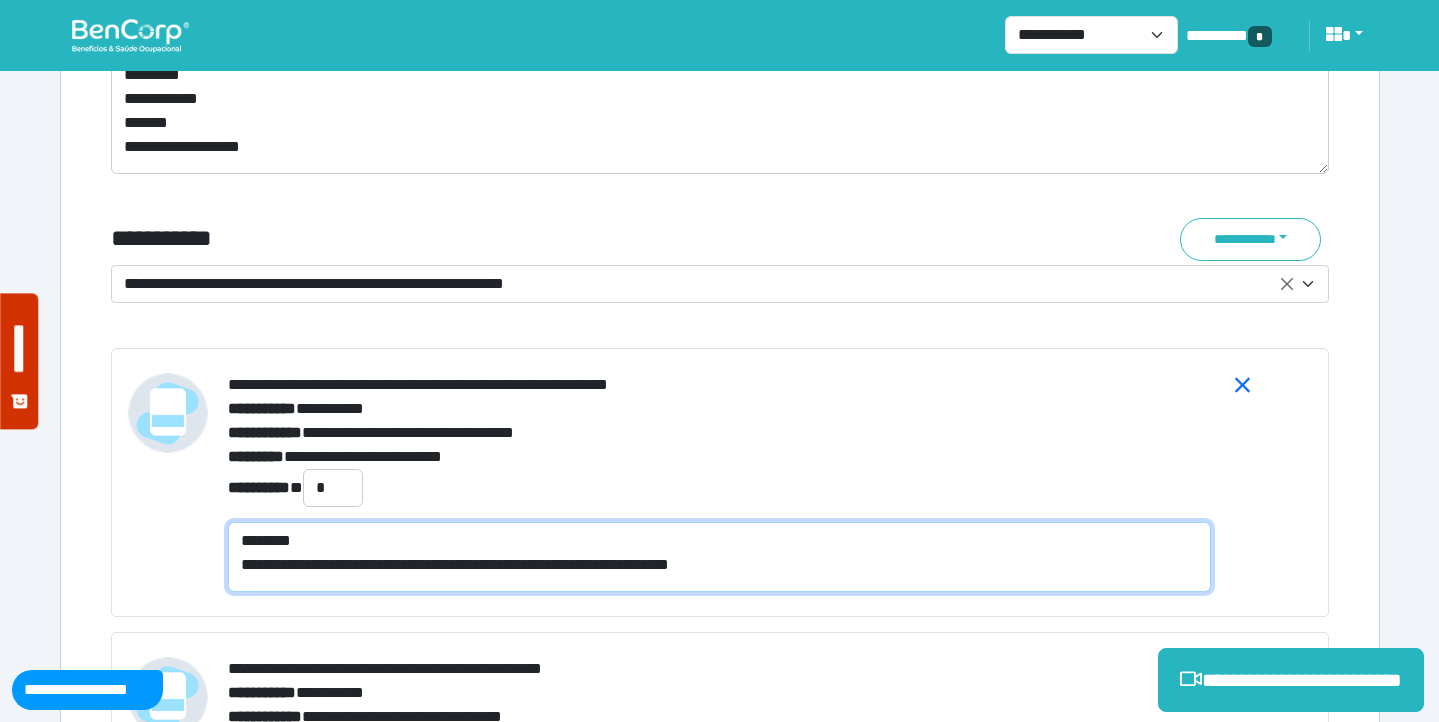type on "**********" 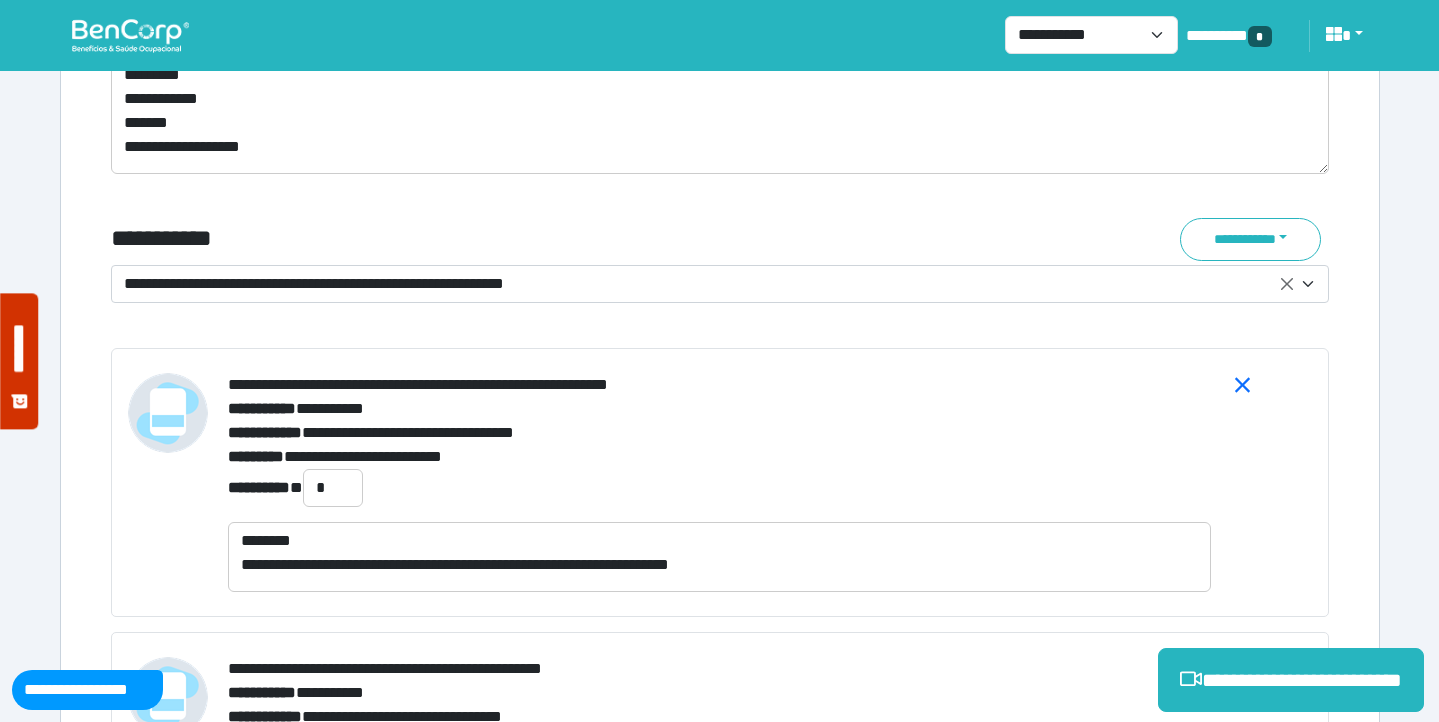 click on "**********" at bounding box center (720, -2220) 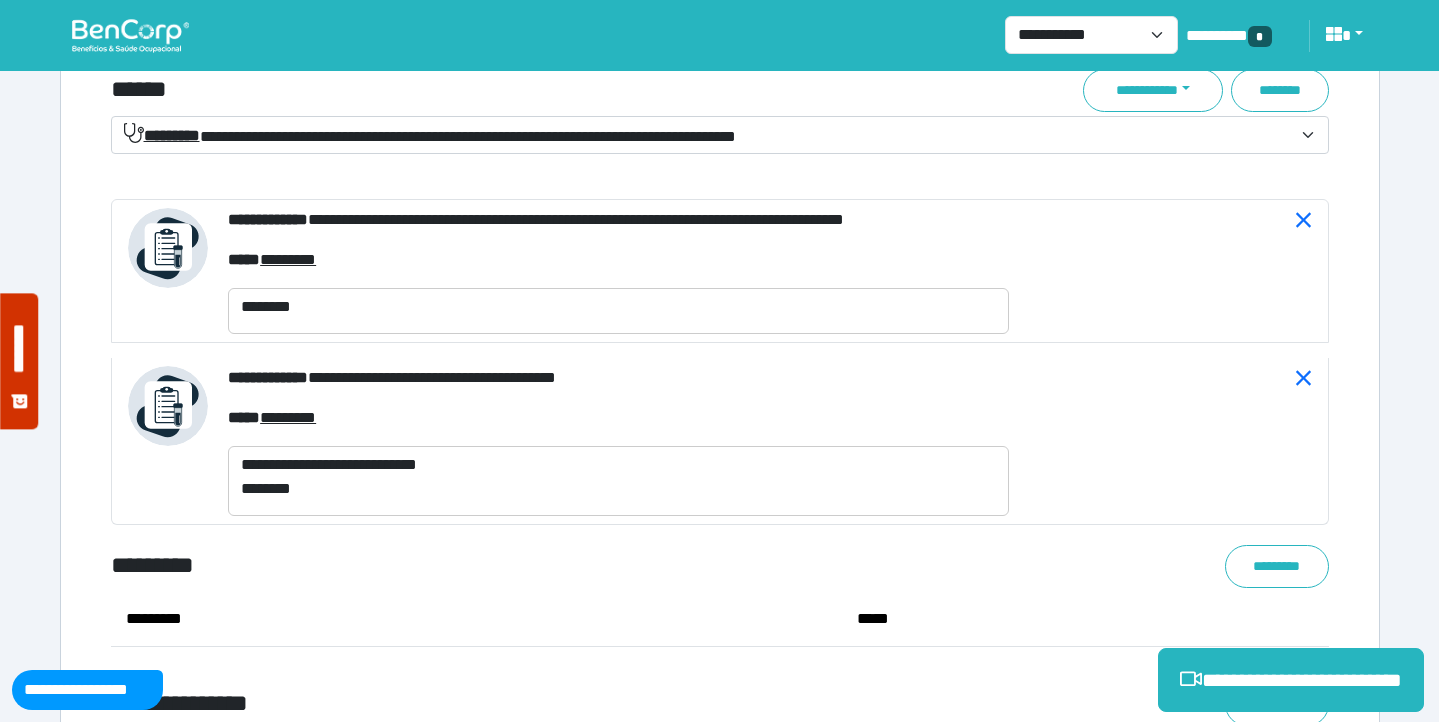 scroll, scrollTop: 8439, scrollLeft: 0, axis: vertical 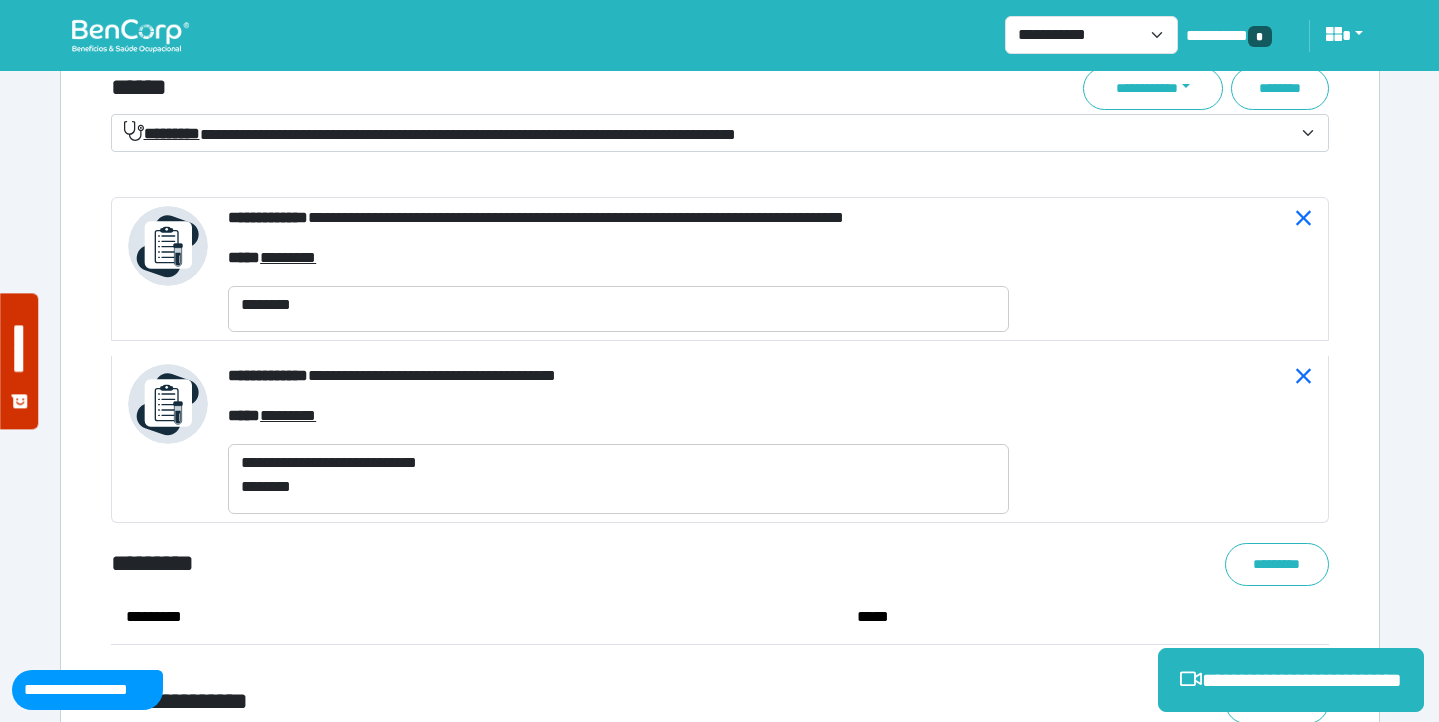 click on "**********" at bounding box center (430, 133) 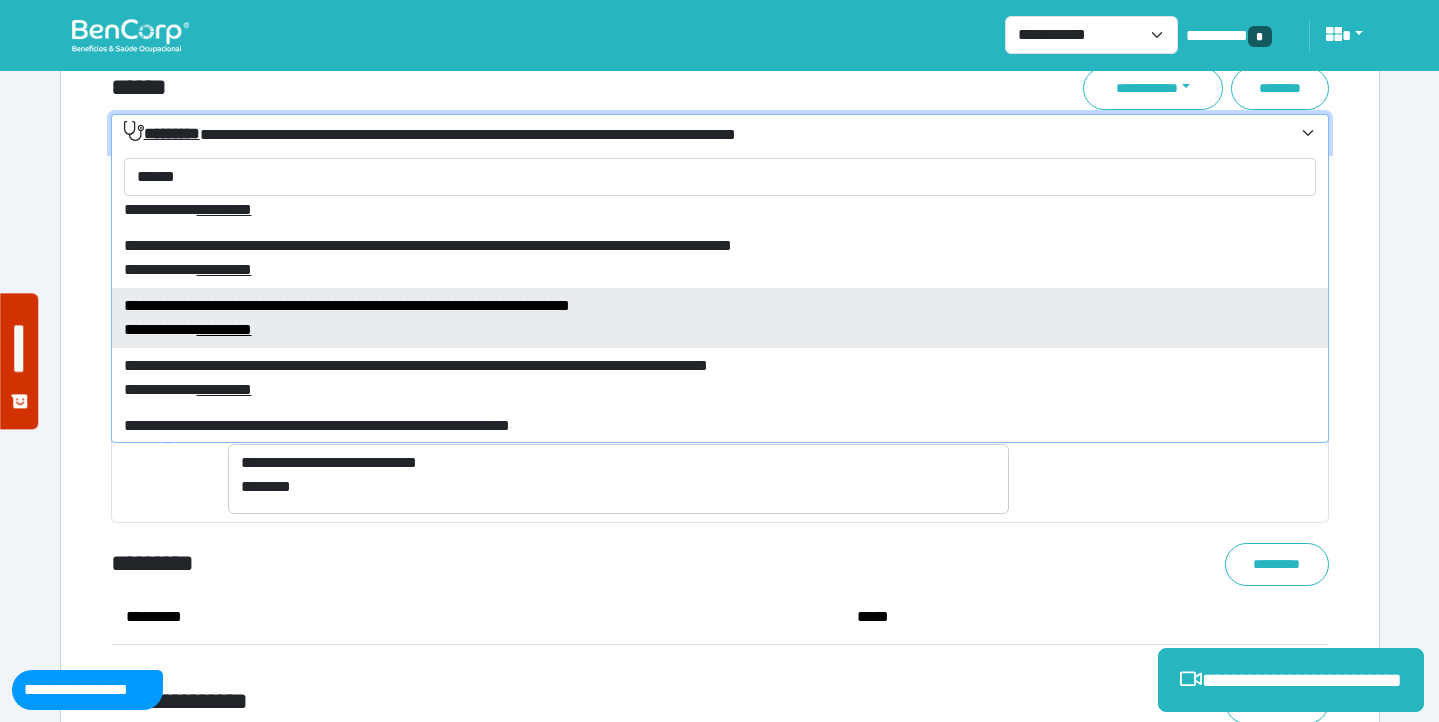 scroll, scrollTop: 288, scrollLeft: 0, axis: vertical 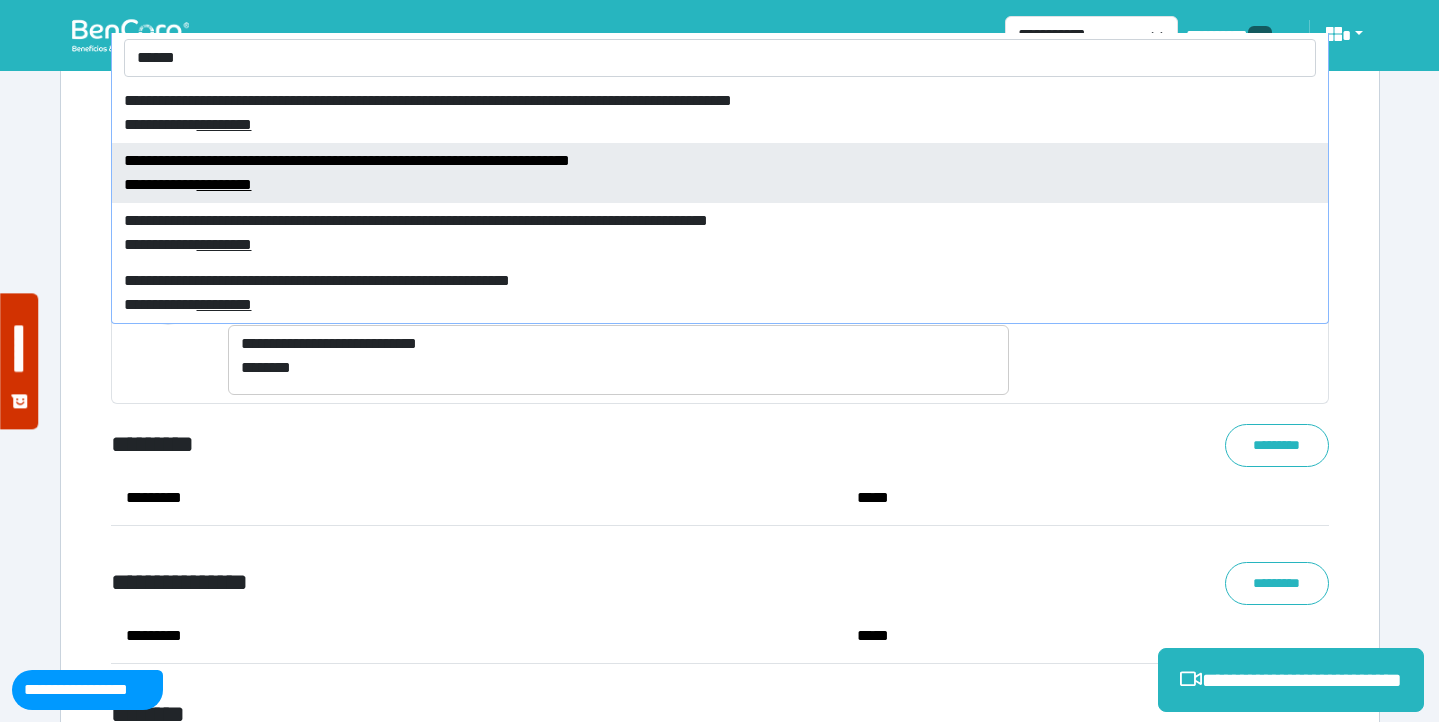type on "******" 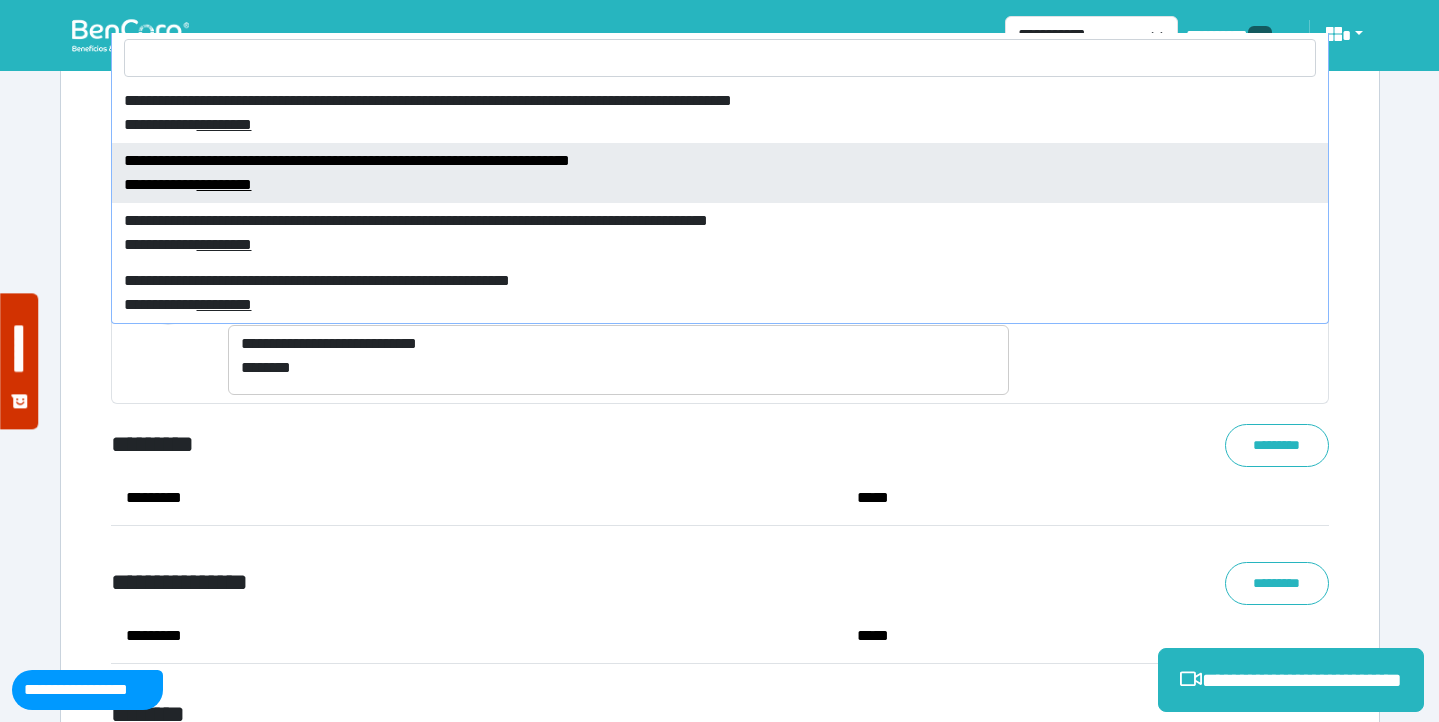 scroll, scrollTop: 8553, scrollLeft: 0, axis: vertical 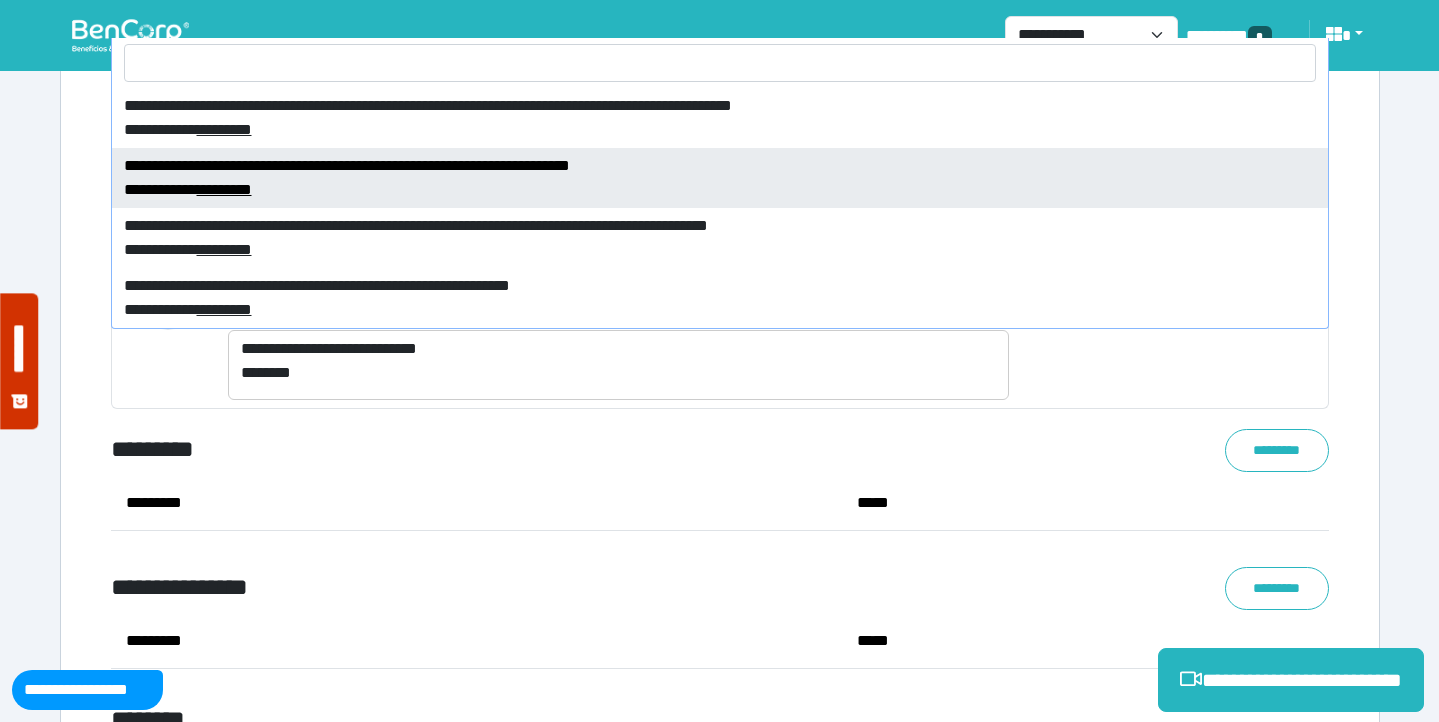 select on "****" 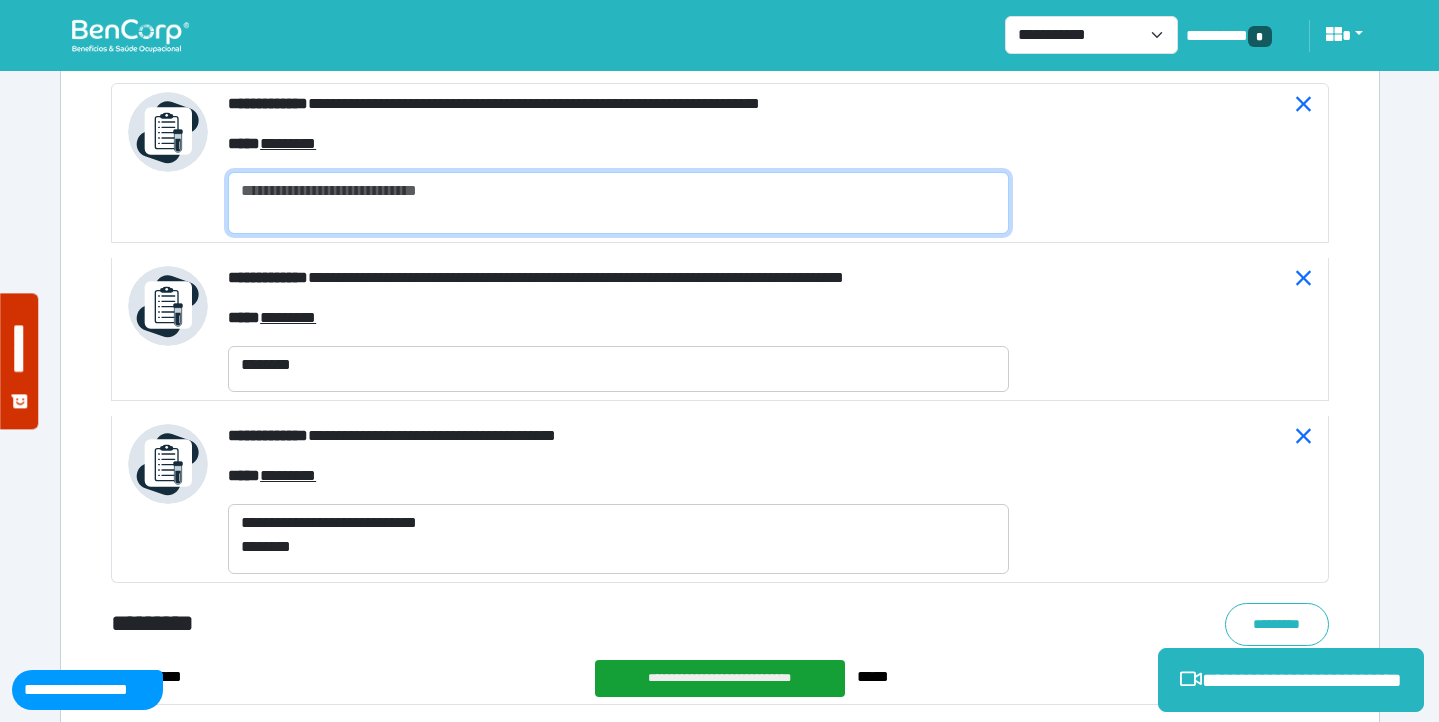 click at bounding box center [618, 203] 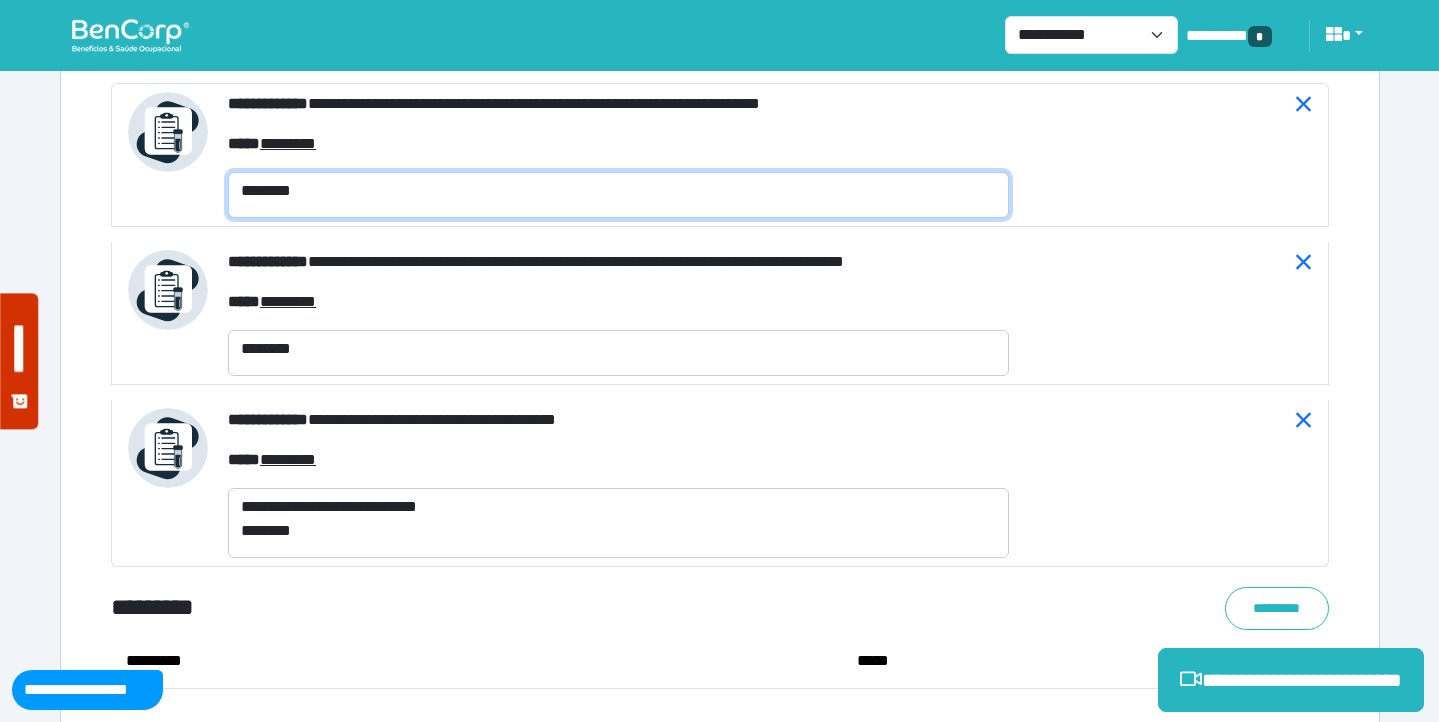 type on "********" 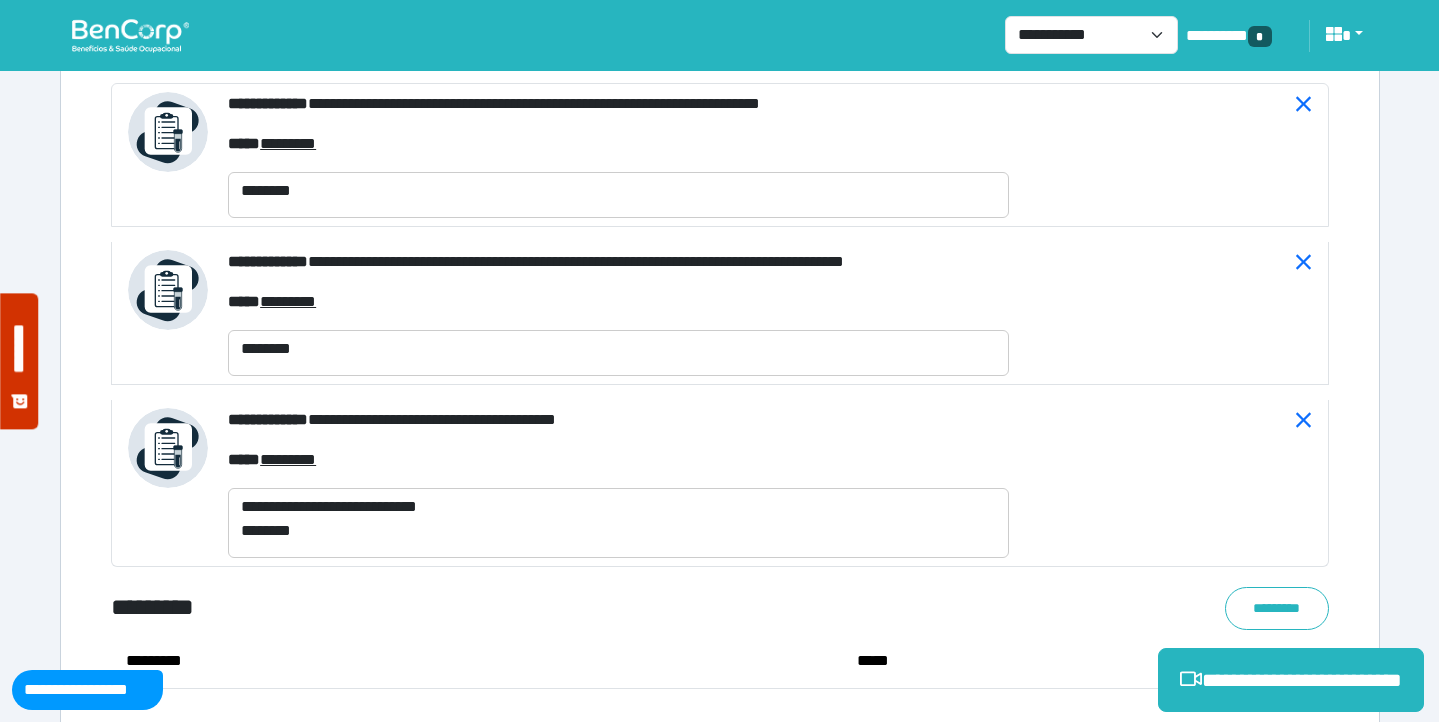 click on "**********" at bounding box center [720, -3390] 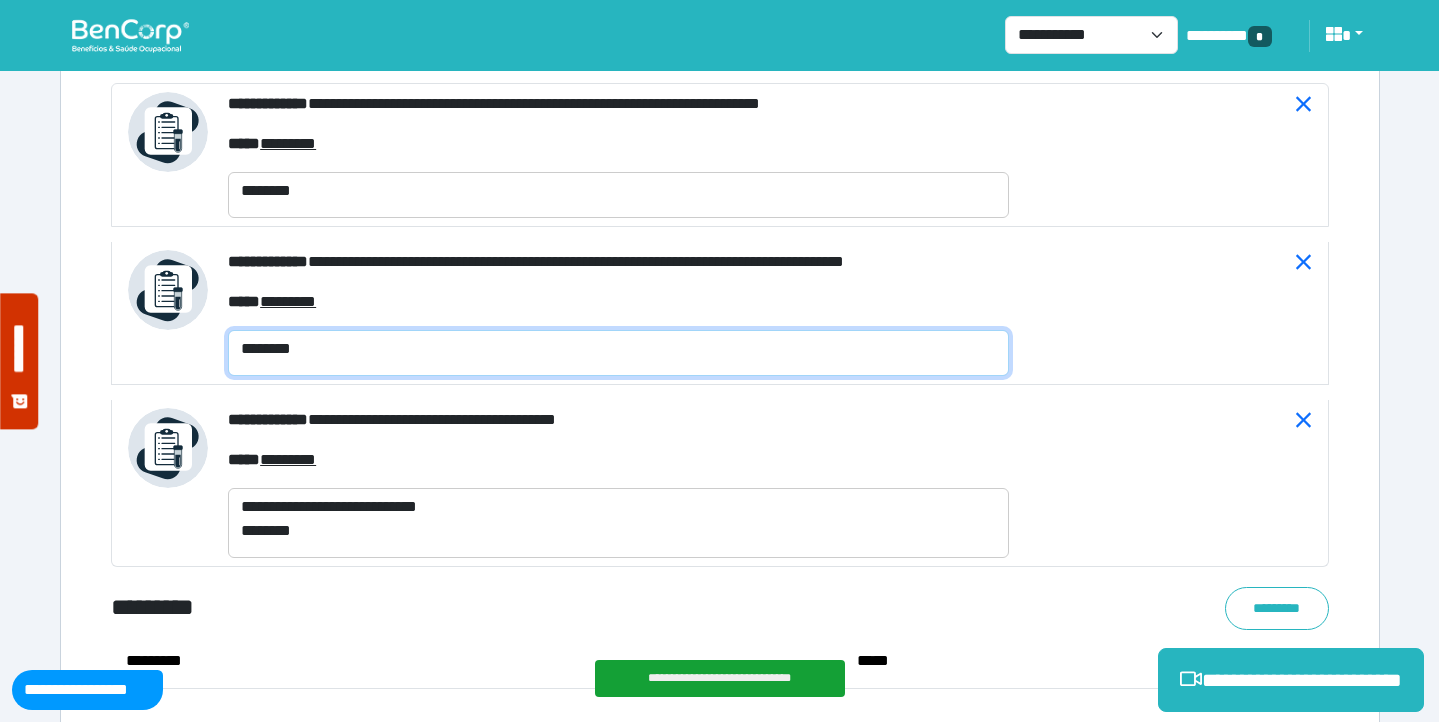 click on "********" at bounding box center (618, 353) 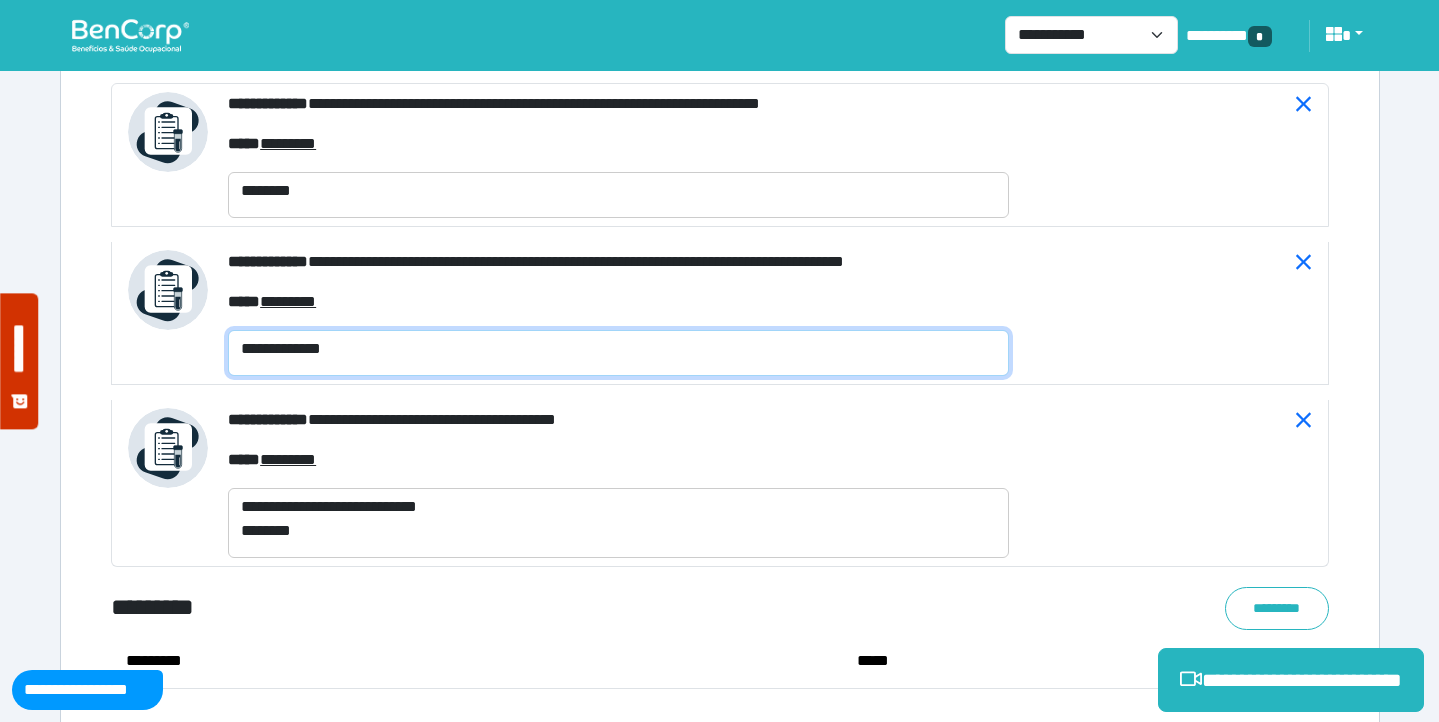 type on "**********" 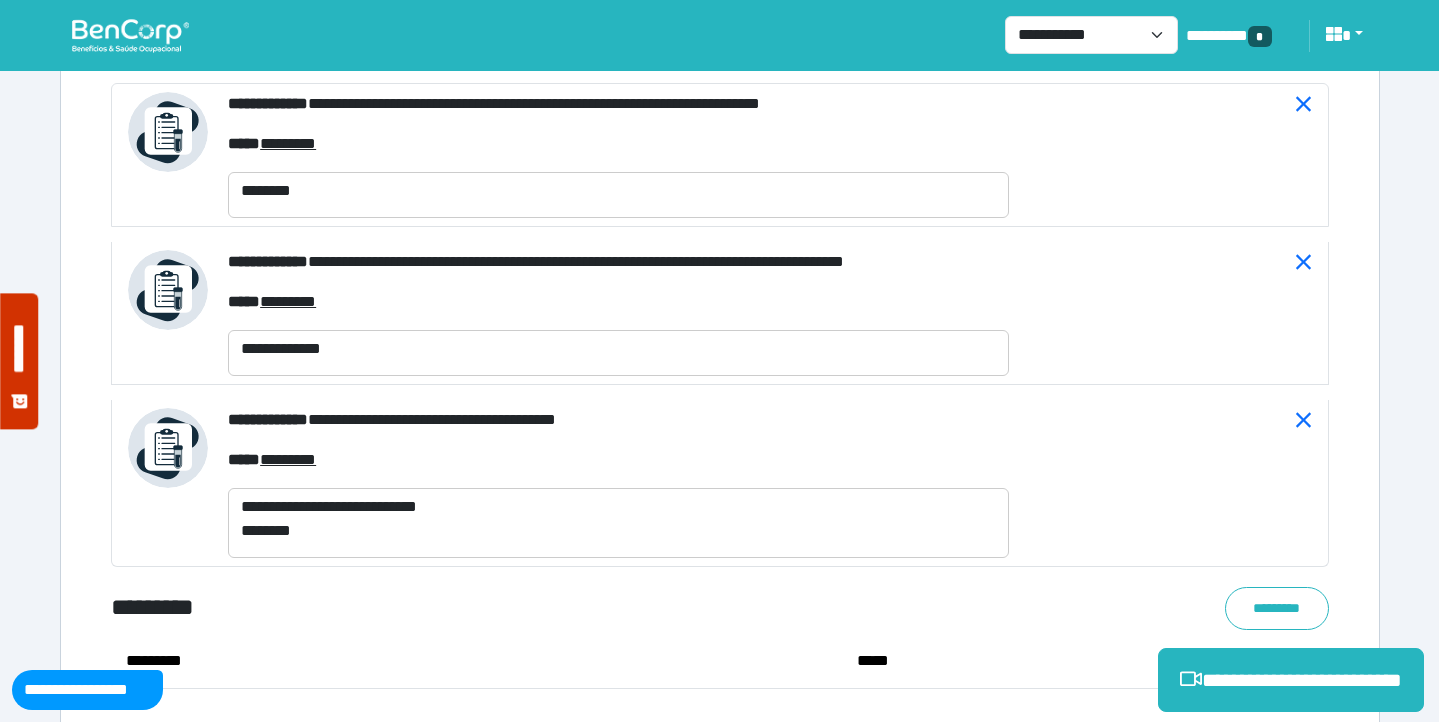 click on "**********" at bounding box center (720, -3390) 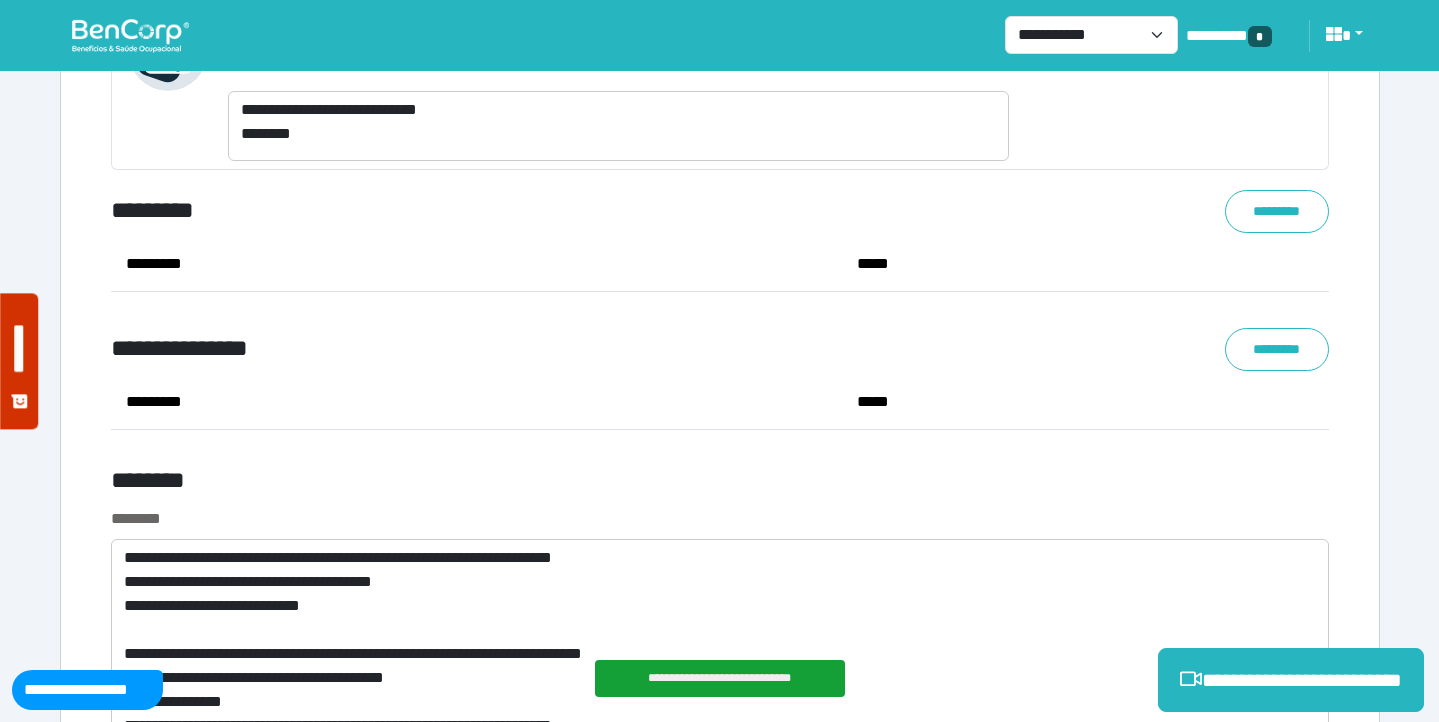 scroll, scrollTop: 8951, scrollLeft: 0, axis: vertical 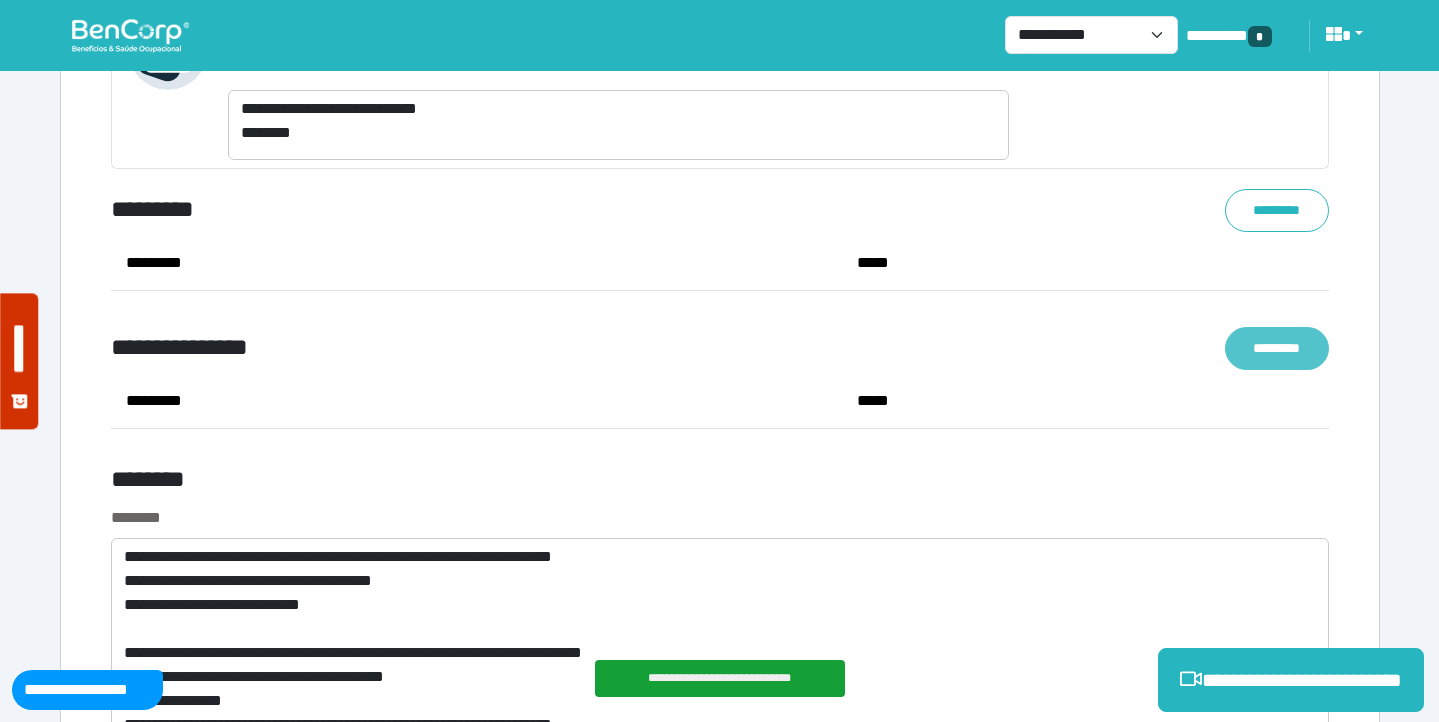 click on "*********" at bounding box center [1277, 348] 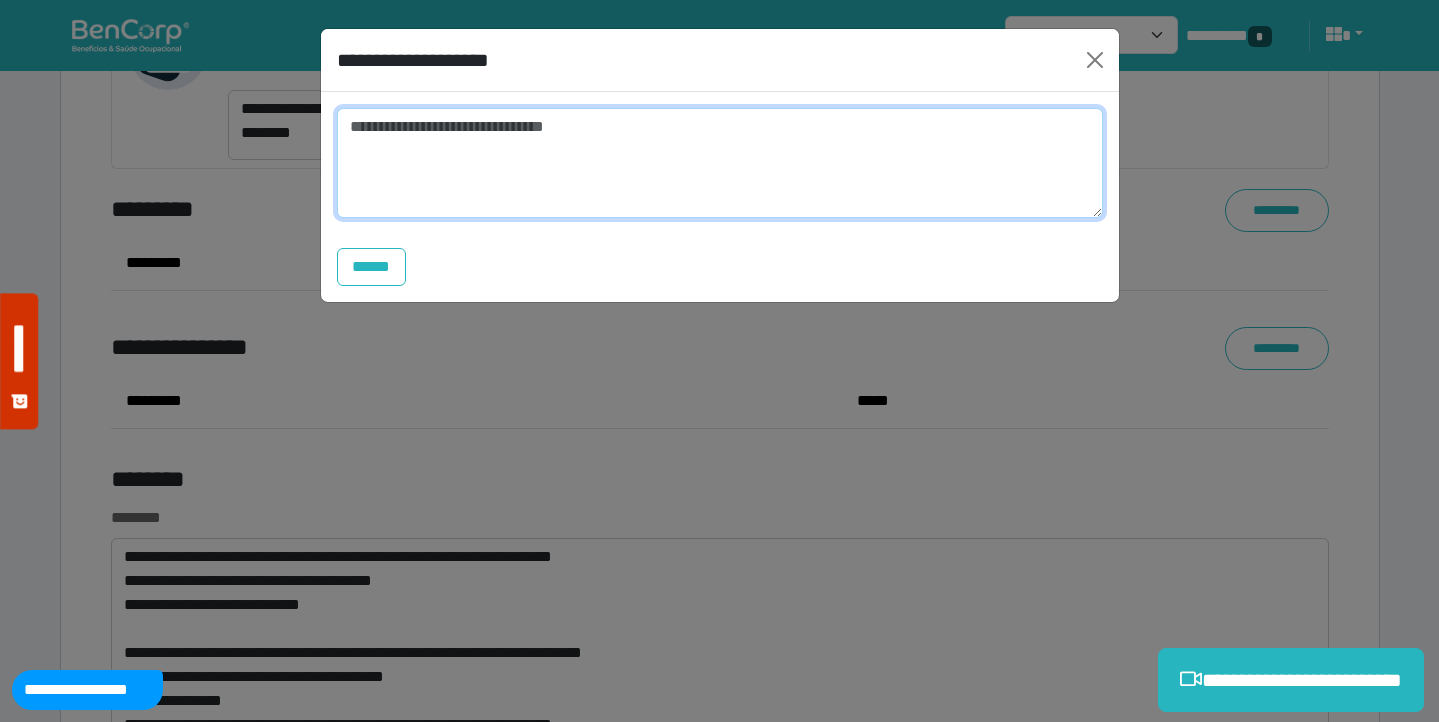 click at bounding box center [720, 163] 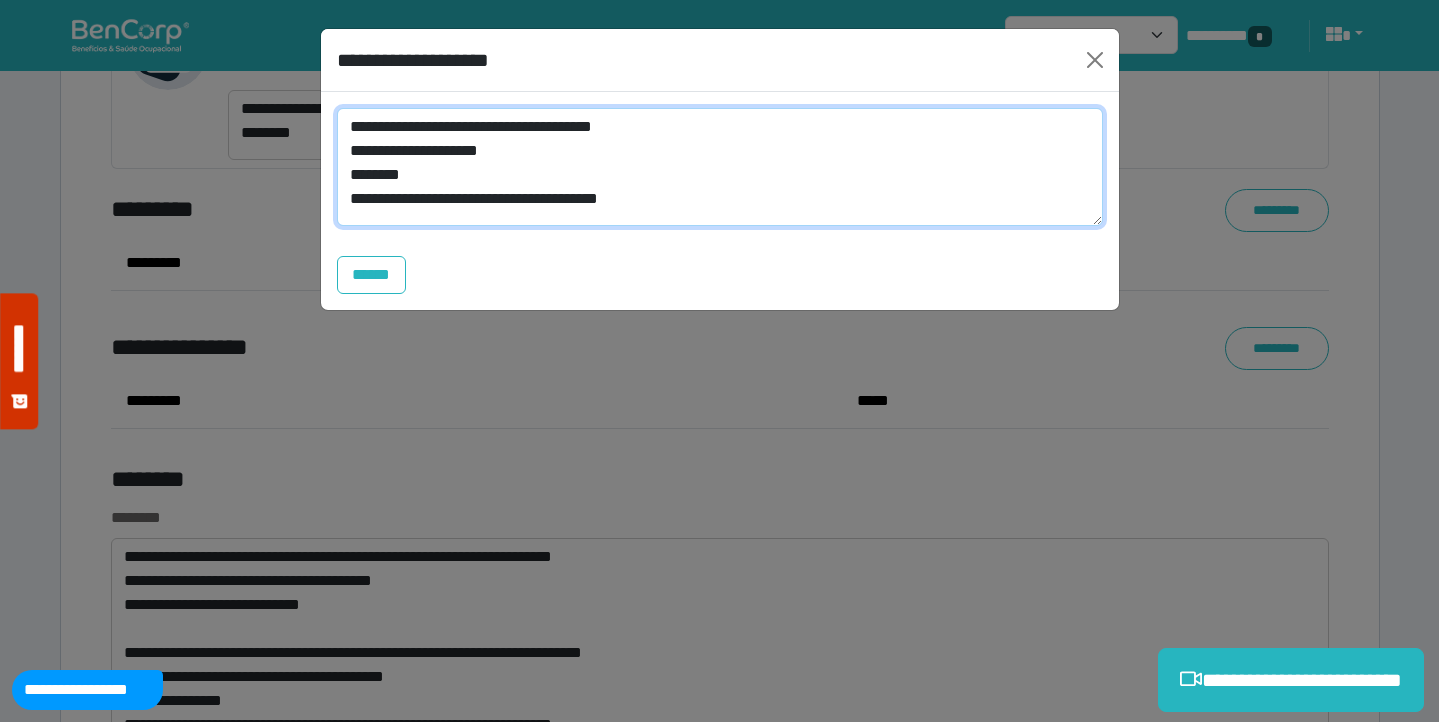 scroll, scrollTop: 0, scrollLeft: 0, axis: both 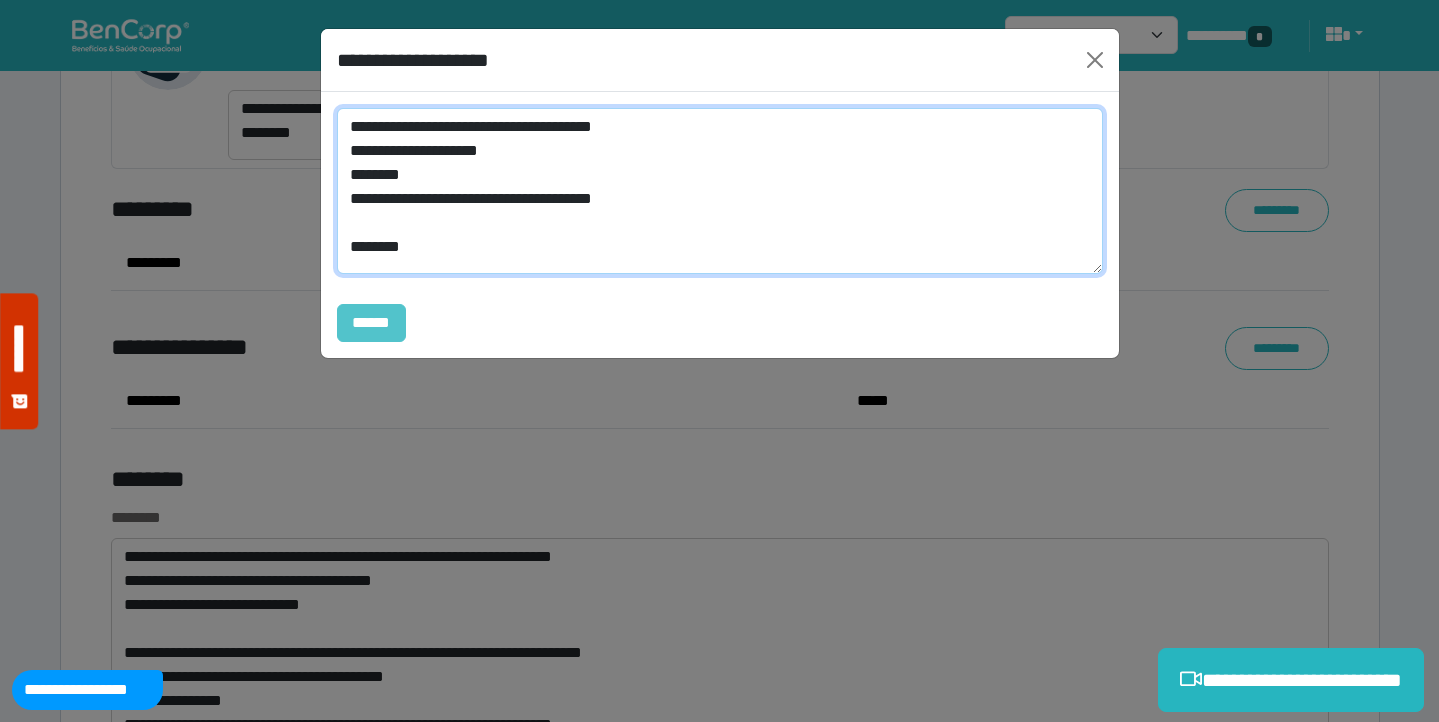 type on "**********" 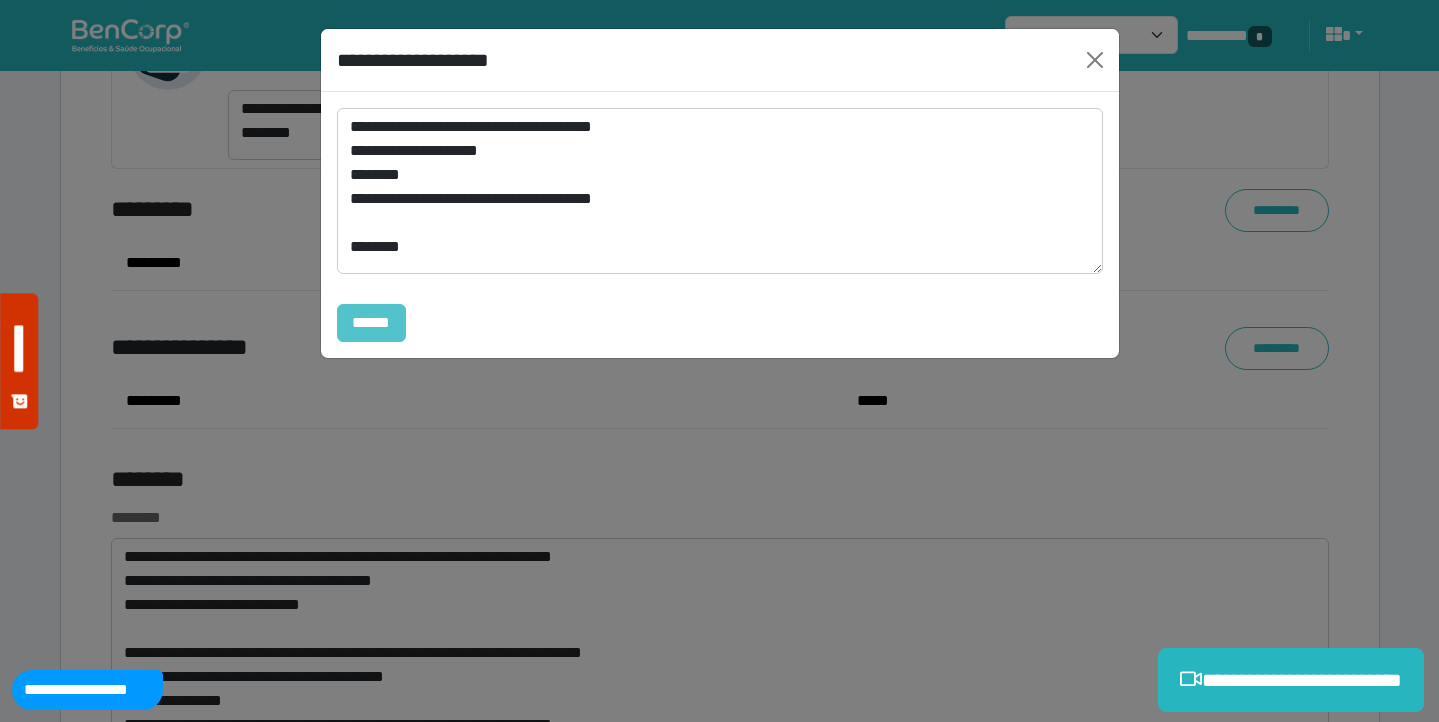 click on "******" at bounding box center (372, 323) 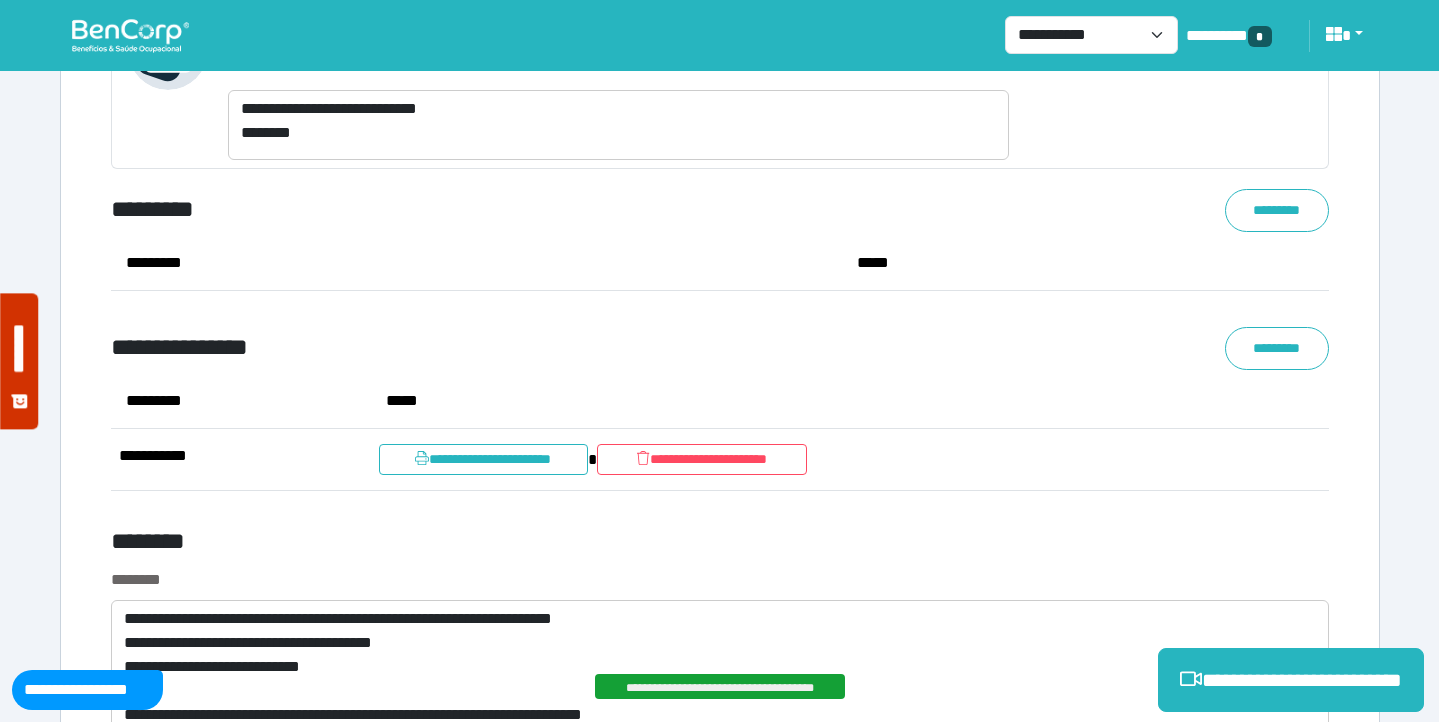 click on "********" at bounding box center (720, 580) 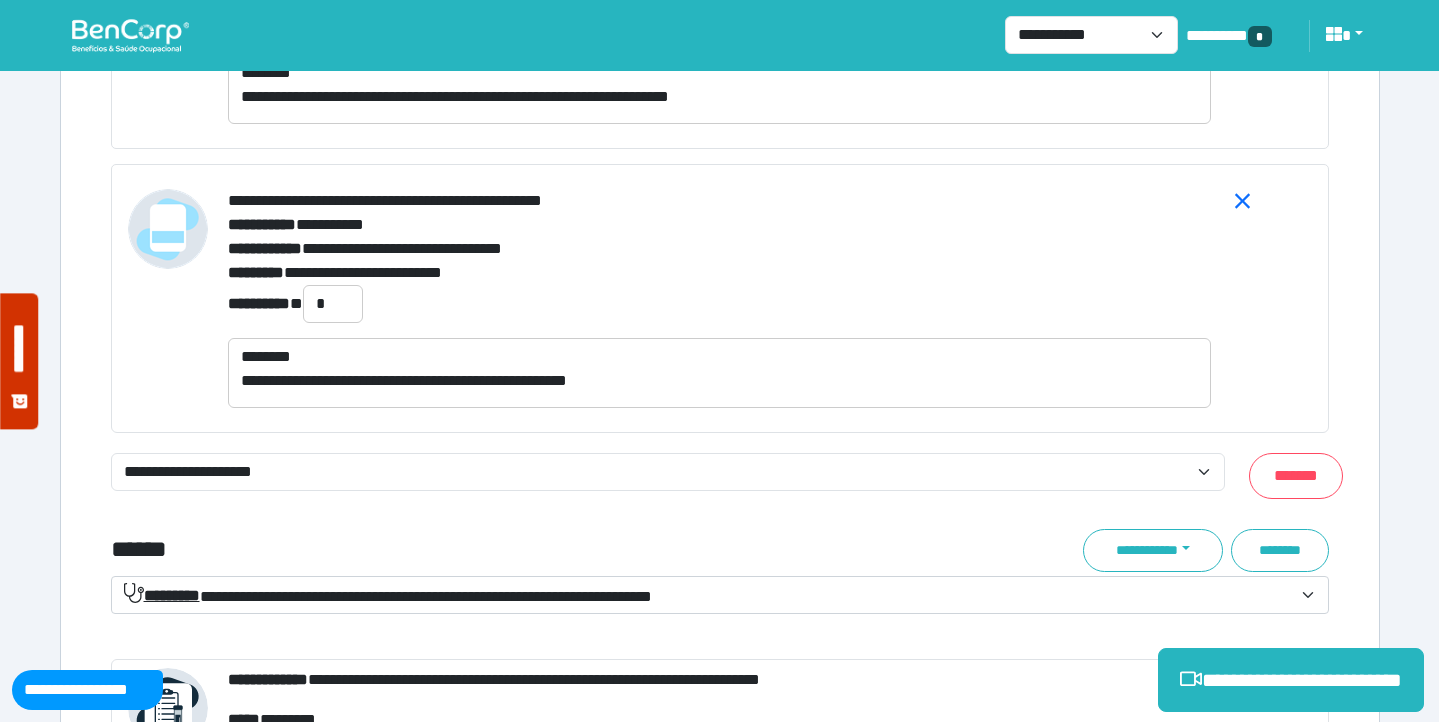 scroll, scrollTop: 7941, scrollLeft: 0, axis: vertical 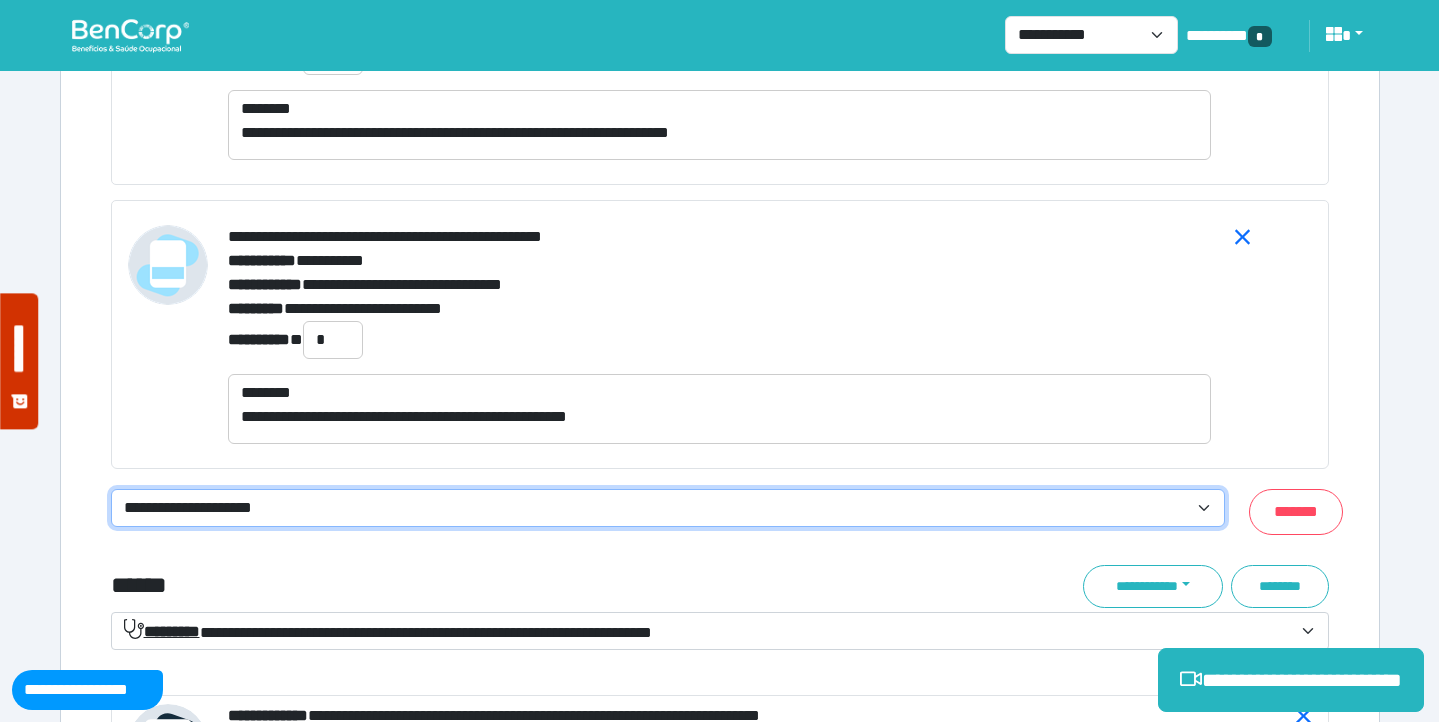 click on "**********" at bounding box center (668, 508) 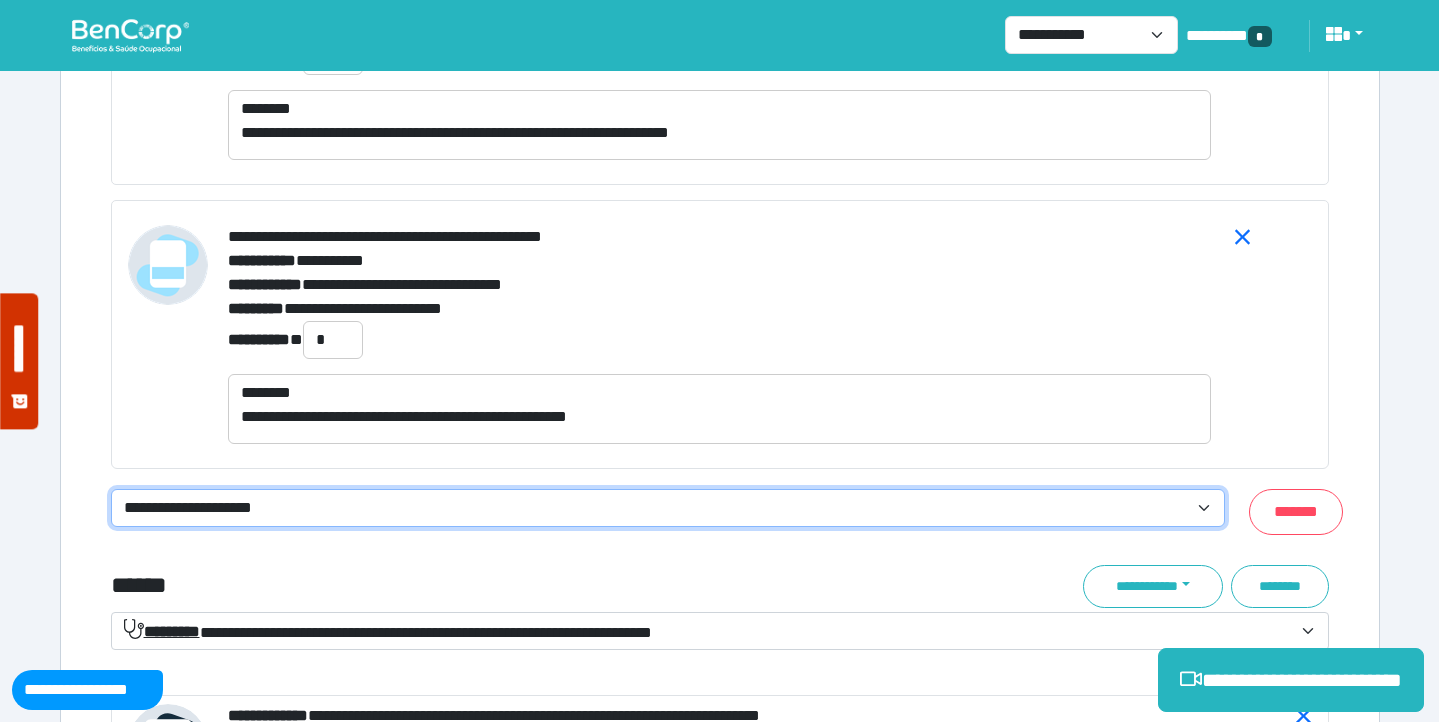 select on "**********" 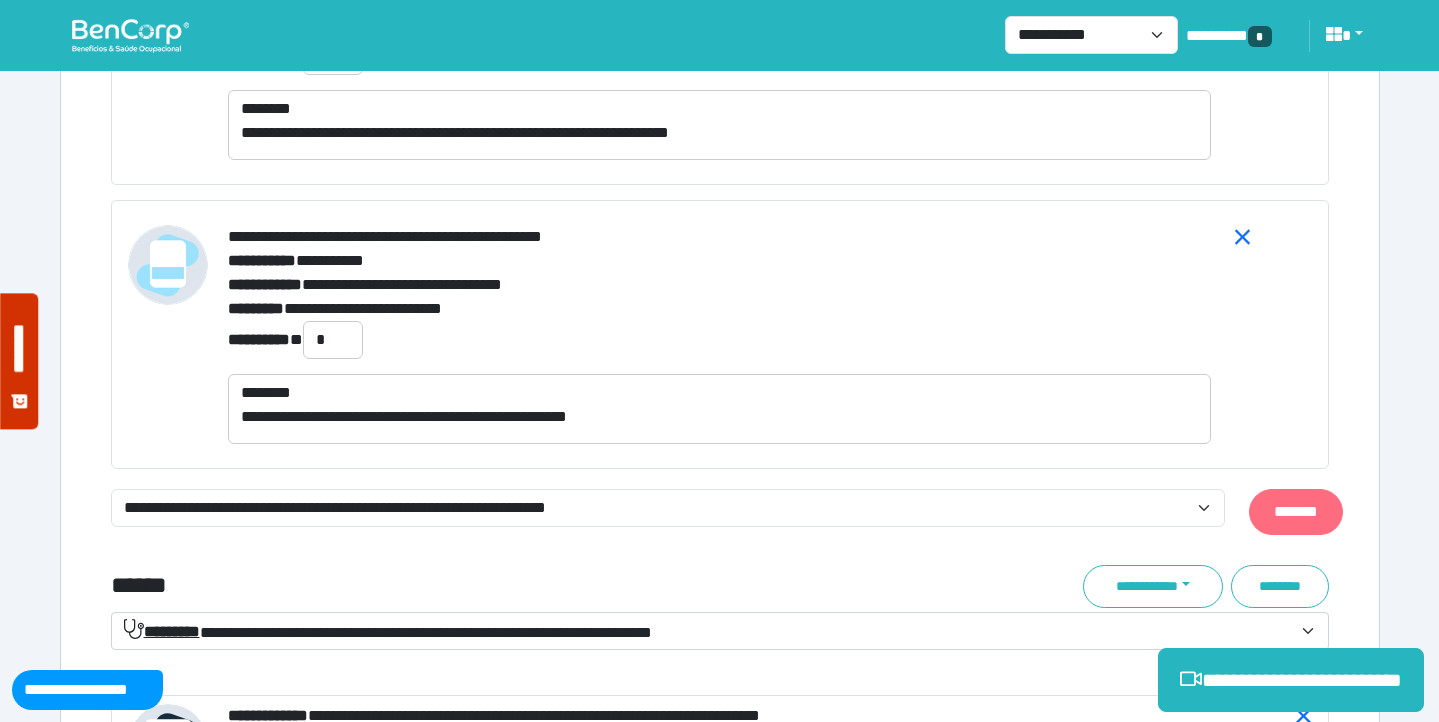 click on "*******" at bounding box center [1296, 512] 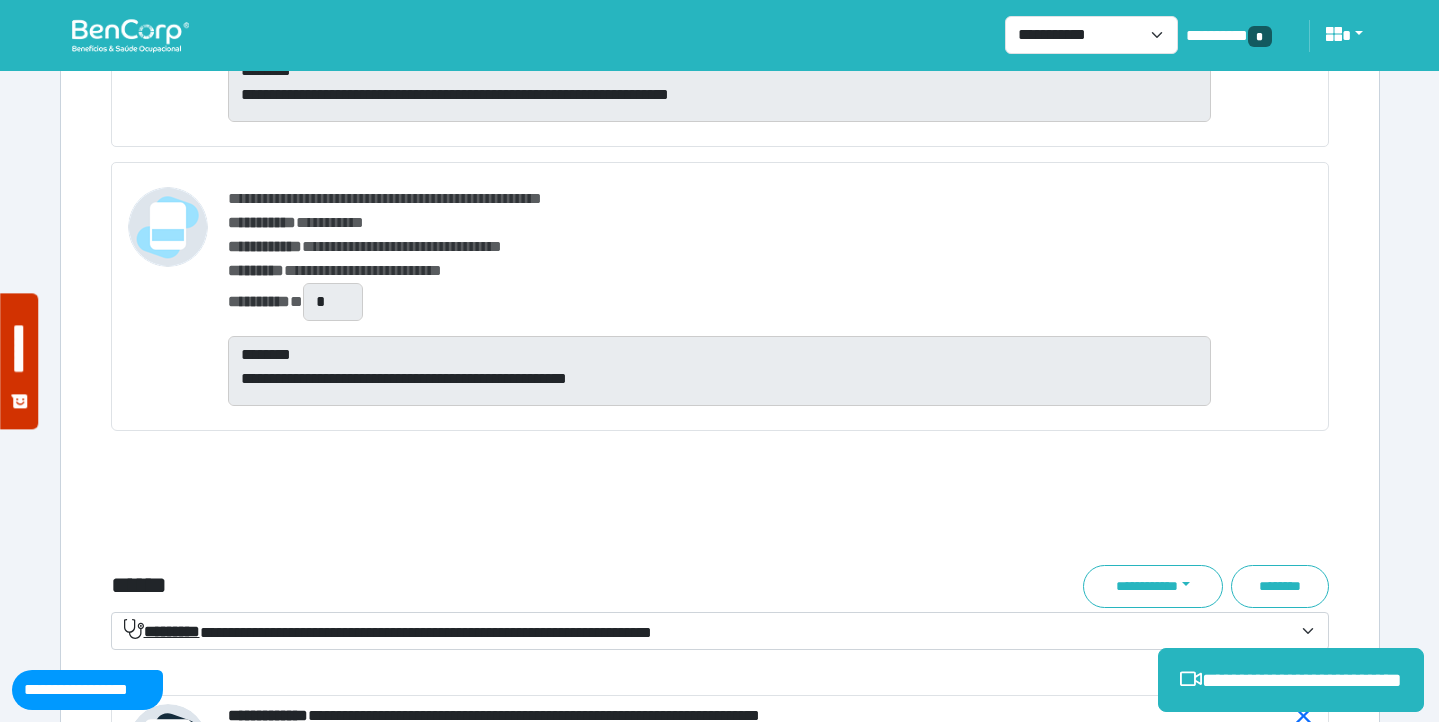 scroll, scrollTop: 7896, scrollLeft: 0, axis: vertical 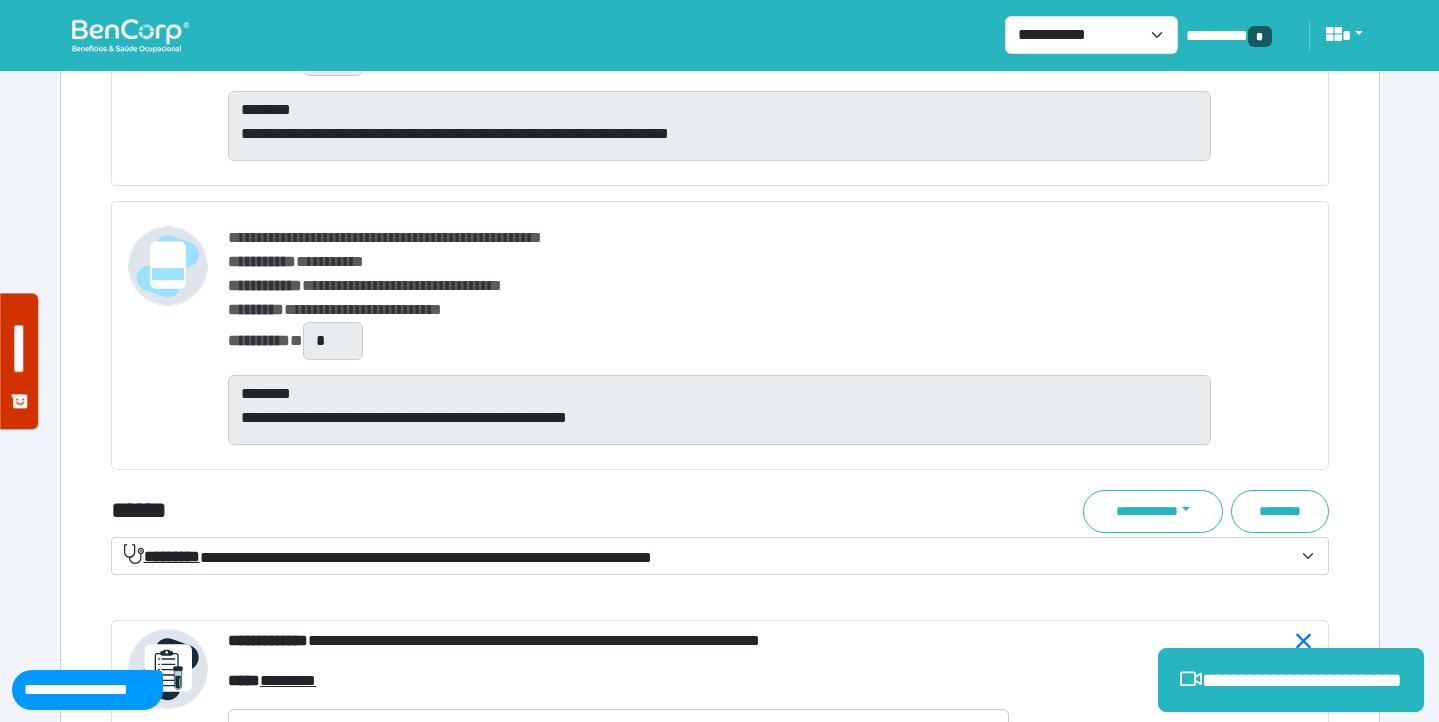 click on "******" at bounding box center [513, 511] 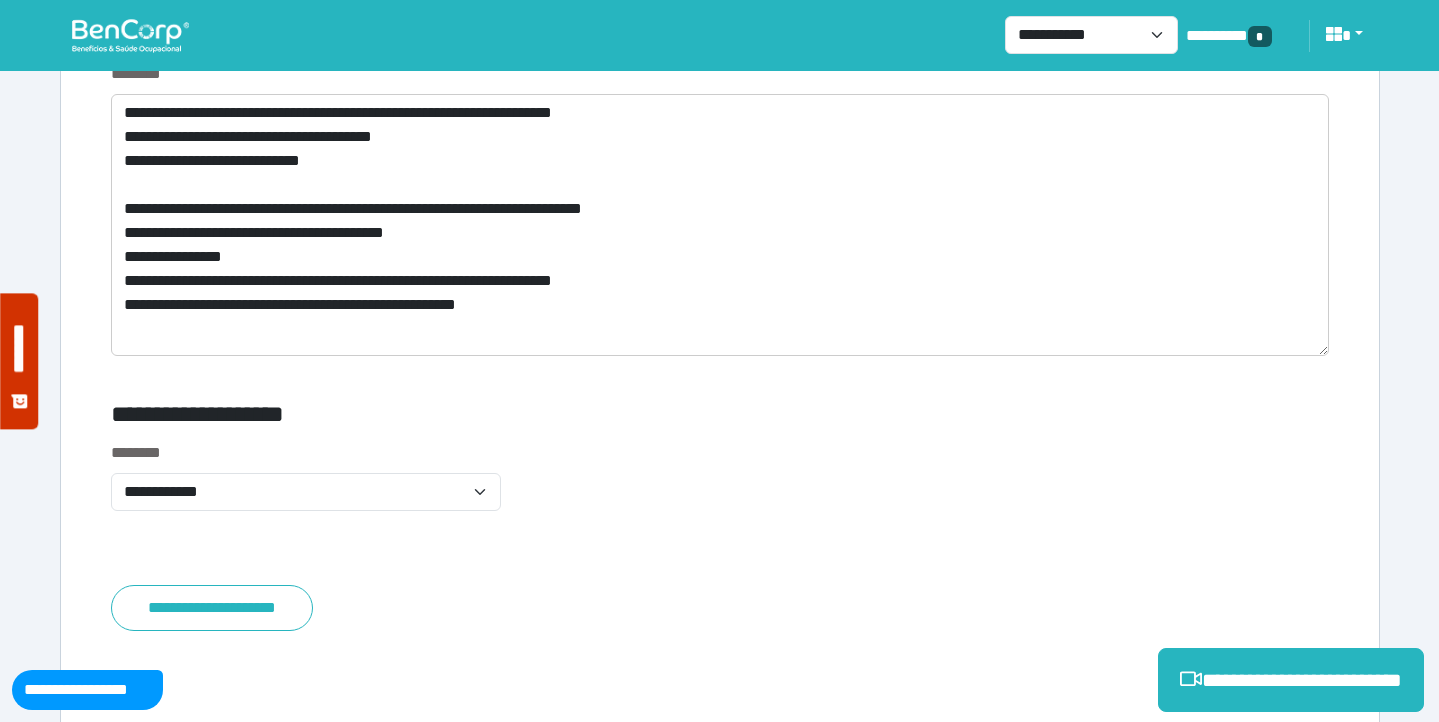 scroll, scrollTop: 9346, scrollLeft: 0, axis: vertical 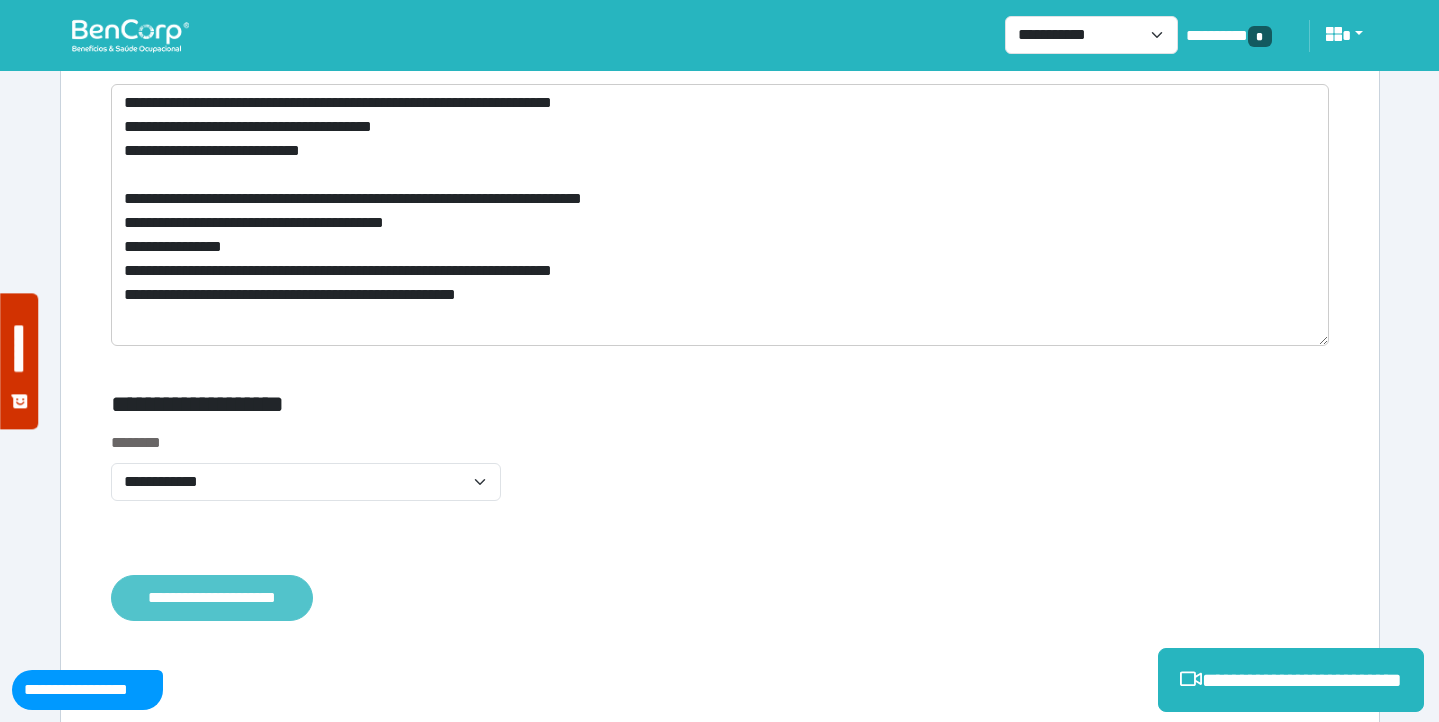 click on "**********" at bounding box center [212, 598] 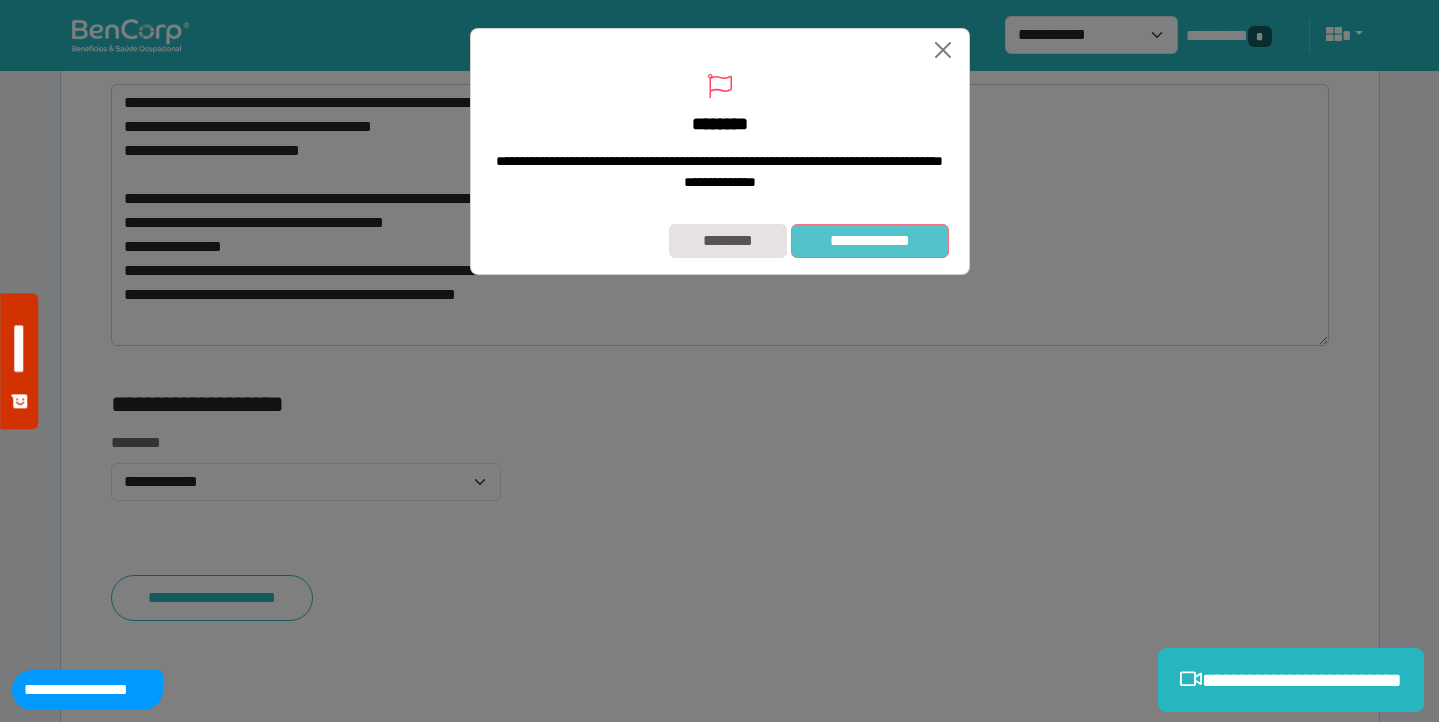 click on "**********" at bounding box center (869, 241) 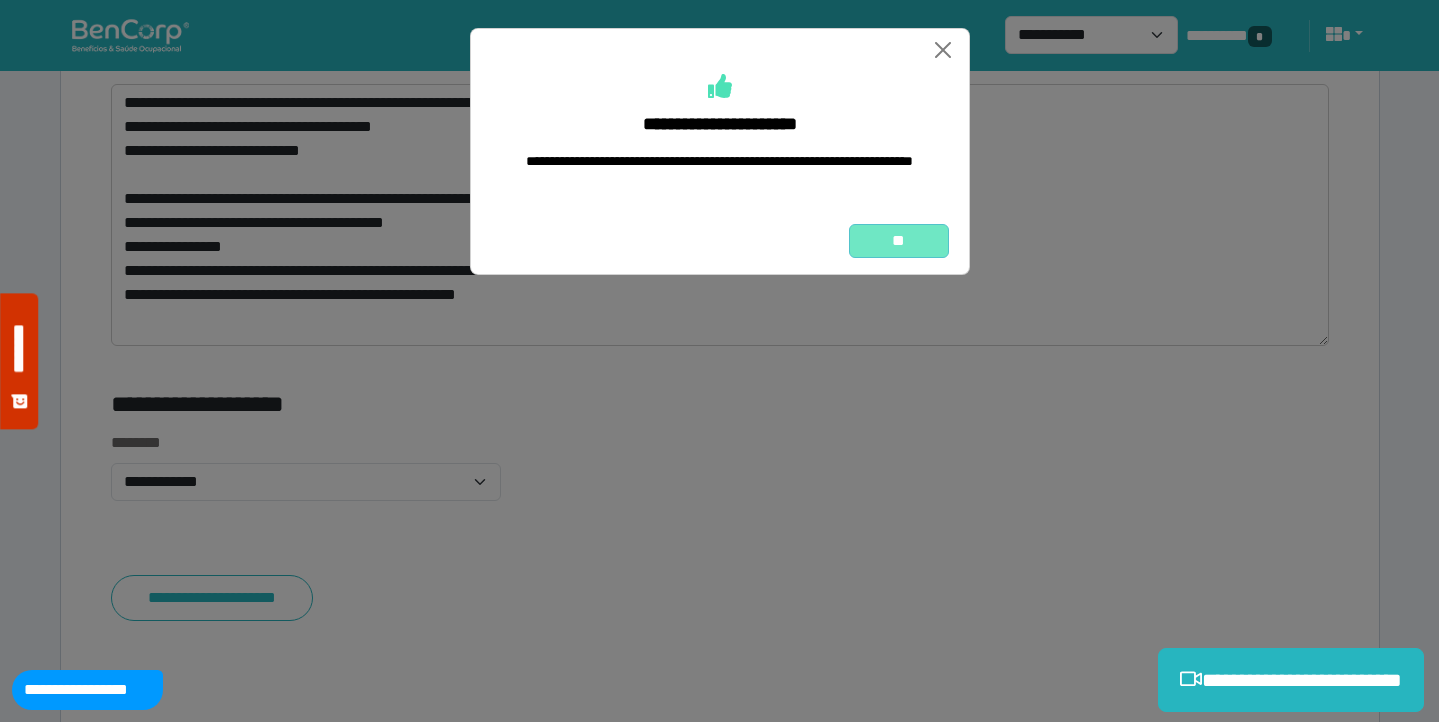 click on "**" at bounding box center (899, 241) 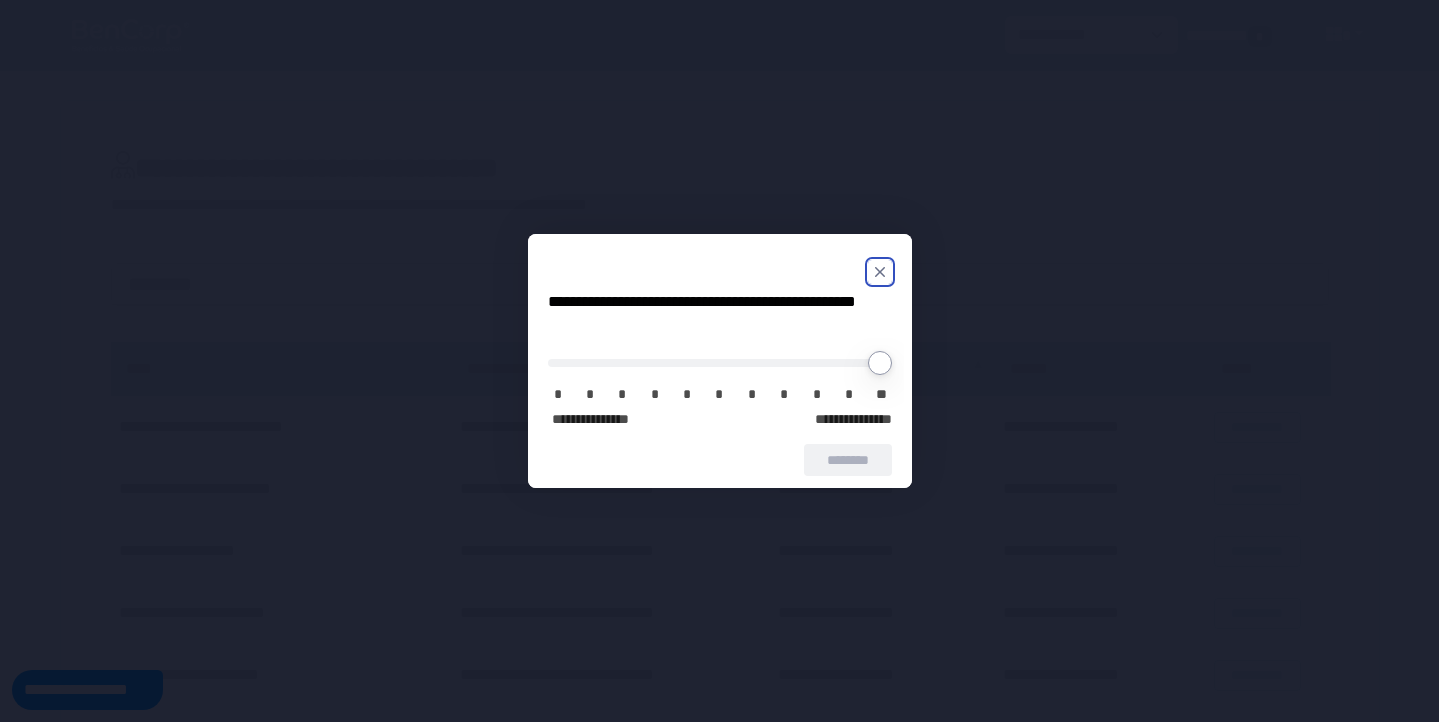 scroll, scrollTop: 0, scrollLeft: 0, axis: both 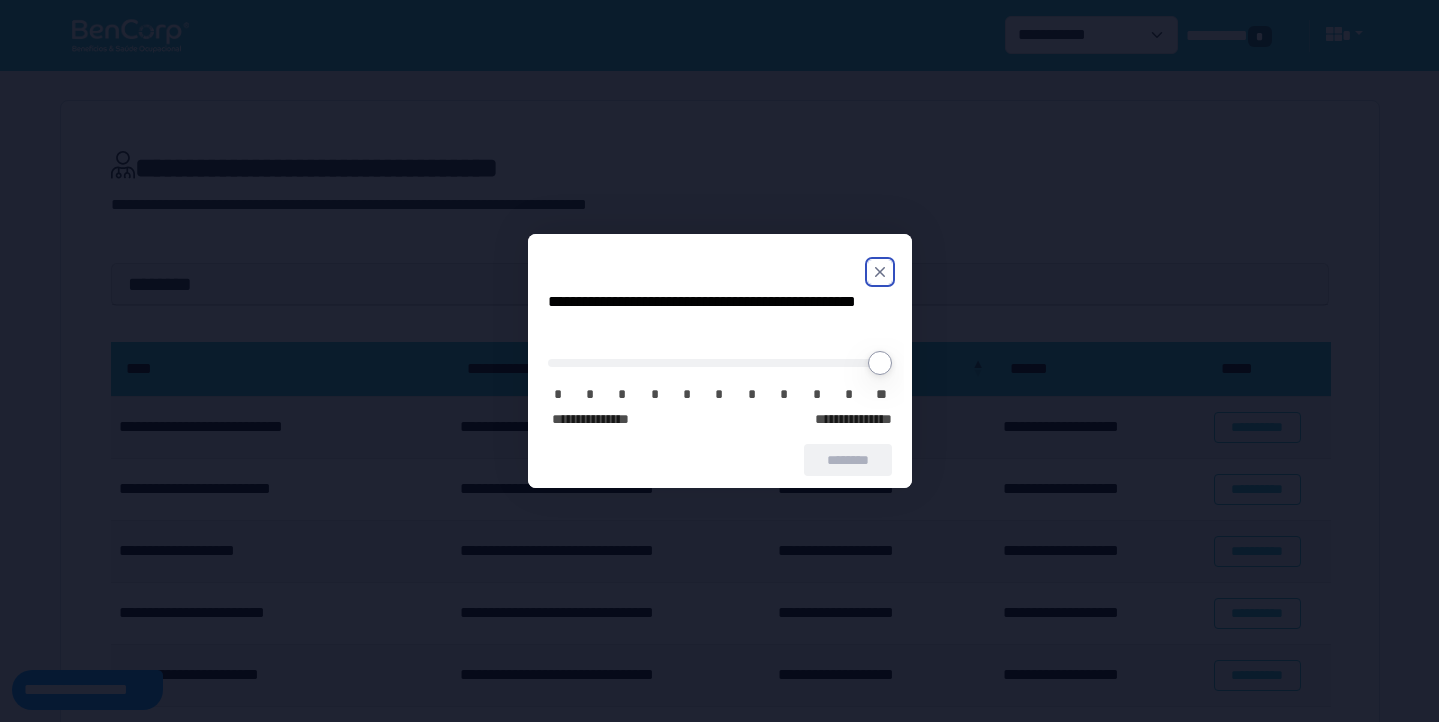 click 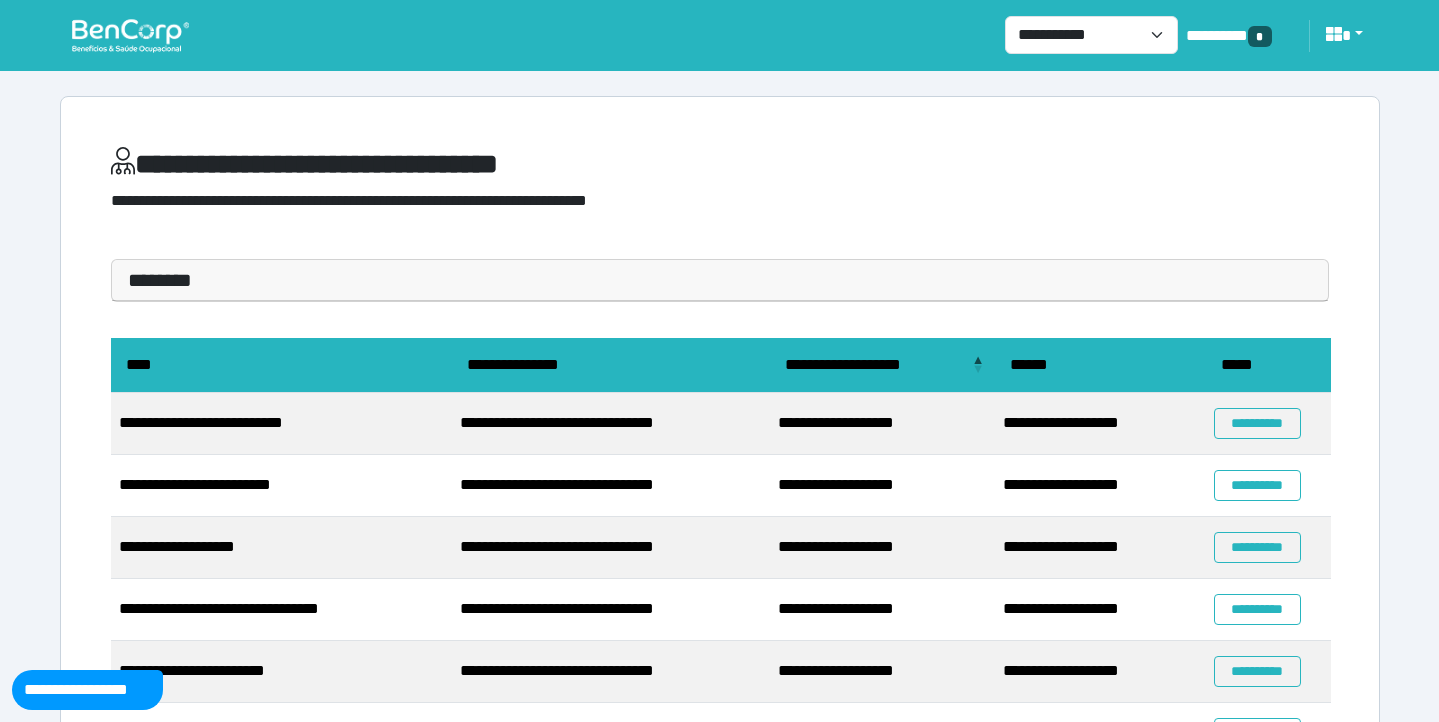 scroll, scrollTop: 0, scrollLeft: 0, axis: both 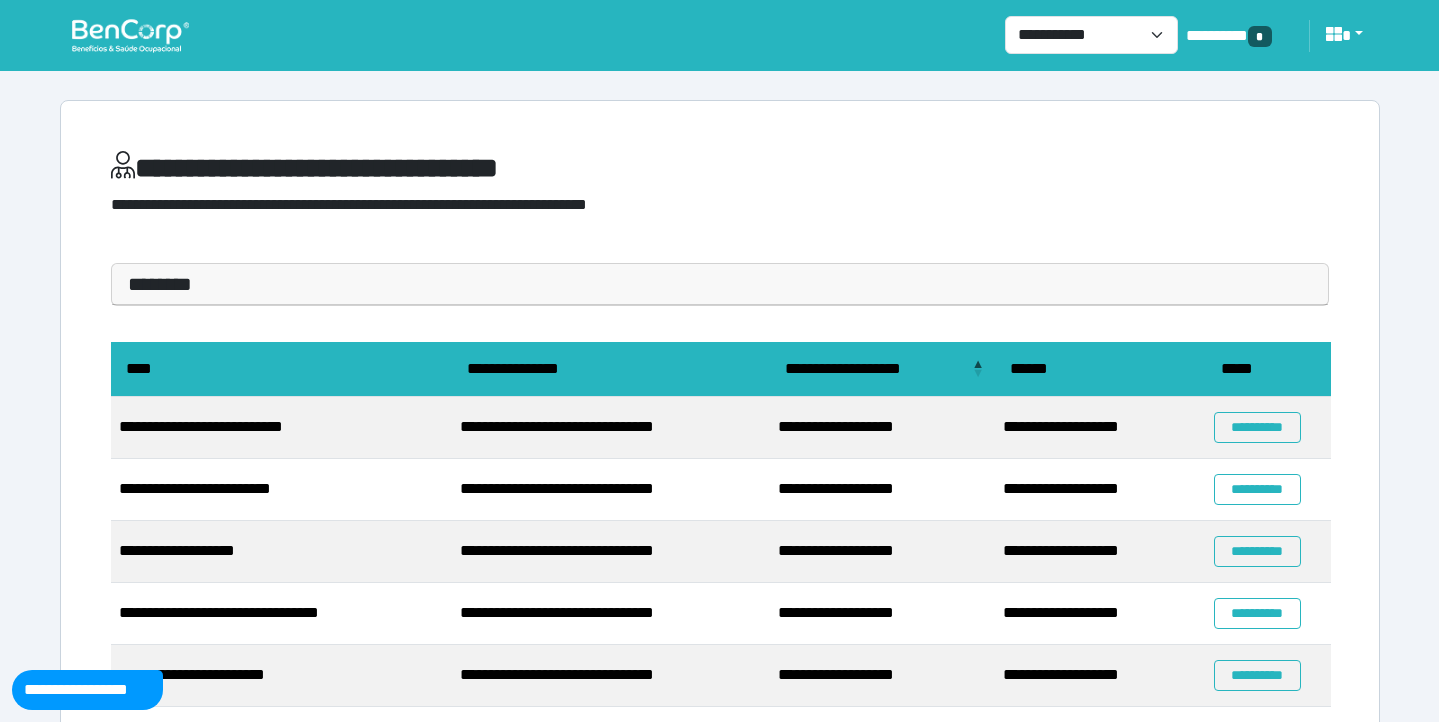 click on "**********" at bounding box center (720, 192) 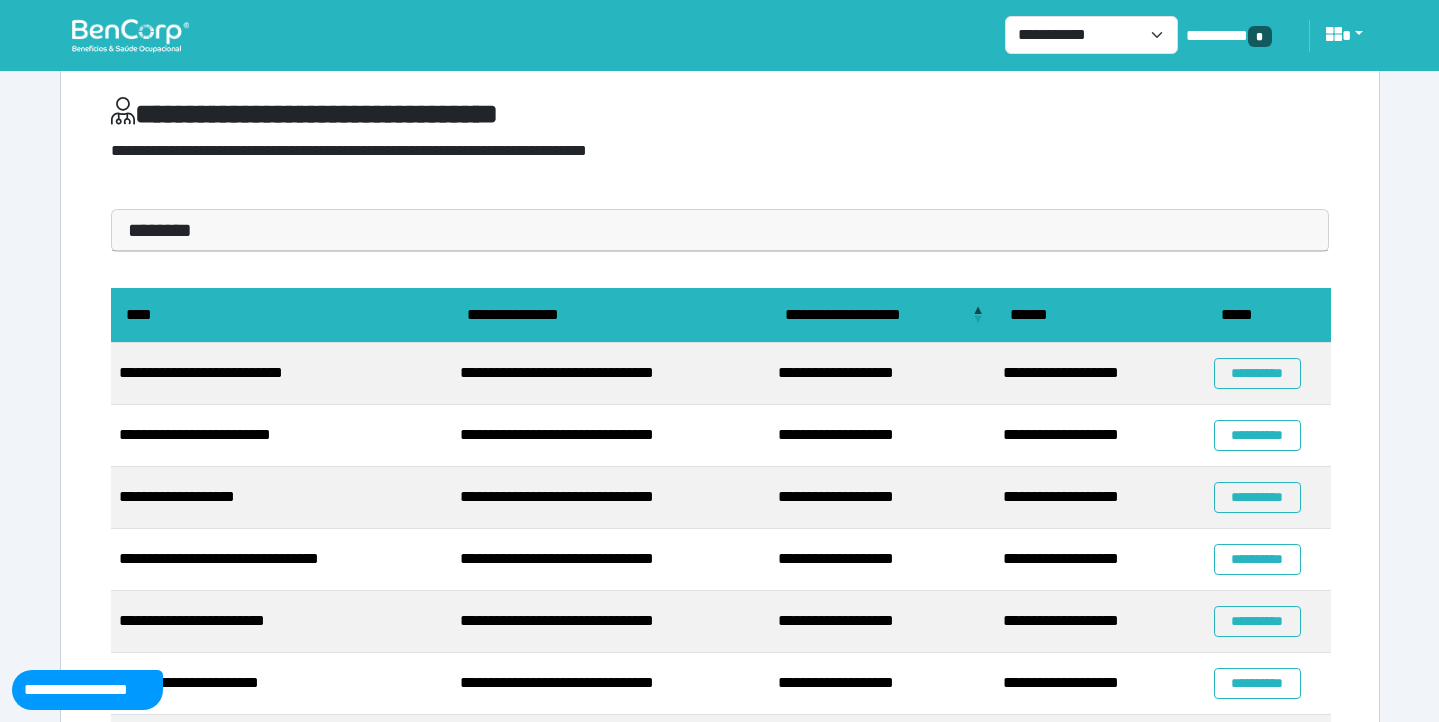 scroll, scrollTop: 0, scrollLeft: 0, axis: both 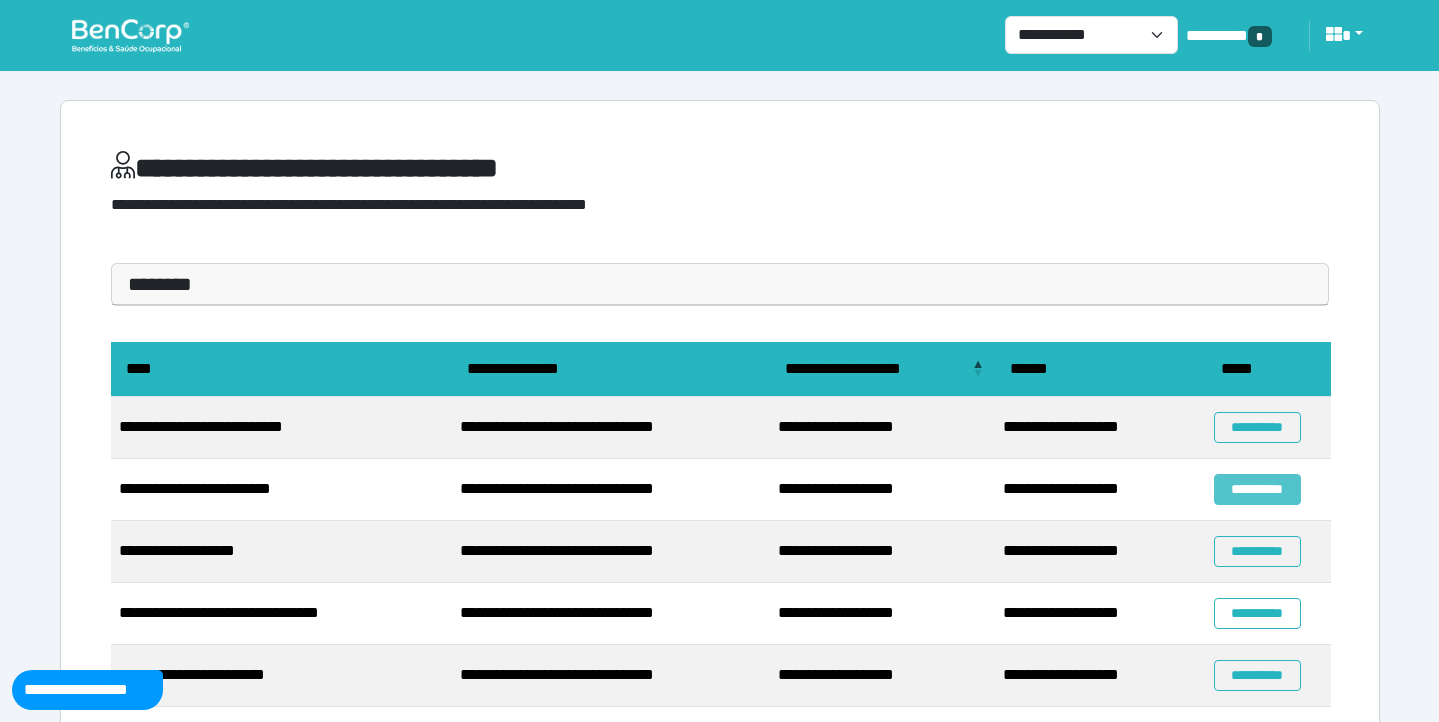 click on "**********" at bounding box center [1257, 489] 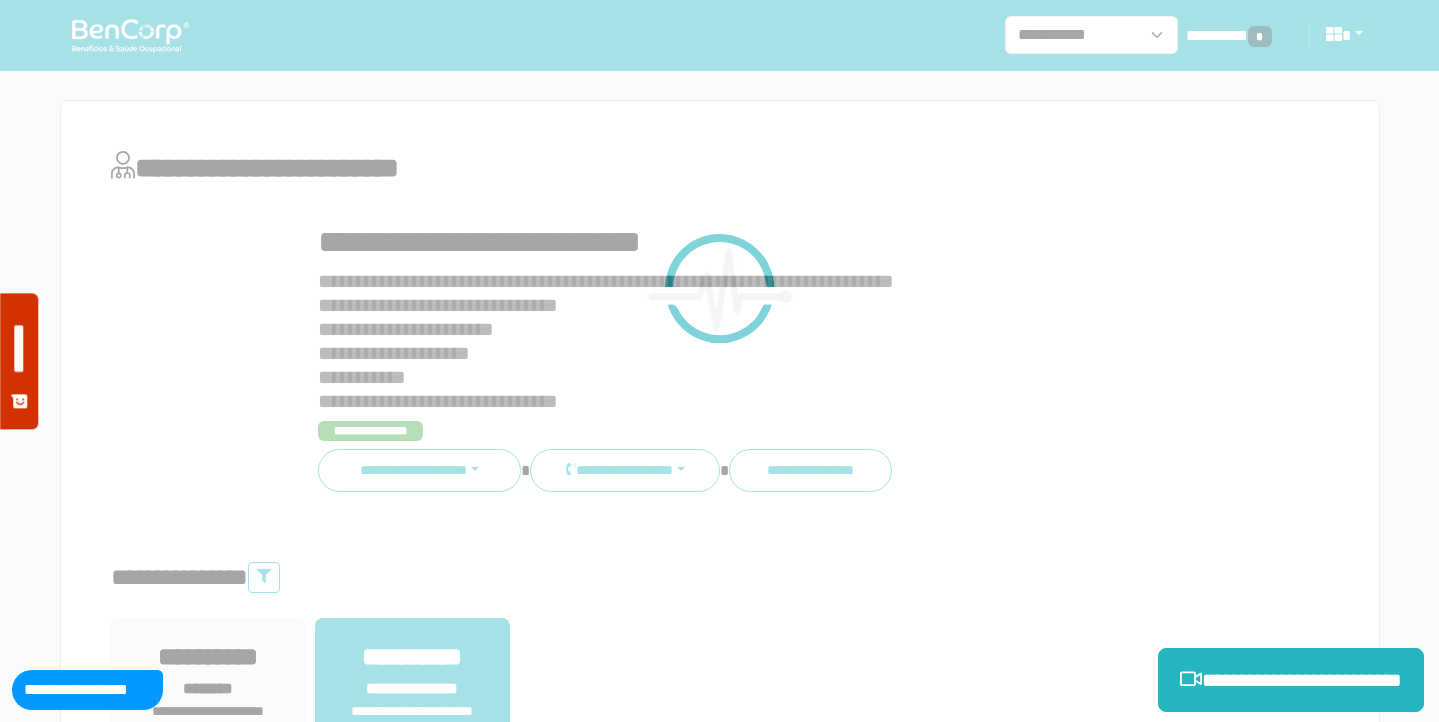scroll, scrollTop: 0, scrollLeft: 0, axis: both 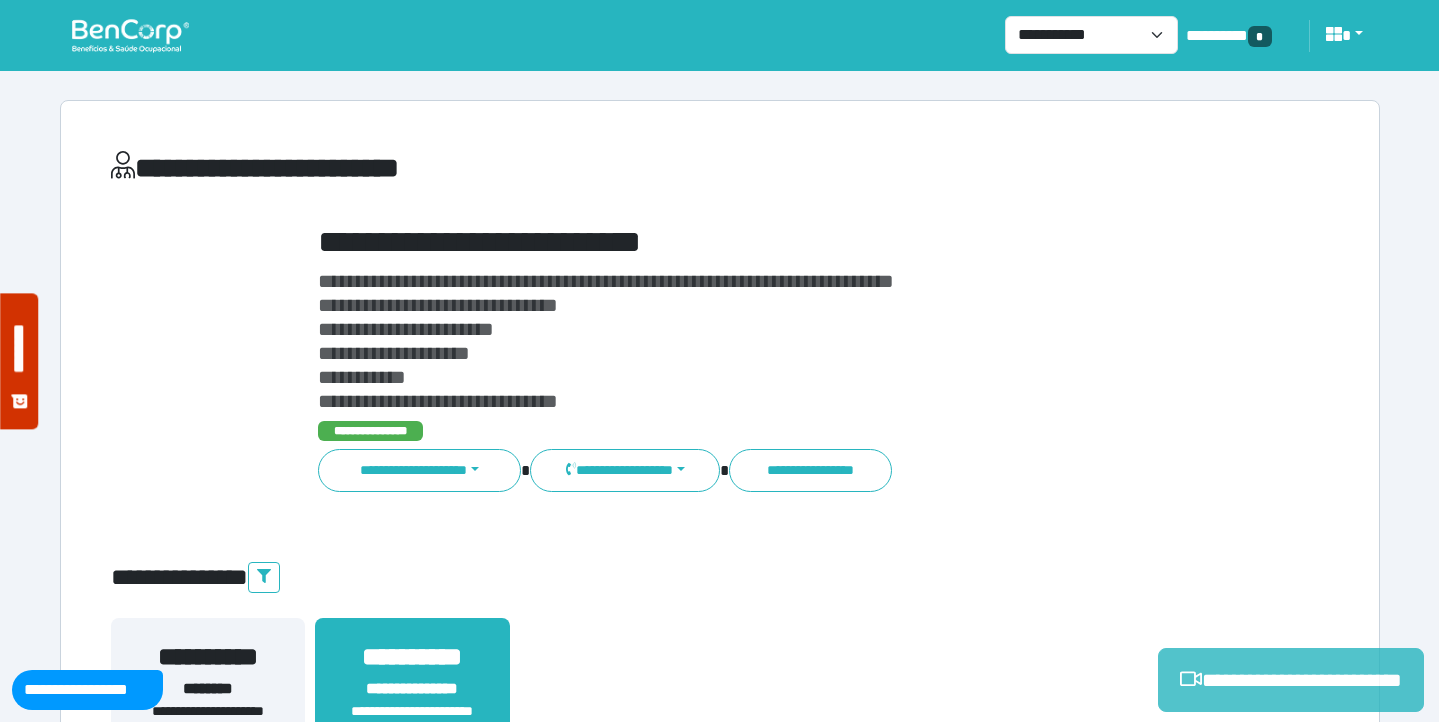 click on "**********" at bounding box center (1291, 680) 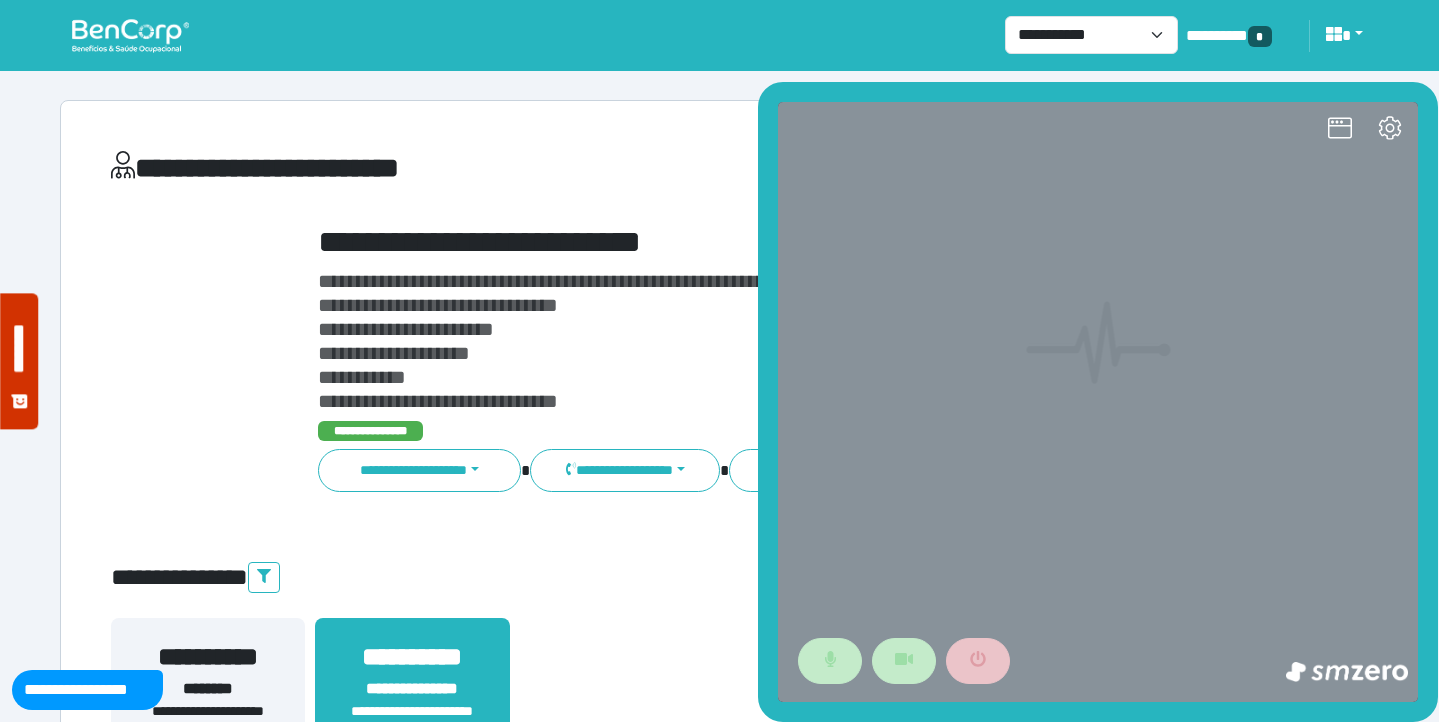 scroll, scrollTop: 0, scrollLeft: 0, axis: both 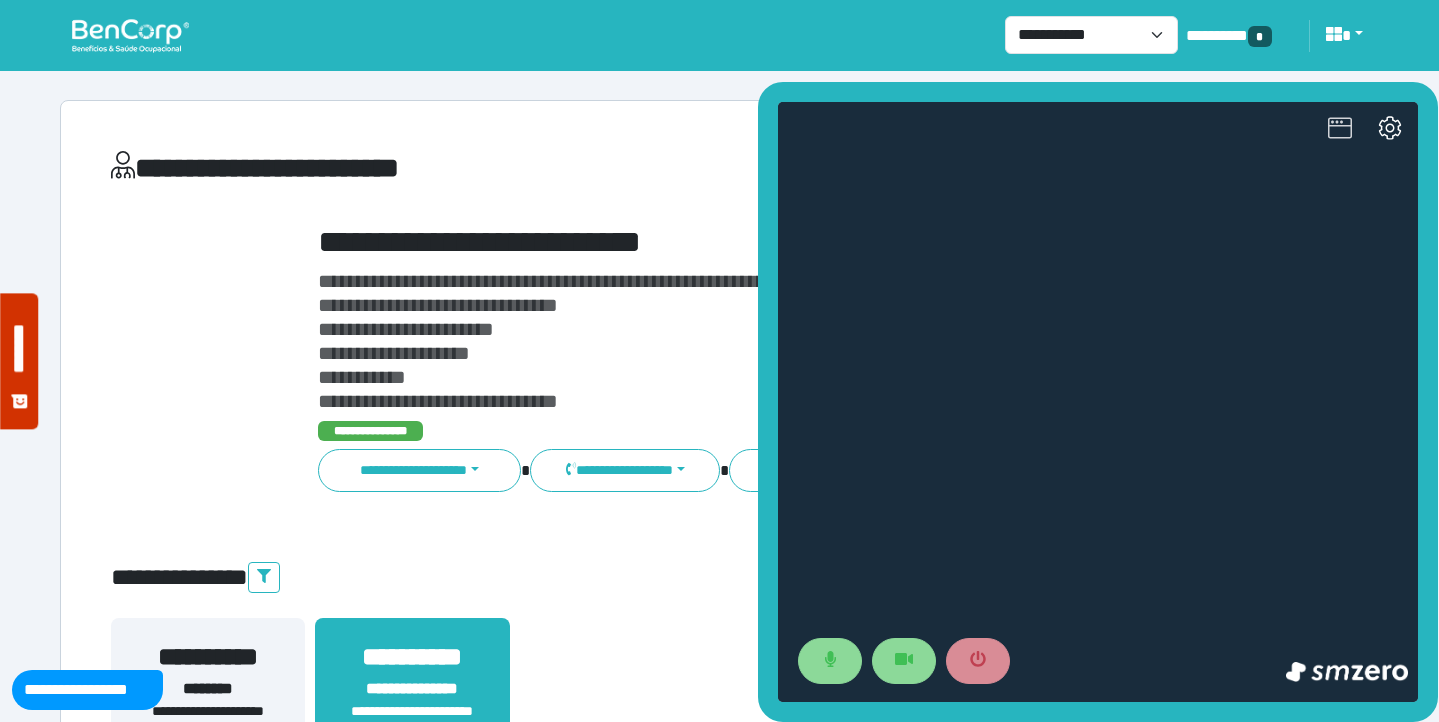 click at bounding box center [1340, 130] 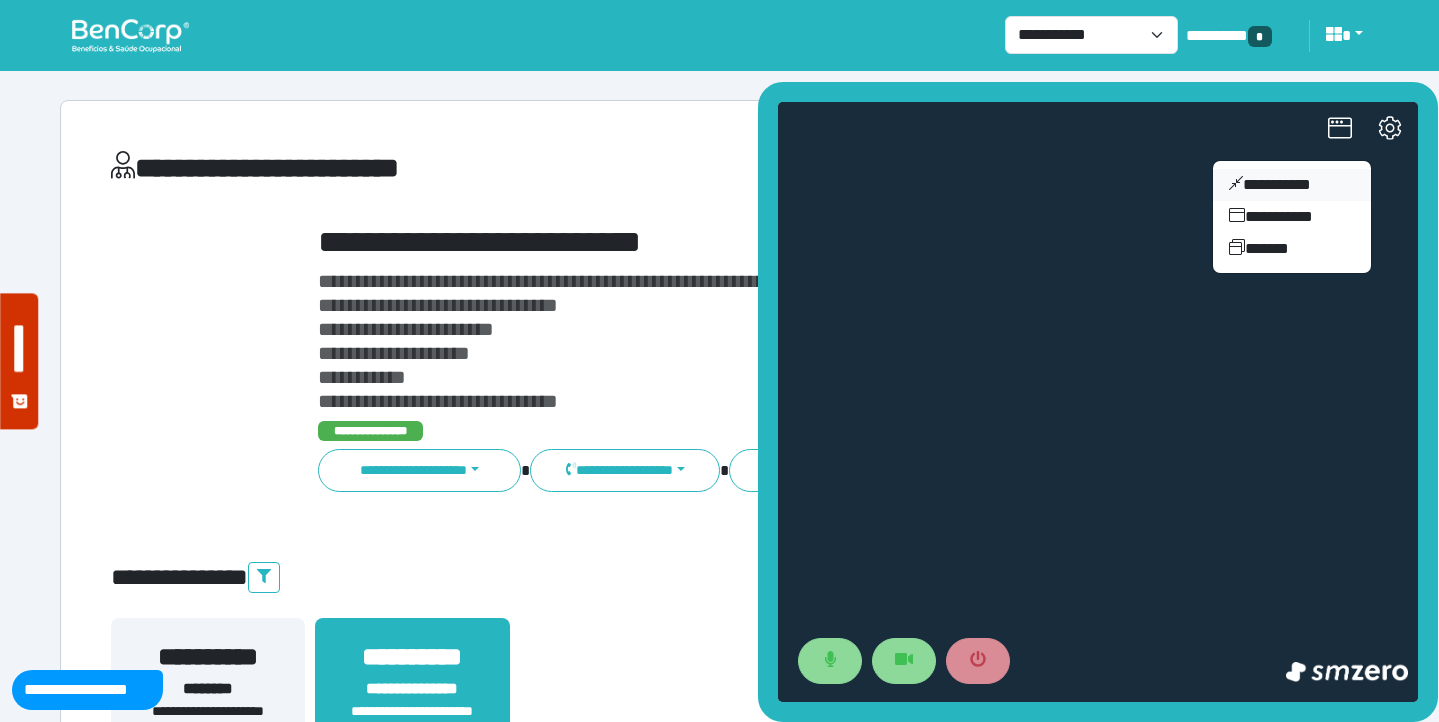 click on "**********" at bounding box center [1292, 185] 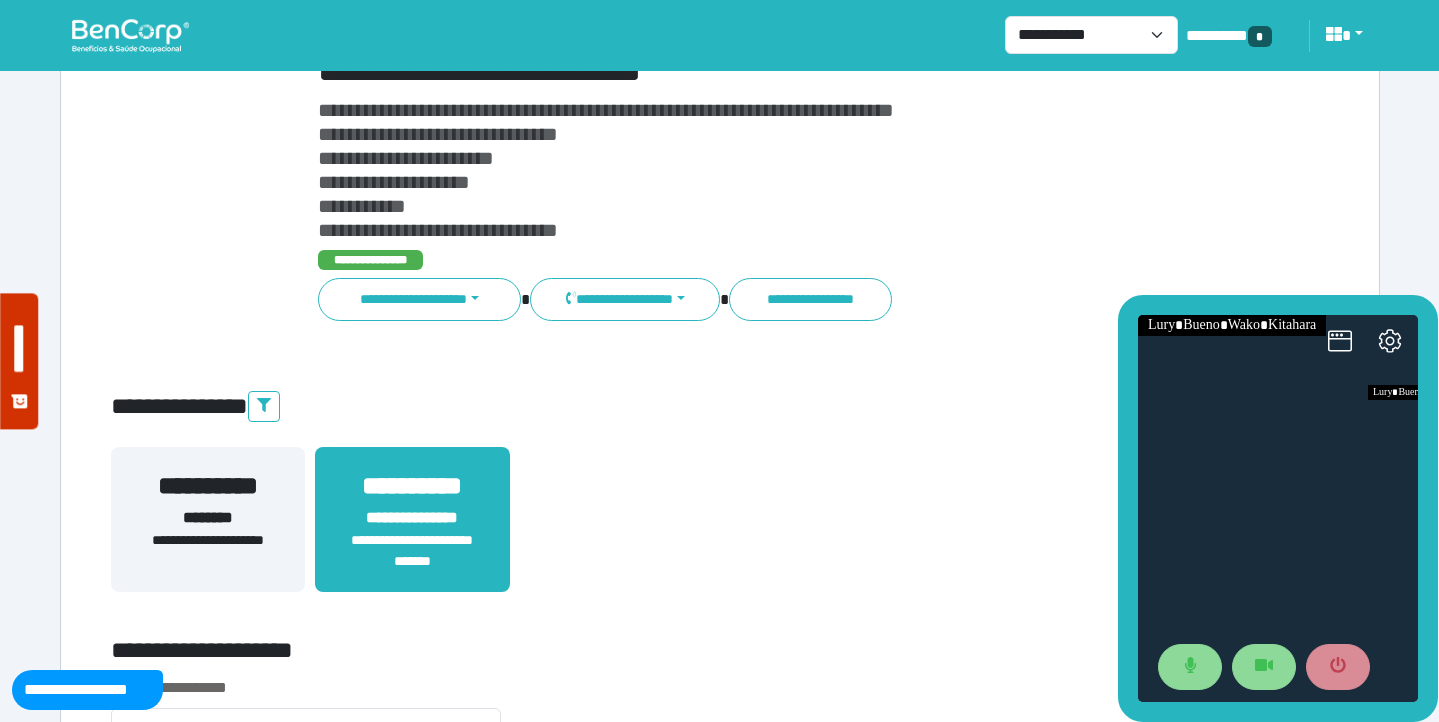 scroll, scrollTop: 173, scrollLeft: 0, axis: vertical 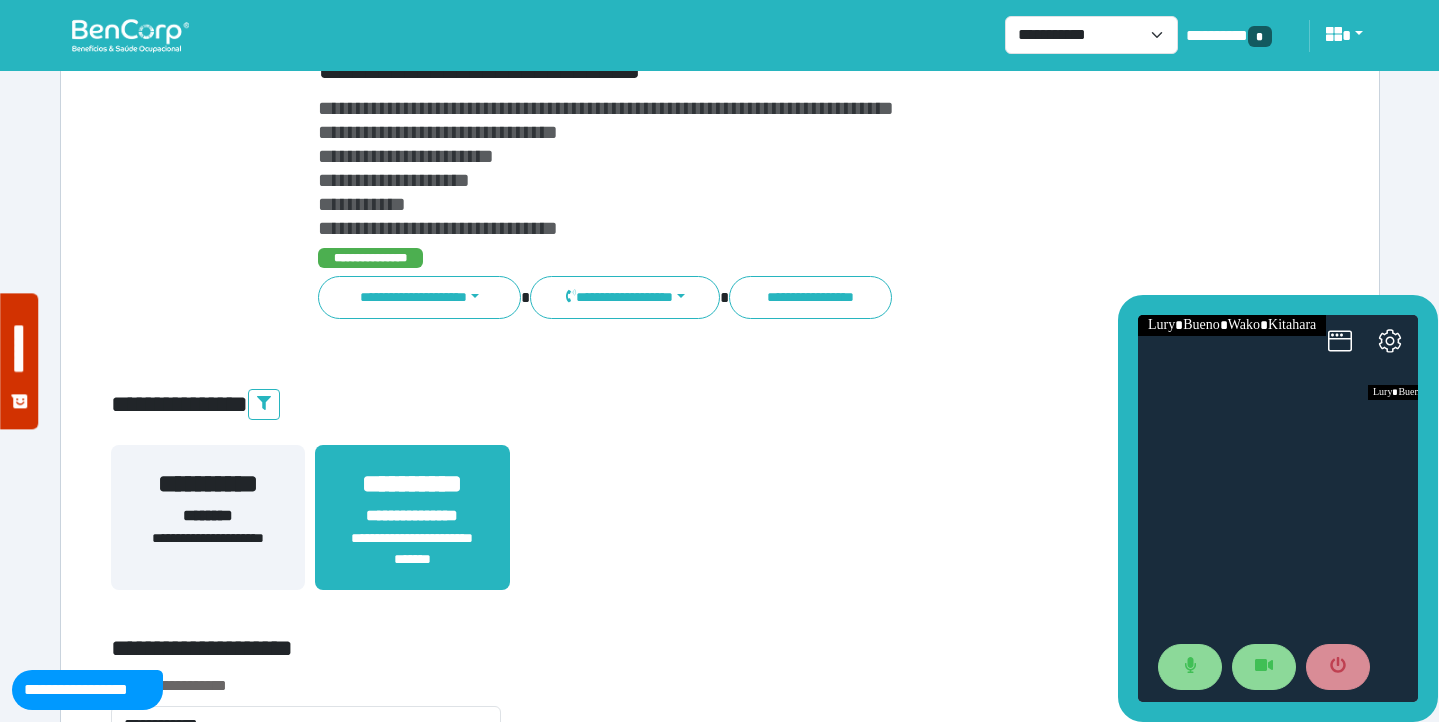 click on "**********" at bounding box center (772, 168) 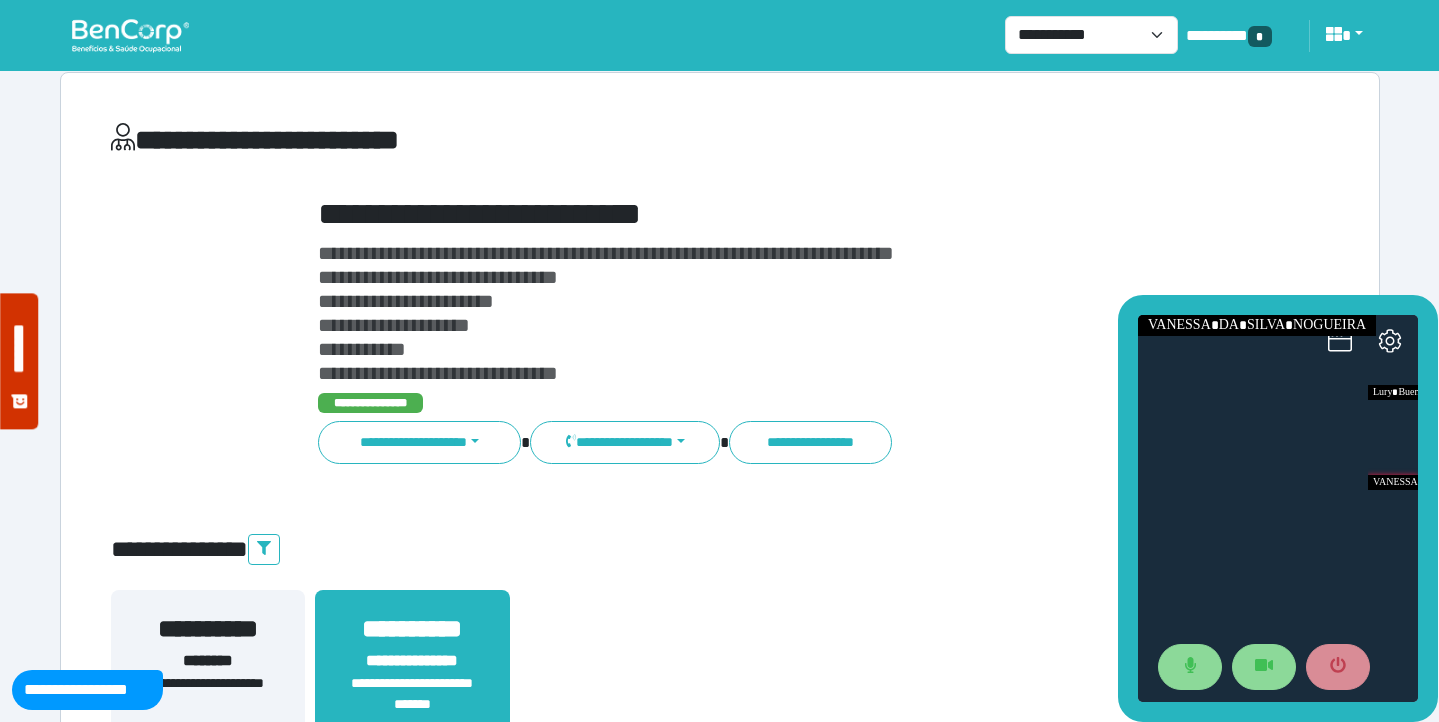 scroll, scrollTop: 0, scrollLeft: 0, axis: both 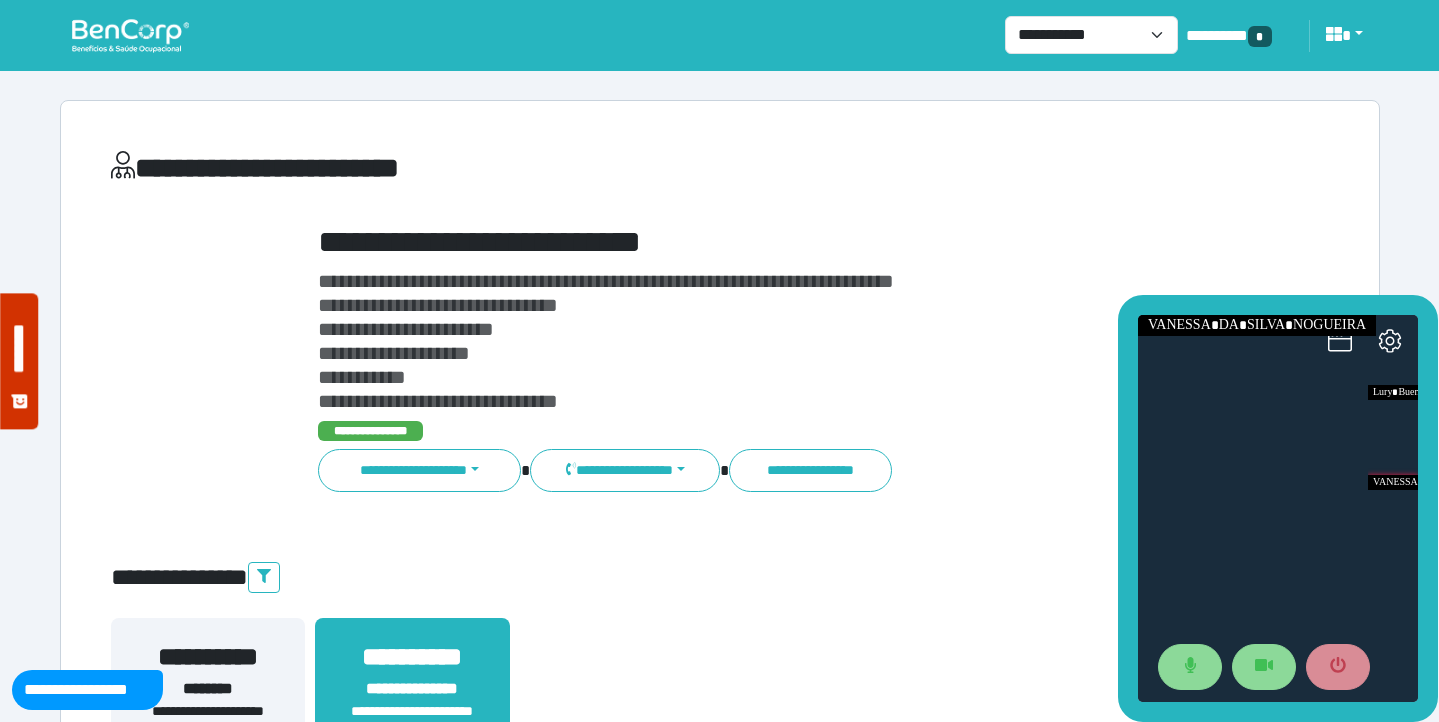 click on "**********" at bounding box center [772, 242] 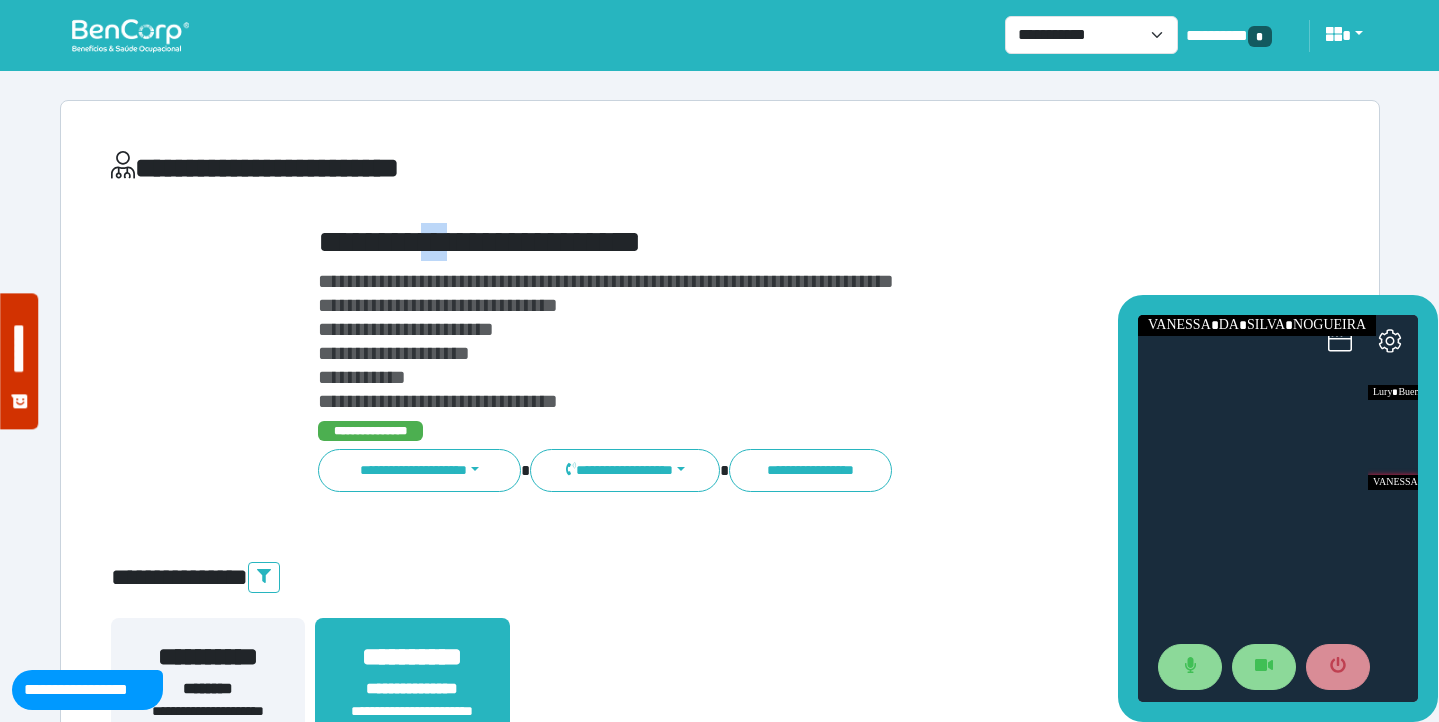 click on "**********" at bounding box center [772, 242] 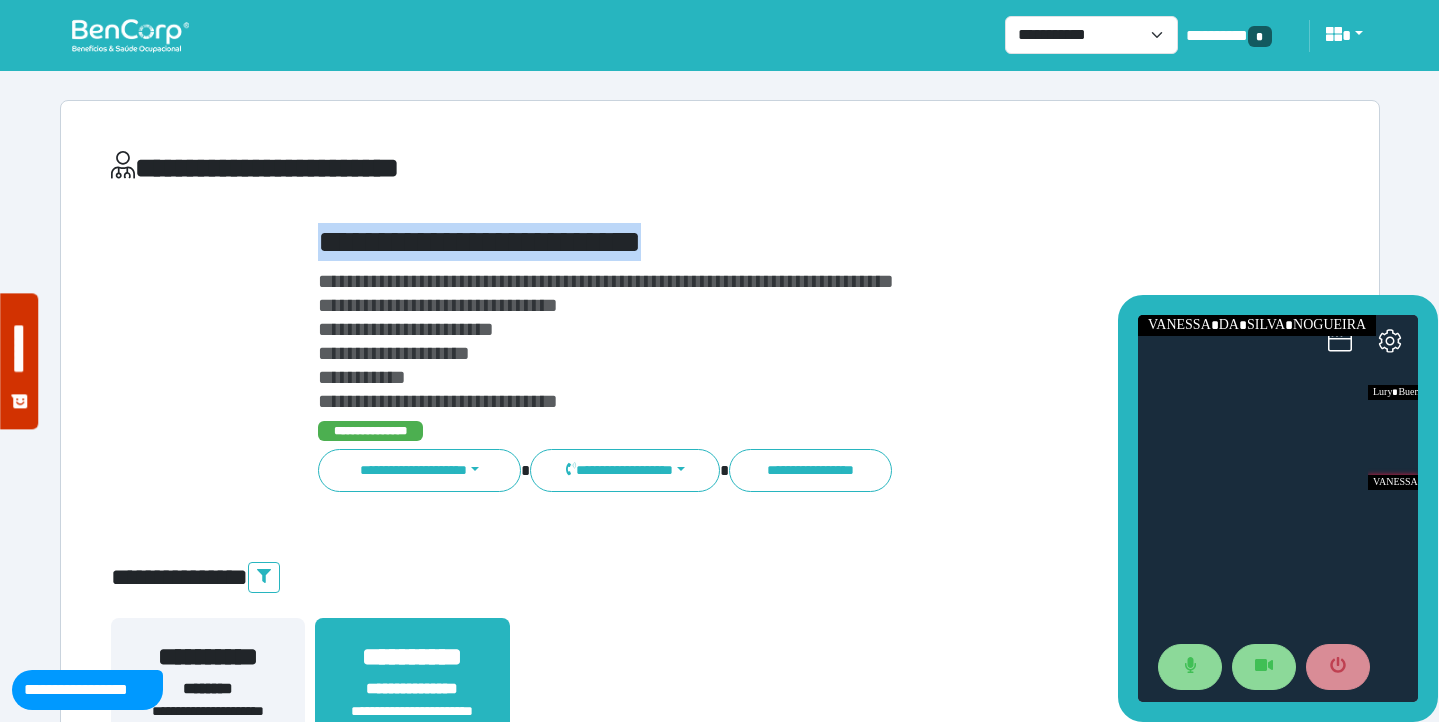 click on "**********" at bounding box center [772, 242] 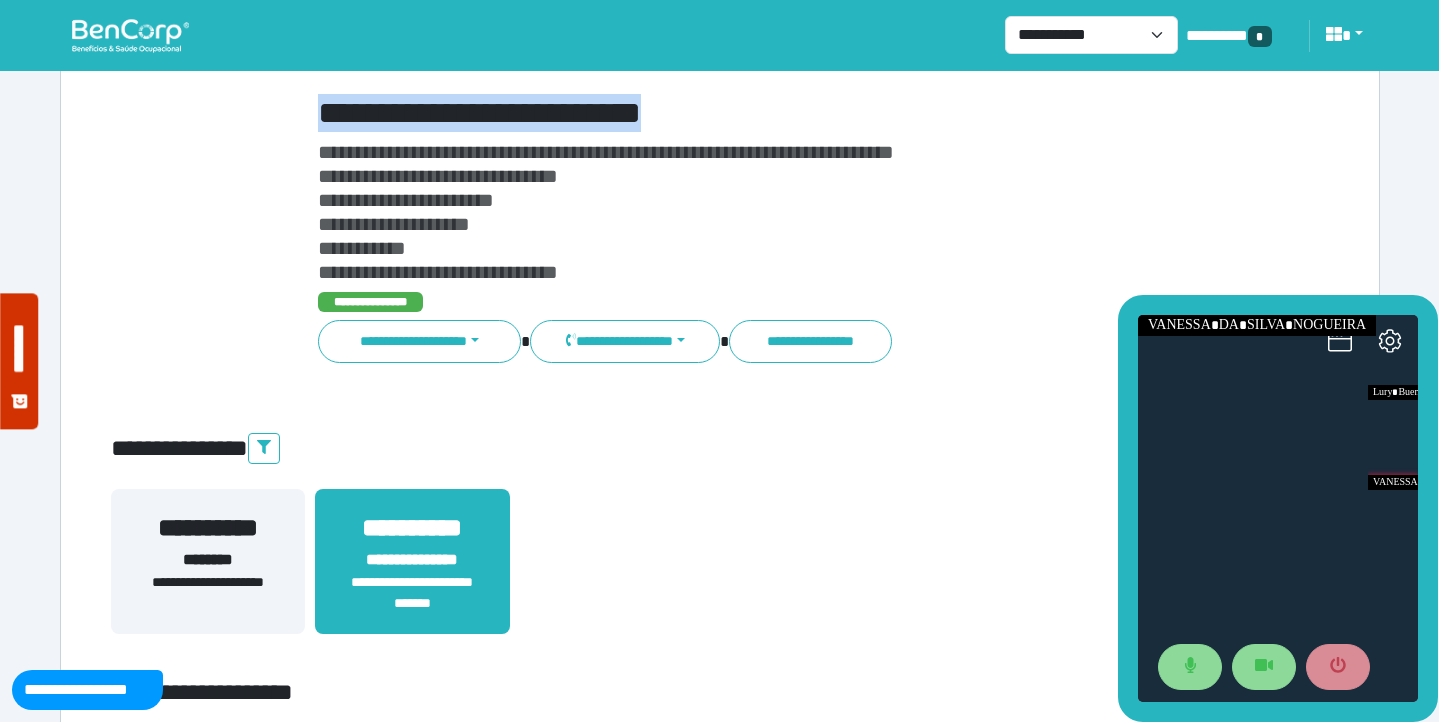 scroll, scrollTop: 131, scrollLeft: 0, axis: vertical 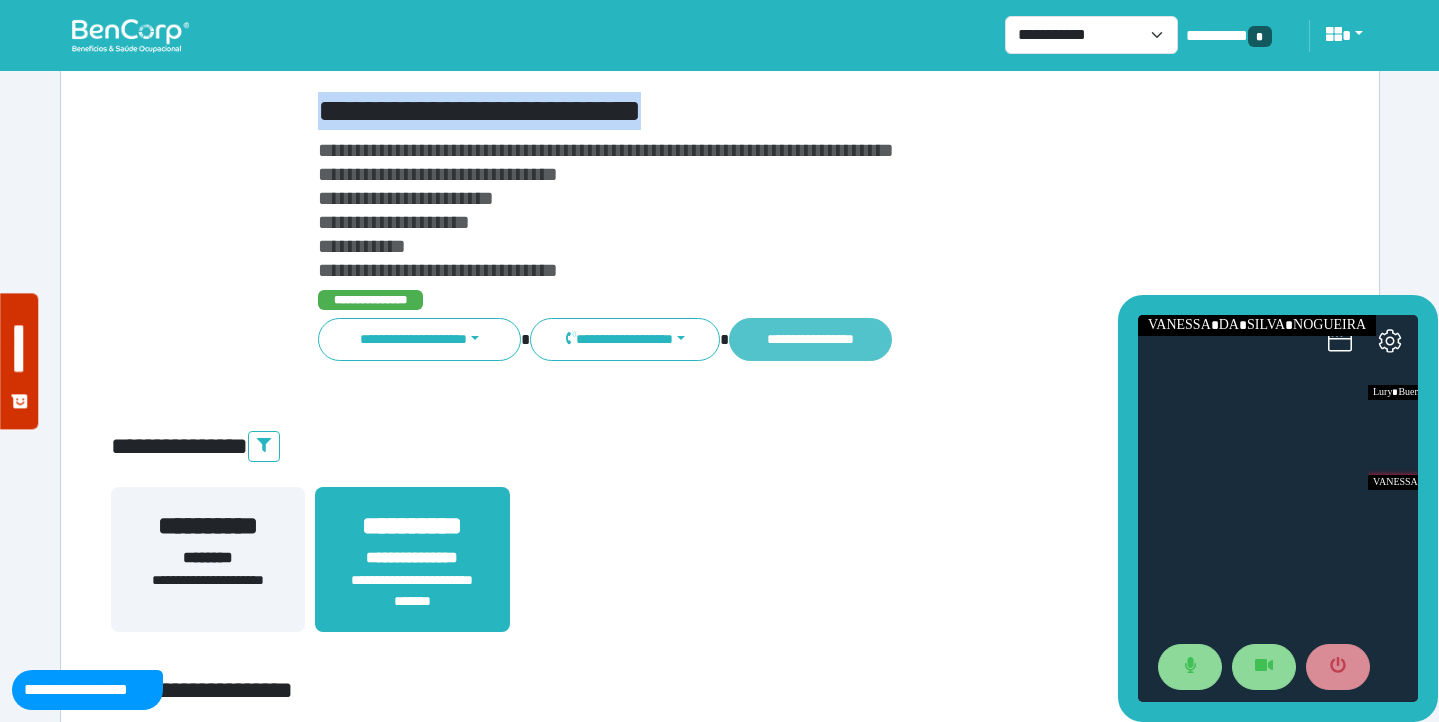 click on "**********" at bounding box center [810, 339] 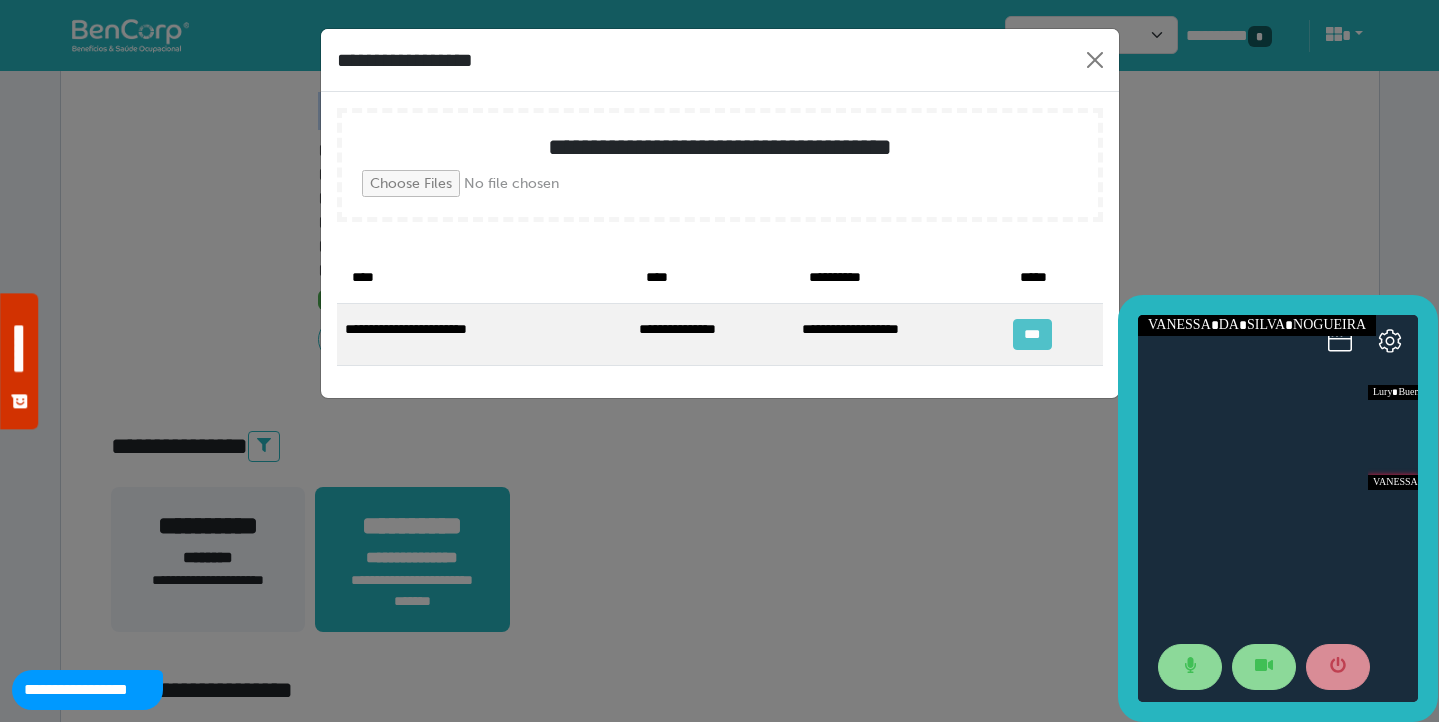 click on "***" at bounding box center [1032, 334] 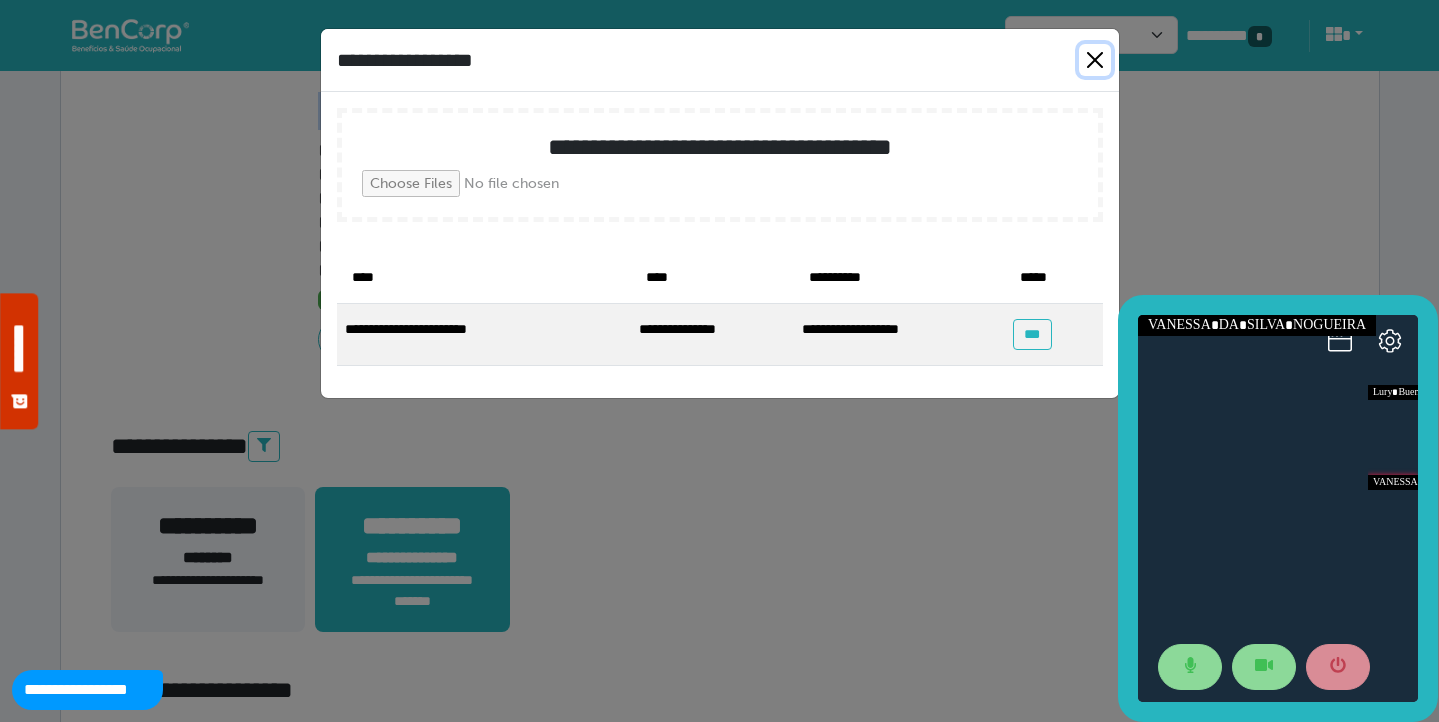 click at bounding box center [1095, 60] 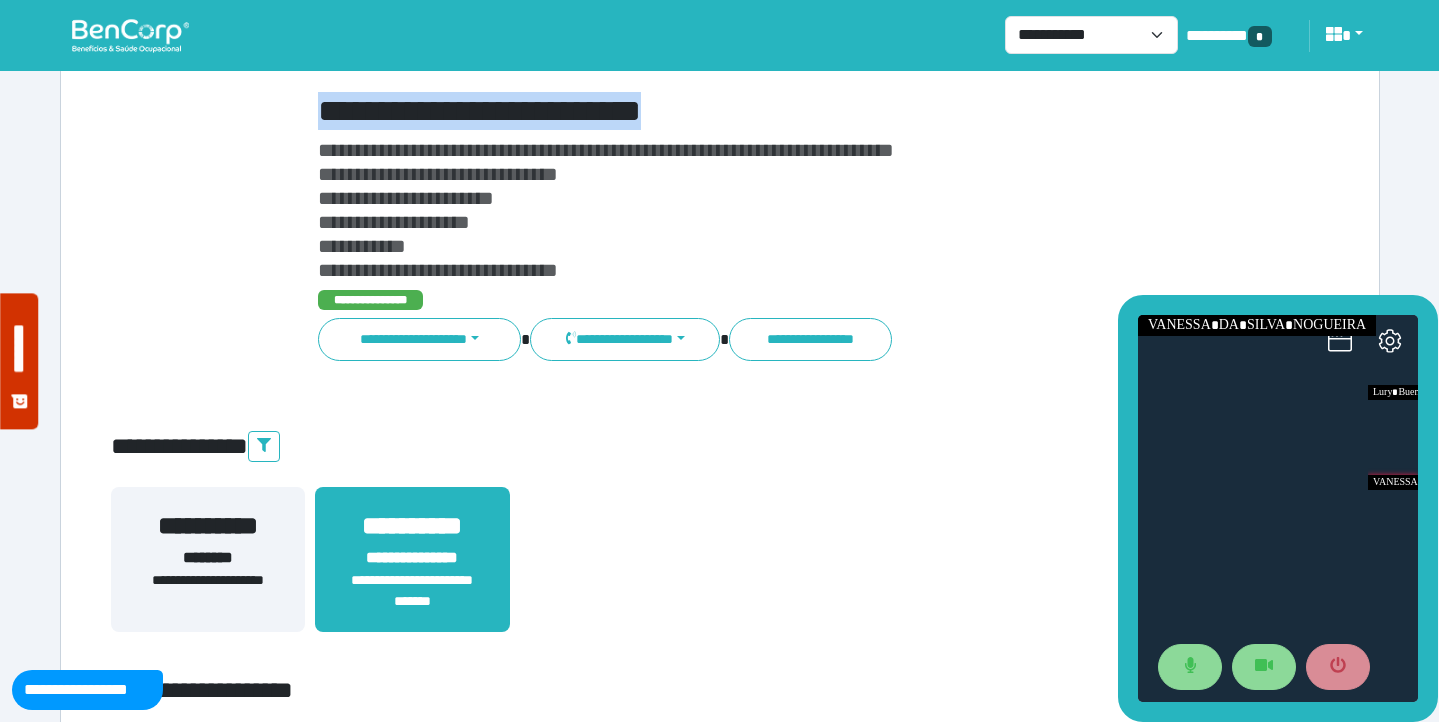 click on "**********" at bounding box center [720, 571] 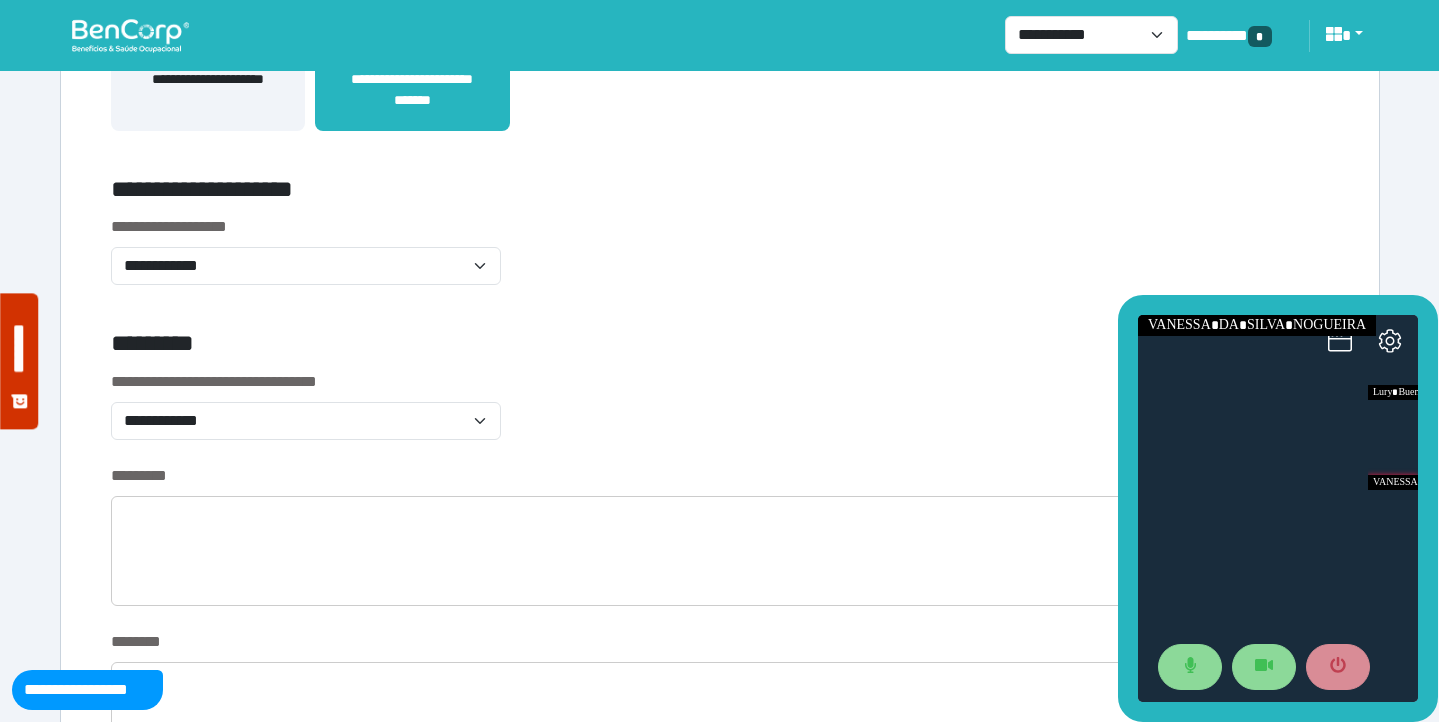 scroll, scrollTop: 637, scrollLeft: 0, axis: vertical 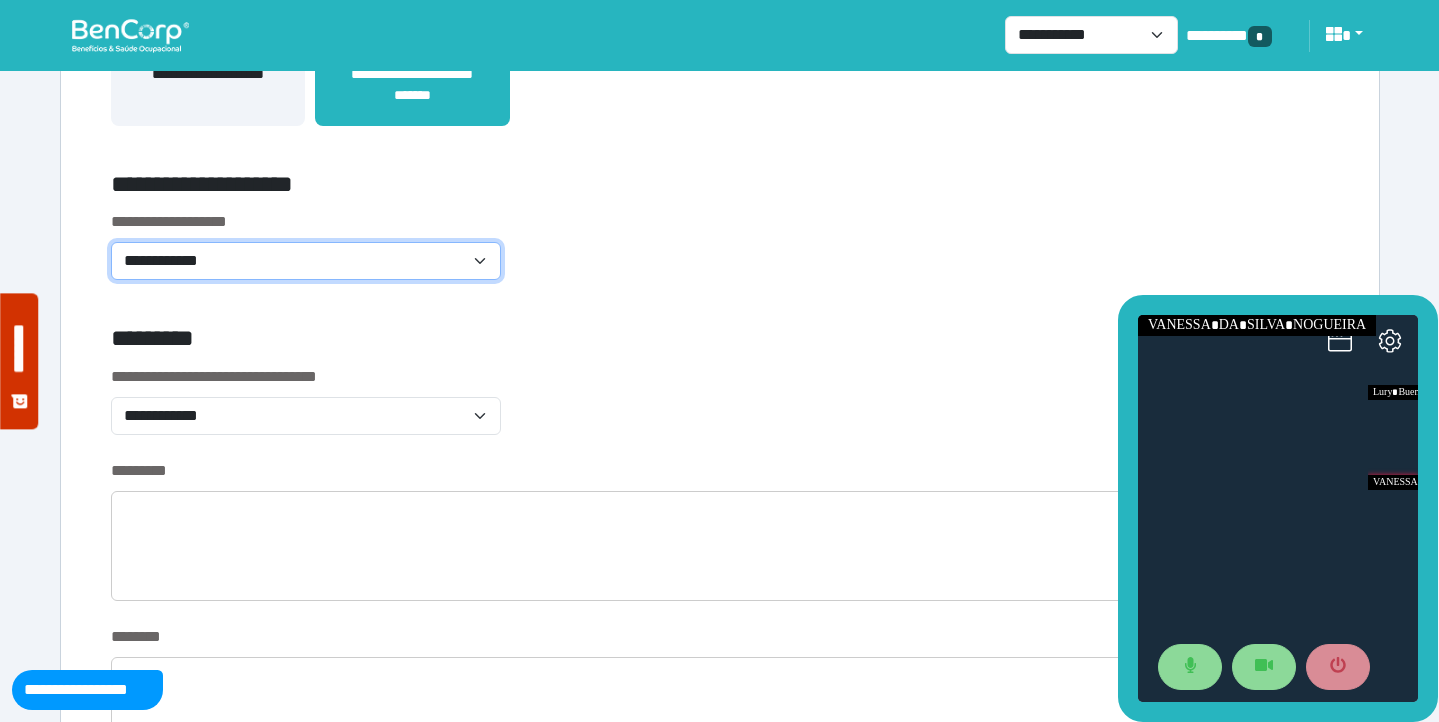 click on "**********" at bounding box center [306, 261] 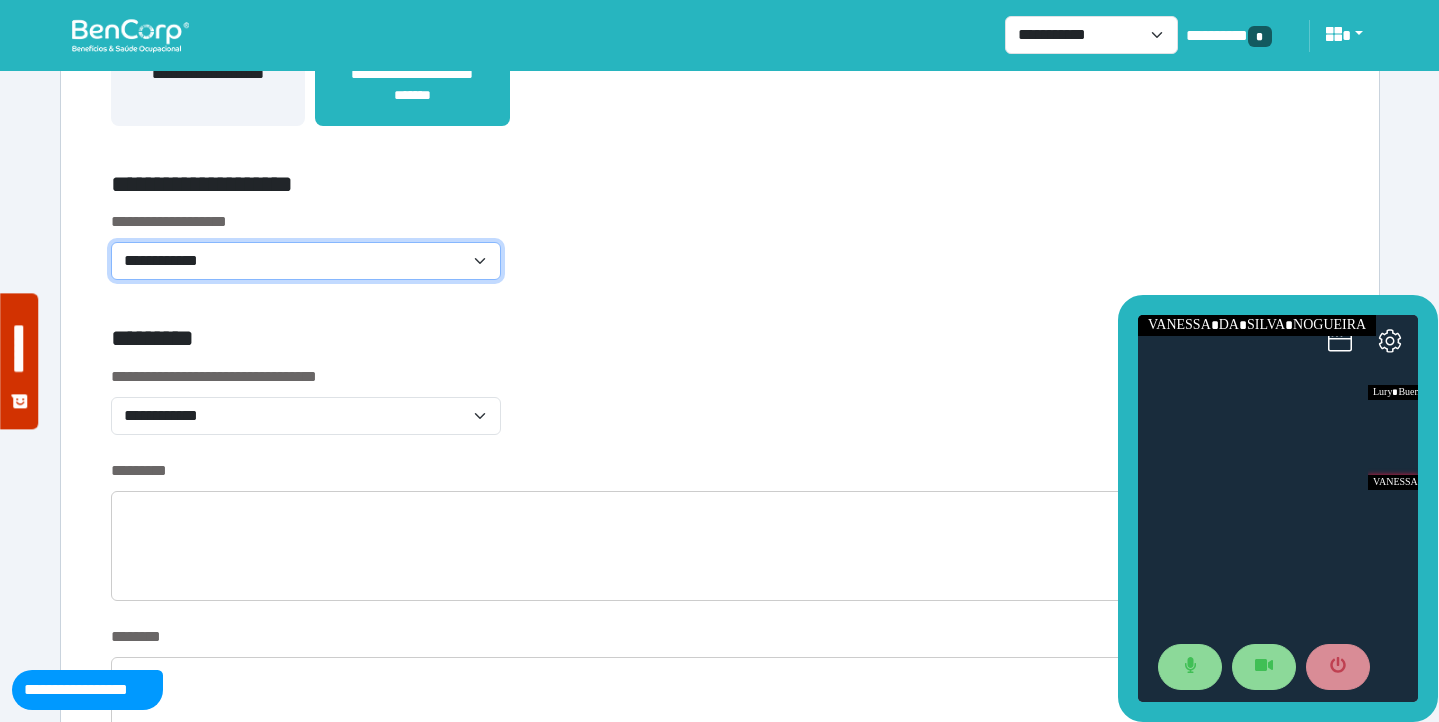 select on "**********" 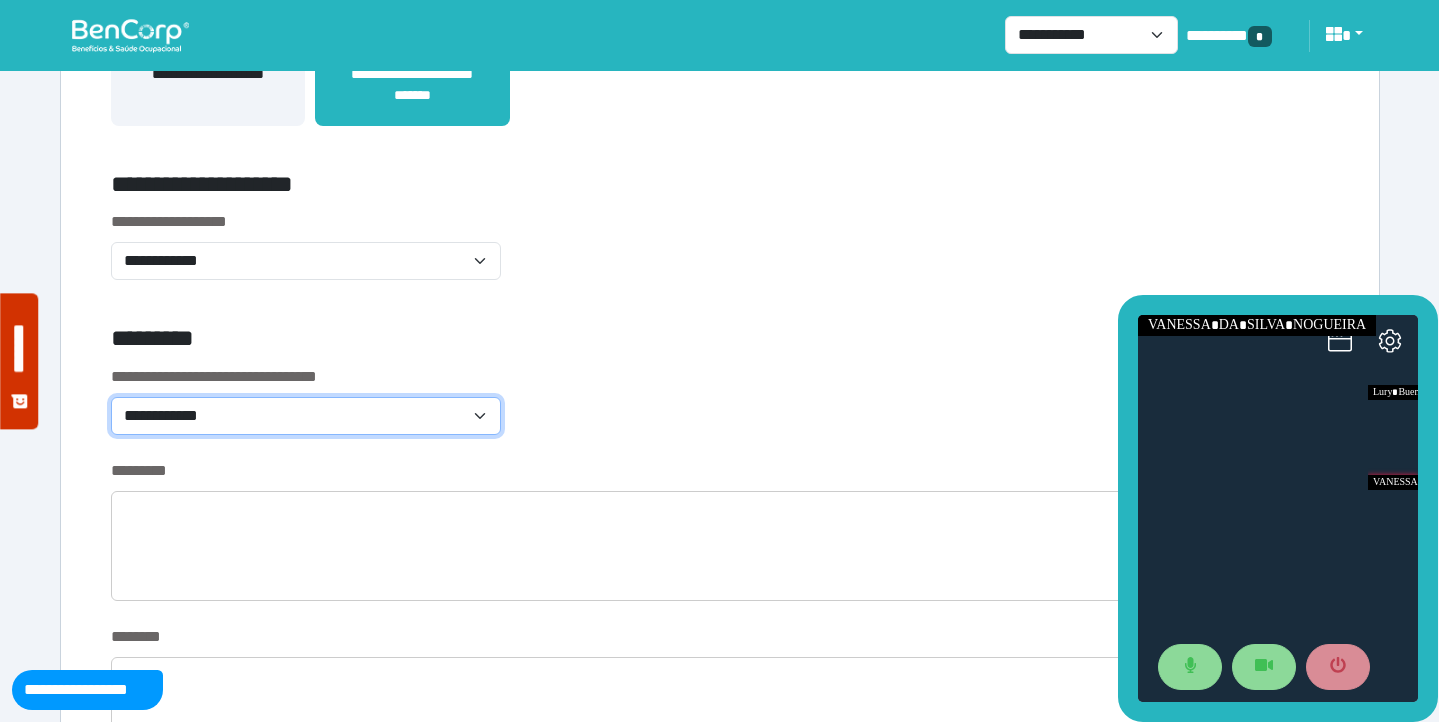 click on "**********" at bounding box center [306, 416] 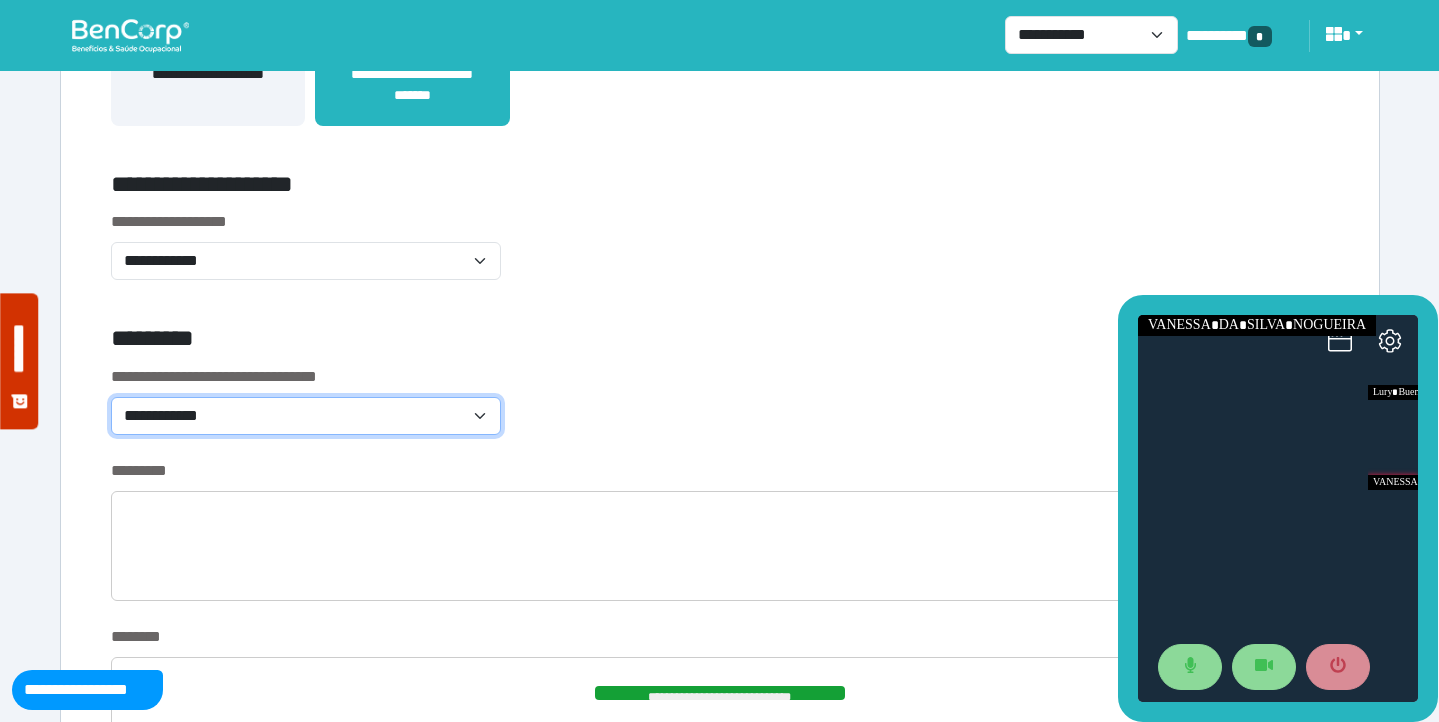 select on "***" 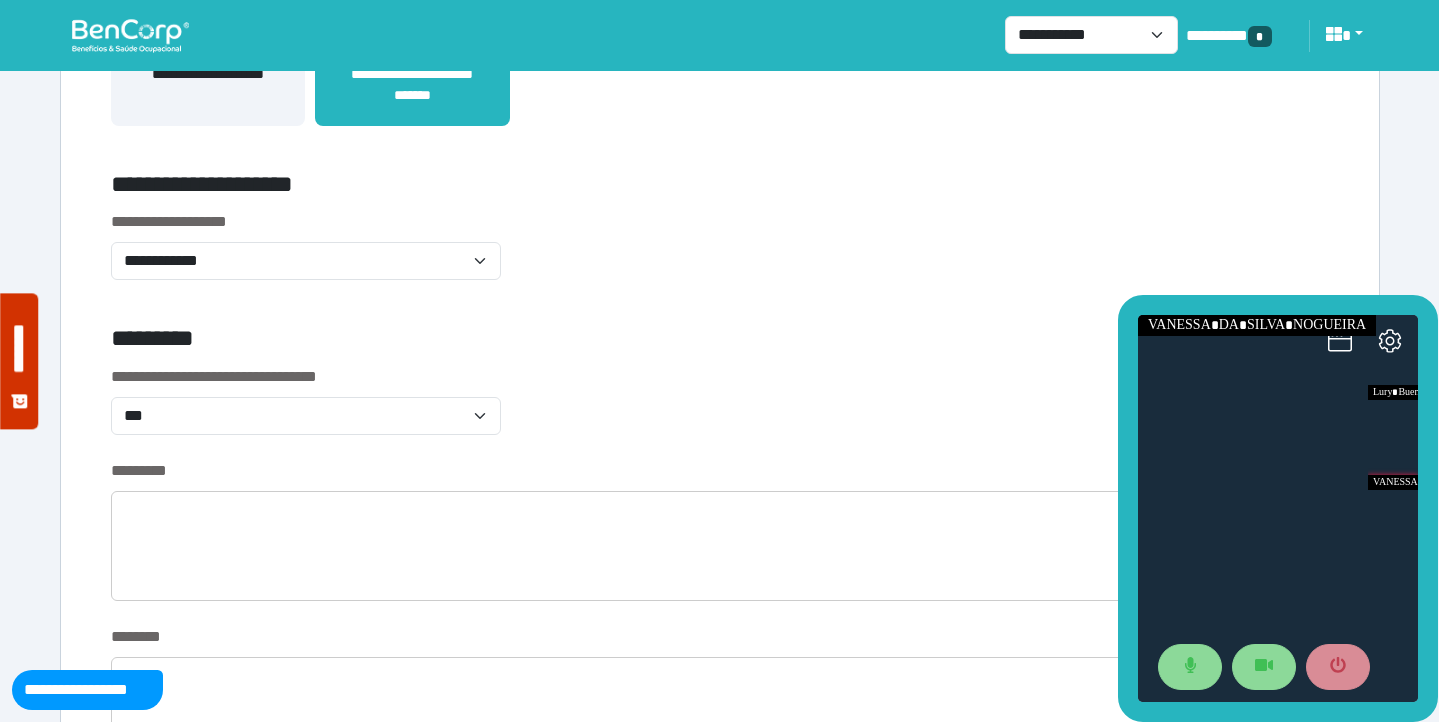 click on "**********" at bounding box center (720, 412) 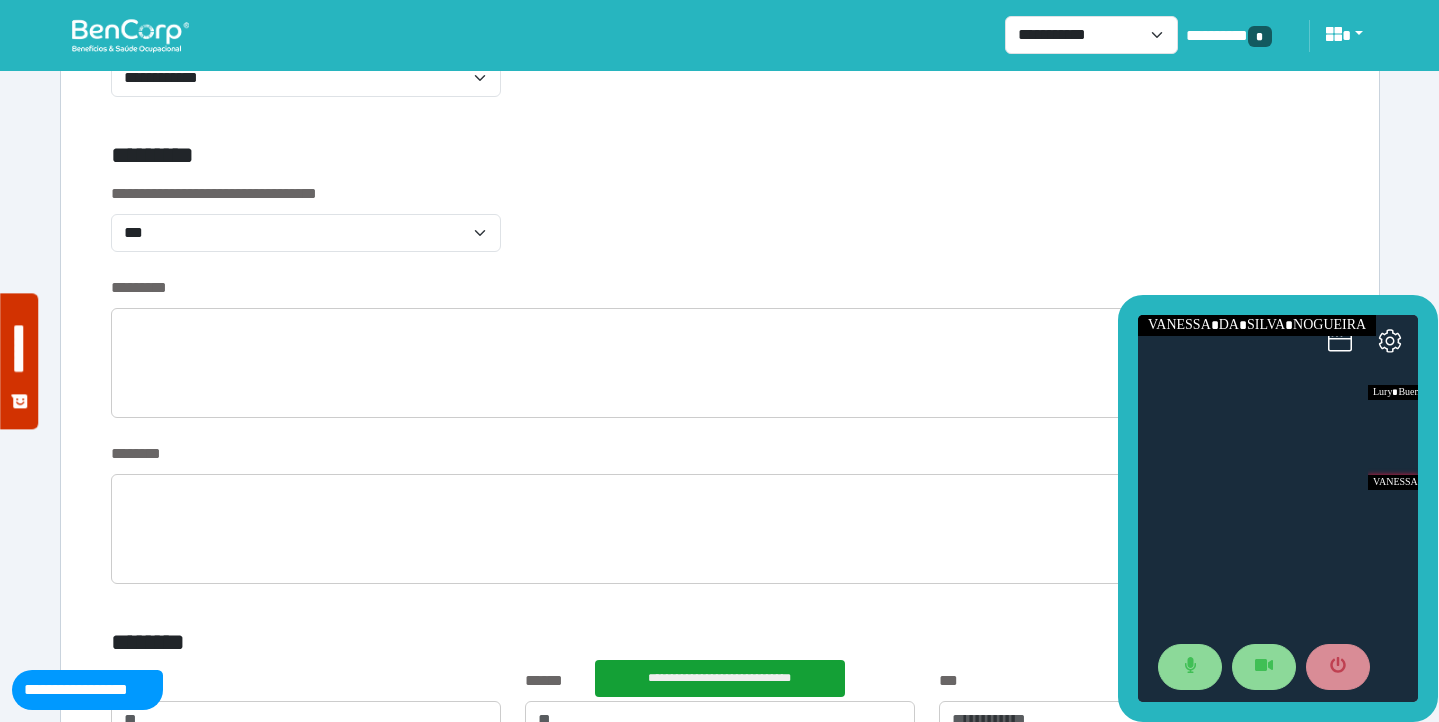 scroll, scrollTop: 823, scrollLeft: 0, axis: vertical 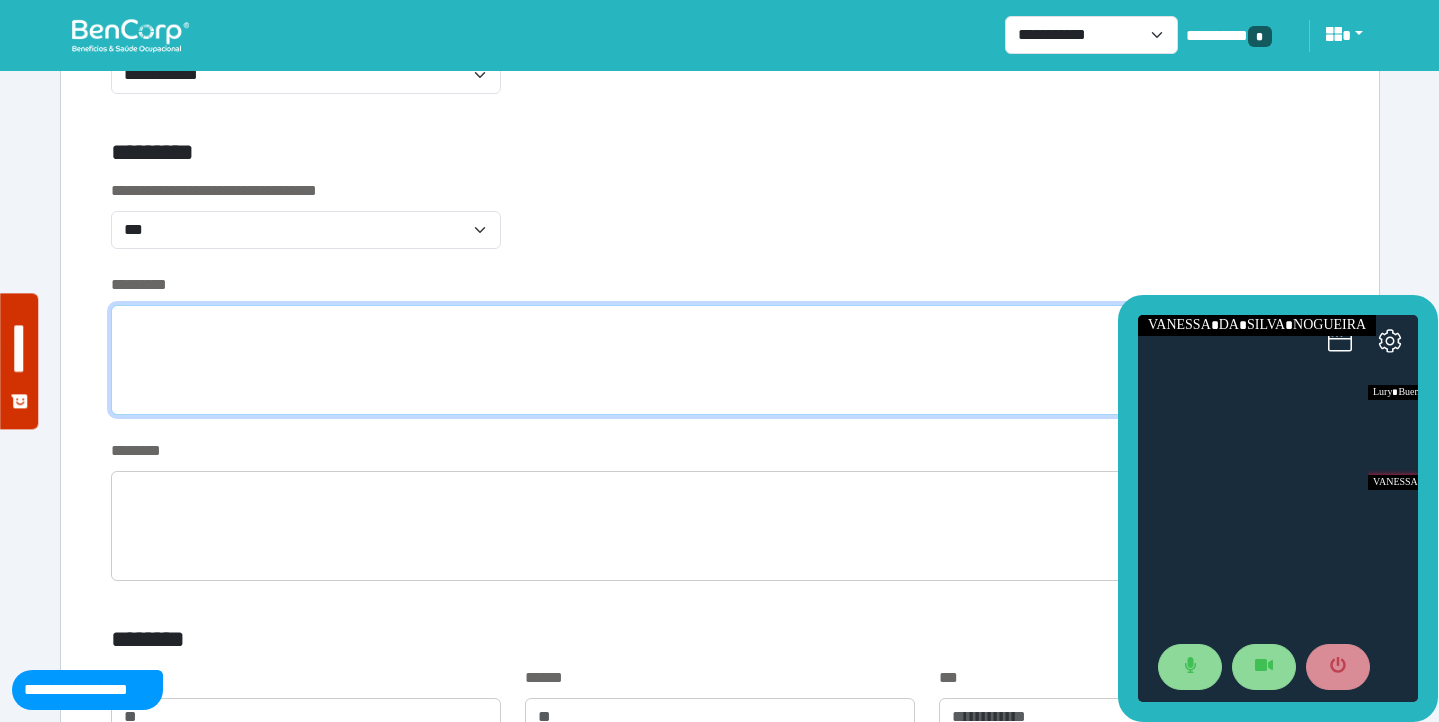 click at bounding box center (720, 360) 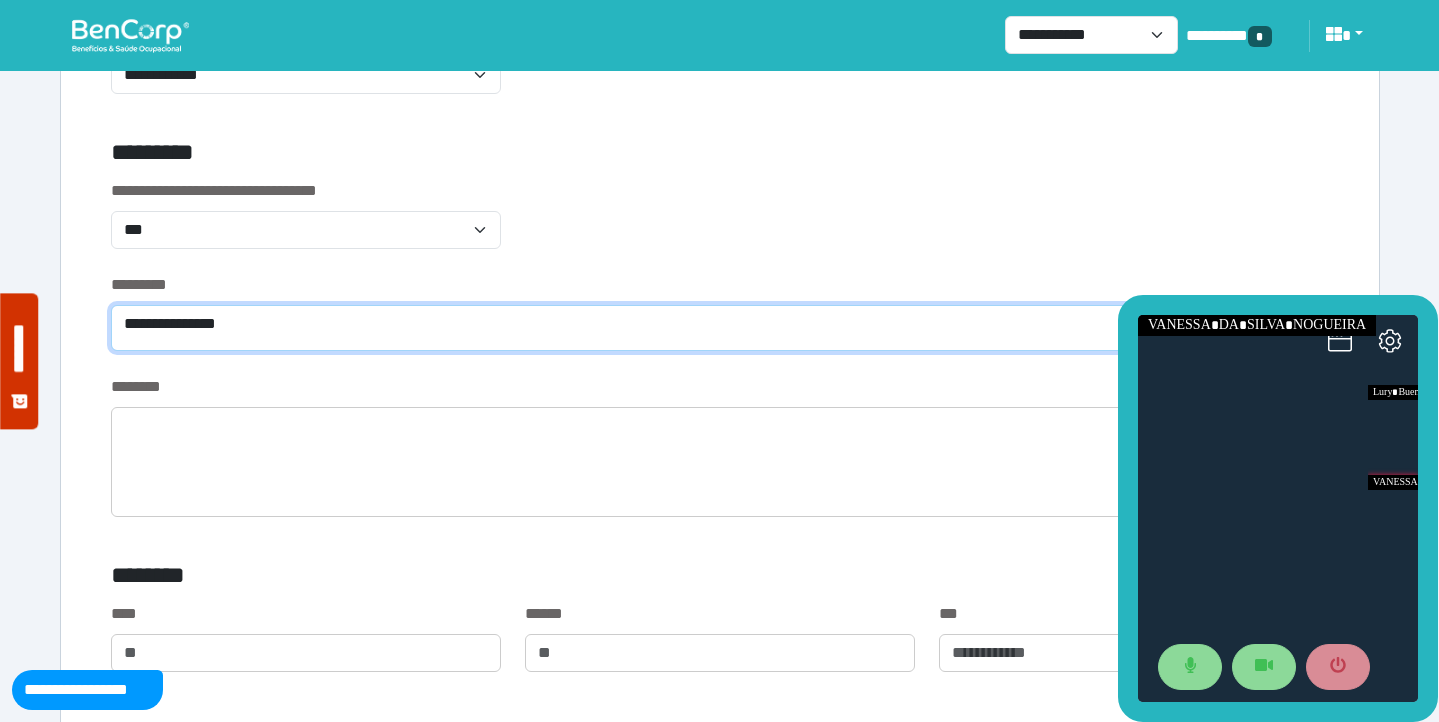 type on "**********" 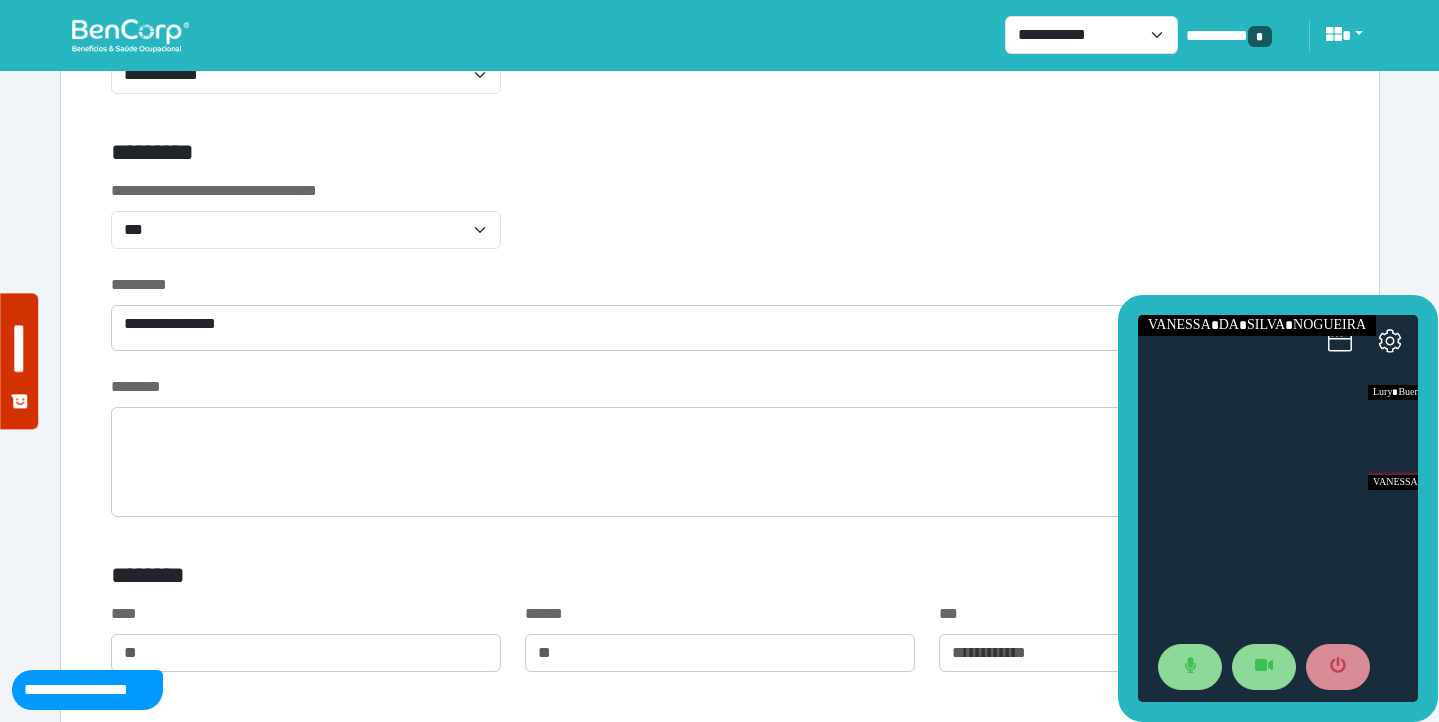 click on "**********" at bounding box center [720, 226] 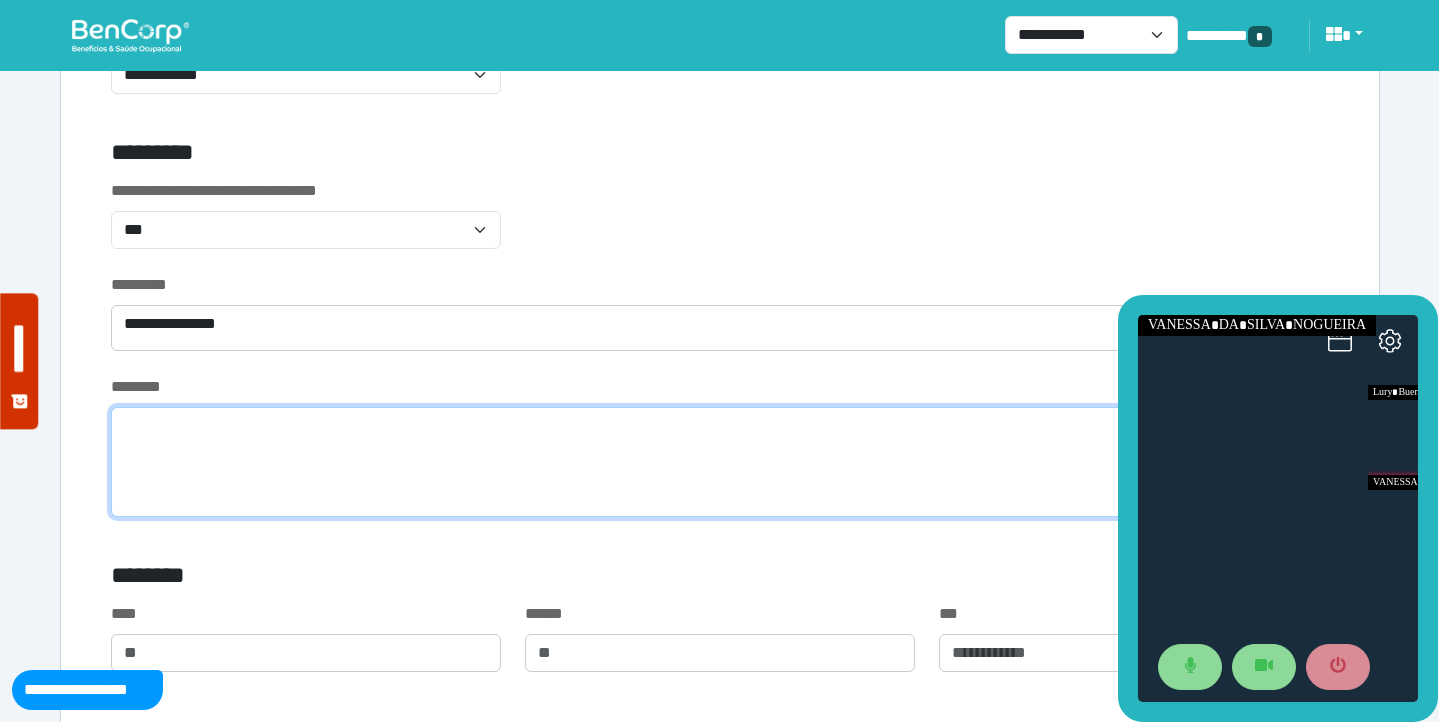 click at bounding box center (720, 462) 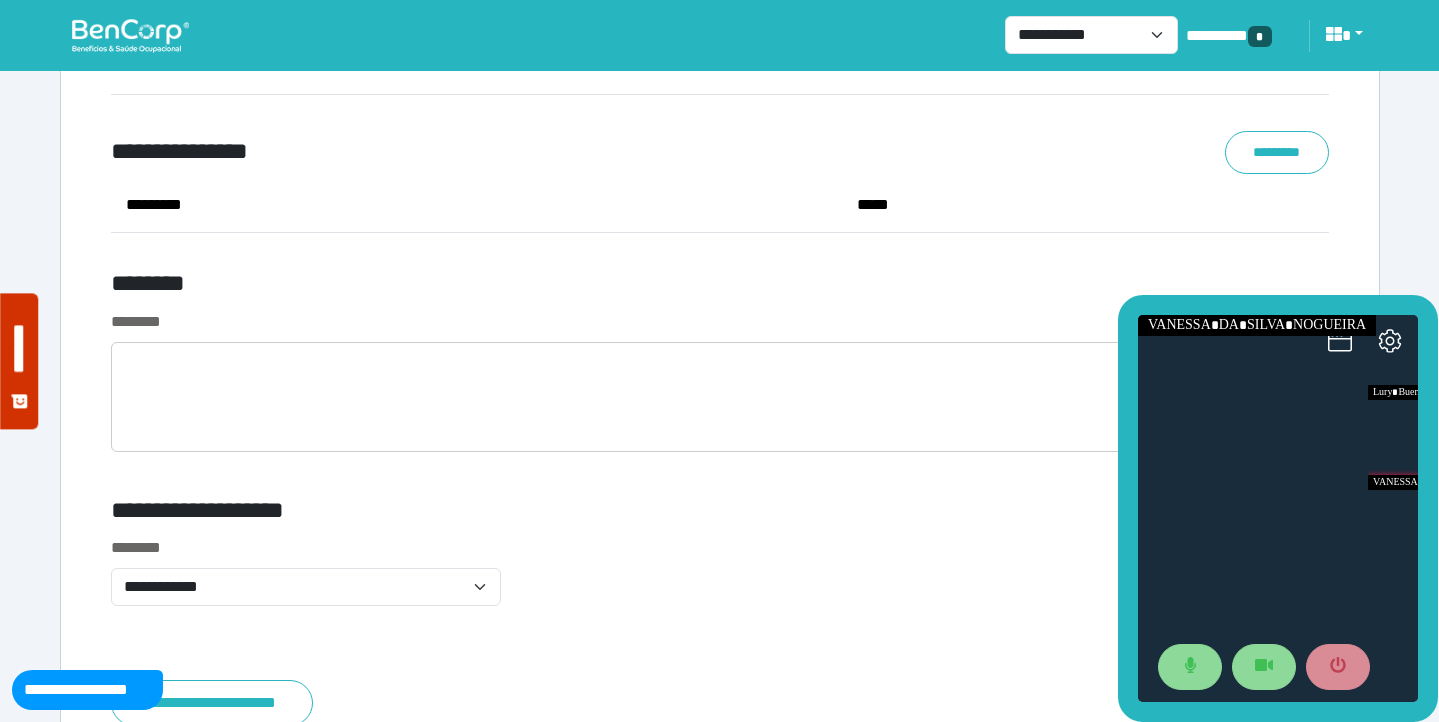 scroll, scrollTop: 7408, scrollLeft: 0, axis: vertical 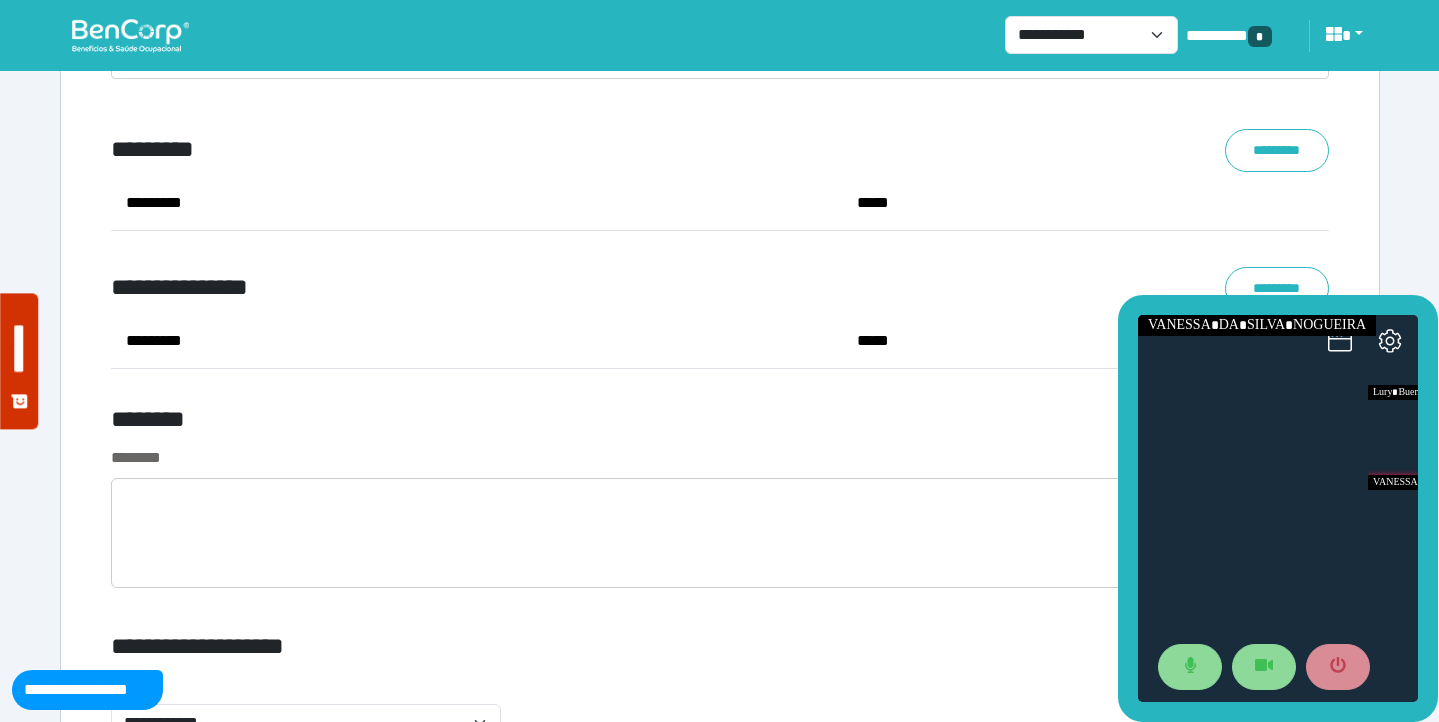 click on "**********" at bounding box center [720, -2869] 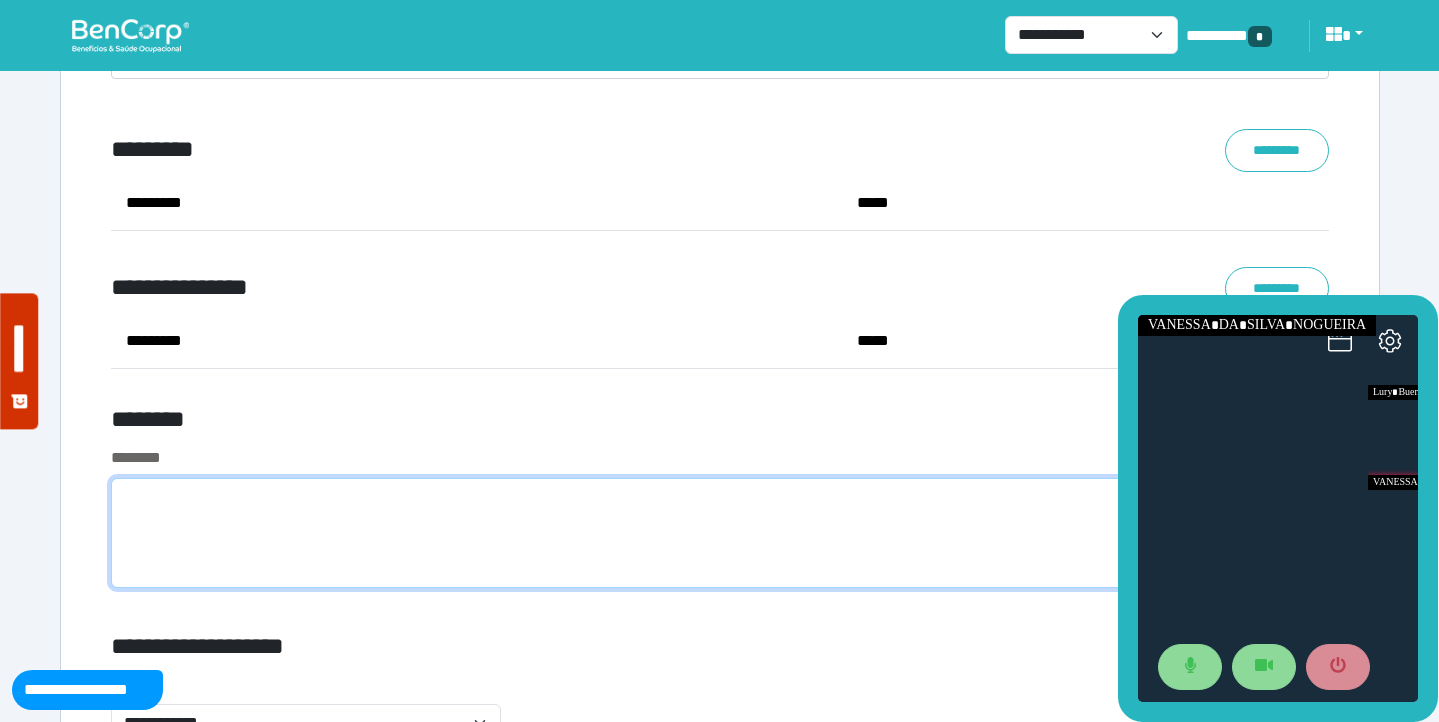 click at bounding box center [720, 533] 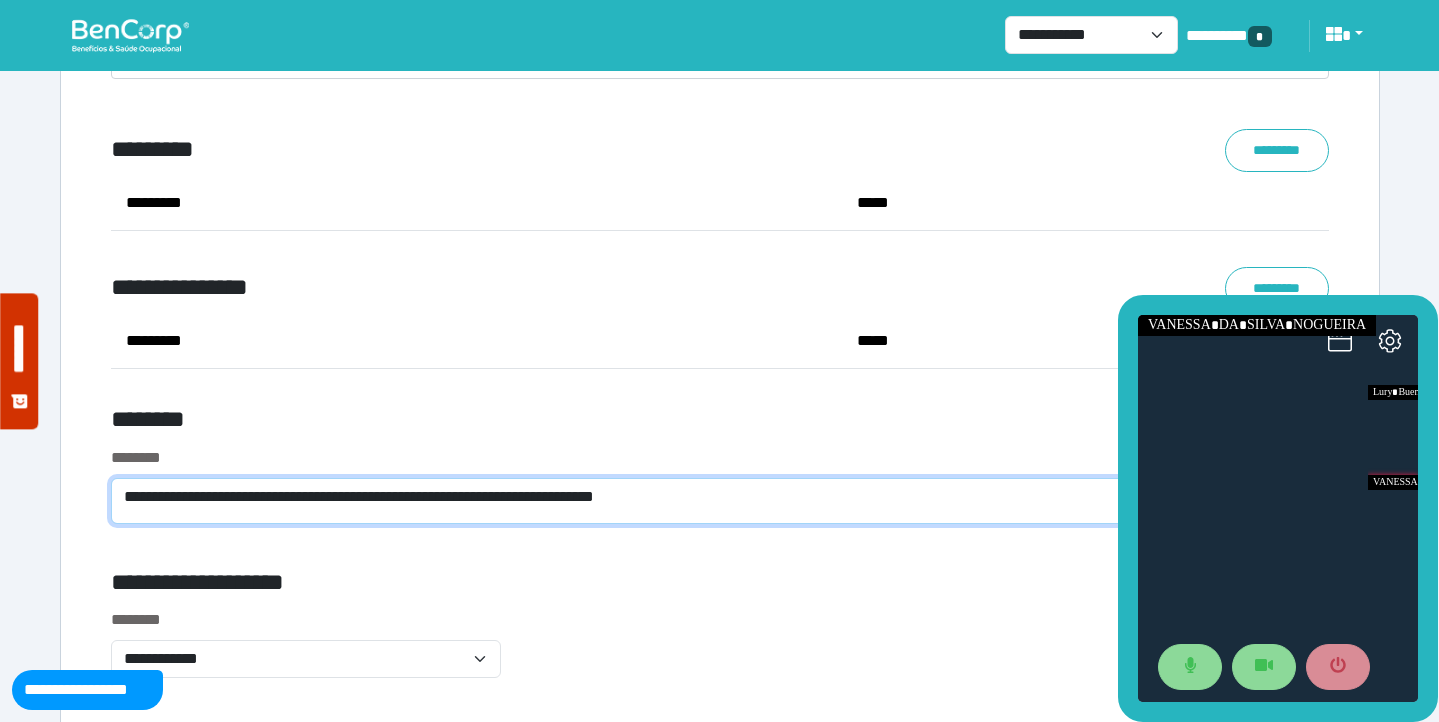 scroll, scrollTop: 0, scrollLeft: 0, axis: both 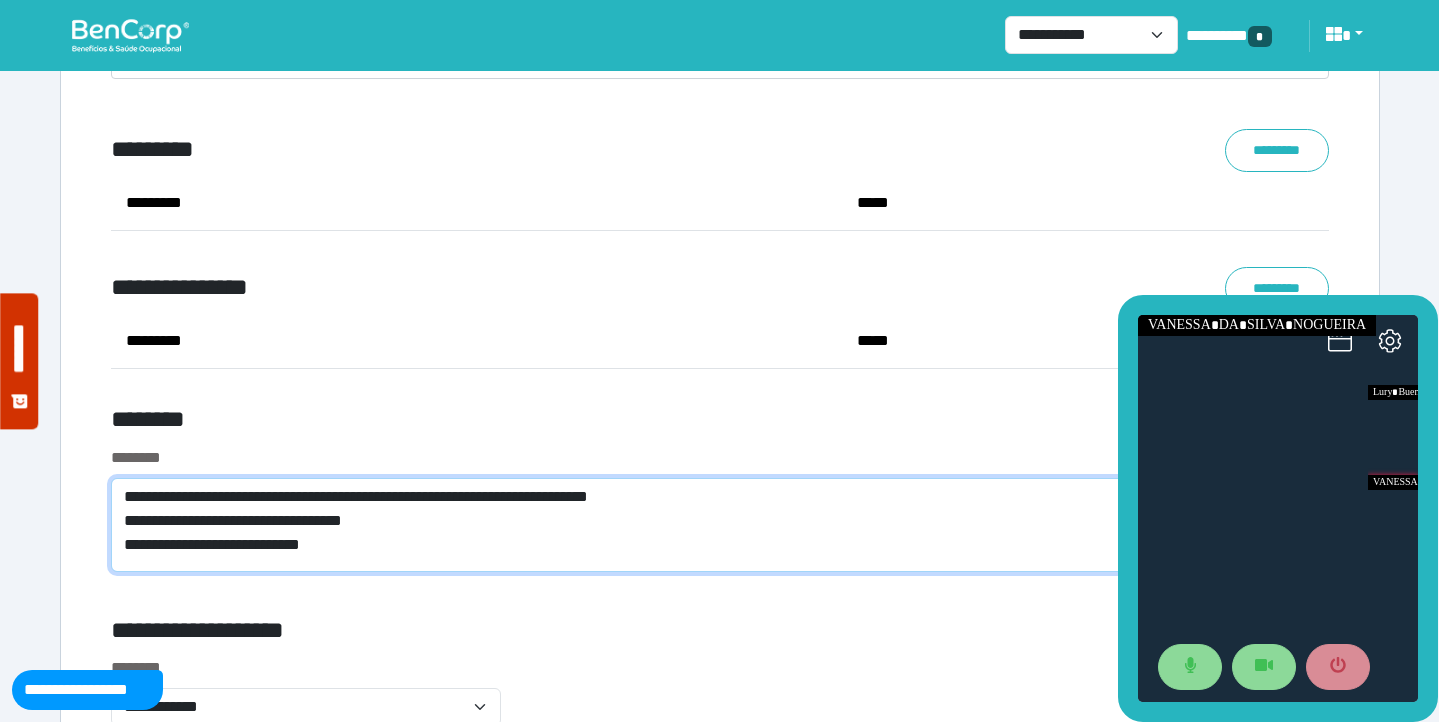 click on "**********" at bounding box center [720, 525] 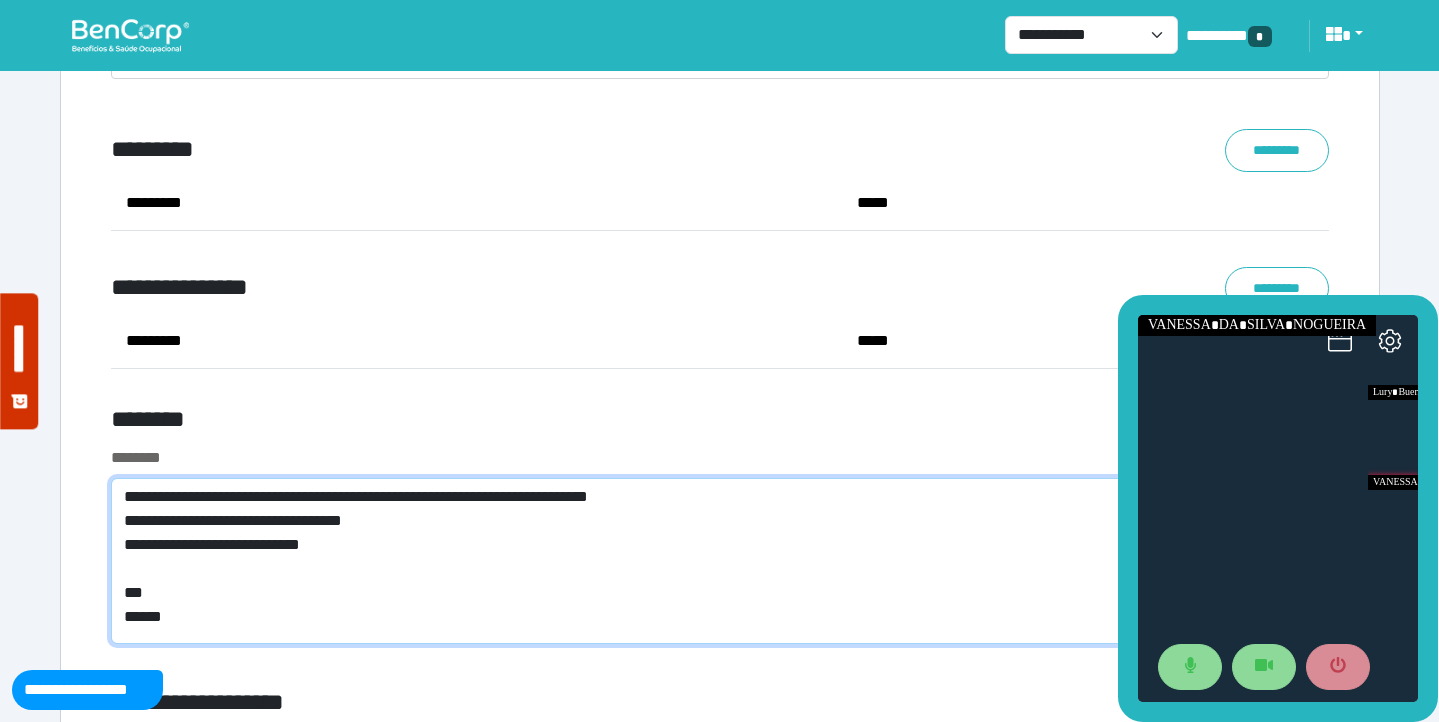 scroll, scrollTop: 0, scrollLeft: 0, axis: both 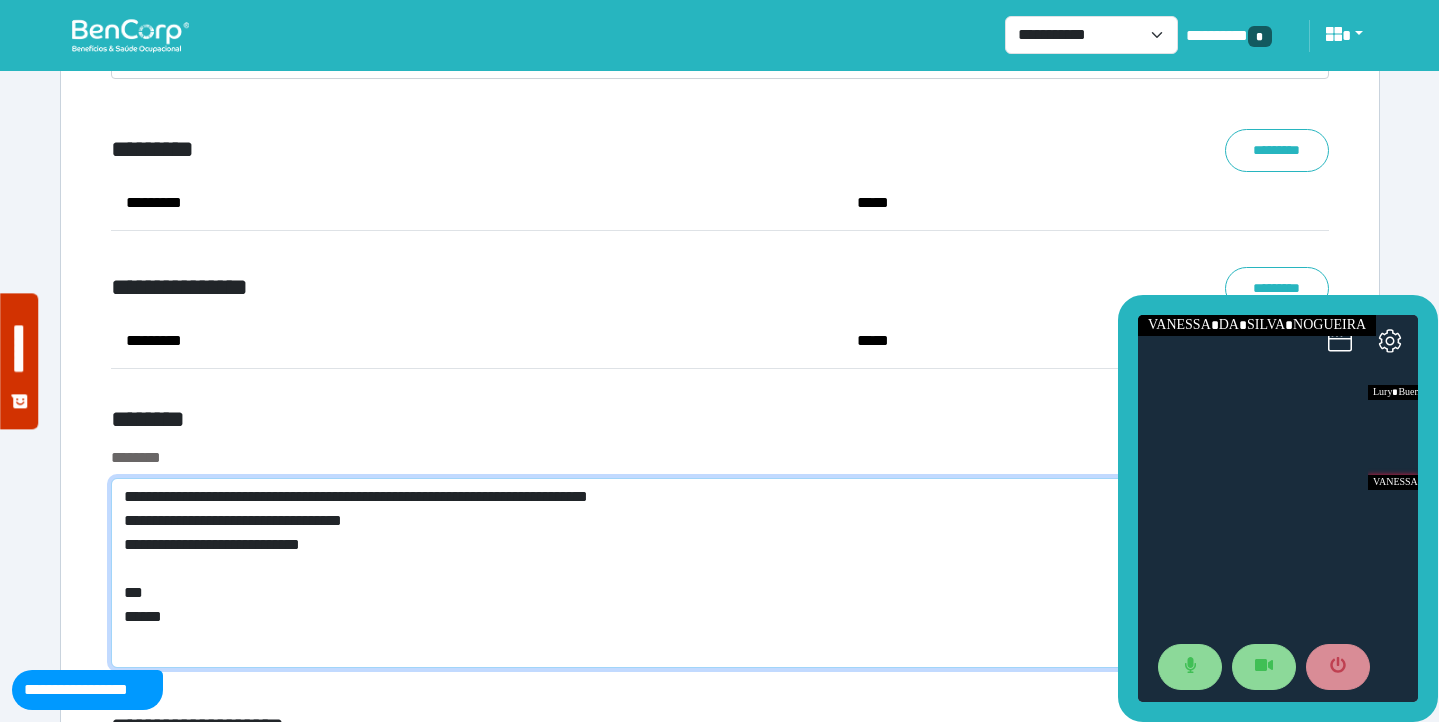 type on "**********" 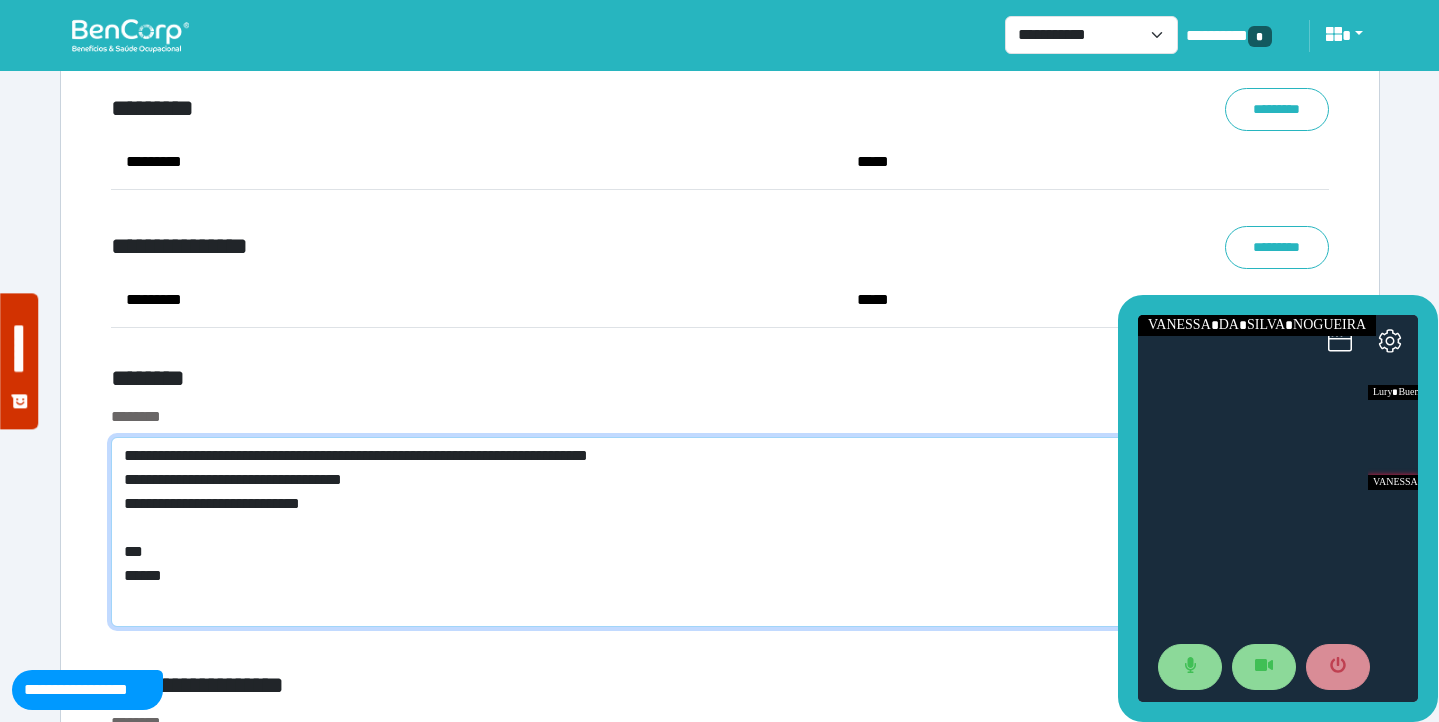 scroll, scrollTop: 7490, scrollLeft: 0, axis: vertical 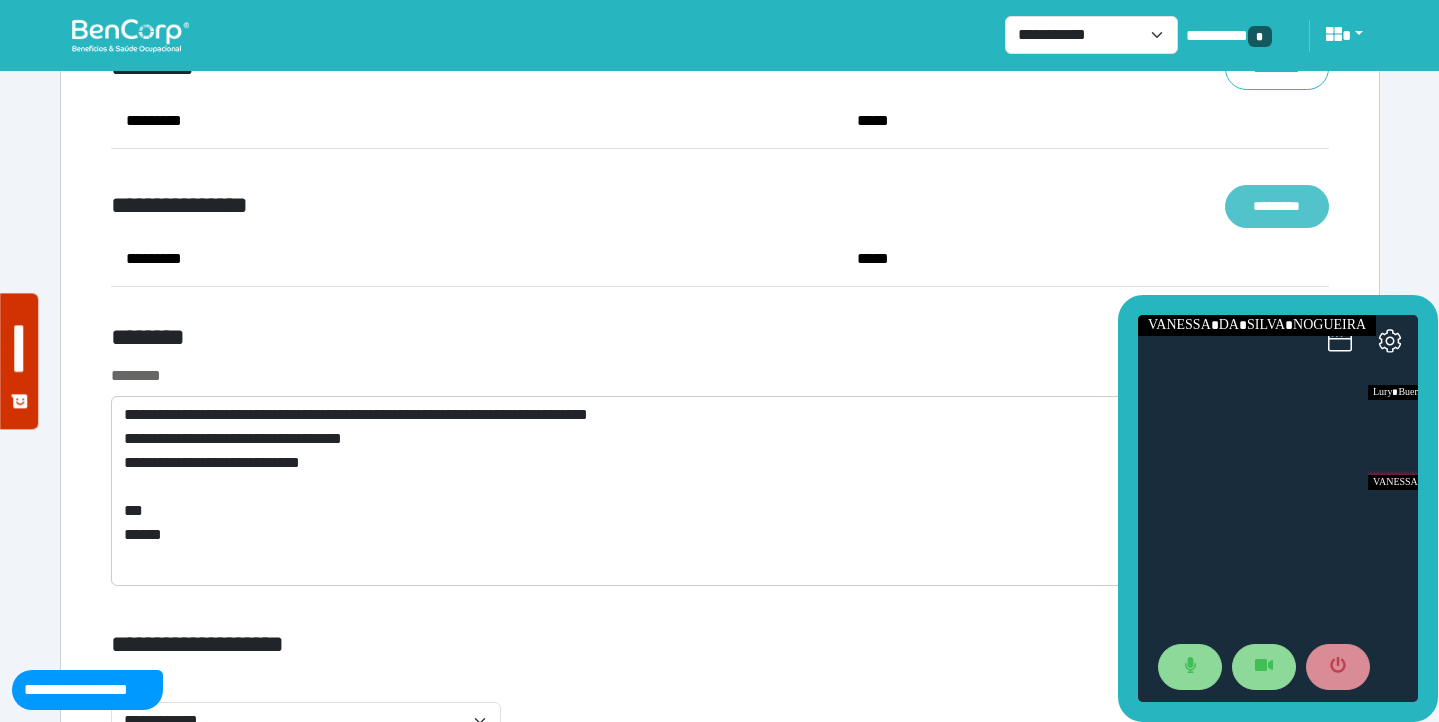 click on "*********" at bounding box center (1277, 206) 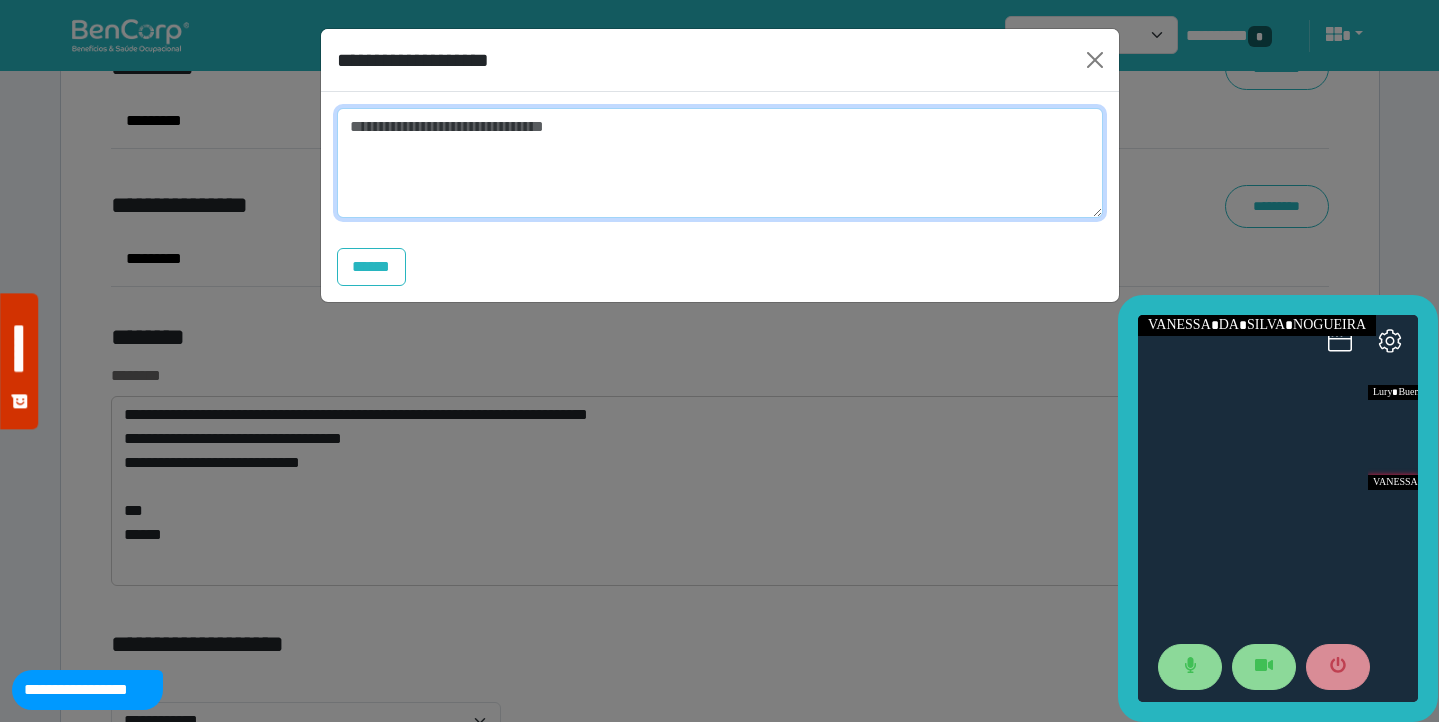 click at bounding box center [720, 163] 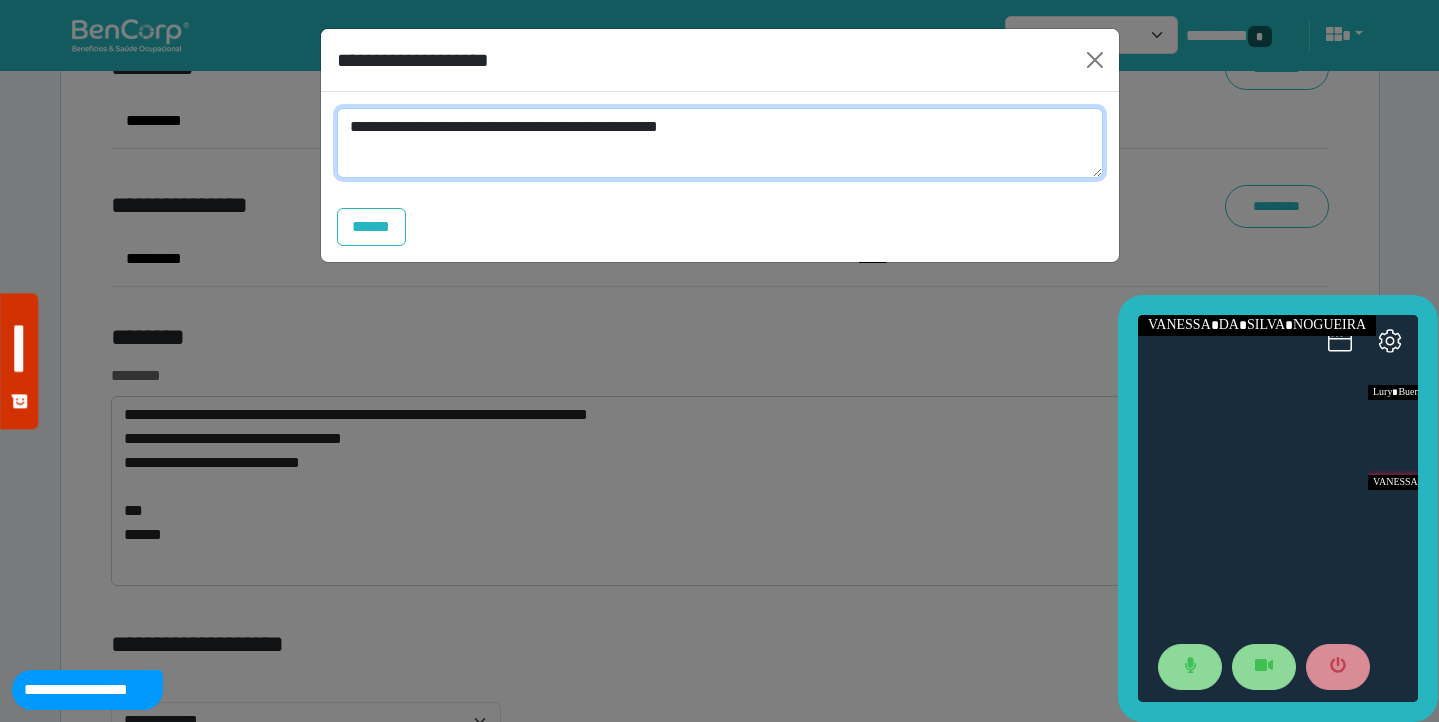 scroll, scrollTop: 0, scrollLeft: 0, axis: both 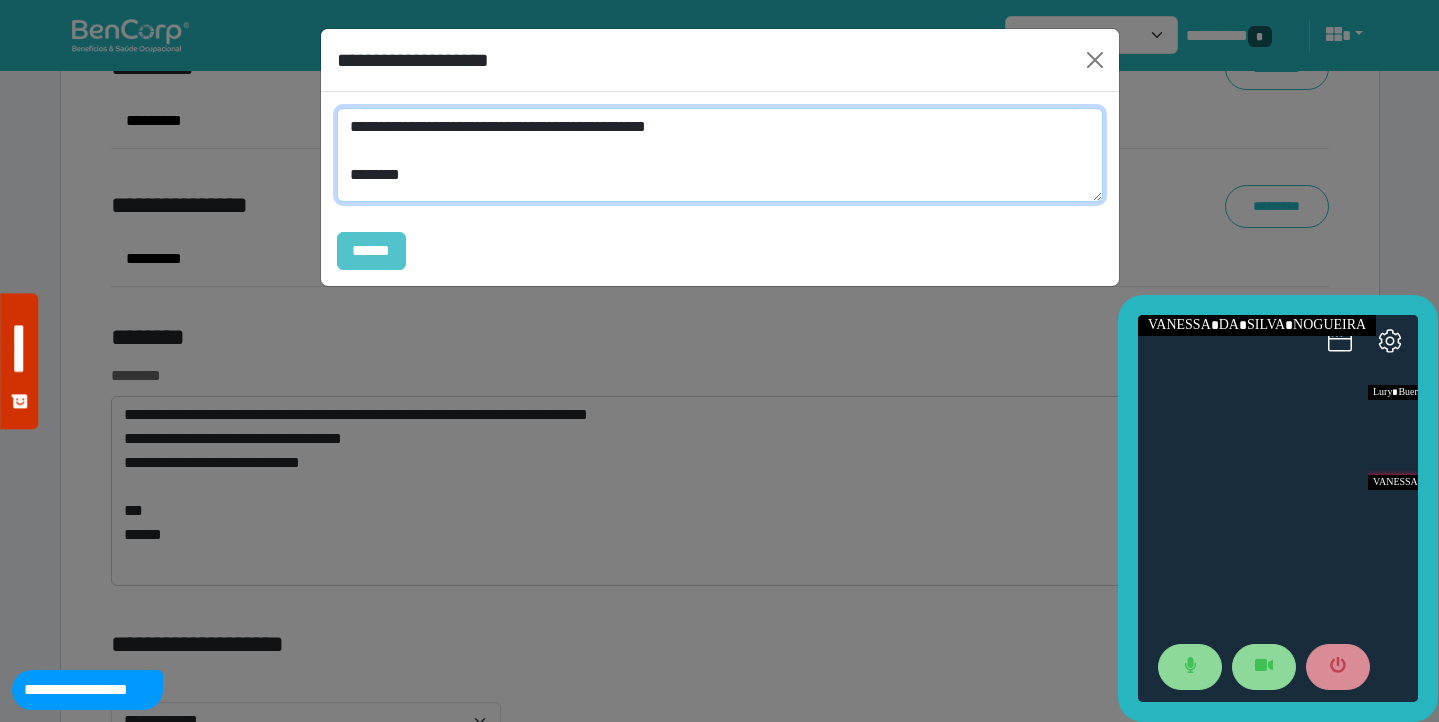 type on "**********" 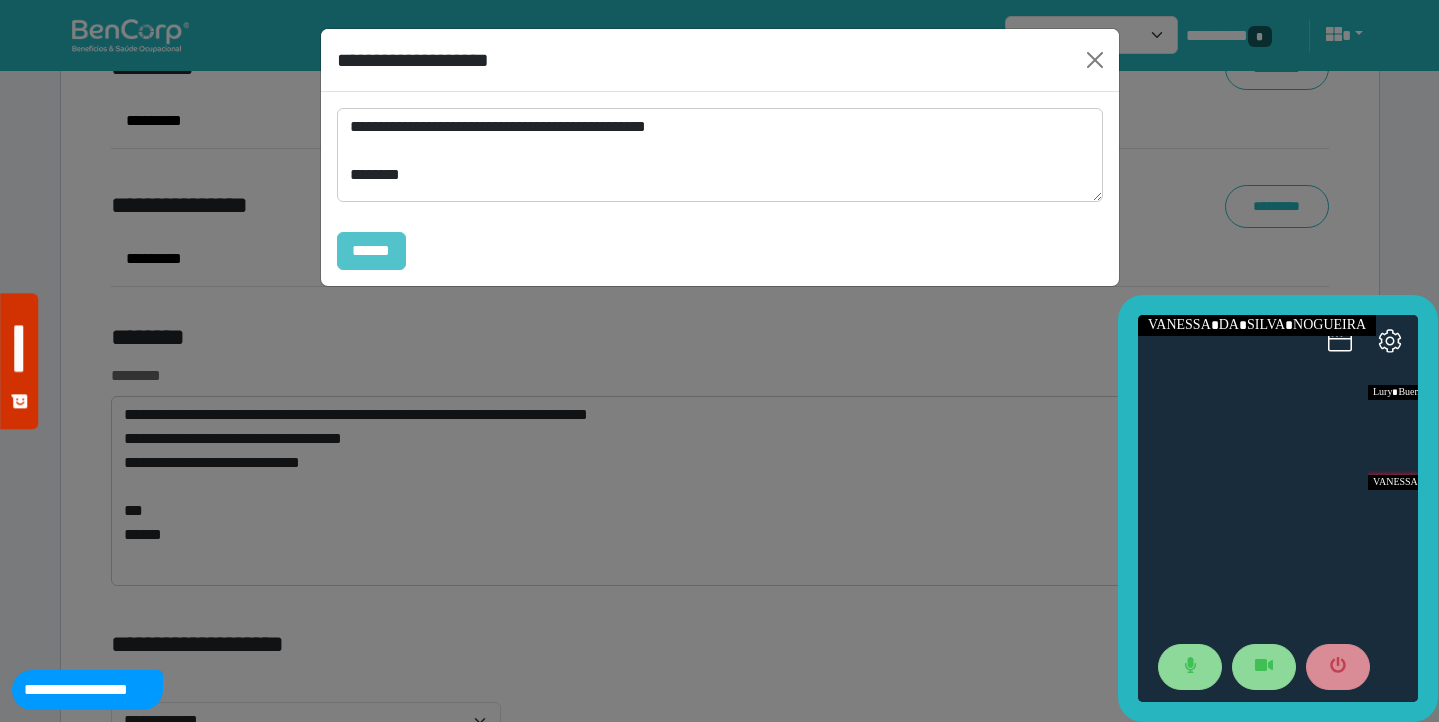 click on "******" at bounding box center (372, 251) 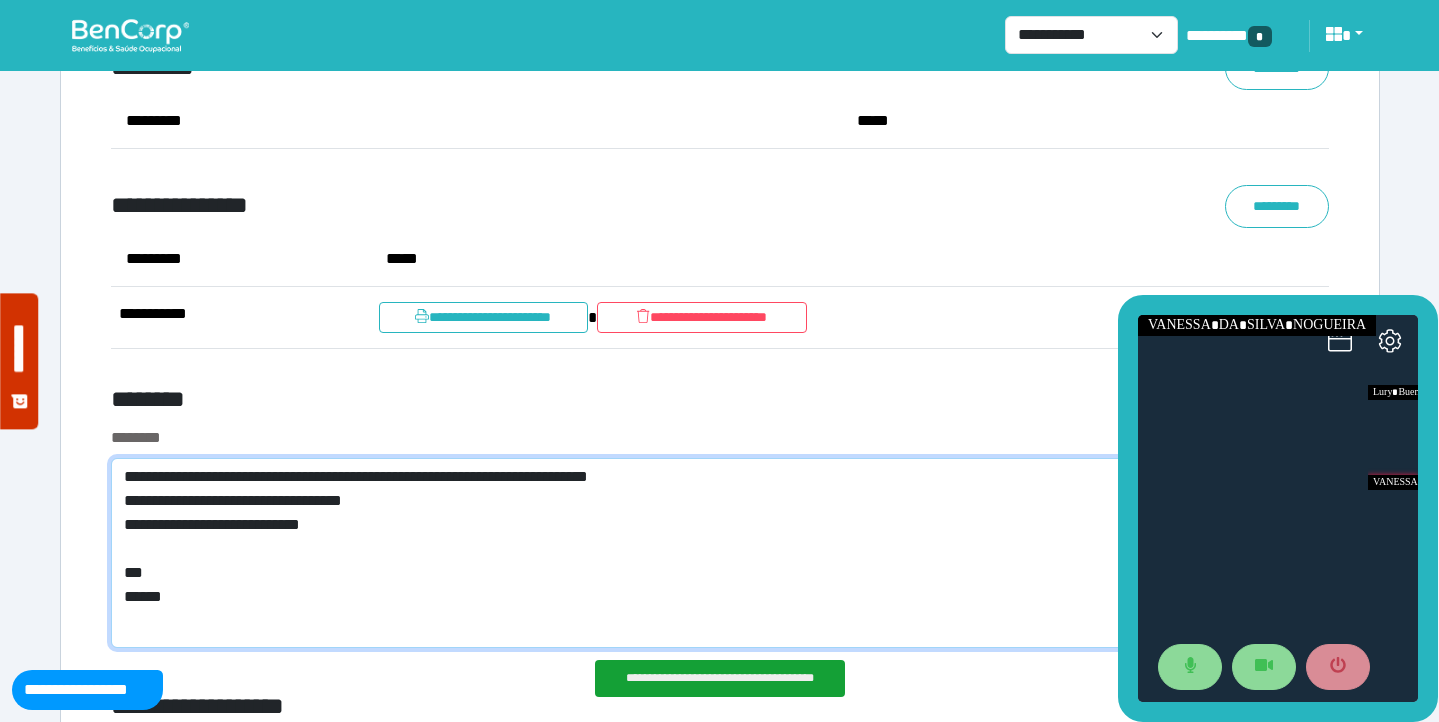 click on "**********" at bounding box center (720, 553) 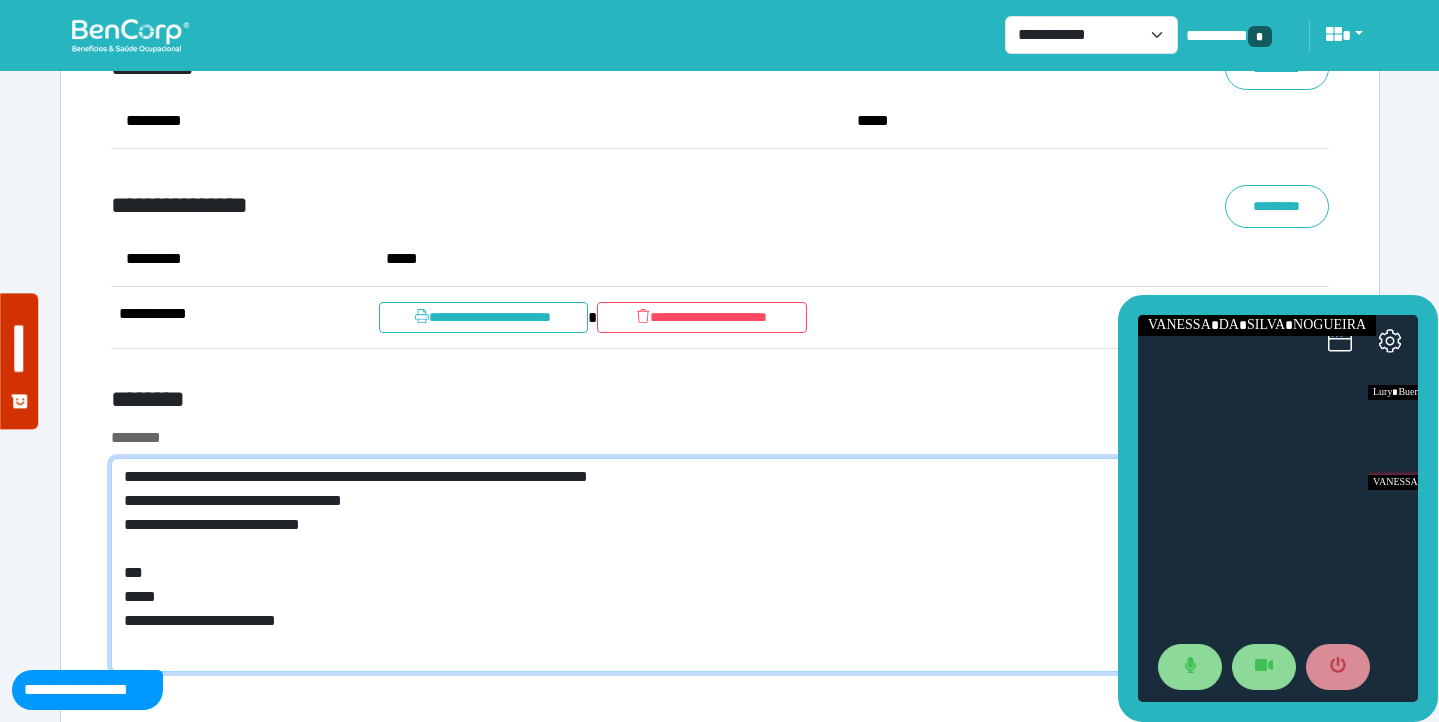 click on "**********" at bounding box center [720, 565] 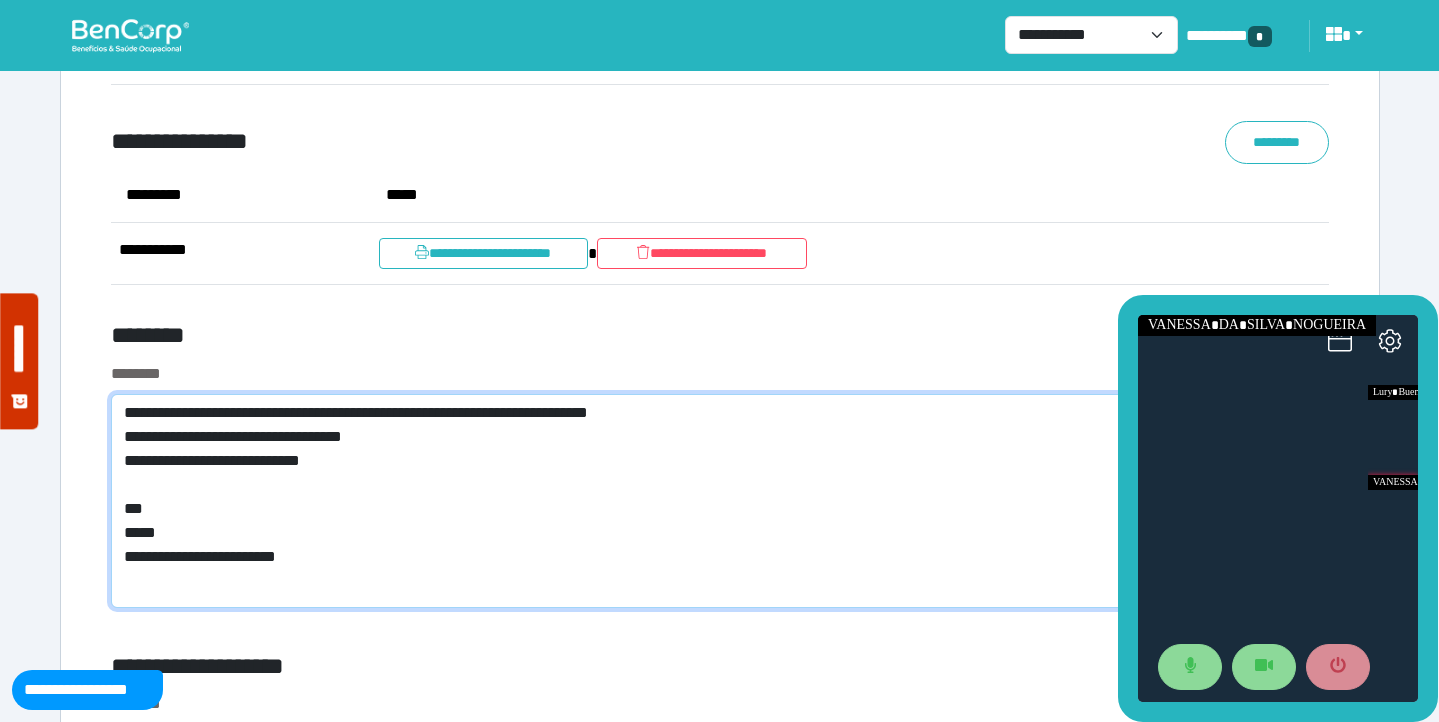 scroll, scrollTop: 7569, scrollLeft: 0, axis: vertical 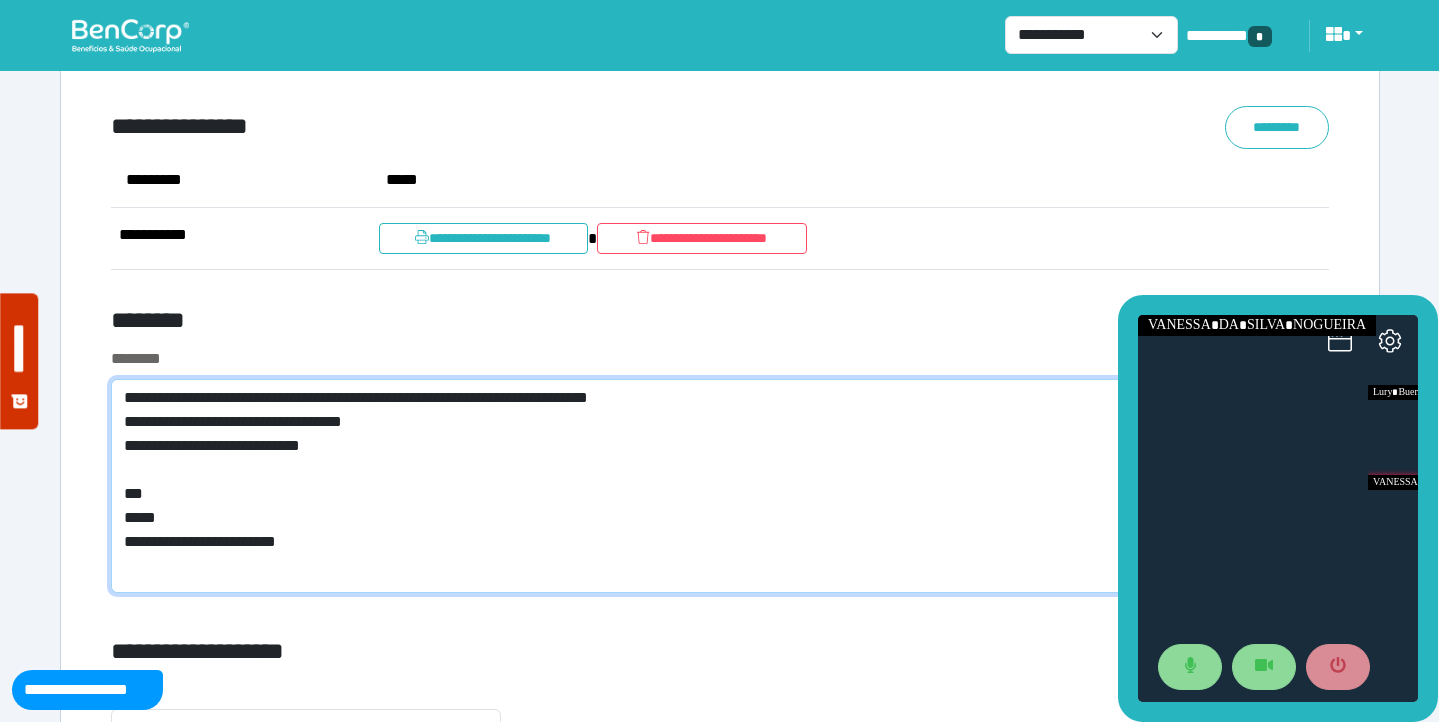click on "**********" at bounding box center (720, 486) 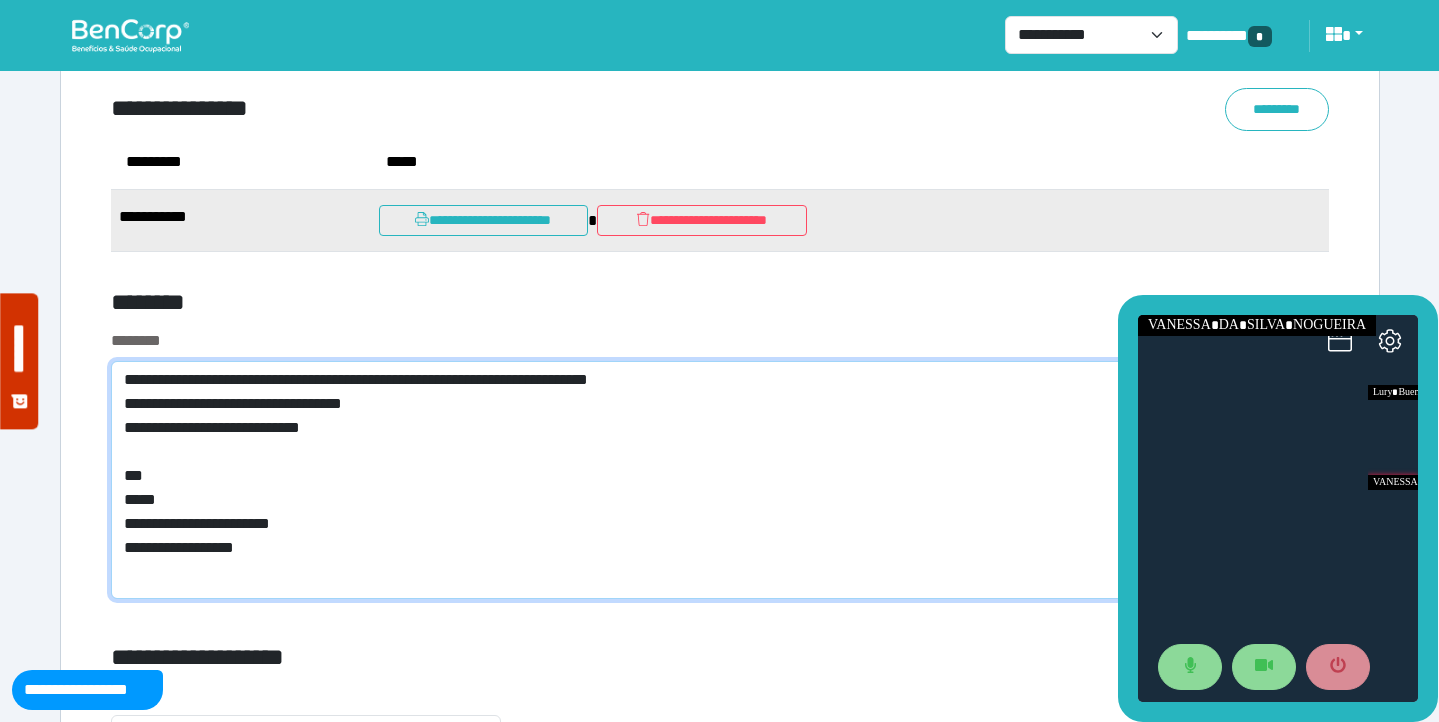 scroll, scrollTop: 7573, scrollLeft: 0, axis: vertical 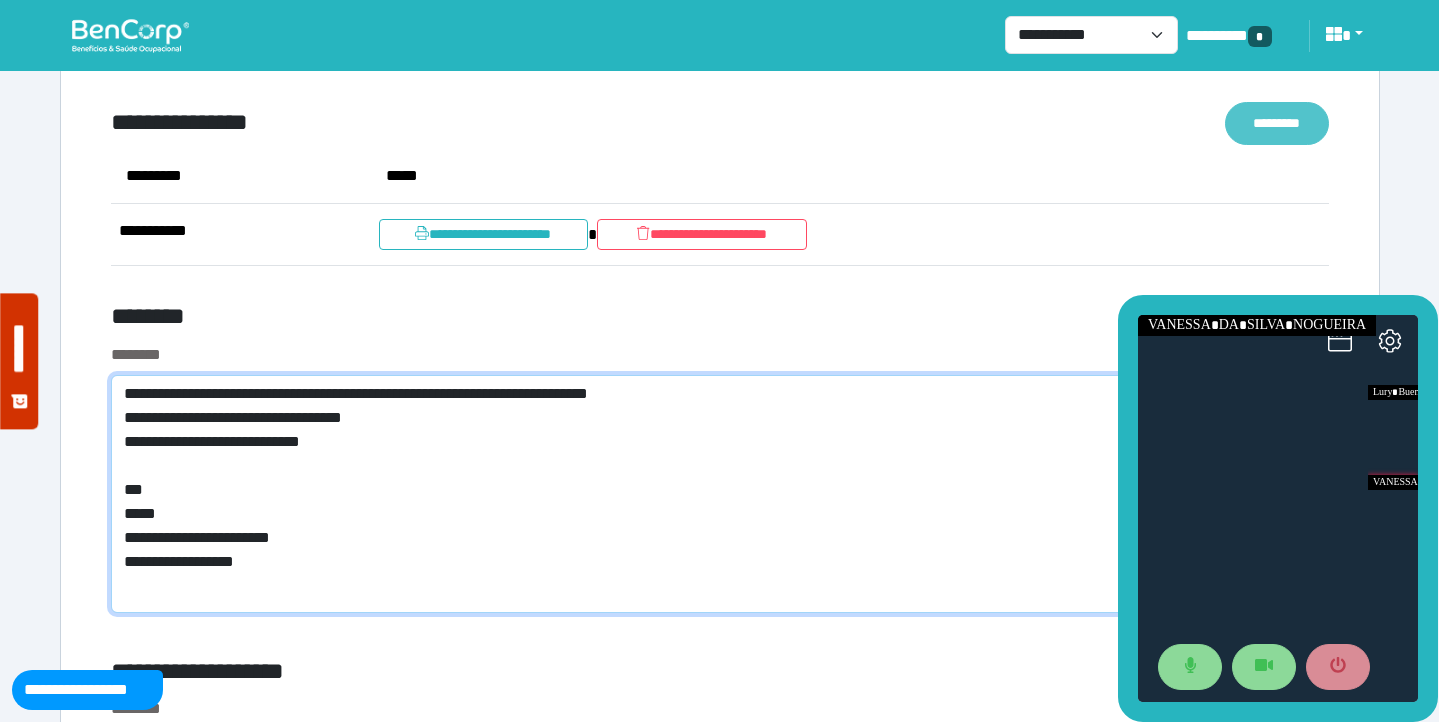 type on "**********" 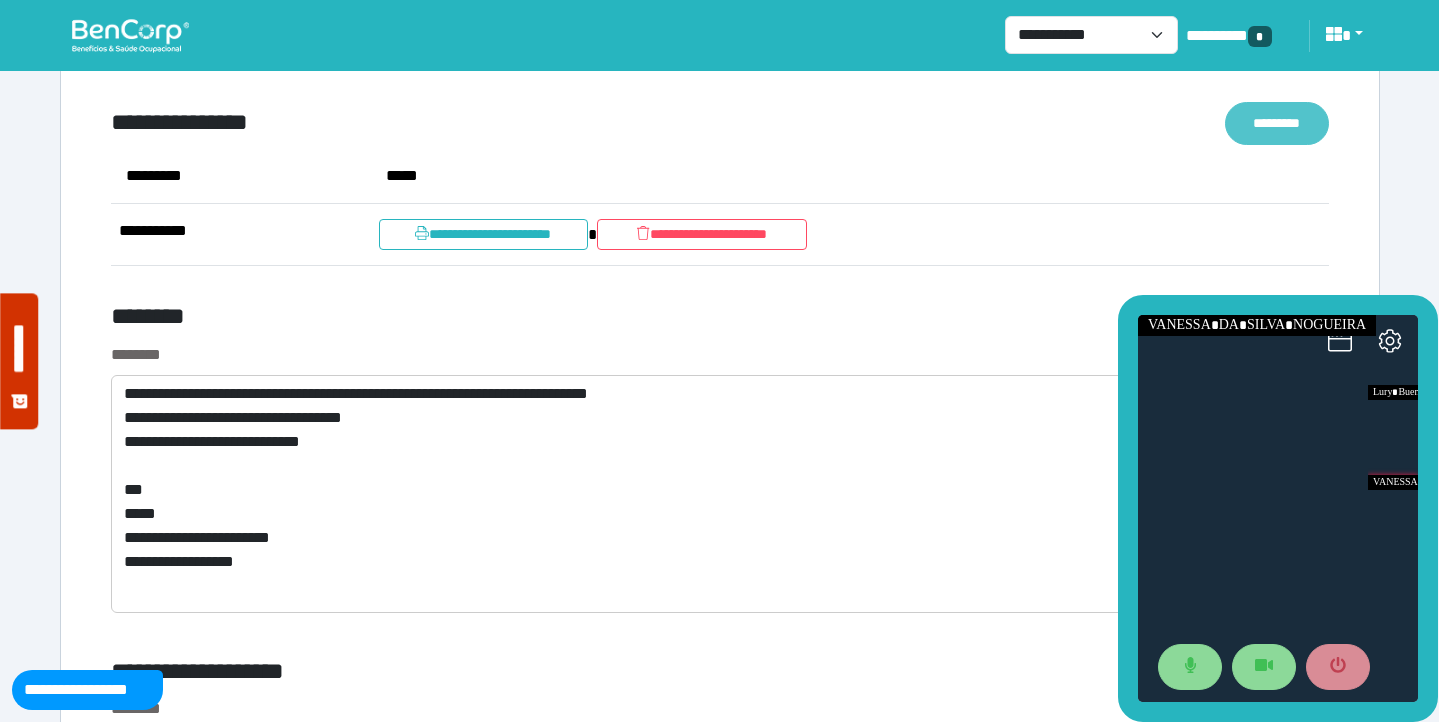 click on "*********" at bounding box center (1277, 123) 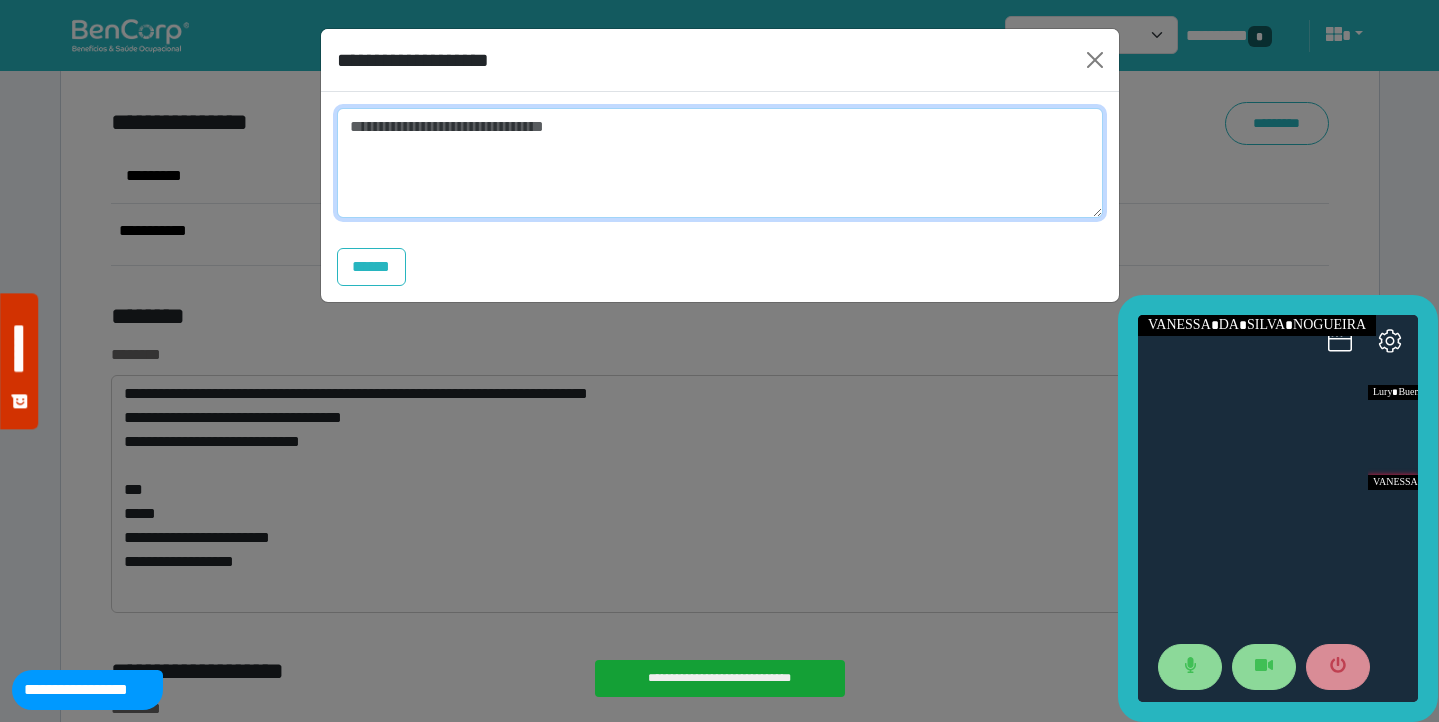 click at bounding box center [720, 163] 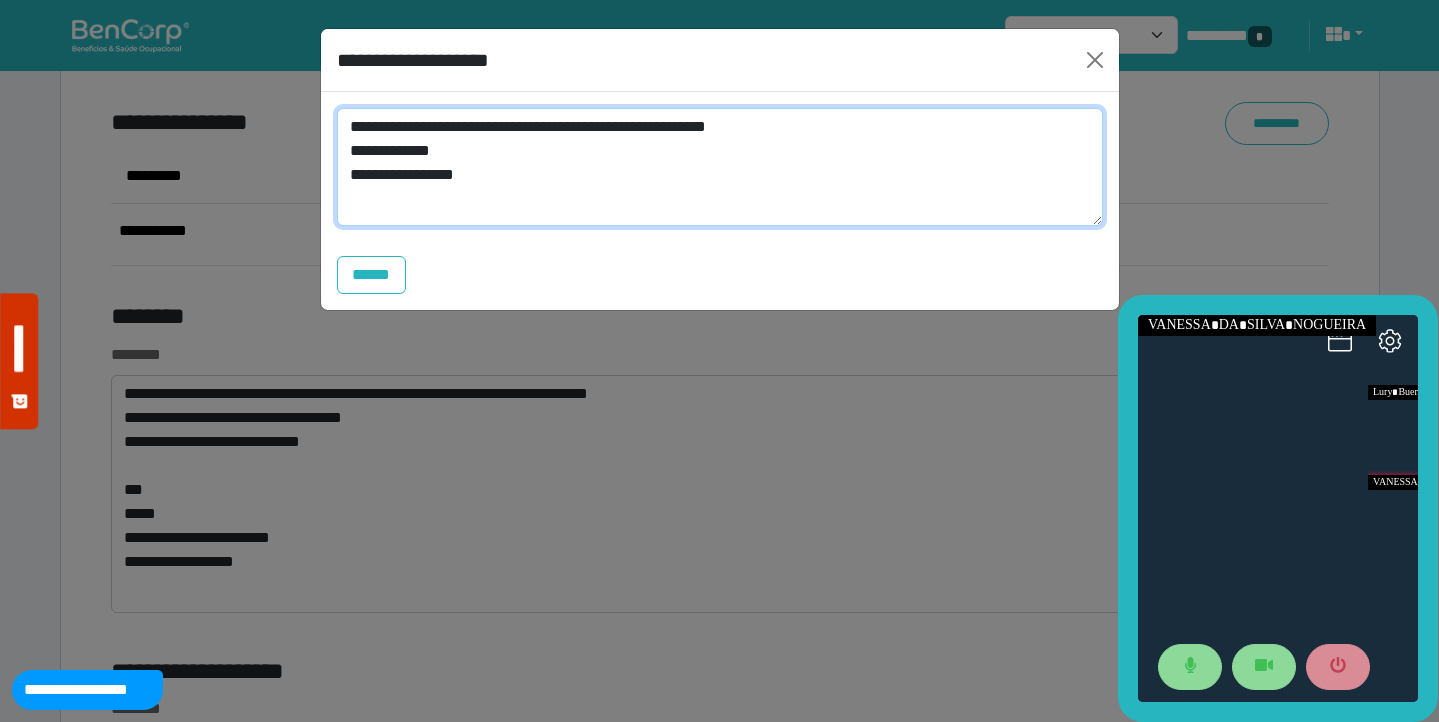 scroll, scrollTop: 0, scrollLeft: 0, axis: both 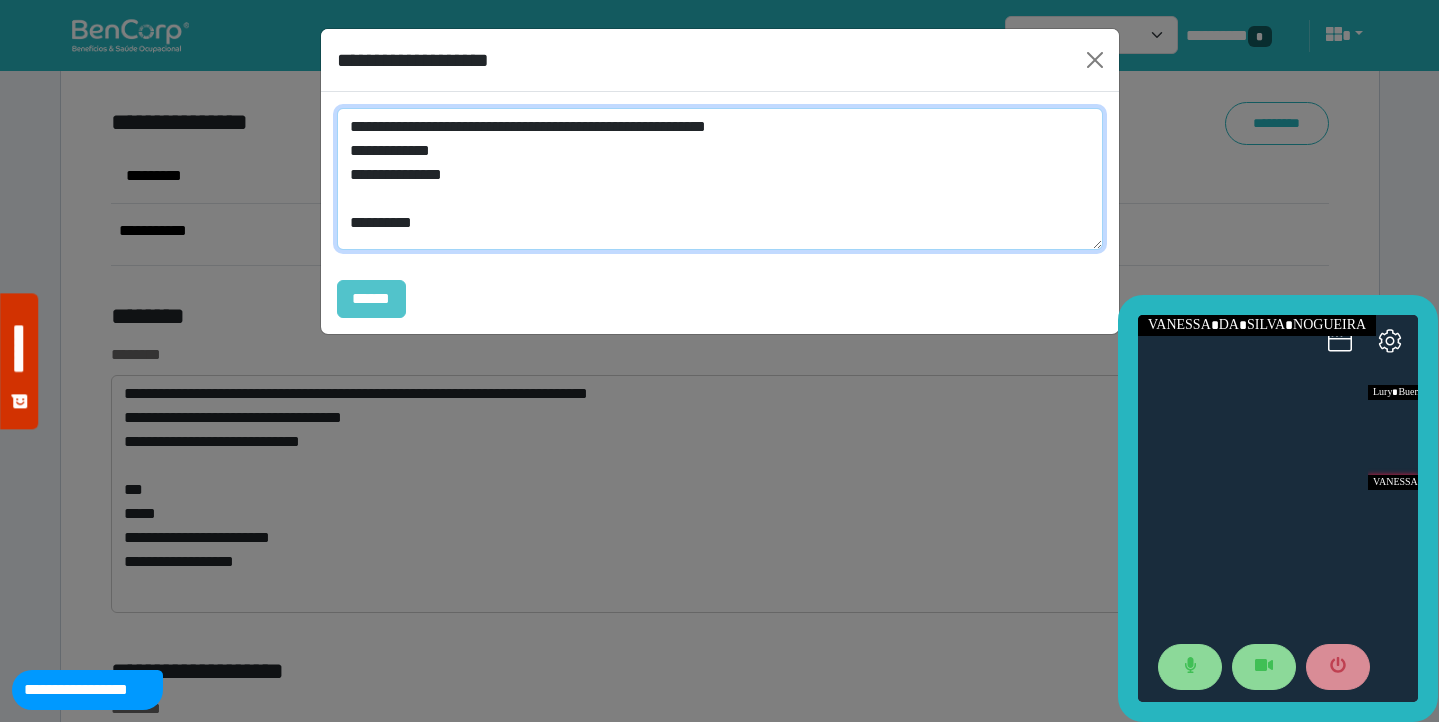 type on "**********" 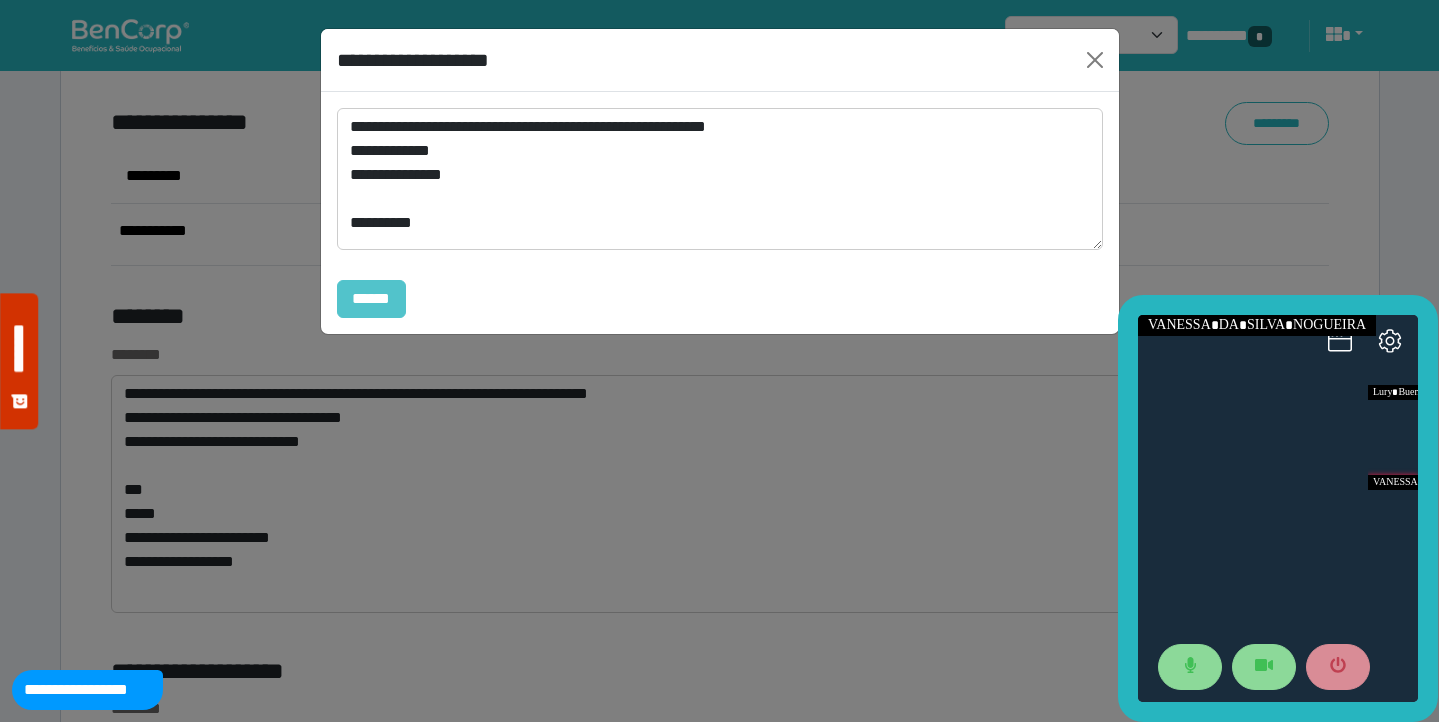 click on "******" at bounding box center (372, 299) 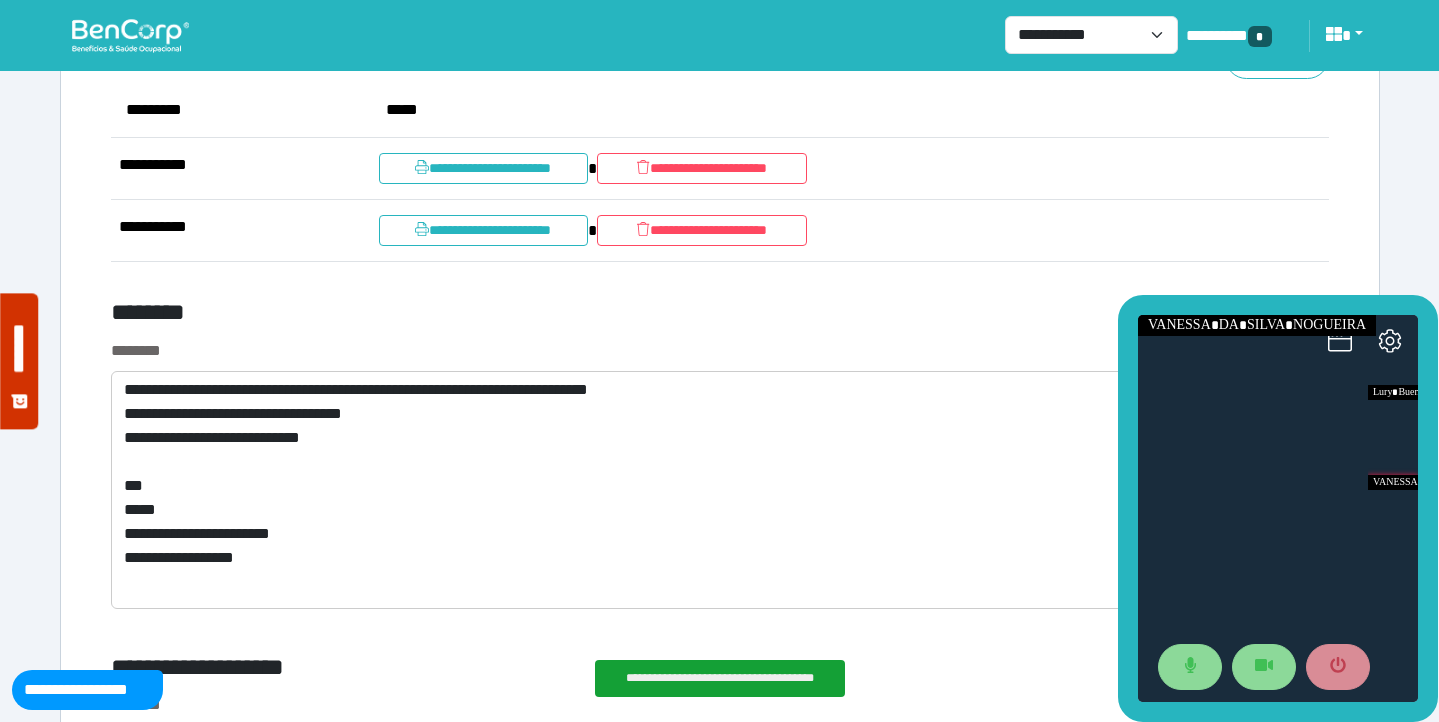 scroll, scrollTop: 7641, scrollLeft: 0, axis: vertical 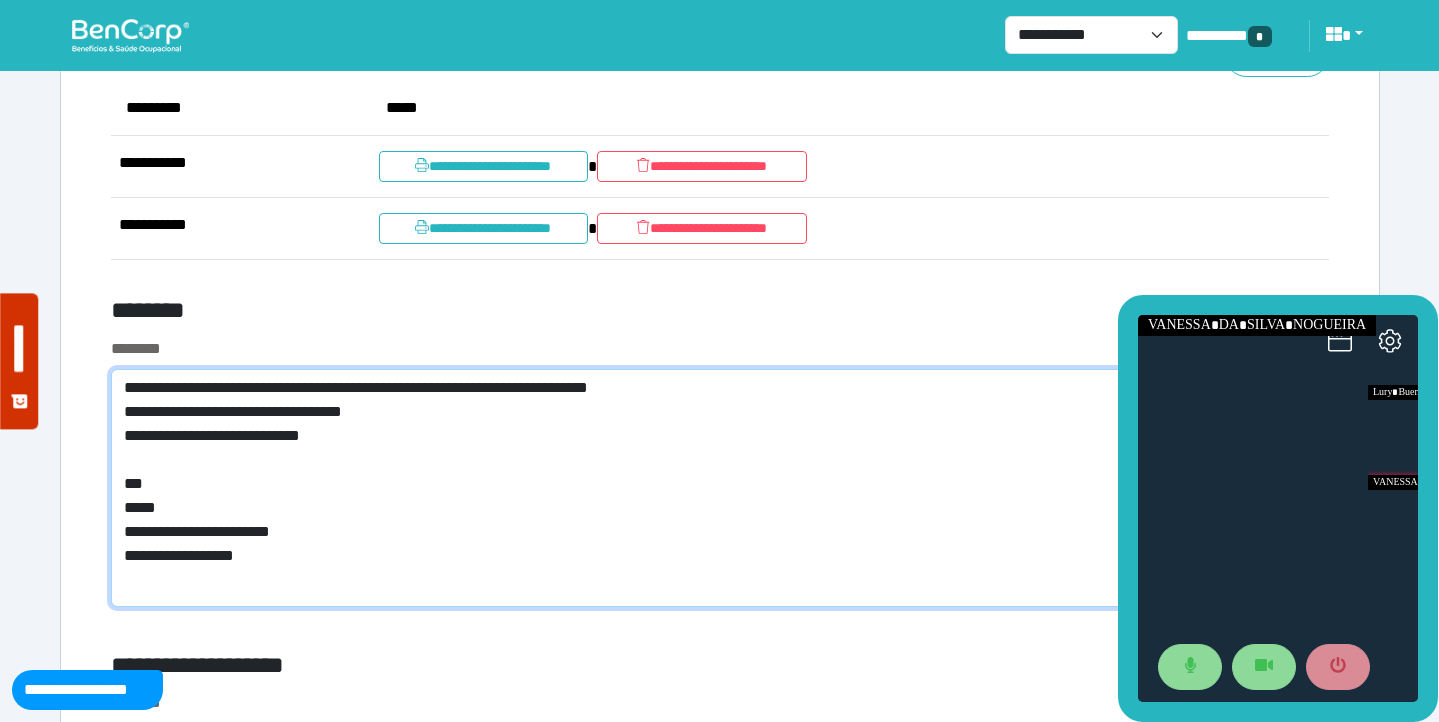 click on "**********" at bounding box center [720, 488] 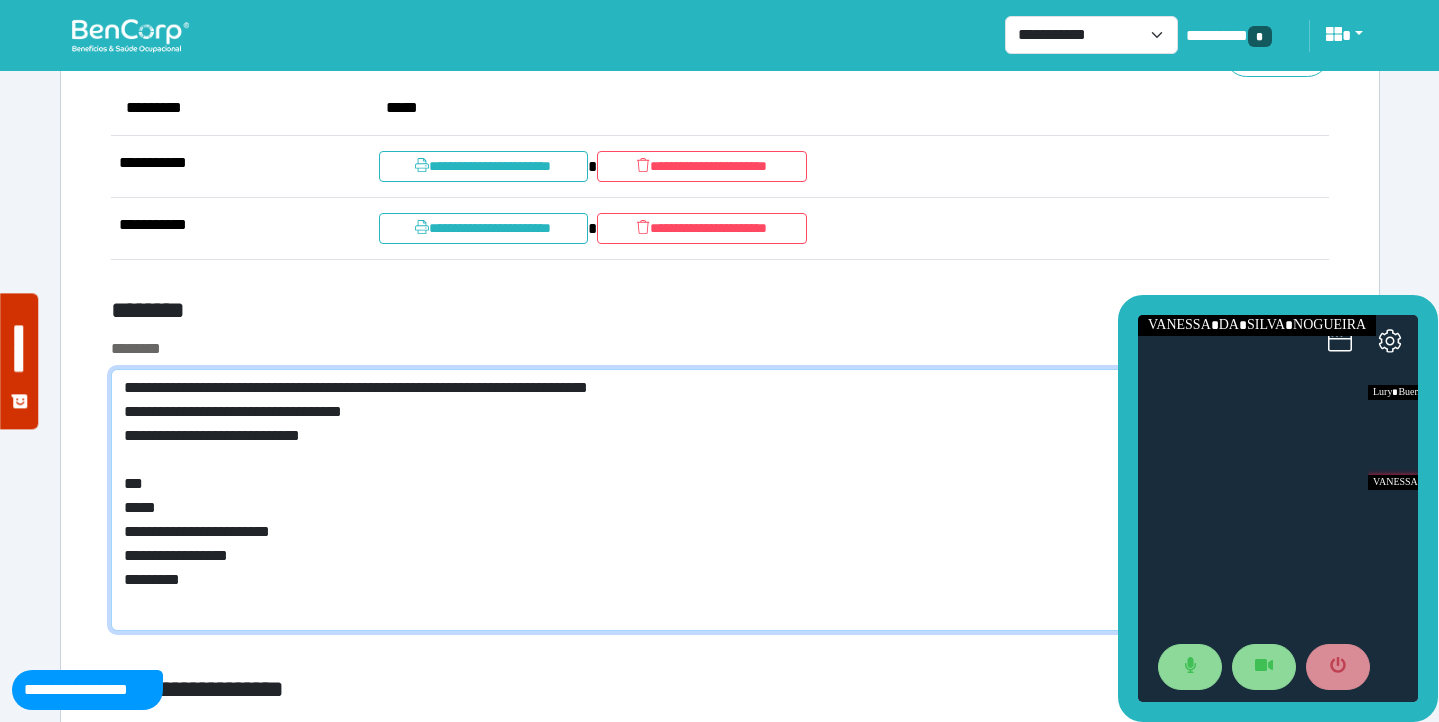 click on "**********" at bounding box center (720, 500) 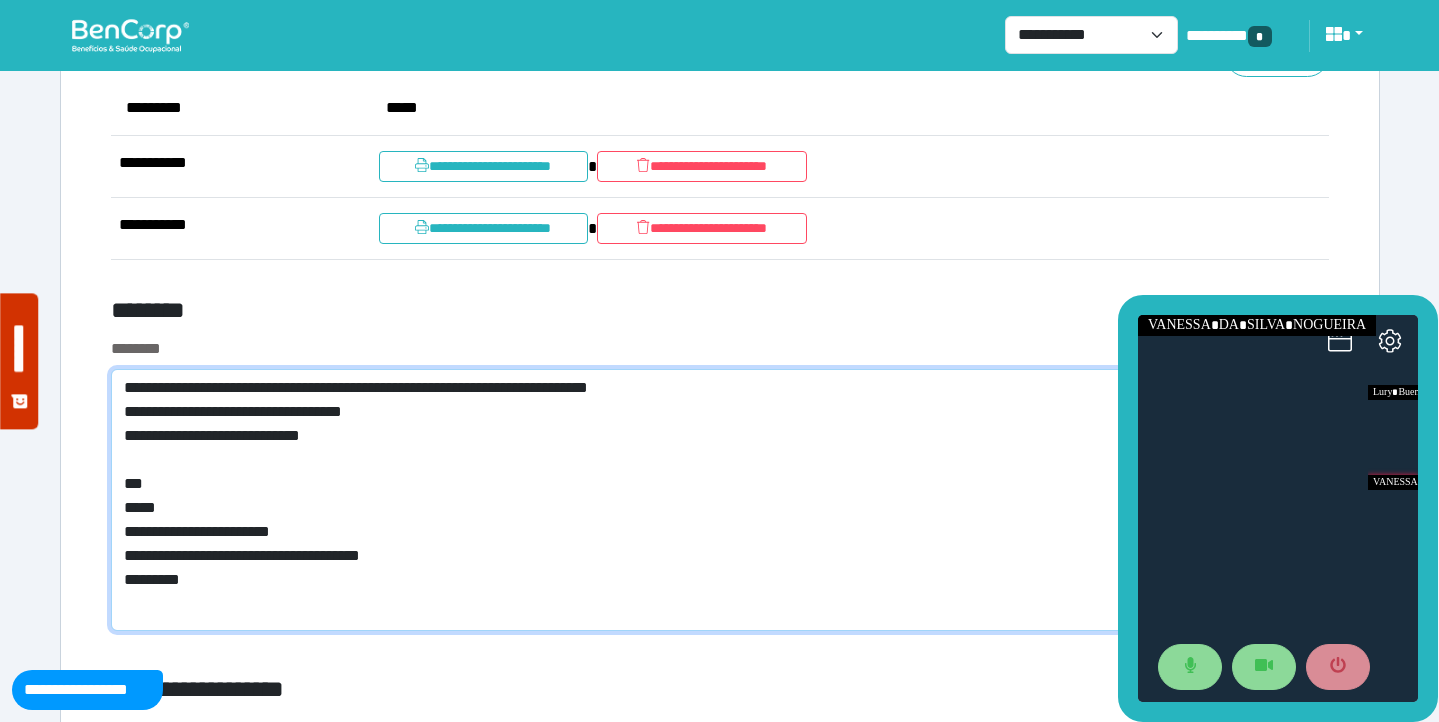 click on "**********" at bounding box center [720, 500] 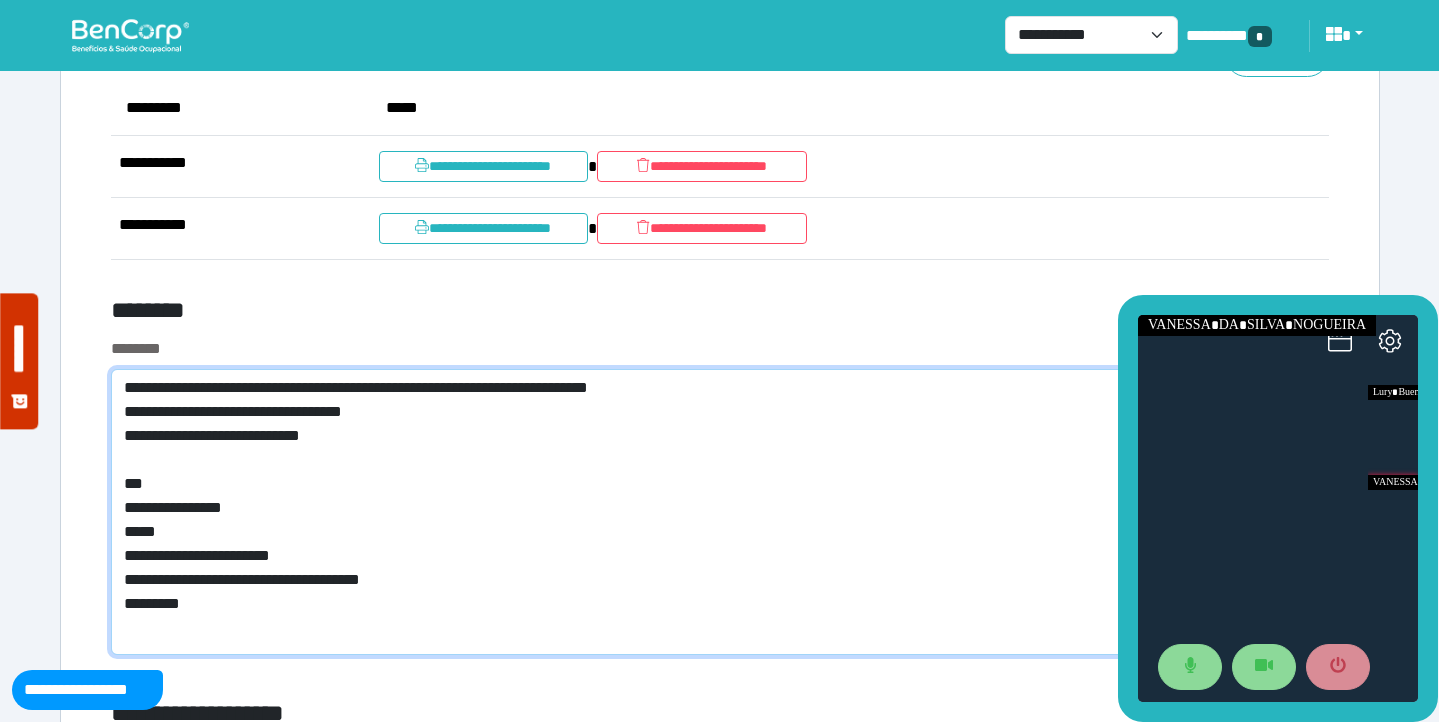 click on "**********" at bounding box center (720, 512) 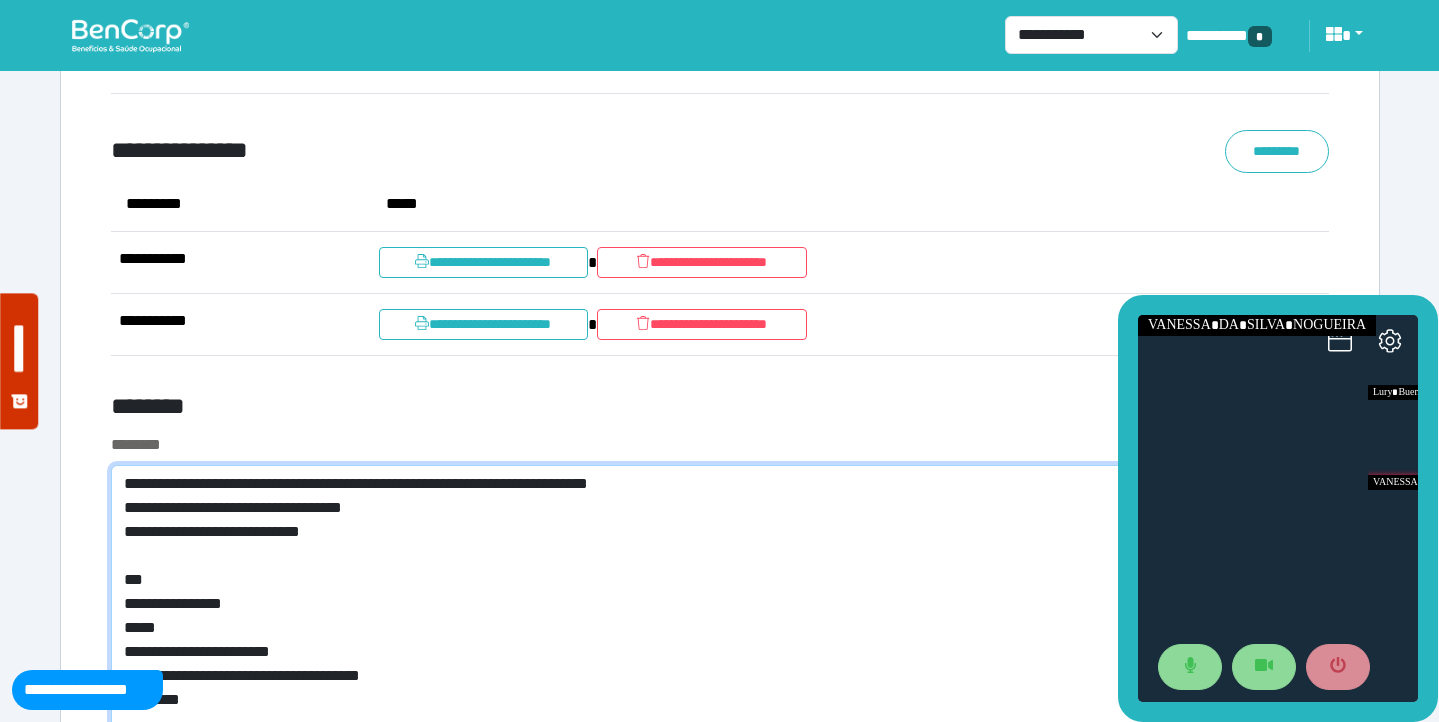 scroll, scrollTop: 7543, scrollLeft: 0, axis: vertical 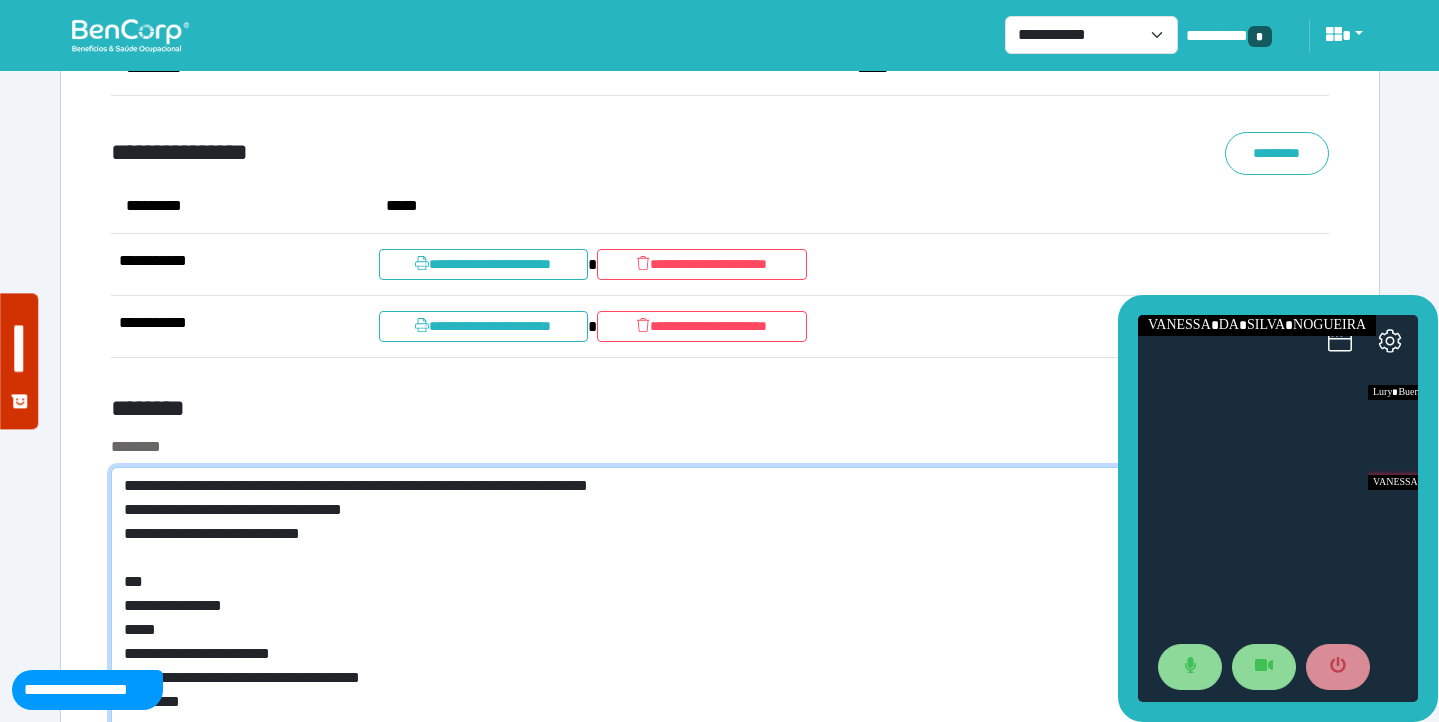 type on "**********" 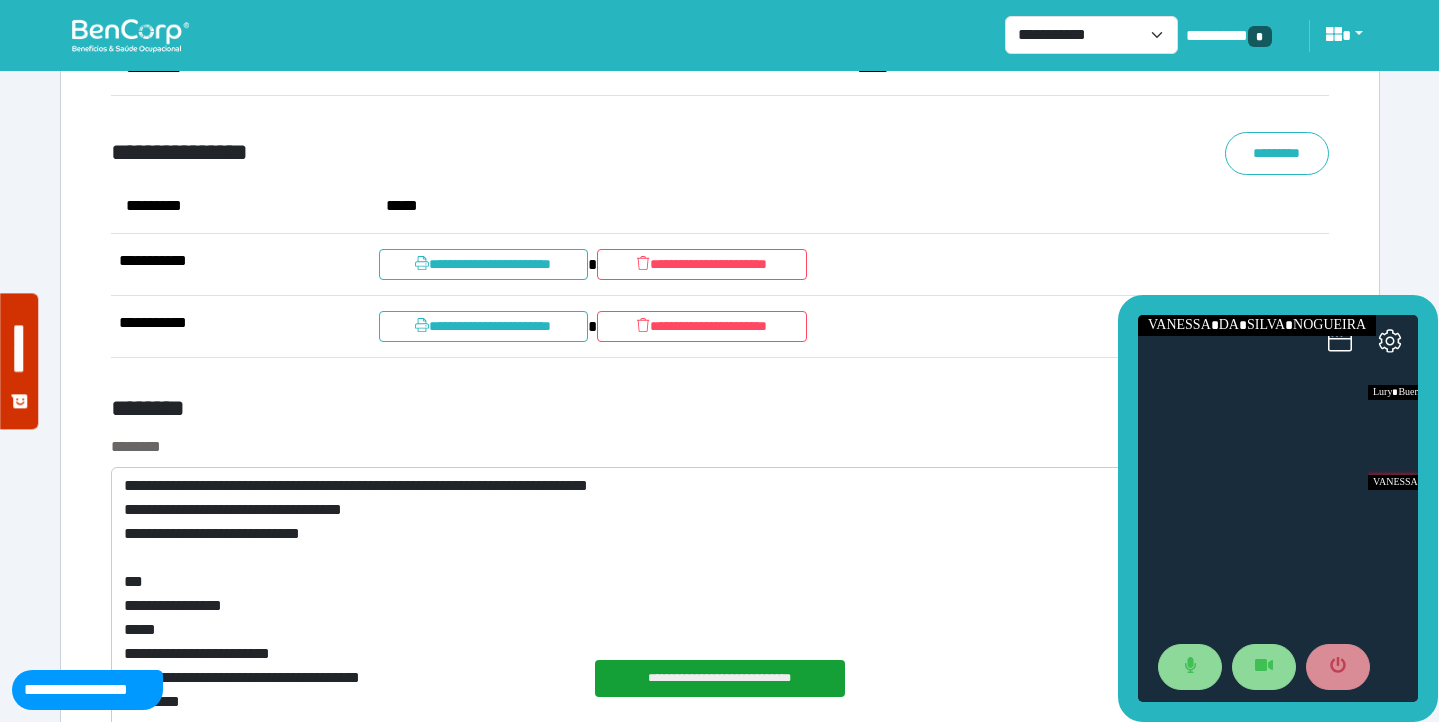 click on "*****" at bounding box center (850, 206) 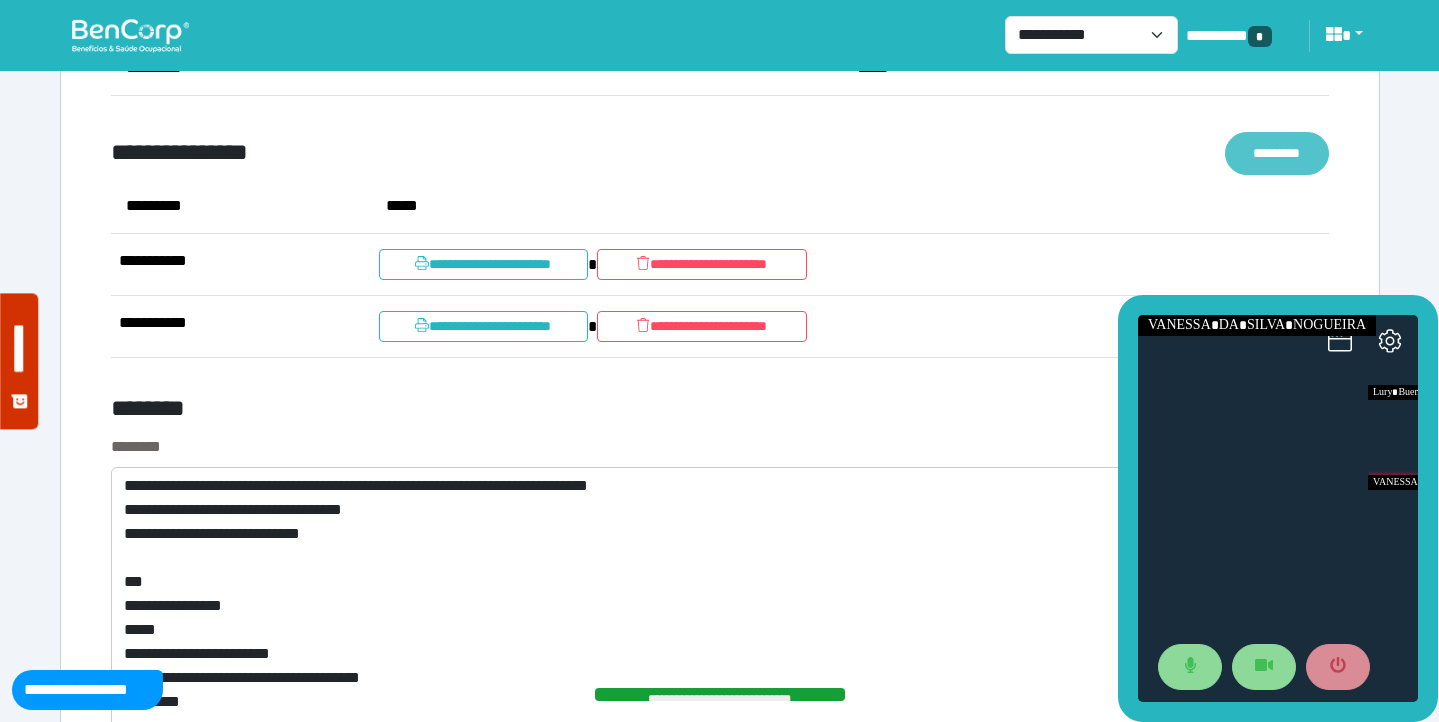 click on "*********" at bounding box center [1277, 153] 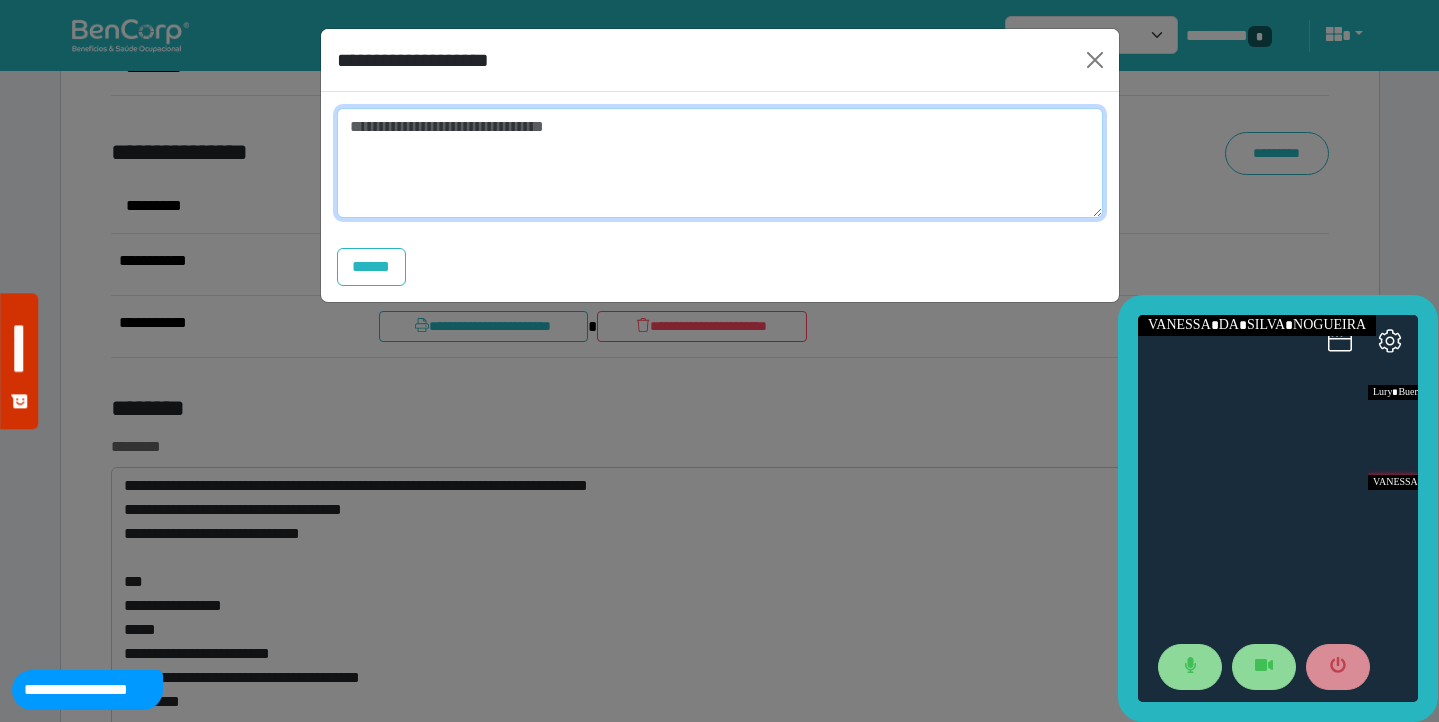 click at bounding box center [720, 163] 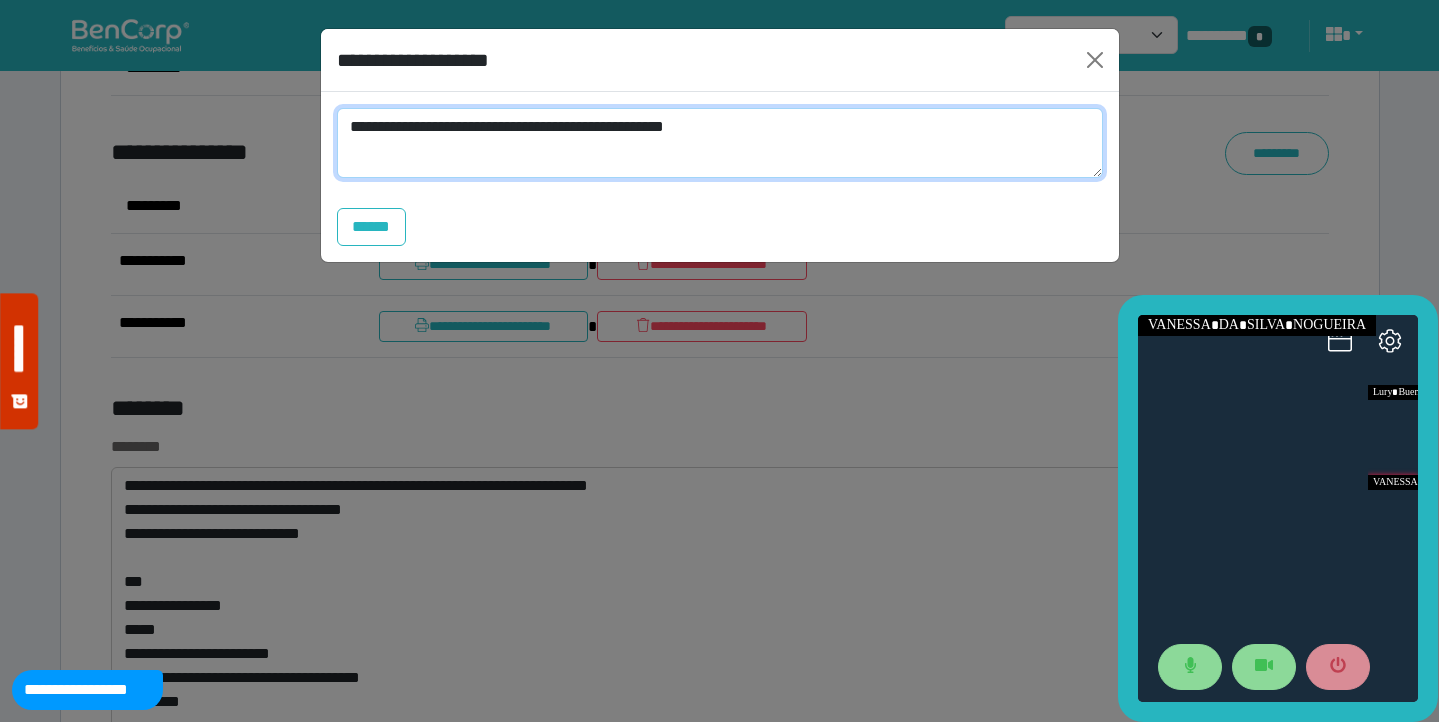 scroll, scrollTop: 0, scrollLeft: 0, axis: both 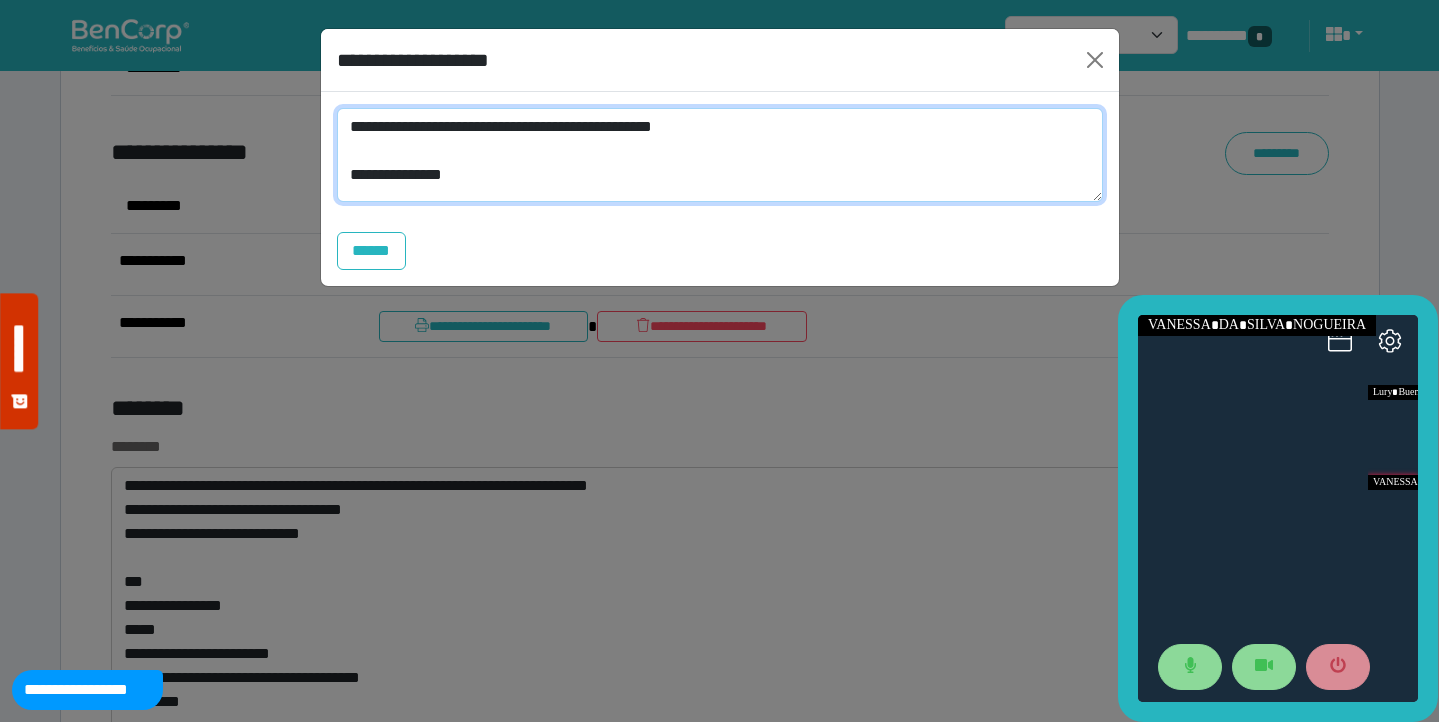 paste on "********" 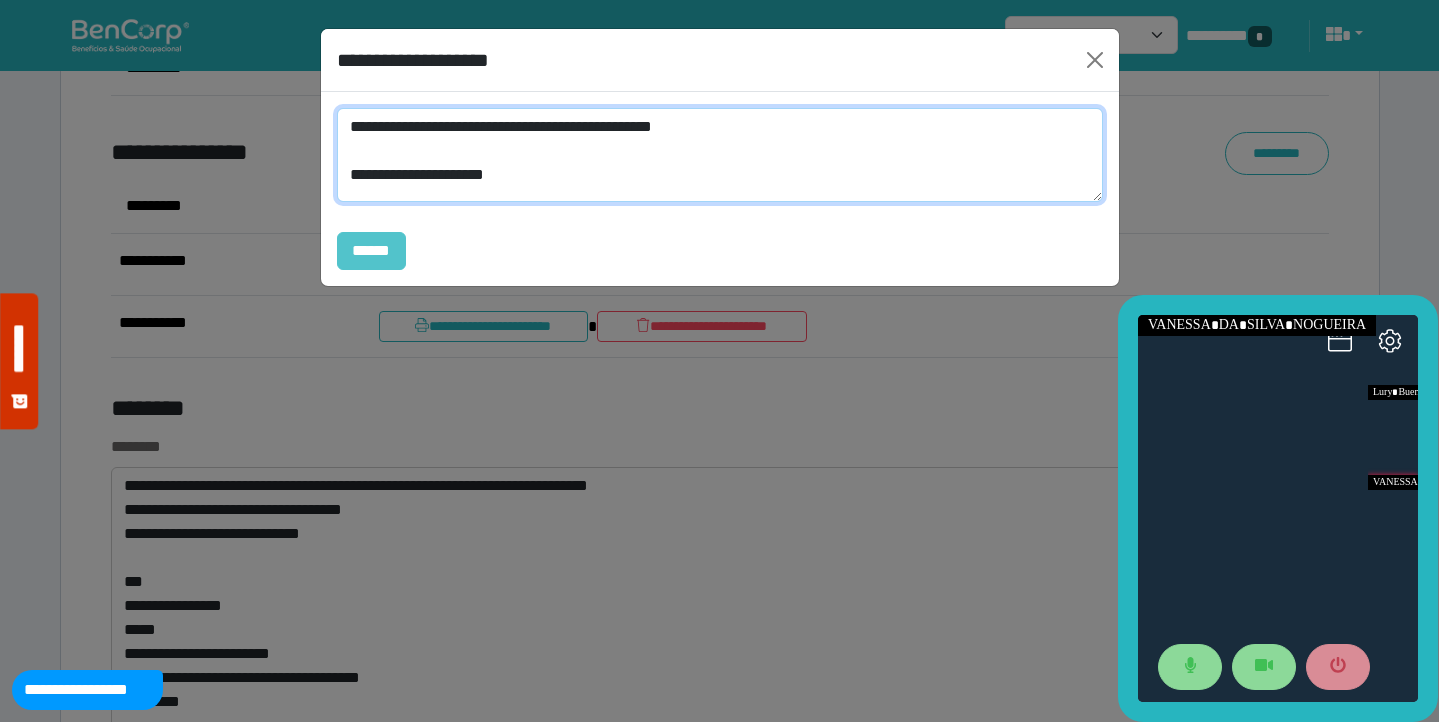type on "**********" 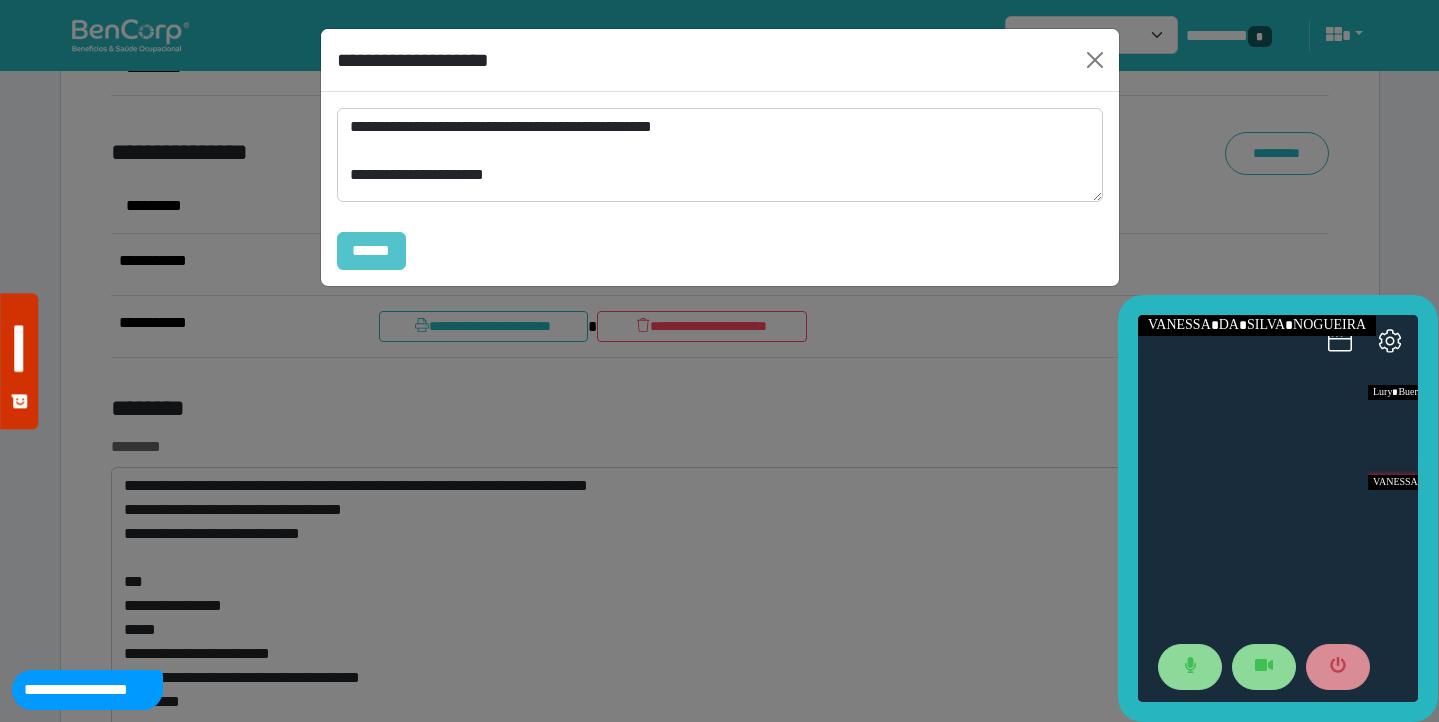 click on "******" at bounding box center (372, 251) 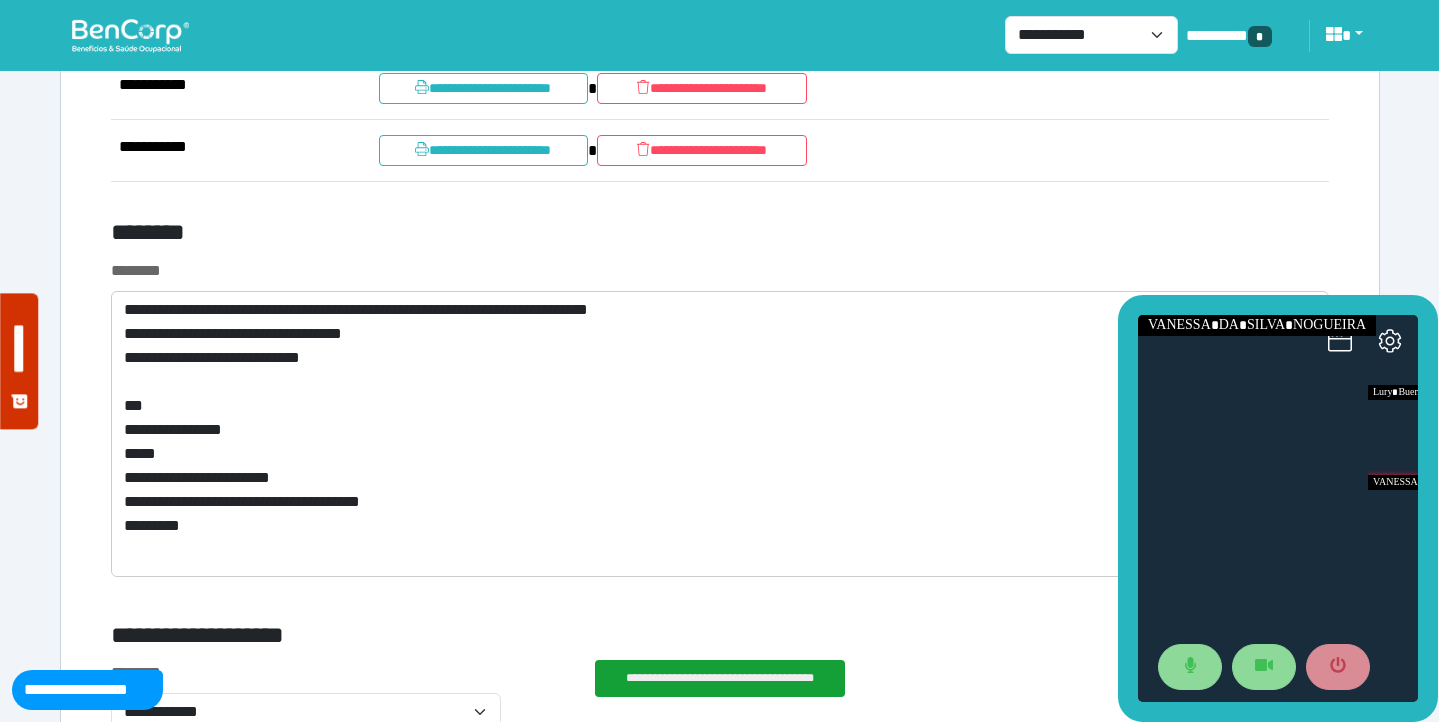 scroll, scrollTop: 7842, scrollLeft: 0, axis: vertical 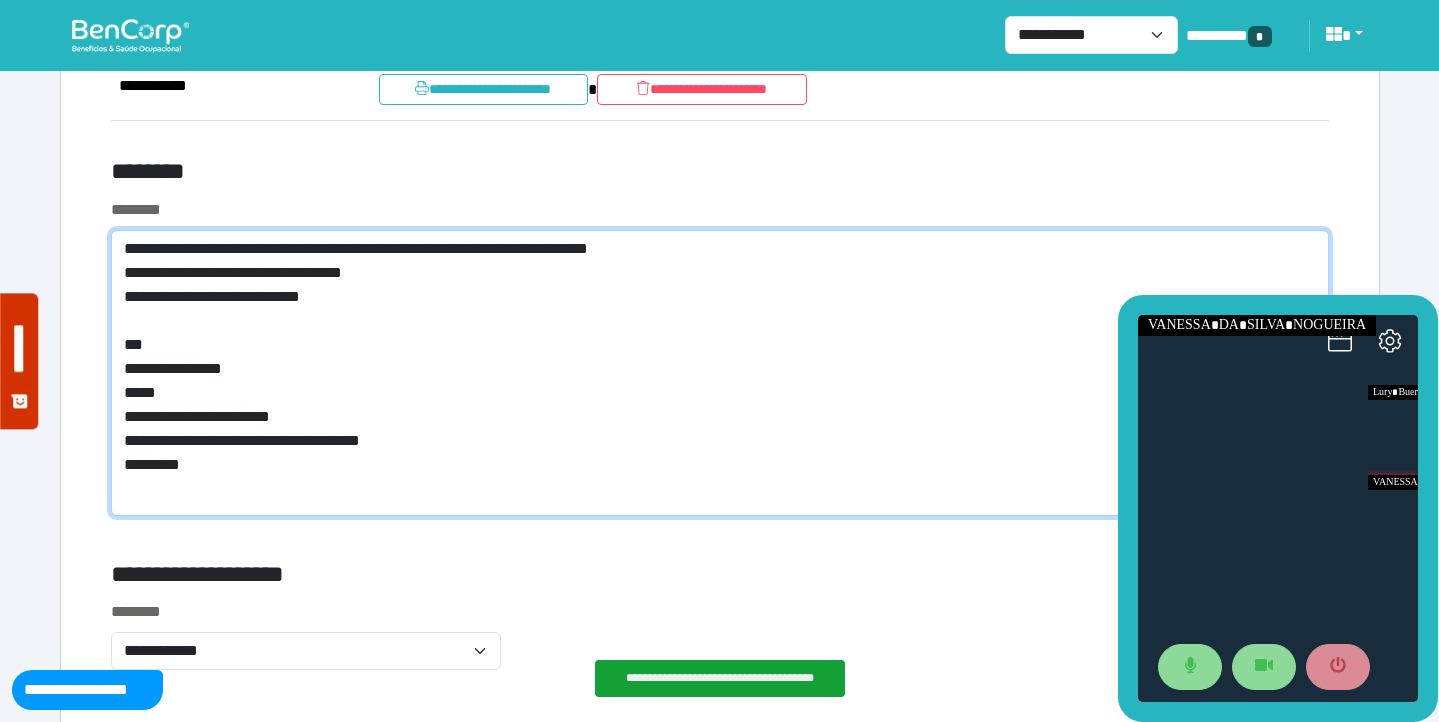 click on "**********" at bounding box center [720, 373] 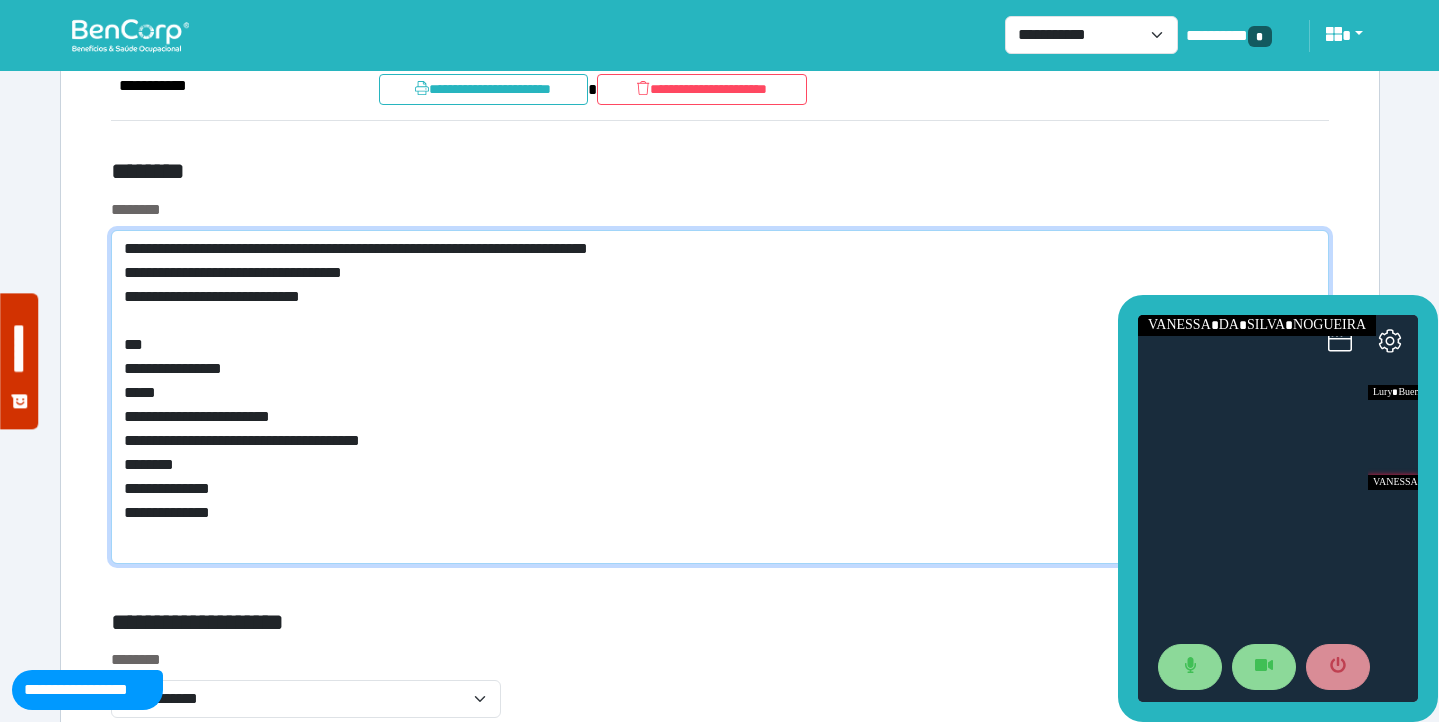 click on "**********" at bounding box center (720, 397) 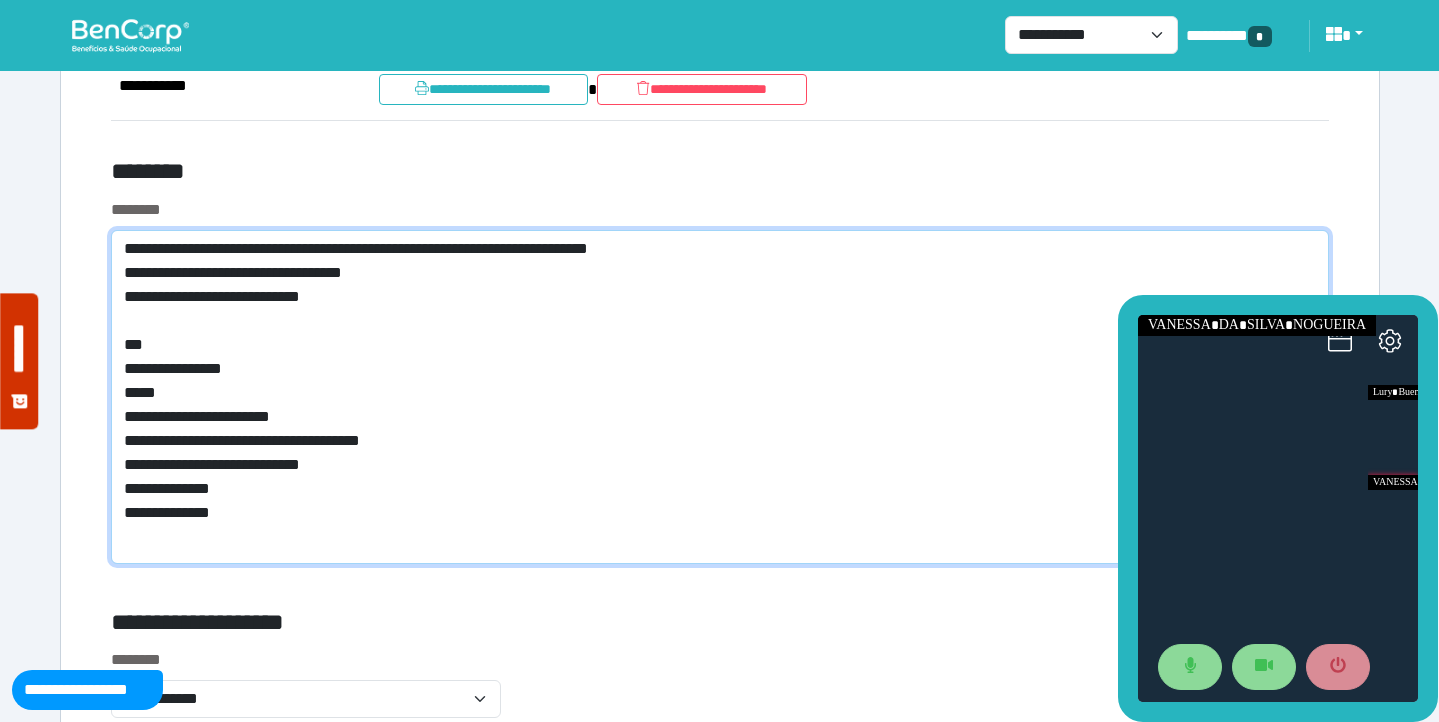 click on "**********" at bounding box center (720, 397) 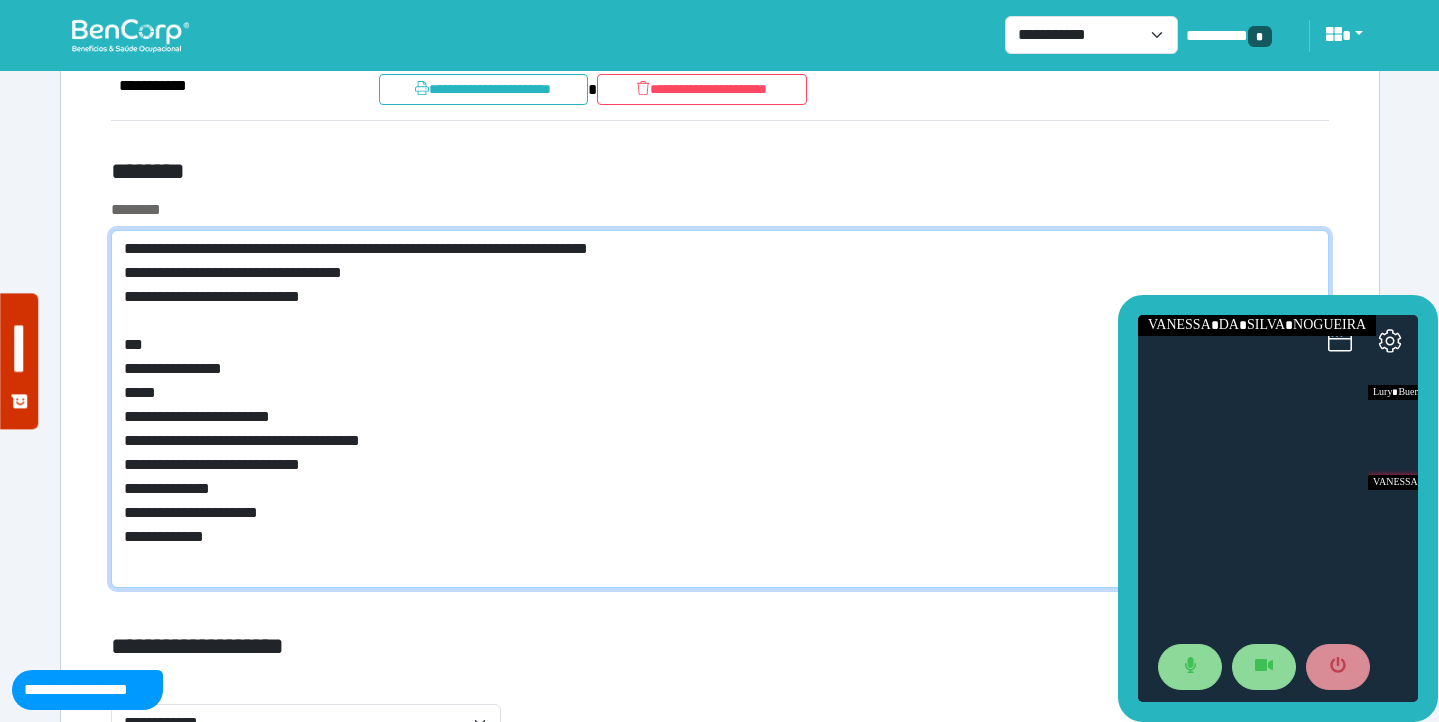 click on "**********" at bounding box center (720, 409) 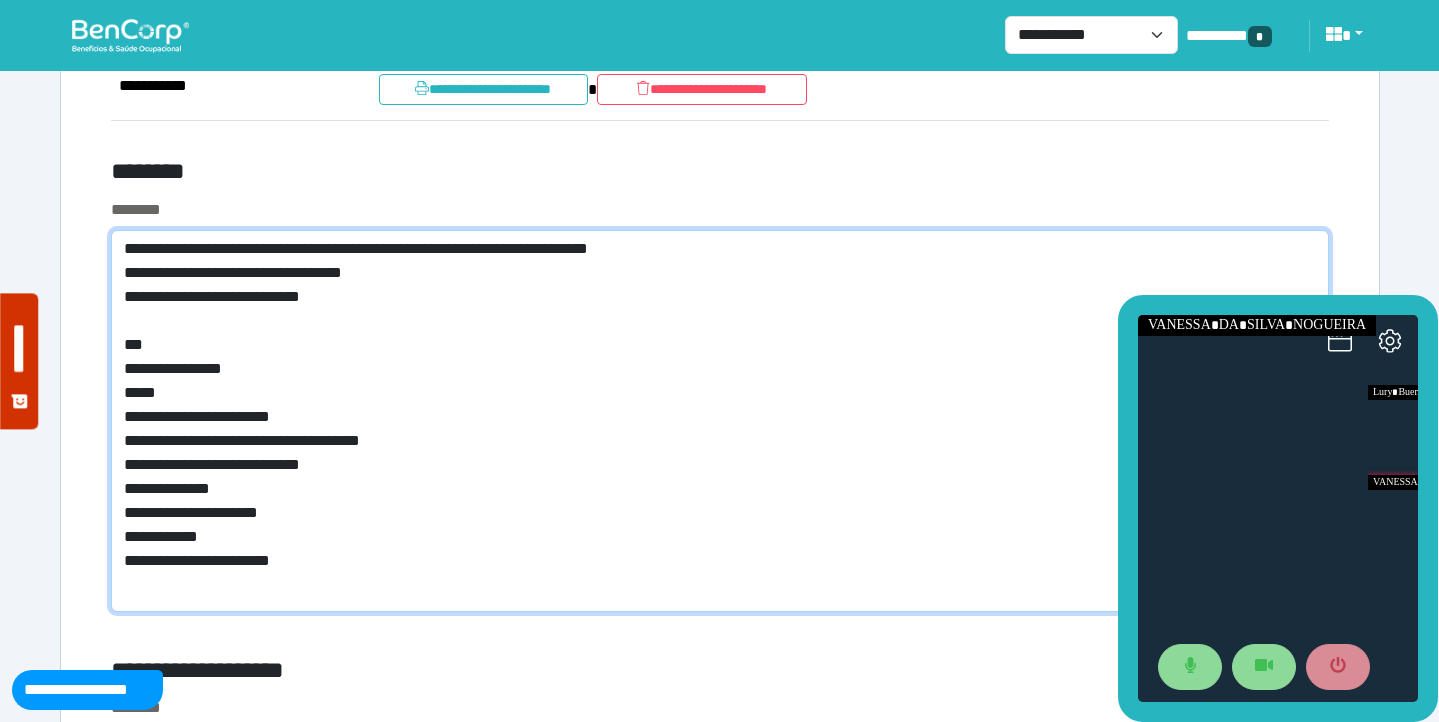 click on "**********" at bounding box center [720, 421] 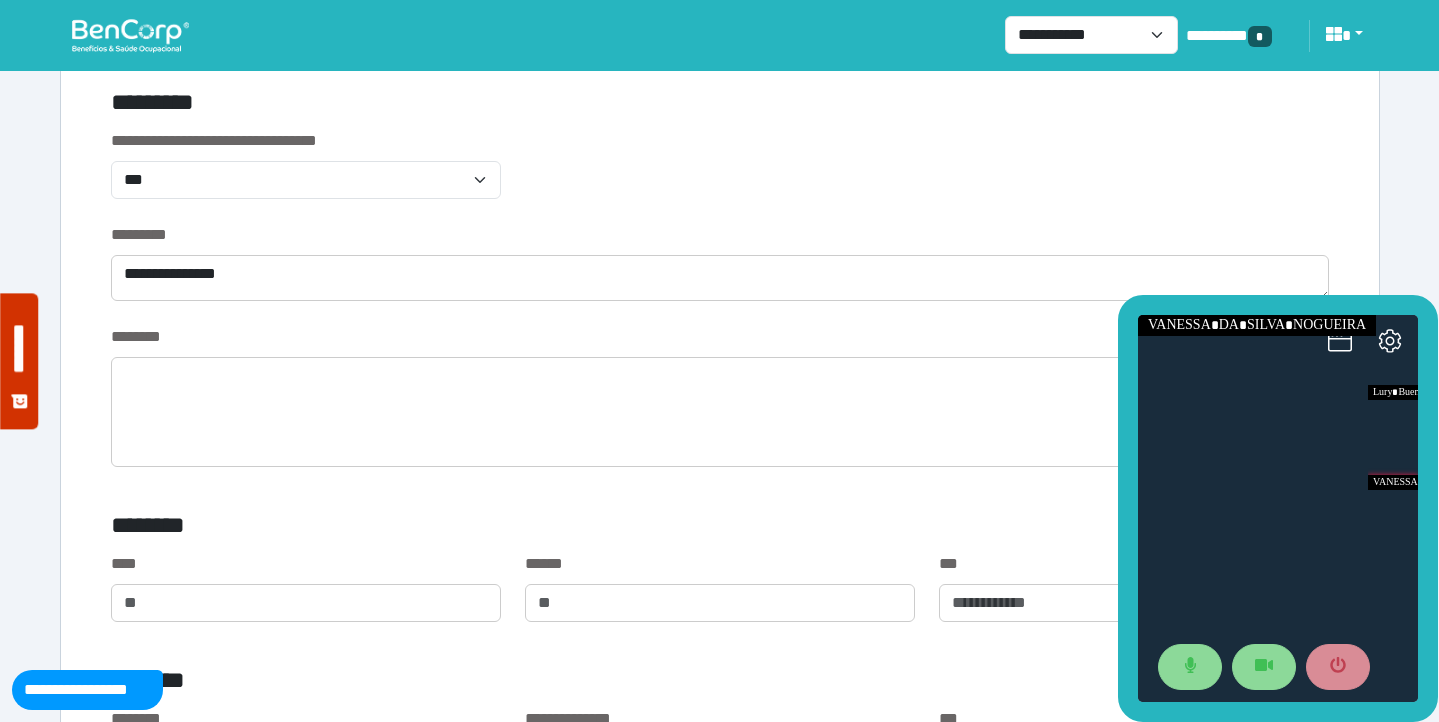 scroll, scrollTop: 958, scrollLeft: 0, axis: vertical 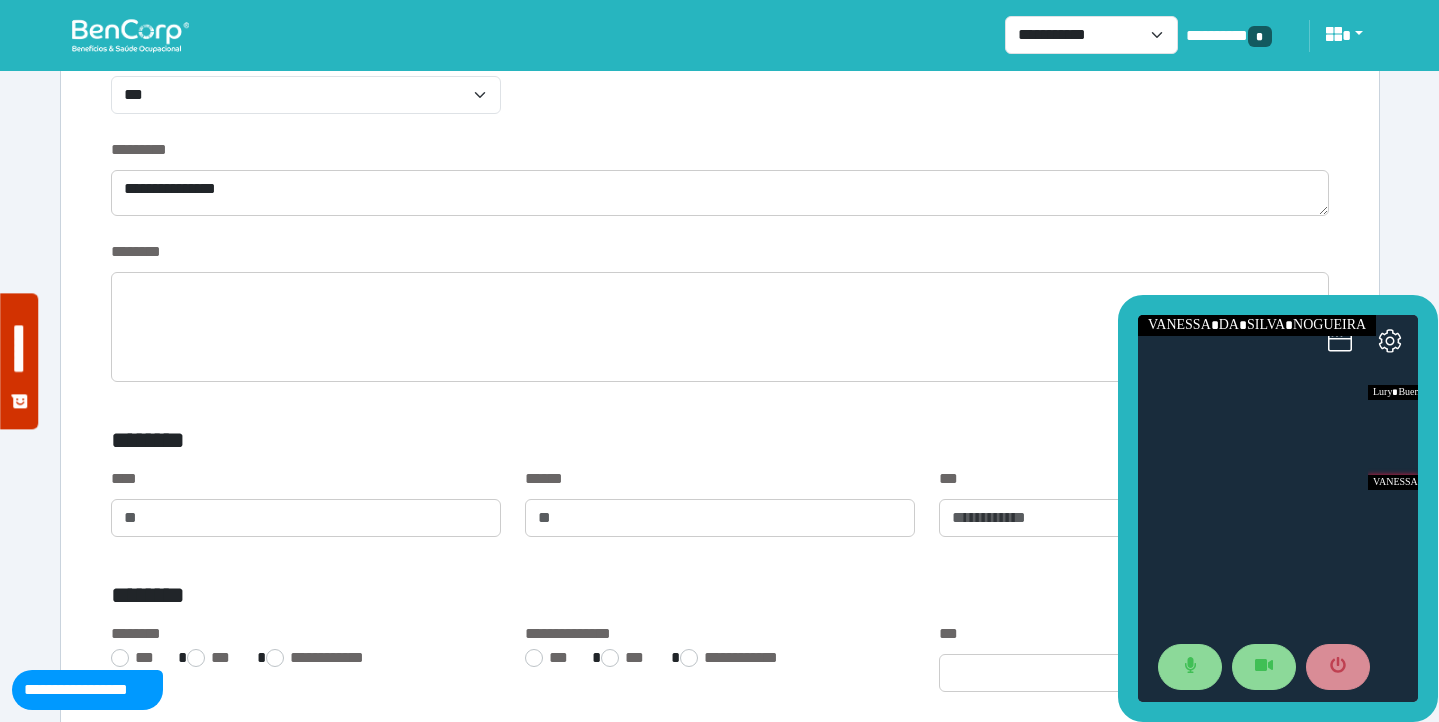 type on "**********" 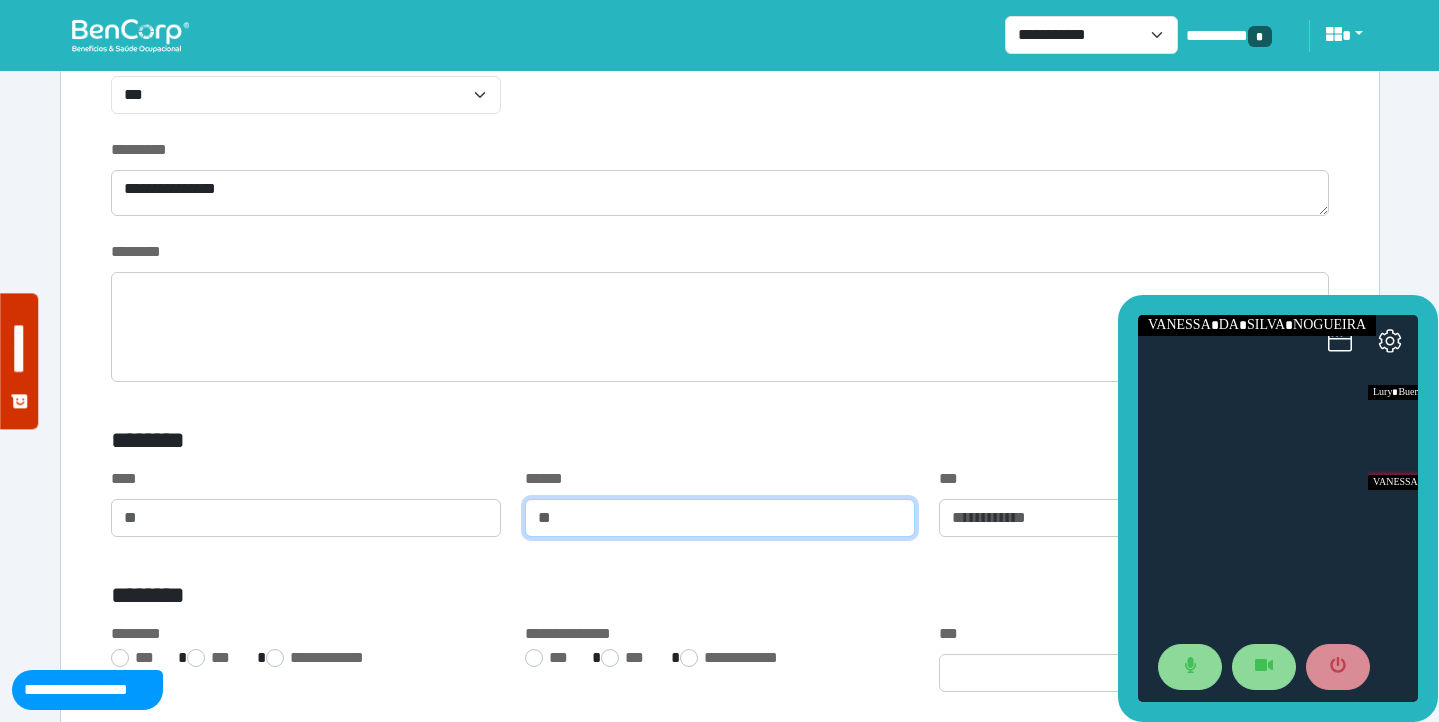click at bounding box center (720, 518) 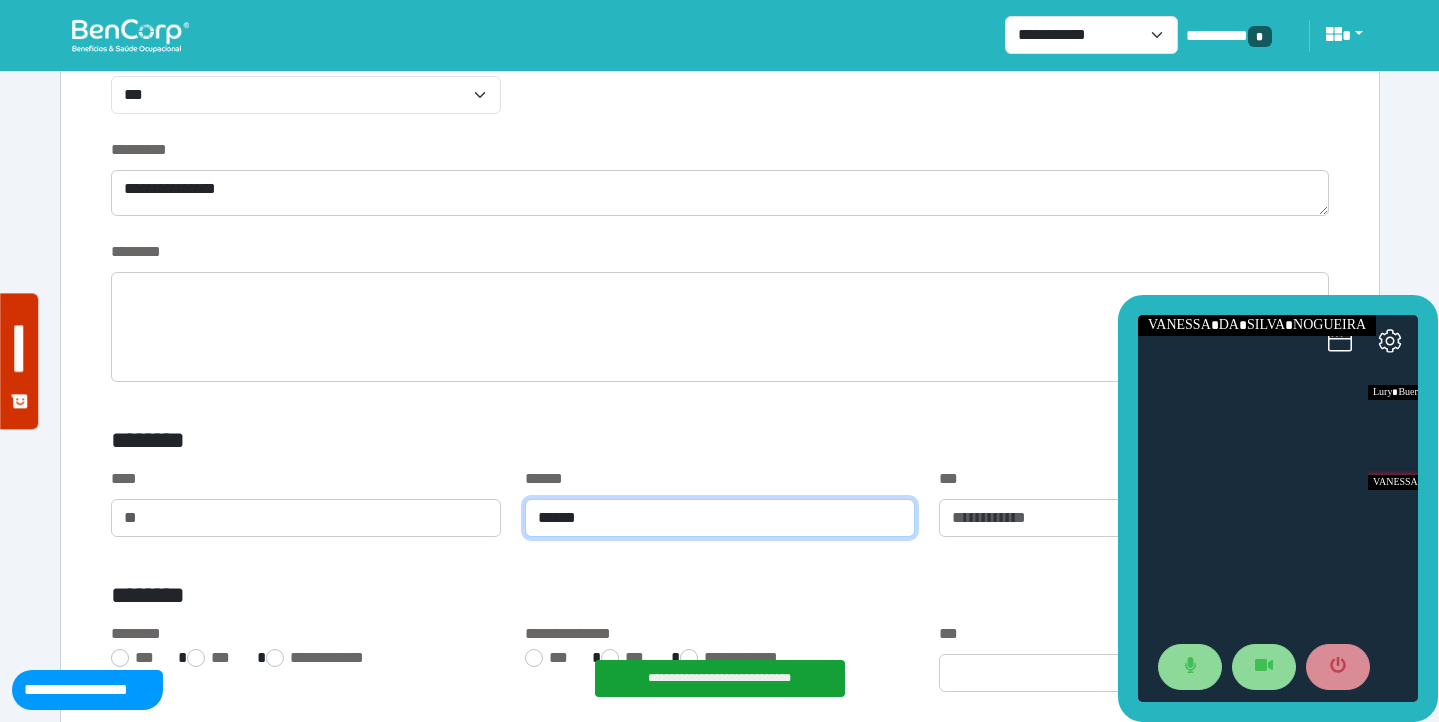 type on "******" 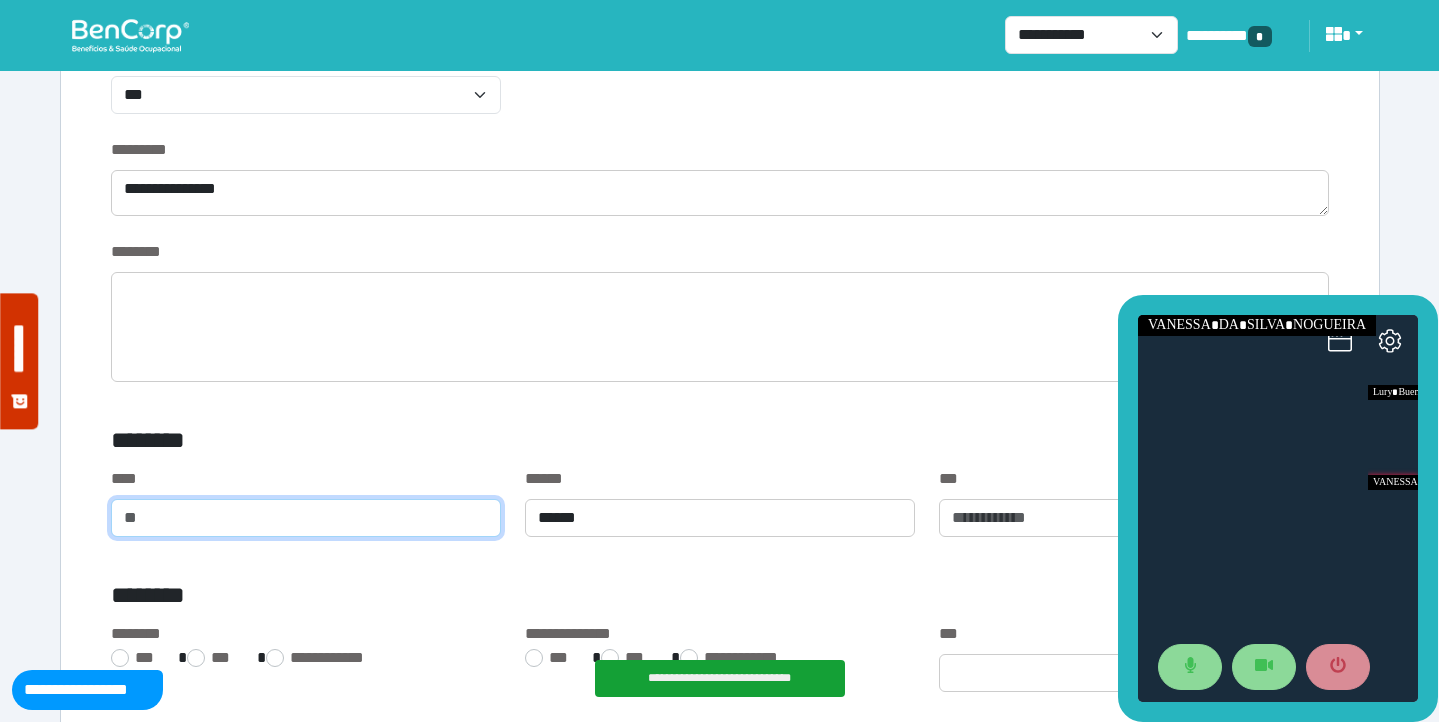 click at bounding box center [306, 518] 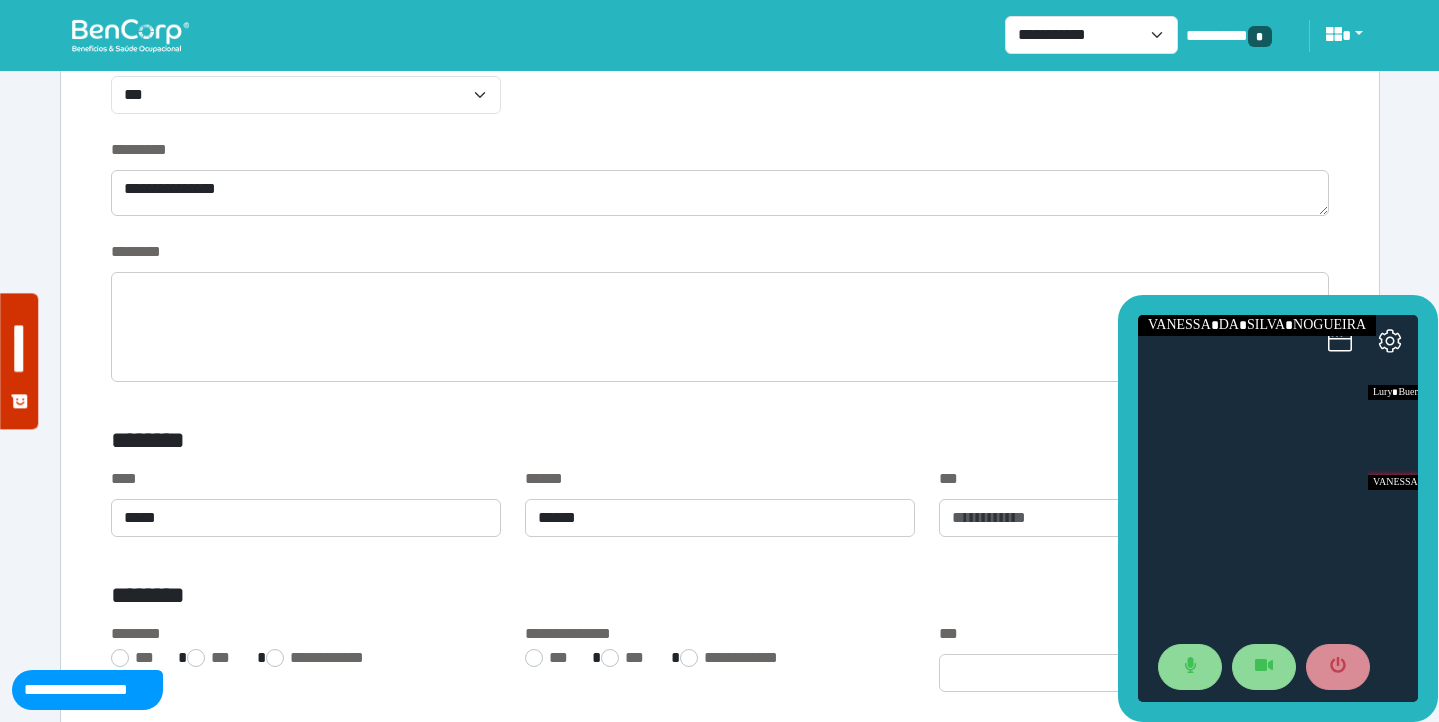 click on "****" at bounding box center (306, 479) 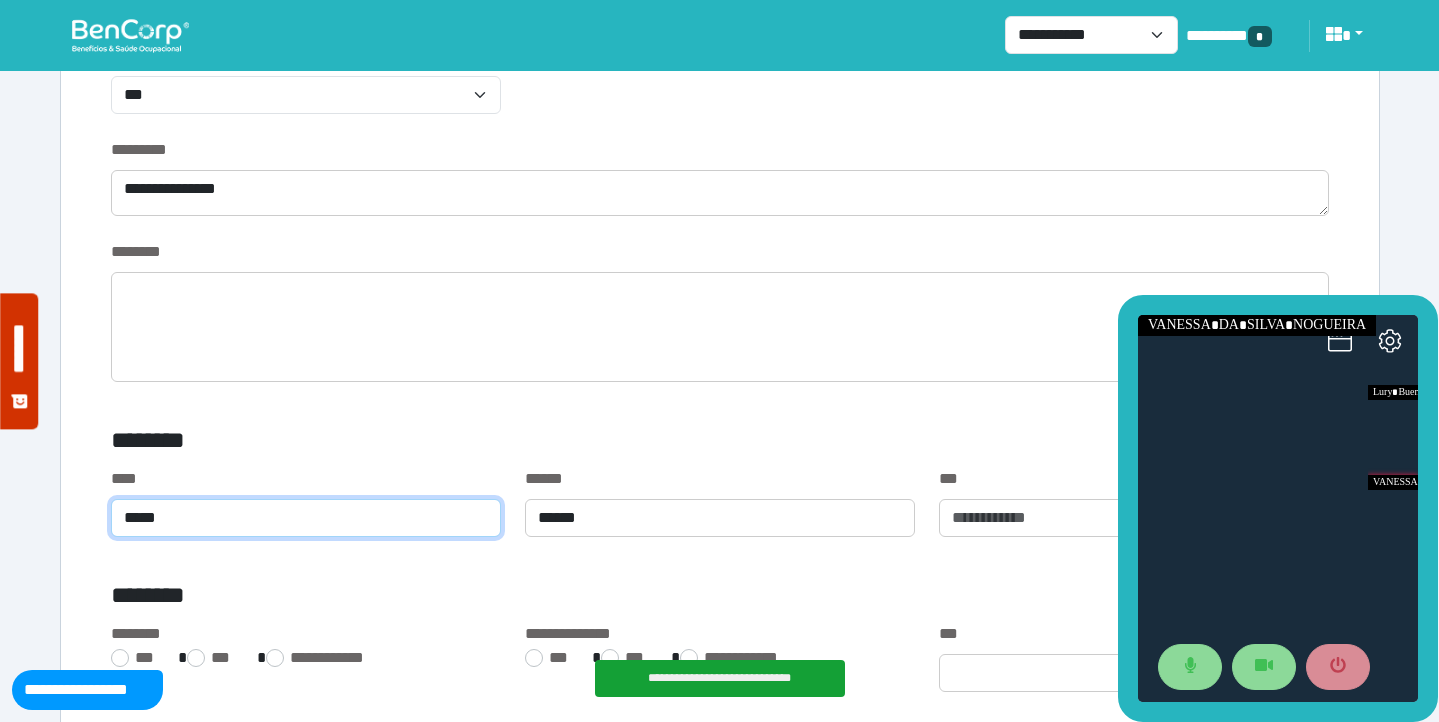 click on "*****" at bounding box center [306, 518] 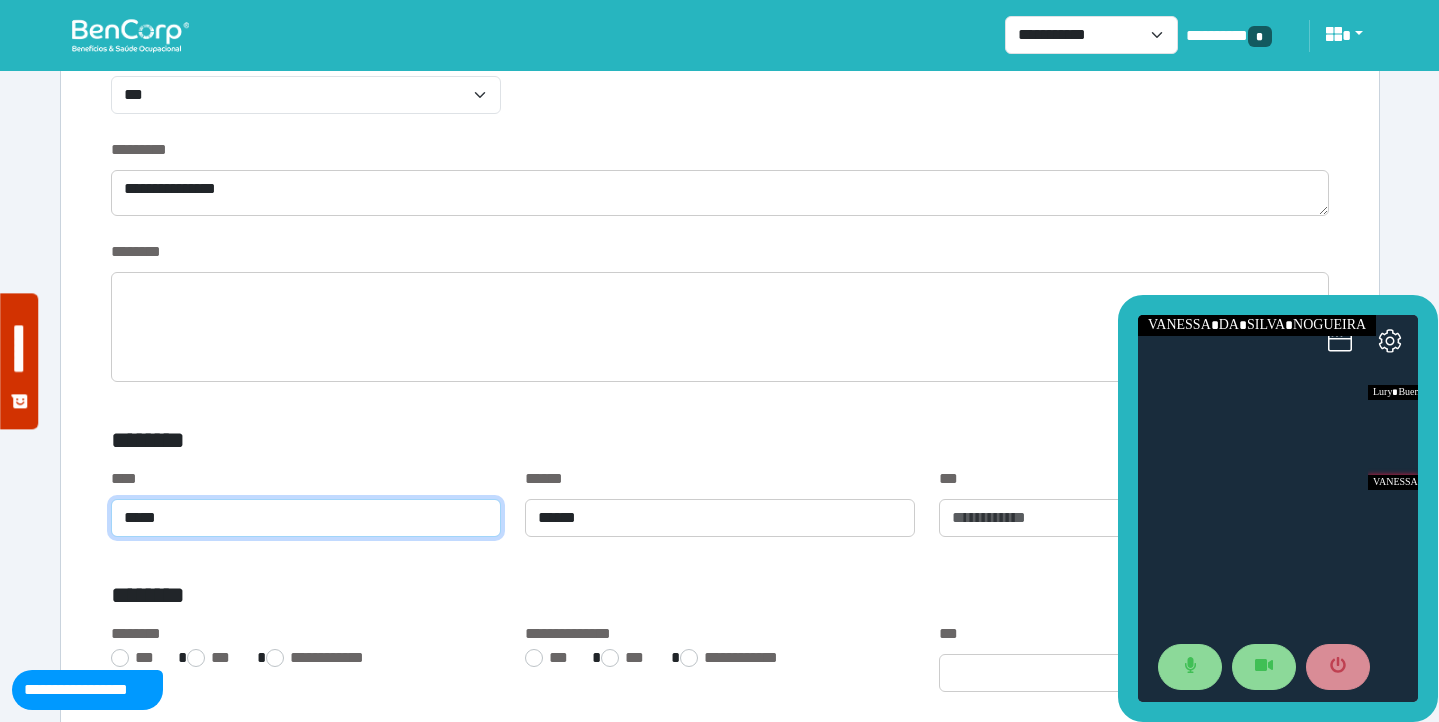 type on "*****" 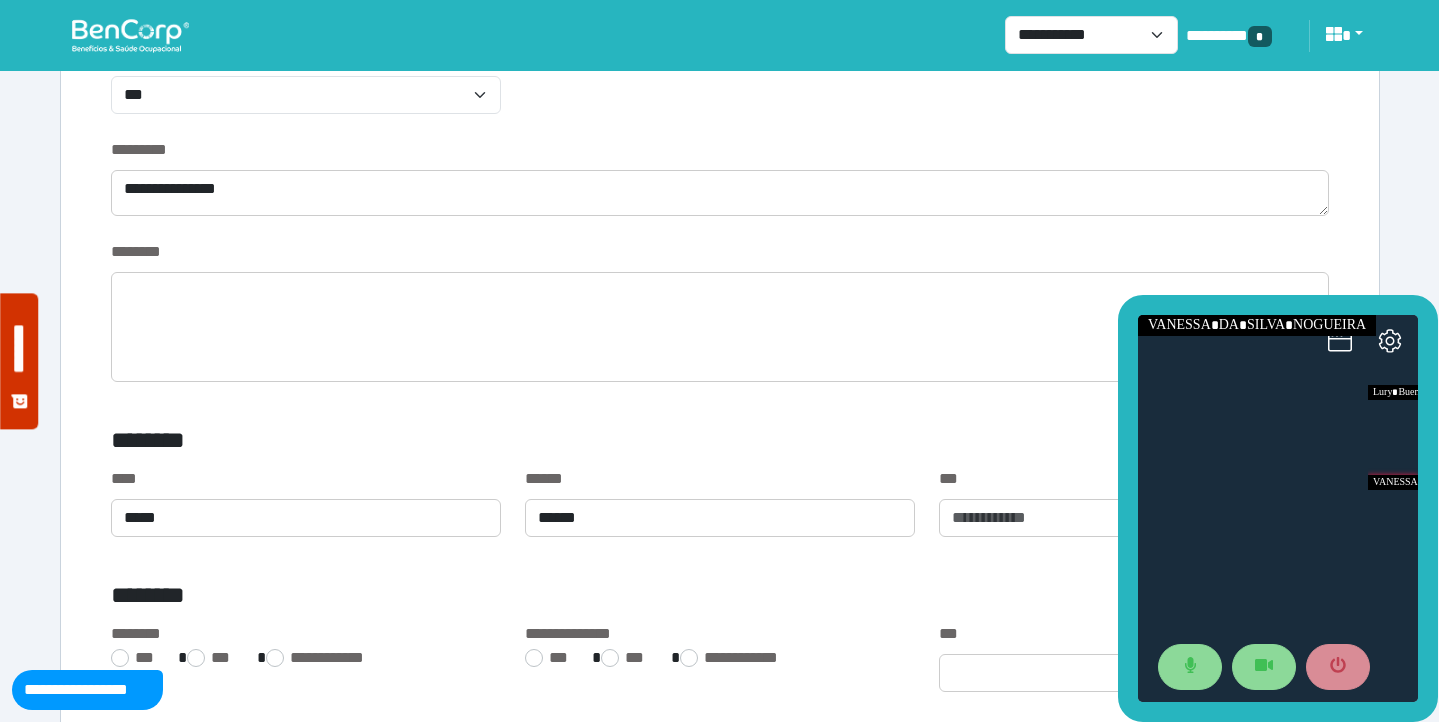 click on "********" at bounding box center [513, 444] 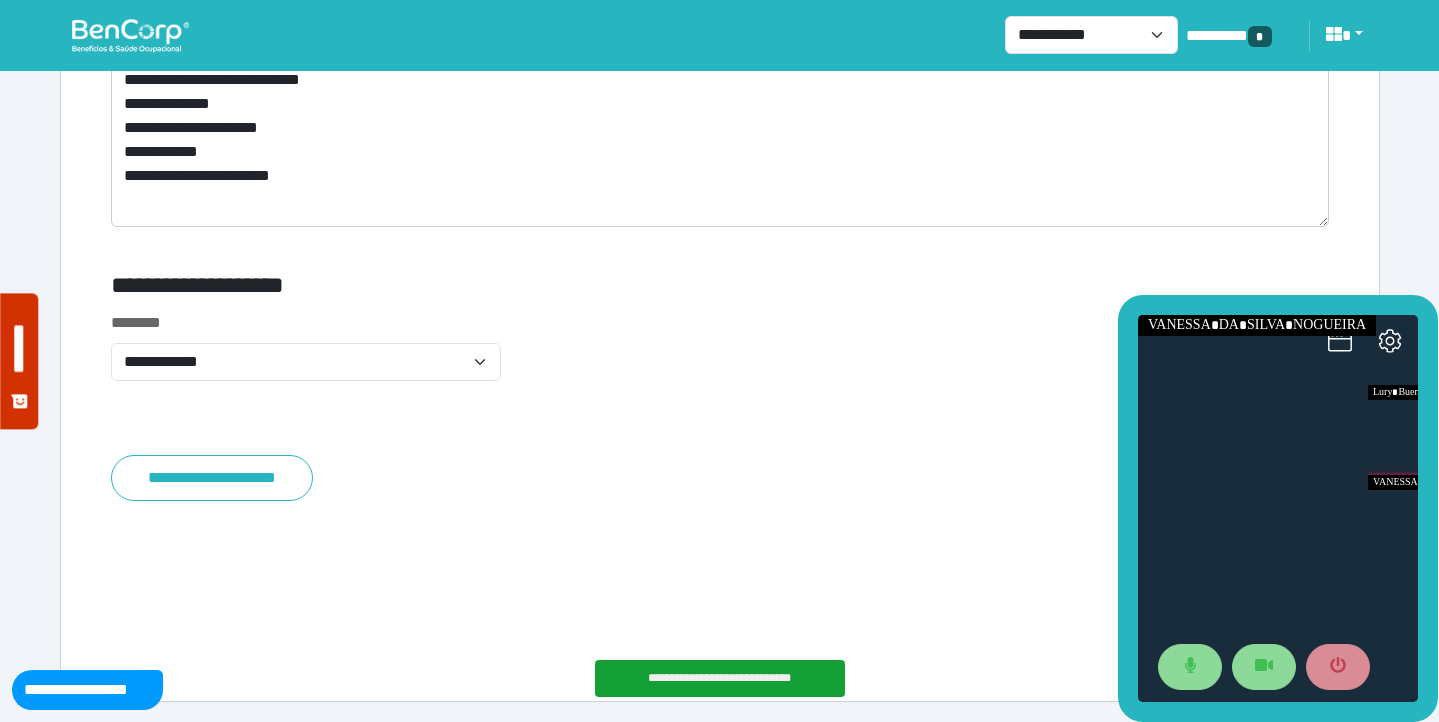 scroll, scrollTop: 8221, scrollLeft: 0, axis: vertical 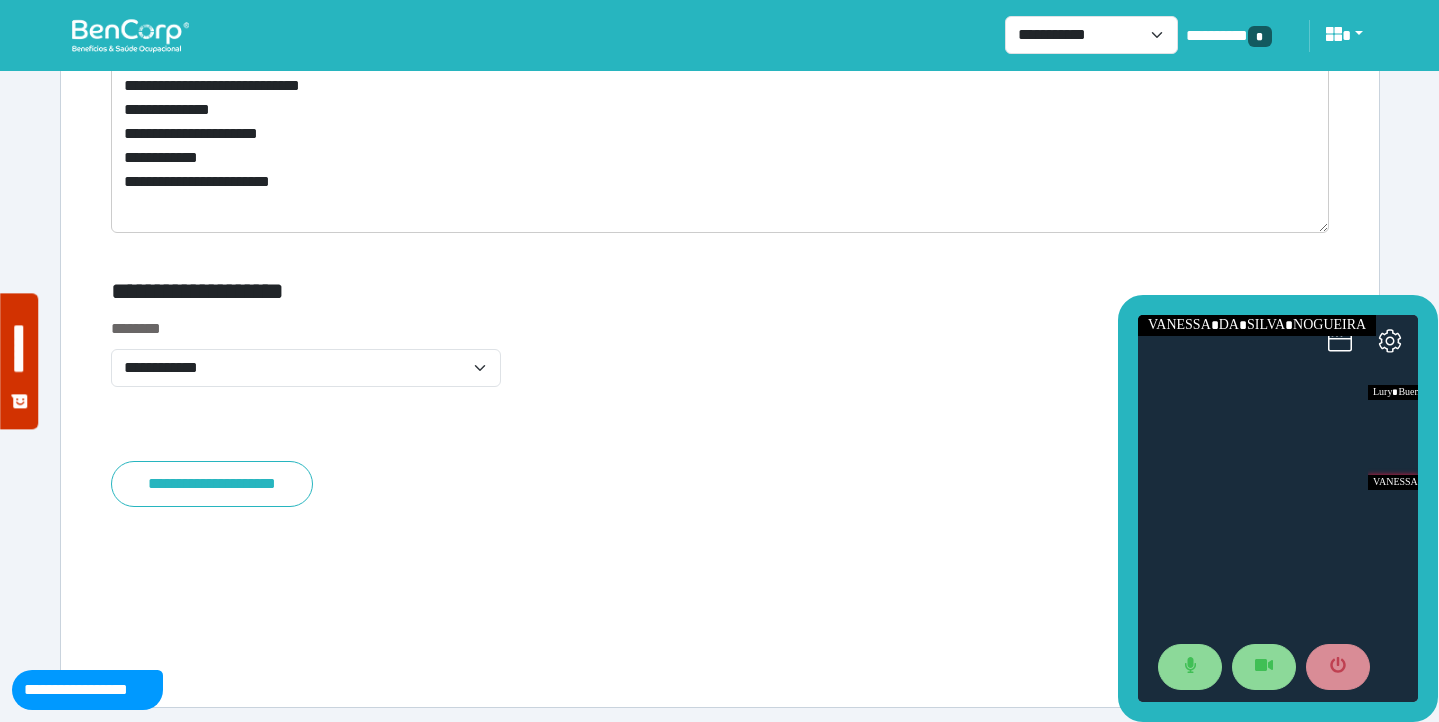 click on "**********" at bounding box center [720, -3453] 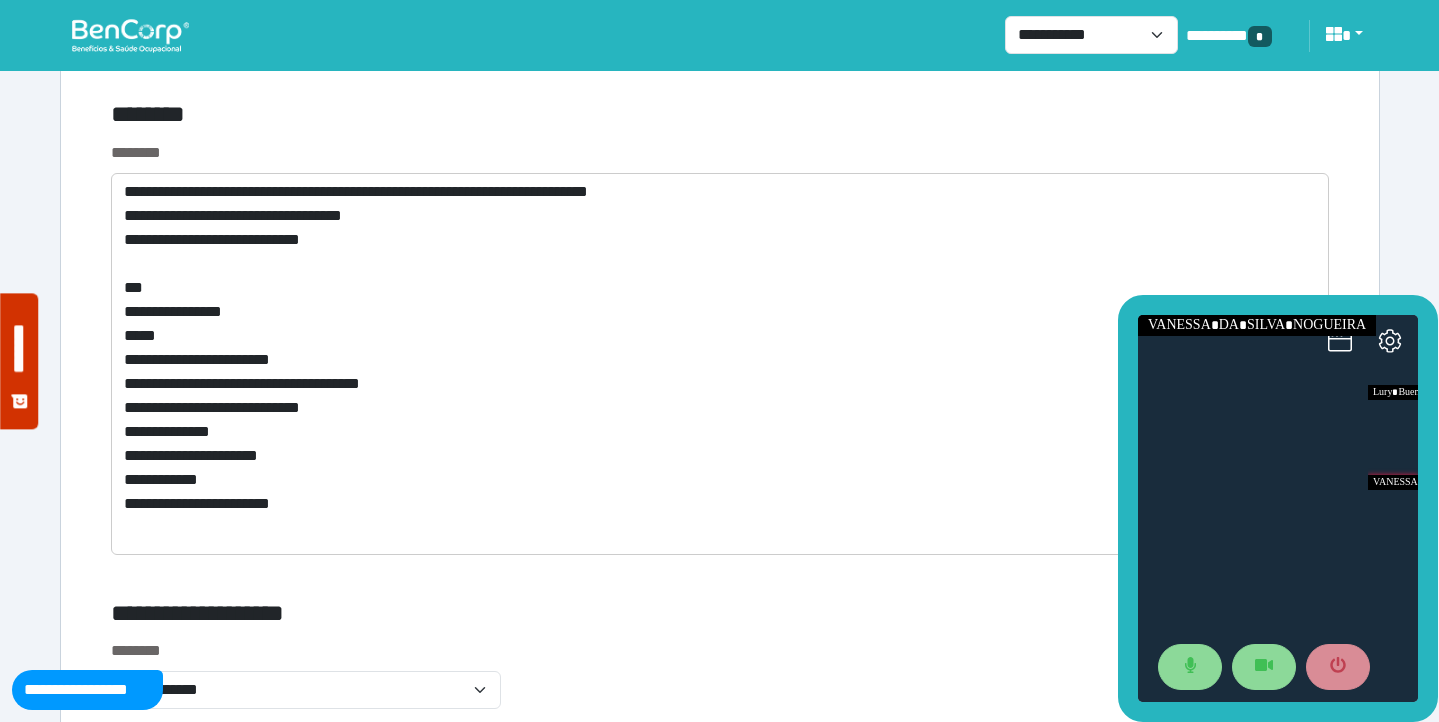 scroll, scrollTop: 7905, scrollLeft: 0, axis: vertical 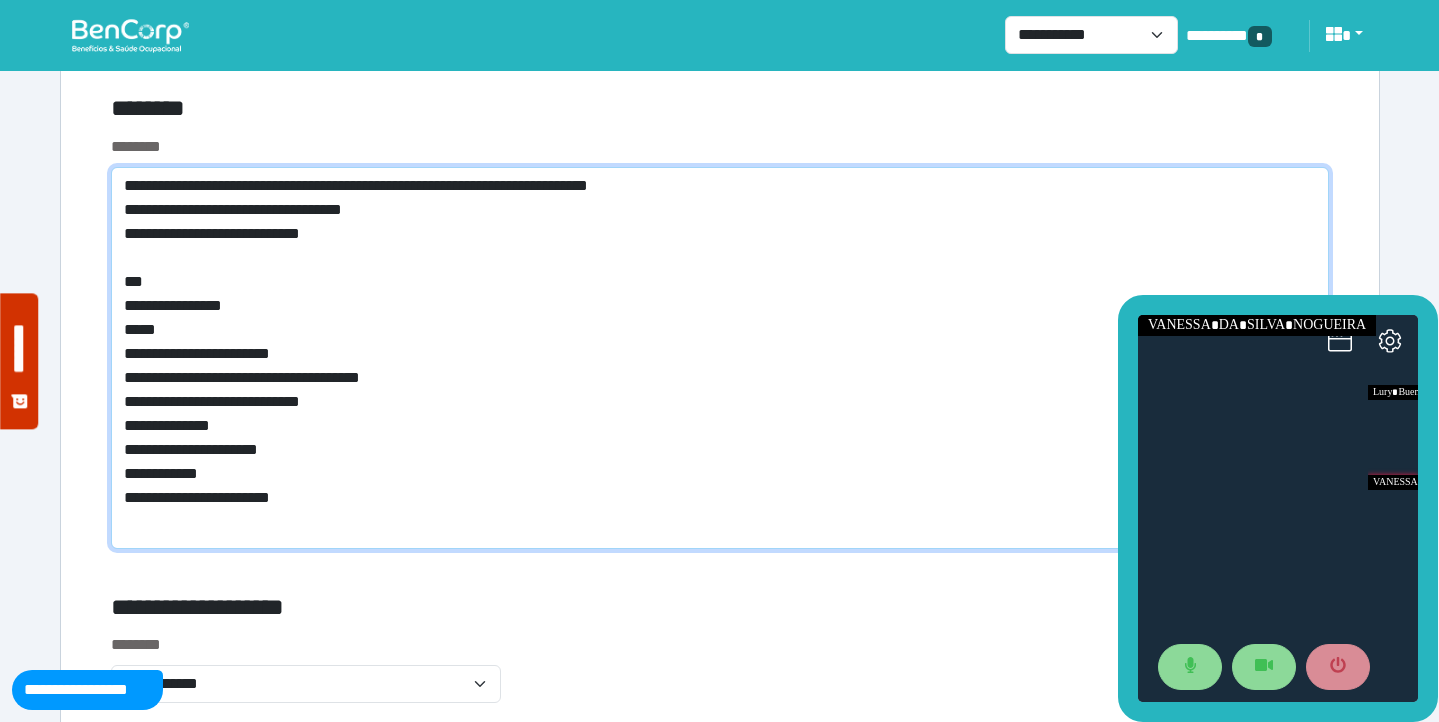 click on "**********" at bounding box center (720, 358) 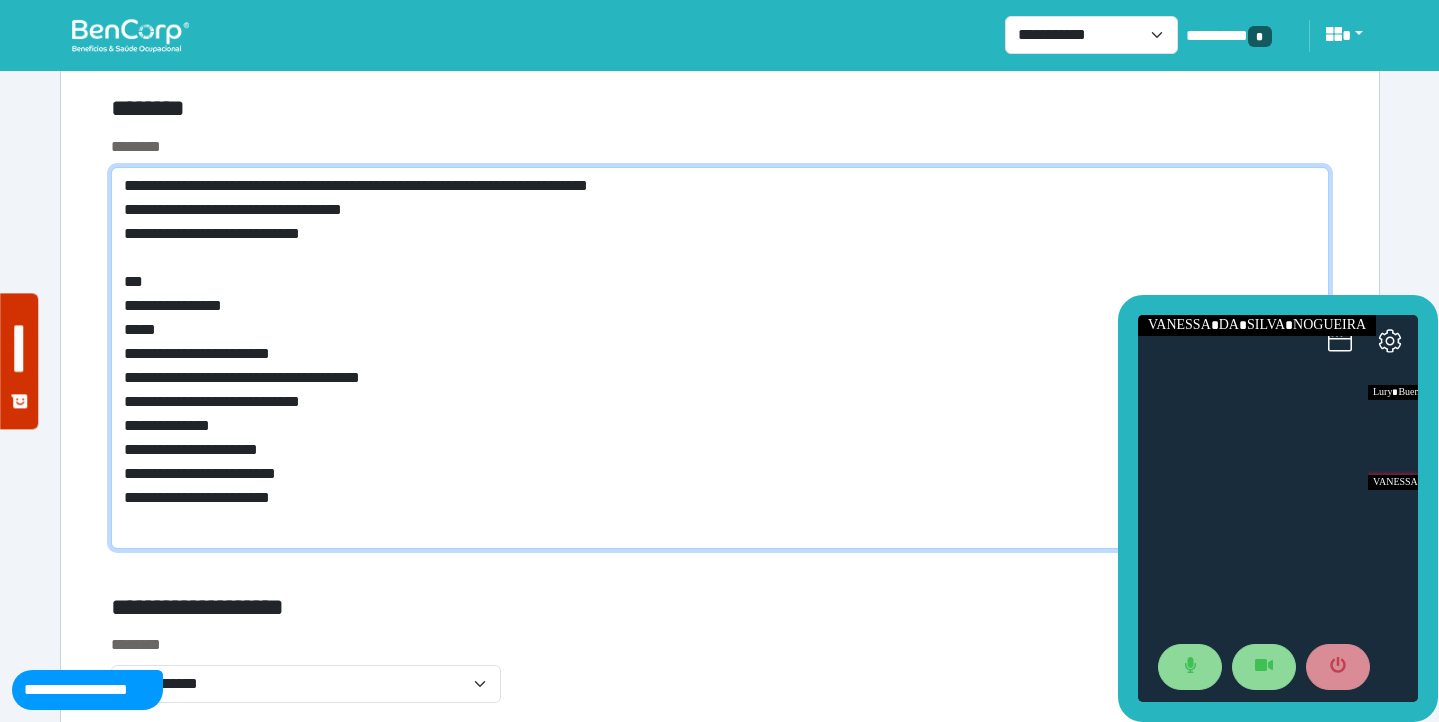 click on "**********" at bounding box center [720, 358] 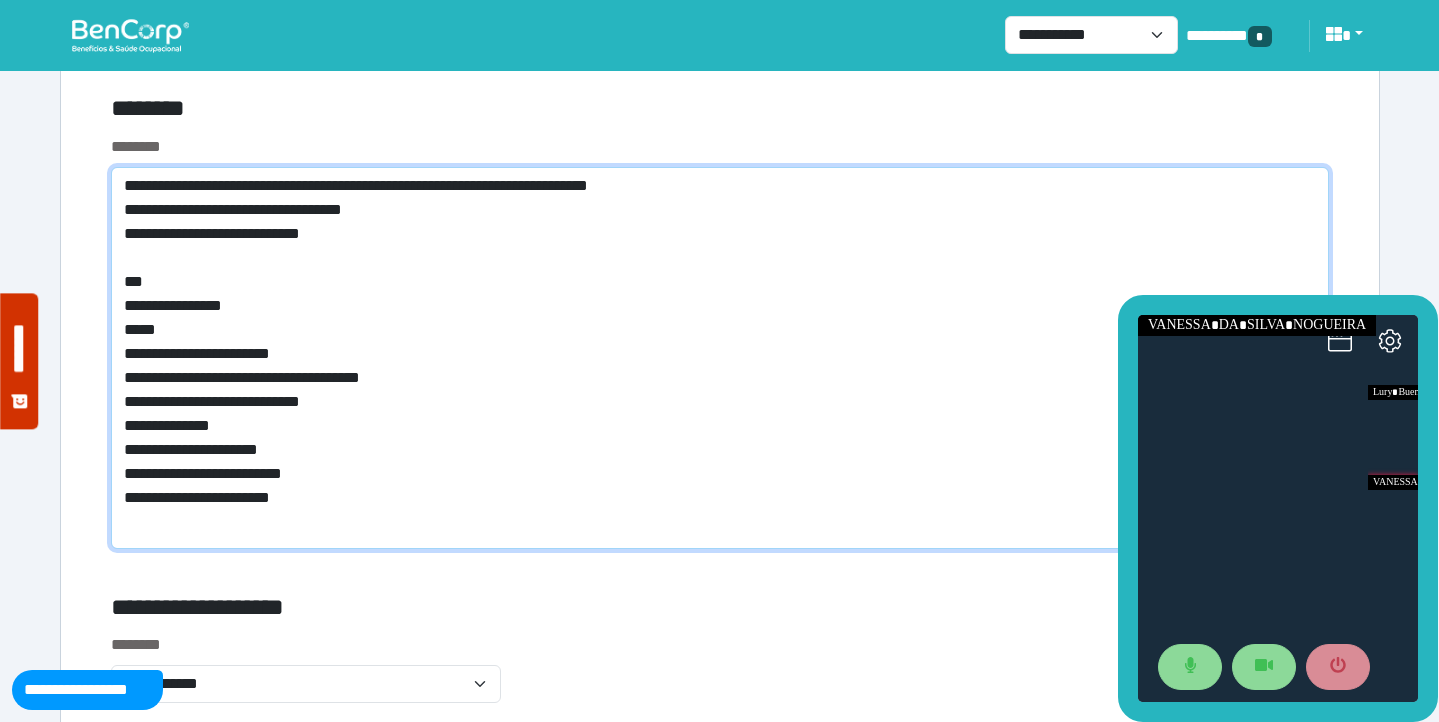 click on "**********" at bounding box center (720, 358) 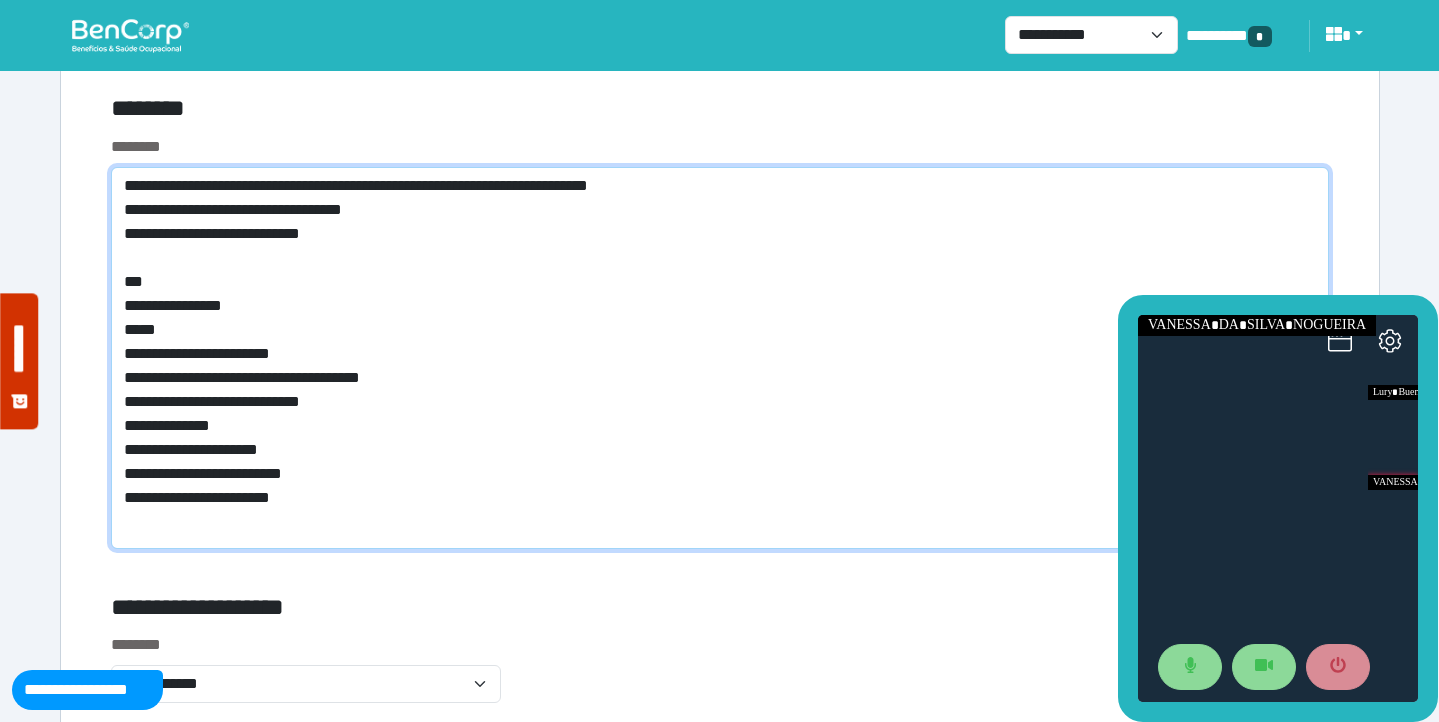 click on "**********" at bounding box center [720, 358] 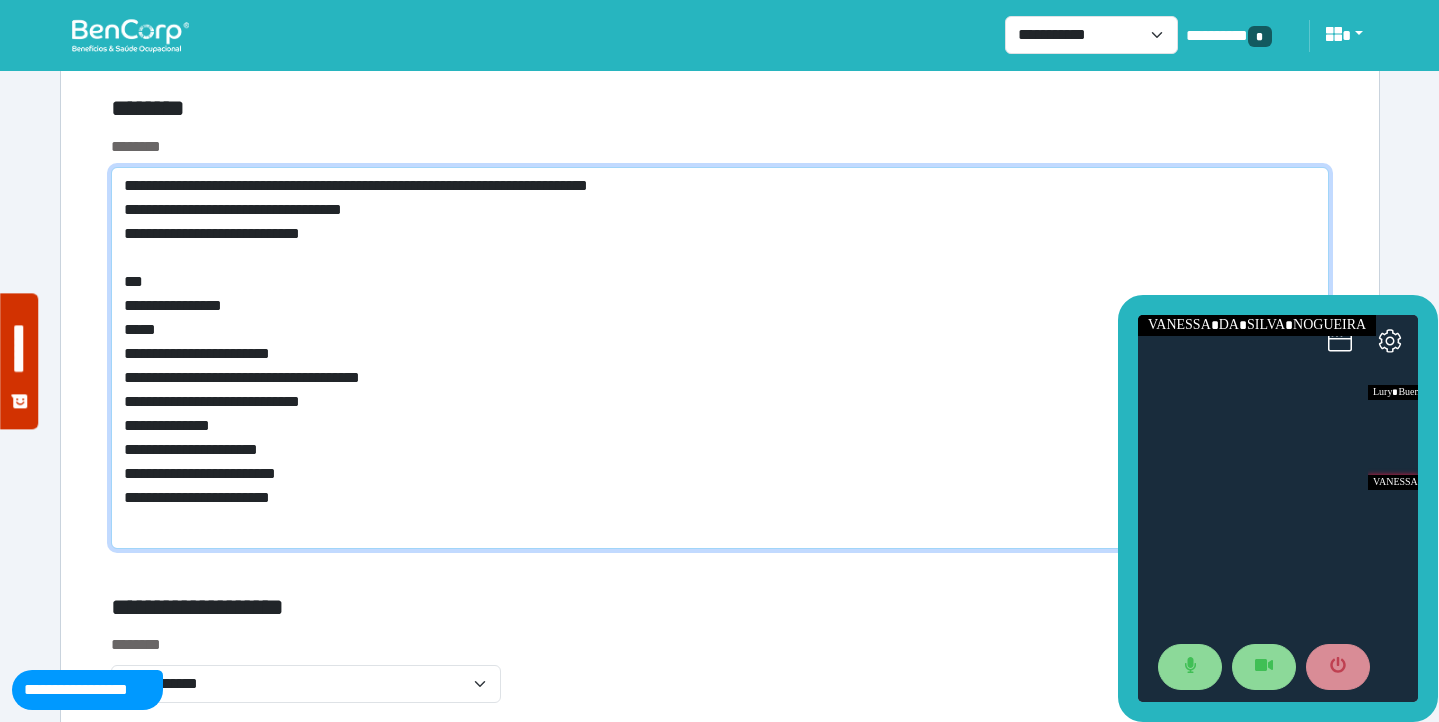 click on "**********" at bounding box center [720, 358] 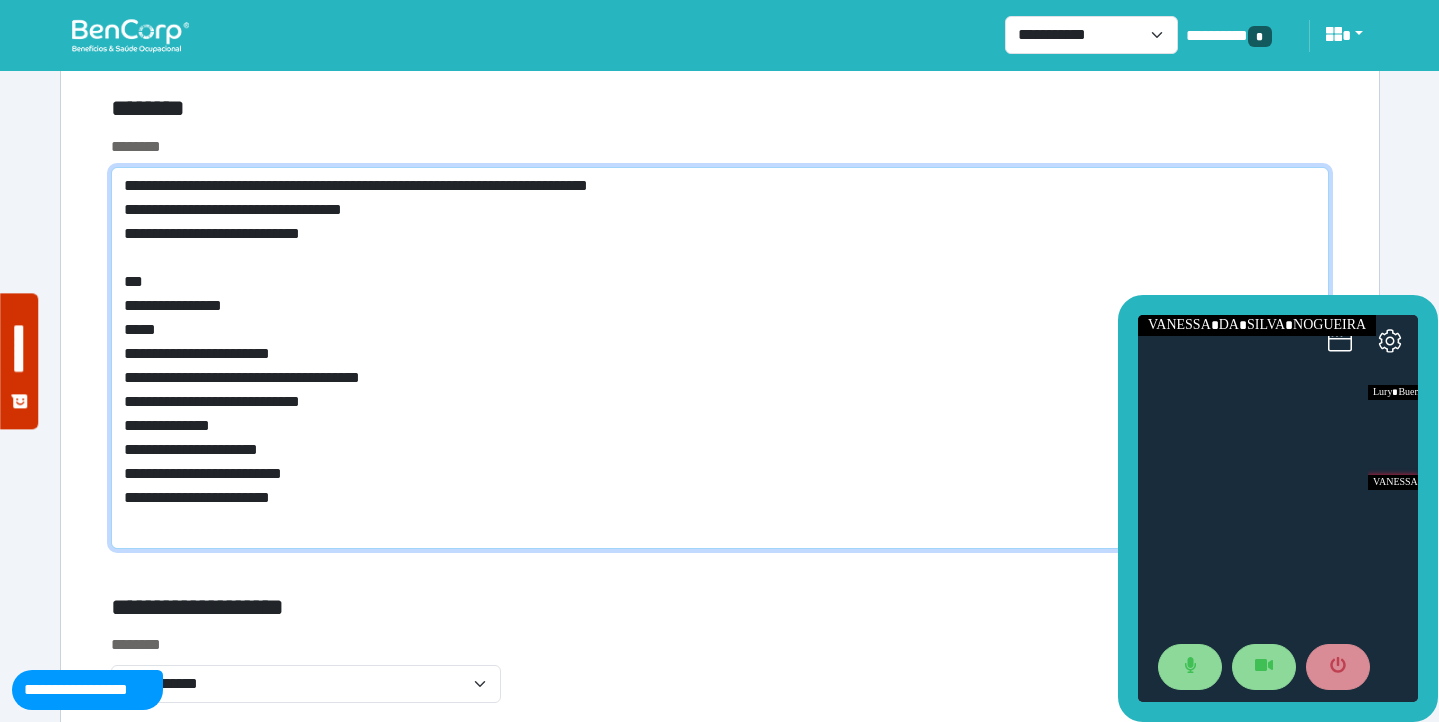 click on "**********" at bounding box center [720, 358] 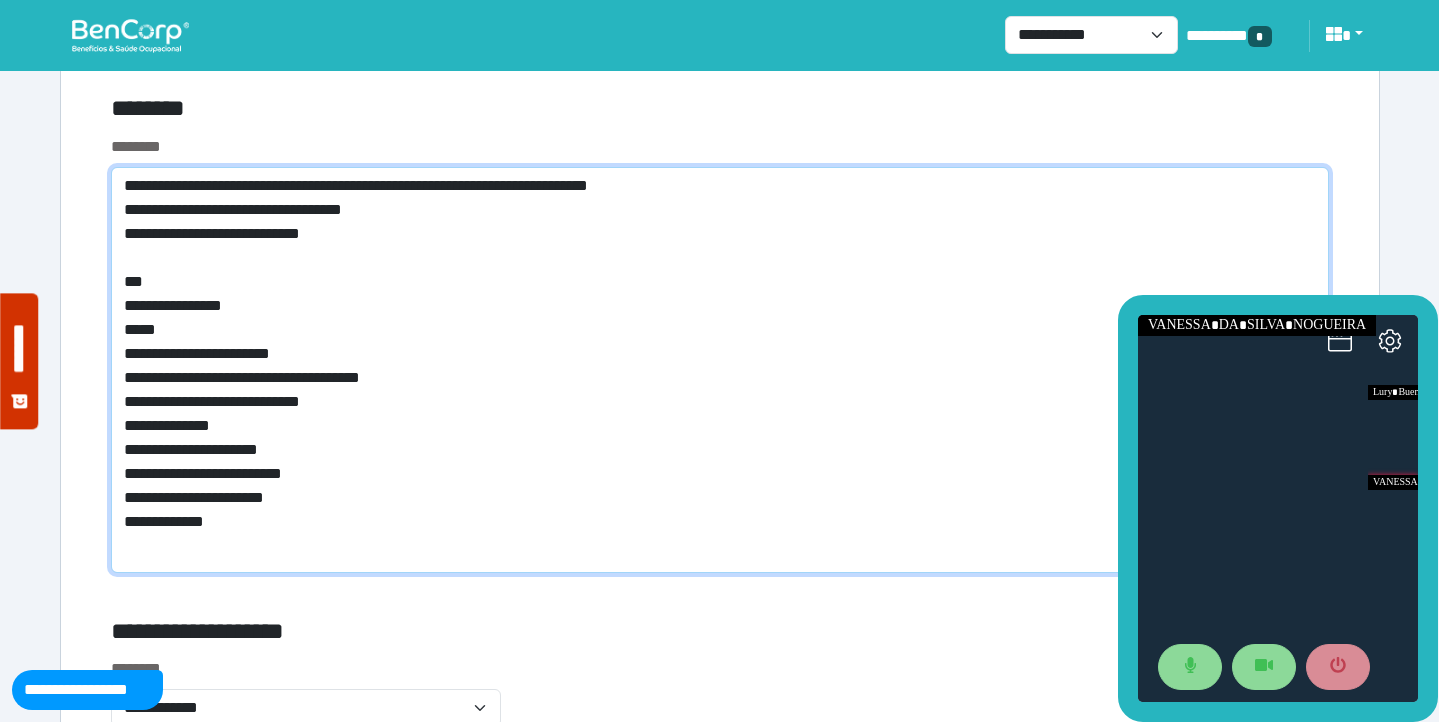 click on "**********" at bounding box center (720, 370) 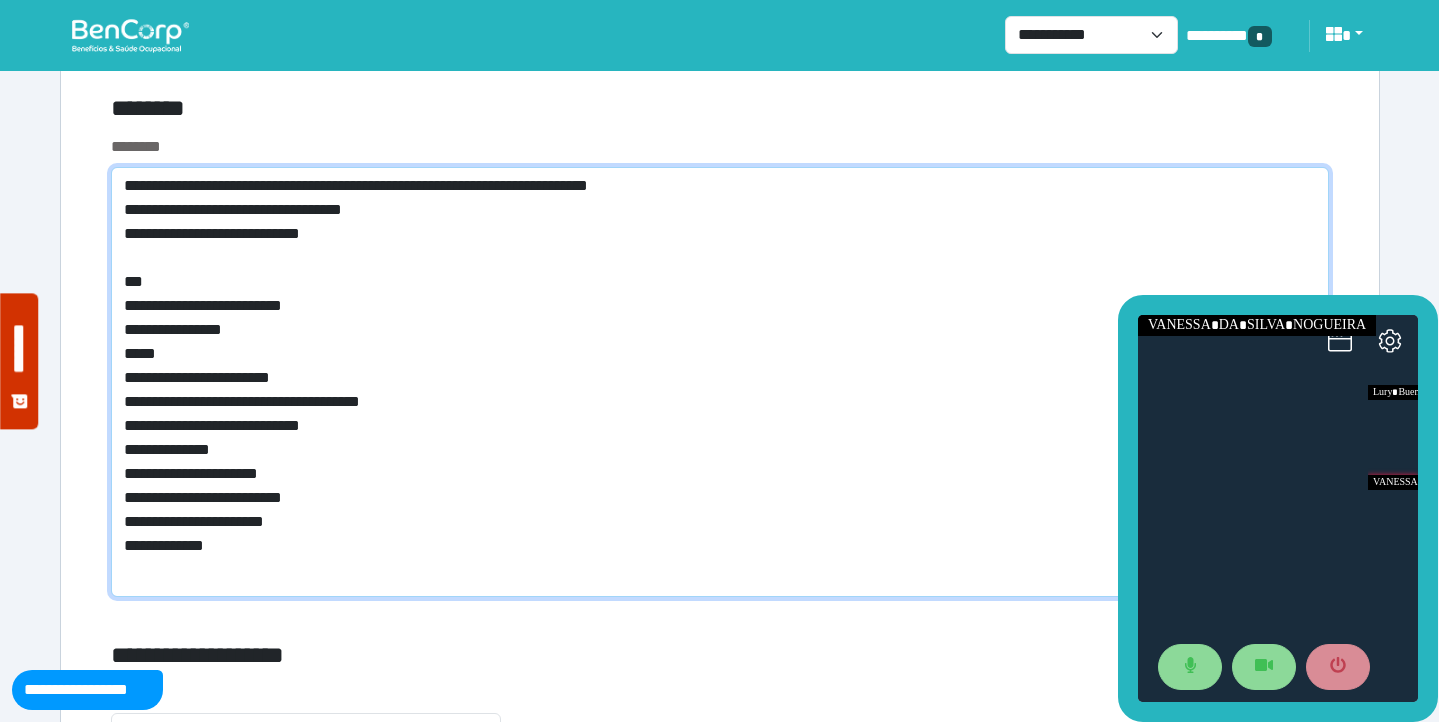 click on "**********" at bounding box center (720, 382) 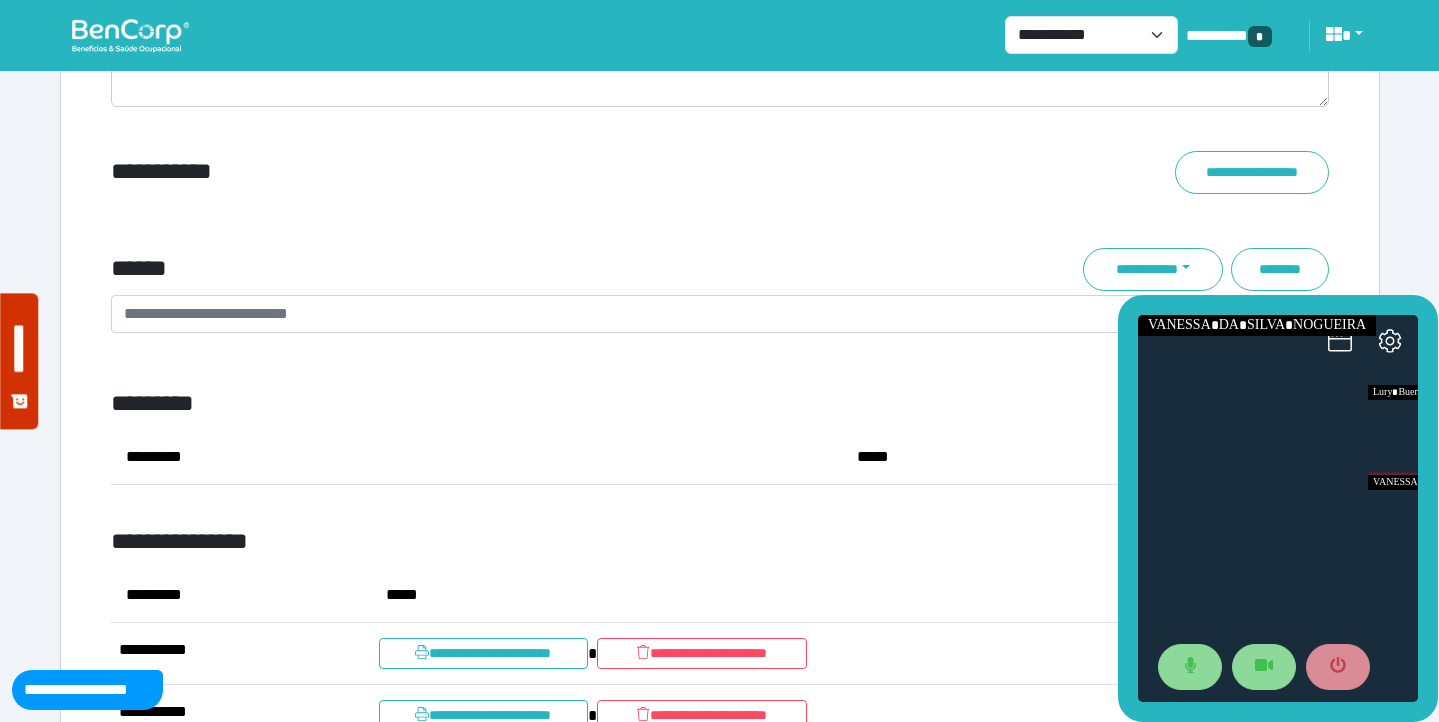 scroll, scrollTop: 7164, scrollLeft: 0, axis: vertical 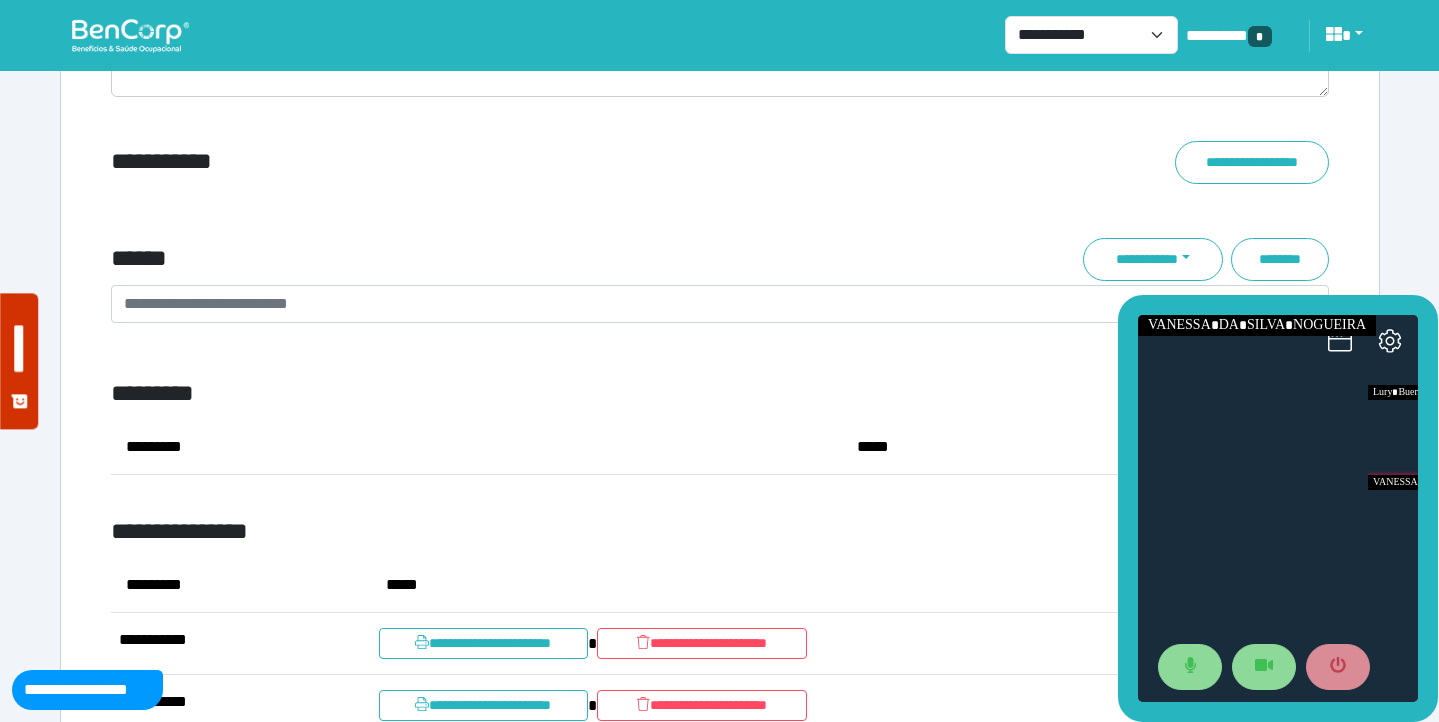 click on "******" at bounding box center [513, 259] 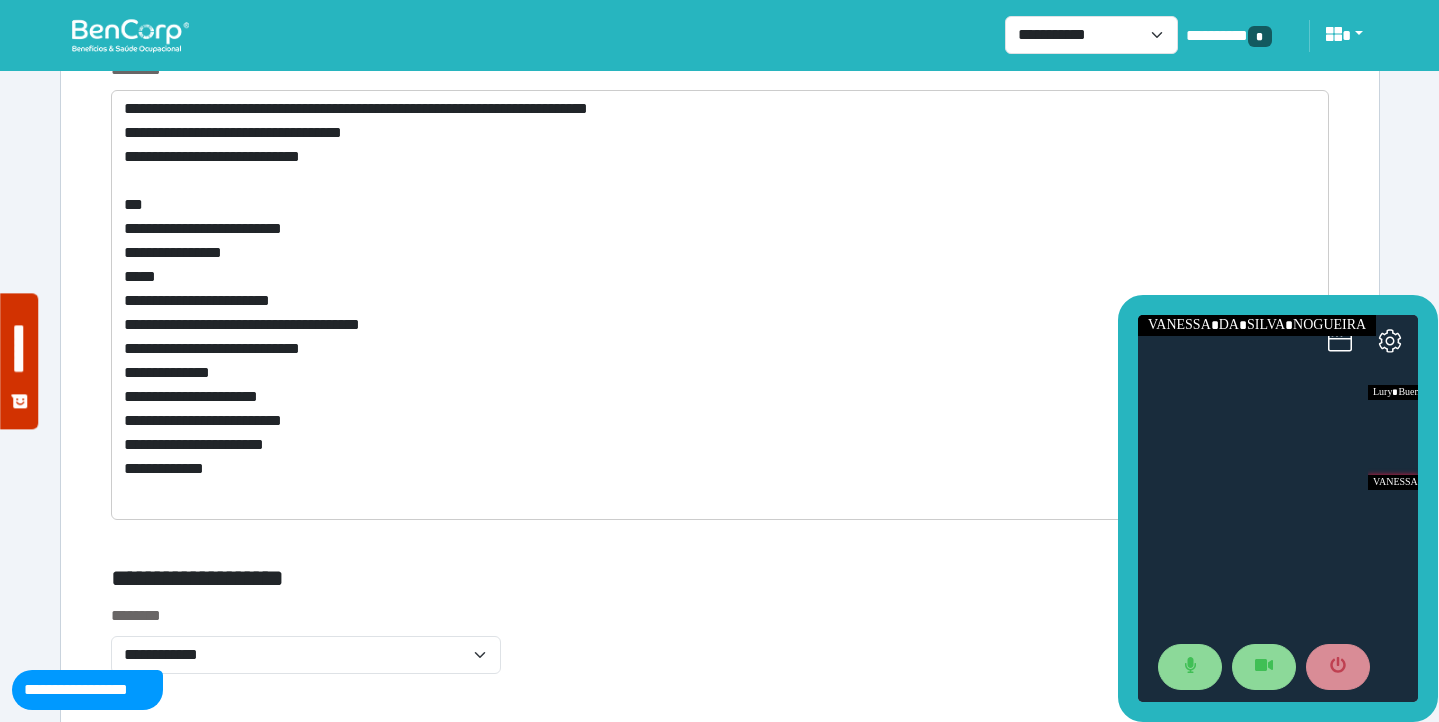 scroll, scrollTop: 7993, scrollLeft: 0, axis: vertical 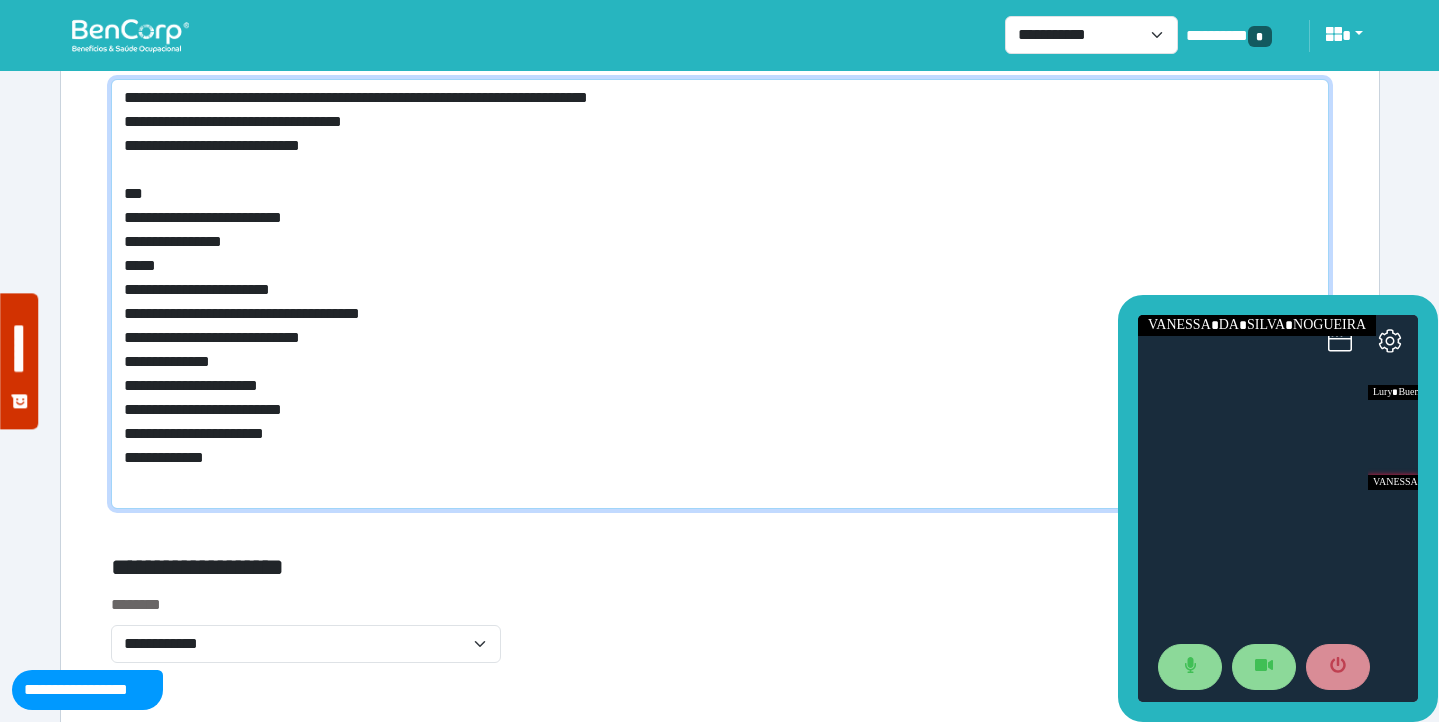 click on "**********" at bounding box center (720, 294) 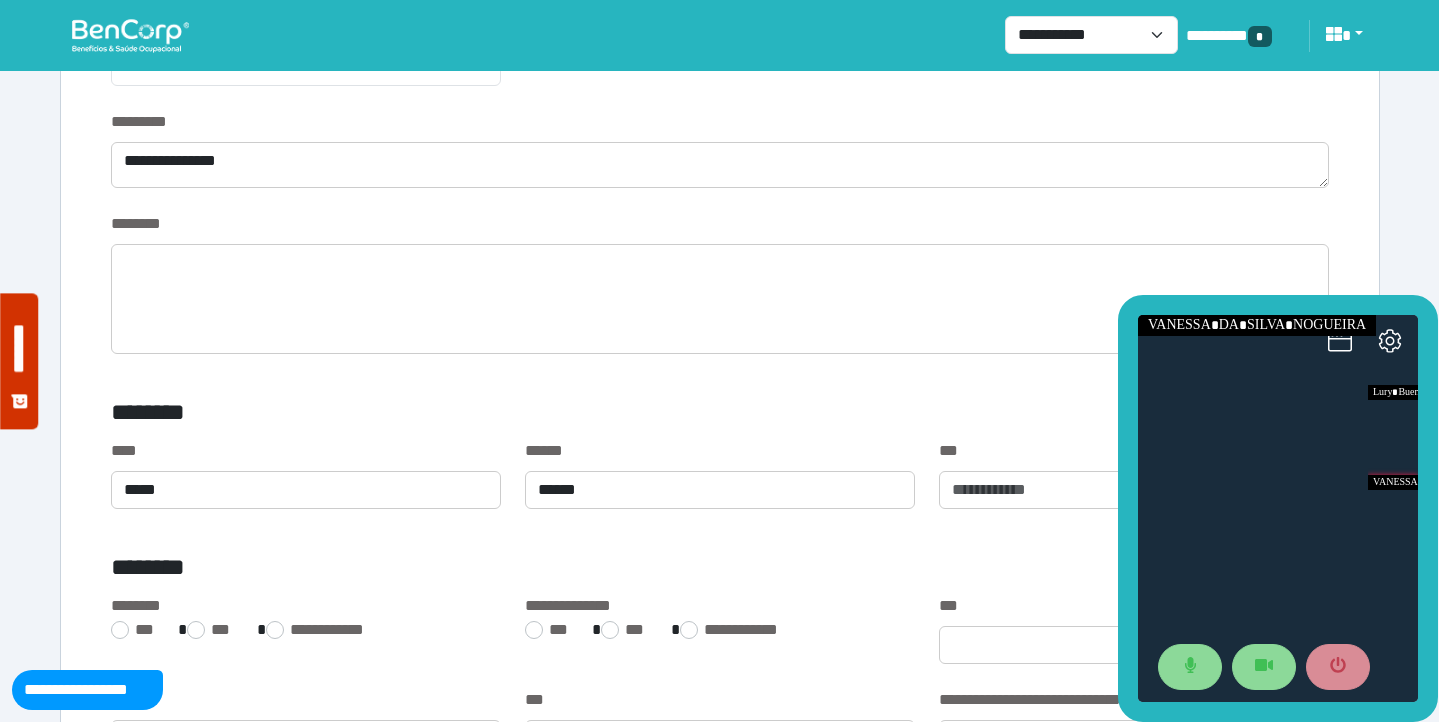 scroll, scrollTop: 0, scrollLeft: 0, axis: both 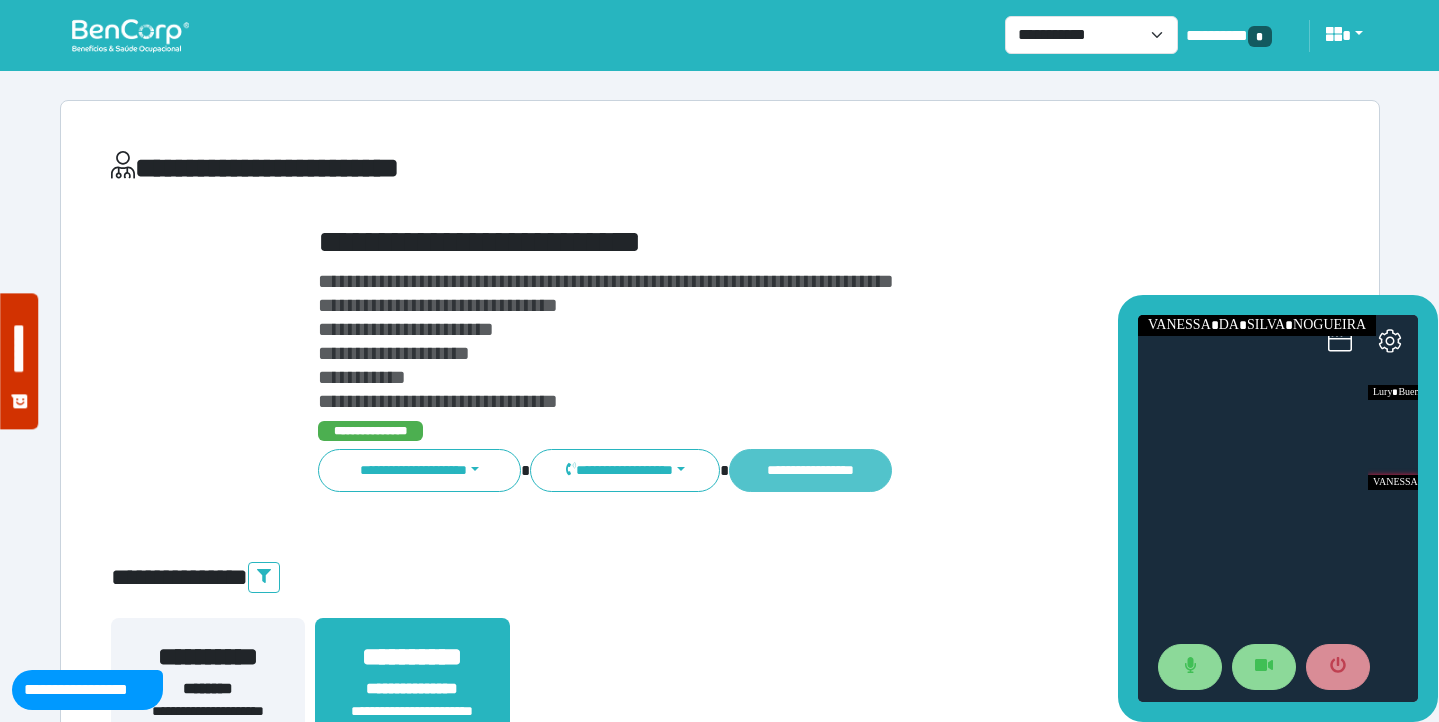 click on "**********" at bounding box center [810, 470] 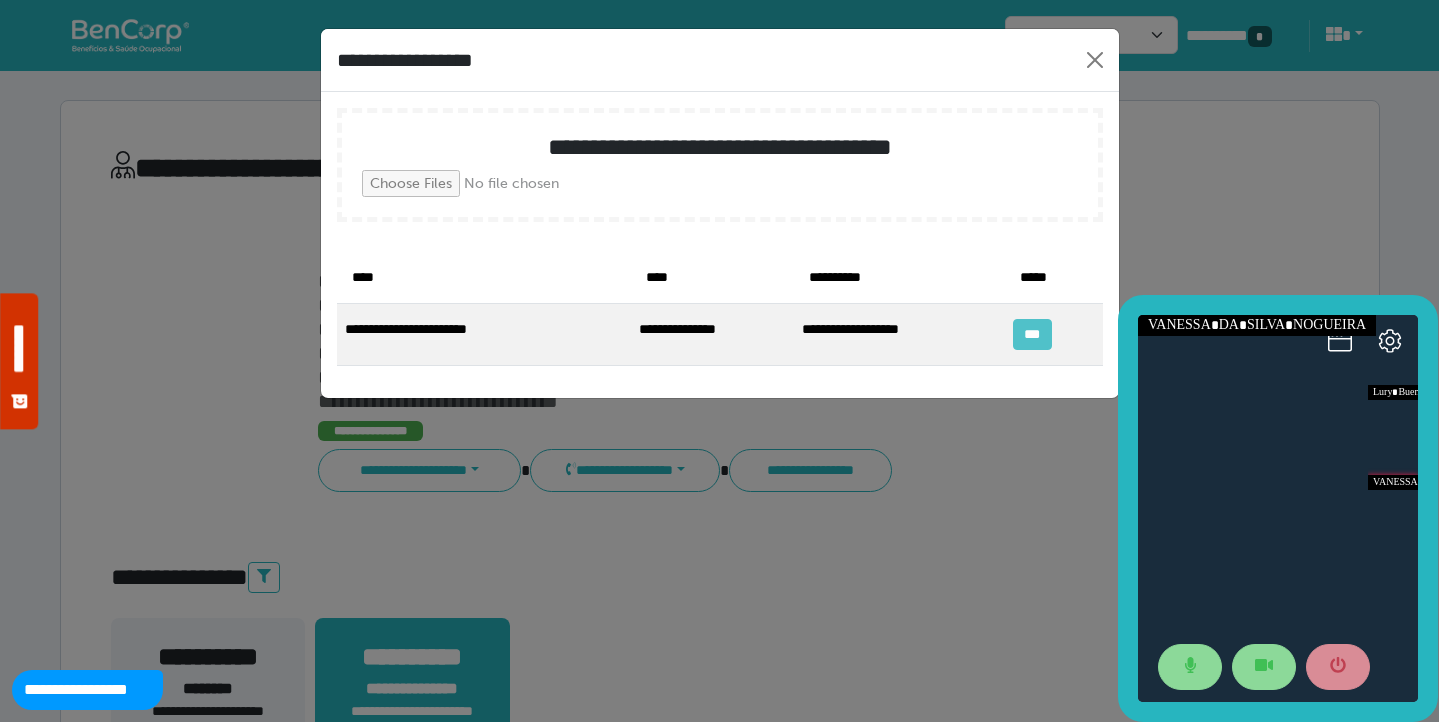 click on "***" at bounding box center [1032, 334] 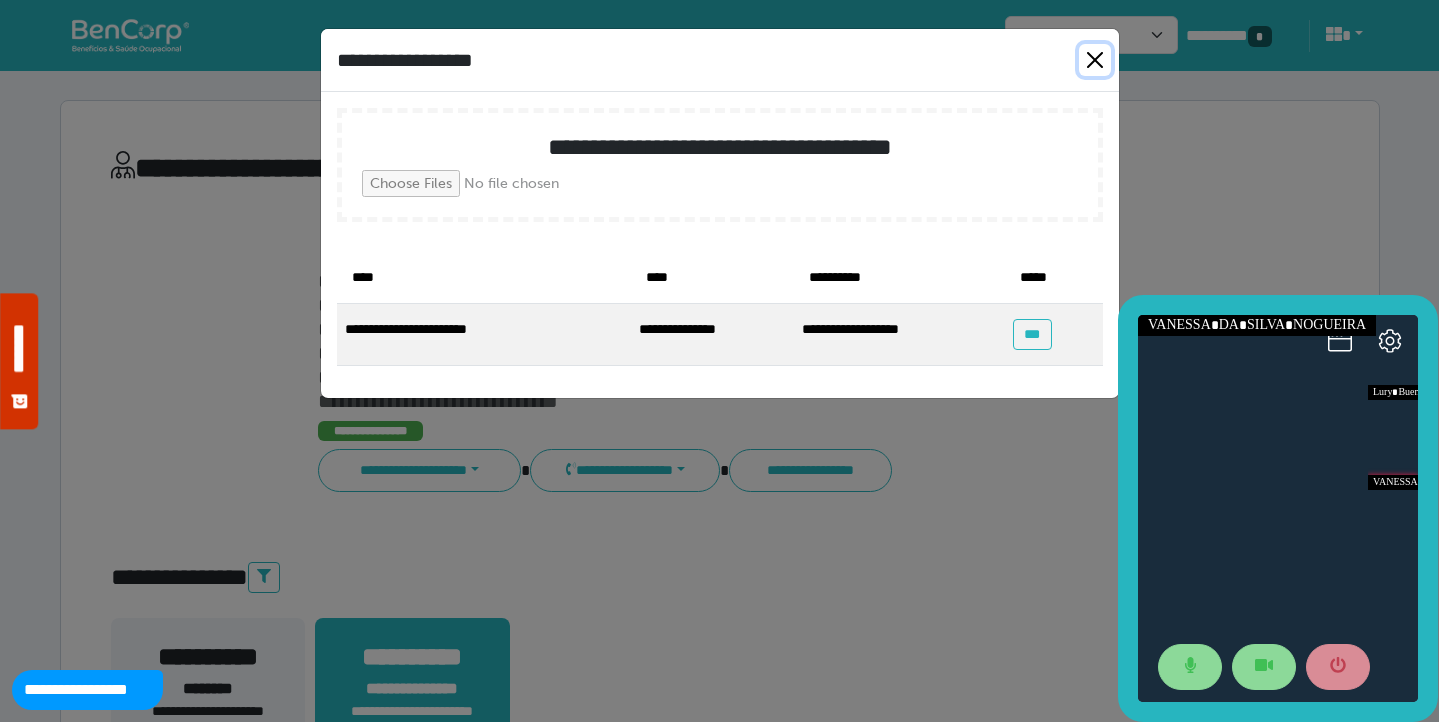 click at bounding box center [1095, 60] 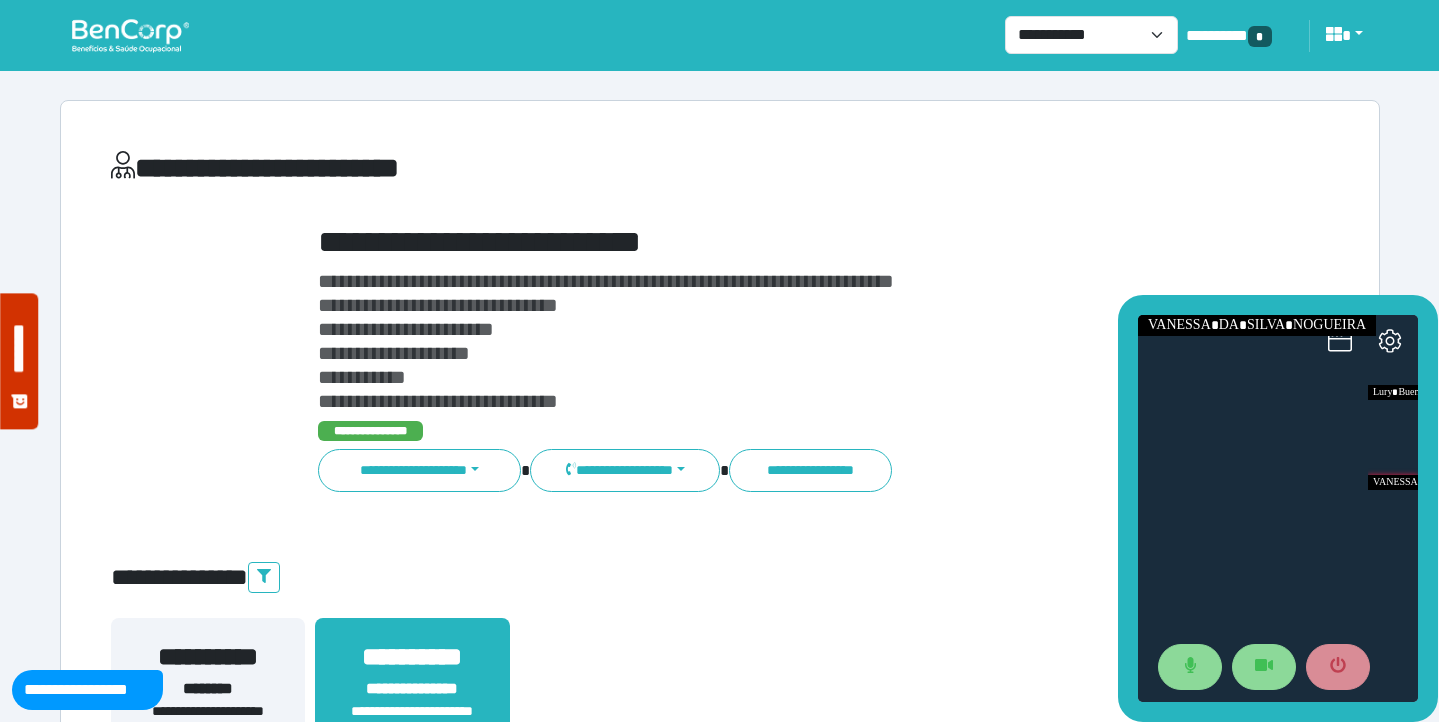 click on "**********" at bounding box center (772, 341) 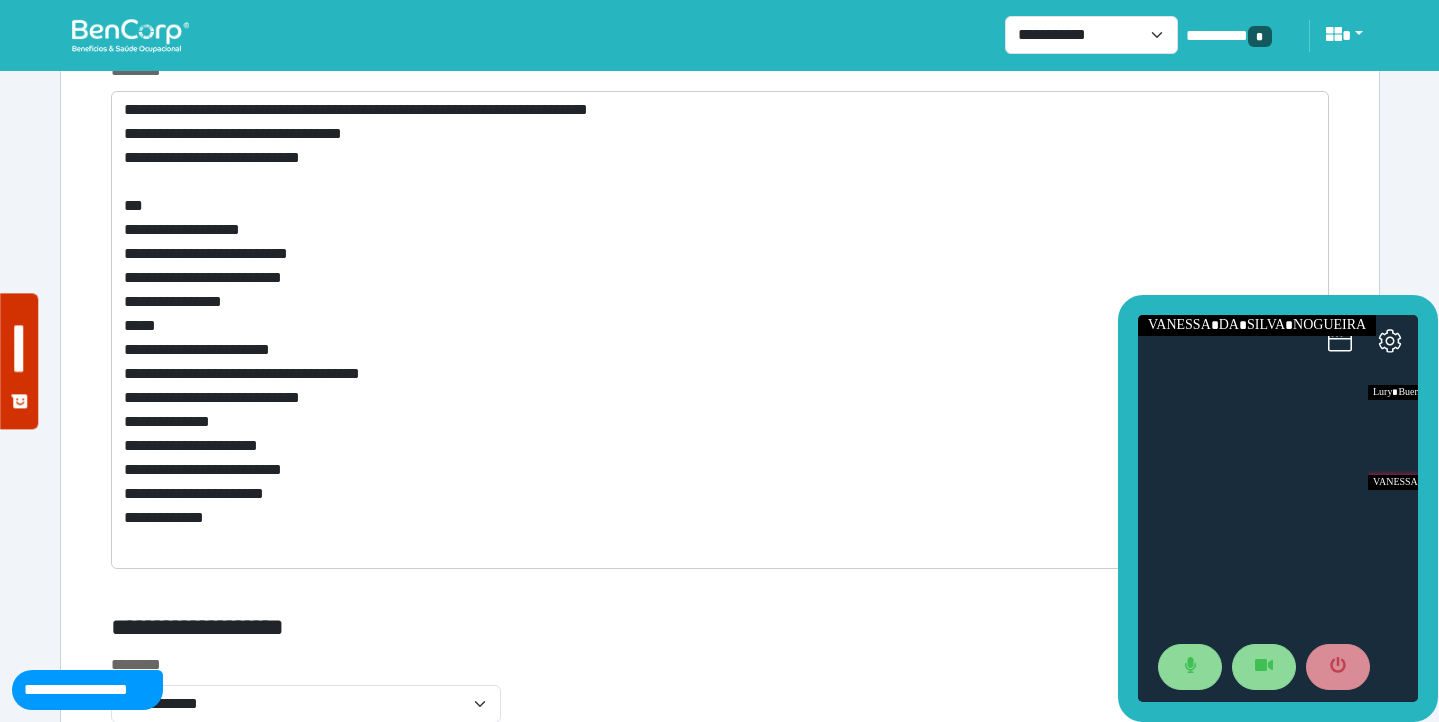 scroll, scrollTop: 7984, scrollLeft: 0, axis: vertical 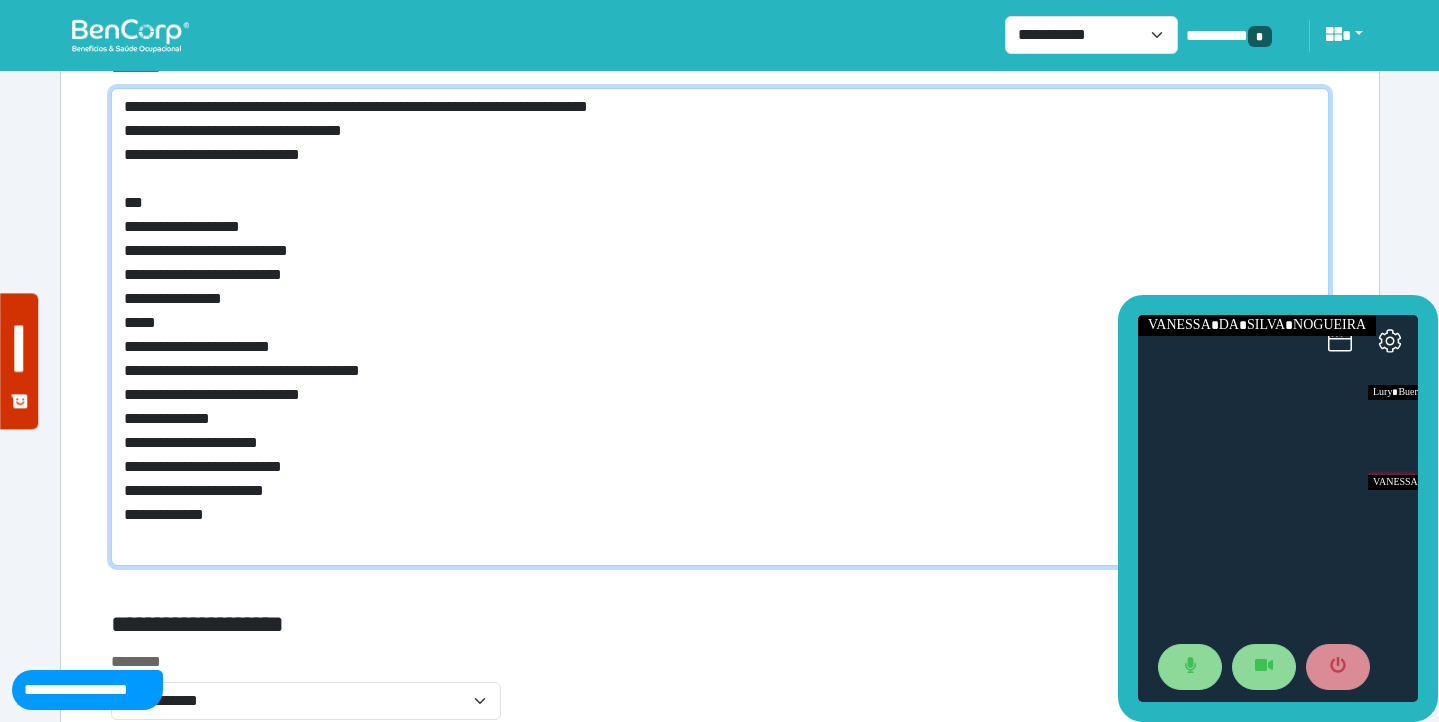click on "**********" at bounding box center [720, 327] 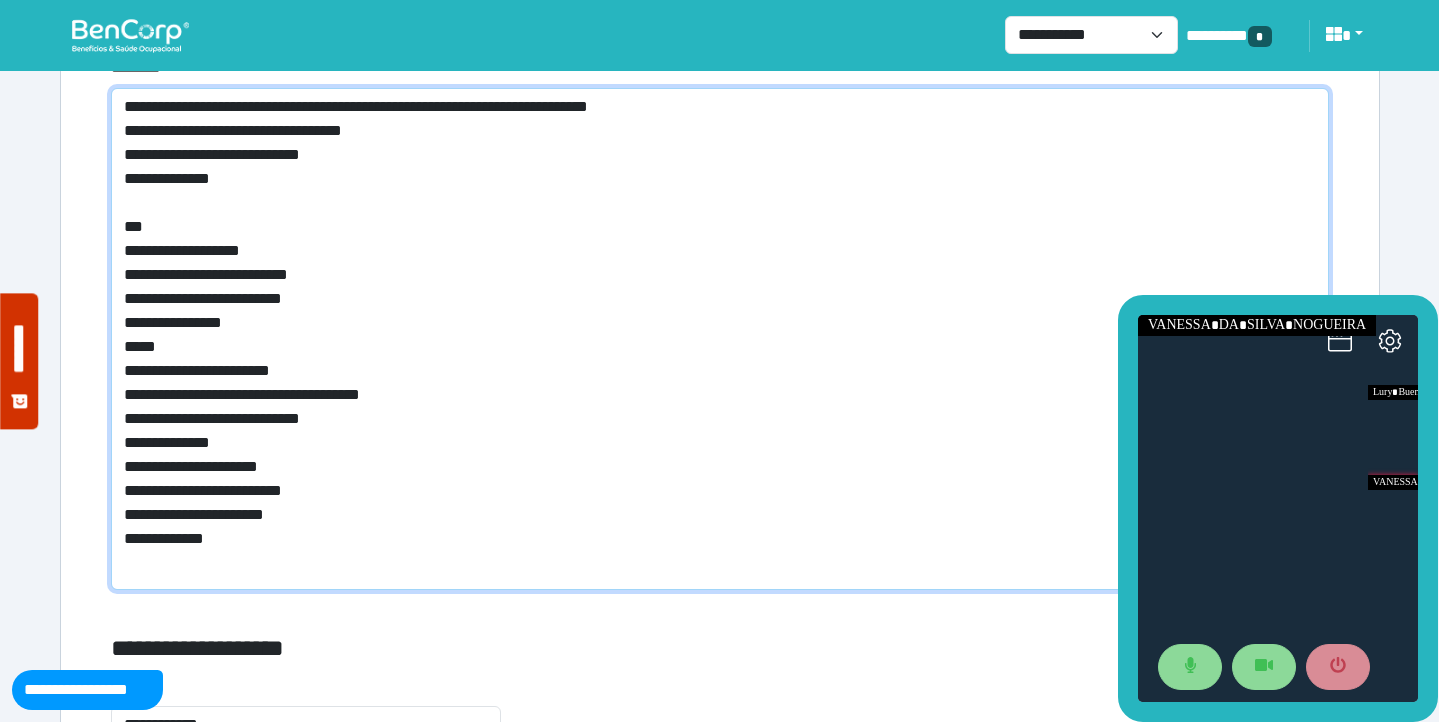 click on "**********" at bounding box center (720, 339) 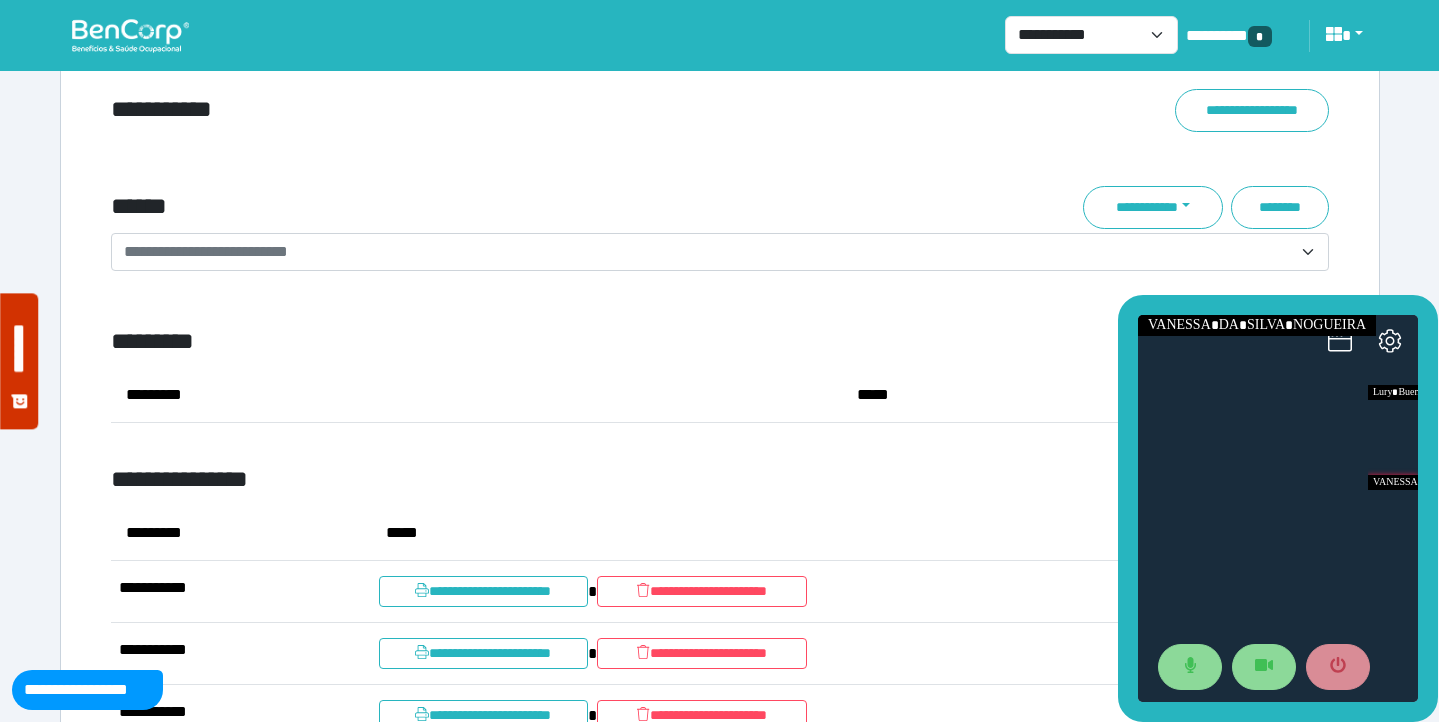 scroll, scrollTop: 7117, scrollLeft: 0, axis: vertical 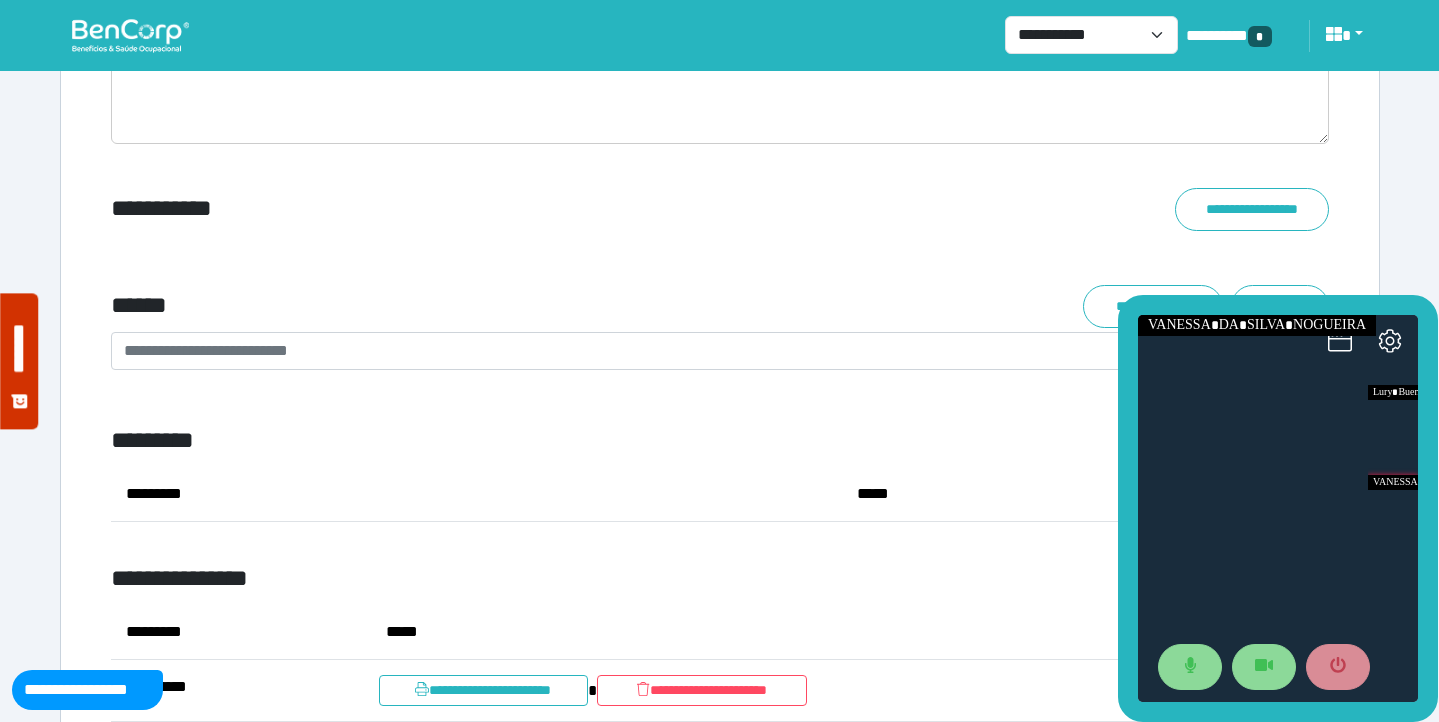 type on "**********" 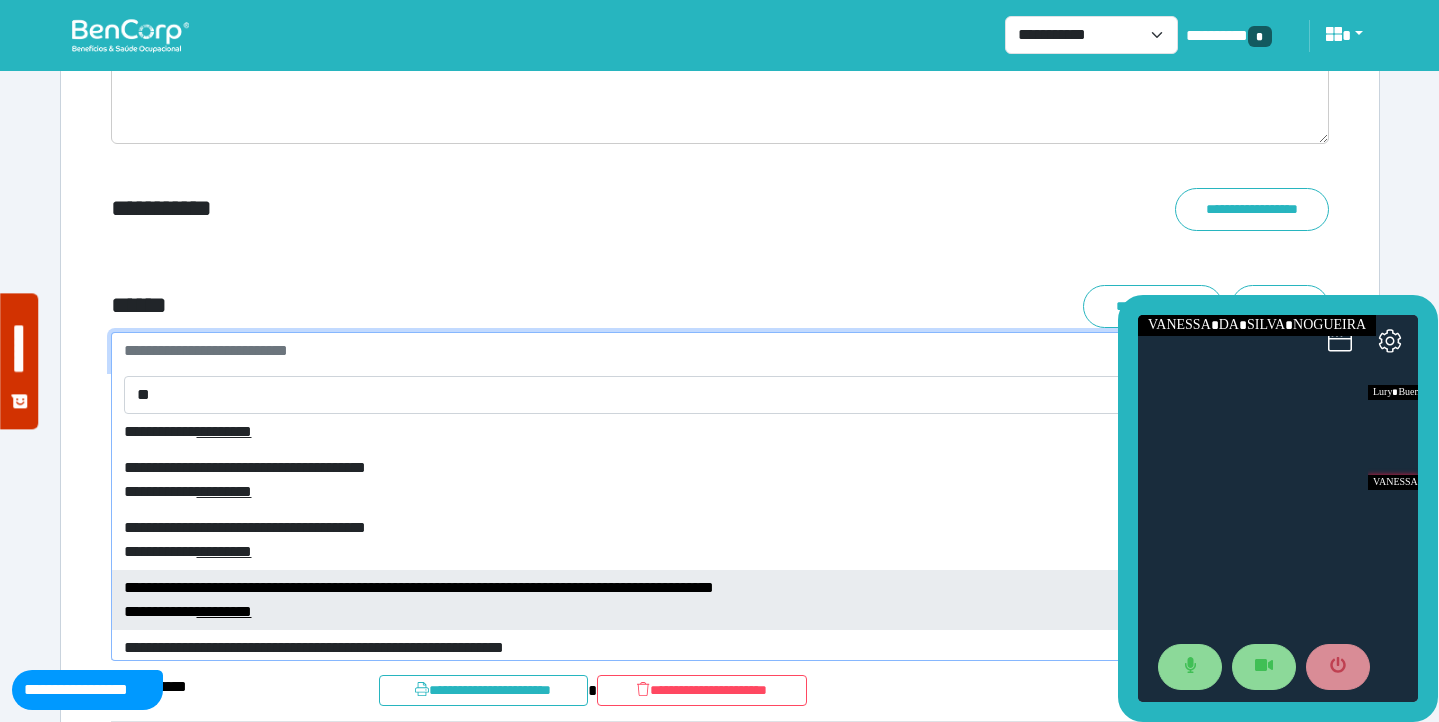 scroll, scrollTop: 11776, scrollLeft: 0, axis: vertical 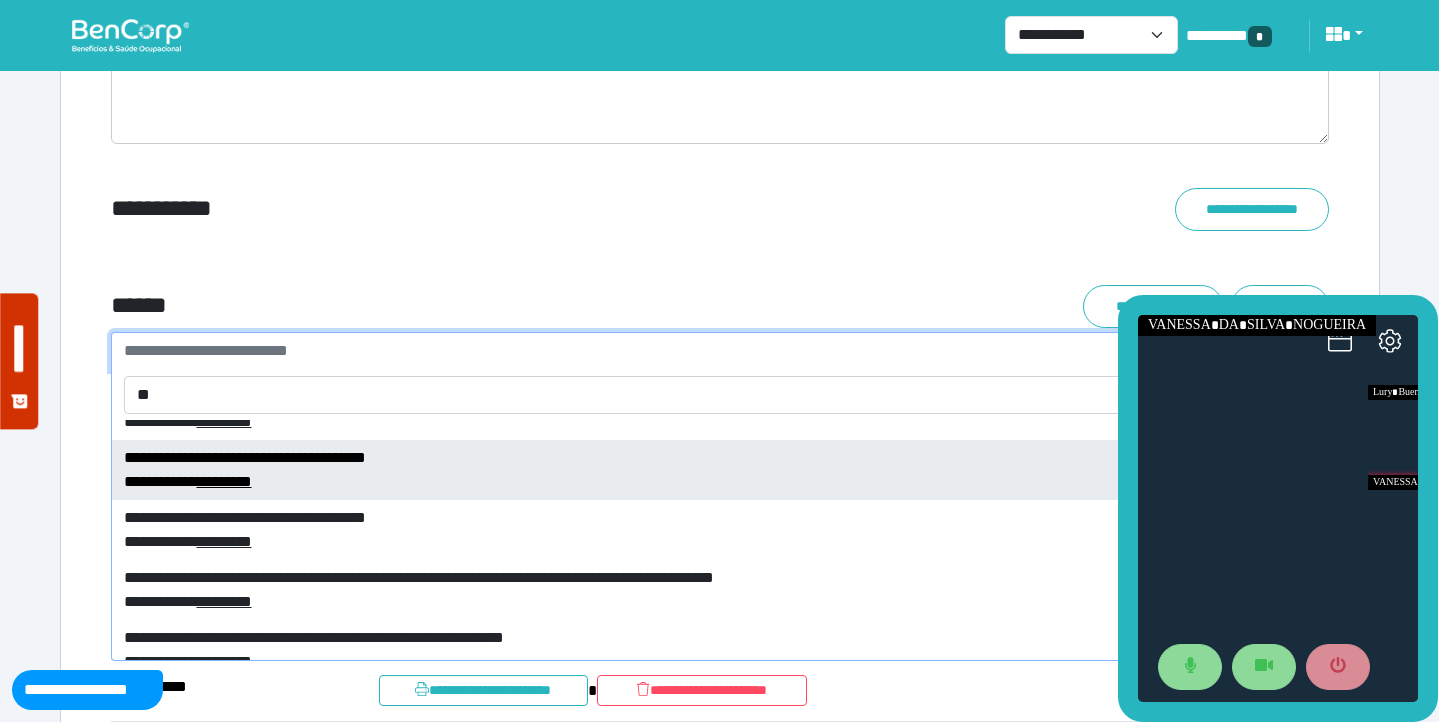 type on "**" 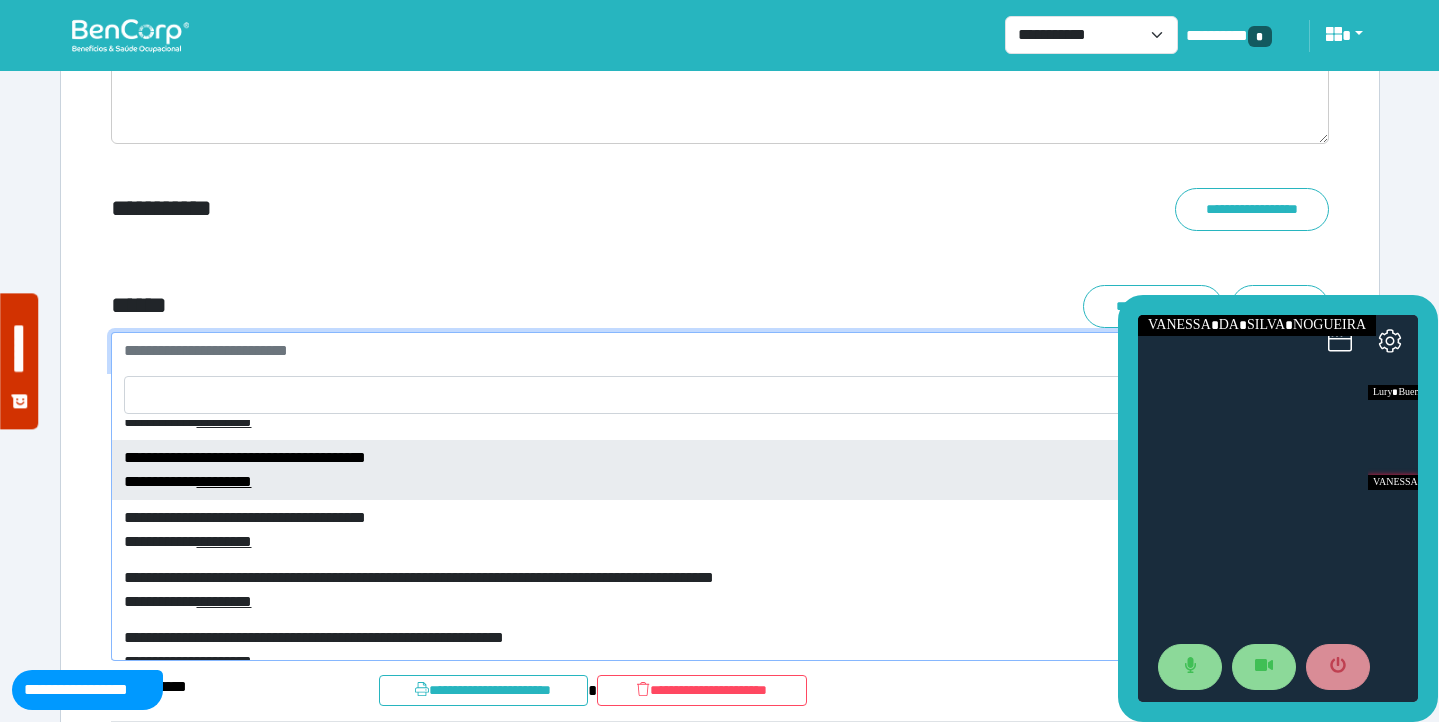 select on "****" 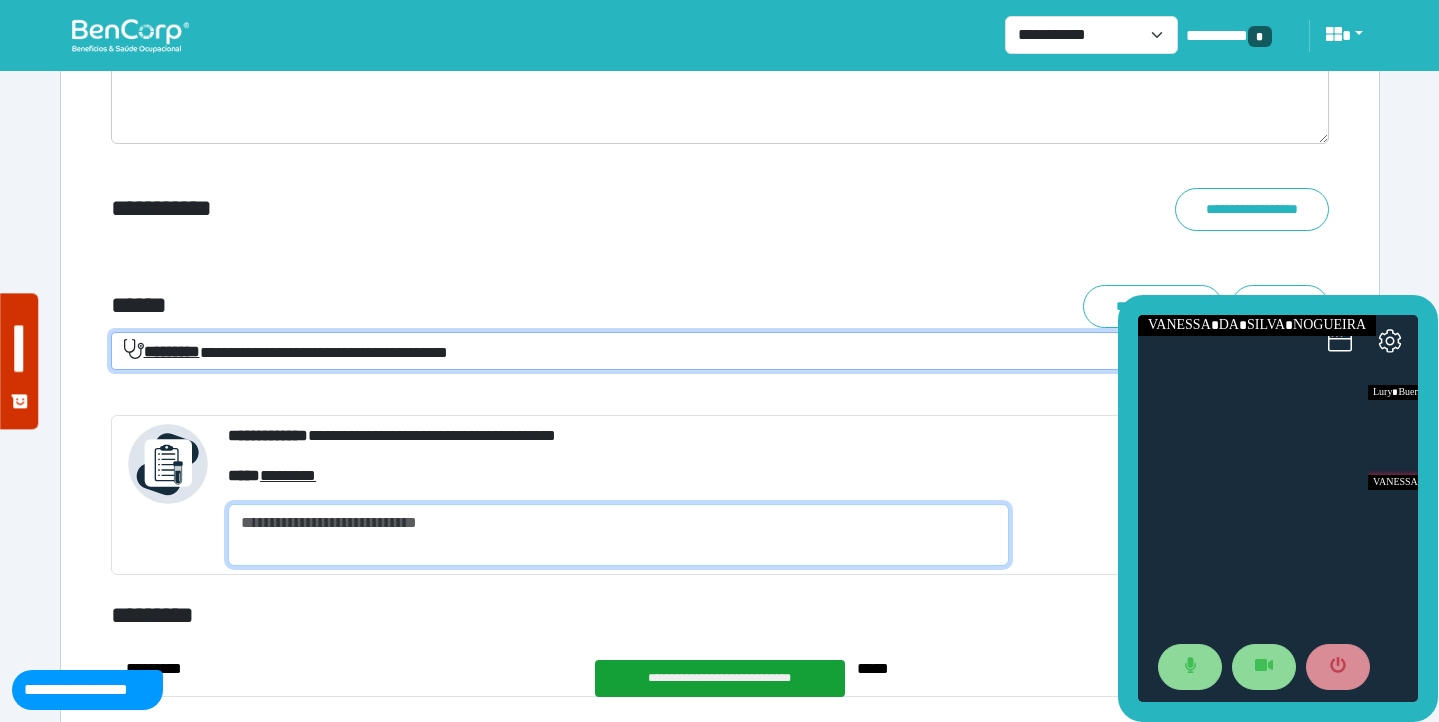 click at bounding box center [618, 535] 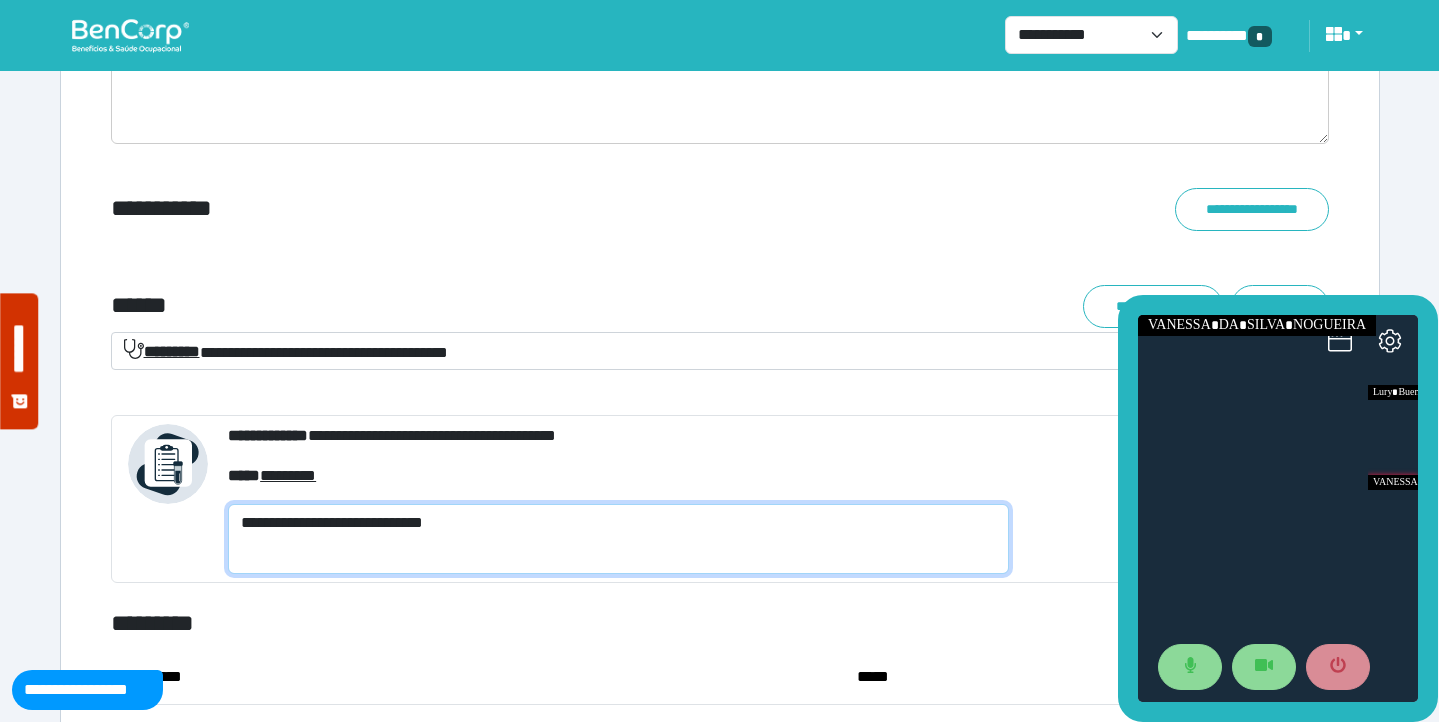 scroll, scrollTop: 0, scrollLeft: 0, axis: both 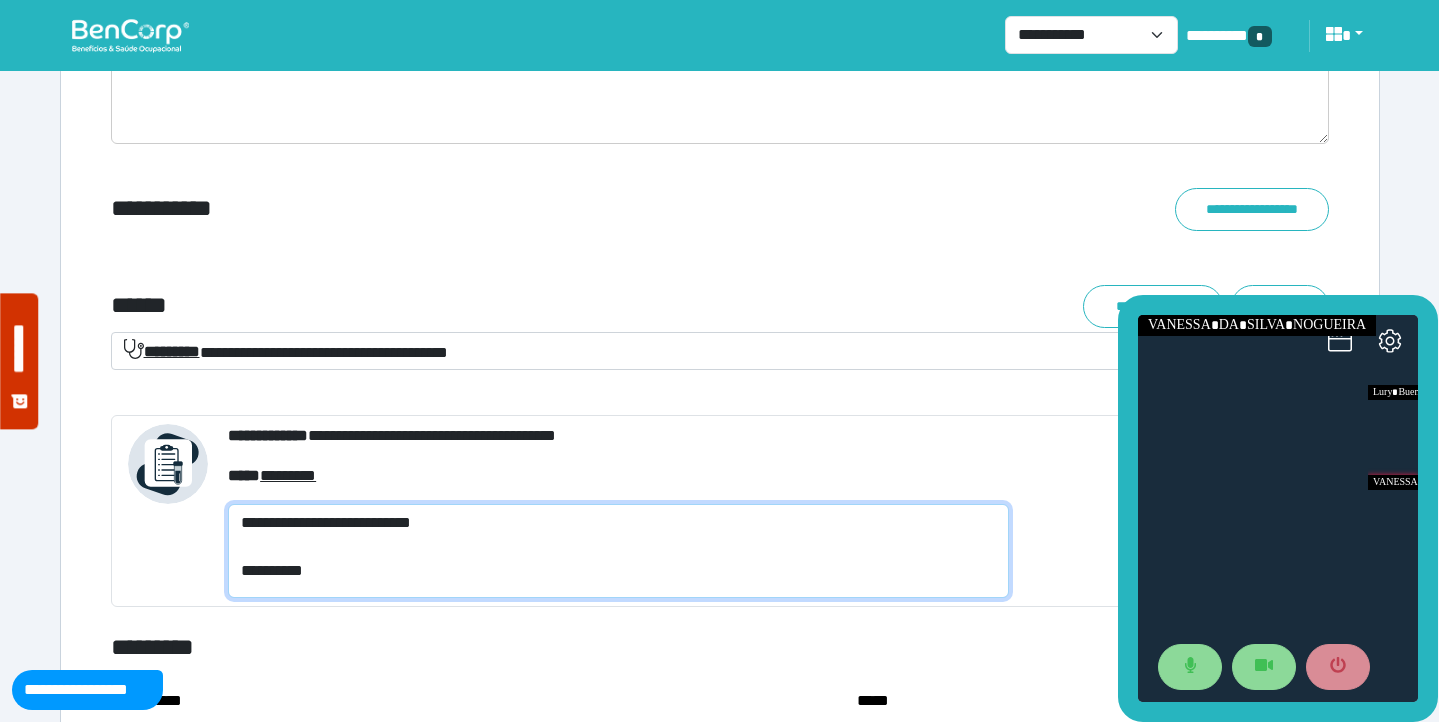 type on "**********" 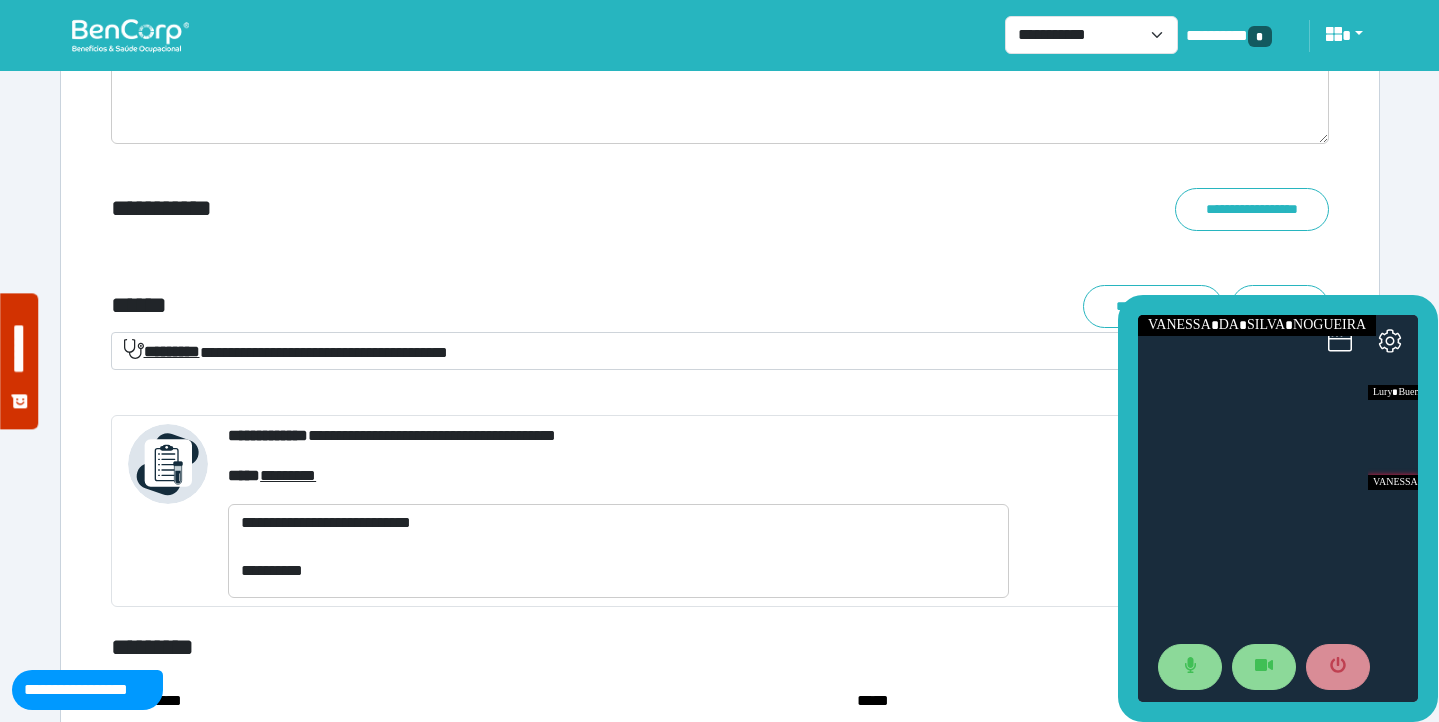 click on "**********" at bounding box center [513, 209] 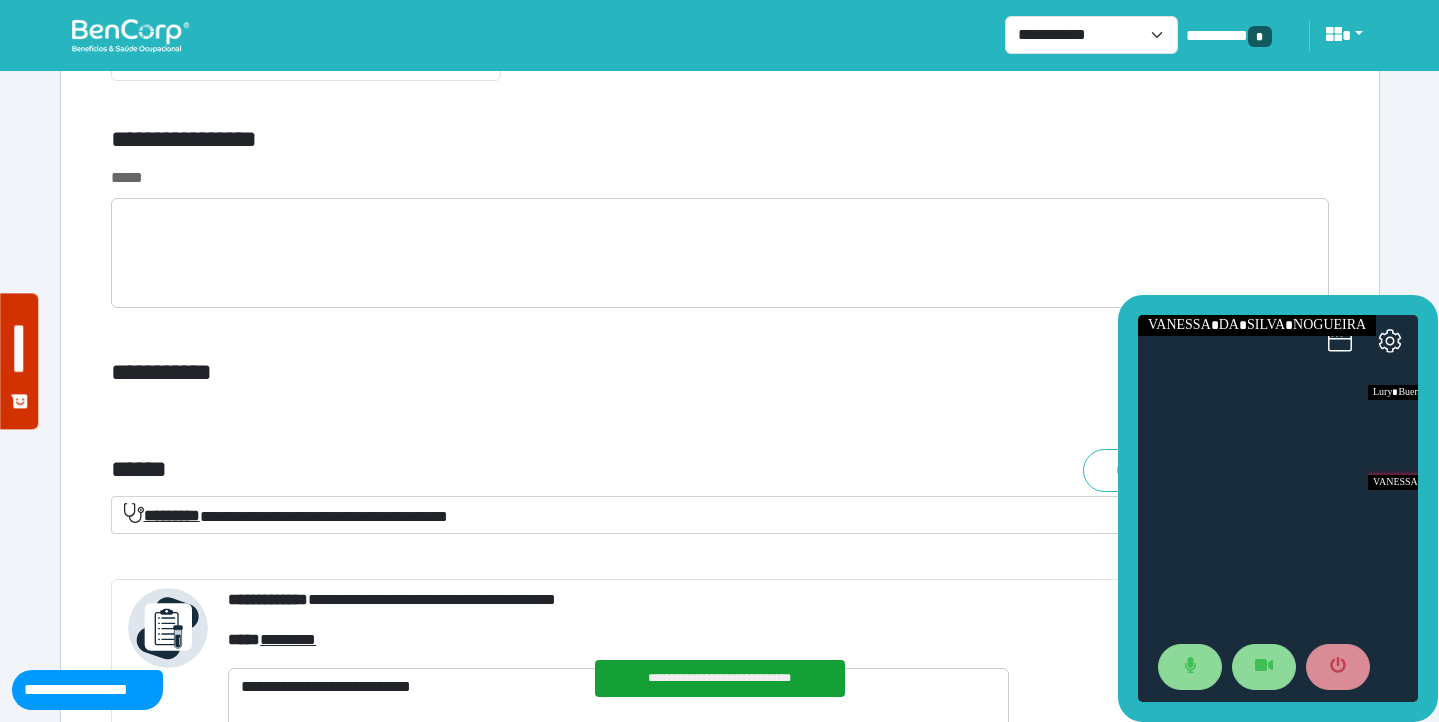 scroll, scrollTop: 6935, scrollLeft: 0, axis: vertical 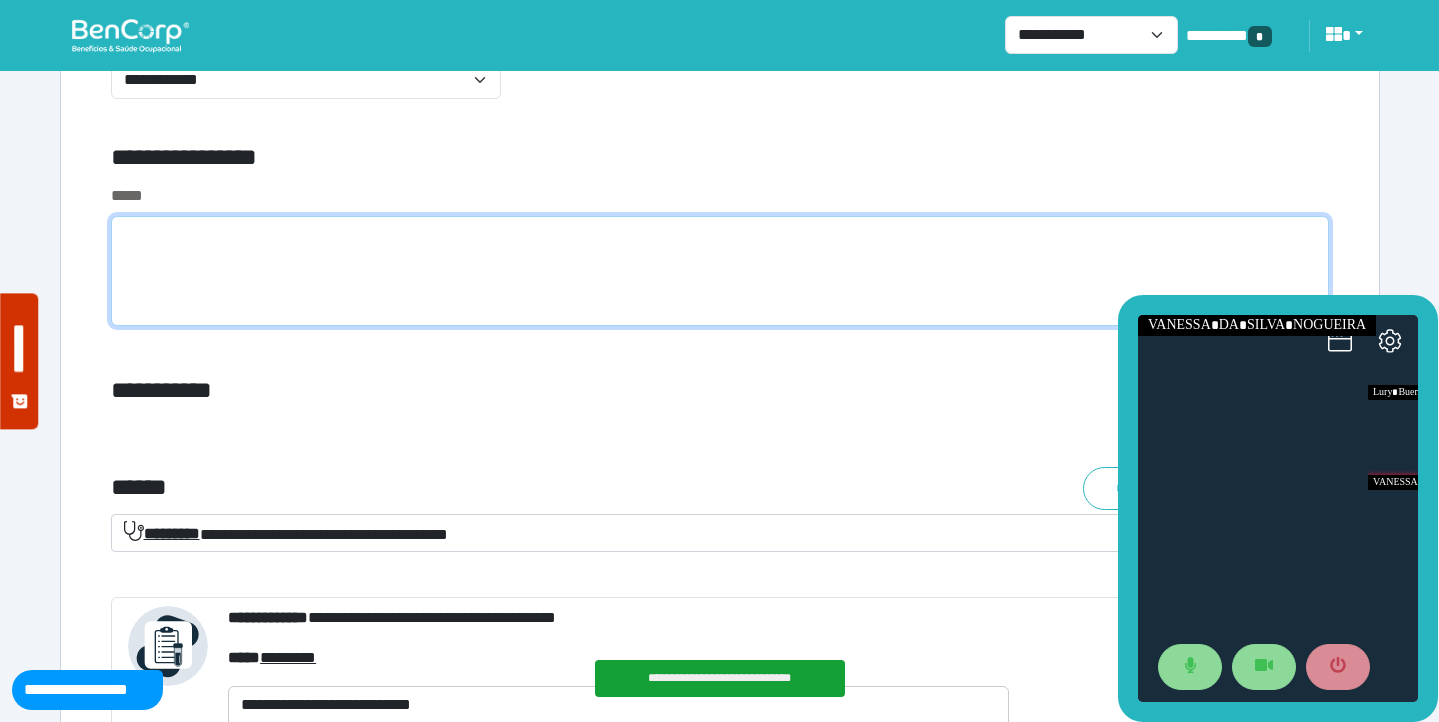click at bounding box center (720, 271) 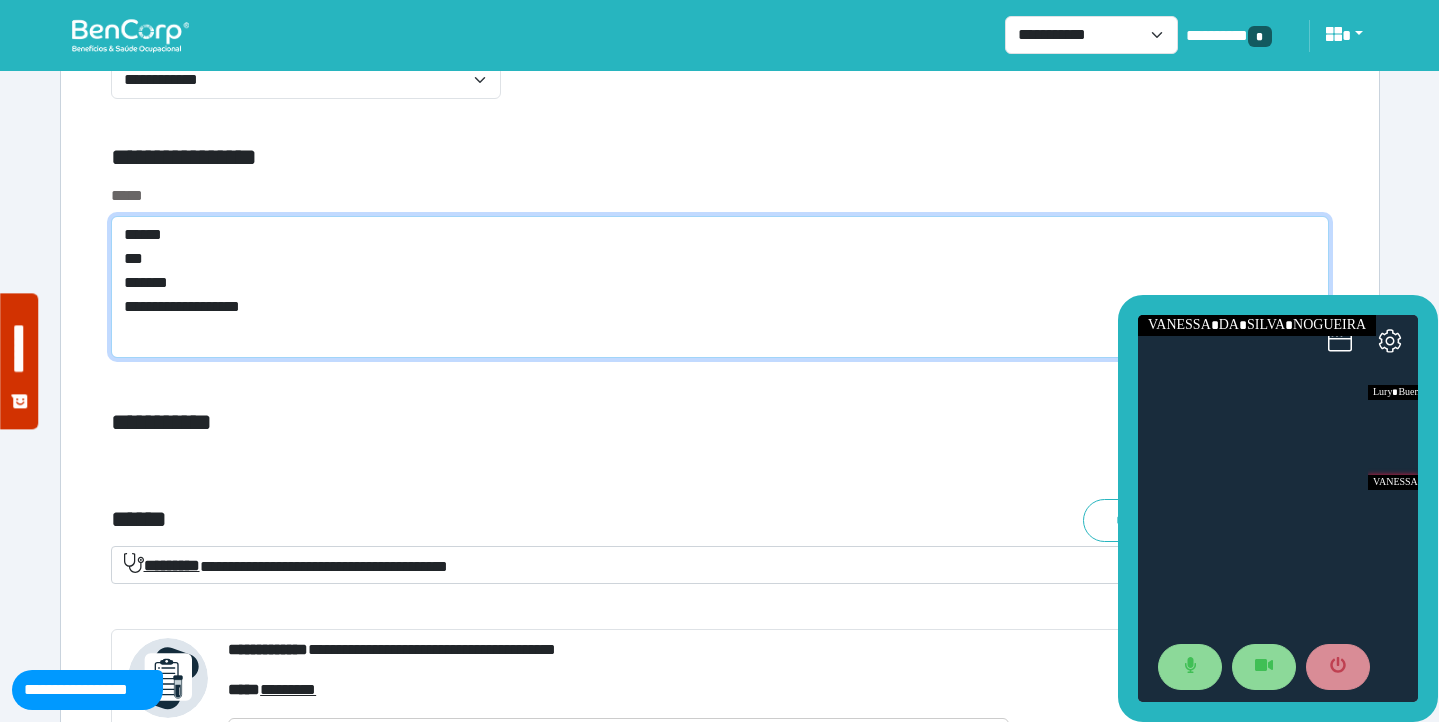 scroll, scrollTop: 0, scrollLeft: 0, axis: both 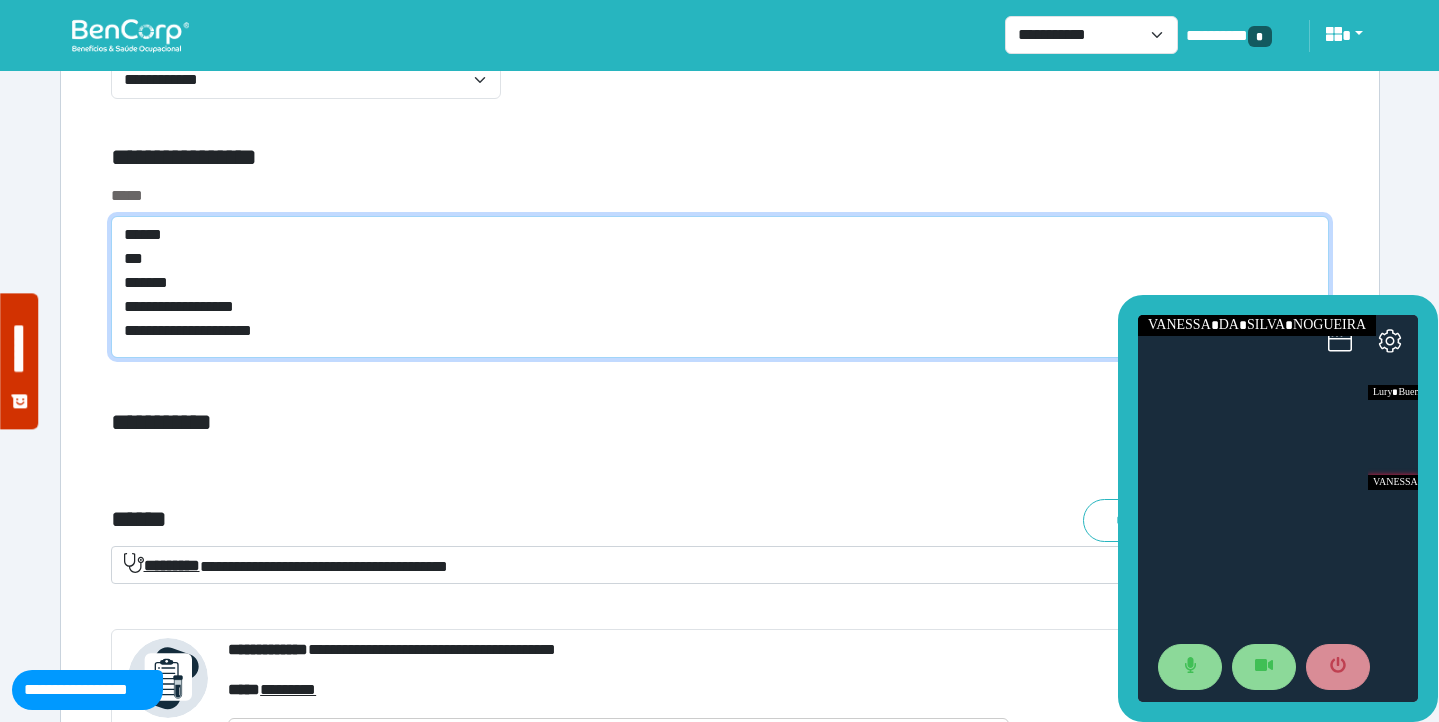 click on "**********" at bounding box center (720, 287) 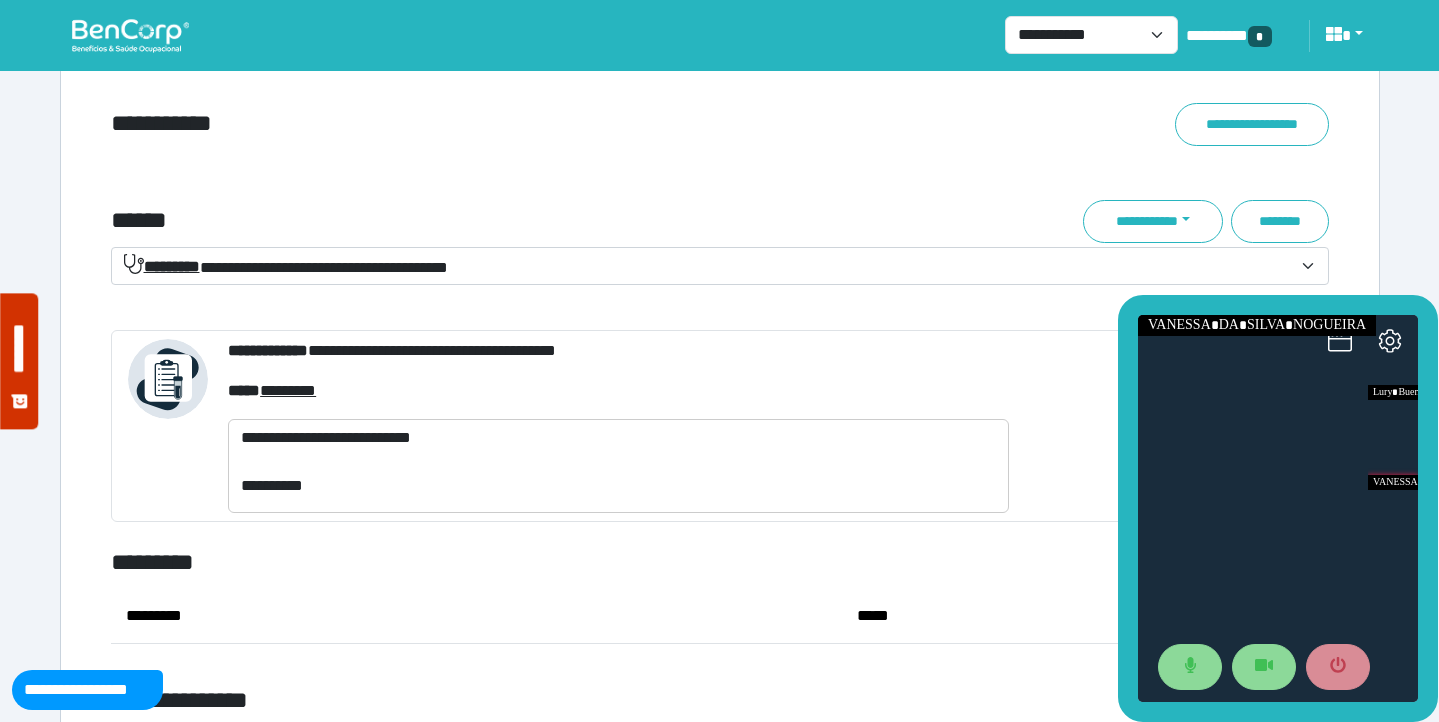 scroll, scrollTop: 7187, scrollLeft: 0, axis: vertical 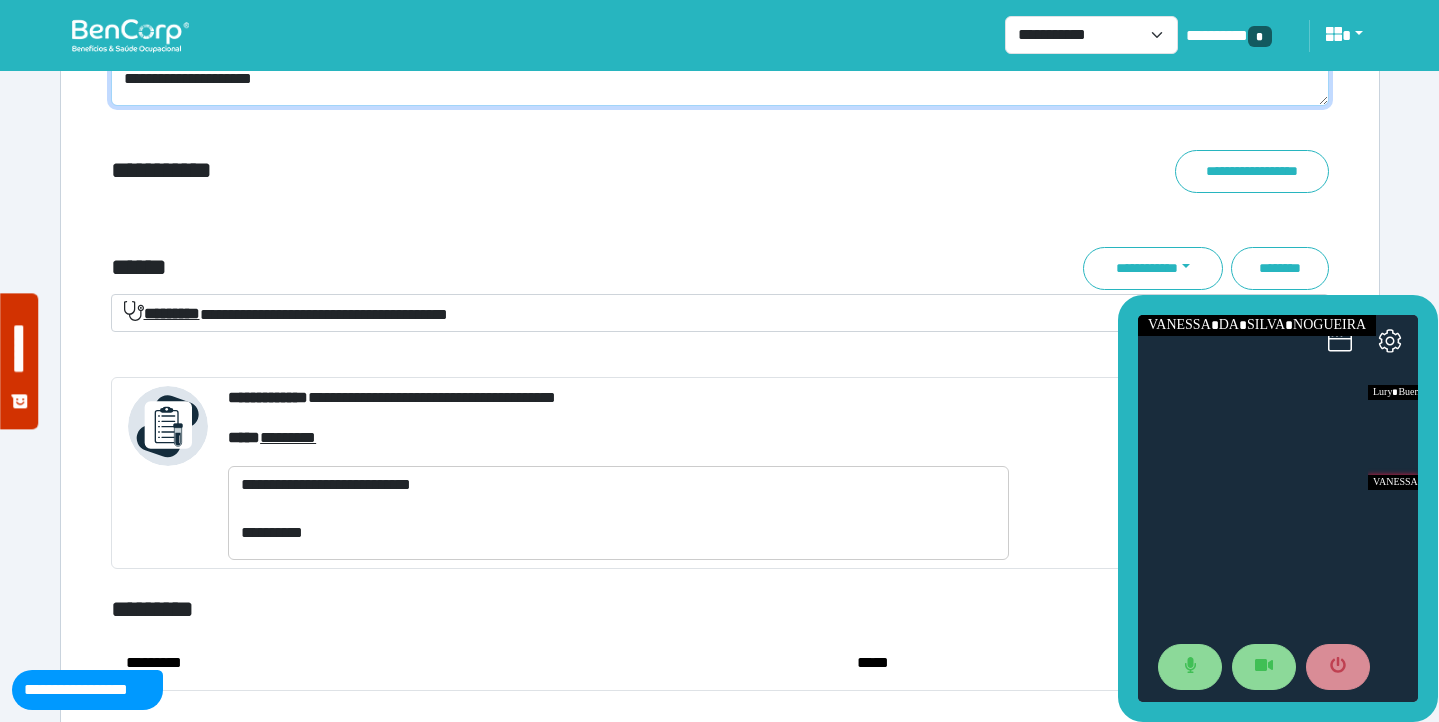type on "**********" 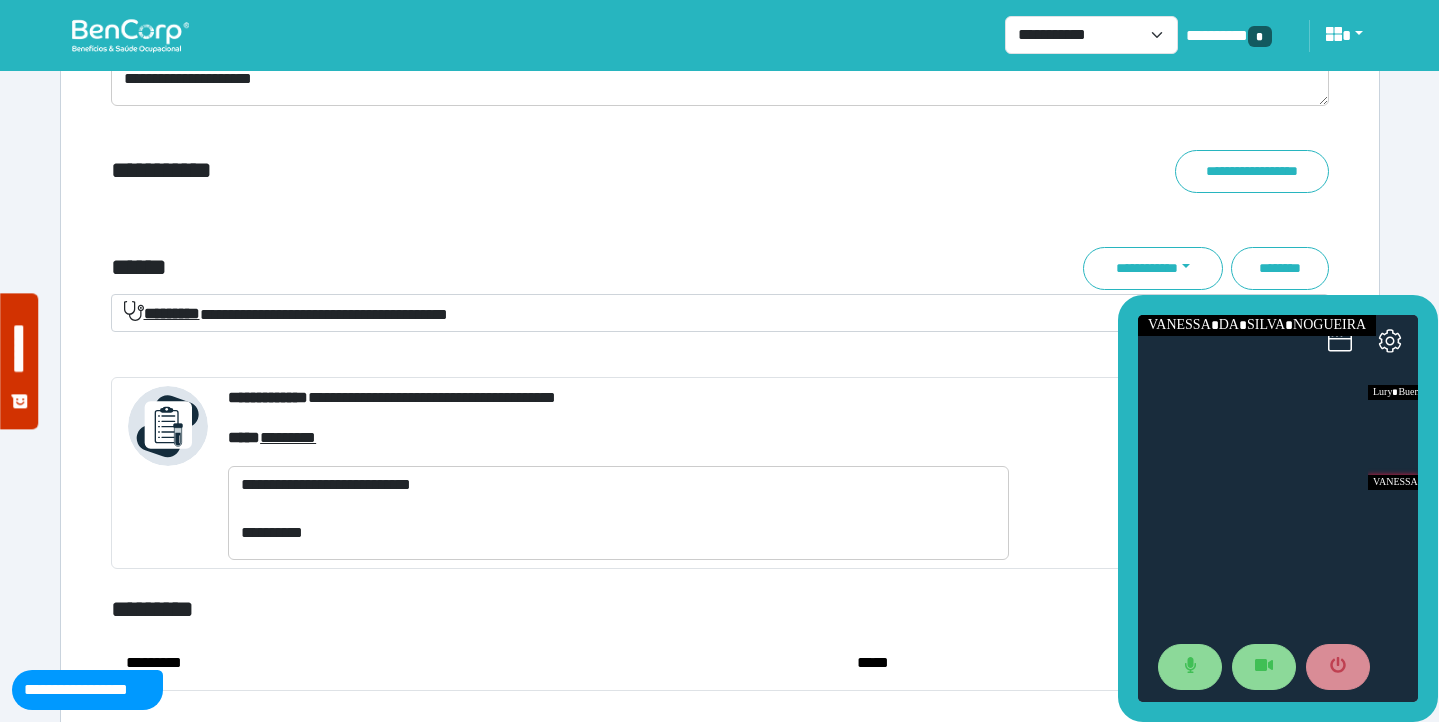 click on "**********" at bounding box center [720, 212] 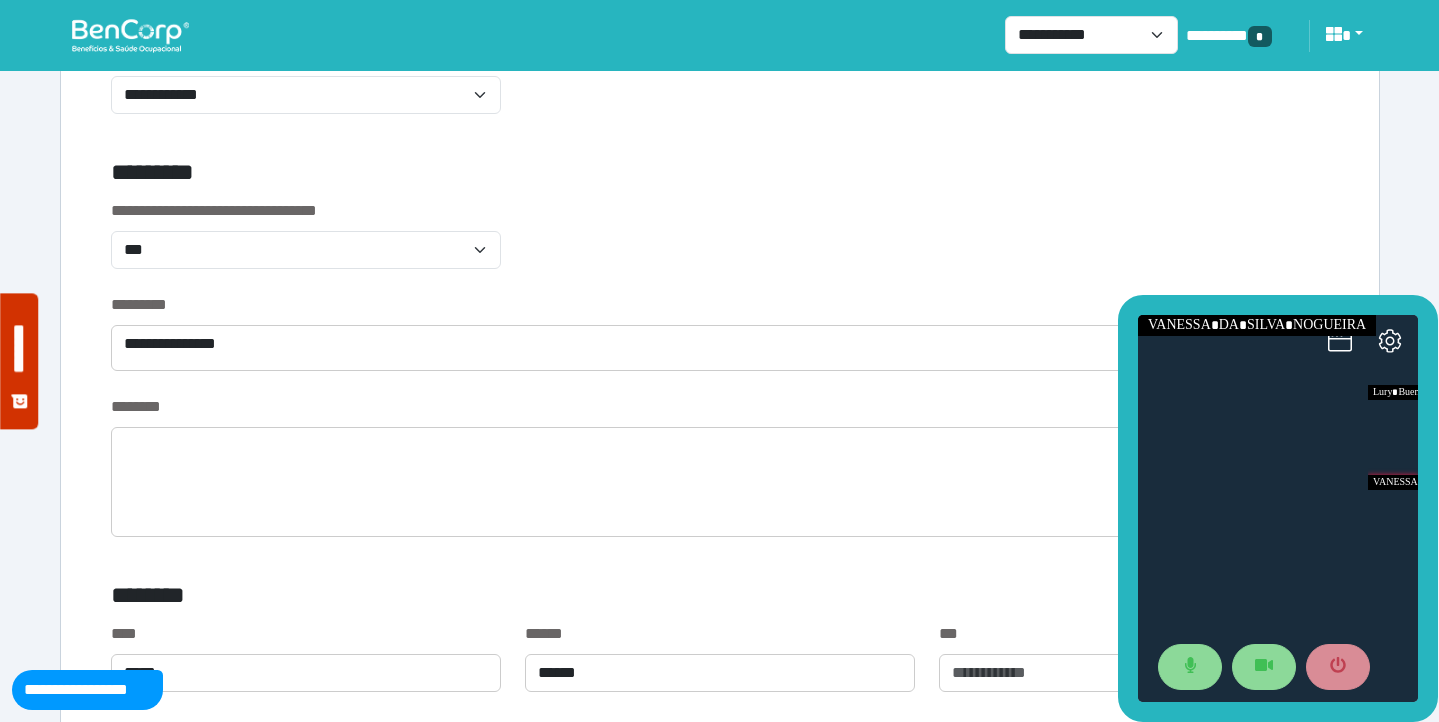 scroll, scrollTop: 791, scrollLeft: 0, axis: vertical 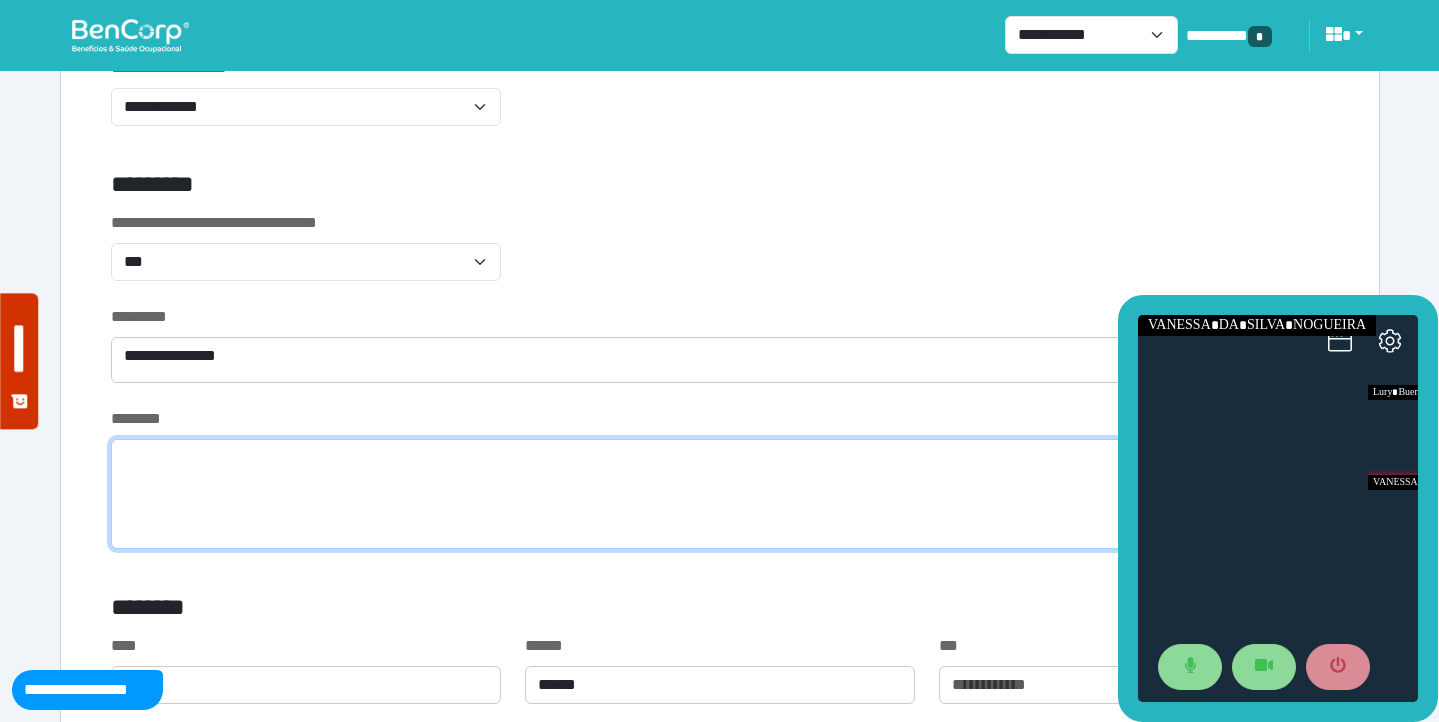 click at bounding box center (720, 494) 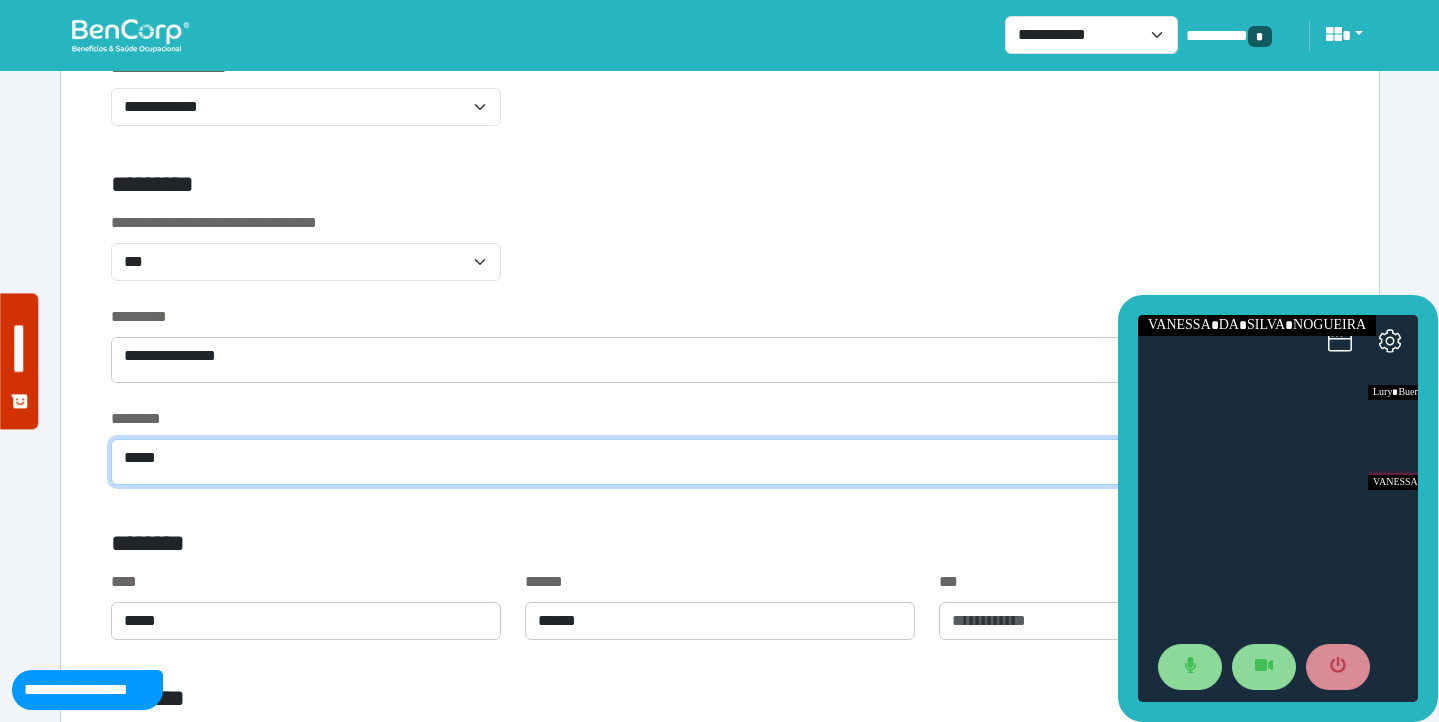 type on "****" 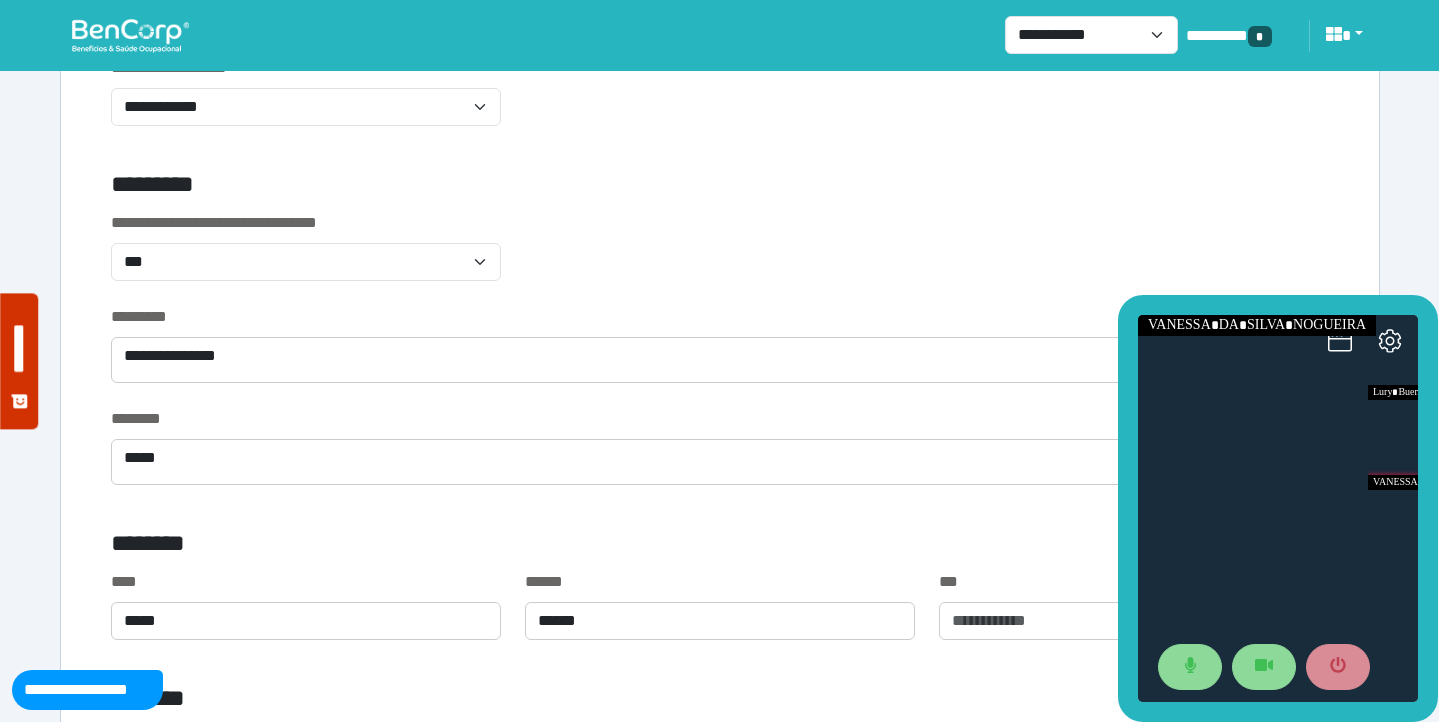 click on "*********" at bounding box center (720, 317) 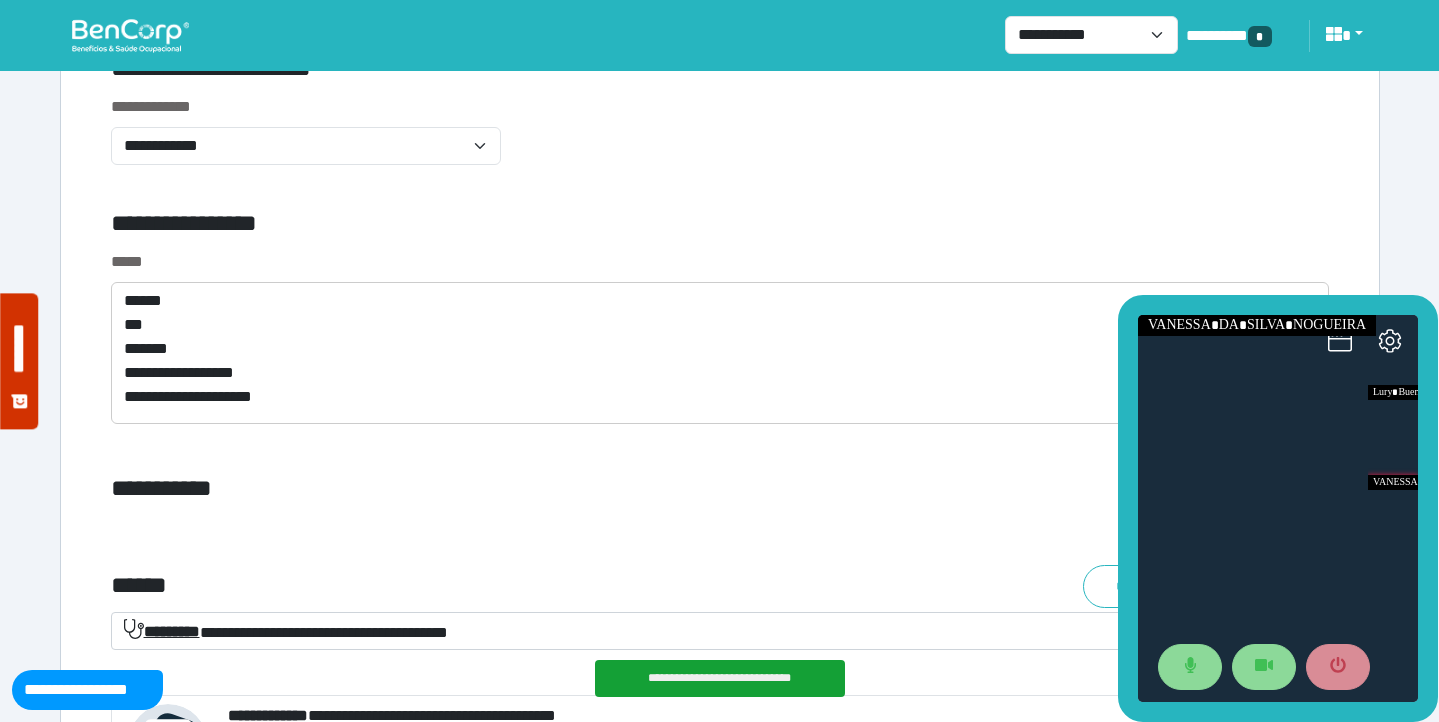 scroll, scrollTop: 6809, scrollLeft: 0, axis: vertical 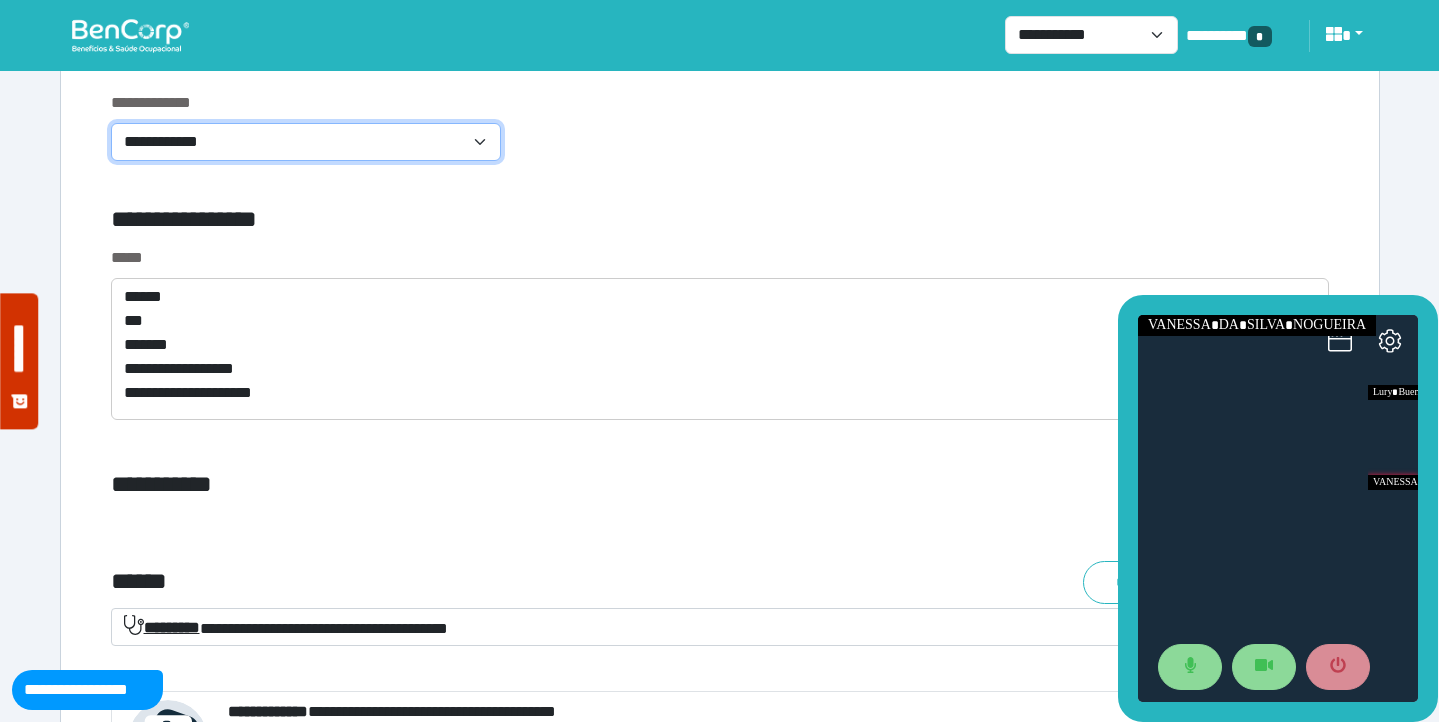 click on "**********" at bounding box center [306, 142] 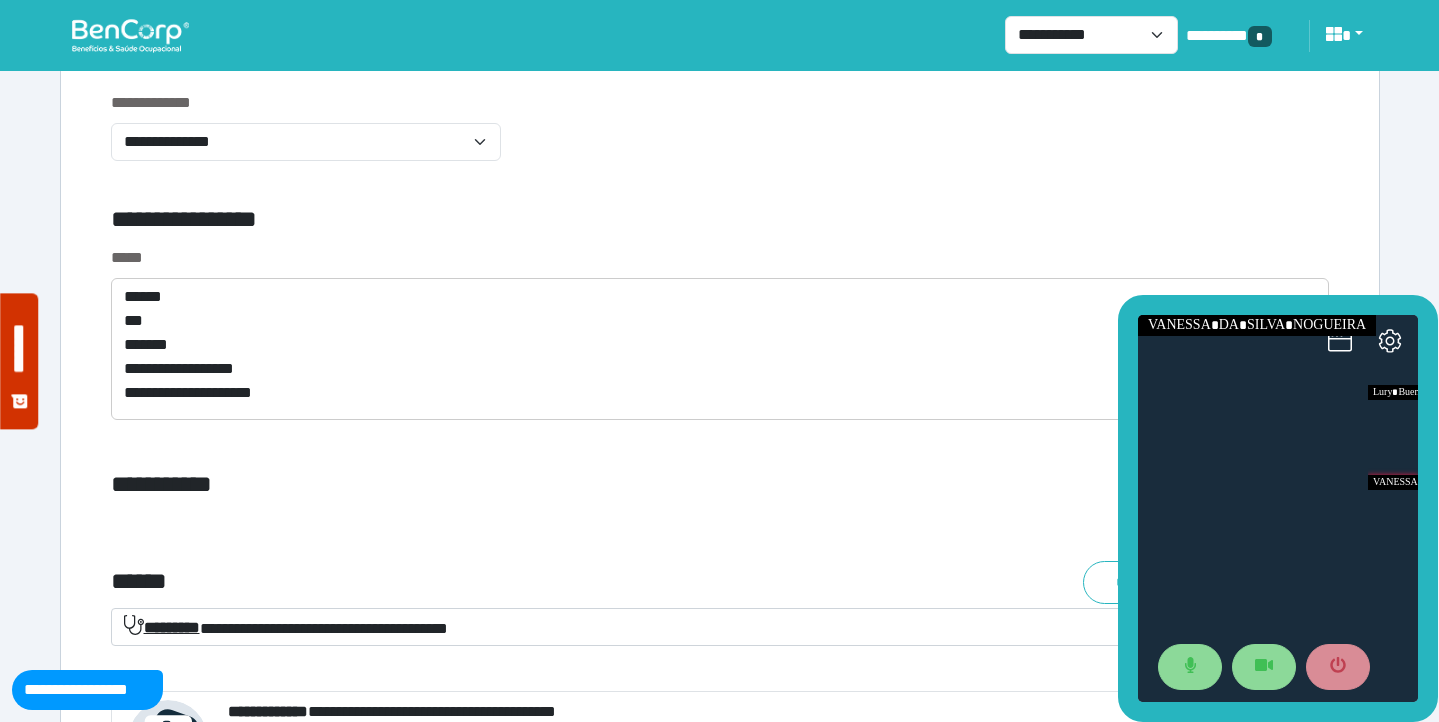 click on "**********" at bounding box center (513, 223) 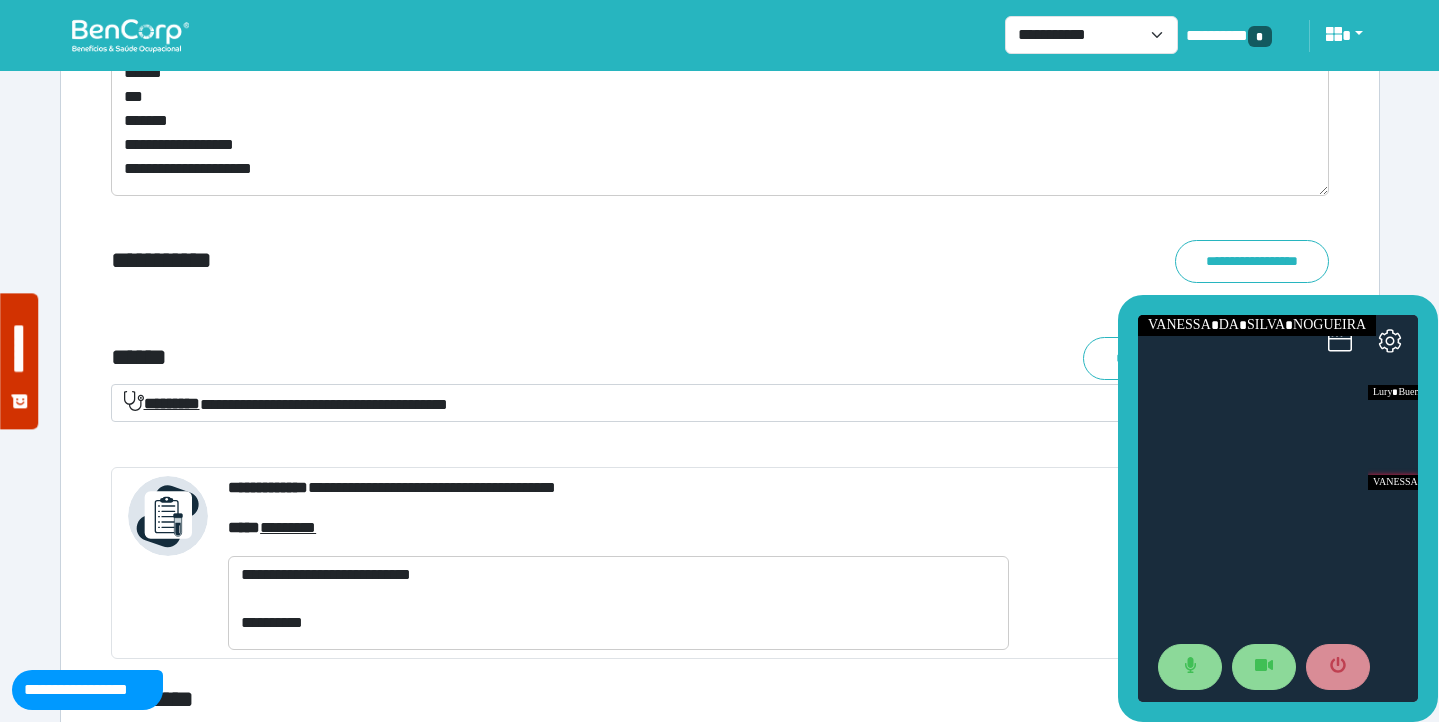 scroll, scrollTop: 7127, scrollLeft: 0, axis: vertical 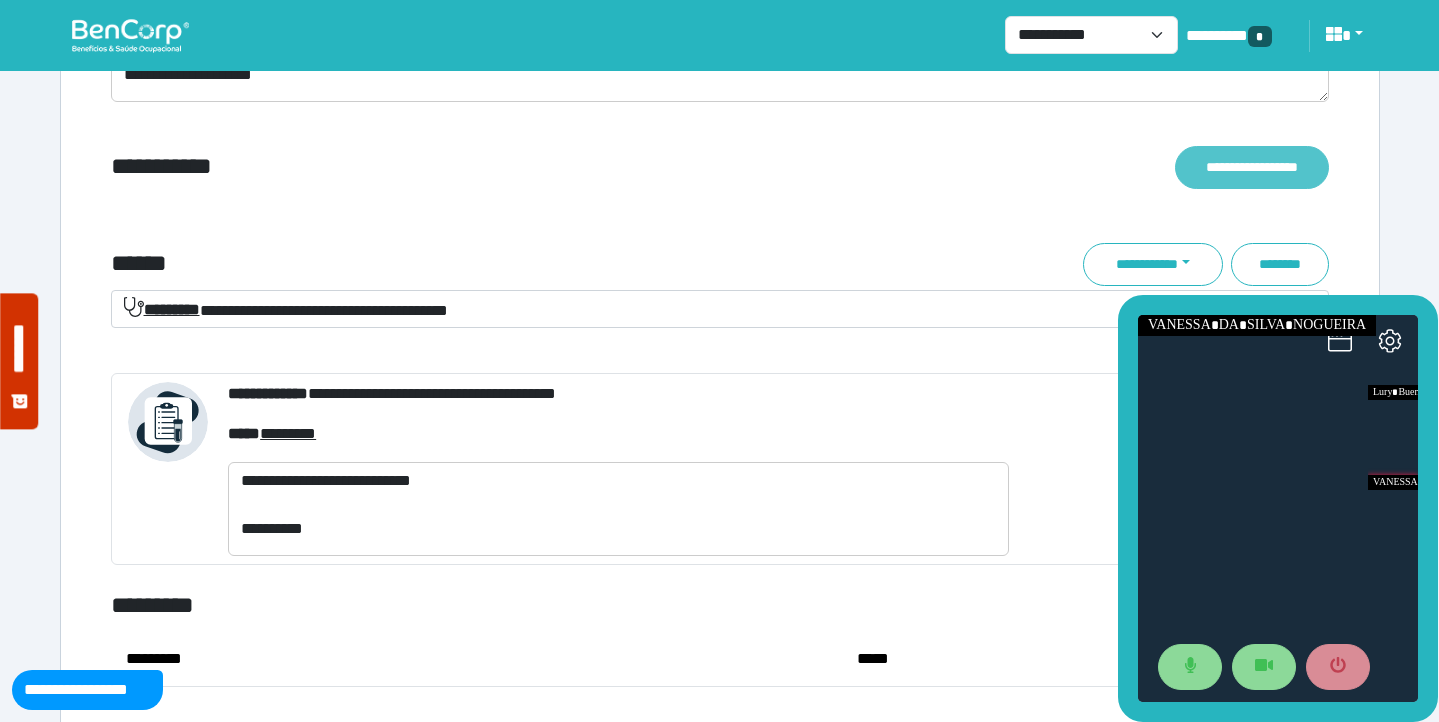 click on "**********" at bounding box center (1251, 167) 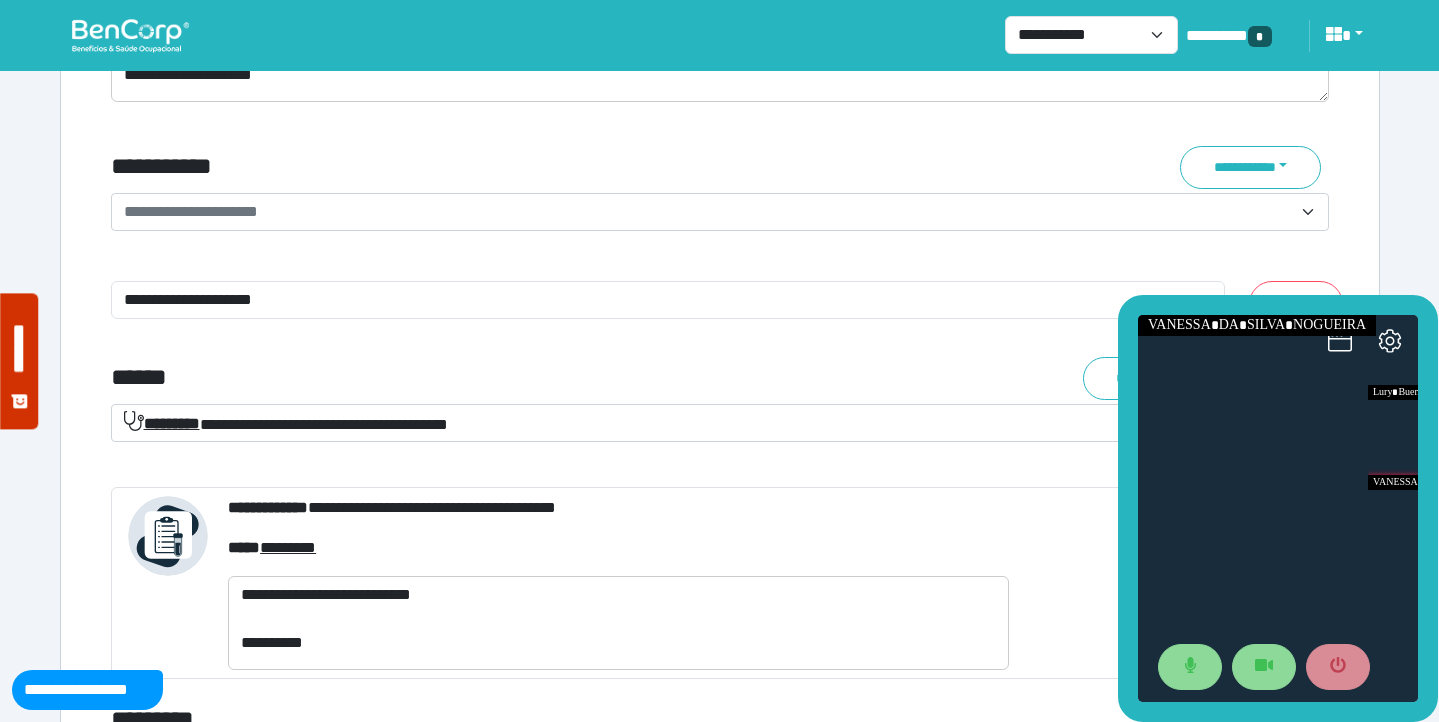 click on "**********" at bounding box center [708, 212] 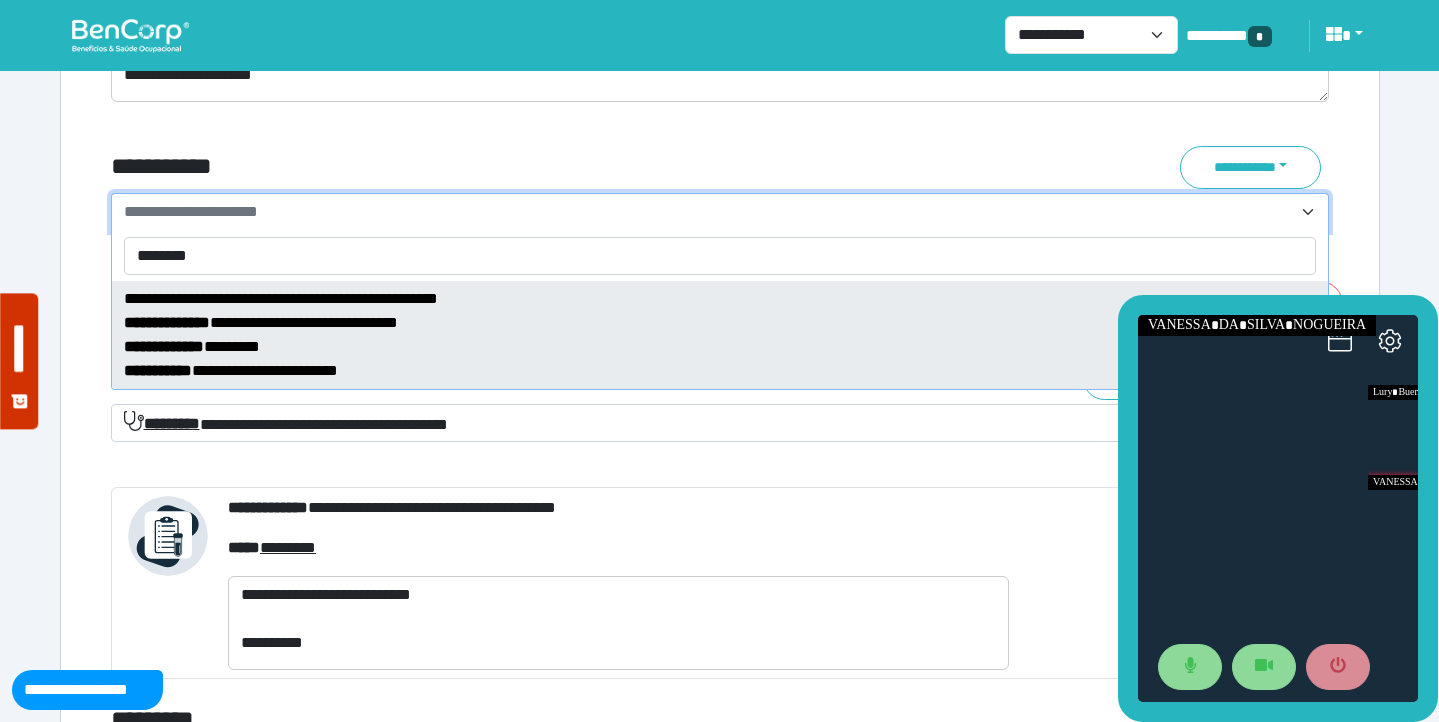 type on "*******" 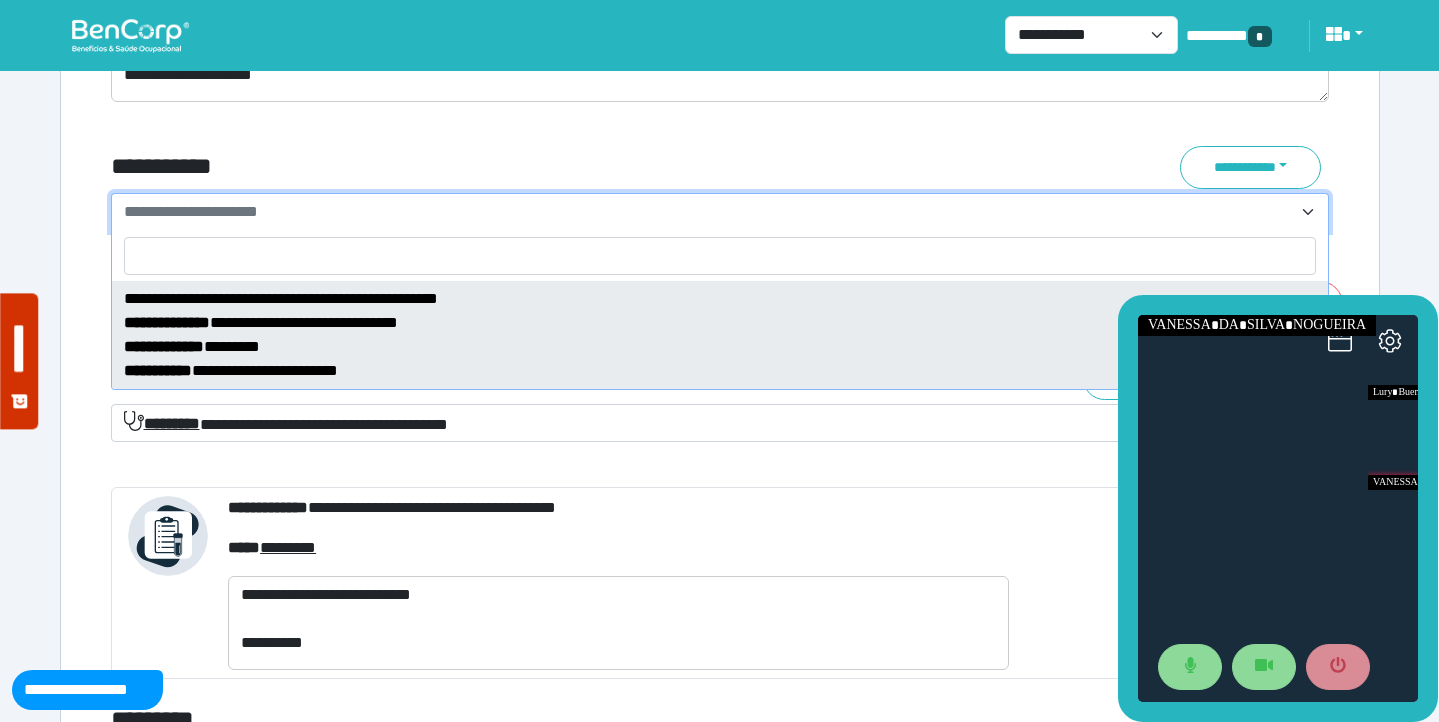 select on "*****" 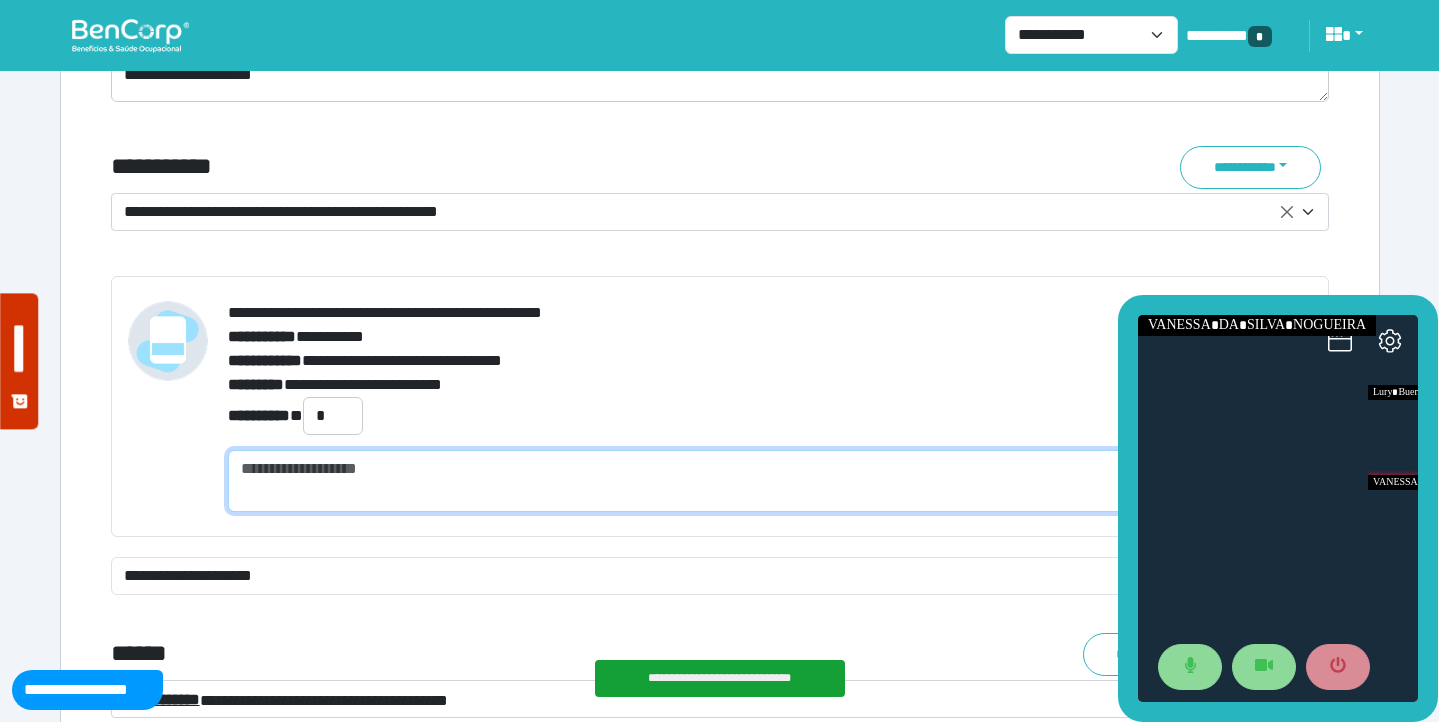 click at bounding box center (719, 481) 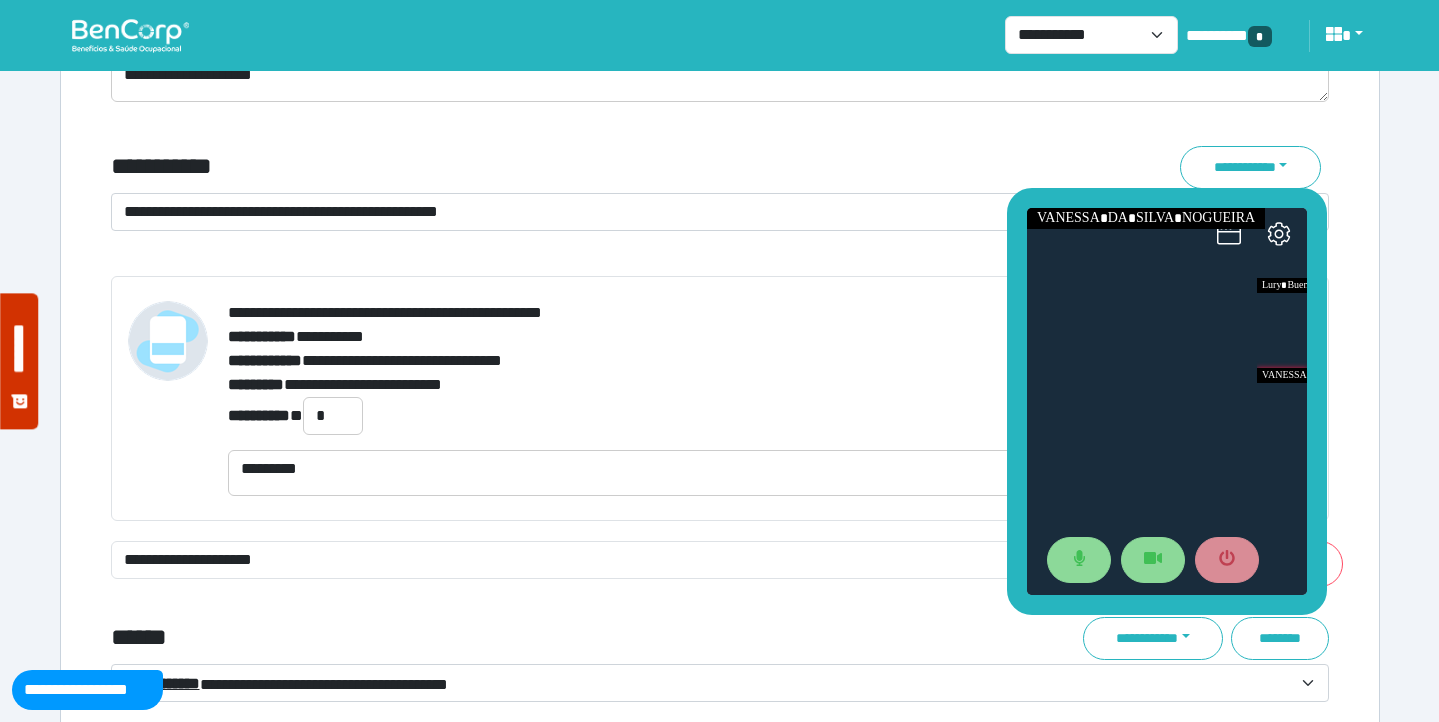 drag, startPoint x: 1129, startPoint y: 382, endPoint x: 969, endPoint y: 227, distance: 222.7667 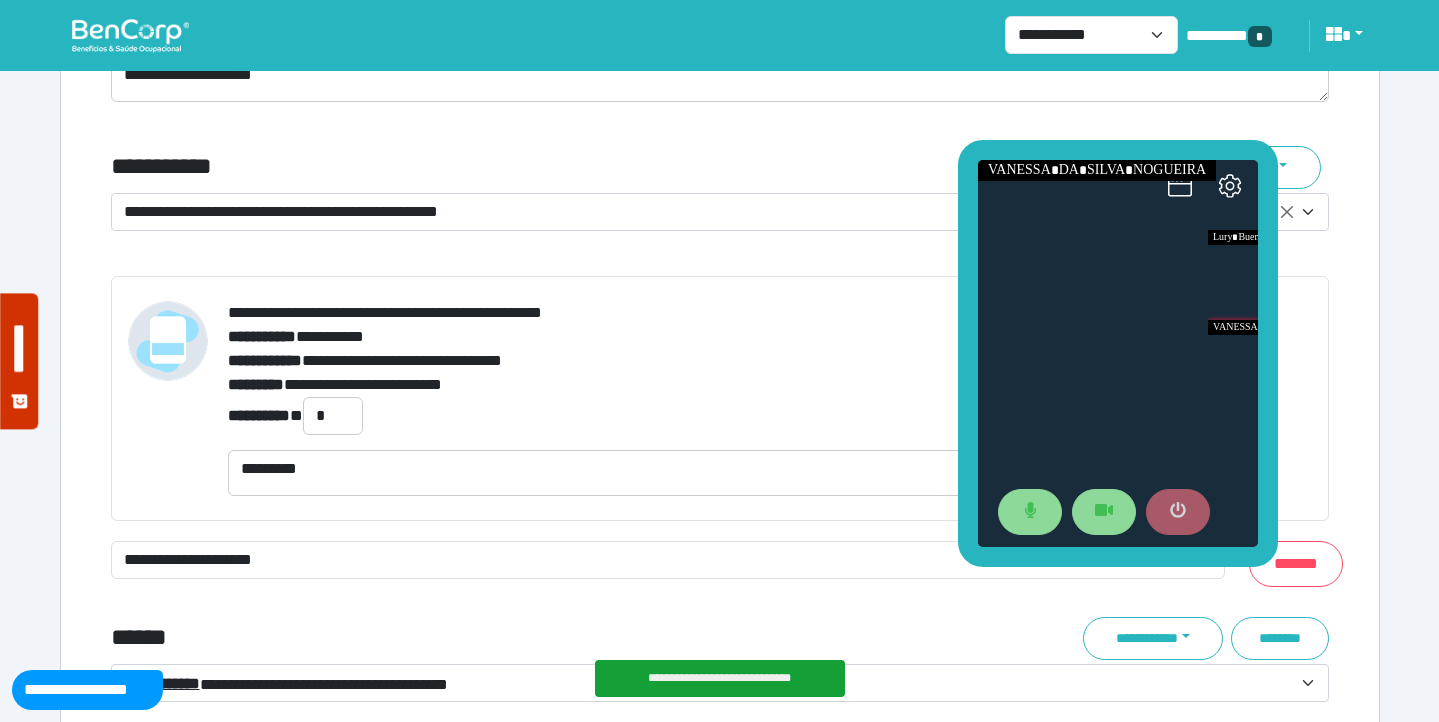 click 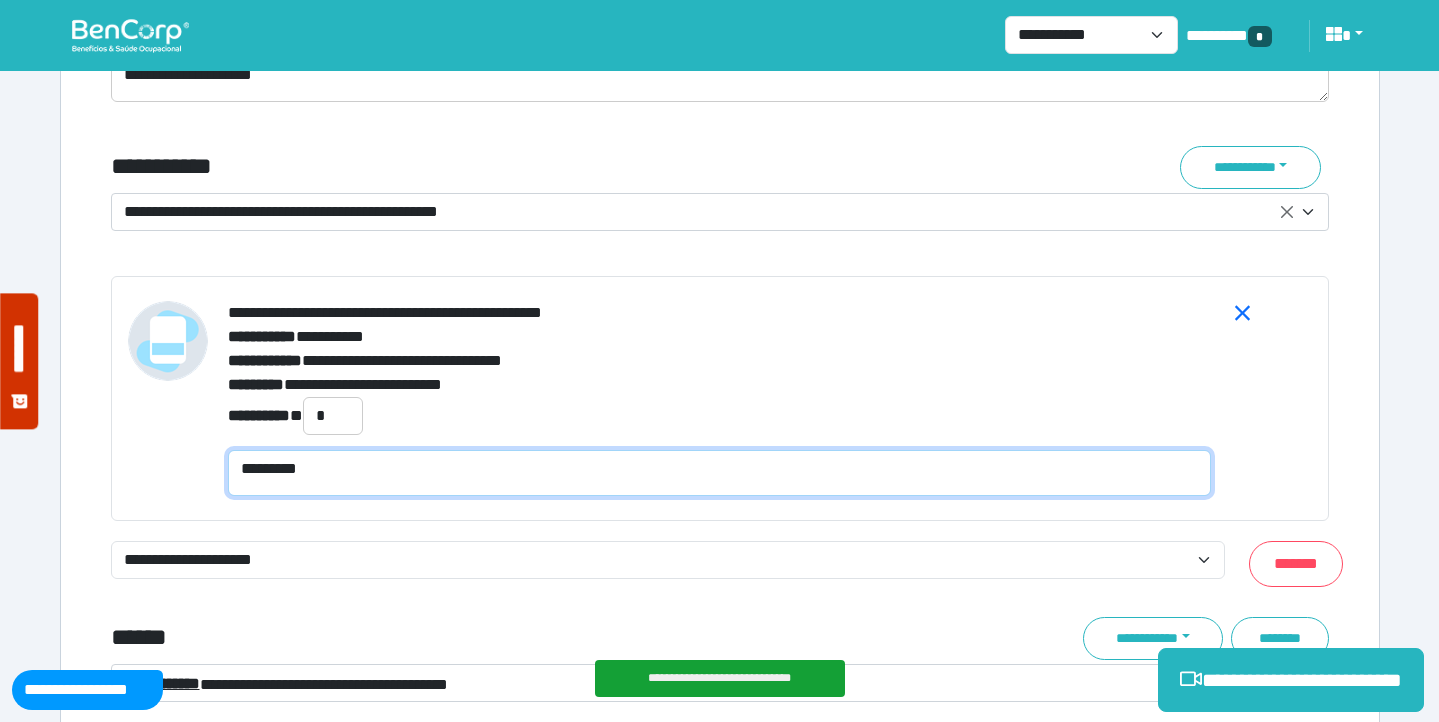 click on "********" at bounding box center [719, 473] 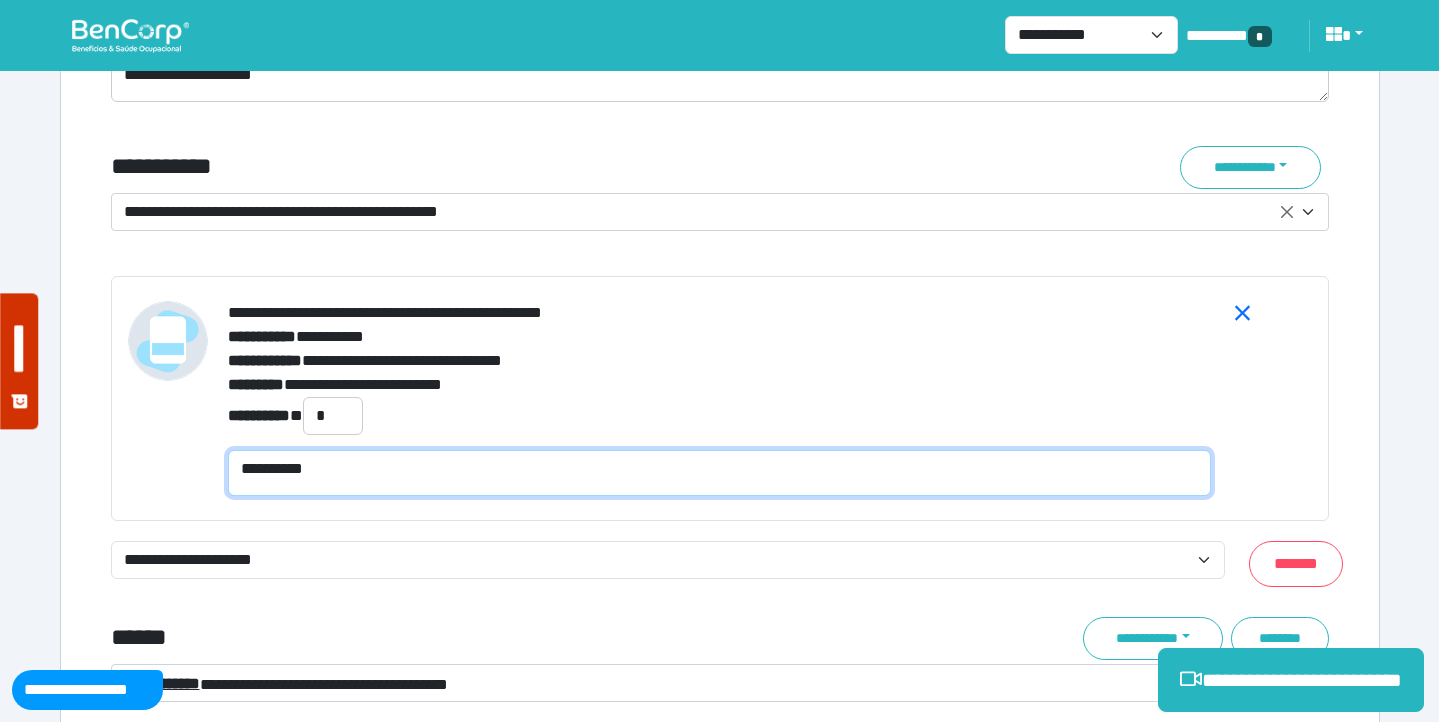 scroll, scrollTop: 0, scrollLeft: 0, axis: both 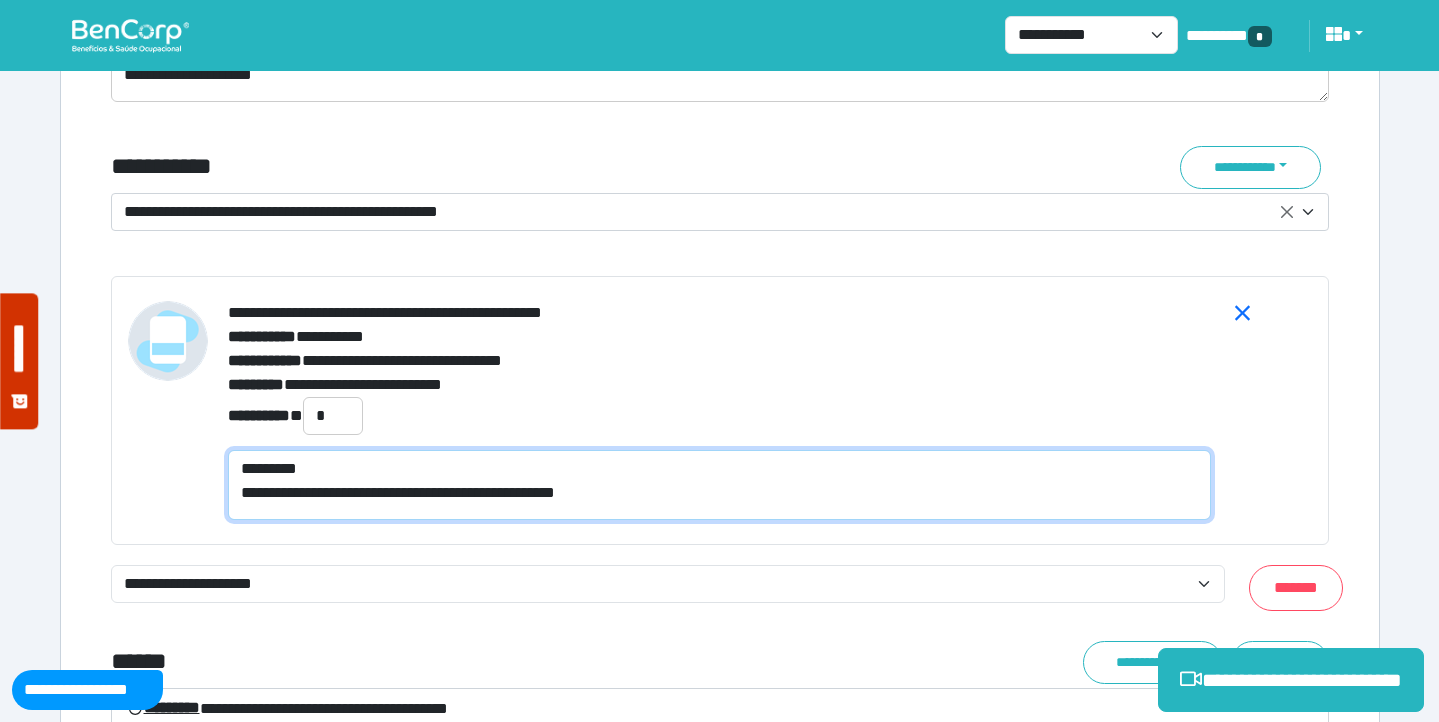 type on "**********" 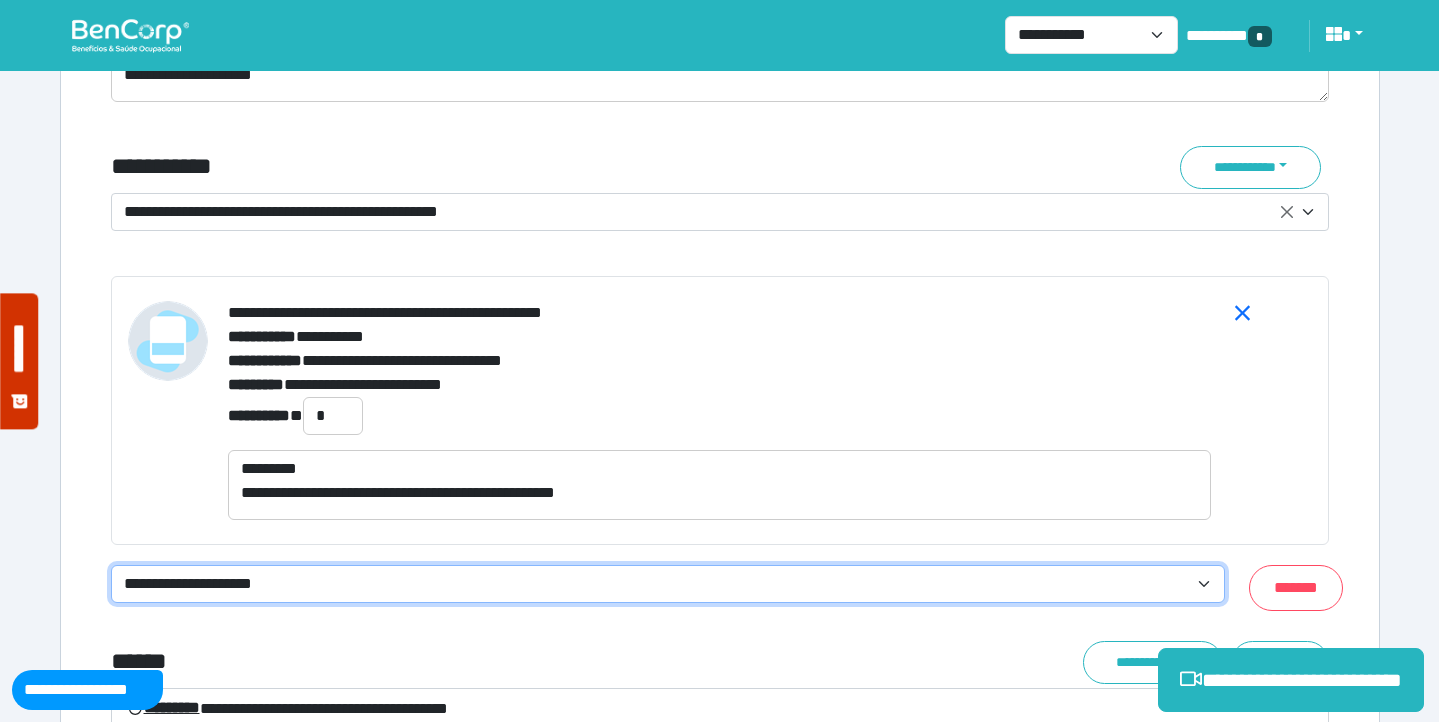 click on "**********" at bounding box center [668, 584] 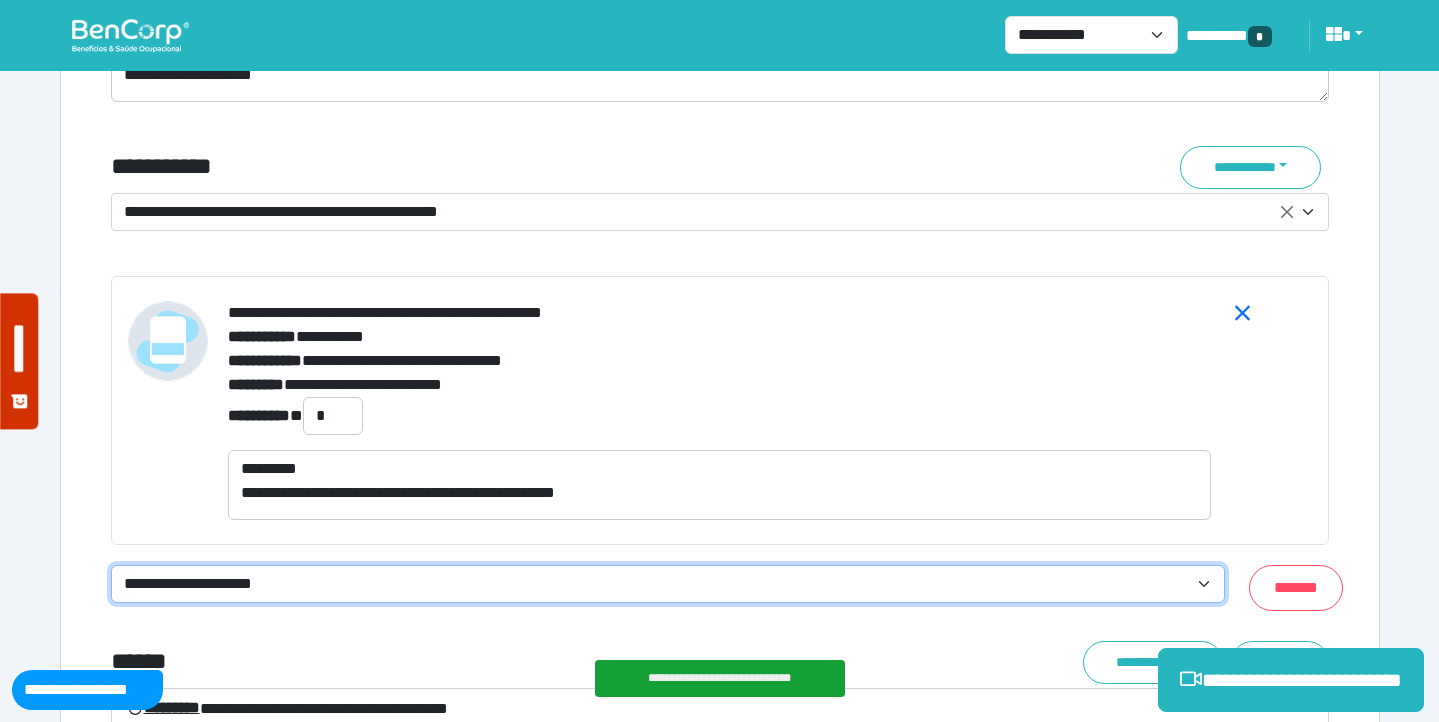 select on "**********" 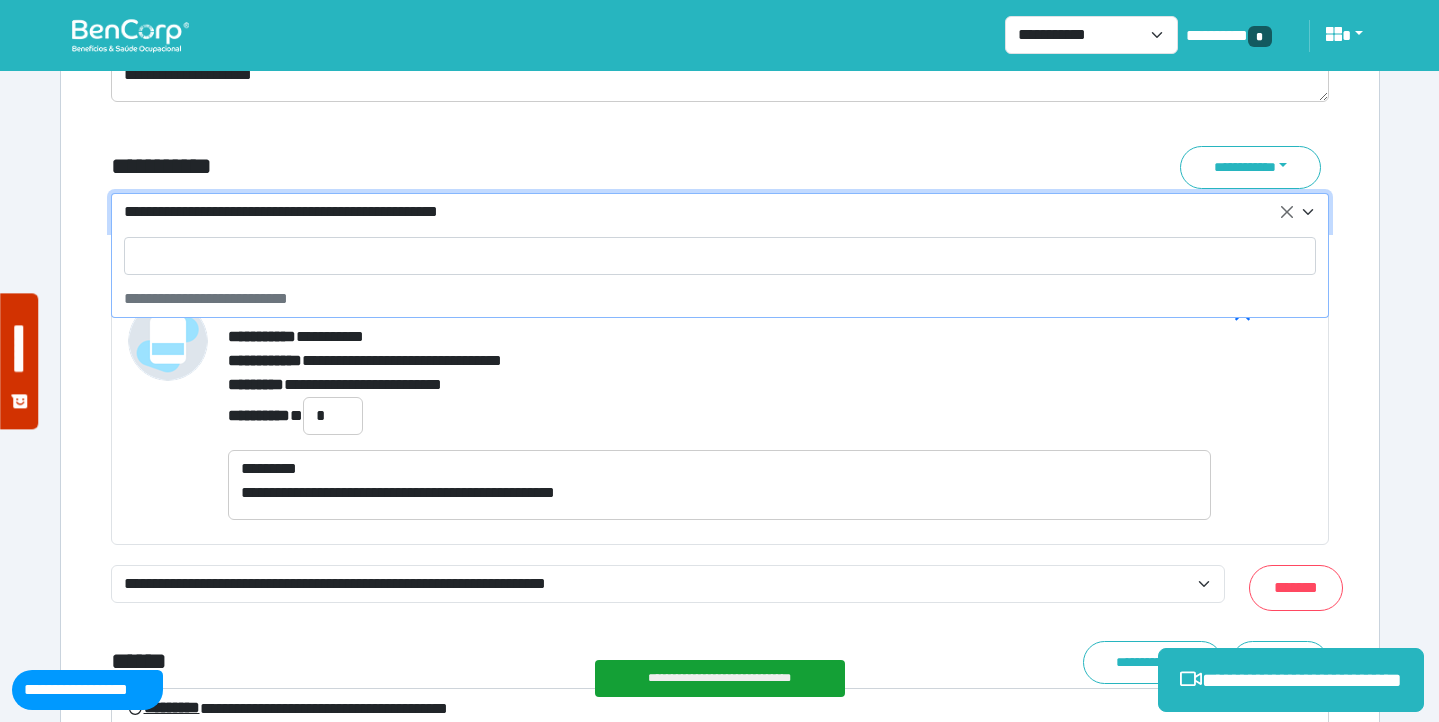 click on "**********" at bounding box center (708, 212) 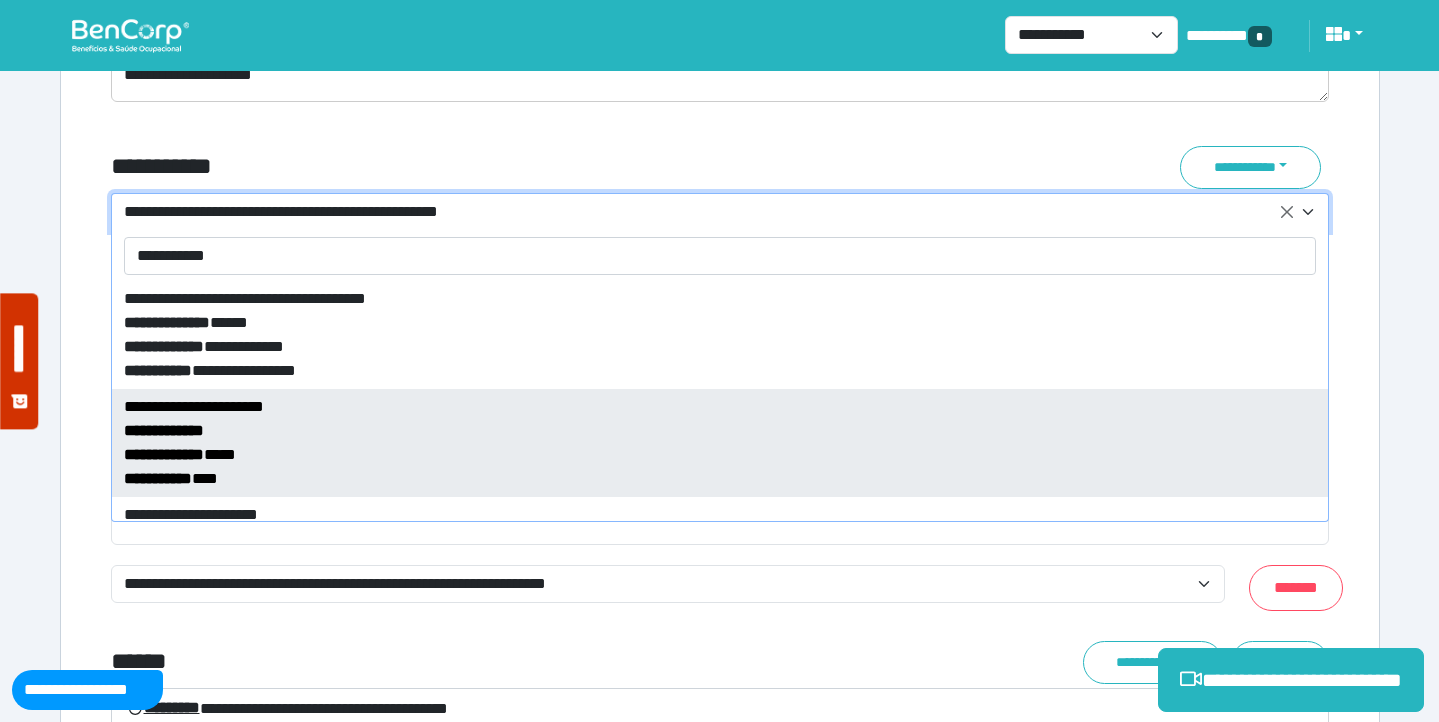 type on "**********" 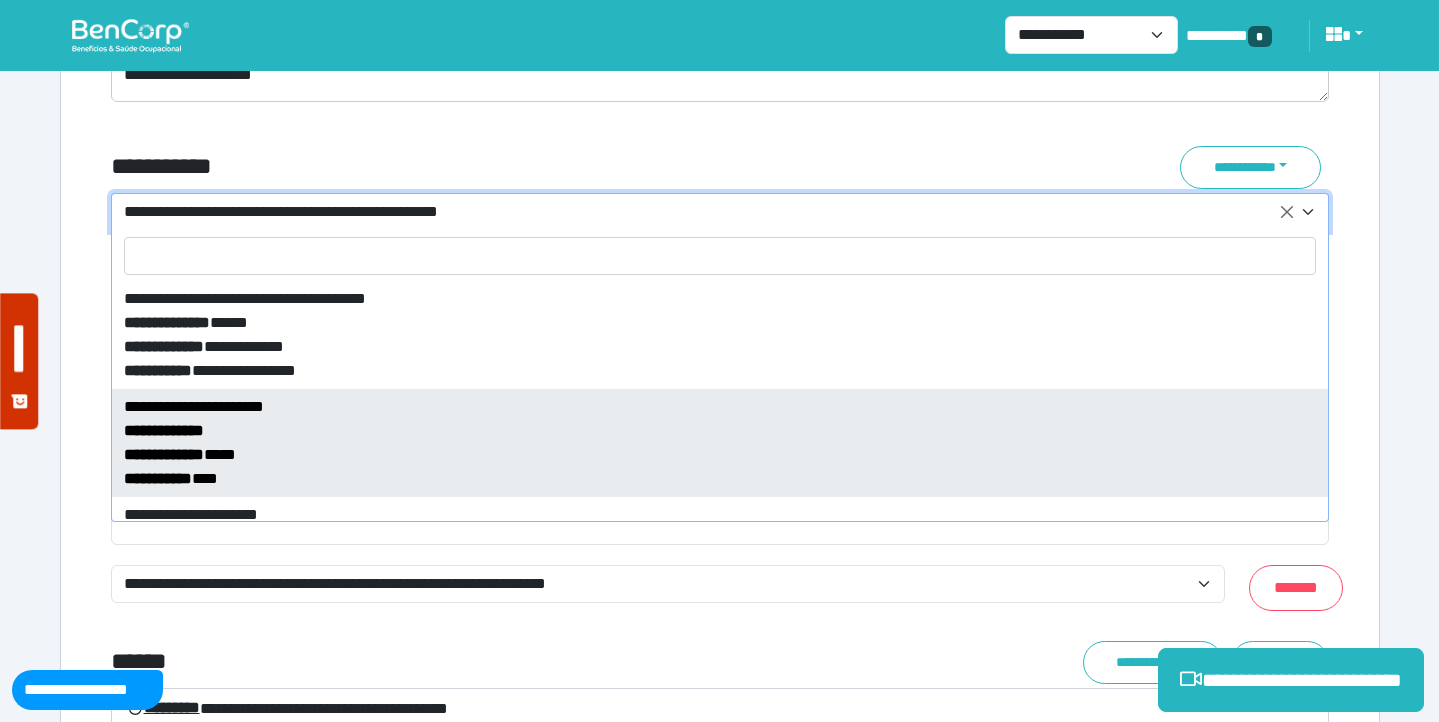 select on "*****" 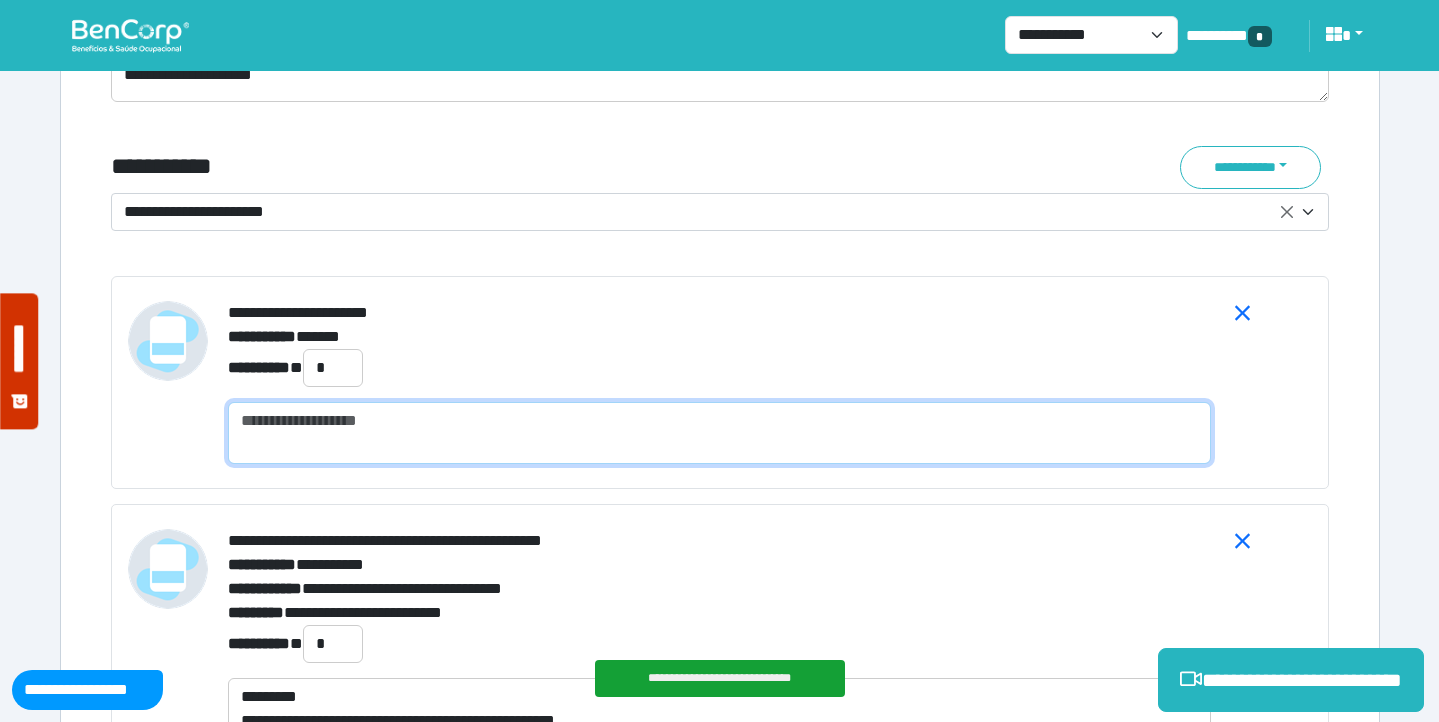 click at bounding box center (719, 433) 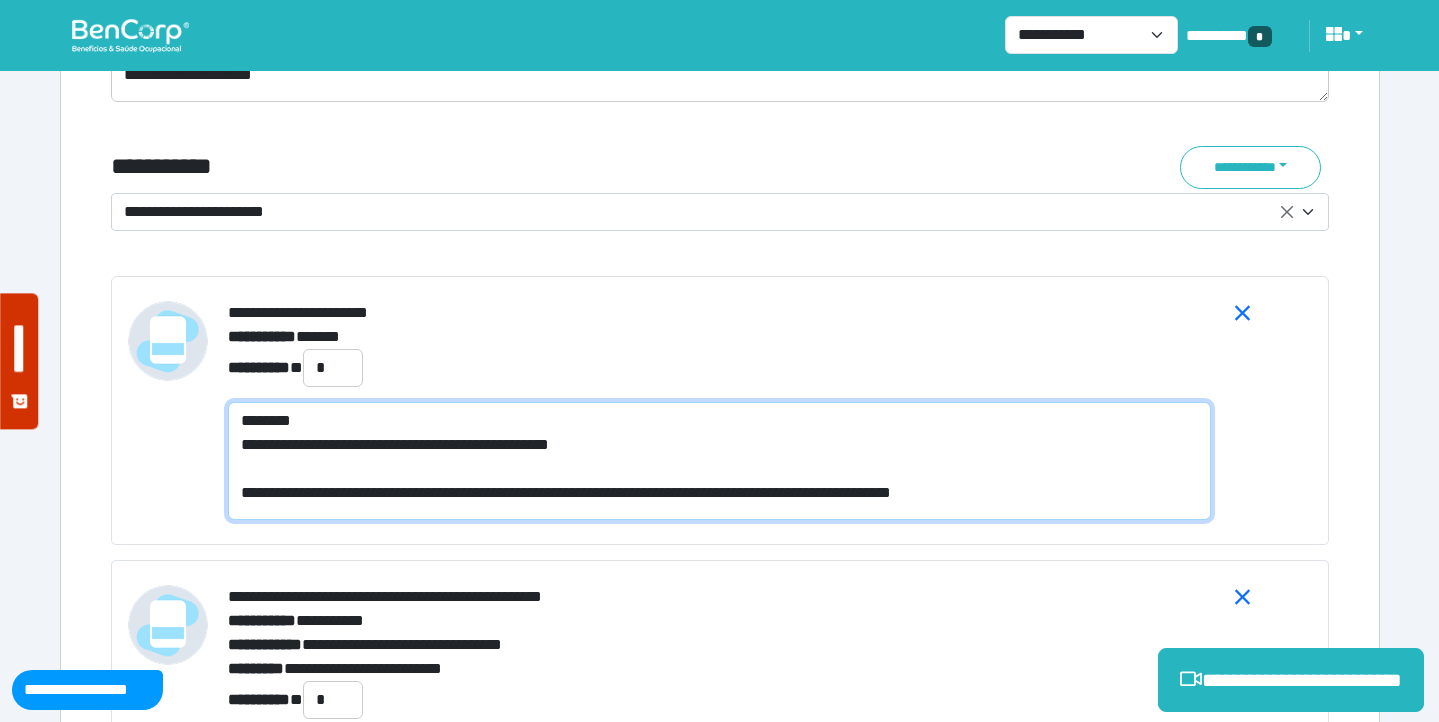 scroll, scrollTop: 0, scrollLeft: 0, axis: both 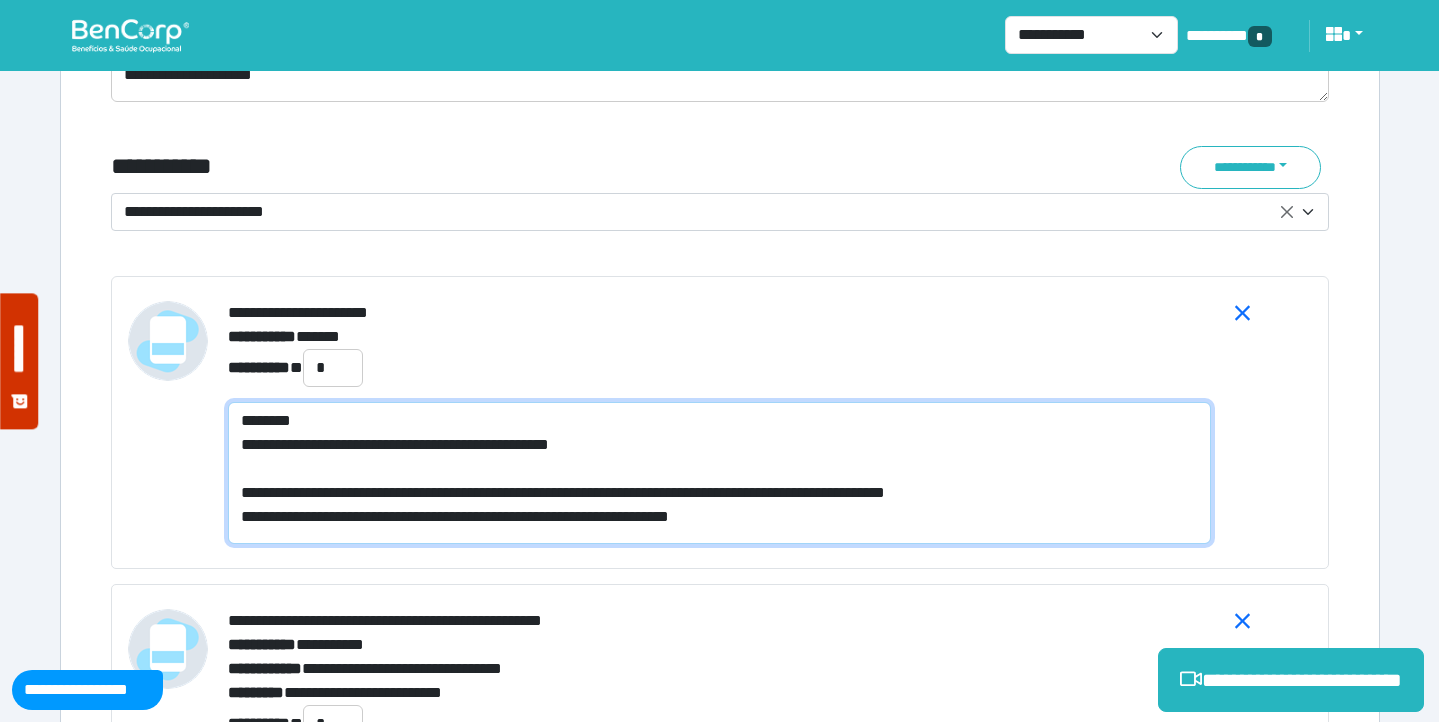 click on "**********" at bounding box center [719, 473] 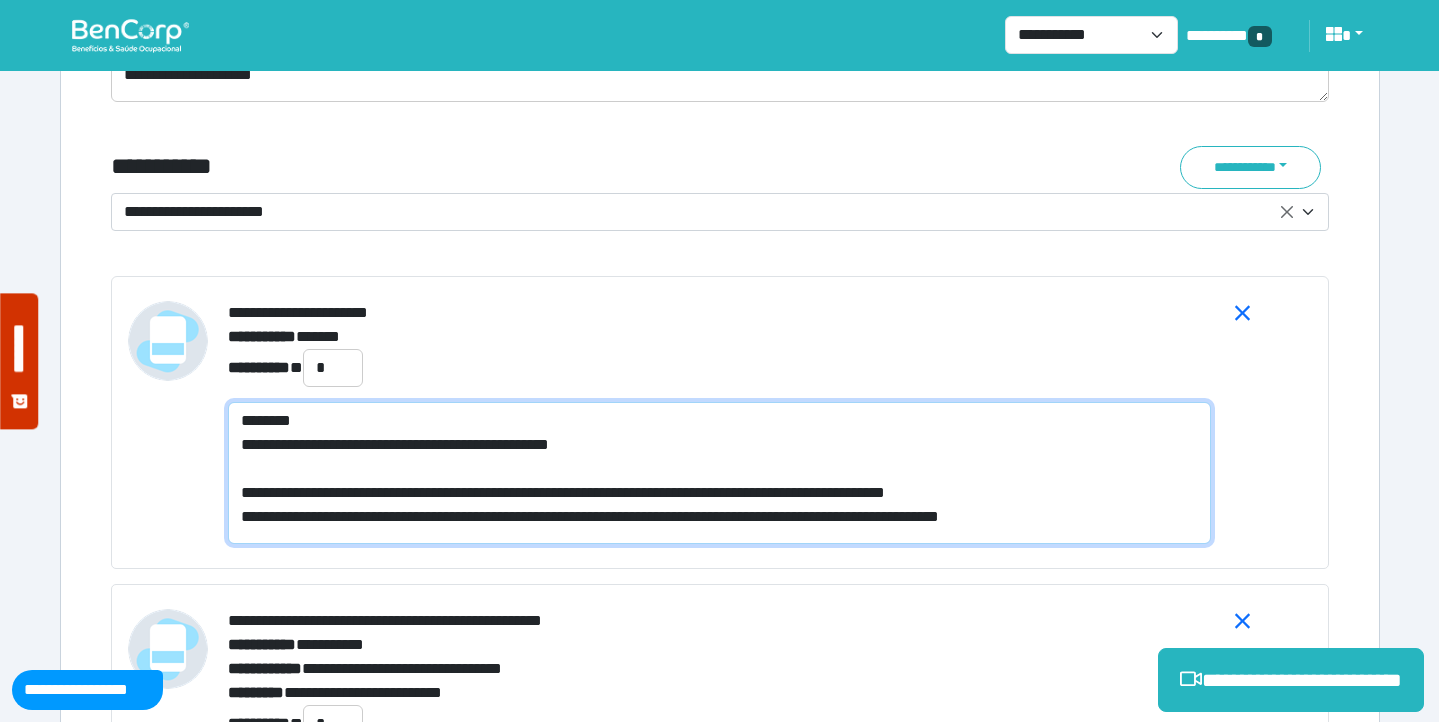 type on "**********" 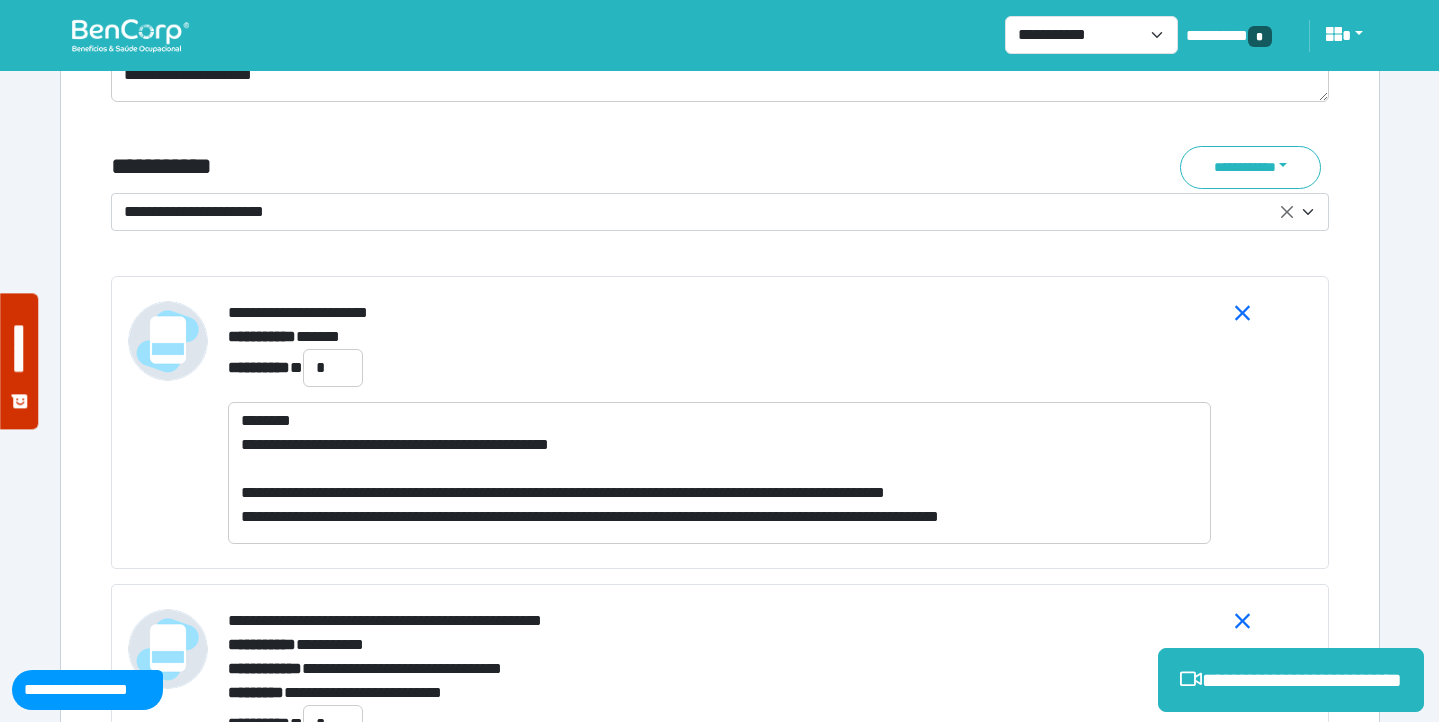 click on "**********" at bounding box center [719, 337] 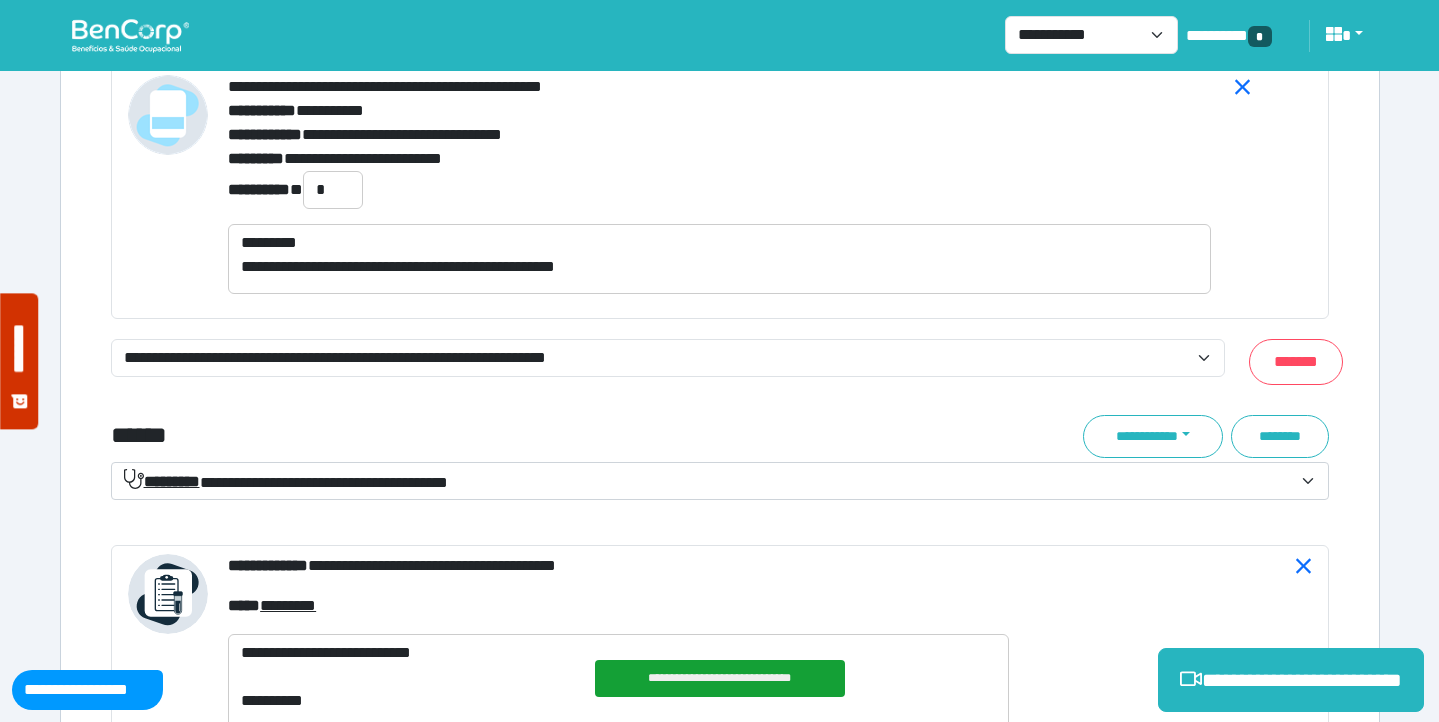 scroll, scrollTop: 7681, scrollLeft: 0, axis: vertical 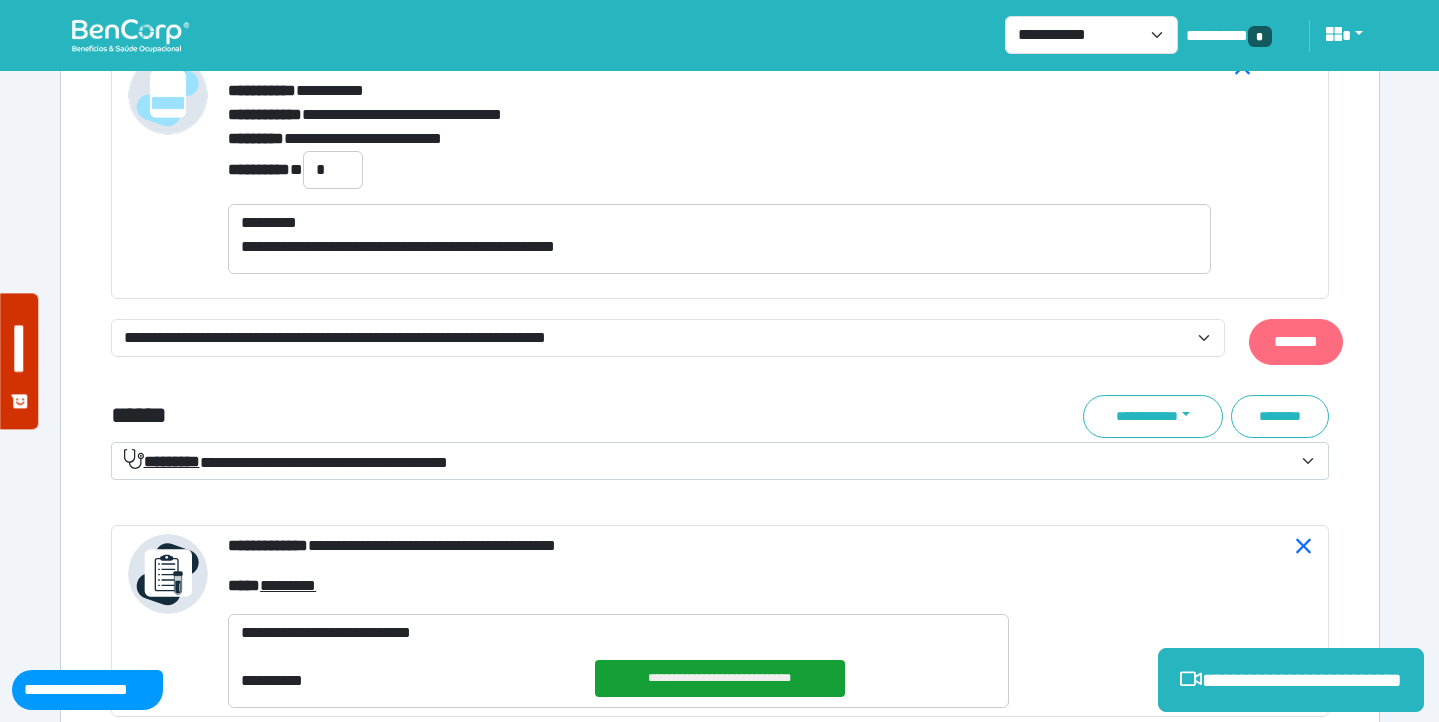 click on "*******" at bounding box center [1296, 342] 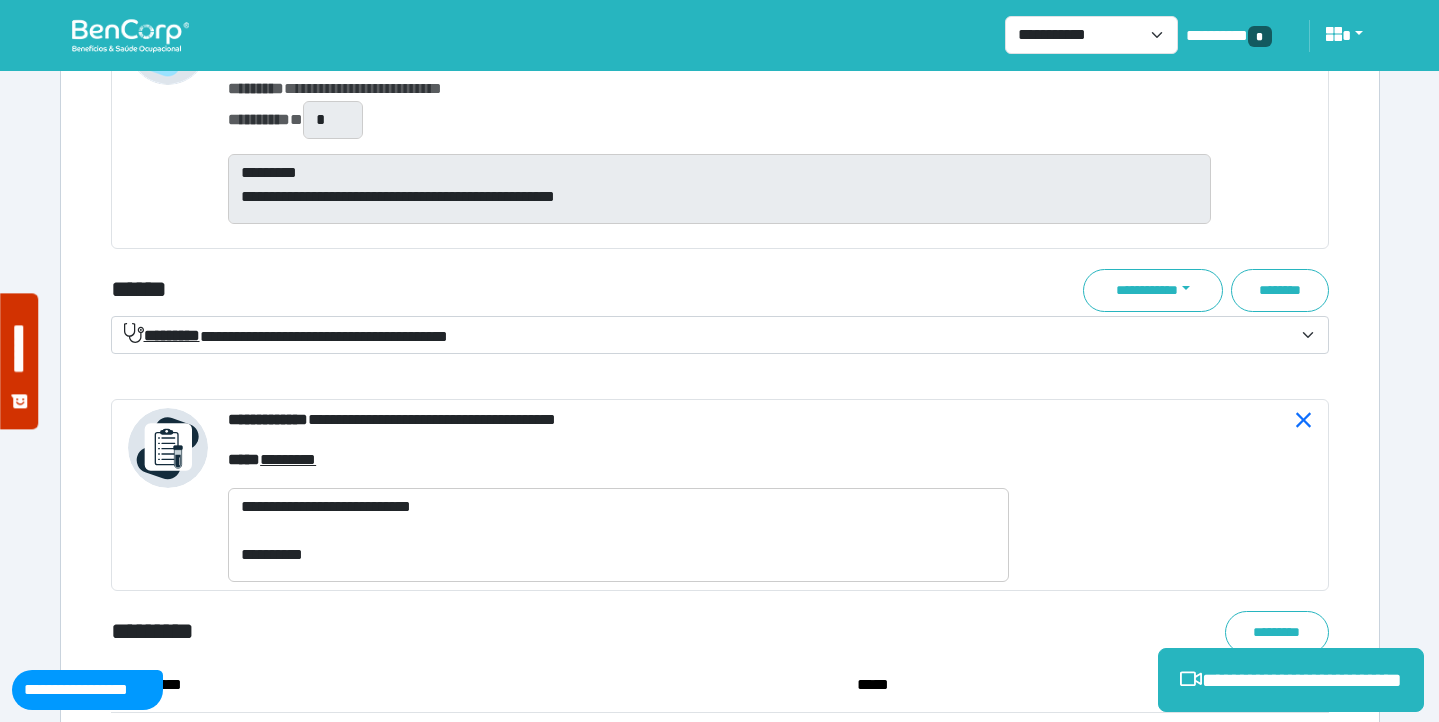scroll, scrollTop: 7699, scrollLeft: 0, axis: vertical 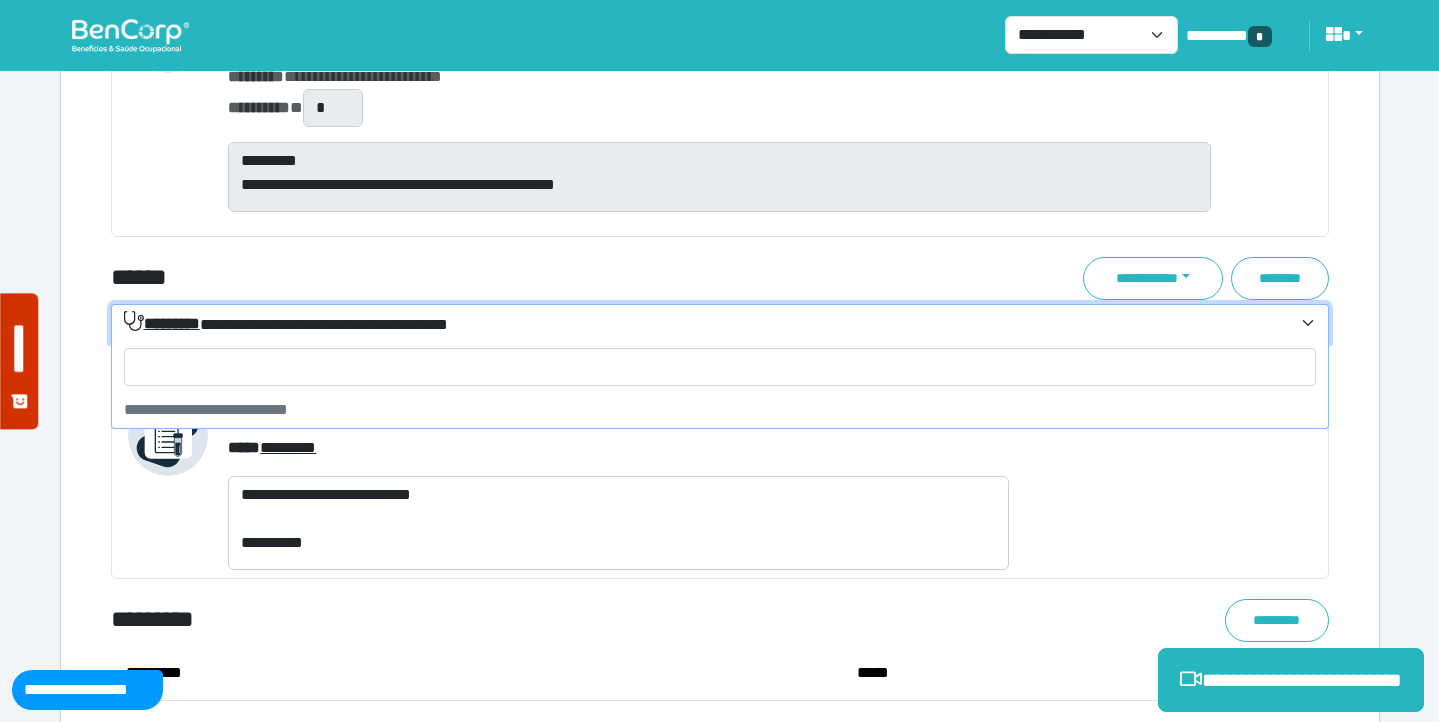 click on "**********" at bounding box center [286, 323] 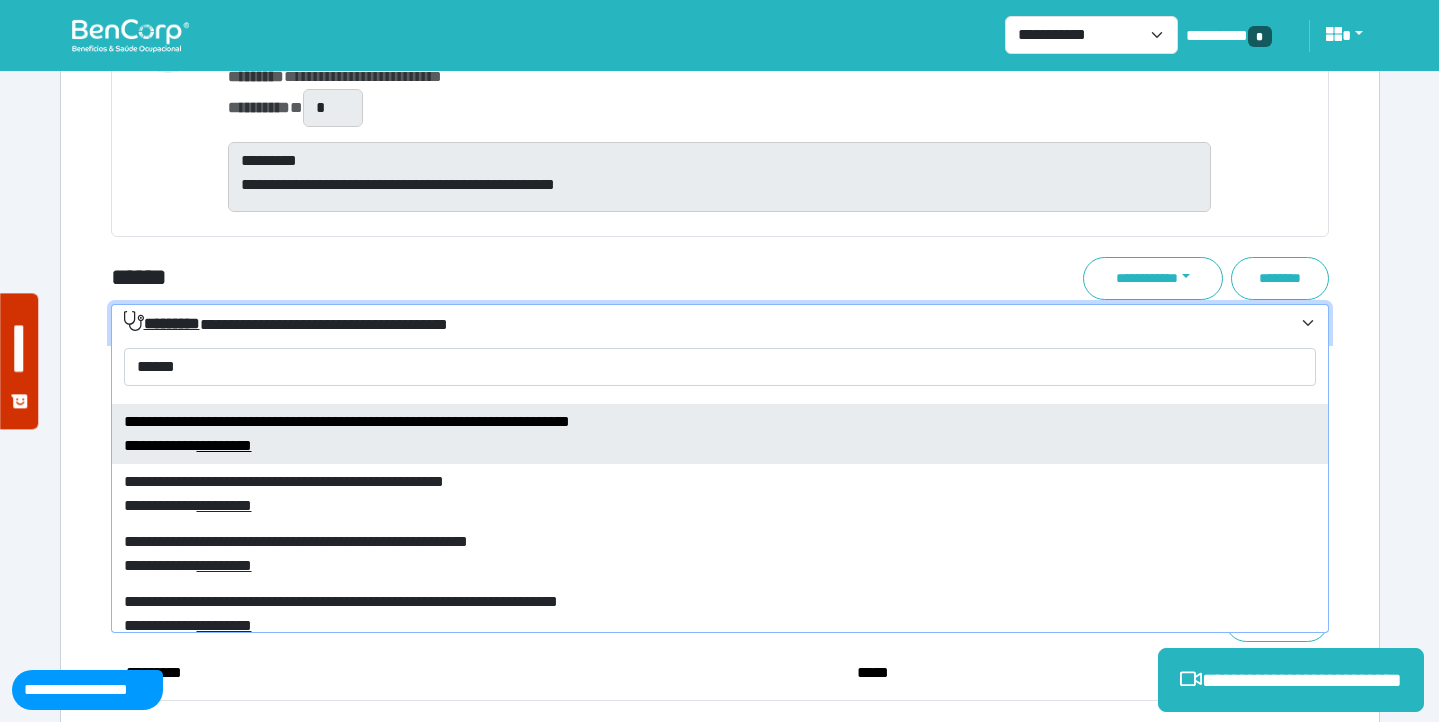scroll, scrollTop: 504, scrollLeft: 0, axis: vertical 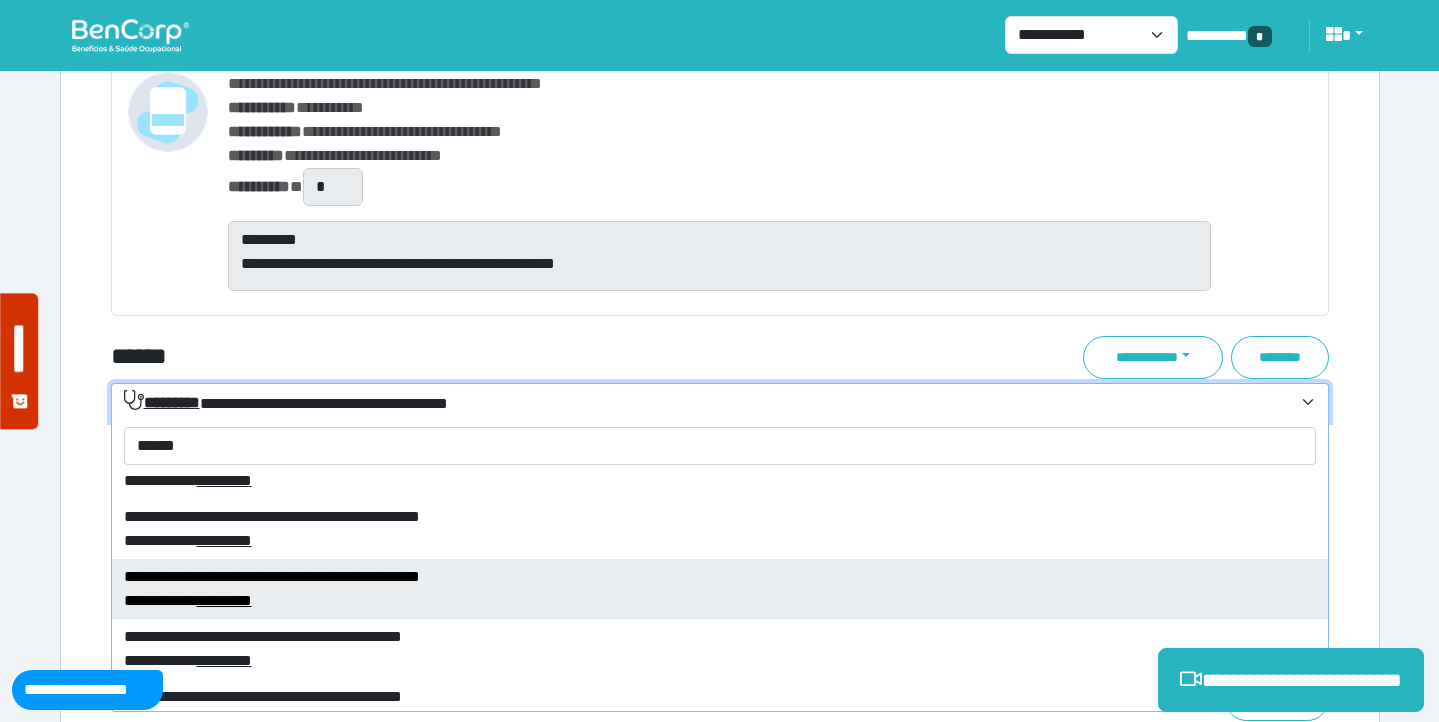 type on "******" 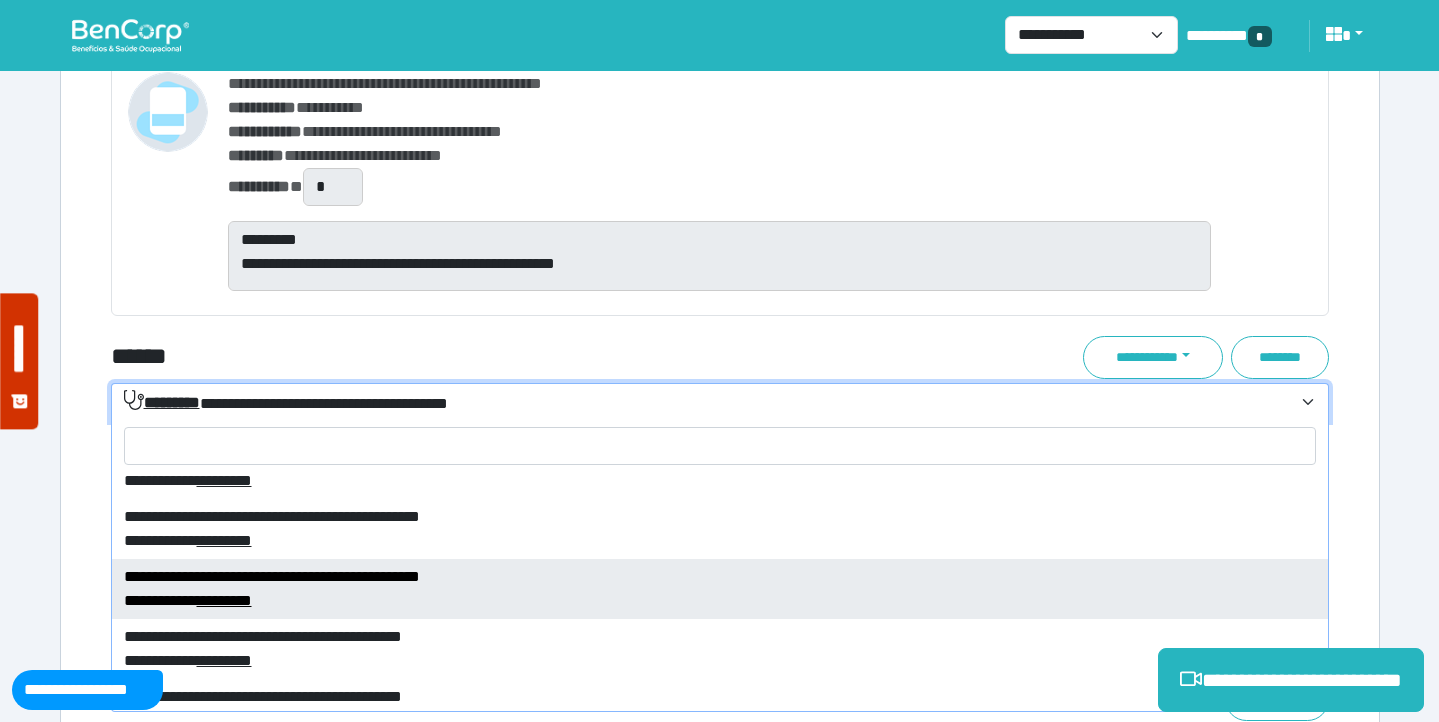 select on "****" 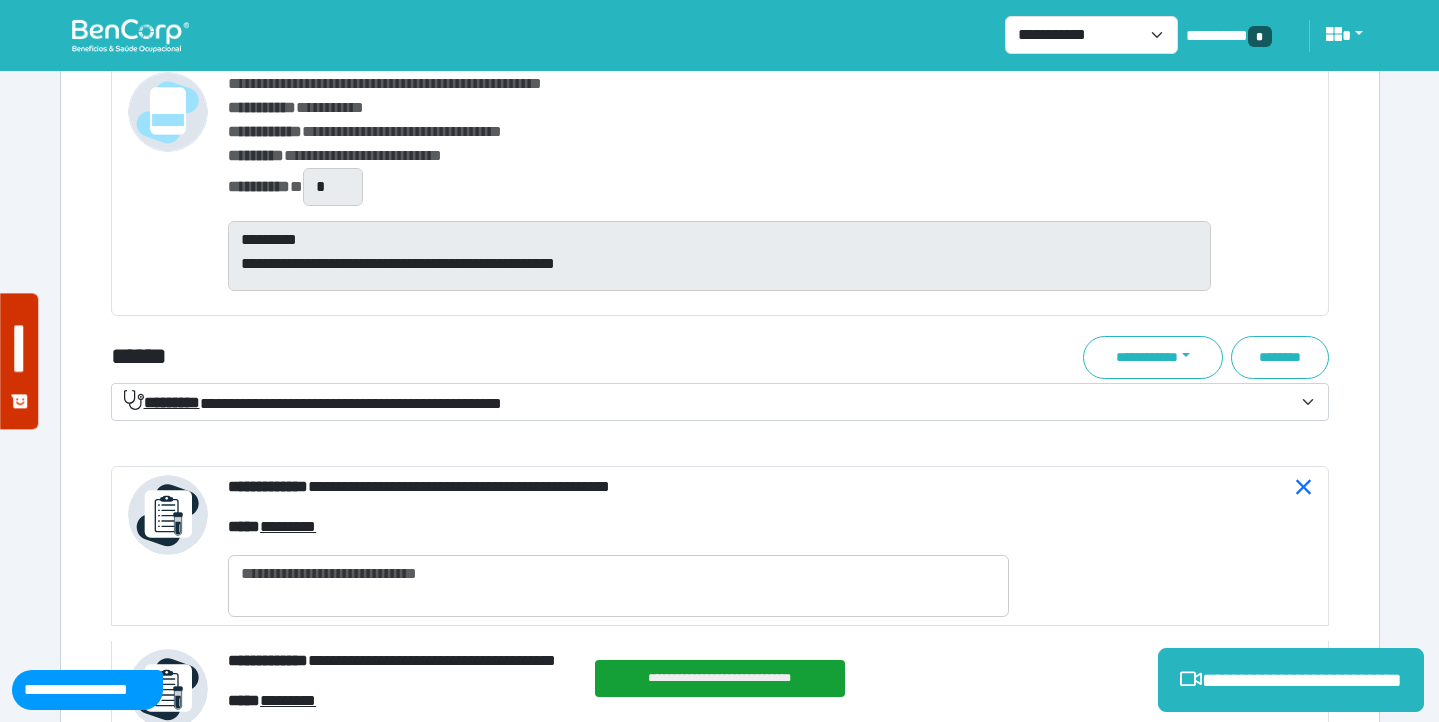 click on "**********" at bounding box center (313, 402) 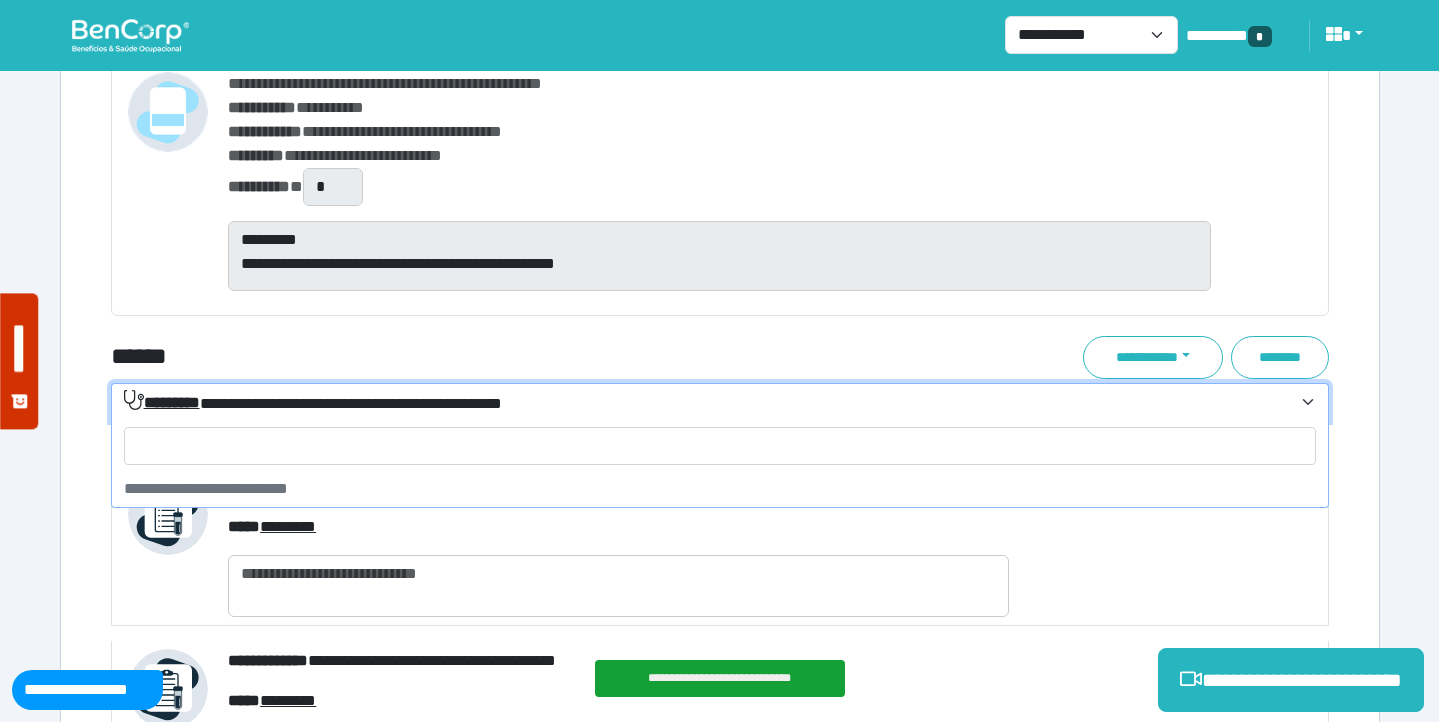 click on "******" at bounding box center (513, 357) 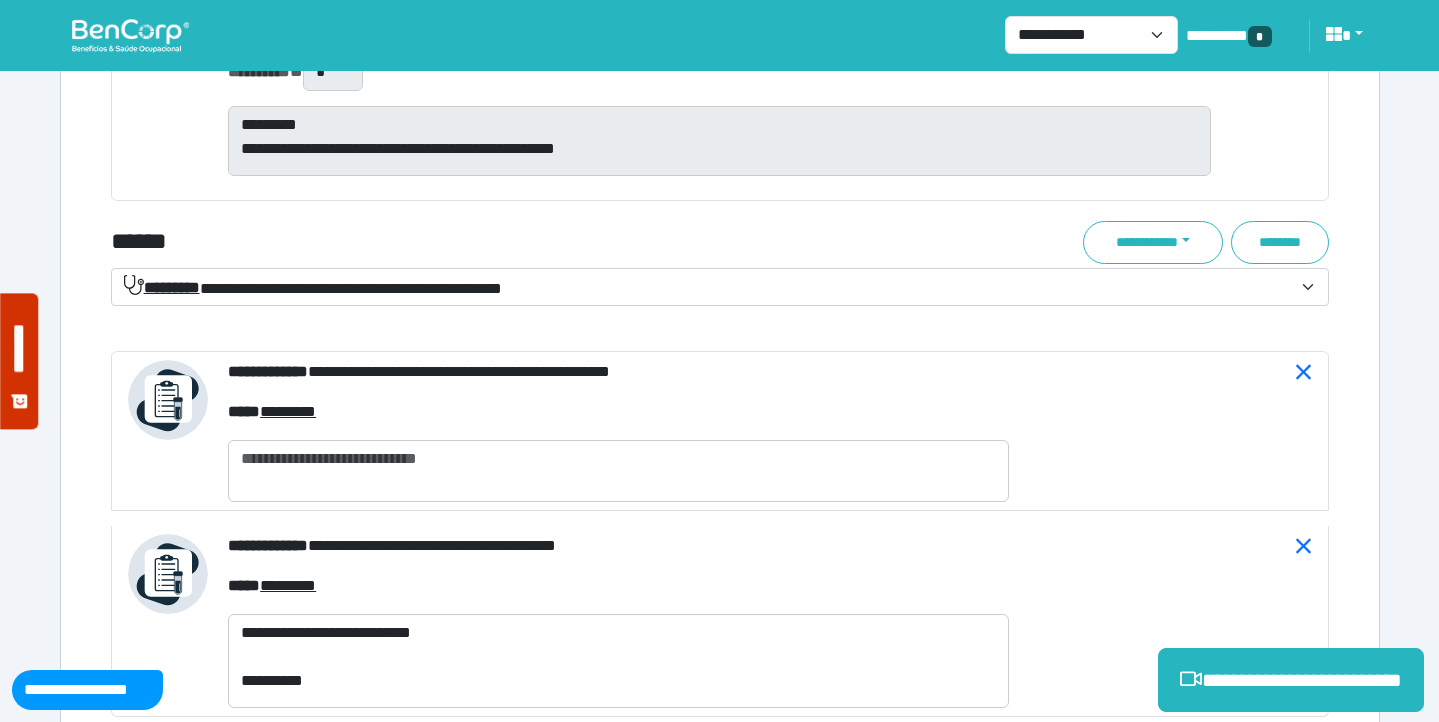 scroll, scrollTop: 7852, scrollLeft: 0, axis: vertical 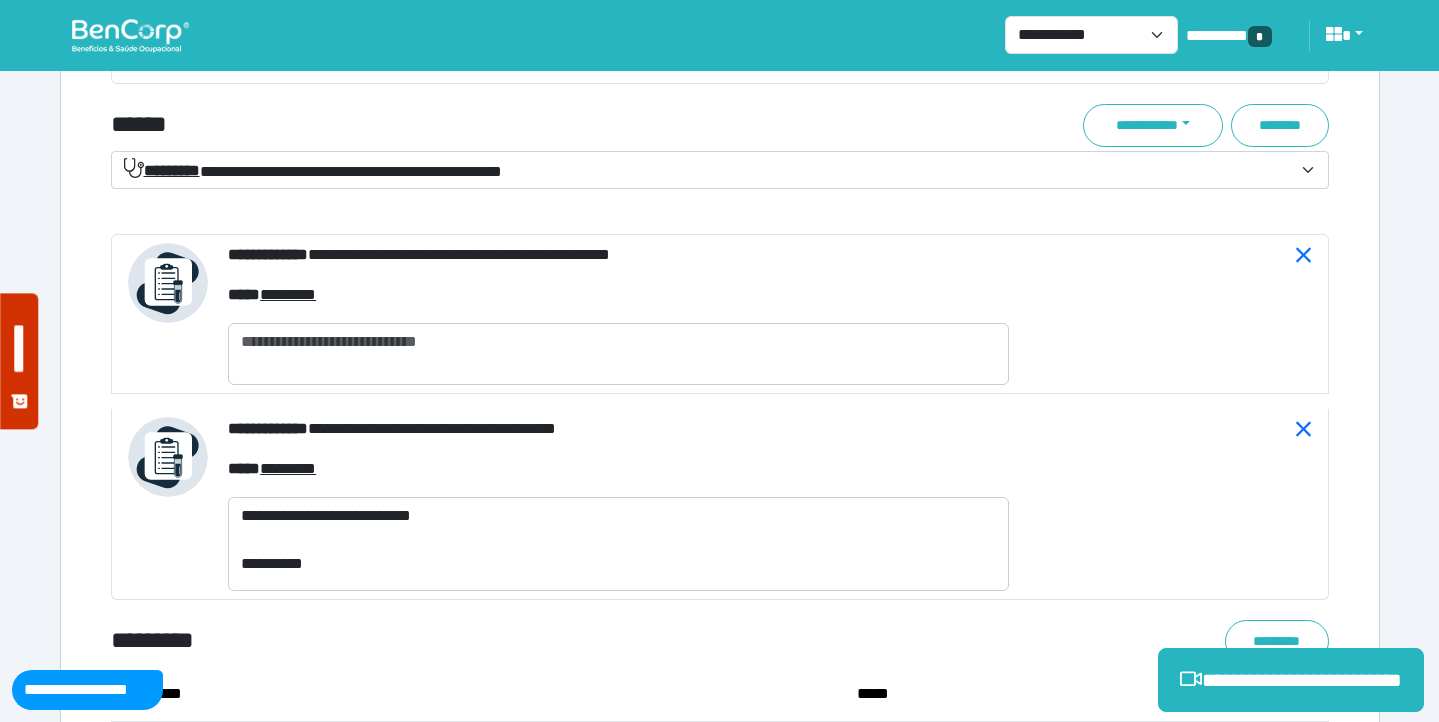 click on "**********" at bounding box center (708, 171) 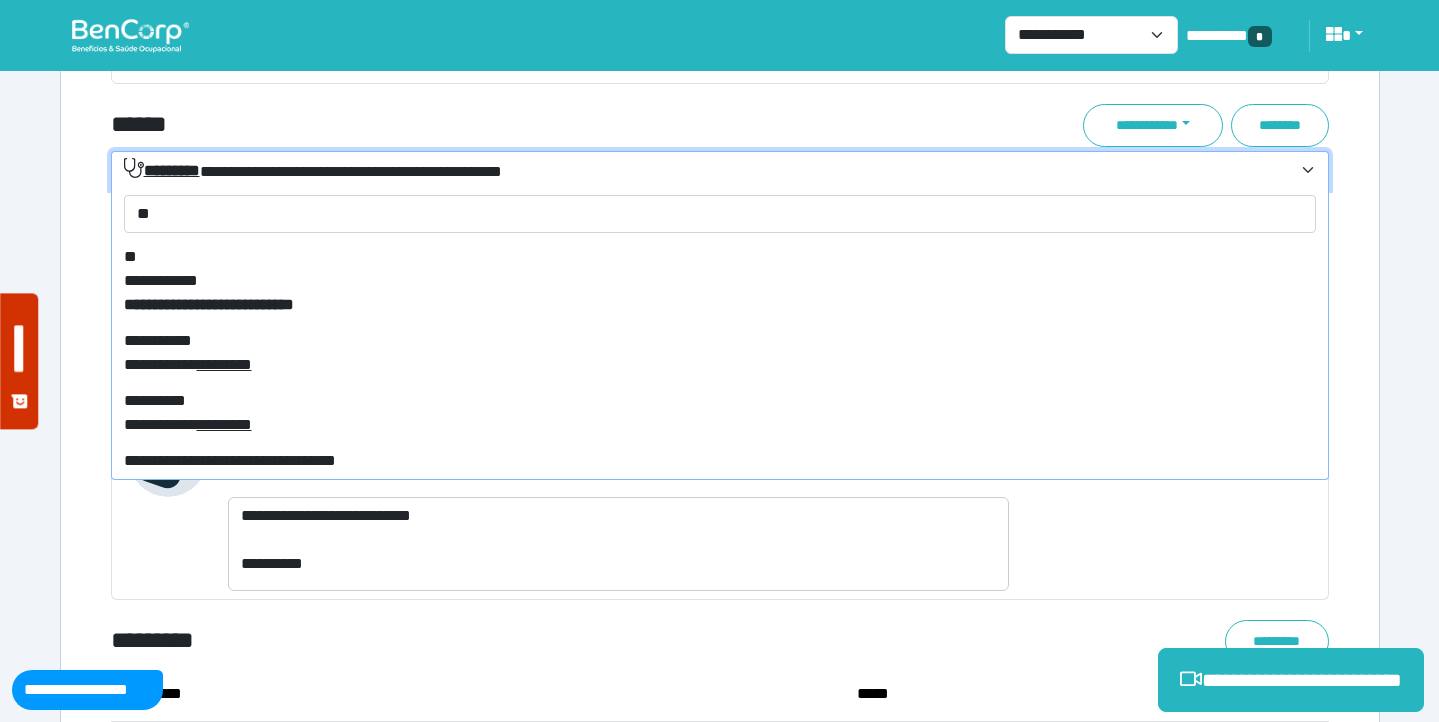 scroll, scrollTop: 8148, scrollLeft: 0, axis: vertical 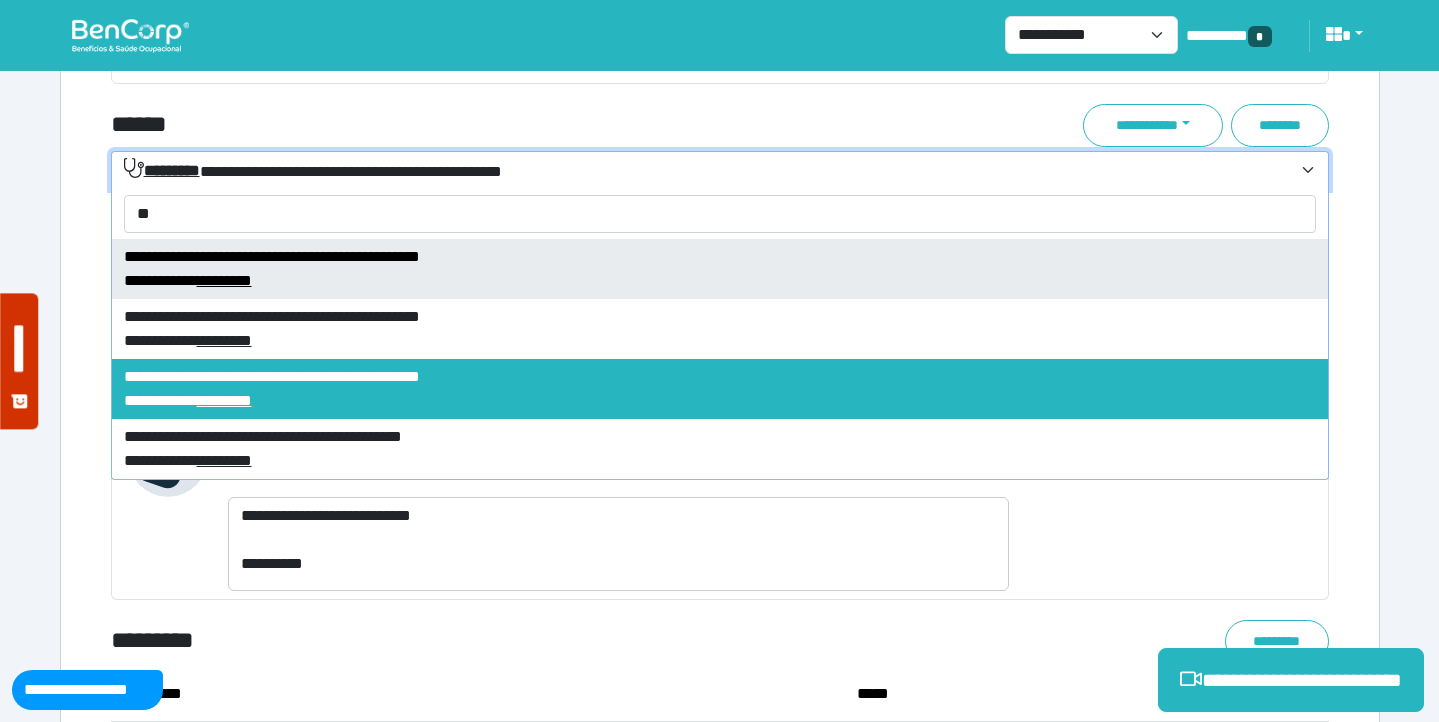 type on "*" 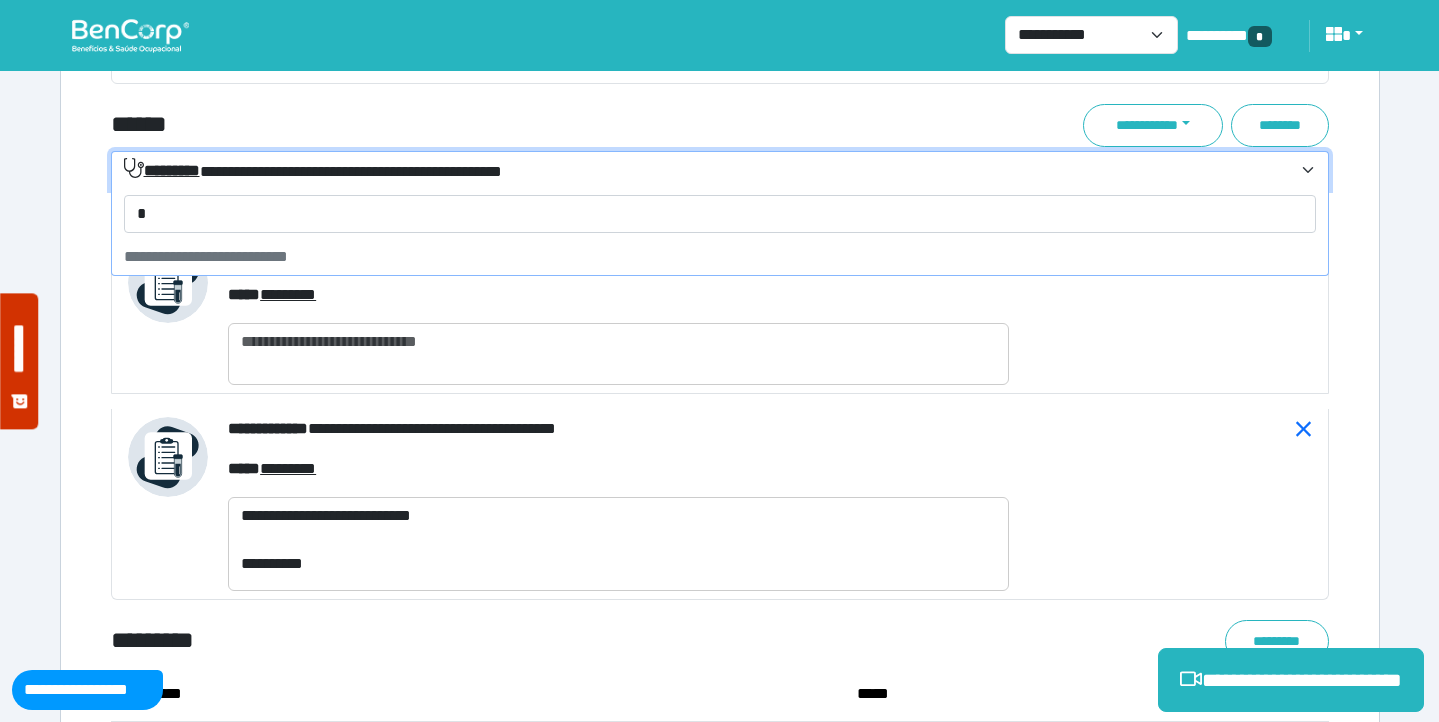 scroll, scrollTop: 0, scrollLeft: 0, axis: both 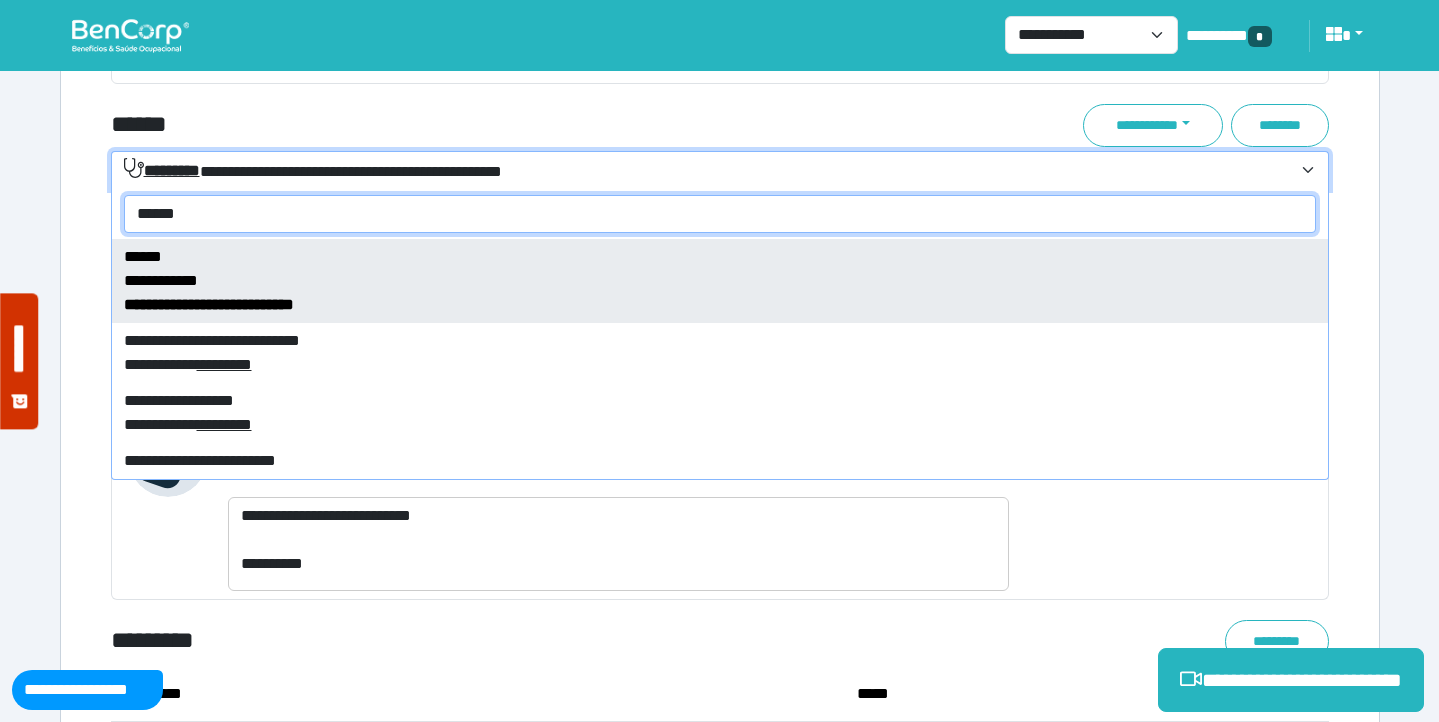 type on "******" 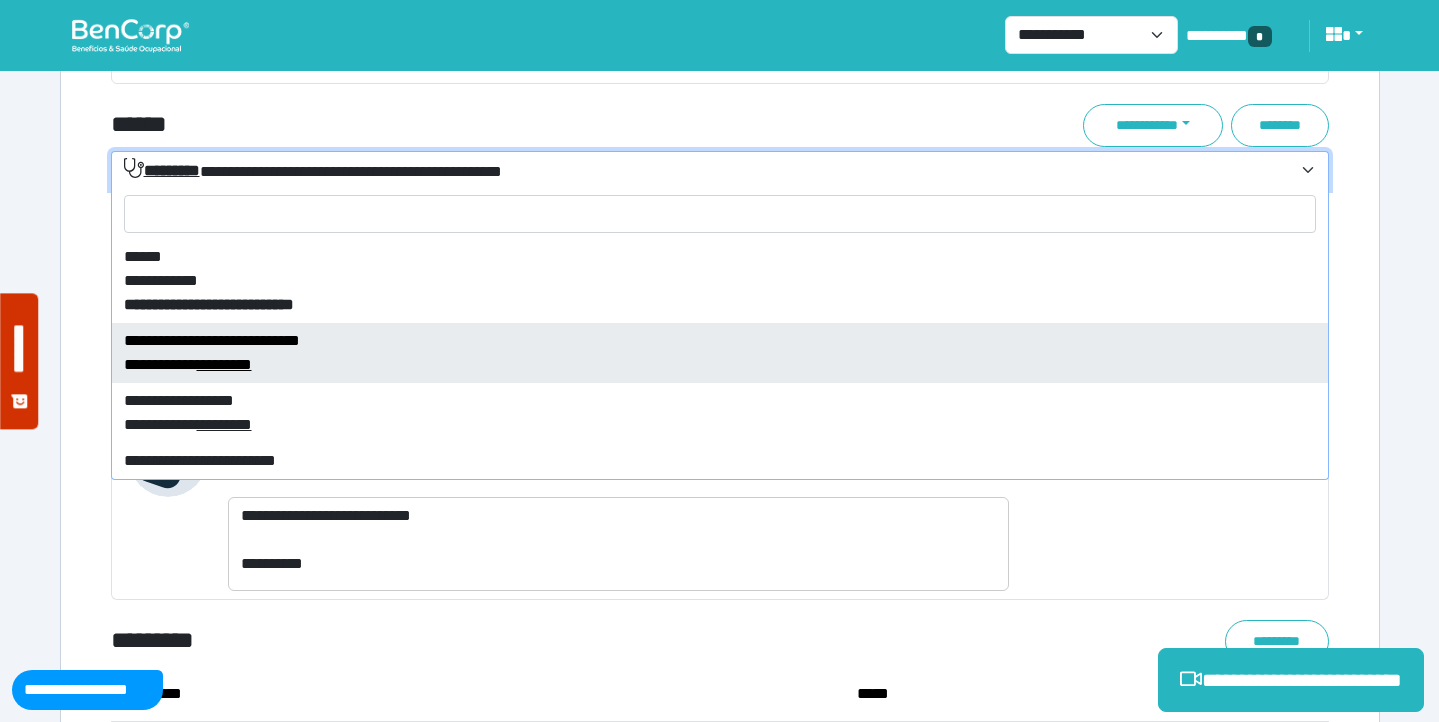 select on "****" 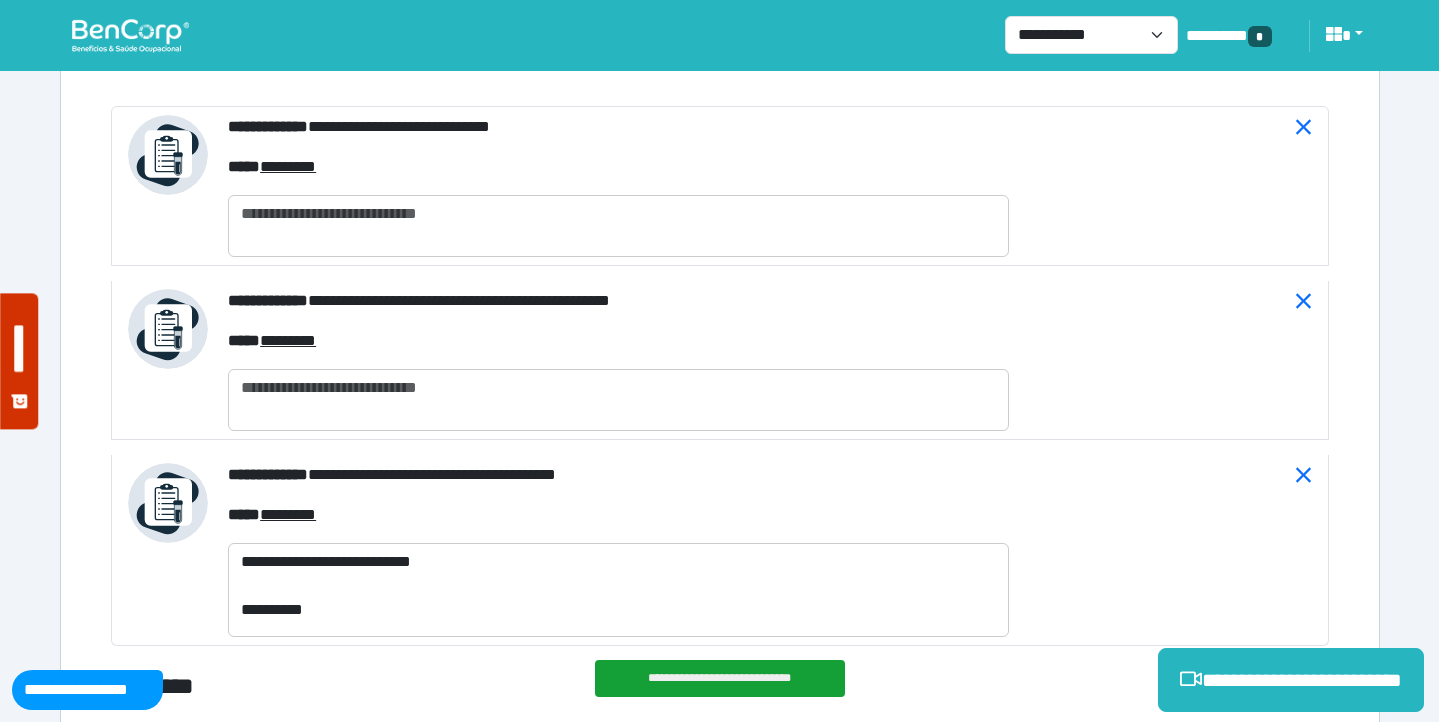 scroll, scrollTop: 8008, scrollLeft: 0, axis: vertical 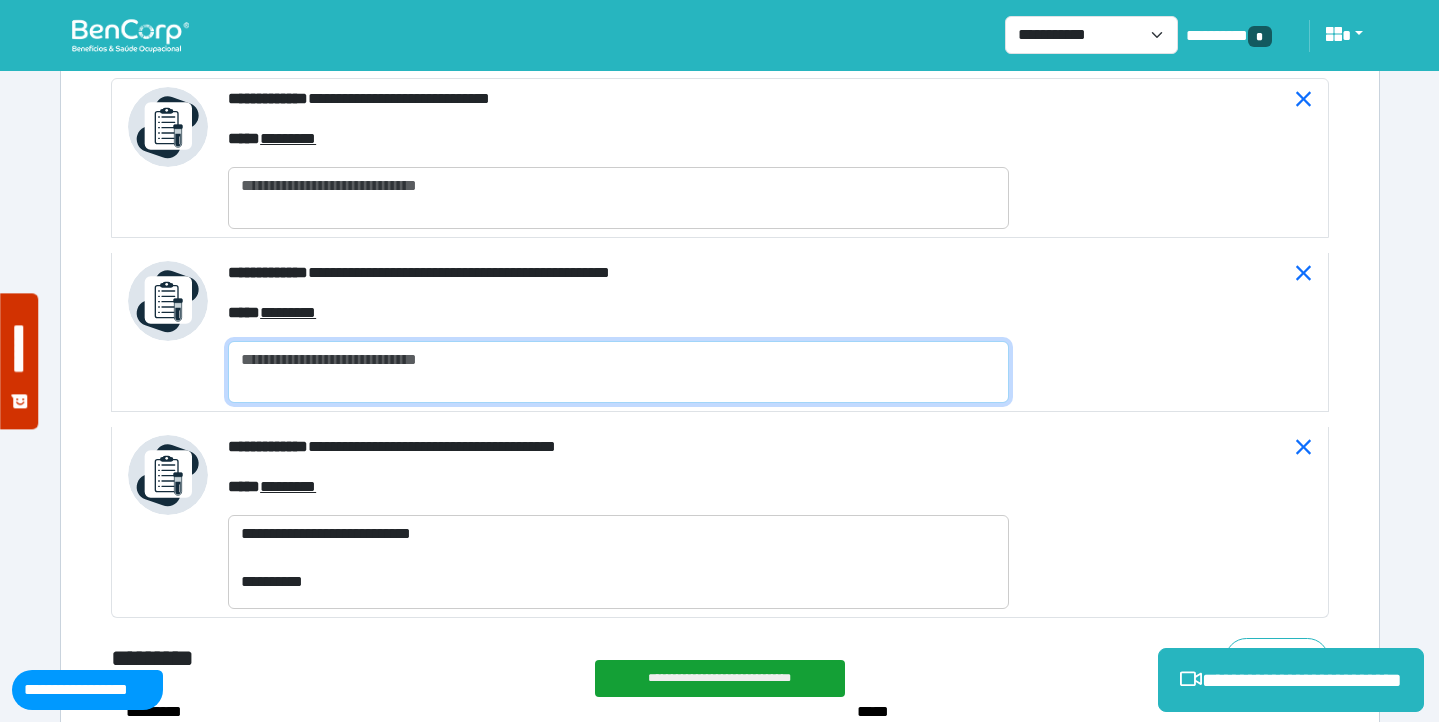 click at bounding box center [618, 372] 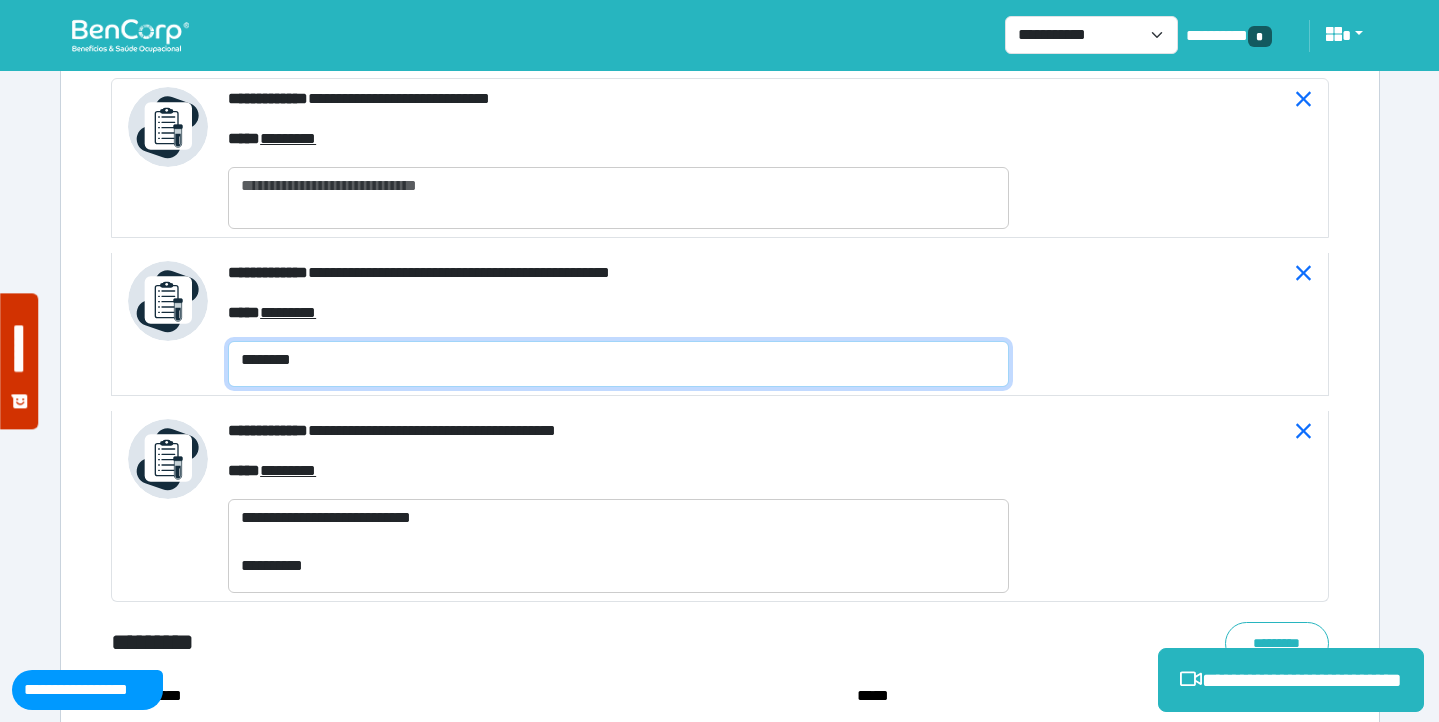 type on "********" 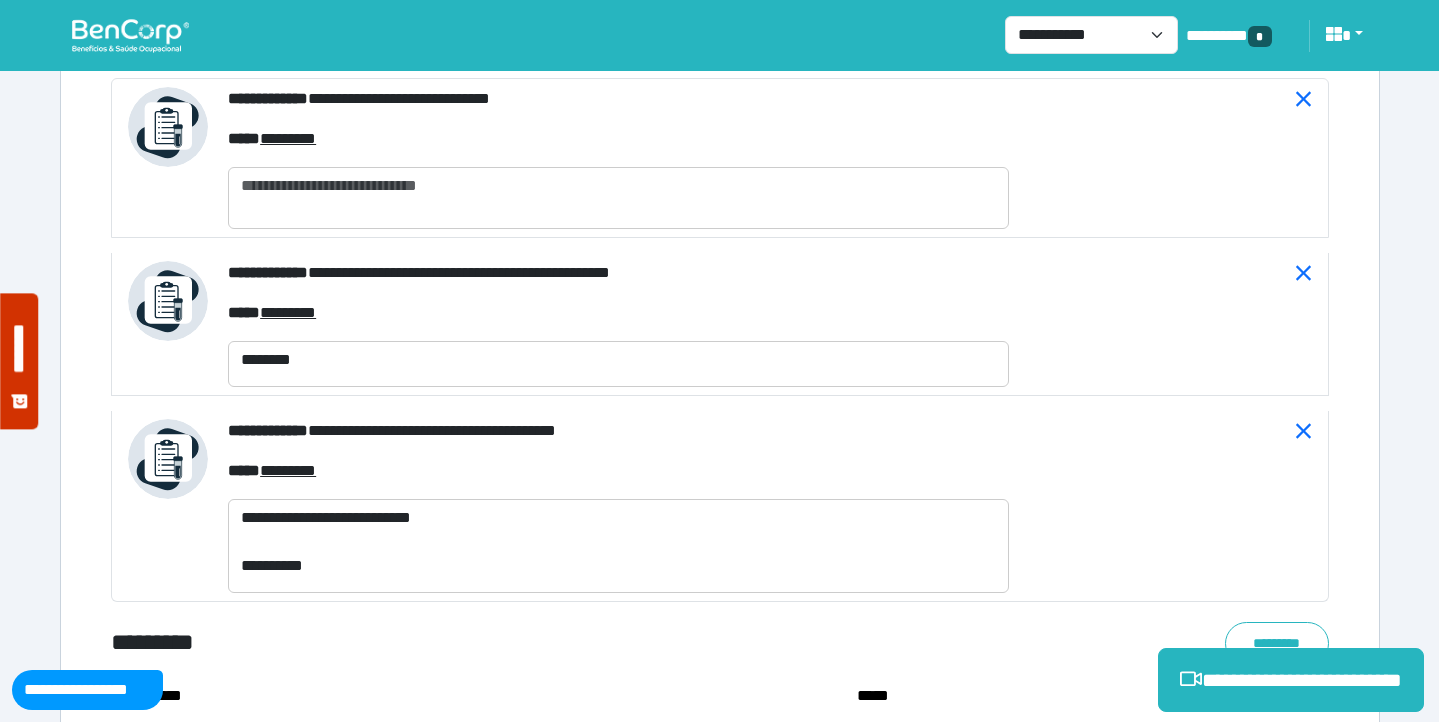 drag, startPoint x: 346, startPoint y: 235, endPoint x: 357, endPoint y: 203, distance: 33.83785 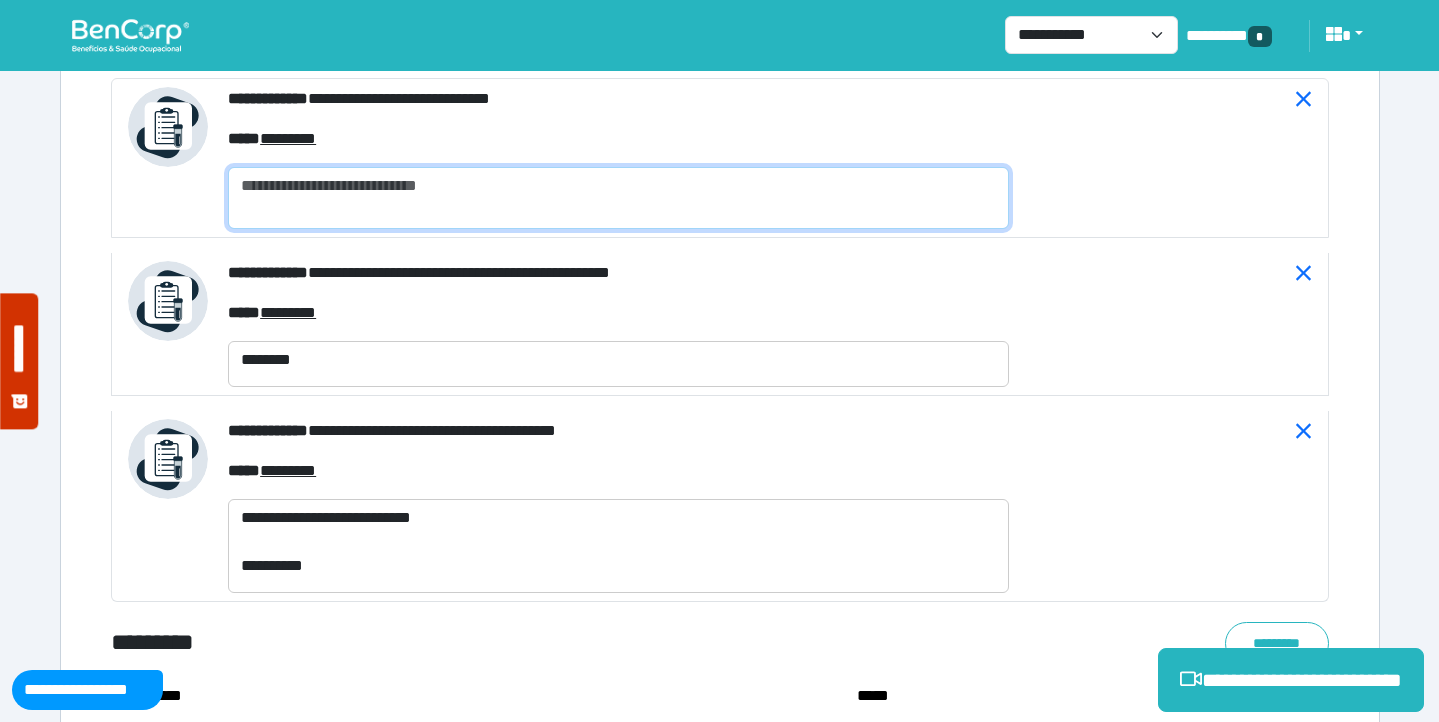 click at bounding box center [618, 198] 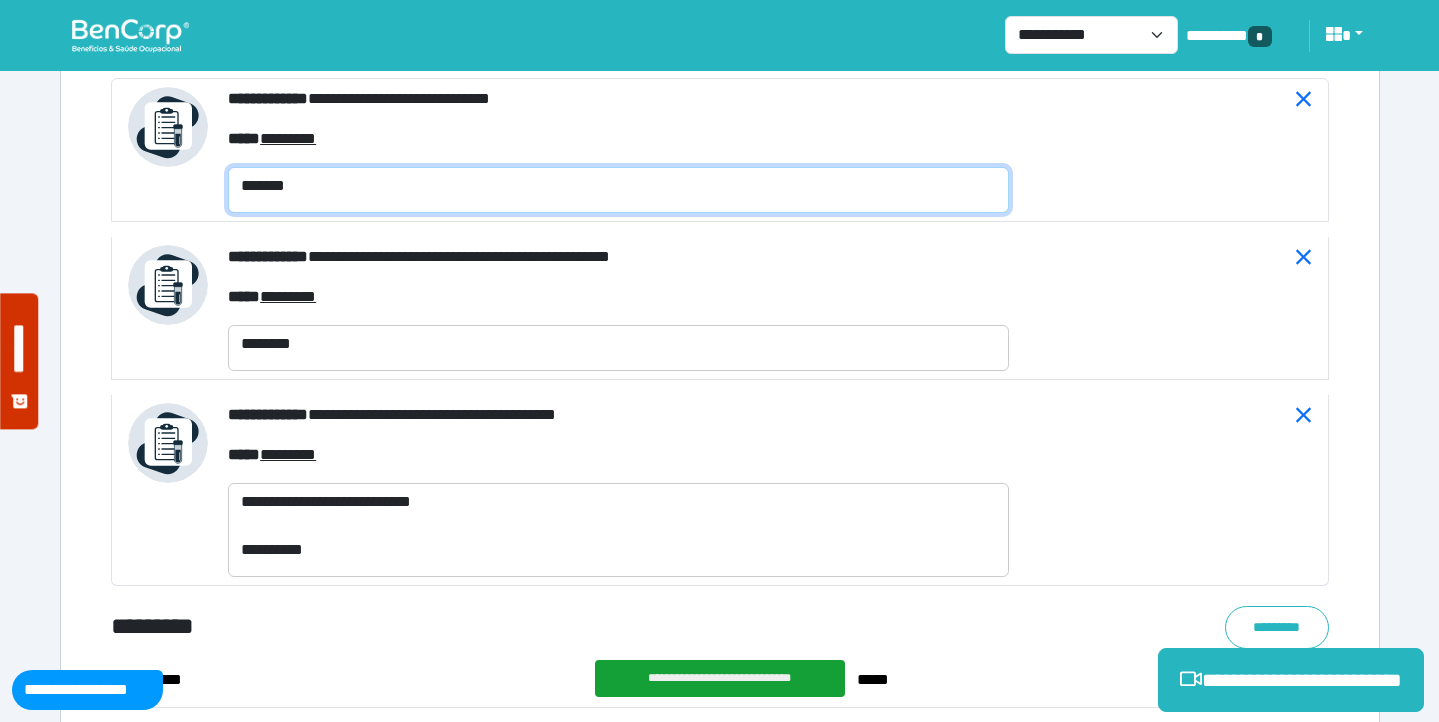 click on "*******" at bounding box center [618, 190] 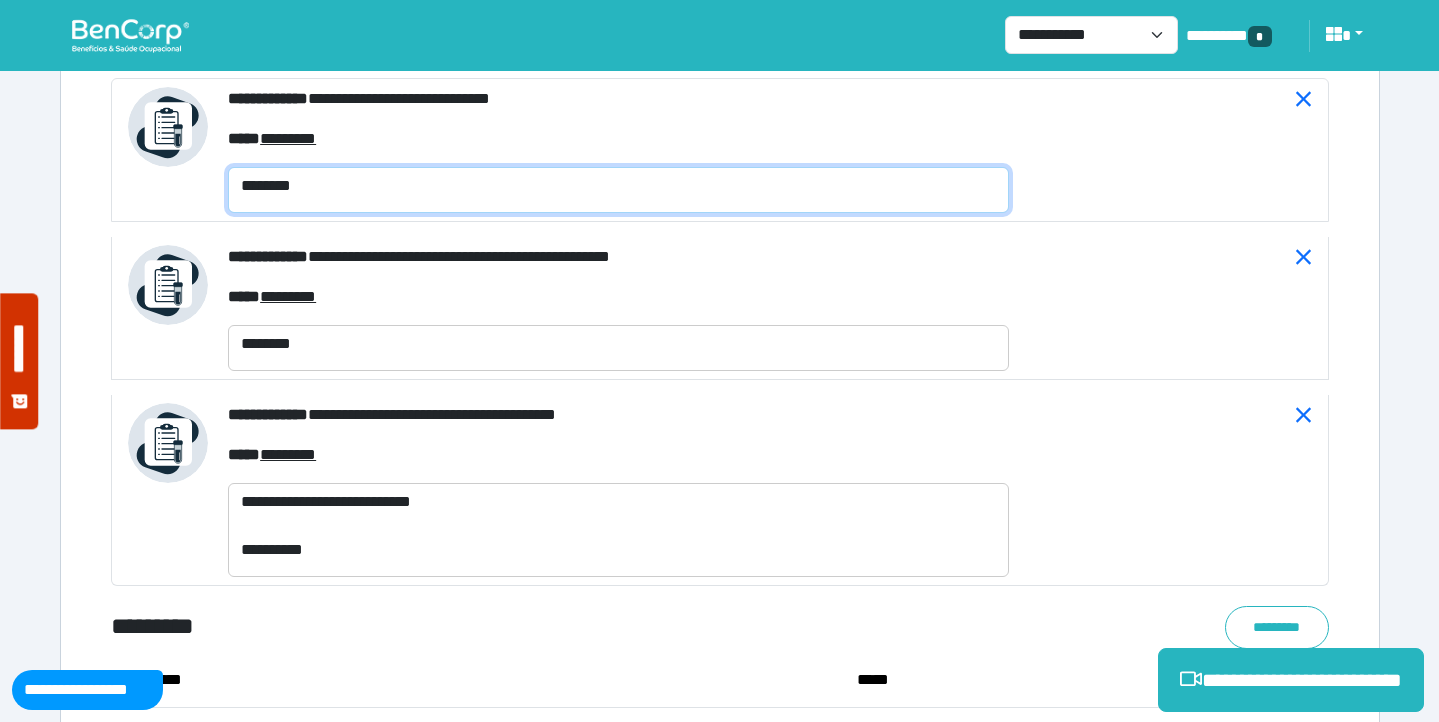 click on "********" at bounding box center (618, 190) 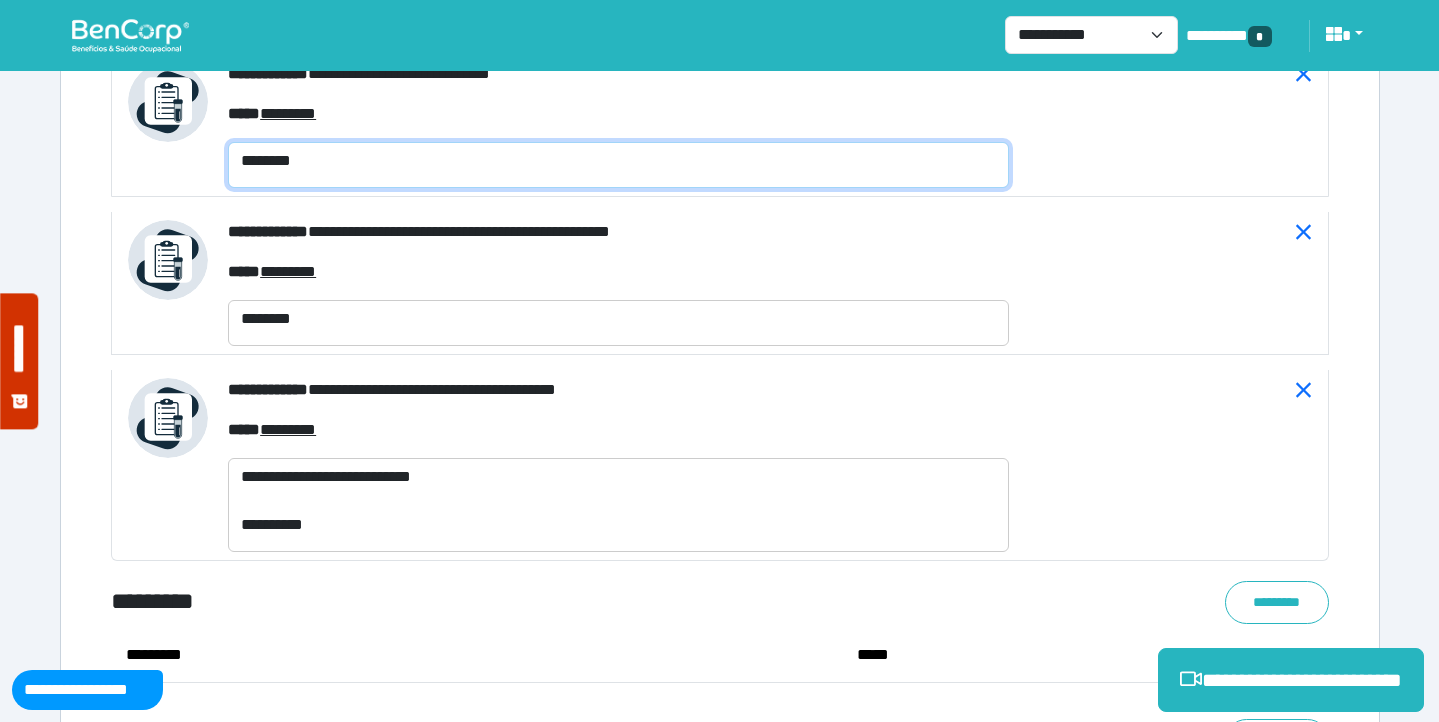scroll, scrollTop: 8034, scrollLeft: 0, axis: vertical 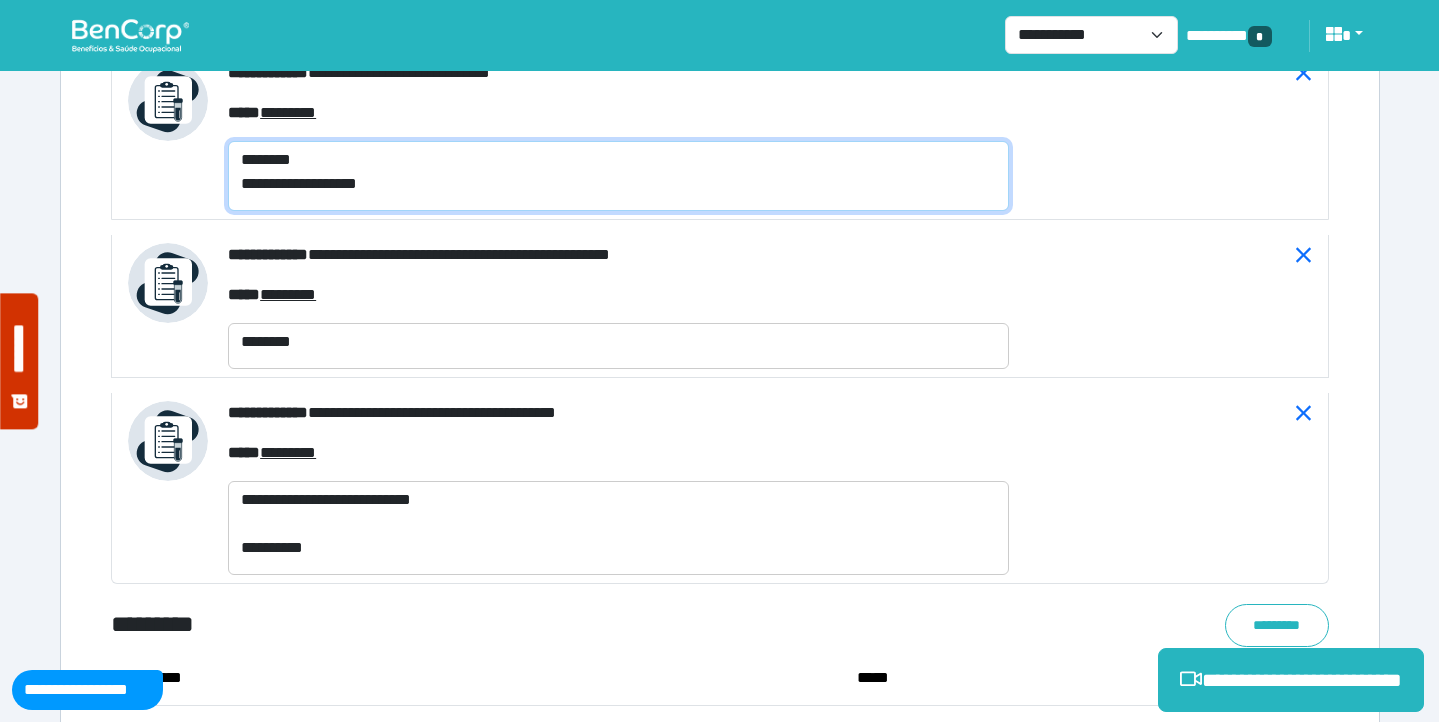 click on "**********" at bounding box center (618, 176) 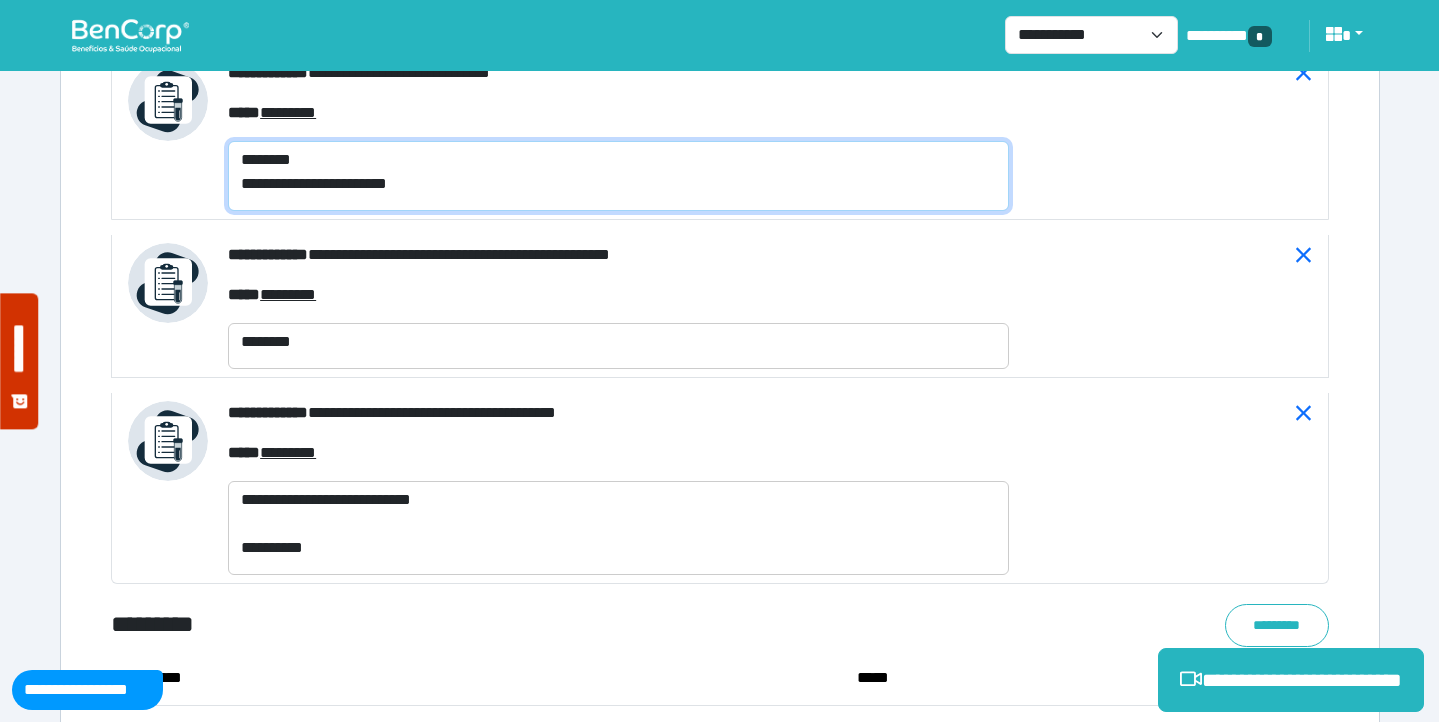 click on "**********" at bounding box center [618, 176] 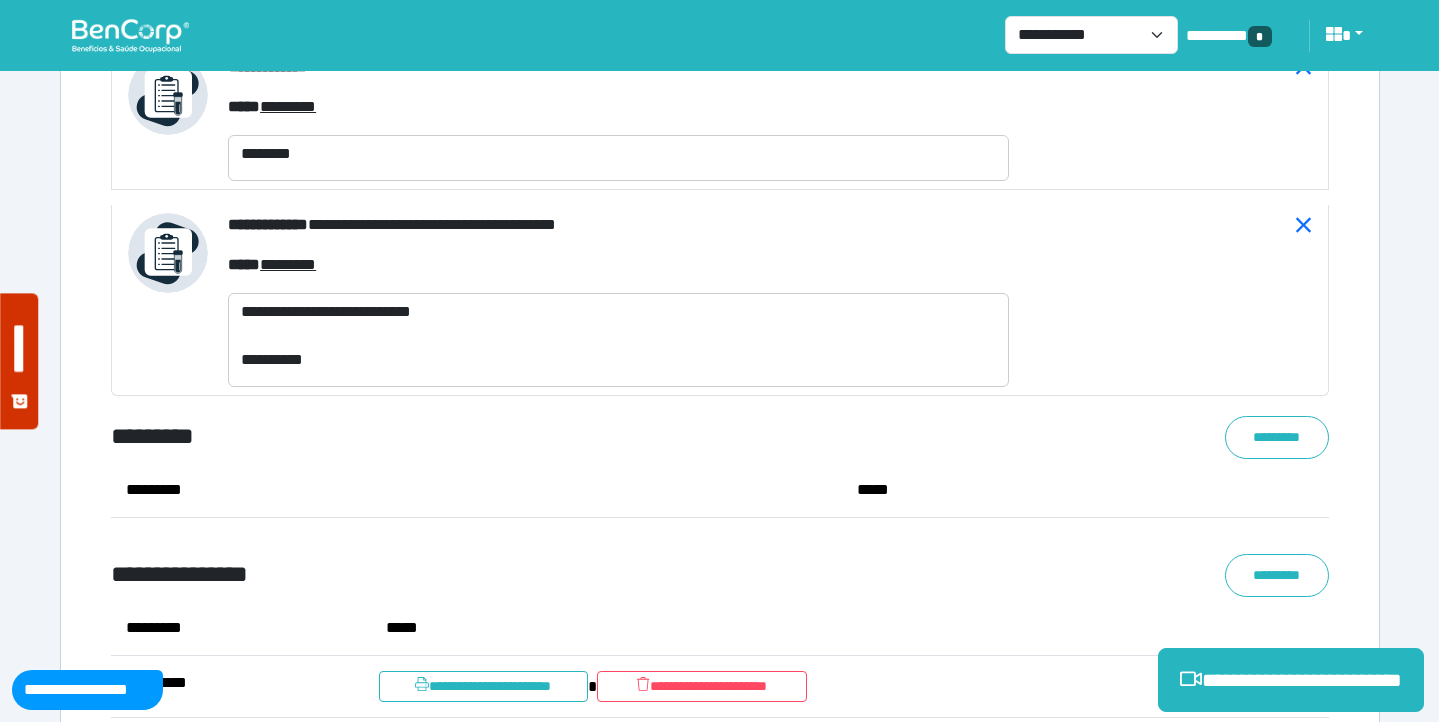 type on "**********" 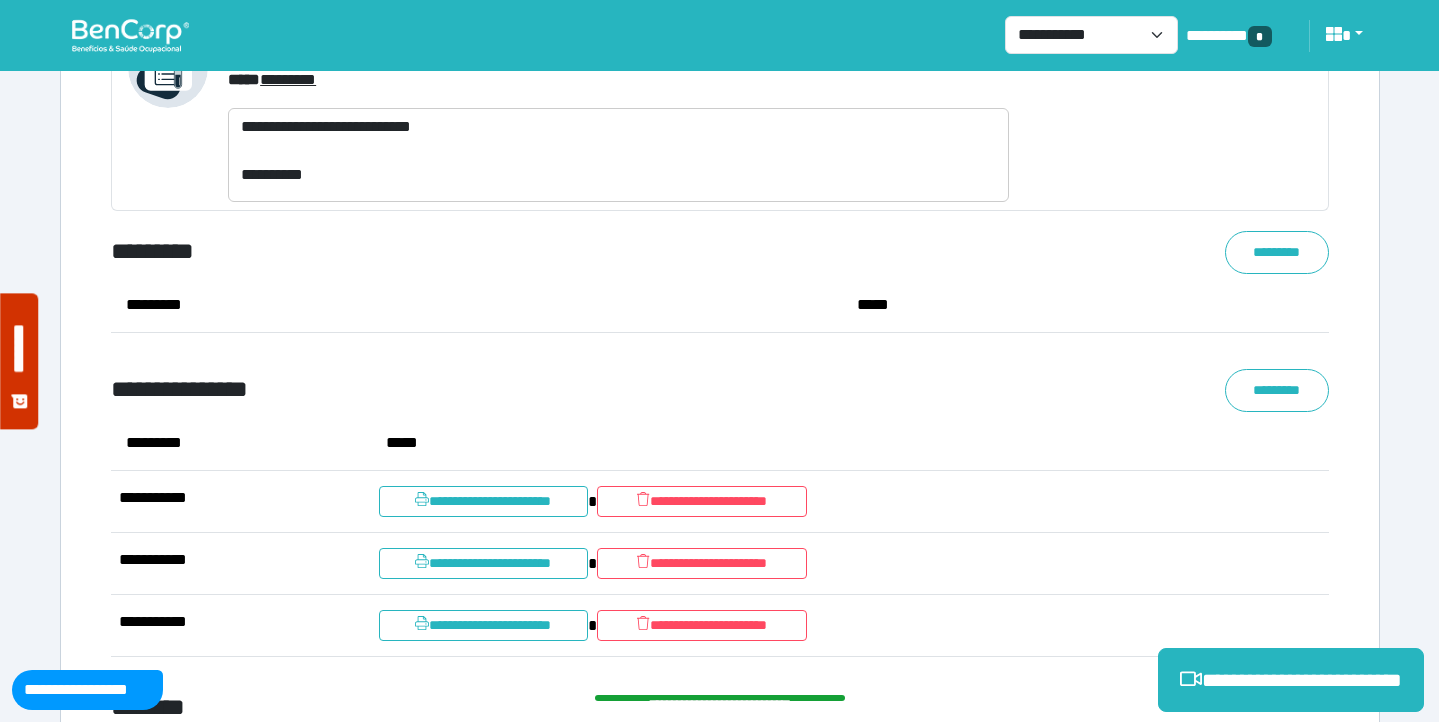 scroll, scrollTop: 8386, scrollLeft: 0, axis: vertical 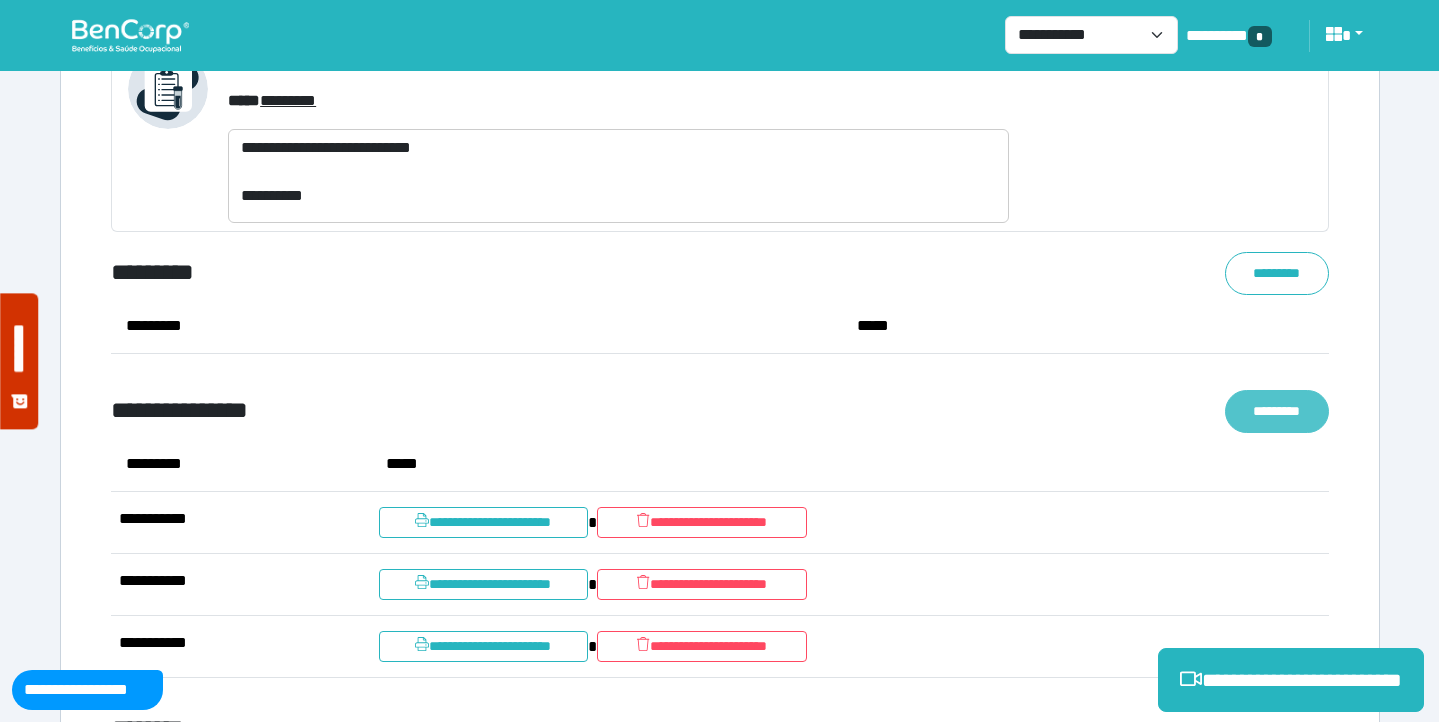 click on "*********" at bounding box center [1277, 411] 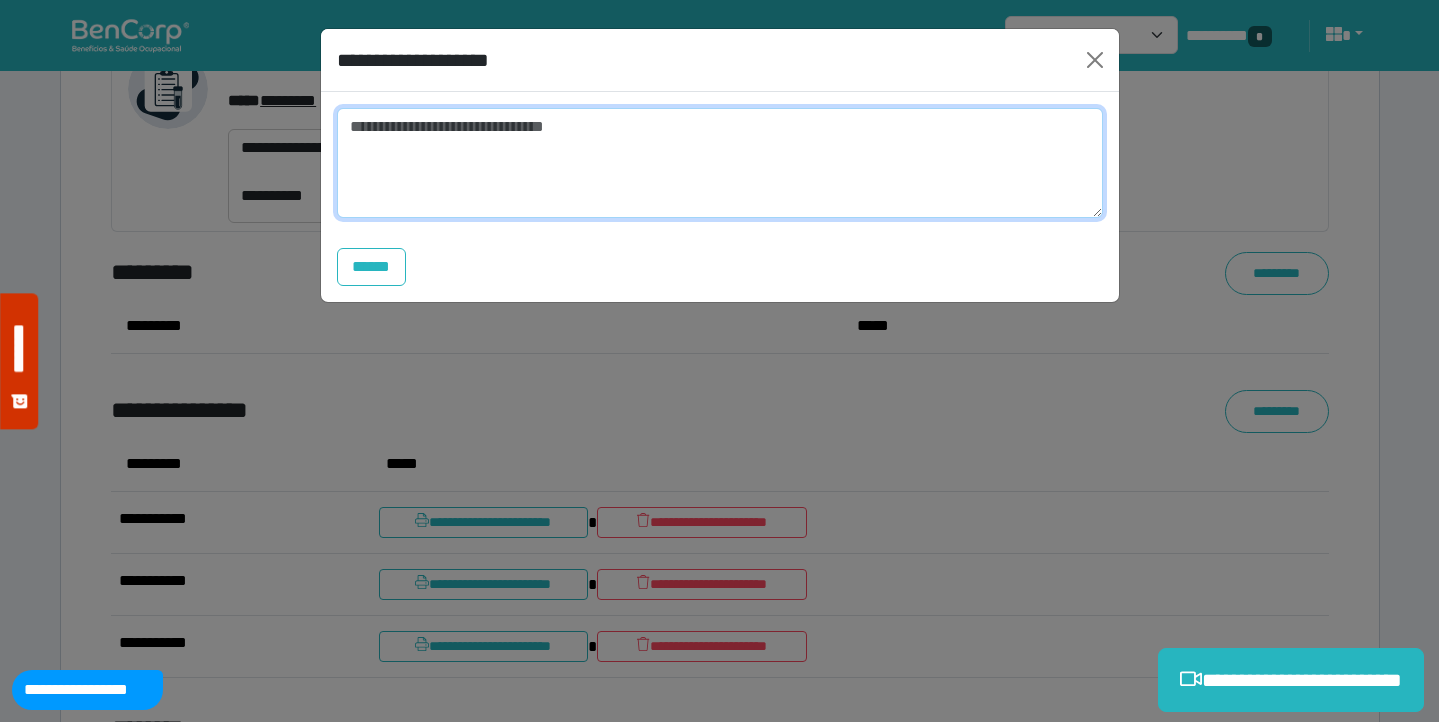 click at bounding box center (720, 163) 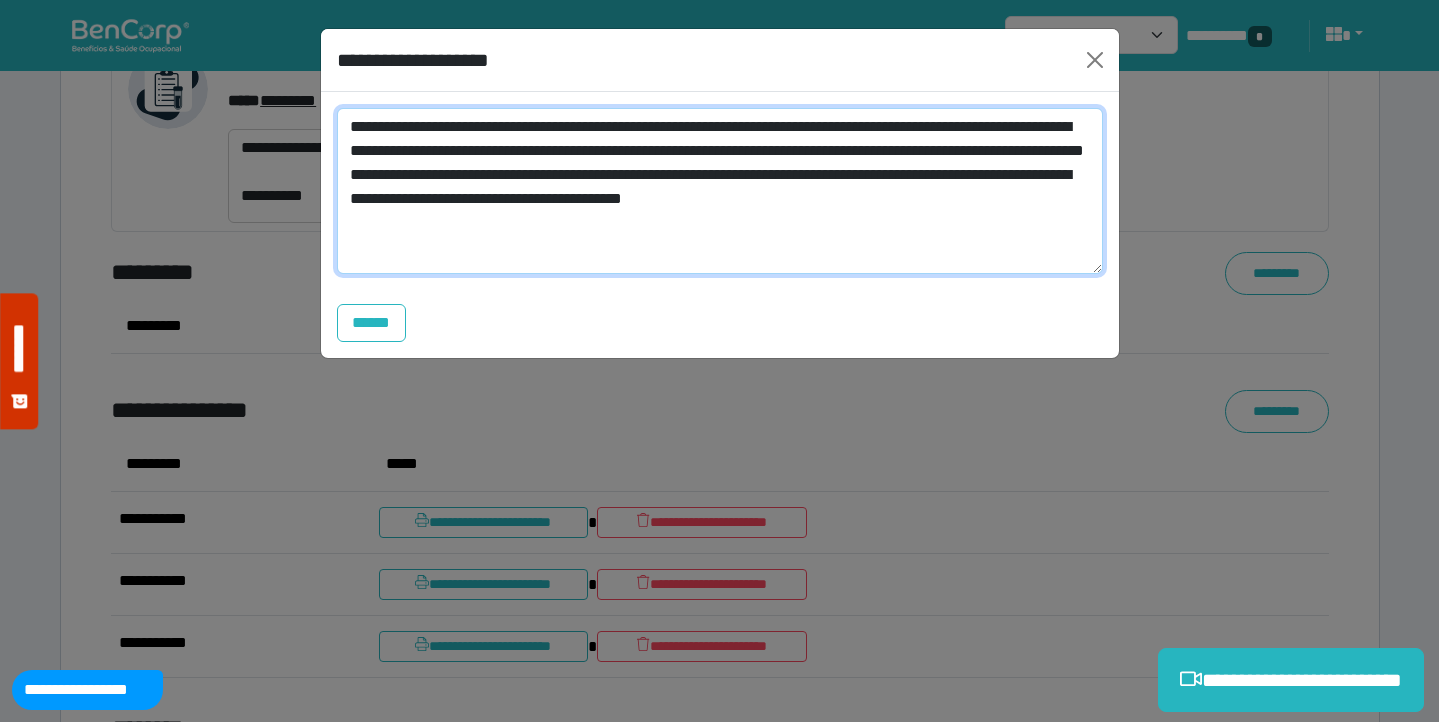 scroll, scrollTop: 0, scrollLeft: 0, axis: both 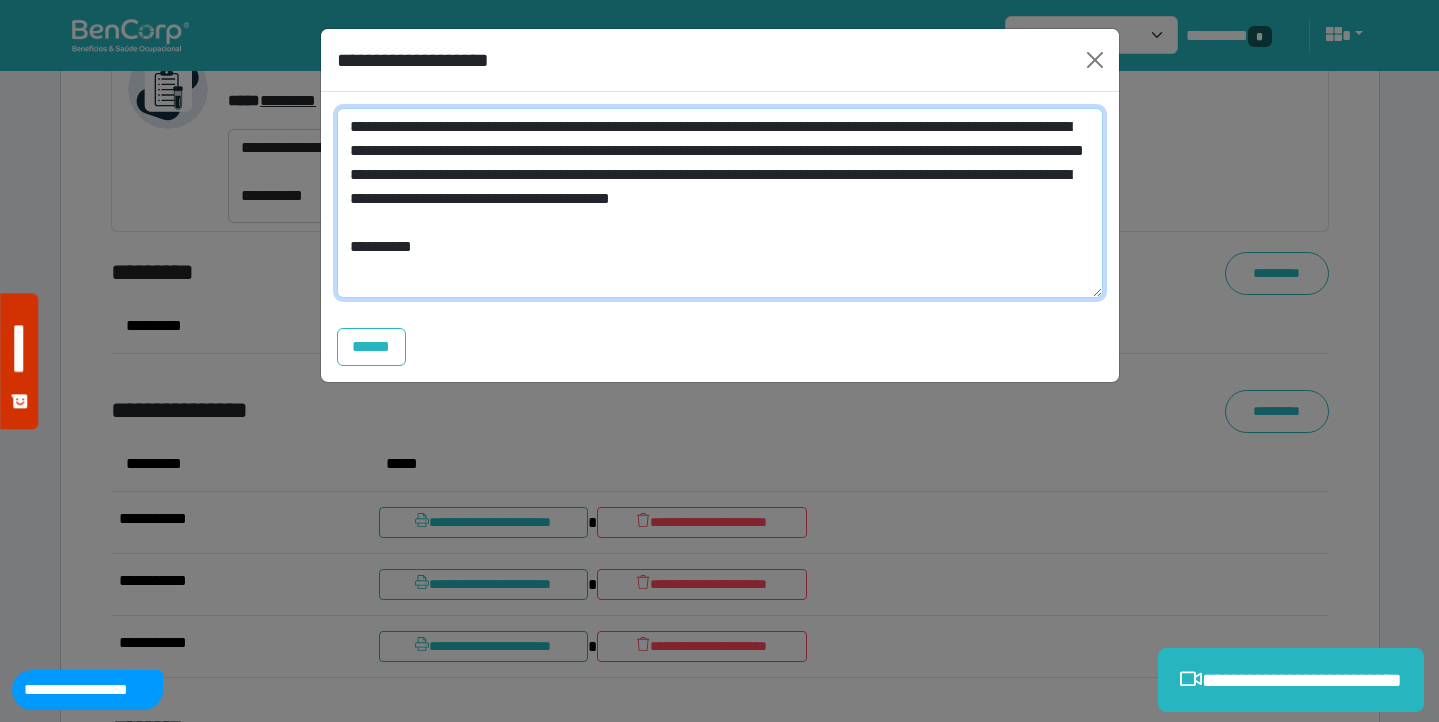 click on "**********" at bounding box center (720, 203) 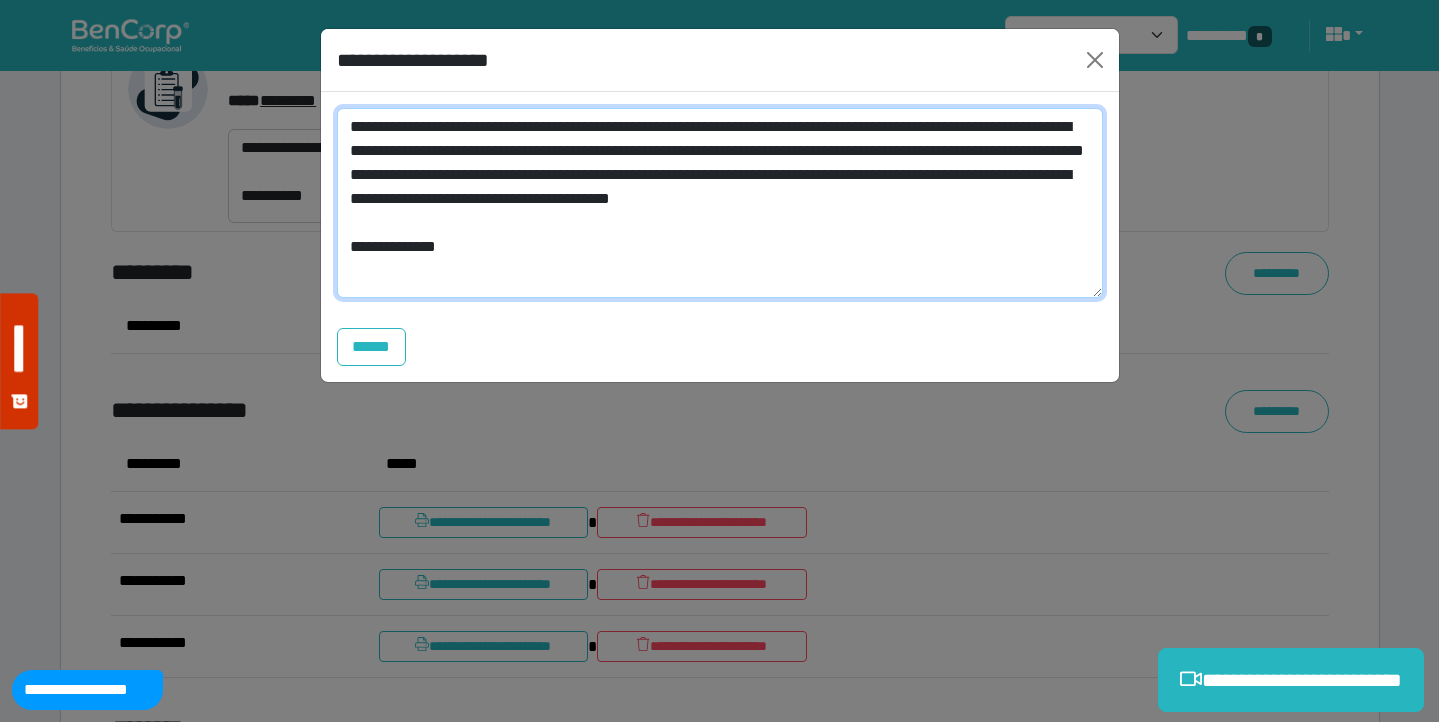 click on "**********" at bounding box center [720, 203] 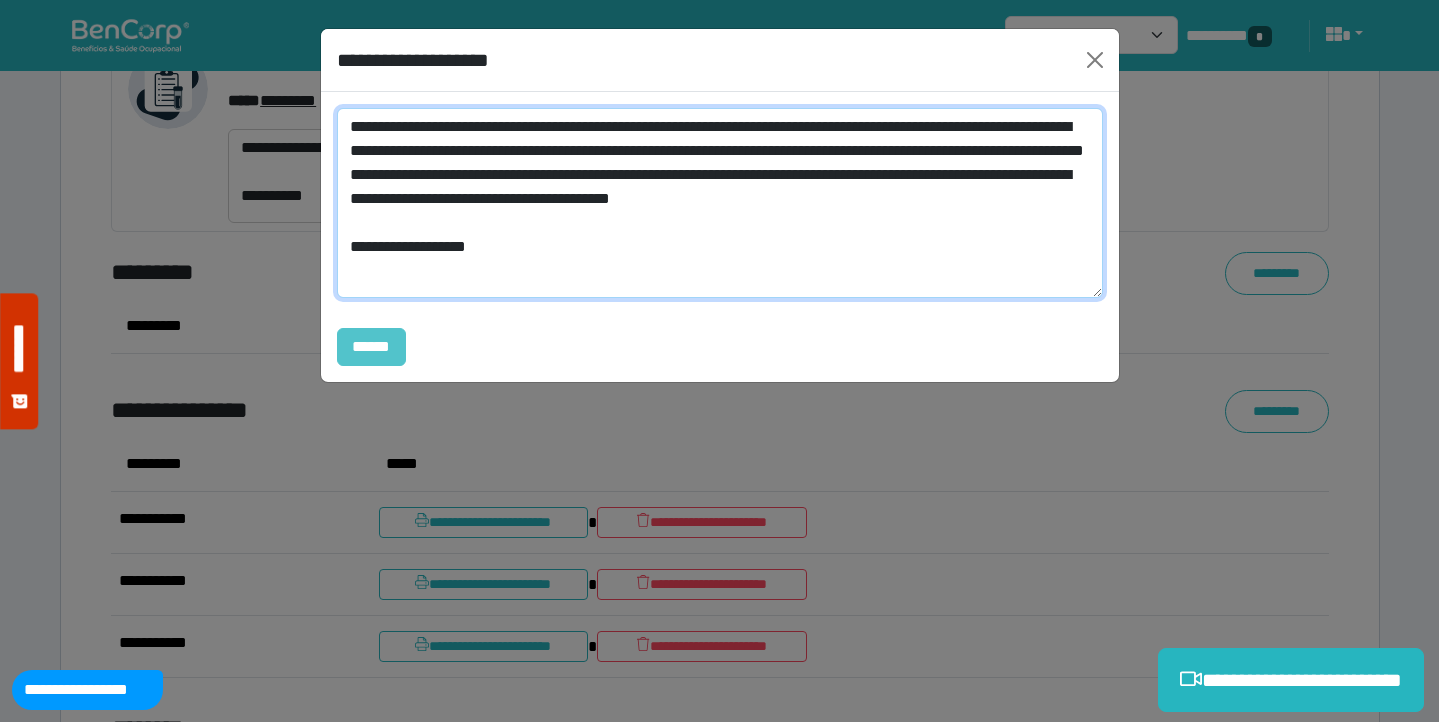type on "**********" 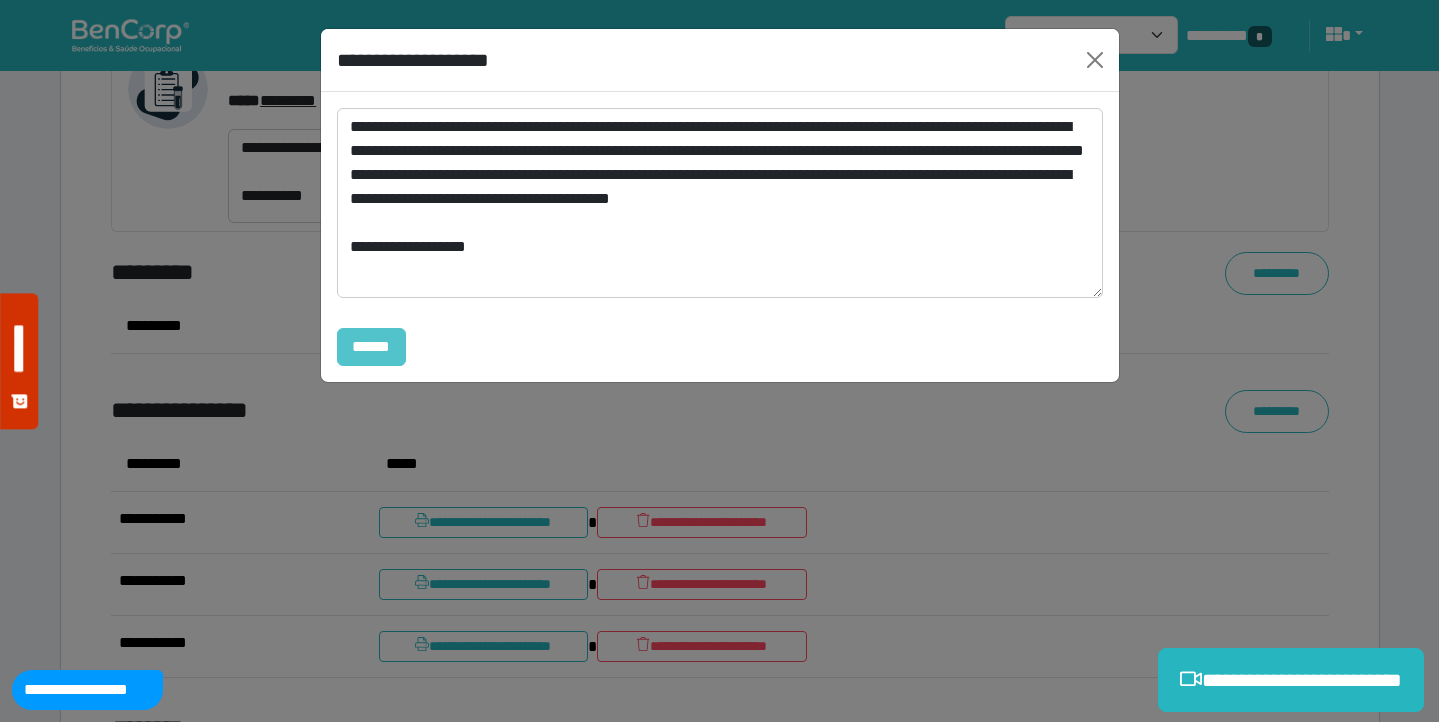 click on "******" at bounding box center [372, 347] 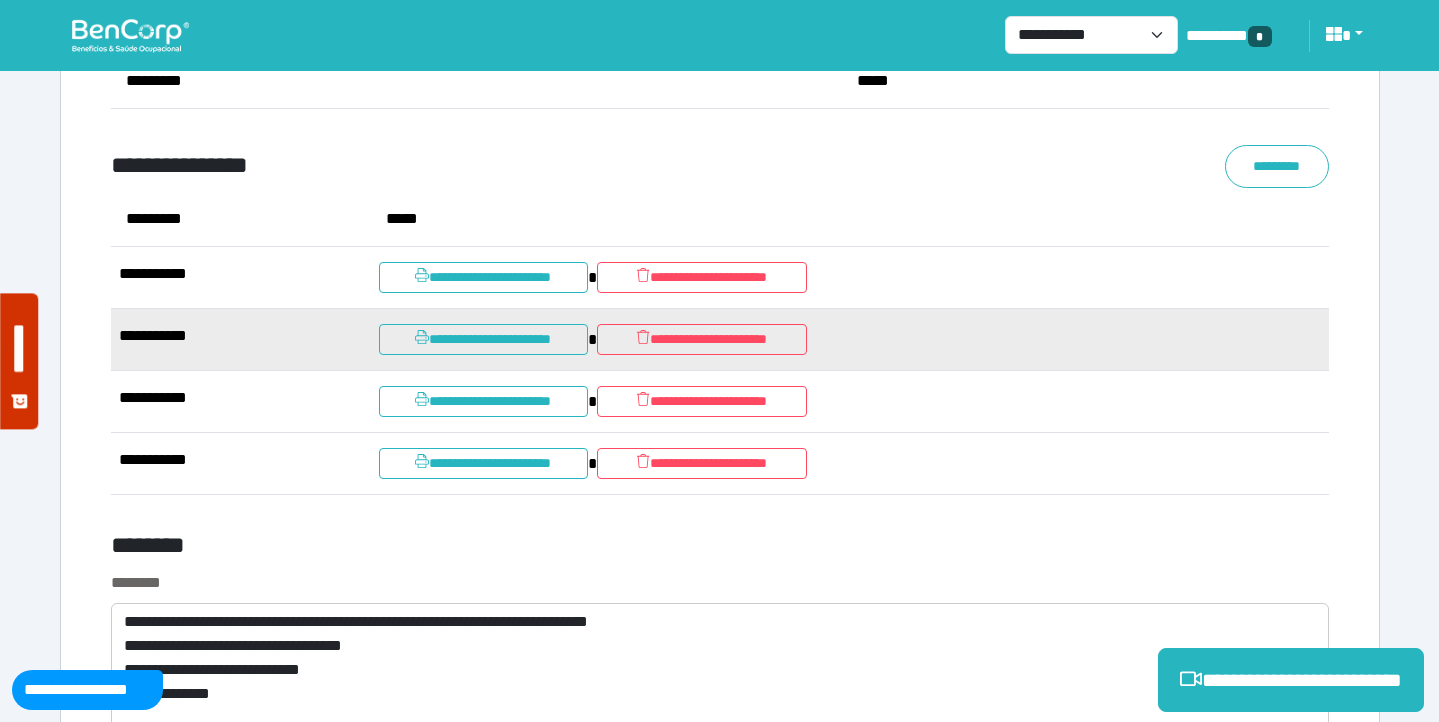 scroll, scrollTop: 8627, scrollLeft: 0, axis: vertical 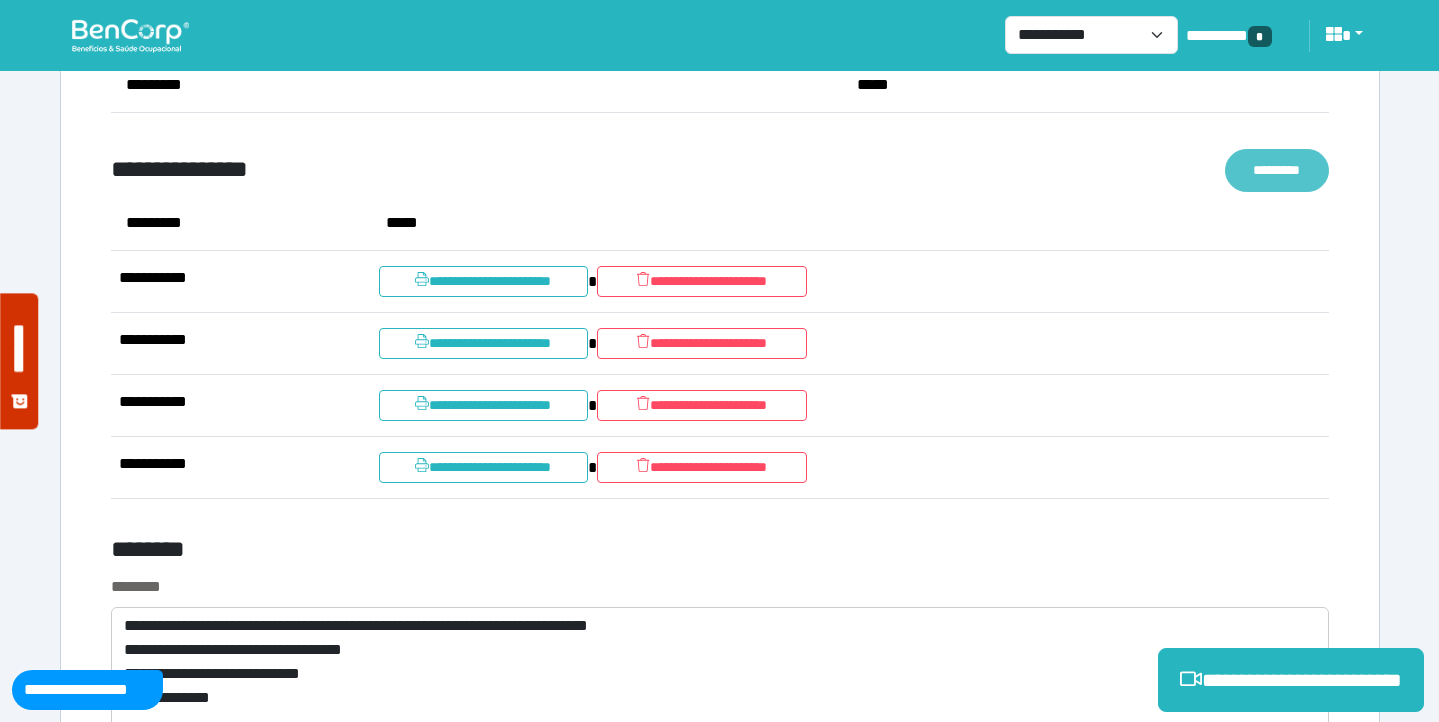 click on "*********" at bounding box center [1277, 170] 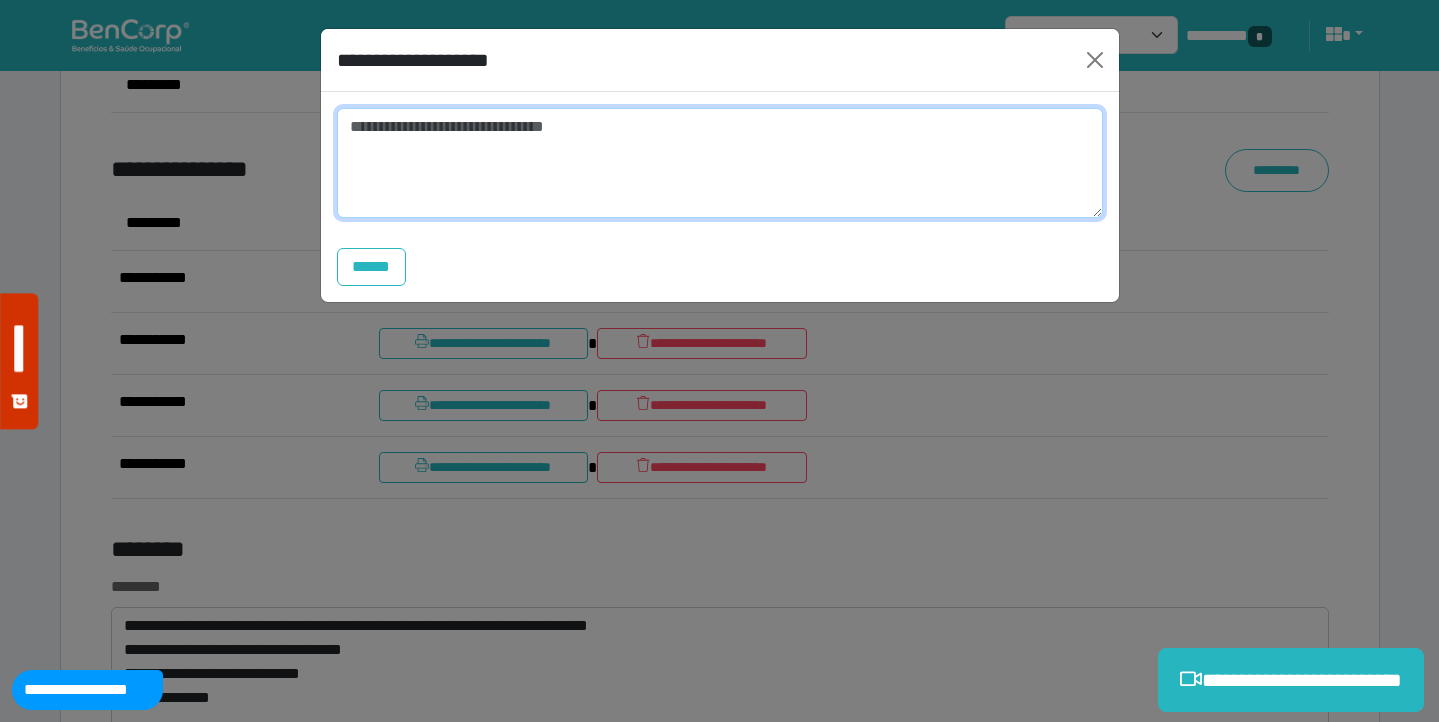 click at bounding box center (720, 163) 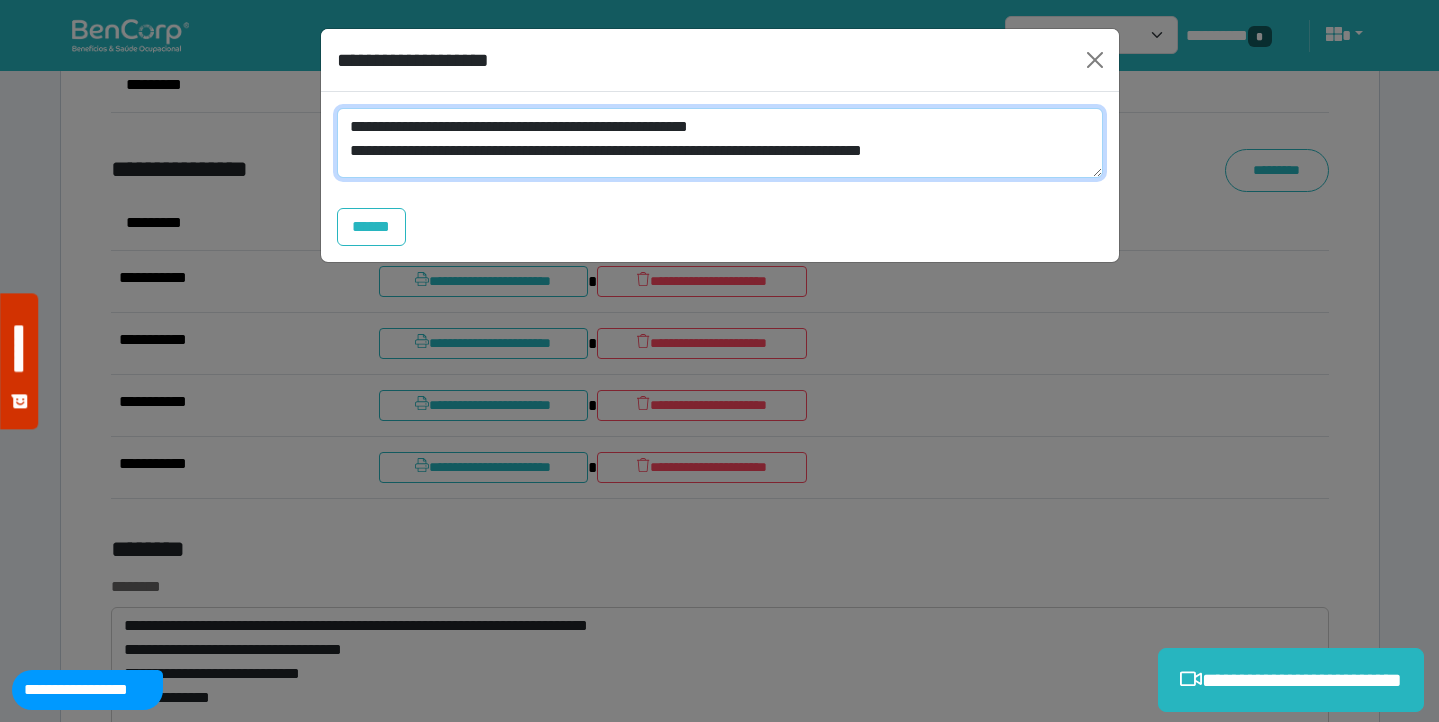 scroll, scrollTop: 0, scrollLeft: 0, axis: both 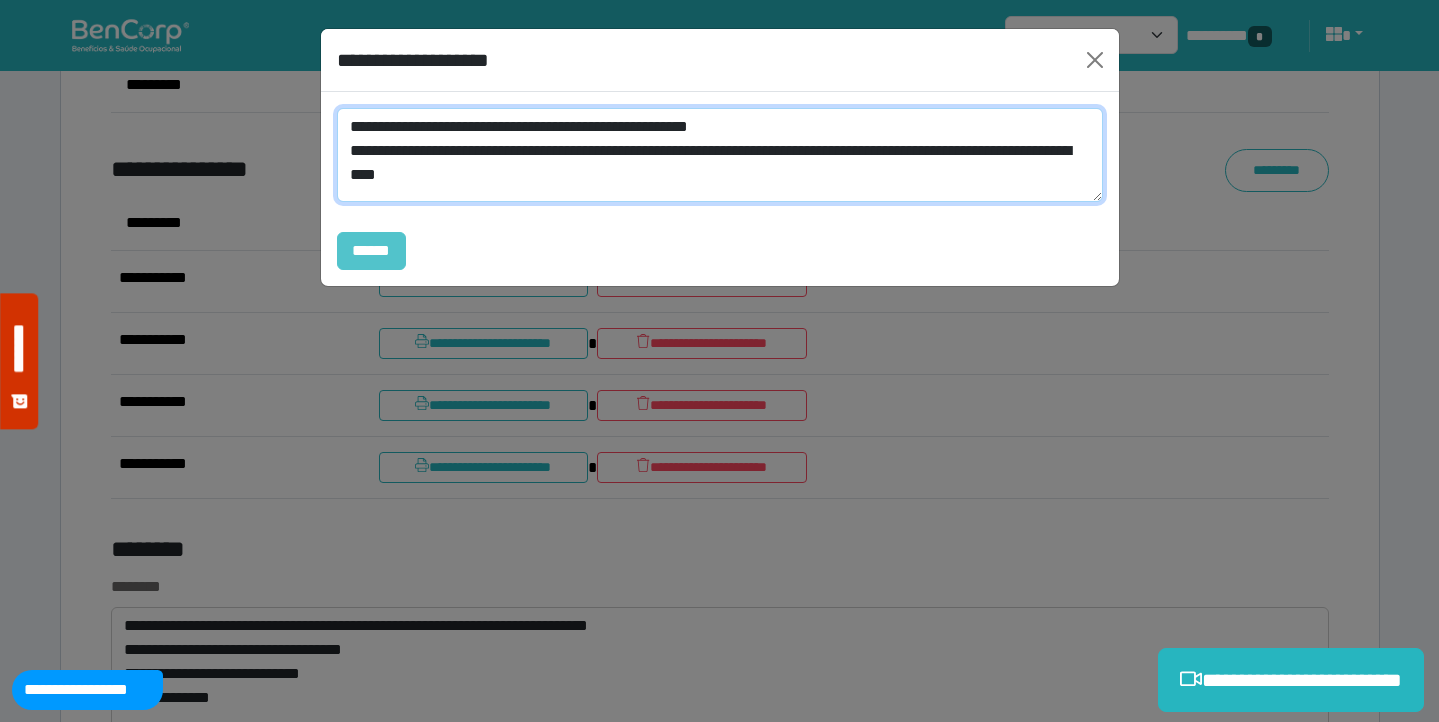 type on "**********" 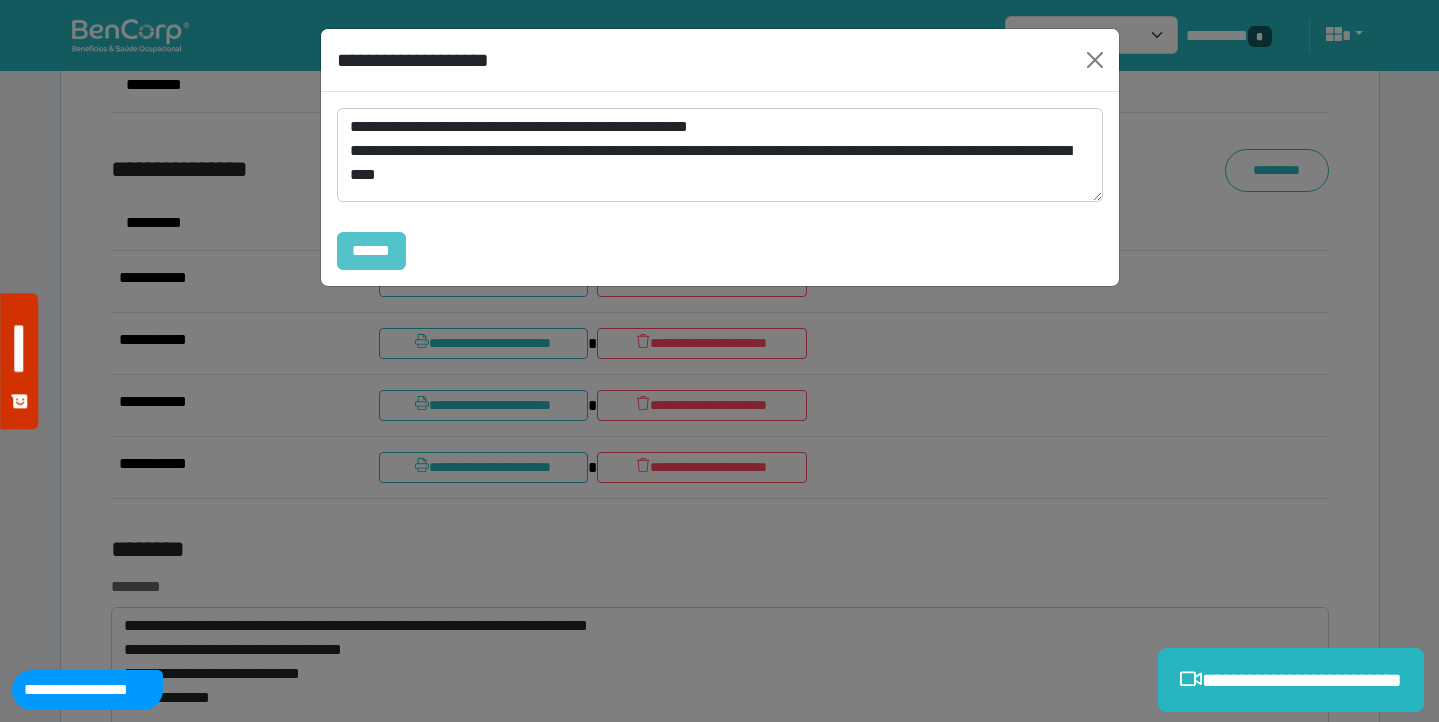 click on "******" at bounding box center [372, 251] 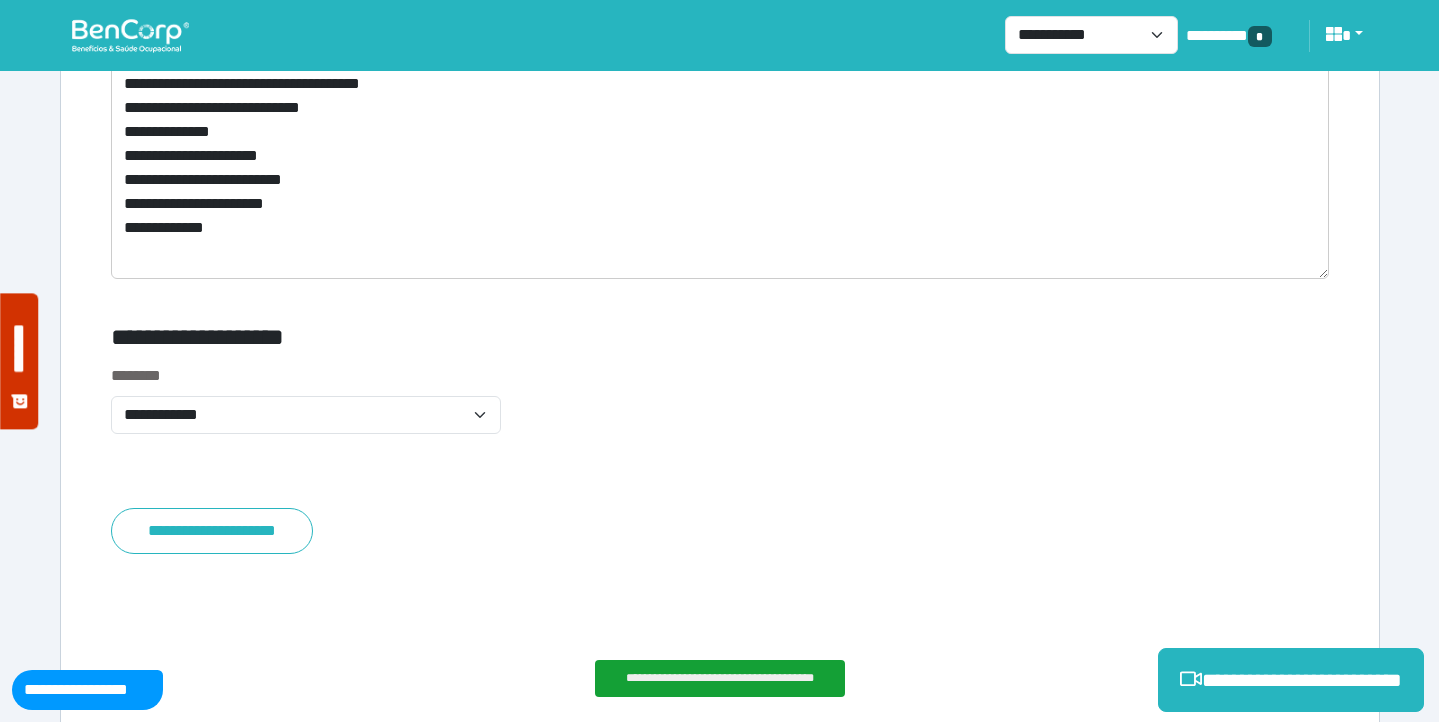 scroll, scrollTop: 9572, scrollLeft: 0, axis: vertical 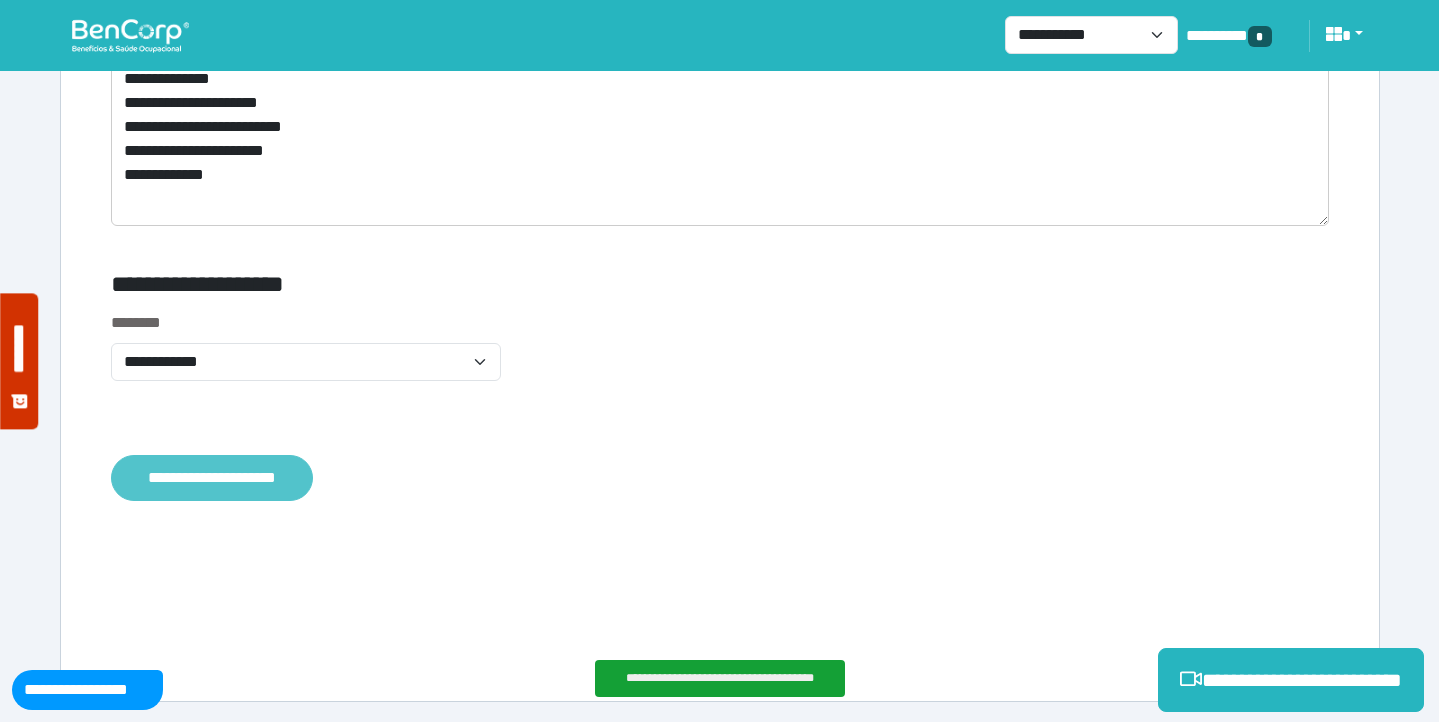 click on "**********" at bounding box center [212, 478] 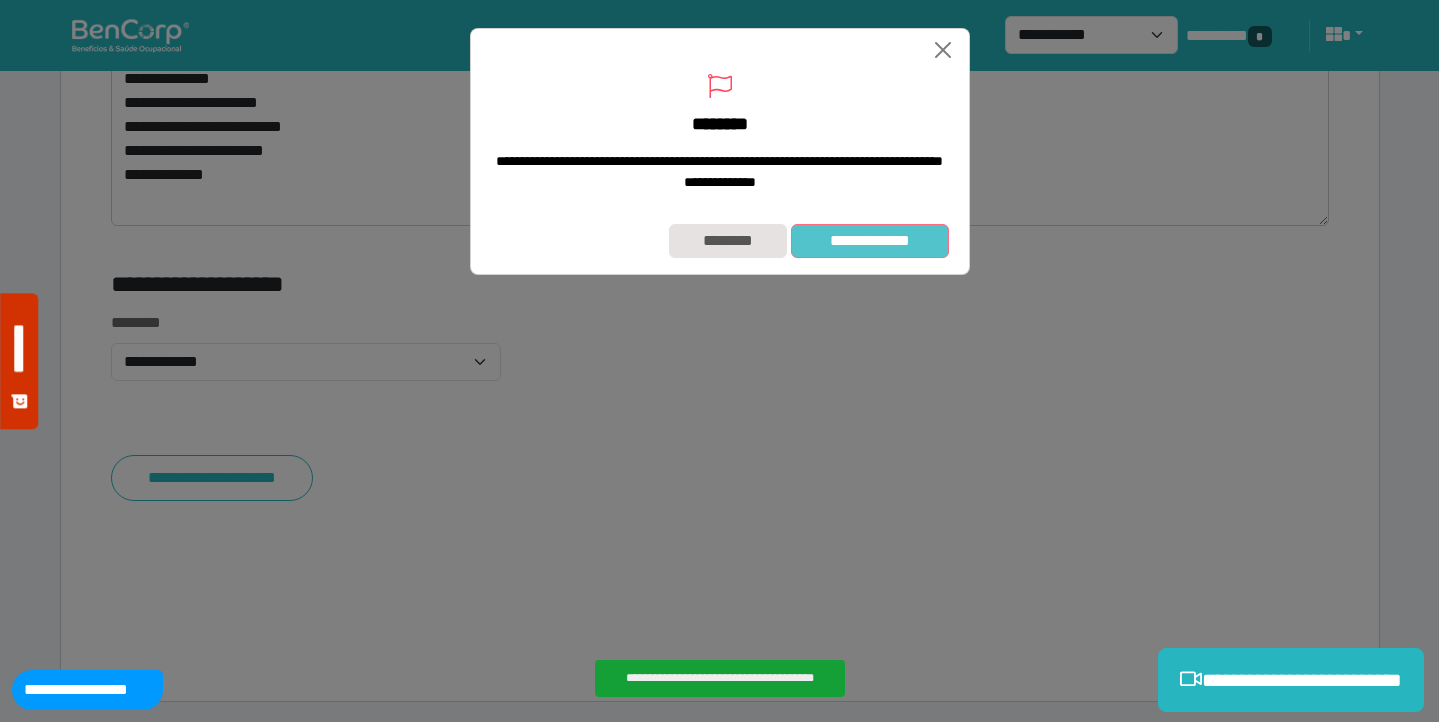 click on "**********" at bounding box center (869, 241) 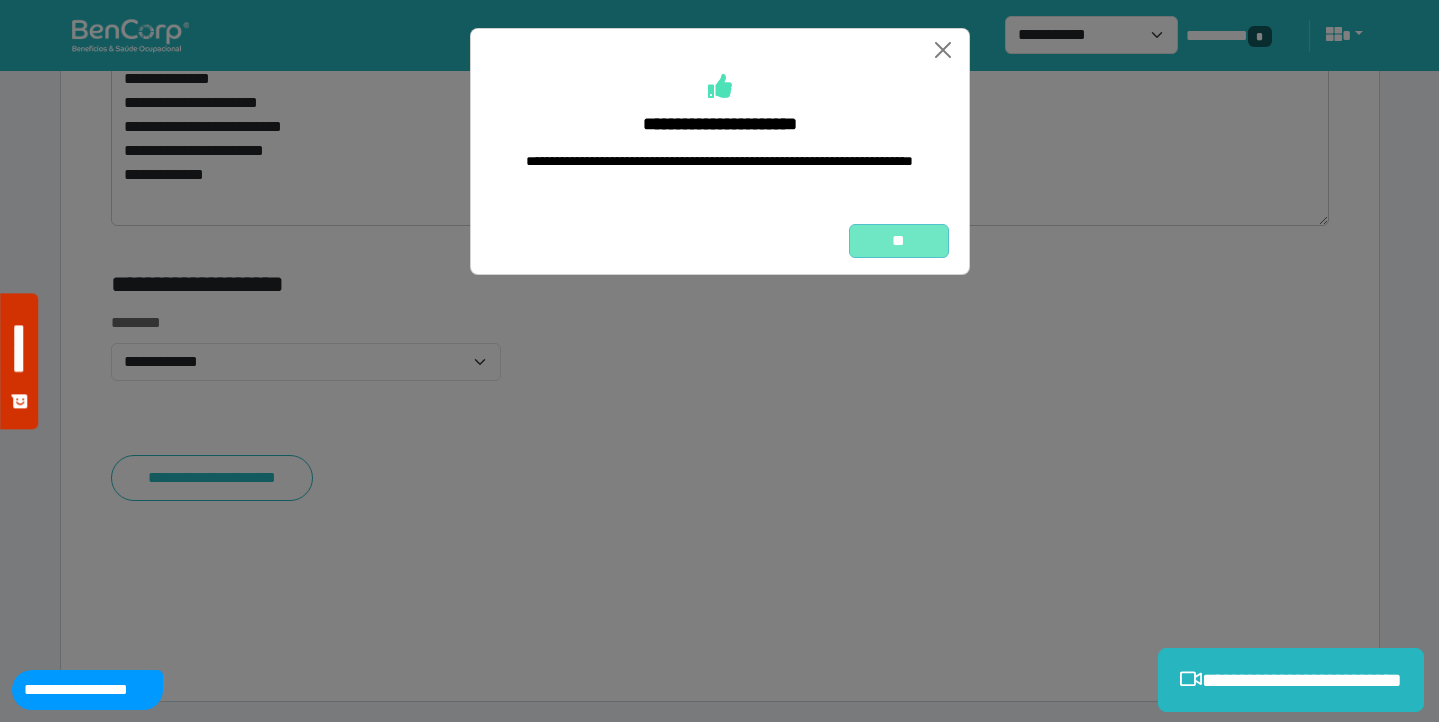 click on "**" at bounding box center (899, 241) 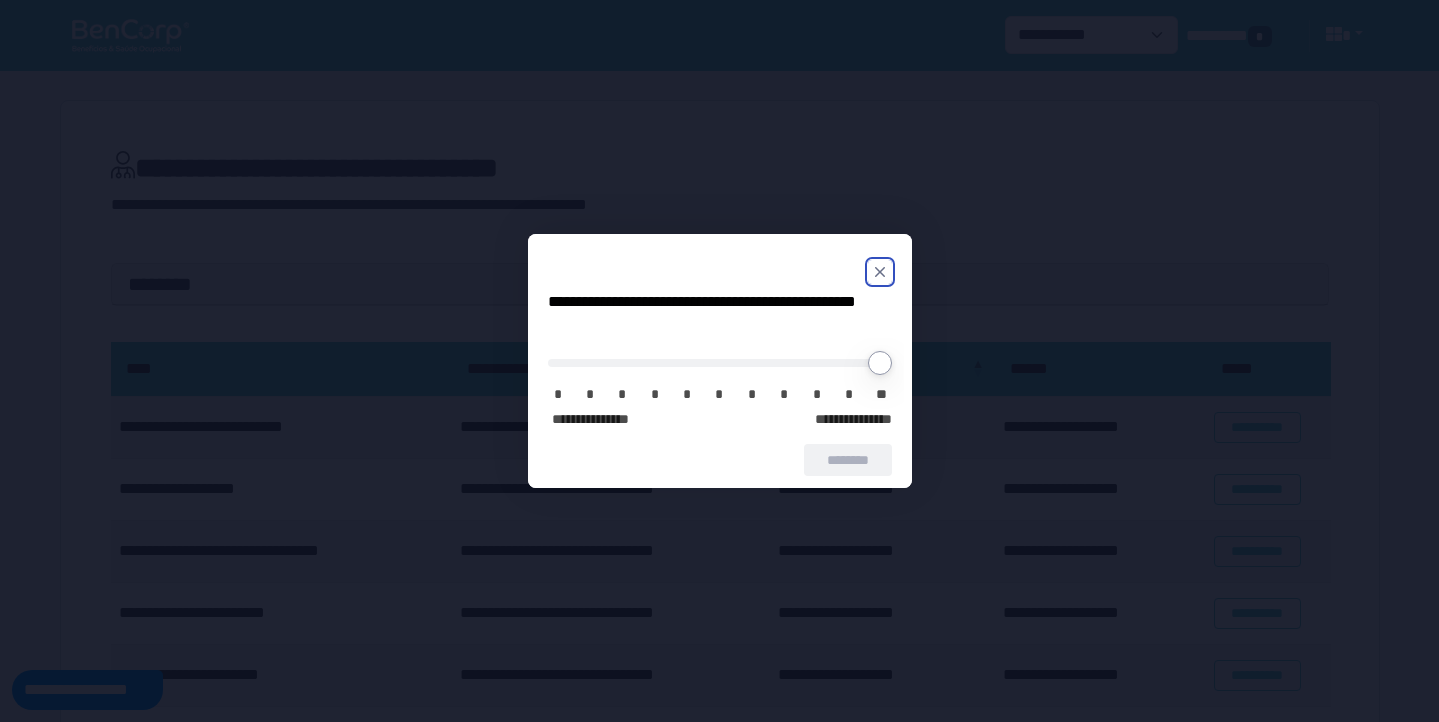 scroll, scrollTop: 0, scrollLeft: 0, axis: both 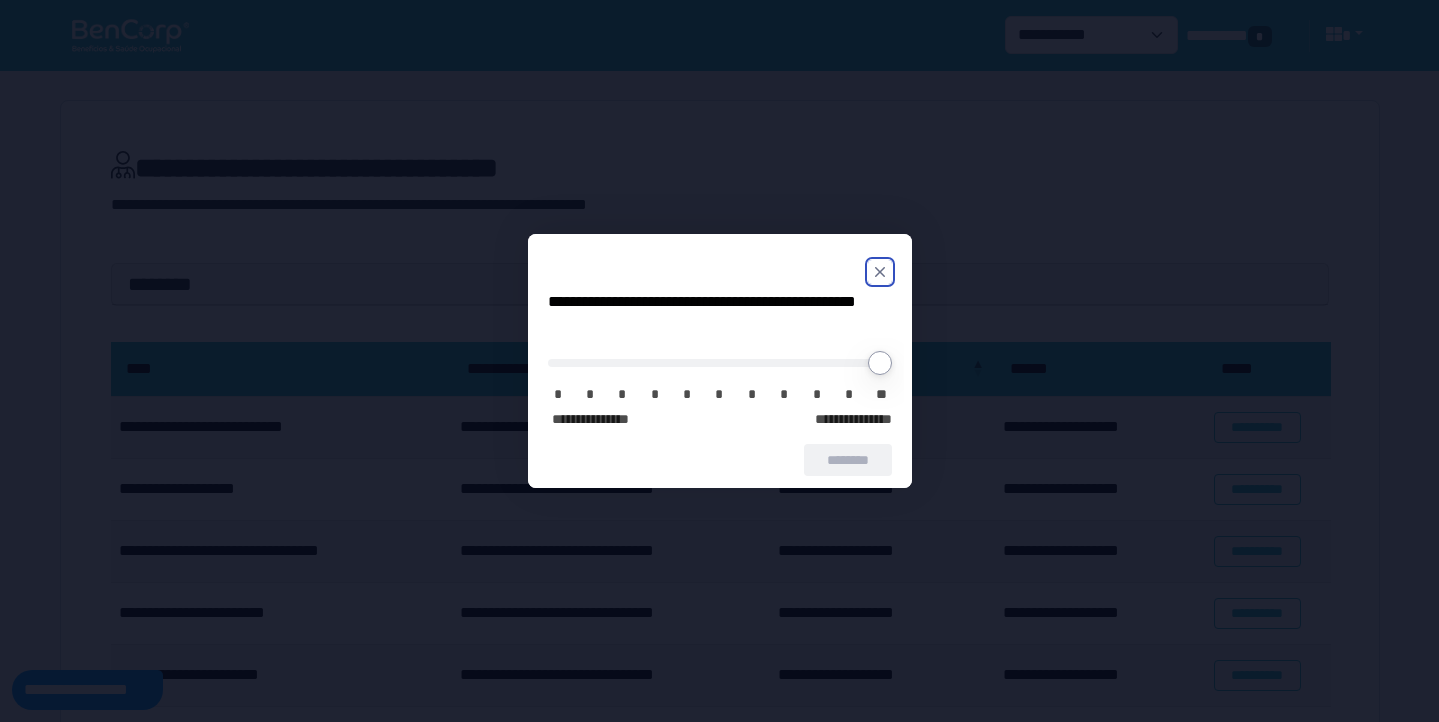 click 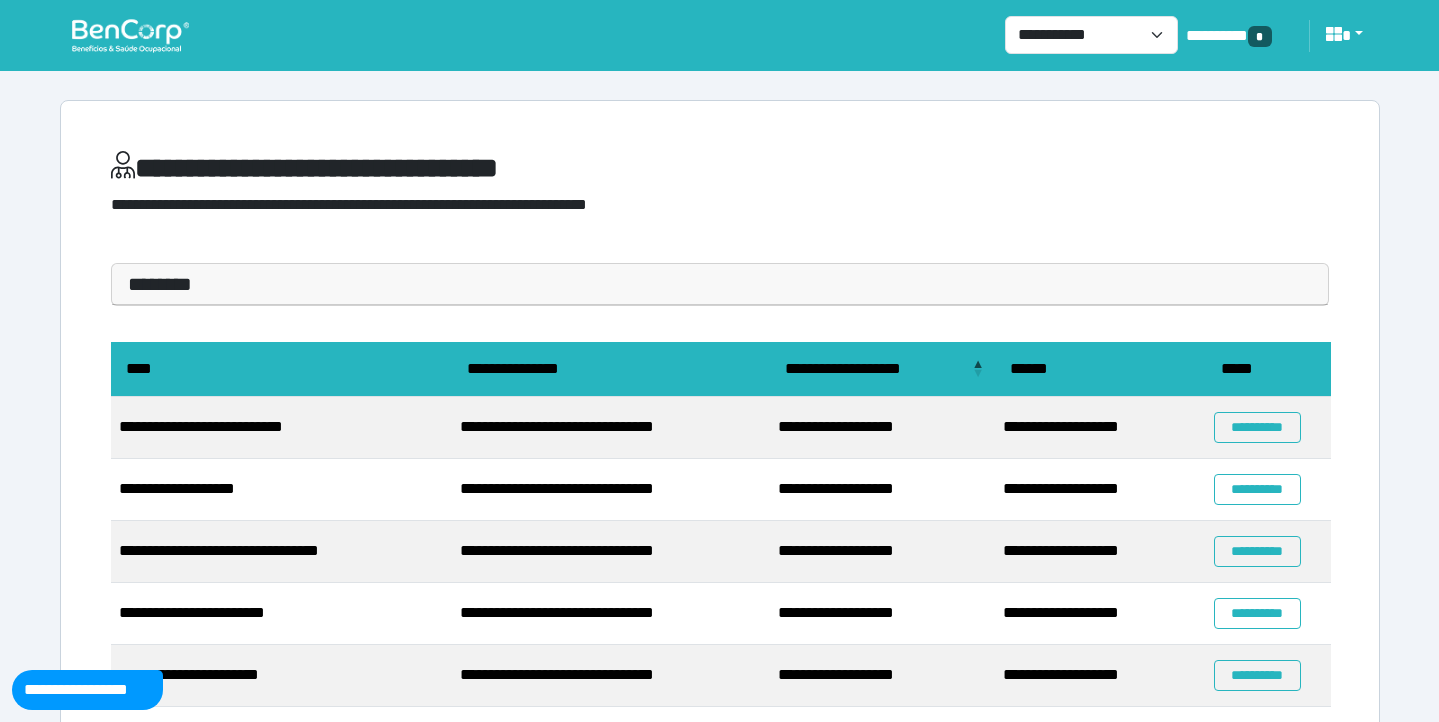 click on "**********" at bounding box center (720, 192) 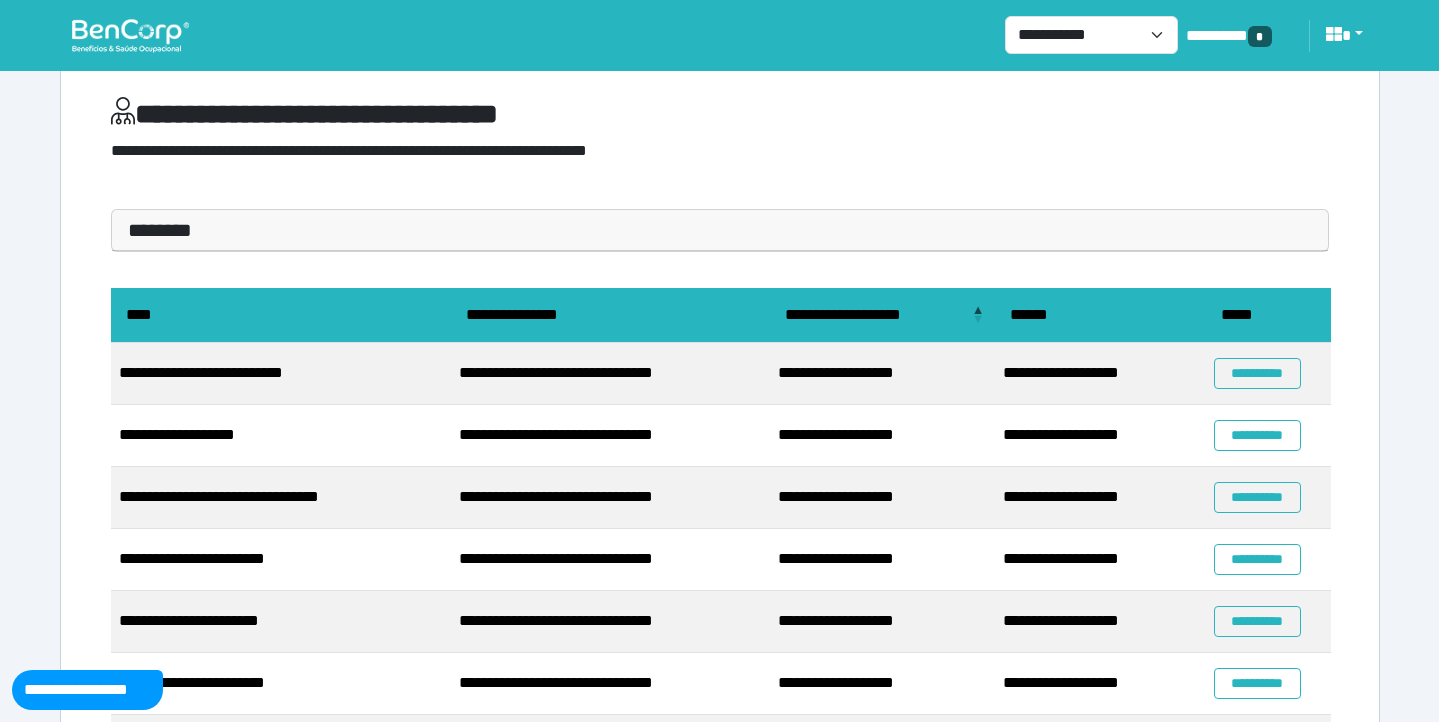 scroll, scrollTop: 55, scrollLeft: 0, axis: vertical 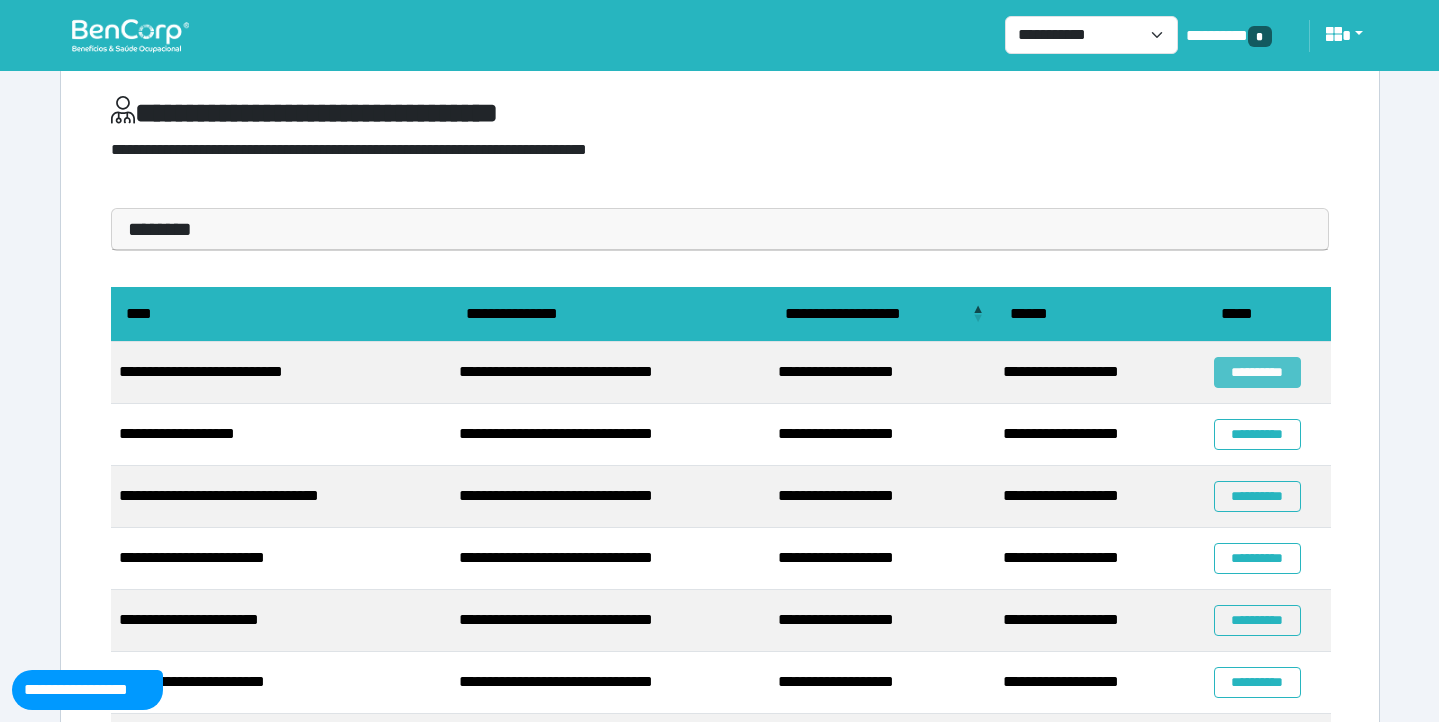 click on "**********" at bounding box center [1257, 372] 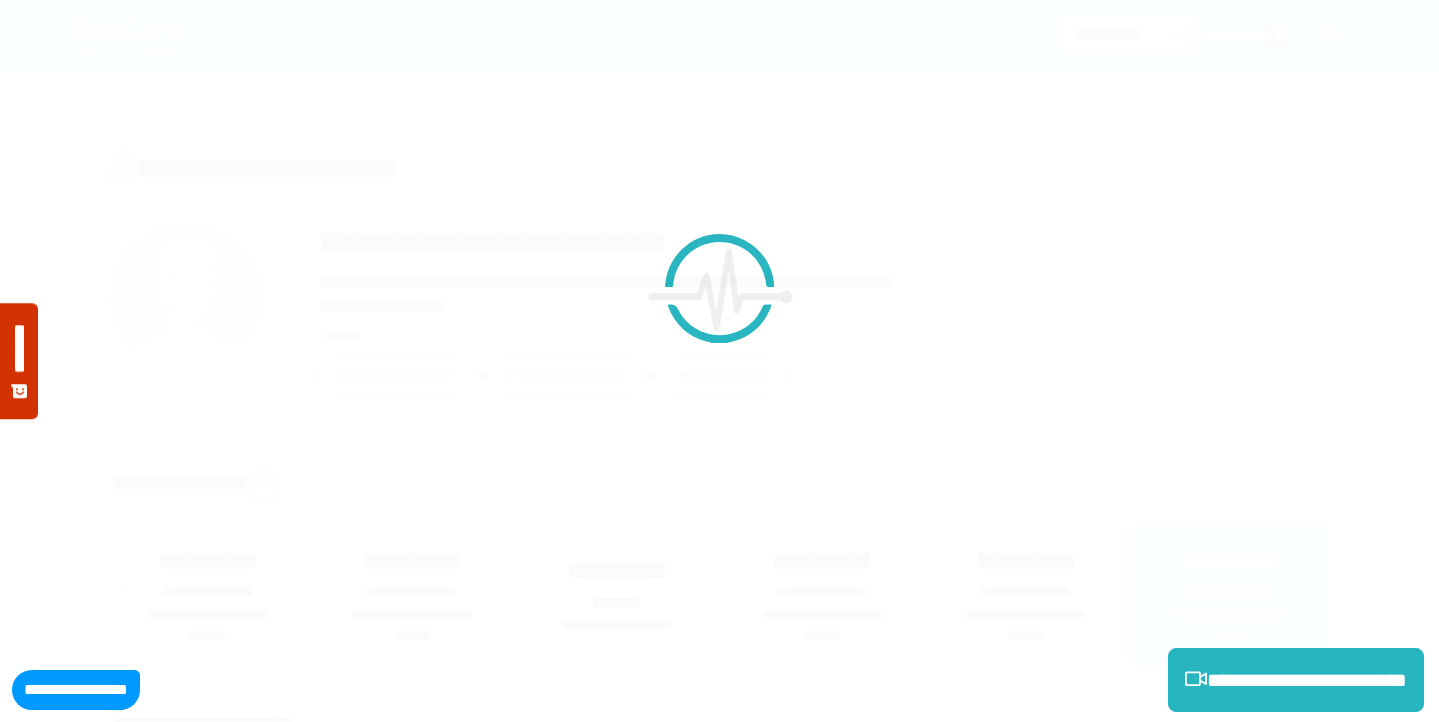 scroll, scrollTop: 0, scrollLeft: 0, axis: both 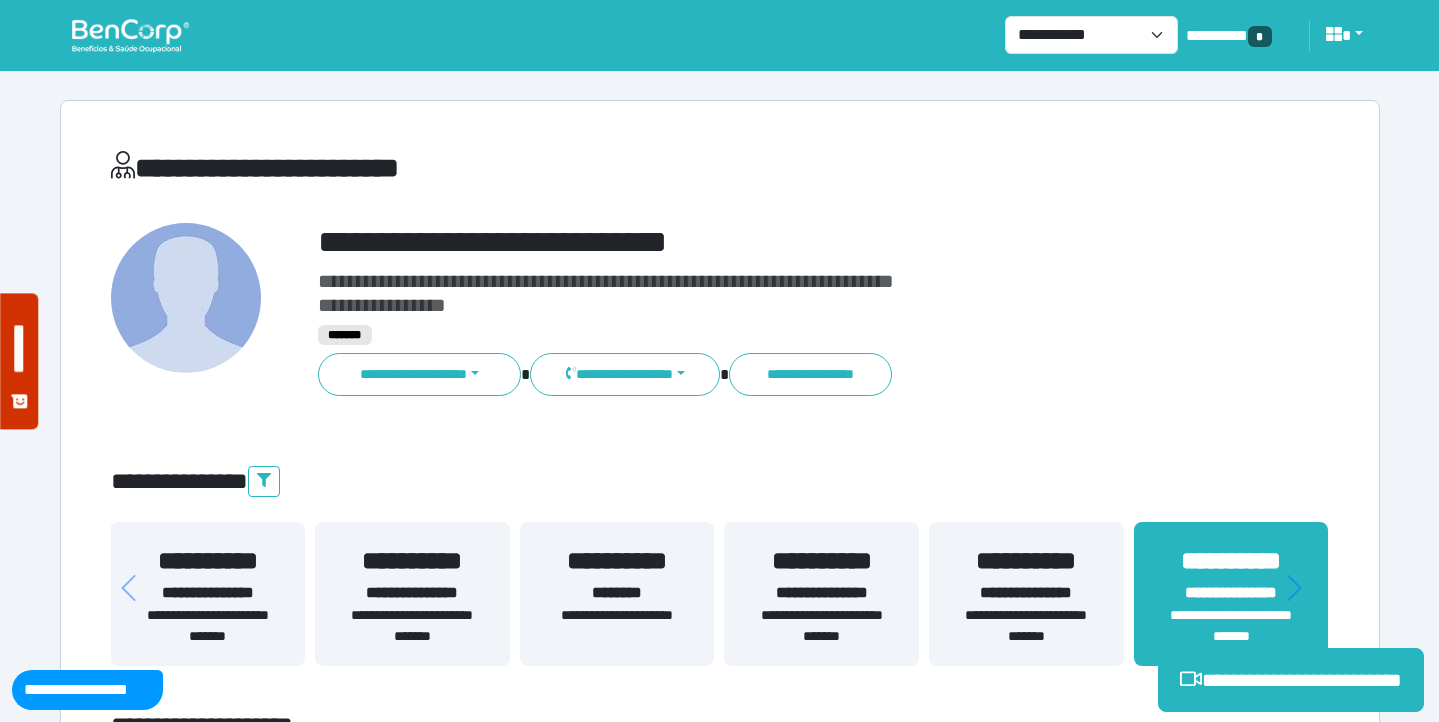click on "**********" at bounding box center (420, 374) 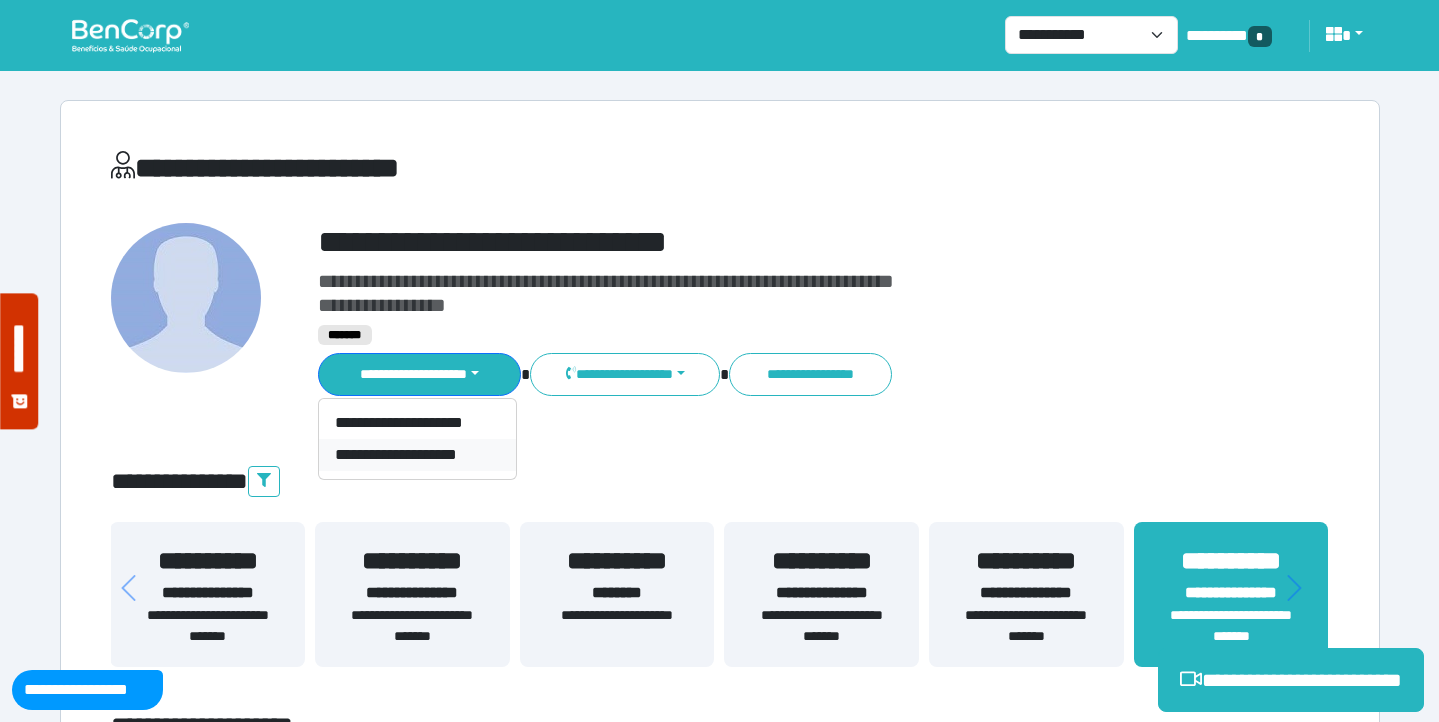 click on "**********" at bounding box center [417, 455] 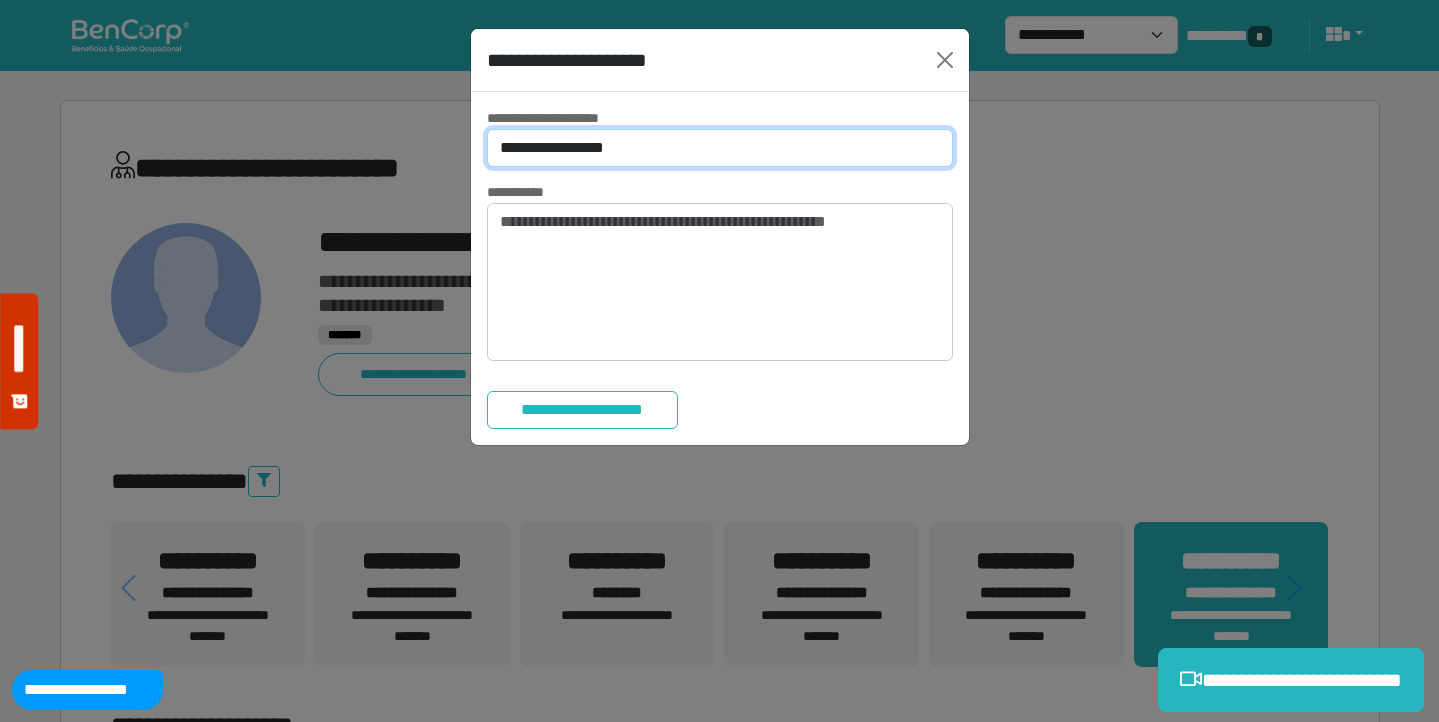 click on "**********" at bounding box center (720, 148) 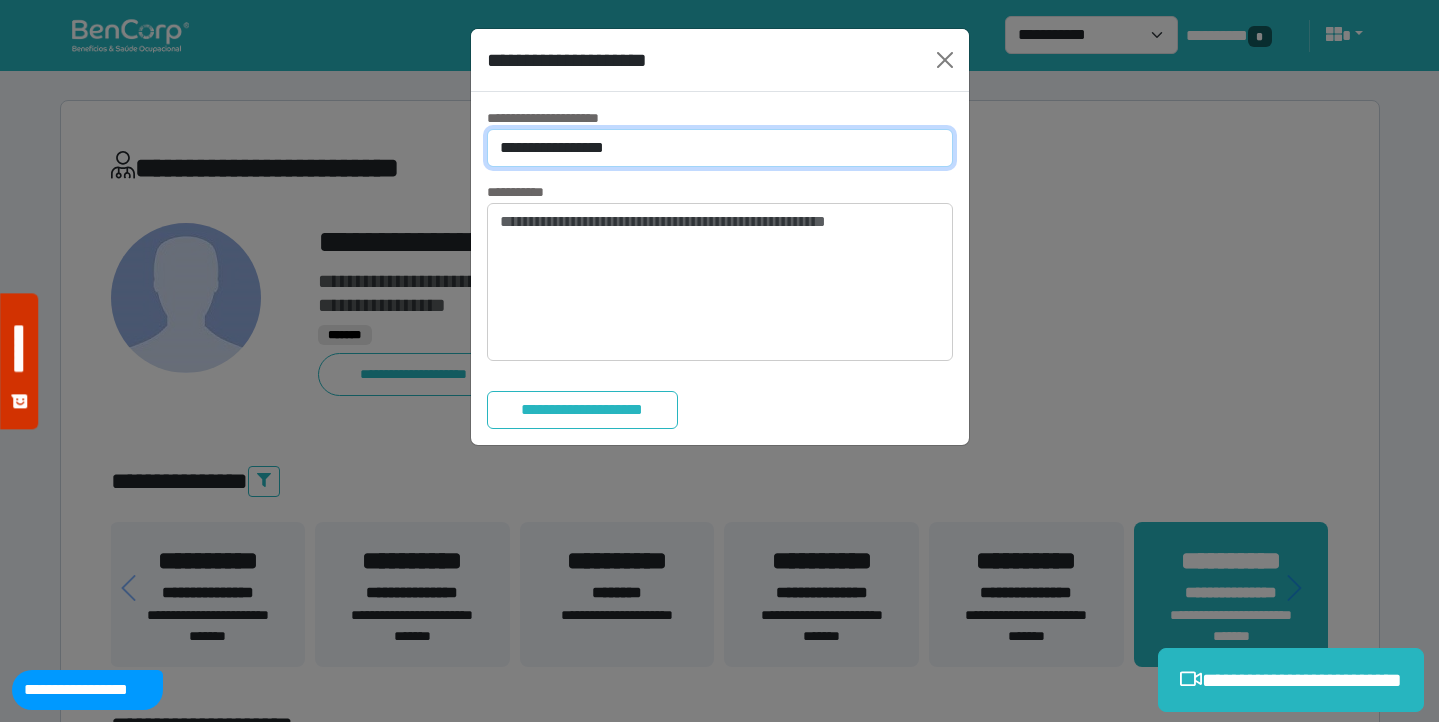select on "*" 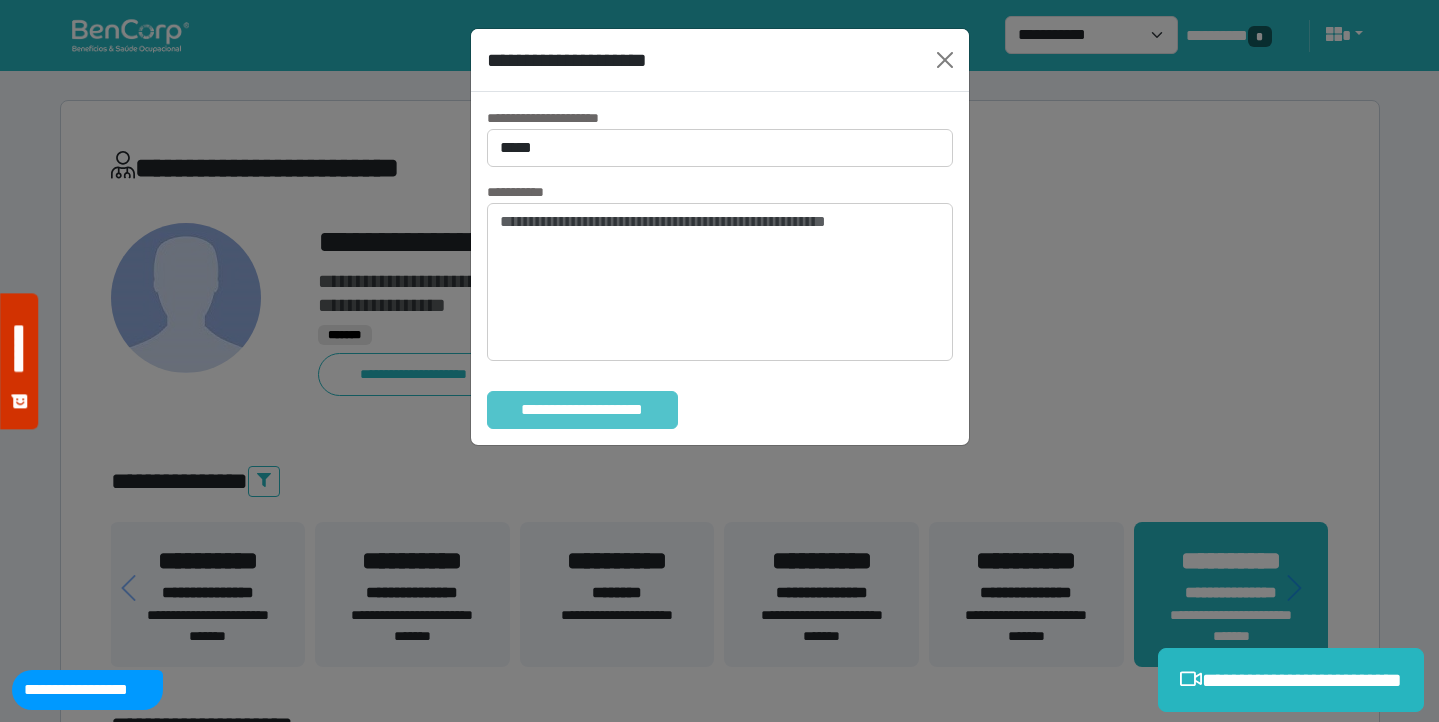 click on "**********" at bounding box center (582, 410) 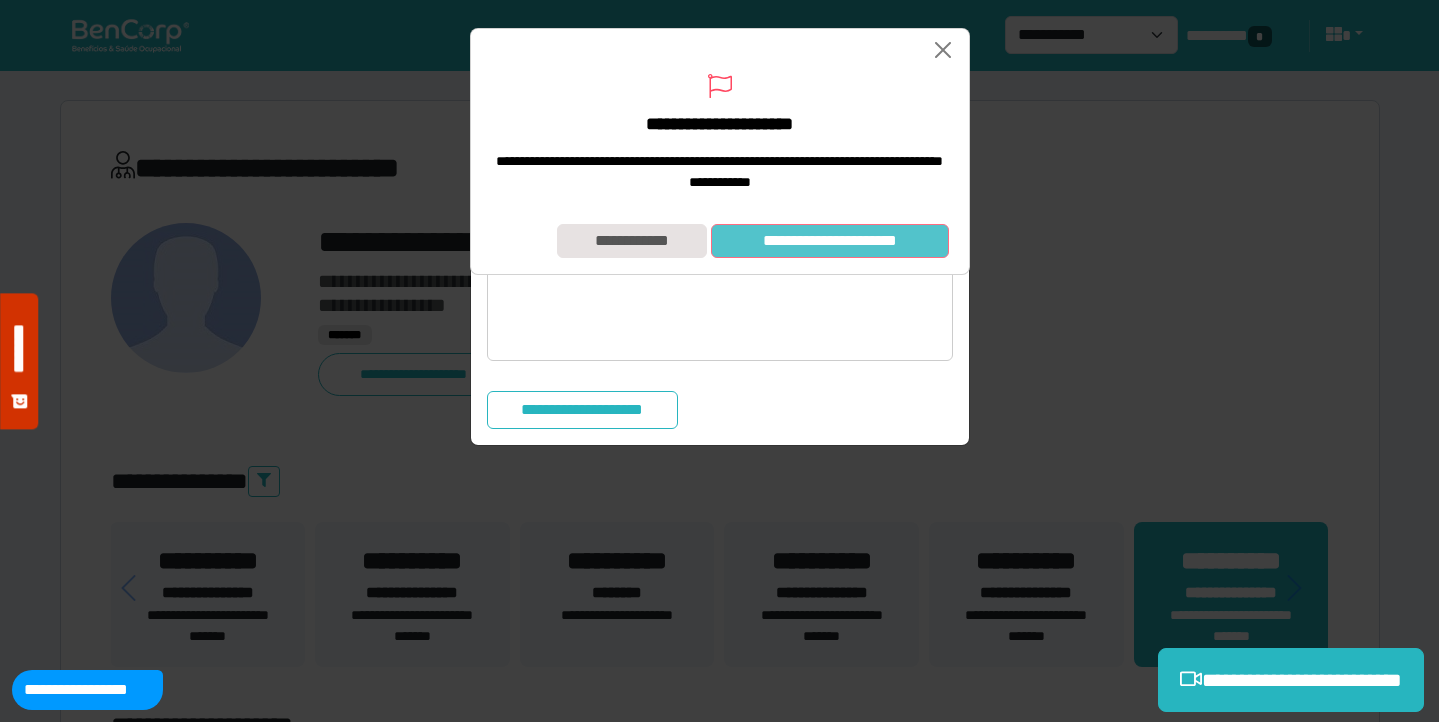 click on "**********" at bounding box center [830, 241] 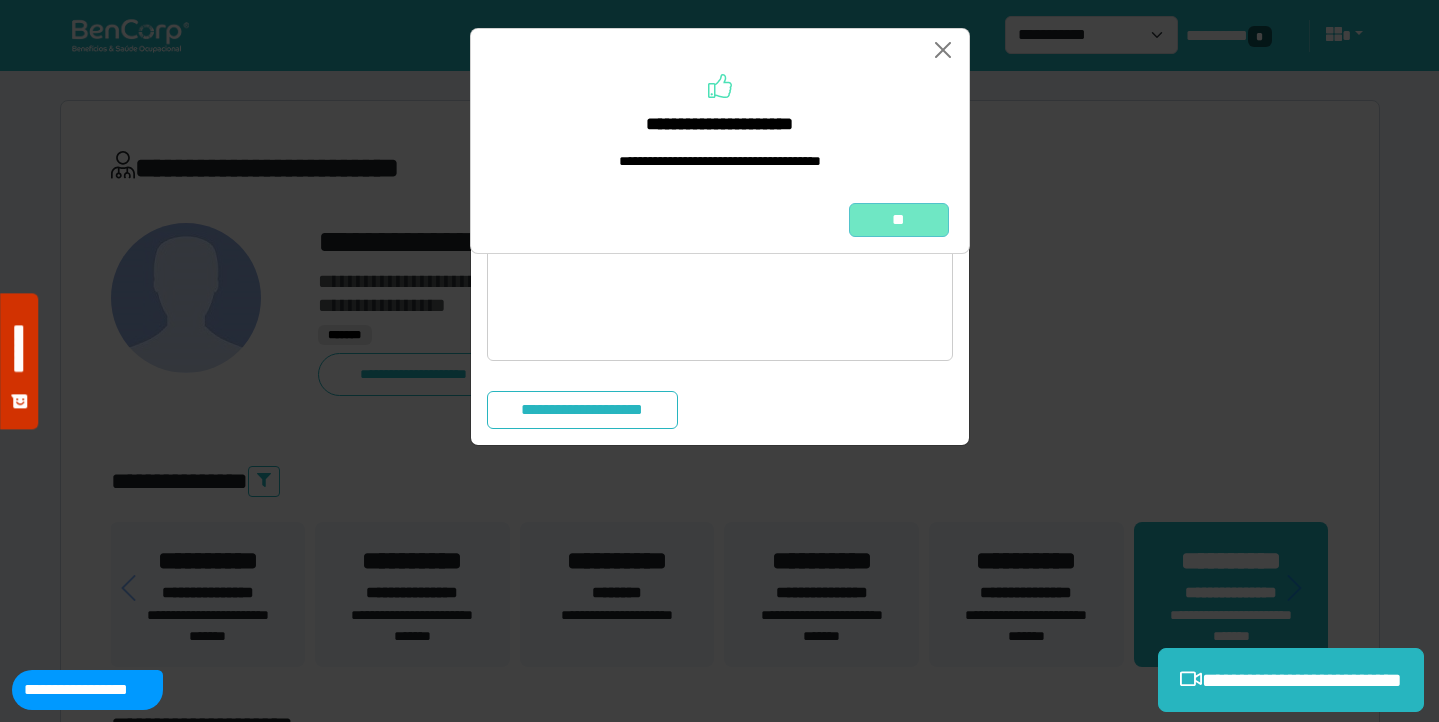 click on "**" at bounding box center (899, 220) 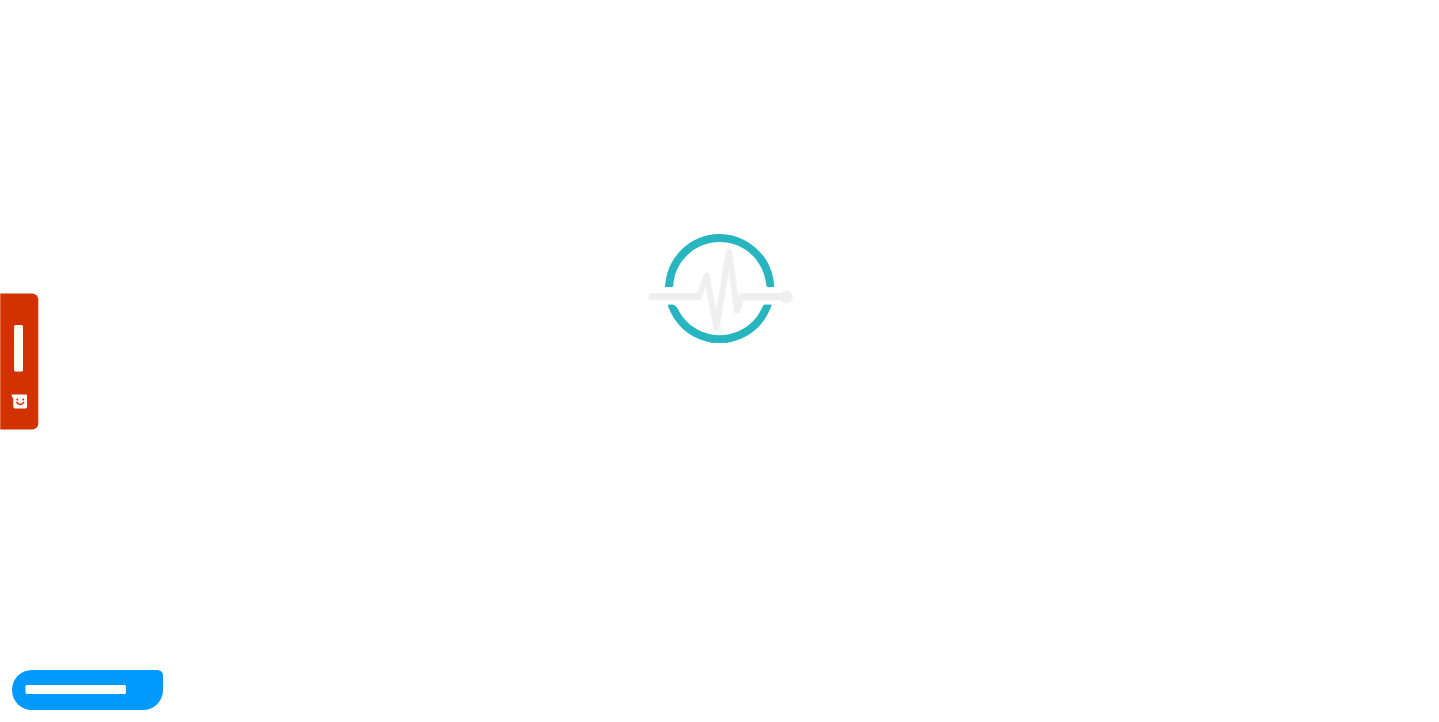 scroll, scrollTop: 0, scrollLeft: 0, axis: both 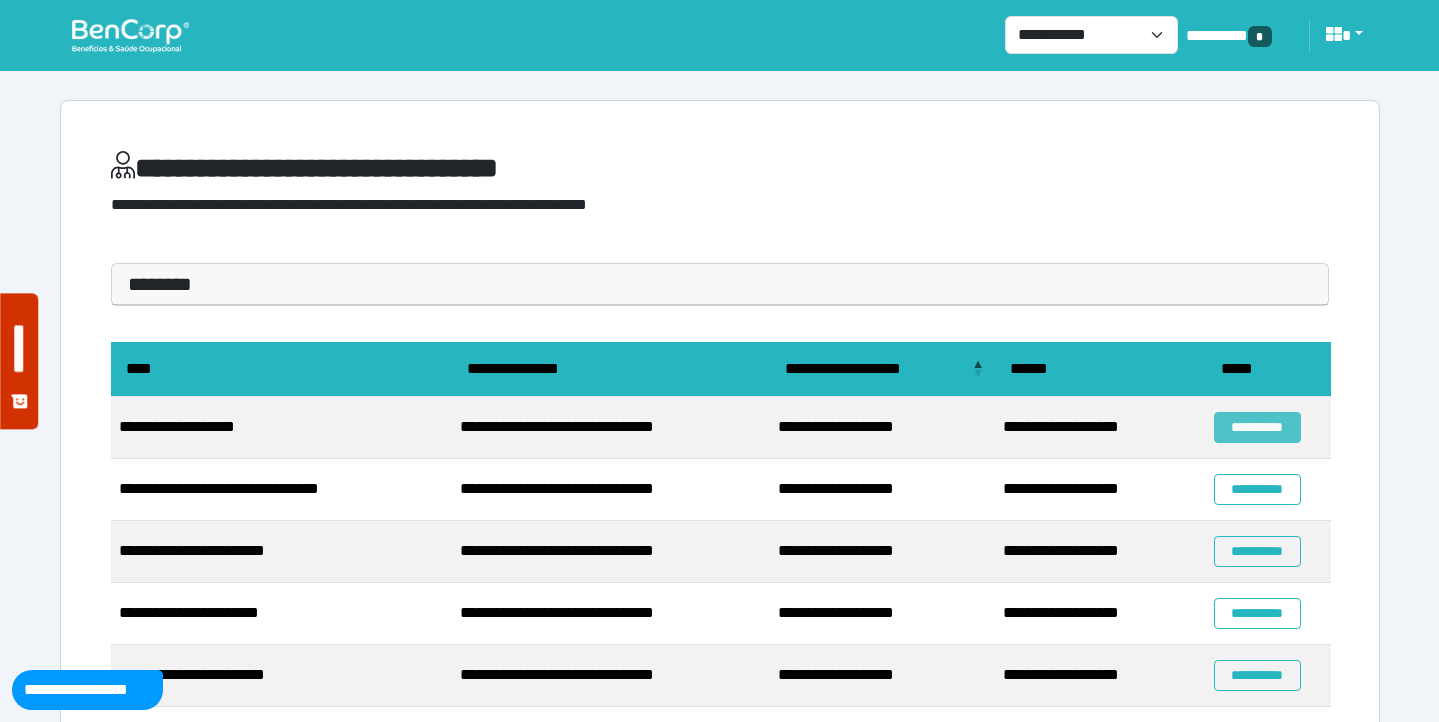 click on "**********" at bounding box center [1257, 427] 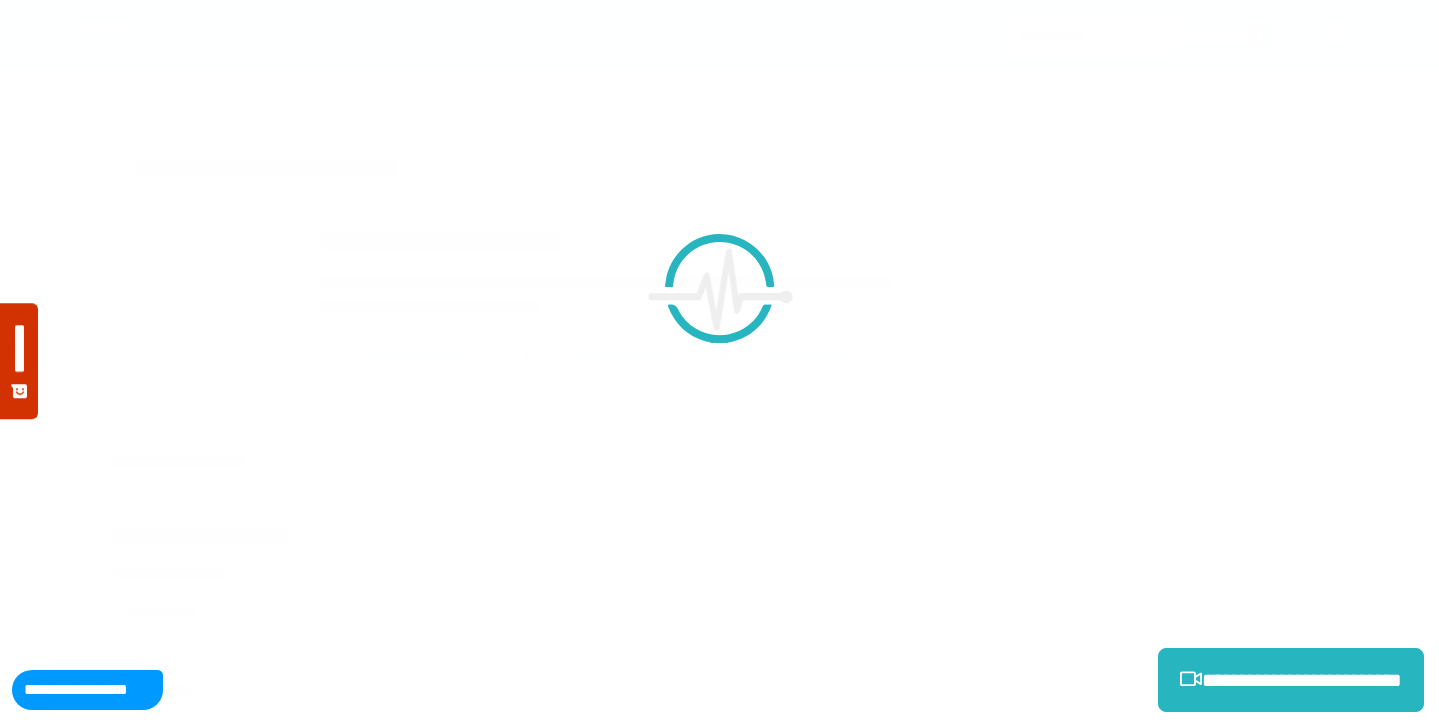 scroll, scrollTop: 0, scrollLeft: 0, axis: both 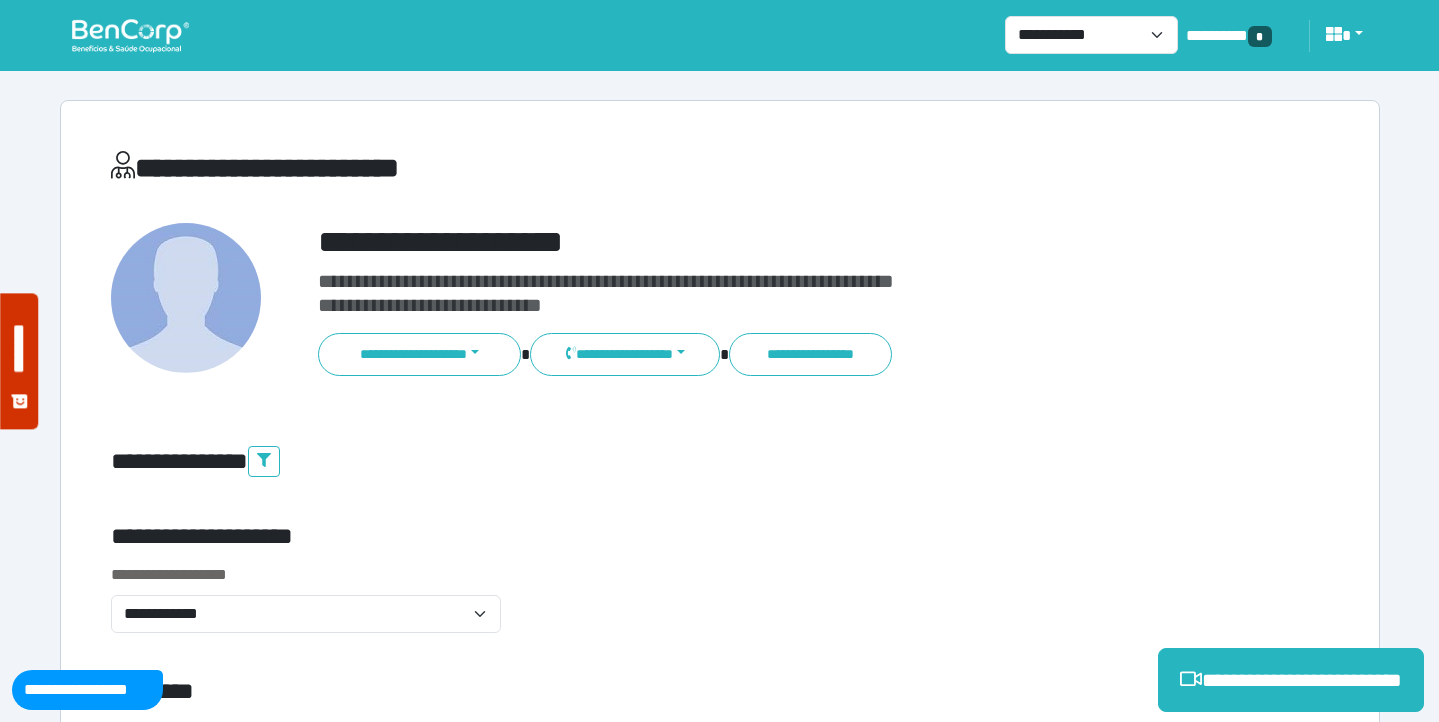 click on "**********" at bounding box center [720, 4175] 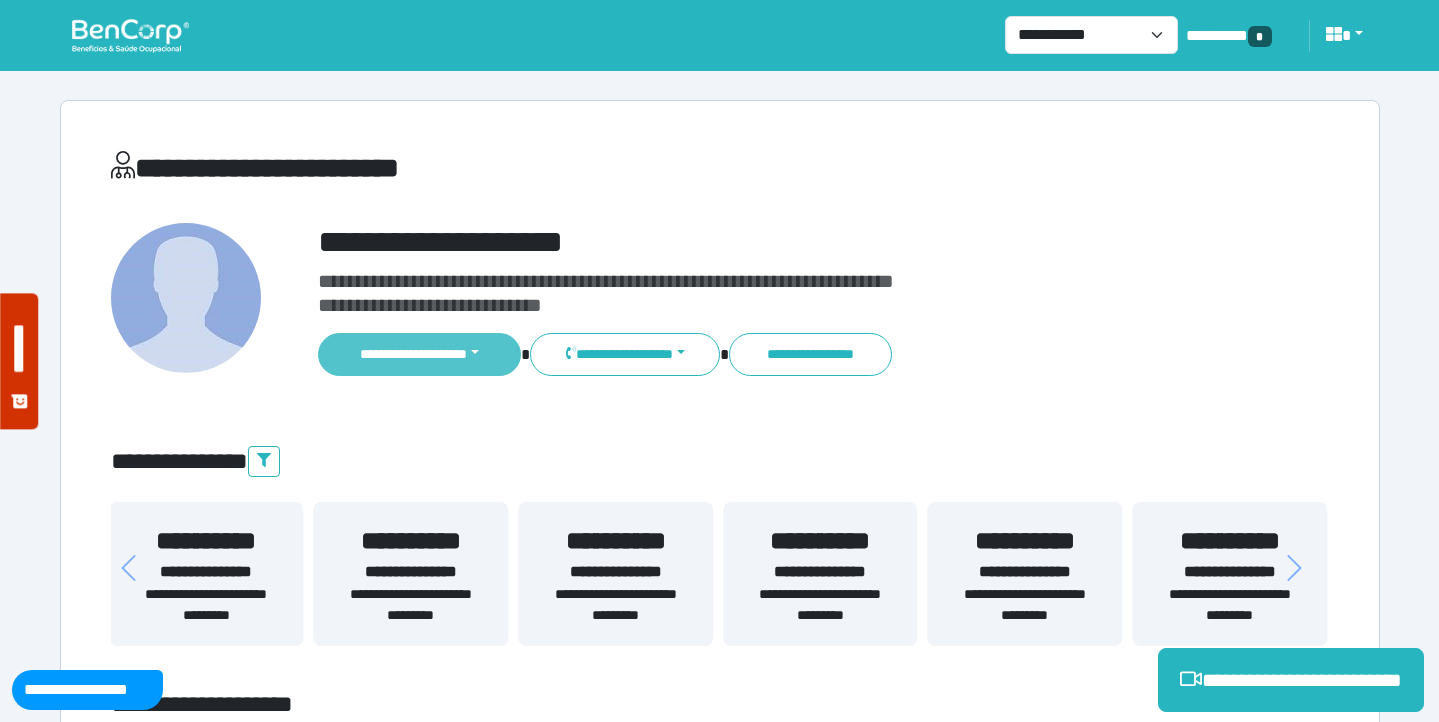 click on "**********" at bounding box center [420, 354] 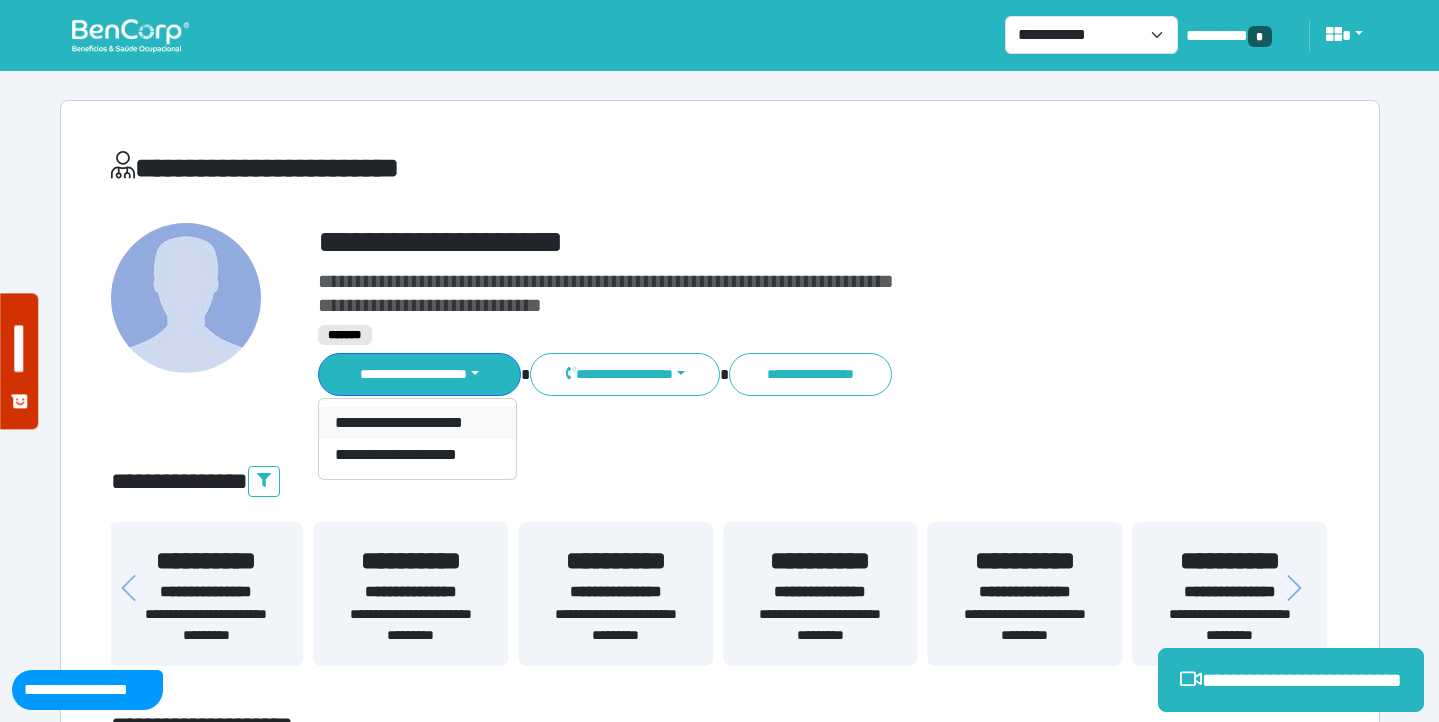 click on "**********" at bounding box center [417, 423] 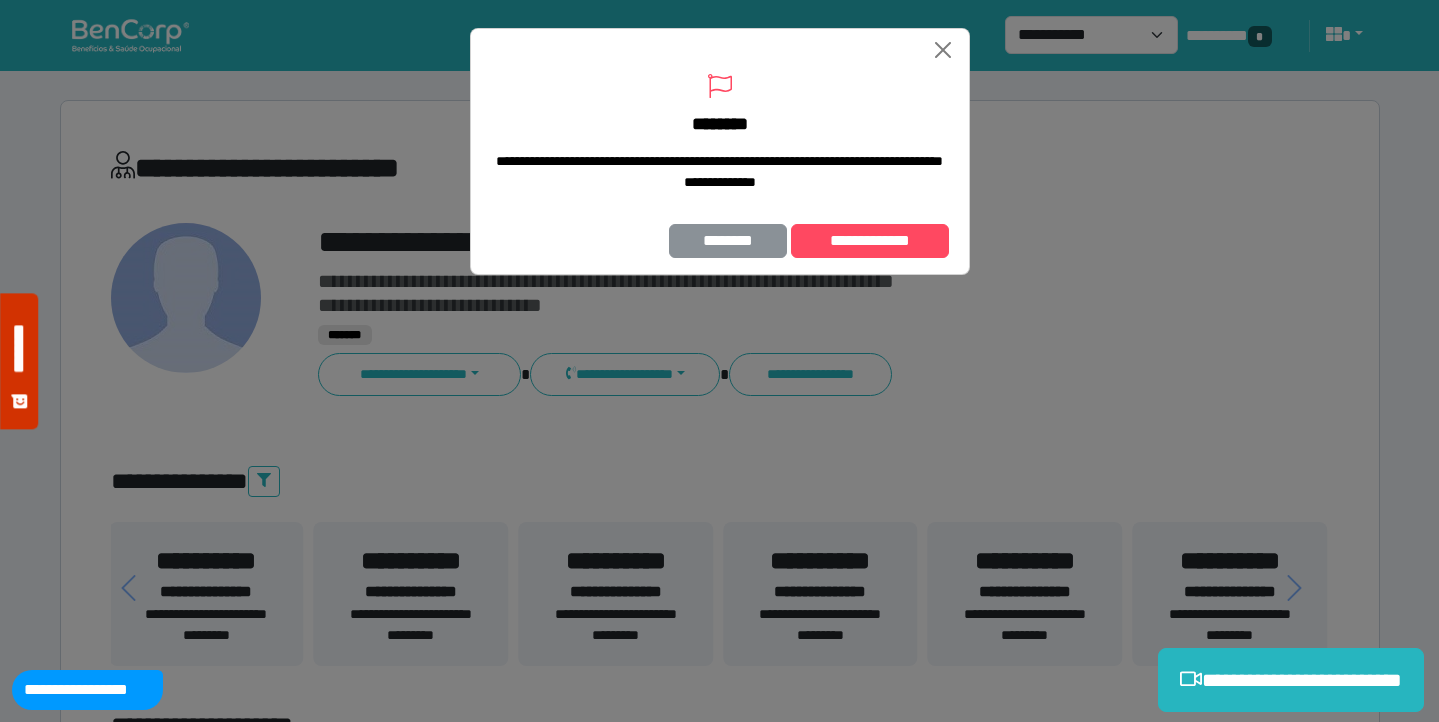 click on "********" at bounding box center [728, 241] 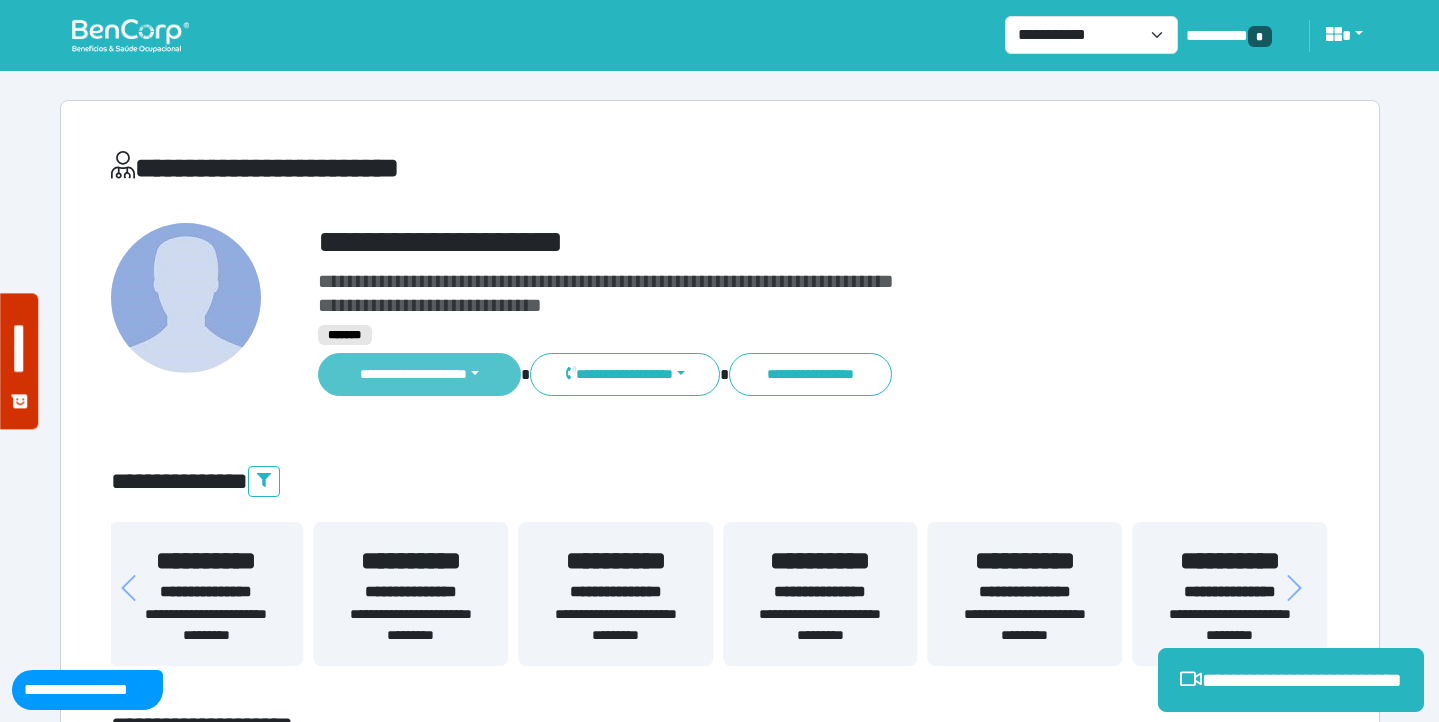 click on "**********" at bounding box center (420, 374) 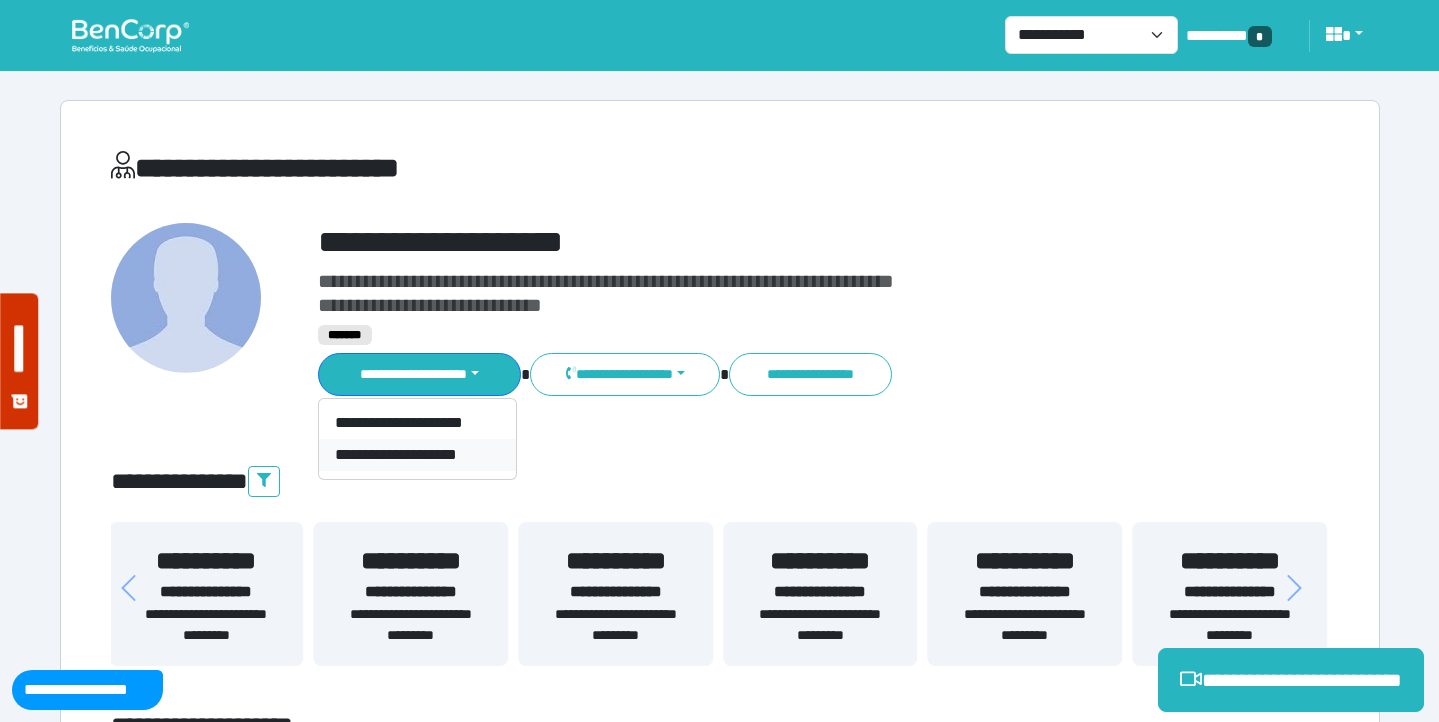 click on "**********" at bounding box center (417, 455) 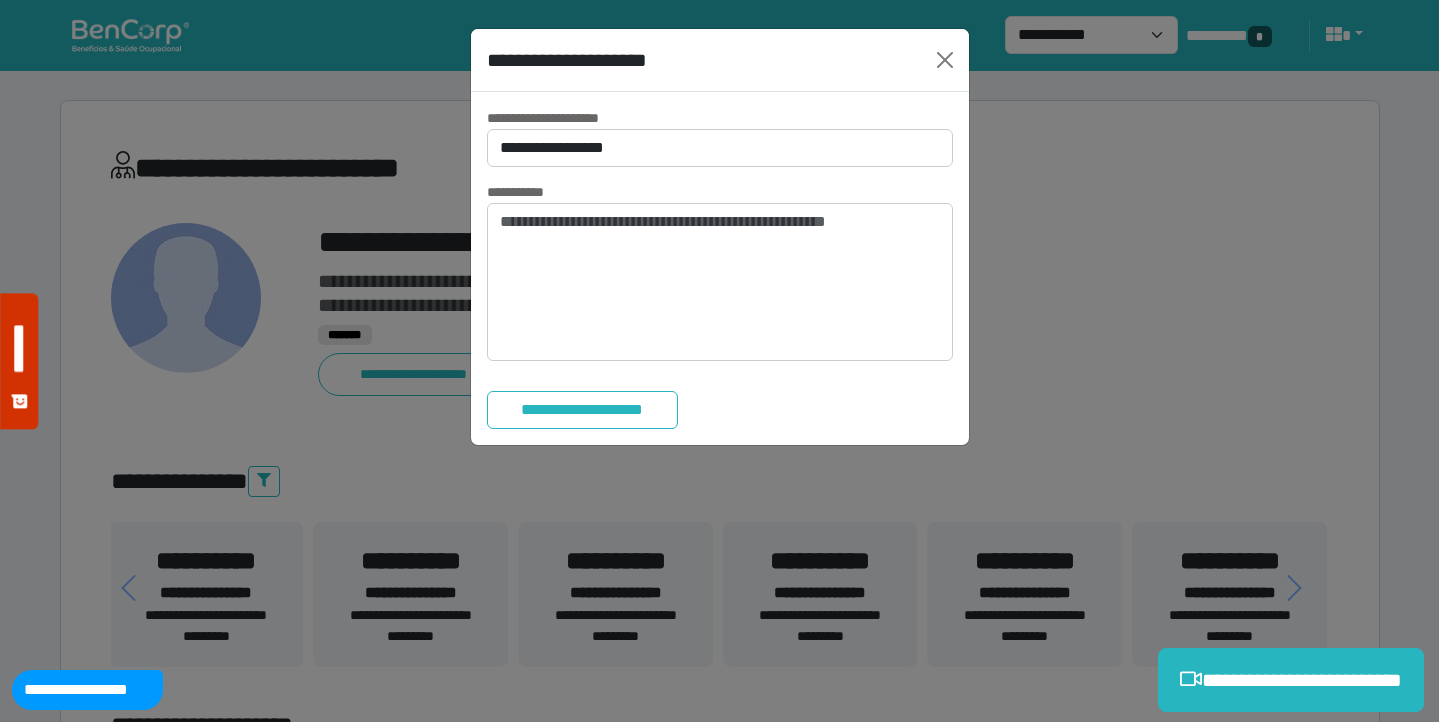 click on "**********" at bounding box center (720, 268) 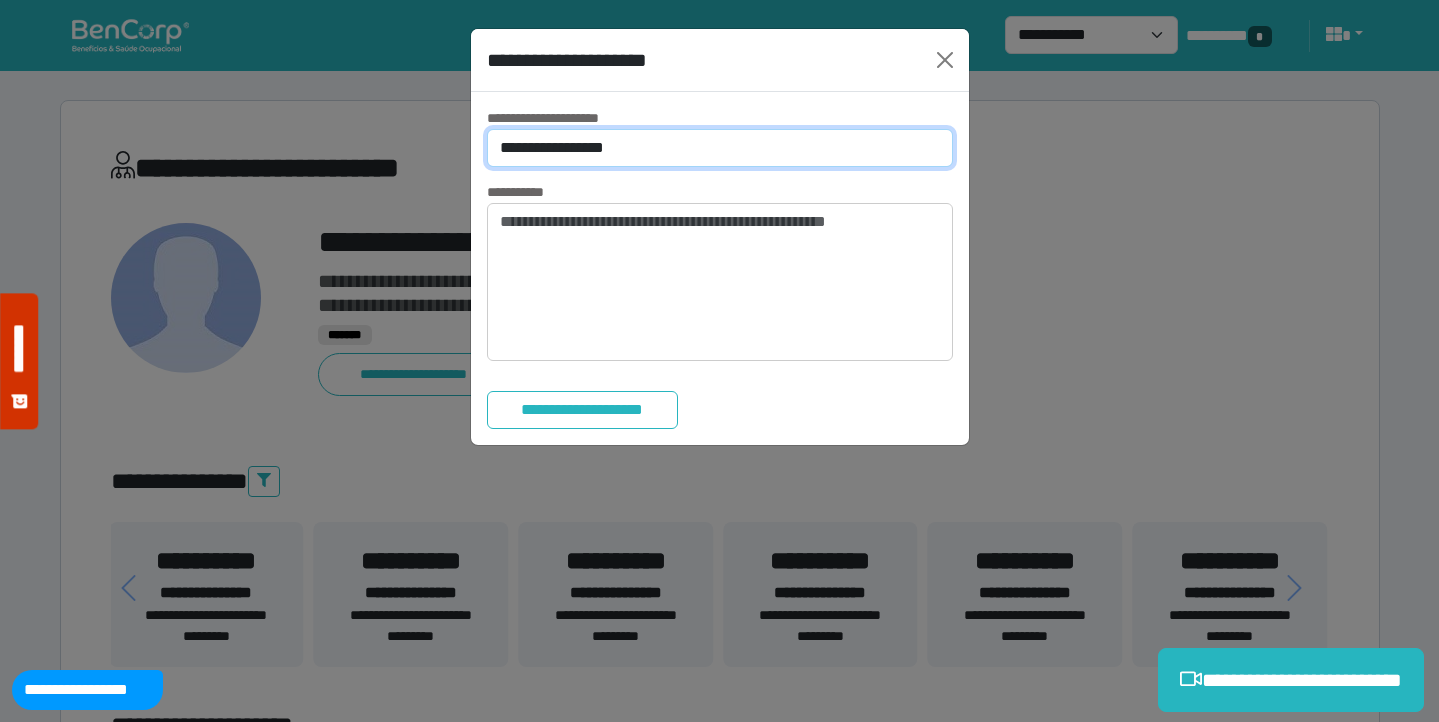 click on "**********" at bounding box center (720, 148) 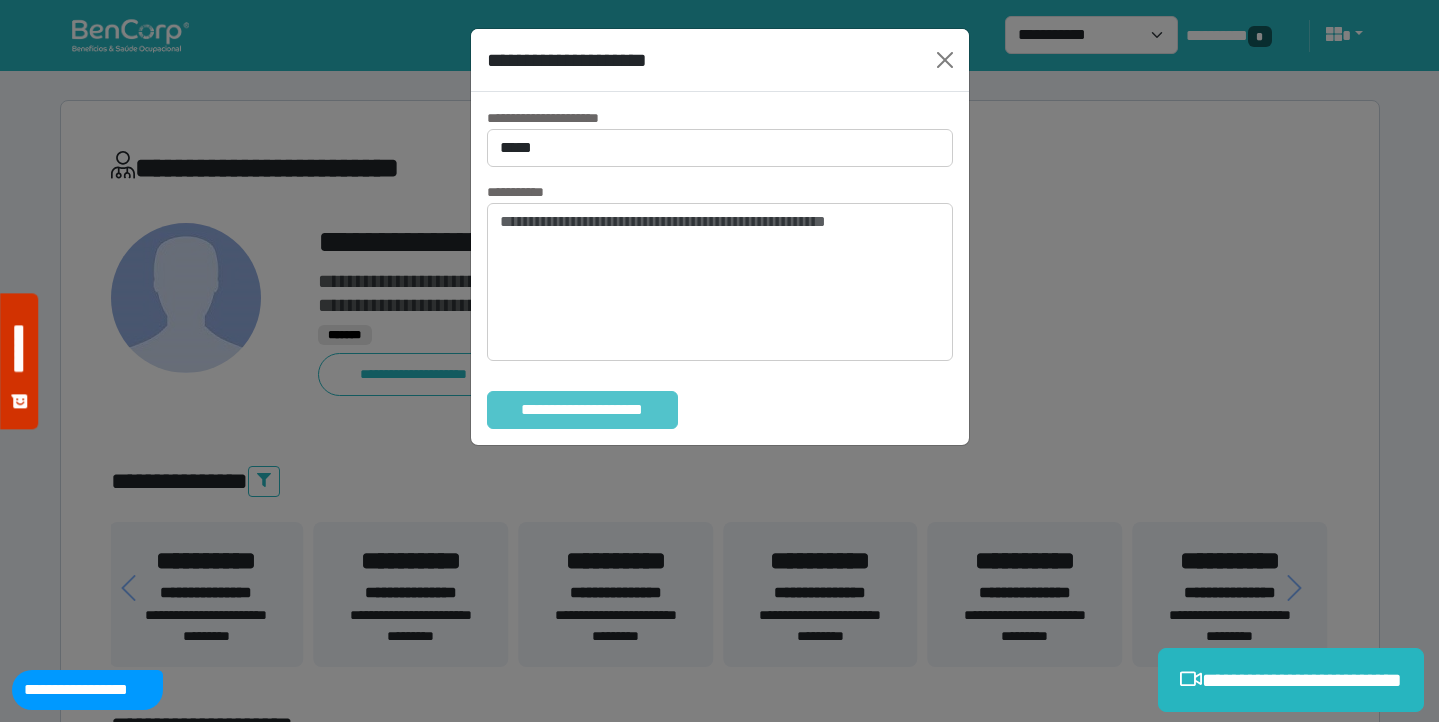 click on "**********" at bounding box center (582, 410) 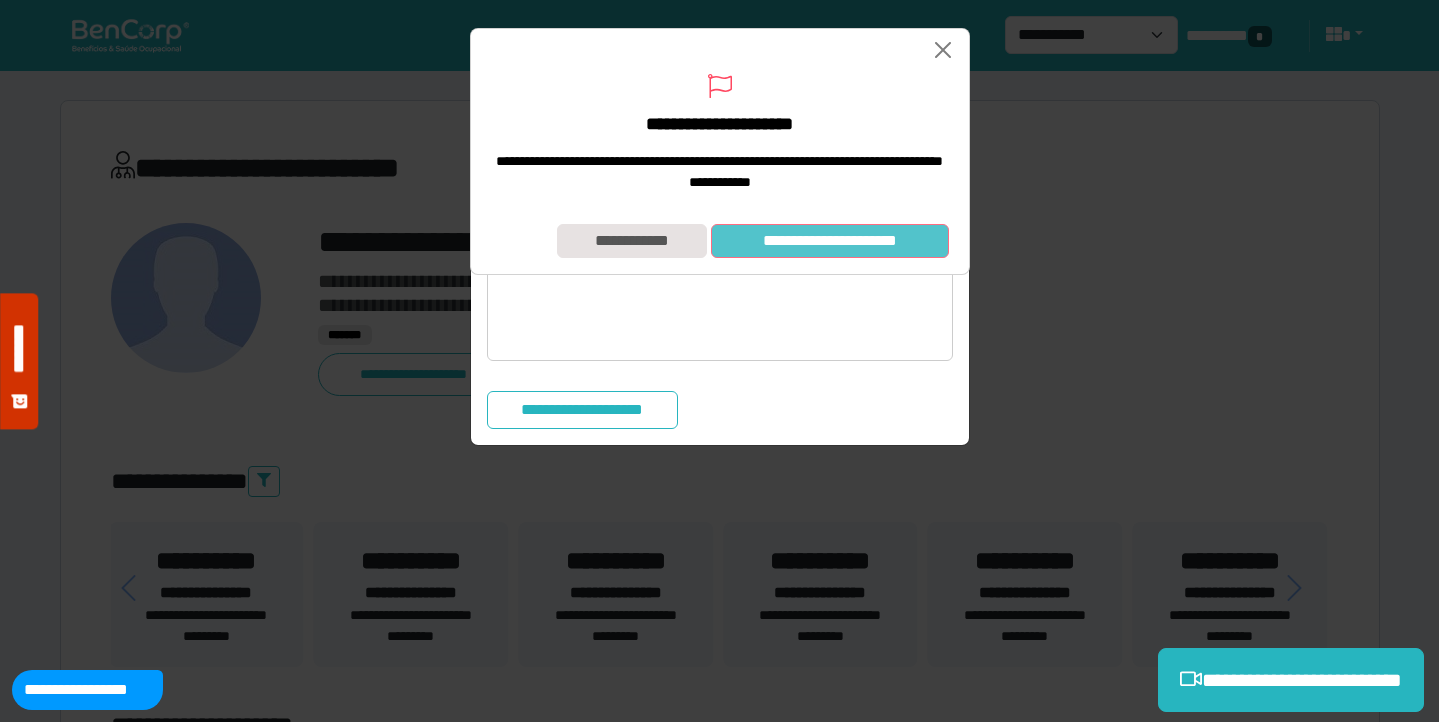 click on "**********" at bounding box center (830, 241) 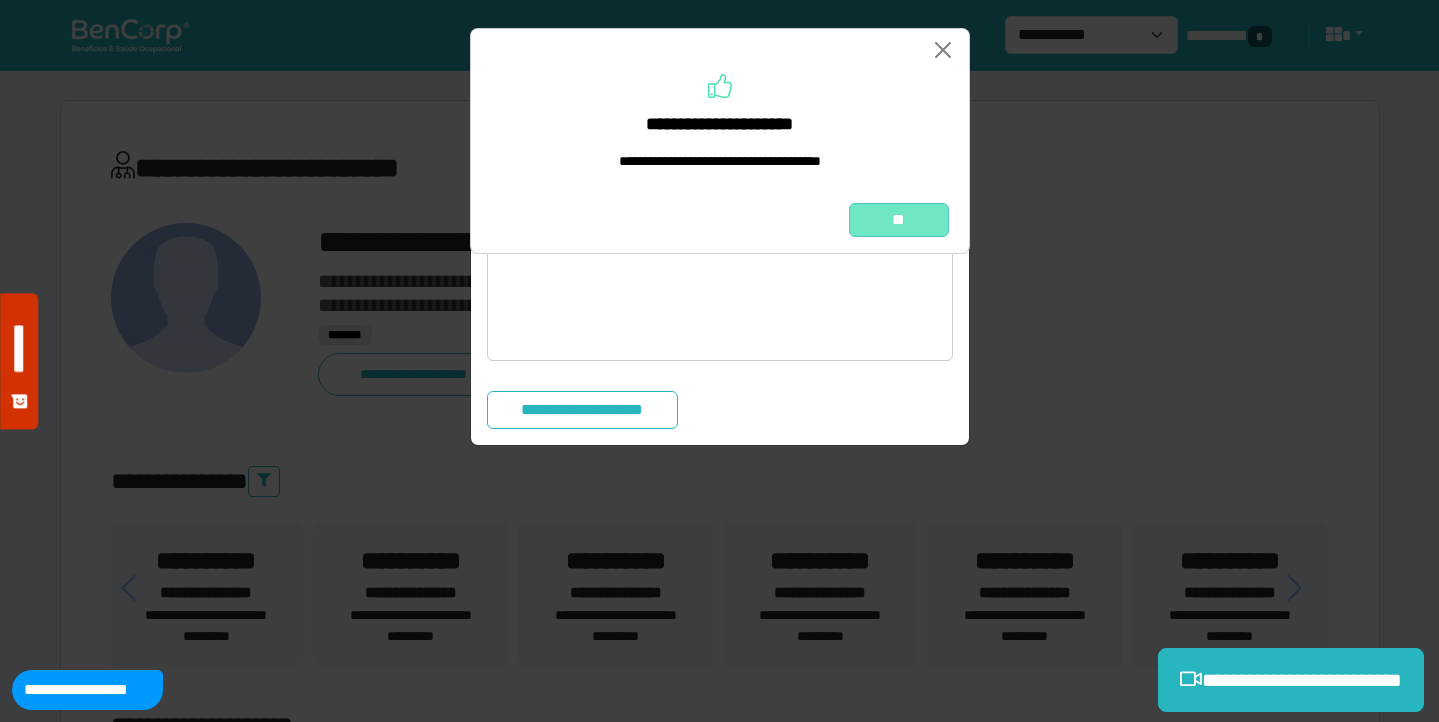 click on "**" at bounding box center (899, 220) 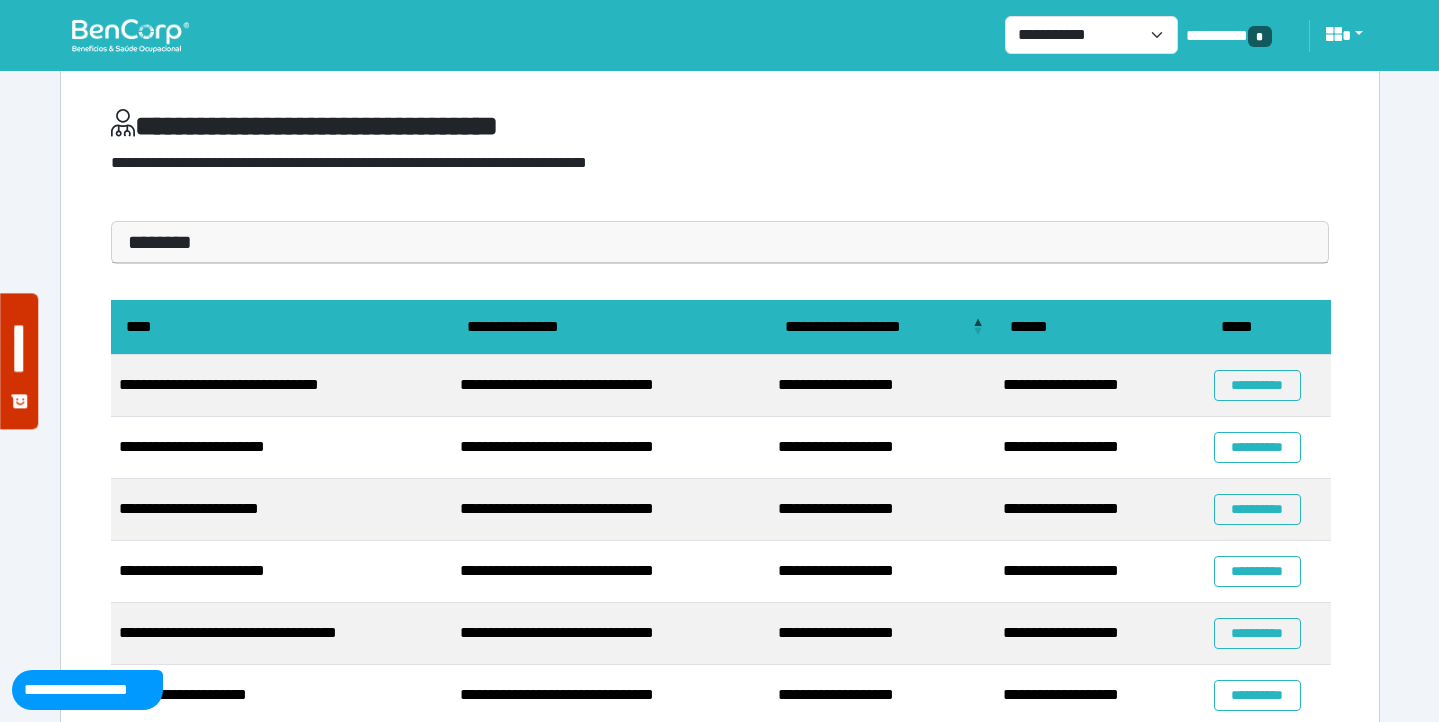 scroll, scrollTop: 0, scrollLeft: 0, axis: both 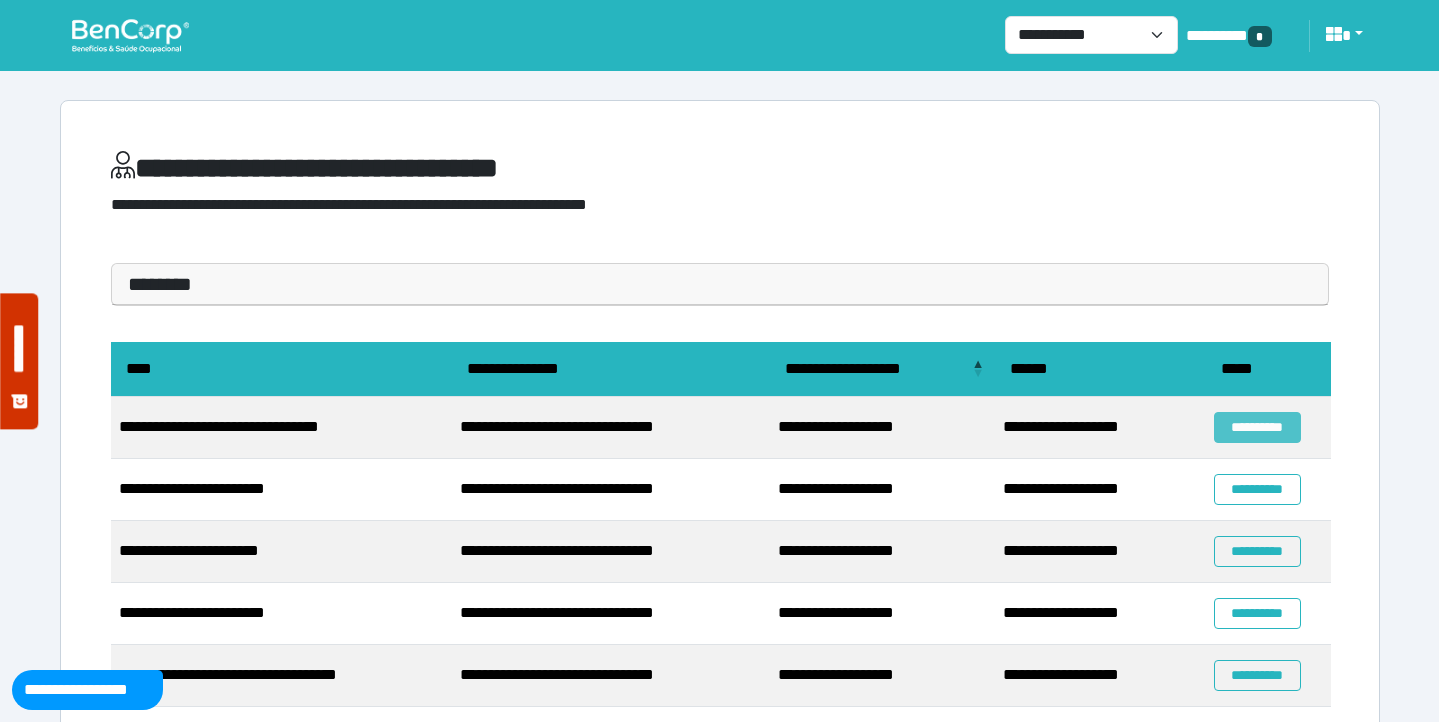 click on "**********" at bounding box center (1257, 427) 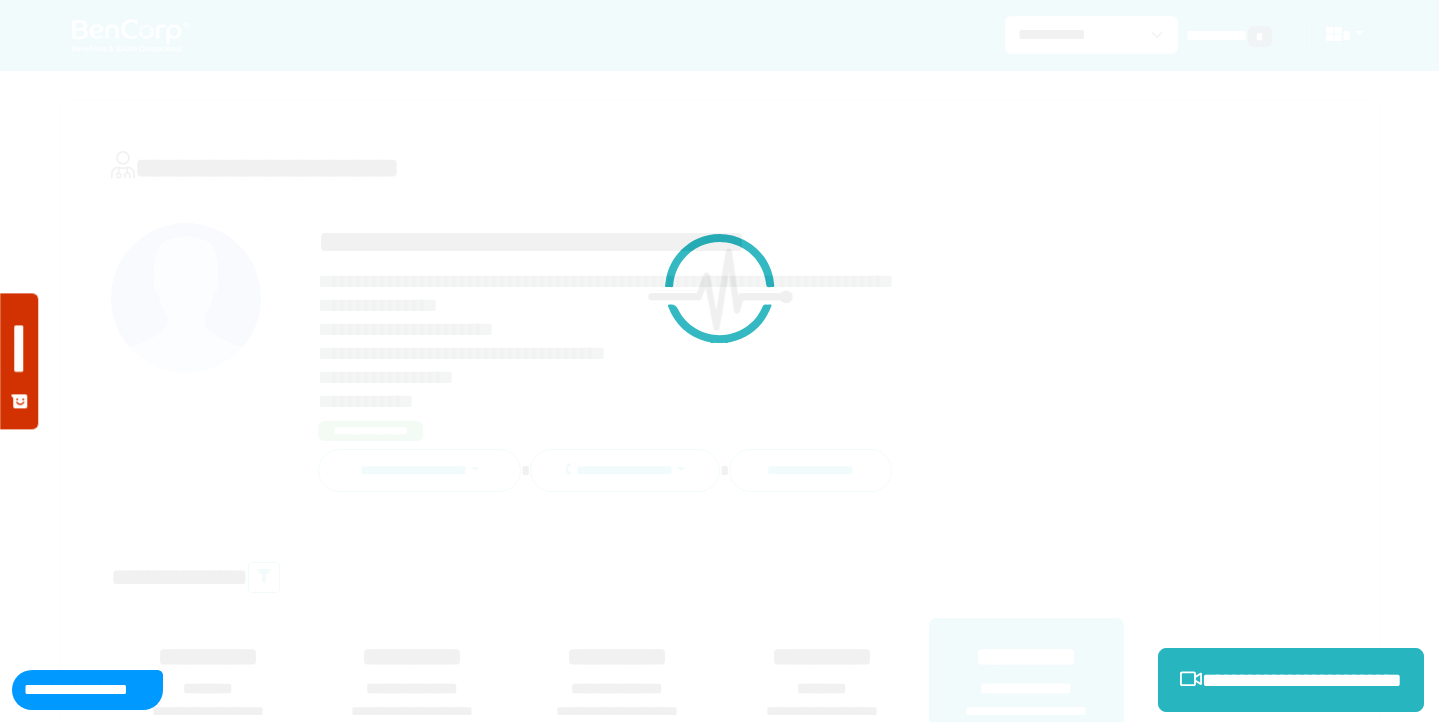 scroll, scrollTop: 0, scrollLeft: 0, axis: both 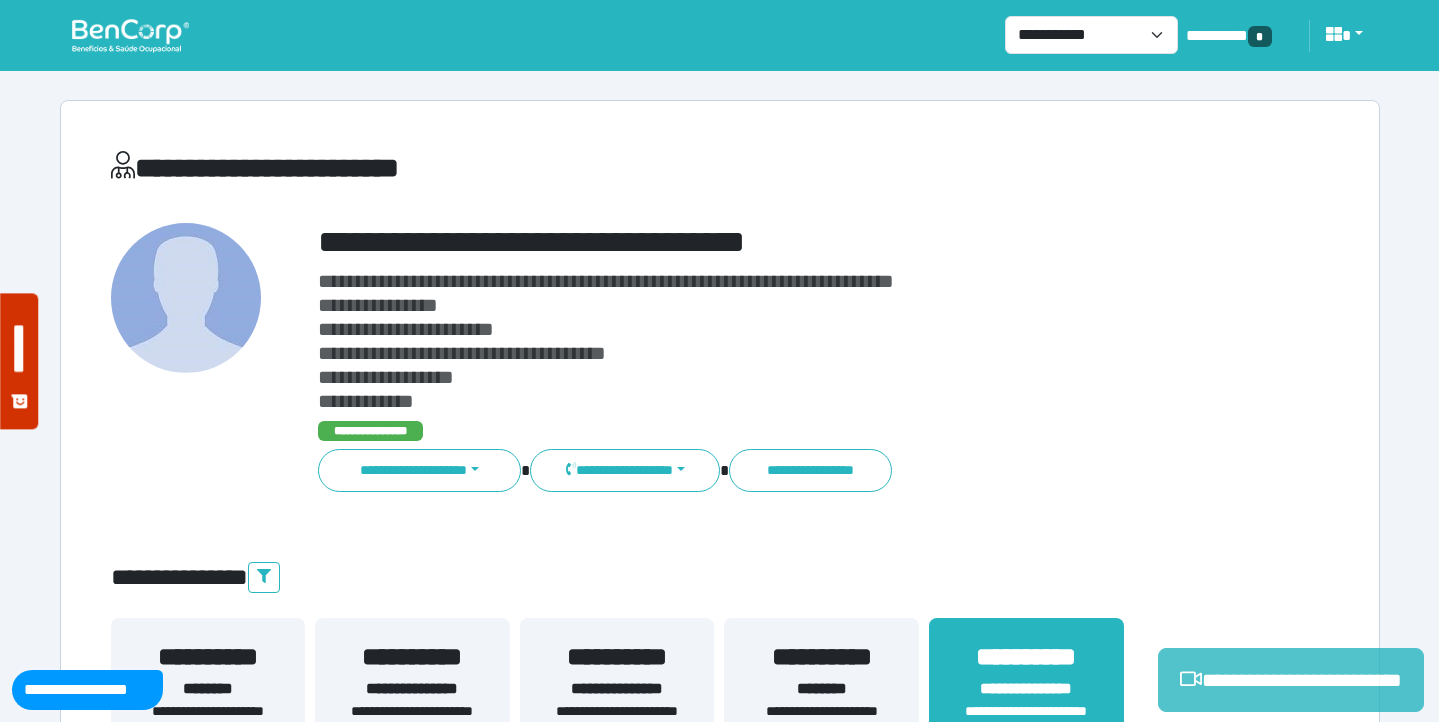 click on "**********" at bounding box center [1291, 680] 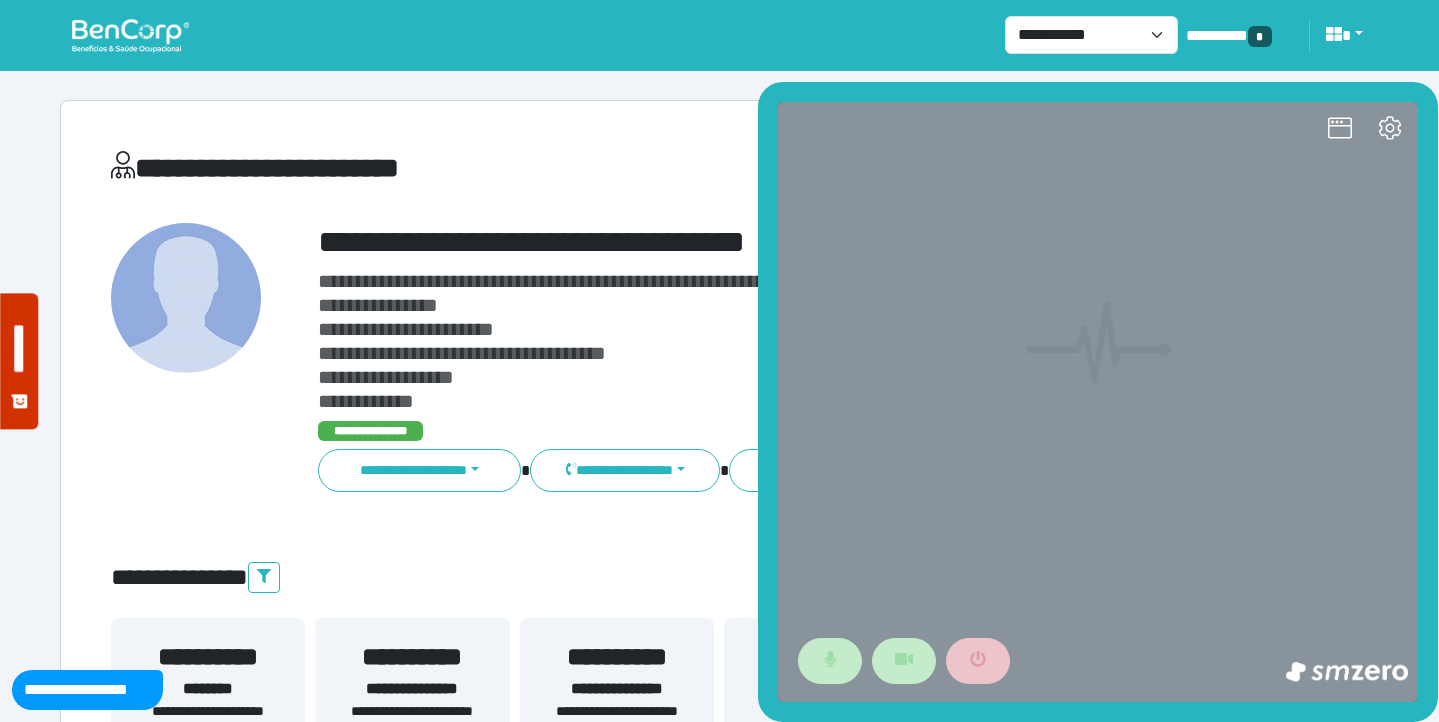 scroll, scrollTop: 0, scrollLeft: 0, axis: both 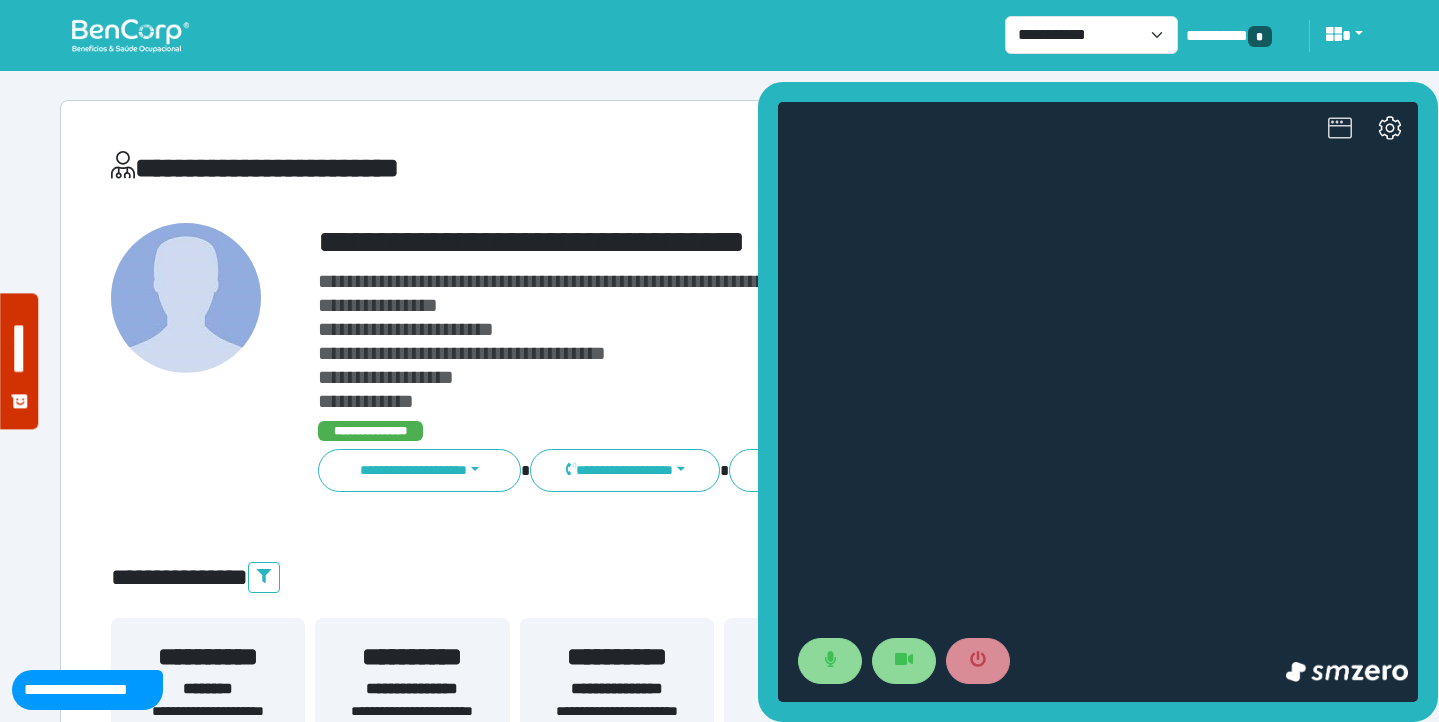 click 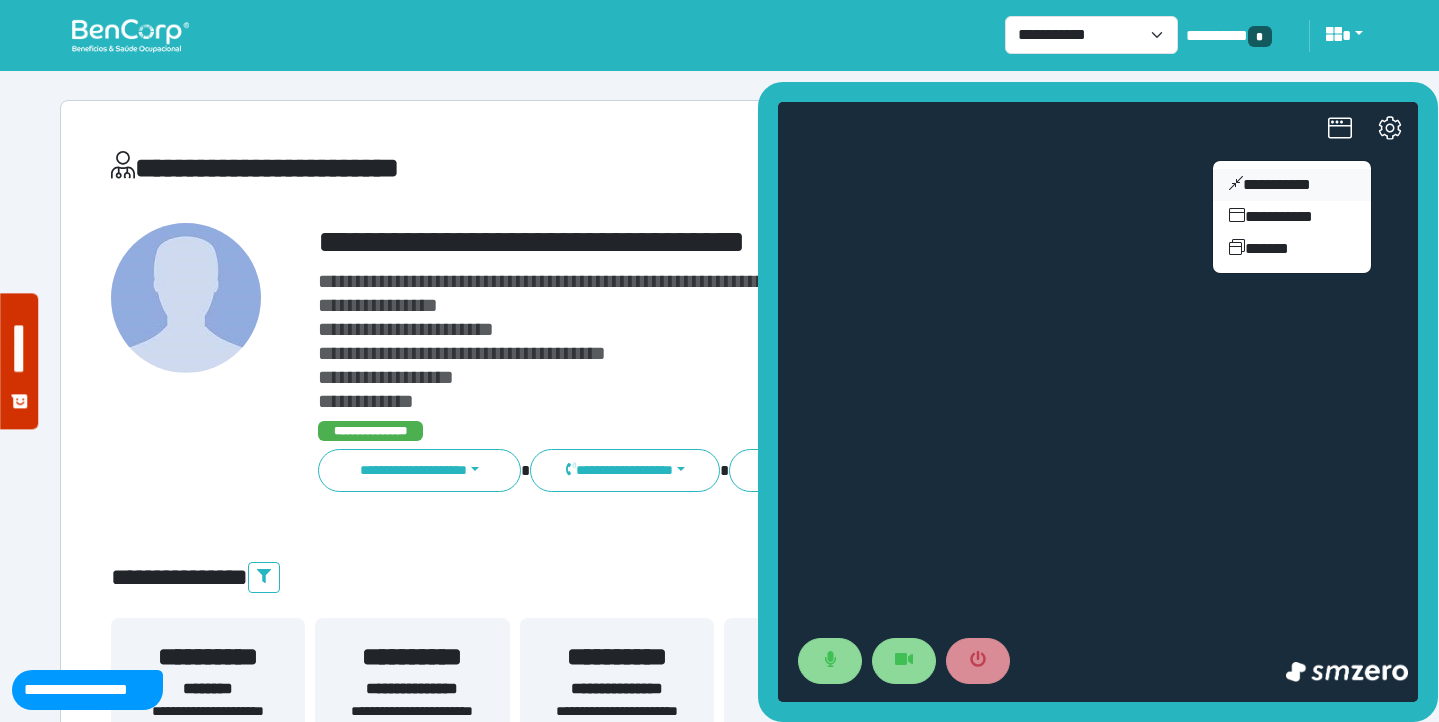 click on "**********" at bounding box center (1292, 185) 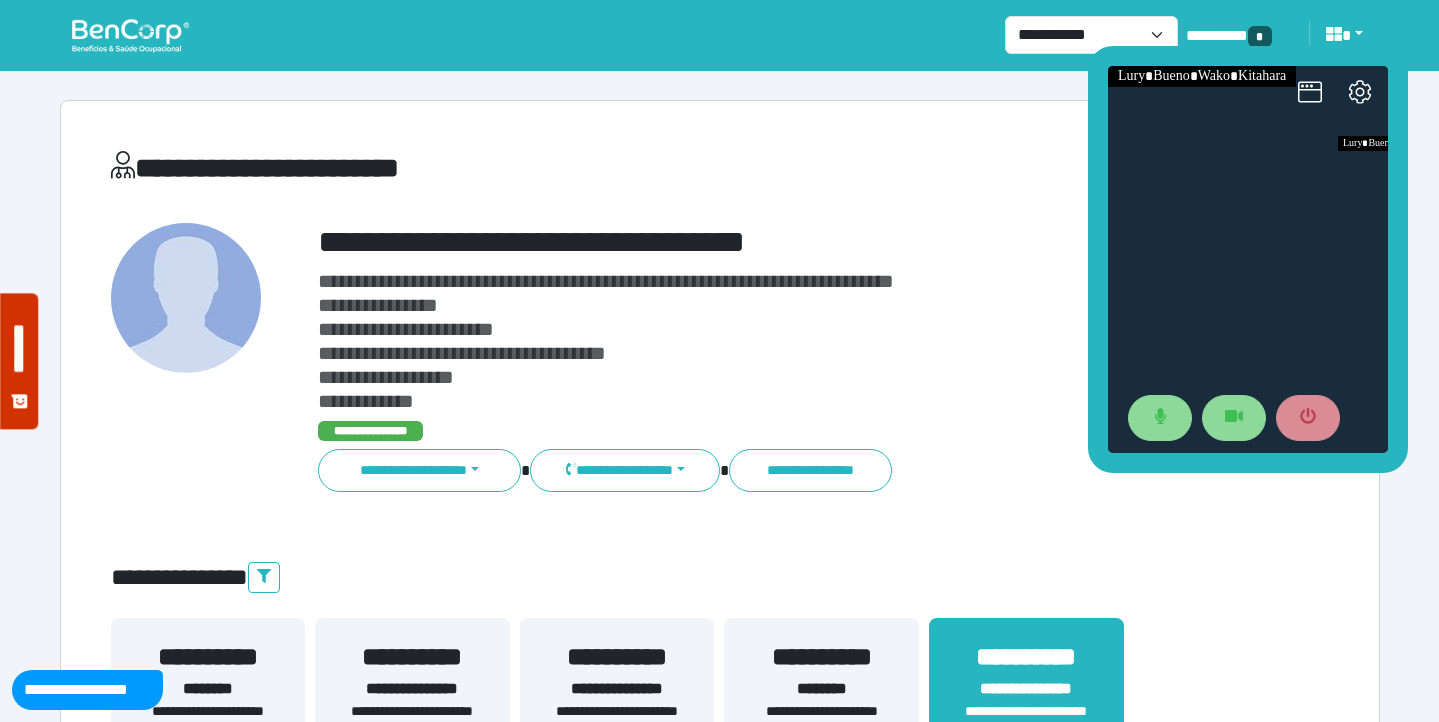 drag, startPoint x: 1269, startPoint y: 304, endPoint x: 1236, endPoint y: 49, distance: 257.12643 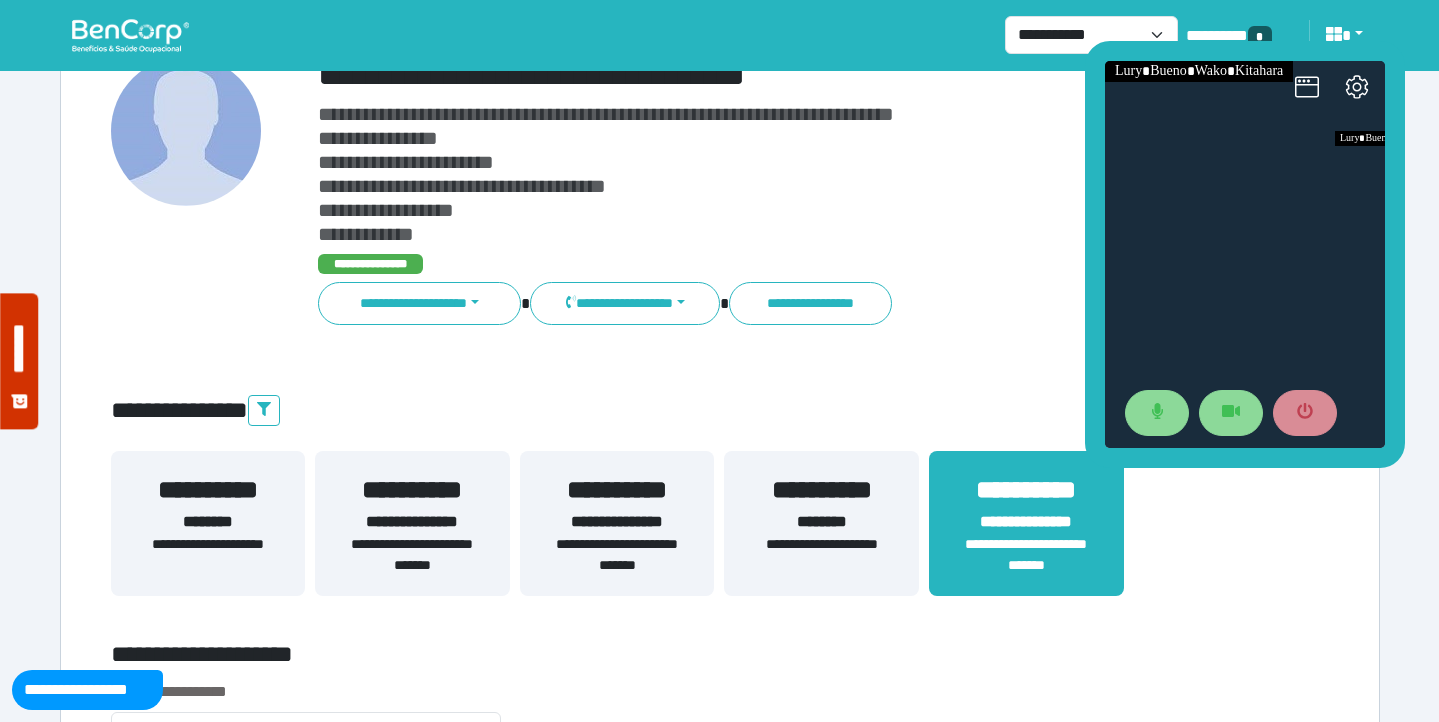 scroll, scrollTop: 177, scrollLeft: 0, axis: vertical 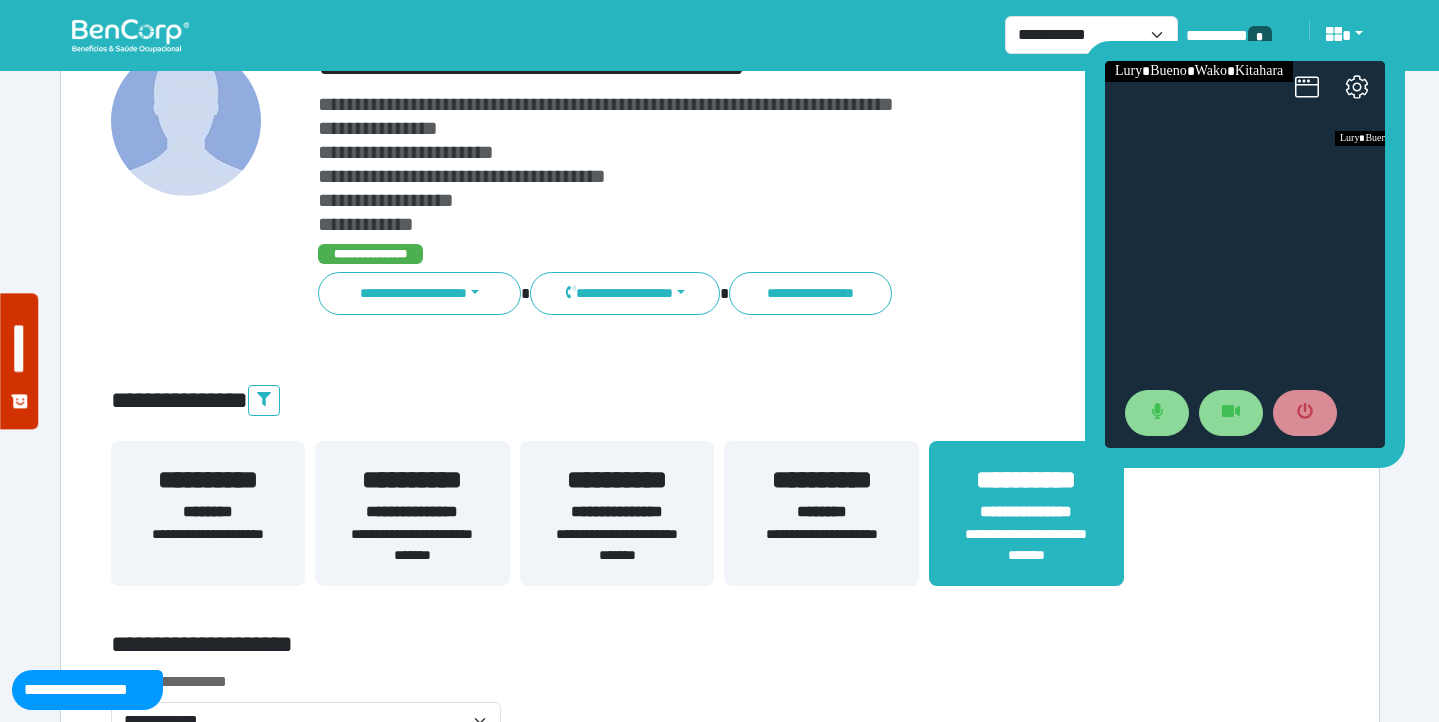 click on "**********" at bounding box center [617, 480] 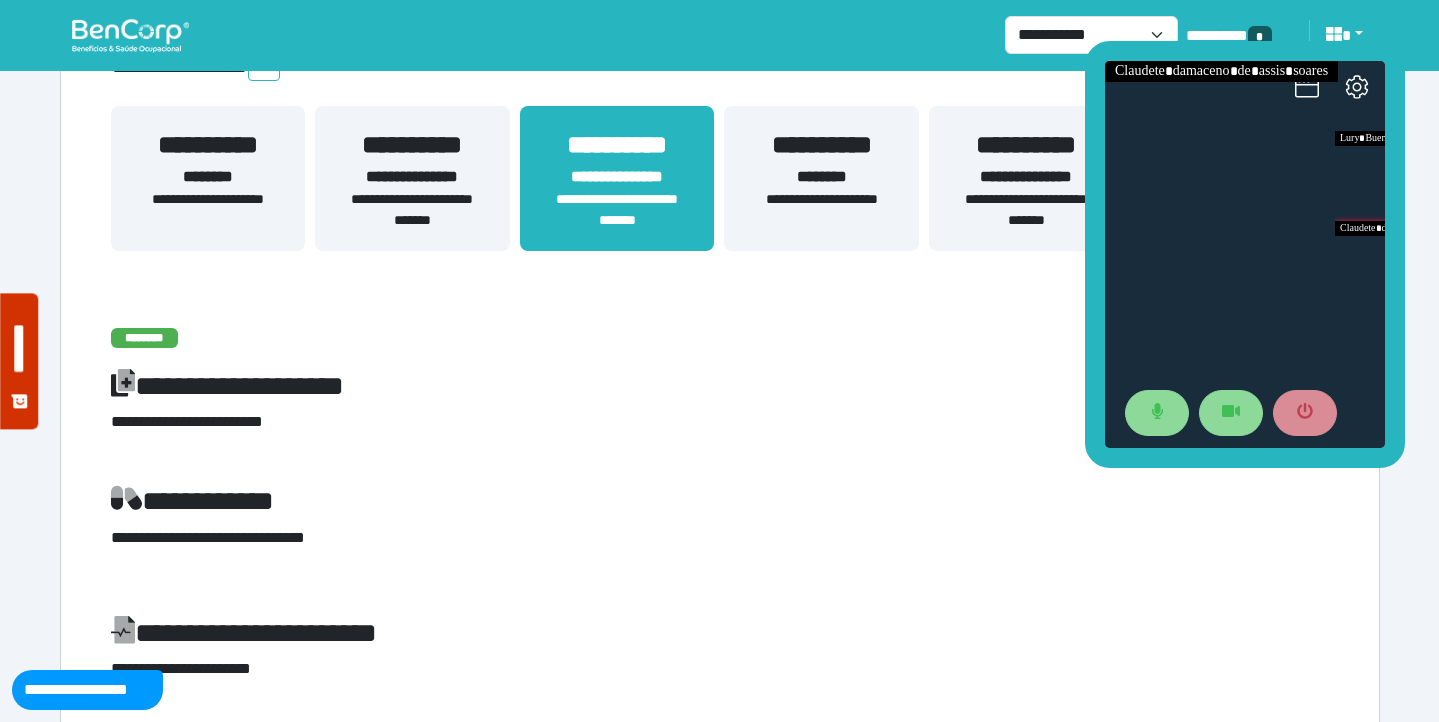 scroll, scrollTop: 496, scrollLeft: 0, axis: vertical 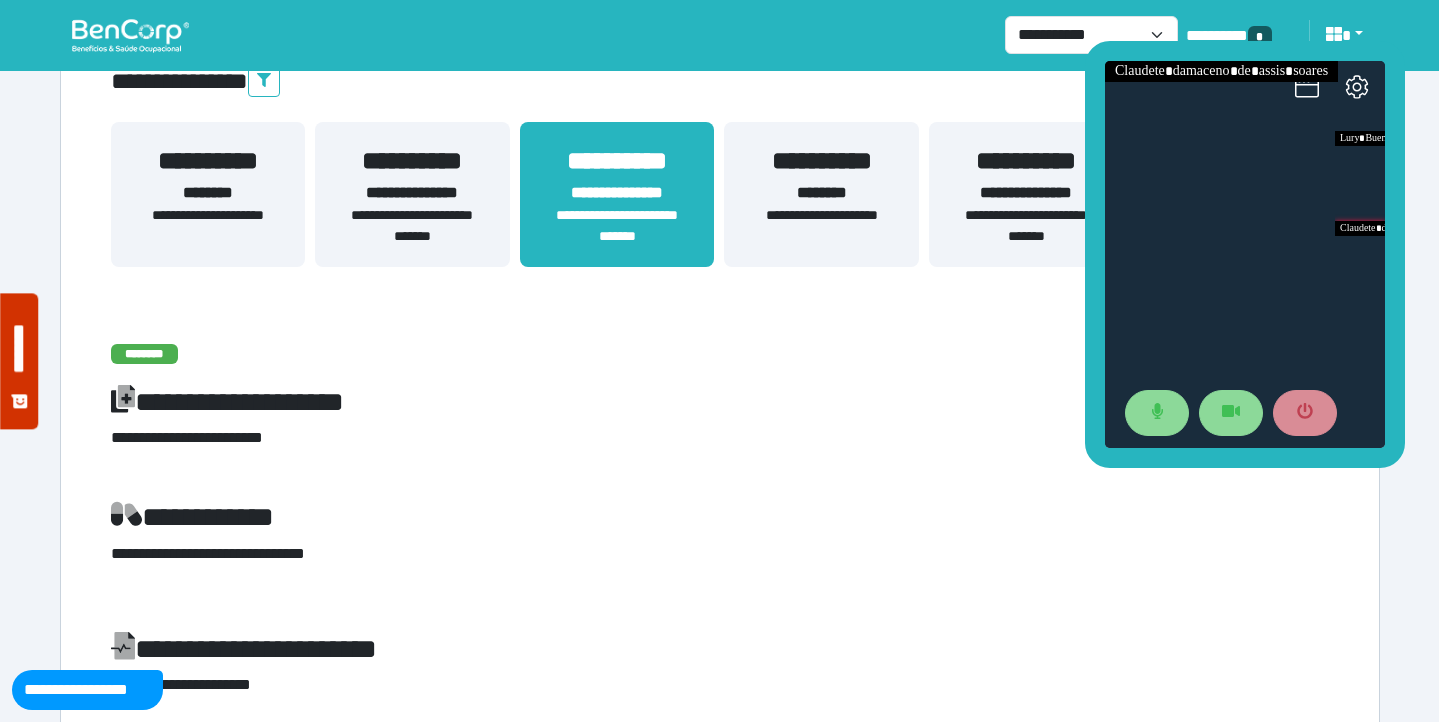 click on "**********" at bounding box center (412, 226) 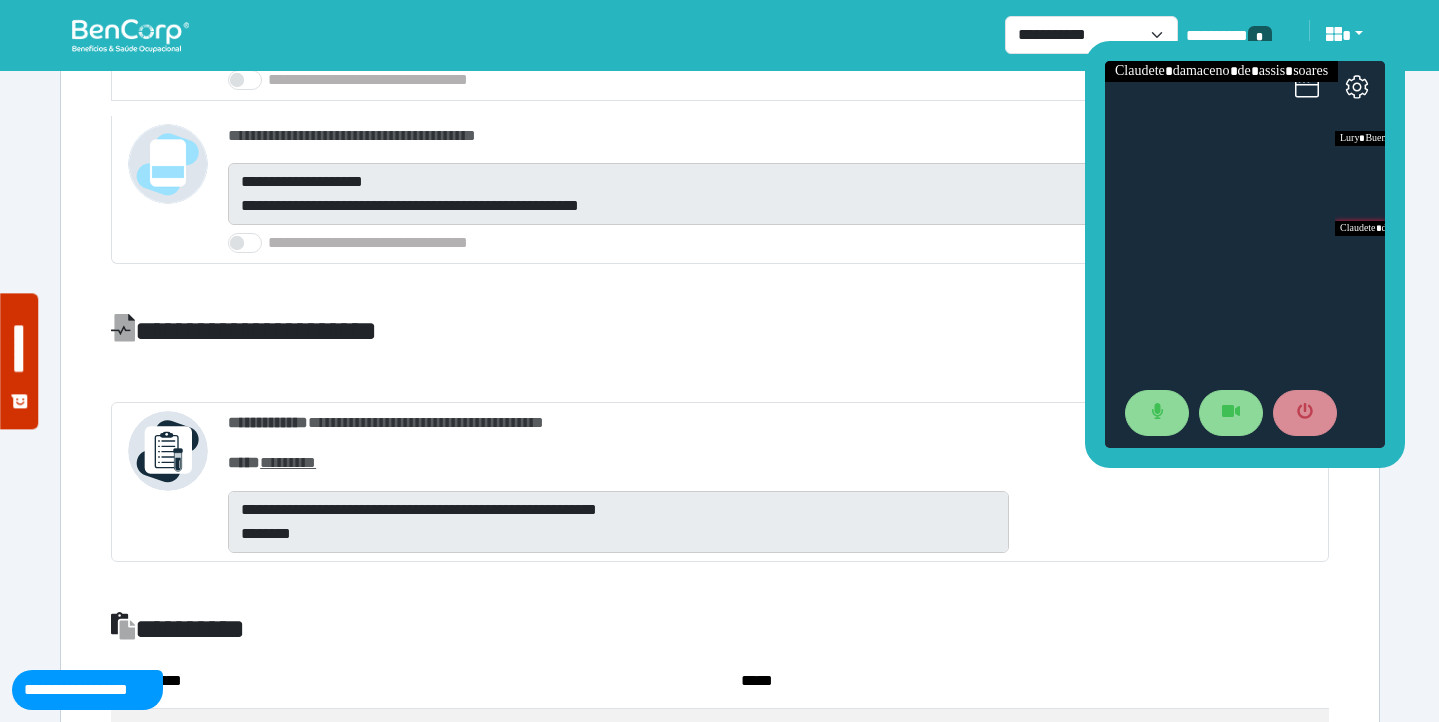 scroll, scrollTop: 0, scrollLeft: 0, axis: both 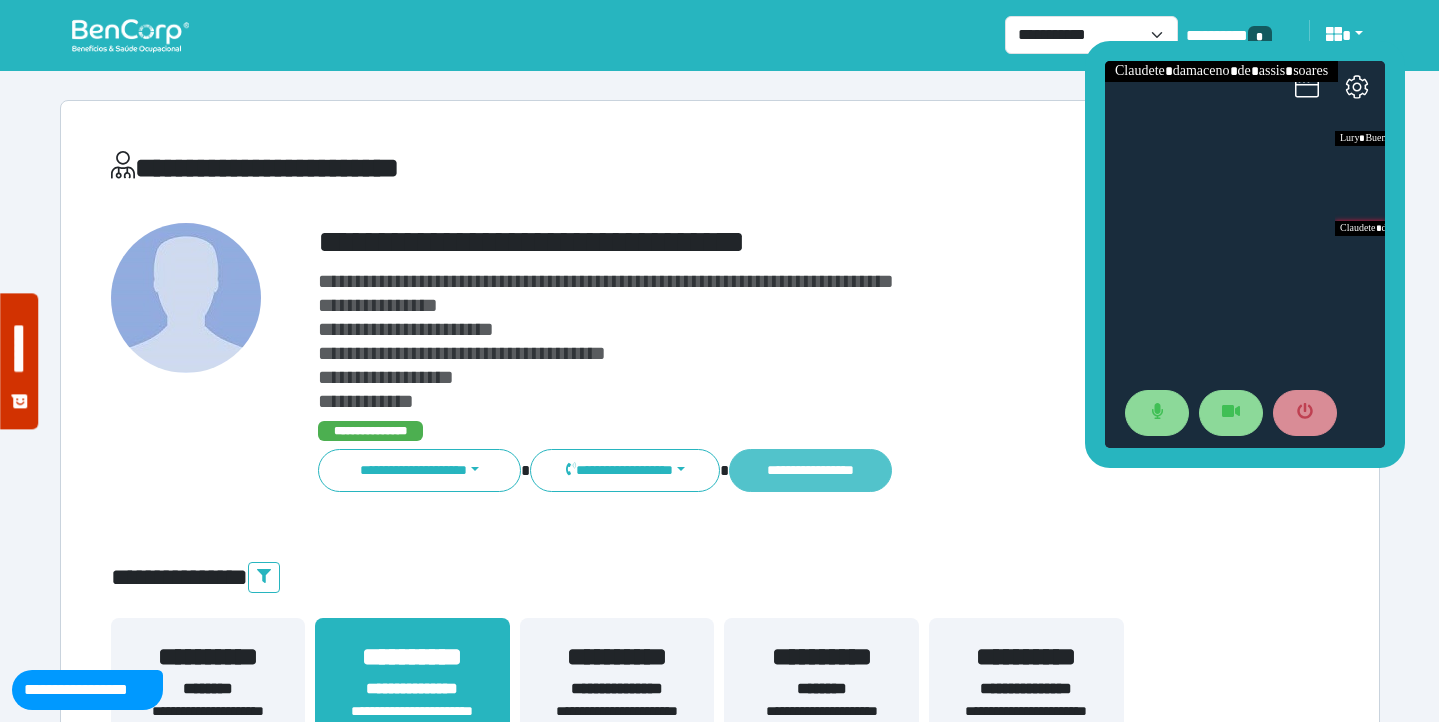 click on "**********" at bounding box center [810, 470] 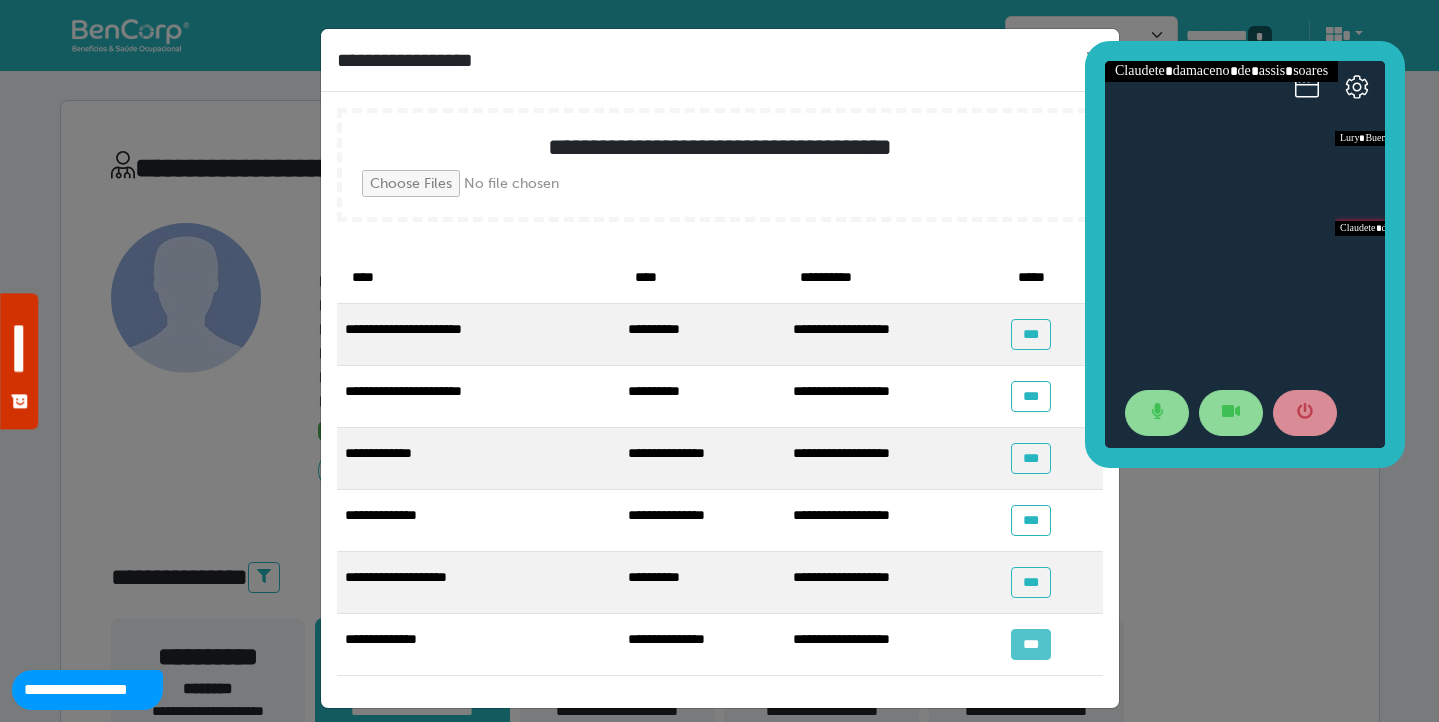 click on "***" at bounding box center [1030, 644] 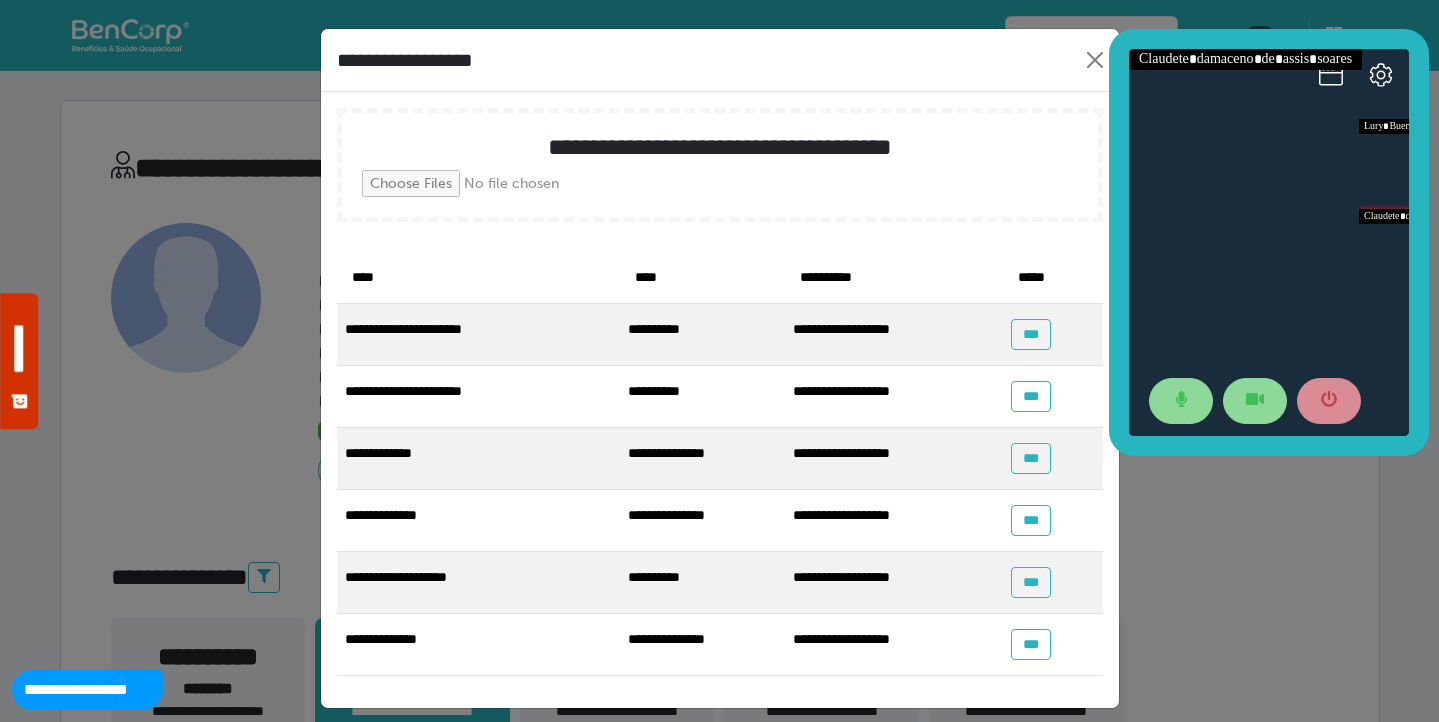 drag, startPoint x: 1095, startPoint y: 71, endPoint x: 1121, endPoint y: 58, distance: 29.068884 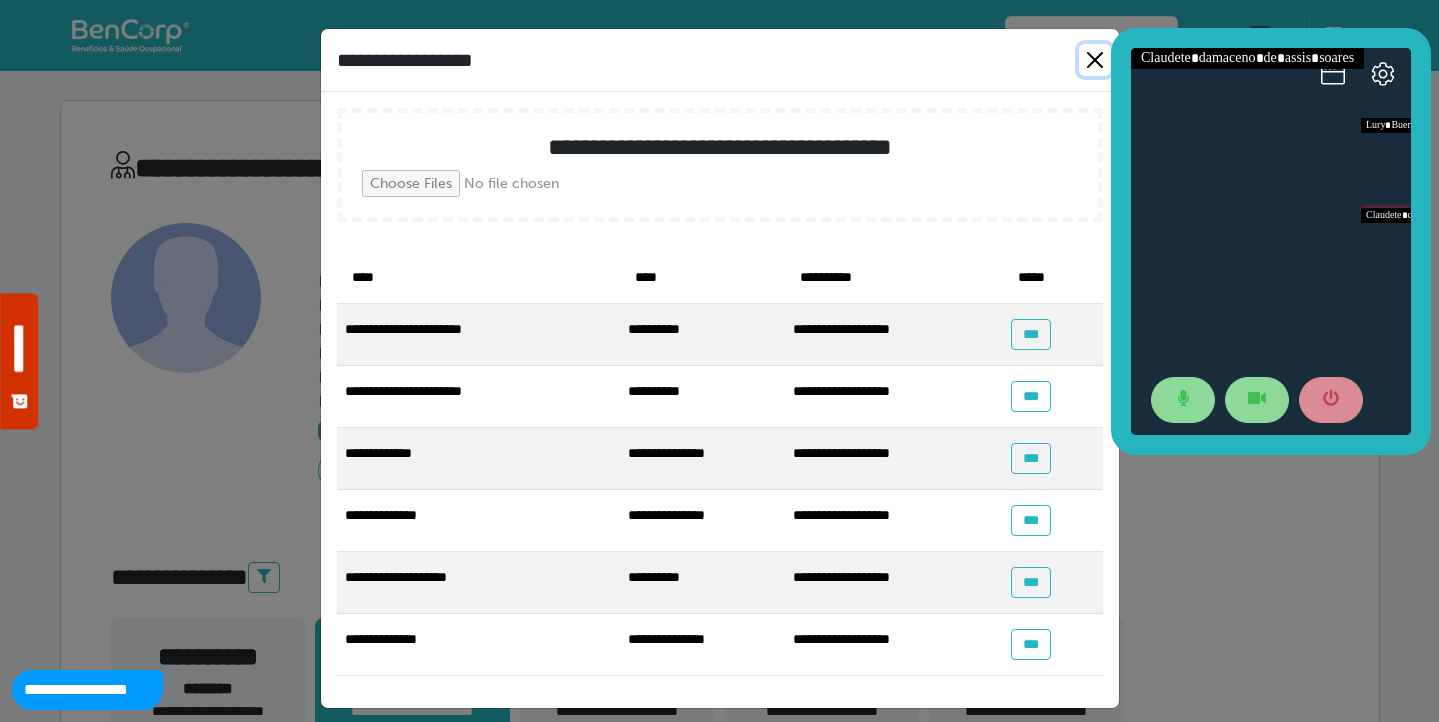 click at bounding box center [1095, 60] 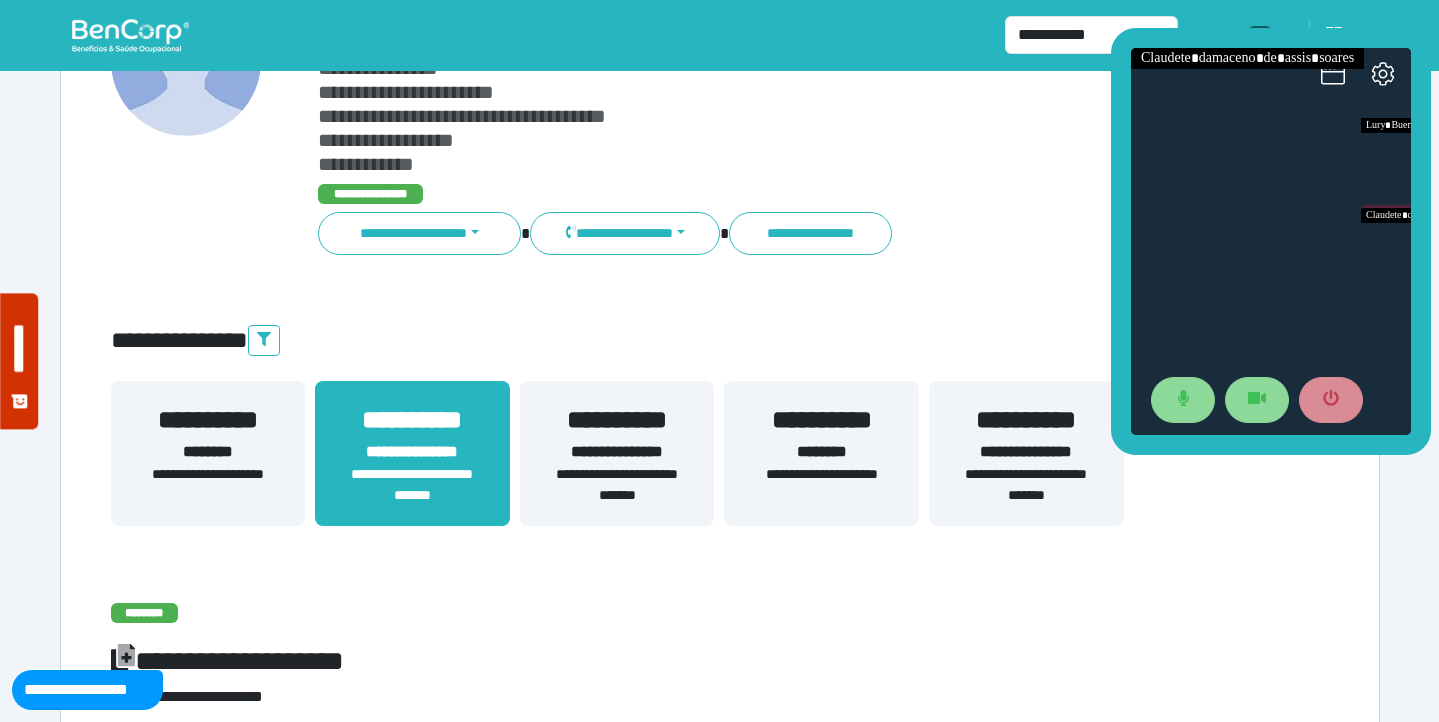 scroll, scrollTop: 234, scrollLeft: 0, axis: vertical 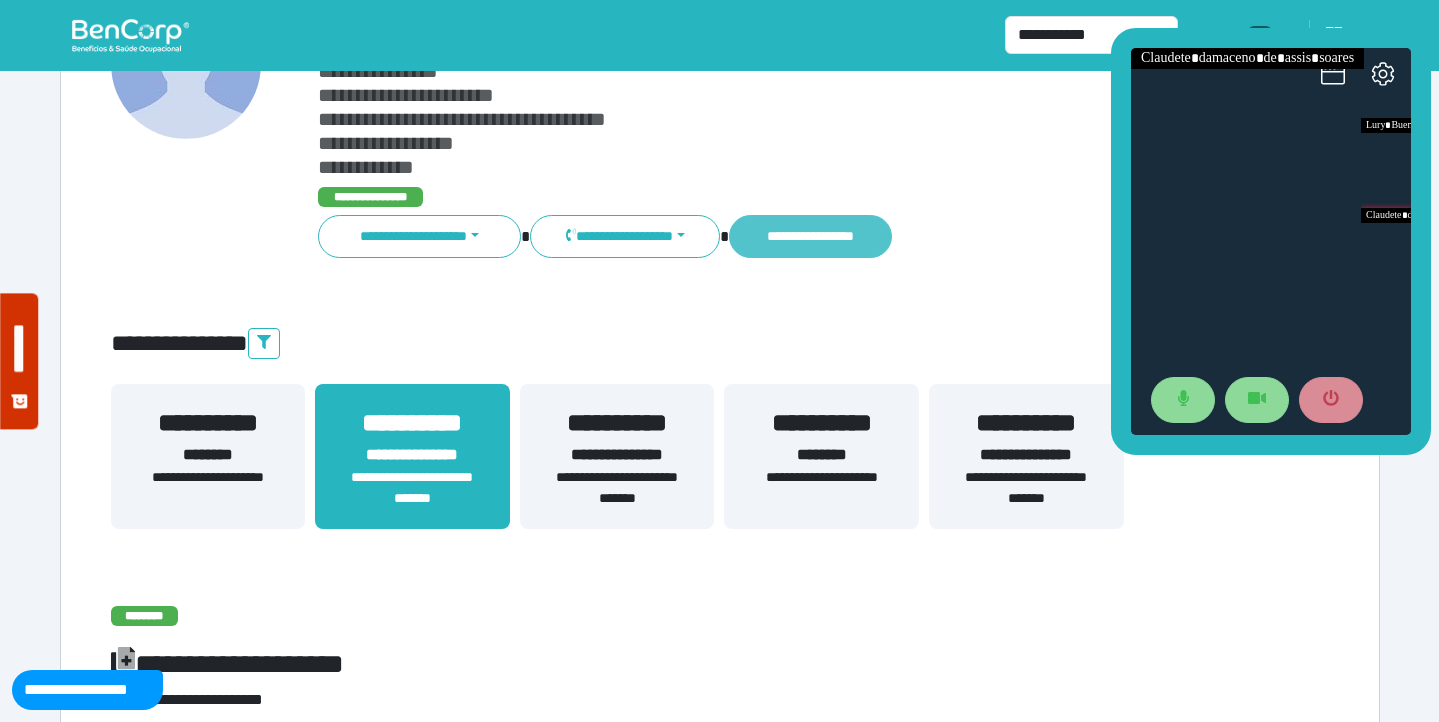 click on "**********" at bounding box center (810, 236) 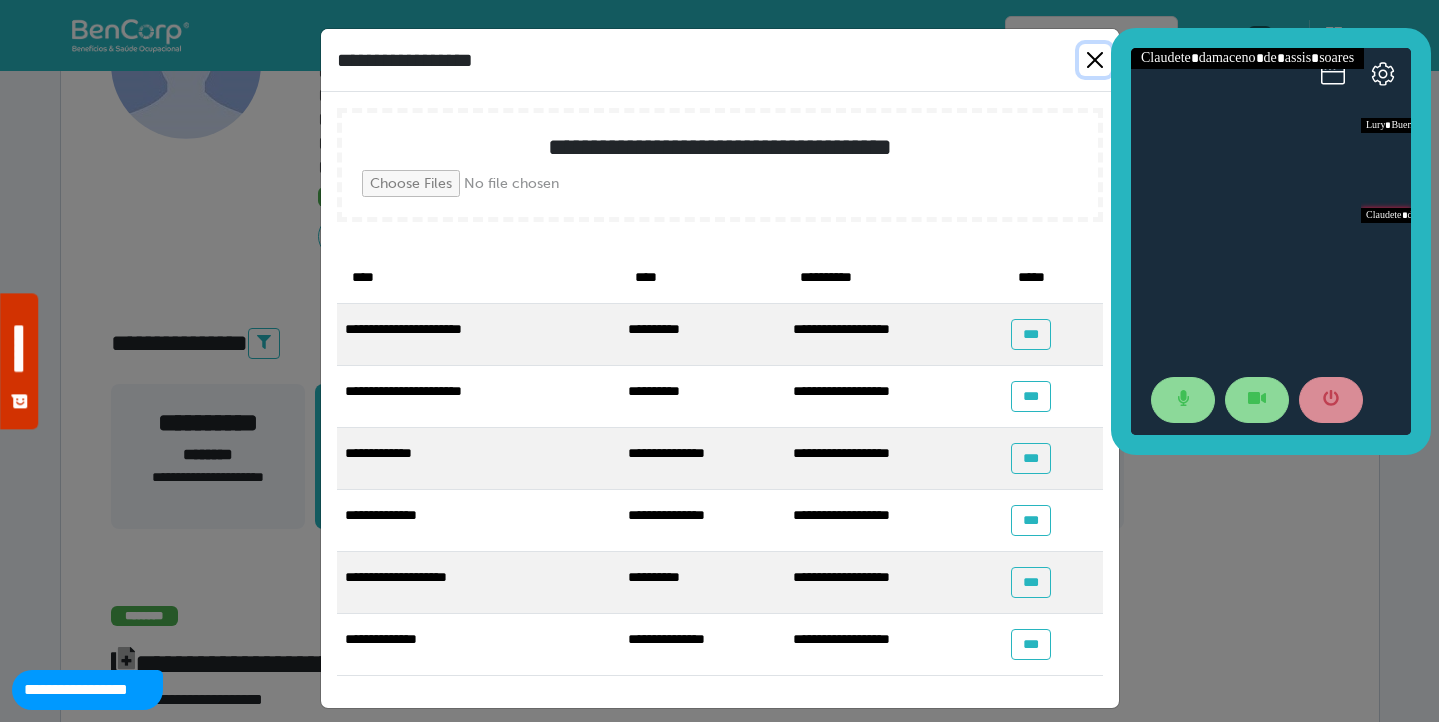 click at bounding box center (1095, 60) 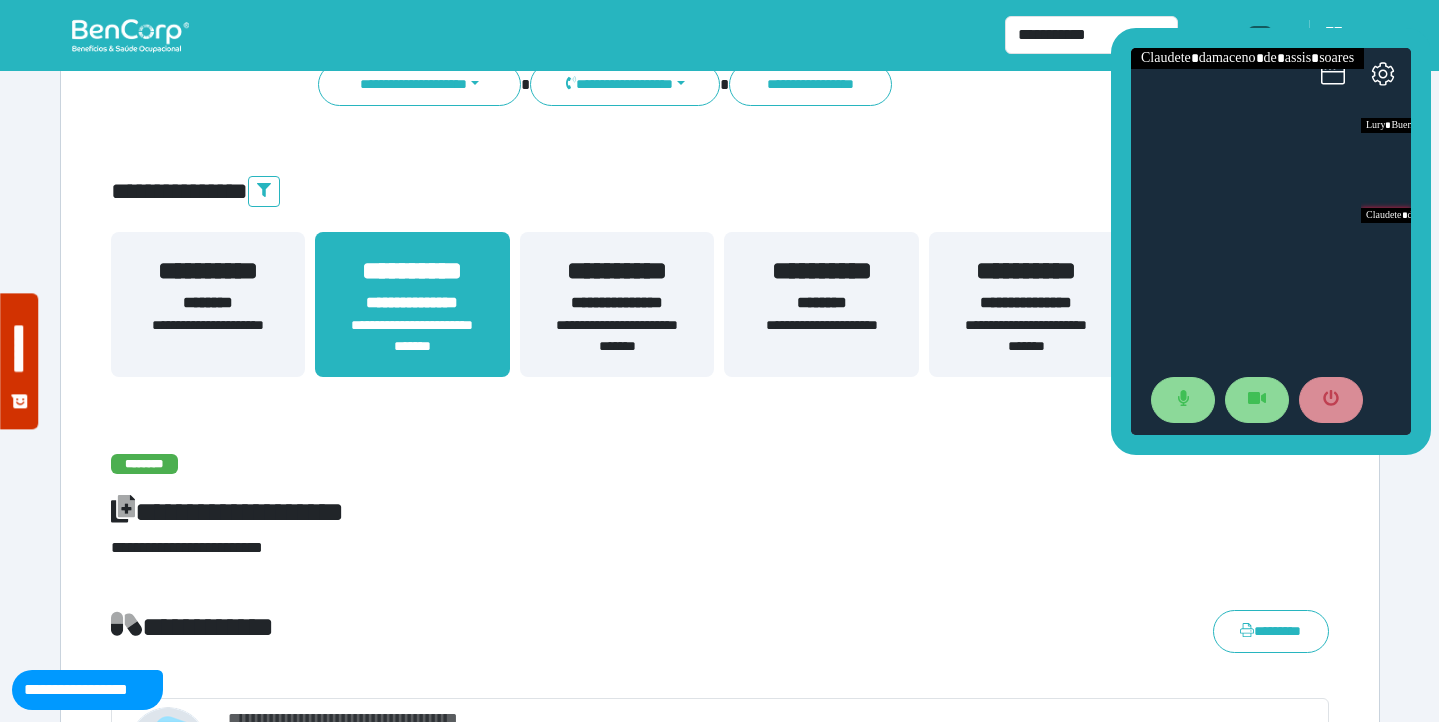 scroll, scrollTop: 380, scrollLeft: 0, axis: vertical 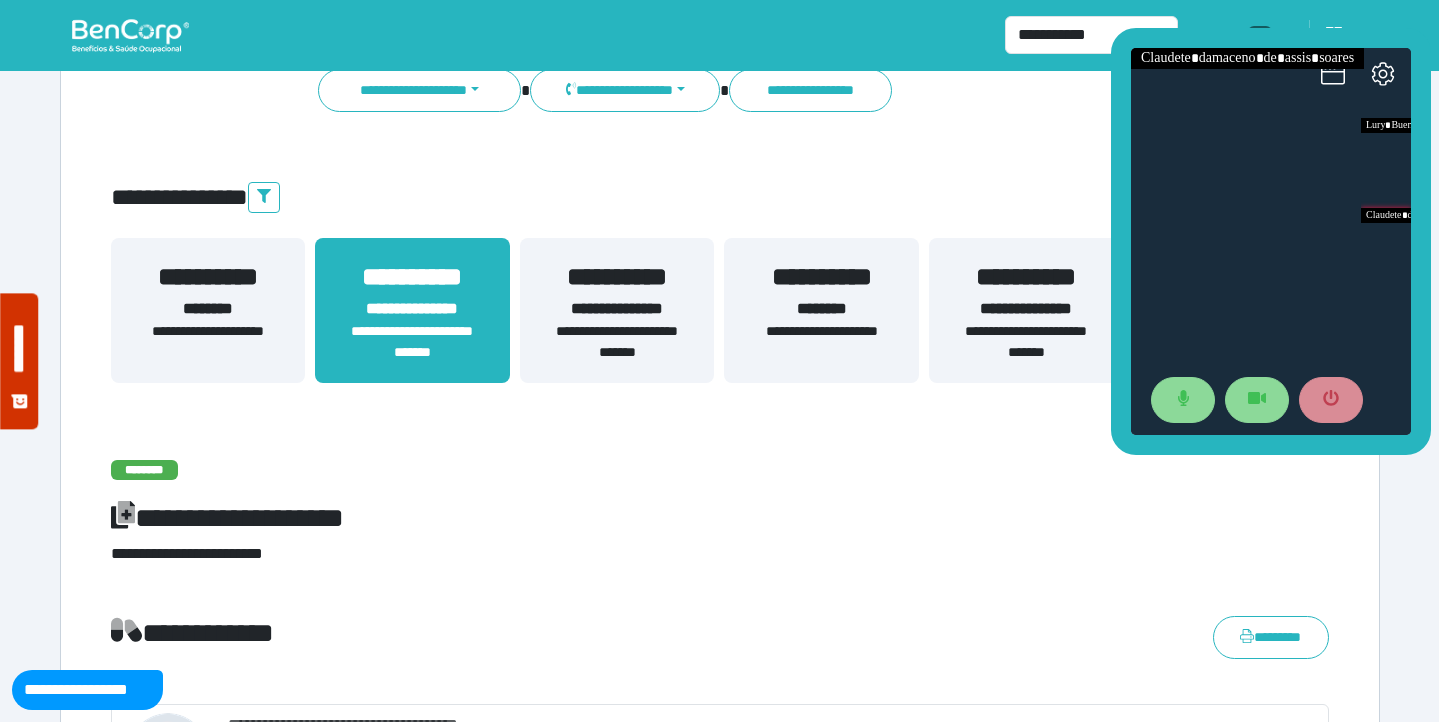 click on "**********" at bounding box center [1026, 342] 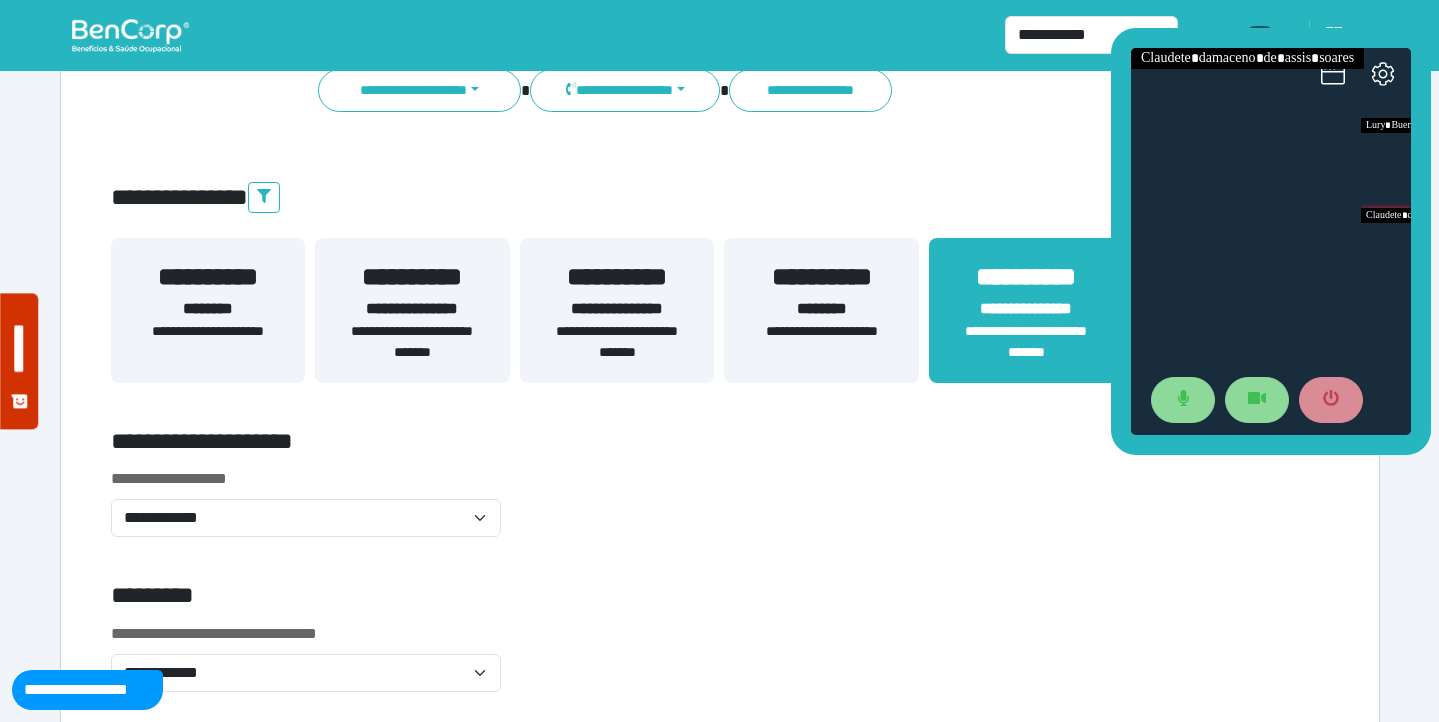 click on "**********" at bounding box center [412, 342] 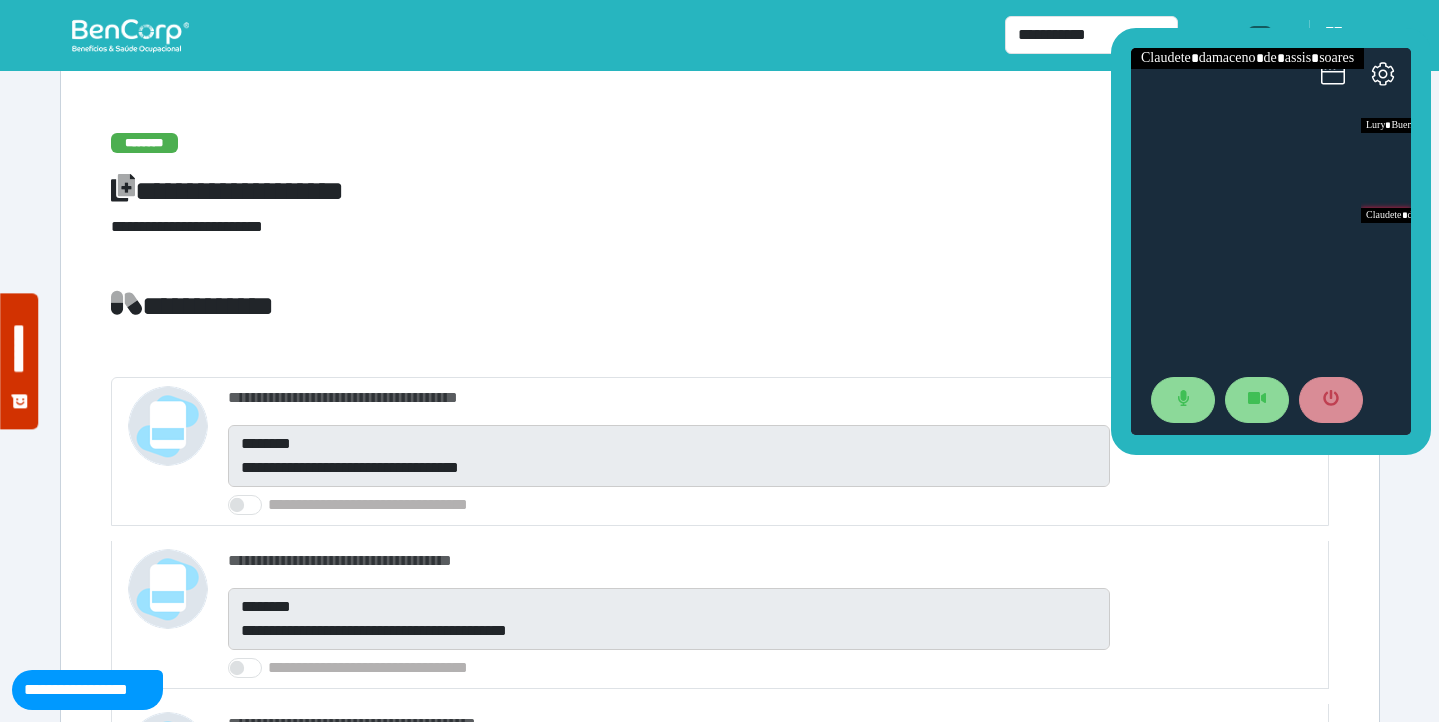 scroll, scrollTop: 435, scrollLeft: 0, axis: vertical 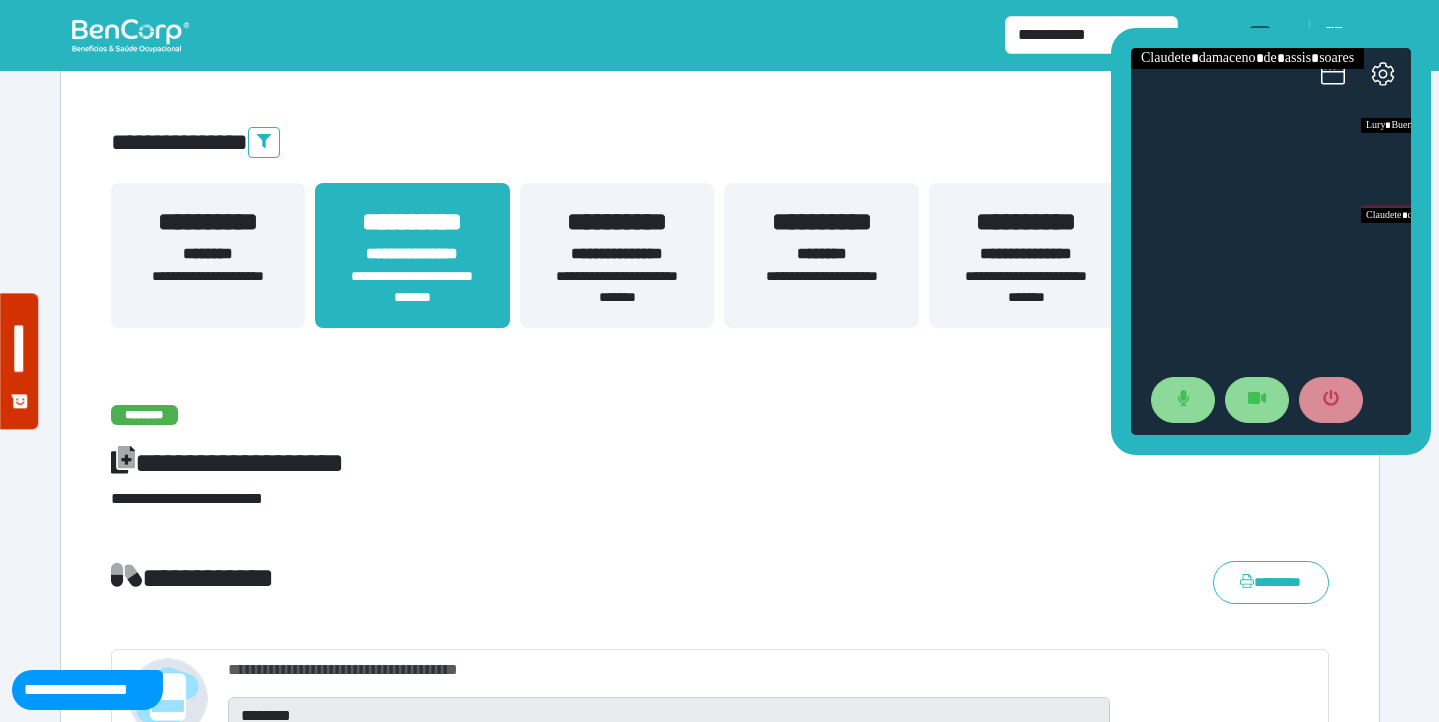 click on "**********" at bounding box center [1026, 255] 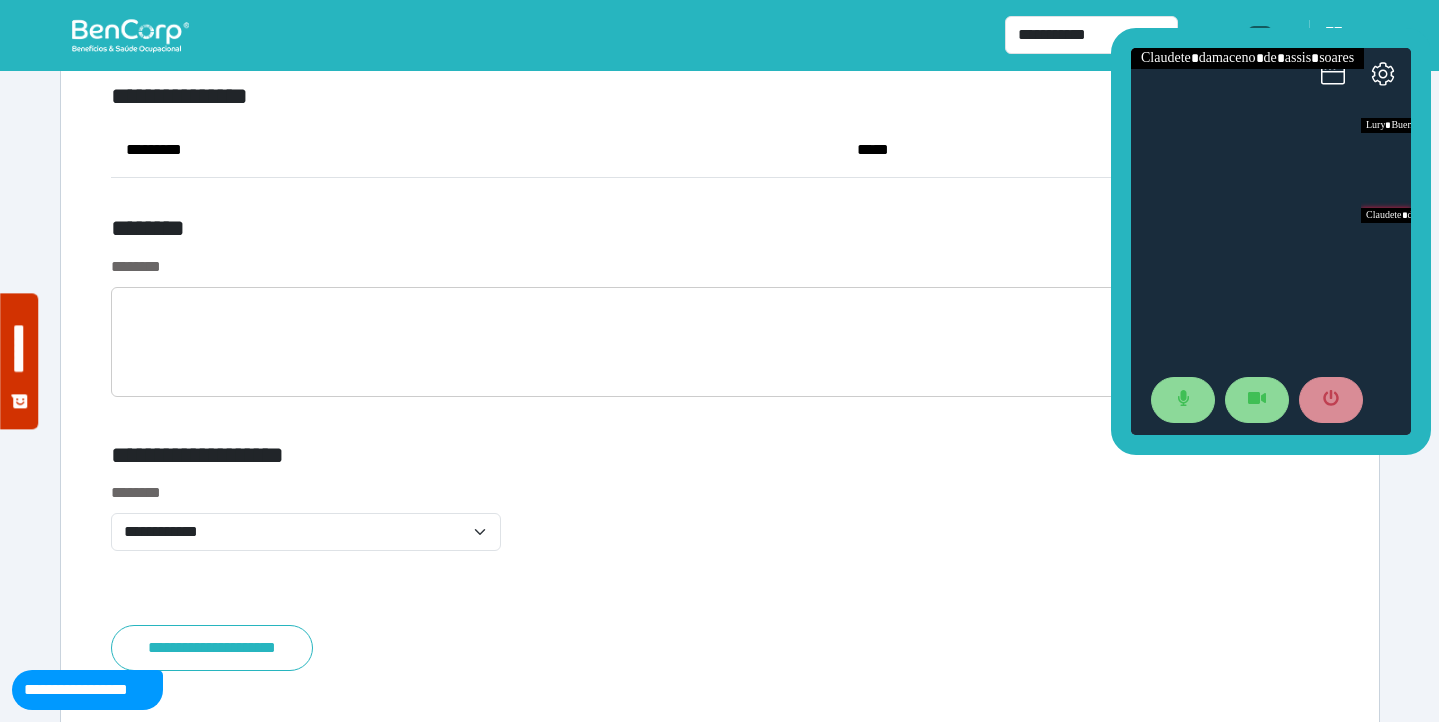 scroll, scrollTop: 7772, scrollLeft: 0, axis: vertical 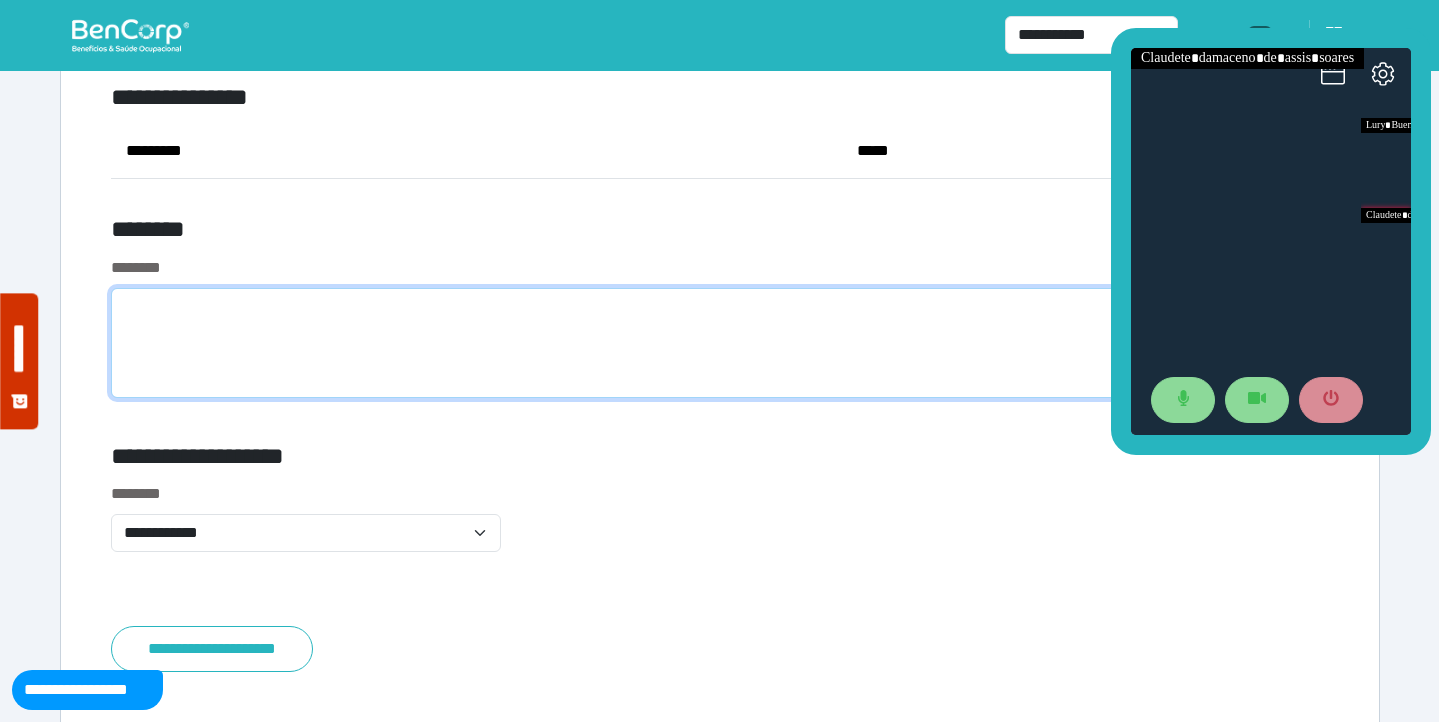 click at bounding box center [720, 343] 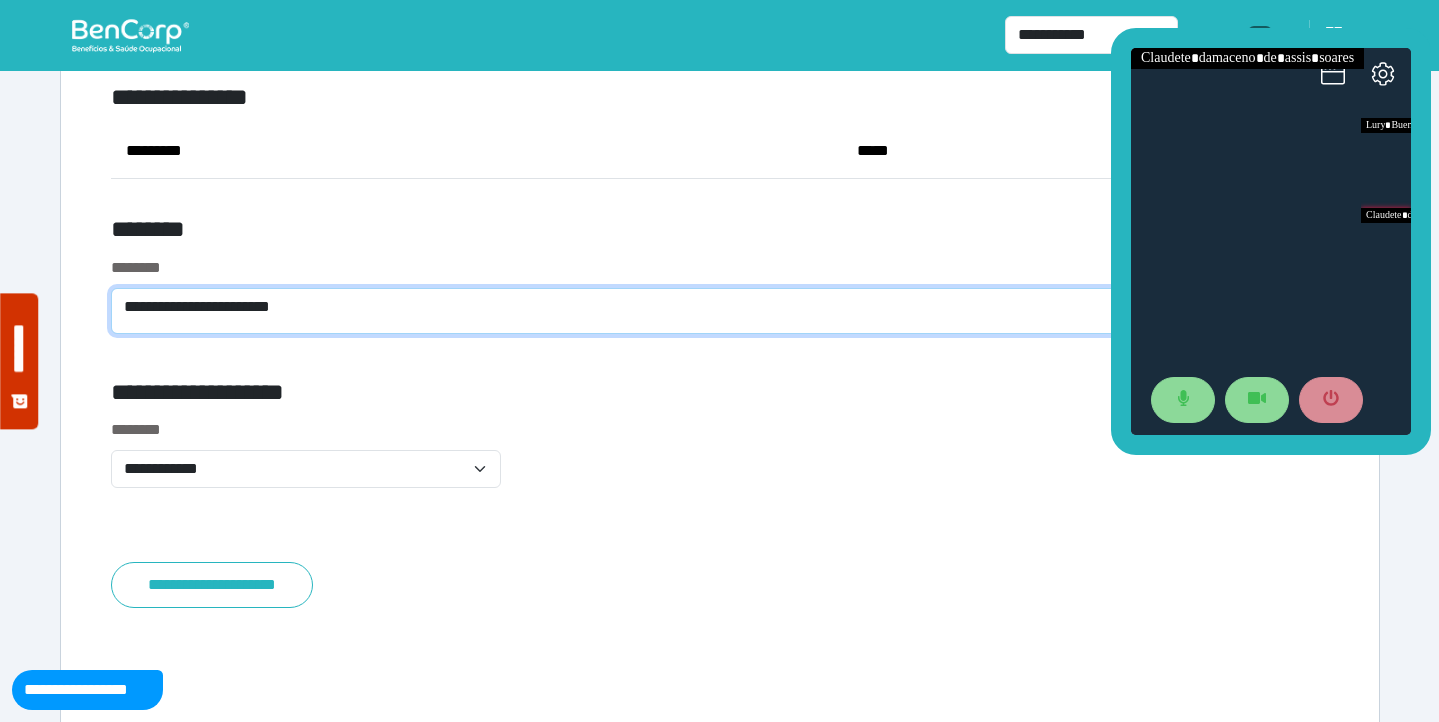 scroll, scrollTop: 0, scrollLeft: 0, axis: both 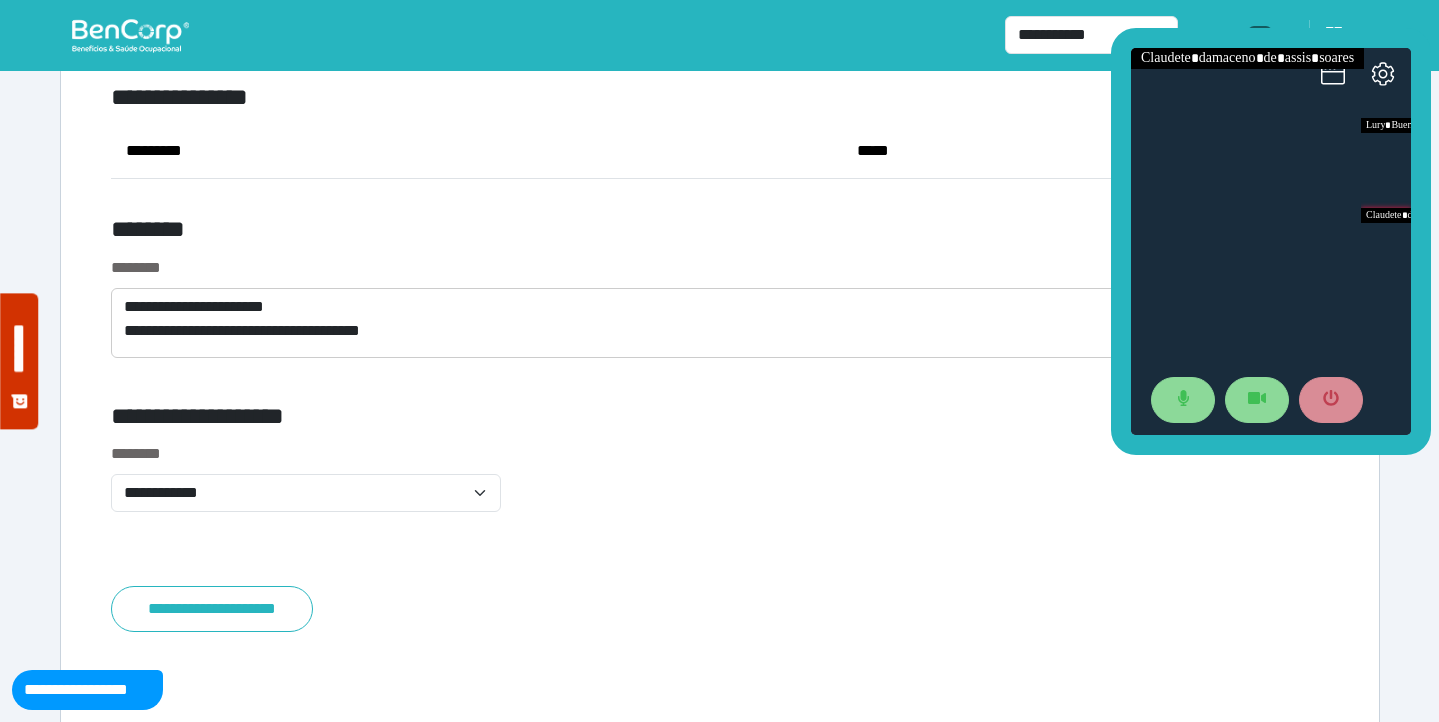 click on "**********" at bounding box center (720, -3166) 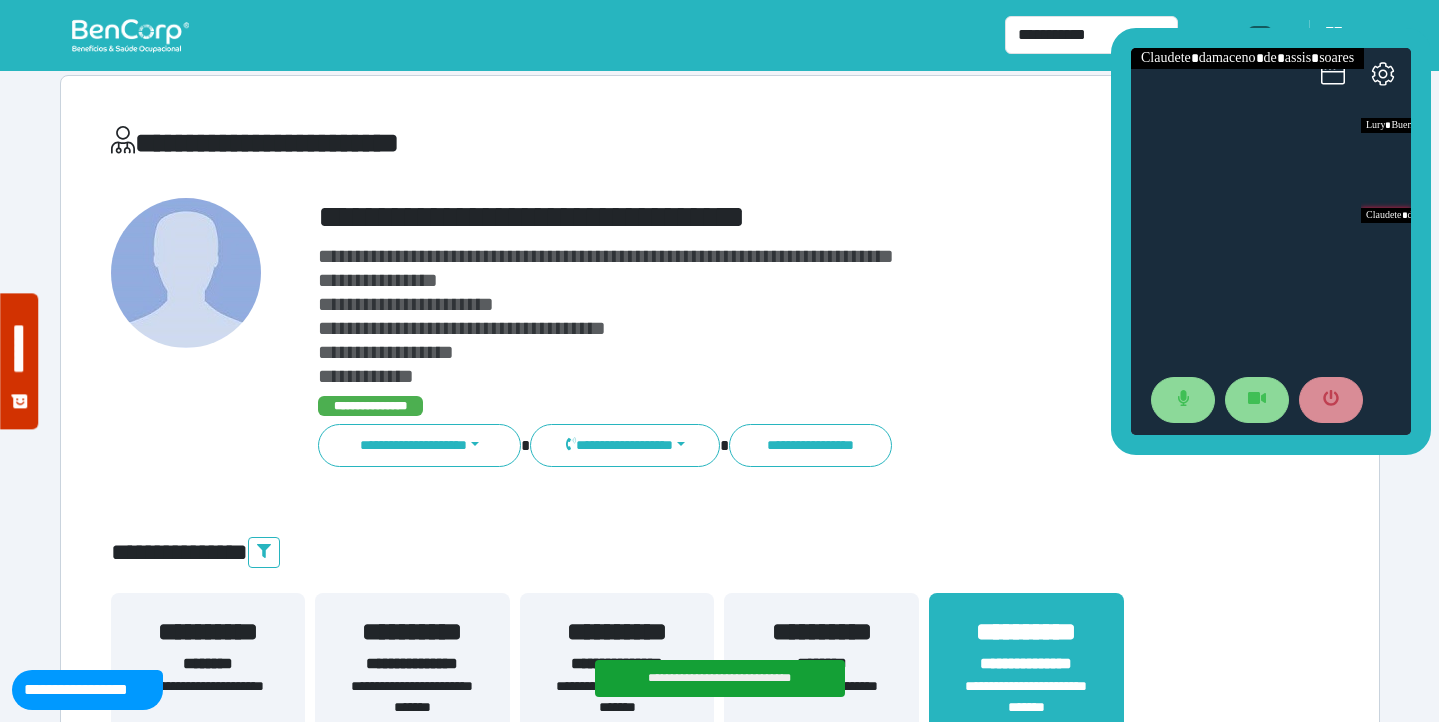 scroll, scrollTop: 29, scrollLeft: 0, axis: vertical 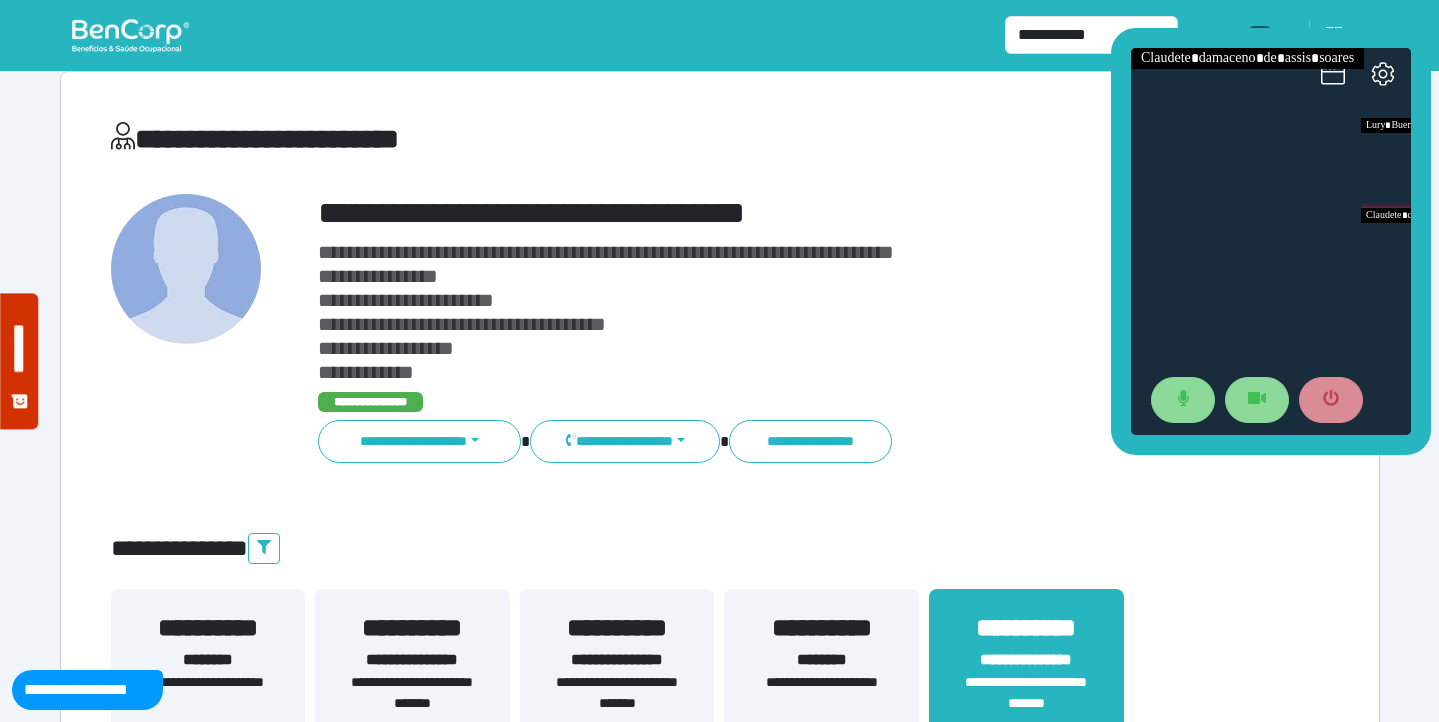 click on "**********" at bounding box center (772, 213) 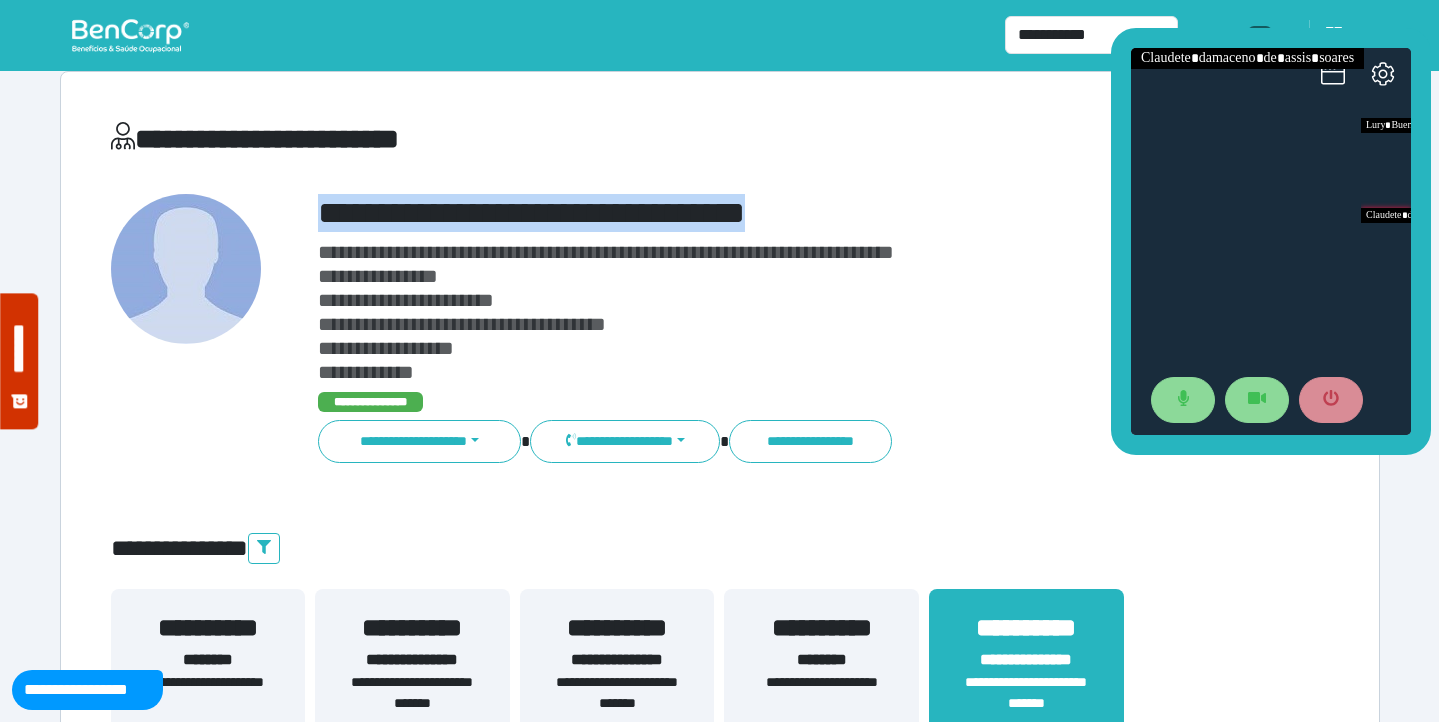 click on "**********" at bounding box center [772, 213] 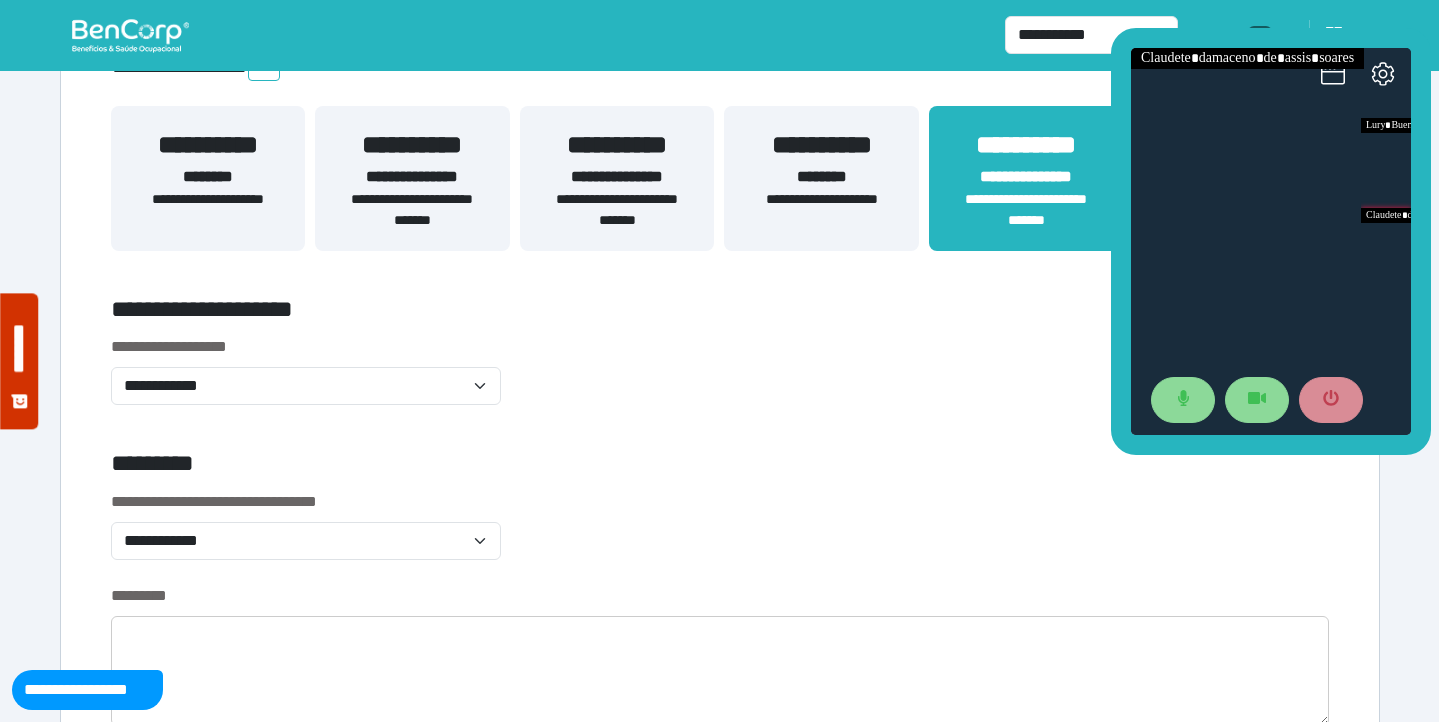 scroll, scrollTop: 515, scrollLeft: 0, axis: vertical 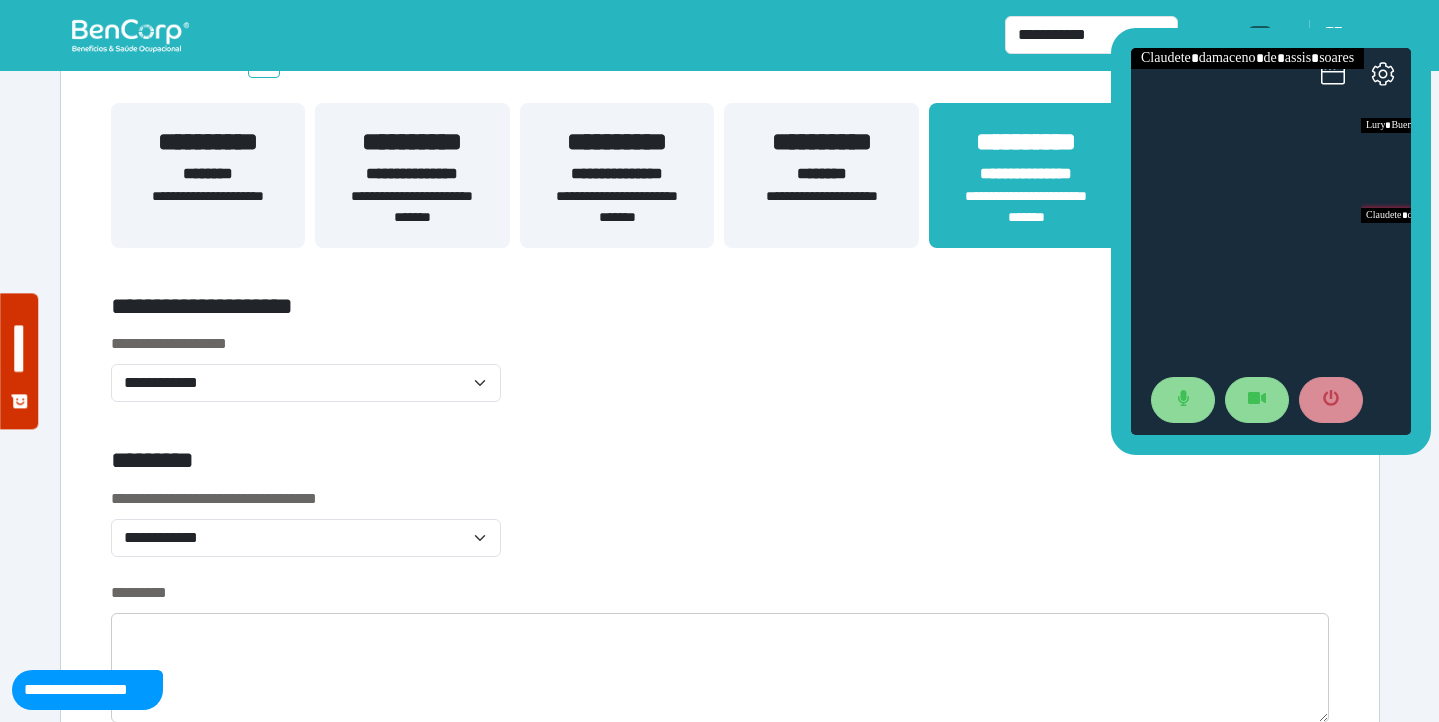 click on "**********" at bounding box center [412, 207] 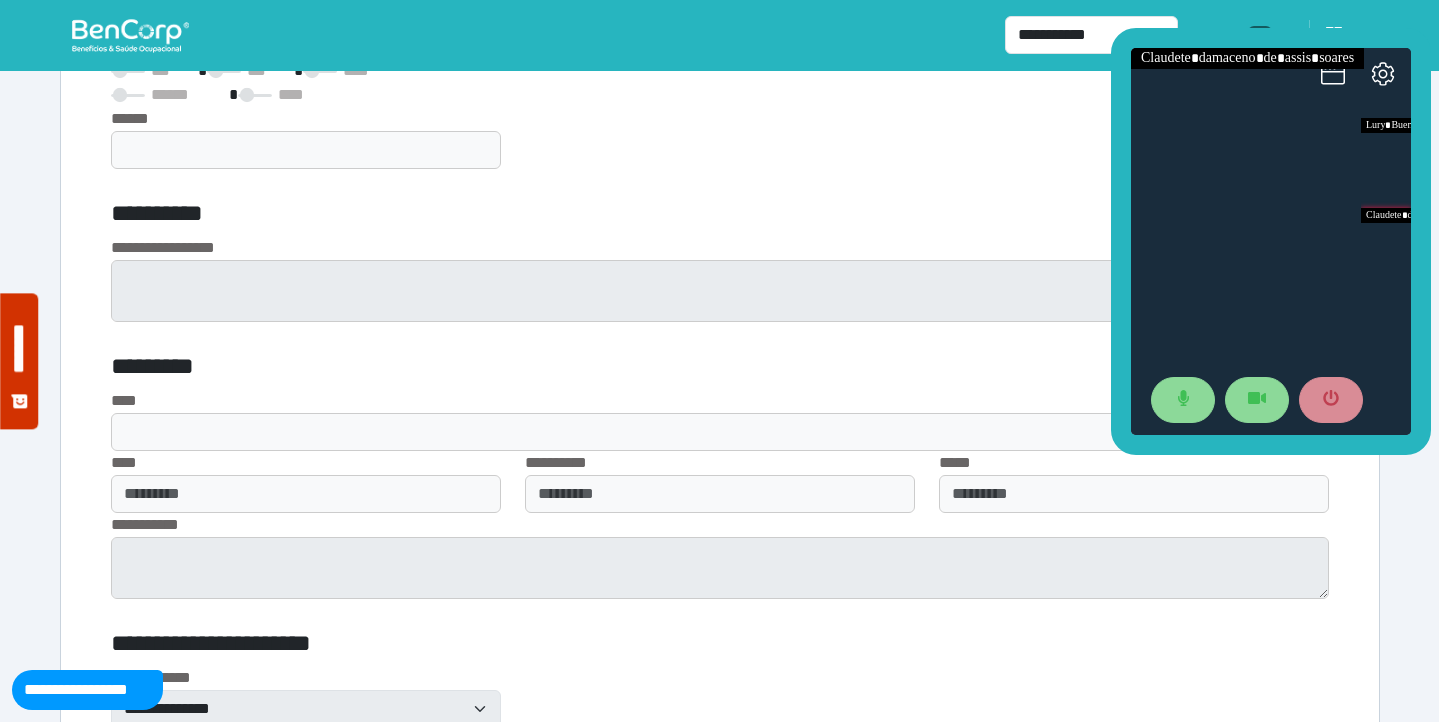 scroll, scrollTop: 6475, scrollLeft: 0, axis: vertical 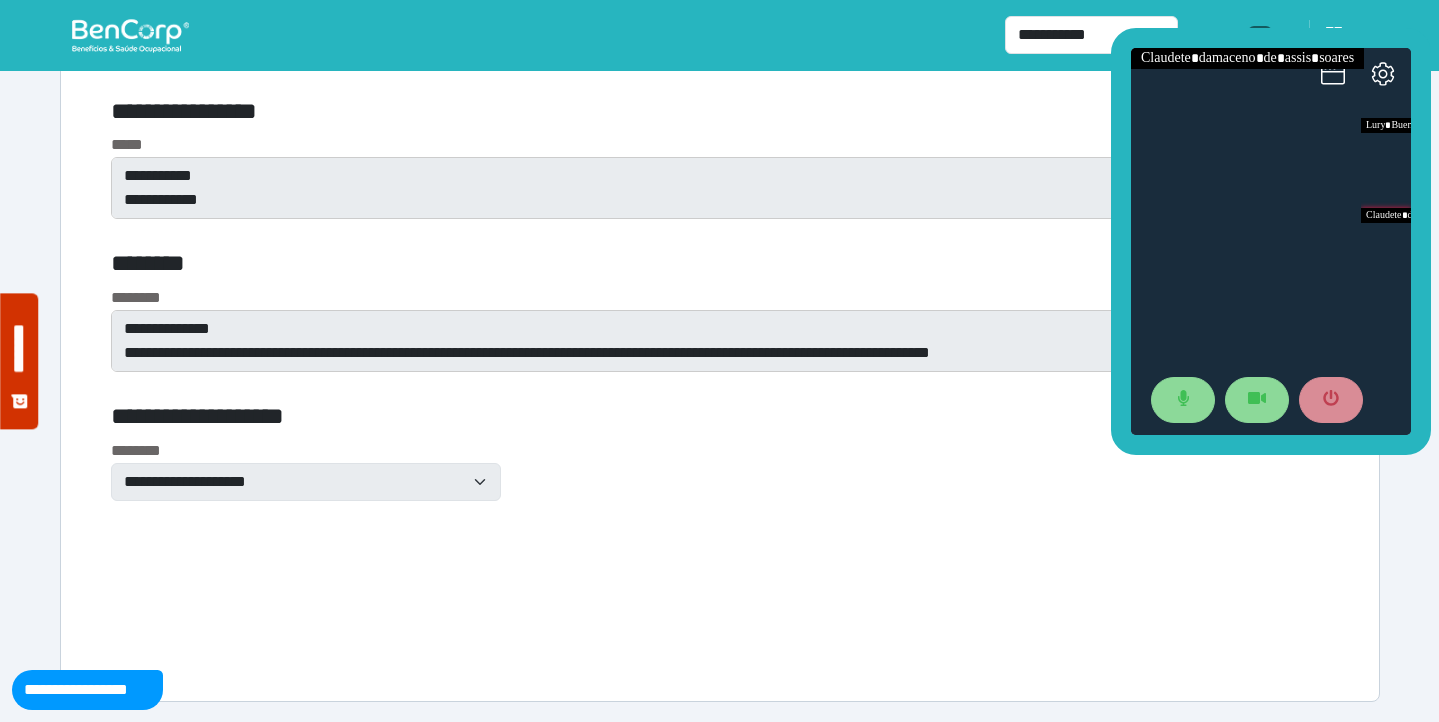 click on "**********" at bounding box center [720, -1737] 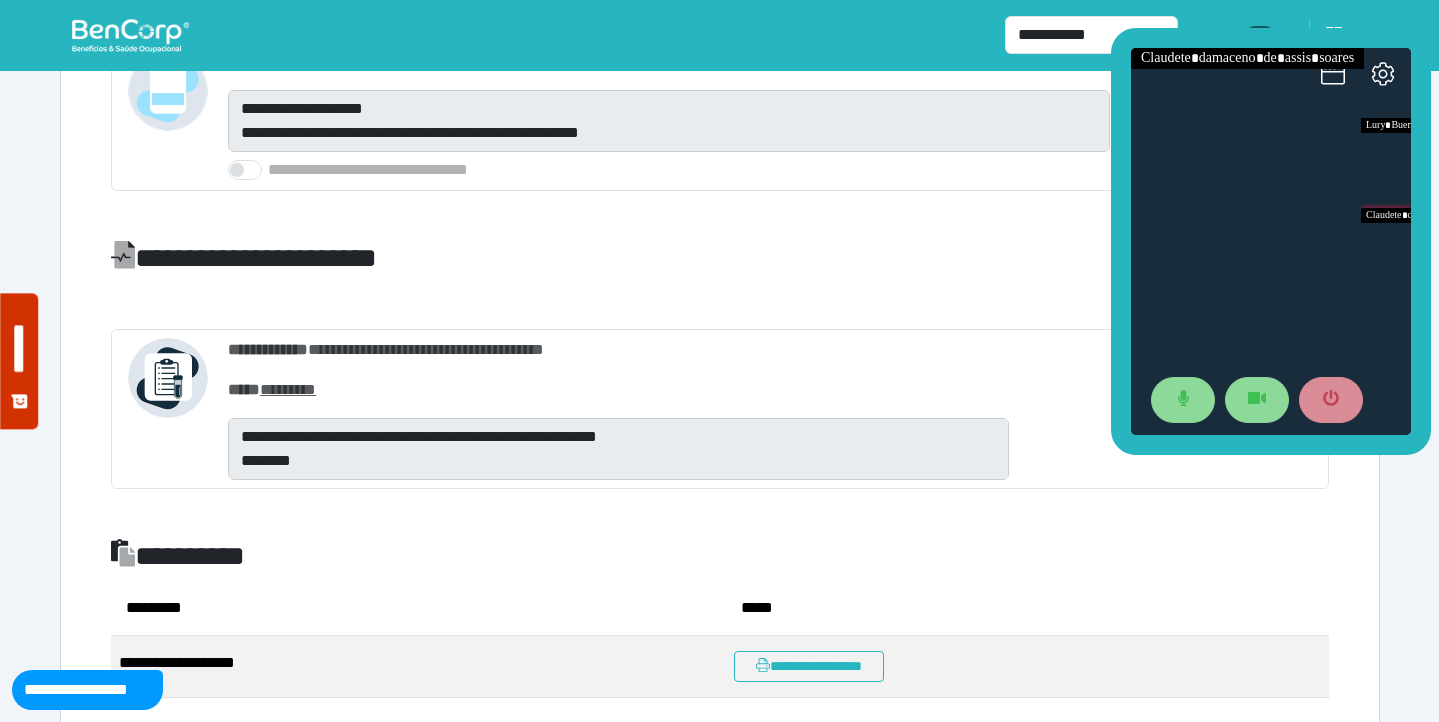scroll, scrollTop: 0, scrollLeft: 0, axis: both 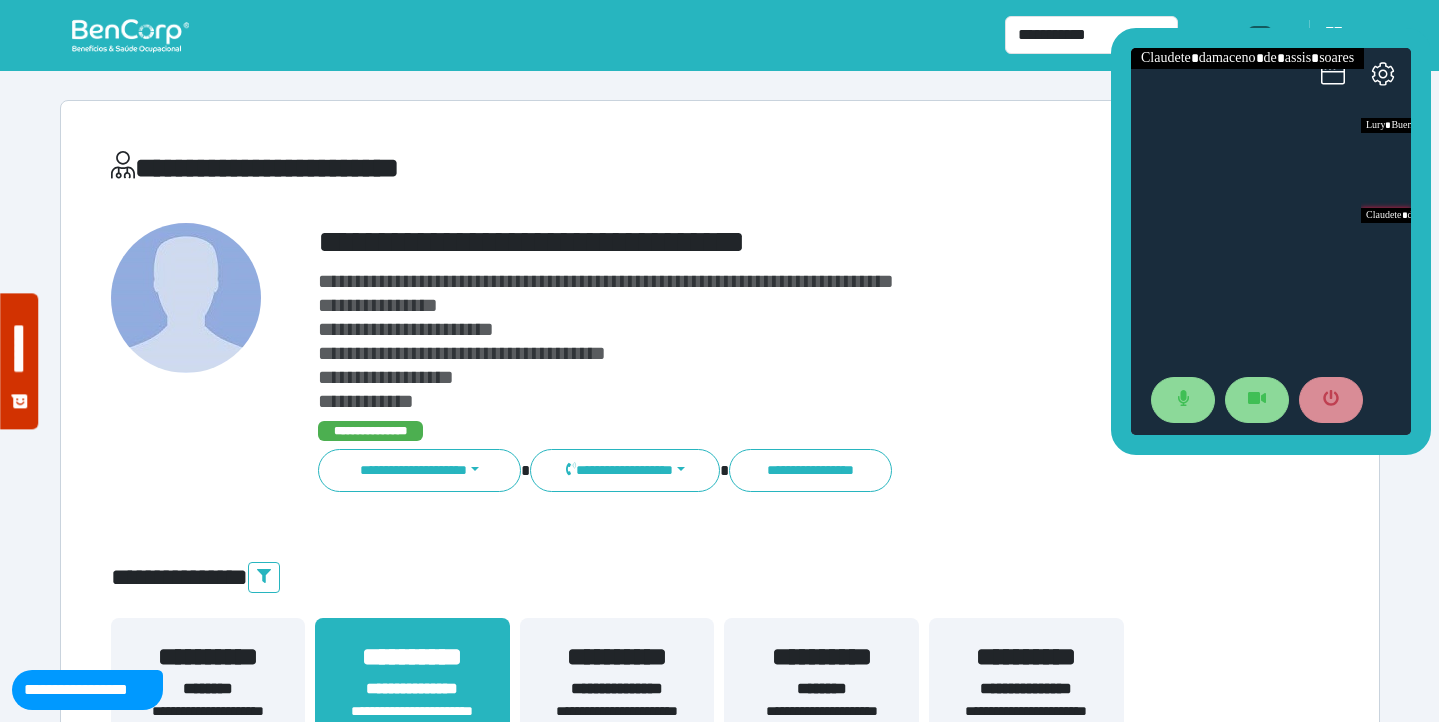click on "**********" at bounding box center [1026, 657] 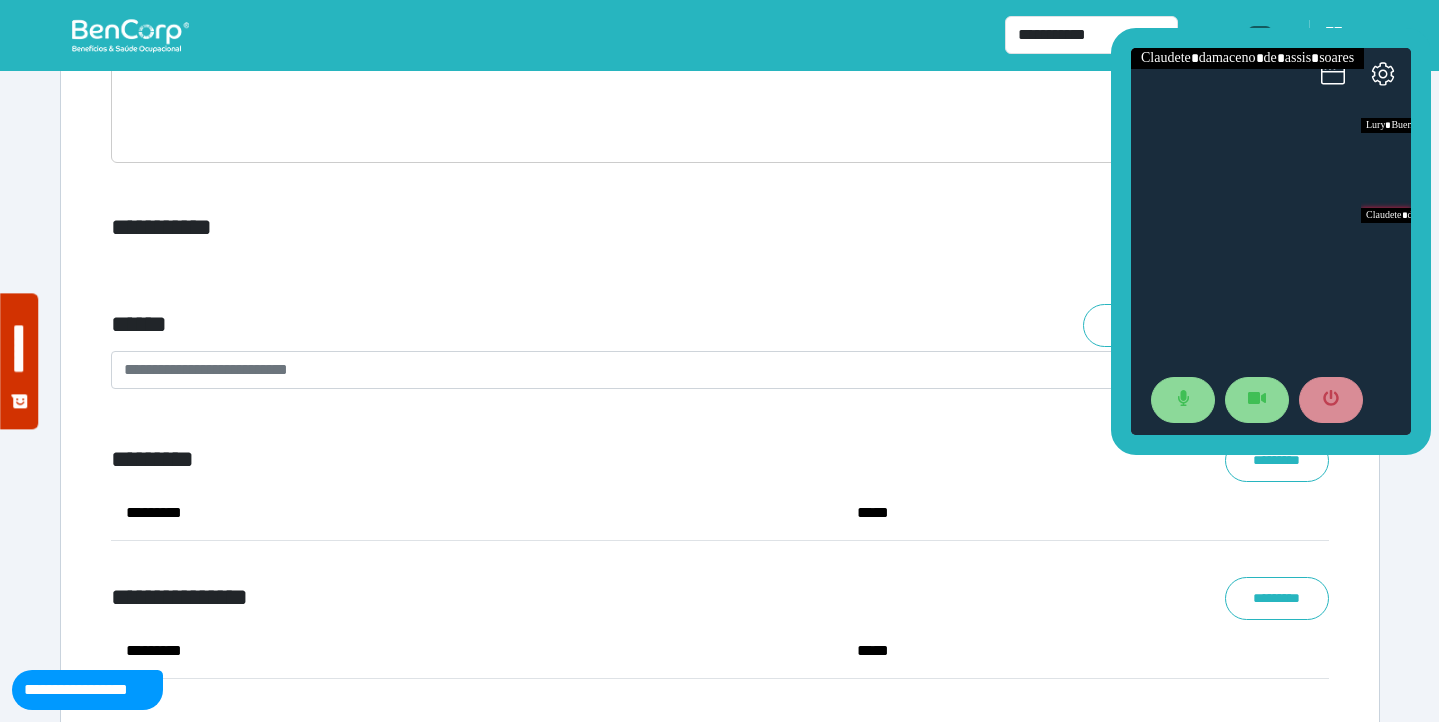 scroll, scrollTop: 7903, scrollLeft: 0, axis: vertical 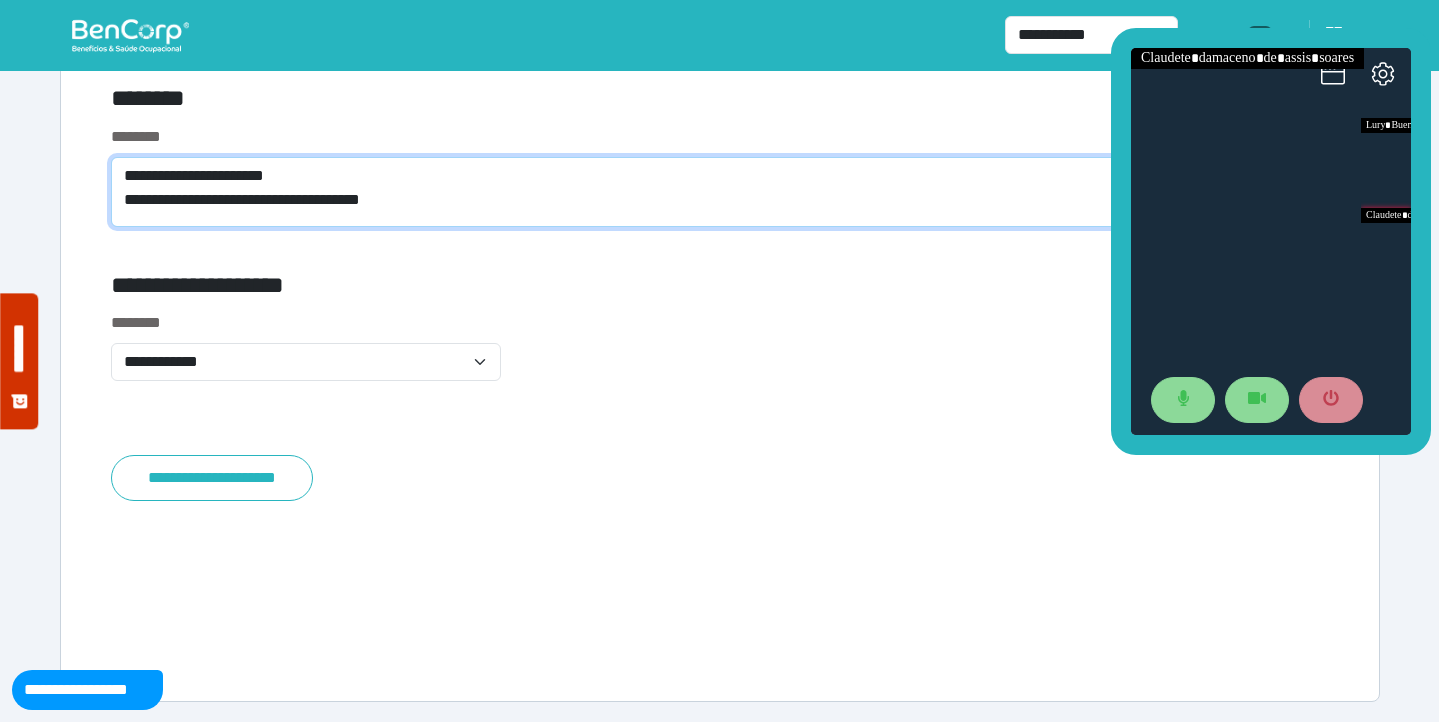 click on "**********" at bounding box center (720, 192) 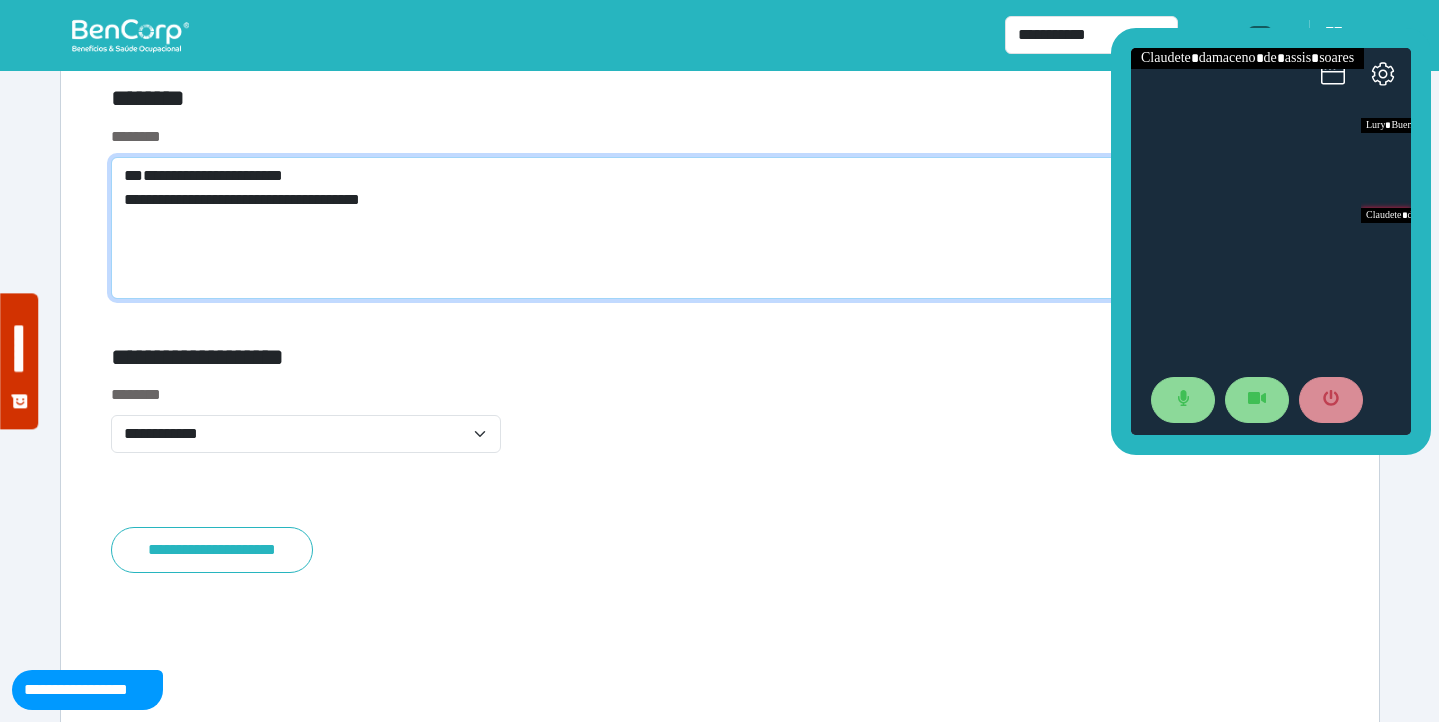 click on "**********" at bounding box center (720, 228) 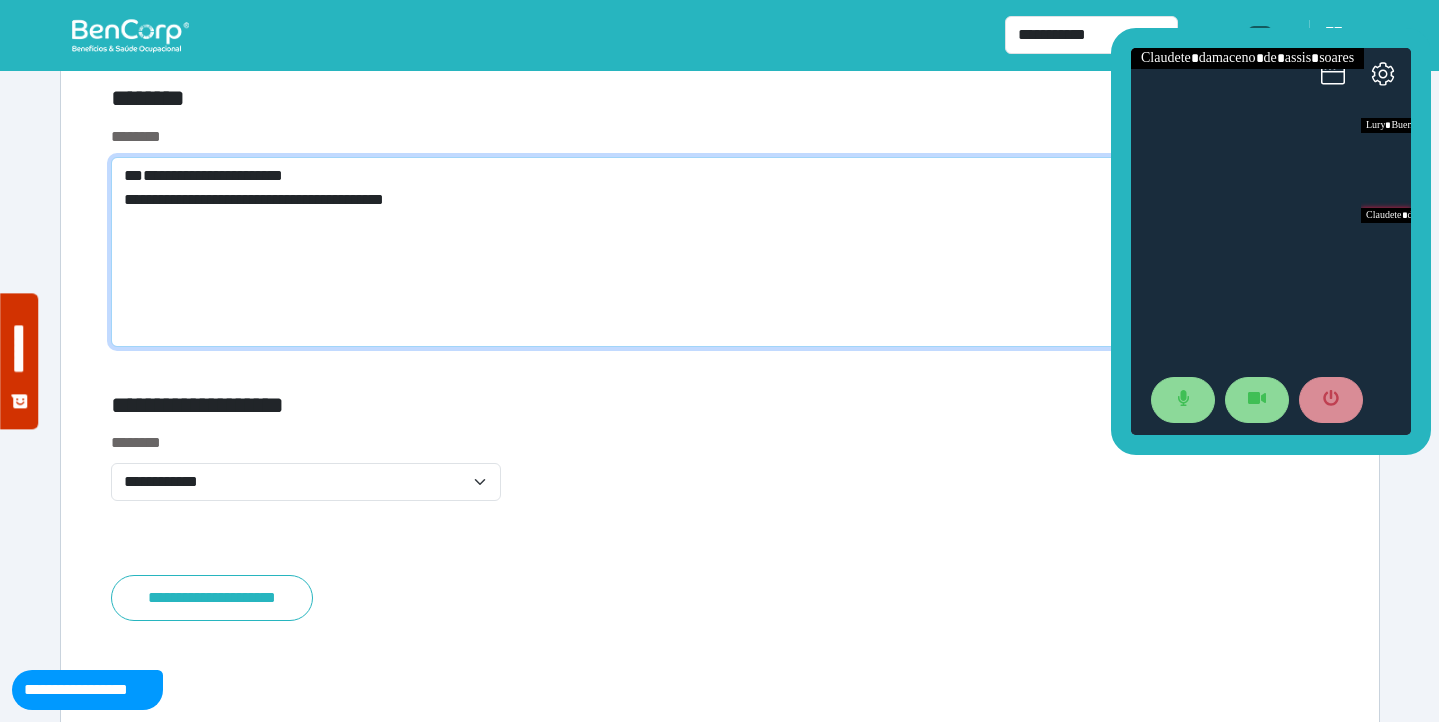 scroll, scrollTop: 8, scrollLeft: 0, axis: vertical 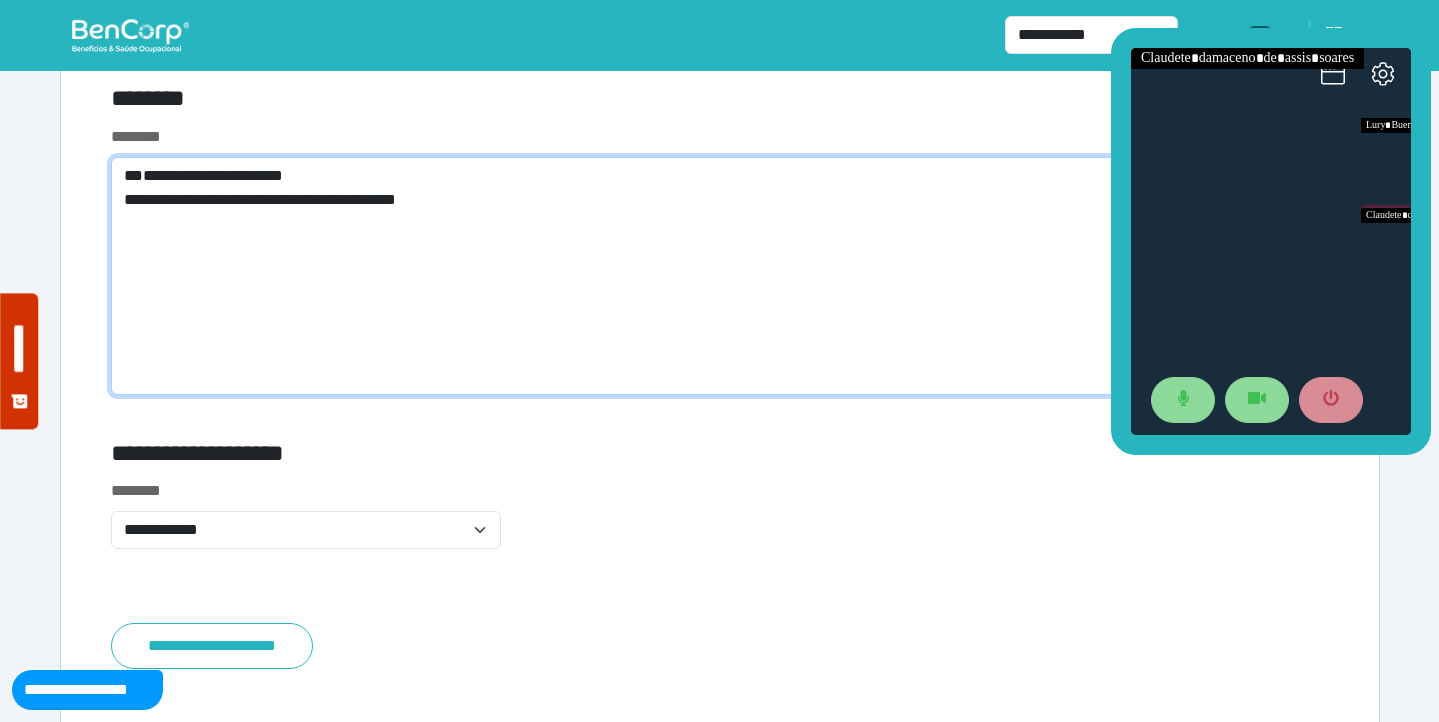 paste on "**********" 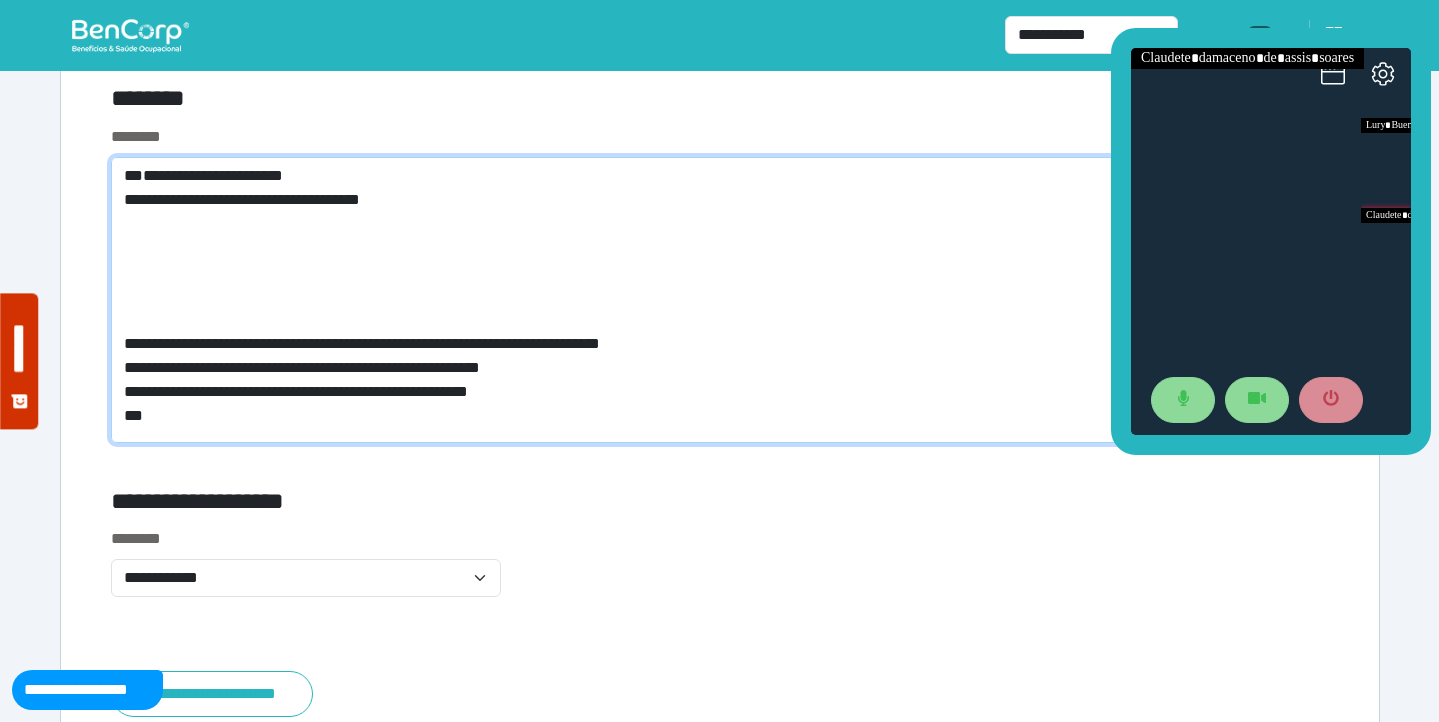 scroll, scrollTop: 0, scrollLeft: 0, axis: both 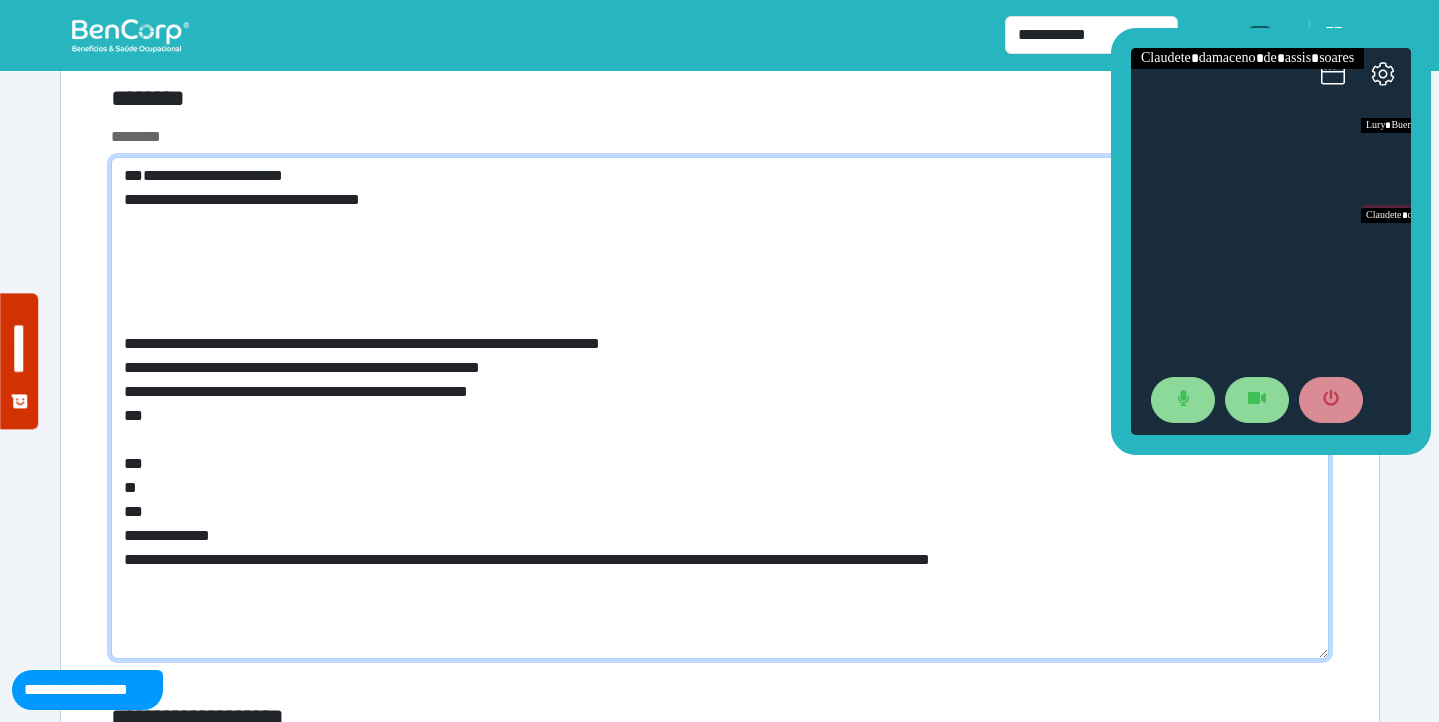 click on "**********" at bounding box center (720, 408) 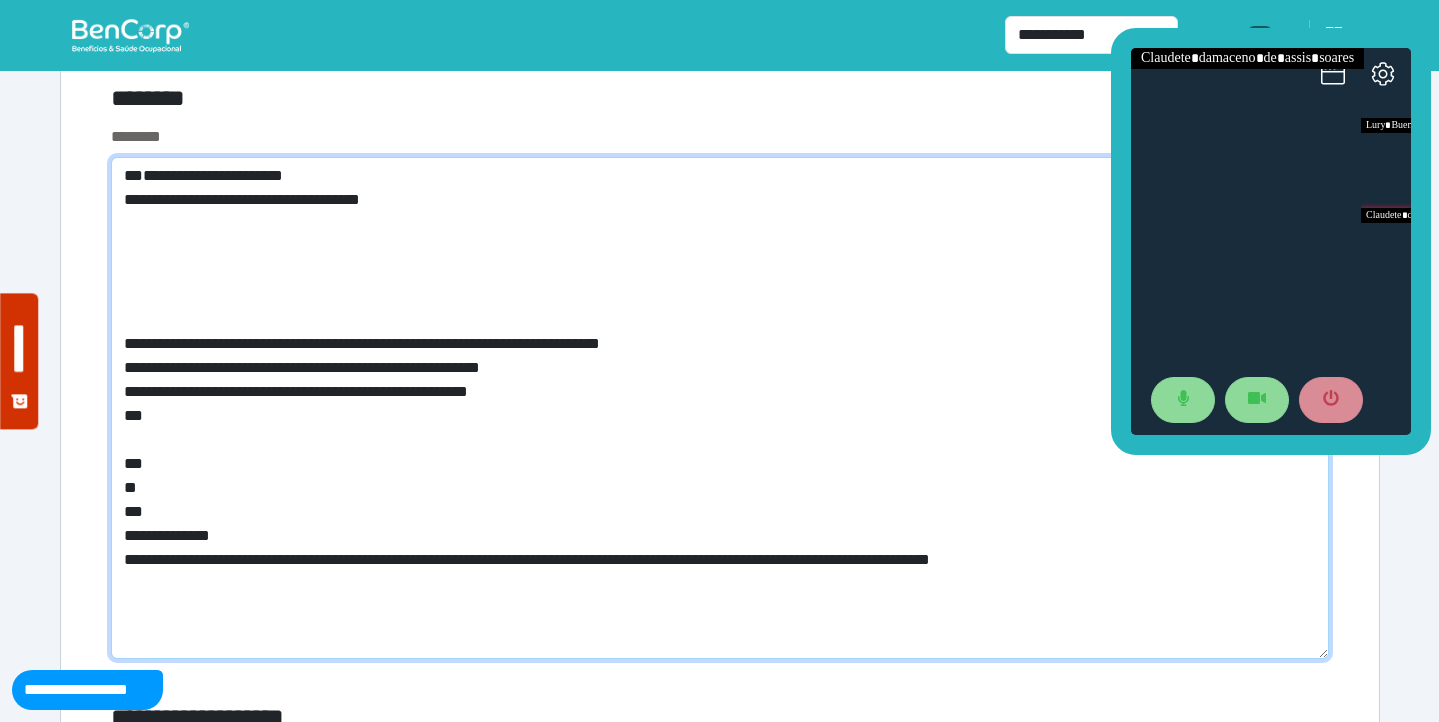 click on "**********" at bounding box center (720, 408) 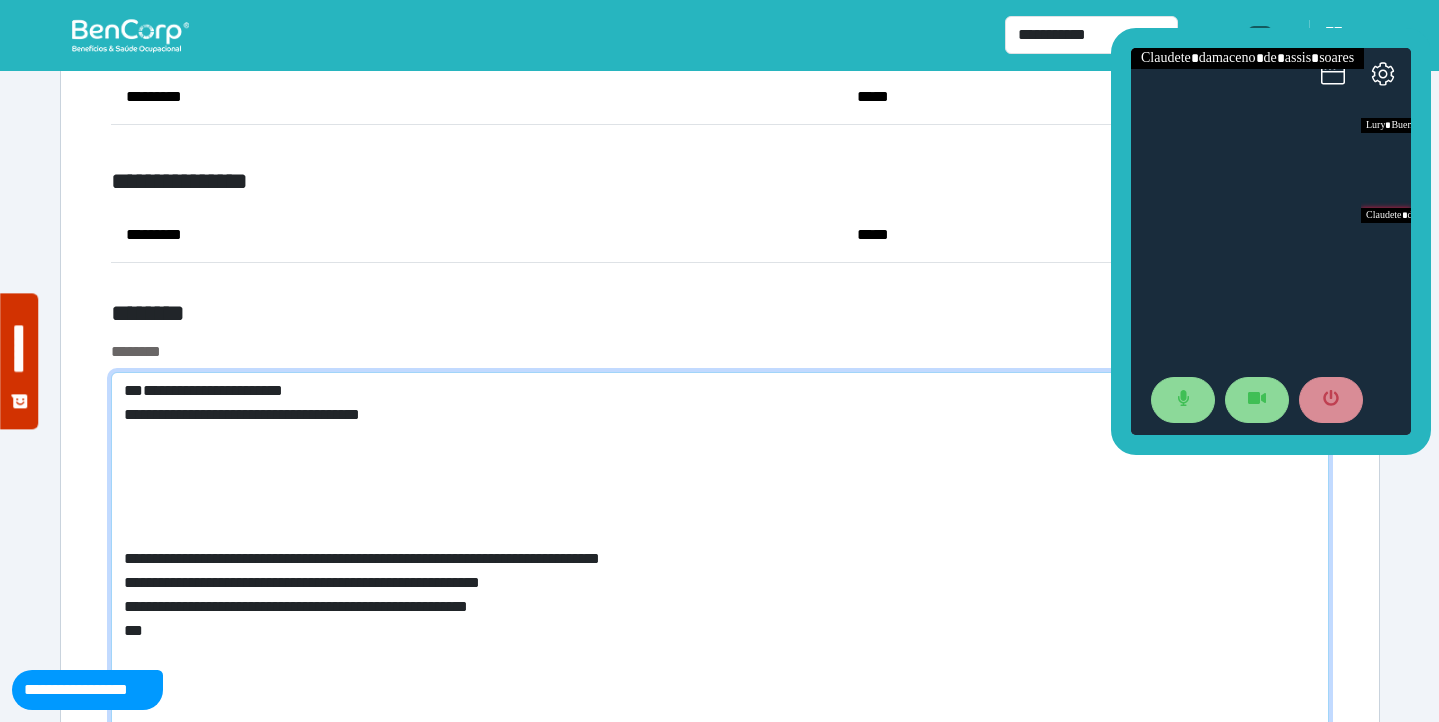 scroll, scrollTop: 7690, scrollLeft: 0, axis: vertical 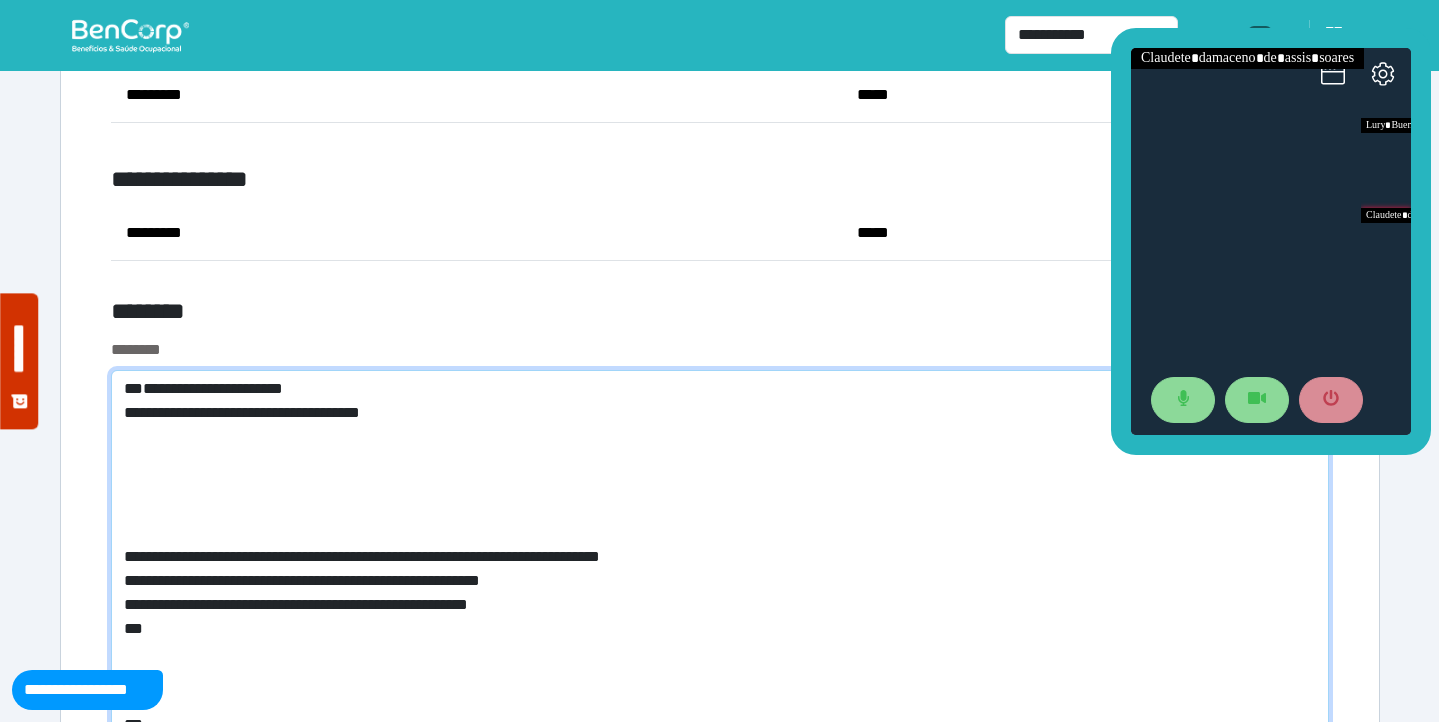 click on "**********" at bounding box center (720, 621) 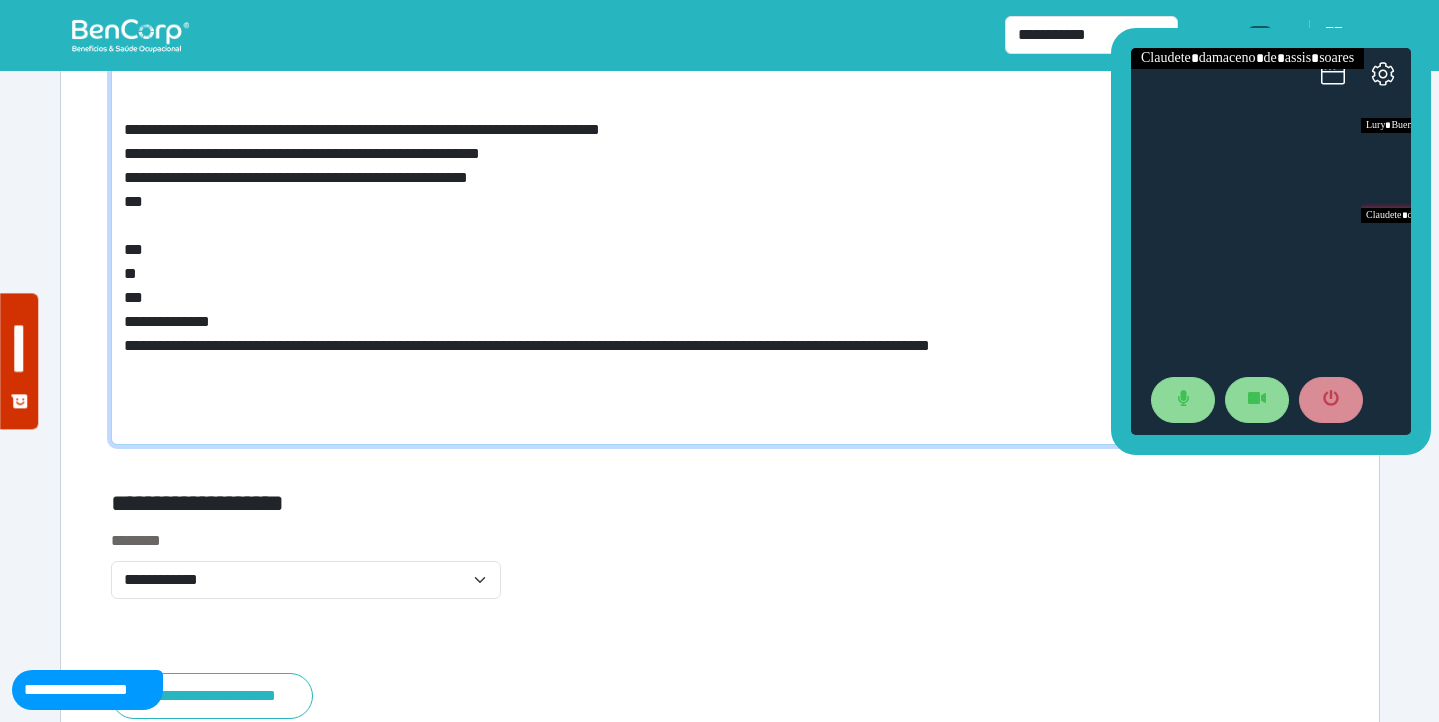 scroll, scrollTop: 8067, scrollLeft: 0, axis: vertical 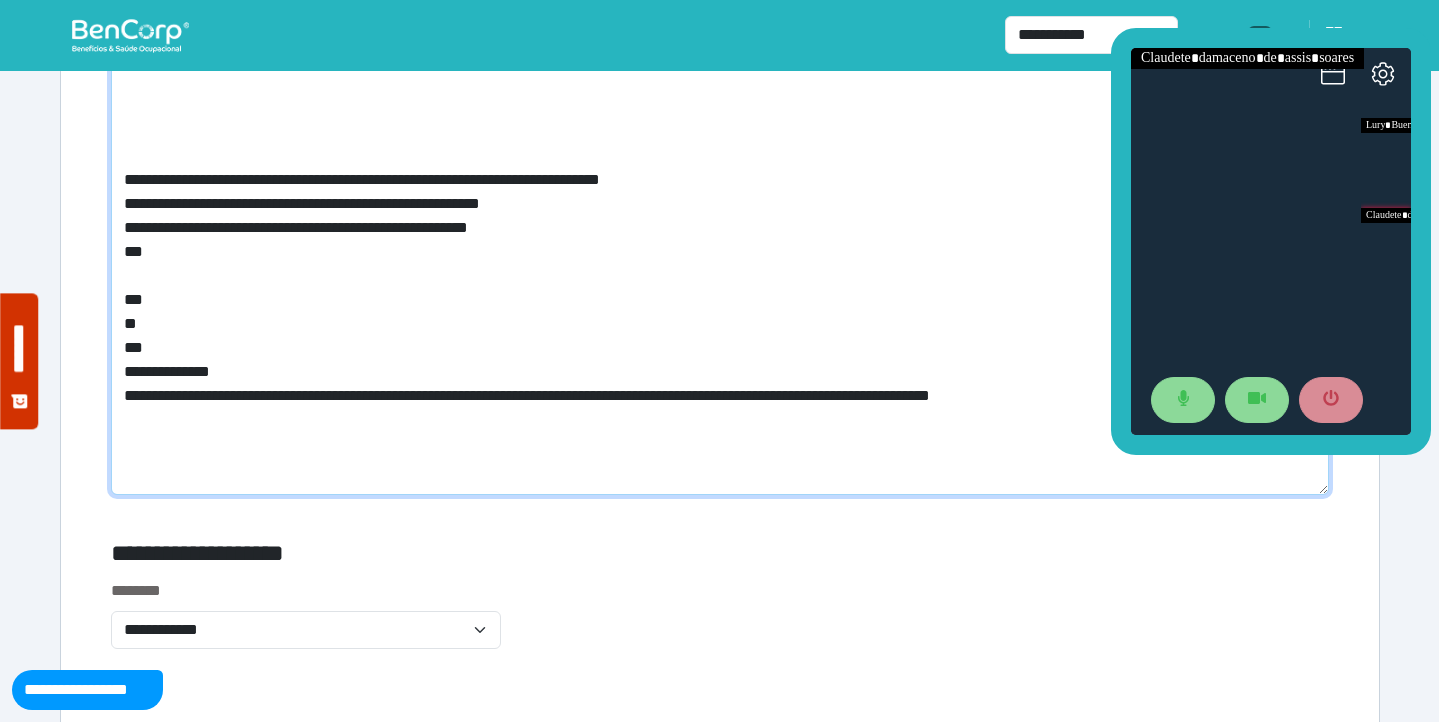 click on "**********" at bounding box center (720, 244) 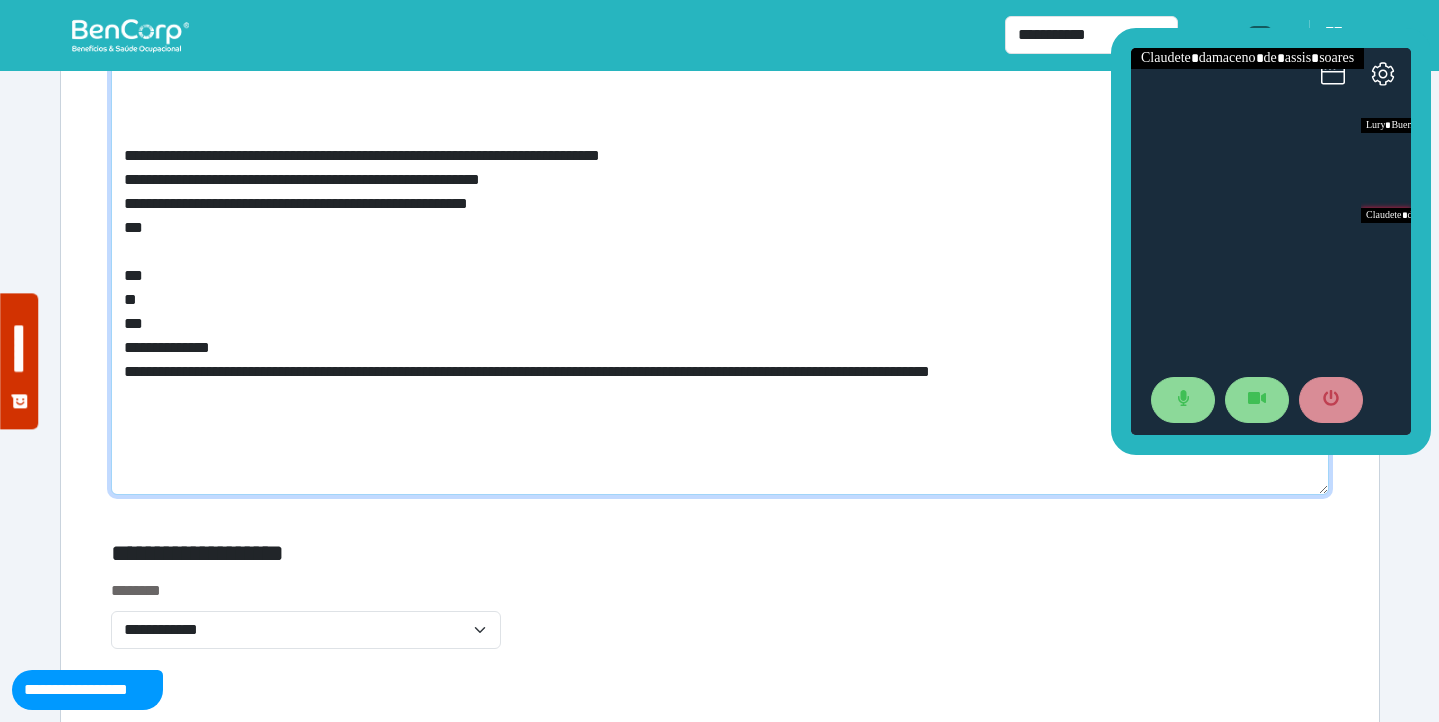 scroll, scrollTop: 7871, scrollLeft: 0, axis: vertical 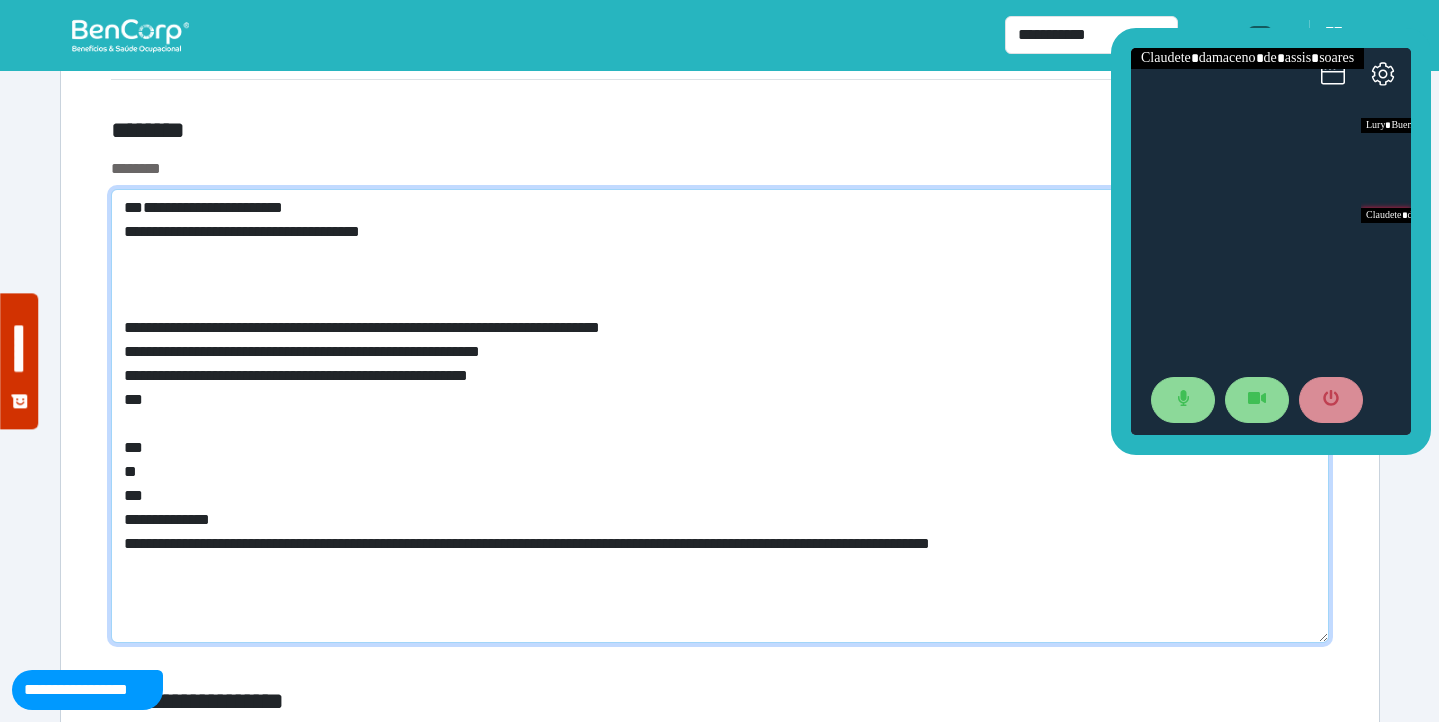 click on "**********" at bounding box center (720, 416) 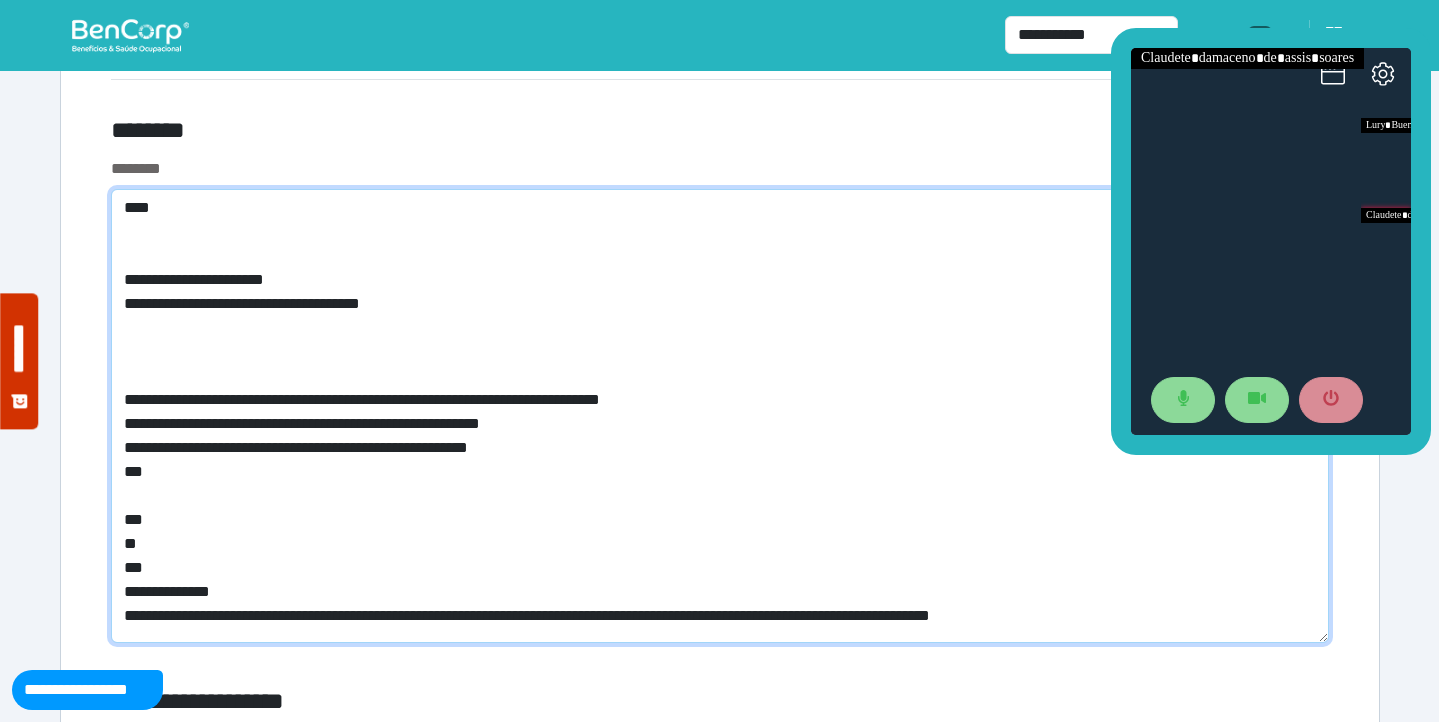 drag, startPoint x: 158, startPoint y: 401, endPoint x: 124, endPoint y: 401, distance: 34 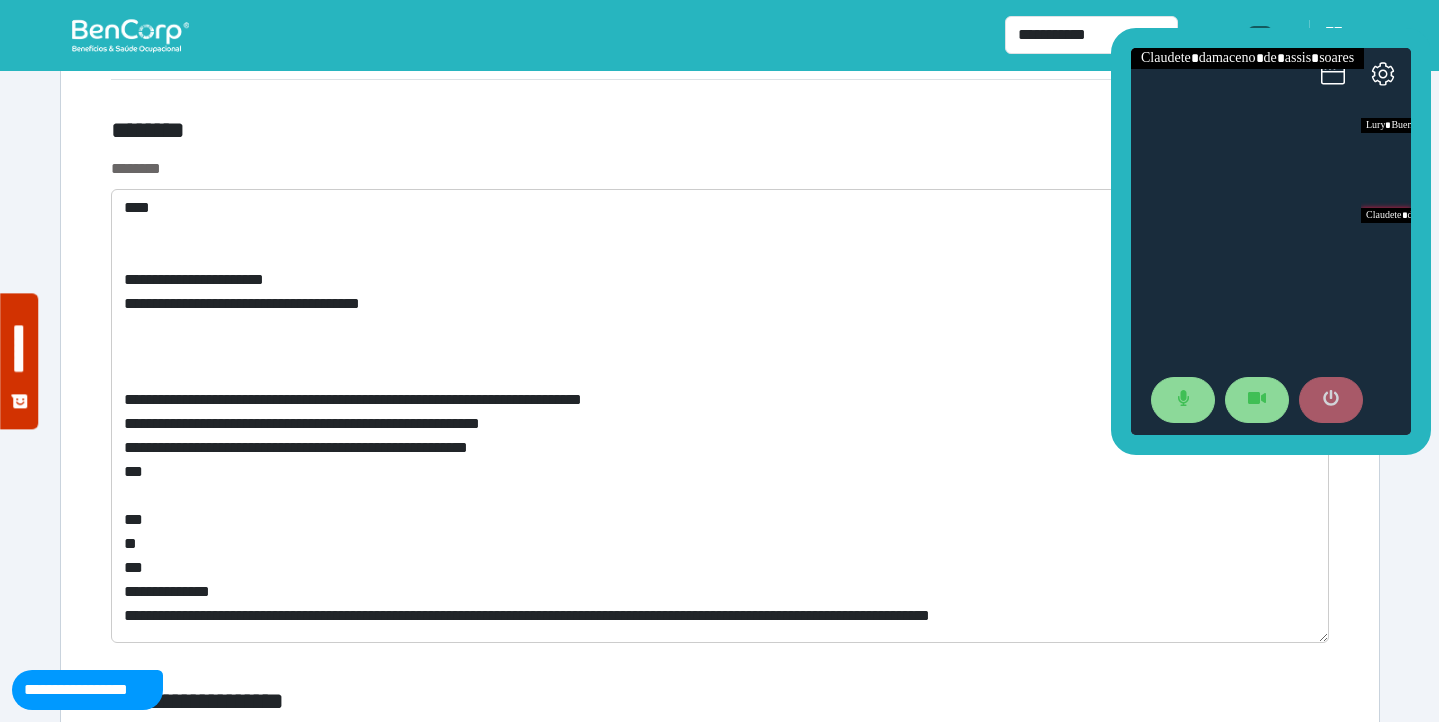 click 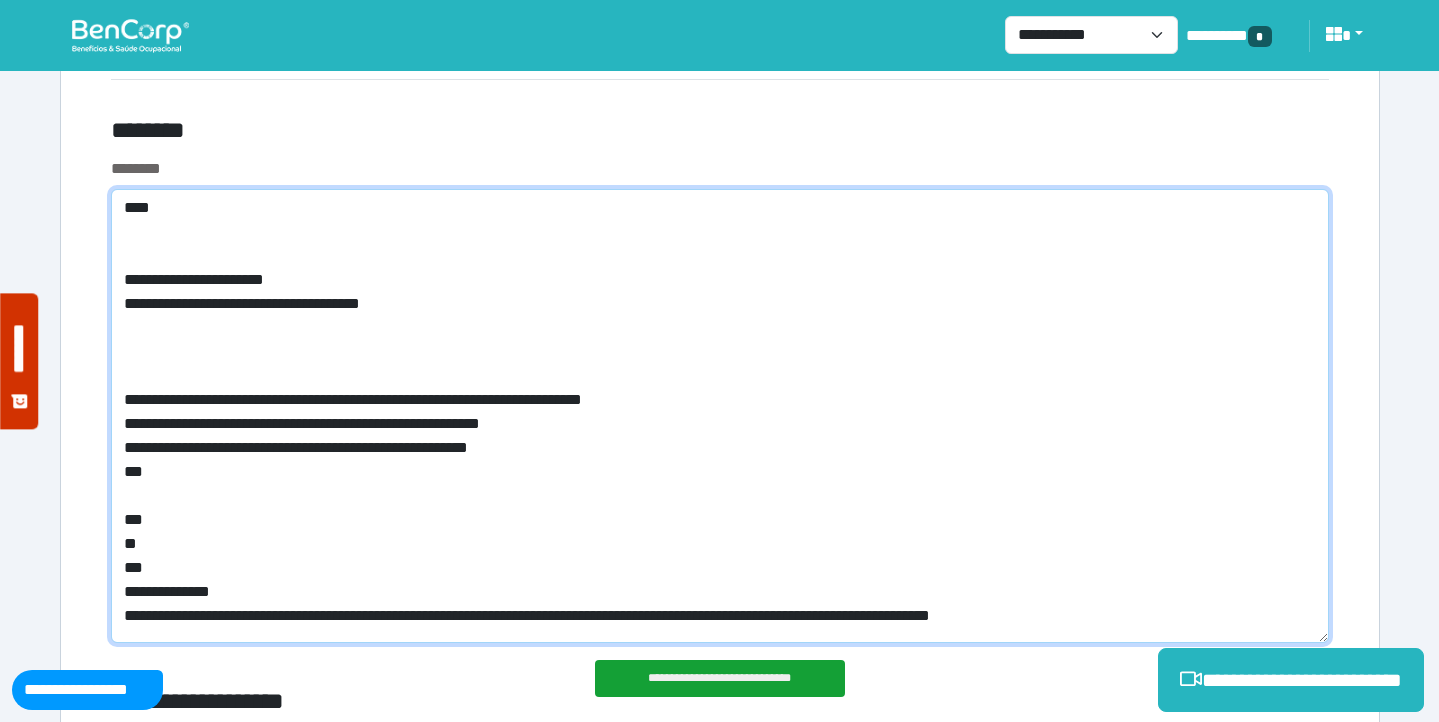 click on "**********" at bounding box center [720, 416] 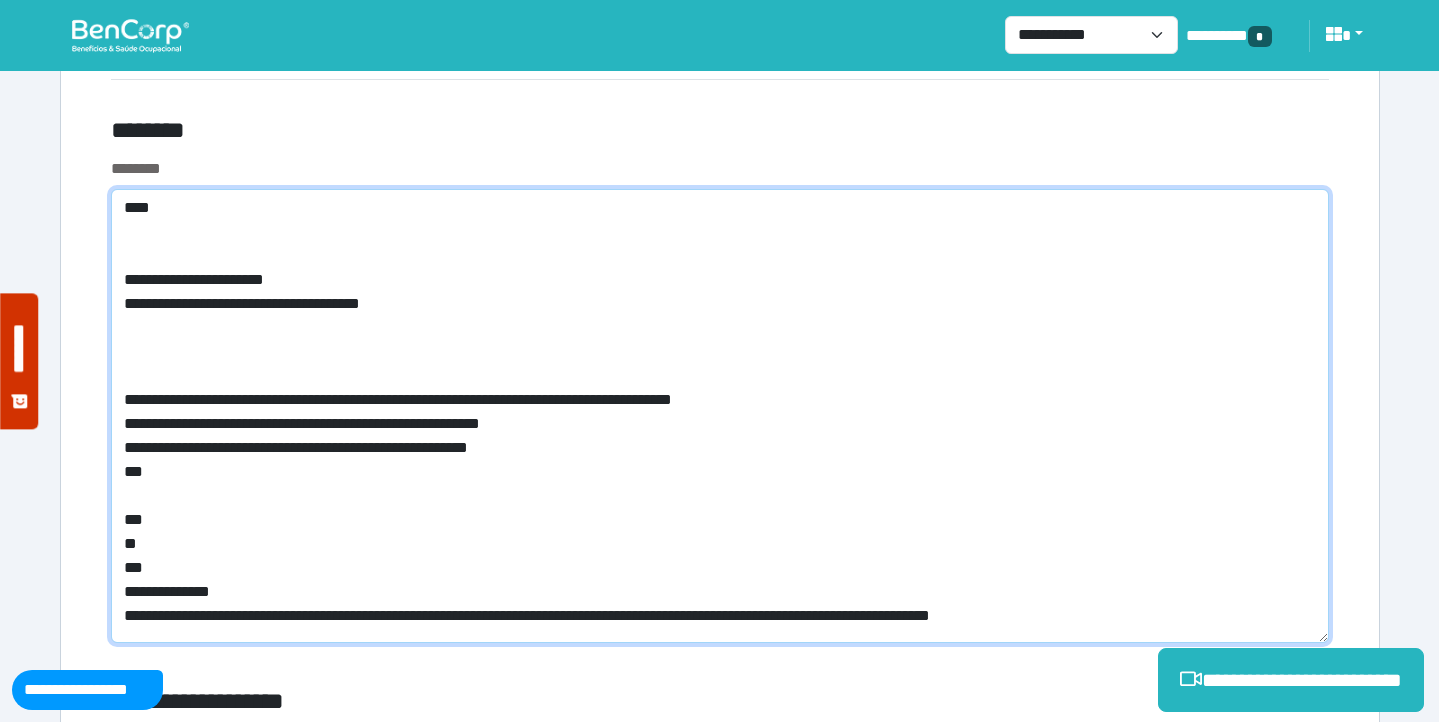 drag, startPoint x: 232, startPoint y: 237, endPoint x: 229, endPoint y: 209, distance: 28.160255 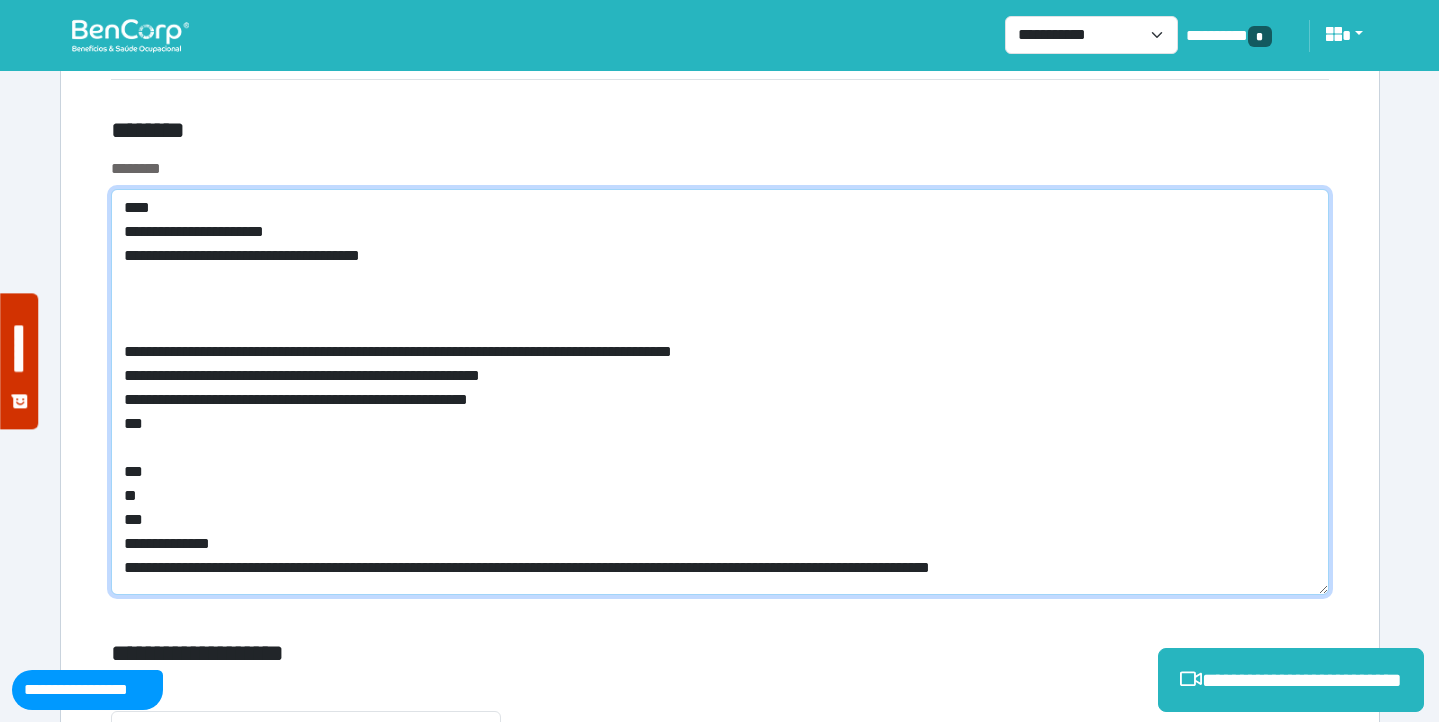 click on "**********" at bounding box center [720, 392] 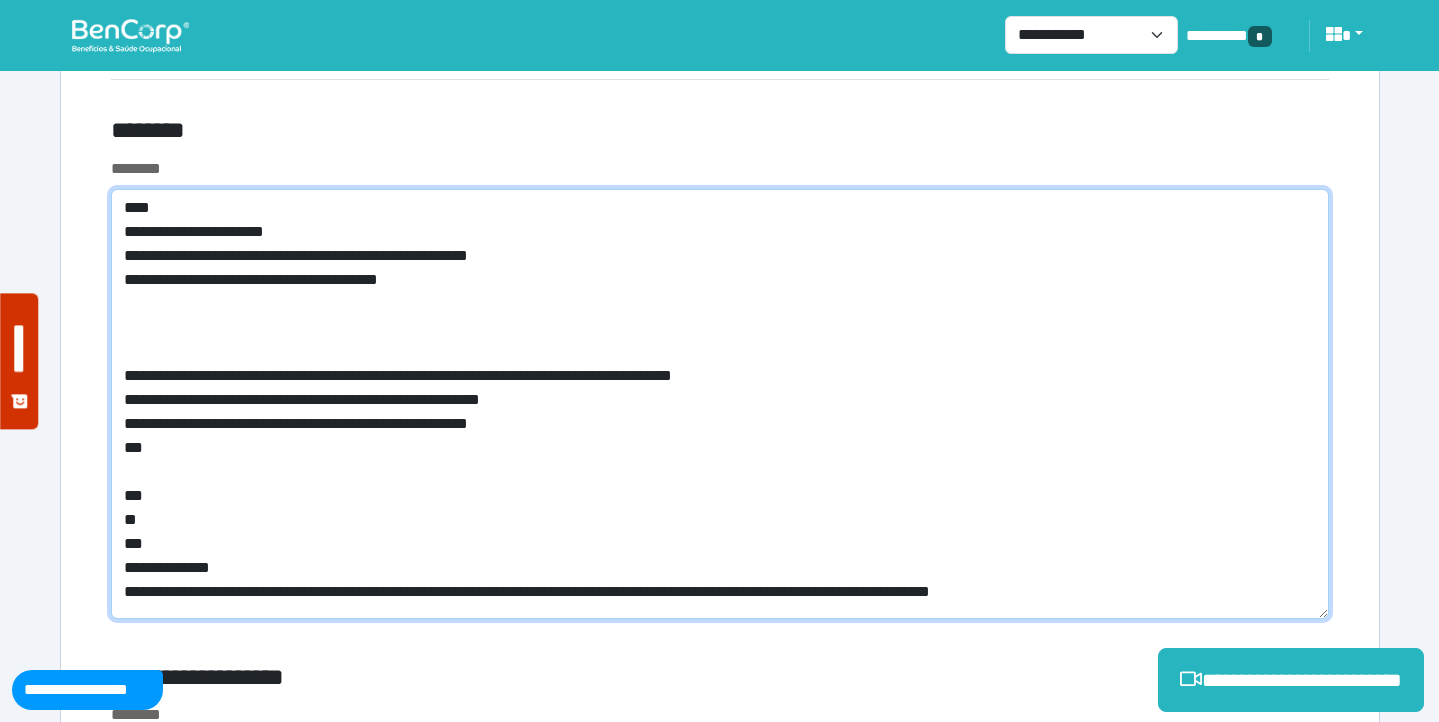 click on "**********" at bounding box center [720, 404] 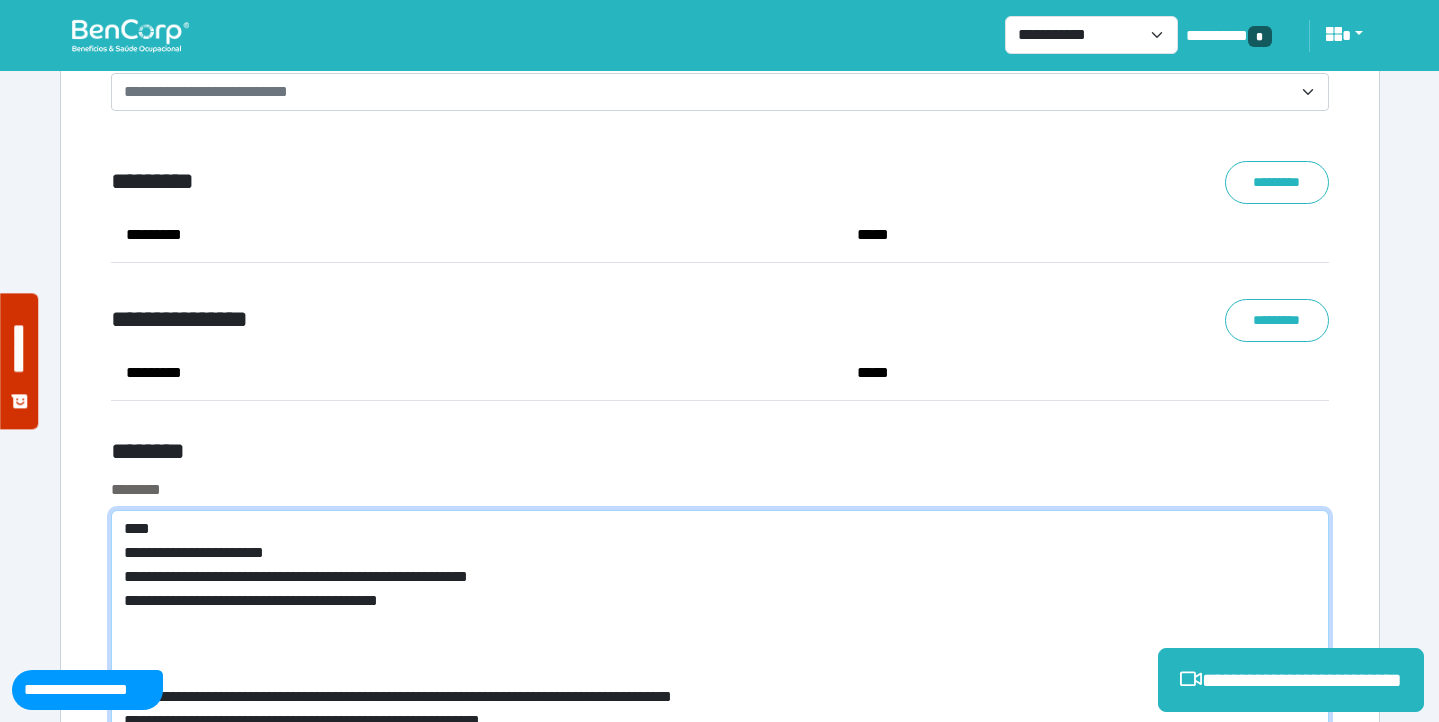 scroll, scrollTop: 7473, scrollLeft: 0, axis: vertical 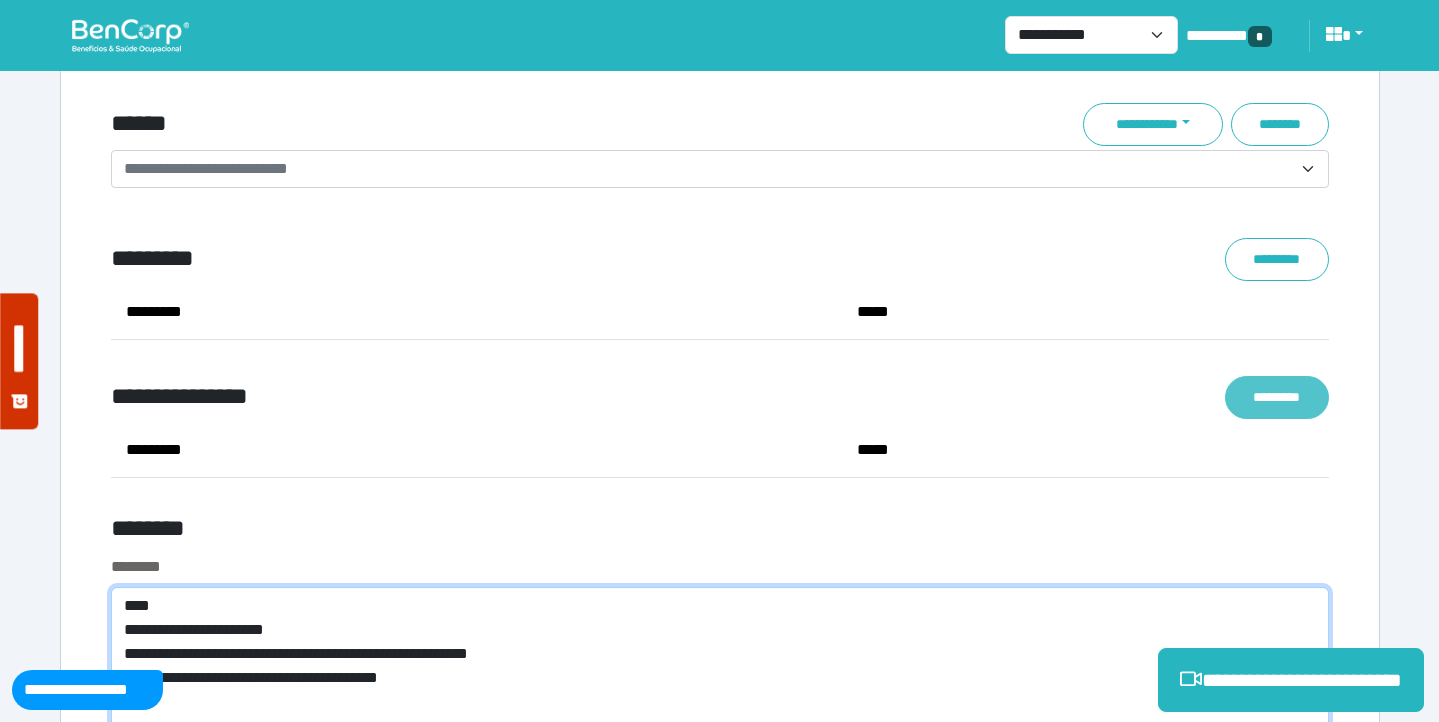 type on "**********" 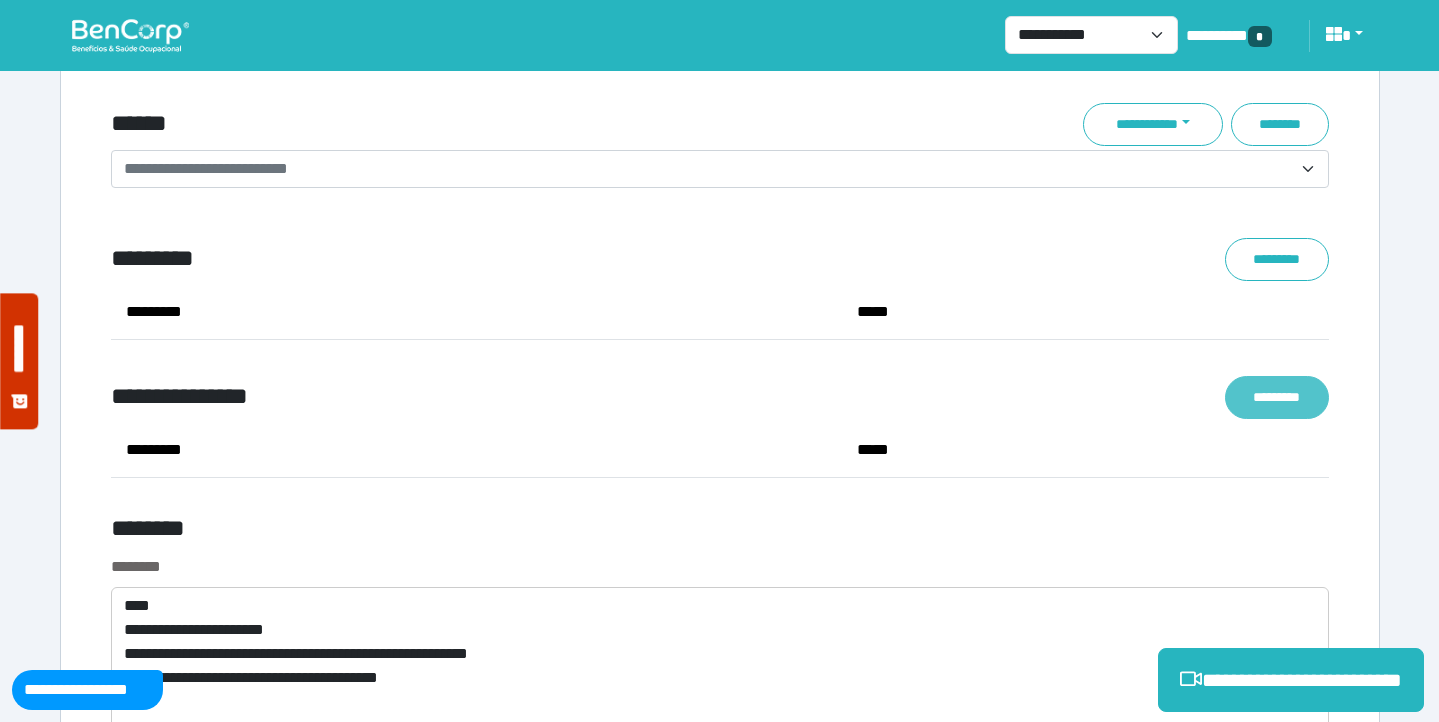 click on "*********" at bounding box center (1277, 397) 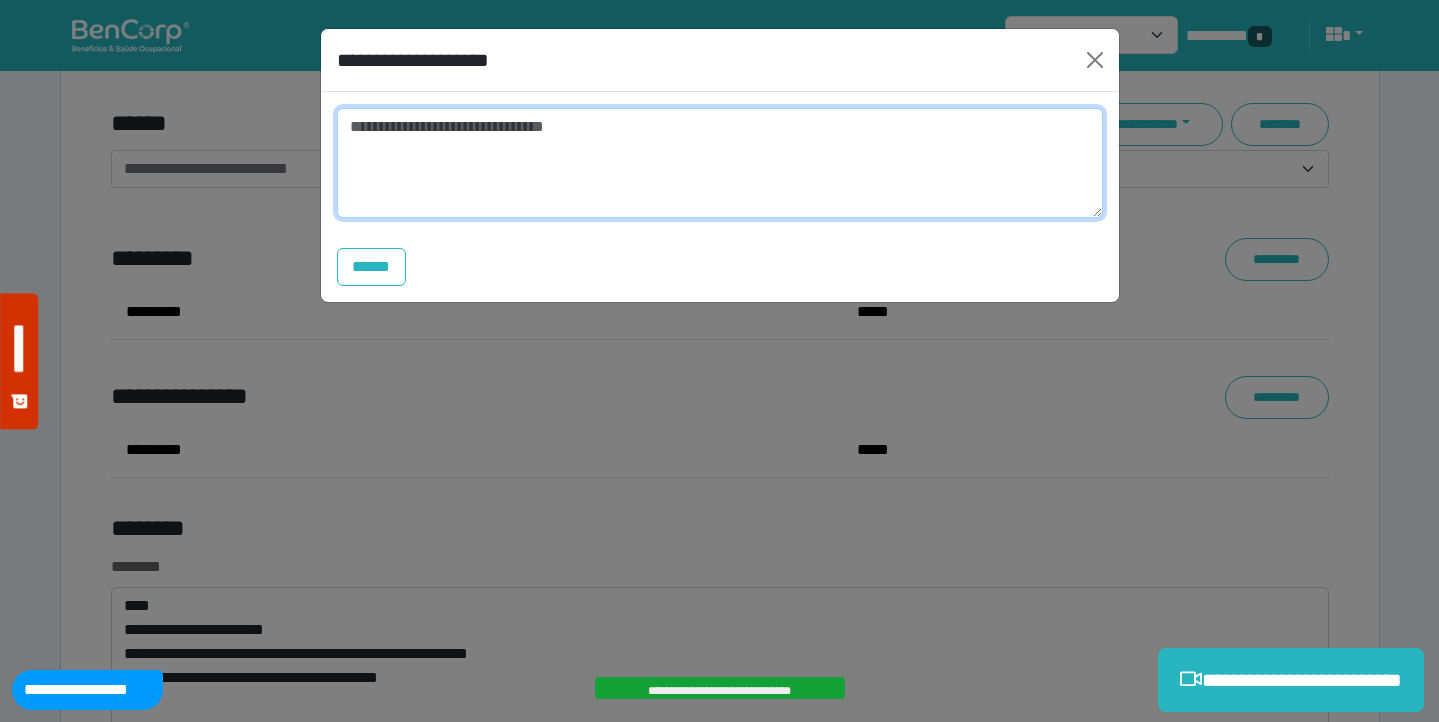 click at bounding box center [720, 163] 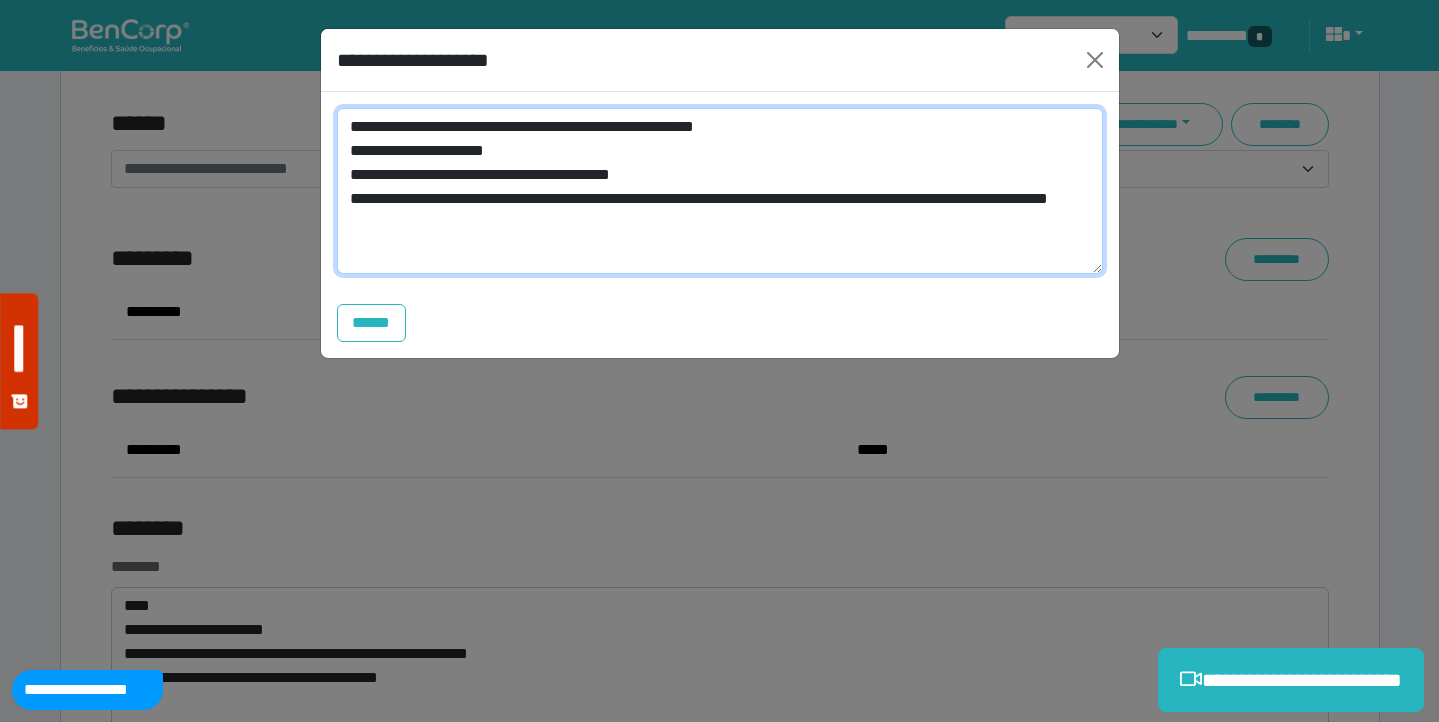 scroll, scrollTop: 0, scrollLeft: 0, axis: both 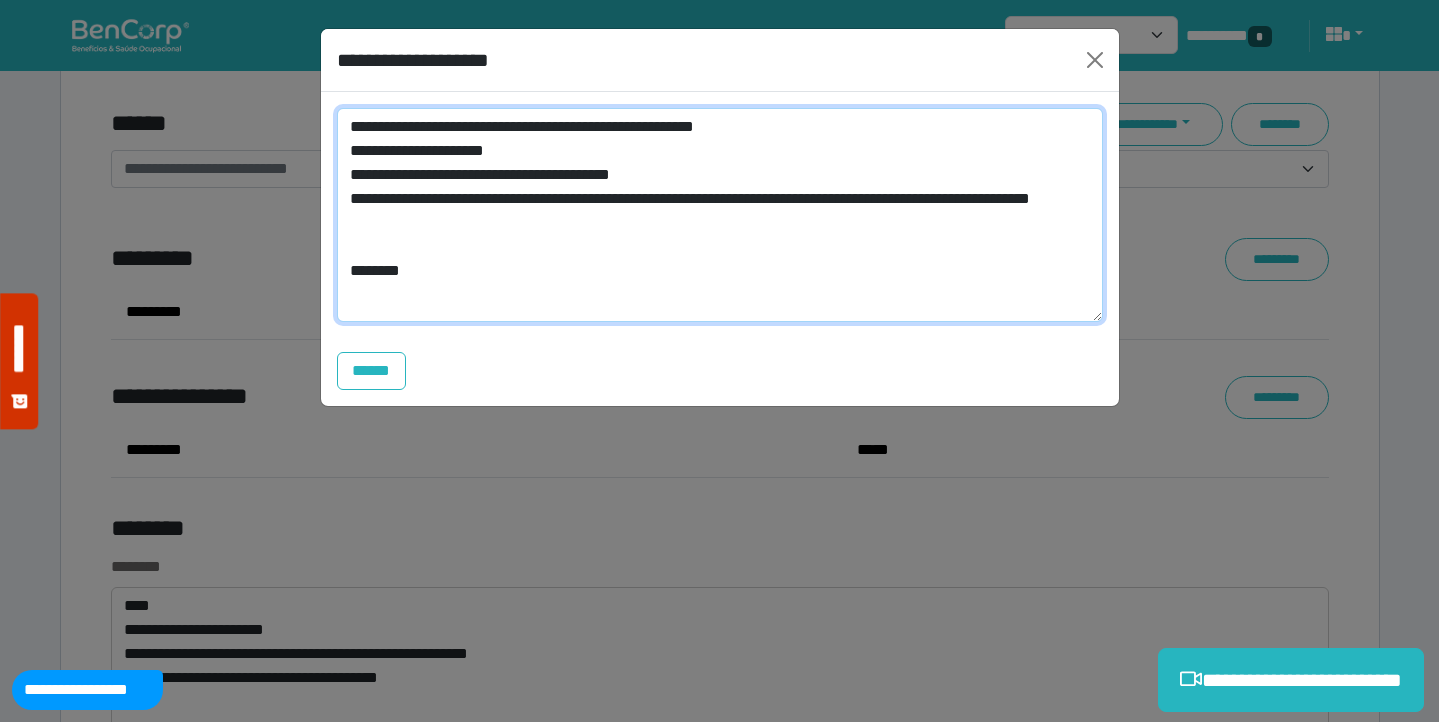 click on "**********" at bounding box center (720, 215) 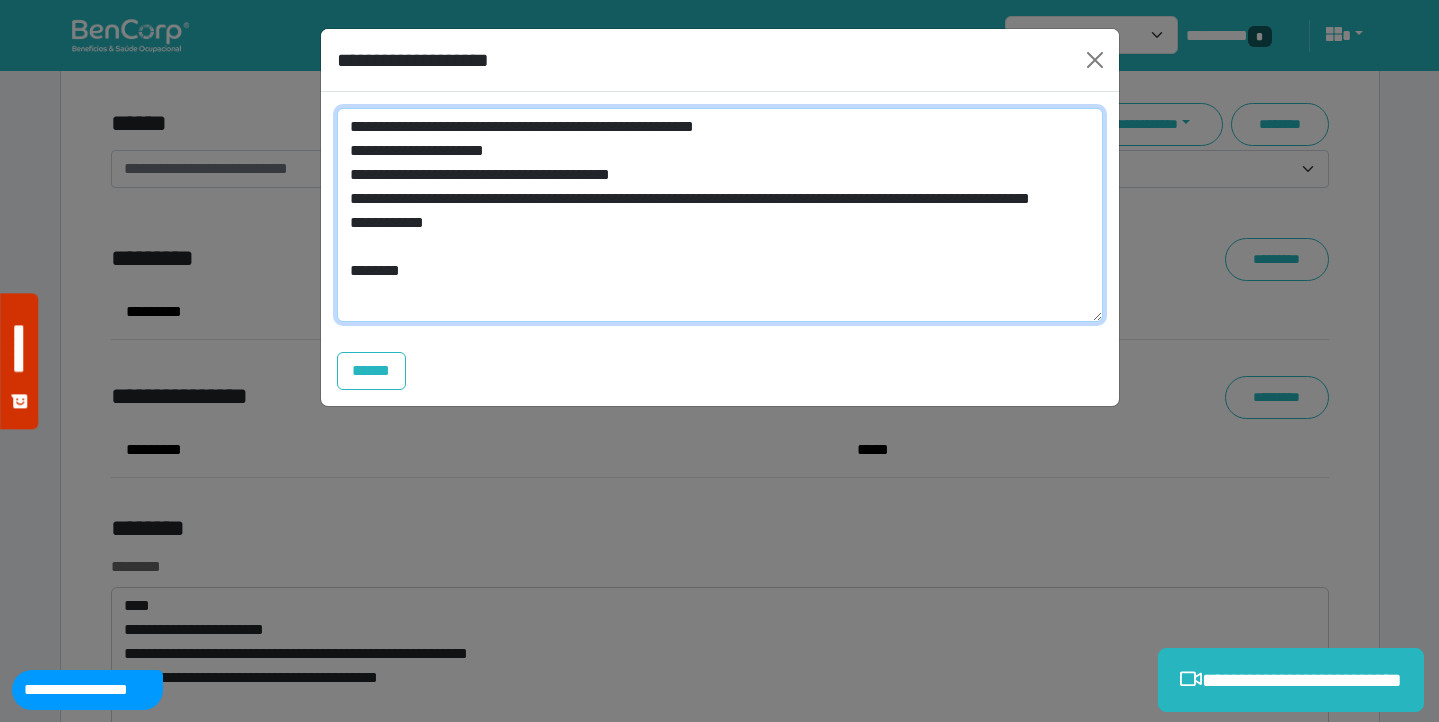 click on "**********" at bounding box center (720, 215) 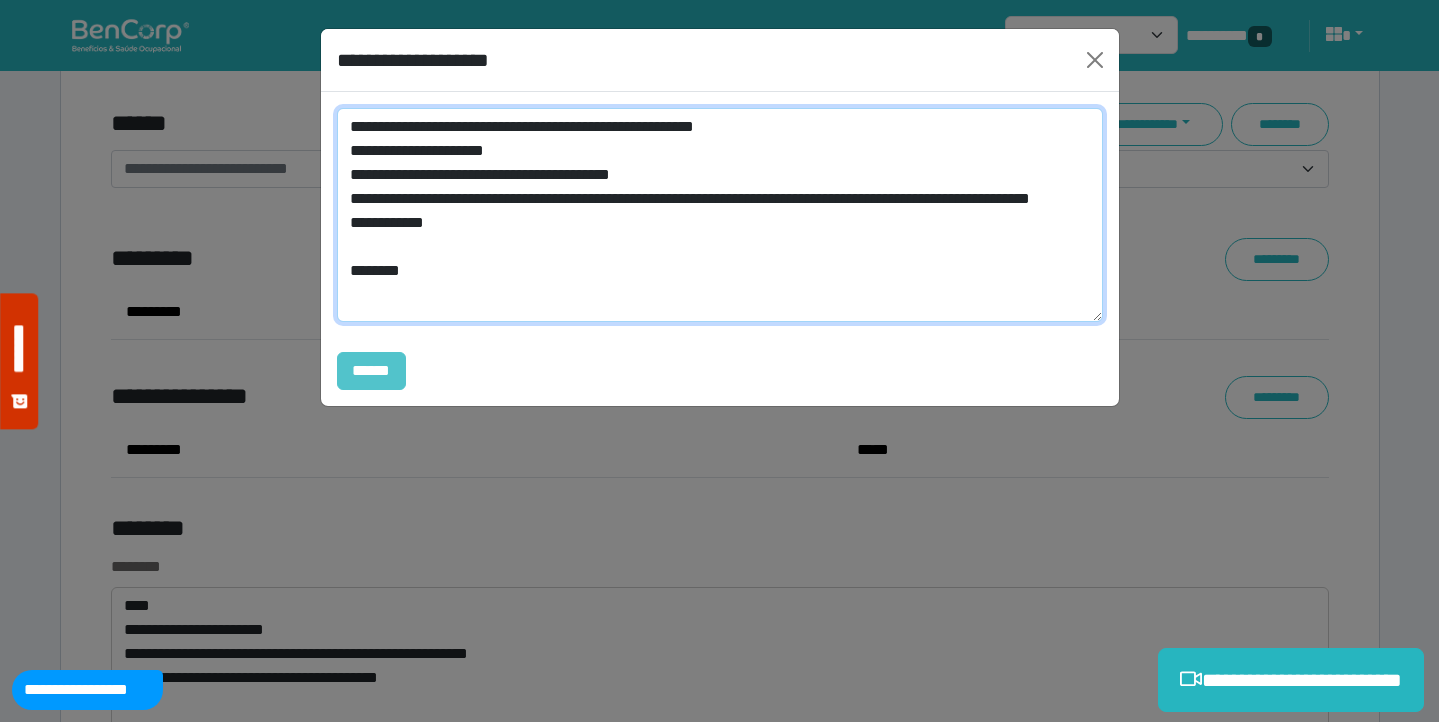 type on "**********" 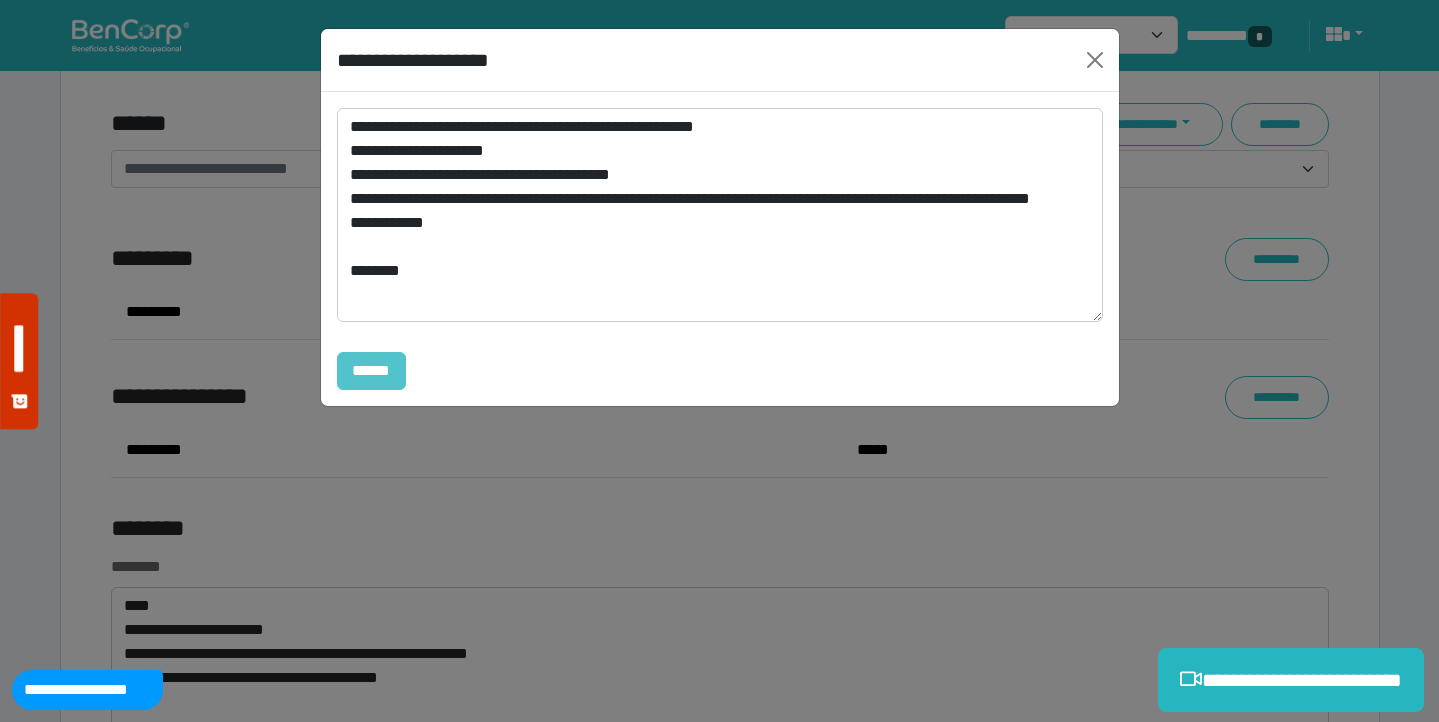 click on "******" at bounding box center (372, 371) 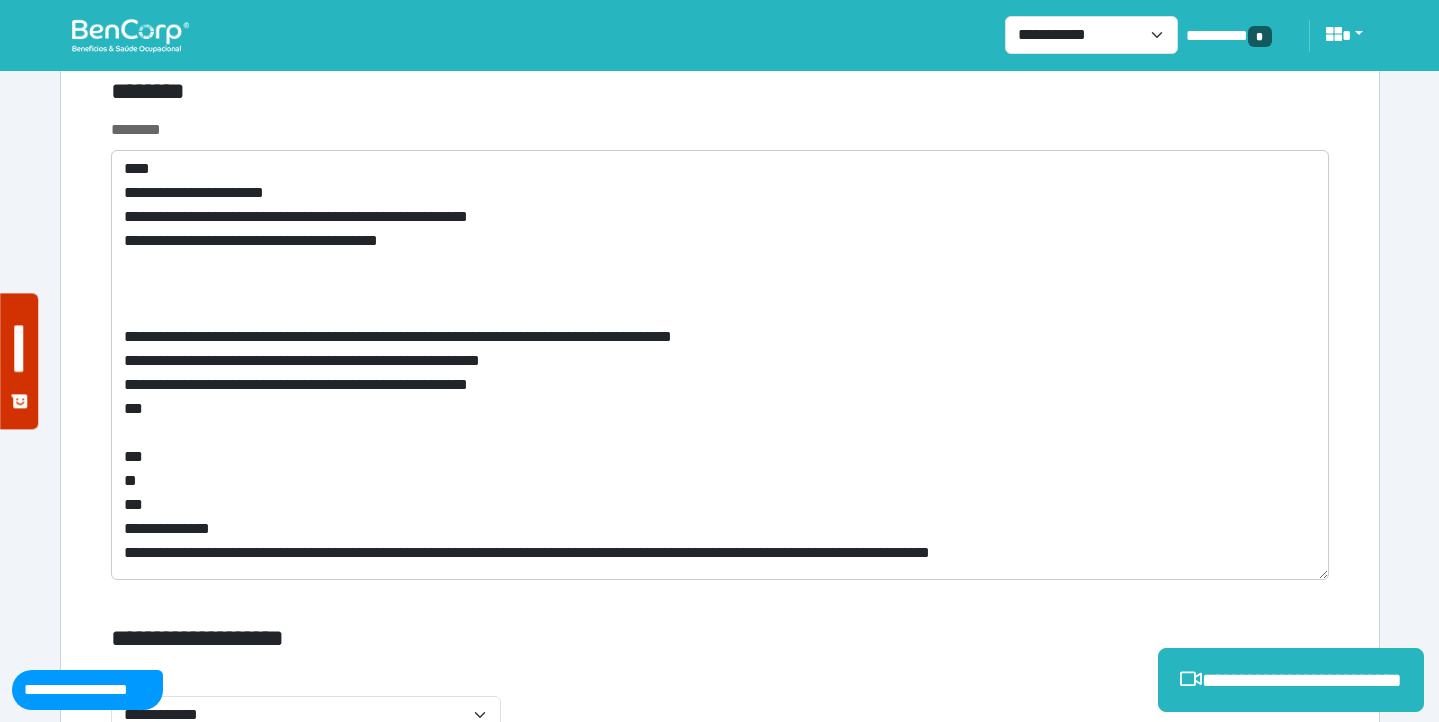 scroll, scrollTop: 7974, scrollLeft: 0, axis: vertical 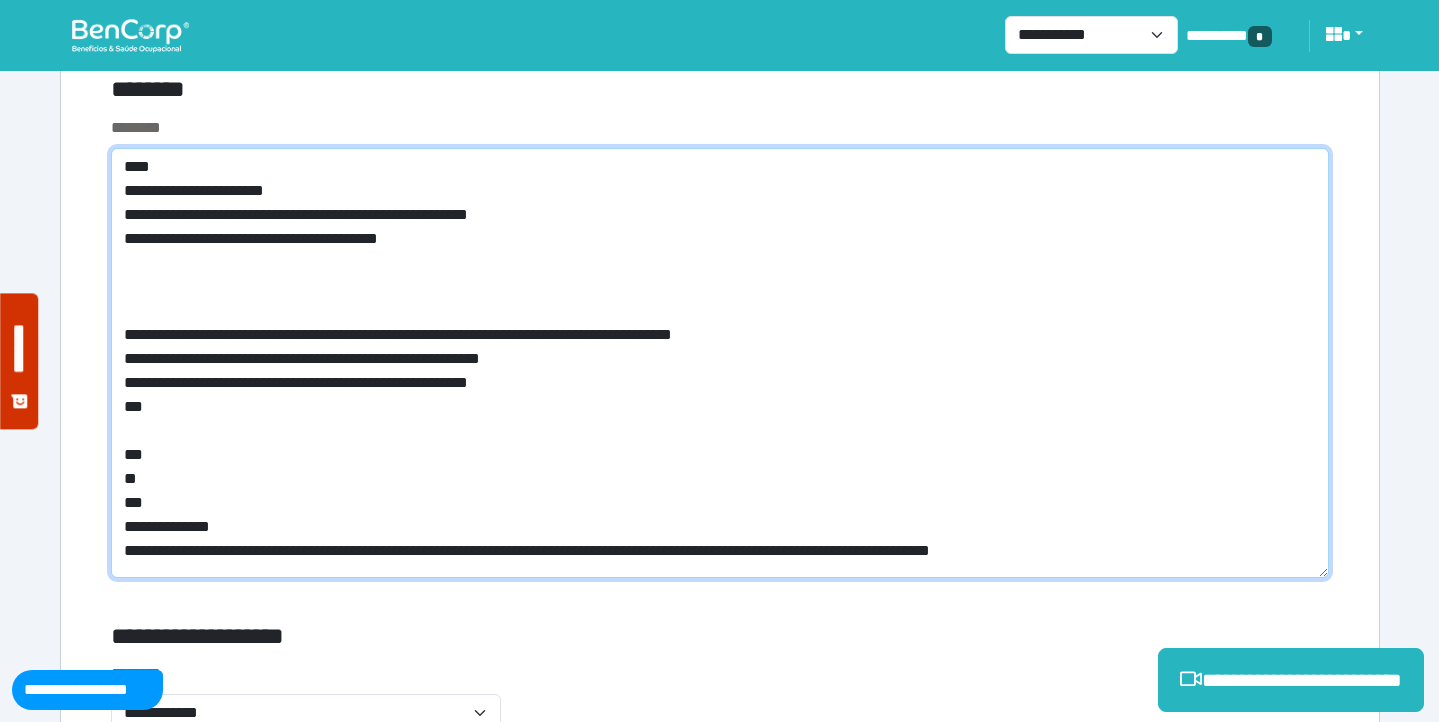 click on "**********" at bounding box center (720, 363) 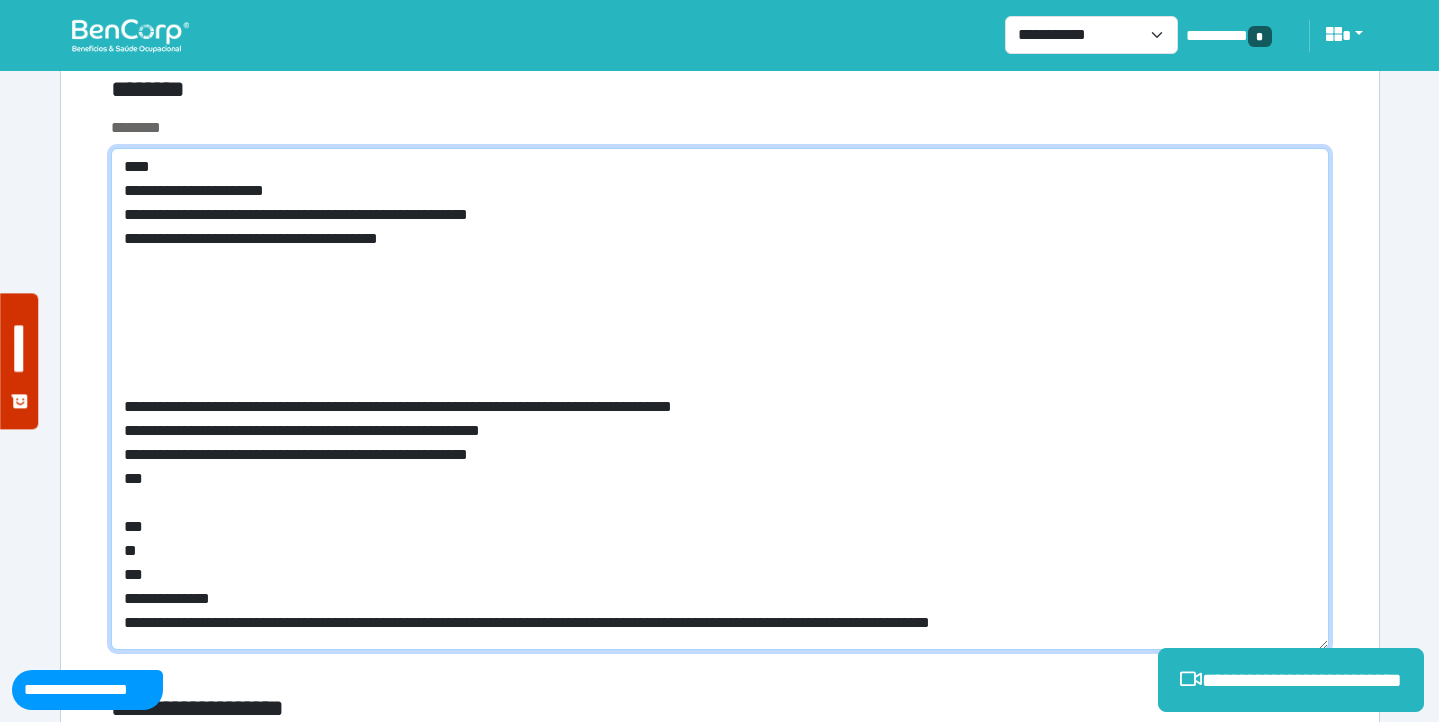 paste on "**********" 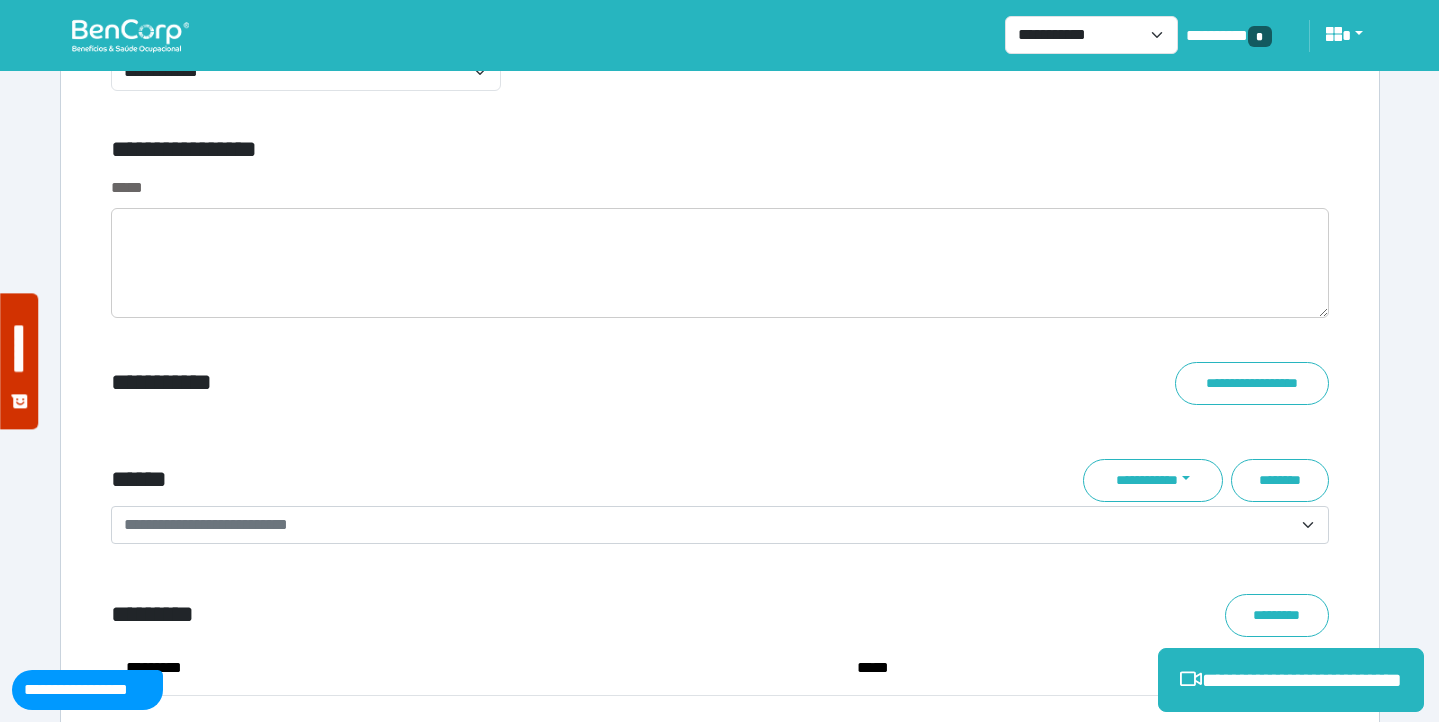 scroll, scrollTop: 7053, scrollLeft: 0, axis: vertical 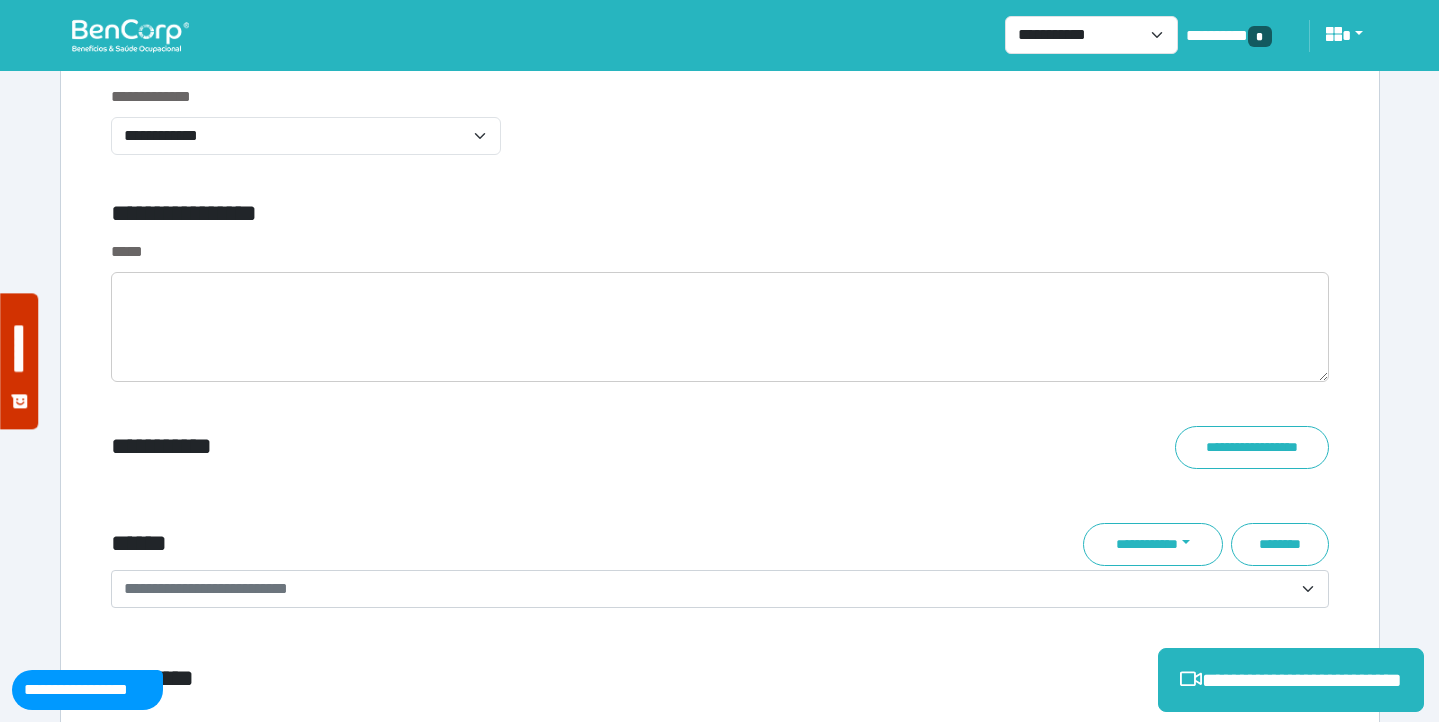 type on "**********" 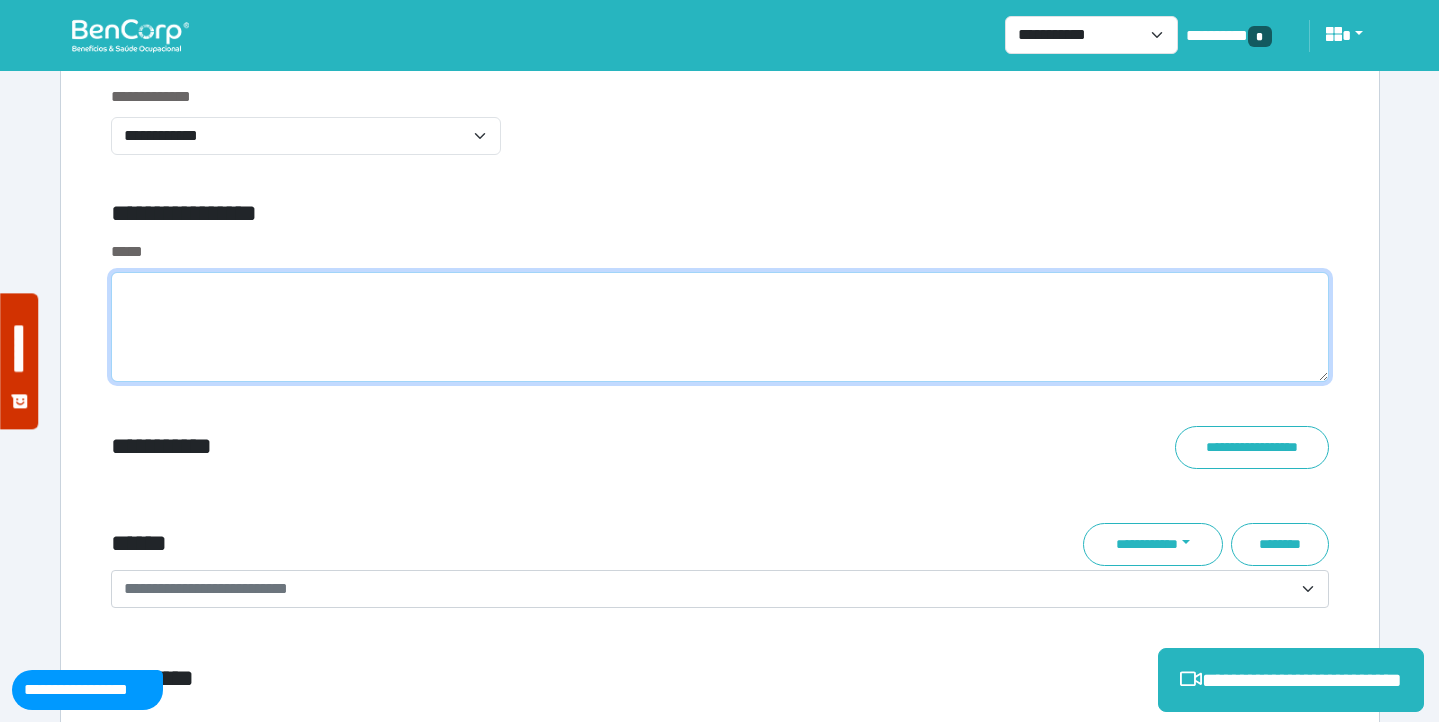 click at bounding box center [720, 327] 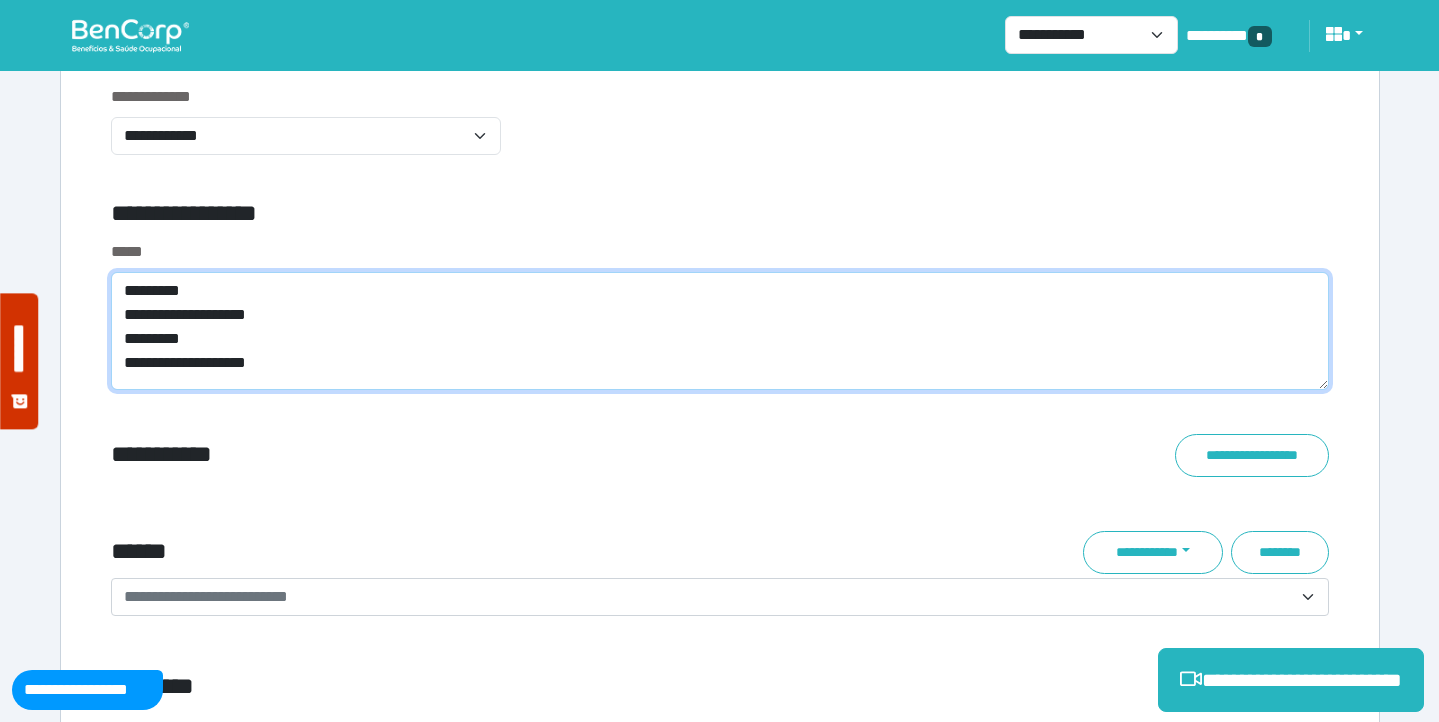 scroll, scrollTop: 0, scrollLeft: 0, axis: both 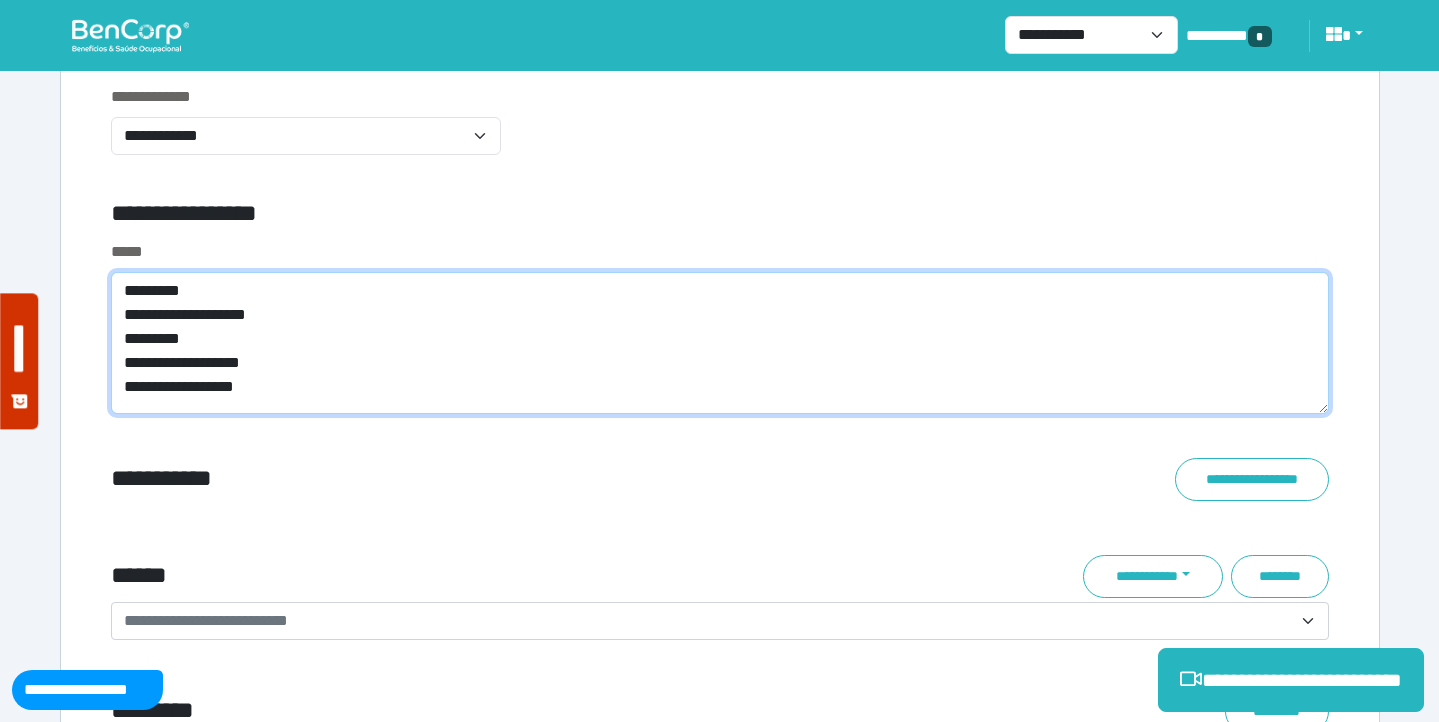 type on "**********" 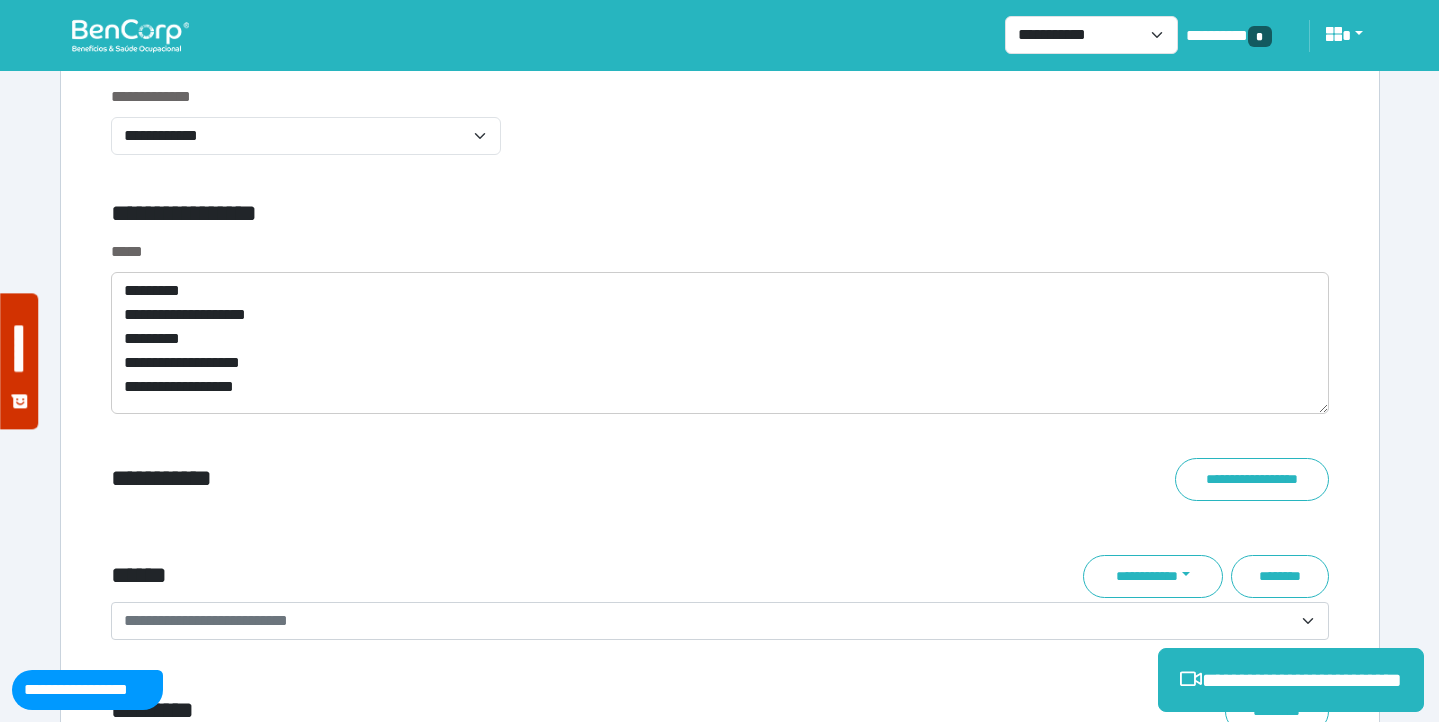 click on "**********" at bounding box center [720, 496] 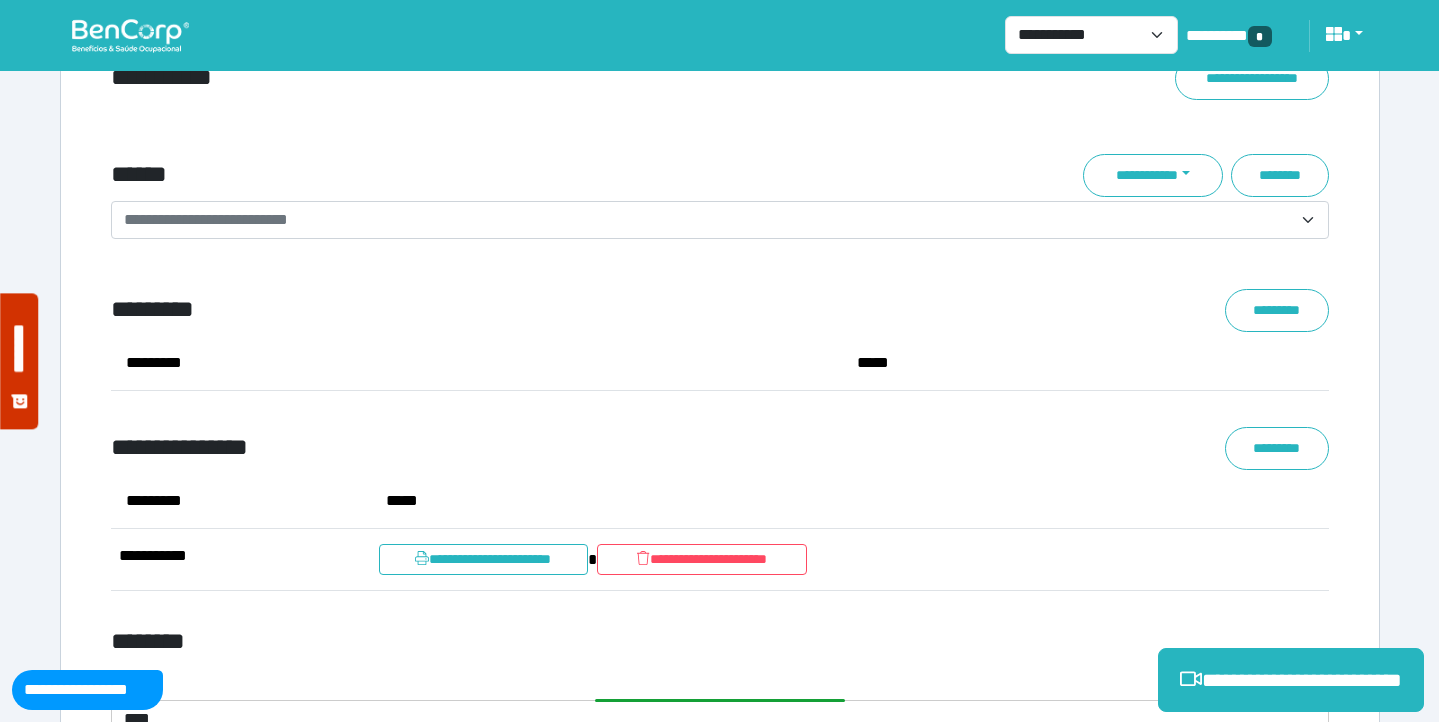 scroll, scrollTop: 7455, scrollLeft: 0, axis: vertical 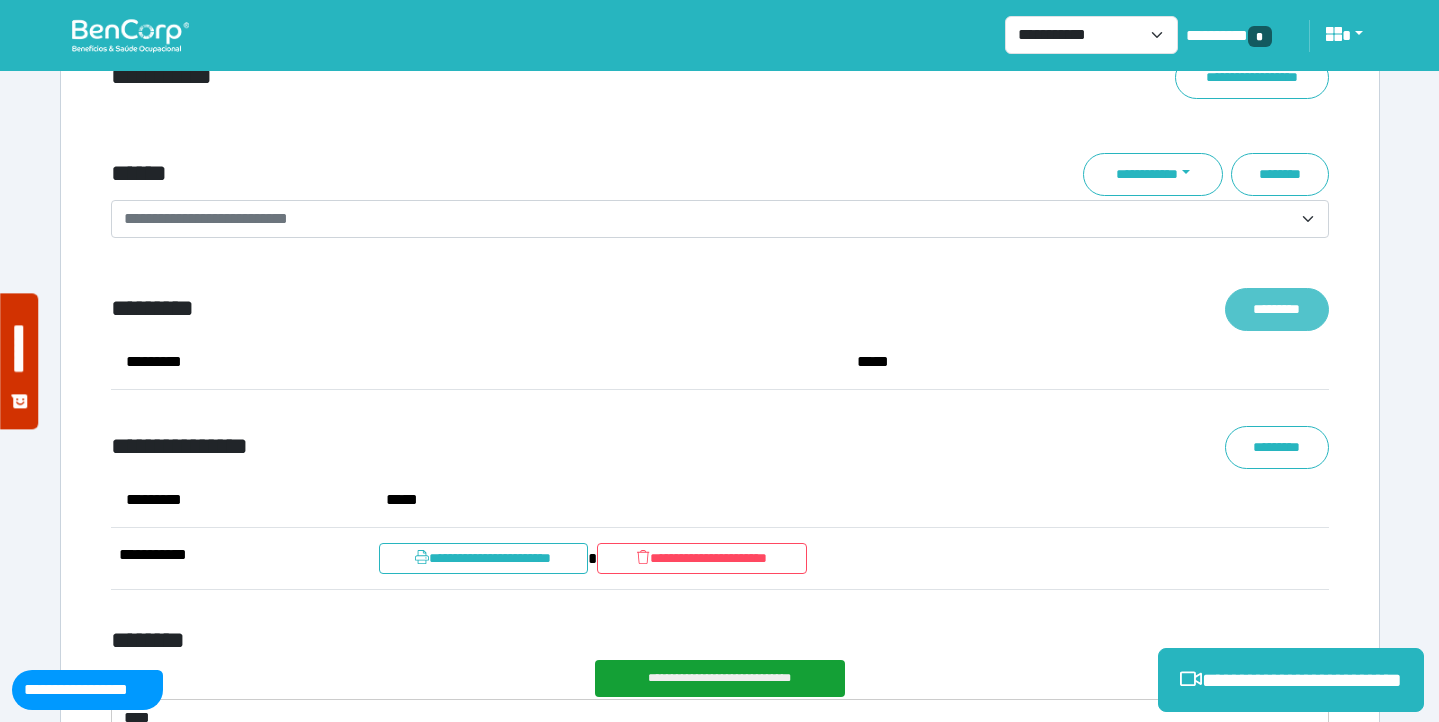 click on "*********" at bounding box center [1277, 309] 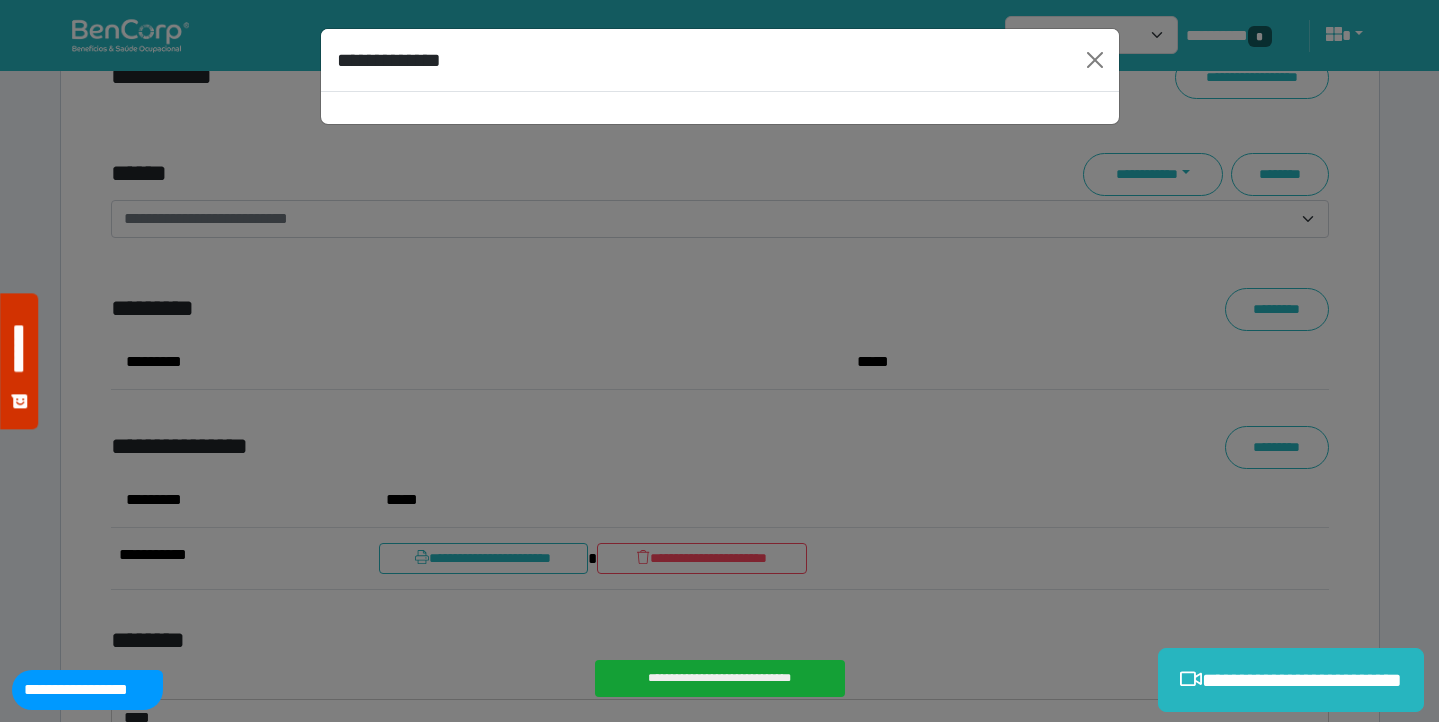 select on "****" 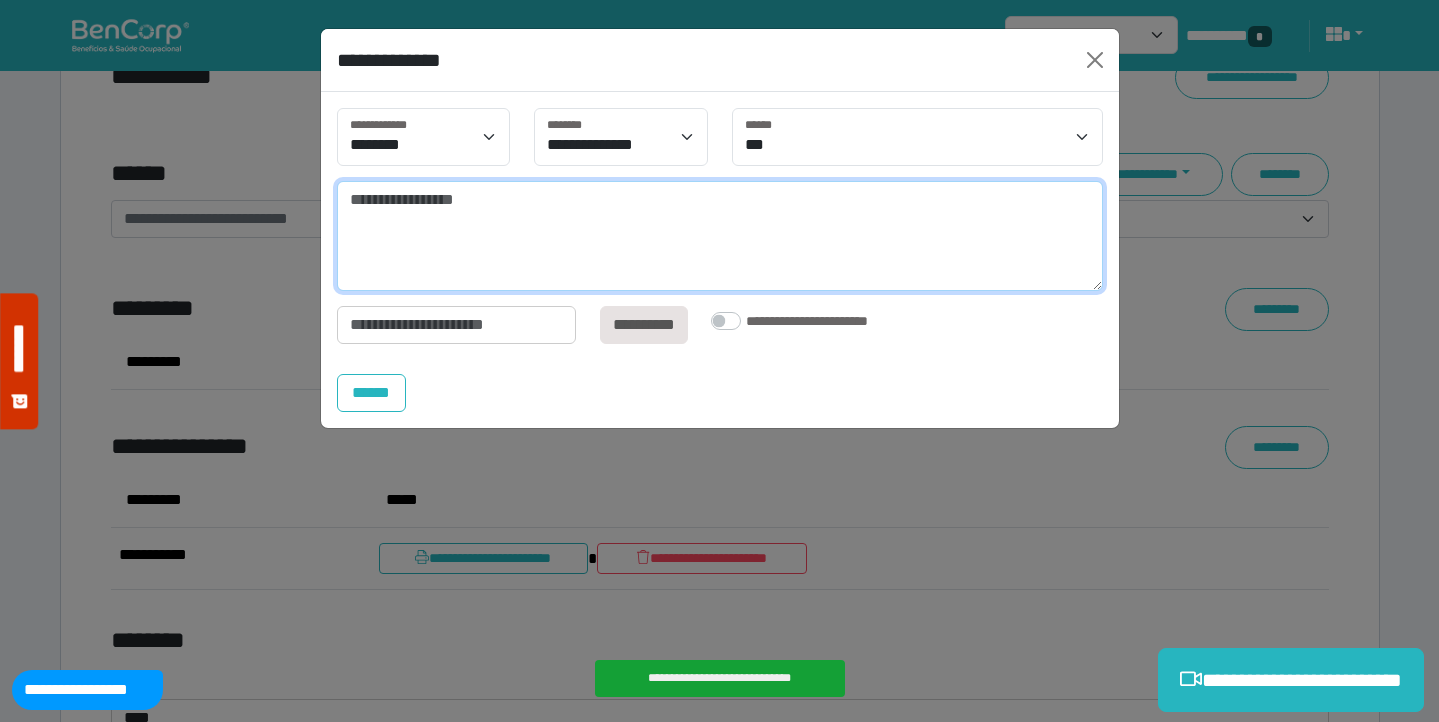 click at bounding box center (720, 236) 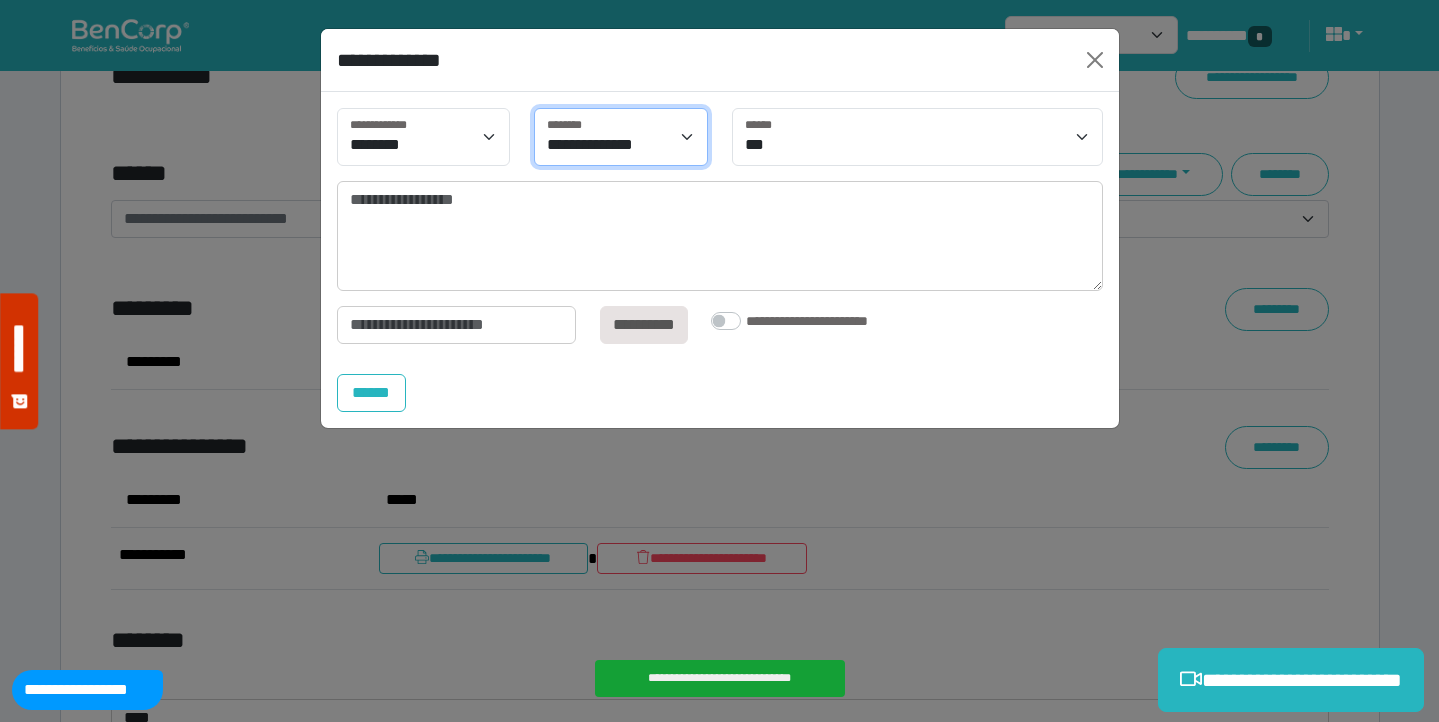click on "**********" at bounding box center [621, 137] 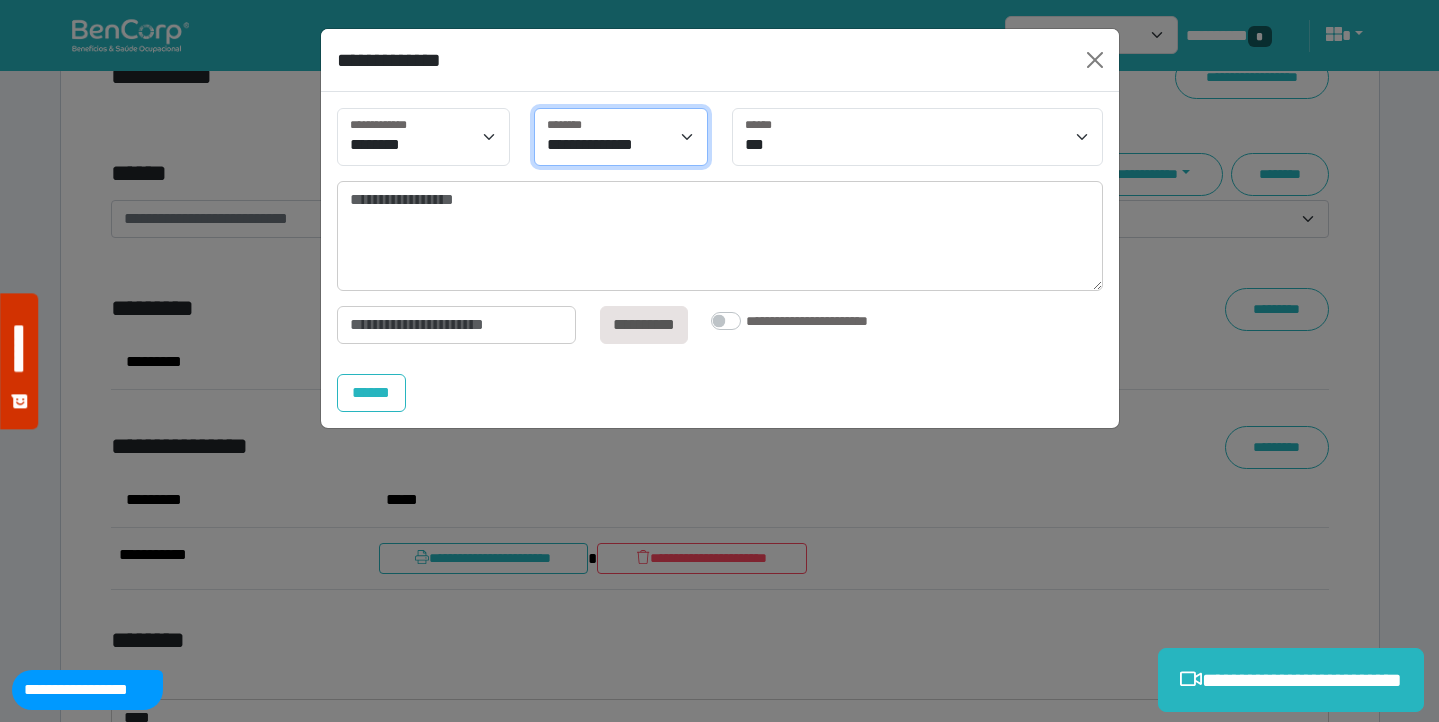 select on "****" 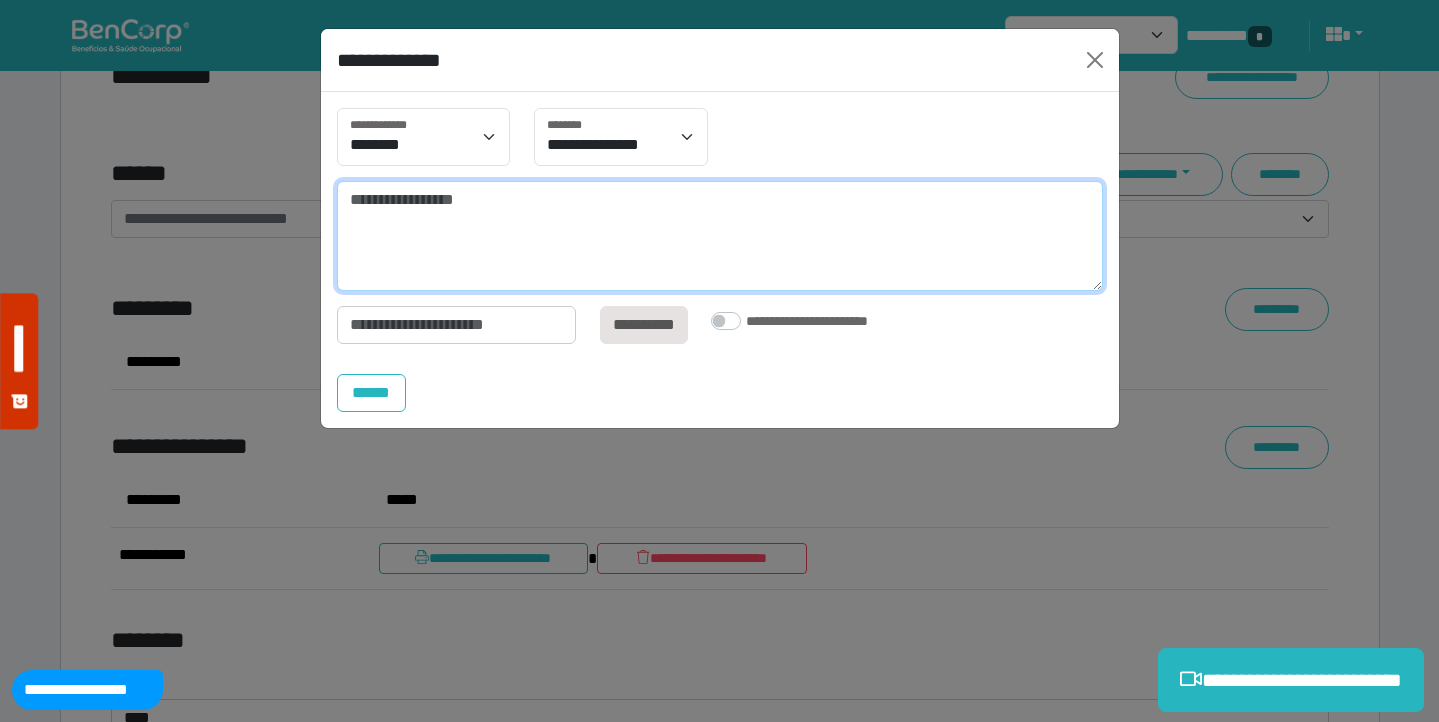 click at bounding box center (720, 236) 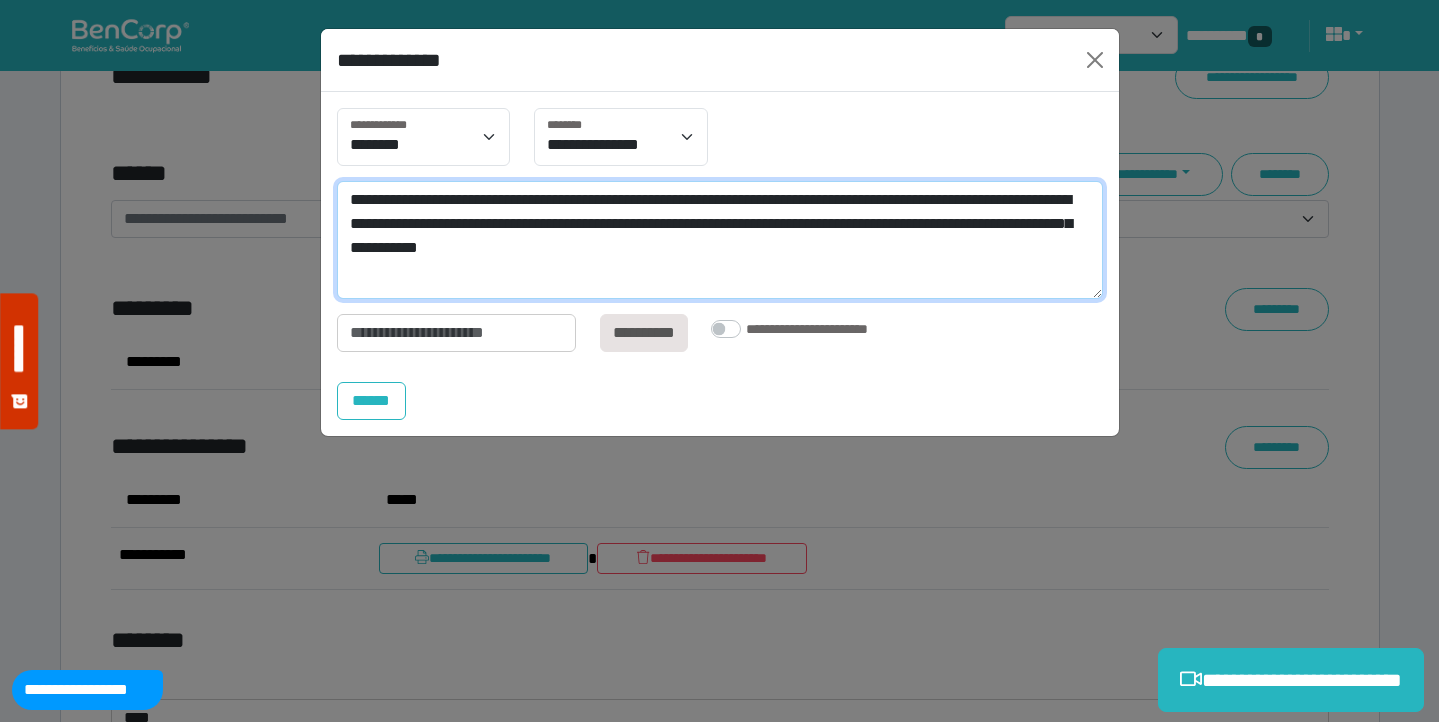scroll, scrollTop: 0, scrollLeft: 0, axis: both 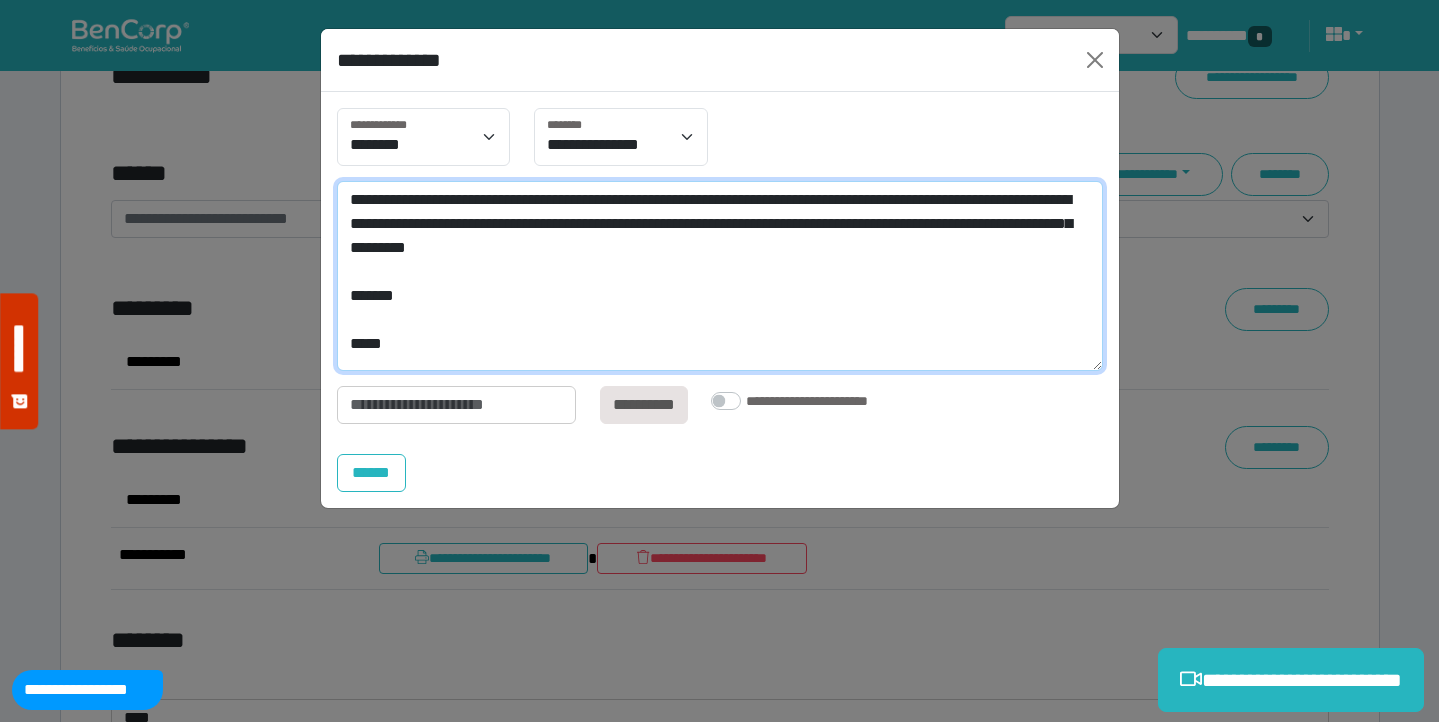click on "**********" at bounding box center [720, 276] 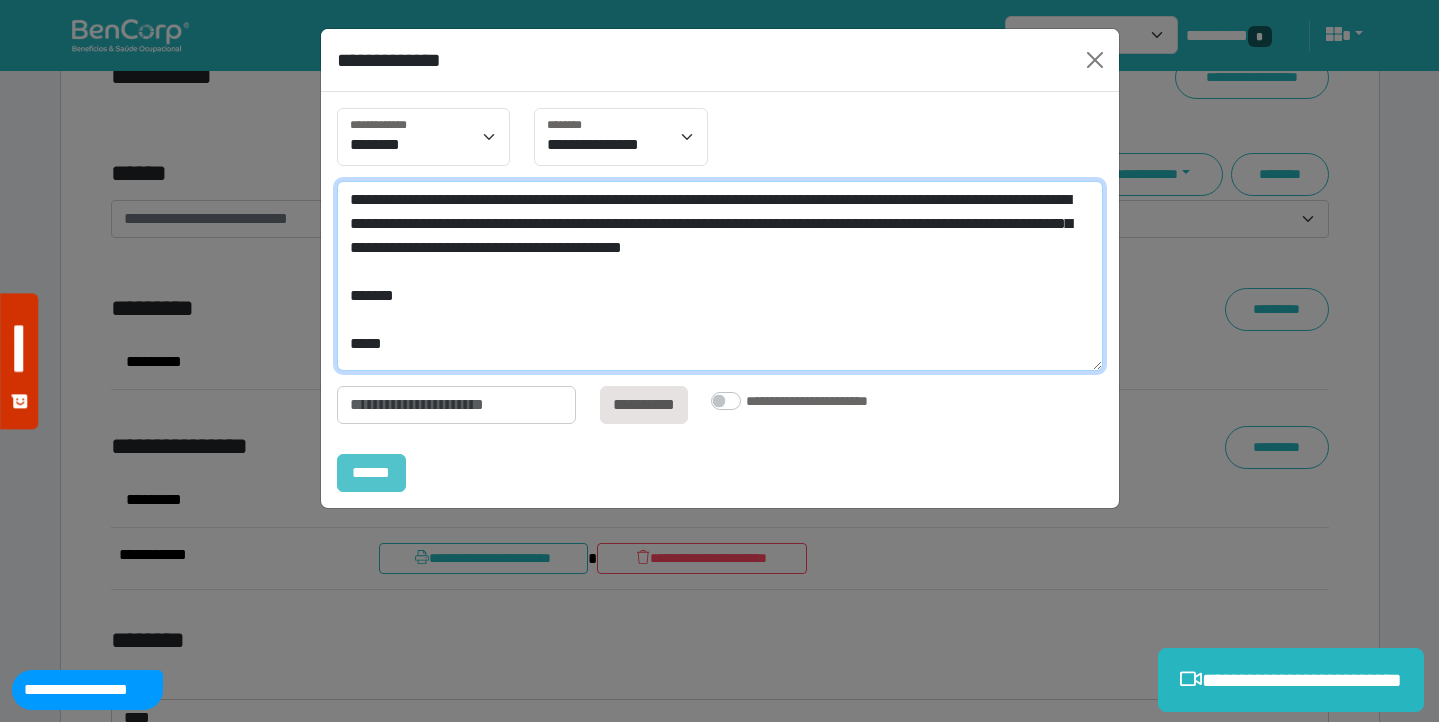 type on "**********" 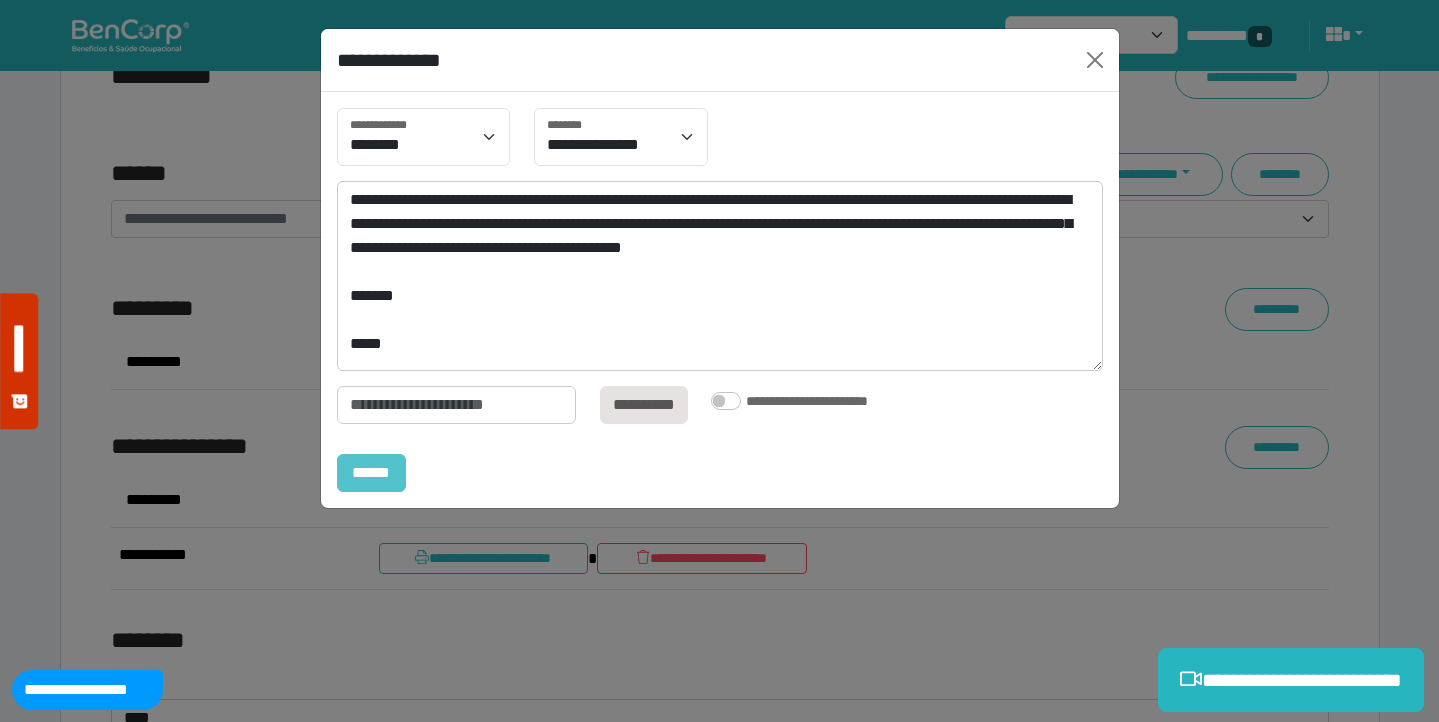 click on "******" at bounding box center (372, 473) 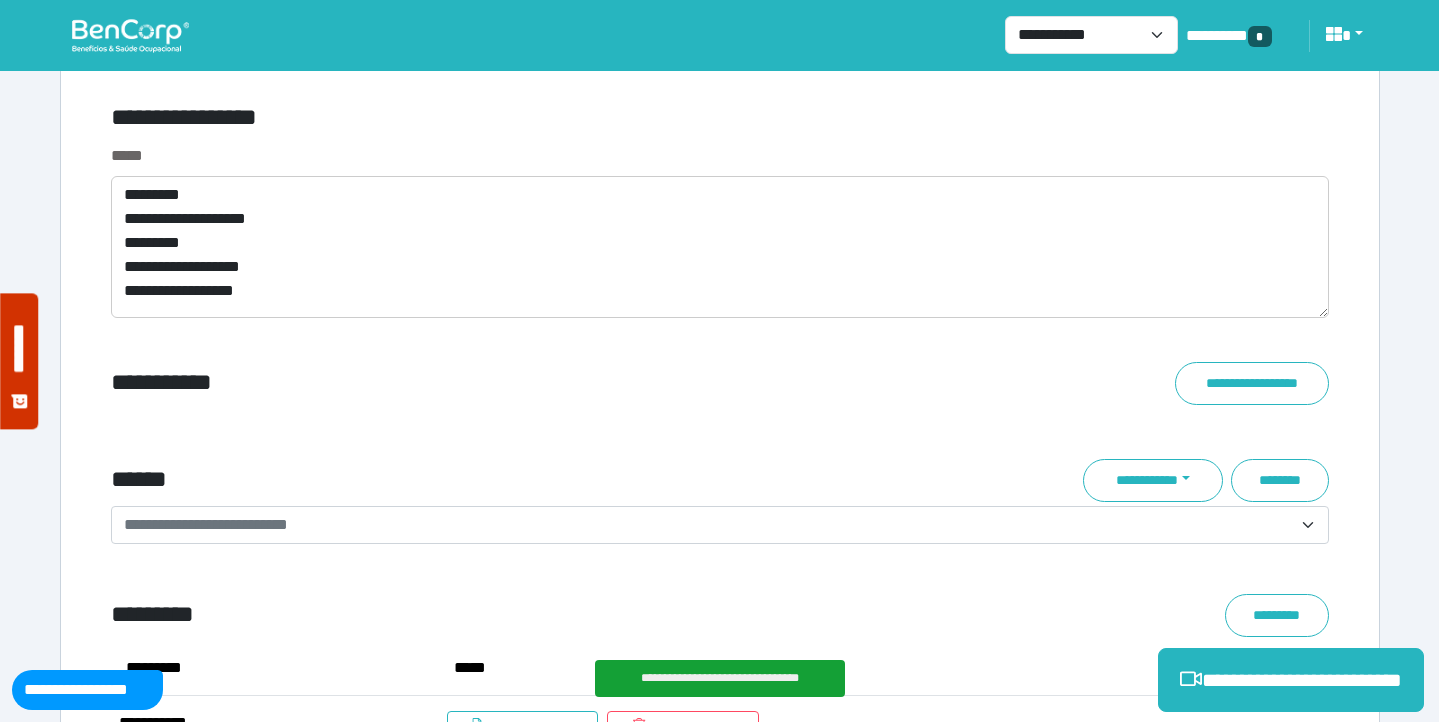 scroll, scrollTop: 7130, scrollLeft: 0, axis: vertical 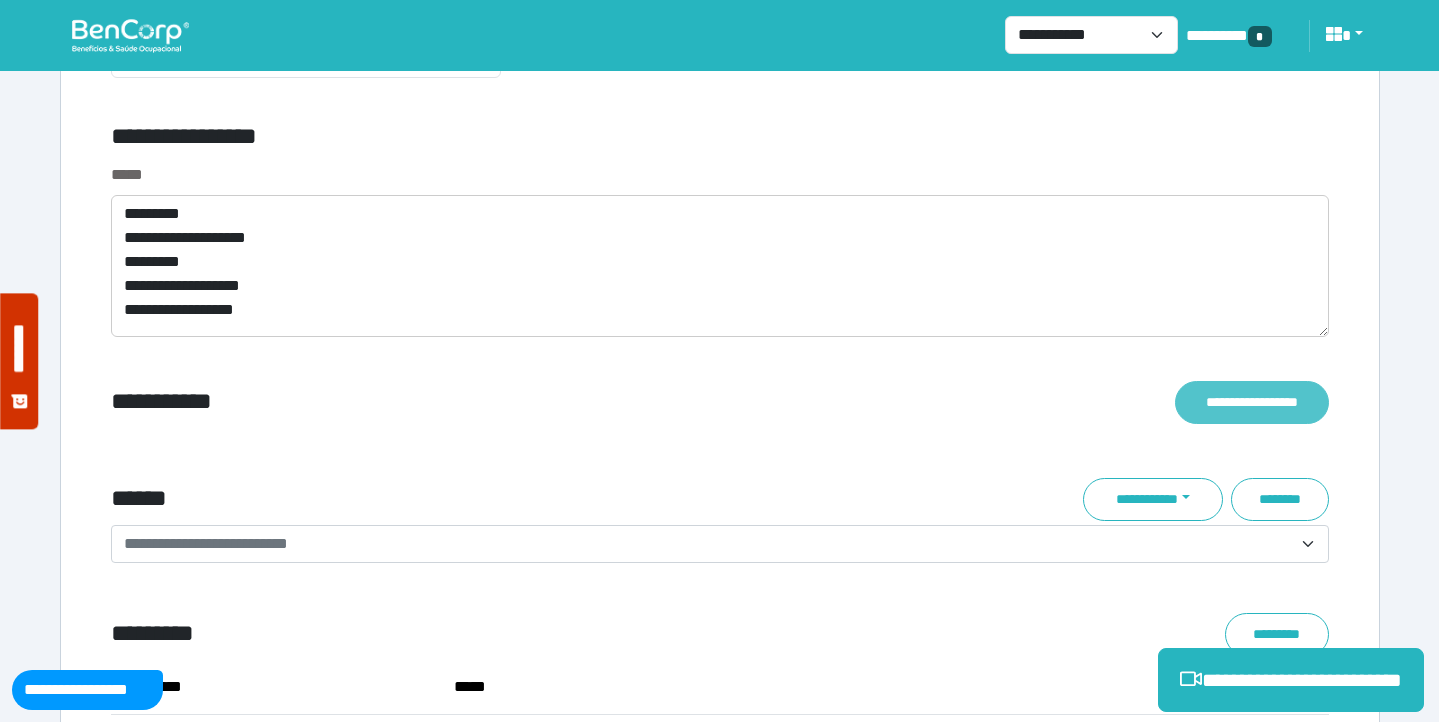 click on "**********" at bounding box center [1251, 402] 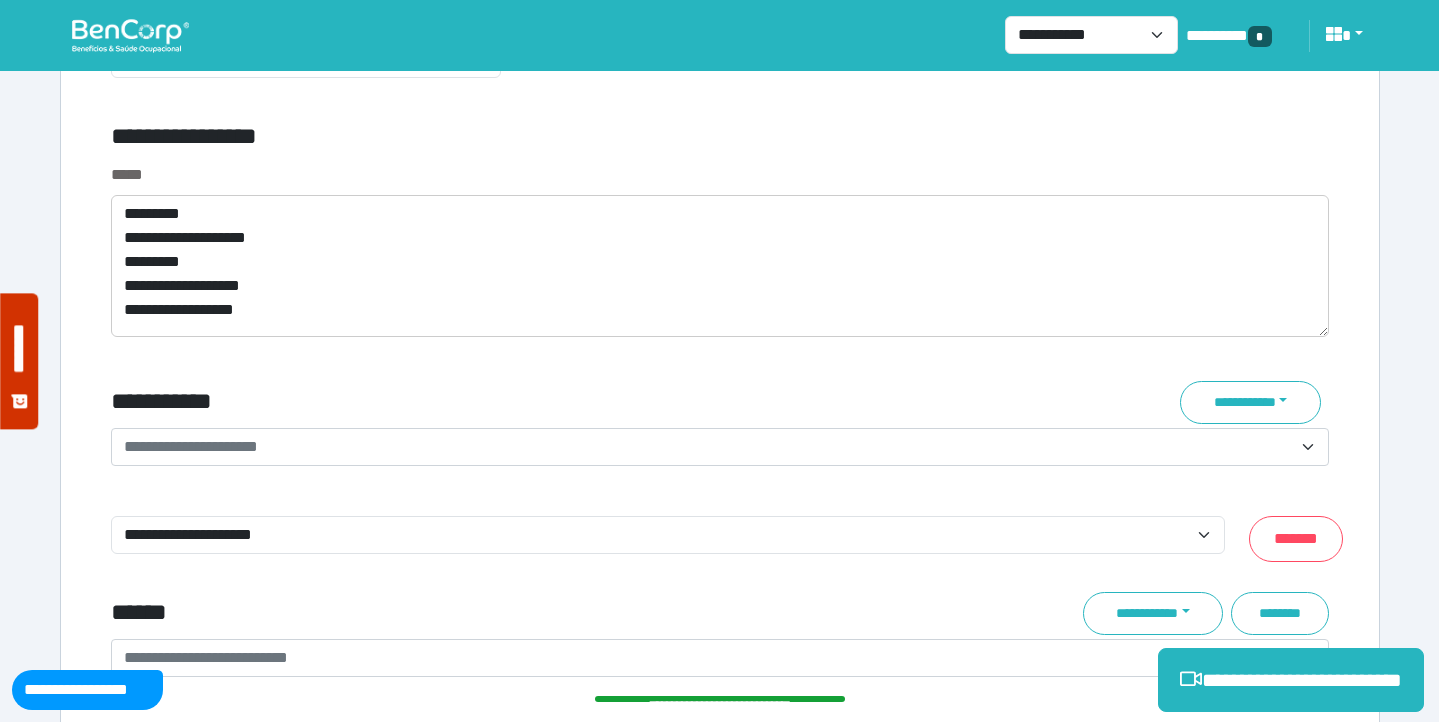 click on "**********" at bounding box center [708, 447] 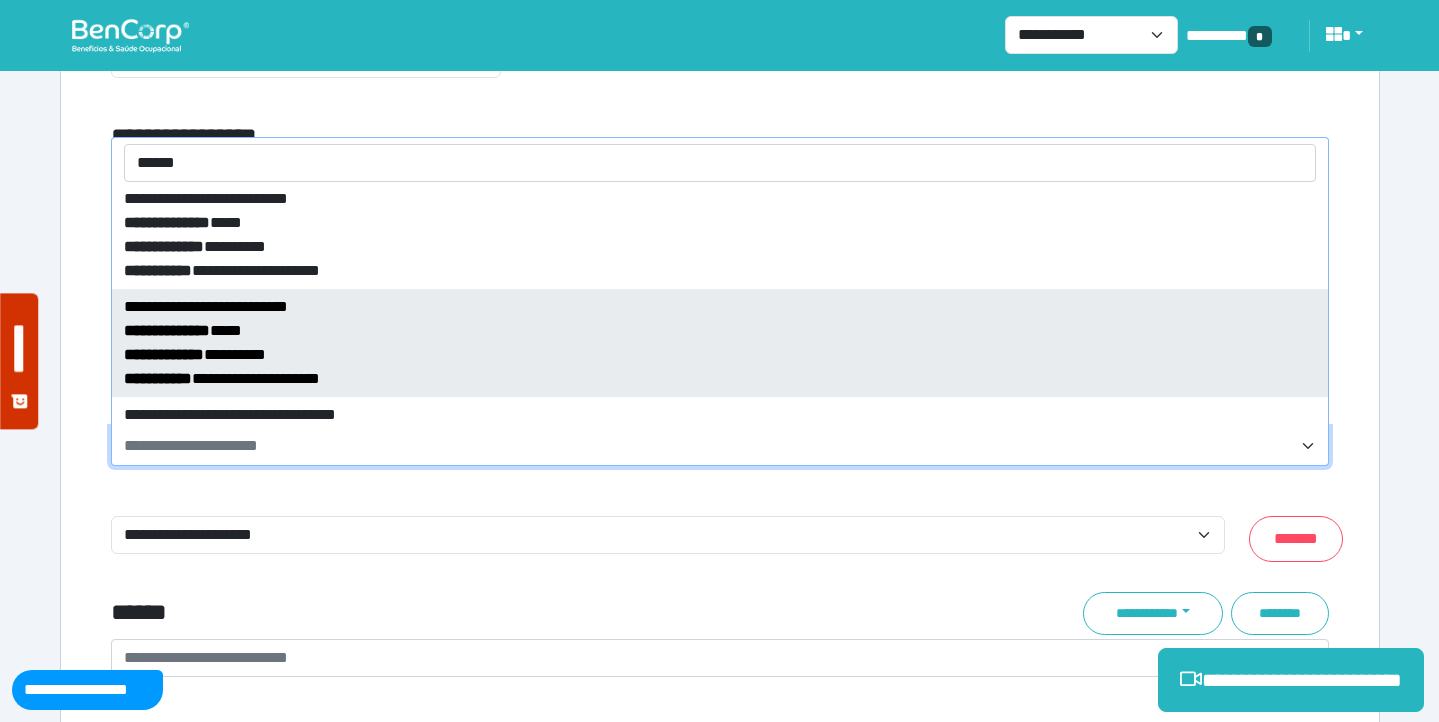 scroll, scrollTop: 192, scrollLeft: 0, axis: vertical 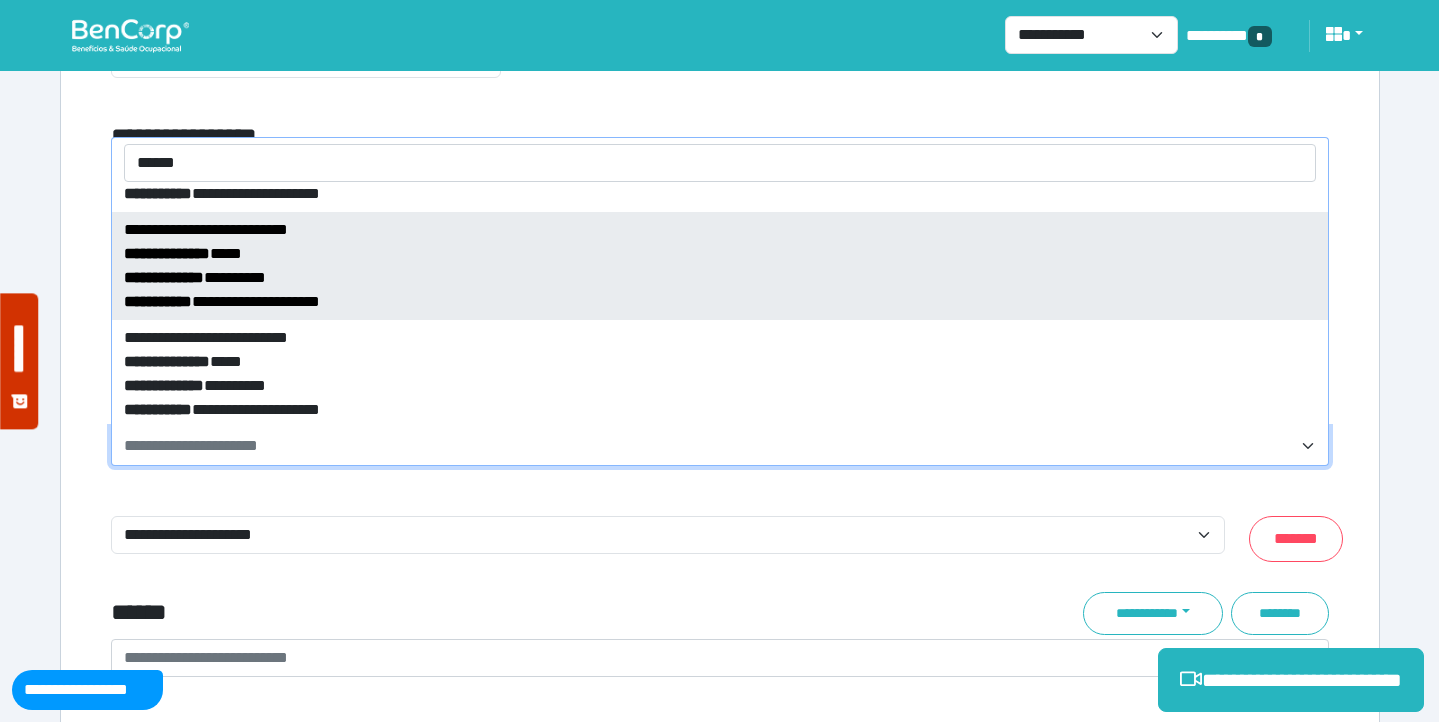 type on "******" 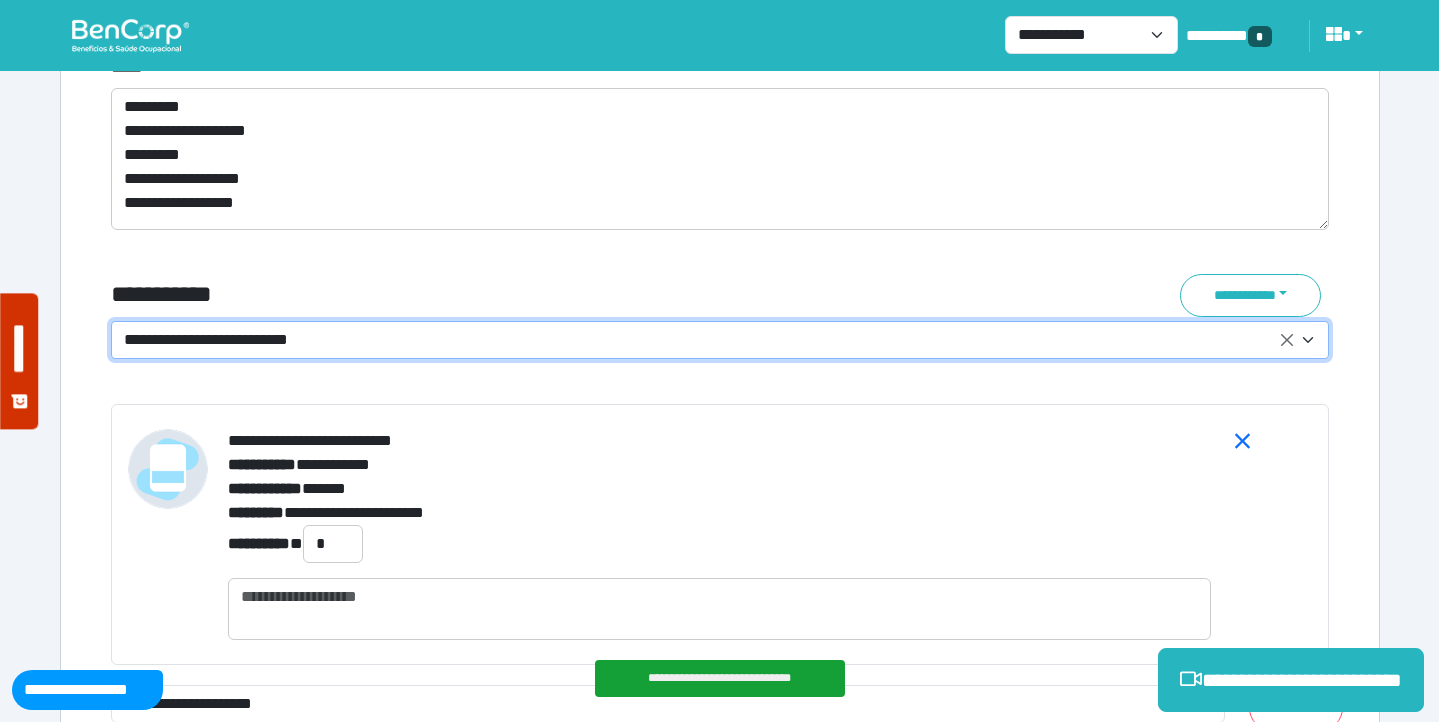 scroll, scrollTop: 7421, scrollLeft: 0, axis: vertical 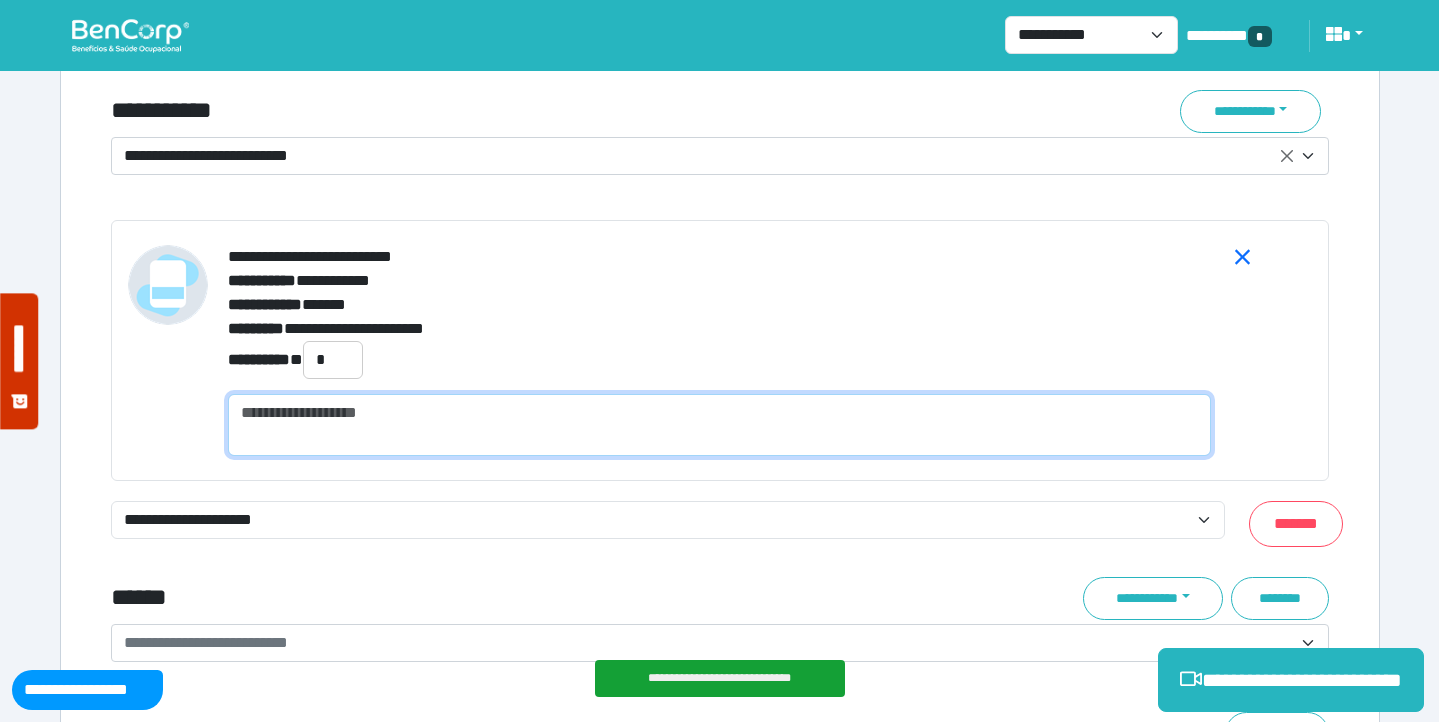 click at bounding box center [719, 425] 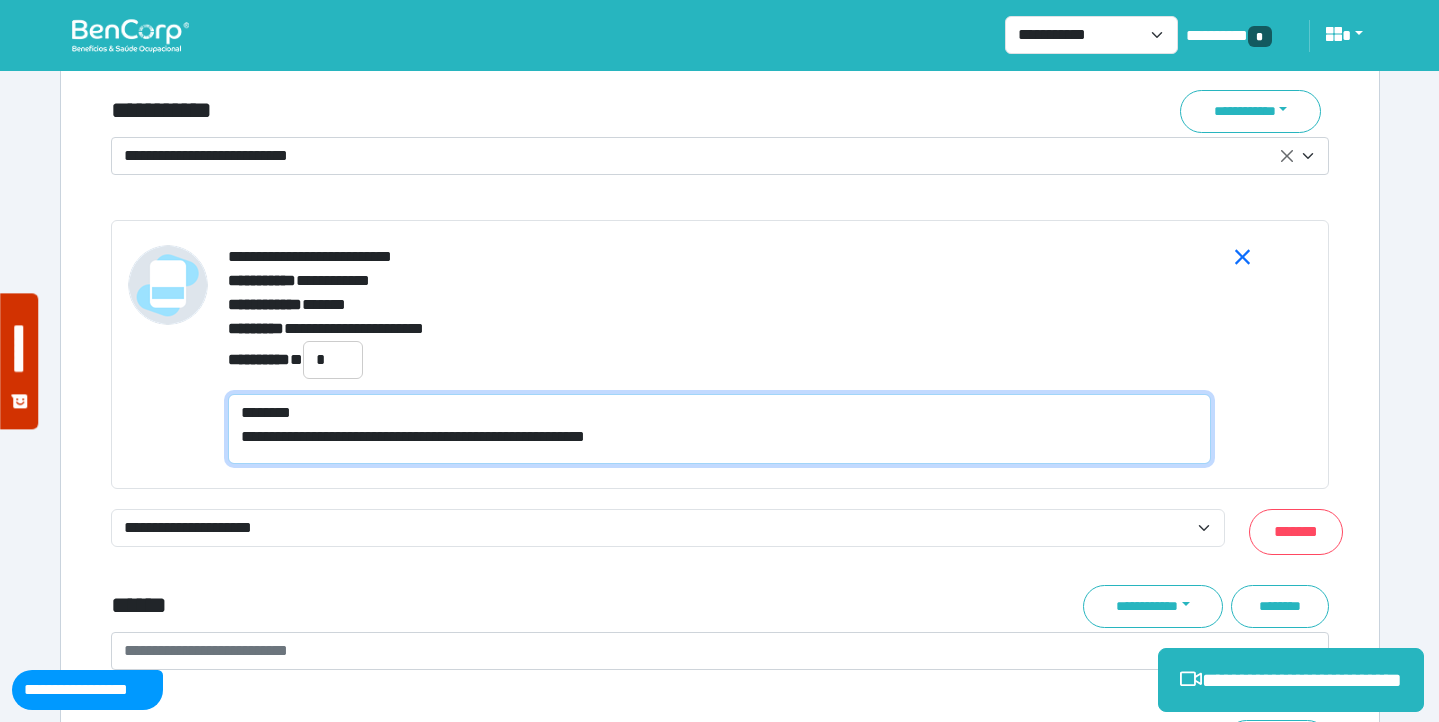 scroll, scrollTop: 0, scrollLeft: 0, axis: both 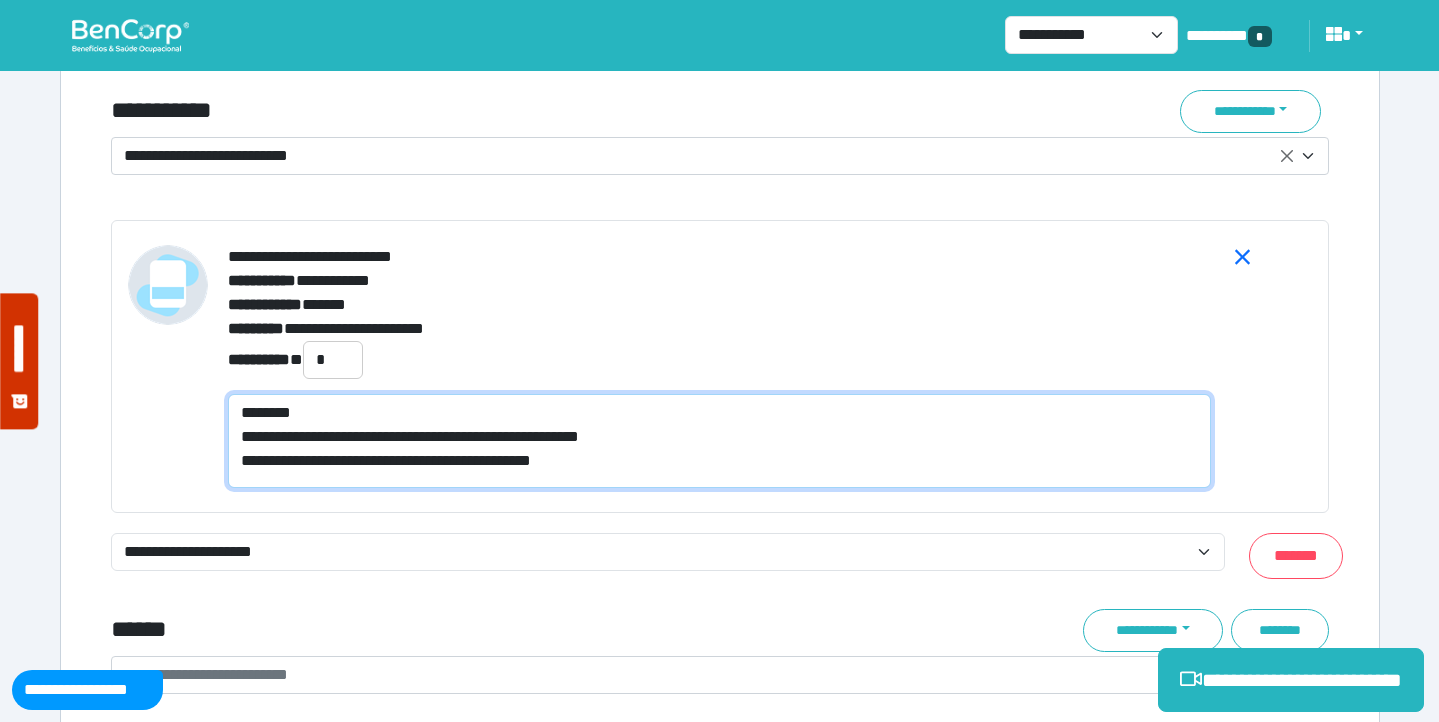 type on "**********" 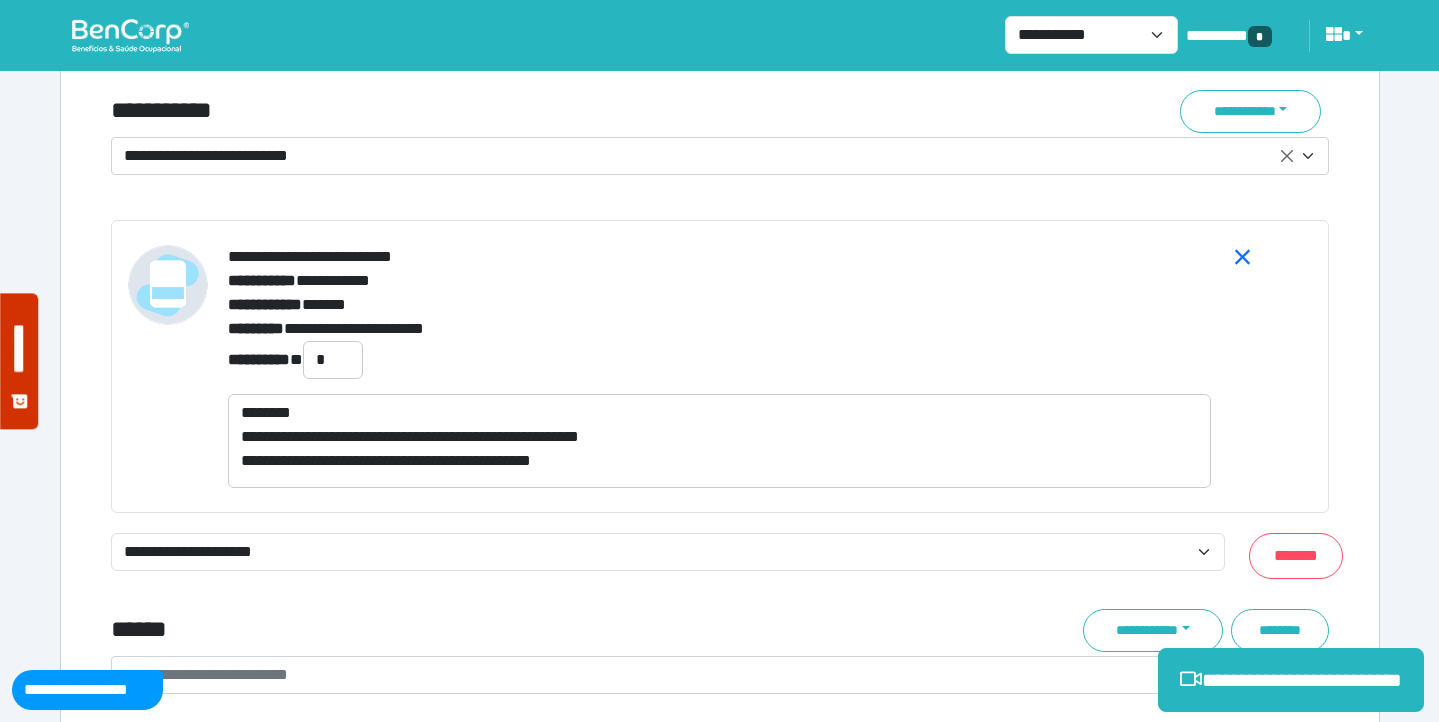 click on "**********" at bounding box center (708, 156) 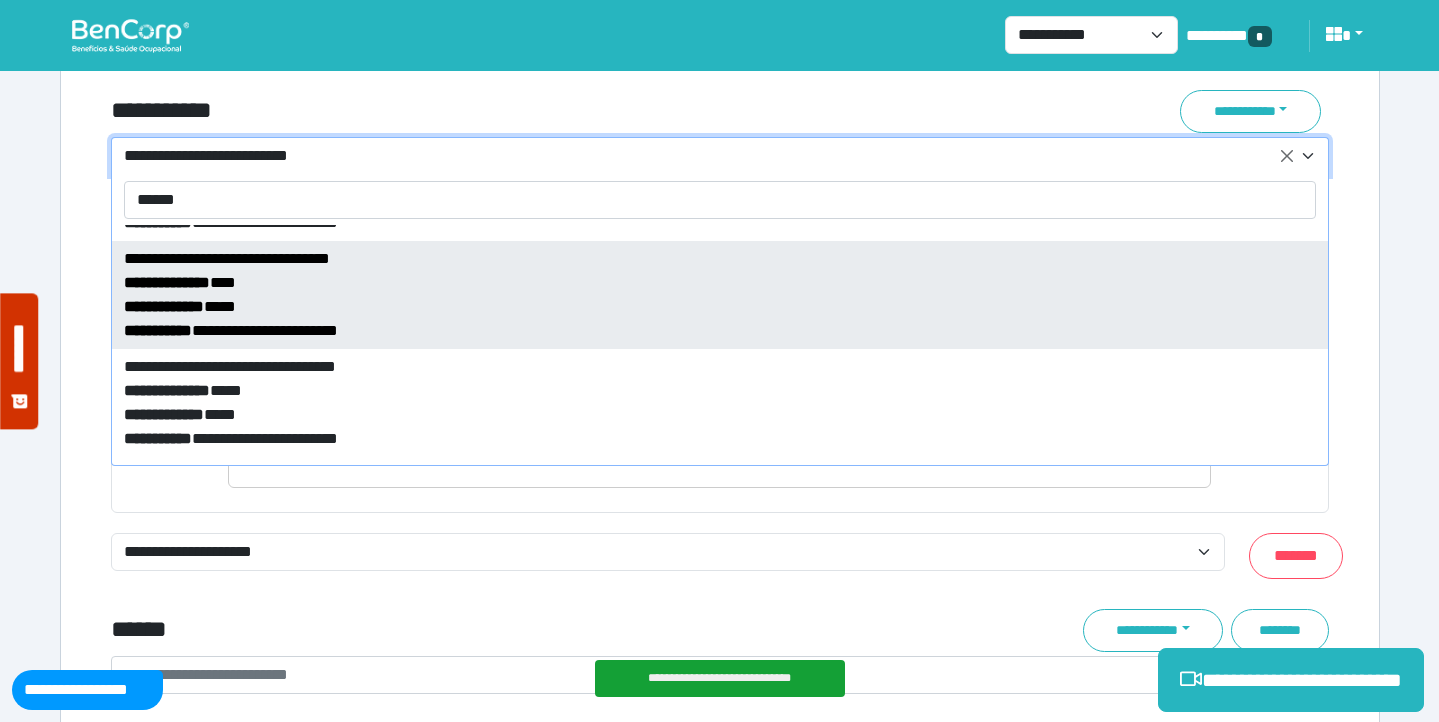 scroll, scrollTop: 100, scrollLeft: 0, axis: vertical 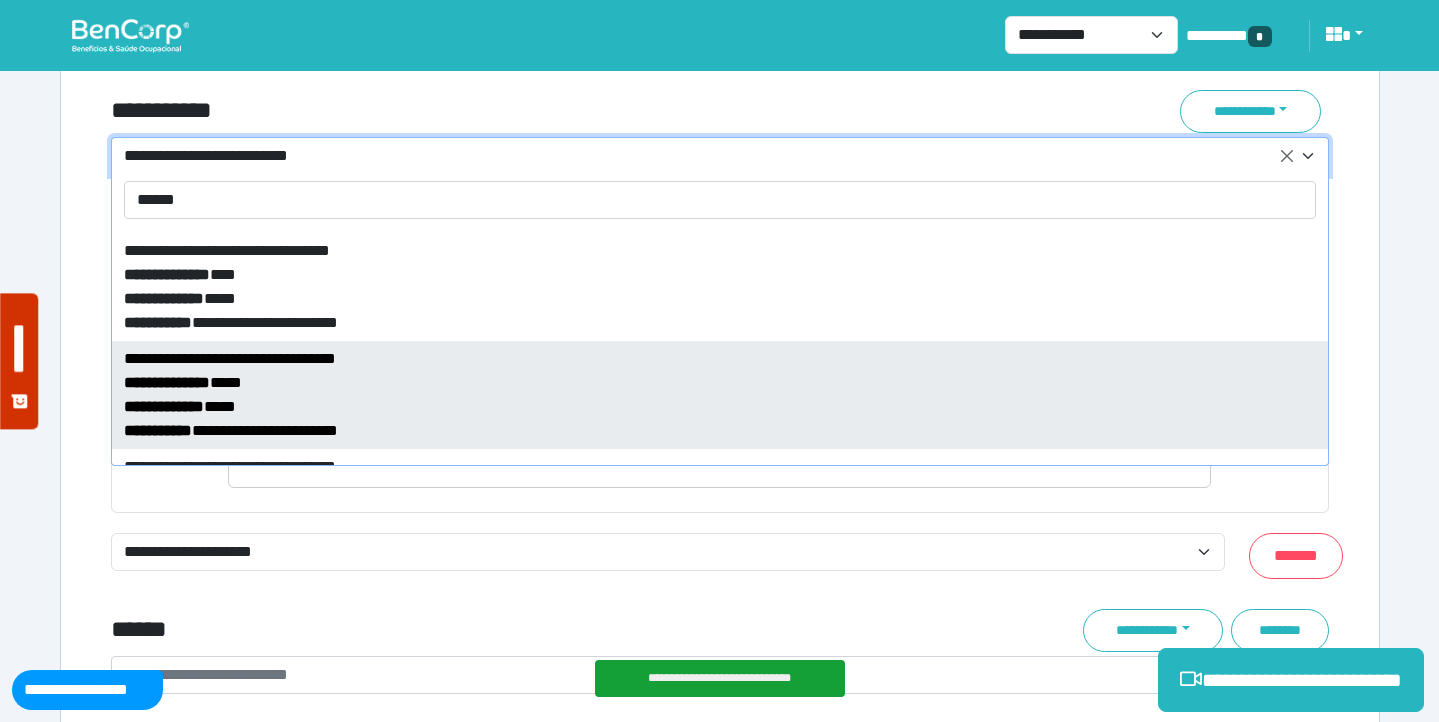type on "******" 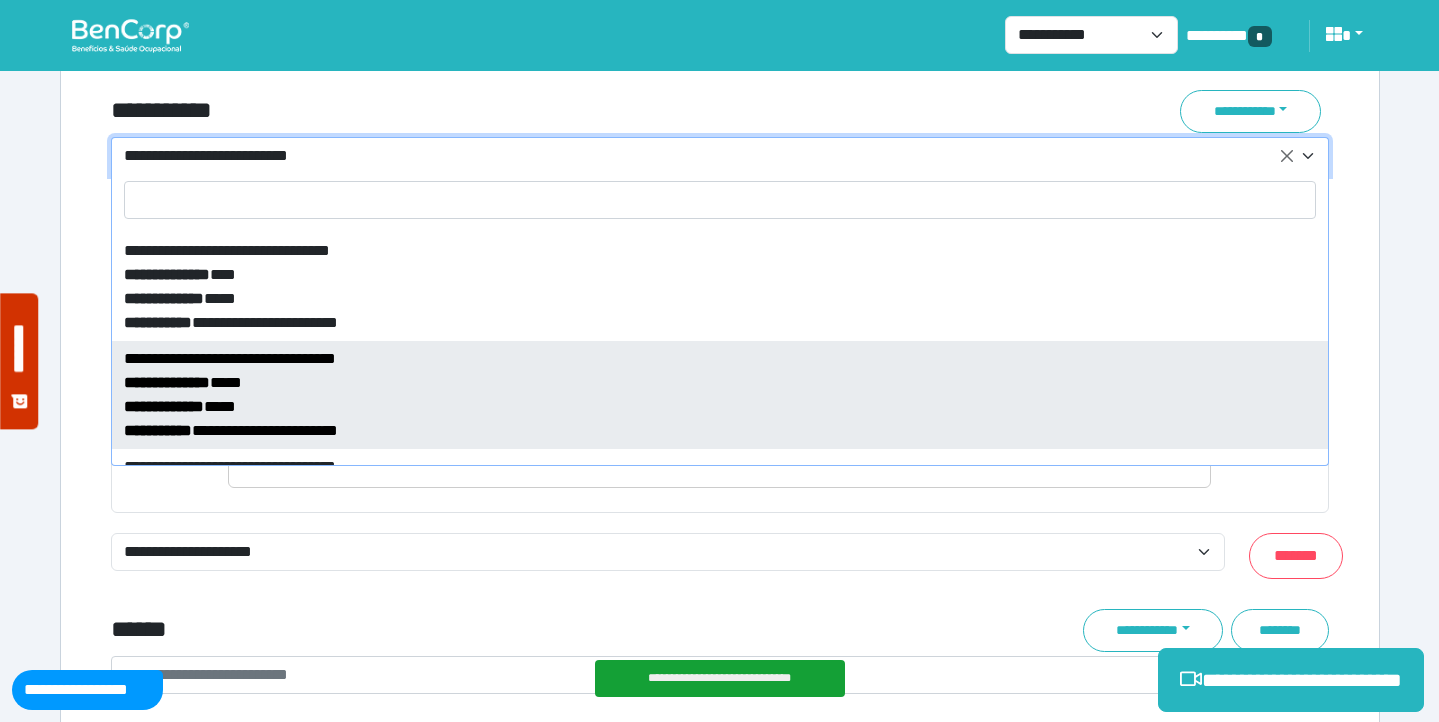 select on "*****" 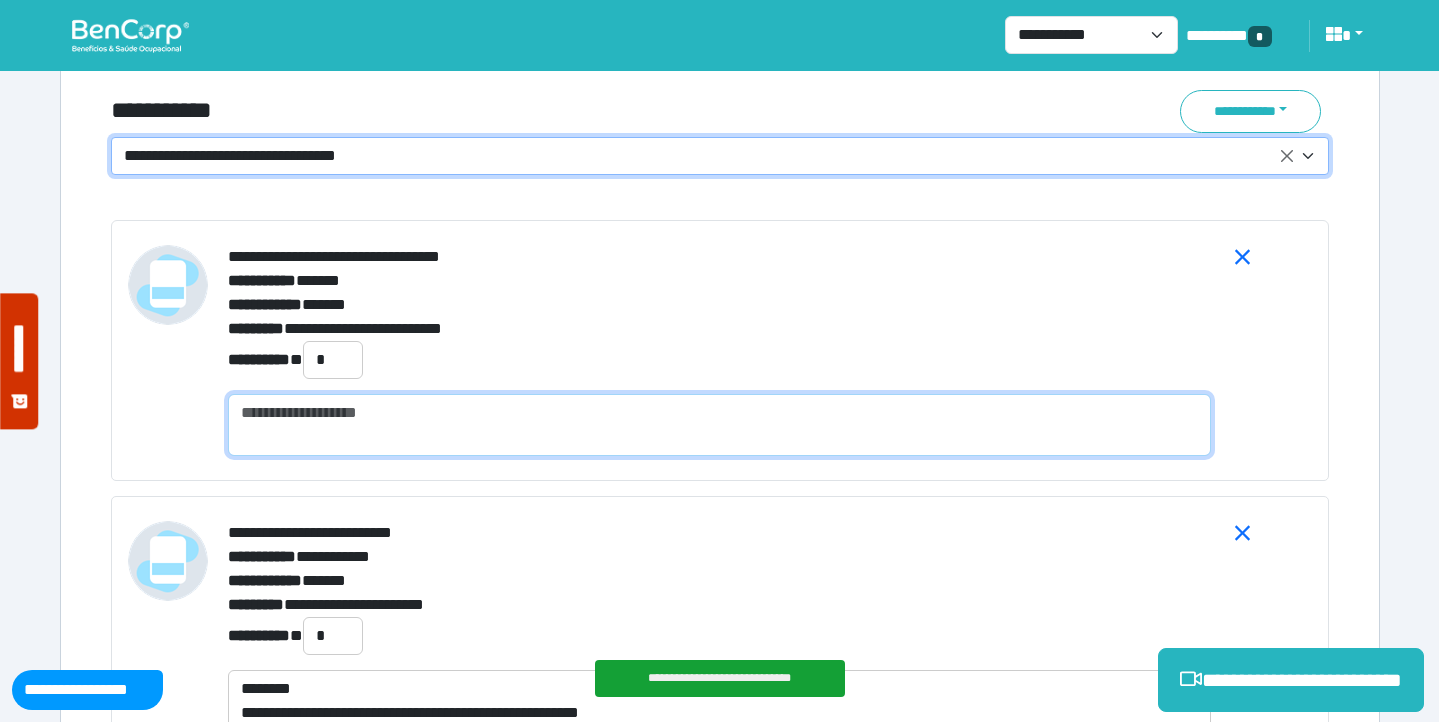 click at bounding box center [719, 425] 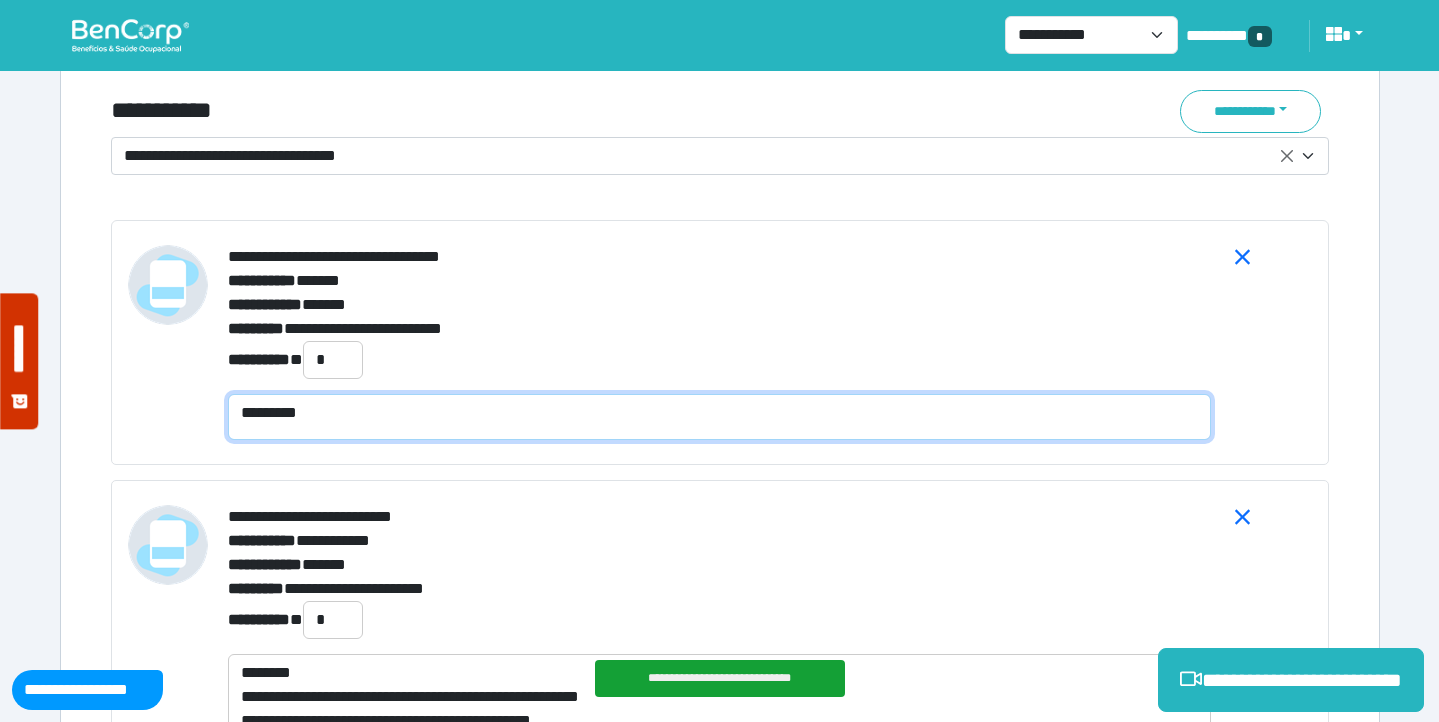 scroll, scrollTop: 0, scrollLeft: 0, axis: both 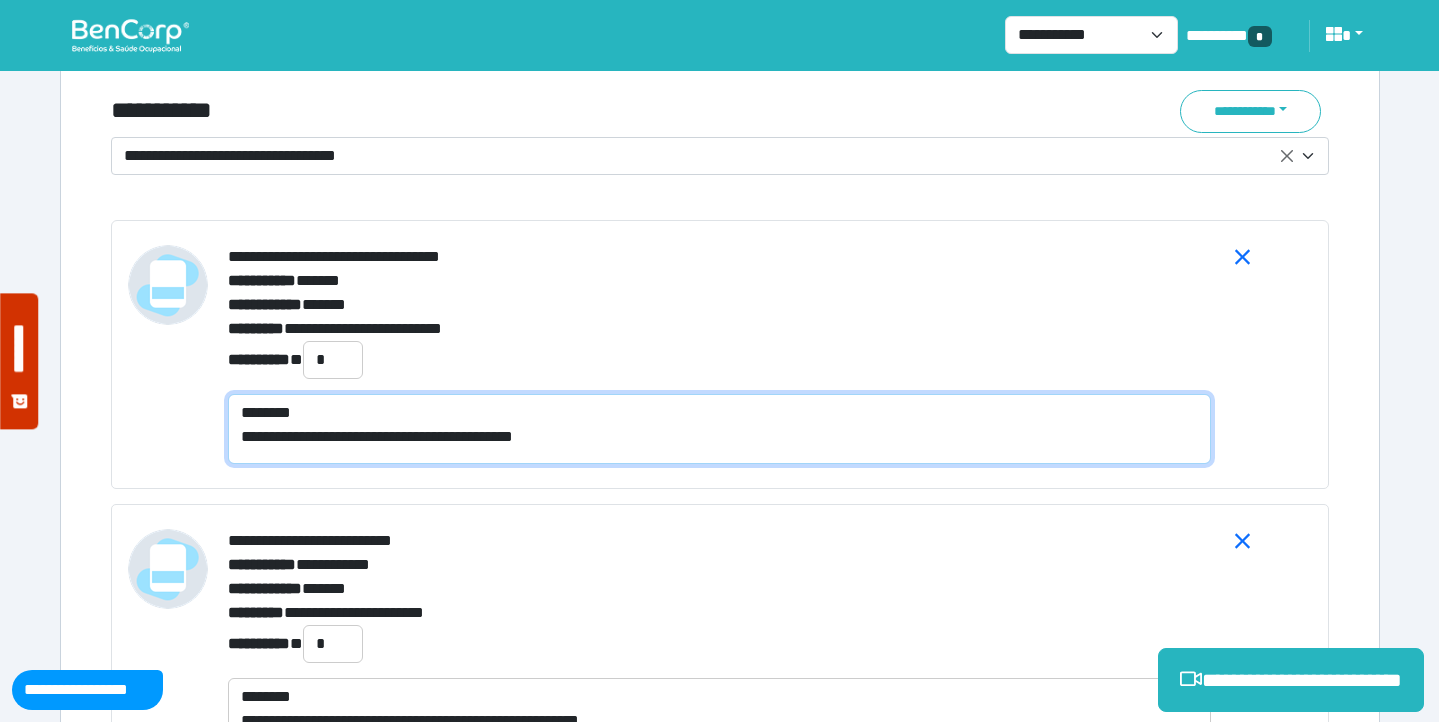 type on "**********" 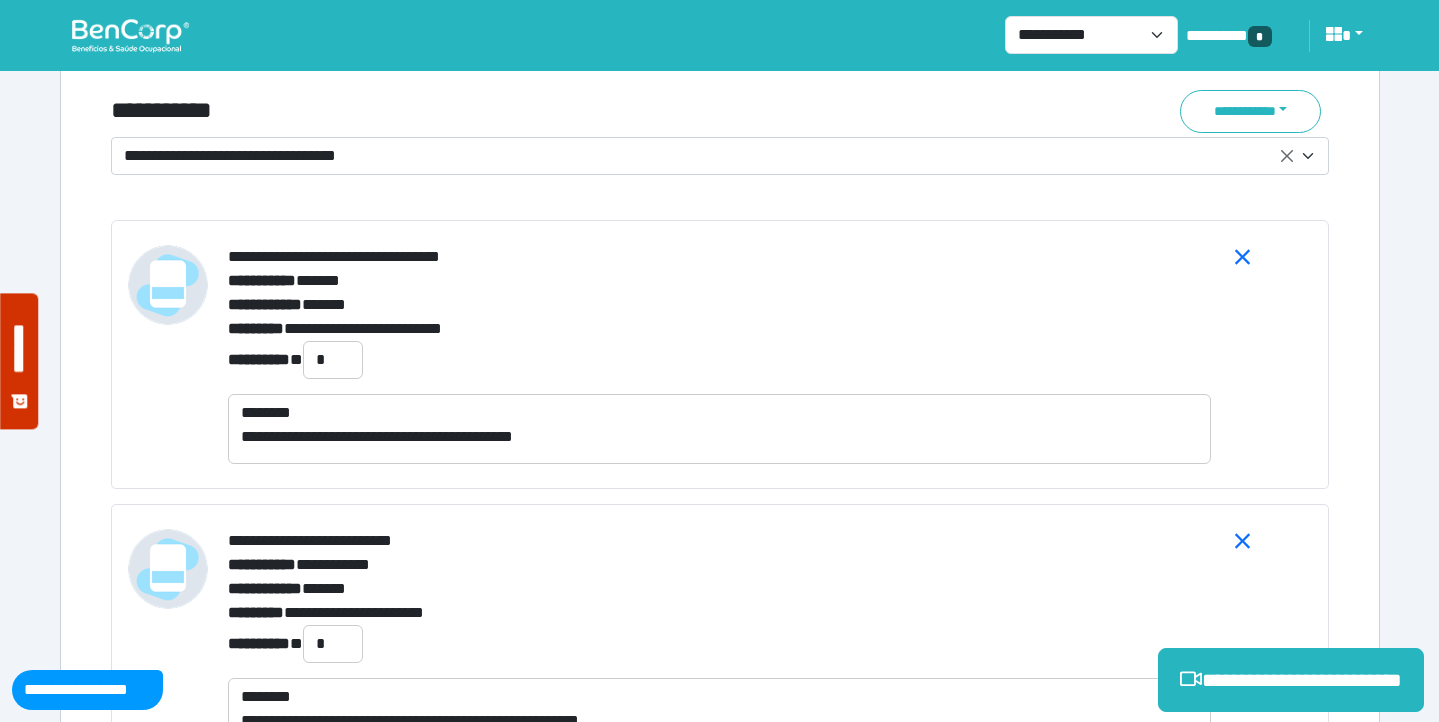 click on "**********" at bounding box center (719, 329) 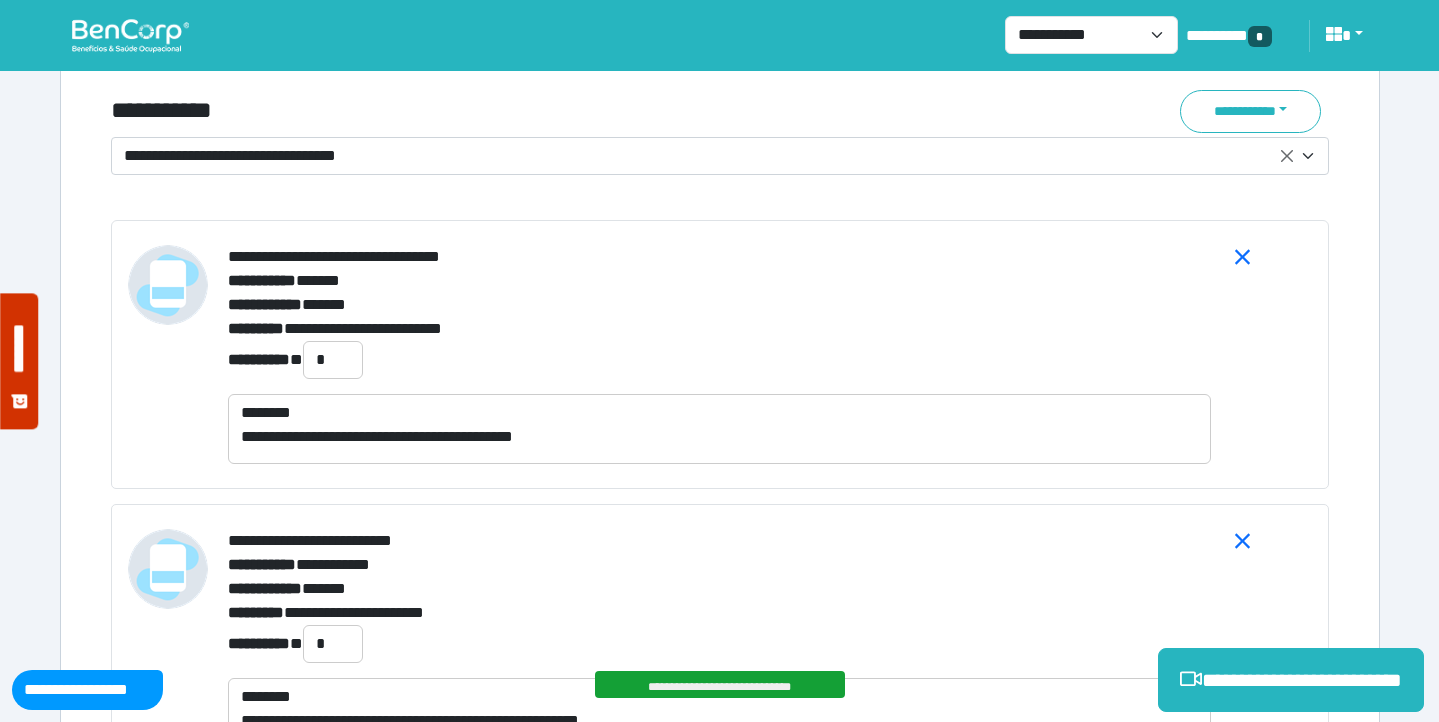 click on "**********" at bounding box center [708, 156] 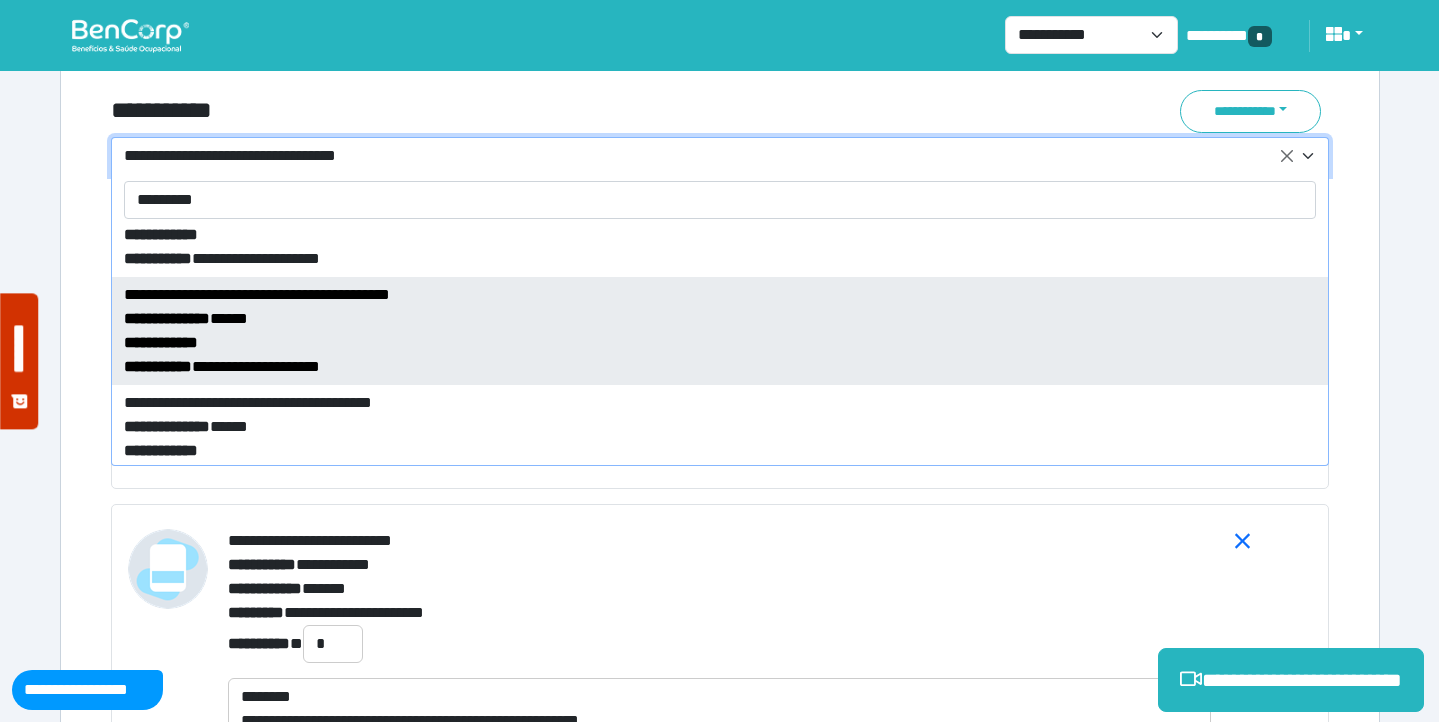 scroll, scrollTop: 218, scrollLeft: 0, axis: vertical 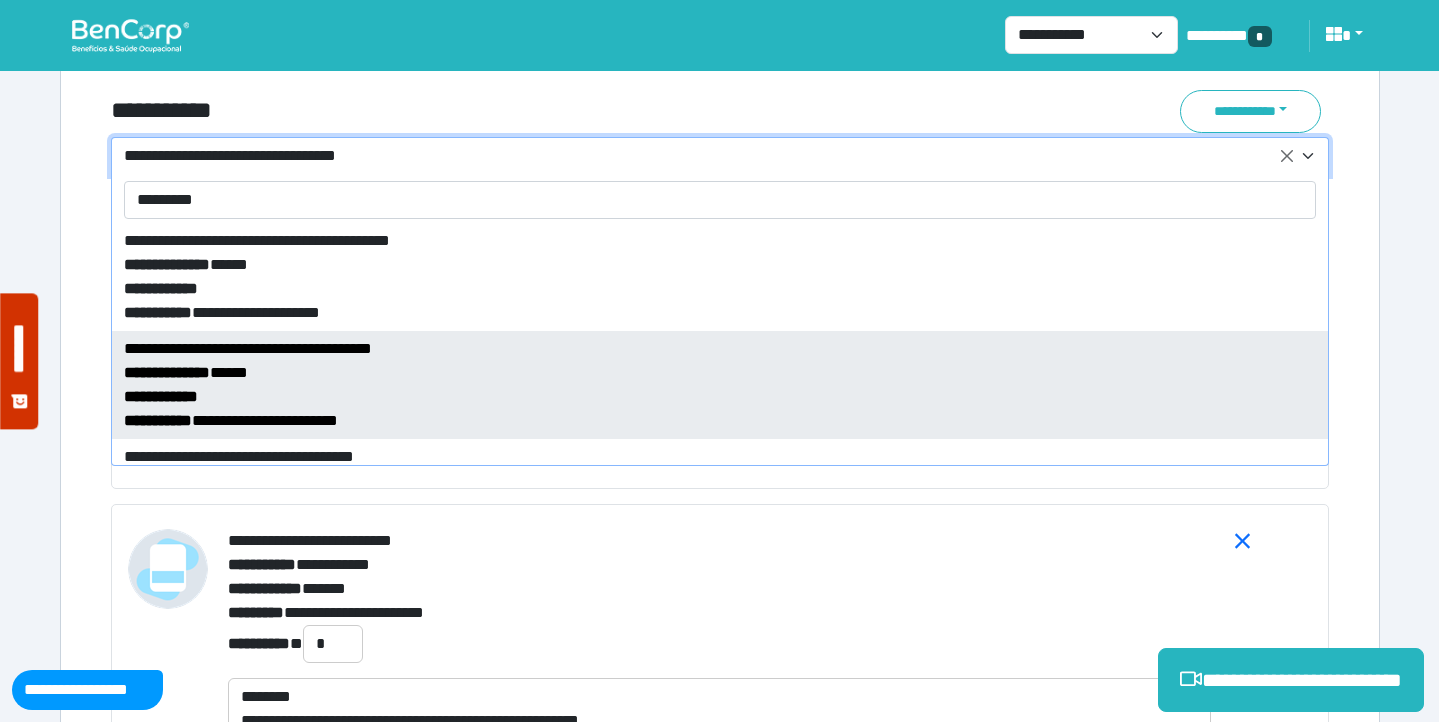 type on "*********" 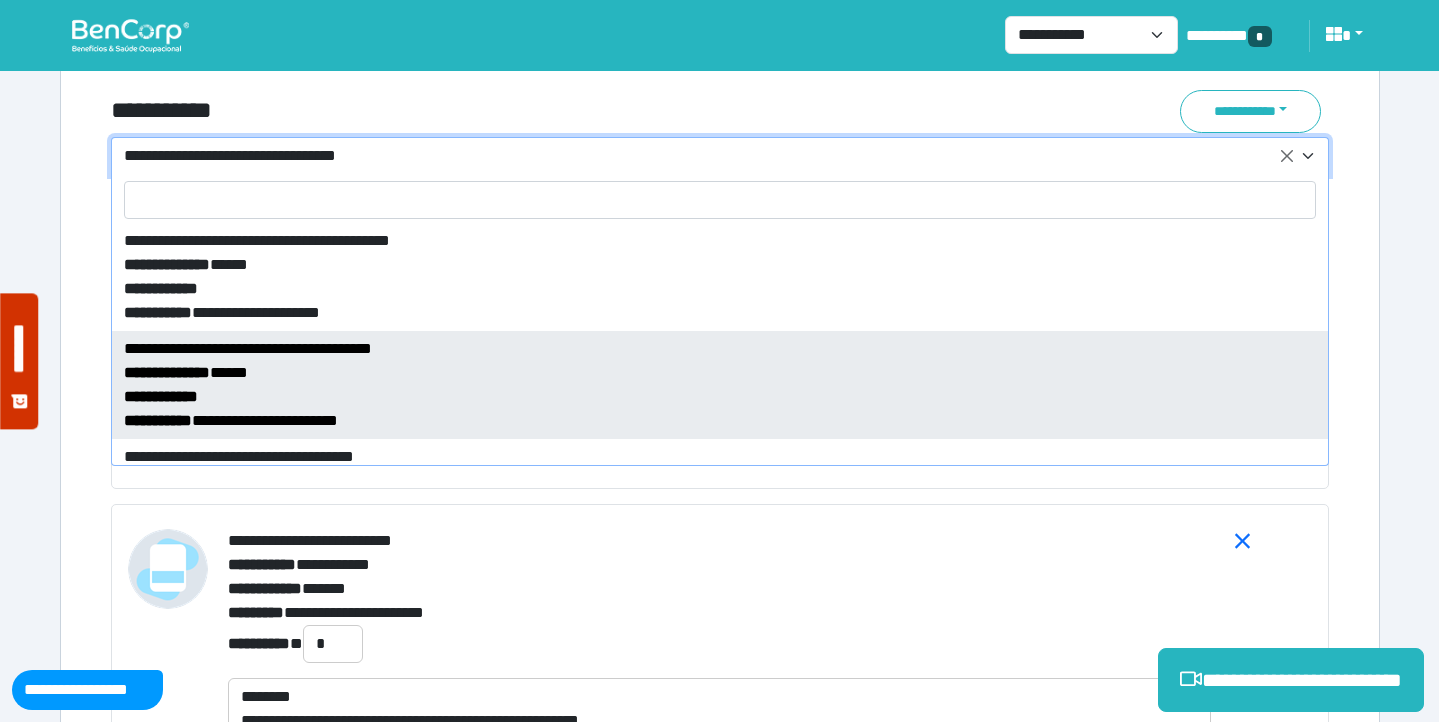 select on "*****" 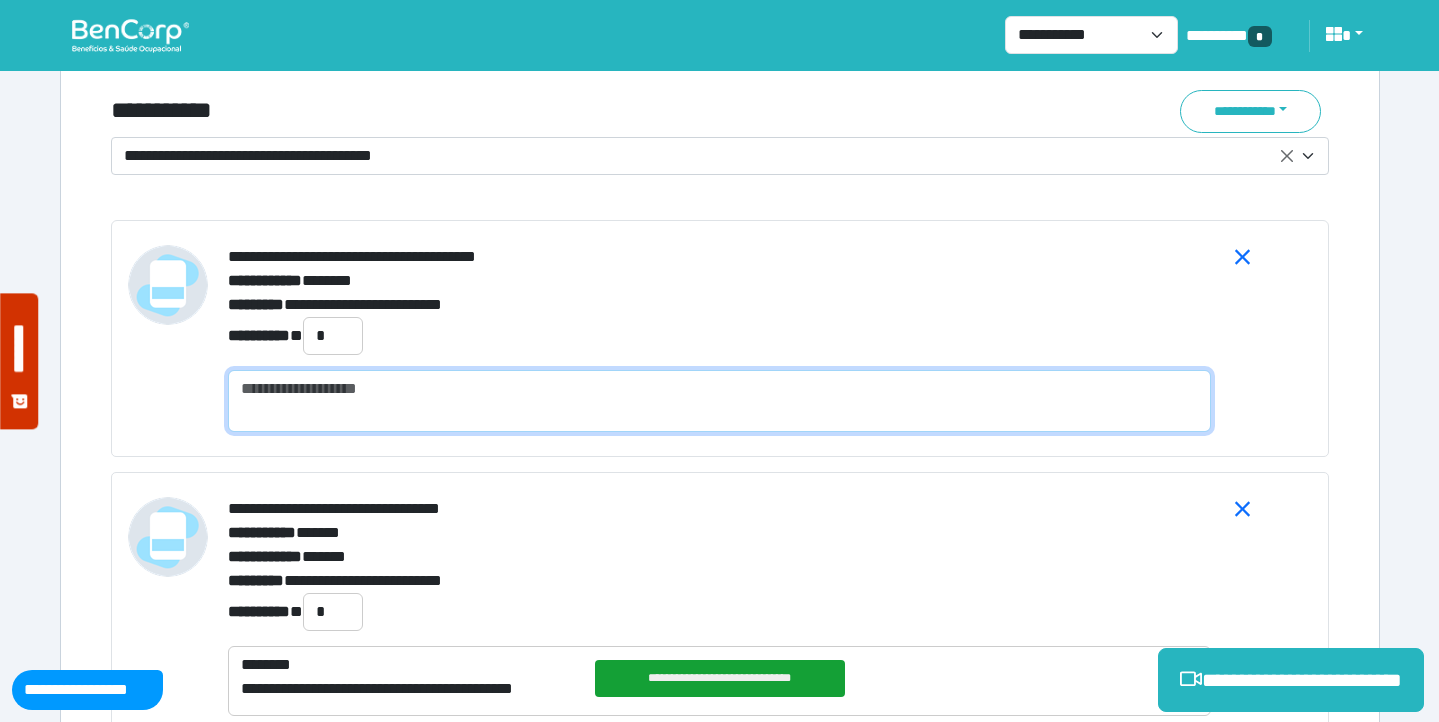 click at bounding box center [719, 401] 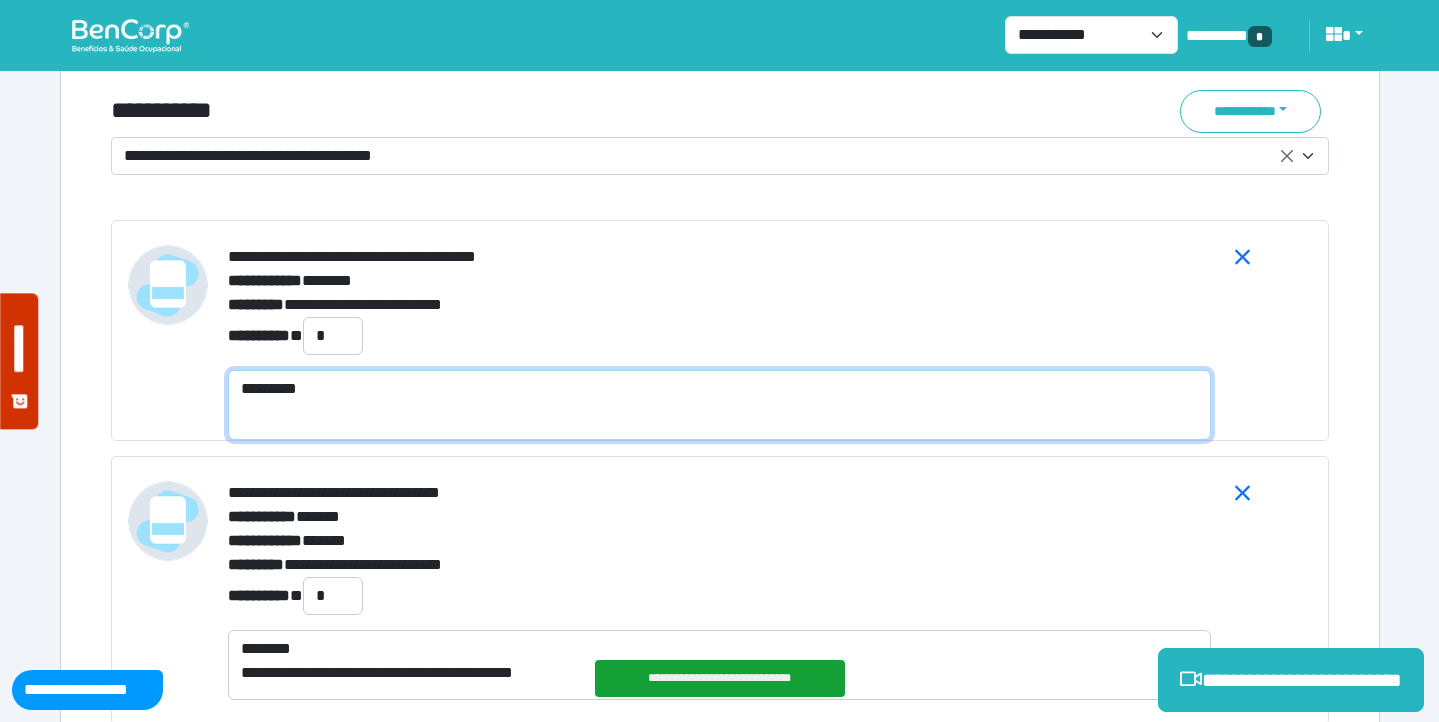 scroll, scrollTop: 0, scrollLeft: 0, axis: both 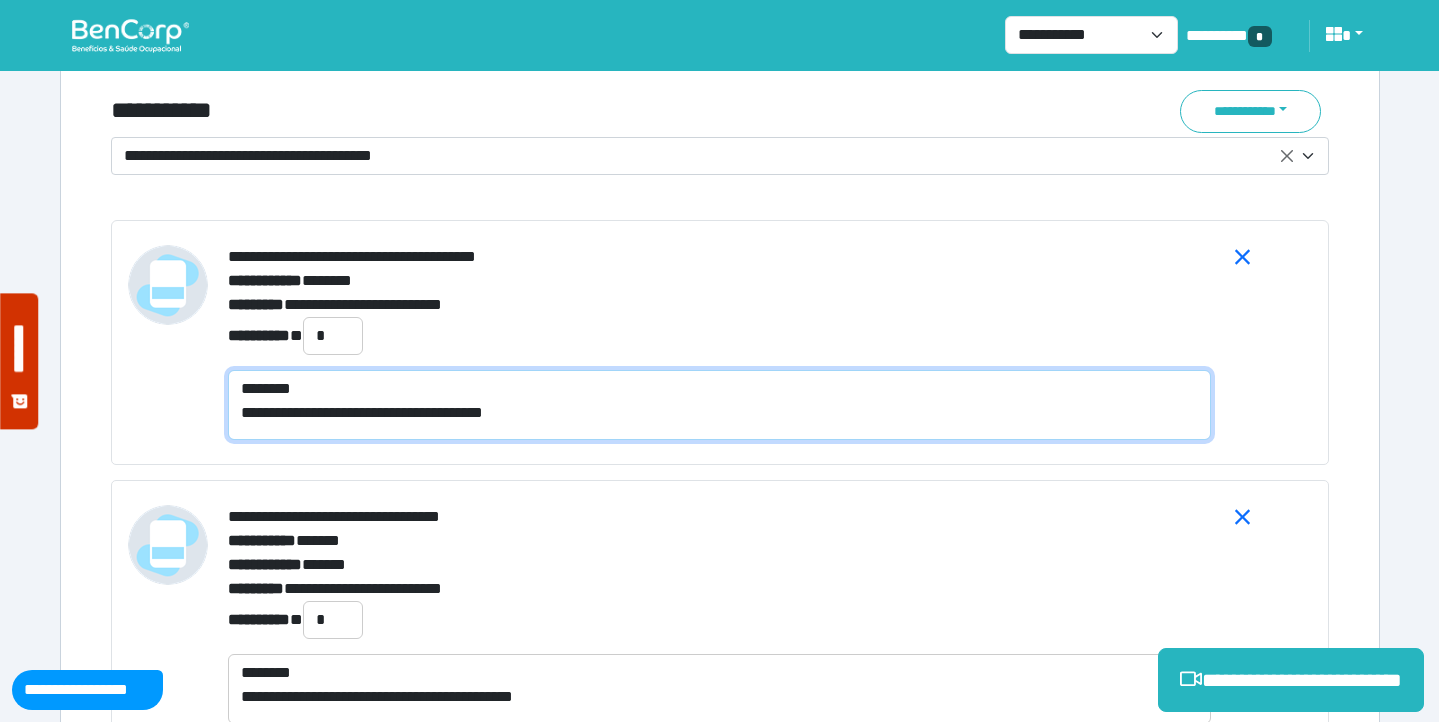 click on "**********" at bounding box center [719, 405] 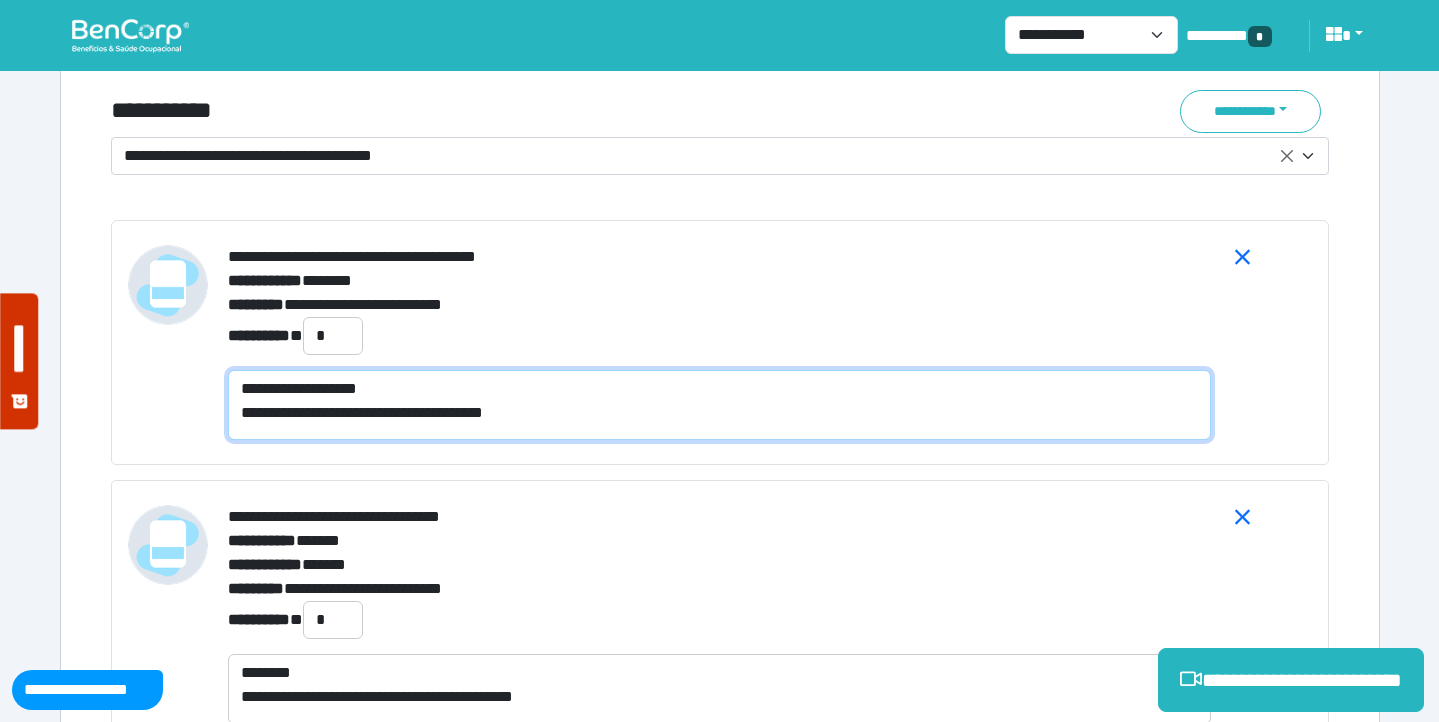 type on "**********" 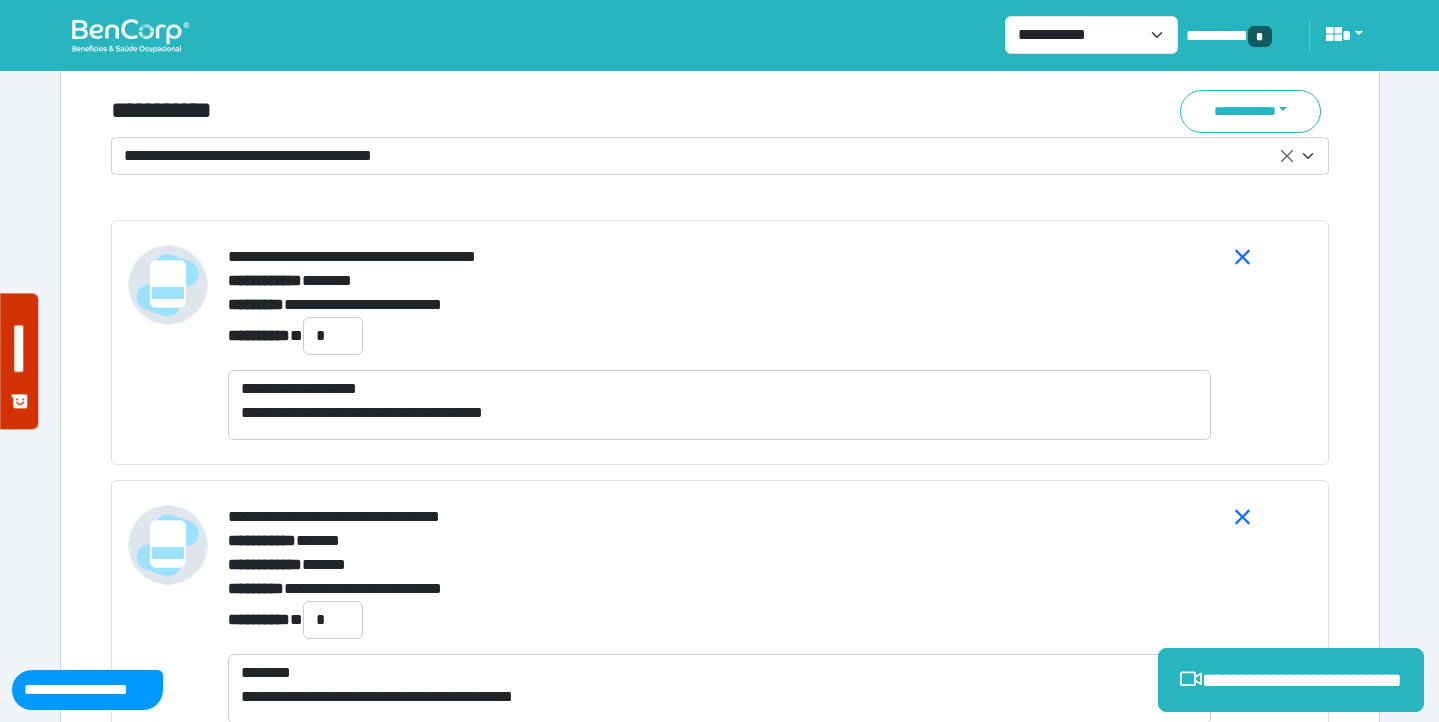 click on "**********" at bounding box center (719, 342) 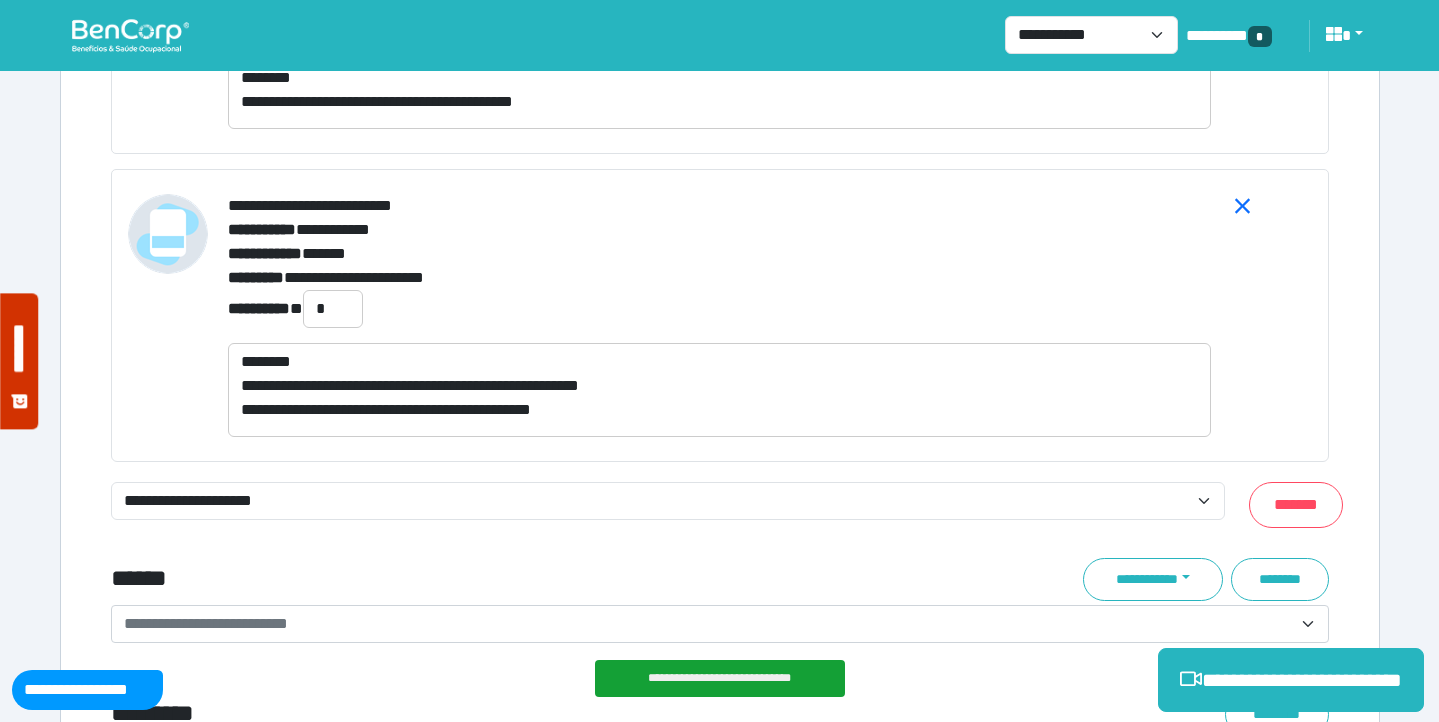 scroll, scrollTop: 8078, scrollLeft: 0, axis: vertical 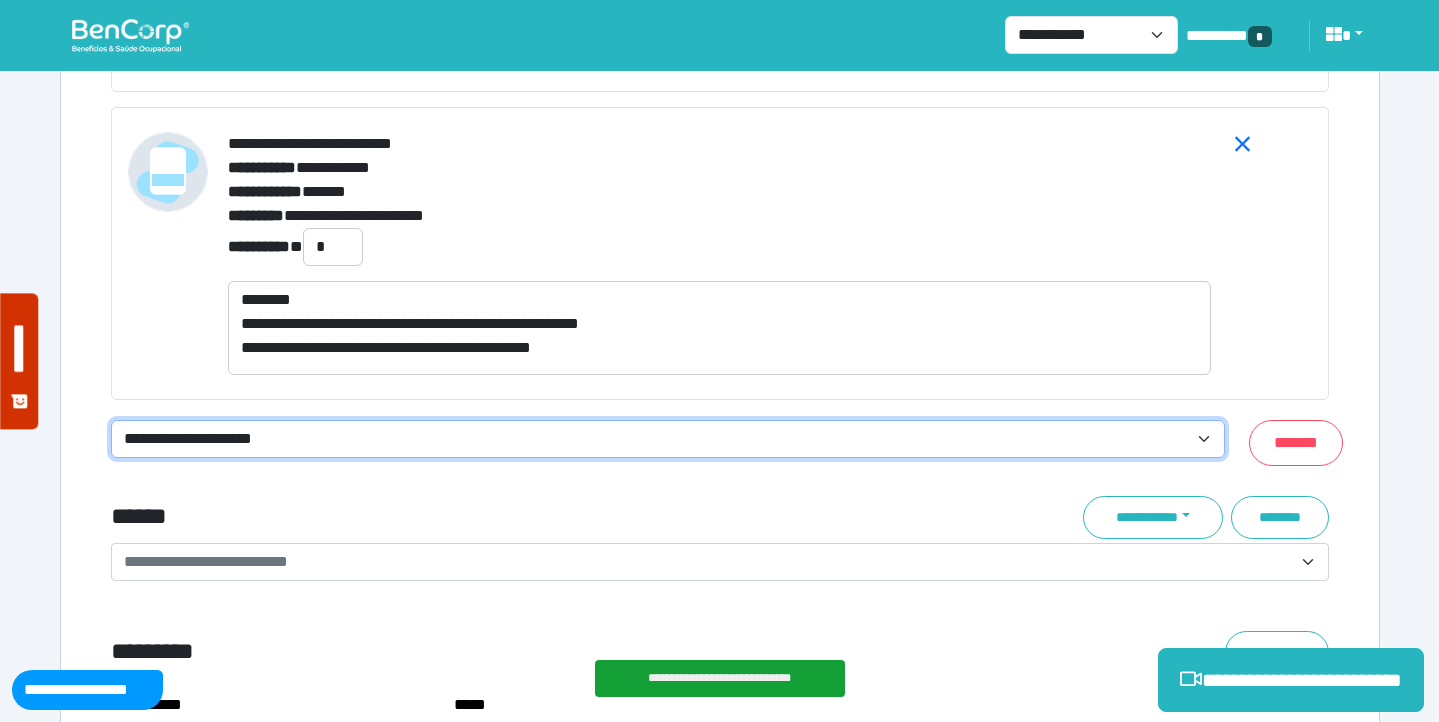 click on "**********" at bounding box center (668, 439) 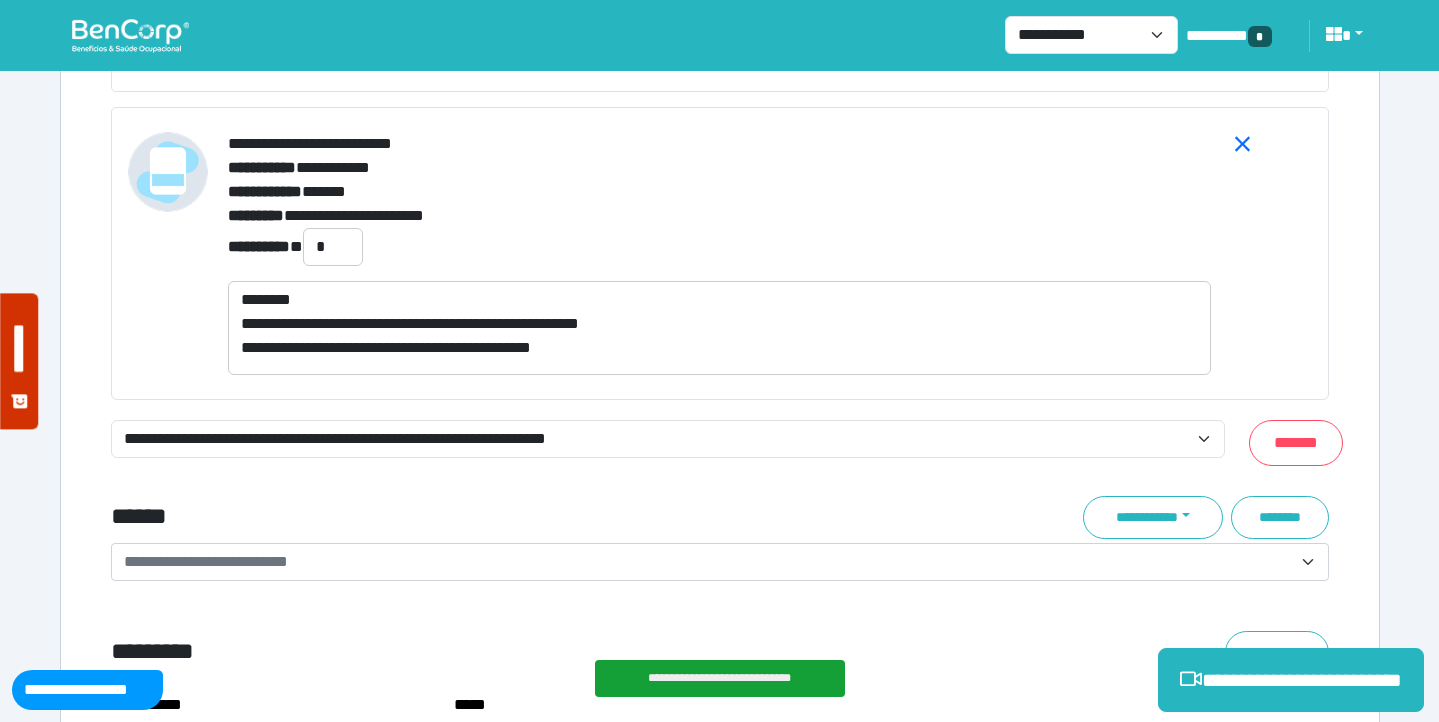 click on "******" at bounding box center (513, 517) 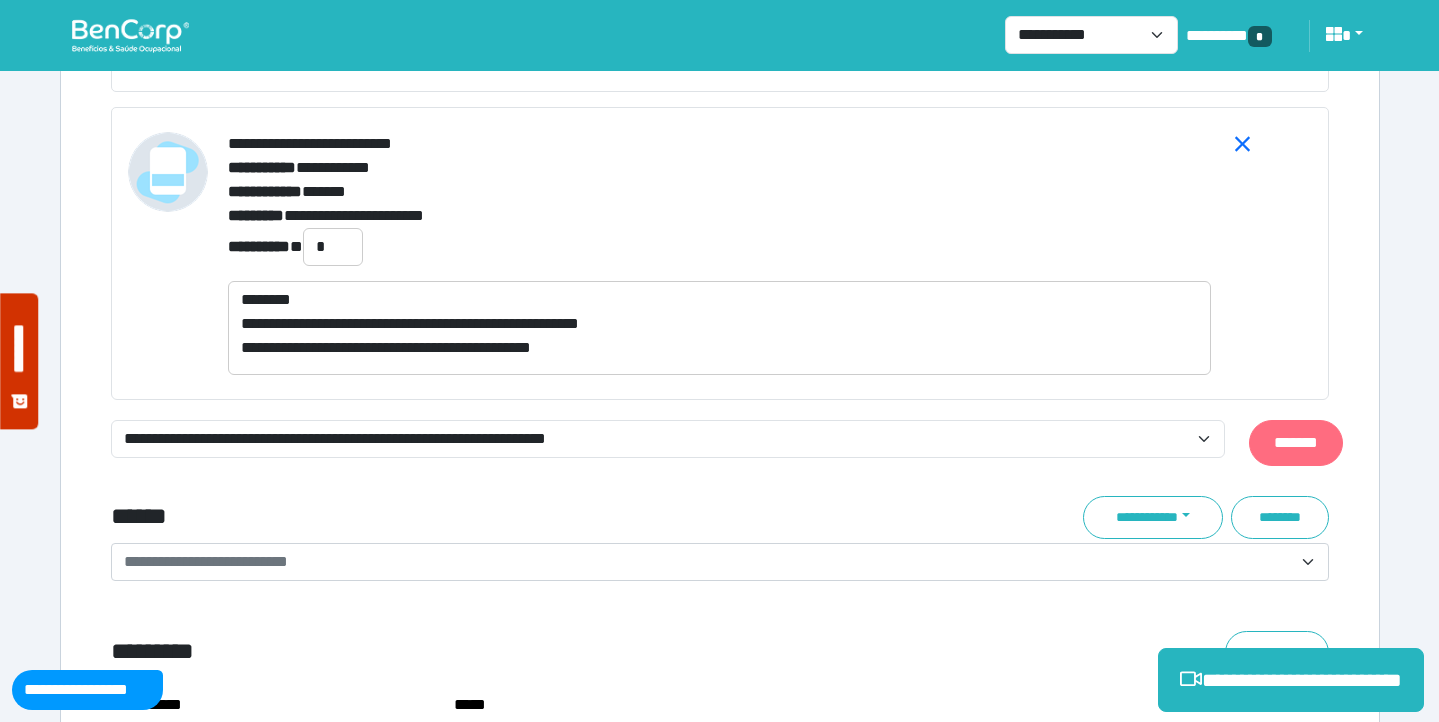 click on "*******" at bounding box center (1296, 443) 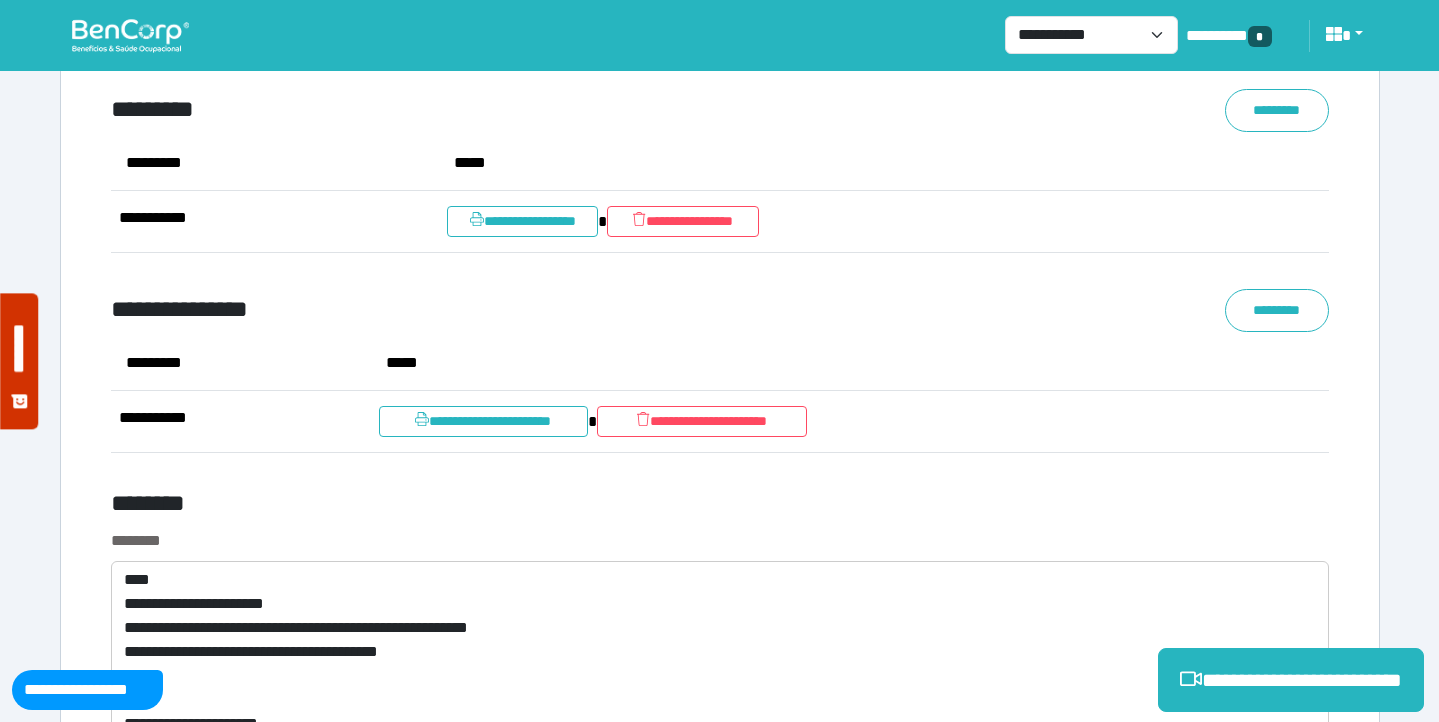 scroll, scrollTop: 8502, scrollLeft: 0, axis: vertical 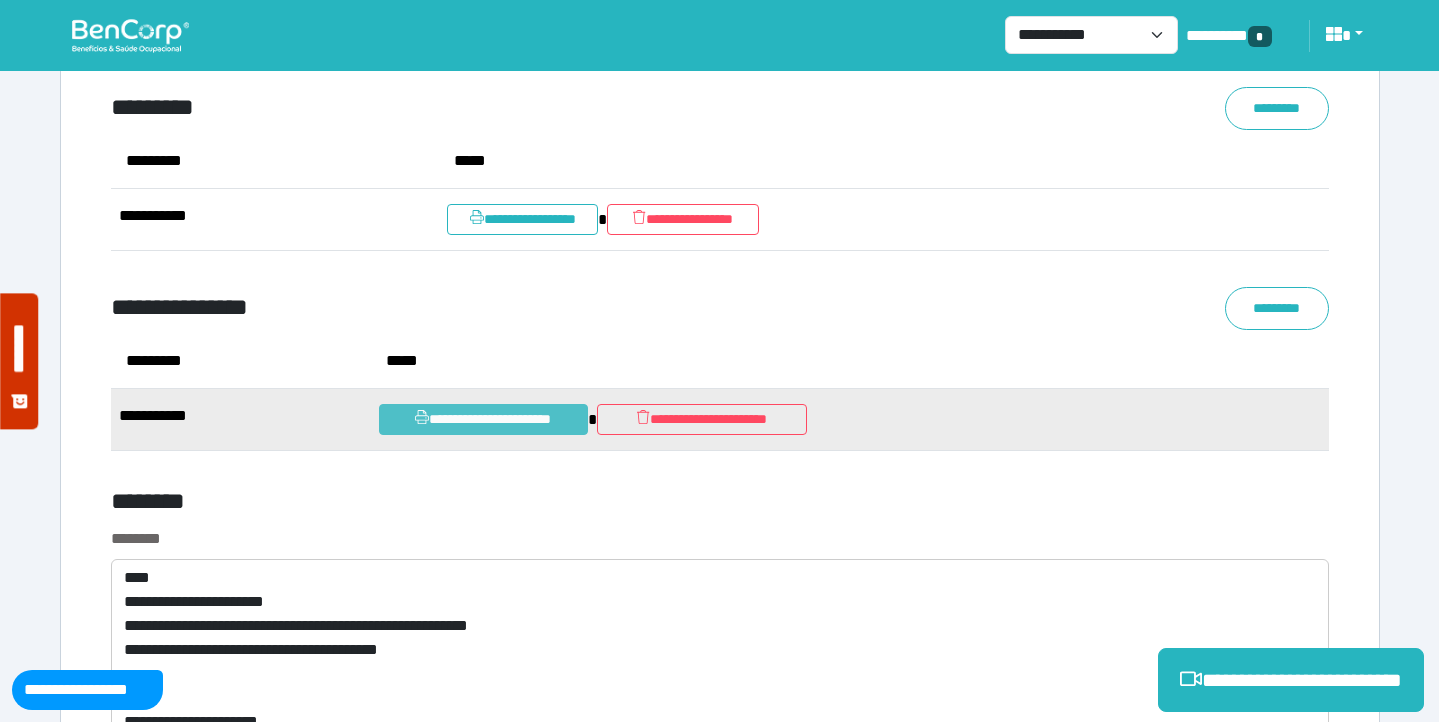 click on "**********" at bounding box center [483, 419] 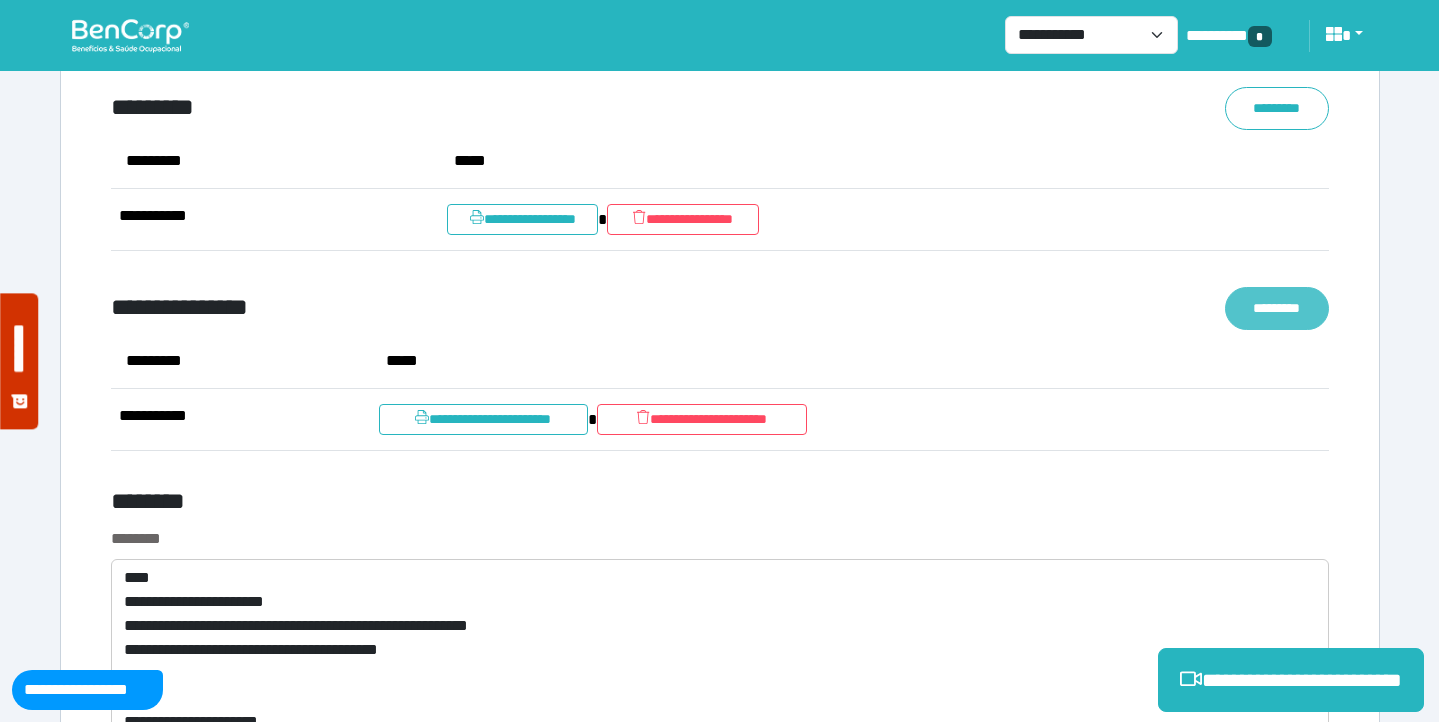 click on "*********" at bounding box center [1277, 308] 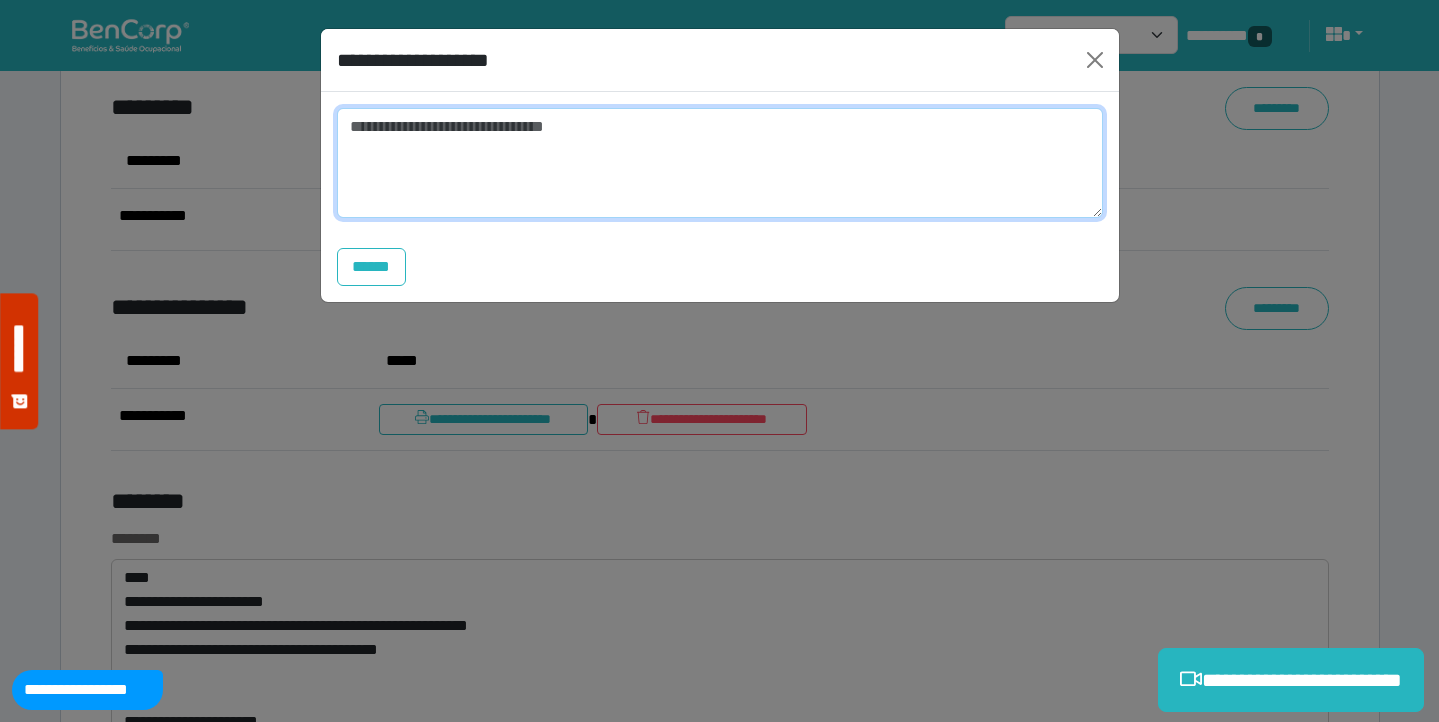 click at bounding box center [720, 163] 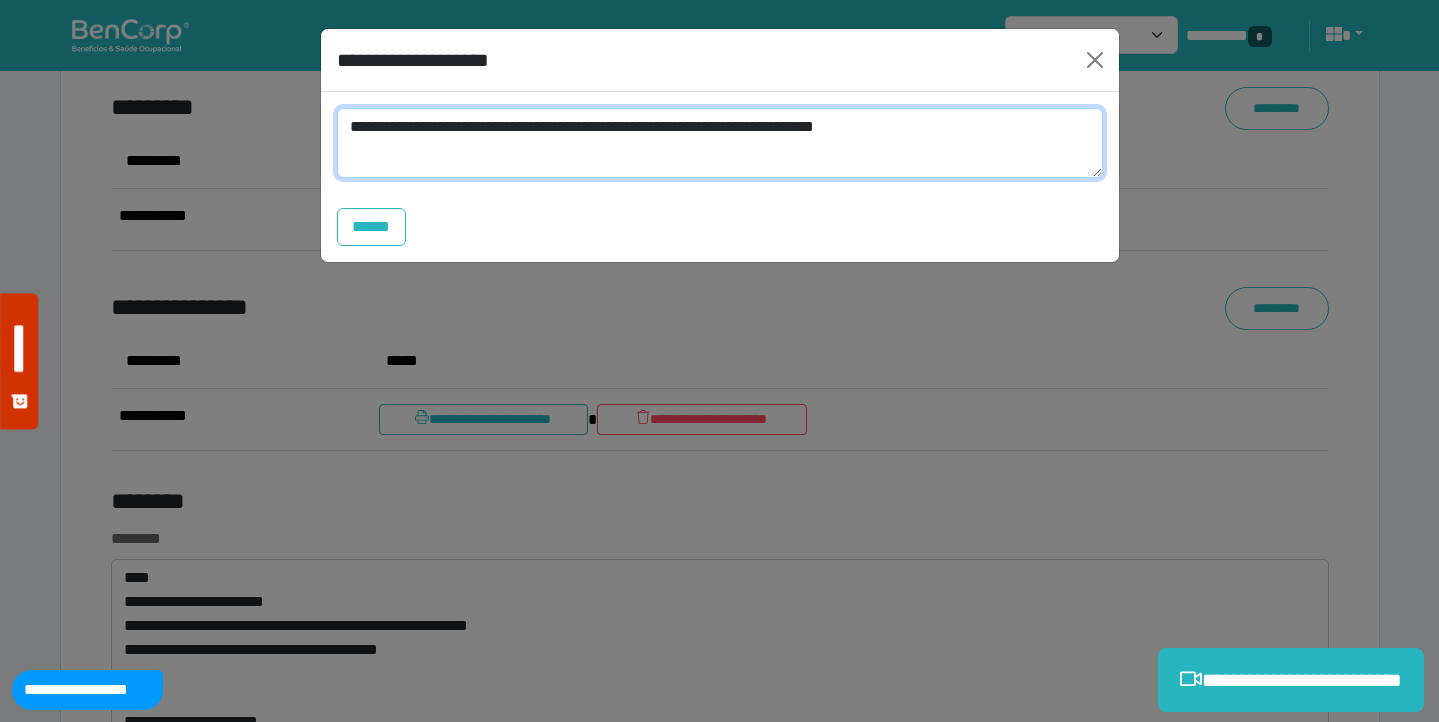 scroll, scrollTop: 0, scrollLeft: 0, axis: both 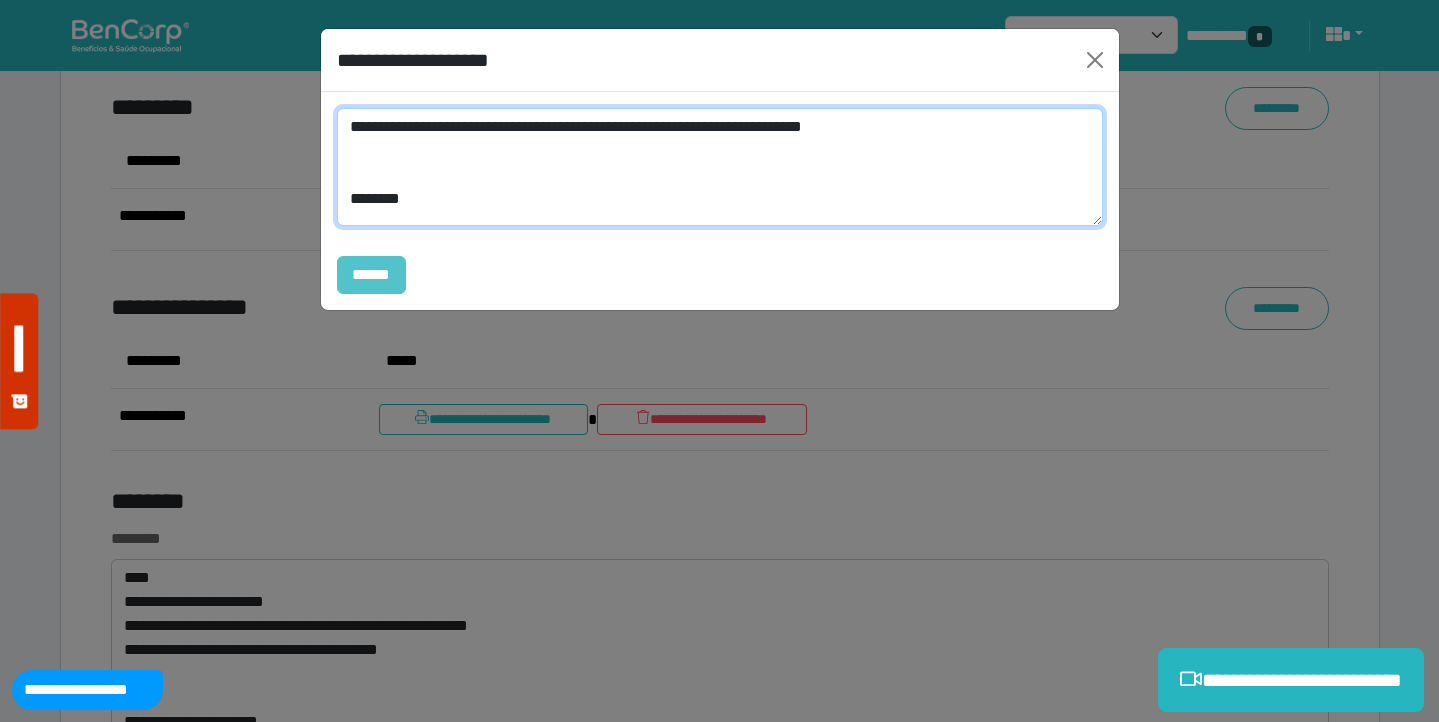 type on "**********" 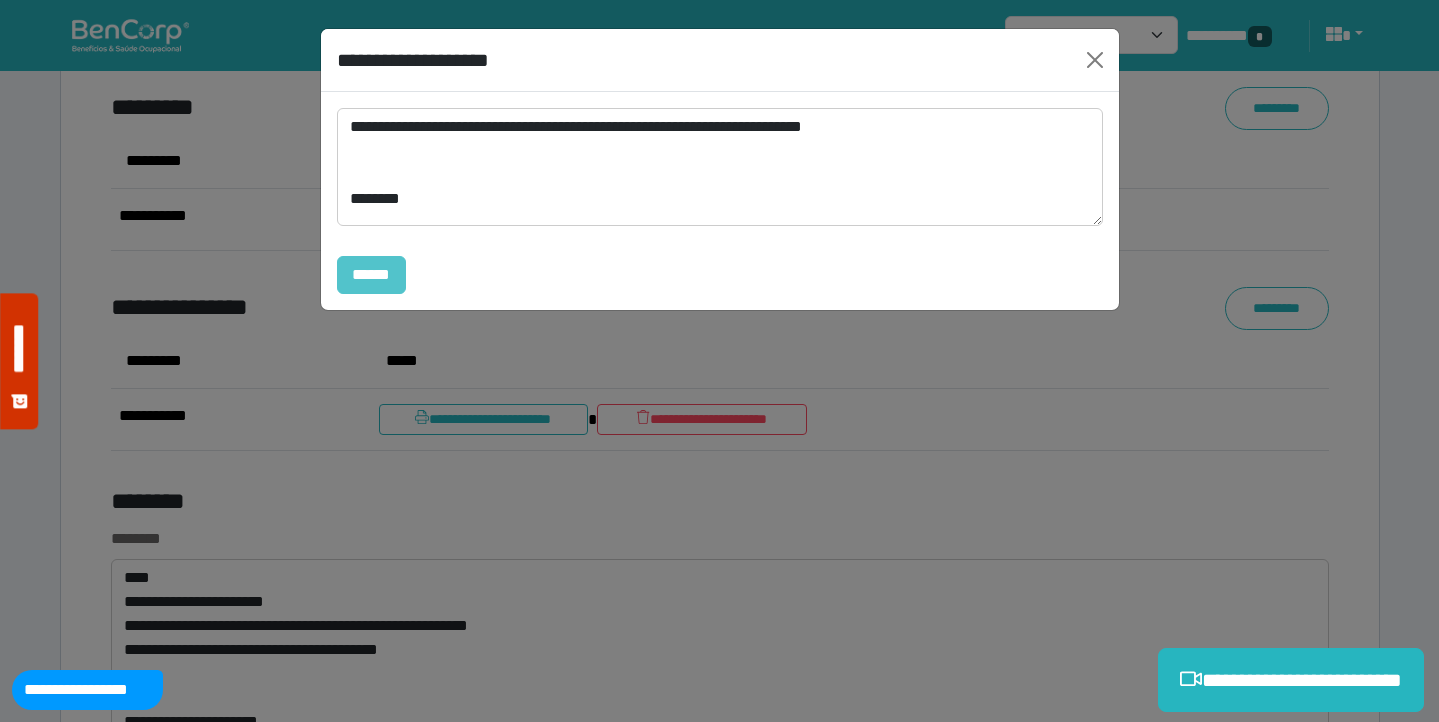 click on "******" at bounding box center [372, 275] 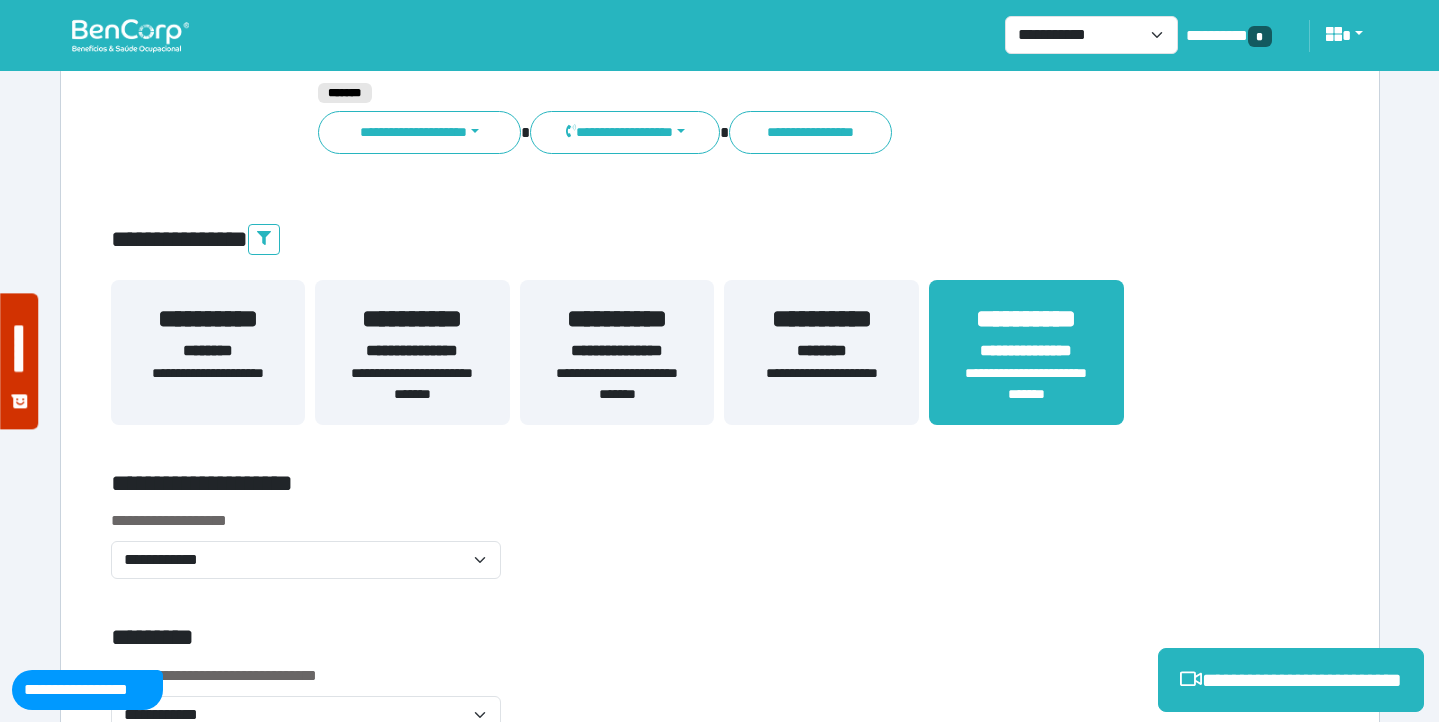 scroll, scrollTop: 0, scrollLeft: 0, axis: both 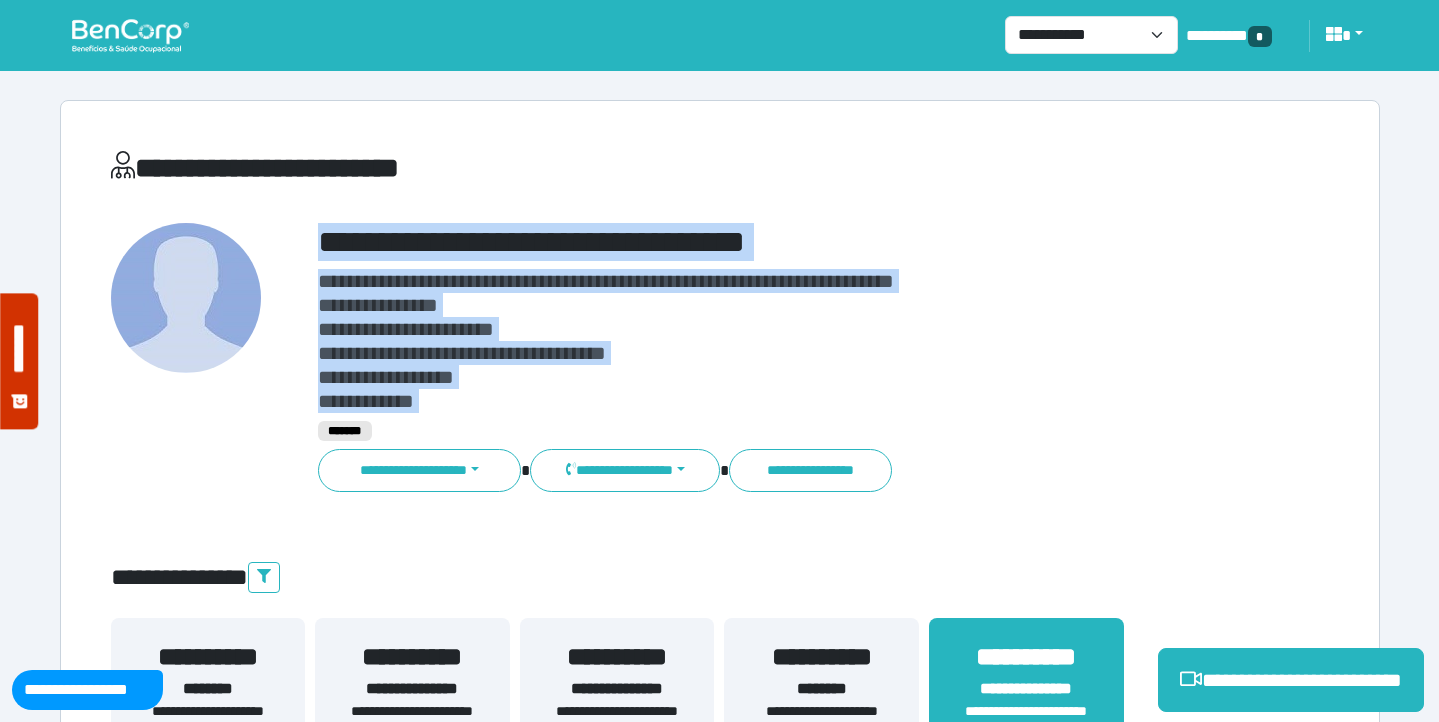 drag, startPoint x: 463, startPoint y: 417, endPoint x: 286, endPoint y: 224, distance: 261.87402 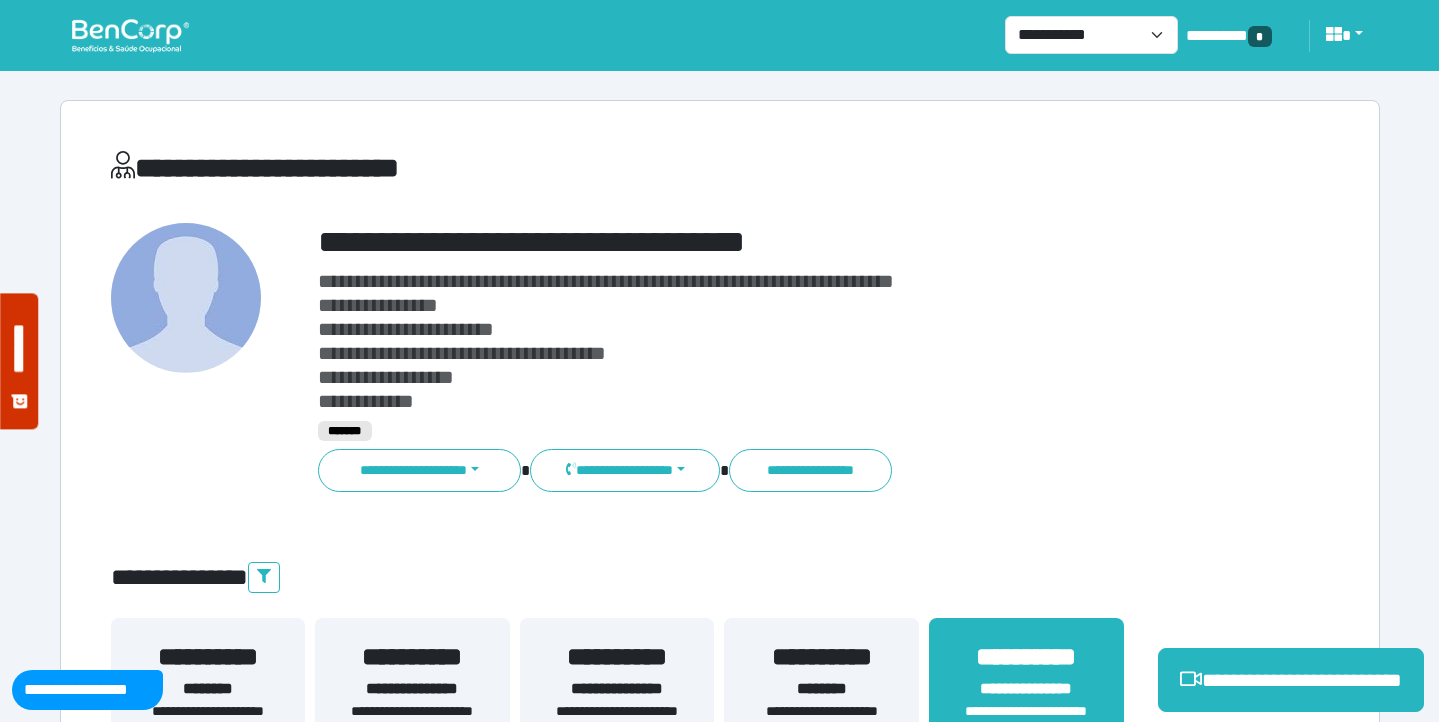 click on "**********" at bounding box center (772, 341) 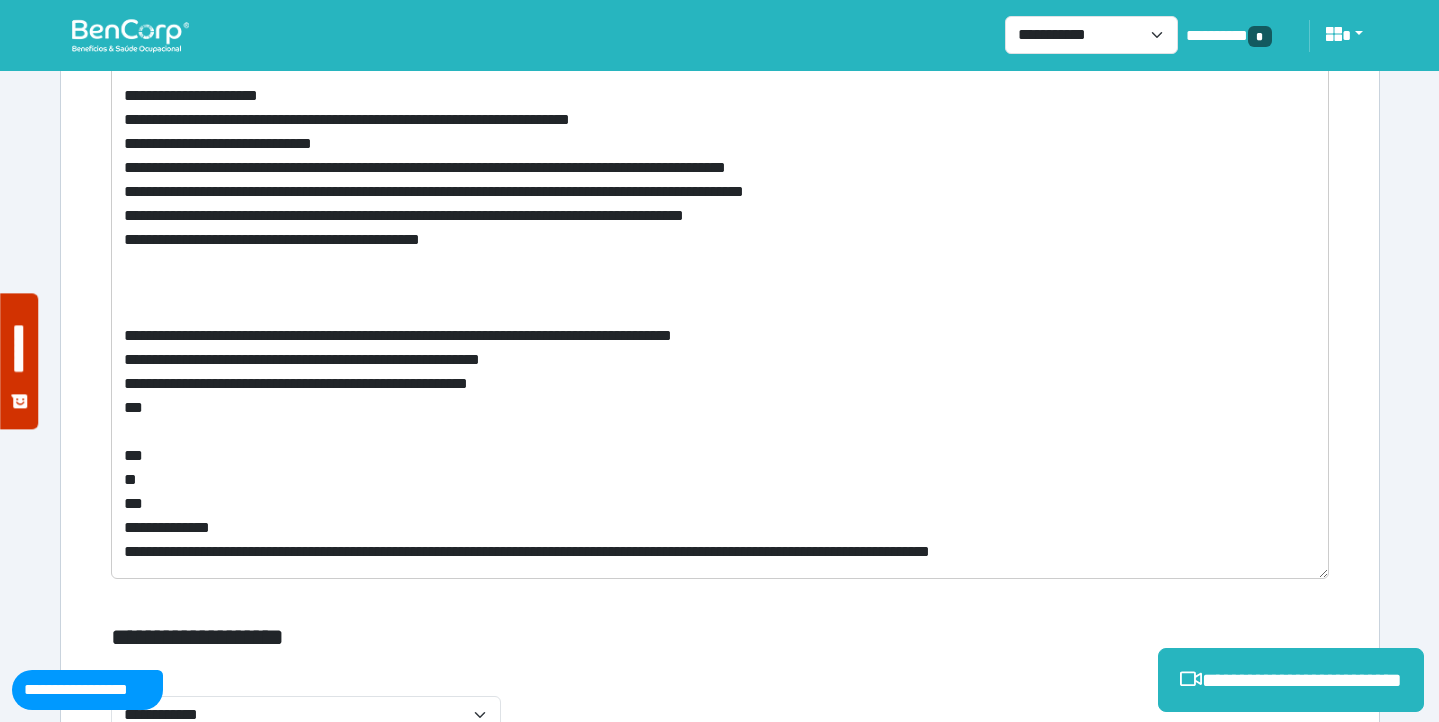 scroll, scrollTop: 9543, scrollLeft: 0, axis: vertical 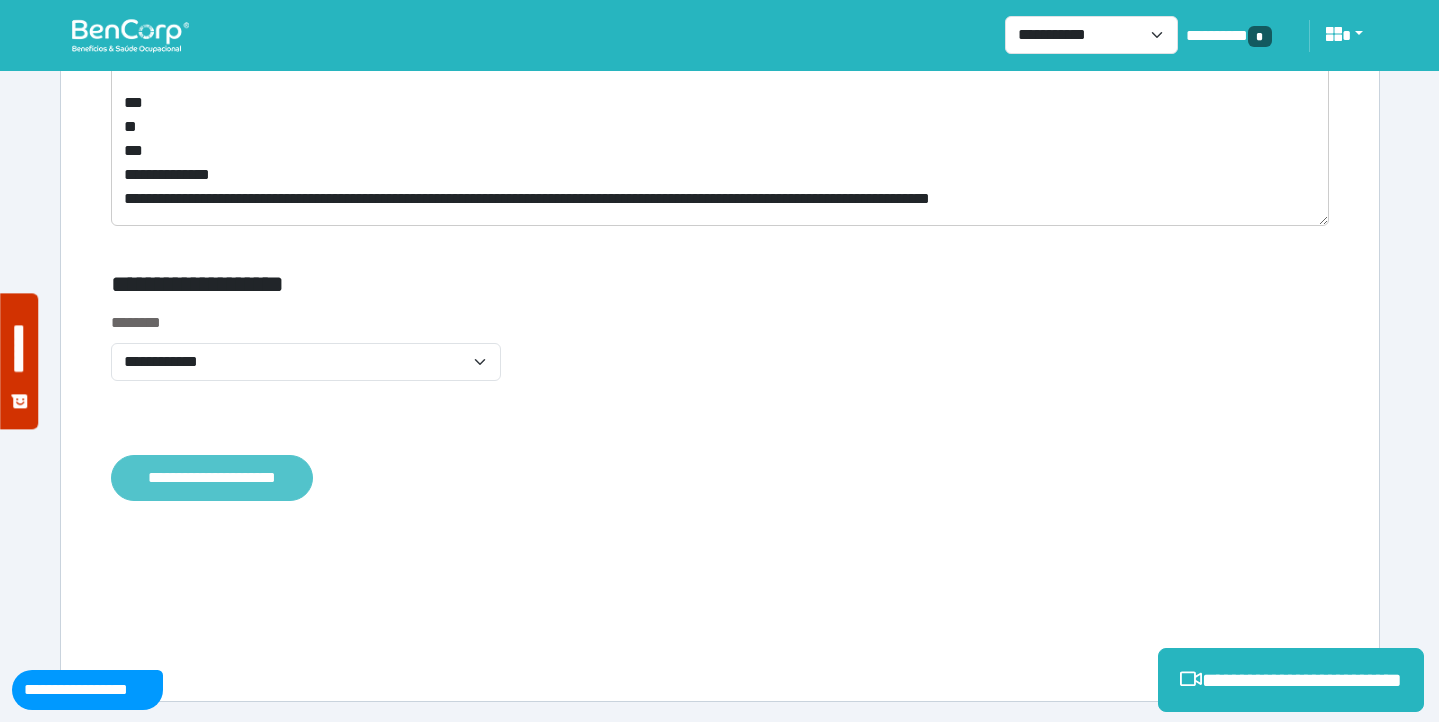 click on "**********" at bounding box center [212, 478] 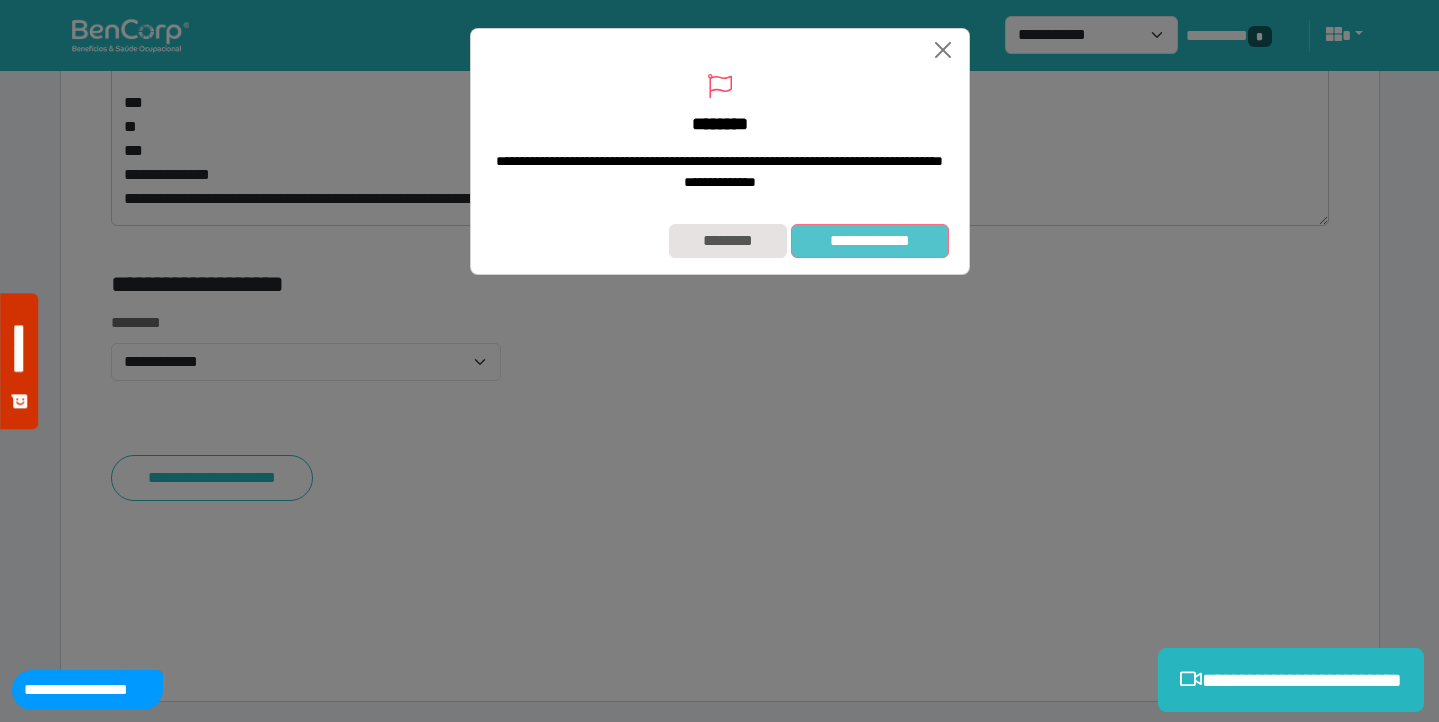 click on "**********" at bounding box center (869, 241) 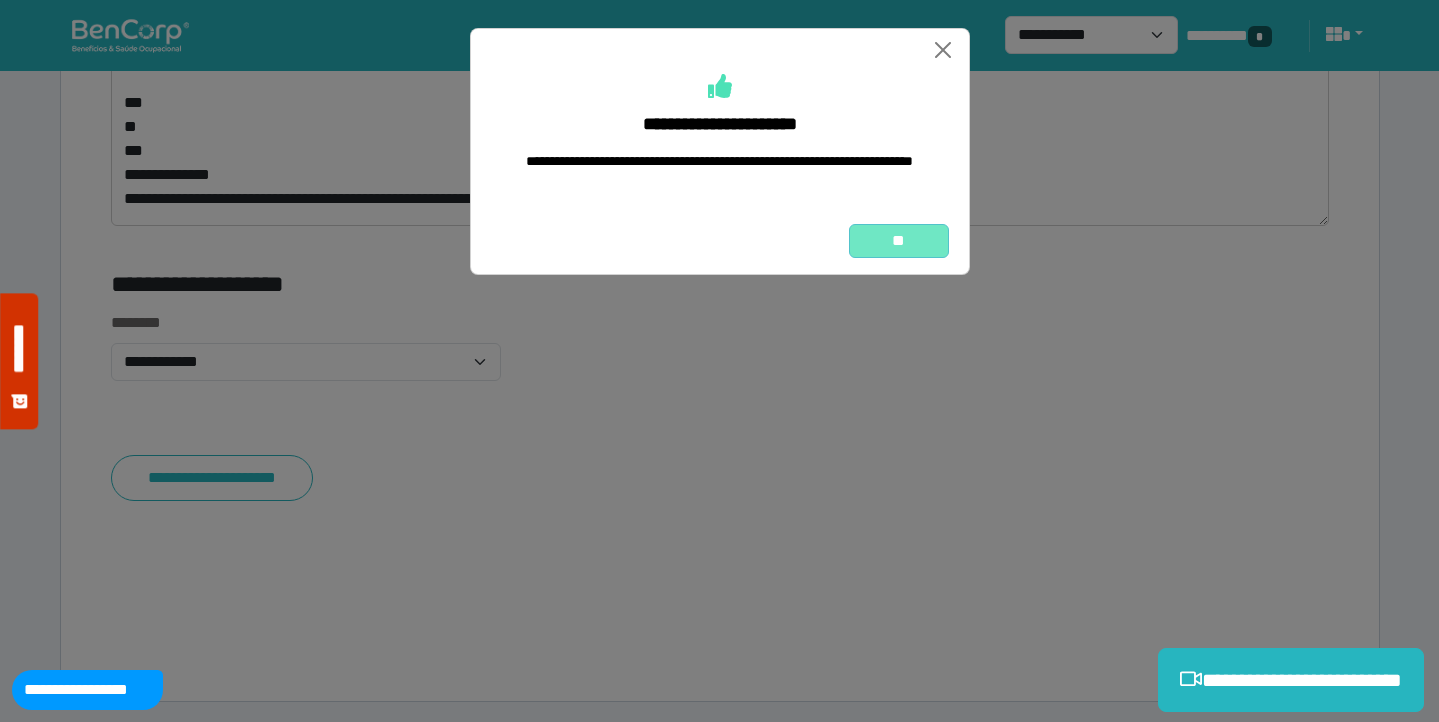 click on "**" at bounding box center (899, 241) 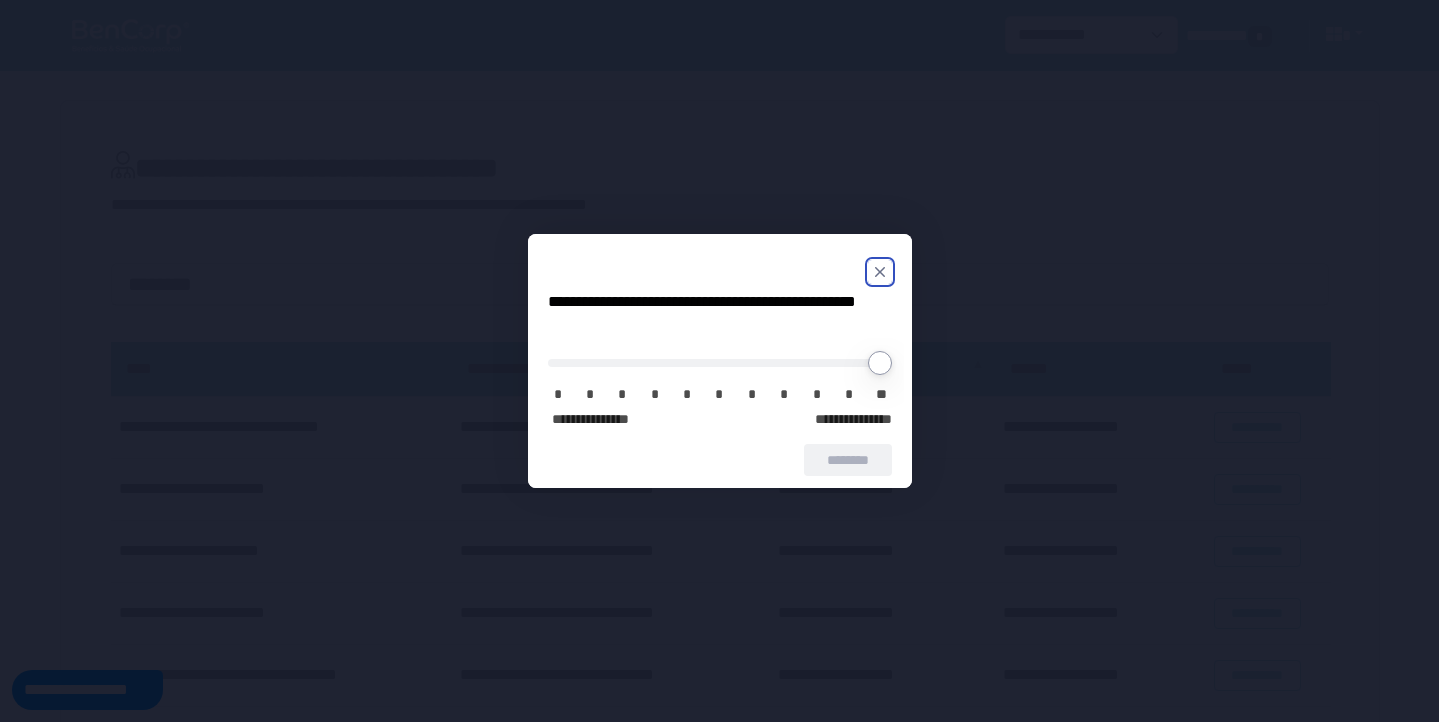 scroll, scrollTop: 0, scrollLeft: 0, axis: both 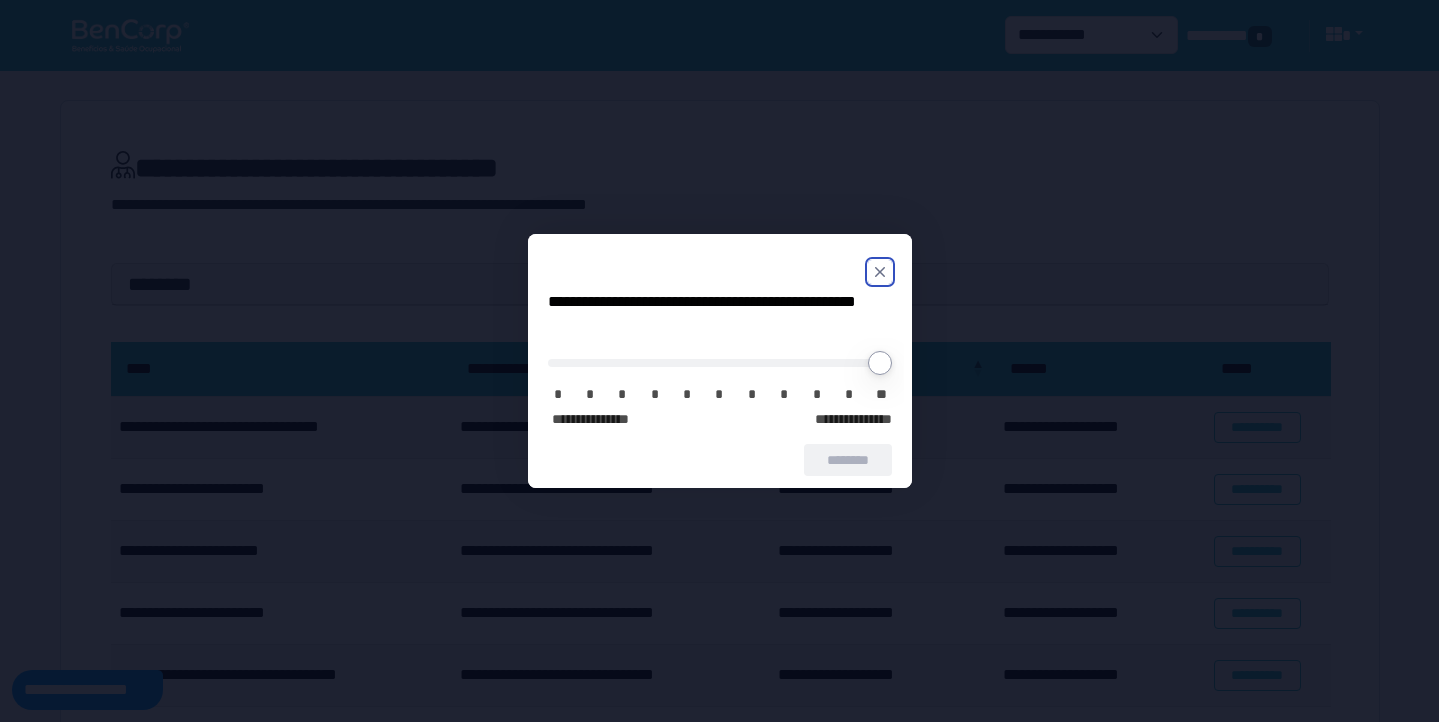 click 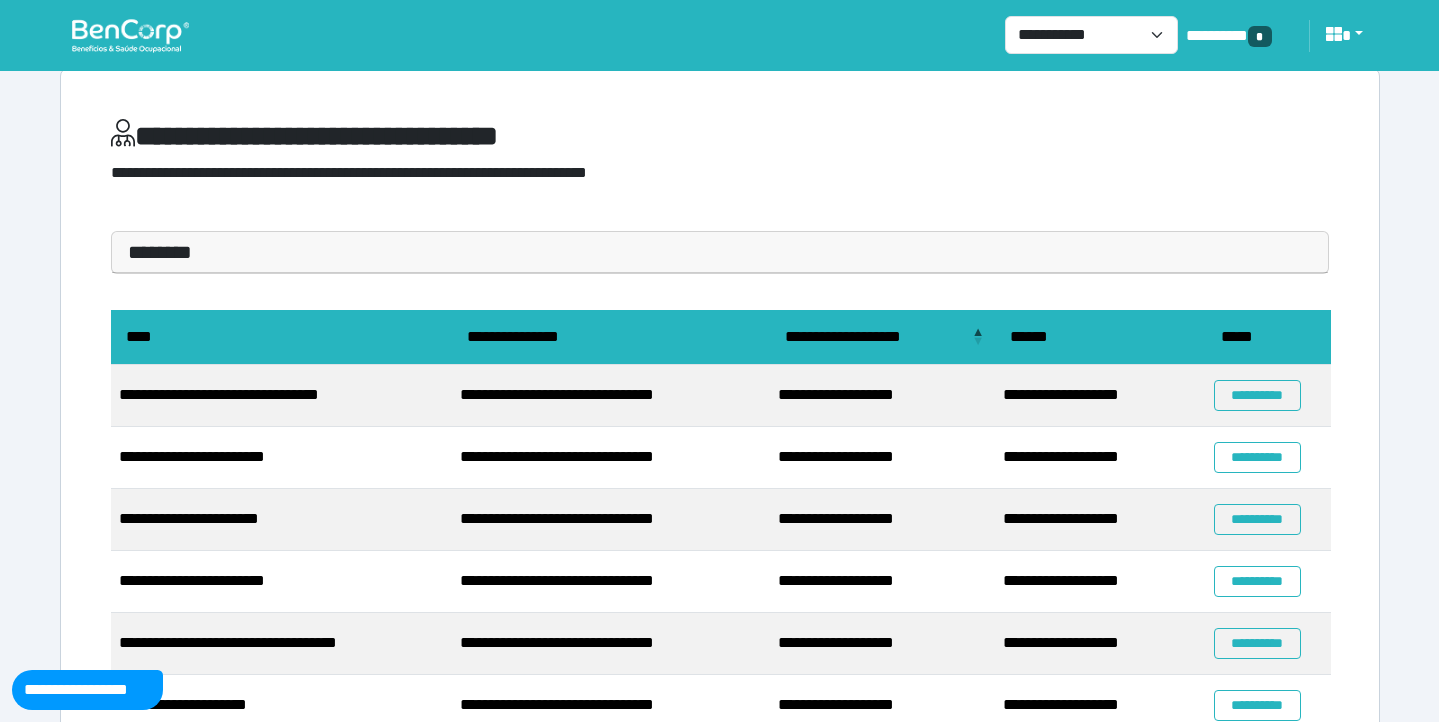 scroll, scrollTop: 36, scrollLeft: 0, axis: vertical 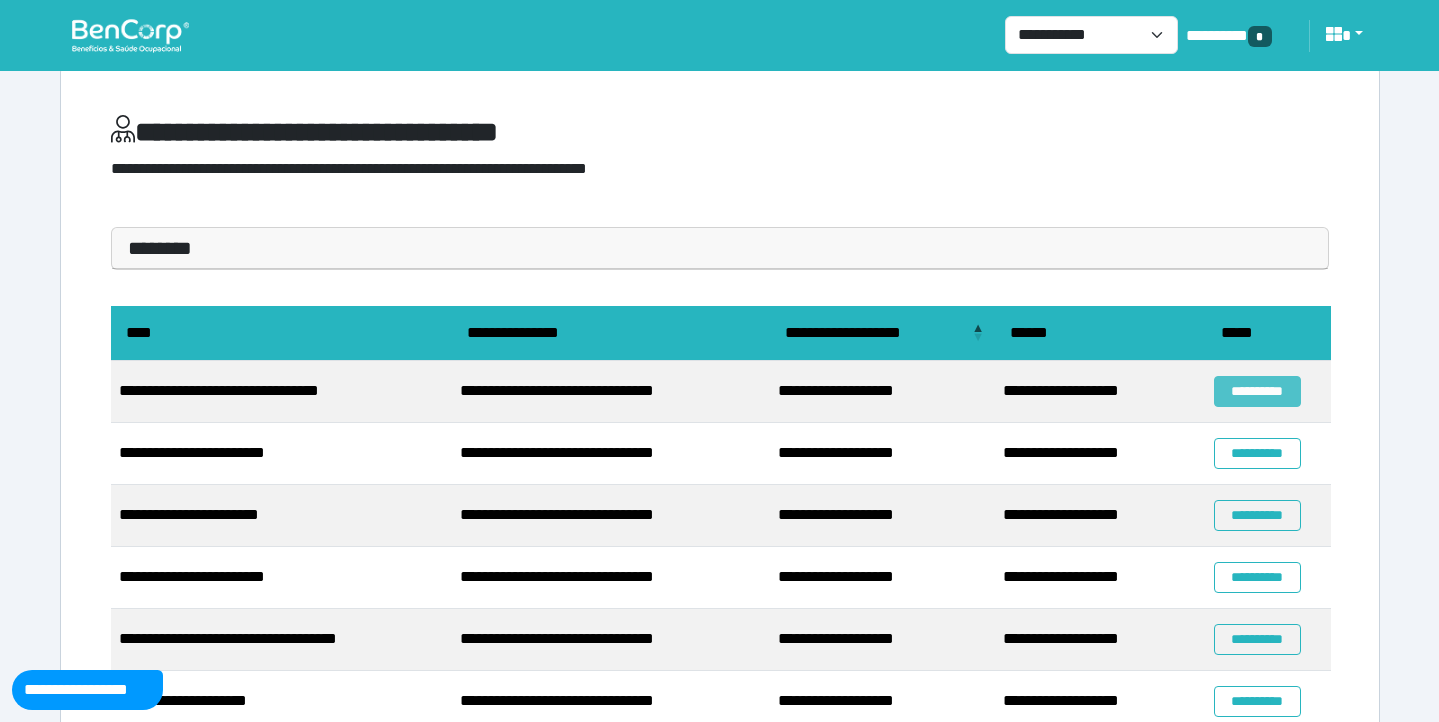 click on "**********" at bounding box center [1257, 391] 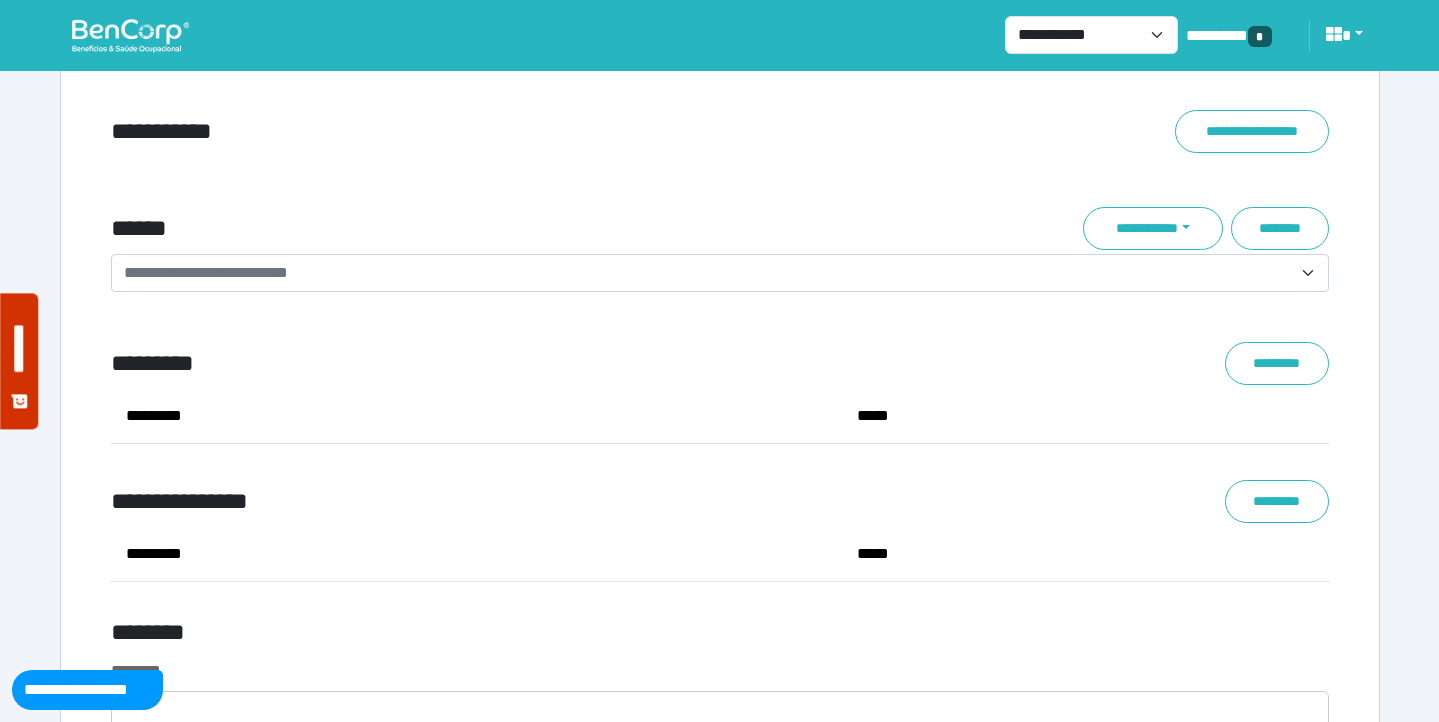scroll, scrollTop: 7160, scrollLeft: 0, axis: vertical 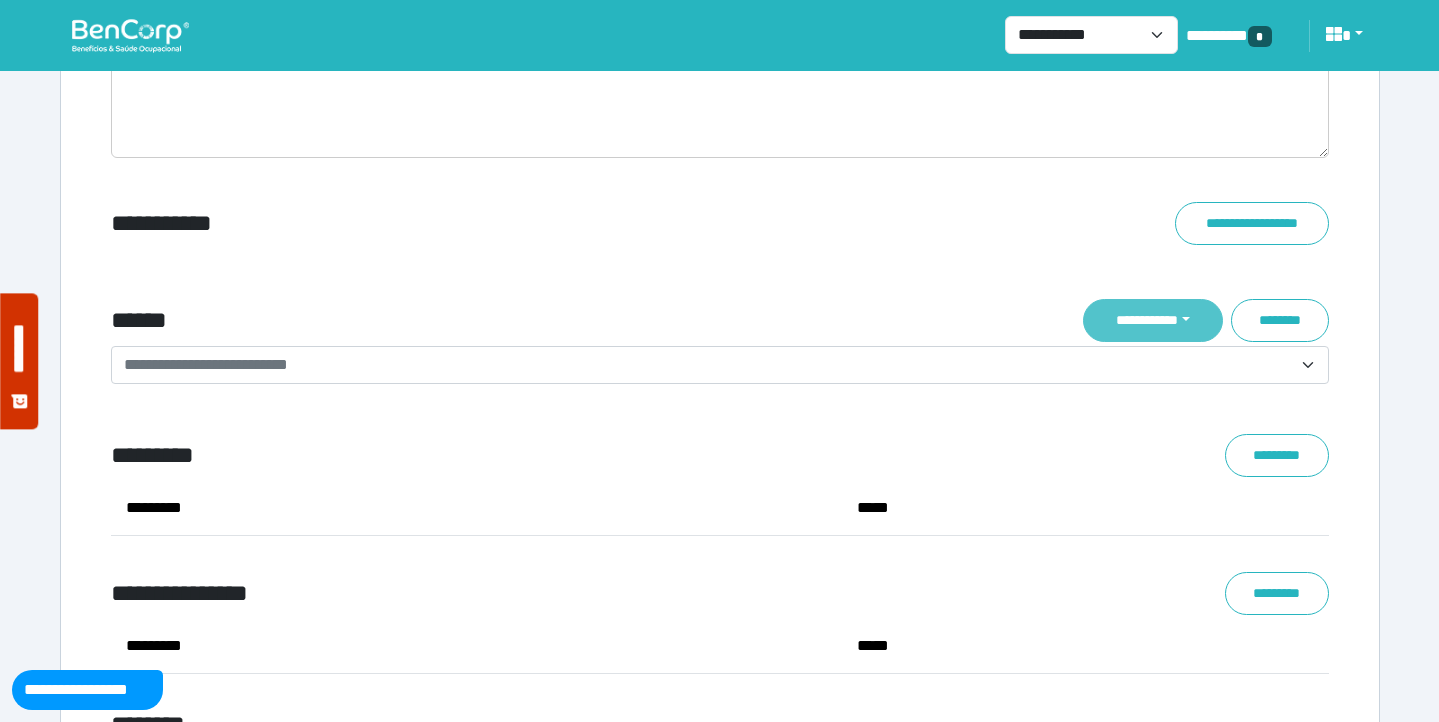 click on "**********" at bounding box center [1153, 320] 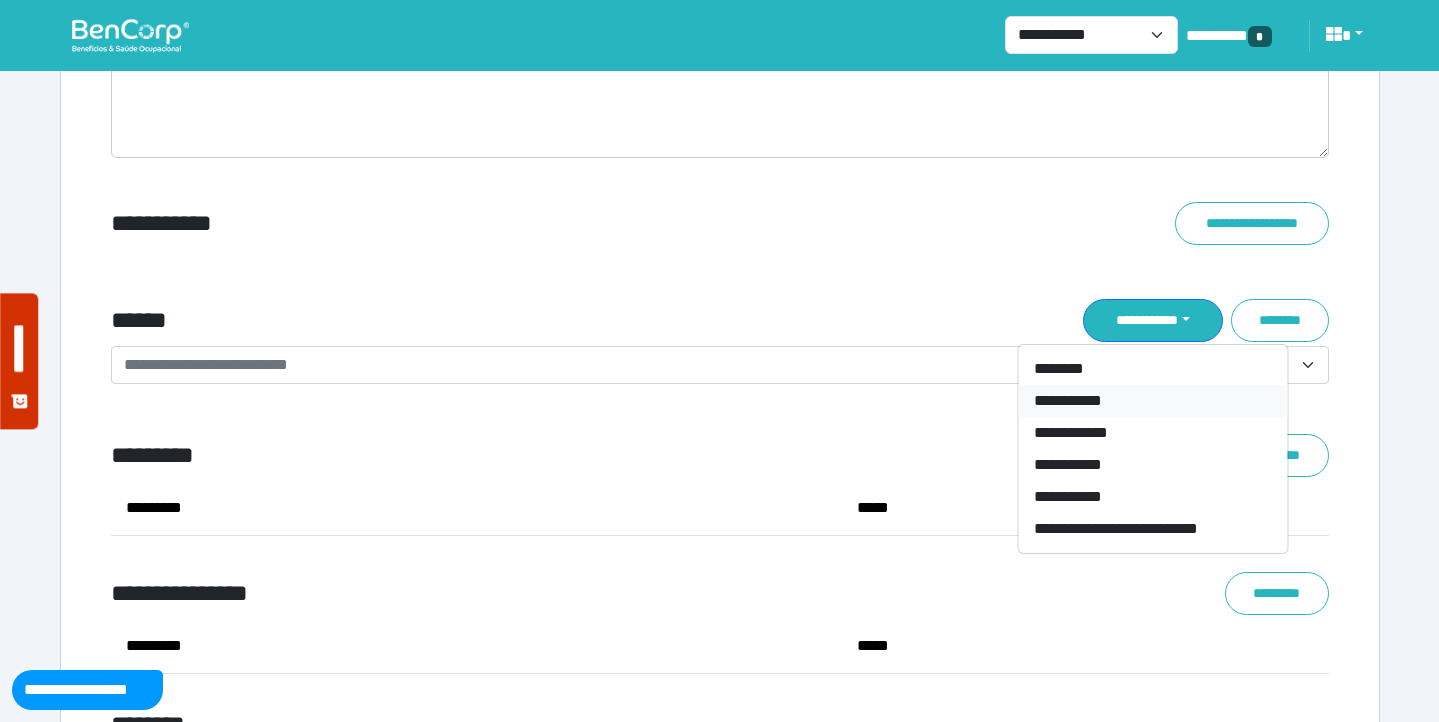 click on "**********" at bounding box center (1152, 401) 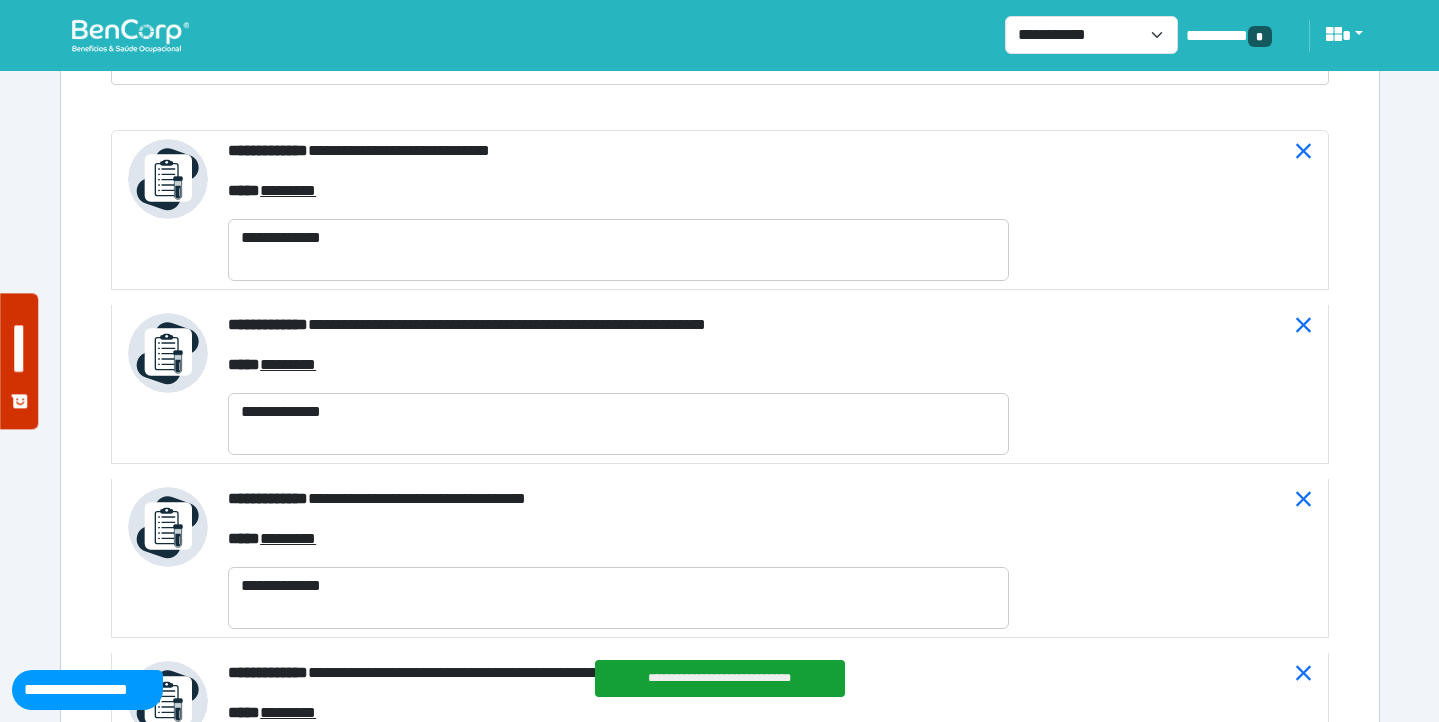 scroll, scrollTop: 7460, scrollLeft: 0, axis: vertical 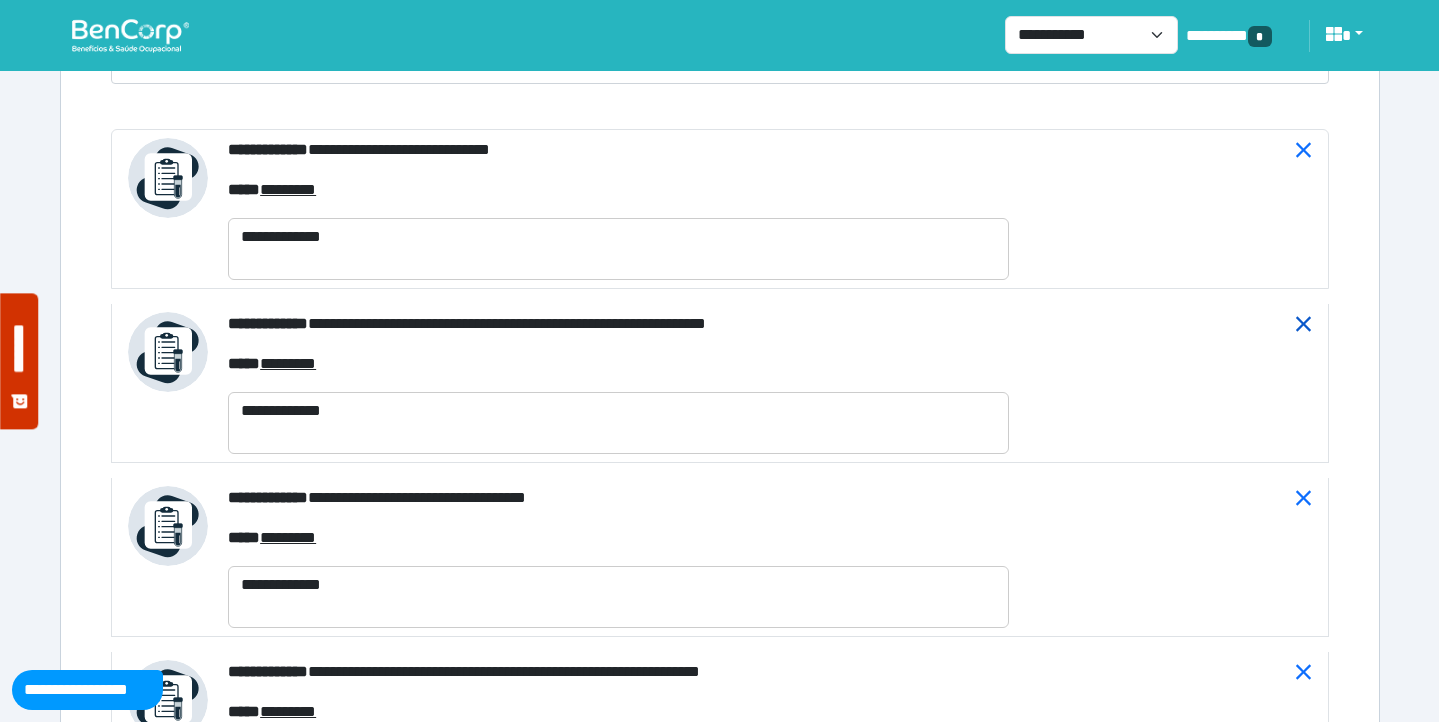 click 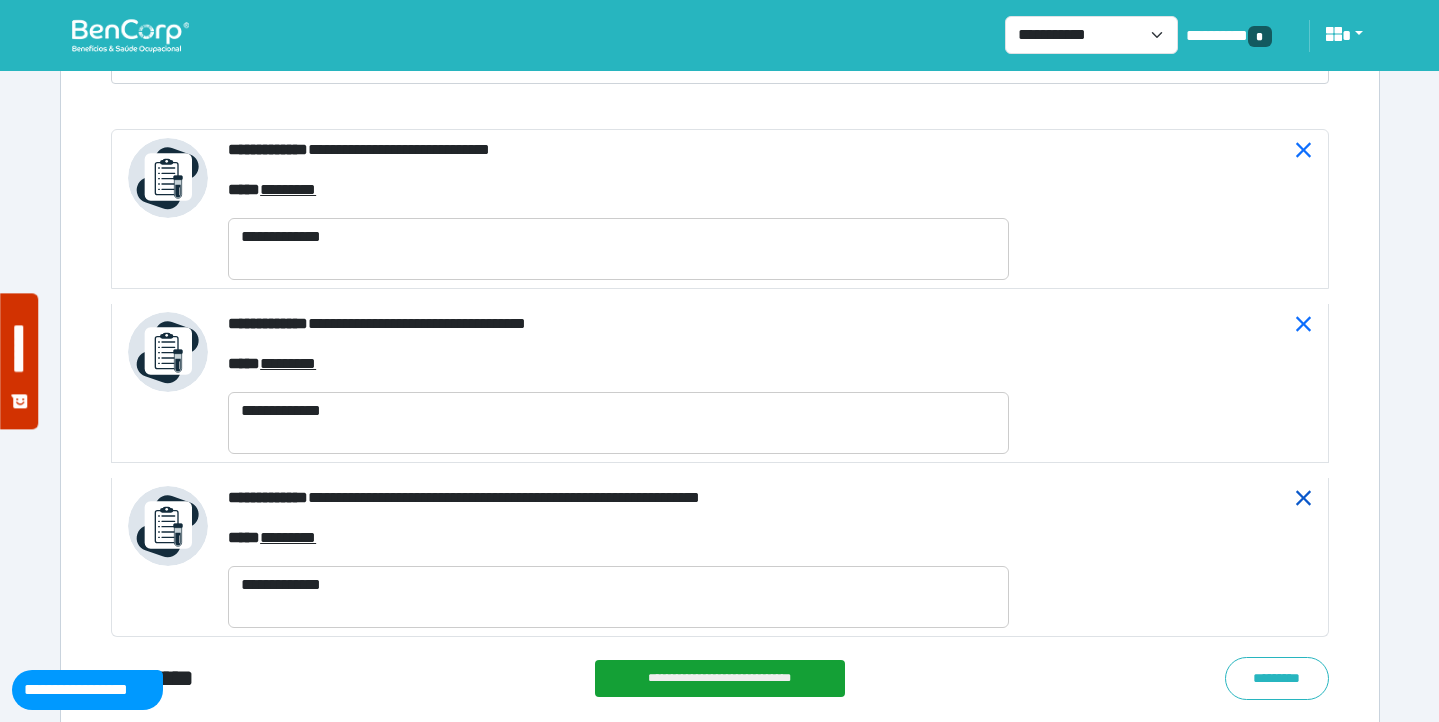 click 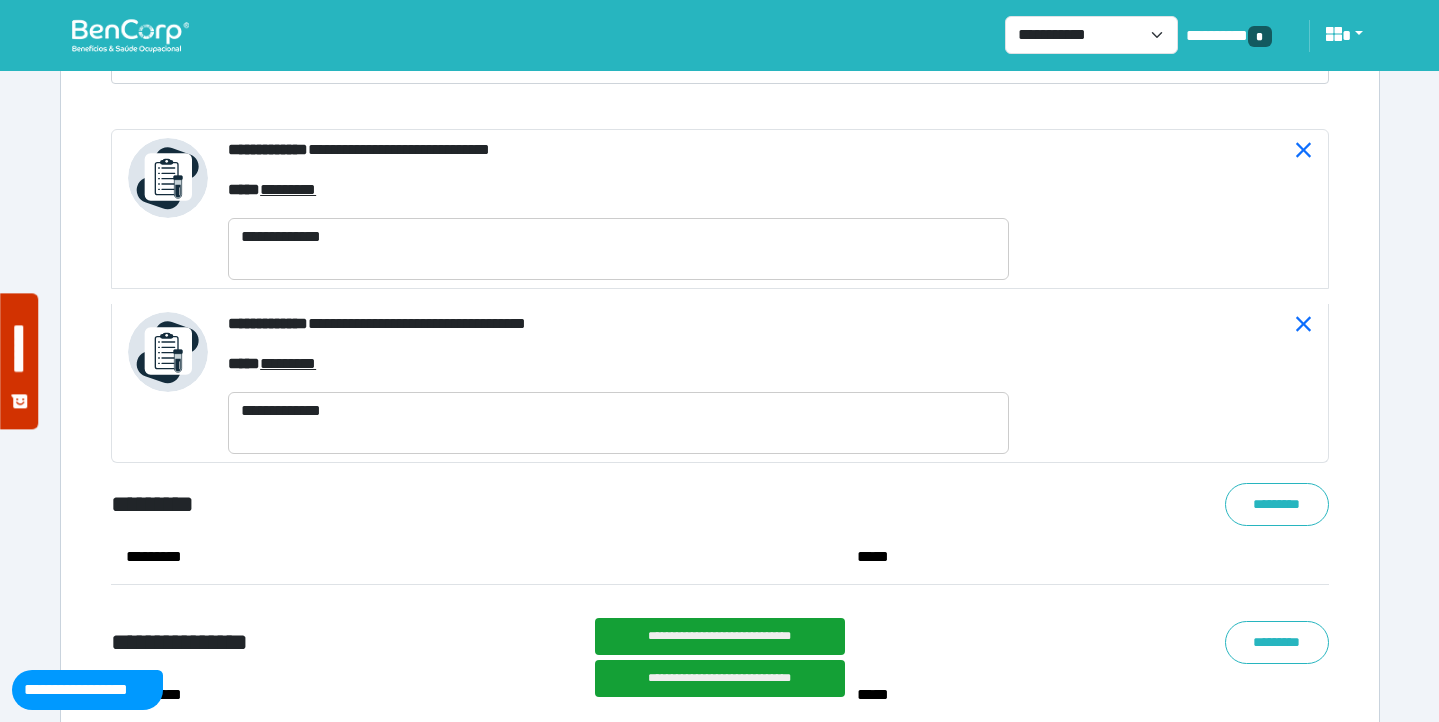 click on "**********" at bounding box center (719, -3011) 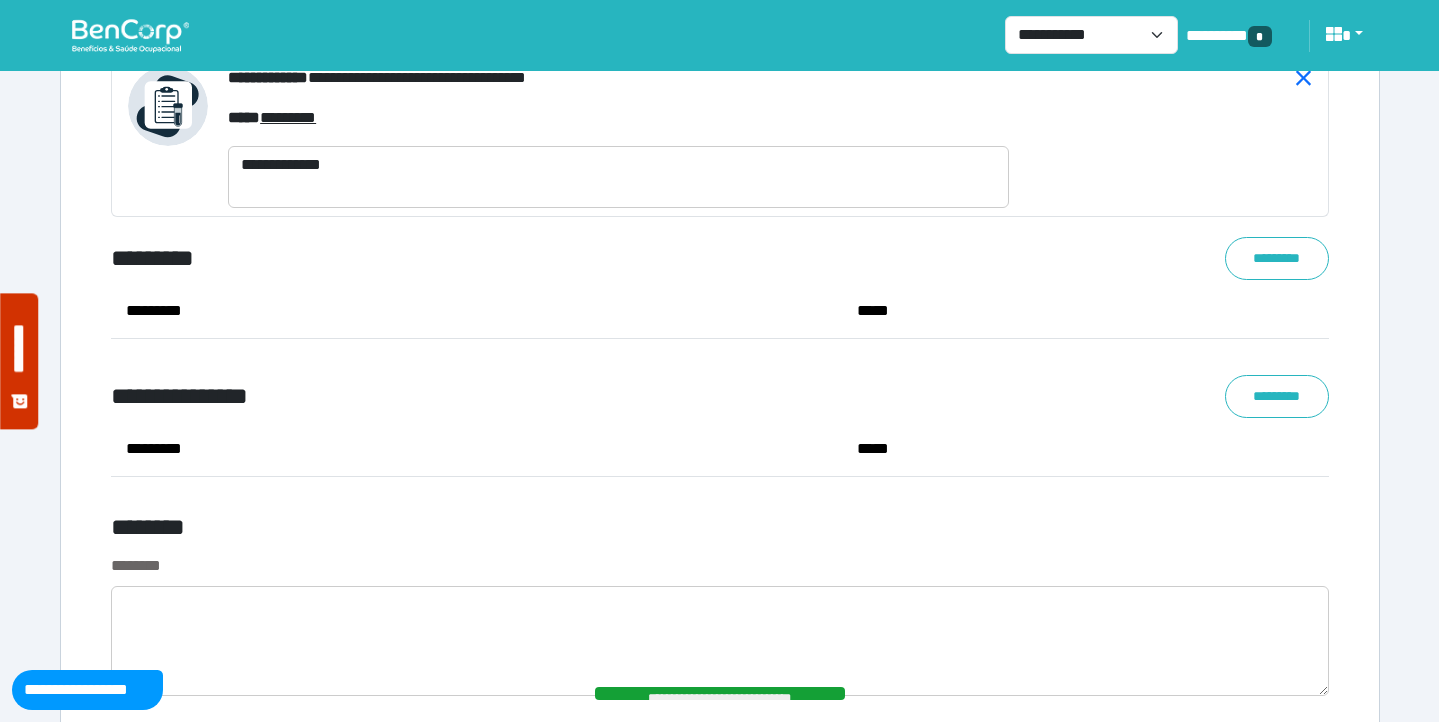 scroll, scrollTop: 8176, scrollLeft: 0, axis: vertical 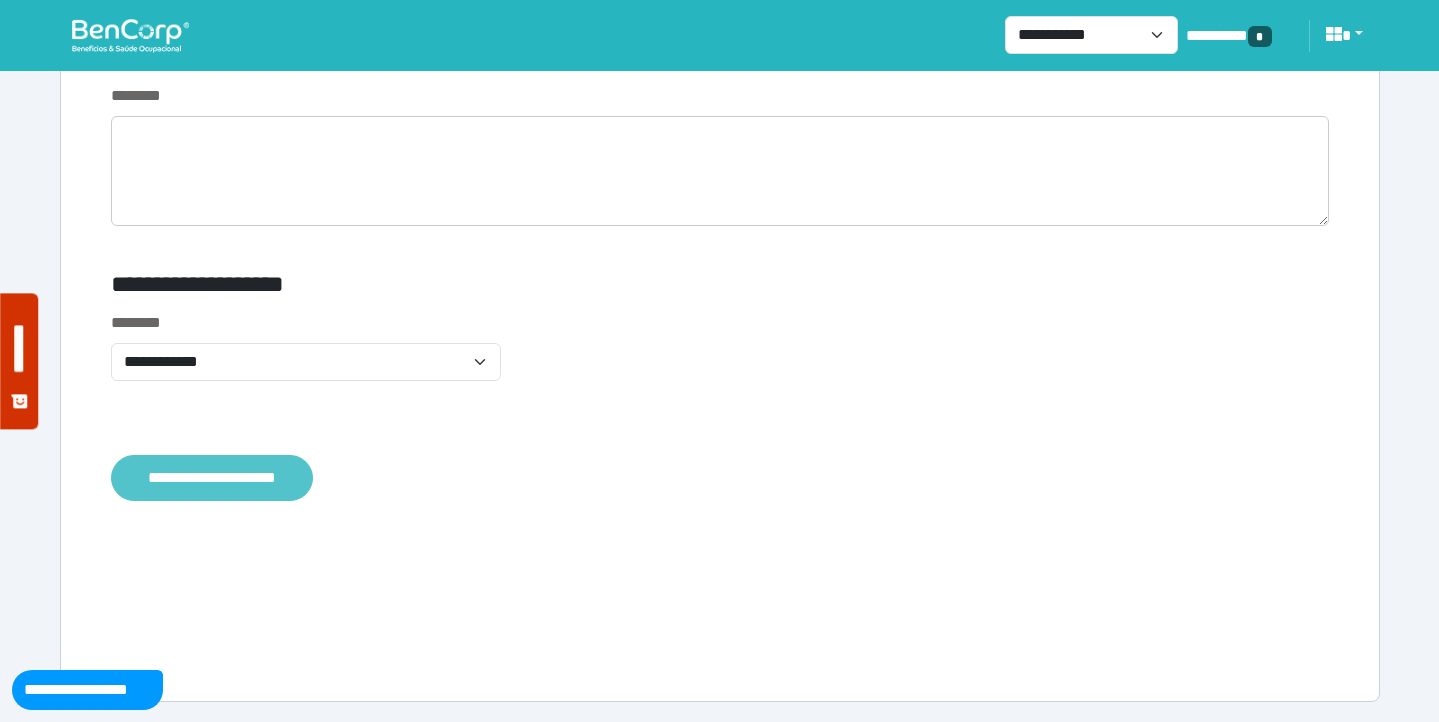 click on "**********" at bounding box center [212, 478] 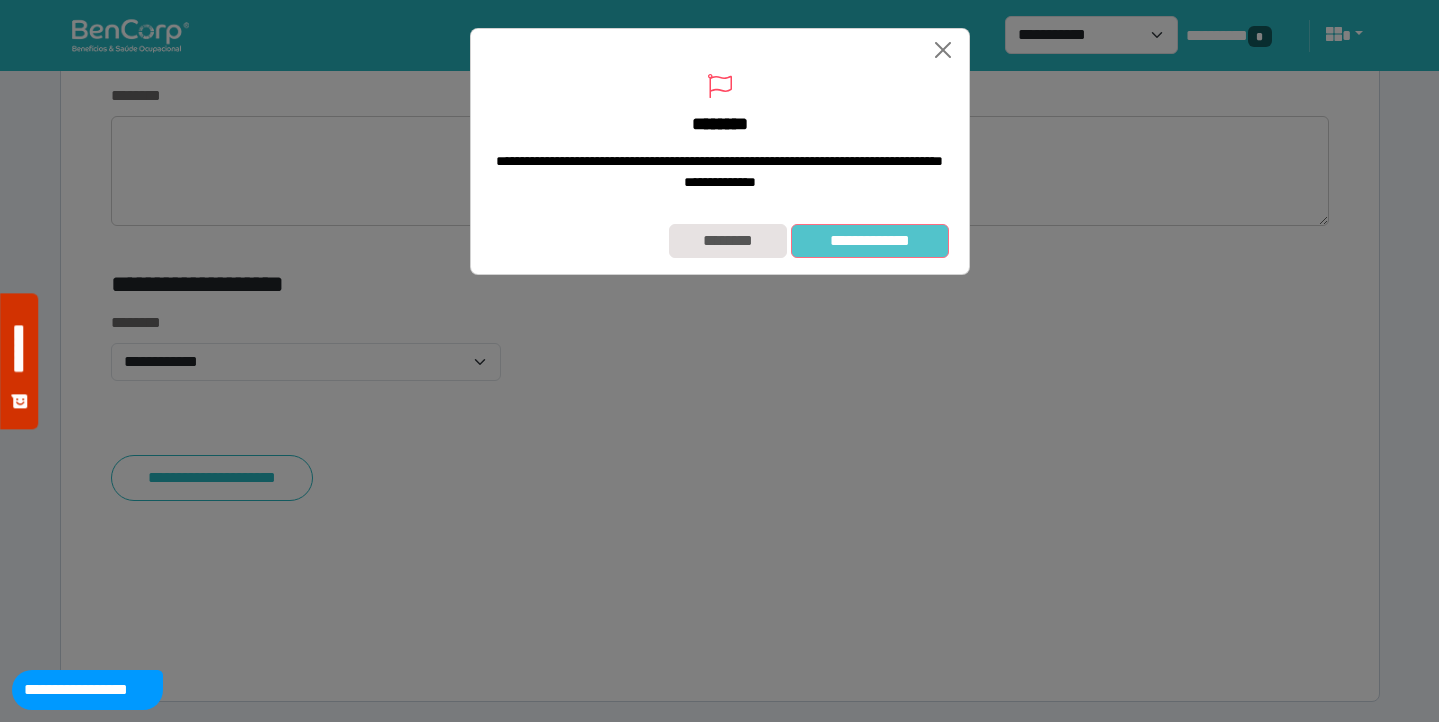 click on "**********" at bounding box center (869, 241) 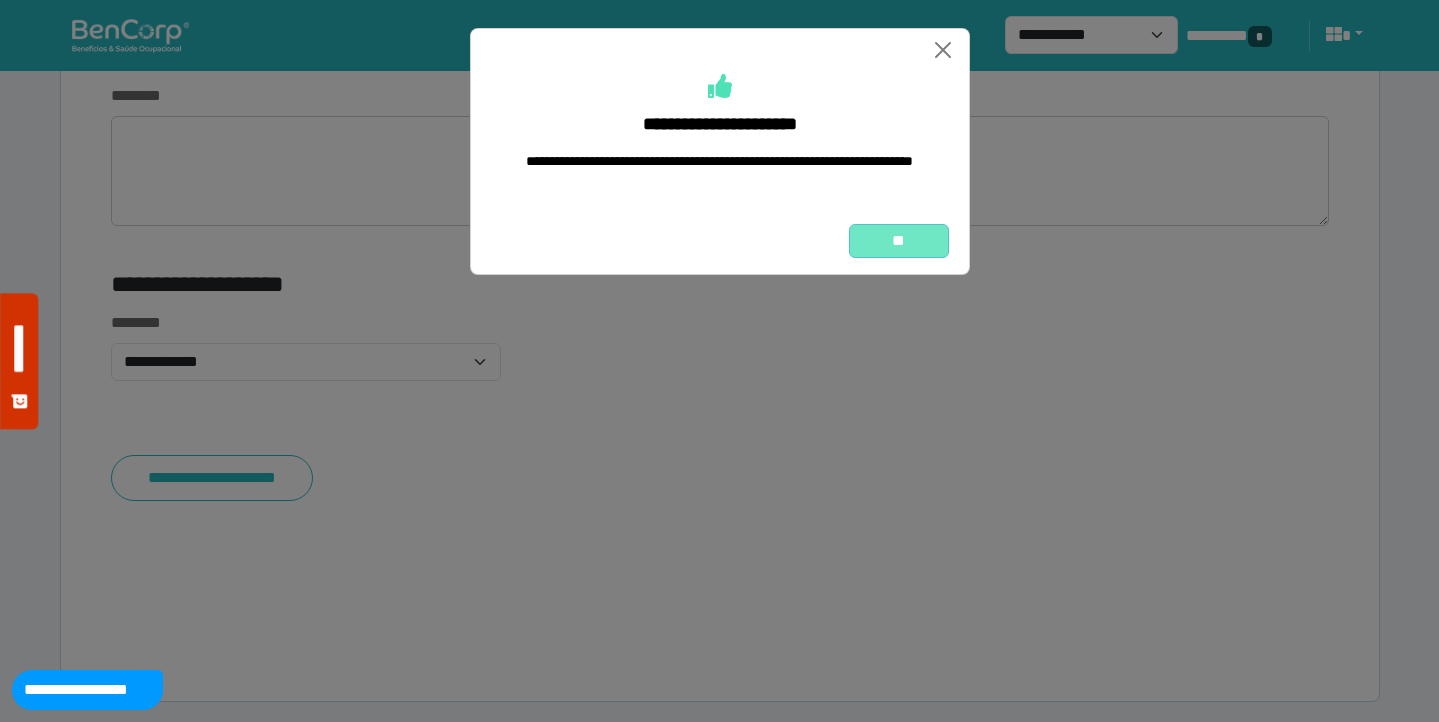 click on "**" at bounding box center [899, 241] 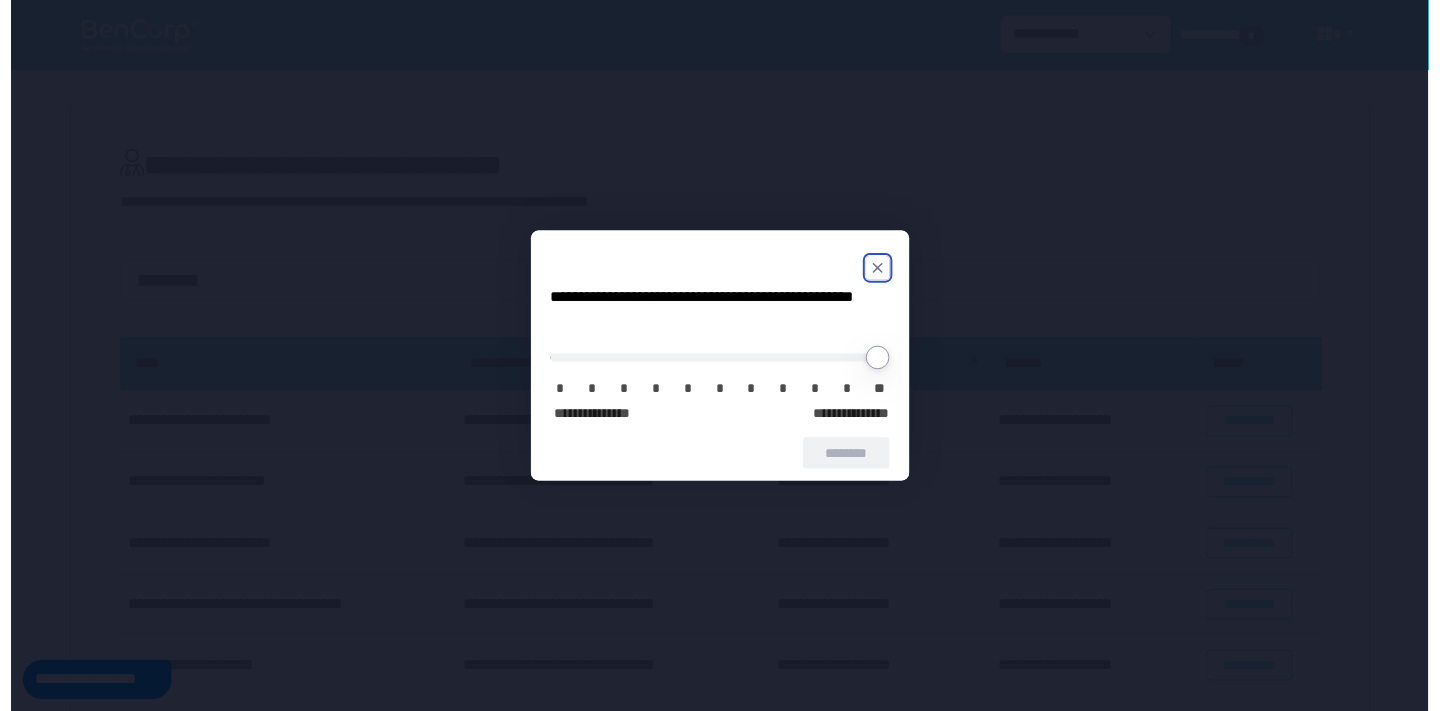 scroll, scrollTop: 0, scrollLeft: 0, axis: both 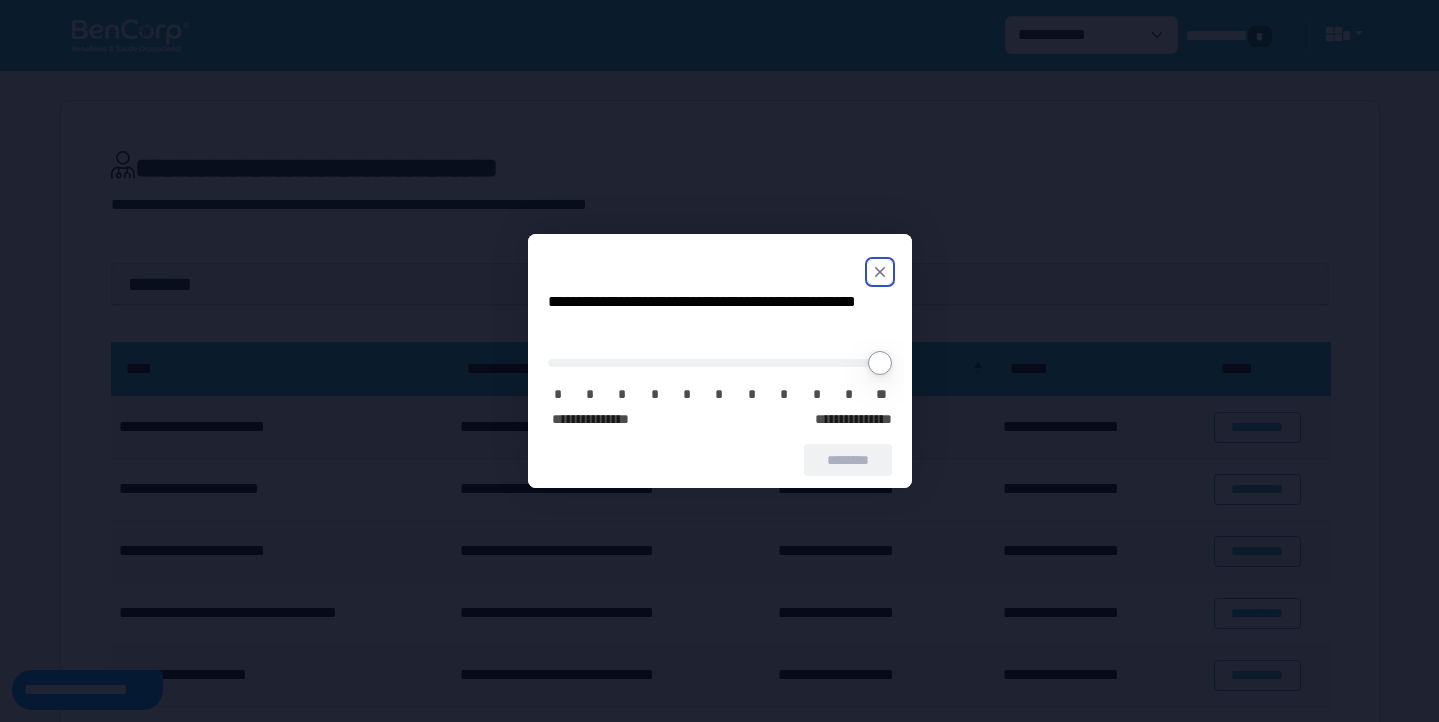 click 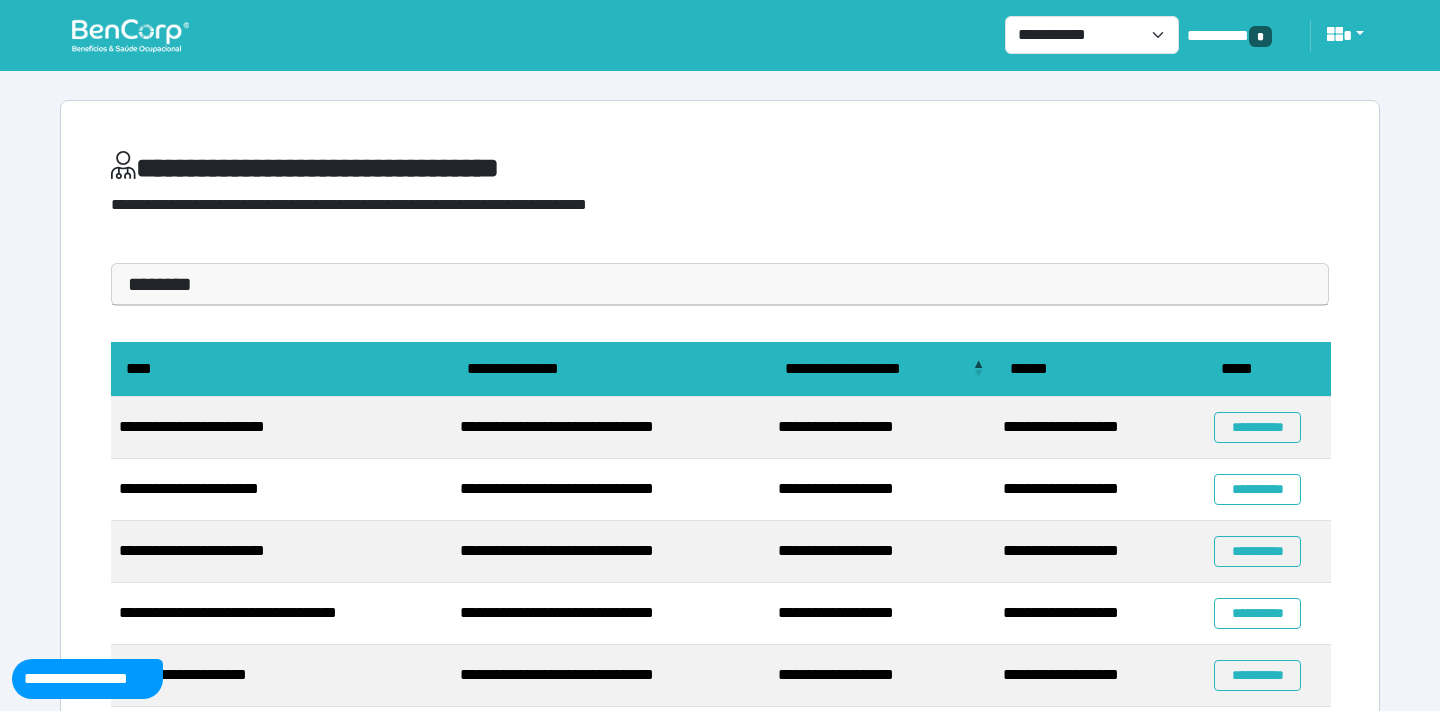 click at bounding box center (130, 35) 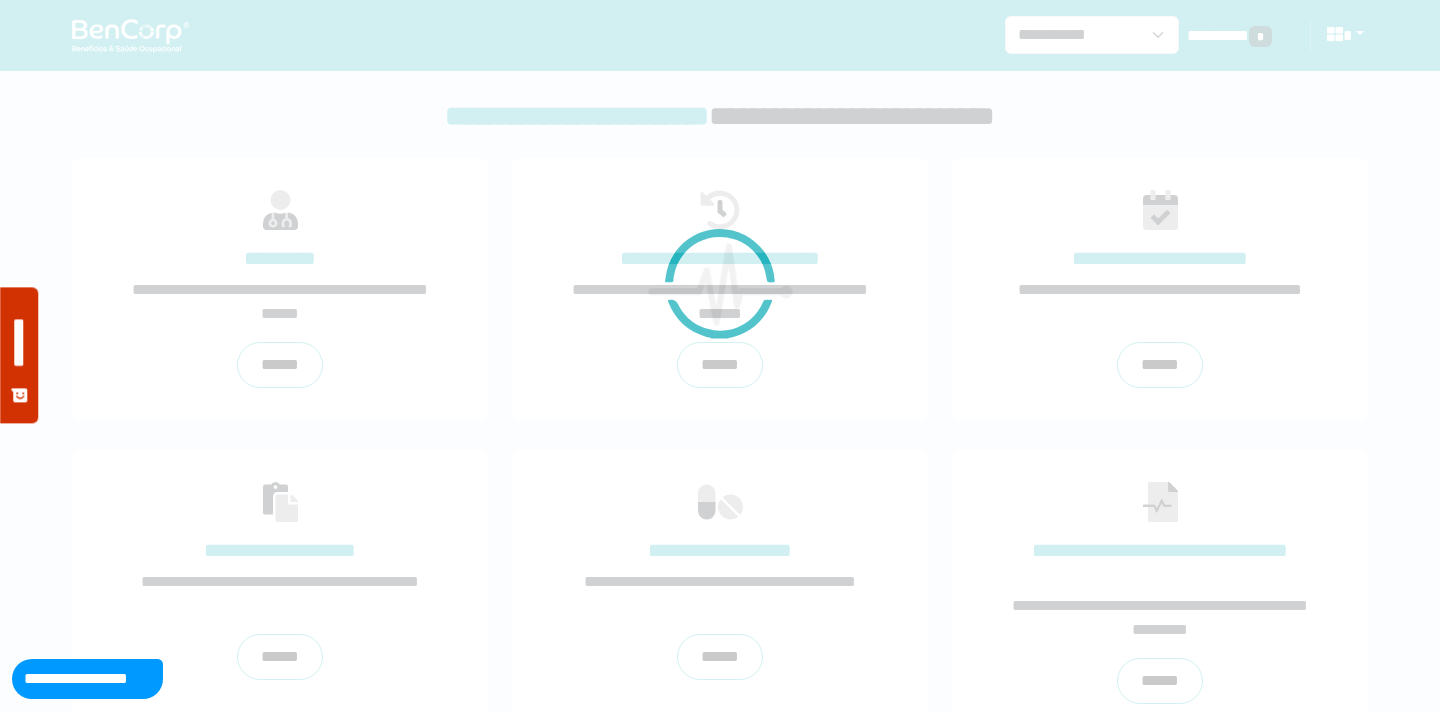 scroll, scrollTop: 0, scrollLeft: 0, axis: both 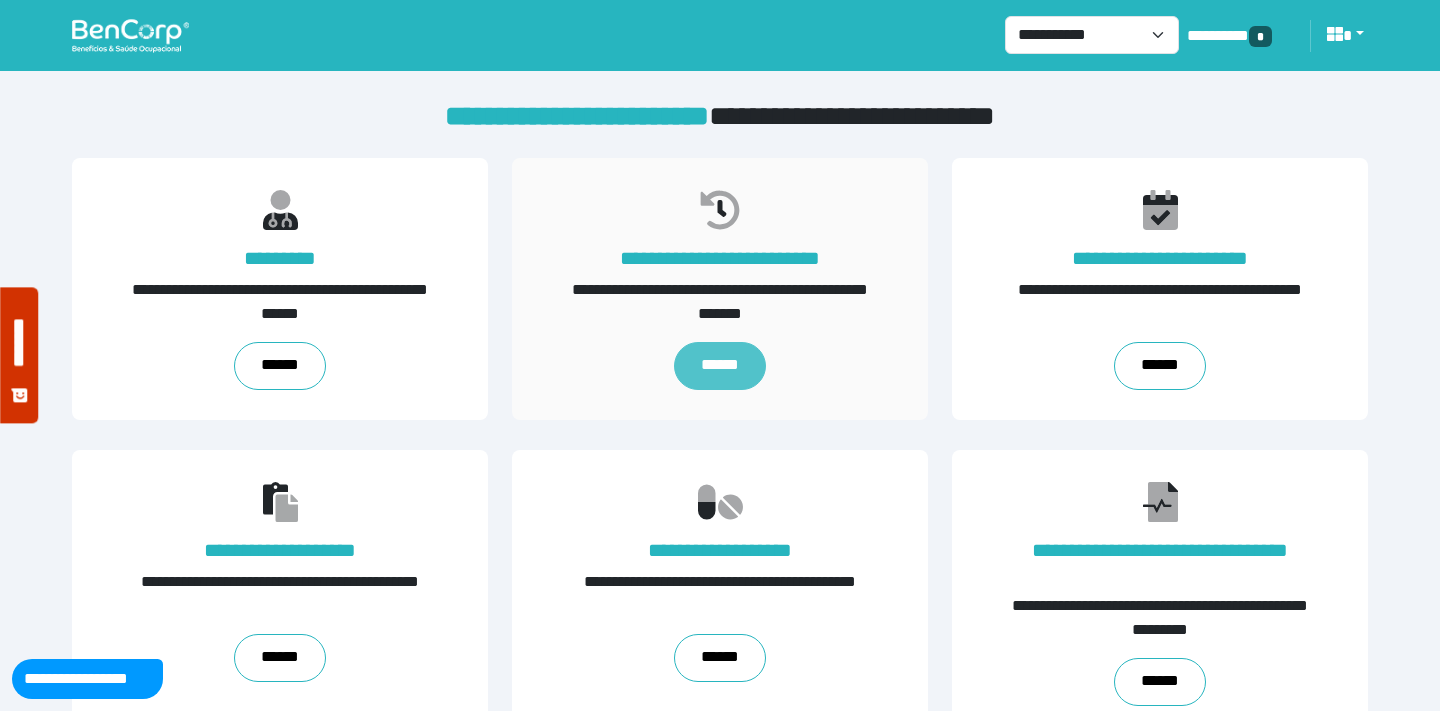 click on "******" at bounding box center (719, 366) 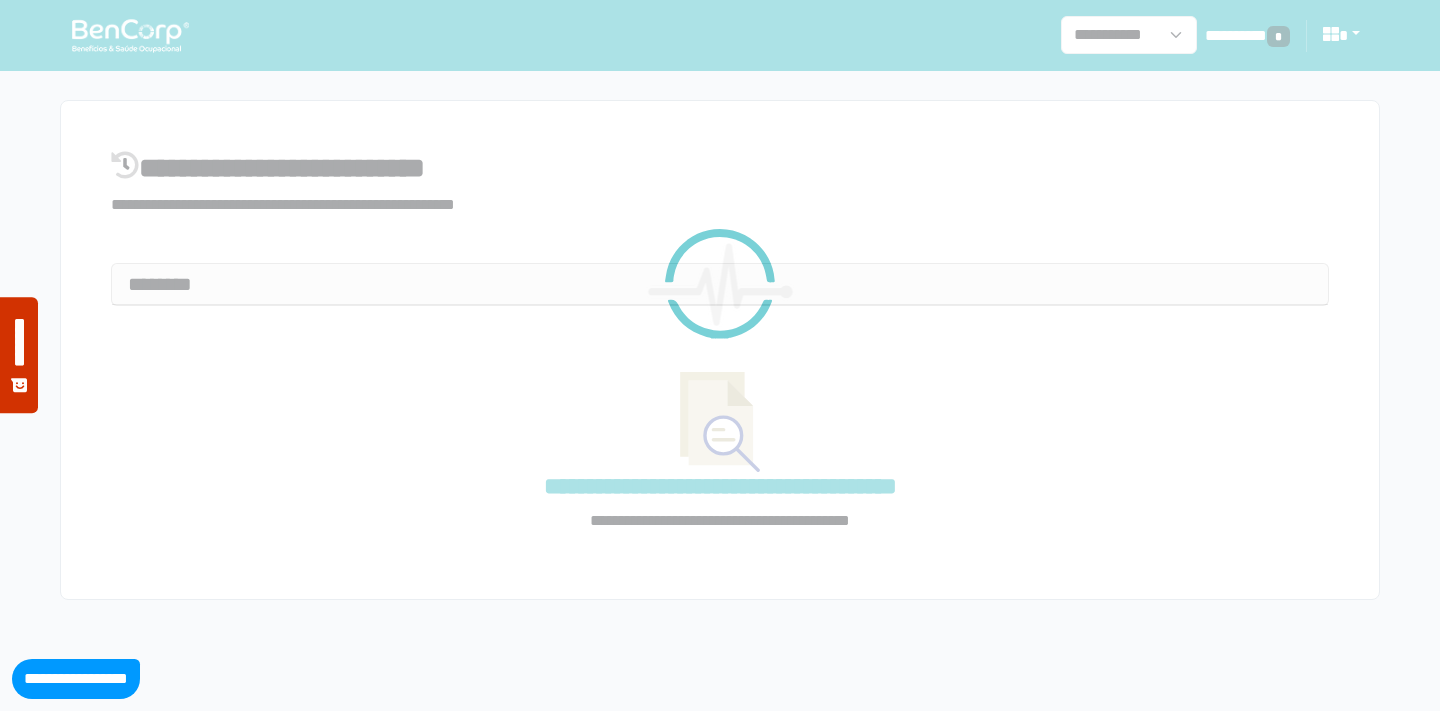 select on "**" 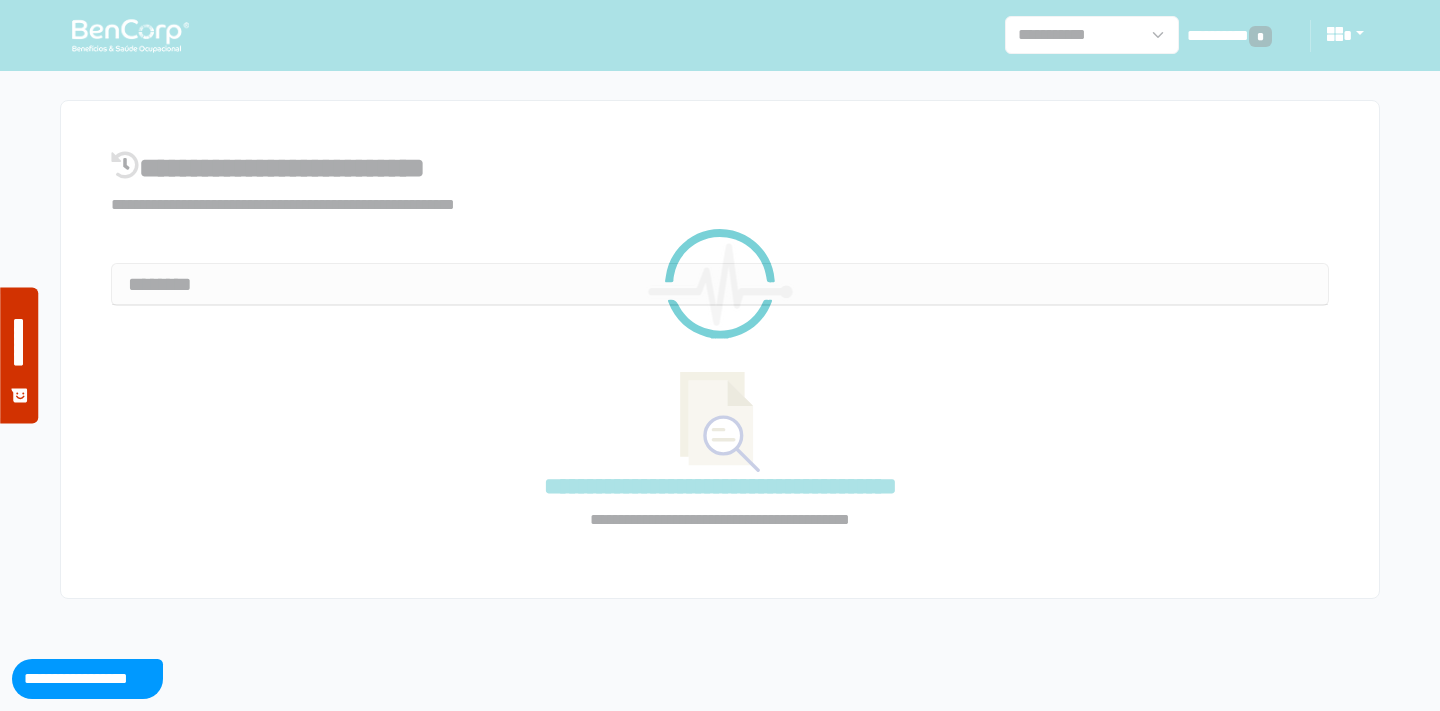 scroll, scrollTop: 0, scrollLeft: 0, axis: both 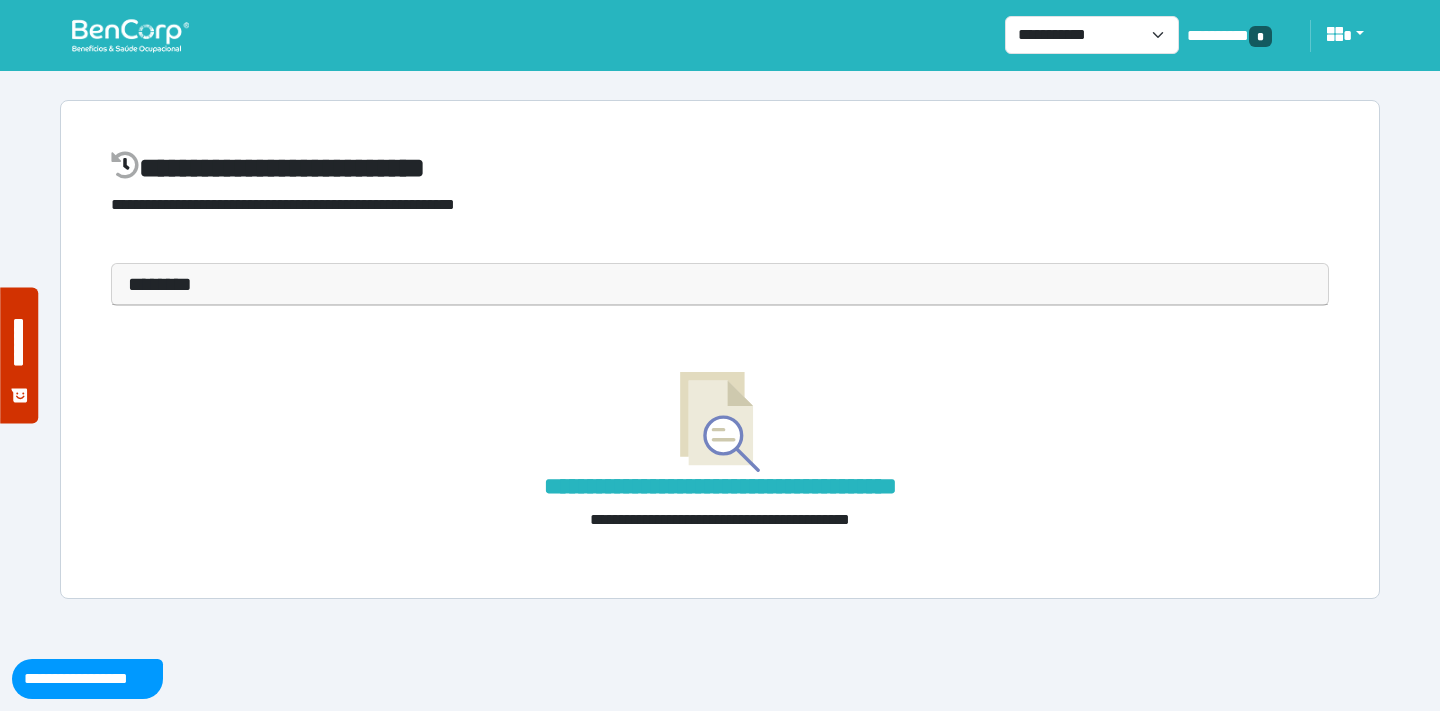click on "********" at bounding box center [720, 284] 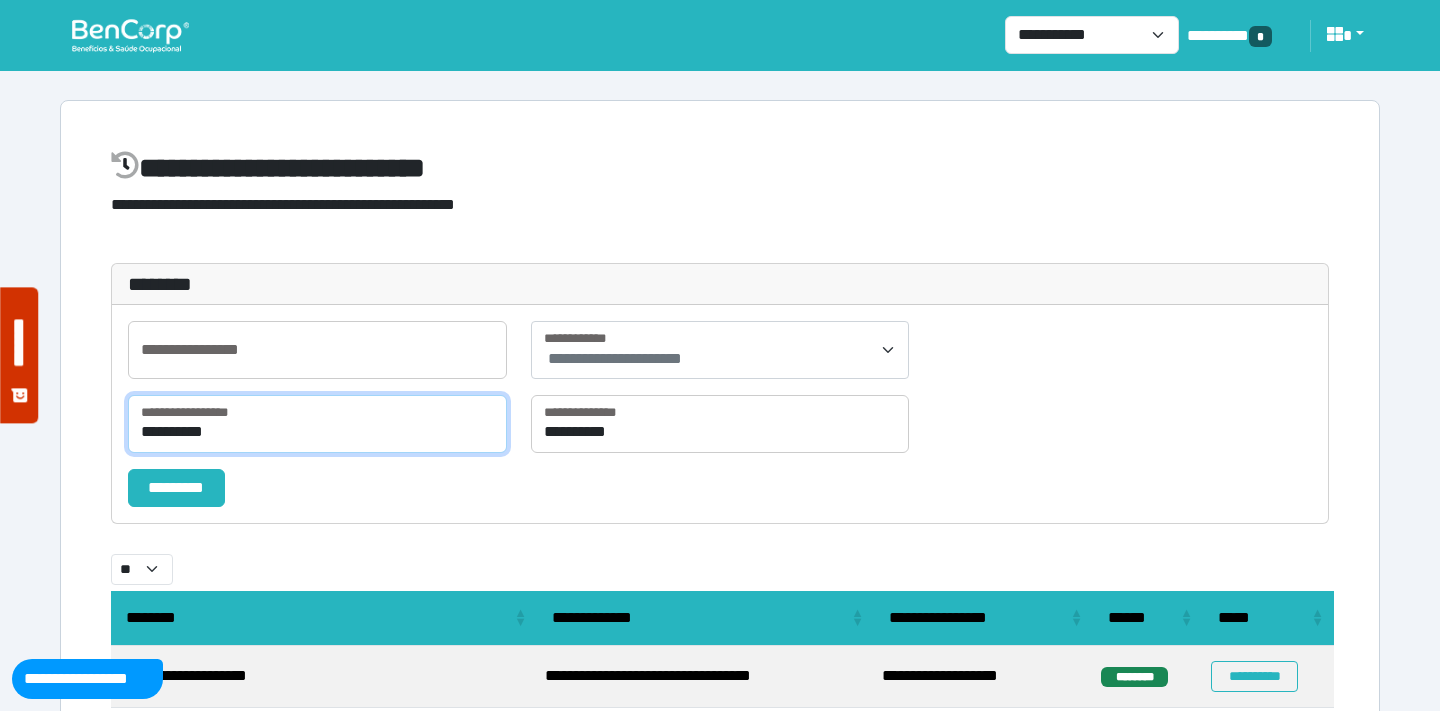 click on "**********" at bounding box center [317, 424] 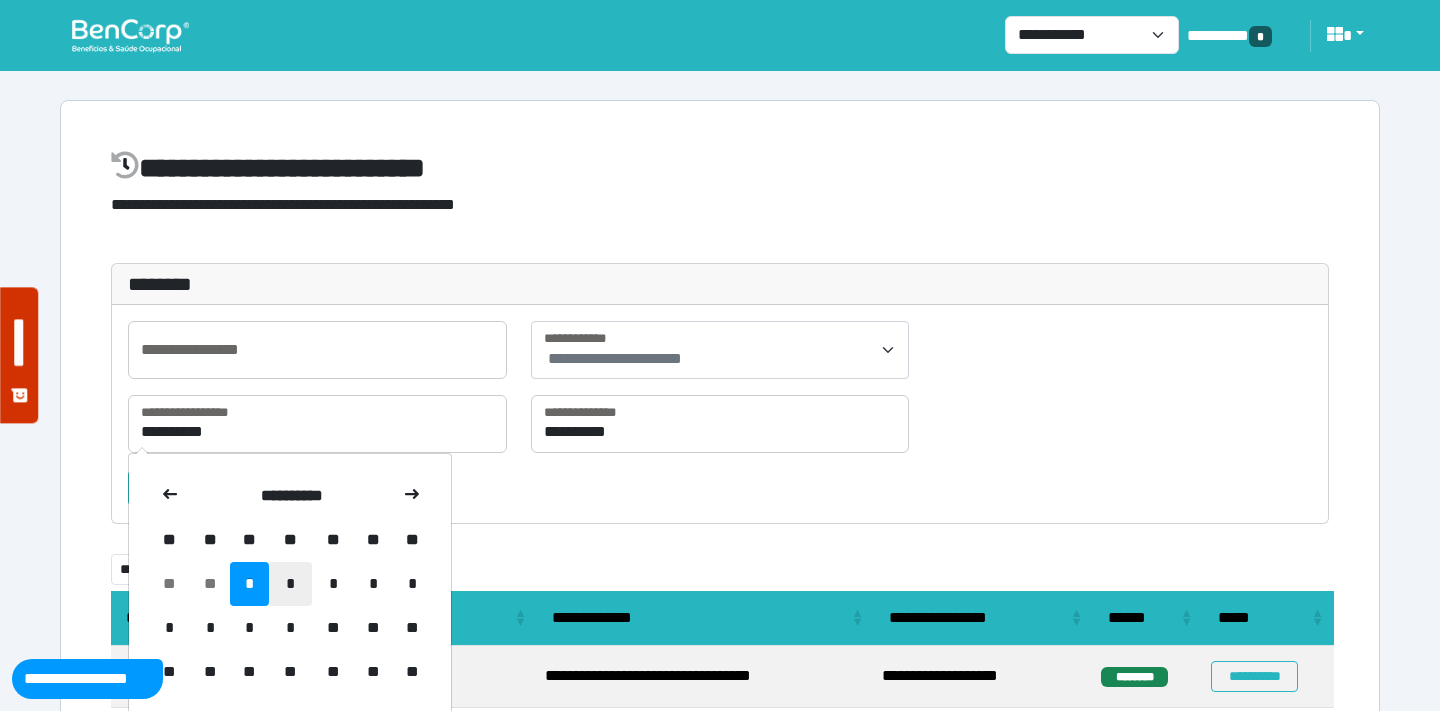 click on "*" at bounding box center (290, 584) 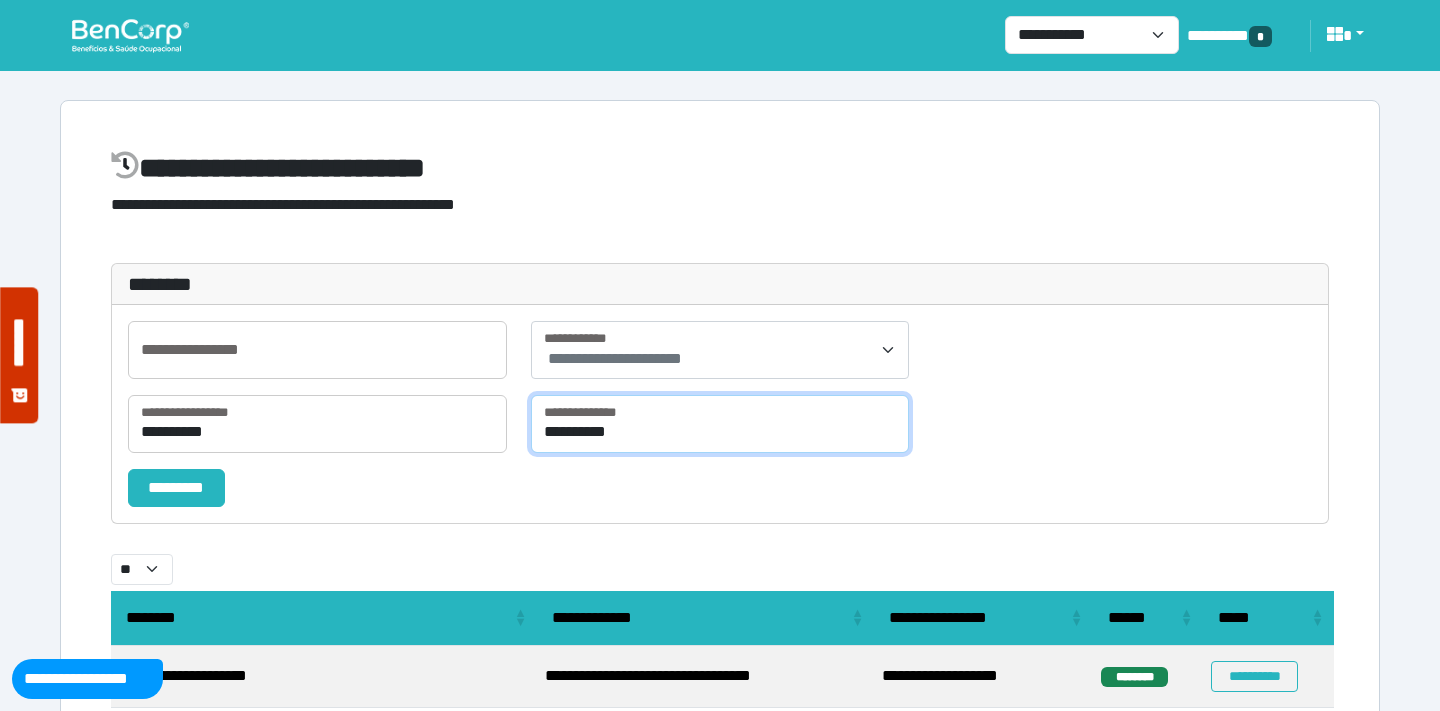 click on "**********" at bounding box center [720, 424] 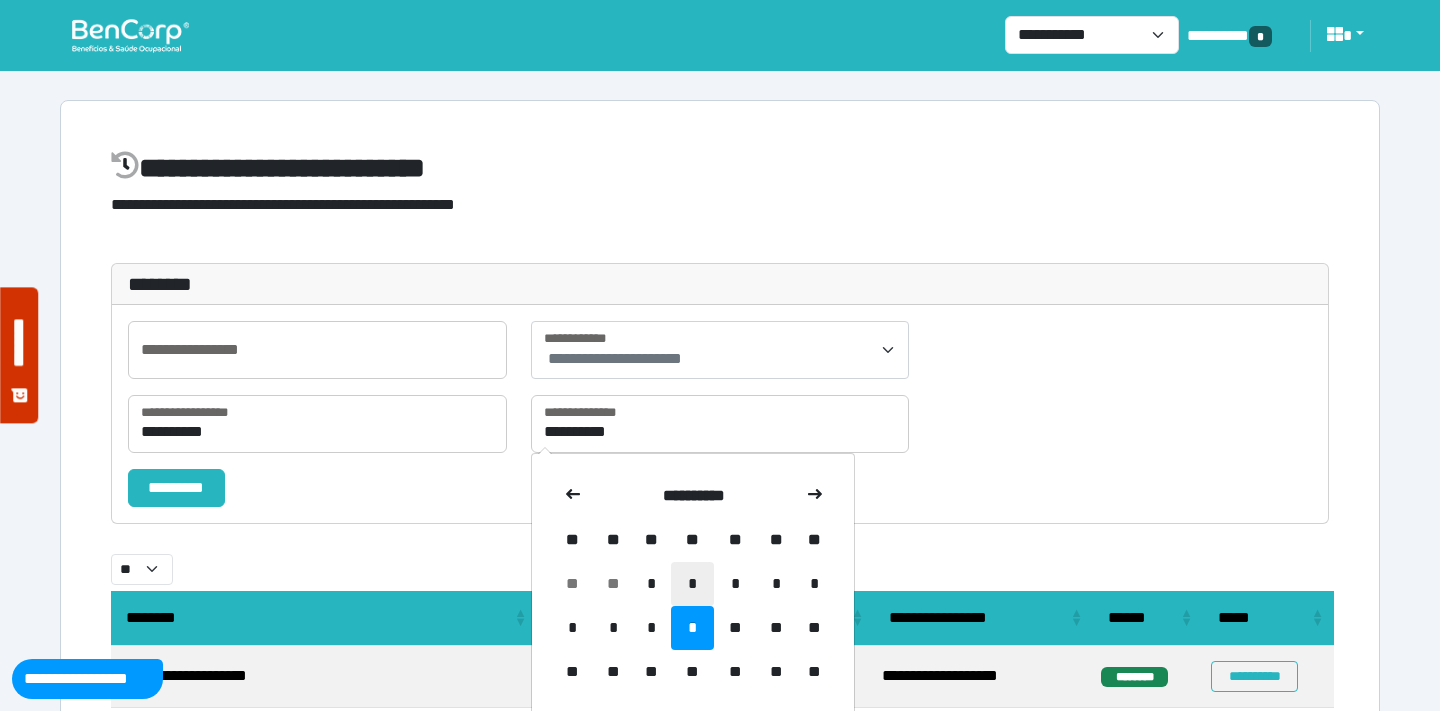 click on "*" at bounding box center (692, 584) 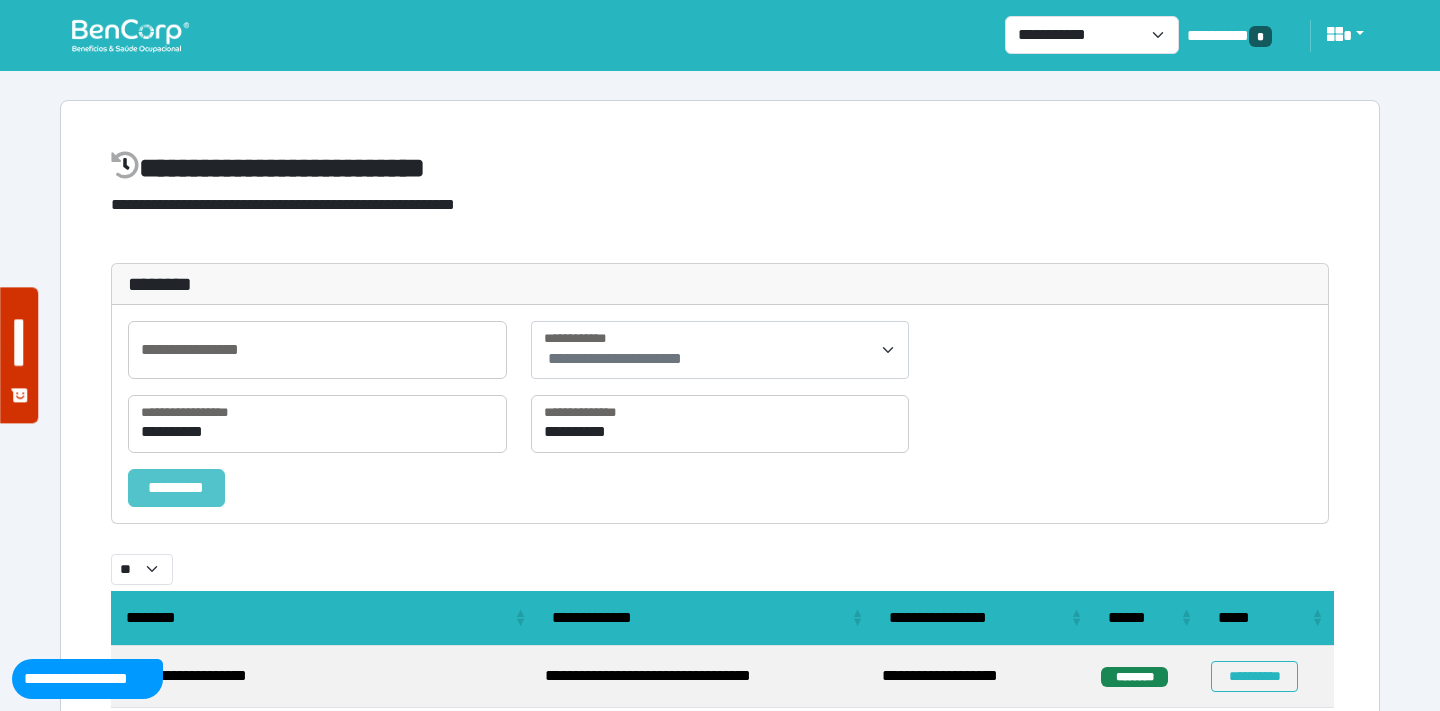 click on "*********" at bounding box center (176, 488) 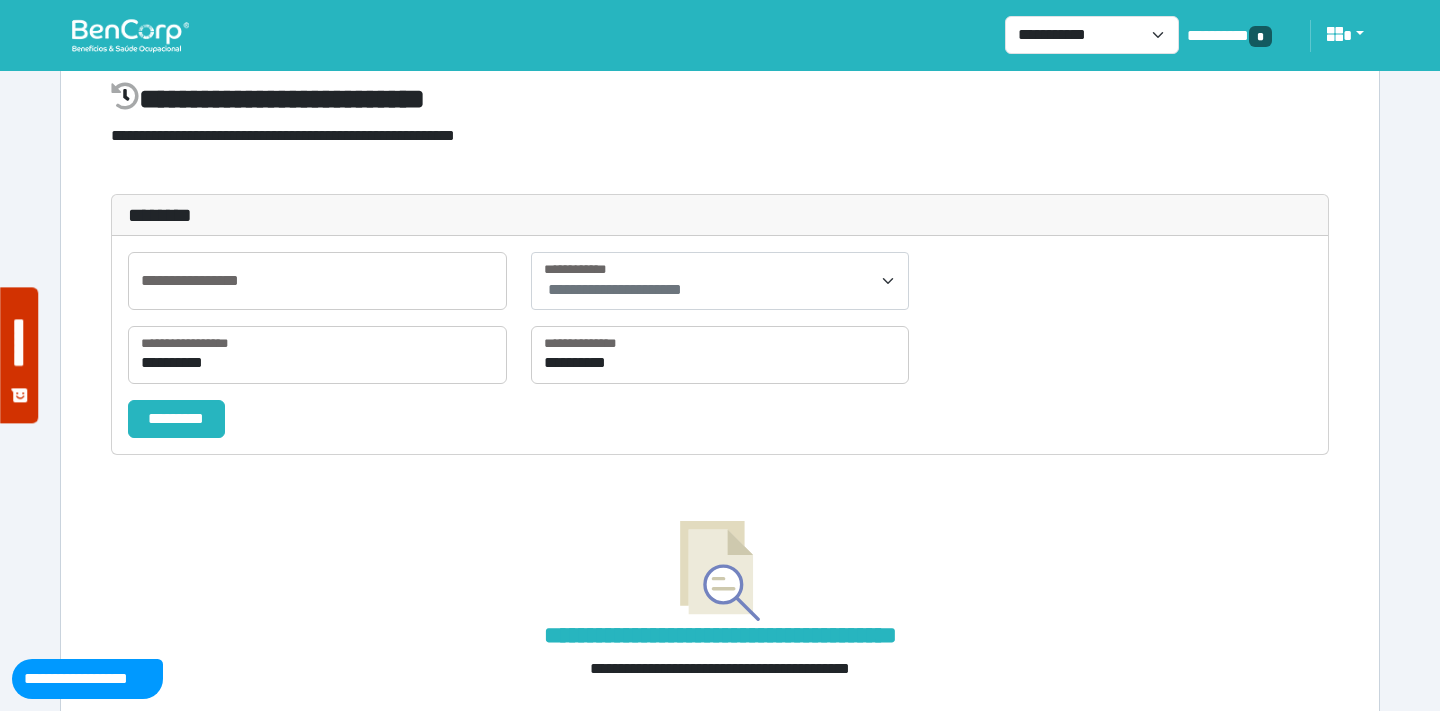 scroll, scrollTop: 126, scrollLeft: 0, axis: vertical 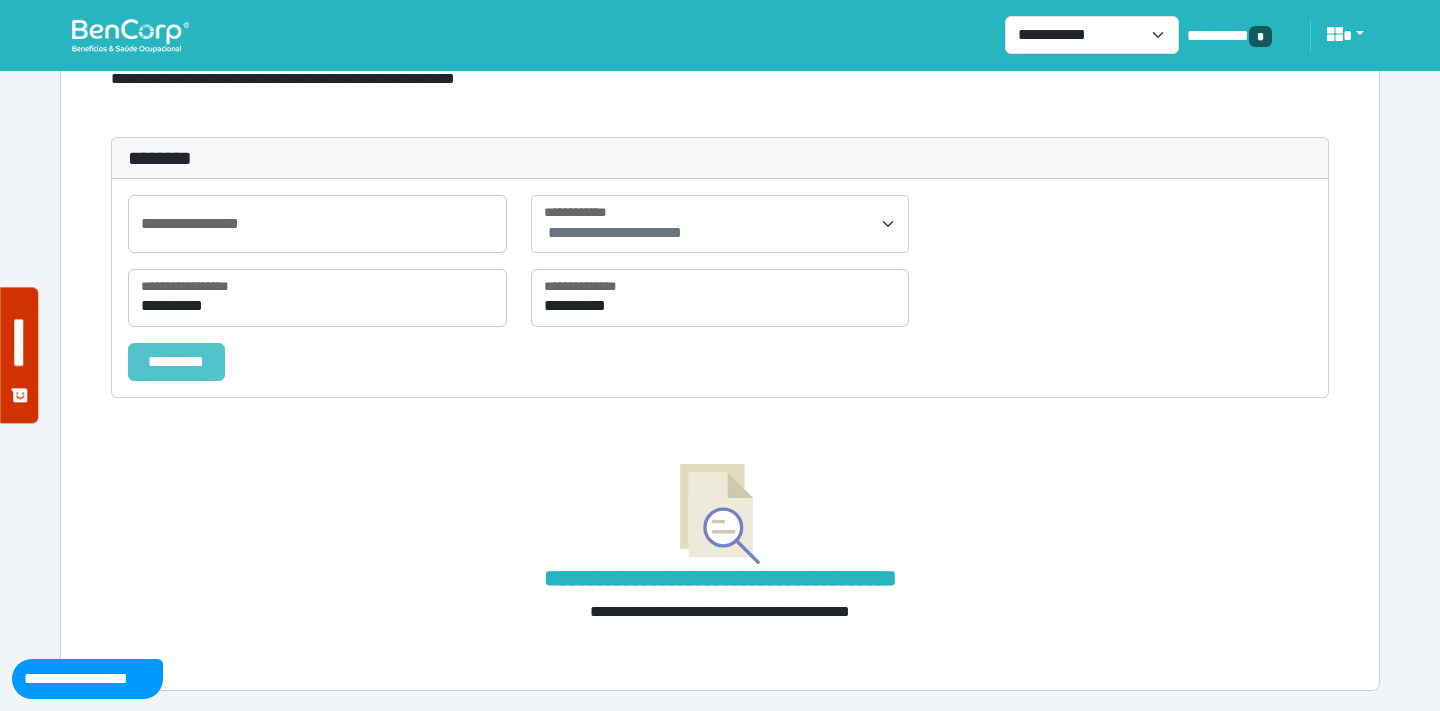 click on "*********" at bounding box center (176, 362) 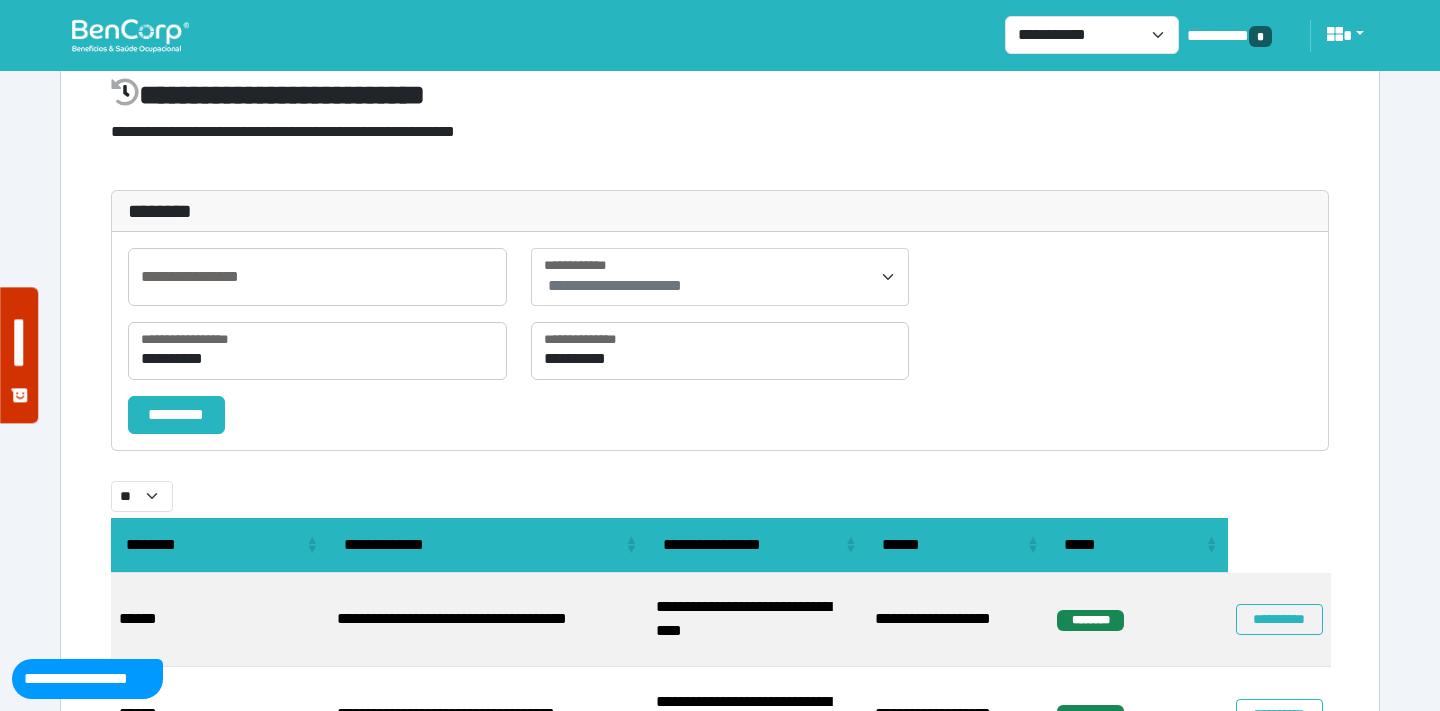 scroll, scrollTop: 0, scrollLeft: 0, axis: both 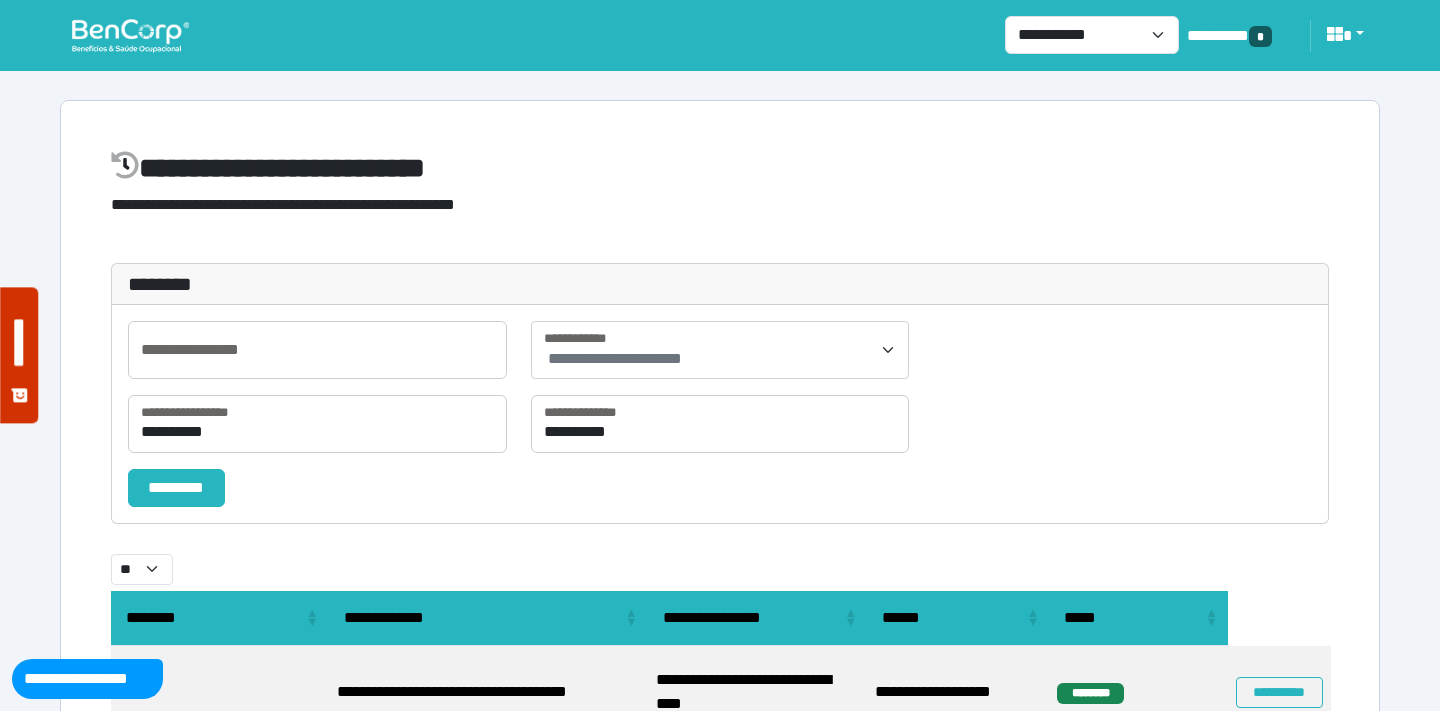 click on "**********" at bounding box center (615, 358) 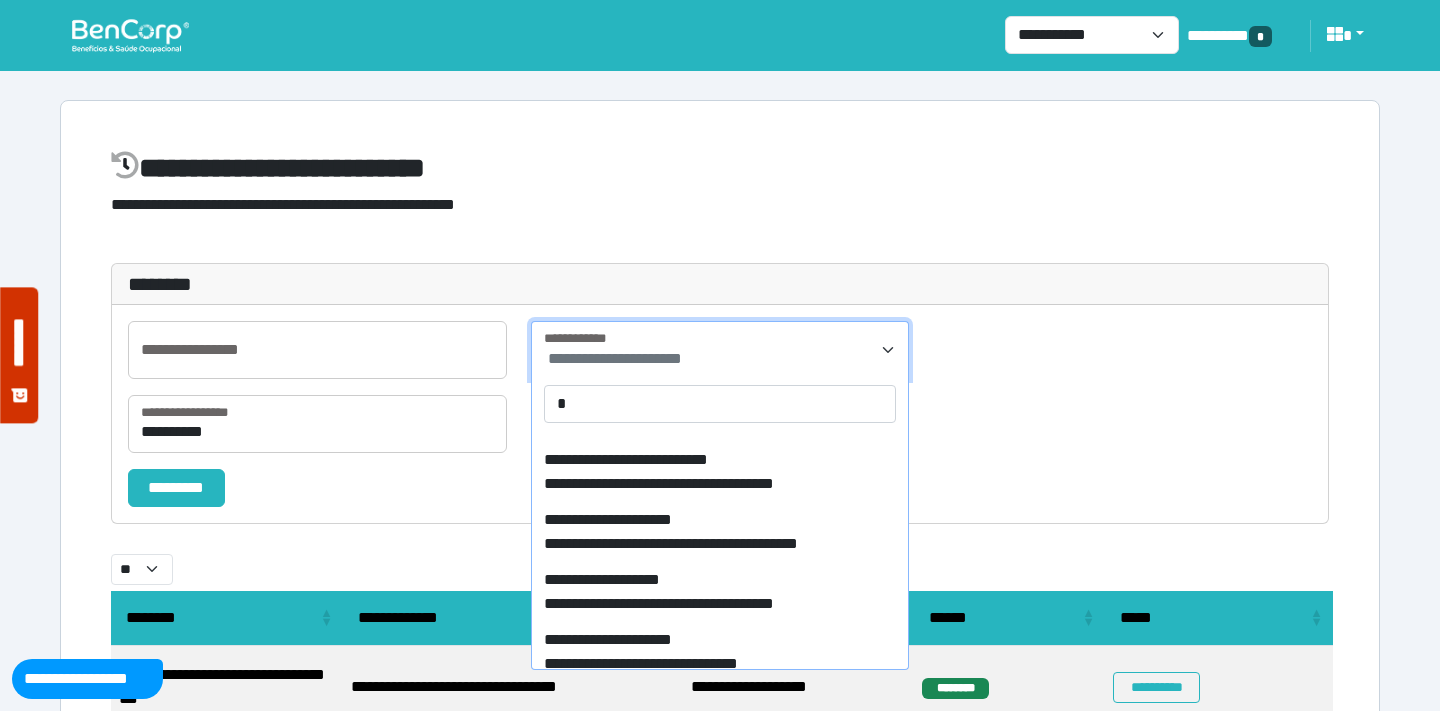 scroll, scrollTop: 996, scrollLeft: 0, axis: vertical 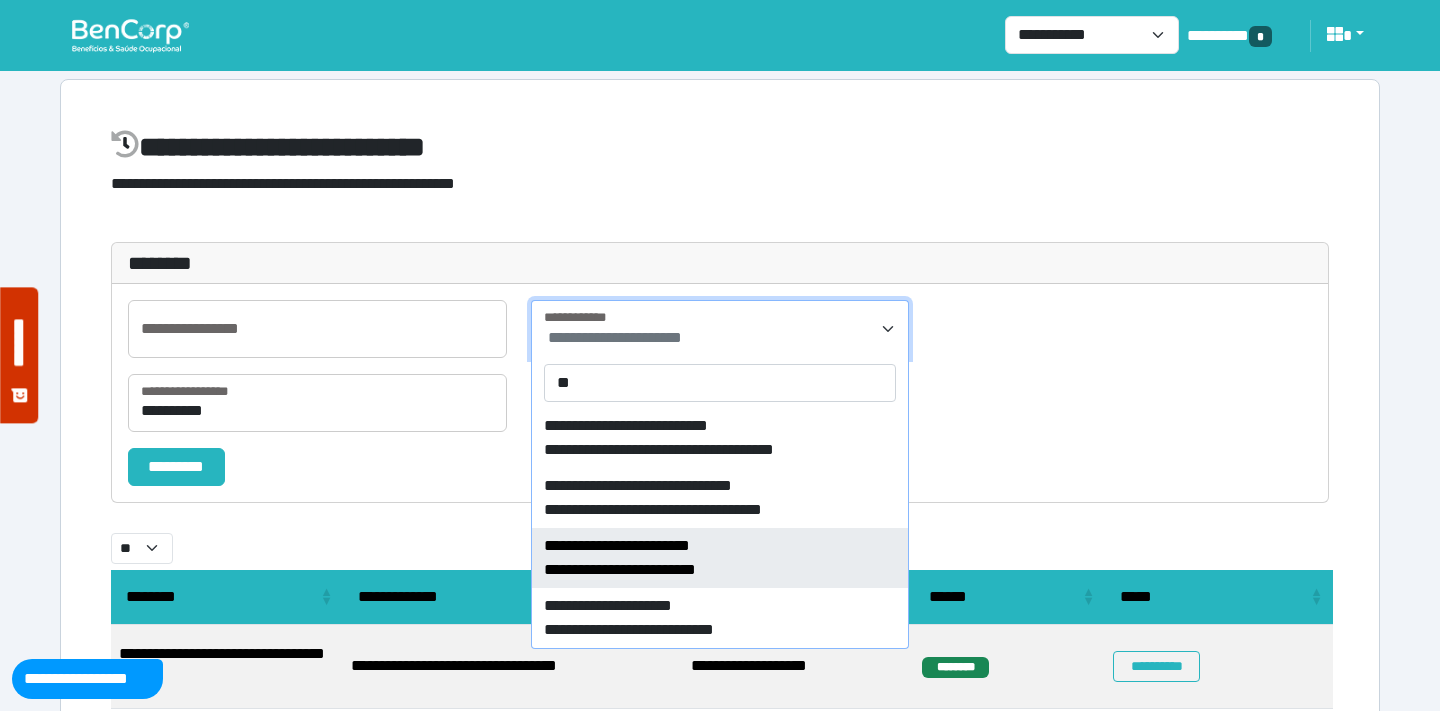 type on "**" 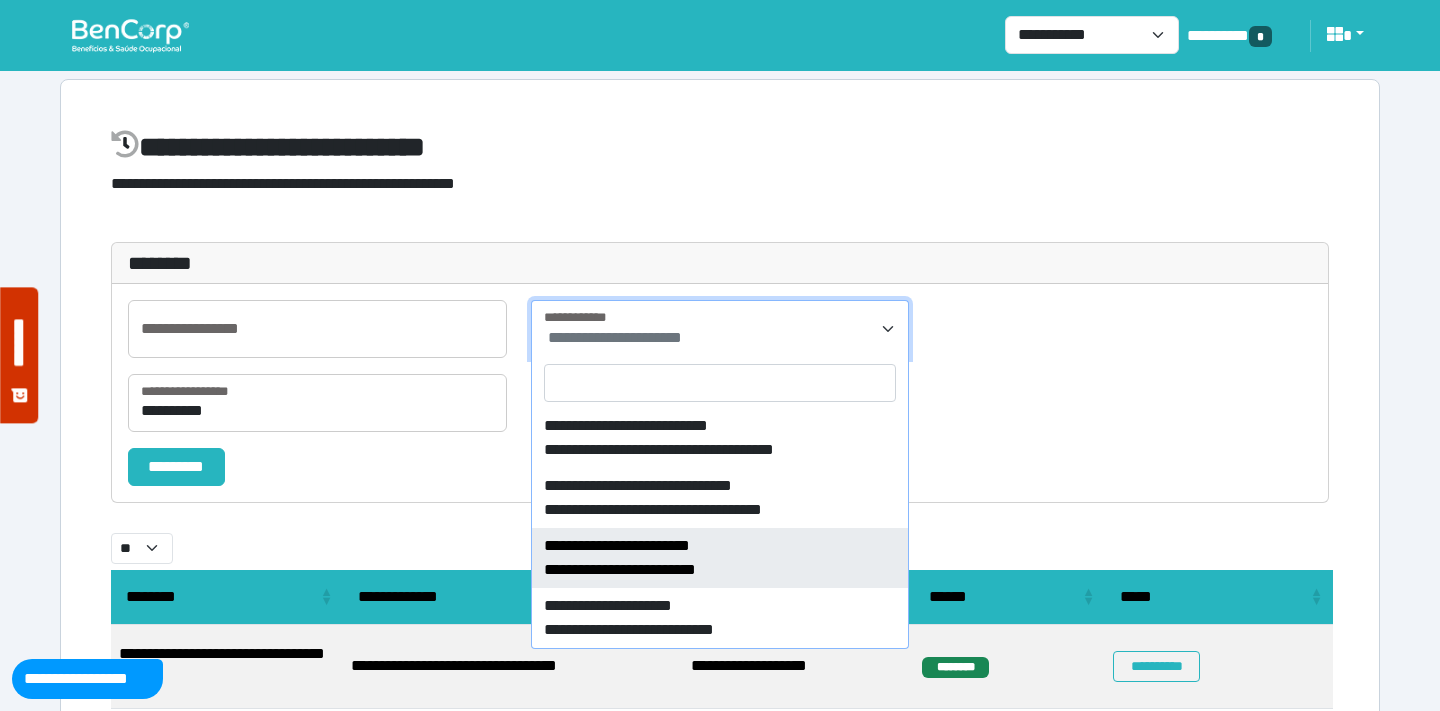 select on "****" 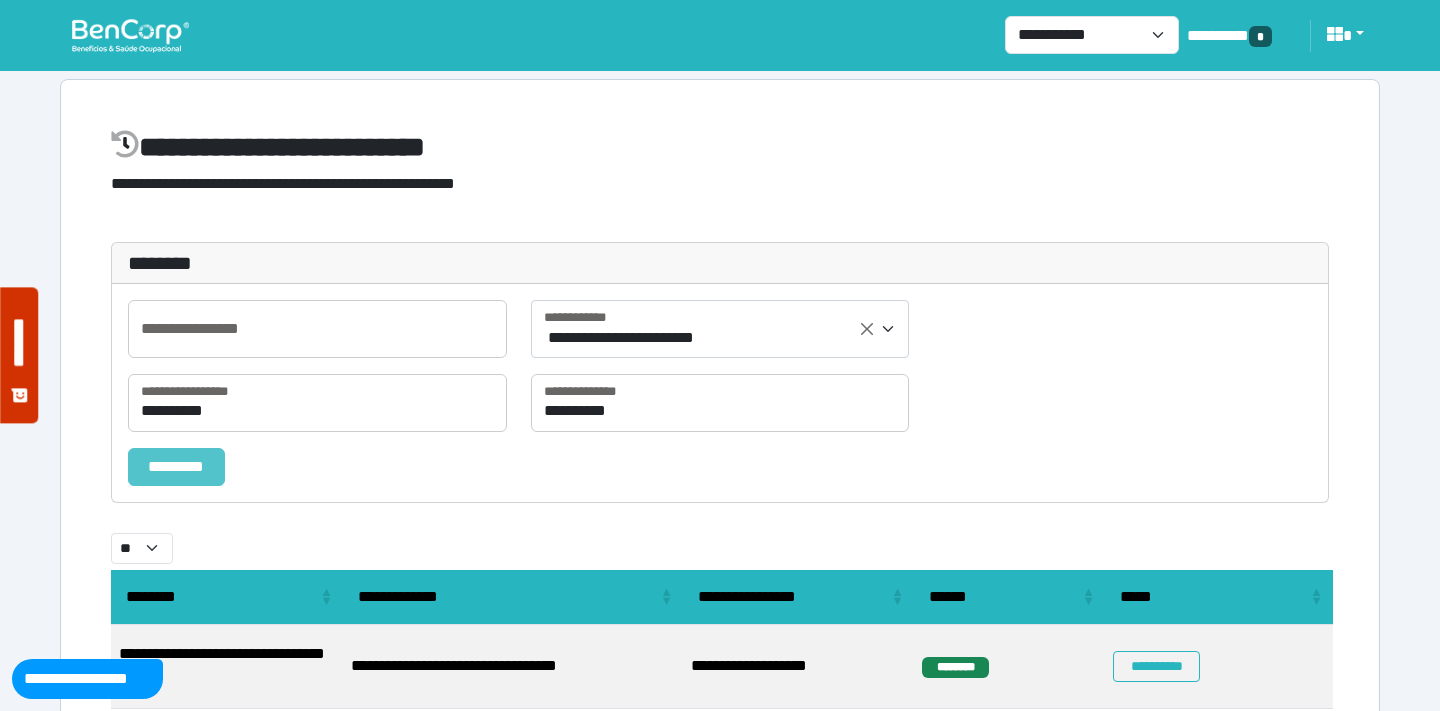 click on "*********" at bounding box center (176, 467) 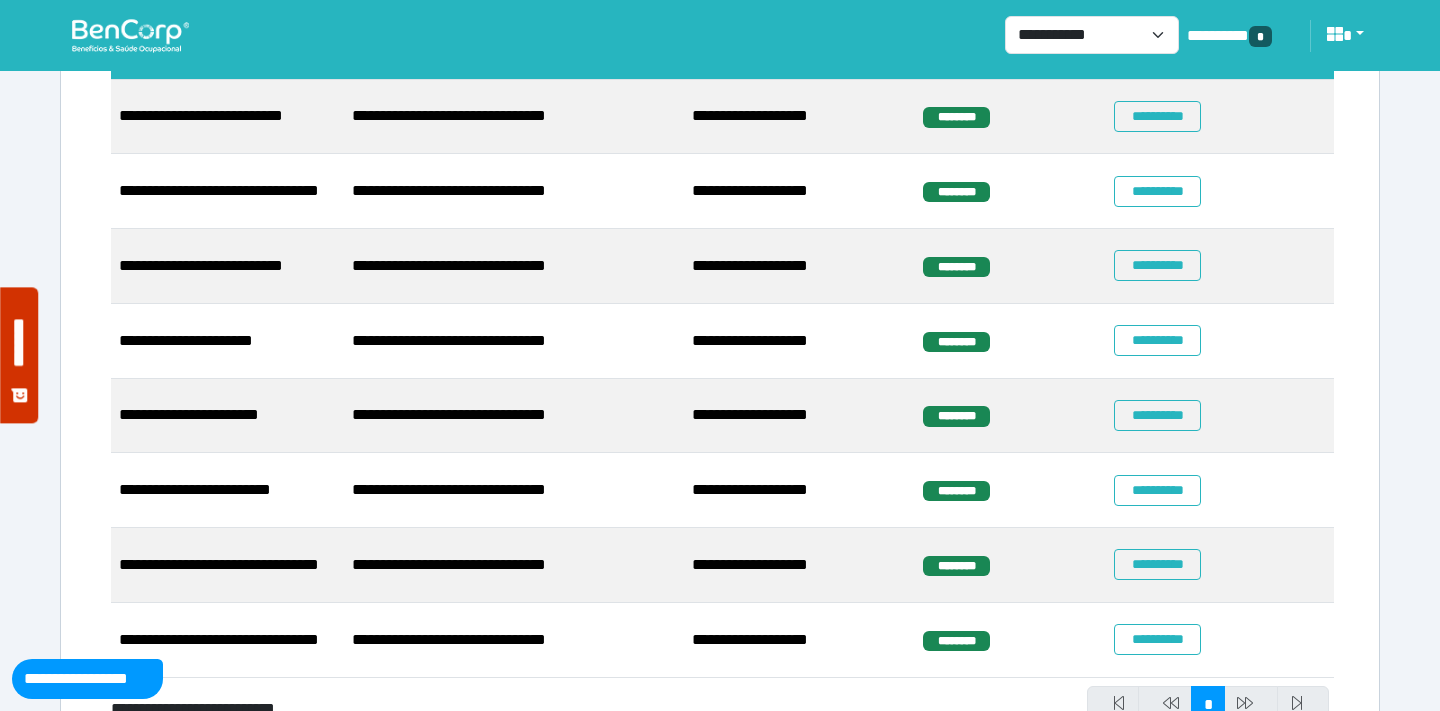 scroll, scrollTop: 602, scrollLeft: 0, axis: vertical 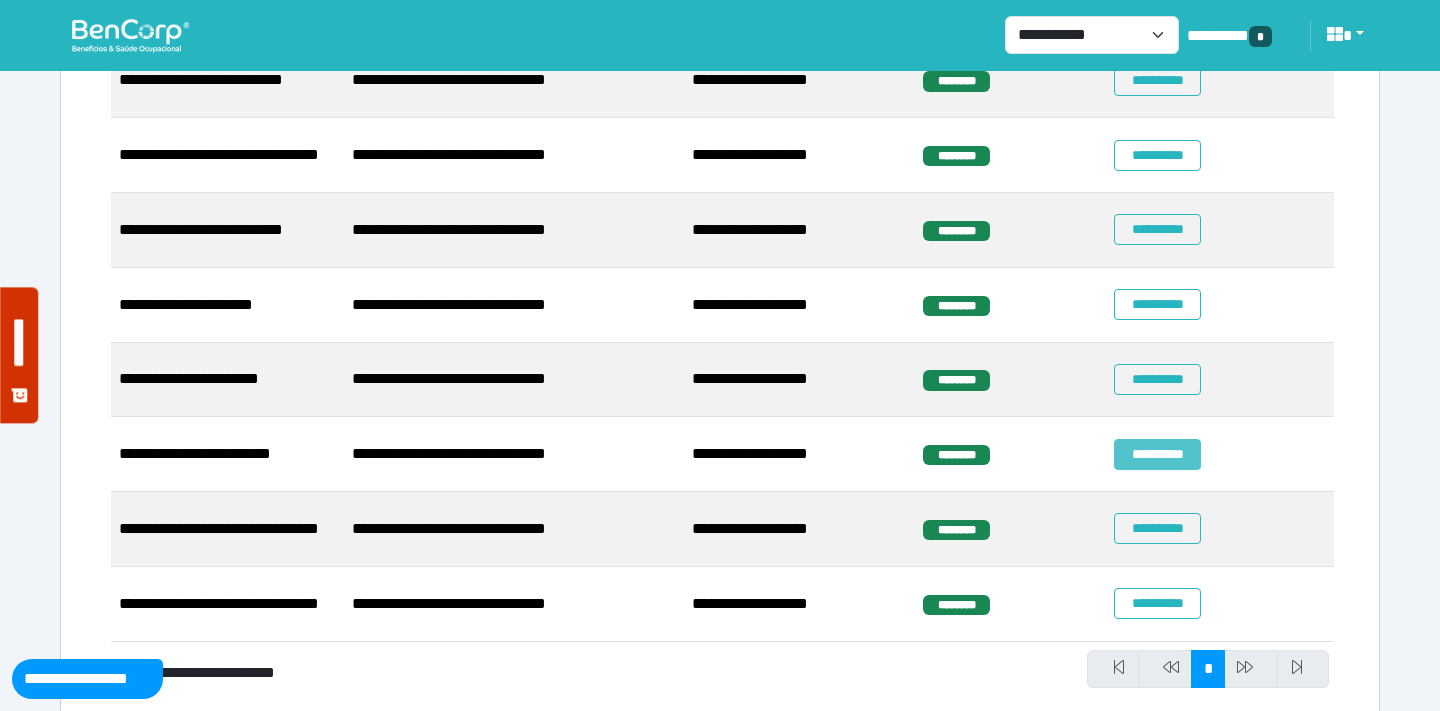 click on "**********" at bounding box center (1157, 454) 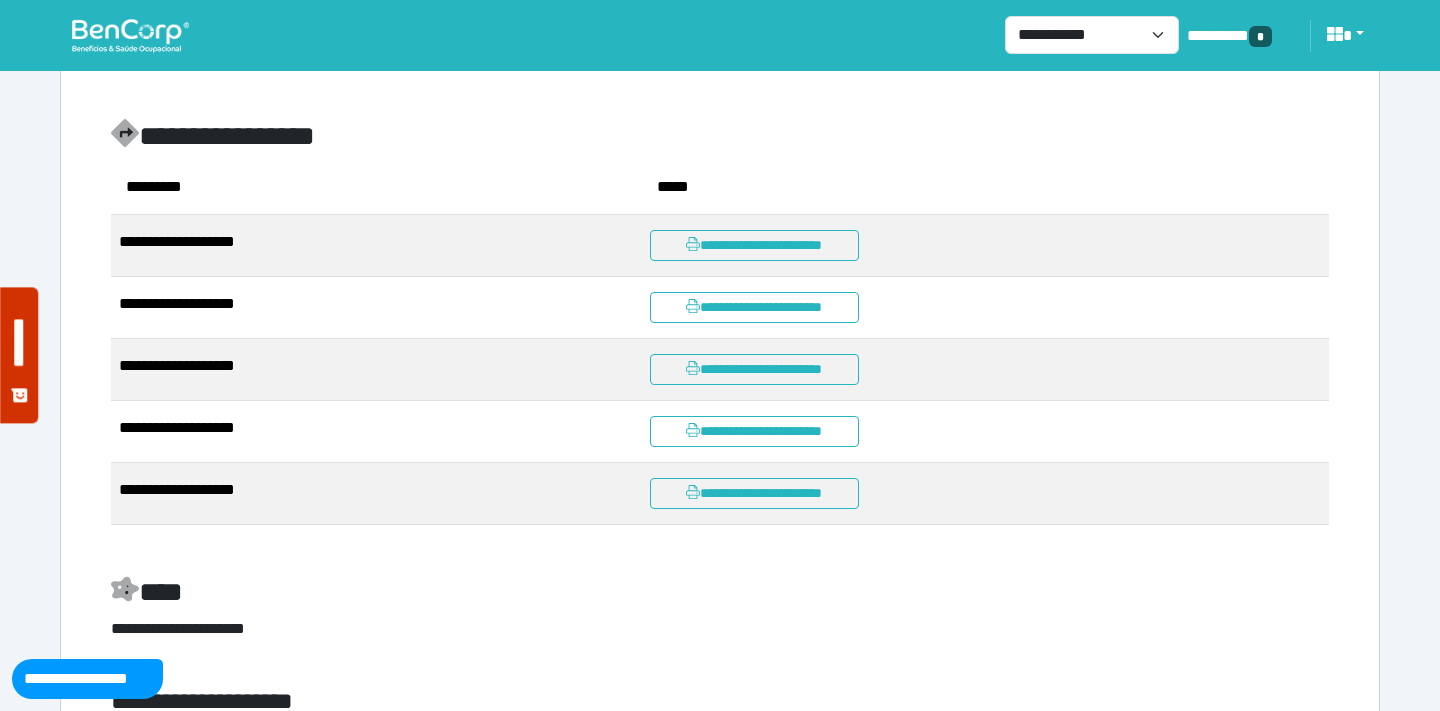 scroll, scrollTop: 1962, scrollLeft: 0, axis: vertical 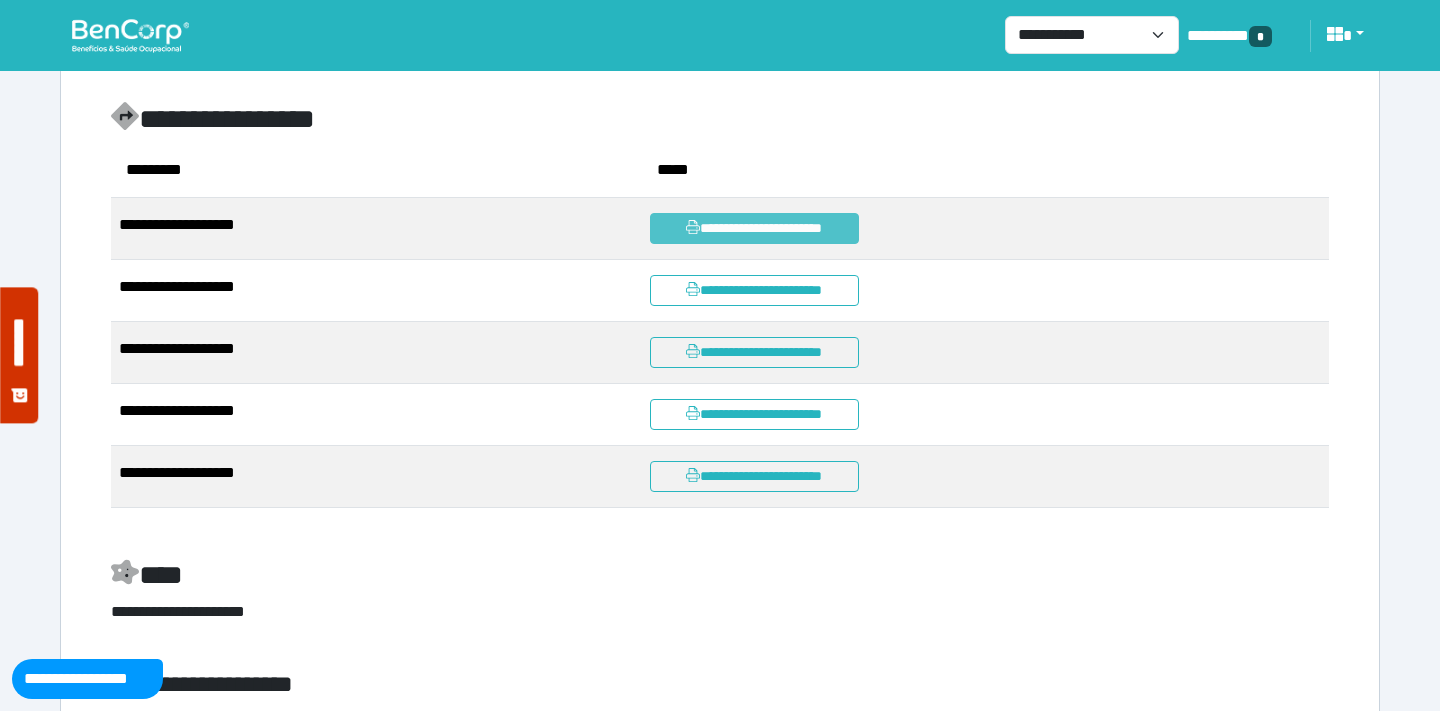 click on "**********" at bounding box center [754, 228] 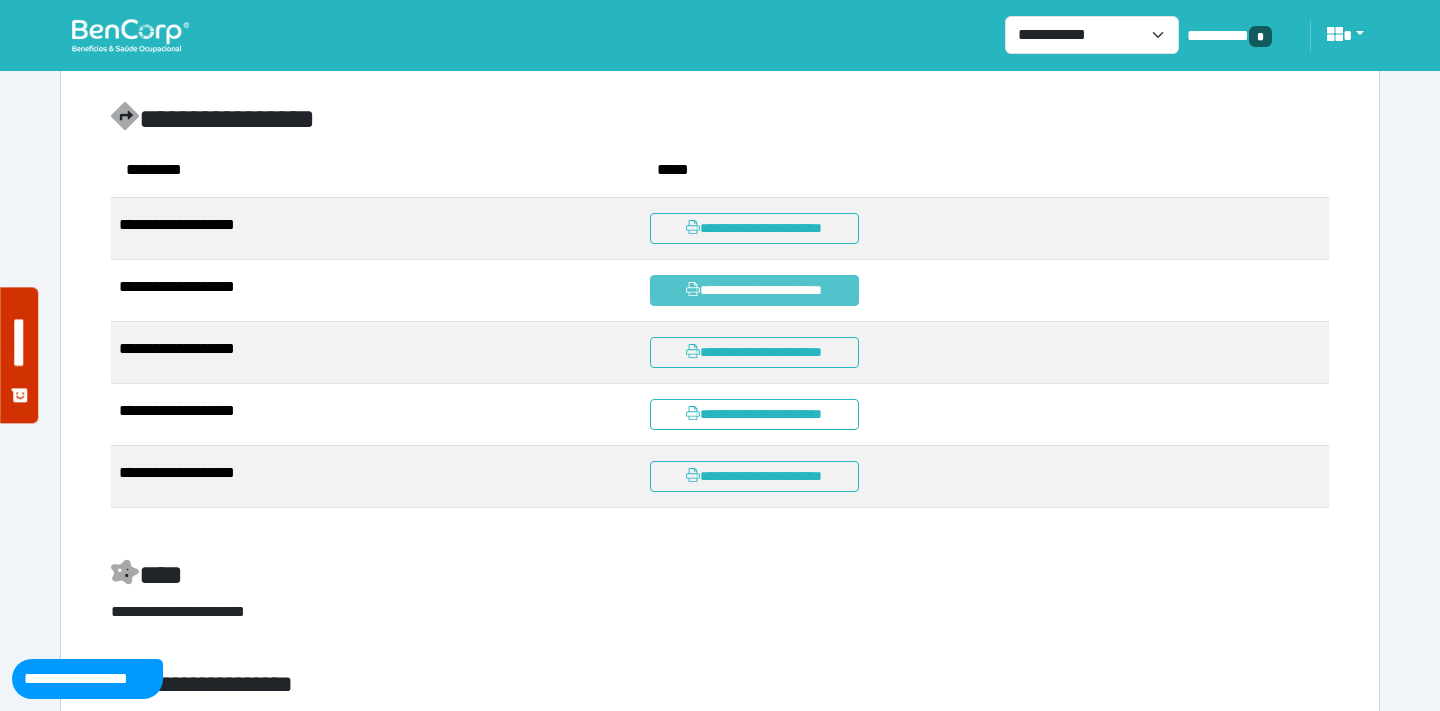 click on "**********" at bounding box center (754, 290) 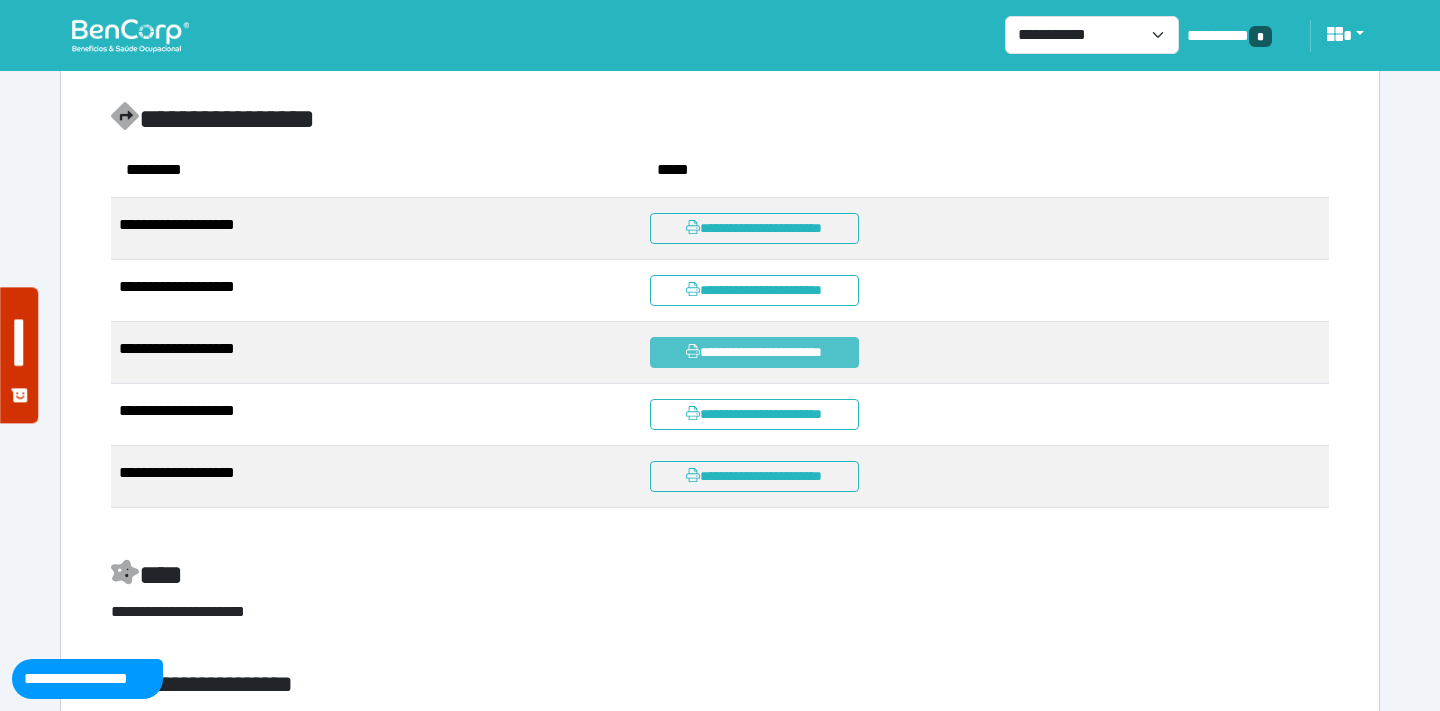 click on "**********" at bounding box center [754, 352] 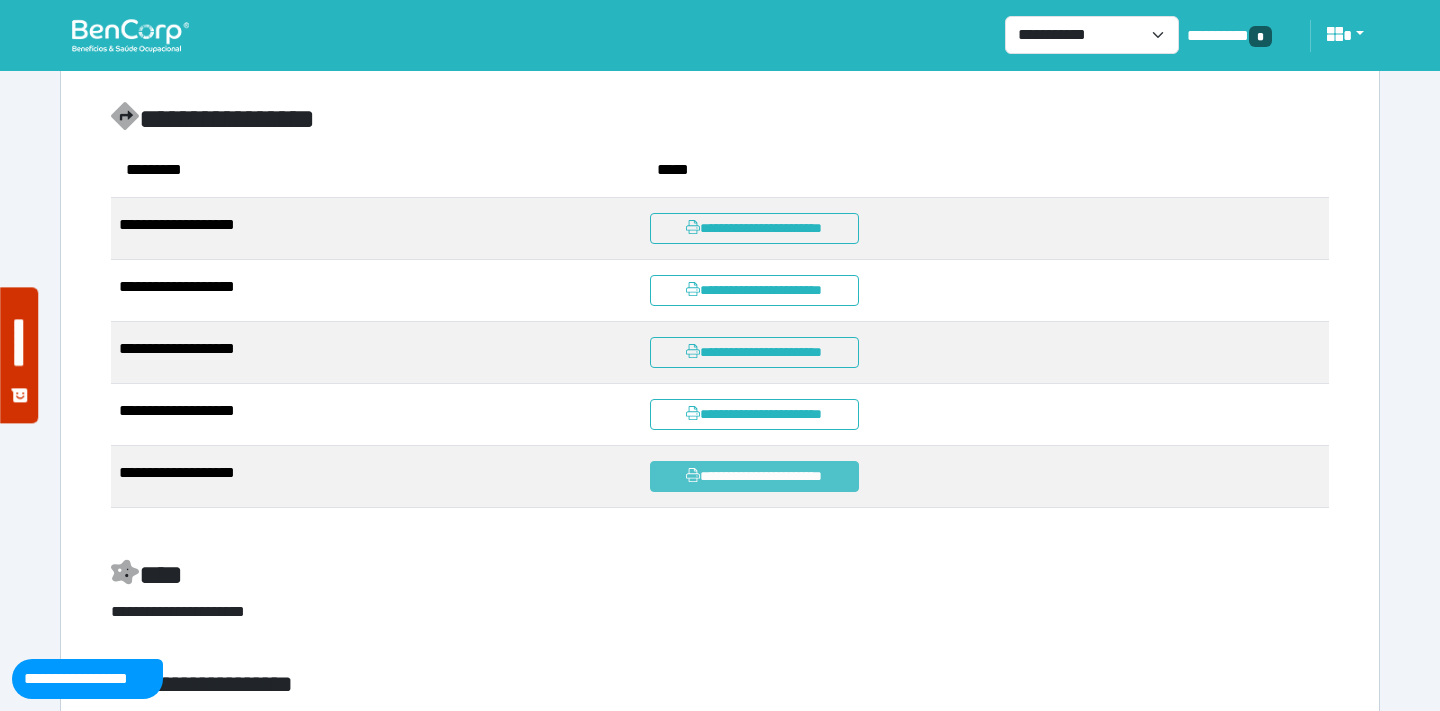 click on "**********" at bounding box center [754, 476] 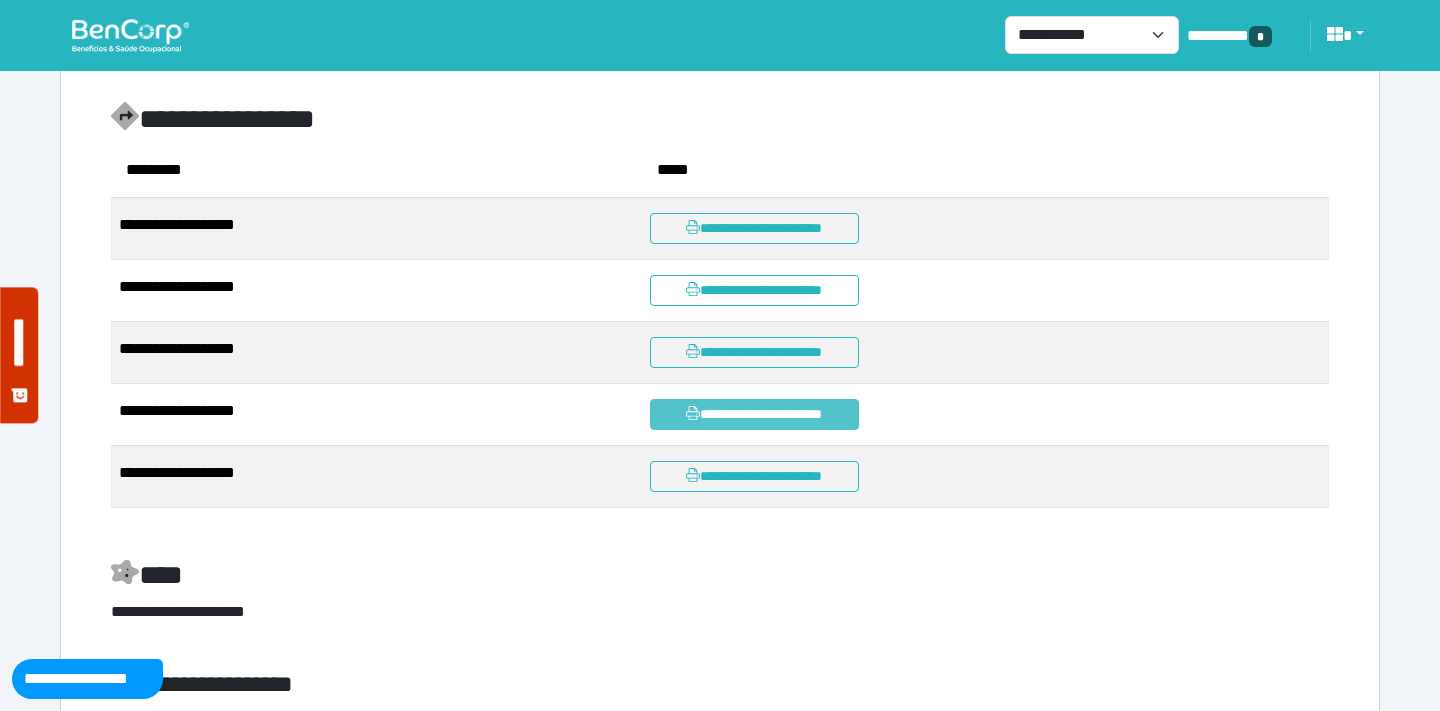 click on "**********" at bounding box center [754, 414] 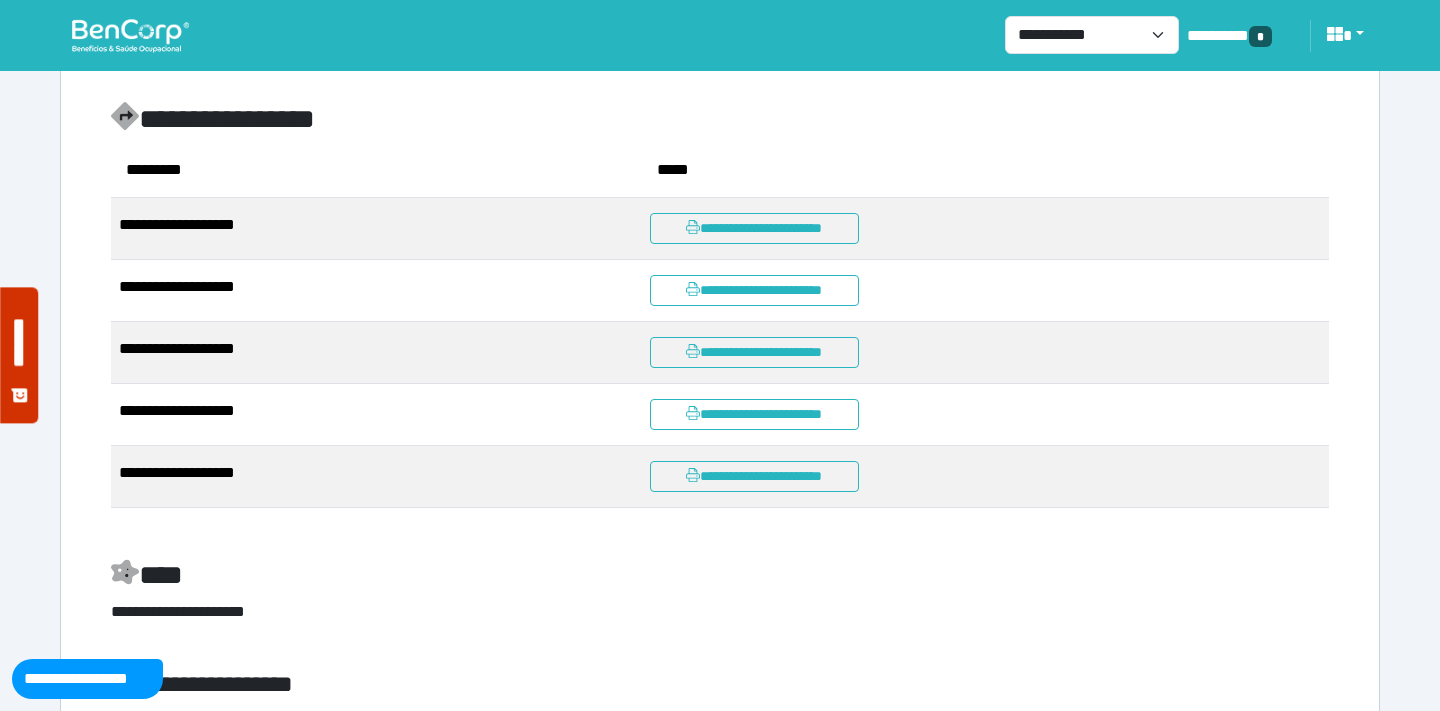 click at bounding box center (130, 35) 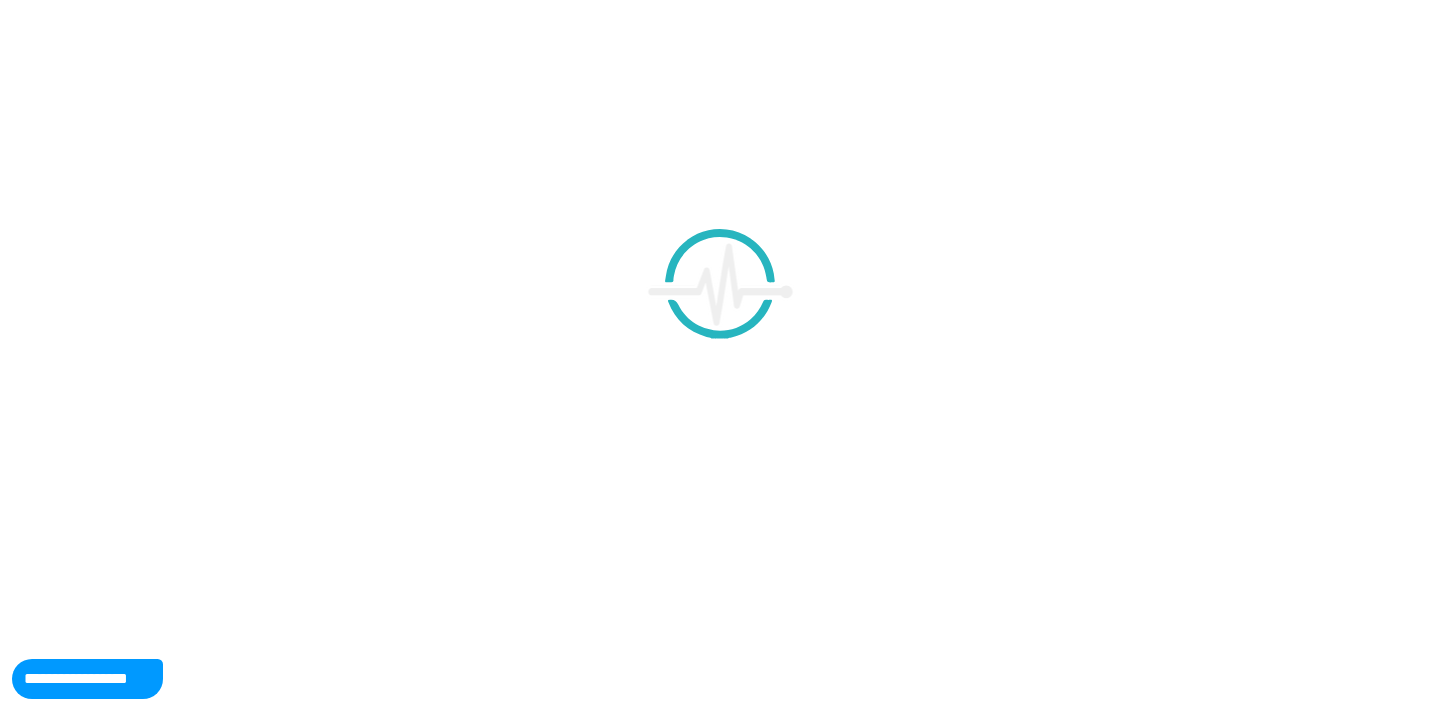 scroll, scrollTop: 0, scrollLeft: 0, axis: both 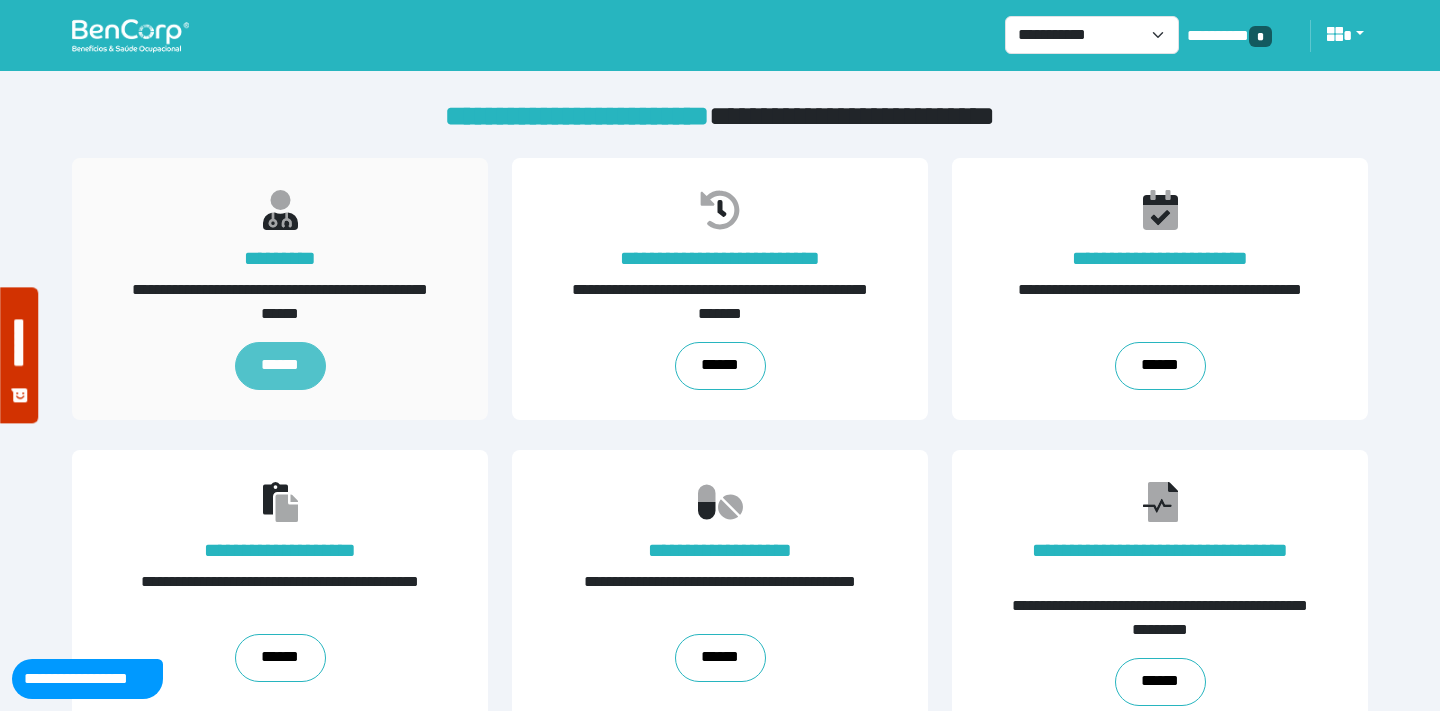 click on "******" at bounding box center (280, 366) 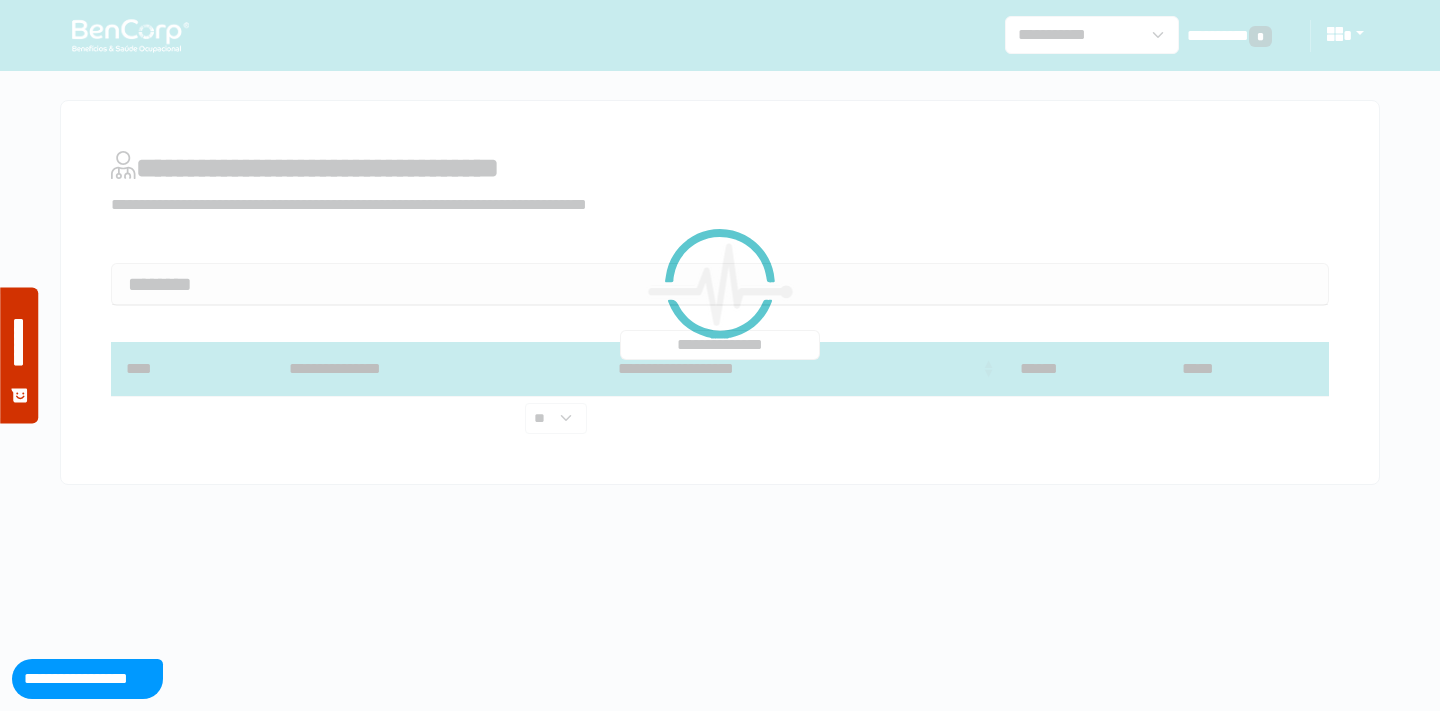 scroll, scrollTop: 0, scrollLeft: 0, axis: both 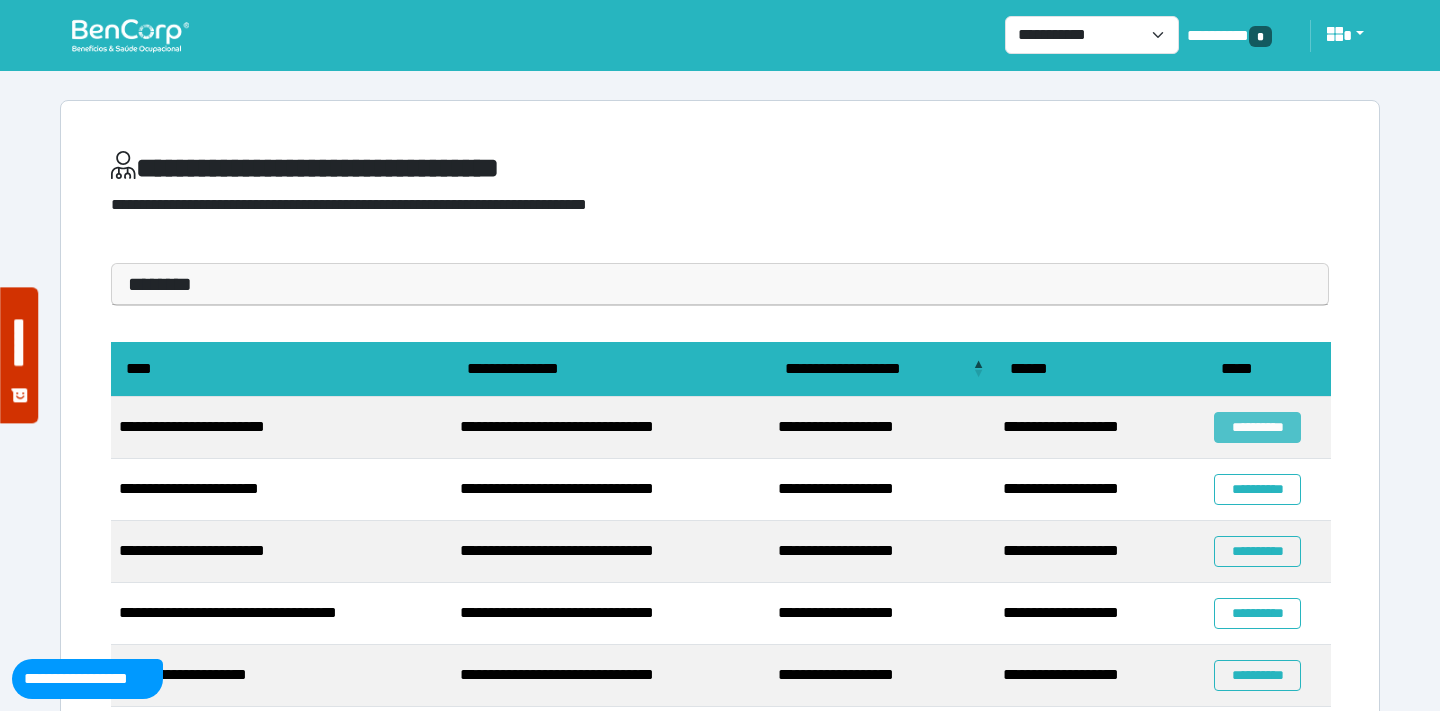 click on "**********" at bounding box center (1257, 427) 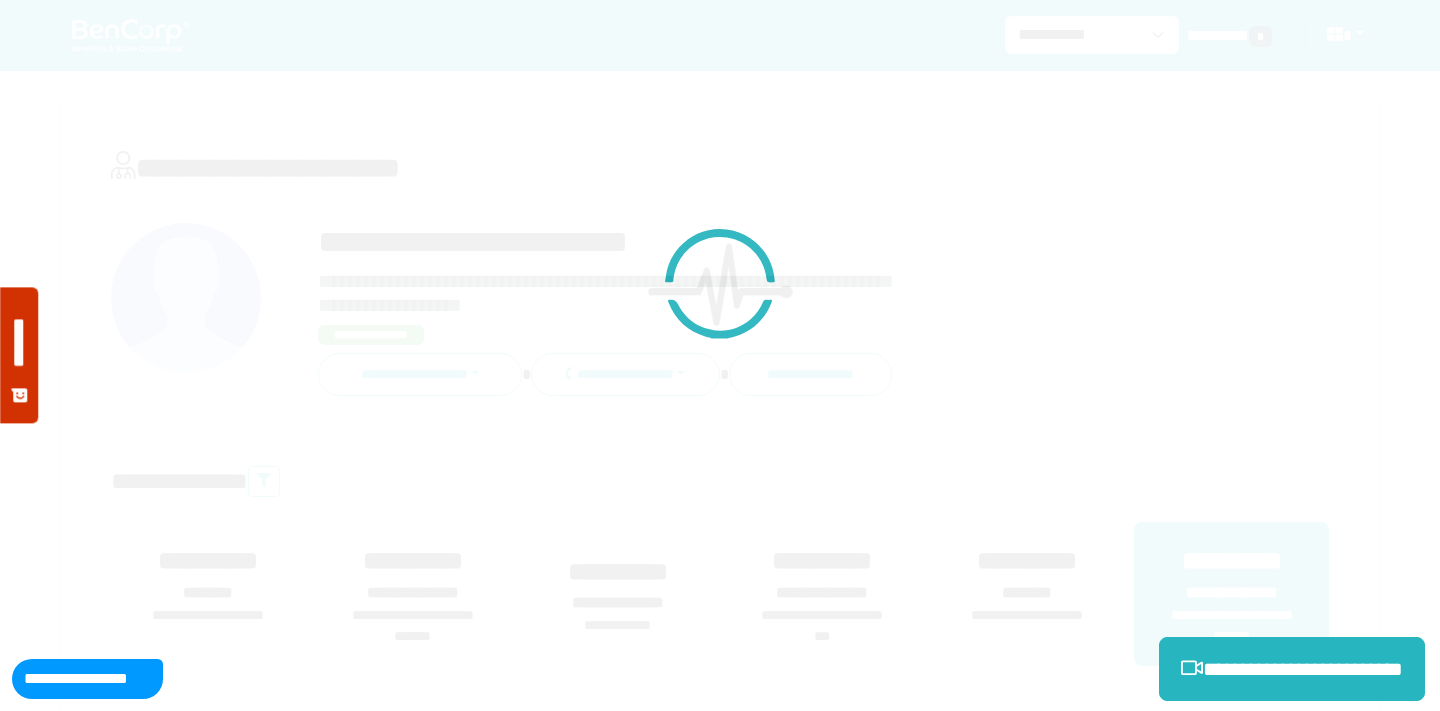scroll, scrollTop: 0, scrollLeft: 0, axis: both 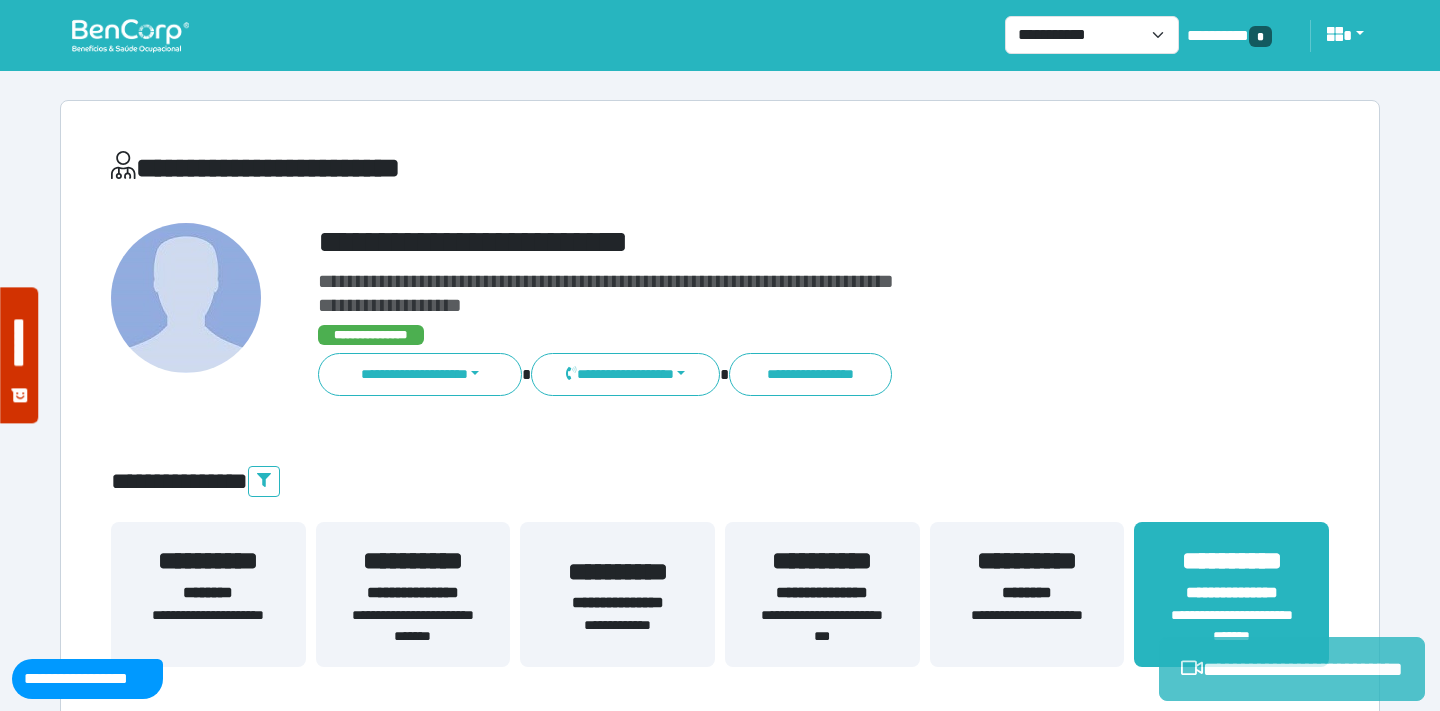 click on "**********" at bounding box center [1292, 669] 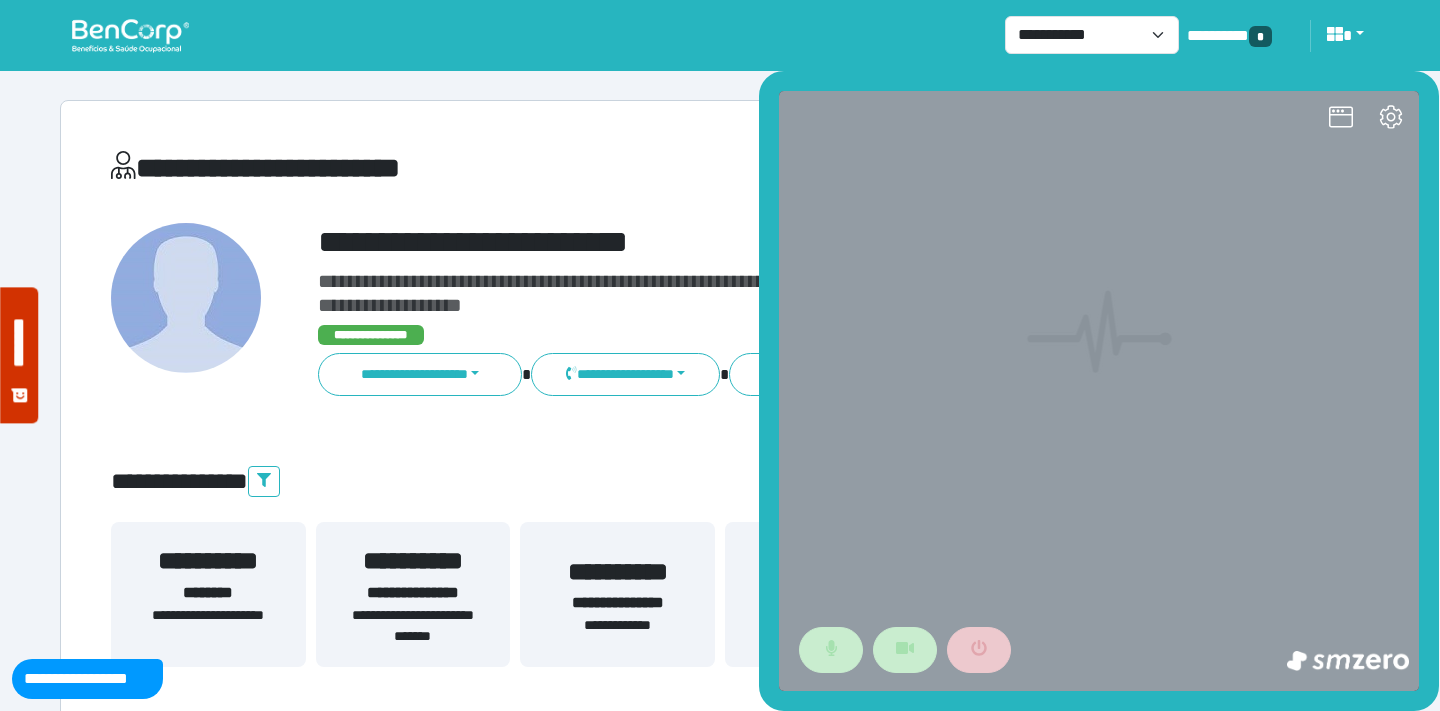 scroll, scrollTop: 0, scrollLeft: 0, axis: both 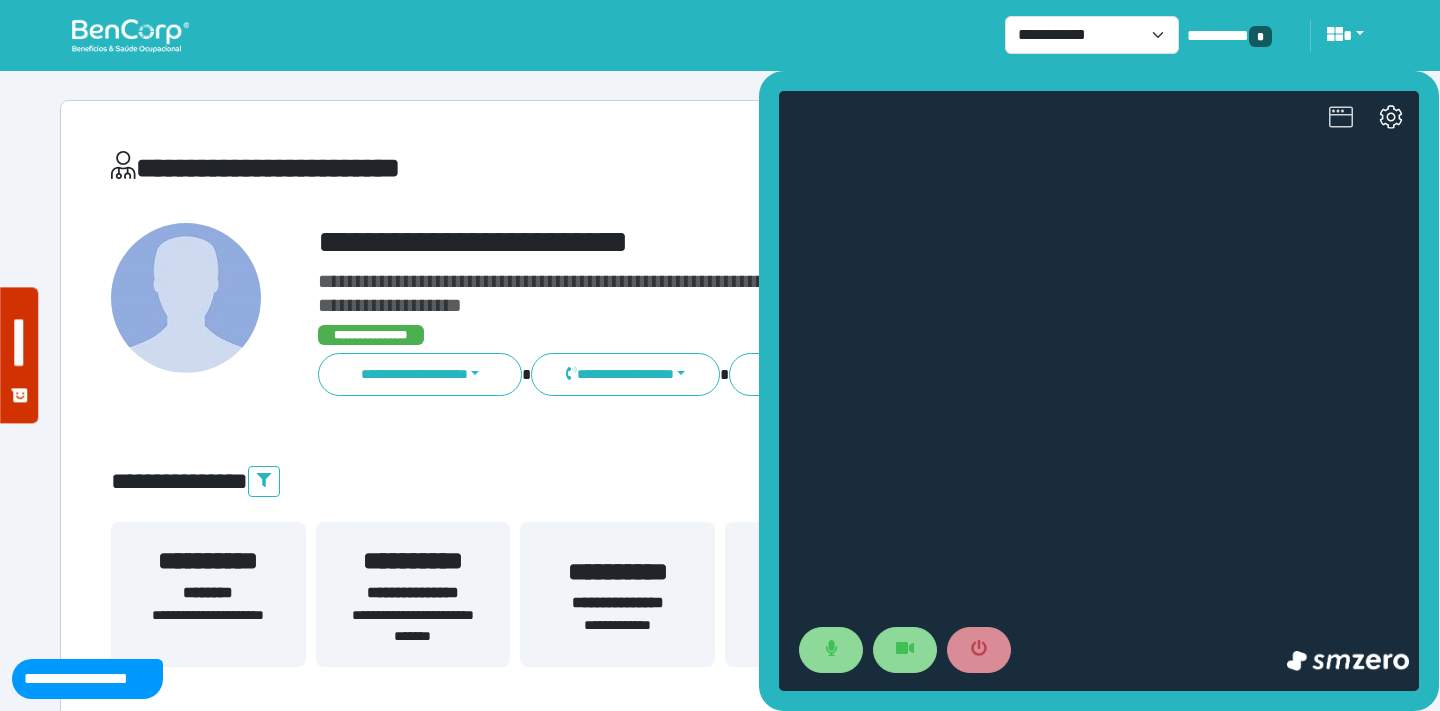 click 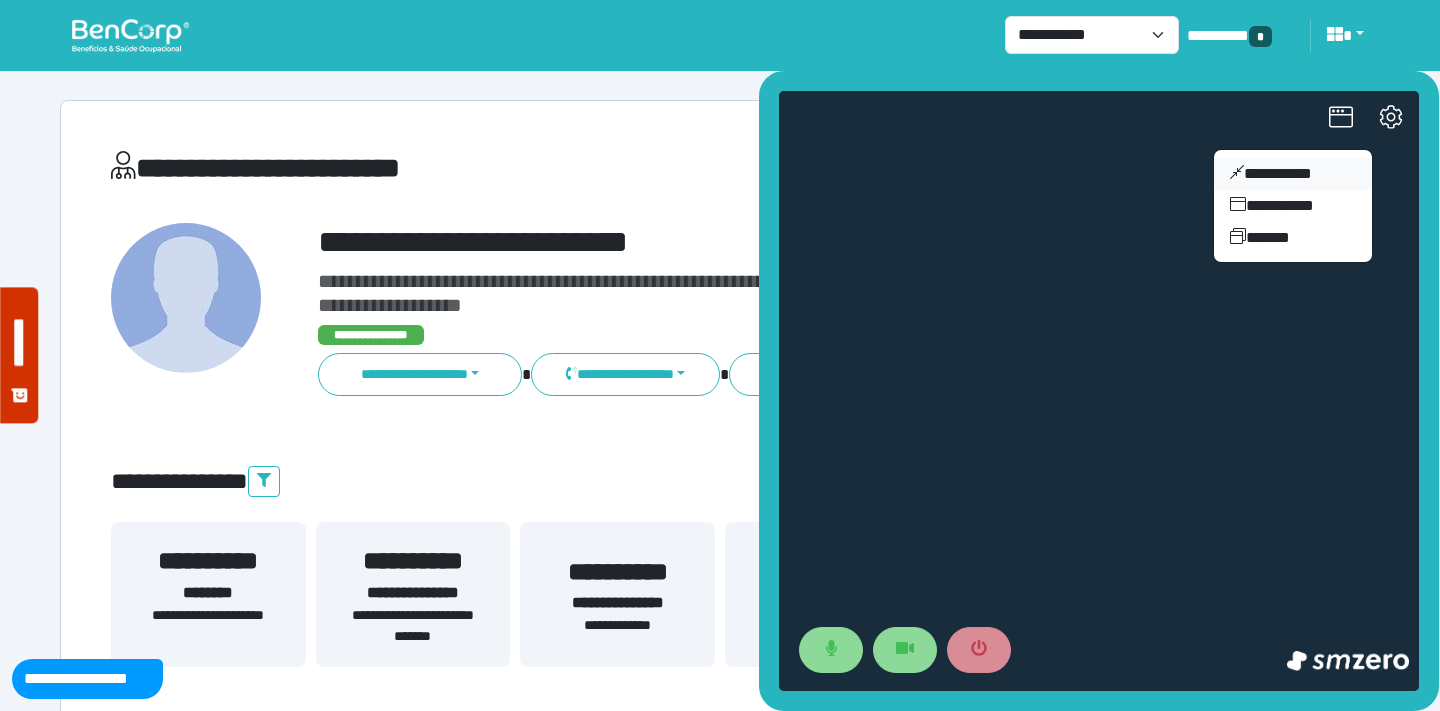 click on "**********" at bounding box center (1293, 174) 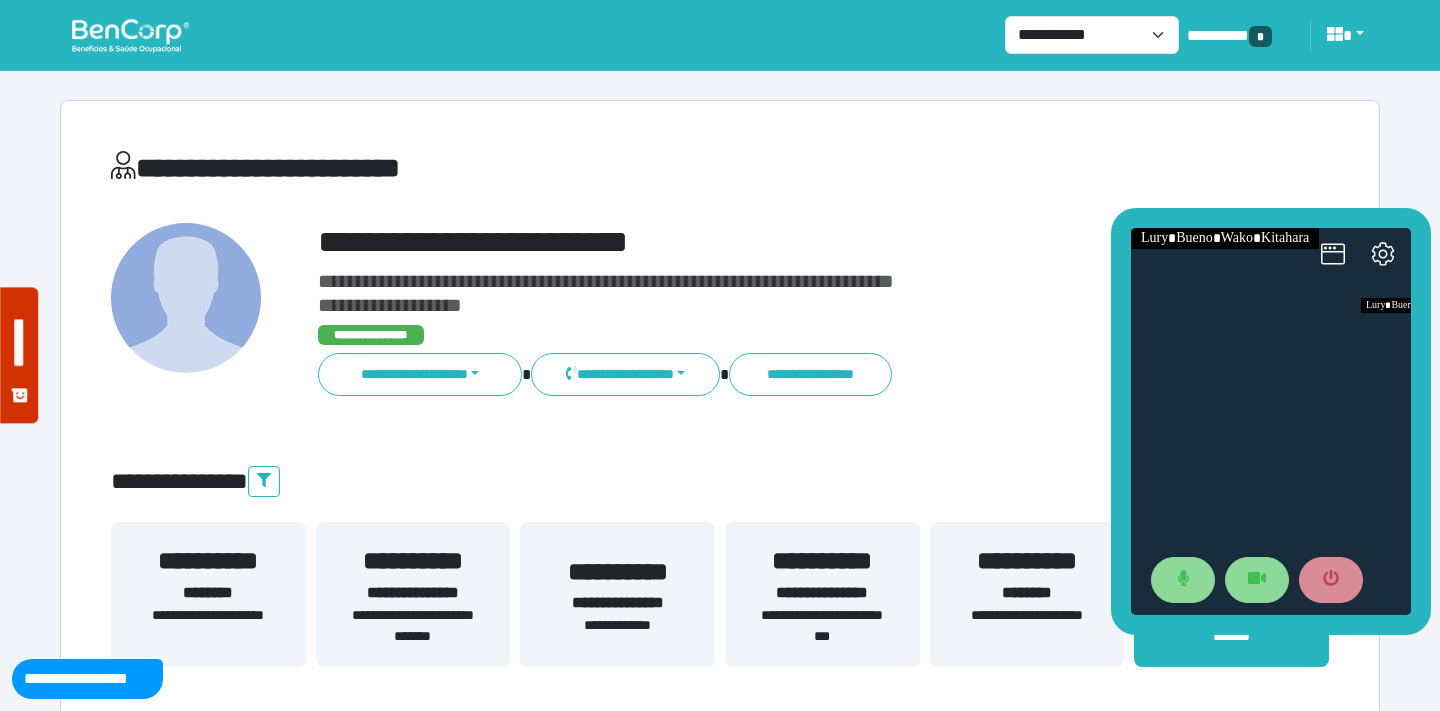 drag, startPoint x: 1281, startPoint y: 302, endPoint x: 1242, endPoint y: 6, distance: 298.5582 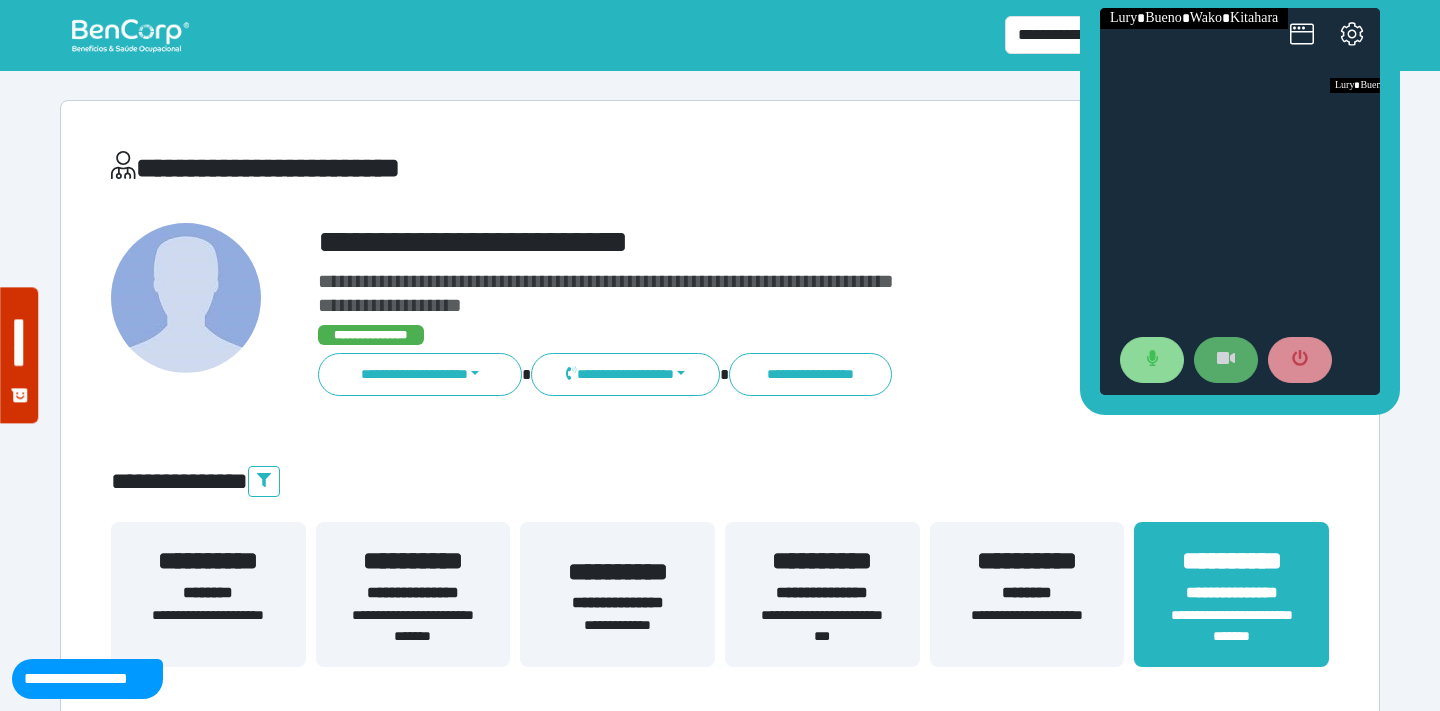 click at bounding box center (1226, 360) 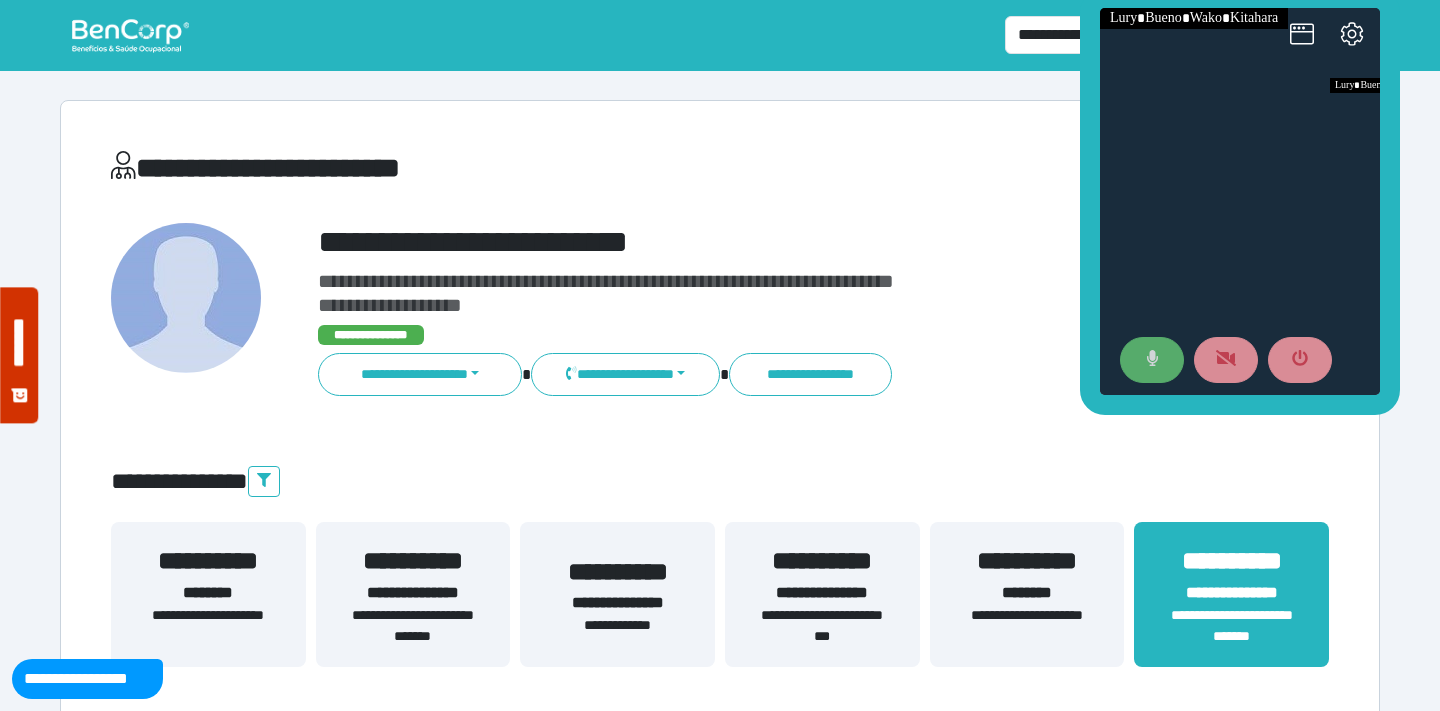 click at bounding box center [1152, 360] 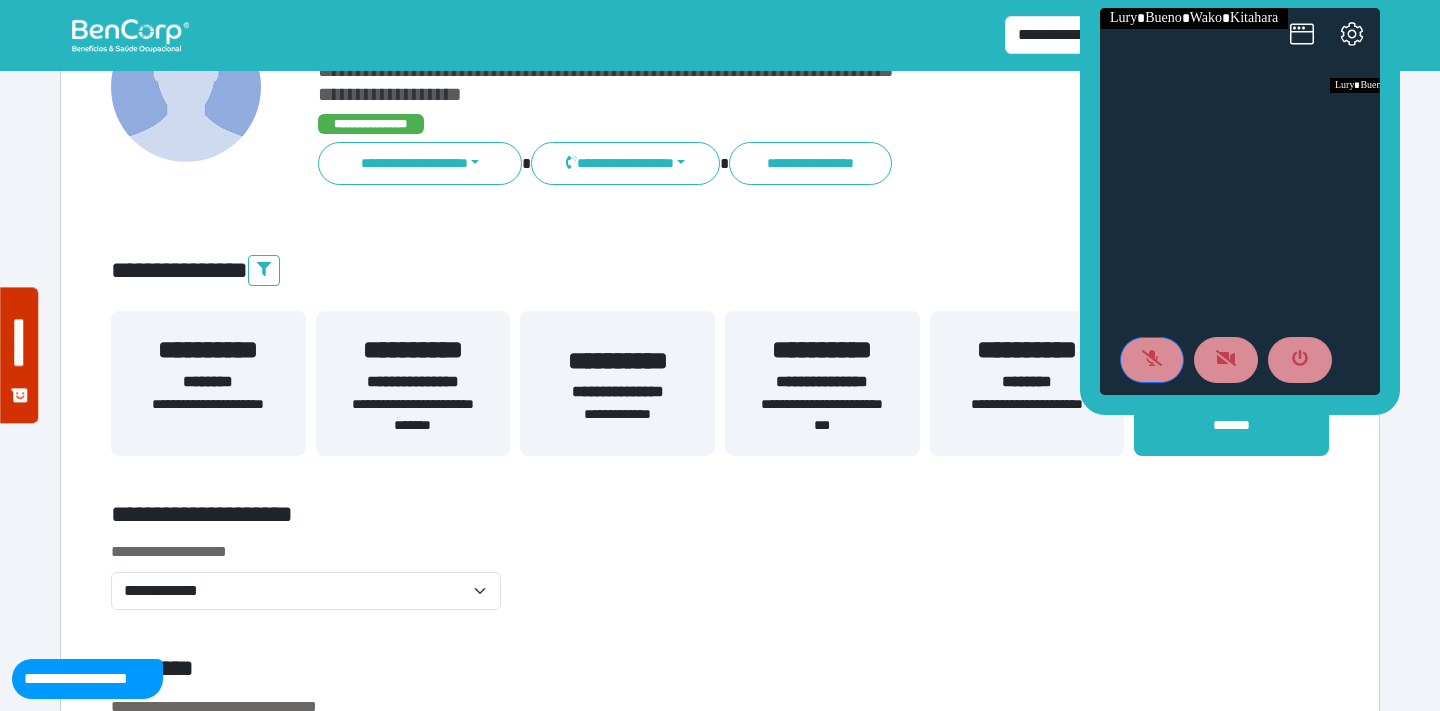 scroll, scrollTop: 215, scrollLeft: 0, axis: vertical 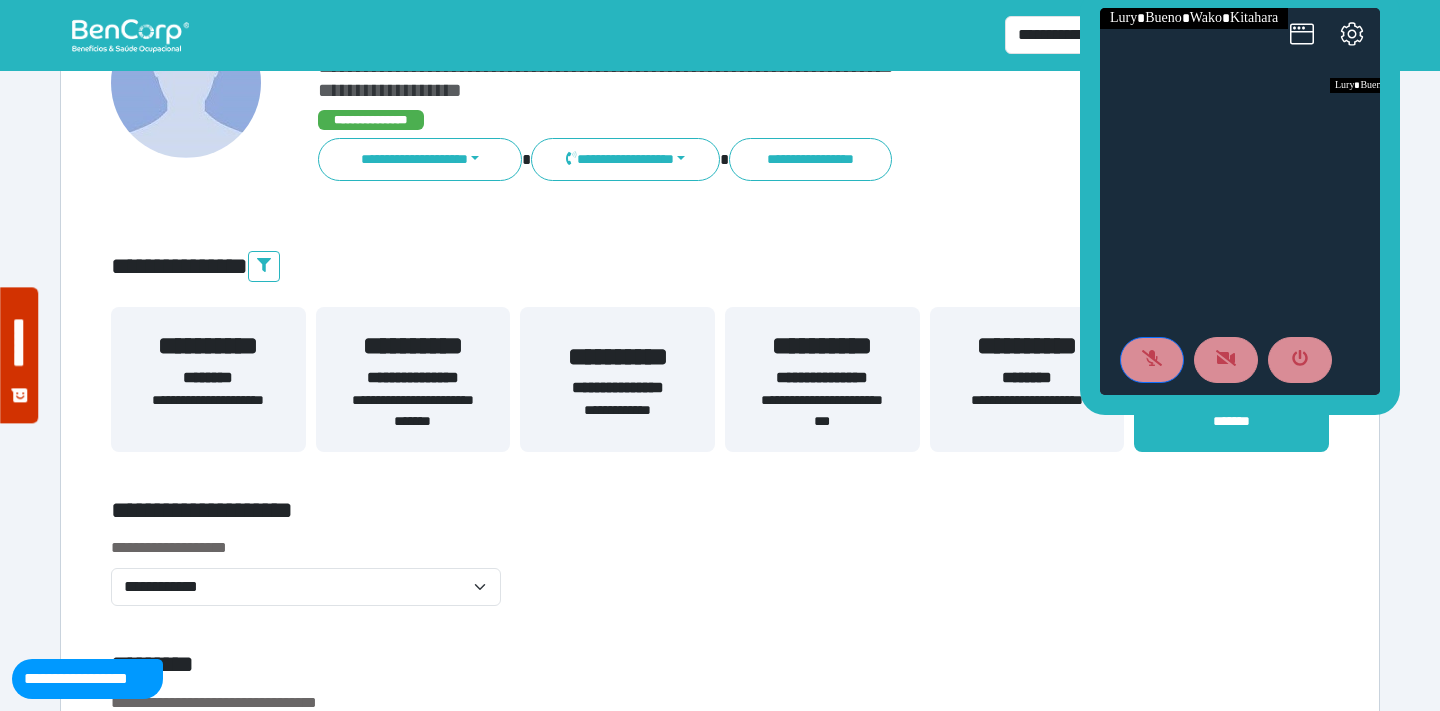 click on "**********" at bounding box center [822, 411] 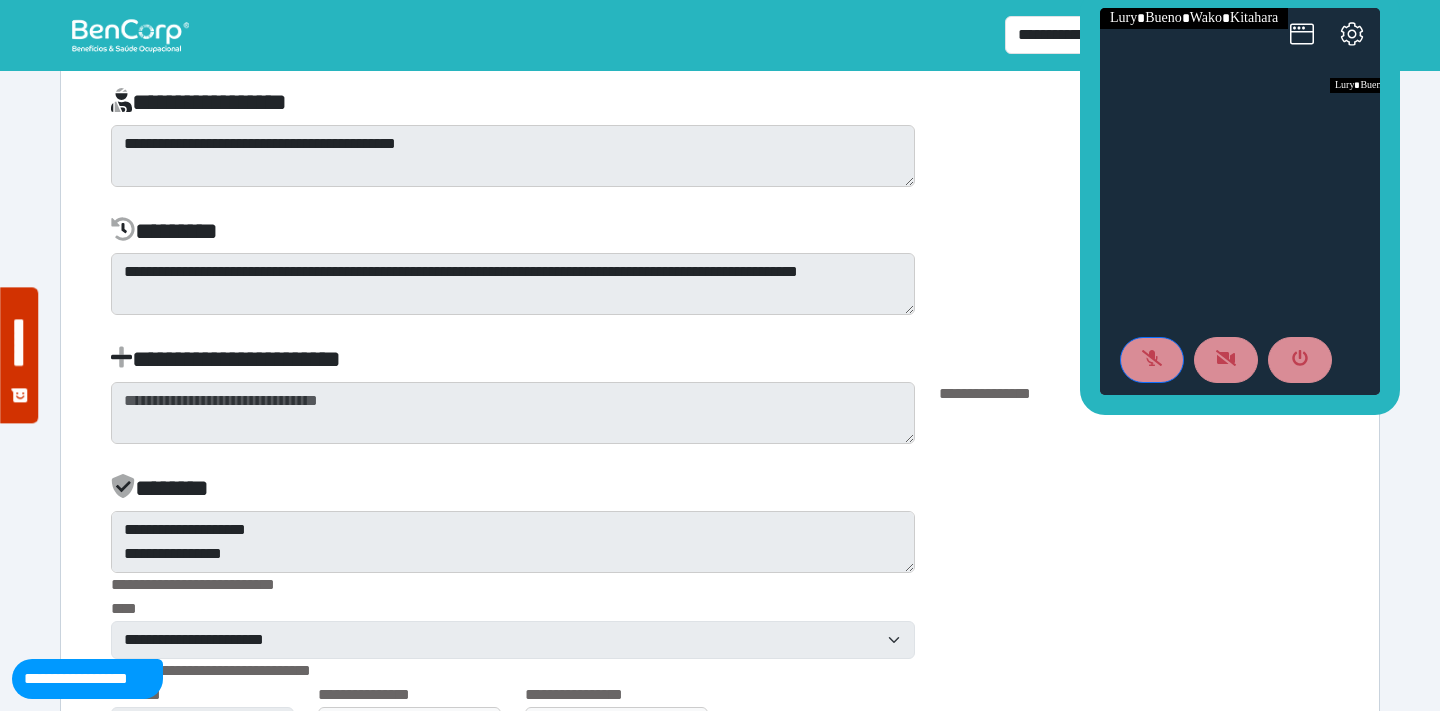scroll, scrollTop: 4325, scrollLeft: 0, axis: vertical 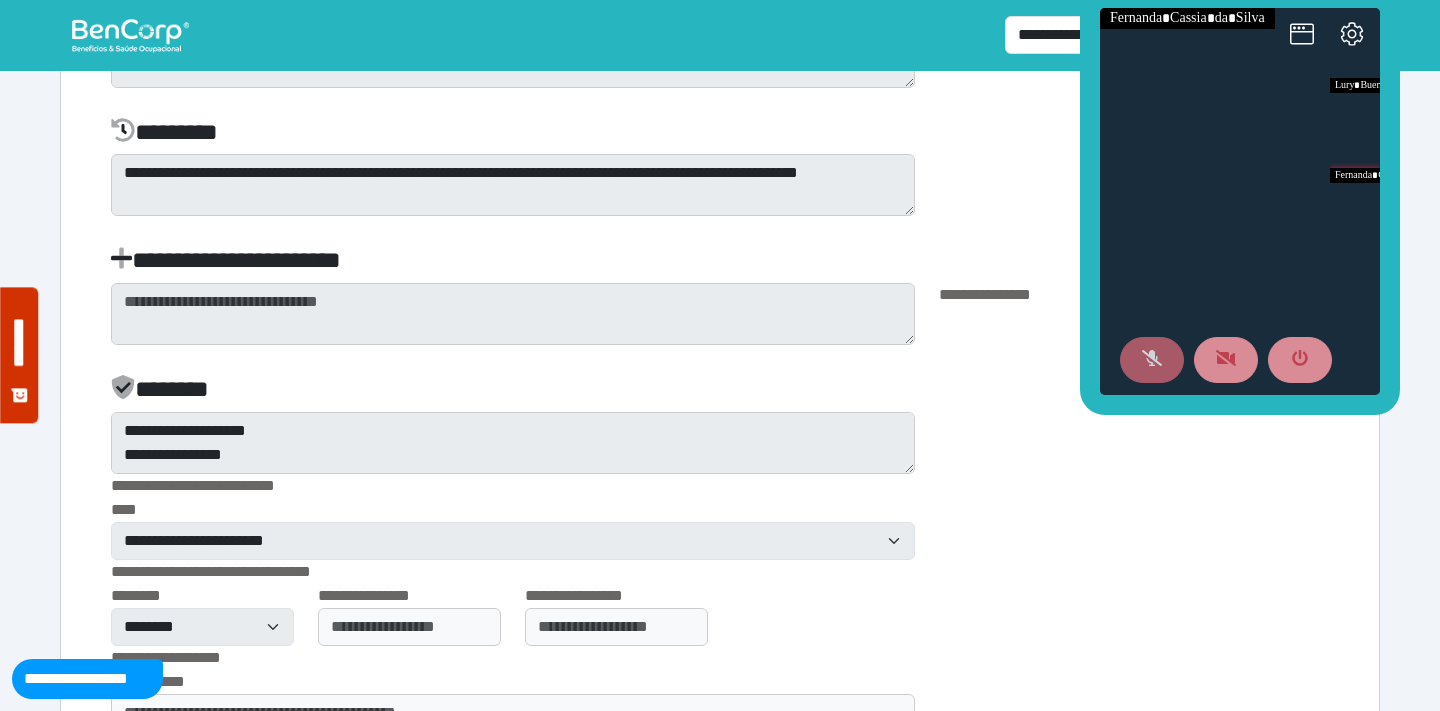 click at bounding box center (1152, 360) 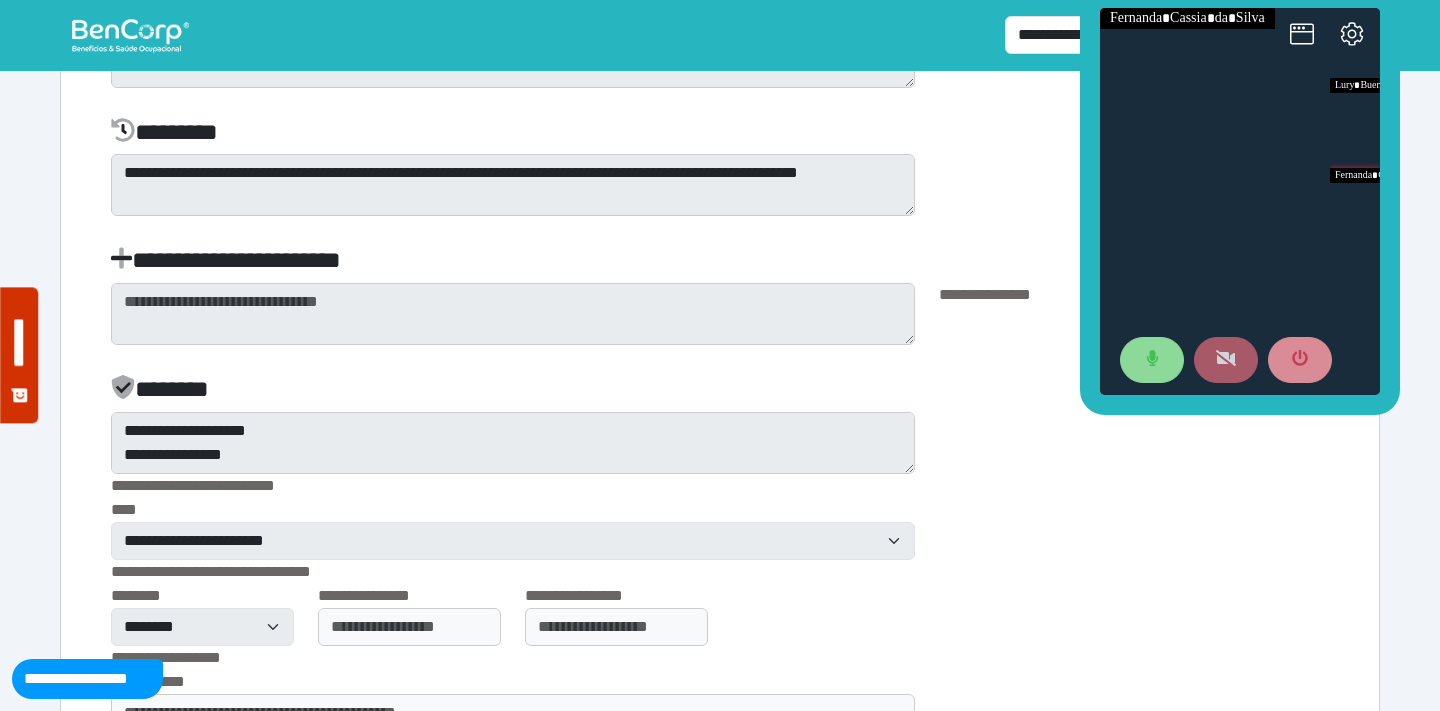 click 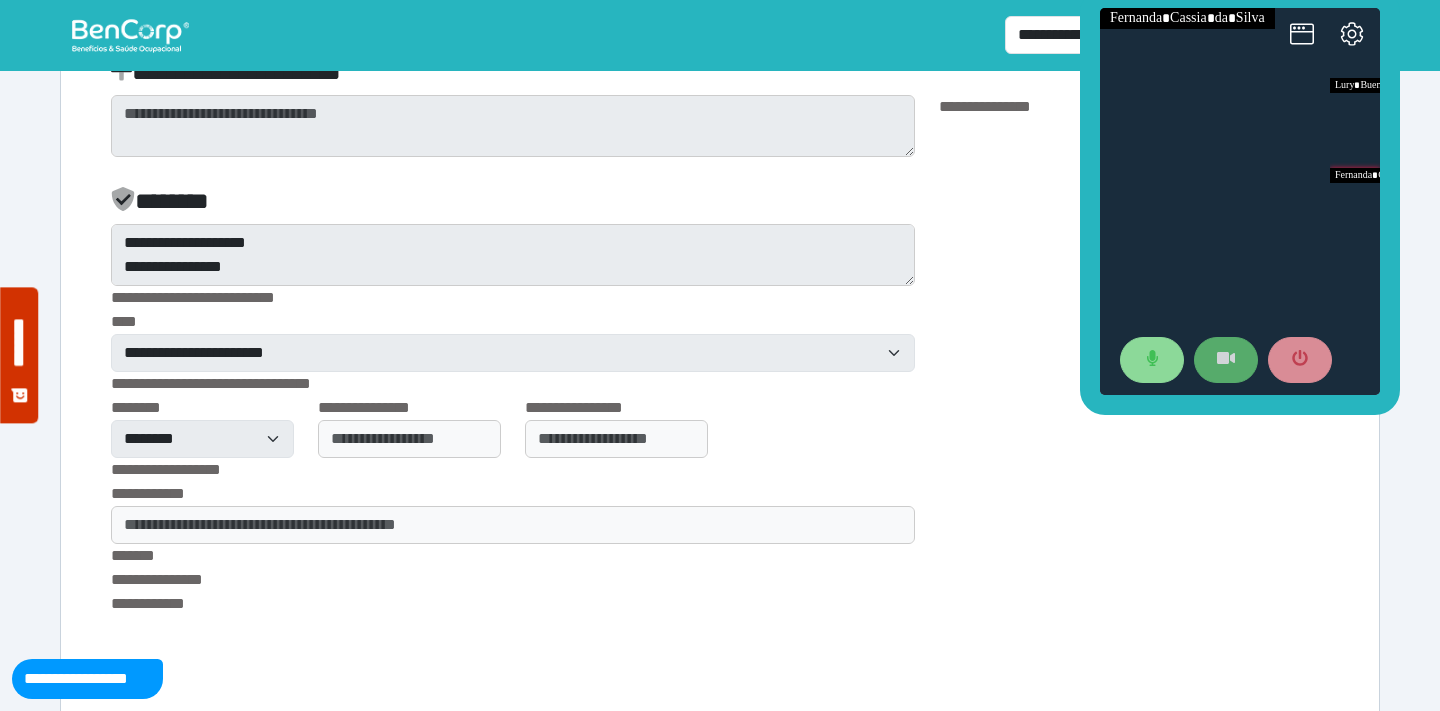 scroll, scrollTop: 4497, scrollLeft: 0, axis: vertical 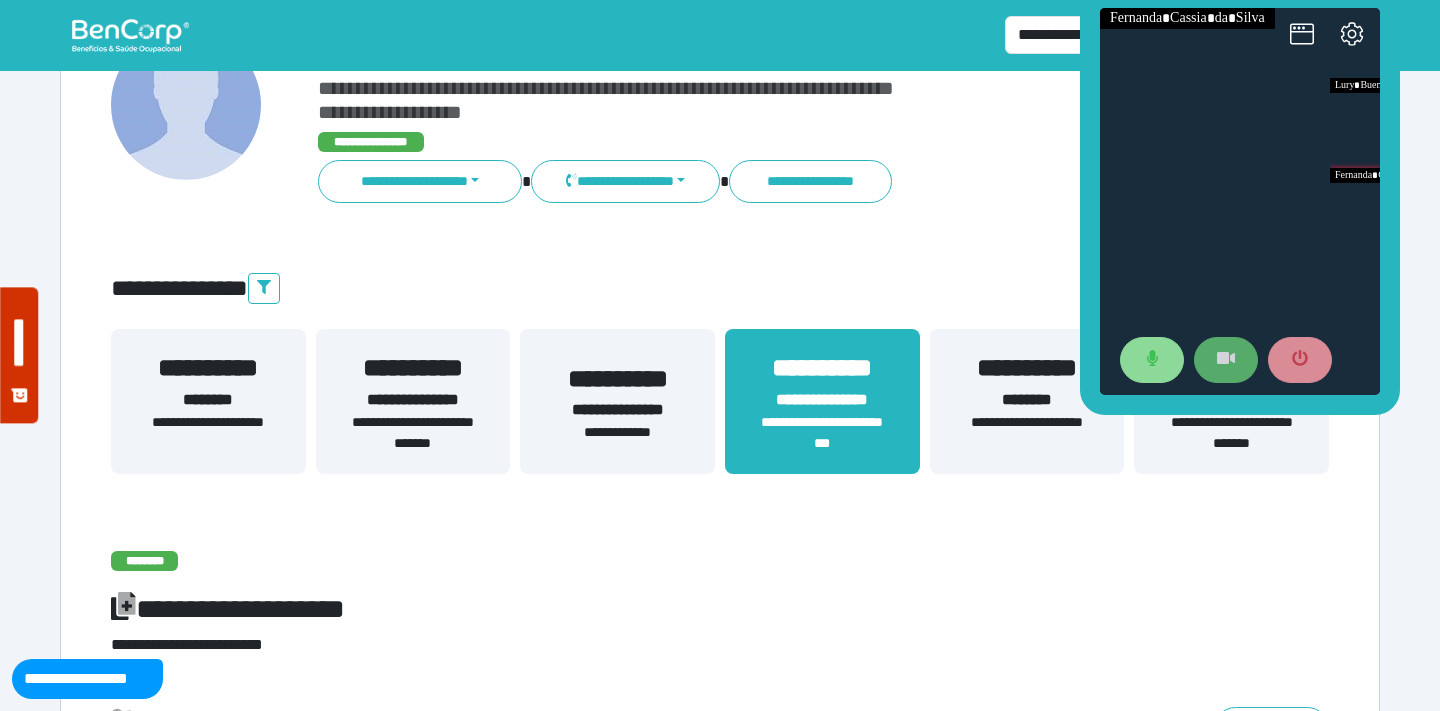 click on "**********" at bounding box center (413, 400) 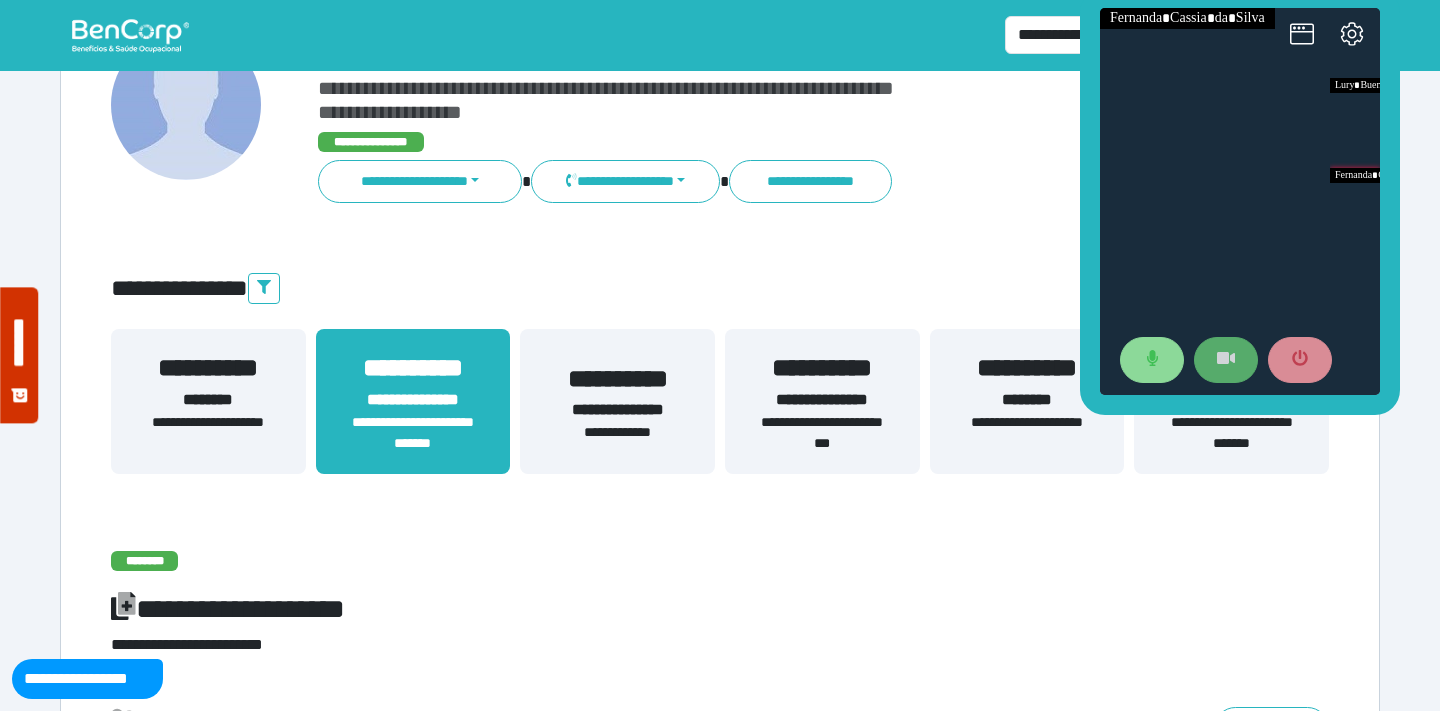 click on "**********" at bounding box center [413, 400] 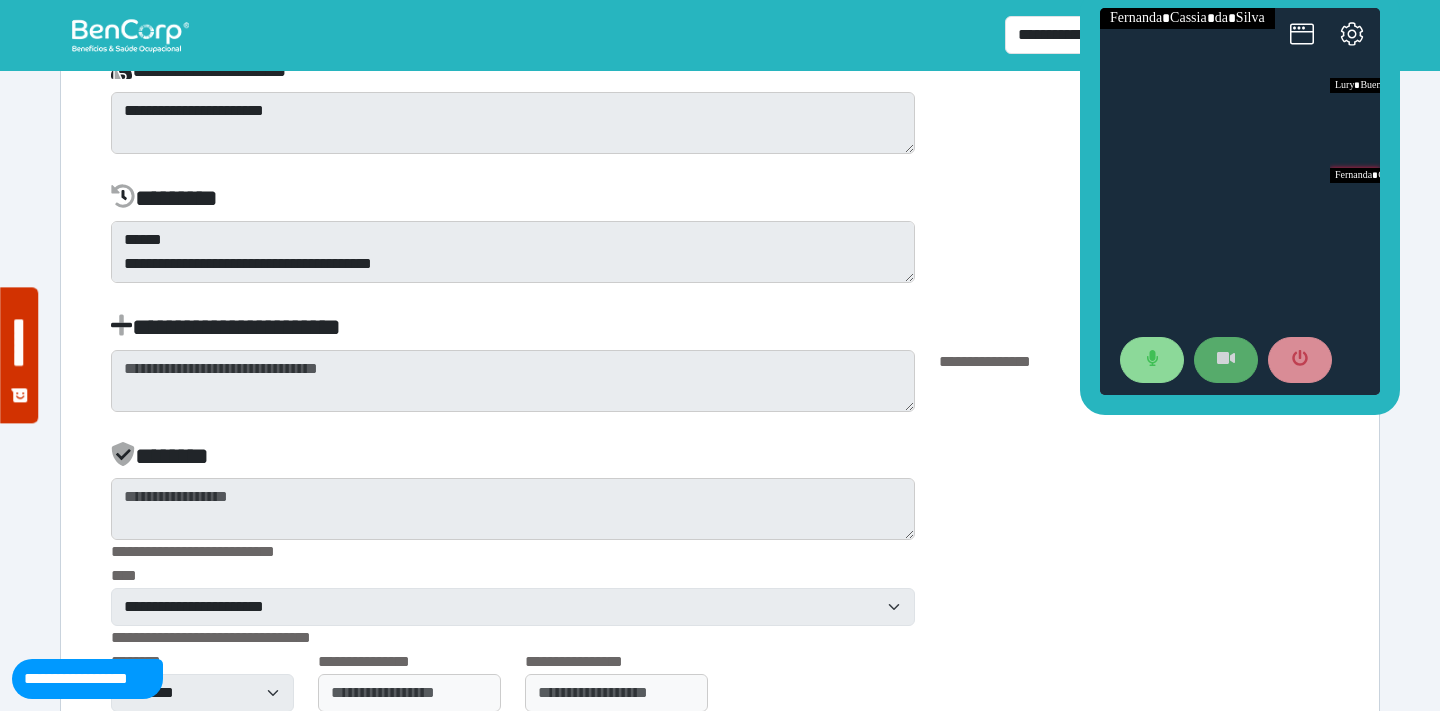 scroll, scrollTop: 7280, scrollLeft: 0, axis: vertical 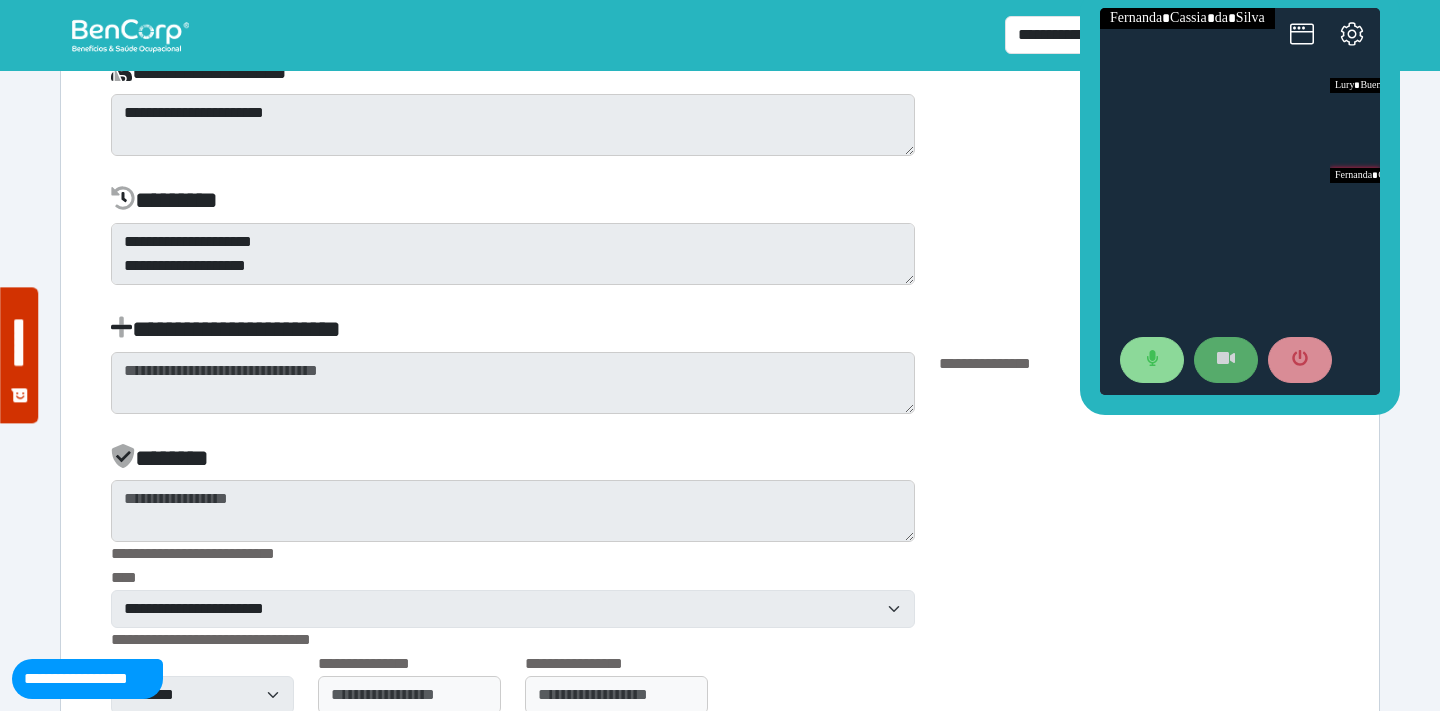 click on "**********" at bounding box center (720, -729) 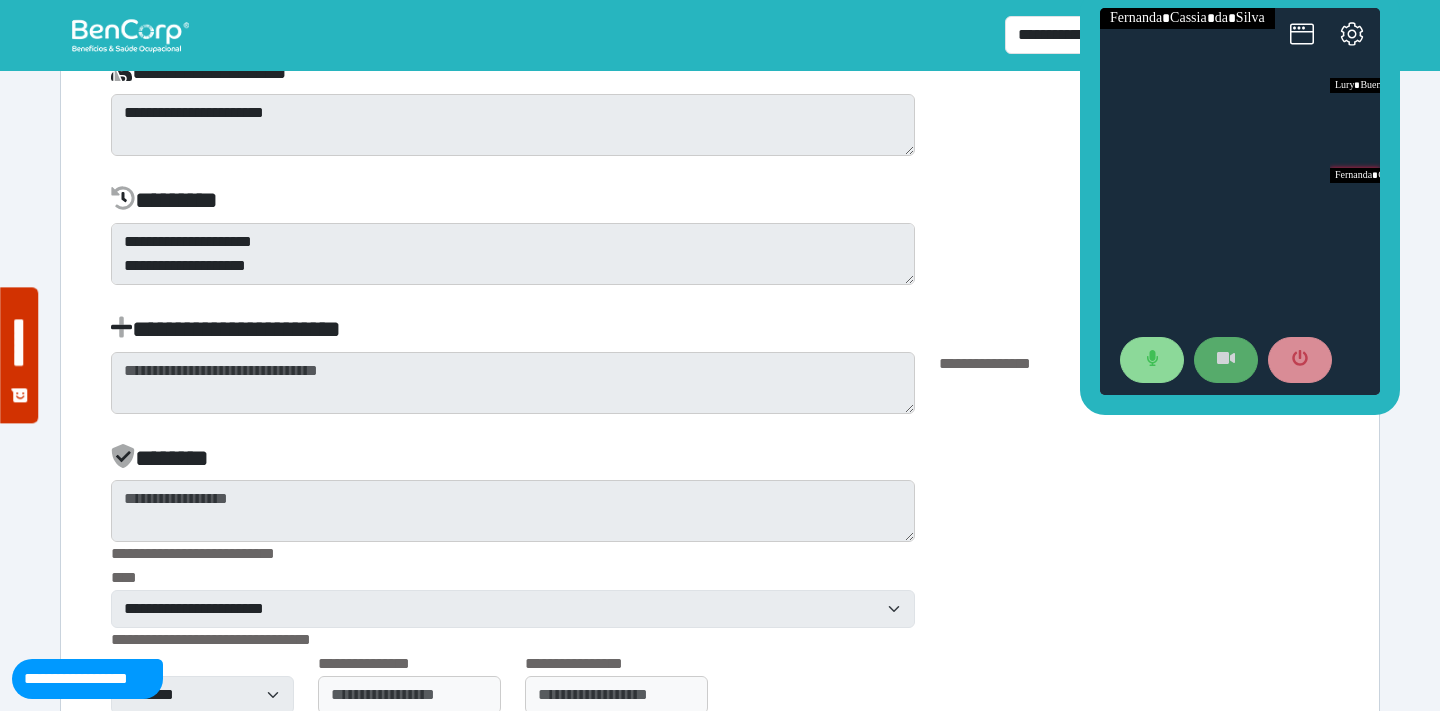 click on "**********" at bounding box center (720, 254) 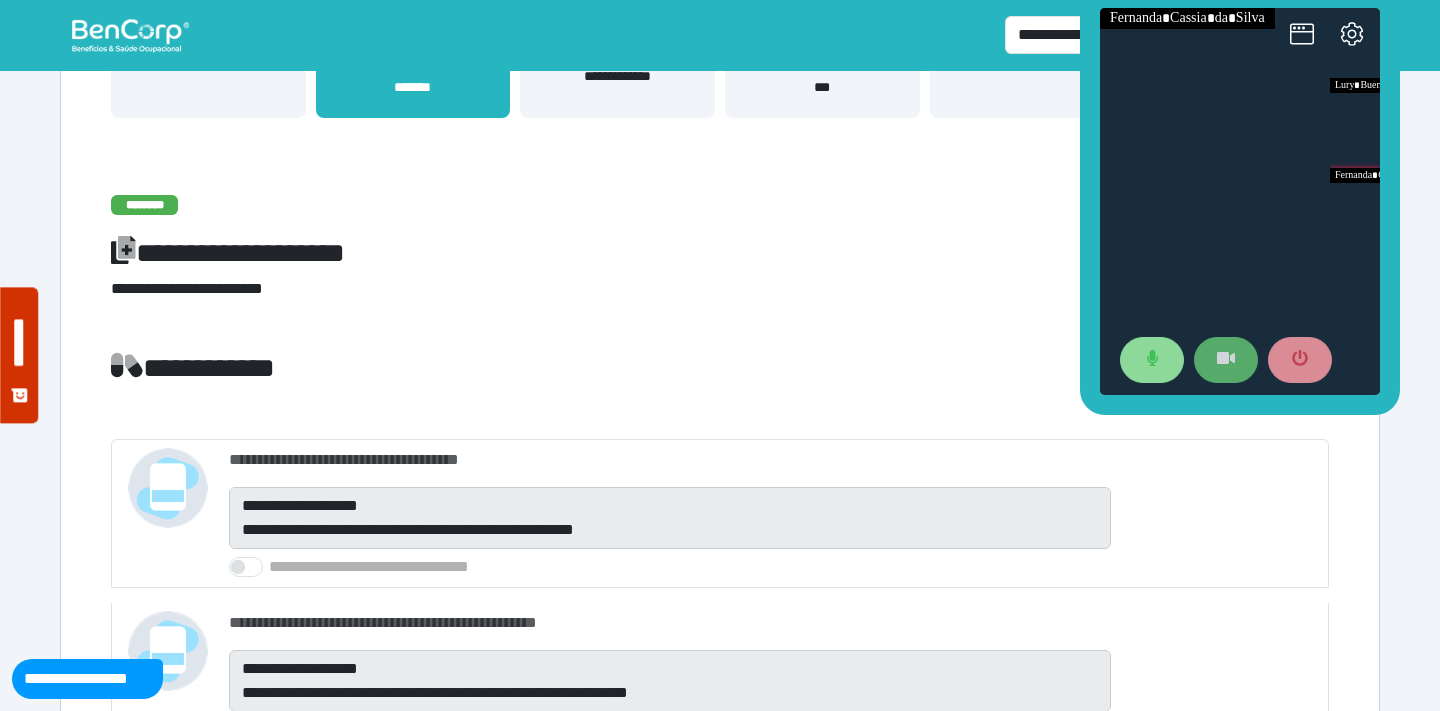 scroll, scrollTop: 0, scrollLeft: 0, axis: both 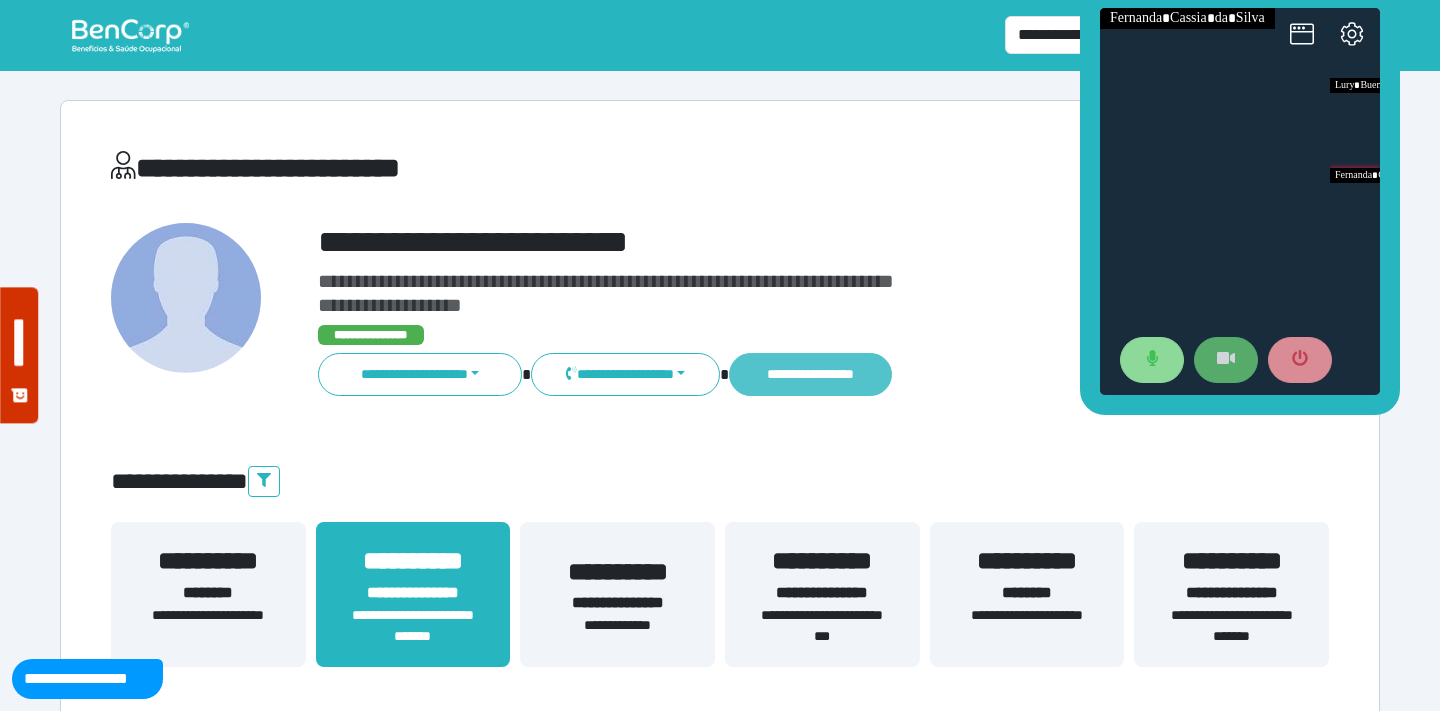 click on "**********" at bounding box center (810, 374) 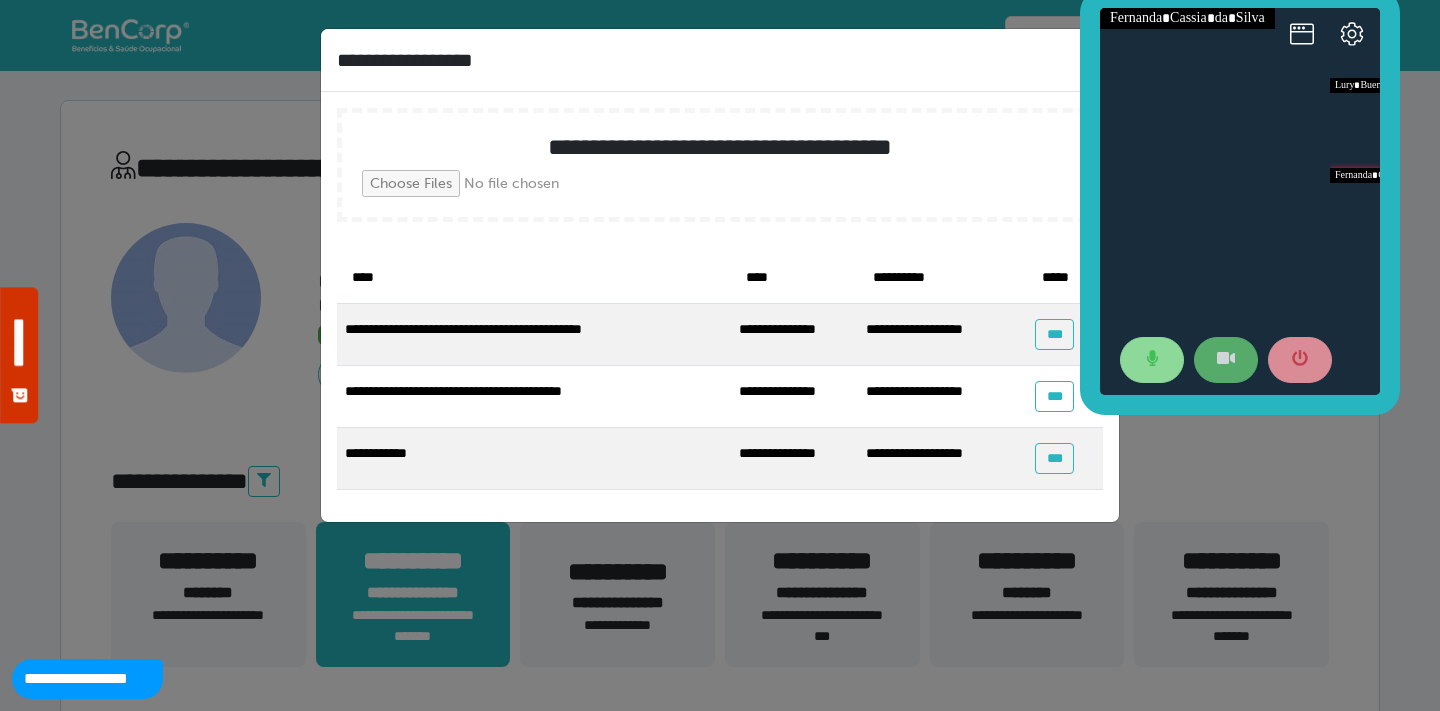 drag, startPoint x: 1017, startPoint y: 61, endPoint x: 921, endPoint y: 66, distance: 96.13012 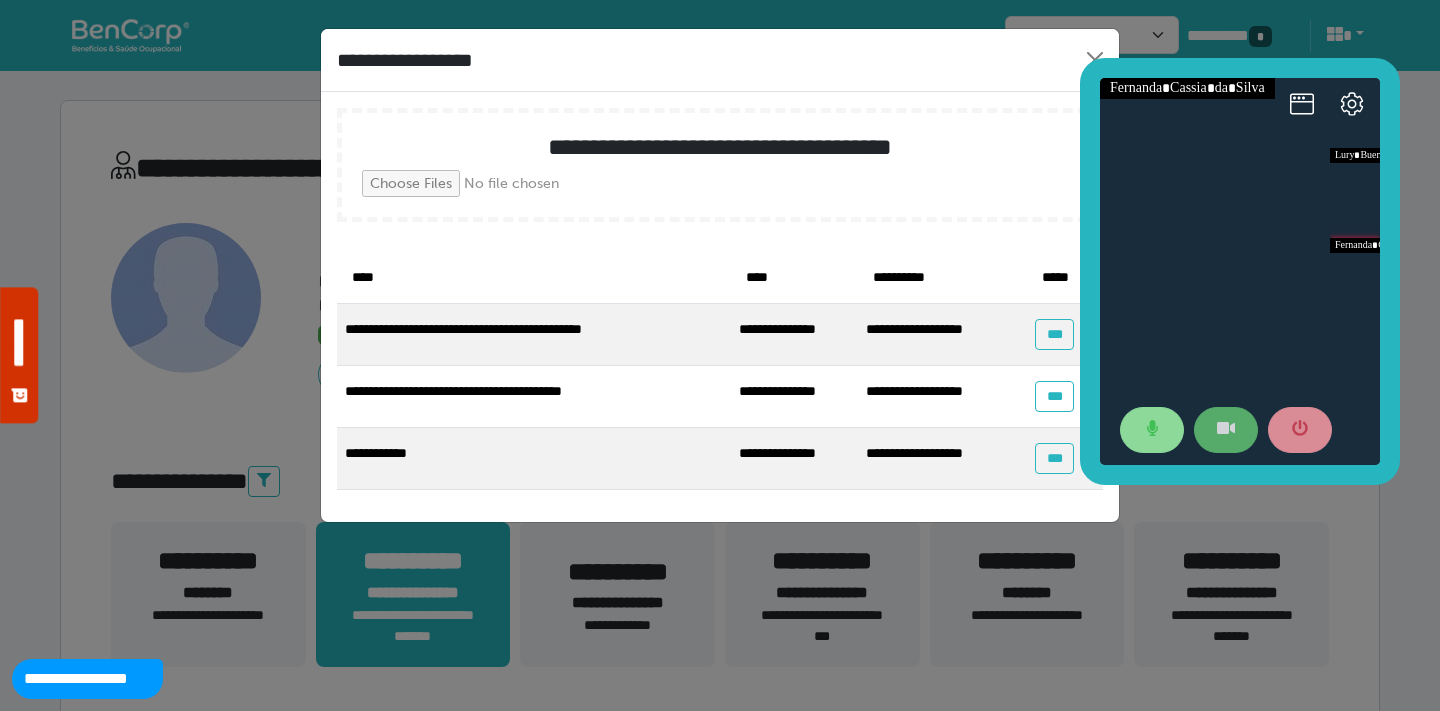 drag, startPoint x: 1087, startPoint y: 56, endPoint x: 1075, endPoint y: 217, distance: 161.44658 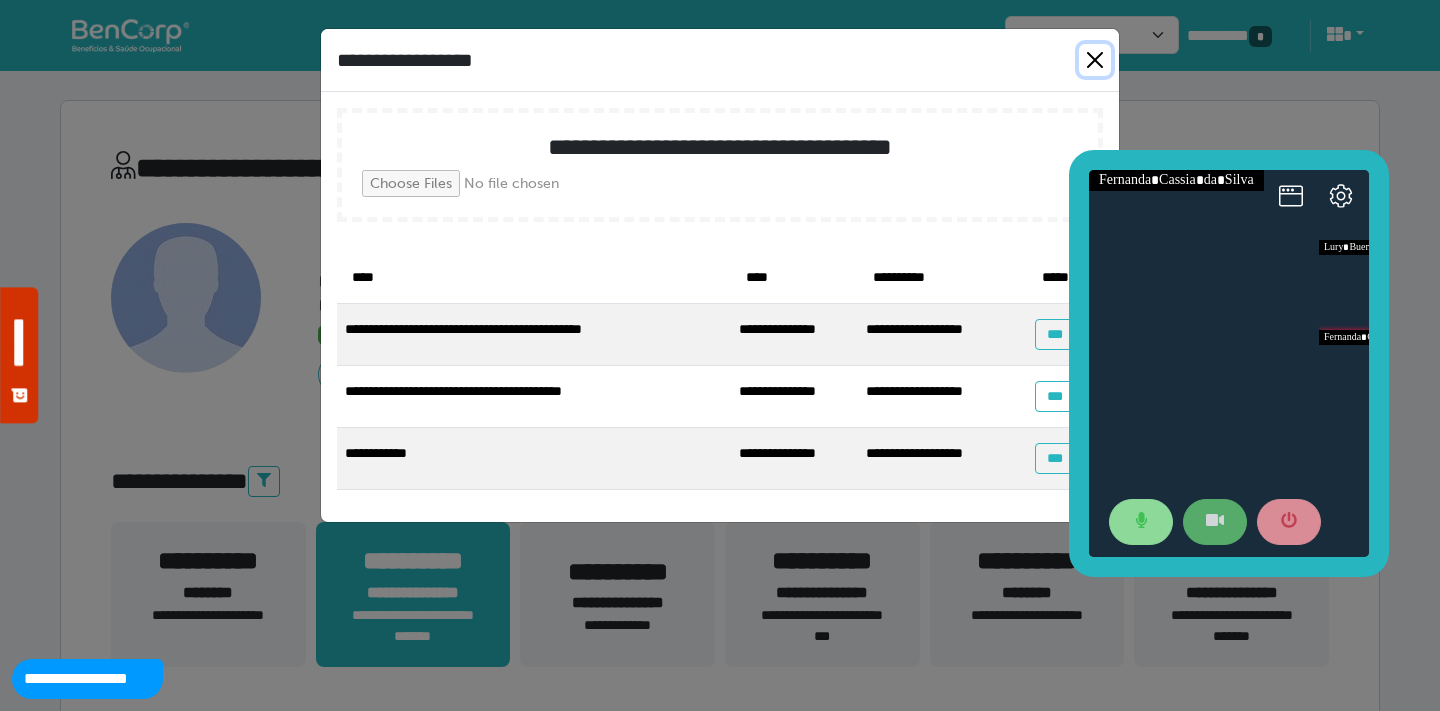 click at bounding box center (1095, 60) 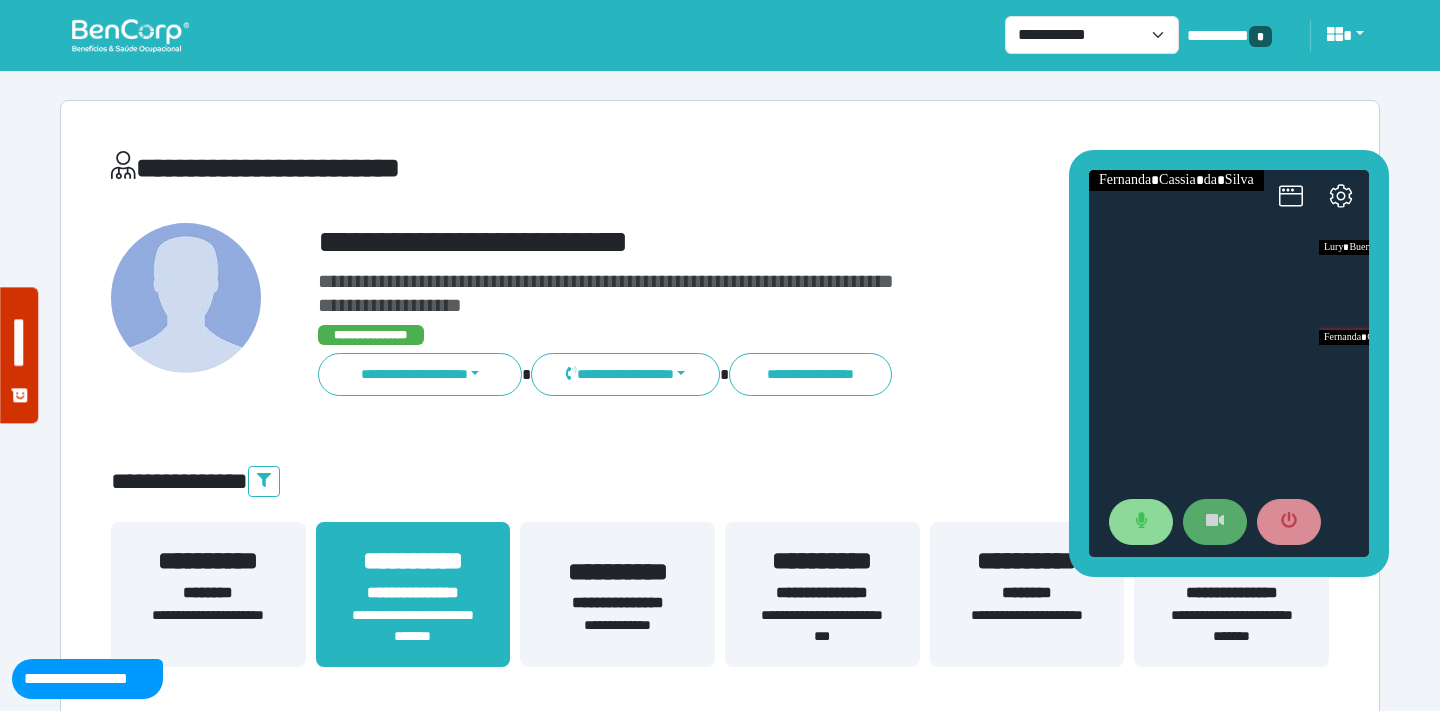 click on "**********" at bounding box center [1231, 626] 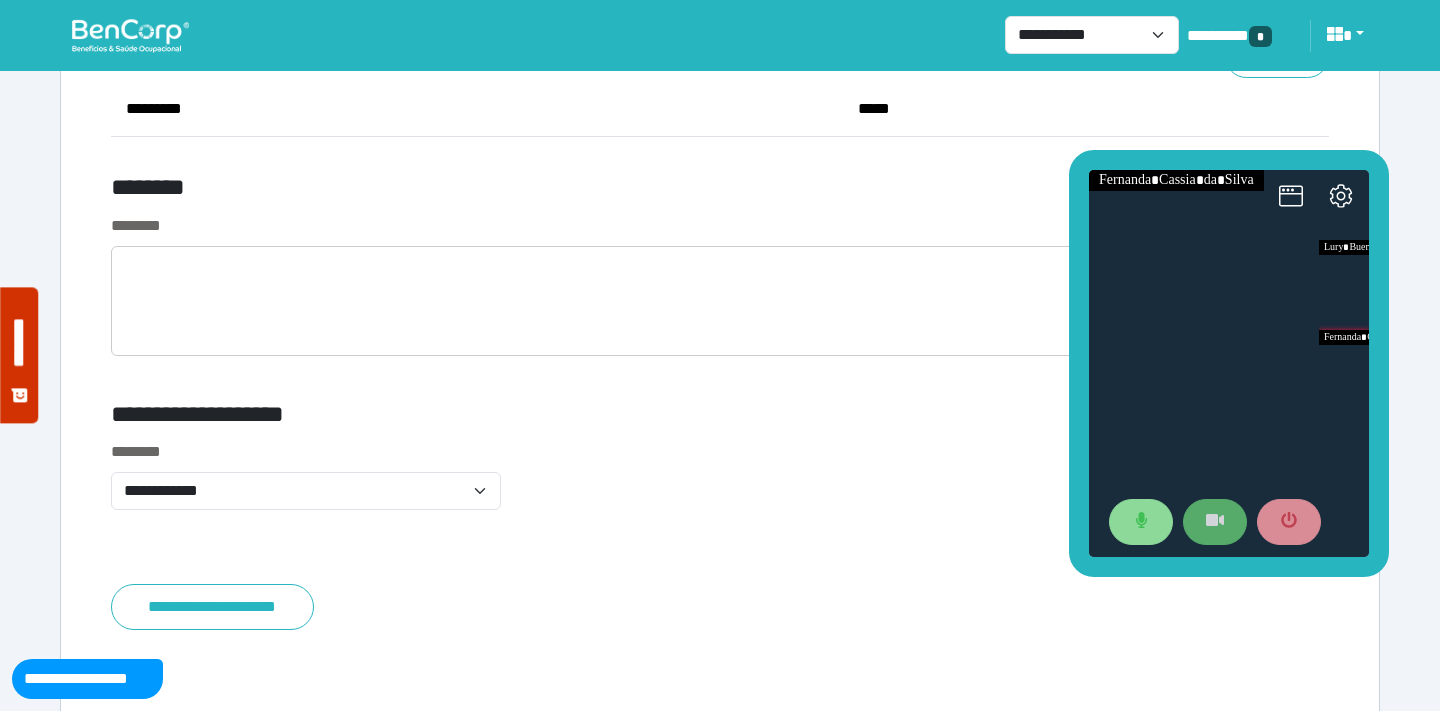 scroll, scrollTop: 7803, scrollLeft: 0, axis: vertical 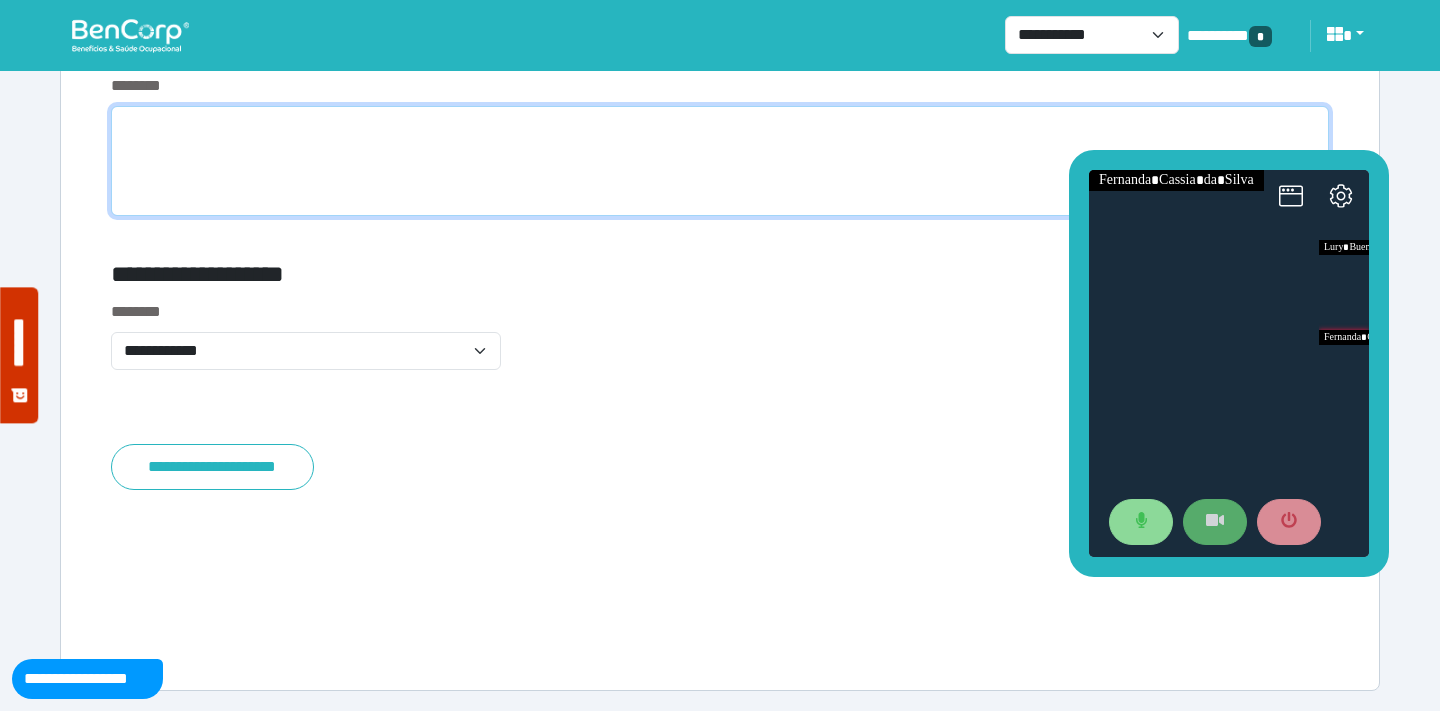 click at bounding box center (720, 161) 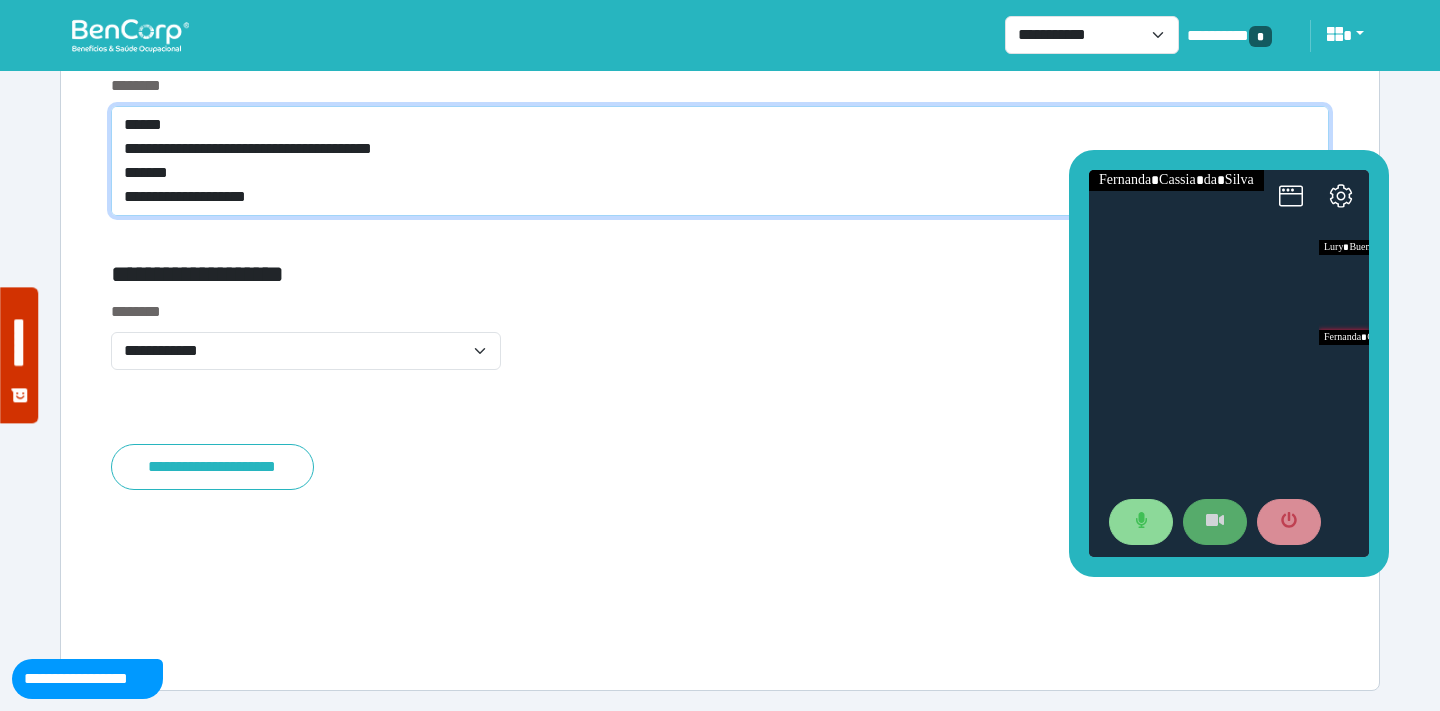 scroll, scrollTop: 0, scrollLeft: 0, axis: both 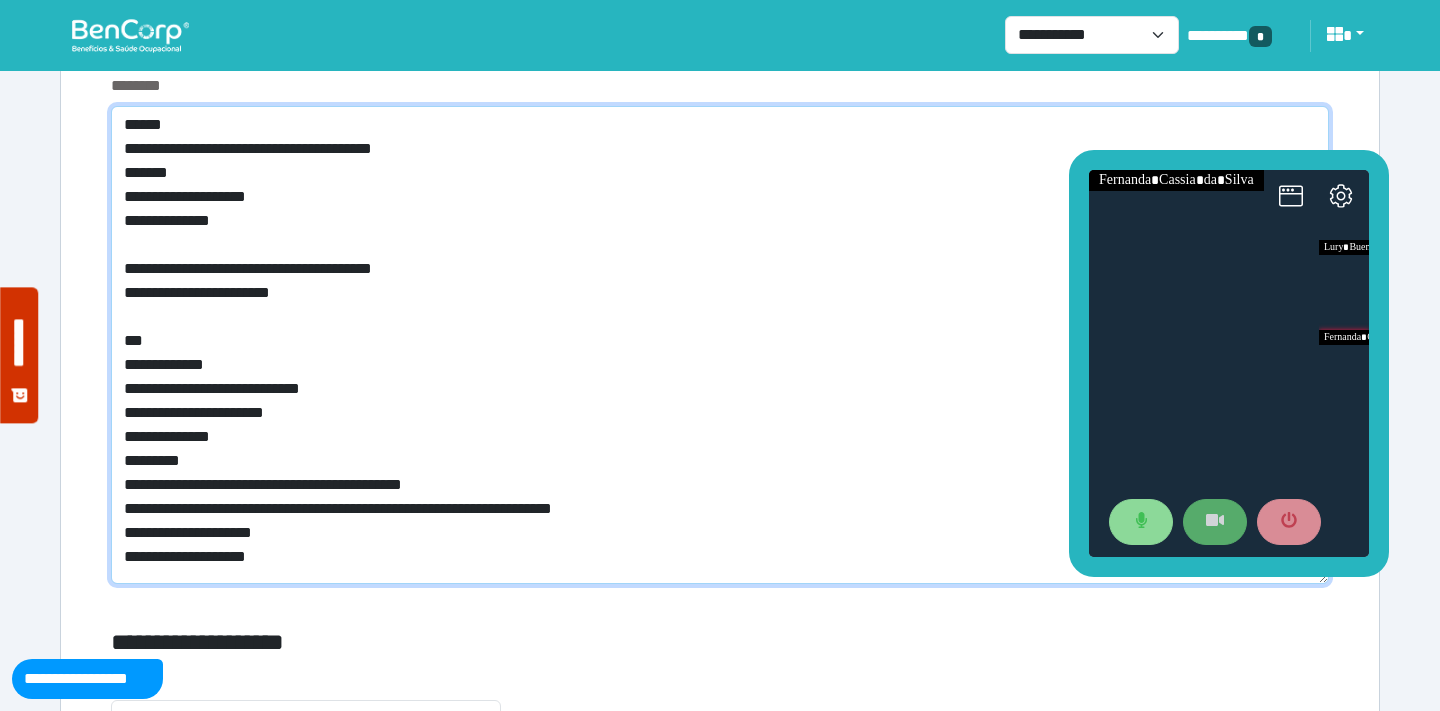 drag, startPoint x: 169, startPoint y: 121, endPoint x: 121, endPoint y: 120, distance: 48.010414 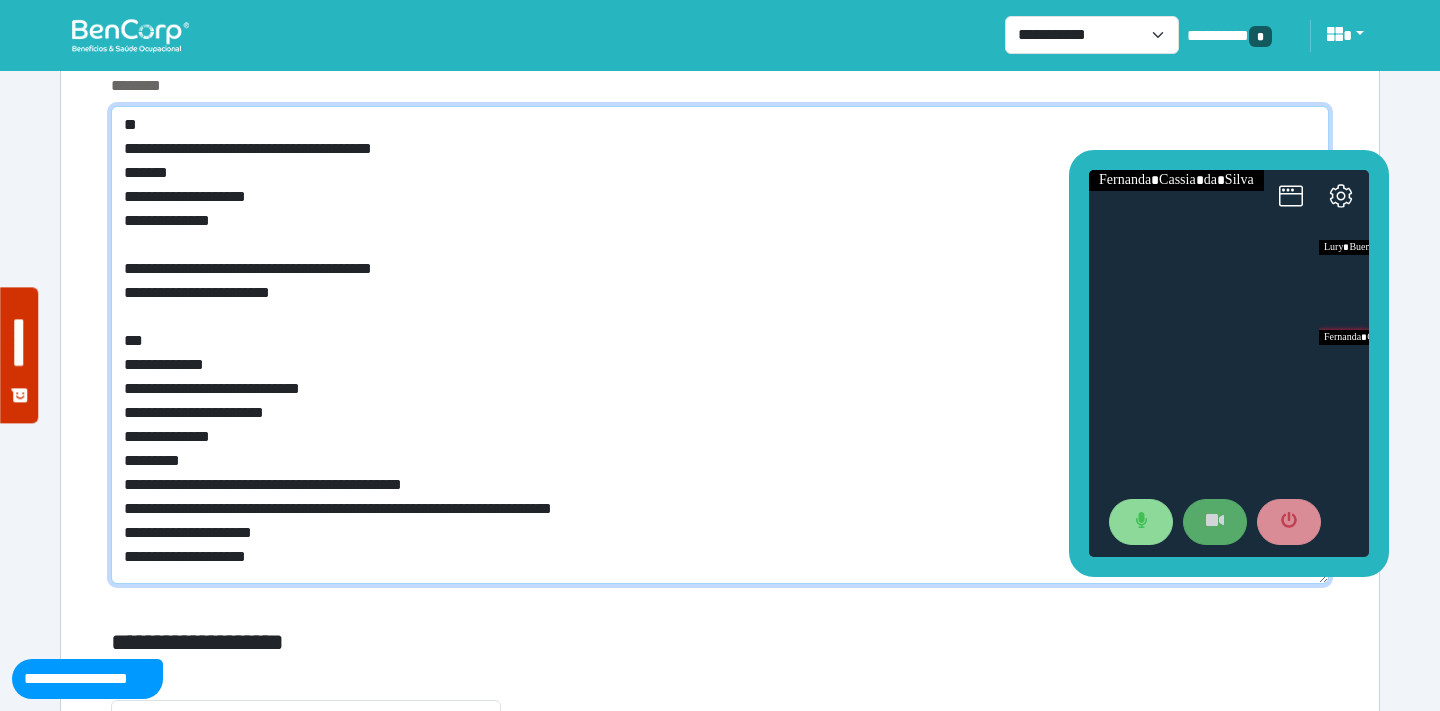 click on "**********" at bounding box center (720, 345) 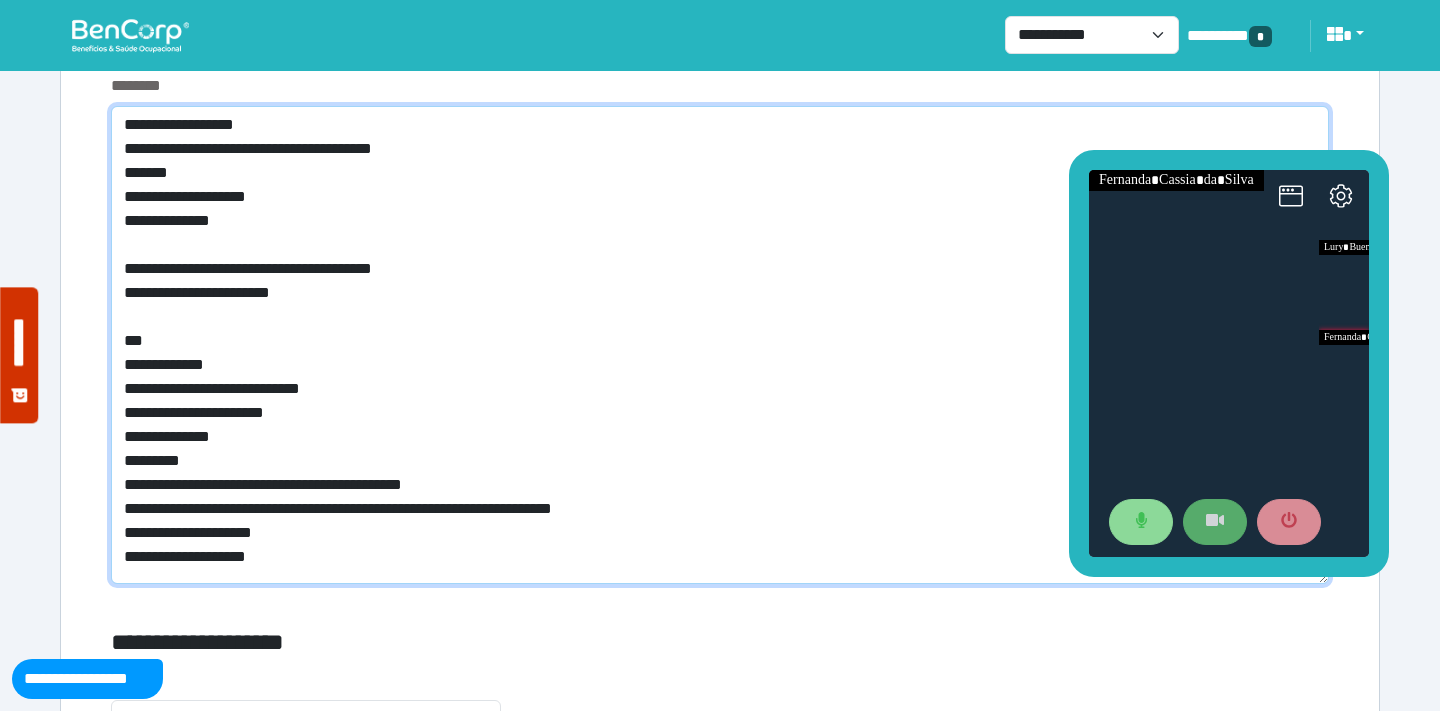 drag, startPoint x: 263, startPoint y: 264, endPoint x: 94, endPoint y: 268, distance: 169.04733 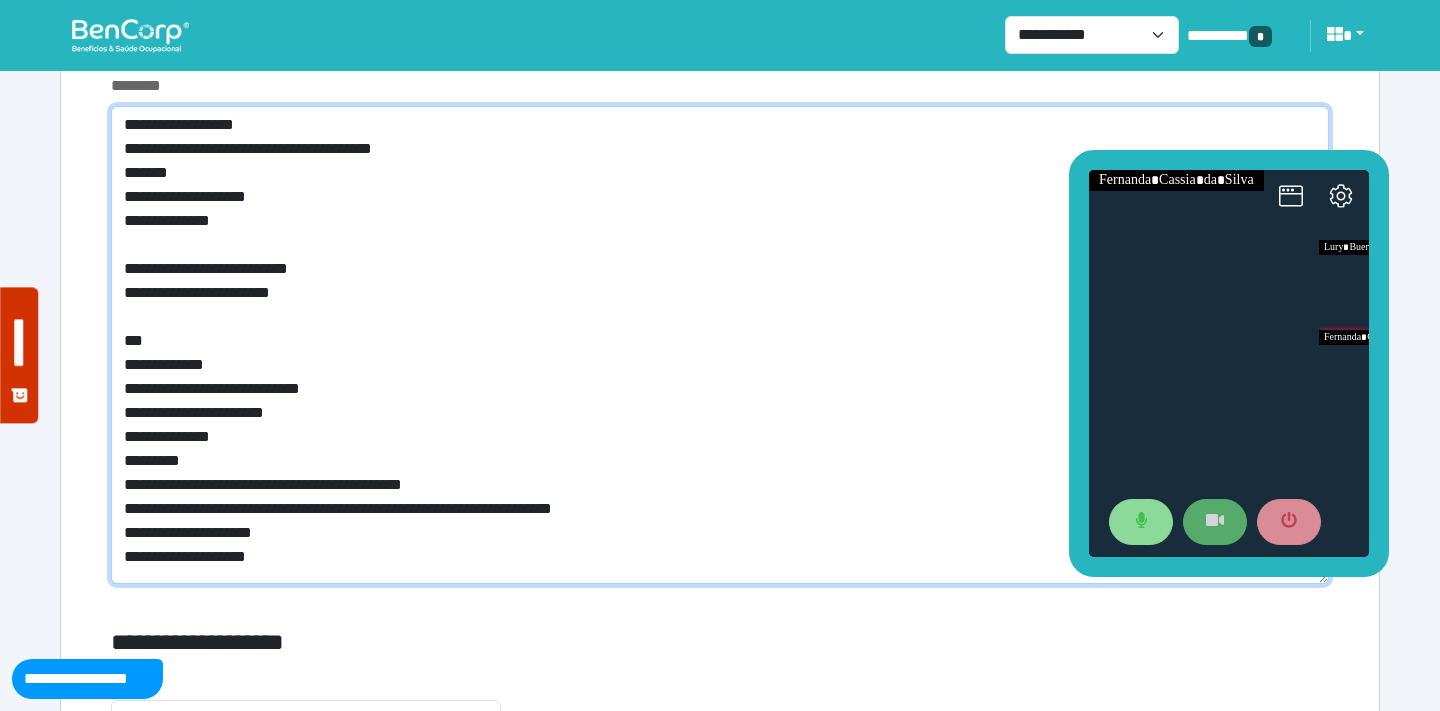 click on "**********" at bounding box center (720, 345) 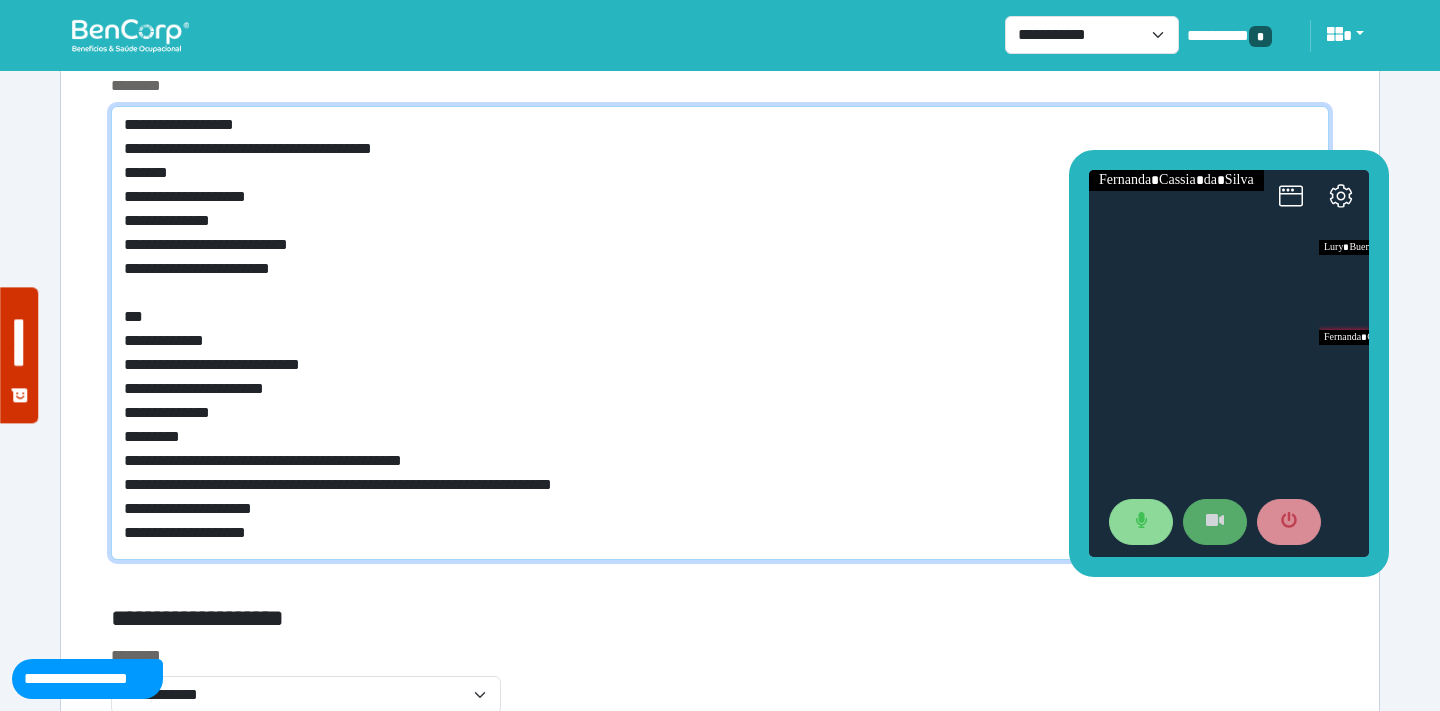 click on "**********" at bounding box center [720, 333] 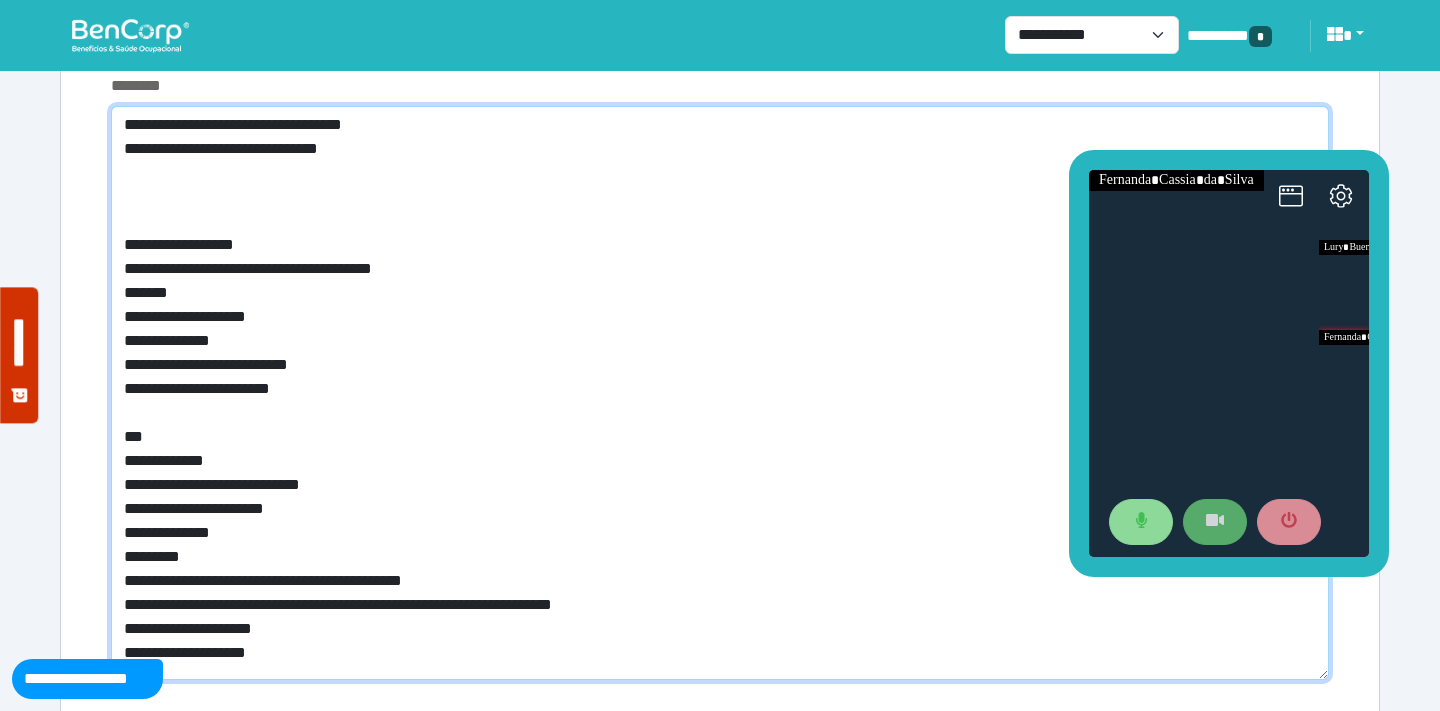 click on "**********" at bounding box center (720, 393) 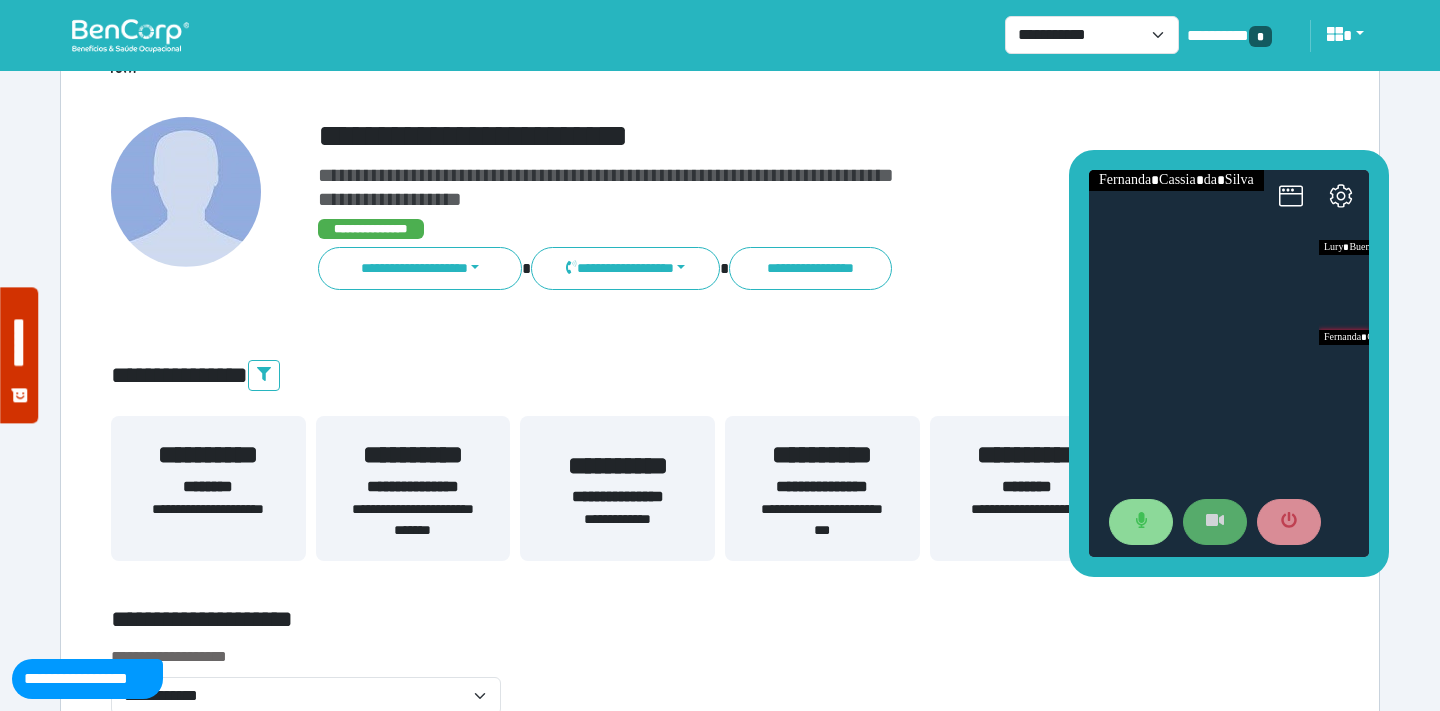 scroll, scrollTop: 108, scrollLeft: 0, axis: vertical 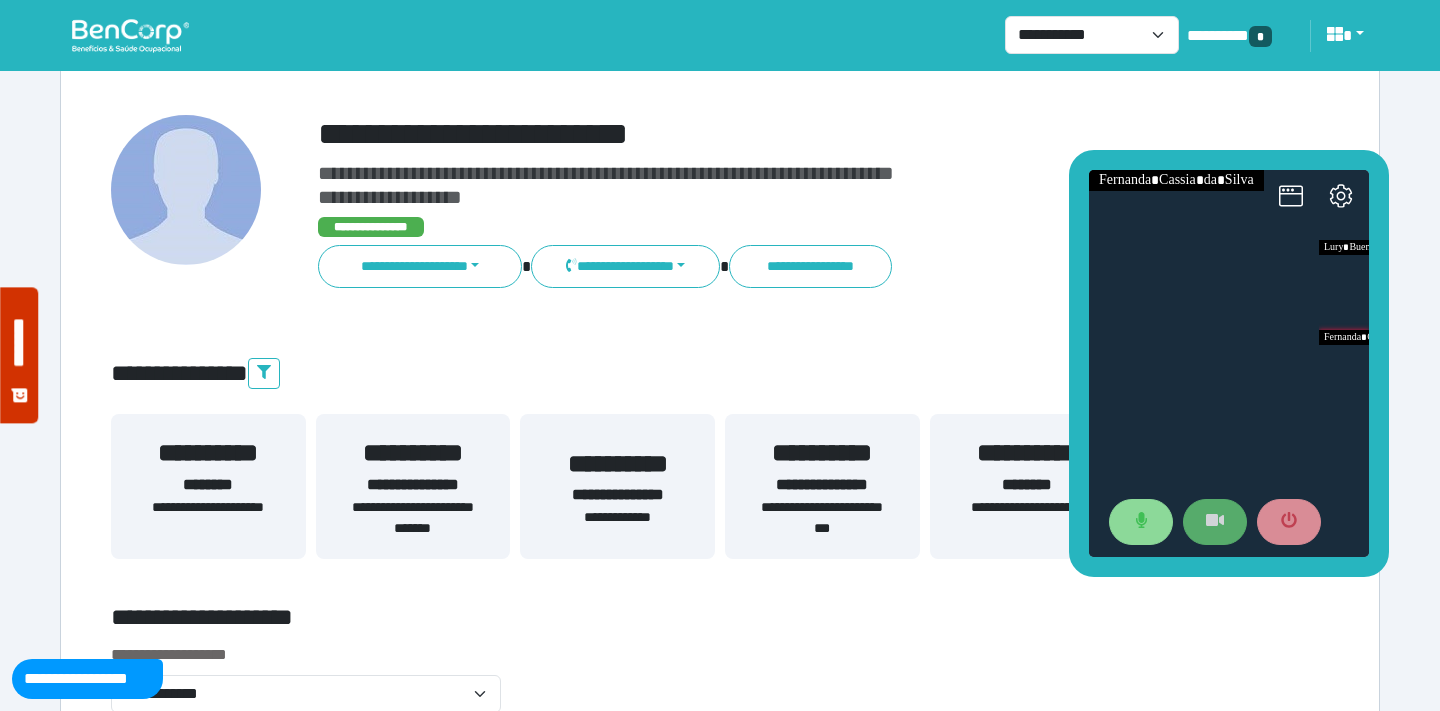 type on "**********" 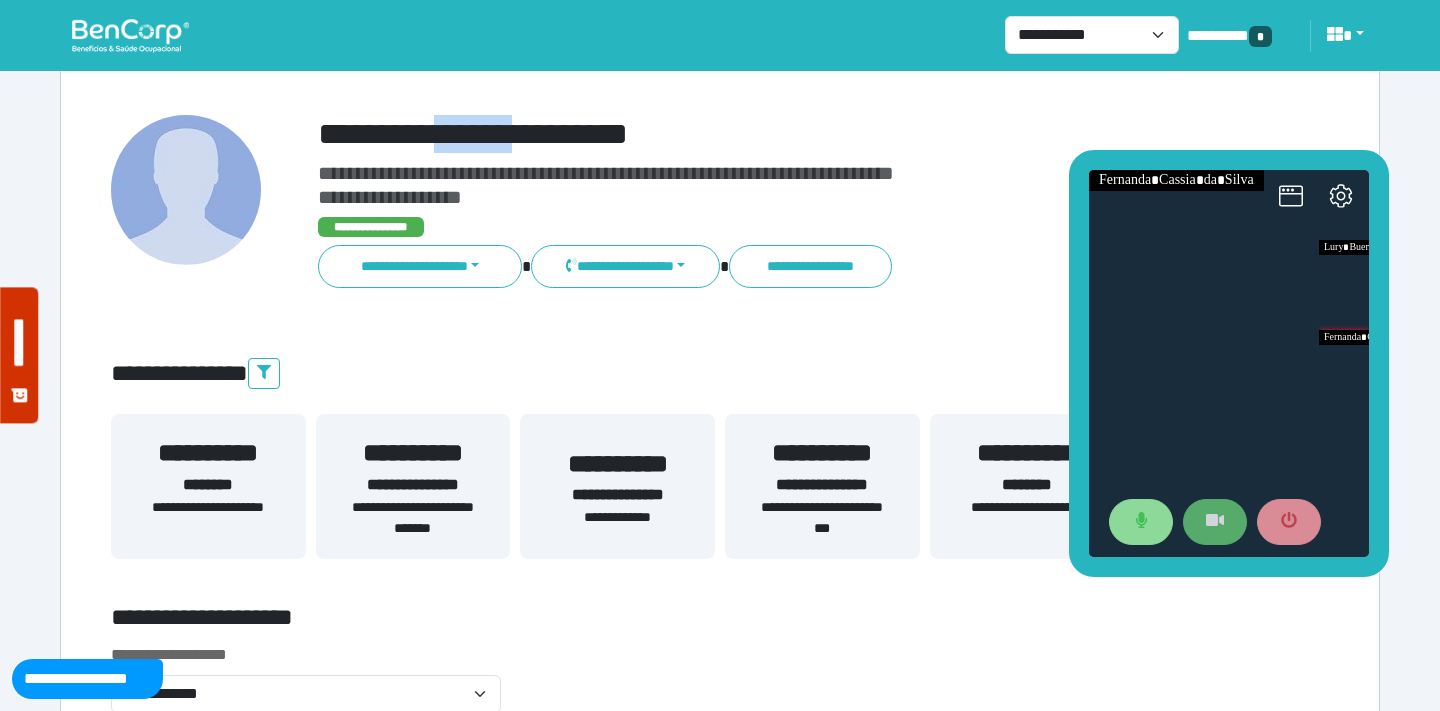 click on "**********" at bounding box center (772, 134) 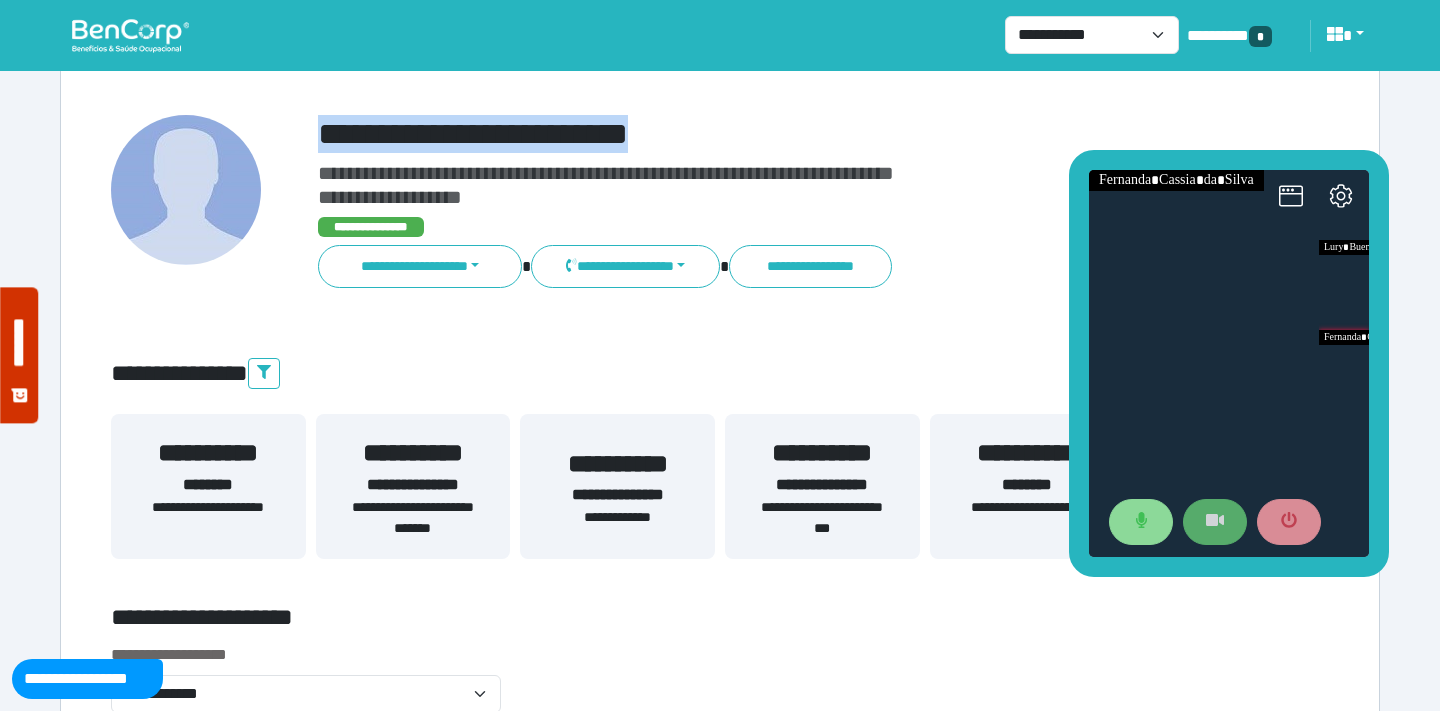 click on "**********" at bounding box center (772, 134) 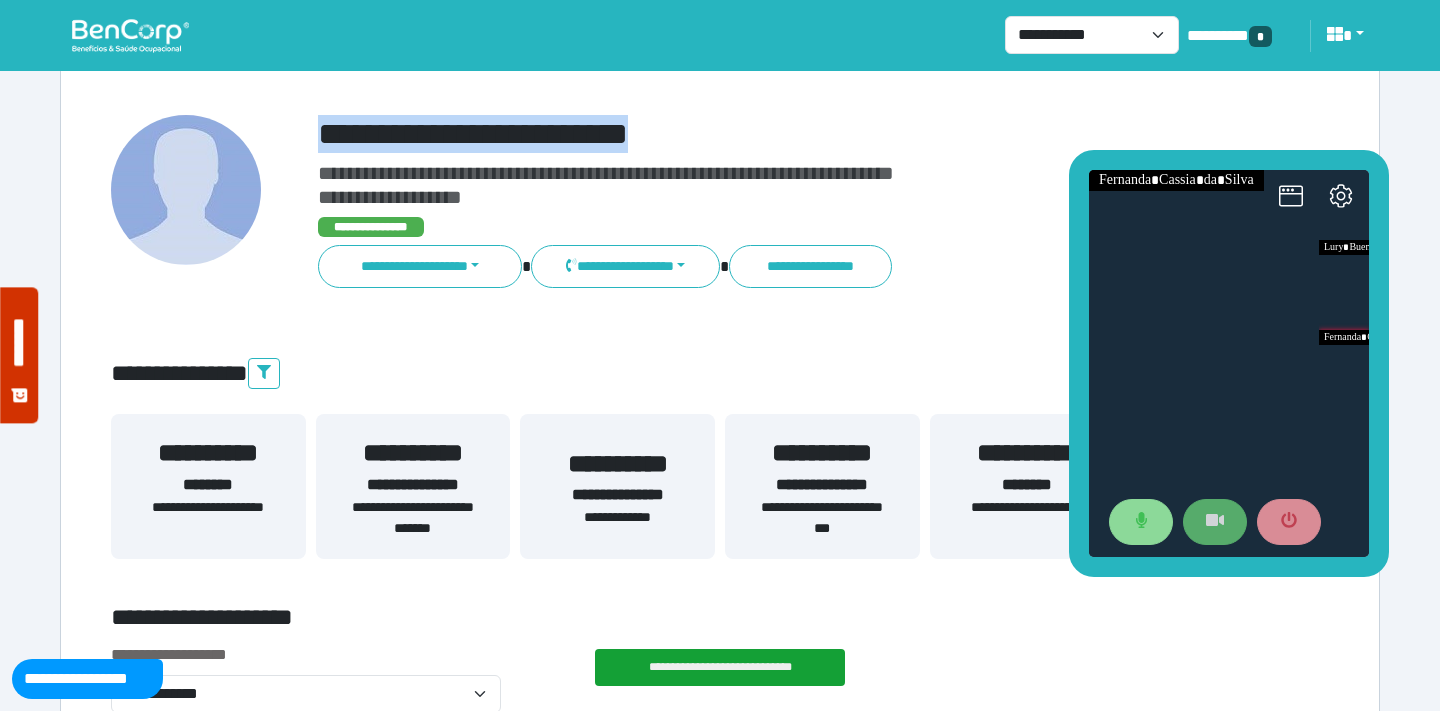 copy on "**********" 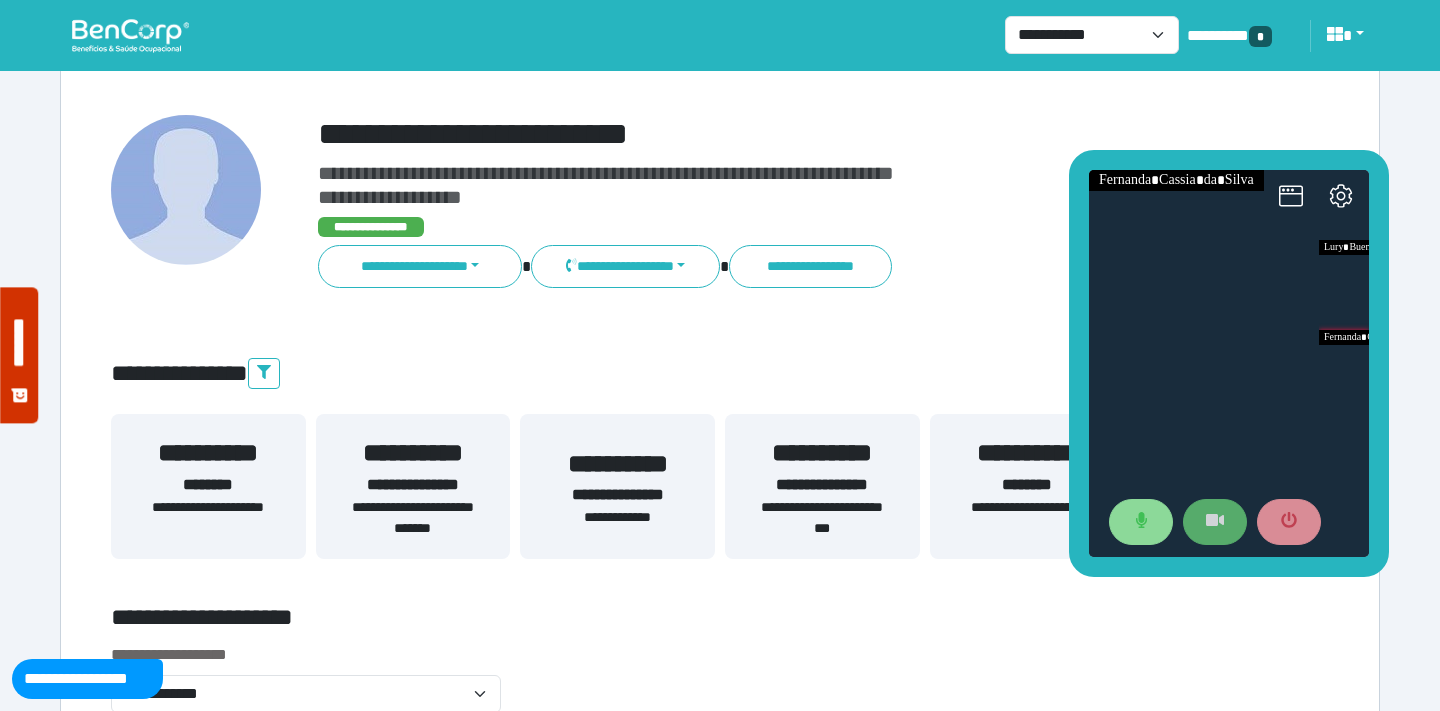 click on "**********" at bounding box center (720, 374) 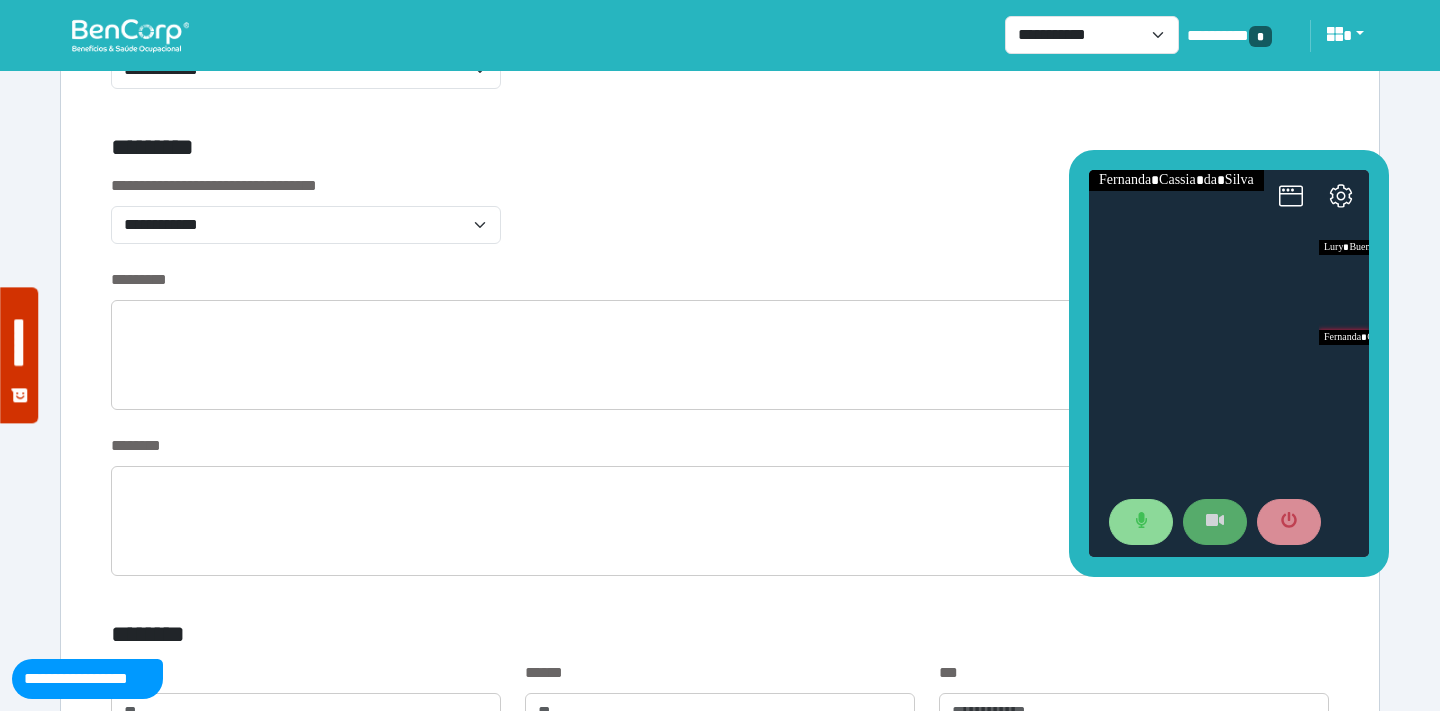 scroll, scrollTop: 678, scrollLeft: 0, axis: vertical 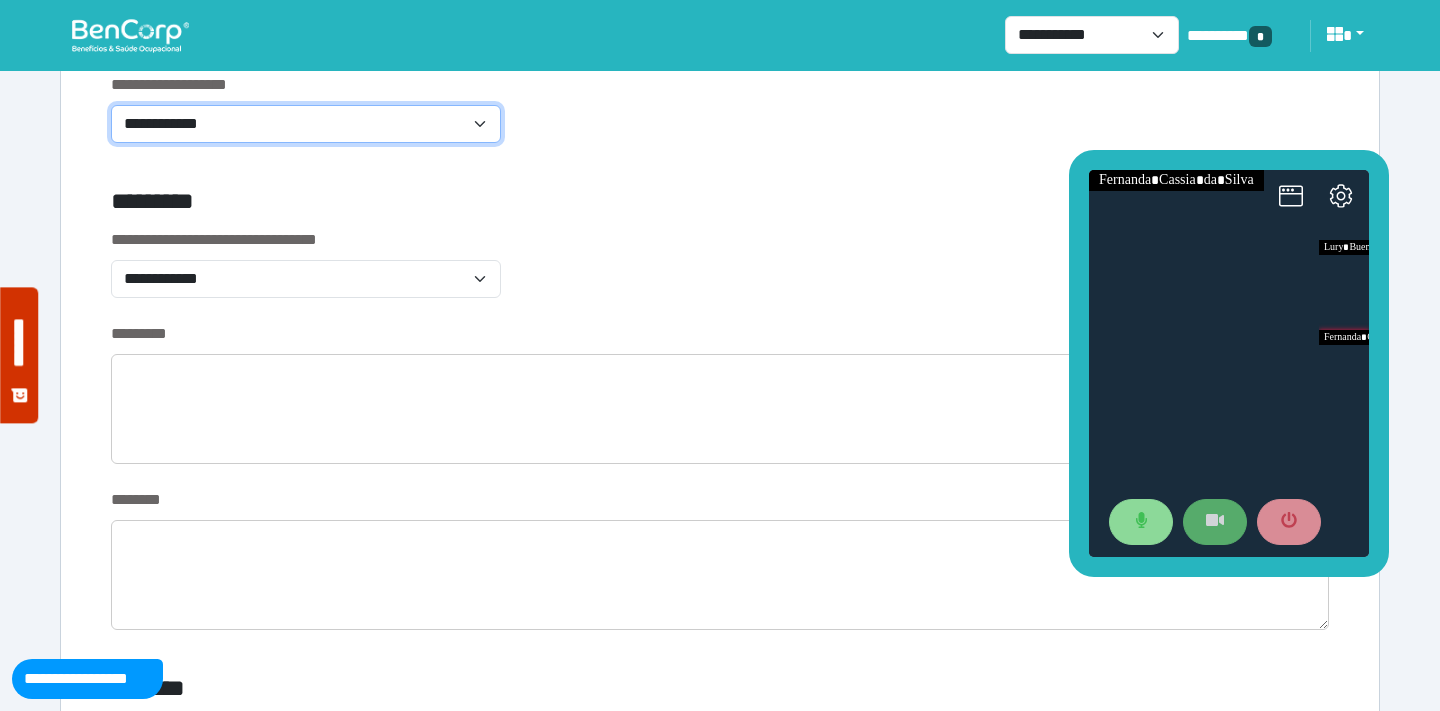 click on "**********" at bounding box center [306, 124] 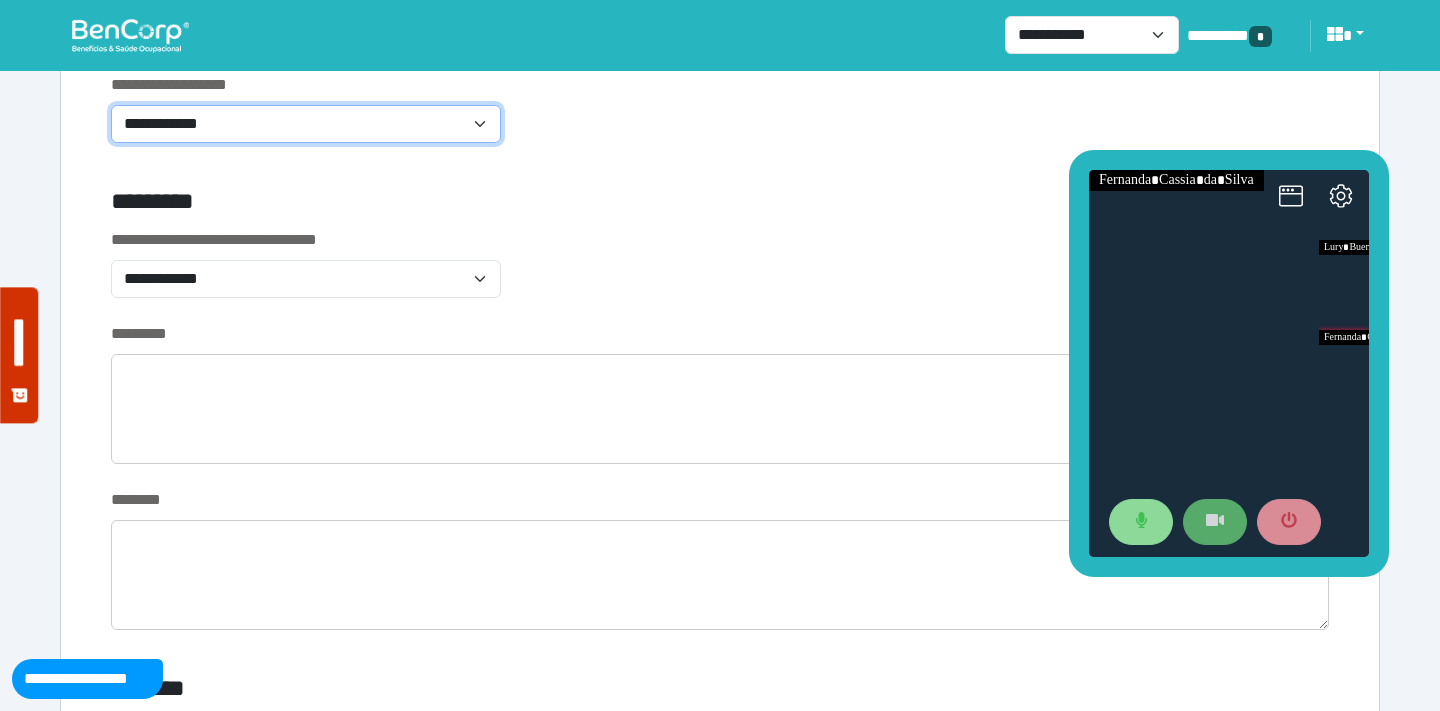 select on "**********" 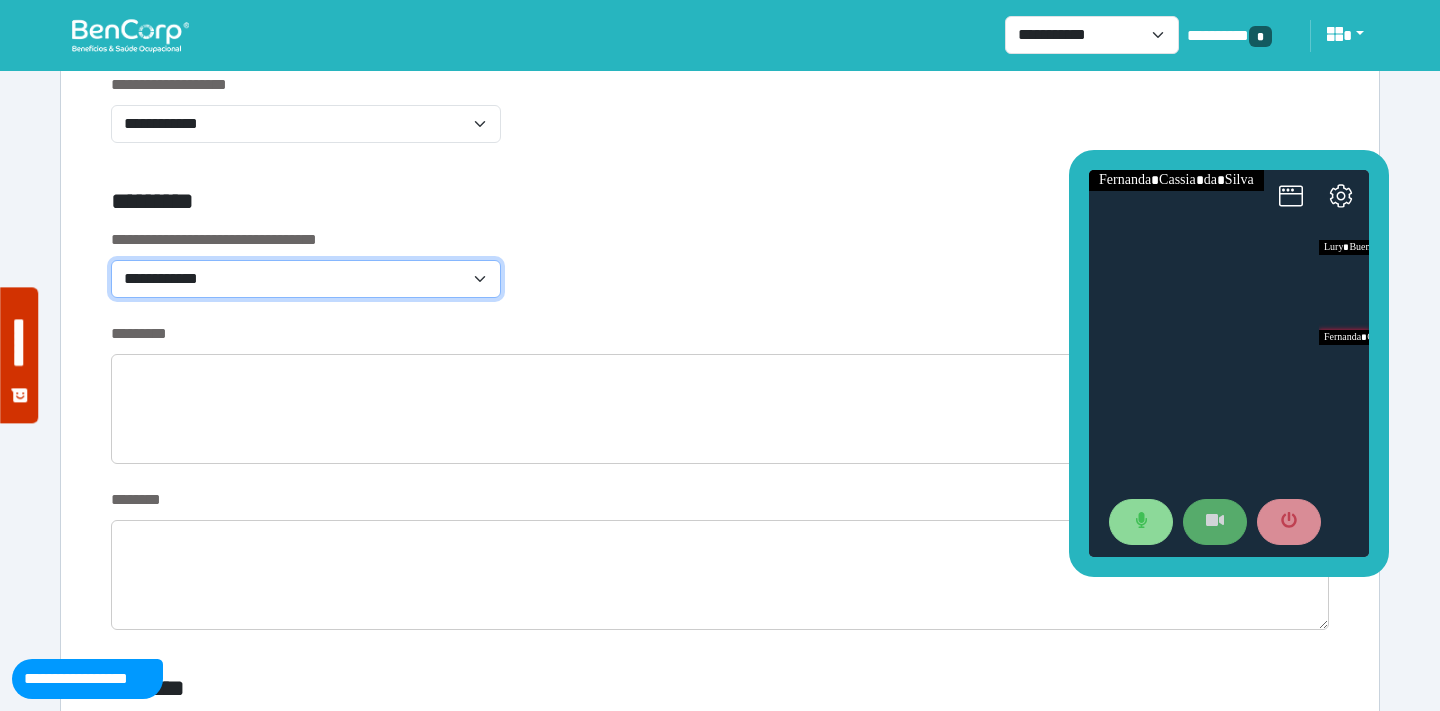 click on "**********" at bounding box center (306, 279) 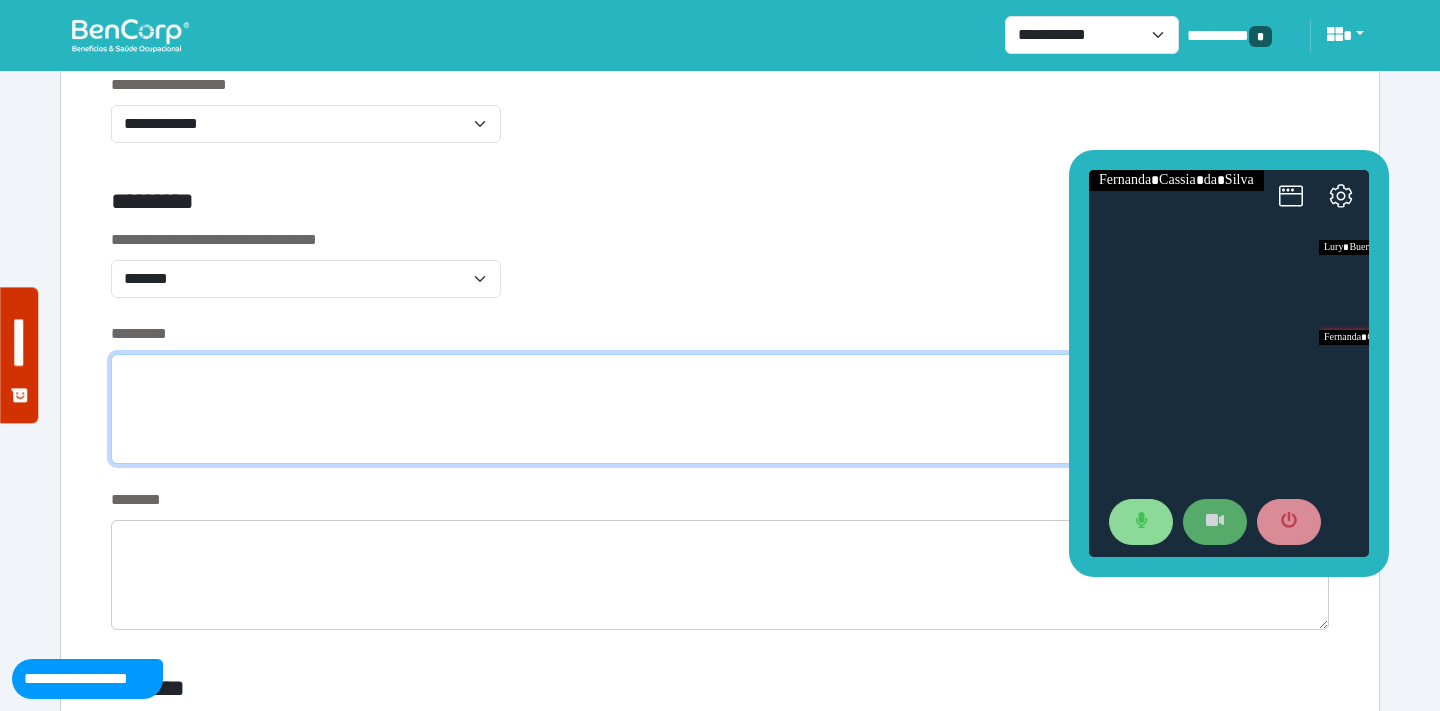 click at bounding box center [720, 409] 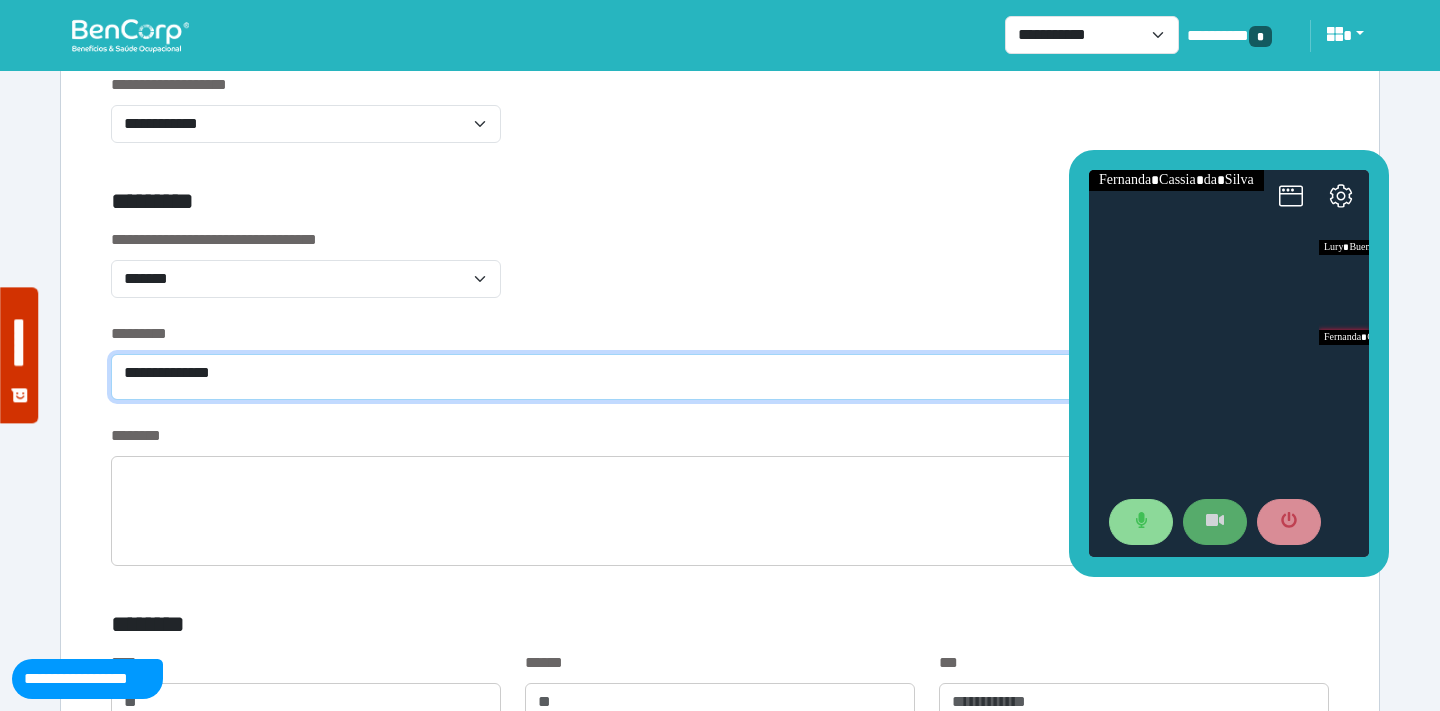 type on "**********" 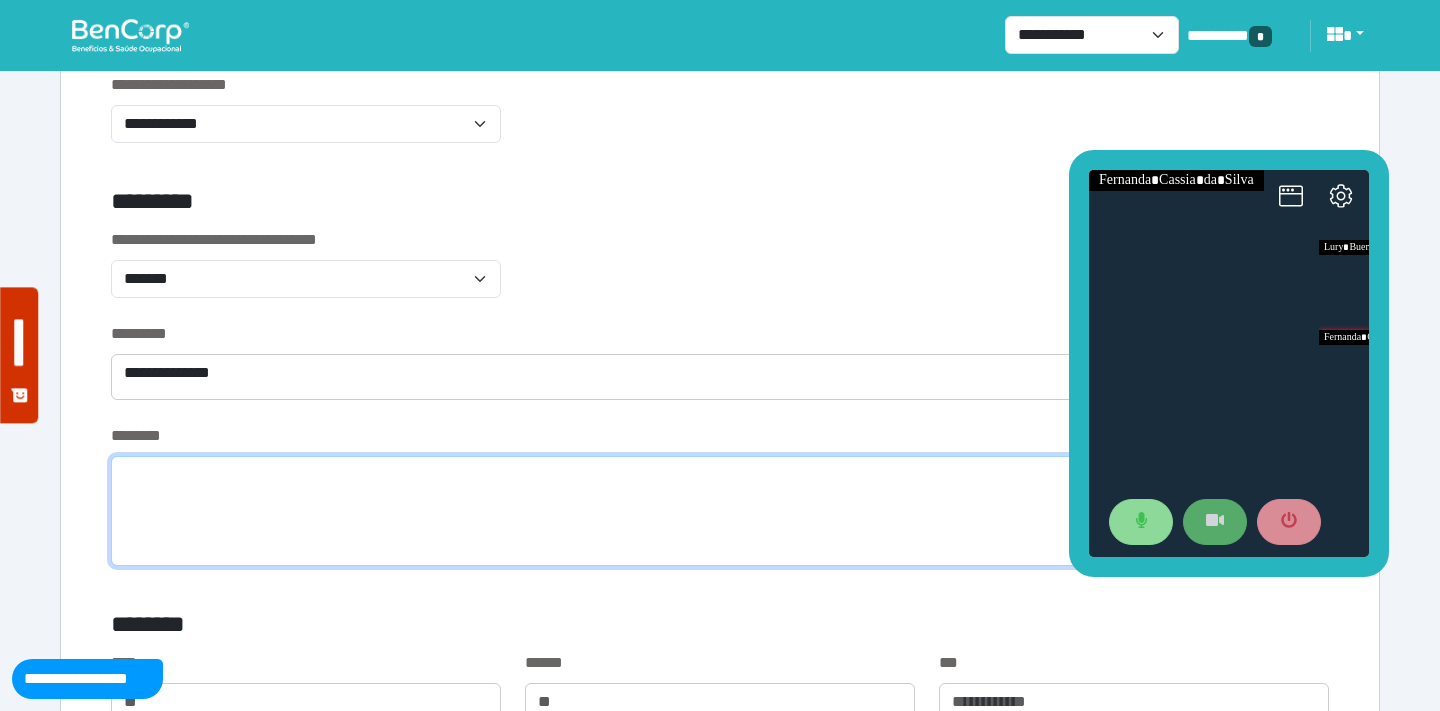 click at bounding box center (720, 511) 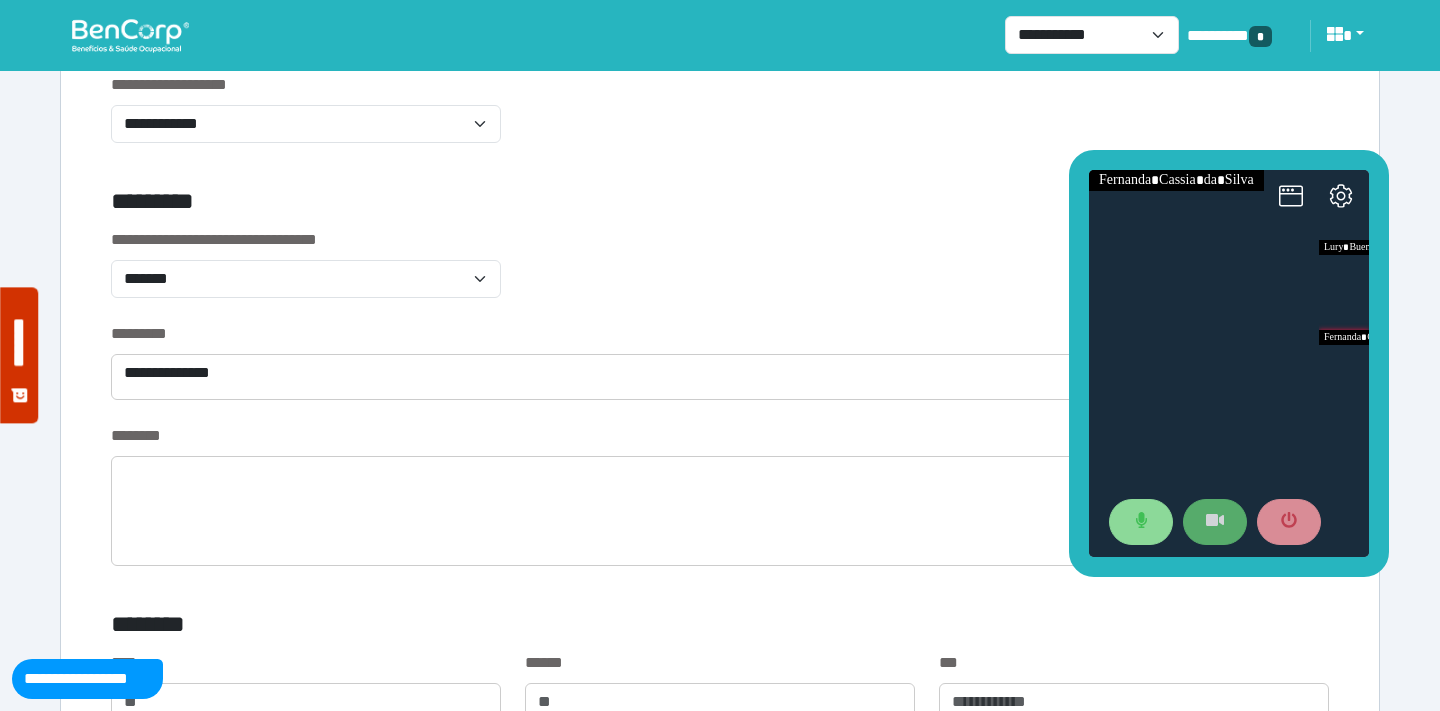 click on "**********" at bounding box center (720, 275) 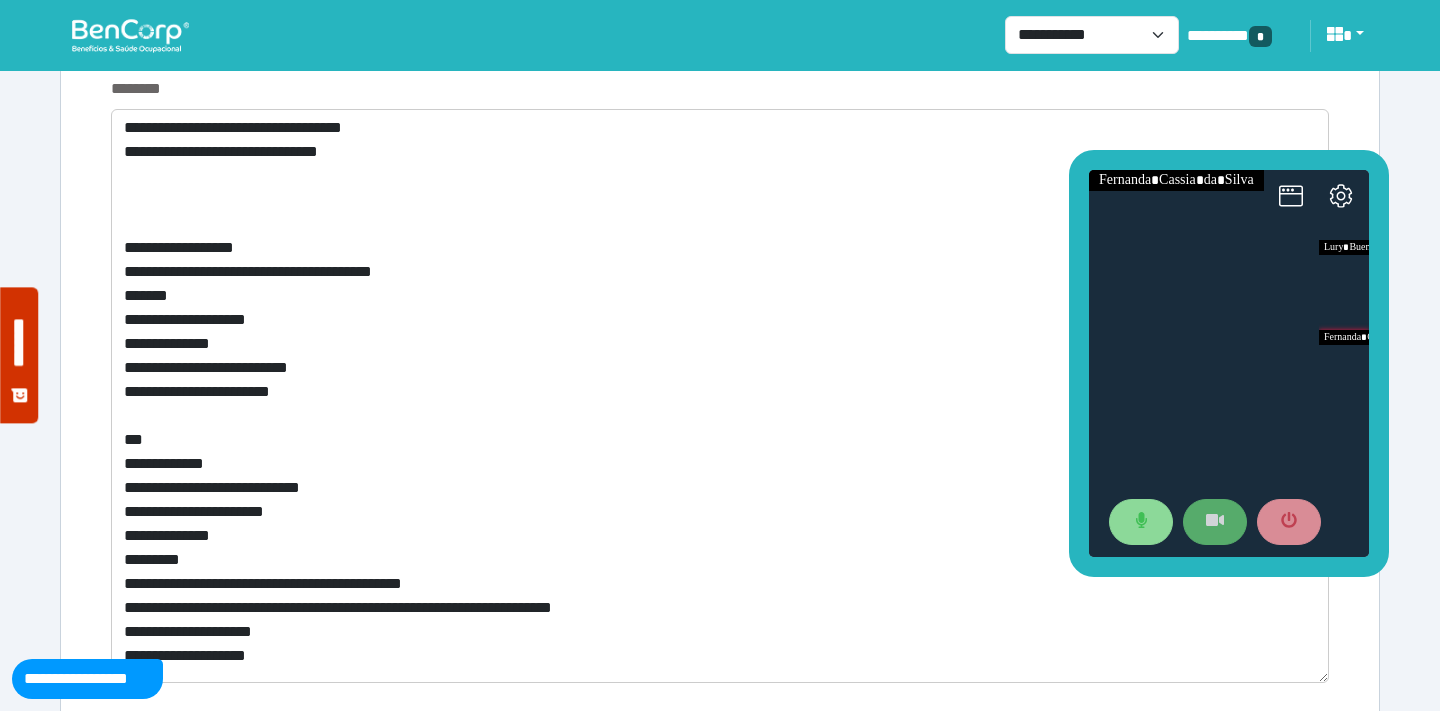scroll, scrollTop: 7671, scrollLeft: 0, axis: vertical 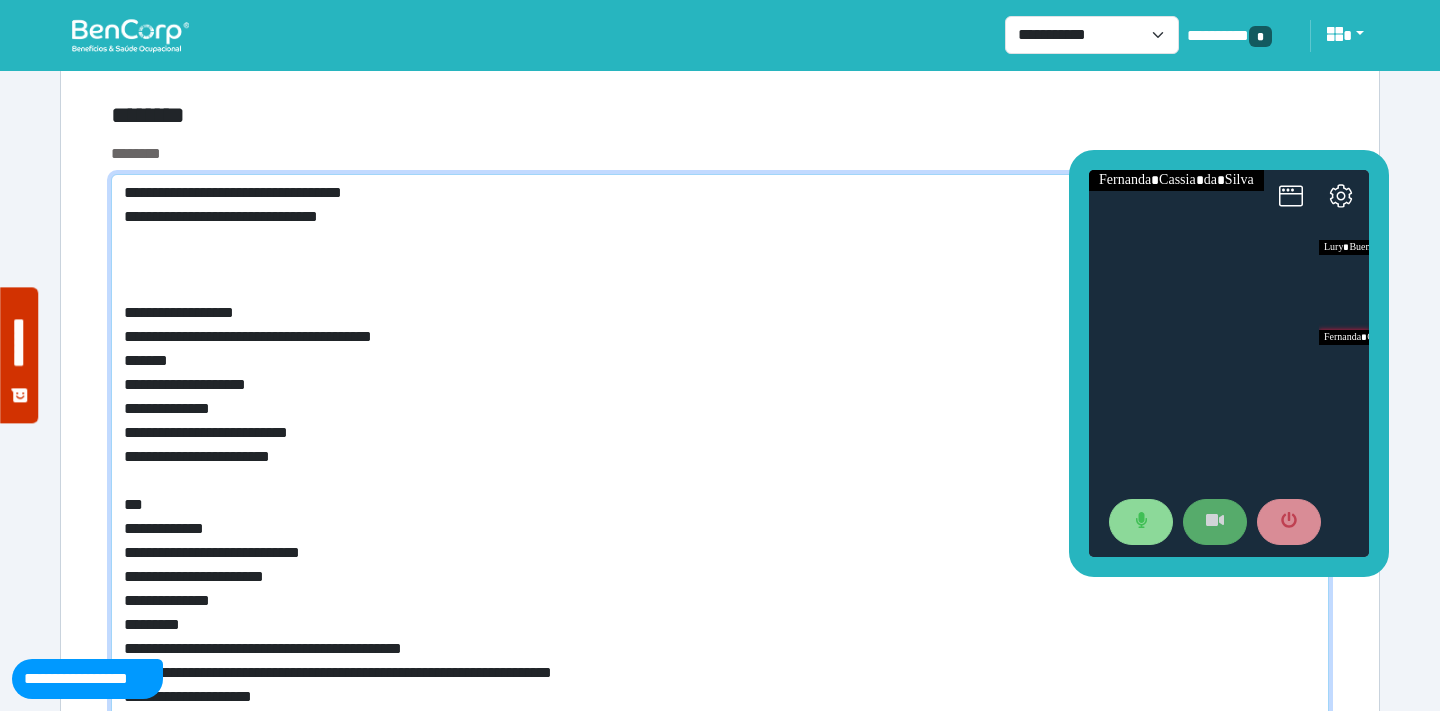 click on "**********" at bounding box center [720, 461] 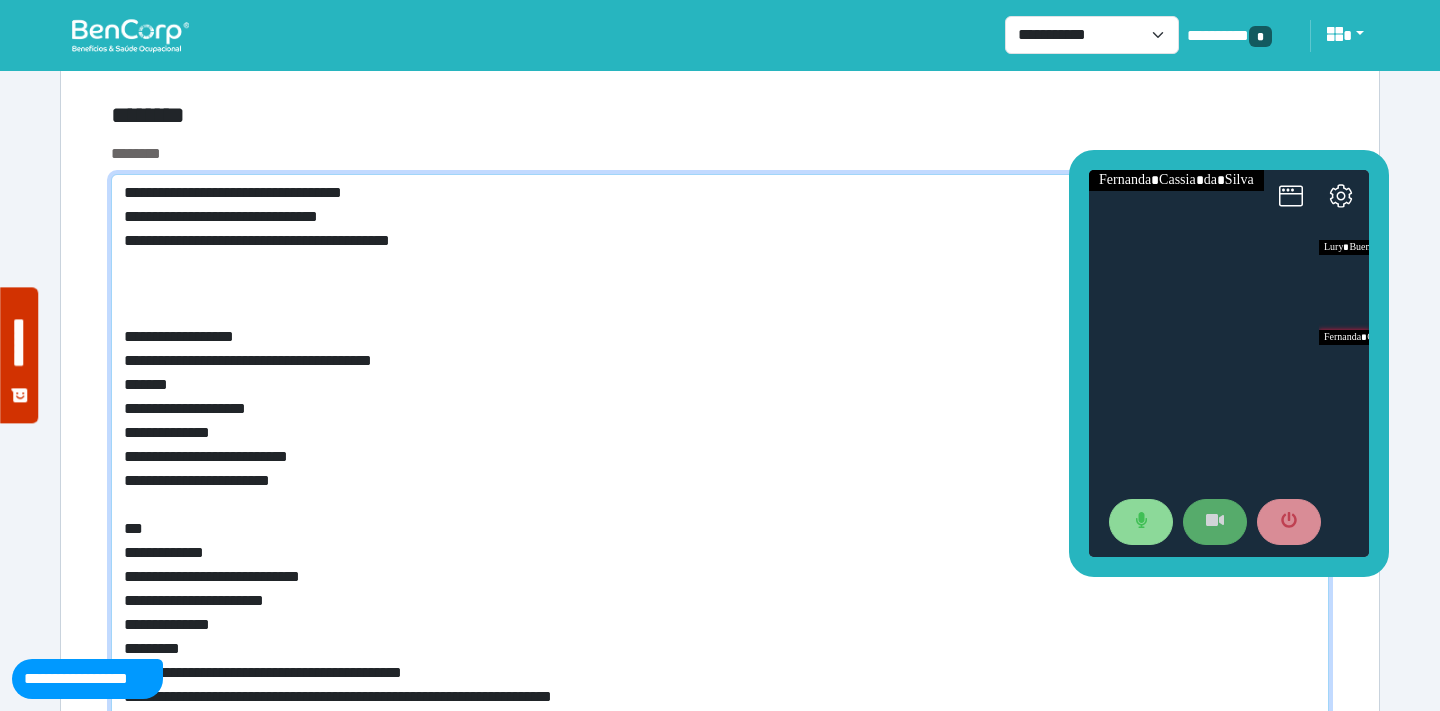 click on "**********" at bounding box center (720, 473) 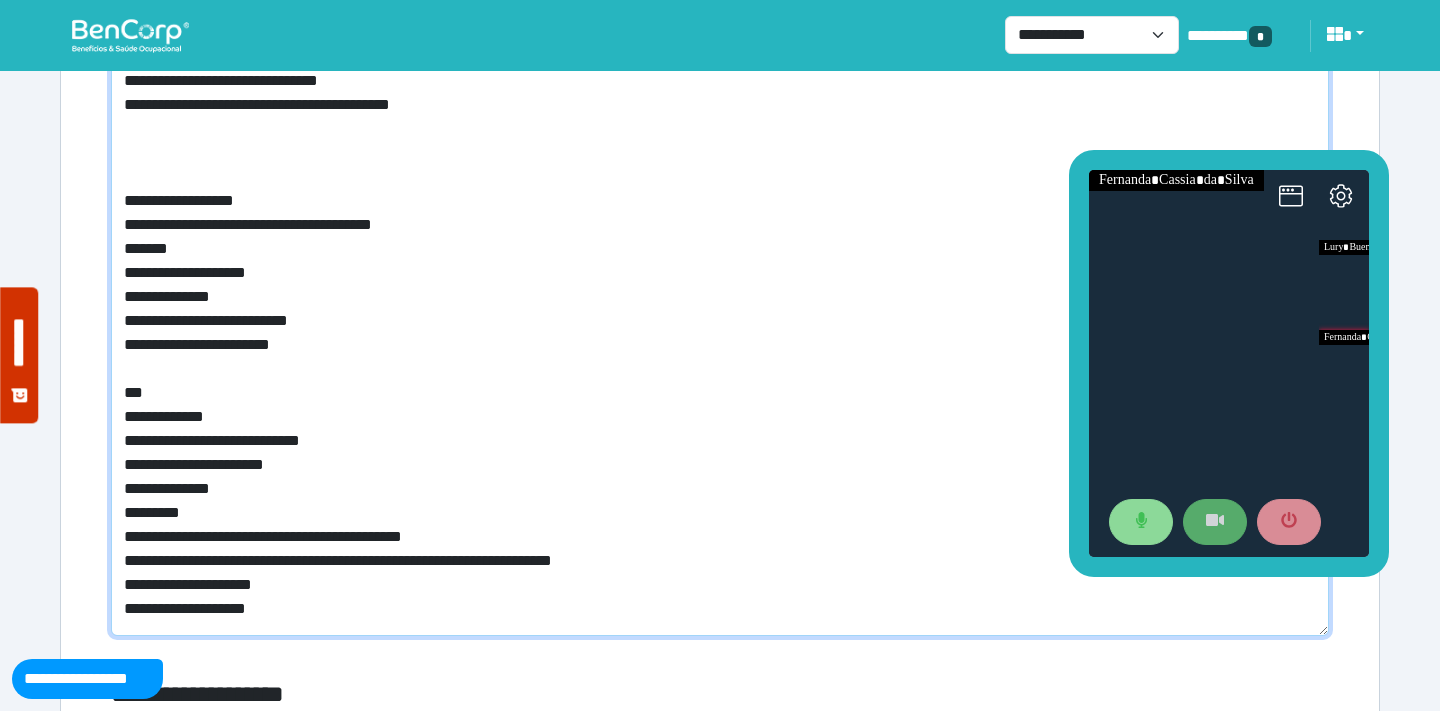 scroll, scrollTop: 7813, scrollLeft: 0, axis: vertical 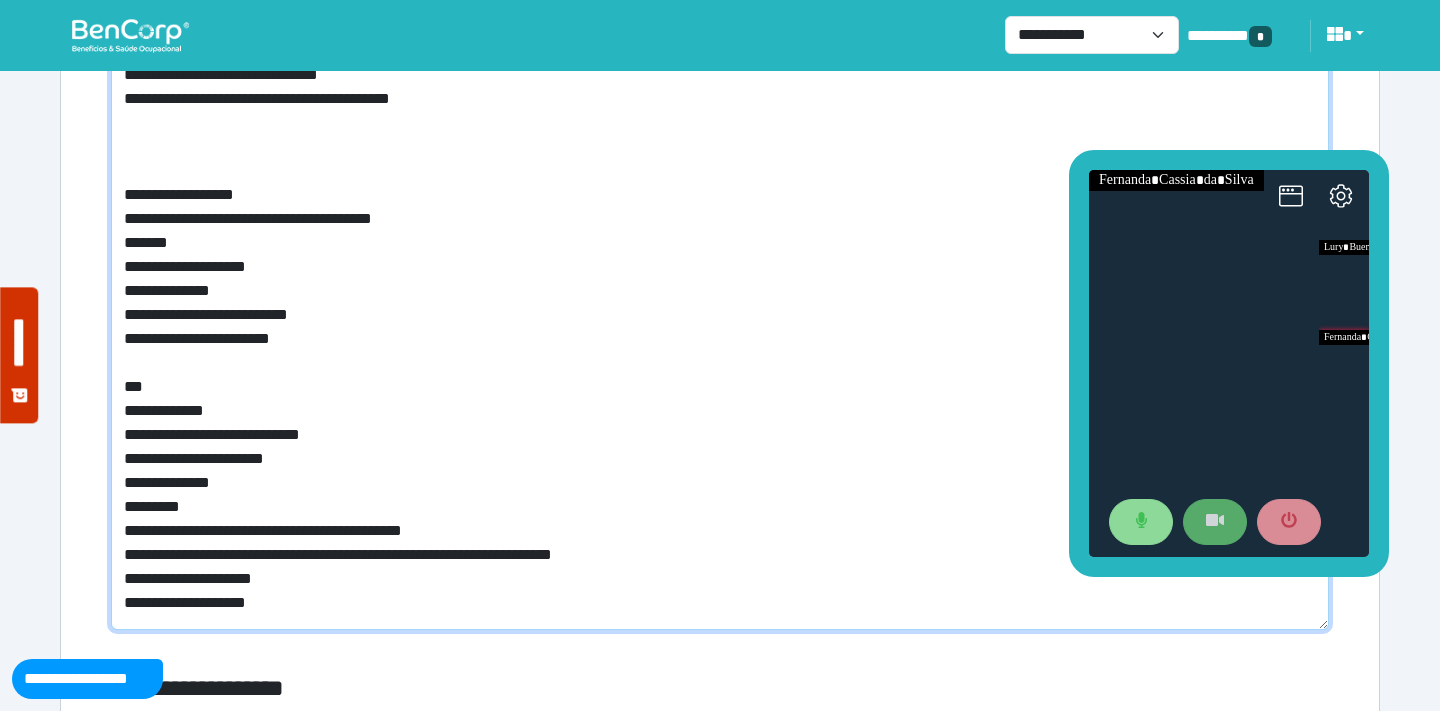 click on "**********" at bounding box center [720, 331] 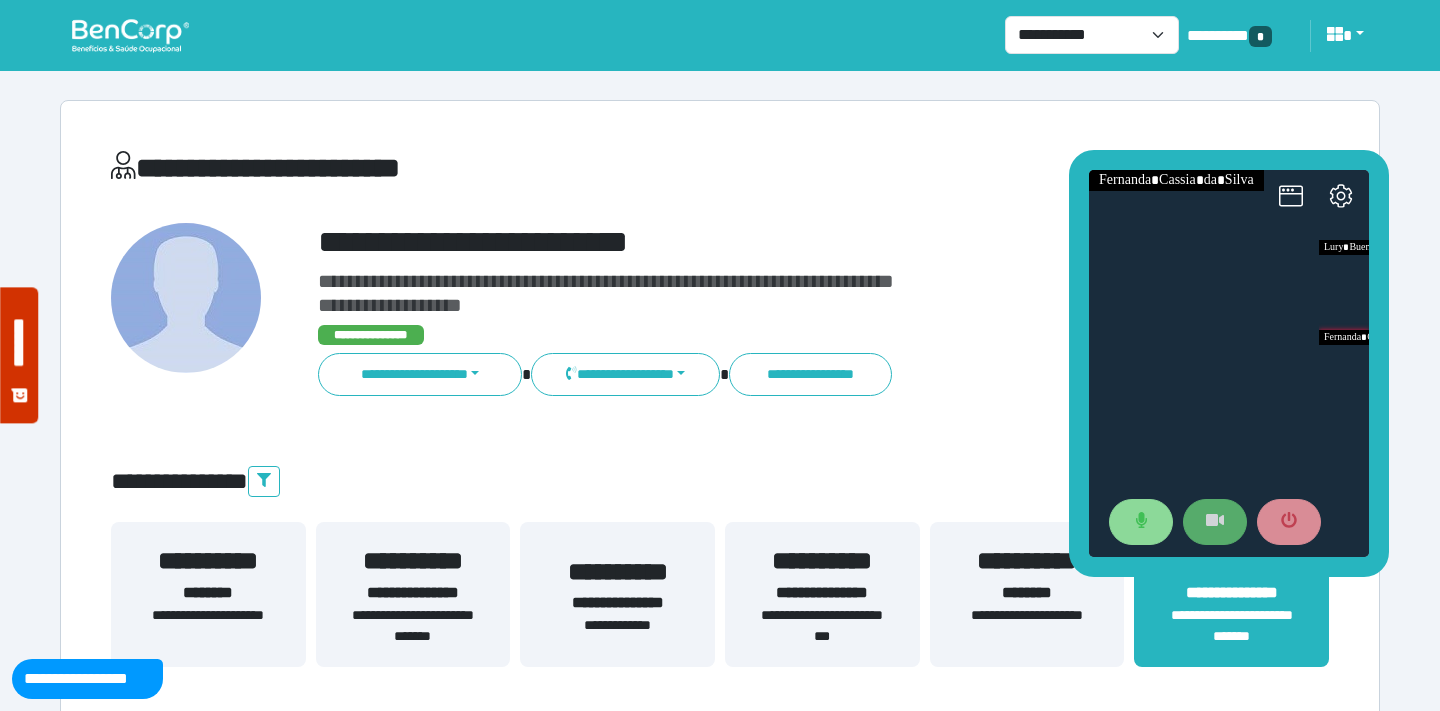 scroll, scrollTop: 77, scrollLeft: 0, axis: vertical 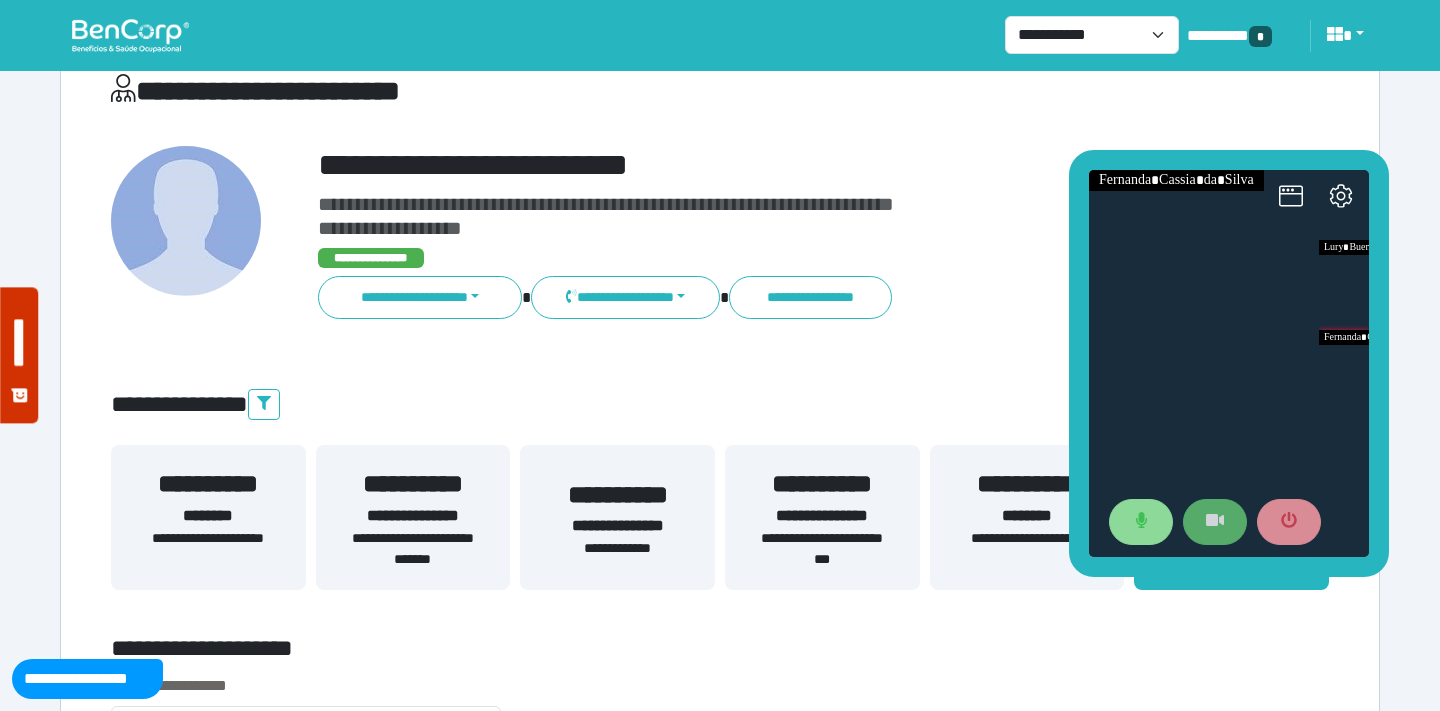 click on "**********" at bounding box center [822, 549] 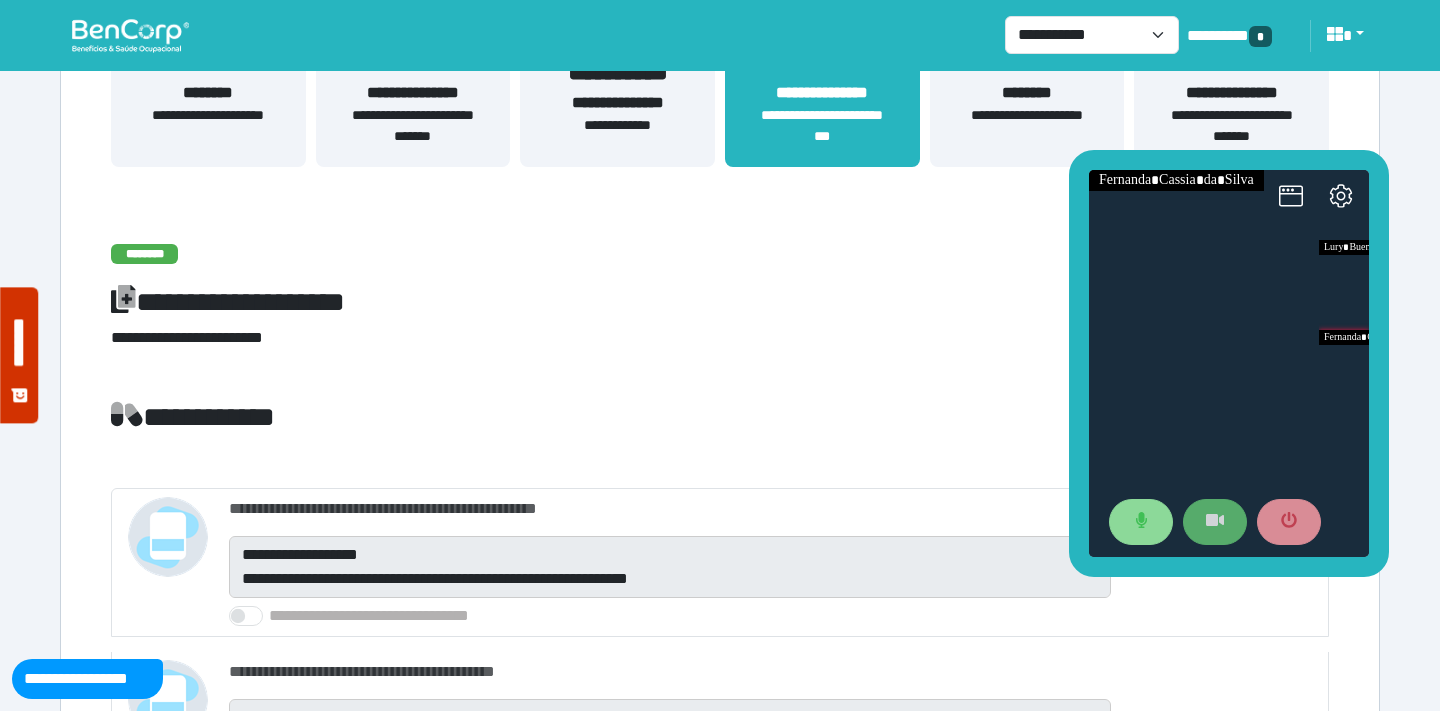 scroll, scrollTop: 487, scrollLeft: 0, axis: vertical 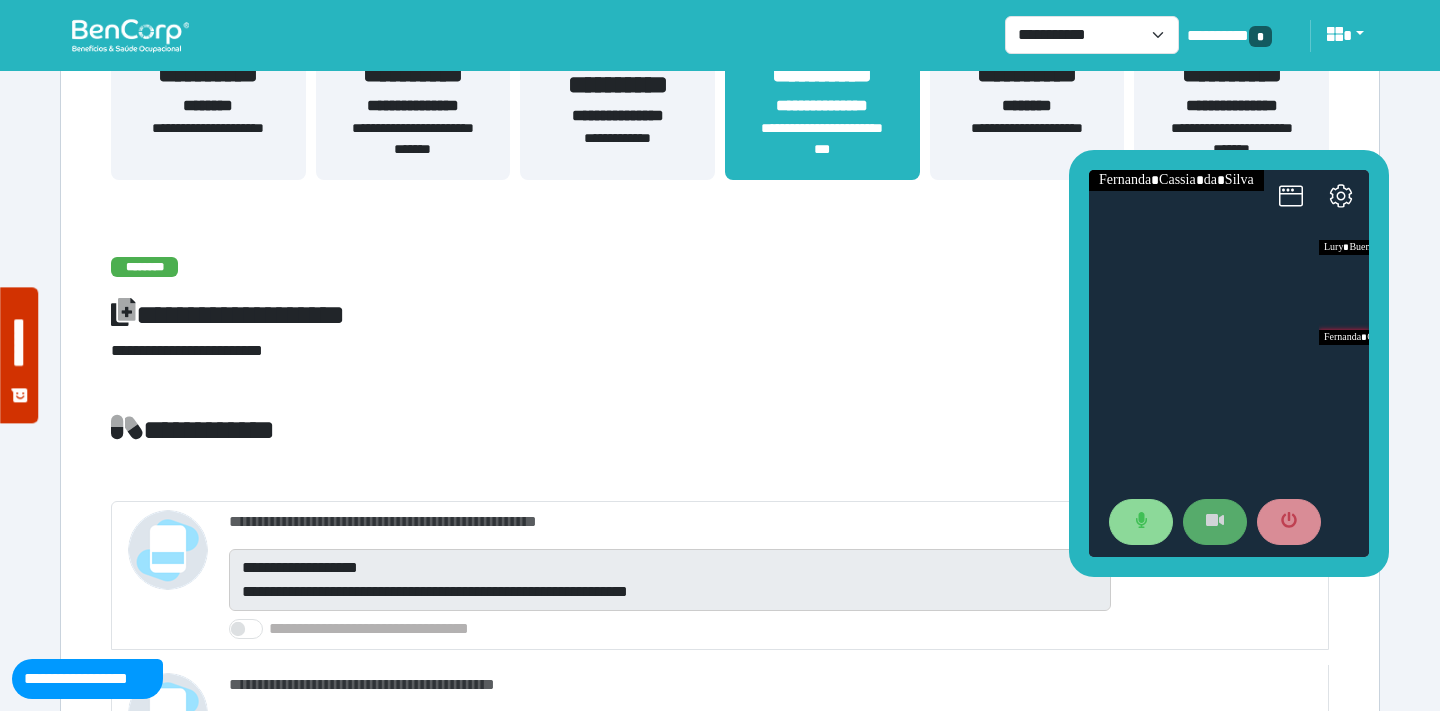 click on "**********" at bounding box center [413, 139] 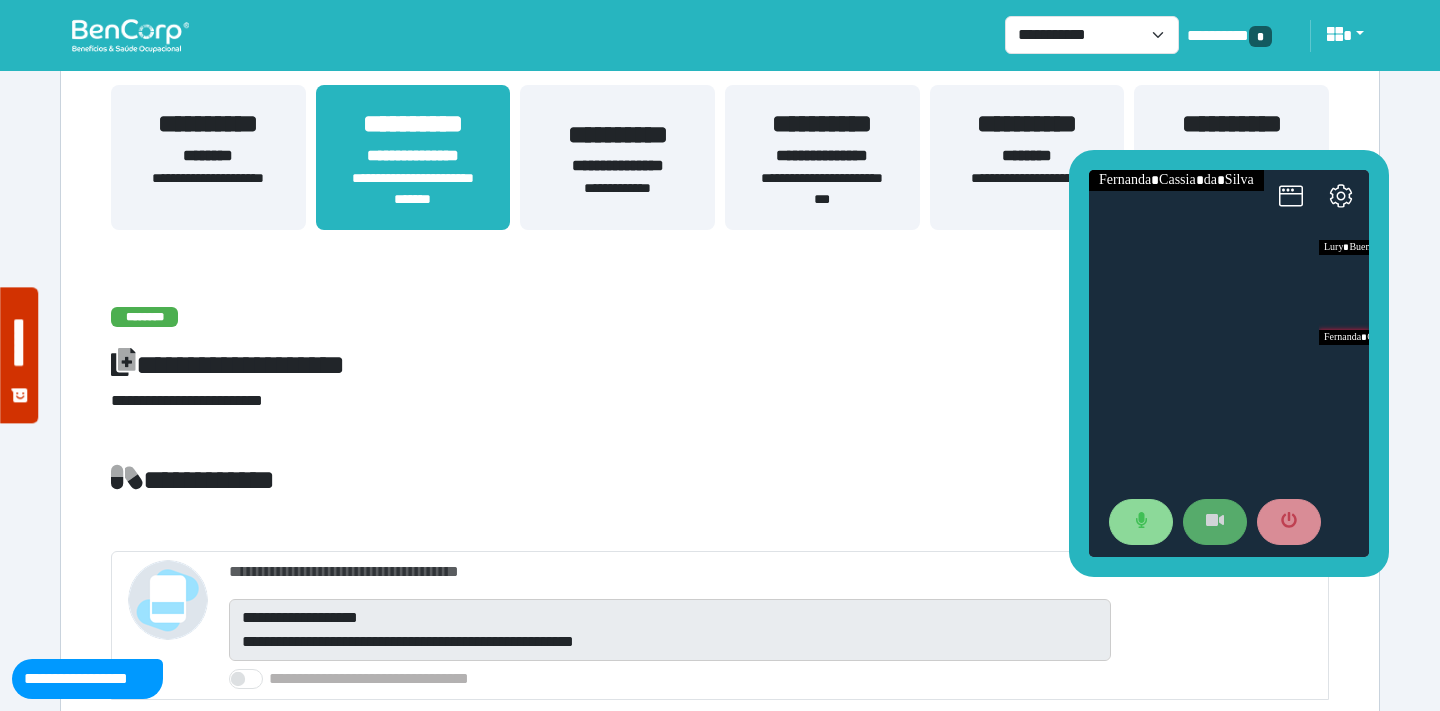 scroll, scrollTop: 229, scrollLeft: 0, axis: vertical 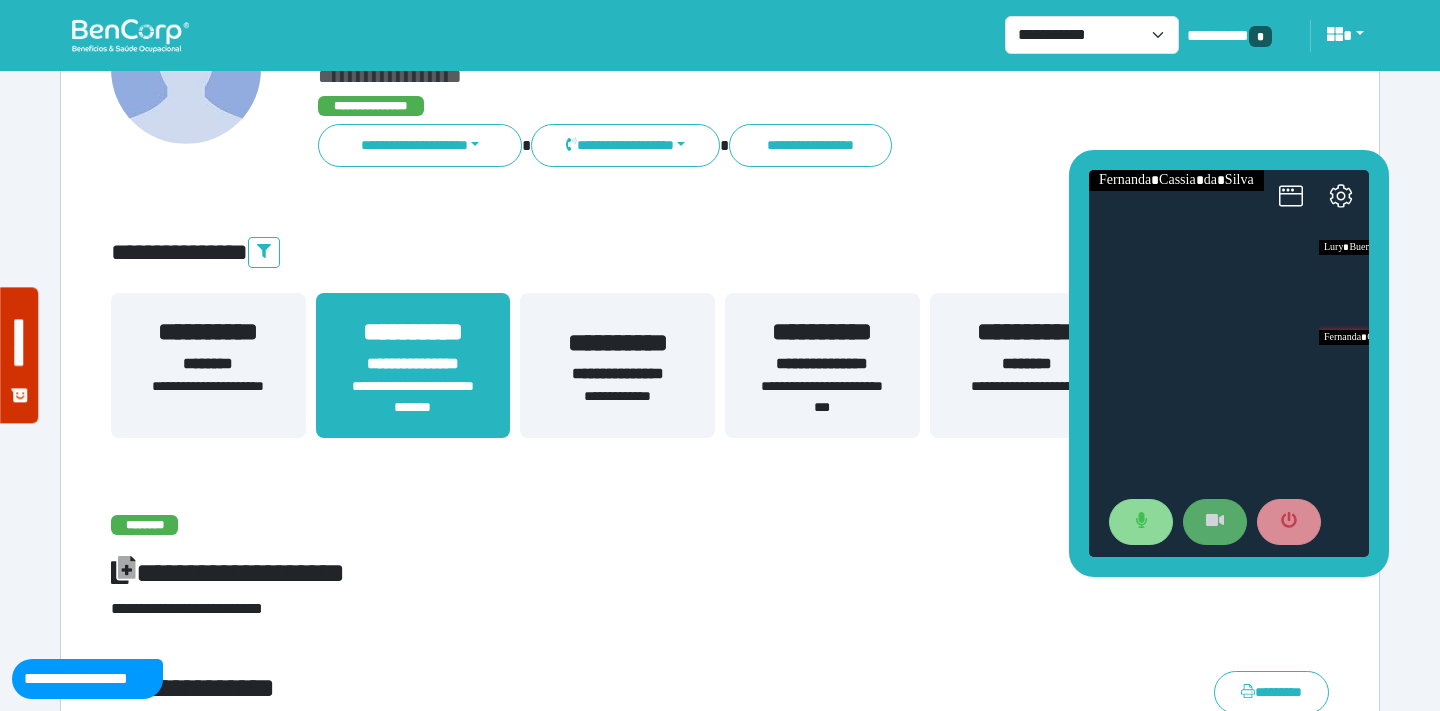 click on "**********" at bounding box center (208, 332) 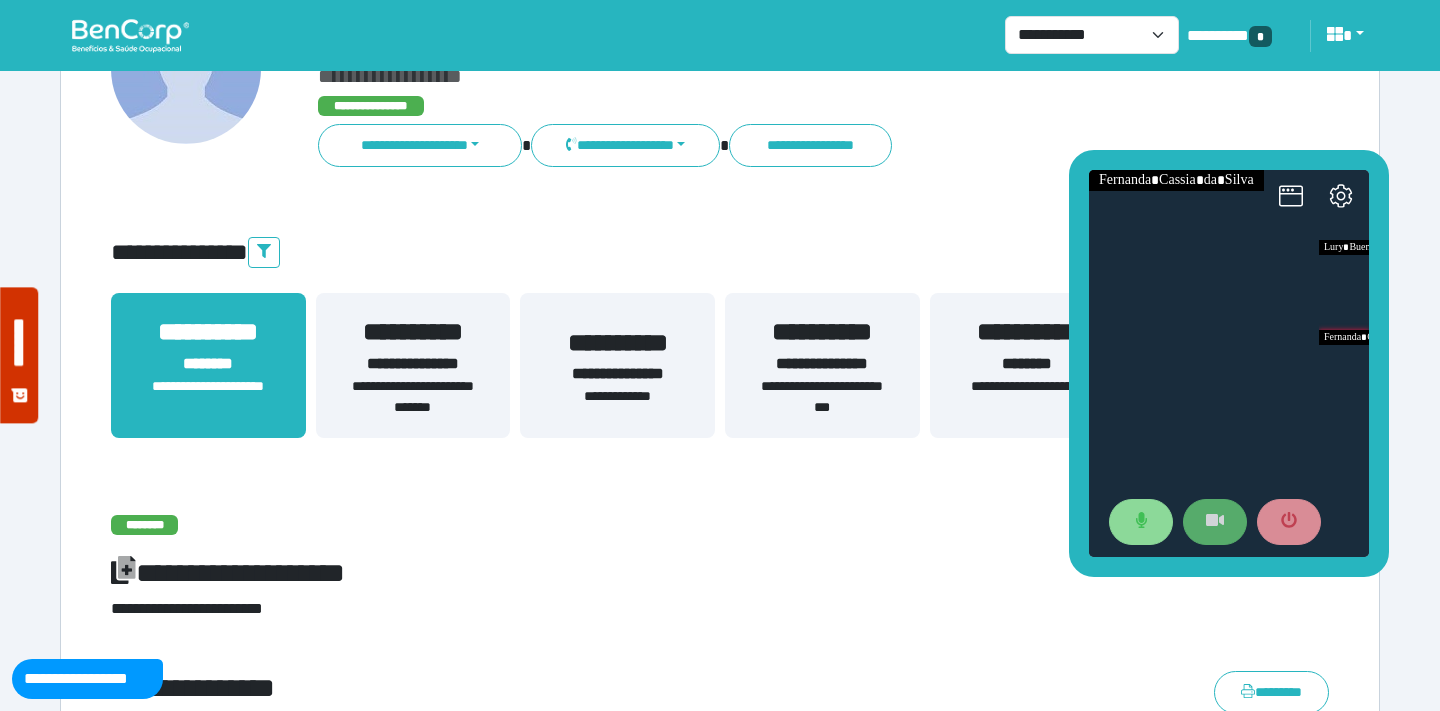 click on "**********" at bounding box center (413, 397) 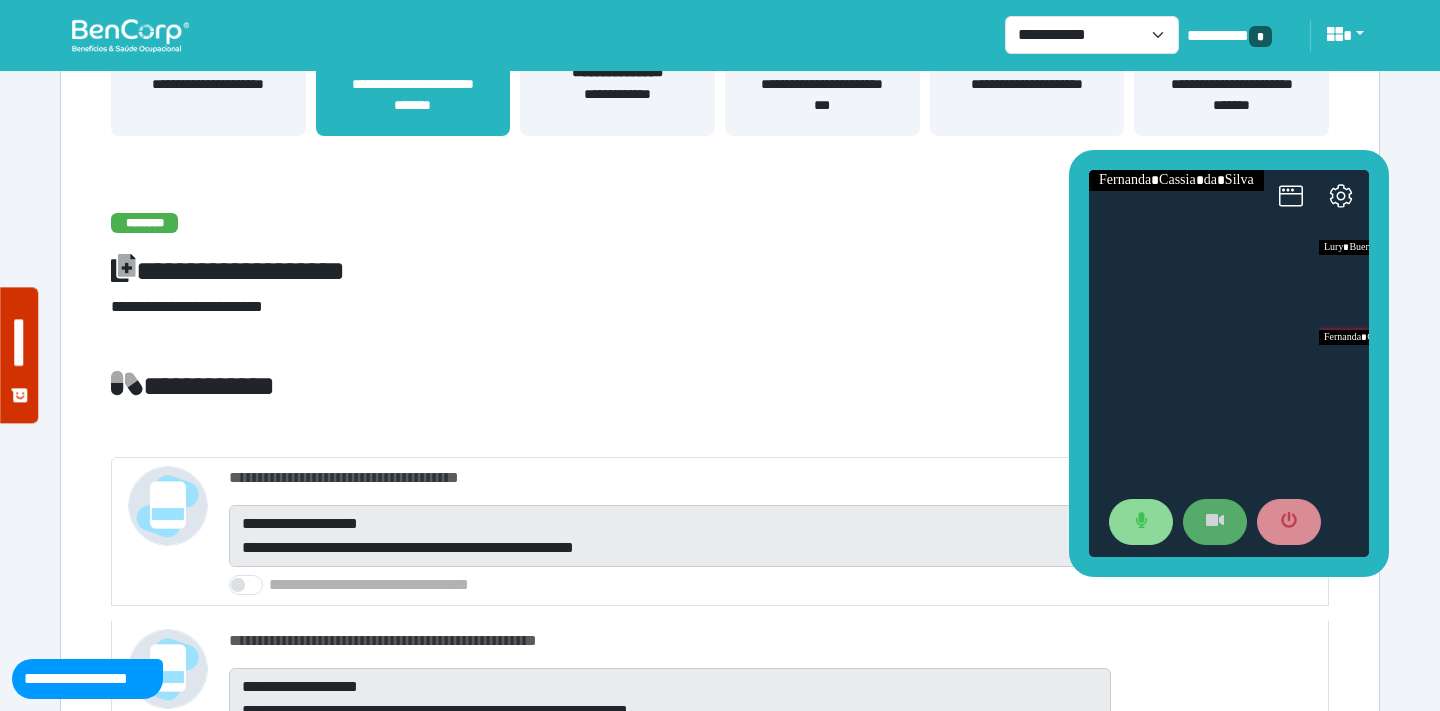 scroll, scrollTop: 521, scrollLeft: 0, axis: vertical 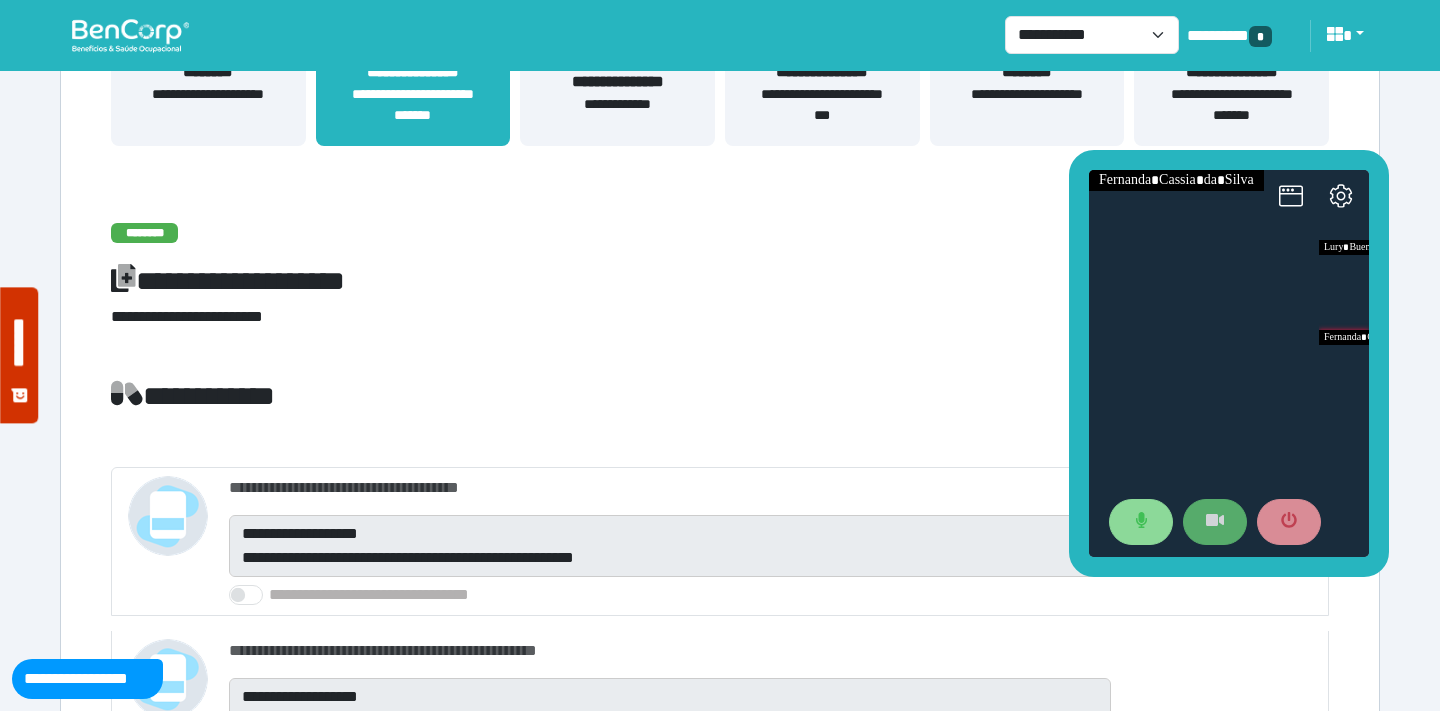 click on "**********" at bounding box center [1231, 73] 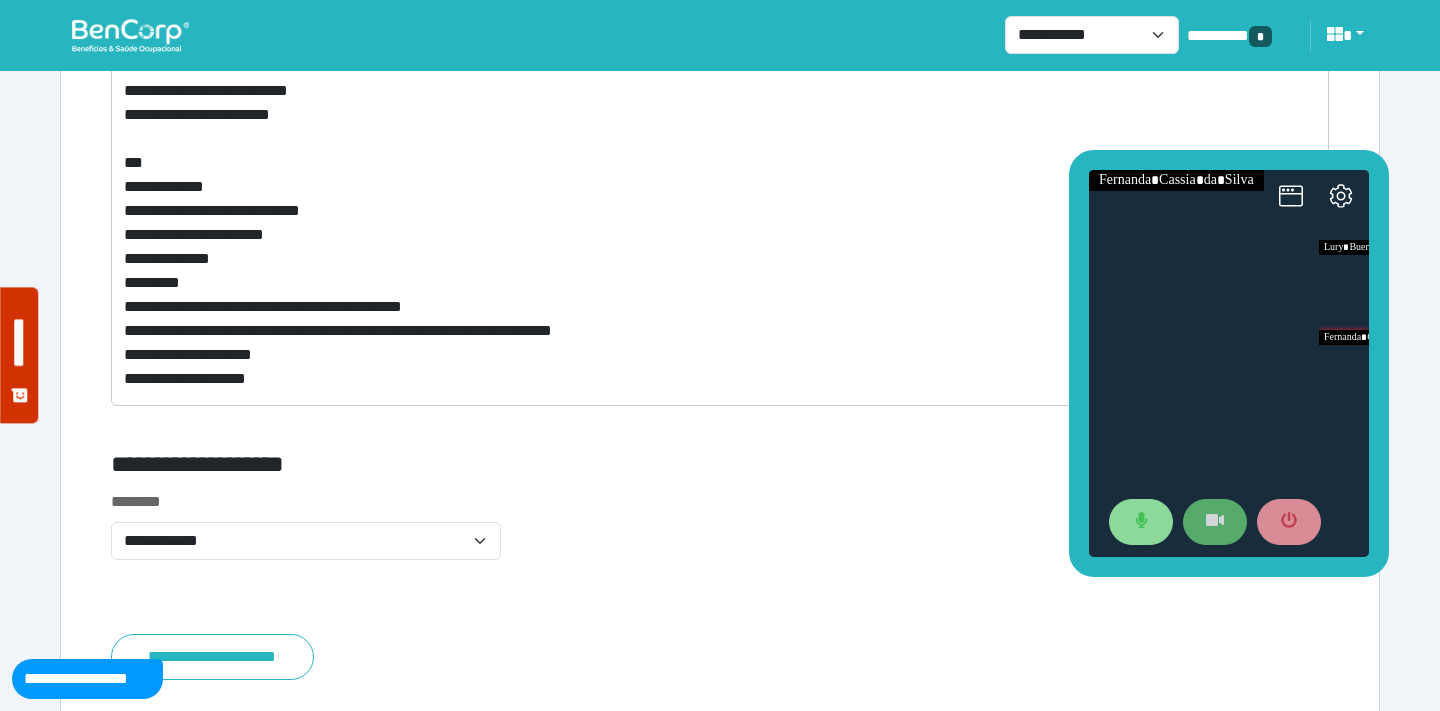 scroll, scrollTop: 7942, scrollLeft: 0, axis: vertical 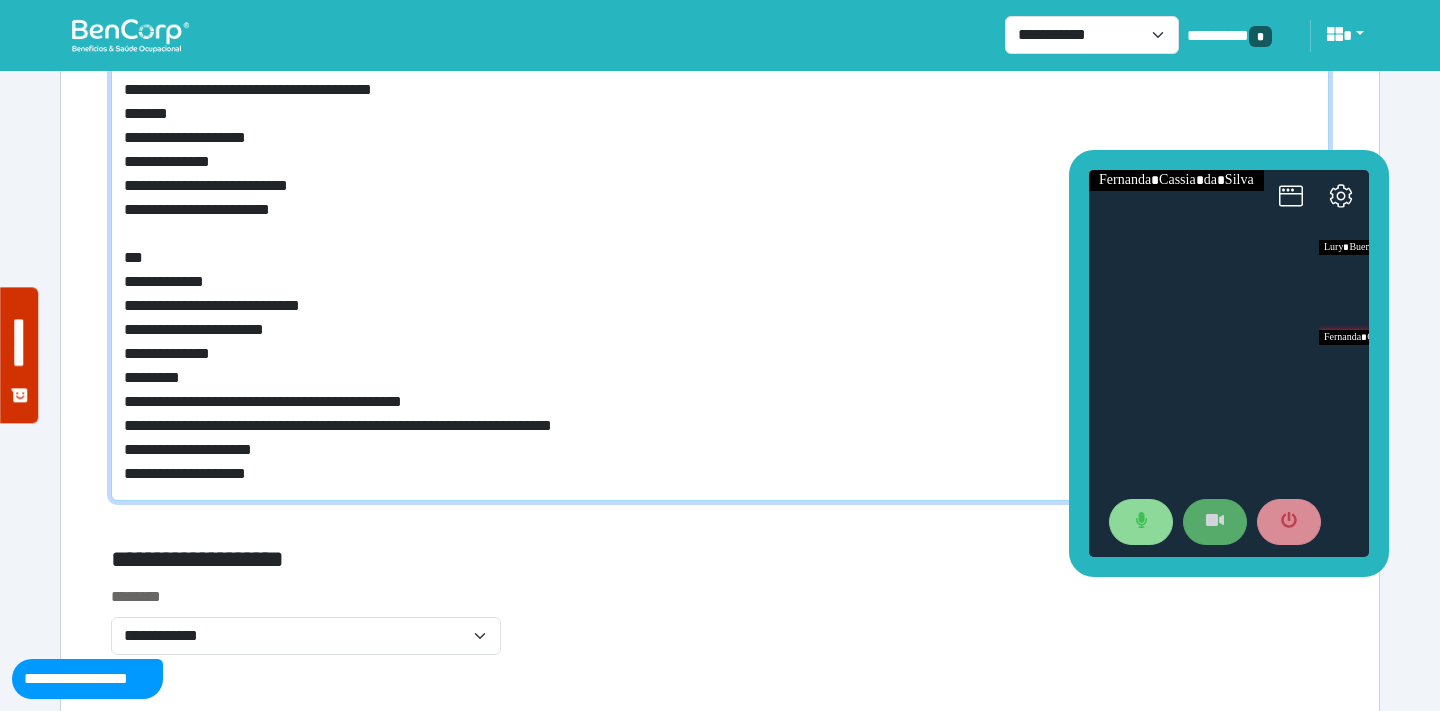 click on "**********" at bounding box center [720, 202] 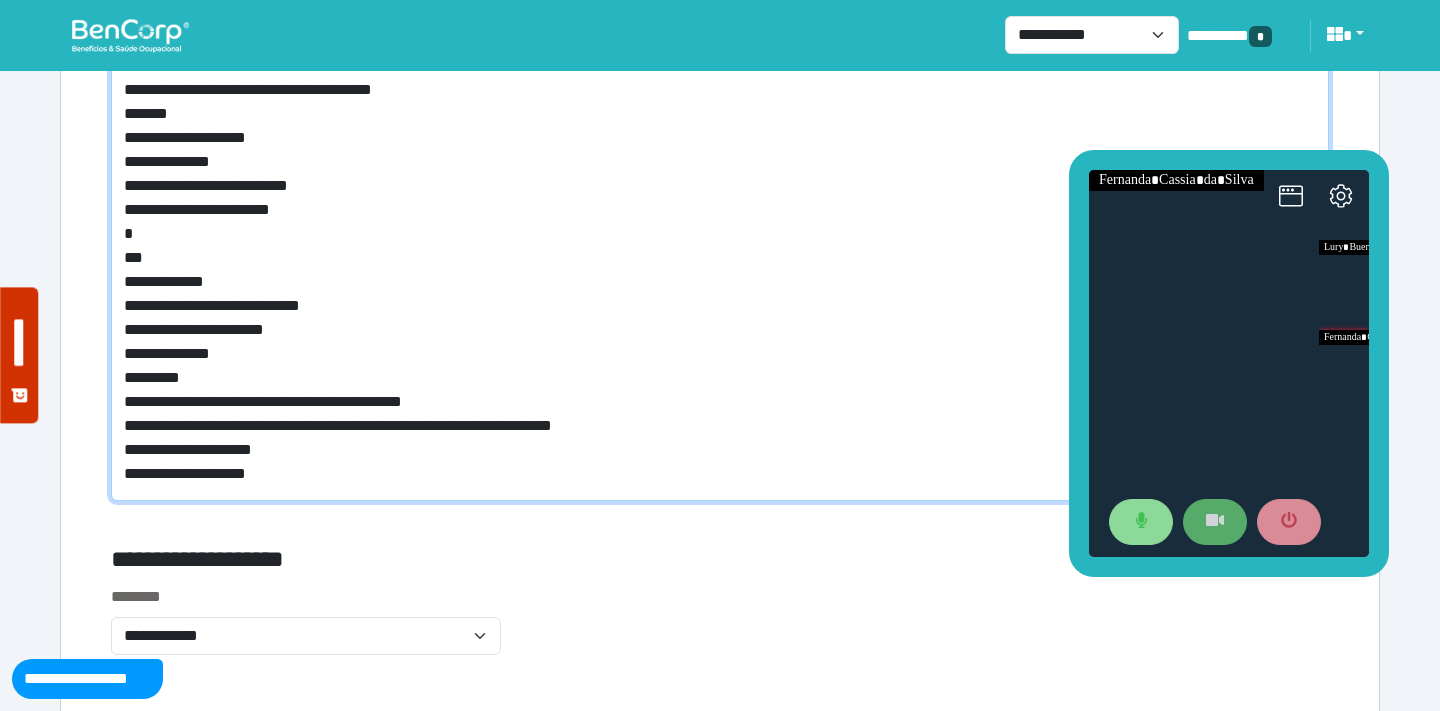 scroll, scrollTop: 7667, scrollLeft: 0, axis: vertical 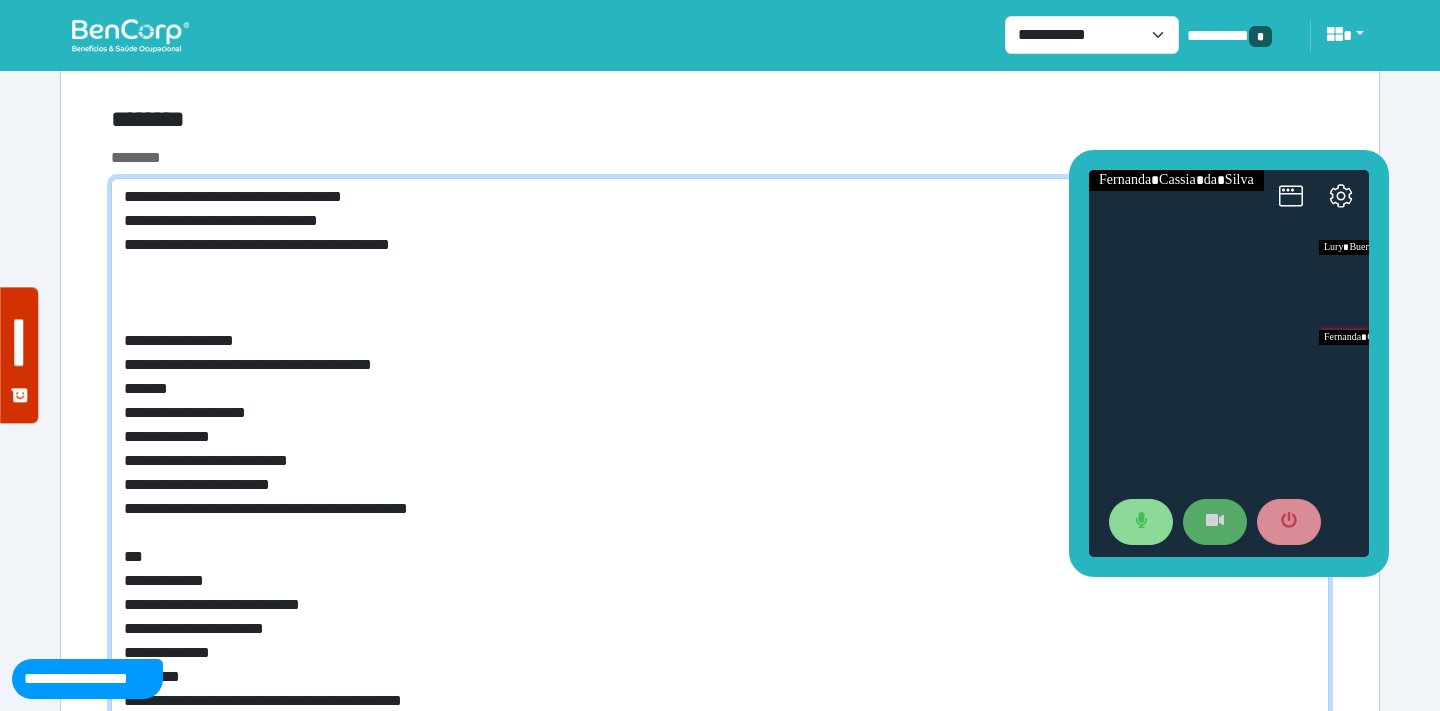 click on "**********" at bounding box center [720, 489] 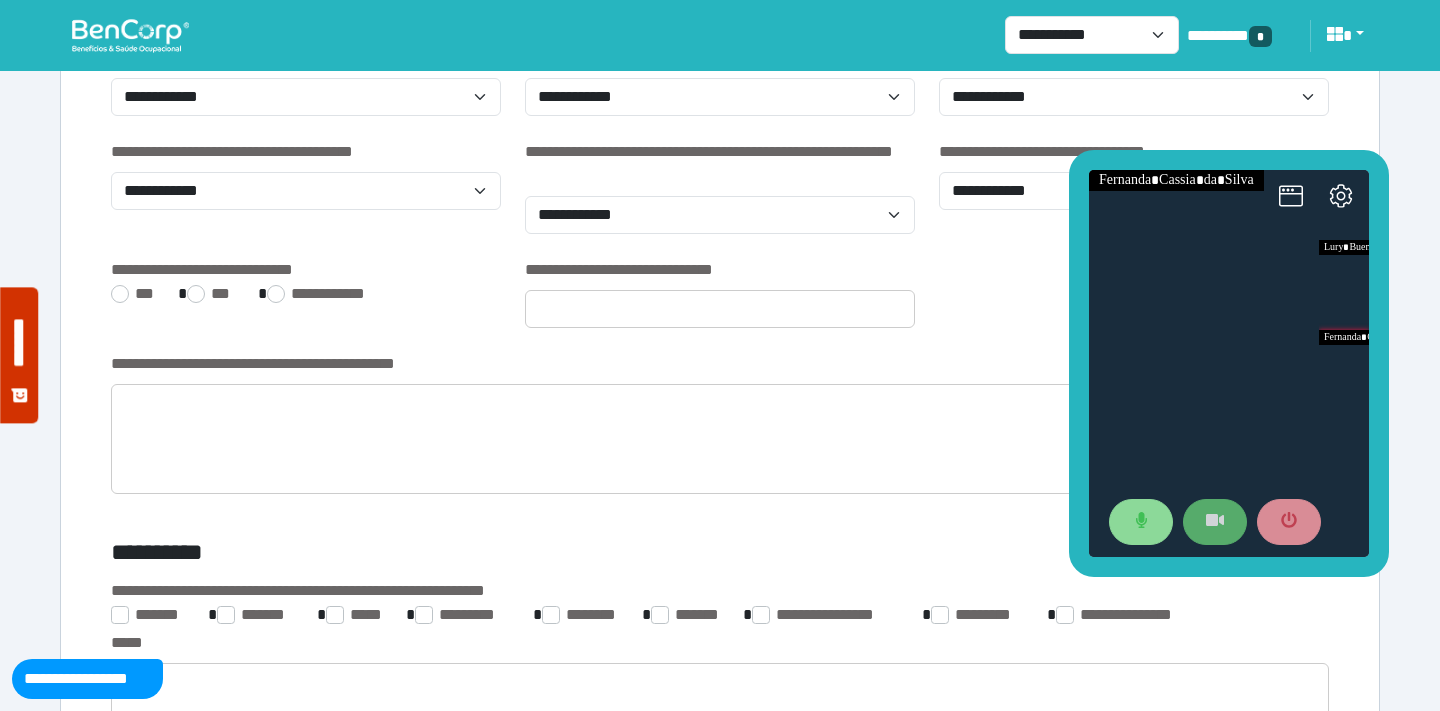 scroll, scrollTop: 2719, scrollLeft: 0, axis: vertical 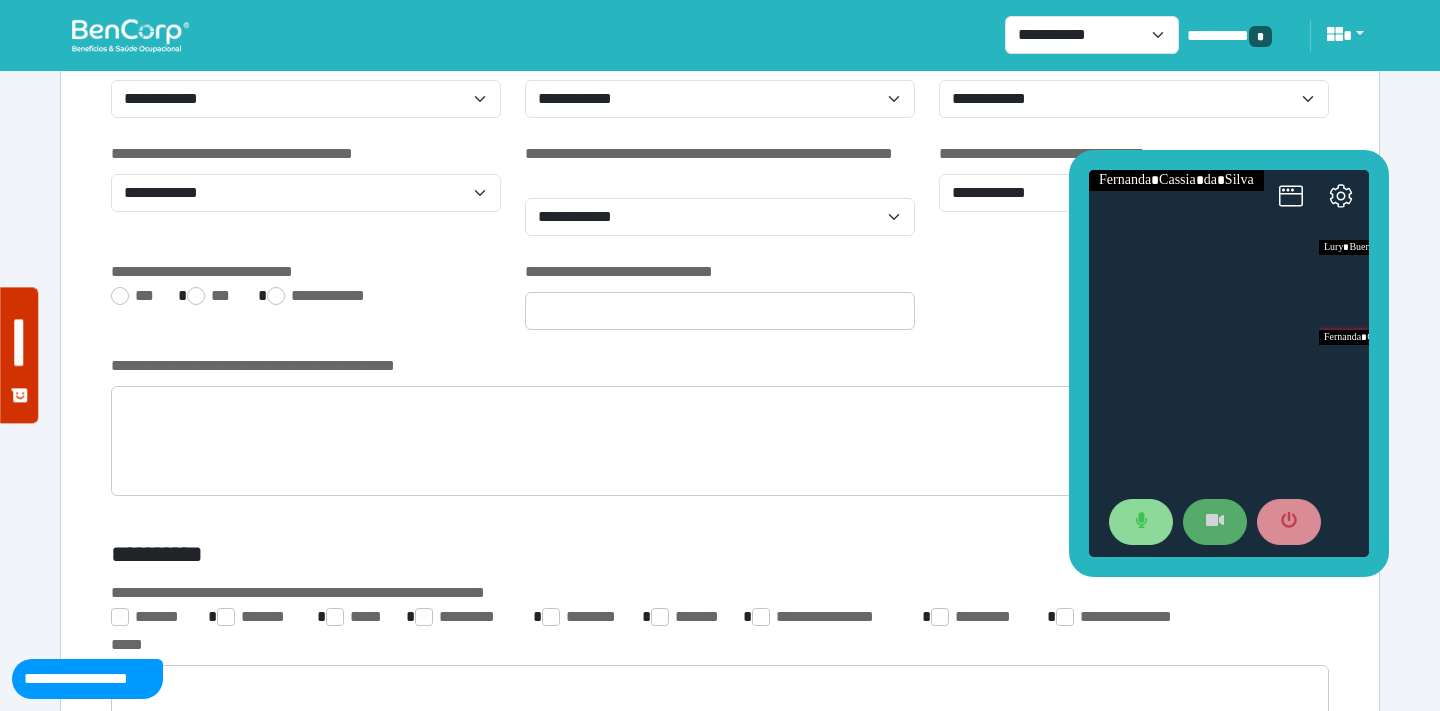 type on "**********" 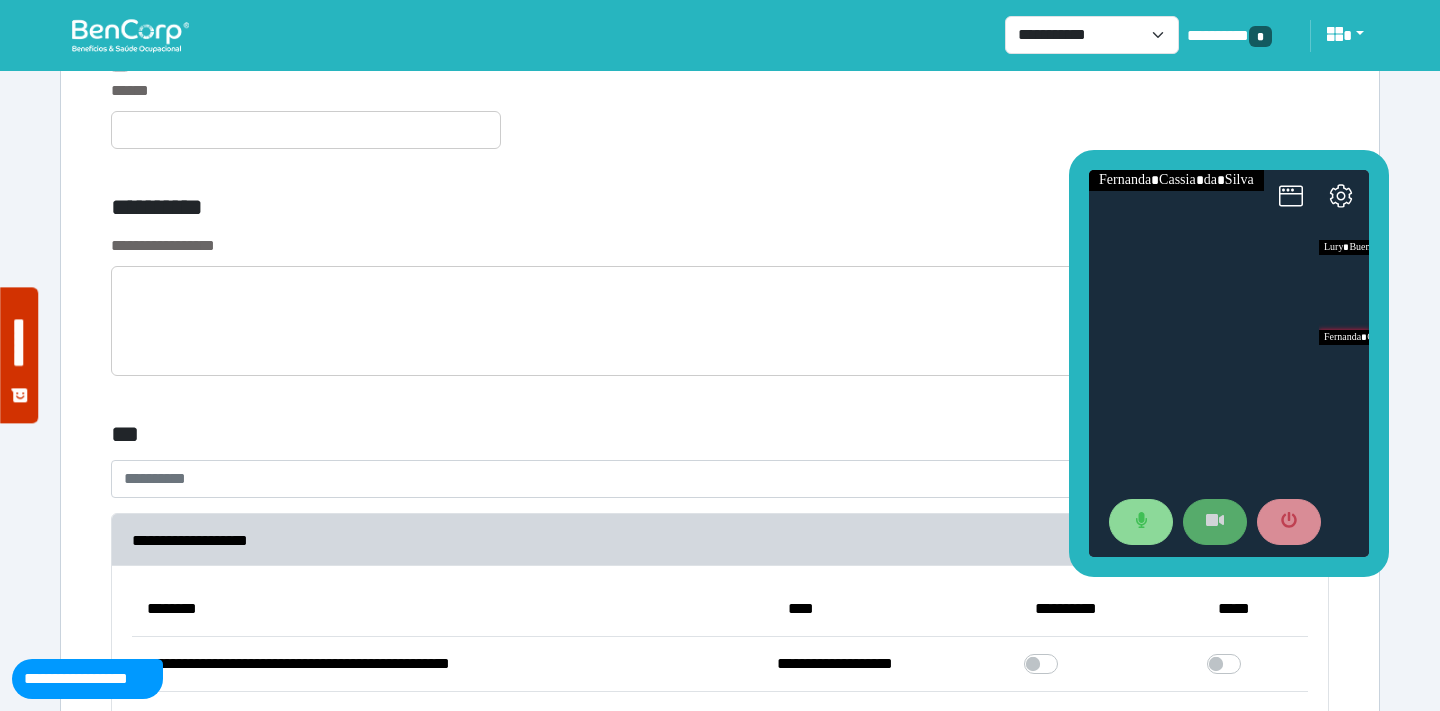 scroll, scrollTop: 5561, scrollLeft: 0, axis: vertical 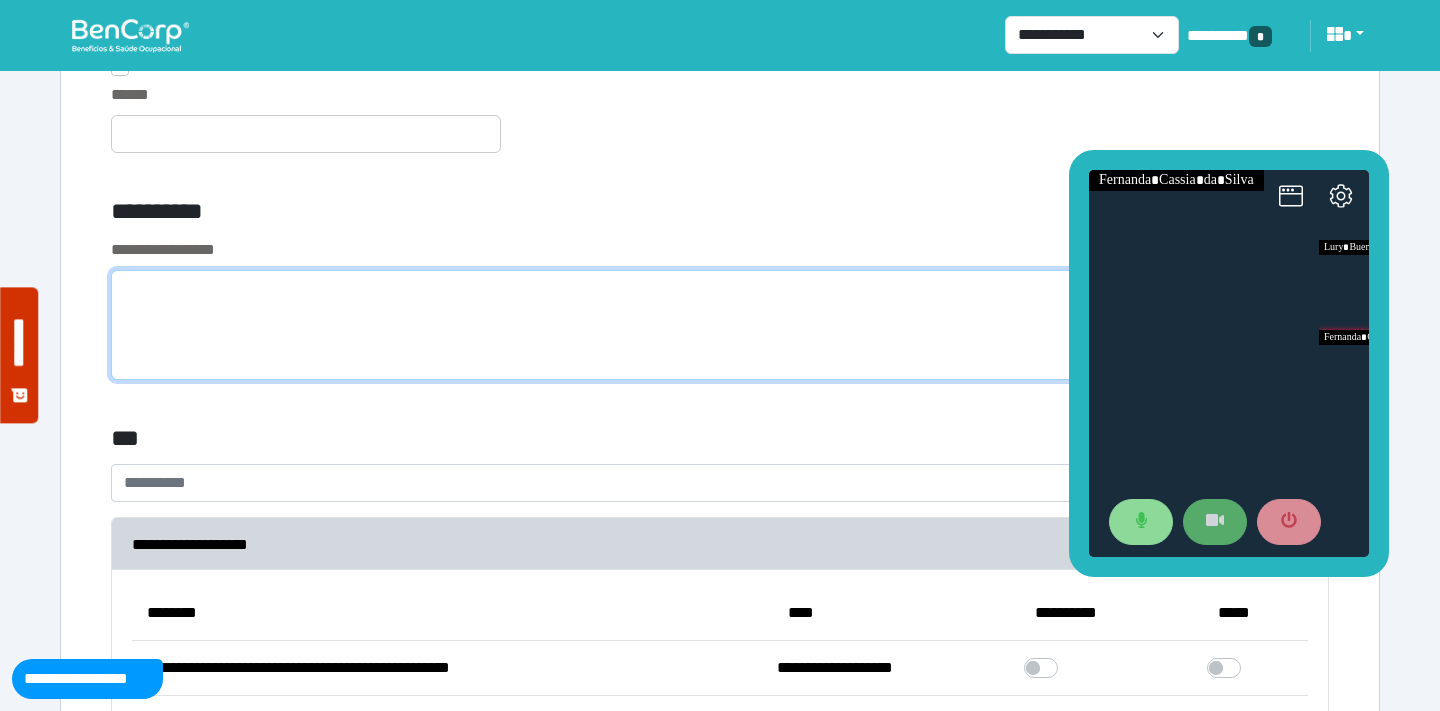 click at bounding box center [720, 325] 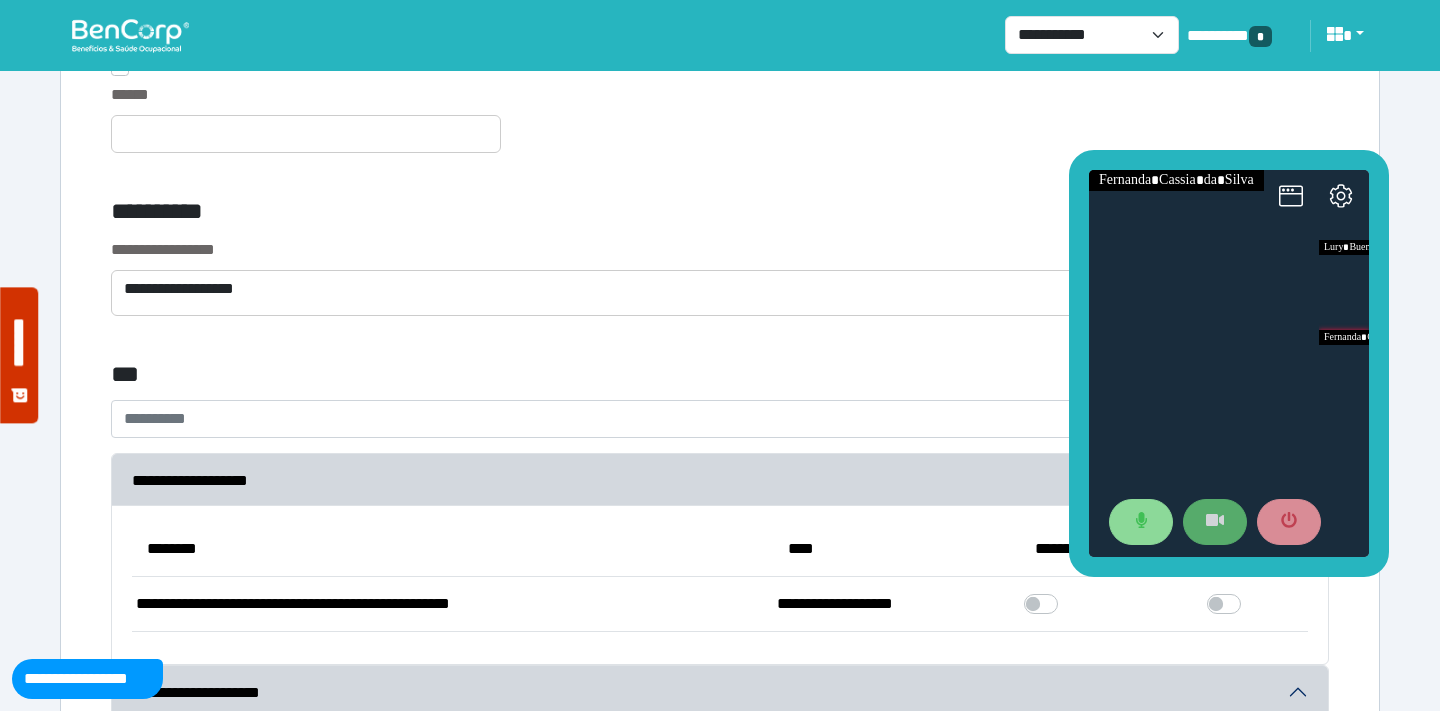click on "**********" at bounding box center [513, 215] 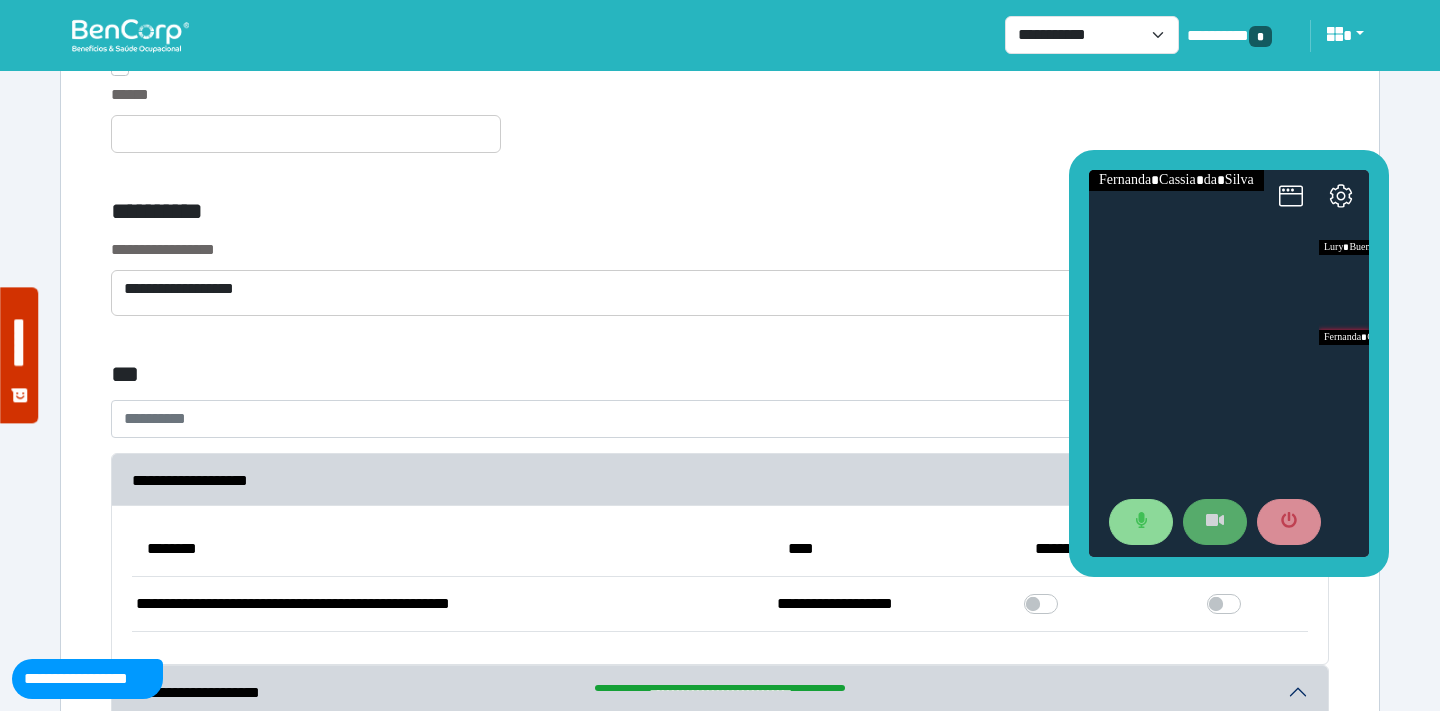 click on "**********" at bounding box center (720, 289) 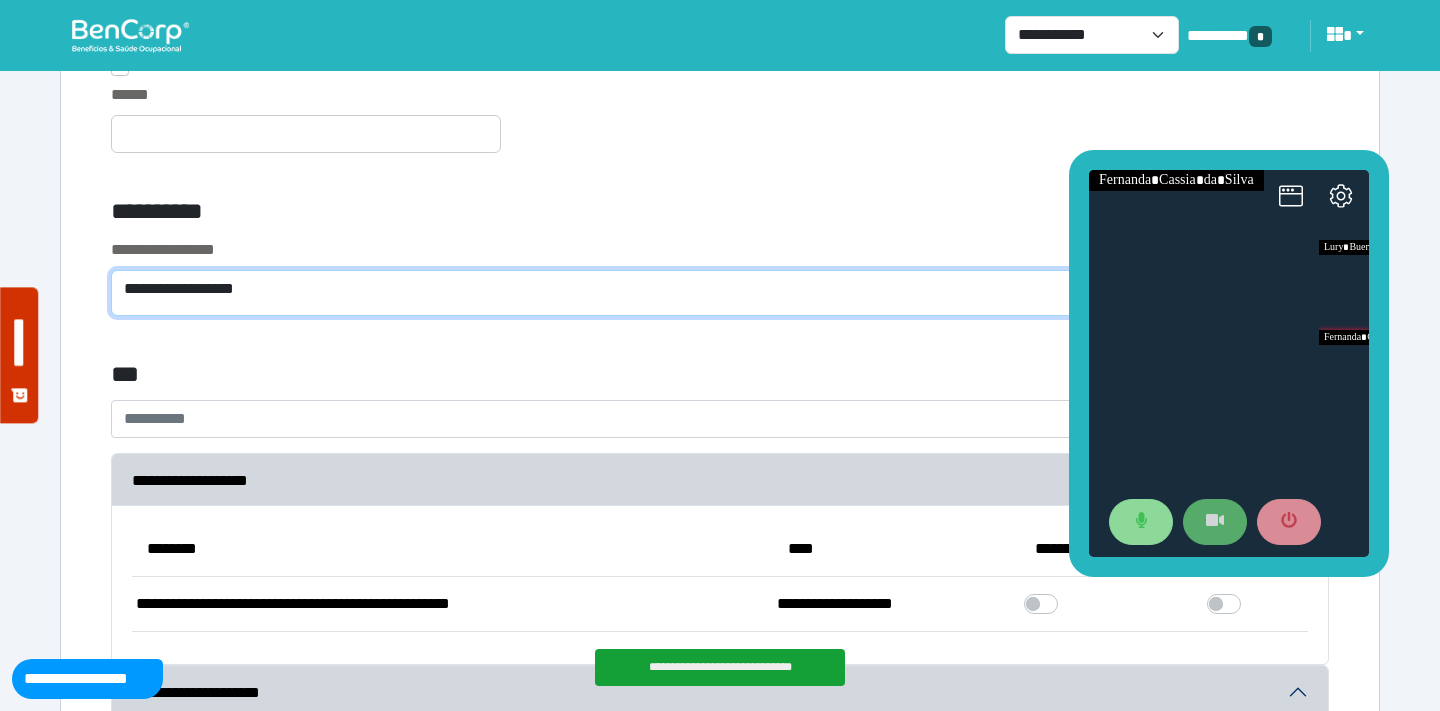 click on "**********" at bounding box center (720, 293) 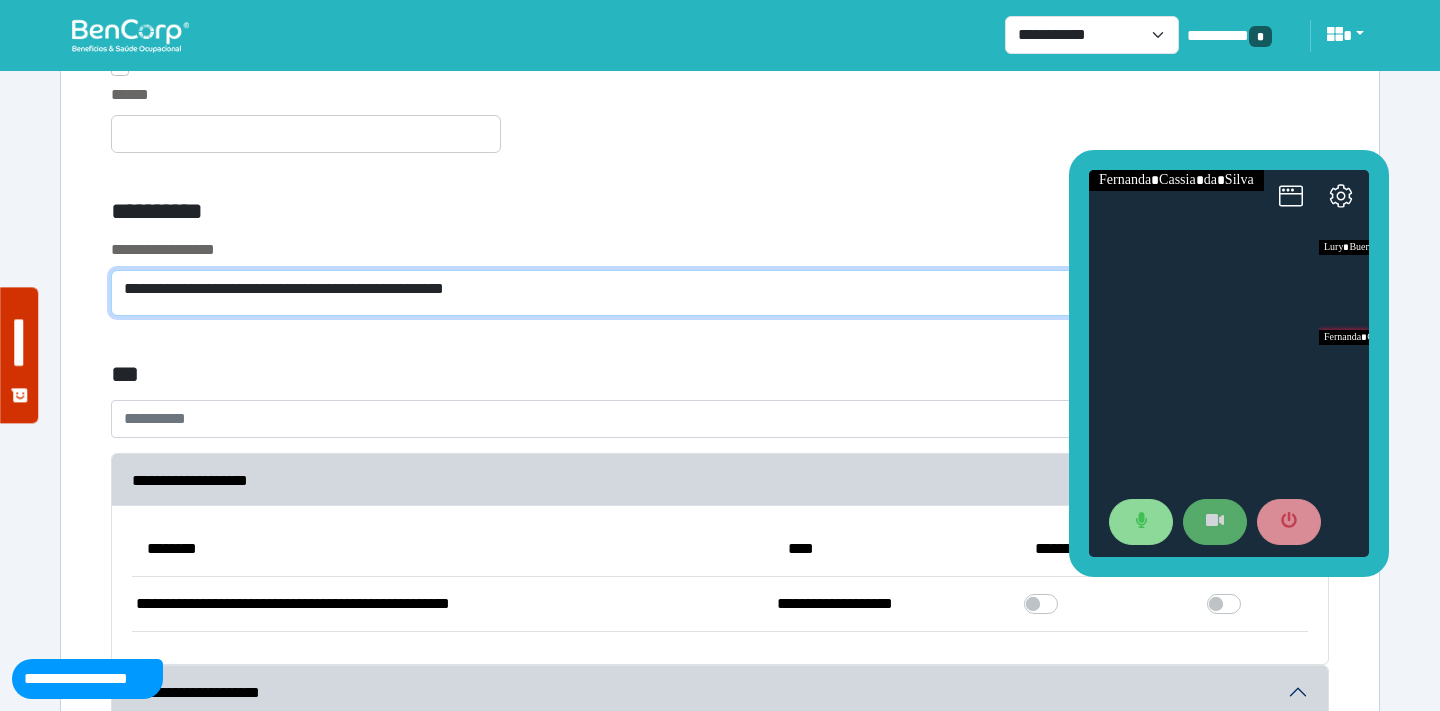 type on "**********" 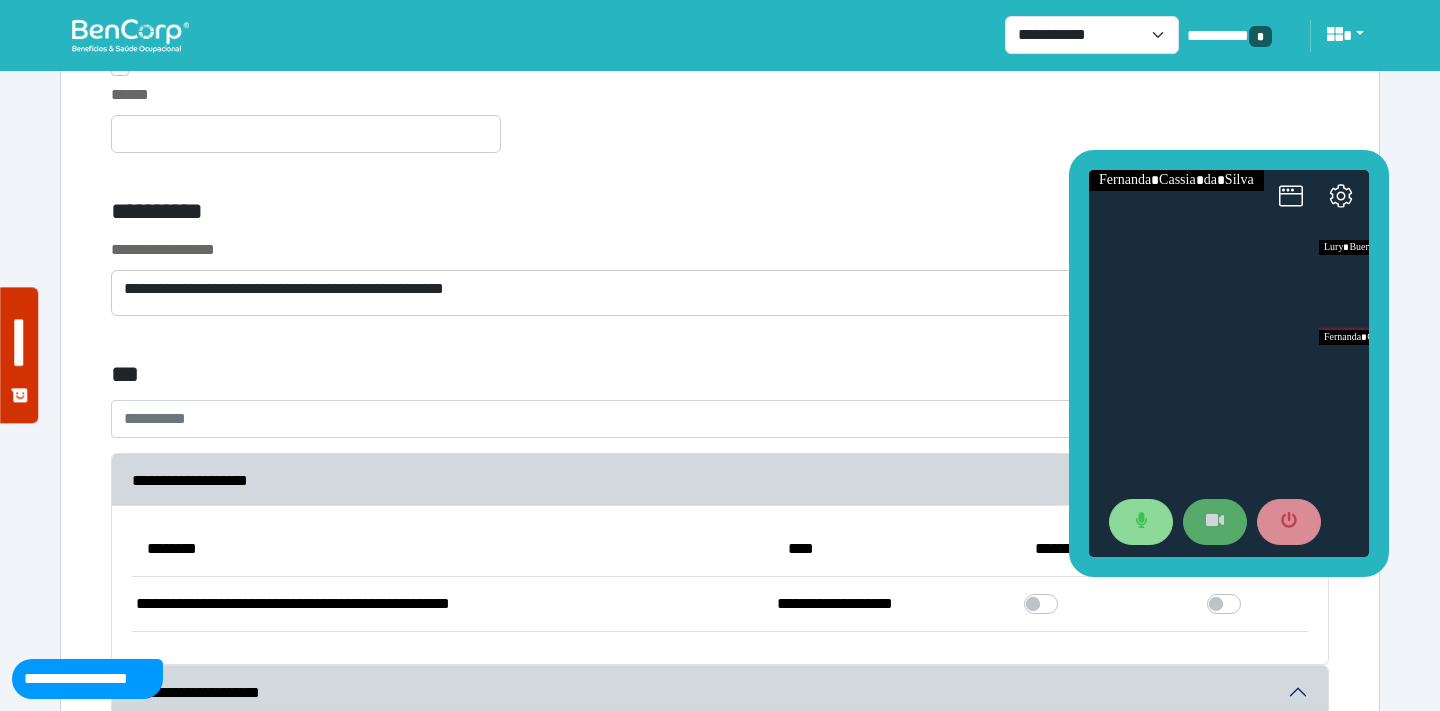 click on "**********" at bounding box center (513, 215) 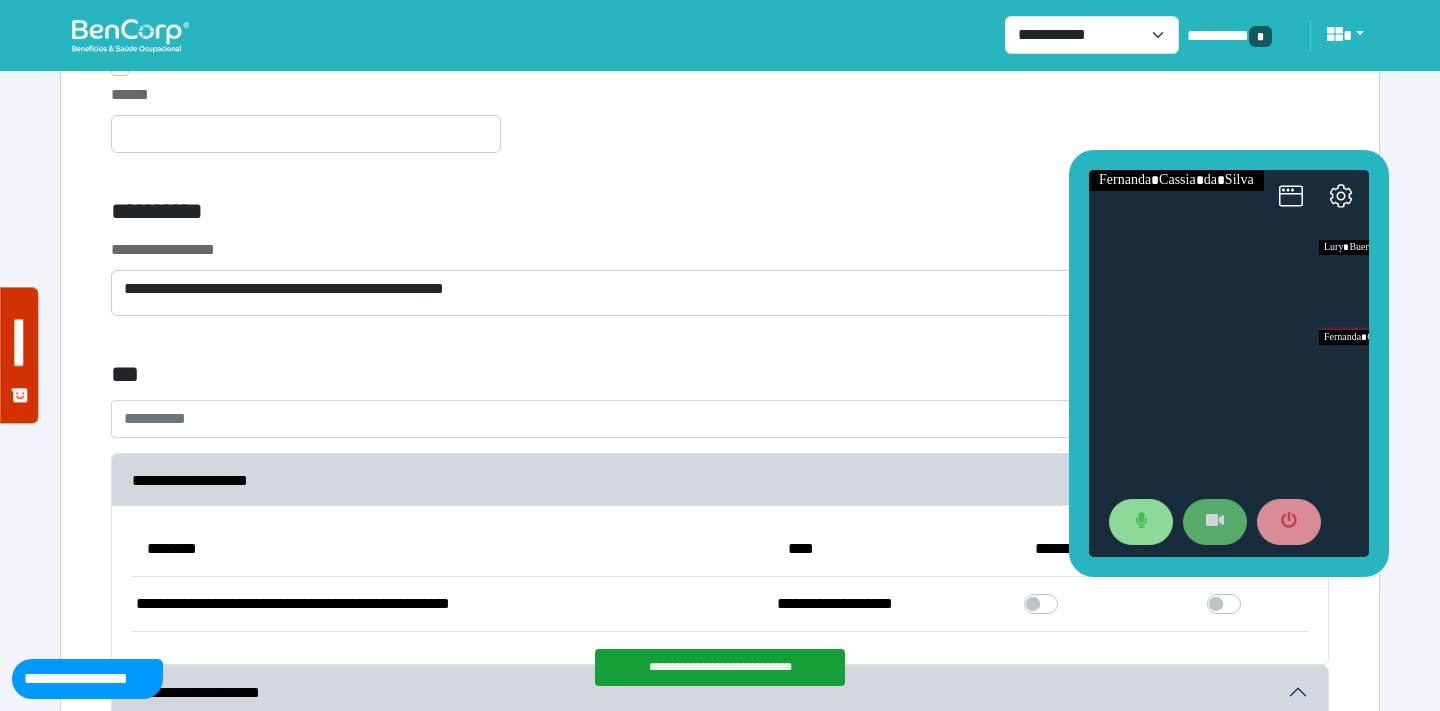 click on "**********" at bounding box center (513, 215) 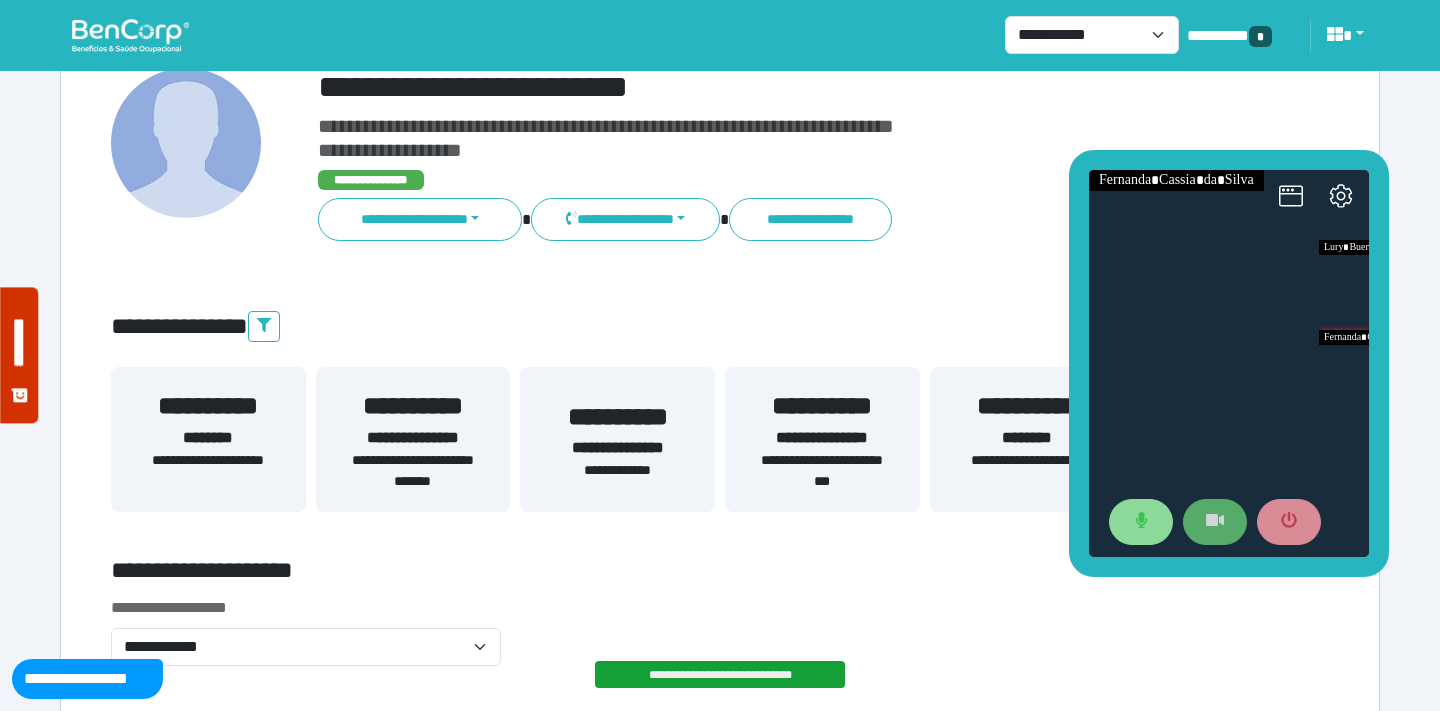 scroll, scrollTop: 180, scrollLeft: 0, axis: vertical 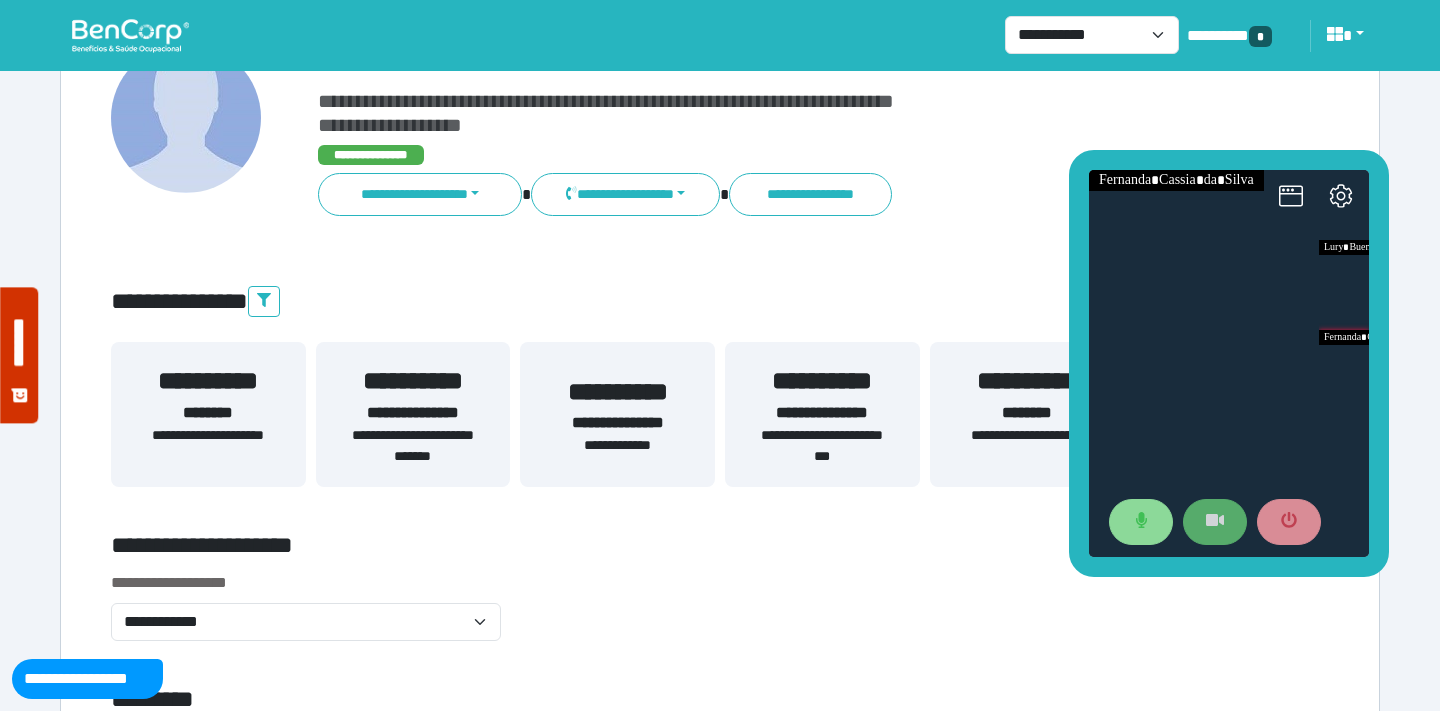 click on "**********" at bounding box center (413, 413) 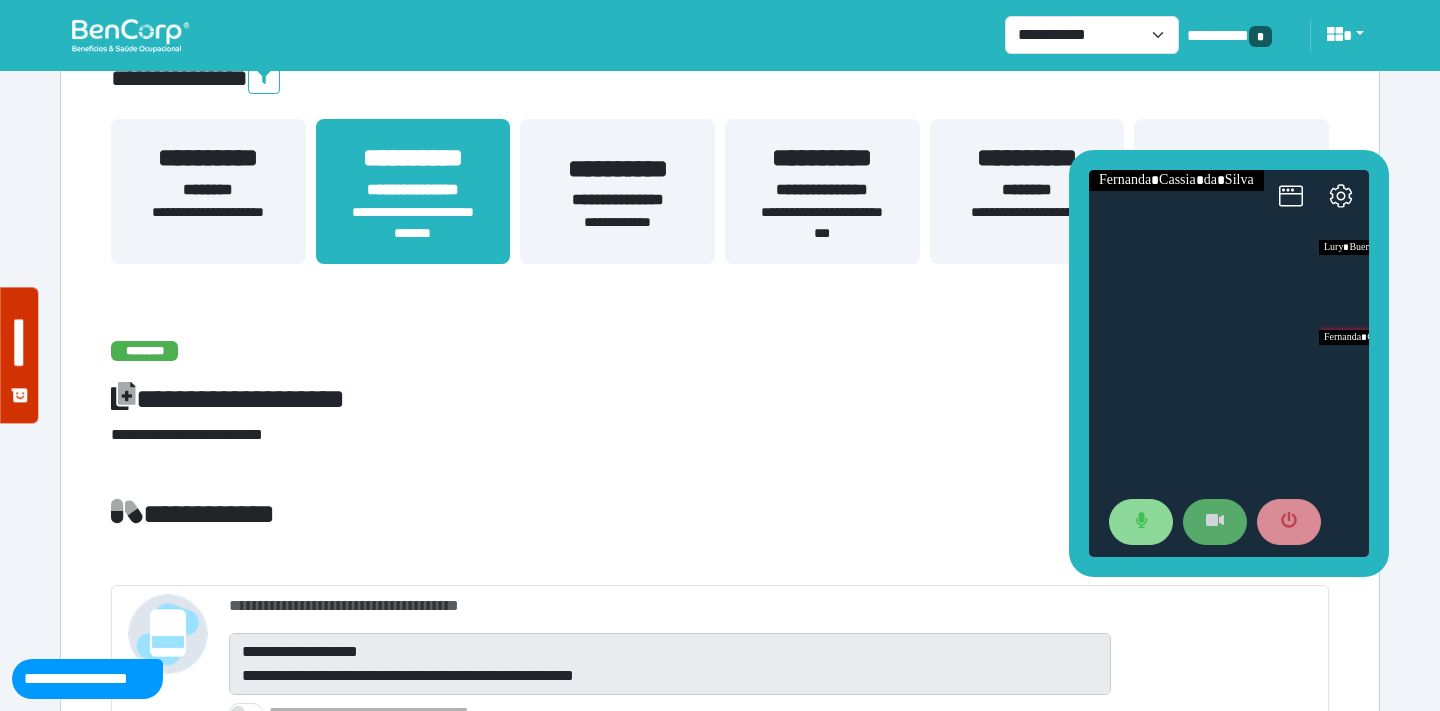 scroll, scrollTop: 300, scrollLeft: 0, axis: vertical 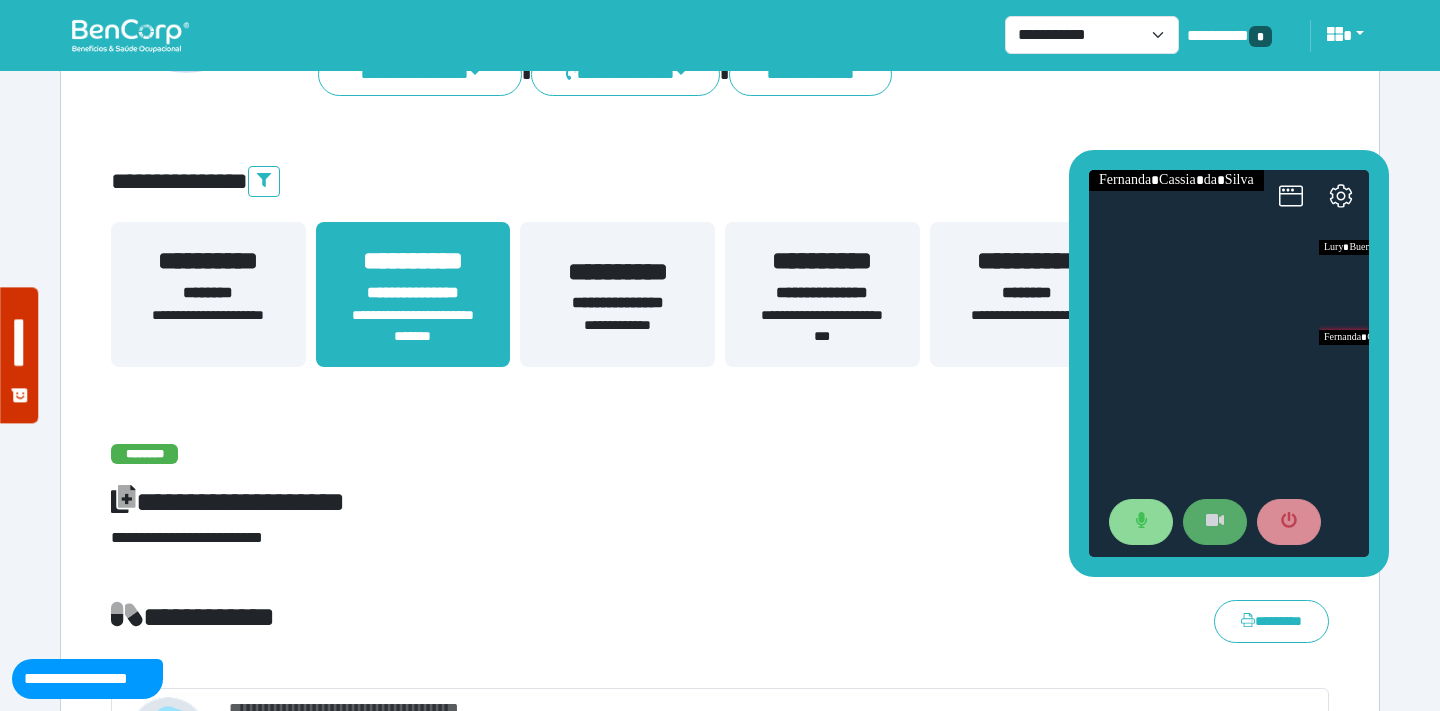 click on "**********" at bounding box center [617, 272] 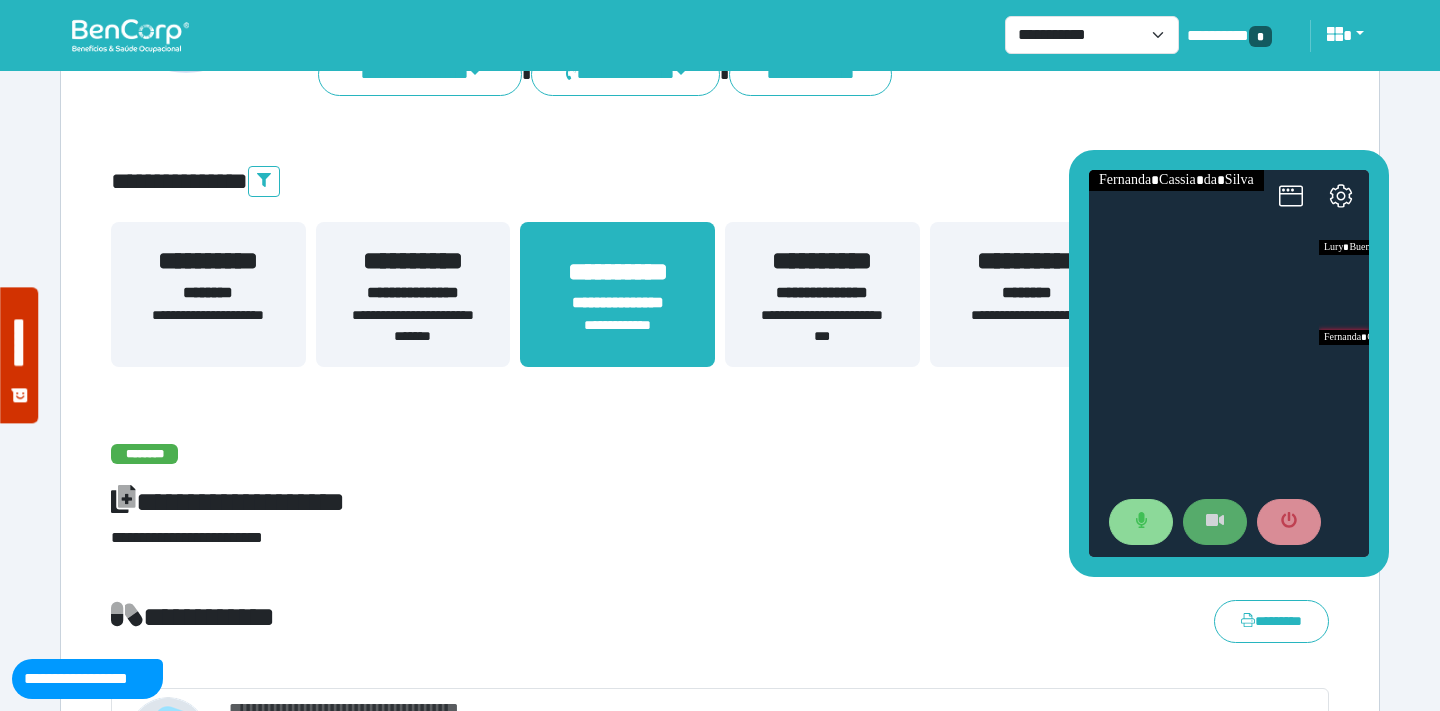 click on "**********" at bounding box center (822, 326) 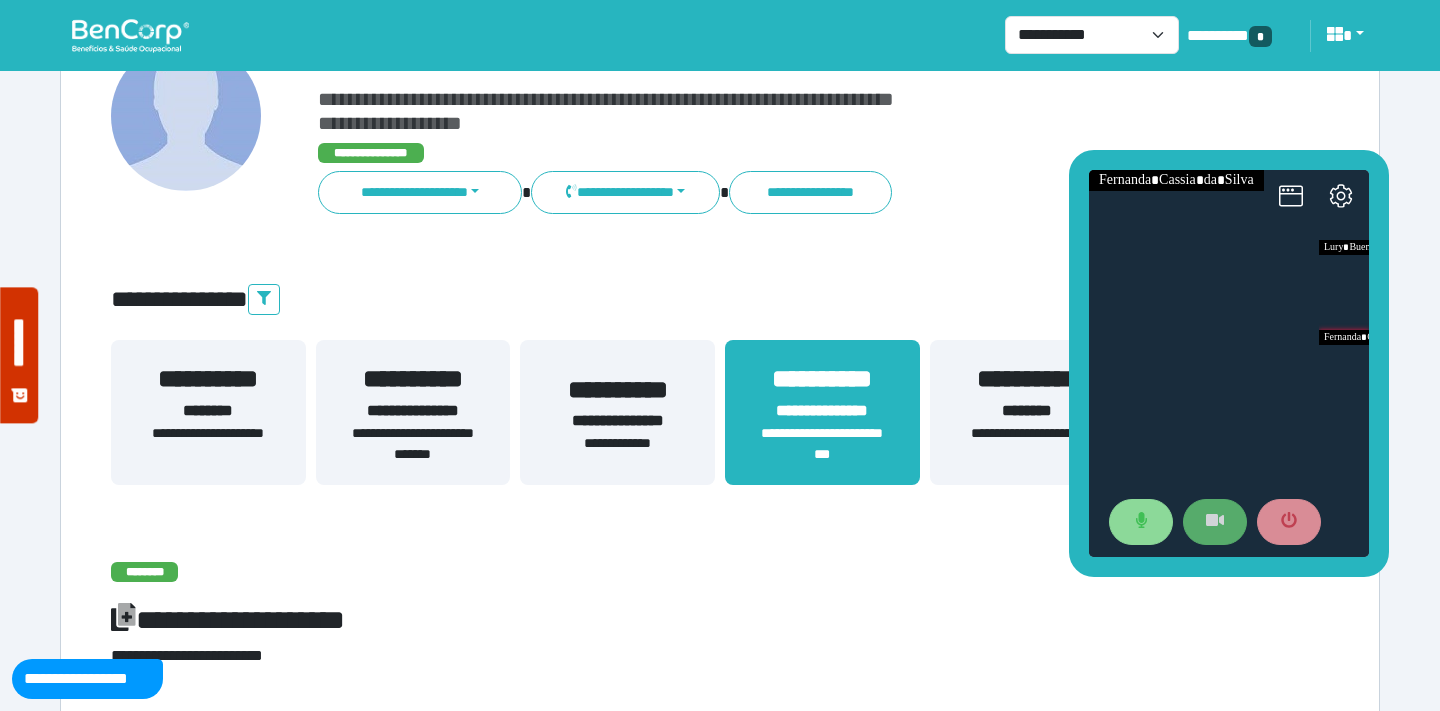 scroll, scrollTop: 177, scrollLeft: 0, axis: vertical 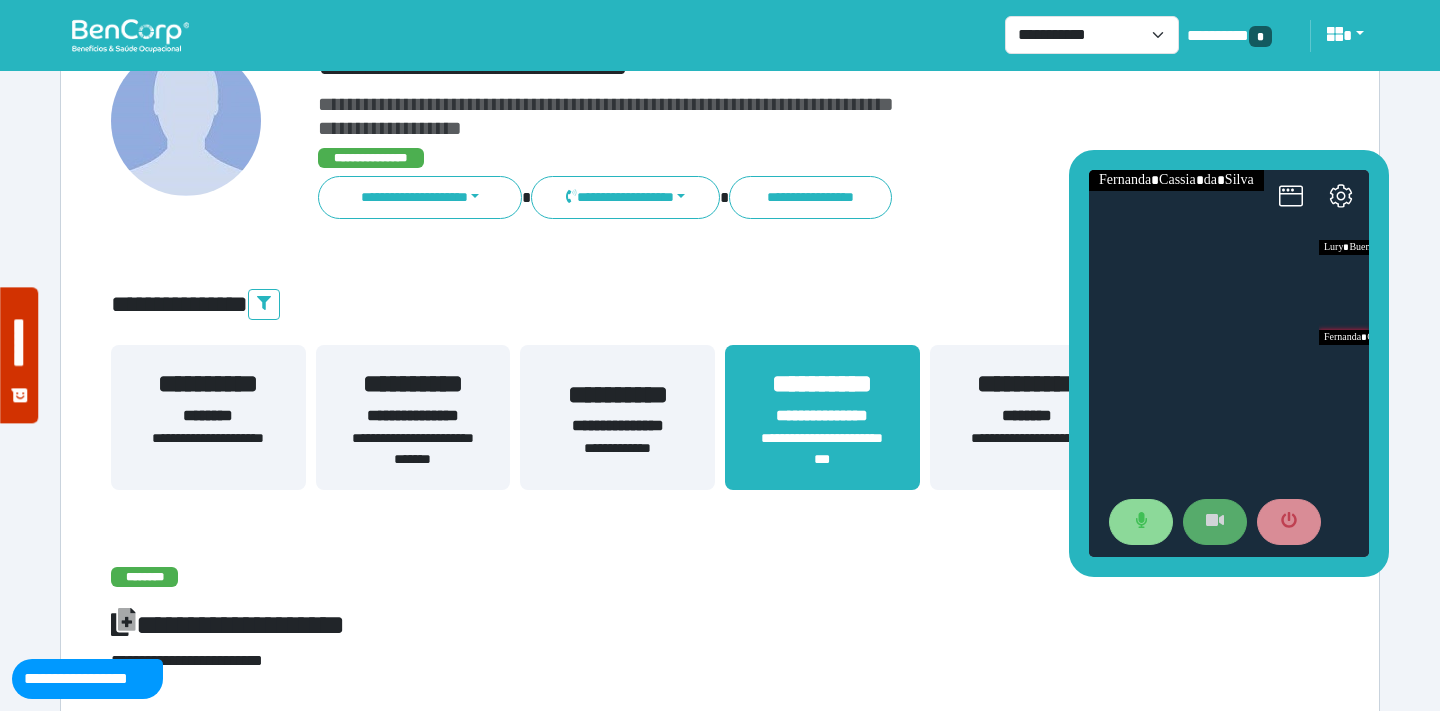 click on "**********" at bounding box center [413, 416] 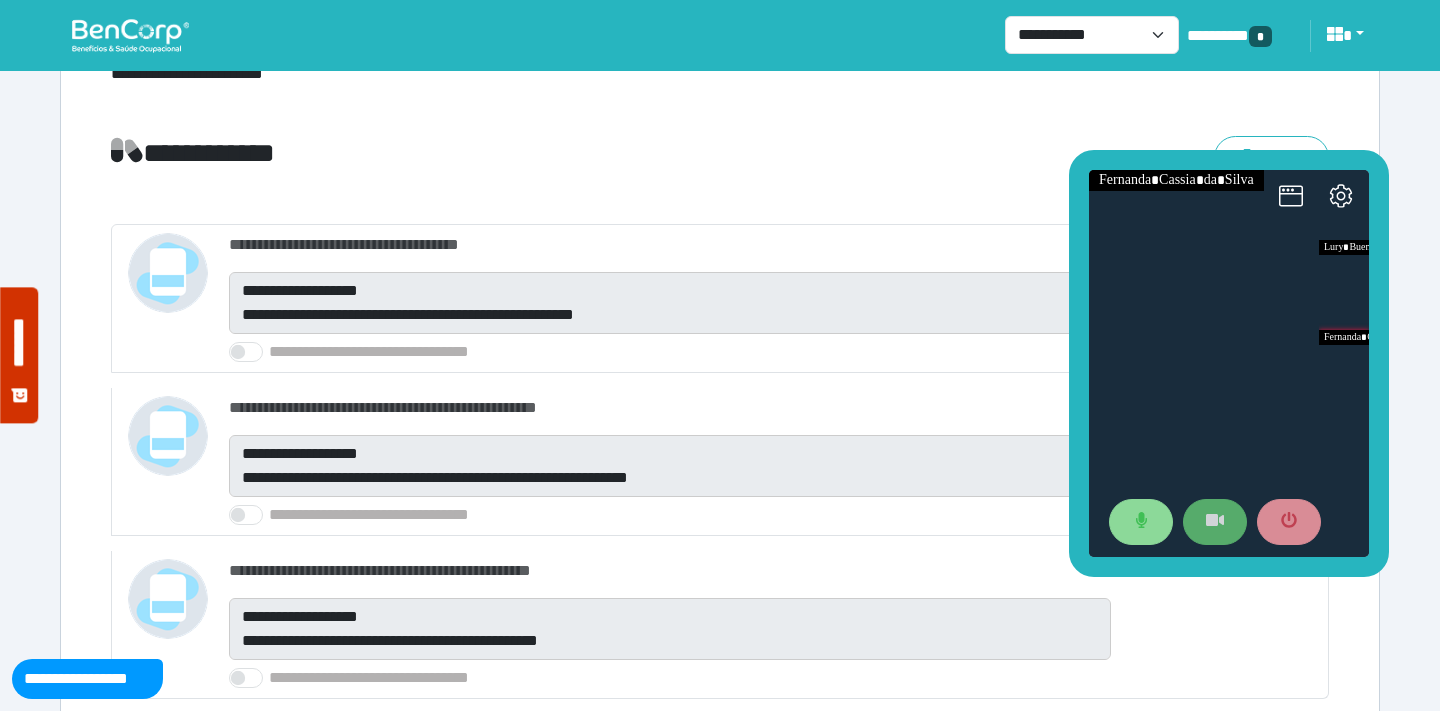 scroll, scrollTop: 765, scrollLeft: 0, axis: vertical 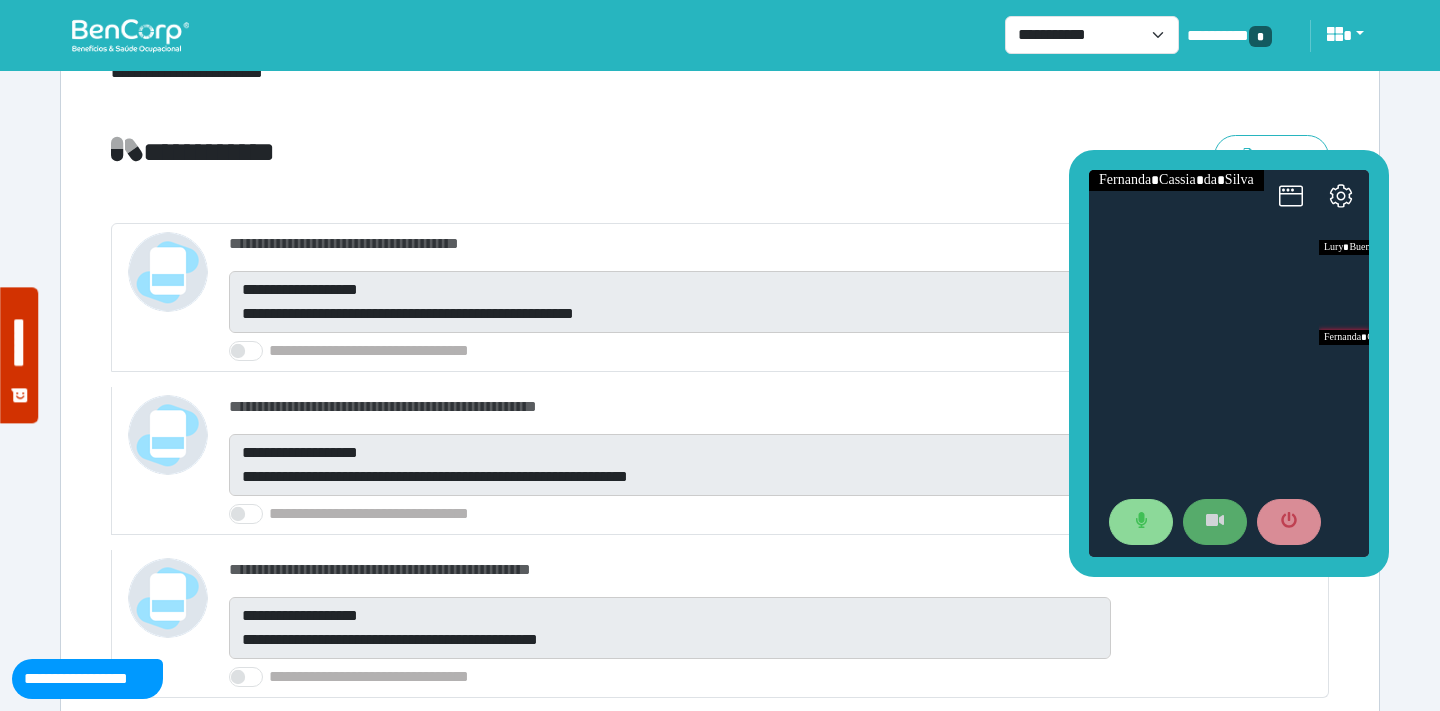 click on "**********" at bounding box center [720, 453] 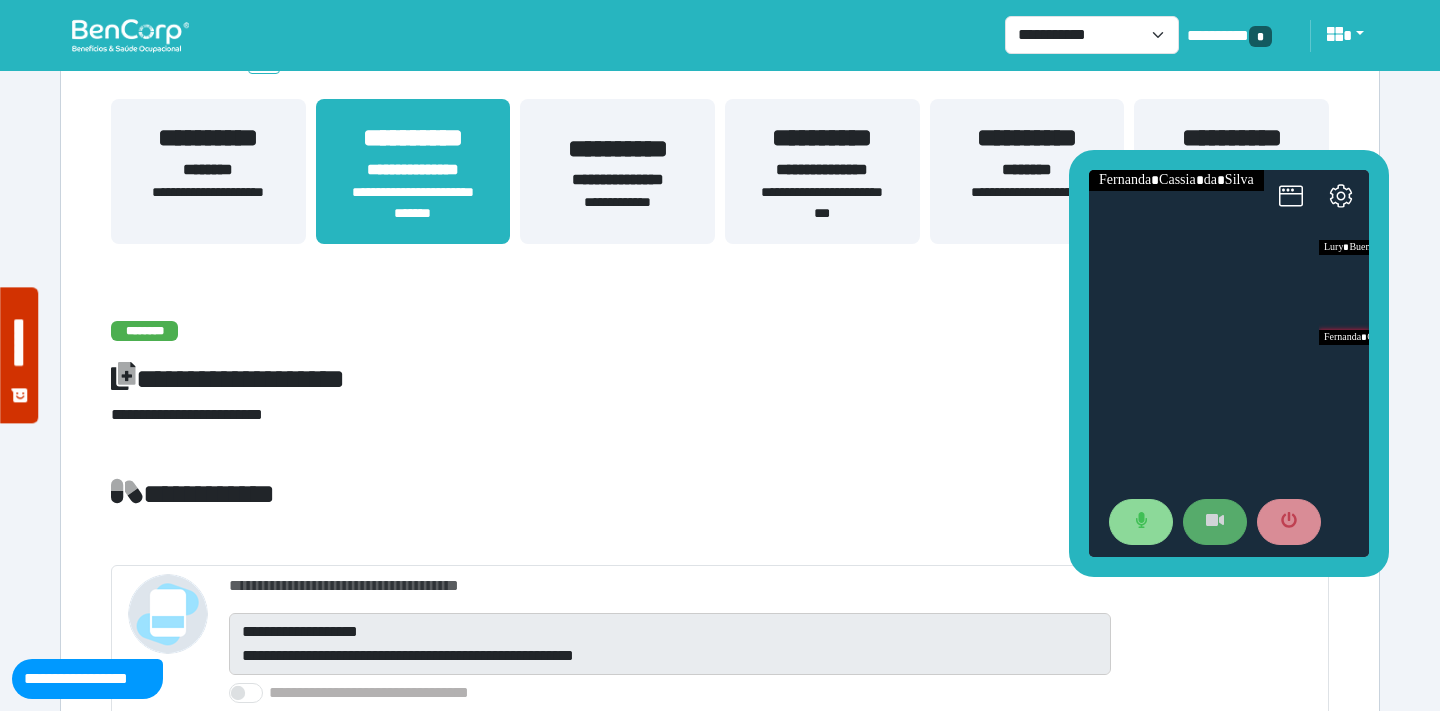 scroll, scrollTop: 469, scrollLeft: 0, axis: vertical 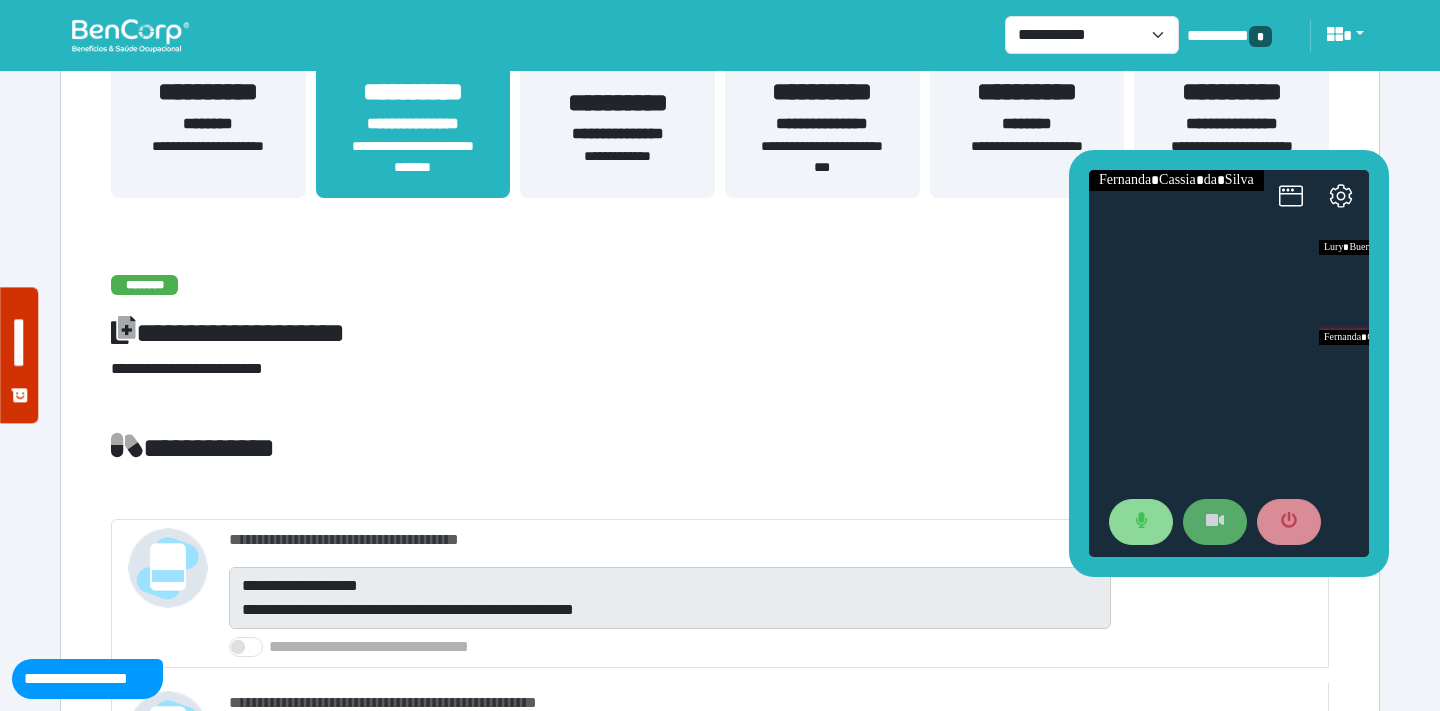 click on "**********" at bounding box center [1231, 124] 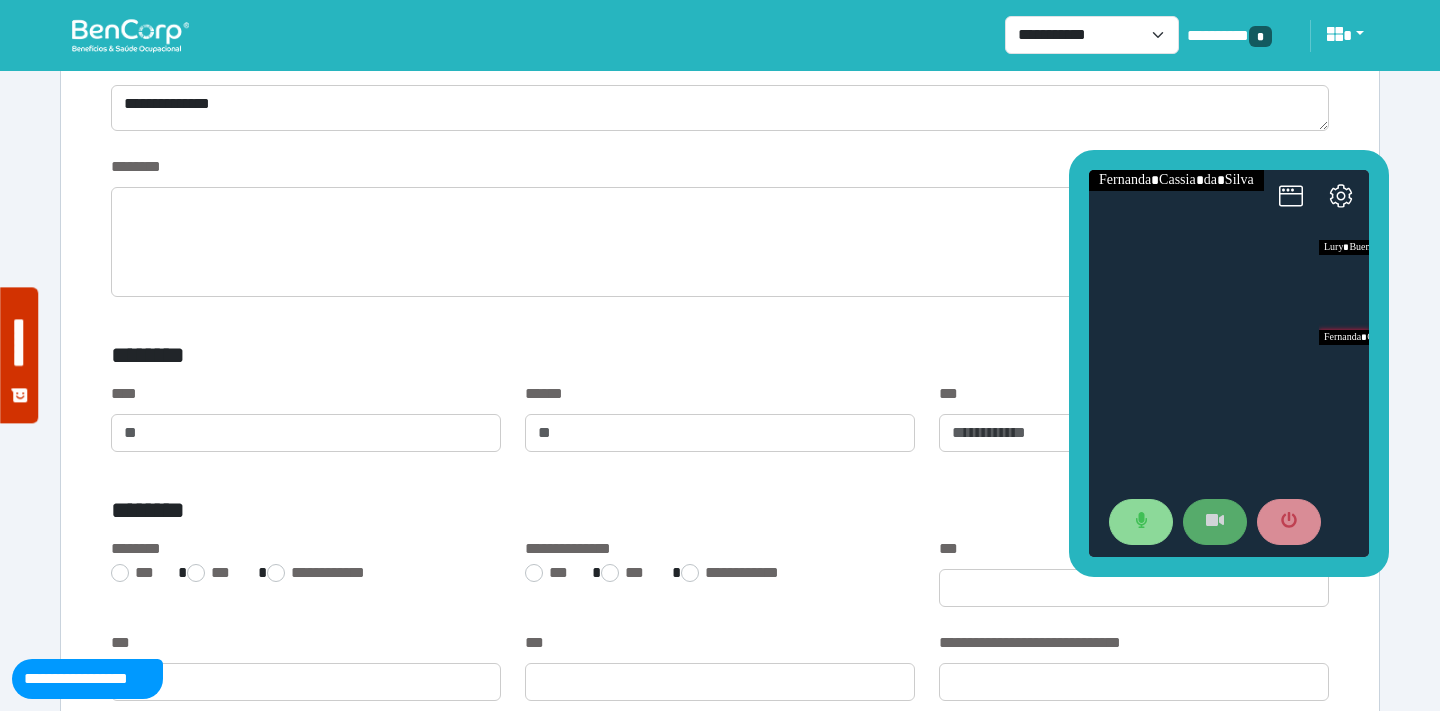 scroll, scrollTop: 1039, scrollLeft: 0, axis: vertical 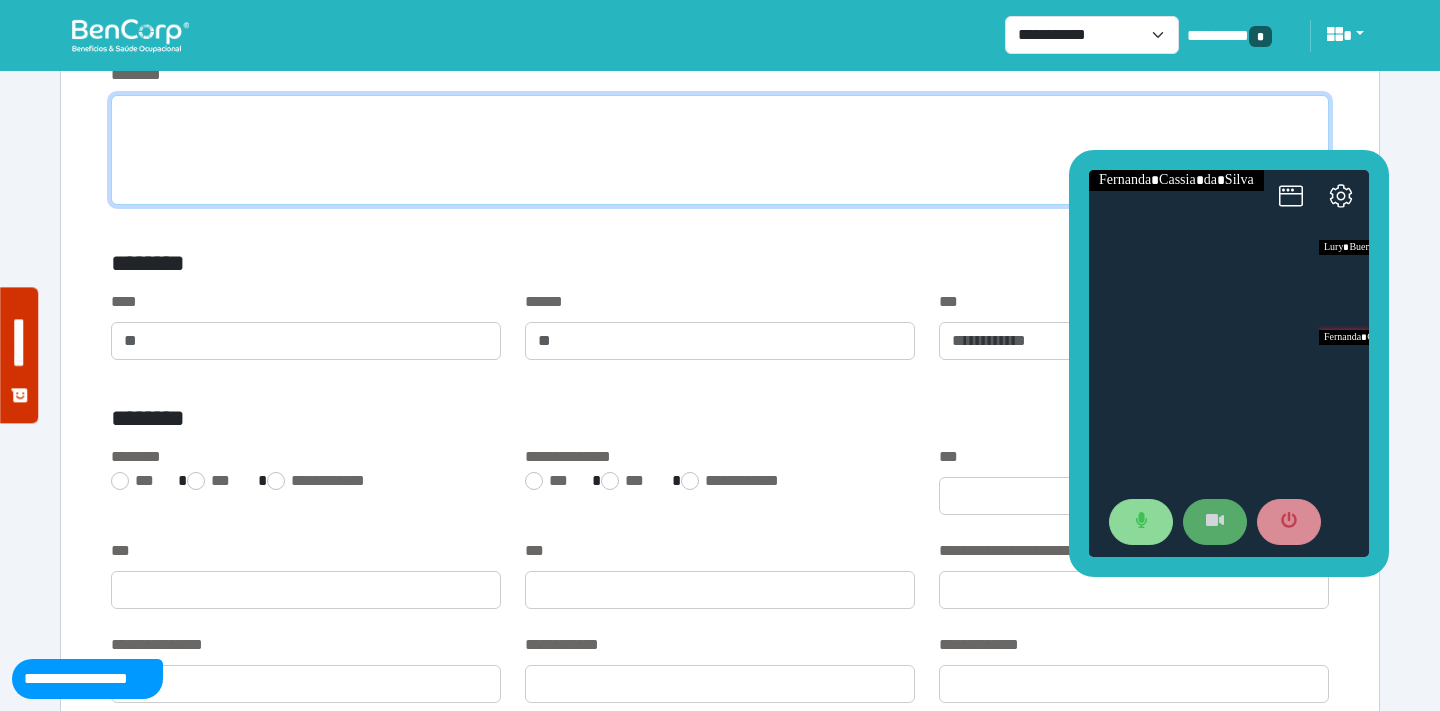 click at bounding box center (720, 150) 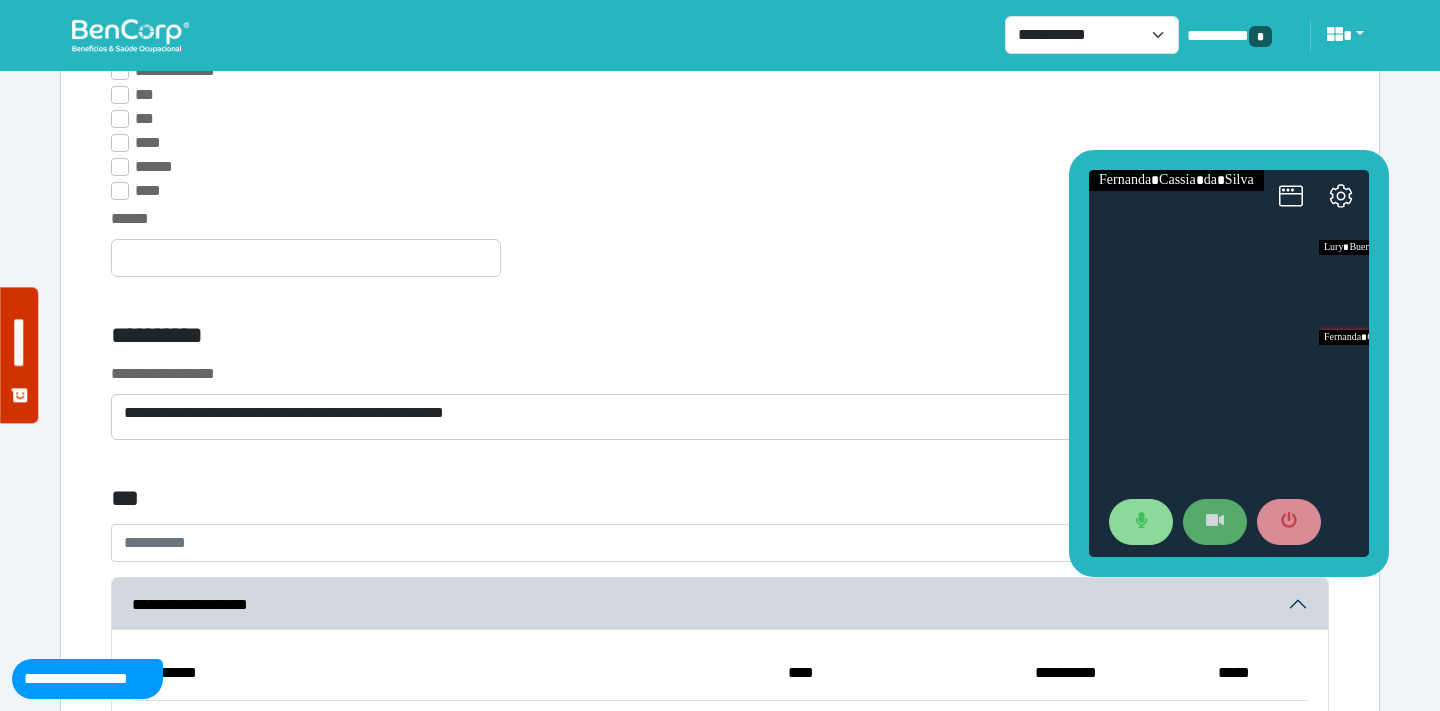 scroll, scrollTop: 5380, scrollLeft: 0, axis: vertical 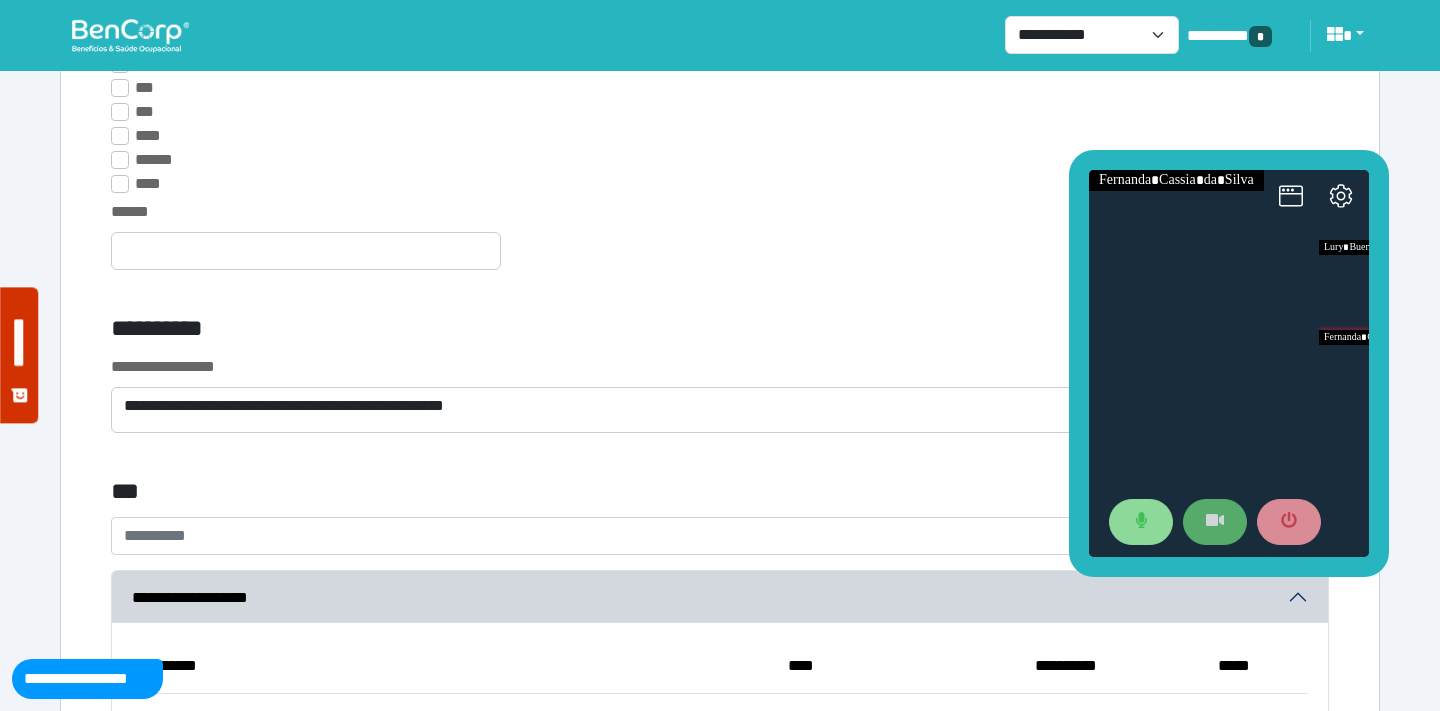 type on "****" 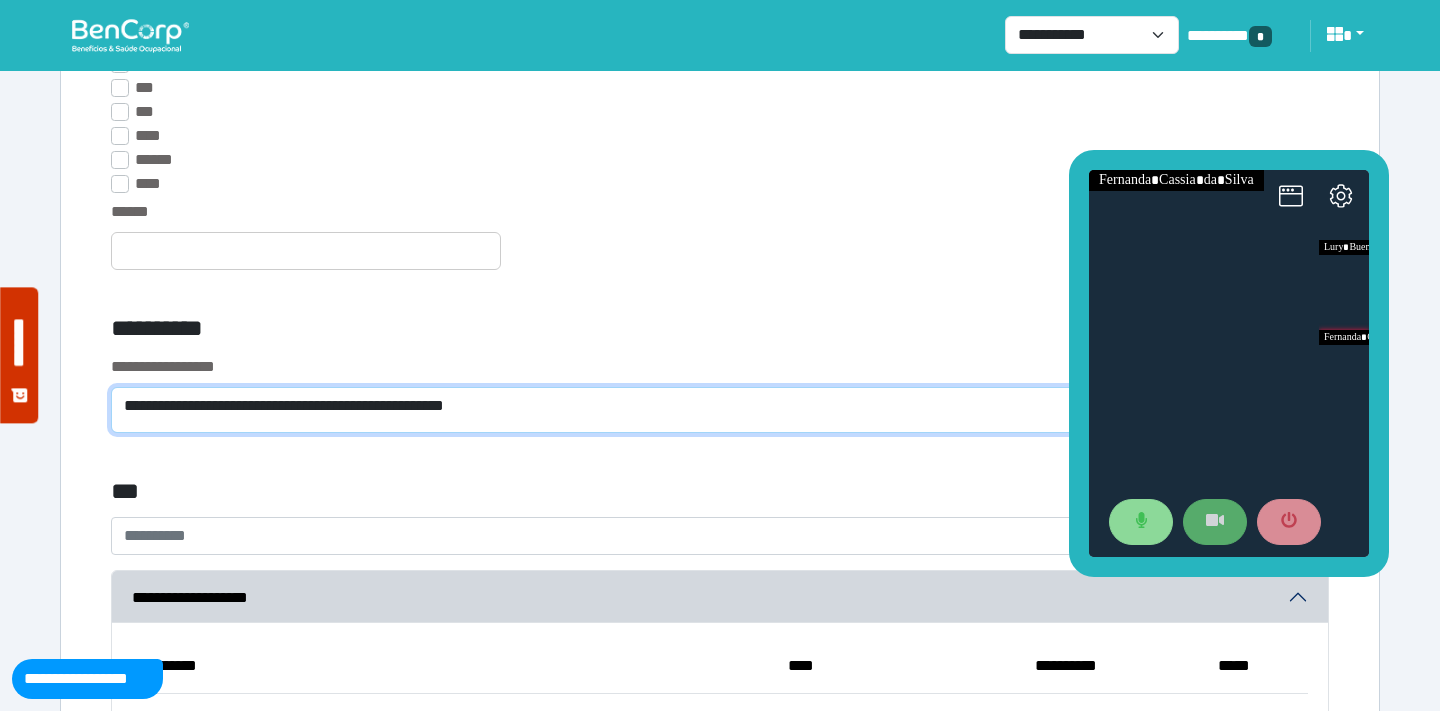 click on "**********" at bounding box center (720, 410) 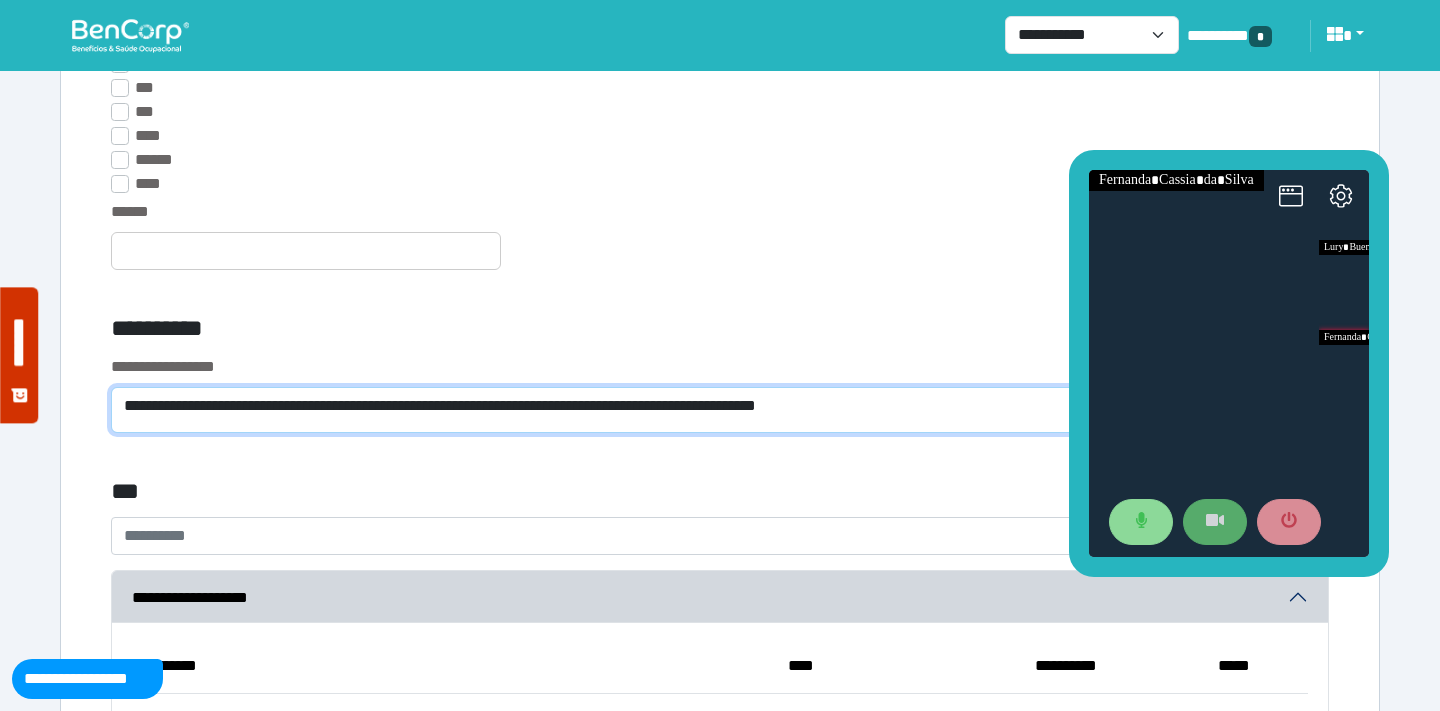 type on "**********" 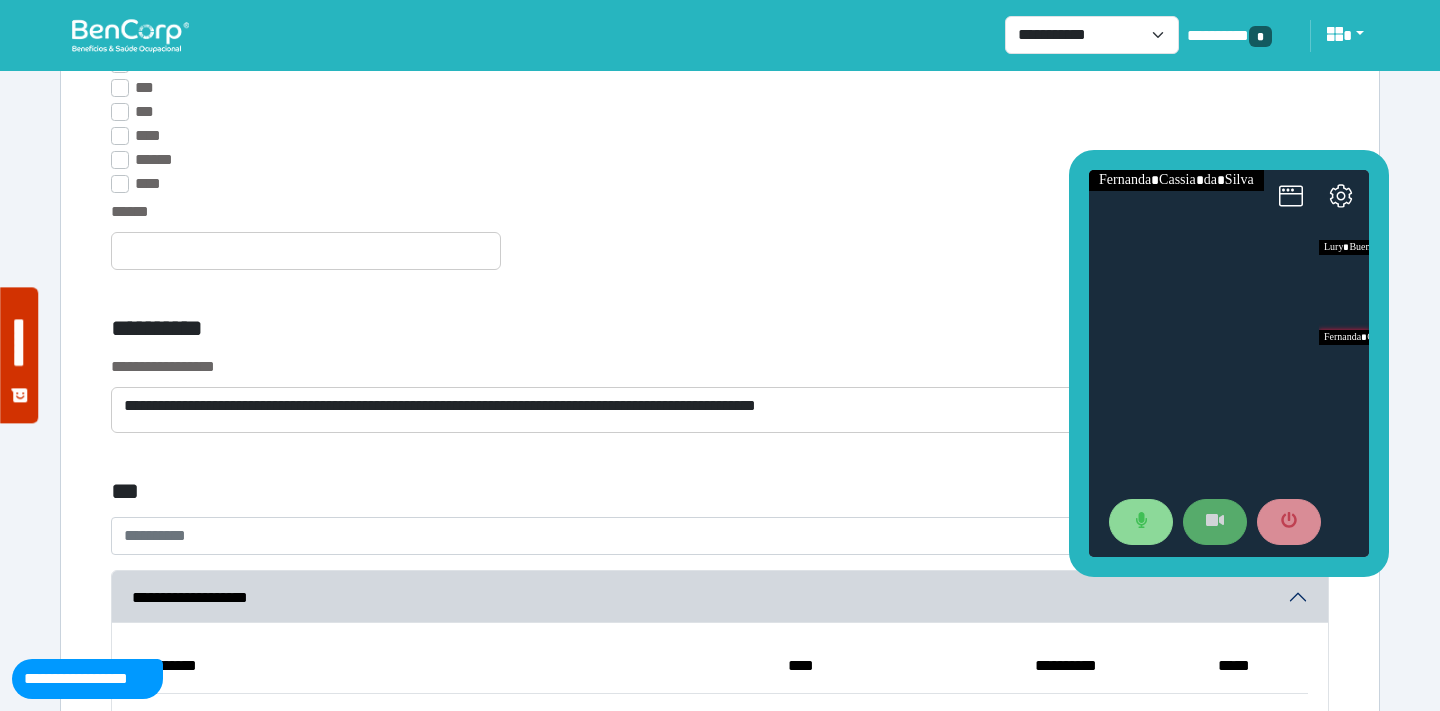 click at bounding box center (720, 56) 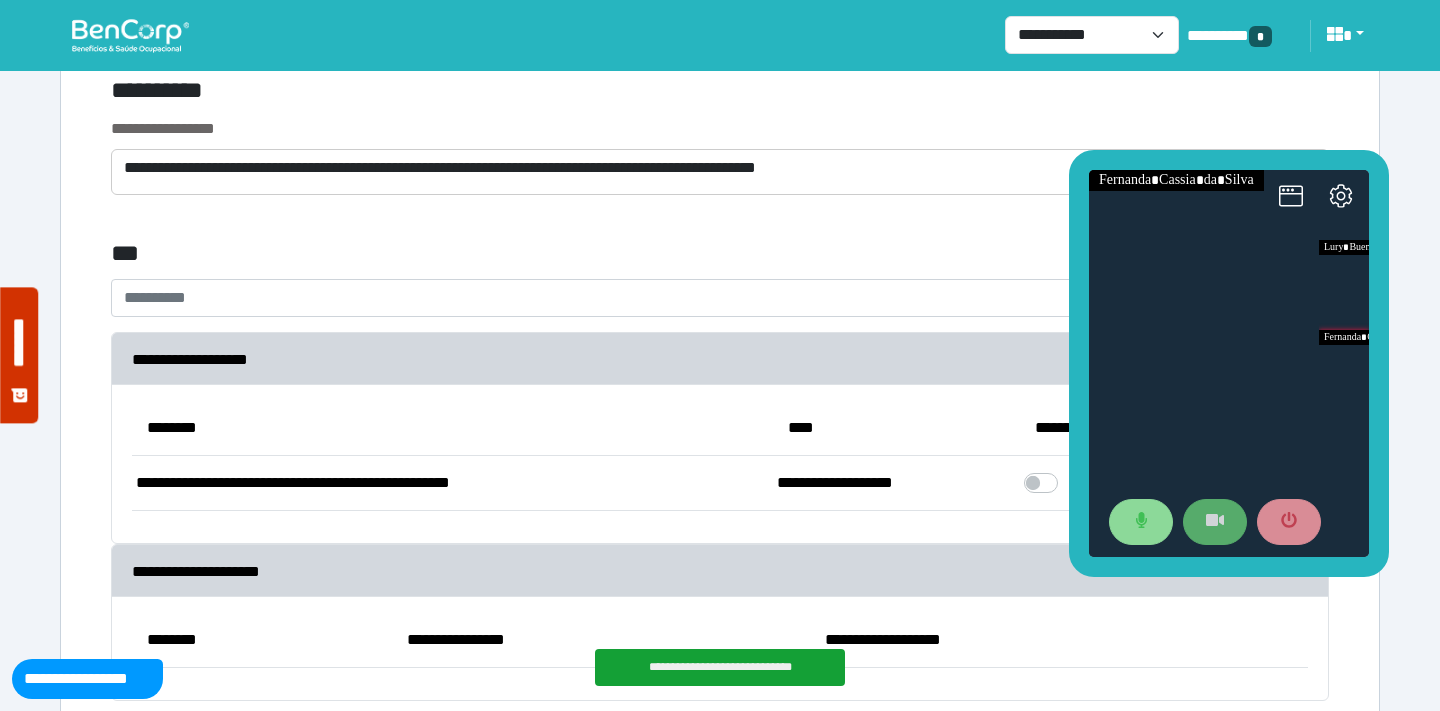 scroll, scrollTop: 5595, scrollLeft: 0, axis: vertical 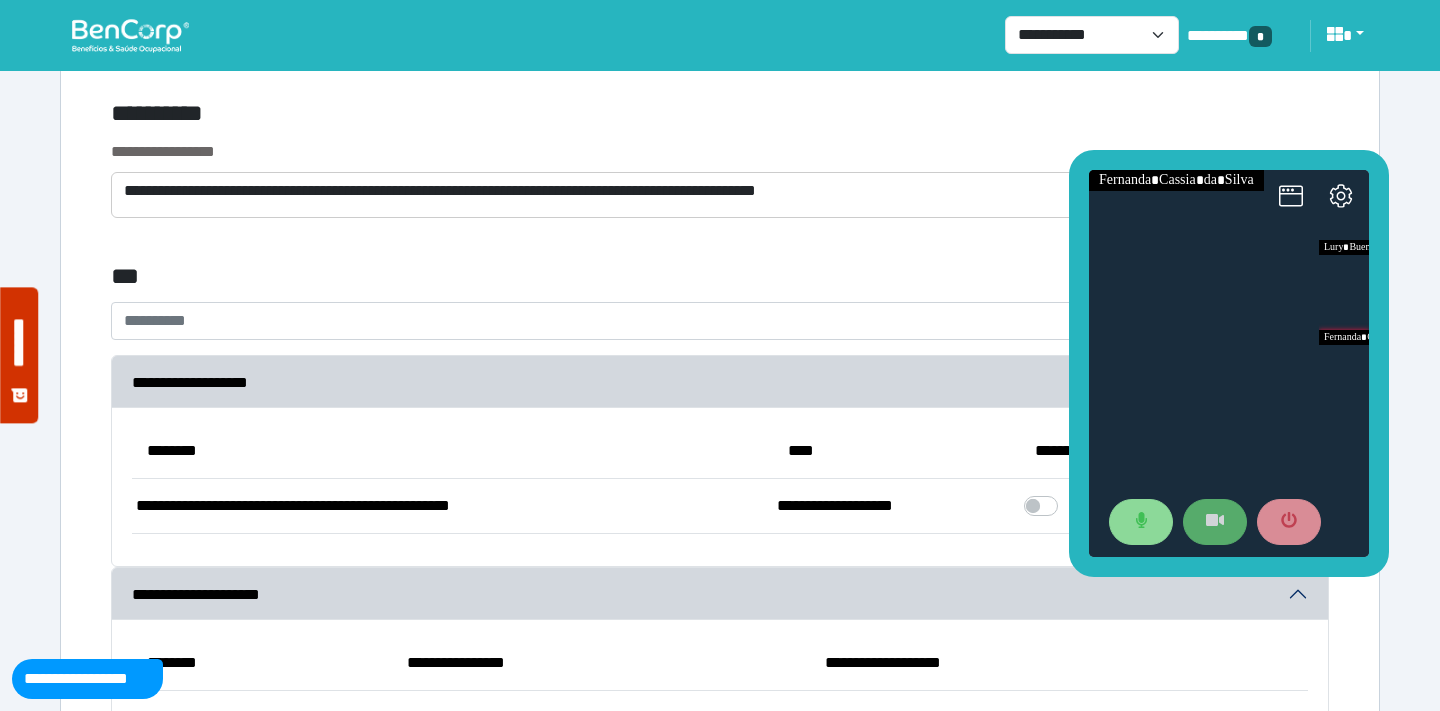 click on "**********" at bounding box center [708, 321] 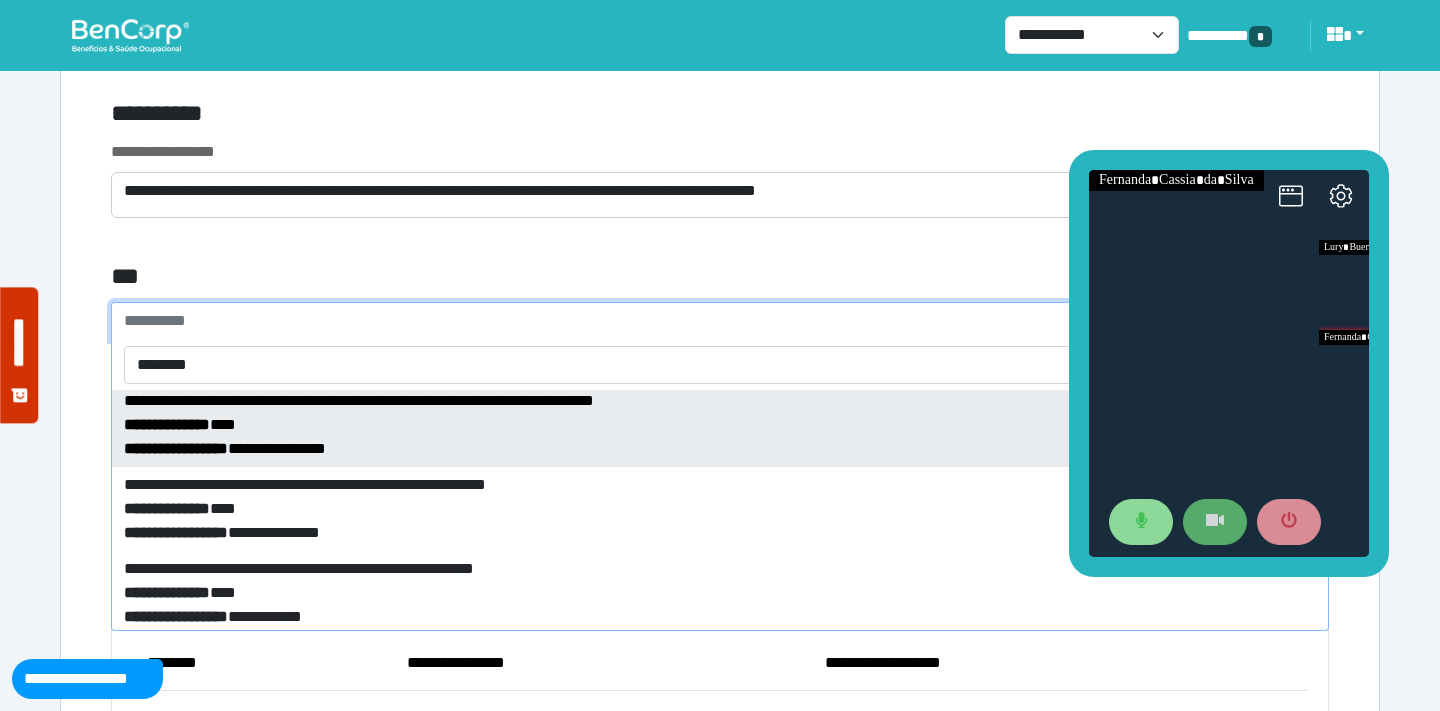 scroll, scrollTop: 1529, scrollLeft: 0, axis: vertical 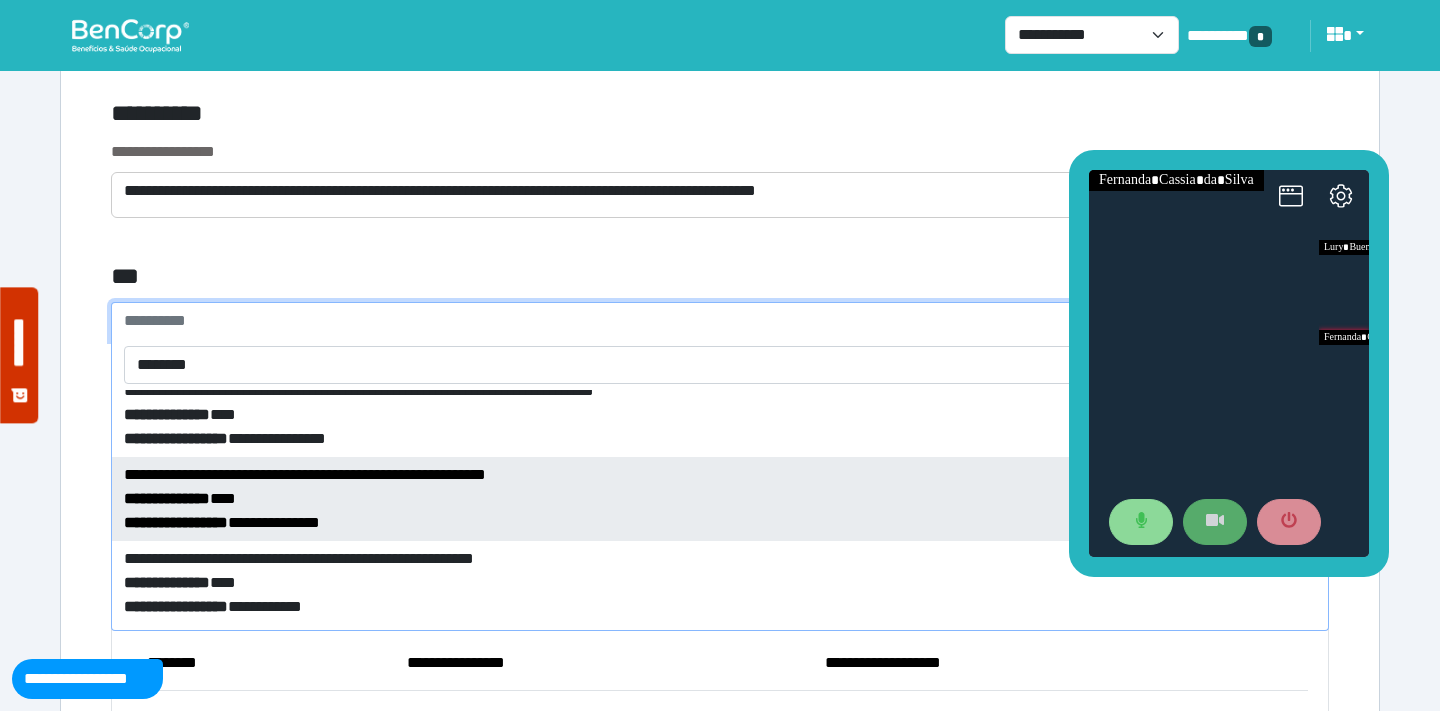 type on "********" 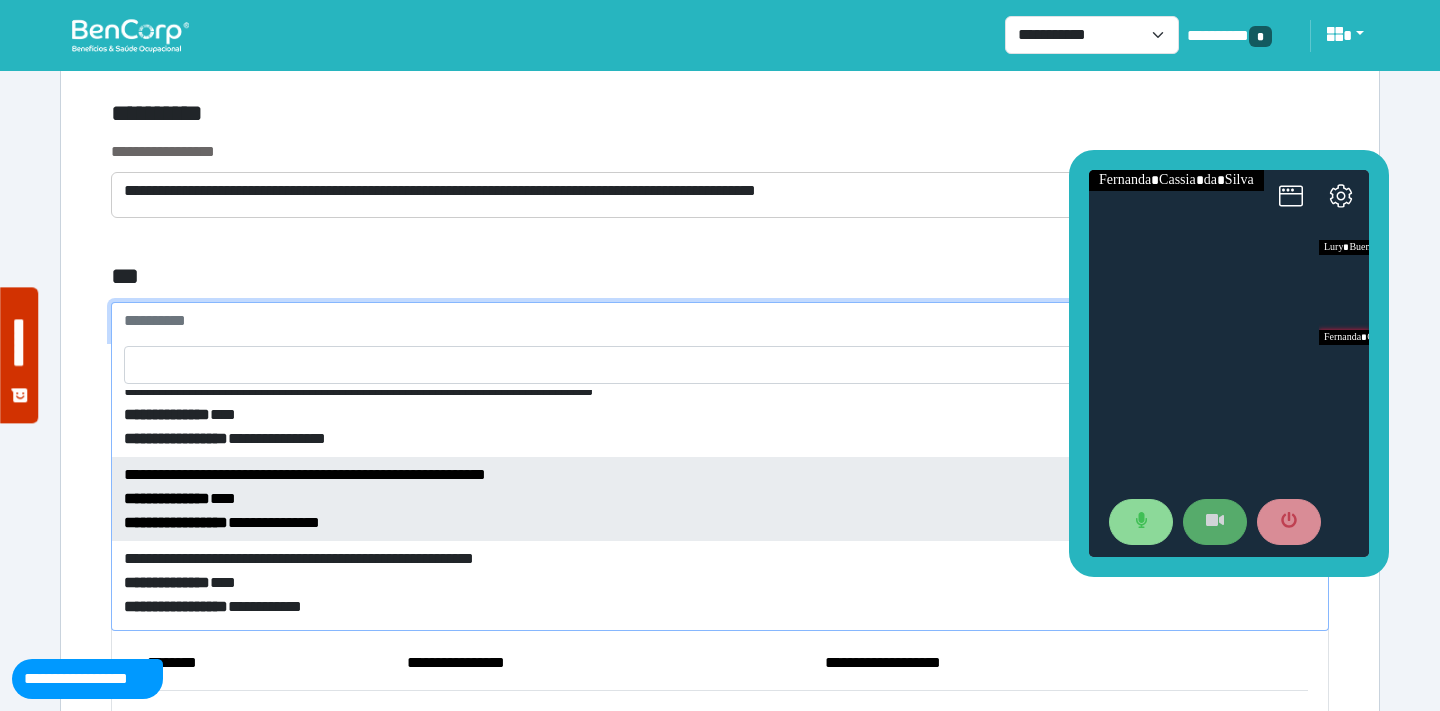 select on "***" 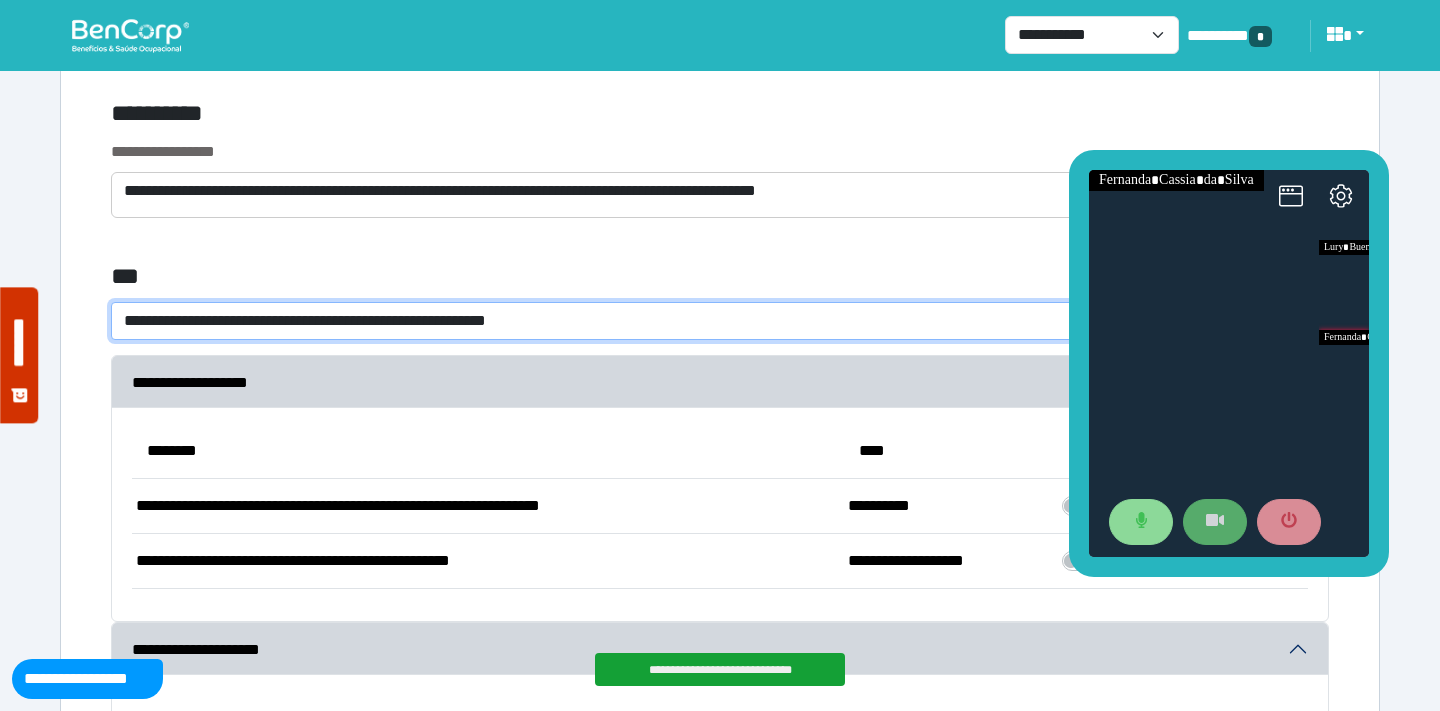 click on "***" at bounding box center [513, 280] 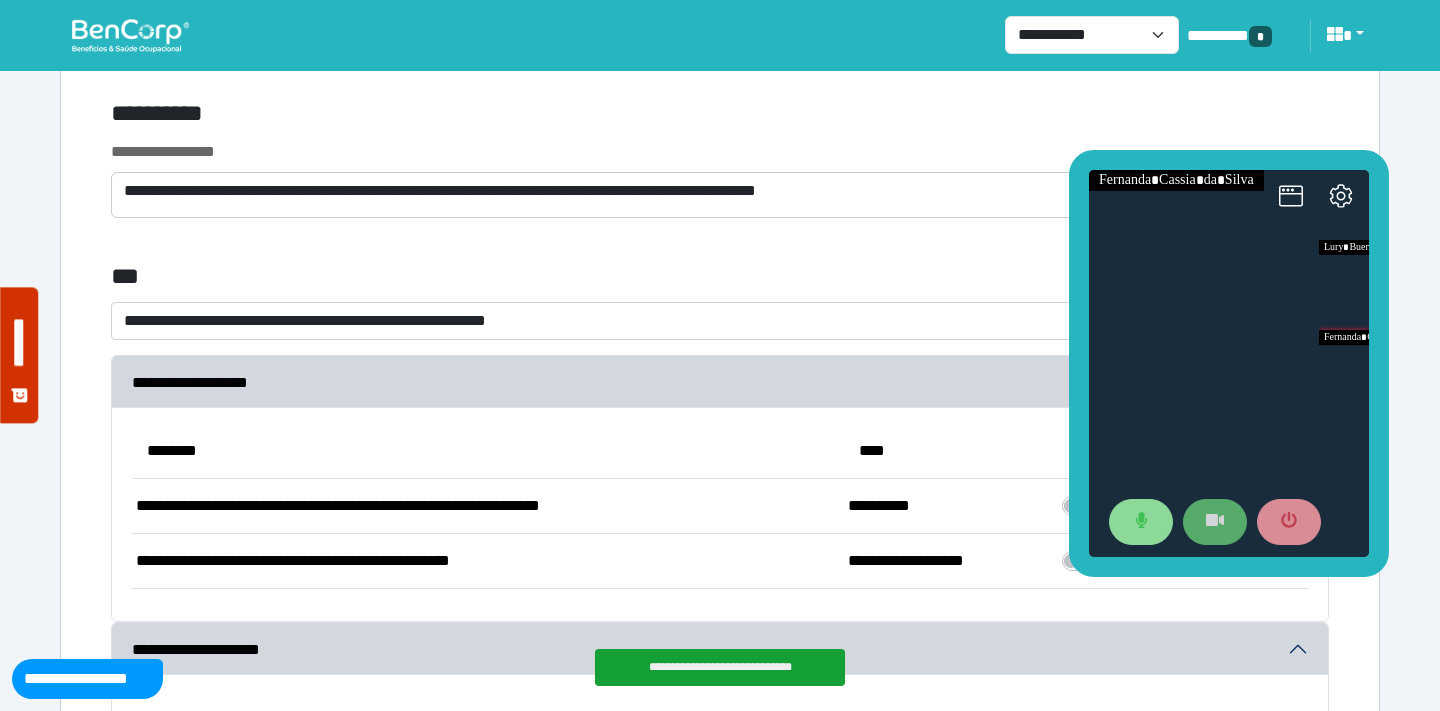 click on "**********" at bounding box center (305, 320) 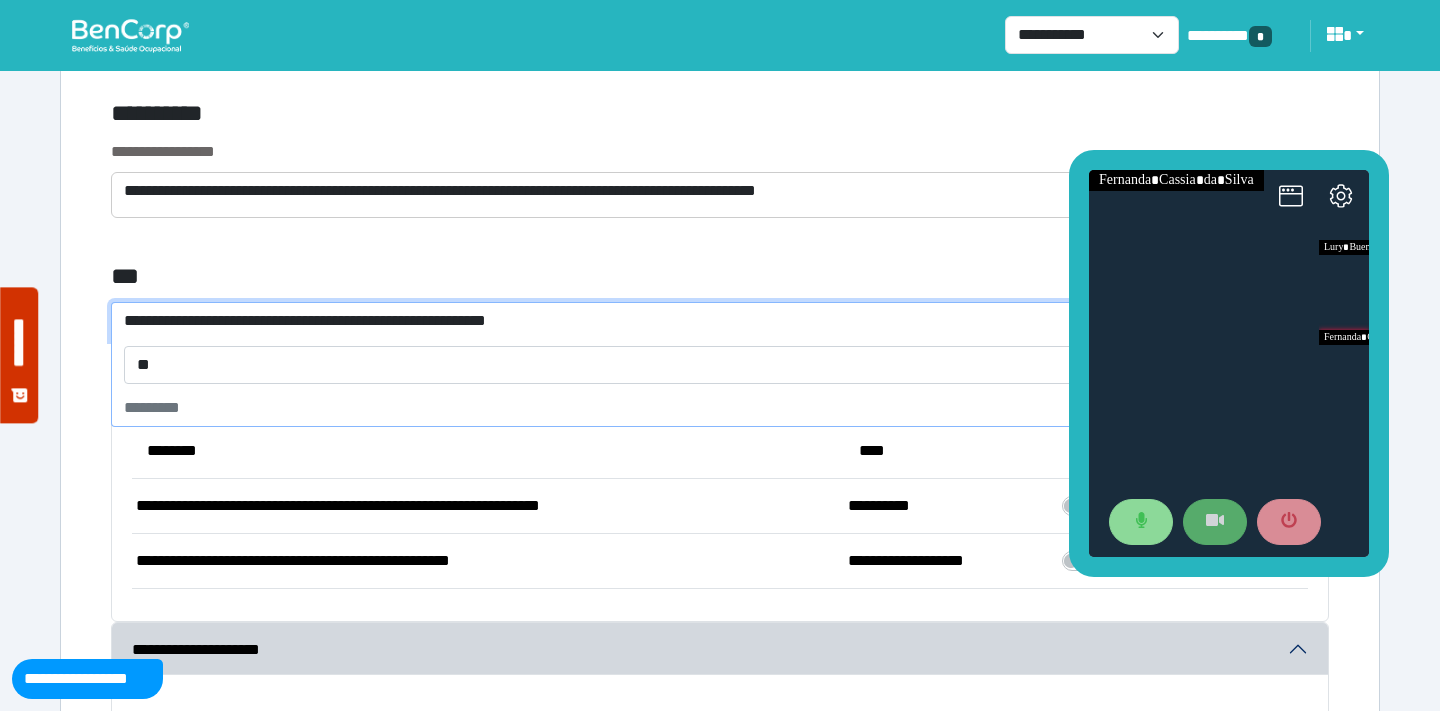 type on "*" 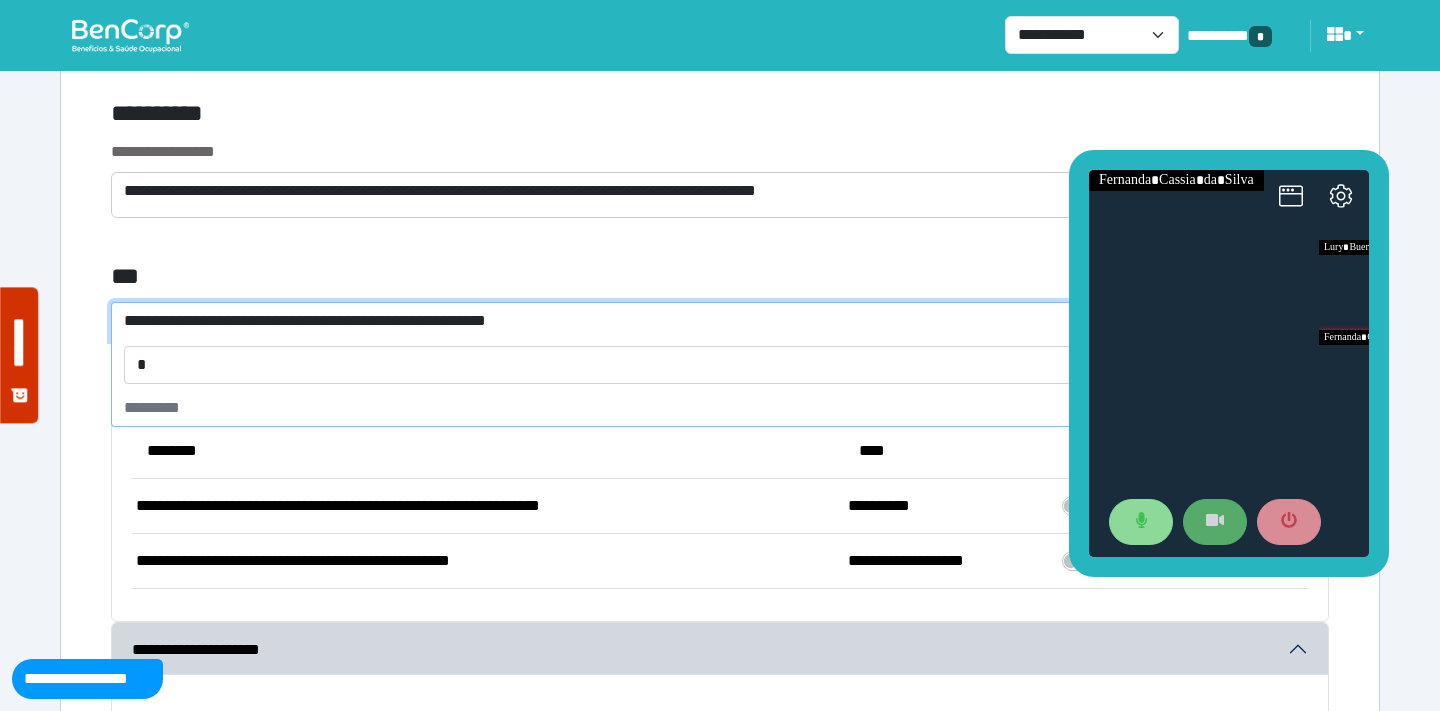 type 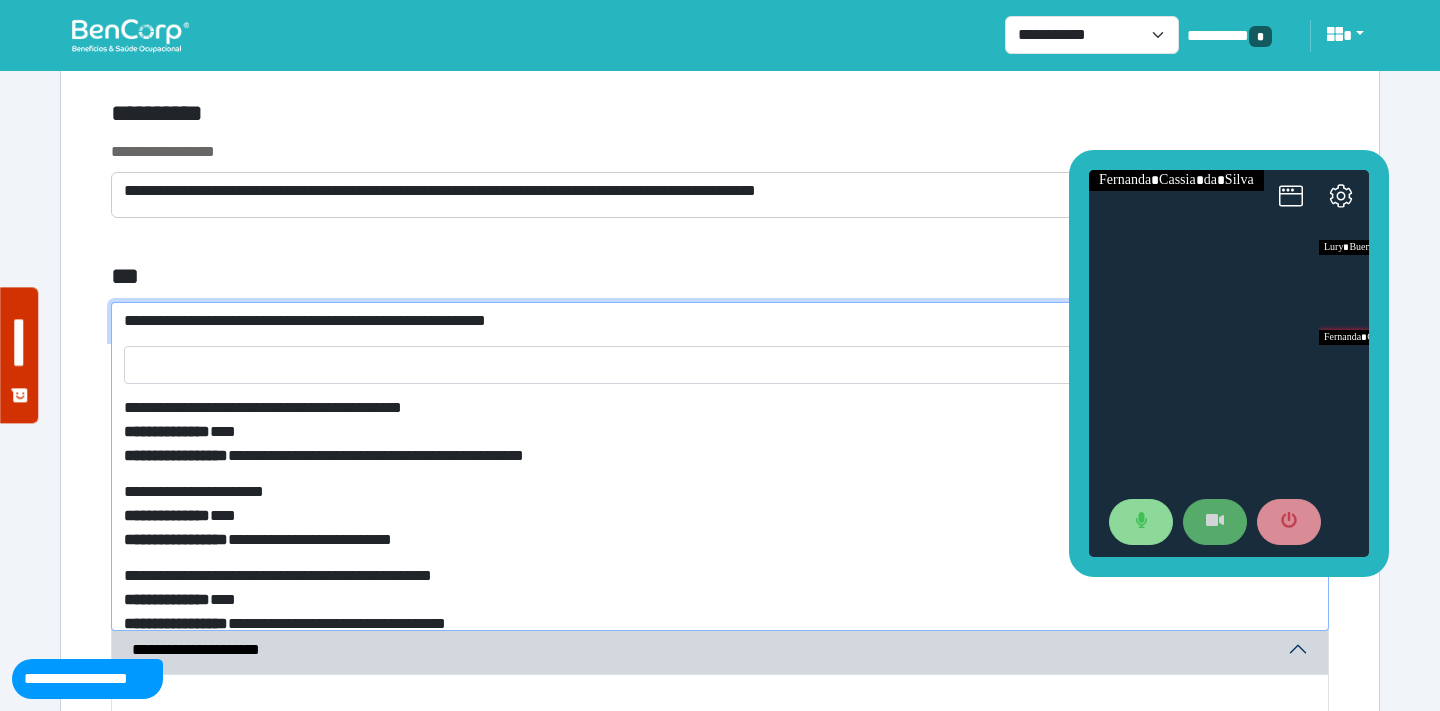 click on "**********" at bounding box center (720, -905) 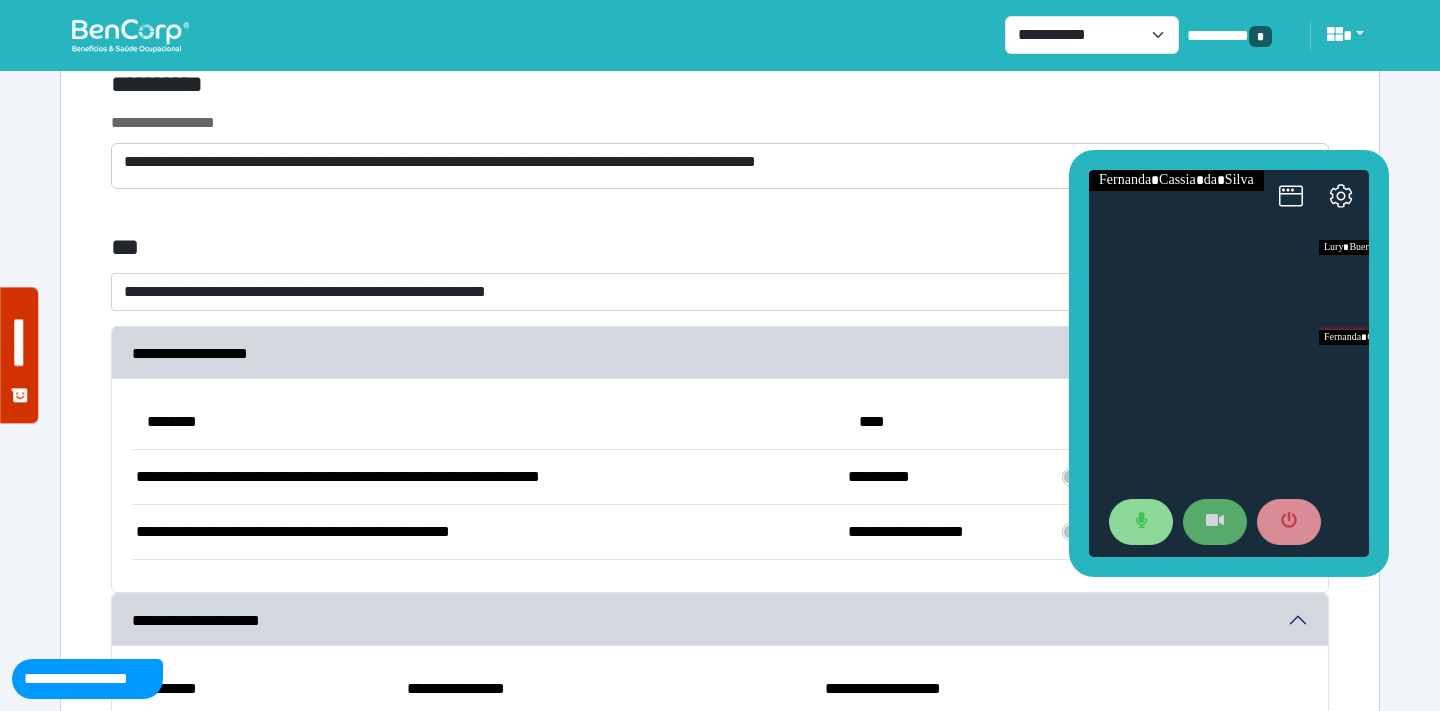 scroll, scrollTop: 5623, scrollLeft: 0, axis: vertical 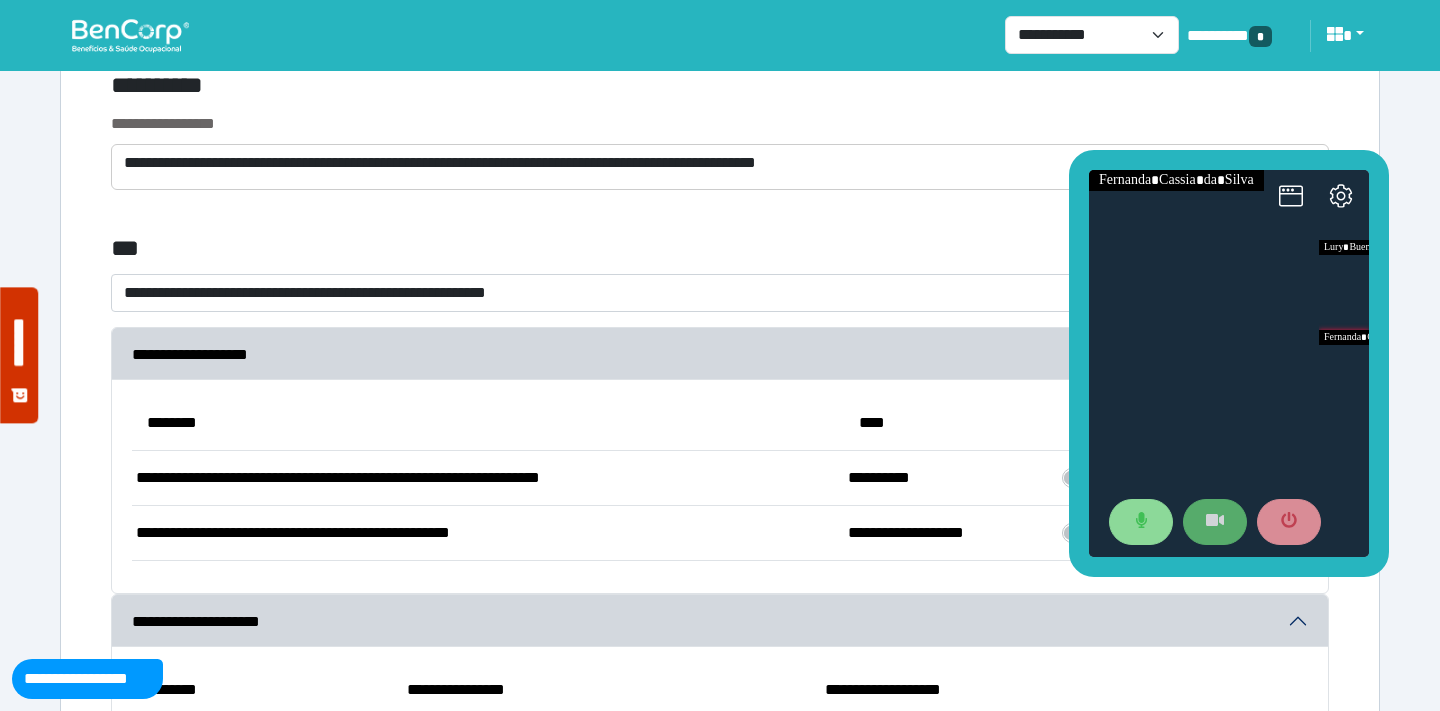 click on "**********" at bounding box center (720, 293) 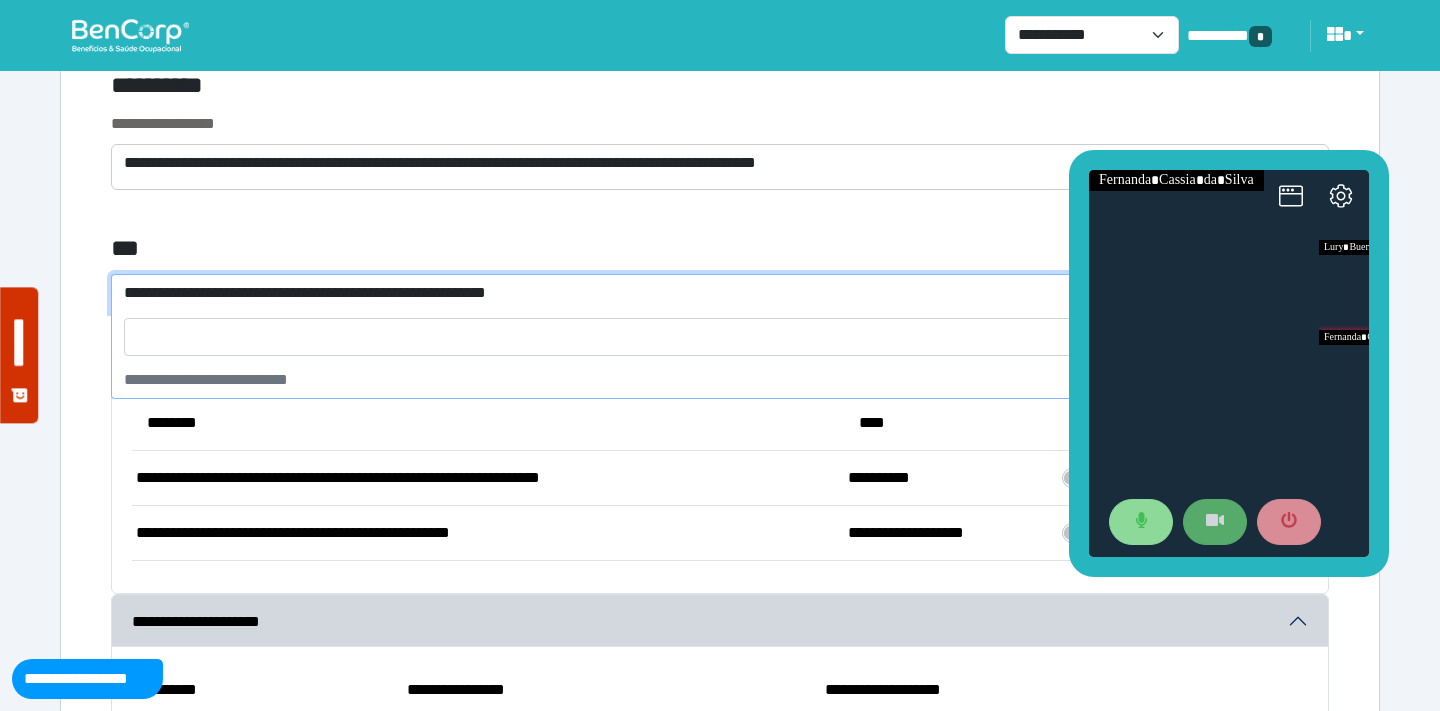 click on "**********" at bounding box center (708, 293) 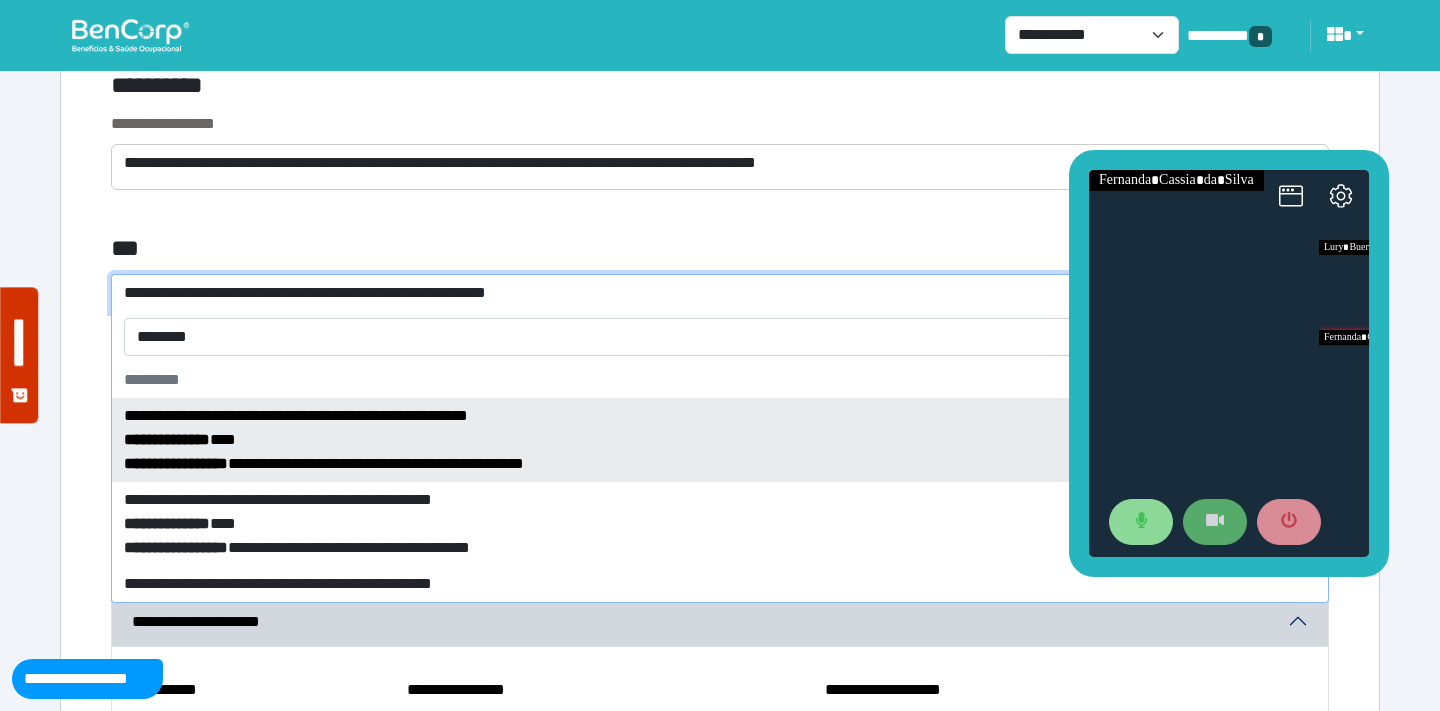 type on "*********" 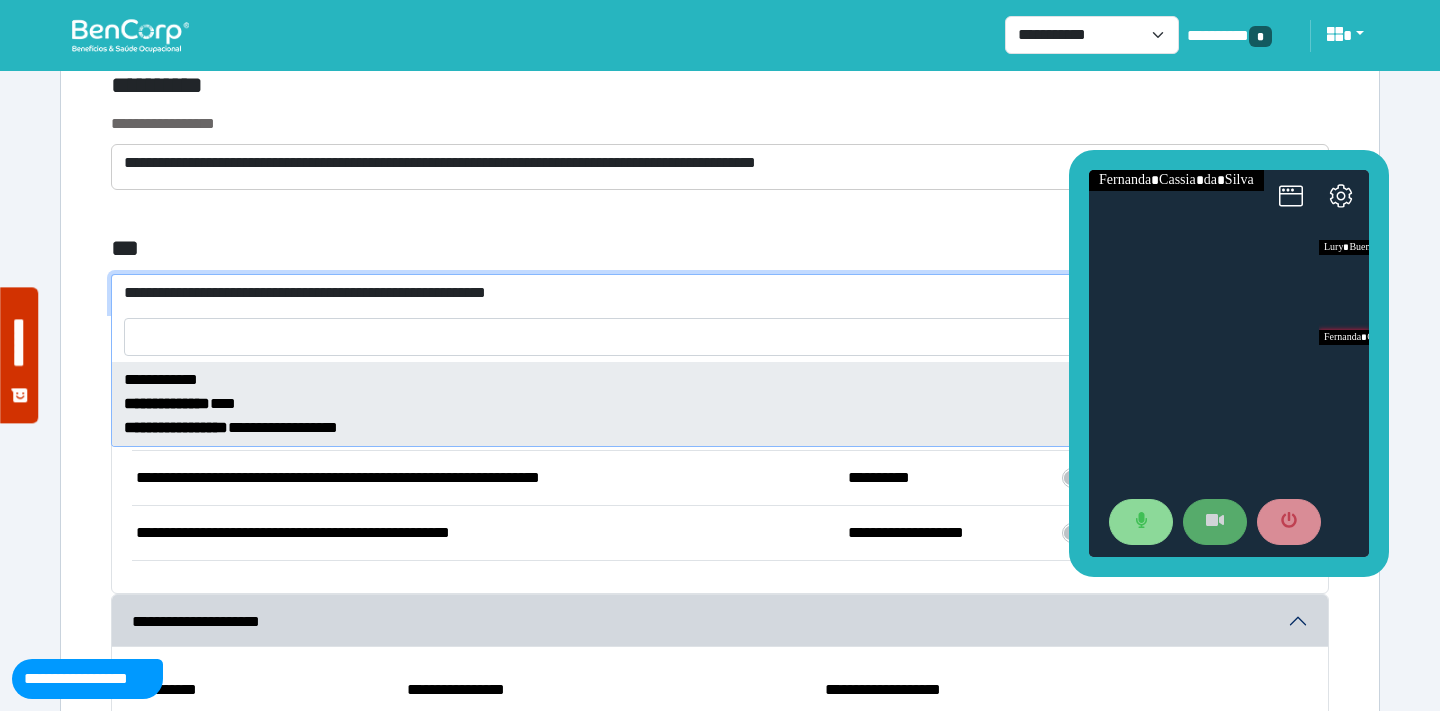 select on "****" 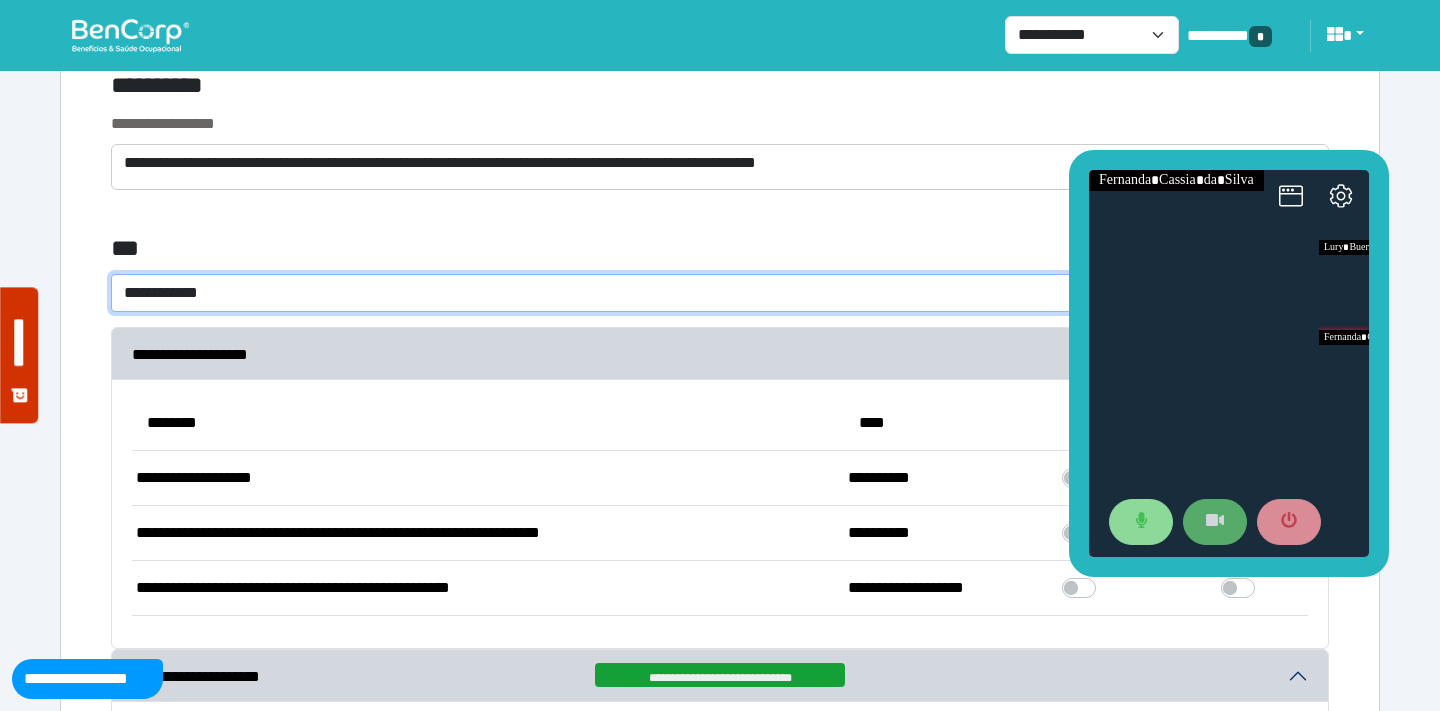 click on "***" at bounding box center [513, 252] 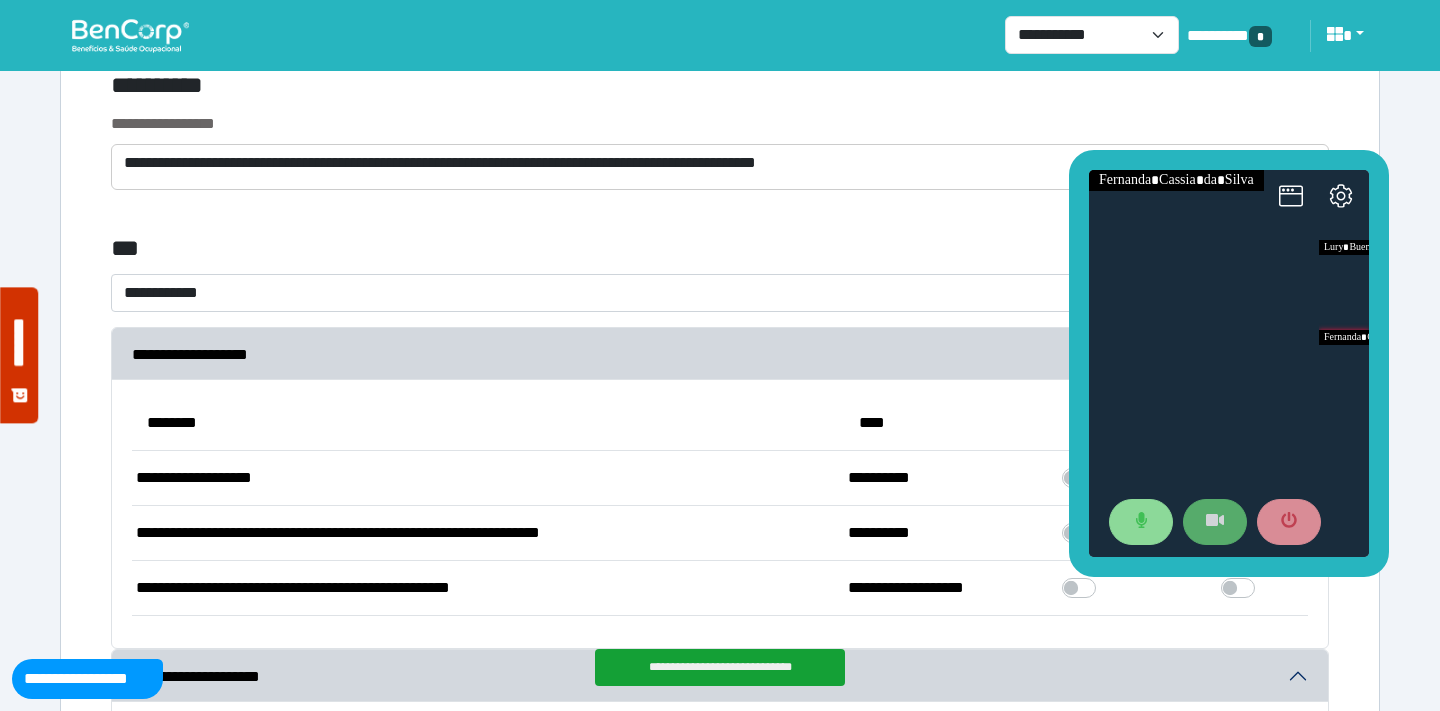 click on "***" at bounding box center [513, 252] 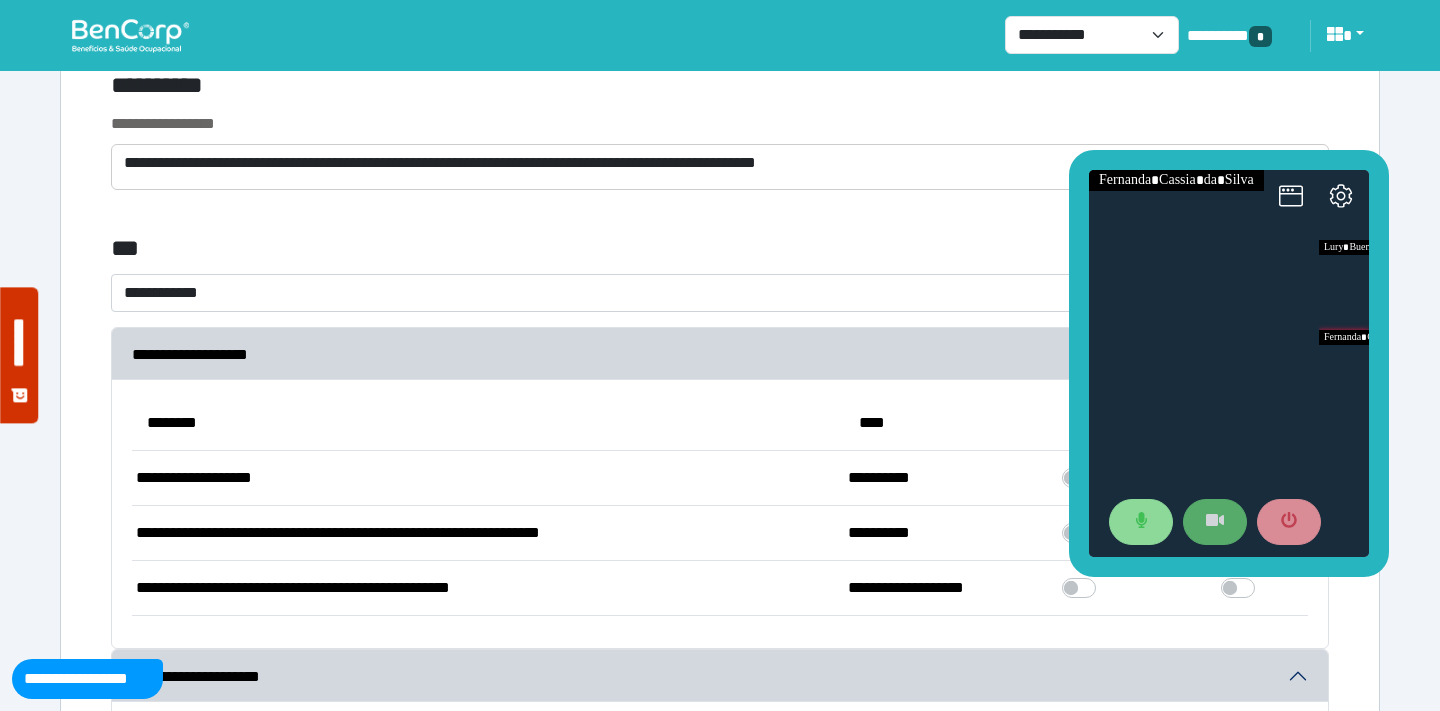 click on "***" at bounding box center (513, 252) 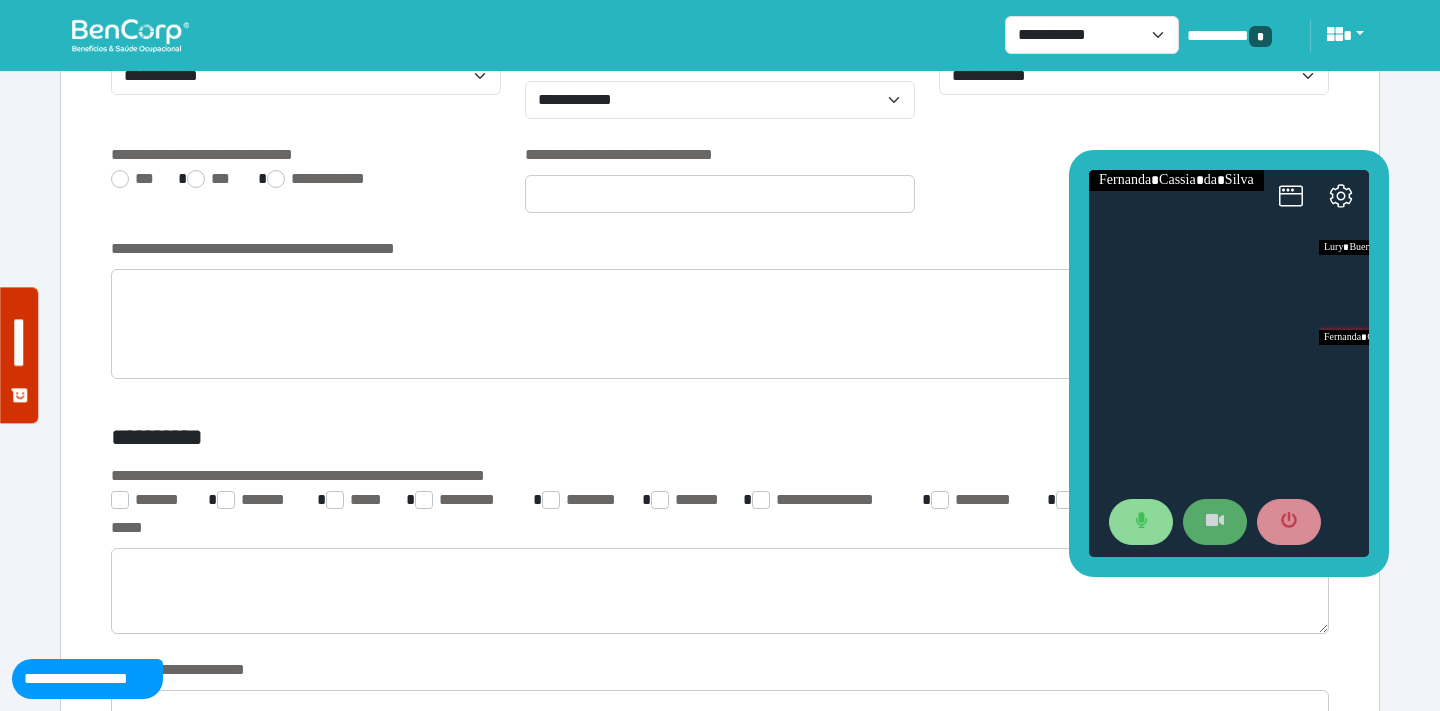 scroll, scrollTop: 2770, scrollLeft: 0, axis: vertical 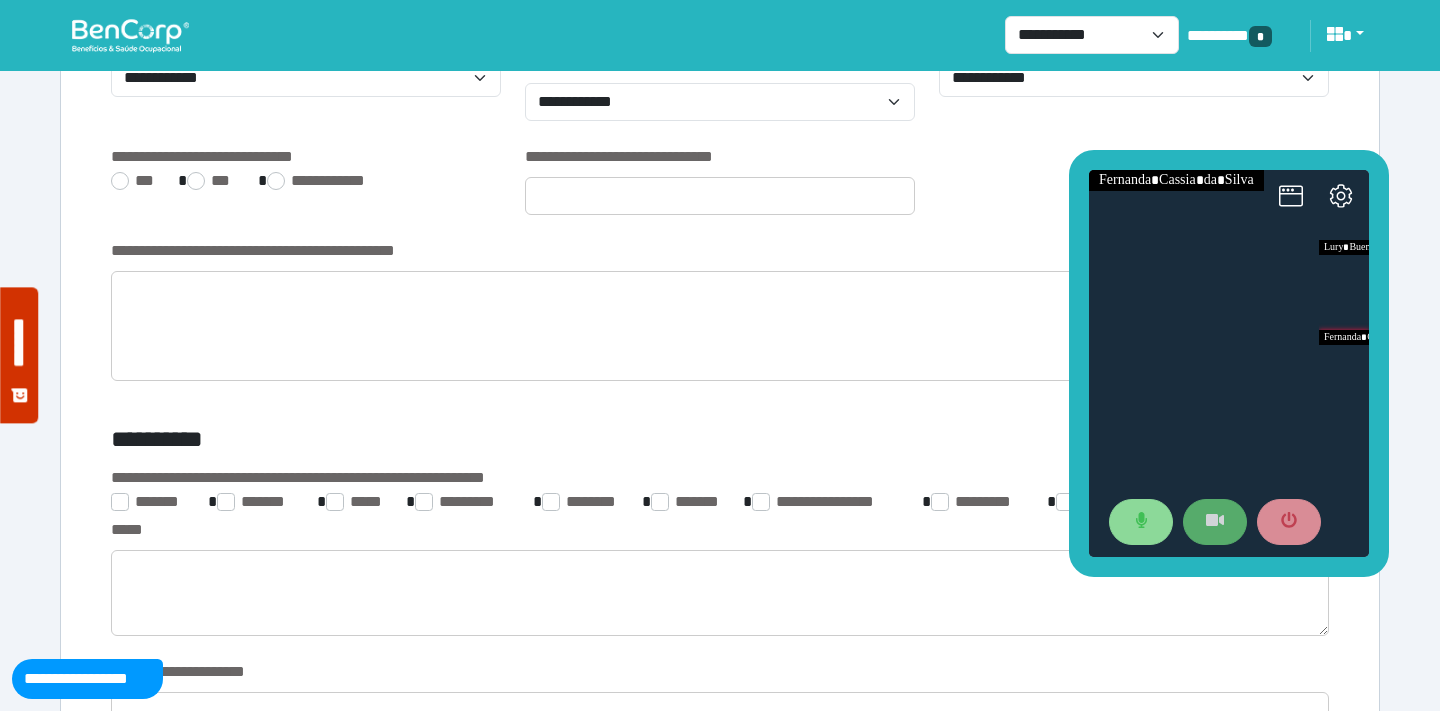 click on "**********" at bounding box center (720, 192) 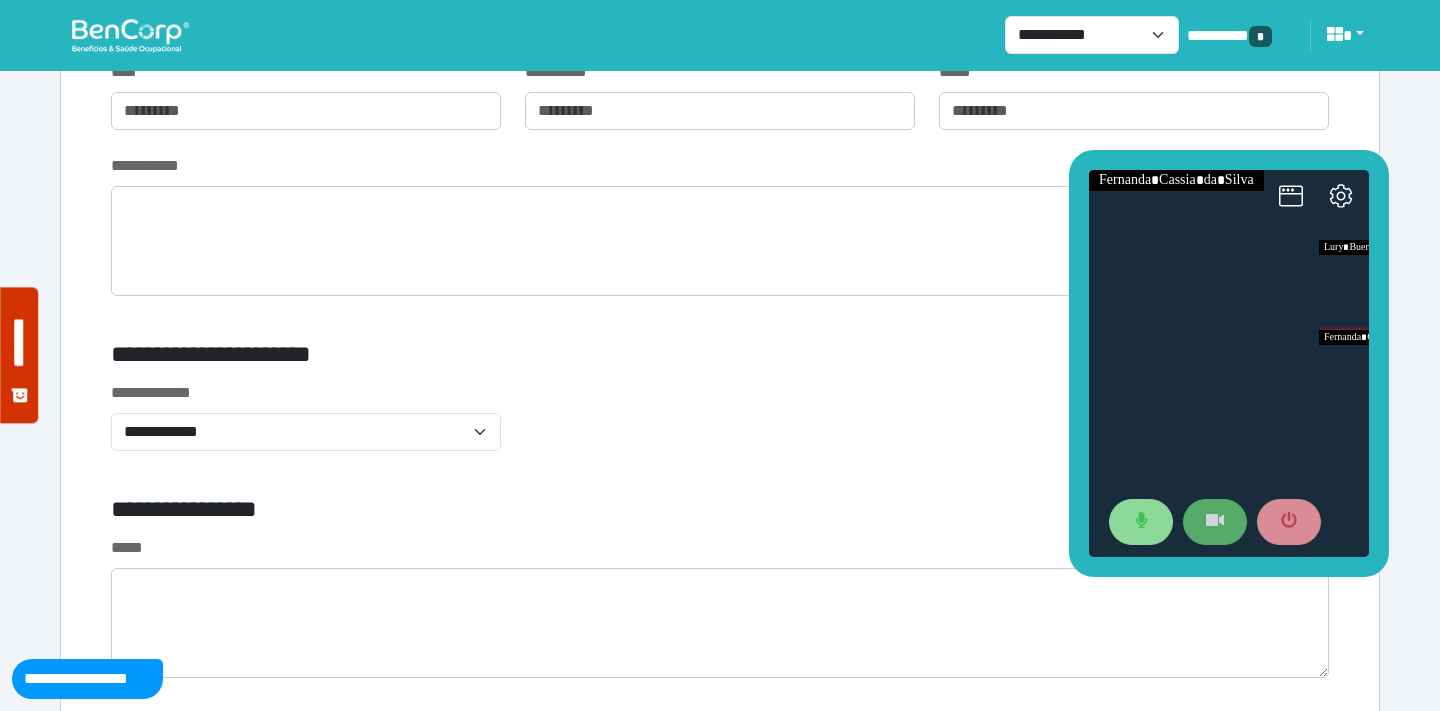 scroll, scrollTop: 6572, scrollLeft: 0, axis: vertical 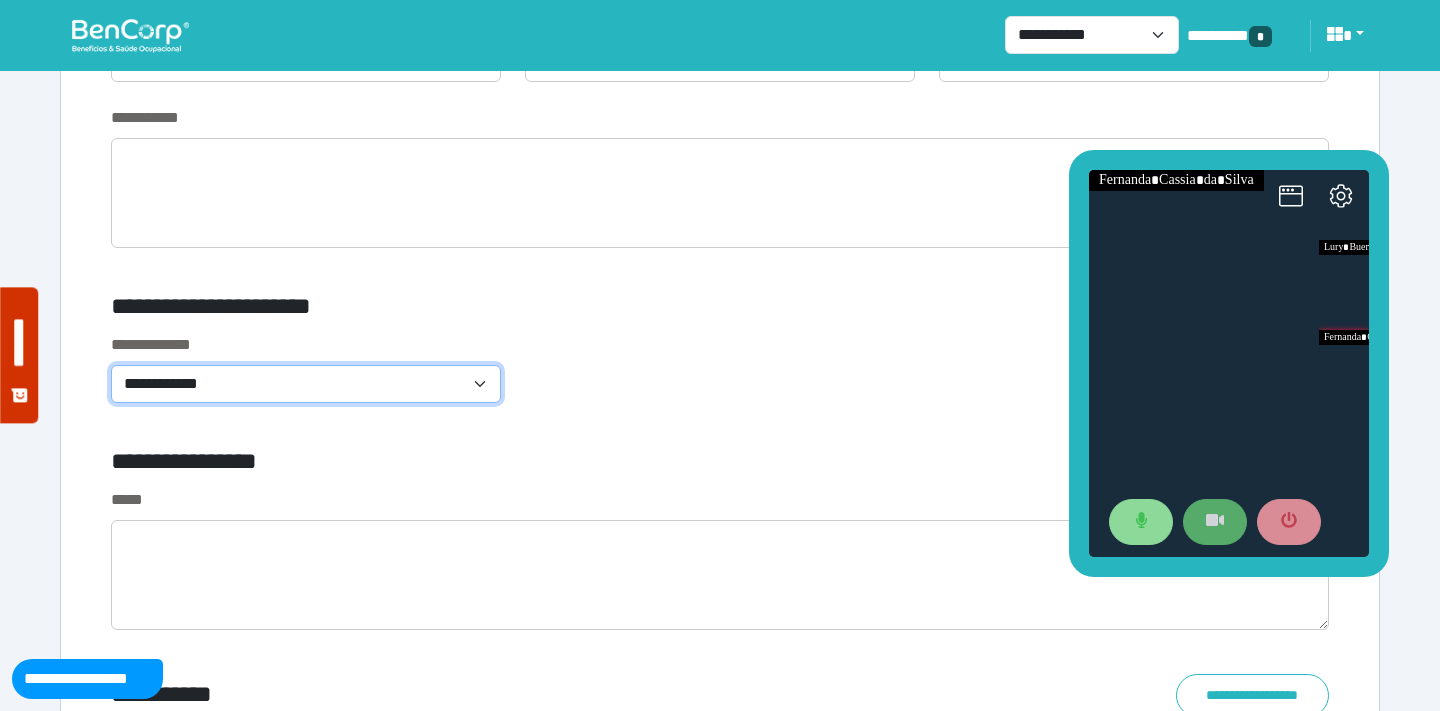 click on "**********" at bounding box center (306, 384) 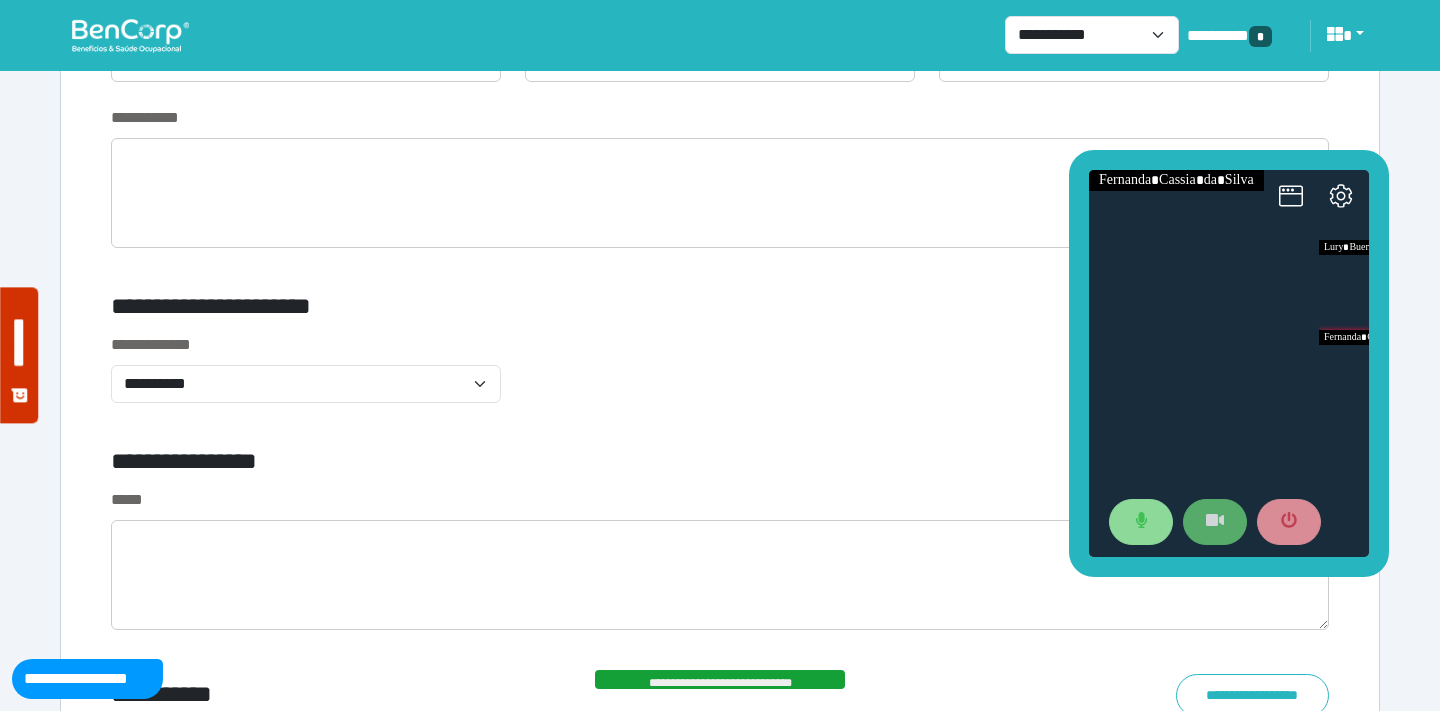 click on "**********" at bounding box center (720, -1855) 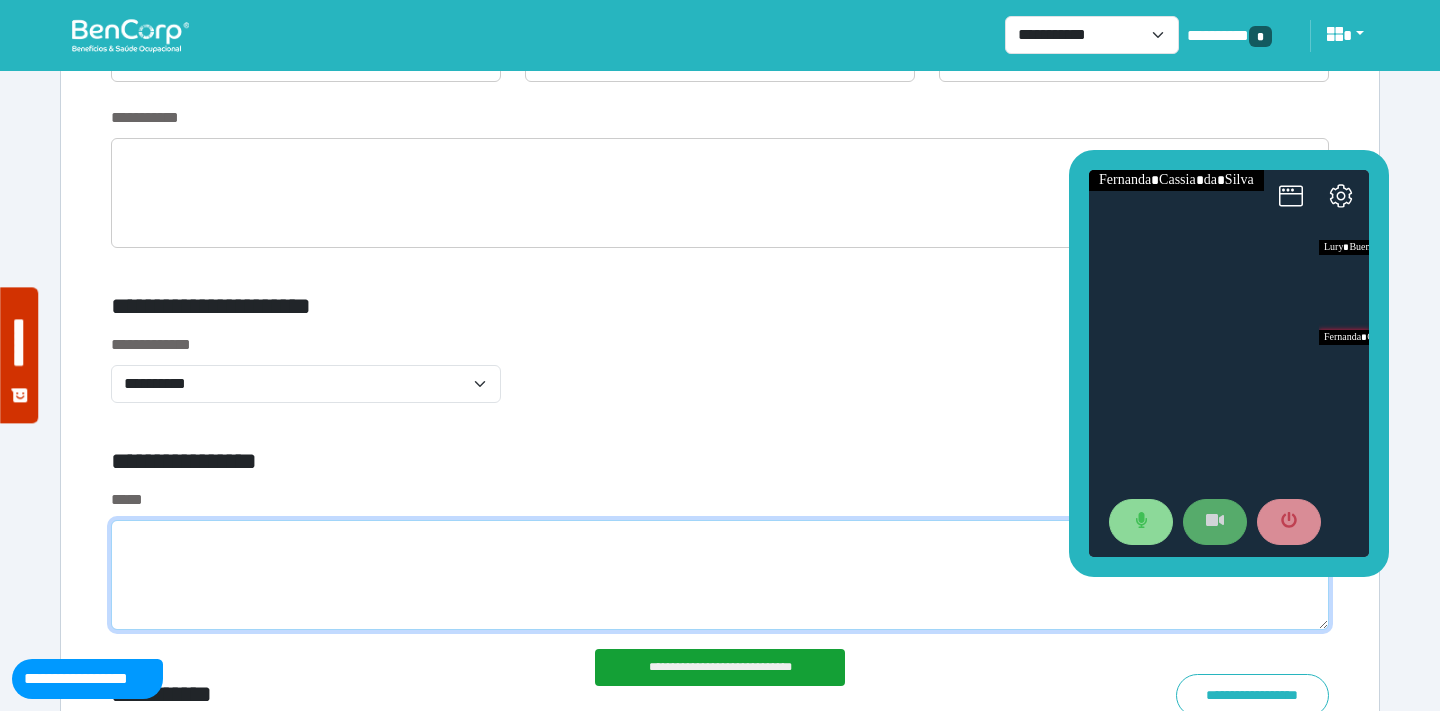 click at bounding box center [720, 575] 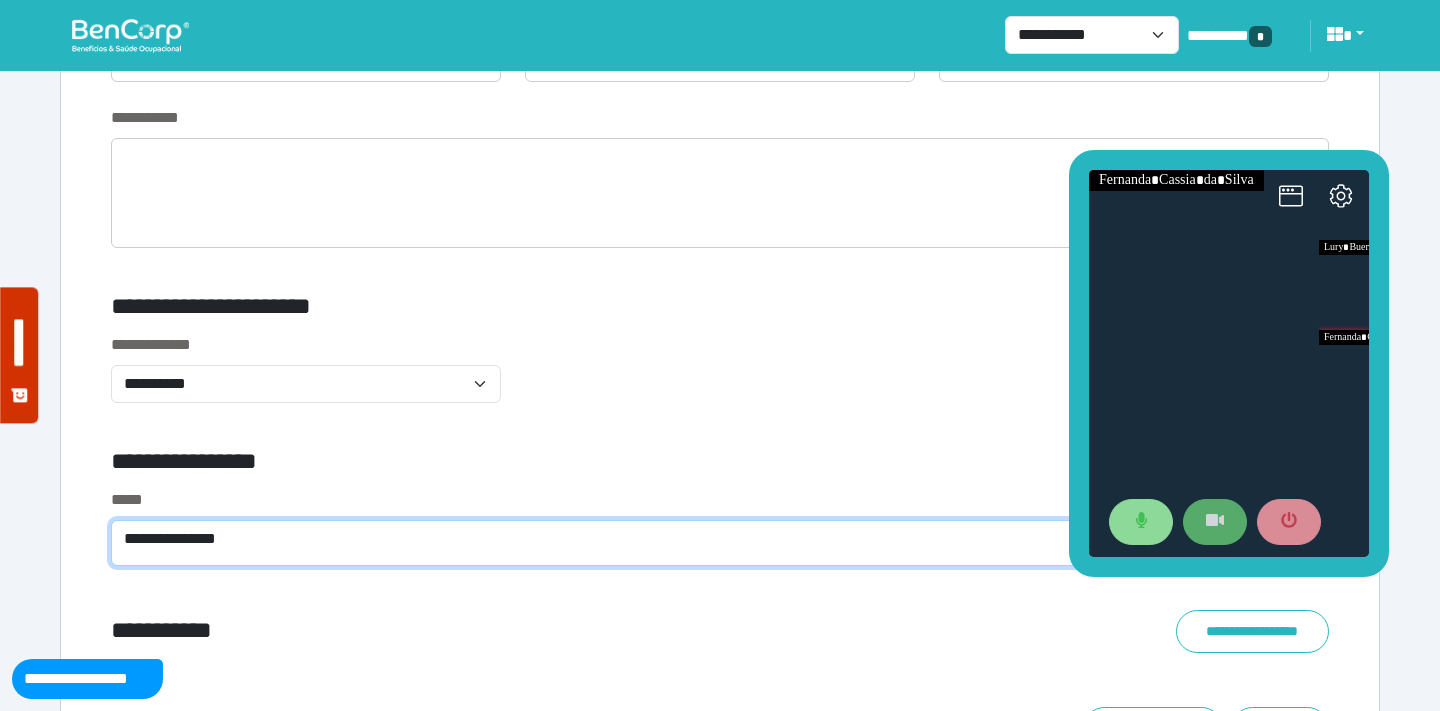 scroll, scrollTop: 0, scrollLeft: 0, axis: both 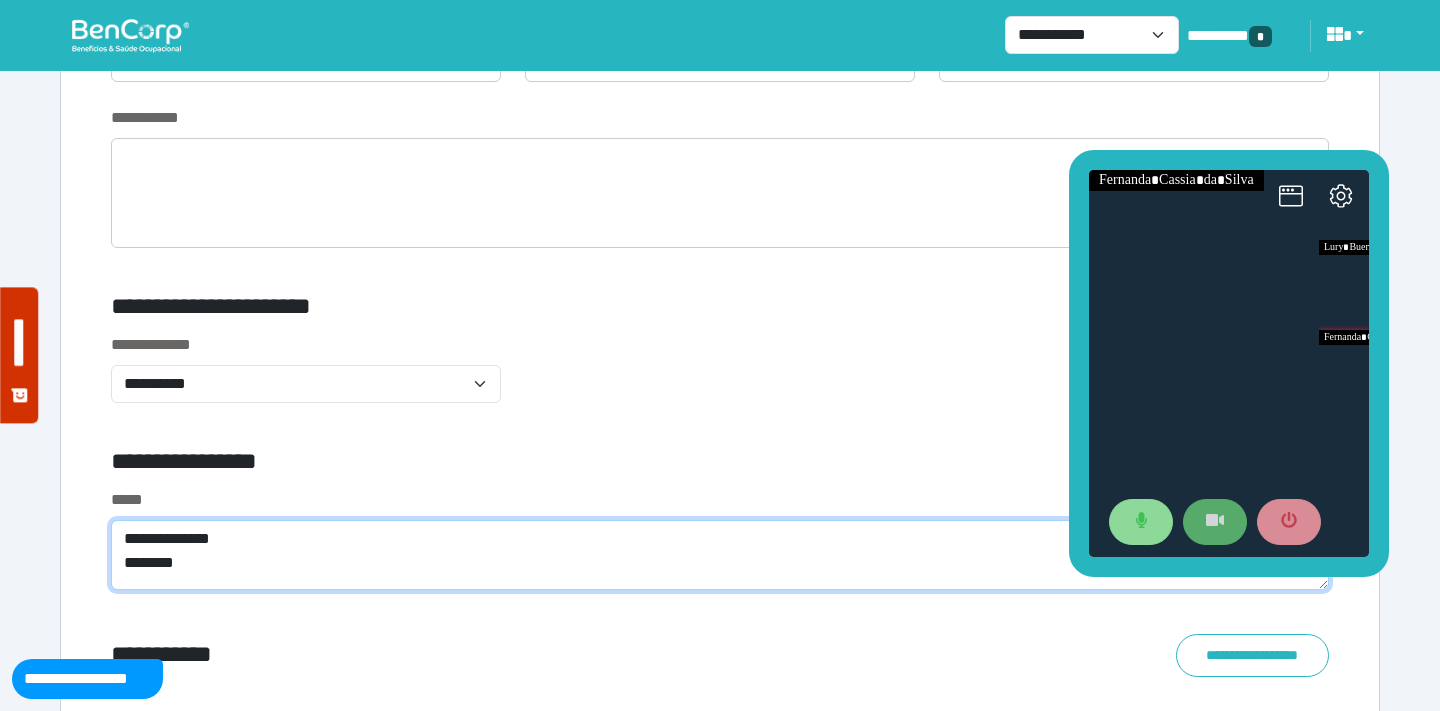 type on "**********" 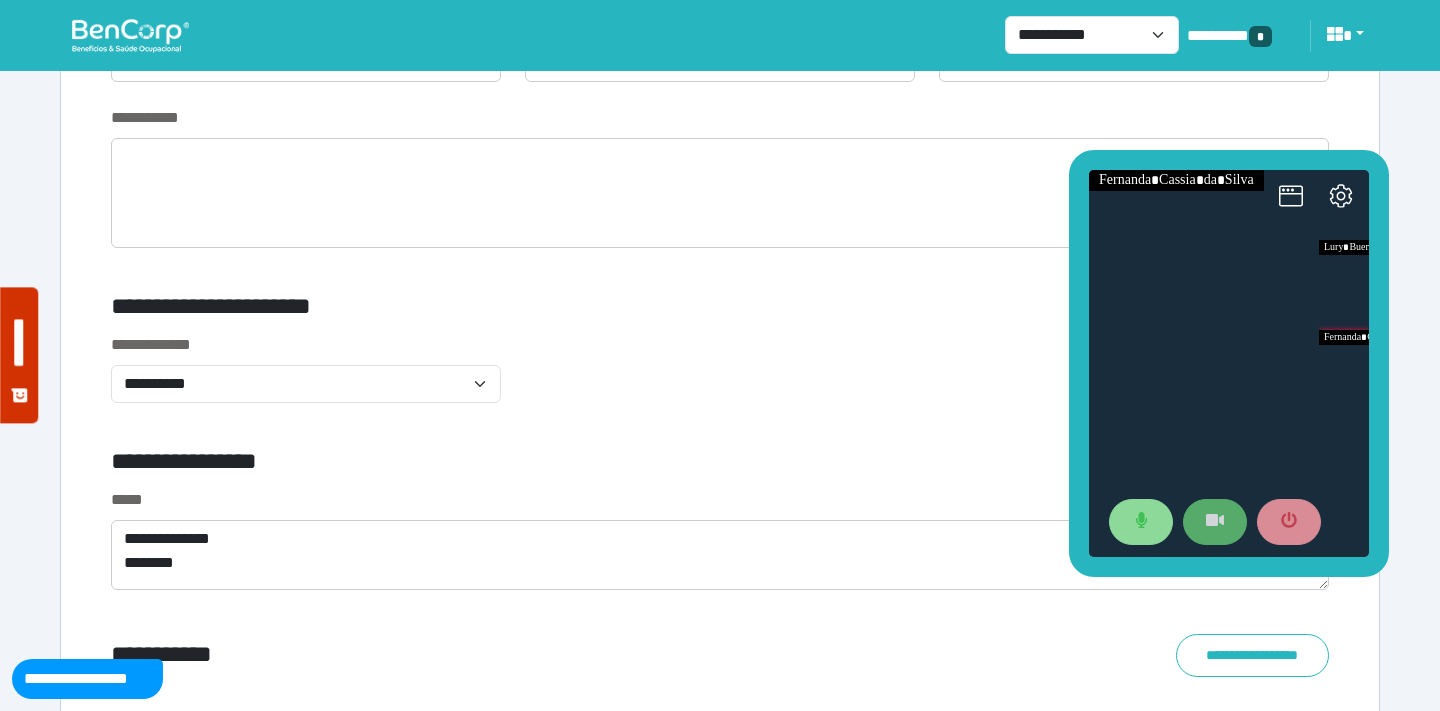 click on "**********" at bounding box center [513, 465] 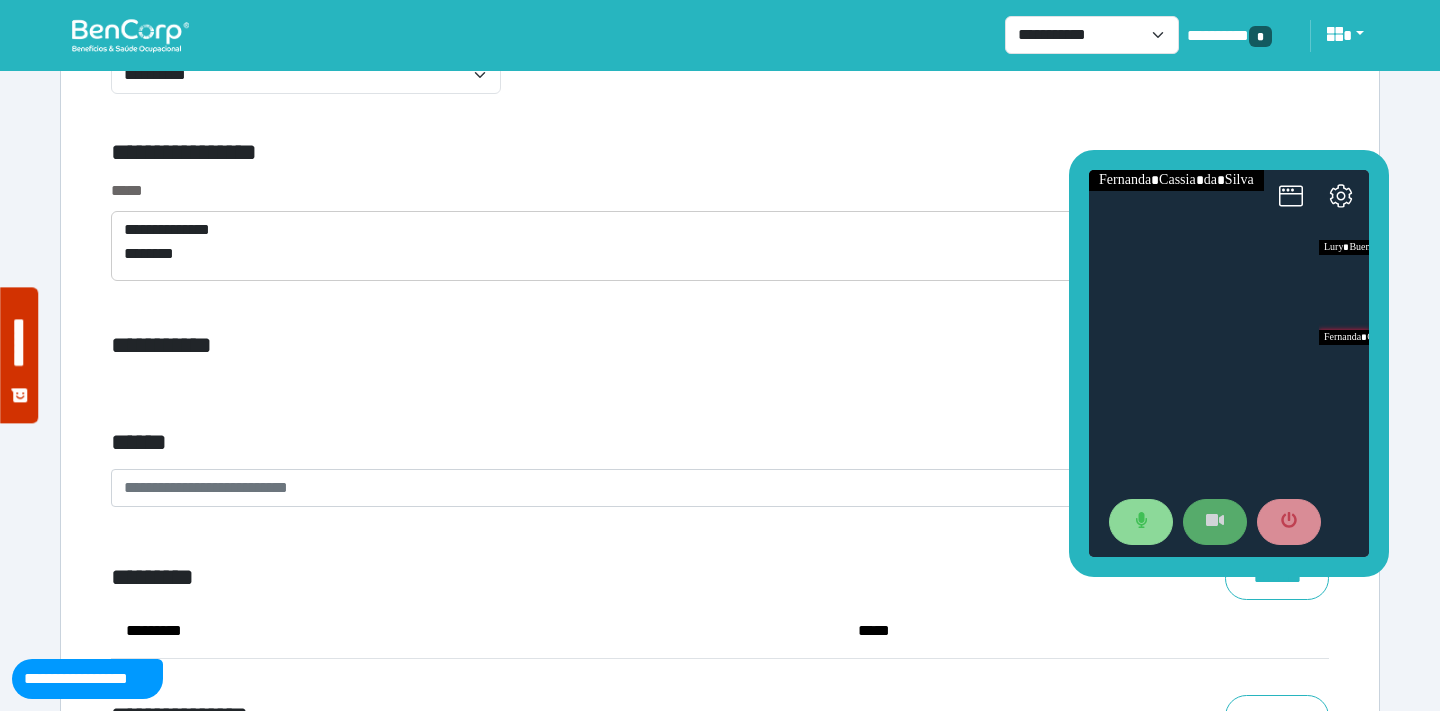 scroll, scrollTop: 6888, scrollLeft: 0, axis: vertical 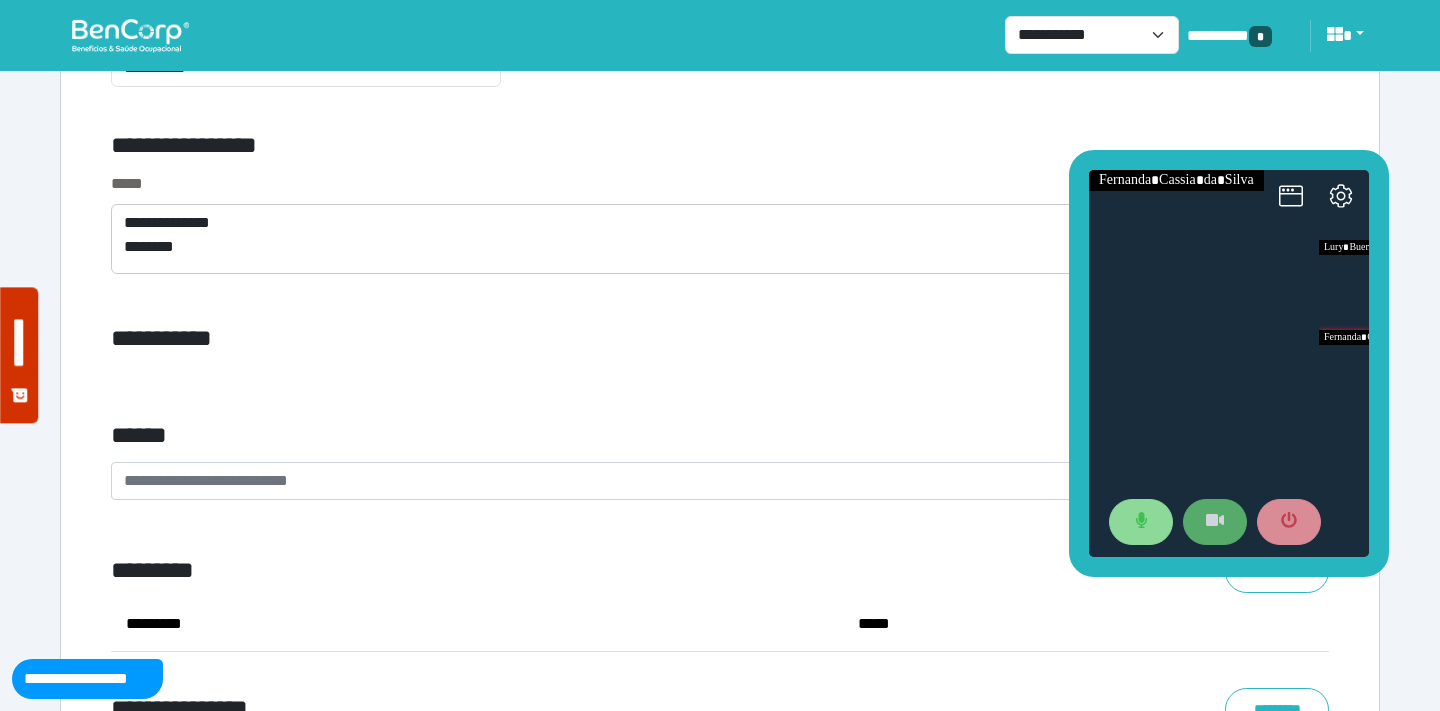 click on "*****" at bounding box center [720, 184] 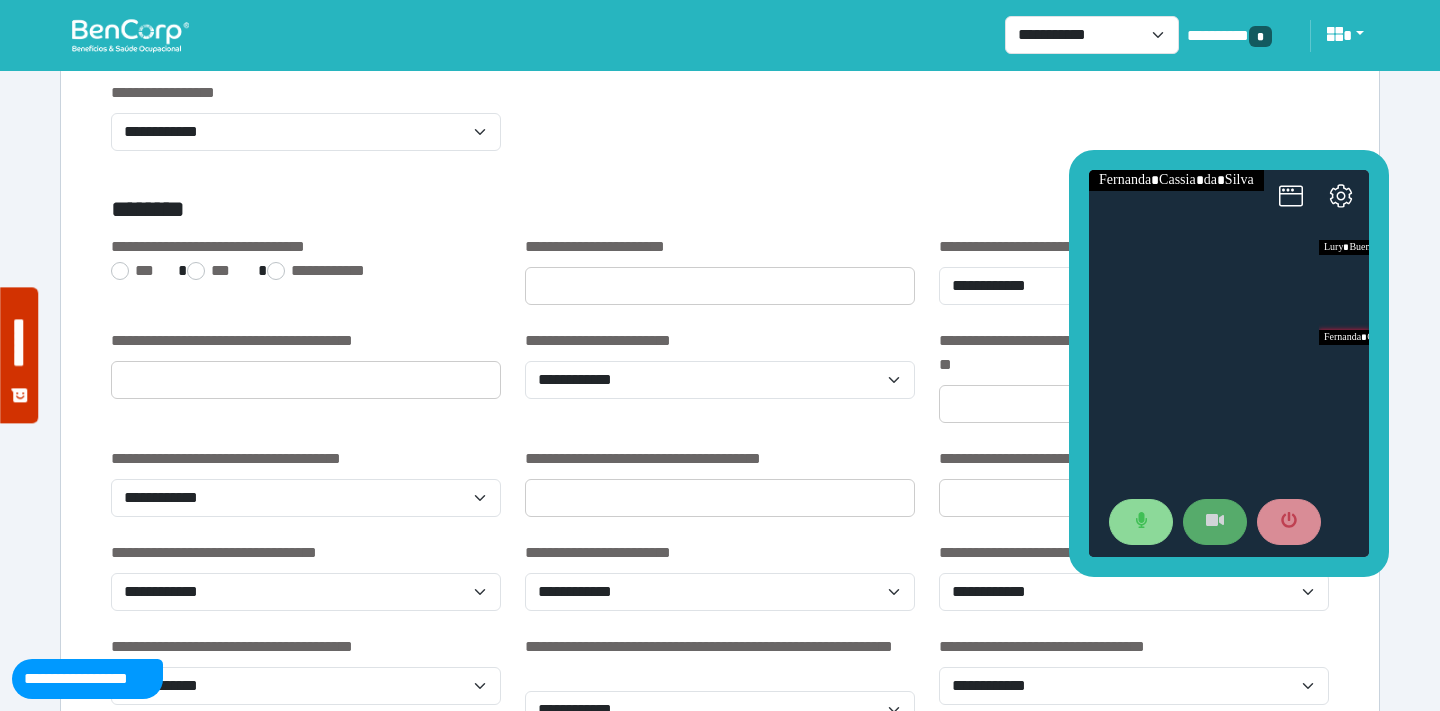 scroll, scrollTop: 2158, scrollLeft: 0, axis: vertical 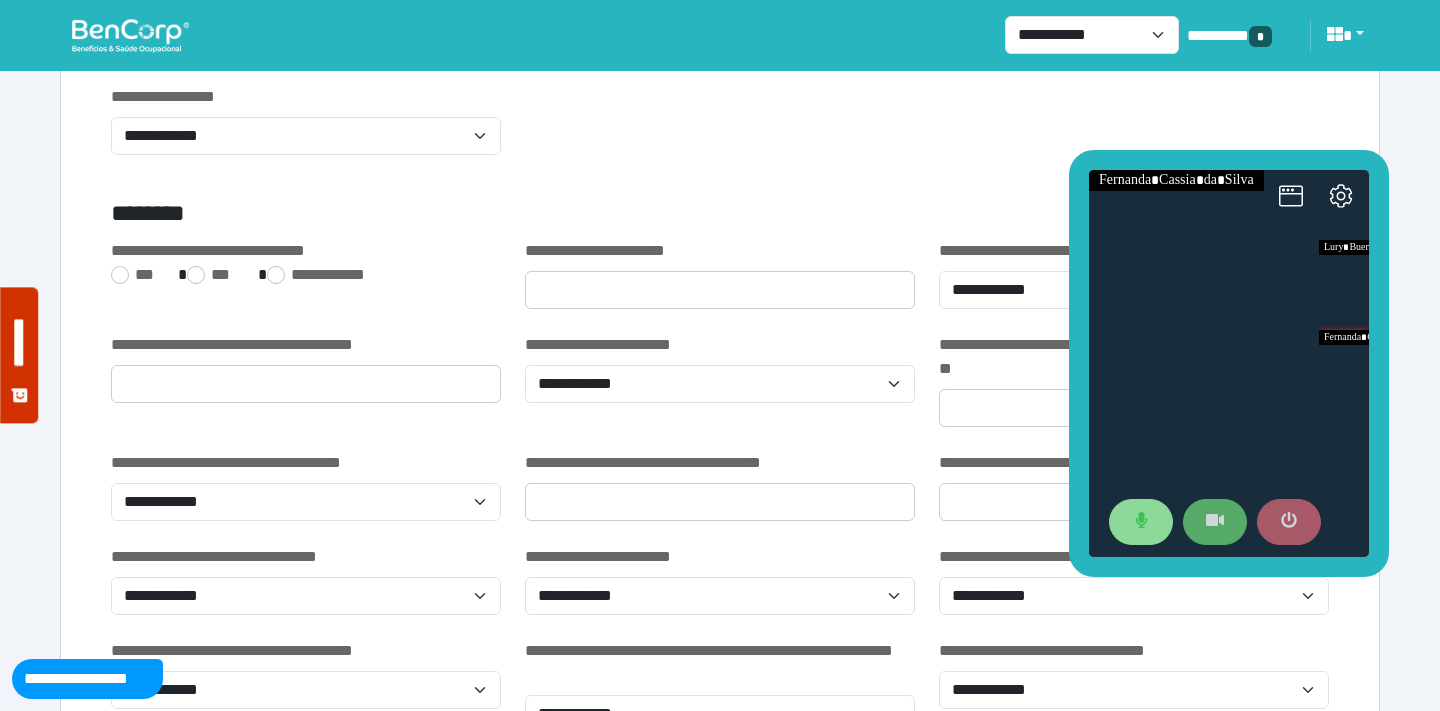 click 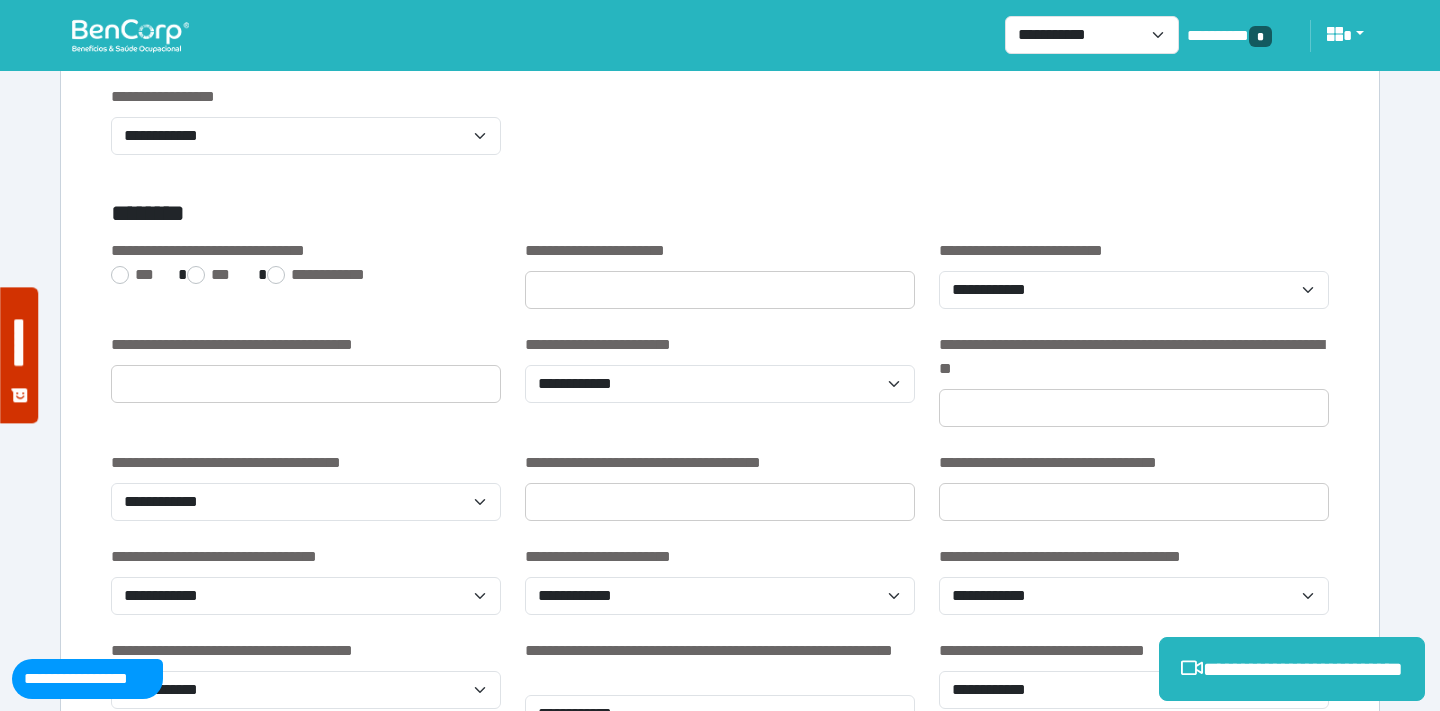 click on "**********" at bounding box center (720, 2539) 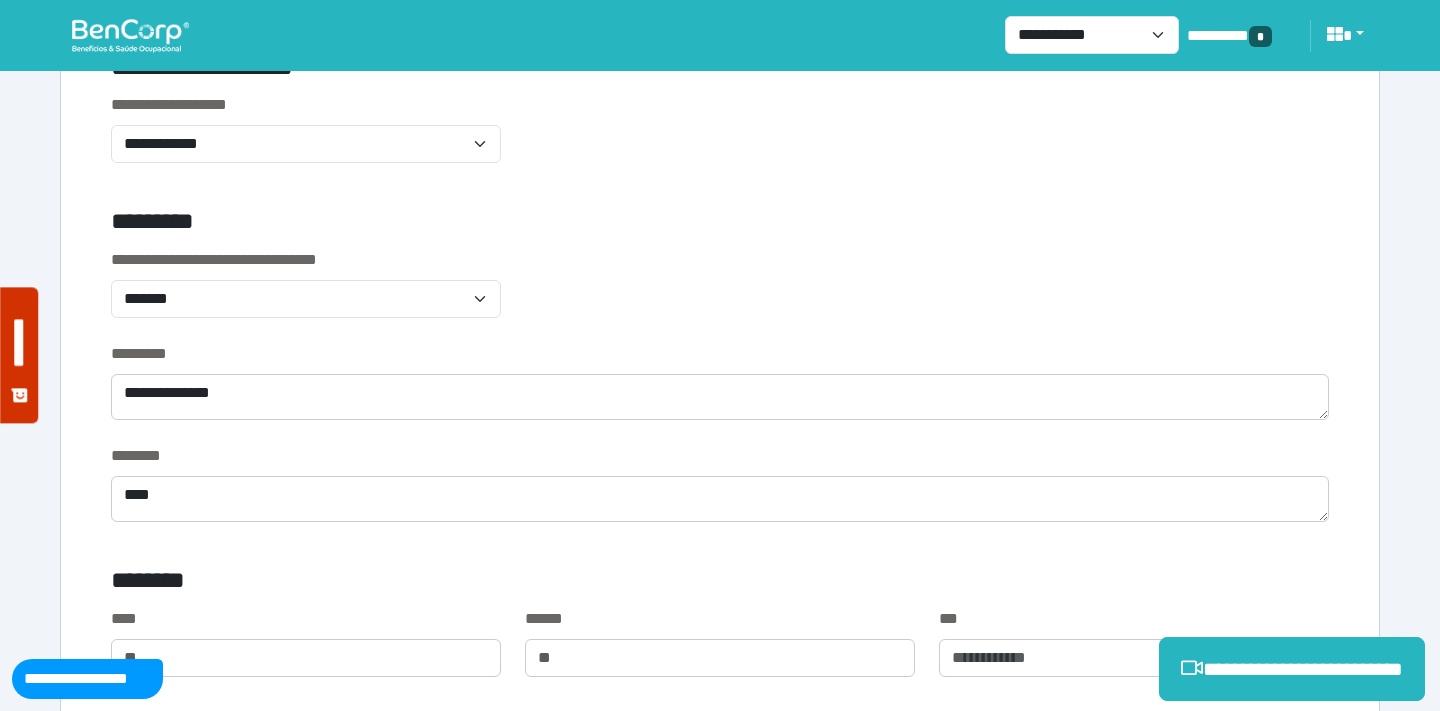 scroll, scrollTop: 660, scrollLeft: 0, axis: vertical 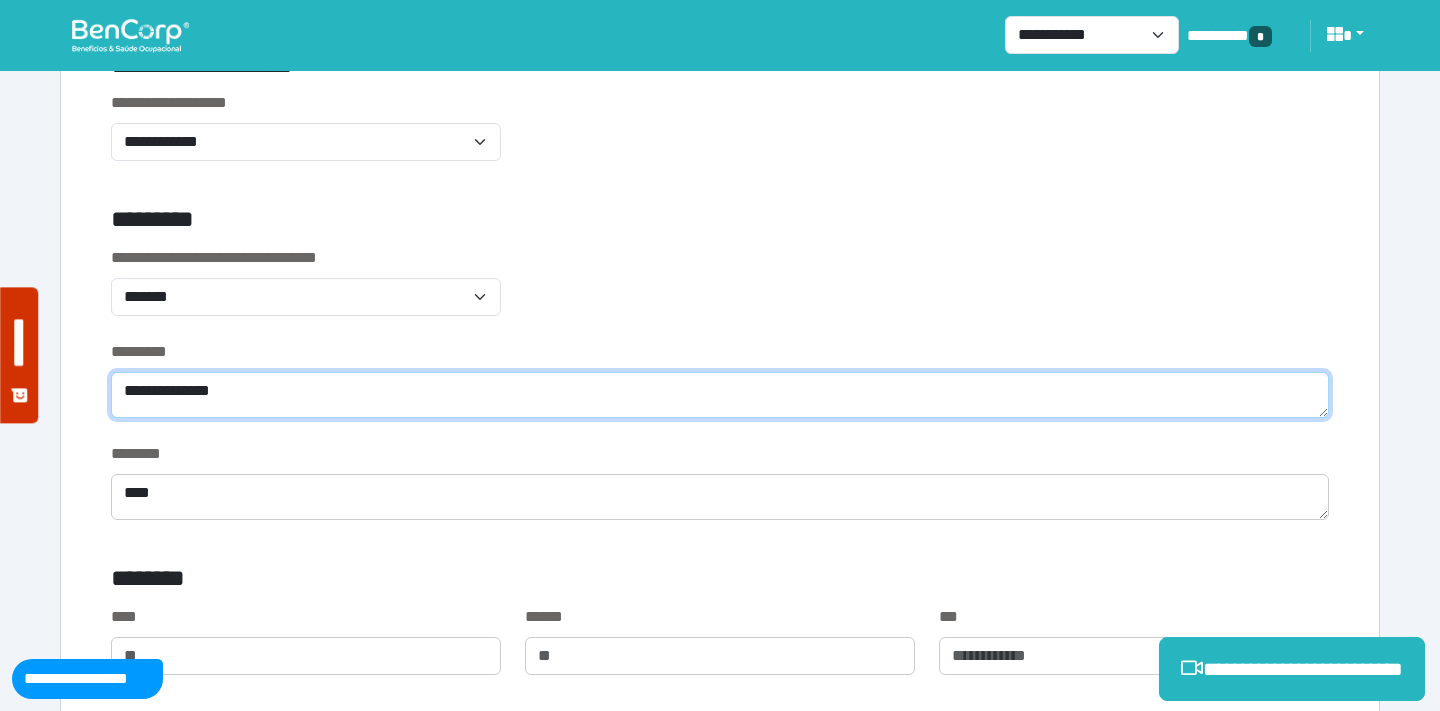 click on "**********" at bounding box center (720, 395) 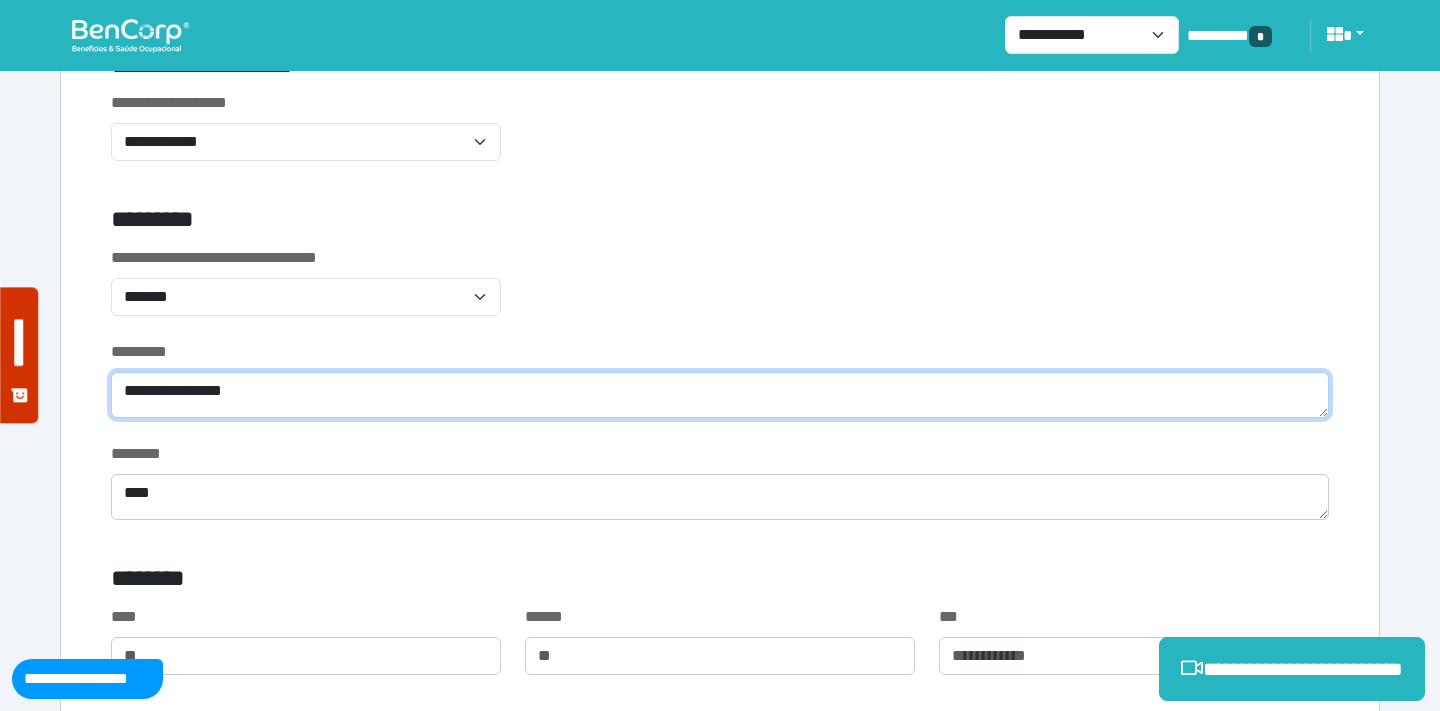 click on "**********" at bounding box center [720, 395] 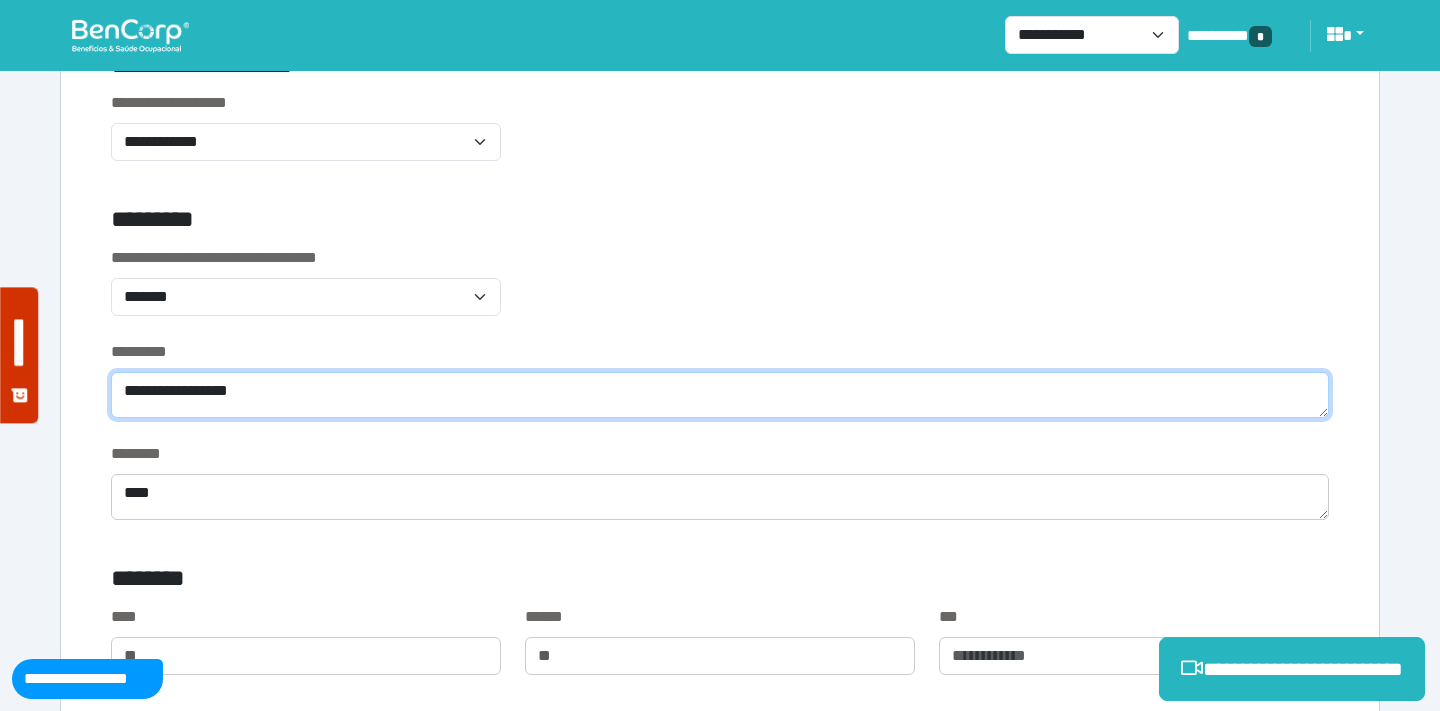 type on "**********" 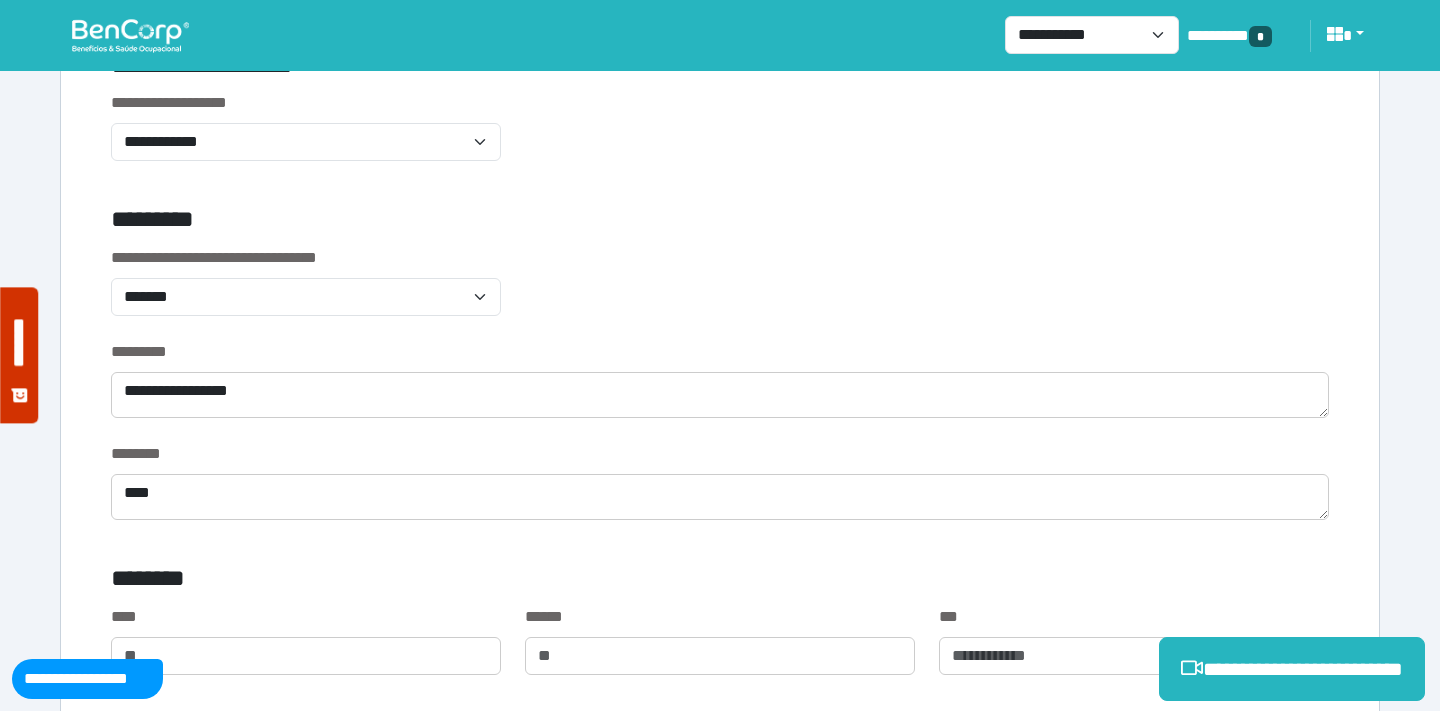 click on "**********" at bounding box center [720, 293] 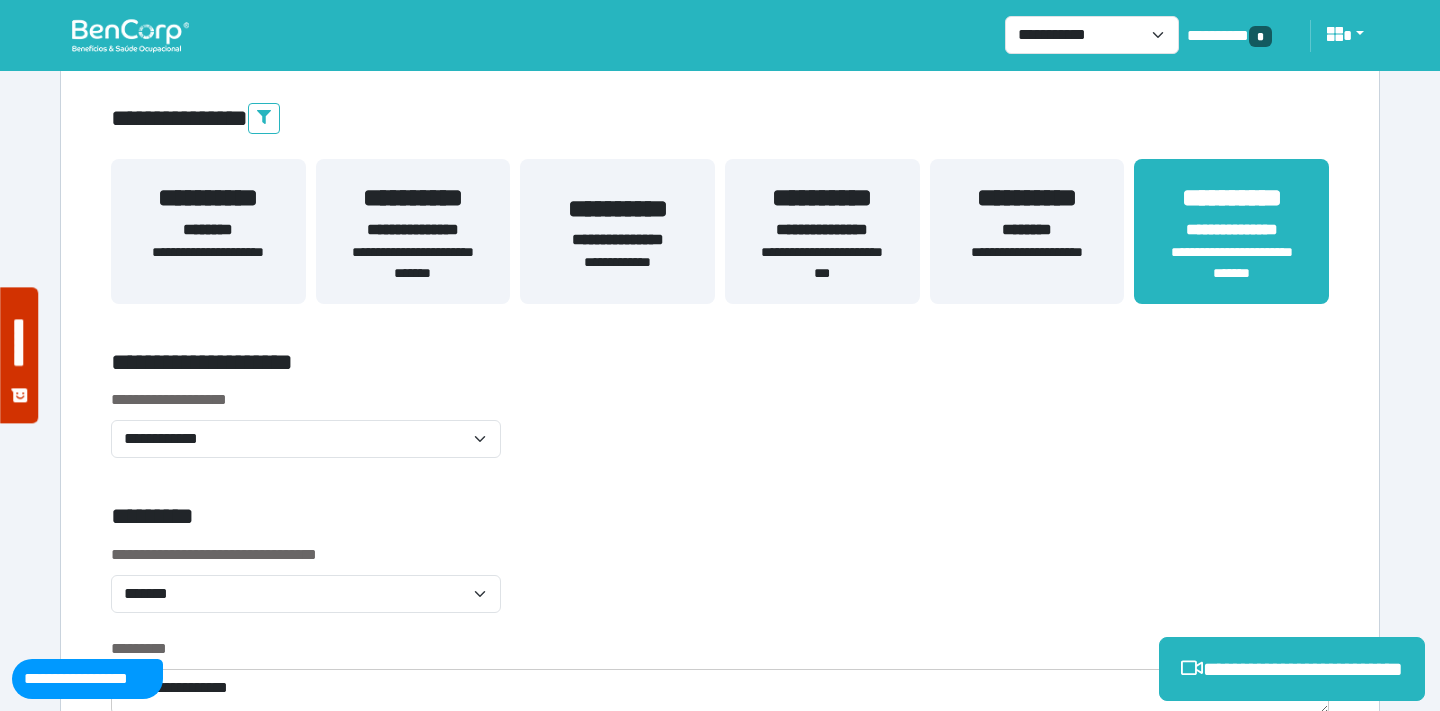 scroll, scrollTop: 220, scrollLeft: 0, axis: vertical 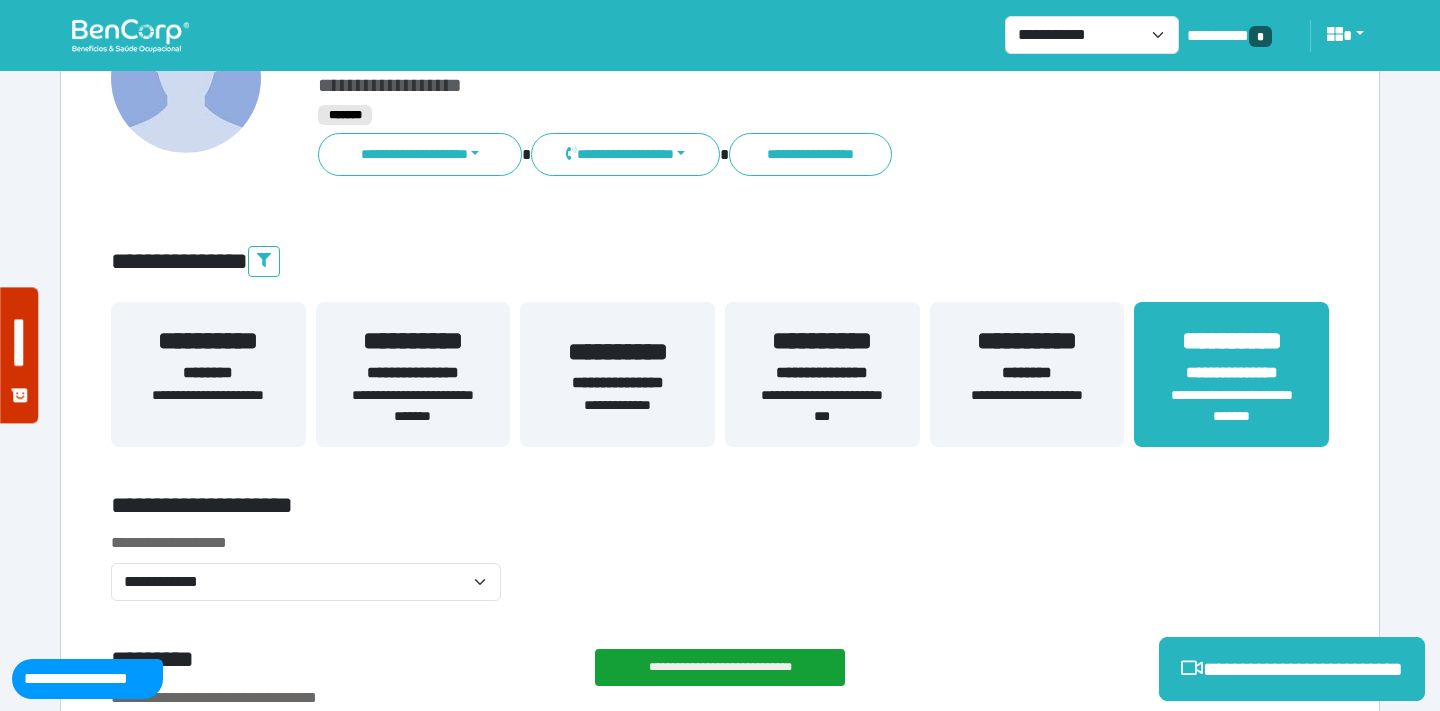 click on "**********" at bounding box center [413, 373] 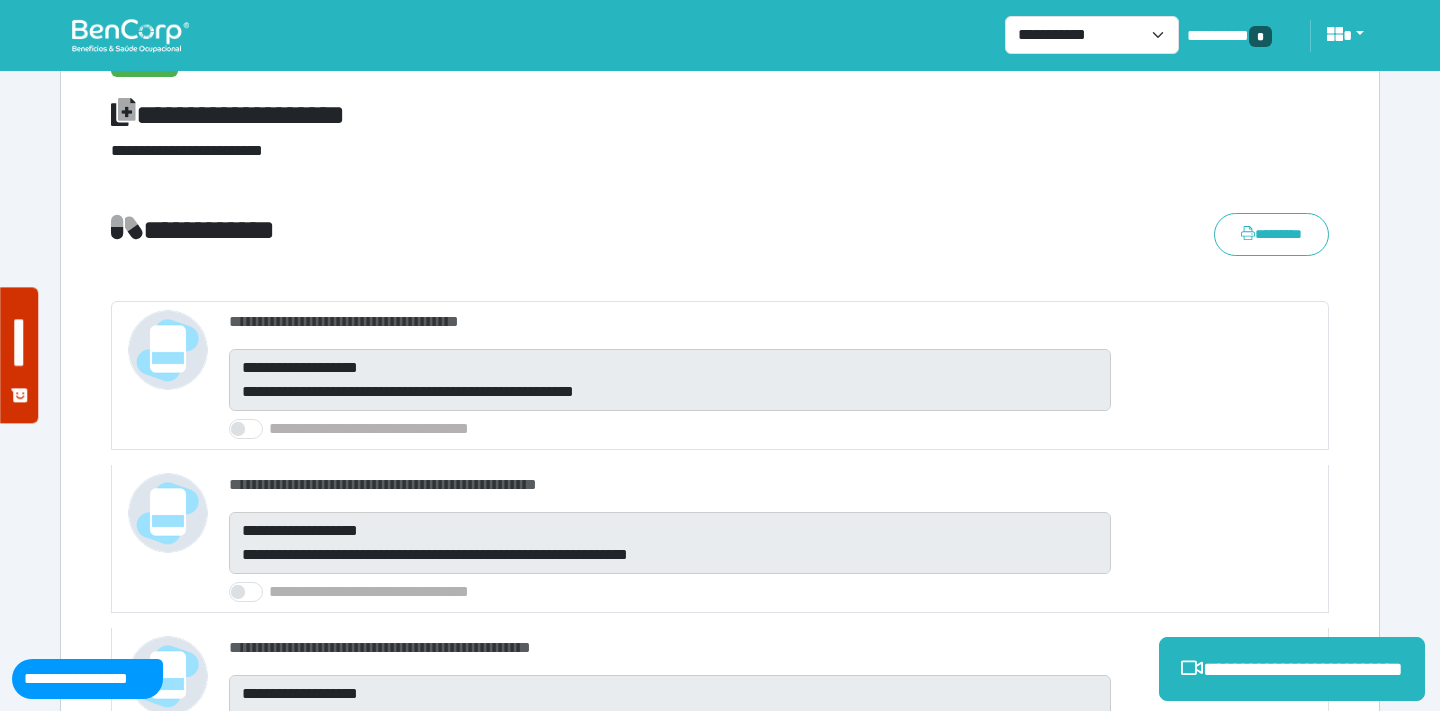 scroll, scrollTop: 446, scrollLeft: 0, axis: vertical 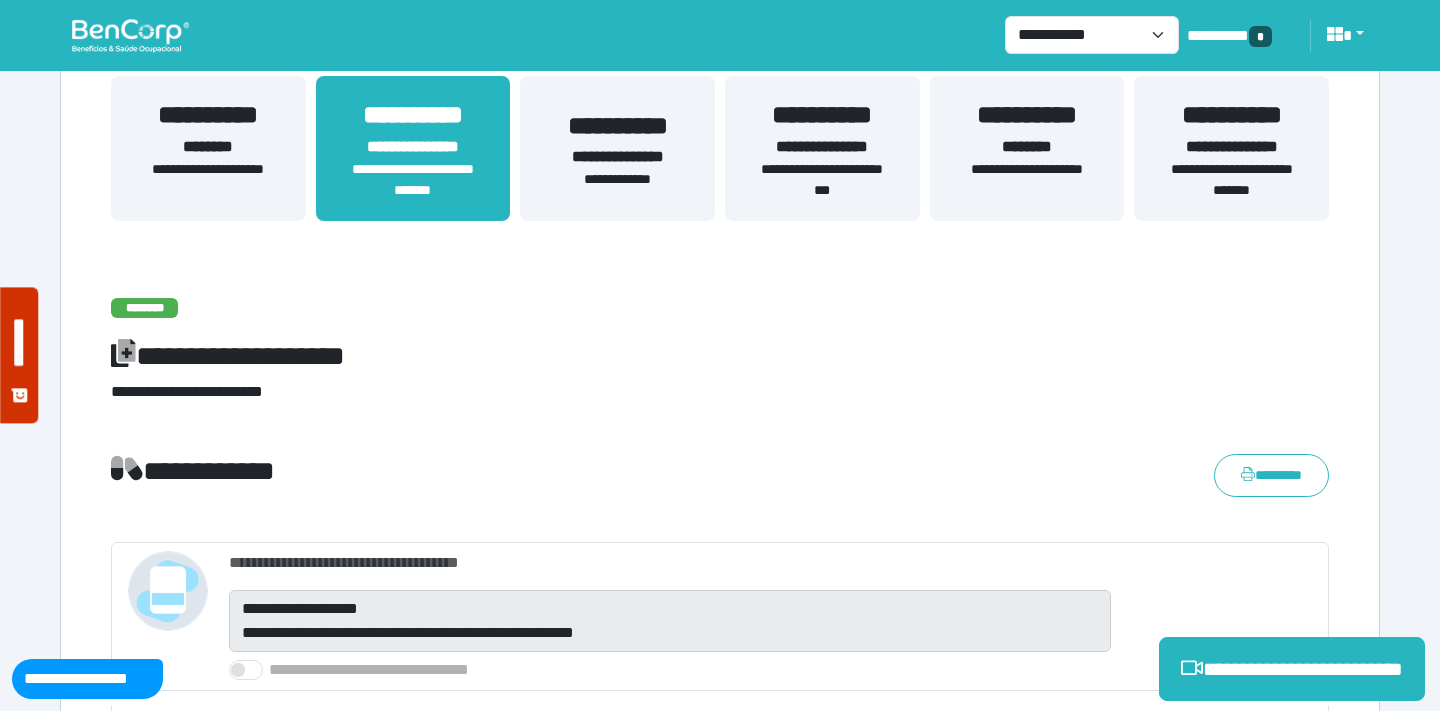 click on "**********" at bounding box center (822, 180) 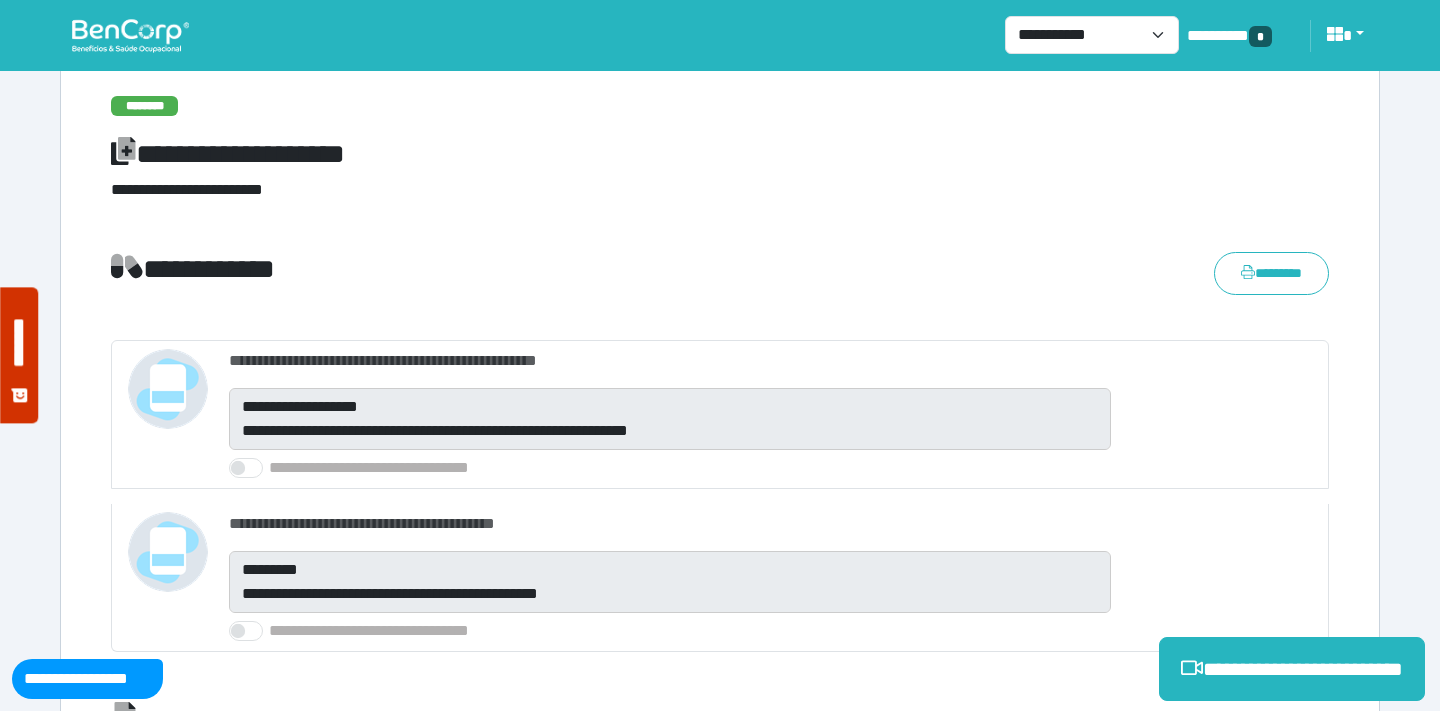scroll, scrollTop: 372, scrollLeft: 0, axis: vertical 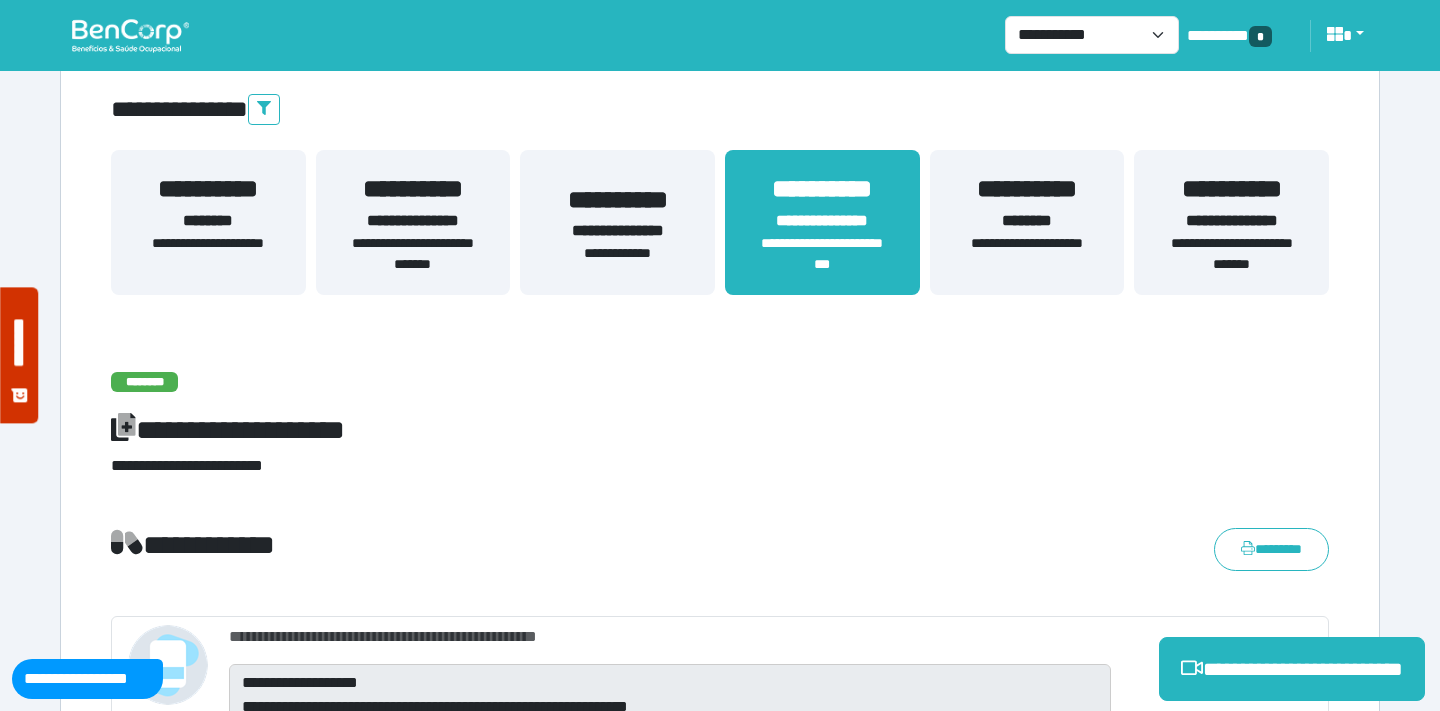 click on "**********" at bounding box center (1231, 254) 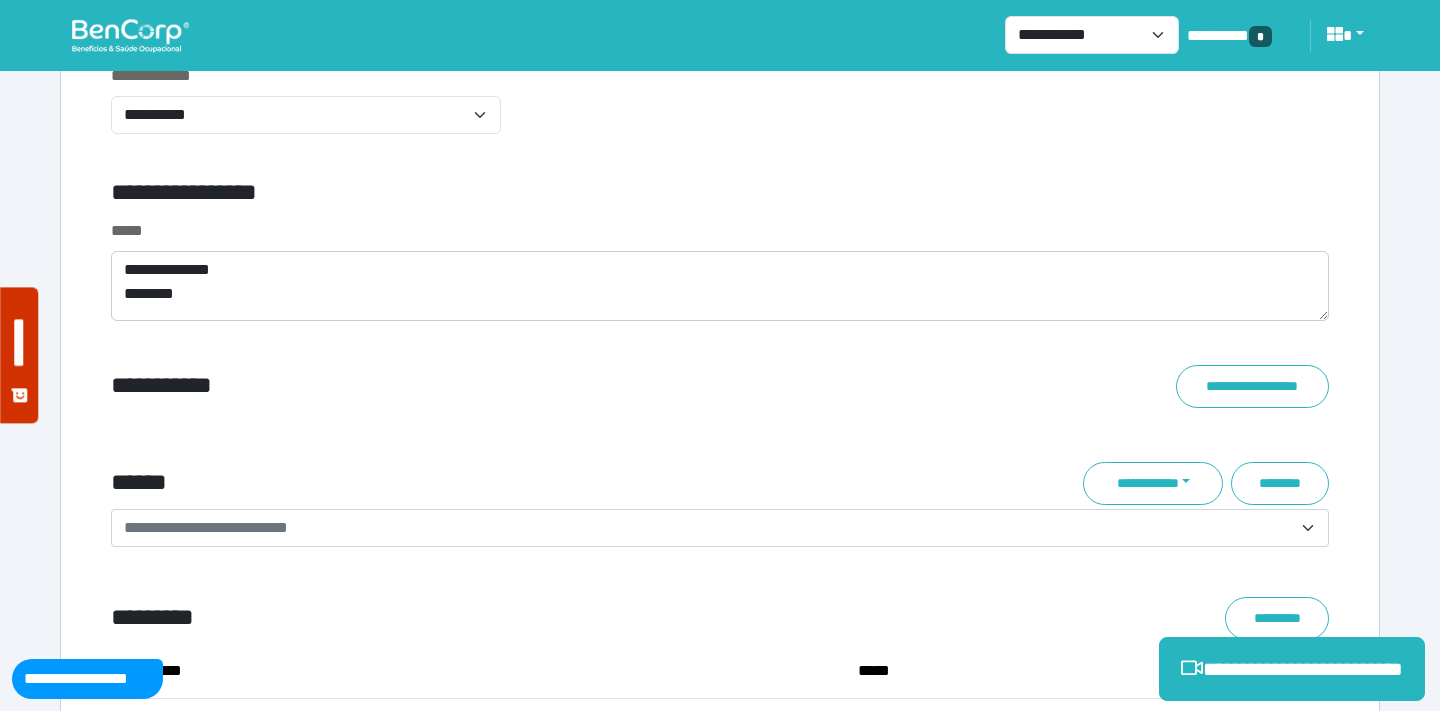scroll, scrollTop: 6857, scrollLeft: 0, axis: vertical 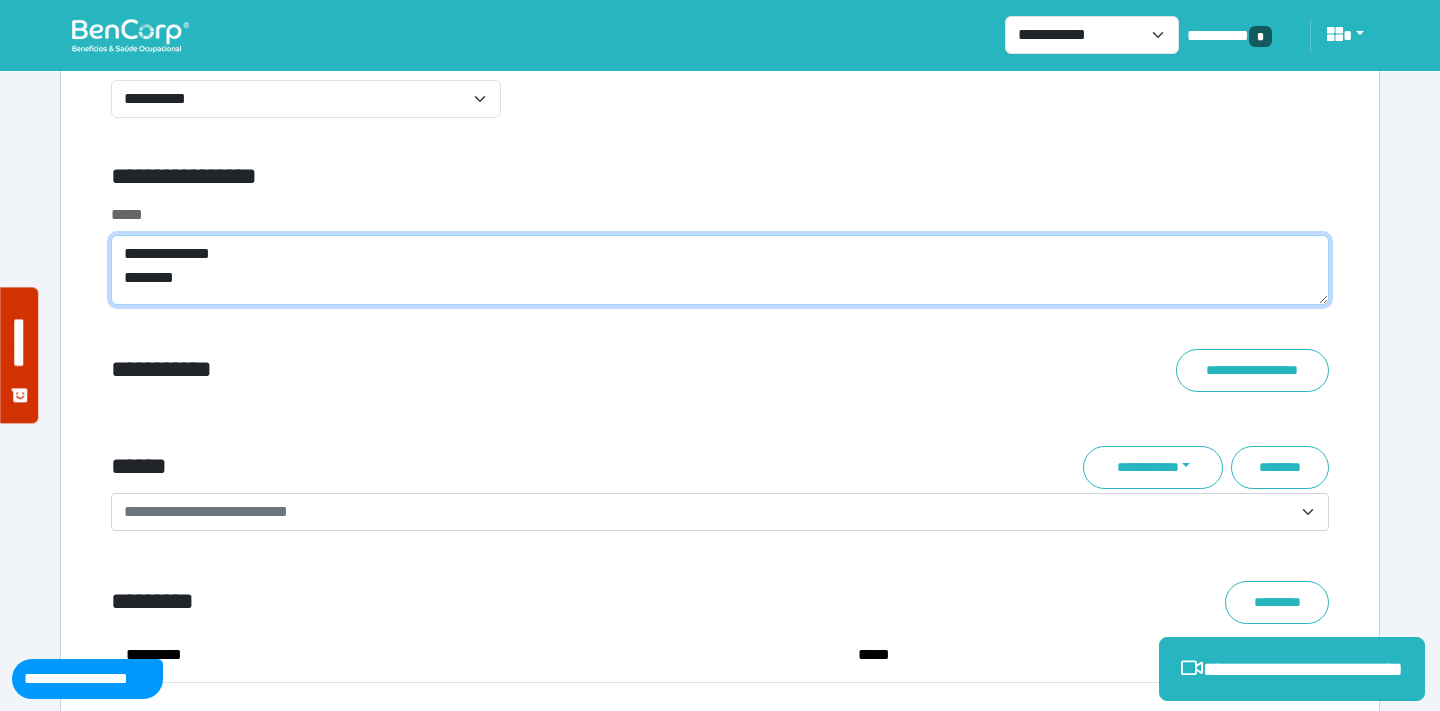 click on "**********" at bounding box center (720, 270) 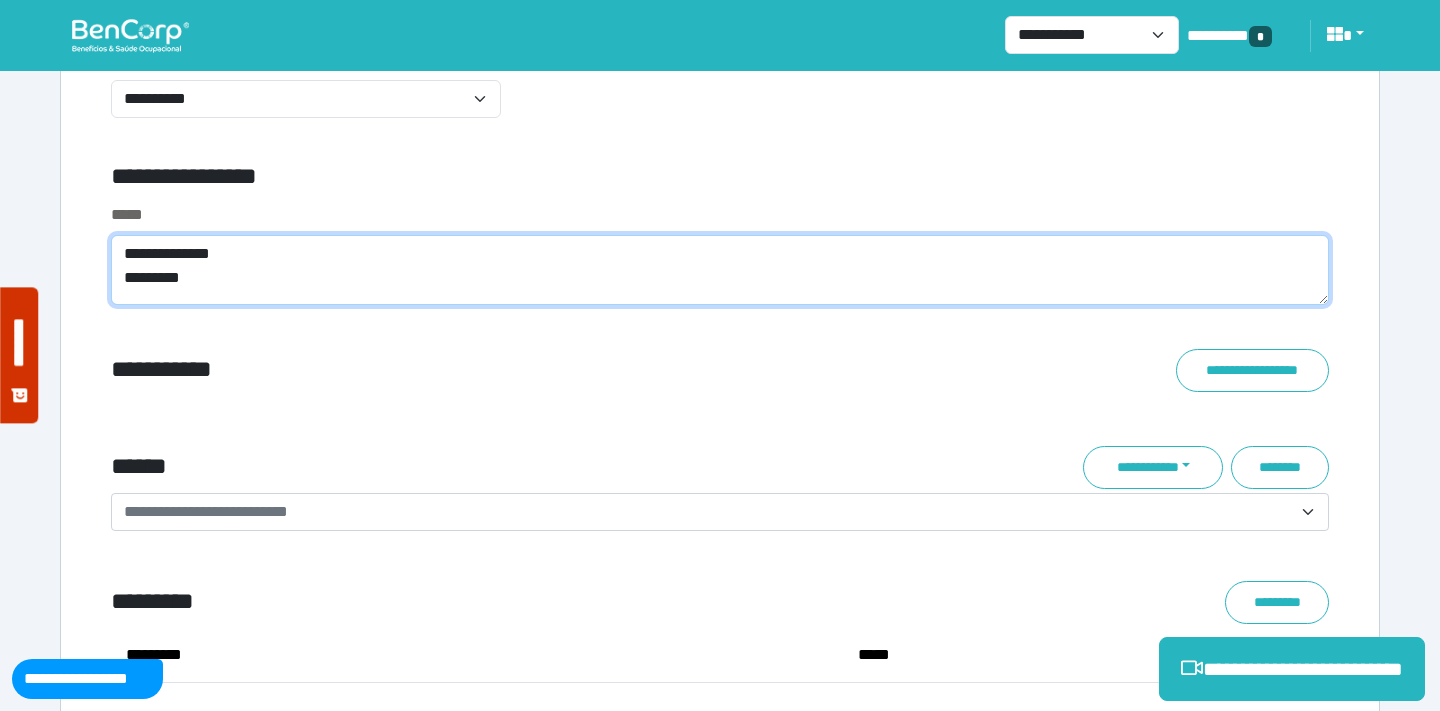 scroll, scrollTop: 0, scrollLeft: 0, axis: both 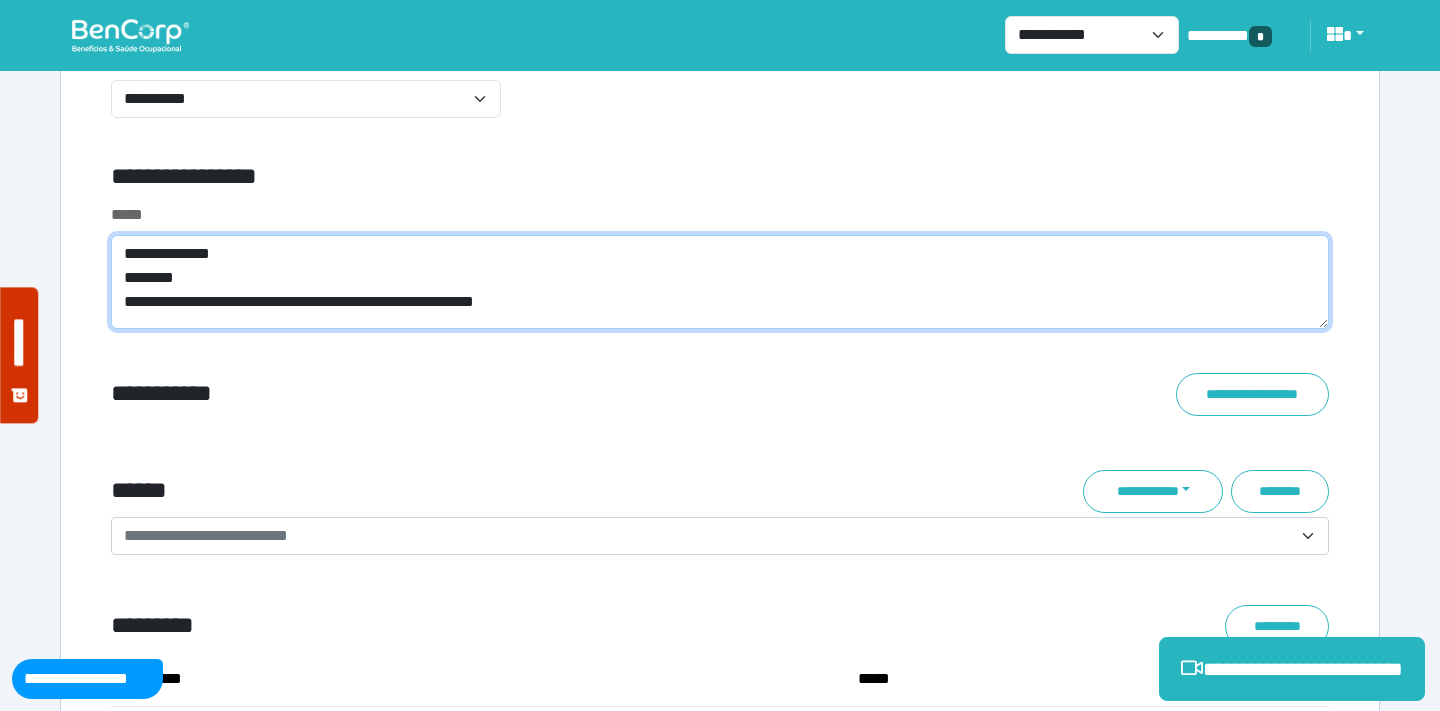 type on "**********" 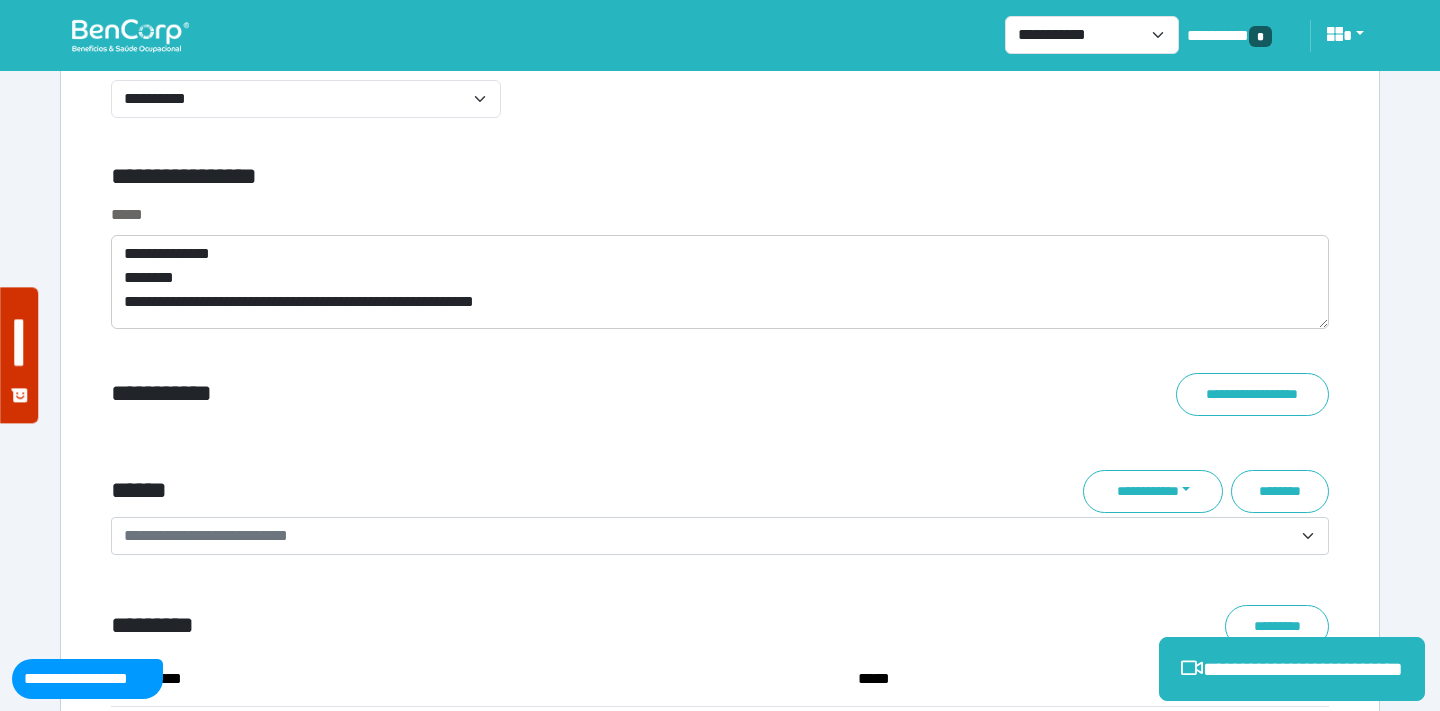 click on "**********" at bounding box center [513, 394] 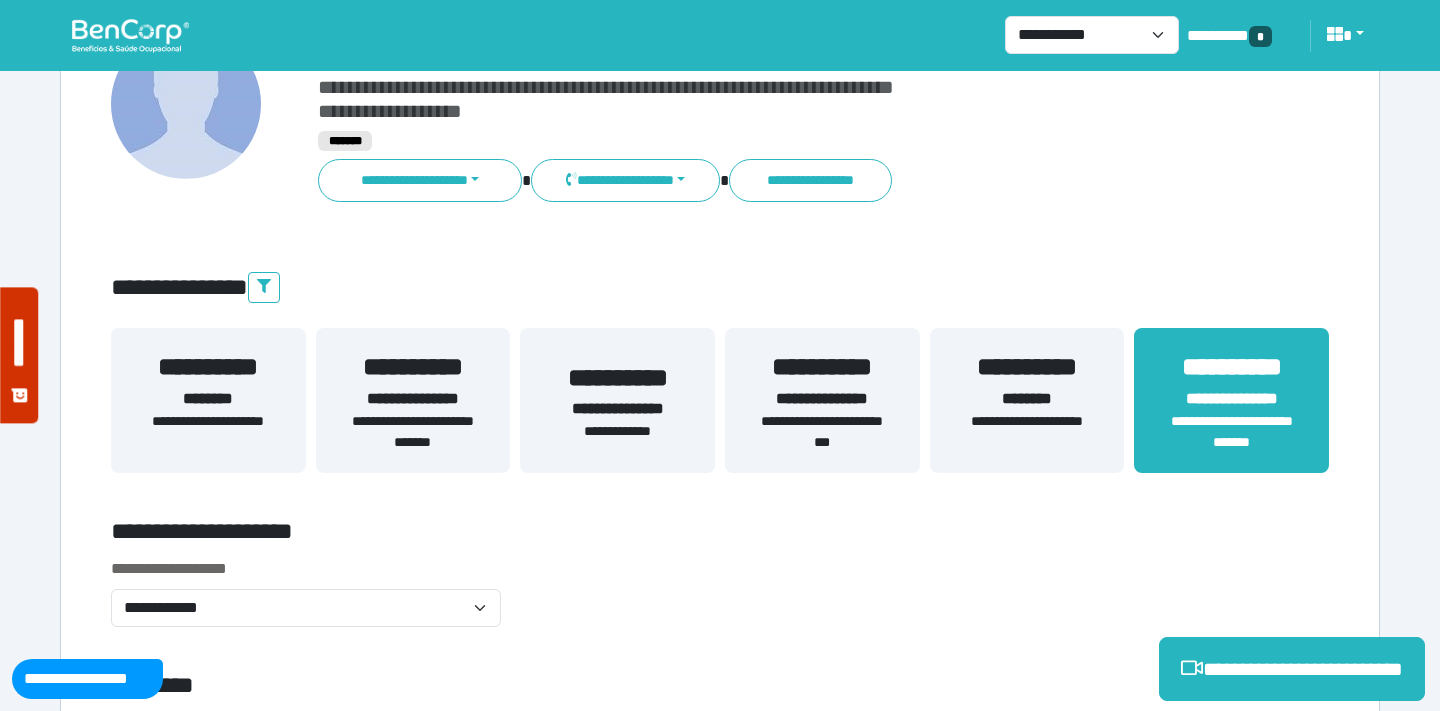 scroll, scrollTop: 231, scrollLeft: 0, axis: vertical 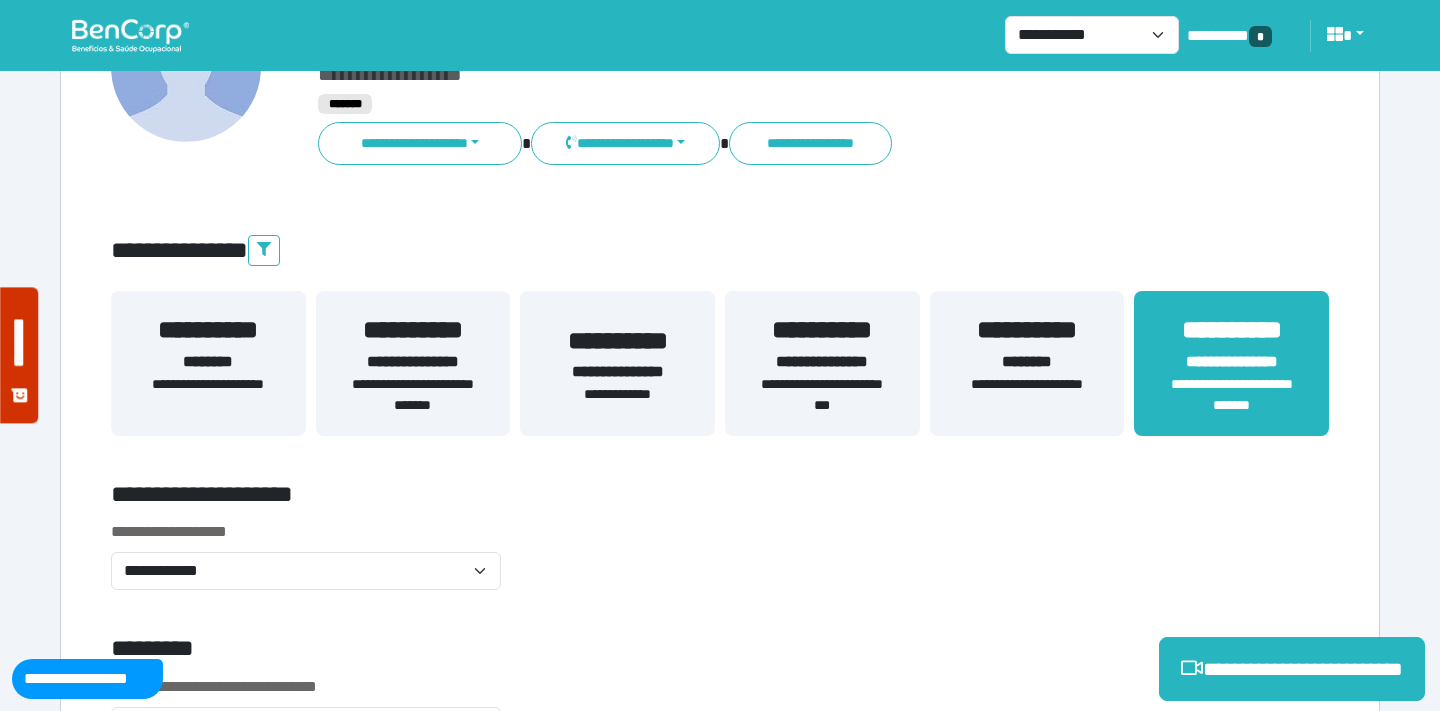 click on "**********" at bounding box center [413, 395] 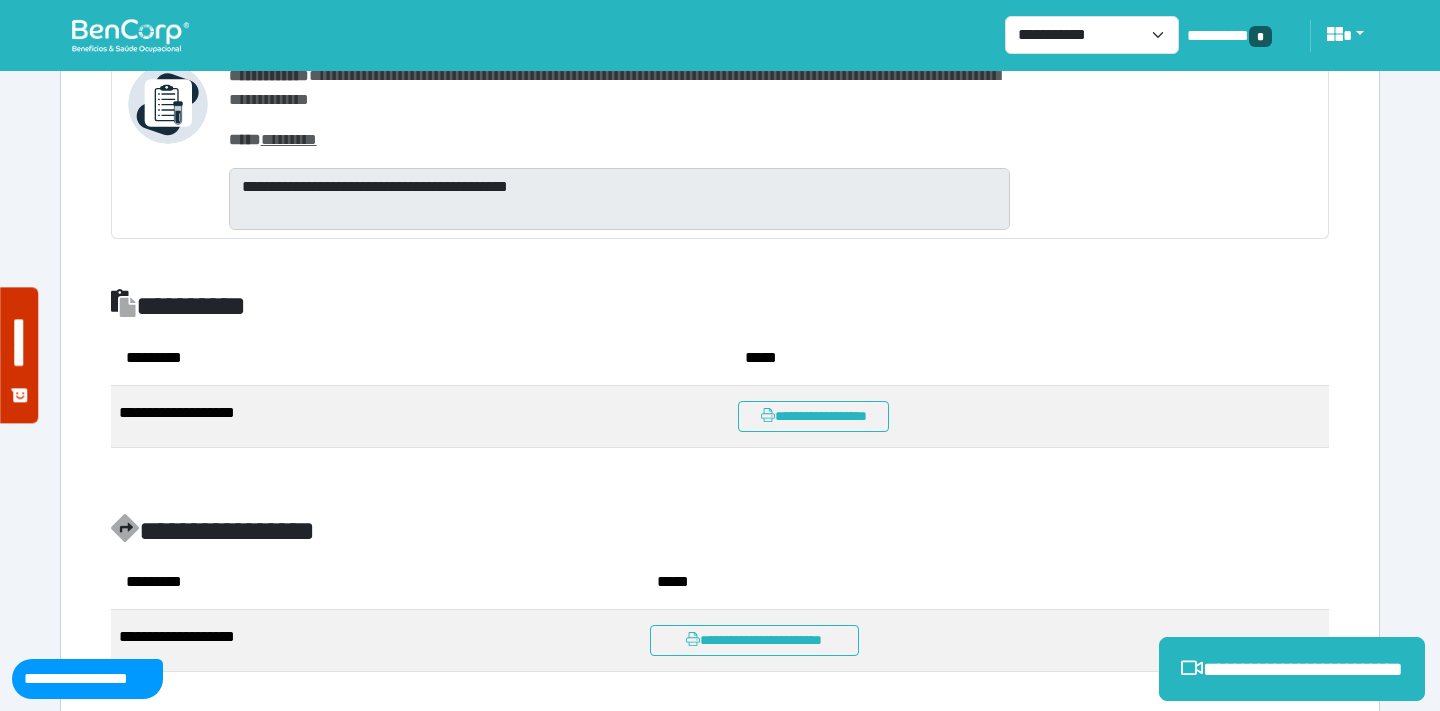 scroll, scrollTop: 4029, scrollLeft: 0, axis: vertical 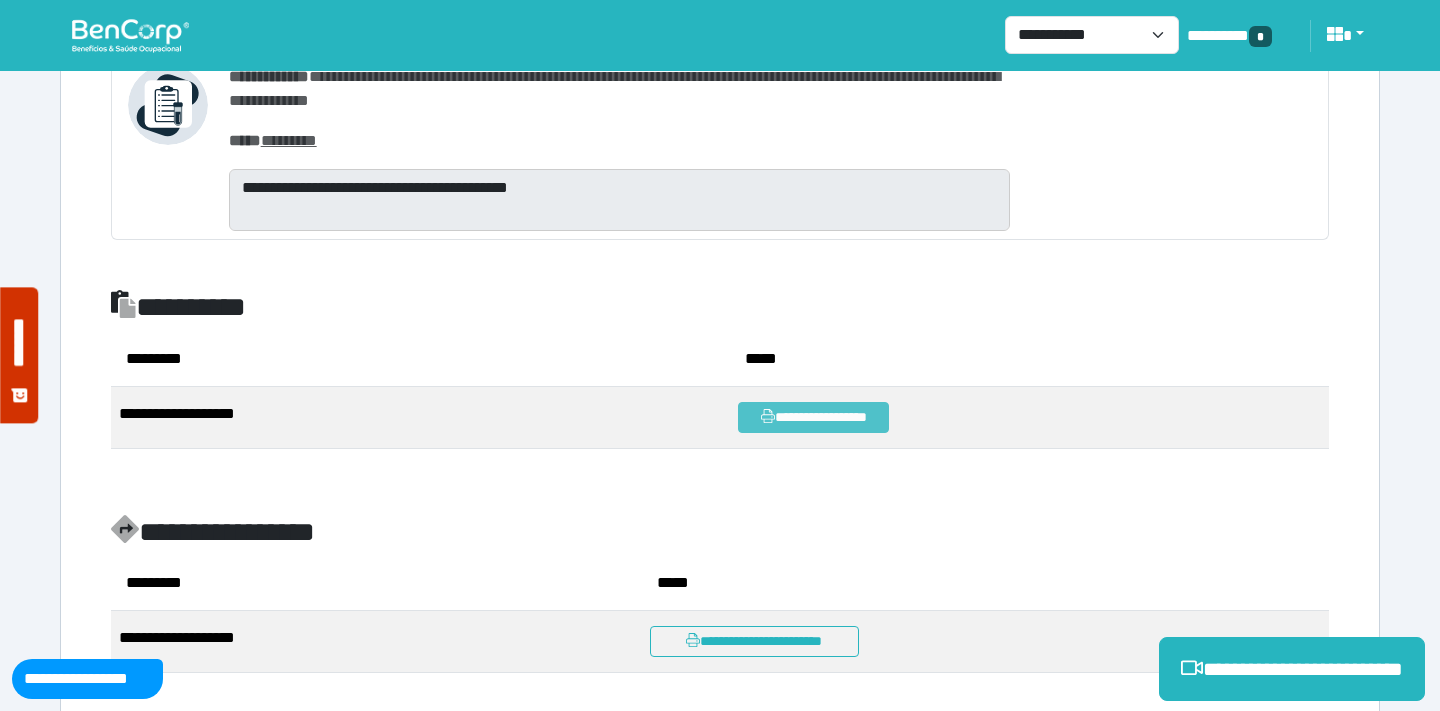 click on "**********" at bounding box center (813, 417) 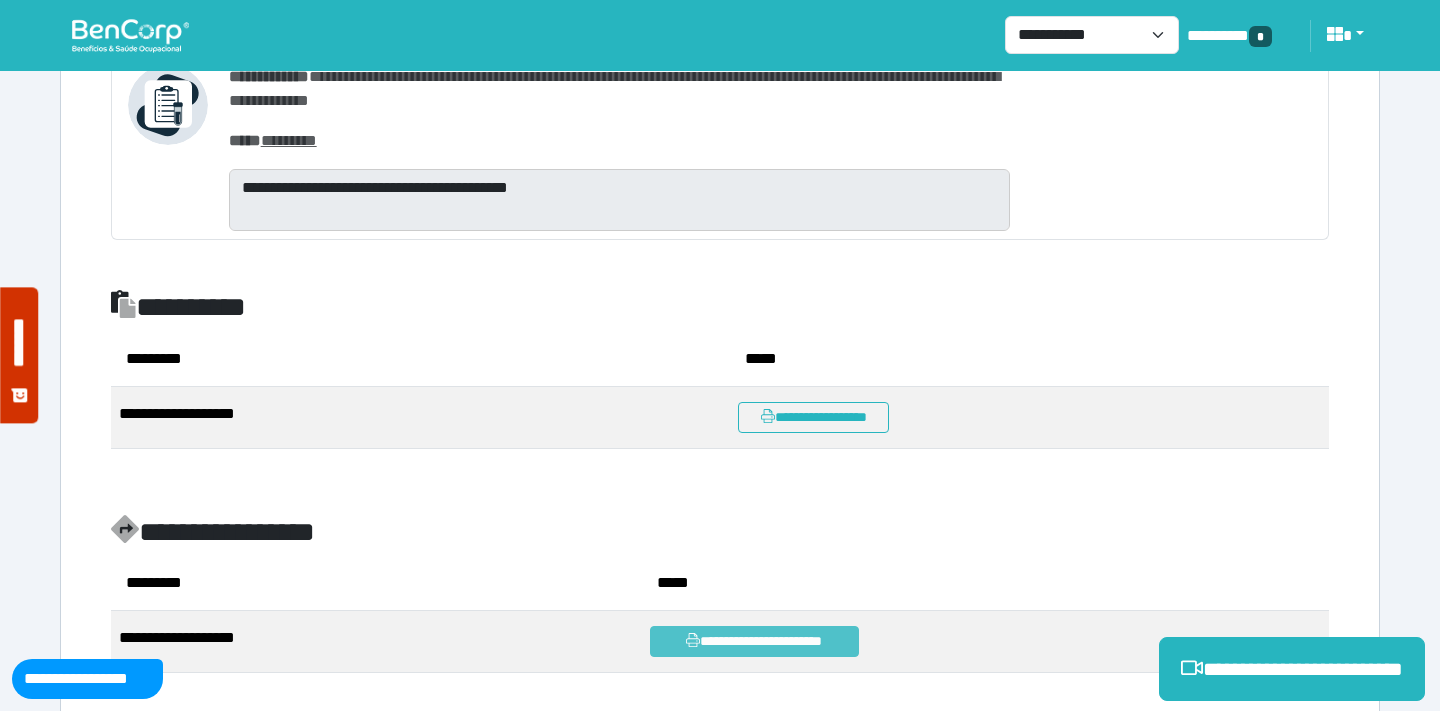 click on "**********" at bounding box center [754, 641] 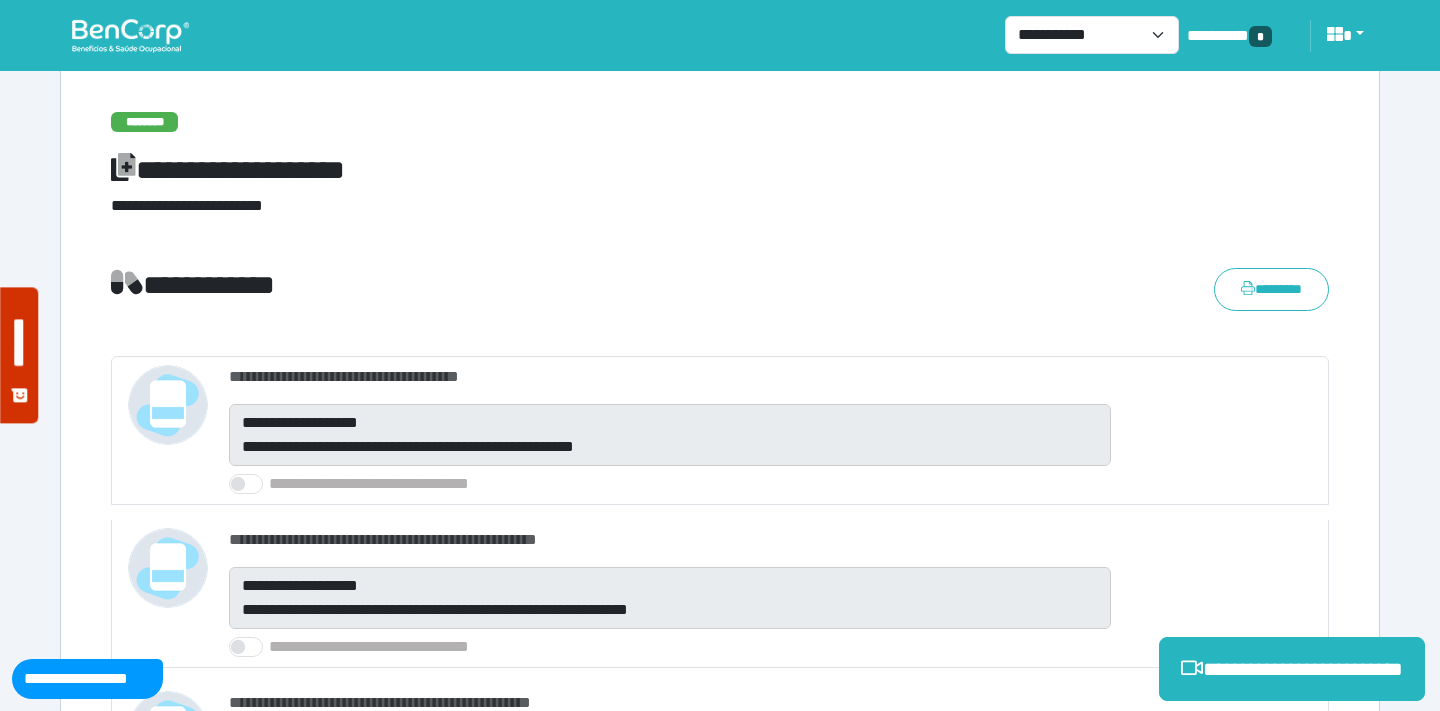 scroll, scrollTop: 0, scrollLeft: 0, axis: both 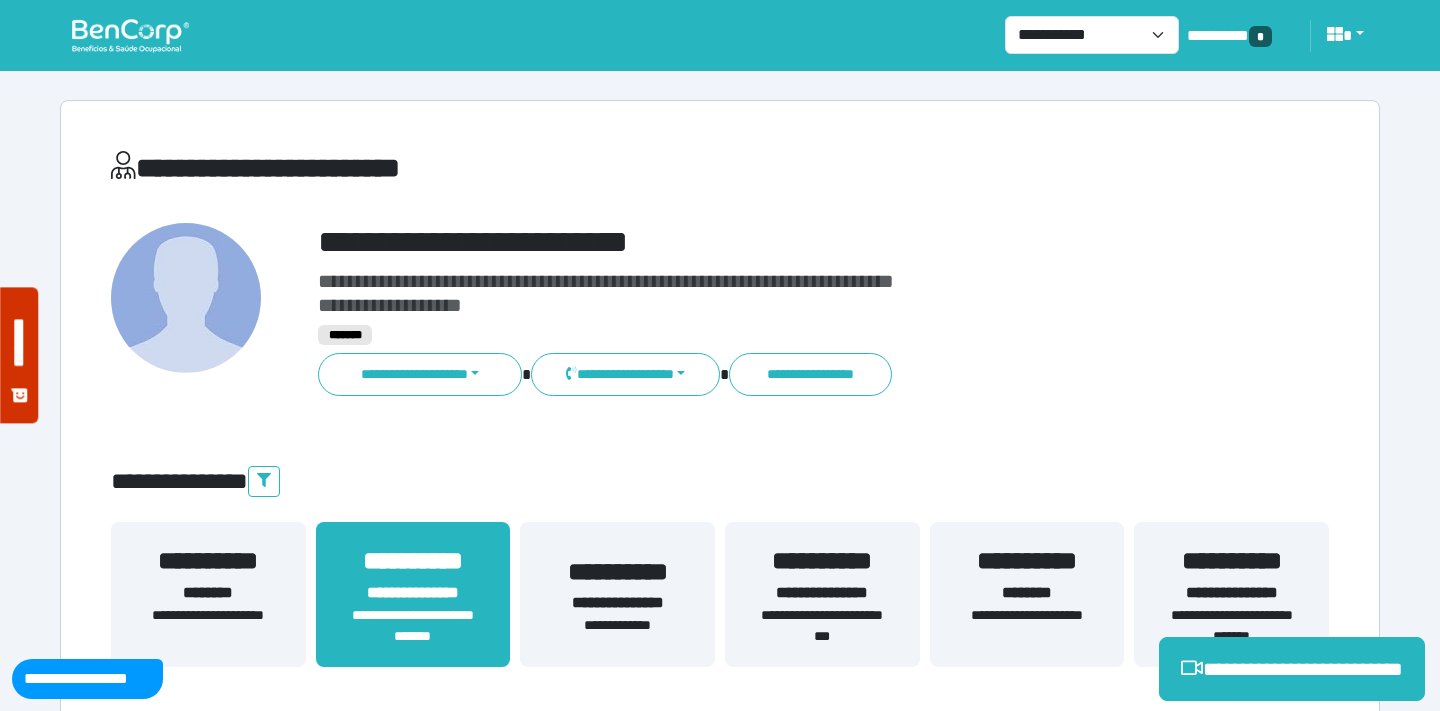 click on "**********" at bounding box center (1231, 561) 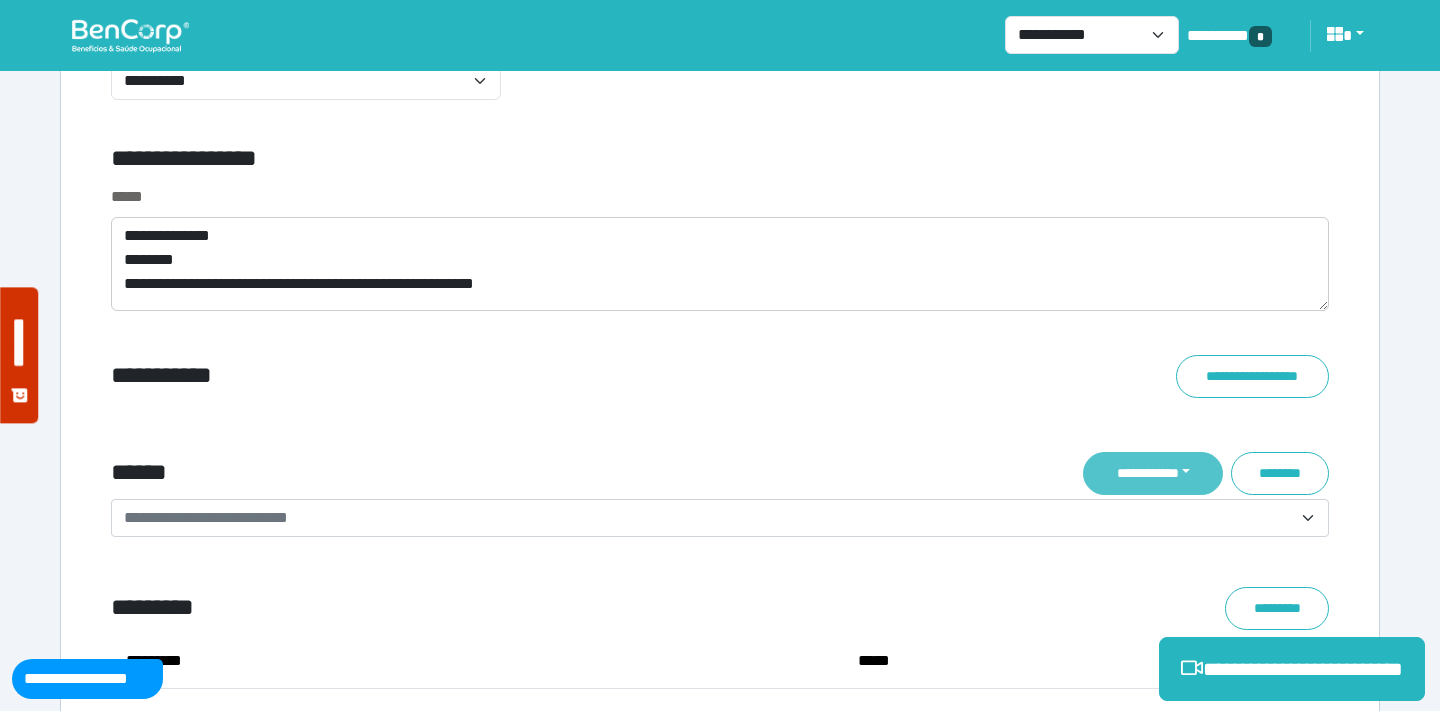 scroll, scrollTop: 6867, scrollLeft: 0, axis: vertical 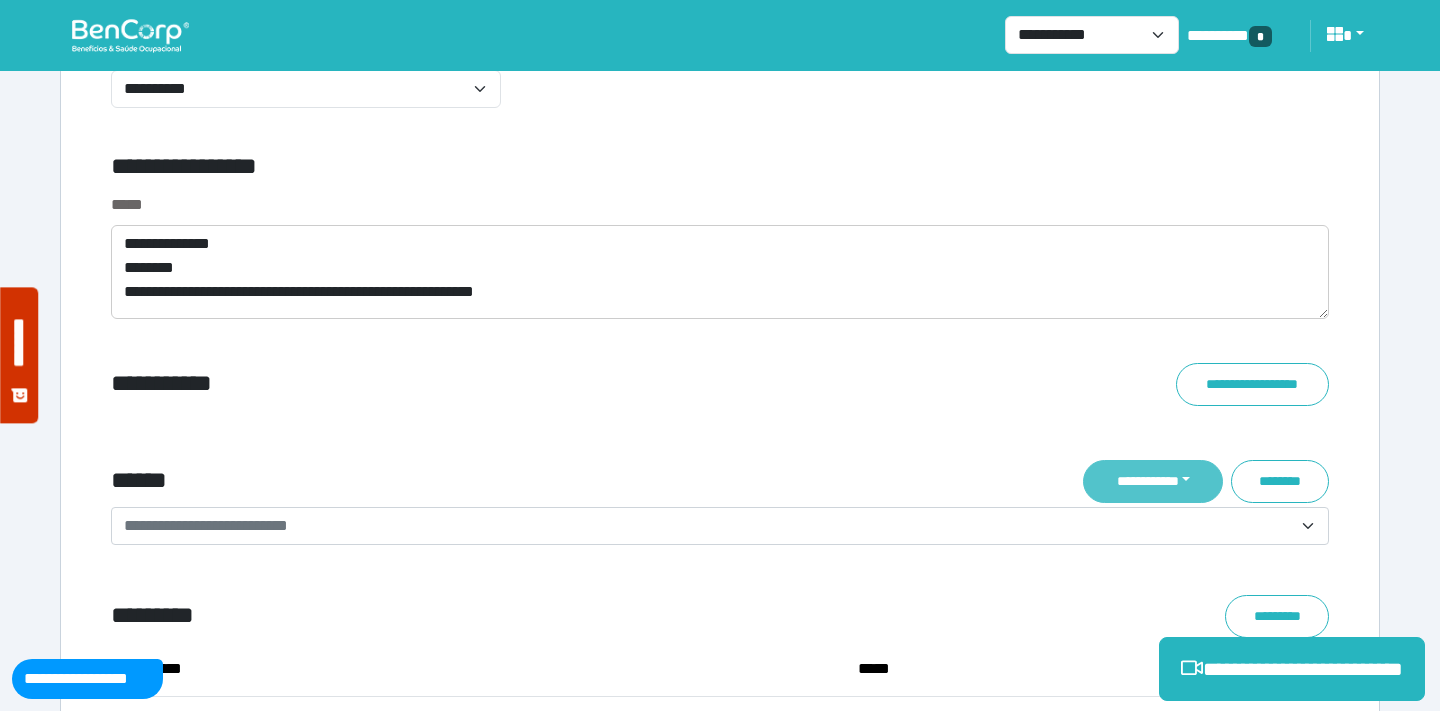 click on "**********" at bounding box center [1153, 481] 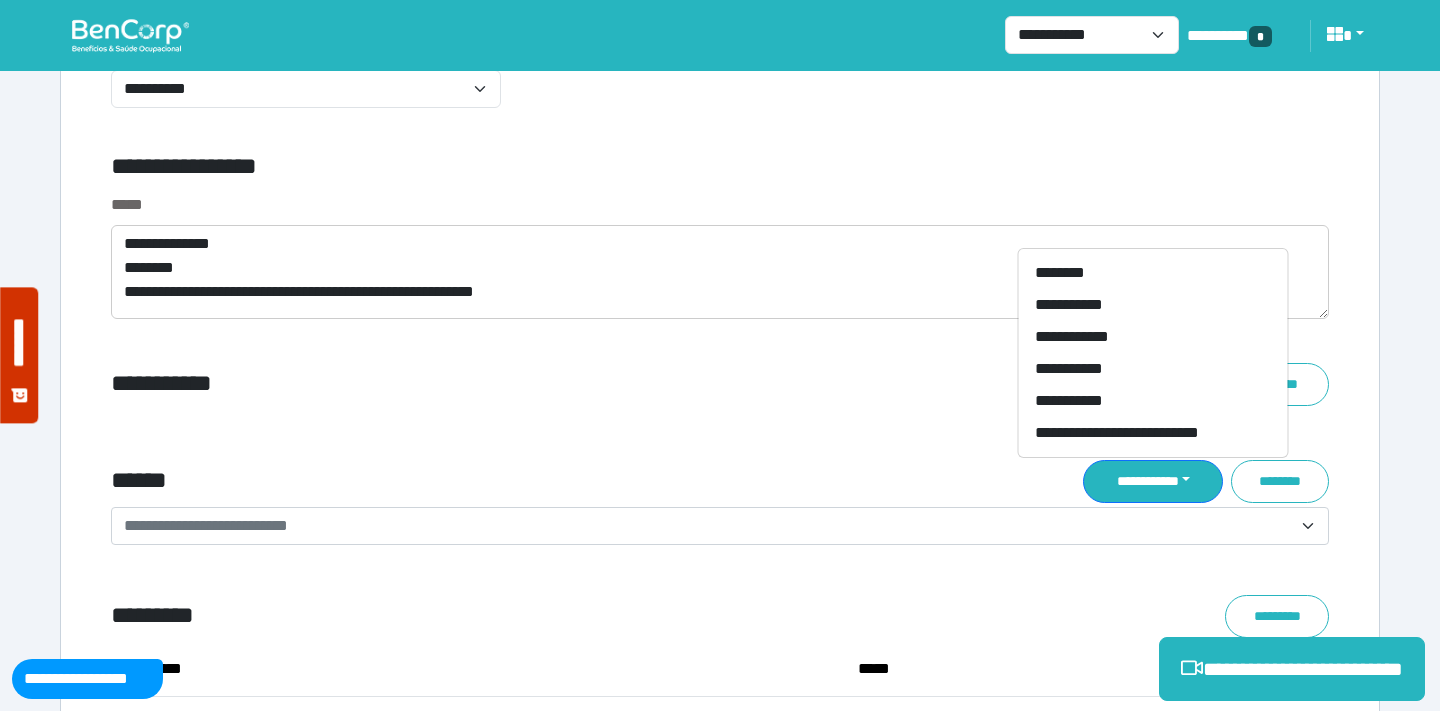 click on "**********" at bounding box center [720, 541] 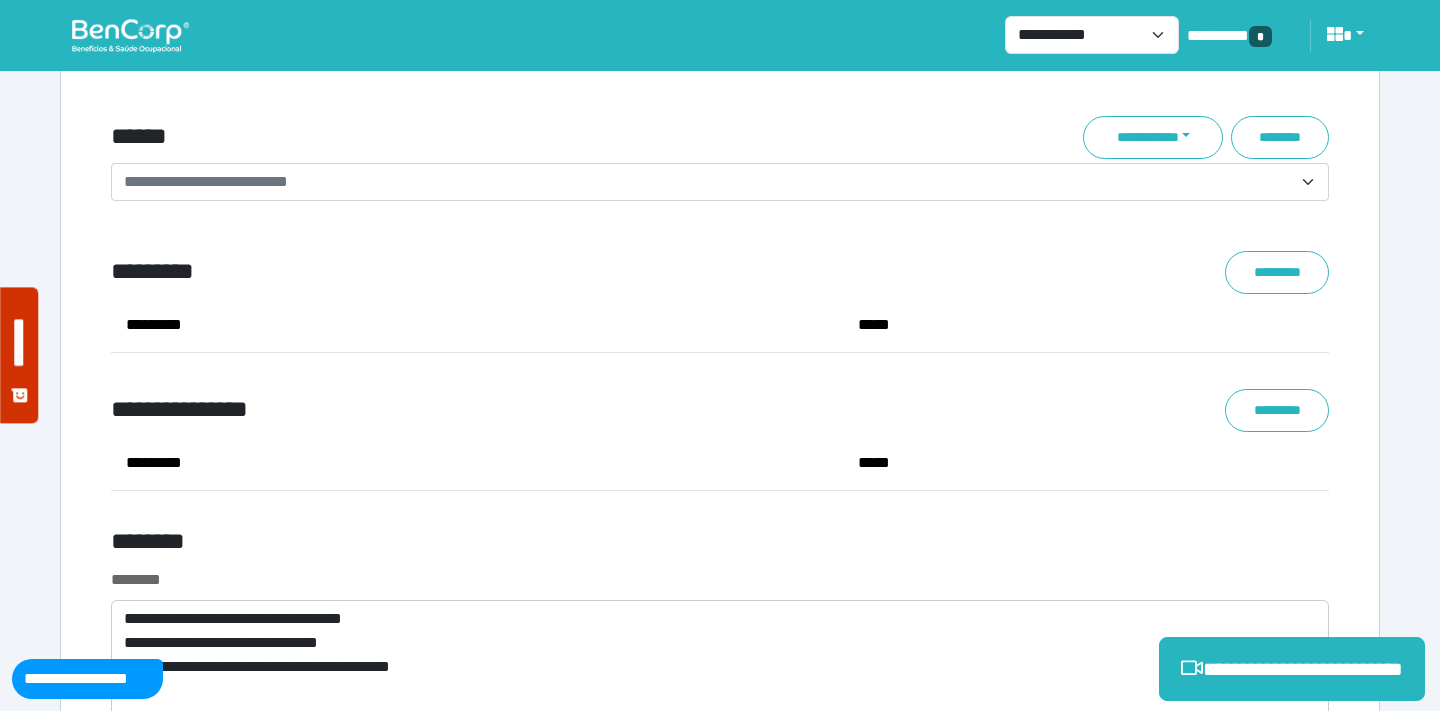 scroll, scrollTop: 7239, scrollLeft: 0, axis: vertical 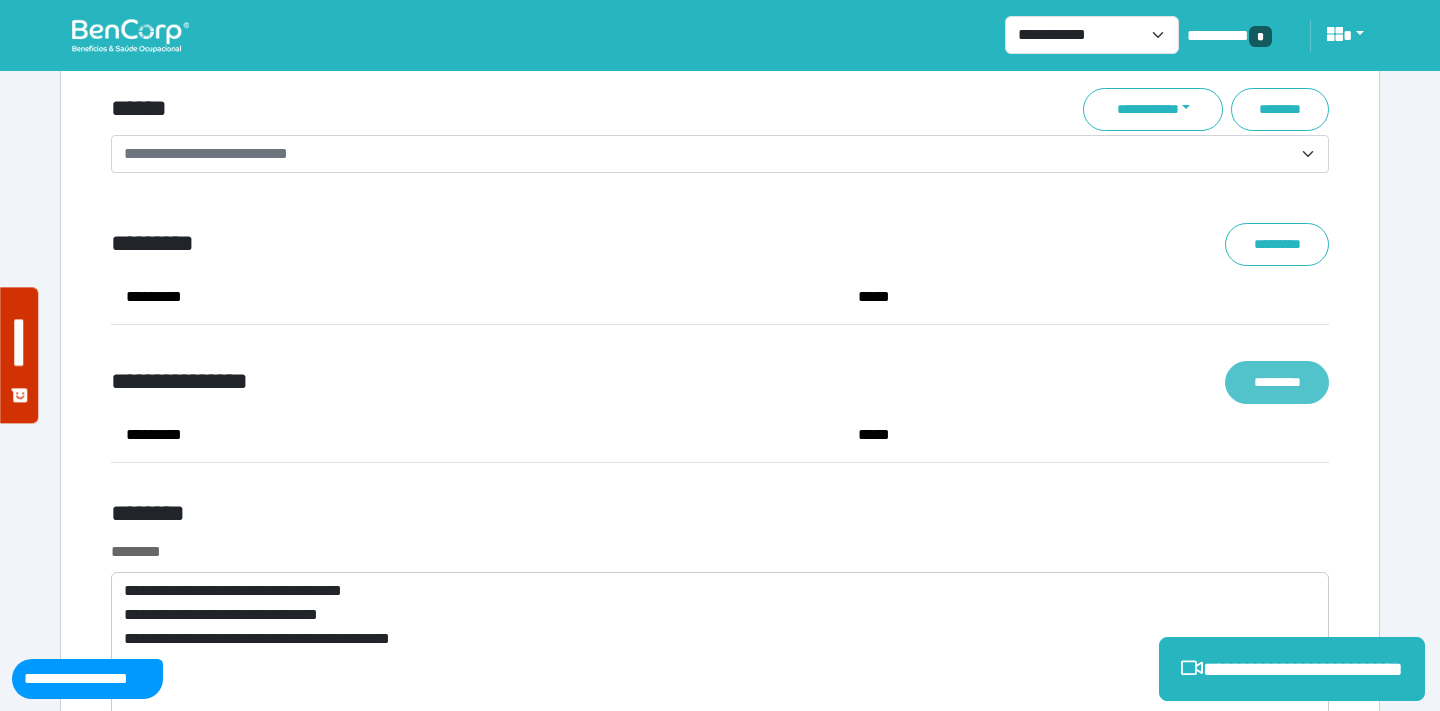 click on "*********" at bounding box center [1277, 382] 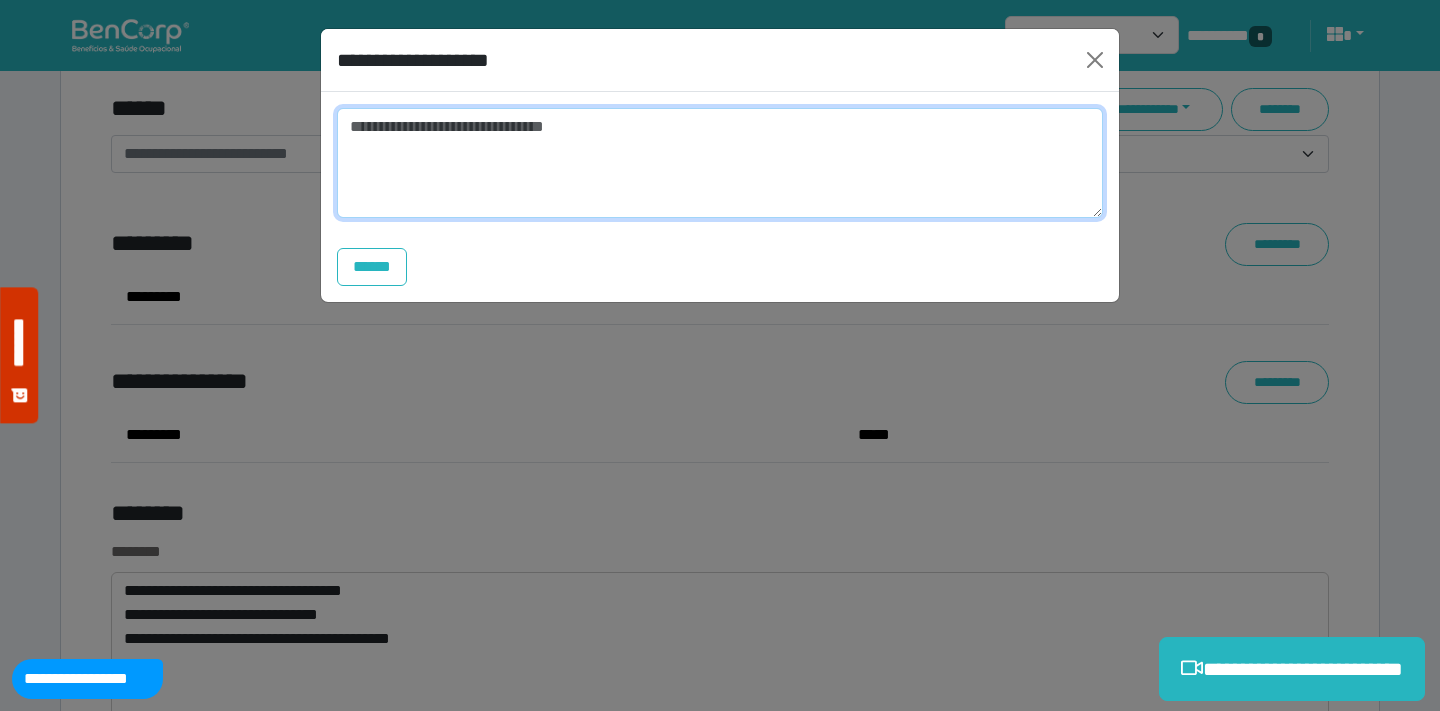 click at bounding box center (720, 163) 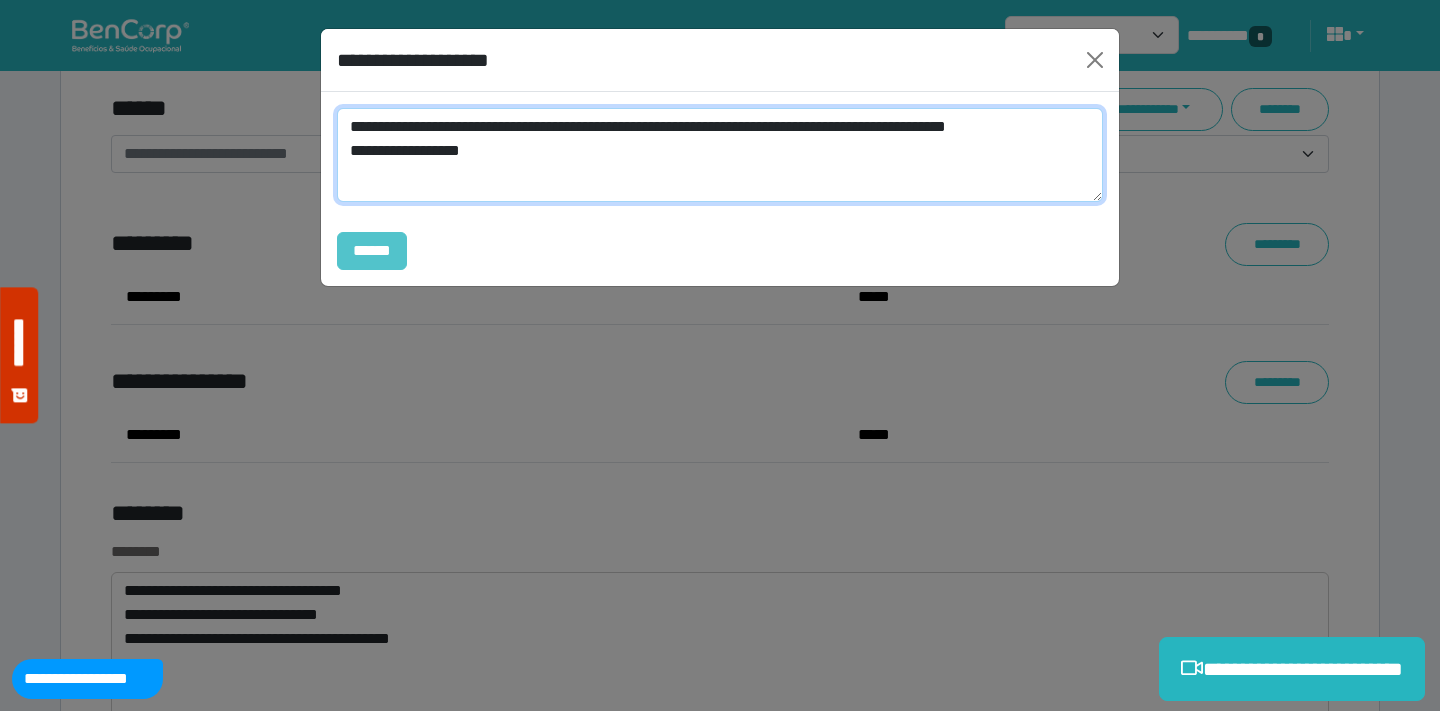type on "**********" 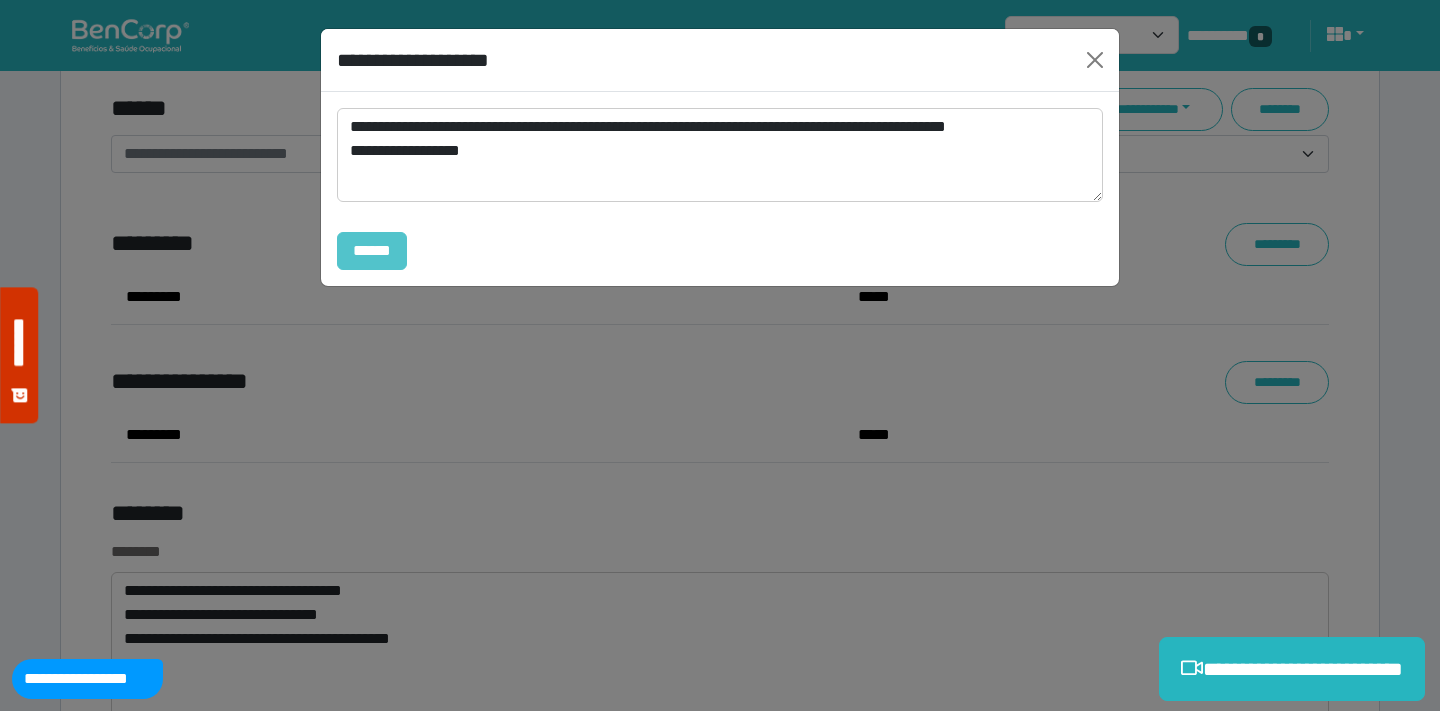 click on "******" at bounding box center (372, 251) 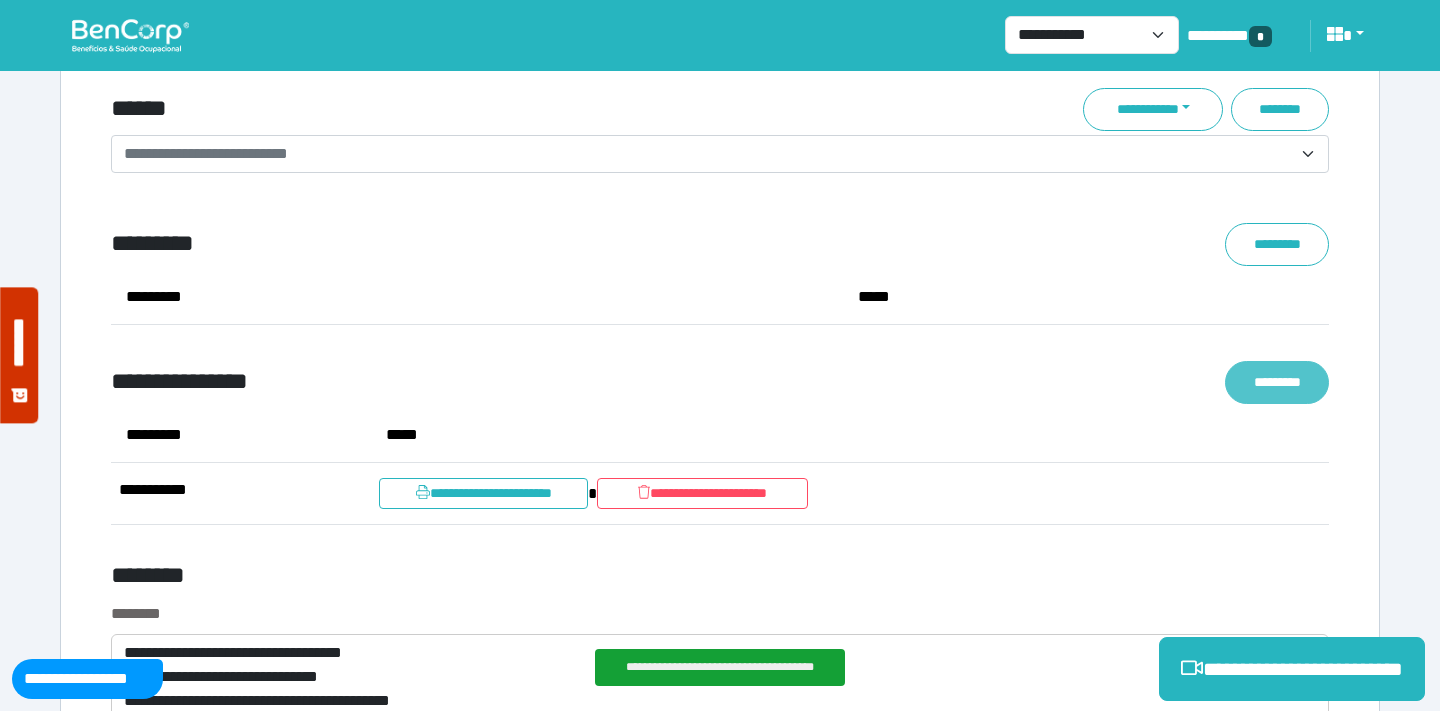 click on "*********" at bounding box center (1277, 382) 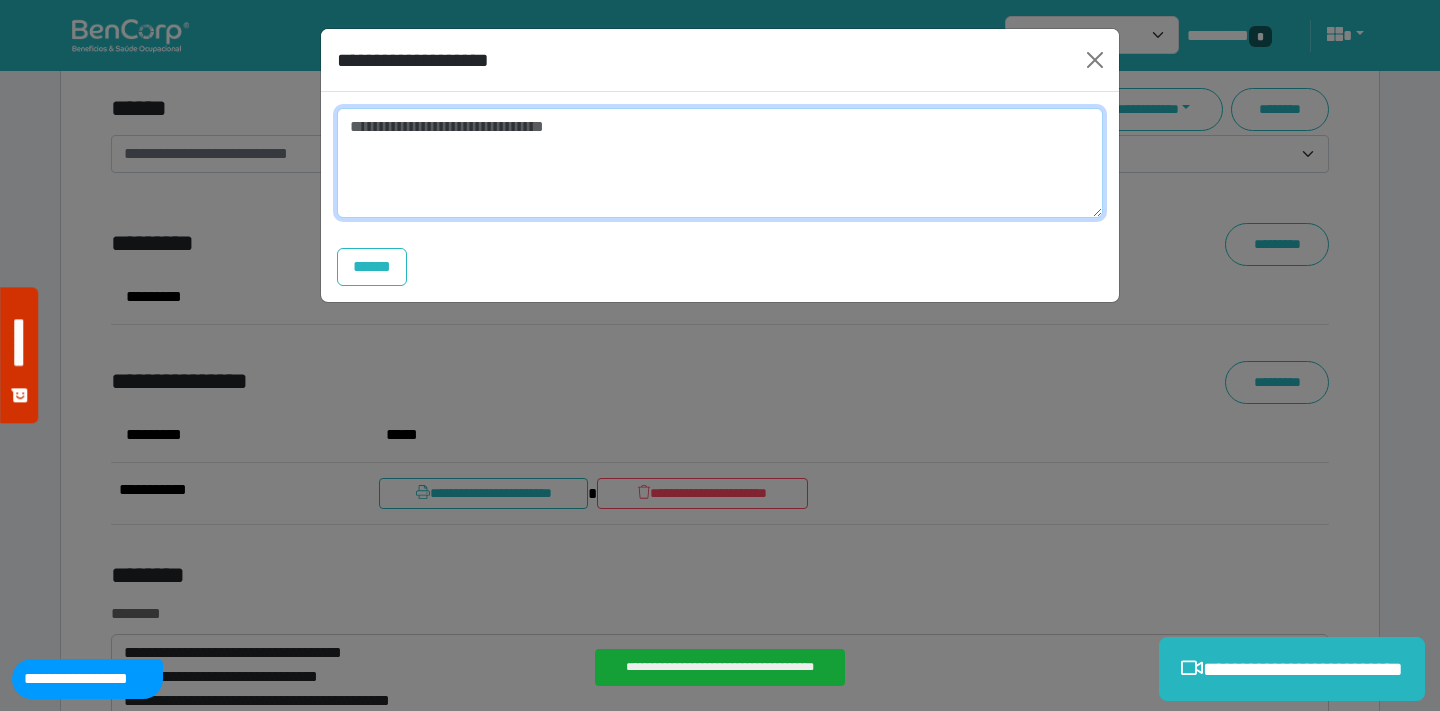 click at bounding box center [720, 163] 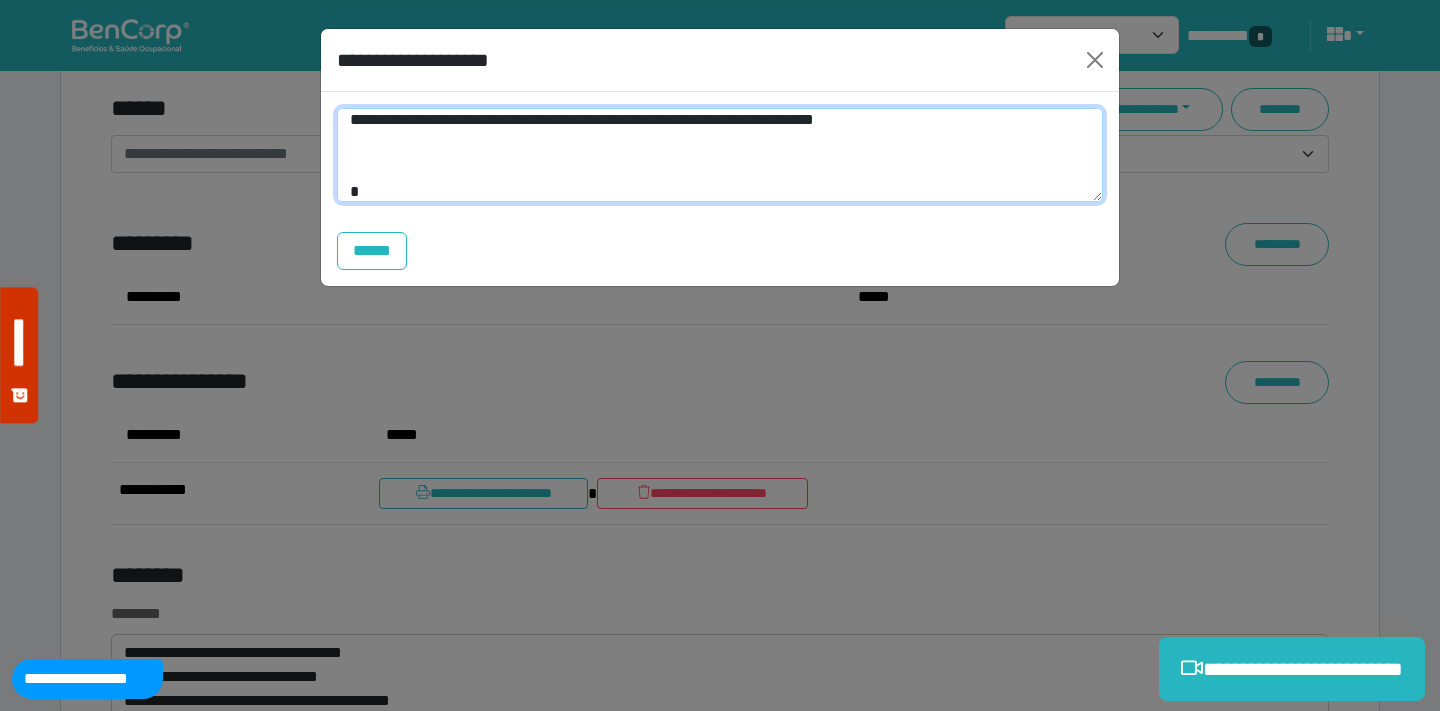 scroll, scrollTop: 0, scrollLeft: 0, axis: both 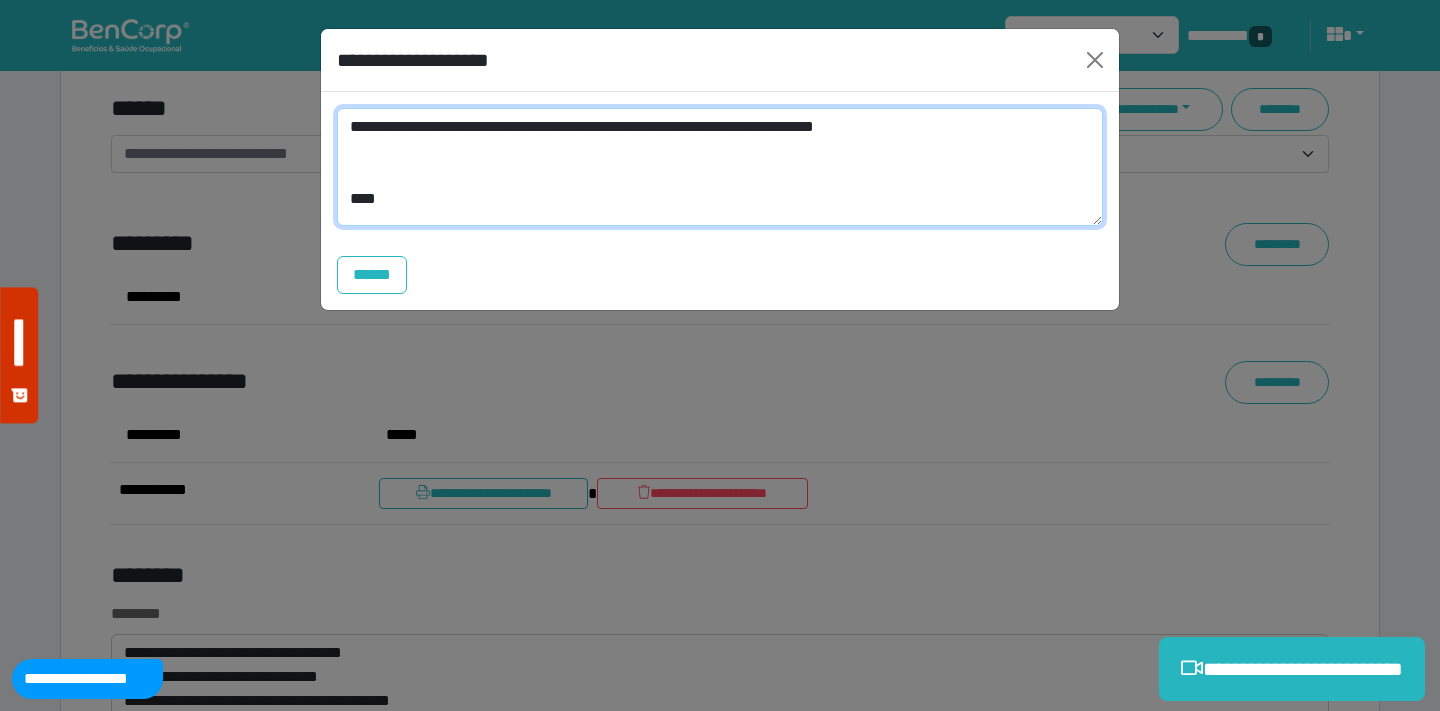 click on "**********" at bounding box center [720, 167] 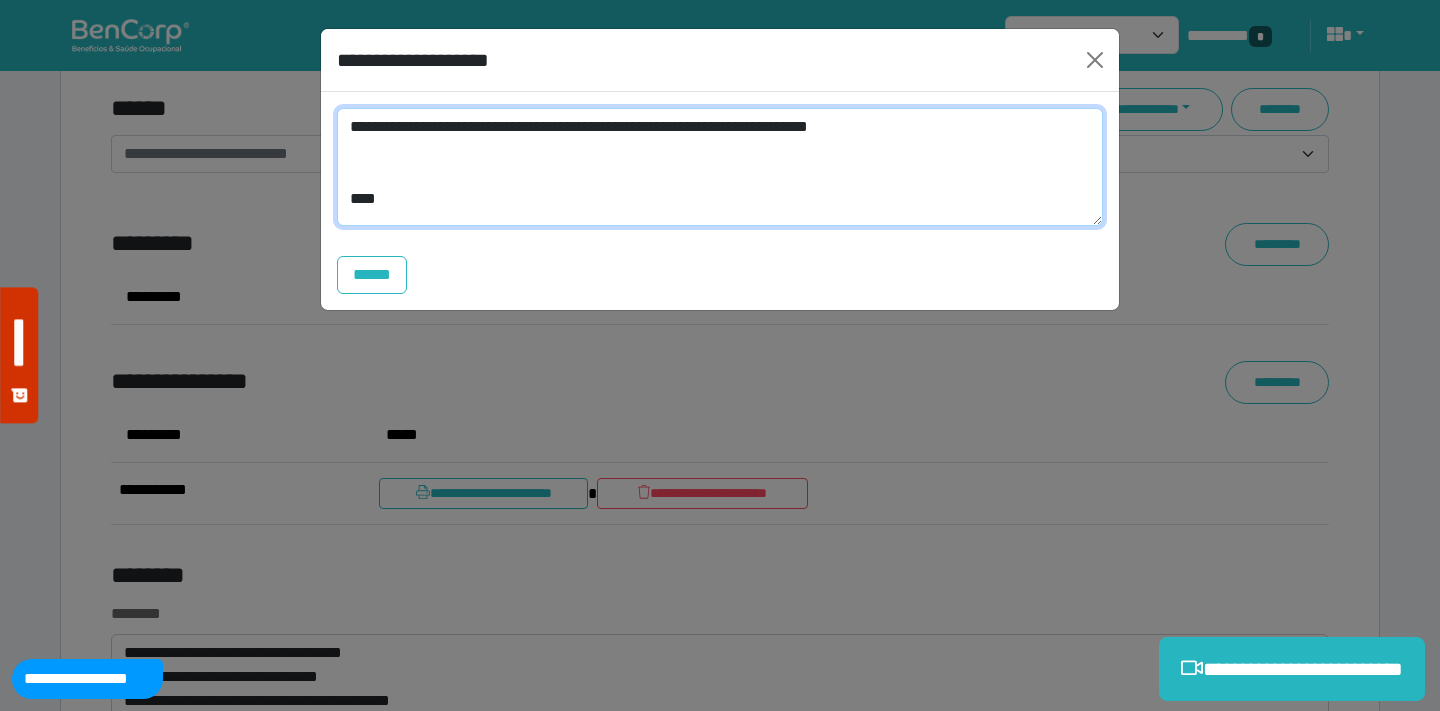 click on "**********" at bounding box center (720, 167) 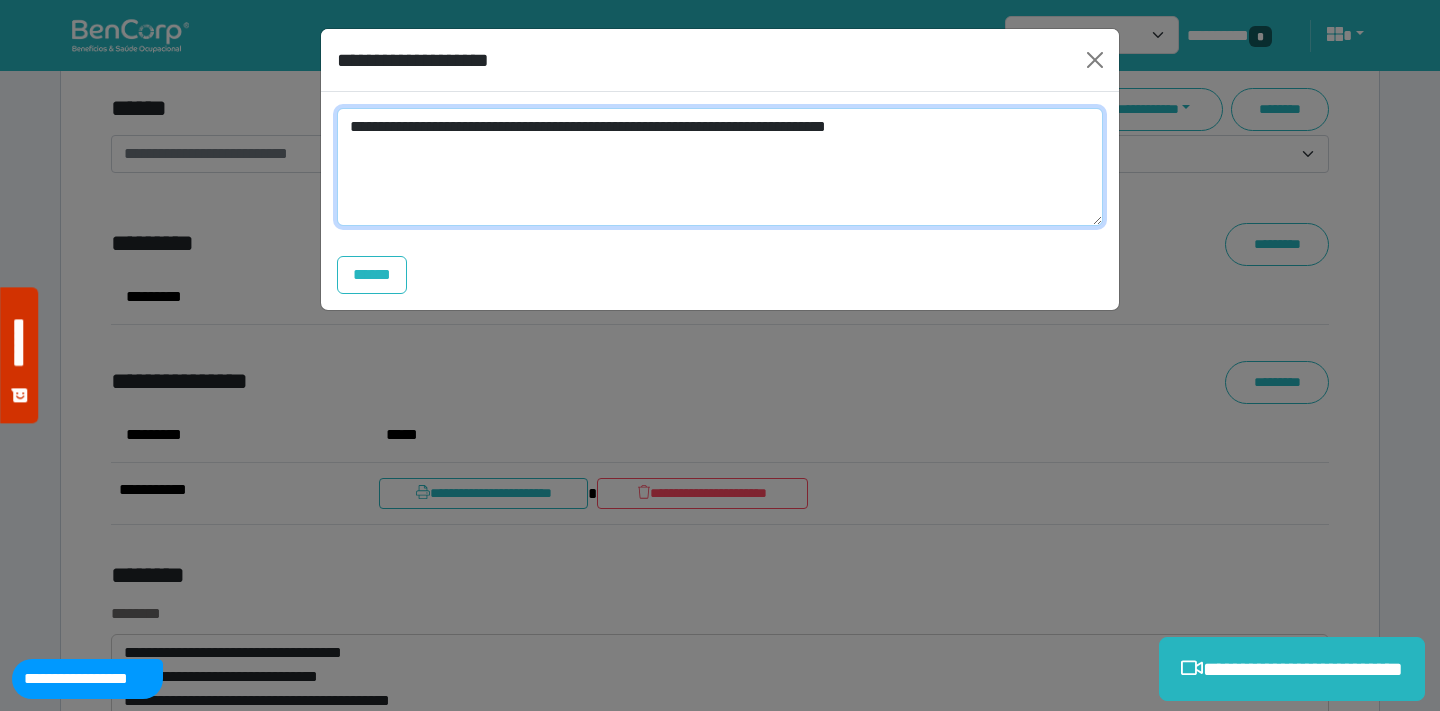 paste on "**********" 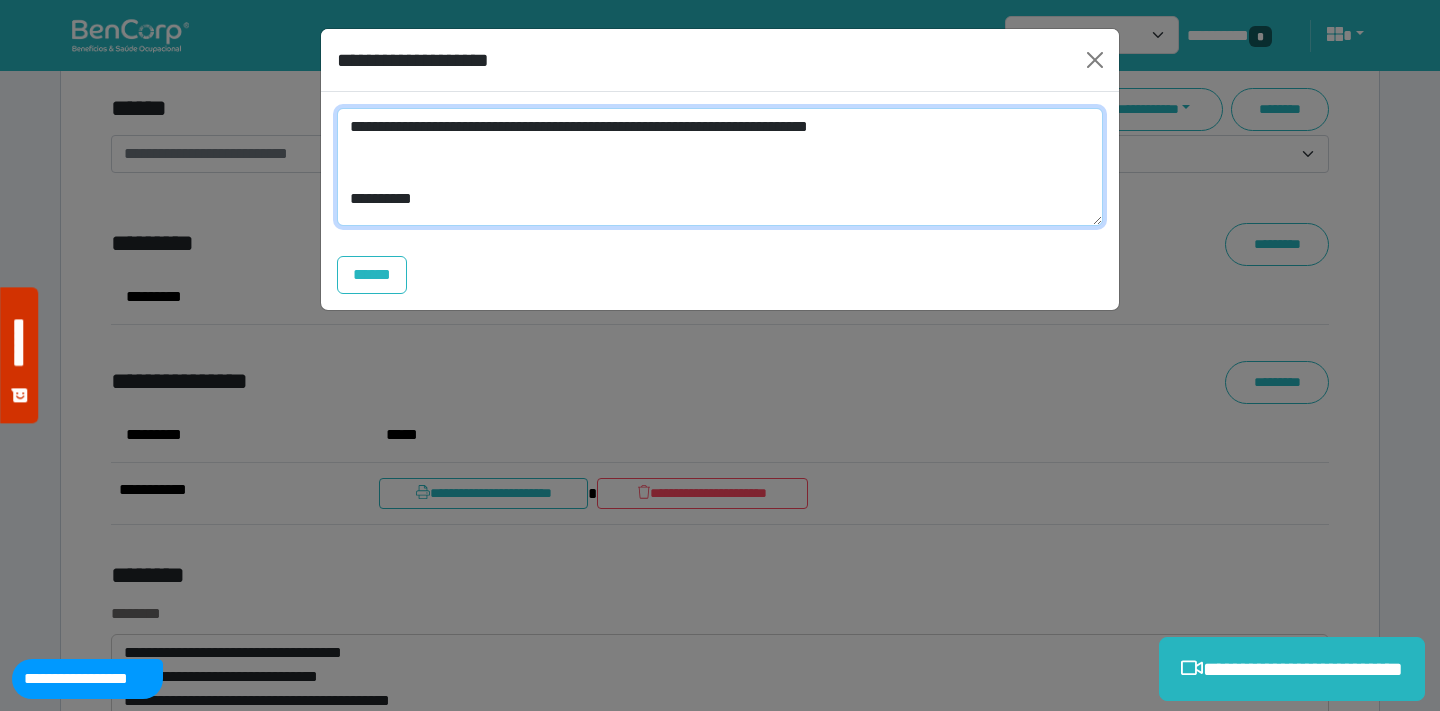 drag, startPoint x: 569, startPoint y: 126, endPoint x: 664, endPoint y: 126, distance: 95 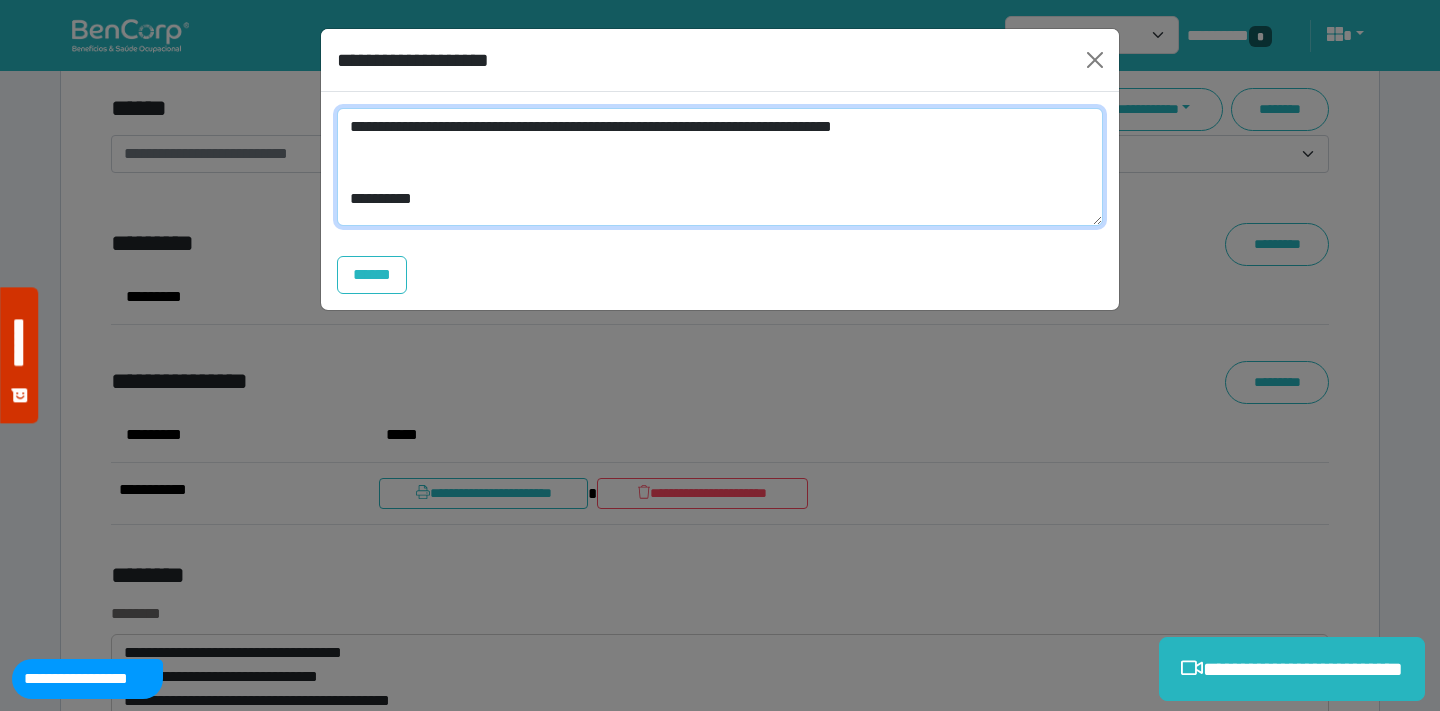 click on "**********" at bounding box center (720, 167) 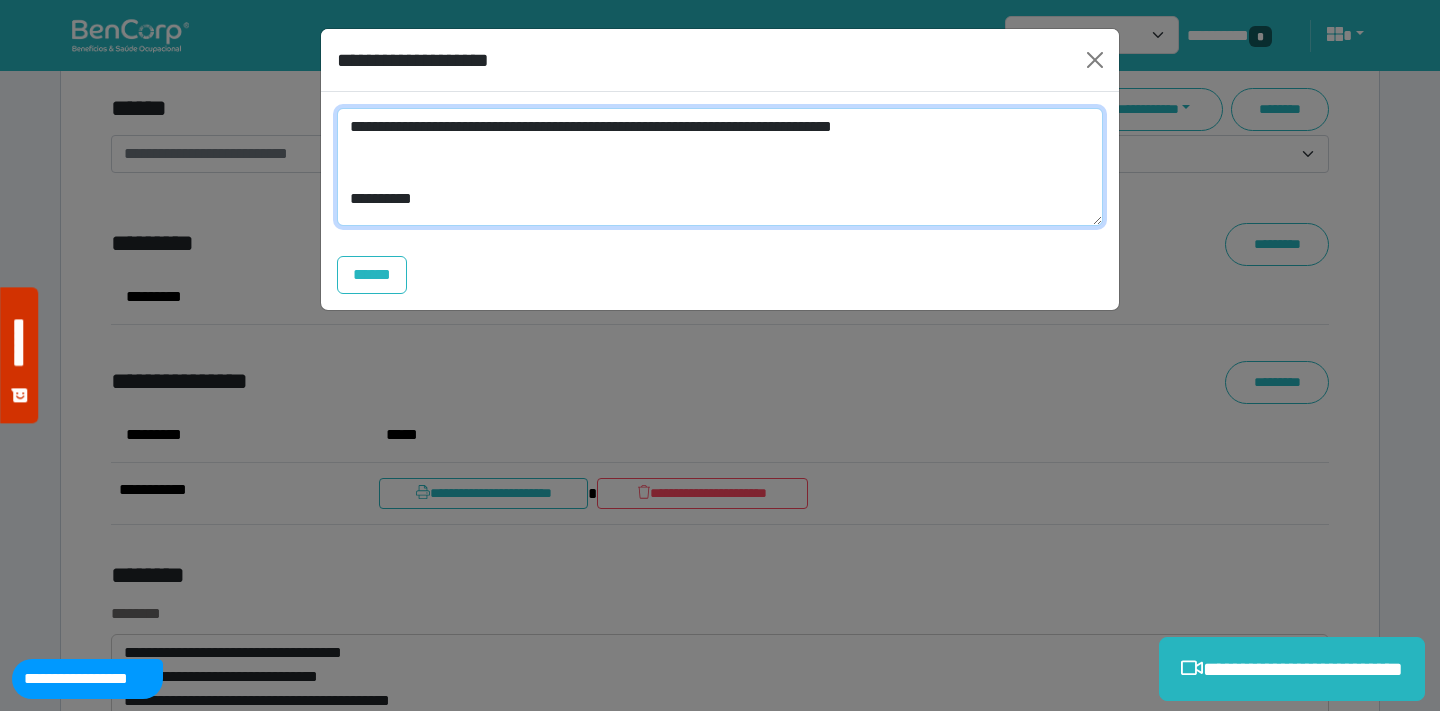drag, startPoint x: 862, startPoint y: 128, endPoint x: 820, endPoint y: 127, distance: 42.0119 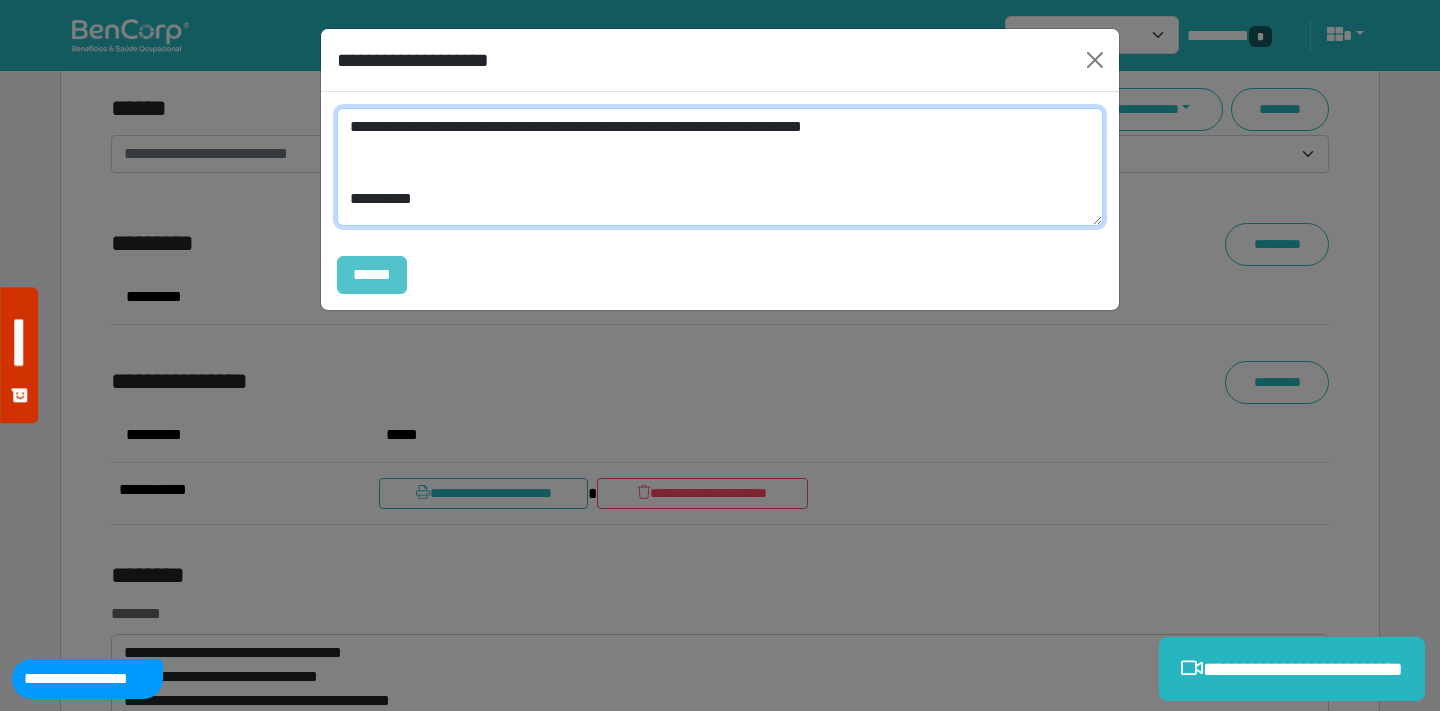 type on "**********" 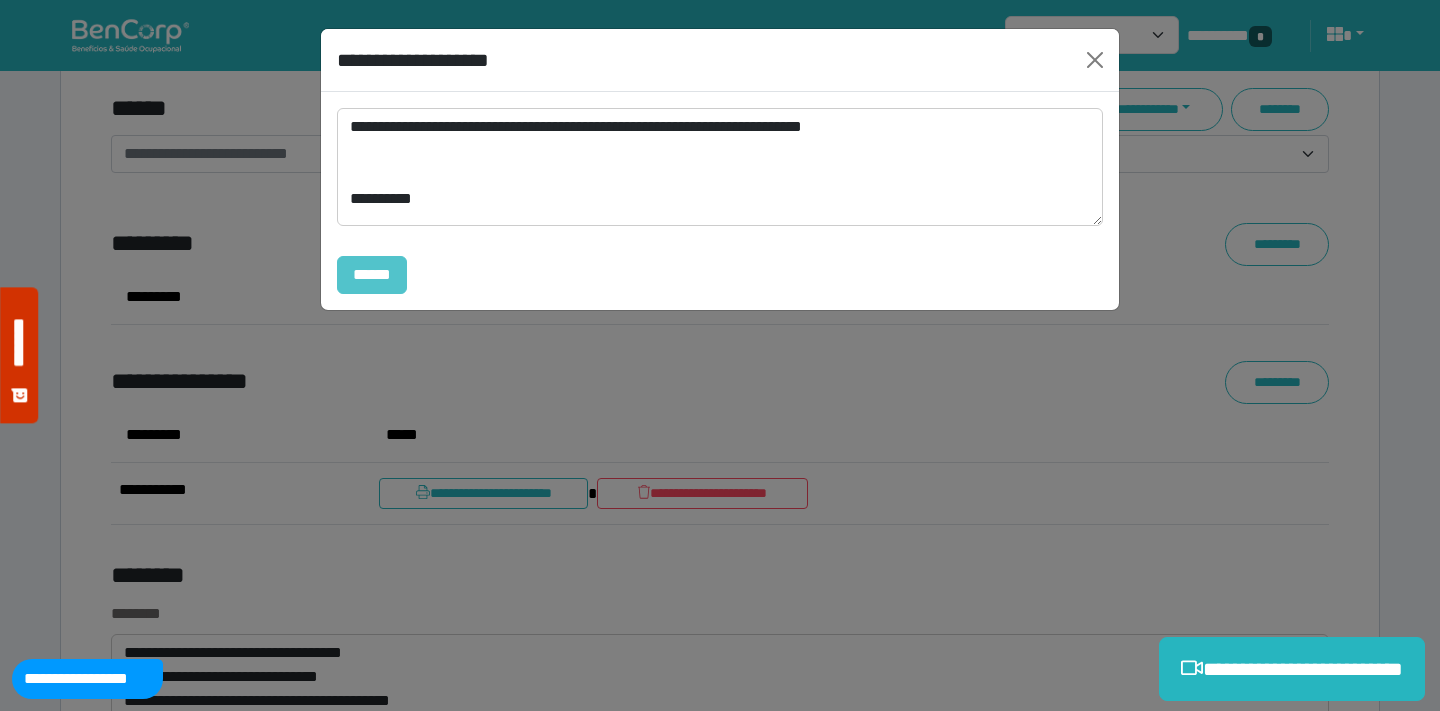 click on "******" at bounding box center (372, 275) 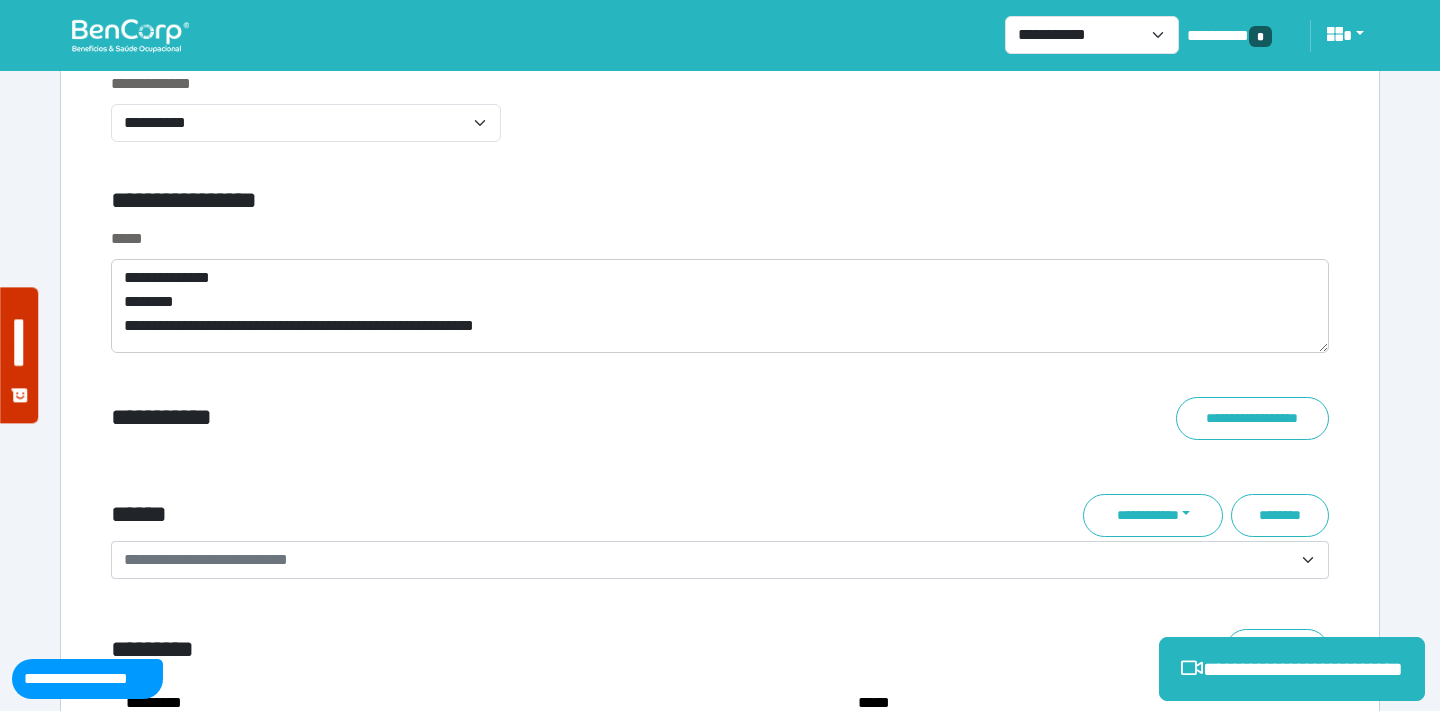 scroll, scrollTop: 6827, scrollLeft: 0, axis: vertical 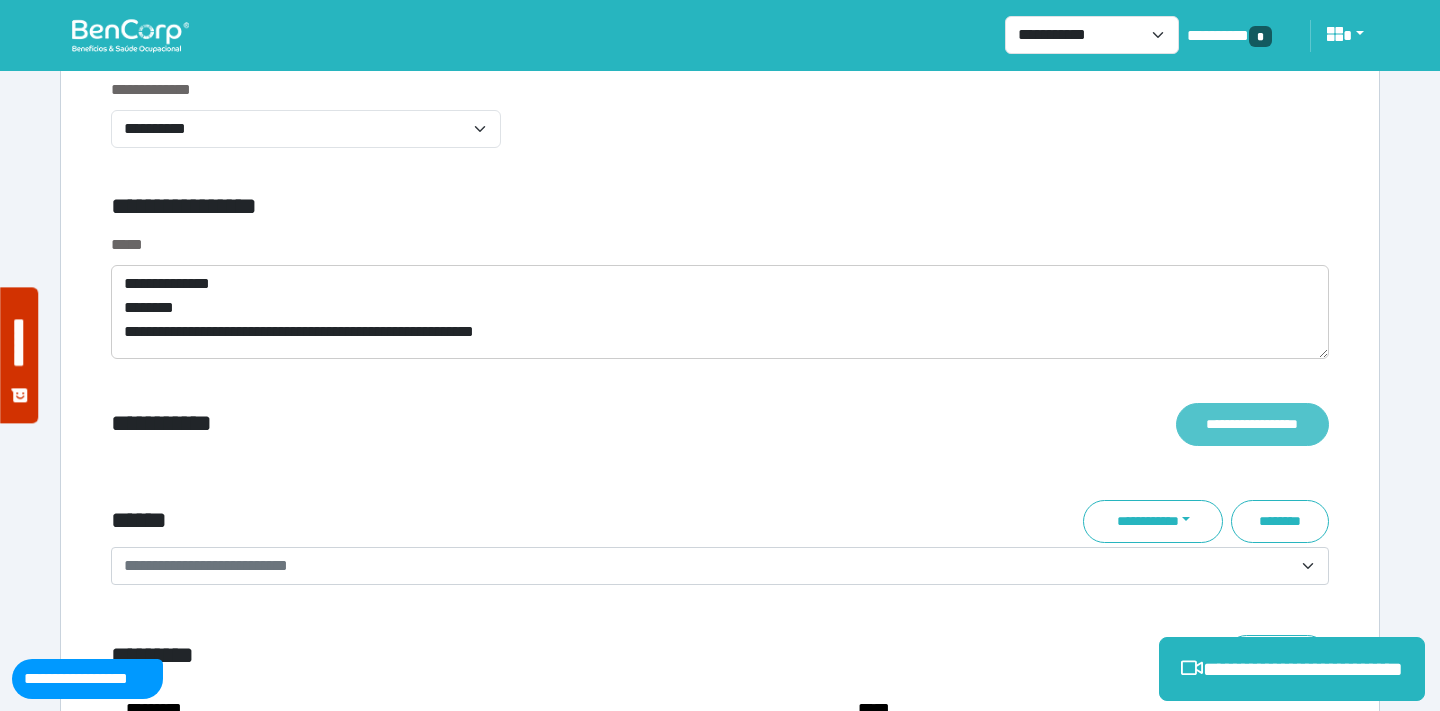 click on "**********" at bounding box center [1252, 424] 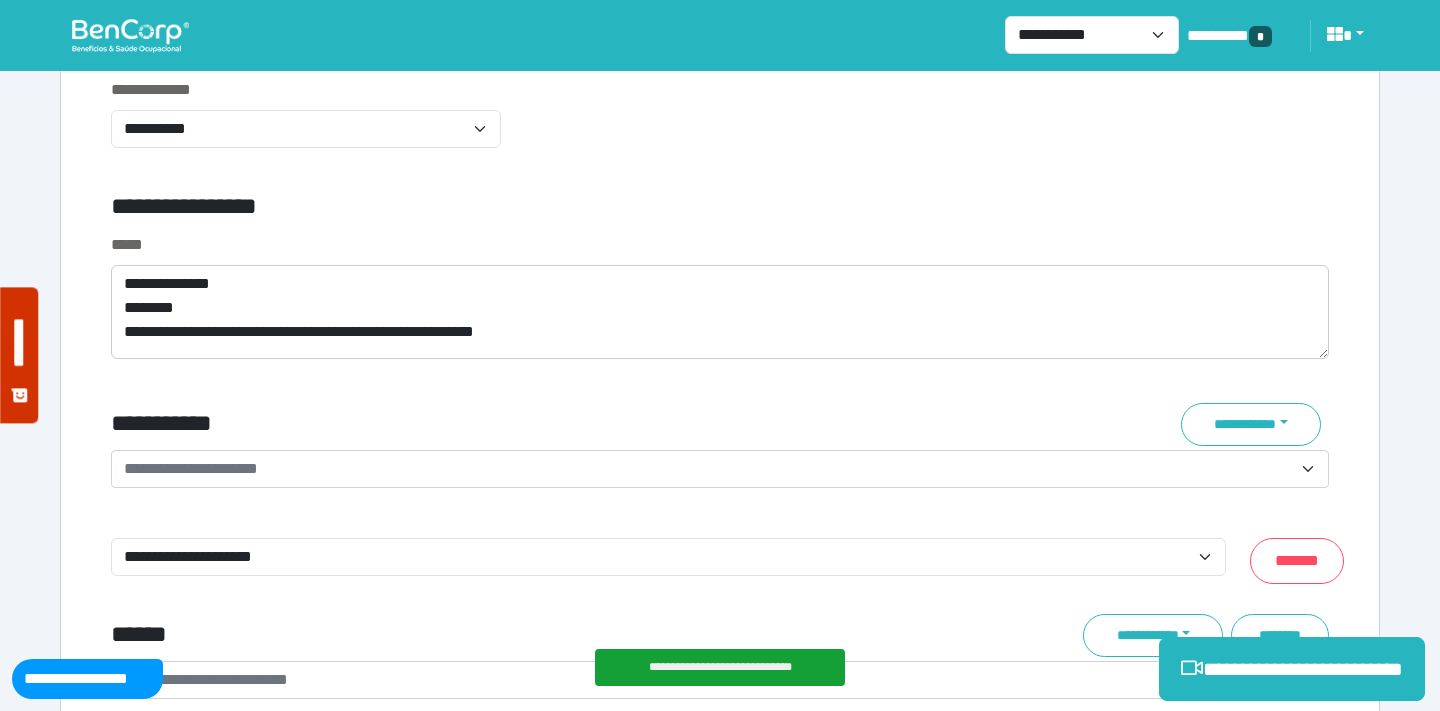 click on "**********" at bounding box center [191, 468] 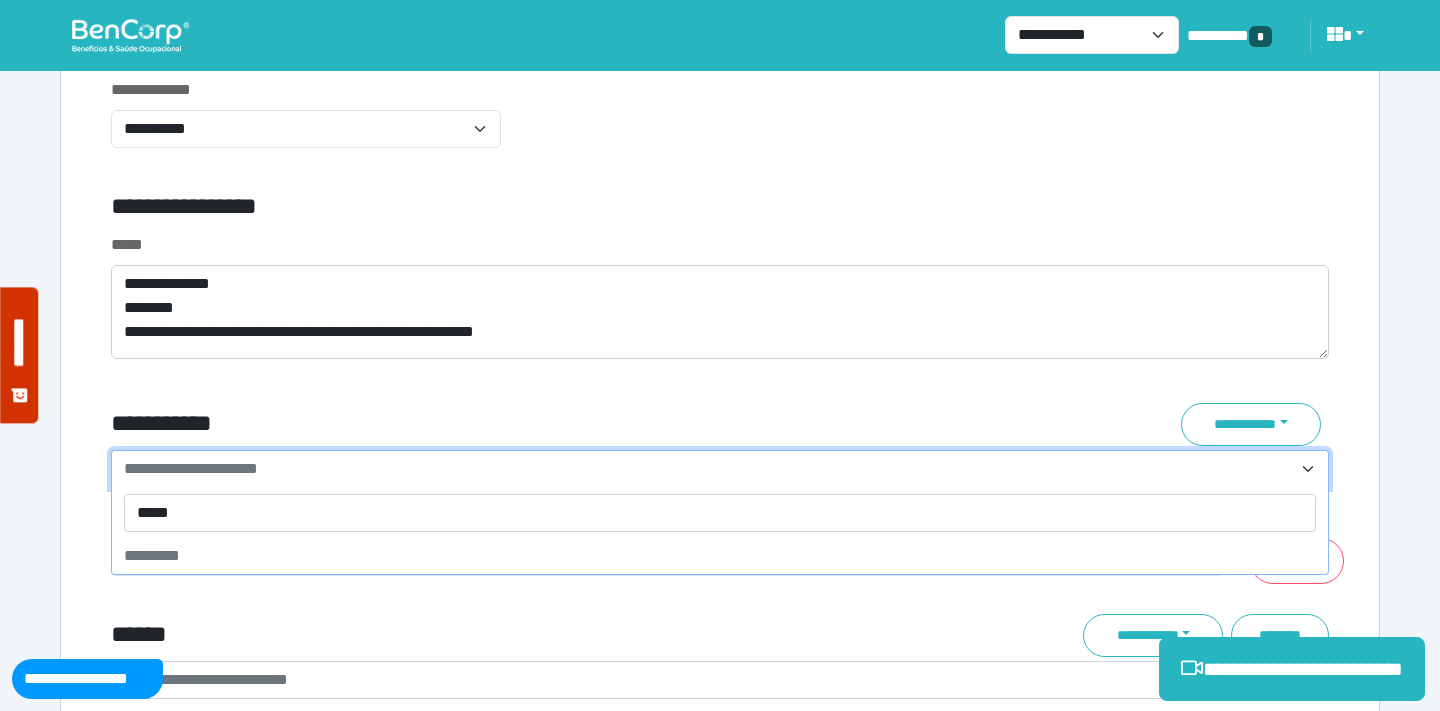 type on "******" 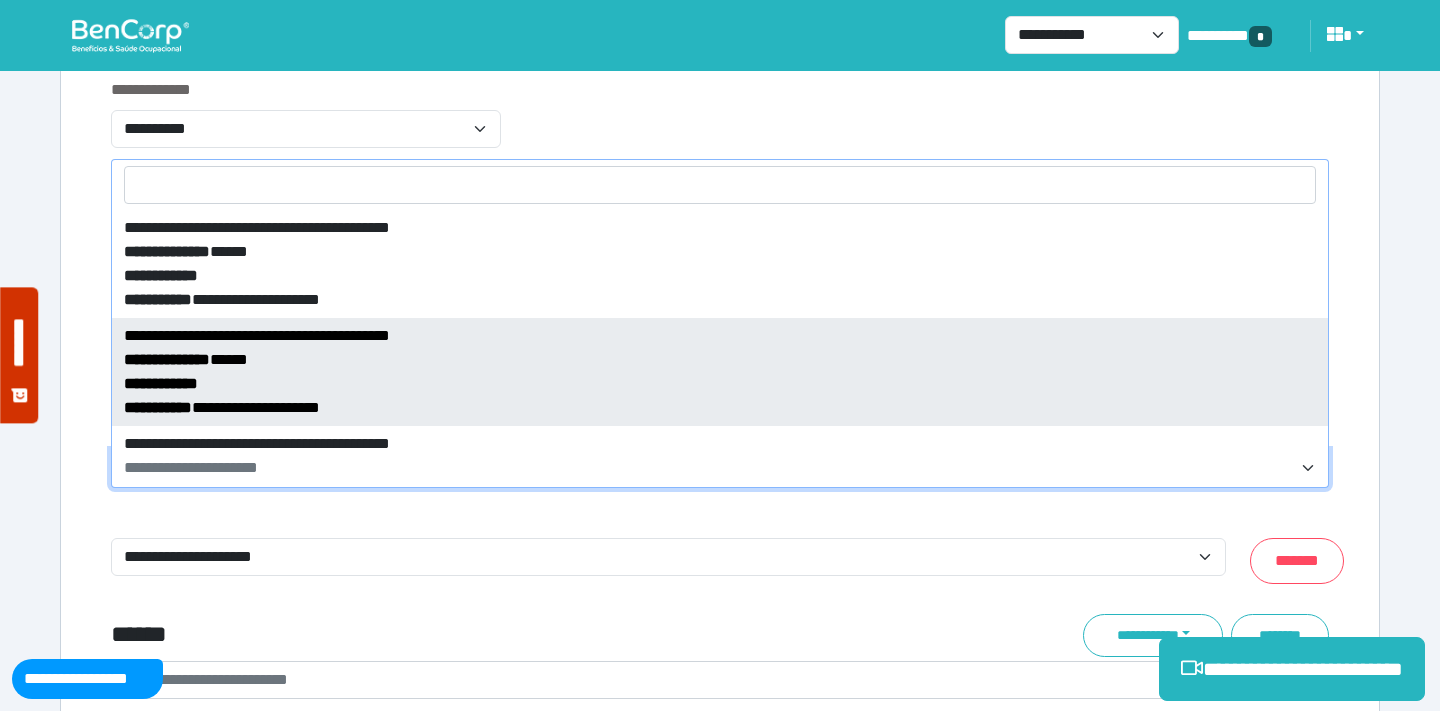 select on "*****" 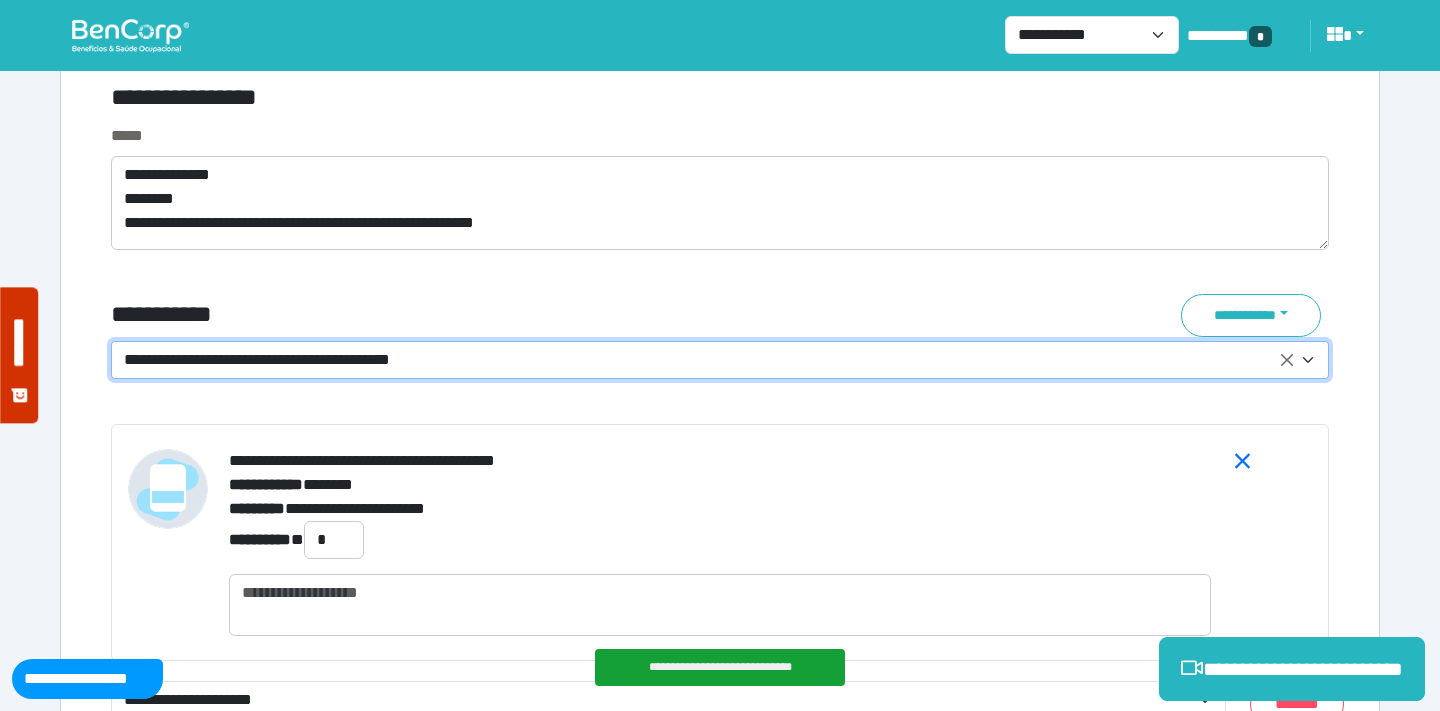 scroll, scrollTop: 7168, scrollLeft: 0, axis: vertical 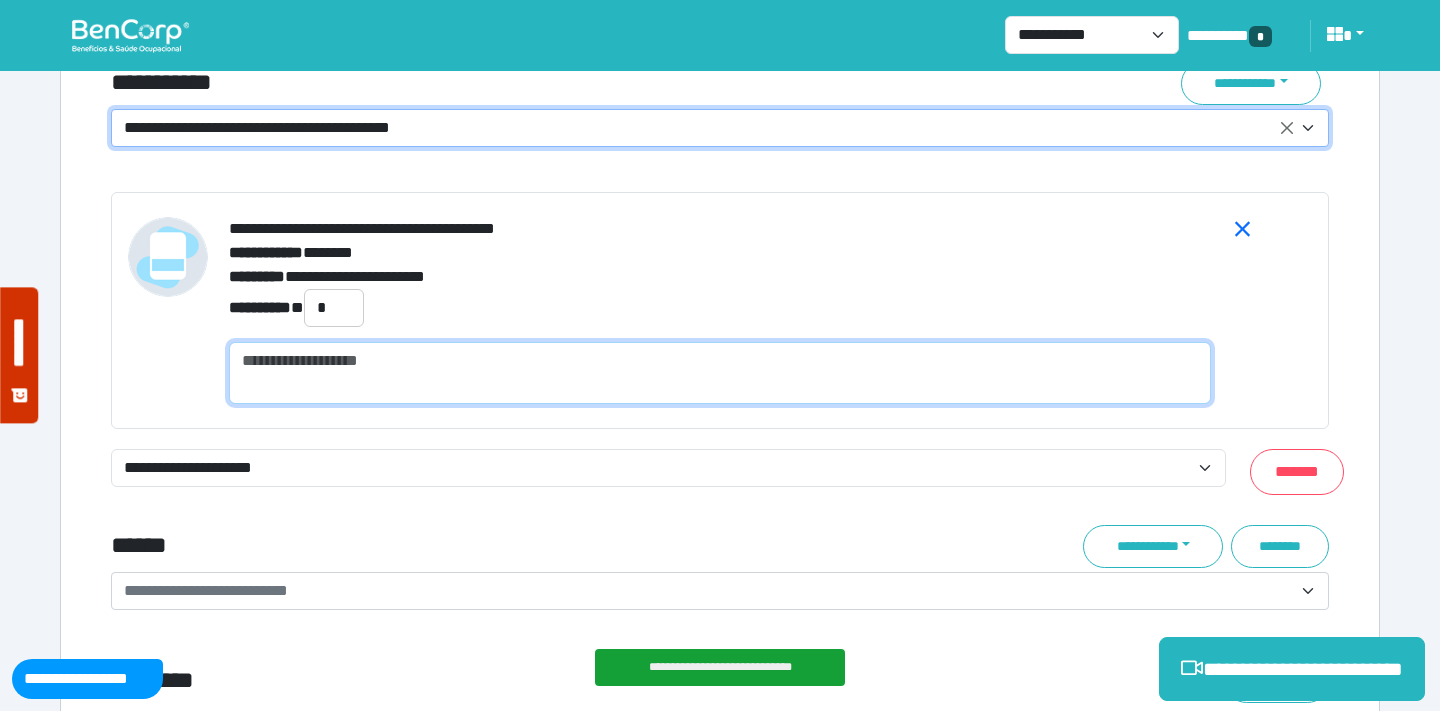 click at bounding box center [720, 373] 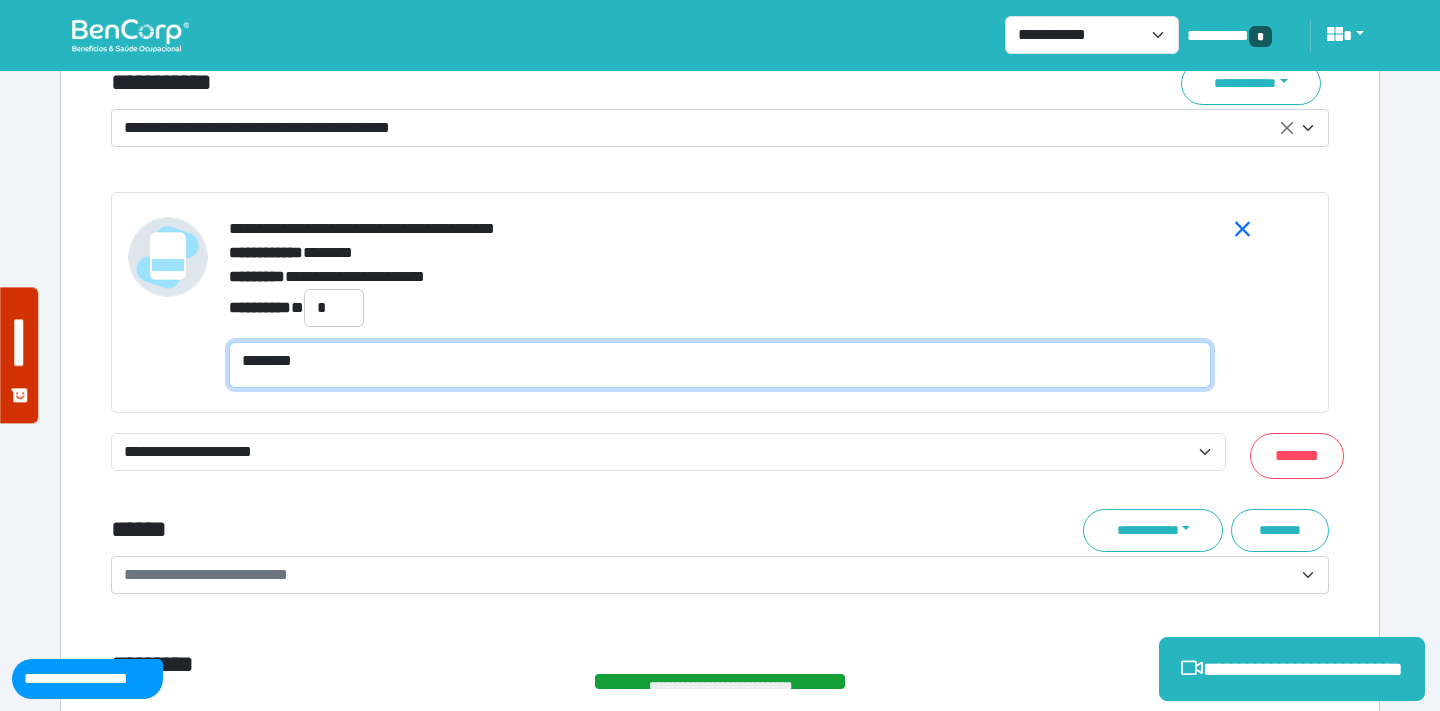 type on "********" 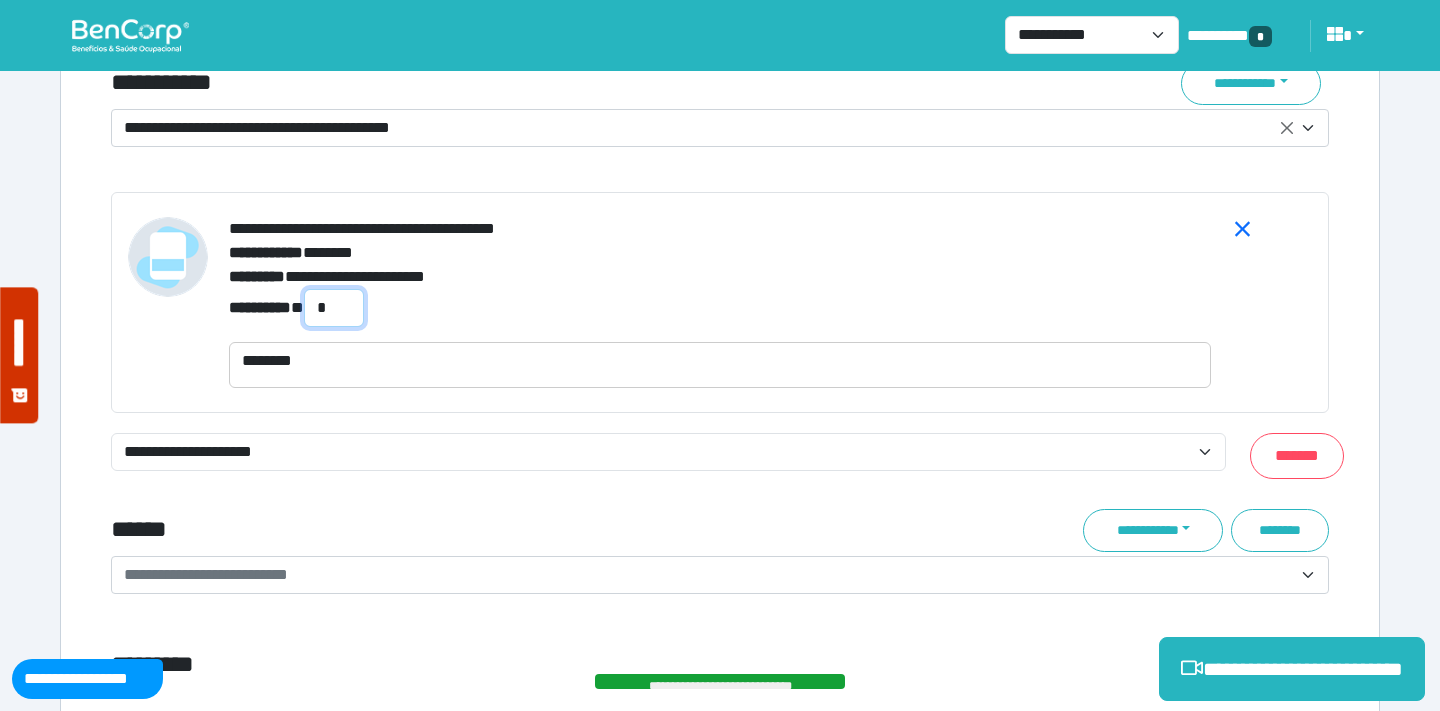 click on "*" at bounding box center (334, 308) 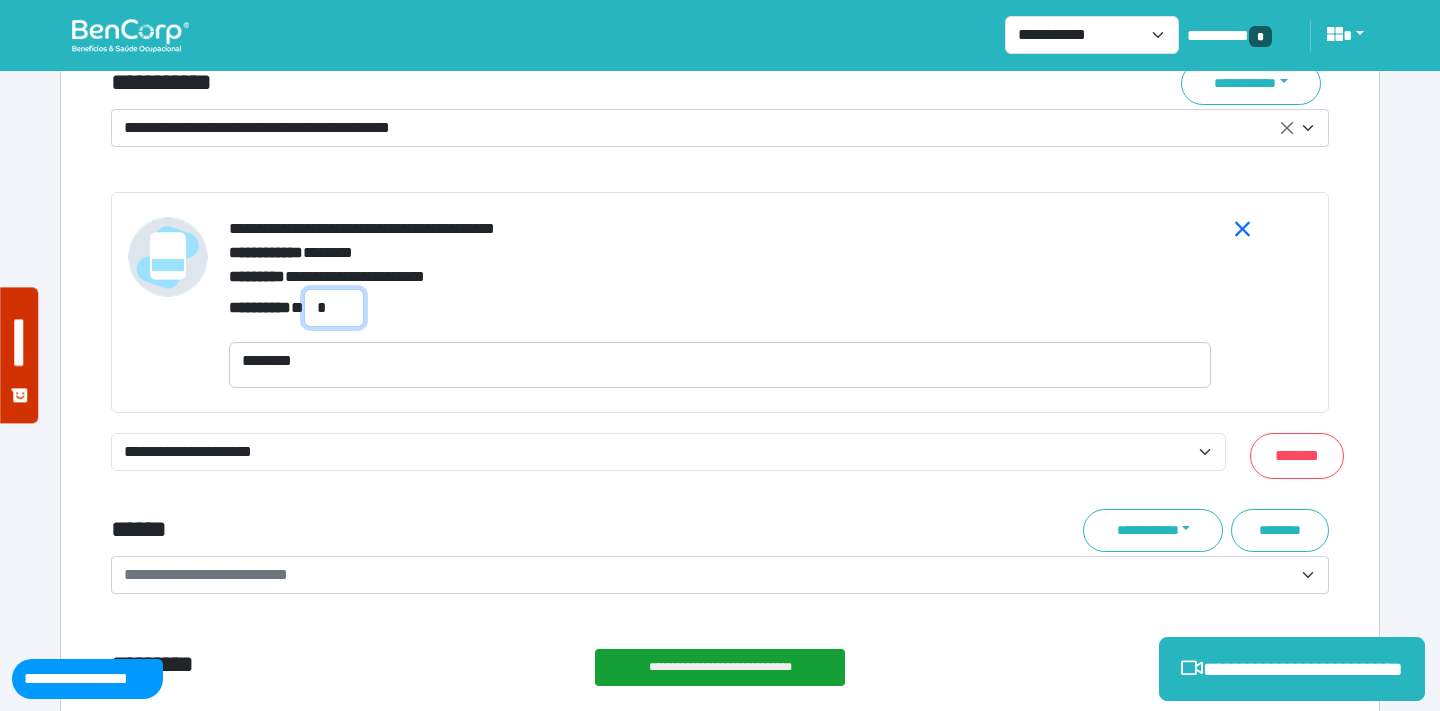 type on "*" 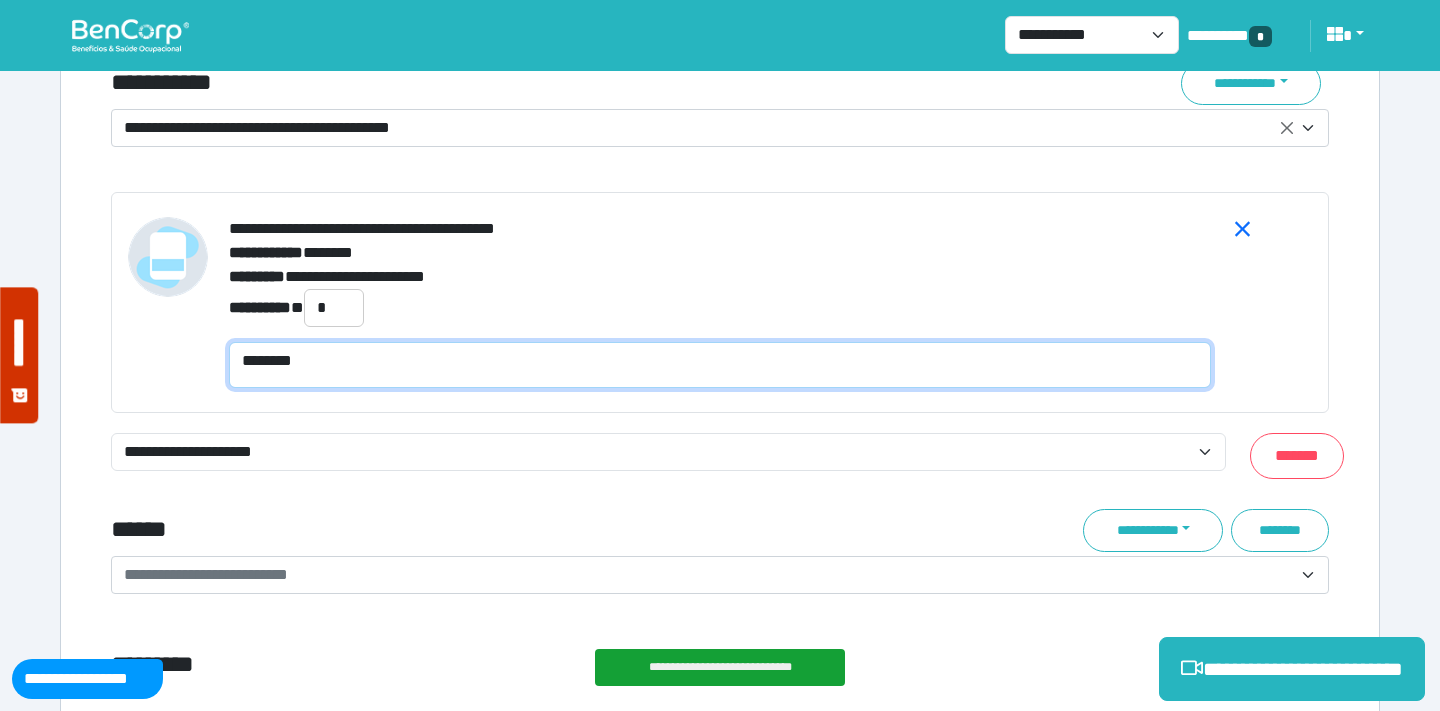 click on "********" at bounding box center [720, 365] 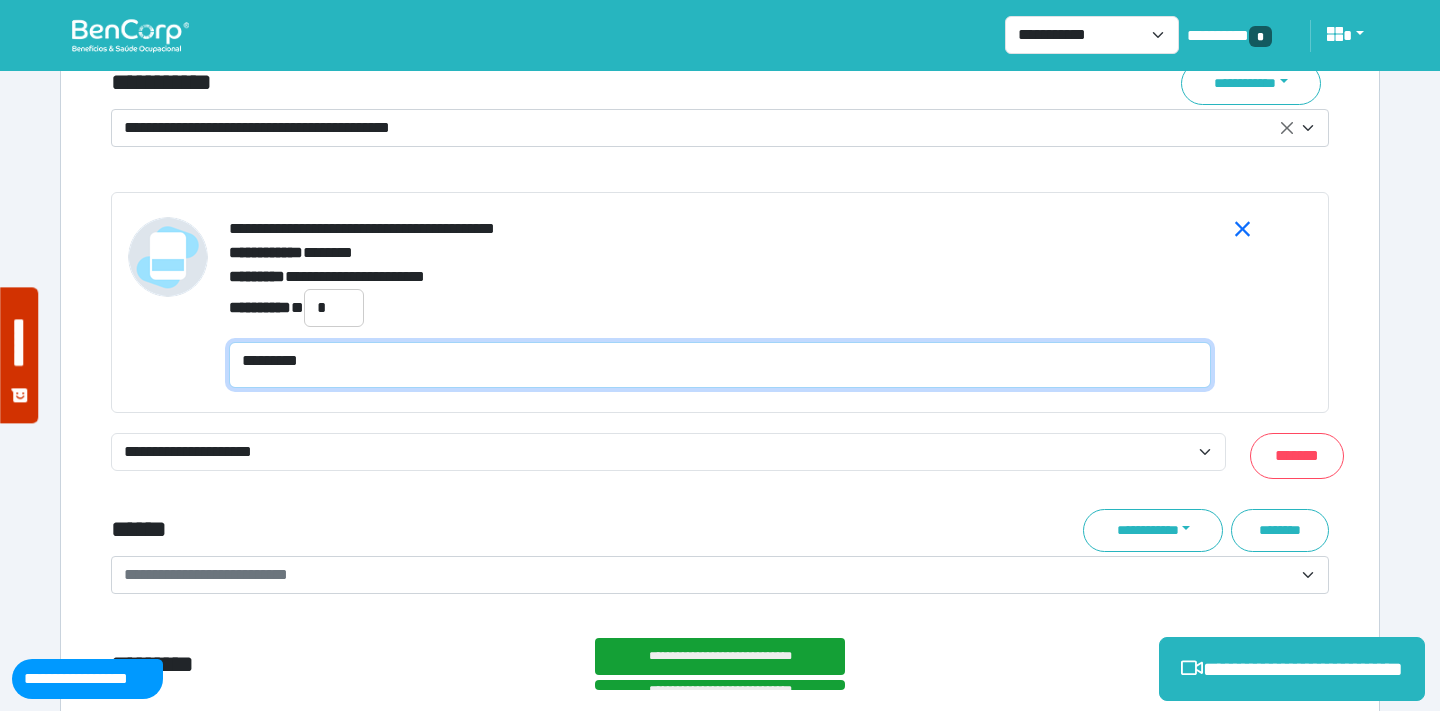 scroll, scrollTop: 0, scrollLeft: 0, axis: both 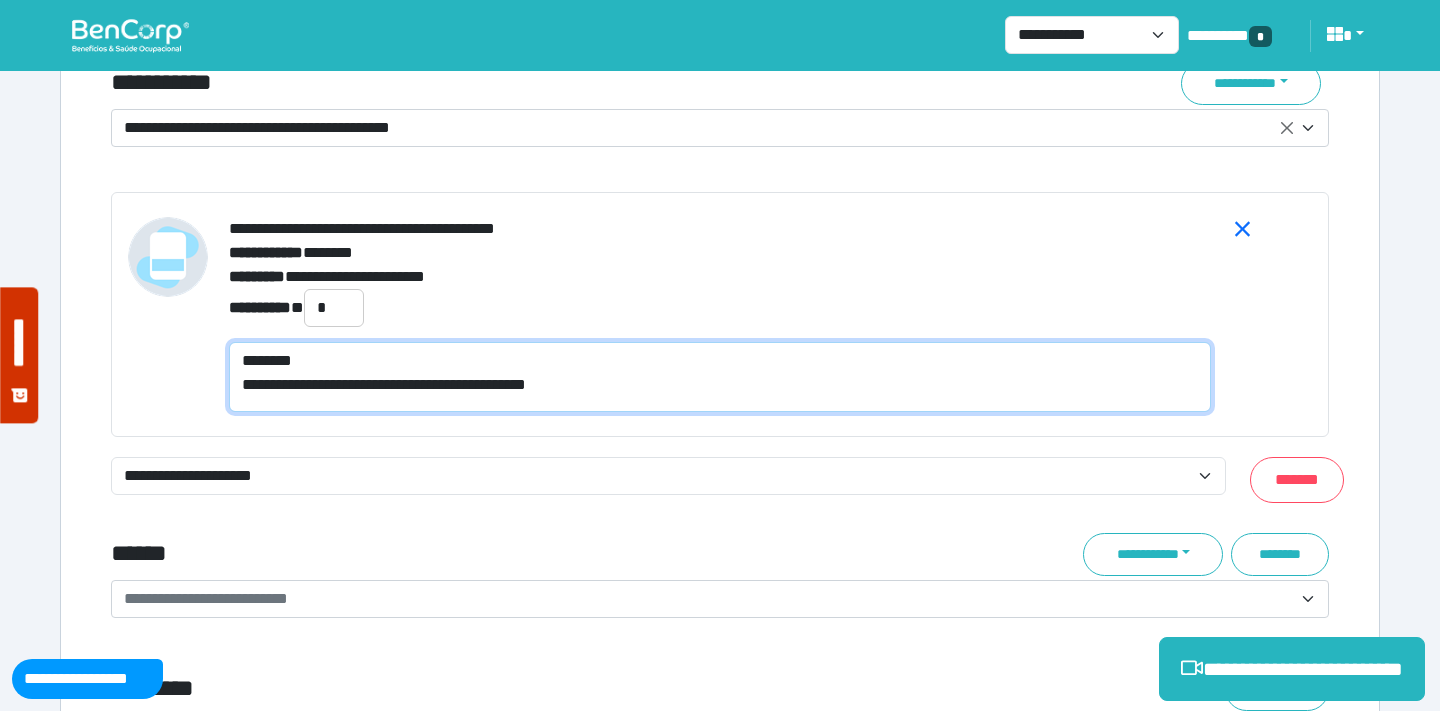 type on "**********" 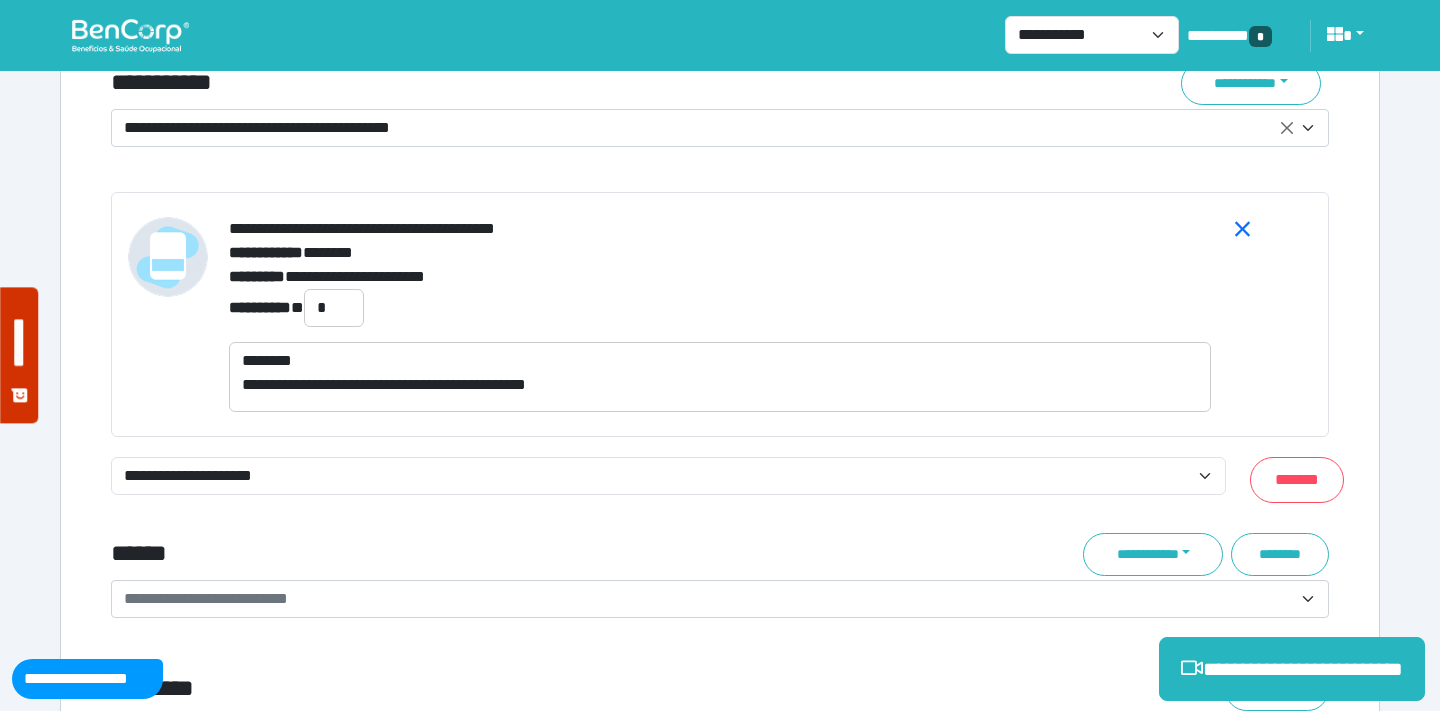 click on "**********" at bounding box center (720, 277) 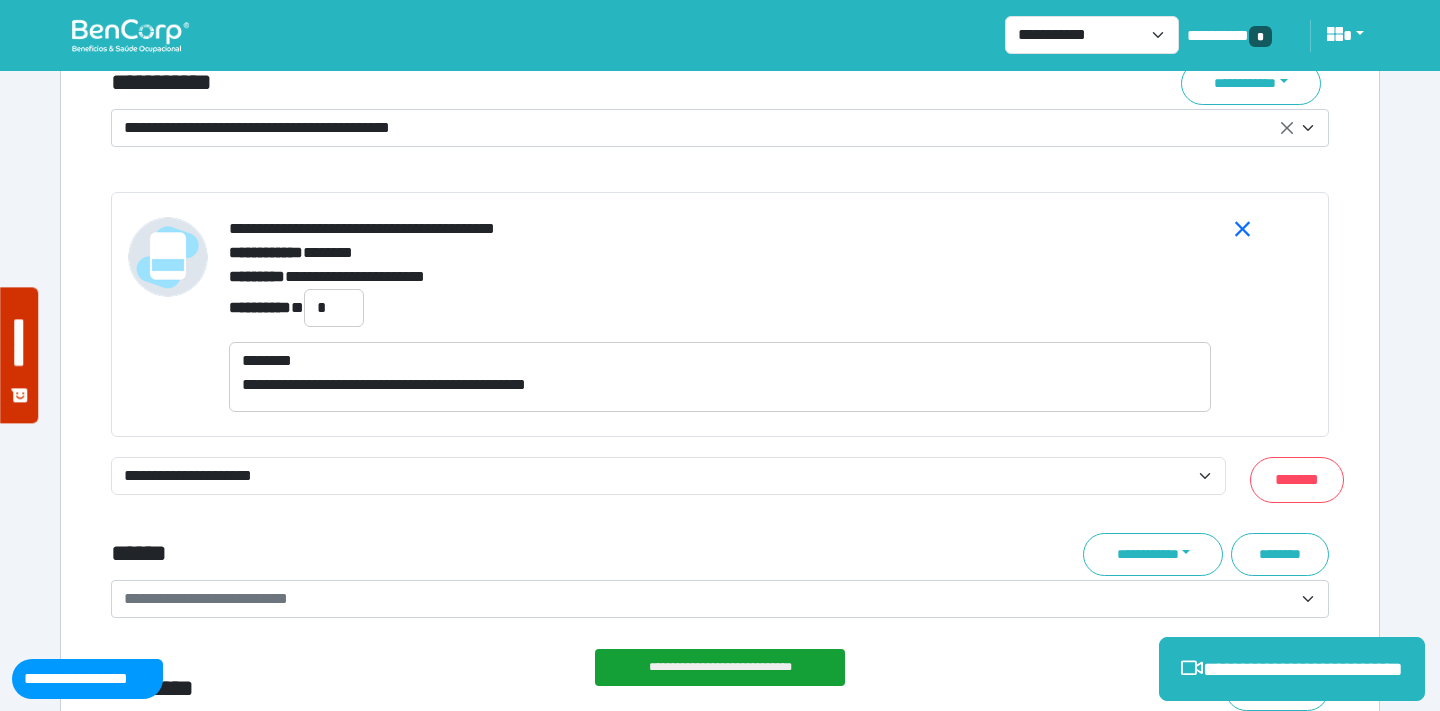 click on "**********" at bounding box center (708, 128) 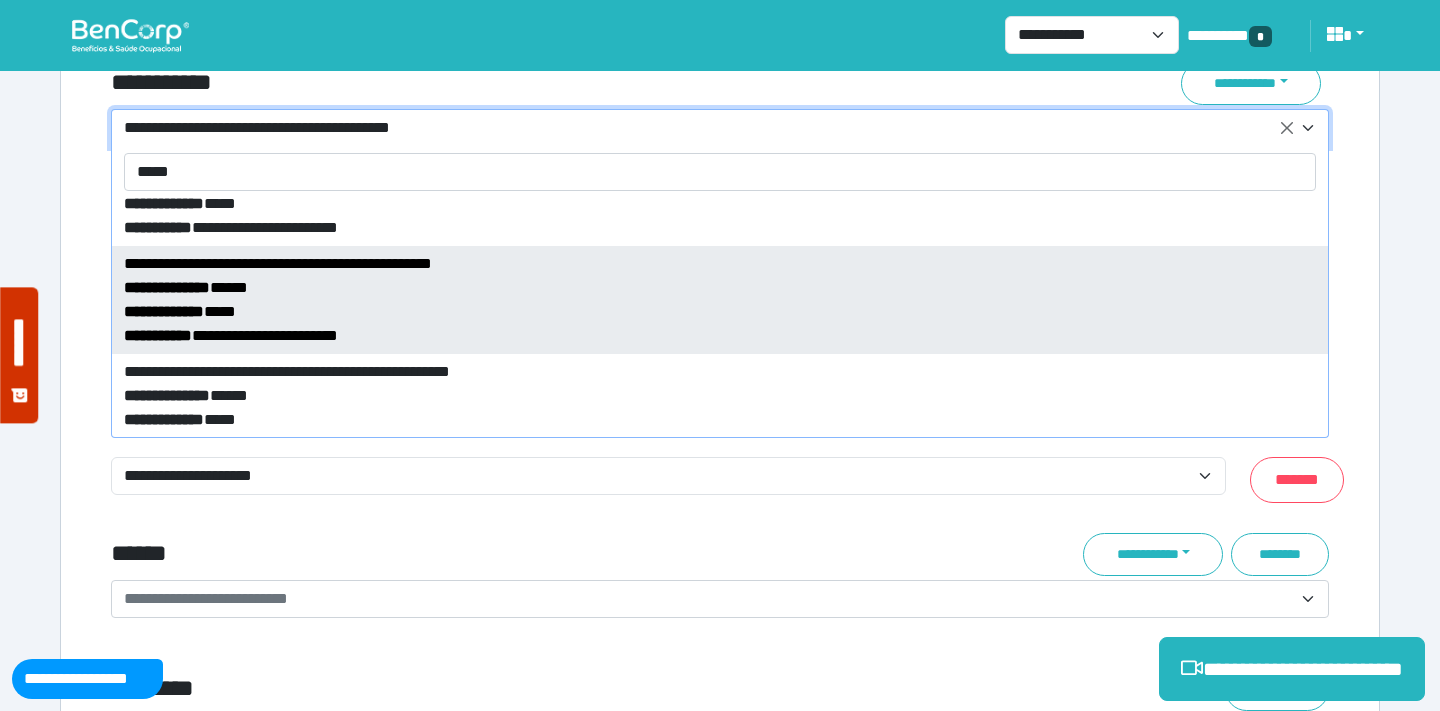scroll, scrollTop: 276, scrollLeft: 0, axis: vertical 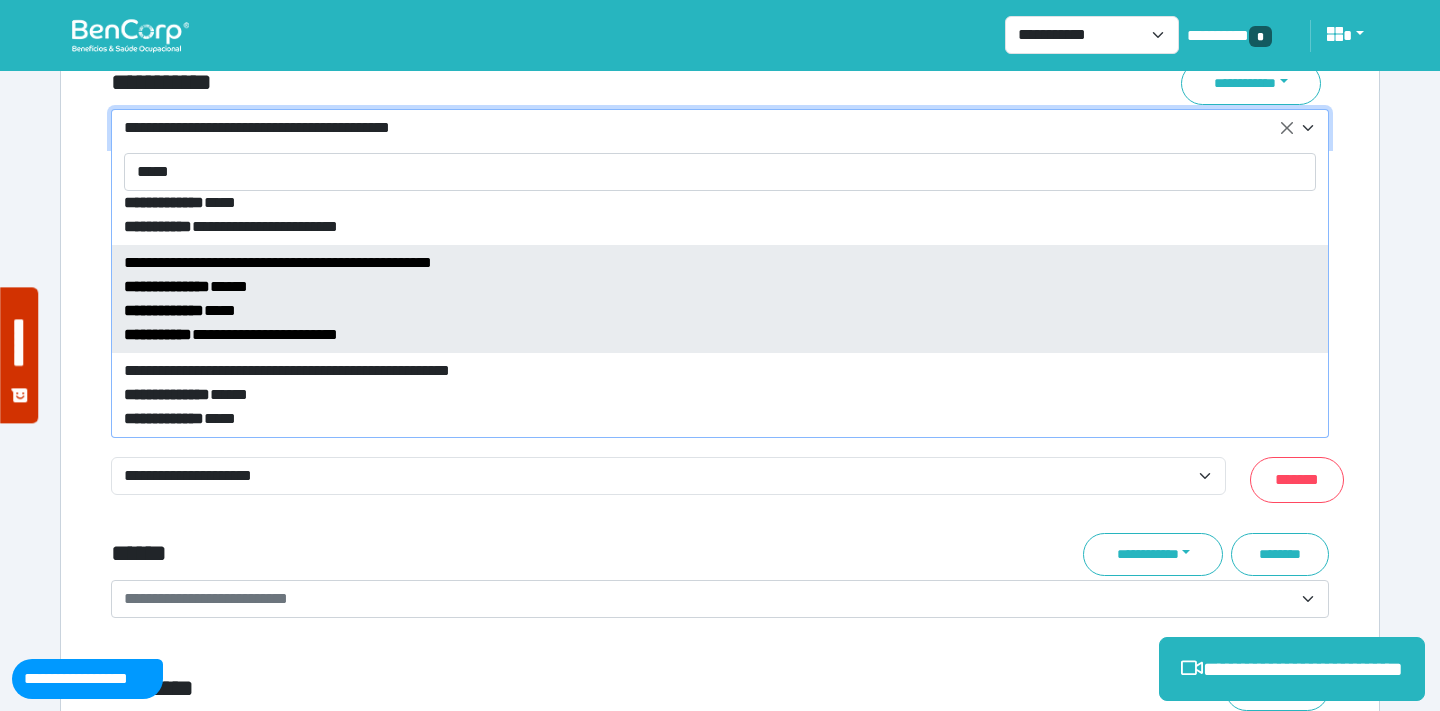 type on "*****" 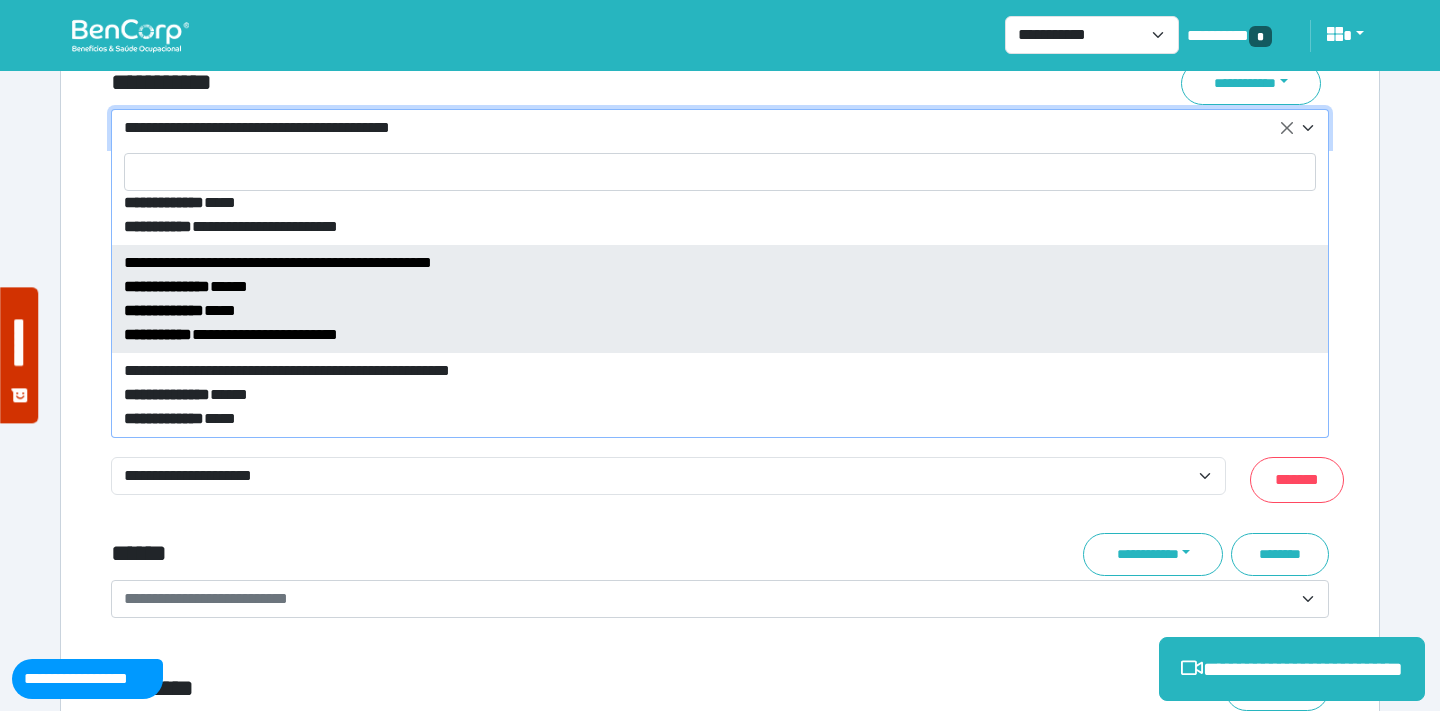 select on "*****" 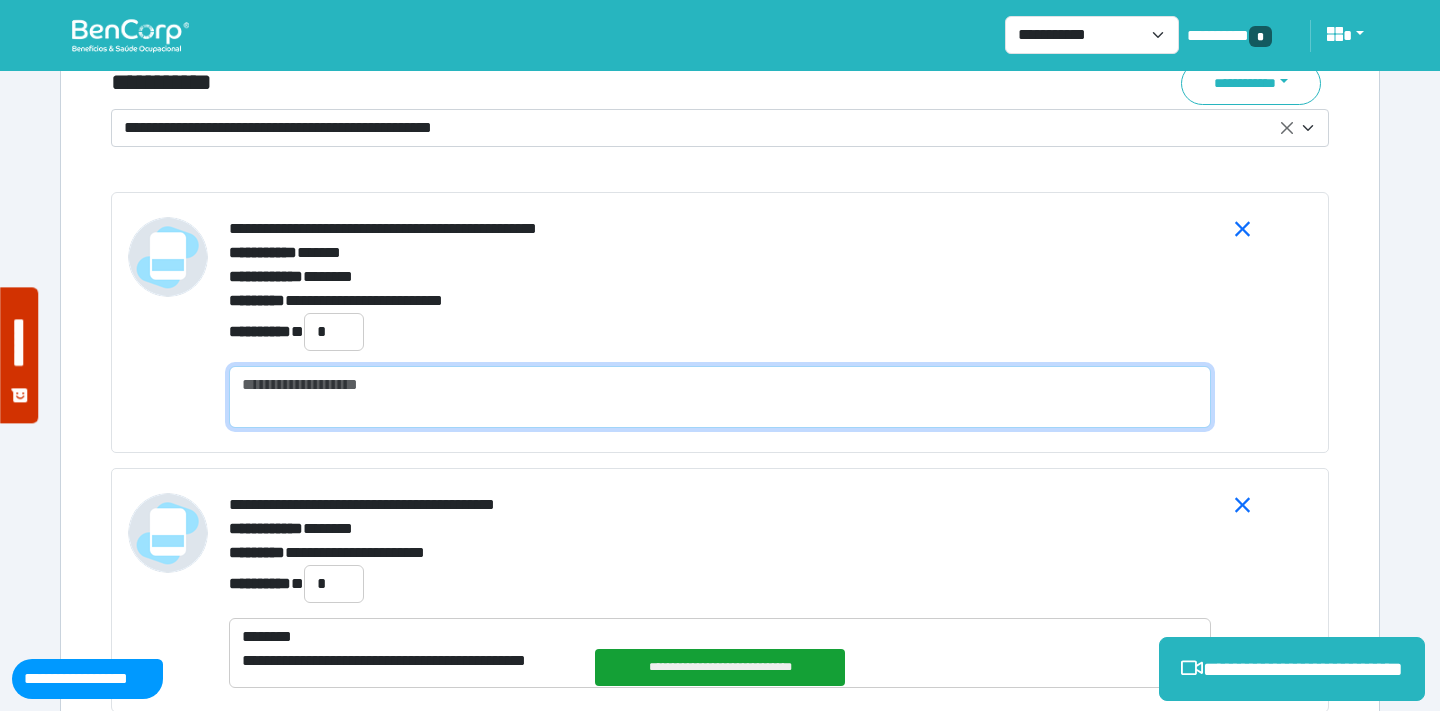 click at bounding box center (720, 397) 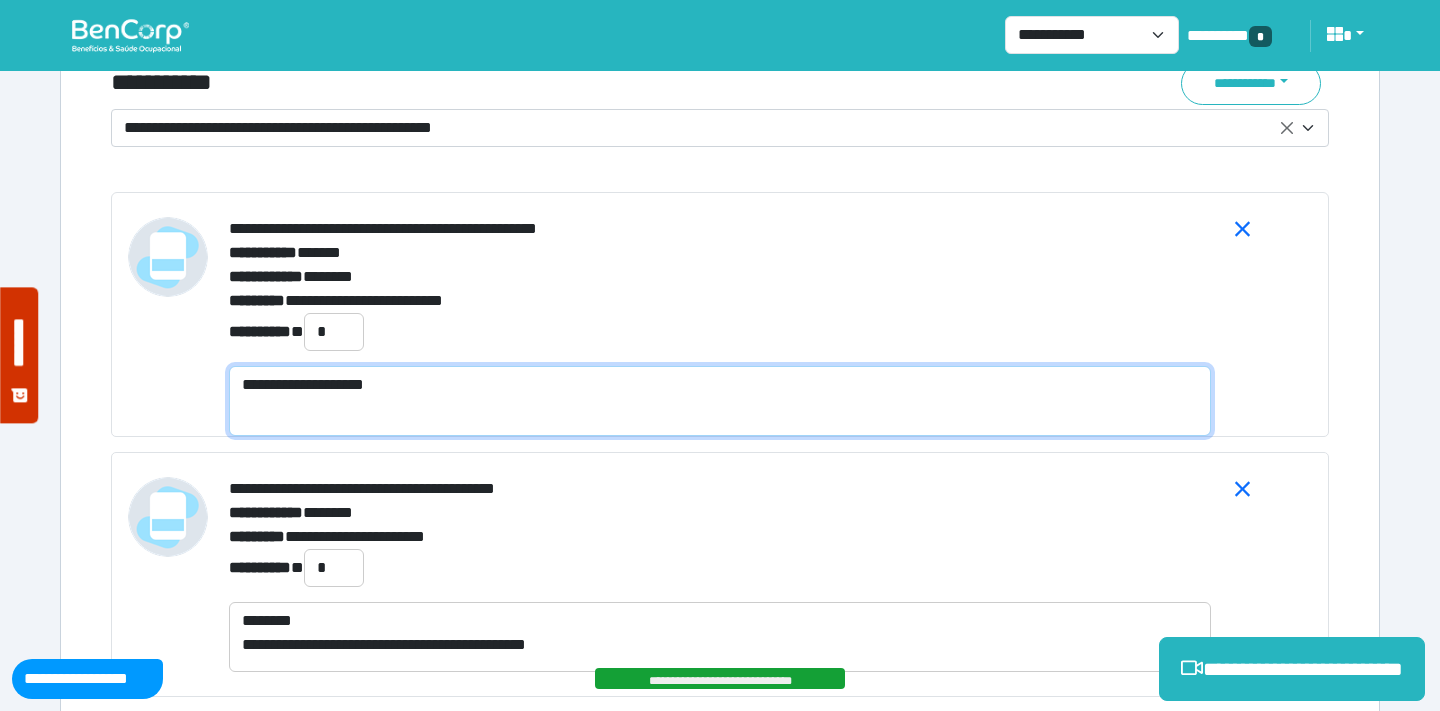 scroll, scrollTop: 0, scrollLeft: 0, axis: both 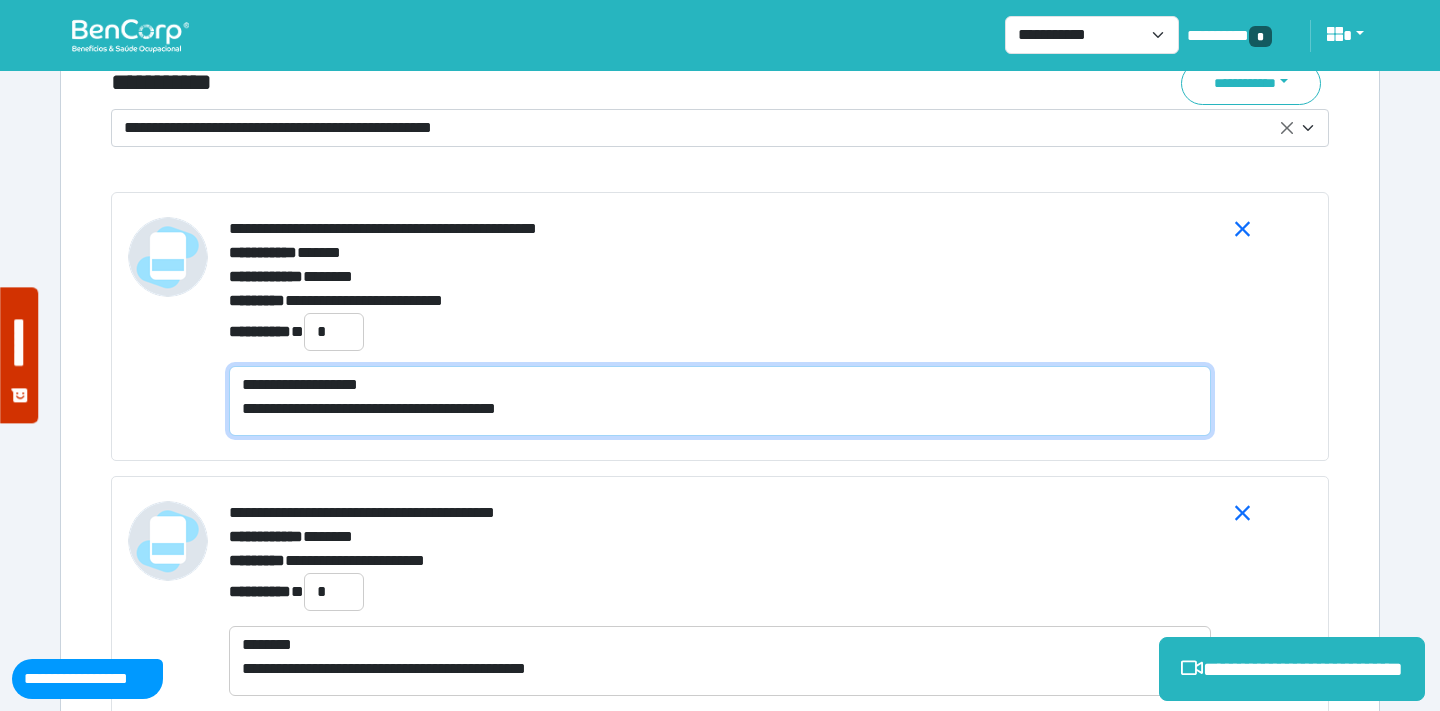type on "**********" 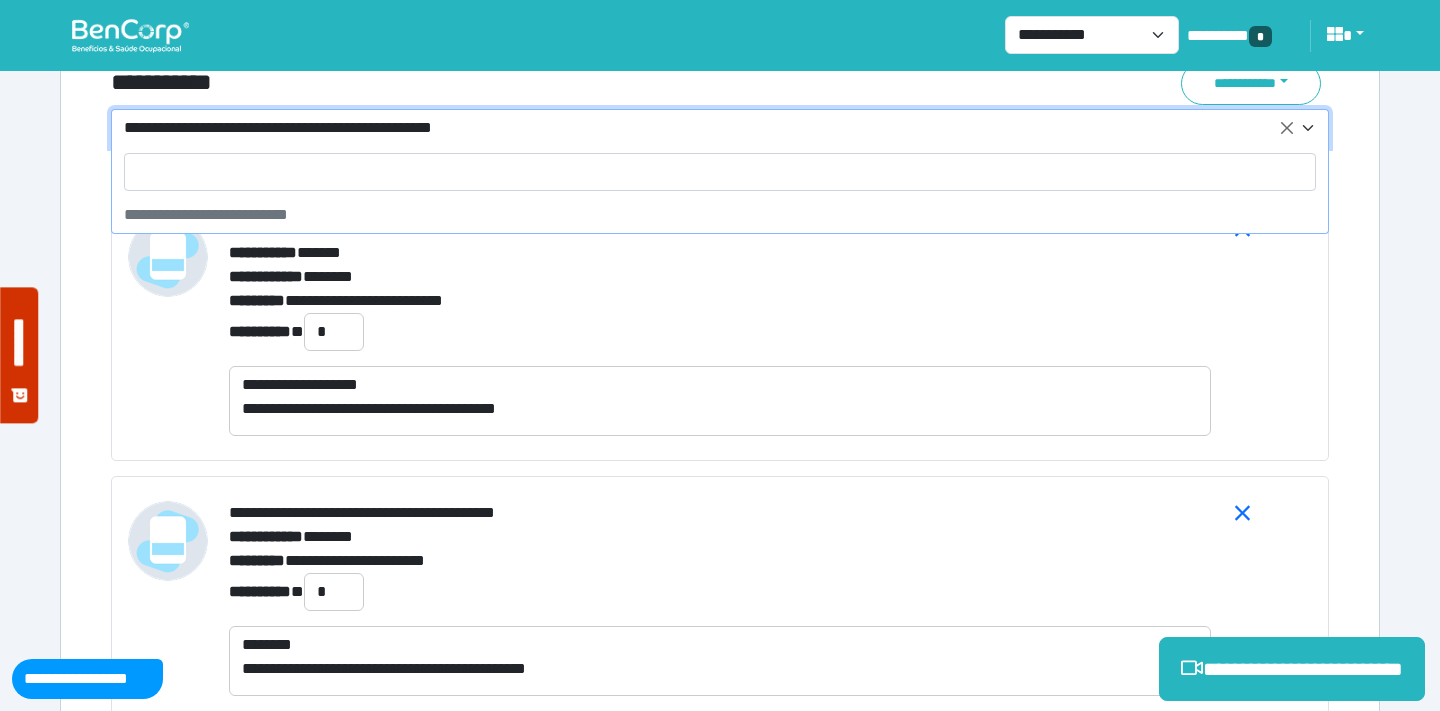 click on "**********" at bounding box center (708, 128) 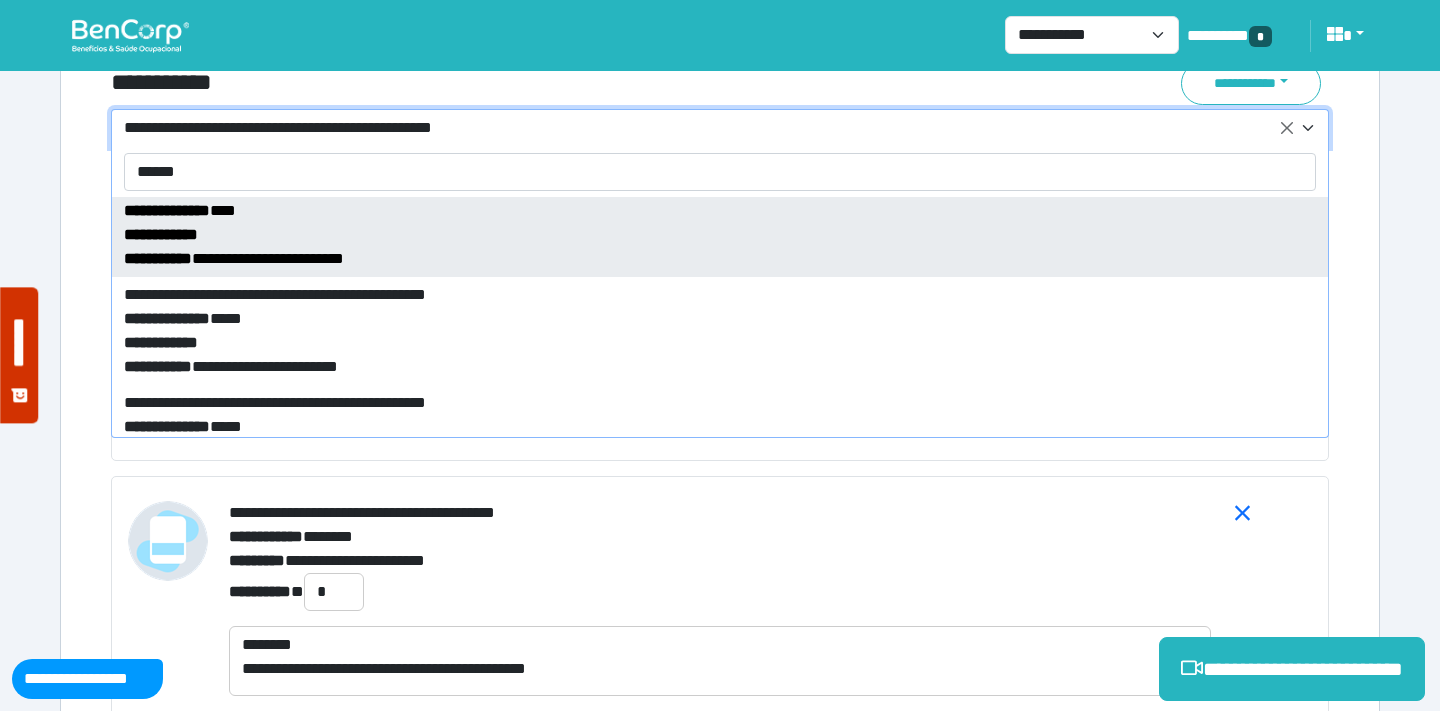 scroll, scrollTop: 362, scrollLeft: 0, axis: vertical 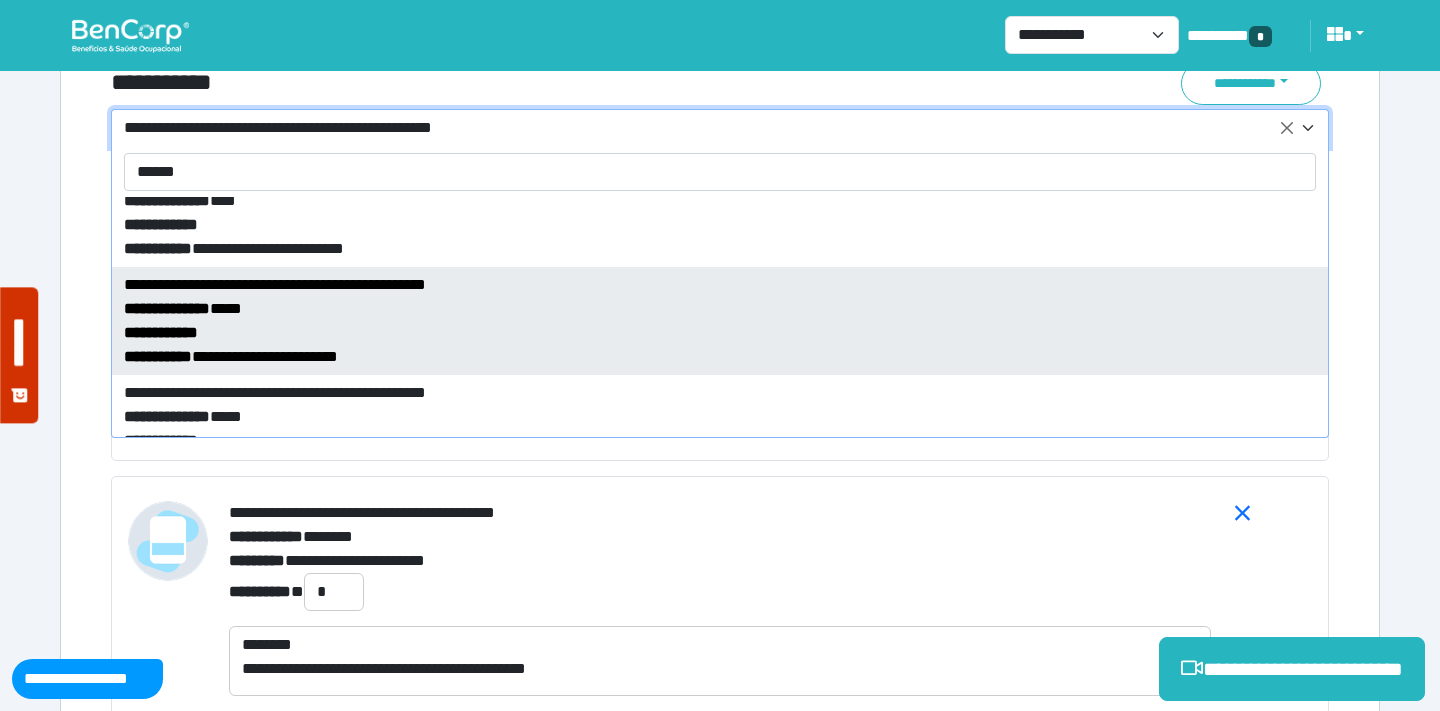 type on "******" 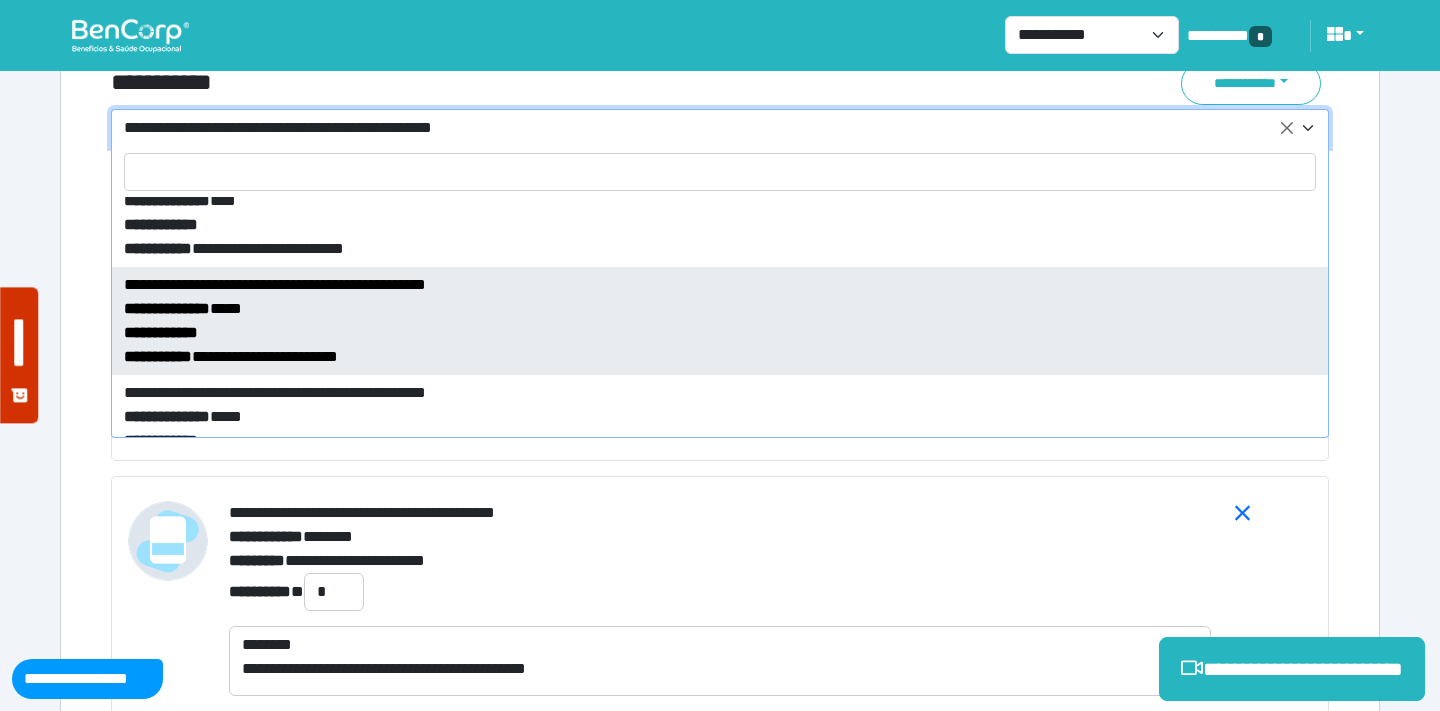 select on "*****" 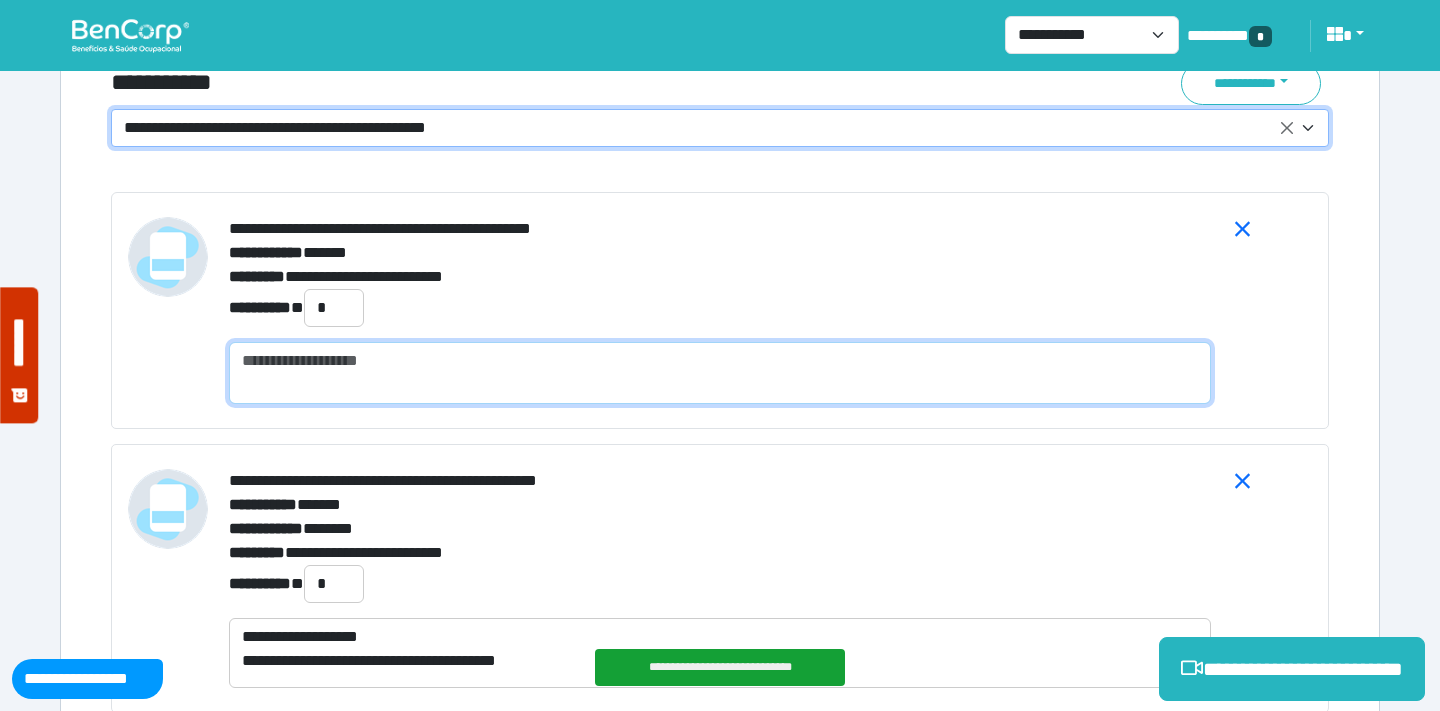 click at bounding box center (720, 373) 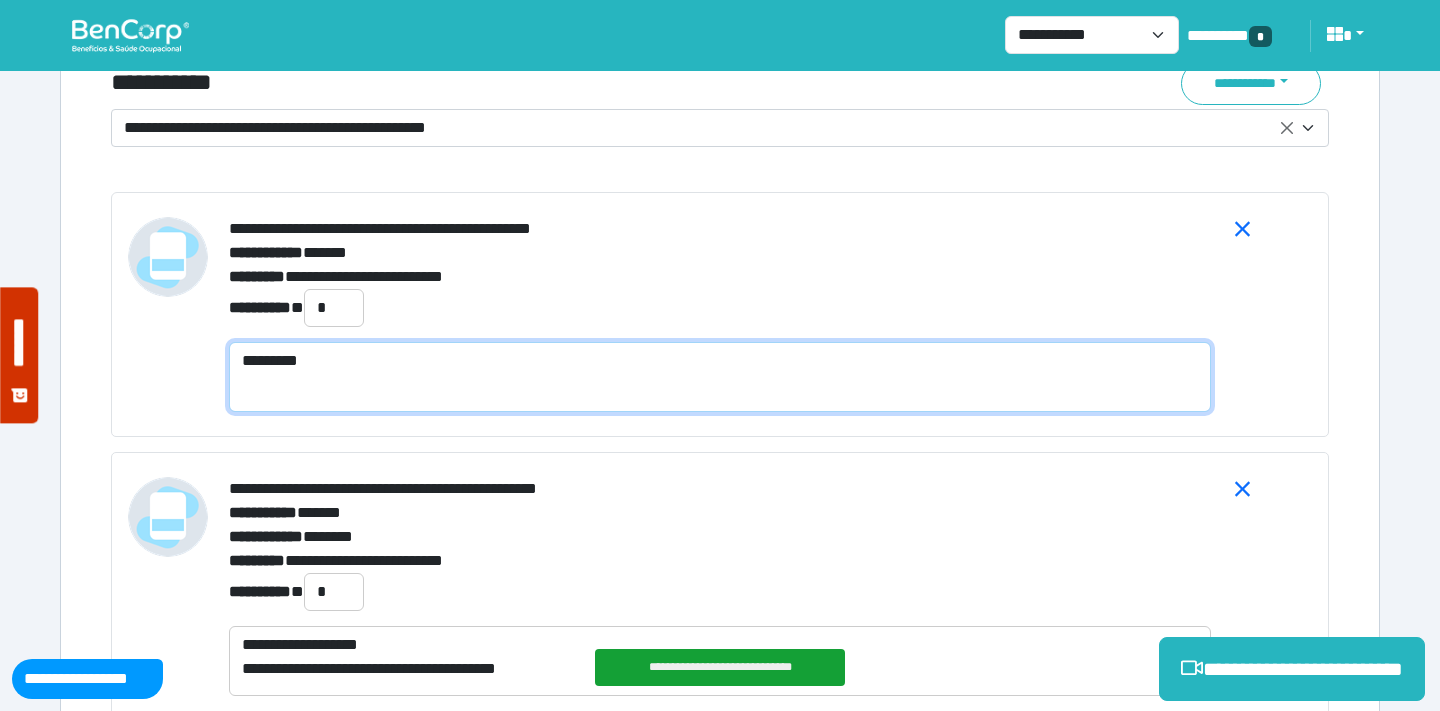 scroll, scrollTop: 0, scrollLeft: 0, axis: both 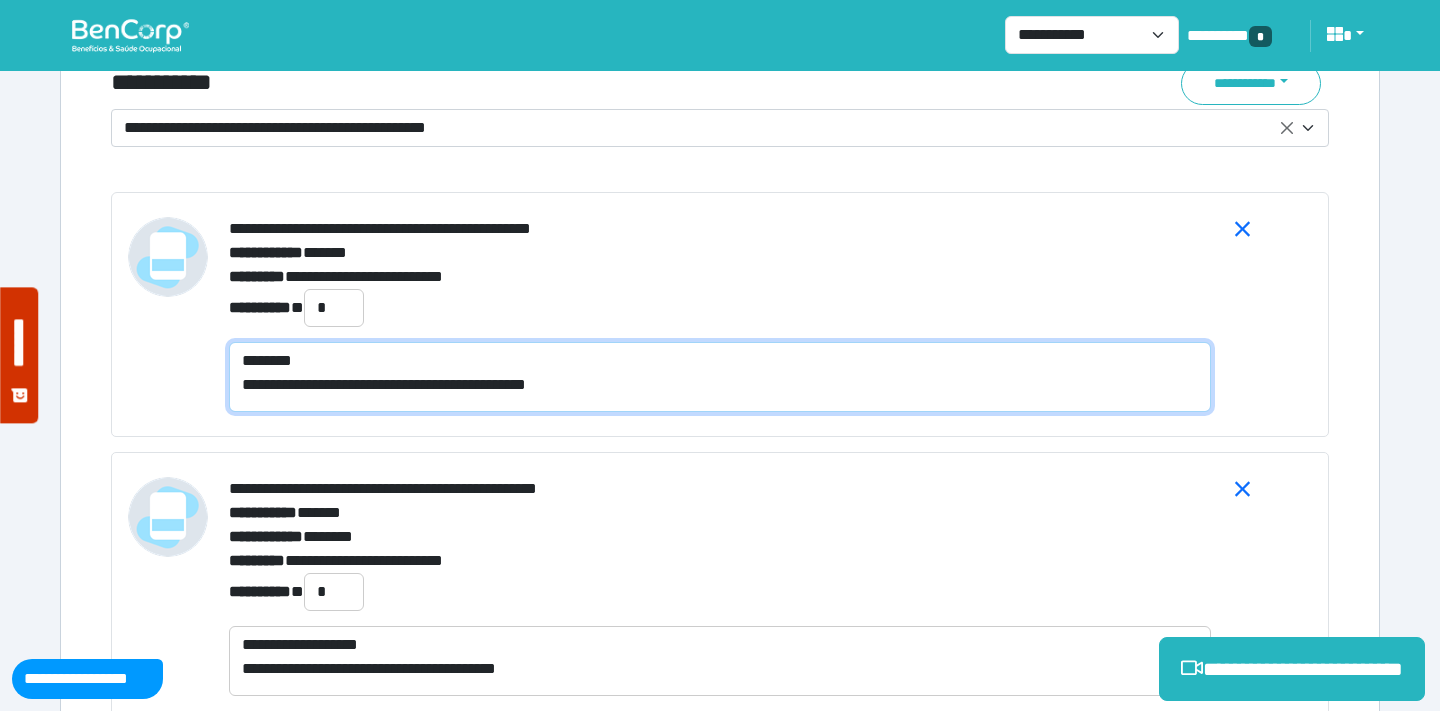 click on "**********" at bounding box center [720, 377] 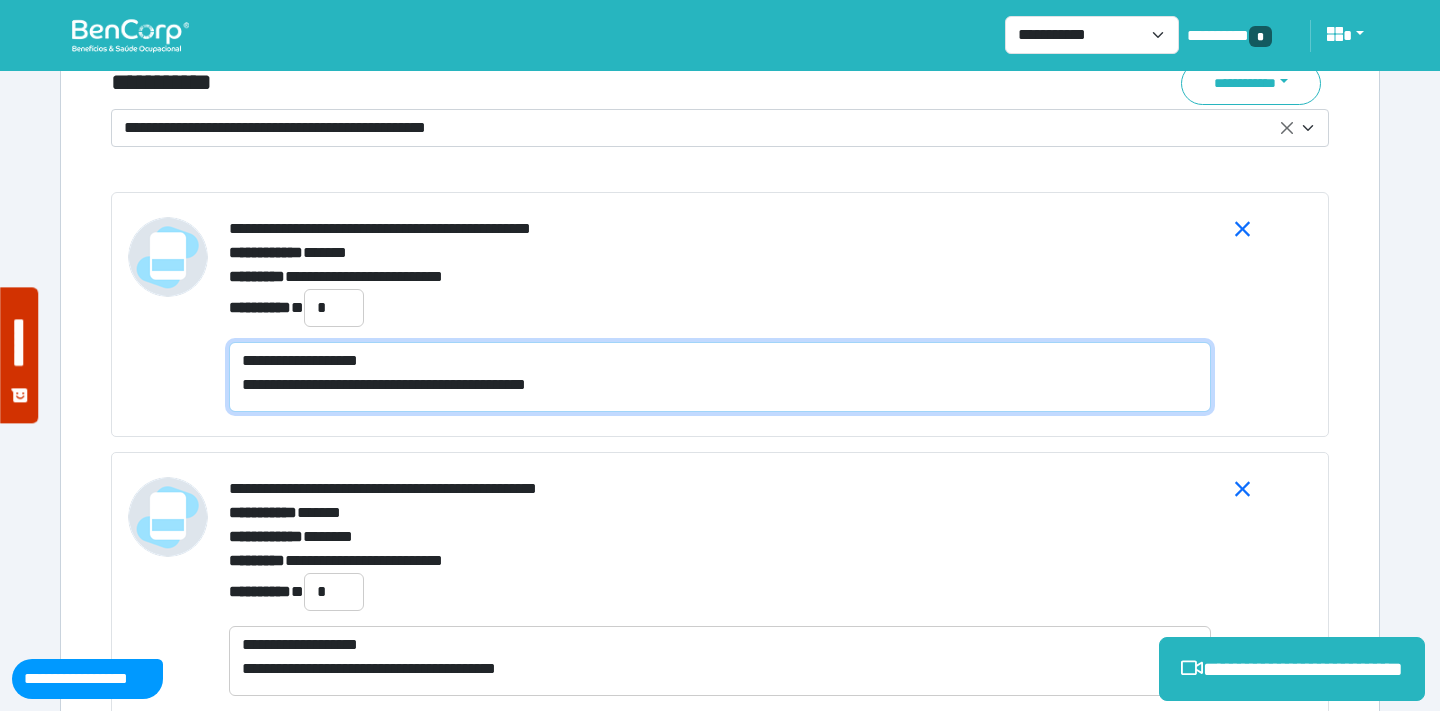 type on "**********" 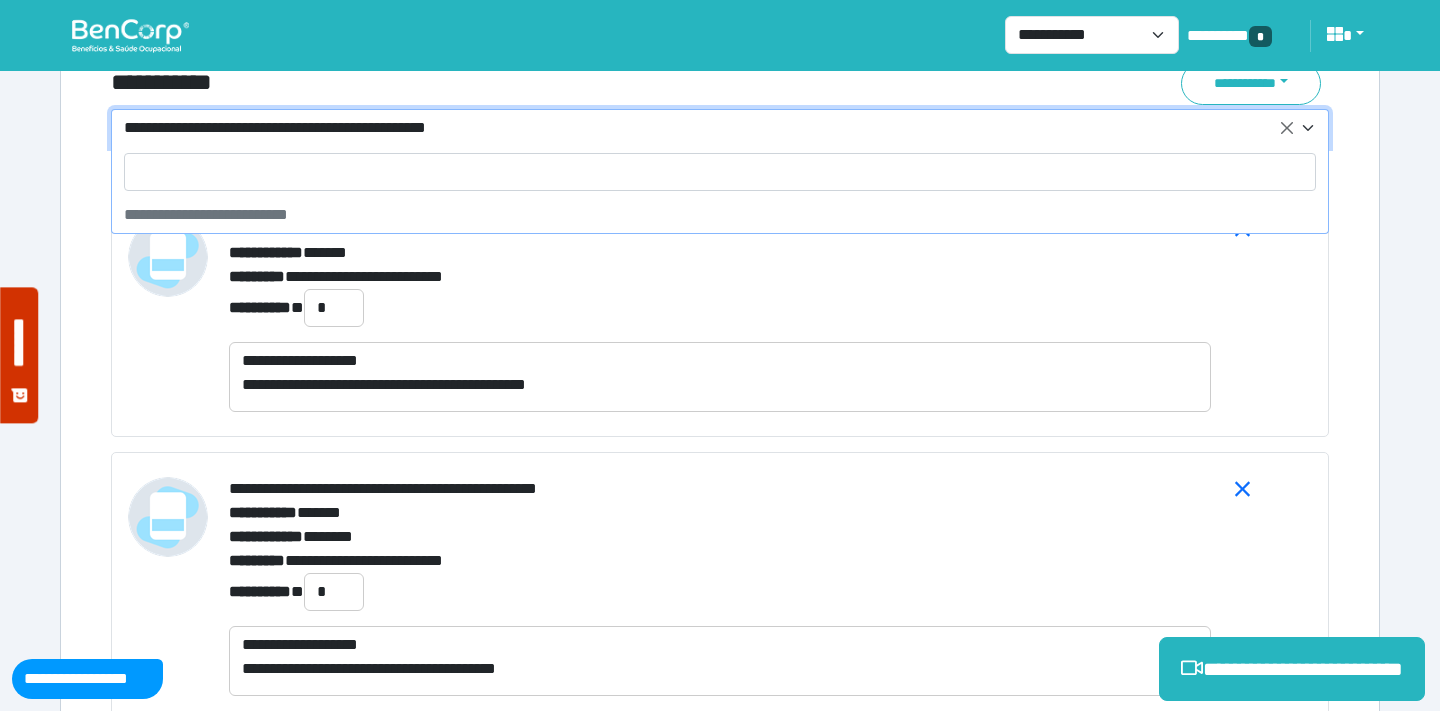 click on "**********" at bounding box center [708, 128] 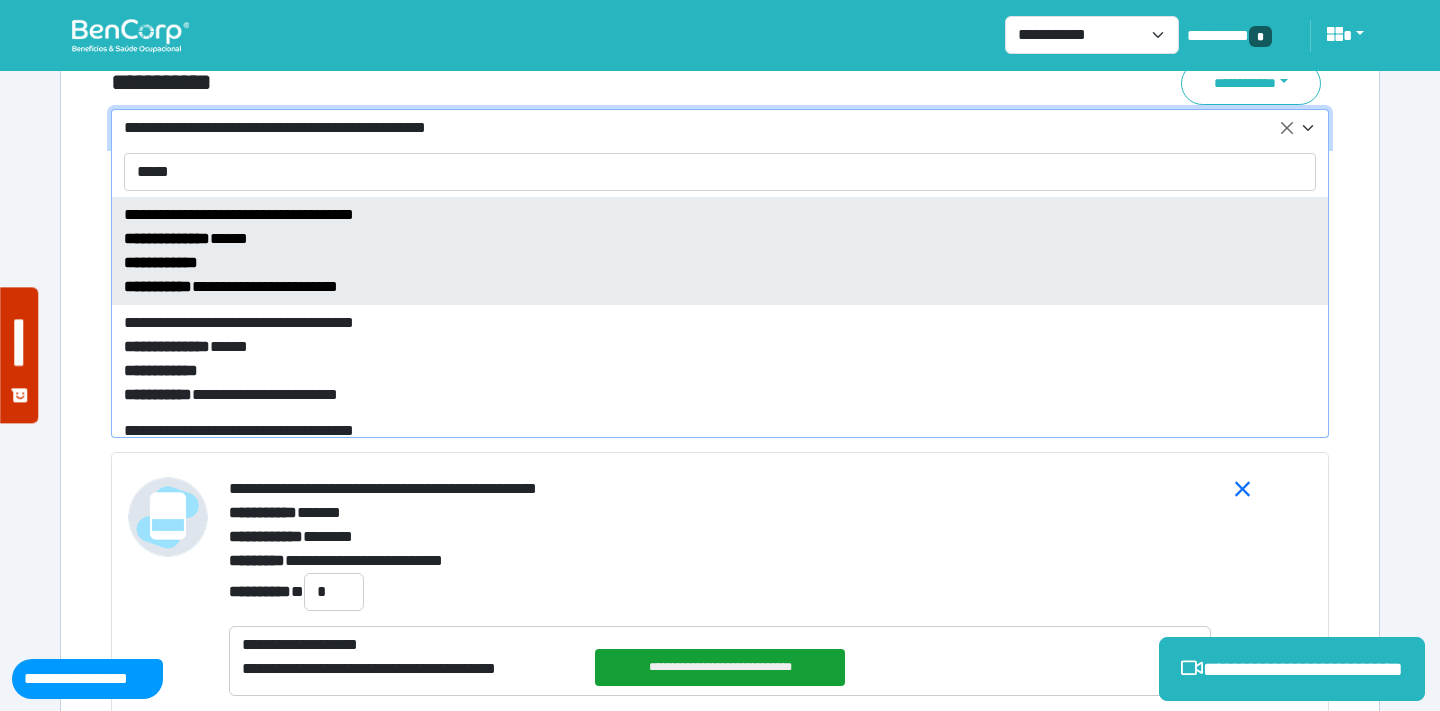 type on "*****" 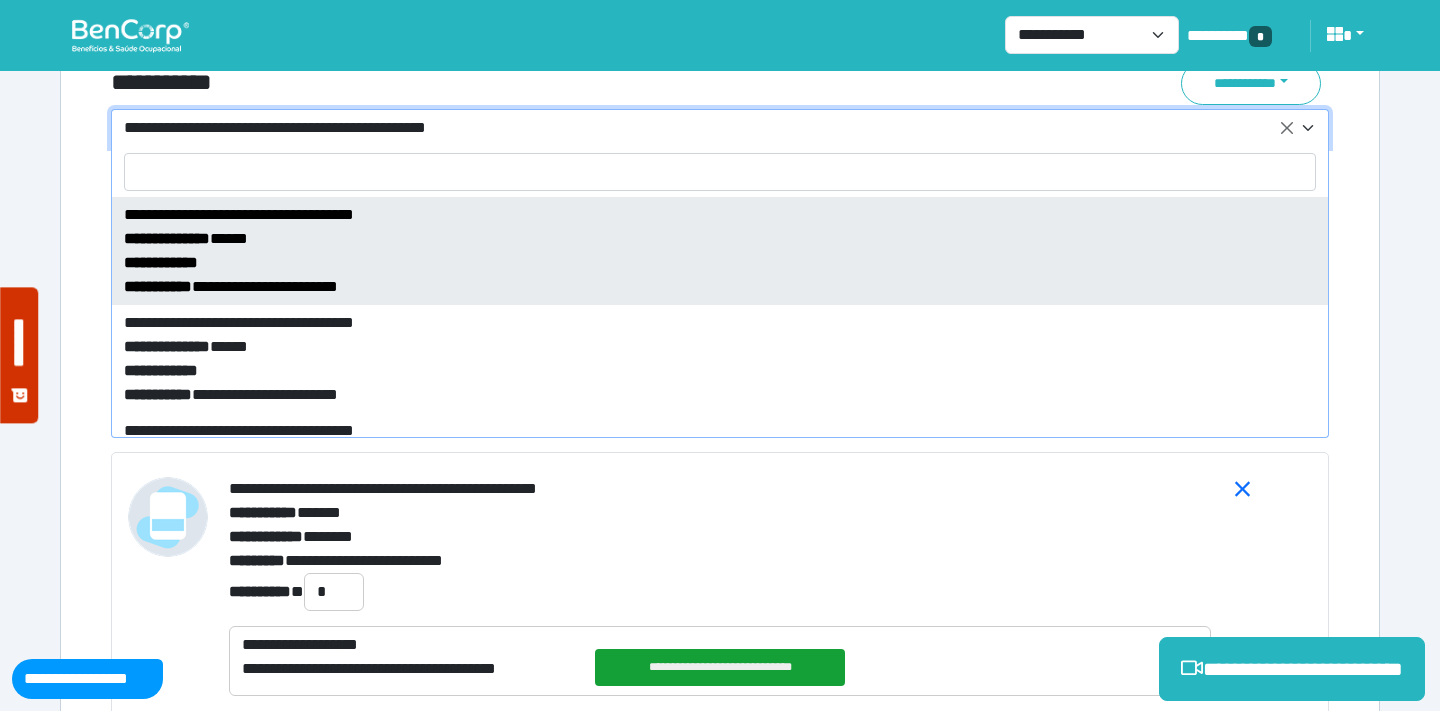 select on "*****" 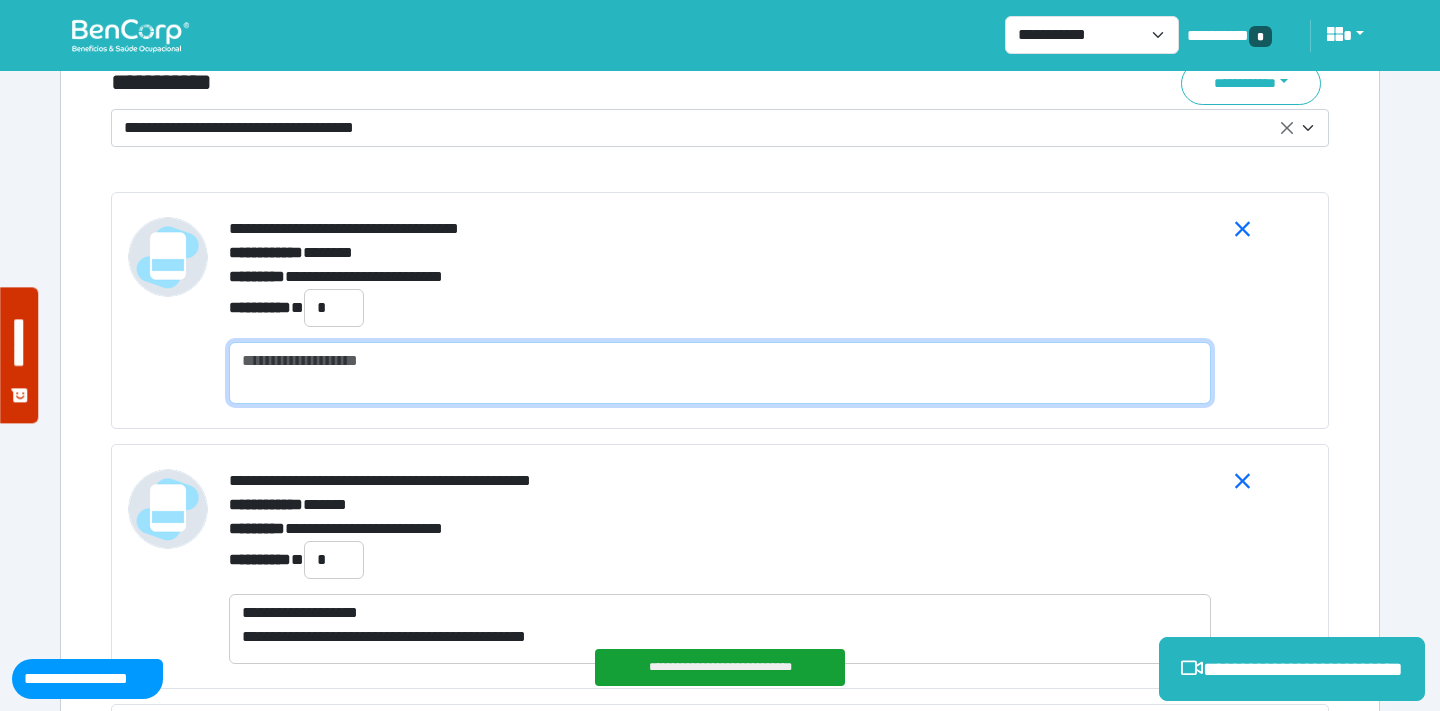 click at bounding box center (720, 373) 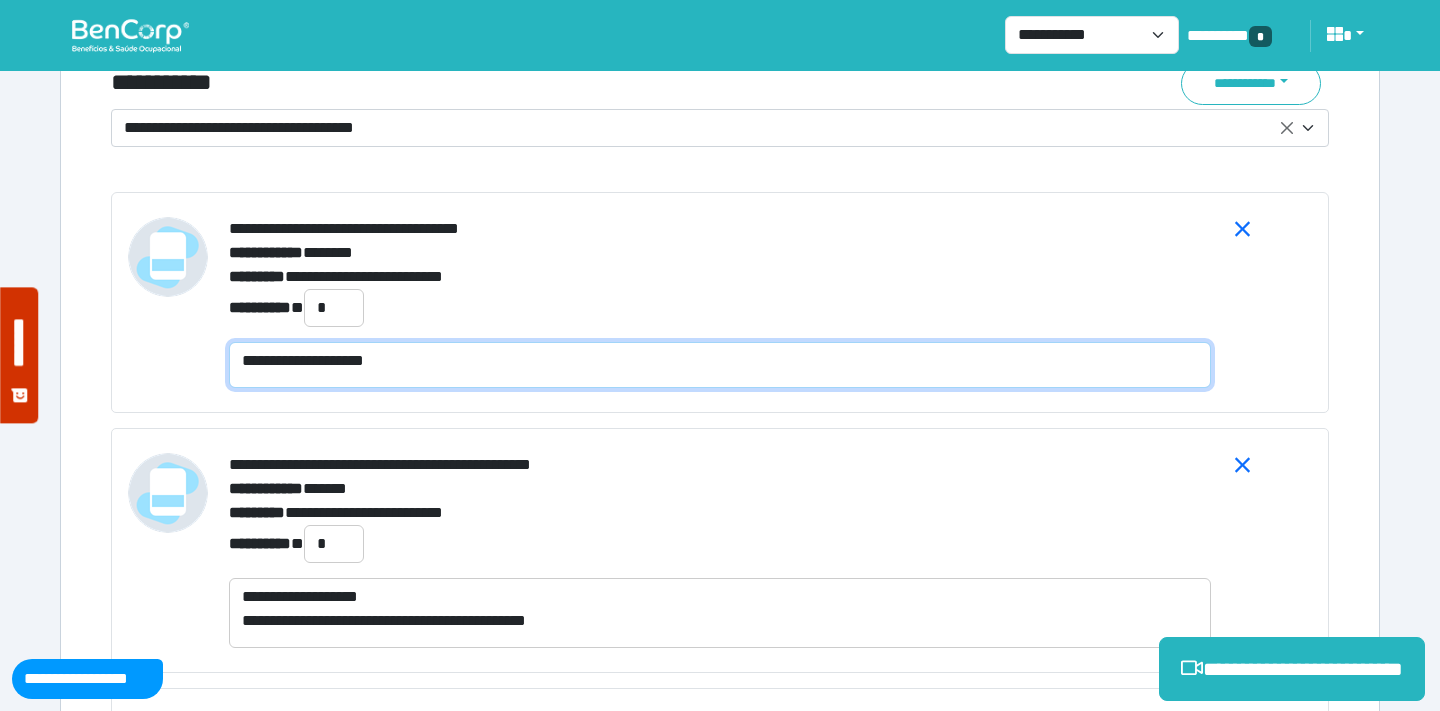scroll, scrollTop: 0, scrollLeft: 0, axis: both 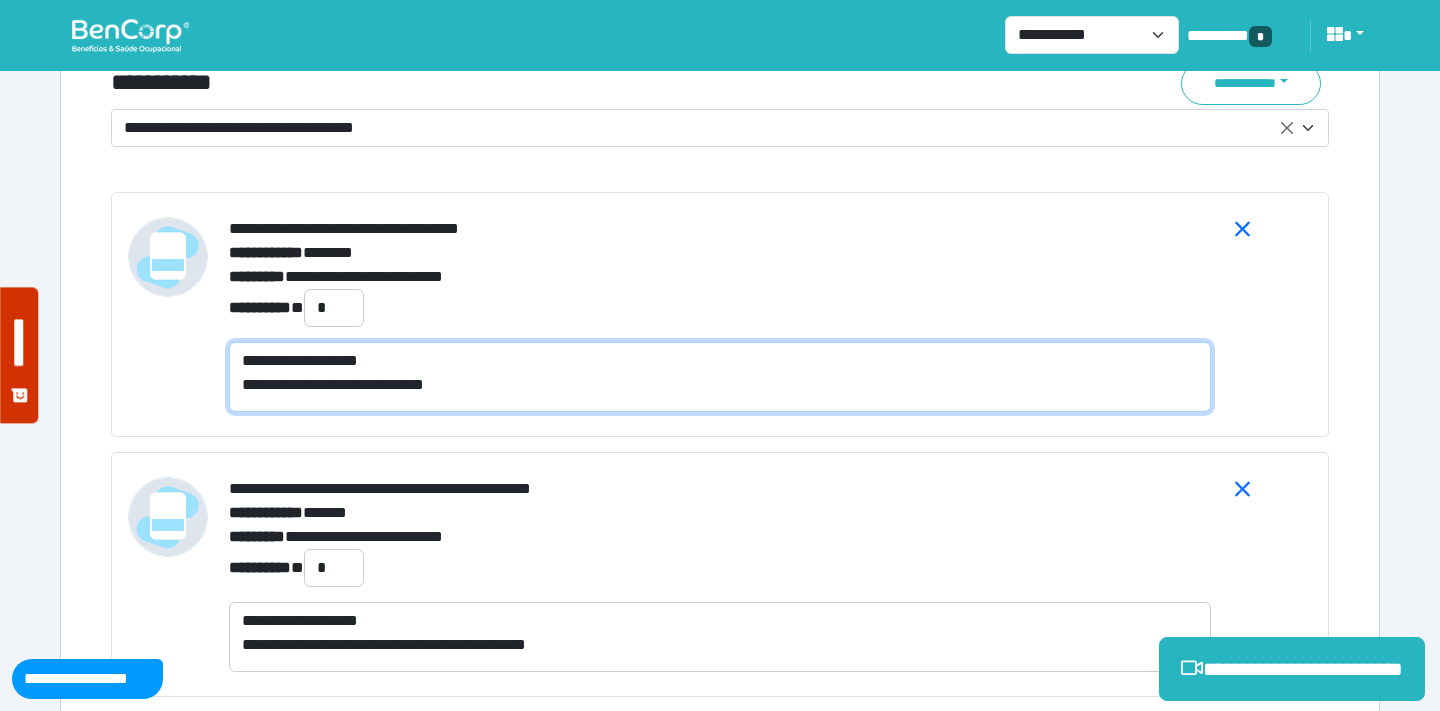 type on "**********" 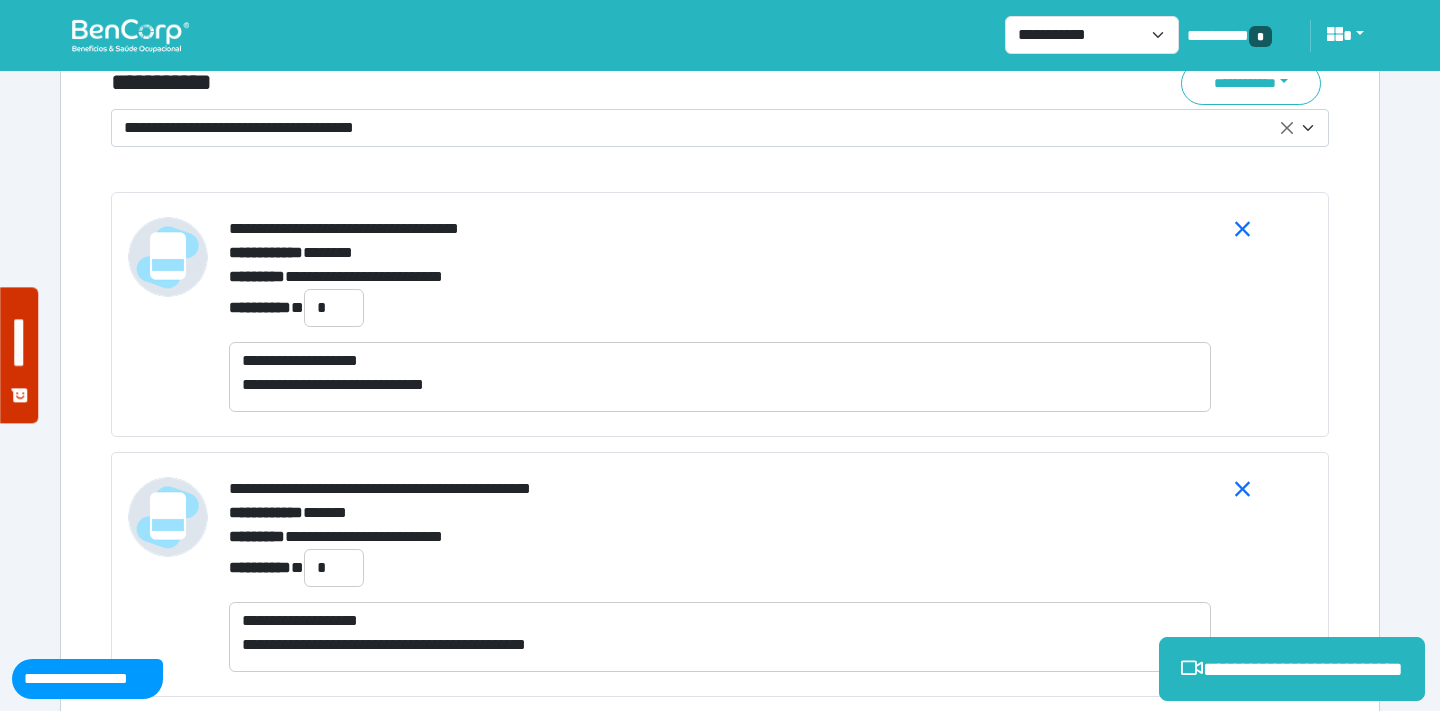 click on "**********" at bounding box center [720, 277] 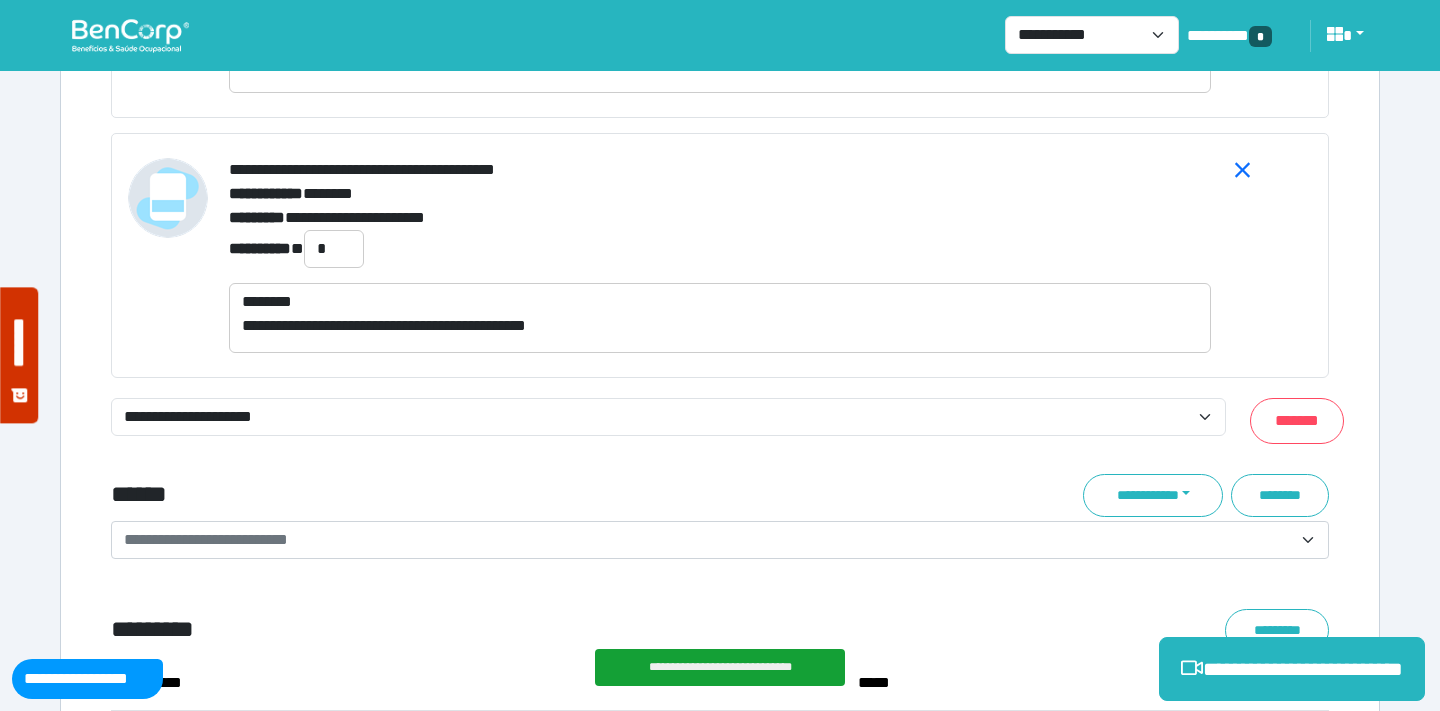 scroll, scrollTop: 8125, scrollLeft: 0, axis: vertical 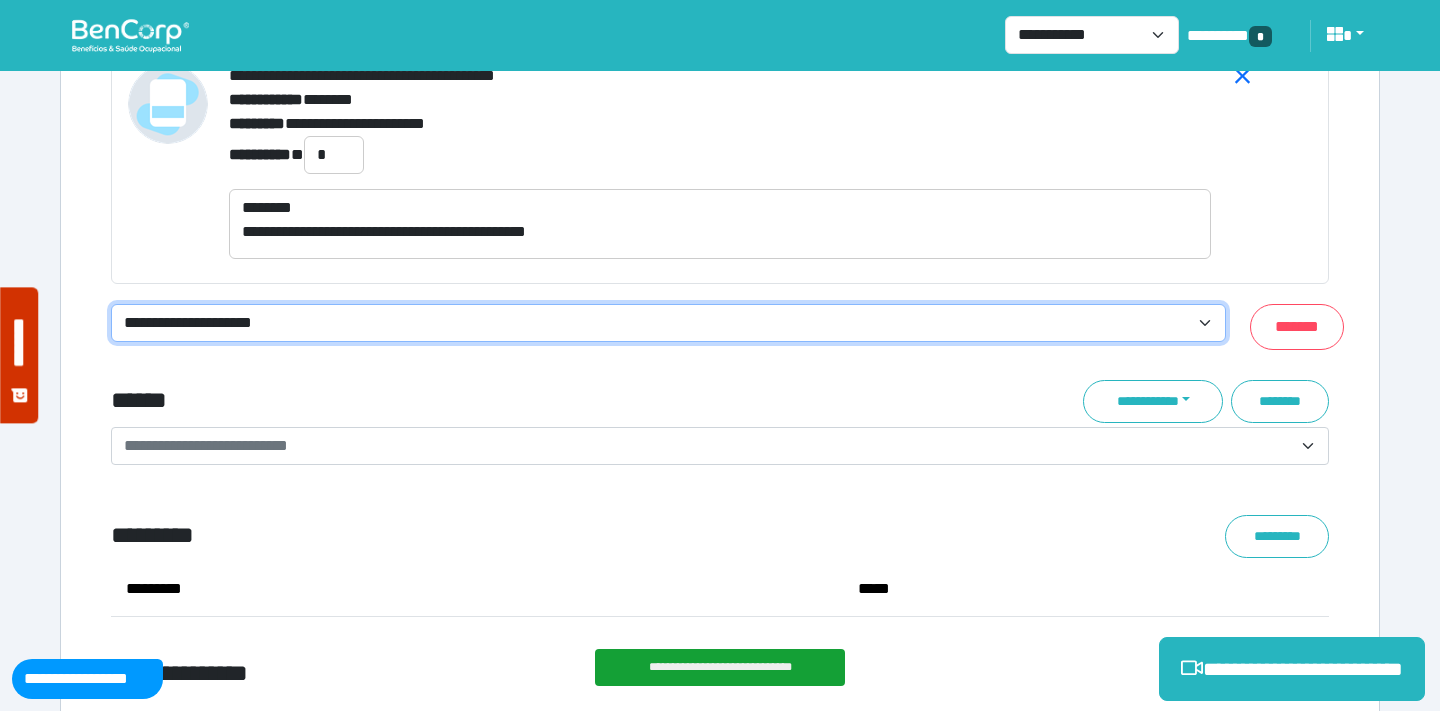 click on "**********" at bounding box center [668, 323] 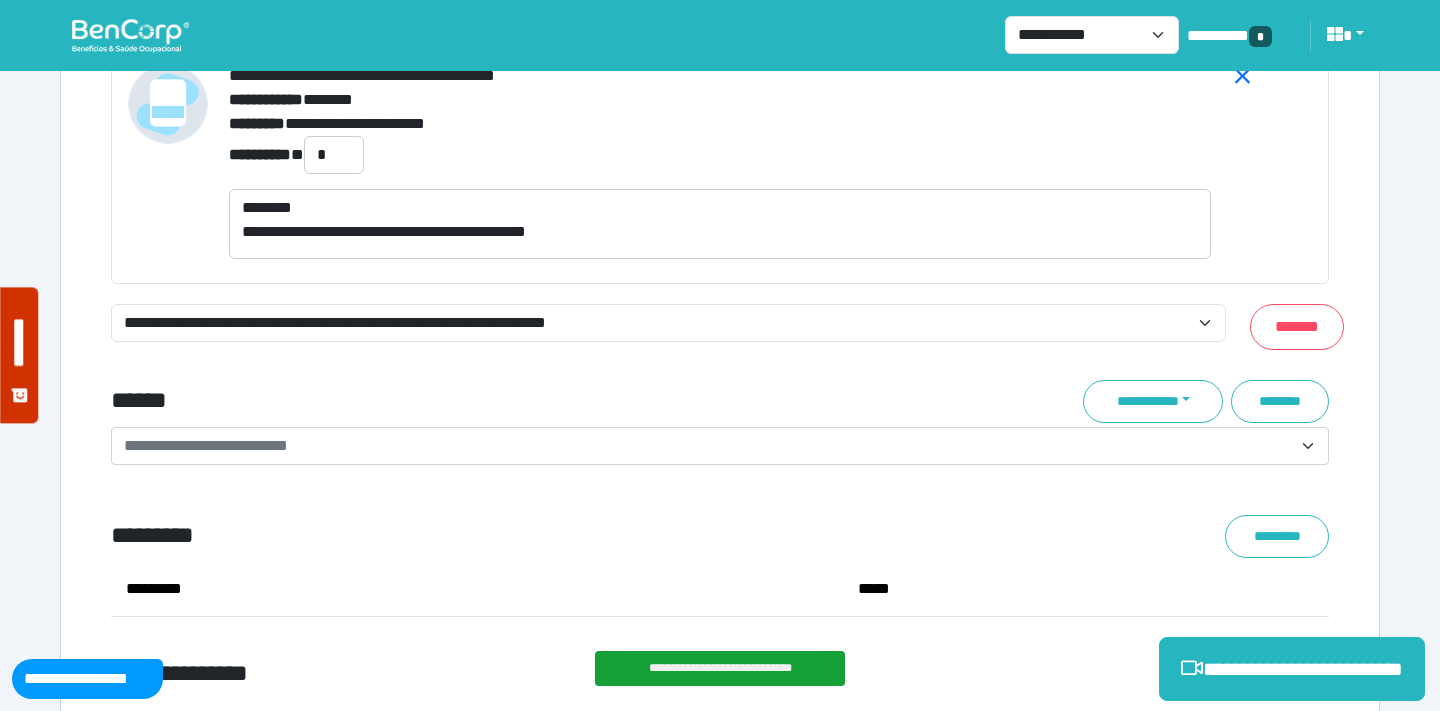 click on "******" at bounding box center (513, 401) 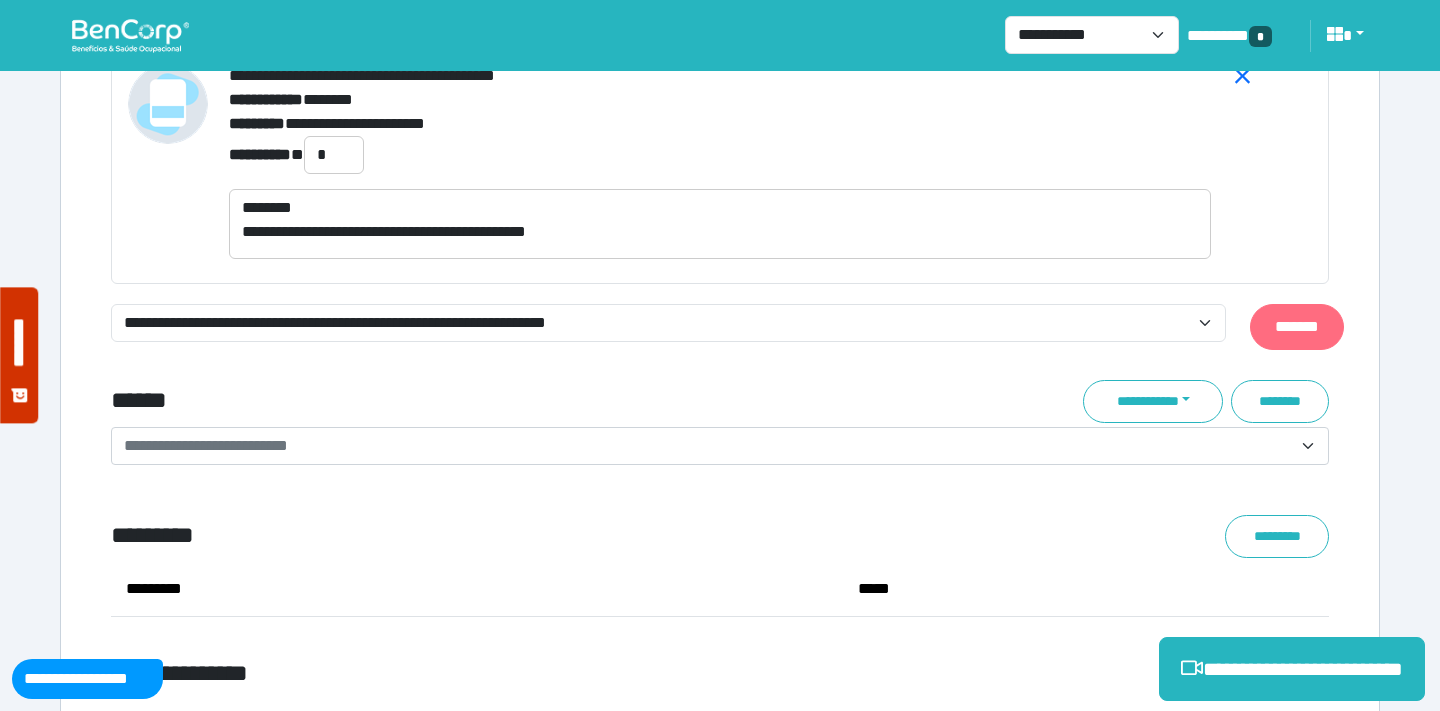 click on "*******" at bounding box center (1297, 327) 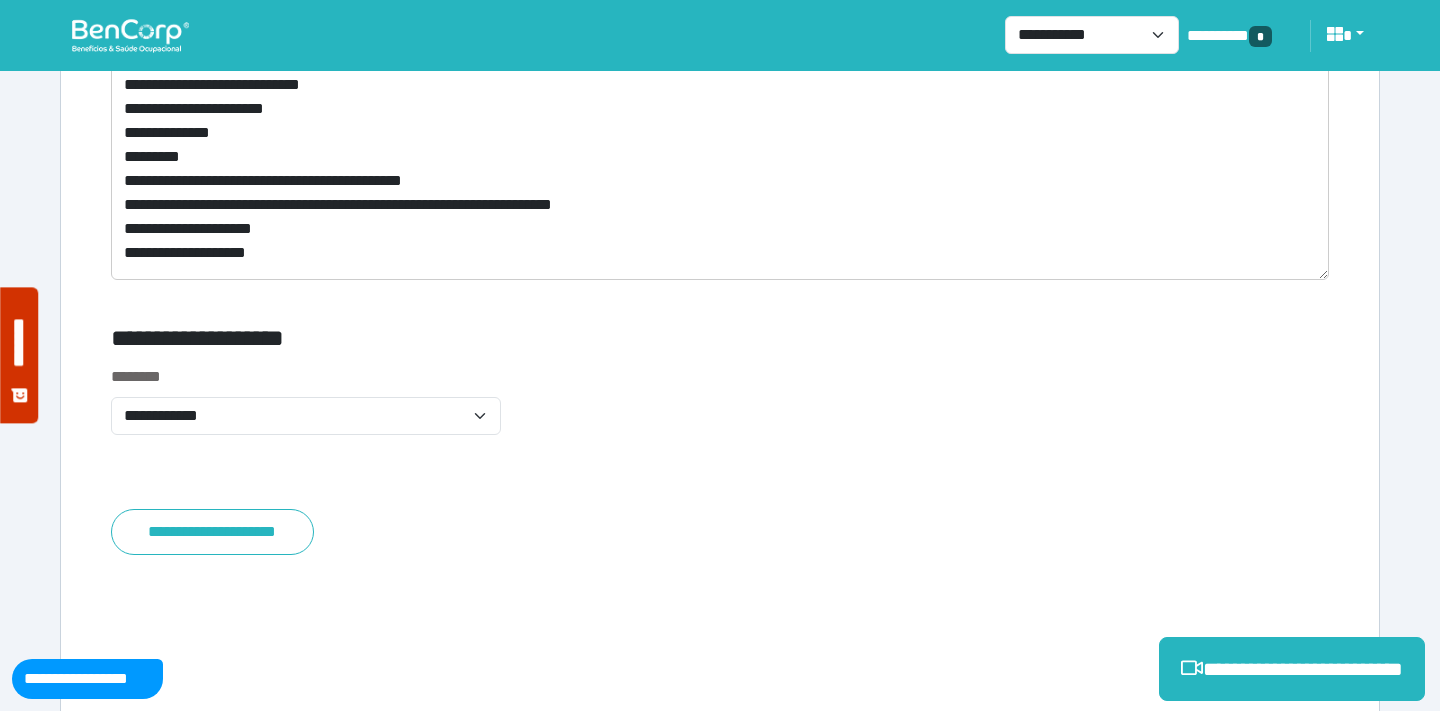 scroll, scrollTop: 9399, scrollLeft: 0, axis: vertical 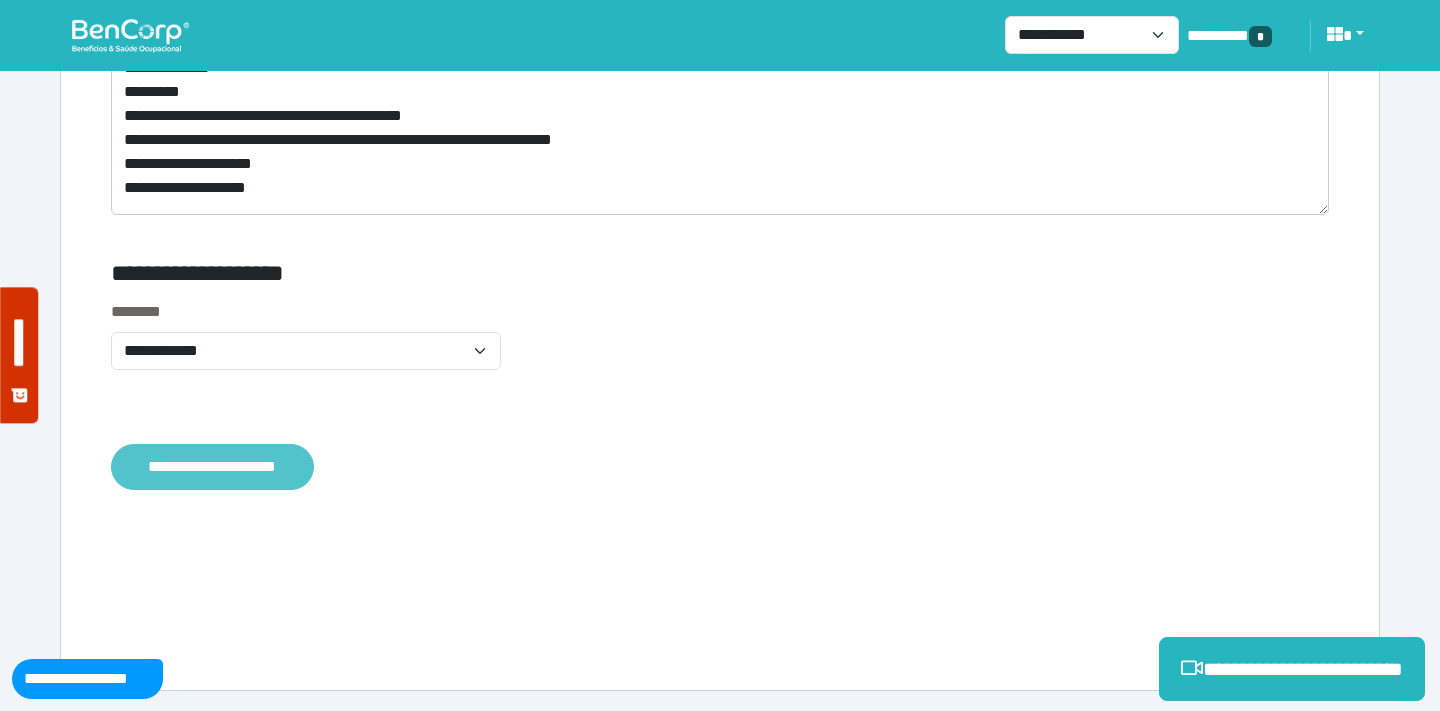 click on "**********" at bounding box center (212, 467) 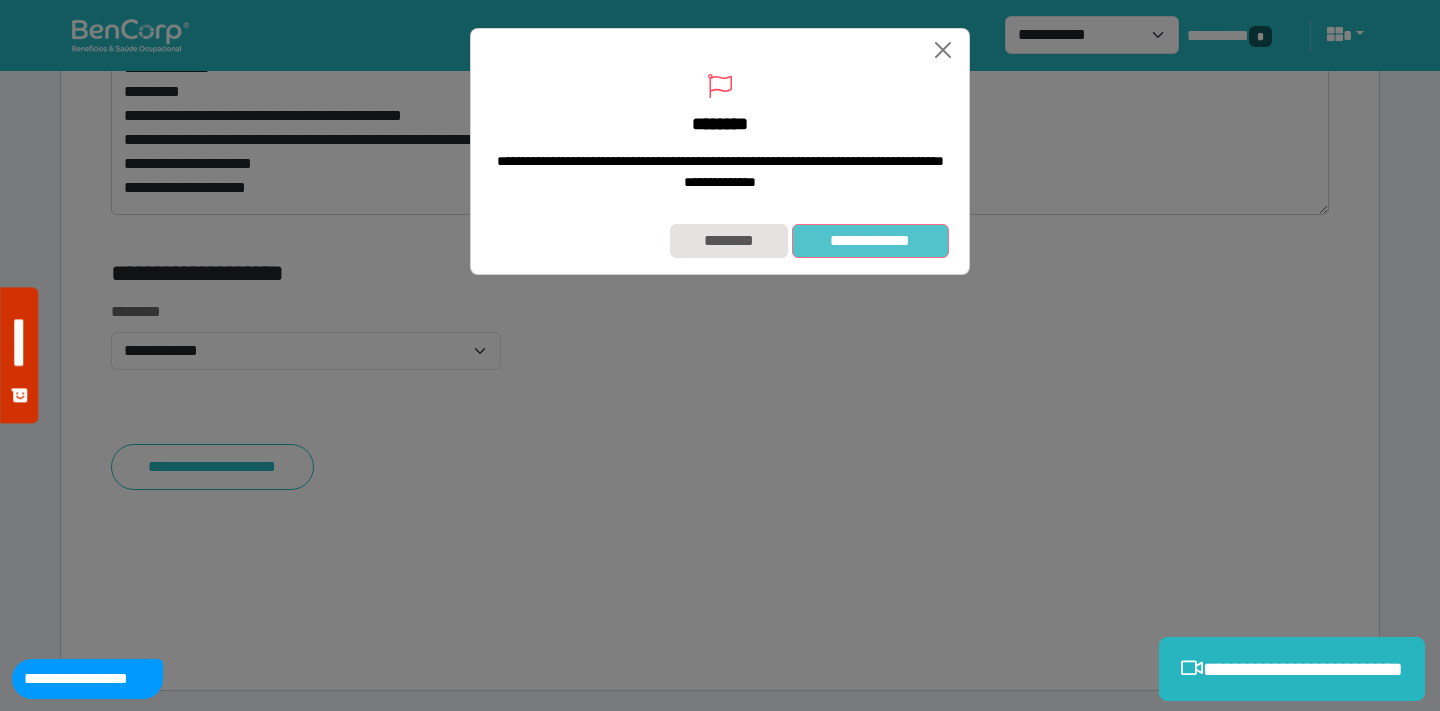 click on "**********" at bounding box center [870, 241] 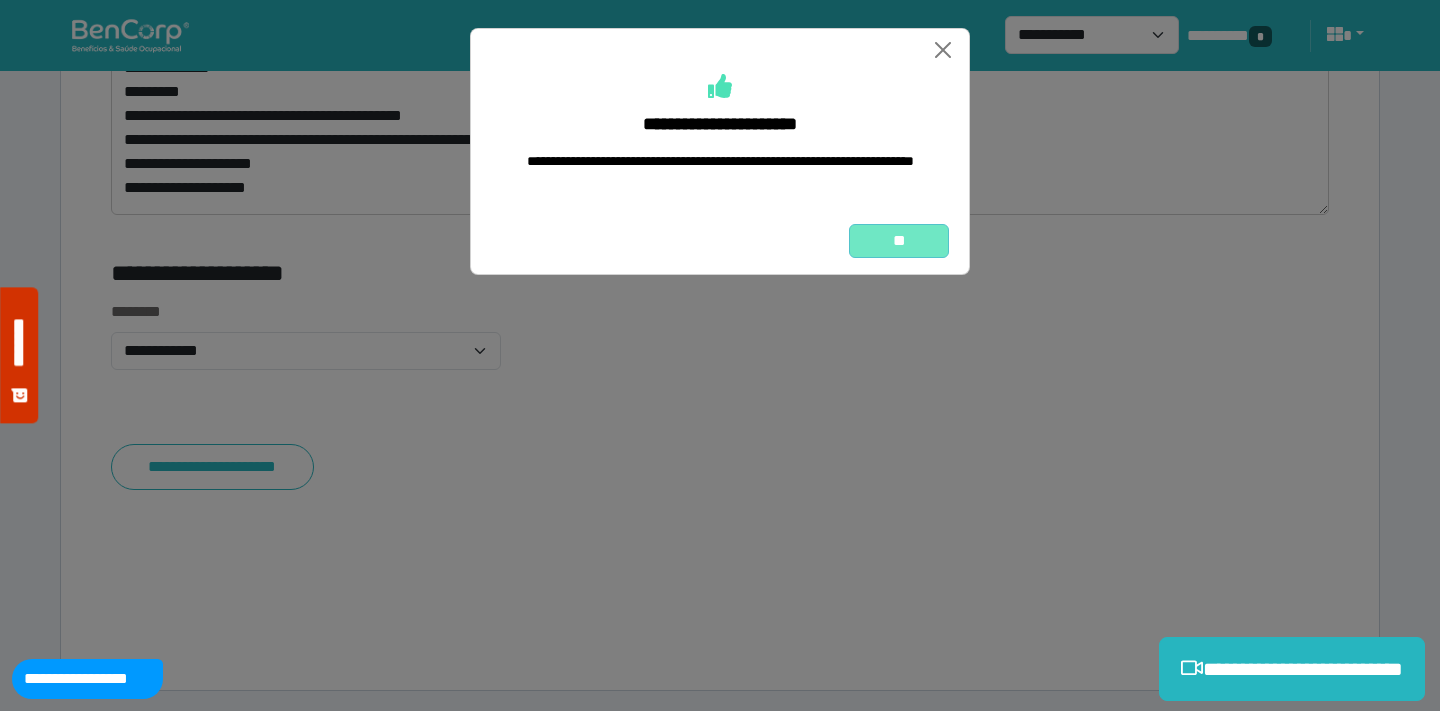 click on "**" at bounding box center [899, 241] 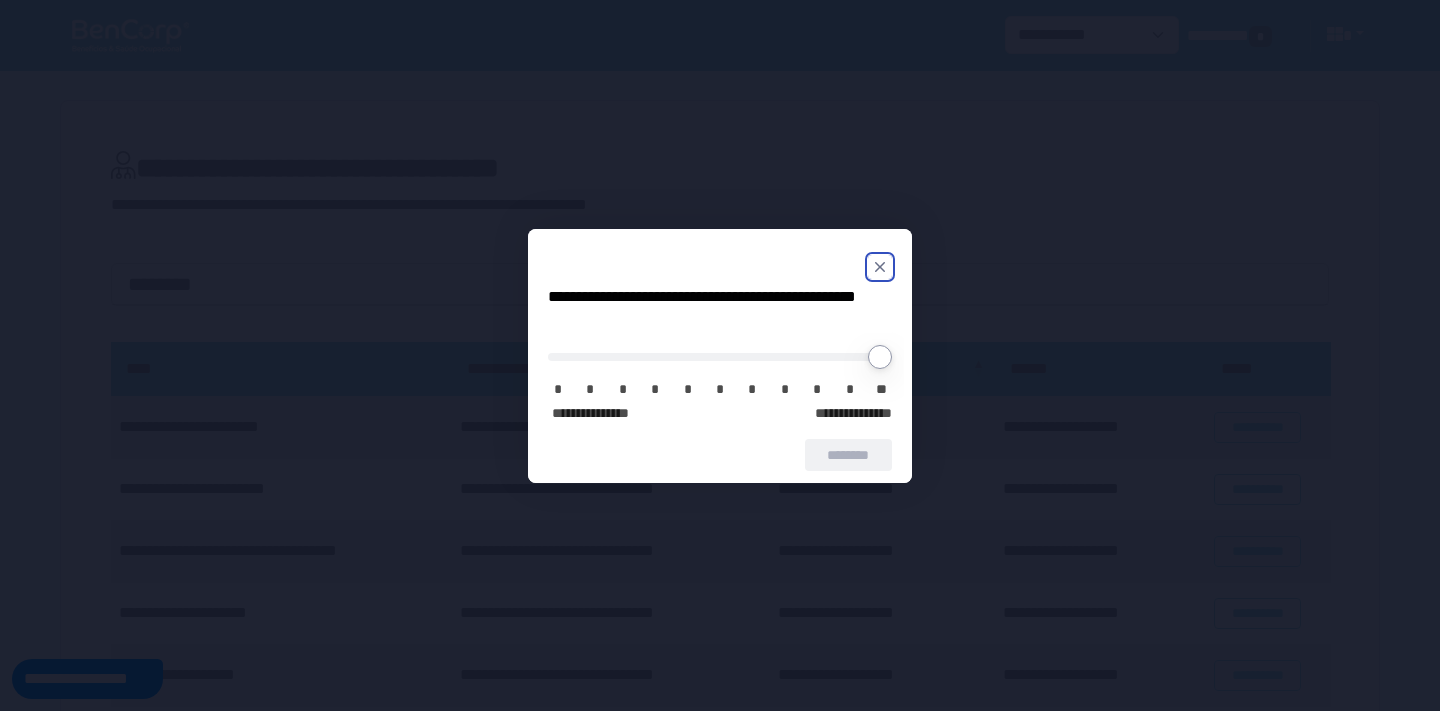 scroll, scrollTop: 0, scrollLeft: 0, axis: both 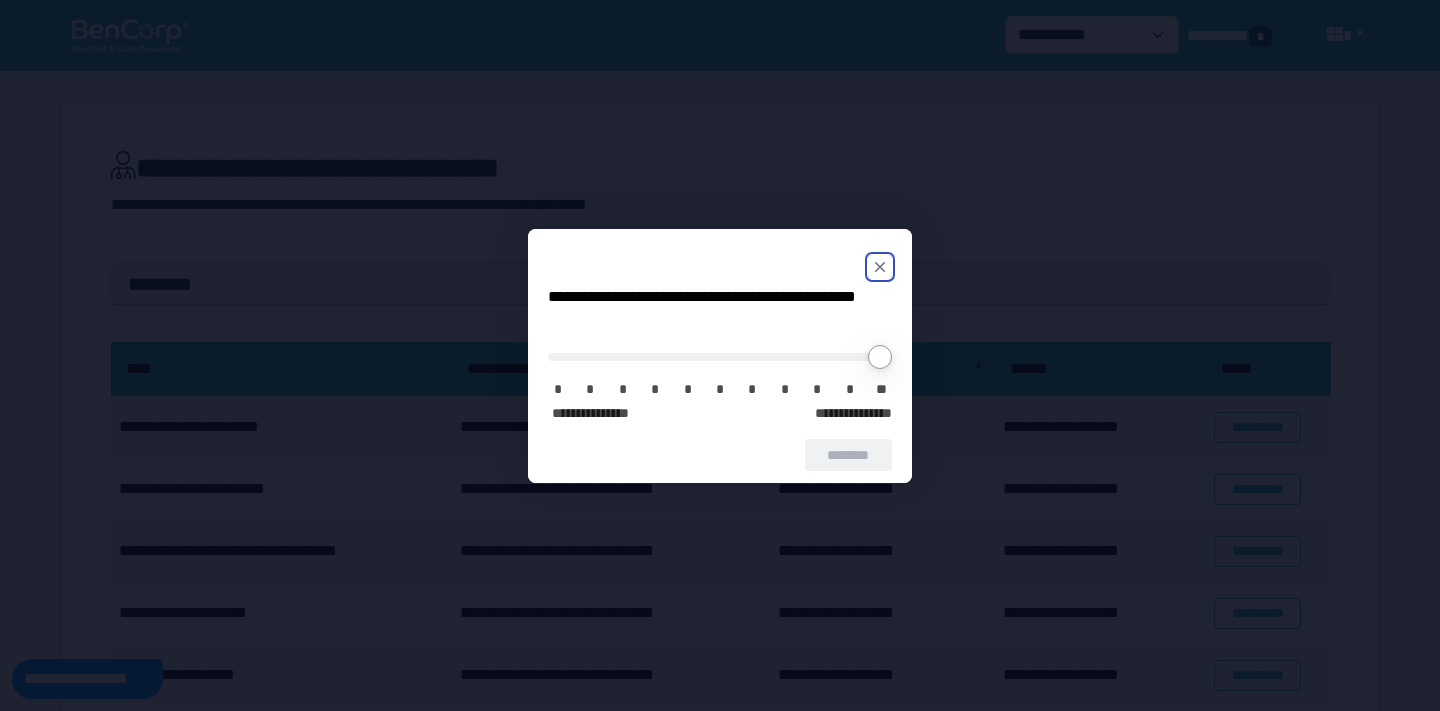click 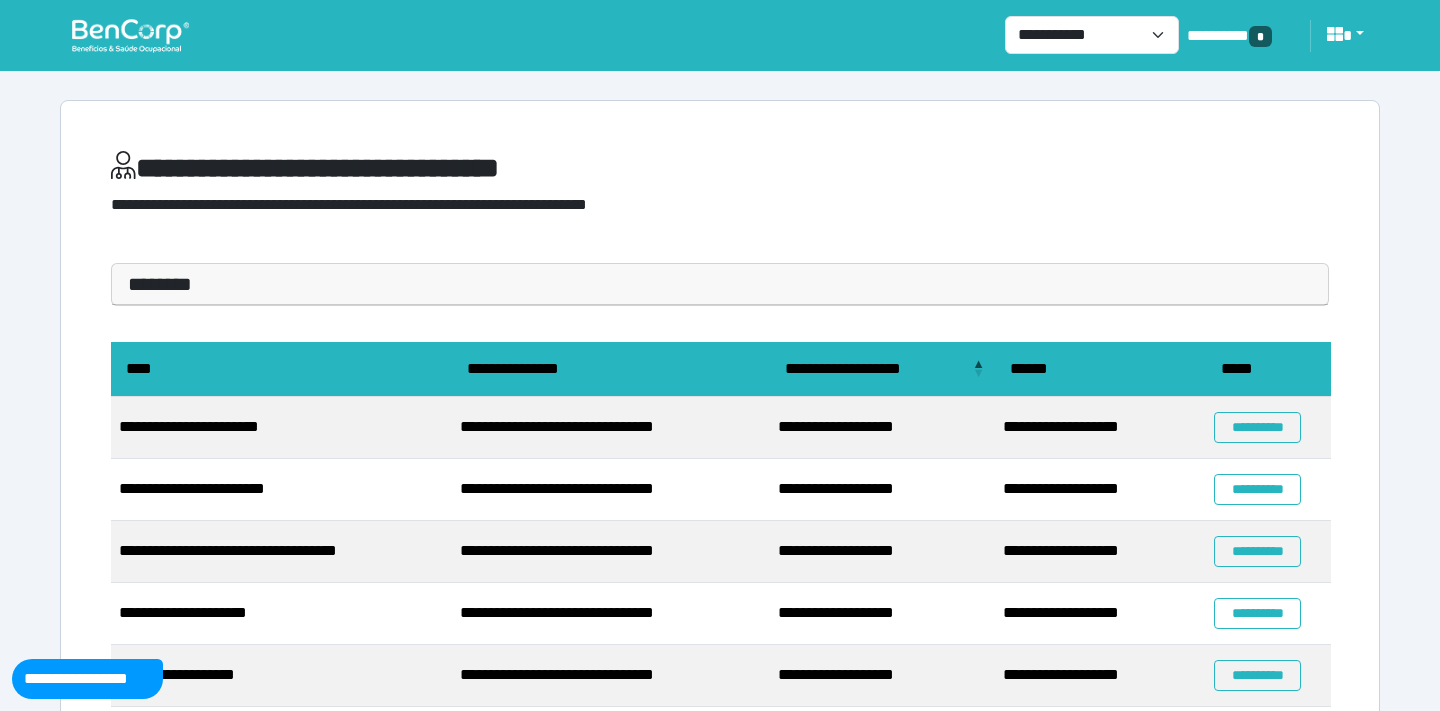 click on "**********" at bounding box center (720, 608) 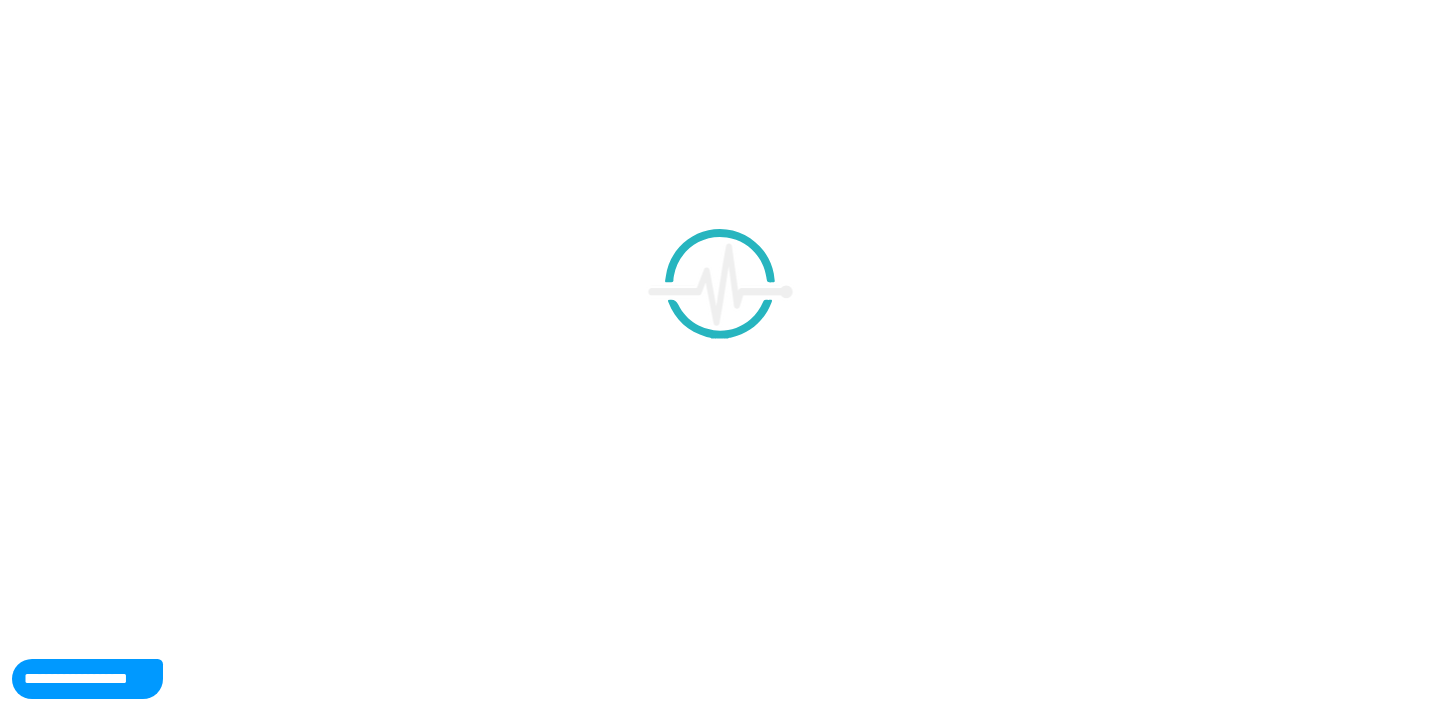 scroll, scrollTop: 0, scrollLeft: 0, axis: both 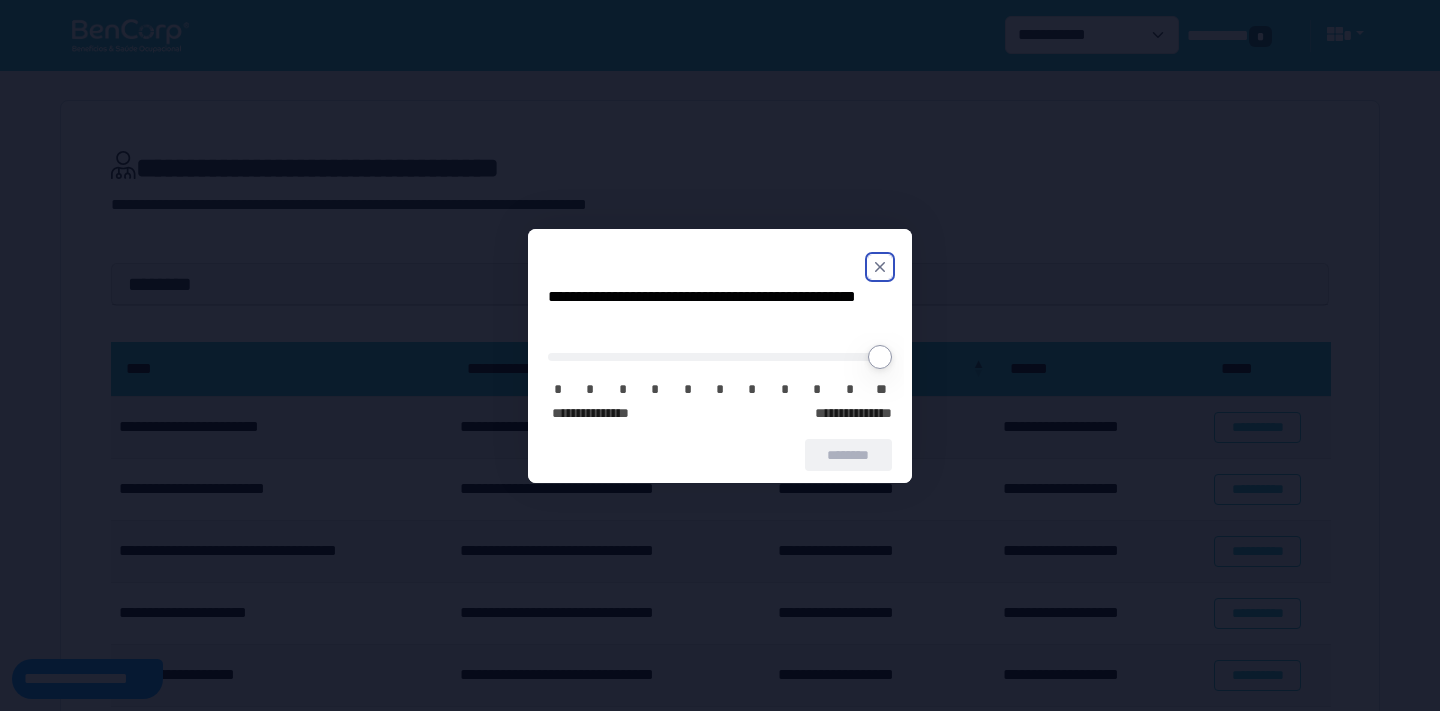 click 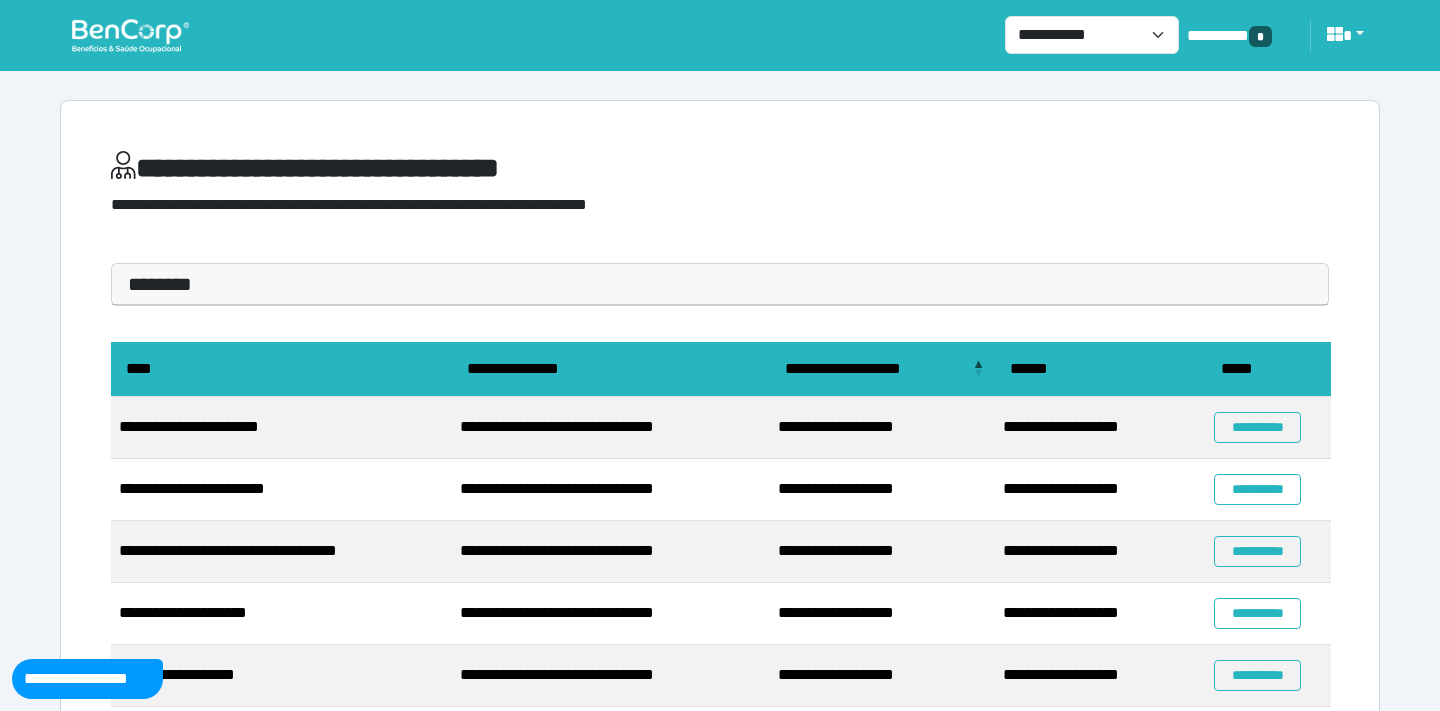 click on "**********" at bounding box center [720, 192] 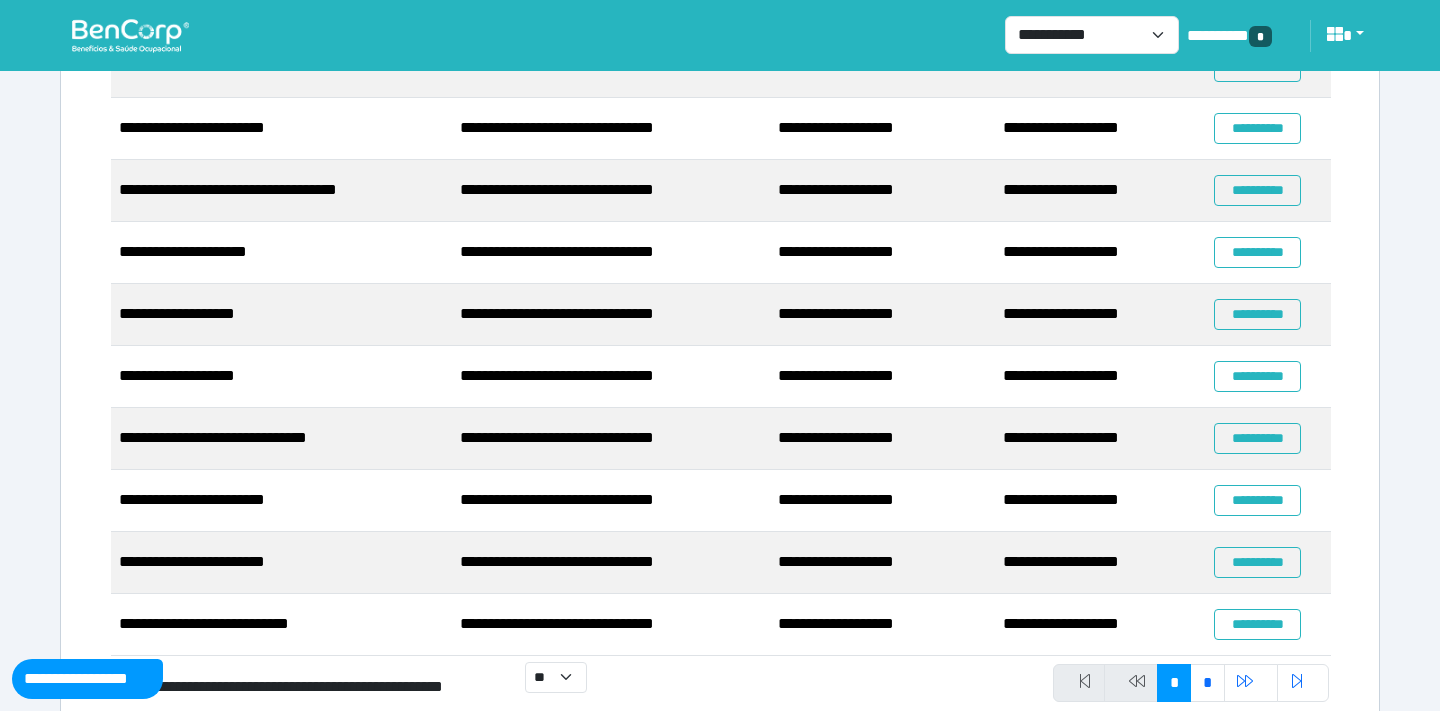 scroll, scrollTop: 363, scrollLeft: 0, axis: vertical 